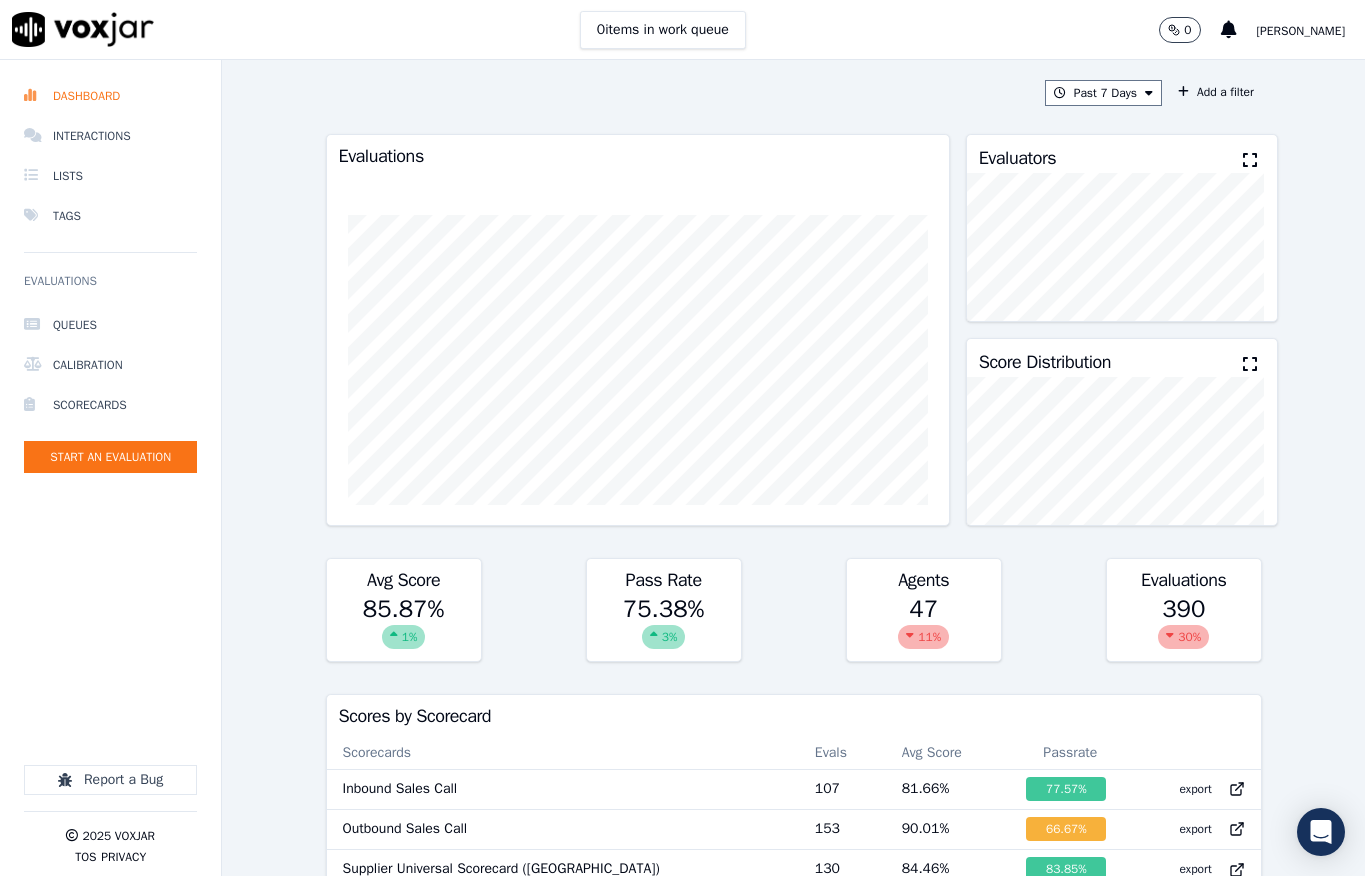 scroll, scrollTop: 0, scrollLeft: 0, axis: both 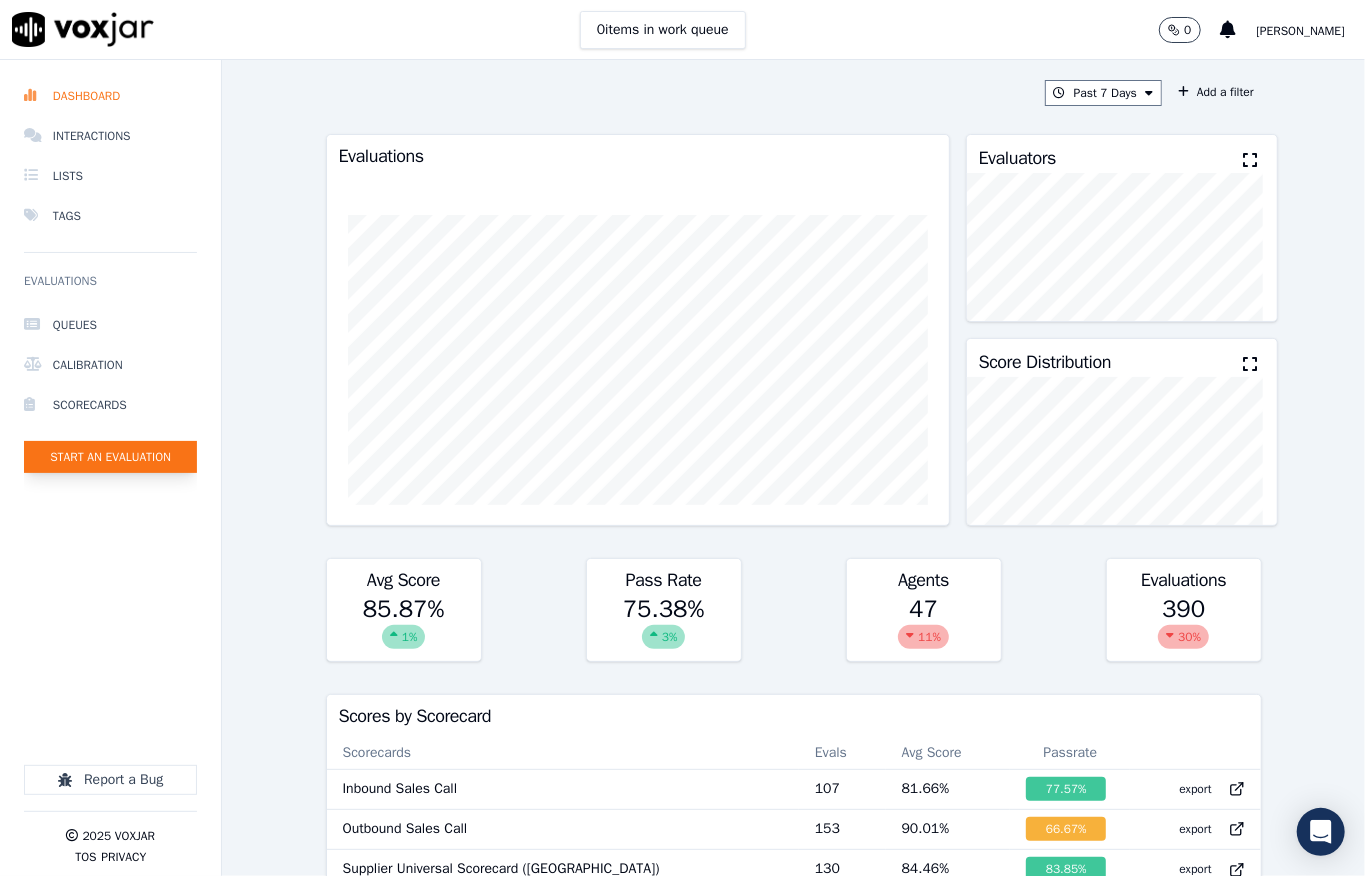 click on "Start an Evaluation" 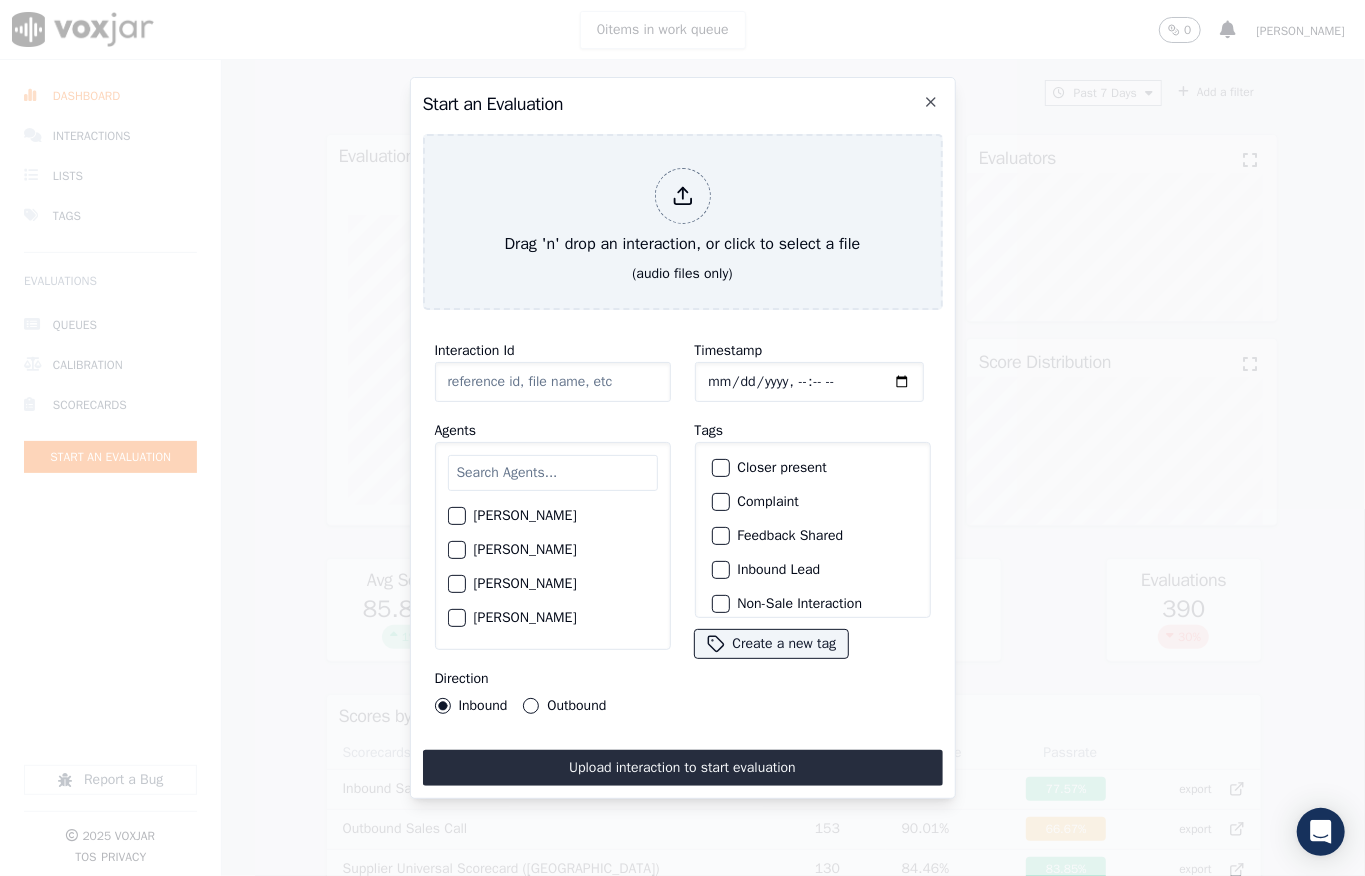 click at bounding box center [683, 196] 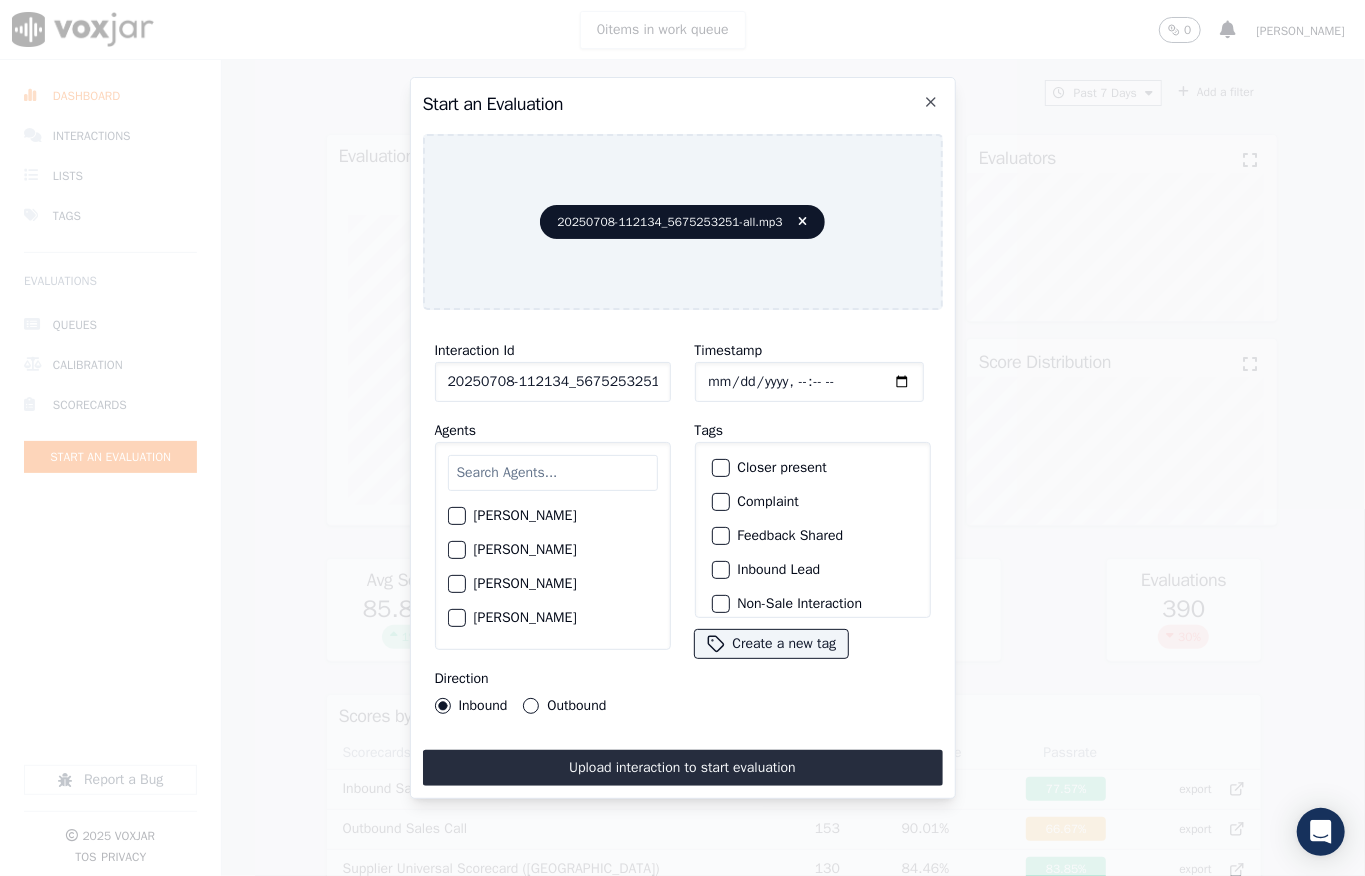 scroll, scrollTop: 0, scrollLeft: 45, axis: horizontal 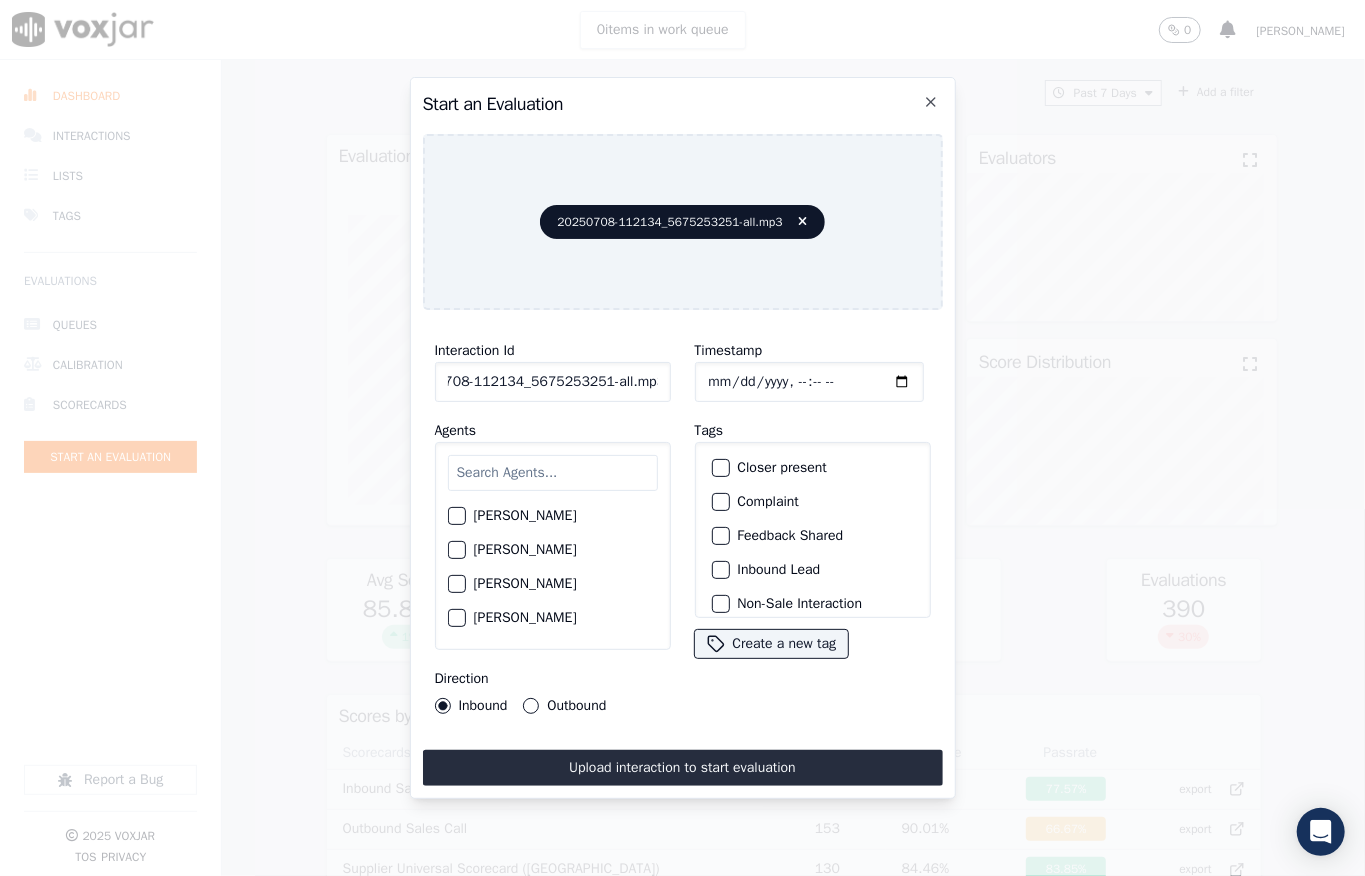 drag, startPoint x: 641, startPoint y: 378, endPoint x: 706, endPoint y: 378, distance: 65 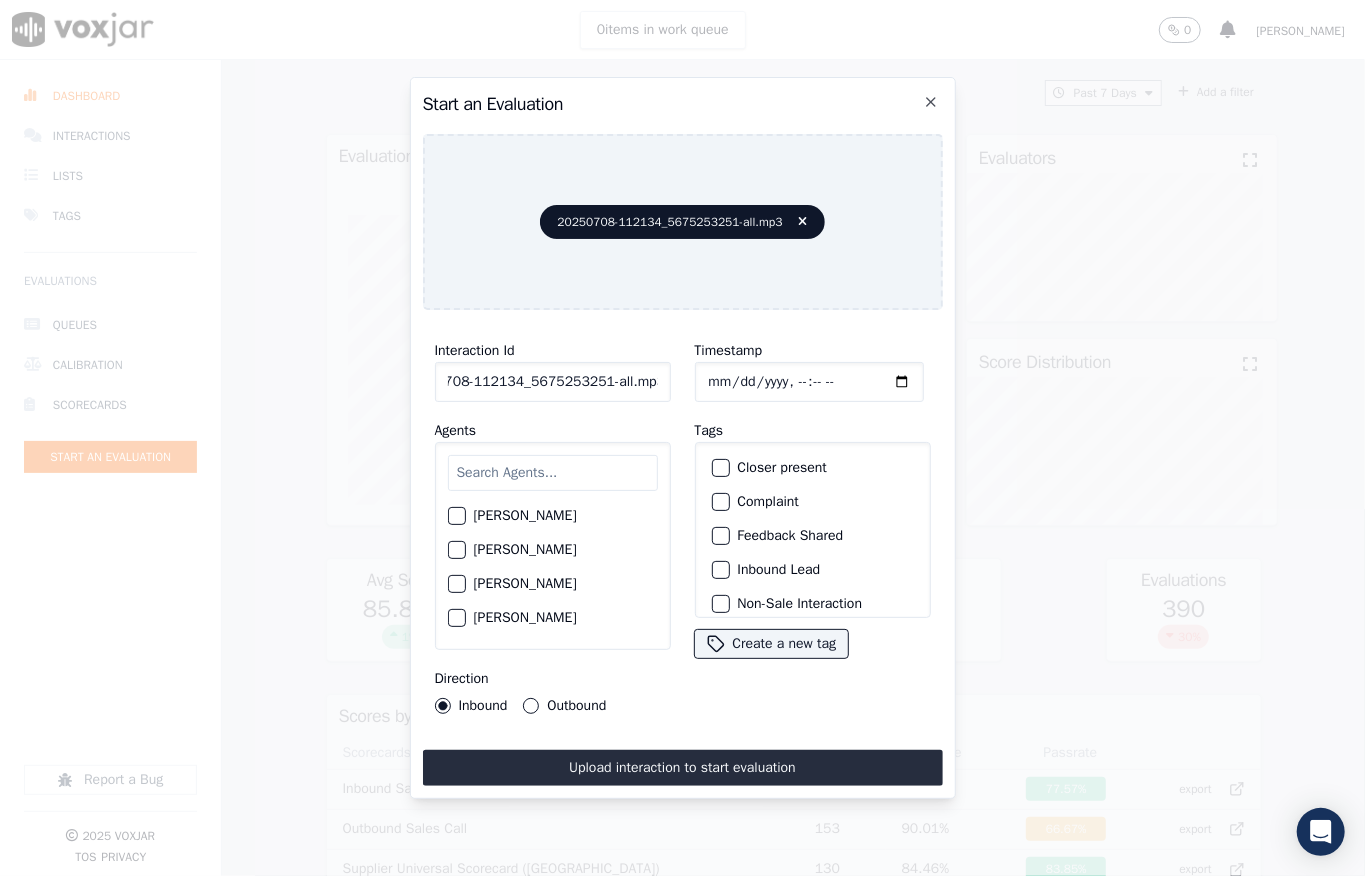 click on "20250708-112134_5675253251-all.mp3" 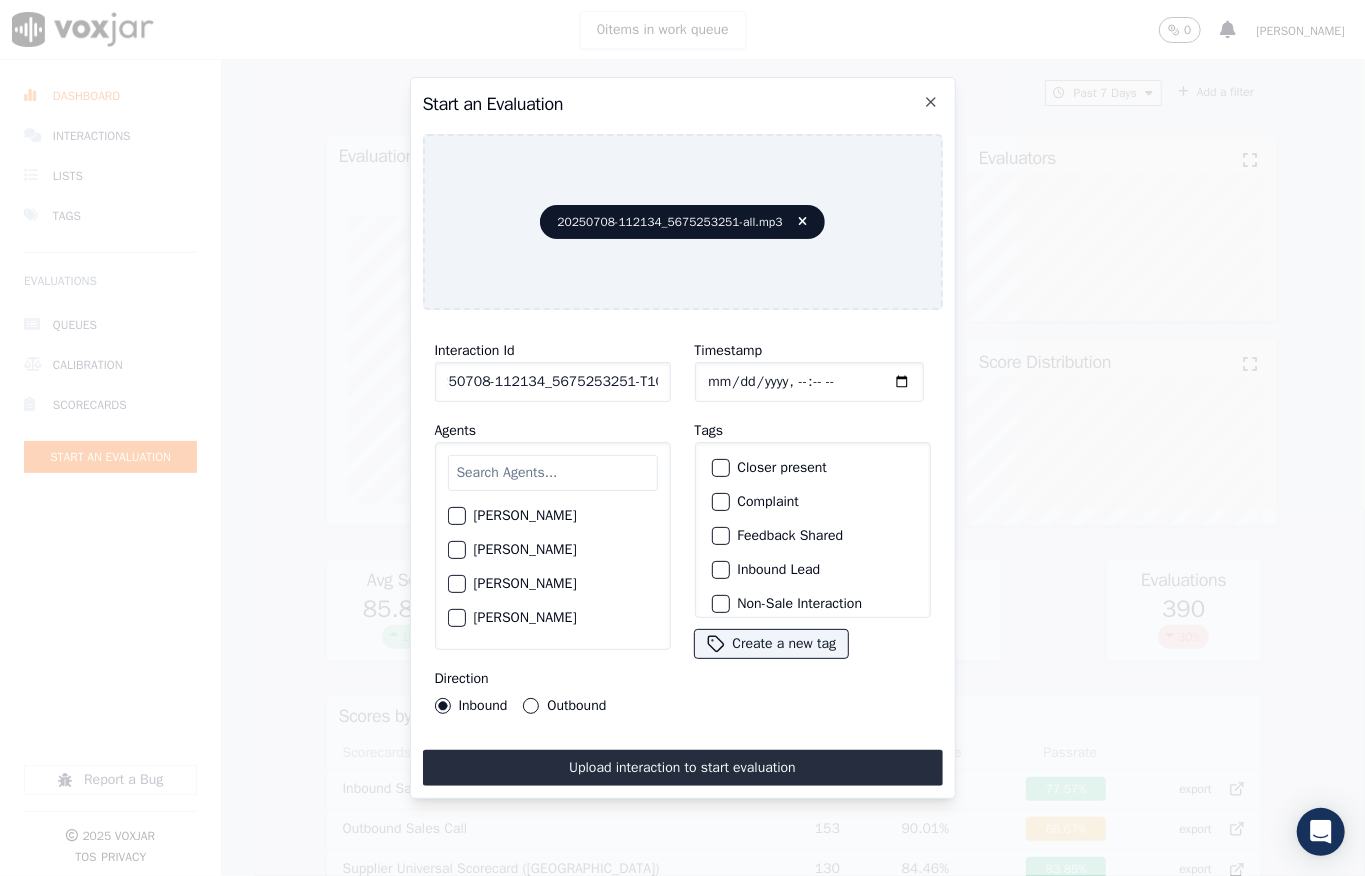 scroll, scrollTop: 0, scrollLeft: 32, axis: horizontal 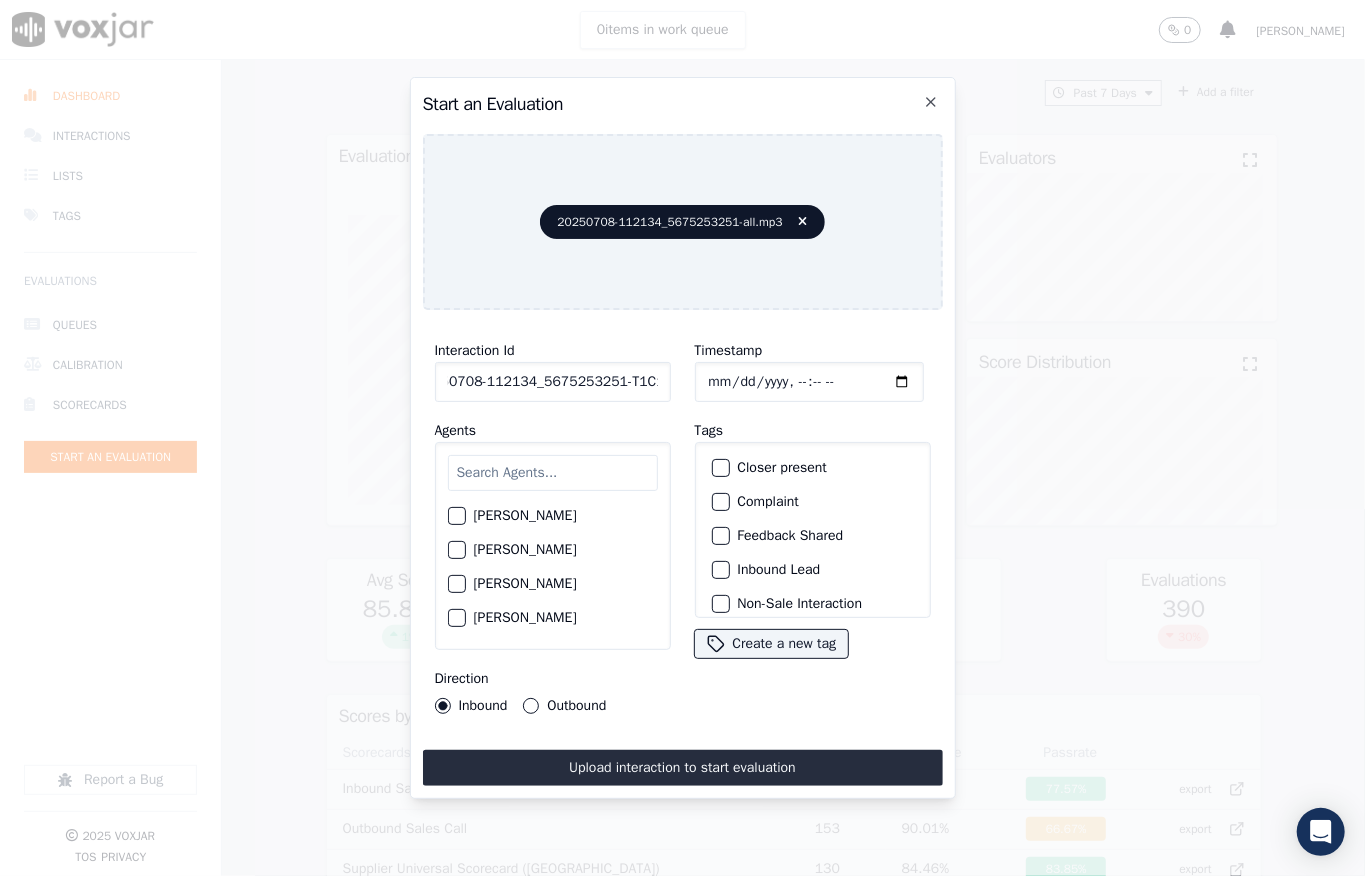 type on "20250708-112134_5675253251-T1C1" 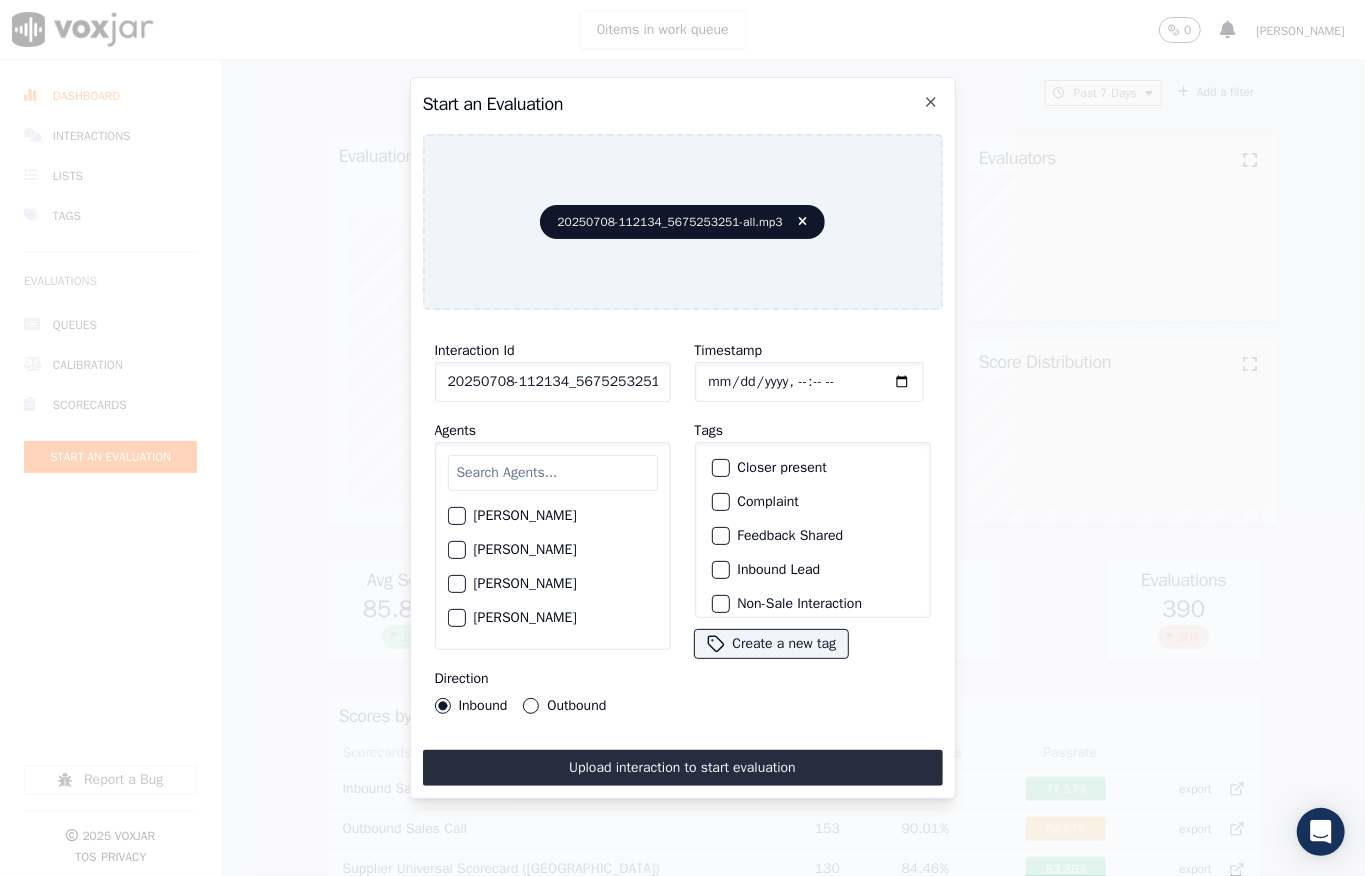 type on "2025-07-08T21:02" 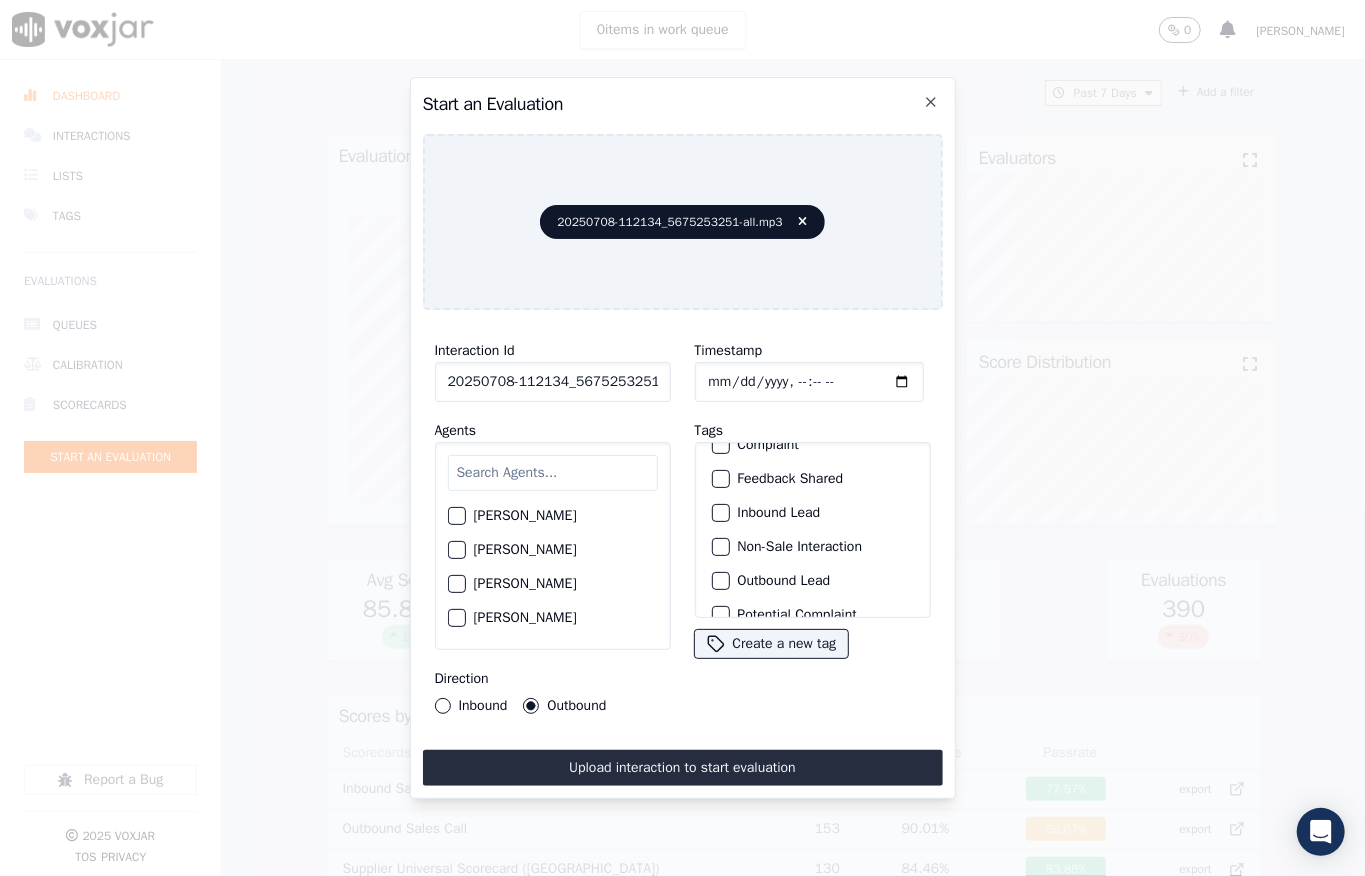 scroll, scrollTop: 89, scrollLeft: 0, axis: vertical 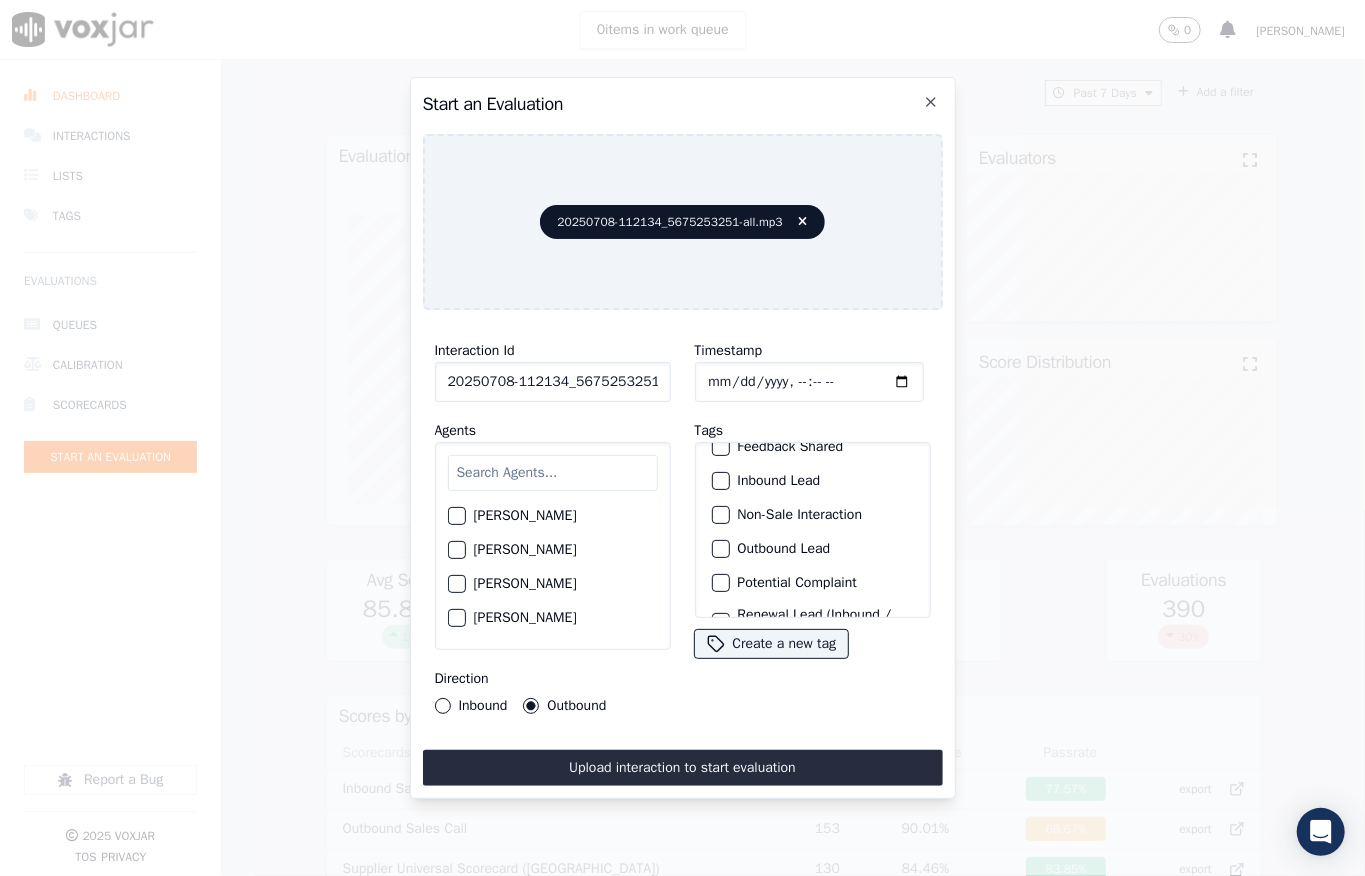 click at bounding box center (720, 549) 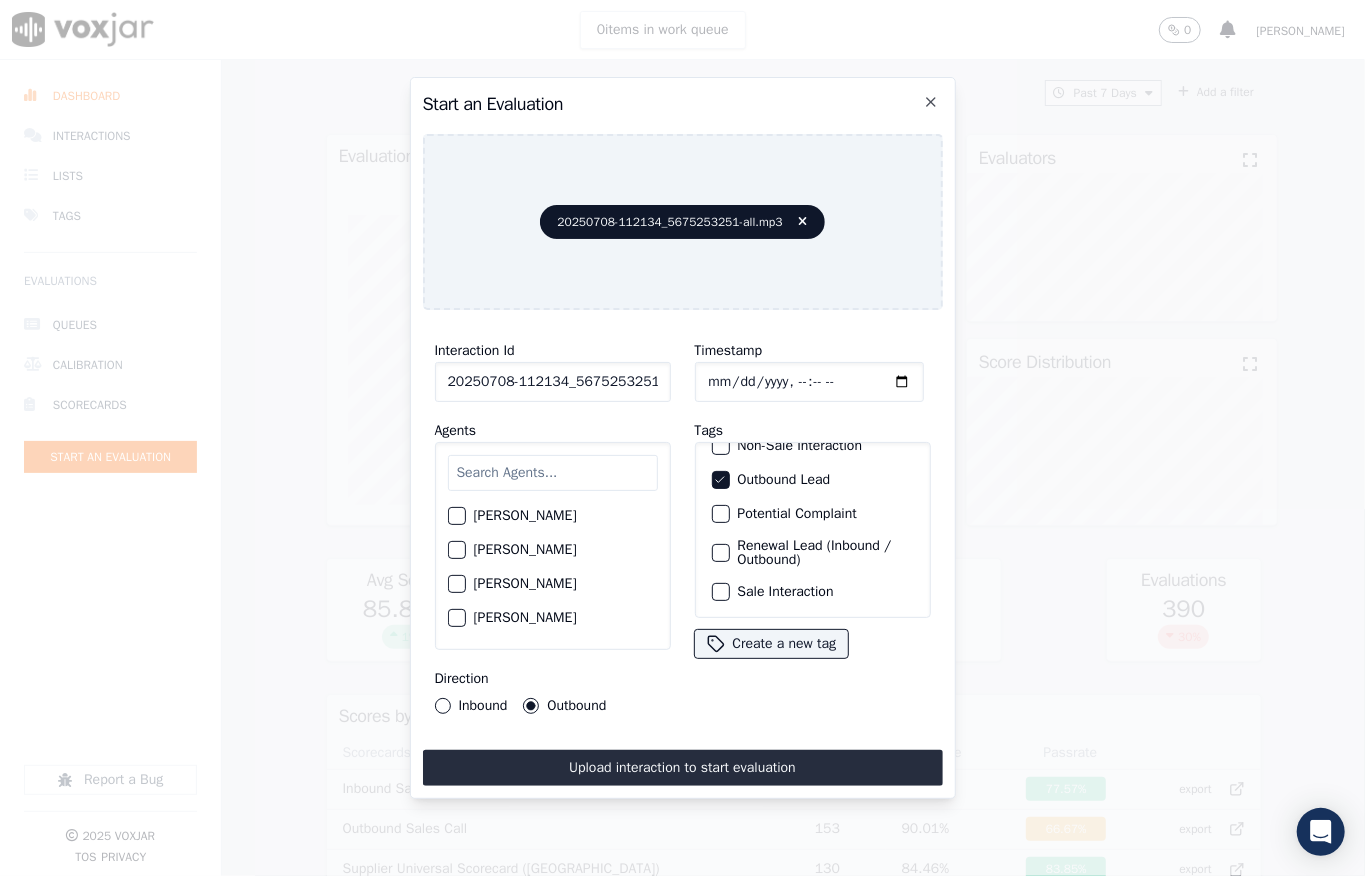 scroll, scrollTop: 200, scrollLeft: 0, axis: vertical 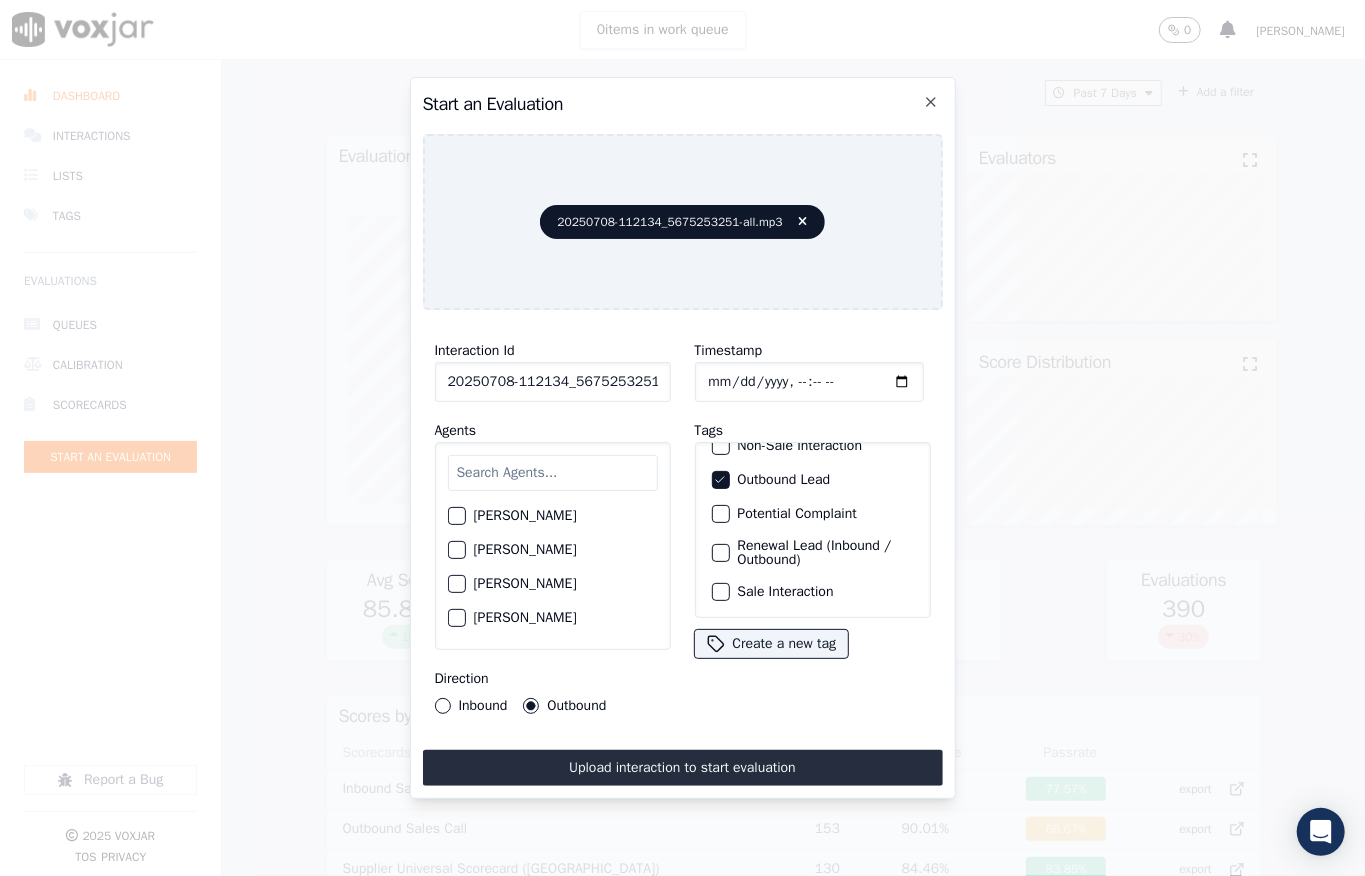 click at bounding box center (720, 592) 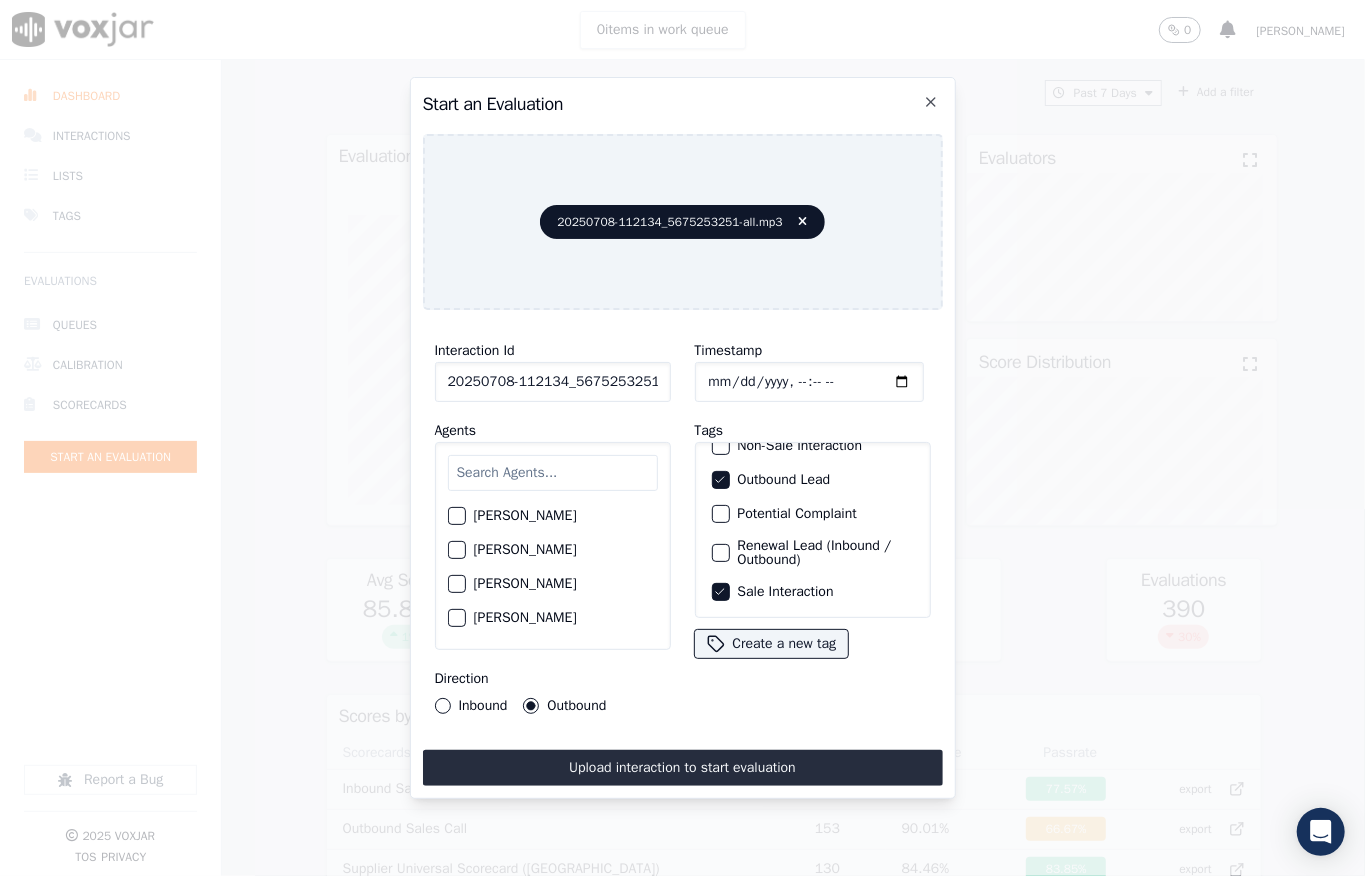 click at bounding box center [553, 473] 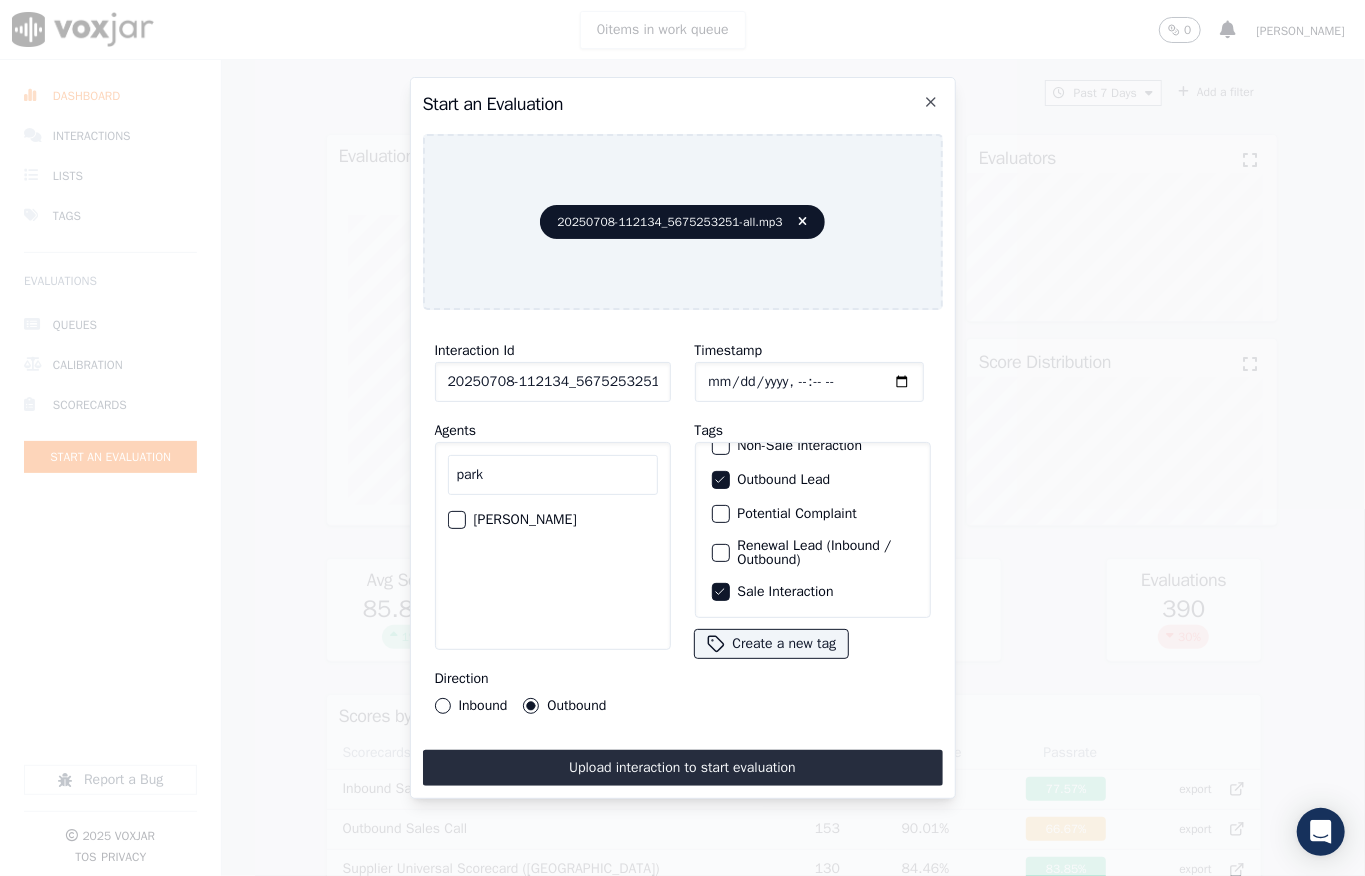 type on "park" 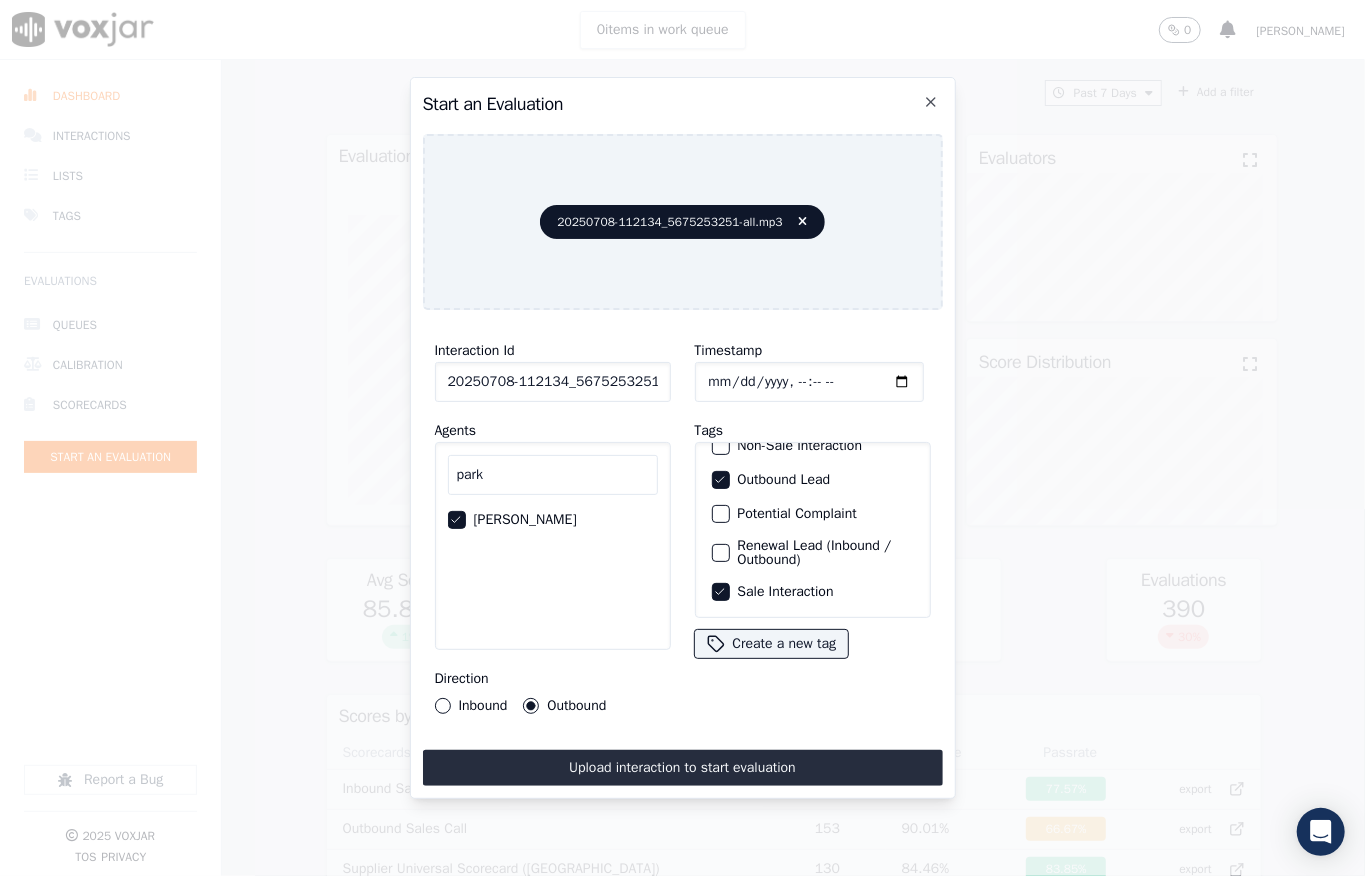 scroll, scrollTop: 0, scrollLeft: 32, axis: horizontal 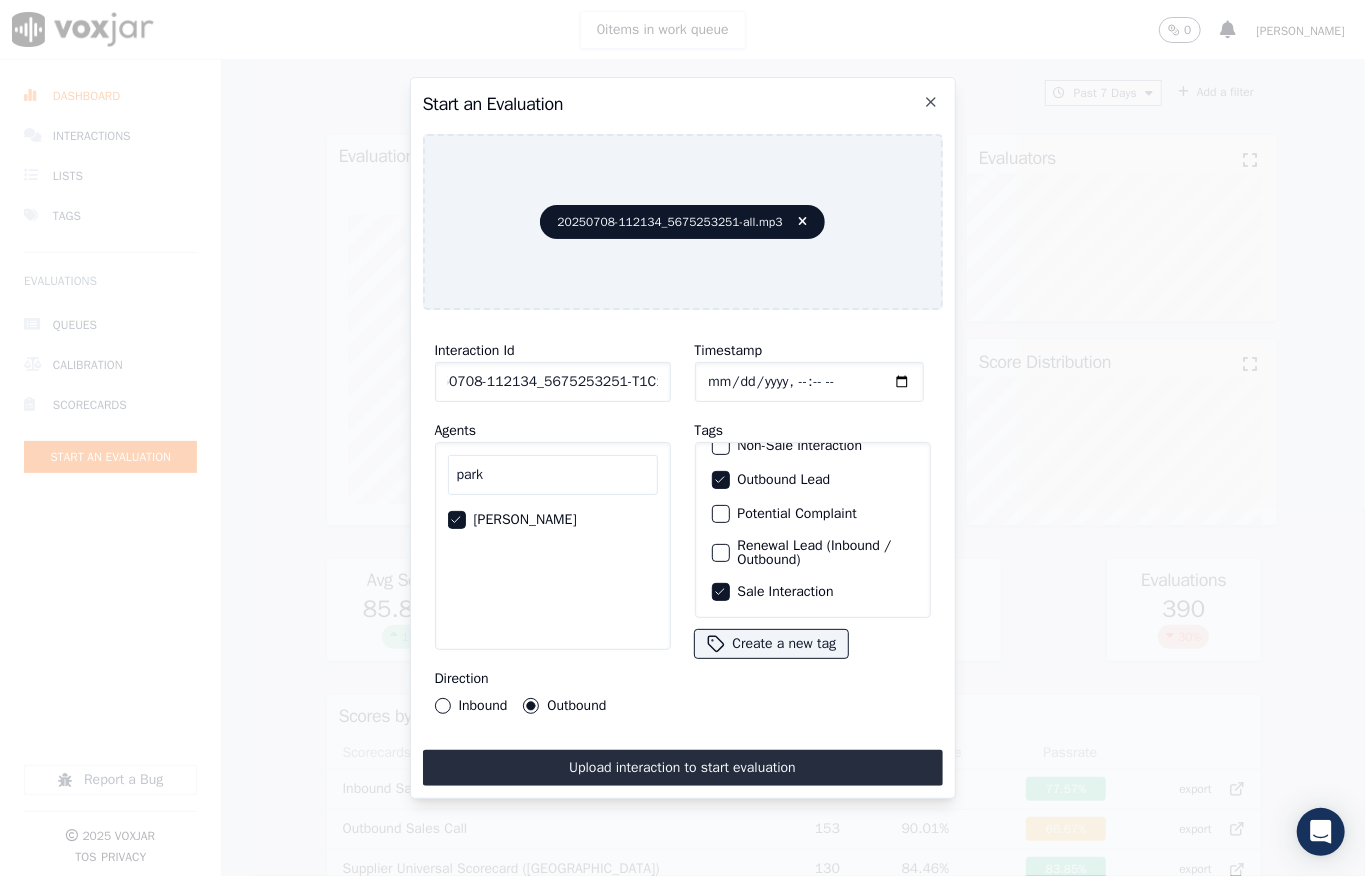 drag, startPoint x: 626, startPoint y: 364, endPoint x: 701, endPoint y: 361, distance: 75.059975 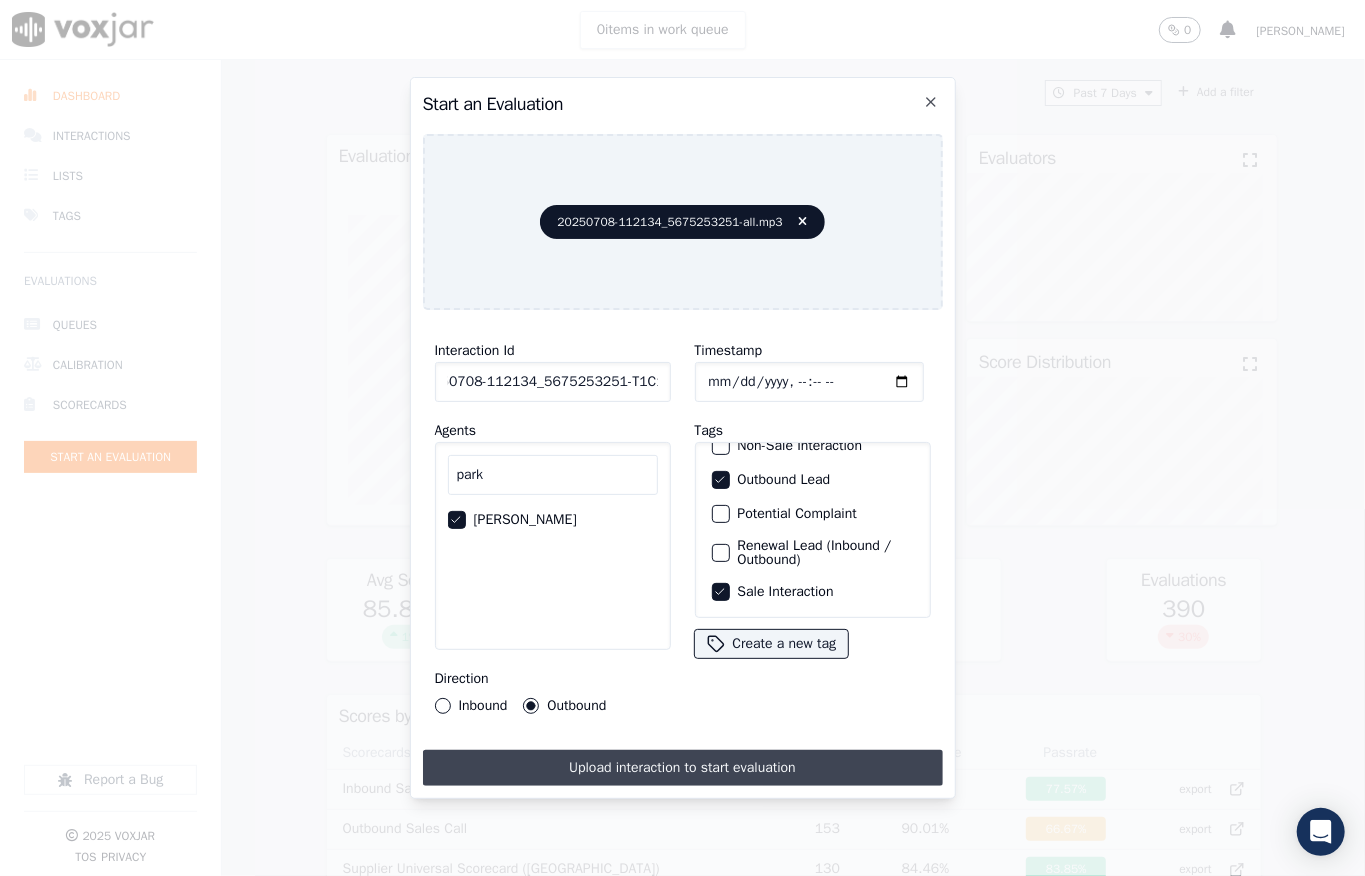 scroll, scrollTop: 0, scrollLeft: 0, axis: both 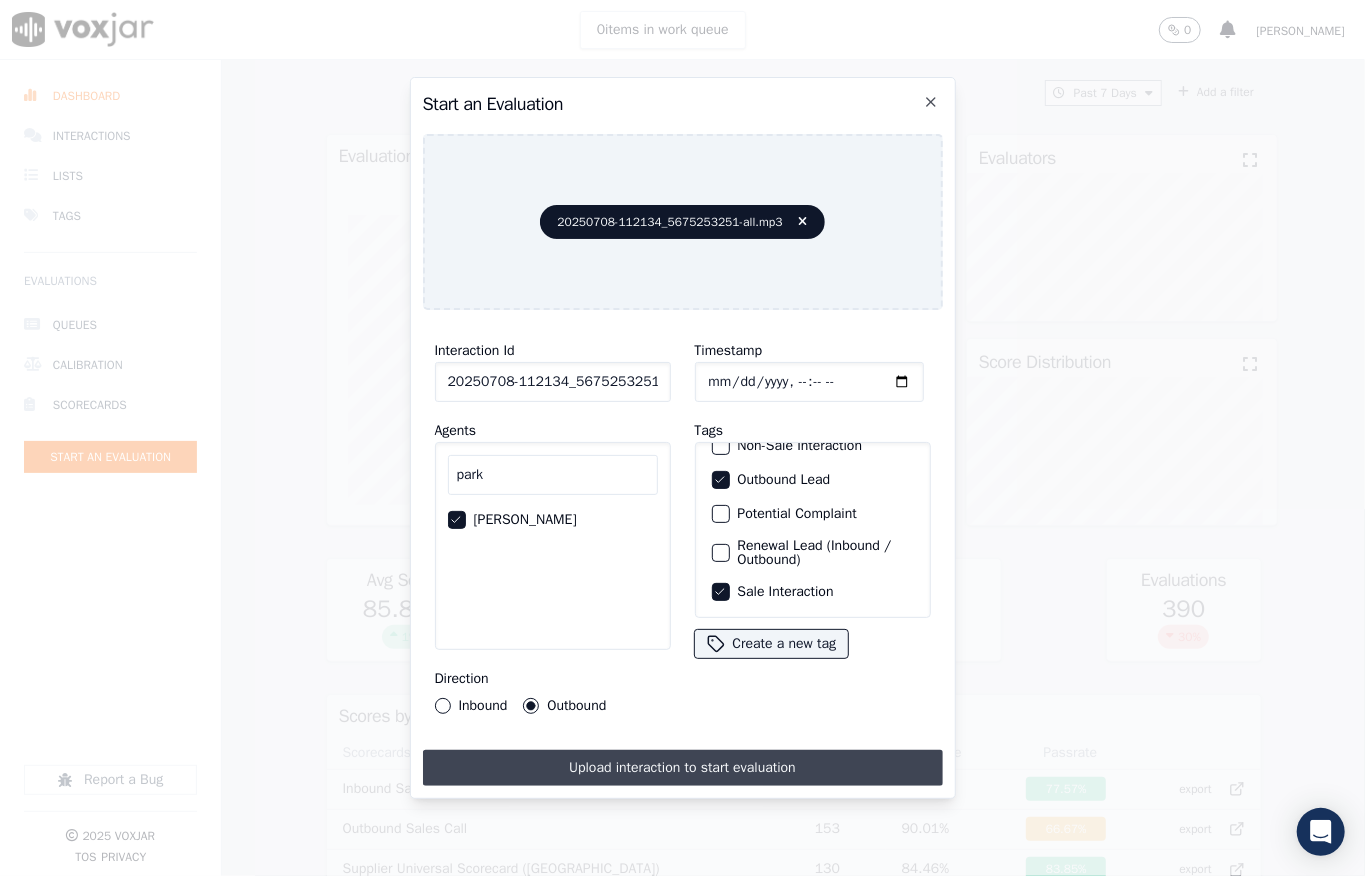 click on "Upload interaction to start evaluation" at bounding box center [683, 768] 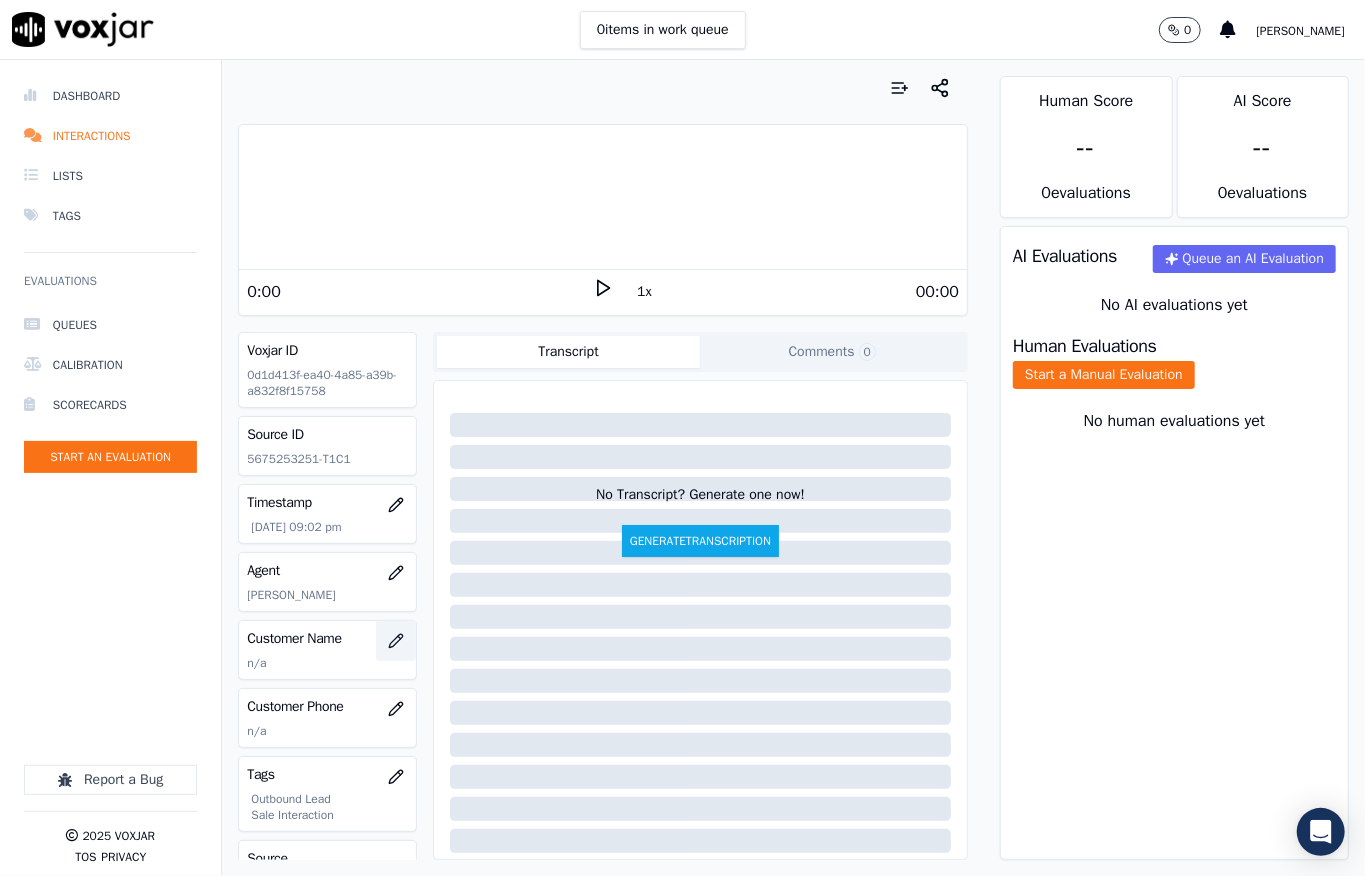 click 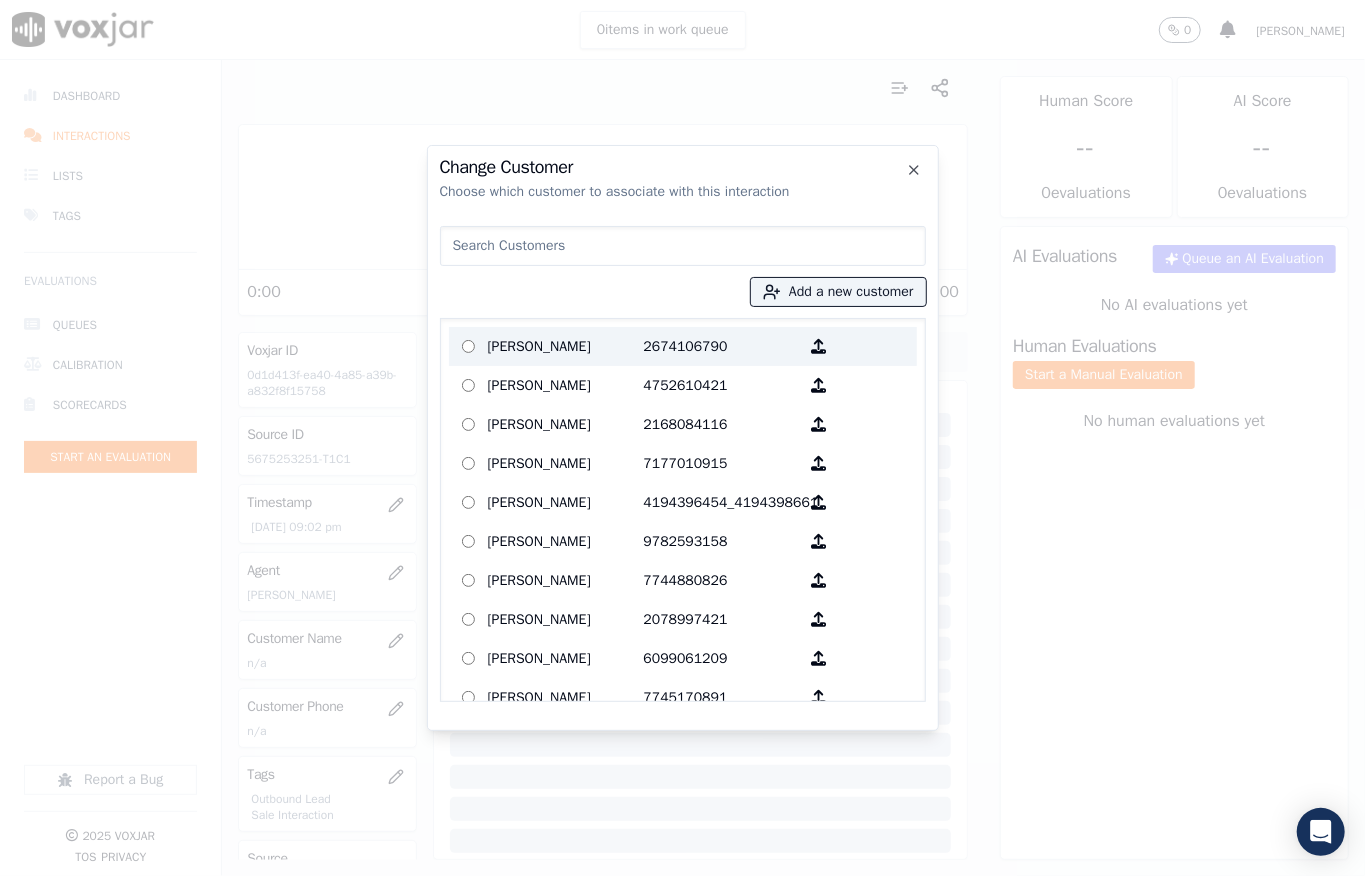 paste on "LINDA H PARENTE" 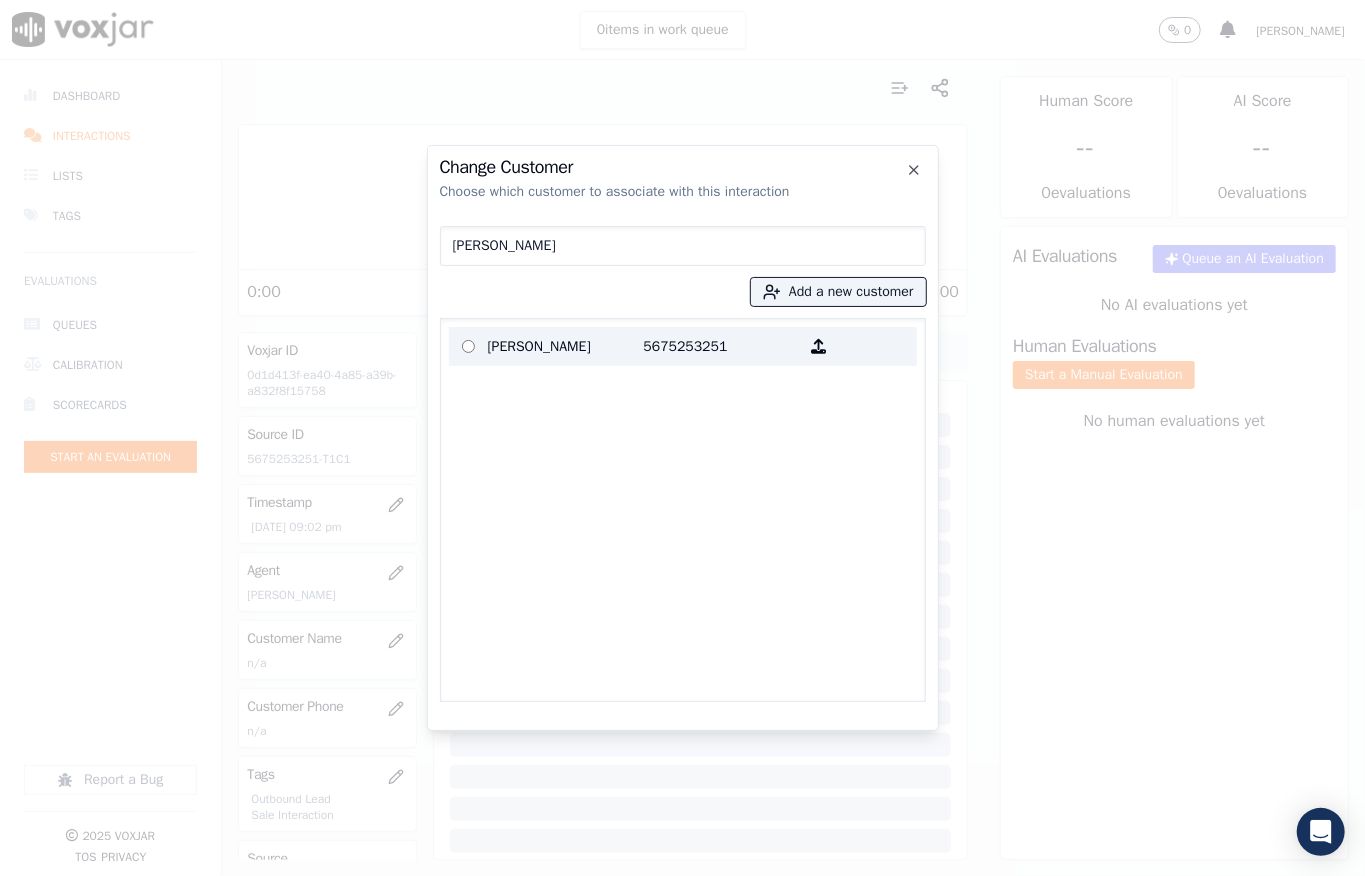type on "LINDA H PARENTE" 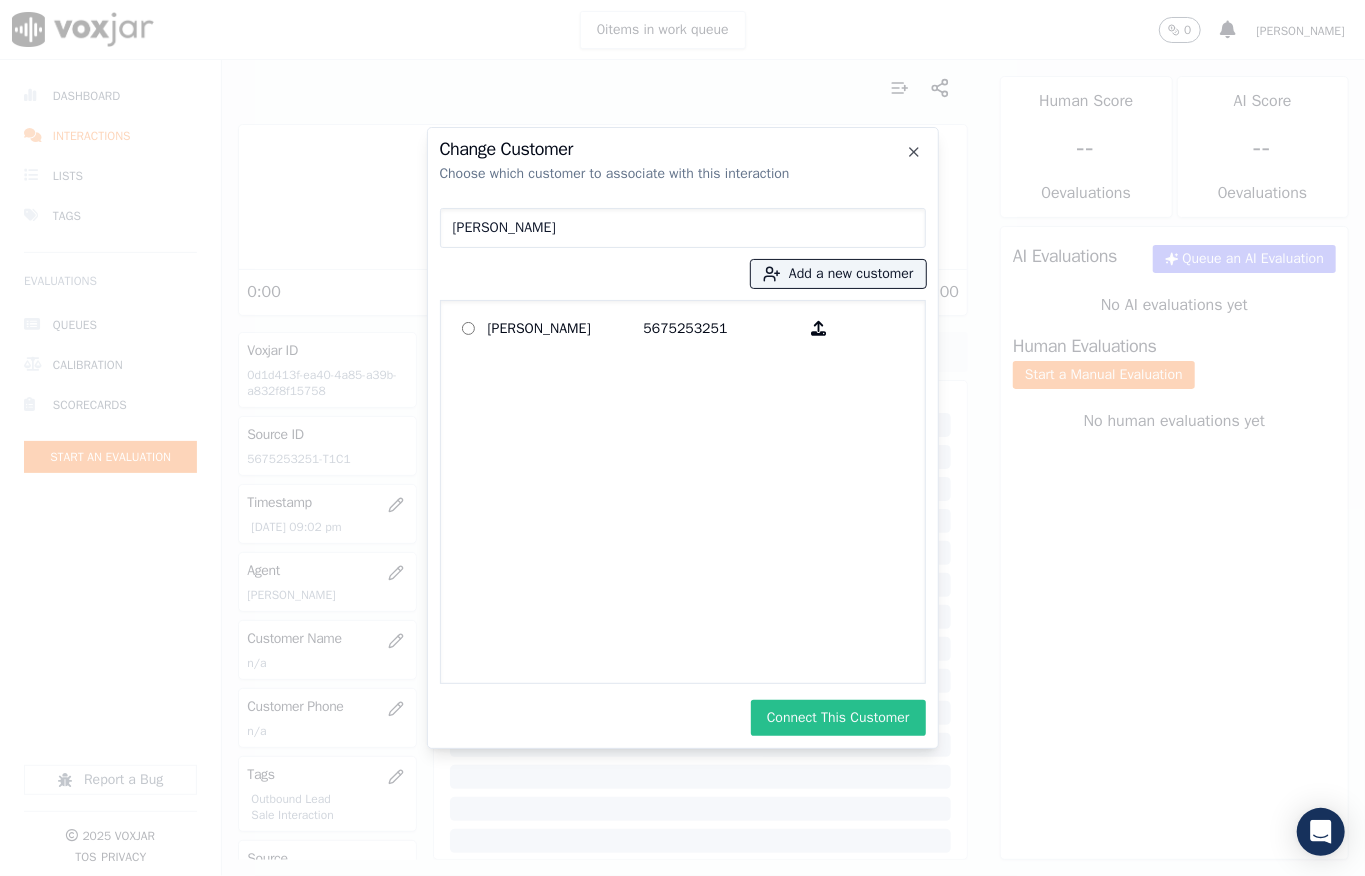 click on "Connect This Customer" at bounding box center (838, 718) 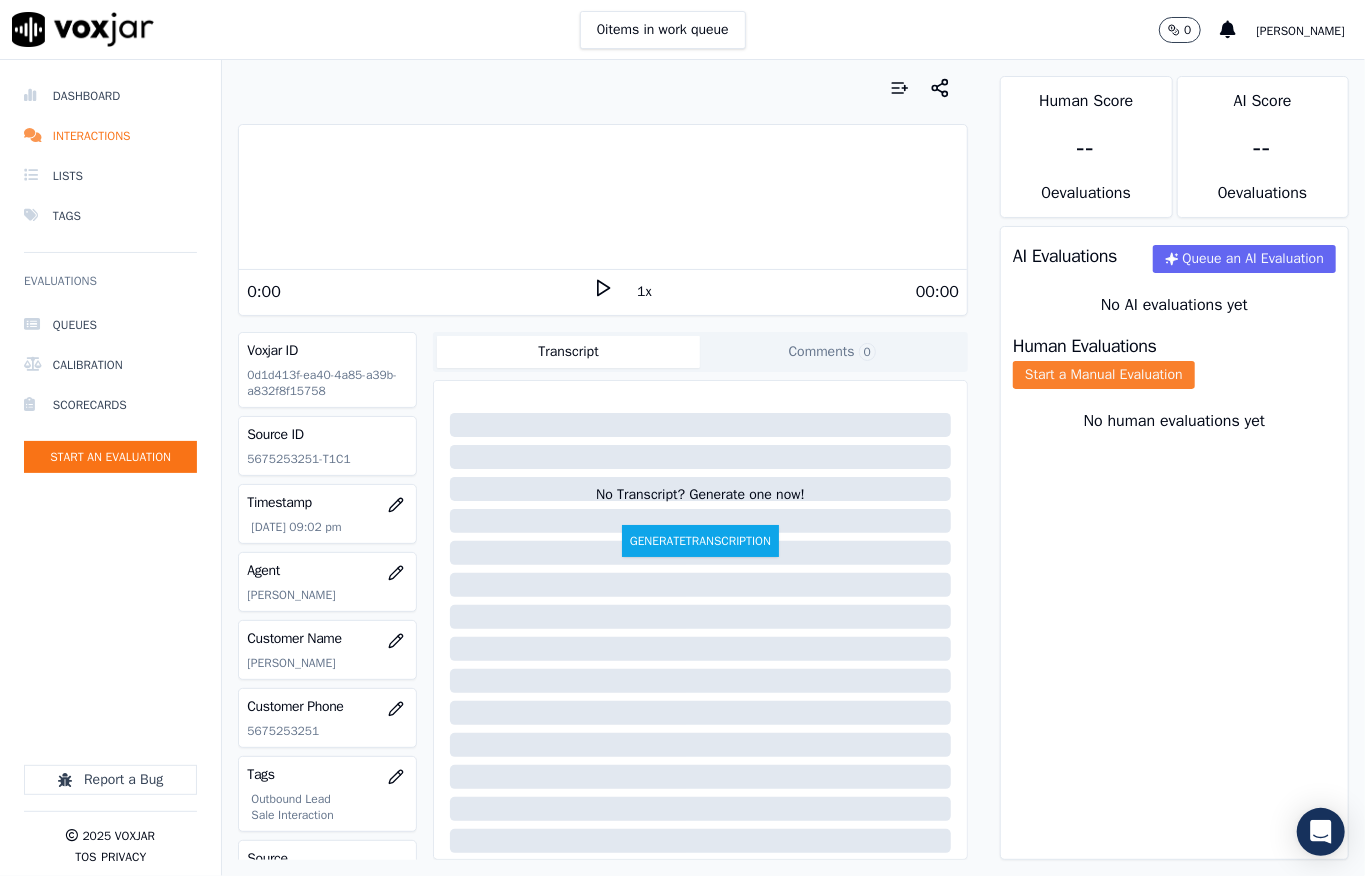click on "Start a Manual Evaluation" 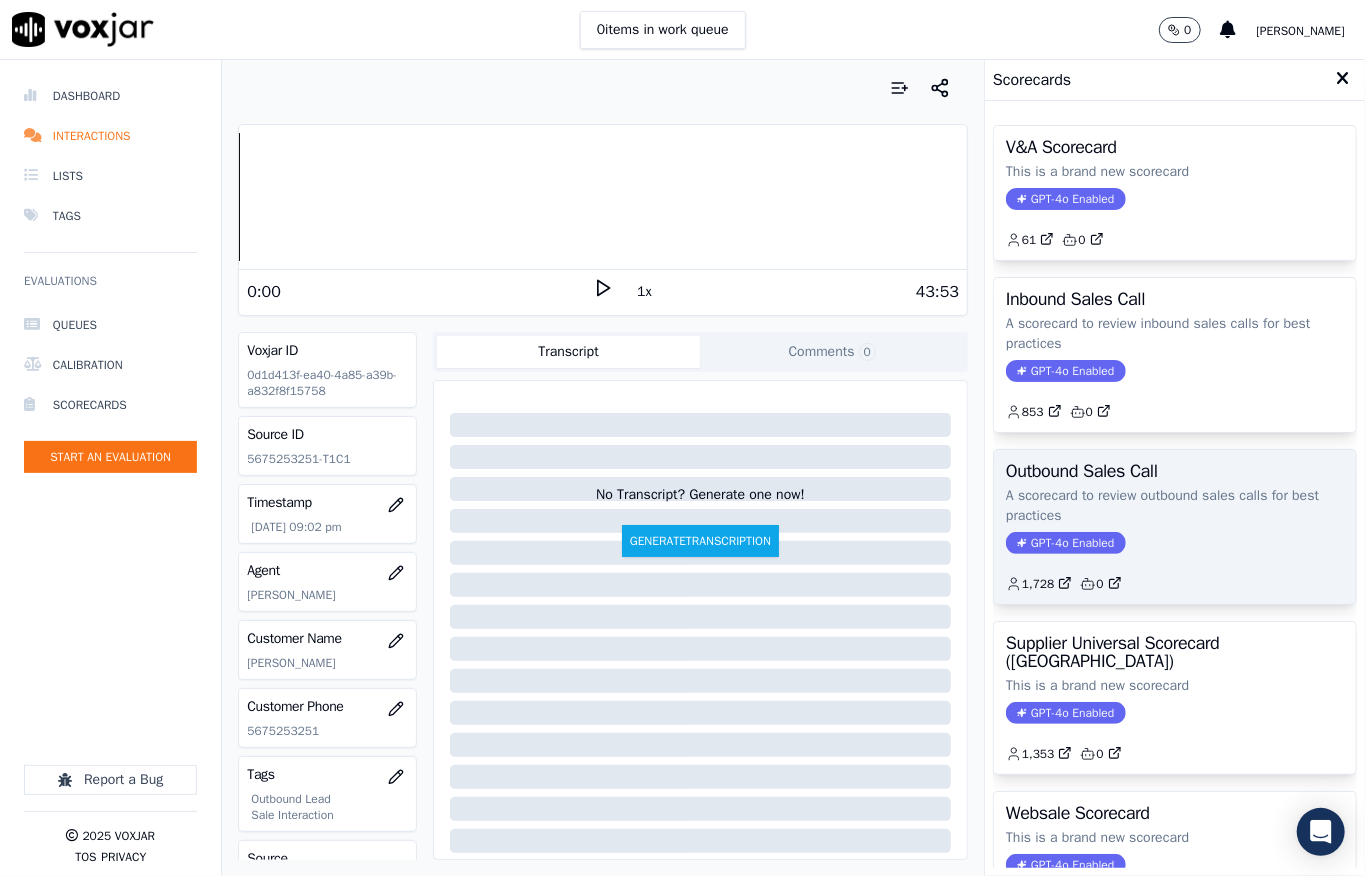 click on "GPT-4o Enabled" at bounding box center (1065, 543) 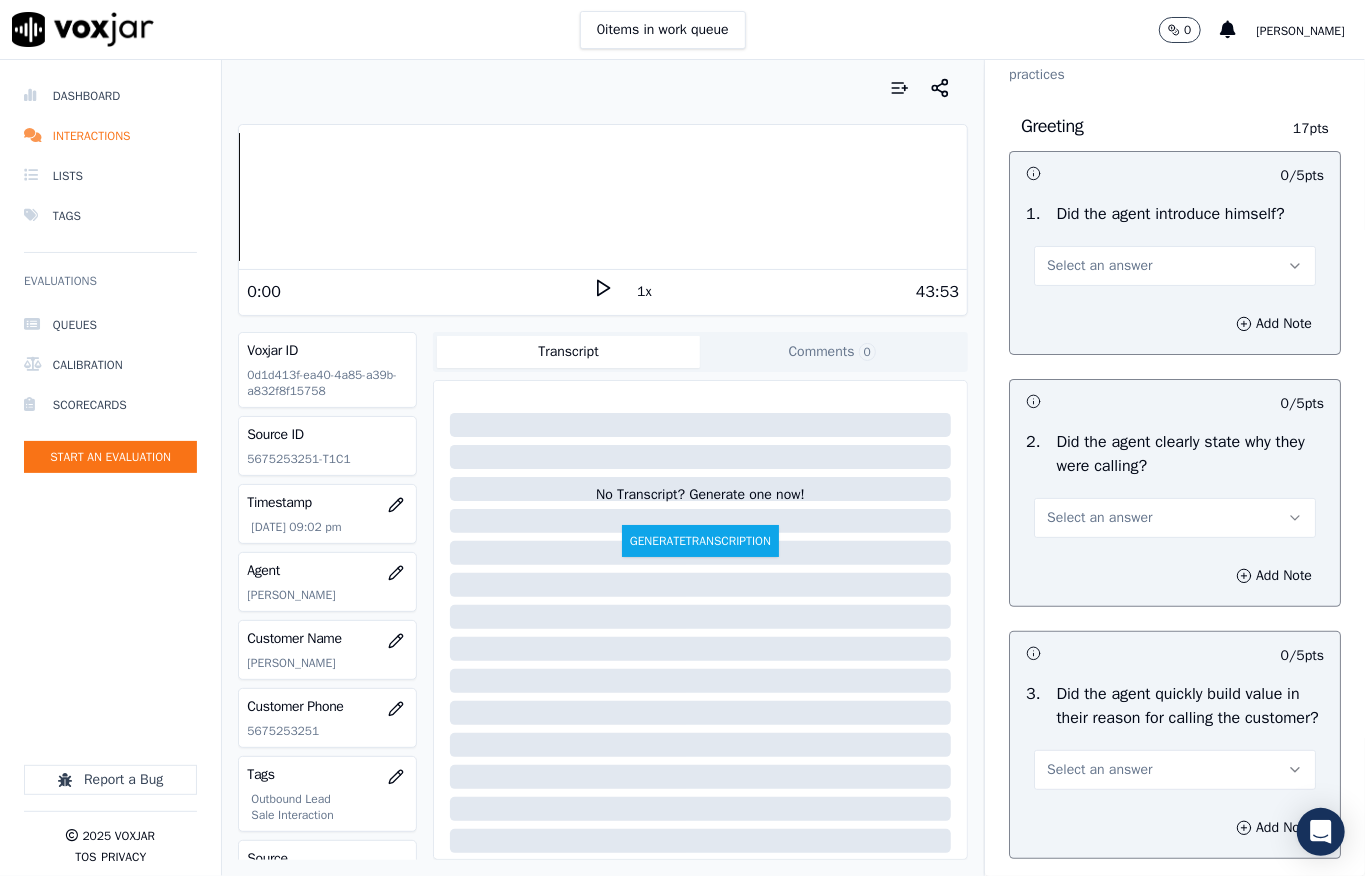 scroll, scrollTop: 133, scrollLeft: 0, axis: vertical 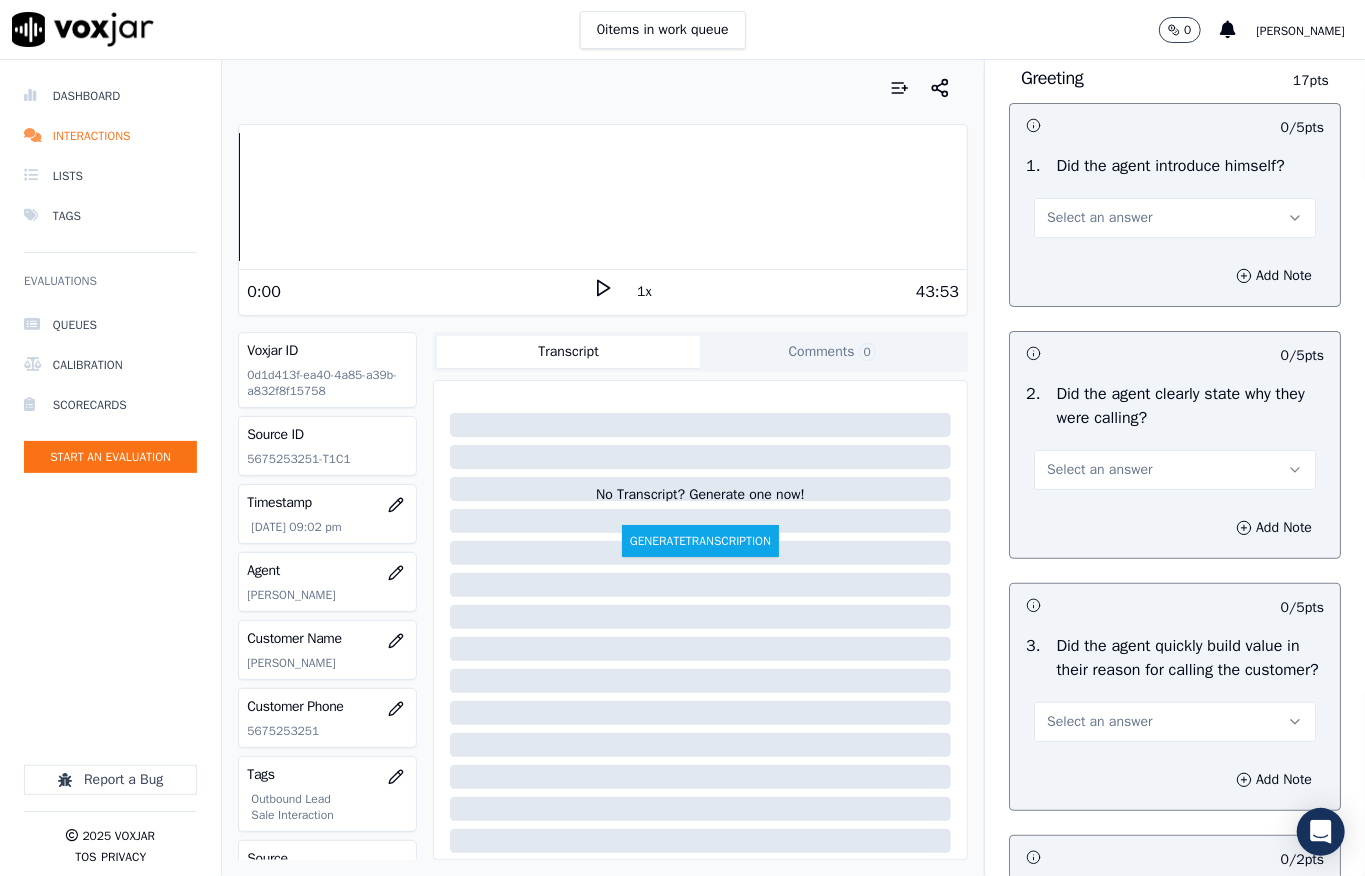 drag, startPoint x: 1136, startPoint y: 212, endPoint x: 1109, endPoint y: 232, distance: 33.600594 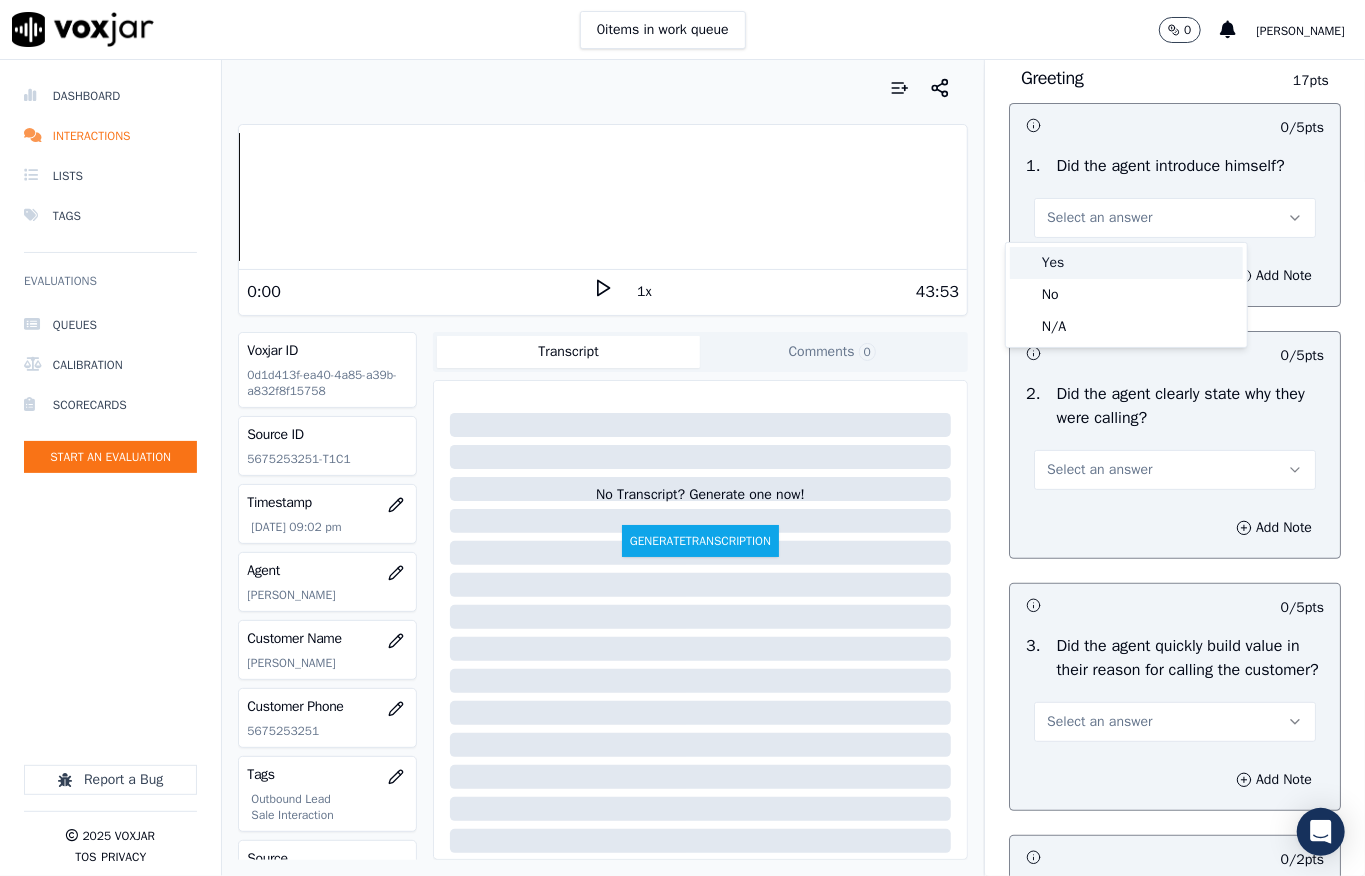 click on "Yes" at bounding box center (1126, 263) 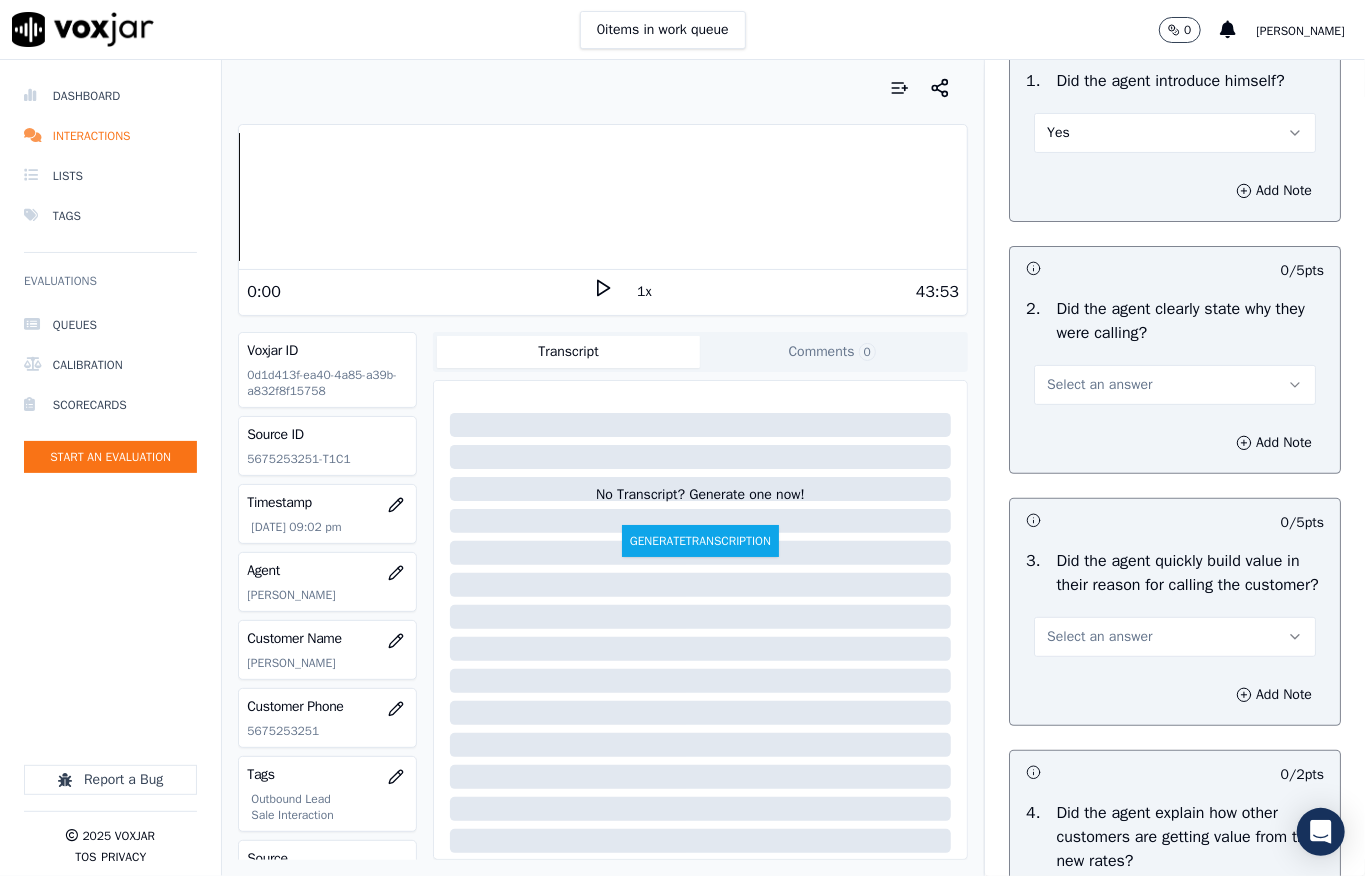 scroll, scrollTop: 266, scrollLeft: 0, axis: vertical 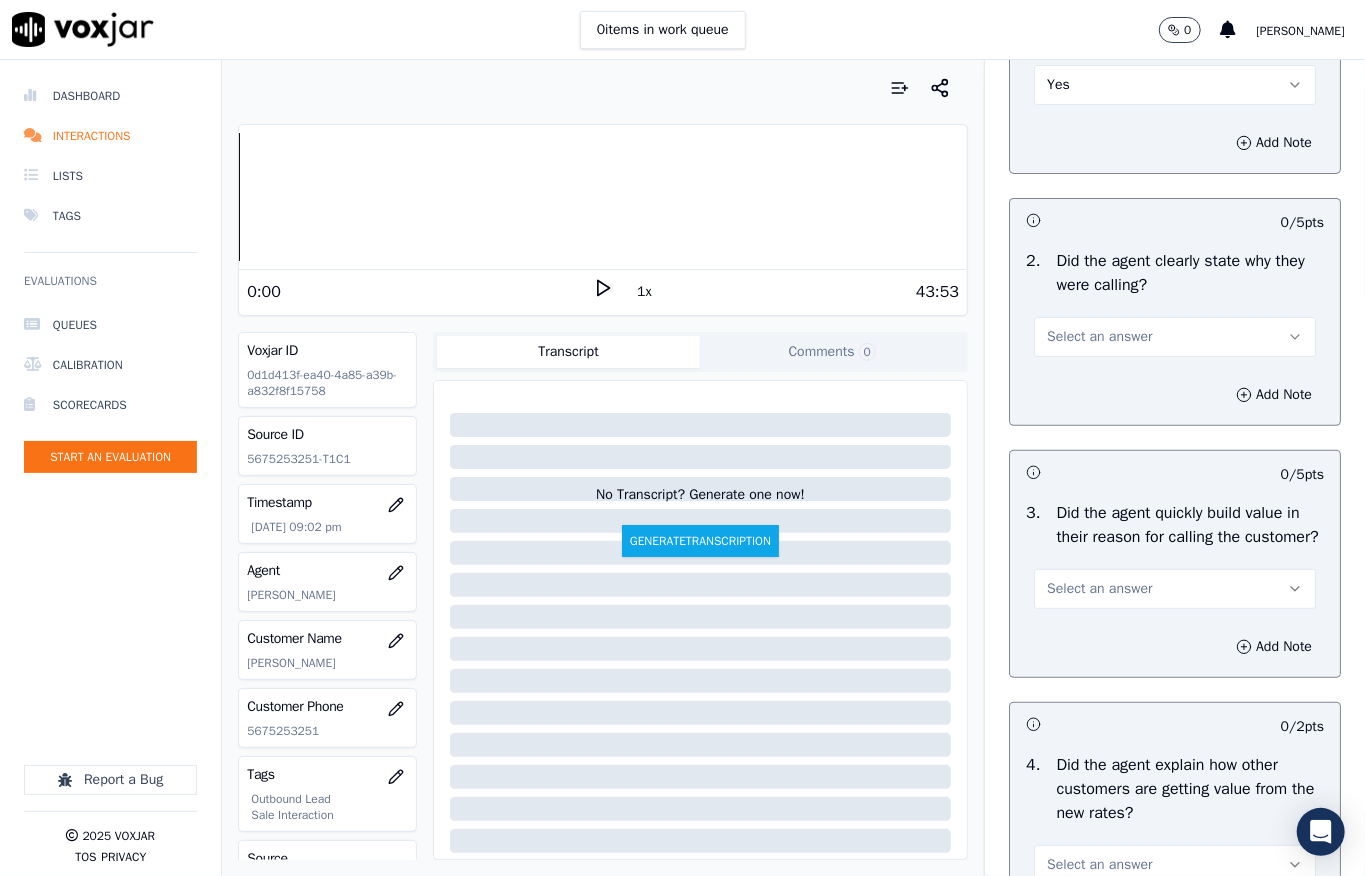 click on "Select an answer" at bounding box center (1099, 337) 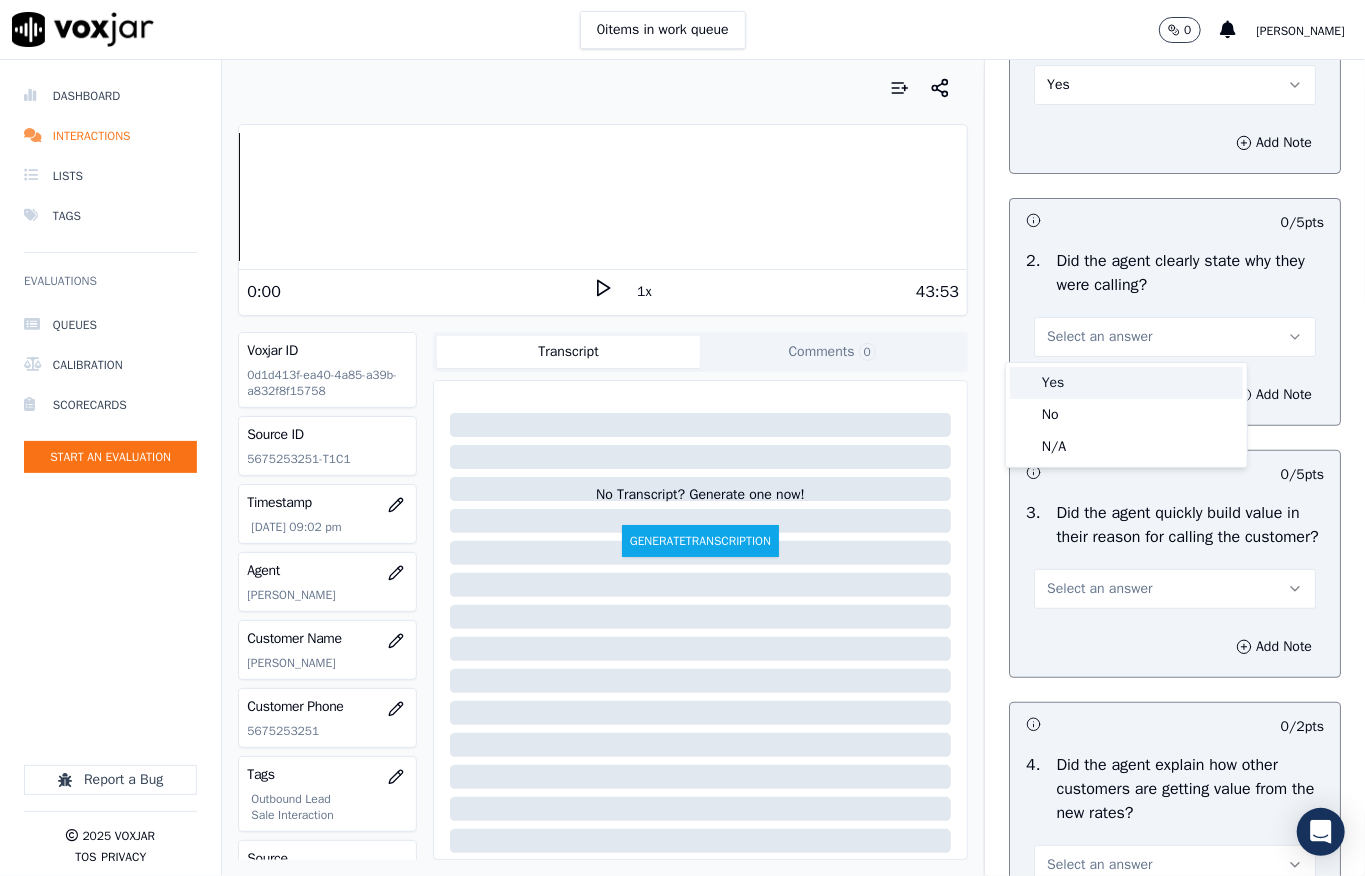 click on "Yes" at bounding box center [1126, 383] 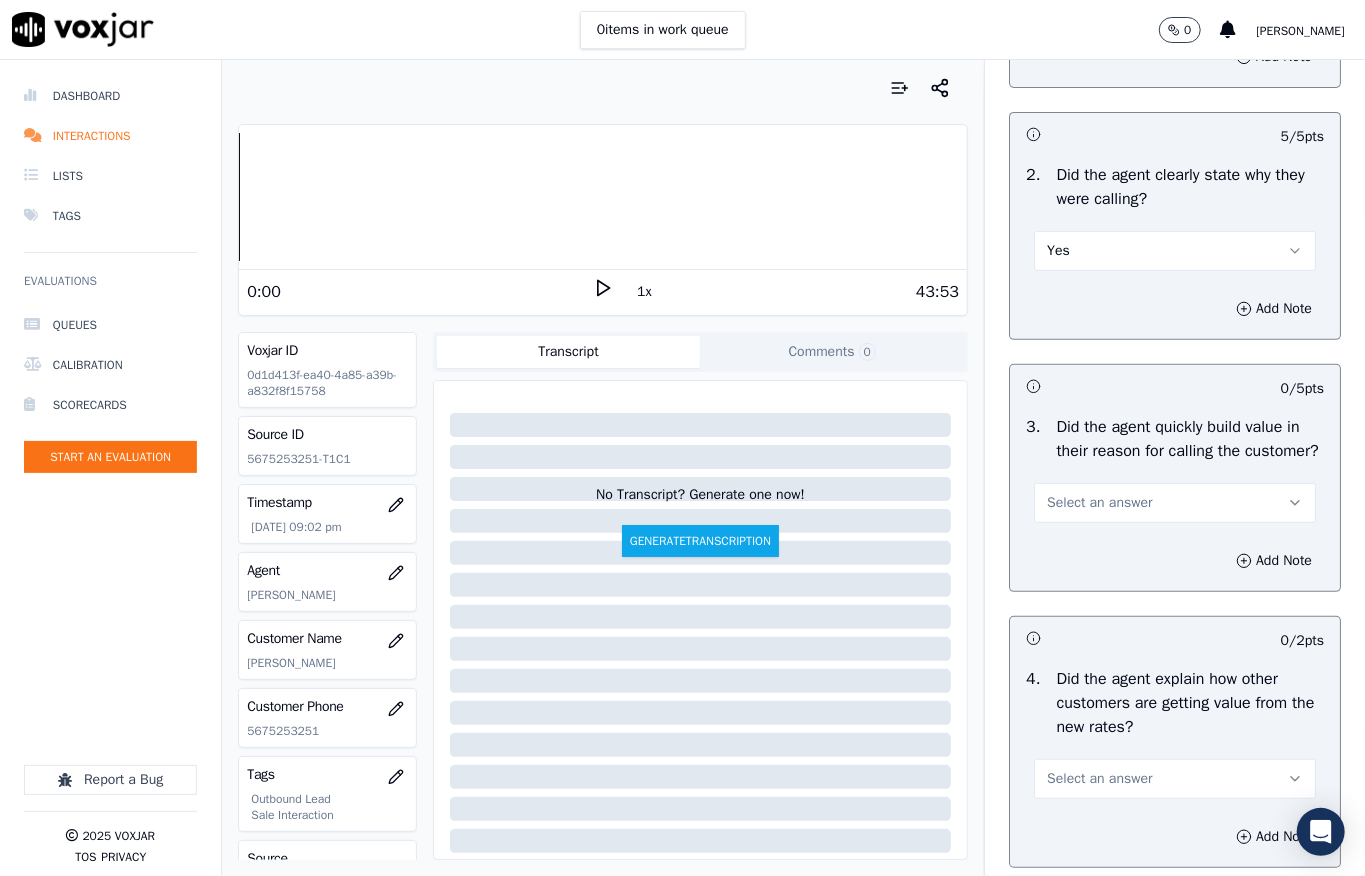 scroll, scrollTop: 400, scrollLeft: 0, axis: vertical 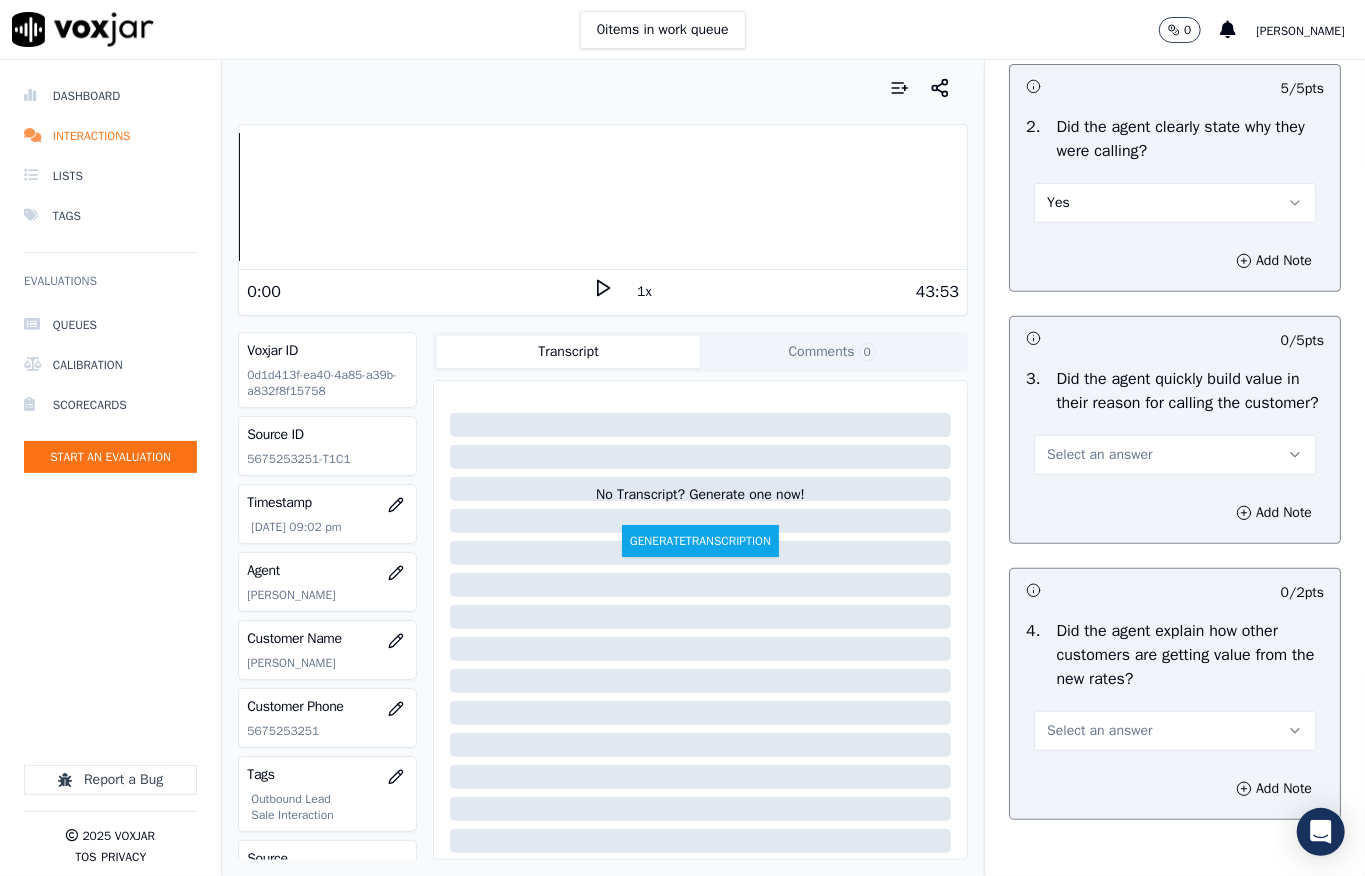 click on "Select an answer" at bounding box center (1099, 455) 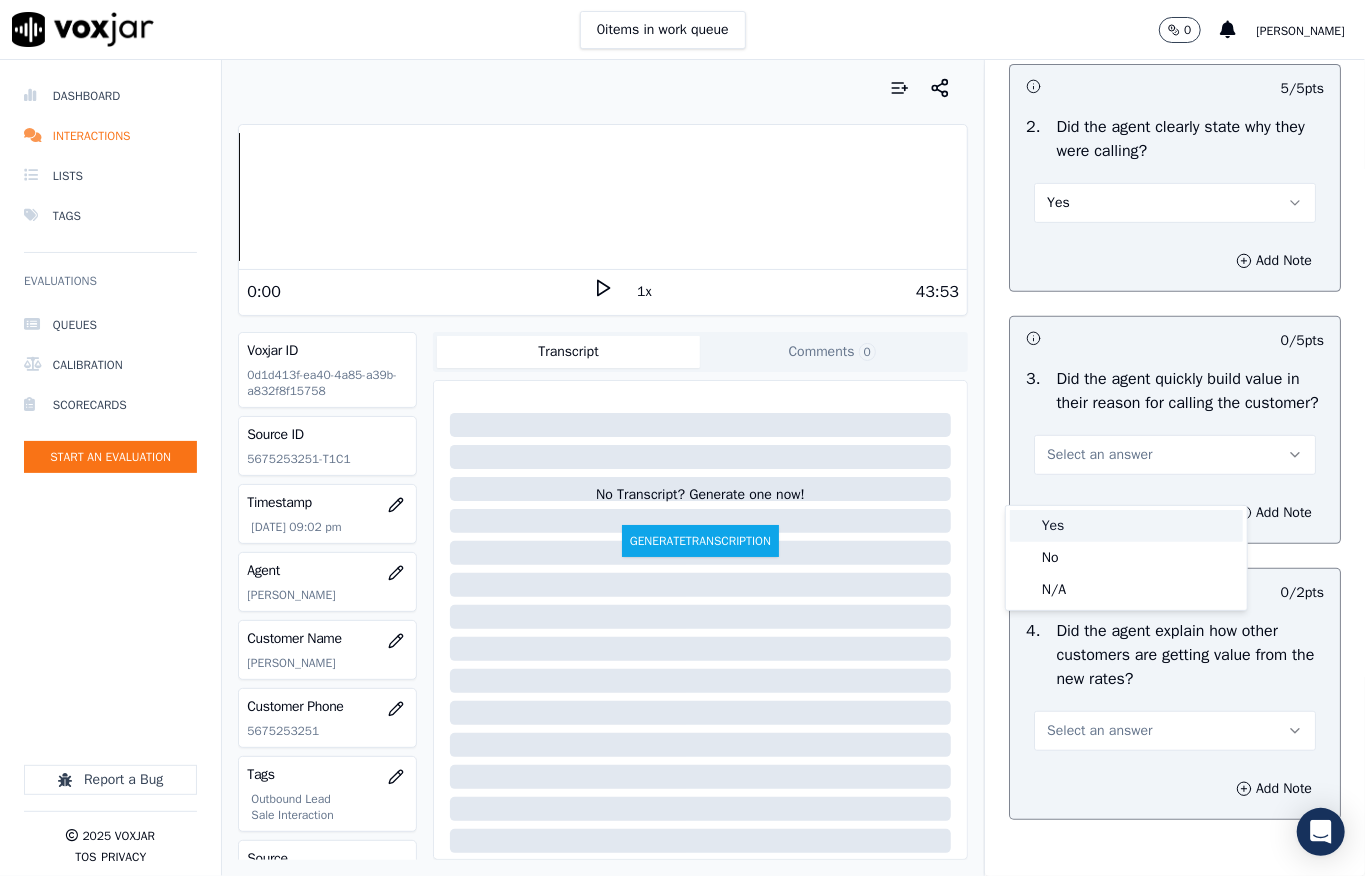 click on "Yes" at bounding box center [1126, 526] 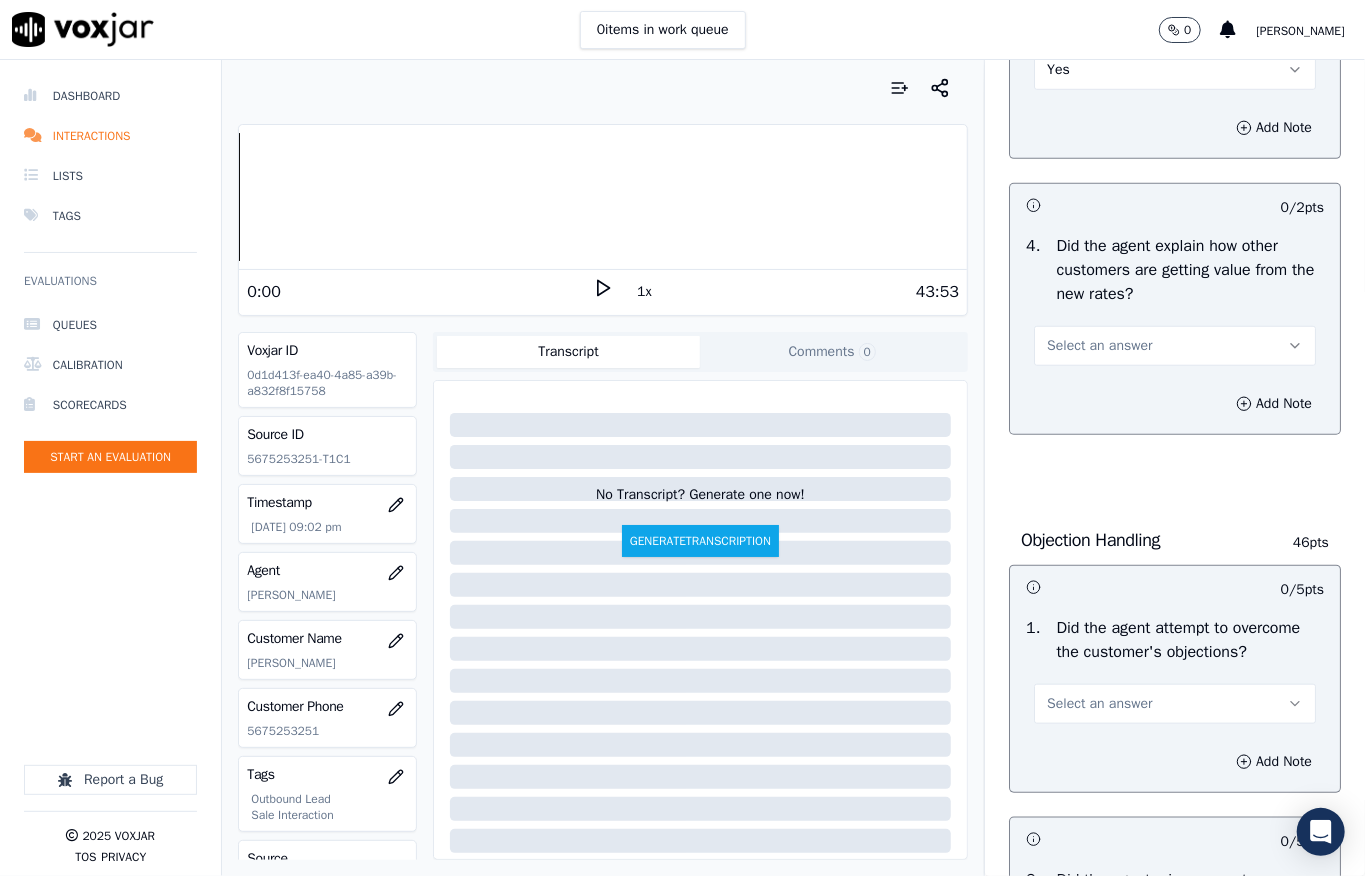 scroll, scrollTop: 800, scrollLeft: 0, axis: vertical 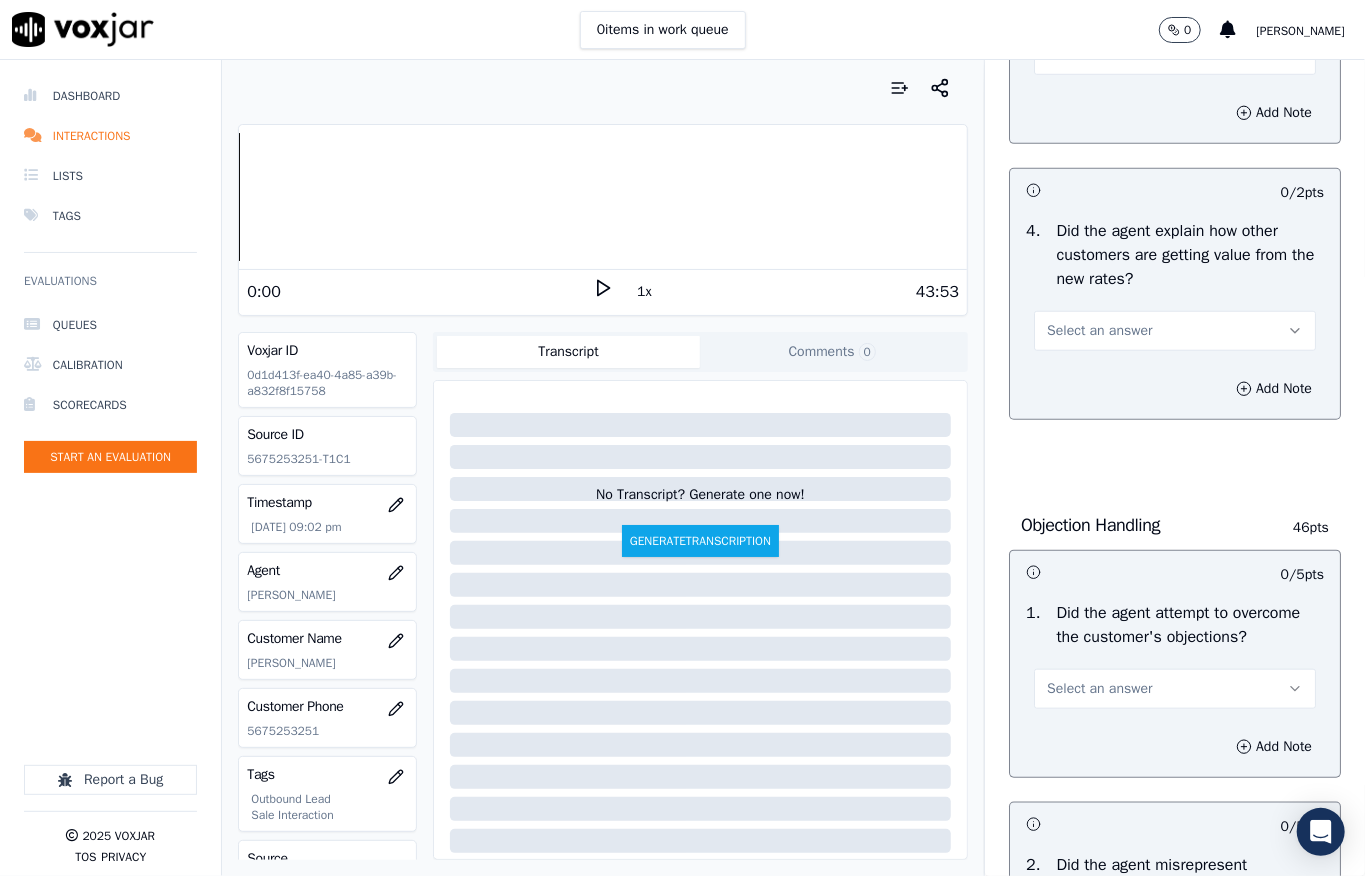 click on "Select an answer" at bounding box center [1099, 331] 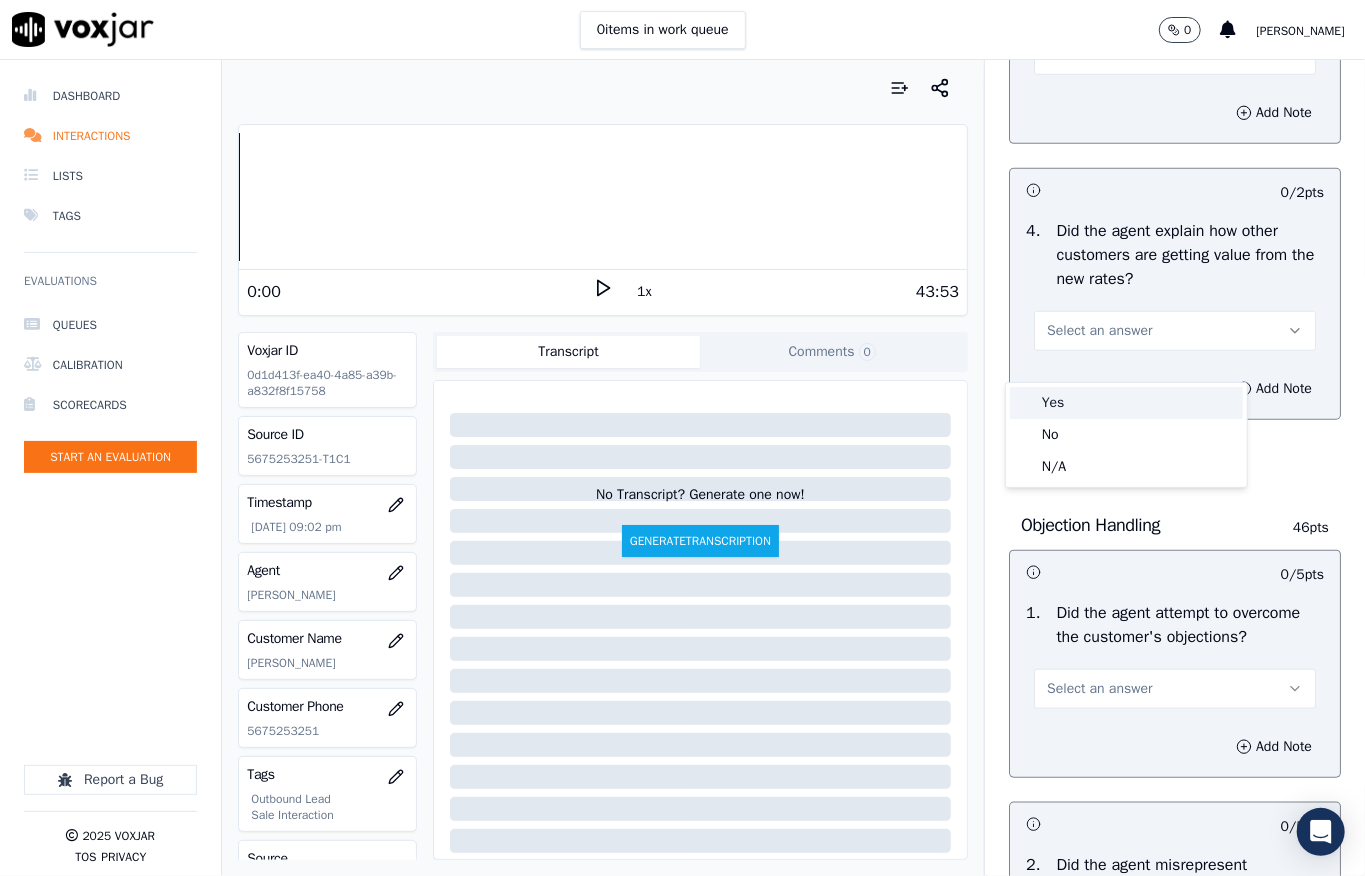 click on "Yes" at bounding box center [1126, 403] 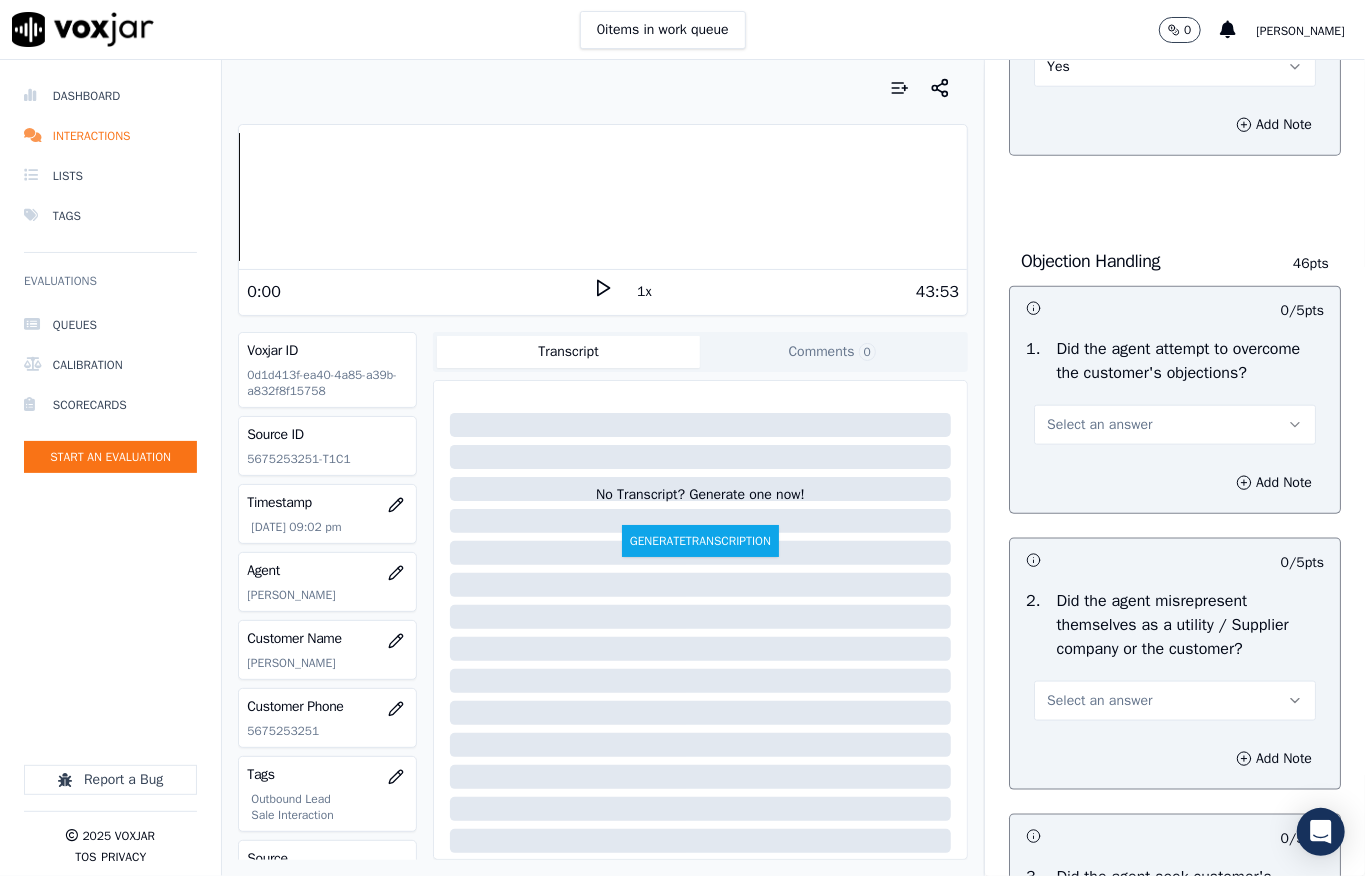 scroll, scrollTop: 1066, scrollLeft: 0, axis: vertical 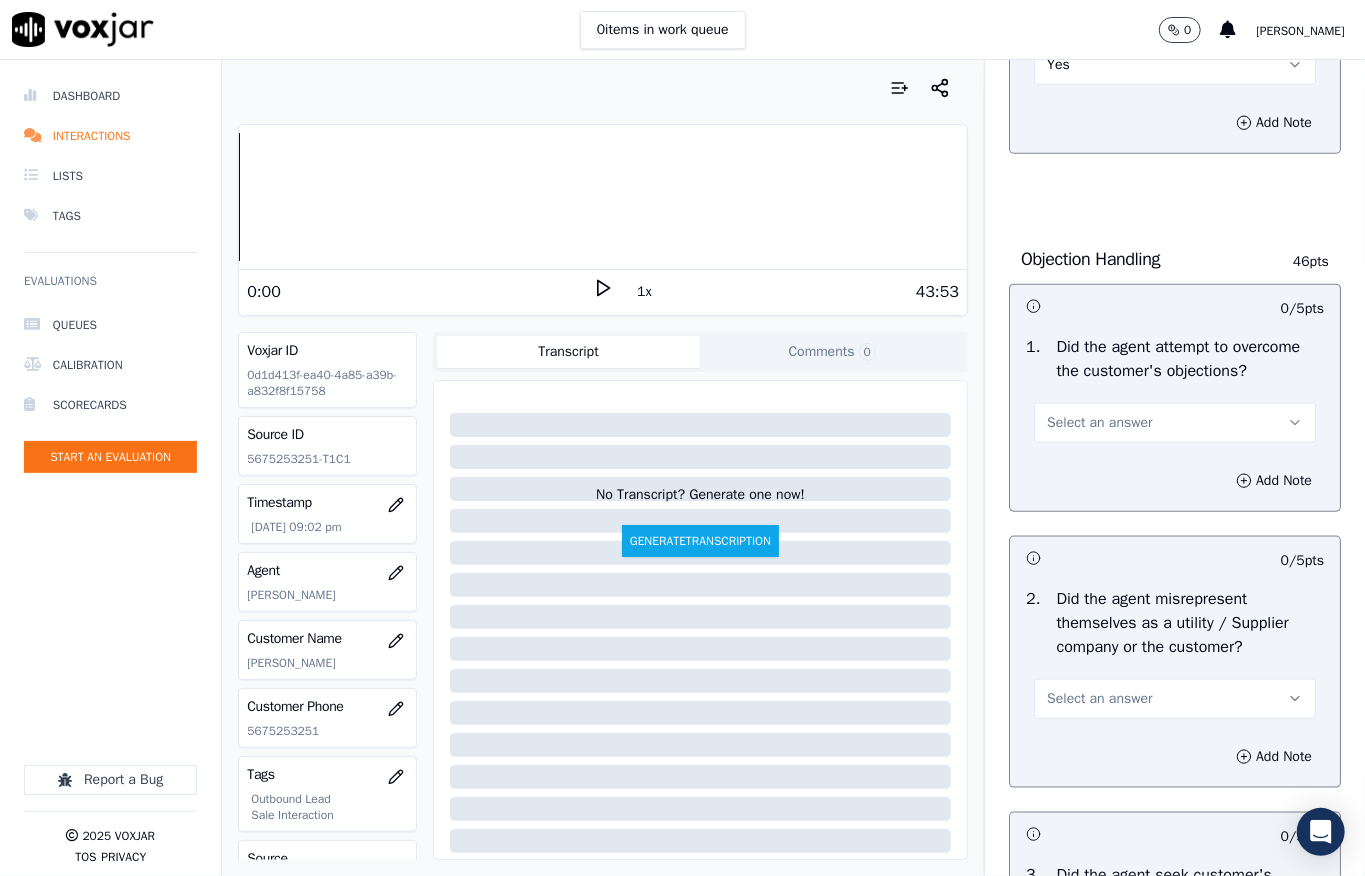 click on "Select an answer" at bounding box center (1099, 423) 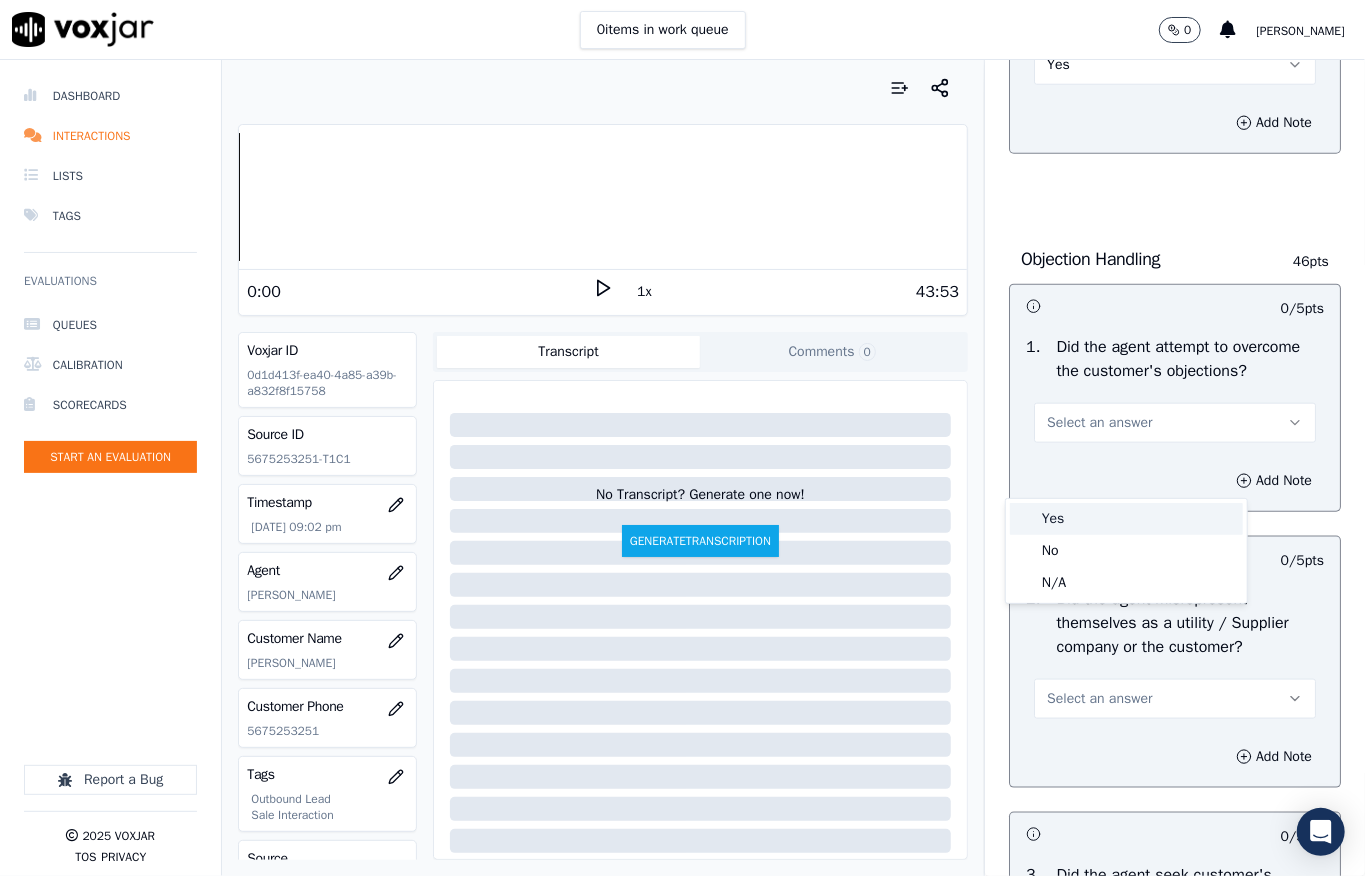 click on "Yes" at bounding box center [1126, 519] 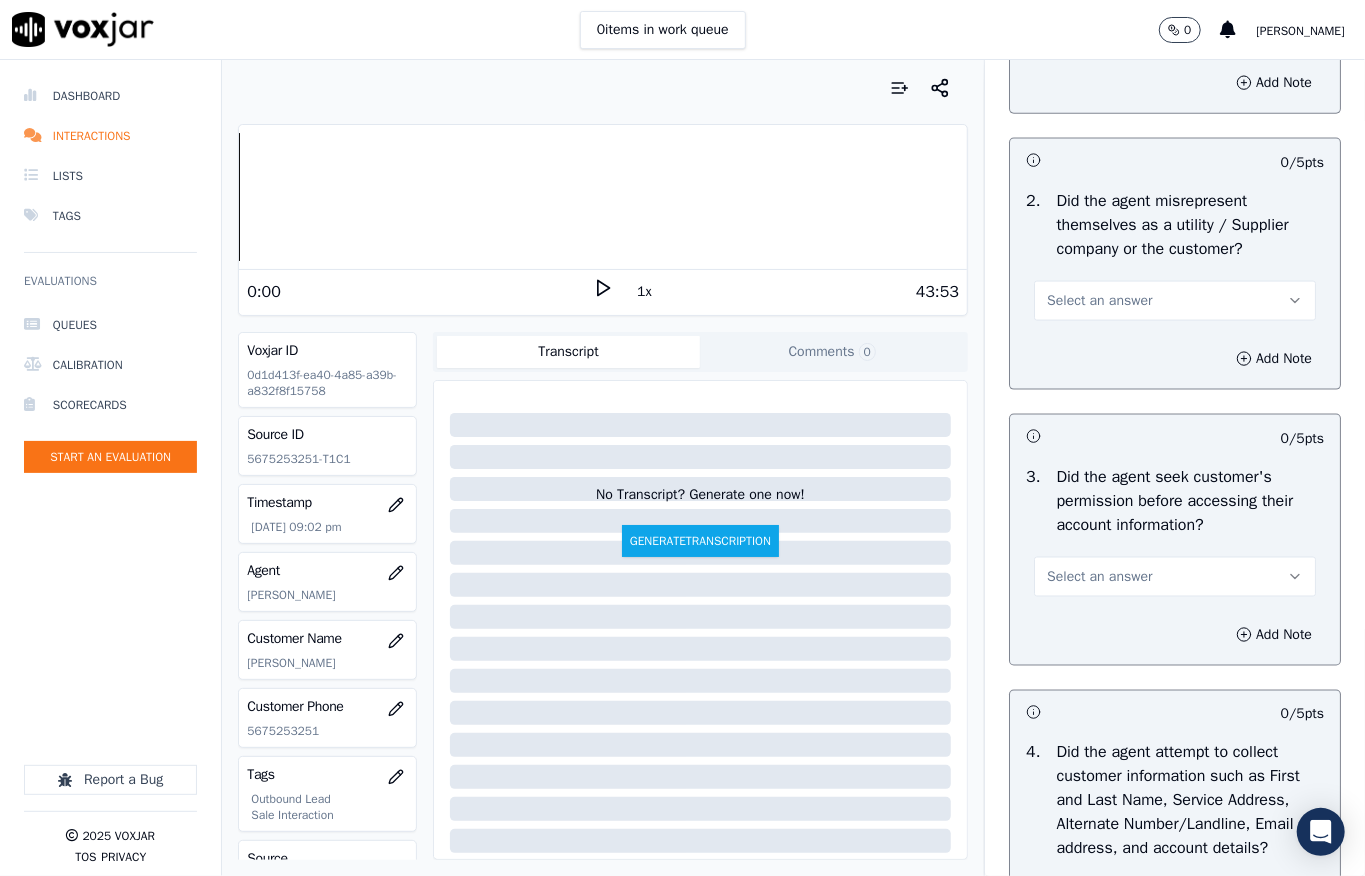 scroll, scrollTop: 1466, scrollLeft: 0, axis: vertical 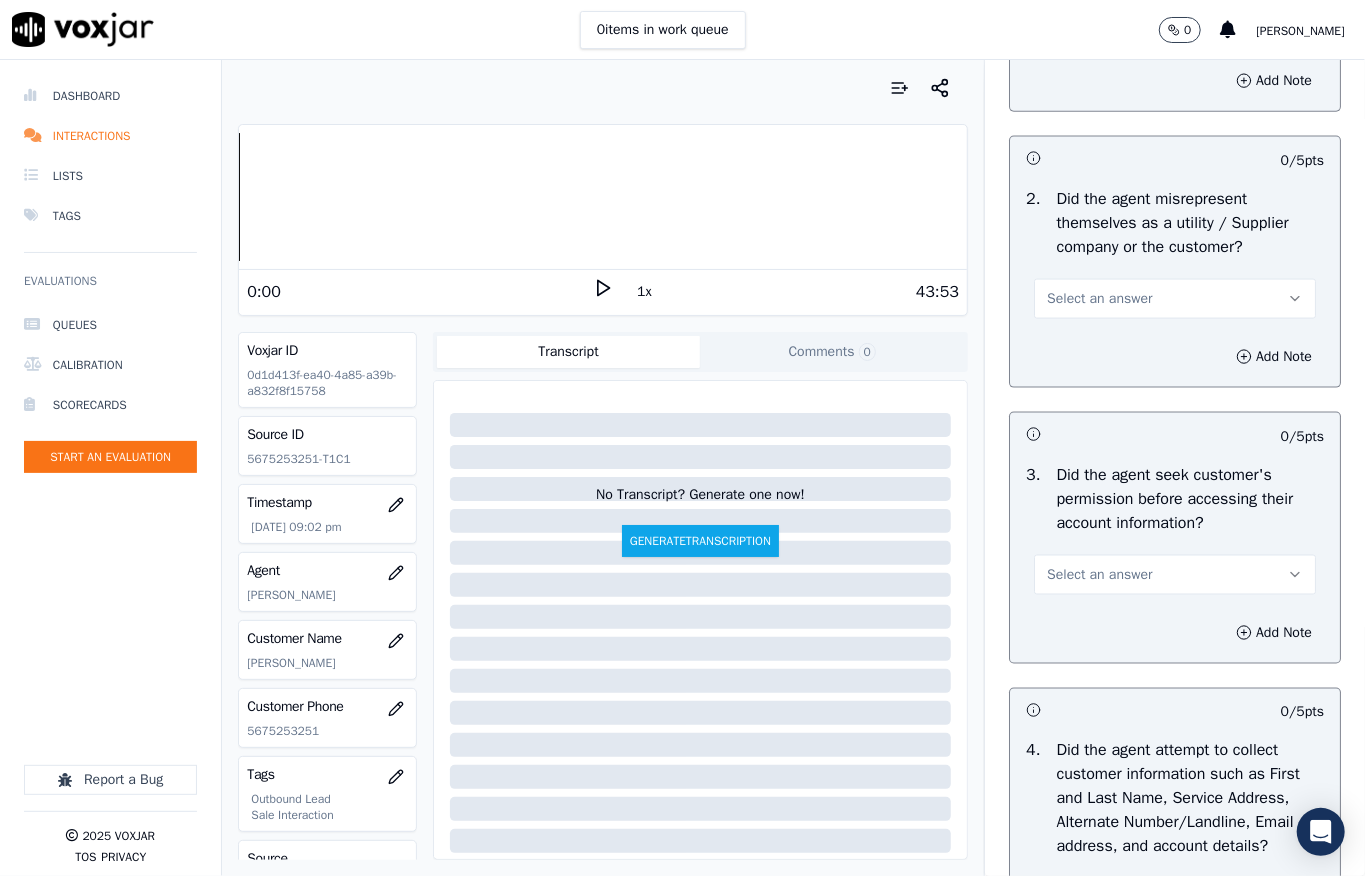 click on "Select an answer" at bounding box center (1175, 299) 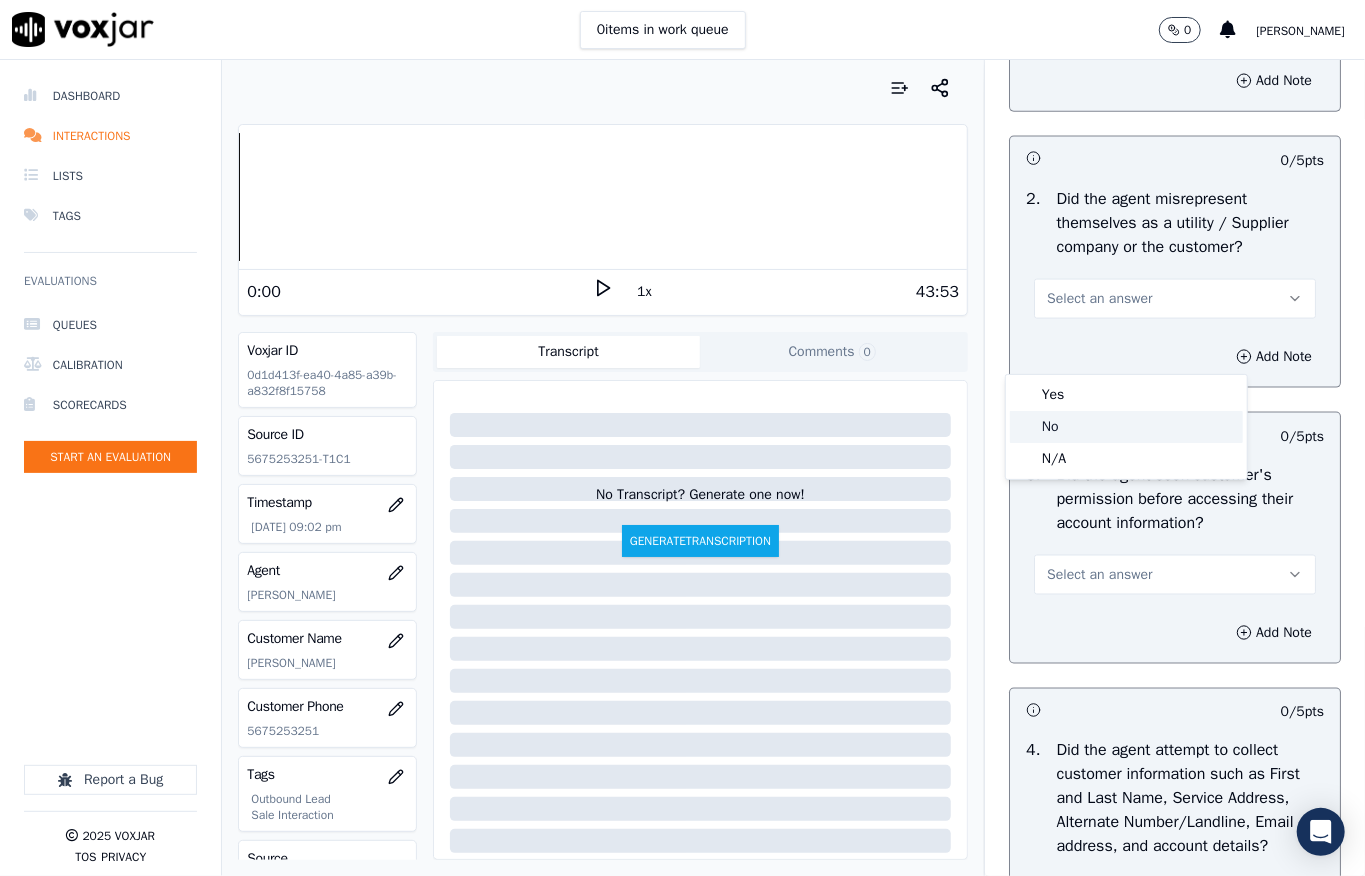 click on "No" 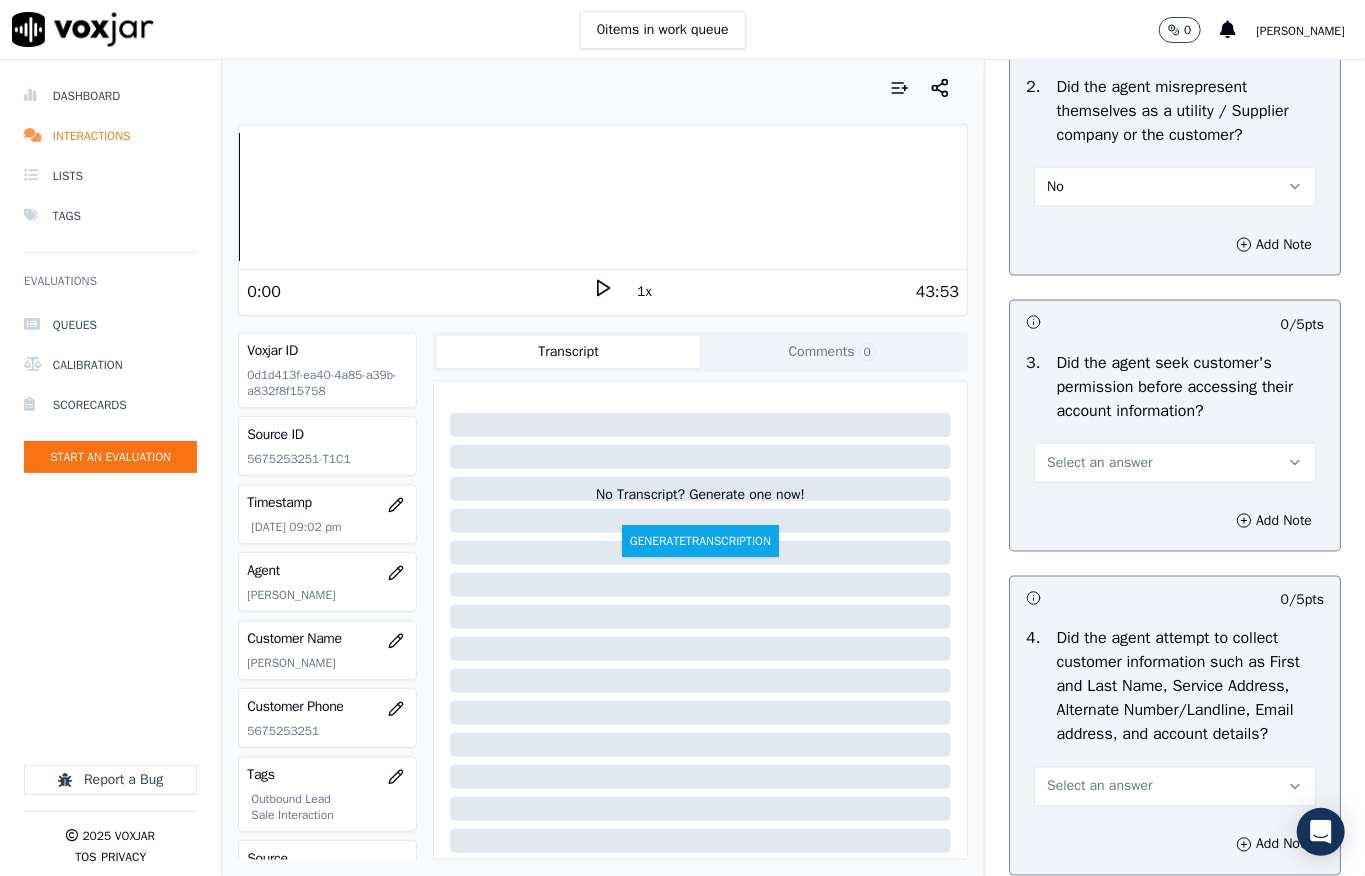 scroll, scrollTop: 1733, scrollLeft: 0, axis: vertical 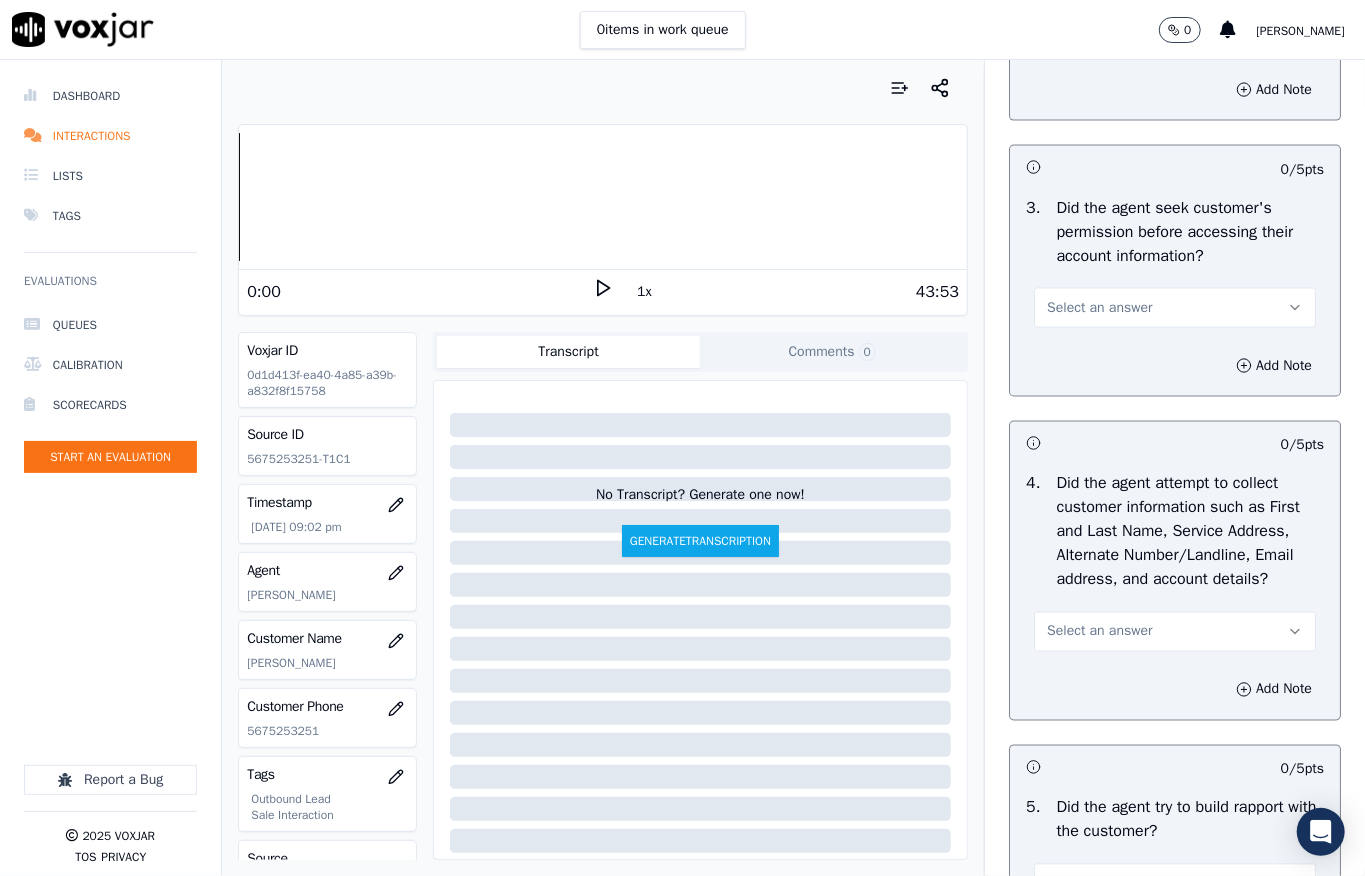 click on "Select an answer" at bounding box center [1099, 308] 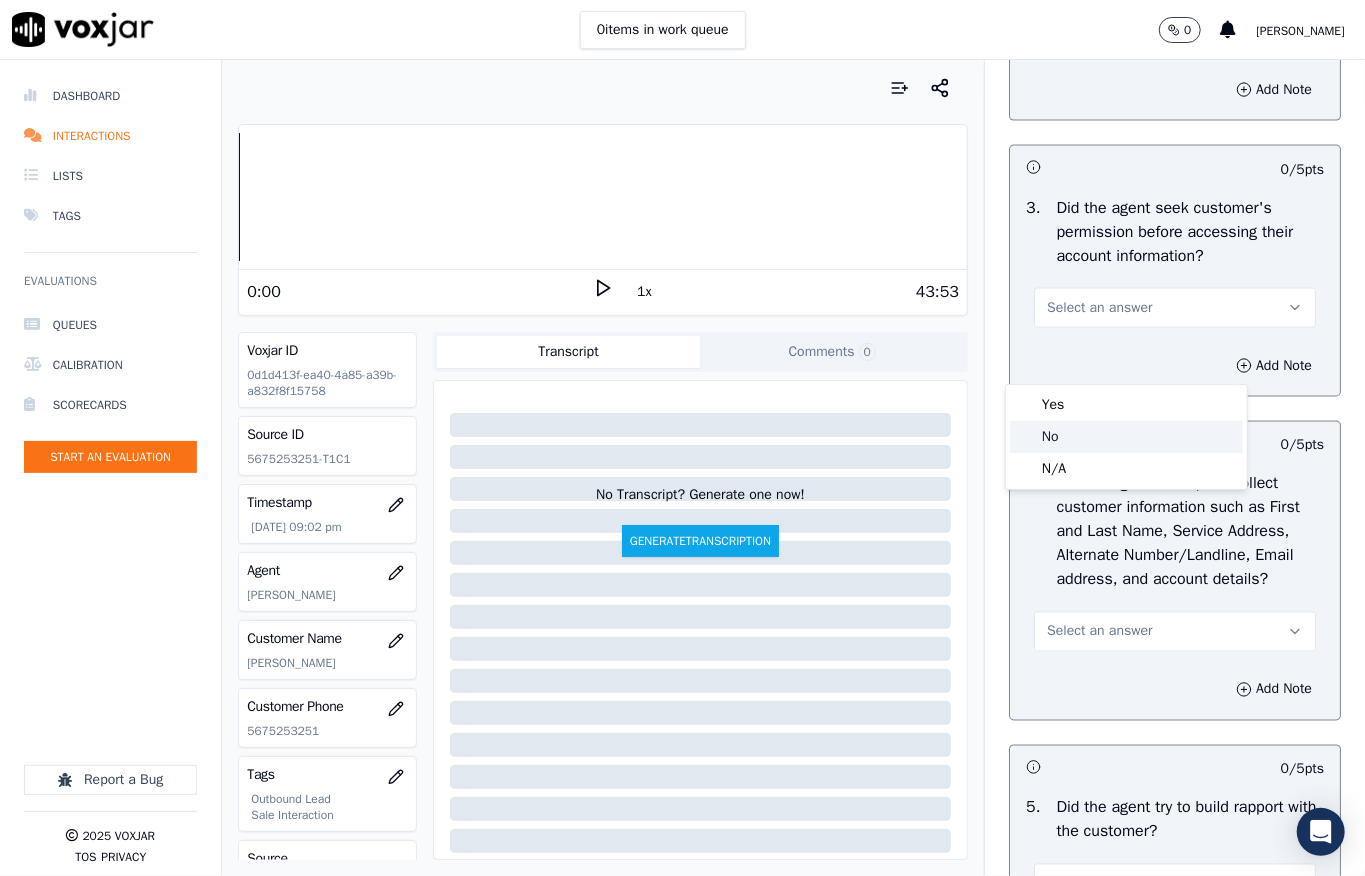 click on "No" 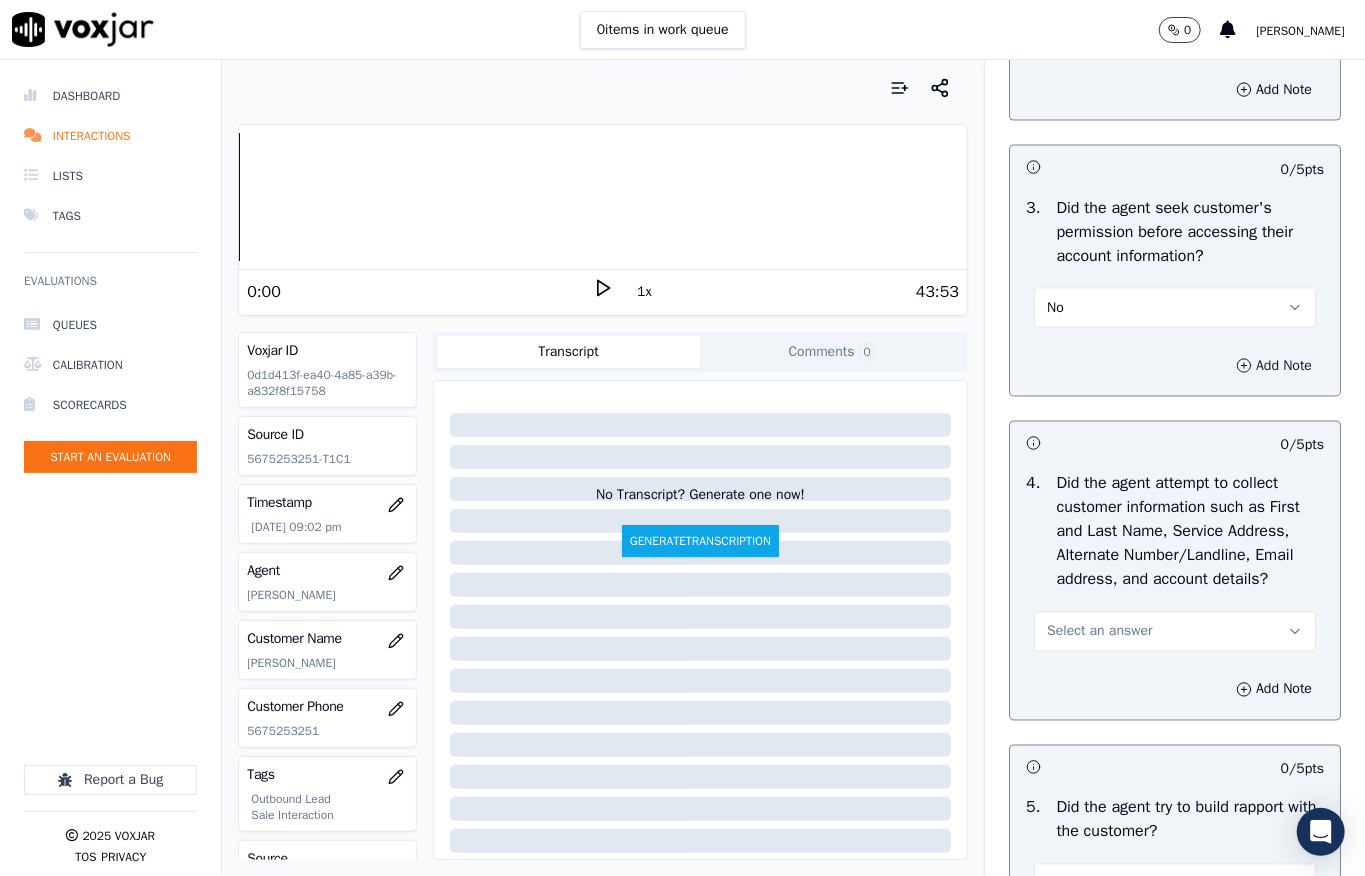 click on "Add Note" at bounding box center (1274, 366) 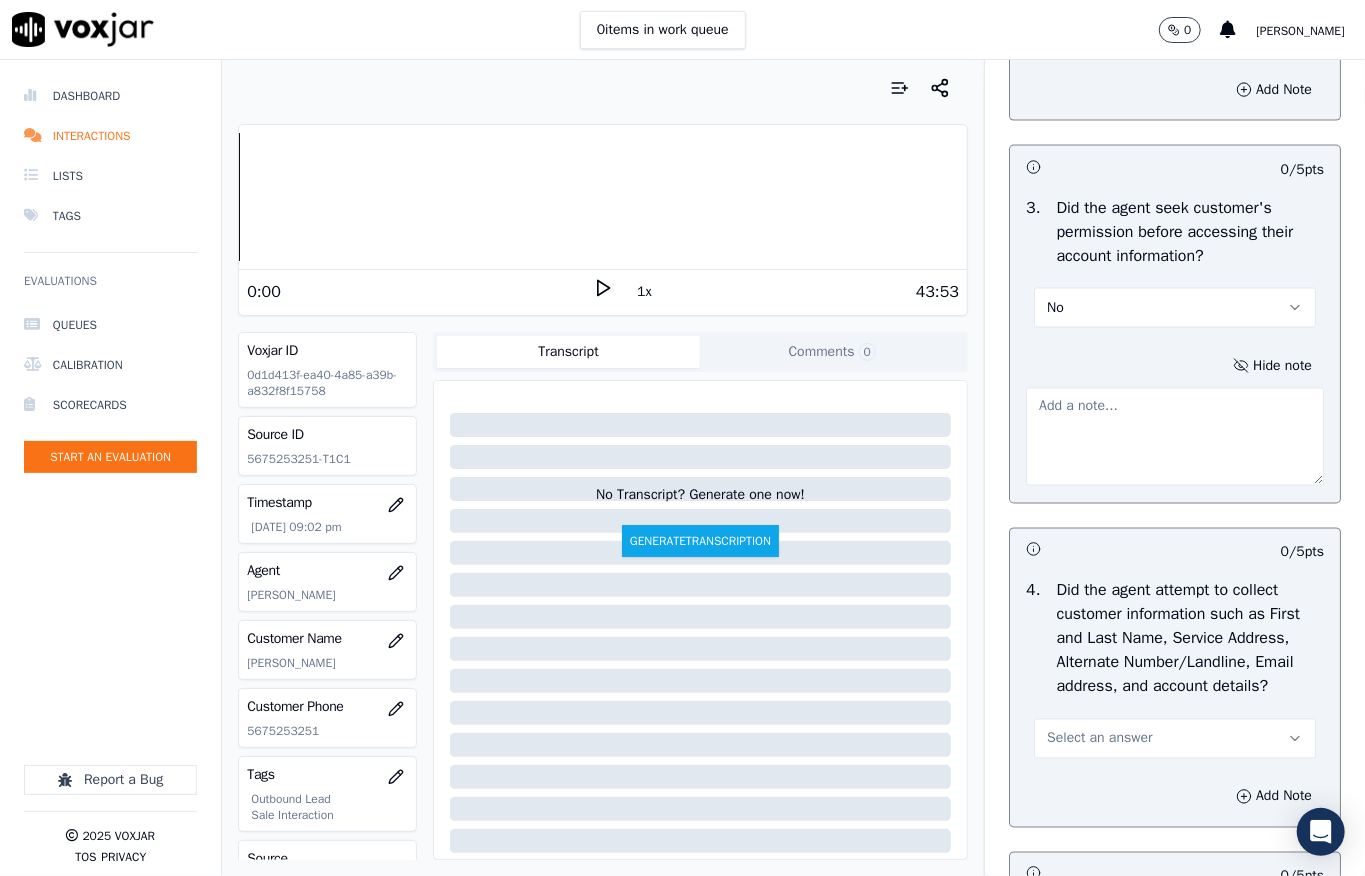 click at bounding box center [1175, 437] 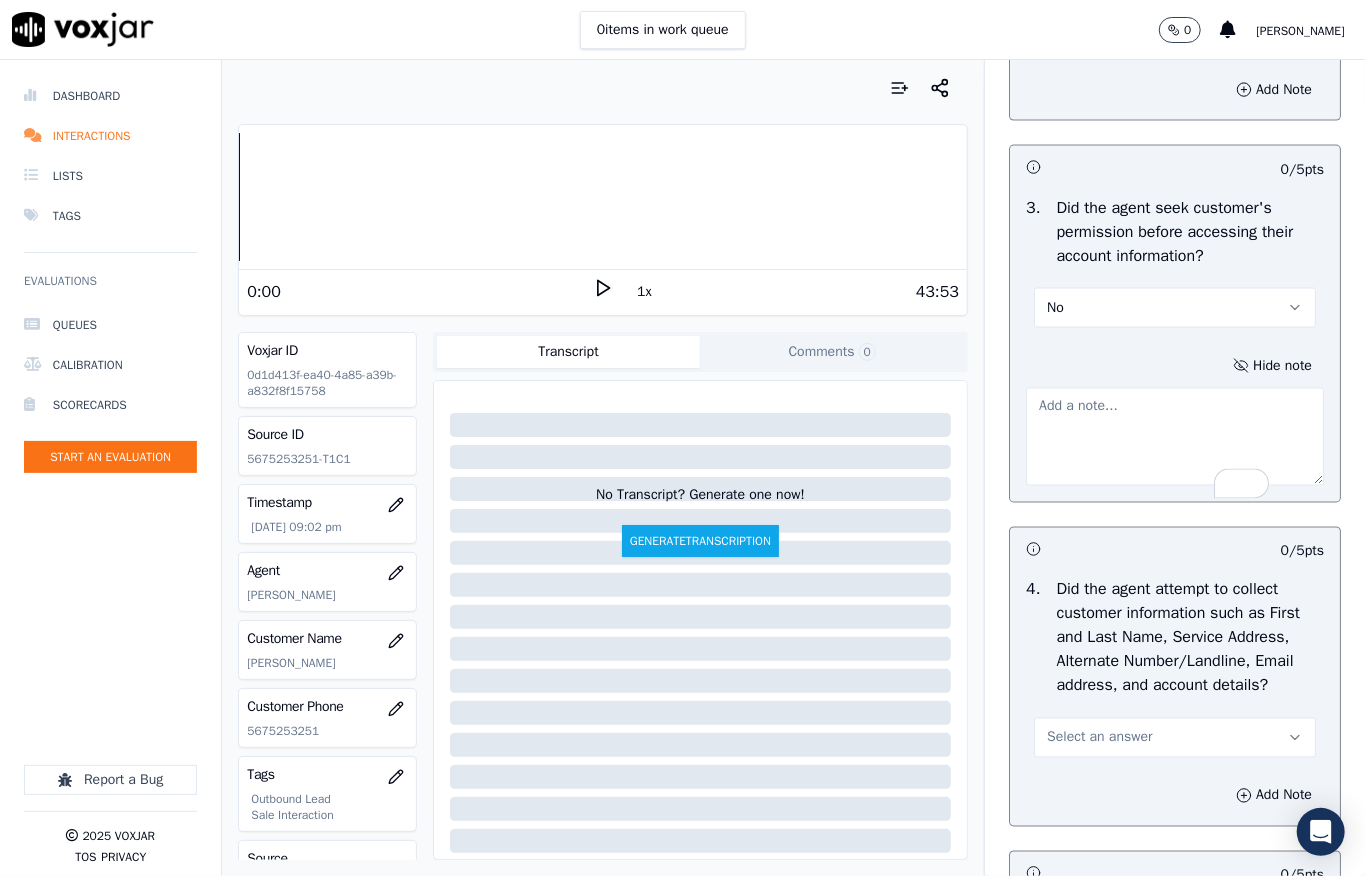 paste on "@13:31 -  Agent shared the customer’s account information without first obtaining their permission //" 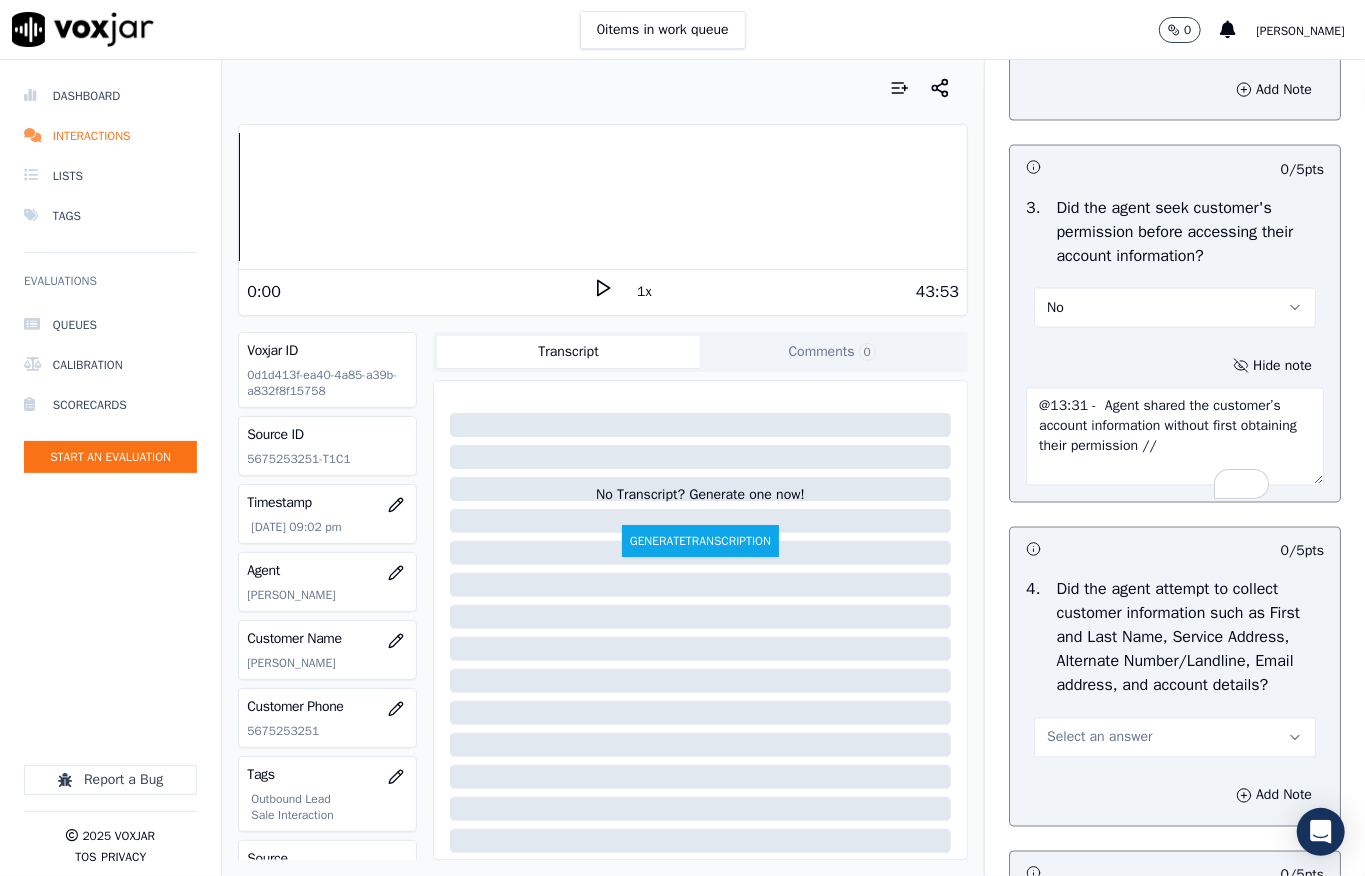 scroll, scrollTop: 0, scrollLeft: 0, axis: both 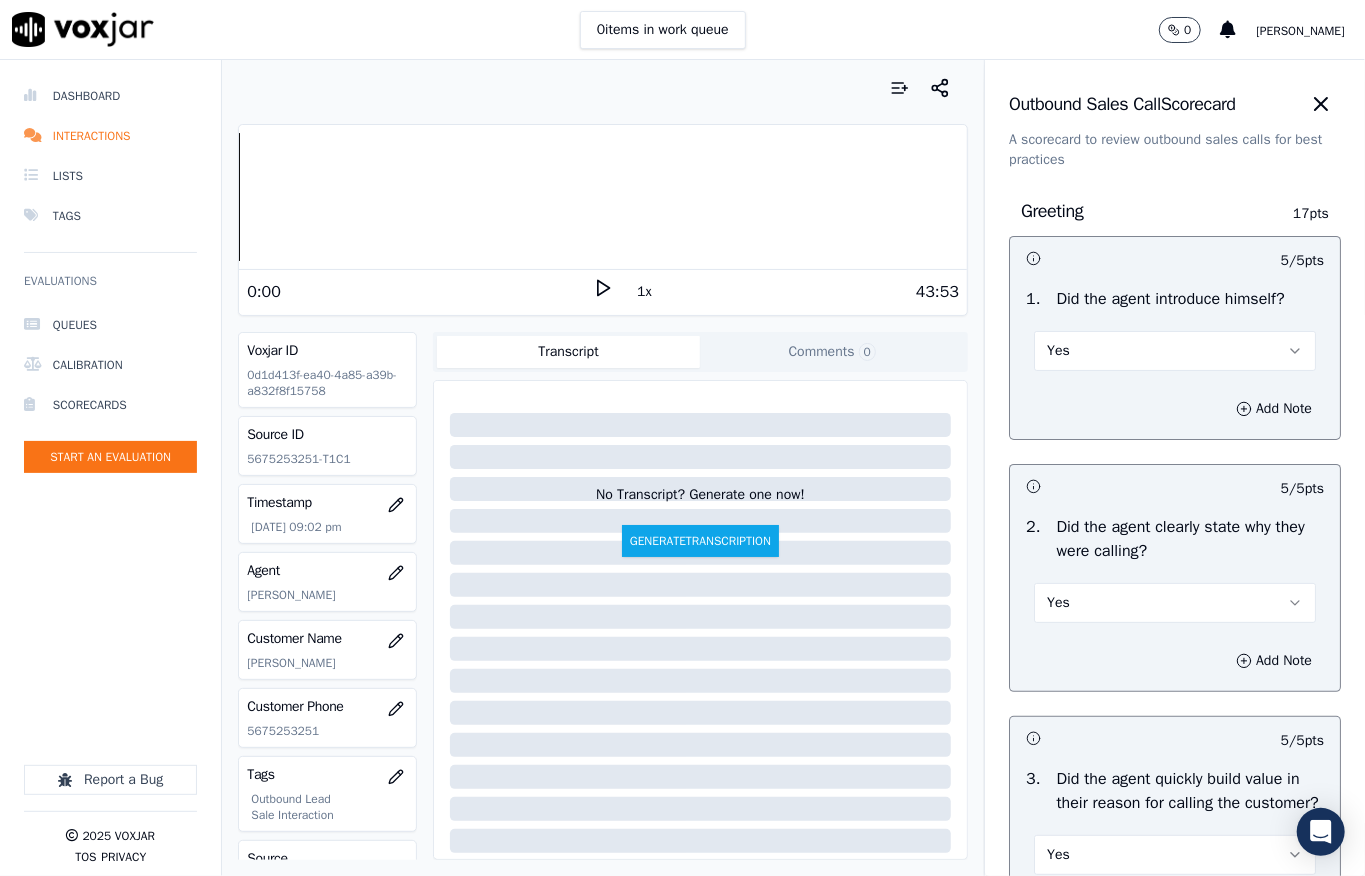 type on "@13:31 -  Agent shared the customer’s account information without first obtaining their permission //" 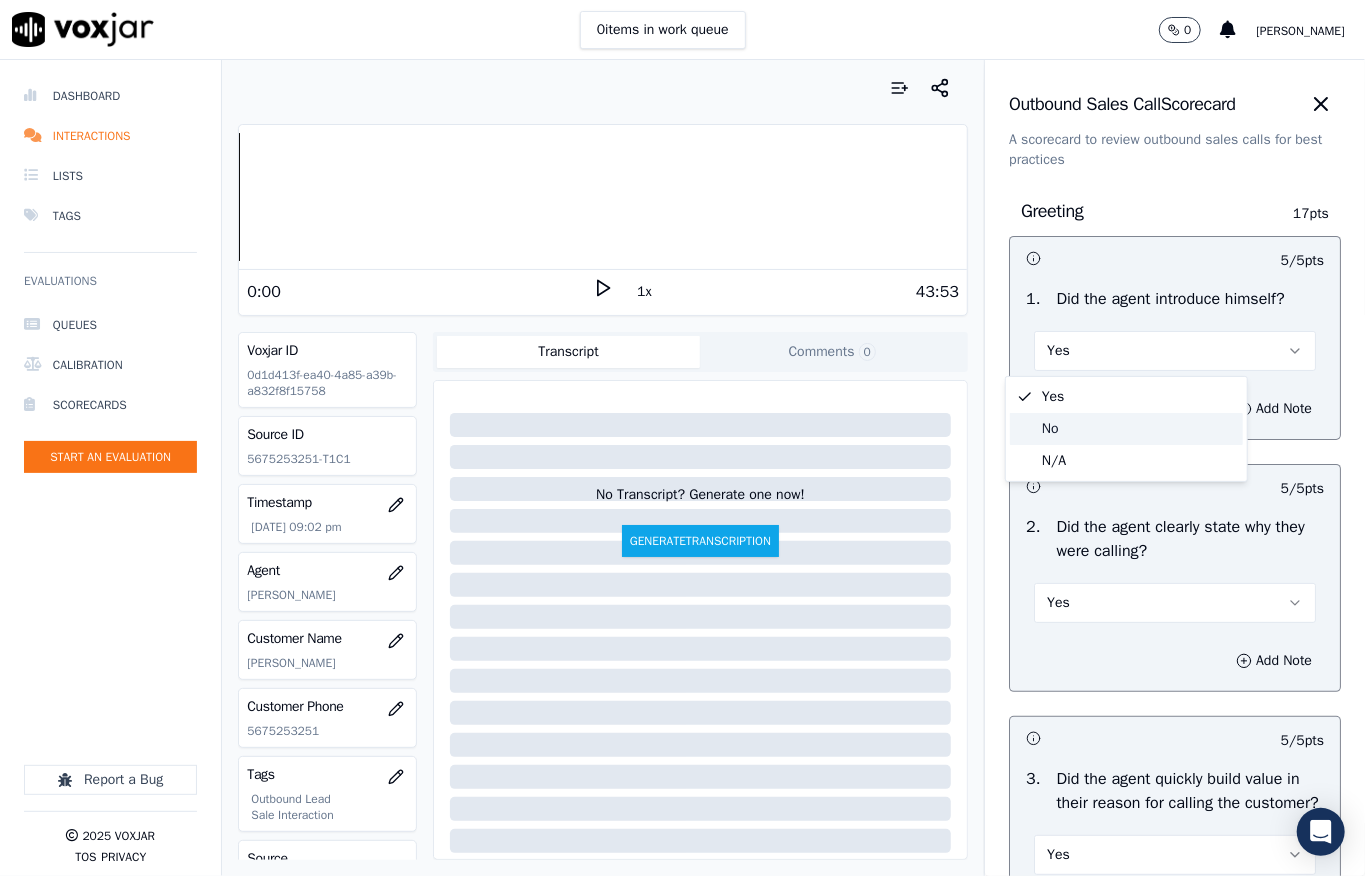 click on "No" 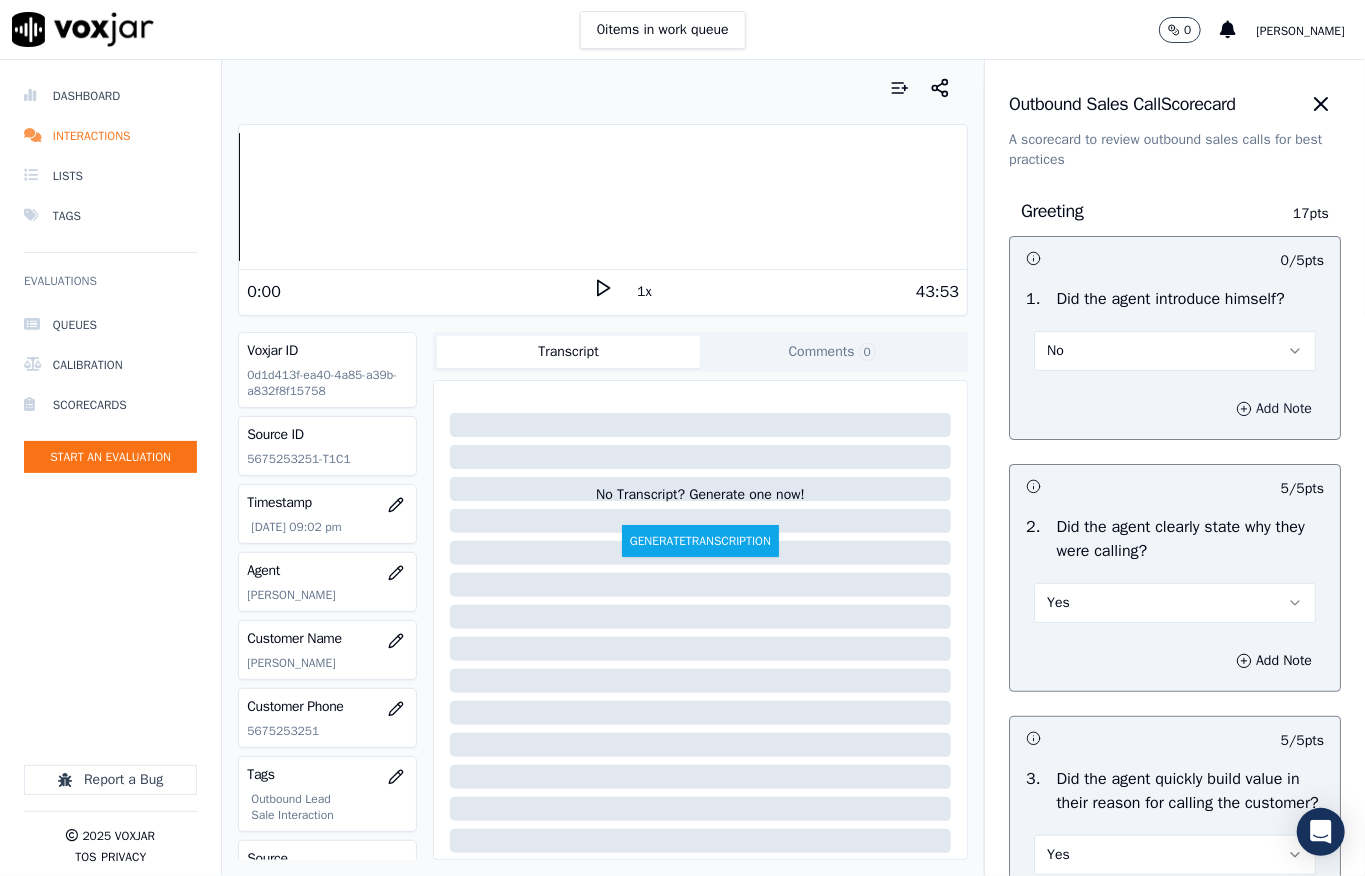 click on "Add Note" at bounding box center (1274, 409) 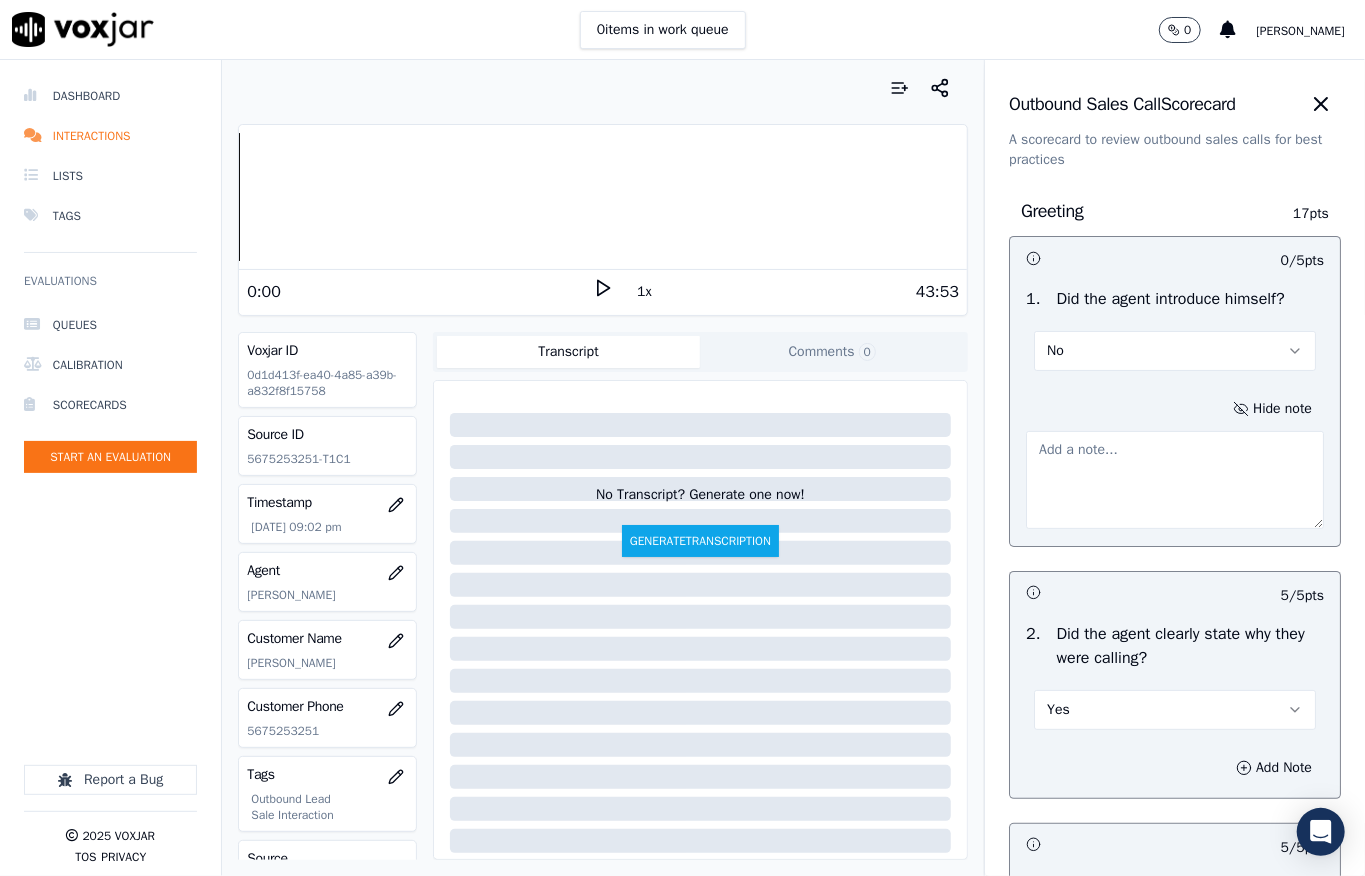 click at bounding box center (1175, 480) 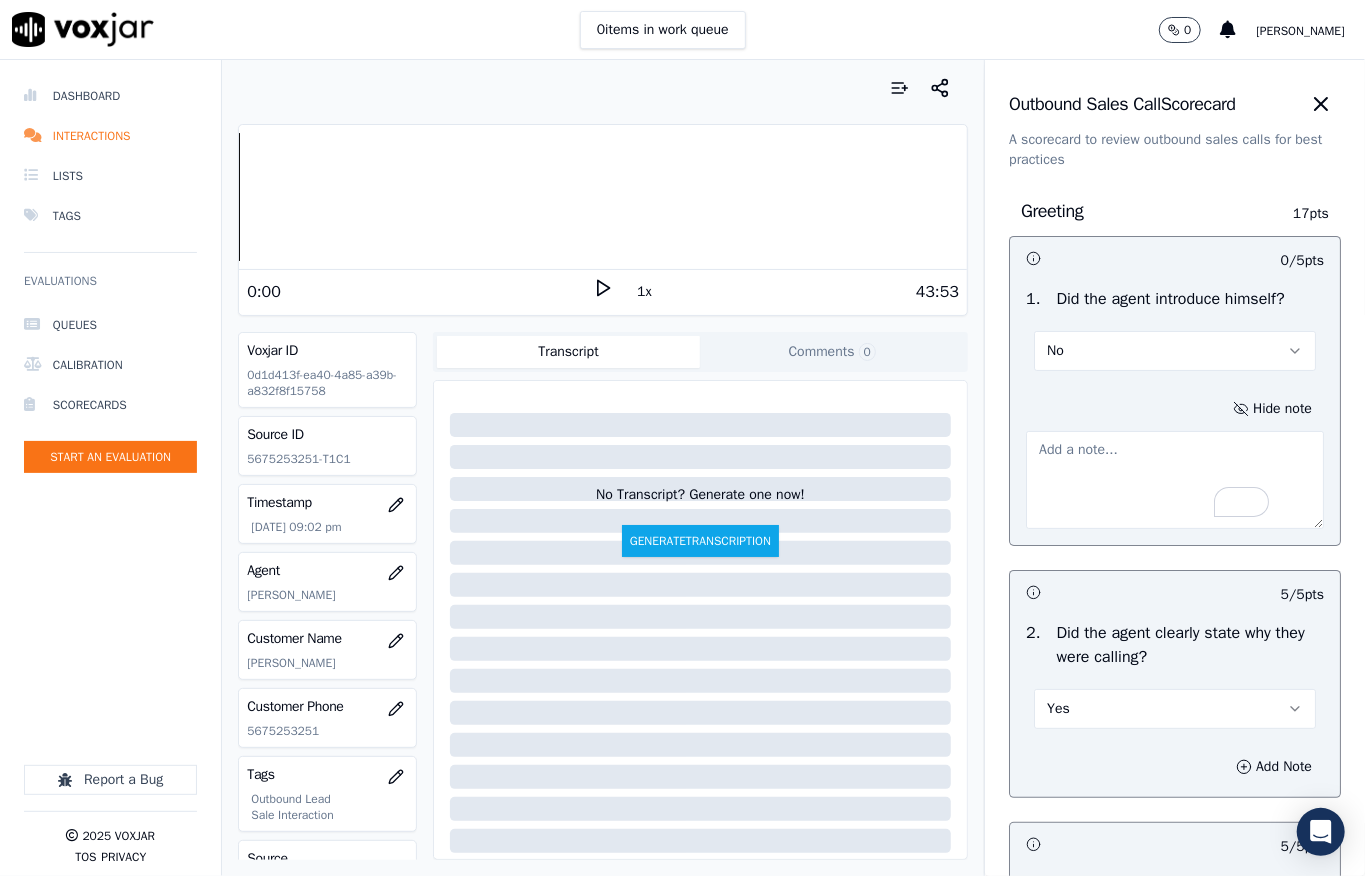 paste on "Fronter Parker failed to introduce himself during the call opening //" 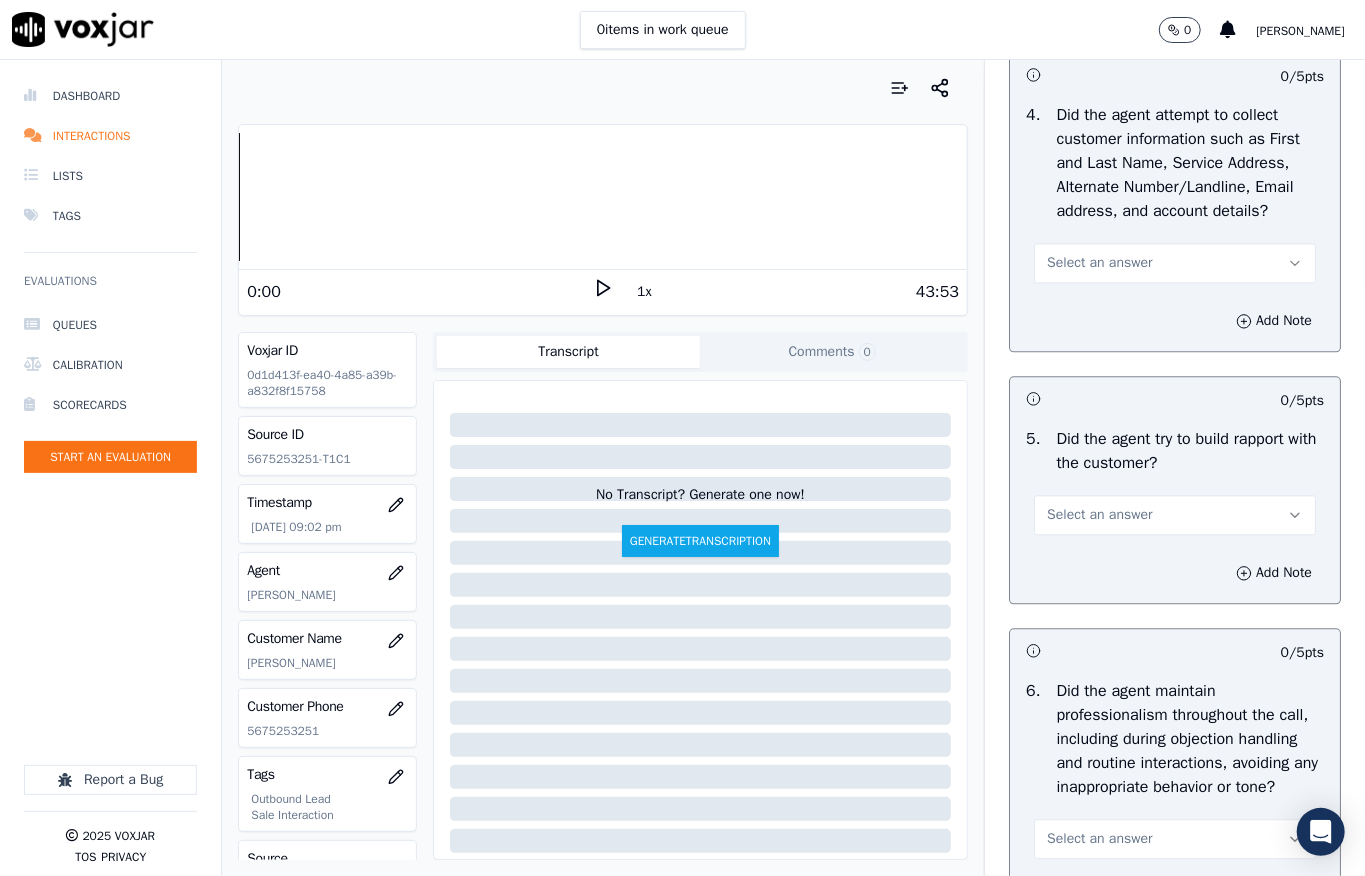 scroll, scrollTop: 2321, scrollLeft: 0, axis: vertical 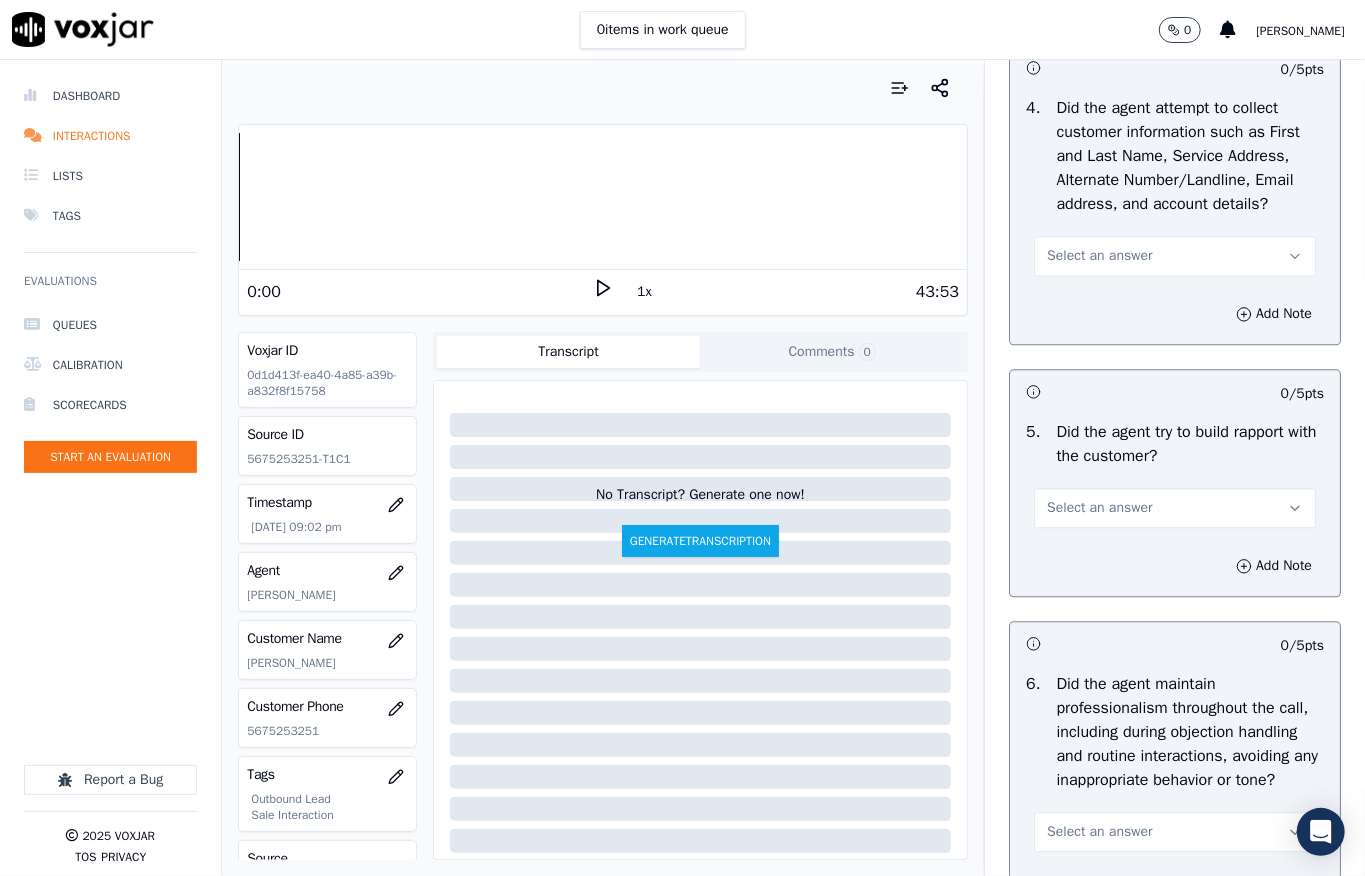 type on "Fronter Parker failed to introduce himself during the call opening //" 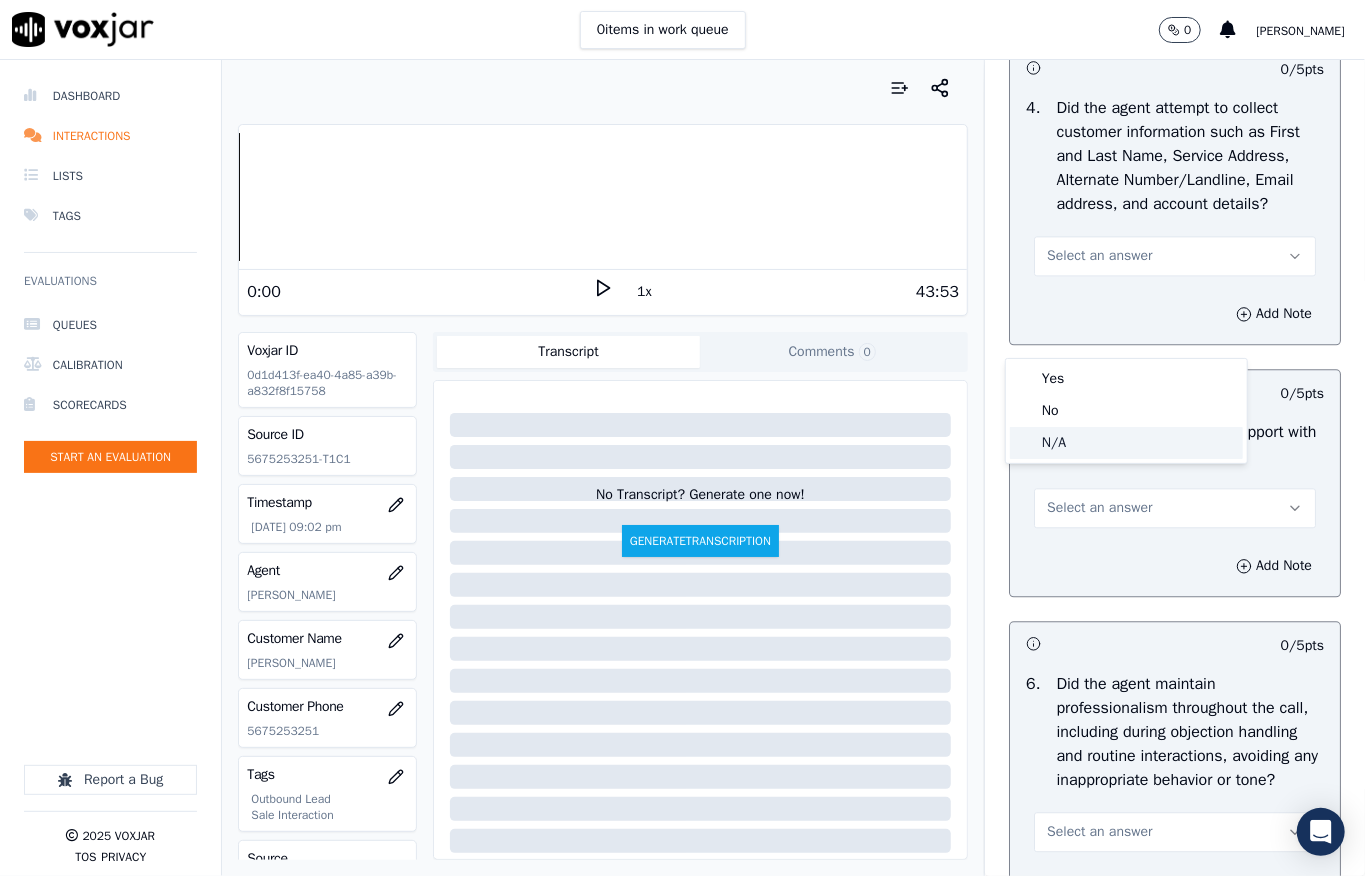 click on "N/A" 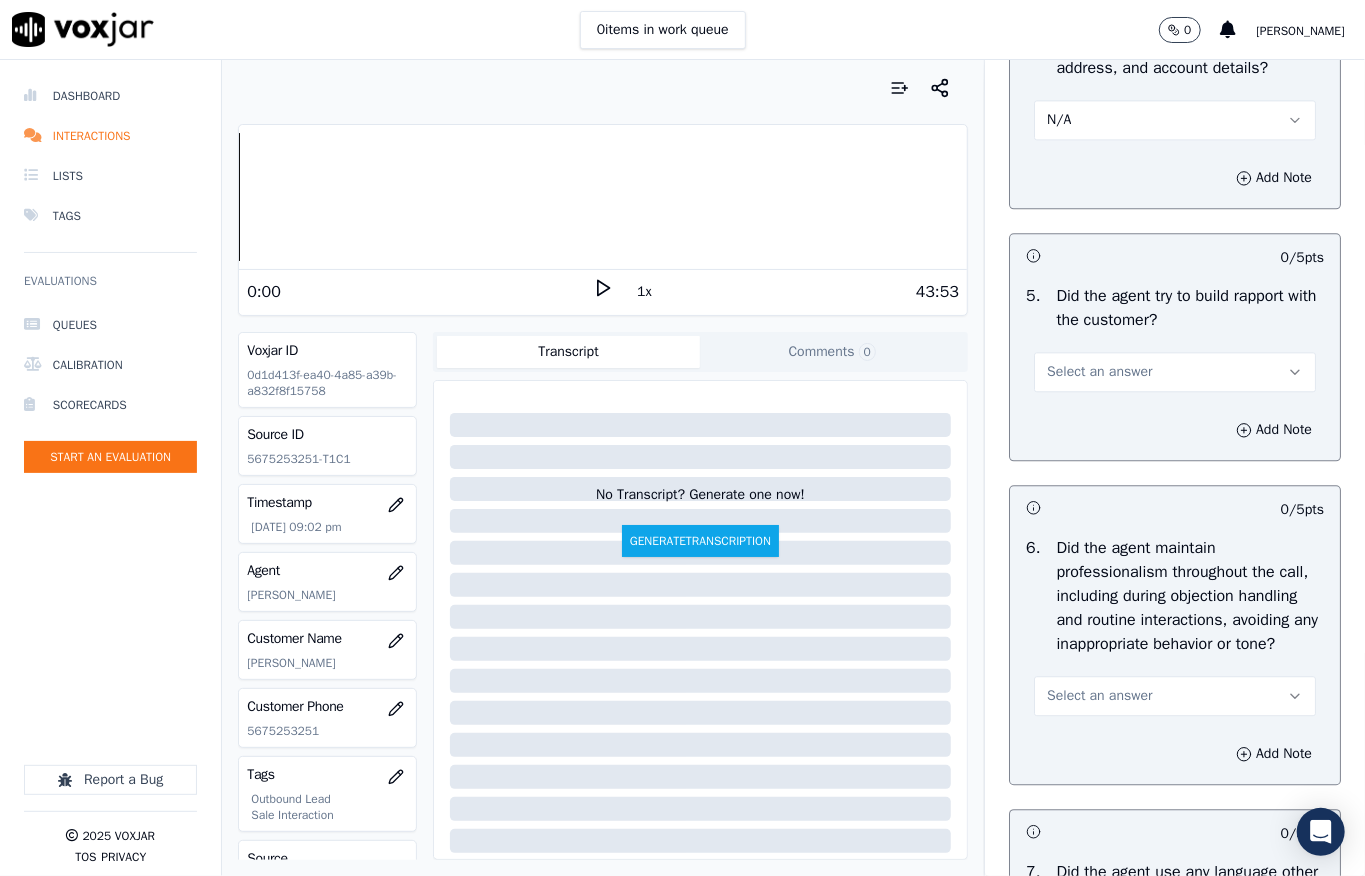 scroll, scrollTop: 2588, scrollLeft: 0, axis: vertical 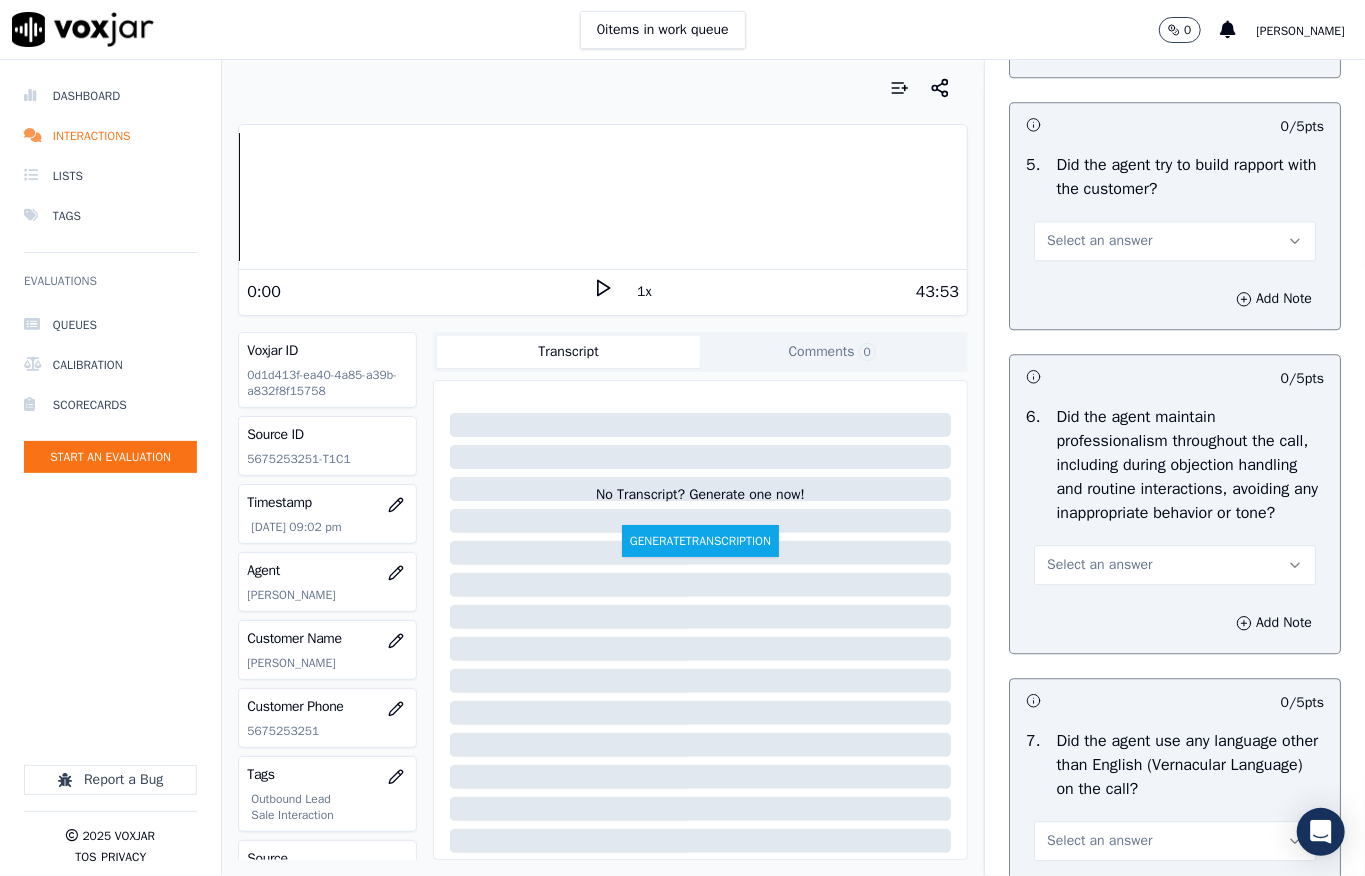 click on "Select an answer" at bounding box center (1099, 241) 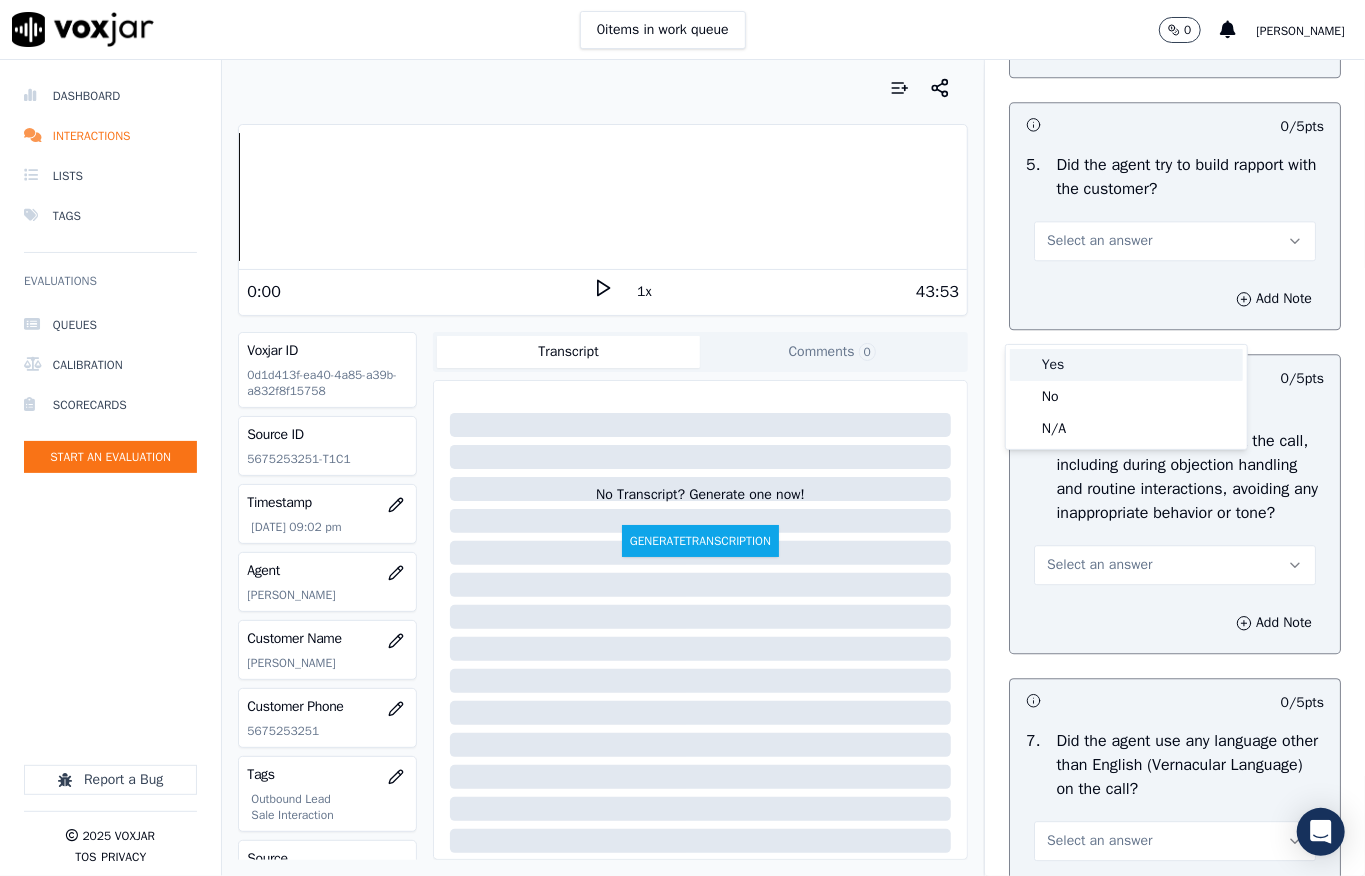 click on "Yes" at bounding box center (1126, 365) 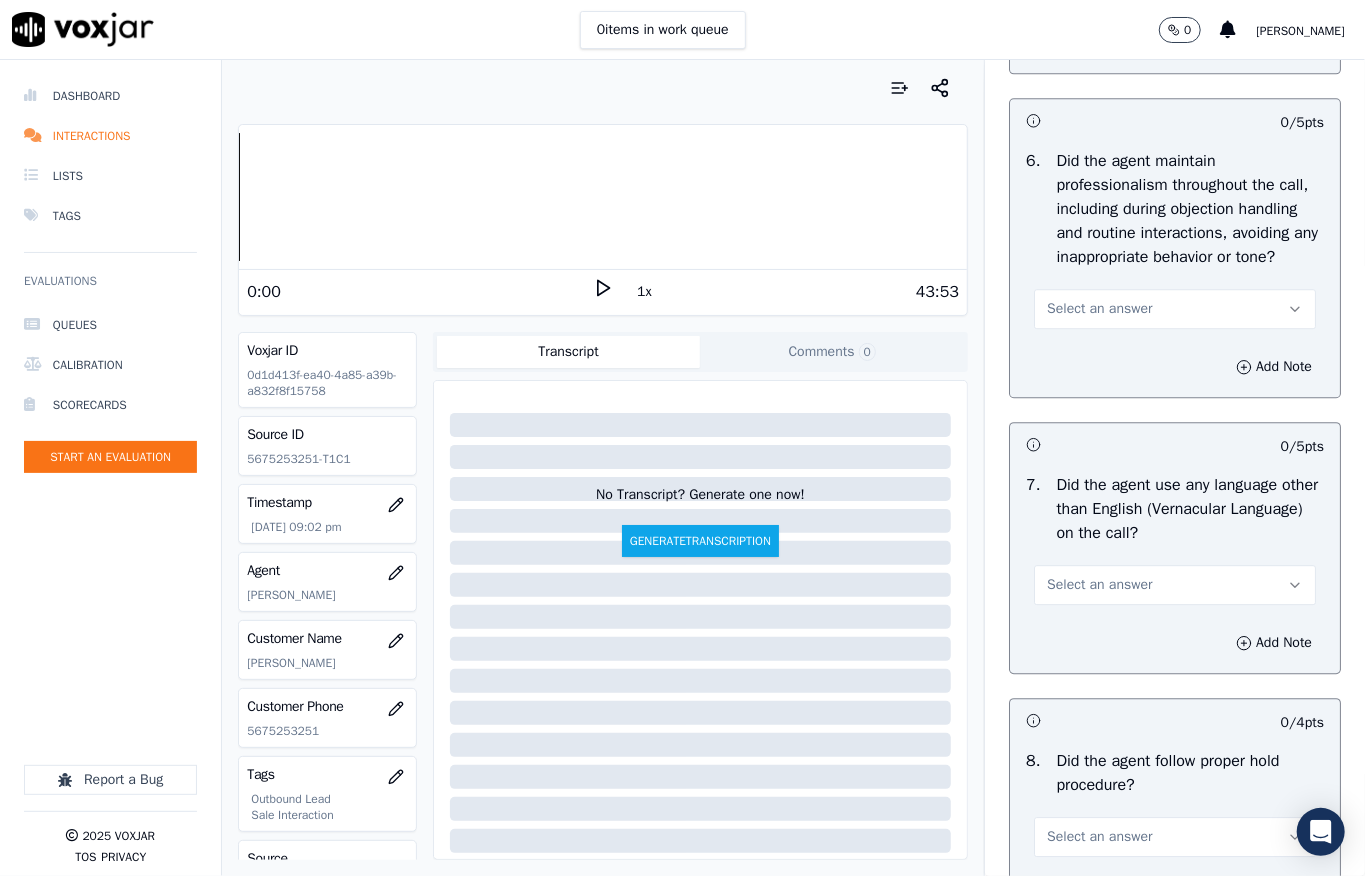 scroll, scrollTop: 2854, scrollLeft: 0, axis: vertical 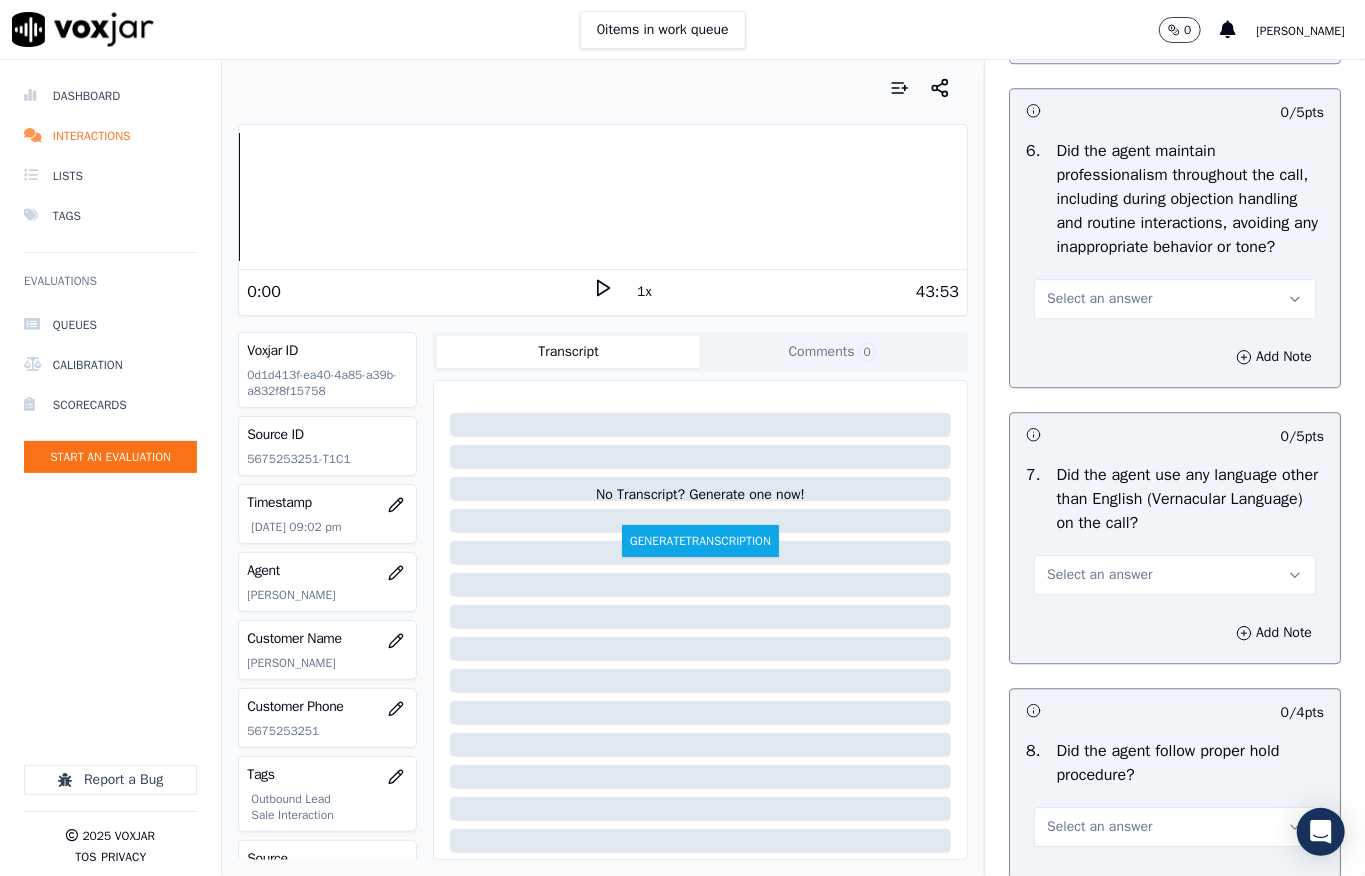 click on "Select an answer" at bounding box center [1099, 299] 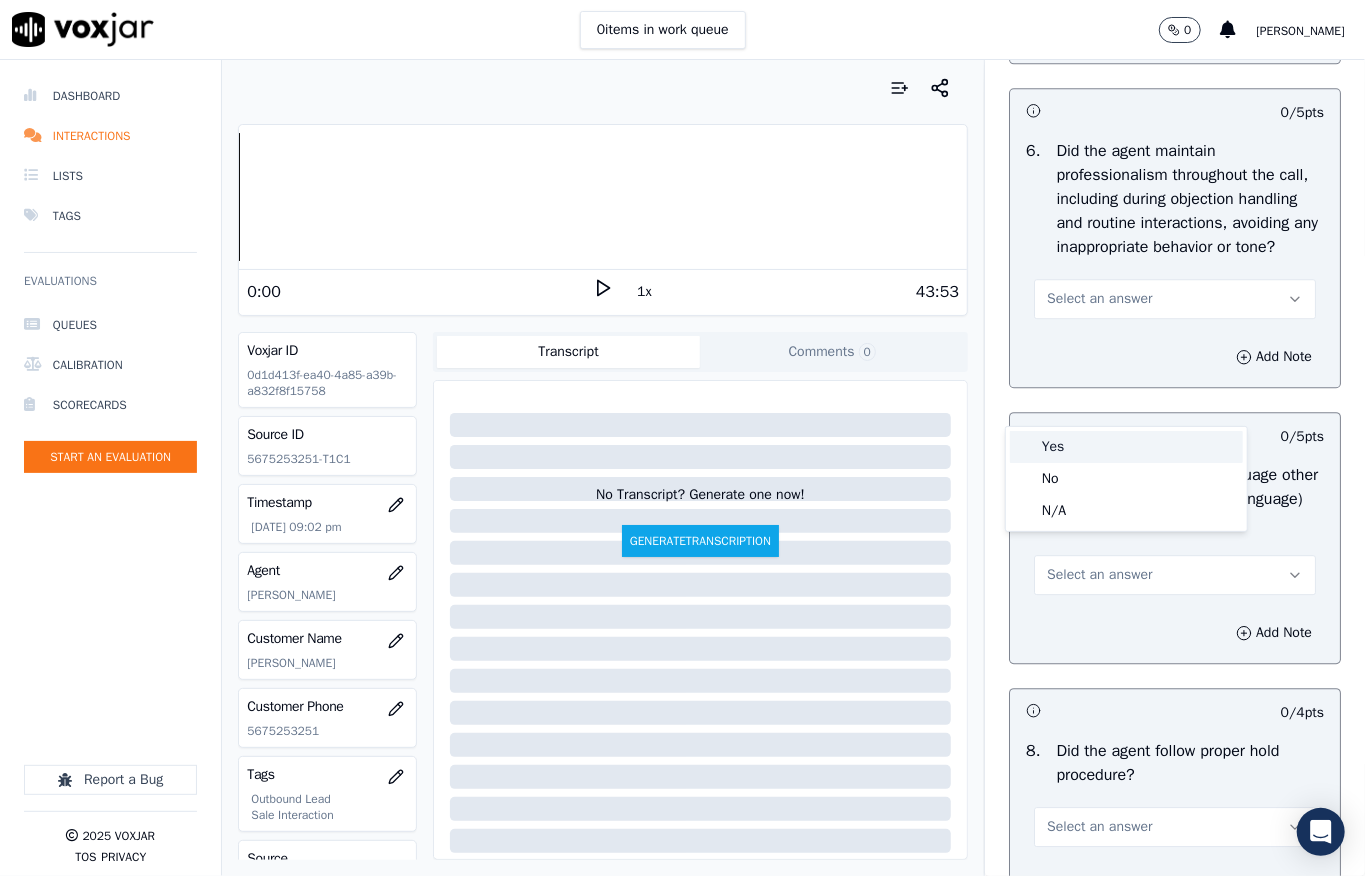 click on "Yes" at bounding box center (1126, 447) 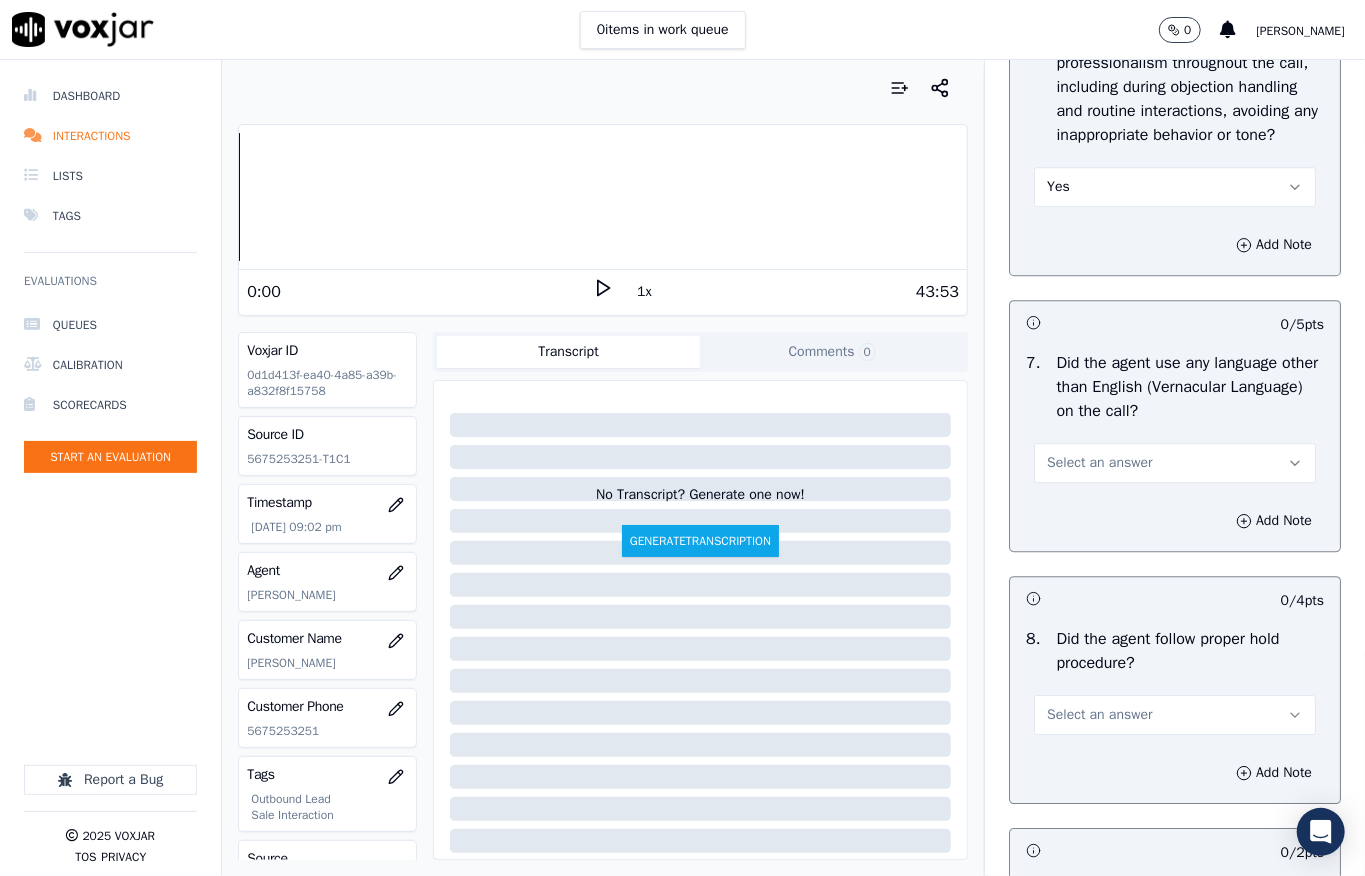 scroll, scrollTop: 3121, scrollLeft: 0, axis: vertical 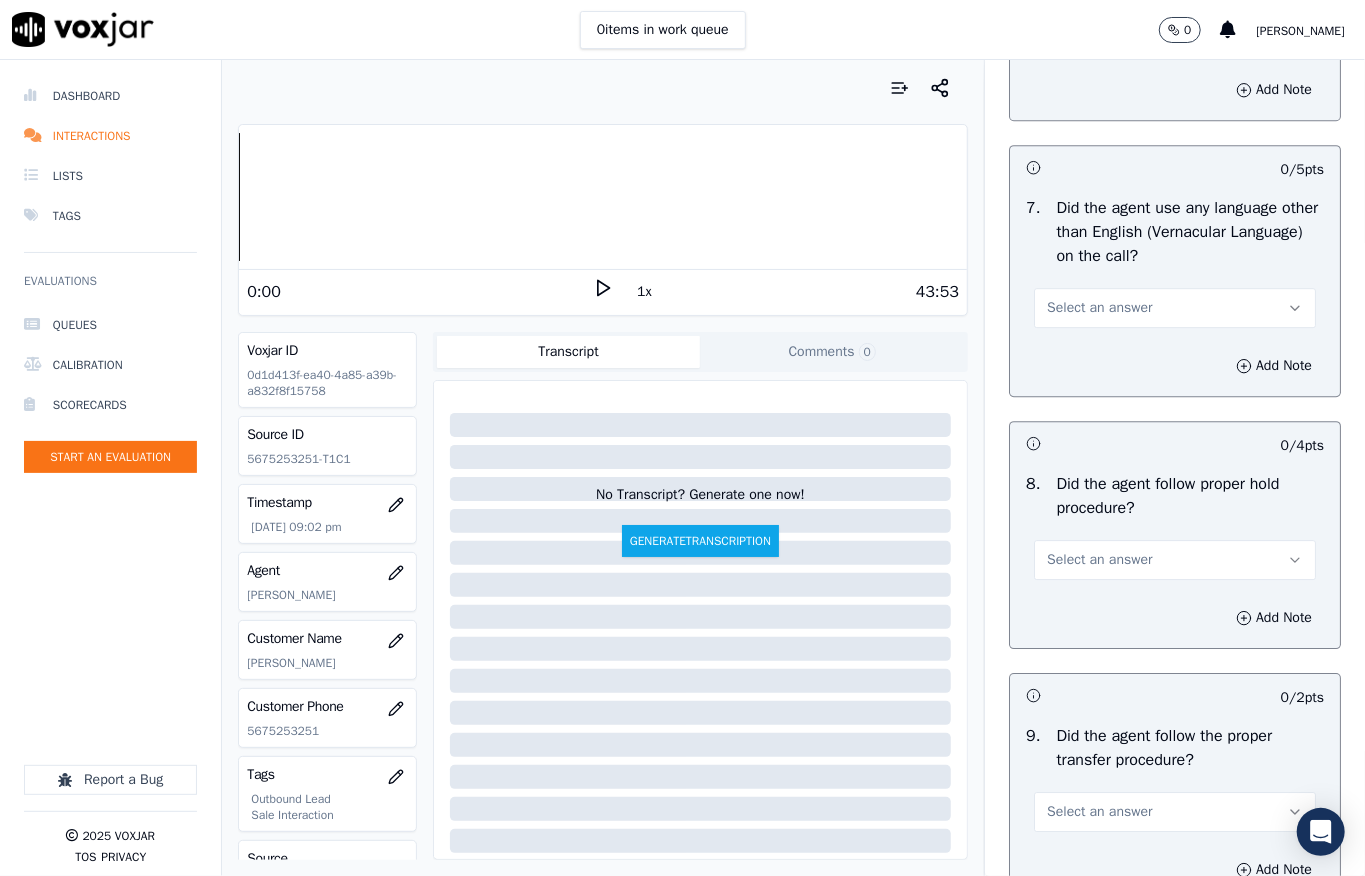 click on "Select an answer" at bounding box center (1099, 308) 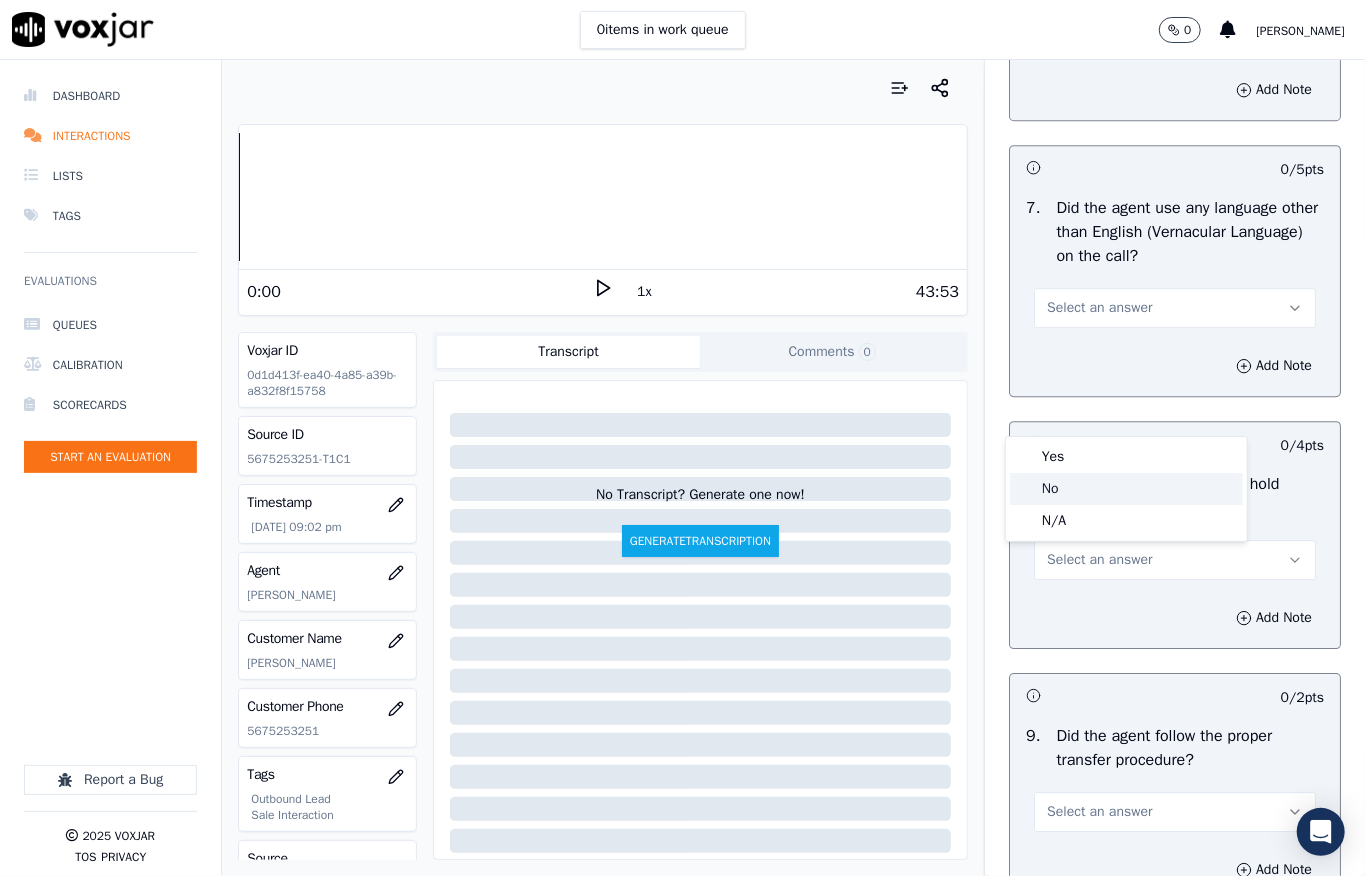 click on "No" 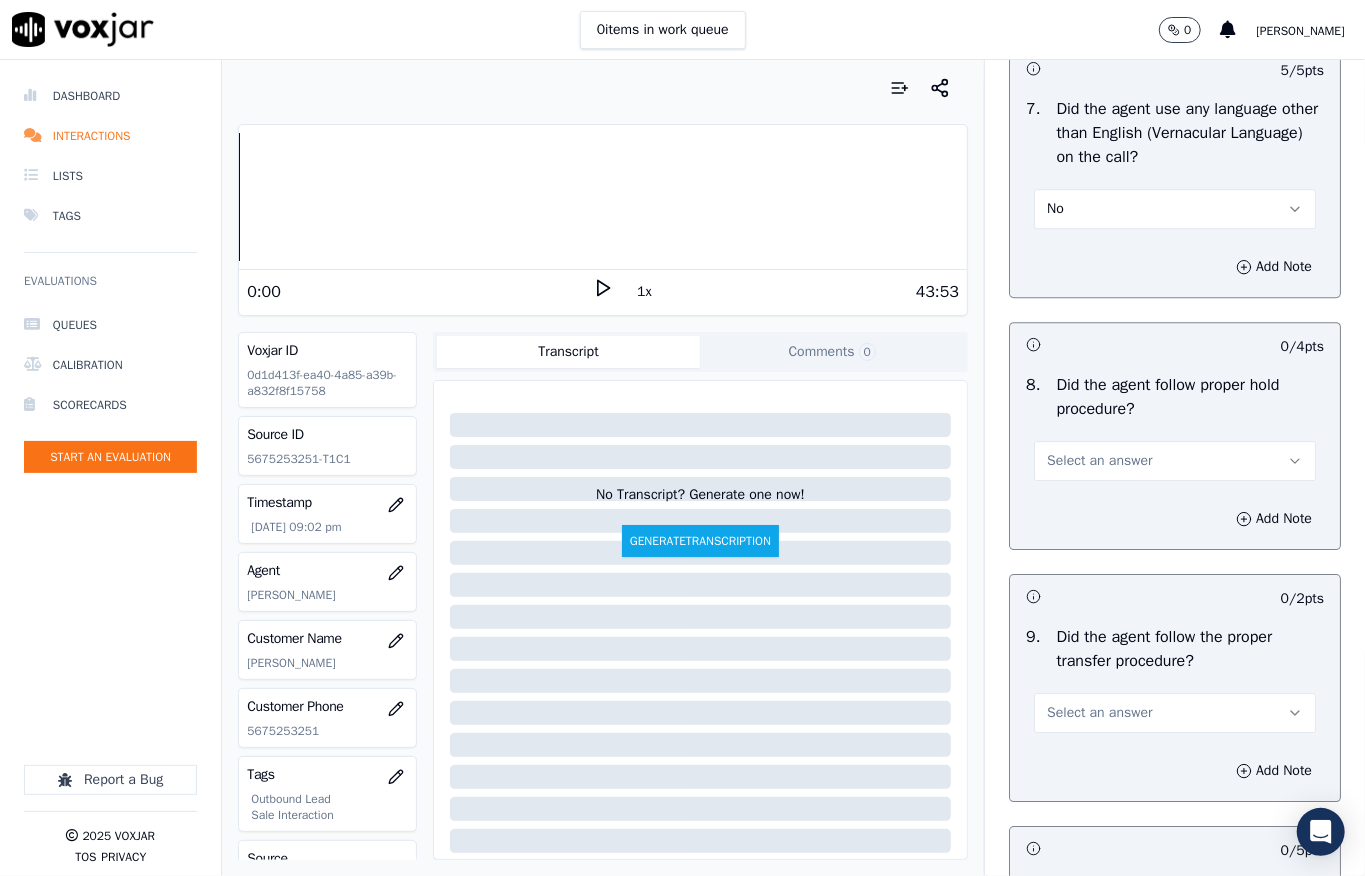 scroll, scrollTop: 3388, scrollLeft: 0, axis: vertical 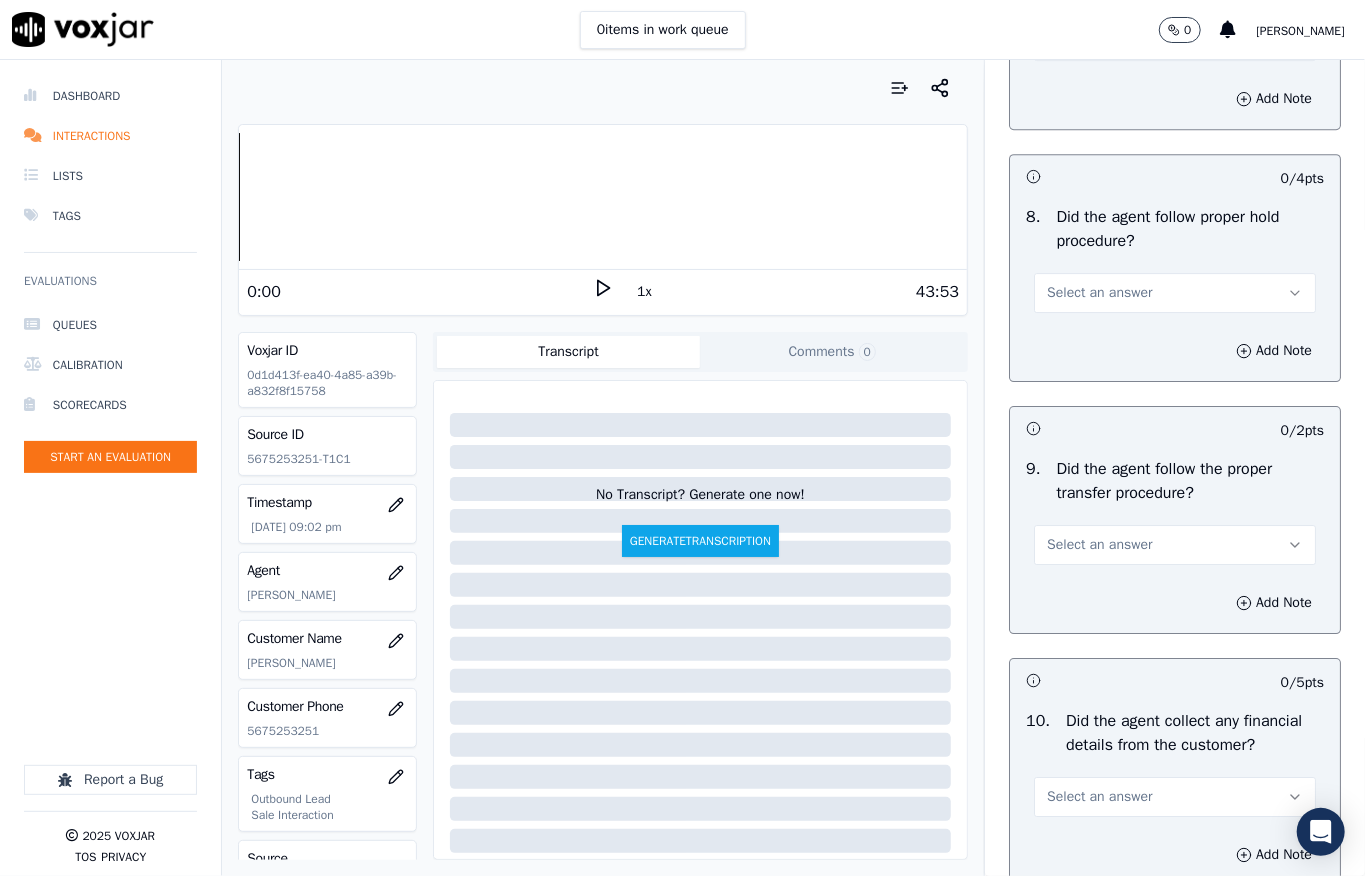 click on "Select an answer" at bounding box center (1099, 293) 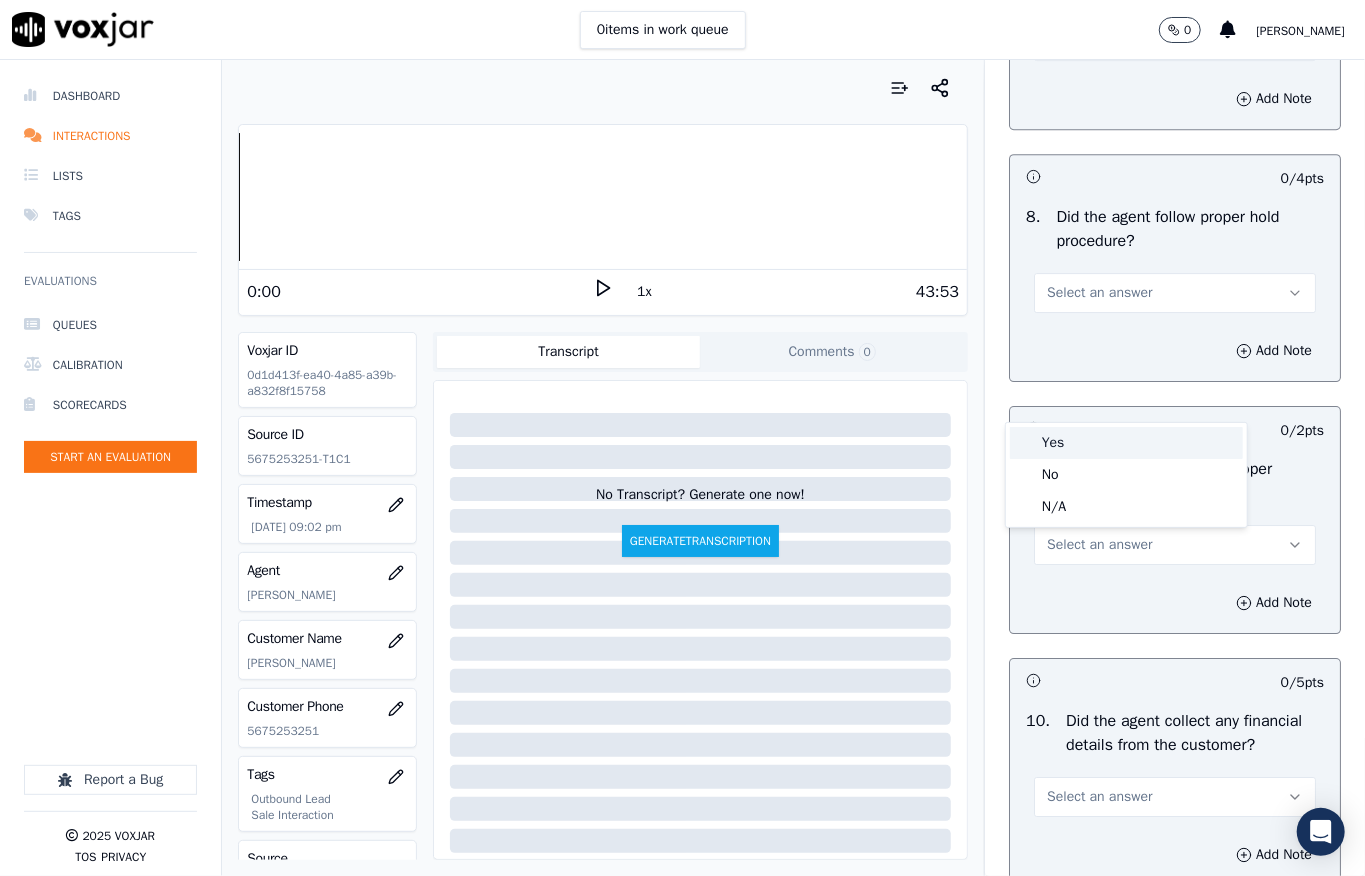 click on "Yes" at bounding box center (1126, 443) 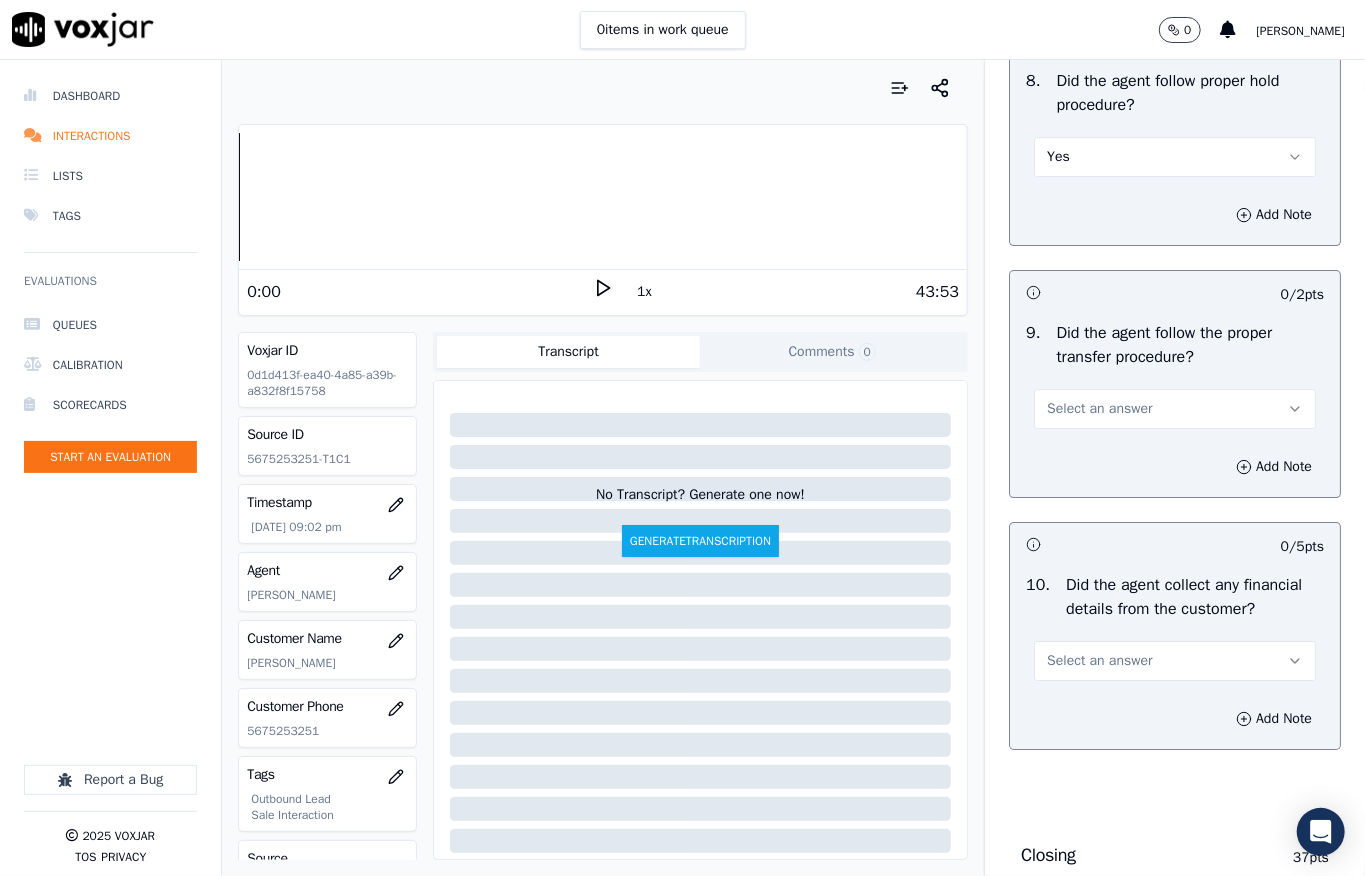 scroll, scrollTop: 3654, scrollLeft: 0, axis: vertical 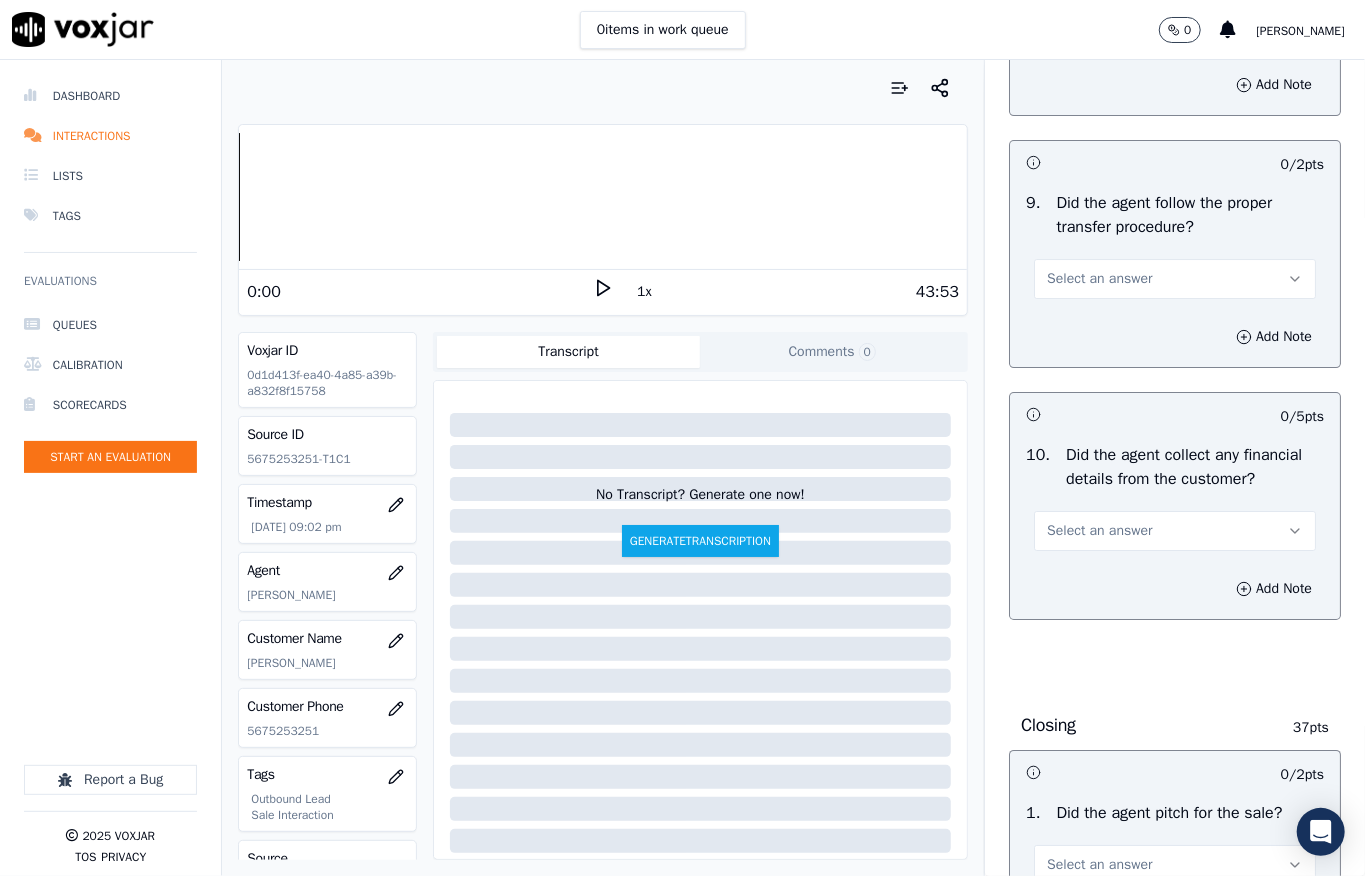 click on "Select an answer" at bounding box center [1099, 279] 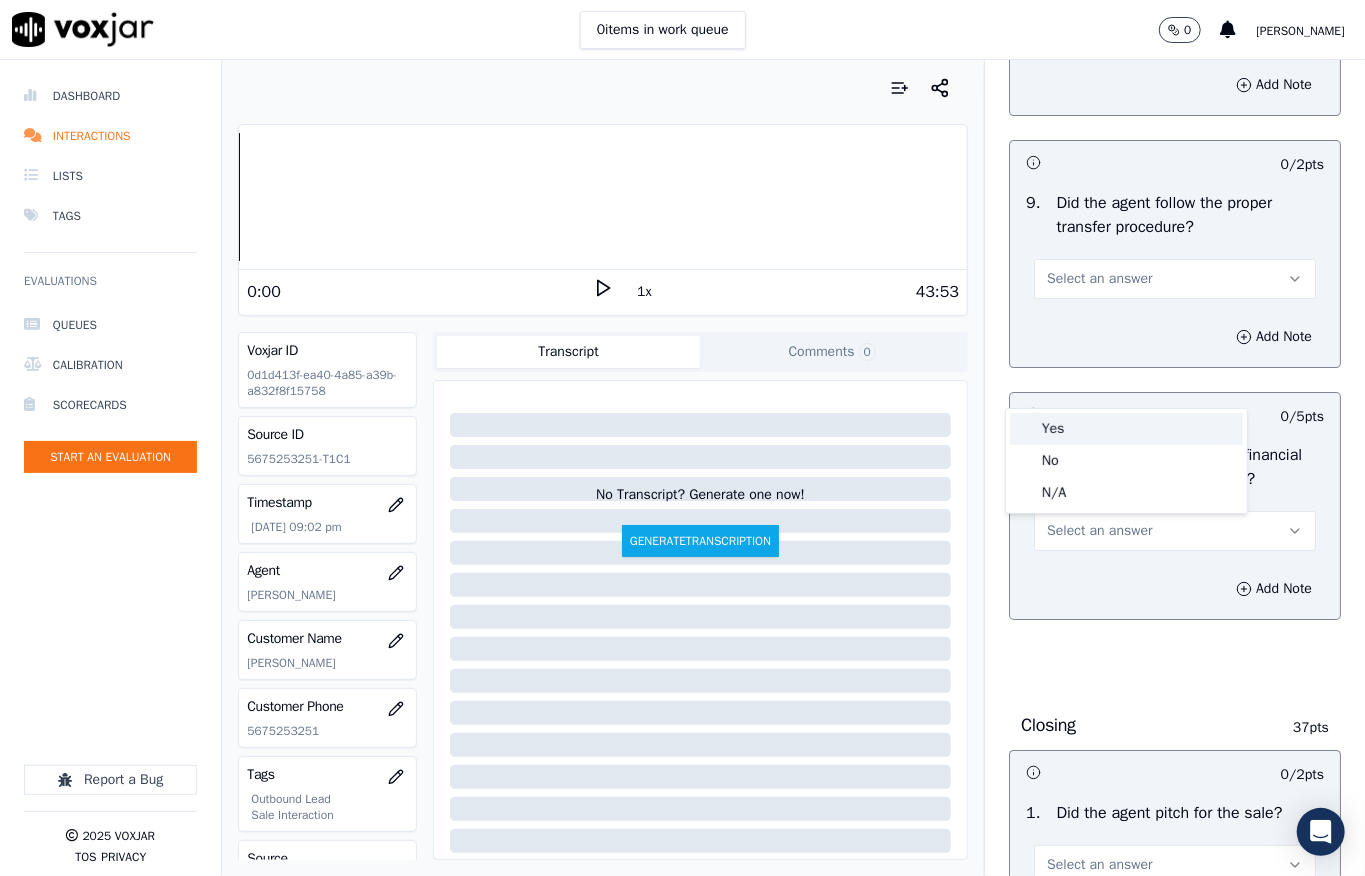 drag, startPoint x: 1064, startPoint y: 437, endPoint x: 1069, endPoint y: 428, distance: 10.29563 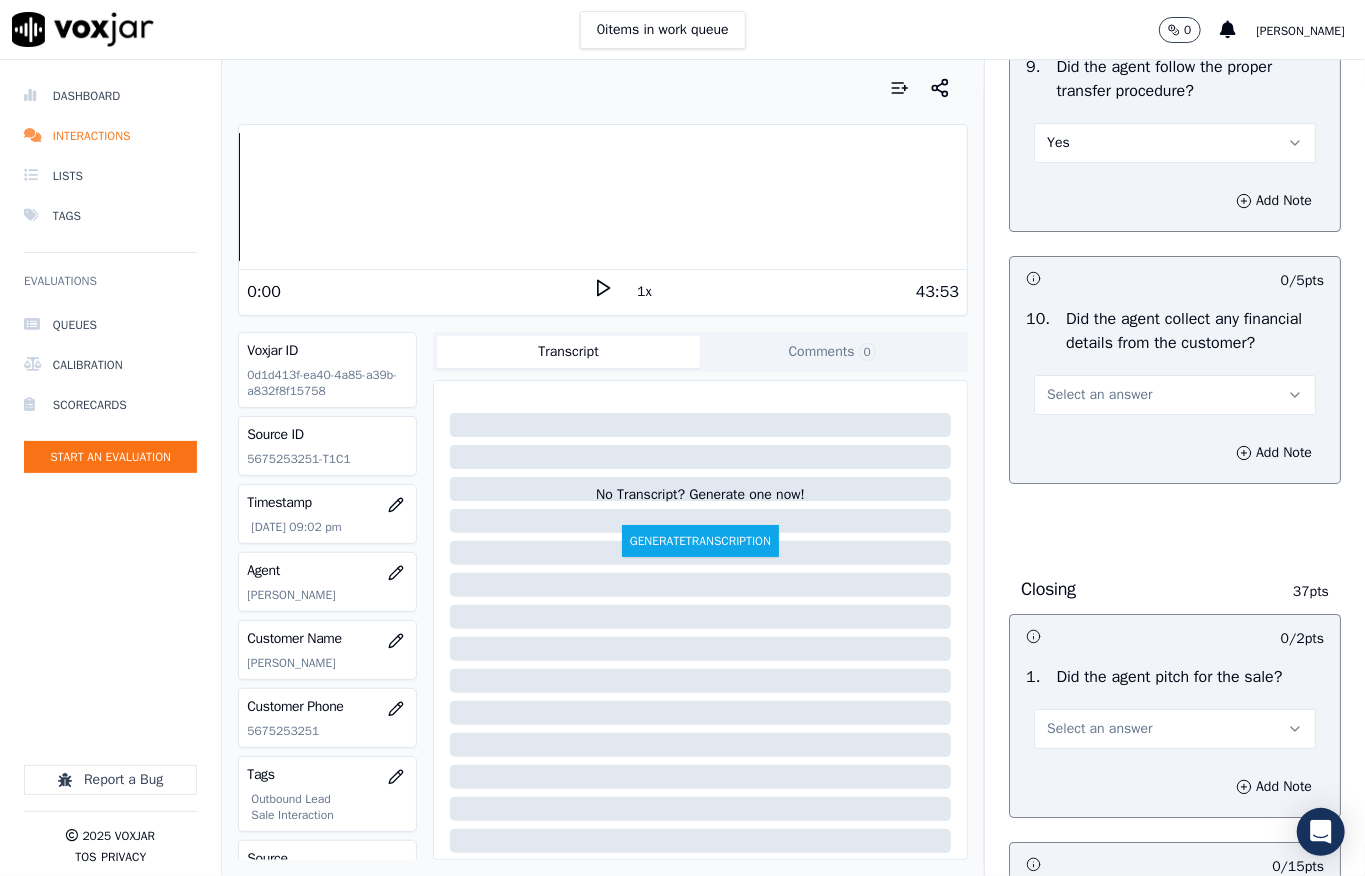 scroll, scrollTop: 3921, scrollLeft: 0, axis: vertical 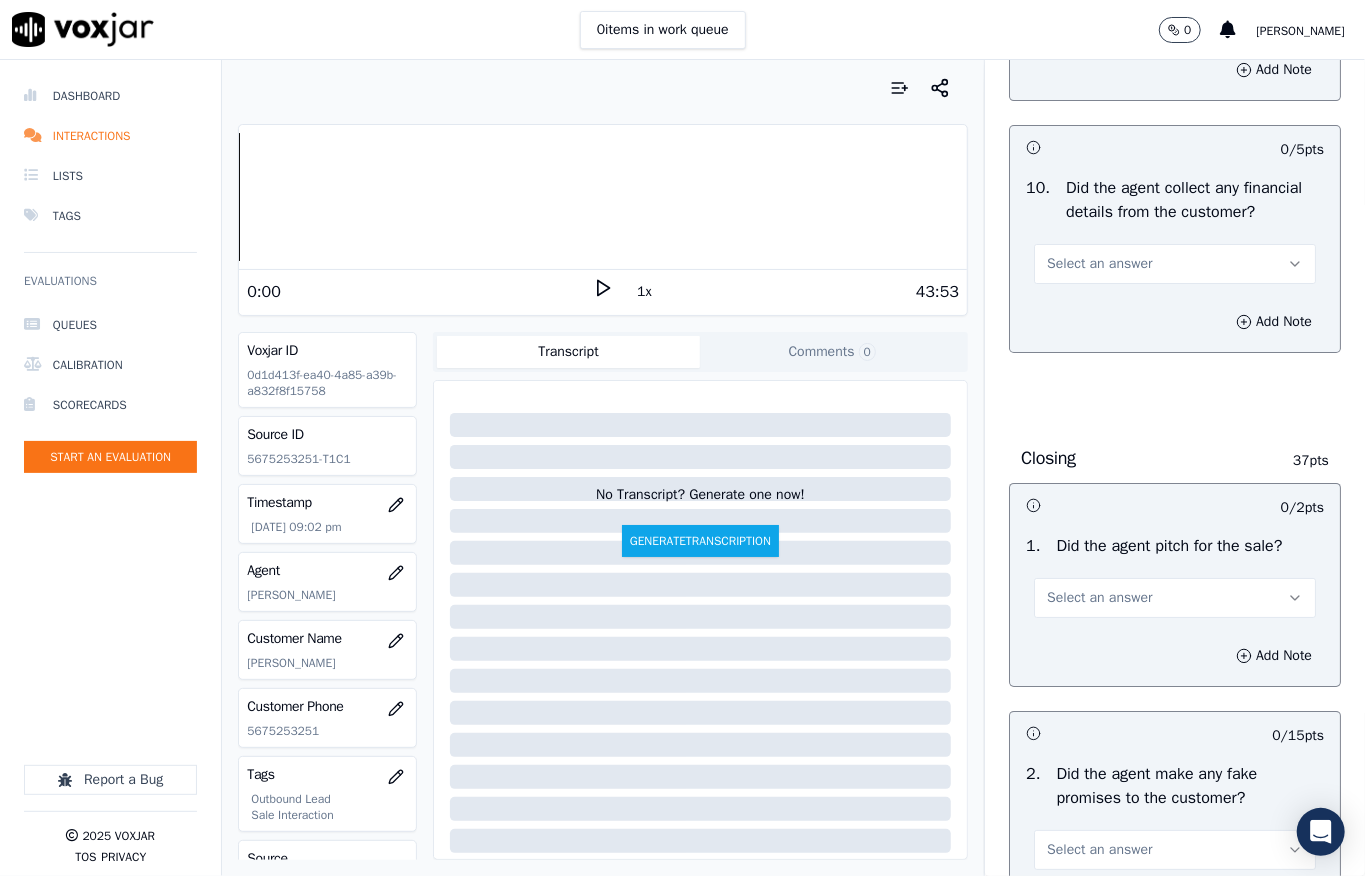 click on "Select an answer" at bounding box center (1099, 264) 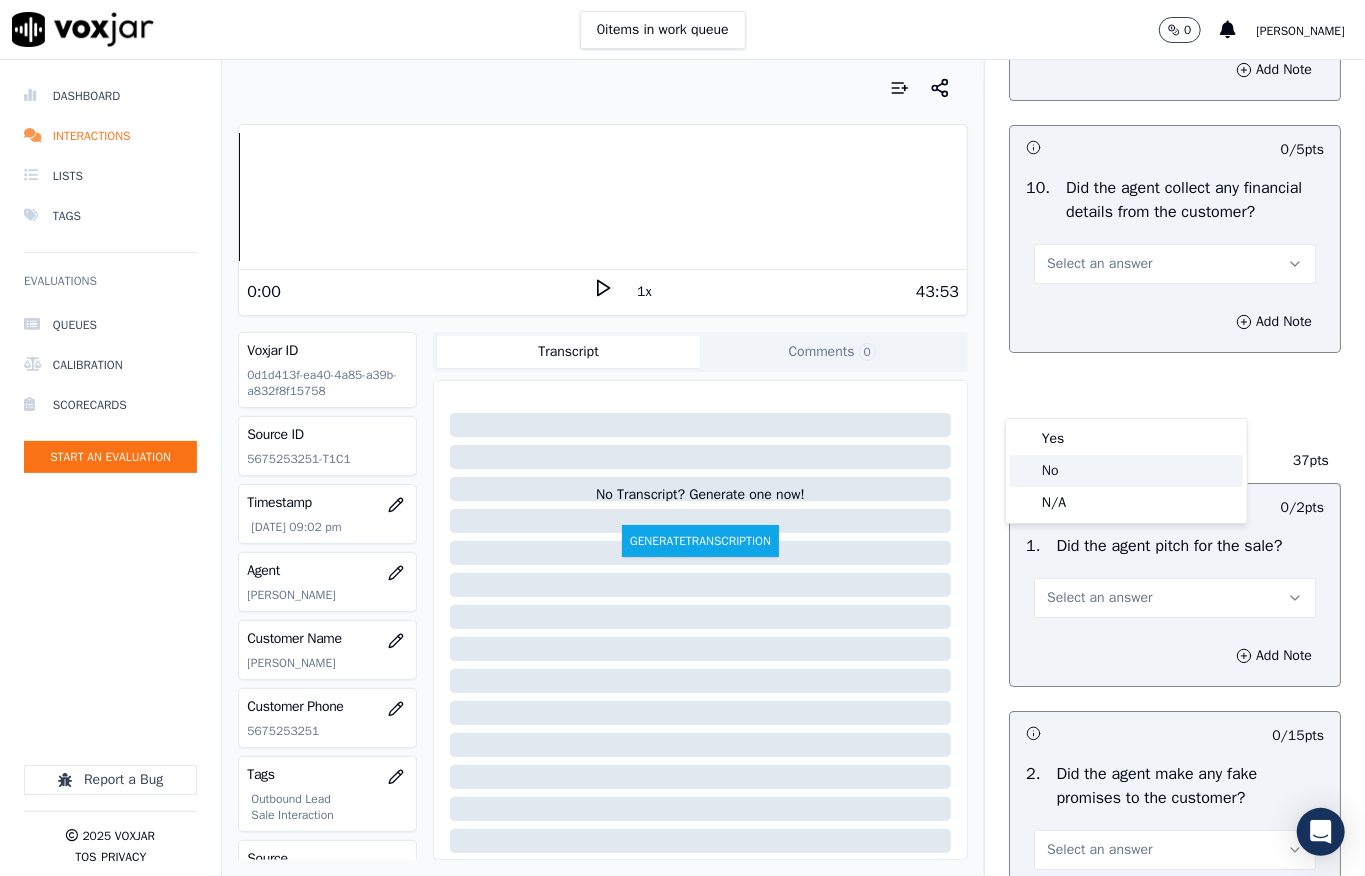 click on "No" 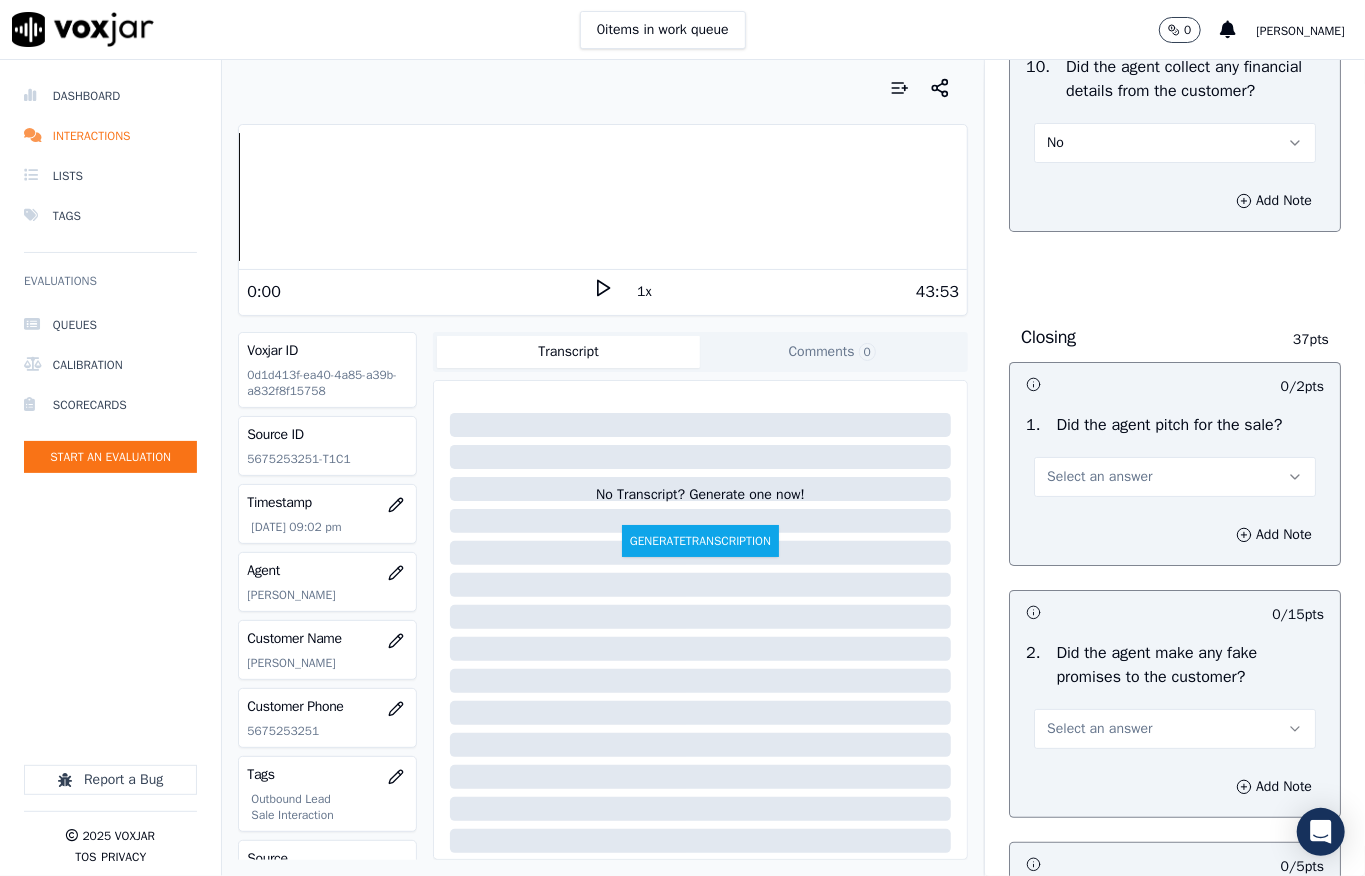 scroll, scrollTop: 4188, scrollLeft: 0, axis: vertical 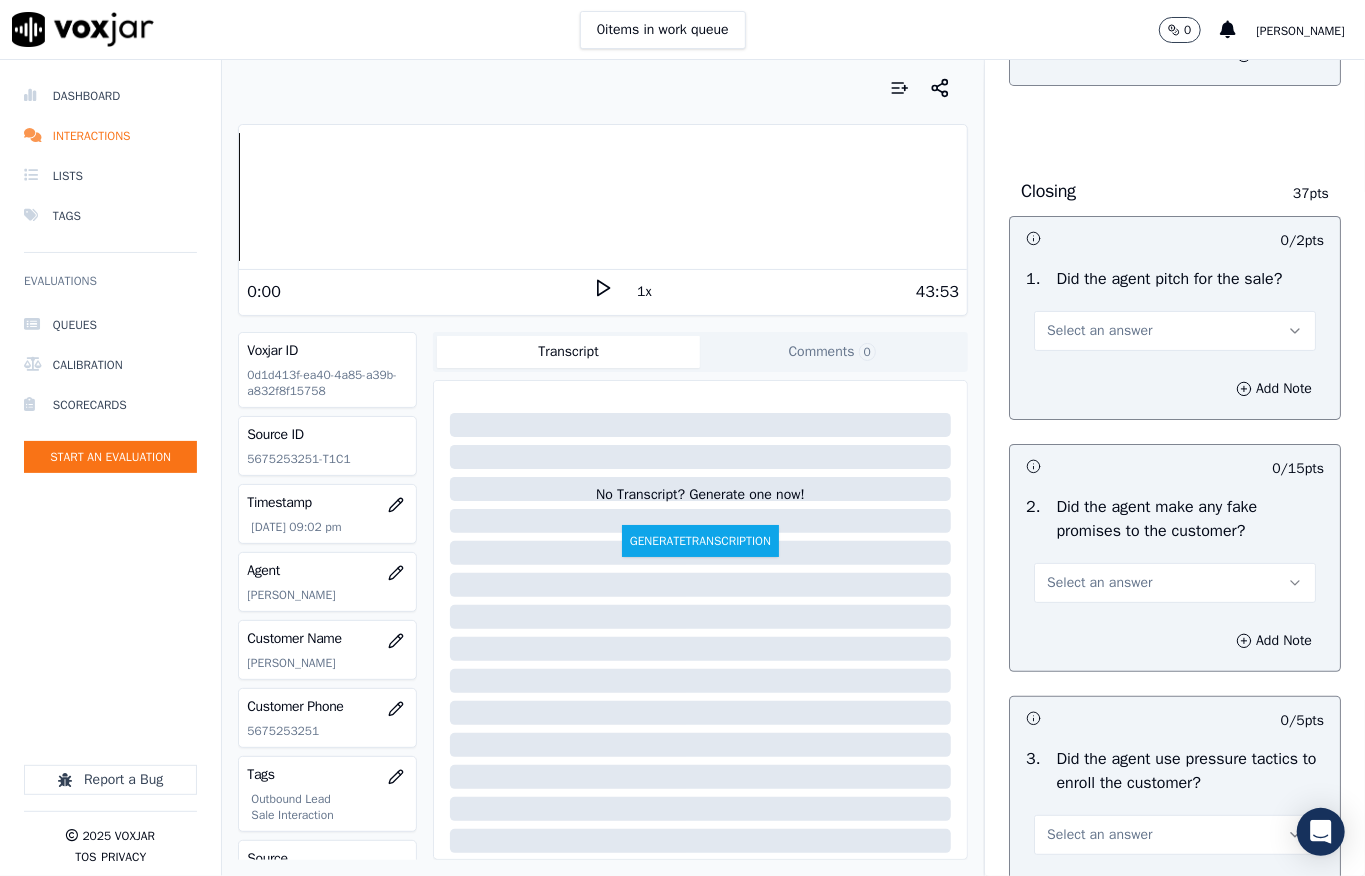click on "Select an answer" at bounding box center [1099, 331] 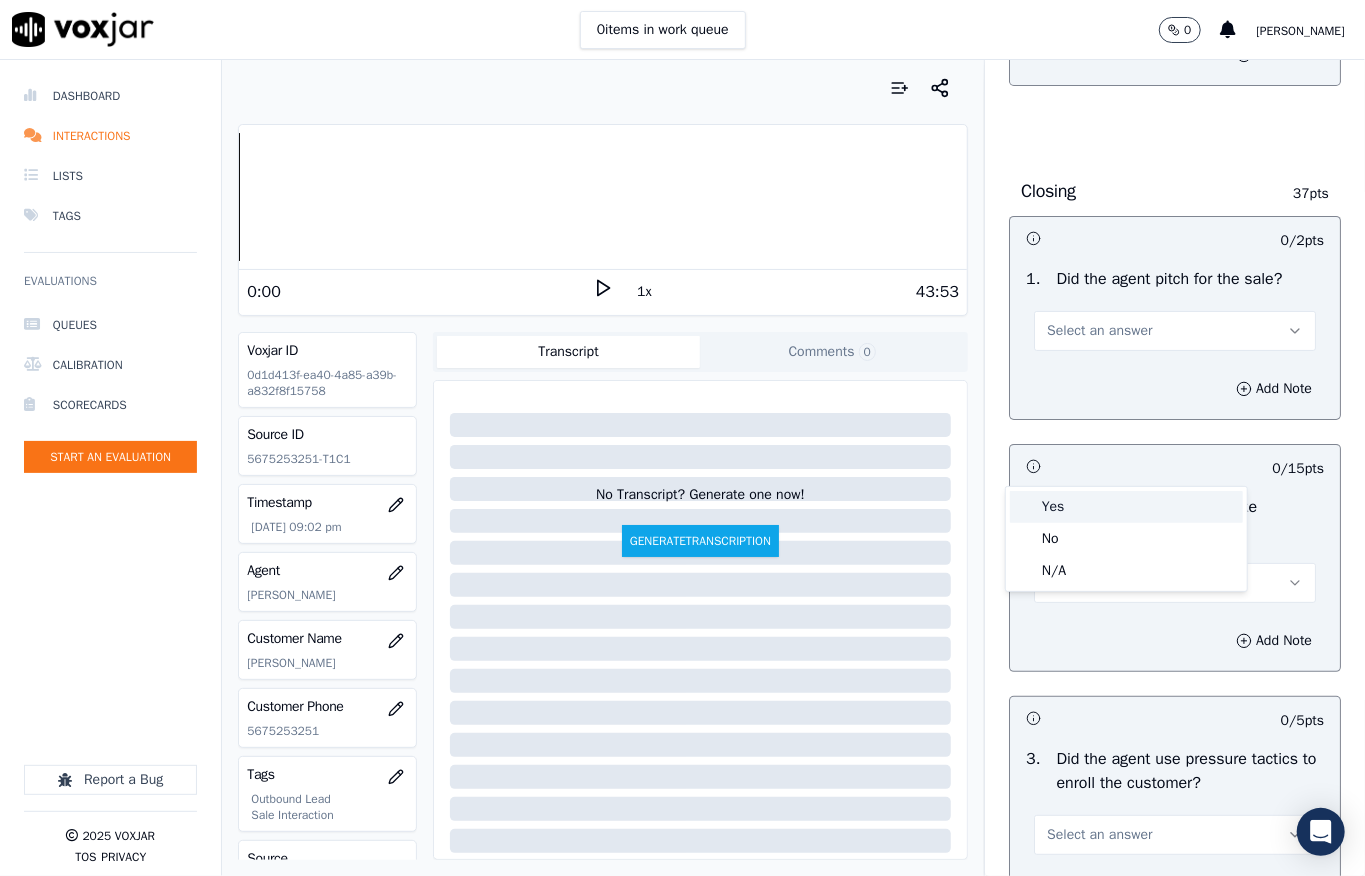 click on "Yes" at bounding box center (1126, 507) 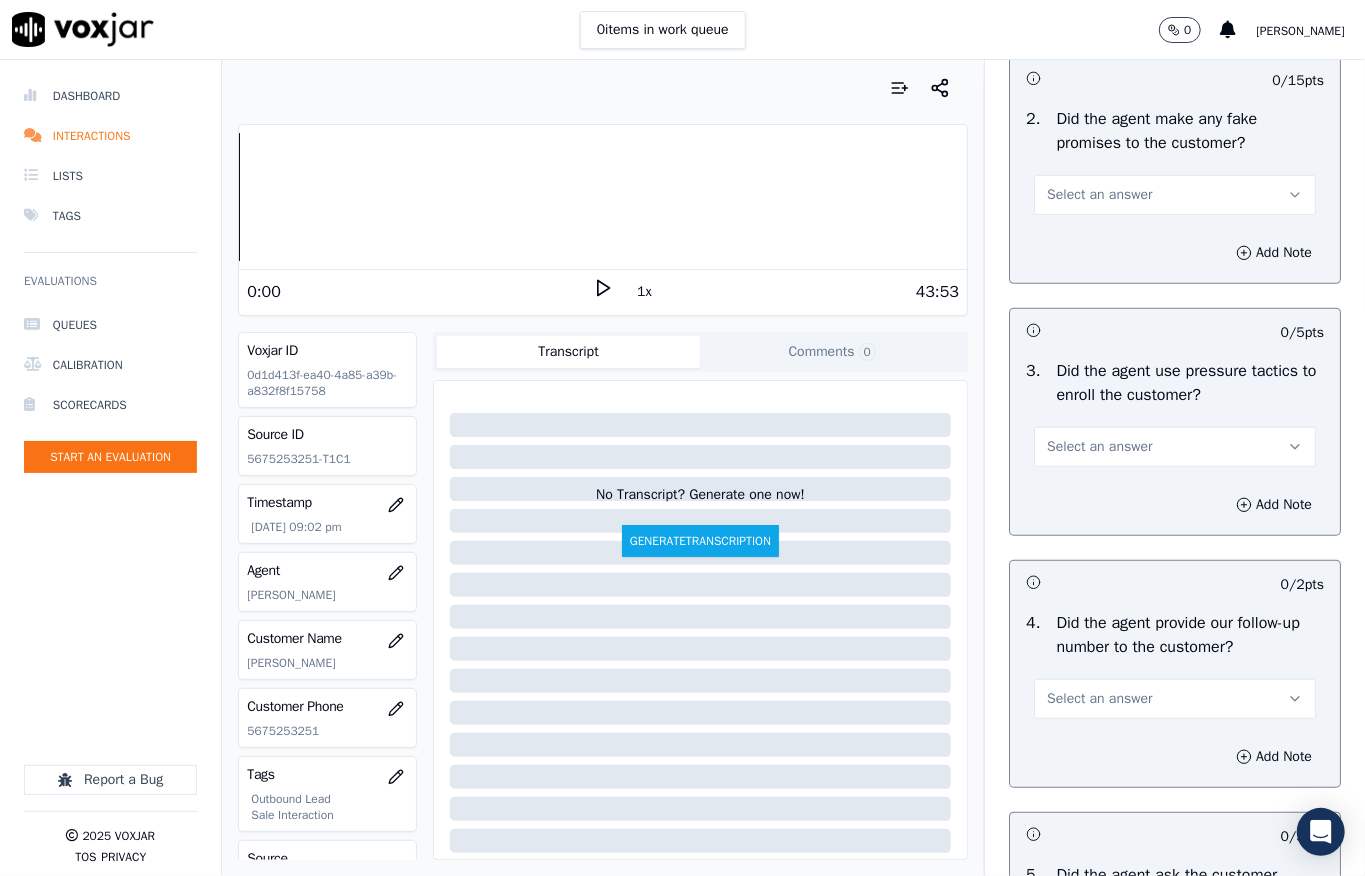 scroll, scrollTop: 4588, scrollLeft: 0, axis: vertical 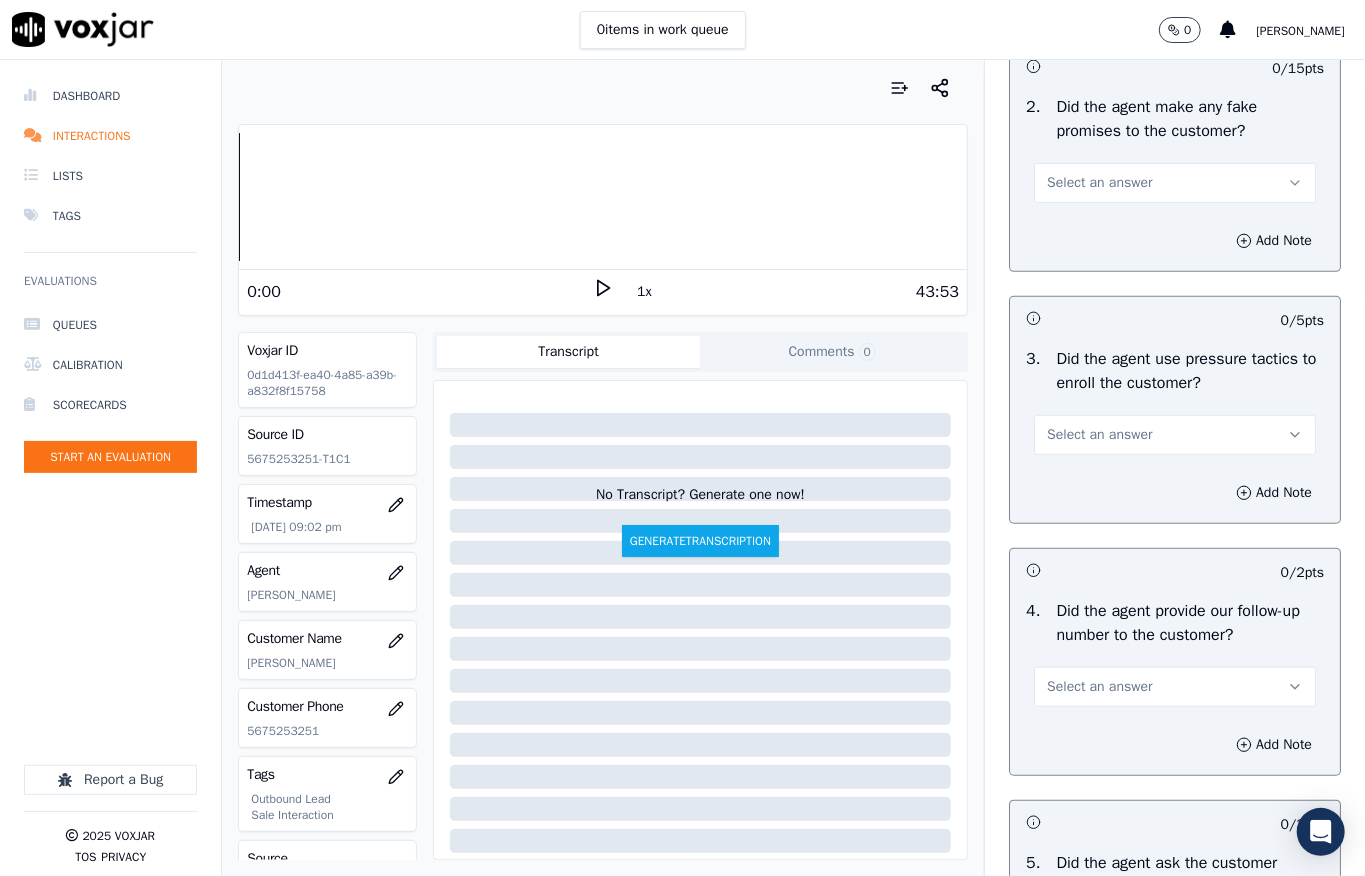 click on "Select an answer" at bounding box center (1099, 183) 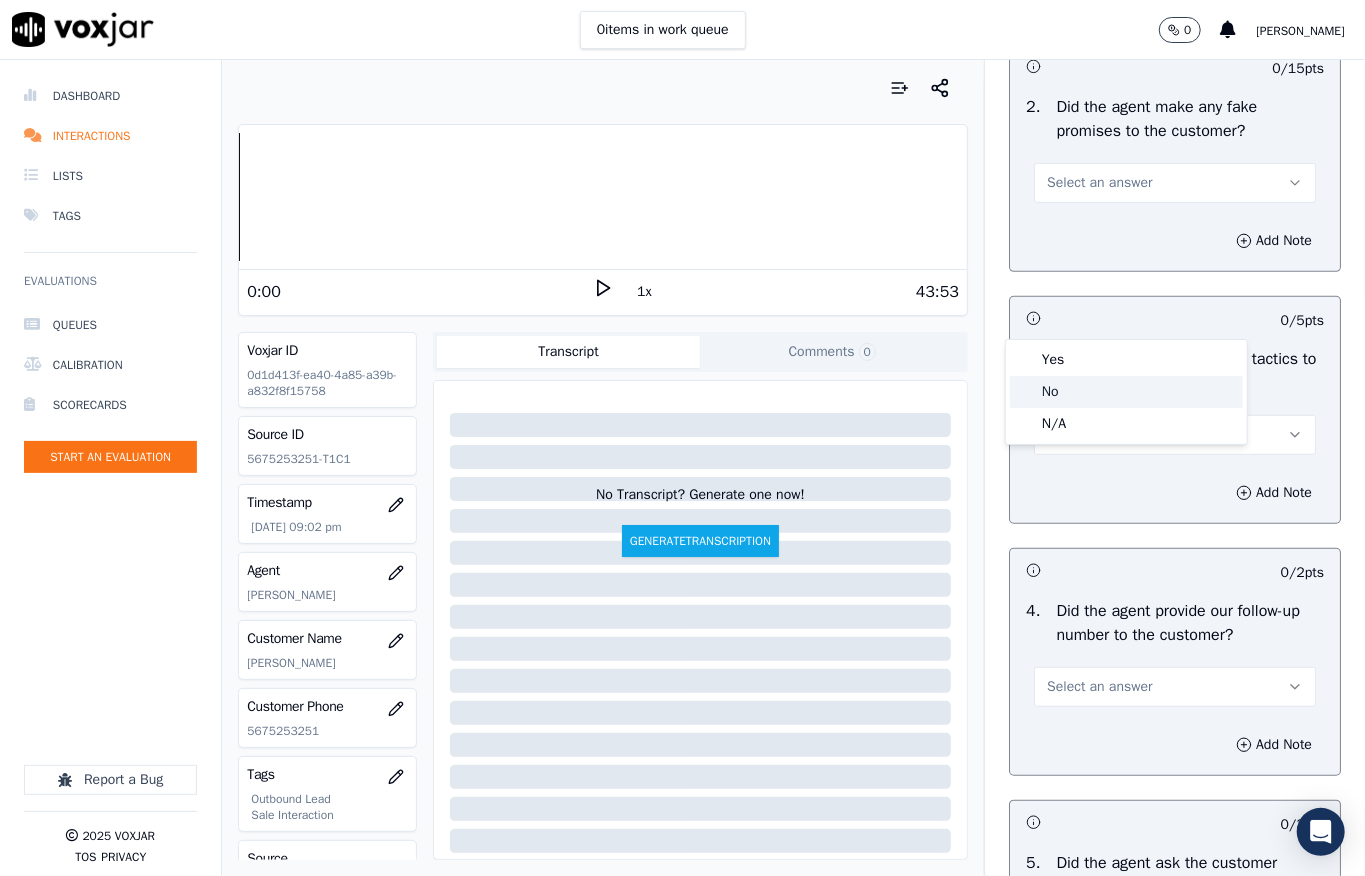 click on "No" 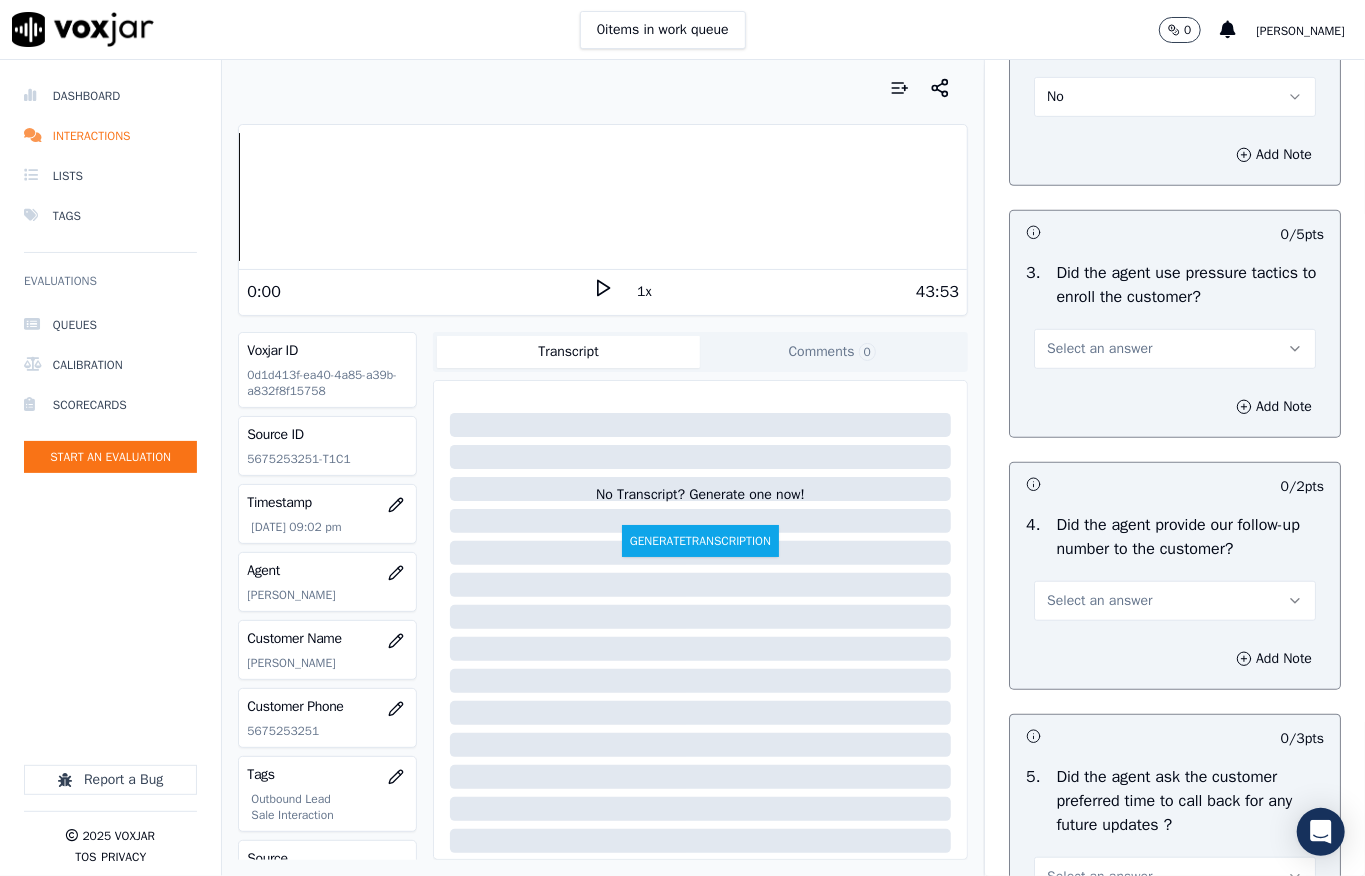 scroll, scrollTop: 4721, scrollLeft: 0, axis: vertical 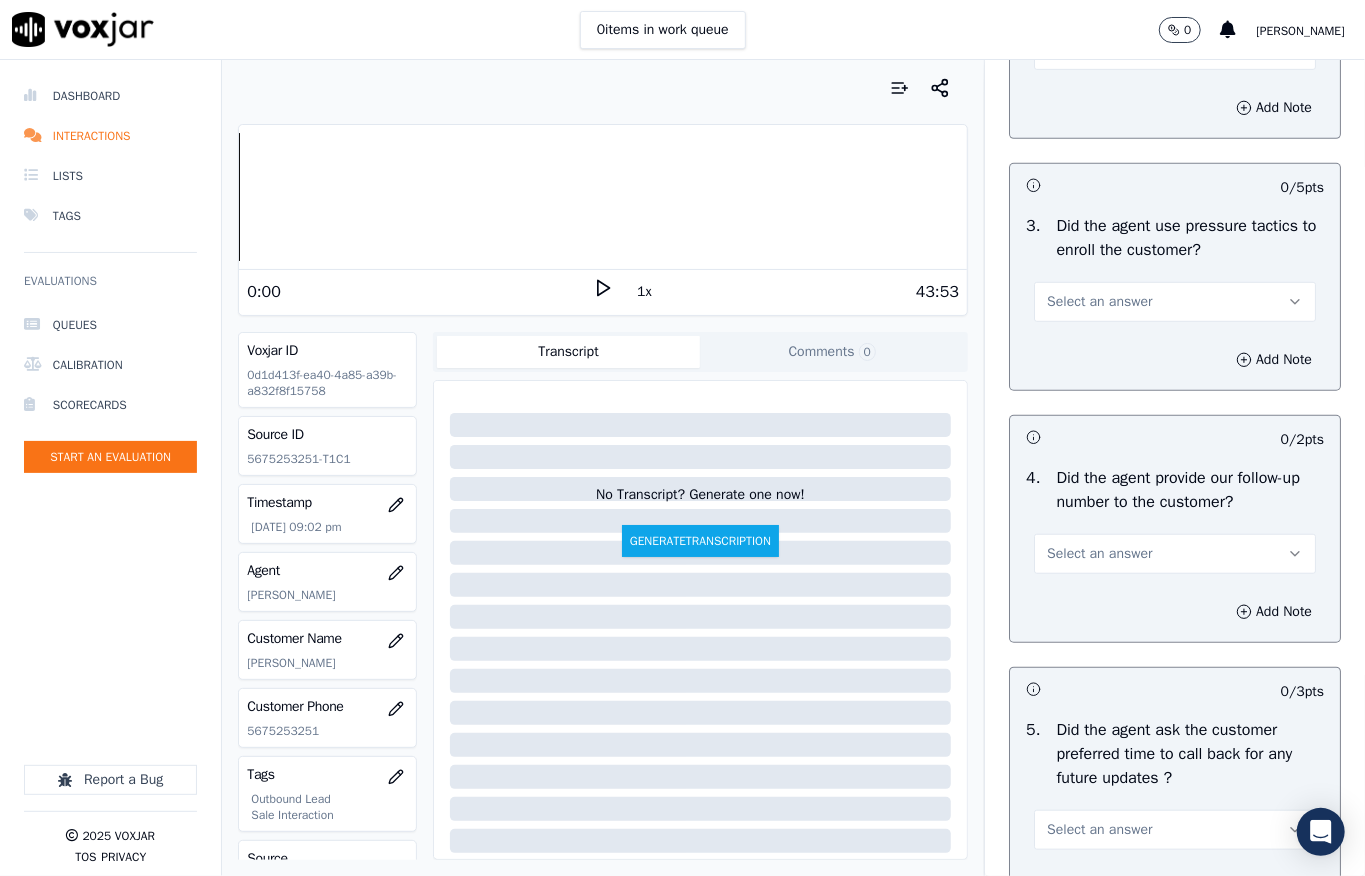 click on "Select an answer" at bounding box center [1099, 302] 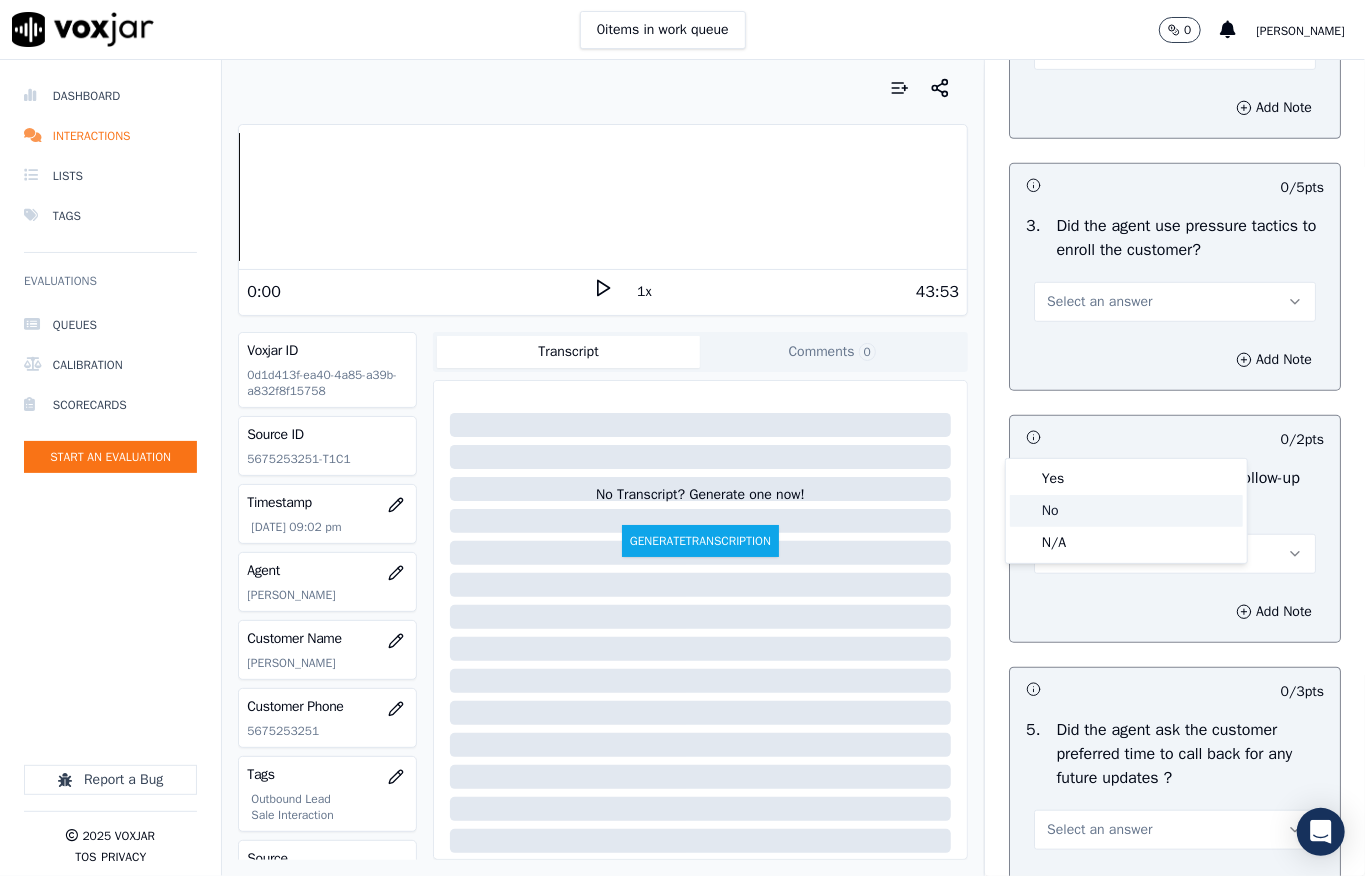click on "No" 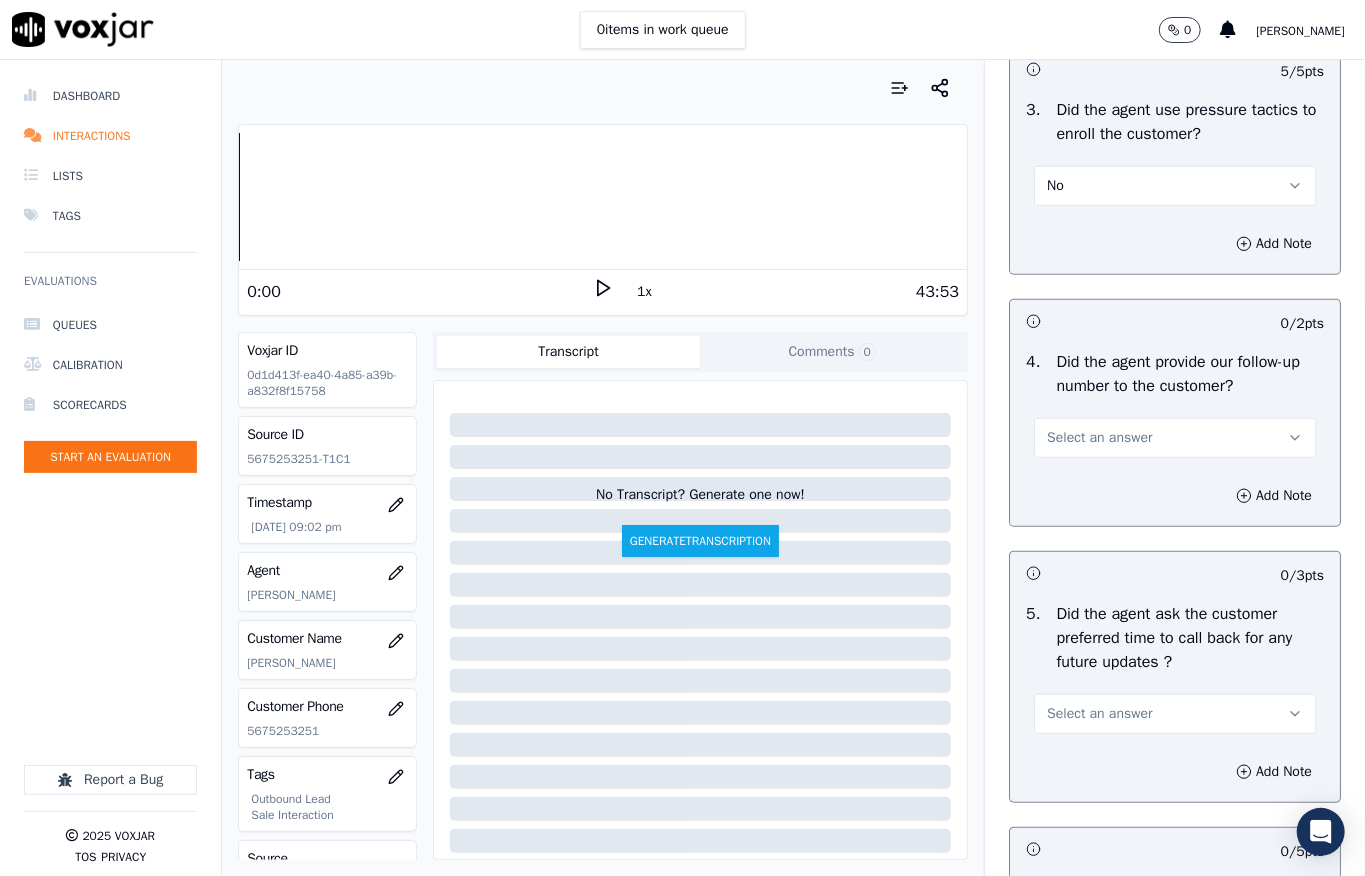 scroll, scrollTop: 4988, scrollLeft: 0, axis: vertical 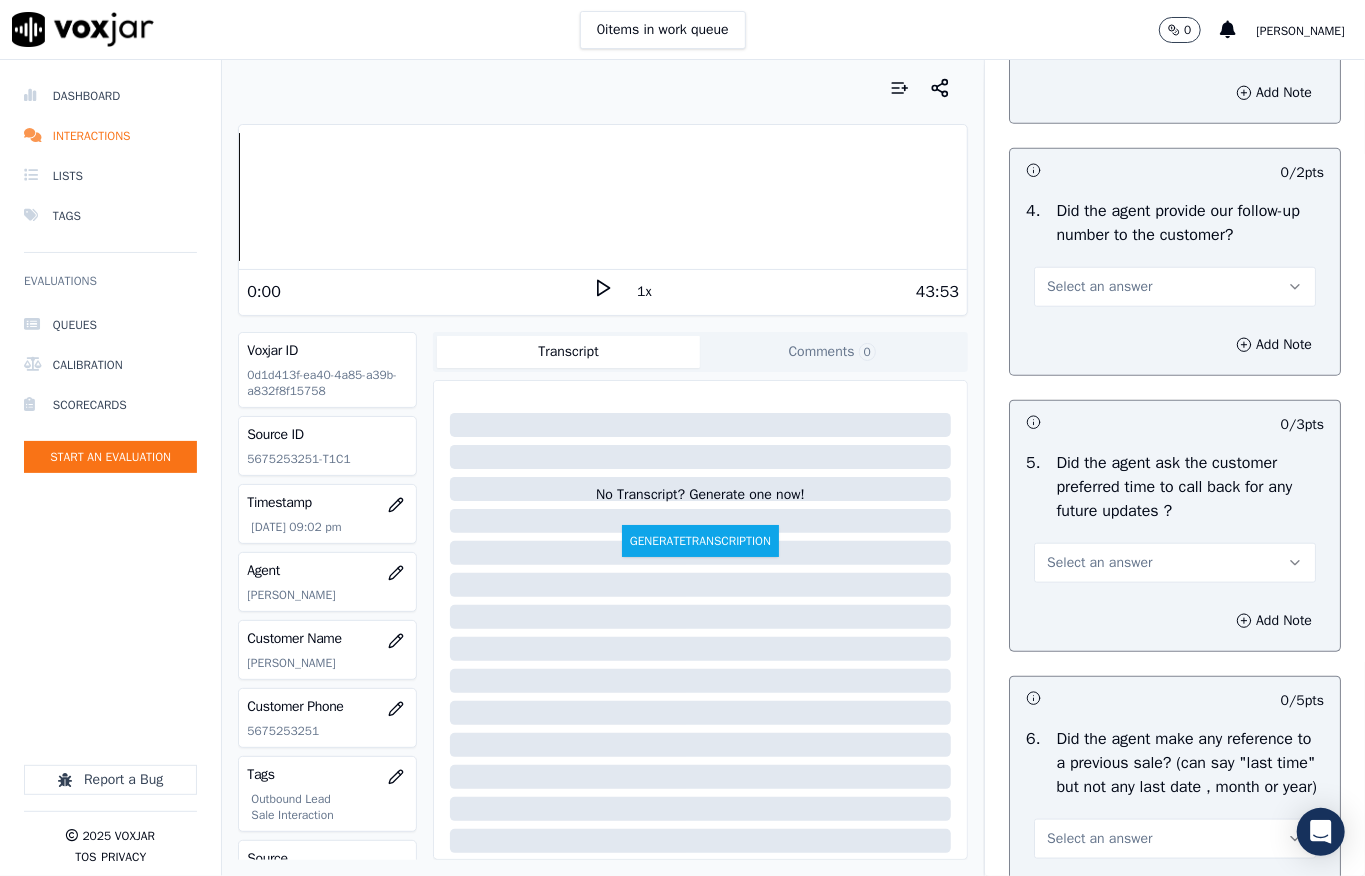 click on "Select an answer" at bounding box center (1099, 287) 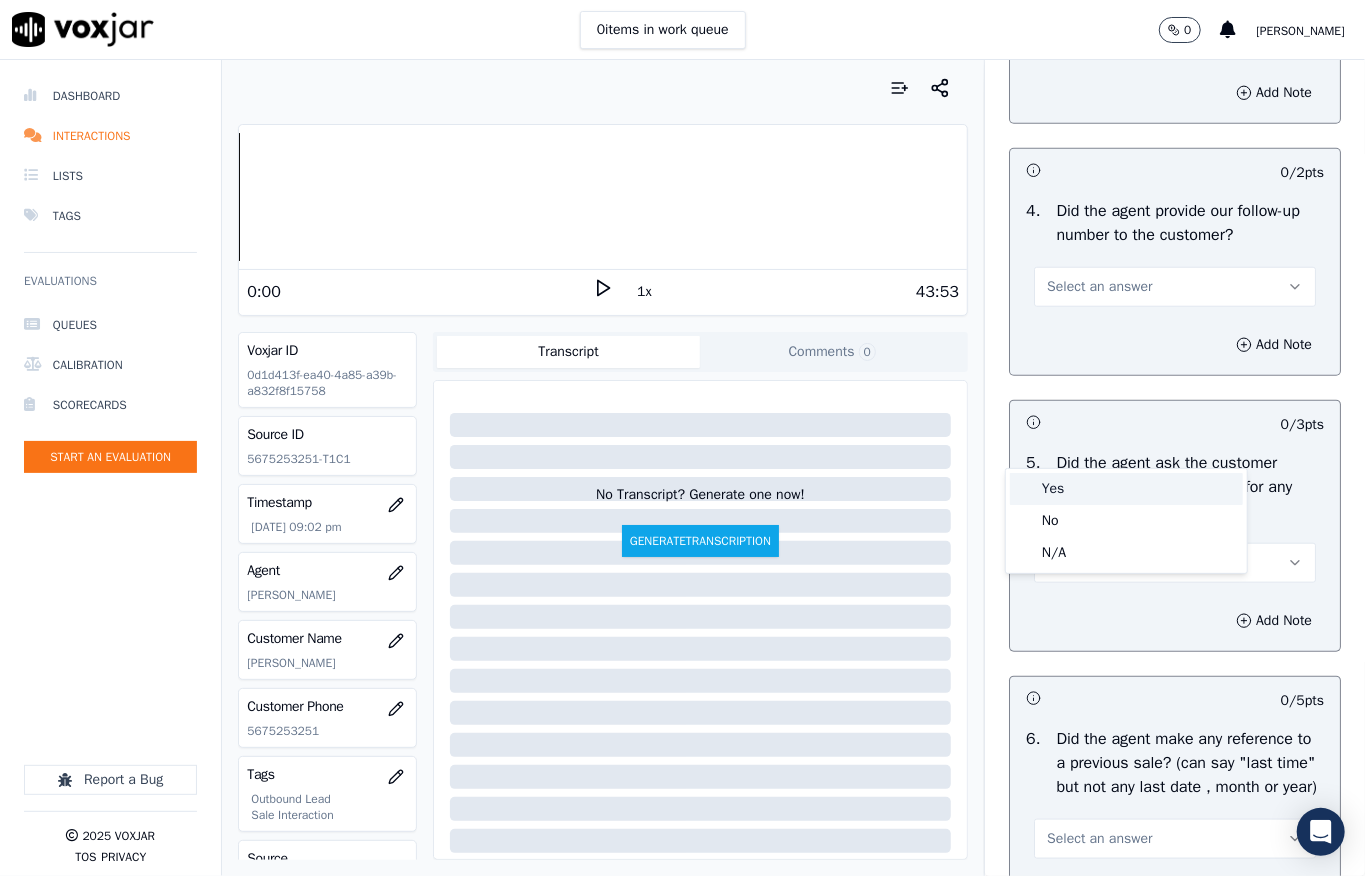 click on "Yes" at bounding box center (1126, 489) 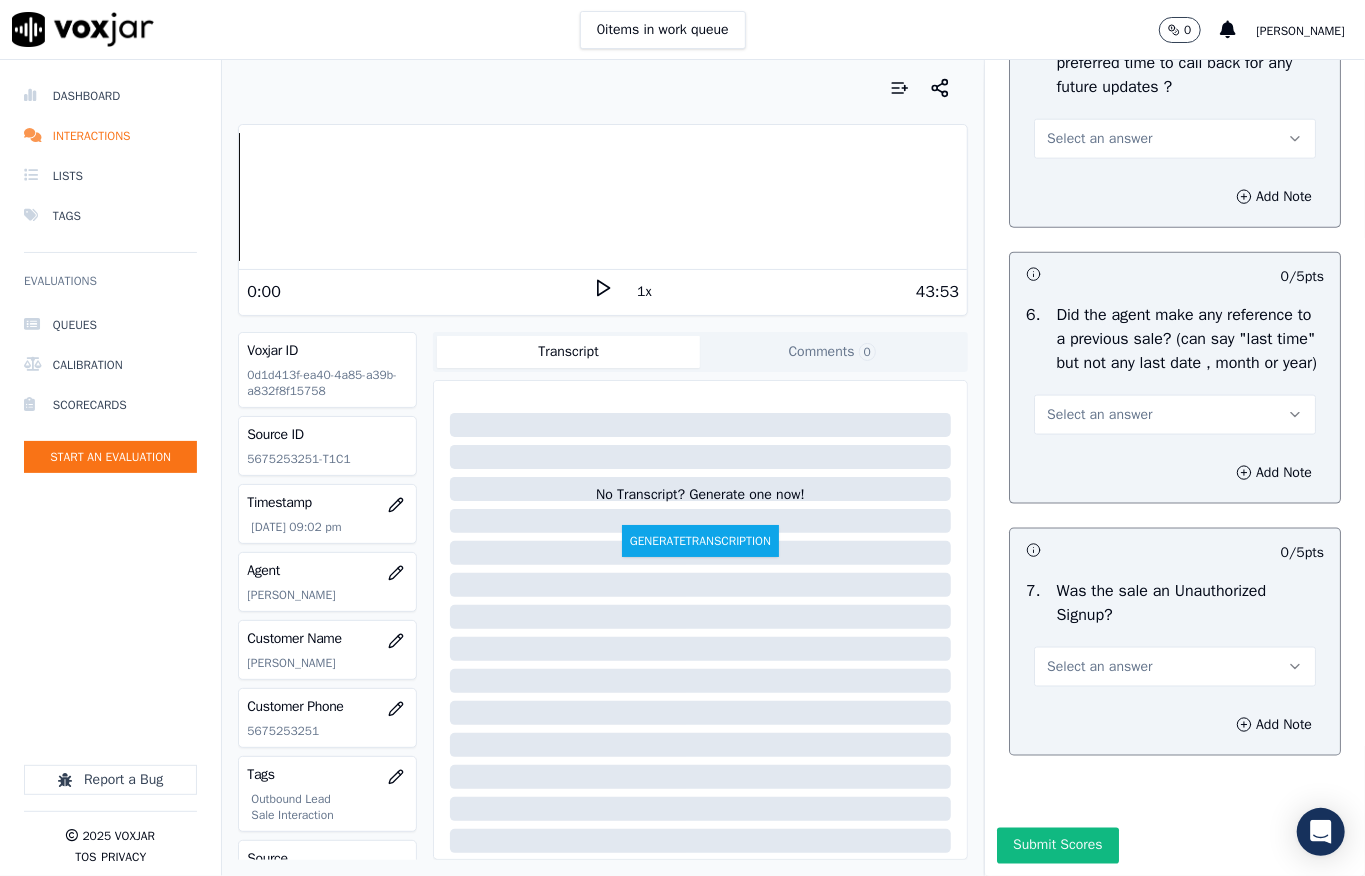 scroll, scrollTop: 5521, scrollLeft: 0, axis: vertical 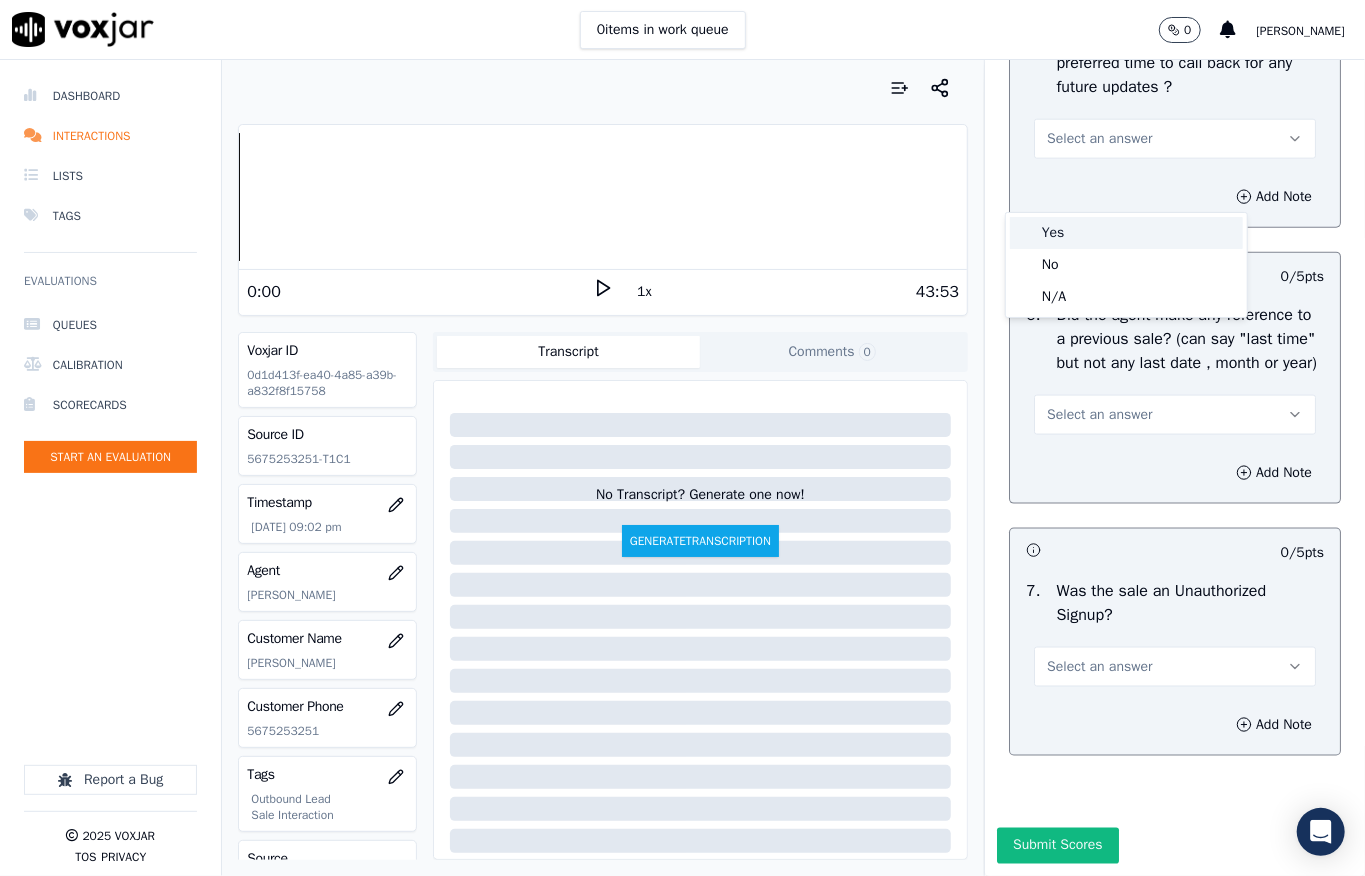 click on "No" 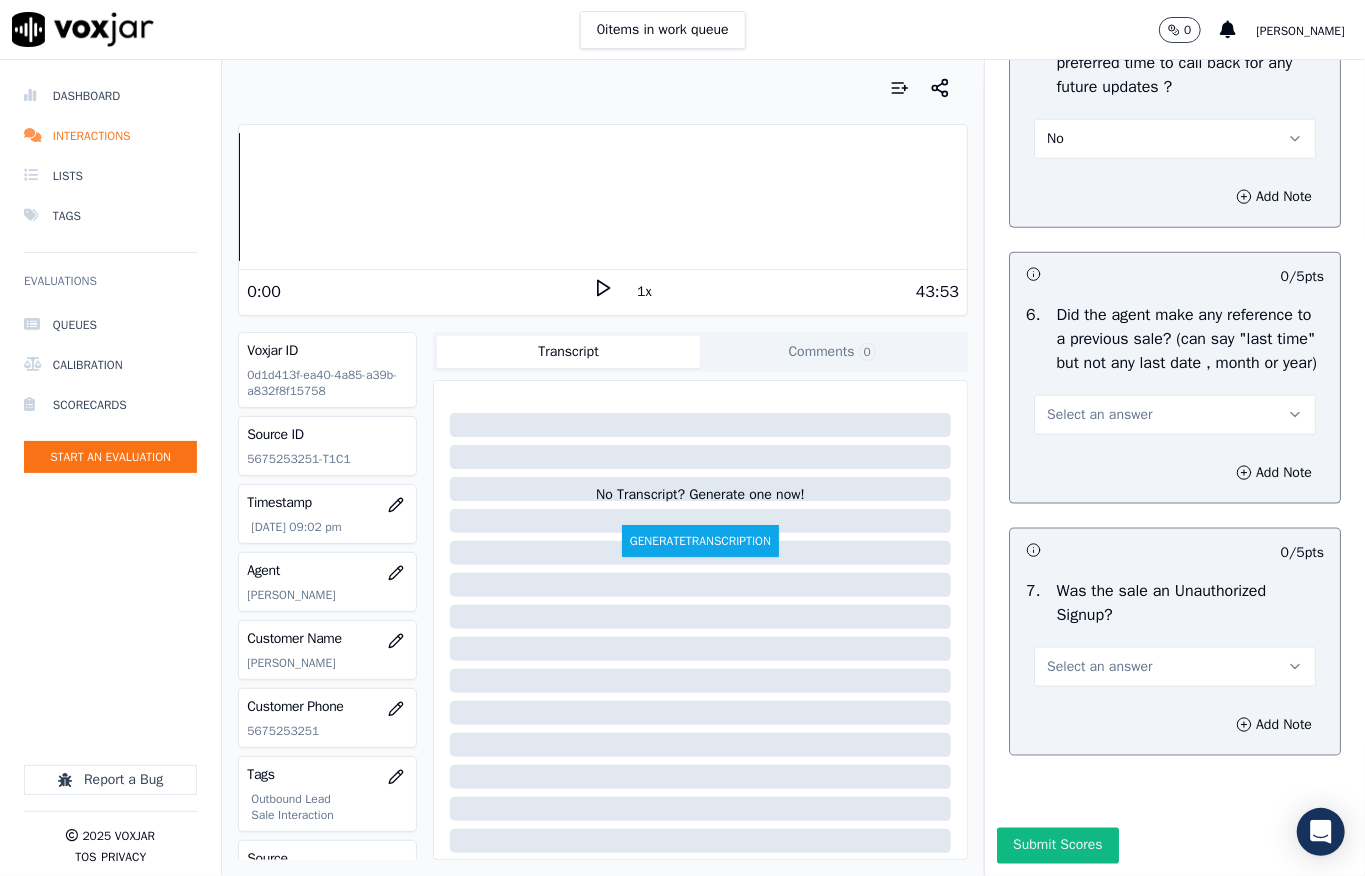 click on "No" at bounding box center (1175, 139) 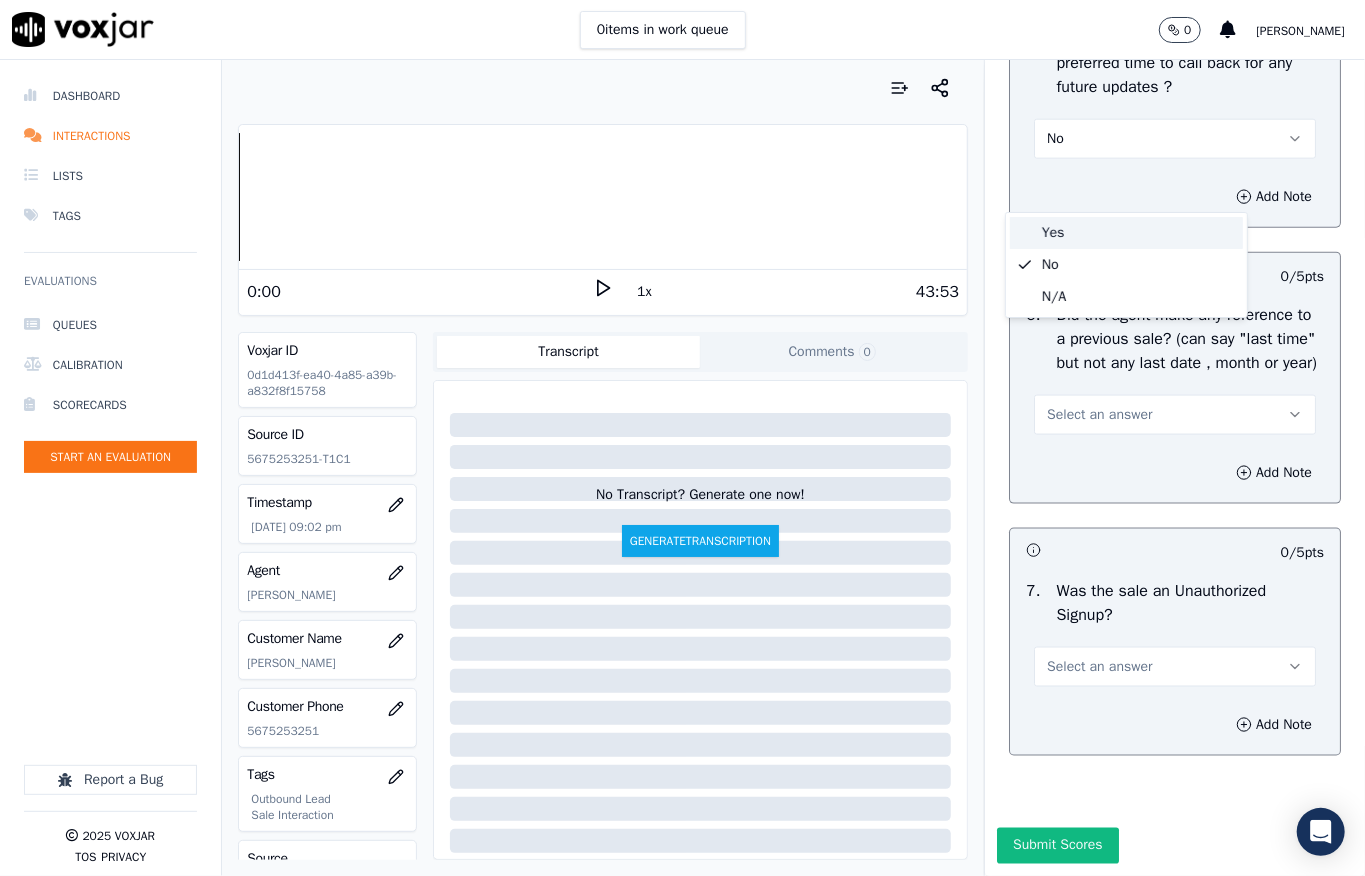 click on "Yes" at bounding box center (1126, 233) 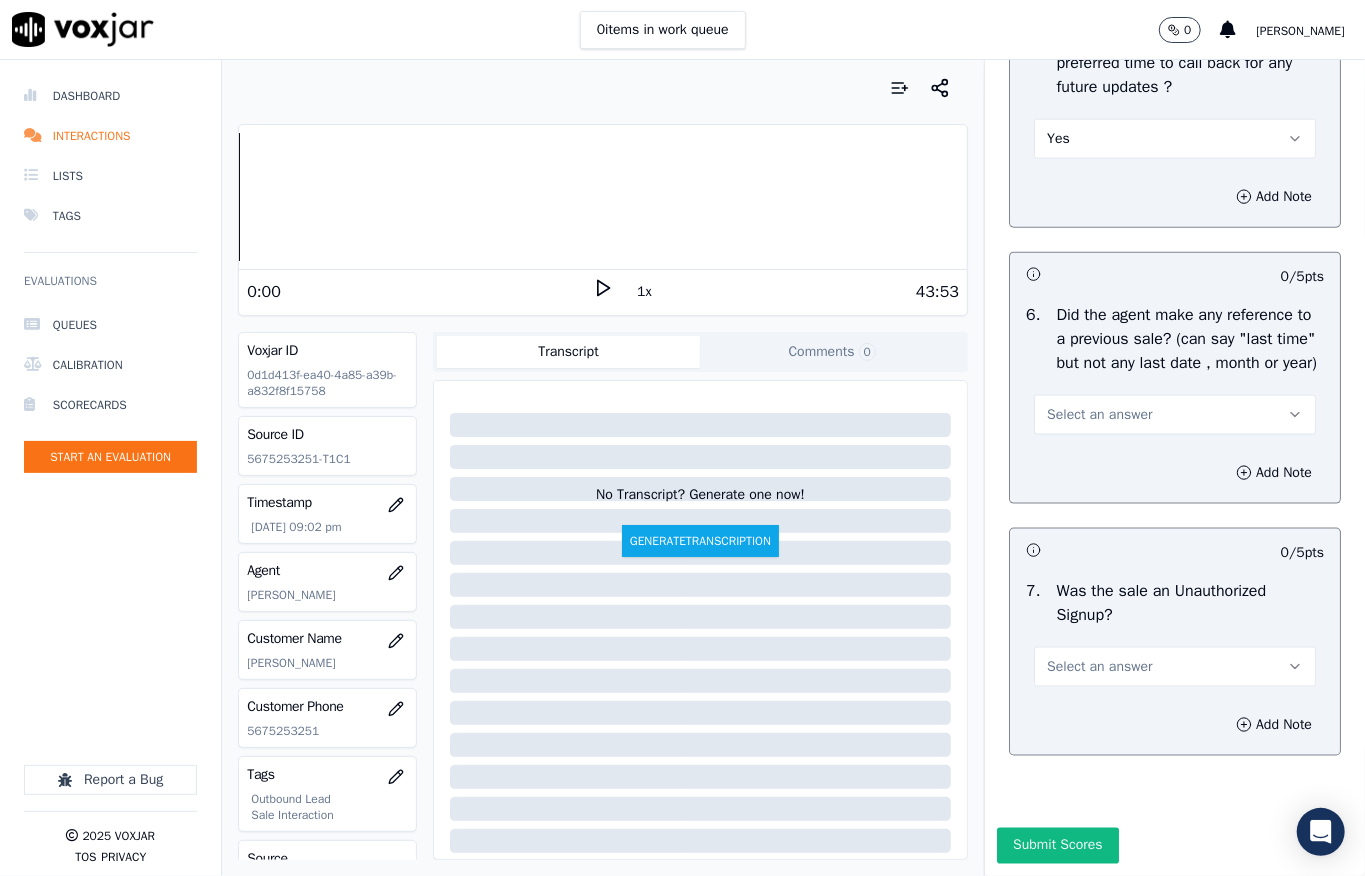 scroll, scrollTop: 5664, scrollLeft: 0, axis: vertical 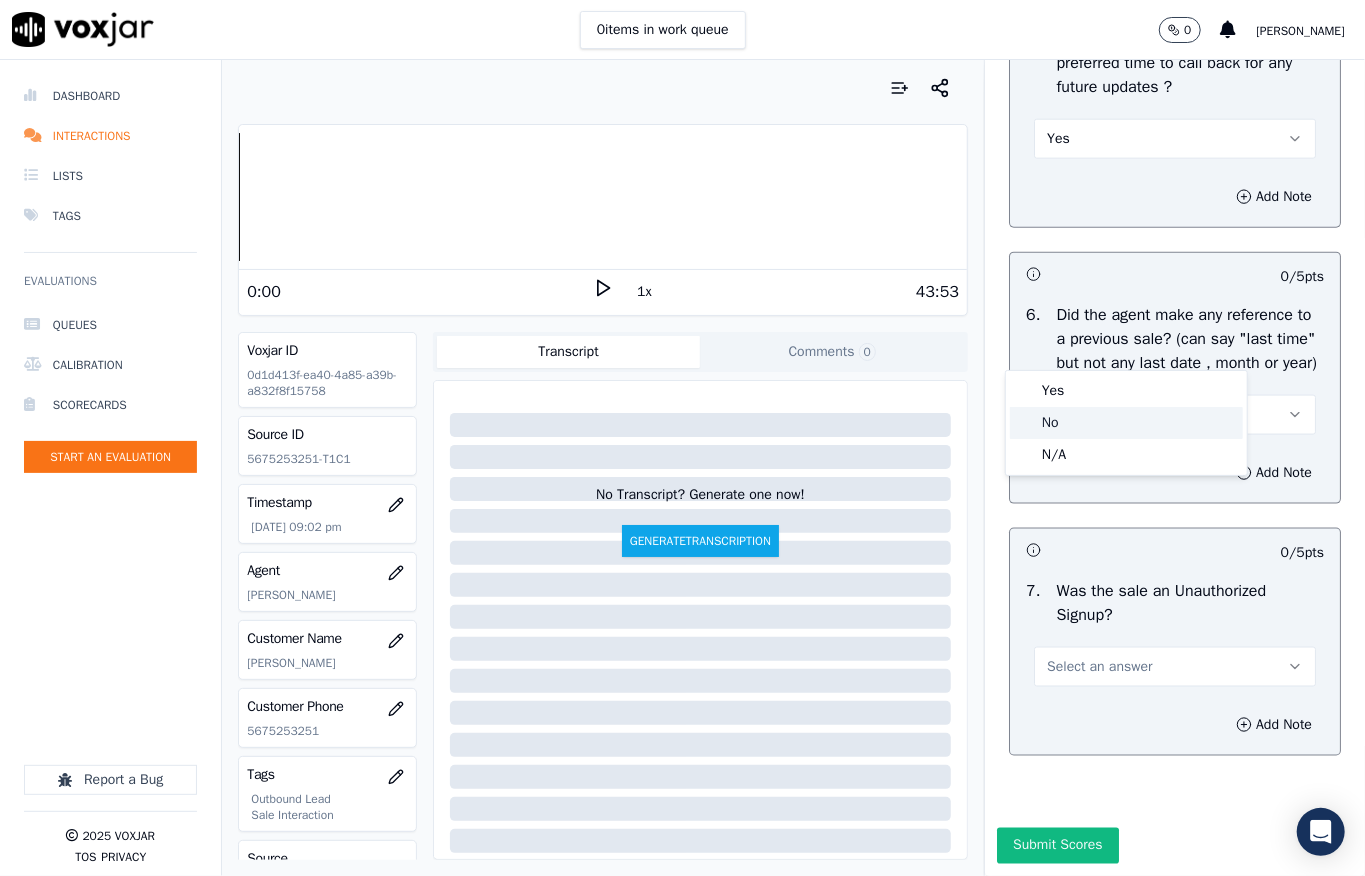 click on "No" 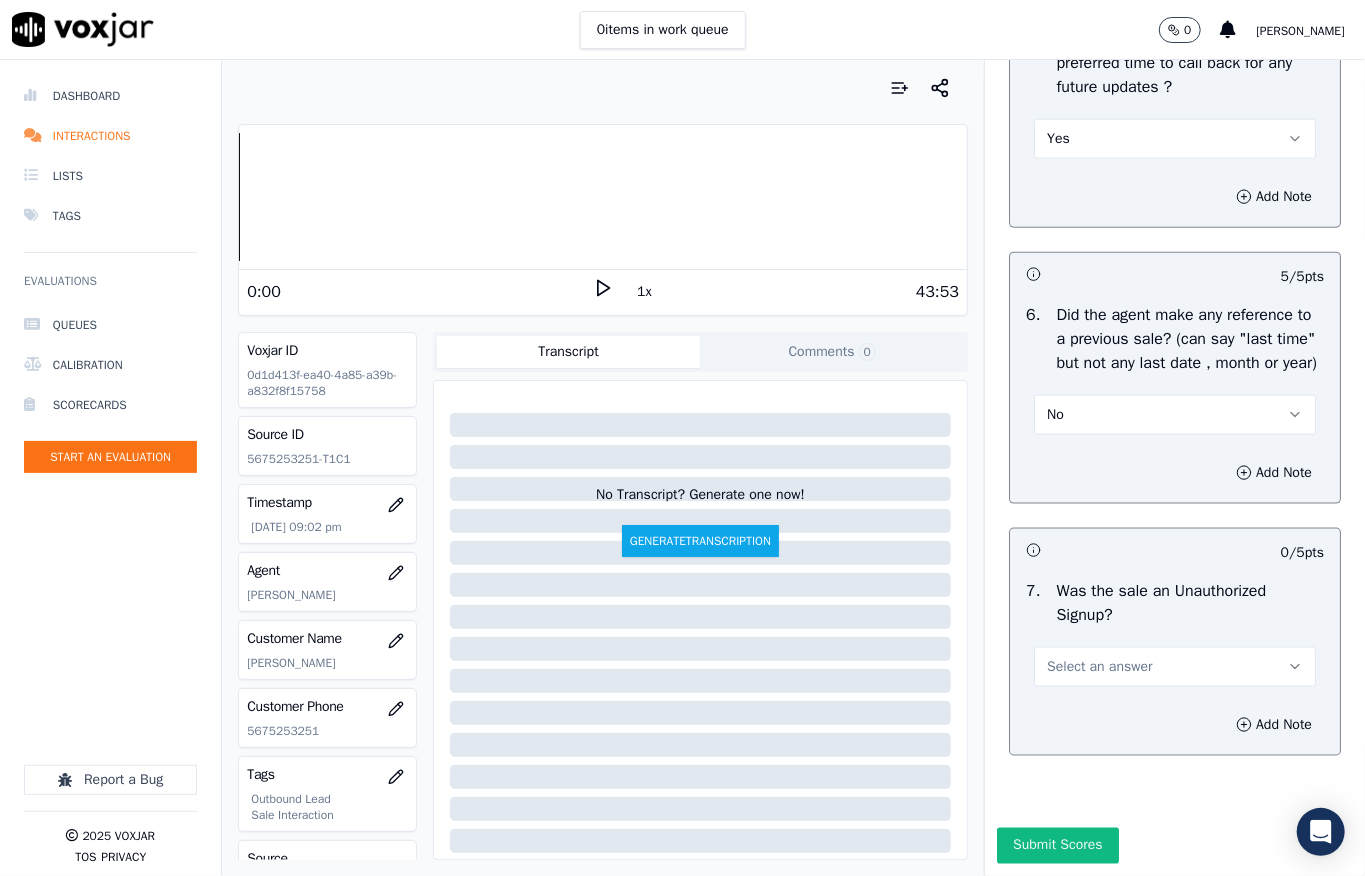click on "Select an answer" at bounding box center (1099, 667) 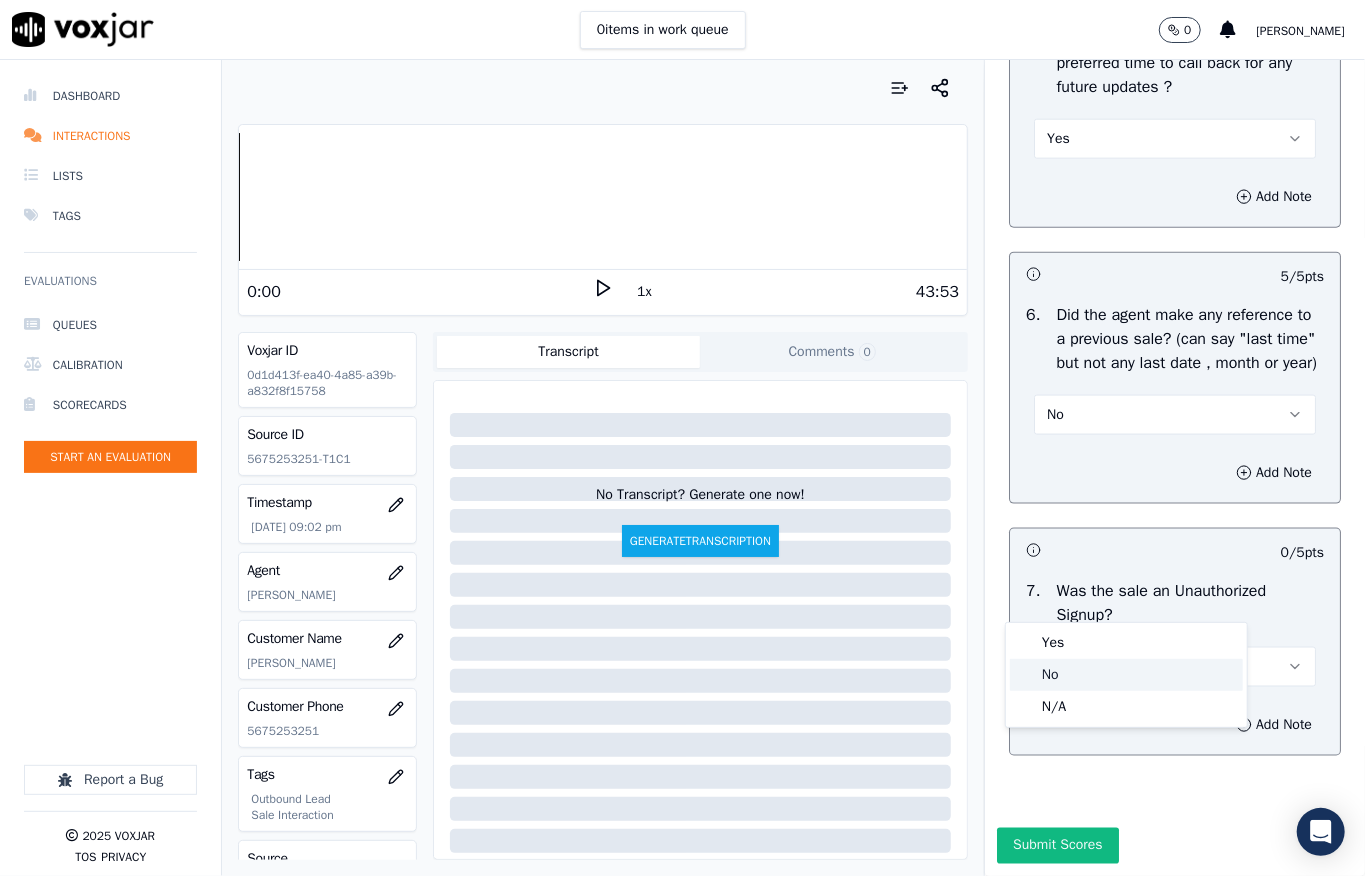 click on "No" 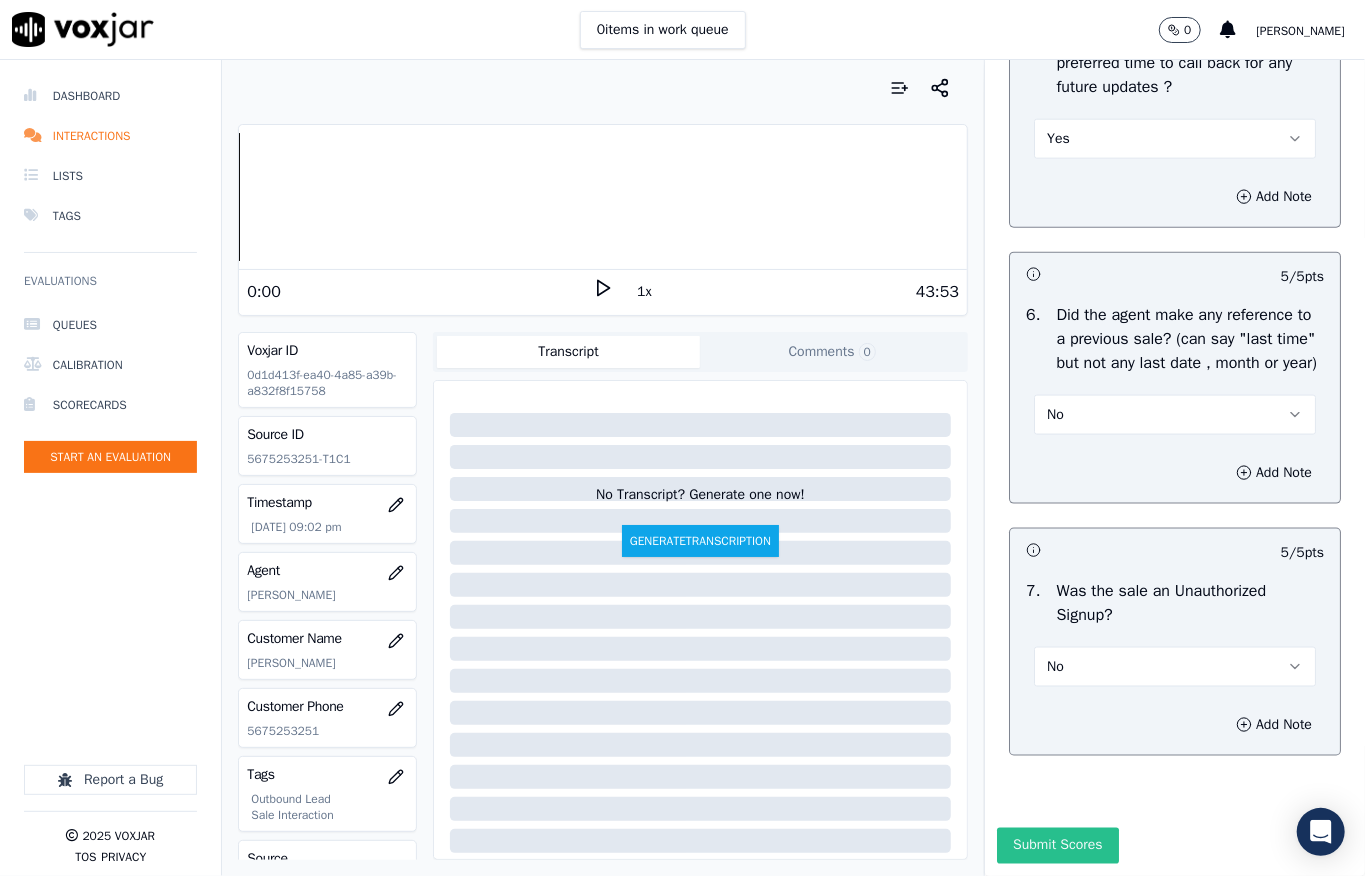 click on "Submit Scores" at bounding box center (1057, 846) 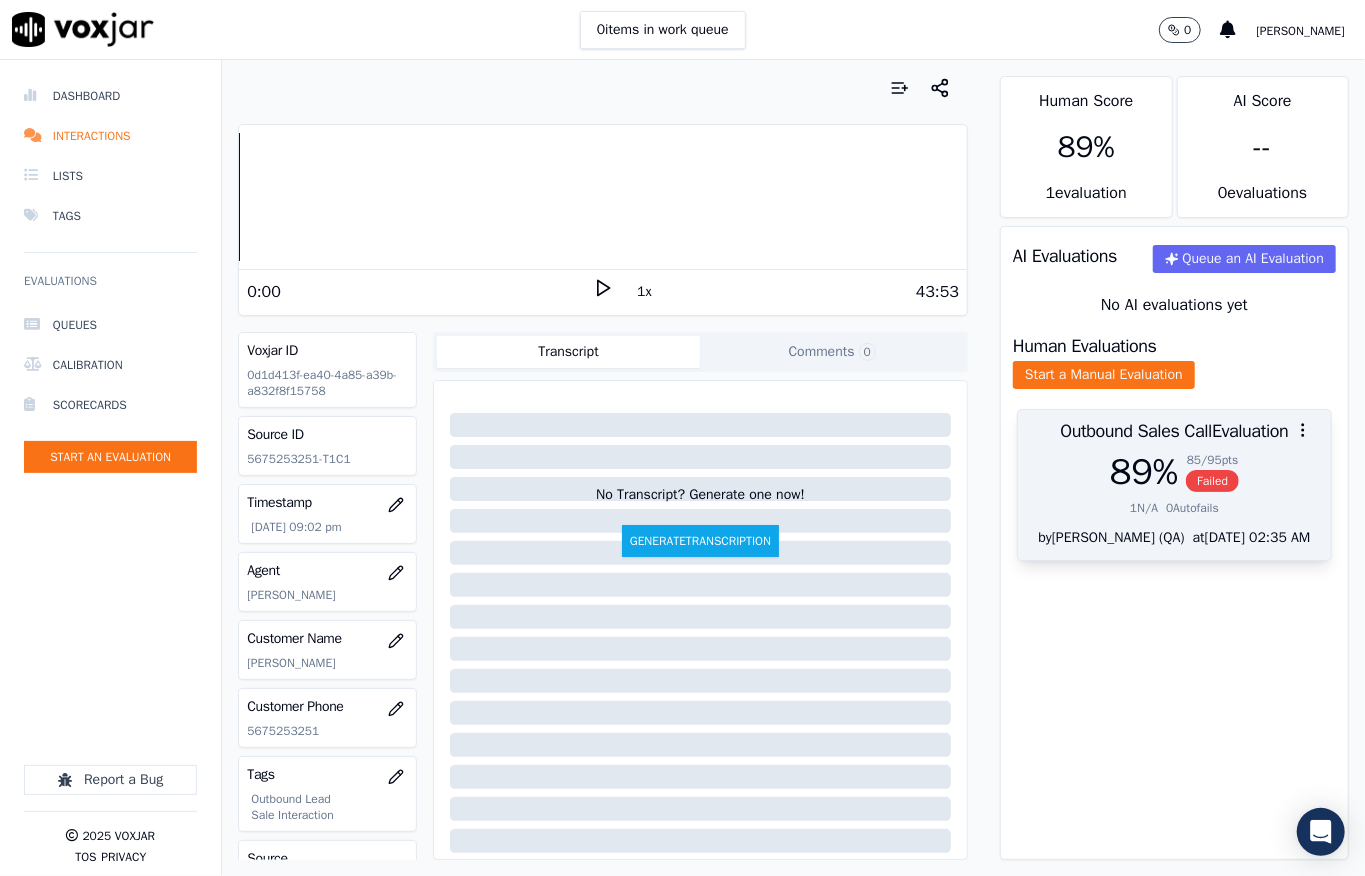 click on "89 %" at bounding box center [1144, 472] 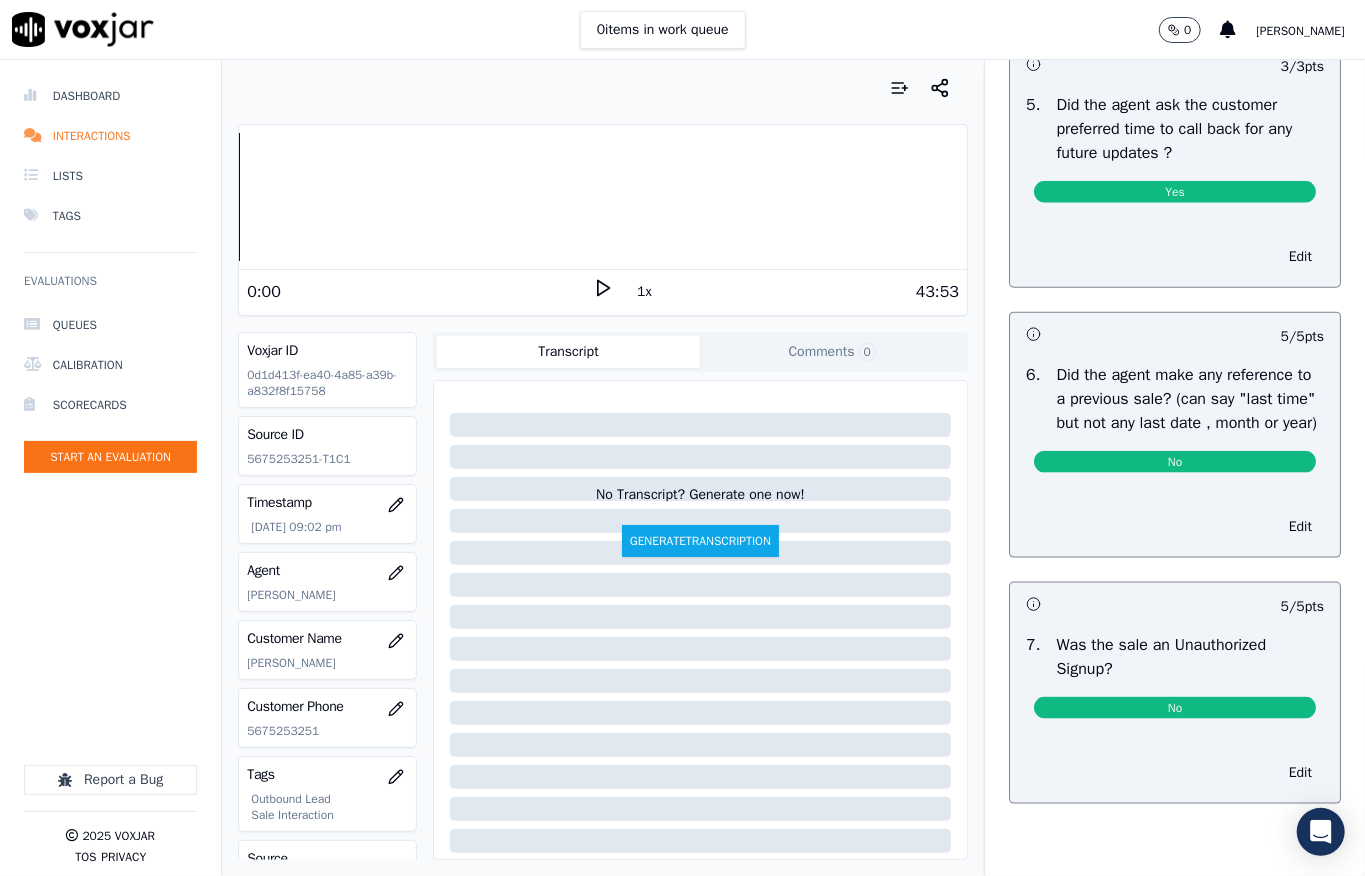 scroll, scrollTop: 0, scrollLeft: 0, axis: both 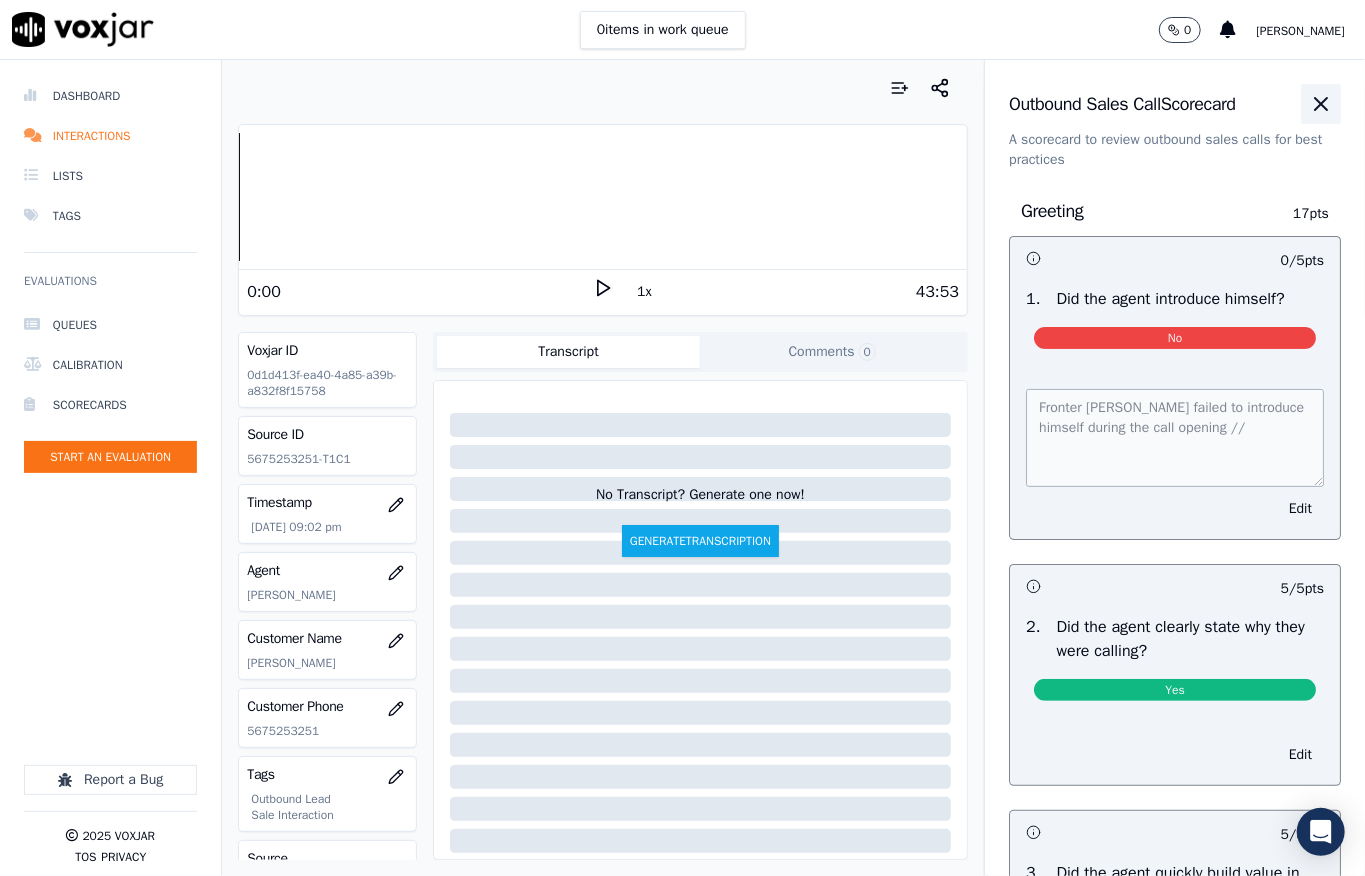 click 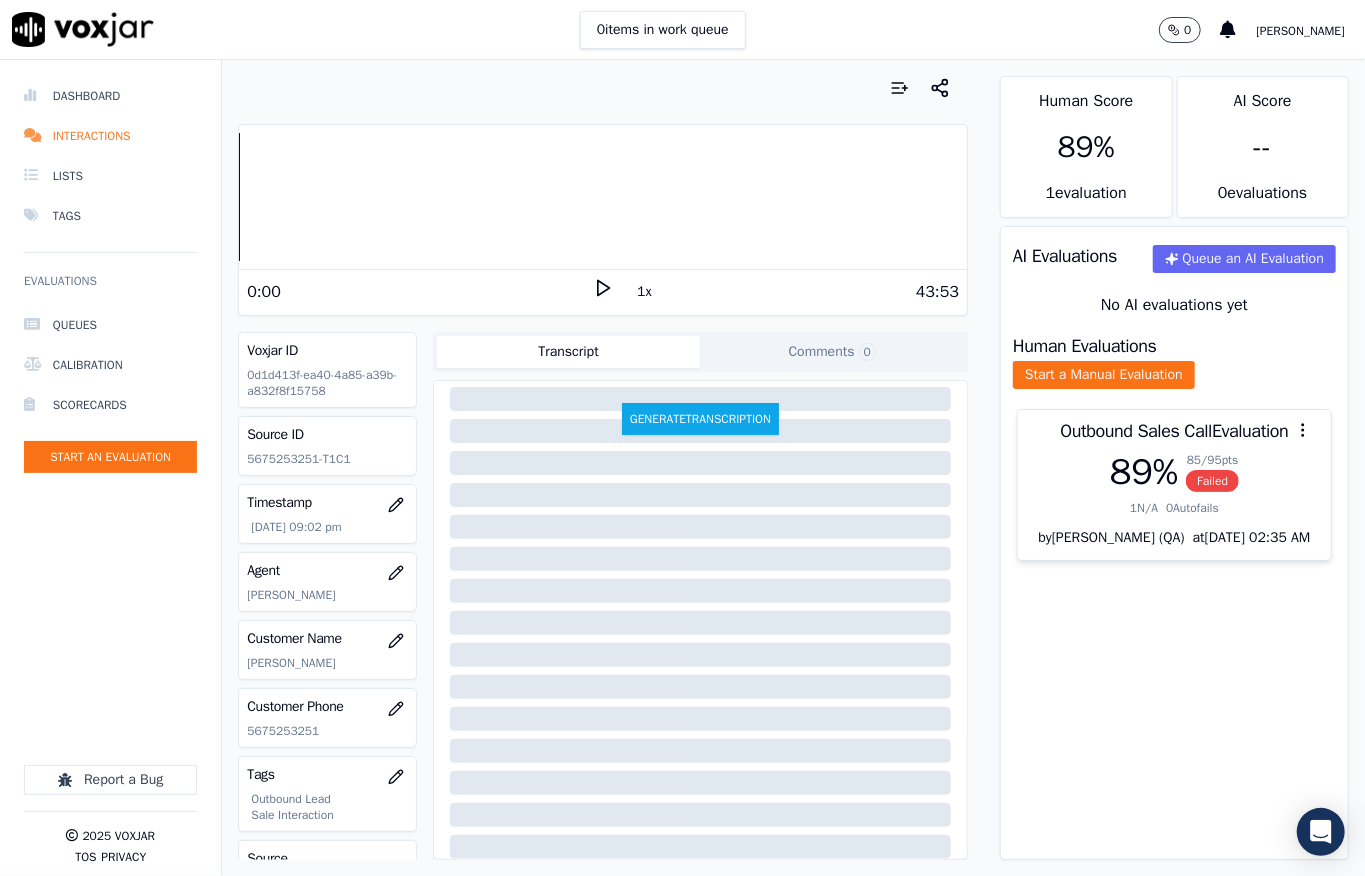 scroll, scrollTop: 0, scrollLeft: 0, axis: both 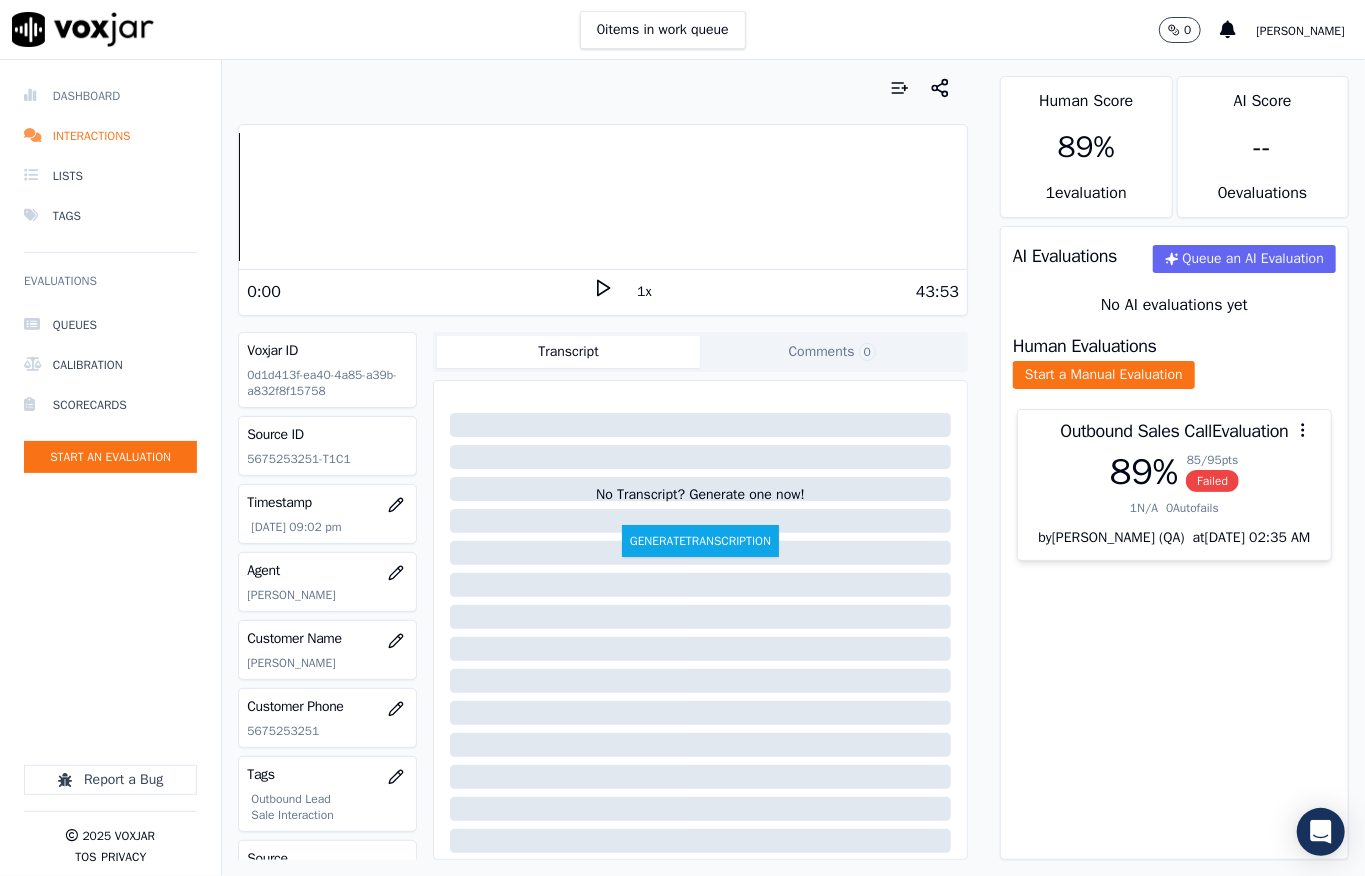 click on "Dashboard" at bounding box center (110, 96) 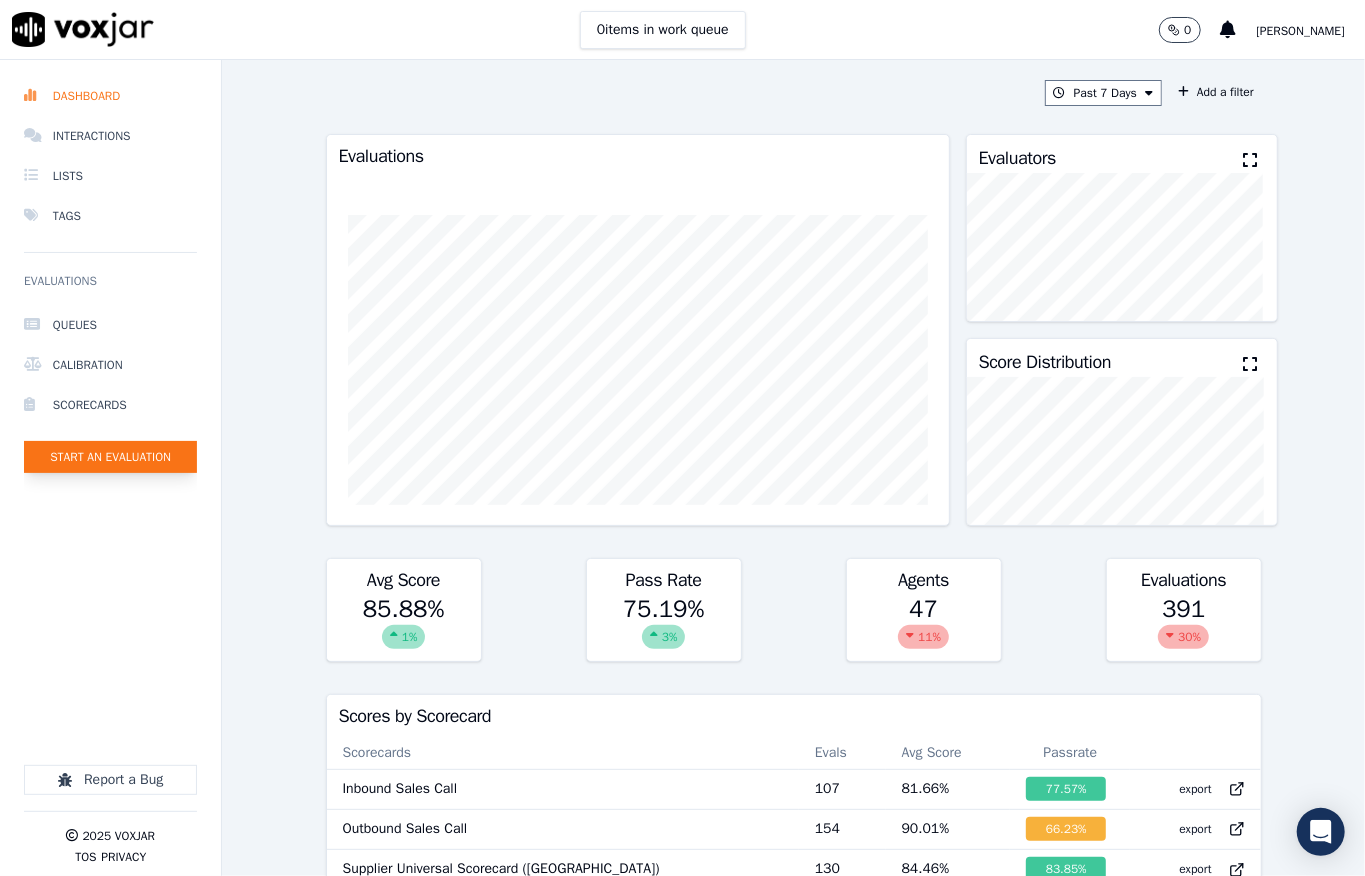 click on "Start an Evaluation" 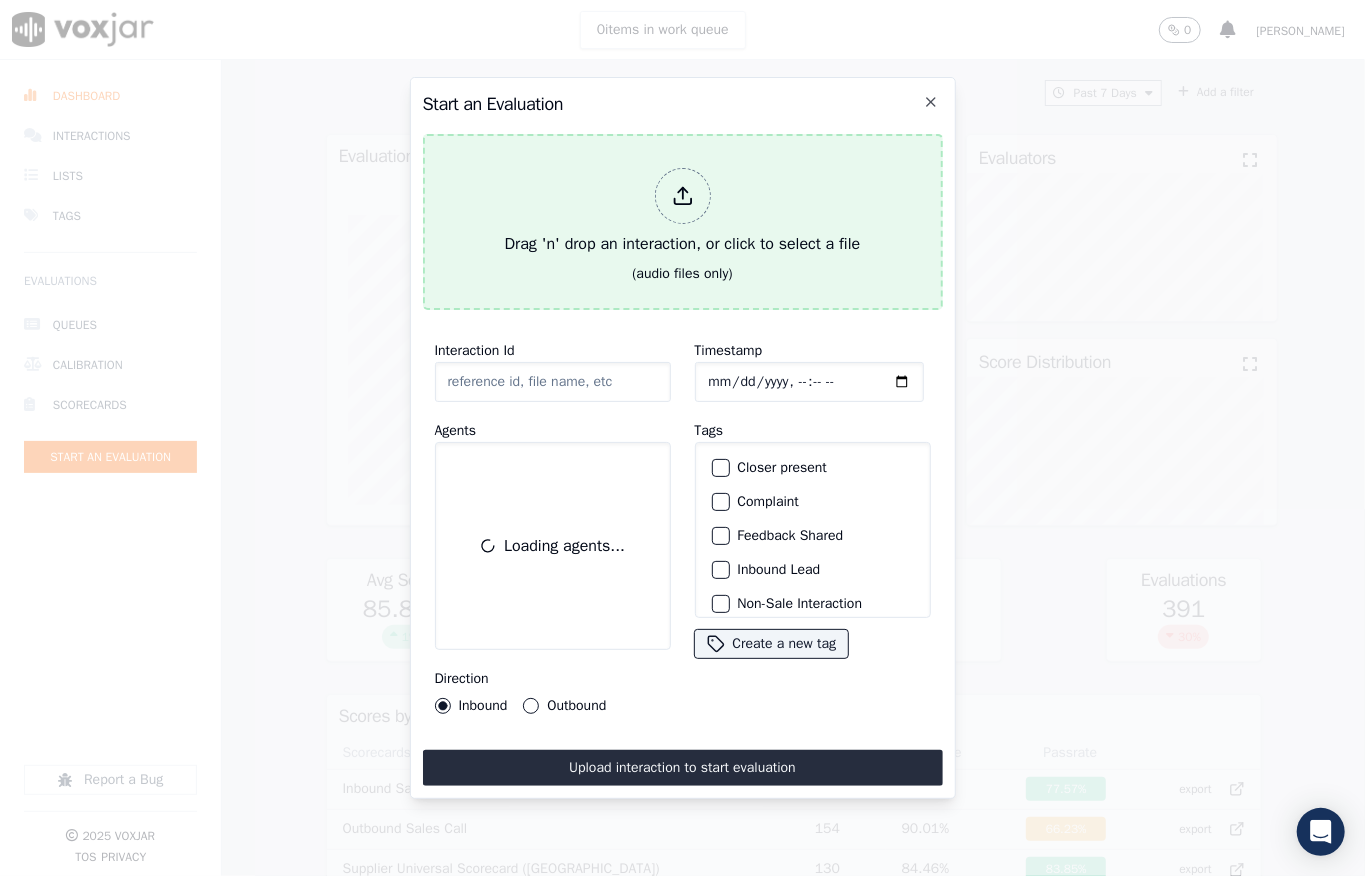 click on "Drag 'n' drop an interaction, or click to select a file" at bounding box center (683, 212) 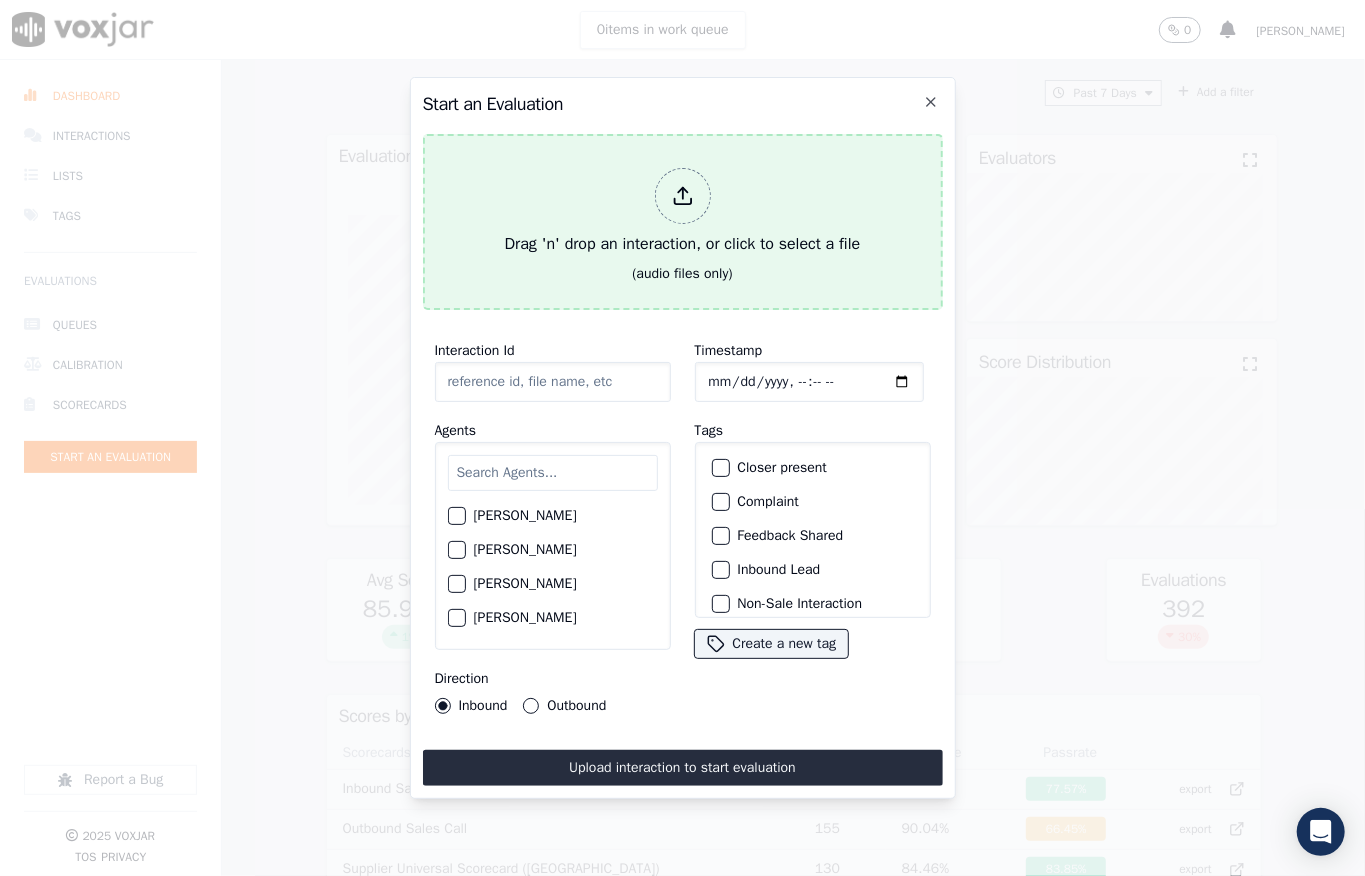 type on "20250625-131749_9376615825-all.mp3" 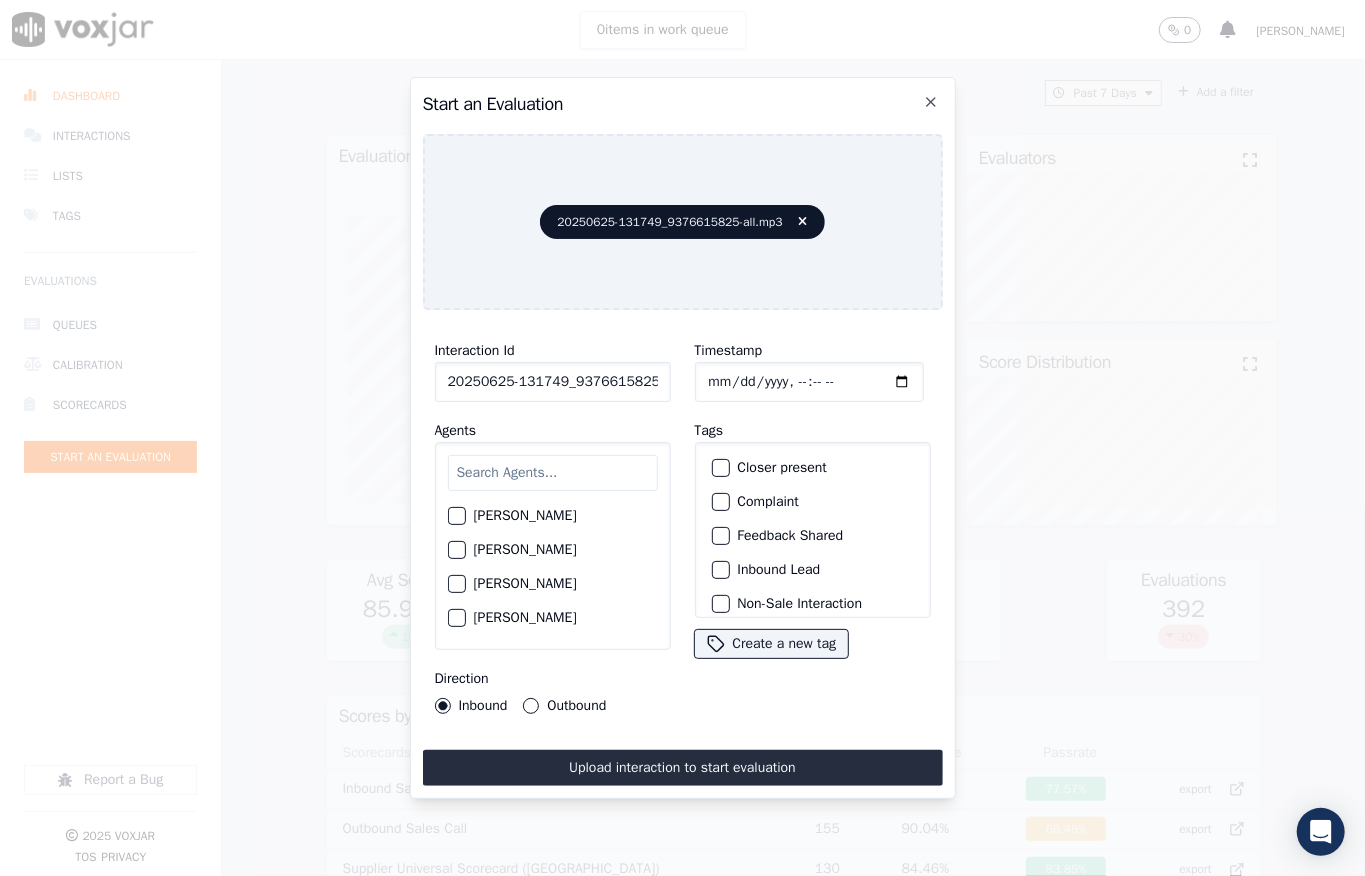click on "Timestamp" 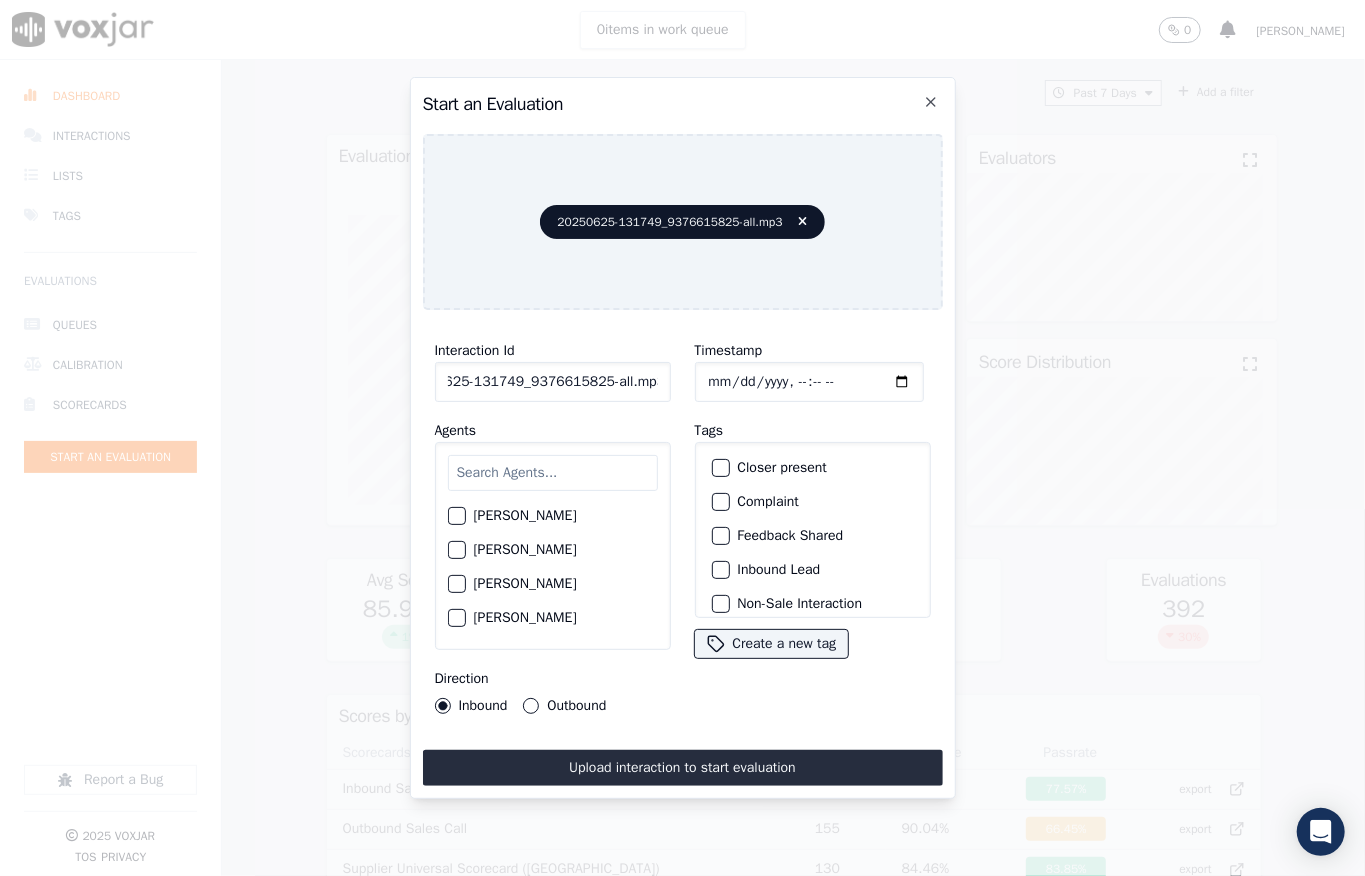 drag, startPoint x: 658, startPoint y: 372, endPoint x: 672, endPoint y: 372, distance: 14 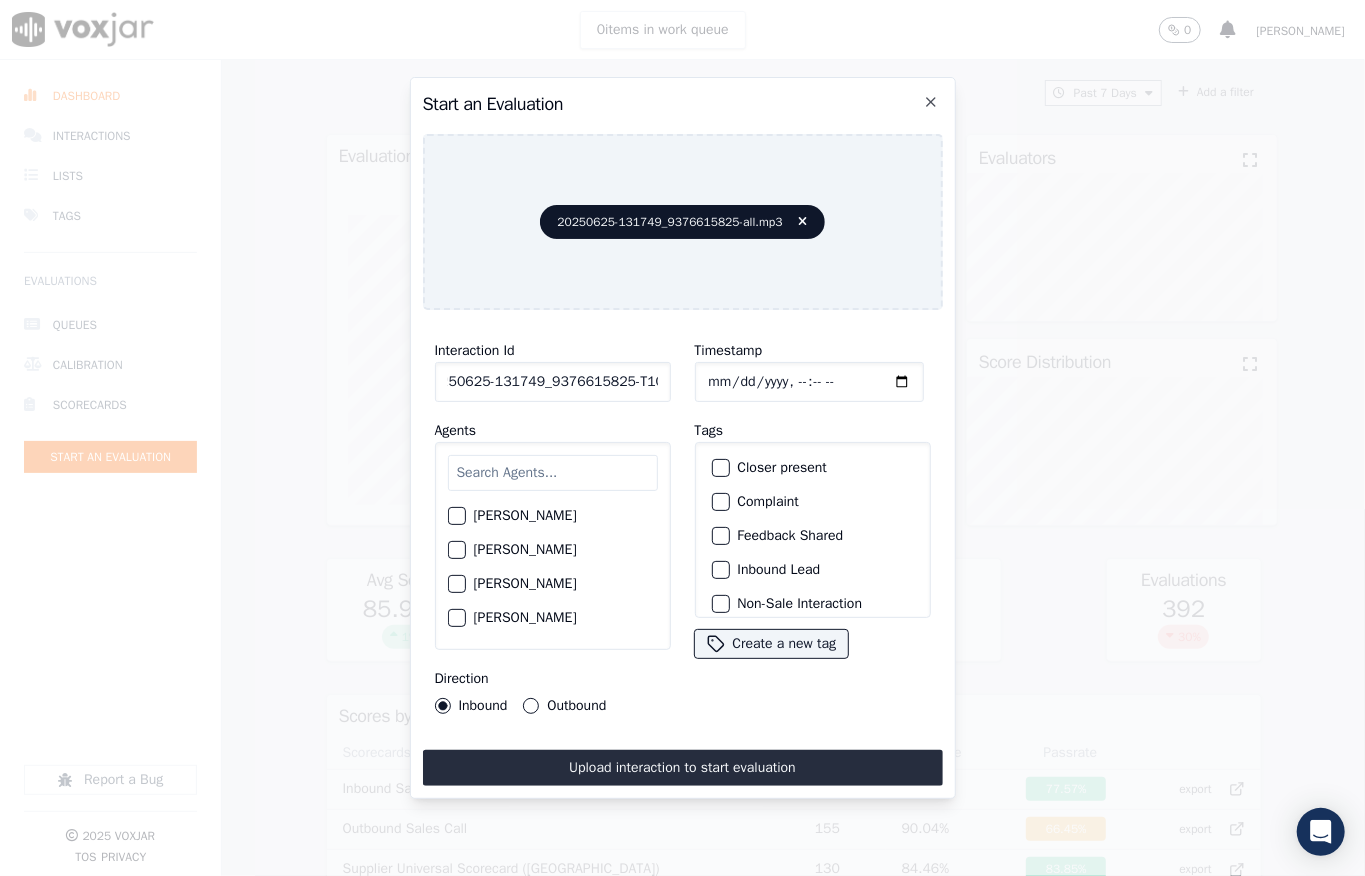 scroll, scrollTop: 0, scrollLeft: 32, axis: horizontal 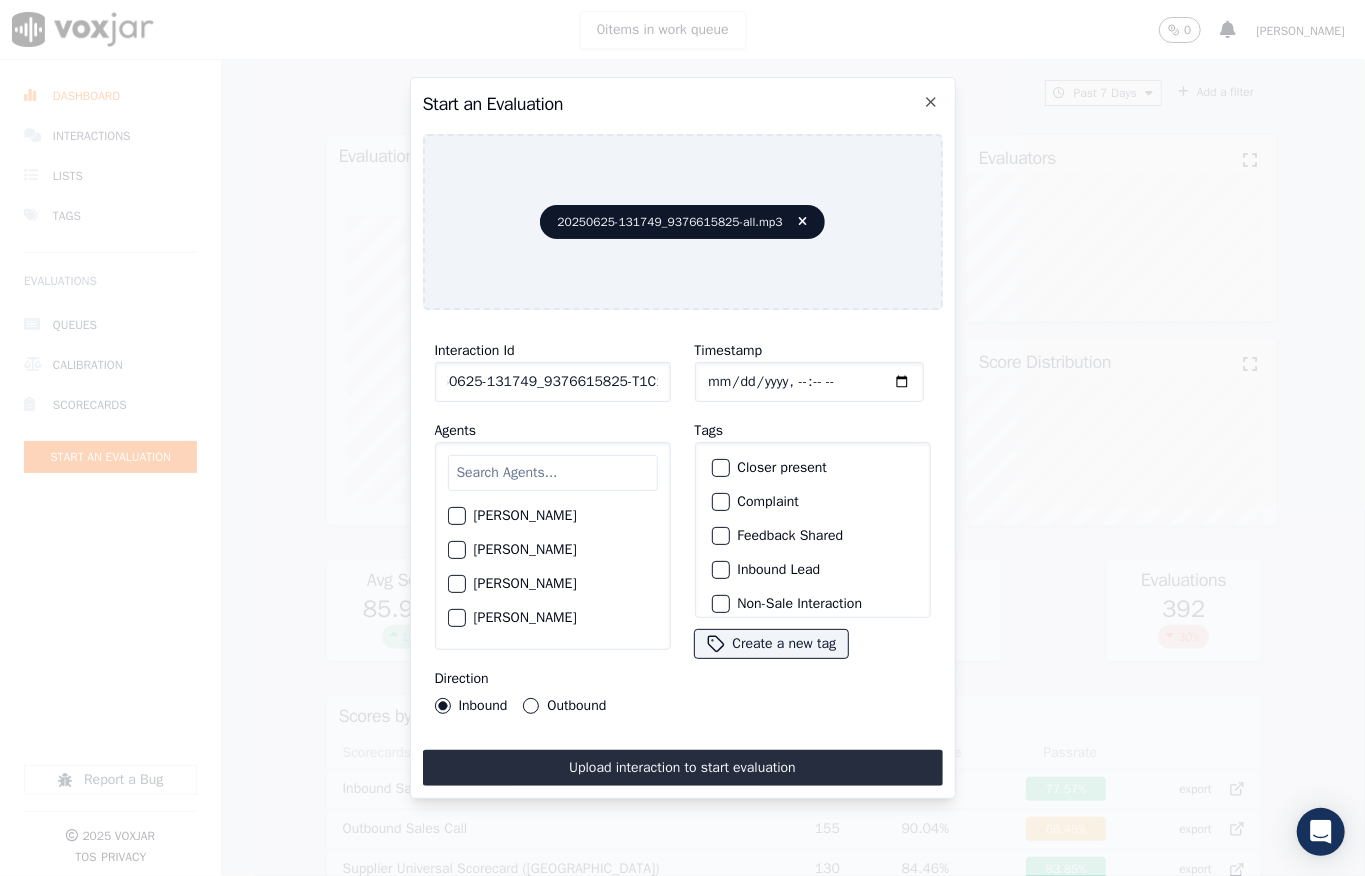 type on "20250625-131749_9376615825-T1C1" 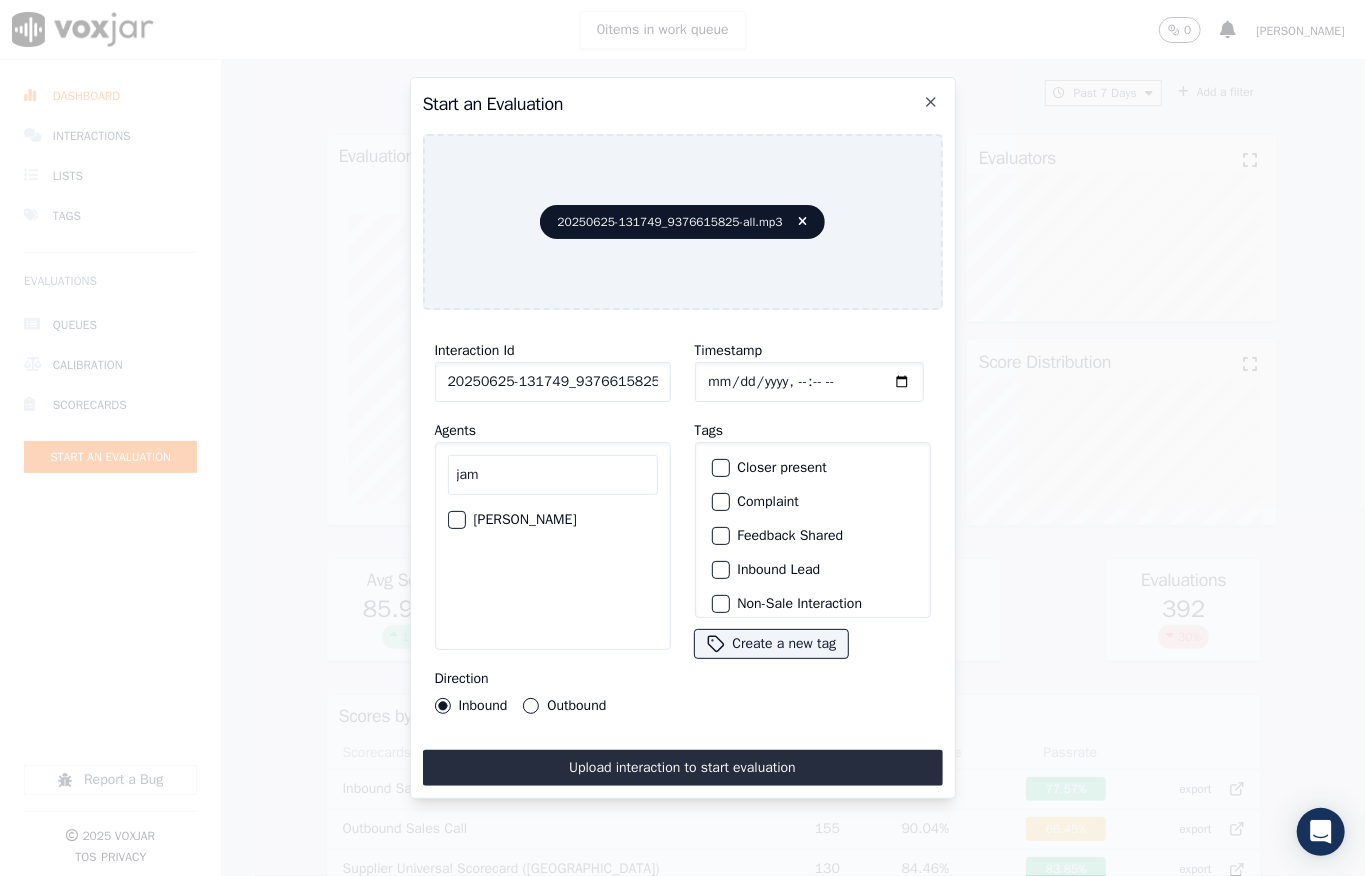 type on "jam" 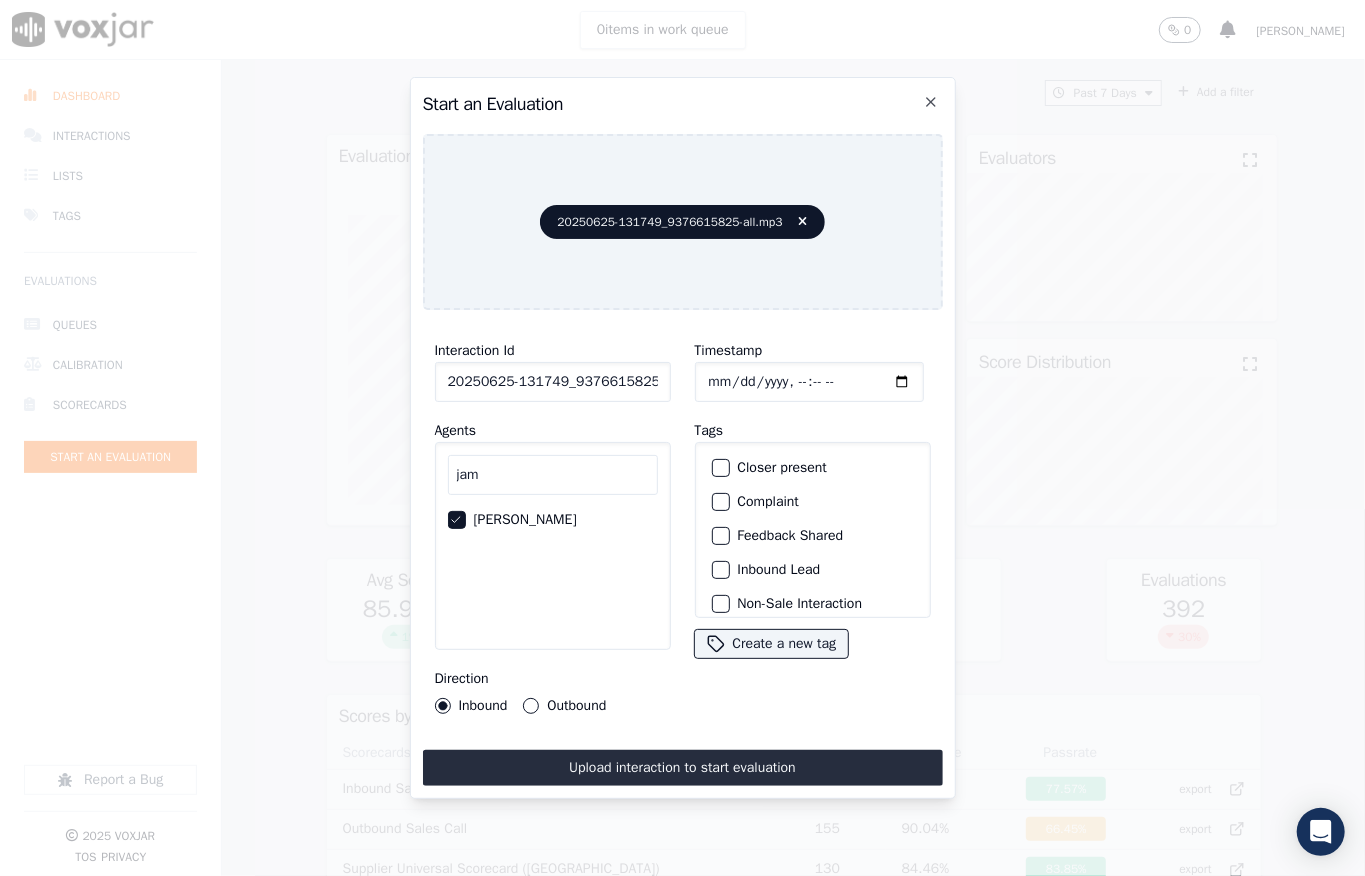 click at bounding box center [720, 570] 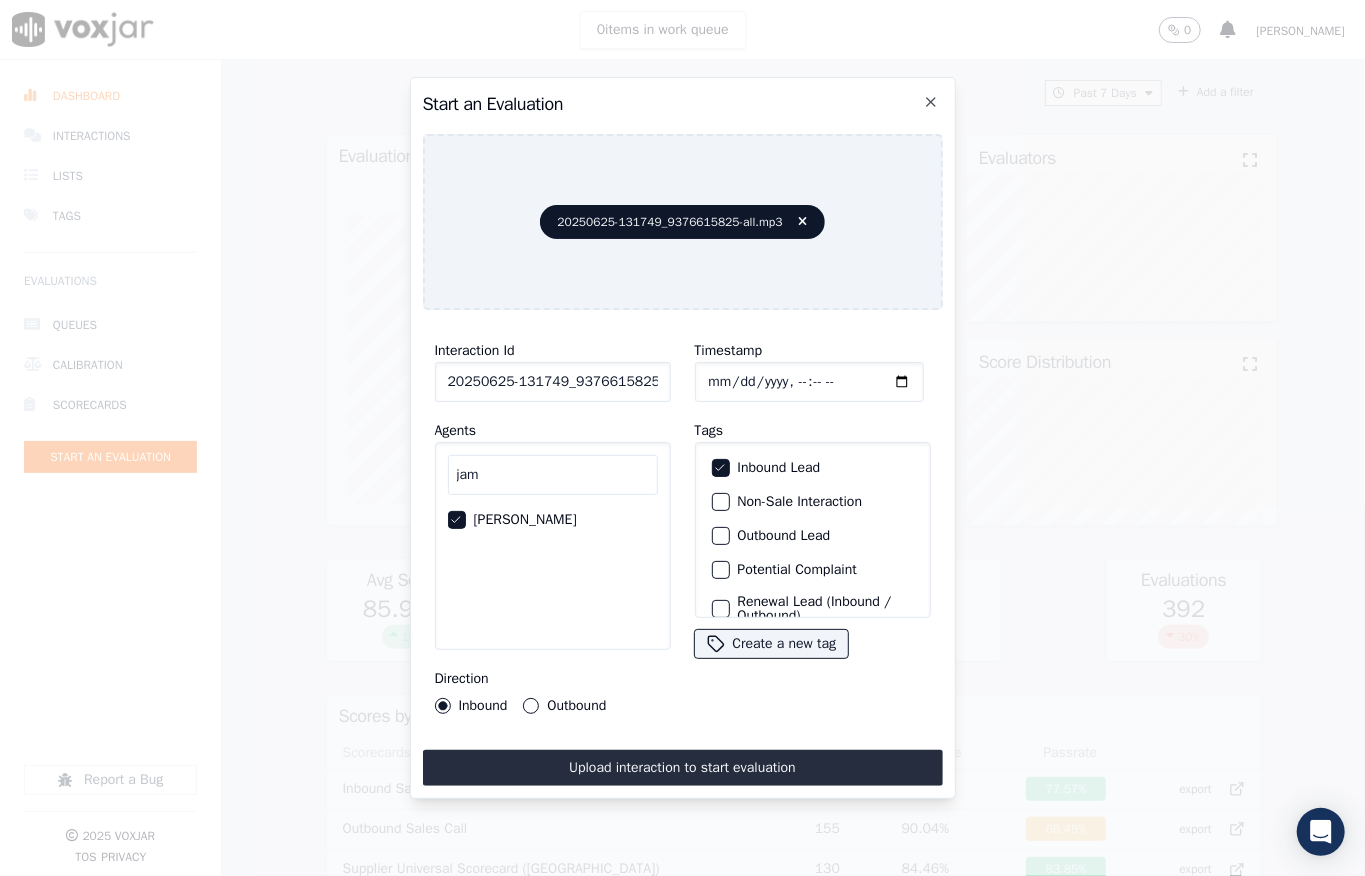 scroll, scrollTop: 200, scrollLeft: 0, axis: vertical 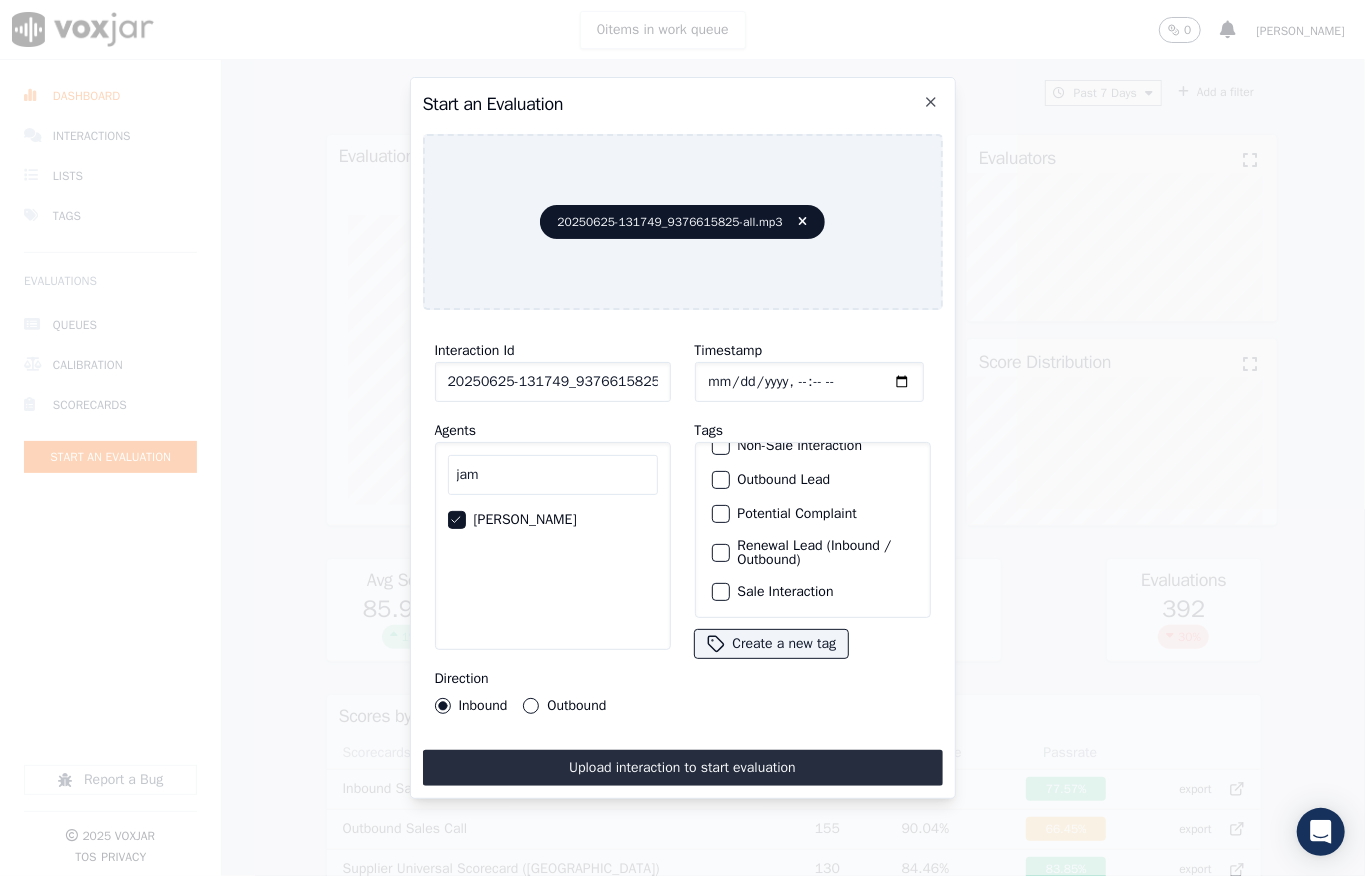 click on "Sale Interaction" at bounding box center [721, 592] 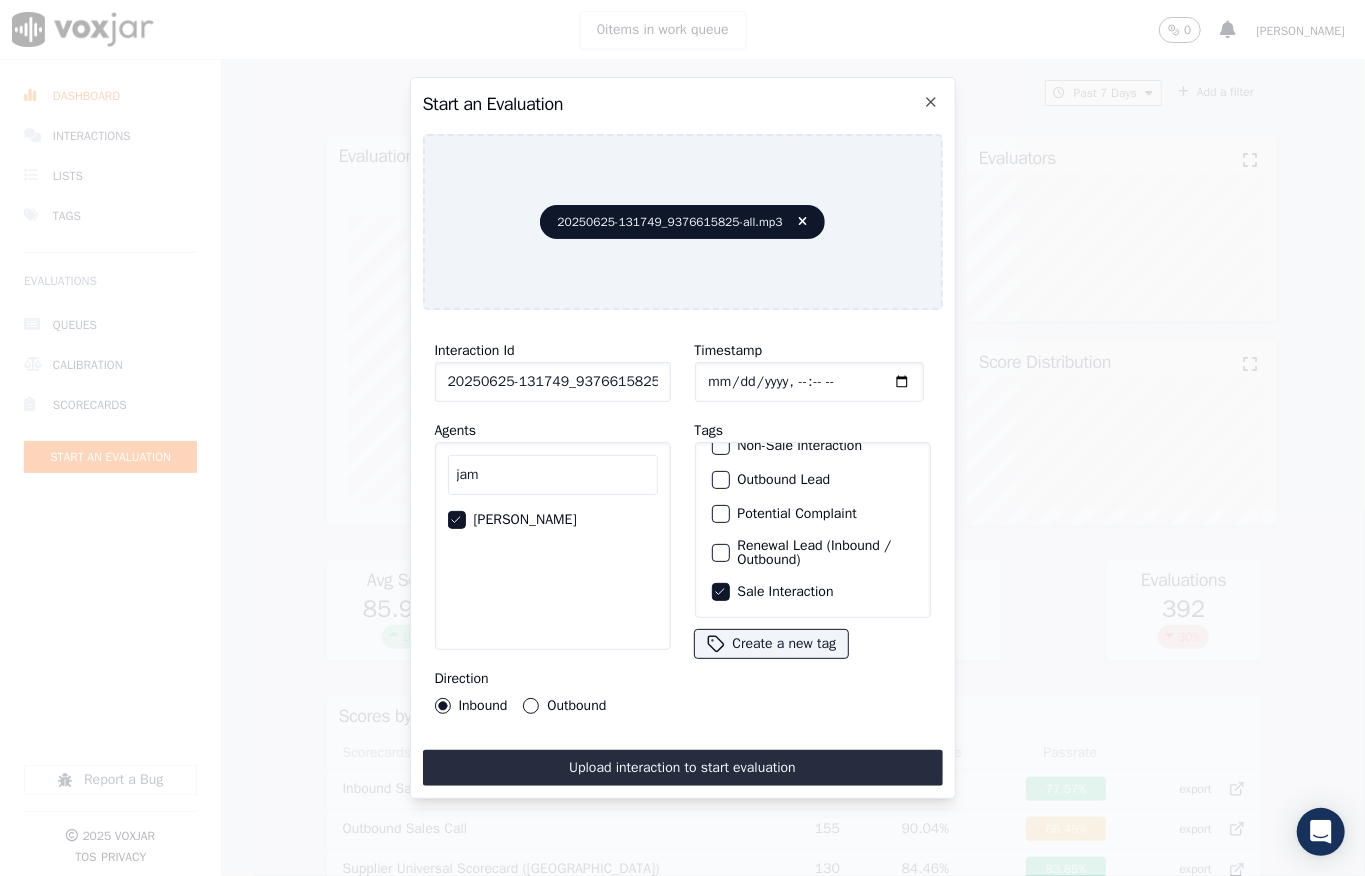 scroll, scrollTop: 0, scrollLeft: 32, axis: horizontal 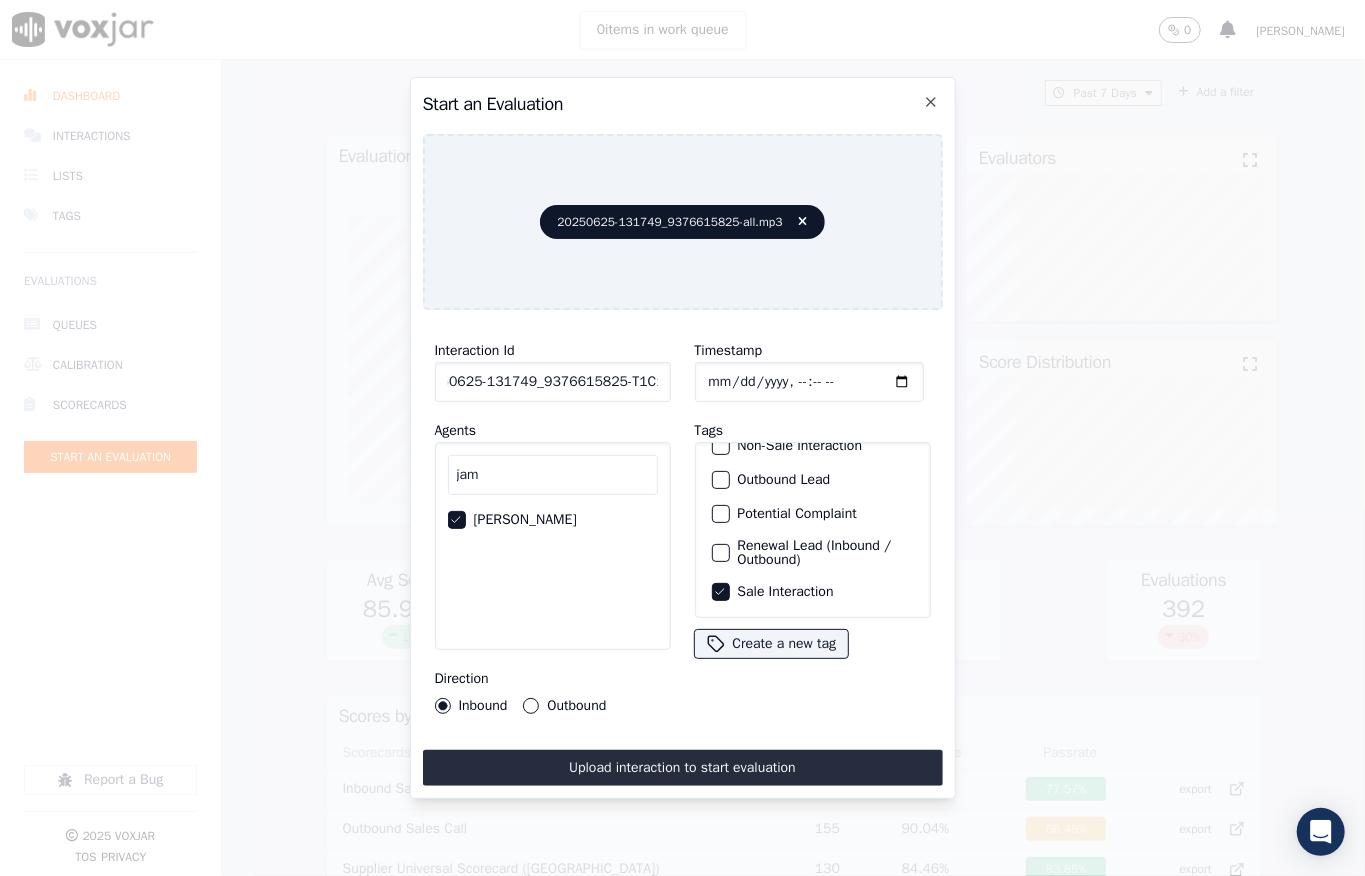 drag, startPoint x: 641, startPoint y: 360, endPoint x: 821, endPoint y: 361, distance: 180.00278 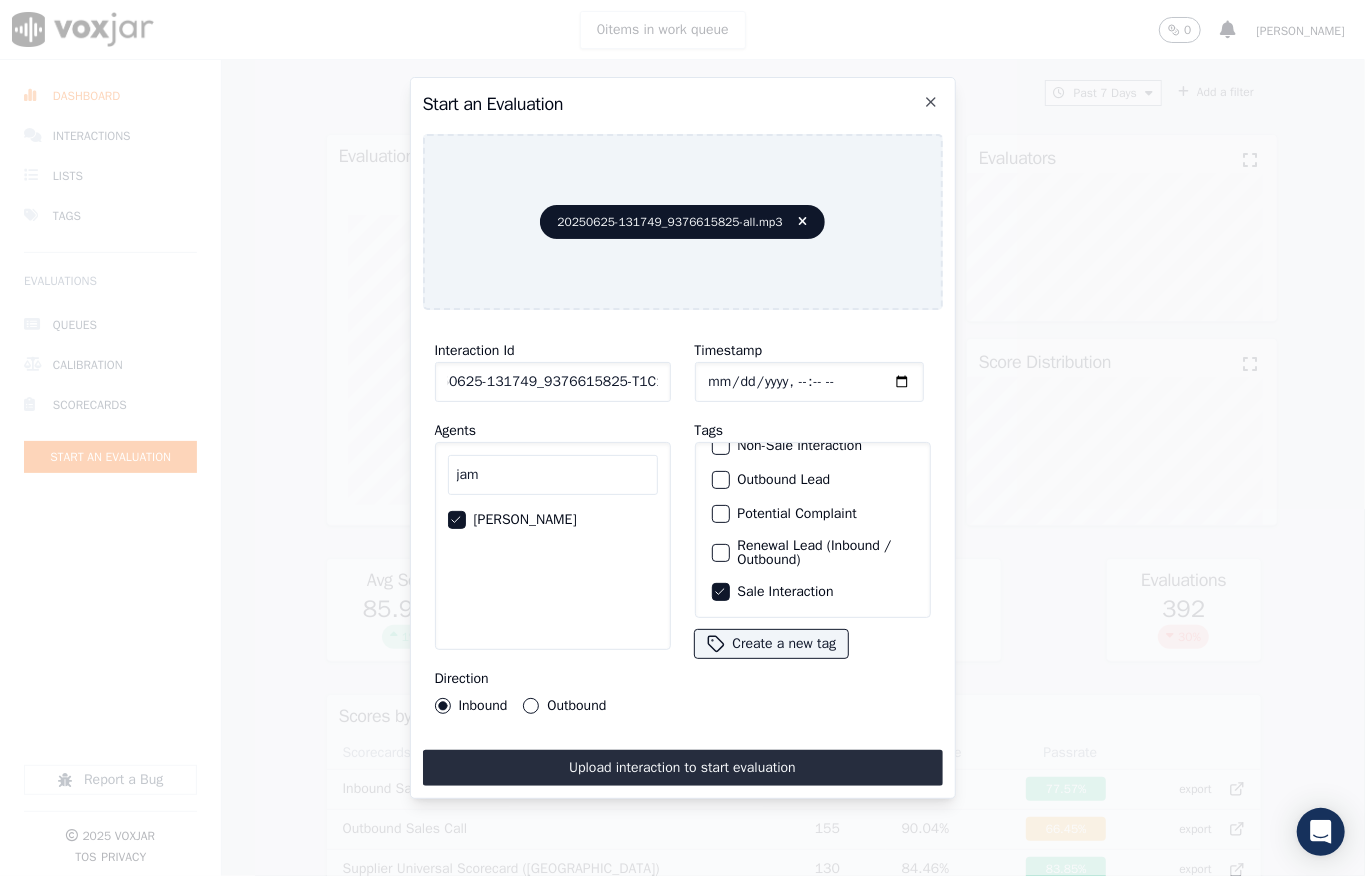 scroll, scrollTop: 0, scrollLeft: 0, axis: both 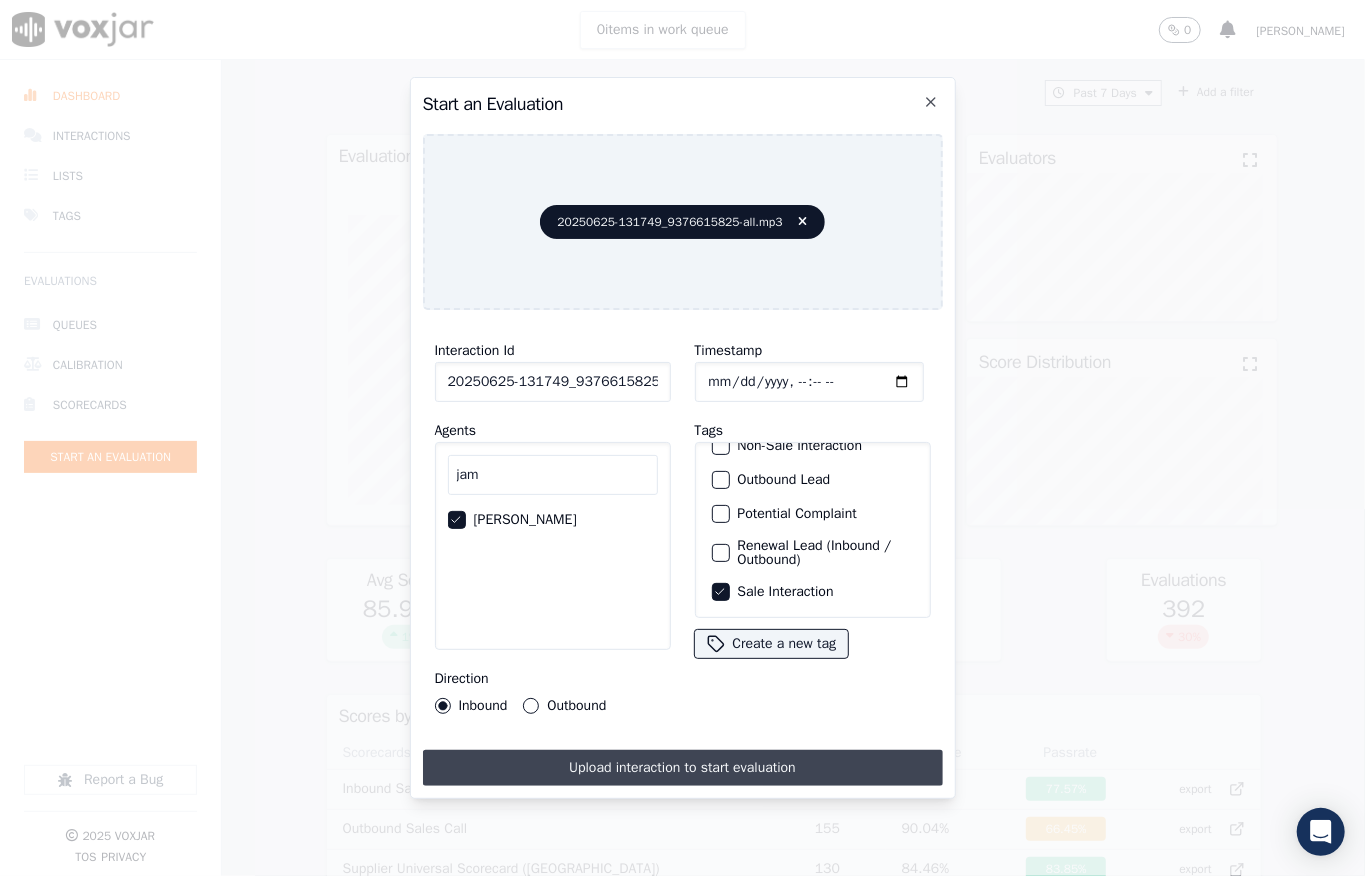 click on "Upload interaction to start evaluation" at bounding box center (683, 768) 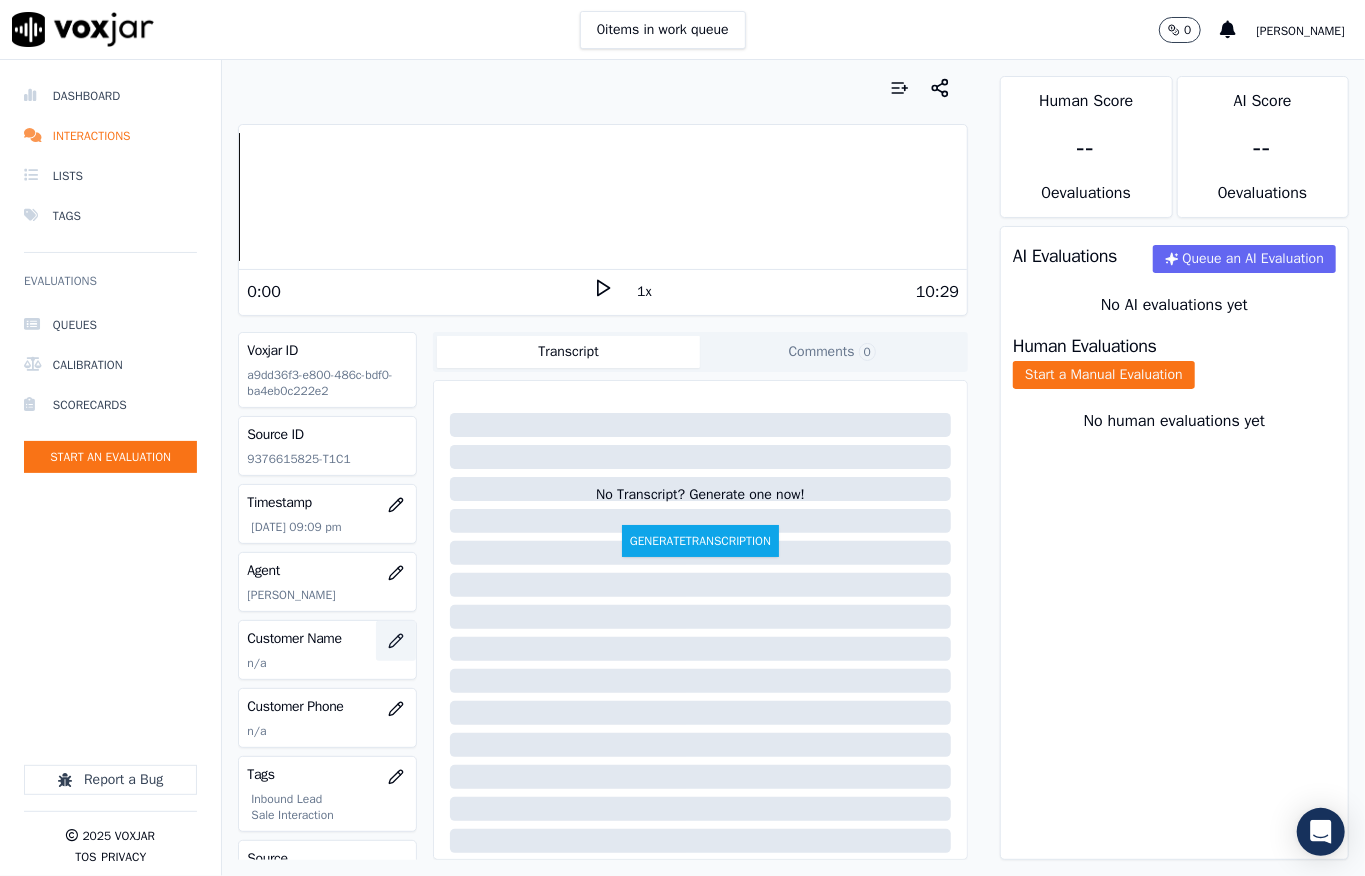 click 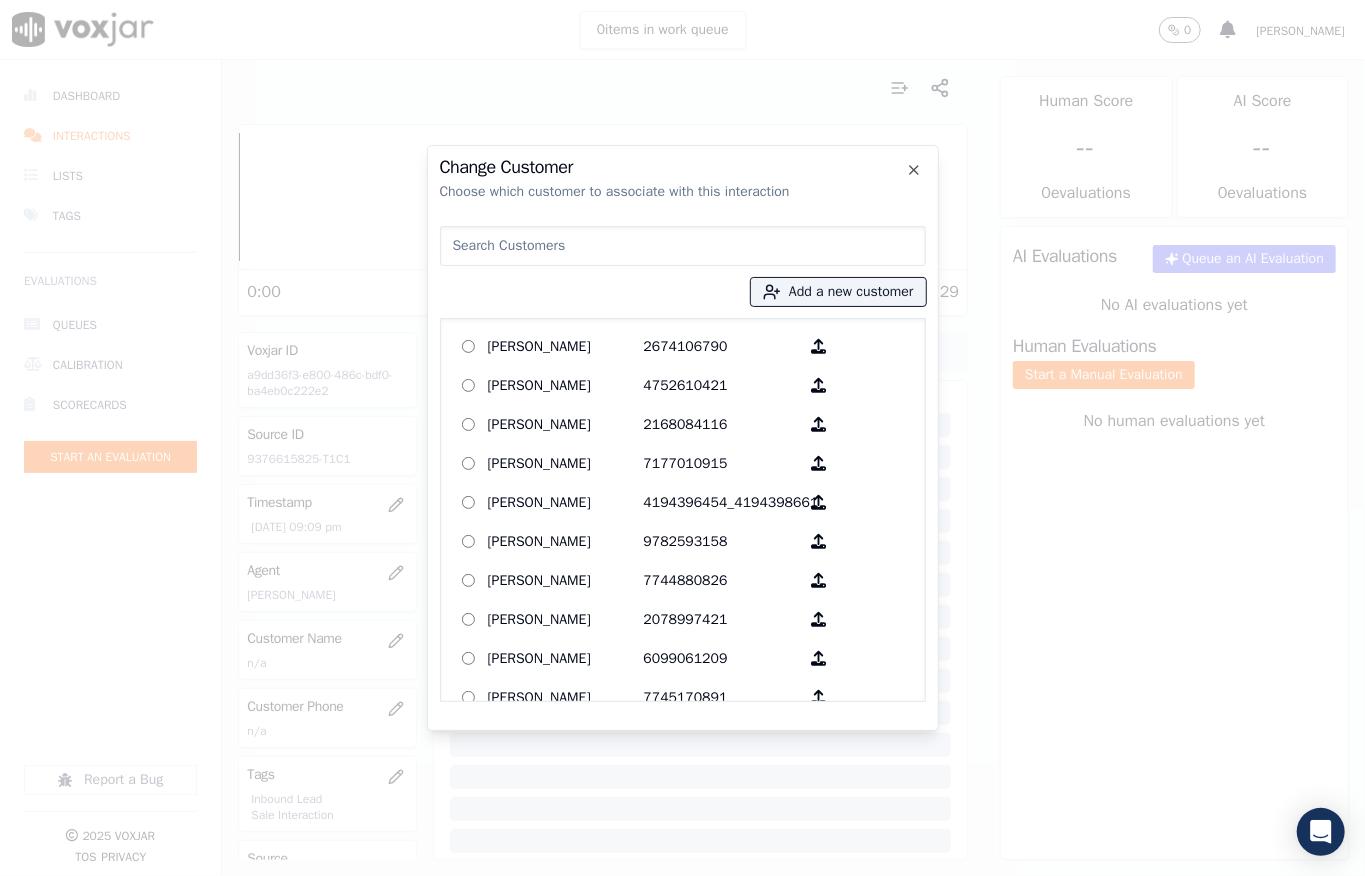 type on "CHERYL MCFADDEN" 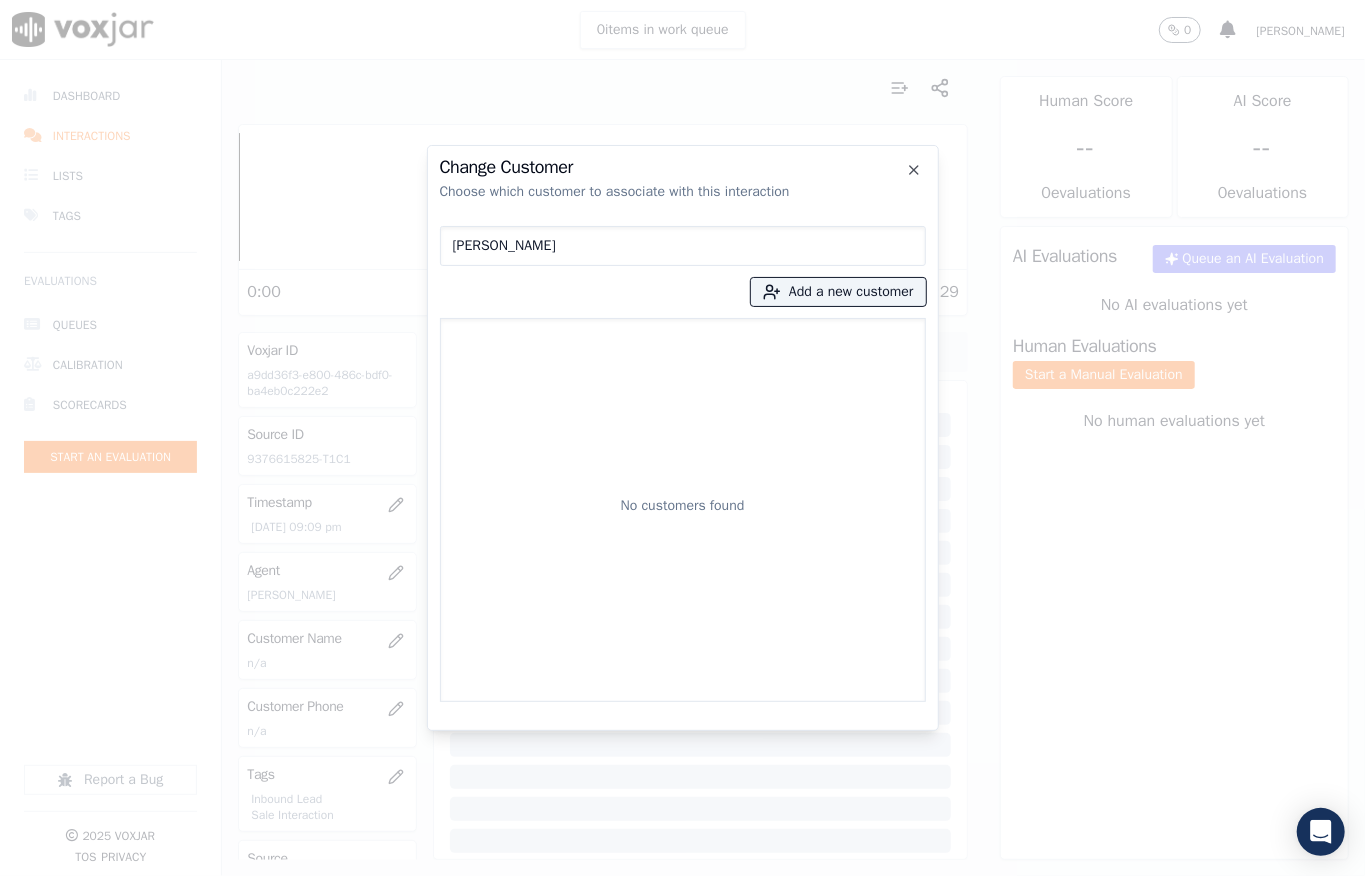 drag, startPoint x: 594, startPoint y: 244, endPoint x: 245, endPoint y: 282, distance: 351.06268 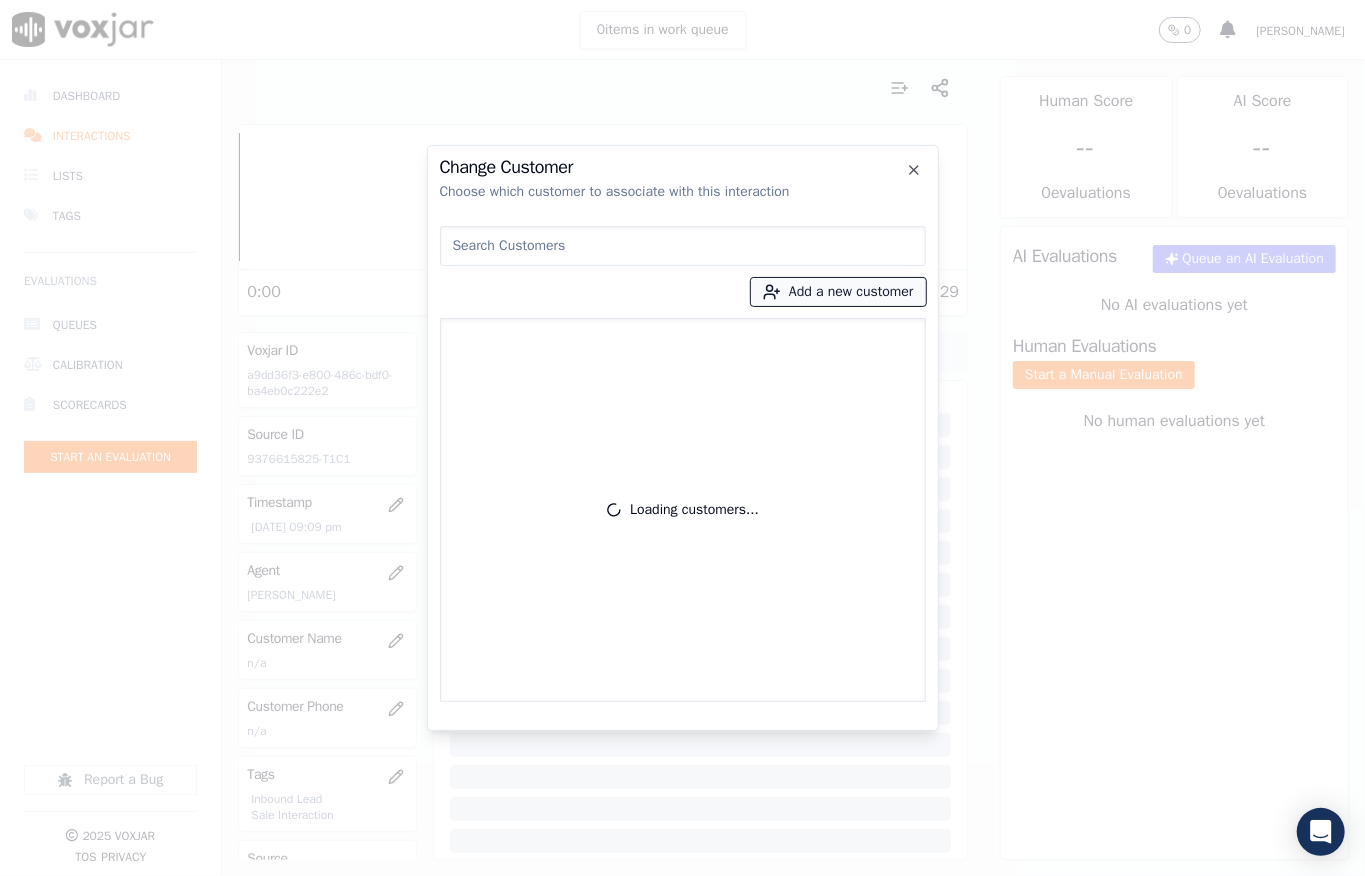 click 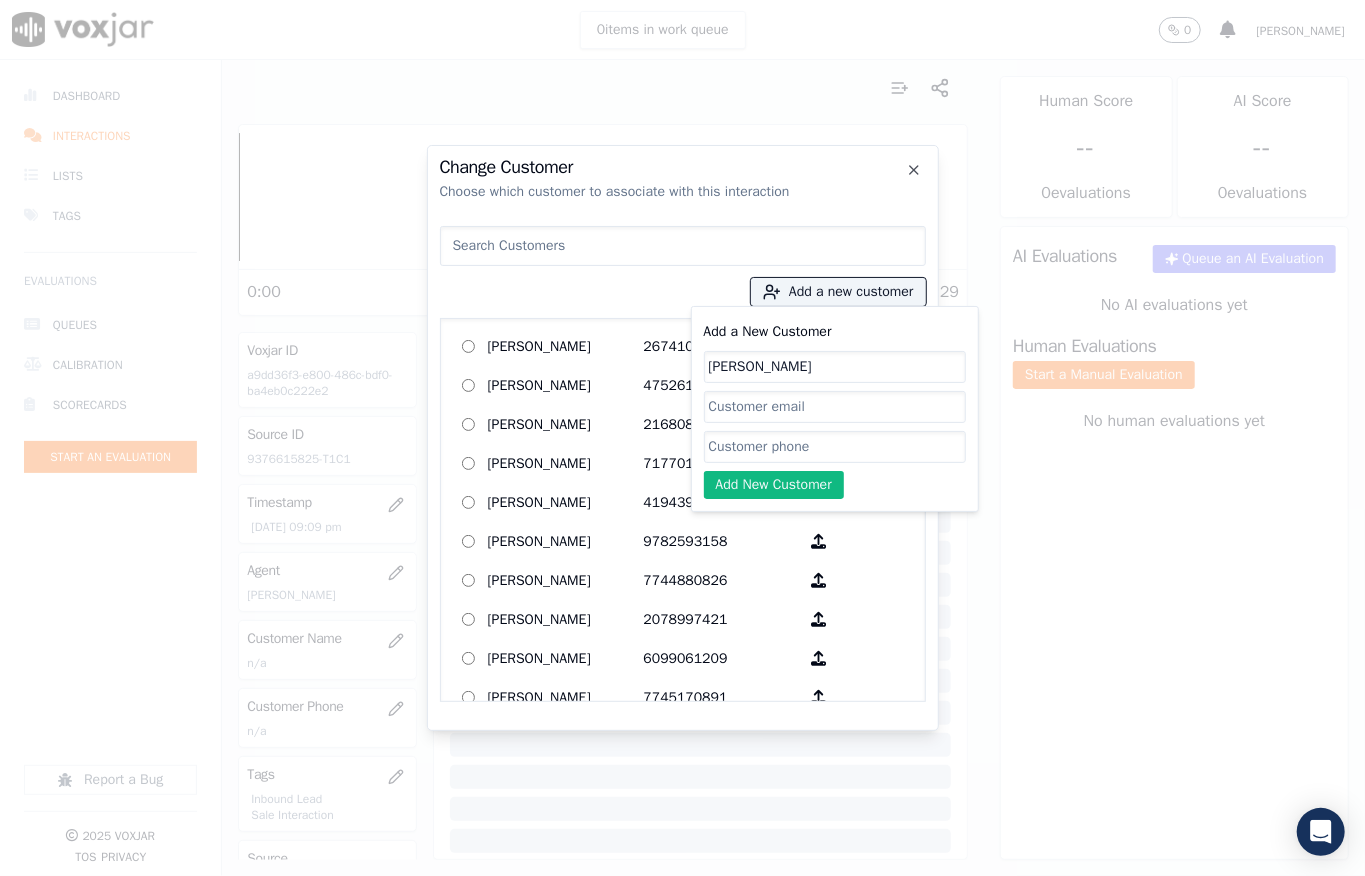 type on "CHERYL MCFADDEN" 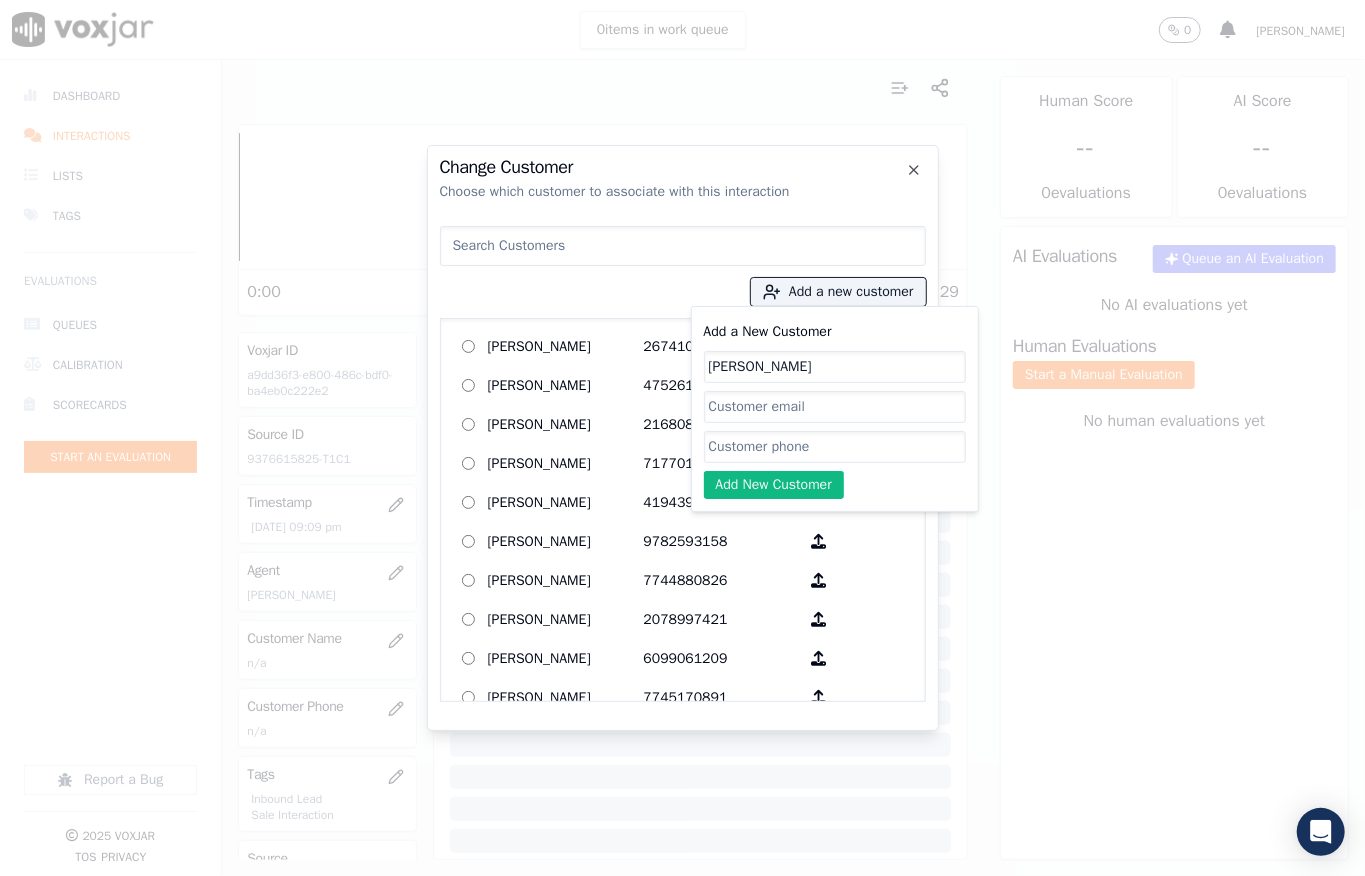 click on "Add a New Customer" 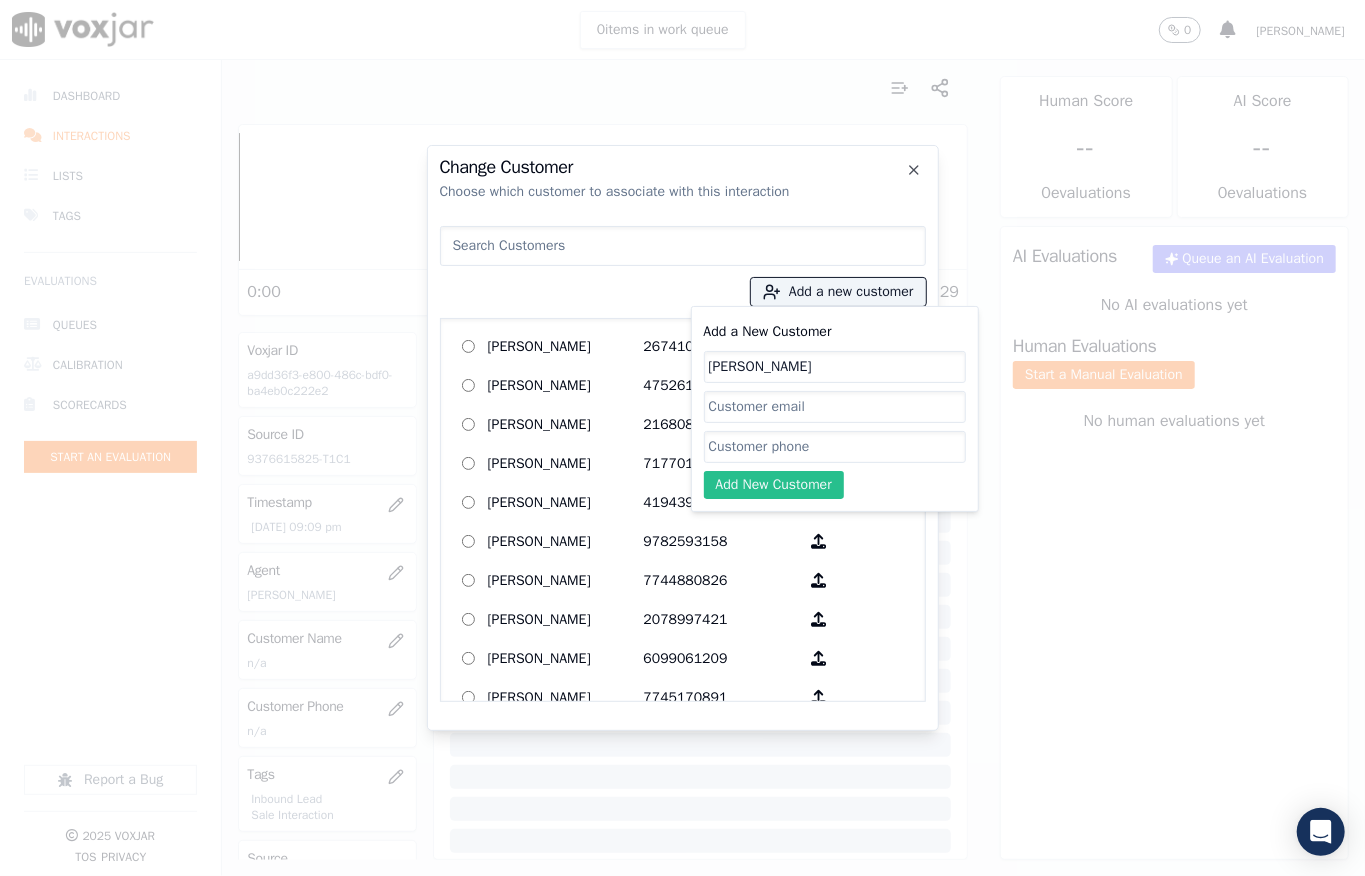 paste on "9376615825" 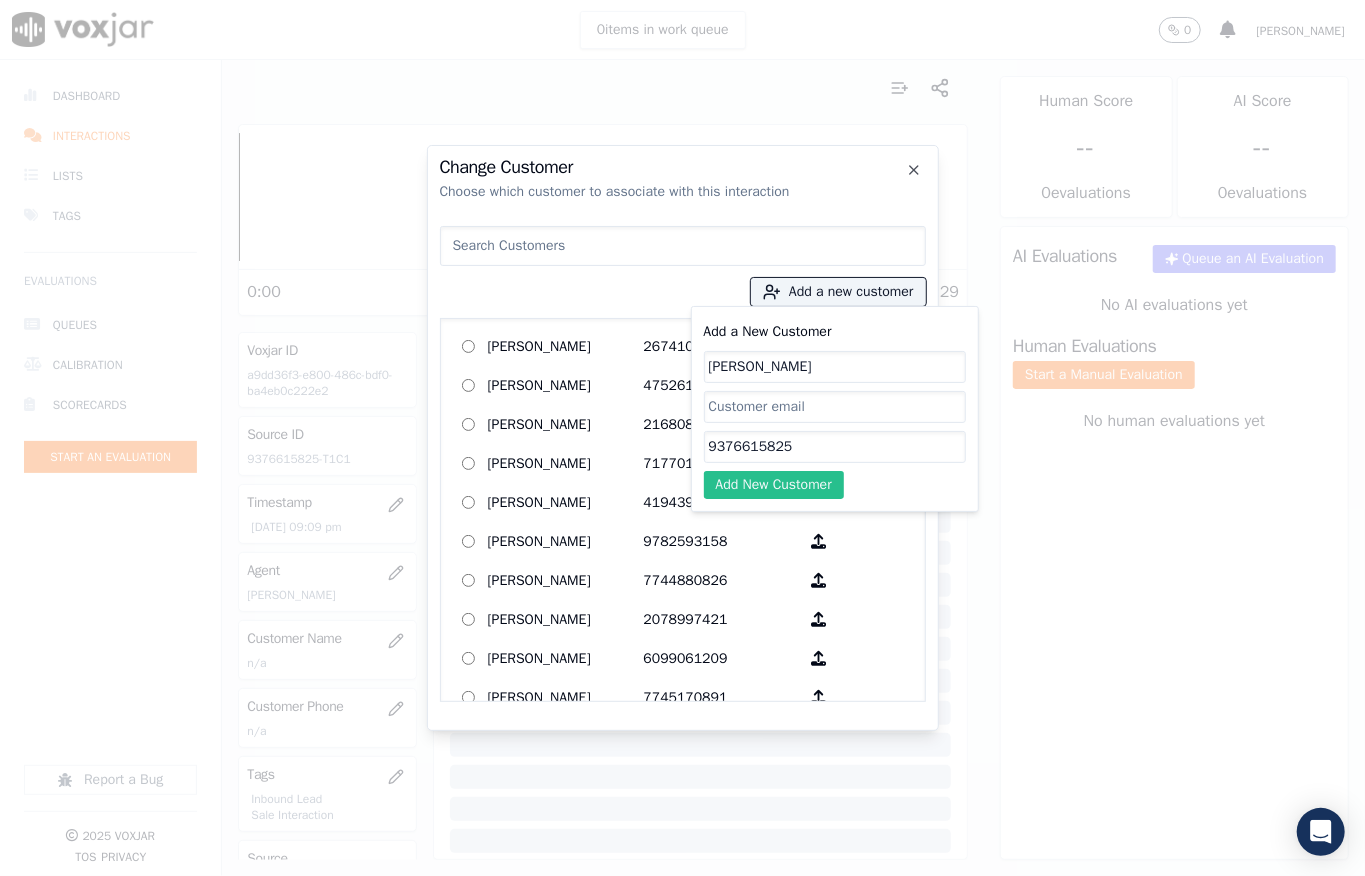 type on "9376615825" 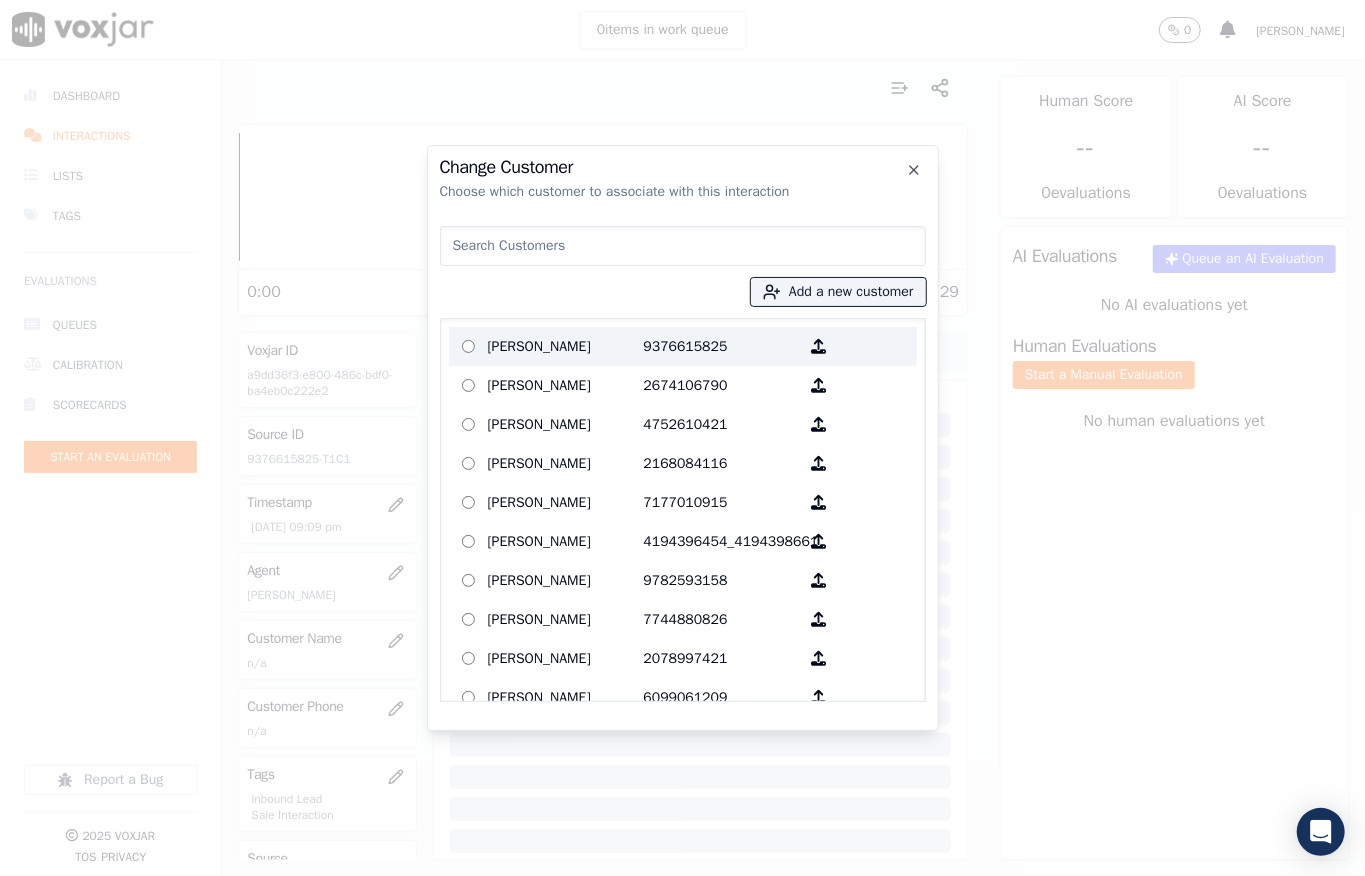 click on "CHERYL MCFADDEN" at bounding box center [566, 346] 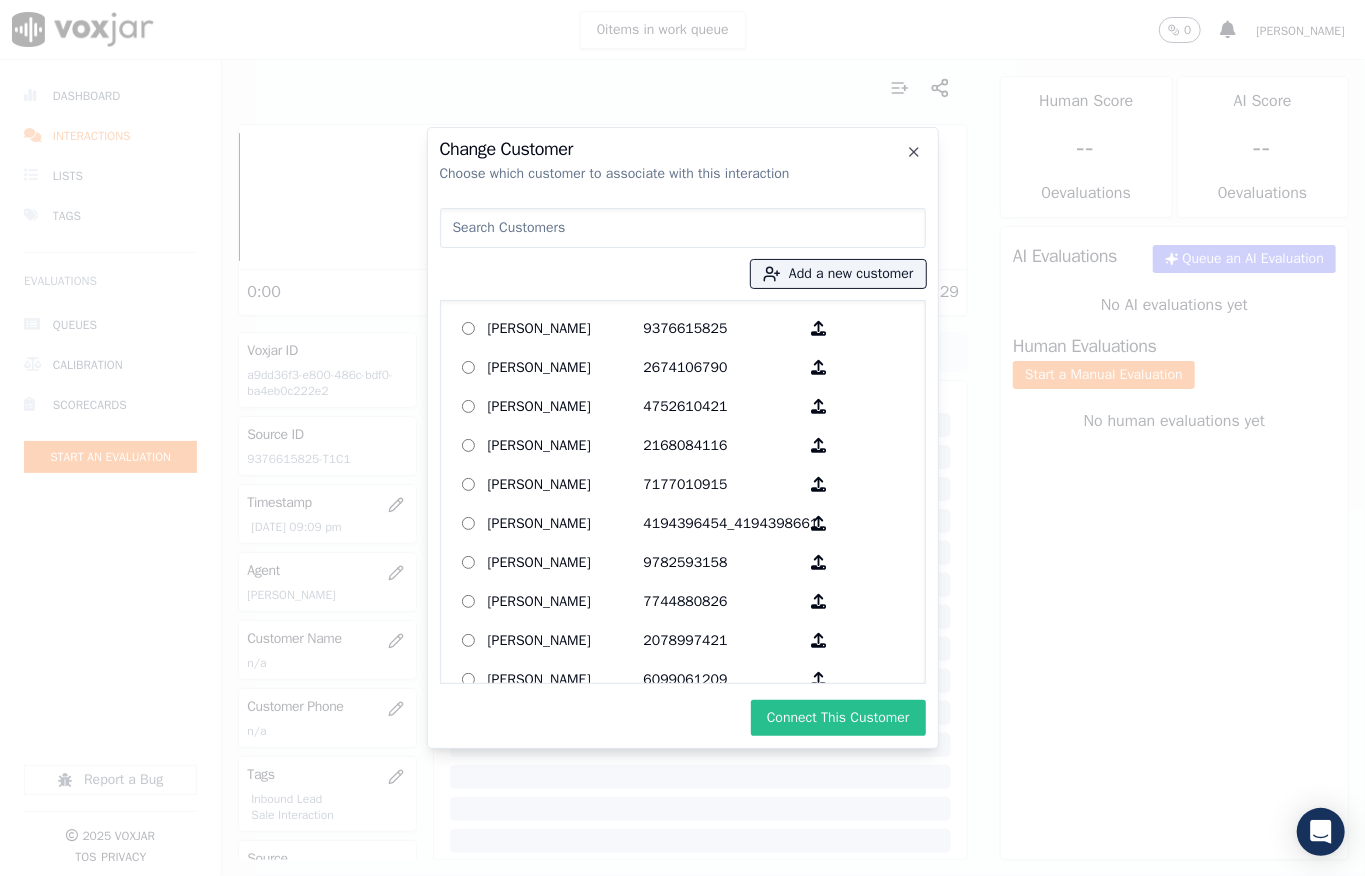 click on "Connect This Customer" at bounding box center [838, 718] 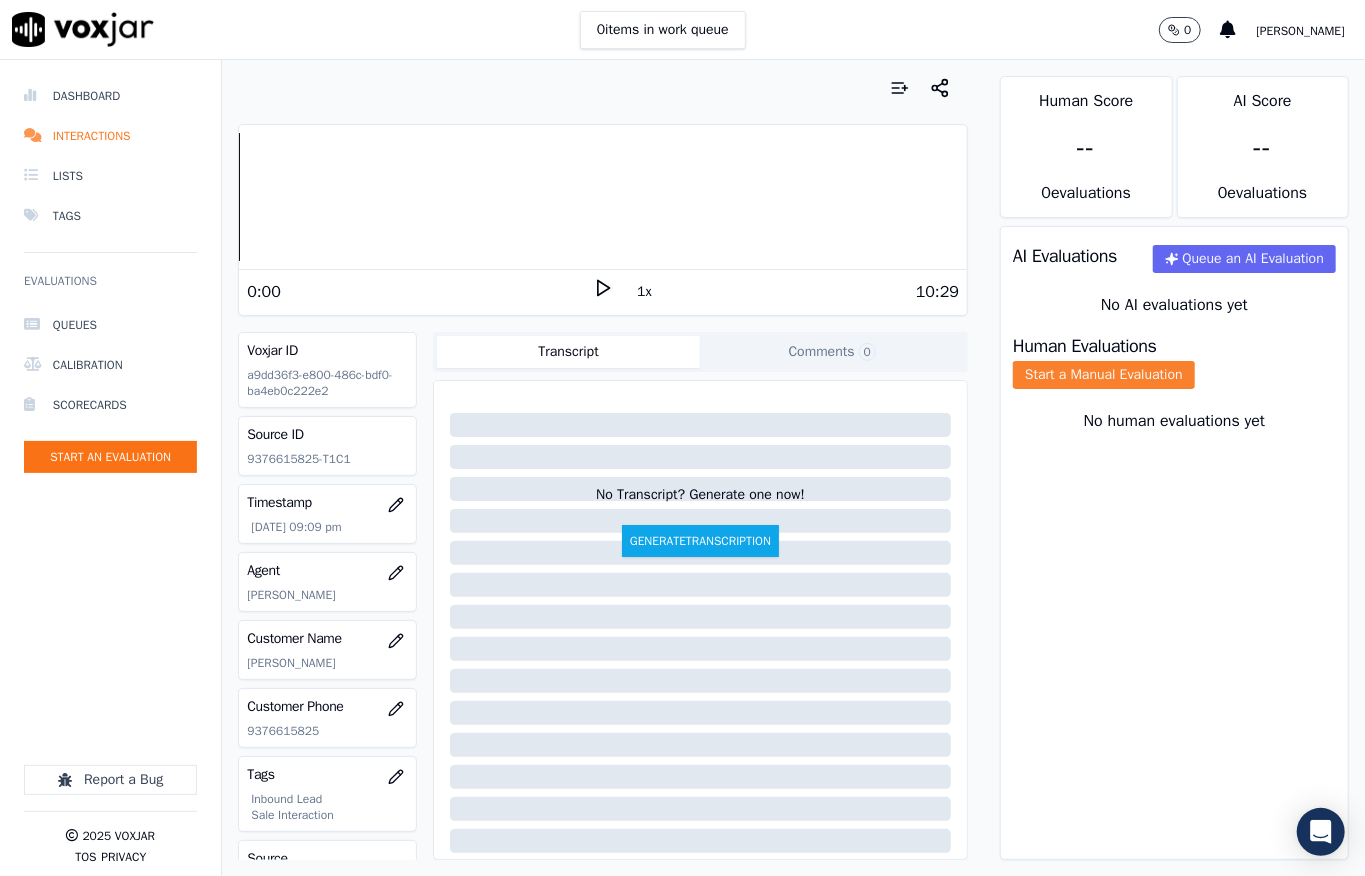 click on "Start a Manual Evaluation" 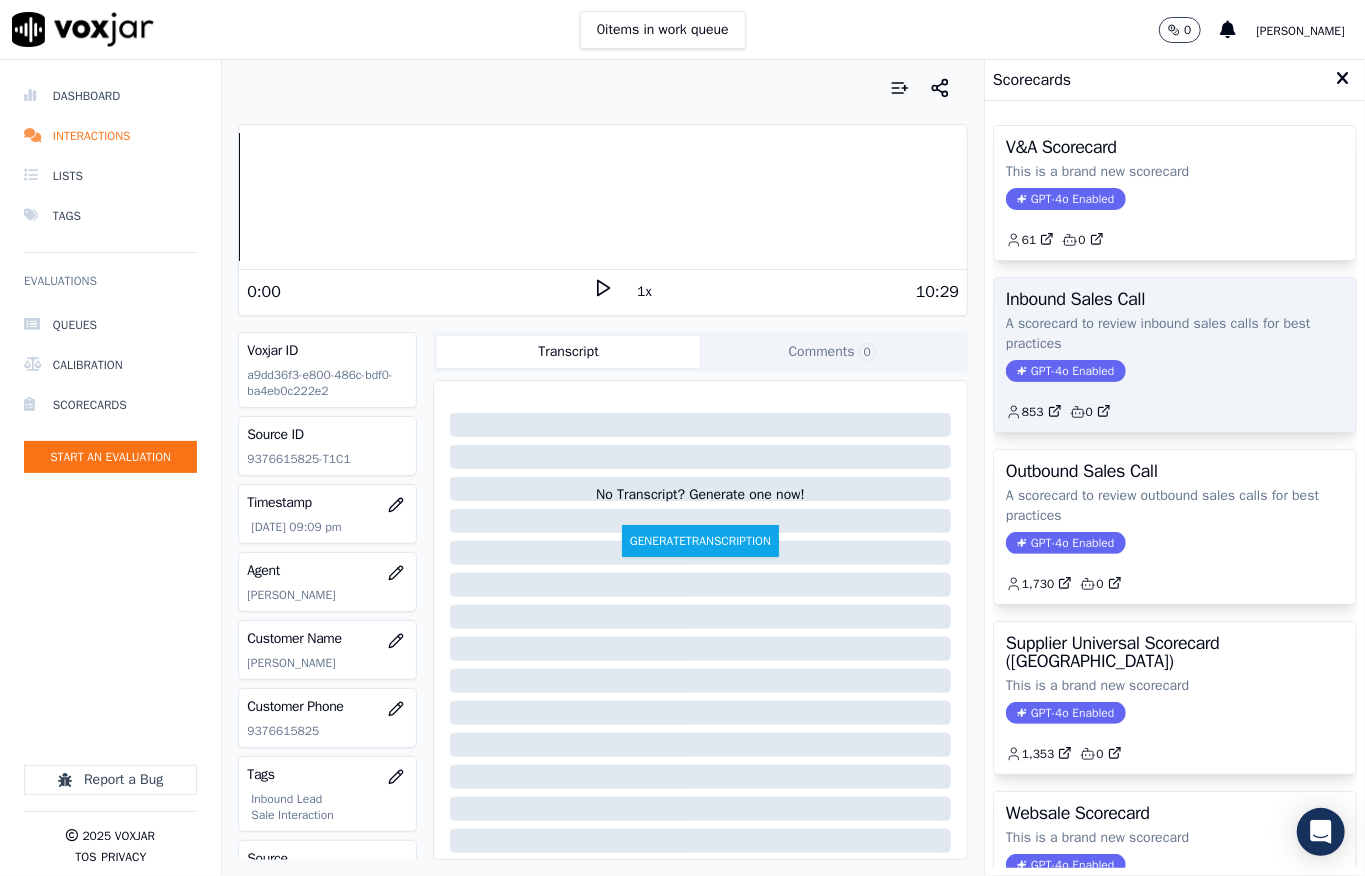 click on "GPT-4o Enabled" at bounding box center (1065, 371) 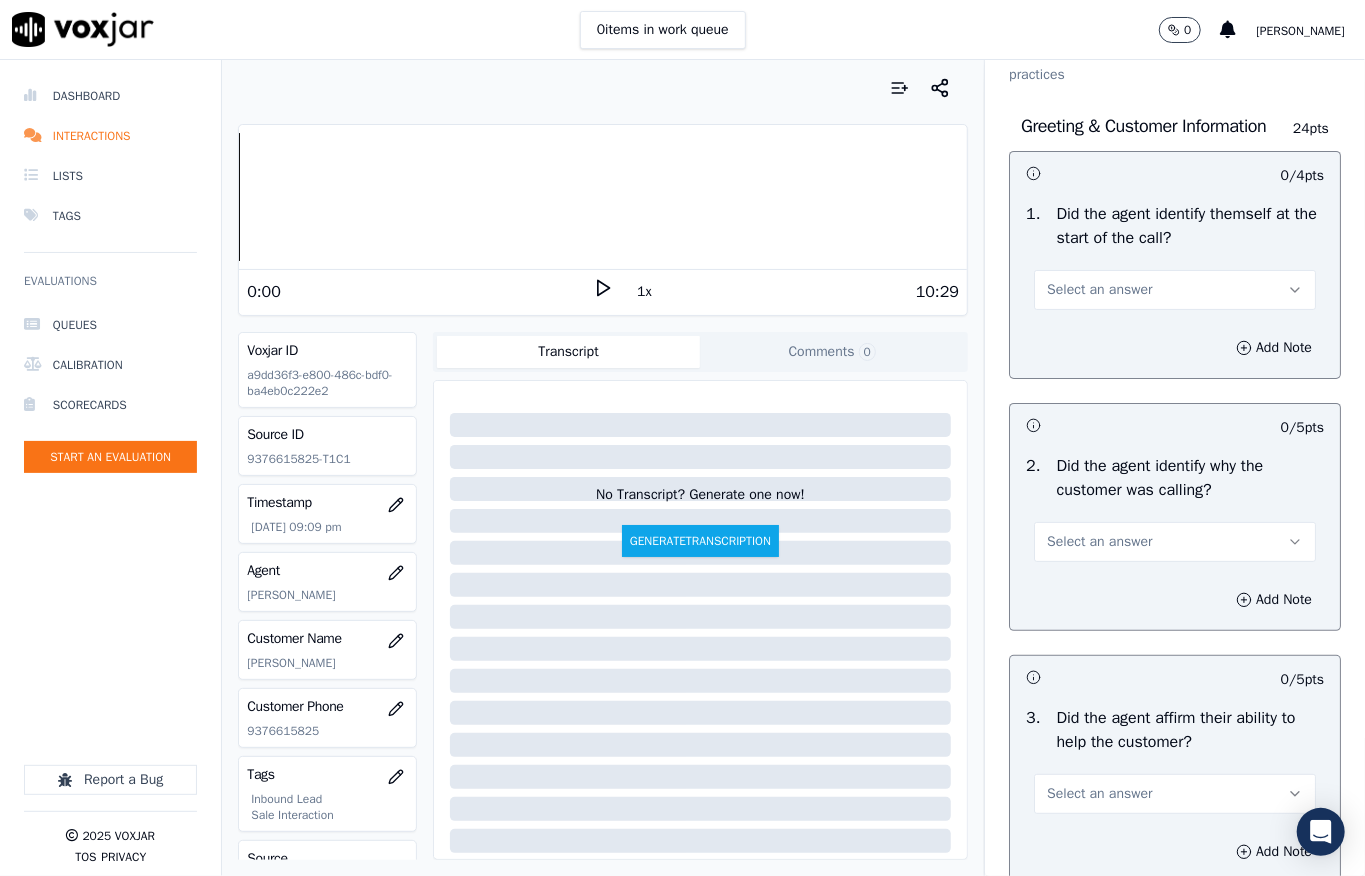 scroll, scrollTop: 133, scrollLeft: 0, axis: vertical 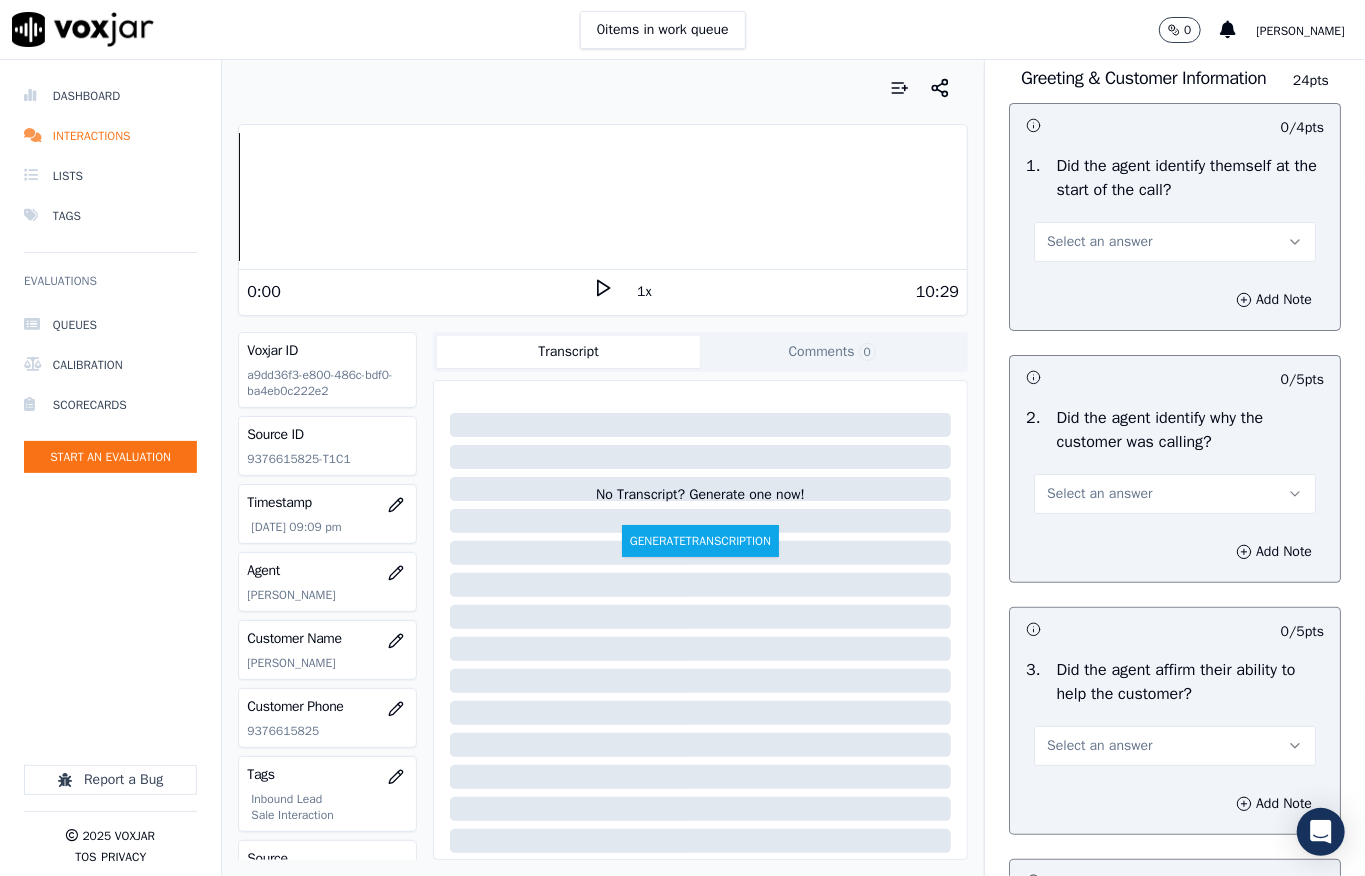 click on "Select an answer" at bounding box center [1099, 242] 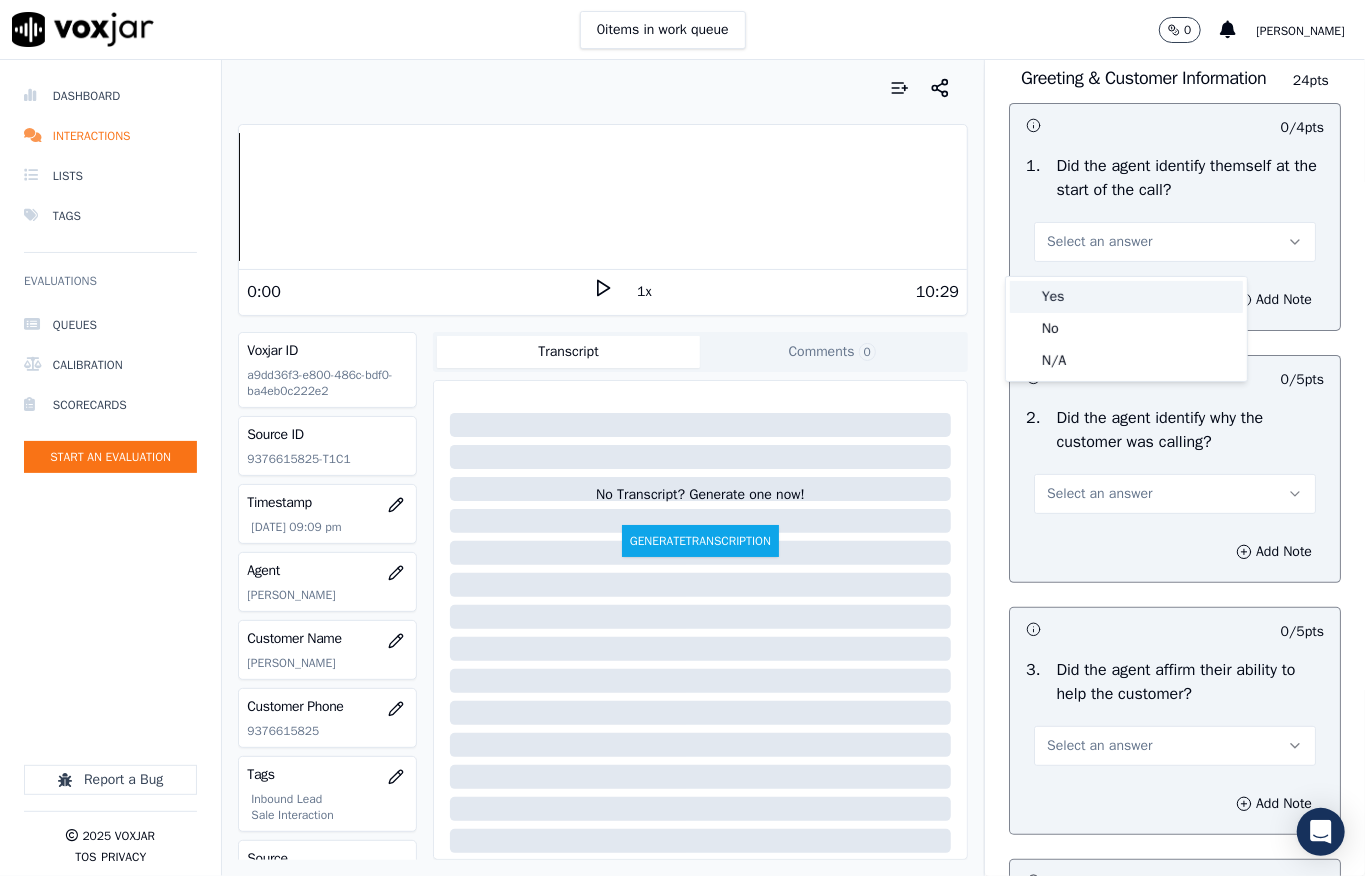 click on "Yes" at bounding box center [1126, 297] 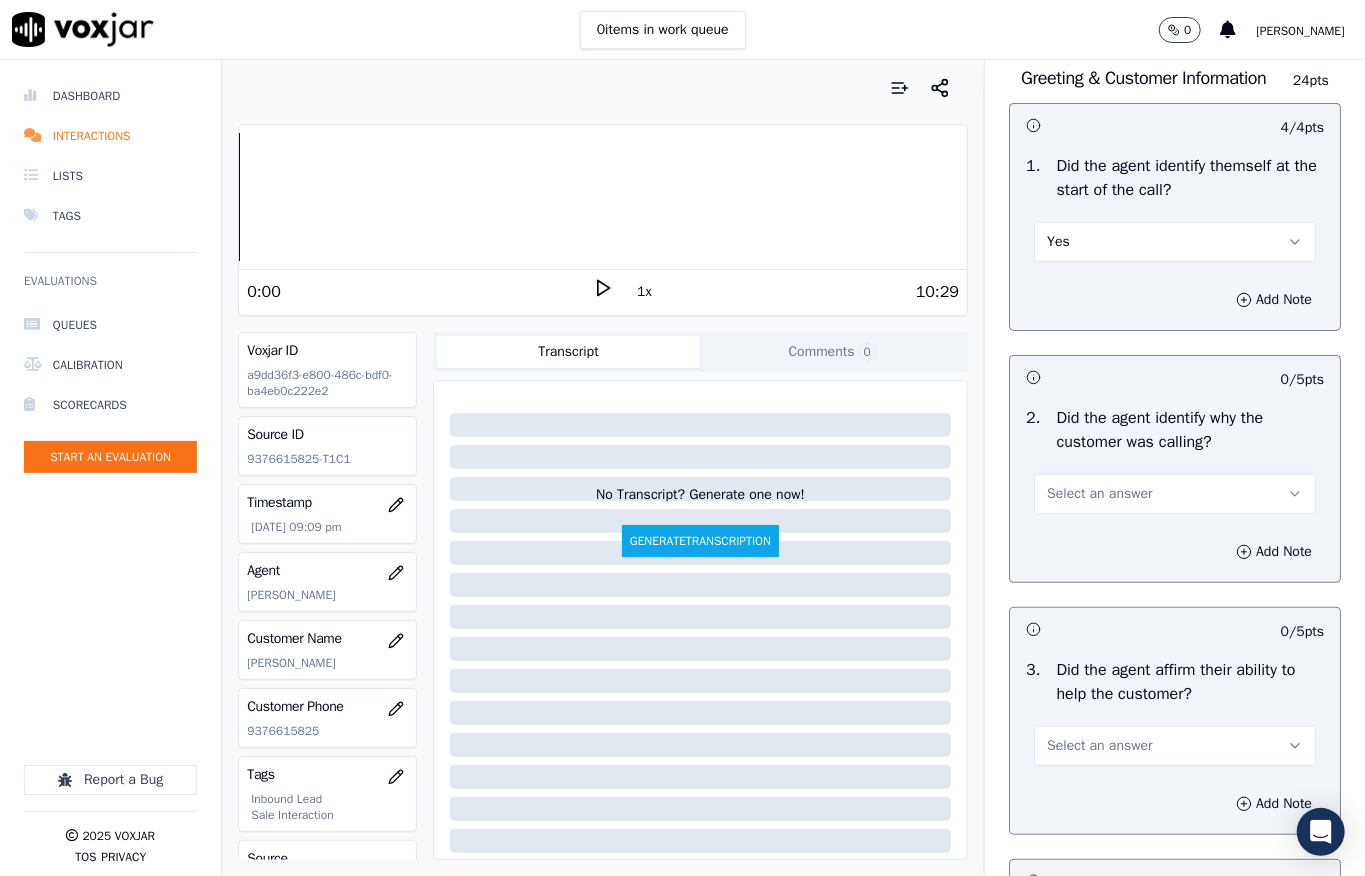 click on "Select an answer" at bounding box center [1099, 494] 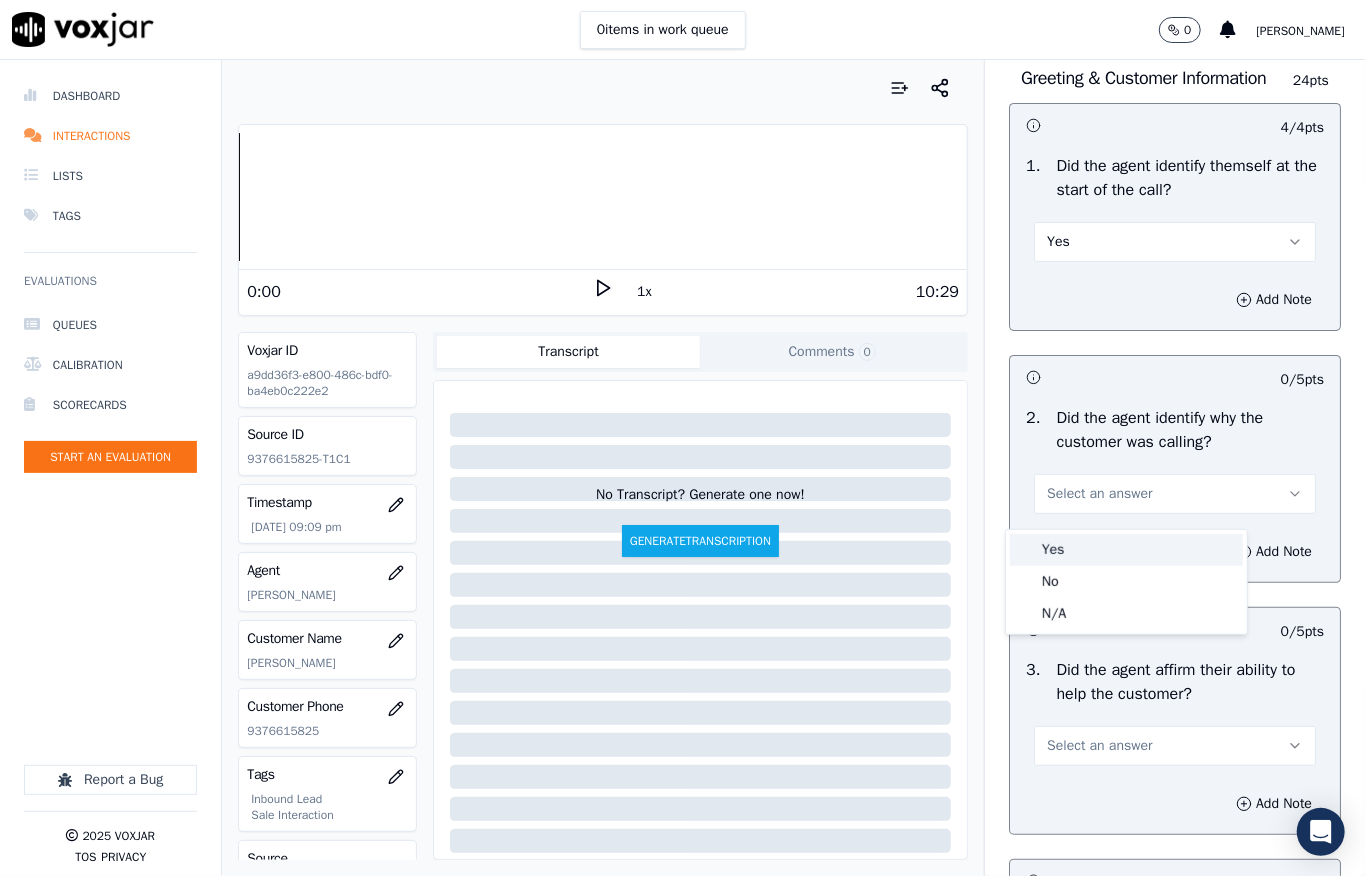 click on "Yes" at bounding box center [1126, 550] 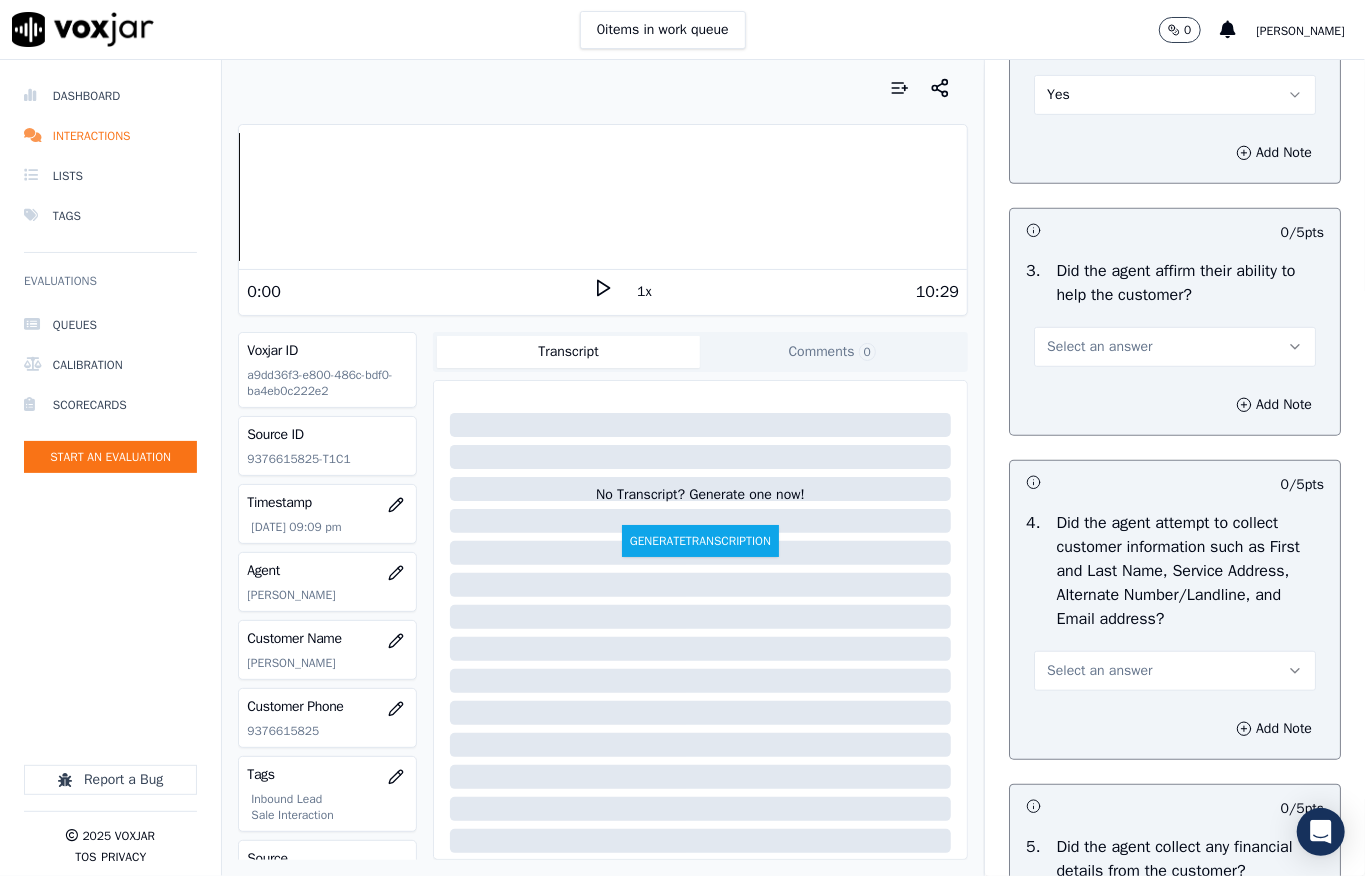 scroll, scrollTop: 533, scrollLeft: 0, axis: vertical 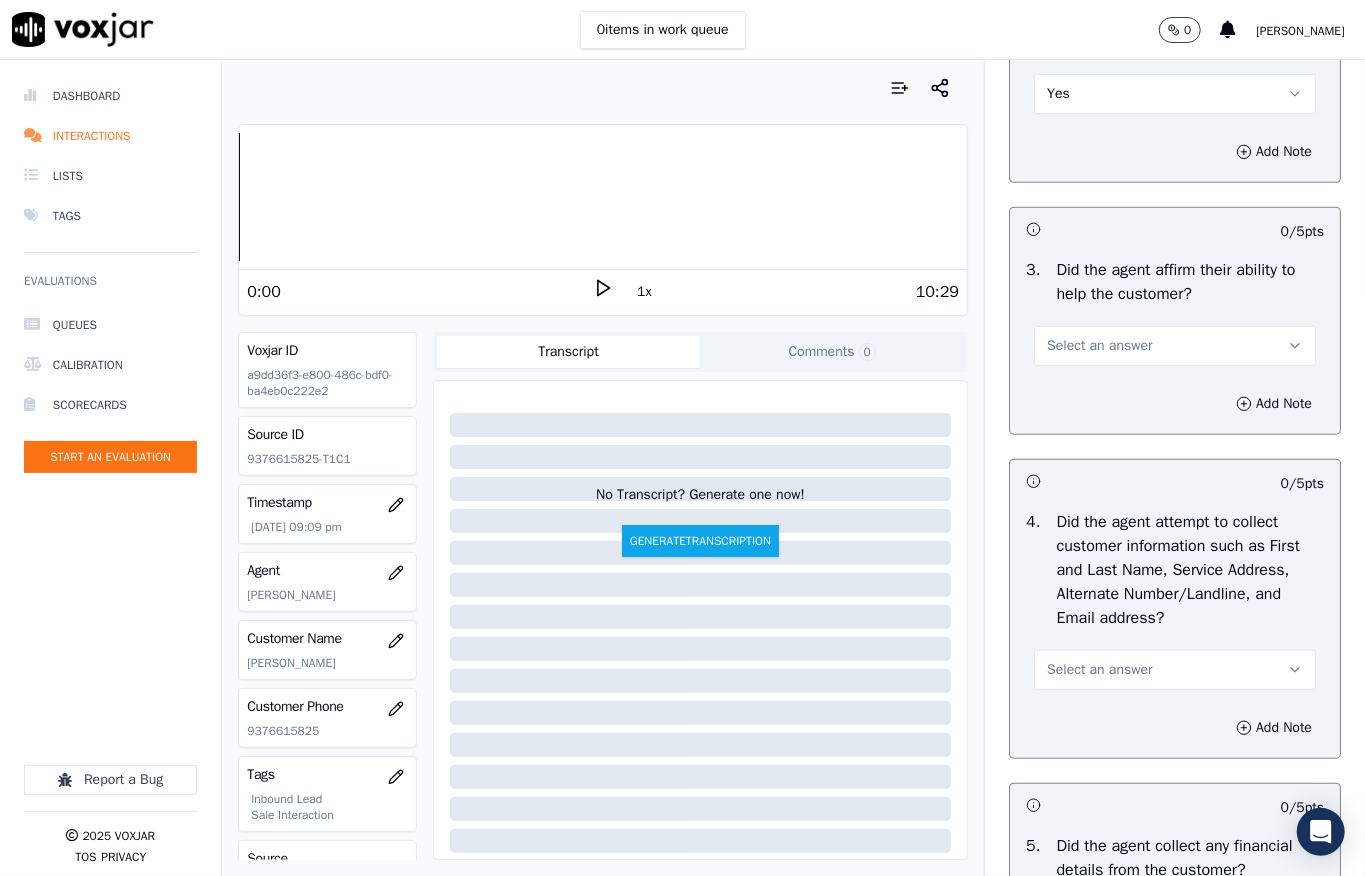 drag, startPoint x: 1088, startPoint y: 342, endPoint x: 1077, endPoint y: 377, distance: 36.687874 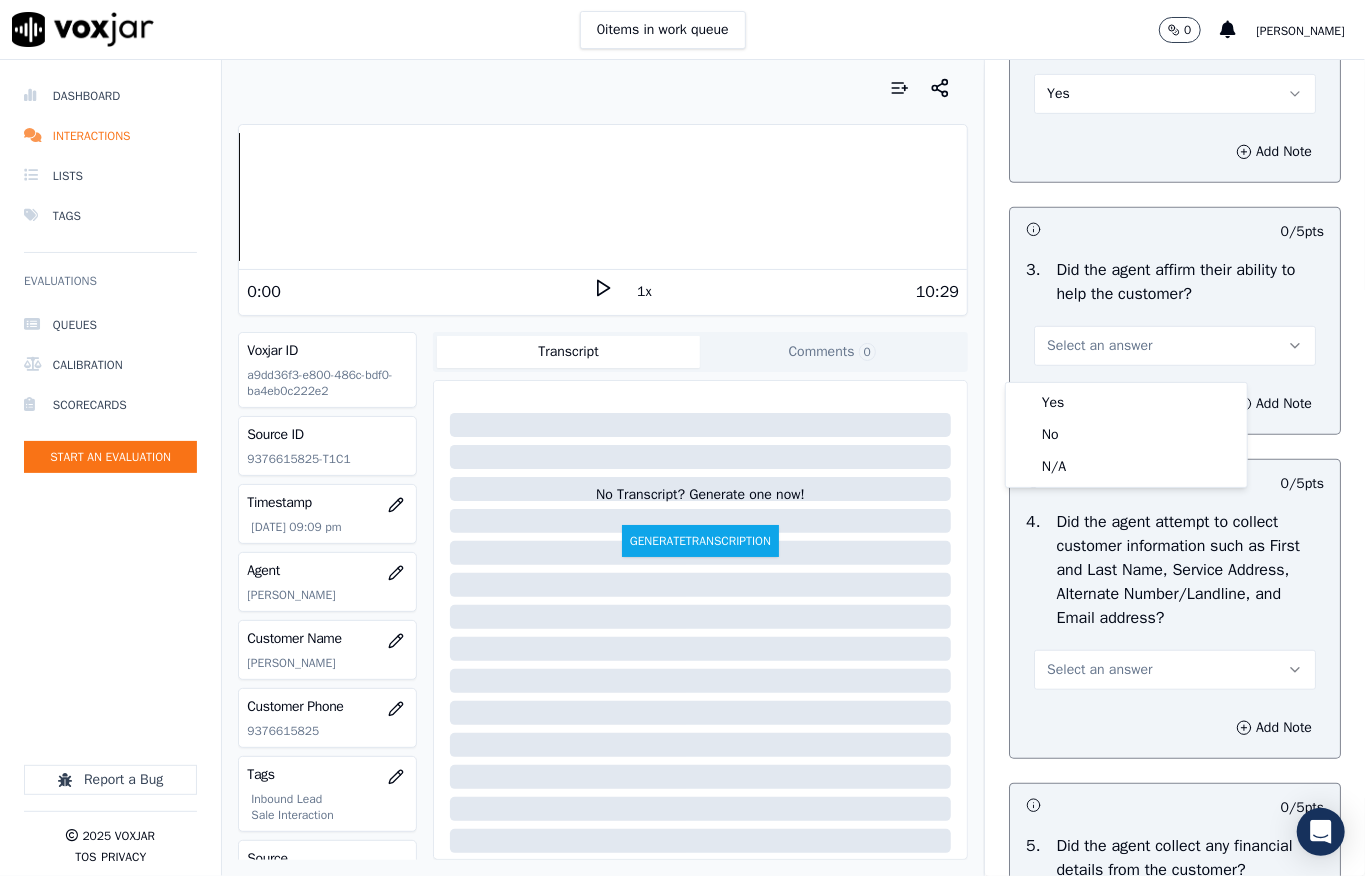 click on "Yes" at bounding box center [1126, 403] 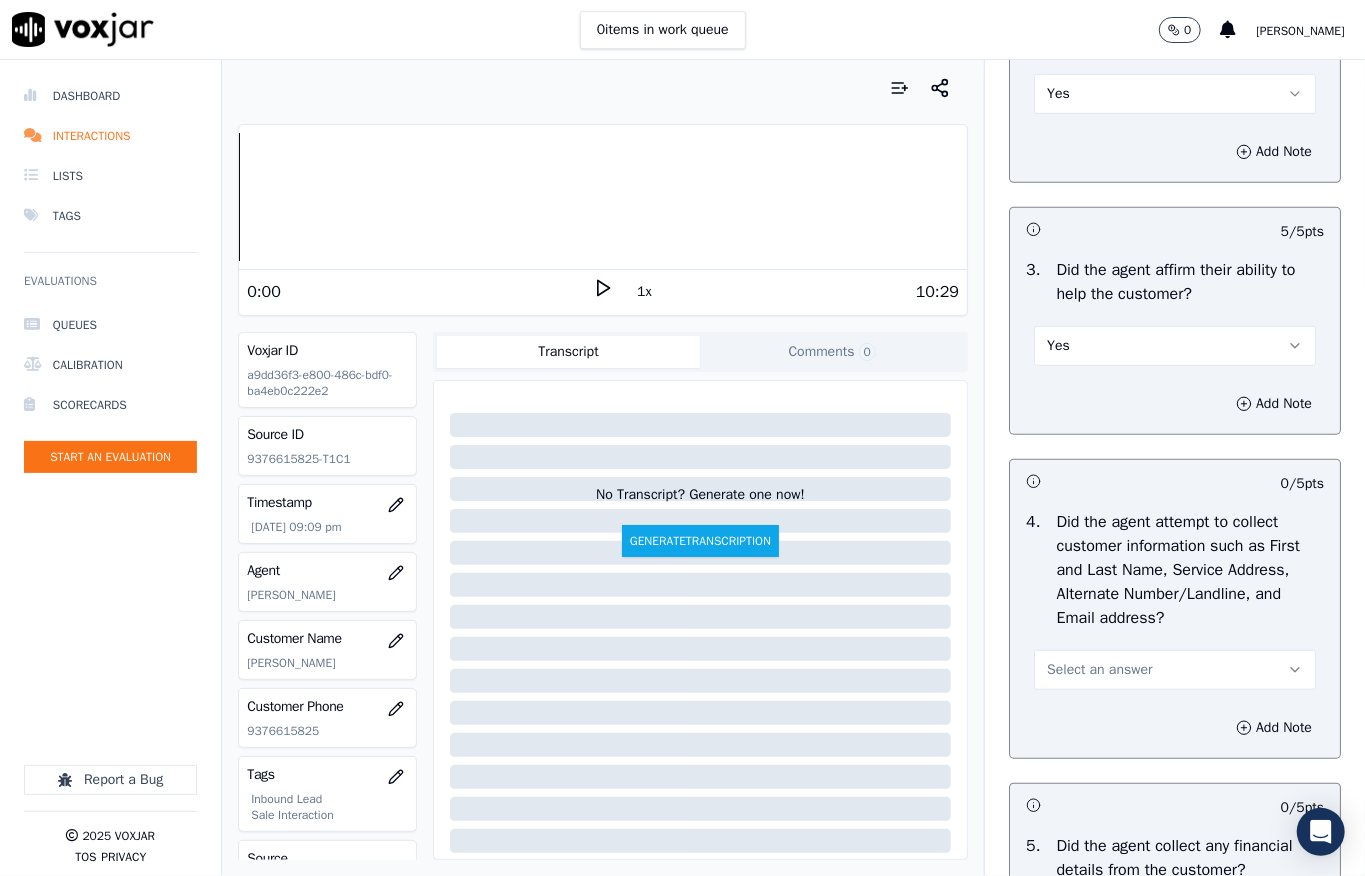 drag, startPoint x: 1108, startPoint y: 686, endPoint x: 1109, endPoint y: 718, distance: 32.01562 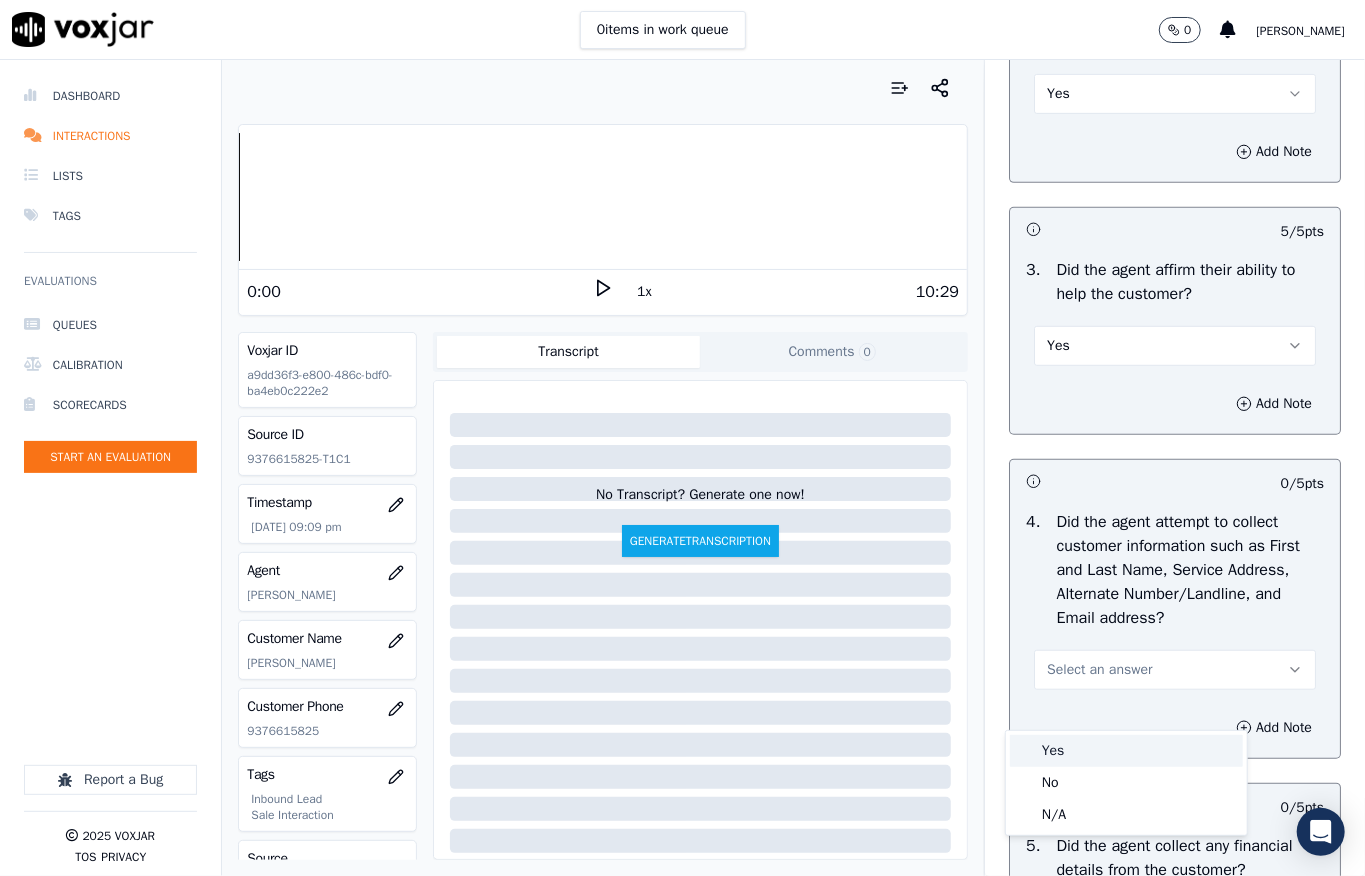 click on "Yes" at bounding box center [1126, 751] 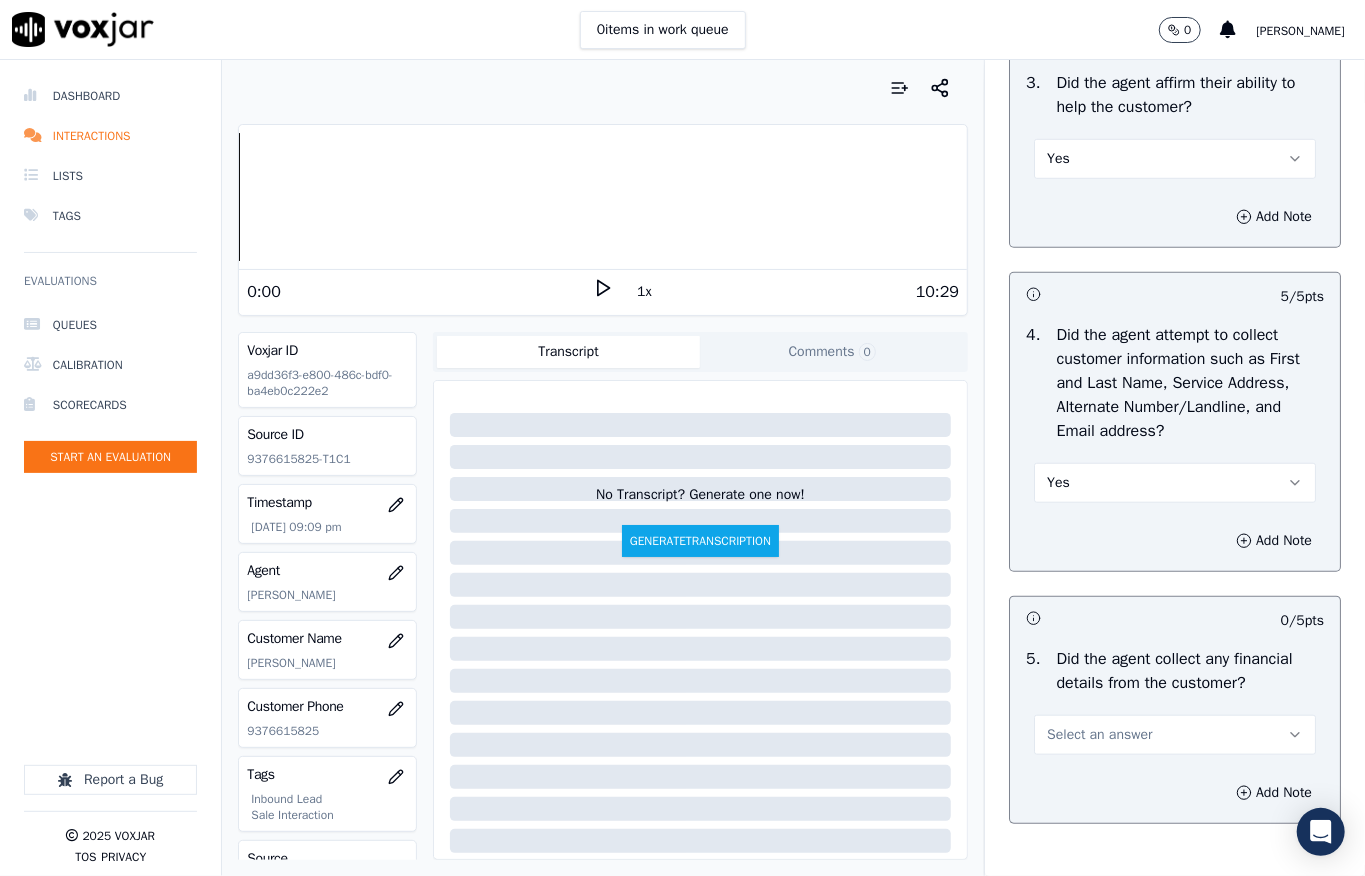 scroll, scrollTop: 933, scrollLeft: 0, axis: vertical 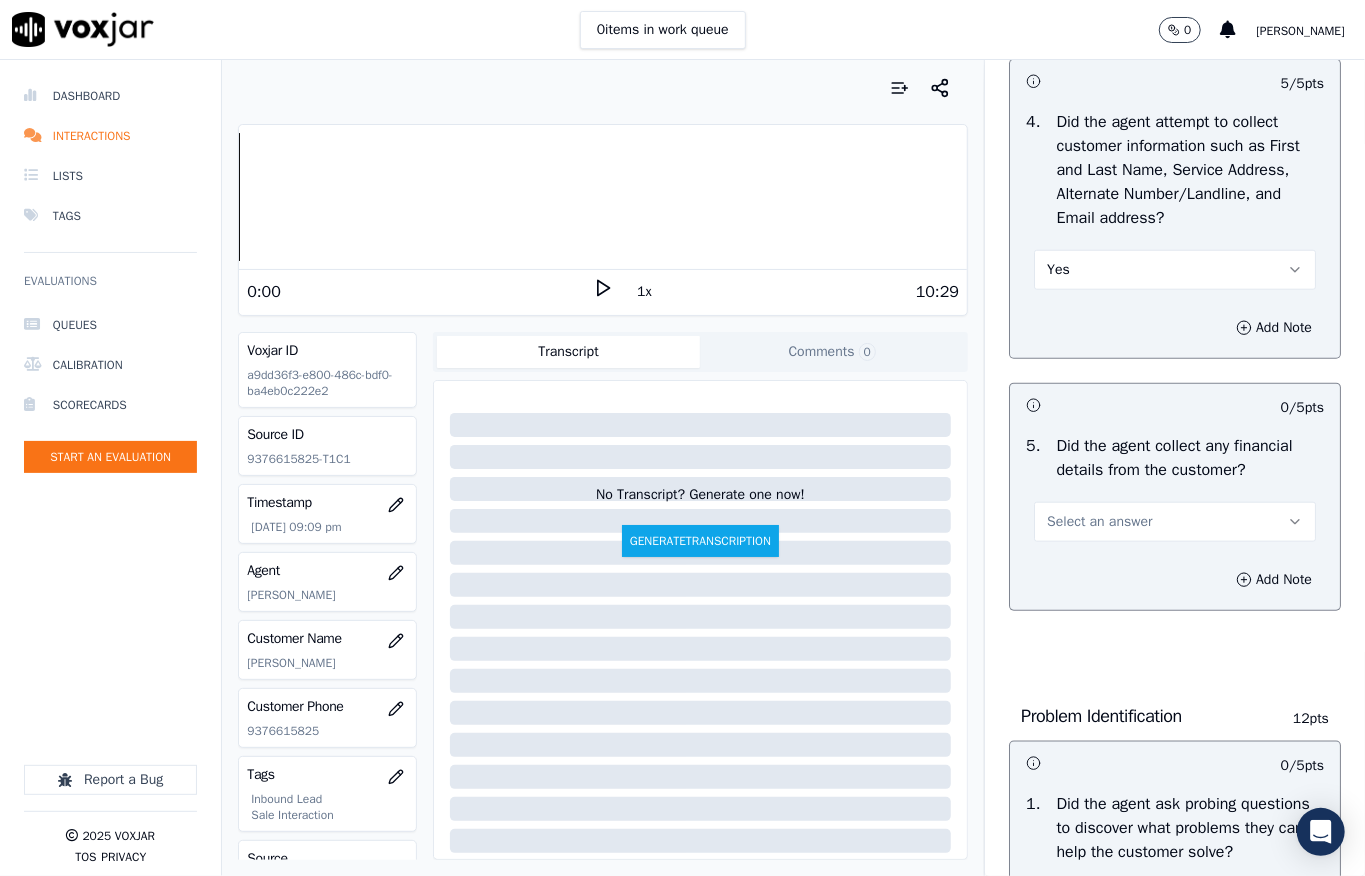 click on "Select an answer" at bounding box center (1099, 522) 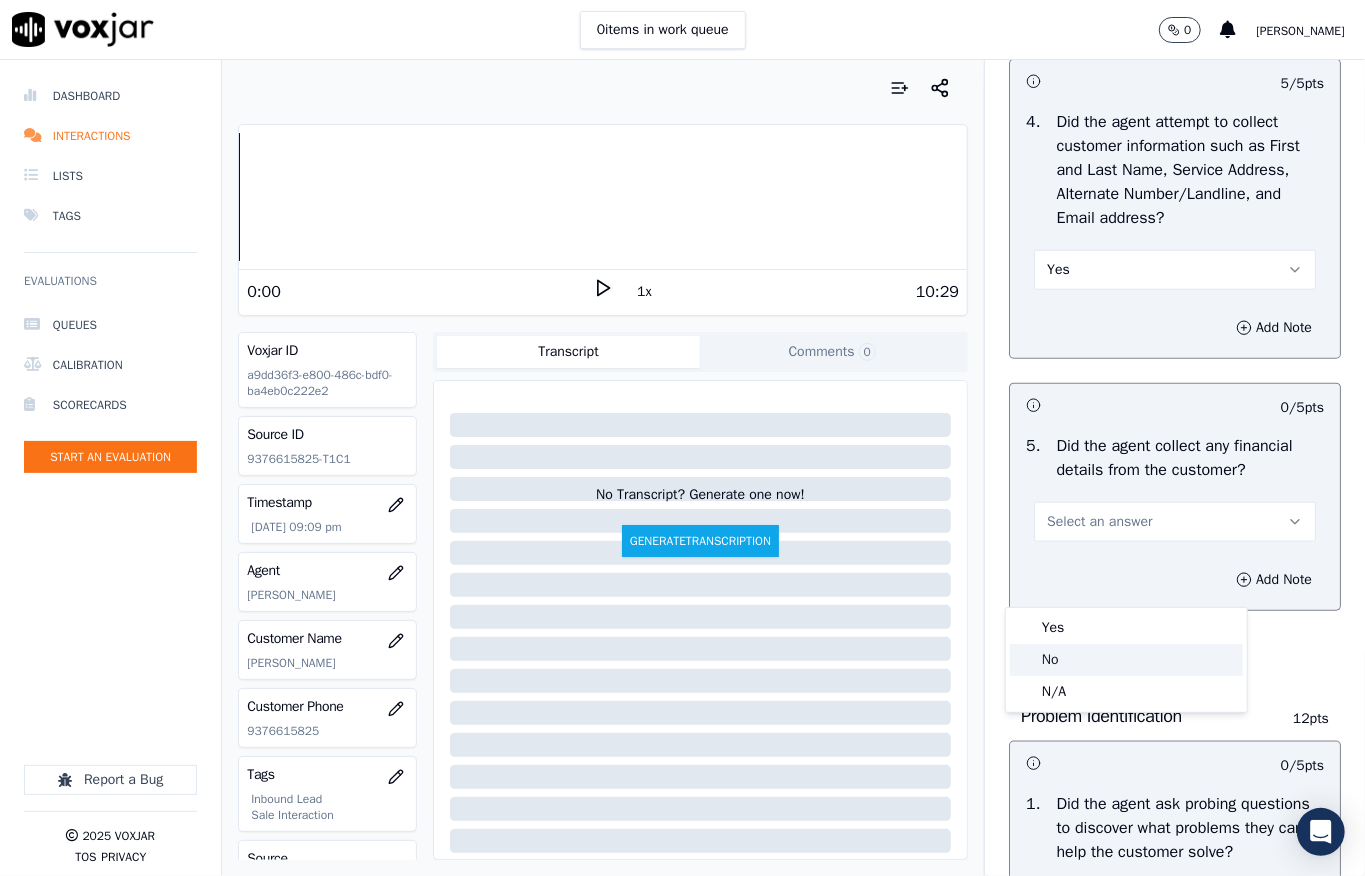 click on "No" 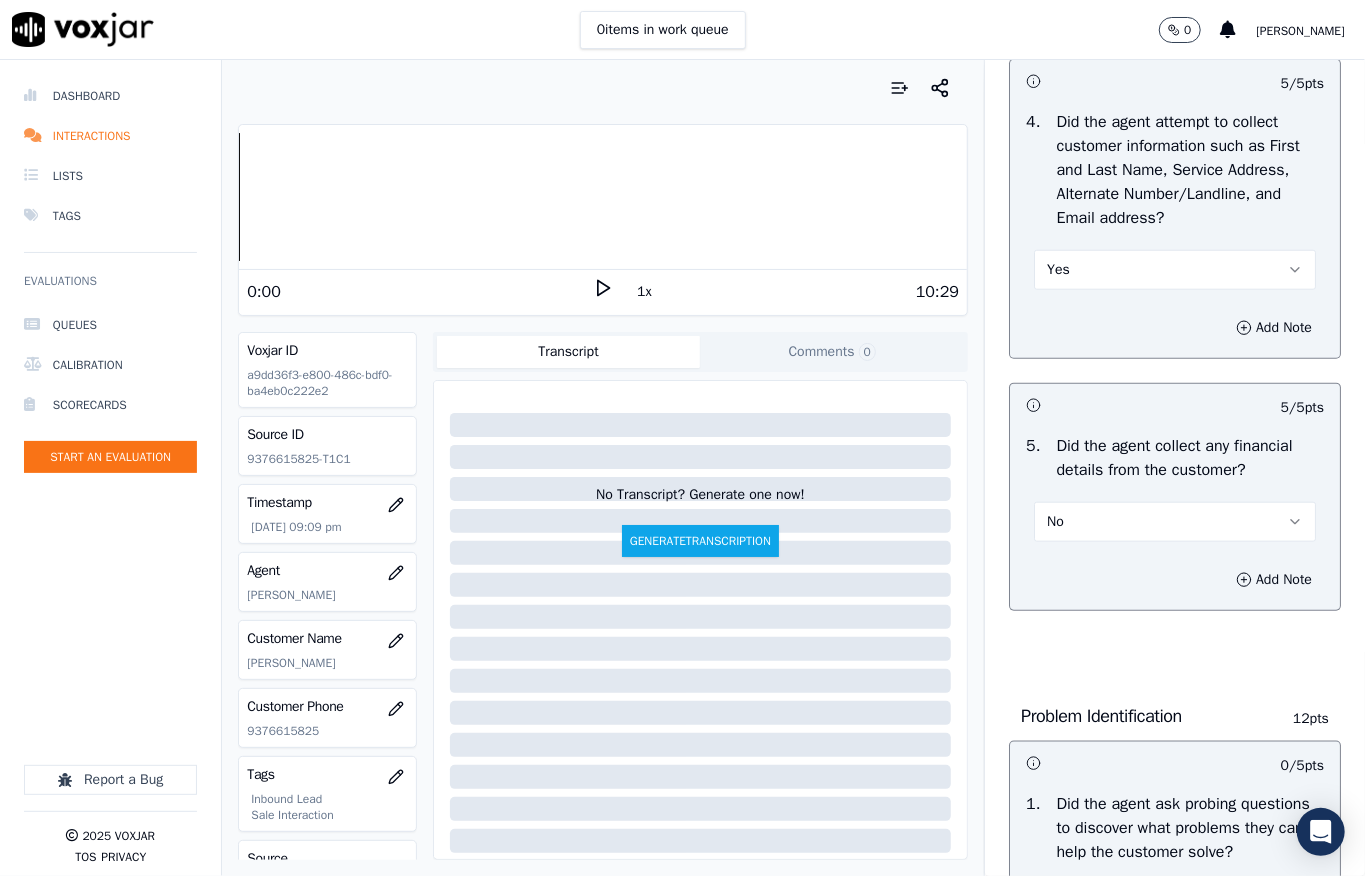 scroll, scrollTop: 1333, scrollLeft: 0, axis: vertical 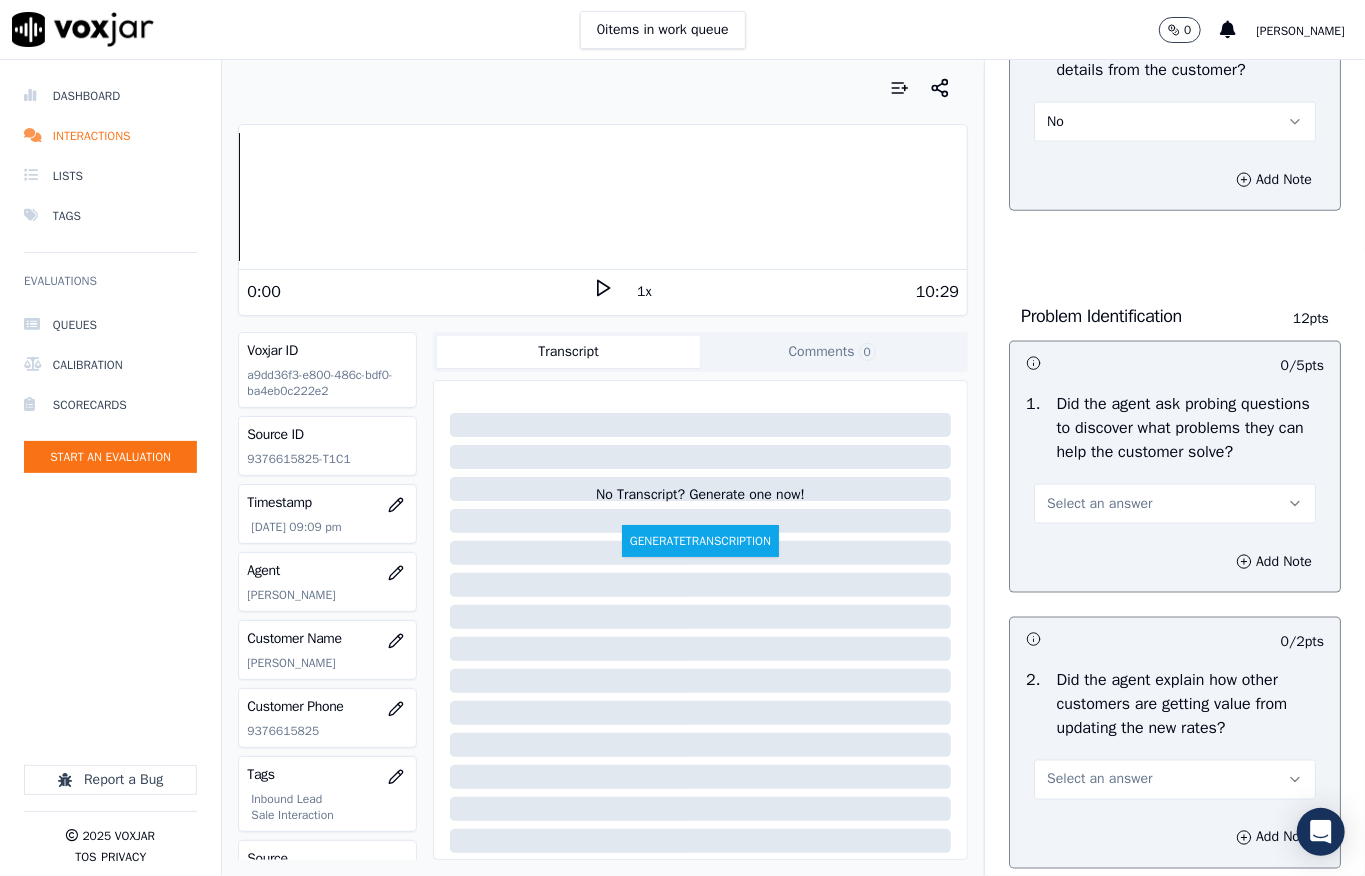click on "Select an answer" at bounding box center (1099, 504) 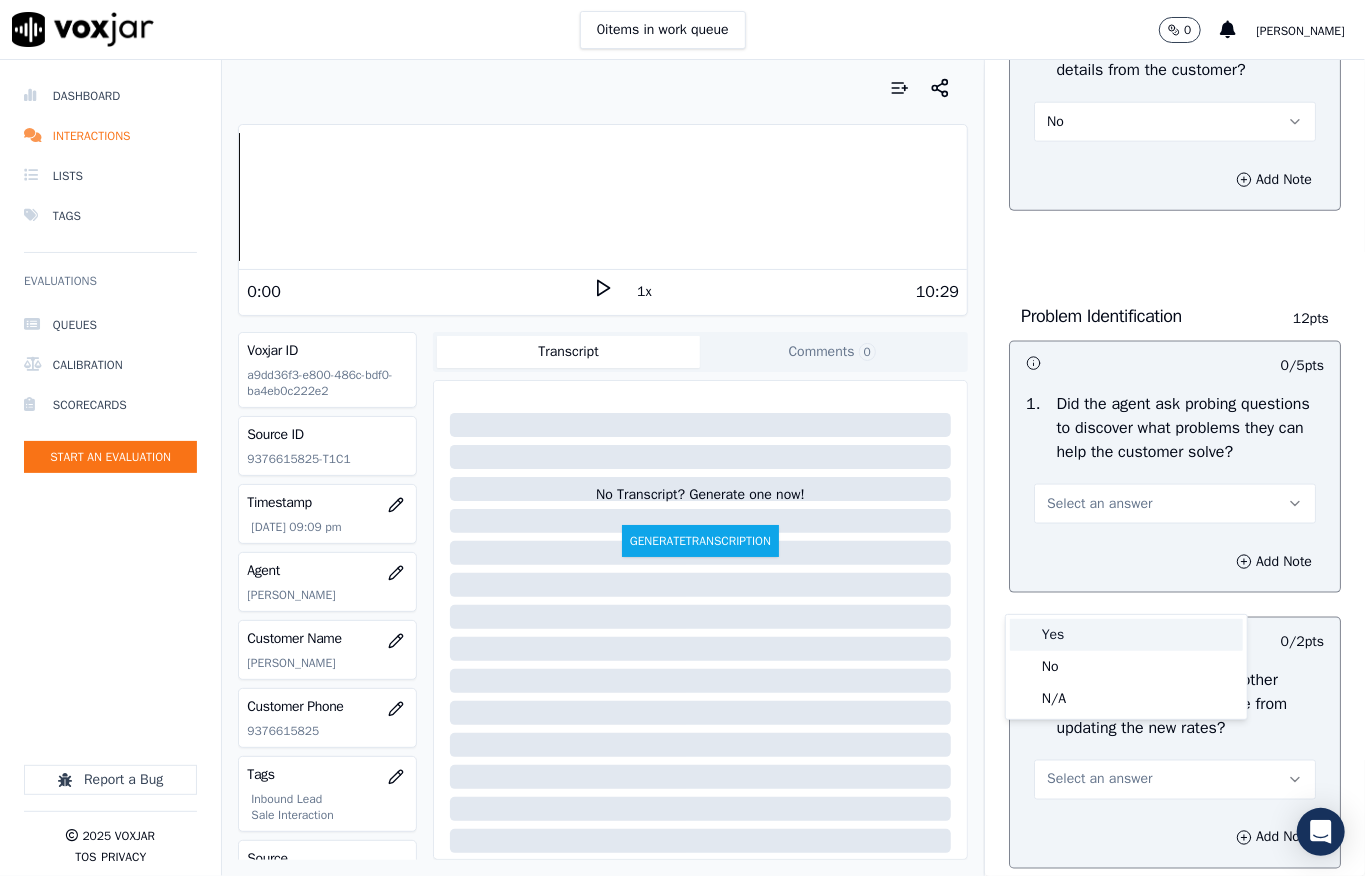 drag, startPoint x: 1088, startPoint y: 609, endPoint x: 1090, endPoint y: 629, distance: 20.09975 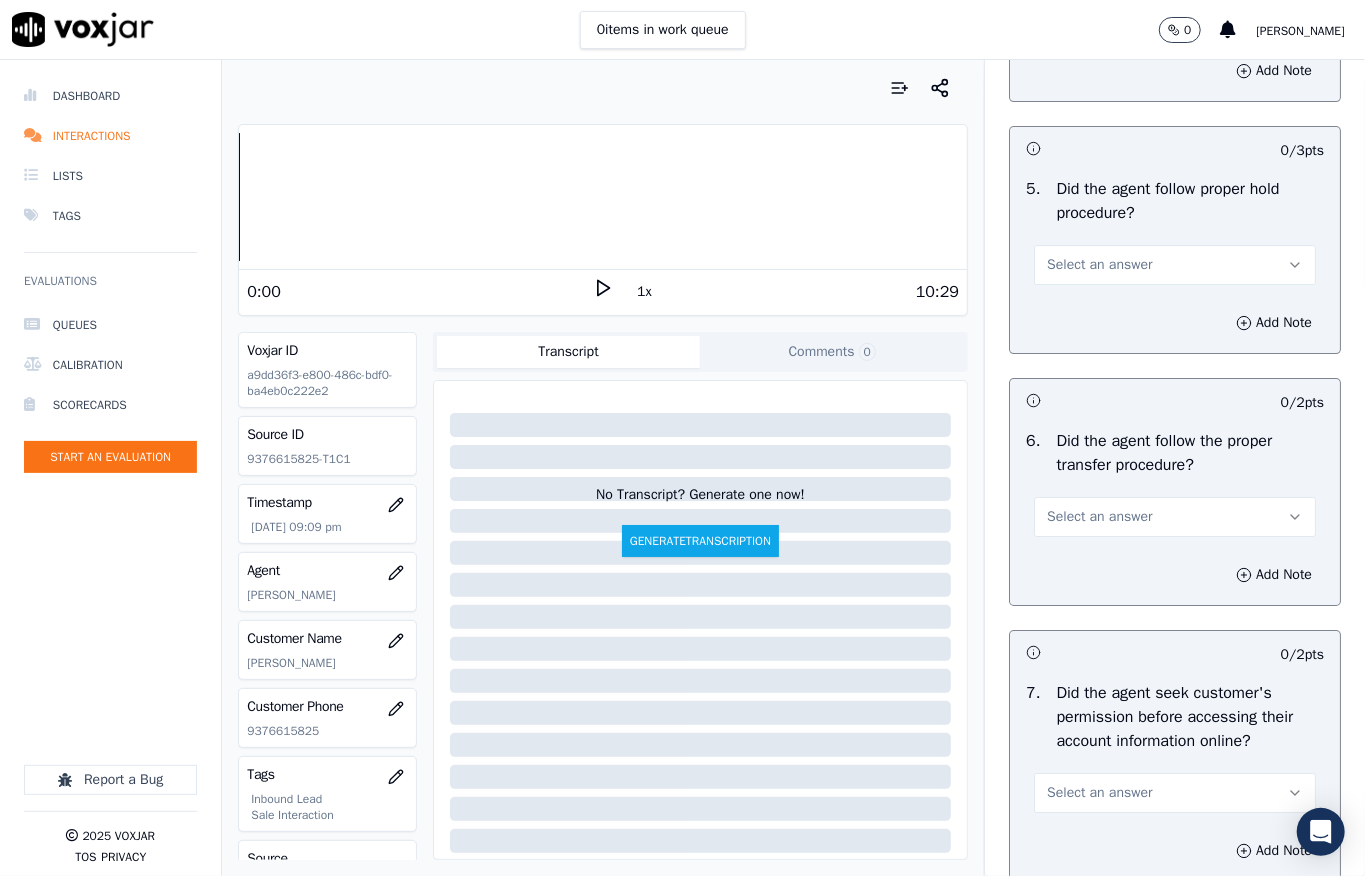 scroll, scrollTop: 6237, scrollLeft: 0, axis: vertical 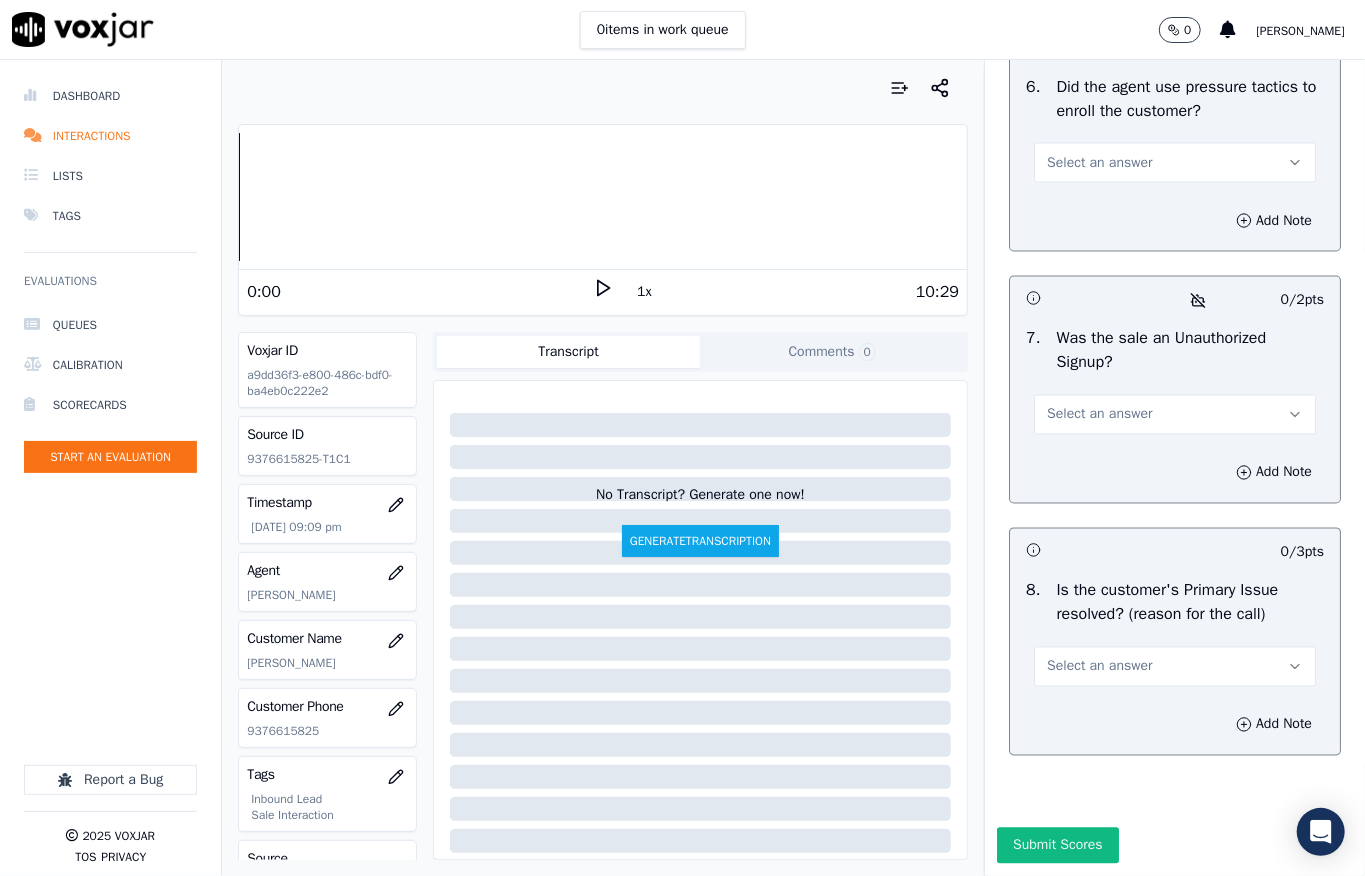 click on "Select an answer" at bounding box center (1175, 665) 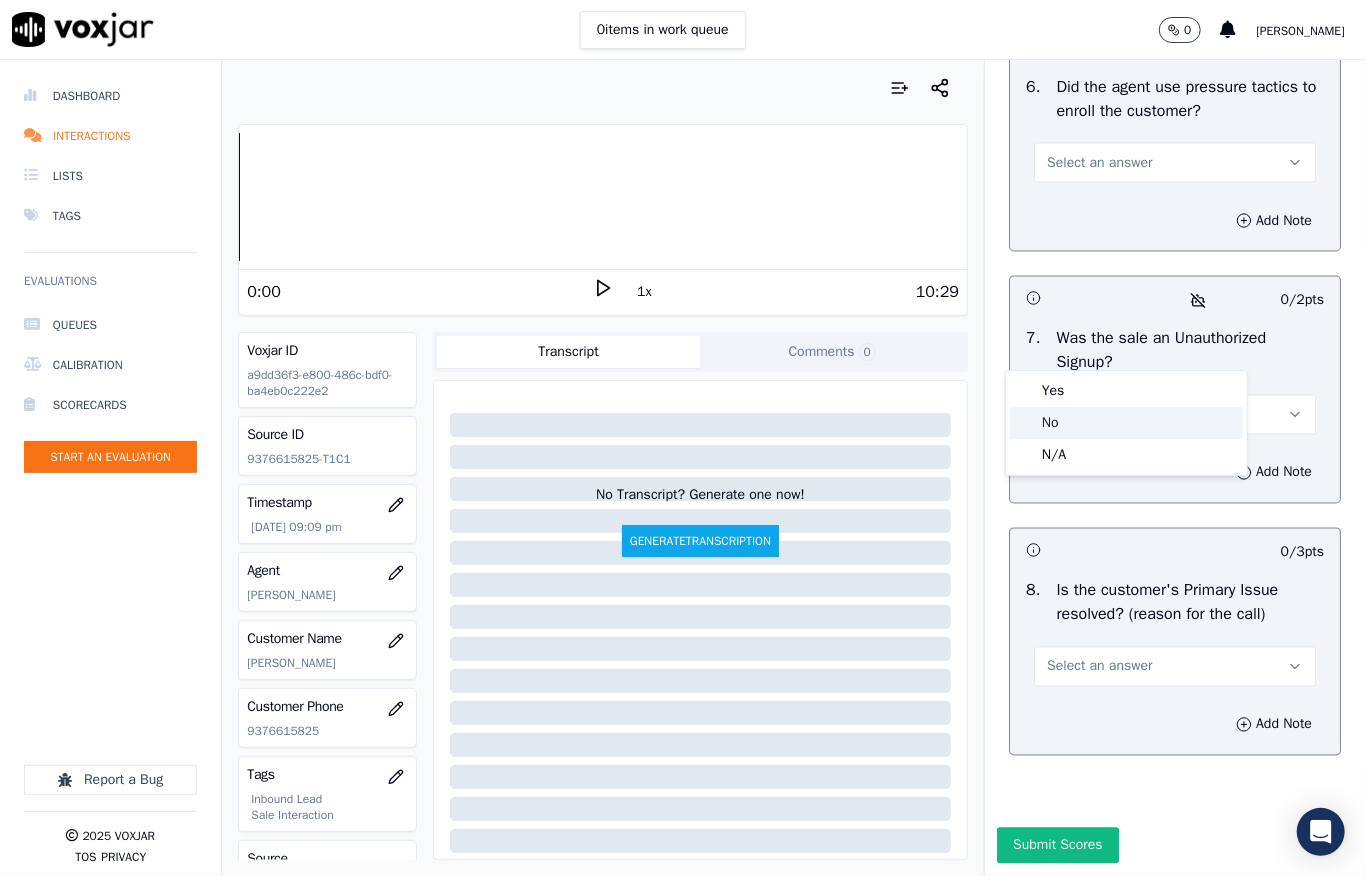 click on "No" 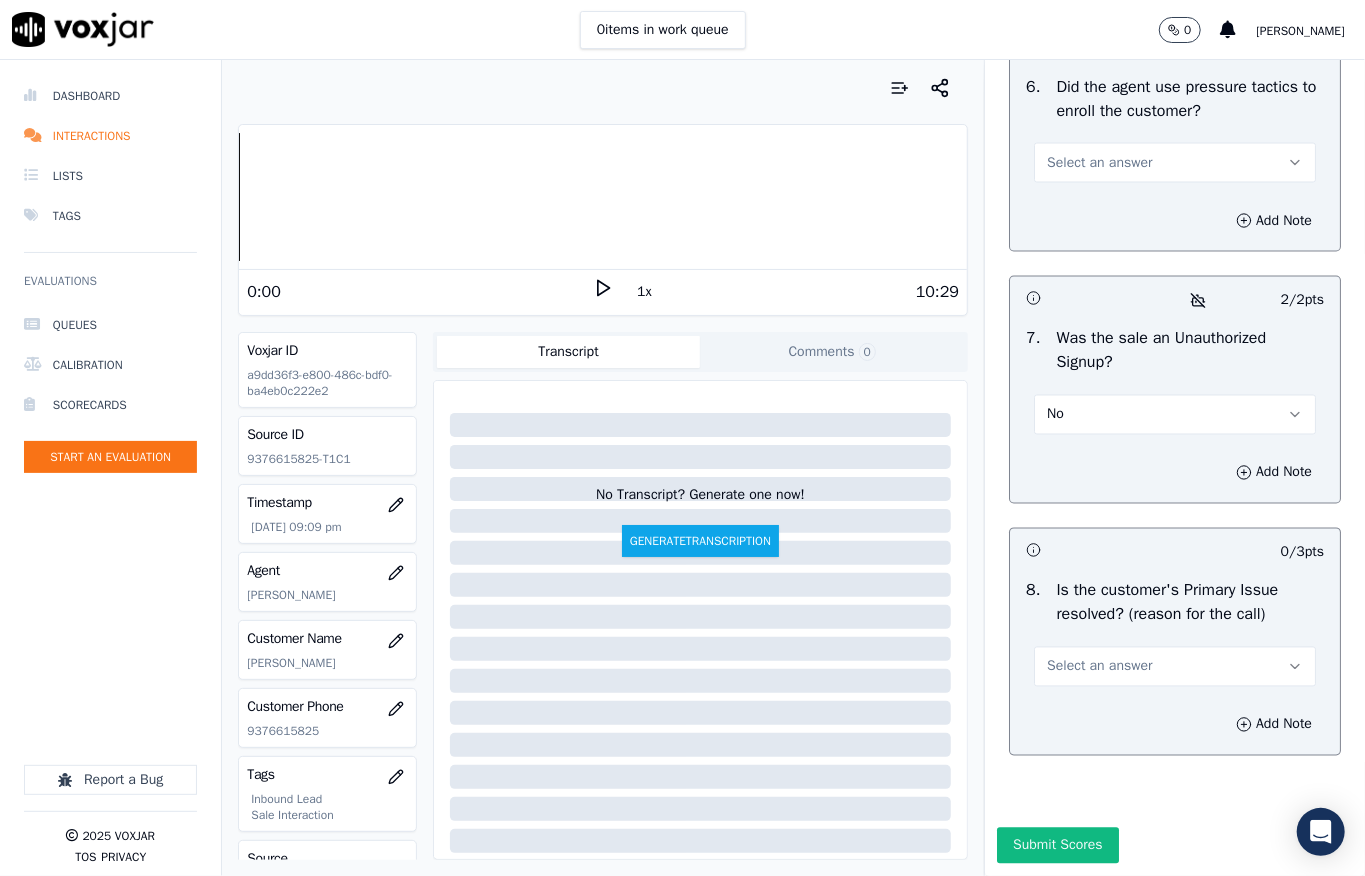 scroll, scrollTop: 5970, scrollLeft: 0, axis: vertical 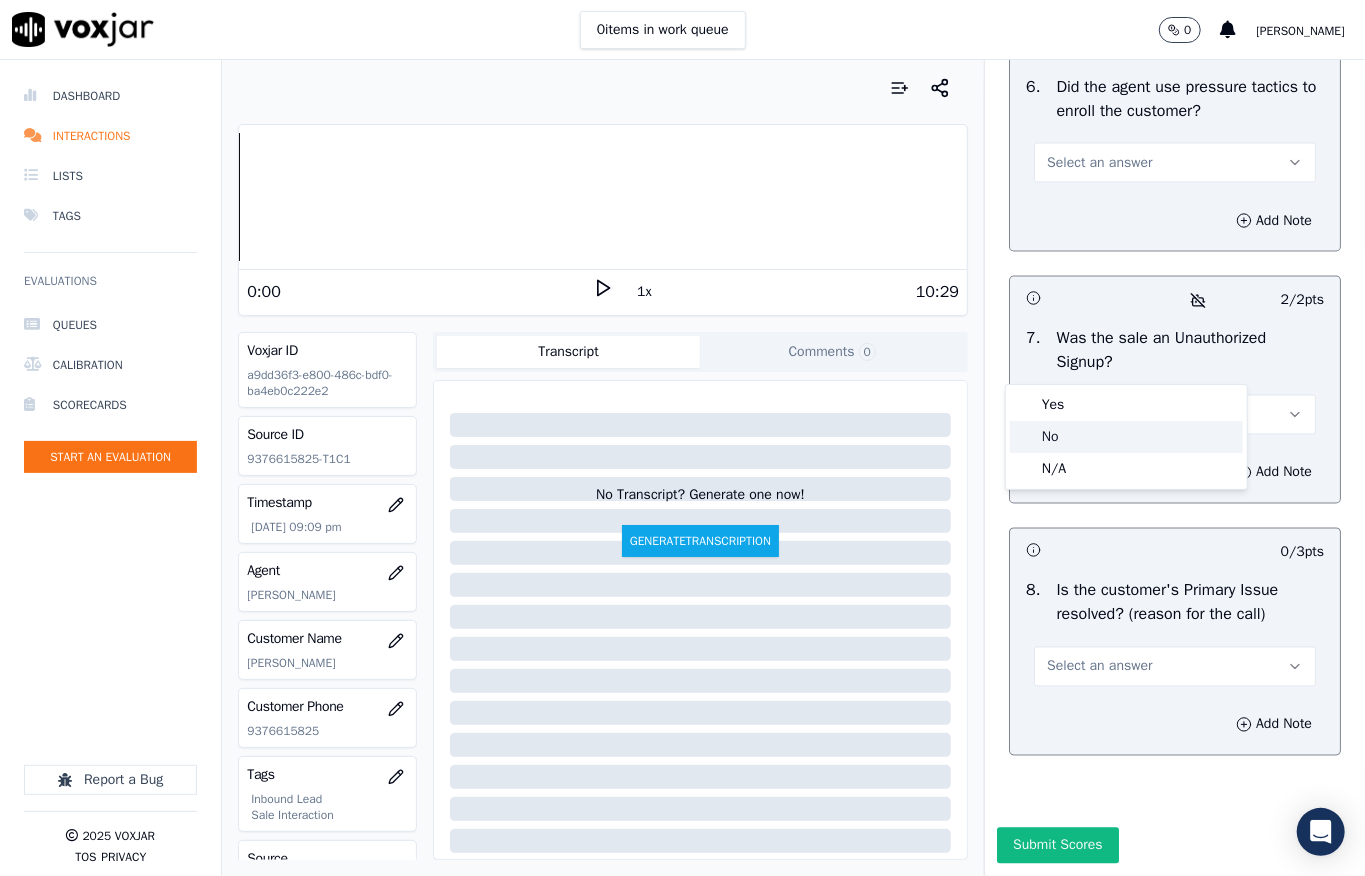 click on "No" 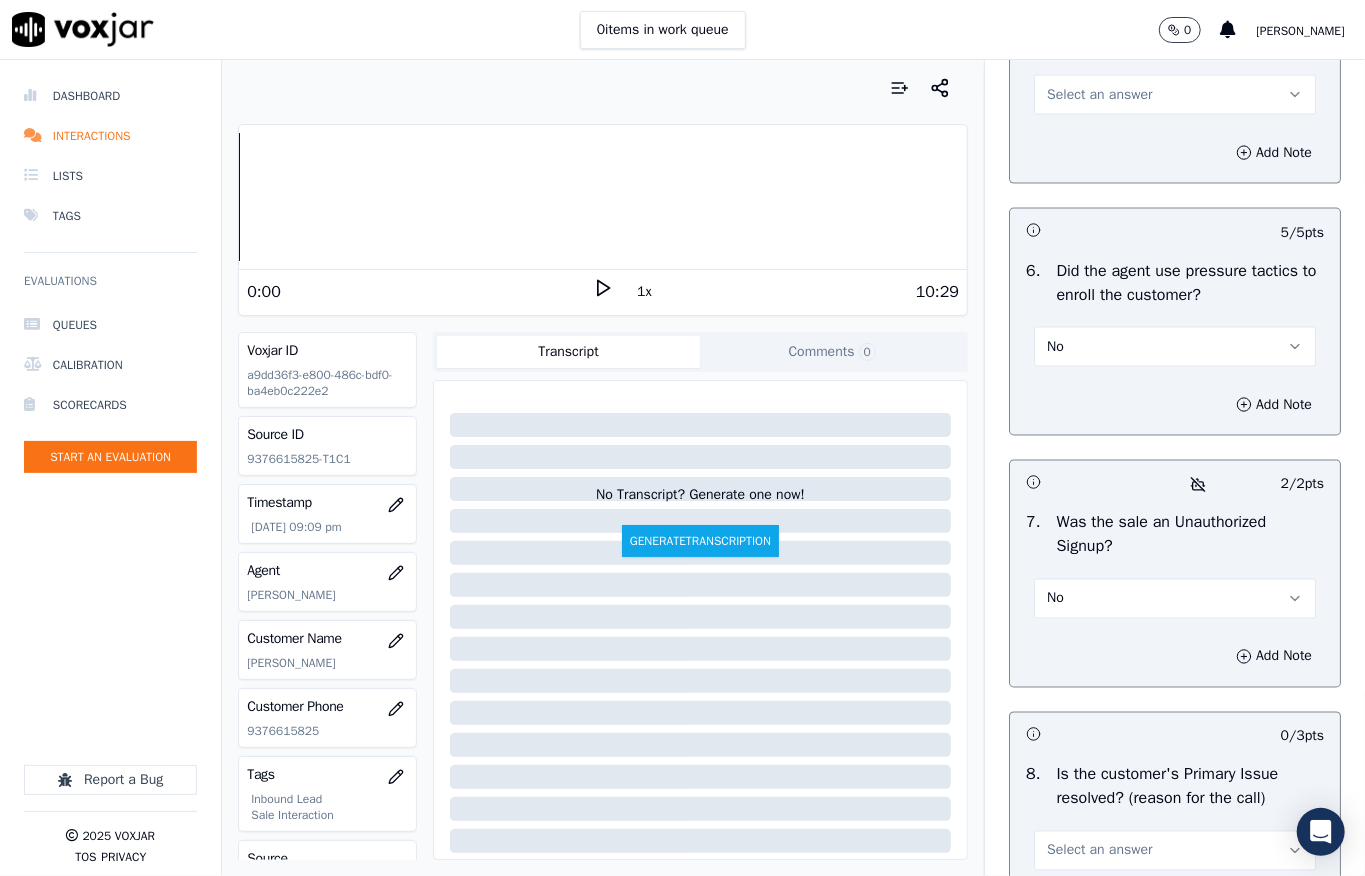 scroll, scrollTop: 5704, scrollLeft: 0, axis: vertical 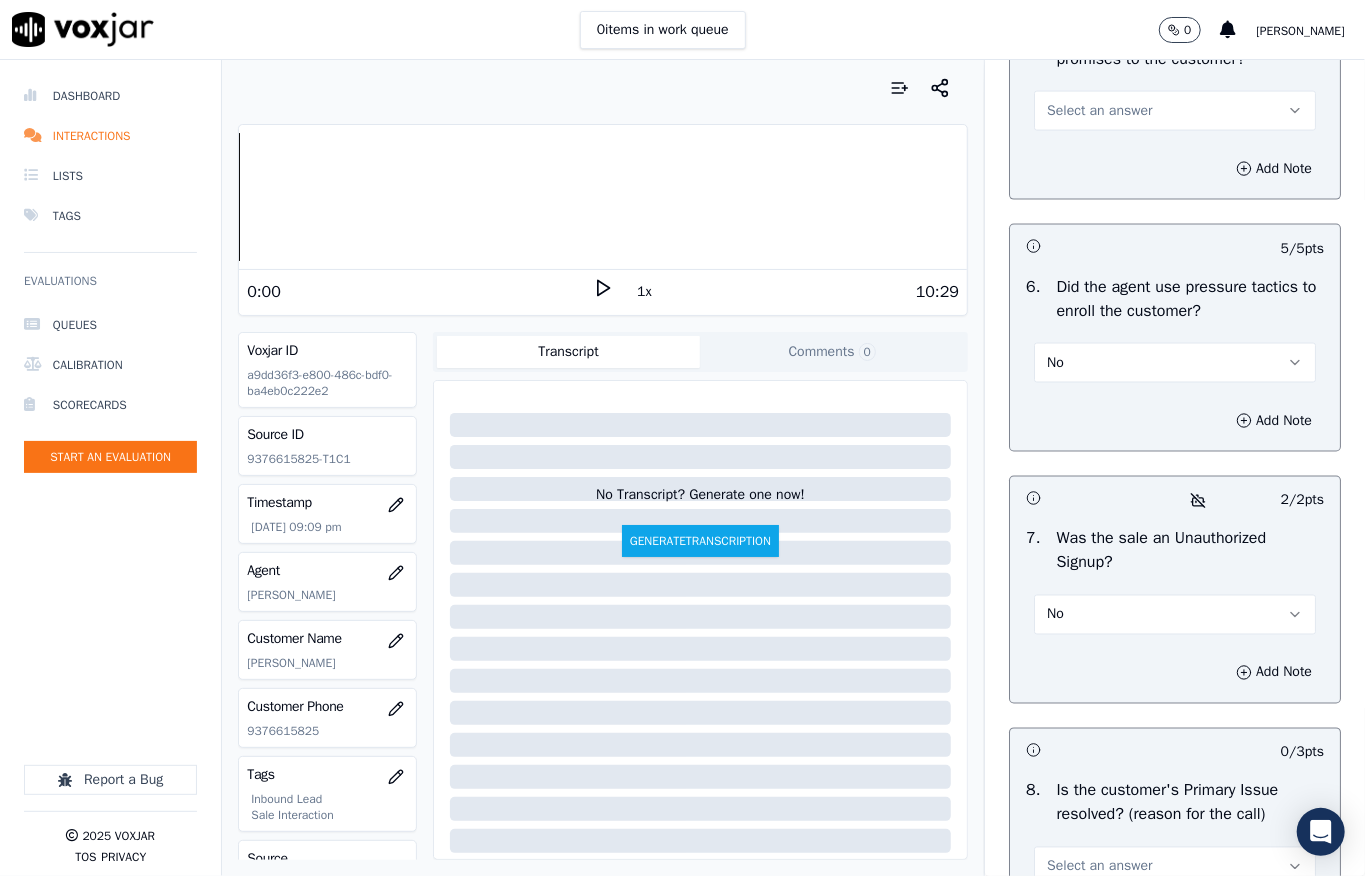 click on "Select an answer" at bounding box center [1099, 111] 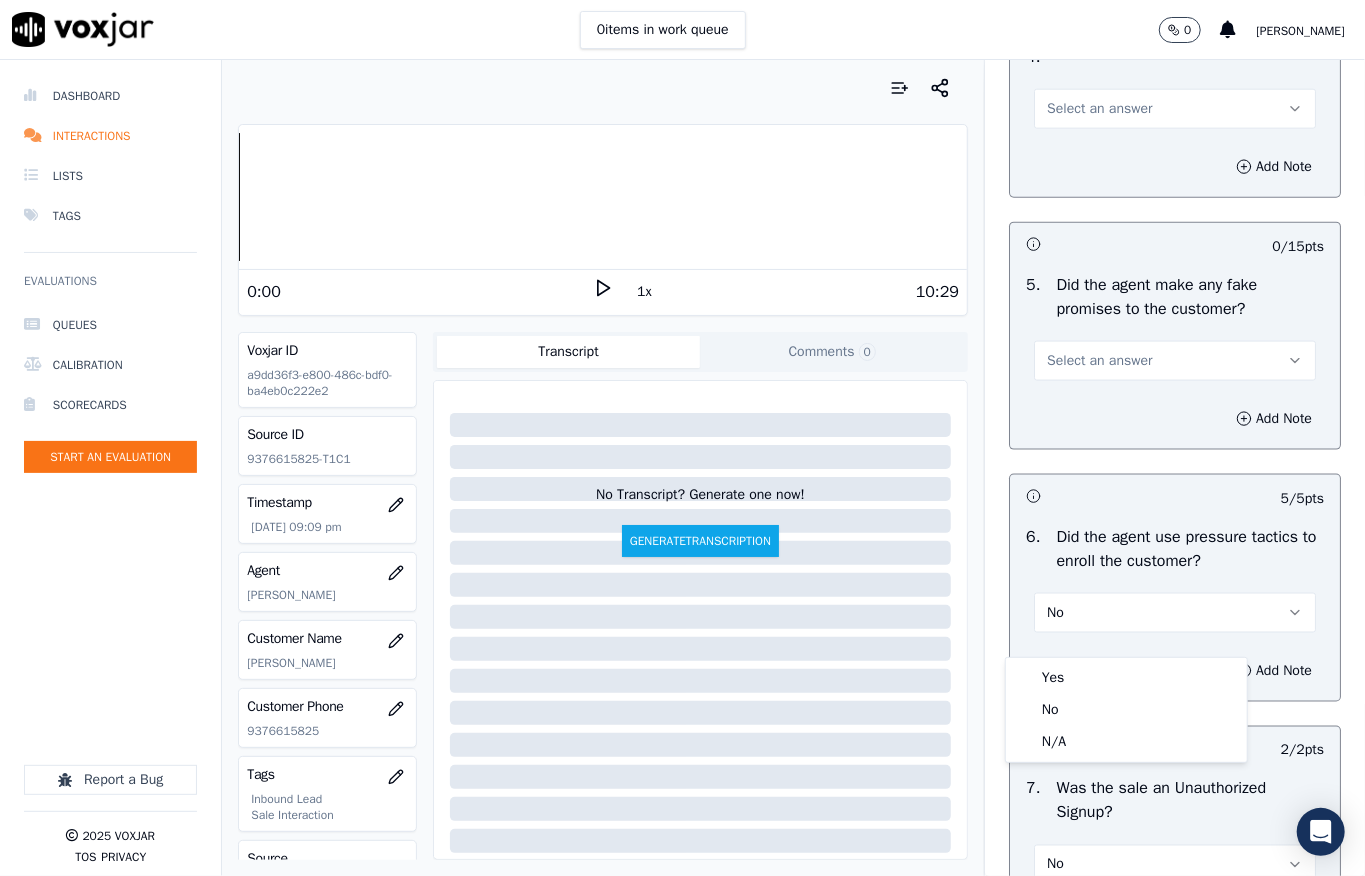 scroll, scrollTop: 5437, scrollLeft: 0, axis: vertical 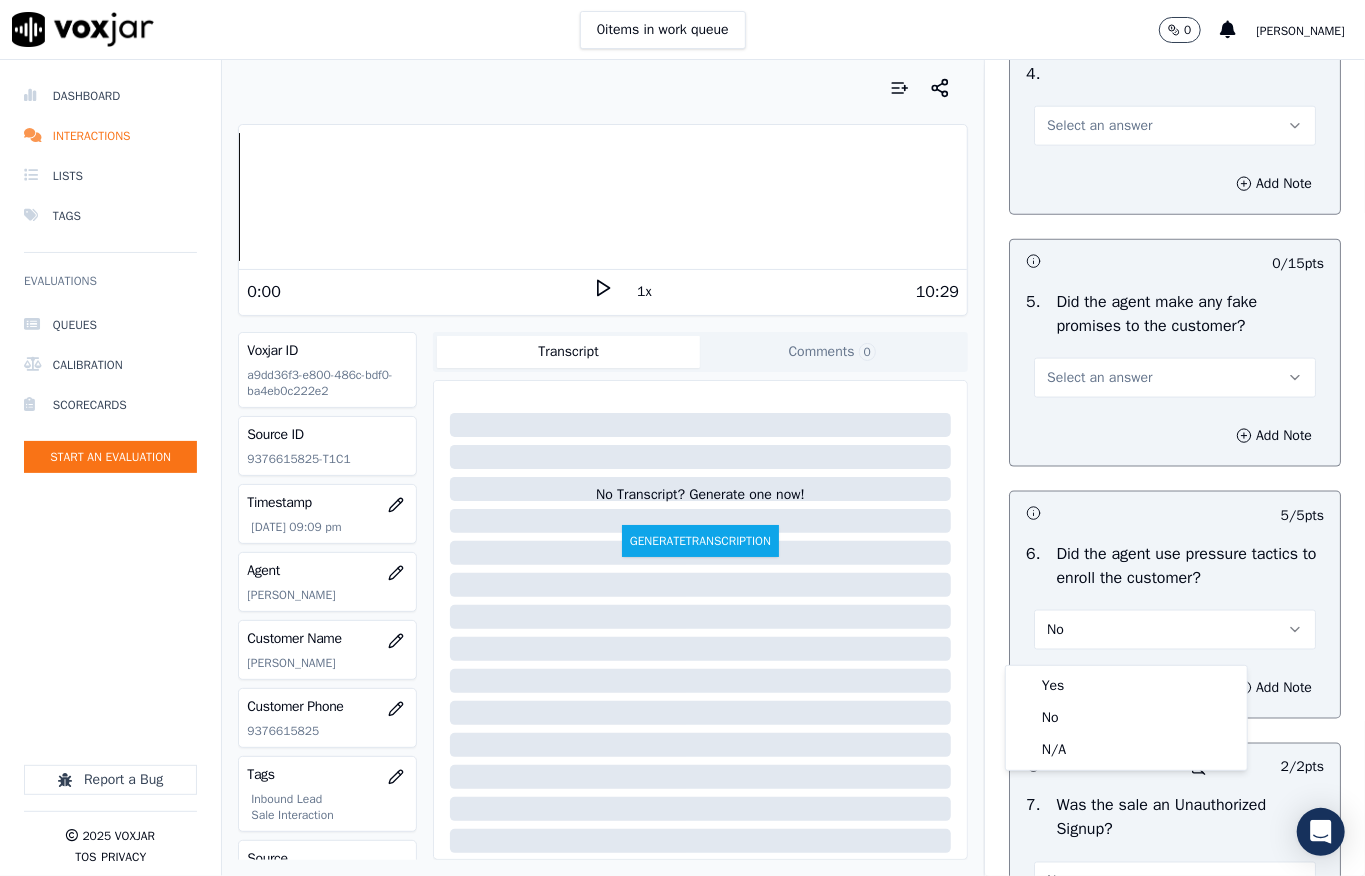 click on "Select an answer" at bounding box center [1099, 126] 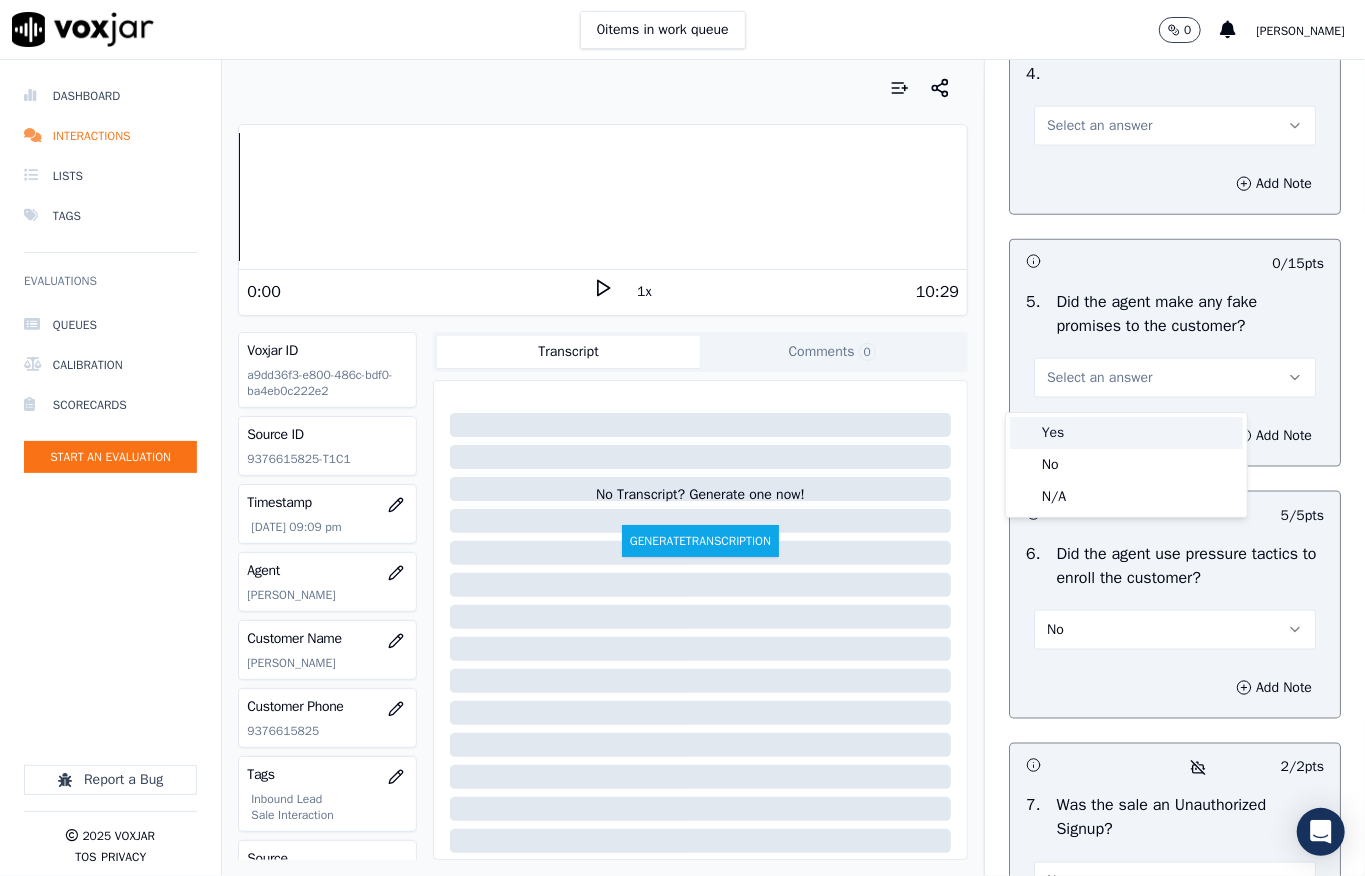 click on "Yes" at bounding box center [1126, 433] 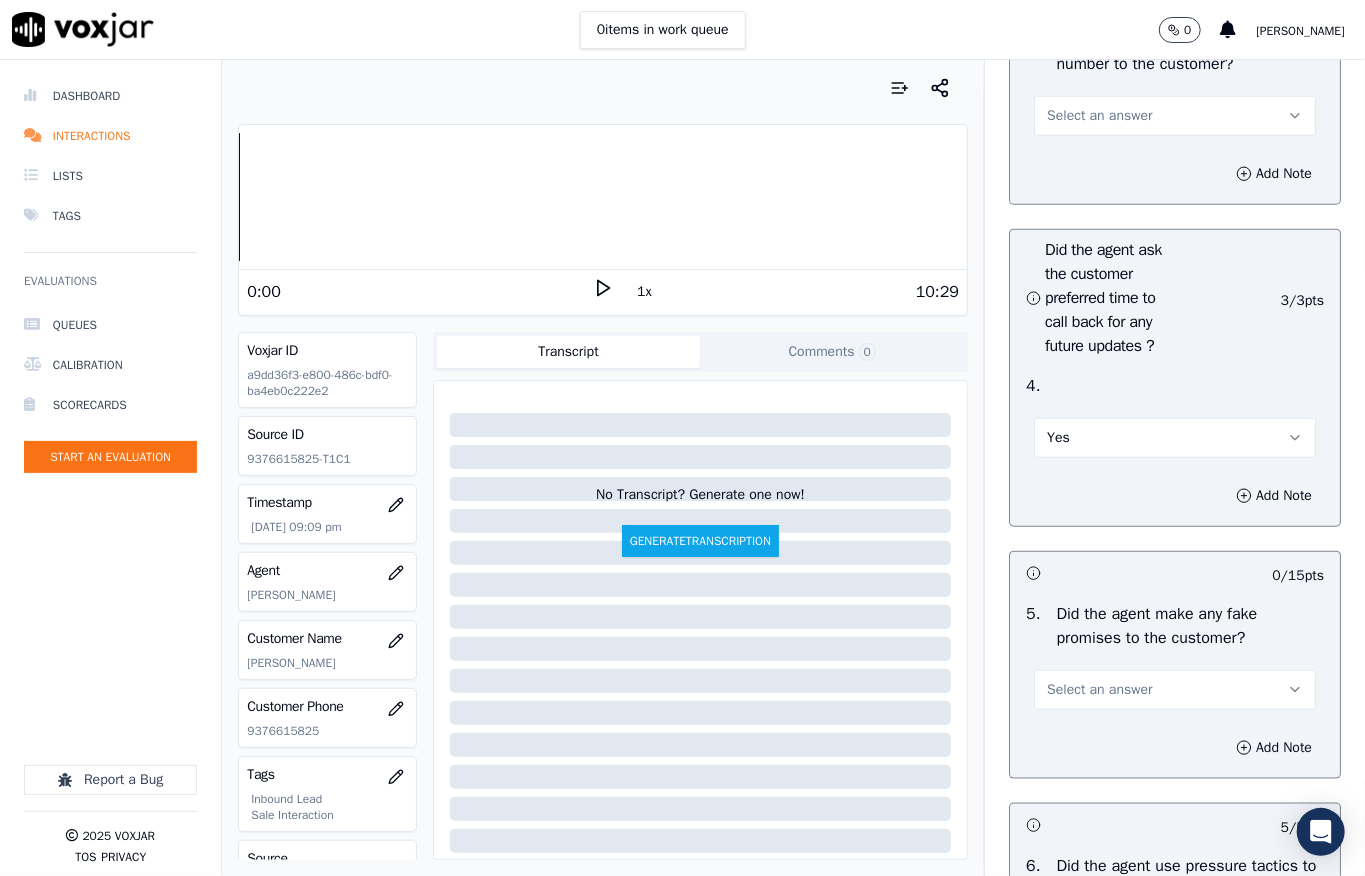 scroll, scrollTop: 5037, scrollLeft: 0, axis: vertical 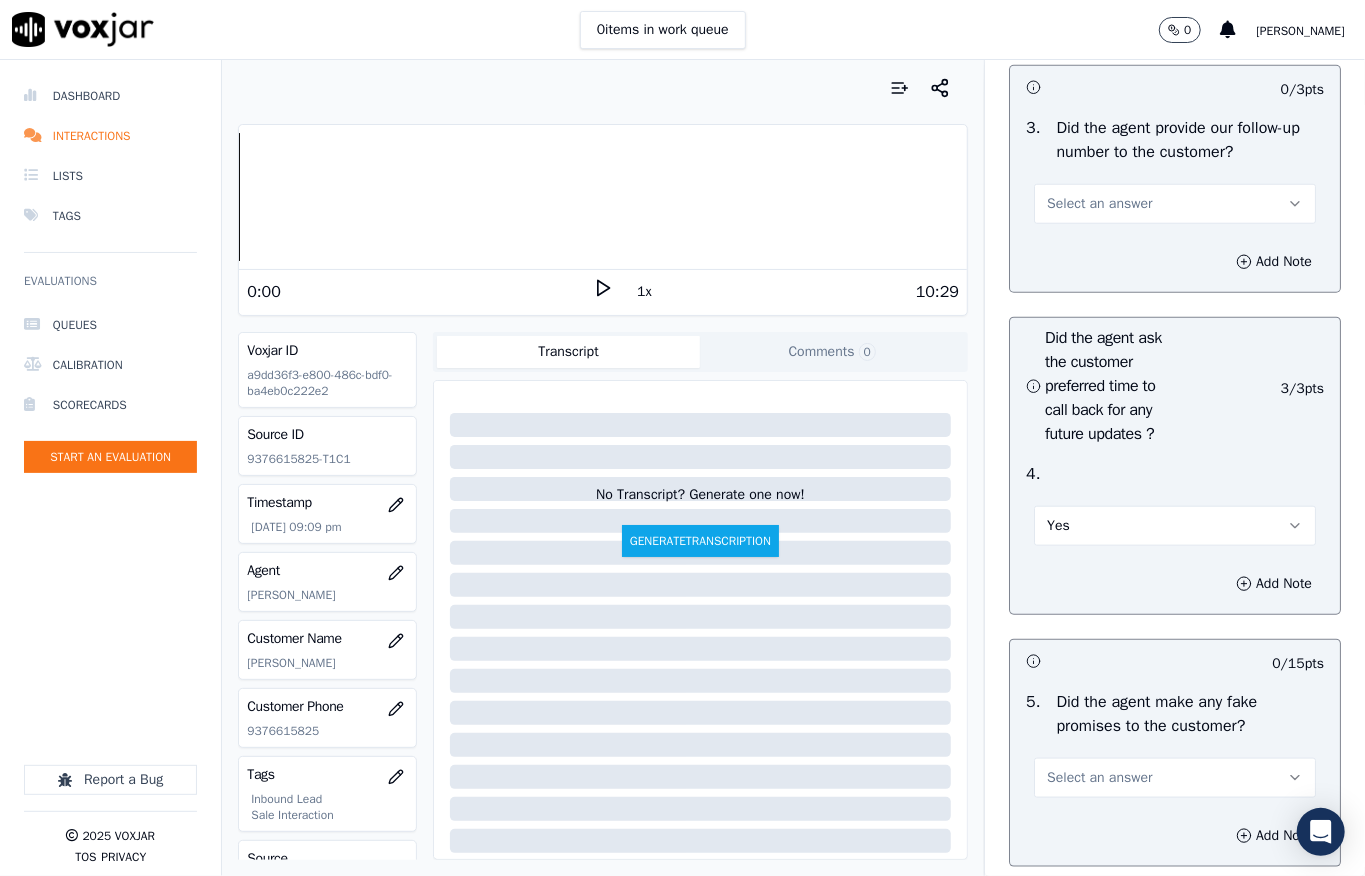 click on "Select an answer" at bounding box center (1099, 204) 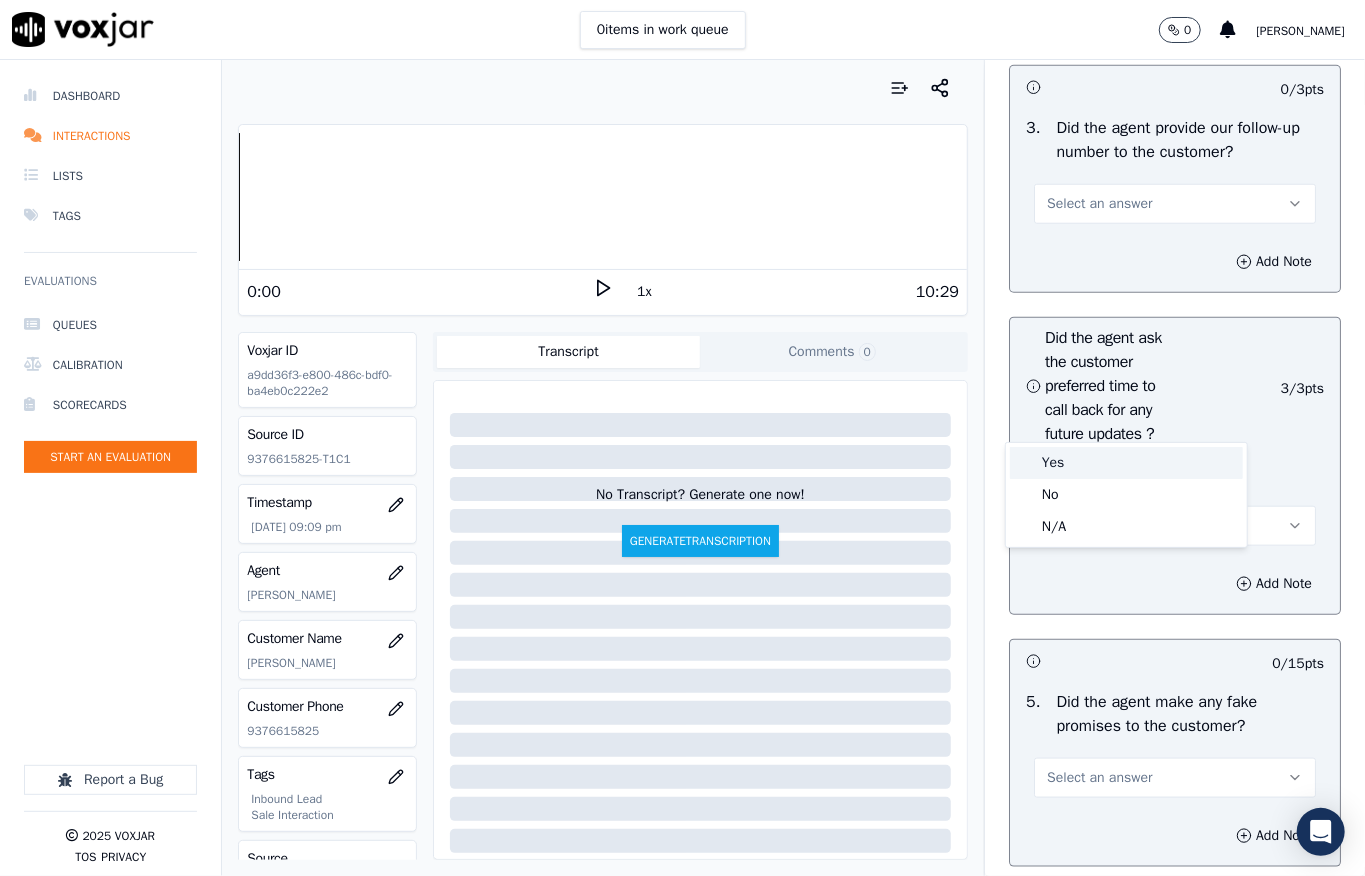 click on "Yes" at bounding box center (1126, 463) 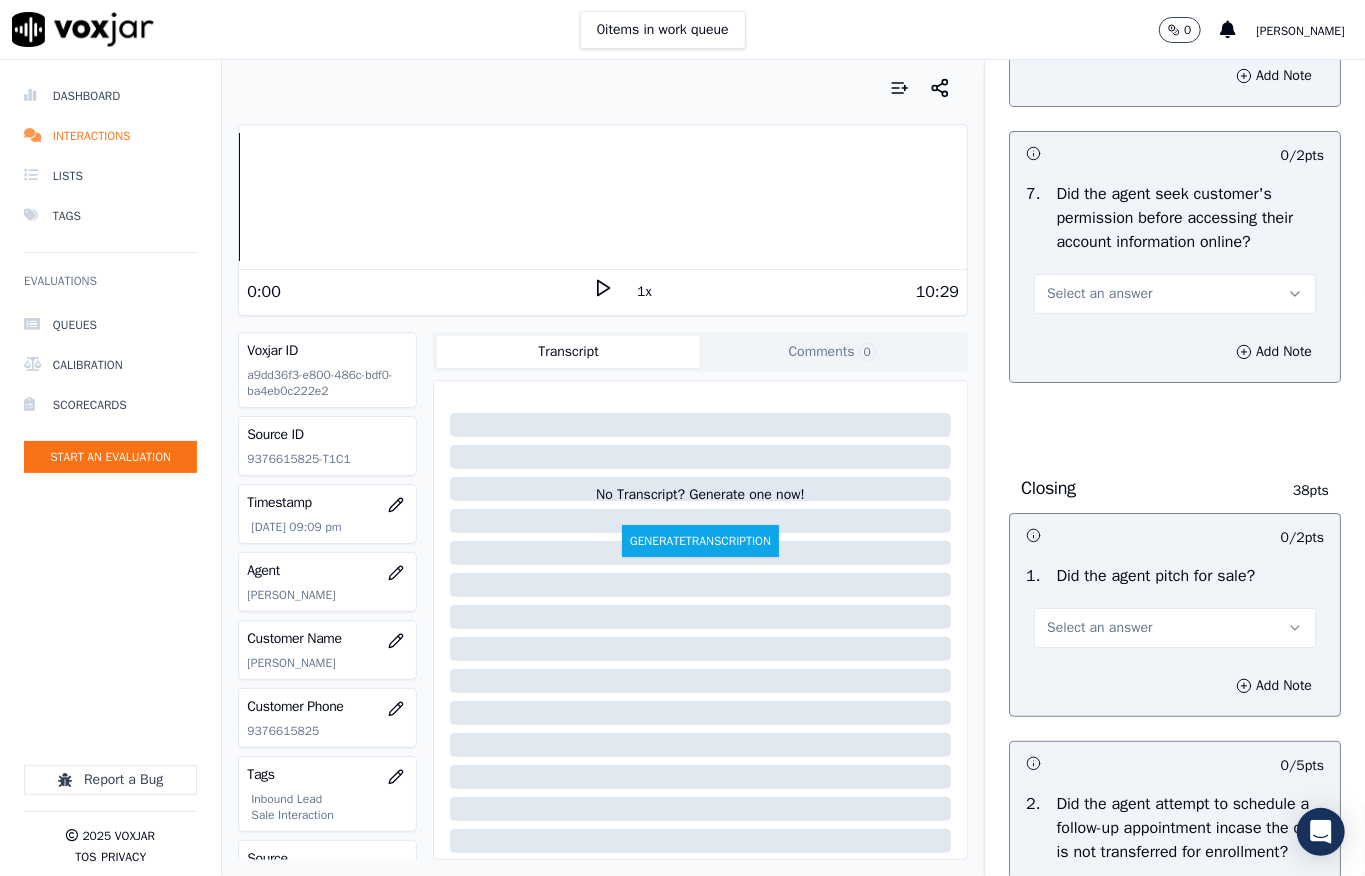 scroll, scrollTop: 4133, scrollLeft: 0, axis: vertical 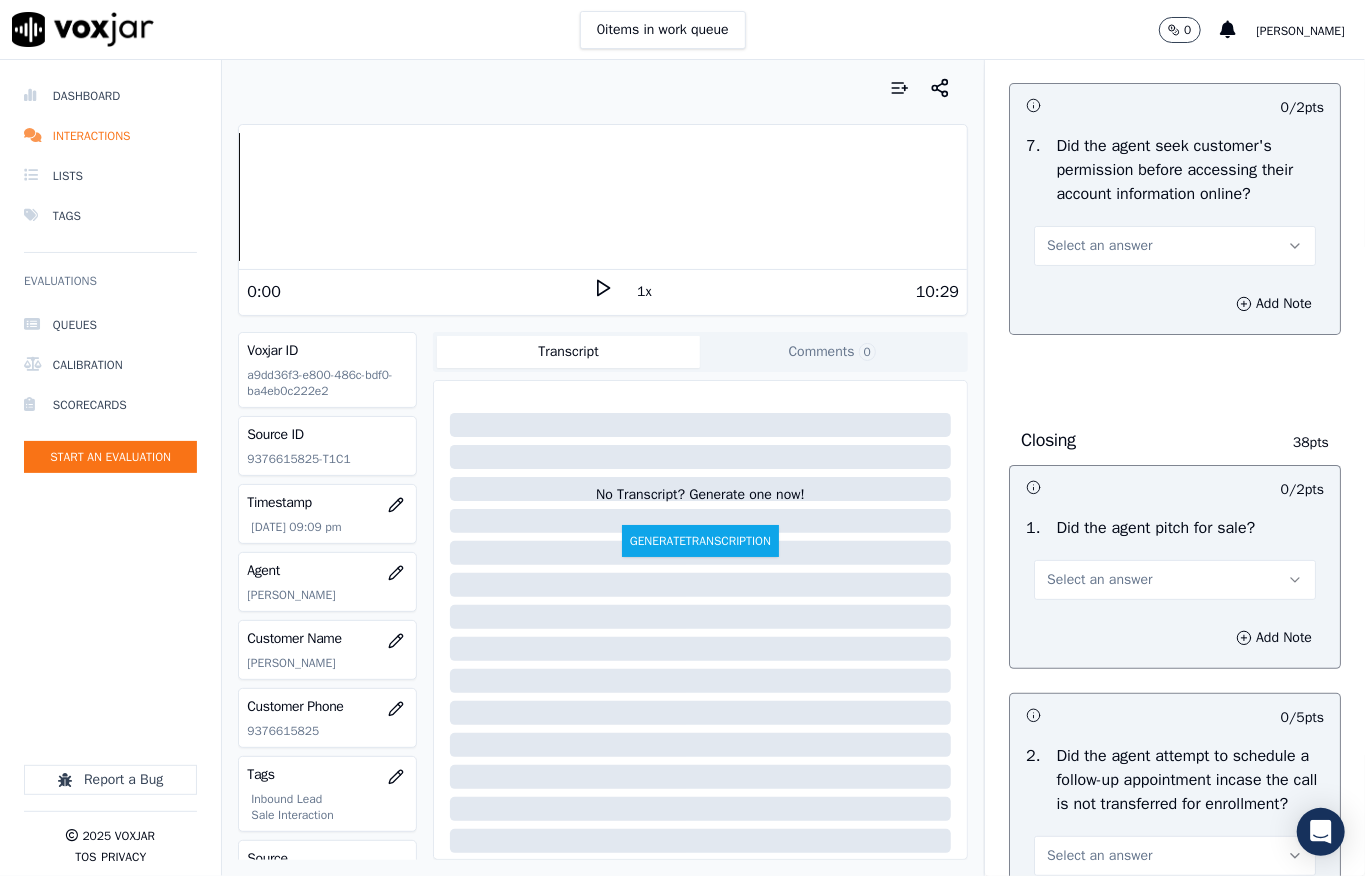 click on "Select an answer" at bounding box center (1099, 246) 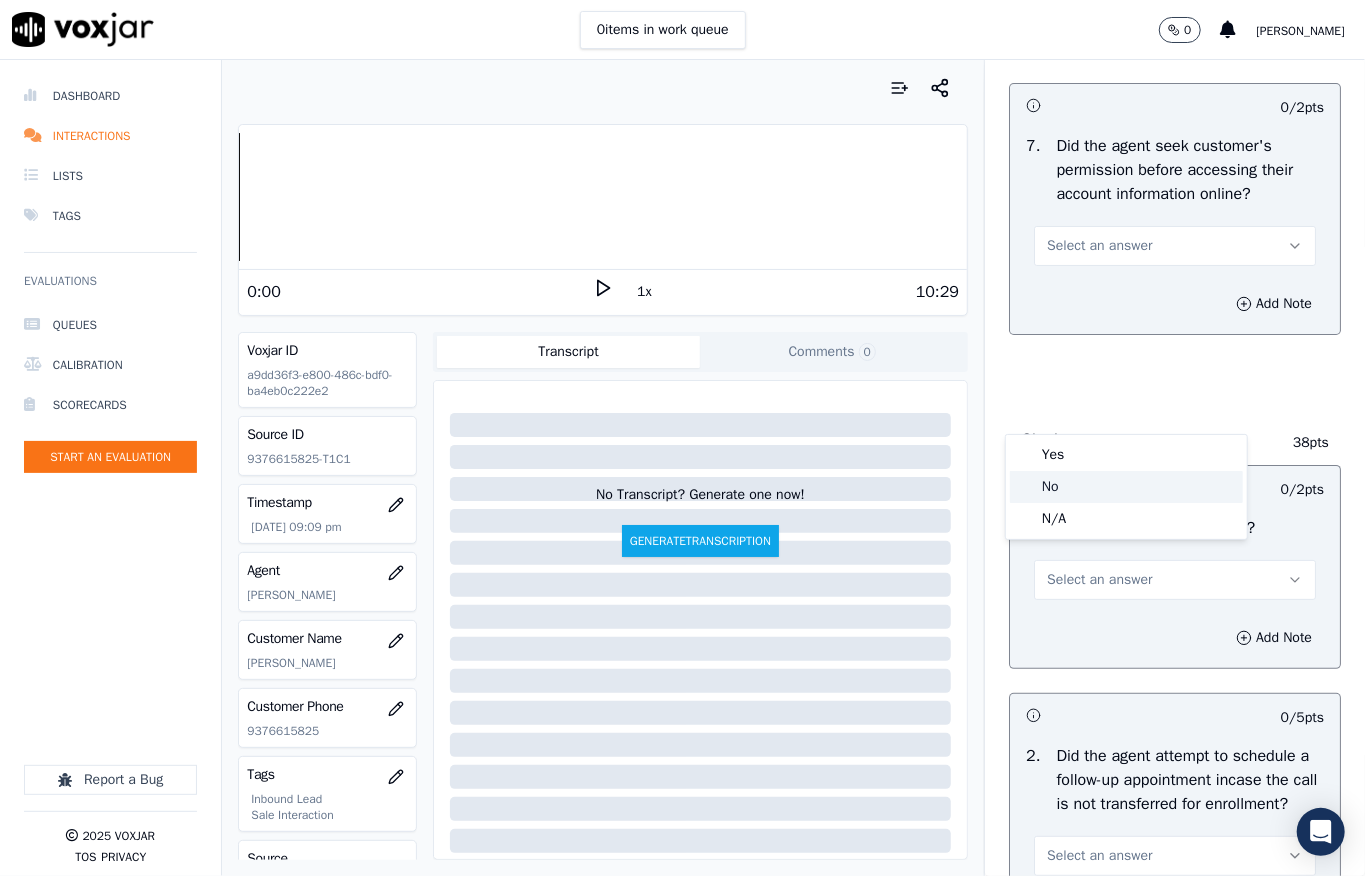 click on "No" 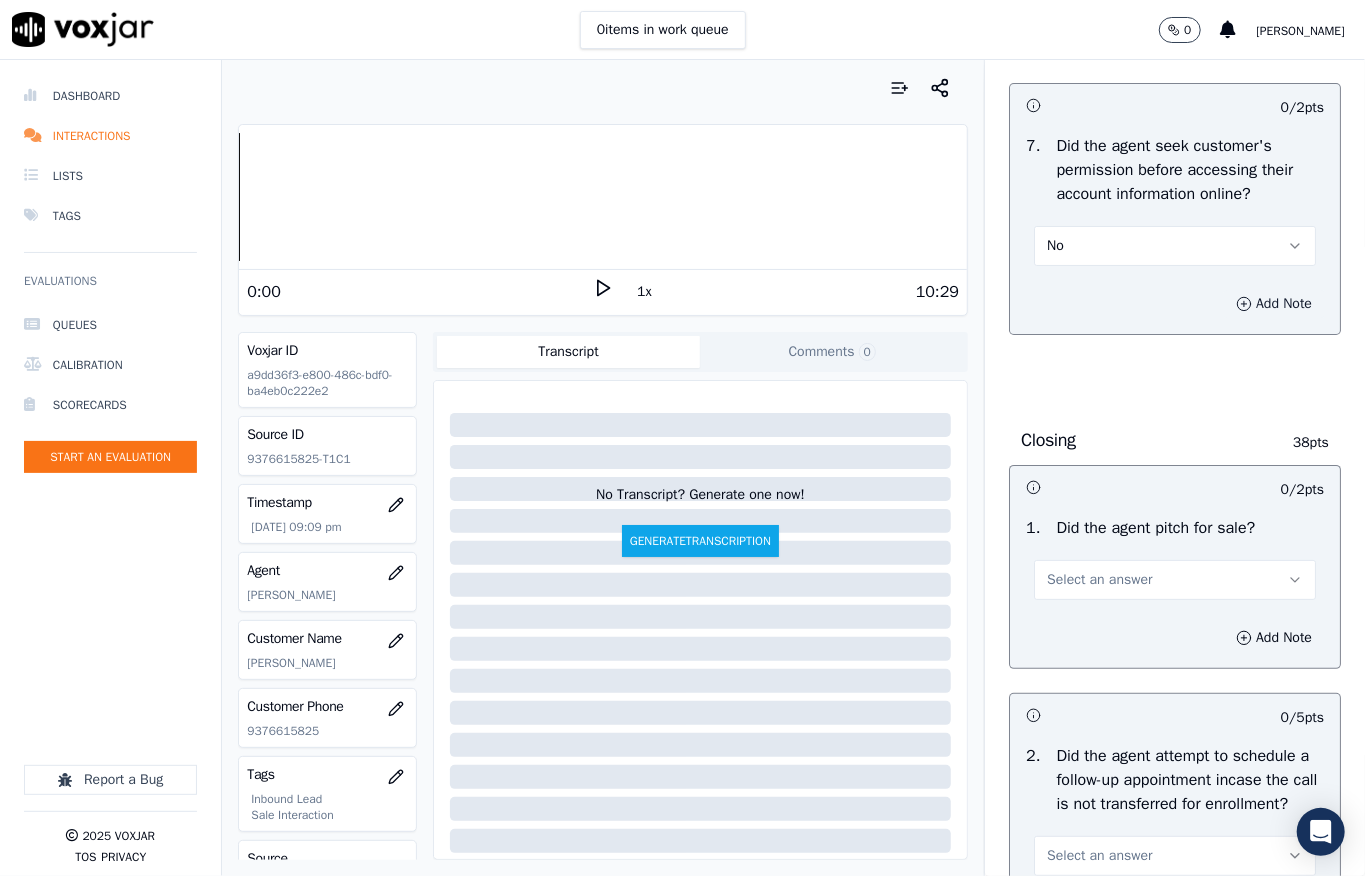 click on "Add Note" at bounding box center [1274, 304] 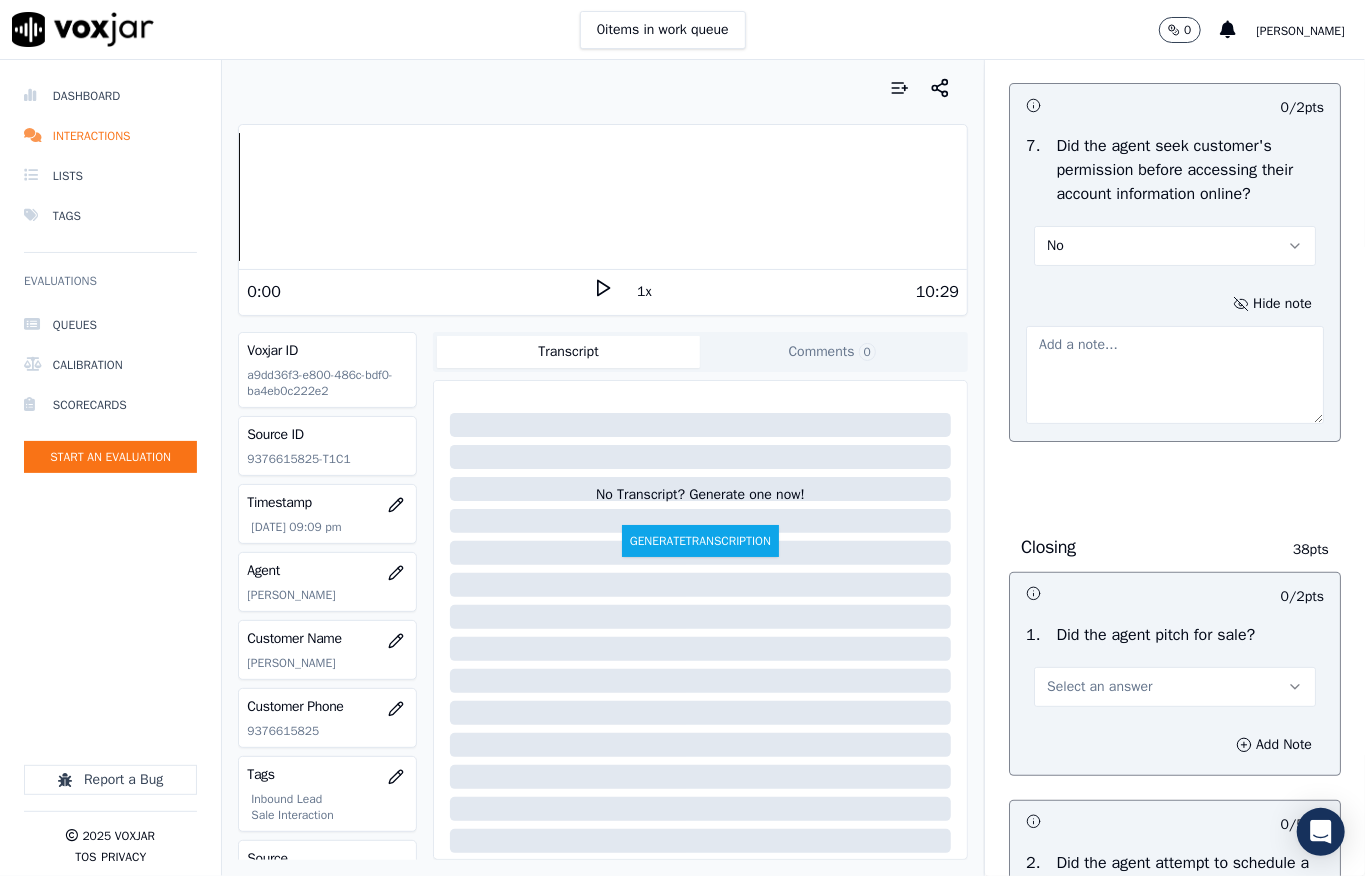 click at bounding box center [1175, 375] 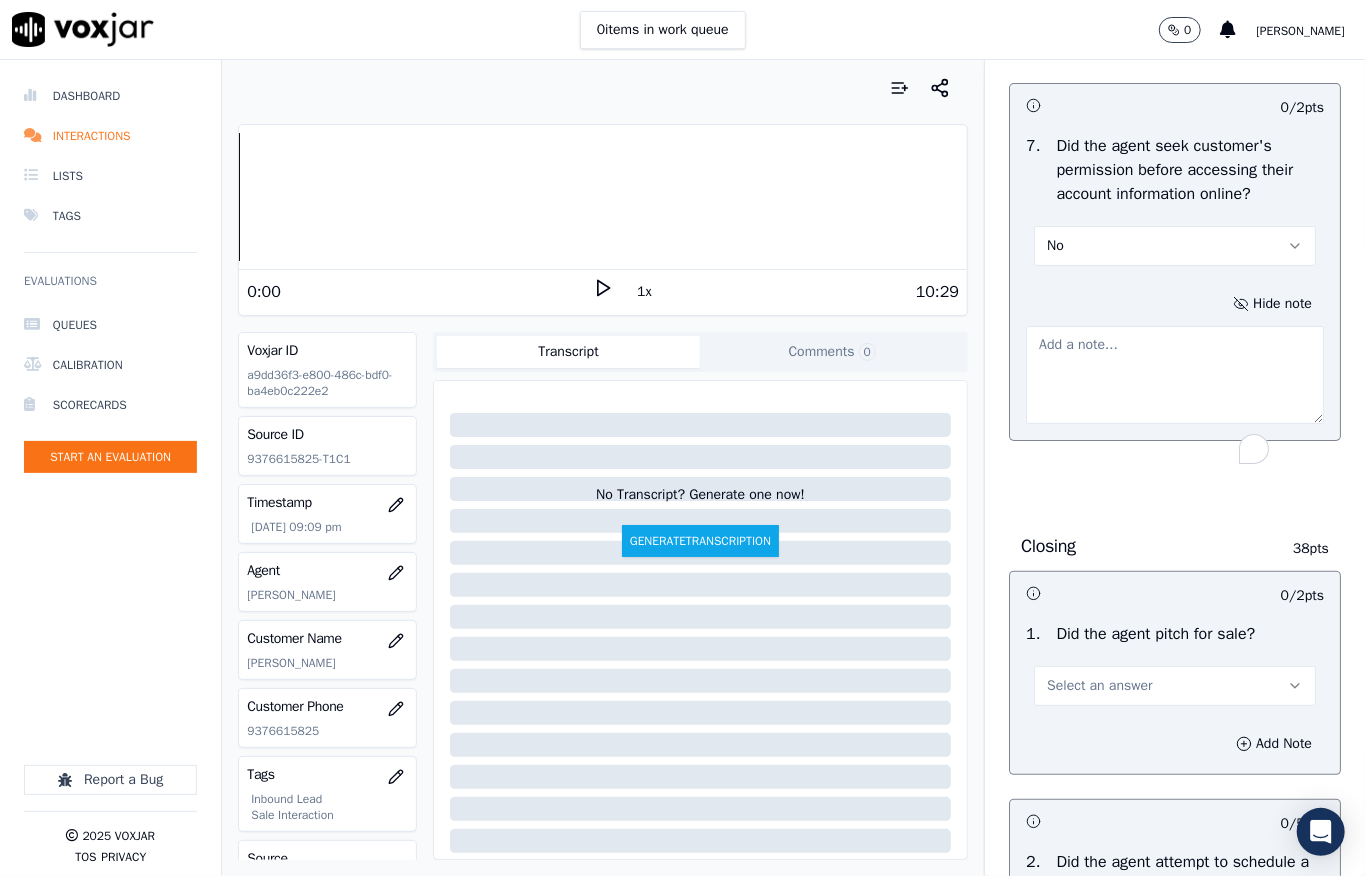 paste on "Call id - 20250708-141714_@2:43 - Agent shared the customer’s account information without first obtaining their permission //" 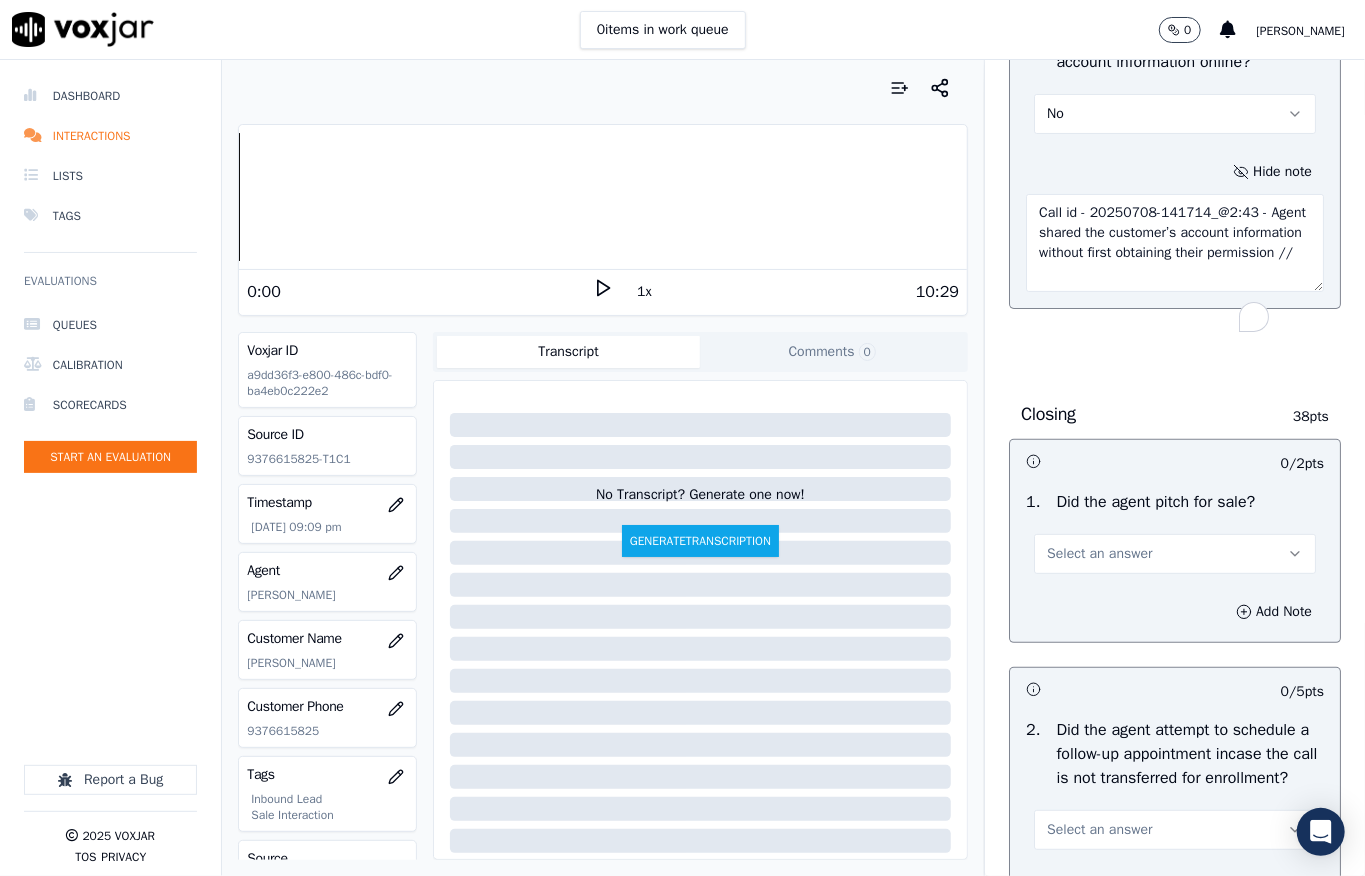scroll, scrollTop: 4533, scrollLeft: 0, axis: vertical 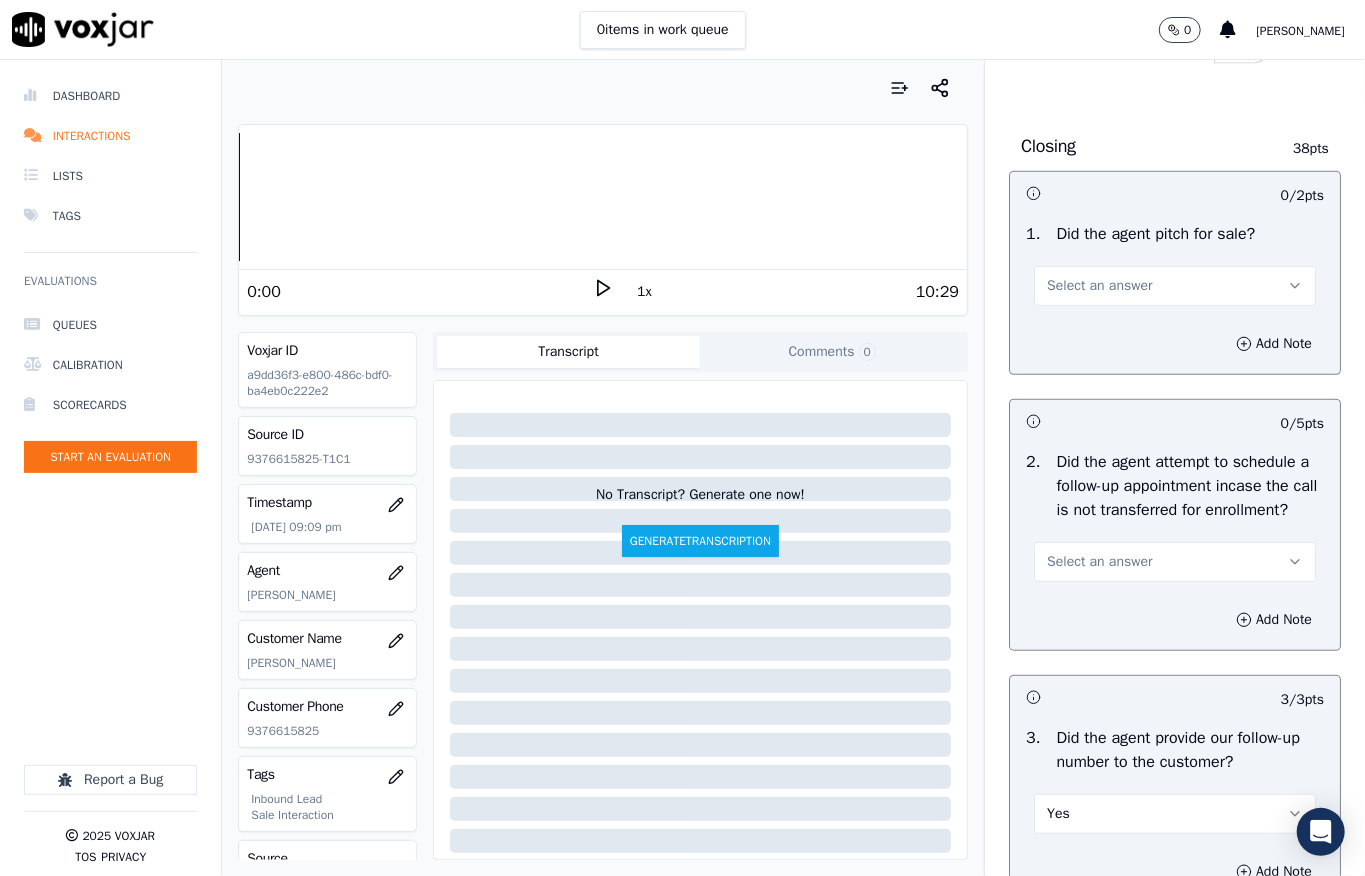 type on "Call id - 20250708-141714_@2:43 - Agent shared the customer’s account information without first obtaining their permission //" 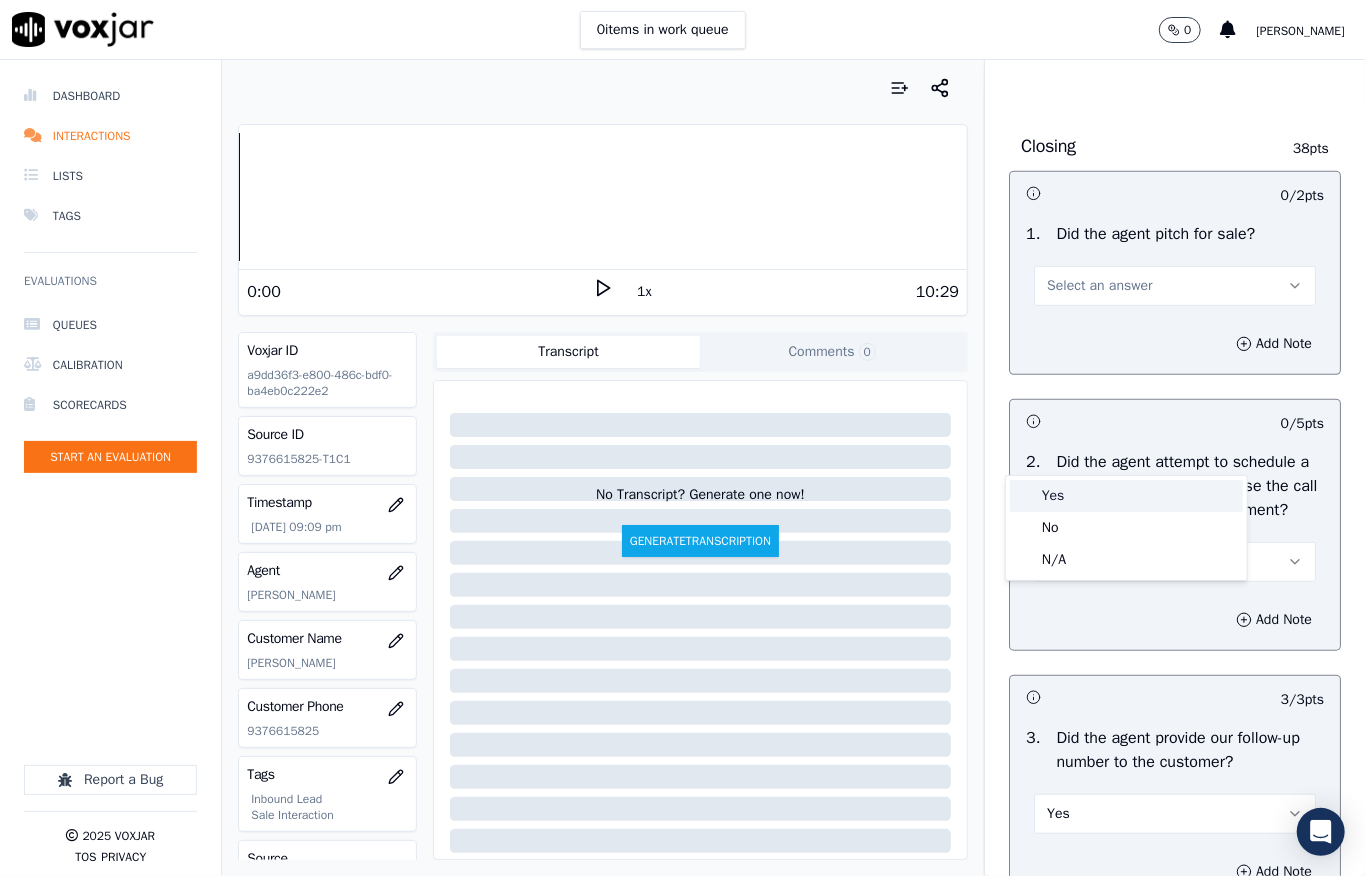 click on "Yes" at bounding box center (1126, 496) 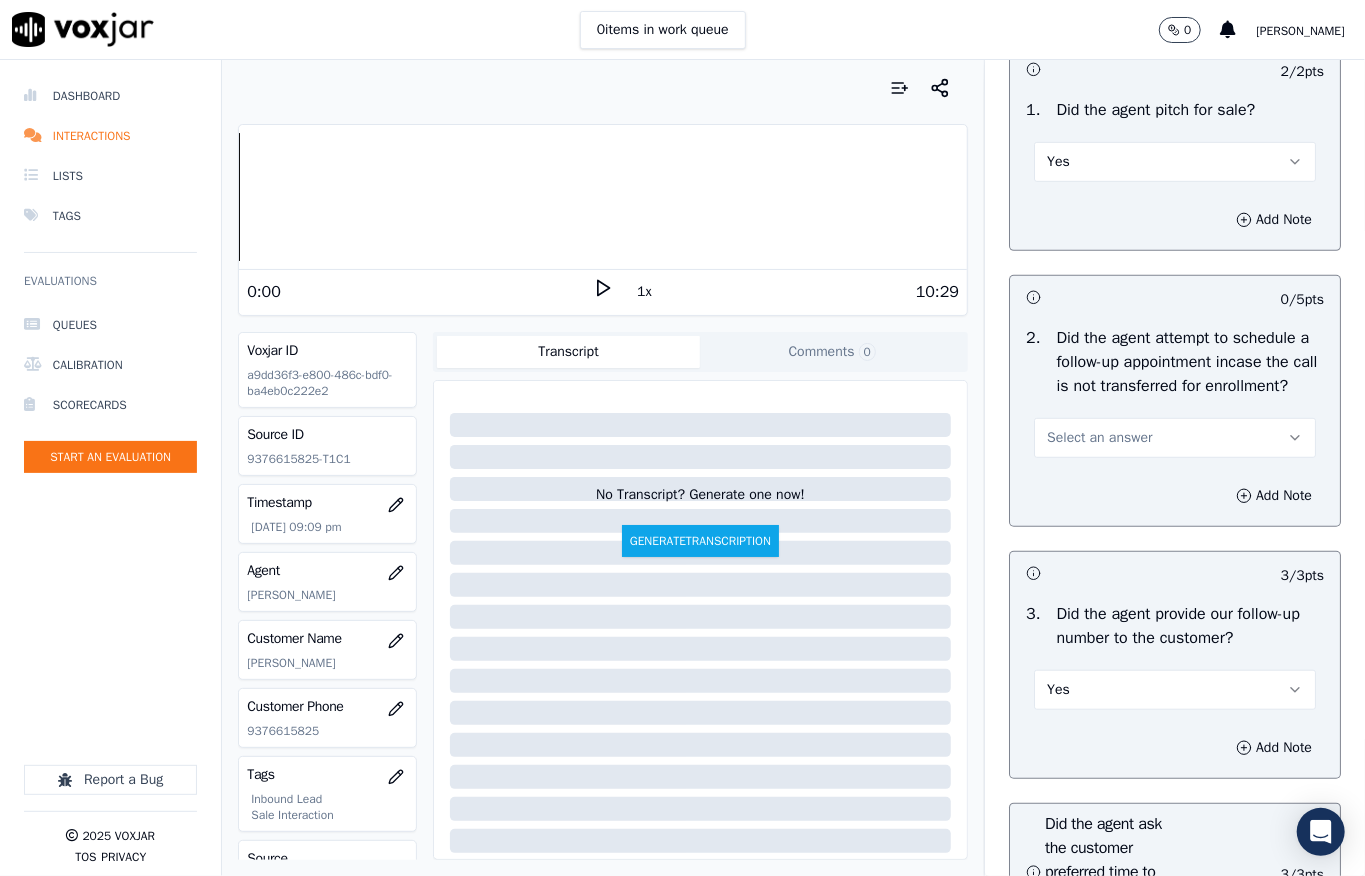 scroll, scrollTop: 4933, scrollLeft: 0, axis: vertical 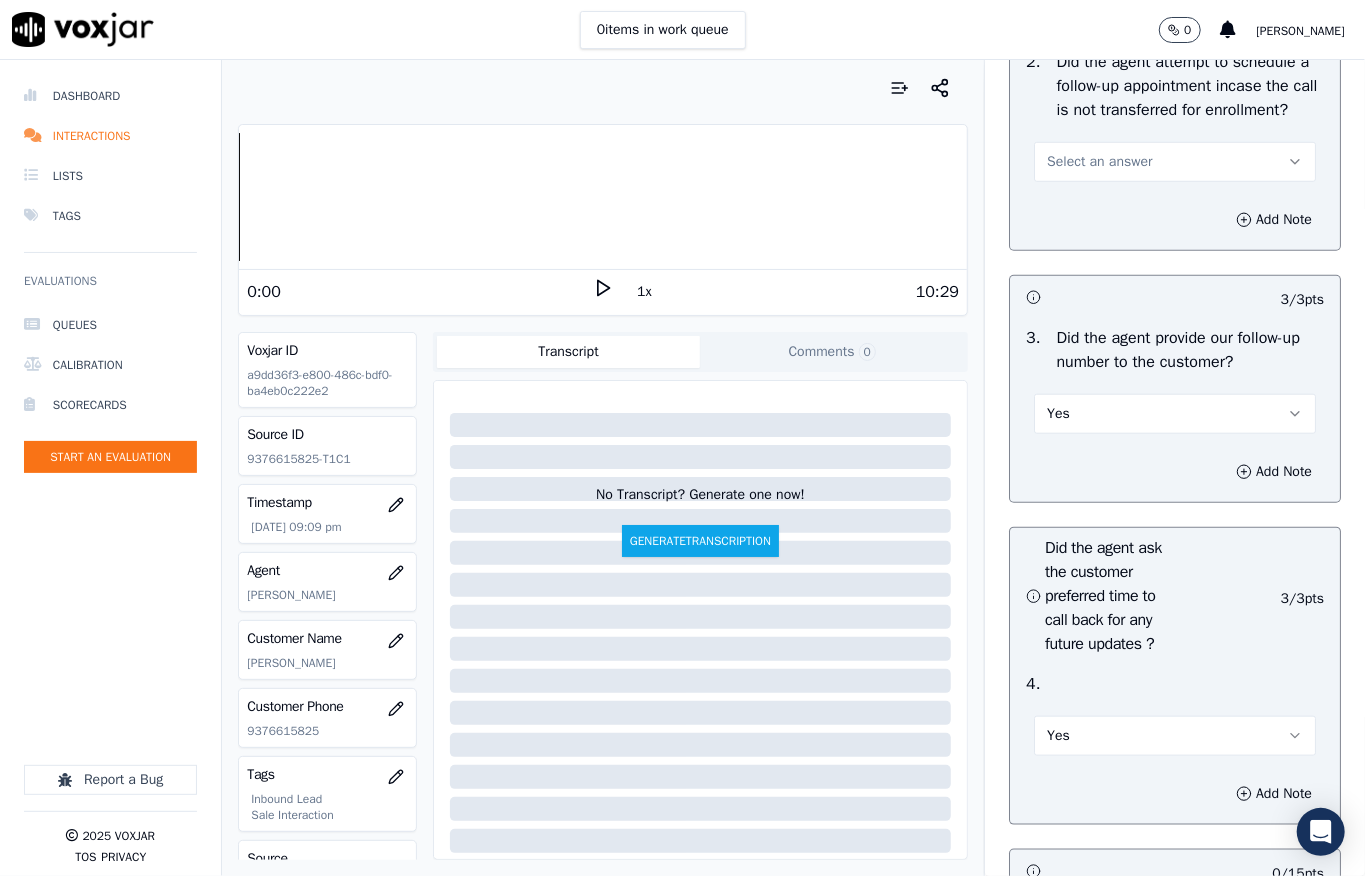 click on "Select an answer" at bounding box center [1099, 162] 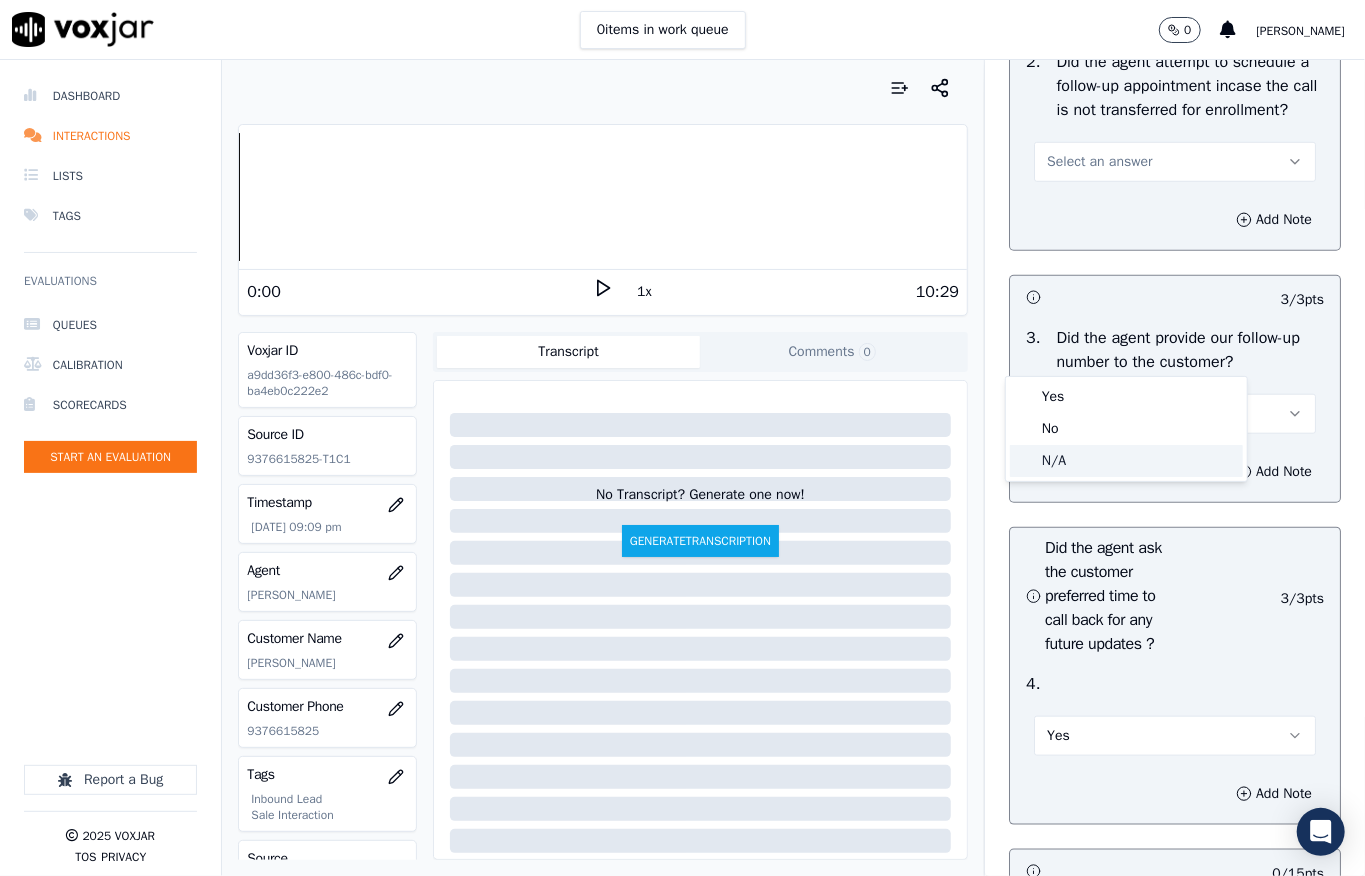 click on "N/A" 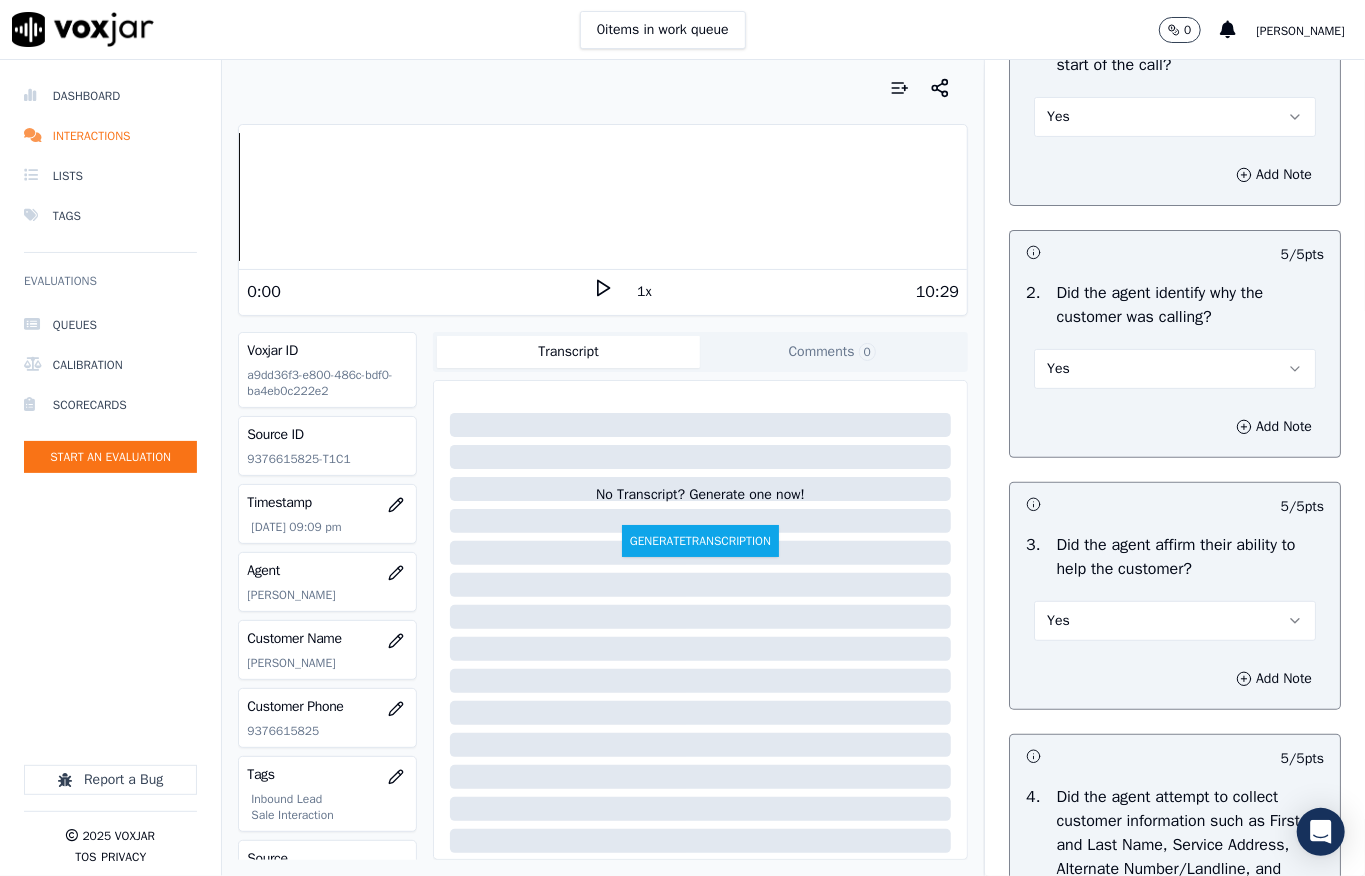 scroll, scrollTop: 0, scrollLeft: 0, axis: both 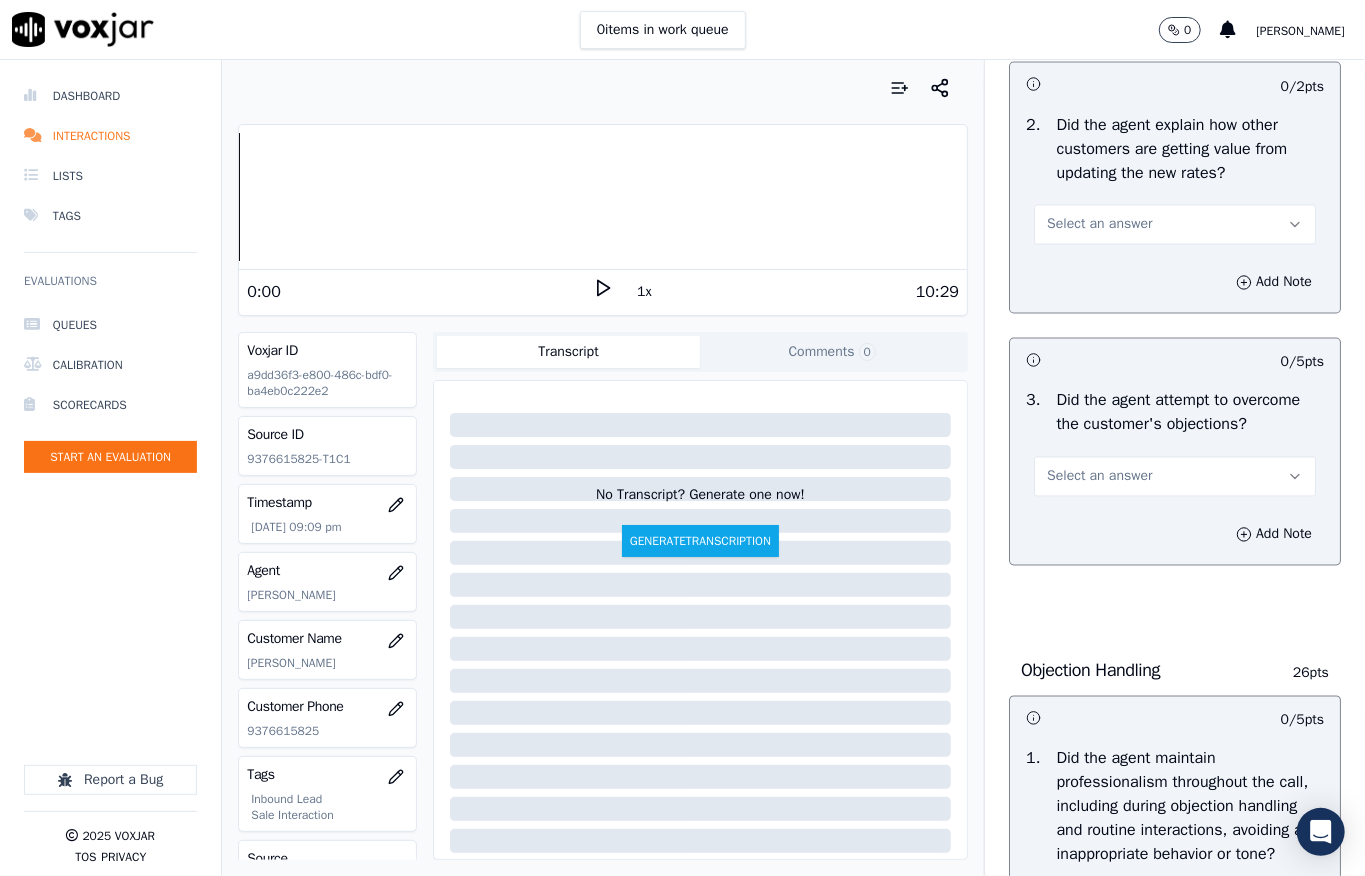 click on "Select an answer" at bounding box center (1099, 225) 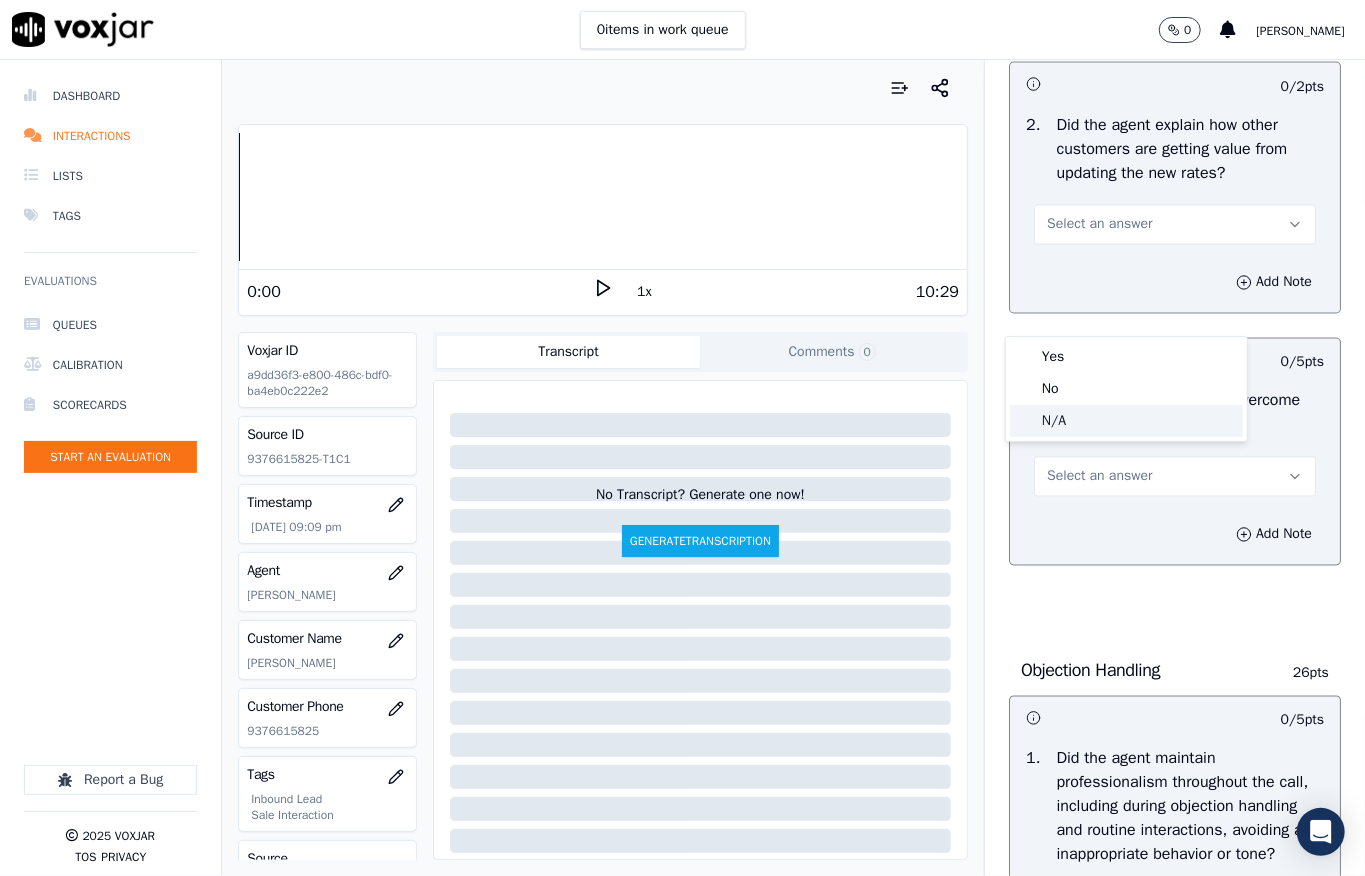 click on "N/A" 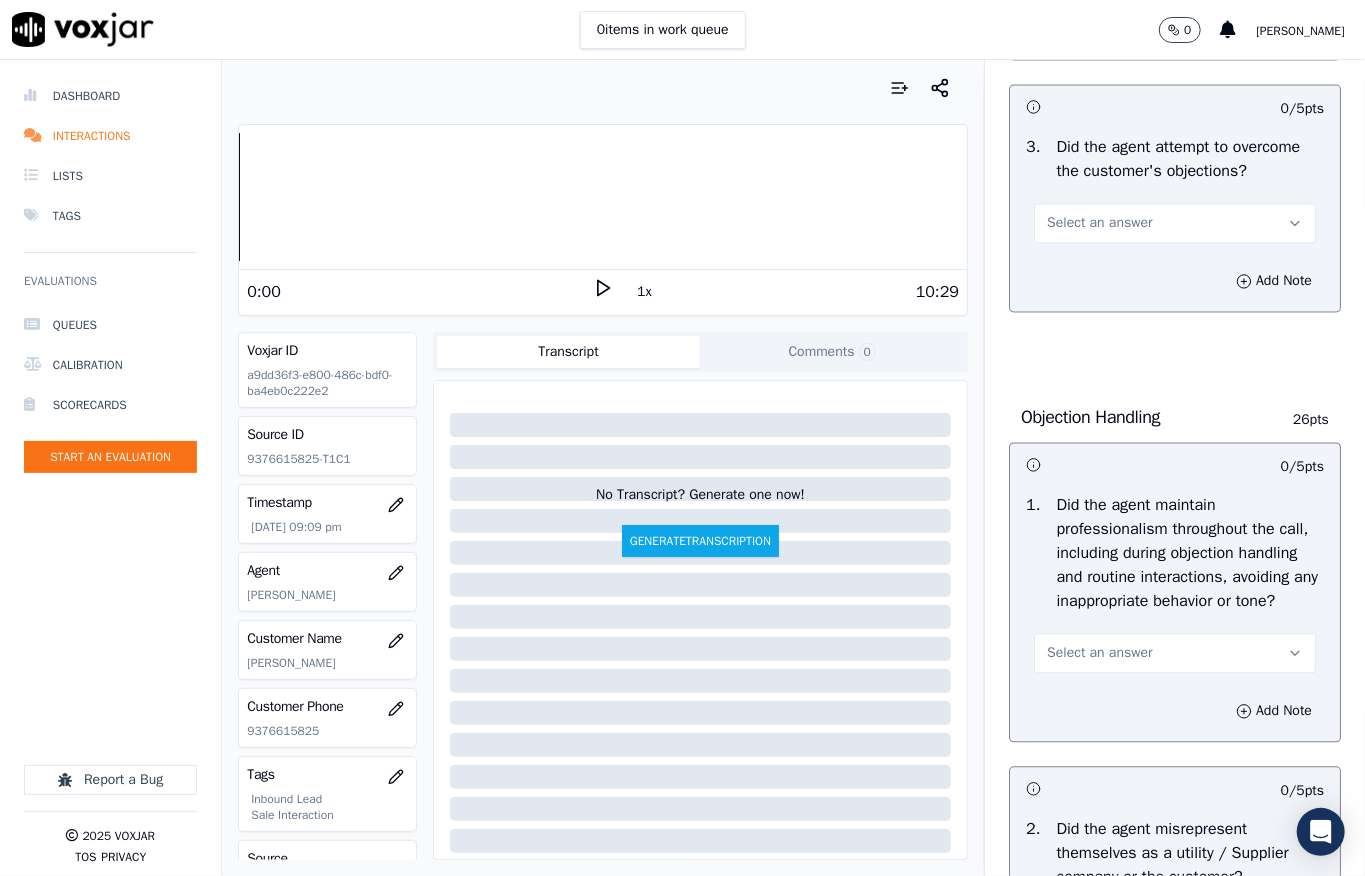 scroll, scrollTop: 2154, scrollLeft: 0, axis: vertical 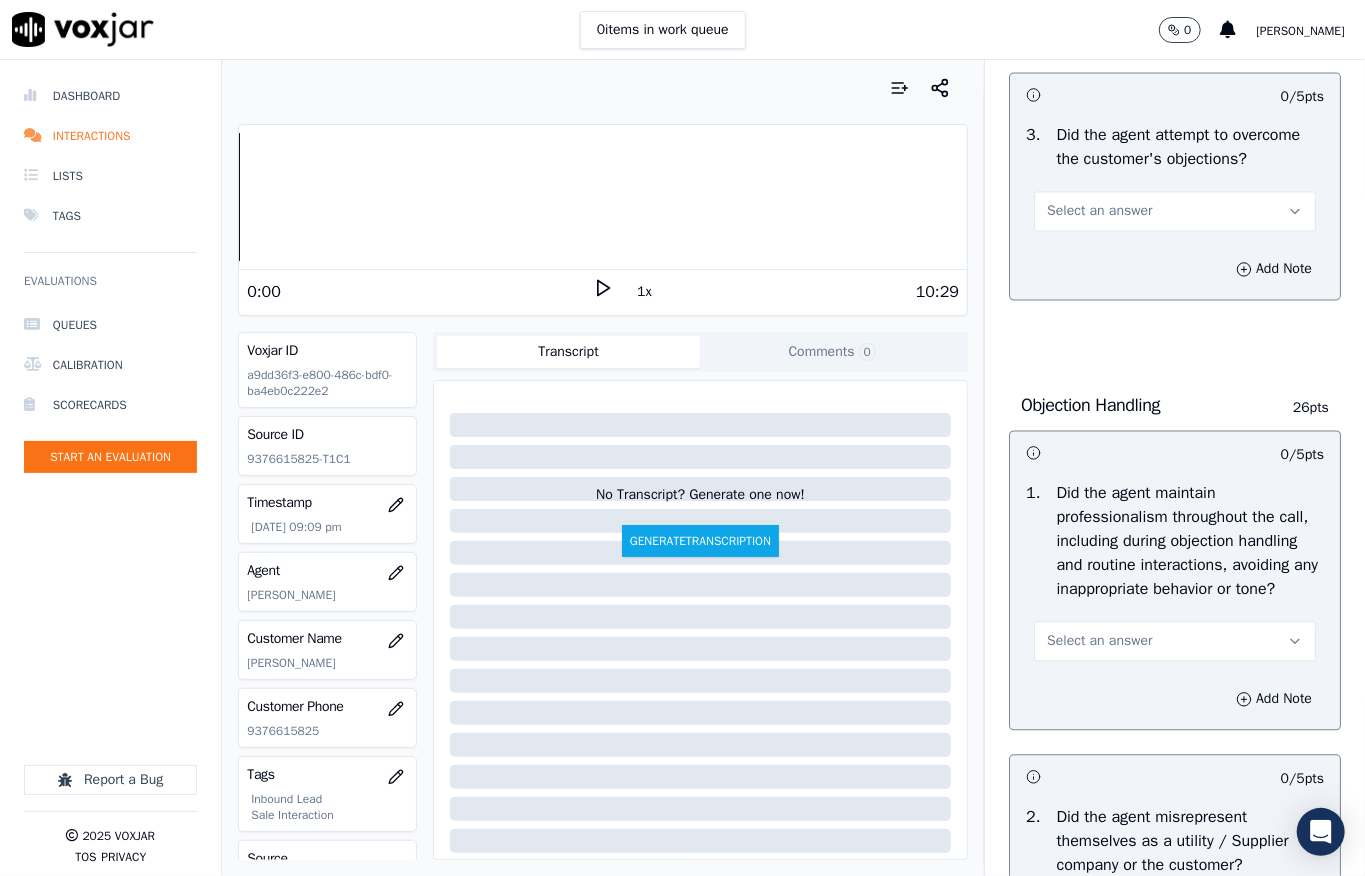 click on "Select an answer" at bounding box center (1099, 211) 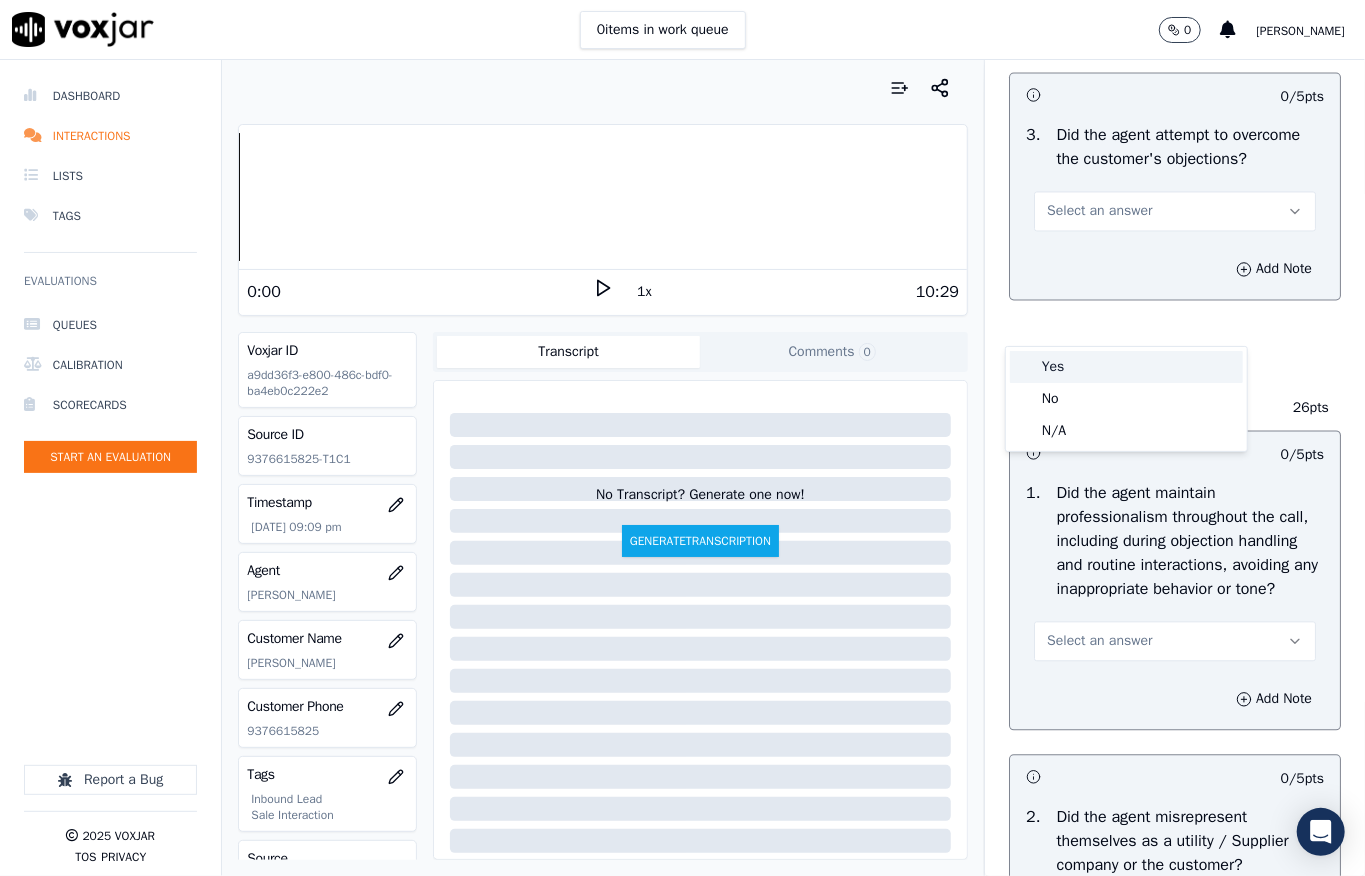 click on "Yes" at bounding box center (1126, 367) 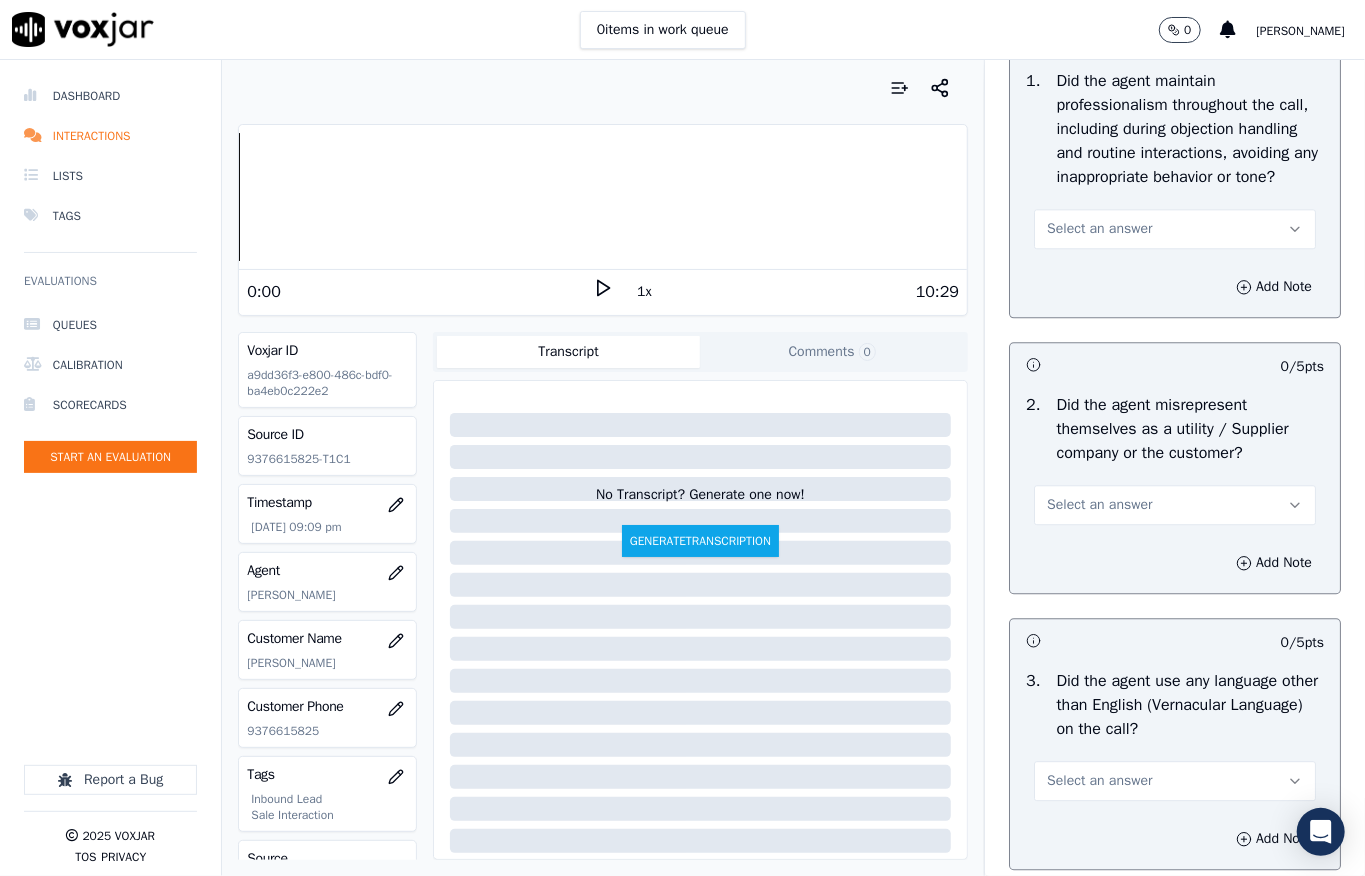 scroll, scrollTop: 2554, scrollLeft: 0, axis: vertical 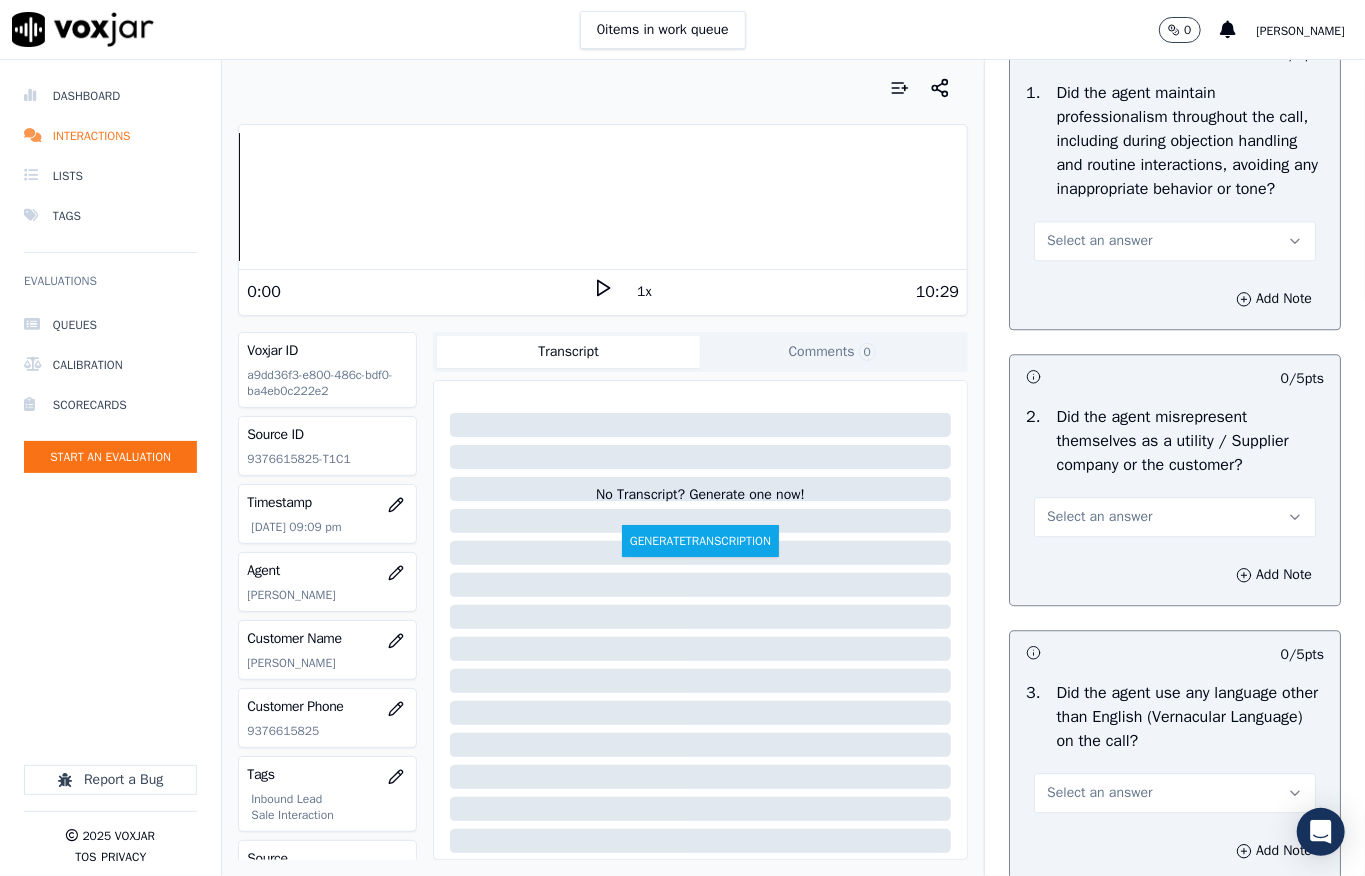 drag, startPoint x: 1070, startPoint y: 365, endPoint x: 1065, endPoint y: 393, distance: 28.442924 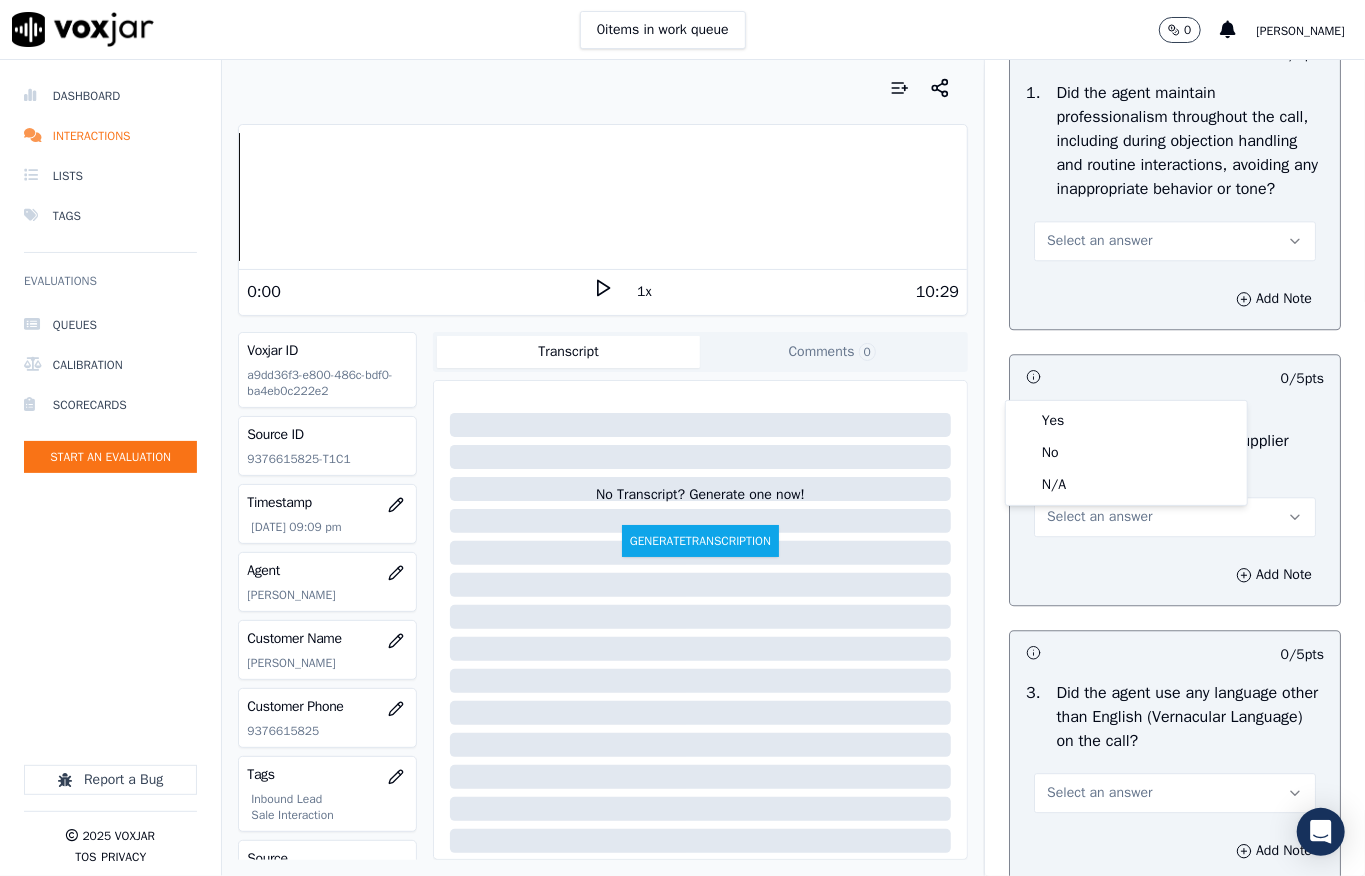 drag, startPoint x: 1065, startPoint y: 393, endPoint x: 1065, endPoint y: 408, distance: 15 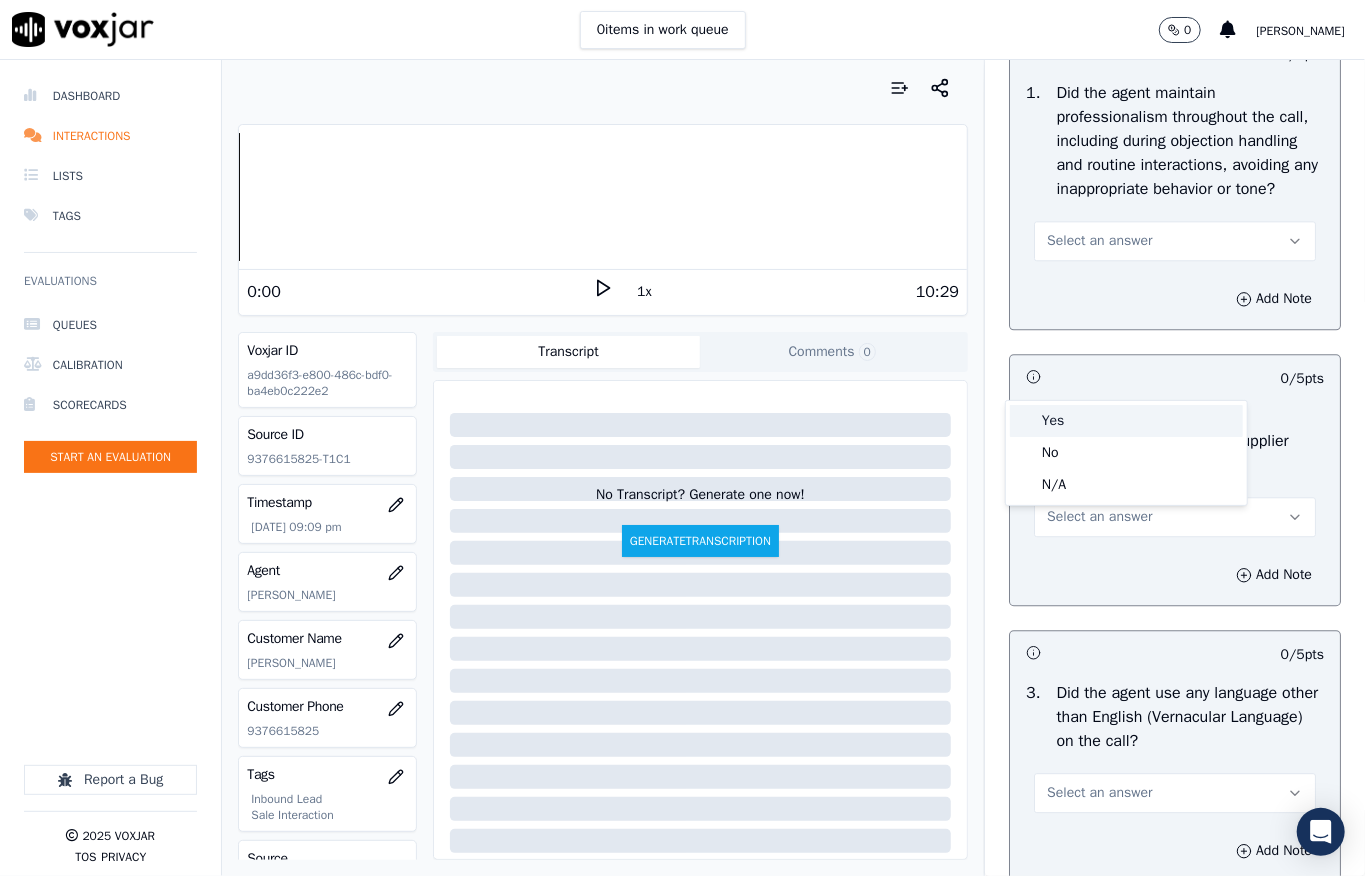 click on "Yes" at bounding box center (1126, 421) 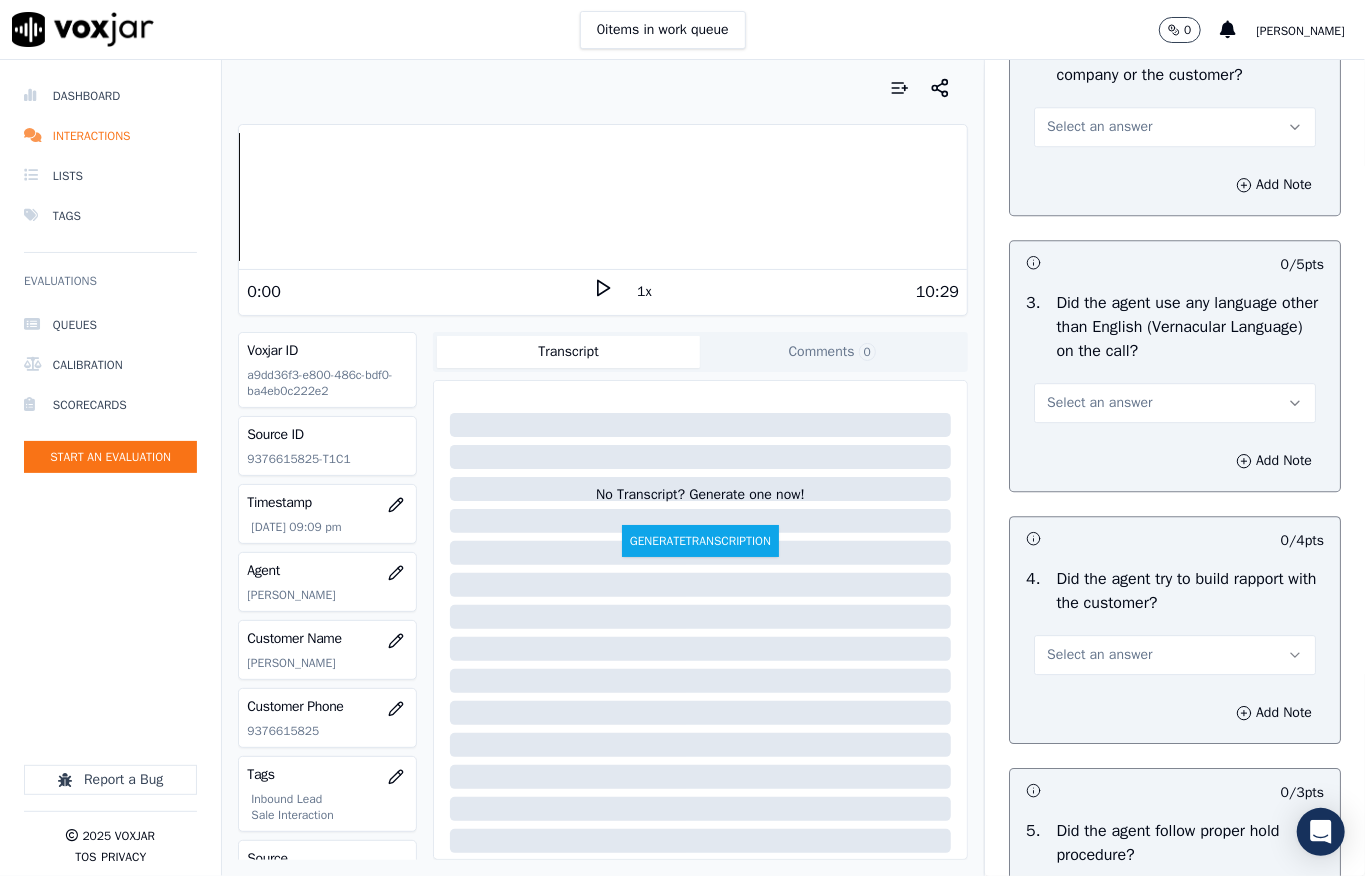scroll, scrollTop: 2954, scrollLeft: 0, axis: vertical 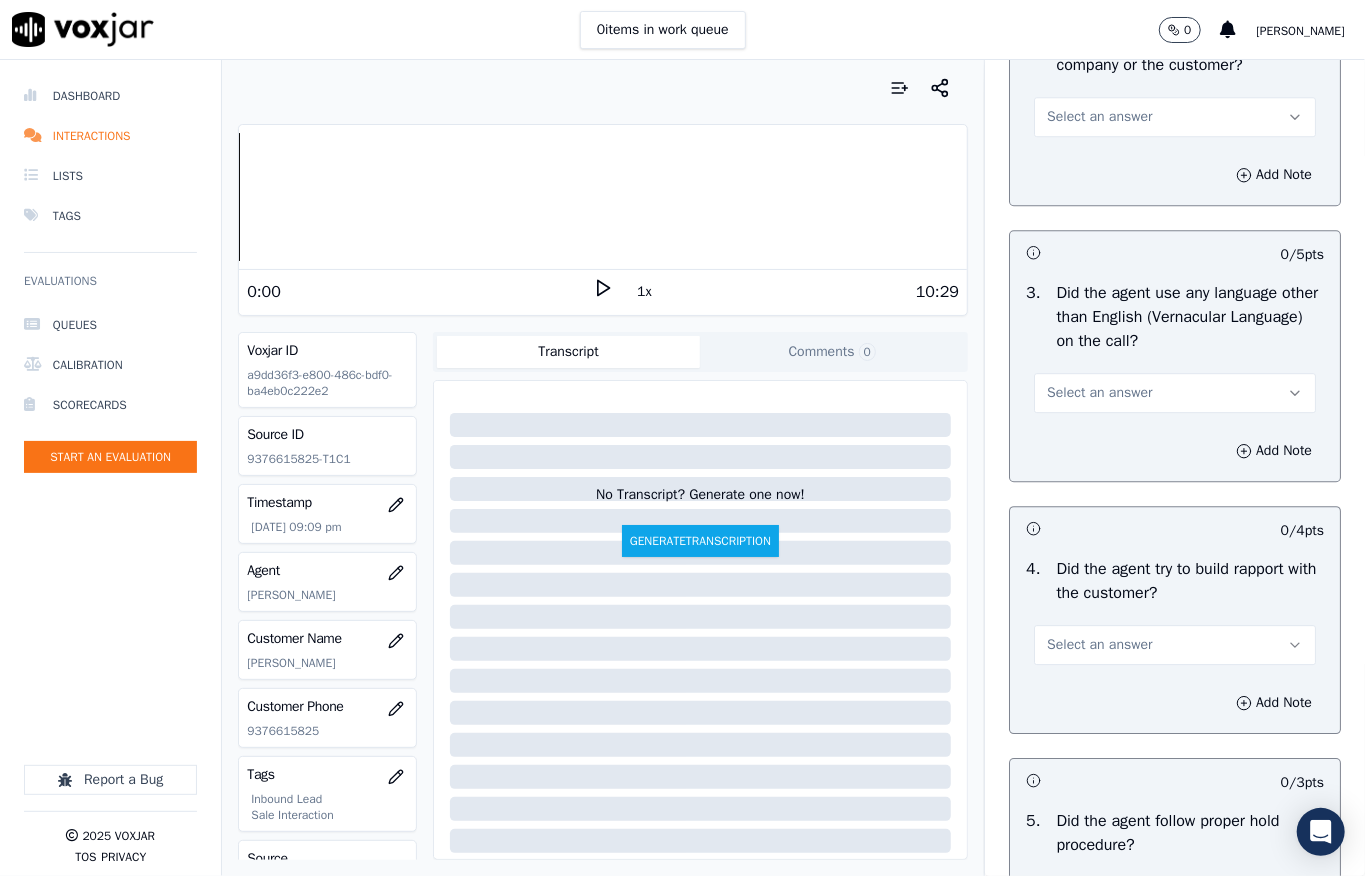 click on "Select an answer" at bounding box center (1099, 117) 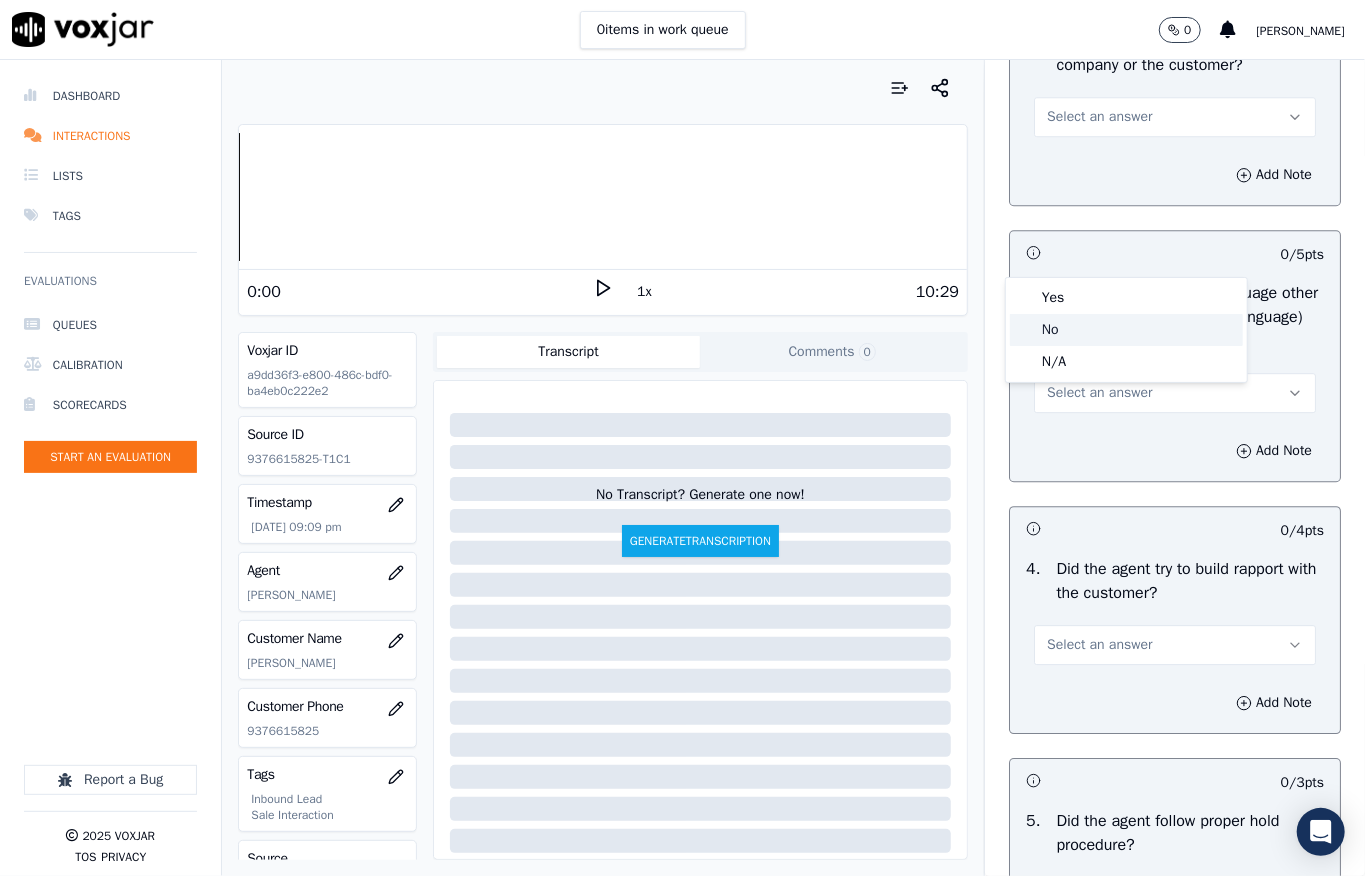 click on "No" 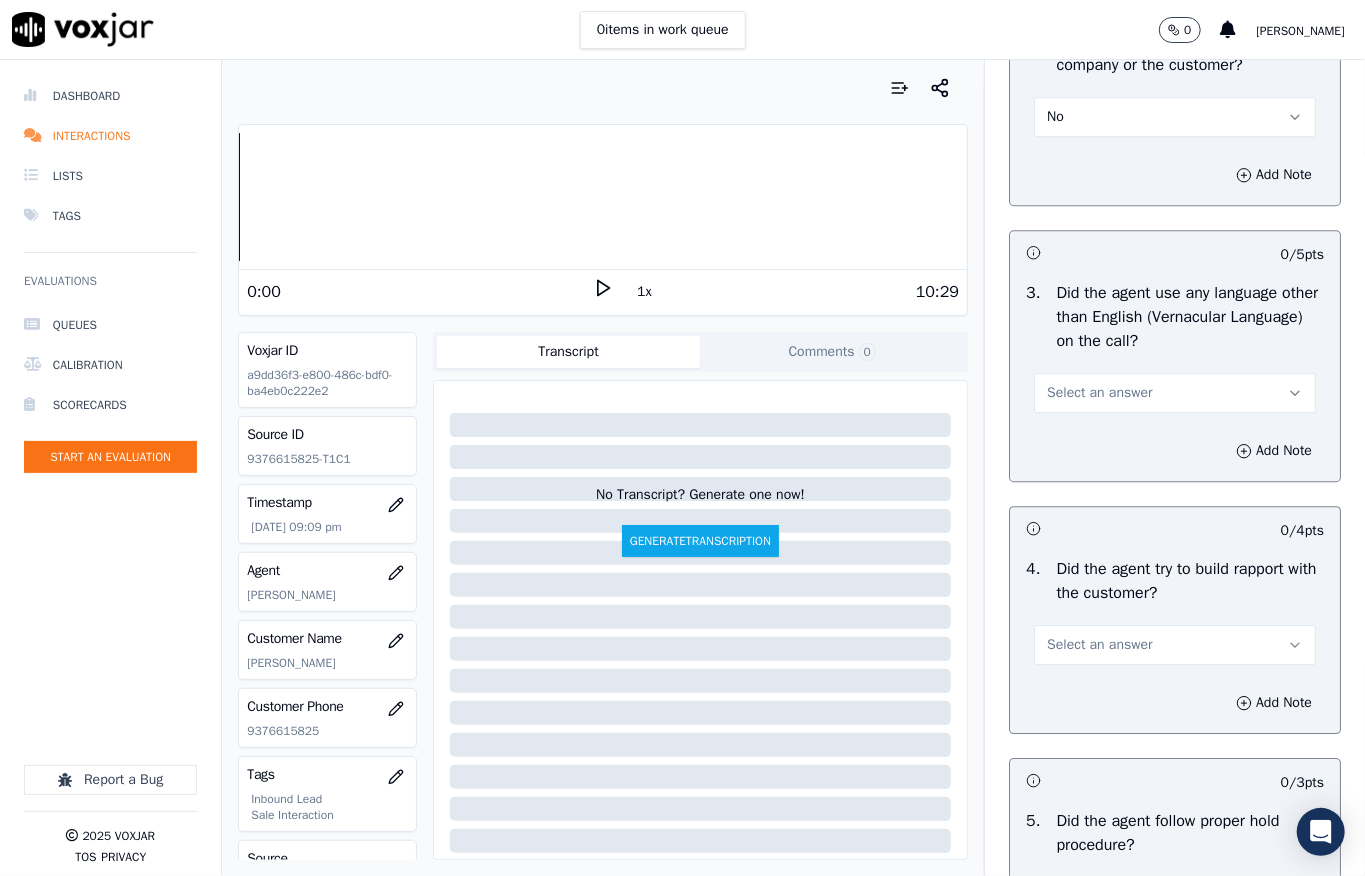 click on "Select an answer" at bounding box center (1175, 393) 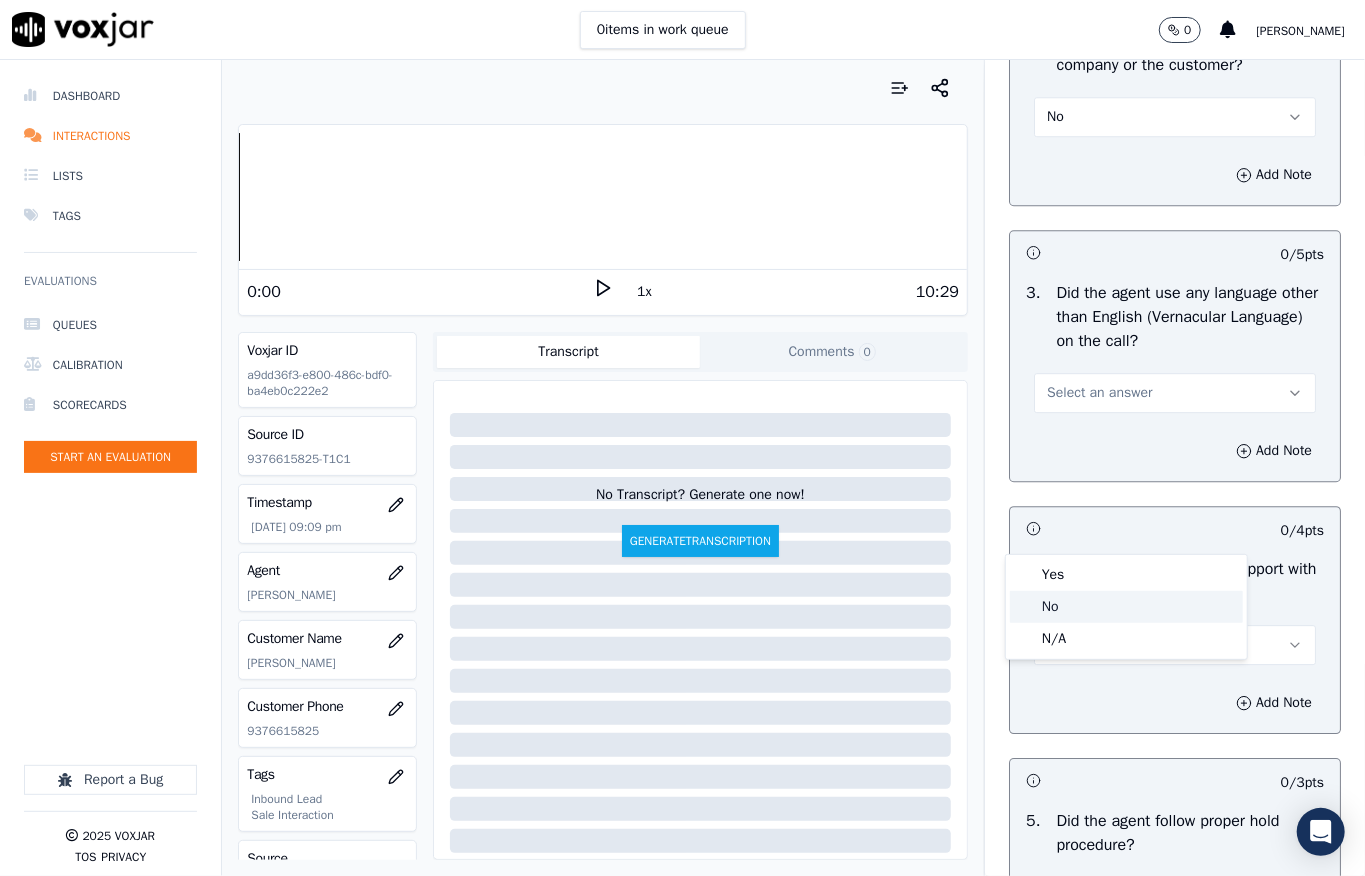 click on "No" 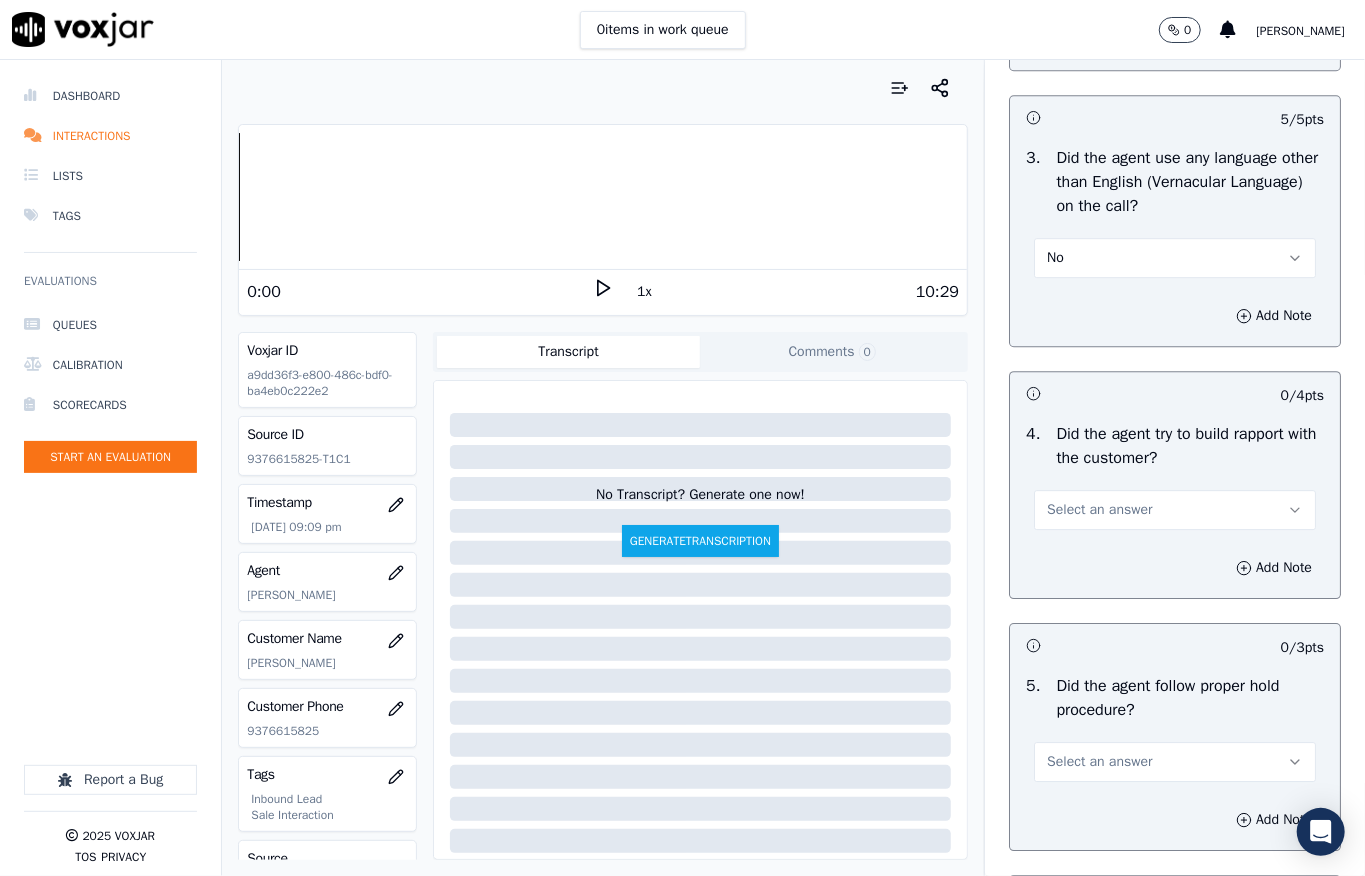 scroll, scrollTop: 3354, scrollLeft: 0, axis: vertical 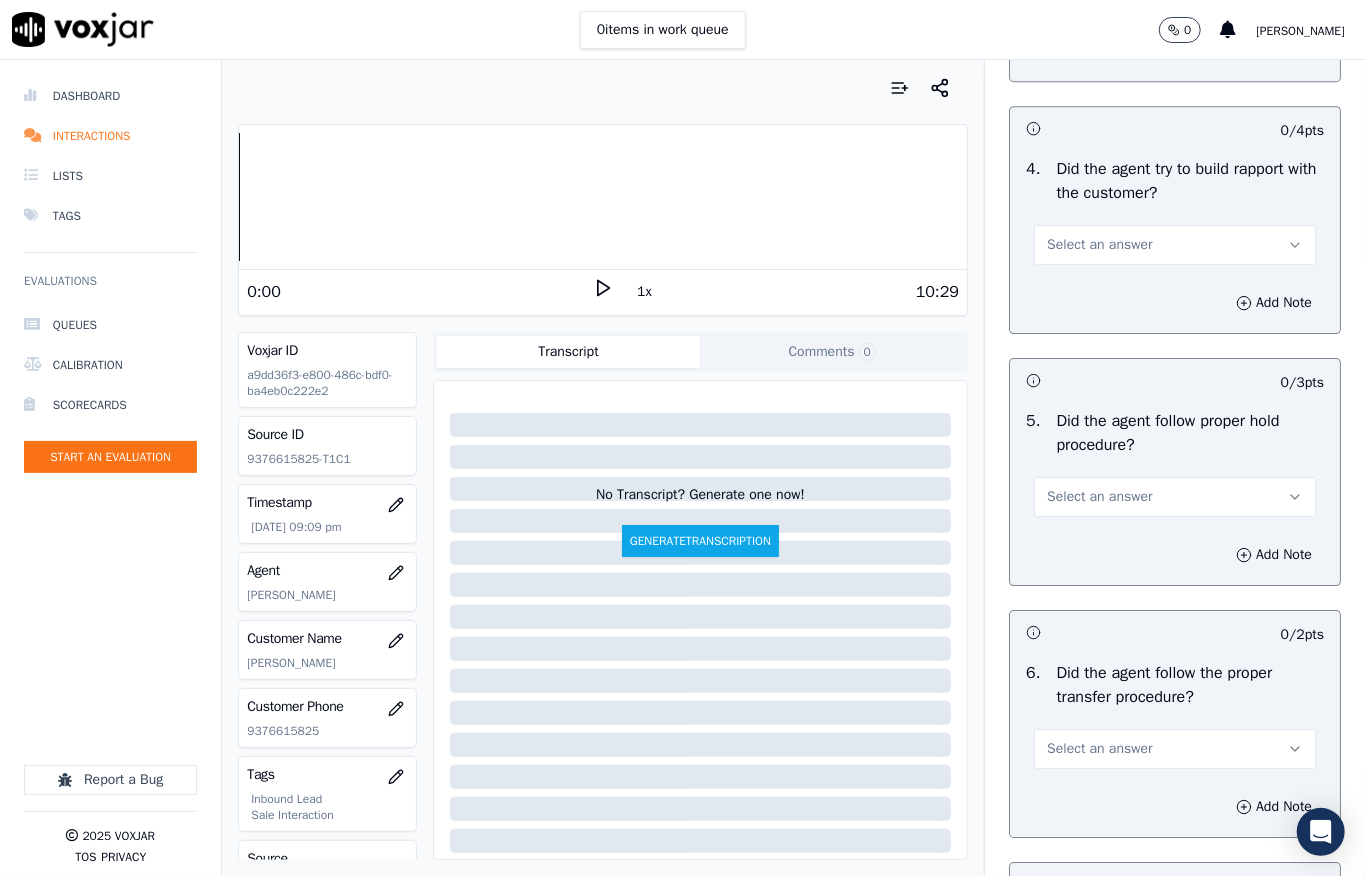 click on "Select an answer" at bounding box center (1099, 245) 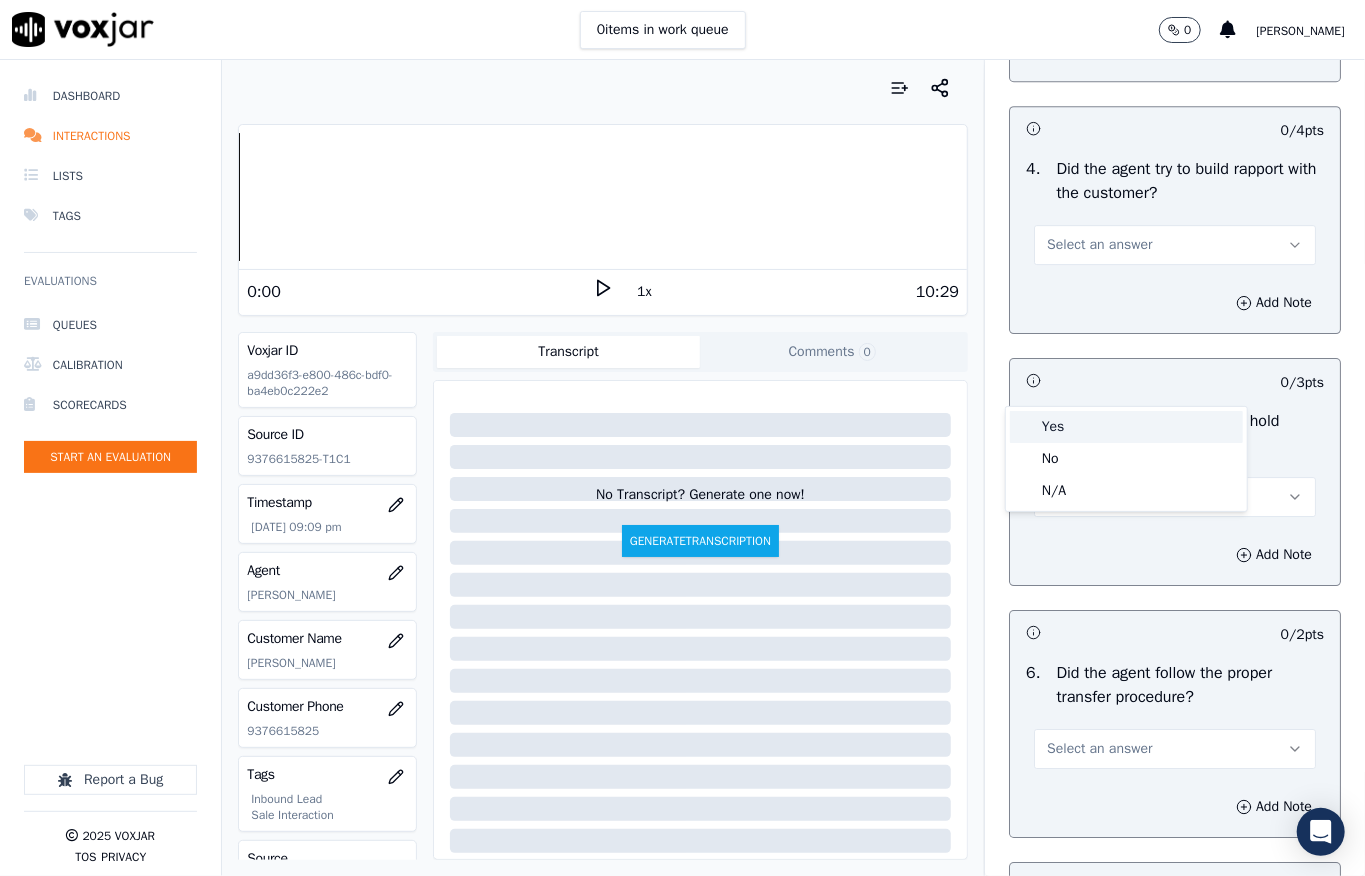 click on "Yes" at bounding box center [1126, 427] 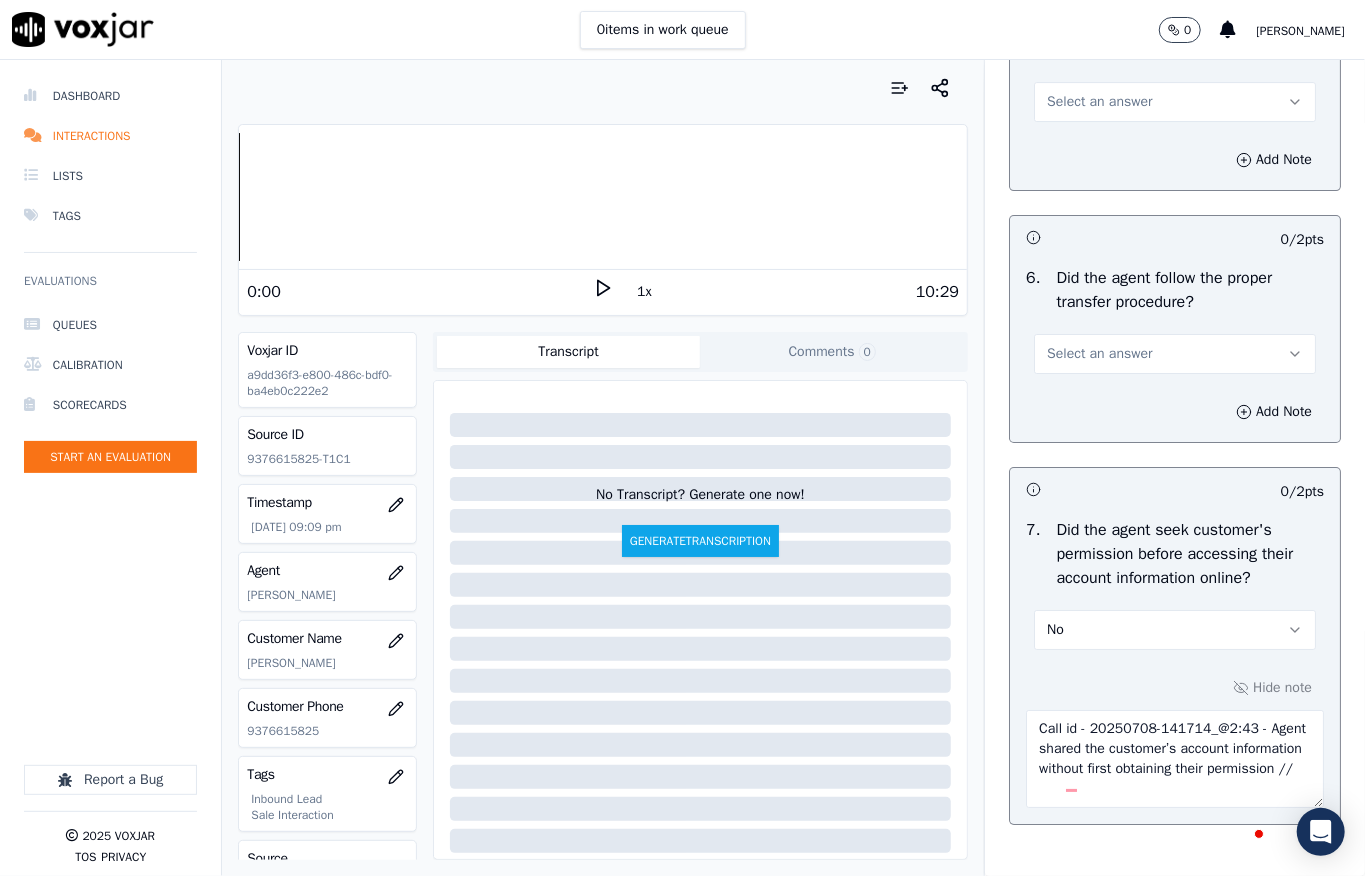 scroll, scrollTop: 3754, scrollLeft: 0, axis: vertical 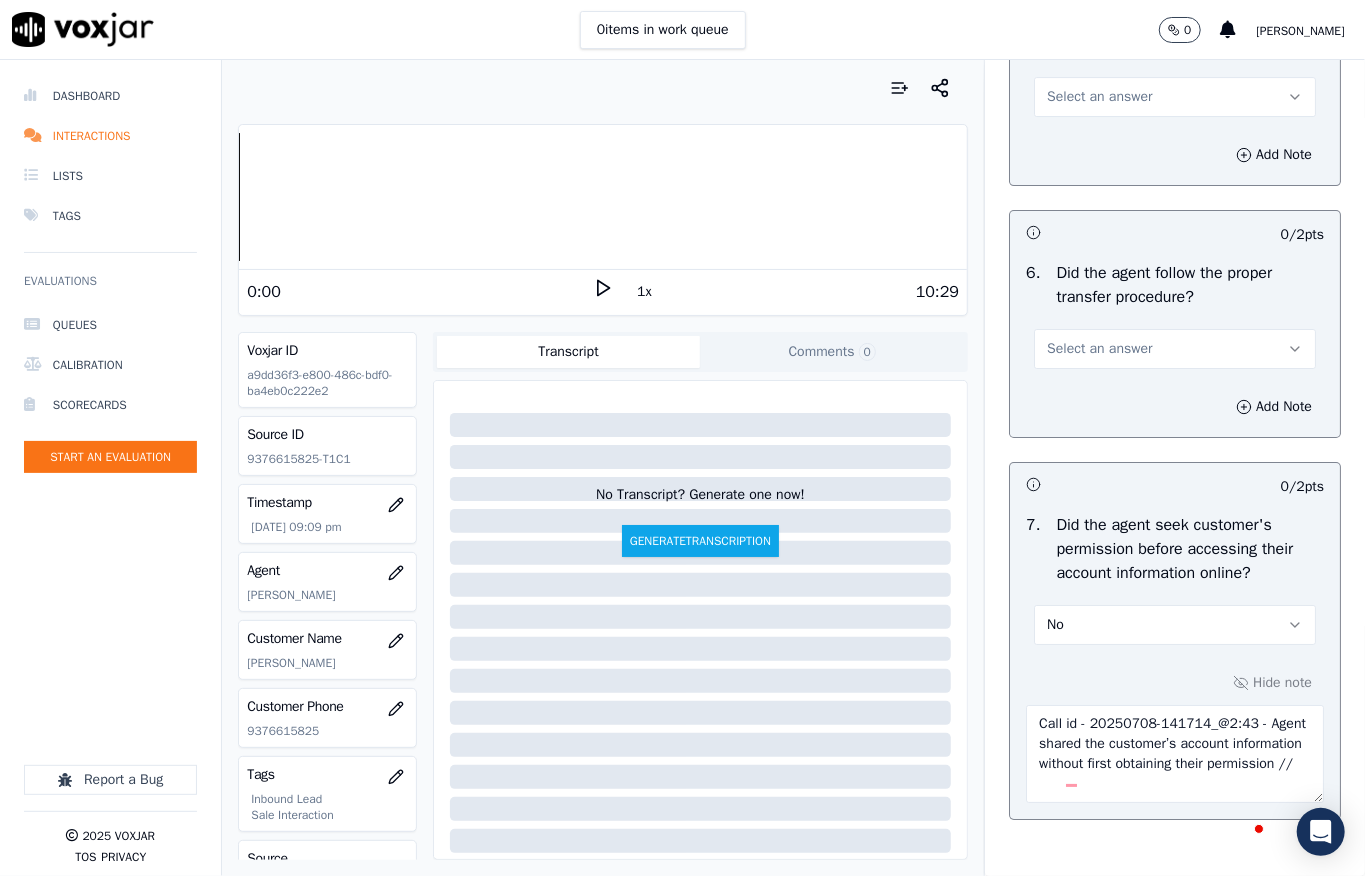 click on "Select an answer" at bounding box center (1099, 97) 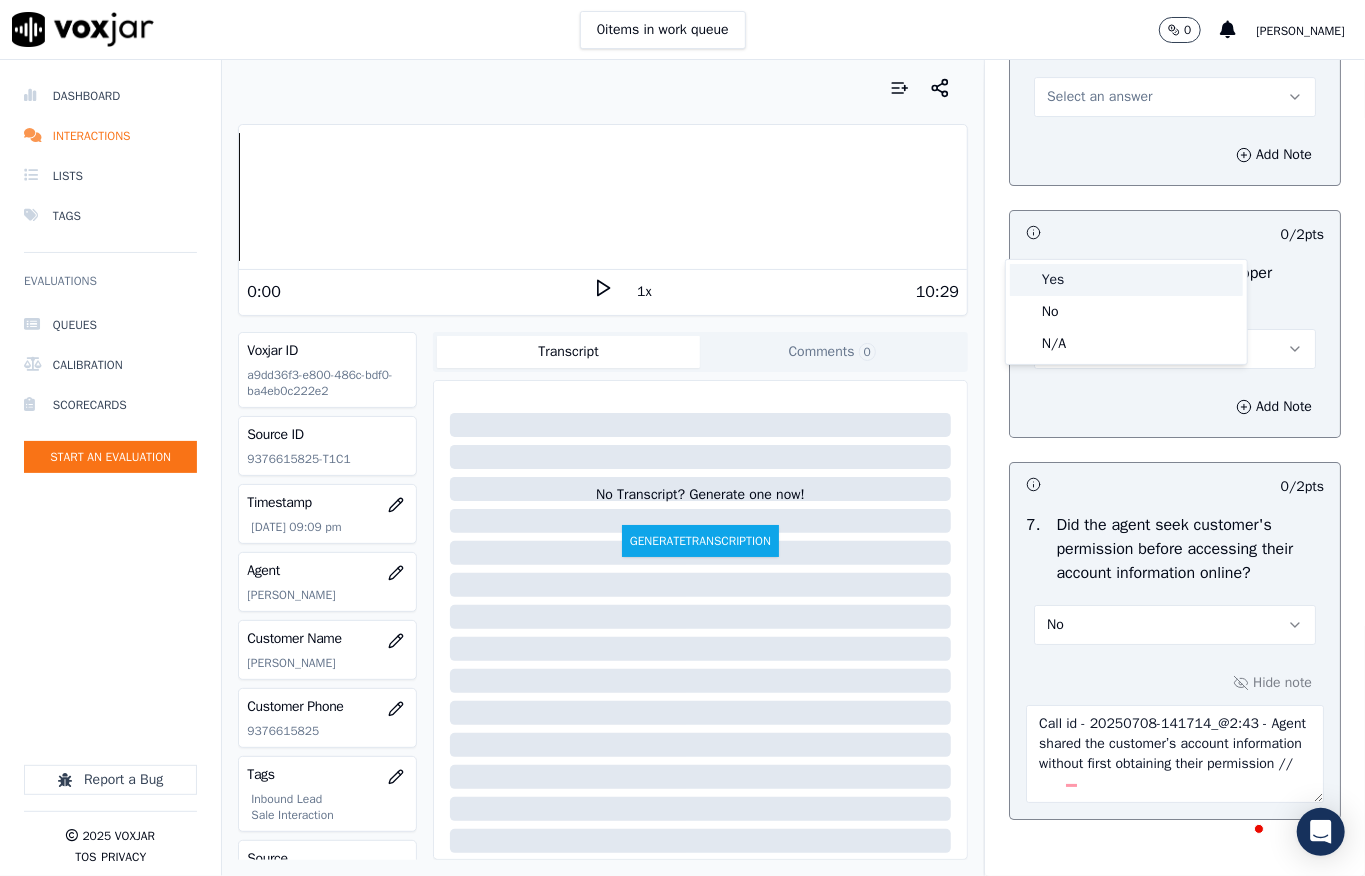 click on "Yes" at bounding box center [1126, 280] 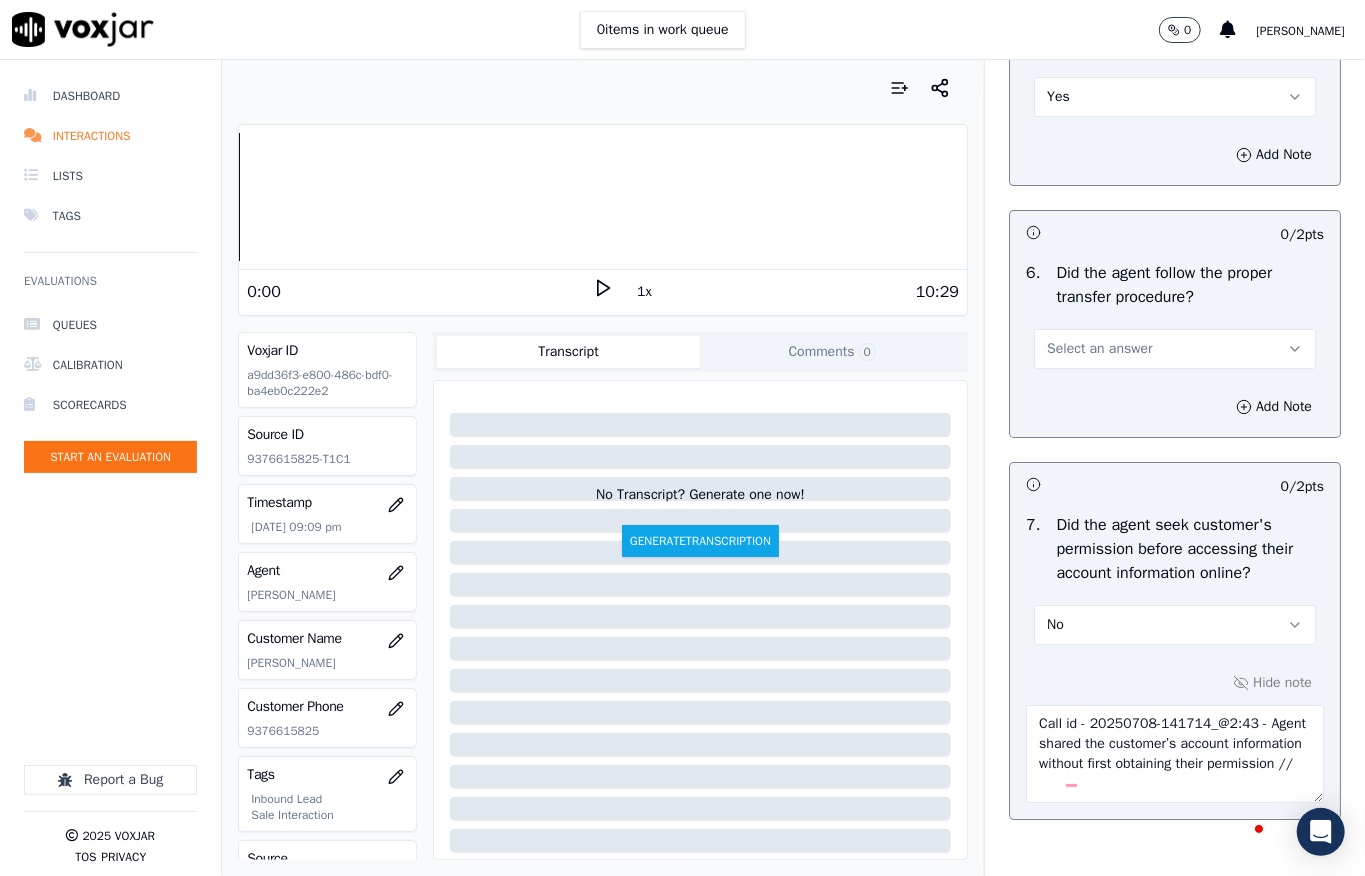 drag, startPoint x: 1056, startPoint y: 474, endPoint x: 1058, endPoint y: 500, distance: 26.076809 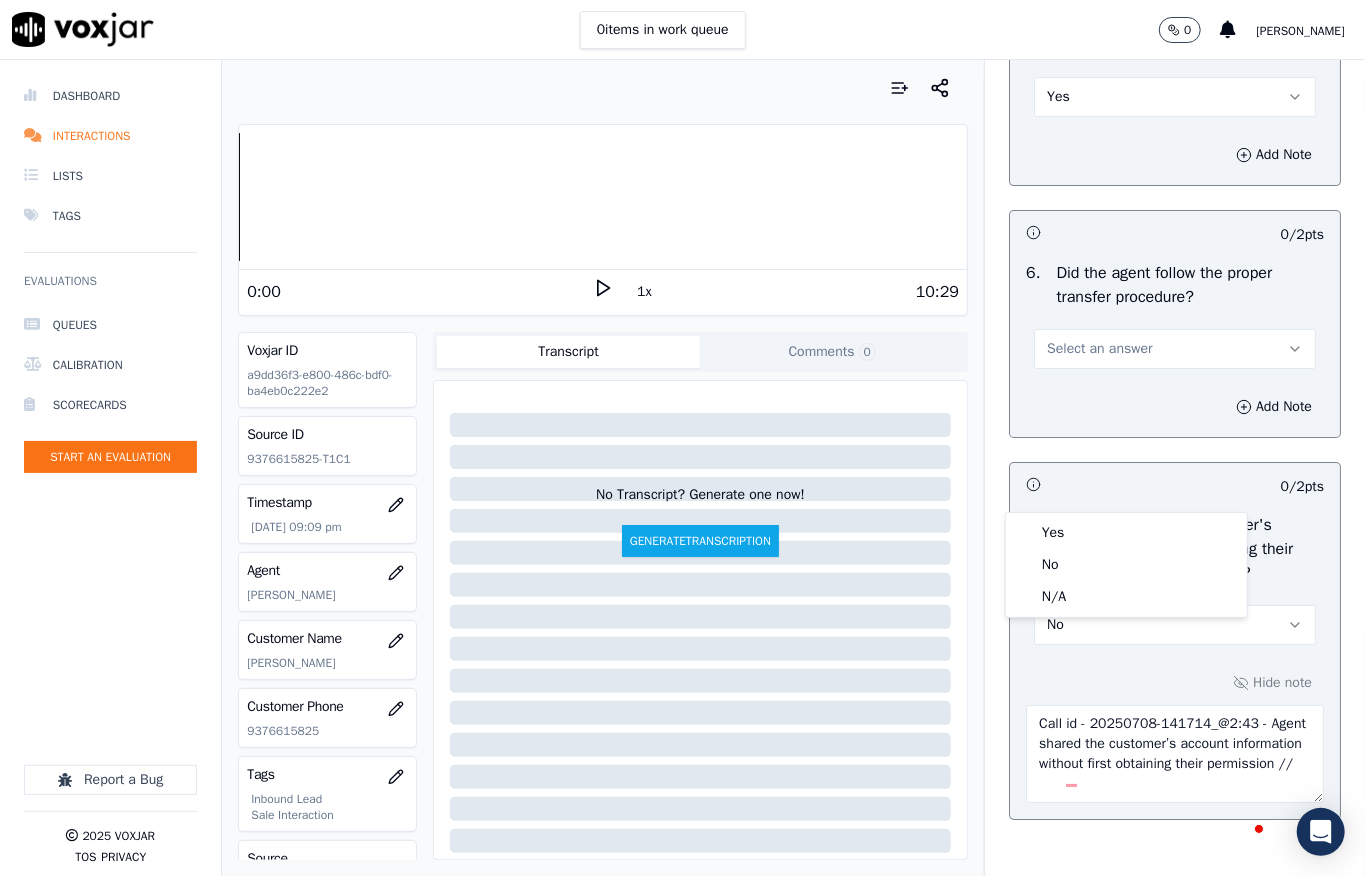 click on "Yes" at bounding box center [1126, 533] 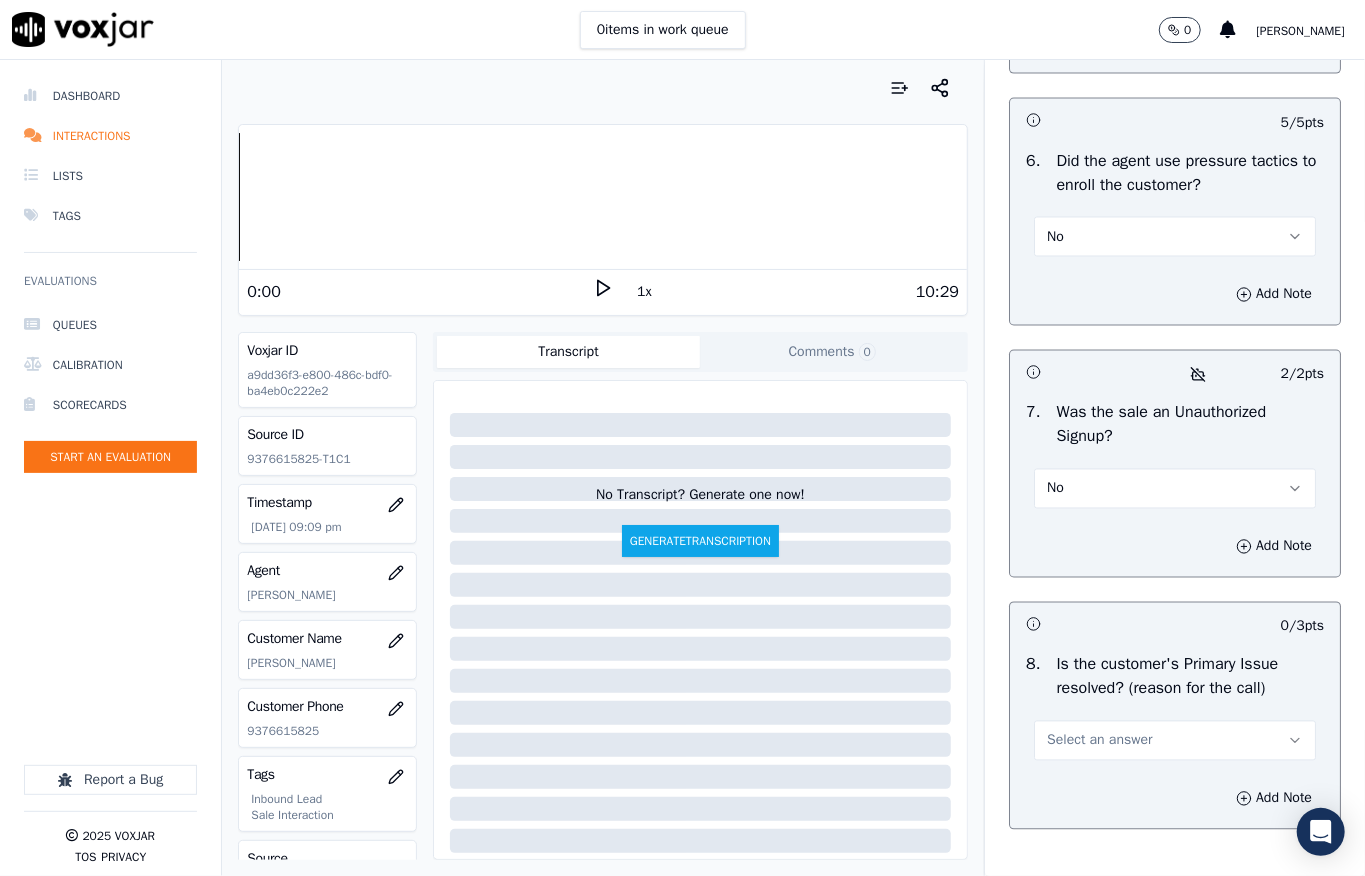 scroll, scrollTop: 5888, scrollLeft: 0, axis: vertical 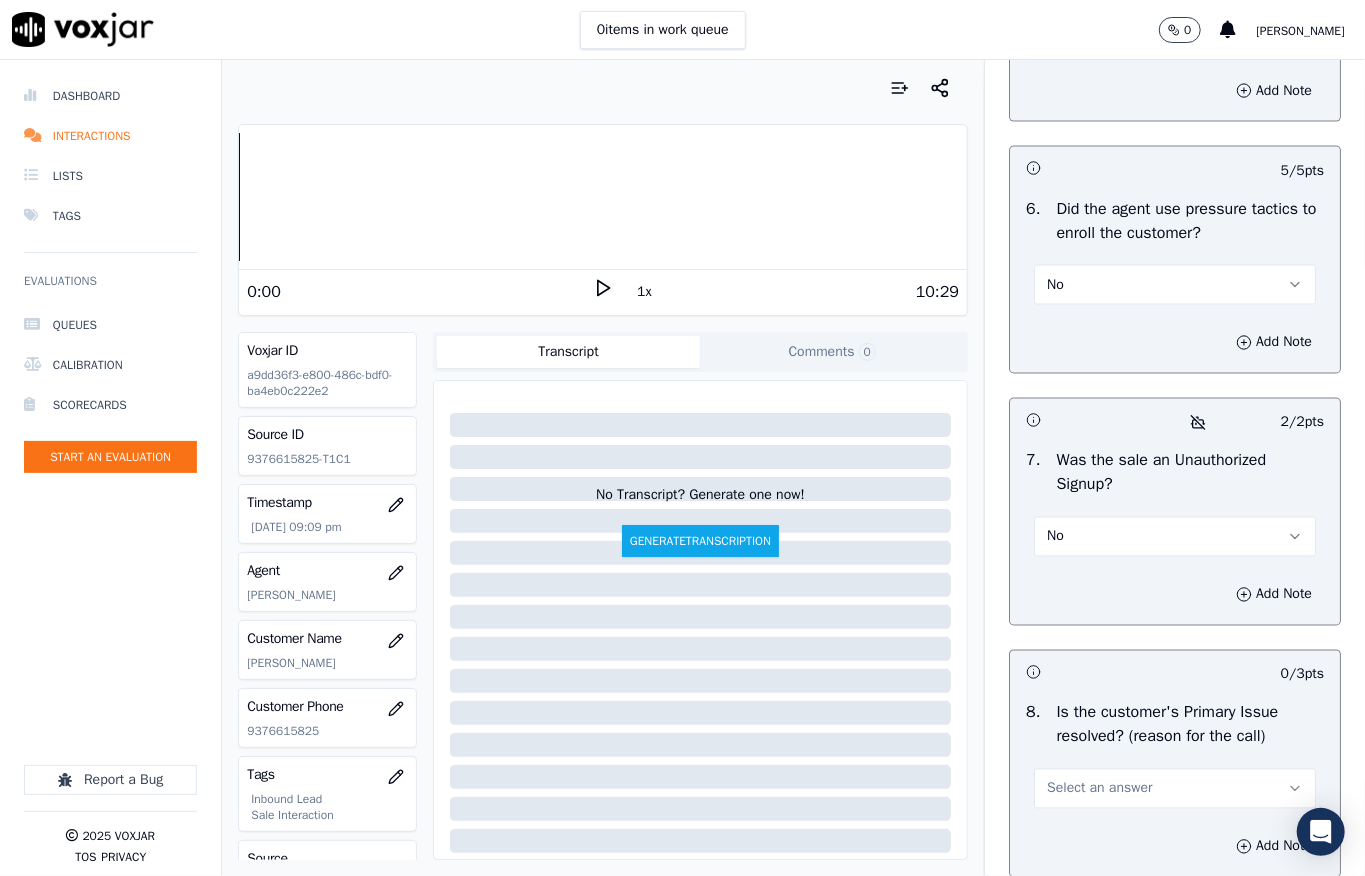 click on "Select an answer" at bounding box center (1099, 33) 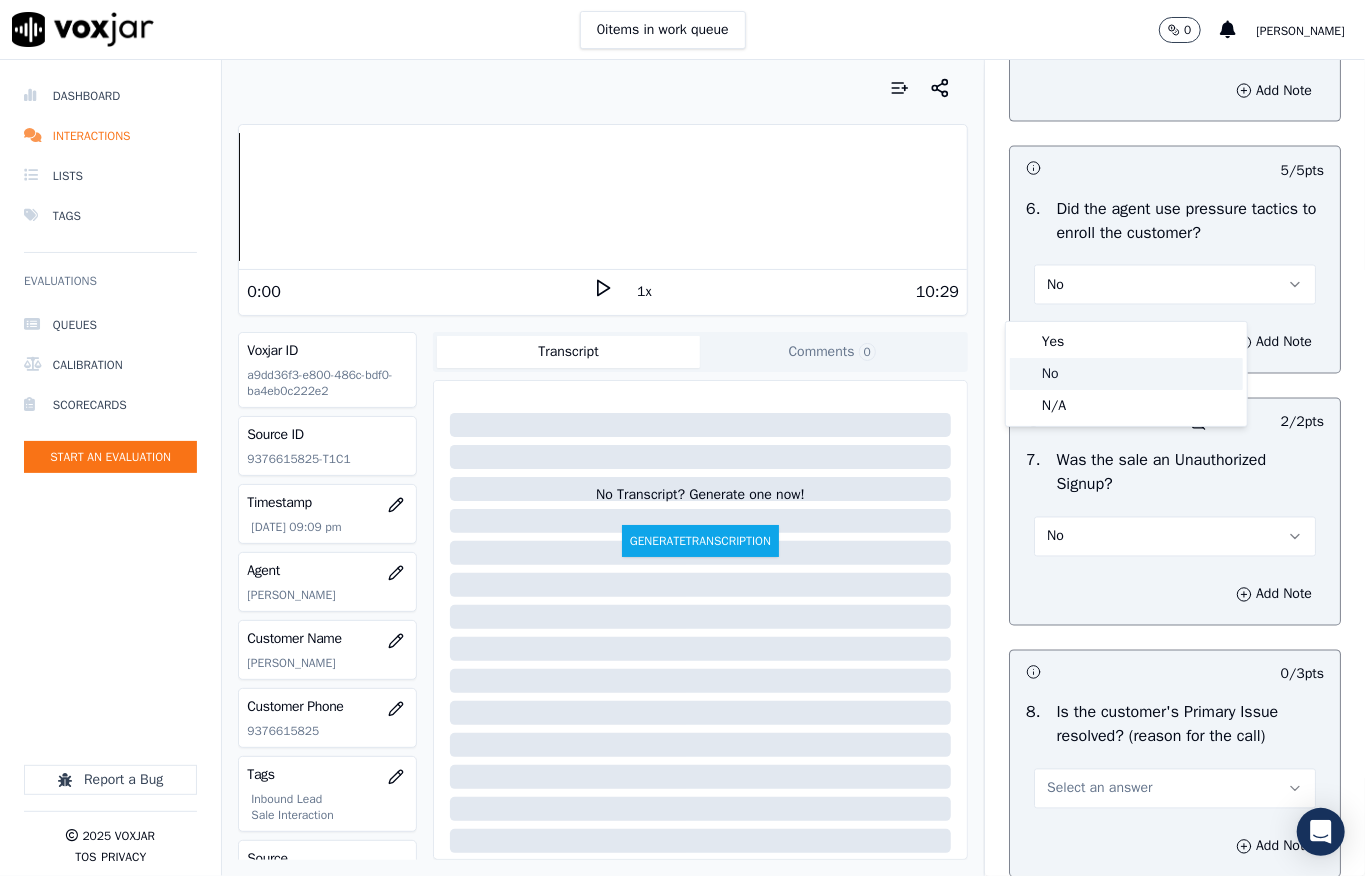 click on "No" 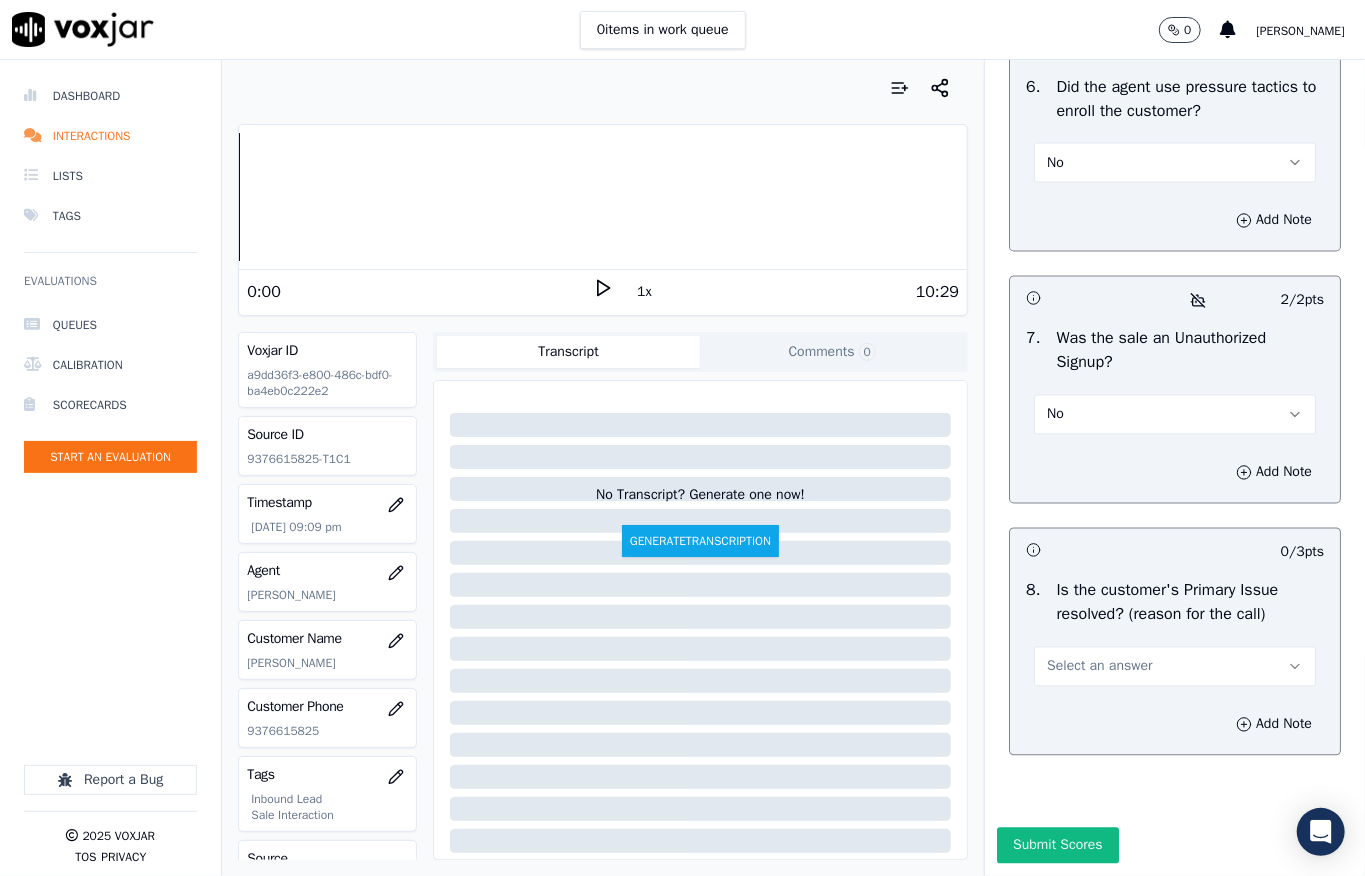 scroll, scrollTop: 6344, scrollLeft: 0, axis: vertical 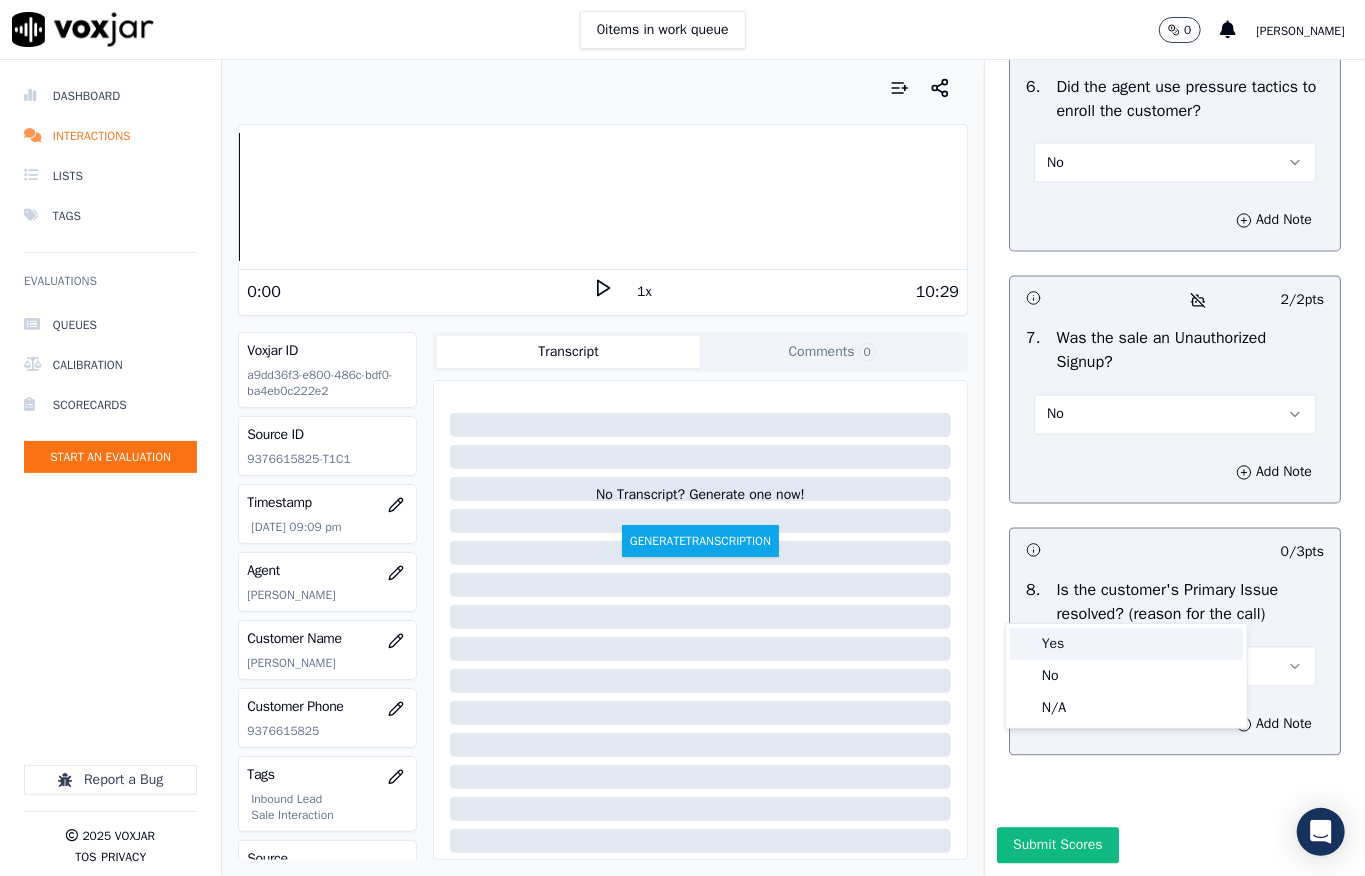 click on "Yes" at bounding box center (1126, 644) 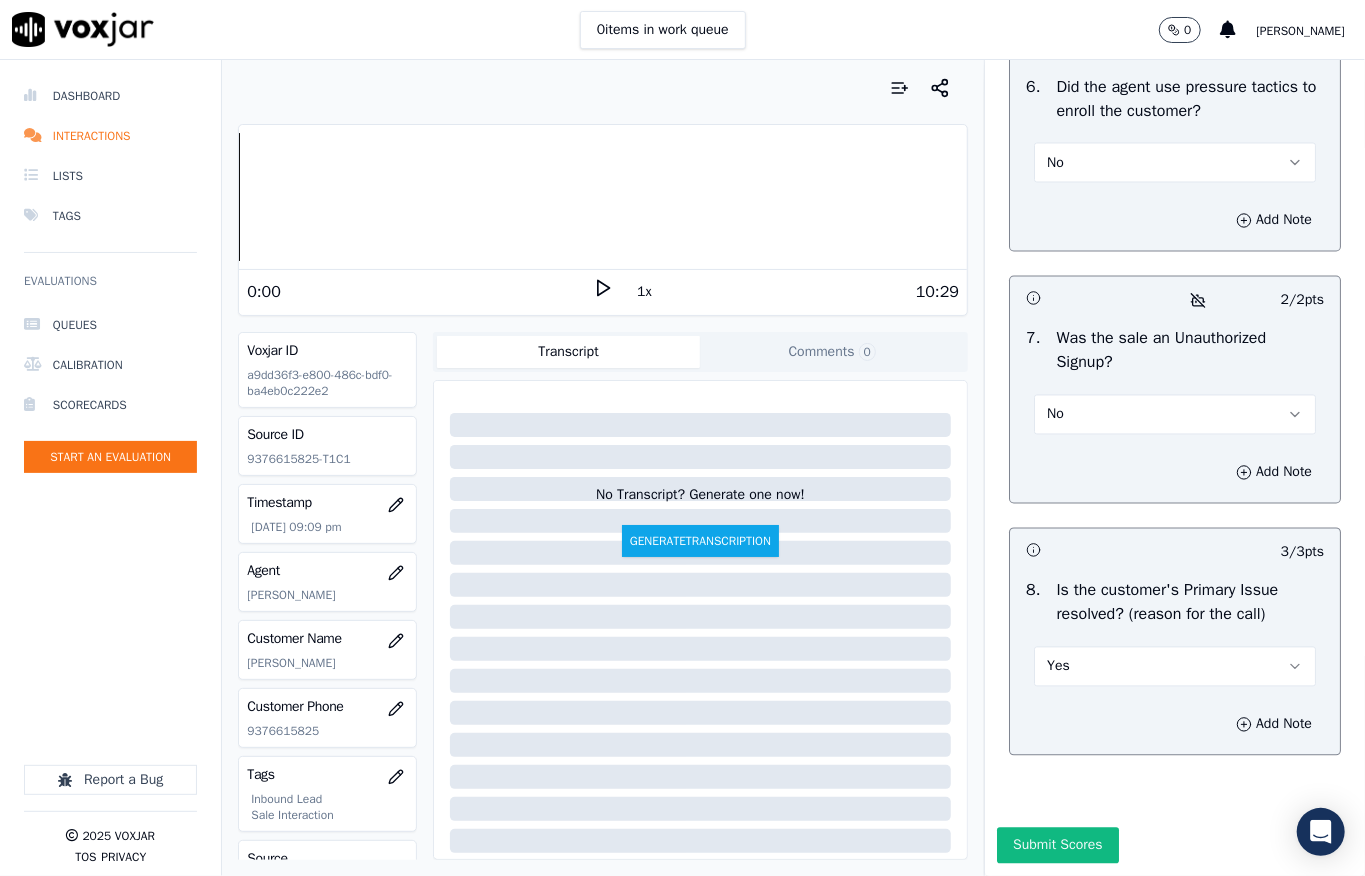 scroll, scrollTop: 6344, scrollLeft: 0, axis: vertical 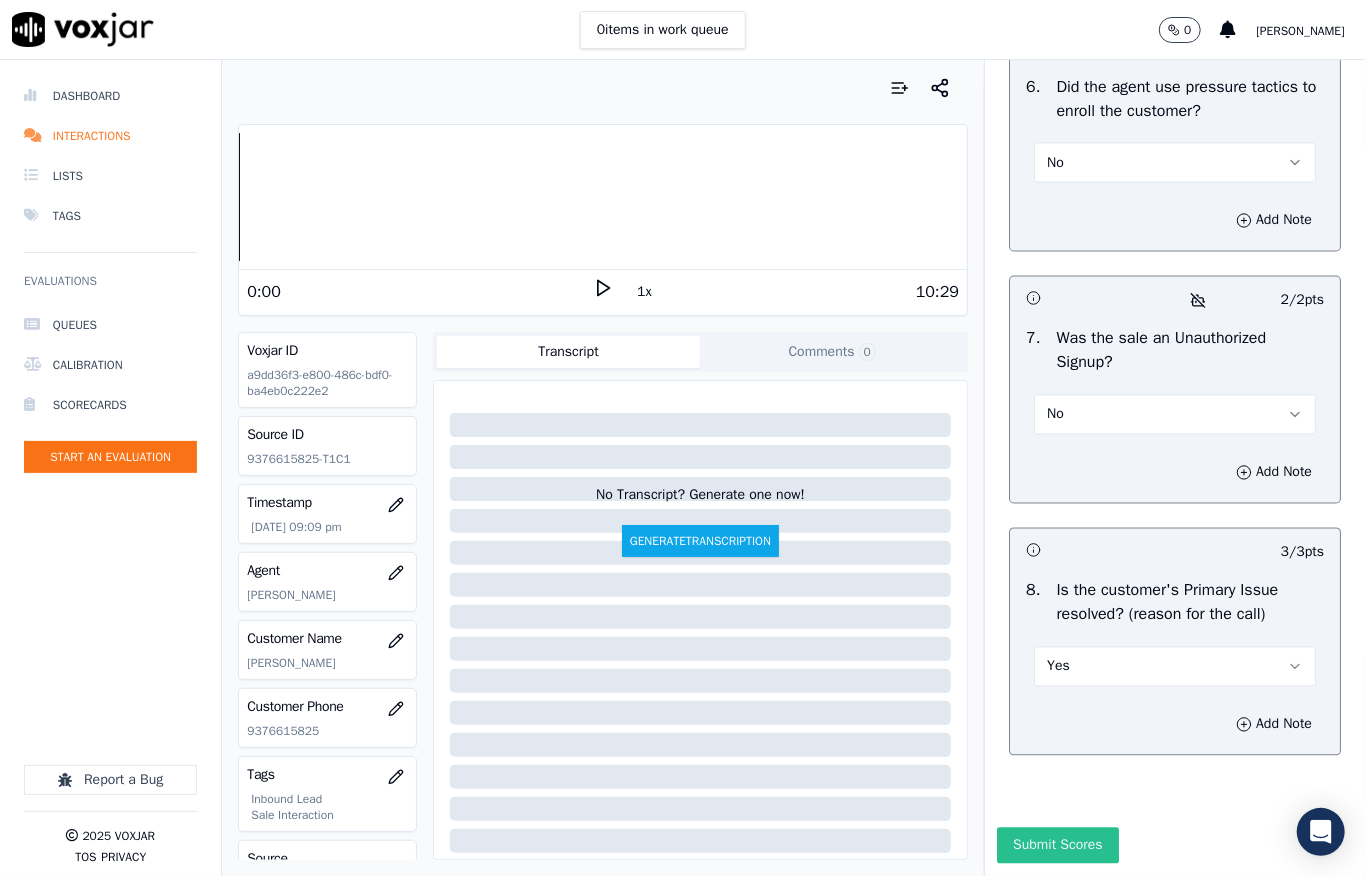 click on "Submit Scores" at bounding box center (1057, 846) 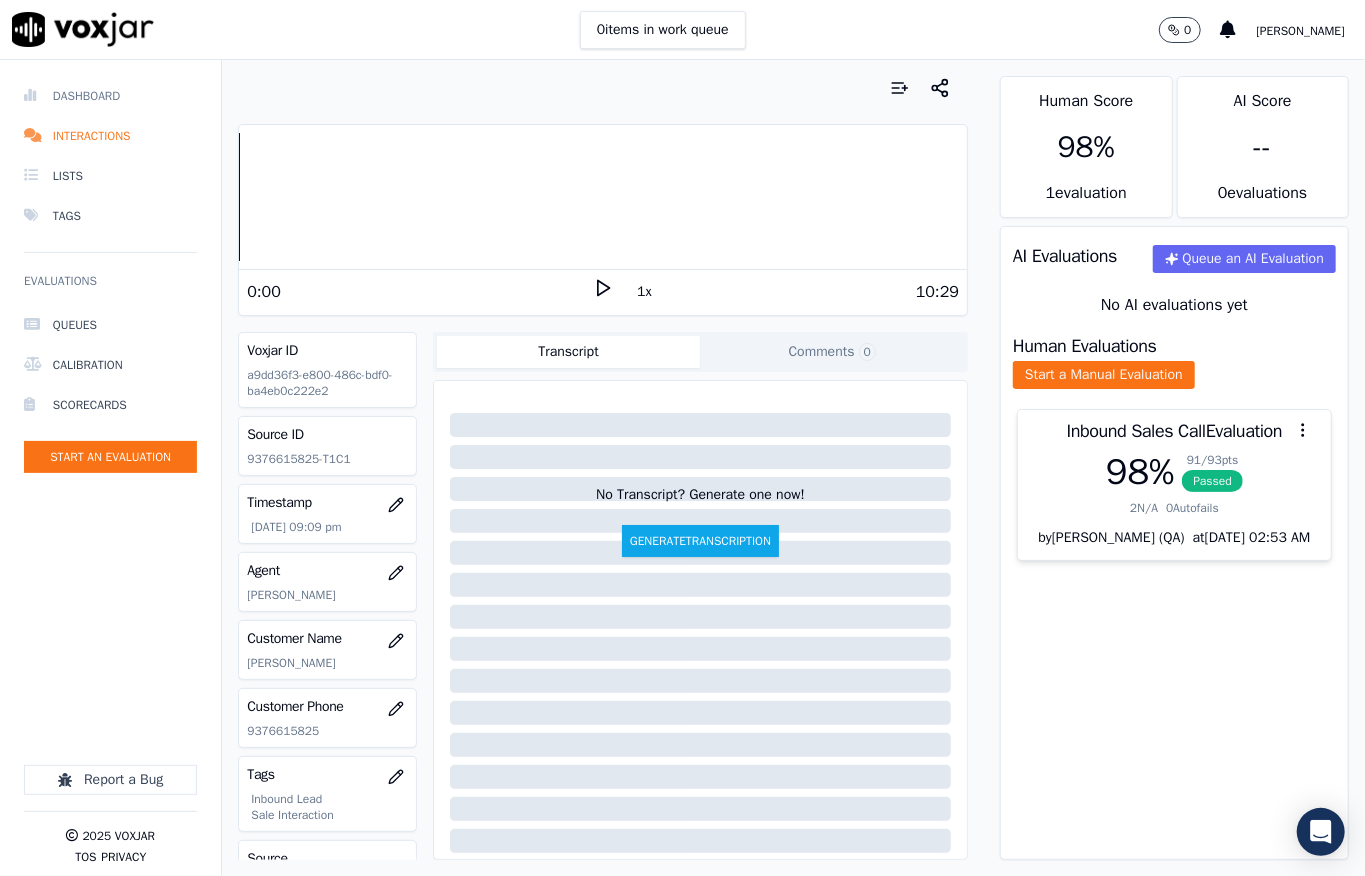 click on "Dashboard" at bounding box center (110, 96) 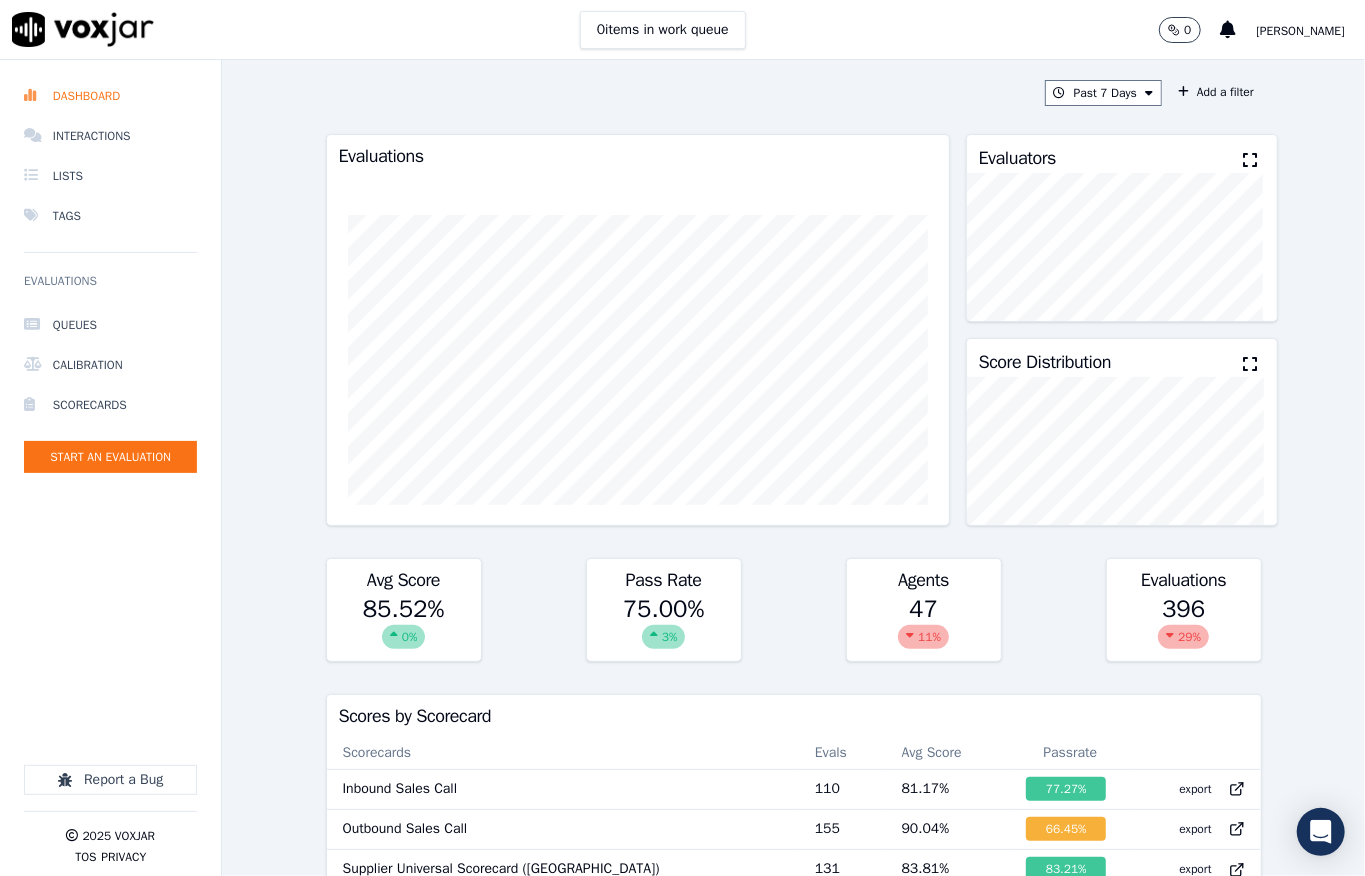click on "Queues   Calibration   Scorecards   Start an Evaluation" 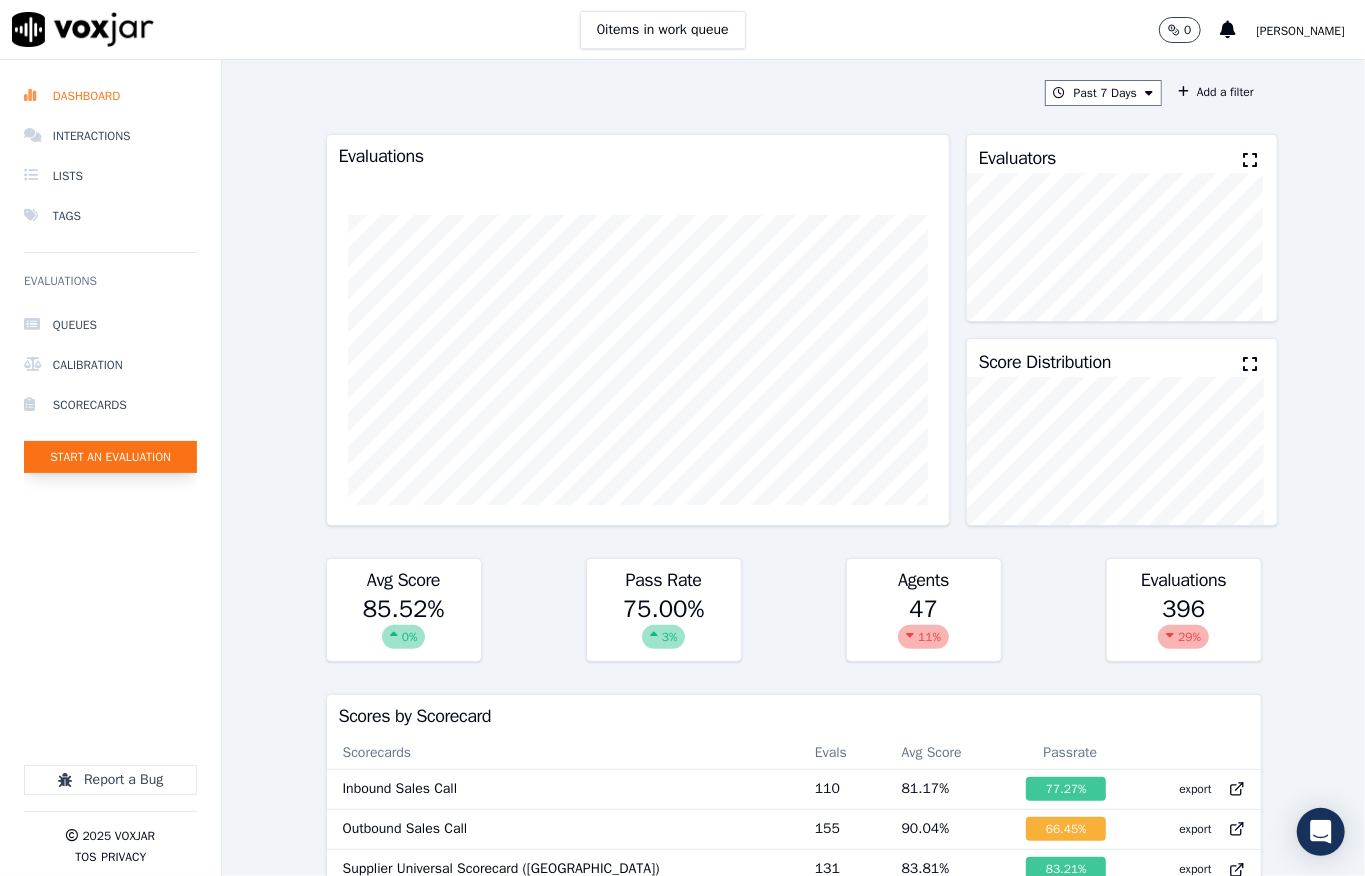click on "Start an Evaluation" 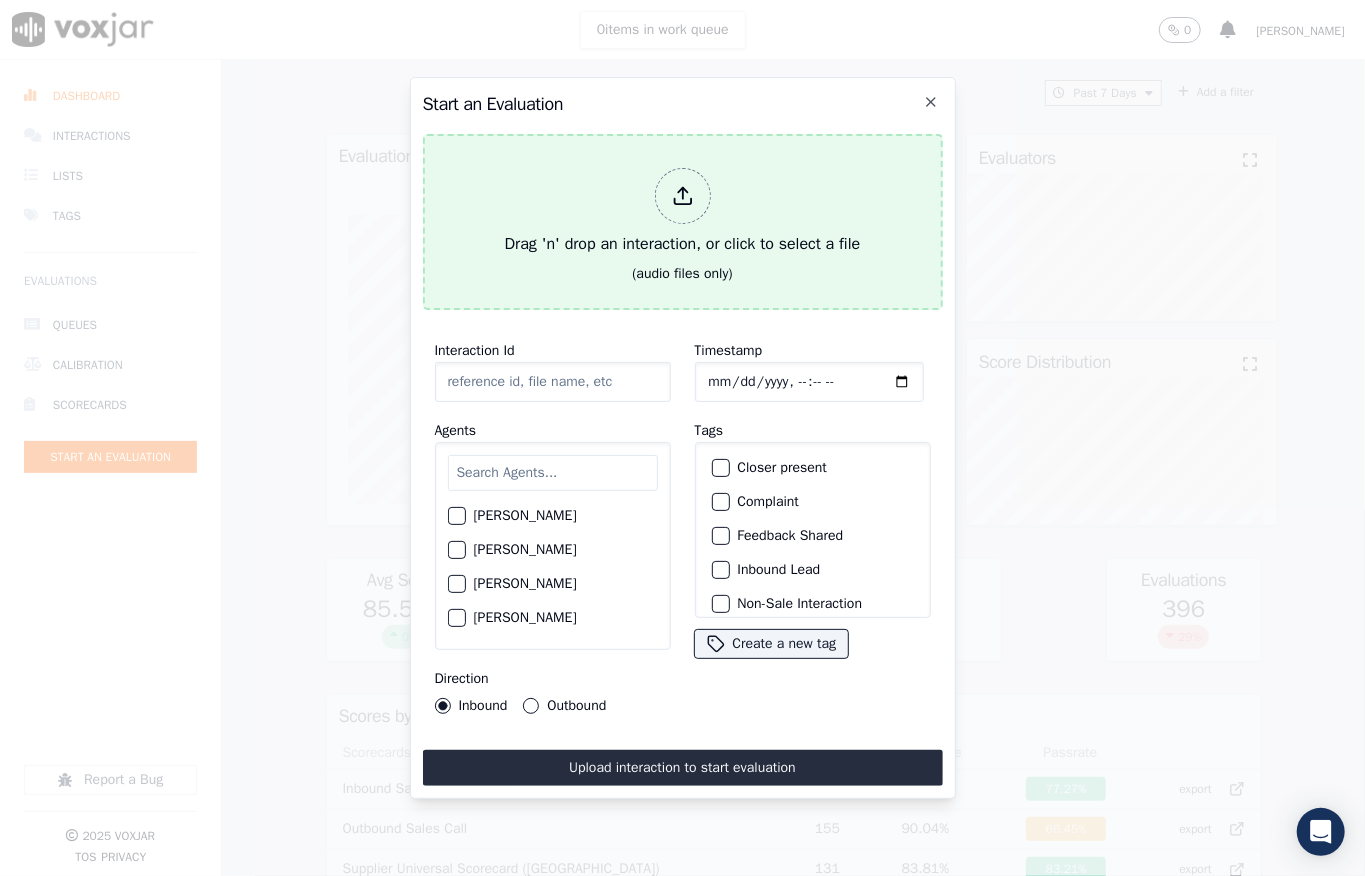 click at bounding box center [683, 196] 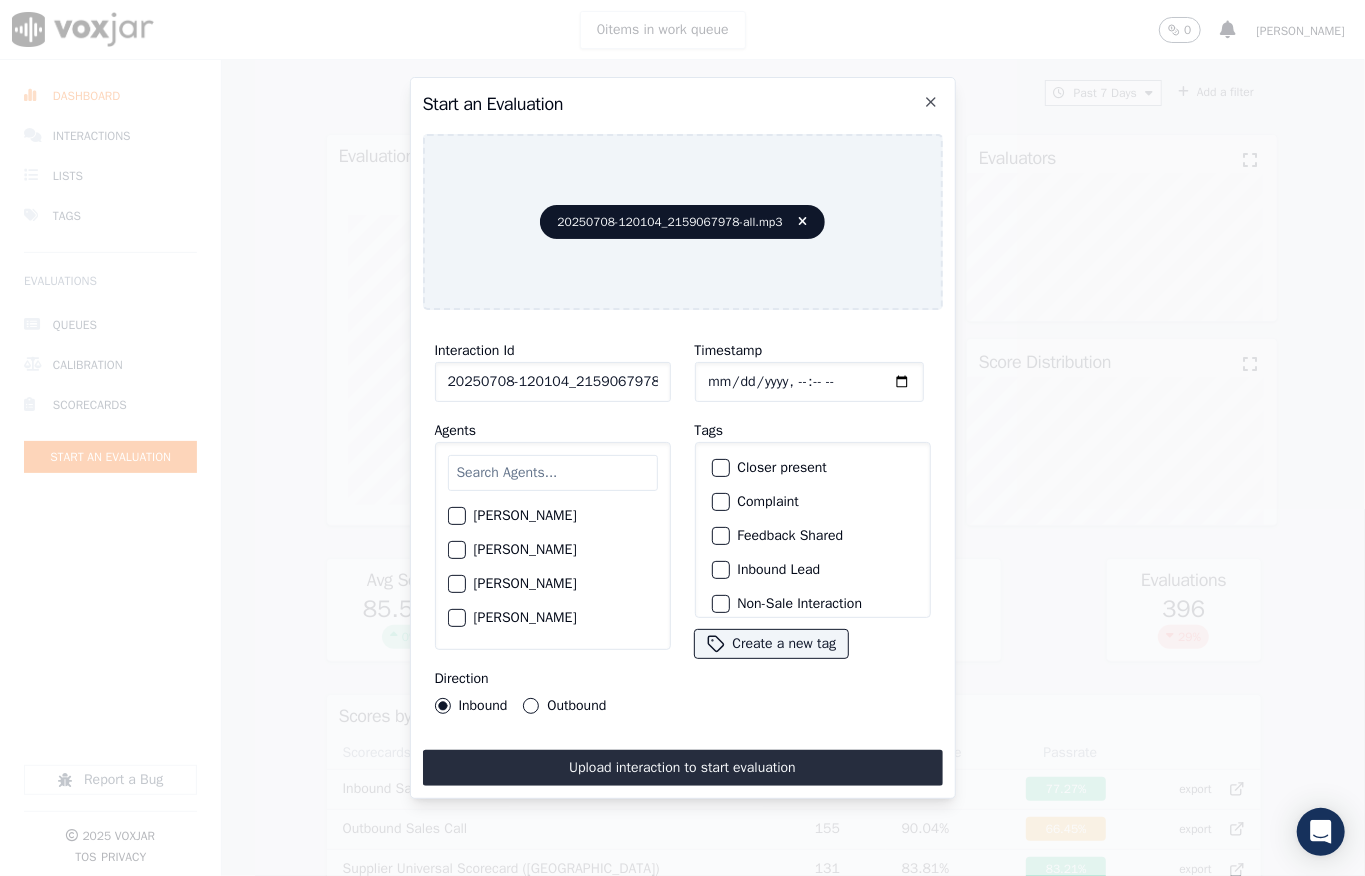 click on "Timestamp" 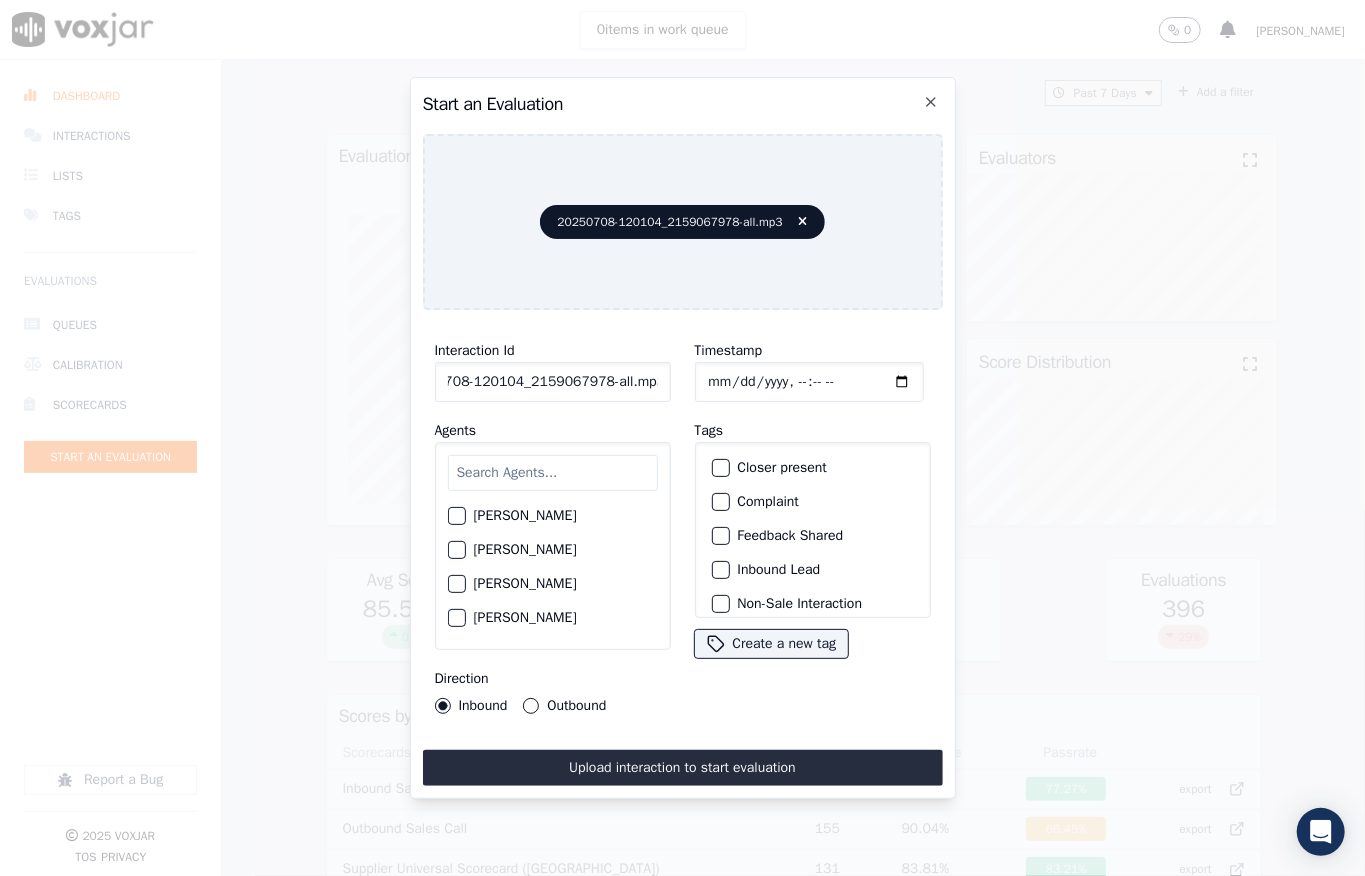 drag, startPoint x: 641, startPoint y: 369, endPoint x: 676, endPoint y: 366, distance: 35.128338 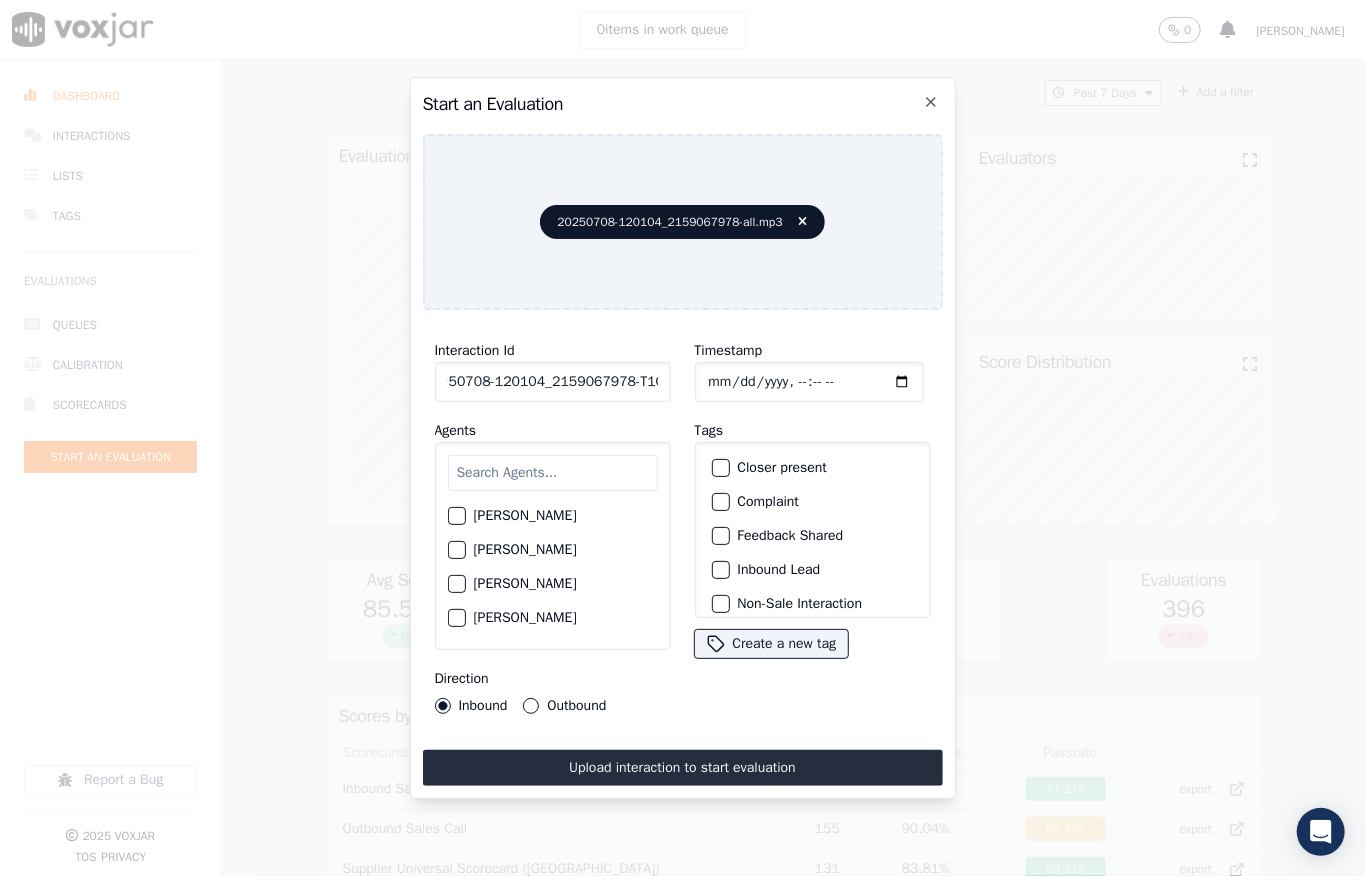 scroll, scrollTop: 0, scrollLeft: 32, axis: horizontal 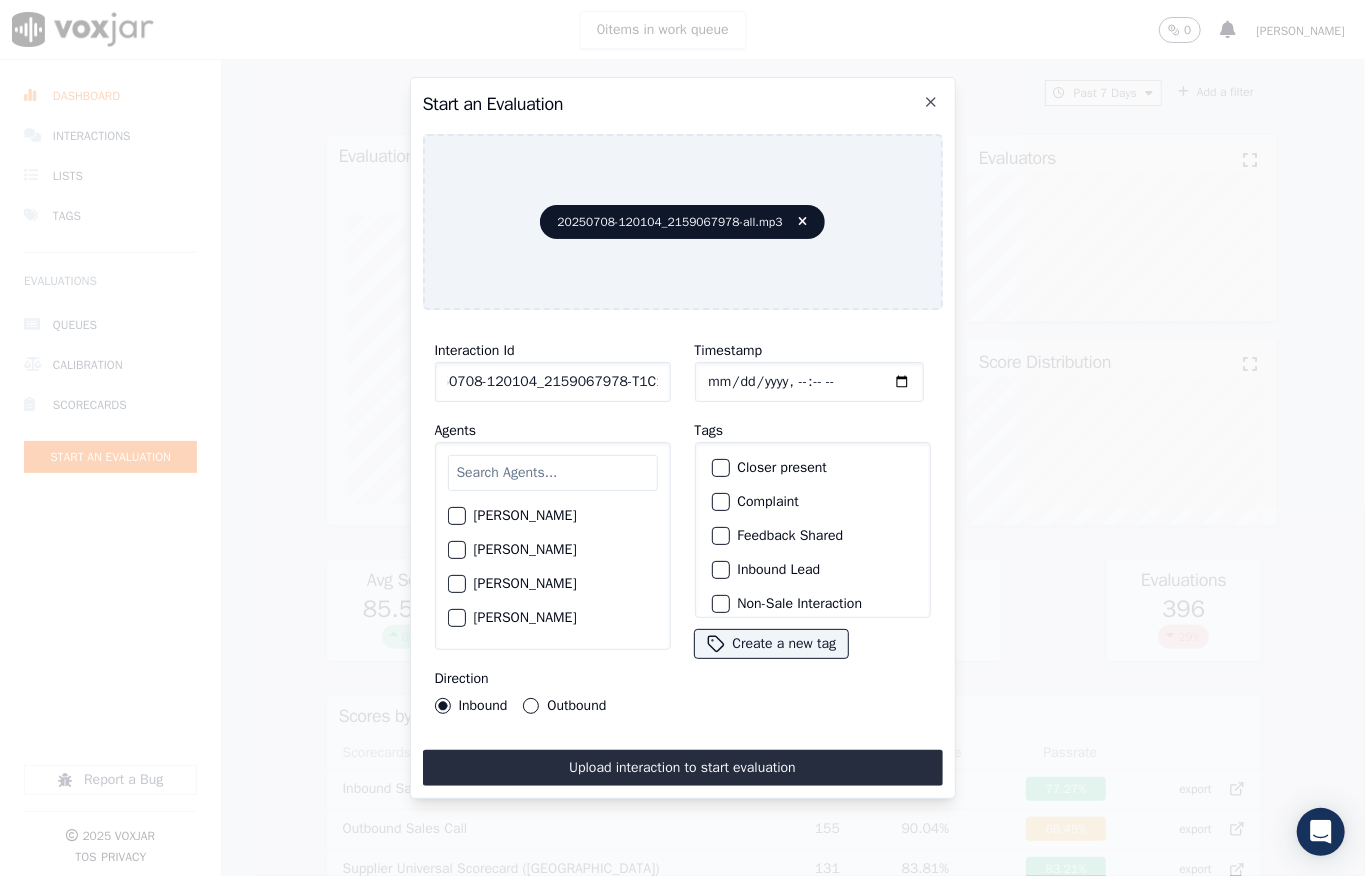 type on "20250708-120104_2159067978-T1C1" 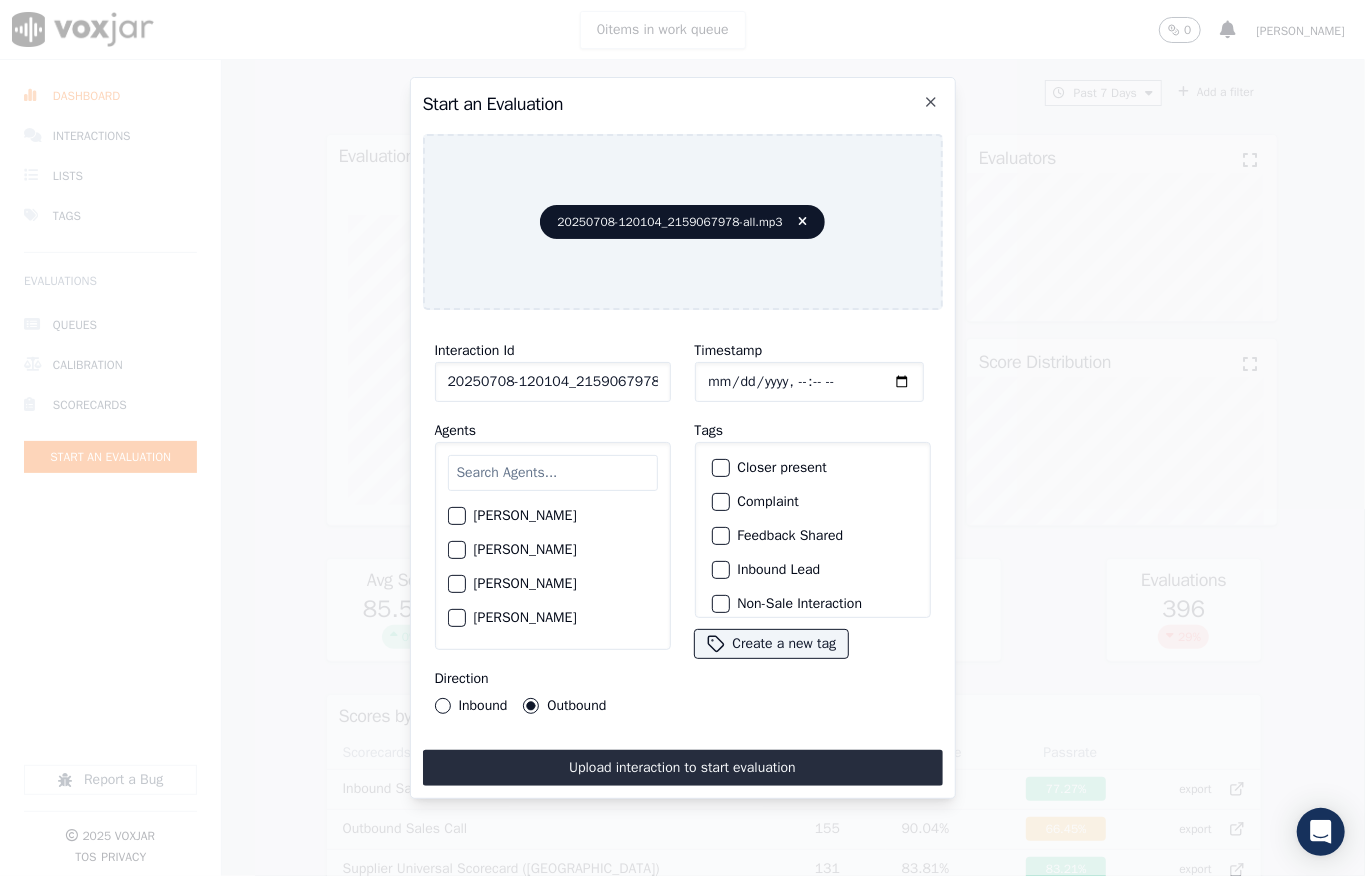 click on "Inbound" at bounding box center [471, 706] 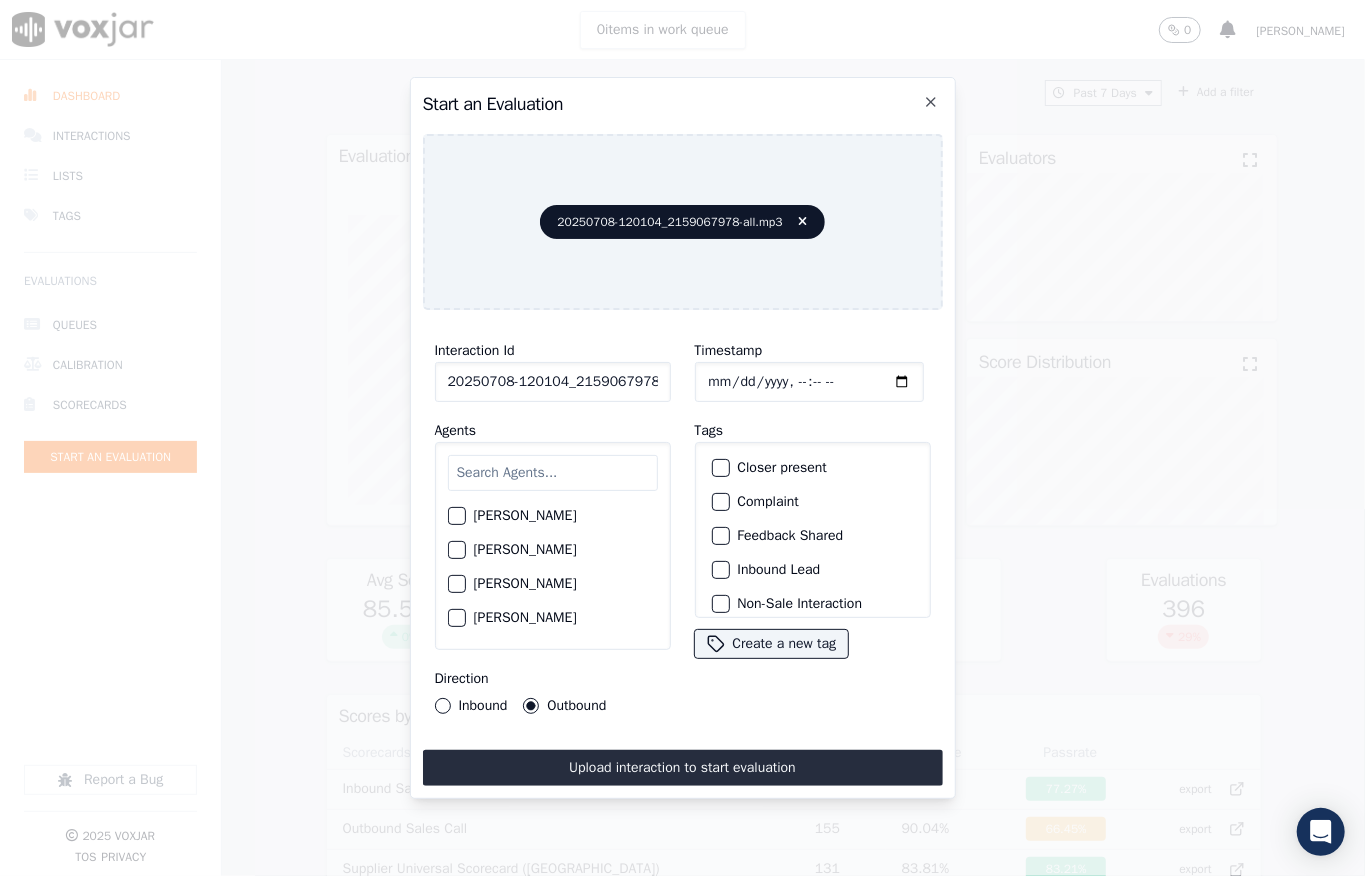 click on "Inbound" at bounding box center (443, 706) 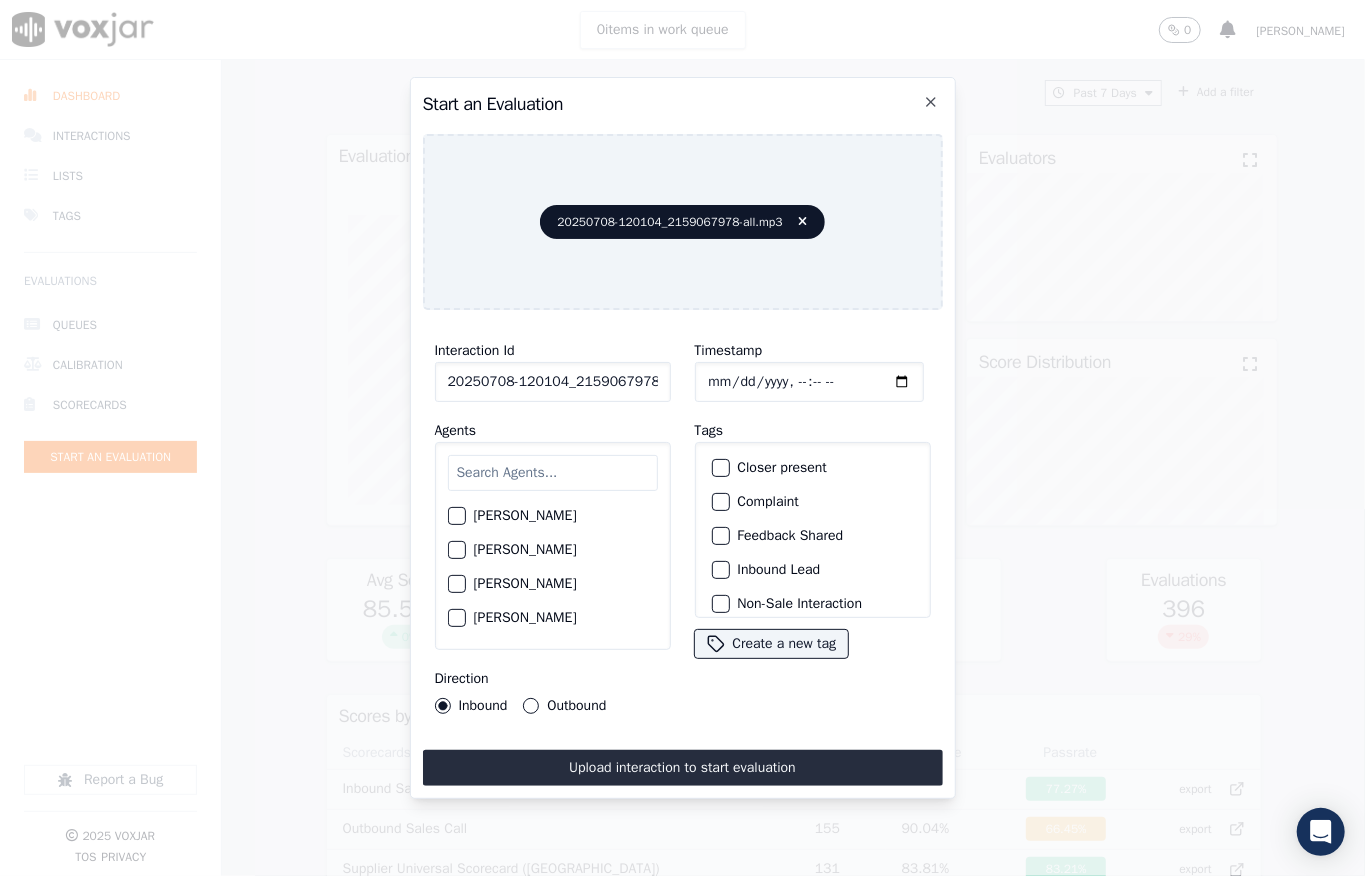 click at bounding box center [720, 570] 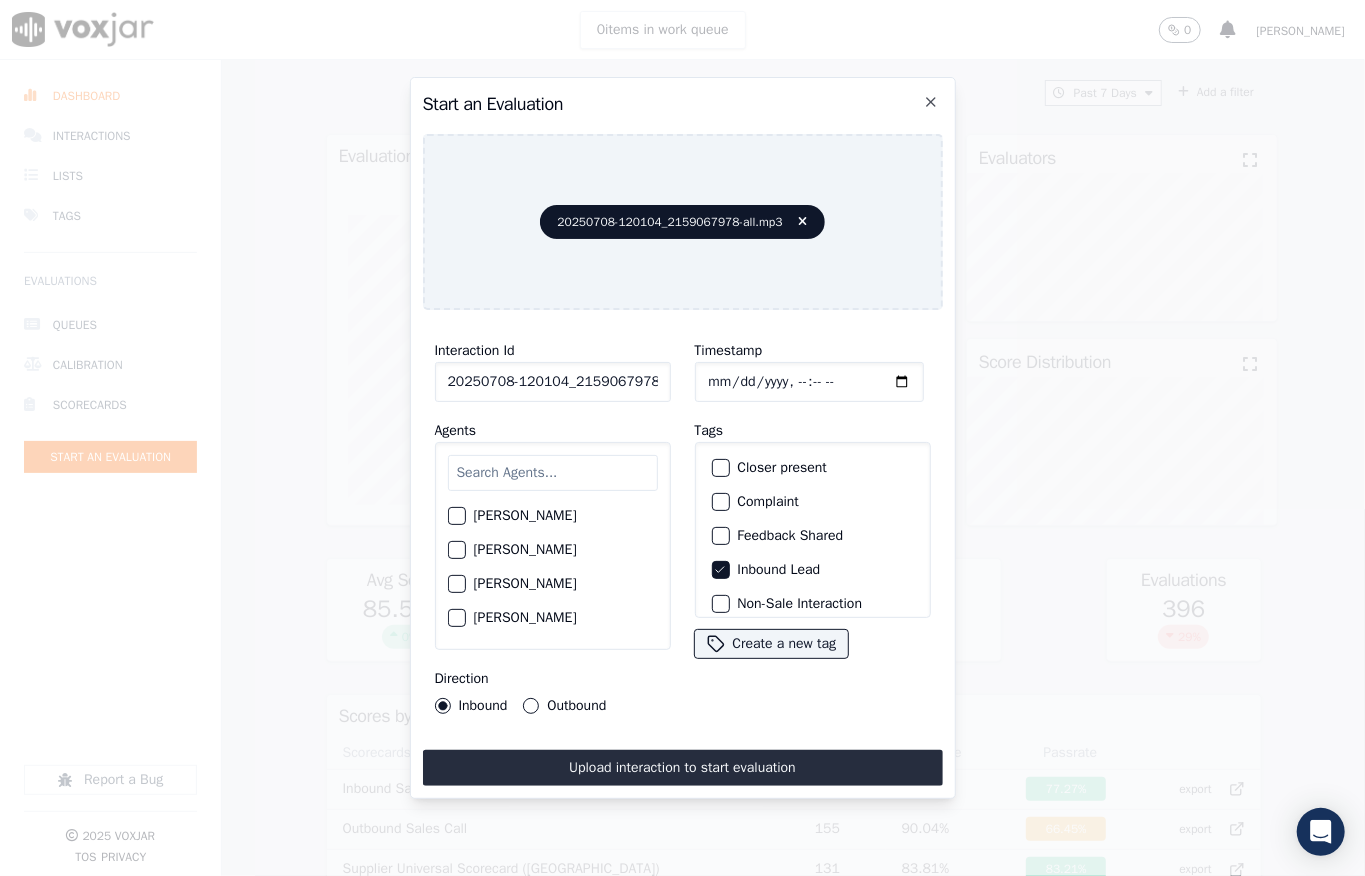 scroll, scrollTop: 200, scrollLeft: 0, axis: vertical 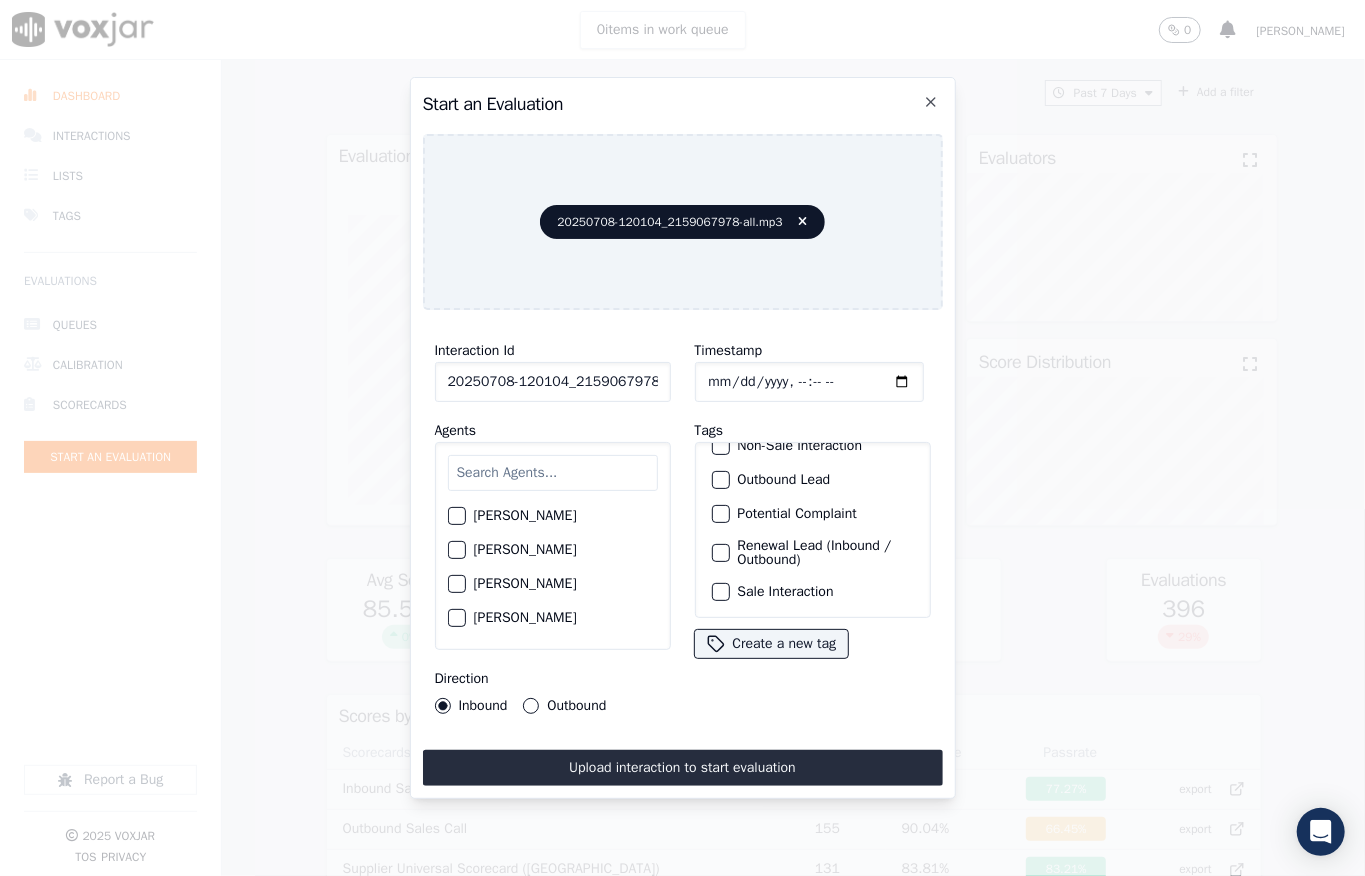 click at bounding box center (720, 592) 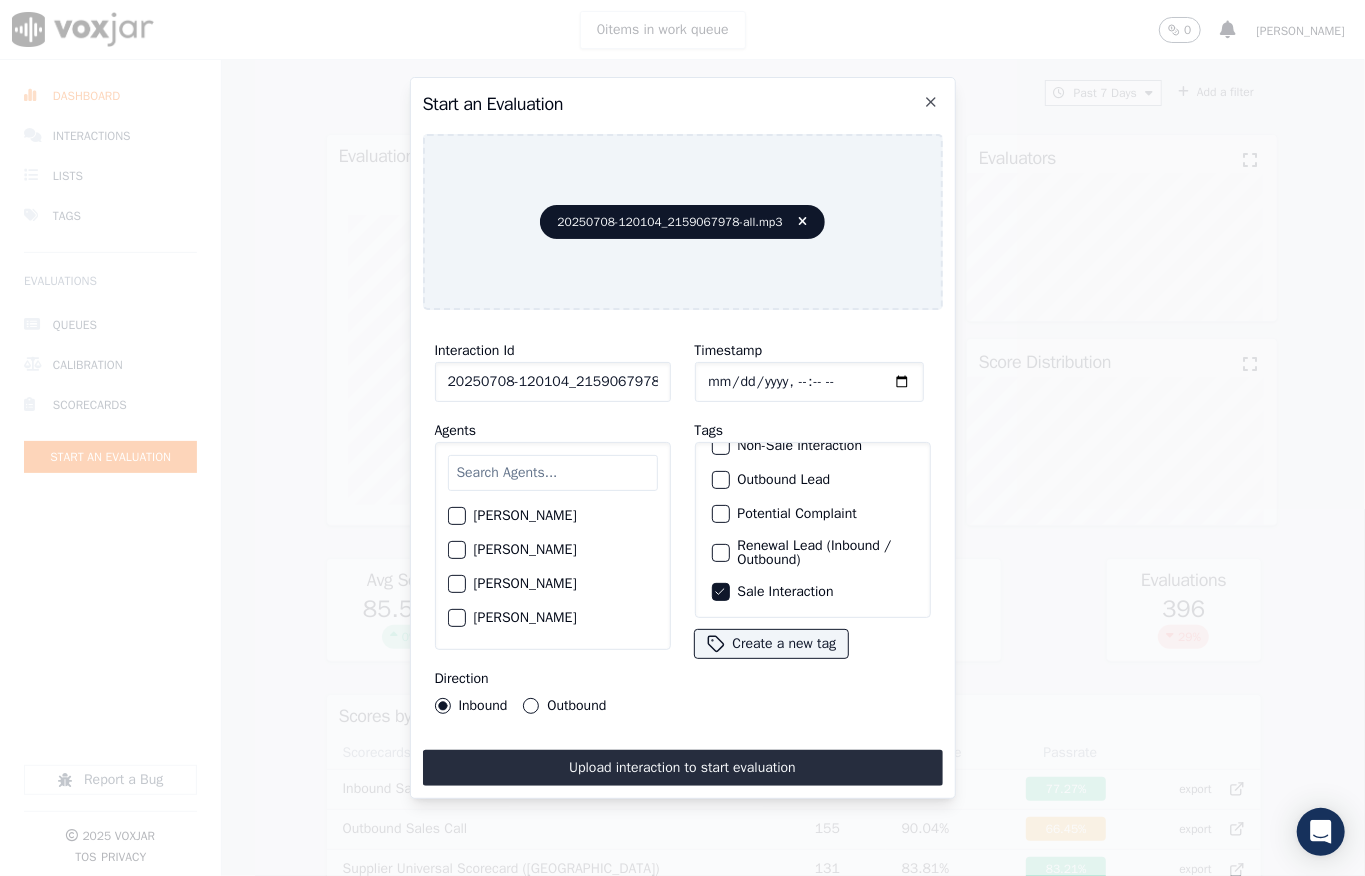 click at bounding box center (553, 473) 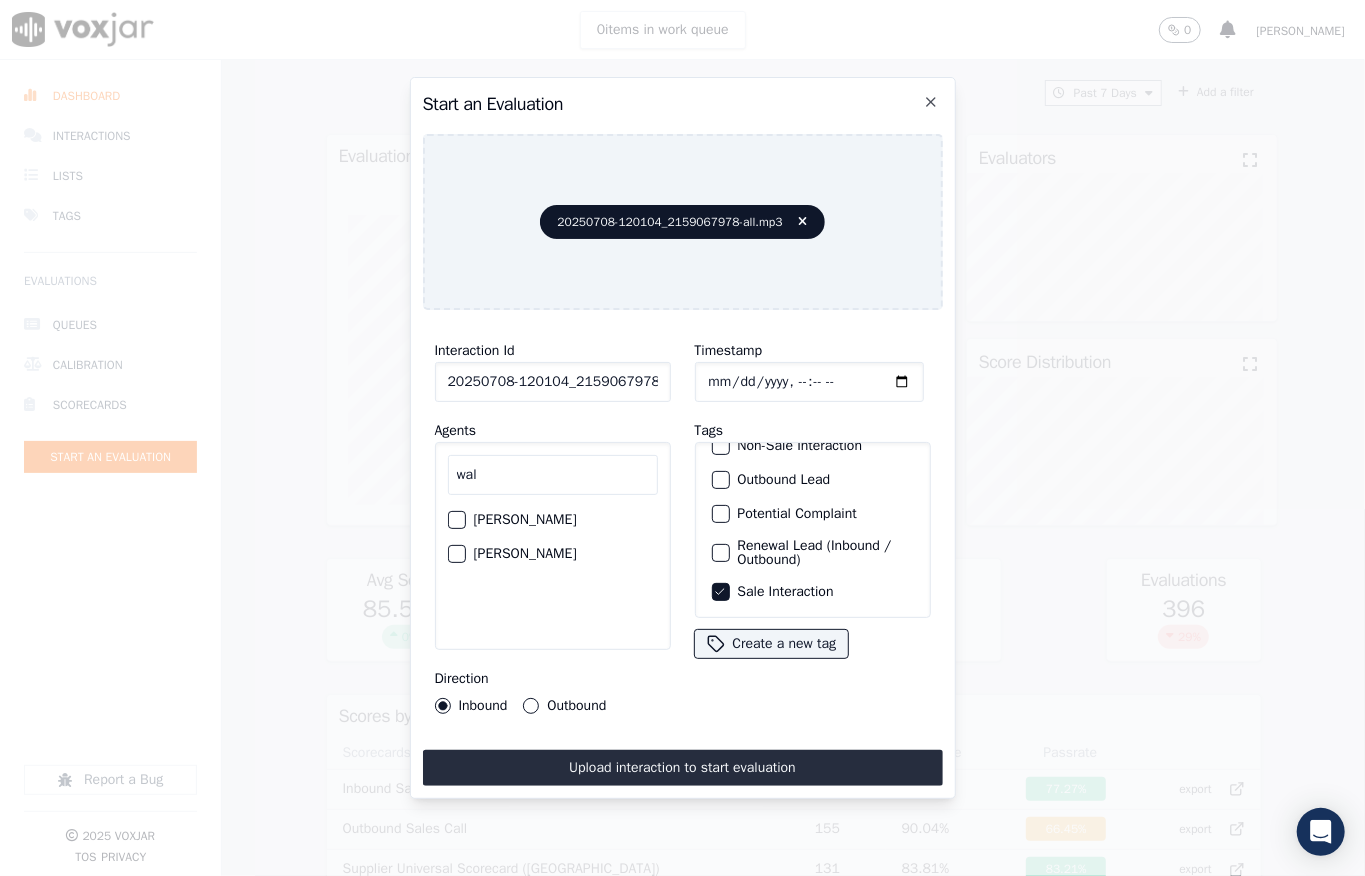 type on "wal" 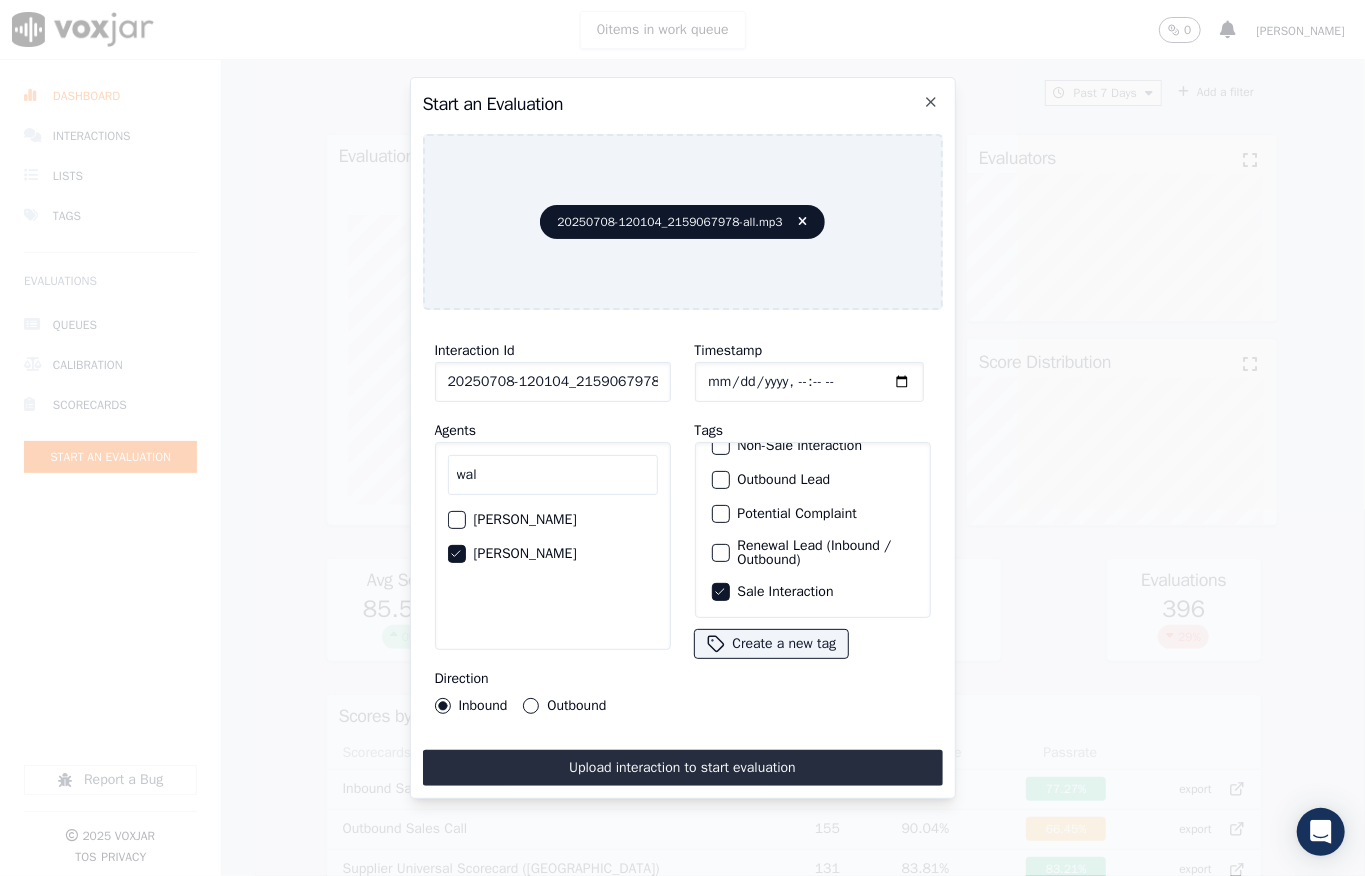 click on "Interaction Id   20250708-120104_2159067978-T1C1     Agents   wal     David Stephen     Walter Sarkar     Direction     Inbound     Outbound   Timestamp       Tags     Closer present     Complaint     Feedback Shared     Inbound Lead     Non-Sale Interaction     Outbound Lead     Potential Complaint     Renewal Lead (Inbound / Outbound)     Sale Interaction
Create a new tag     Upload interaction to start evaluation" at bounding box center [683, 556] 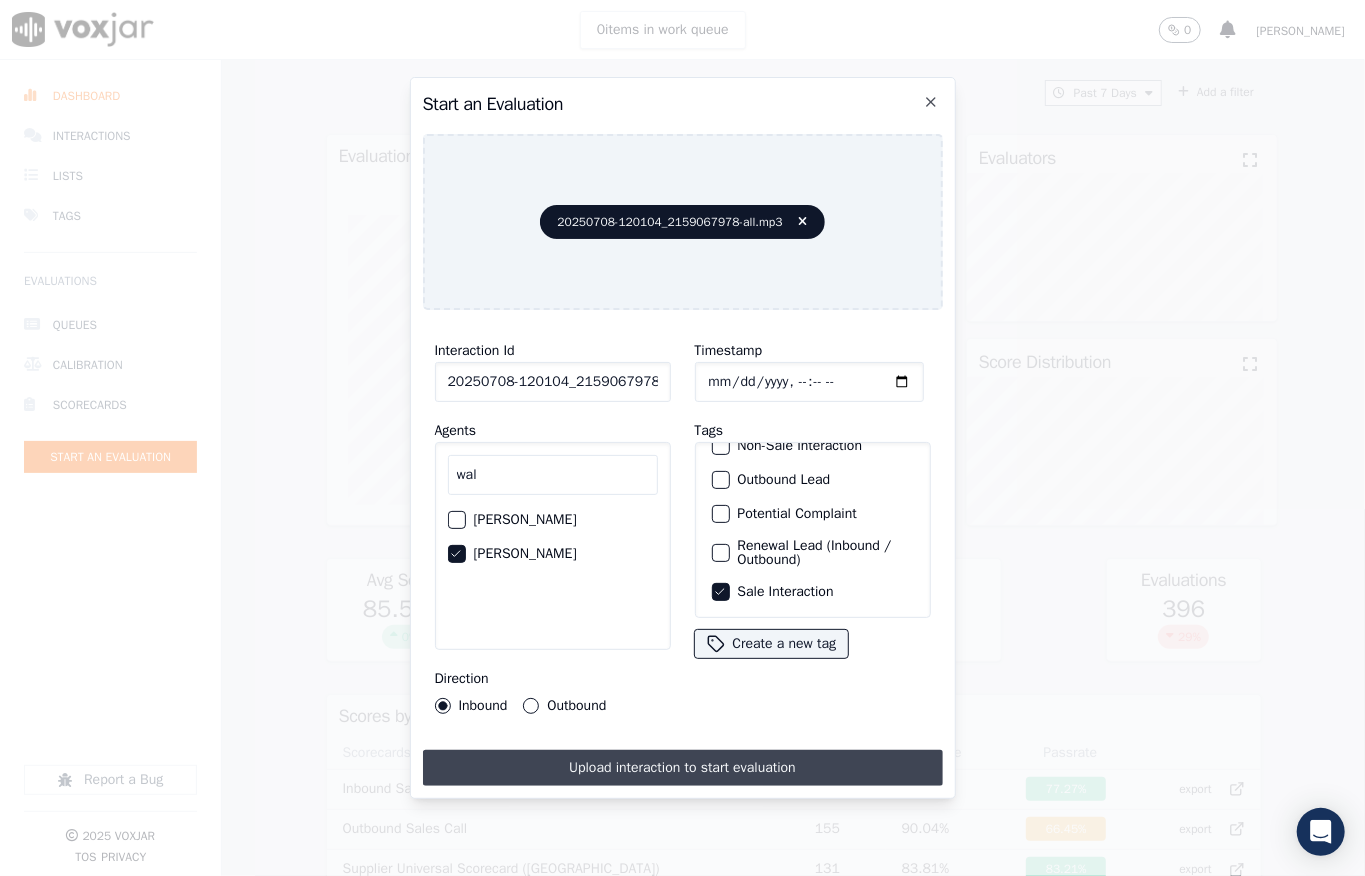 click on "Upload interaction to start evaluation" at bounding box center [683, 768] 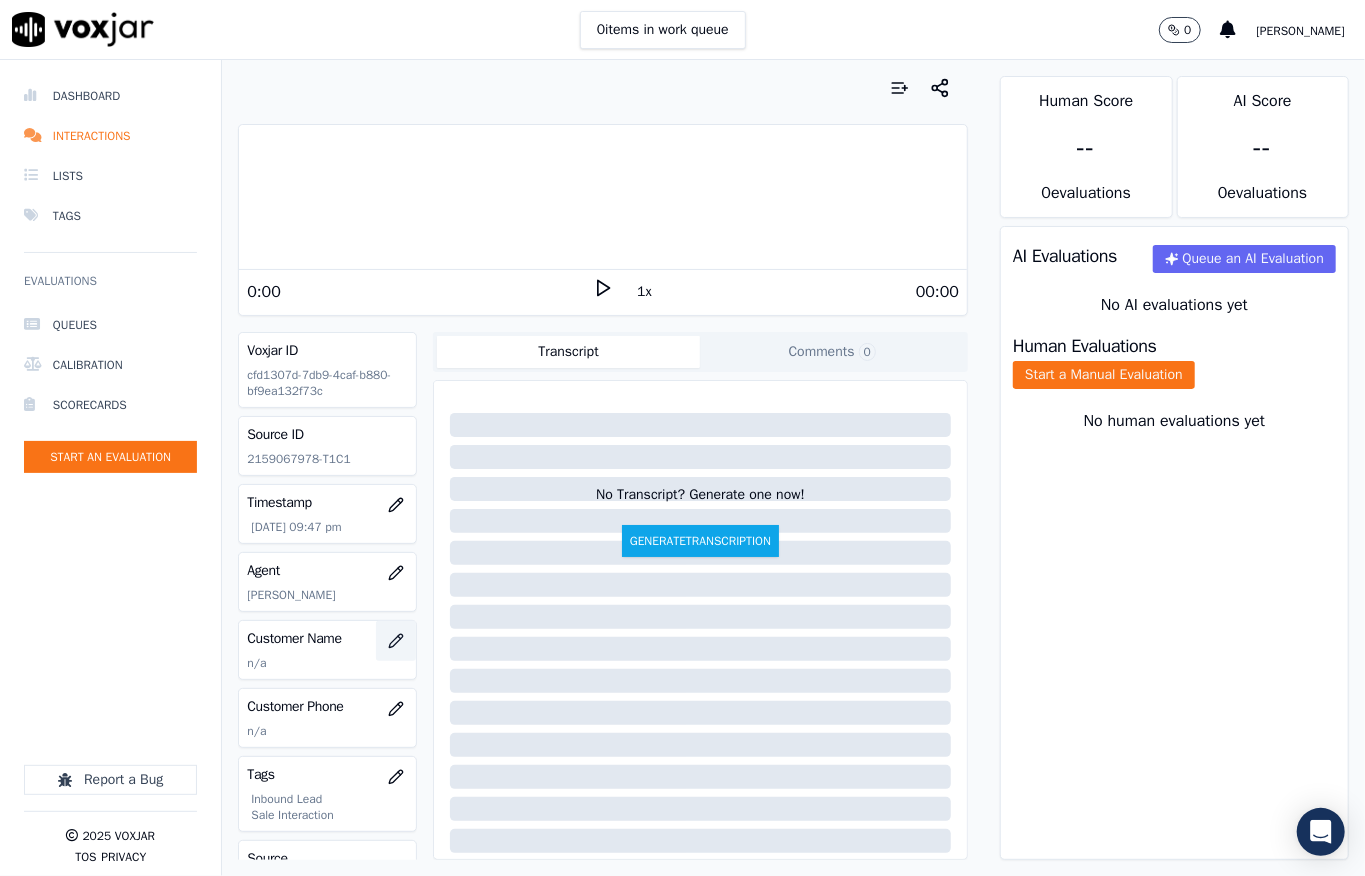 click 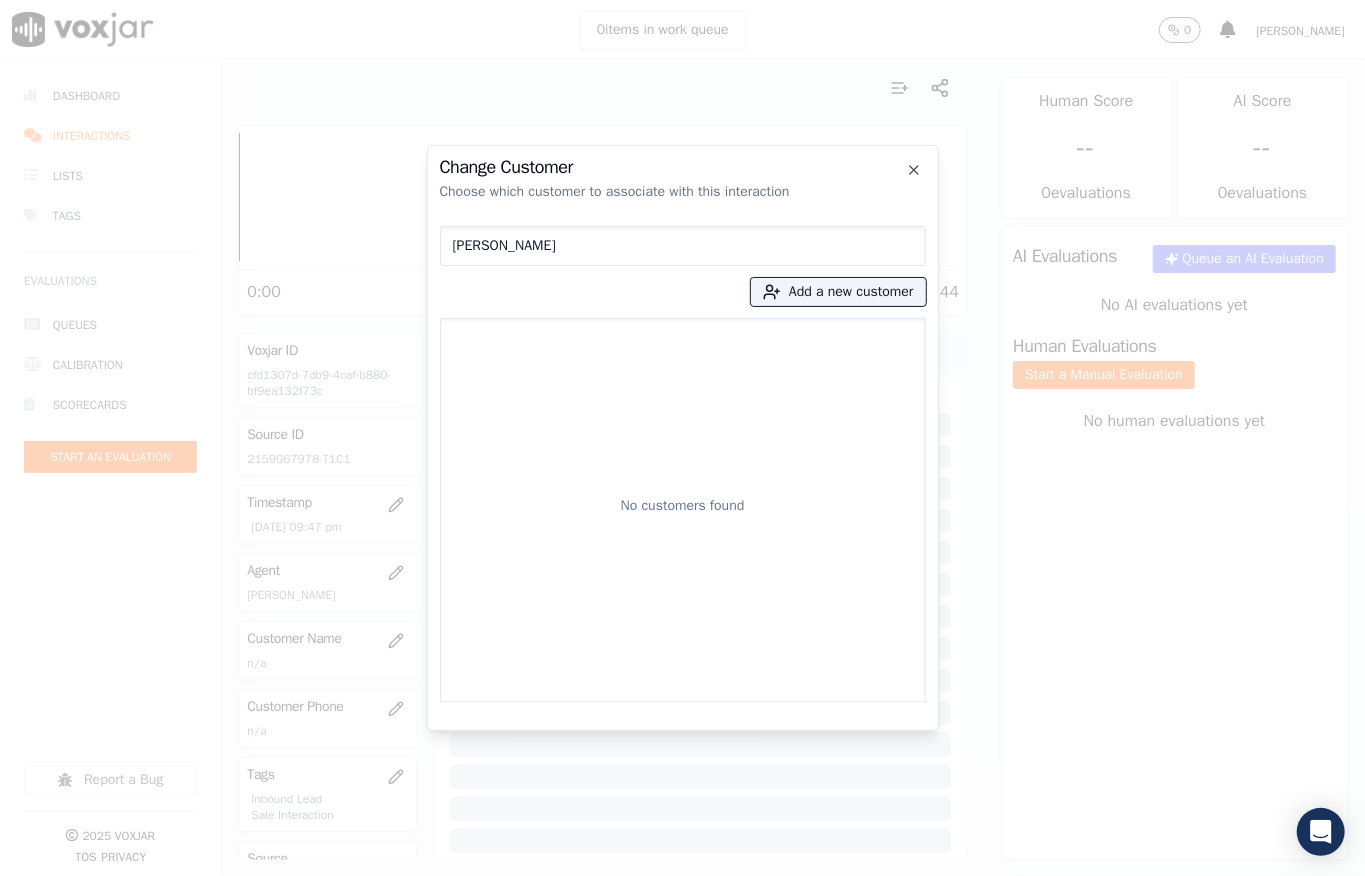type on "ROSLYN THOMA" 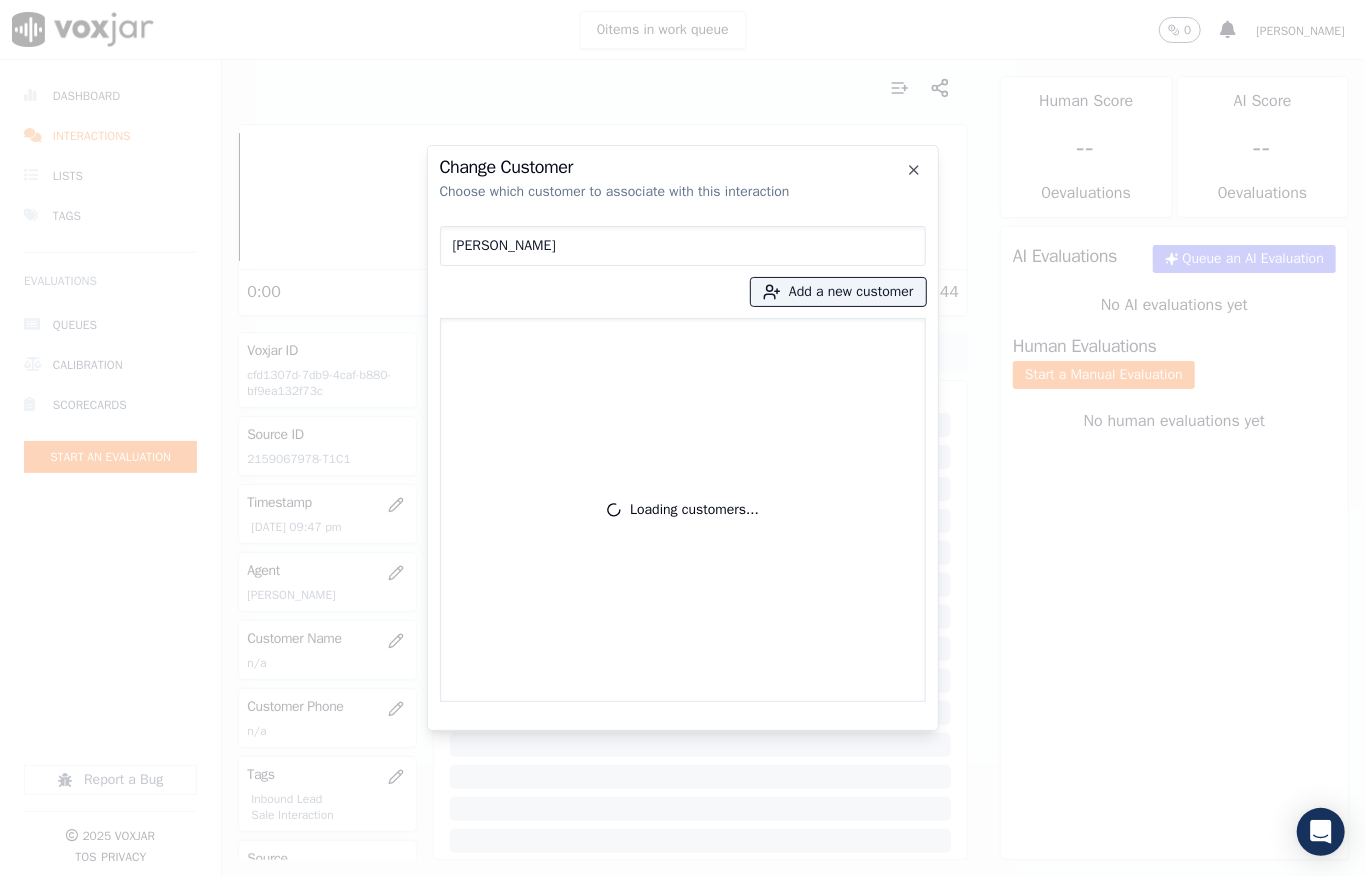 drag, startPoint x: 576, startPoint y: 242, endPoint x: 305, endPoint y: 241, distance: 271.00183 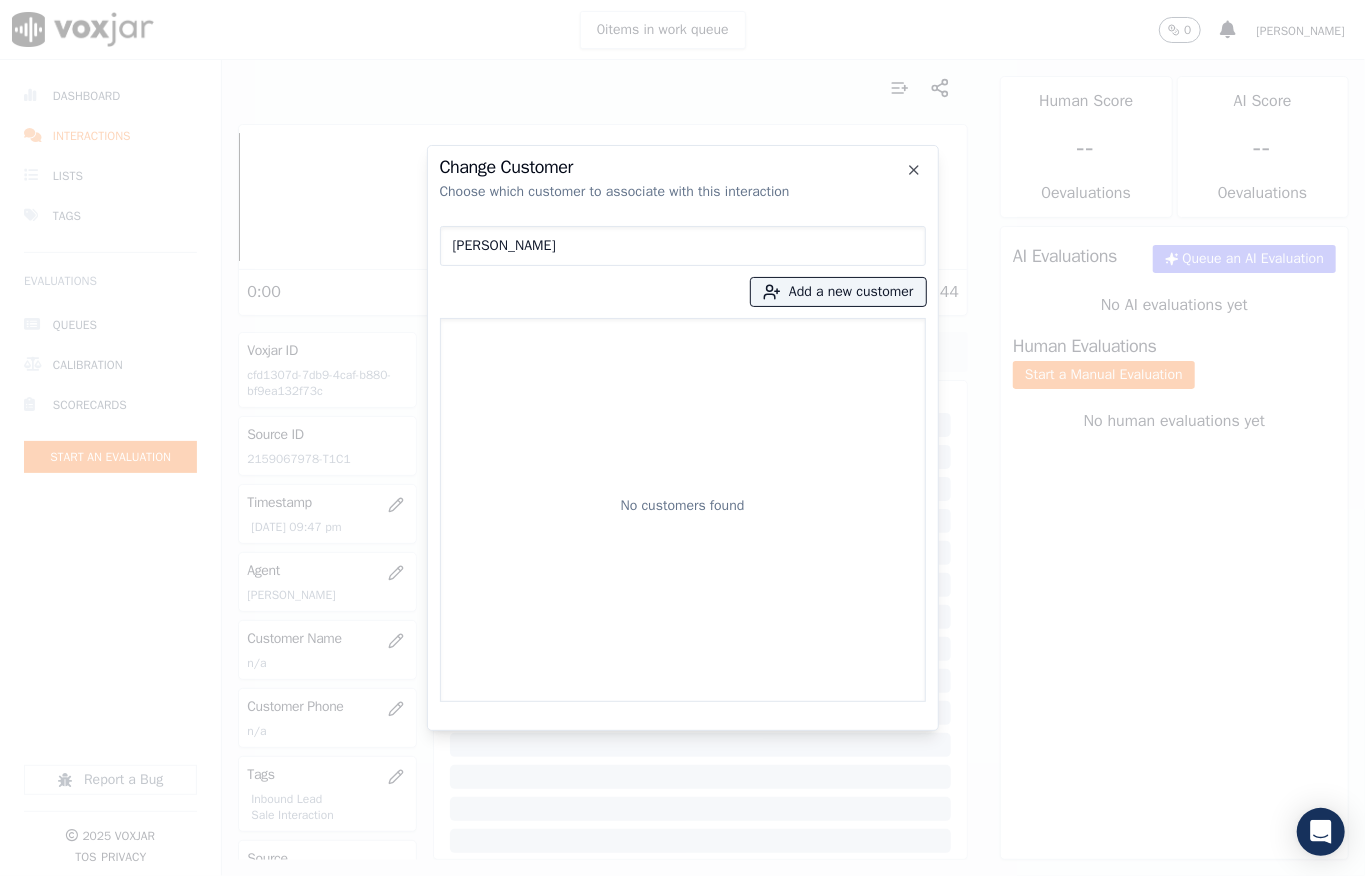 type 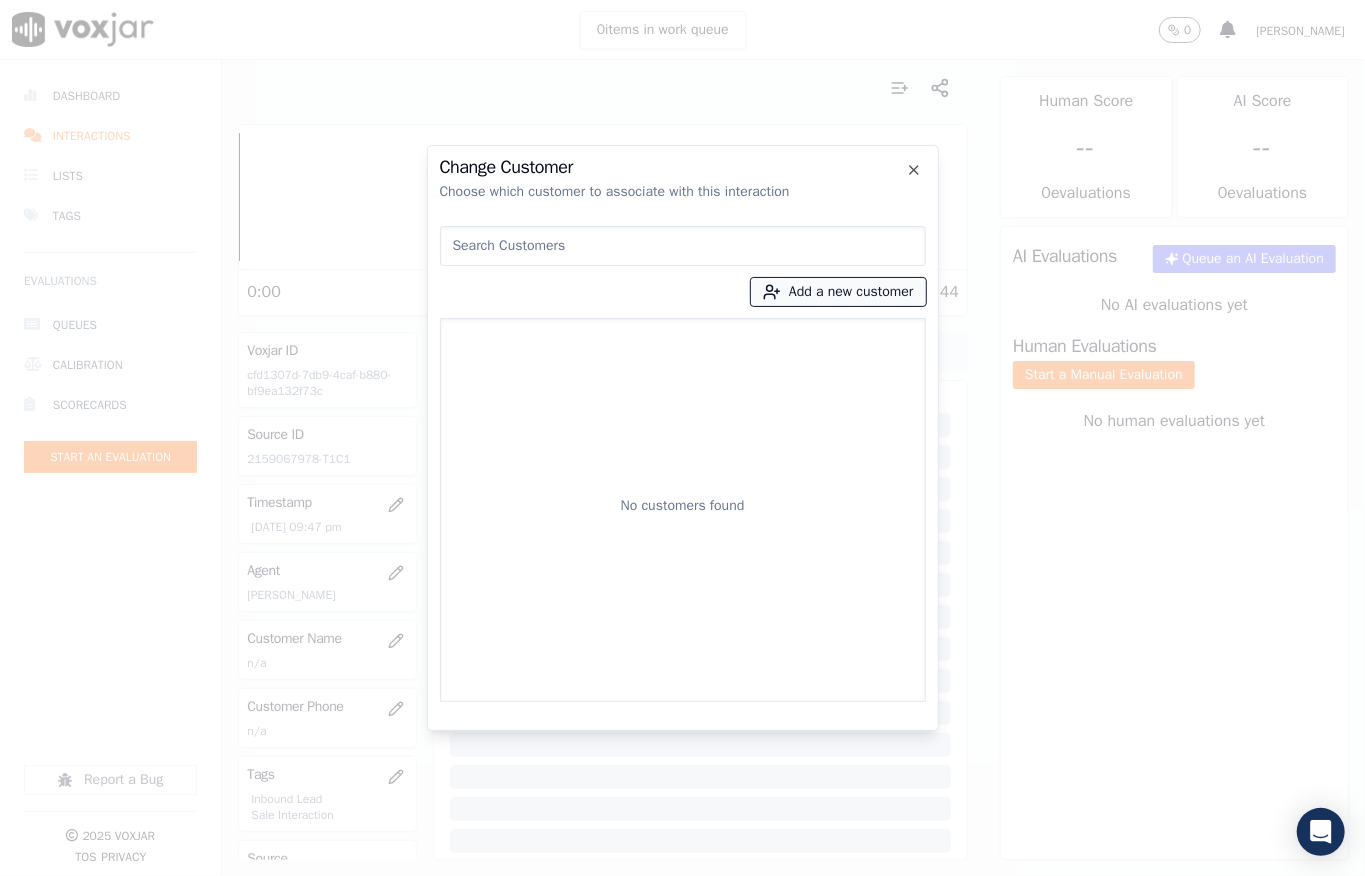 click on "Add a new customer" at bounding box center [838, 292] 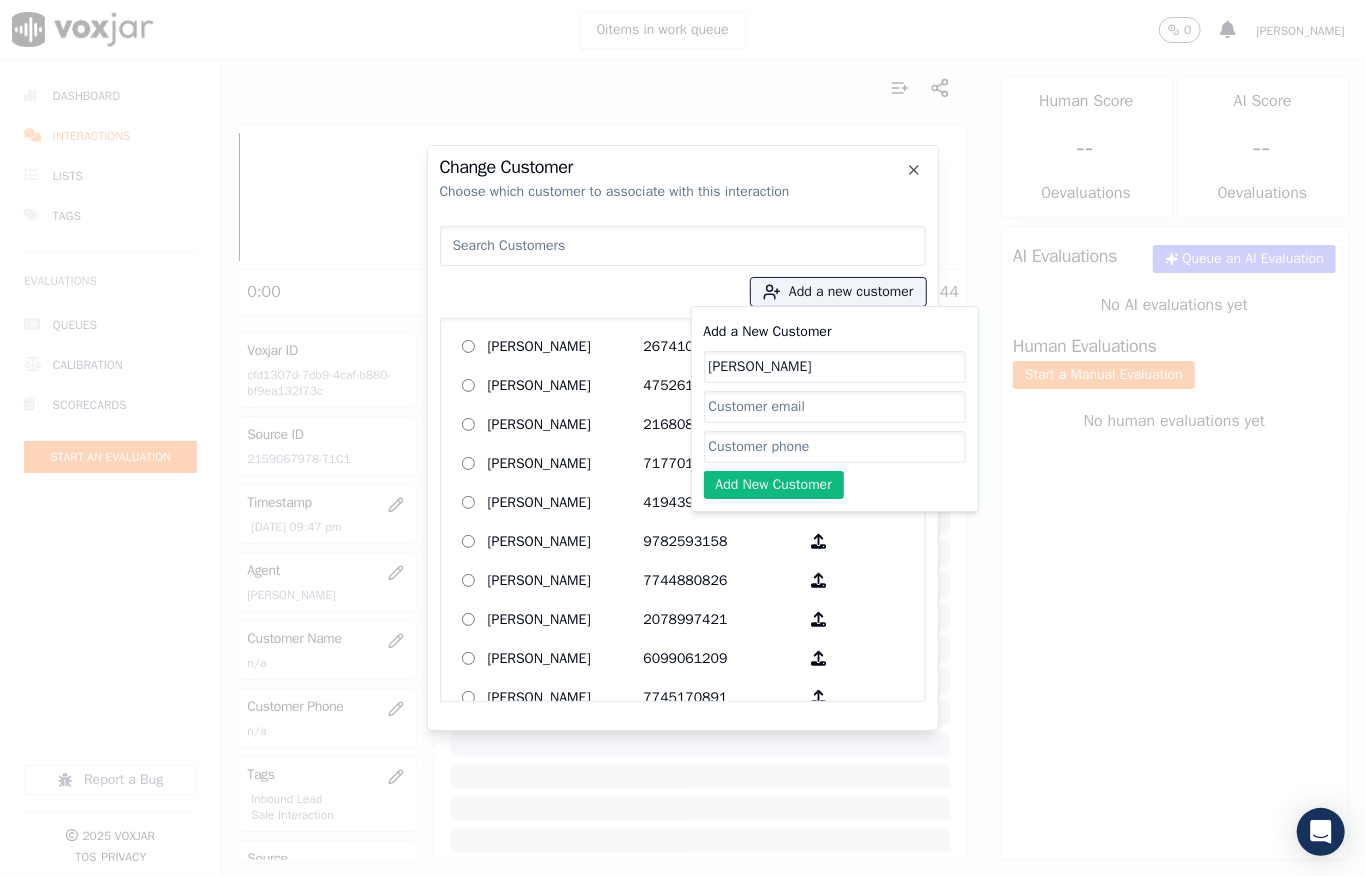 type on "ROSLYN THOMAS" 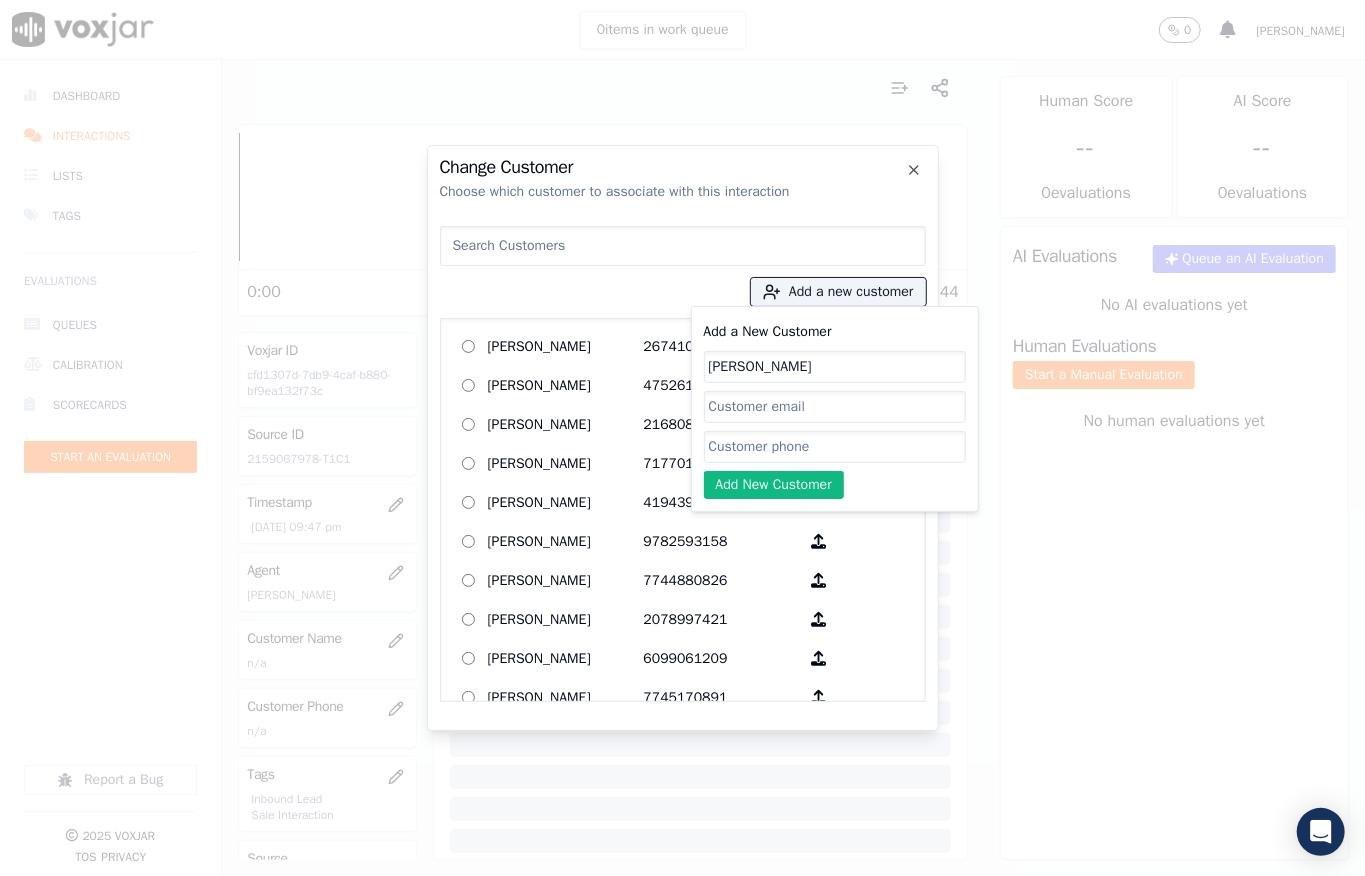 drag, startPoint x: 784, startPoint y: 445, endPoint x: 784, endPoint y: 456, distance: 11 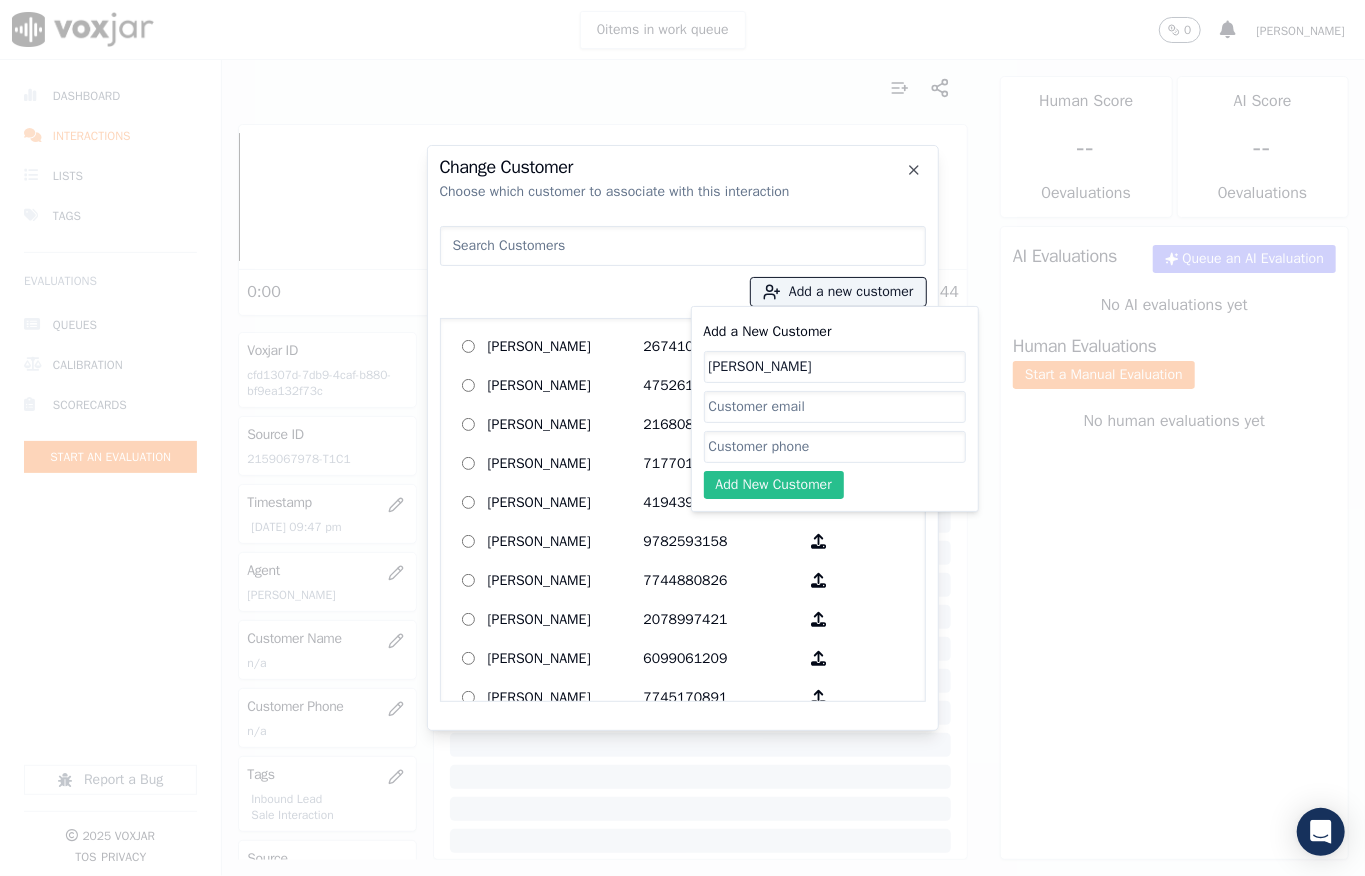 paste on "2159067978" 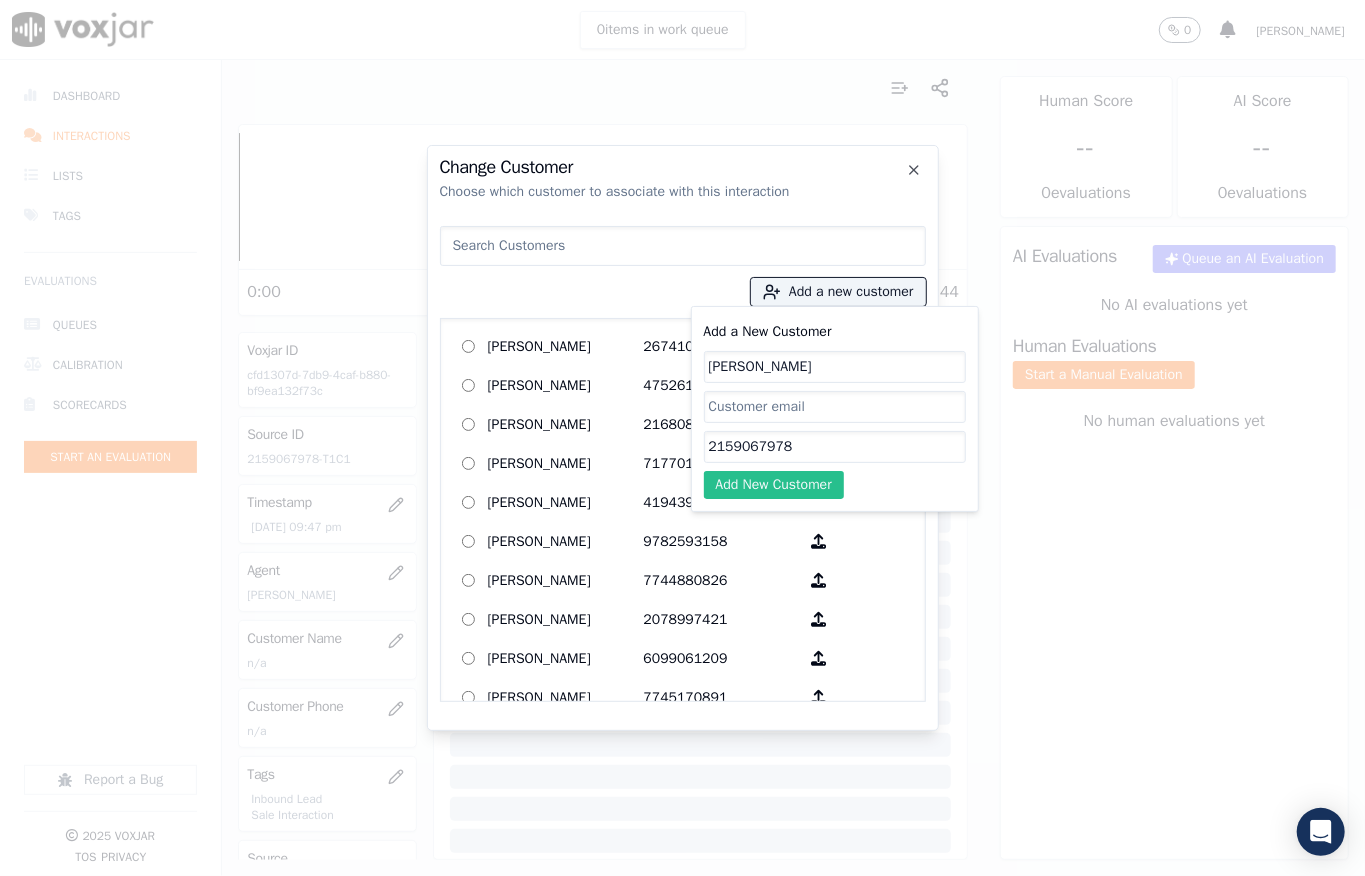 type on "2159067978" 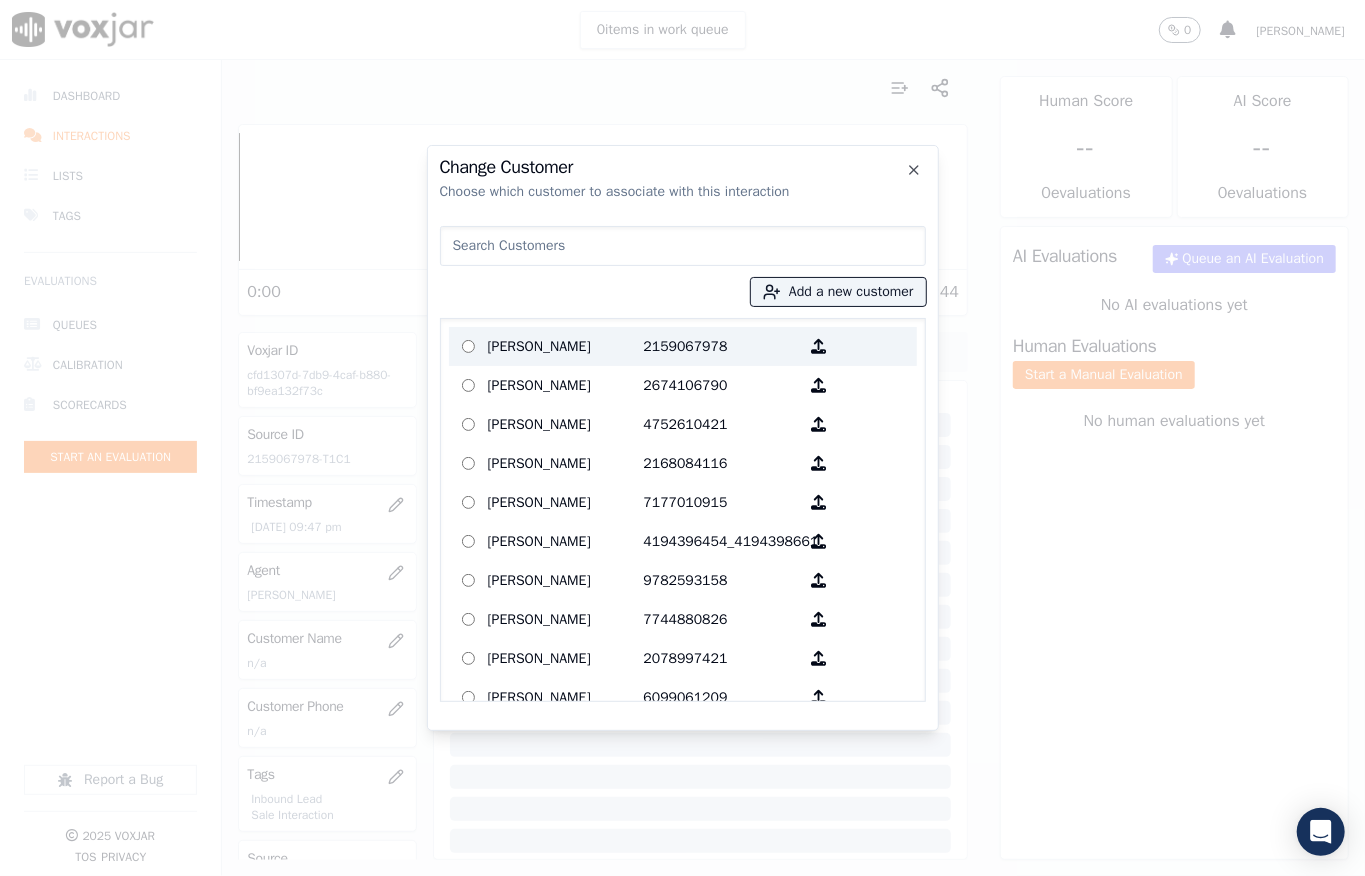 click on "ROSLYN THOMAS" at bounding box center (566, 346) 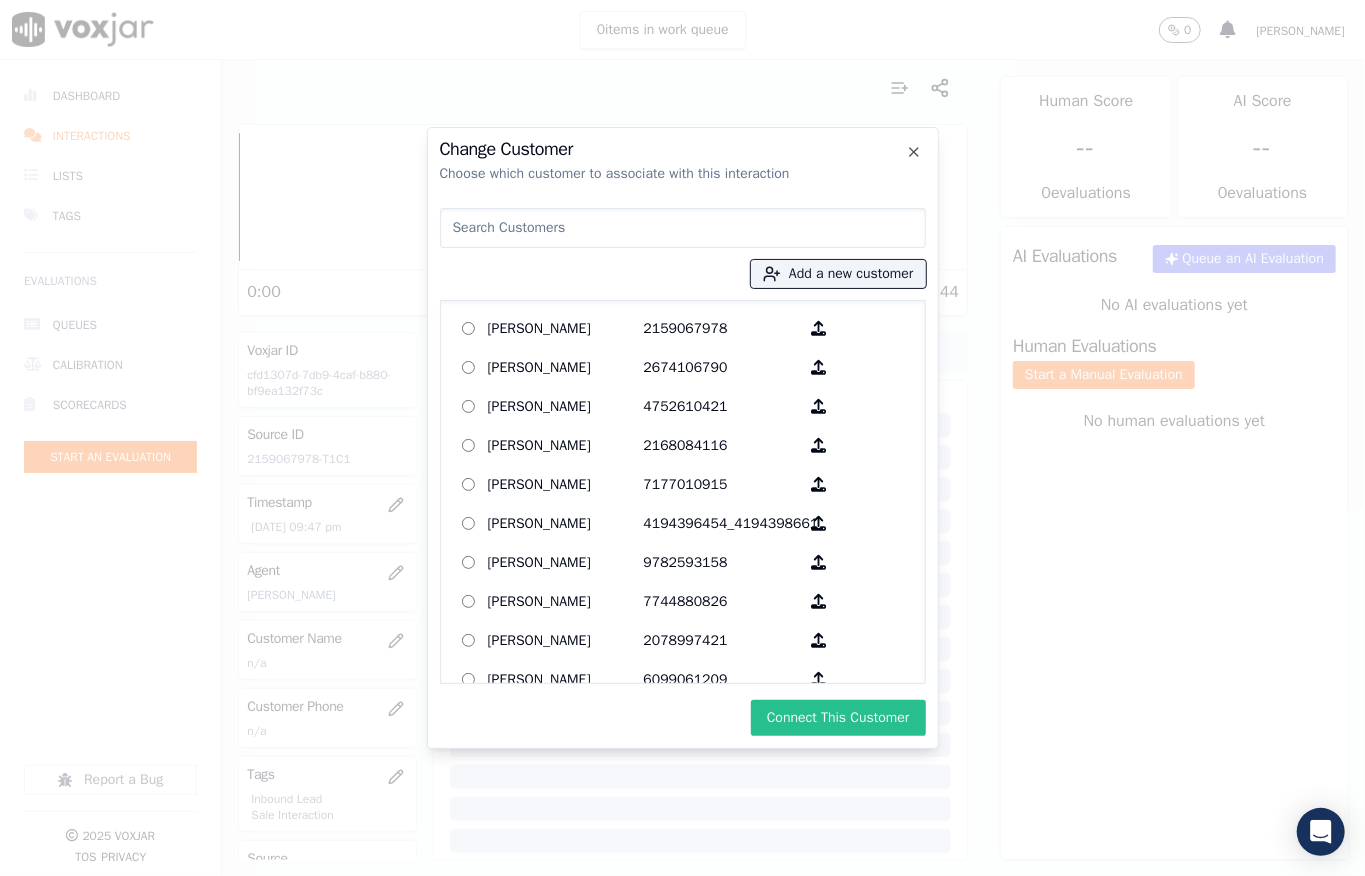 click on "Connect This Customer" at bounding box center [838, 718] 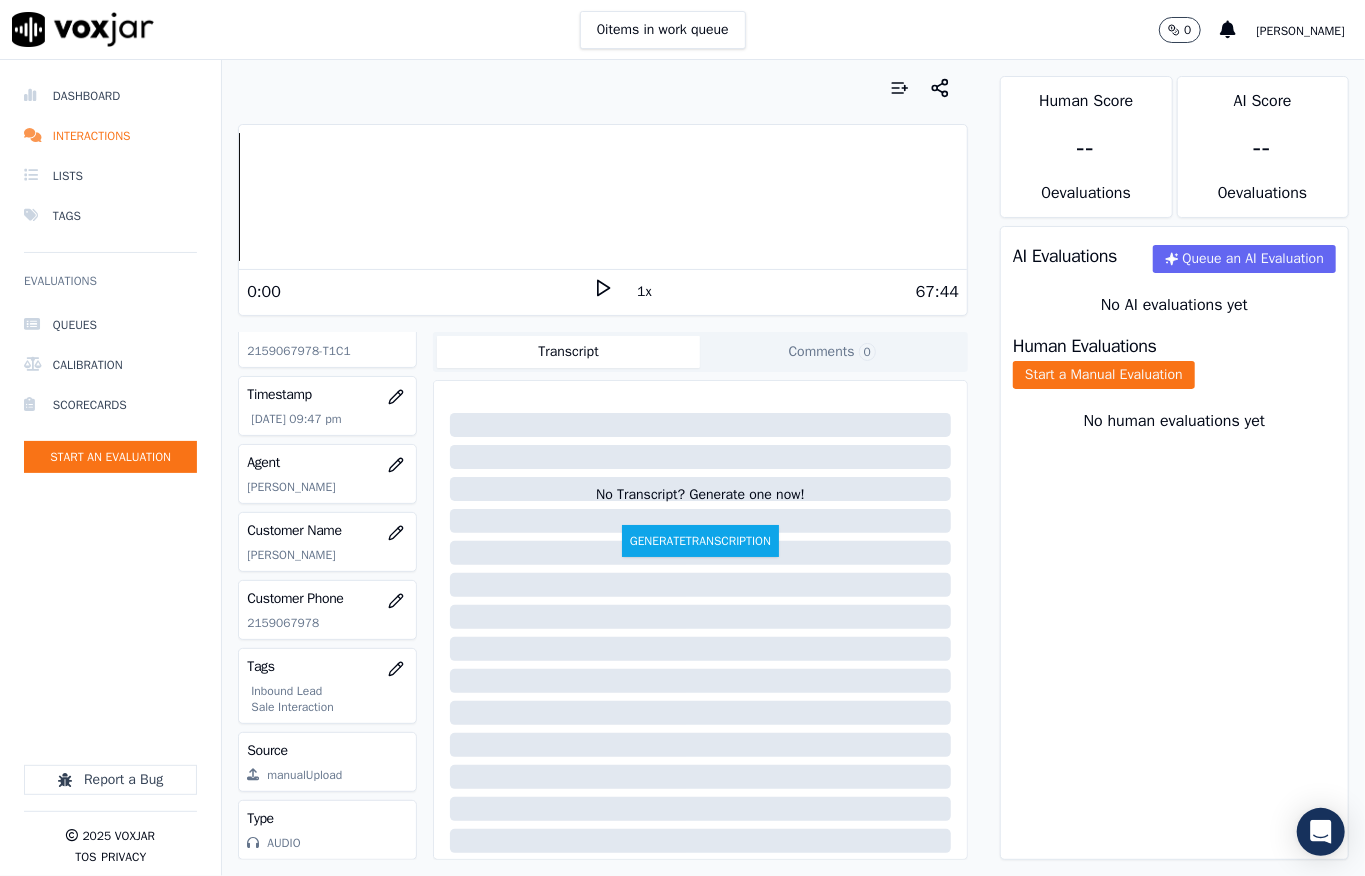 scroll, scrollTop: 0, scrollLeft: 0, axis: both 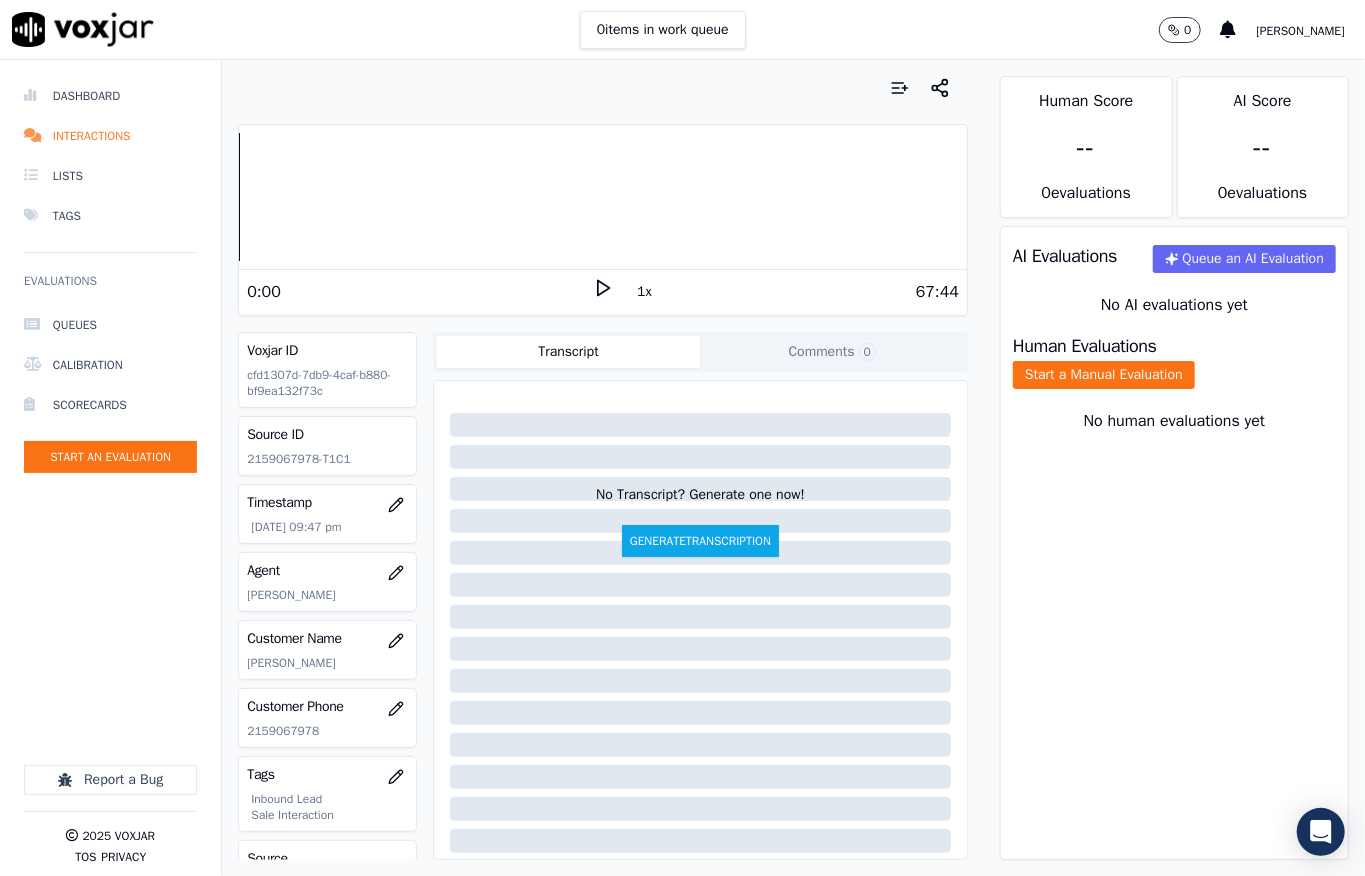 click on "Human Evaluations" at bounding box center (1085, 346) 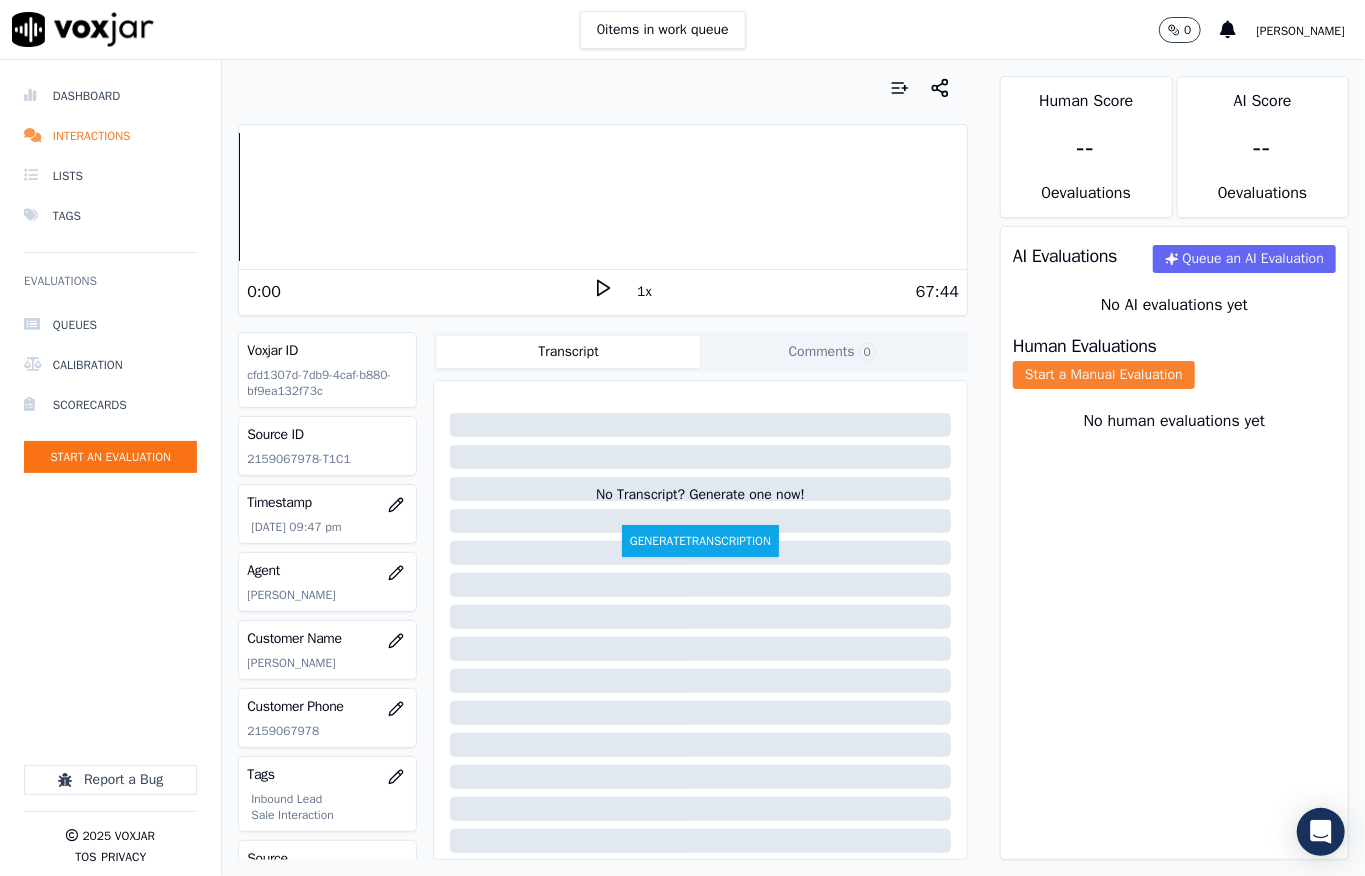 click on "Start a Manual Evaluation" 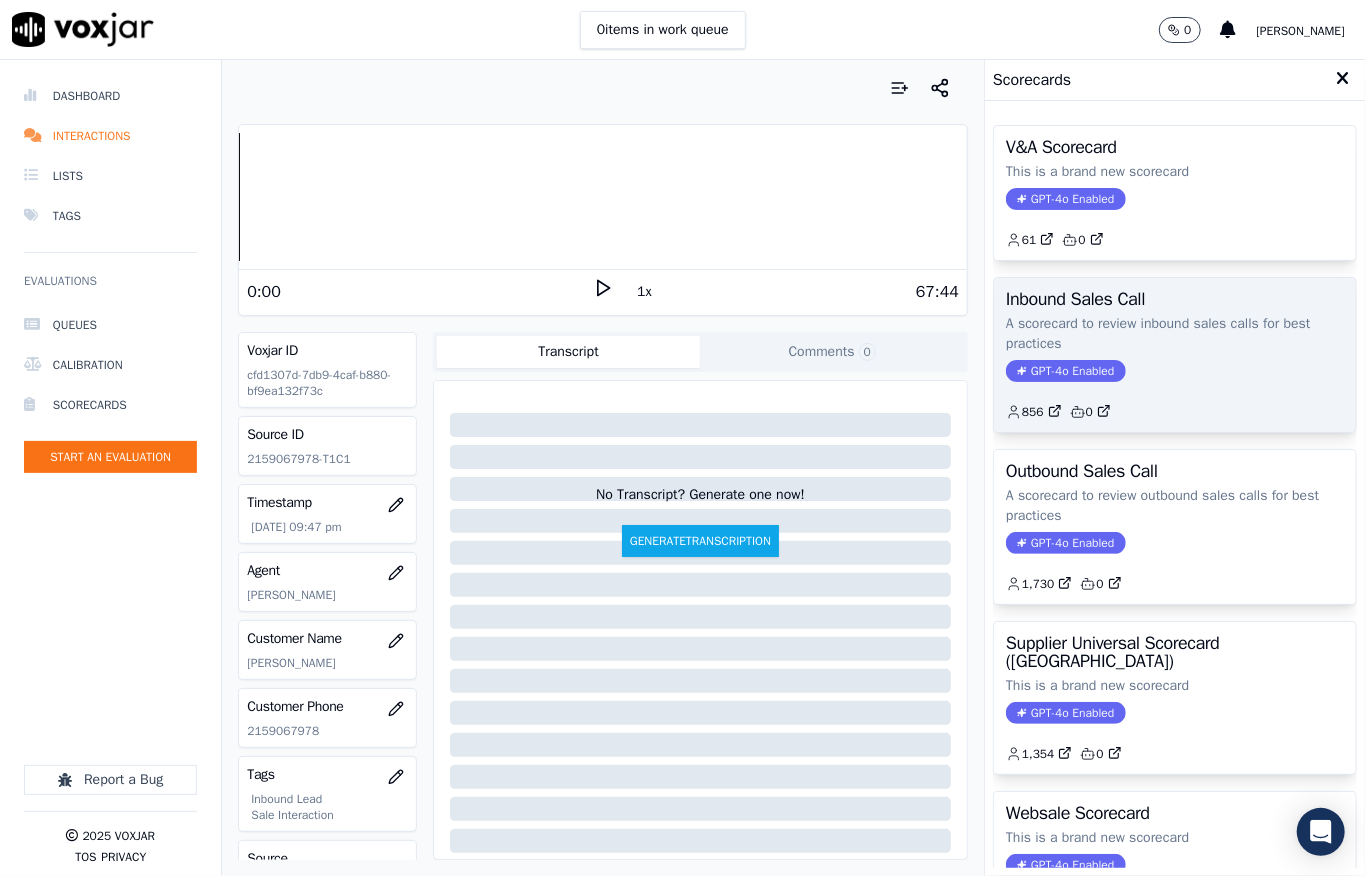 click on "GPT-4o Enabled" at bounding box center [1065, 371] 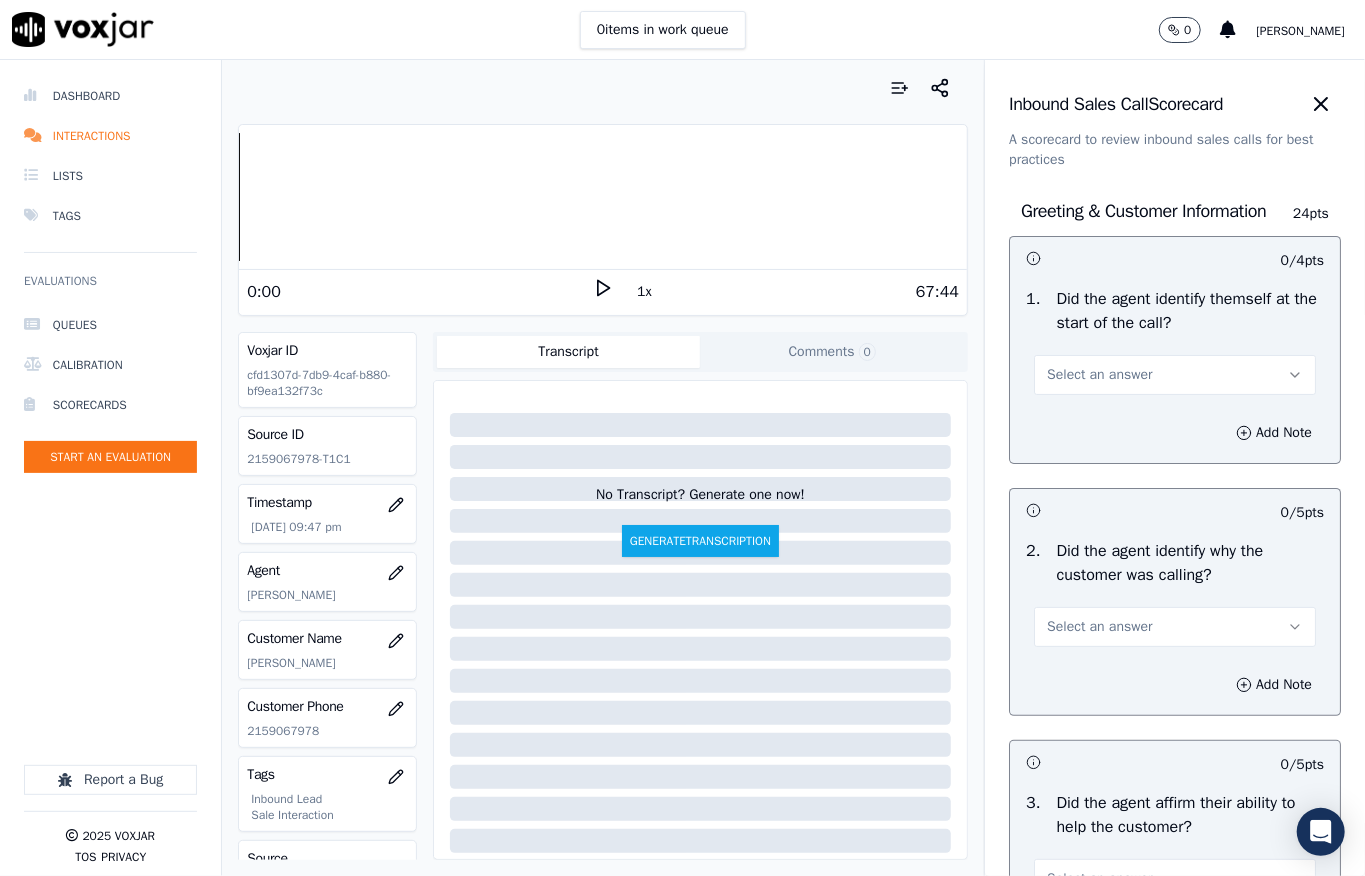 click on "Select an answer" at bounding box center (1099, 375) 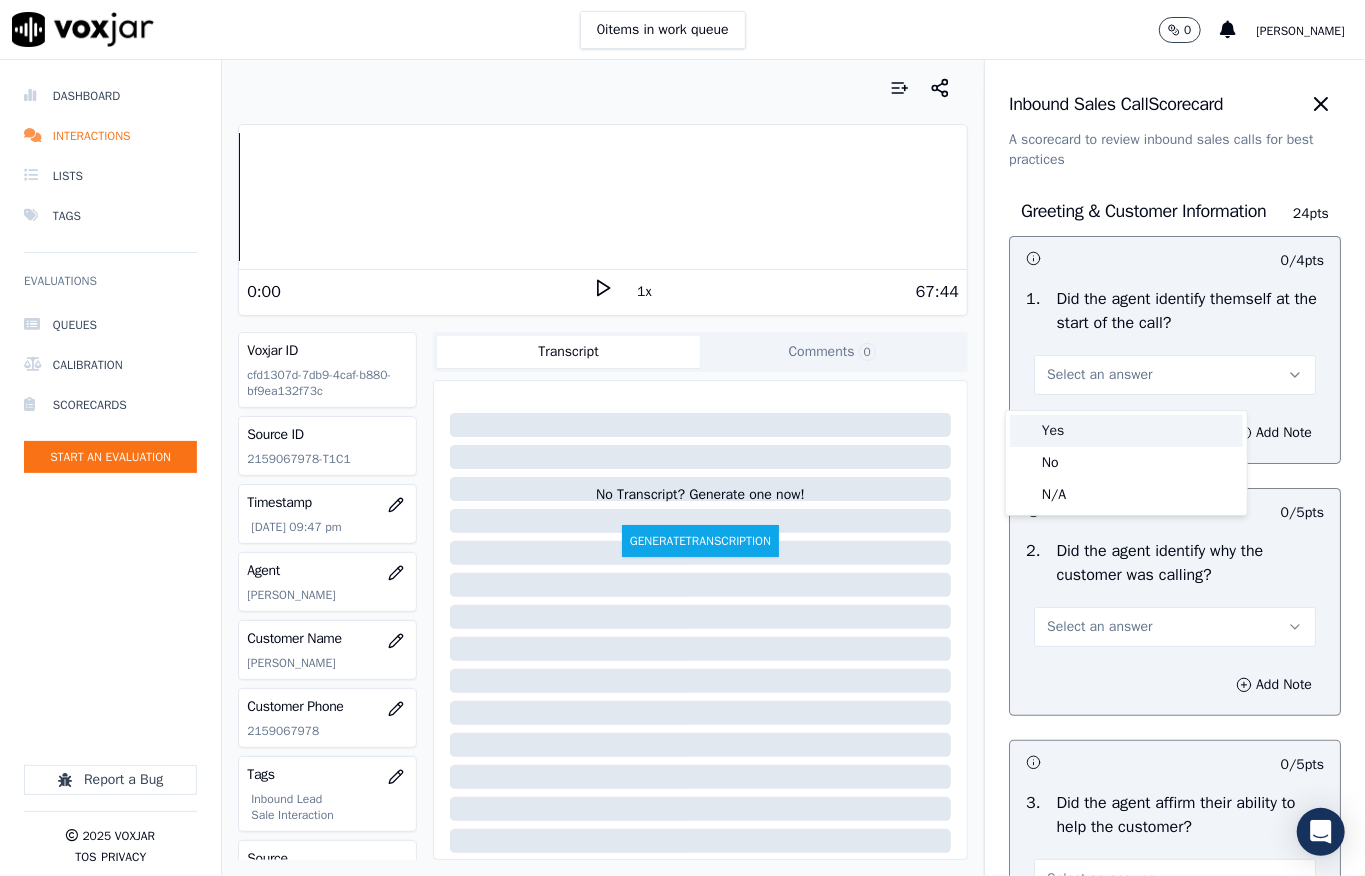 click on "Yes" at bounding box center [1126, 431] 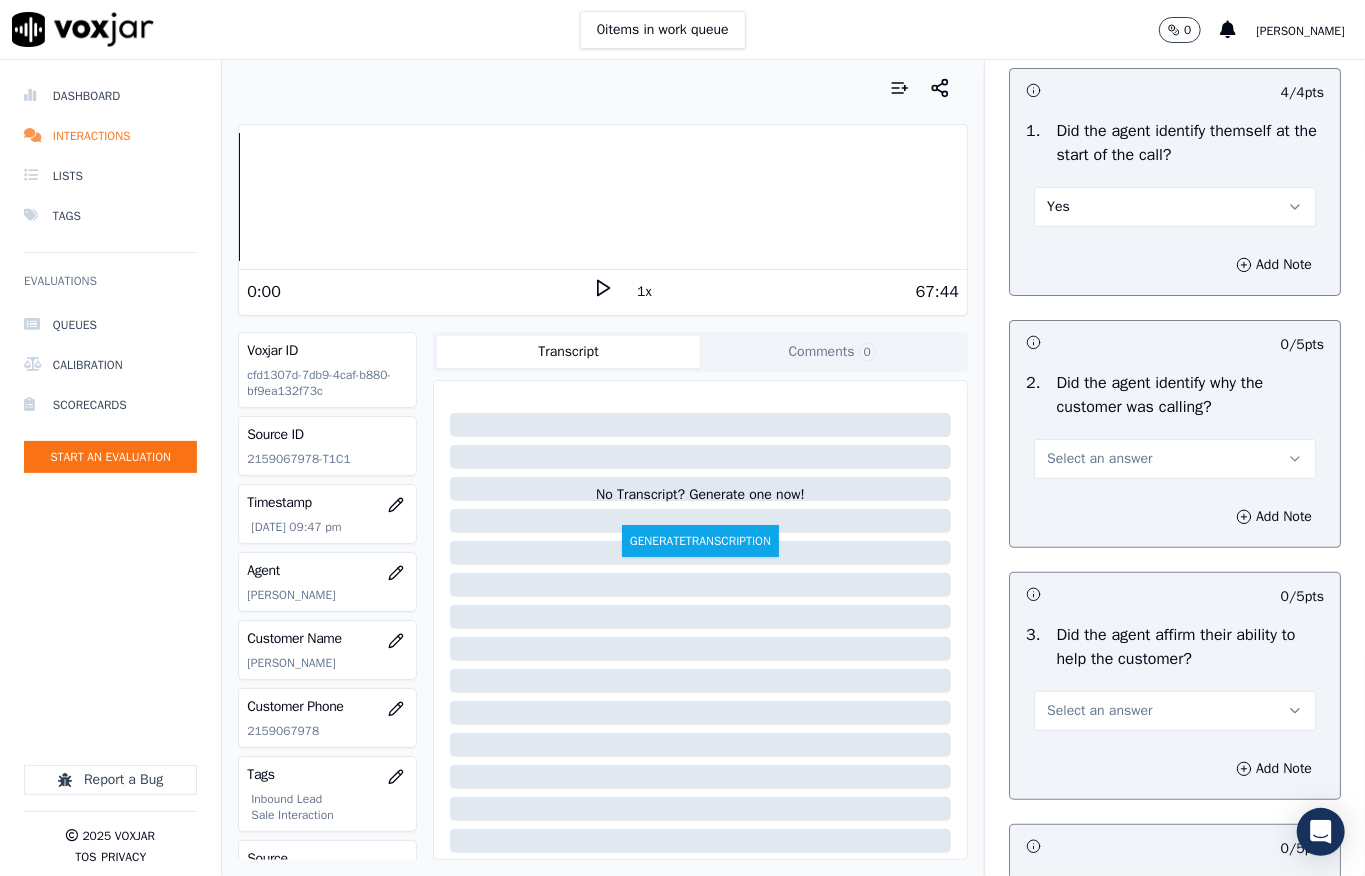 scroll, scrollTop: 266, scrollLeft: 0, axis: vertical 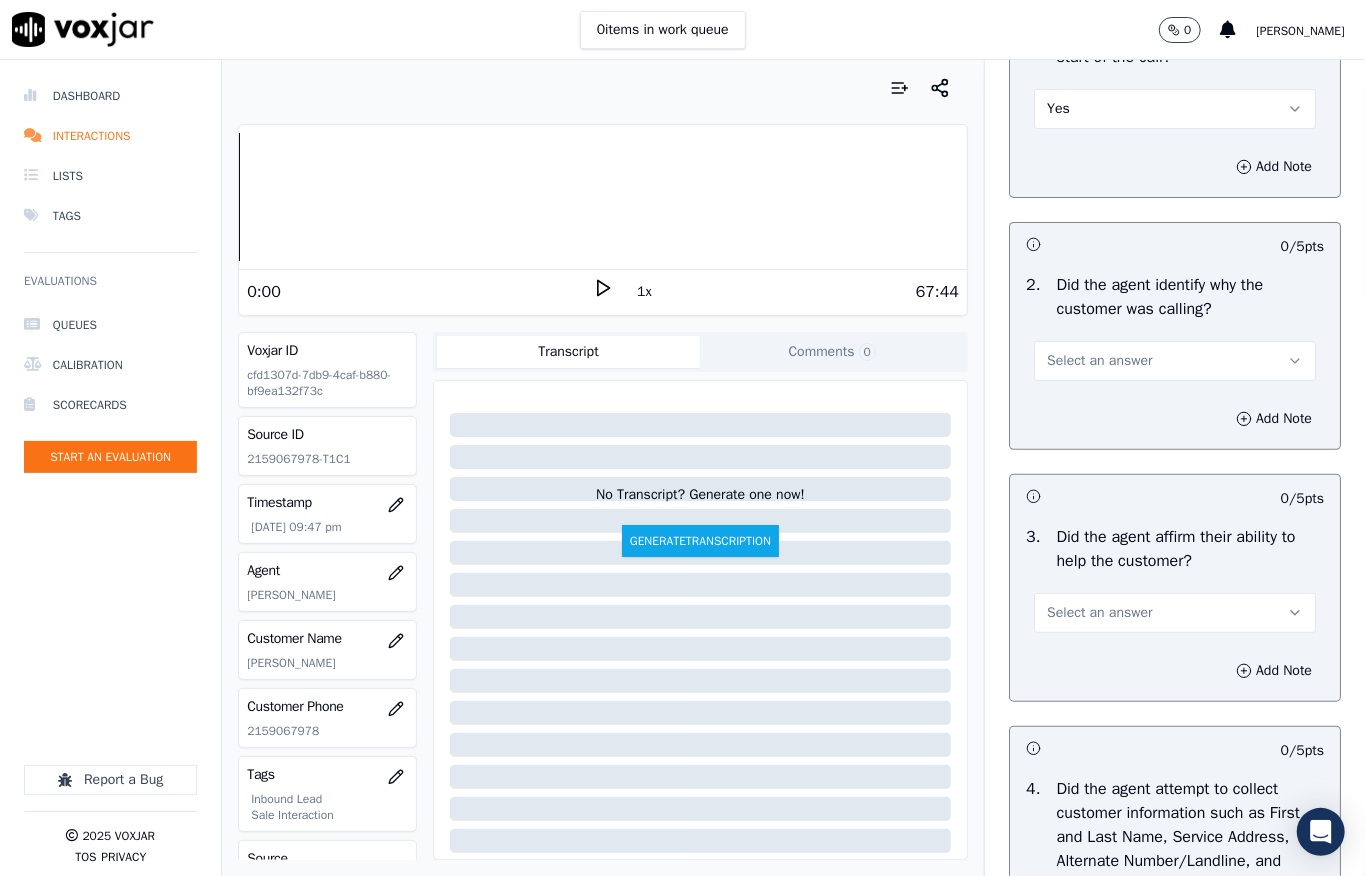 click on "Select an answer" at bounding box center (1099, 361) 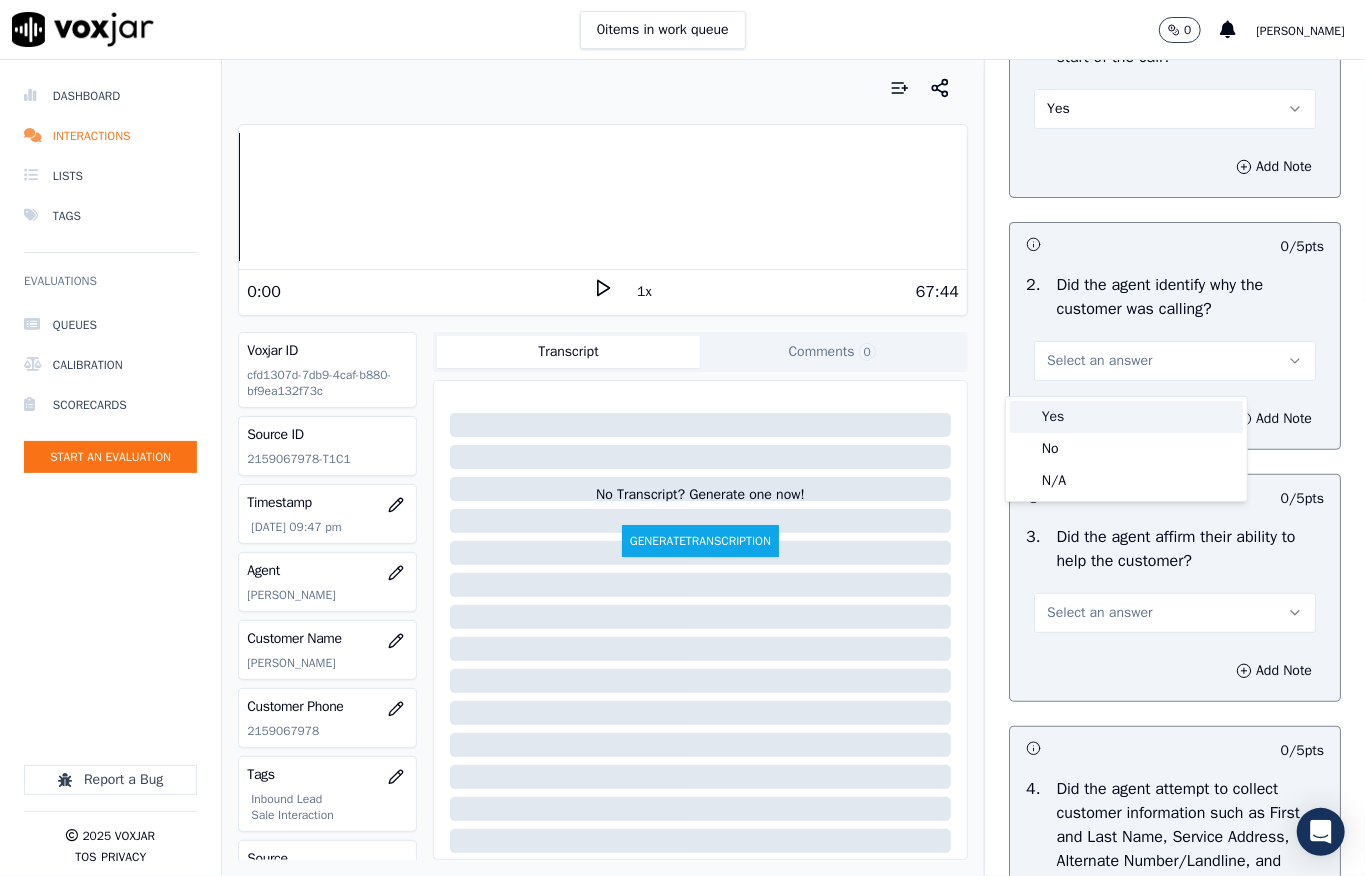 click on "Yes" at bounding box center [1126, 417] 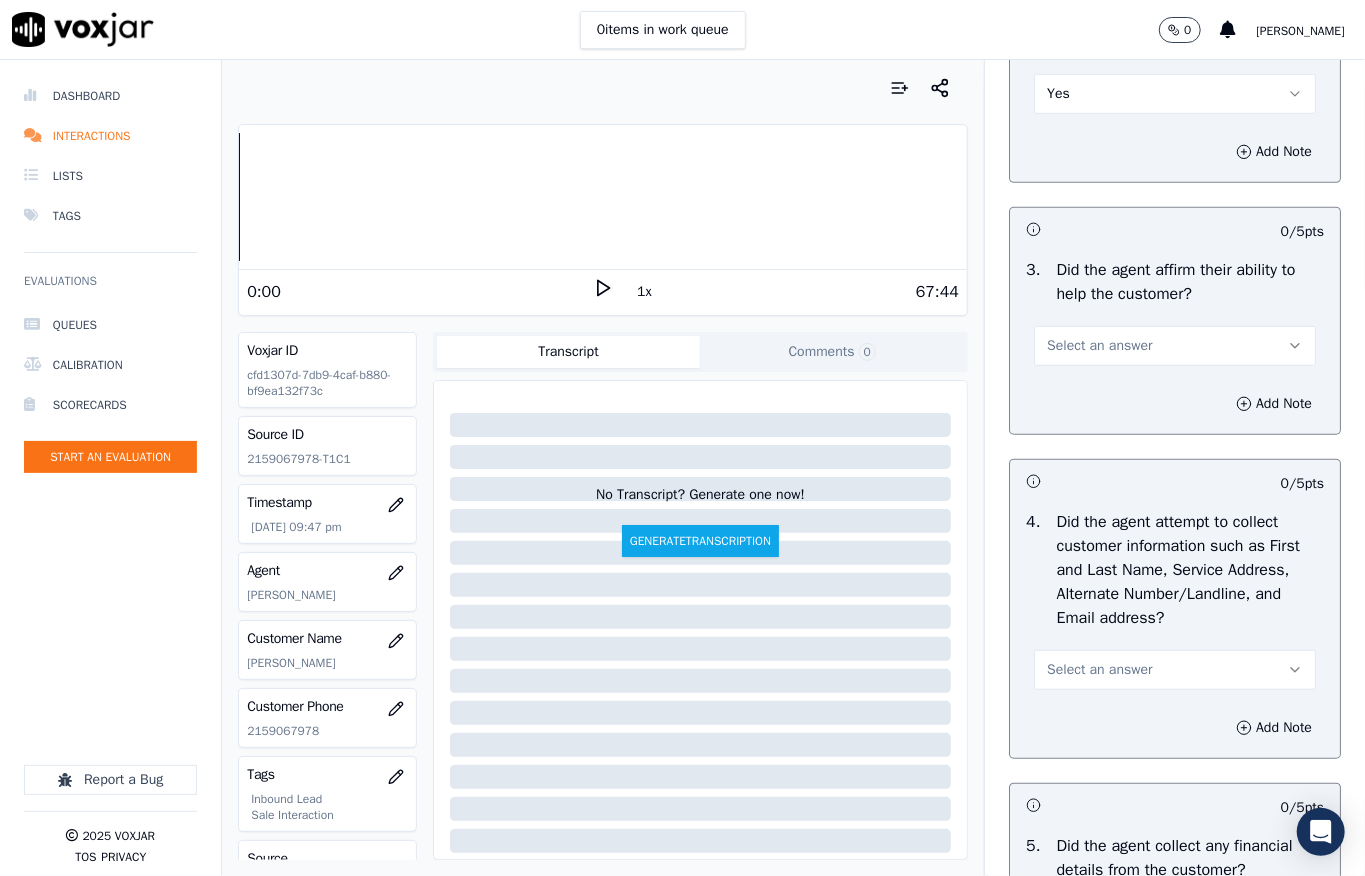 click on "Select an answer" at bounding box center [1099, 346] 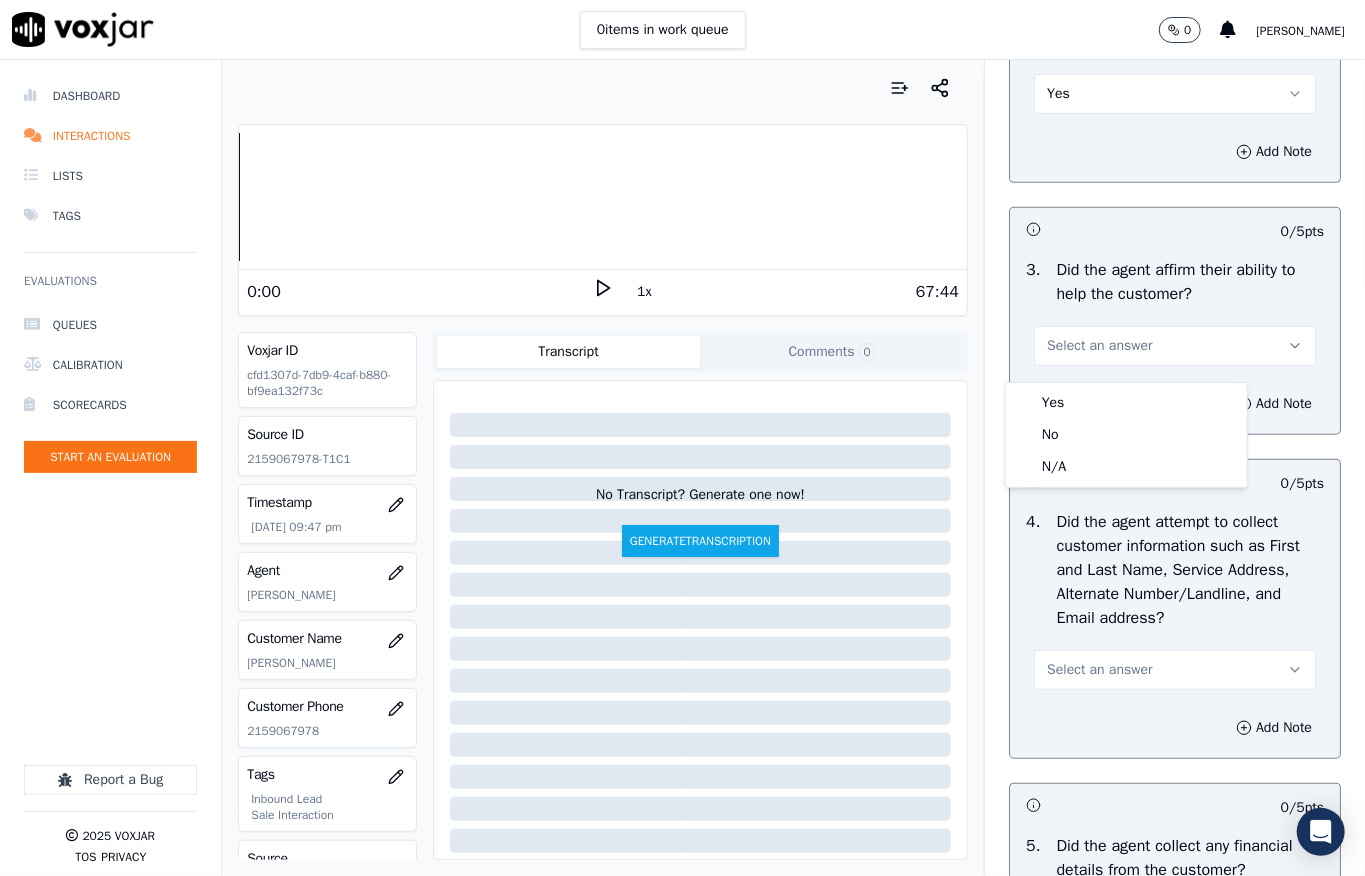 click on "Yes   No     N/A" at bounding box center (1126, 435) 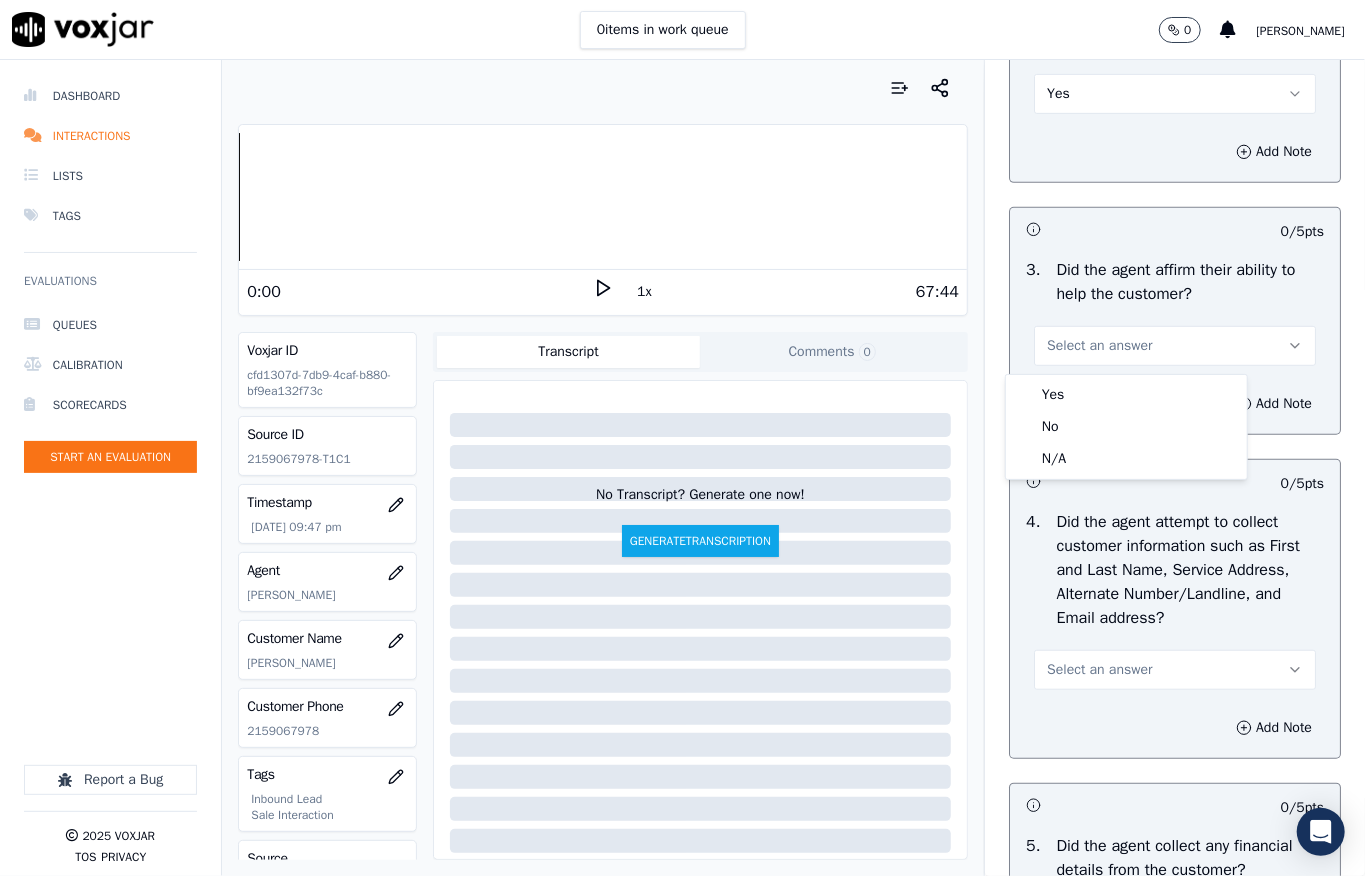 scroll, scrollTop: 666, scrollLeft: 0, axis: vertical 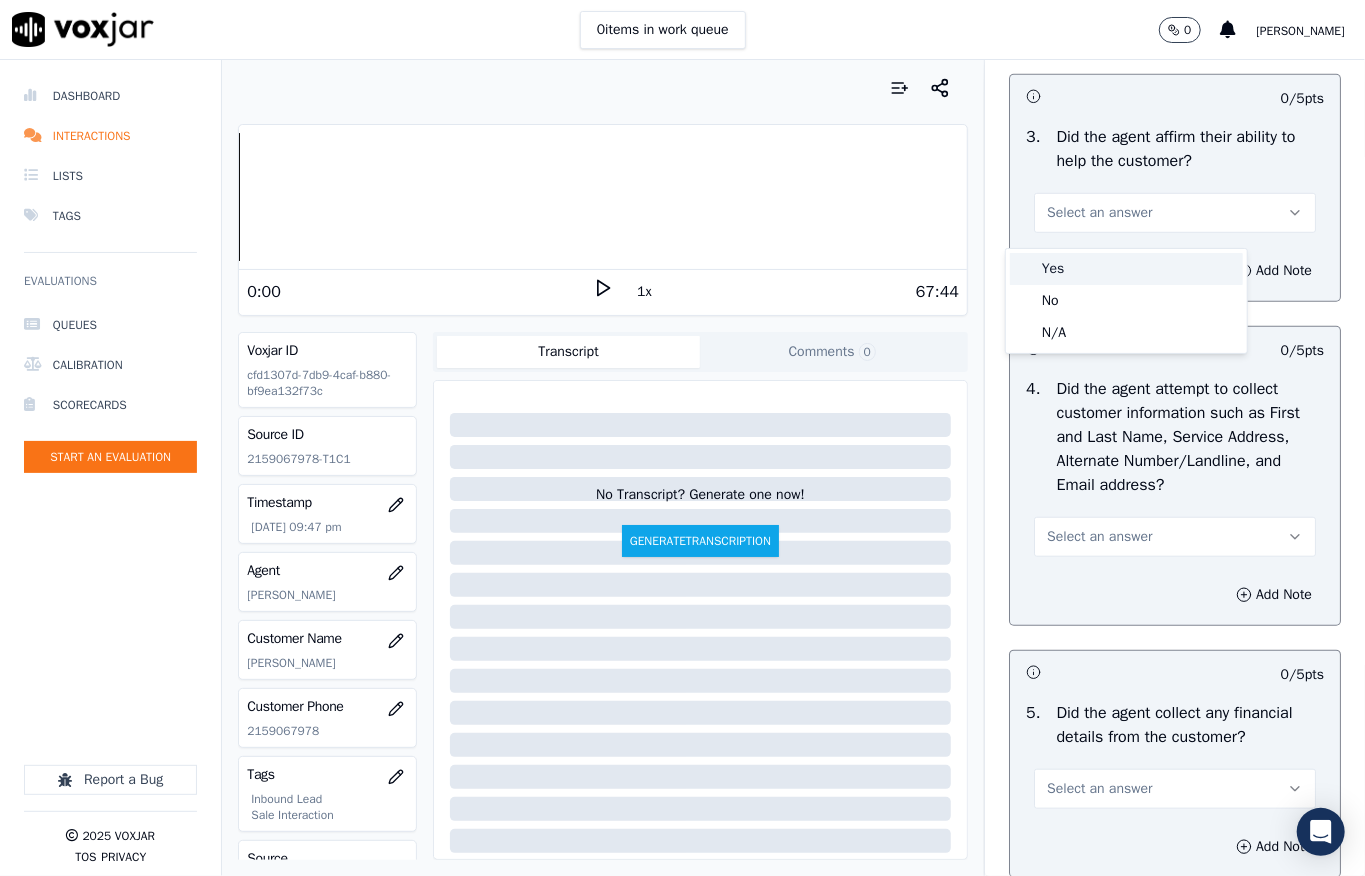 click on "Yes" at bounding box center [1126, 269] 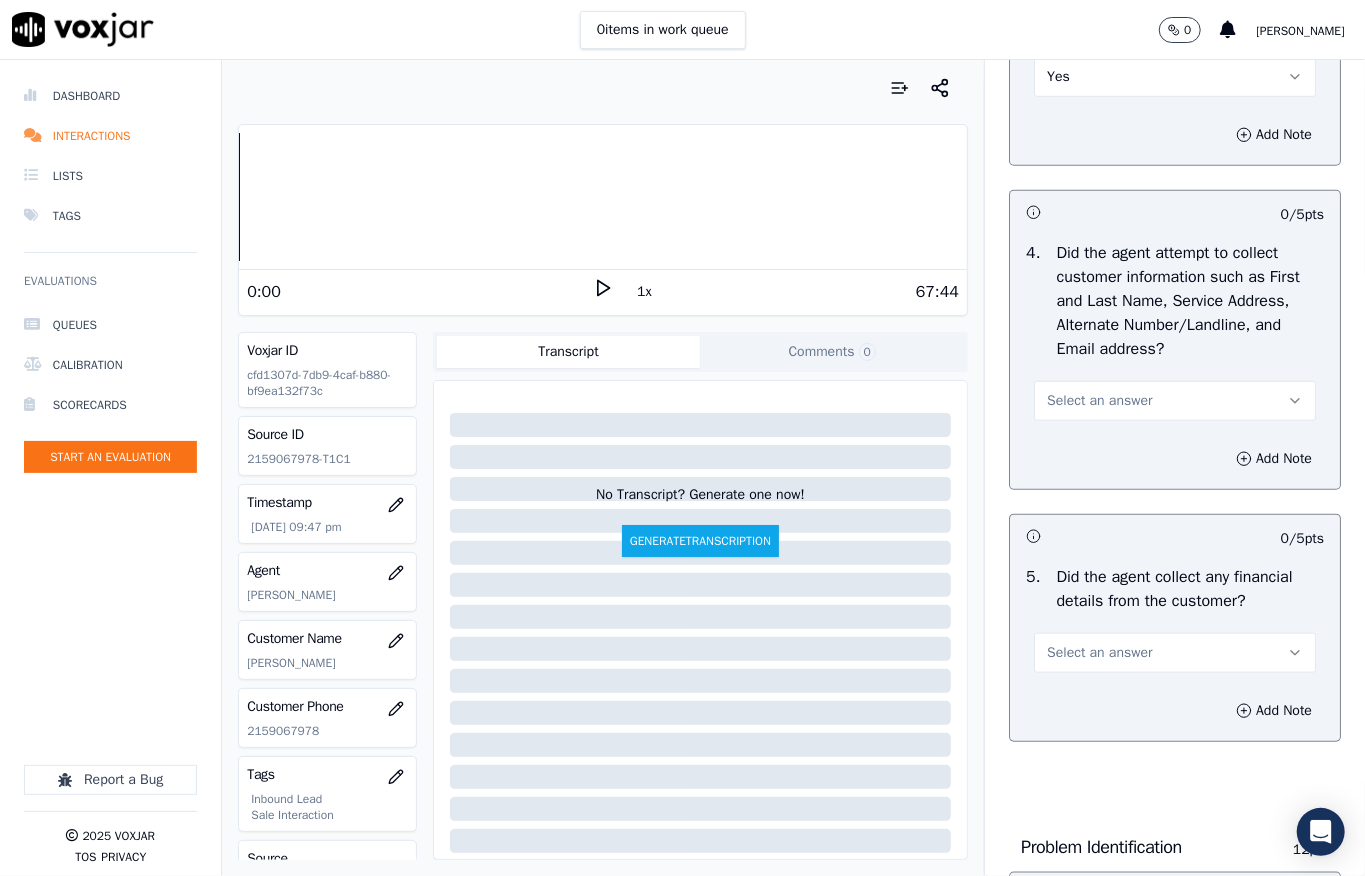 scroll, scrollTop: 933, scrollLeft: 0, axis: vertical 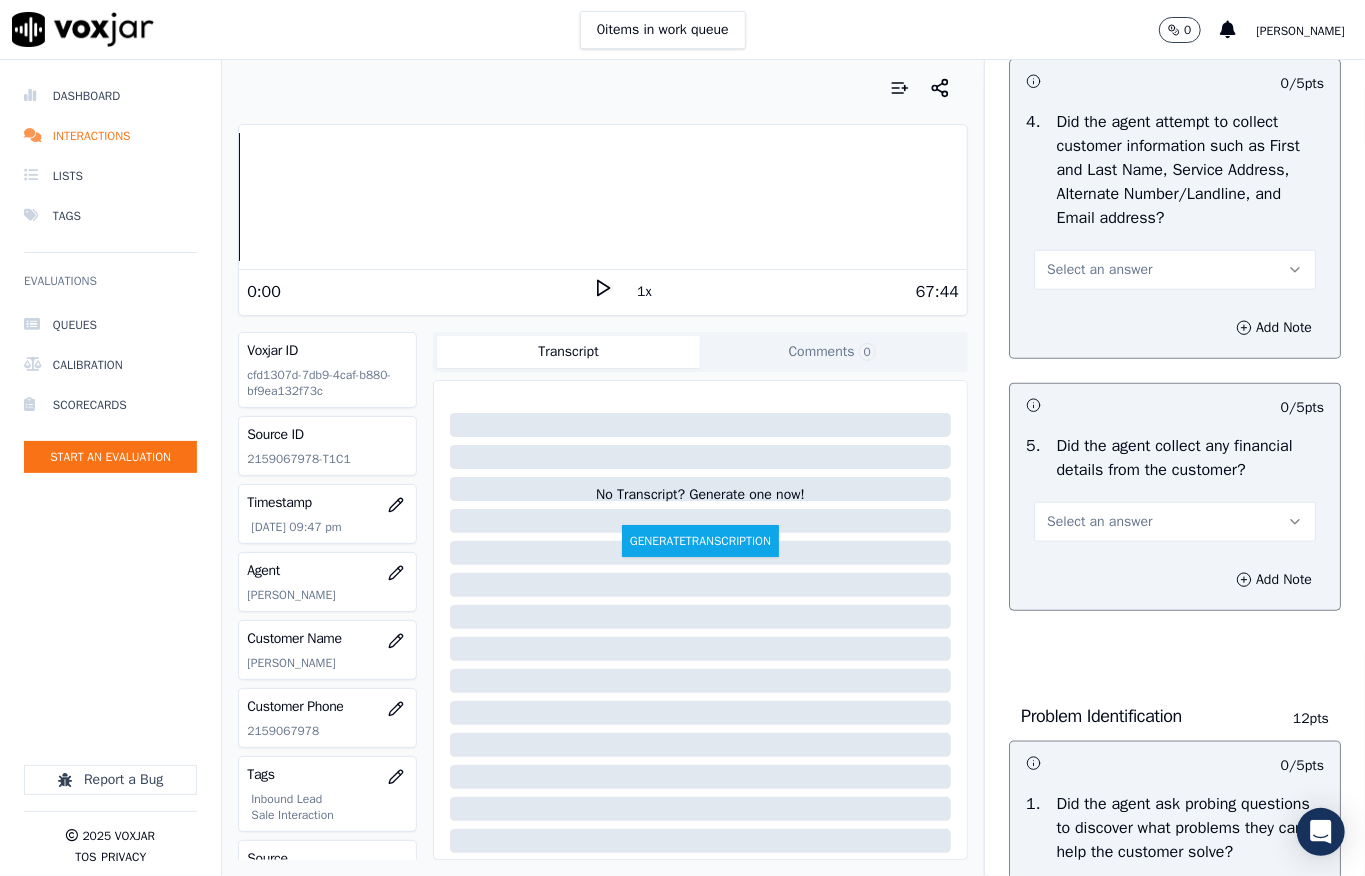 click on "Select an answer" at bounding box center (1099, 270) 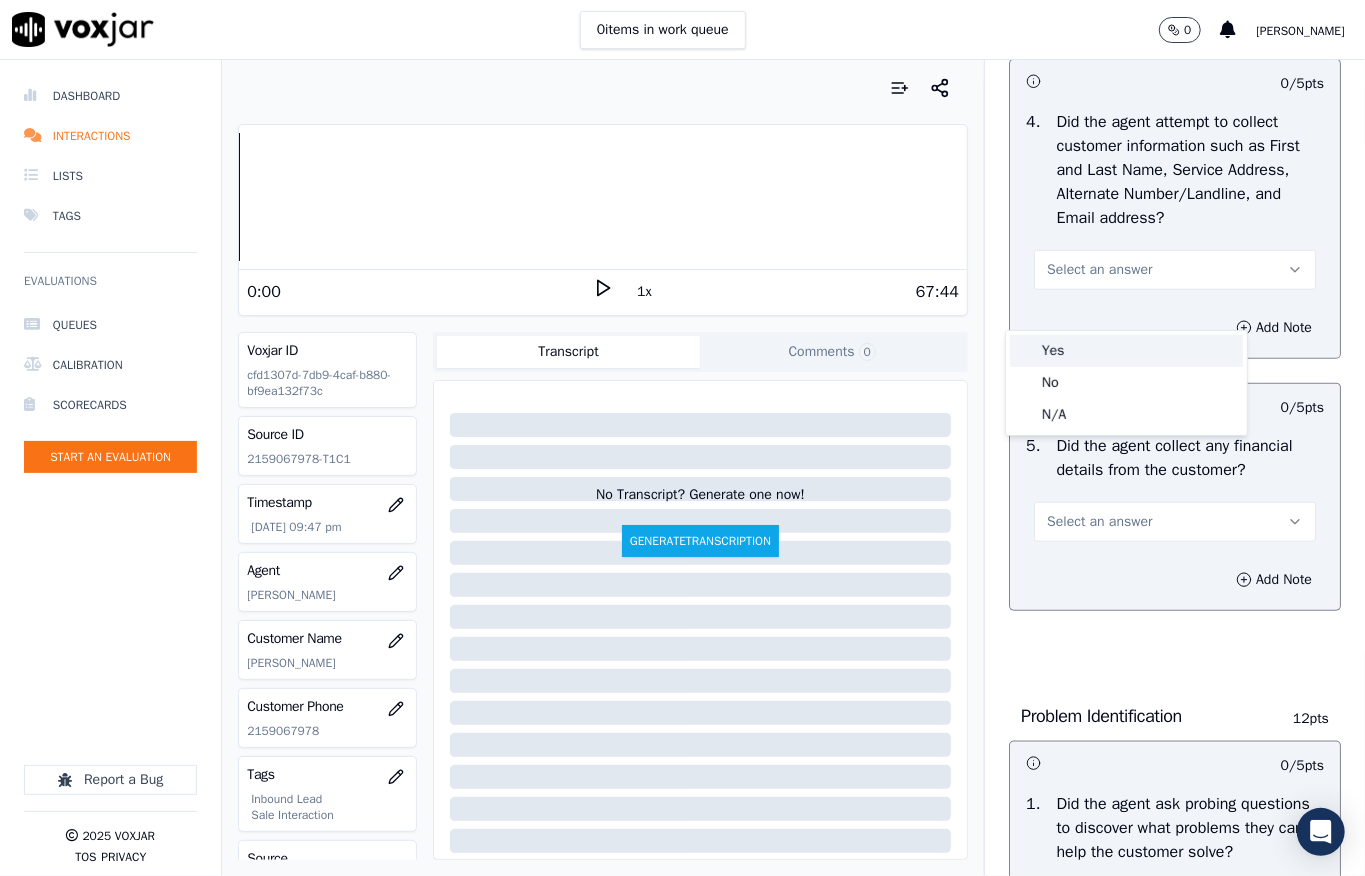 click on "Yes" at bounding box center [1126, 351] 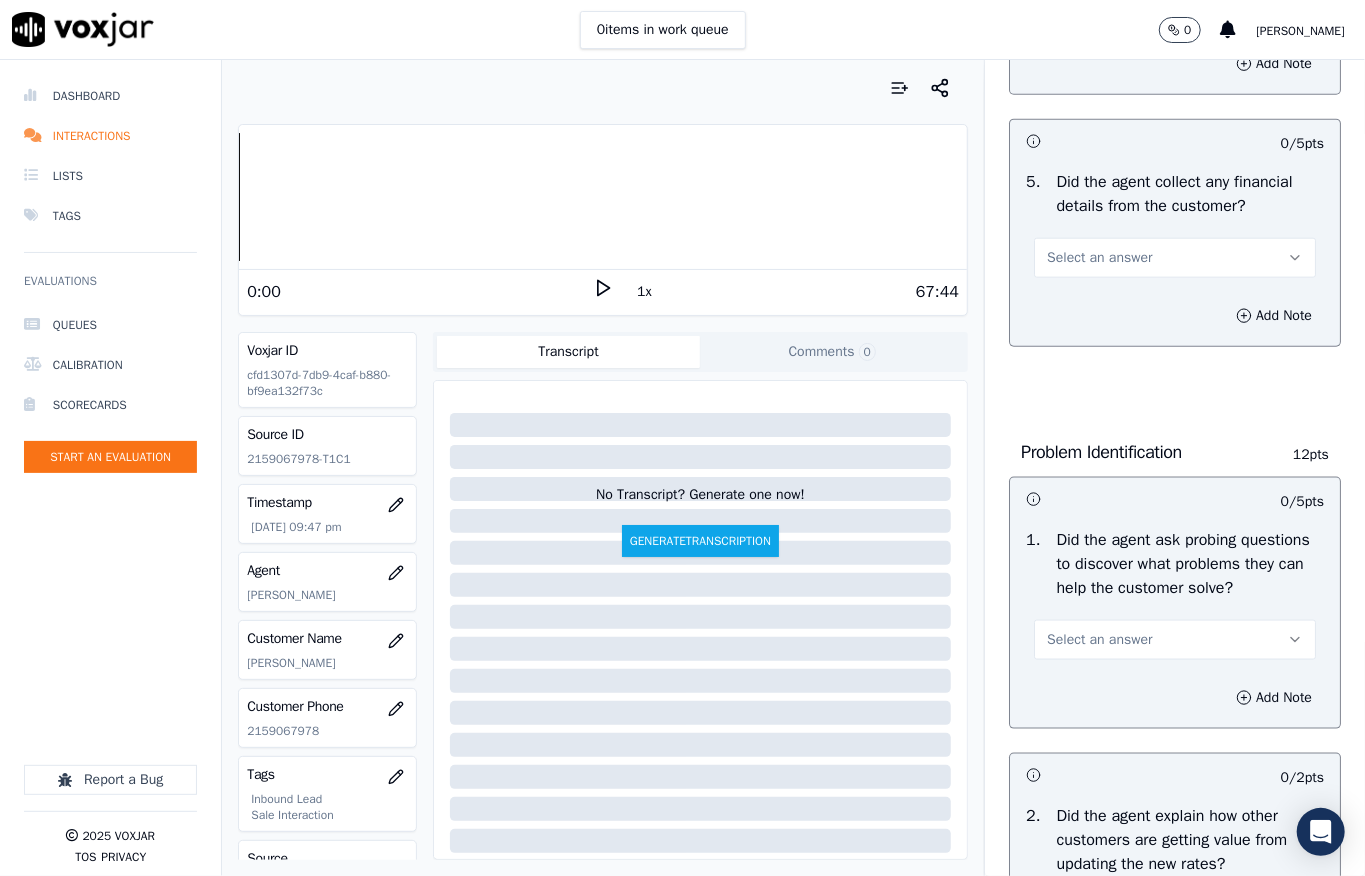 scroll, scrollTop: 1200, scrollLeft: 0, axis: vertical 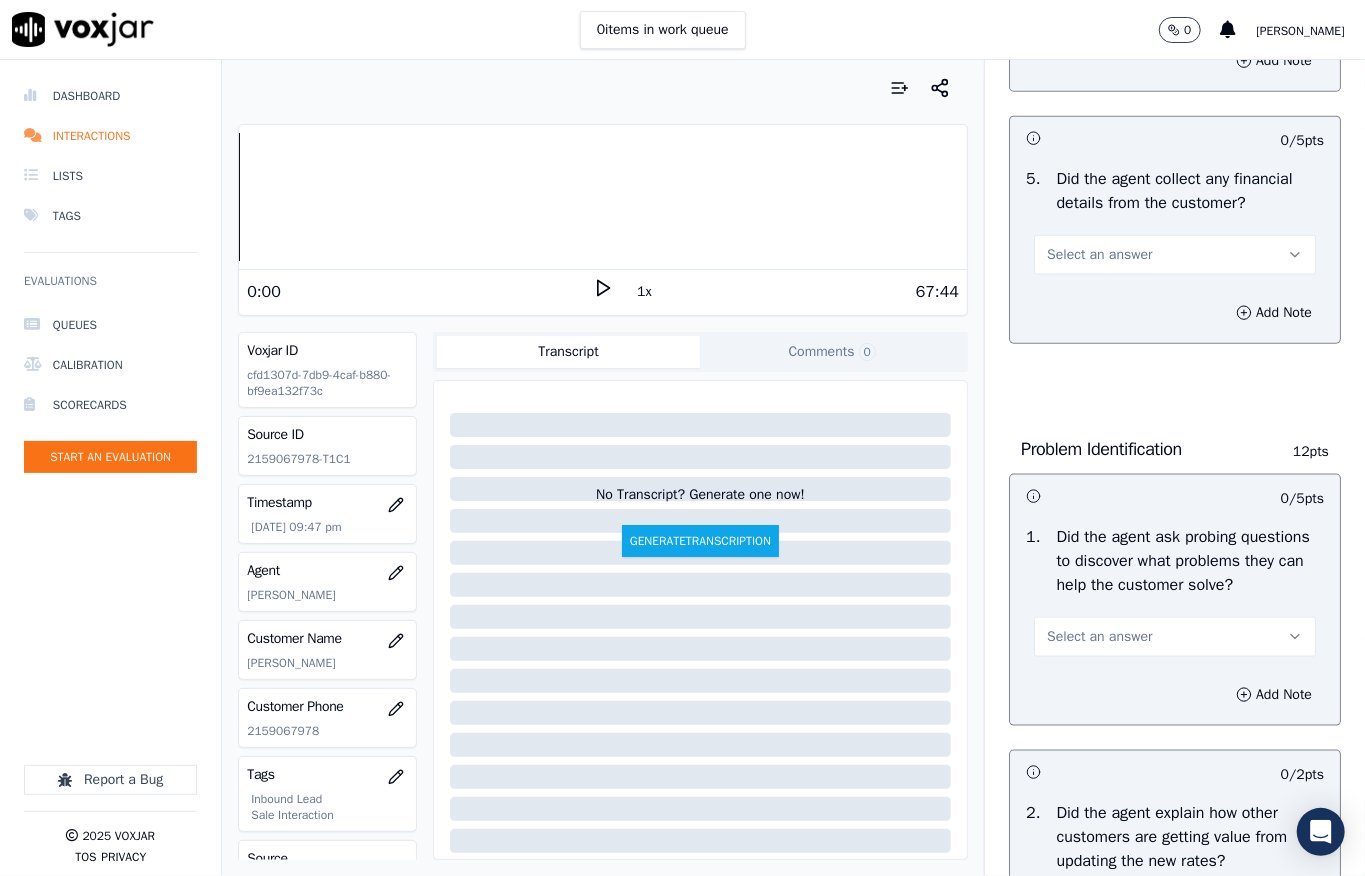 click on "Select an answer" at bounding box center (1099, 255) 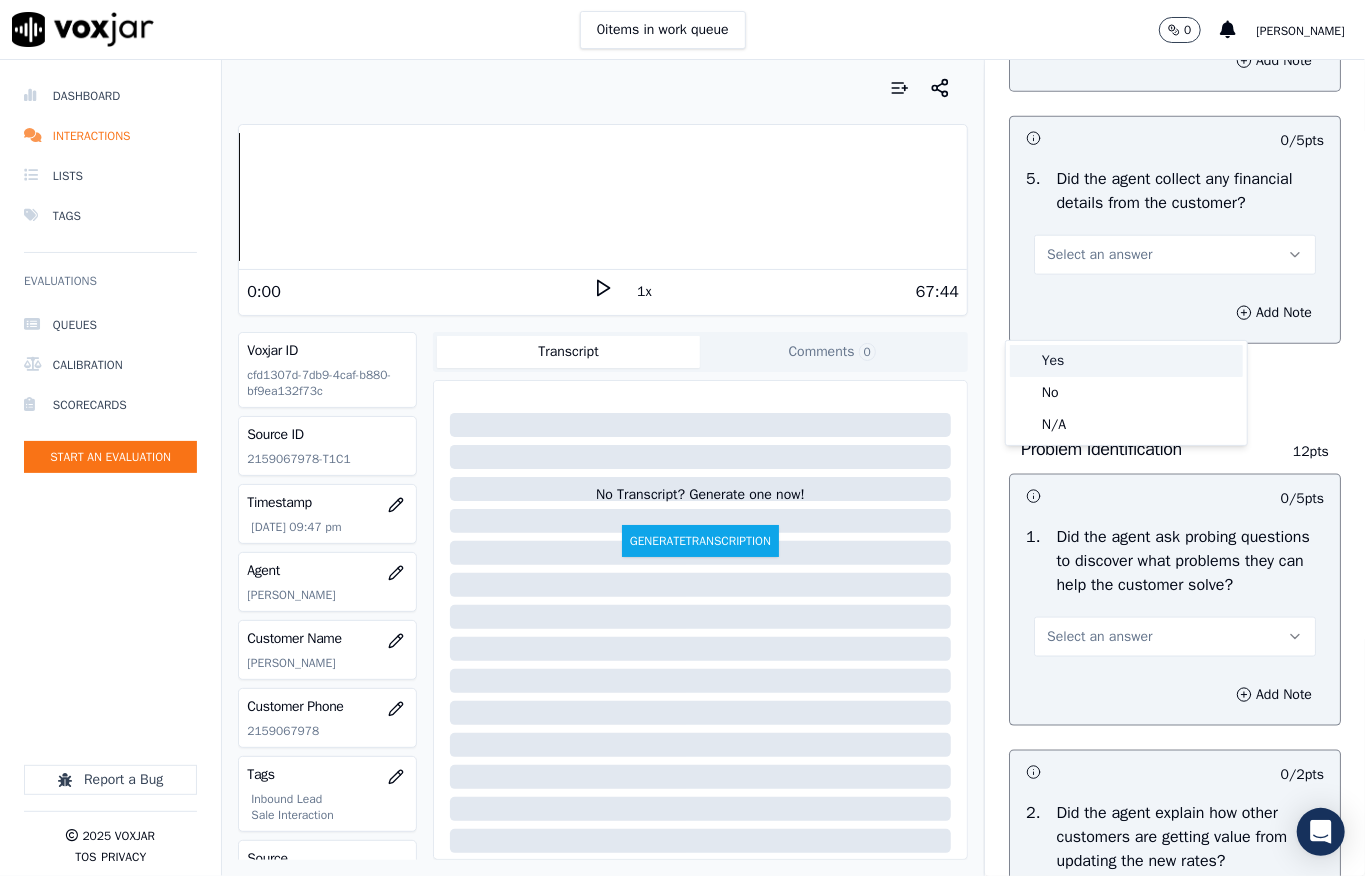 click on "Yes" at bounding box center [1126, 361] 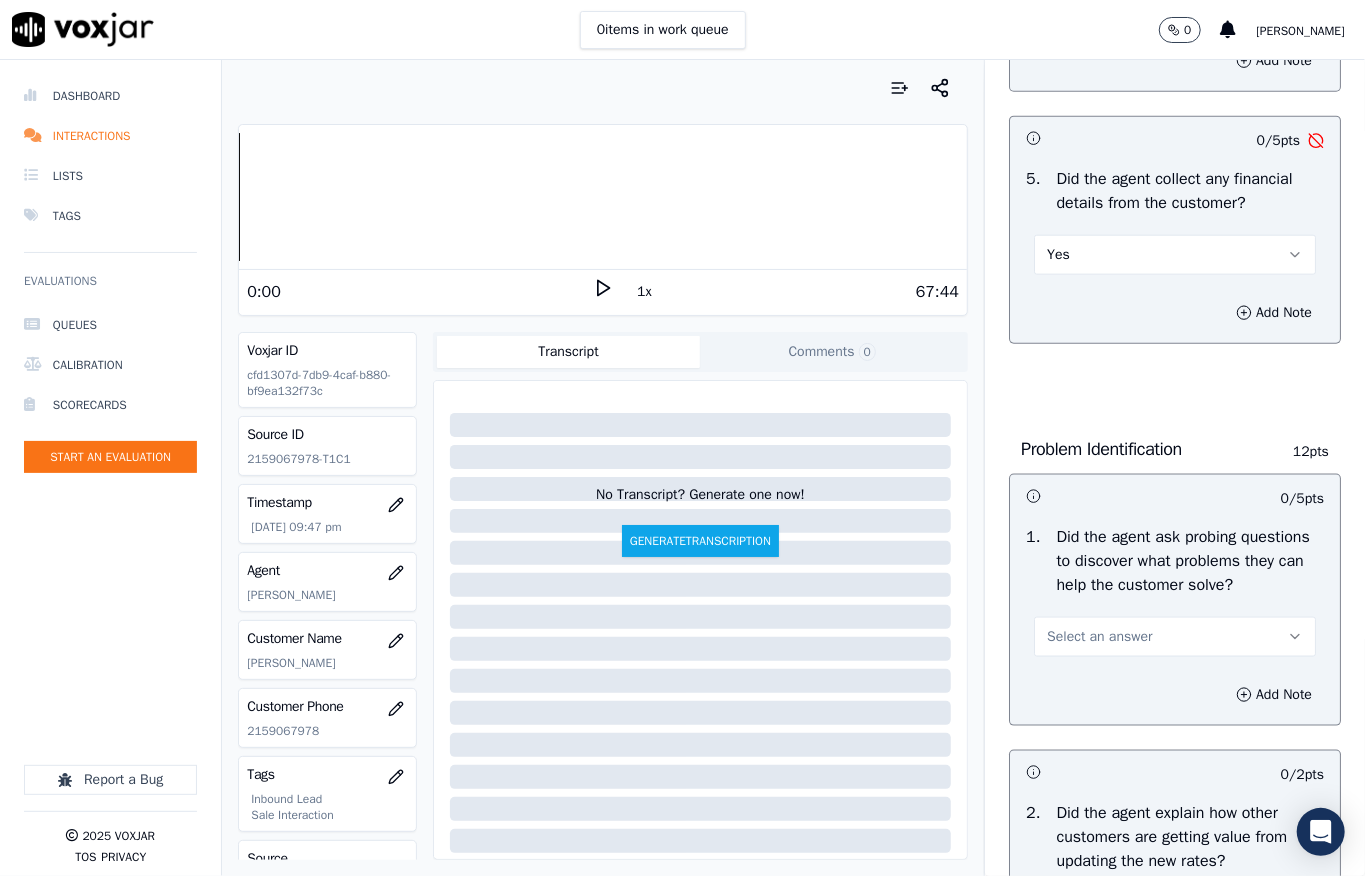 drag, startPoint x: 1060, startPoint y: 312, endPoint x: 1060, endPoint y: 334, distance: 22 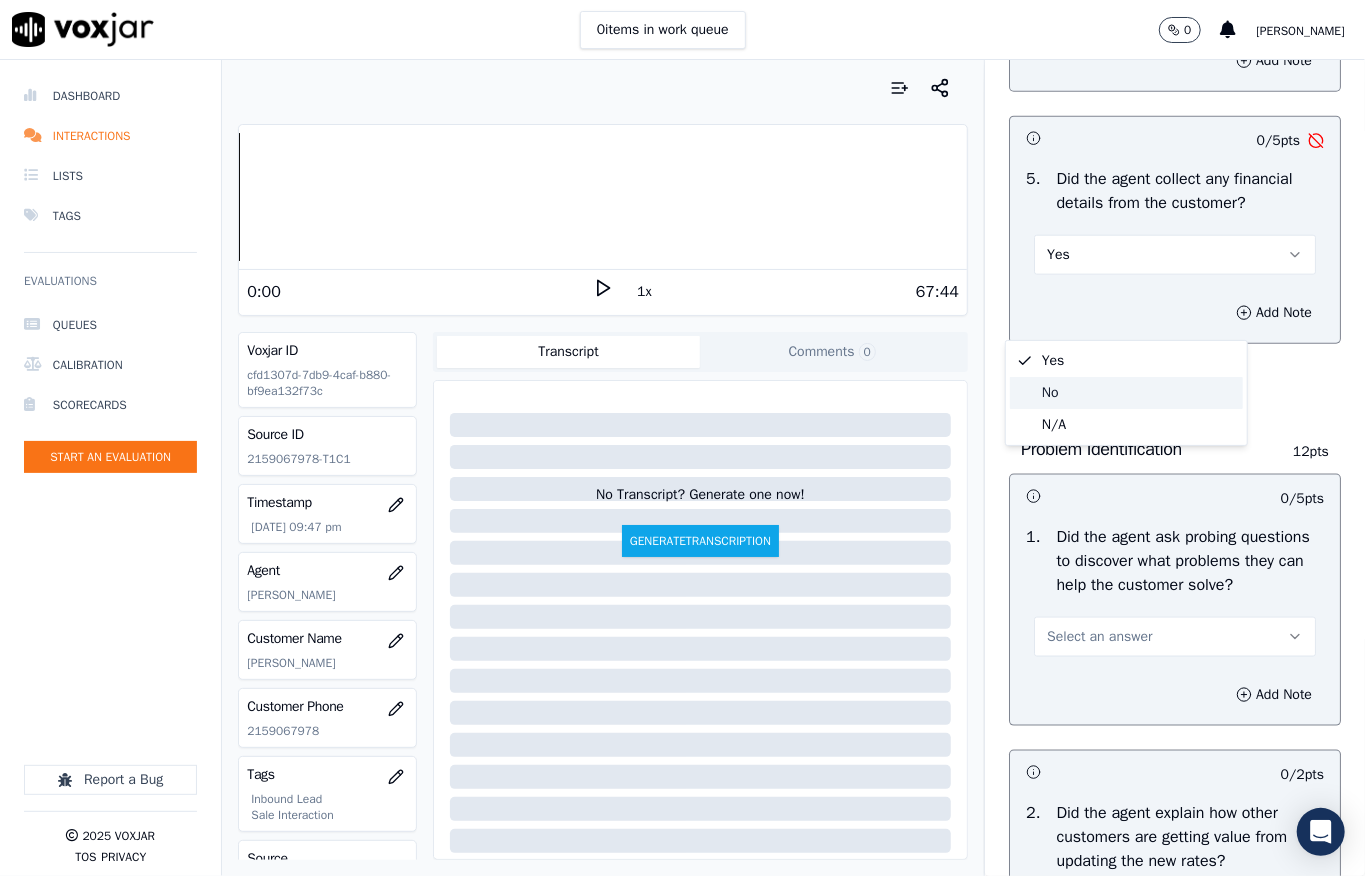 click on "No" 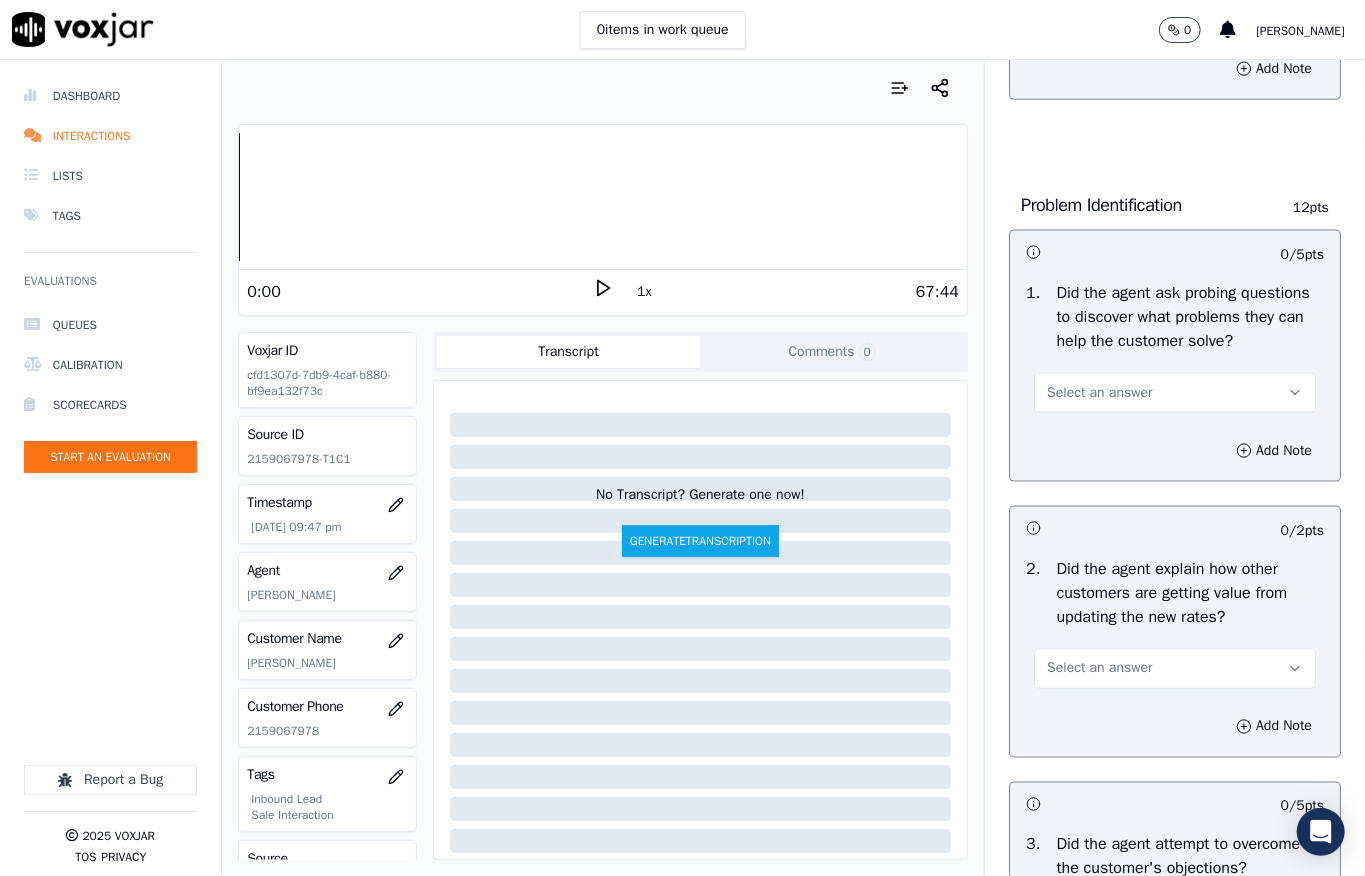 scroll, scrollTop: 1466, scrollLeft: 0, axis: vertical 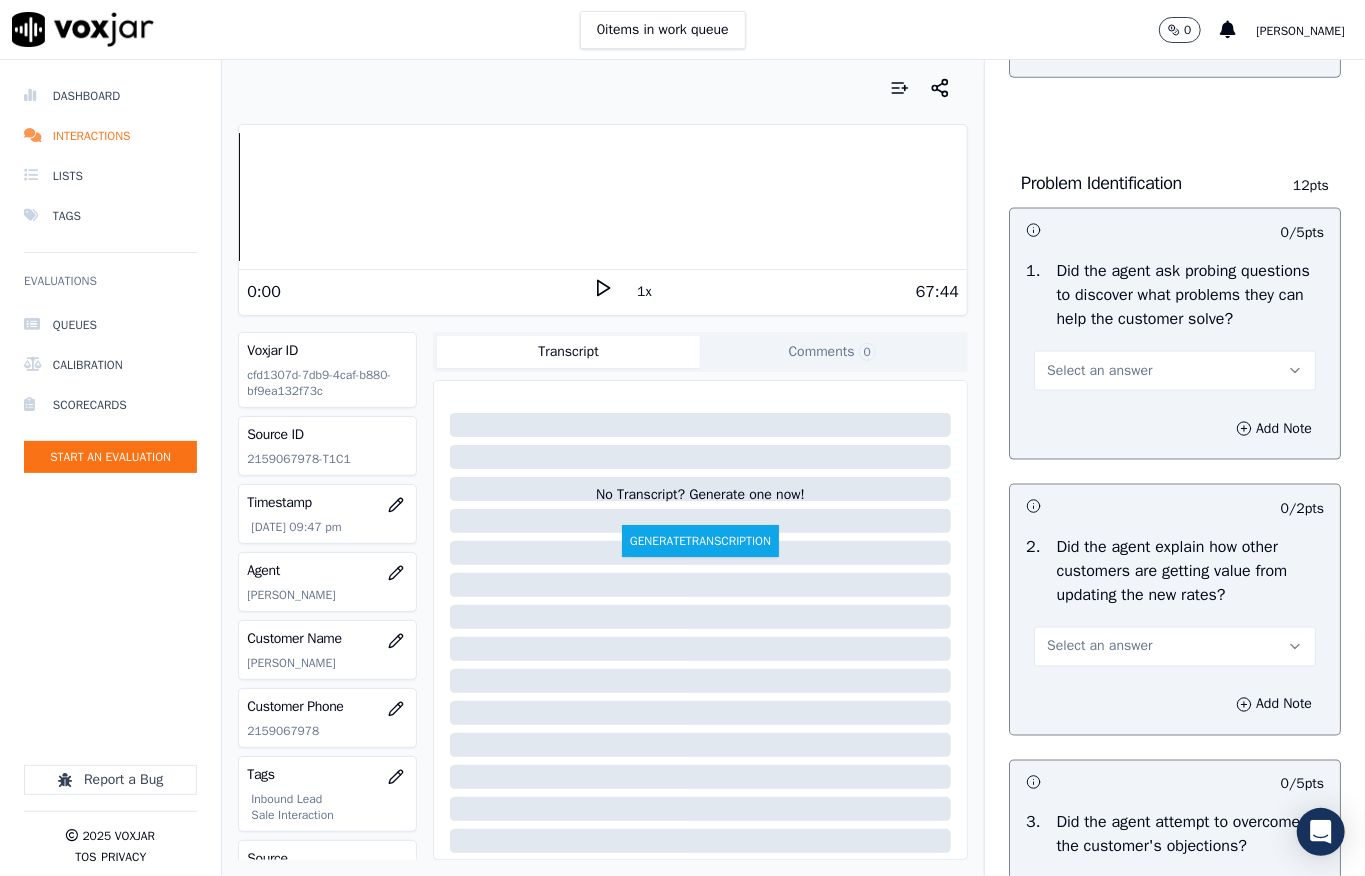 click on "Select an answer" at bounding box center (1099, 371) 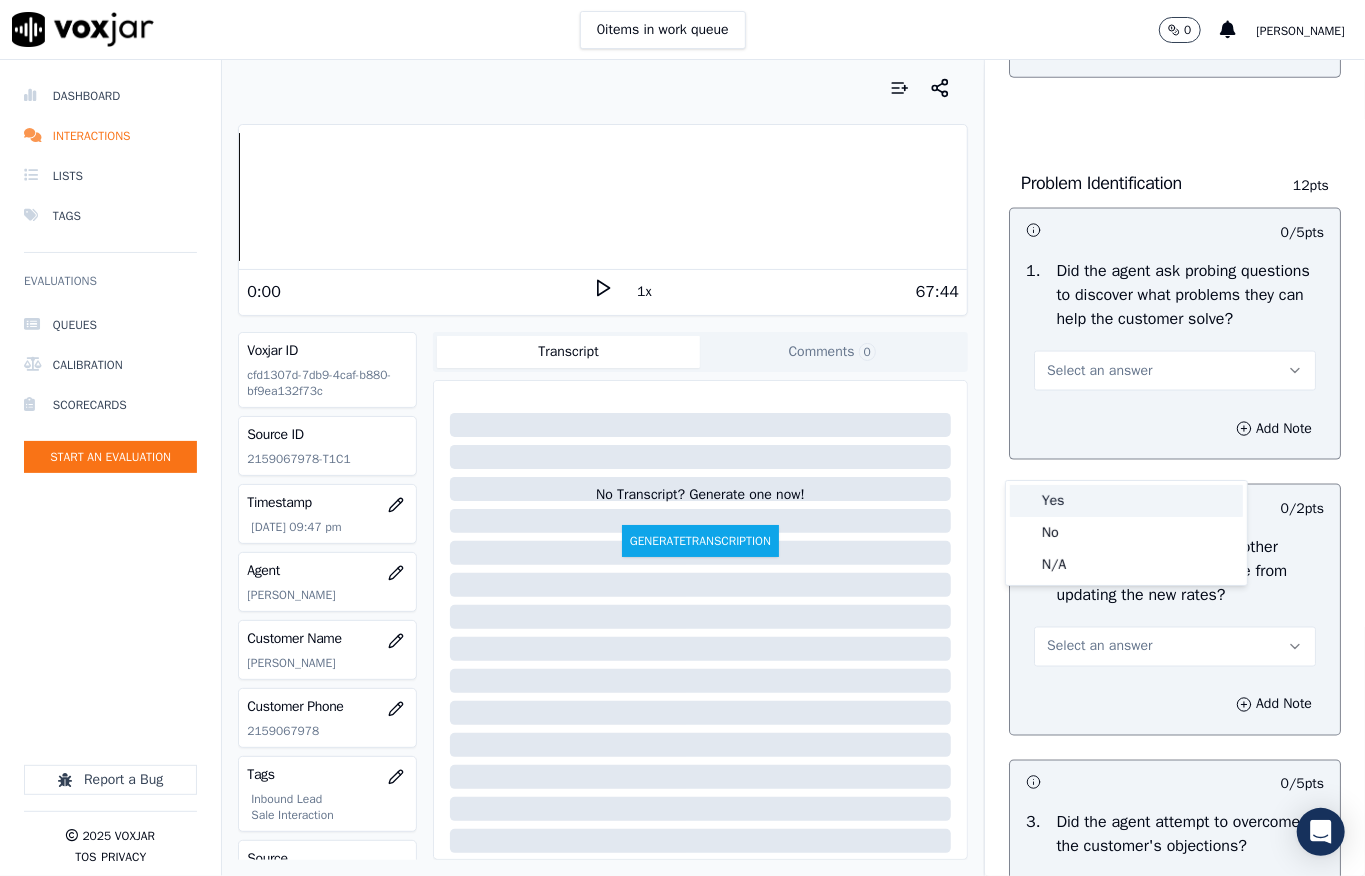 click on "Yes" at bounding box center [1126, 501] 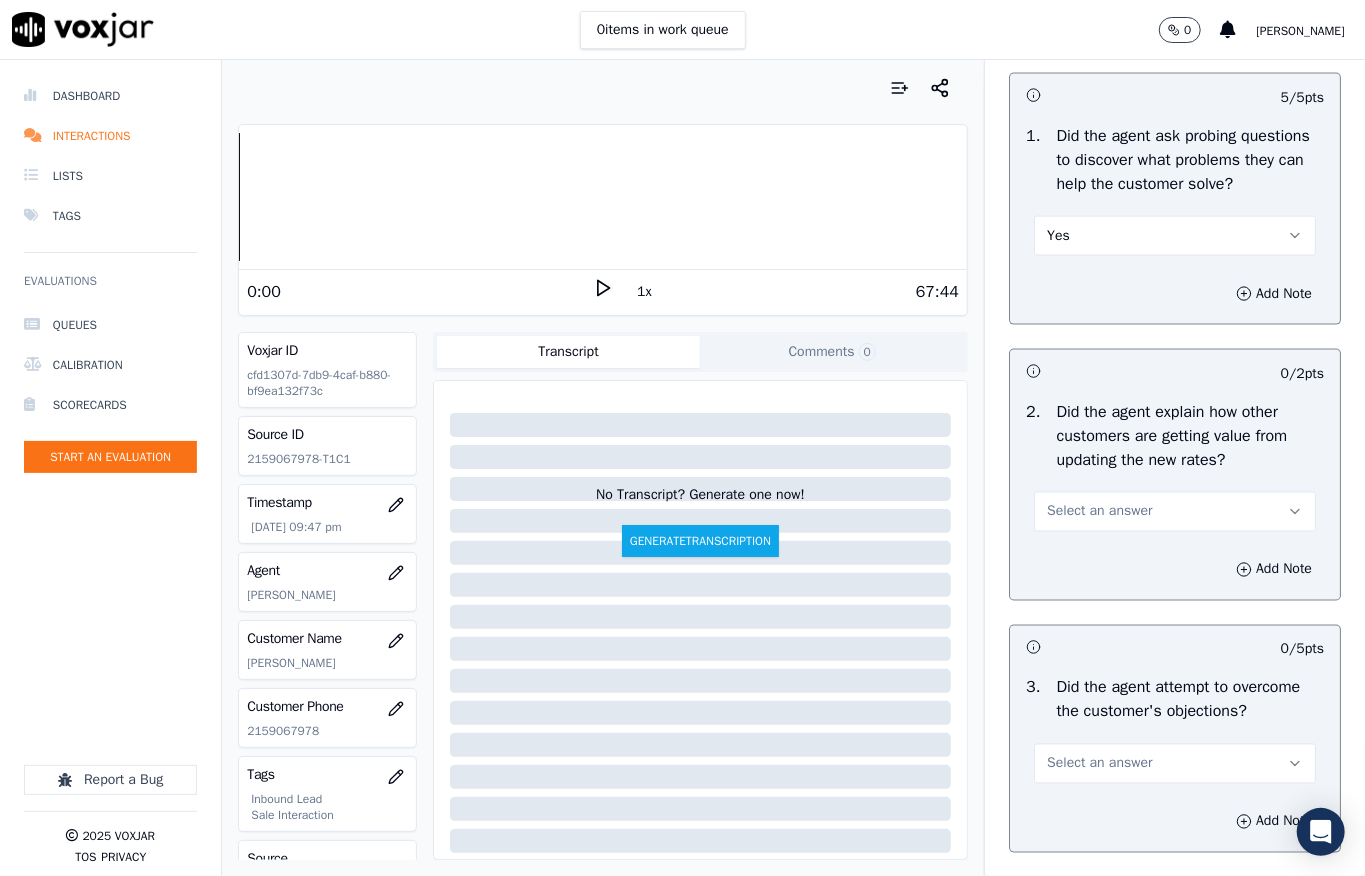 scroll, scrollTop: 1733, scrollLeft: 0, axis: vertical 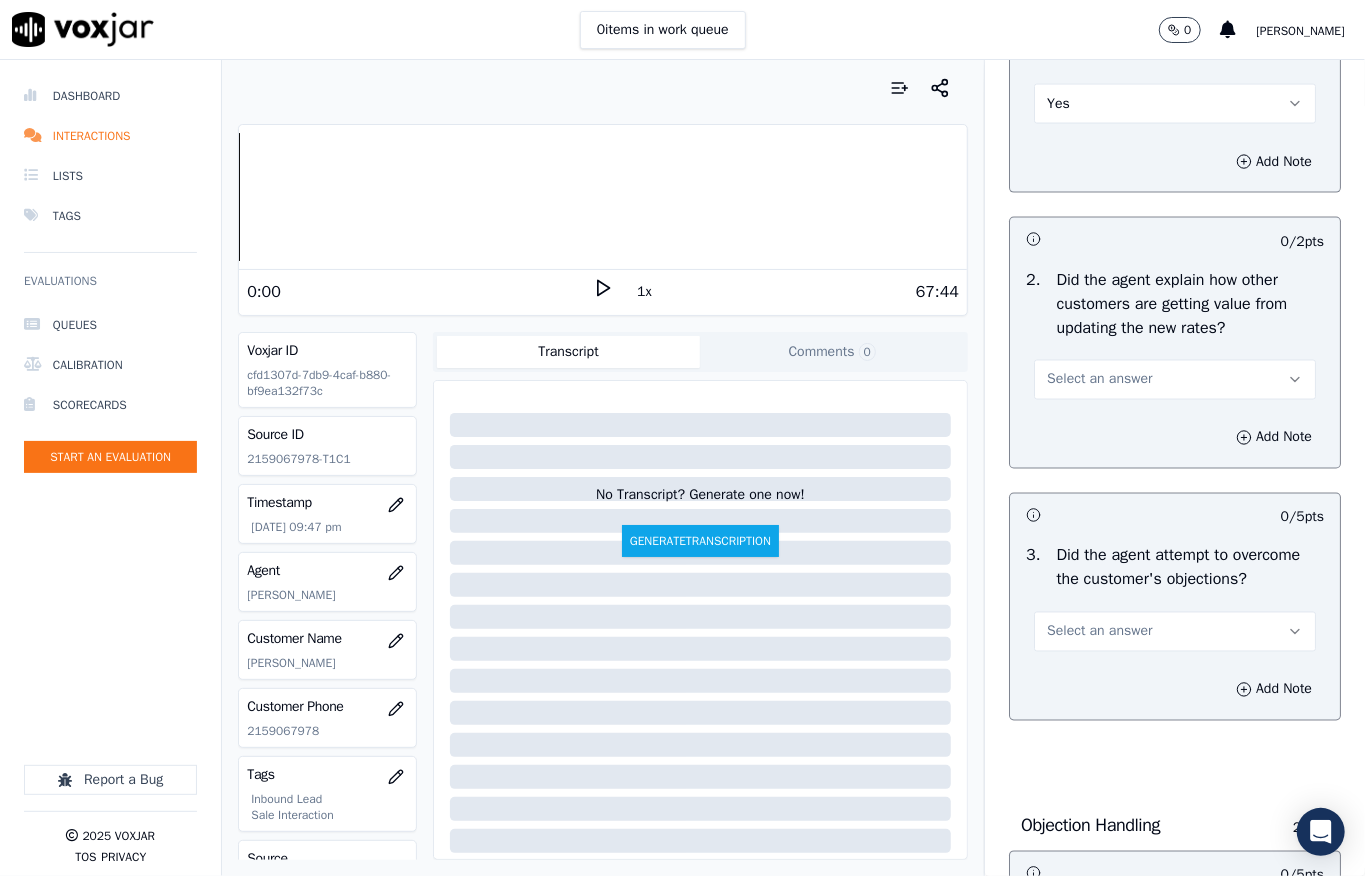 click on "Select an answer" at bounding box center (1099, 380) 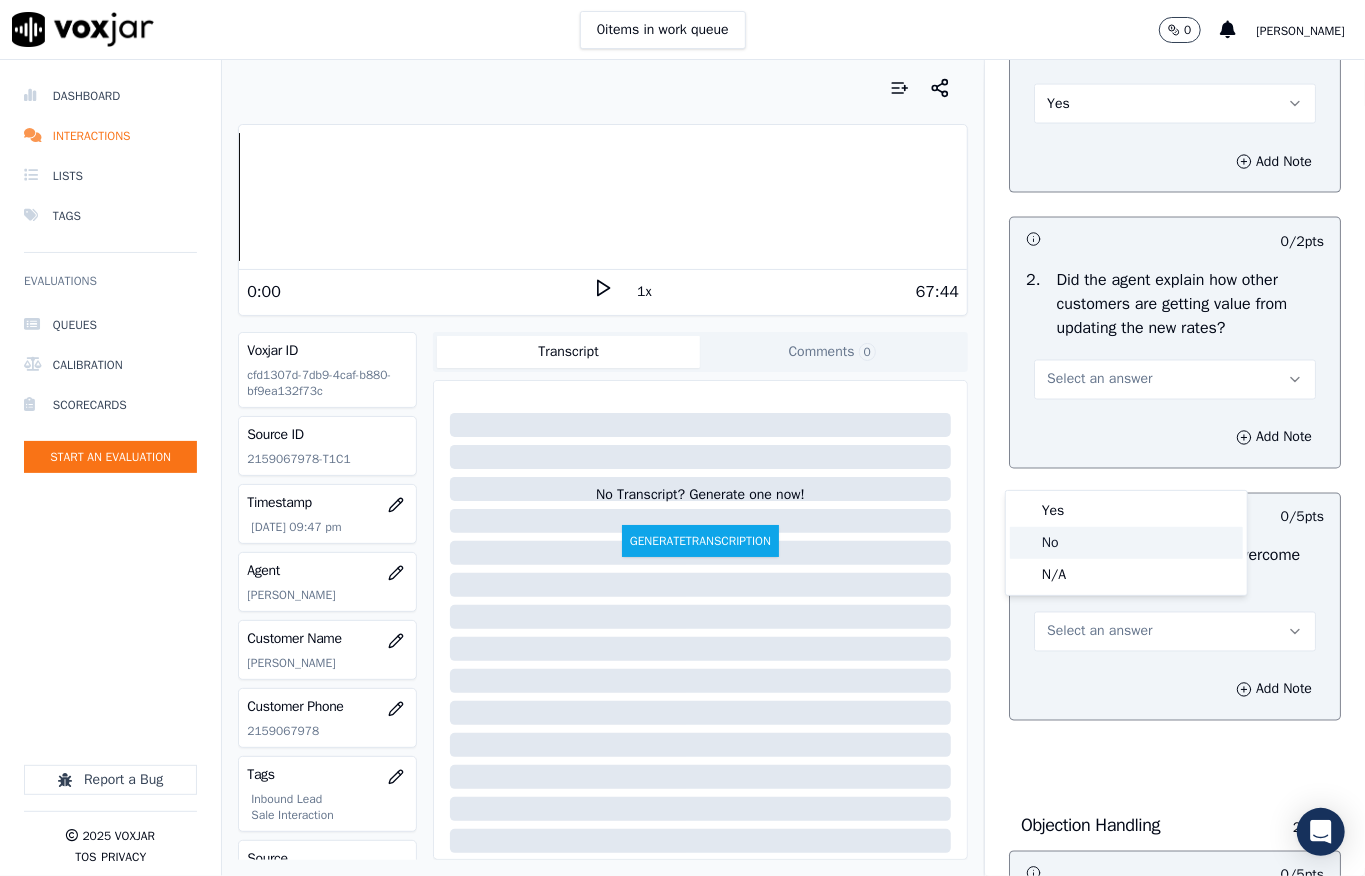 click on "No" 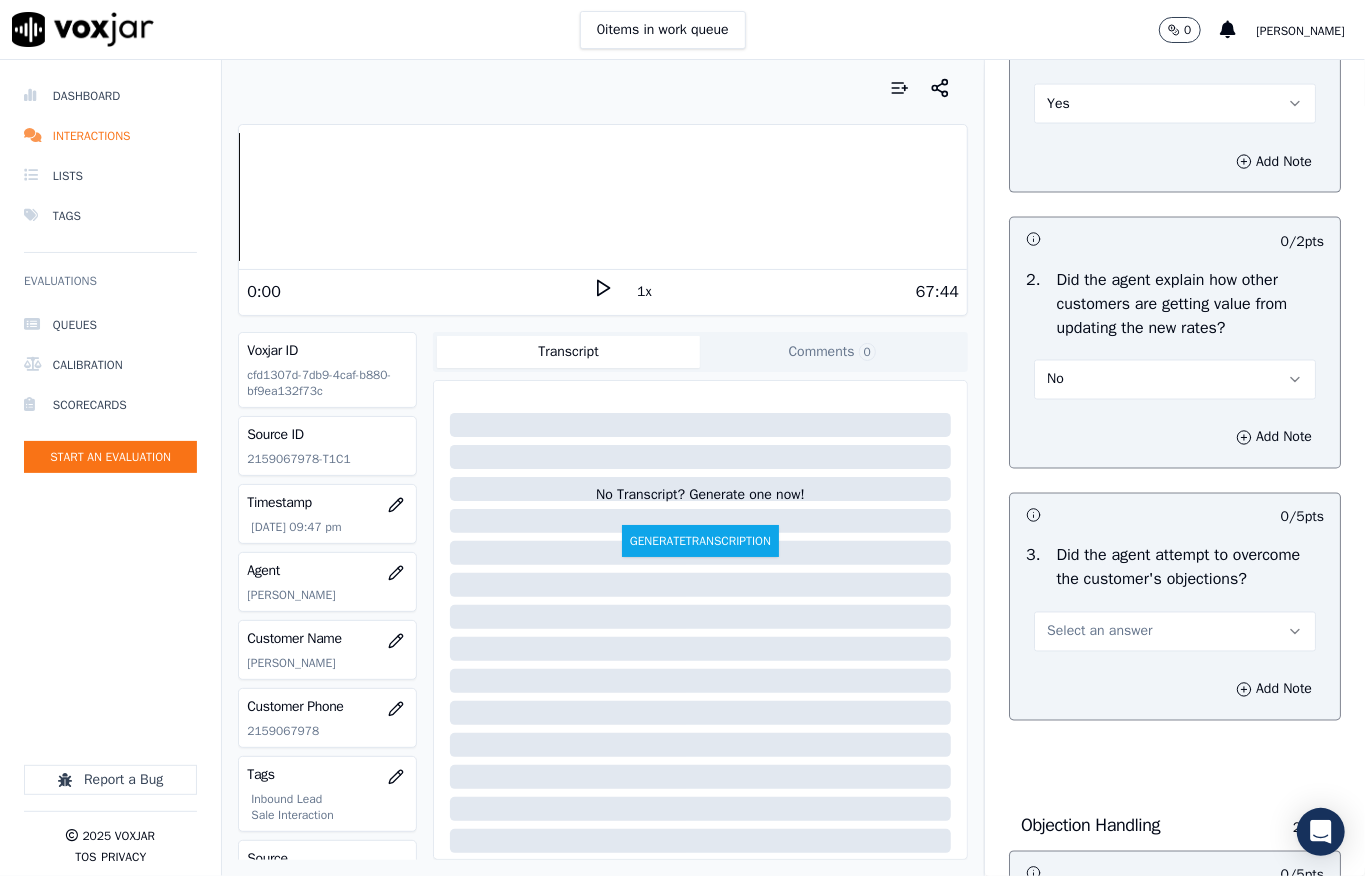 click on "No" at bounding box center (1175, 380) 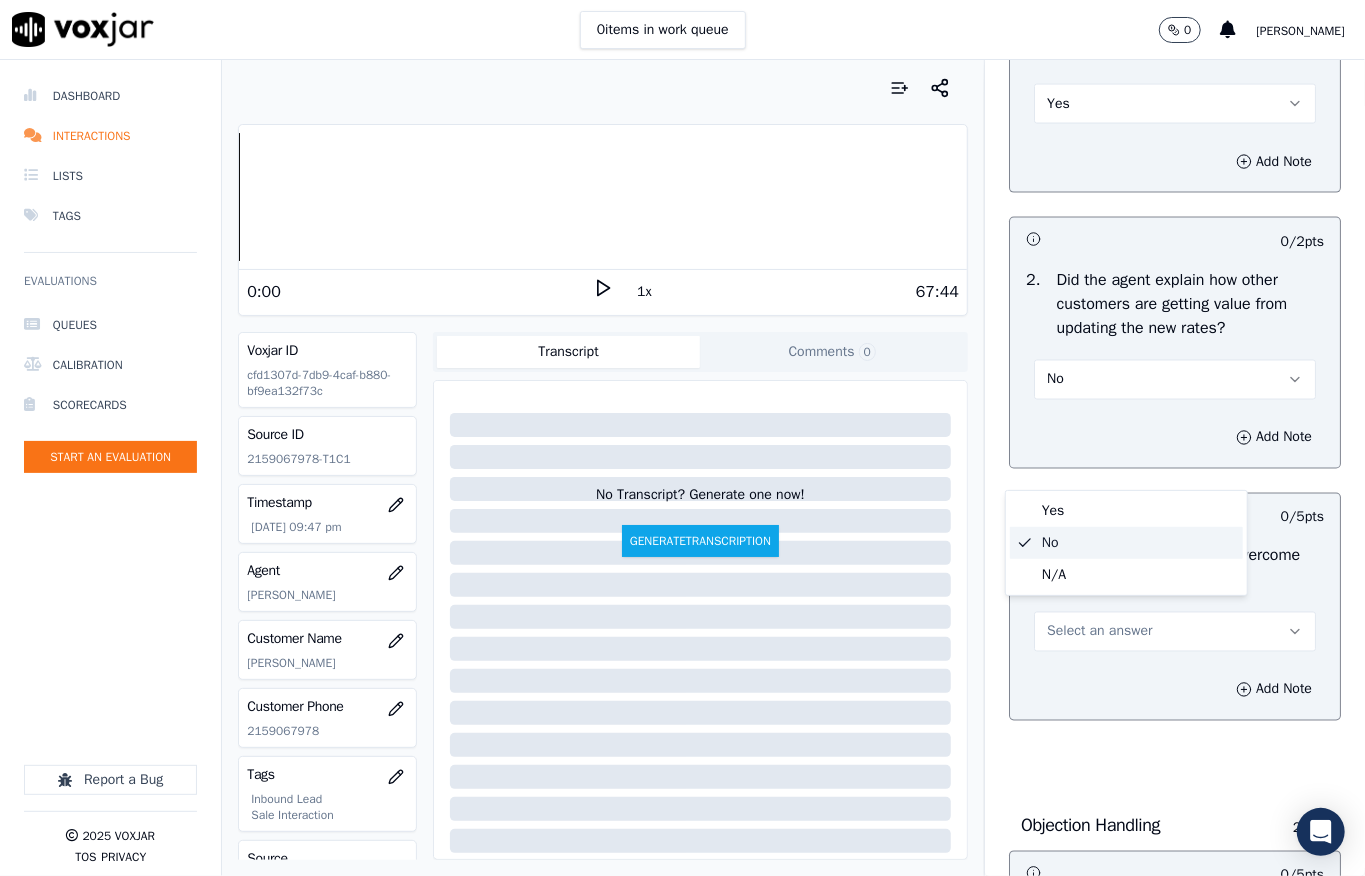 click on "N/A" 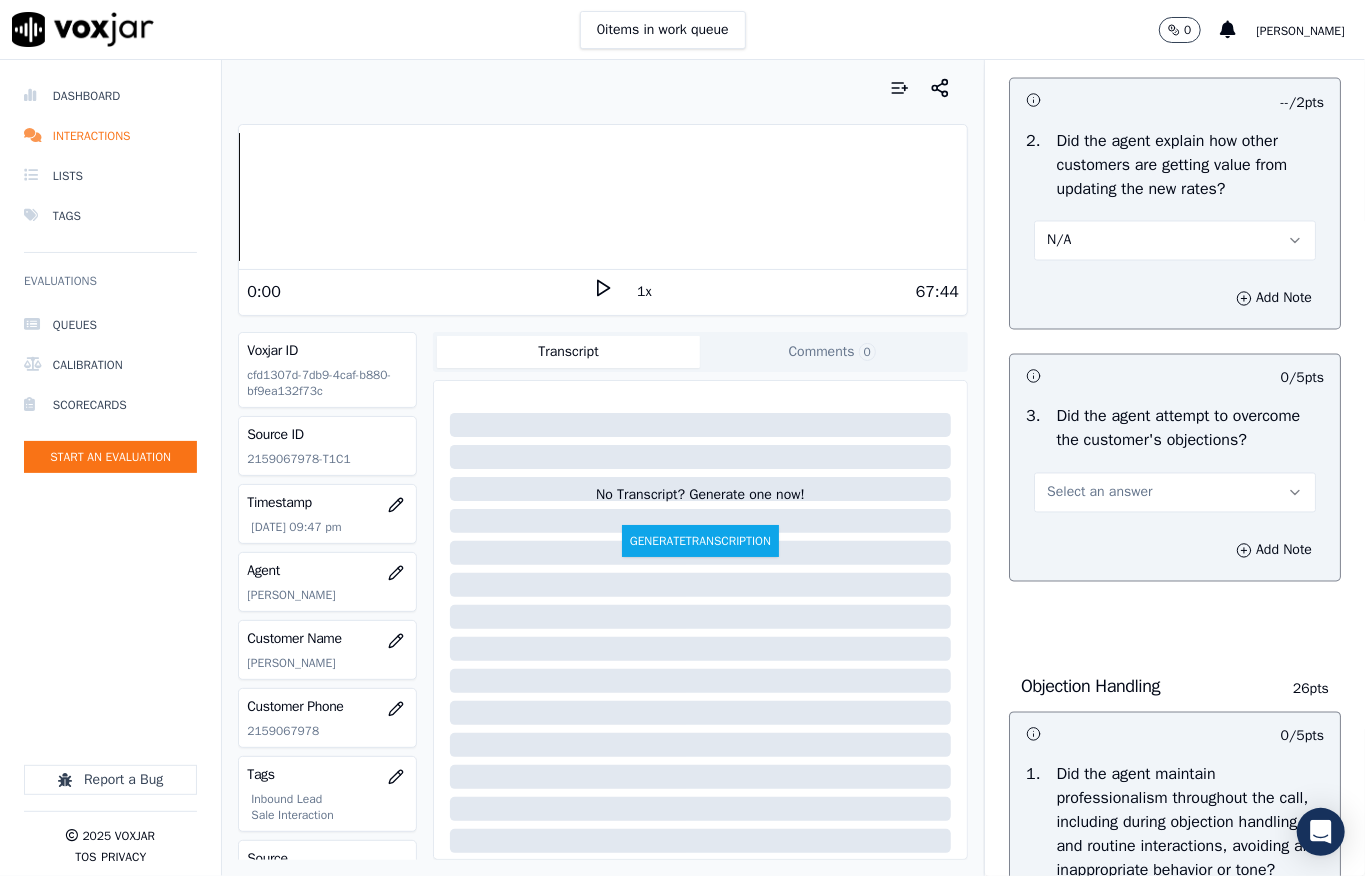 scroll, scrollTop: 2133, scrollLeft: 0, axis: vertical 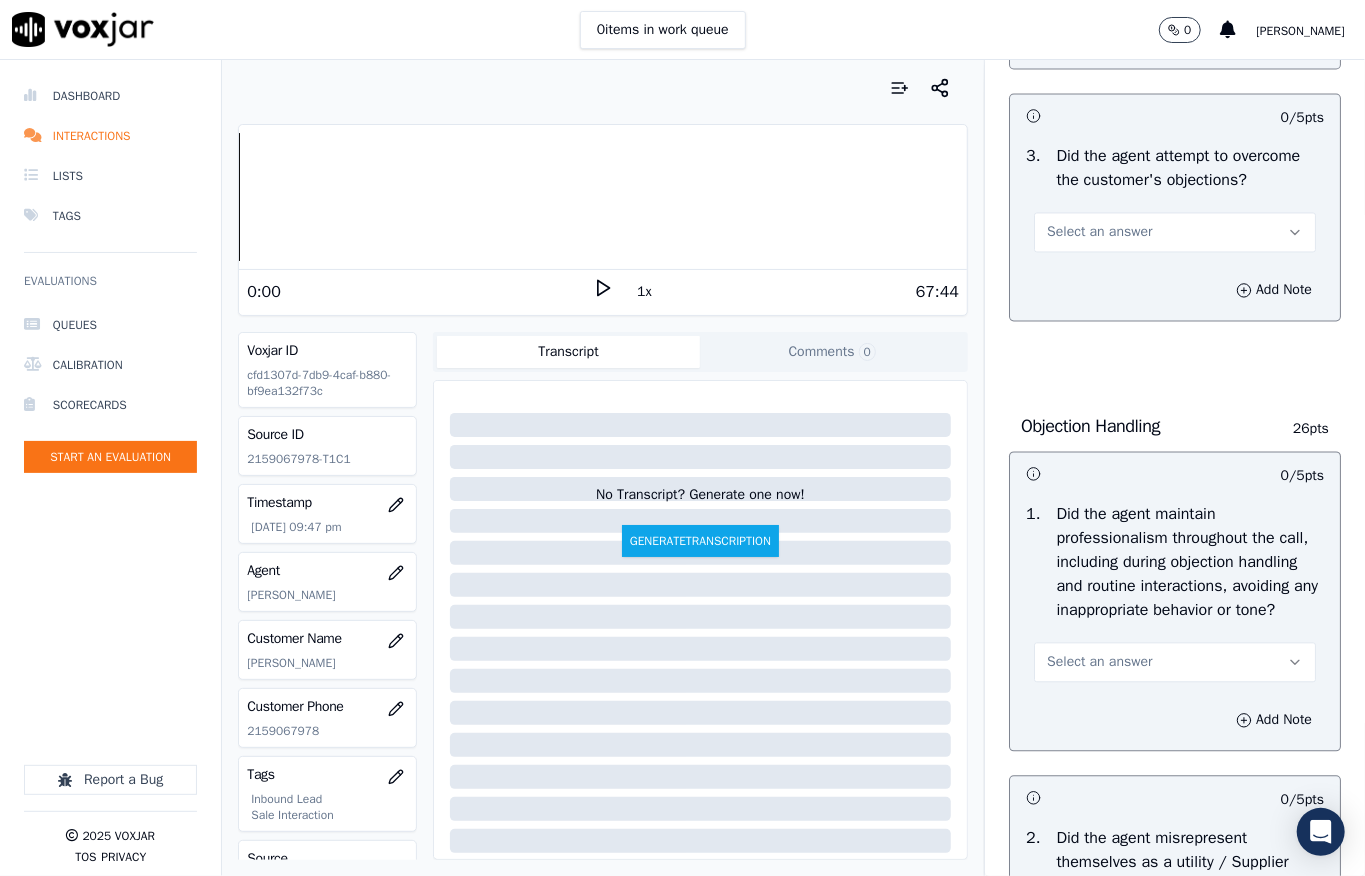 click on "Select an answer" at bounding box center (1099, 232) 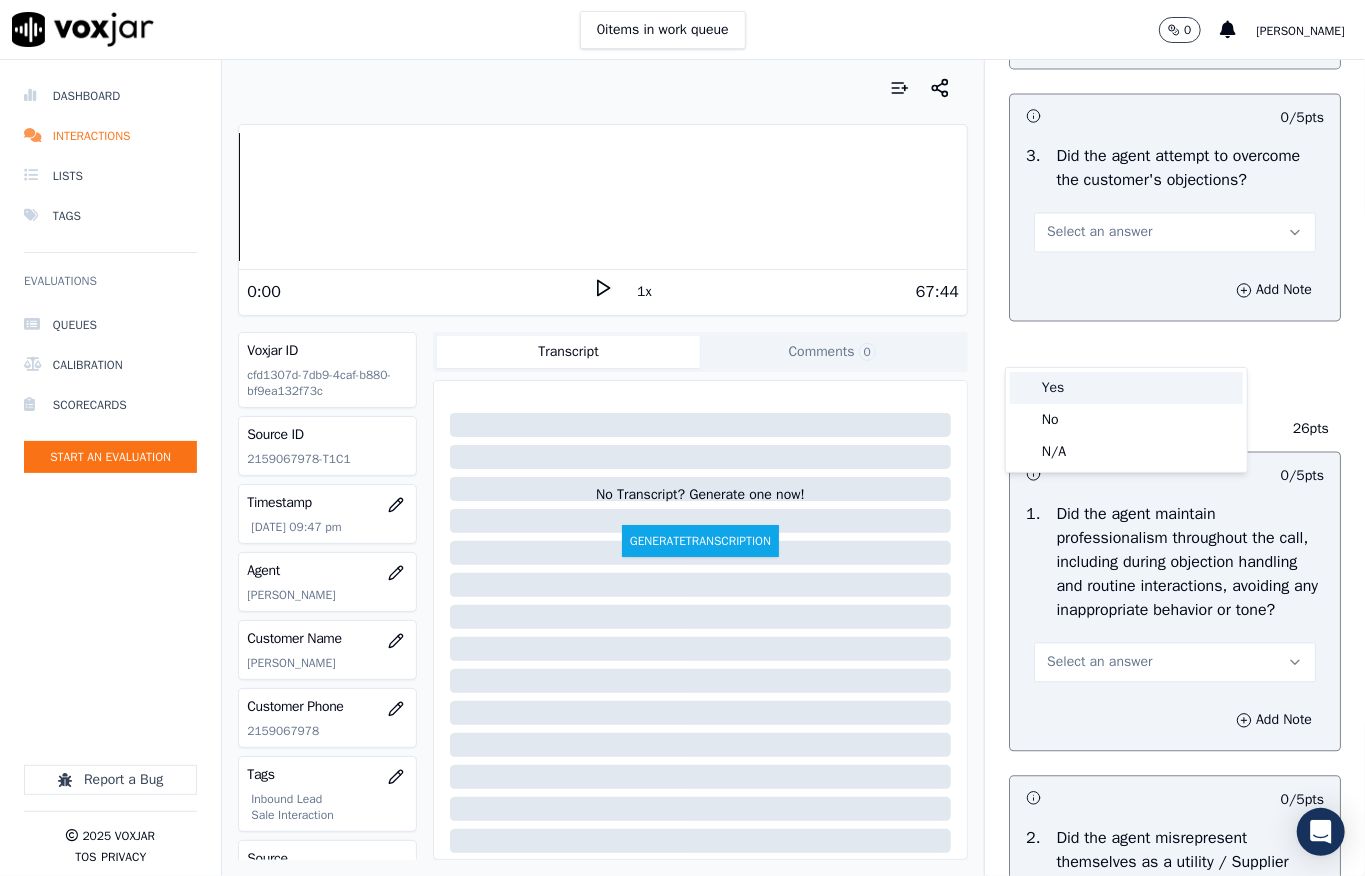 click on "Yes" at bounding box center (1126, 388) 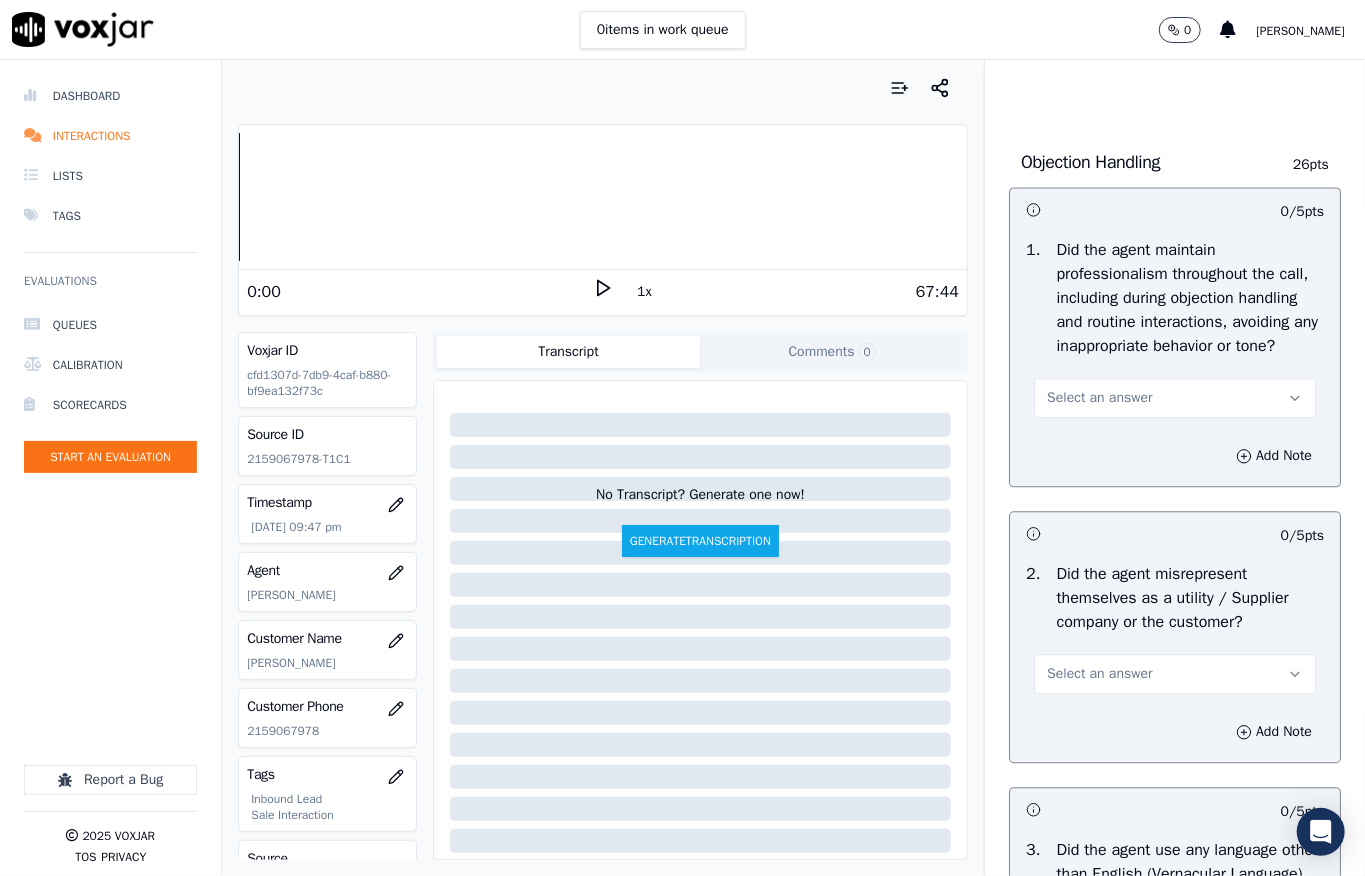 scroll, scrollTop: 2400, scrollLeft: 0, axis: vertical 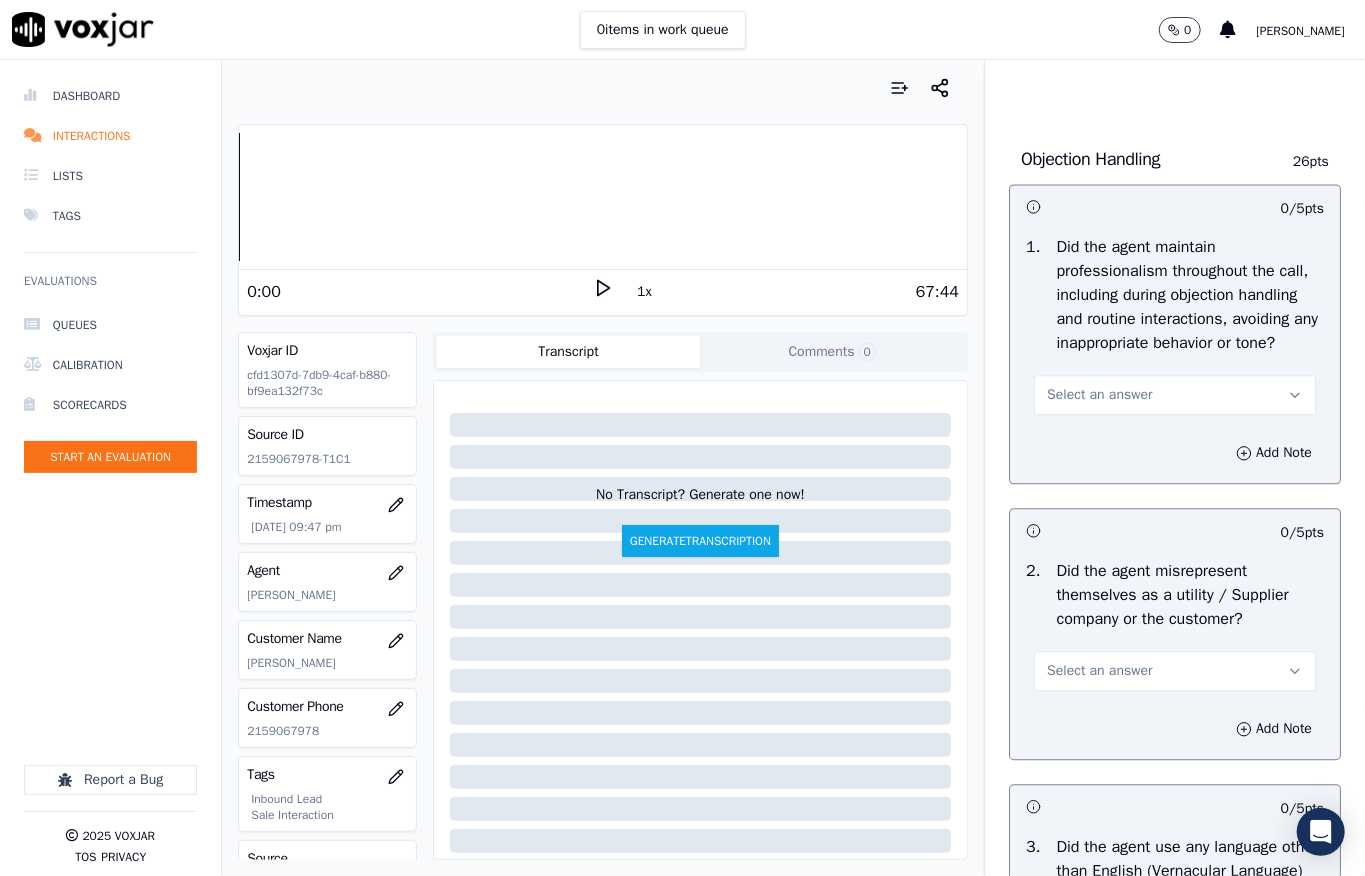 click on "Select an answer" at bounding box center (1099, 395) 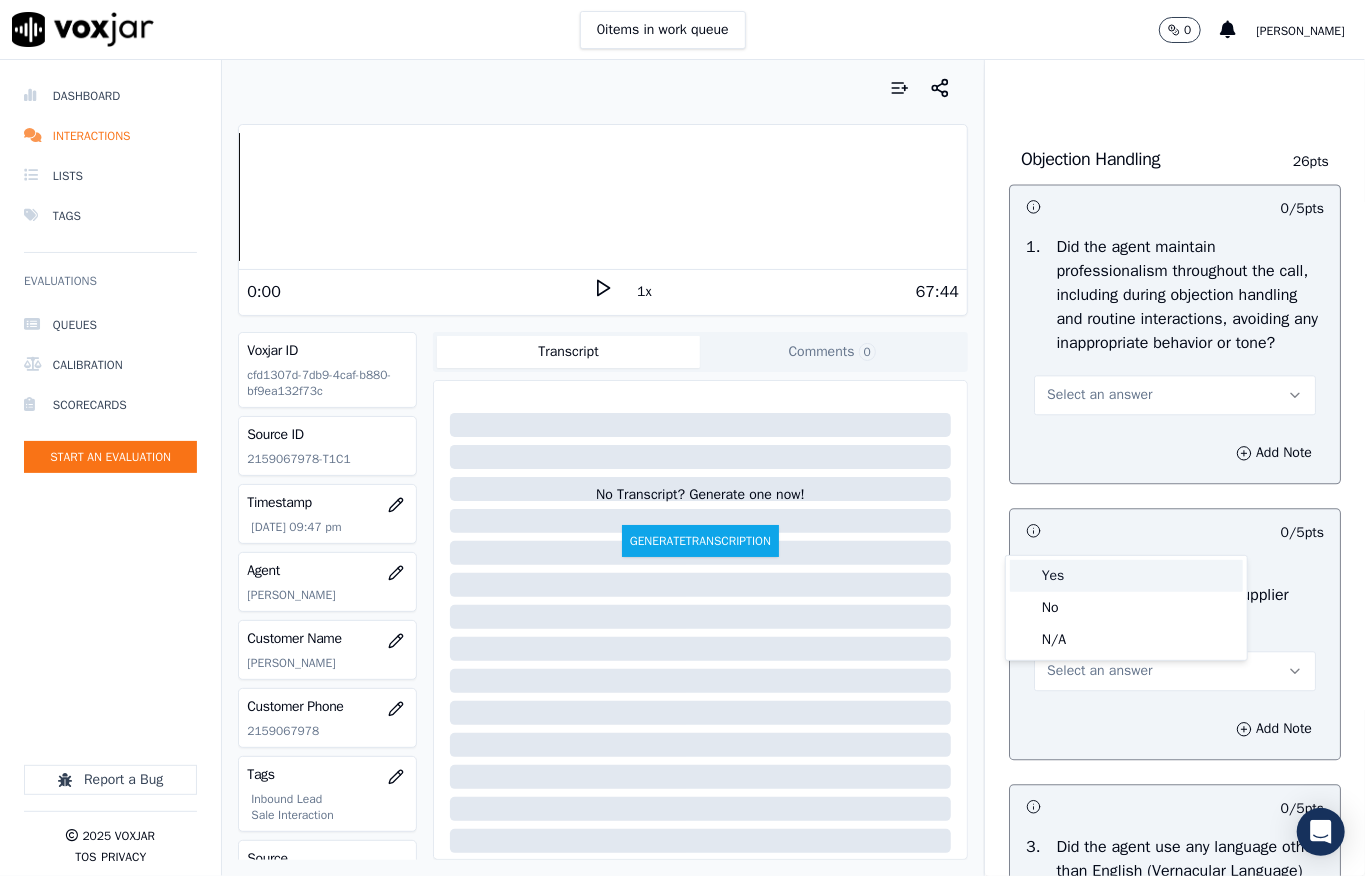 click on "Yes" at bounding box center [1126, 576] 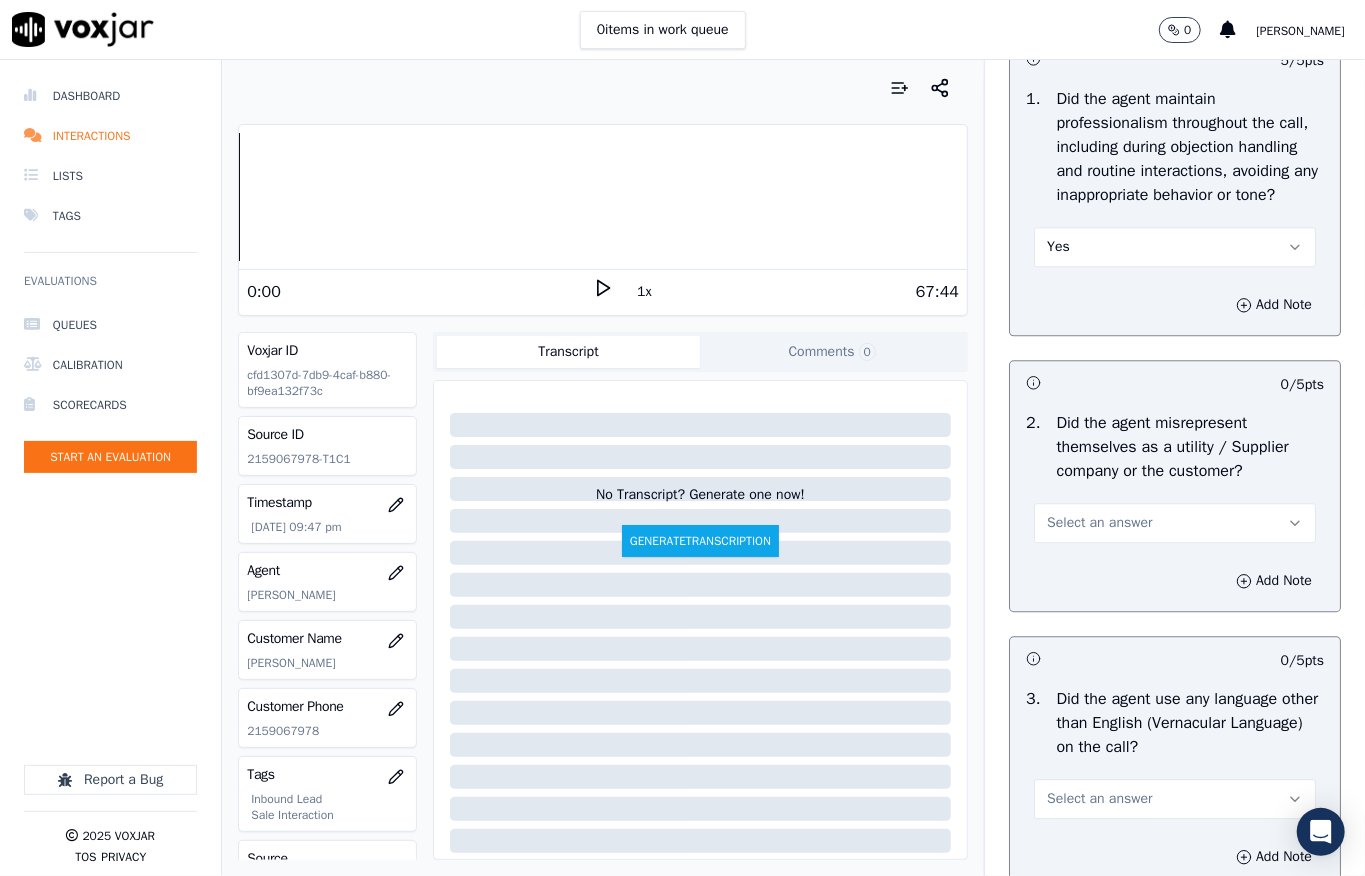 scroll, scrollTop: 2800, scrollLeft: 0, axis: vertical 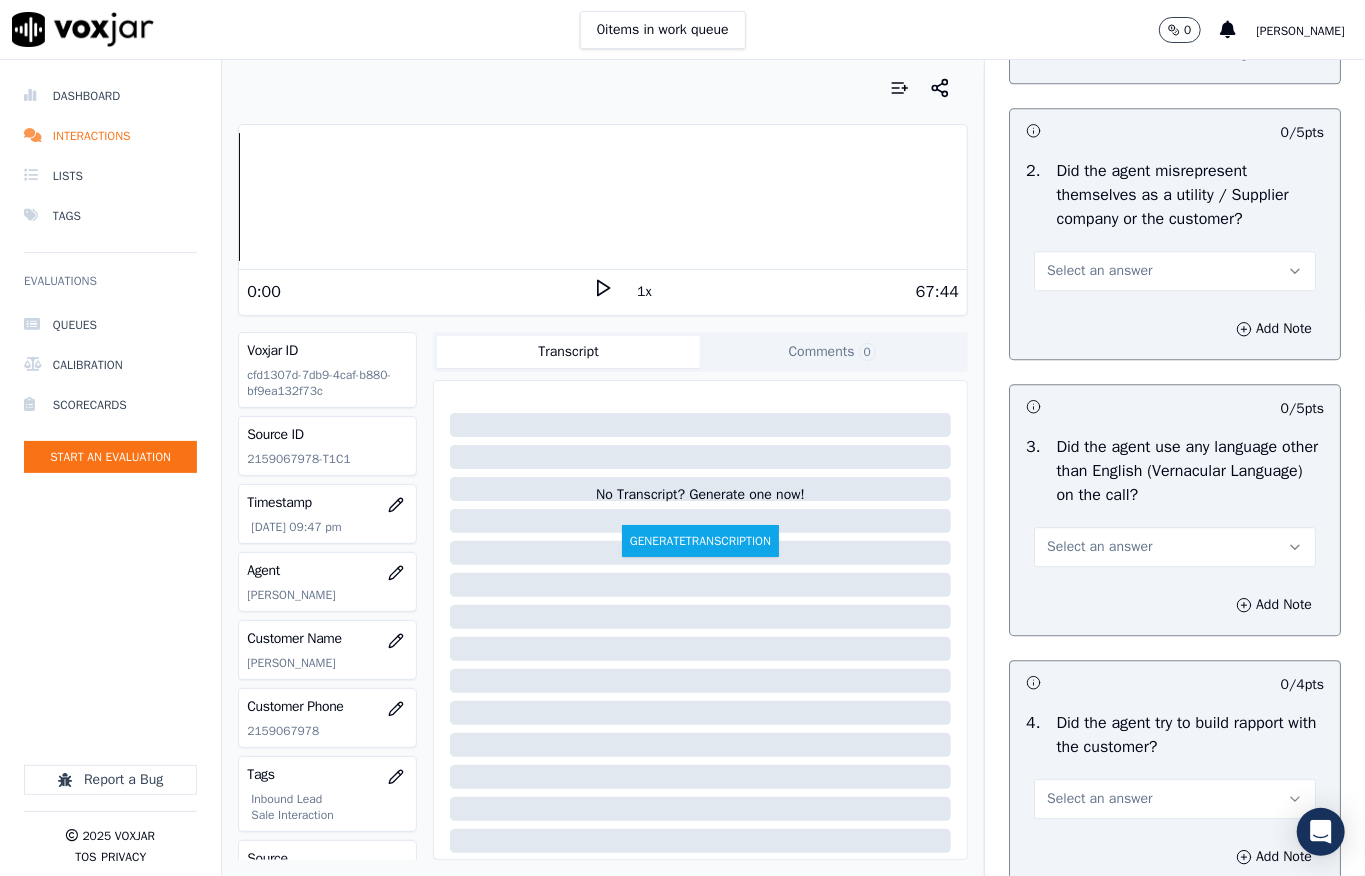 click on "Select an answer" at bounding box center [1099, 271] 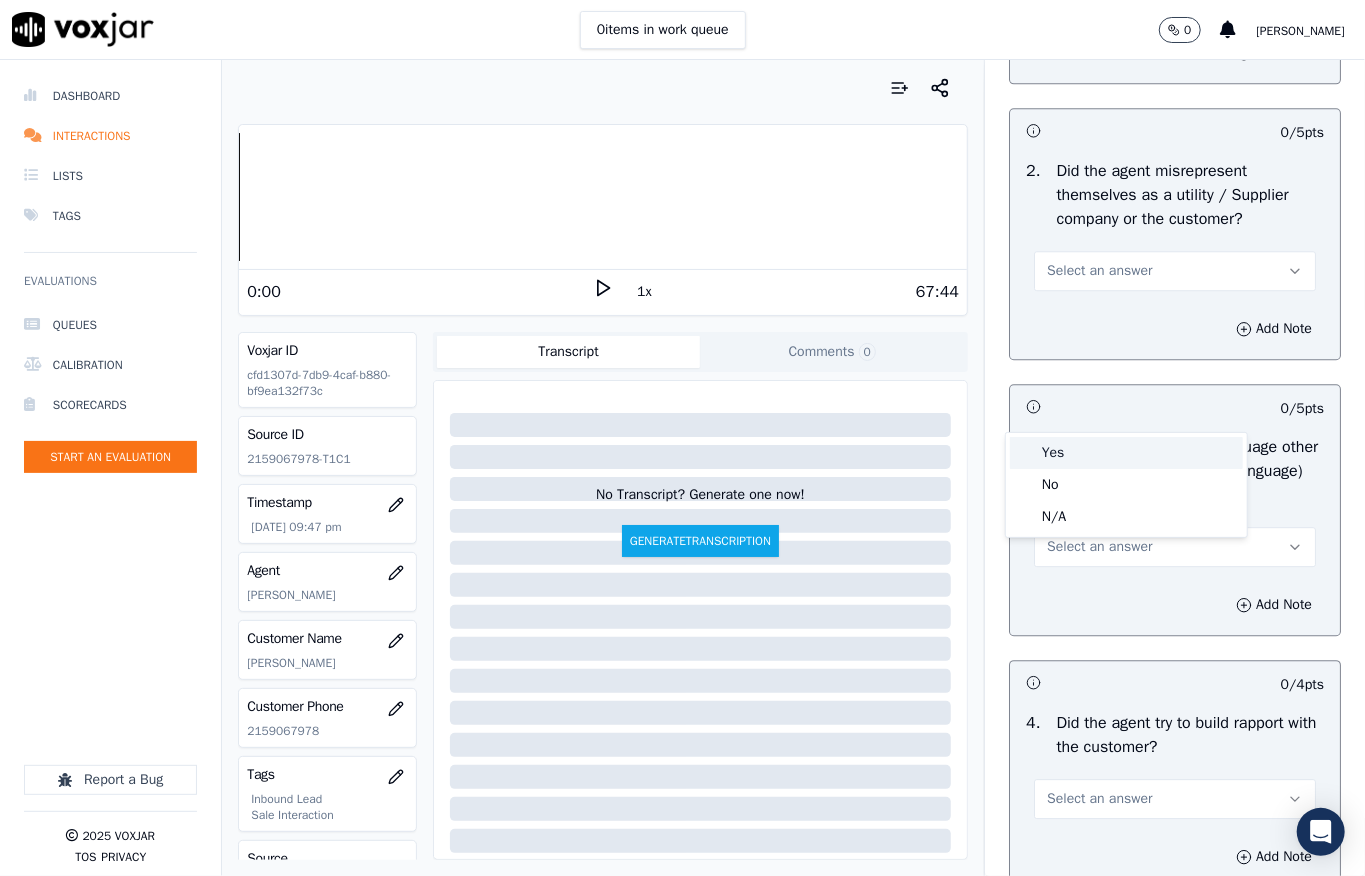 click on "Yes" at bounding box center [1126, 453] 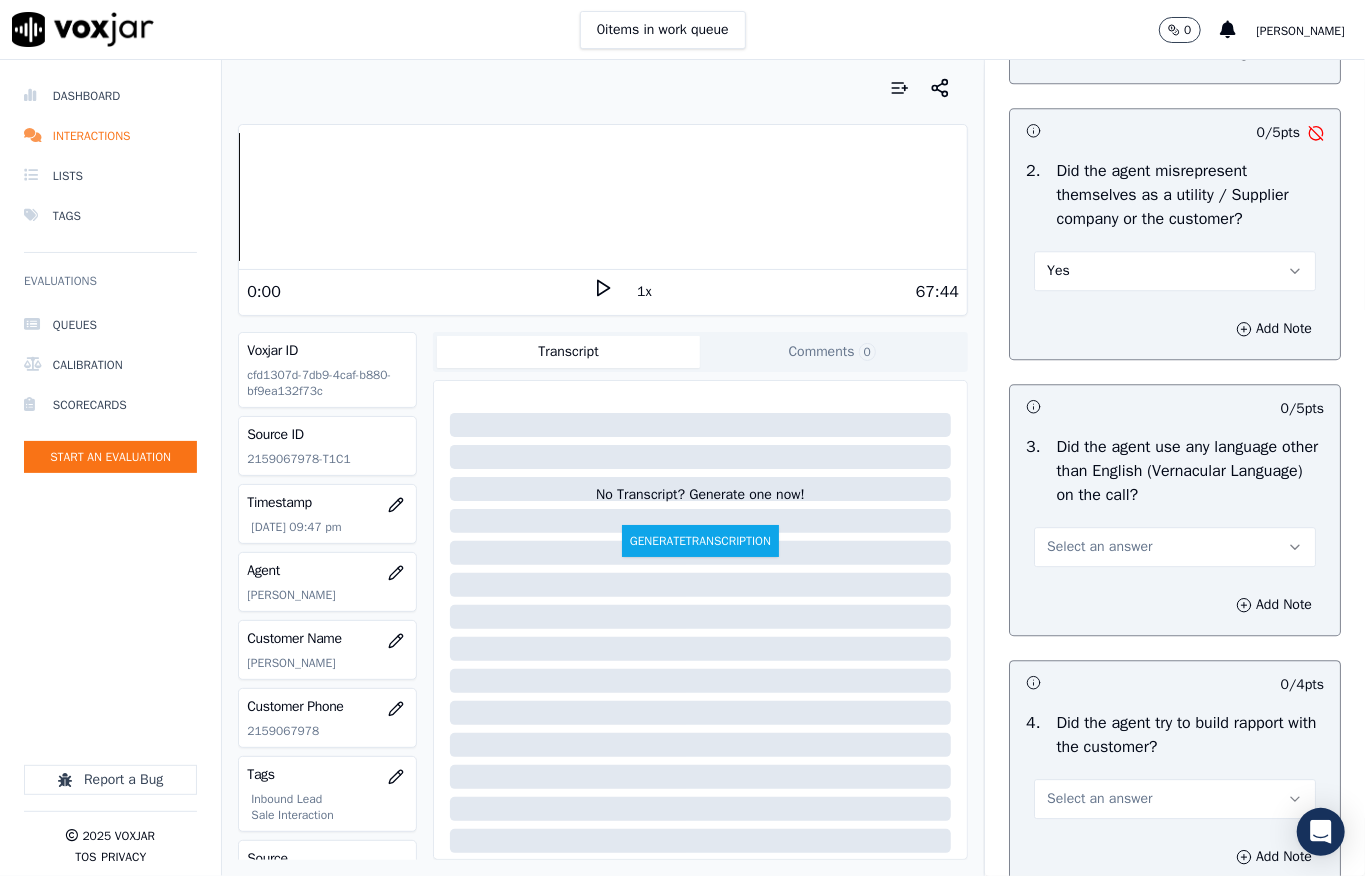 click on "Yes" at bounding box center (1175, 271) 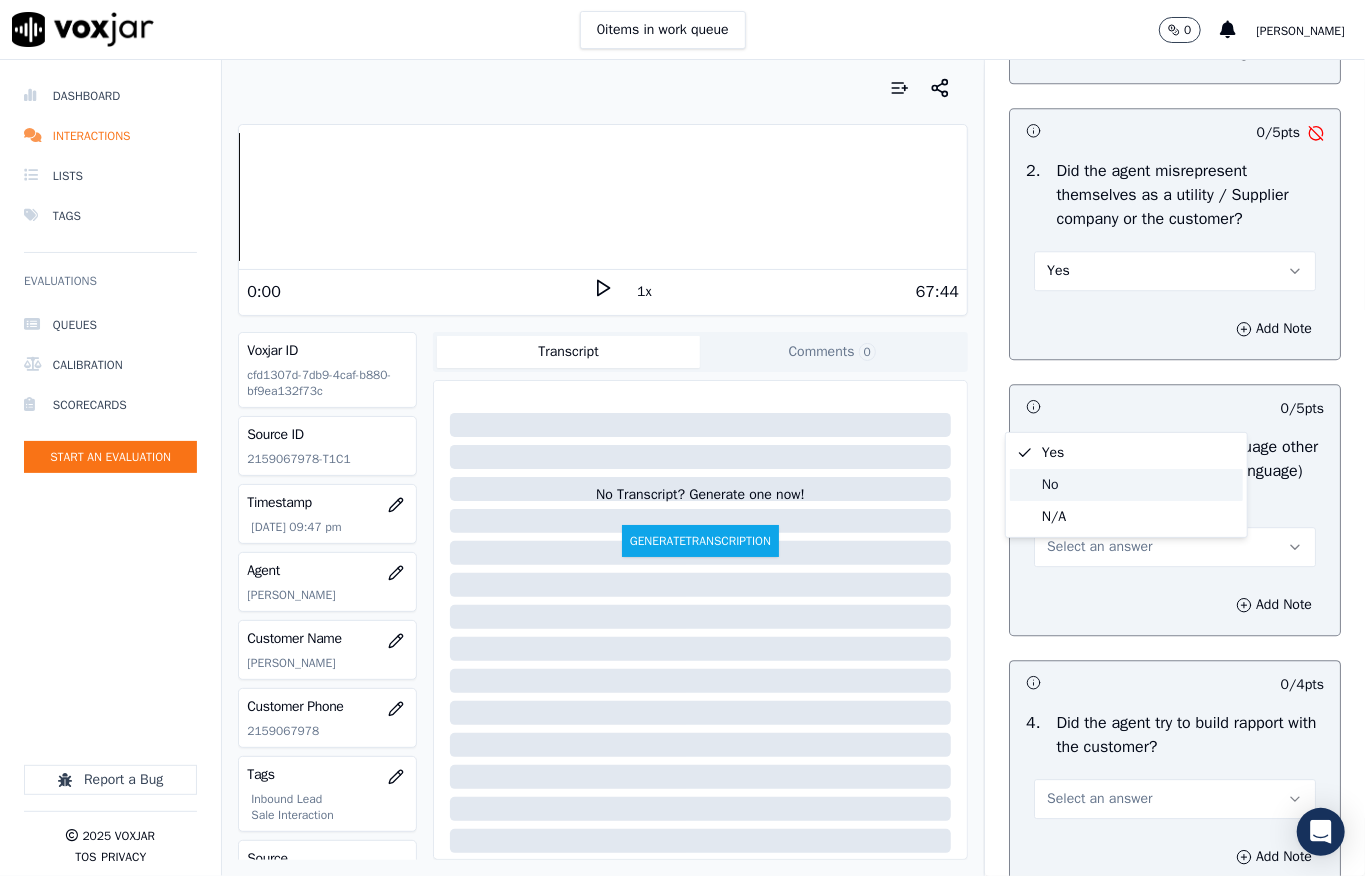 click on "No" 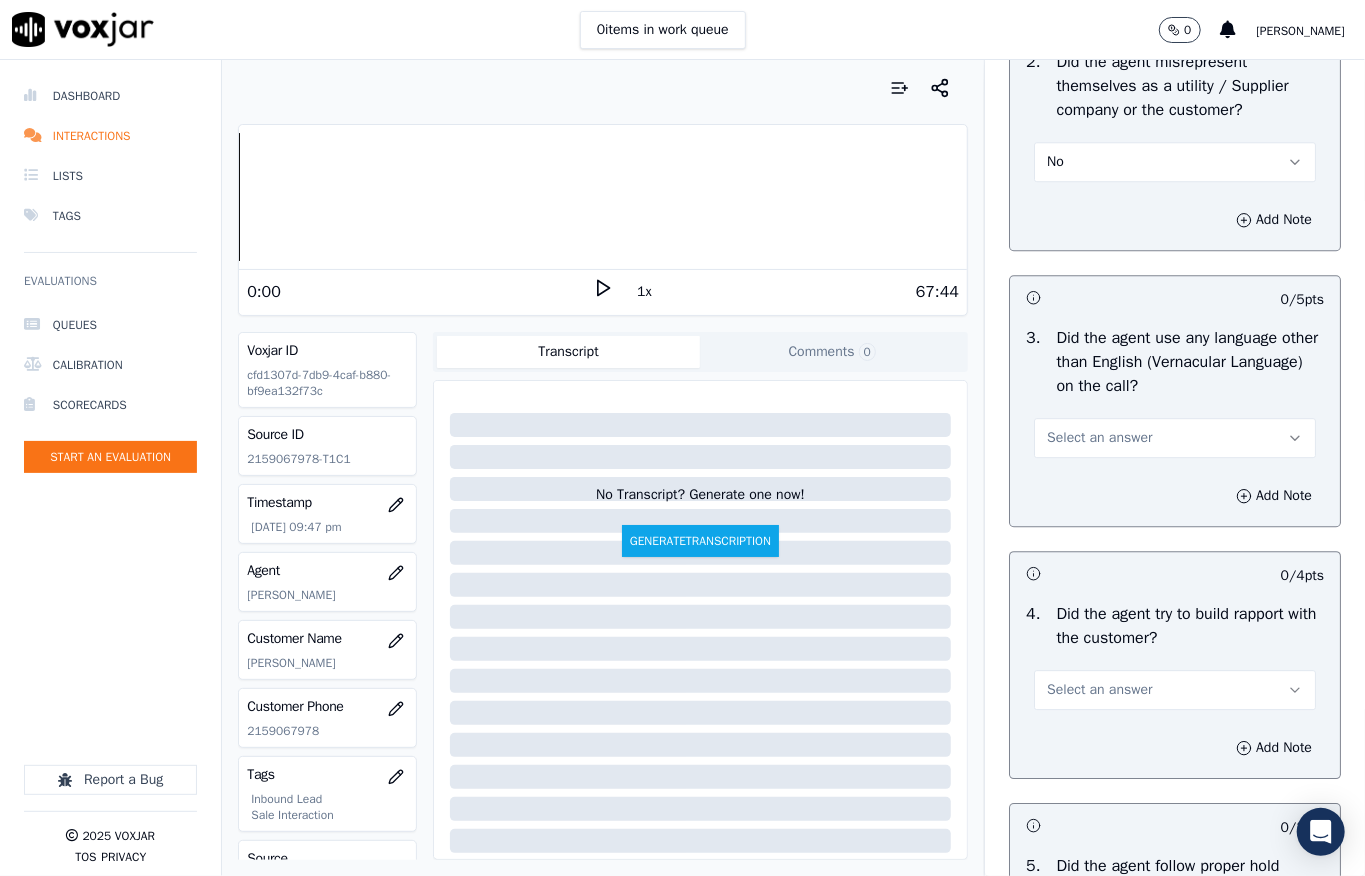 scroll, scrollTop: 3066, scrollLeft: 0, axis: vertical 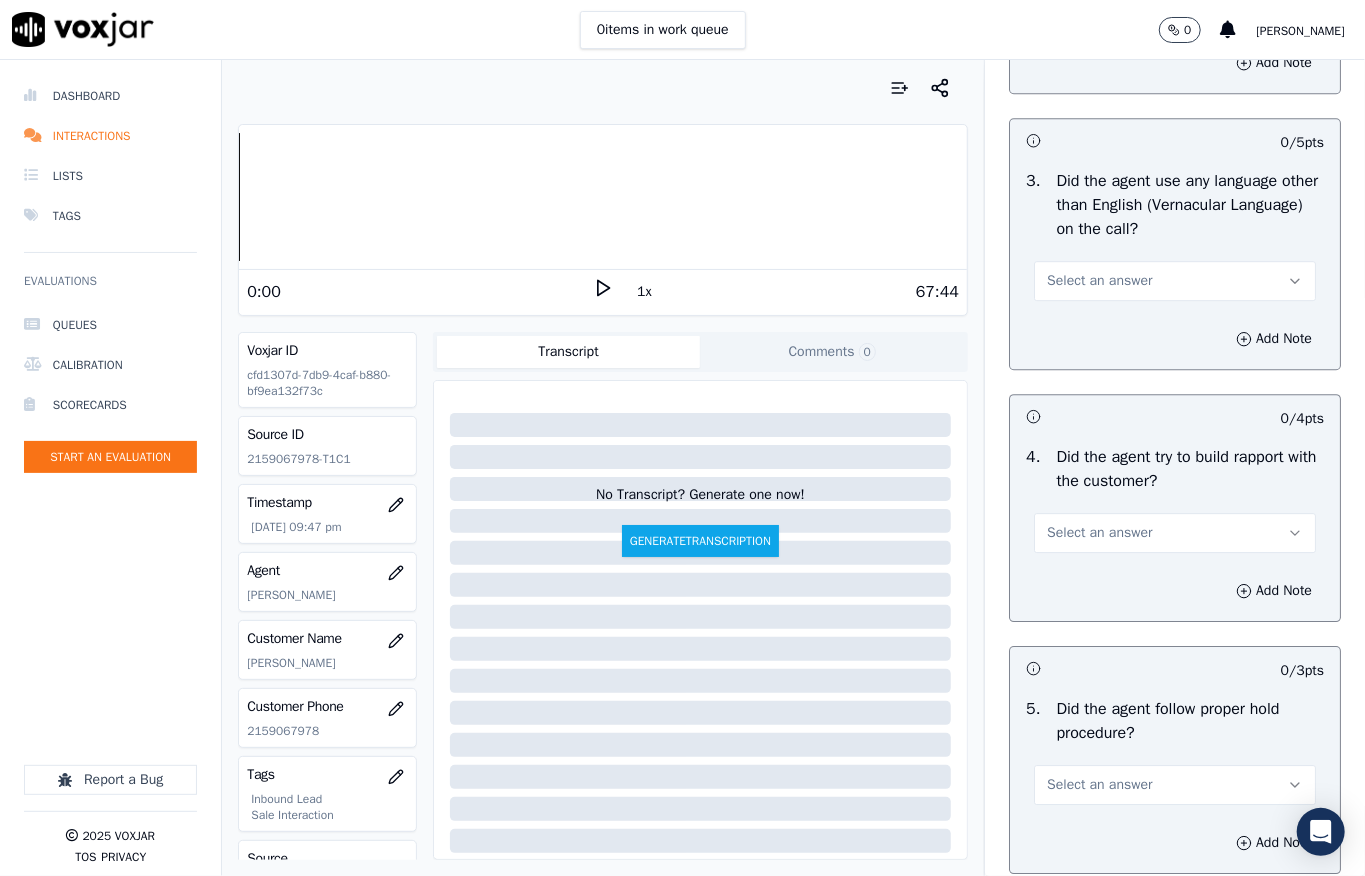 click on "Select an answer" at bounding box center [1099, 281] 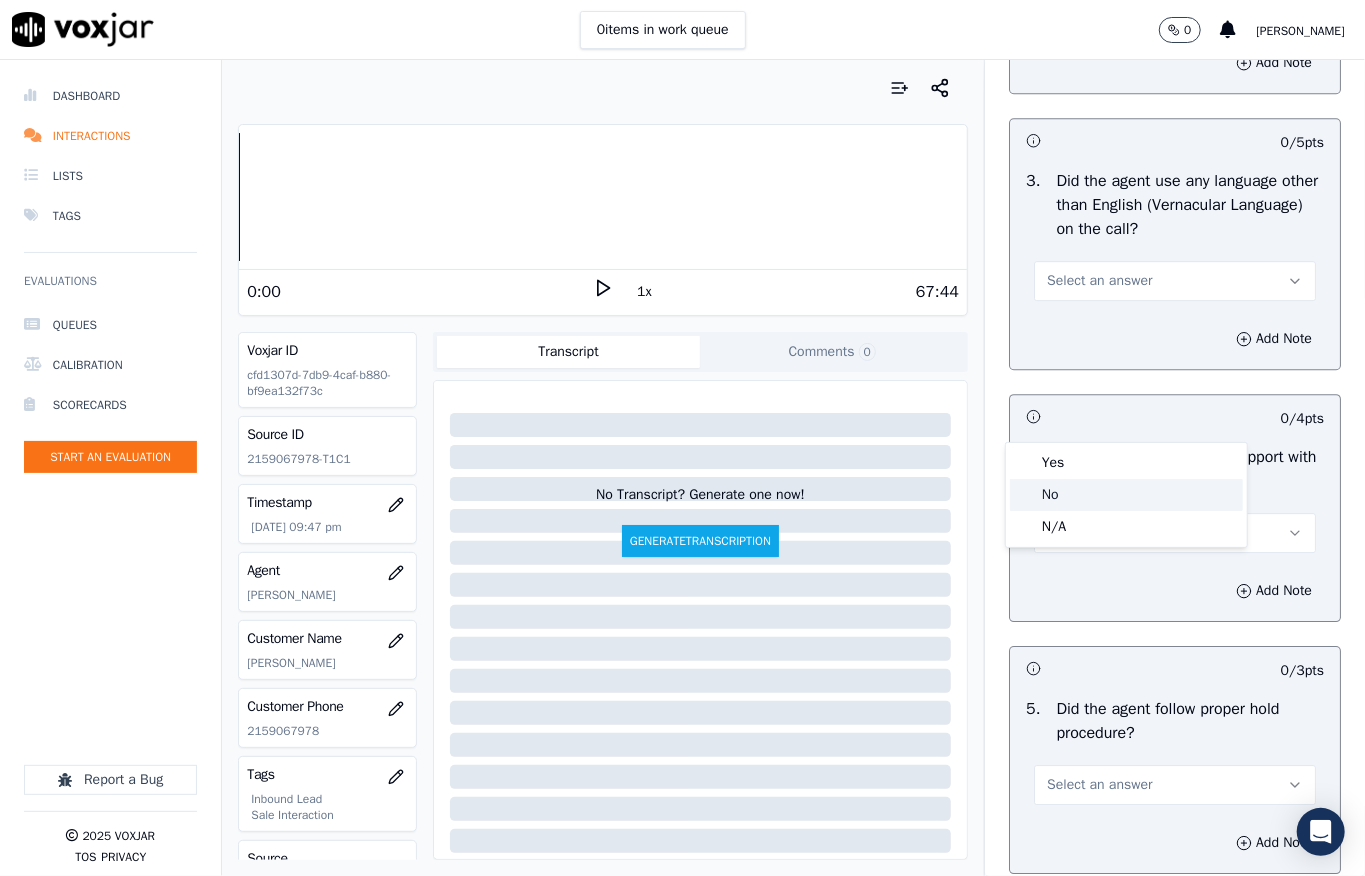 click on "No" 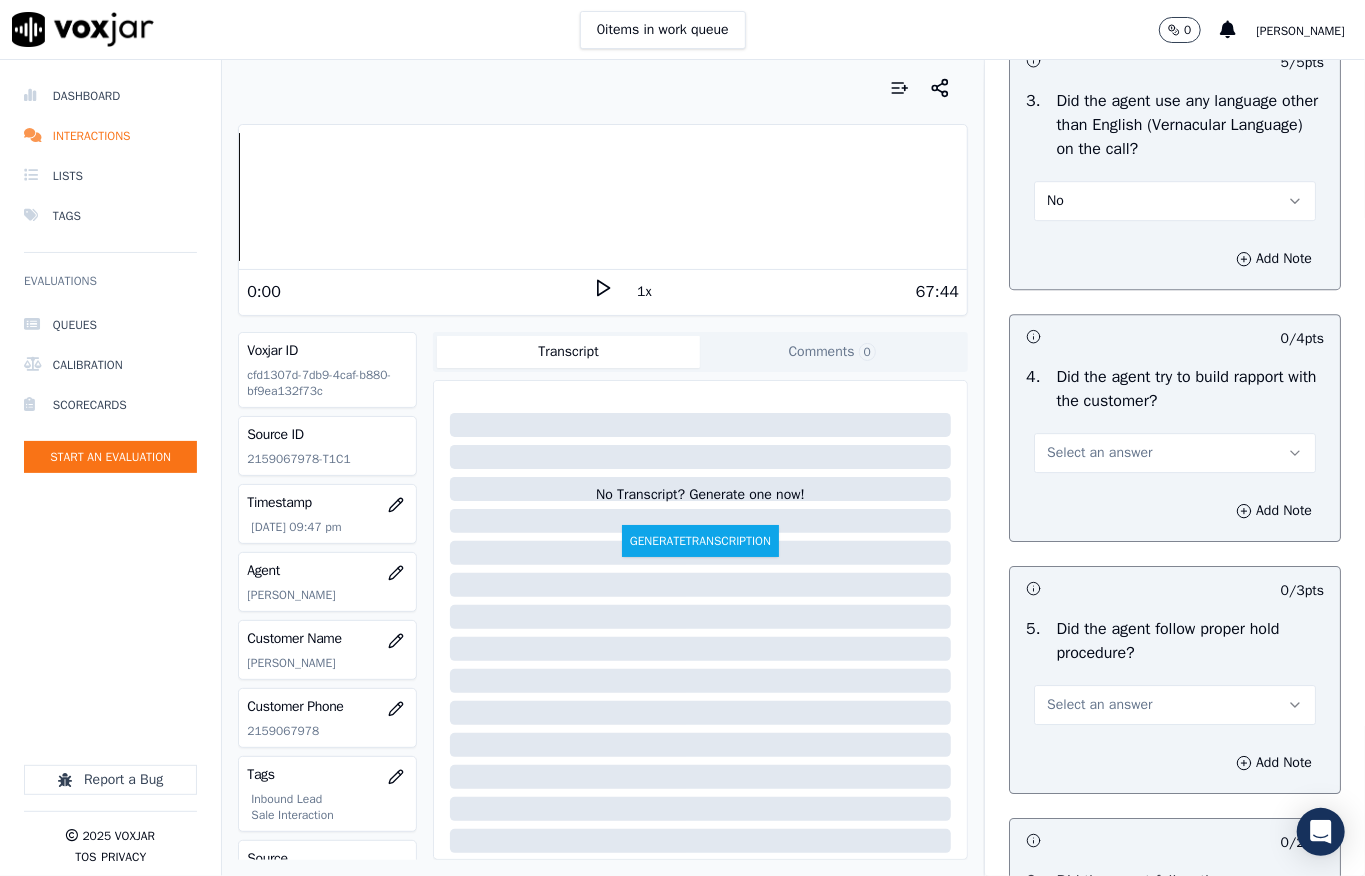 scroll, scrollTop: 3466, scrollLeft: 0, axis: vertical 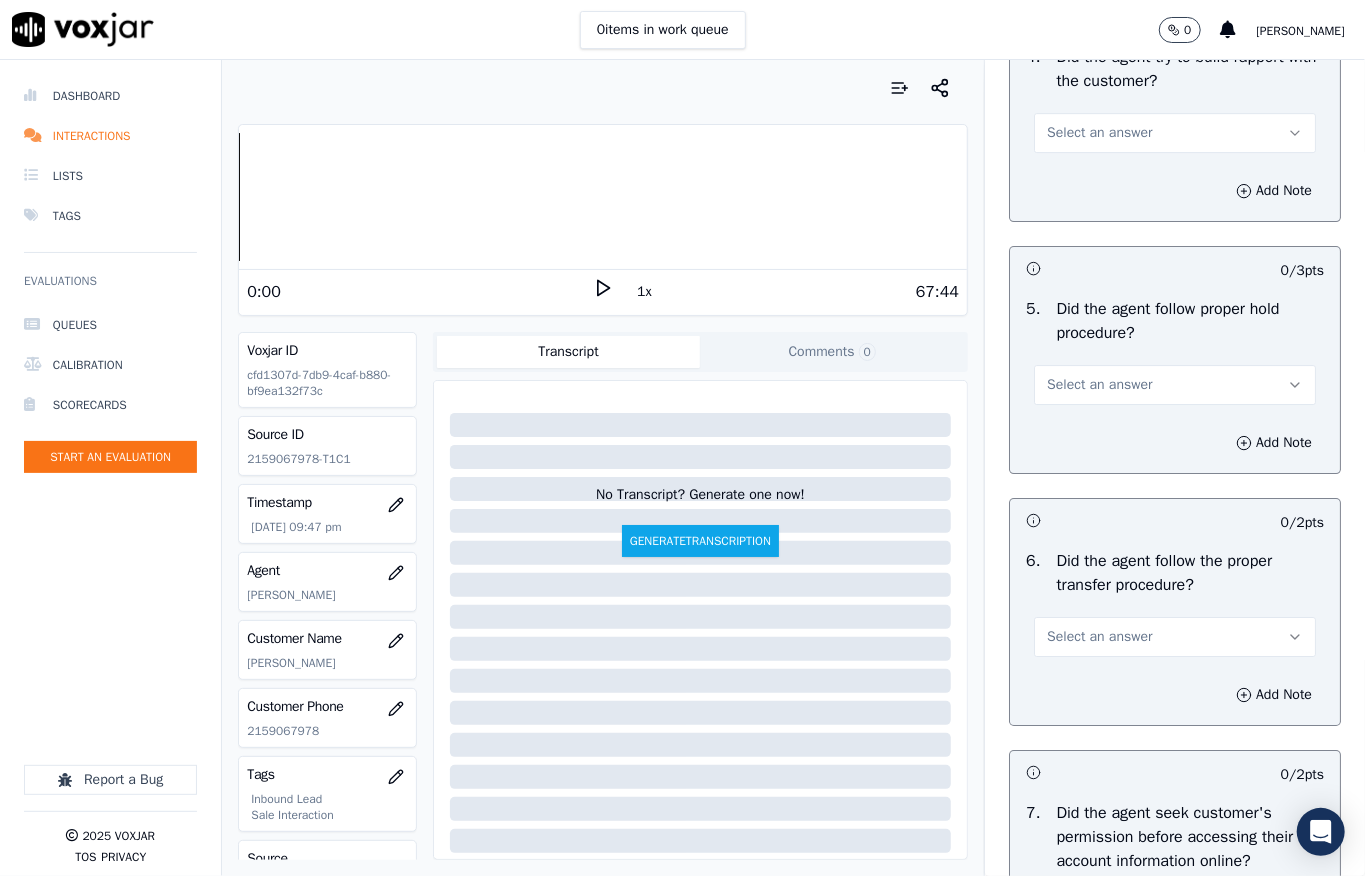 click on "Select an answer" at bounding box center [1099, 133] 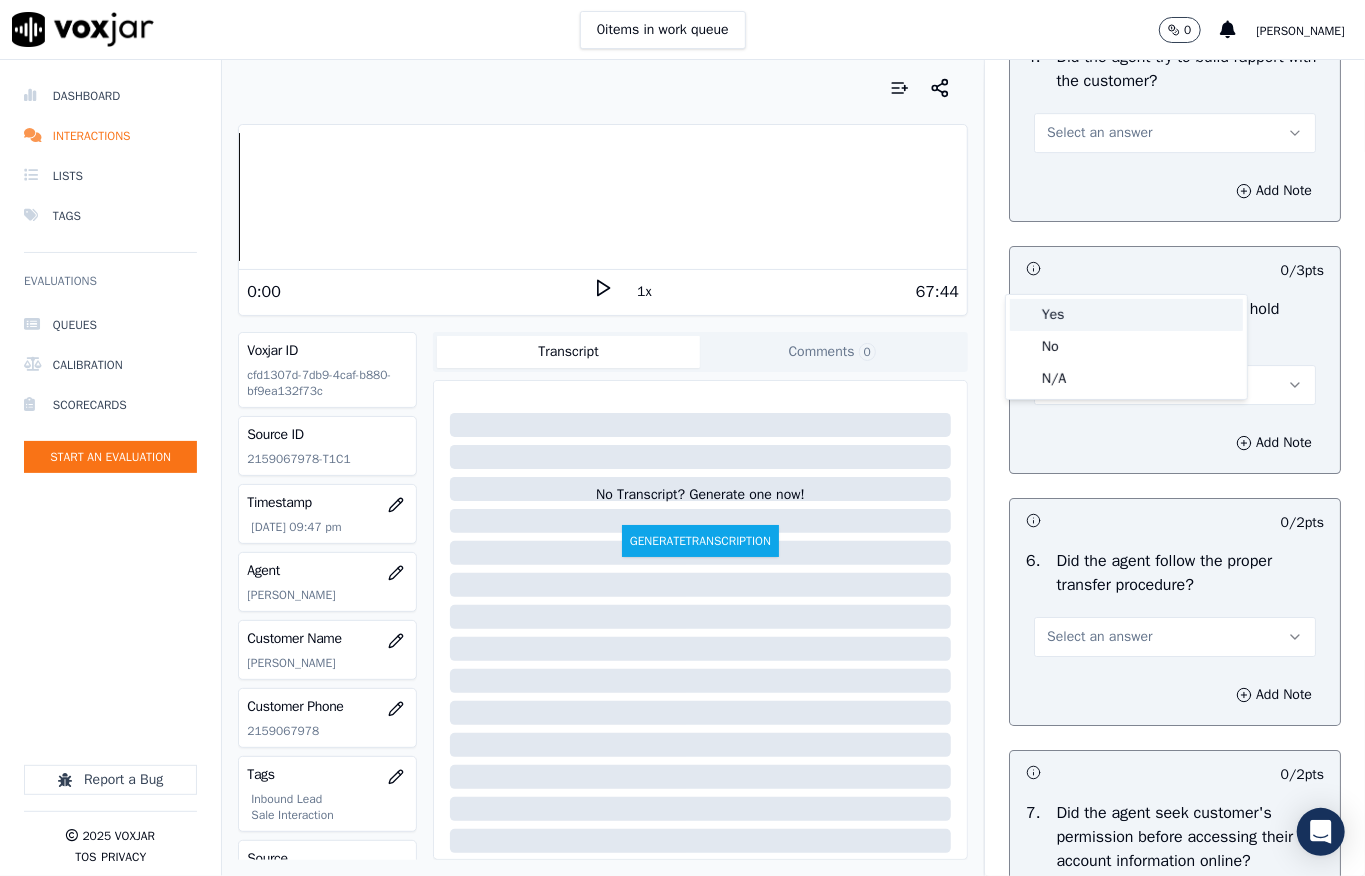 click on "Yes" at bounding box center [1126, 315] 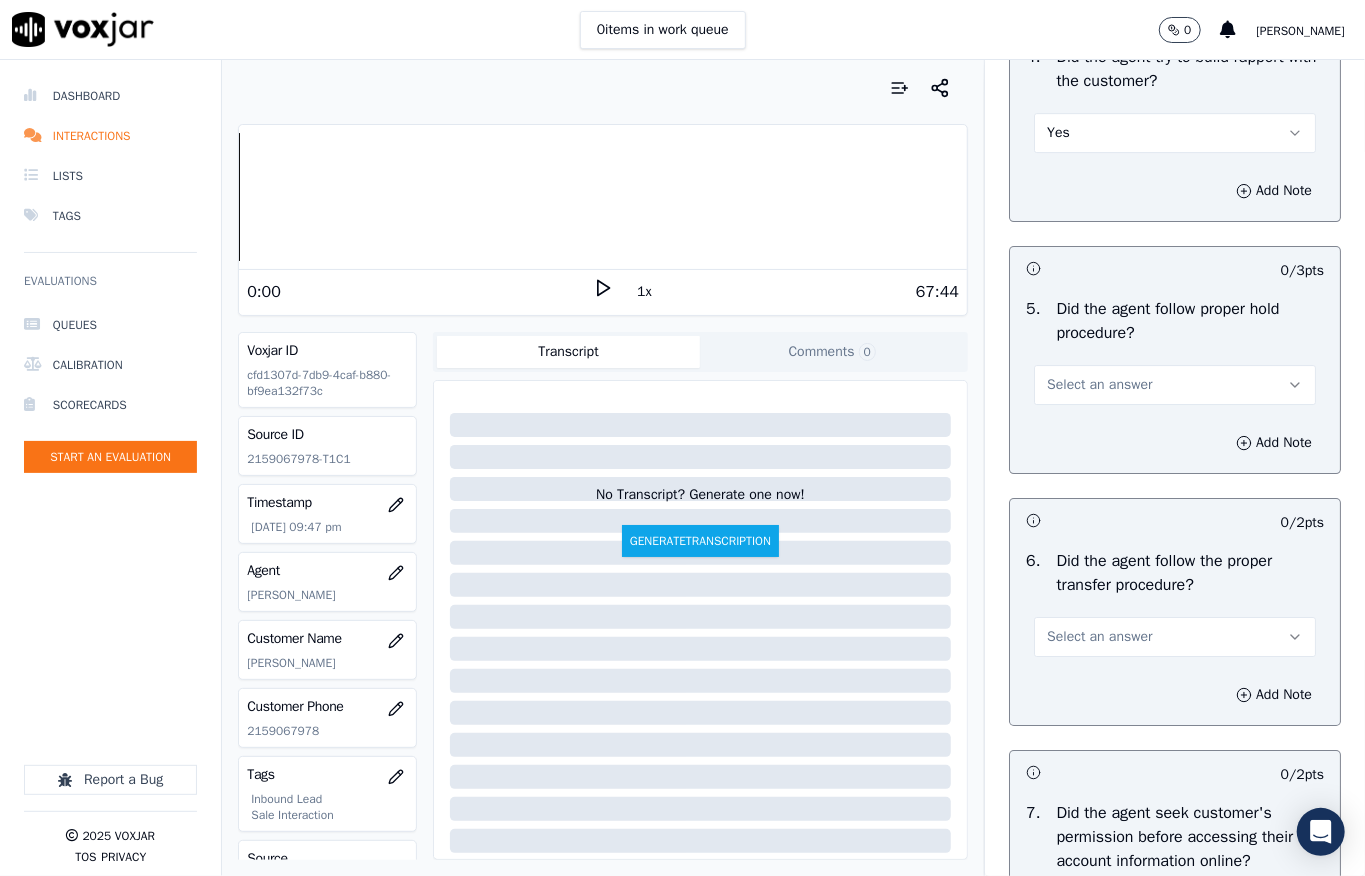 click on "Select an answer" at bounding box center (1099, 385) 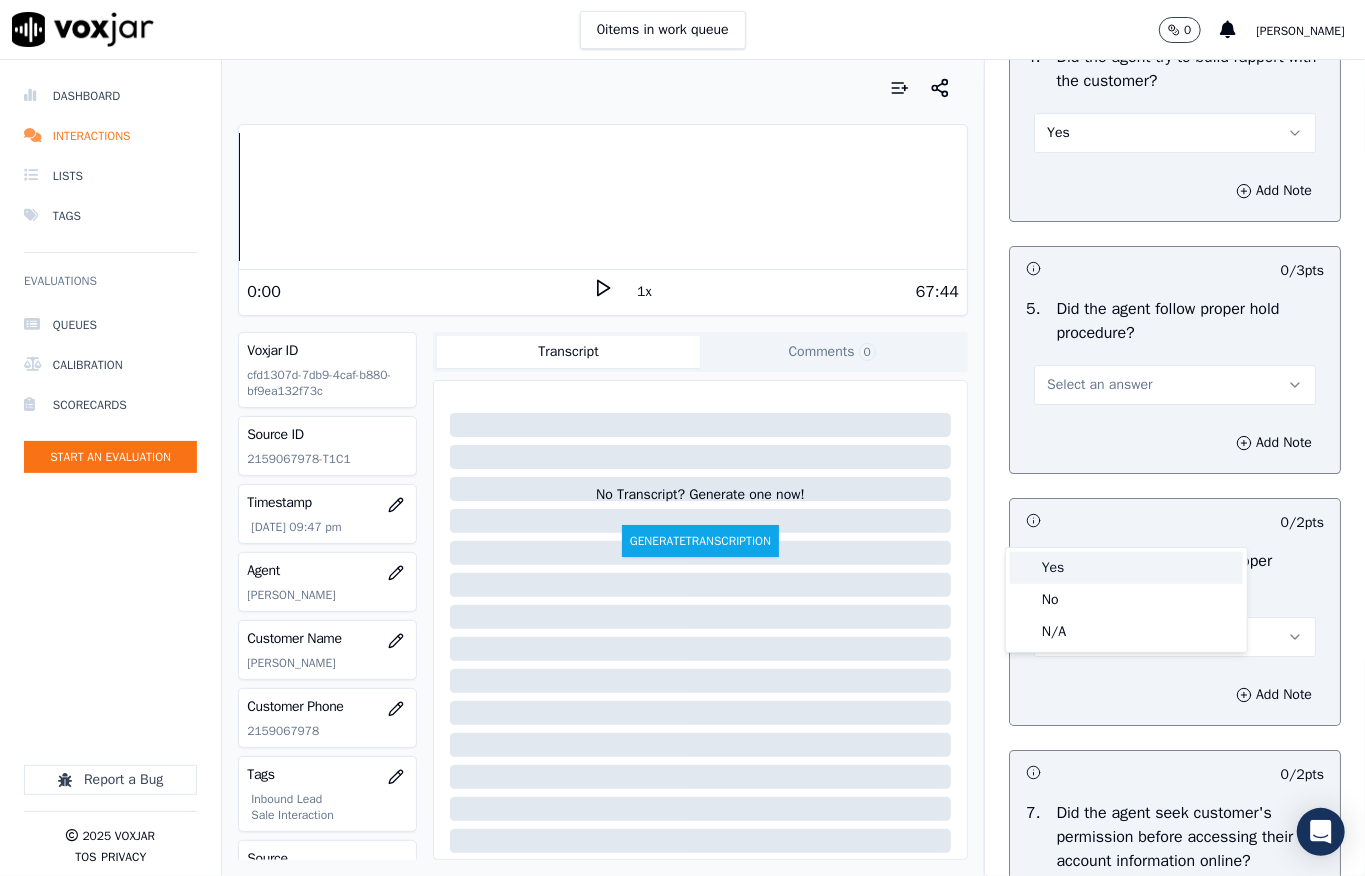 click on "Yes" at bounding box center [1126, 568] 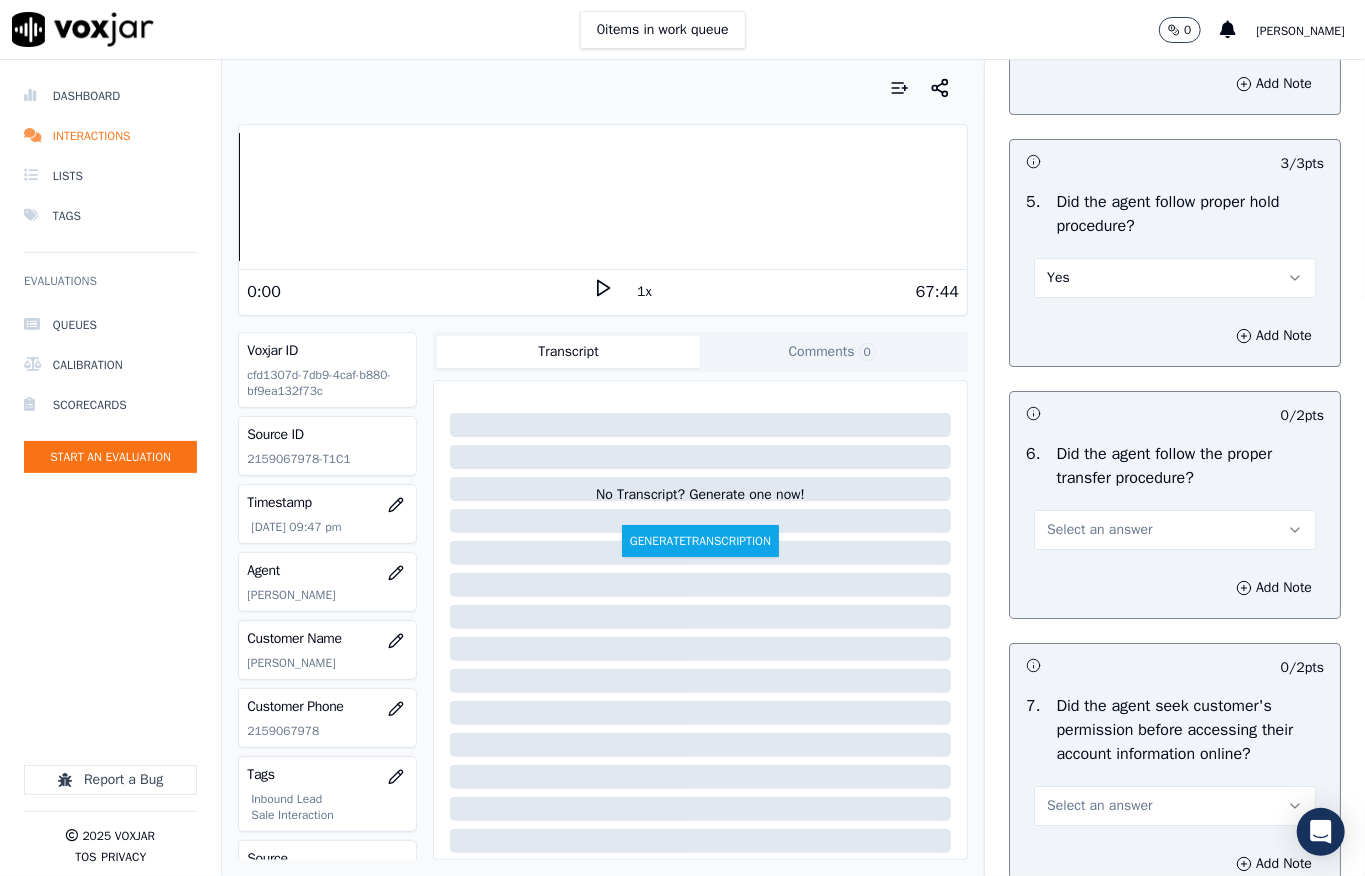 scroll, scrollTop: 3733, scrollLeft: 0, axis: vertical 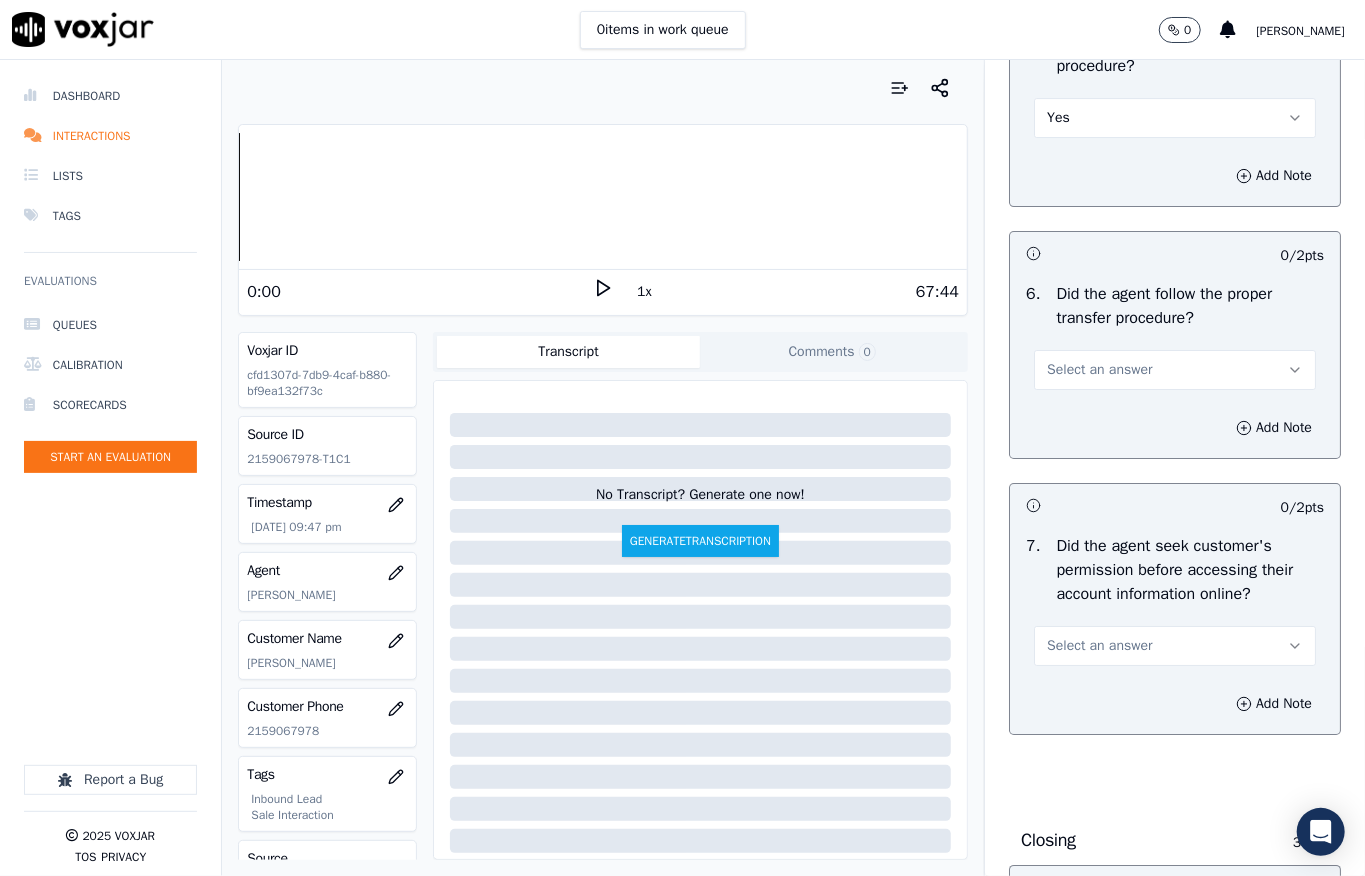click on "Select an answer" at bounding box center (1099, 370) 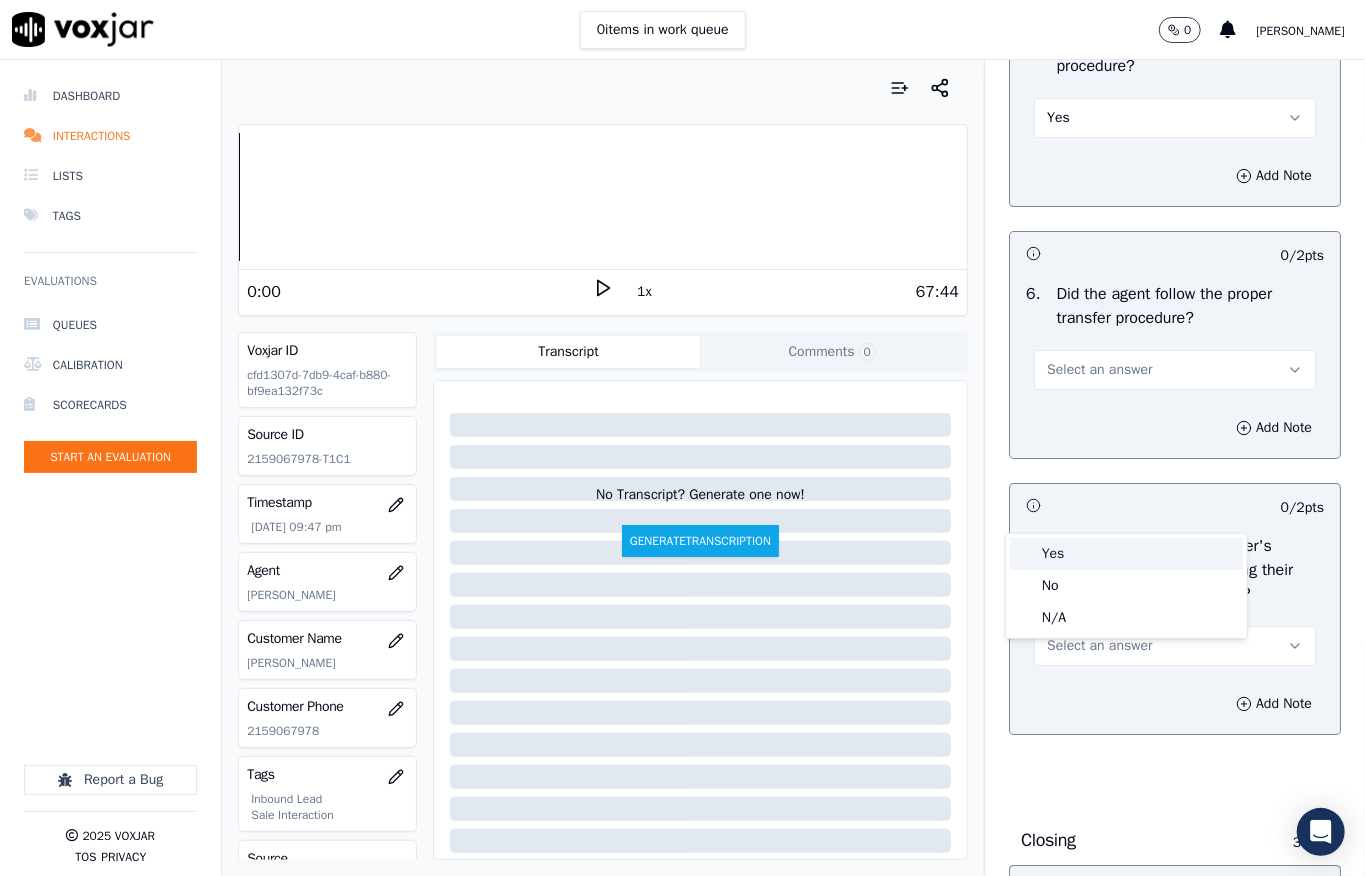click on "Yes" at bounding box center [1126, 554] 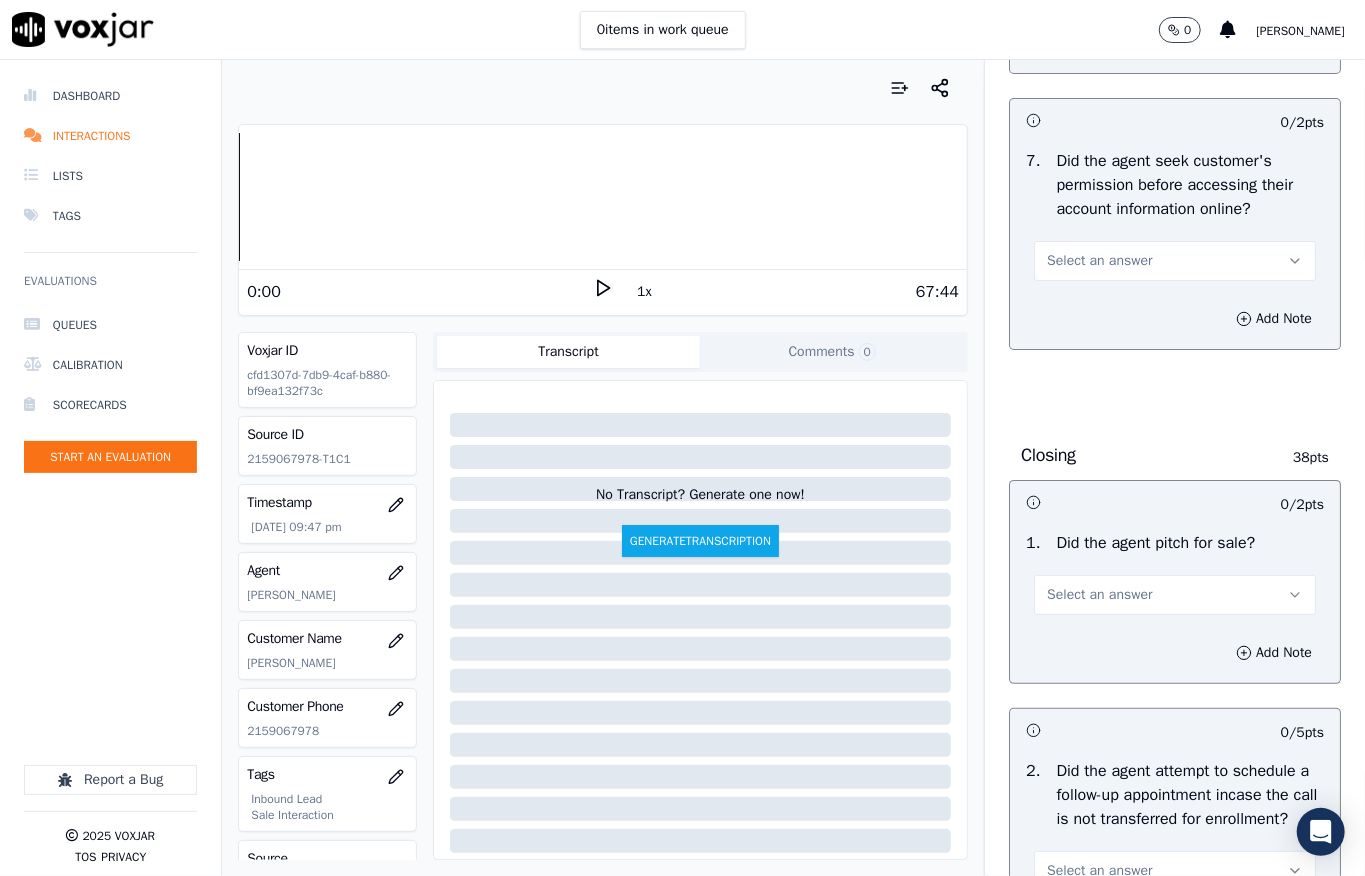 scroll, scrollTop: 4133, scrollLeft: 0, axis: vertical 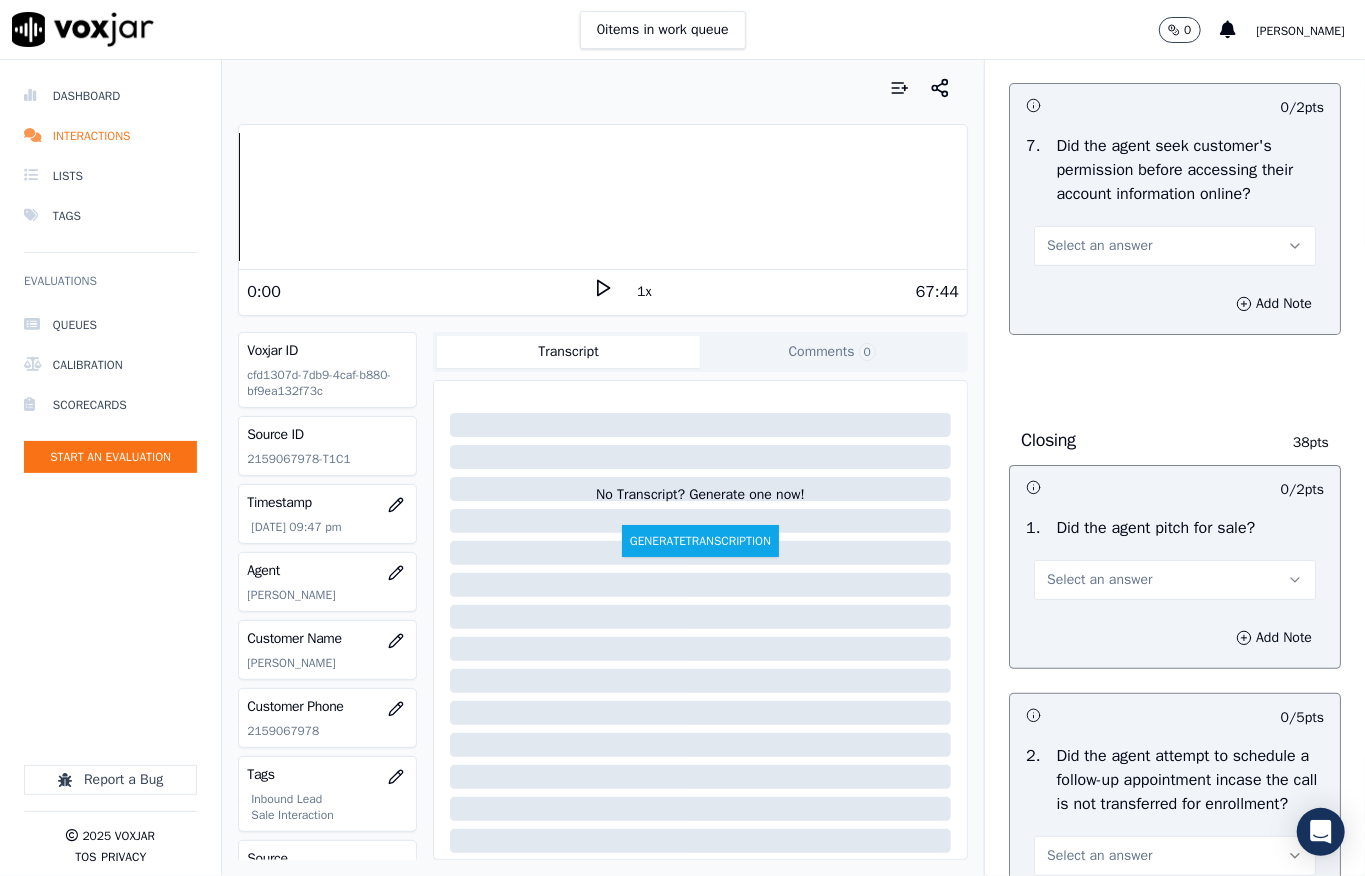 click on "Select an answer" at bounding box center [1099, 246] 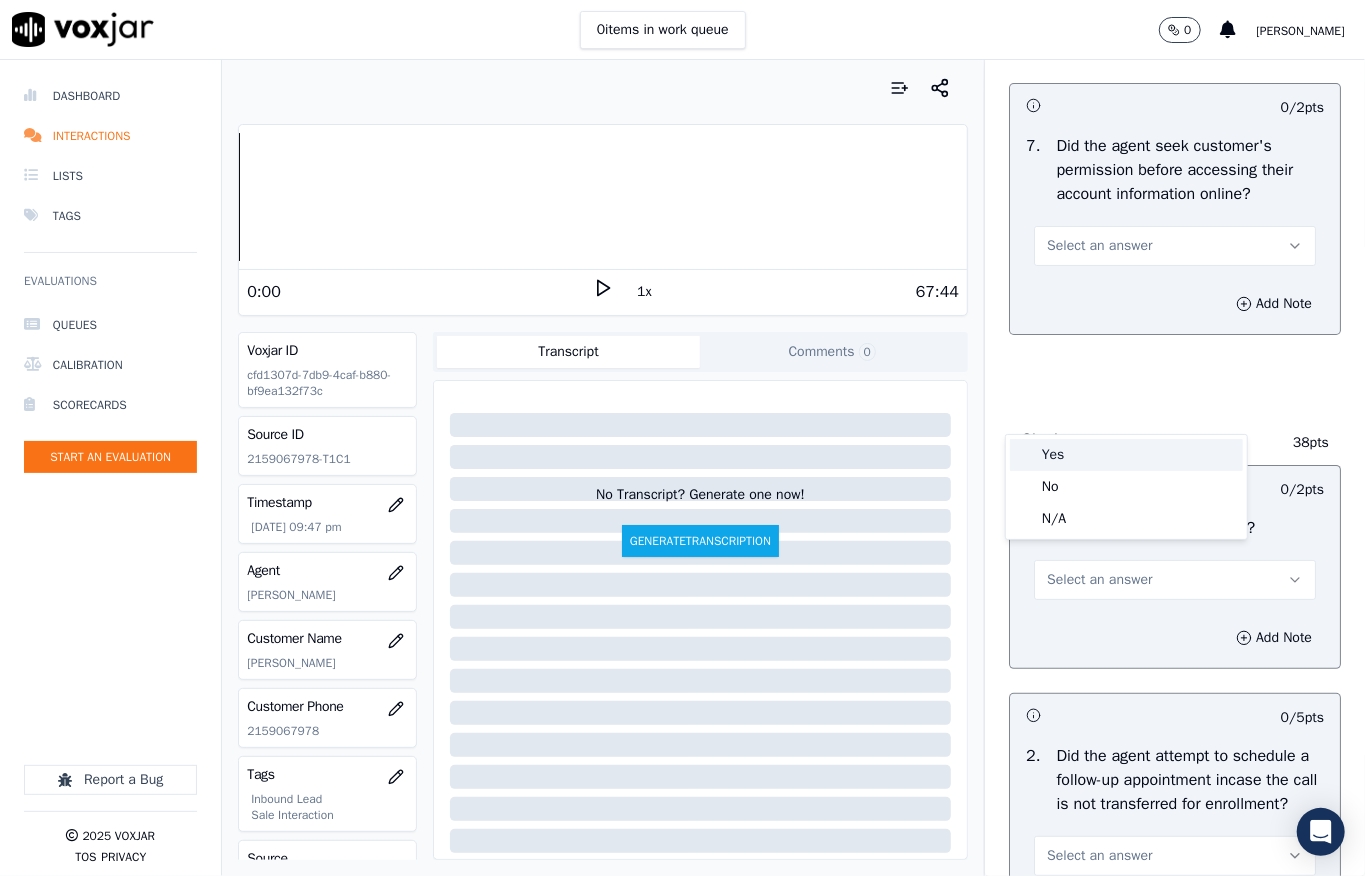 click on "Yes" at bounding box center (1126, 455) 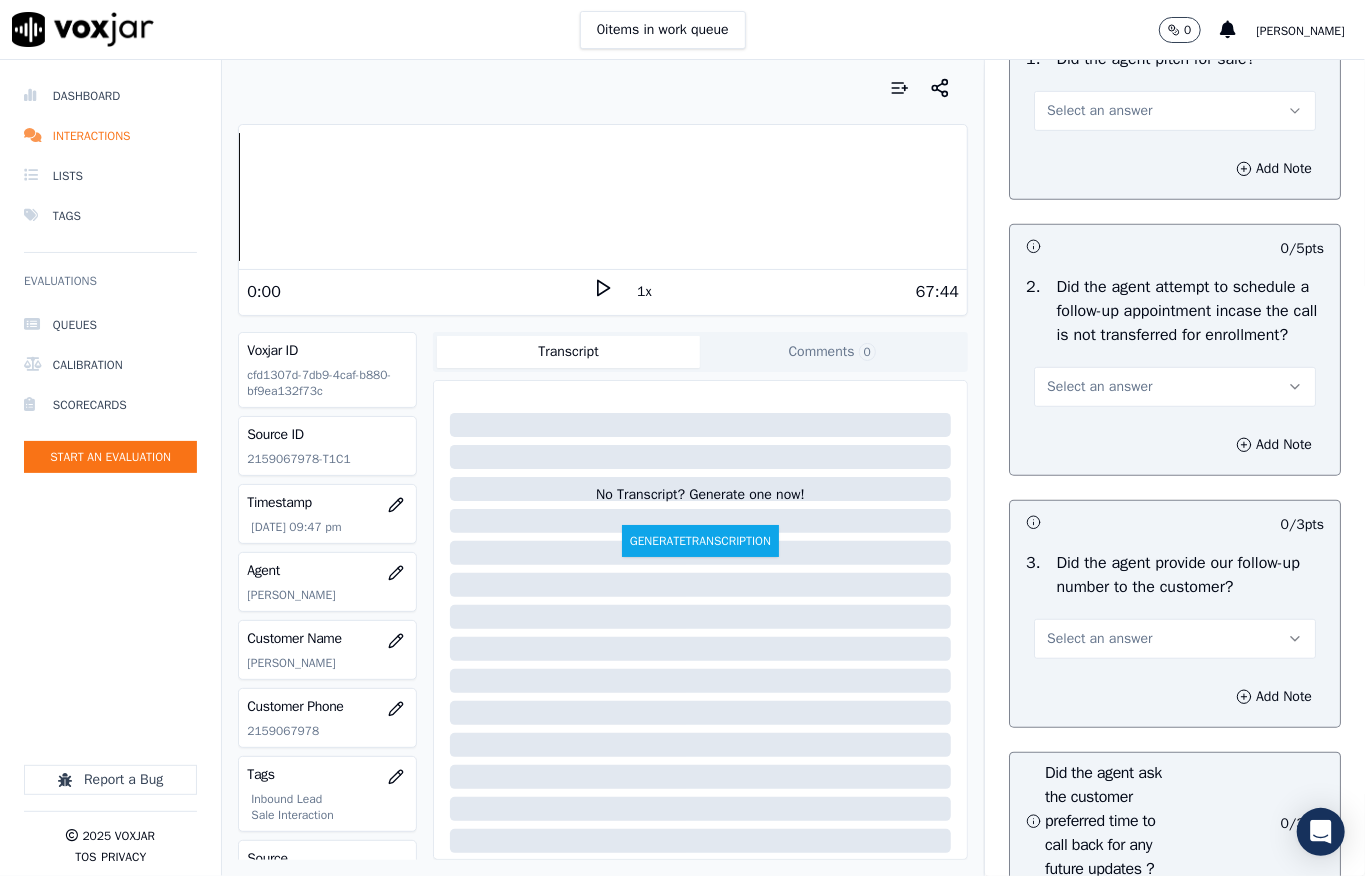 scroll, scrollTop: 4666, scrollLeft: 0, axis: vertical 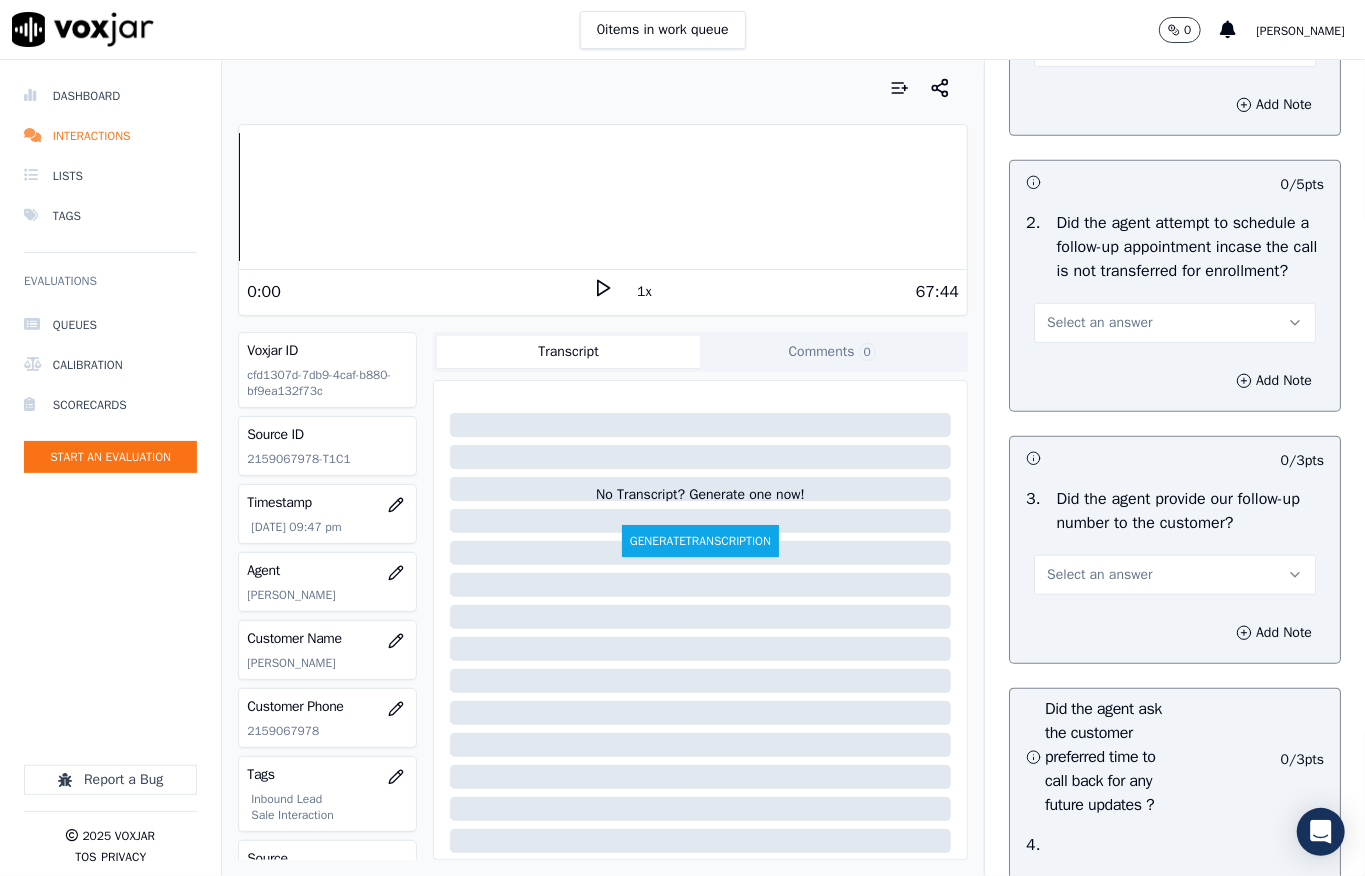 drag, startPoint x: 1066, startPoint y: 205, endPoint x: 1068, endPoint y: 228, distance: 23.086792 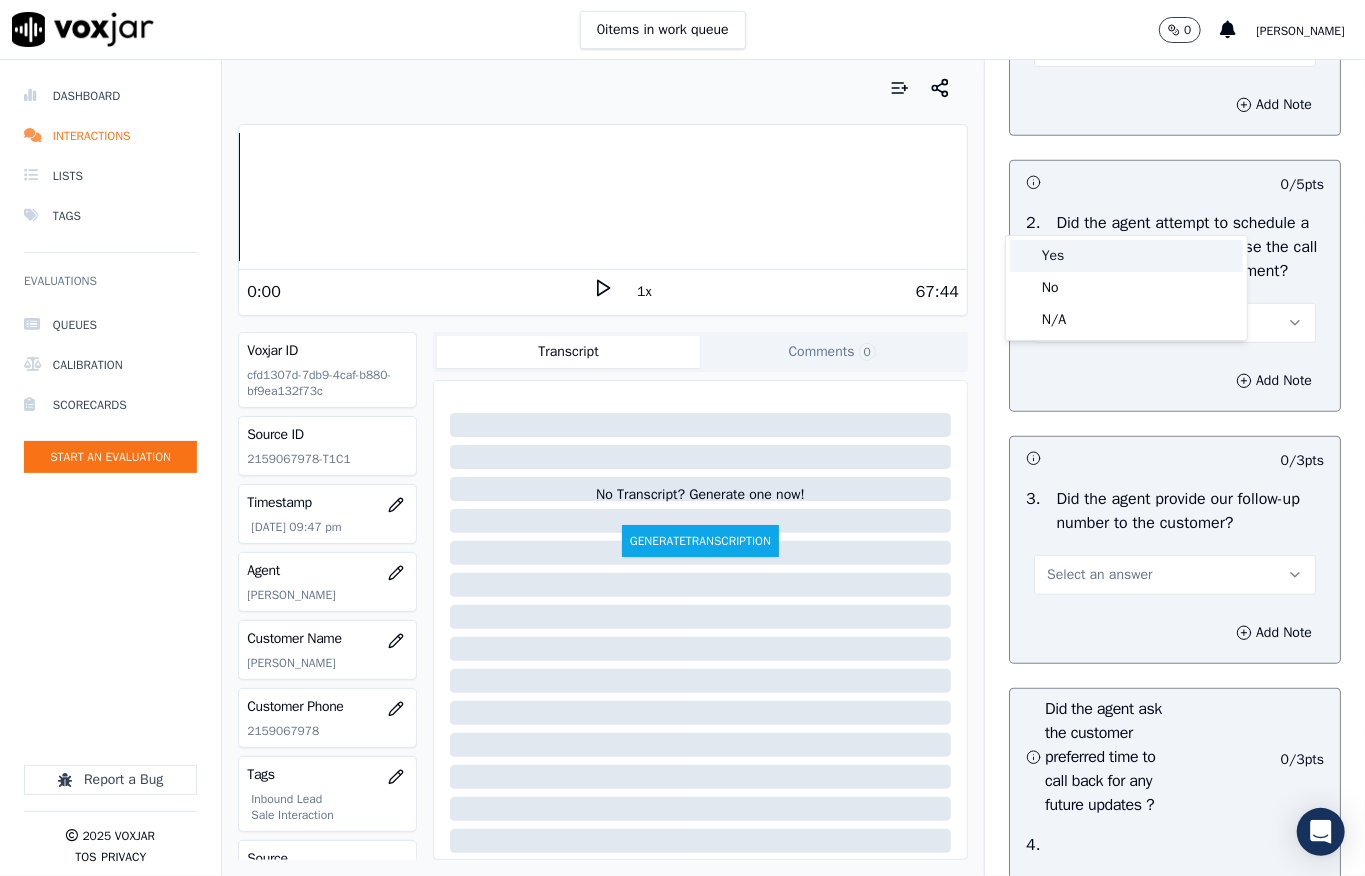 click on "Yes" at bounding box center (1126, 256) 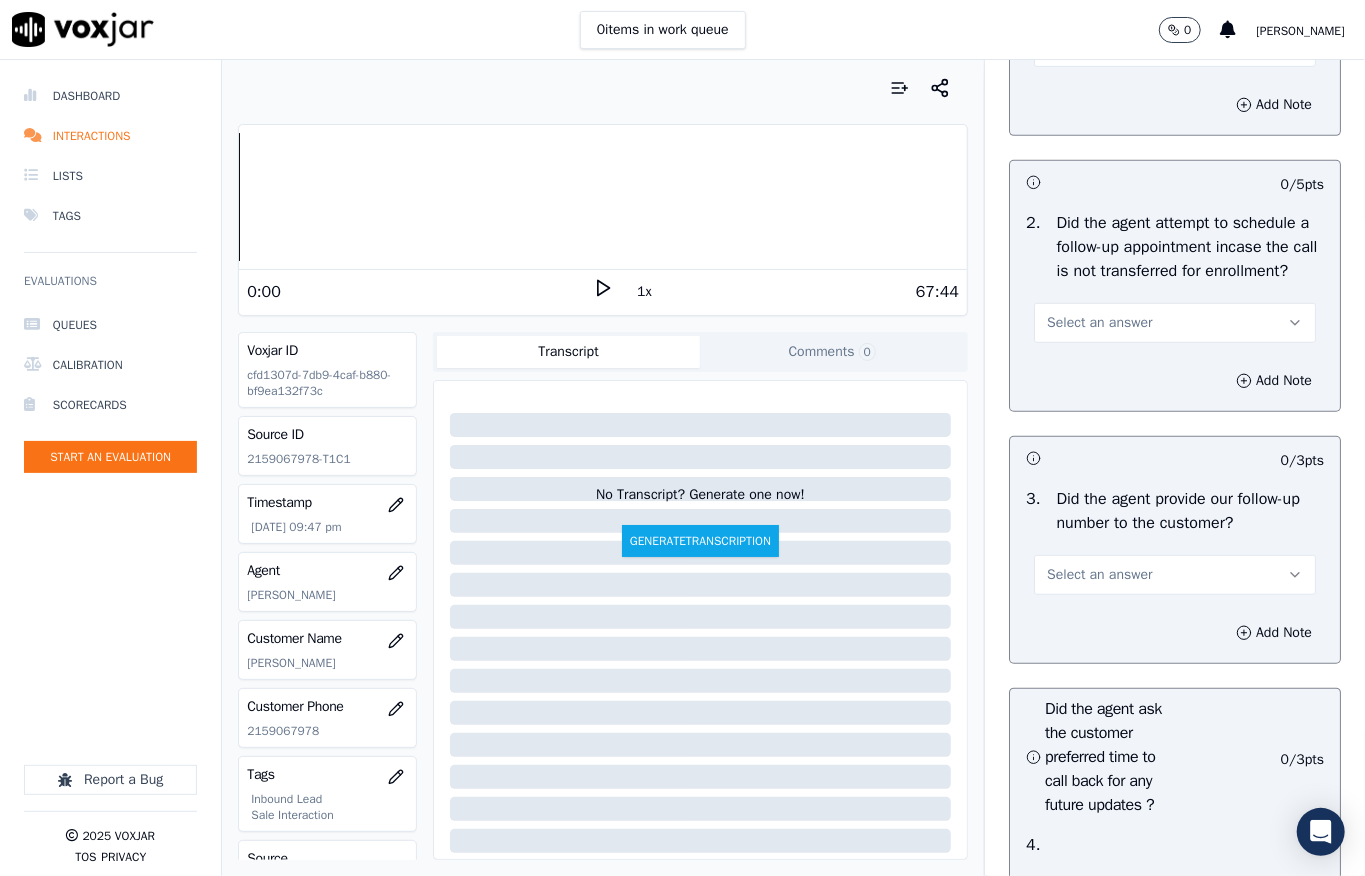 click on "Select an answer" at bounding box center (1099, 323) 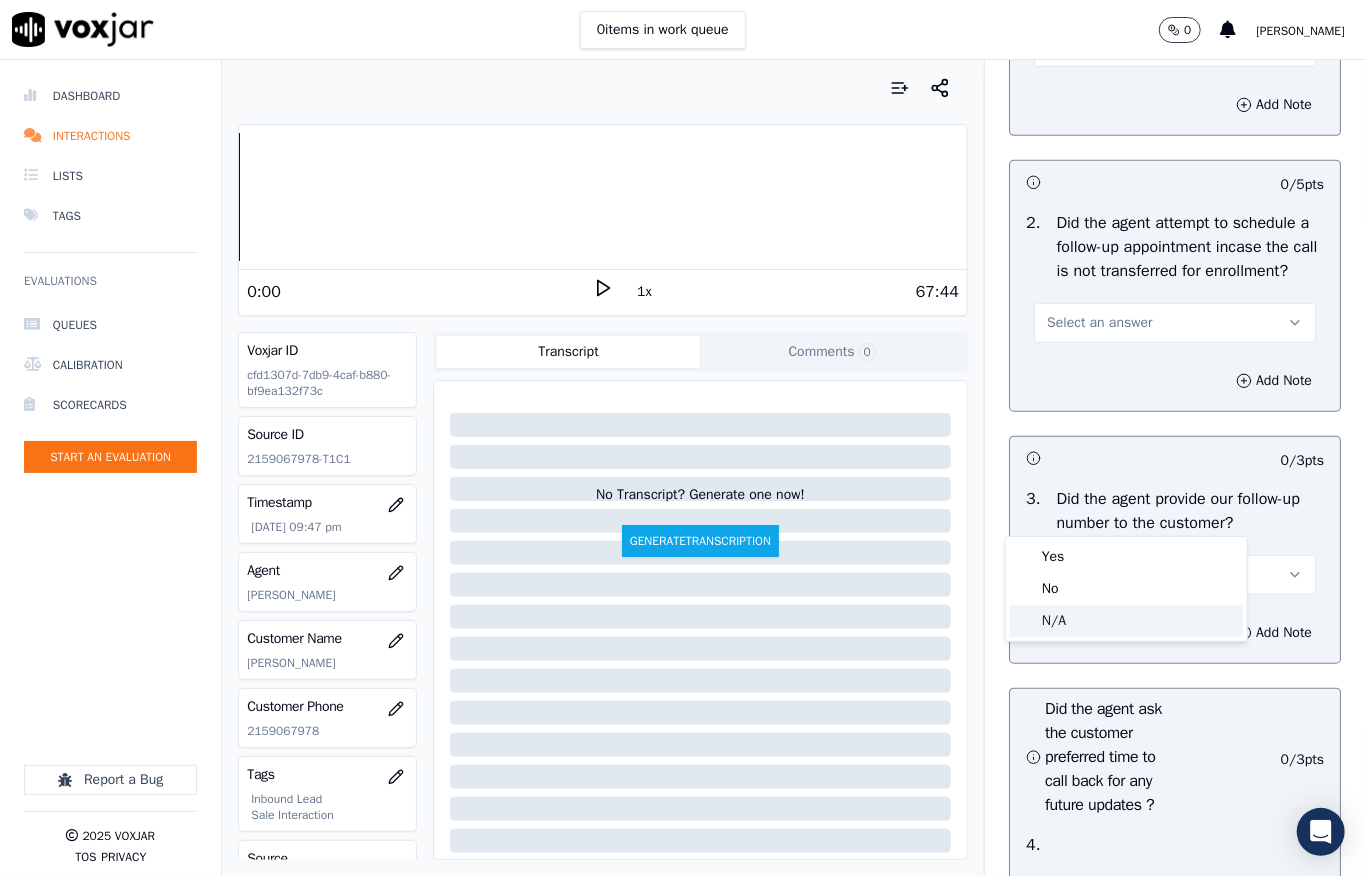click on "N/A" 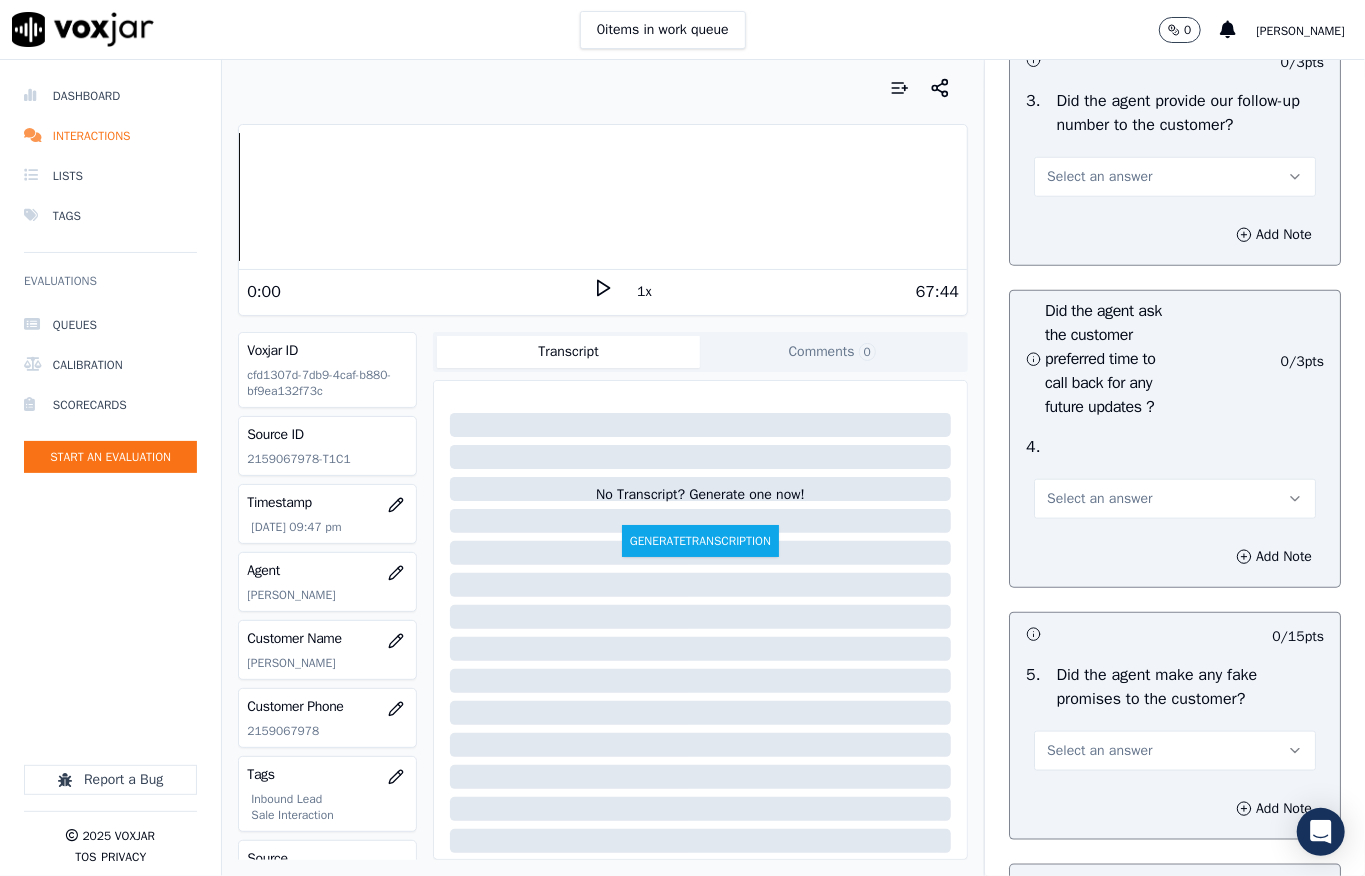 scroll, scrollTop: 5066, scrollLeft: 0, axis: vertical 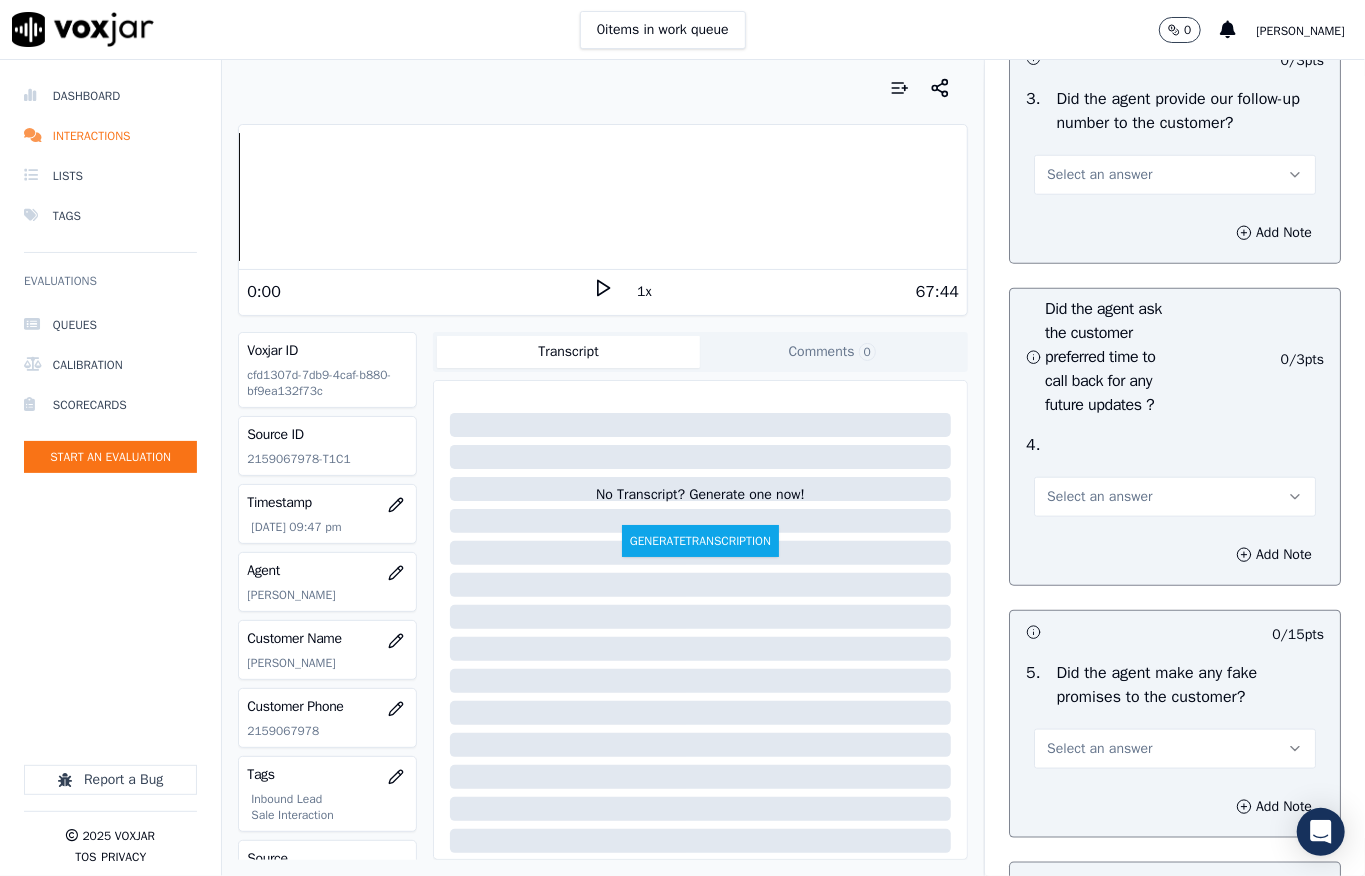 drag, startPoint x: 1074, startPoint y: 378, endPoint x: 1074, endPoint y: 396, distance: 18 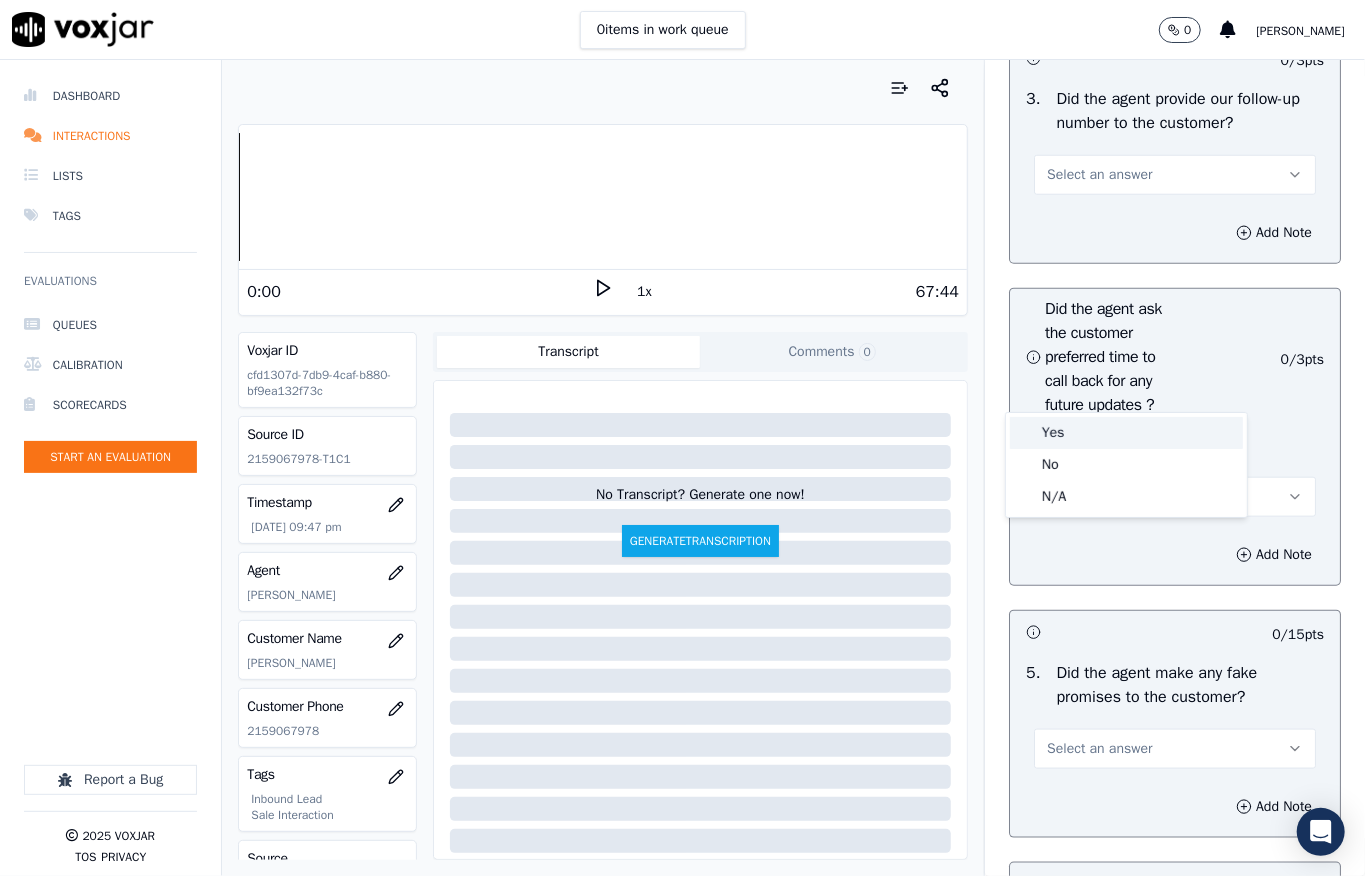click on "Yes" at bounding box center [1126, 433] 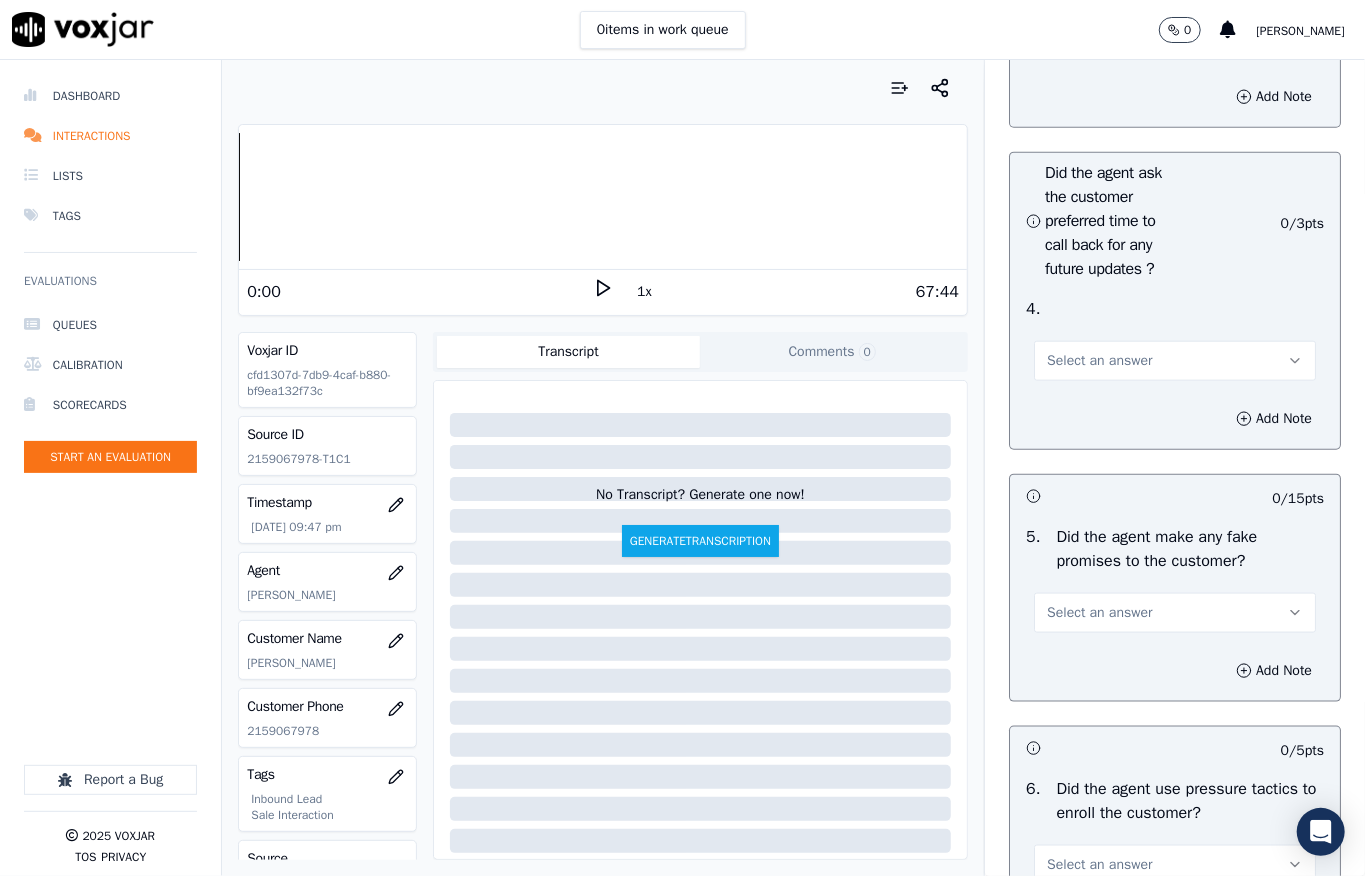 scroll, scrollTop: 5333, scrollLeft: 0, axis: vertical 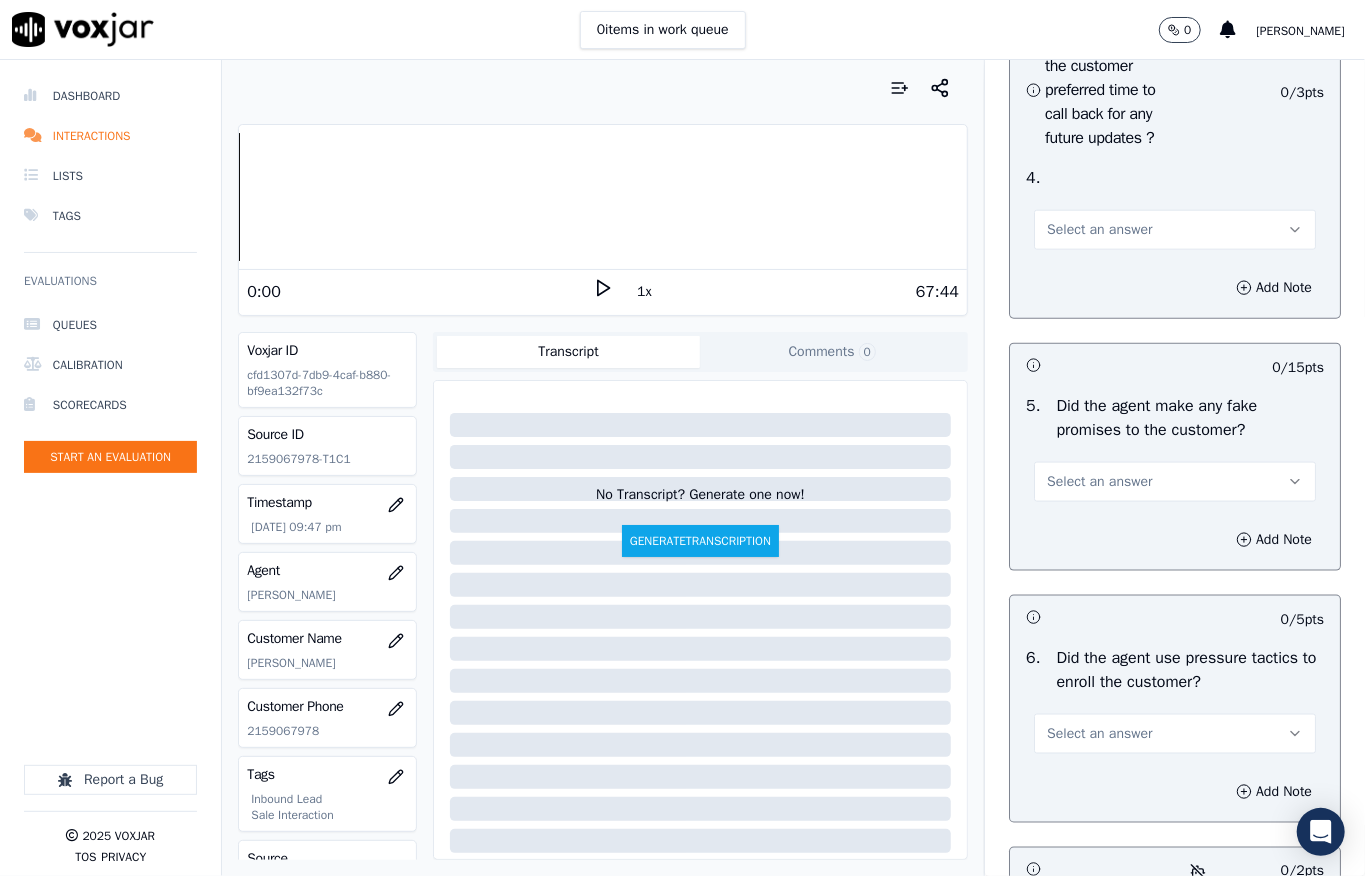 drag, startPoint x: 1062, startPoint y: 445, endPoint x: 1057, endPoint y: 476, distance: 31.400637 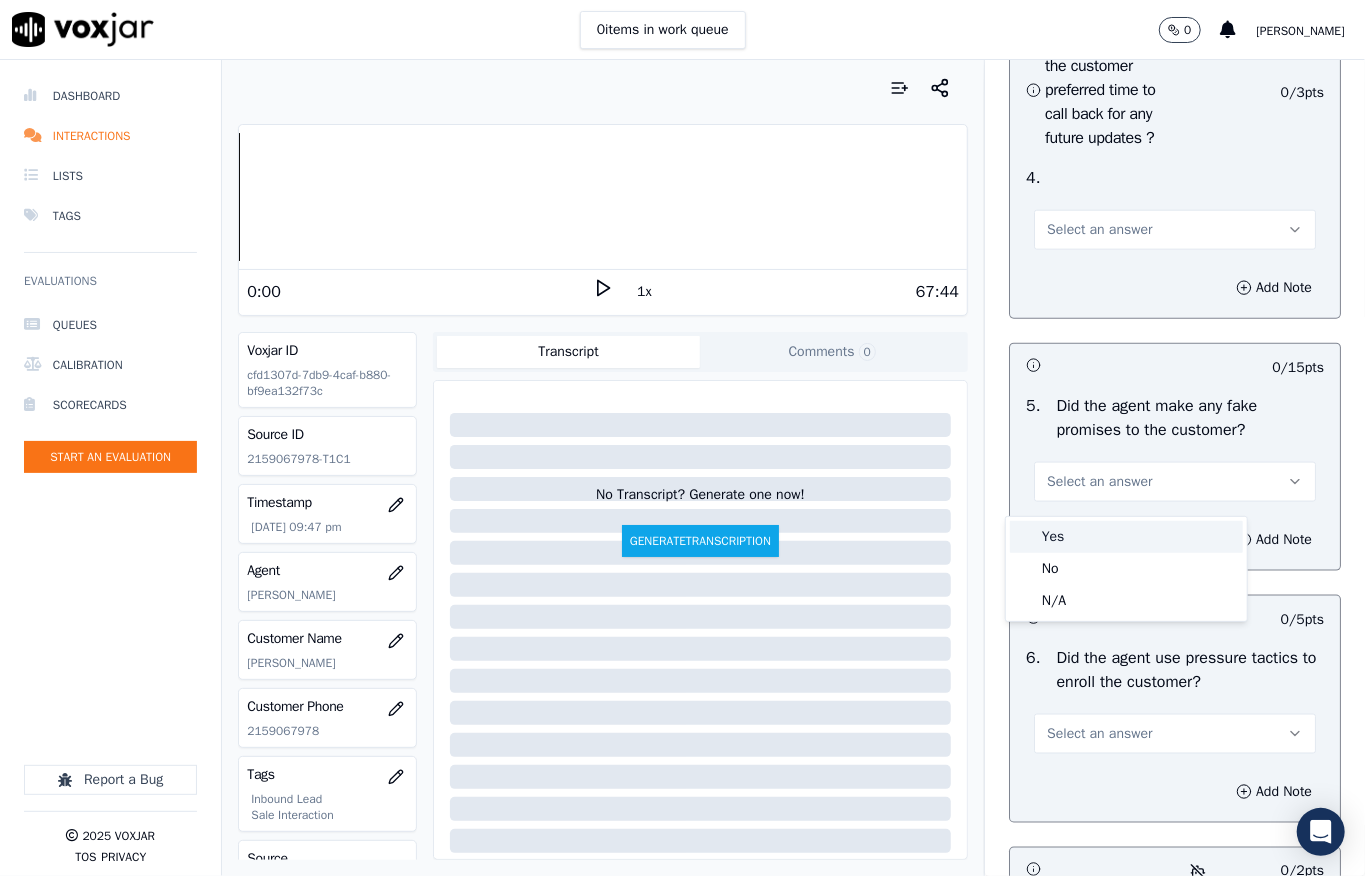 click on "Yes" at bounding box center (1126, 537) 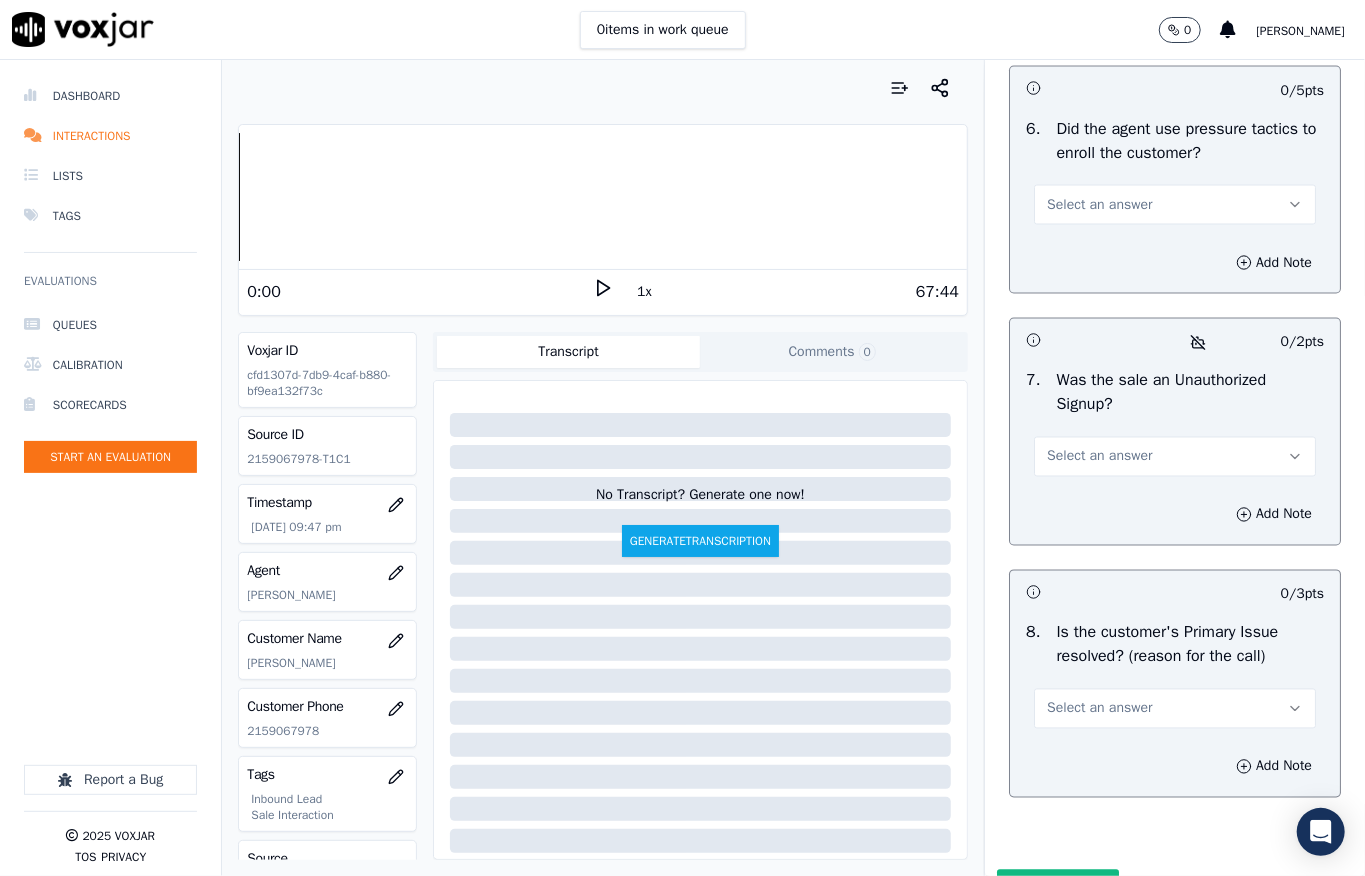 scroll, scrollTop: 5866, scrollLeft: 0, axis: vertical 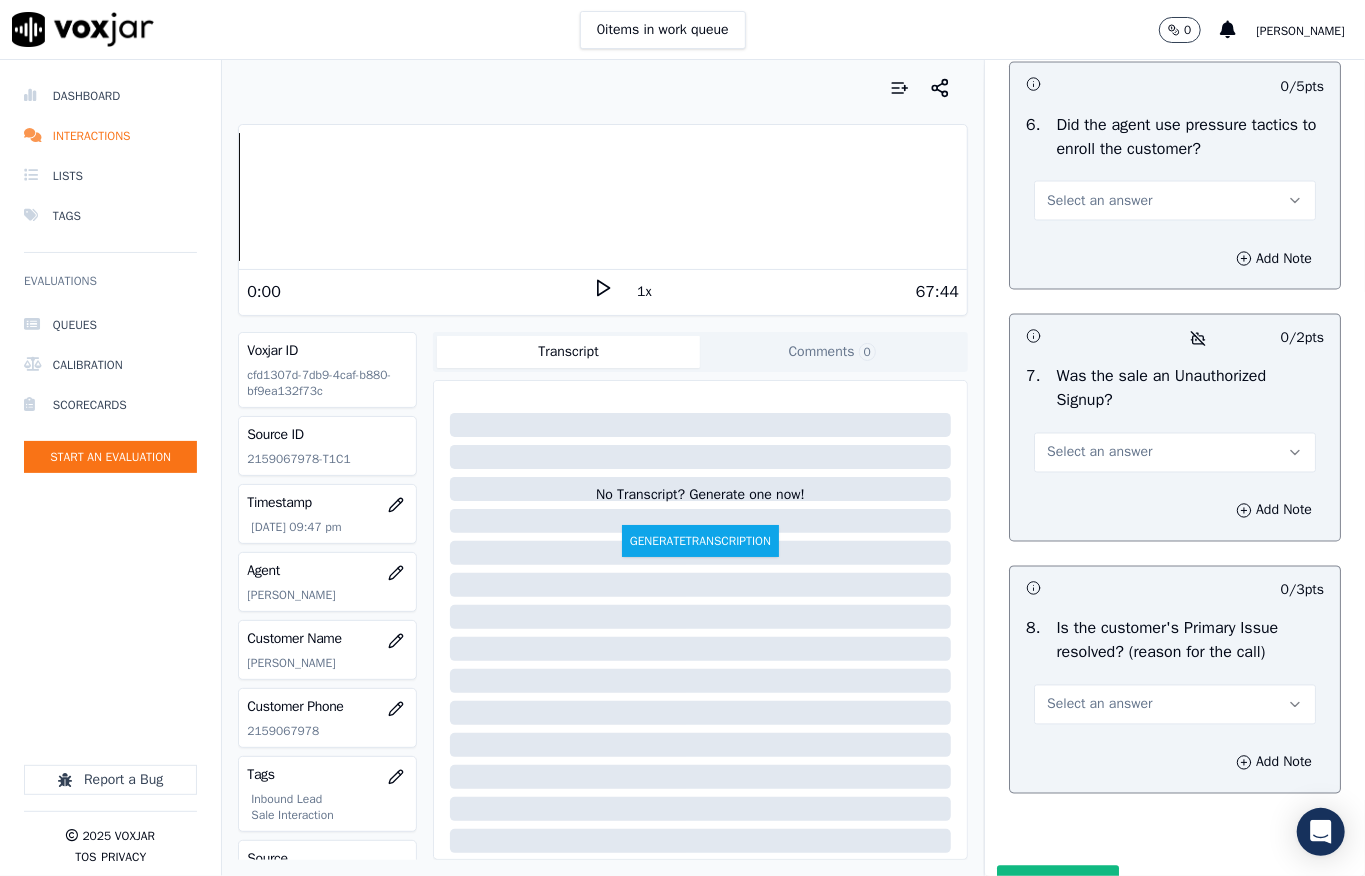 click on "Select an answer" at bounding box center (1175, -51) 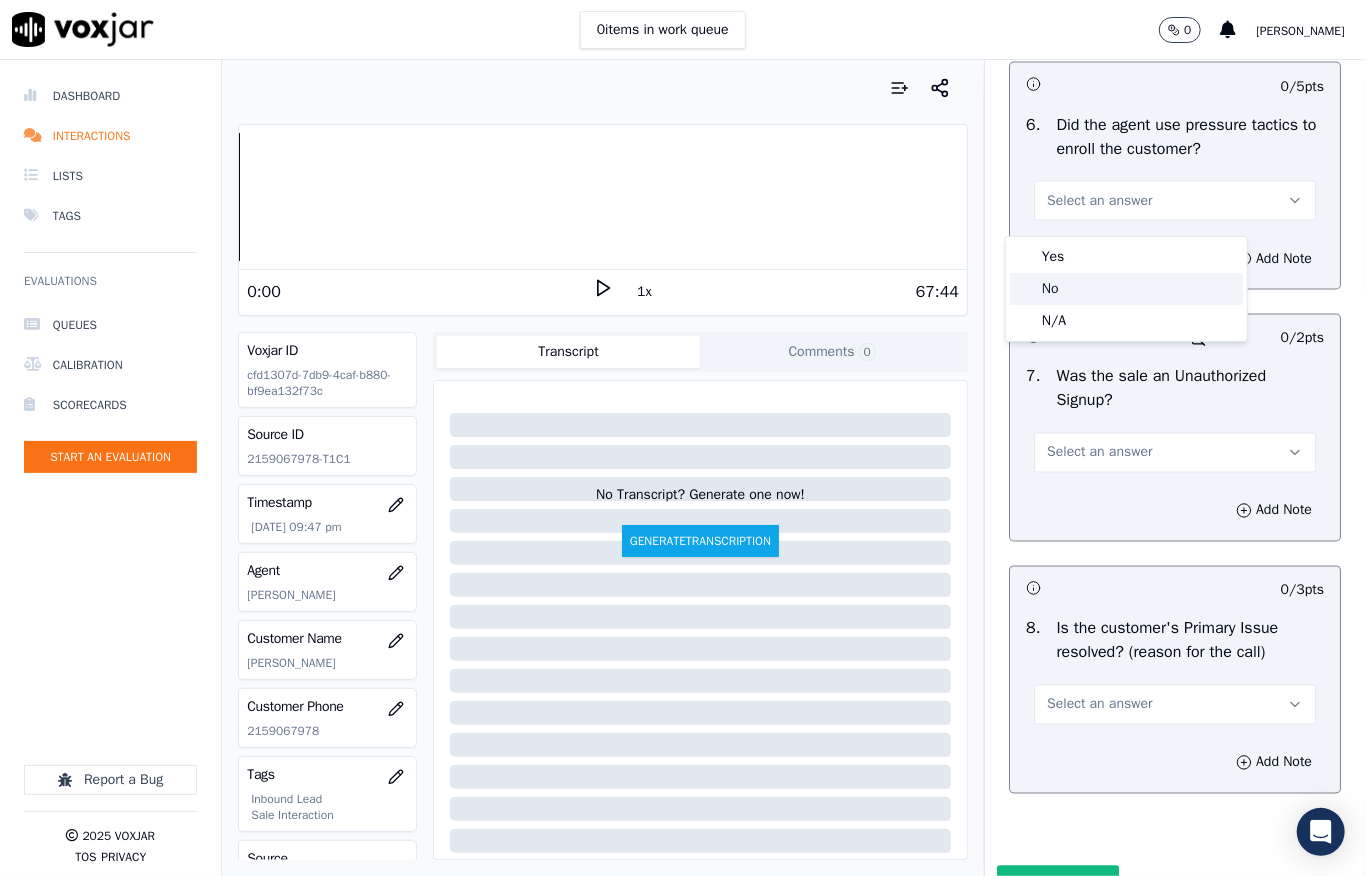 click on "No" 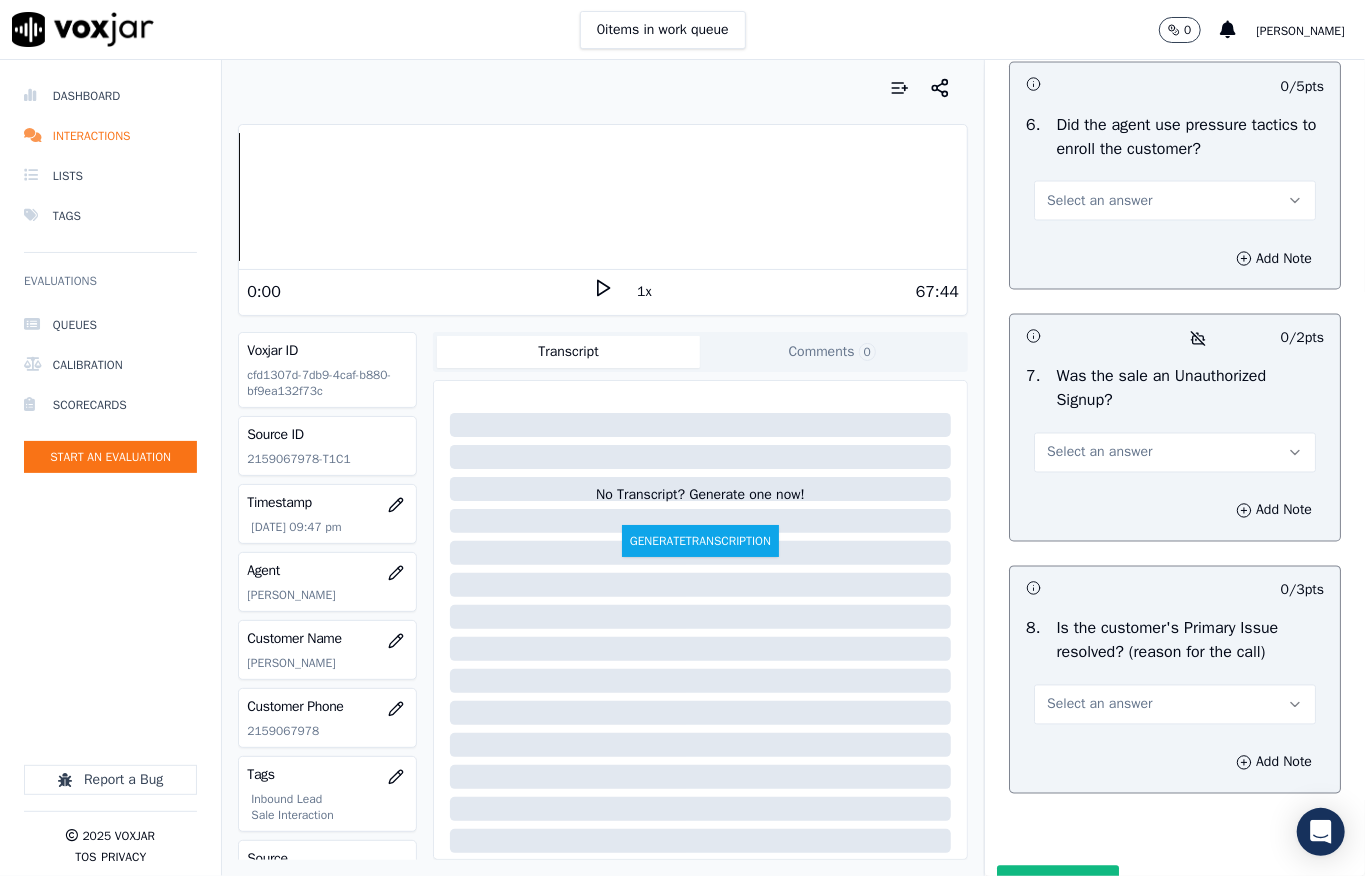click on "Select an answer" at bounding box center [1175, 201] 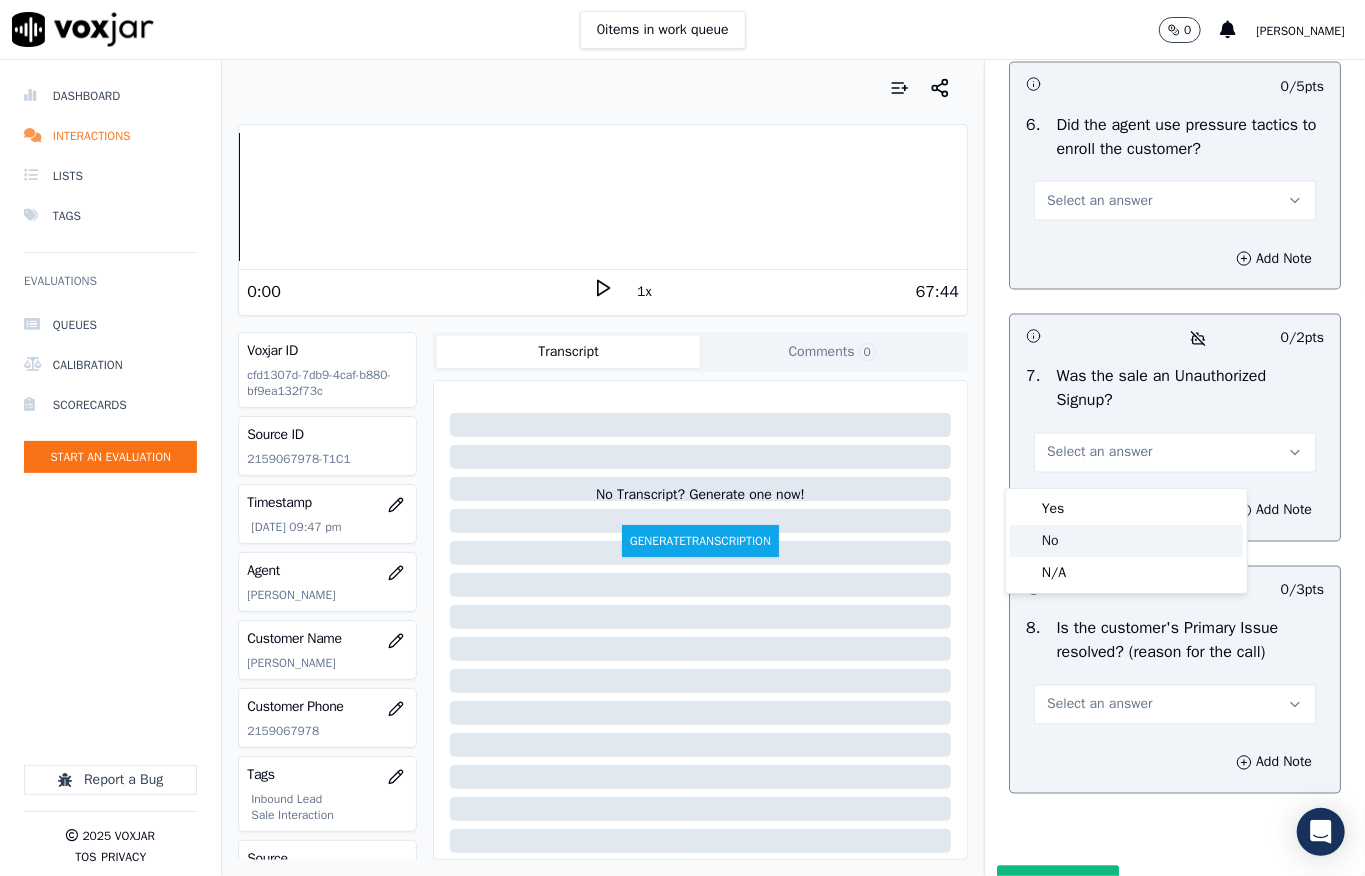 click on "No" 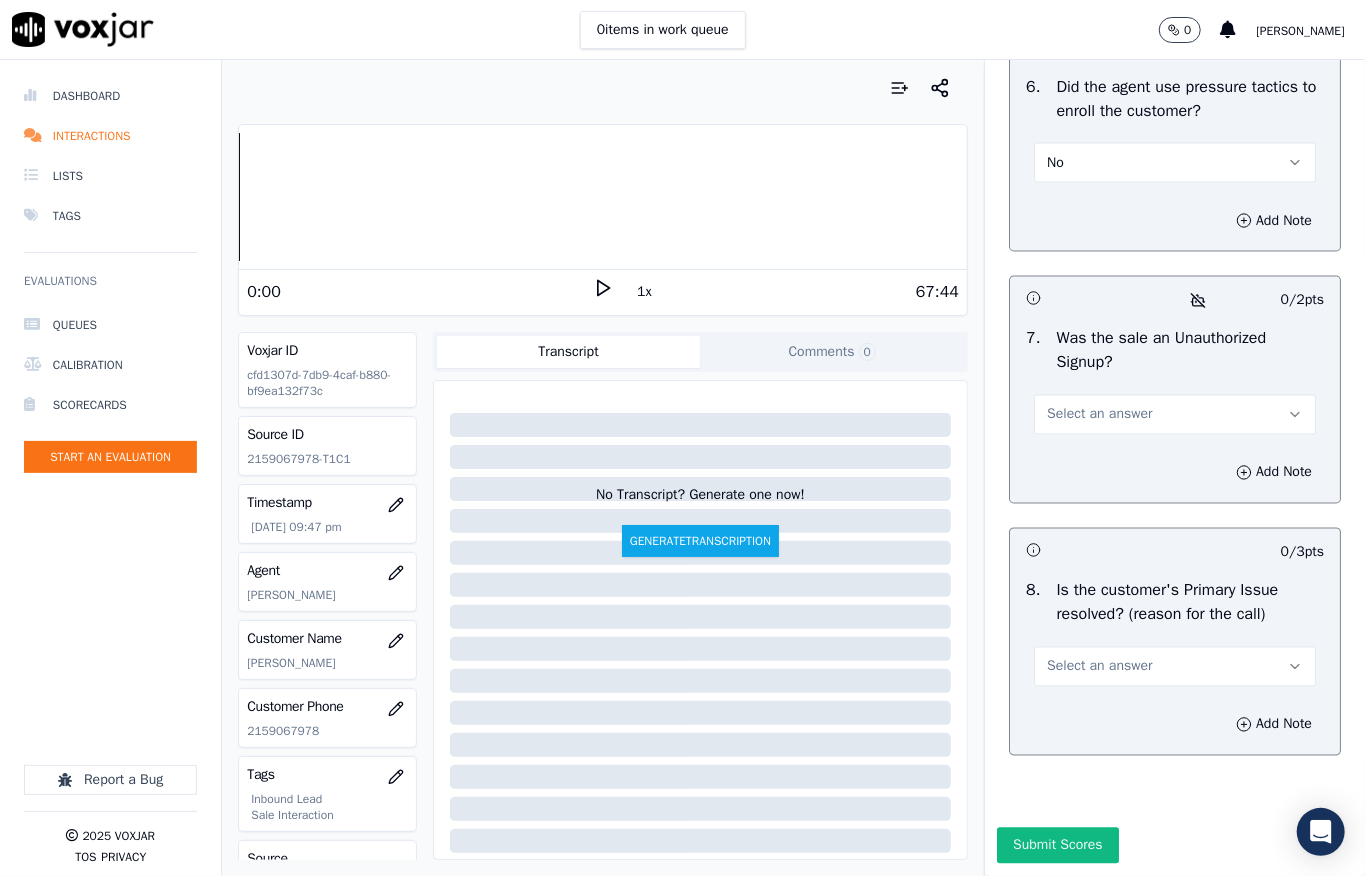 scroll, scrollTop: 6237, scrollLeft: 0, axis: vertical 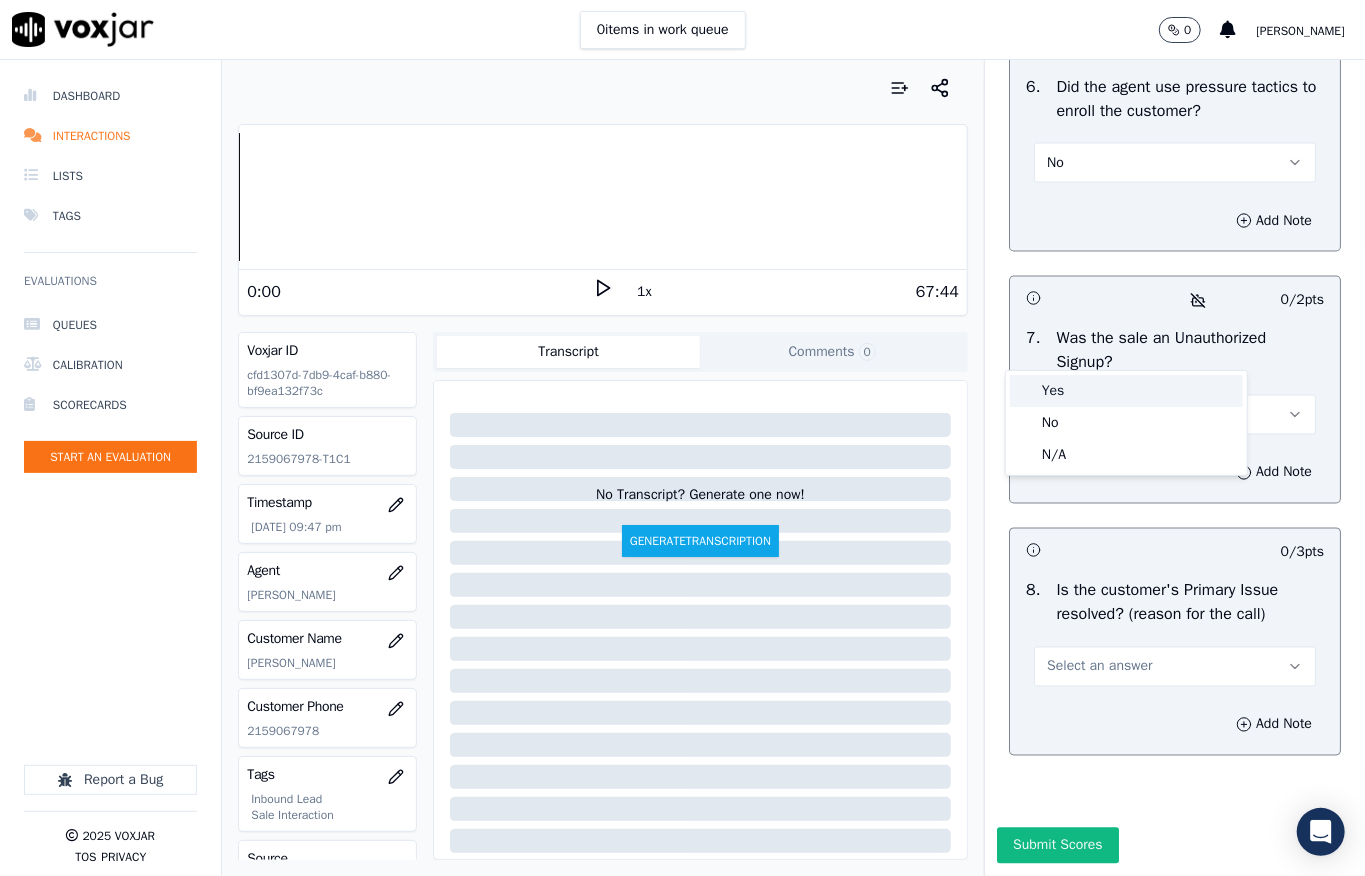 click on "No" 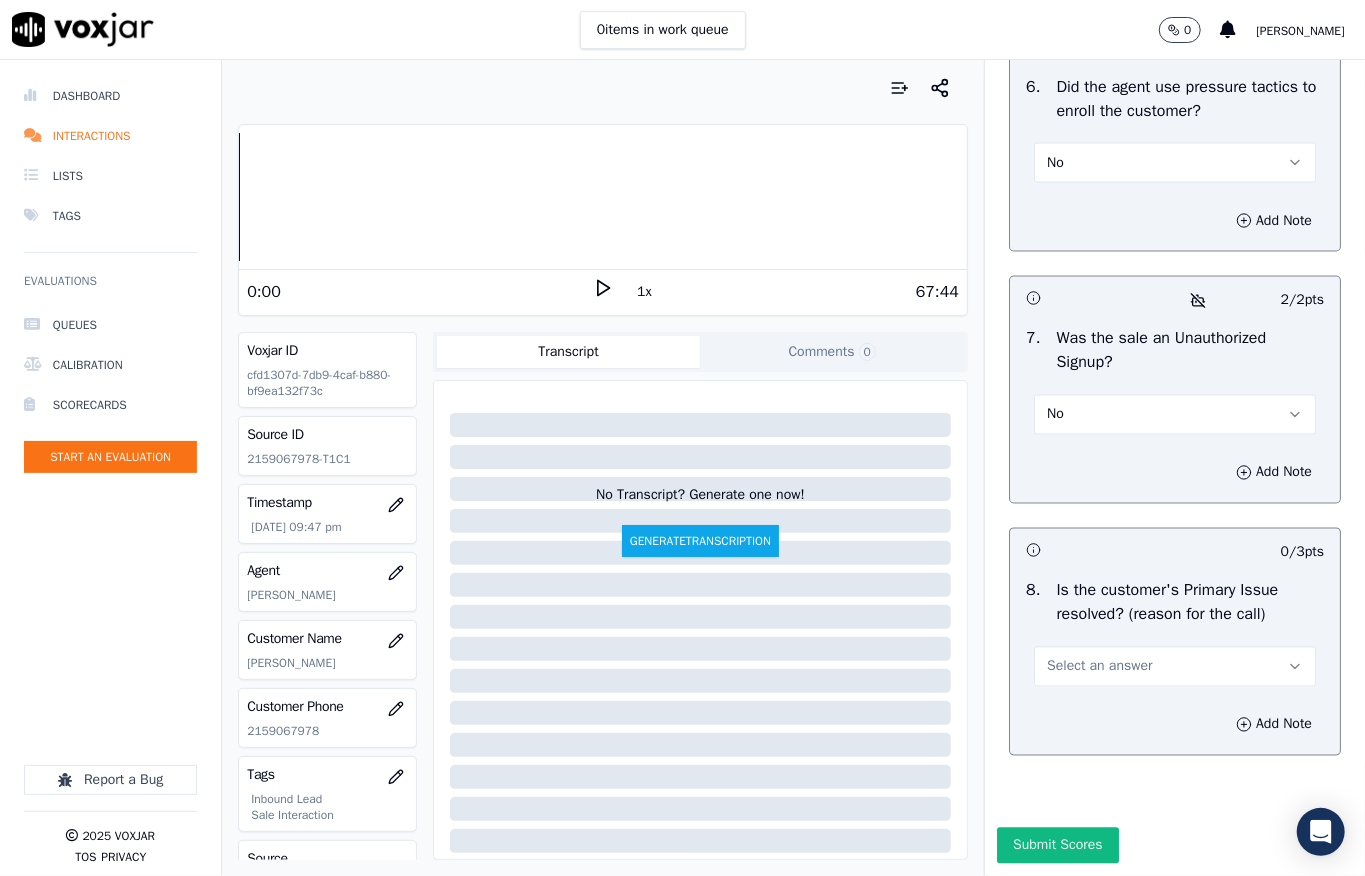 click on "Select an answer" at bounding box center [1099, 667] 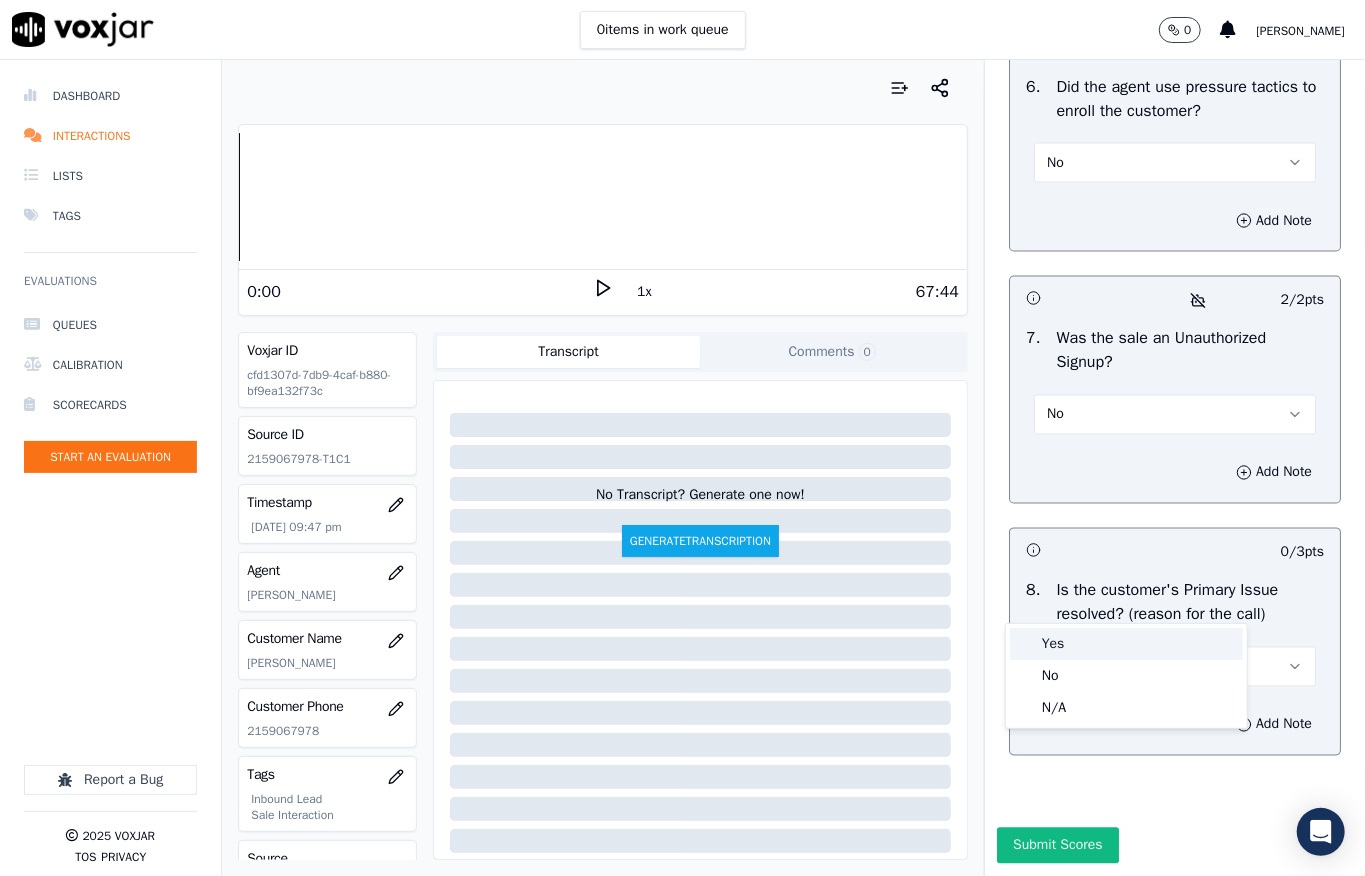 click on "Yes" at bounding box center (1126, 644) 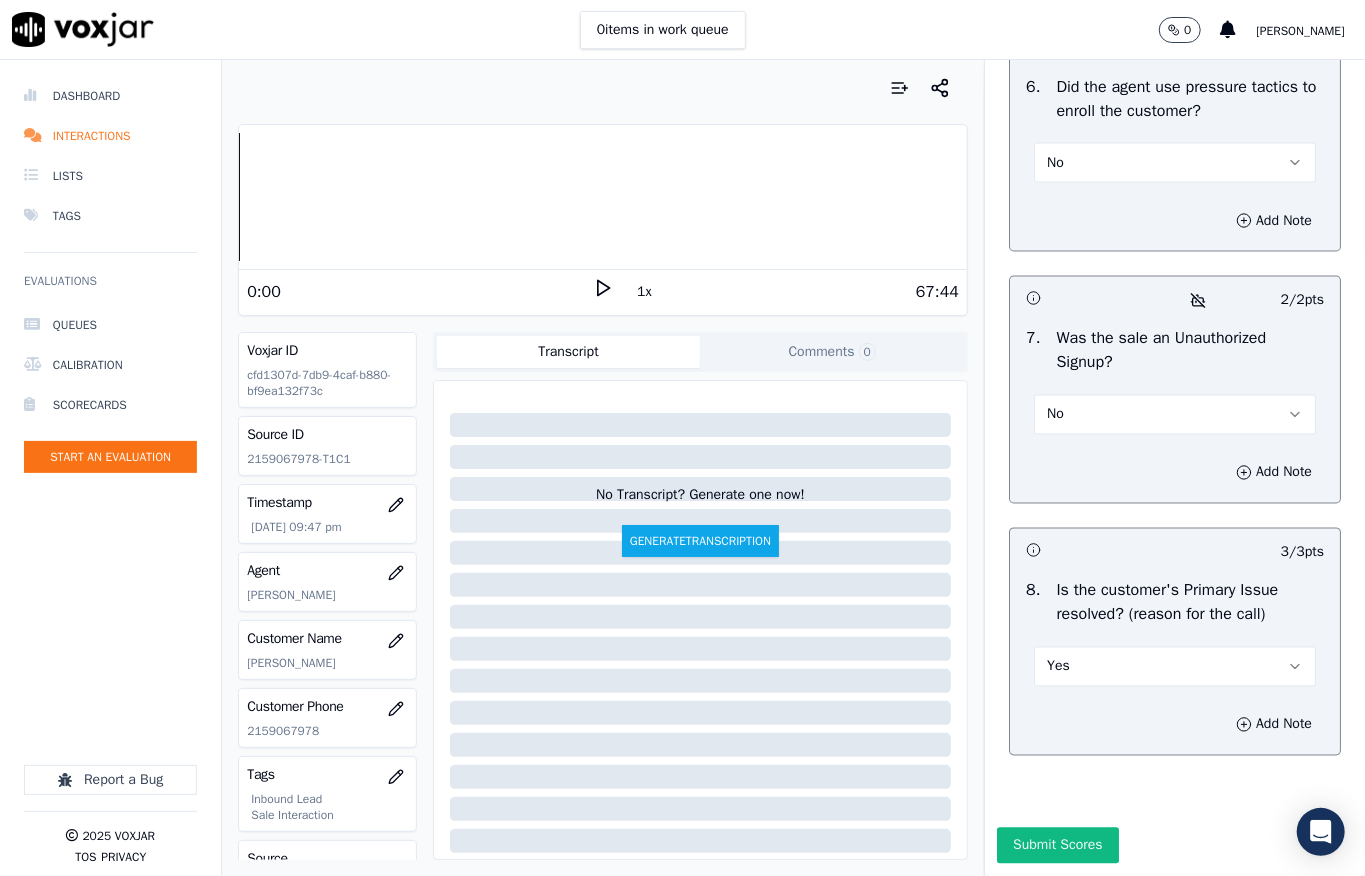 click on "Submit Scores" at bounding box center (1057, 846) 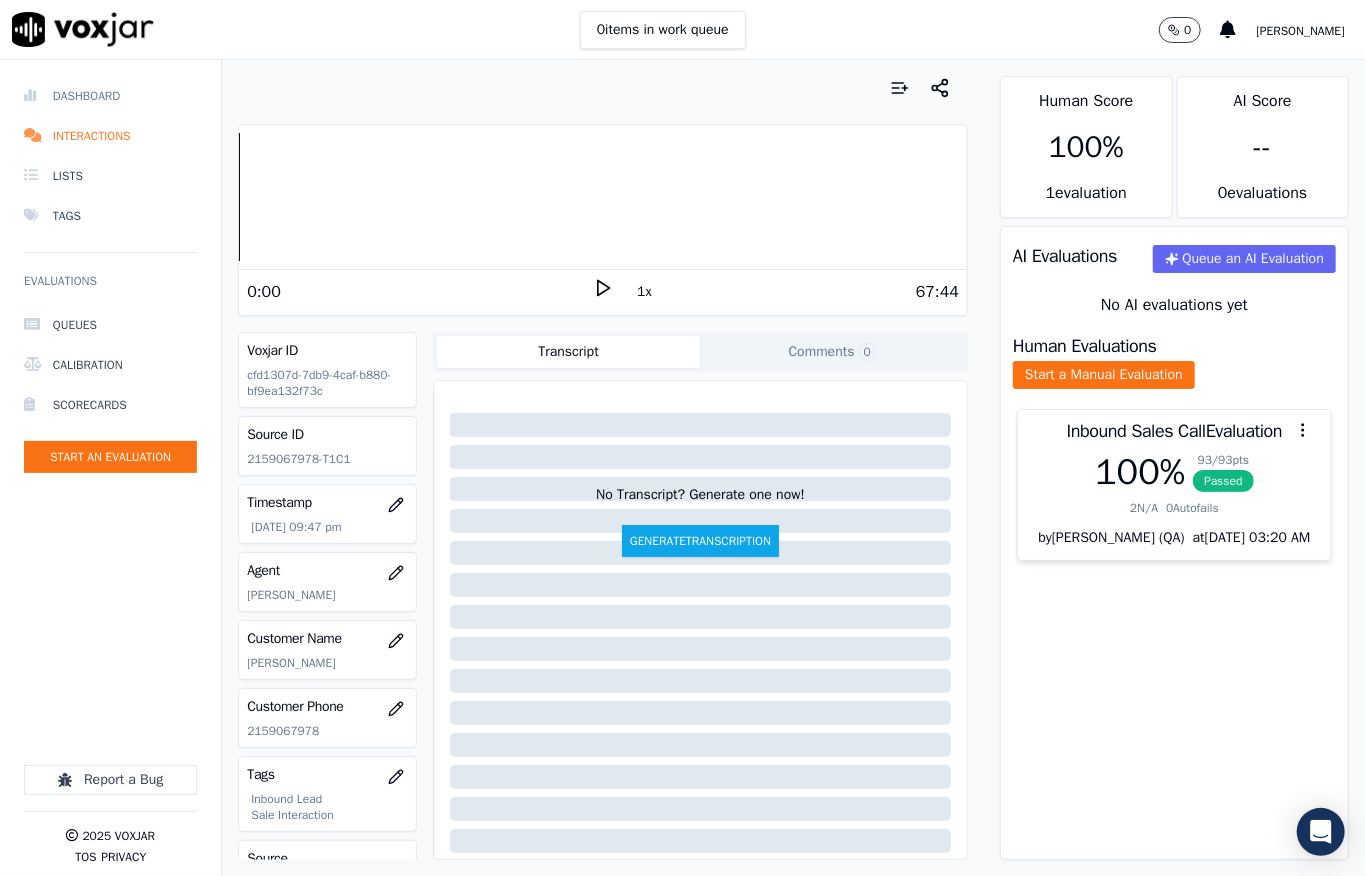 click on "Dashboard" at bounding box center [110, 96] 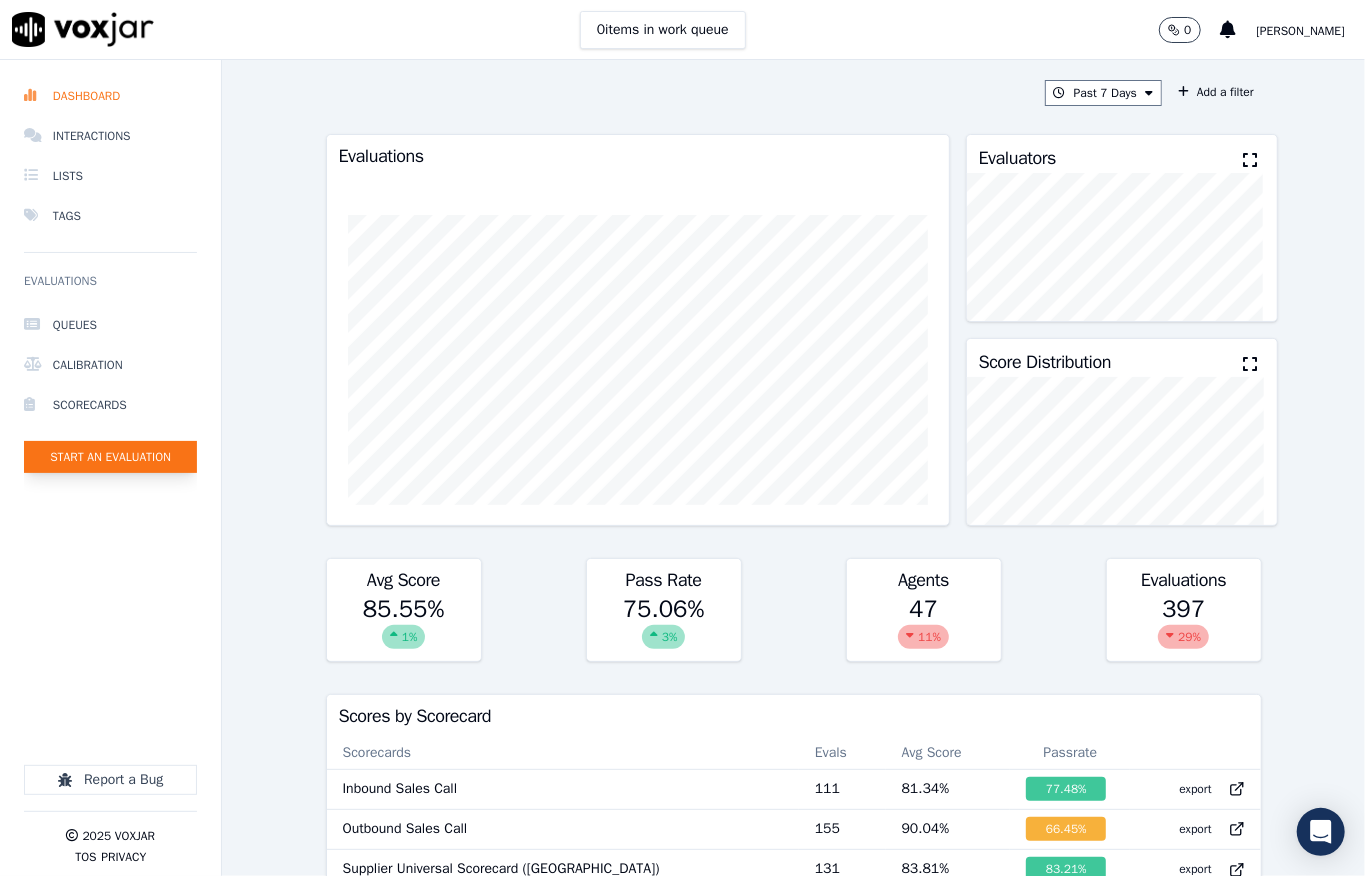 click on "Start an Evaluation" 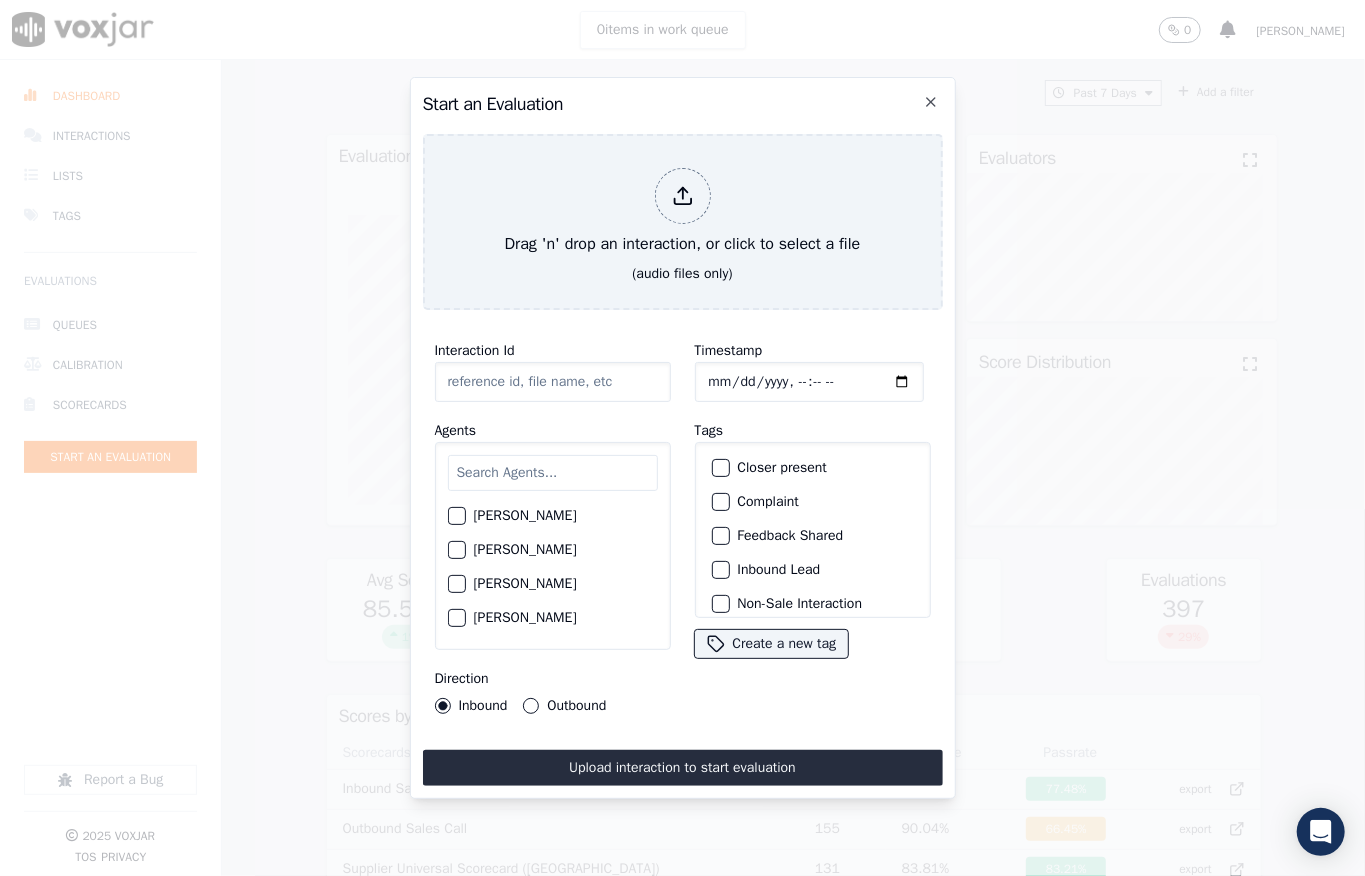 click 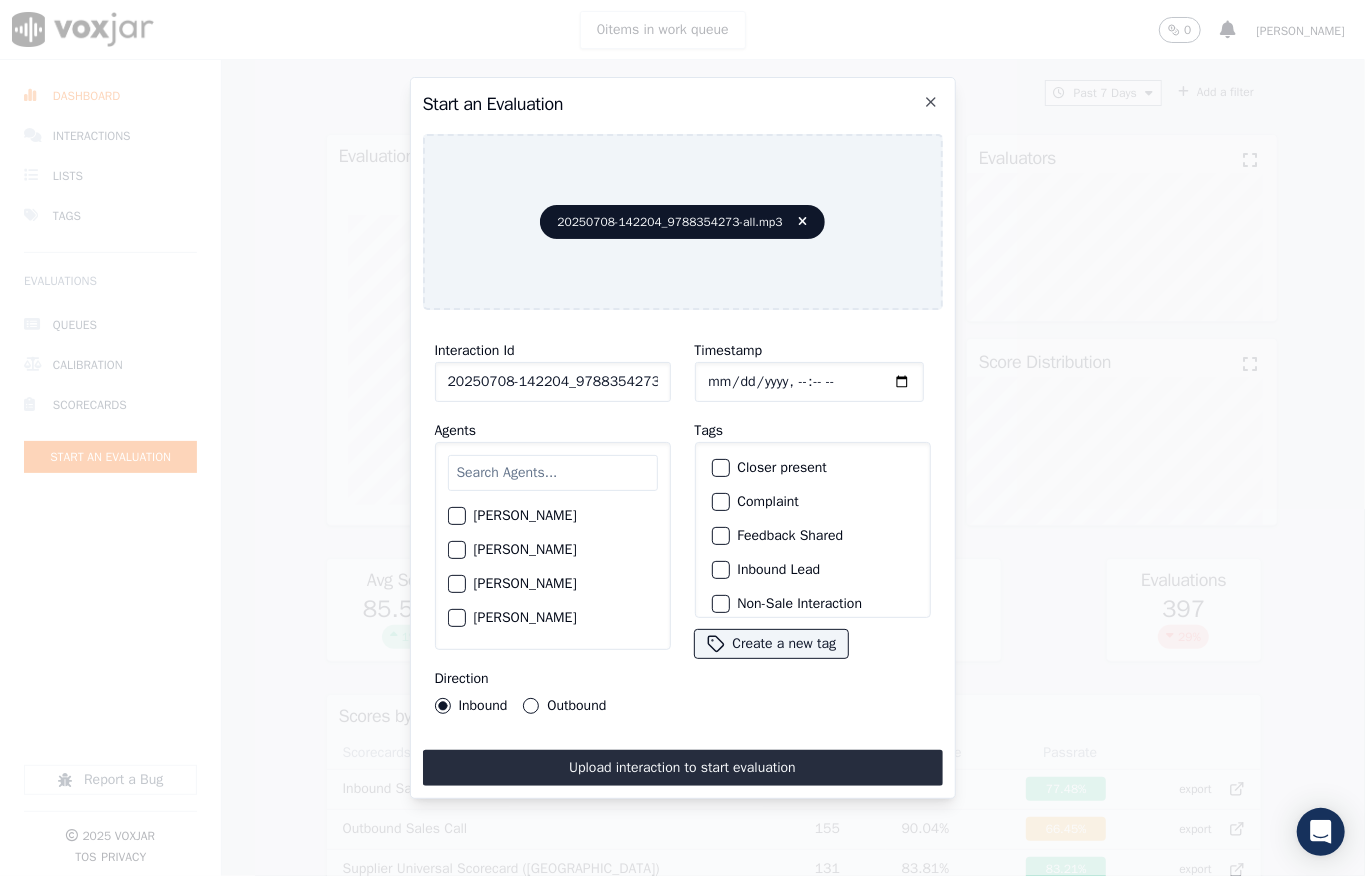 click on "Timestamp" 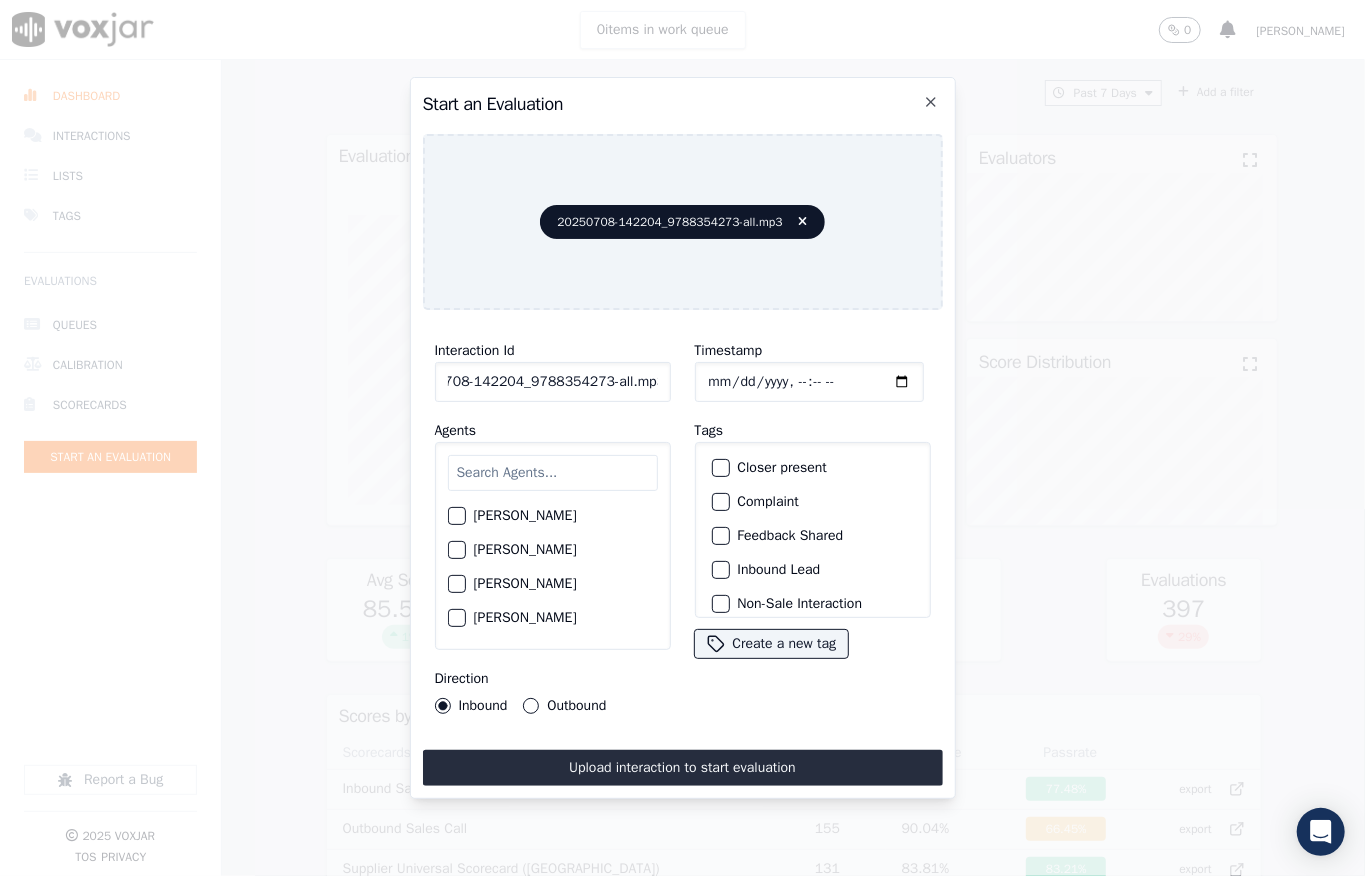 drag, startPoint x: 641, startPoint y: 370, endPoint x: 702, endPoint y: 370, distance: 61 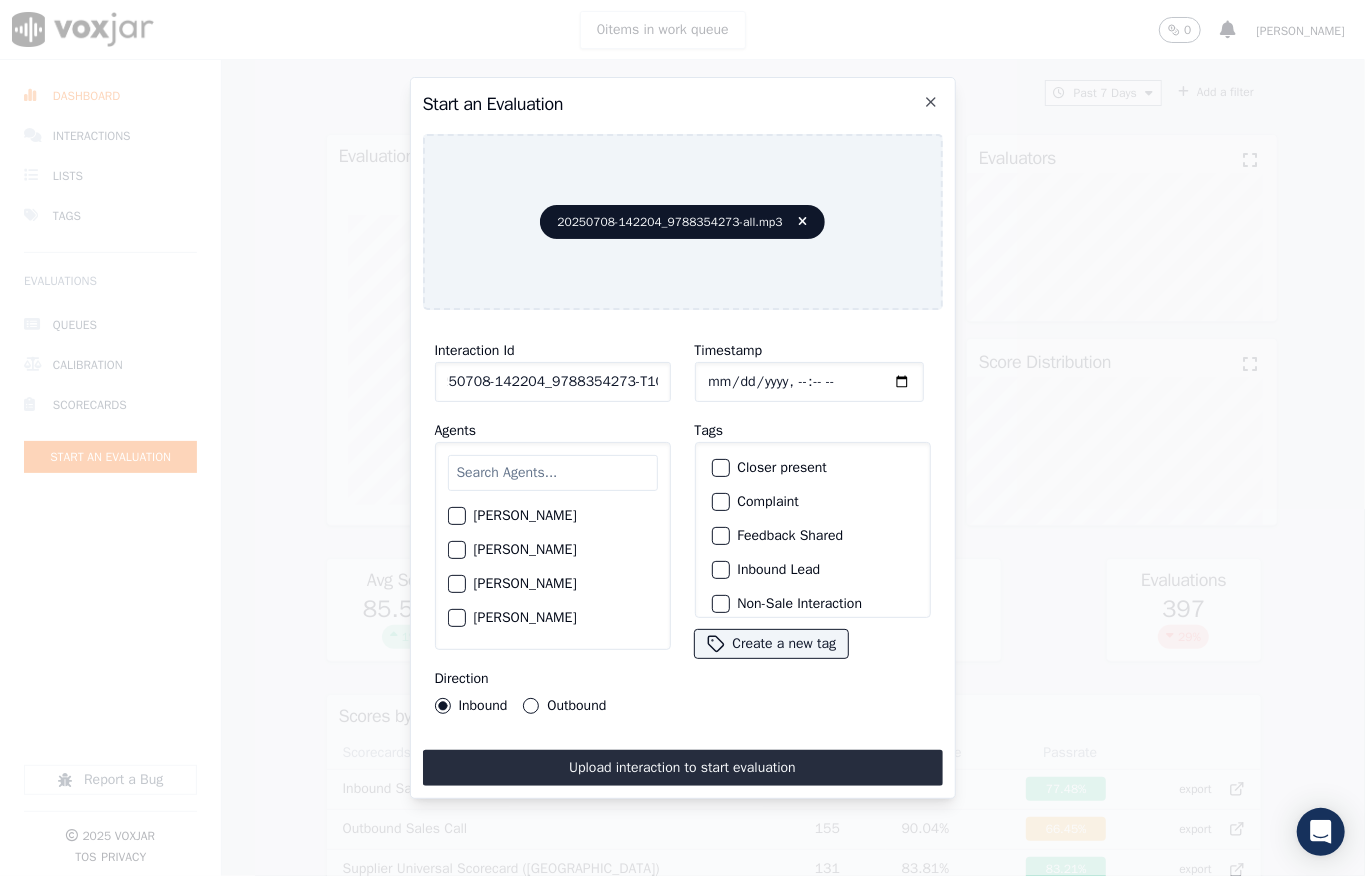 scroll, scrollTop: 0, scrollLeft: 32, axis: horizontal 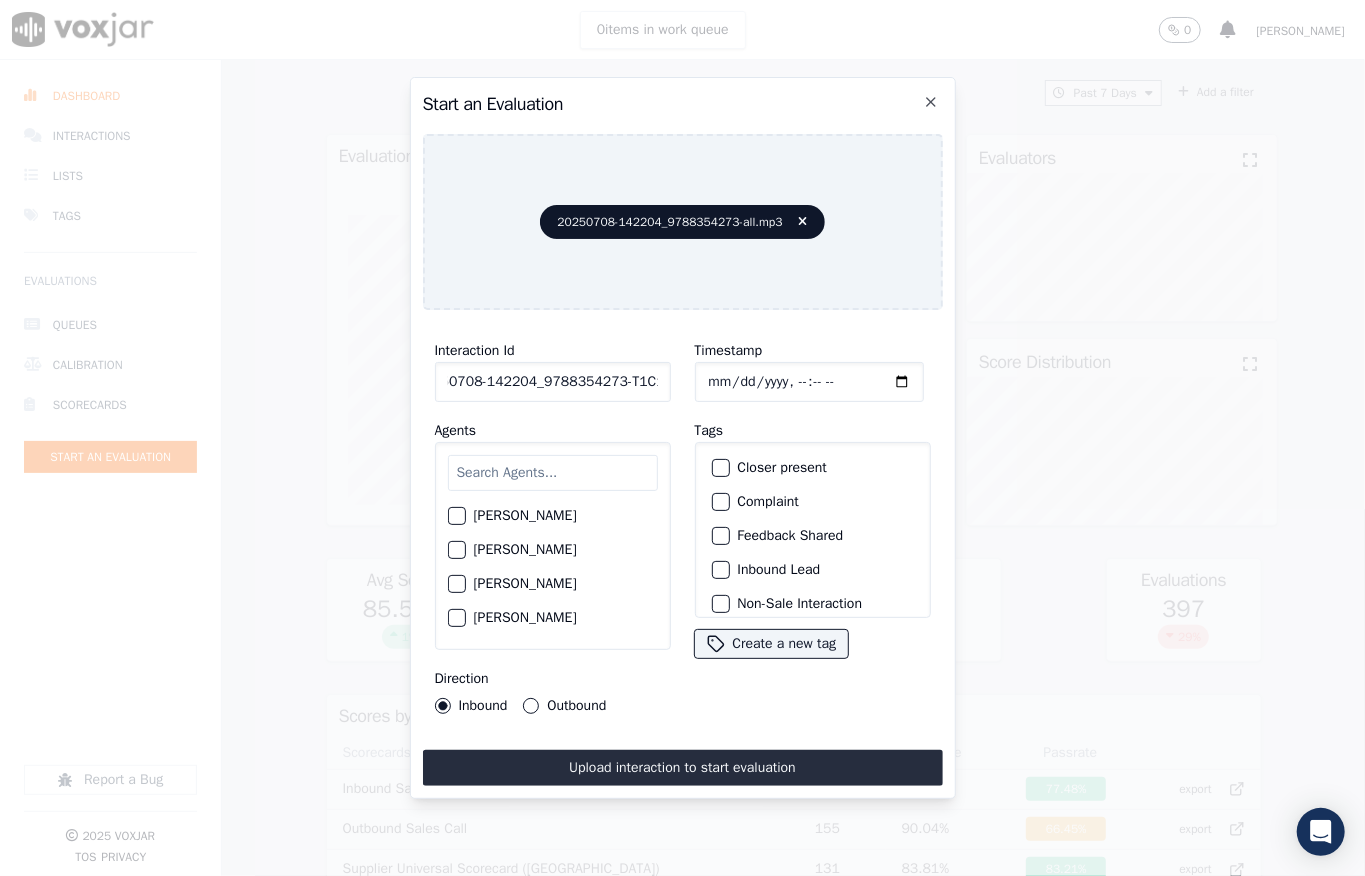 type on "20250708-142204_9788354273-T1C1" 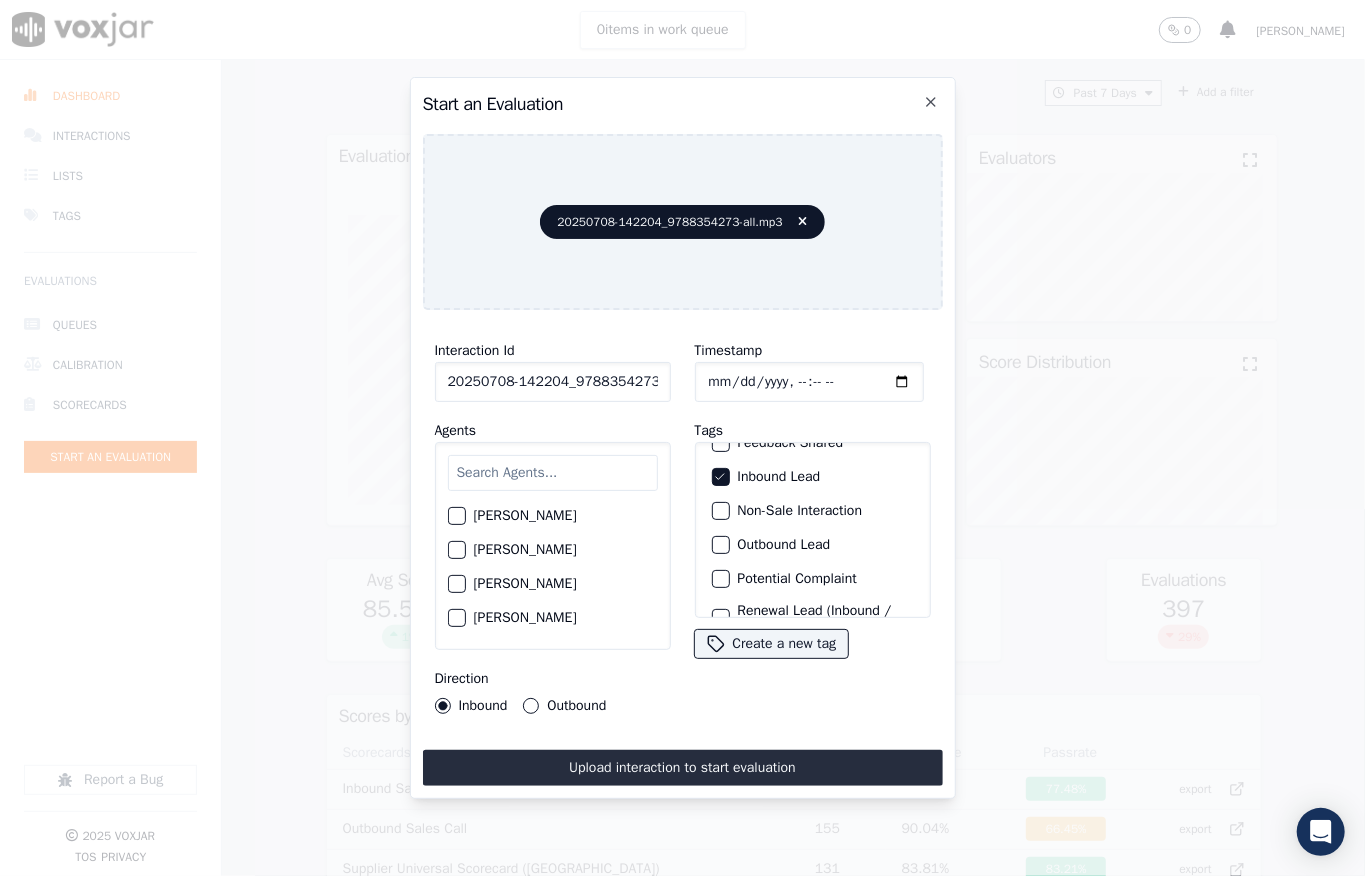 scroll, scrollTop: 200, scrollLeft: 0, axis: vertical 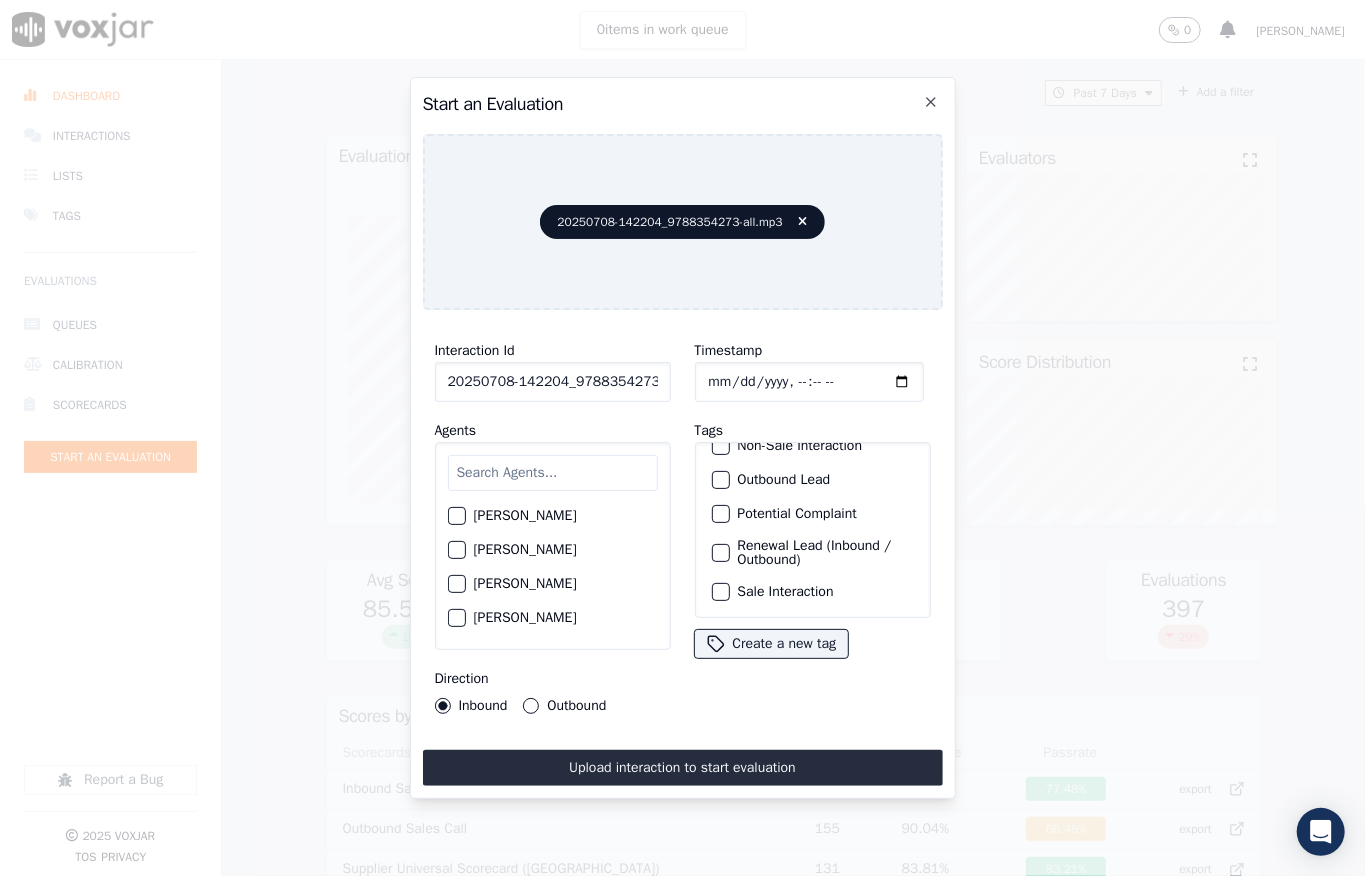 click at bounding box center (720, 592) 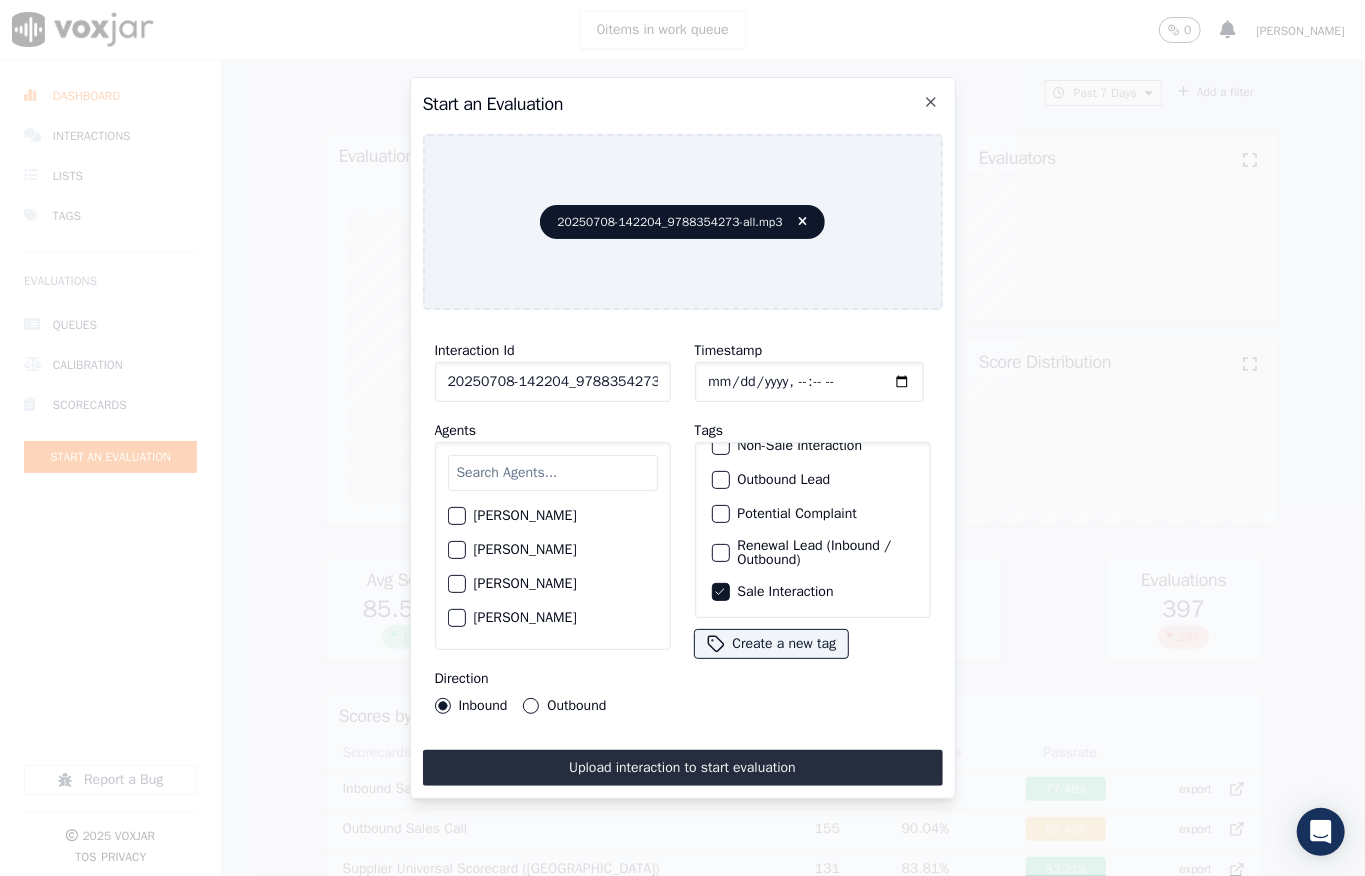 click at bounding box center (553, 473) 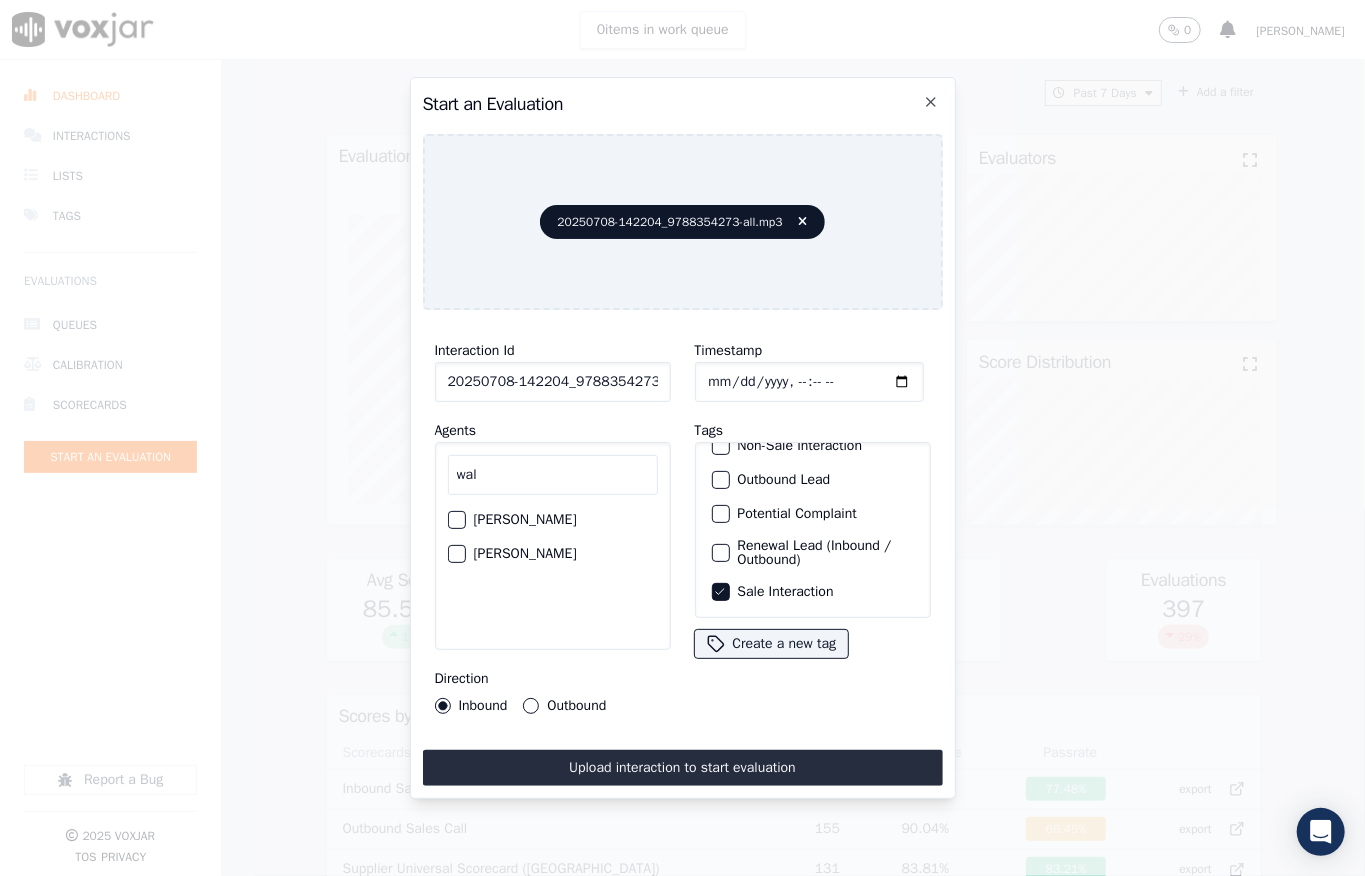 type on "wal" 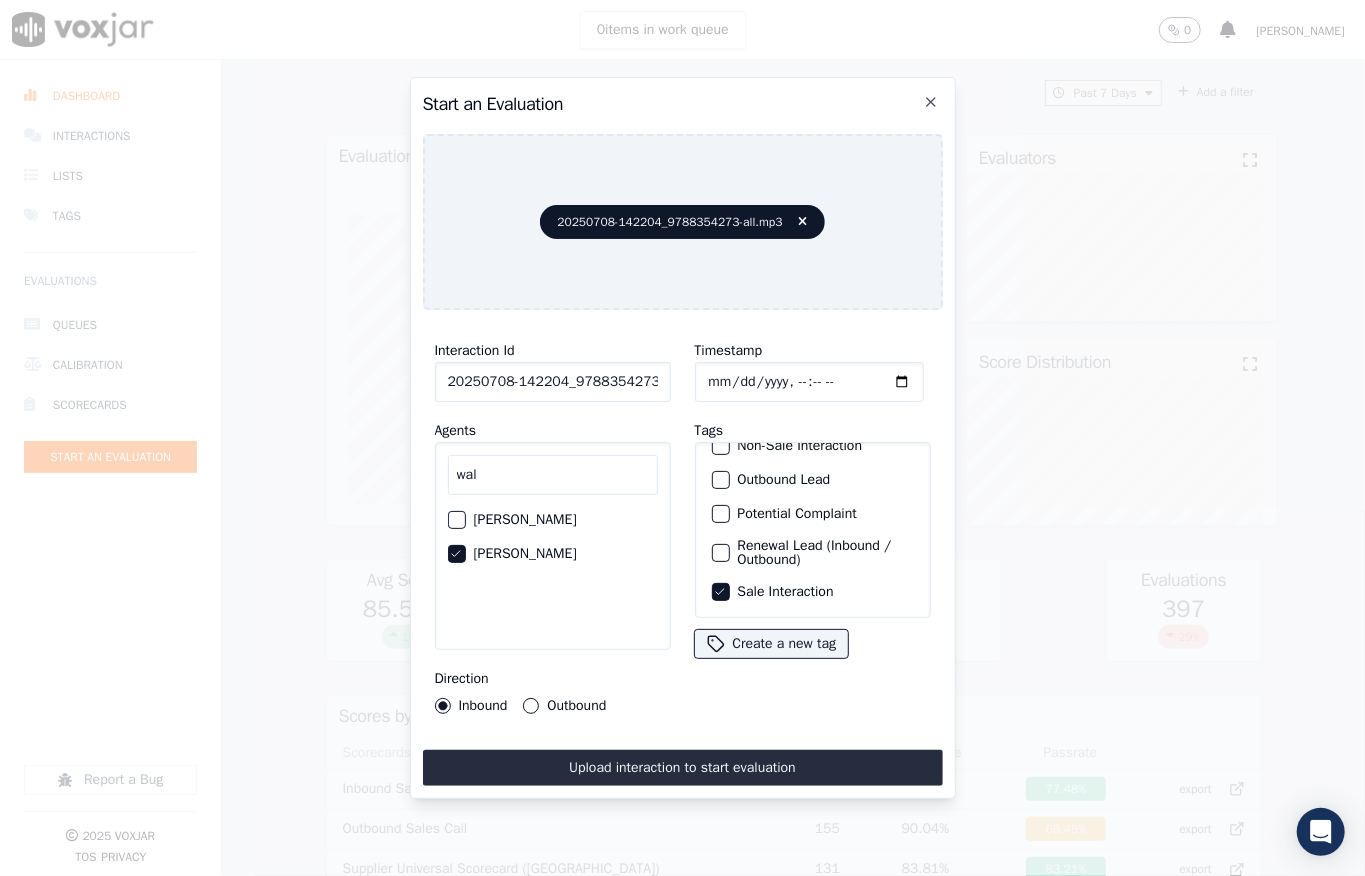 scroll, scrollTop: 0, scrollLeft: 32, axis: horizontal 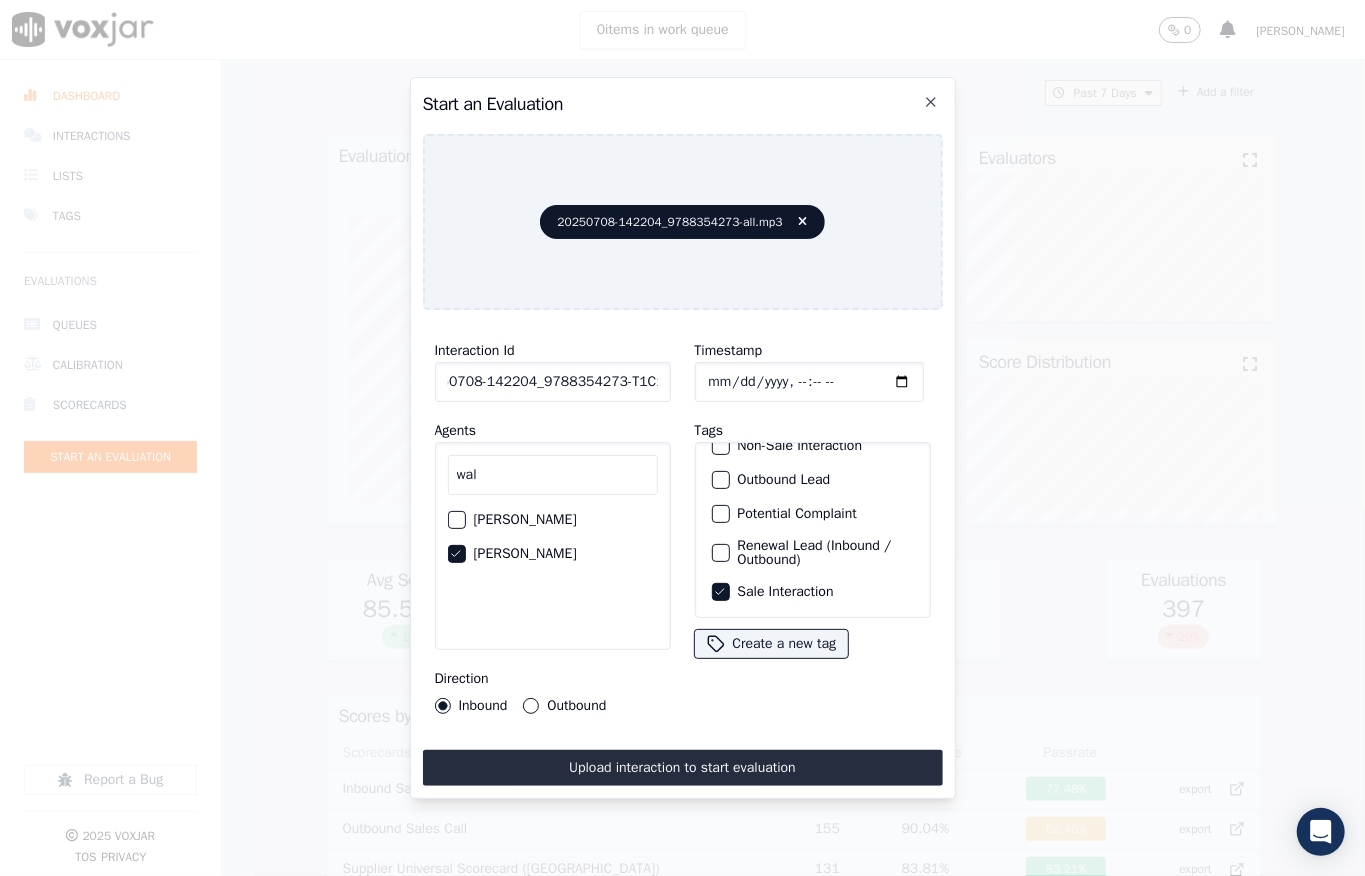 drag, startPoint x: 613, startPoint y: 378, endPoint x: 698, endPoint y: 377, distance: 85.00588 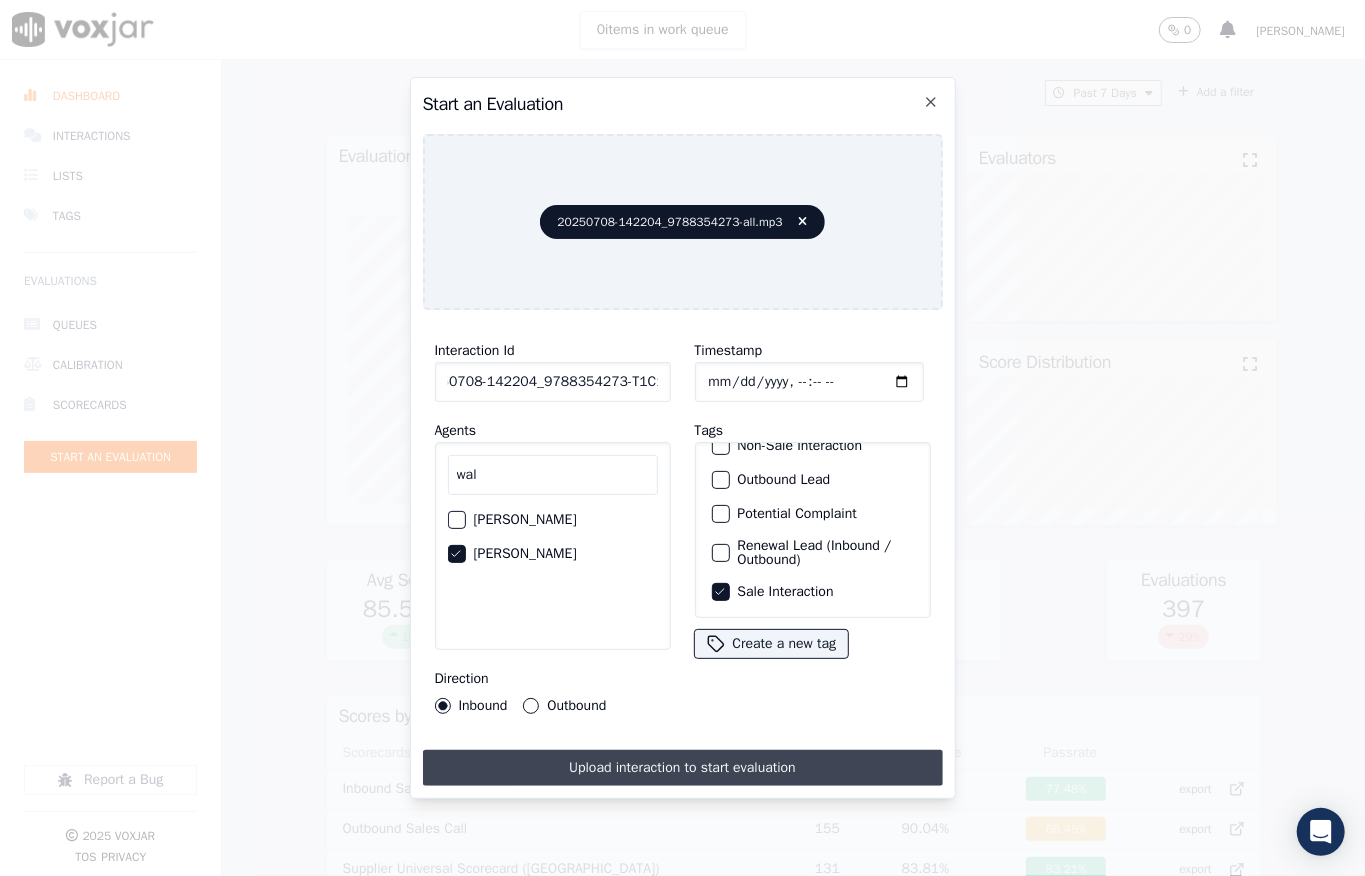 scroll, scrollTop: 0, scrollLeft: 0, axis: both 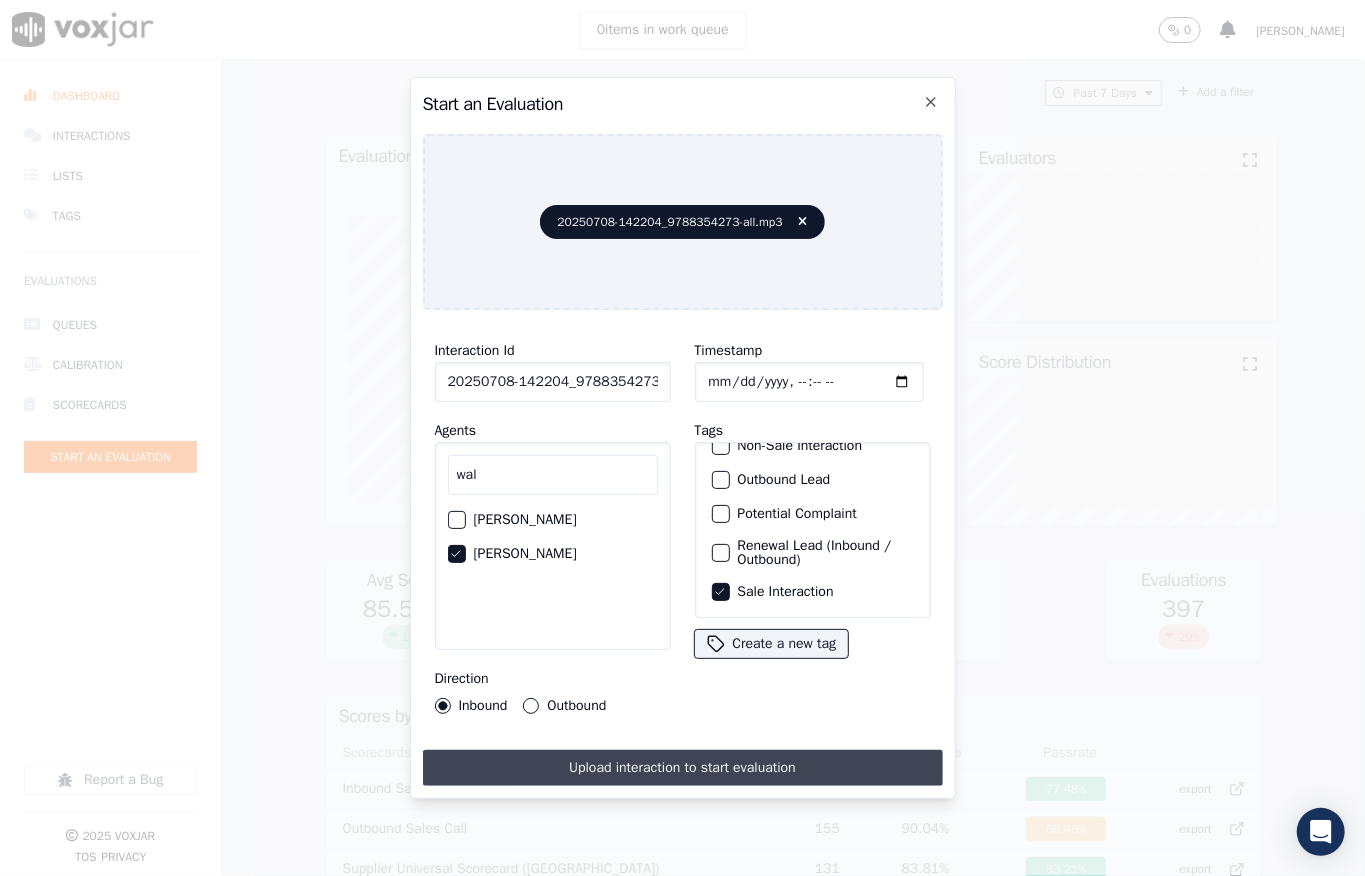 click on "Upload interaction to start evaluation" at bounding box center [683, 768] 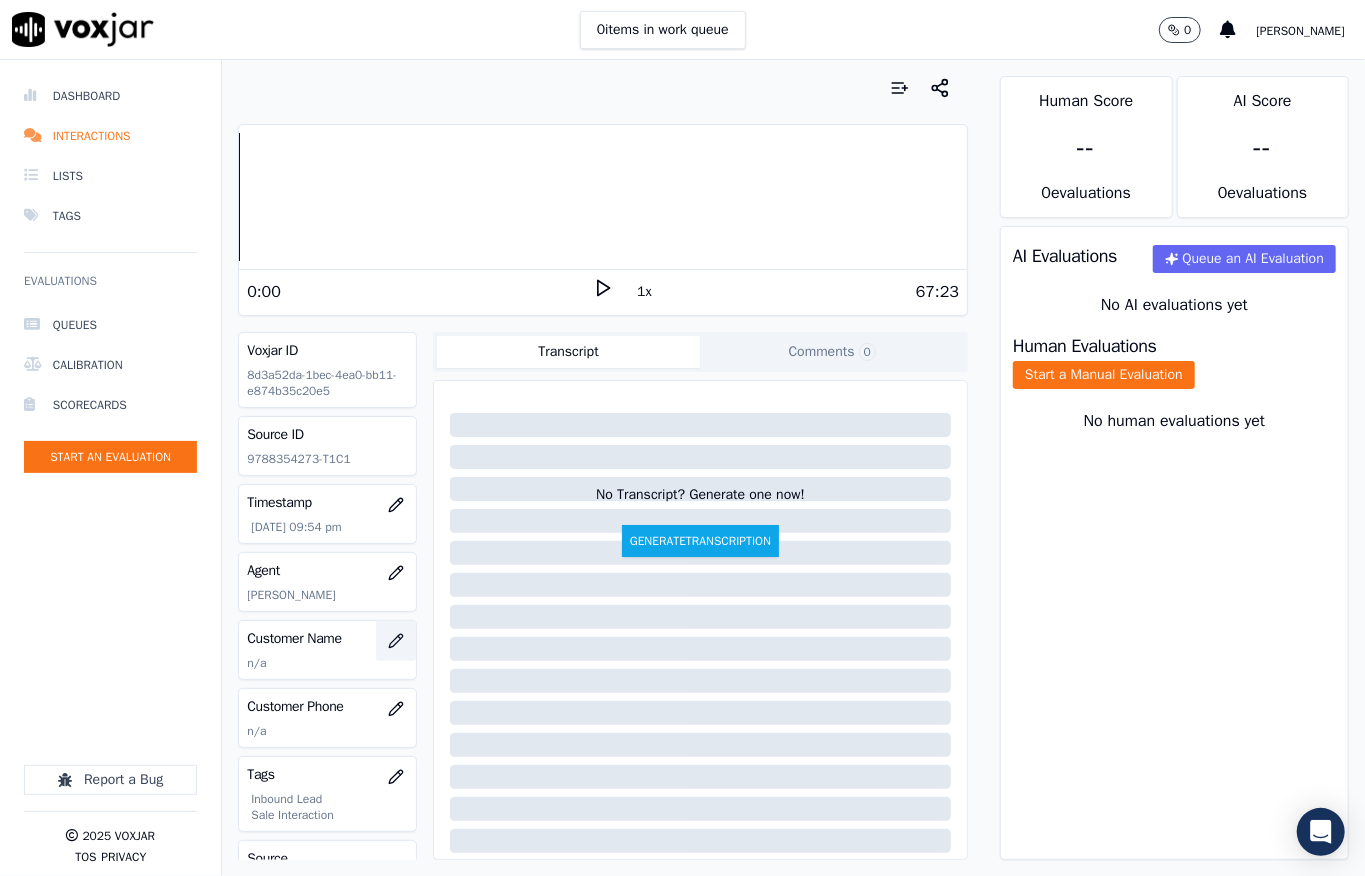 click 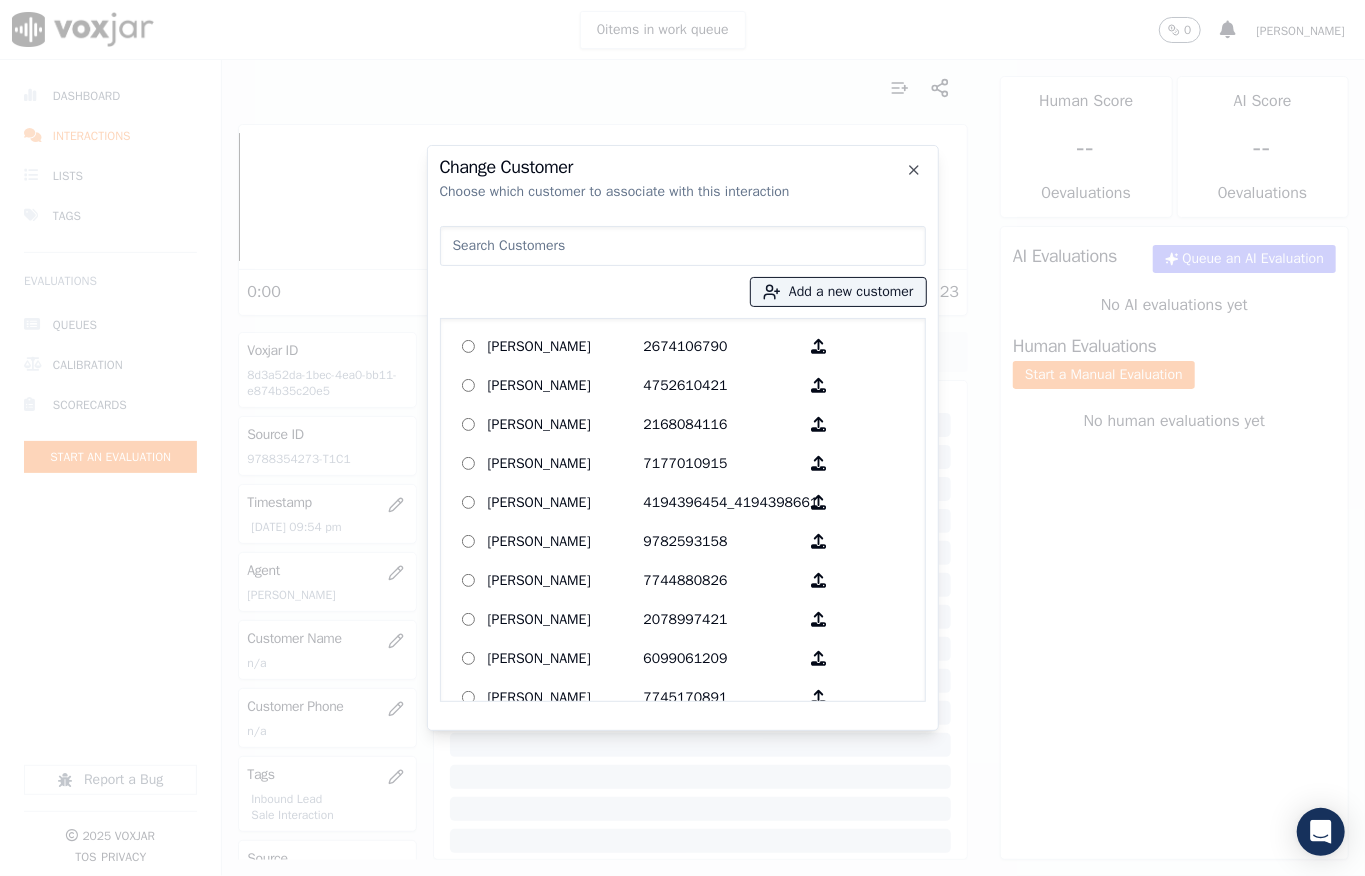 type on "ADRIAN JOUBERT" 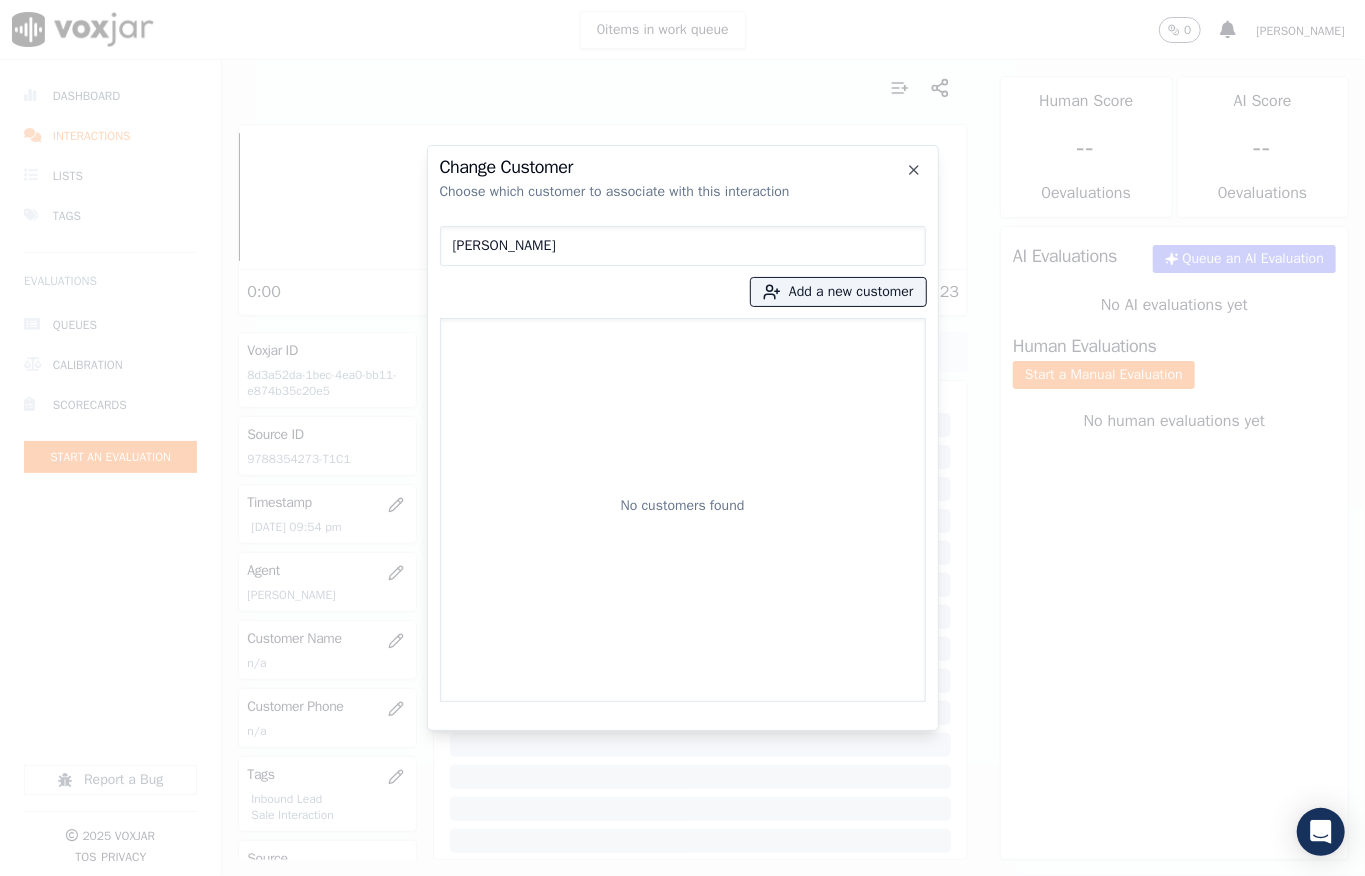 drag, startPoint x: 573, startPoint y: 246, endPoint x: 326, endPoint y: 246, distance: 247 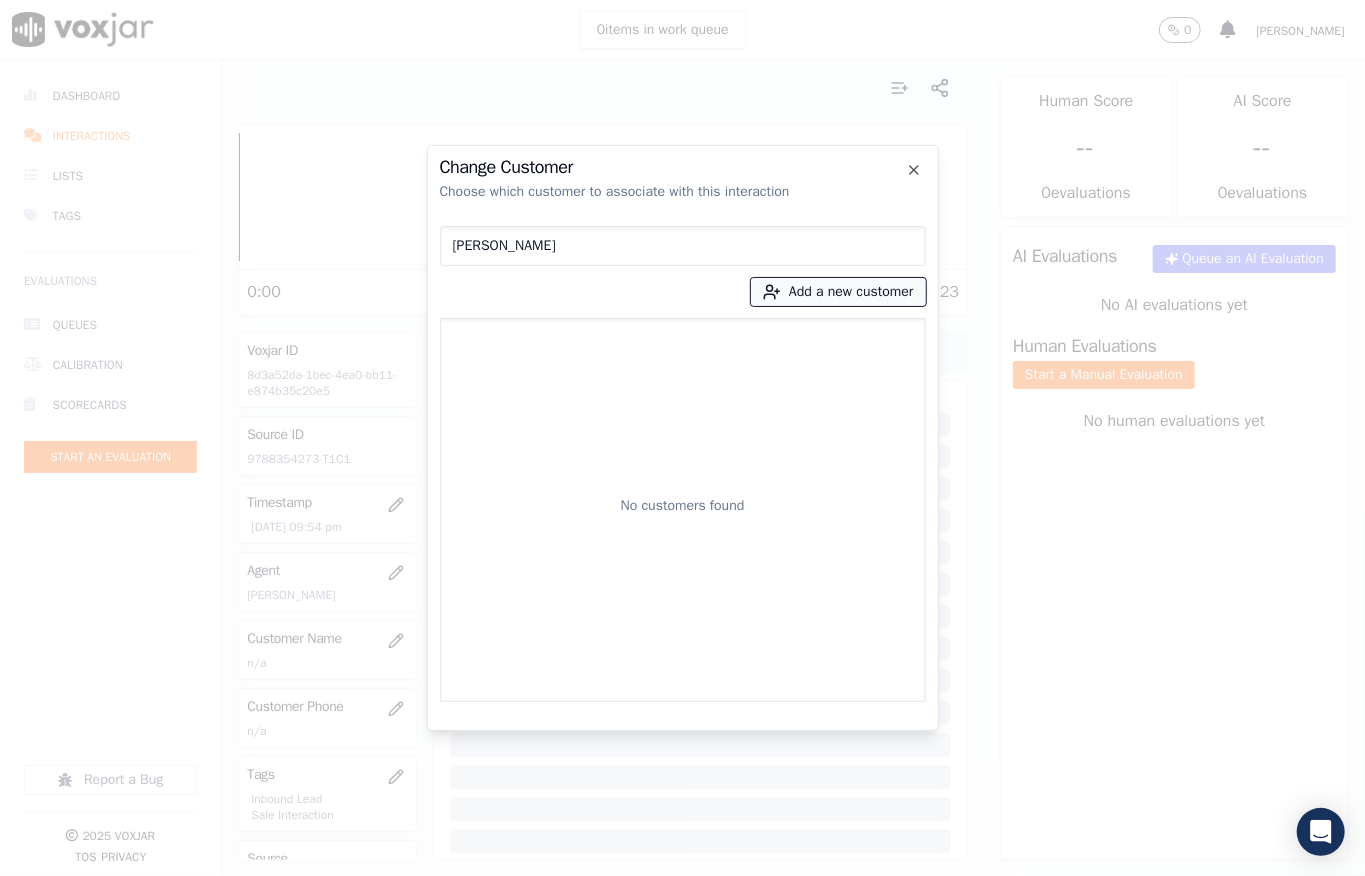 type 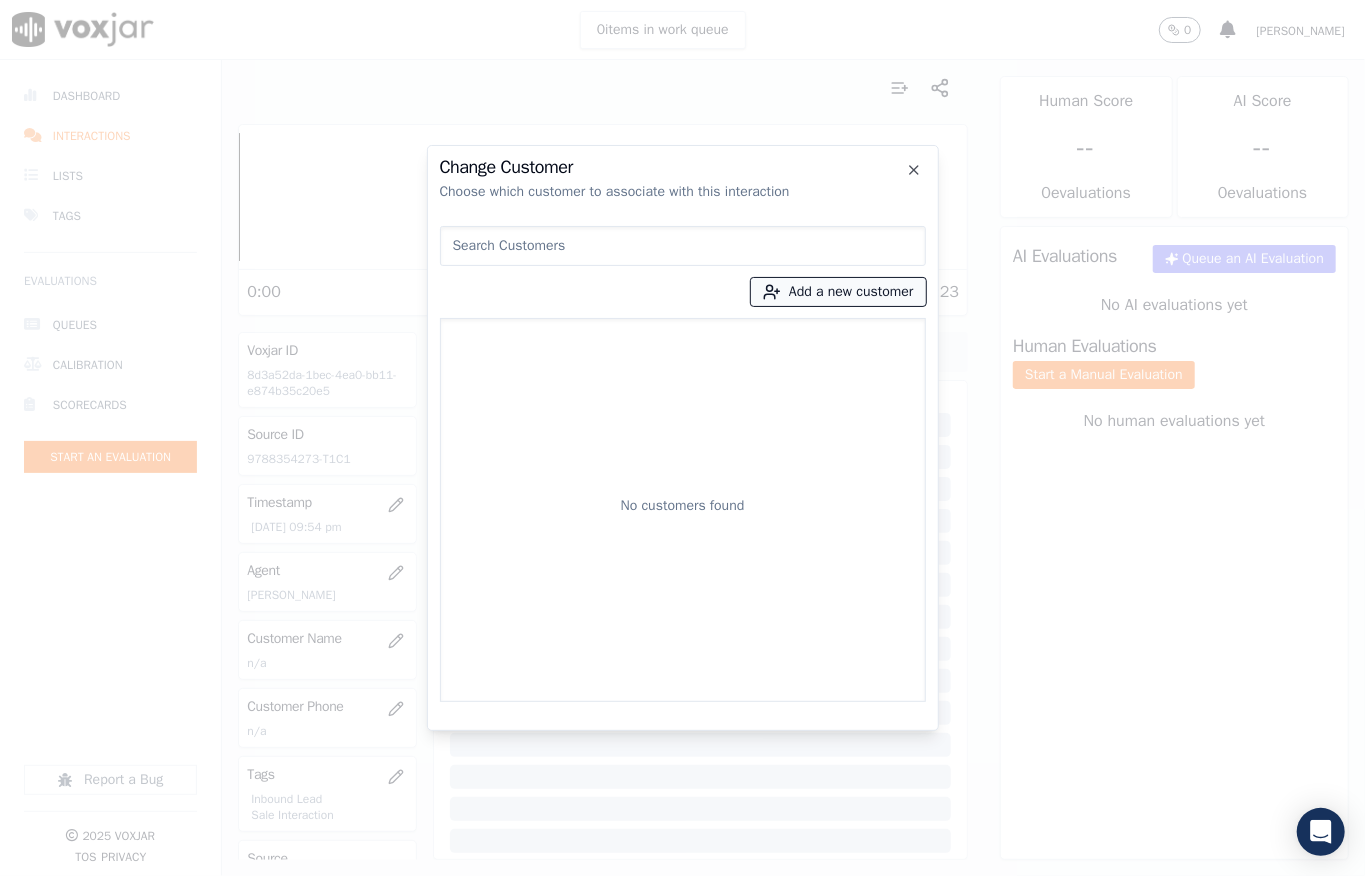 click on "Add a new customer" at bounding box center [838, 292] 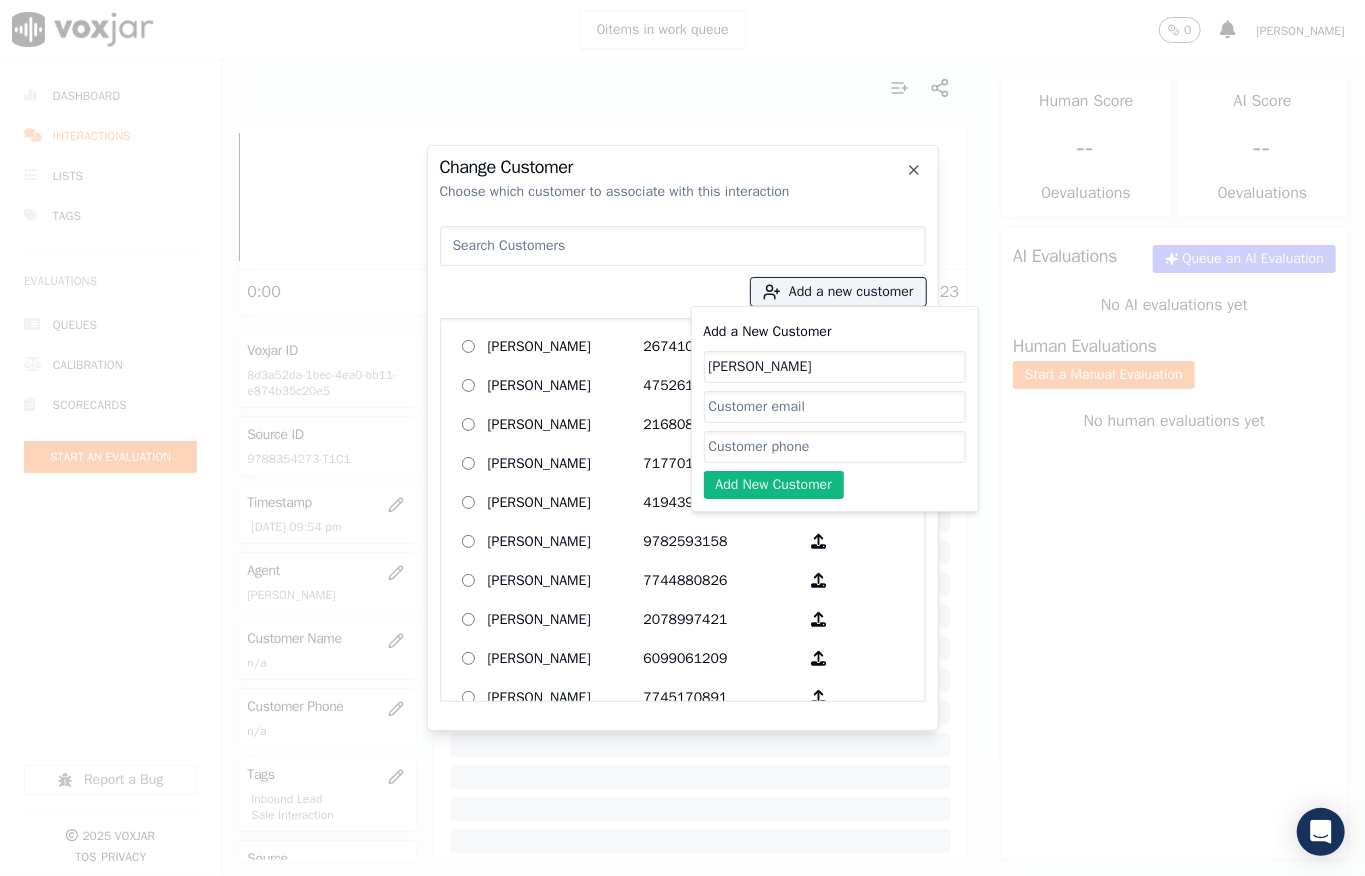 type on "ADRIAN JOUBERT" 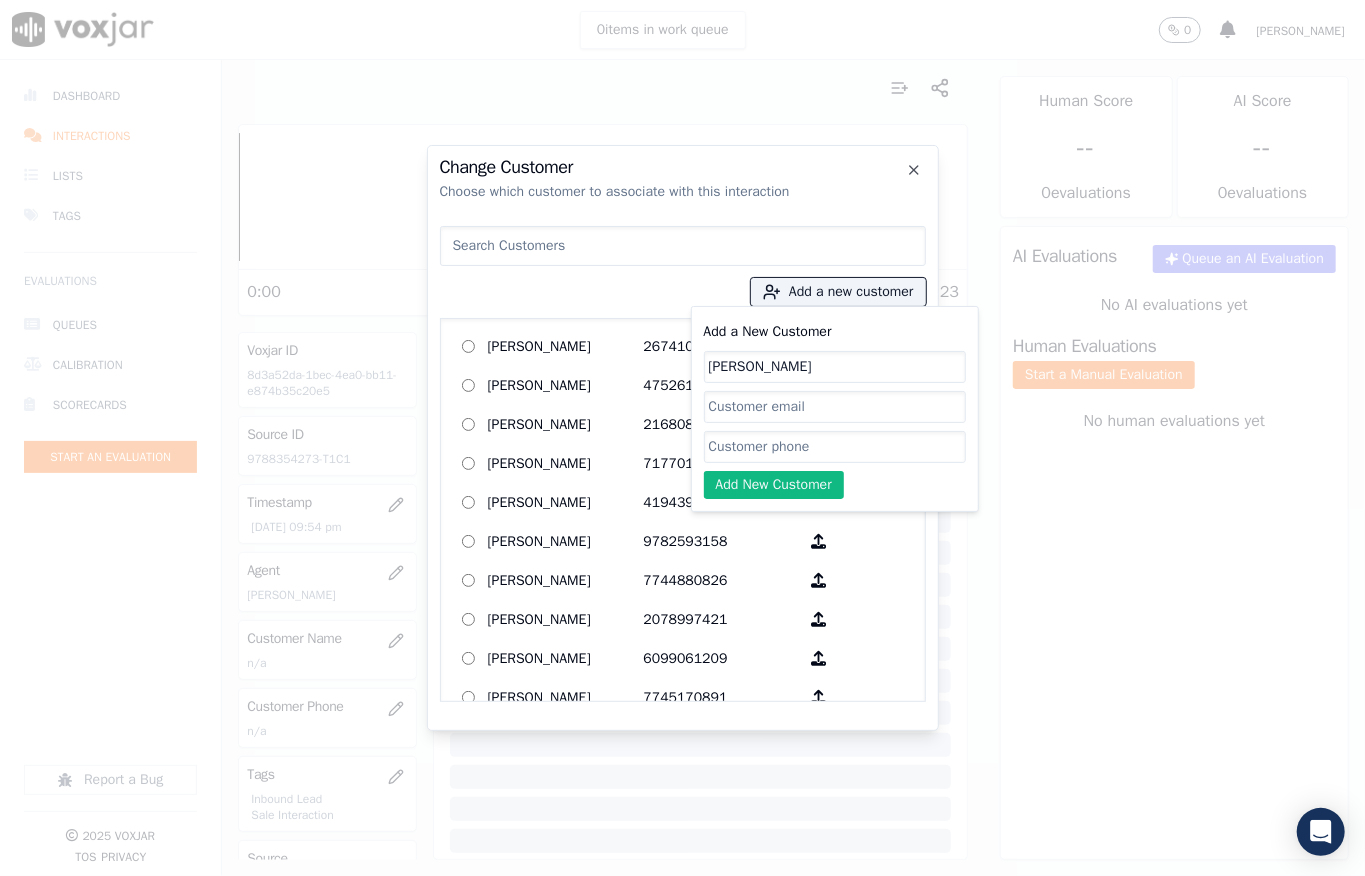 click on "Add a New Customer" 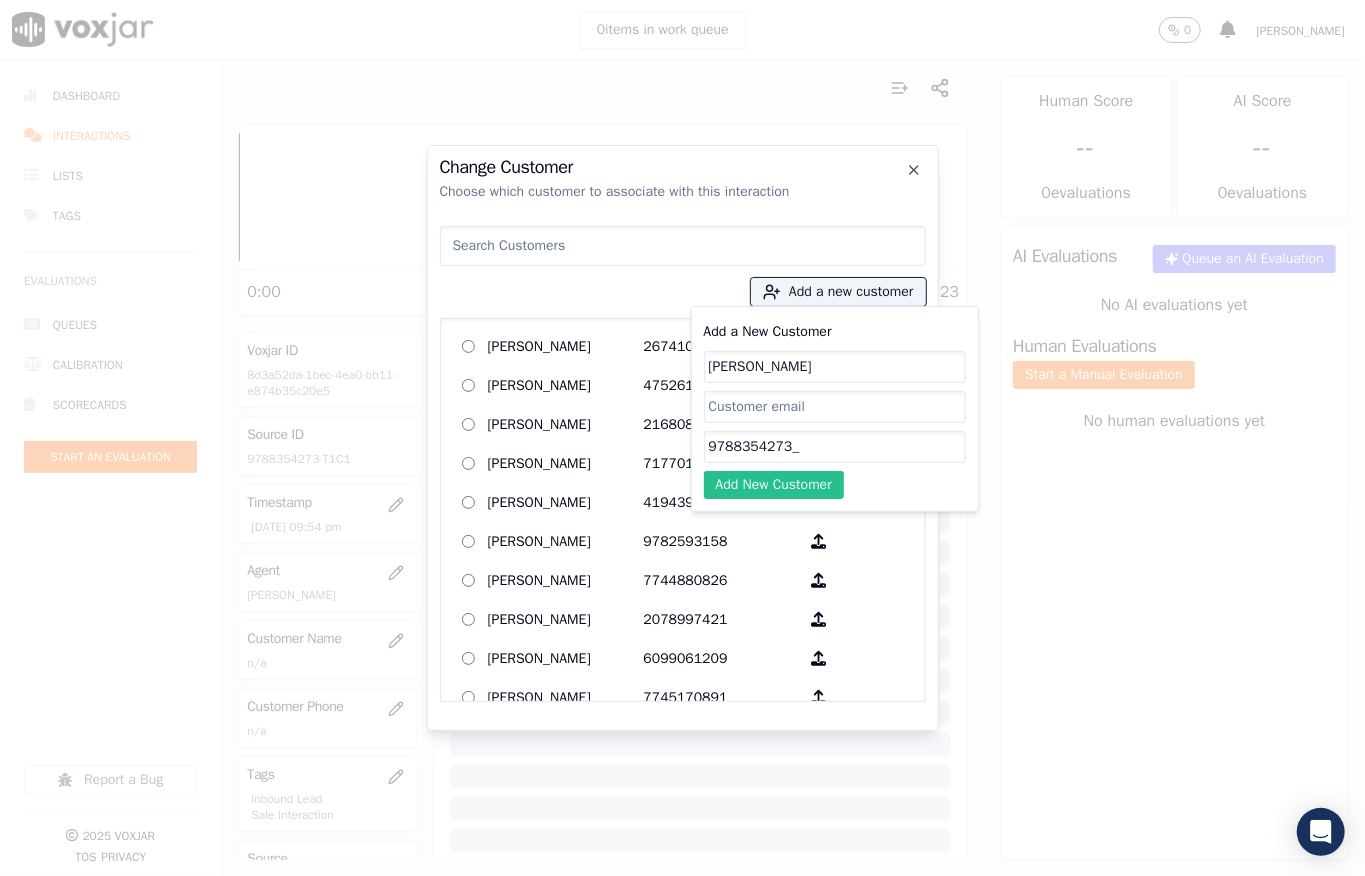 paste on "9786414627" 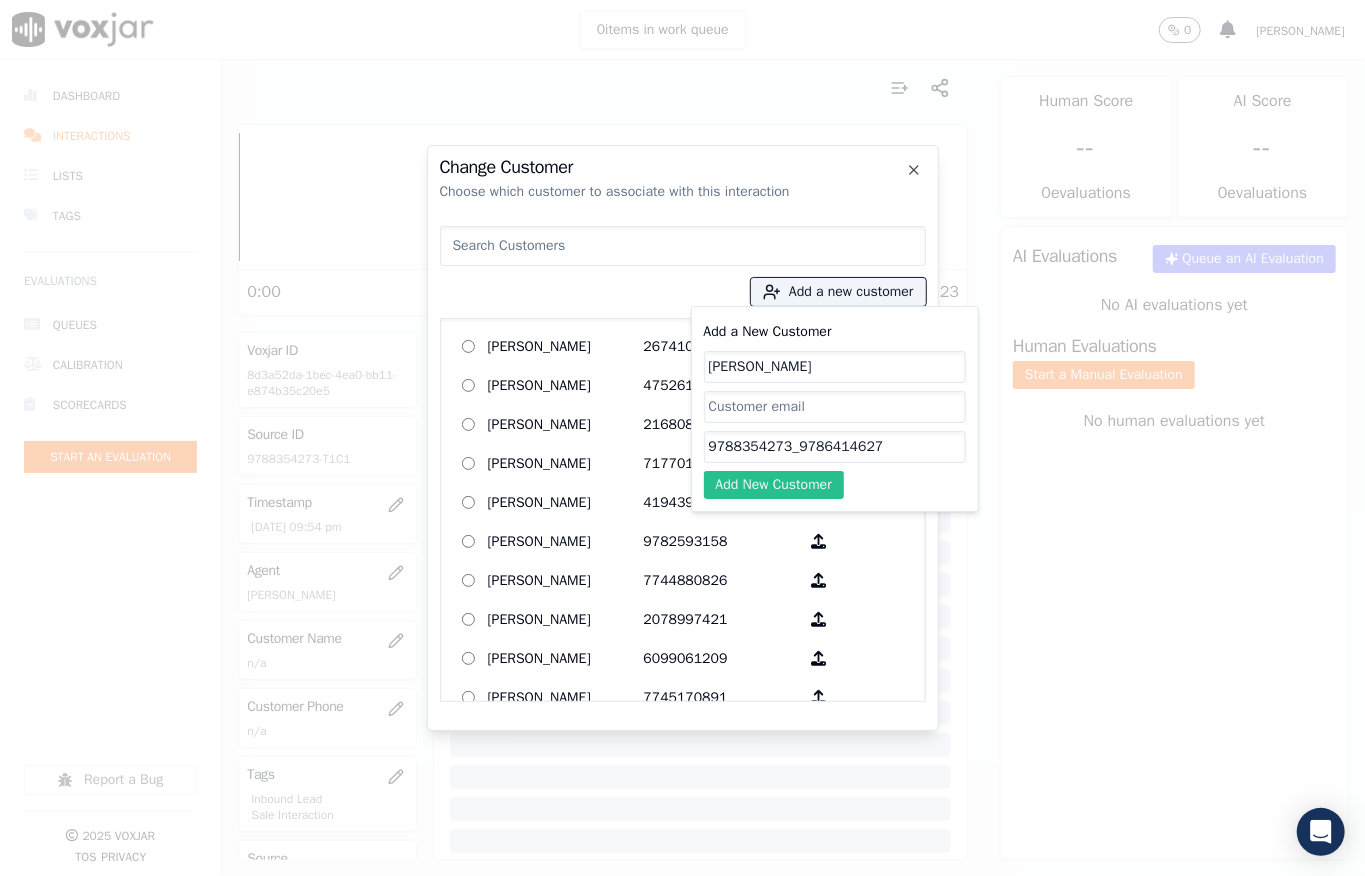 type on "9788354273_9786414627" 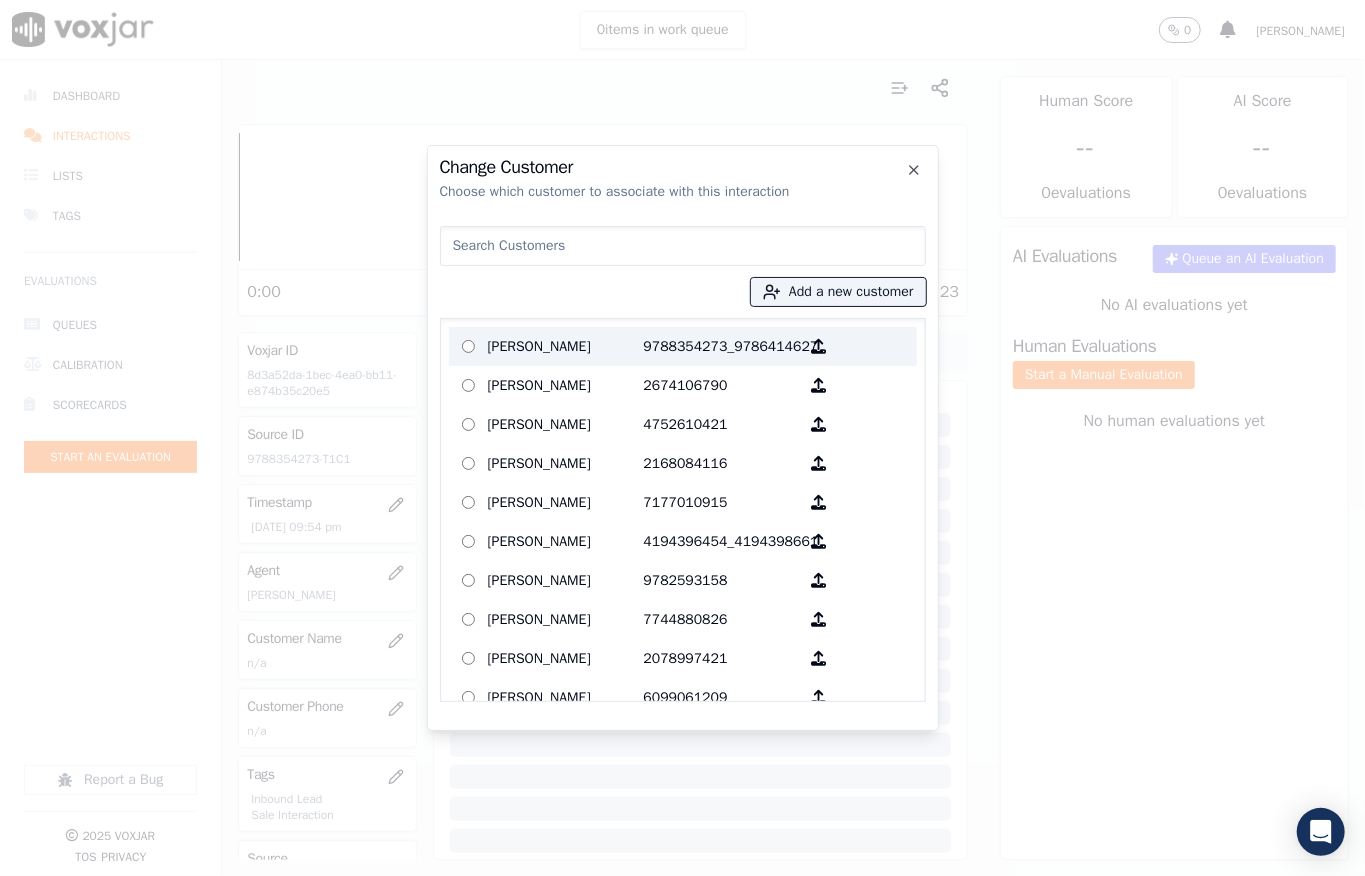 click on "ADRIAN JOUBERT" at bounding box center (566, 346) 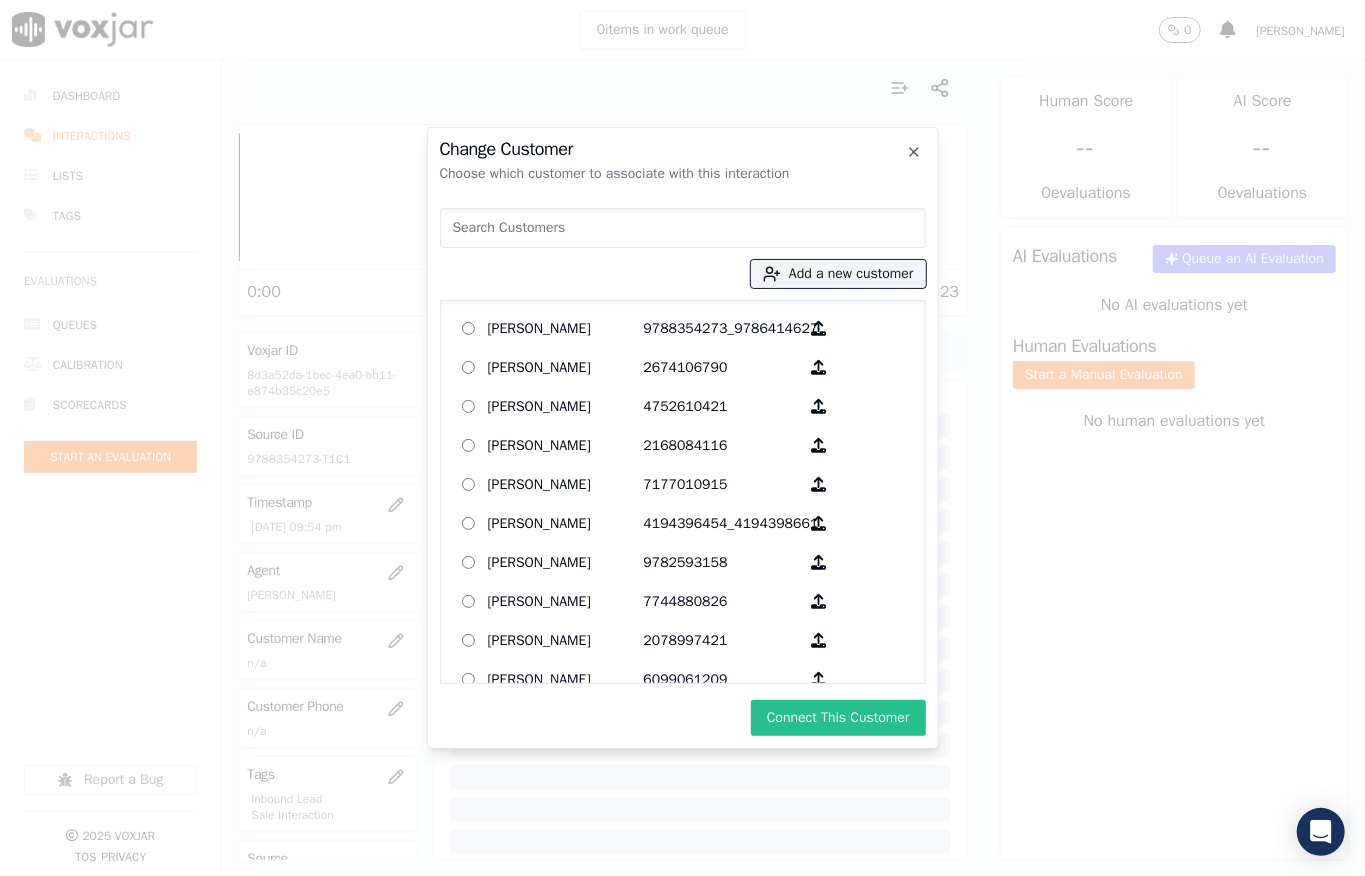 click on "Connect This Customer" at bounding box center (838, 718) 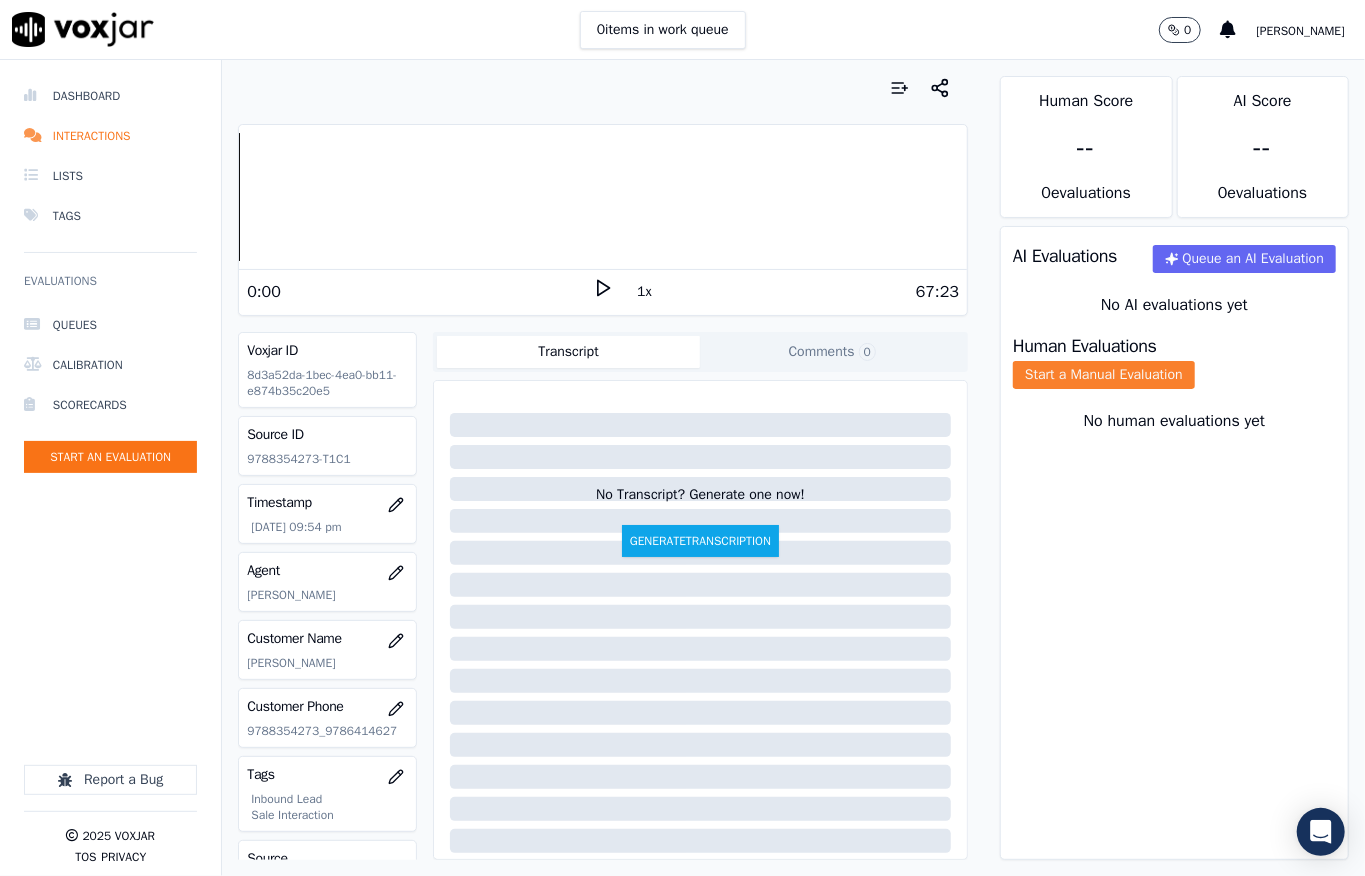 click on "Start a Manual Evaluation" 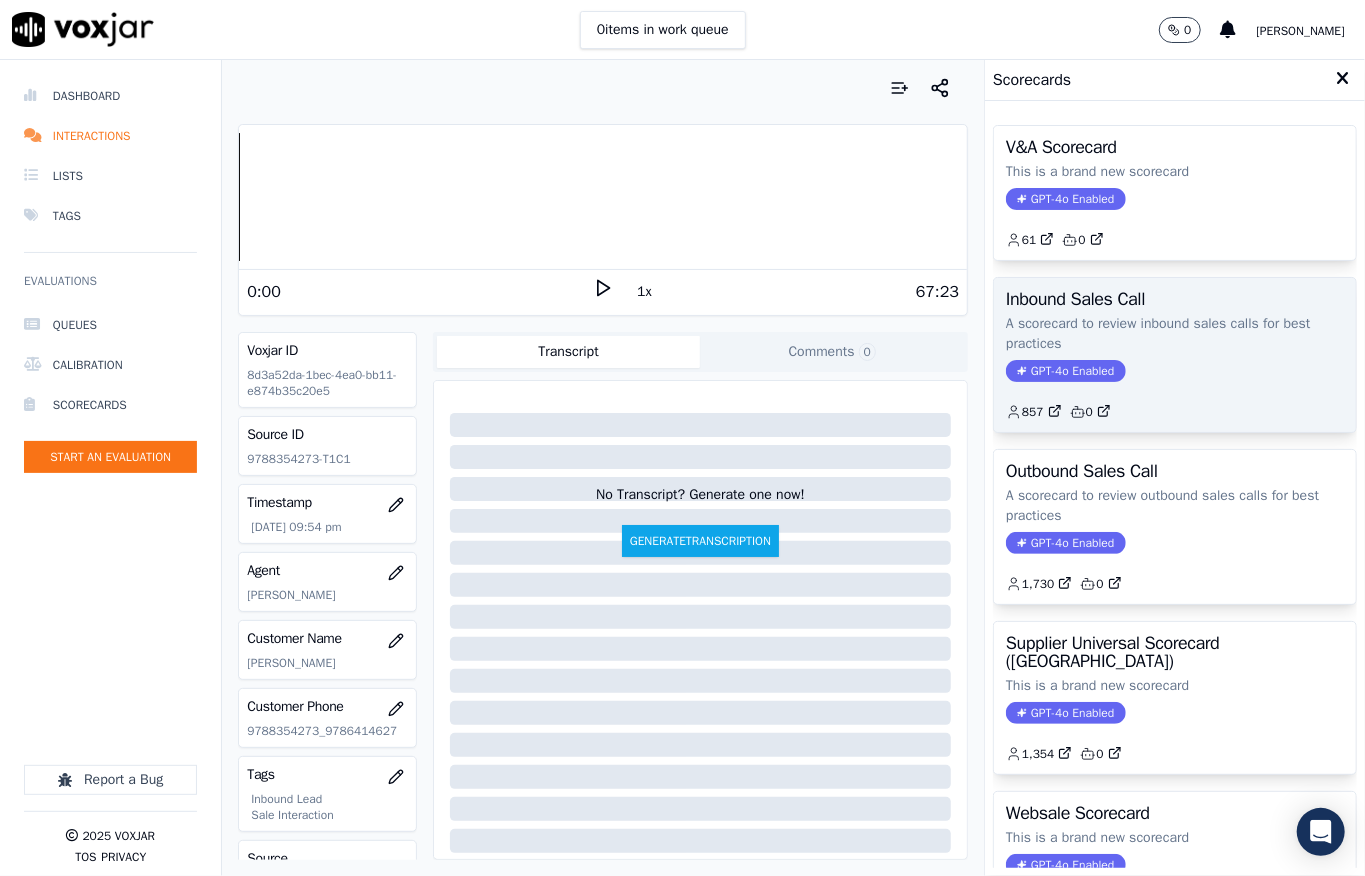 click on "GPT-4o Enabled" at bounding box center (1065, 371) 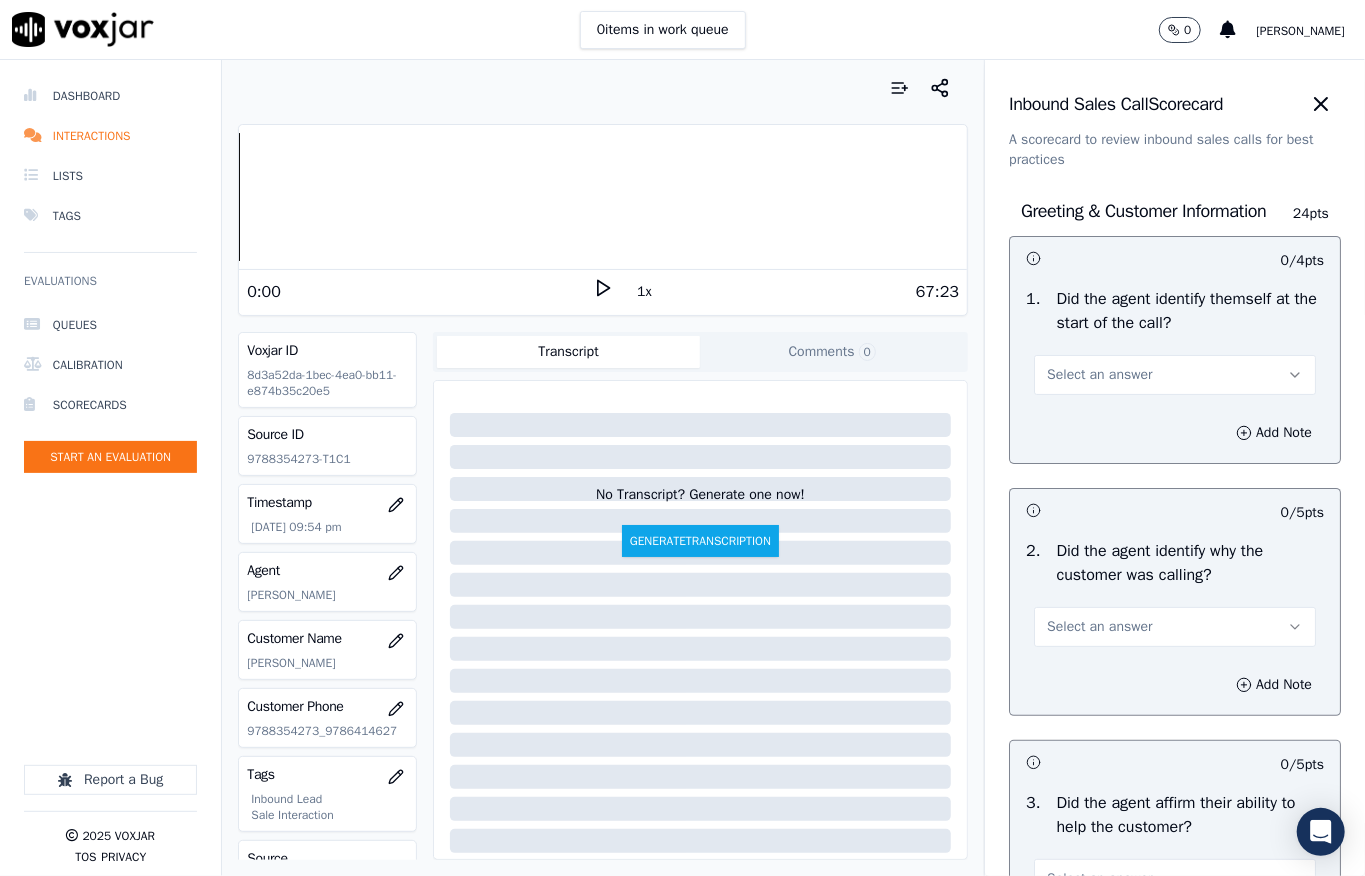 drag, startPoint x: 1082, startPoint y: 382, endPoint x: 1077, endPoint y: 402, distance: 20.615528 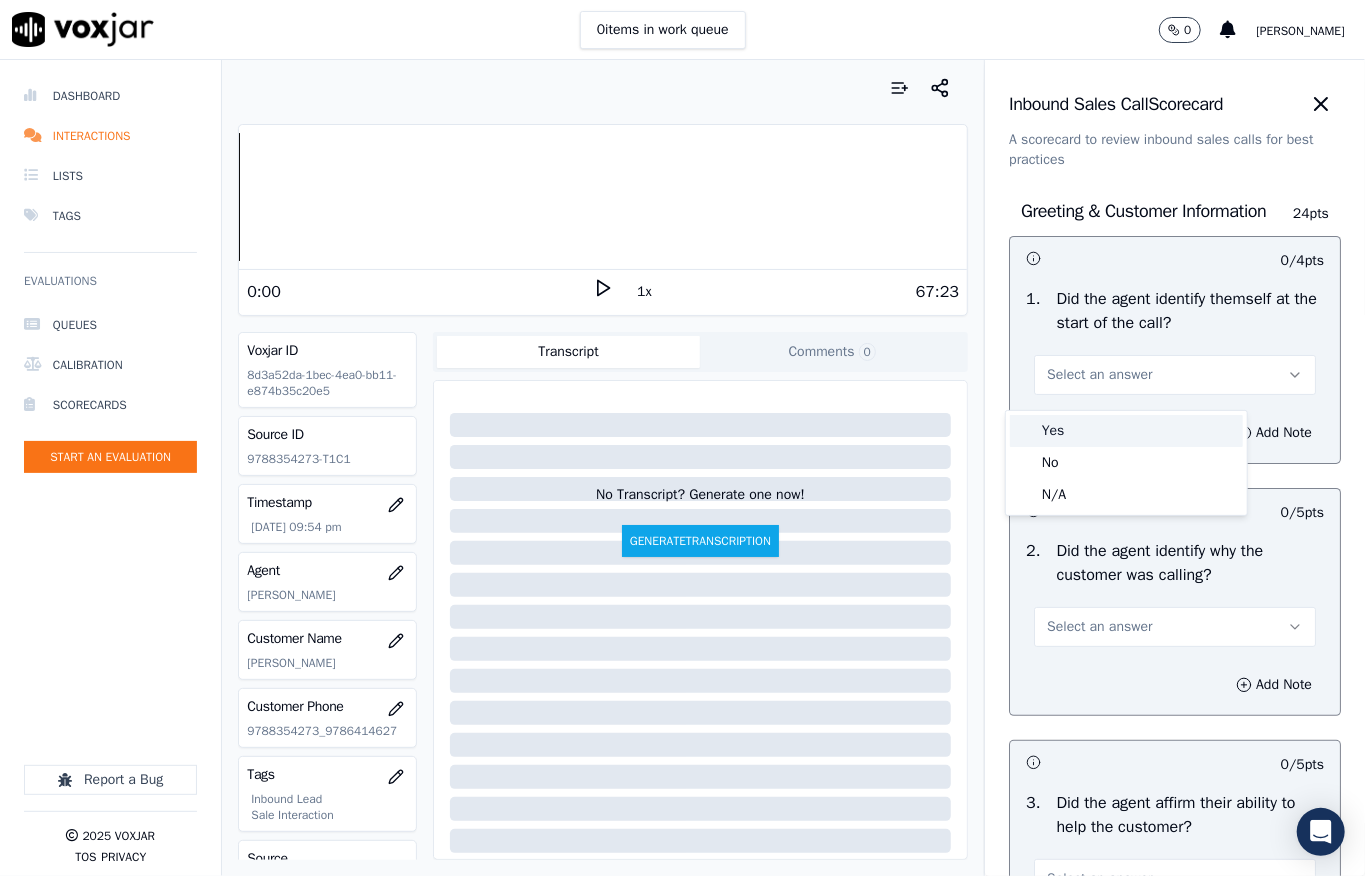 click on "Yes" at bounding box center (1126, 431) 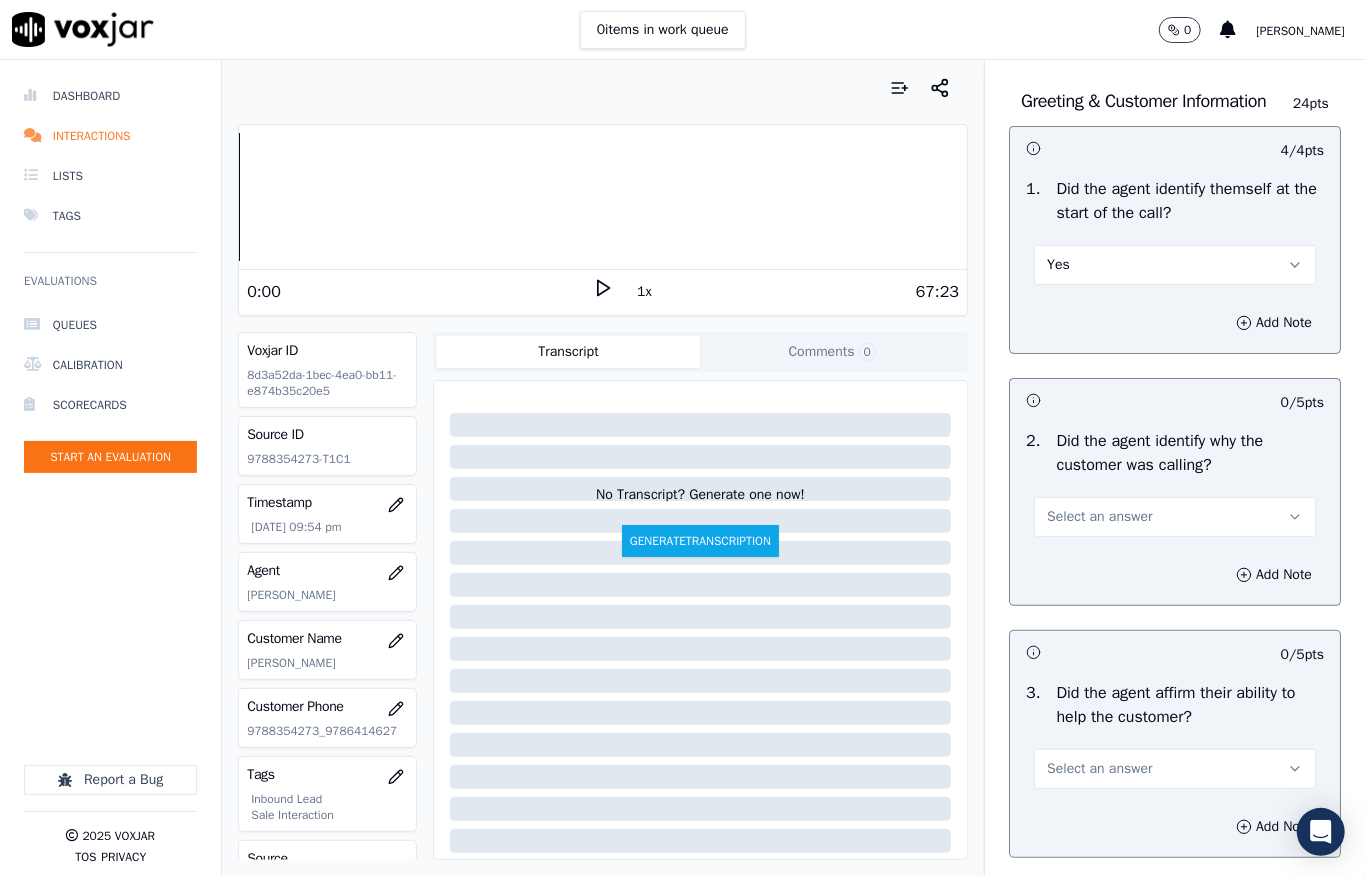 scroll, scrollTop: 266, scrollLeft: 0, axis: vertical 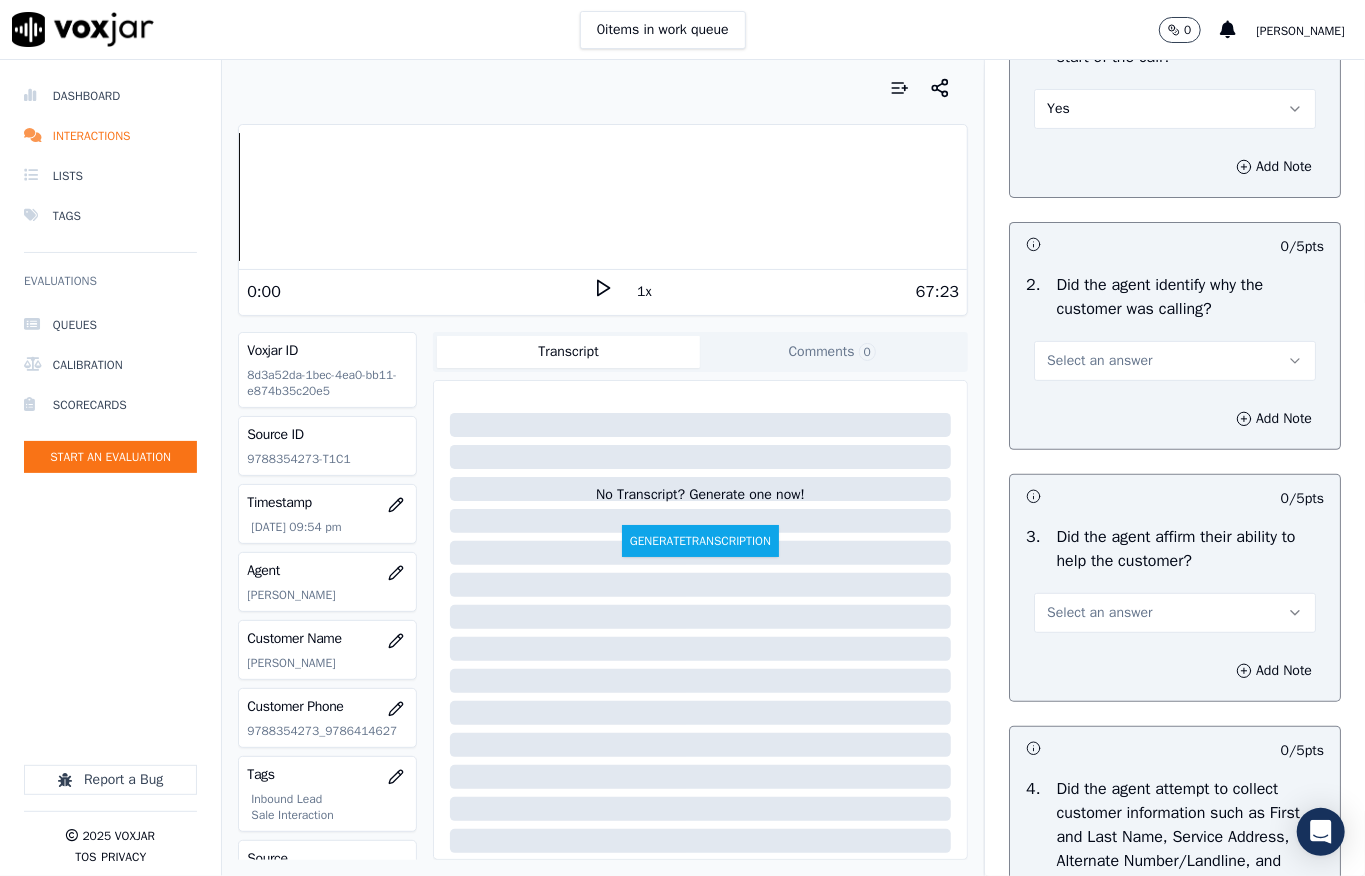 click on "Select an answer" at bounding box center [1099, 361] 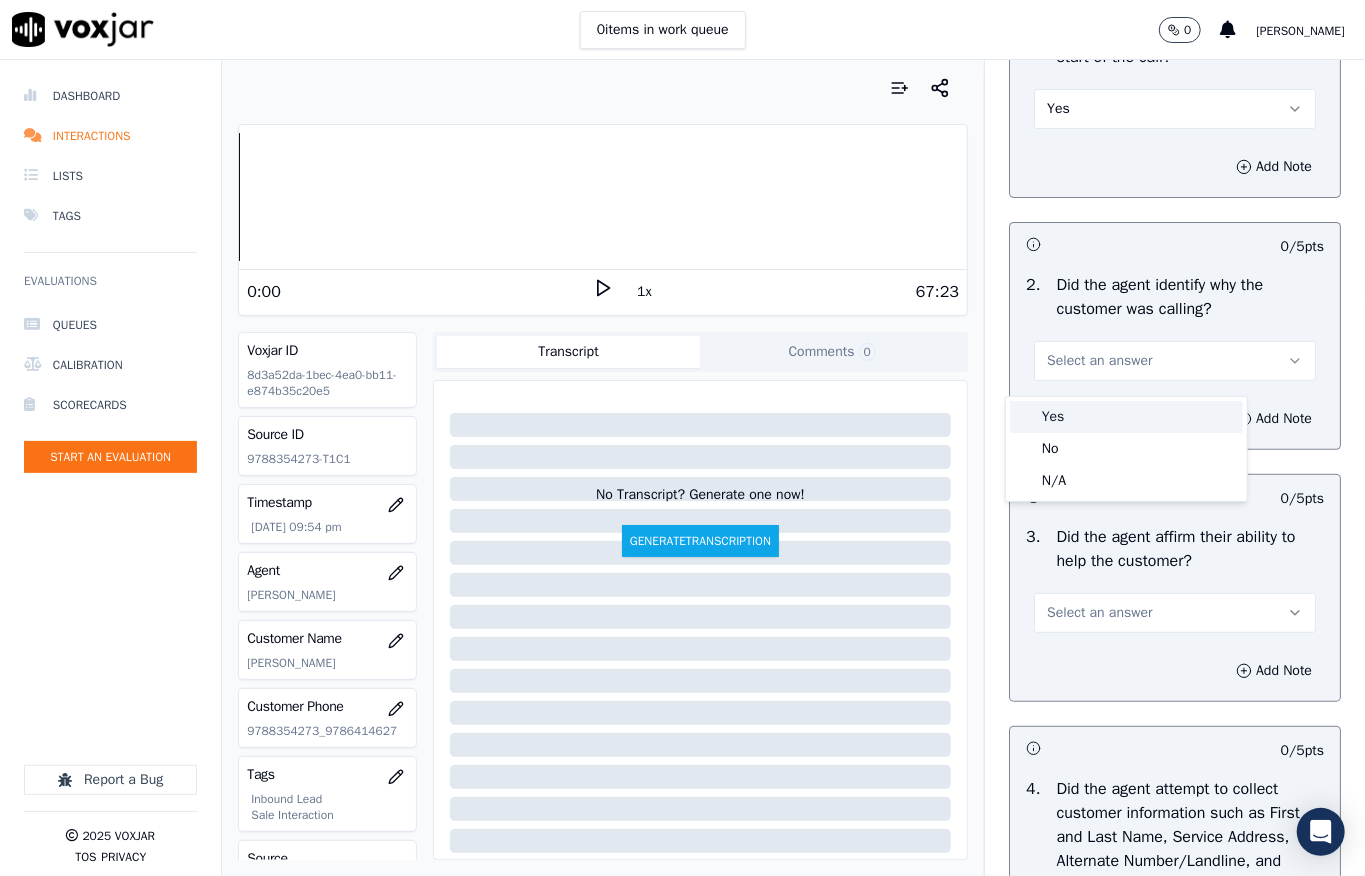 click on "Yes" at bounding box center [1126, 417] 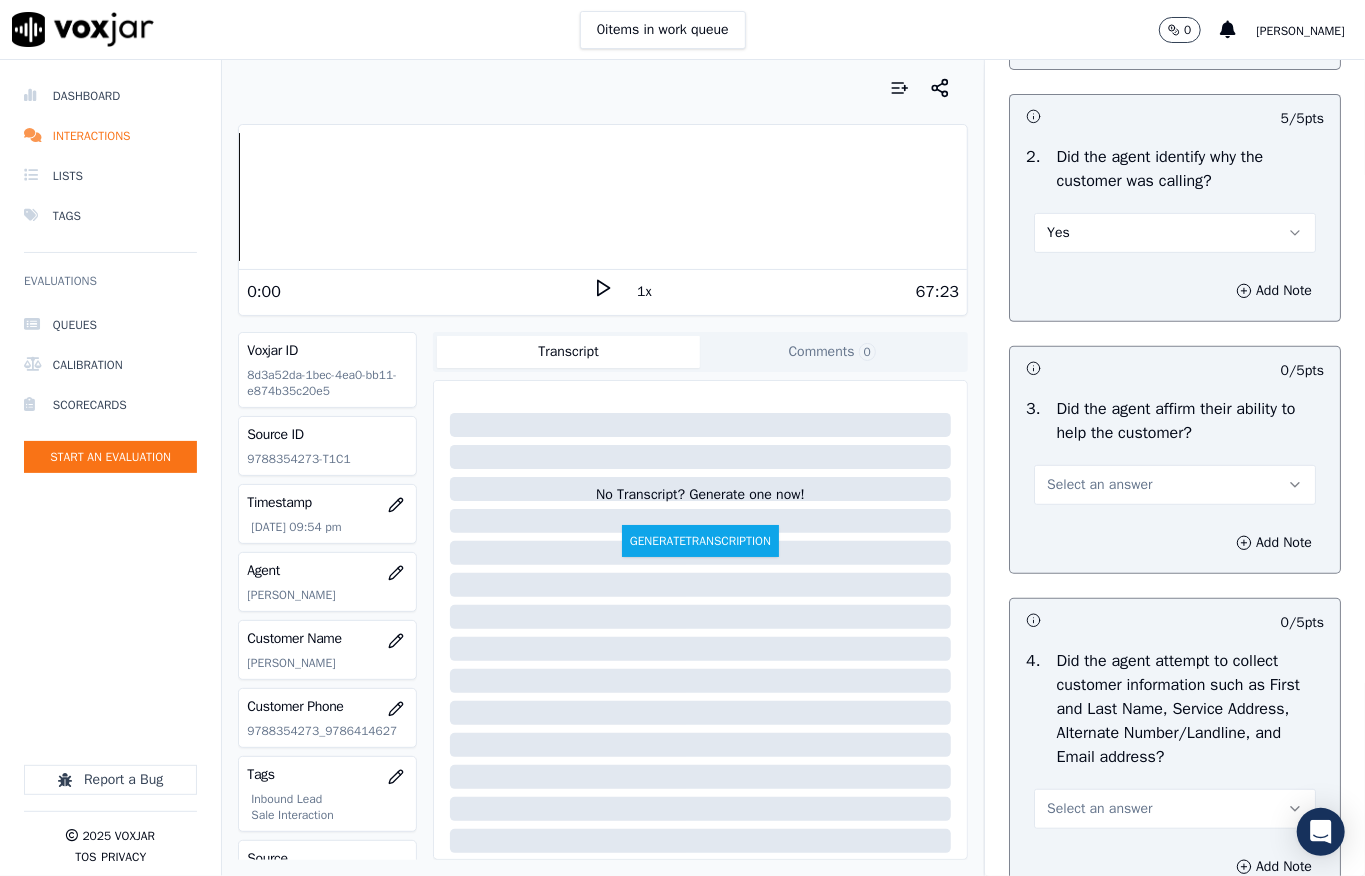 scroll, scrollTop: 533, scrollLeft: 0, axis: vertical 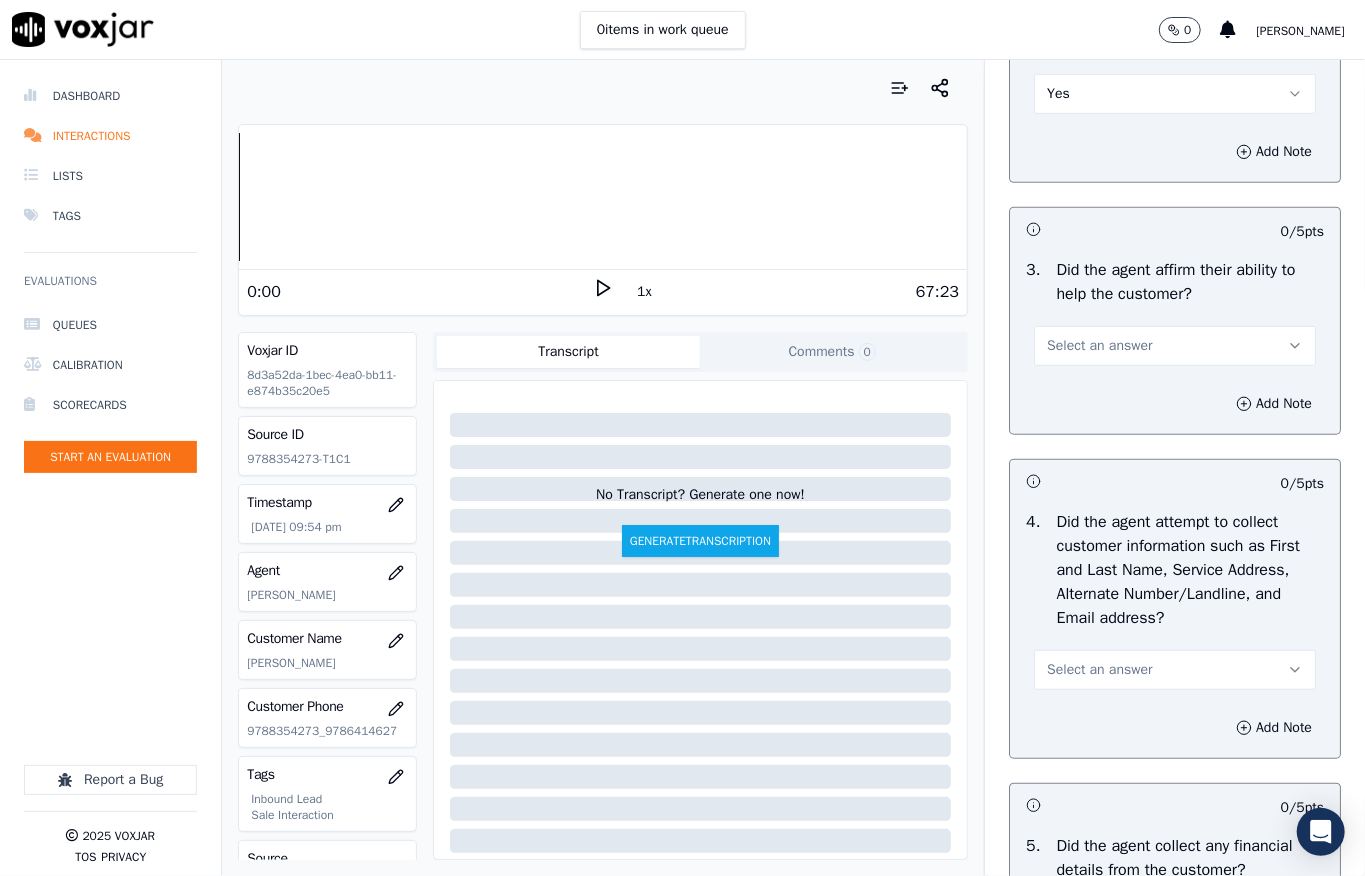click on "Select an answer" at bounding box center [1099, 346] 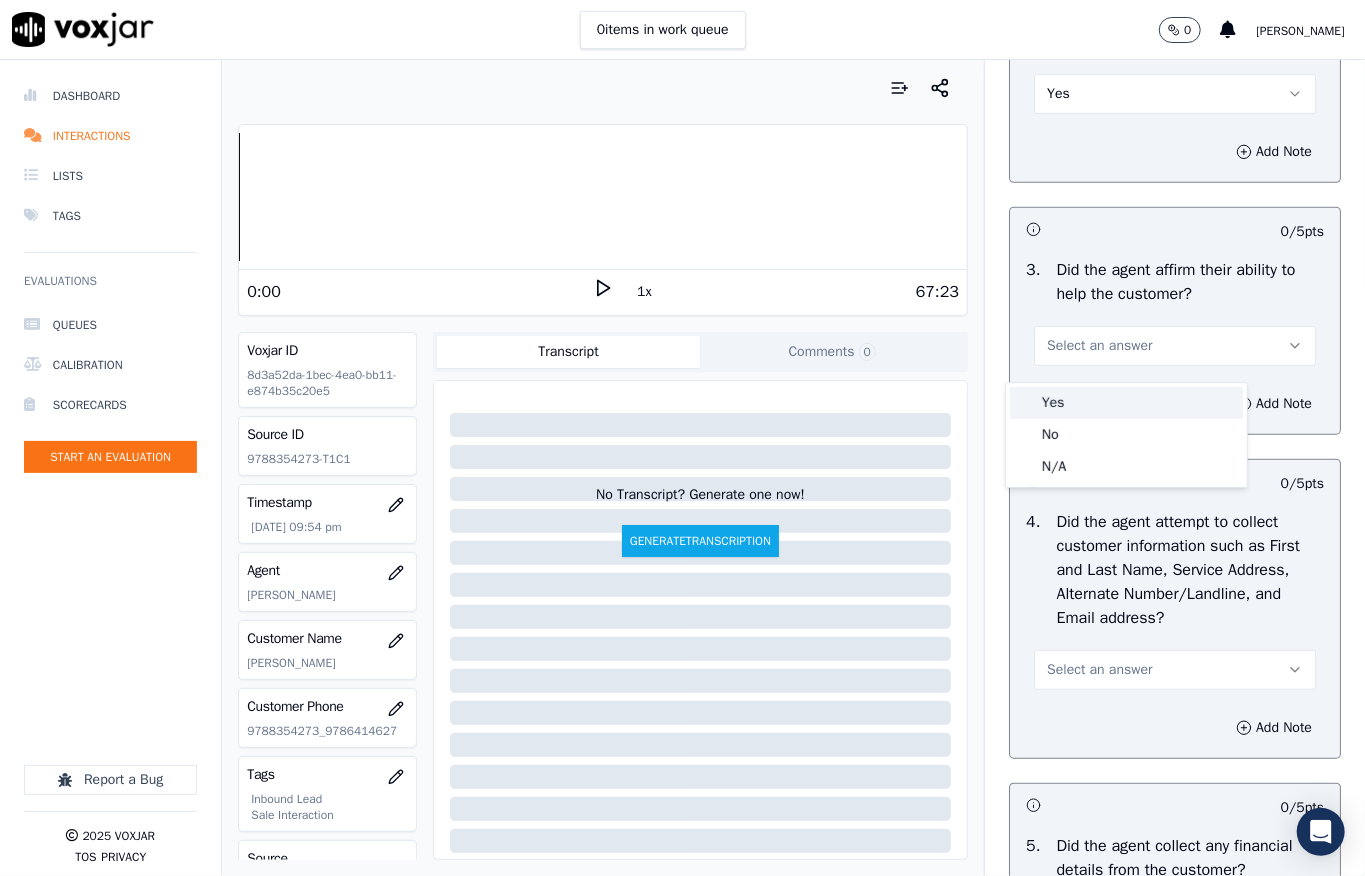click on "Yes" at bounding box center (1126, 403) 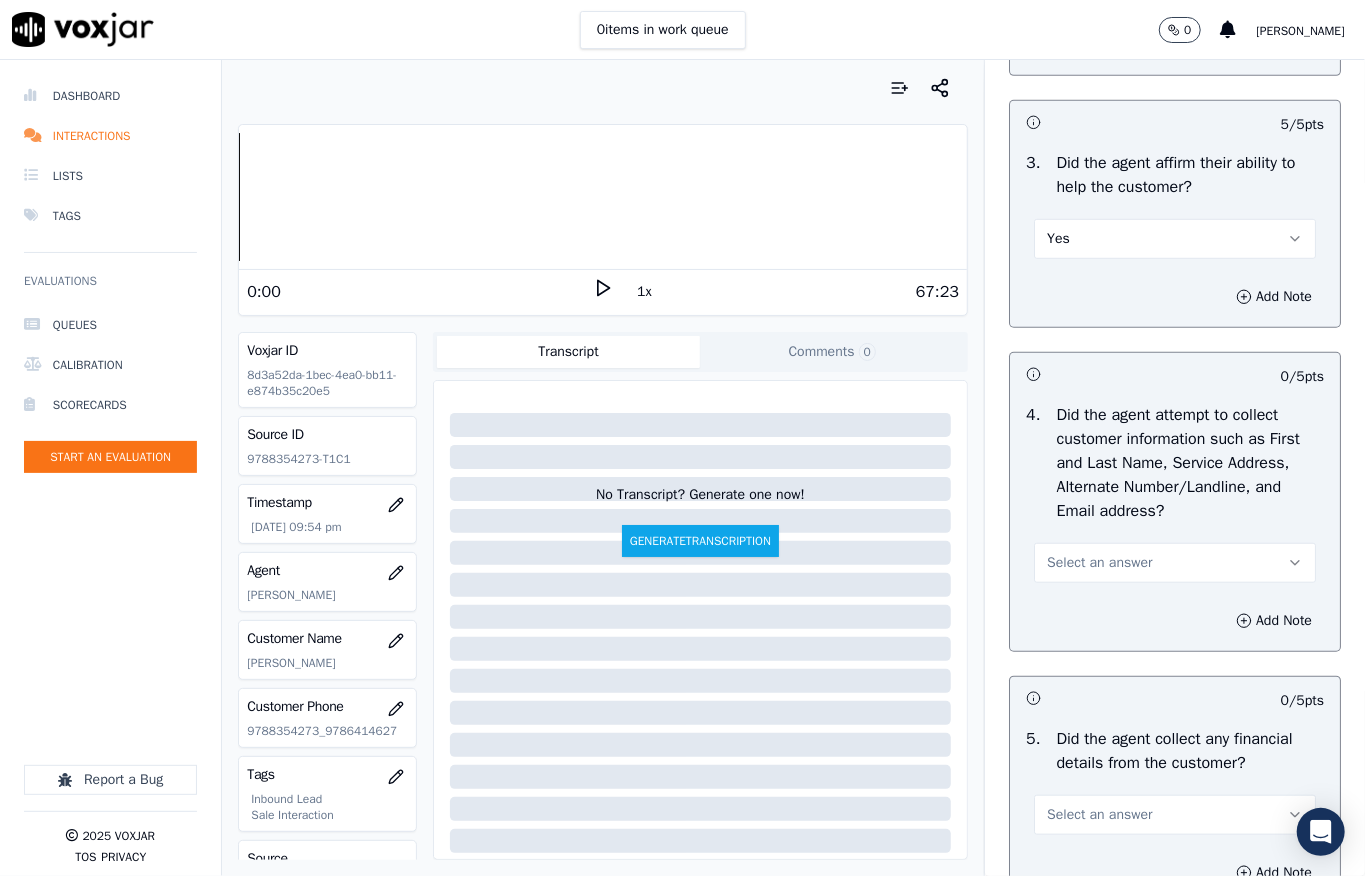 scroll, scrollTop: 800, scrollLeft: 0, axis: vertical 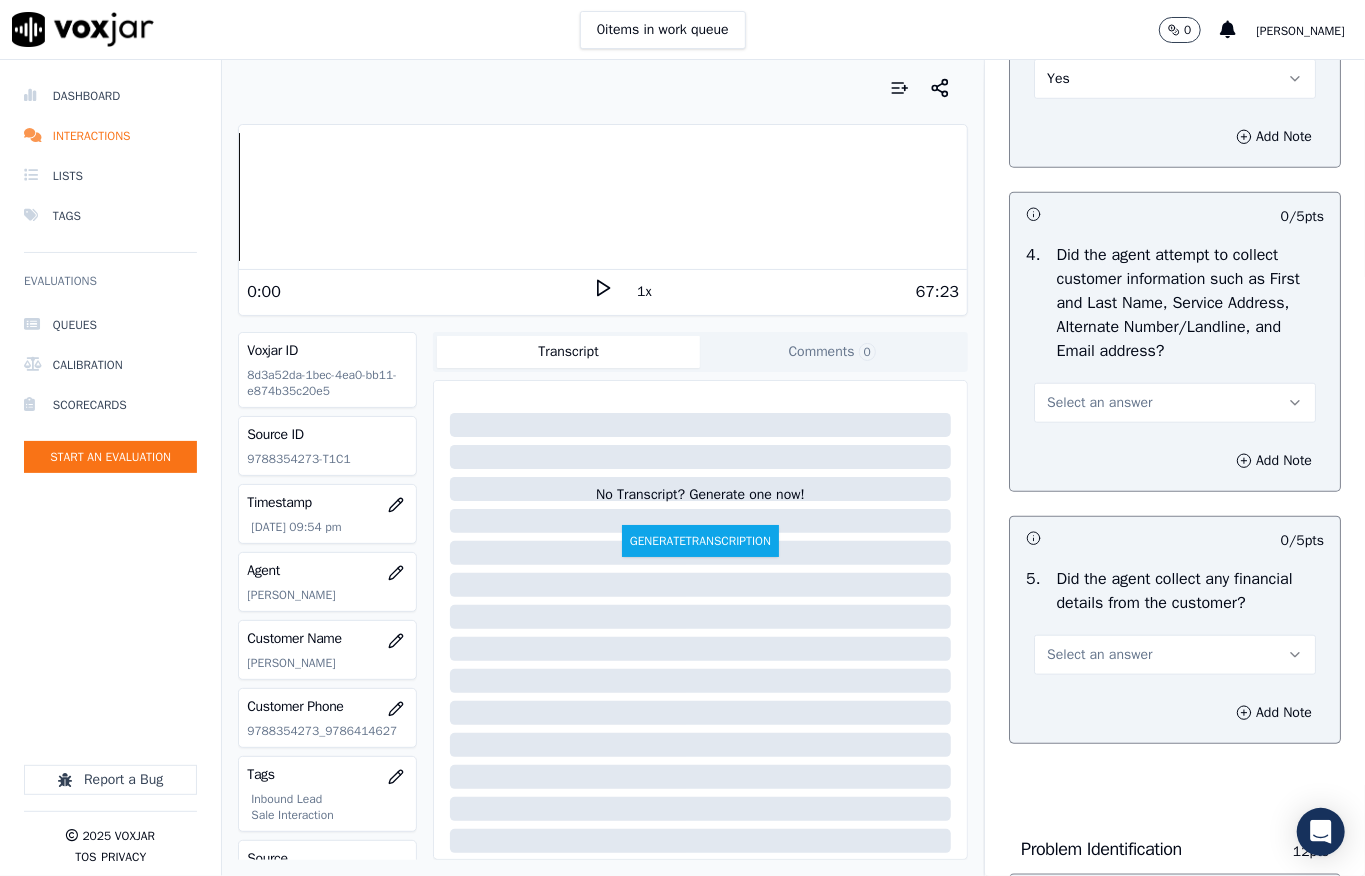 click on "Select an answer" at bounding box center (1099, 403) 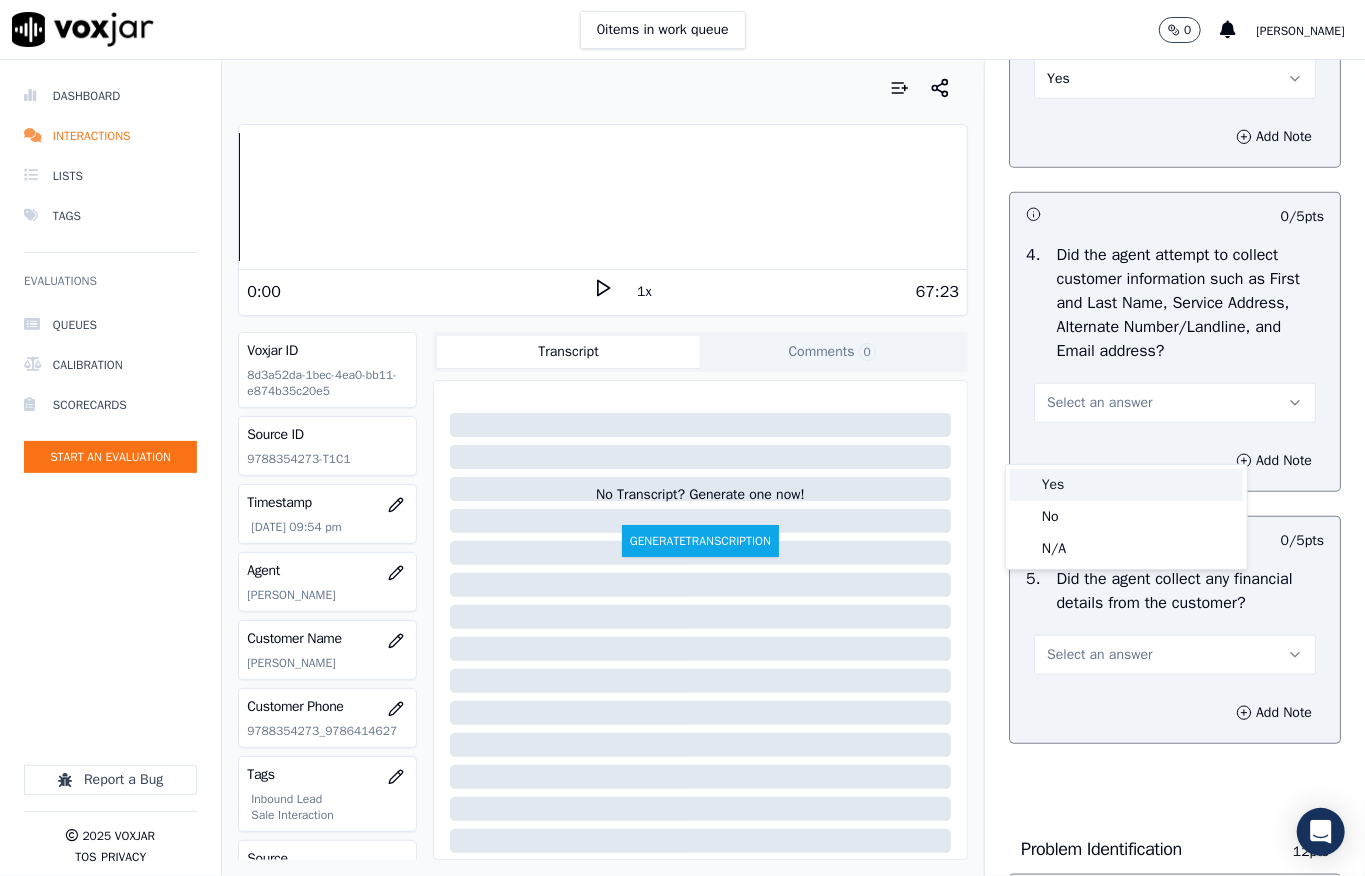 click on "Yes" at bounding box center (1126, 485) 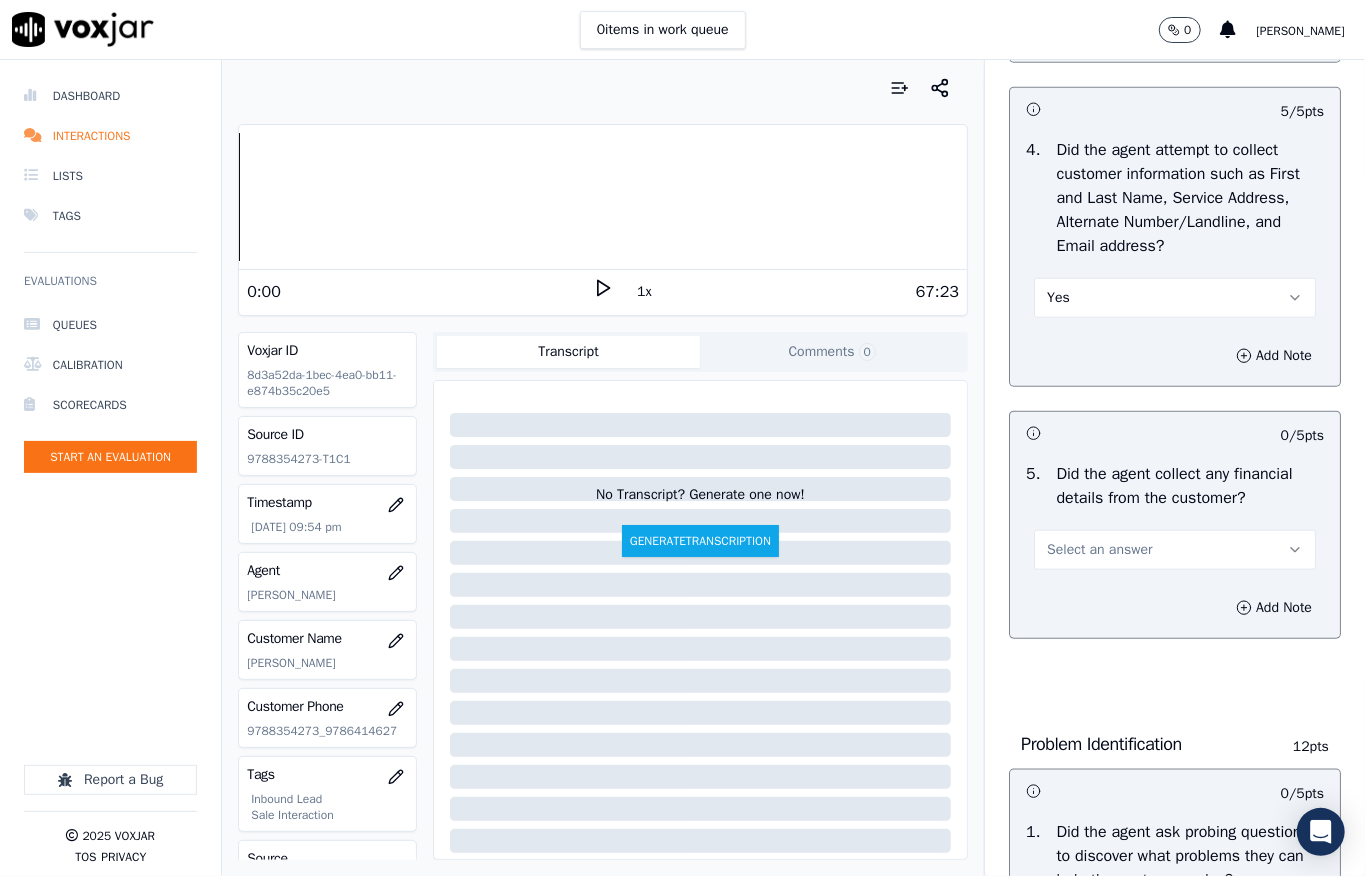 scroll, scrollTop: 1066, scrollLeft: 0, axis: vertical 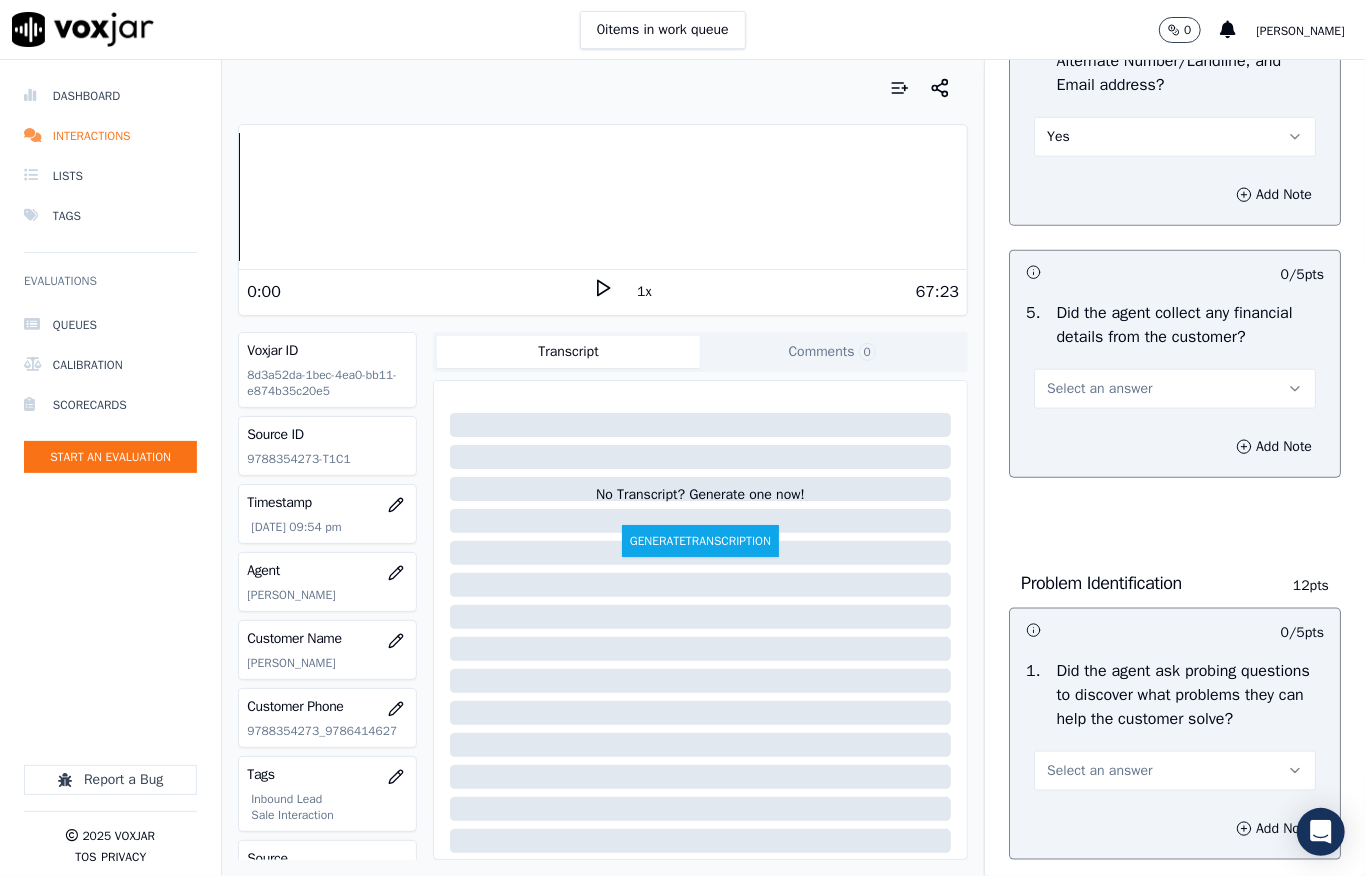 click on "Select an answer" at bounding box center [1099, 389] 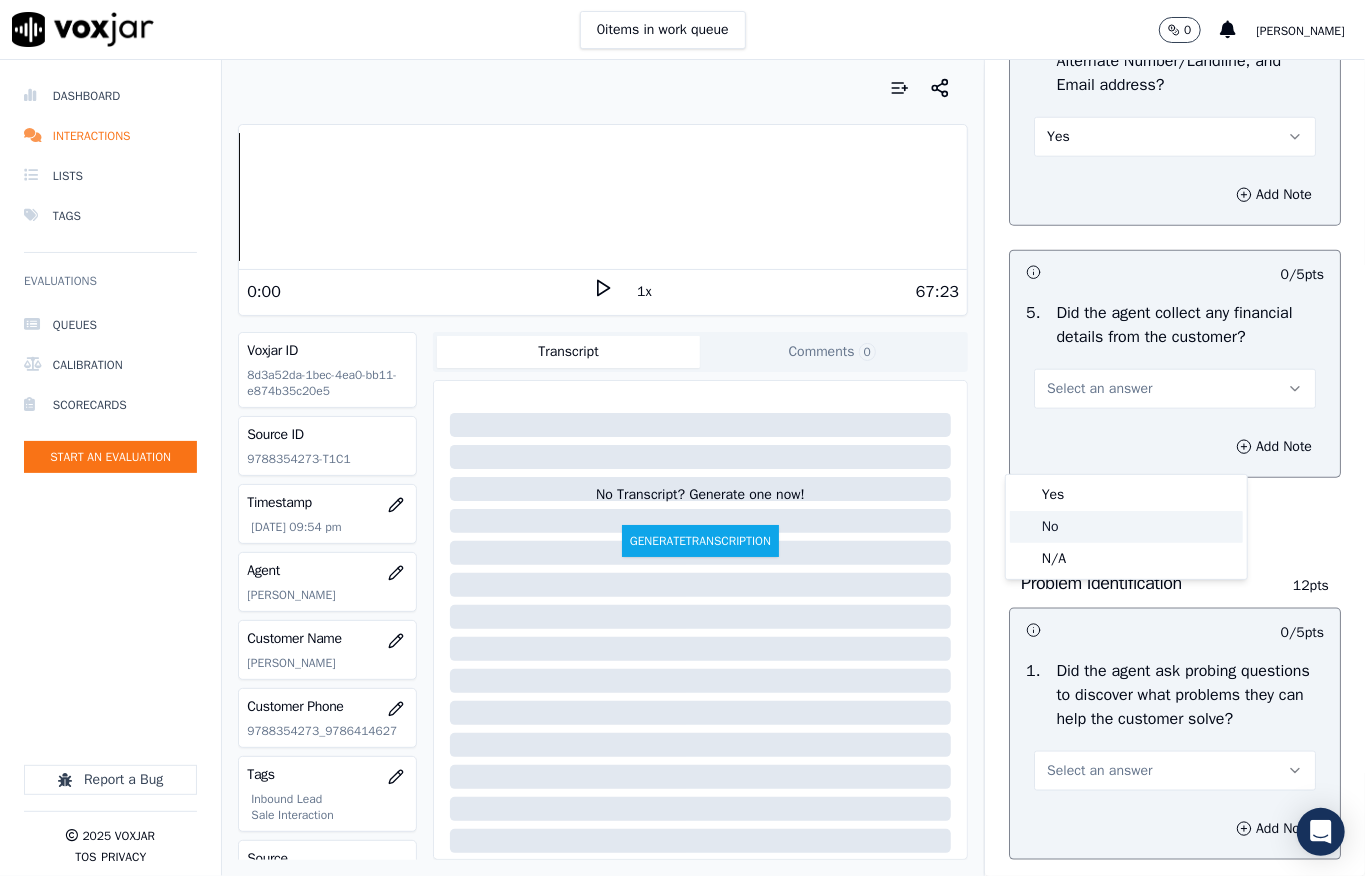 click on "No" 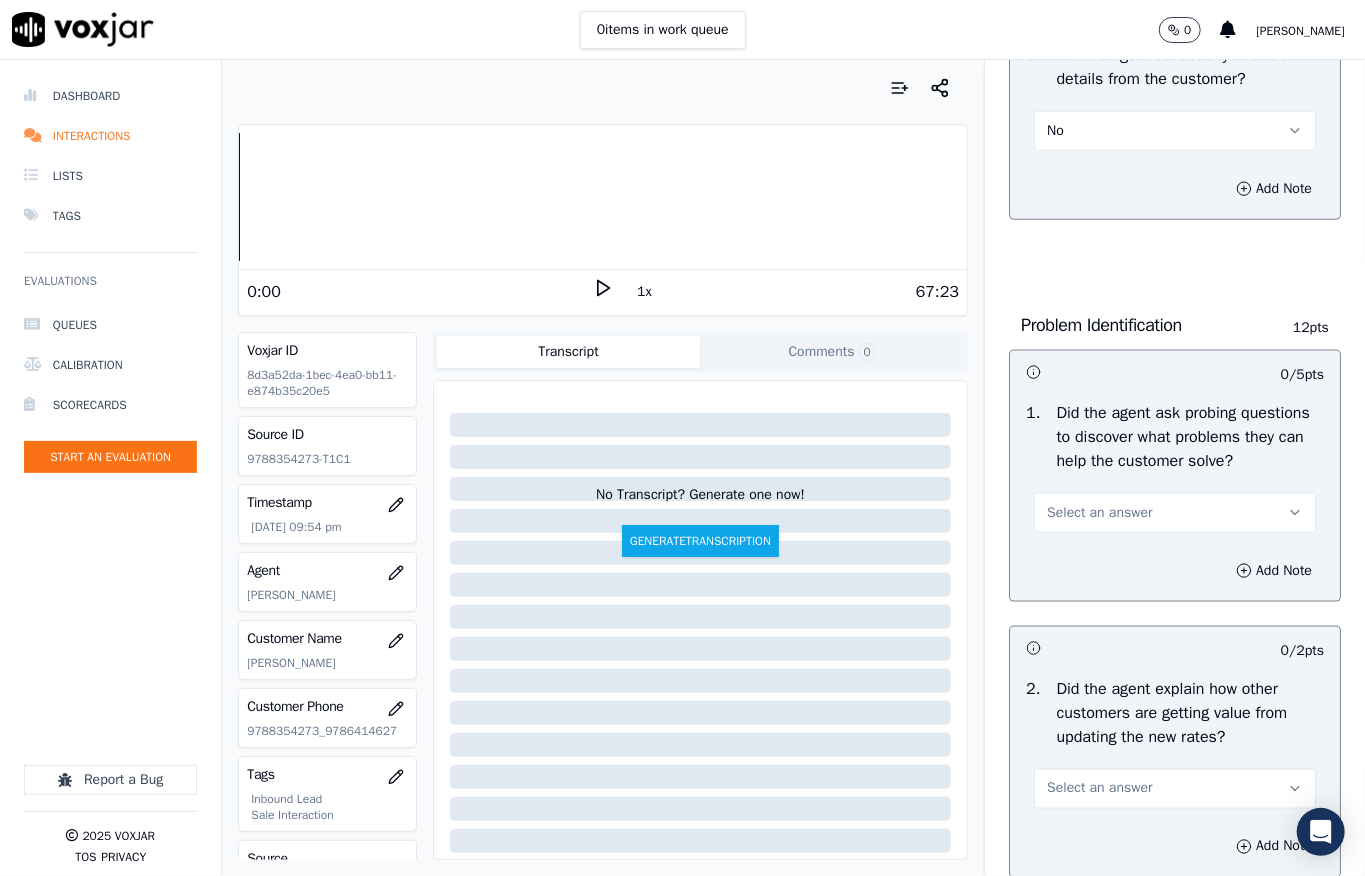 scroll, scrollTop: 1333, scrollLeft: 0, axis: vertical 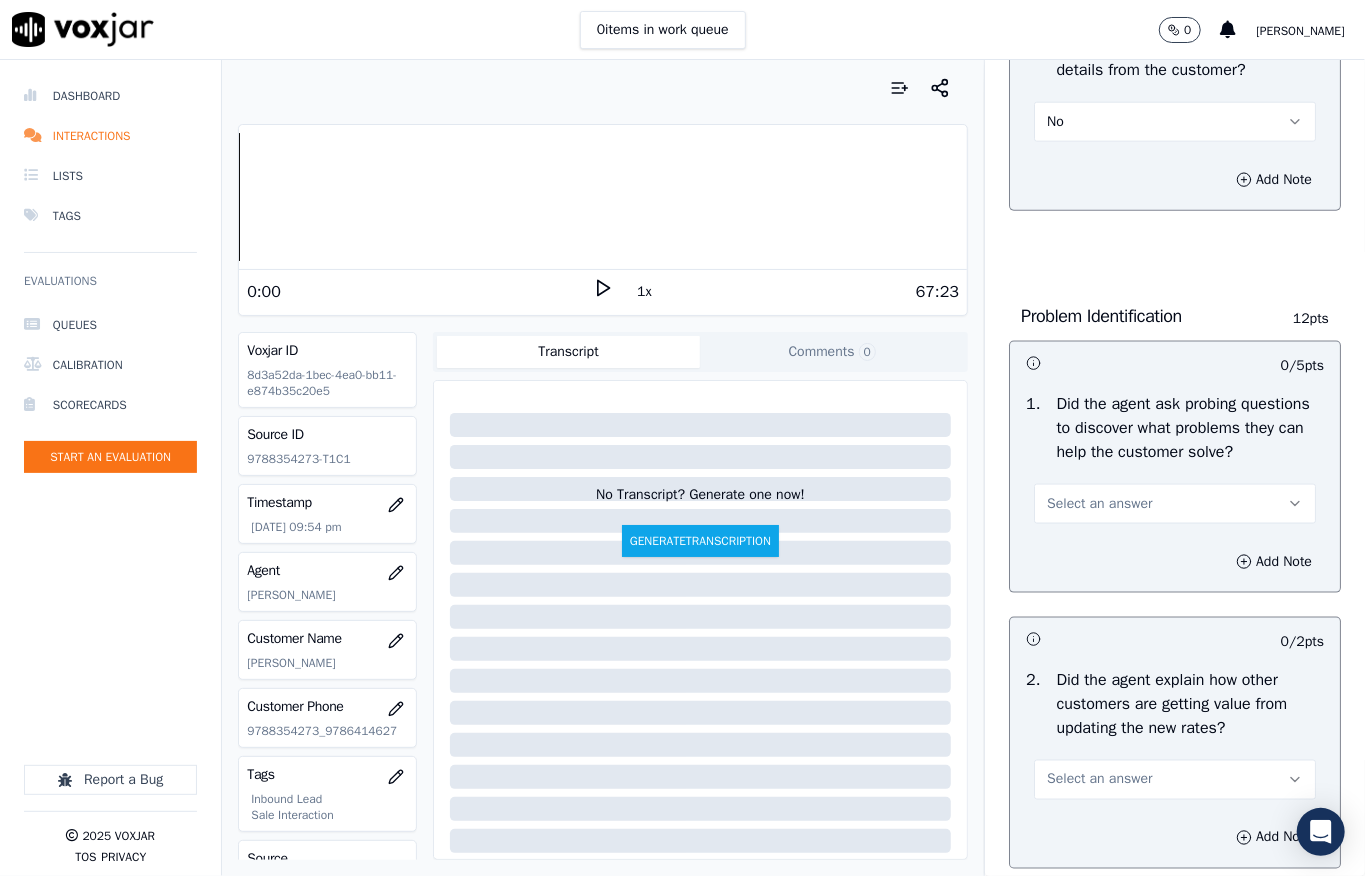 drag, startPoint x: 1058, startPoint y: 590, endPoint x: 1057, endPoint y: 602, distance: 12.0415945 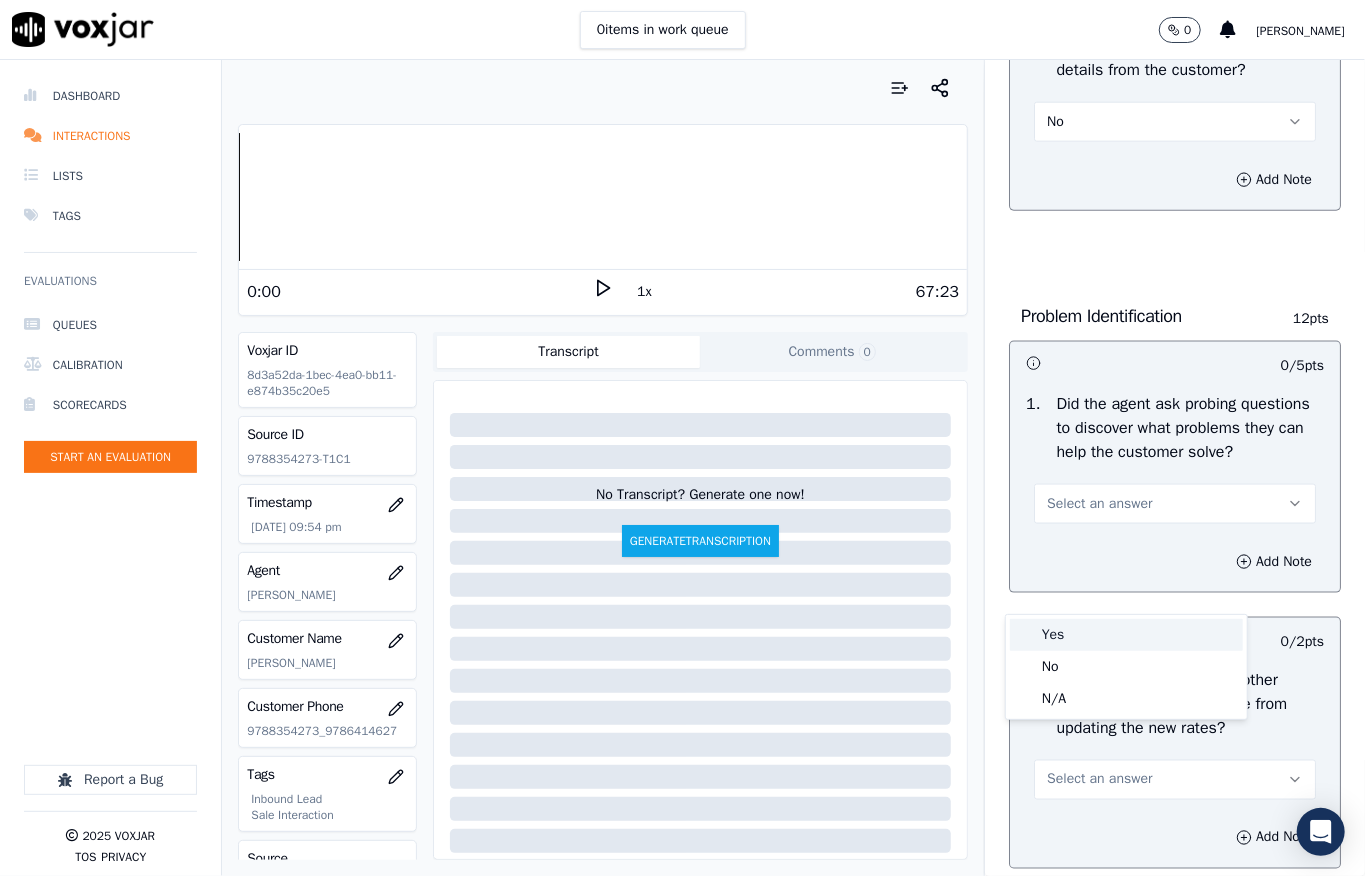 click on "Yes" at bounding box center (1126, 635) 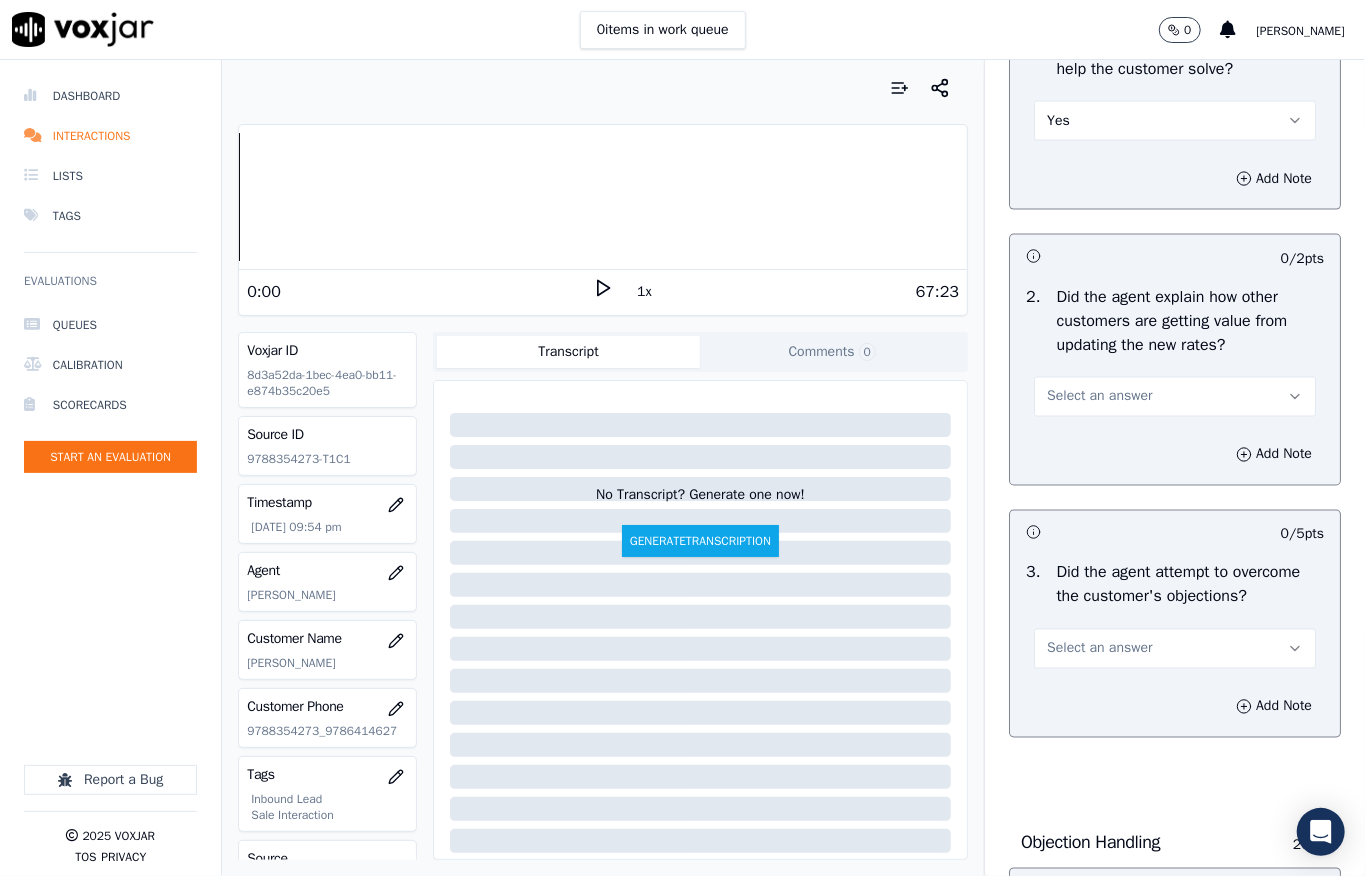 scroll, scrollTop: 1733, scrollLeft: 0, axis: vertical 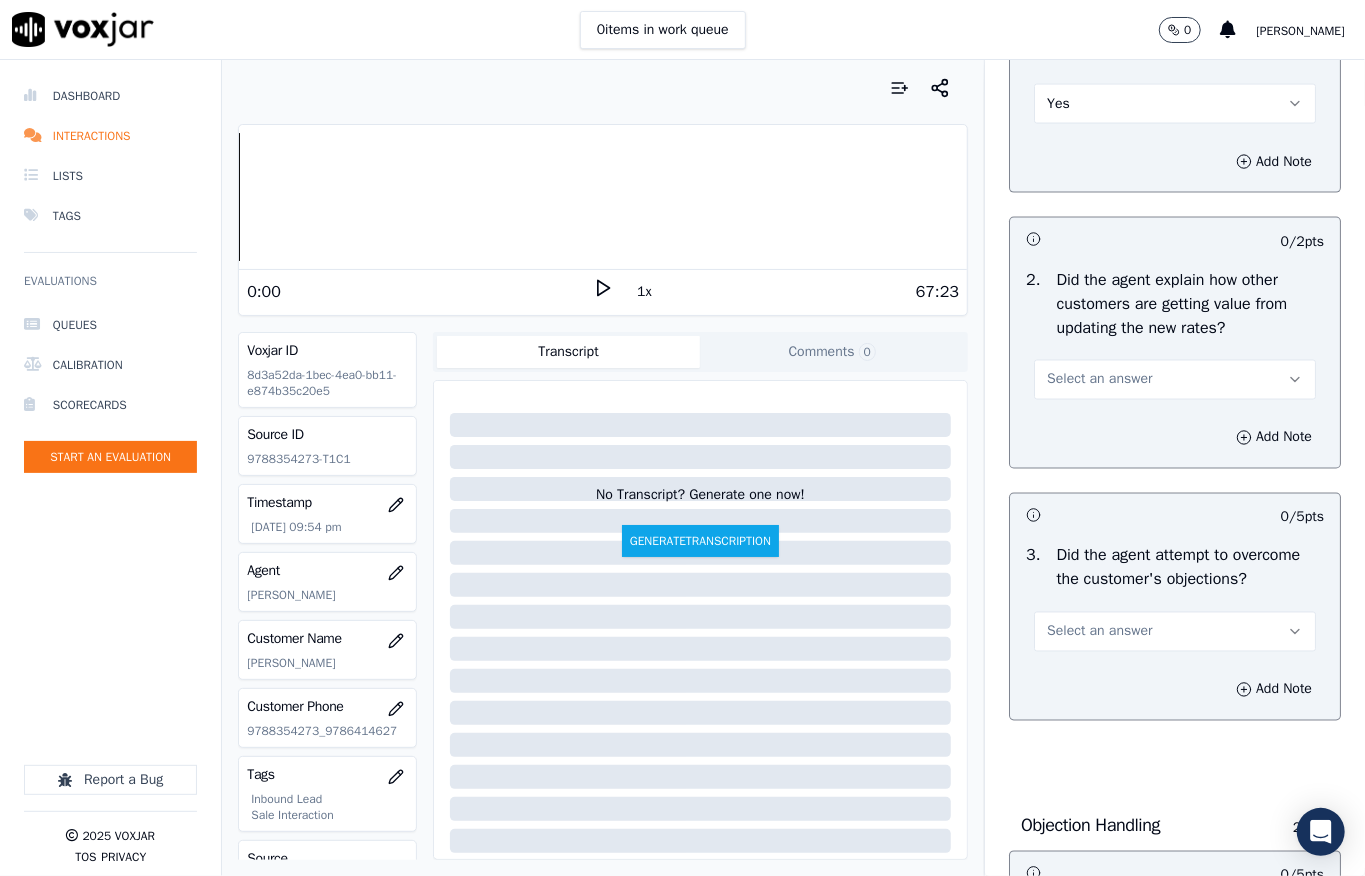 click on "Select an answer" at bounding box center (1175, 380) 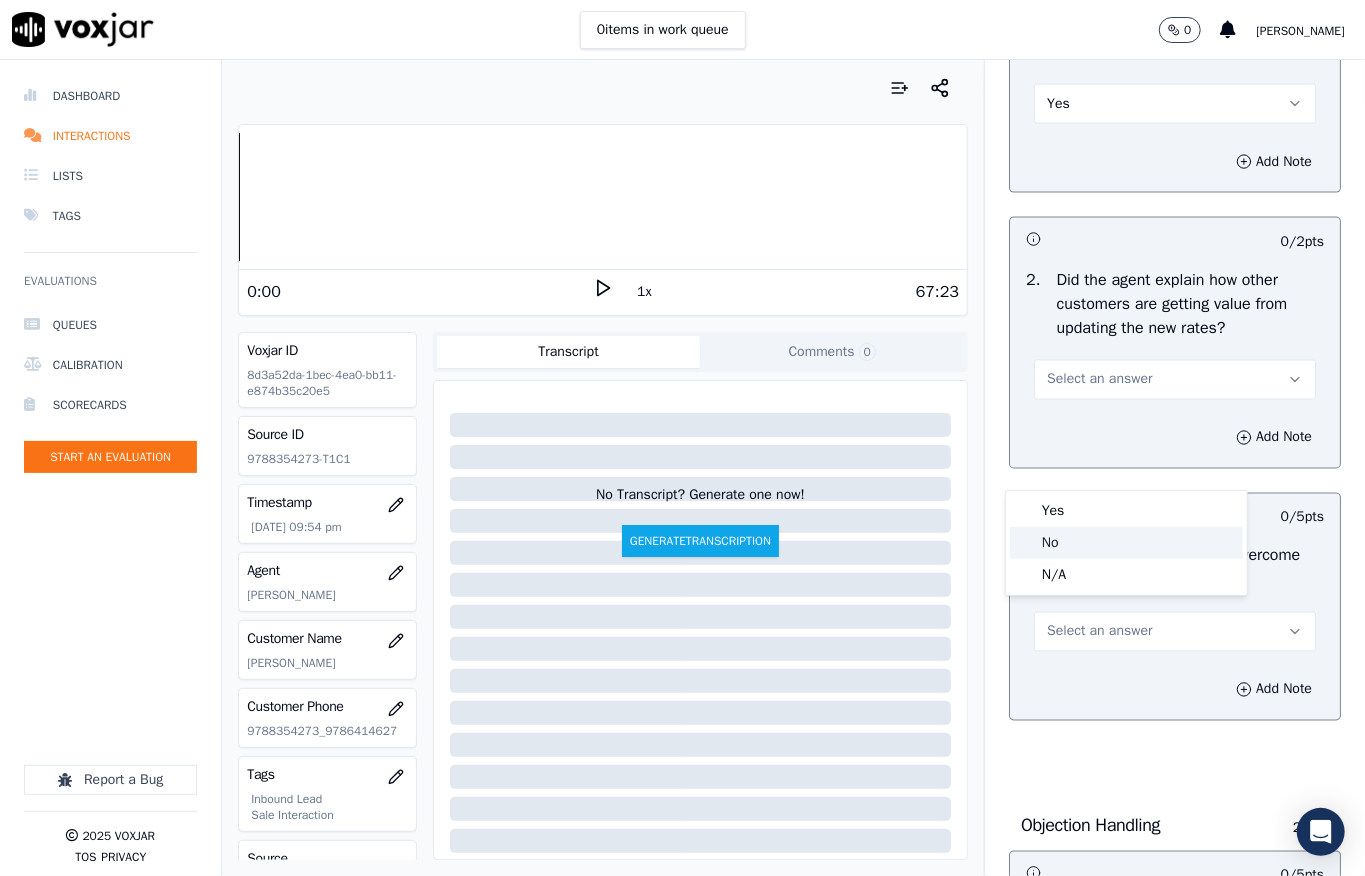 click on "No" 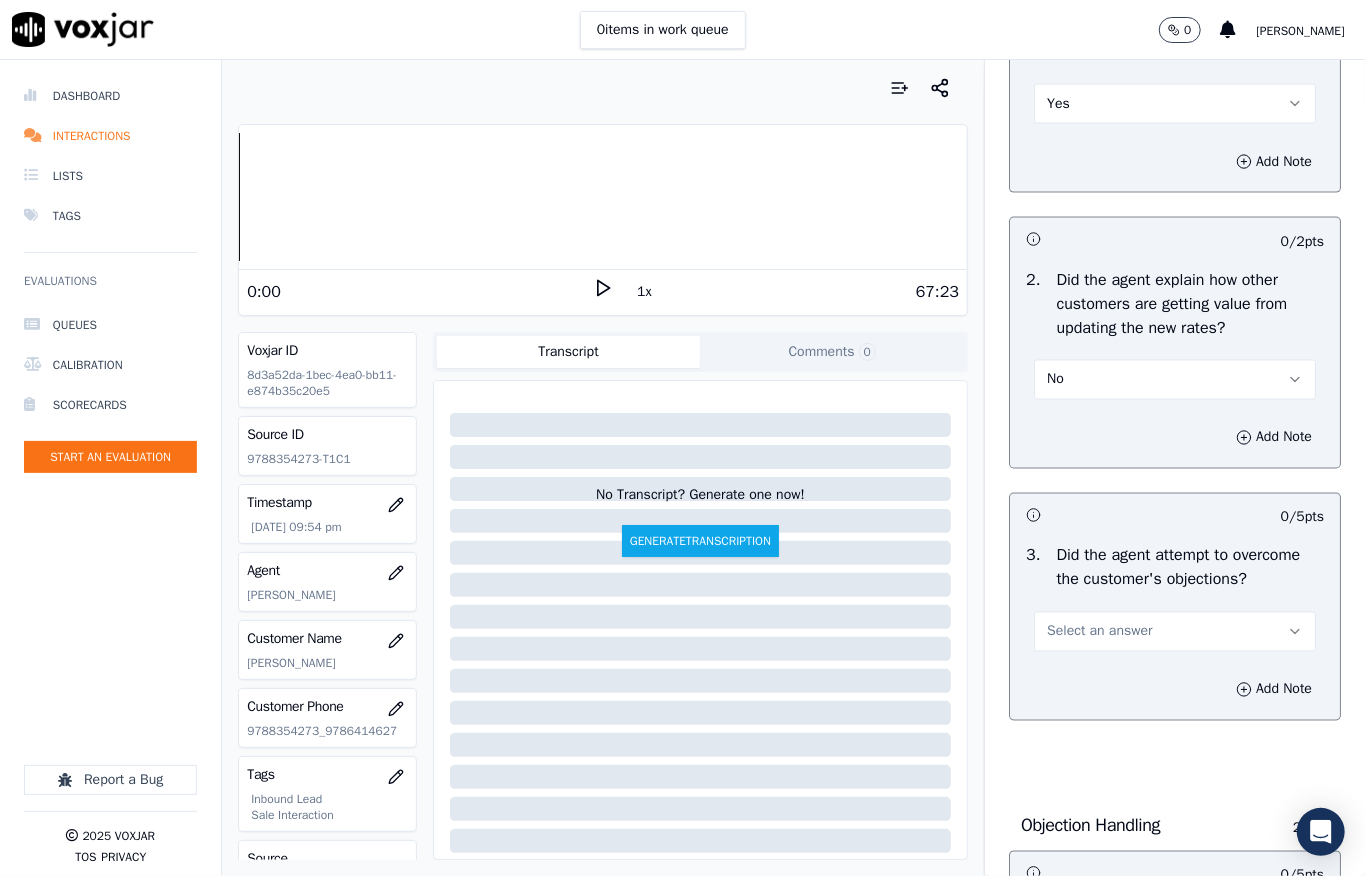 click on "No" at bounding box center [1175, 380] 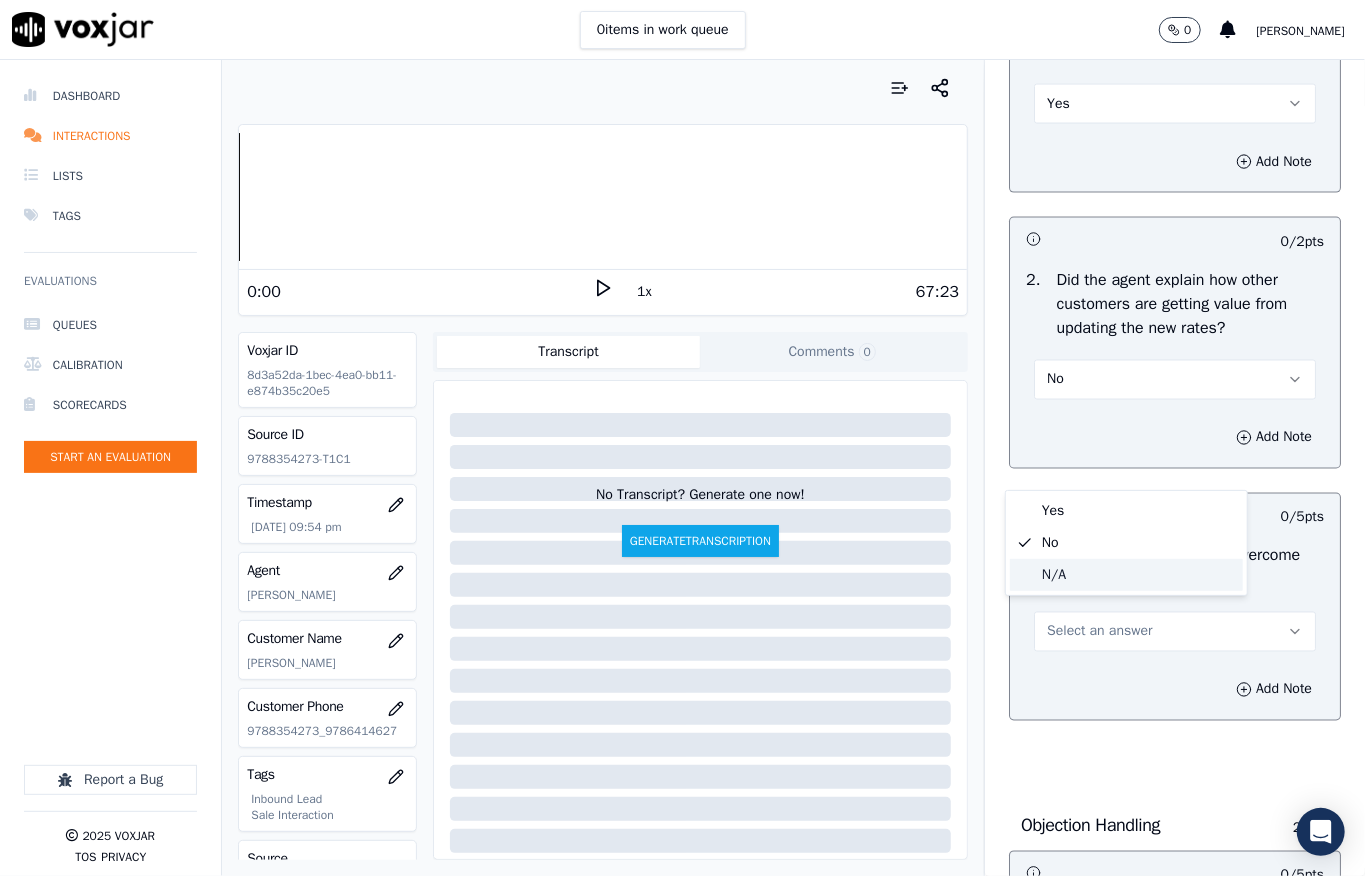 click on "N/A" 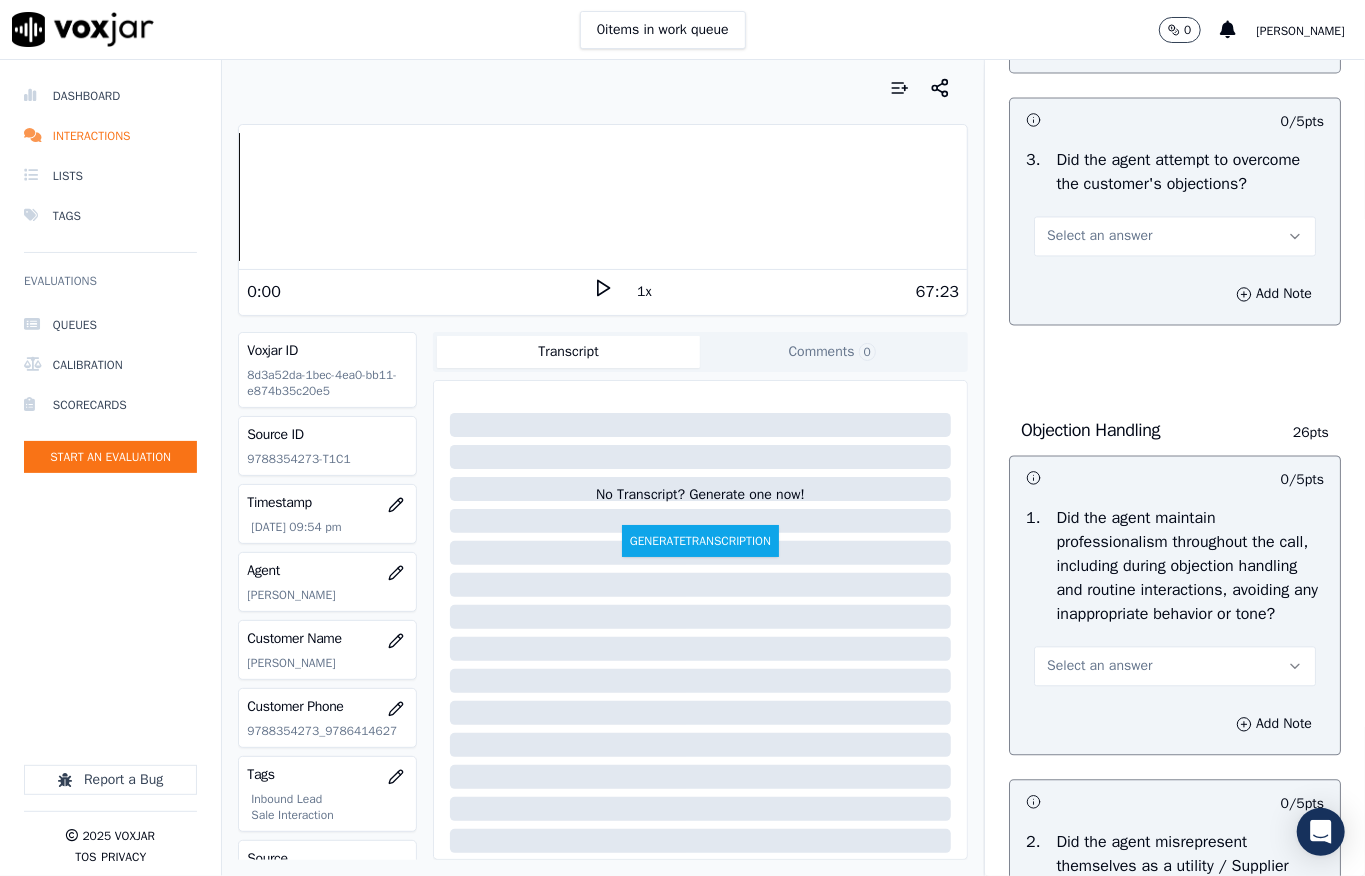 scroll, scrollTop: 2133, scrollLeft: 0, axis: vertical 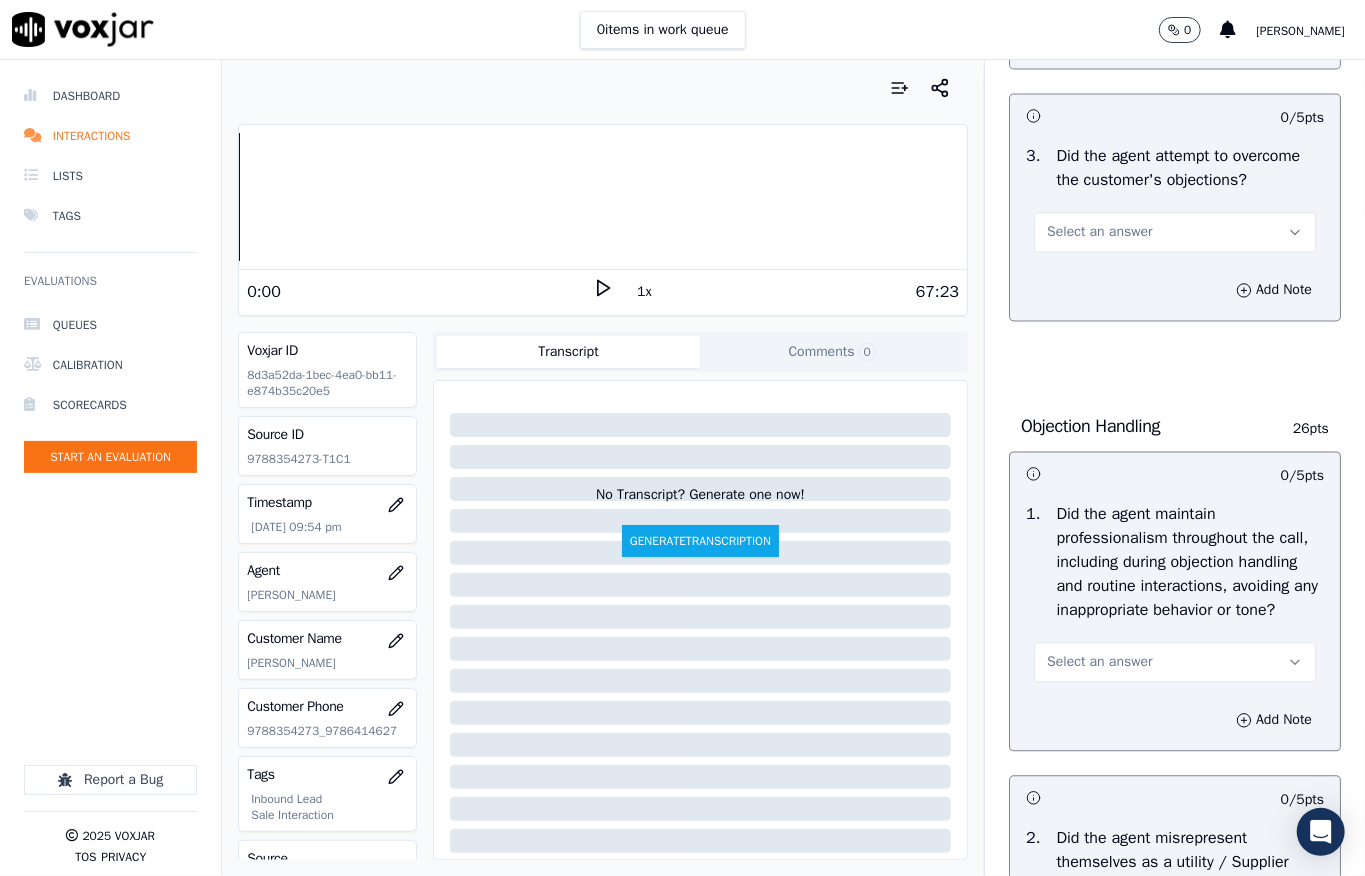 click on "Select an answer" at bounding box center [1099, 232] 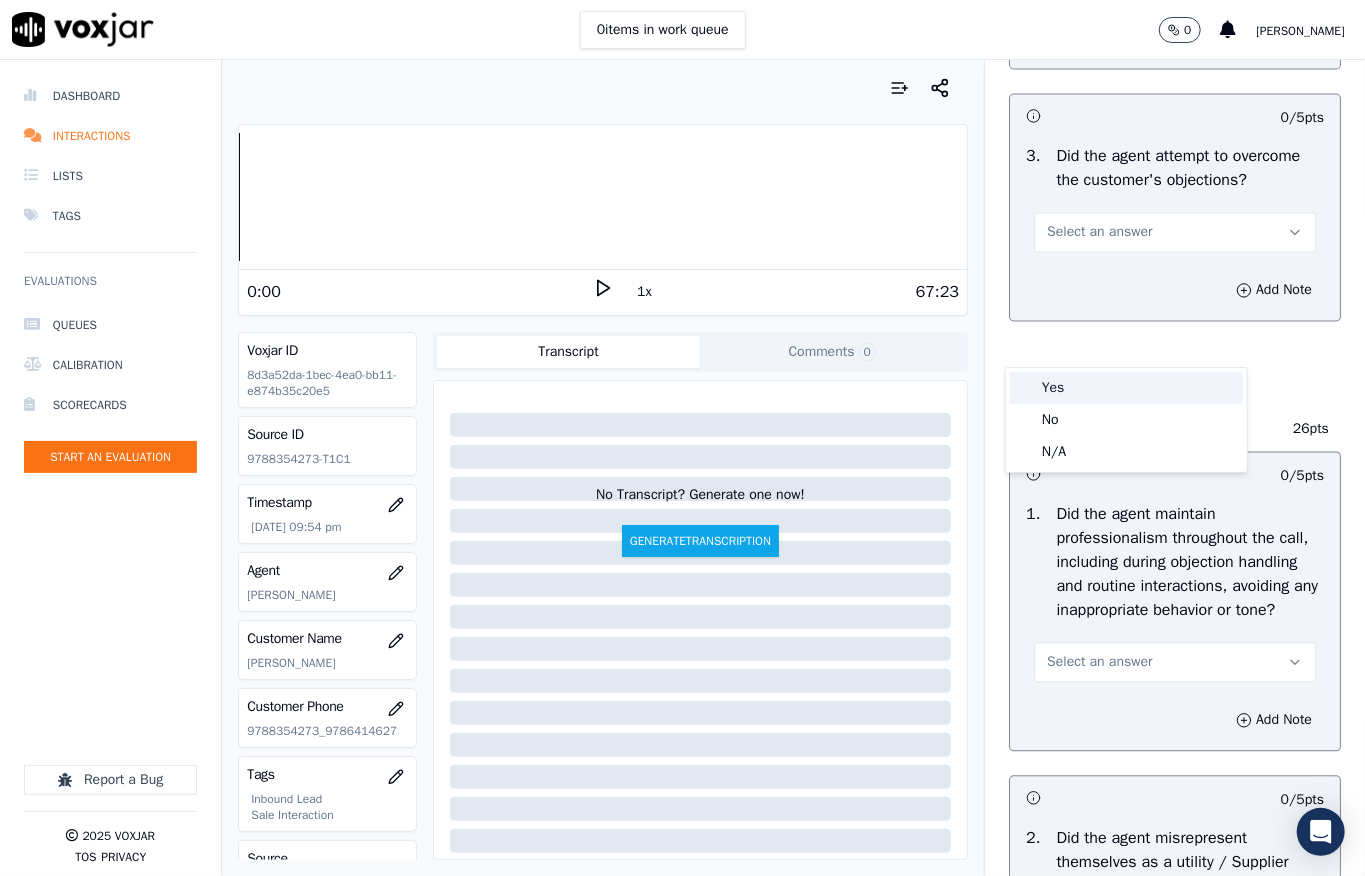click on "Yes" at bounding box center (1126, 388) 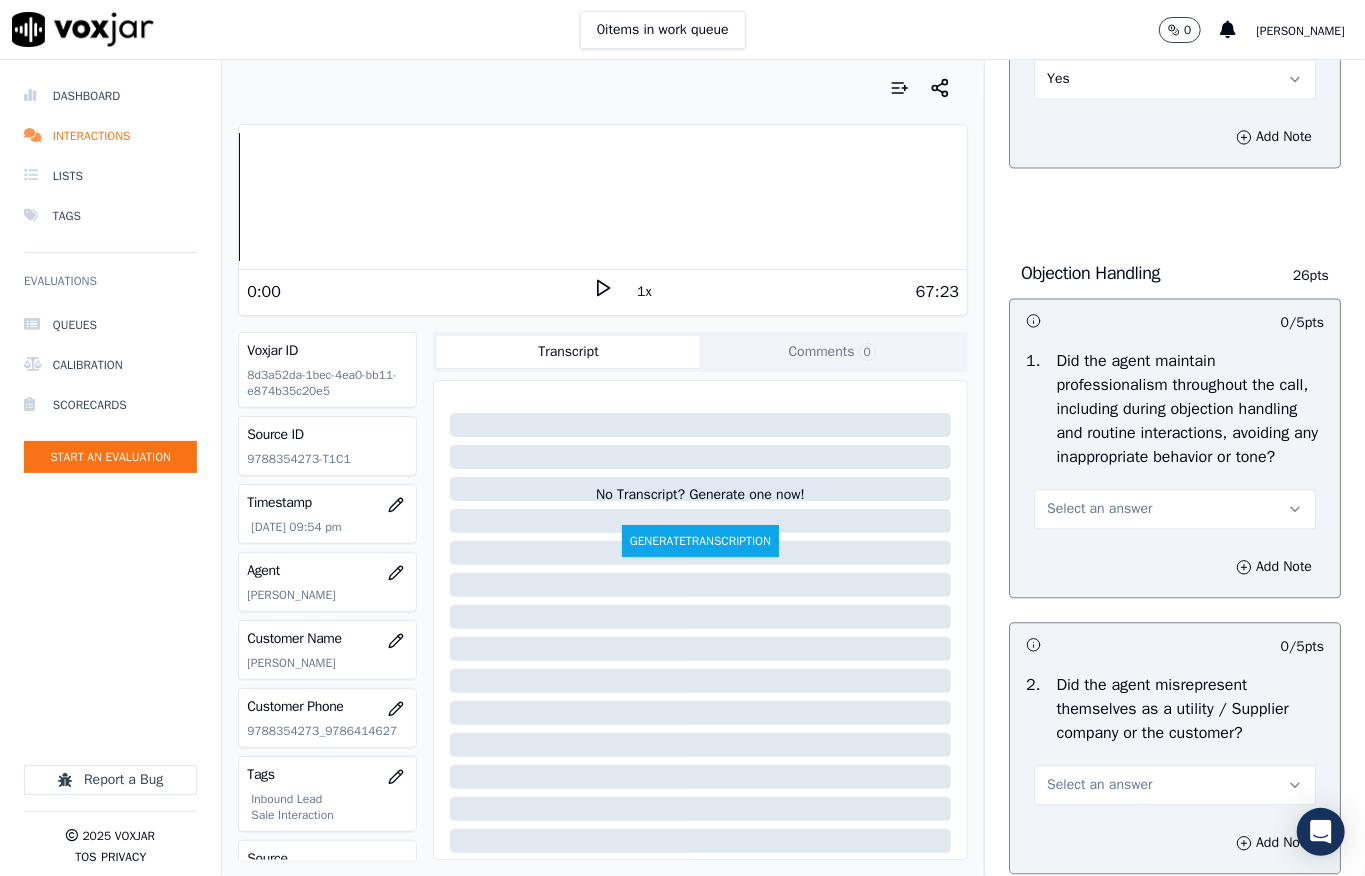 scroll, scrollTop: 2533, scrollLeft: 0, axis: vertical 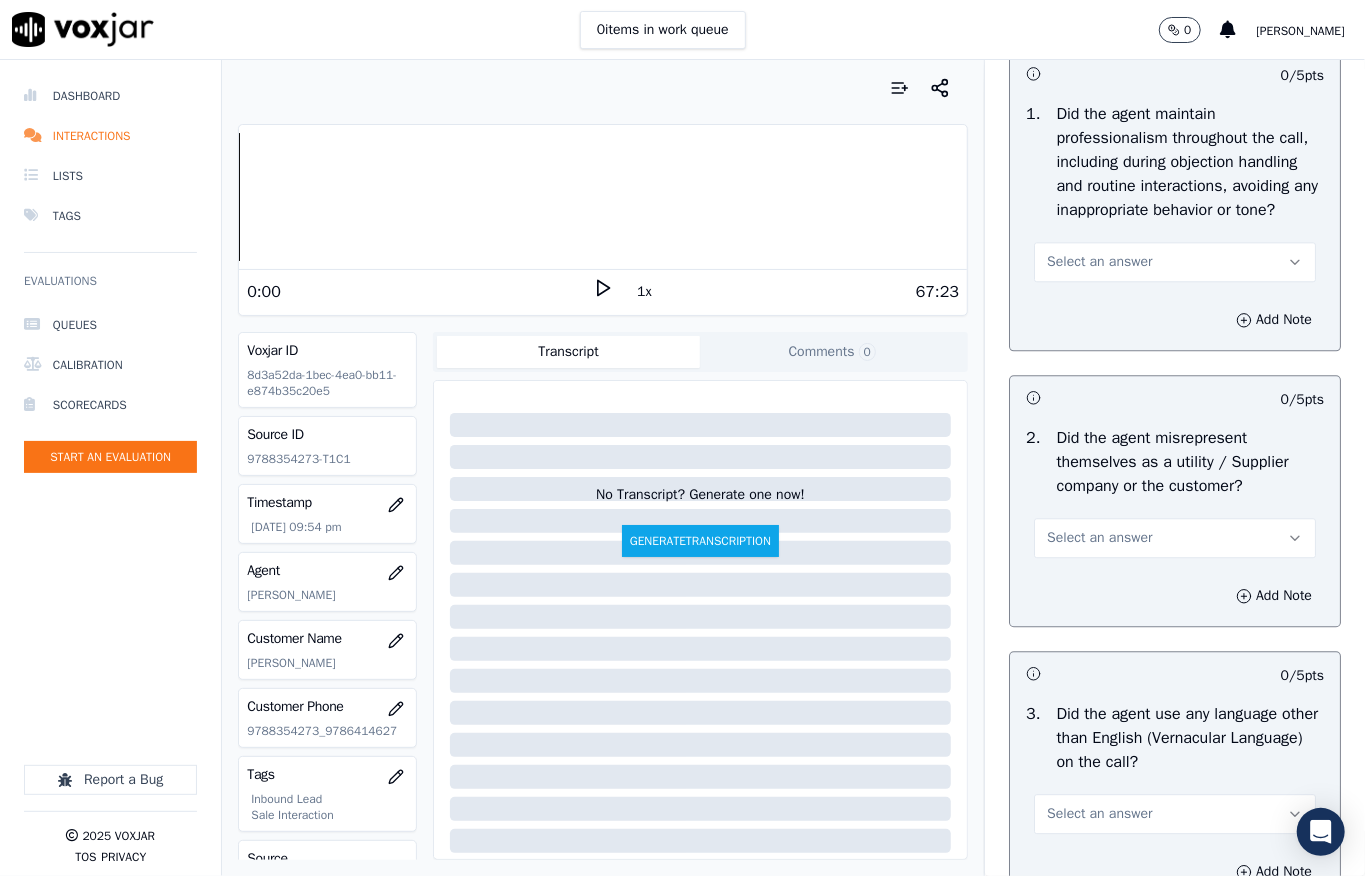 click on "Select an answer" at bounding box center [1099, 262] 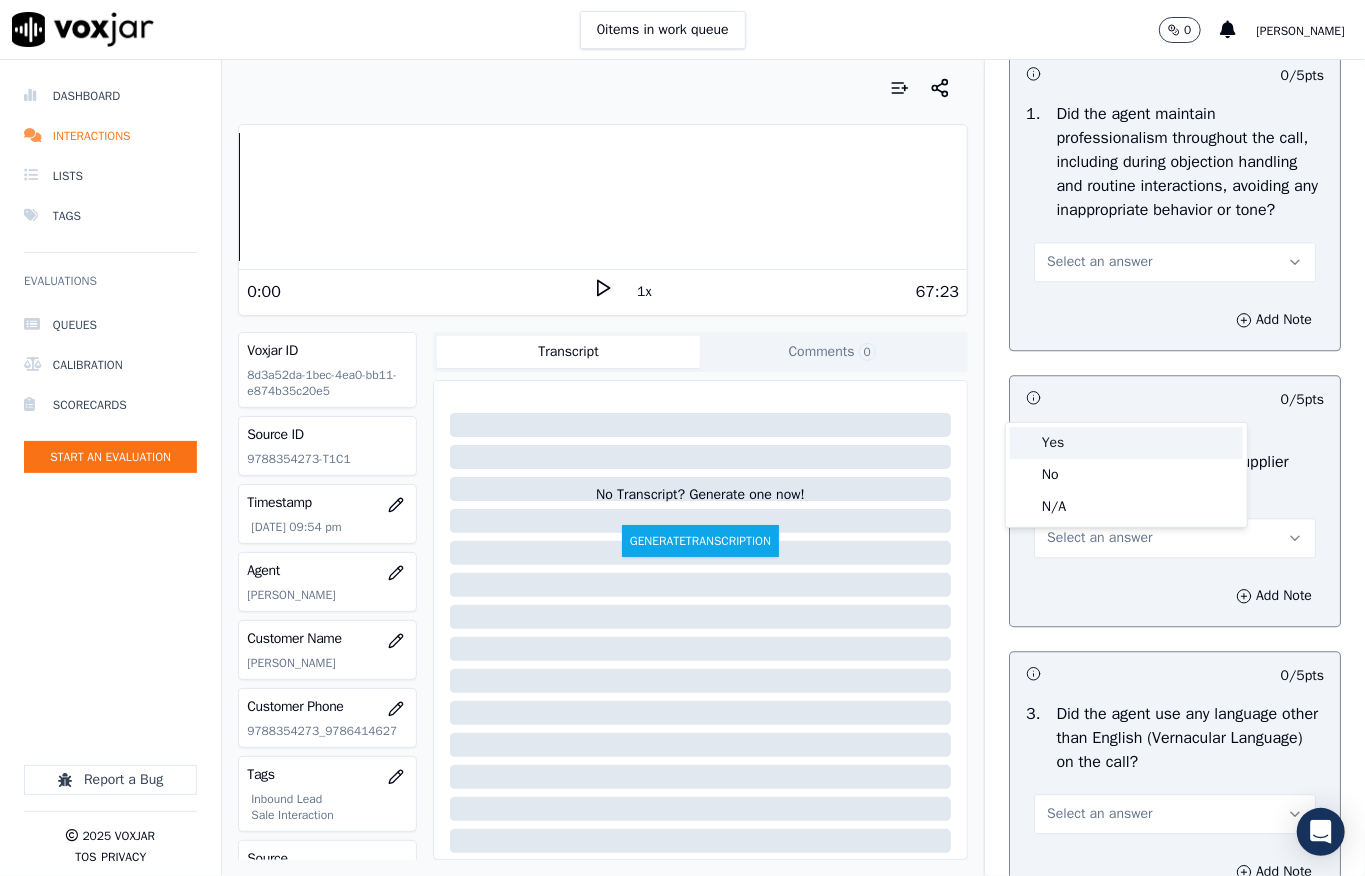 click on "Yes" at bounding box center (1126, 443) 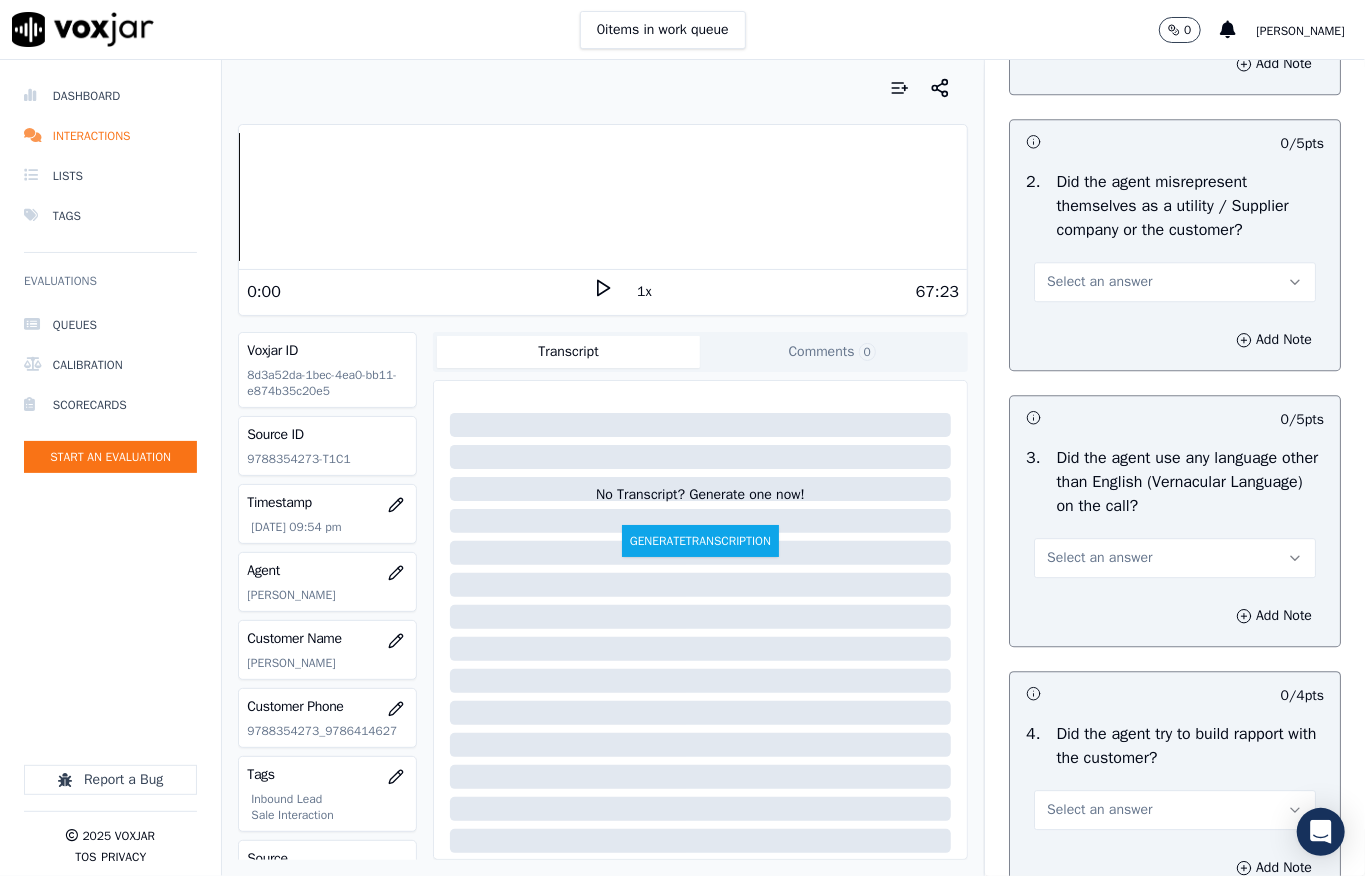 scroll, scrollTop: 2800, scrollLeft: 0, axis: vertical 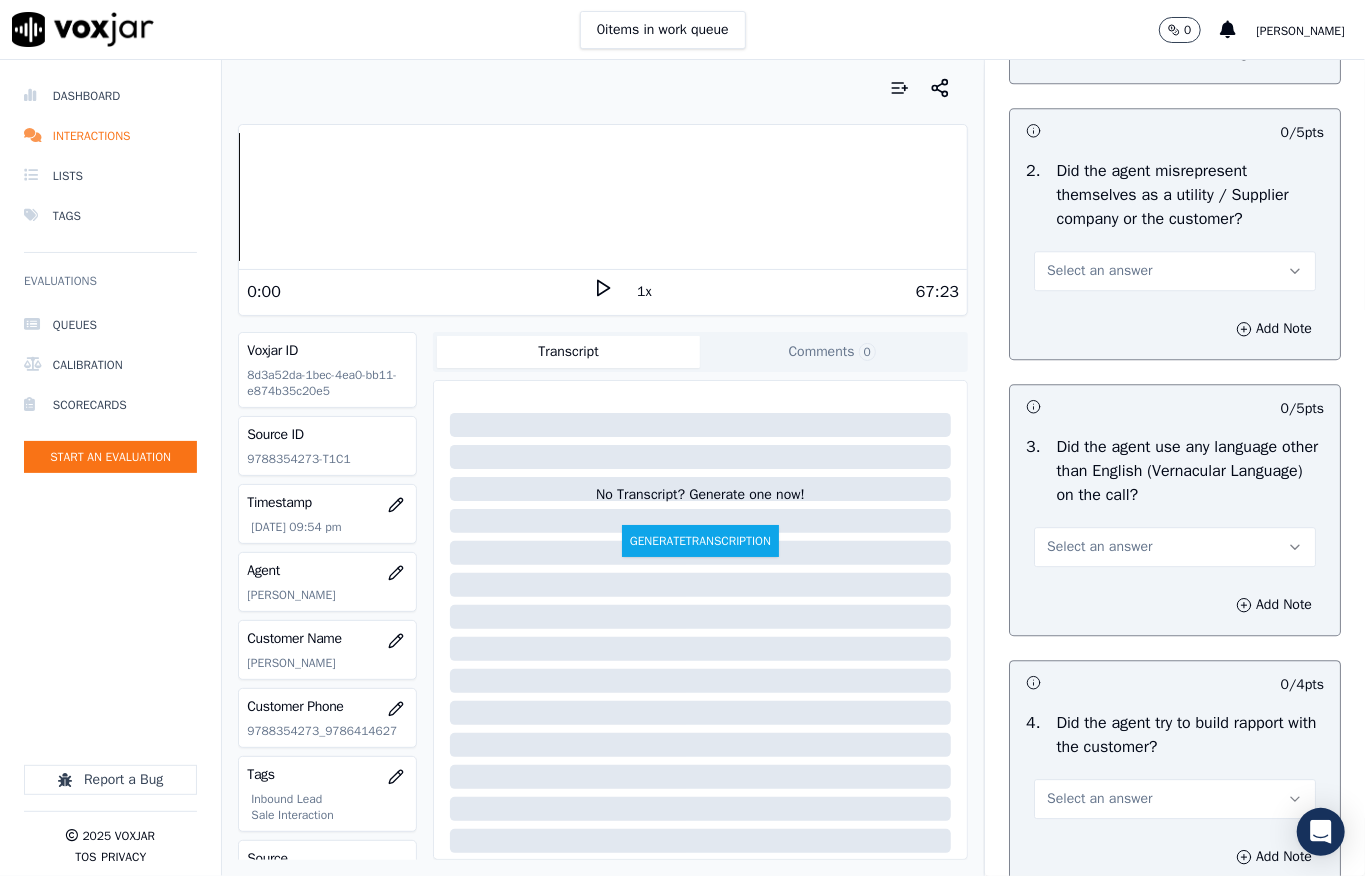 click on "Select an answer" at bounding box center [1099, 271] 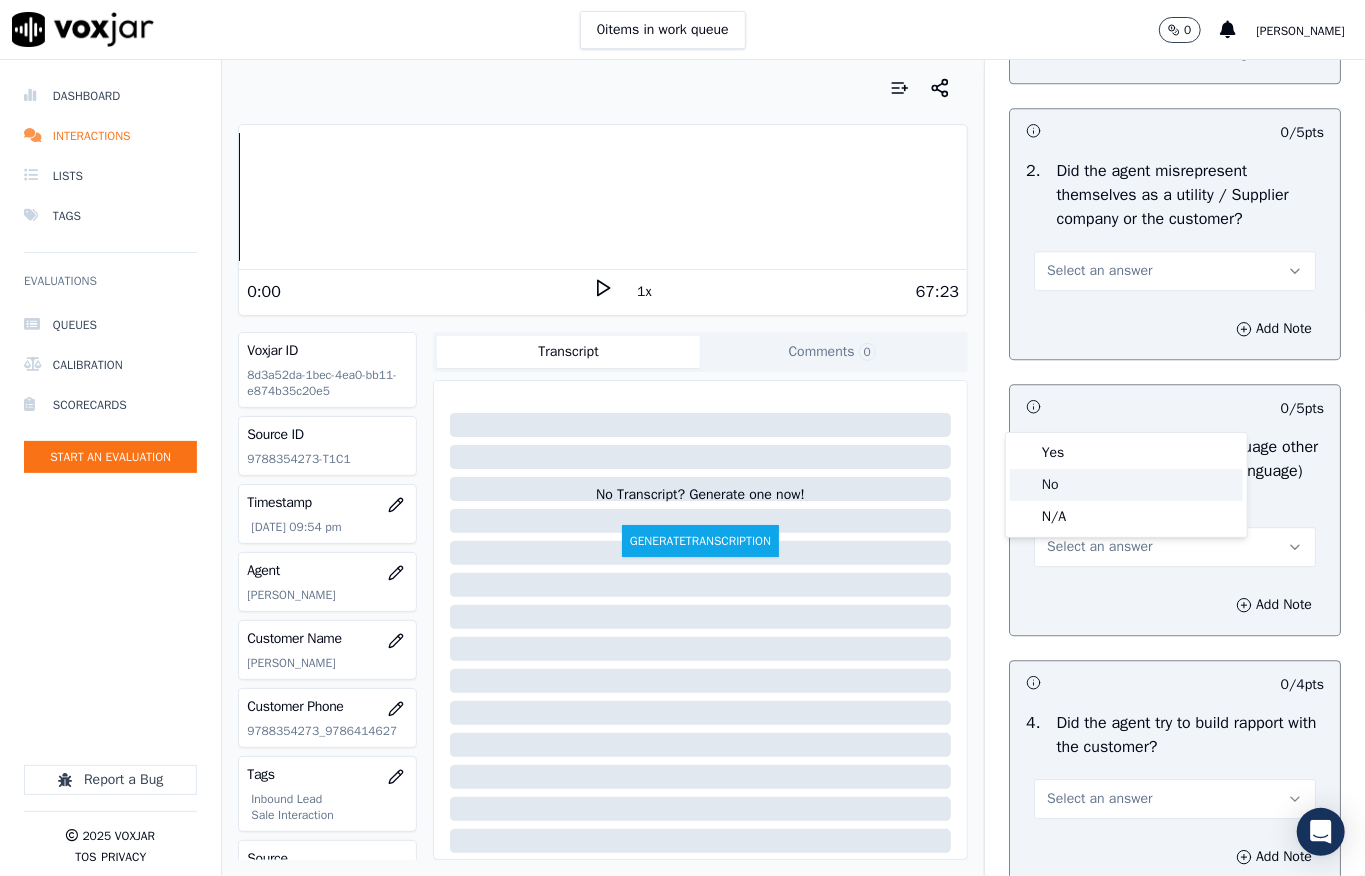 click on "No" 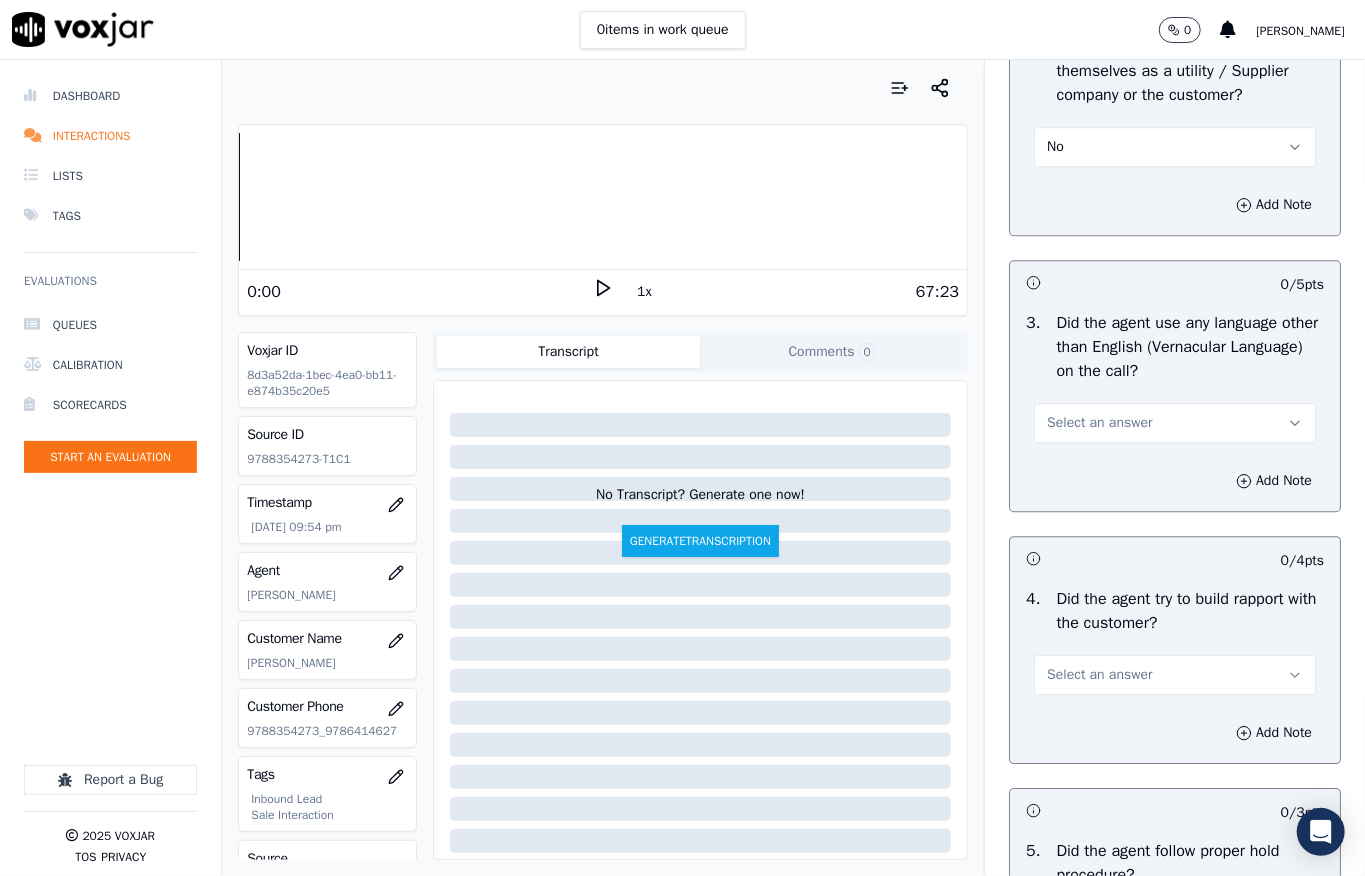 scroll, scrollTop: 3066, scrollLeft: 0, axis: vertical 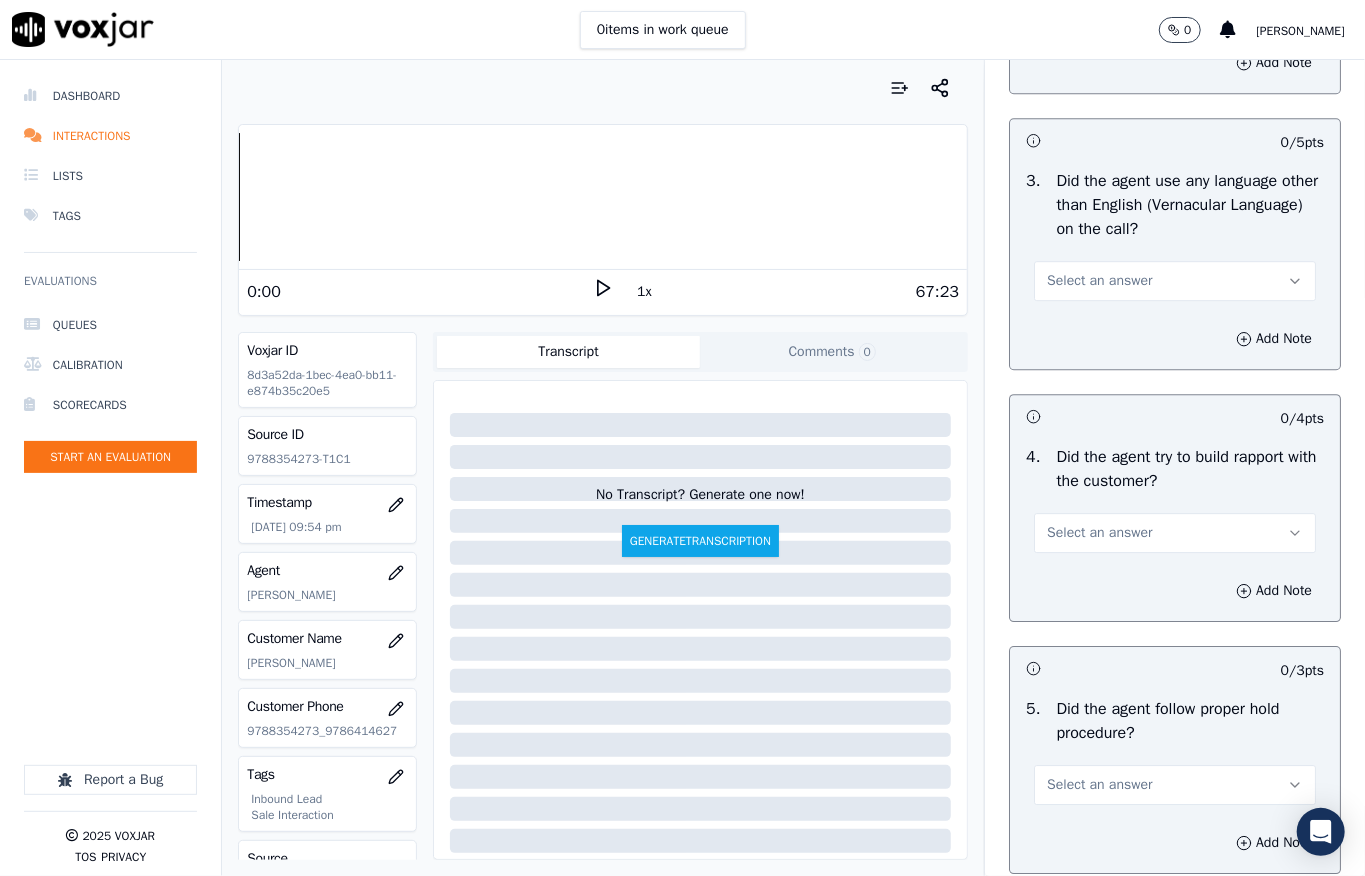 click on "Select an answer" at bounding box center [1099, 281] 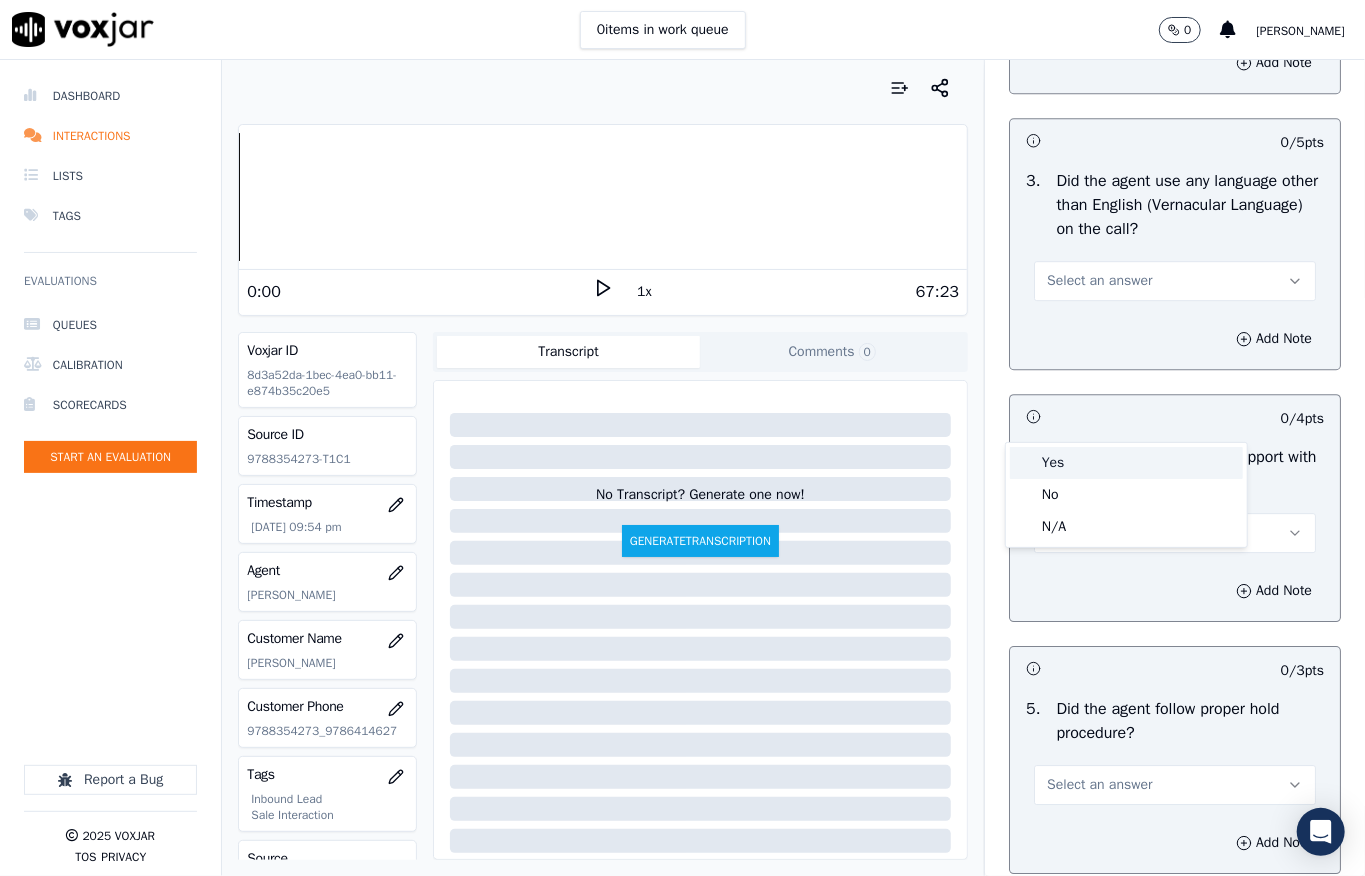 click on "No" 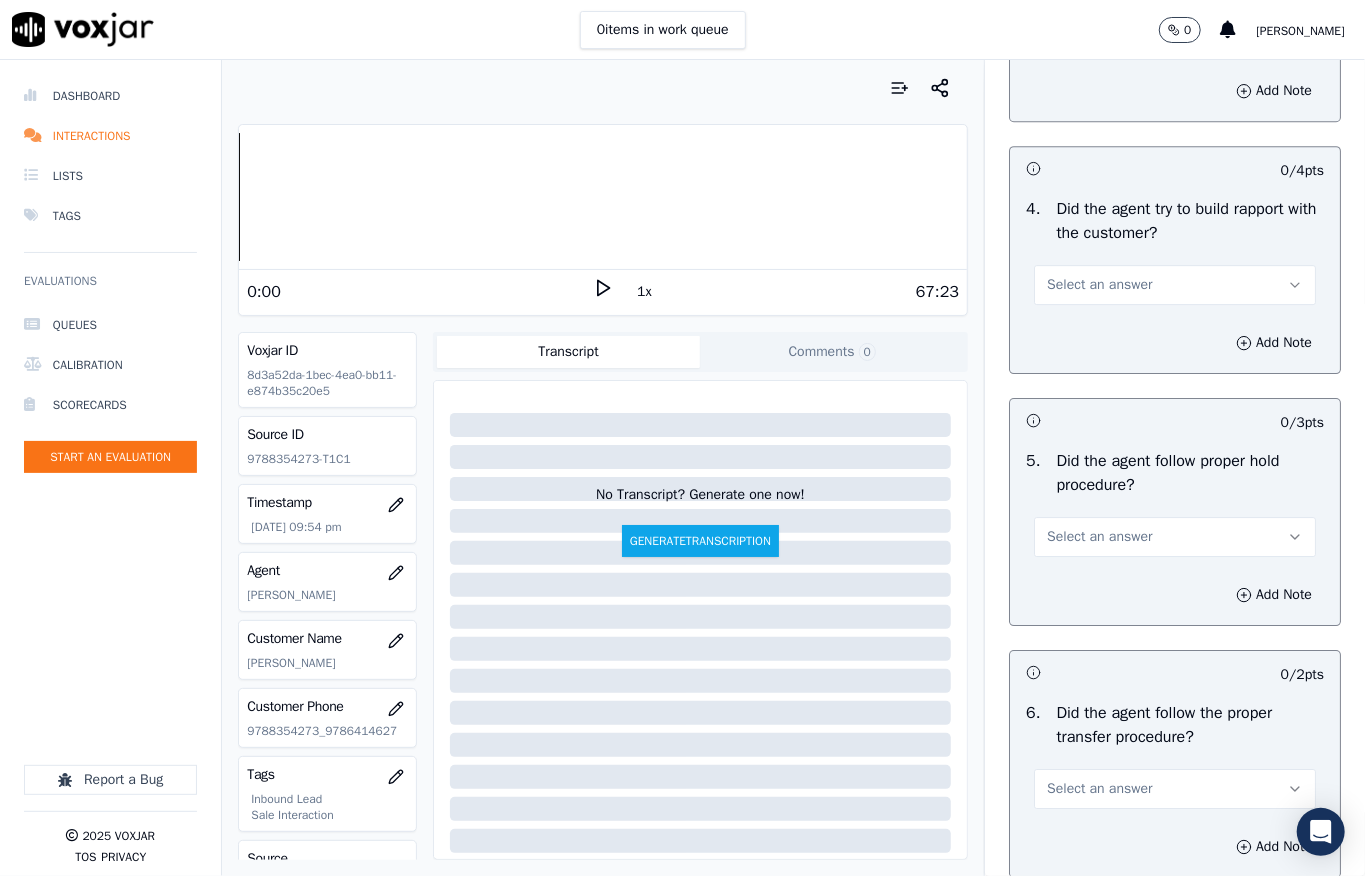scroll, scrollTop: 3333, scrollLeft: 0, axis: vertical 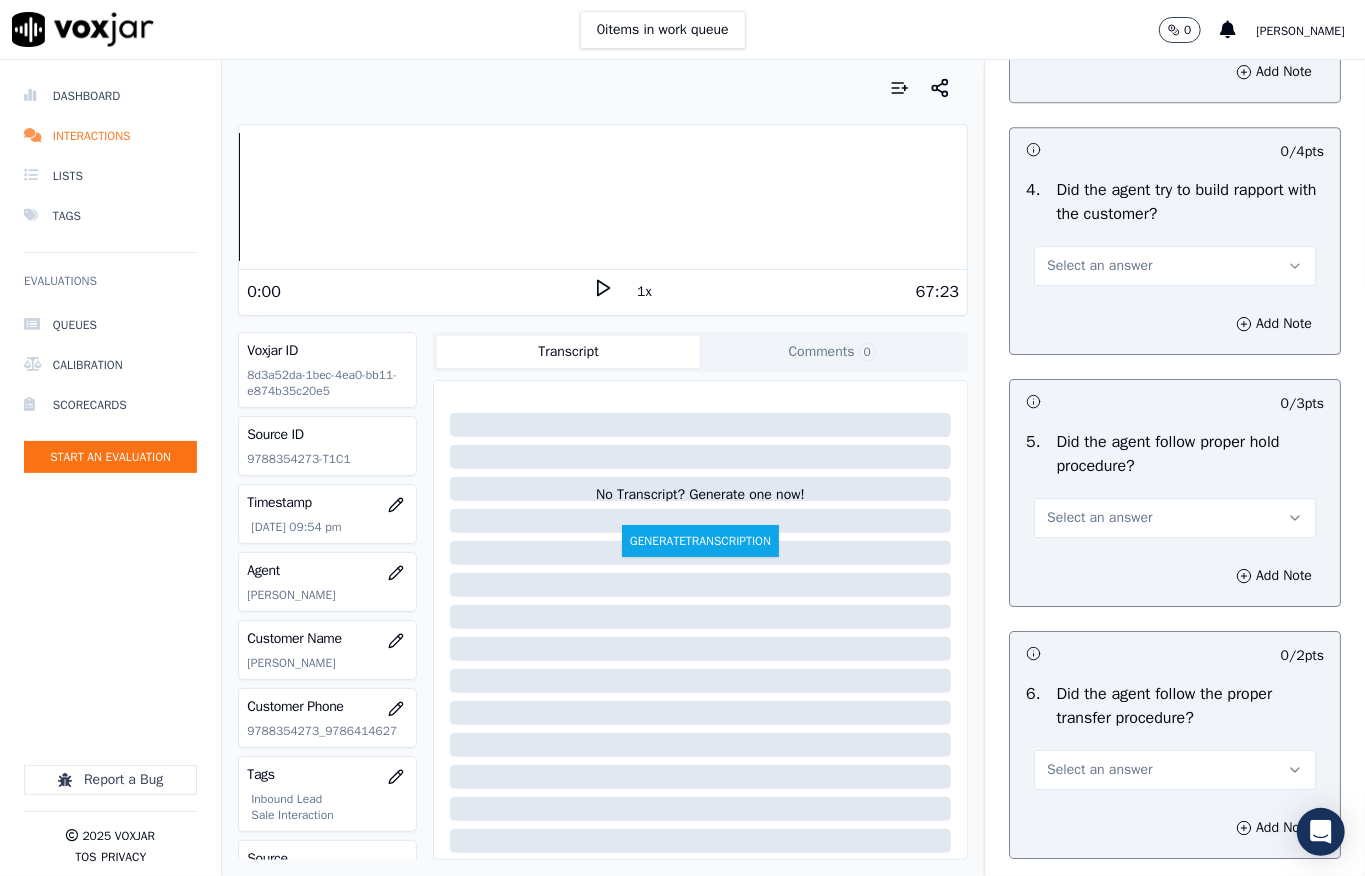 click on "Select an answer" at bounding box center [1099, 266] 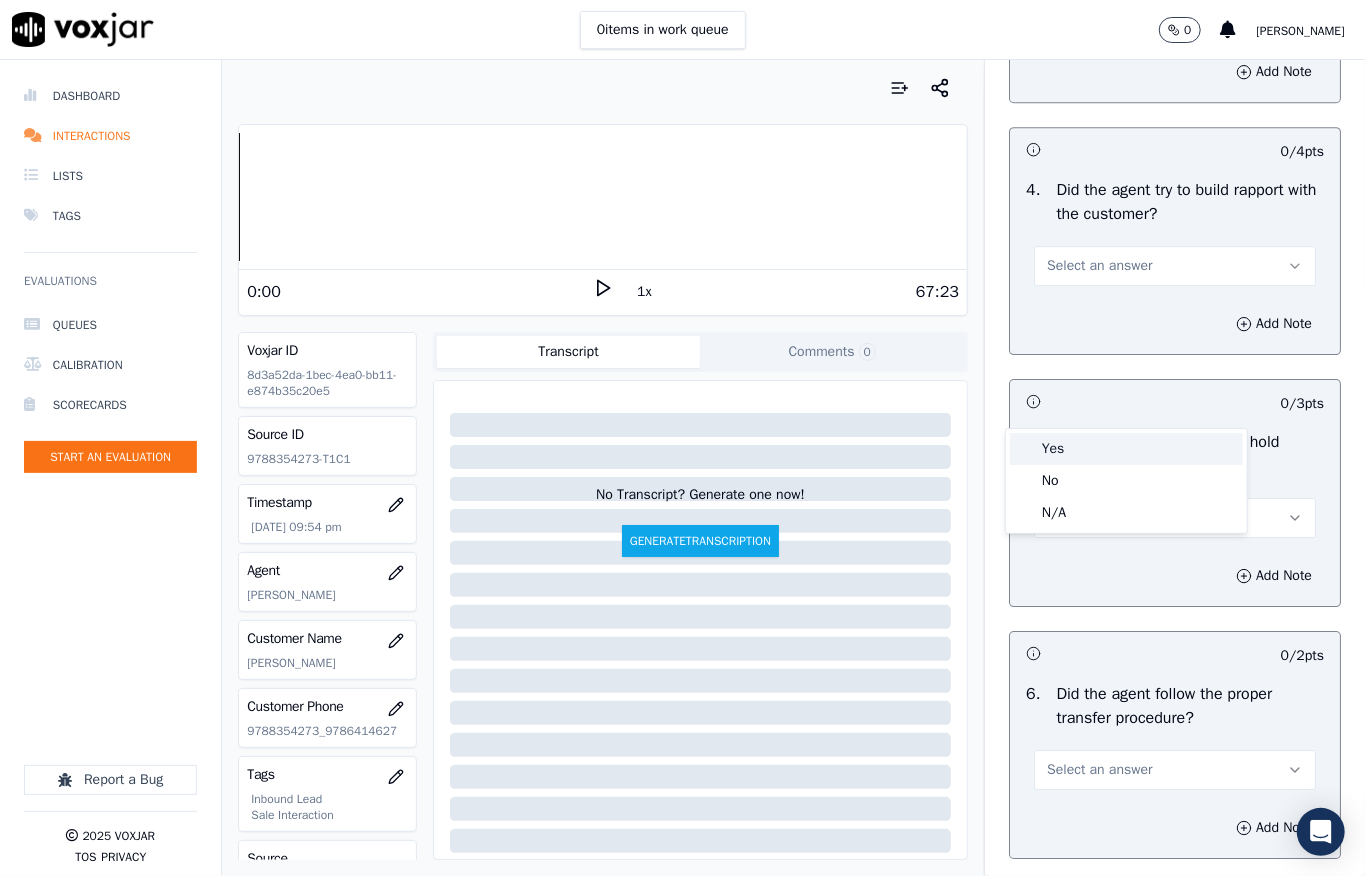 click on "Yes" at bounding box center (1126, 449) 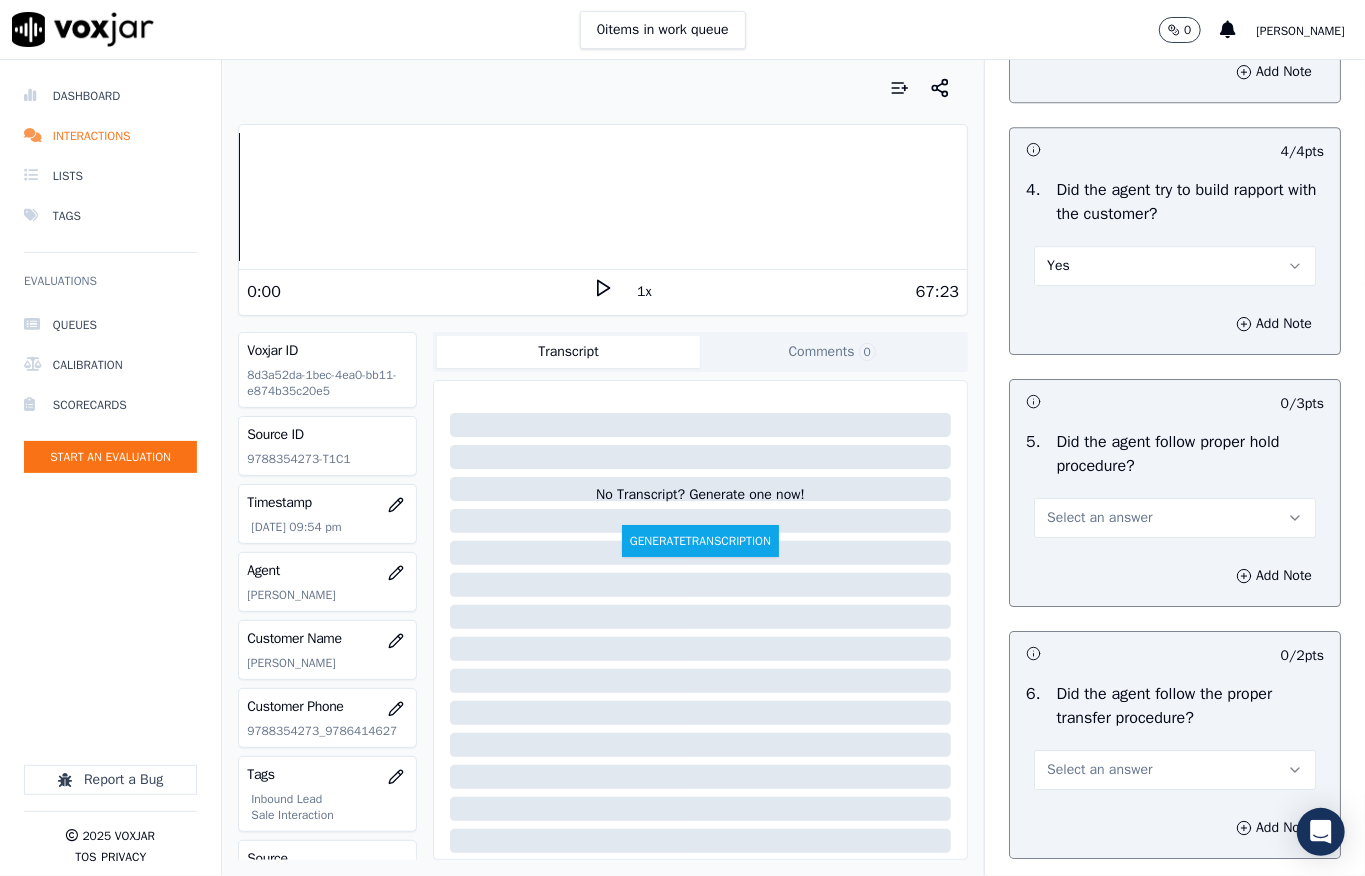 click on "Select an answer" at bounding box center (1099, 518) 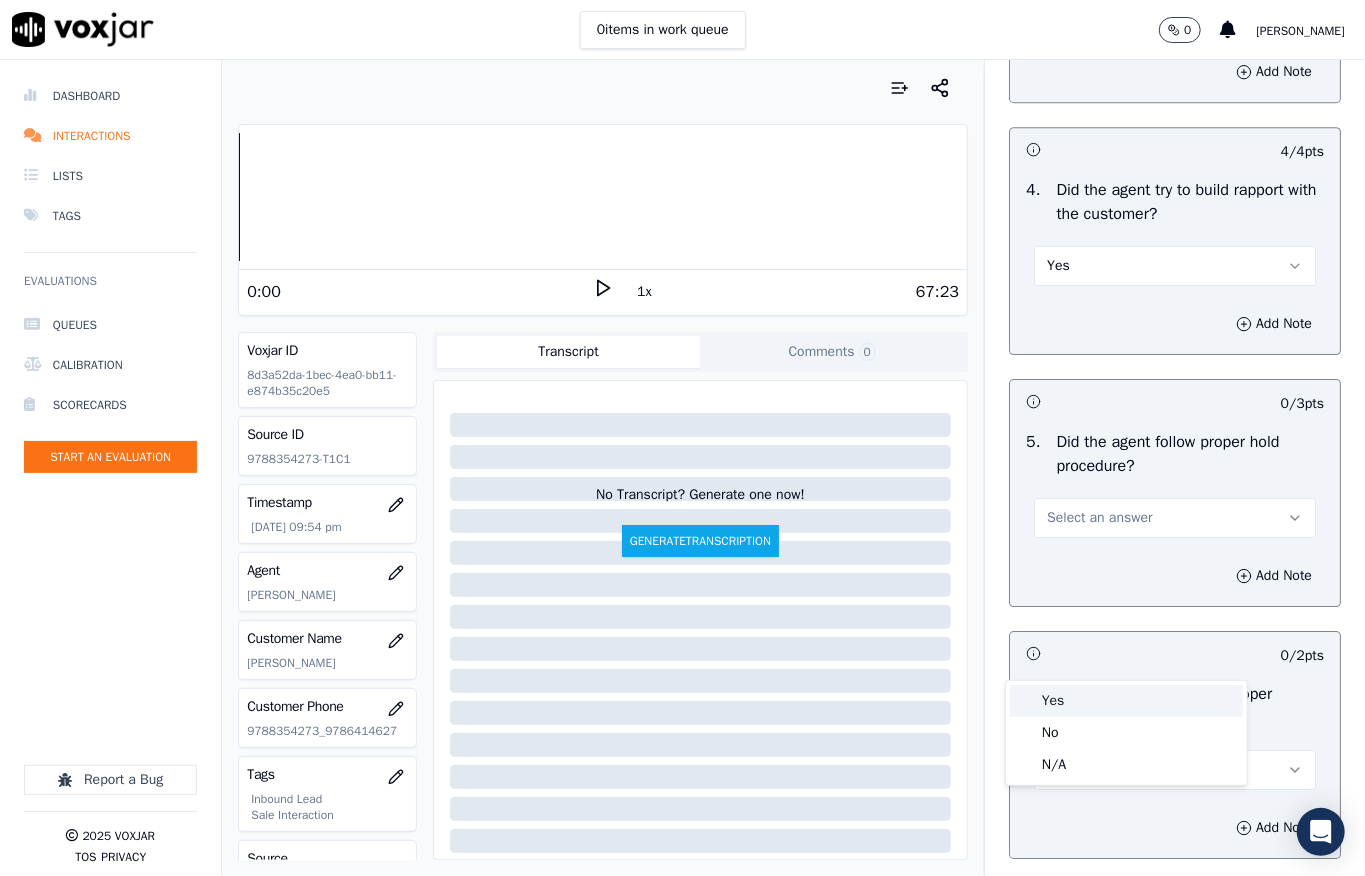 click on "Yes" at bounding box center [1126, 701] 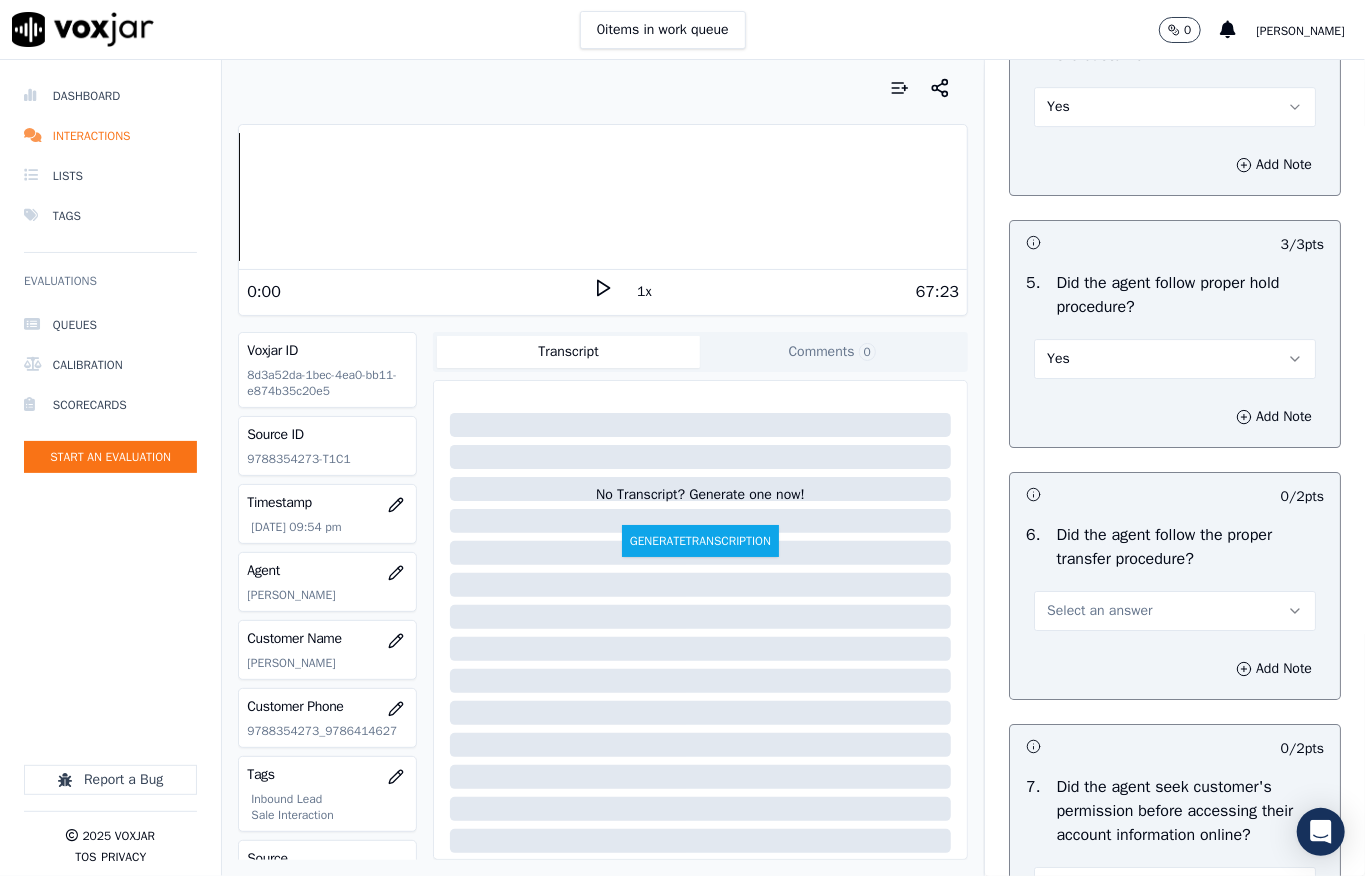 scroll, scrollTop: 3733, scrollLeft: 0, axis: vertical 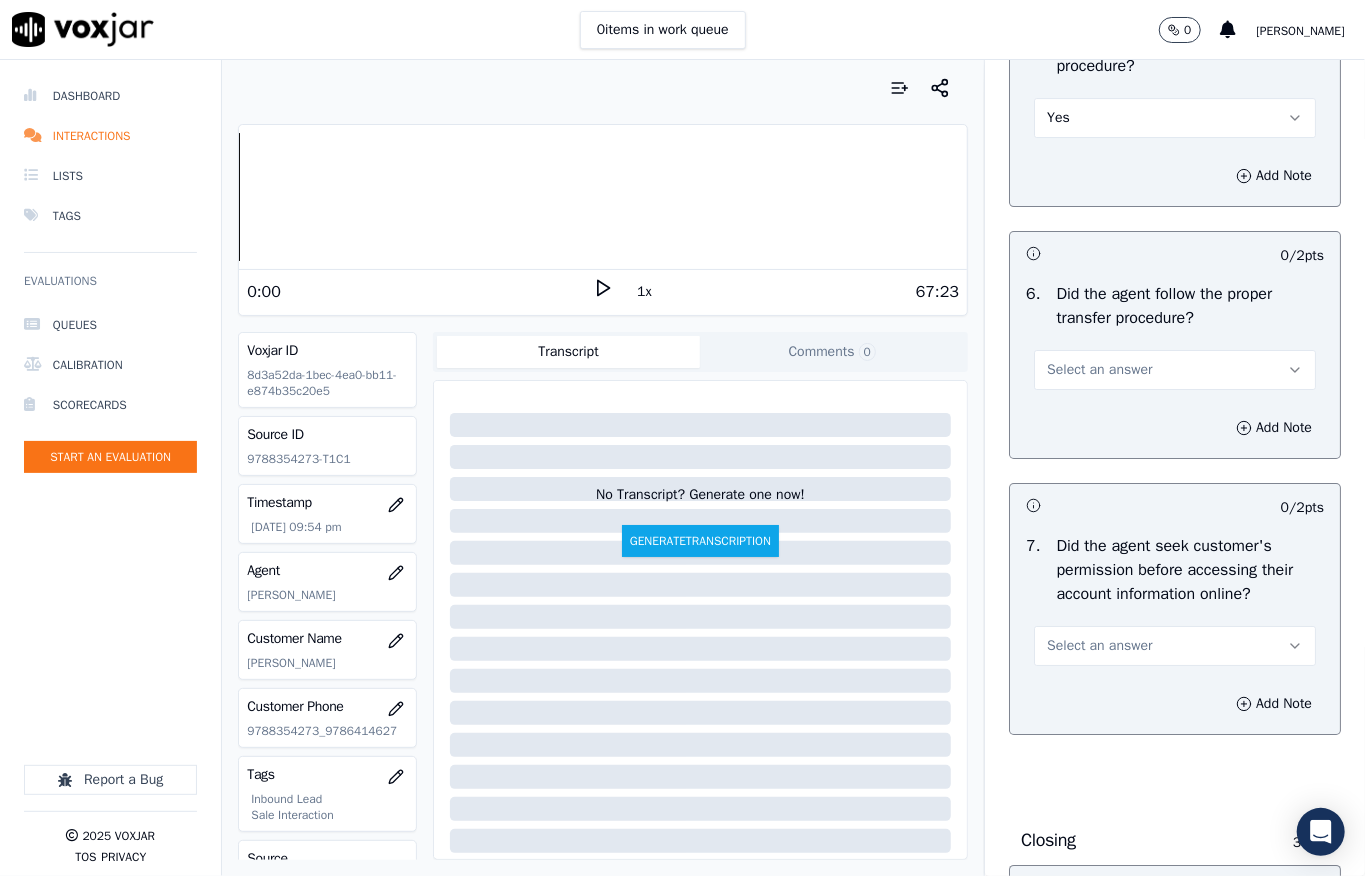 click on "Select an answer" at bounding box center (1099, 370) 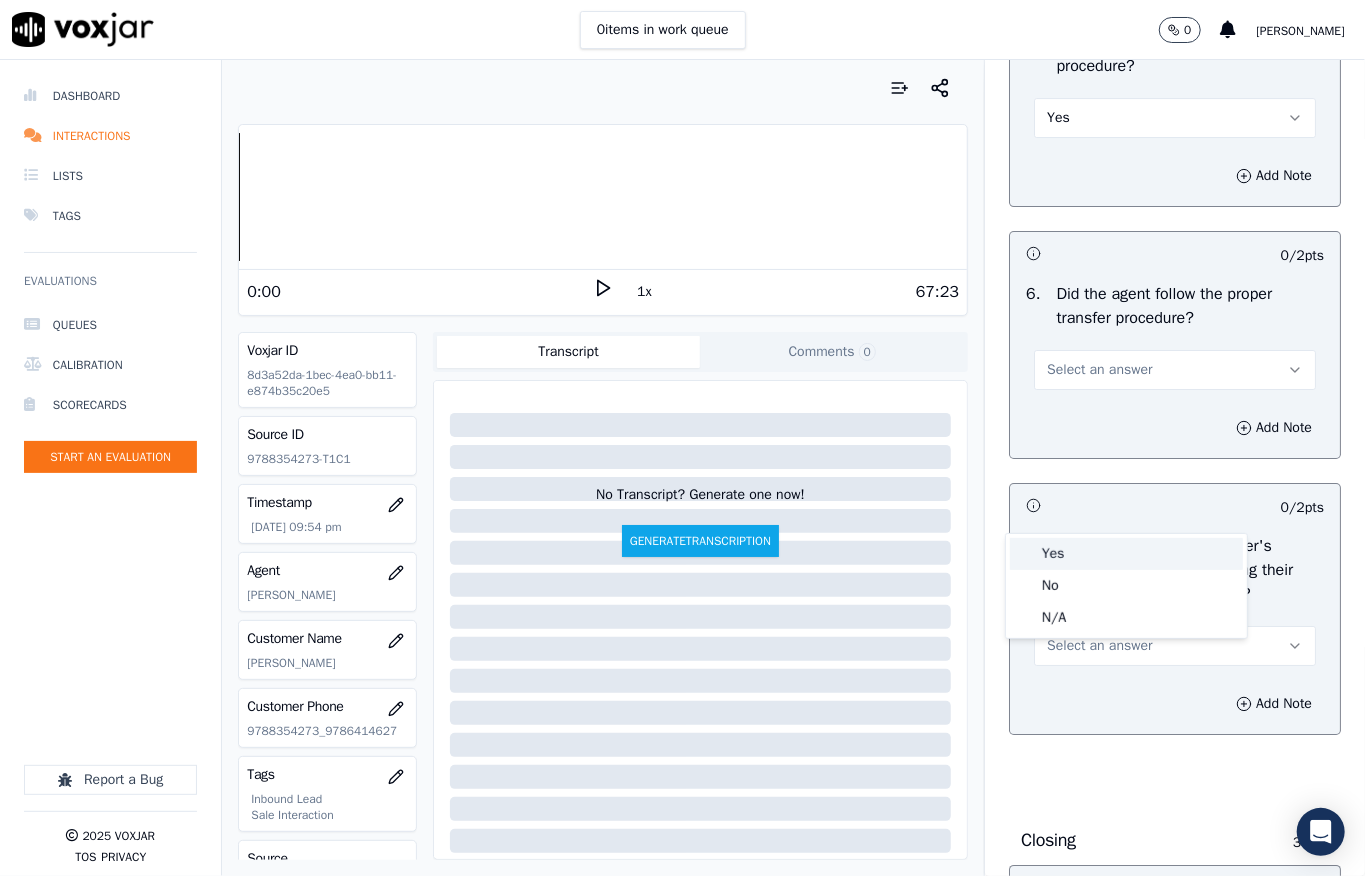 click on "Yes" at bounding box center (1126, 554) 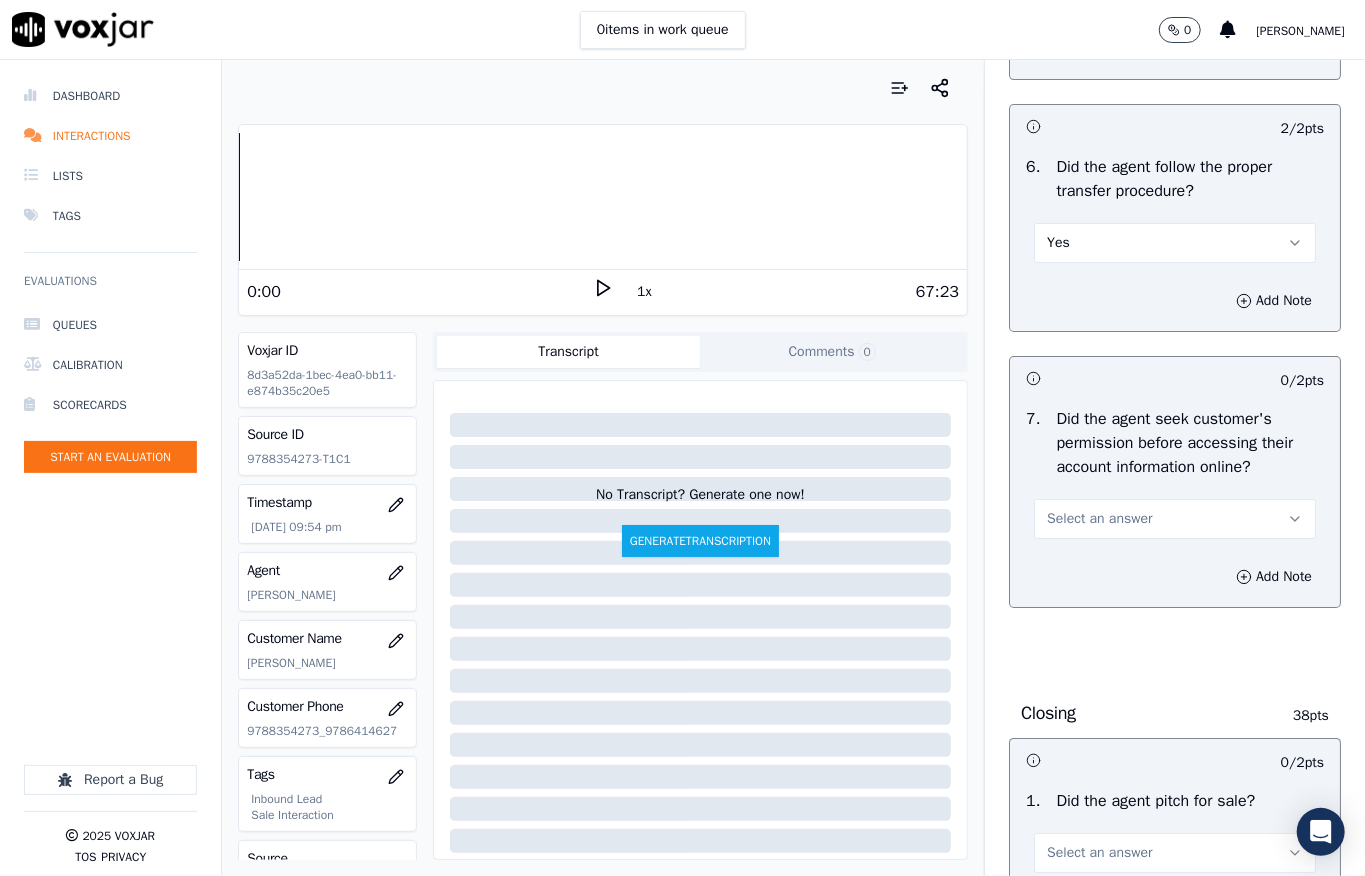 scroll, scrollTop: 4000, scrollLeft: 0, axis: vertical 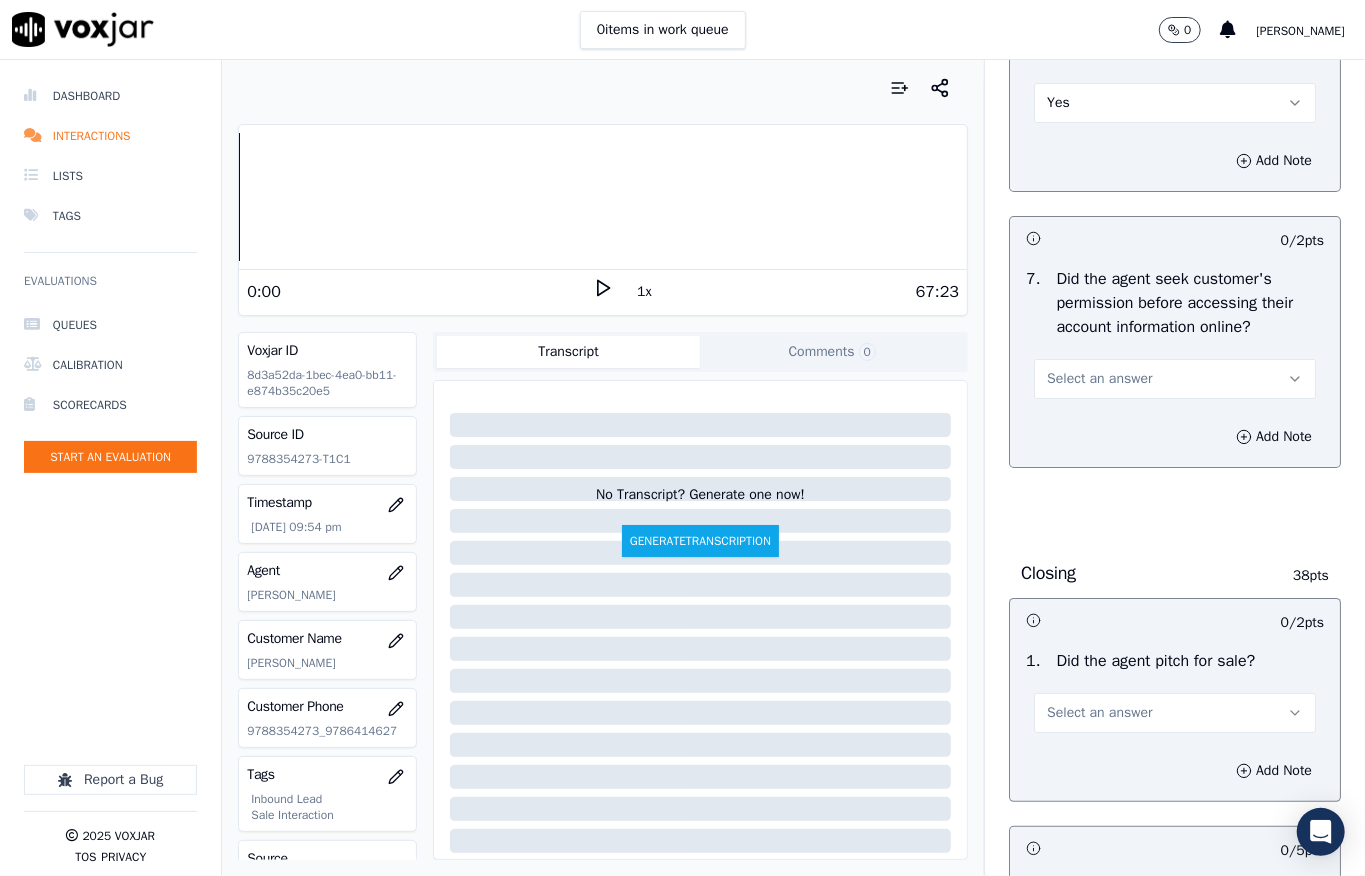 drag, startPoint x: 1058, startPoint y: 537, endPoint x: 1058, endPoint y: 554, distance: 17 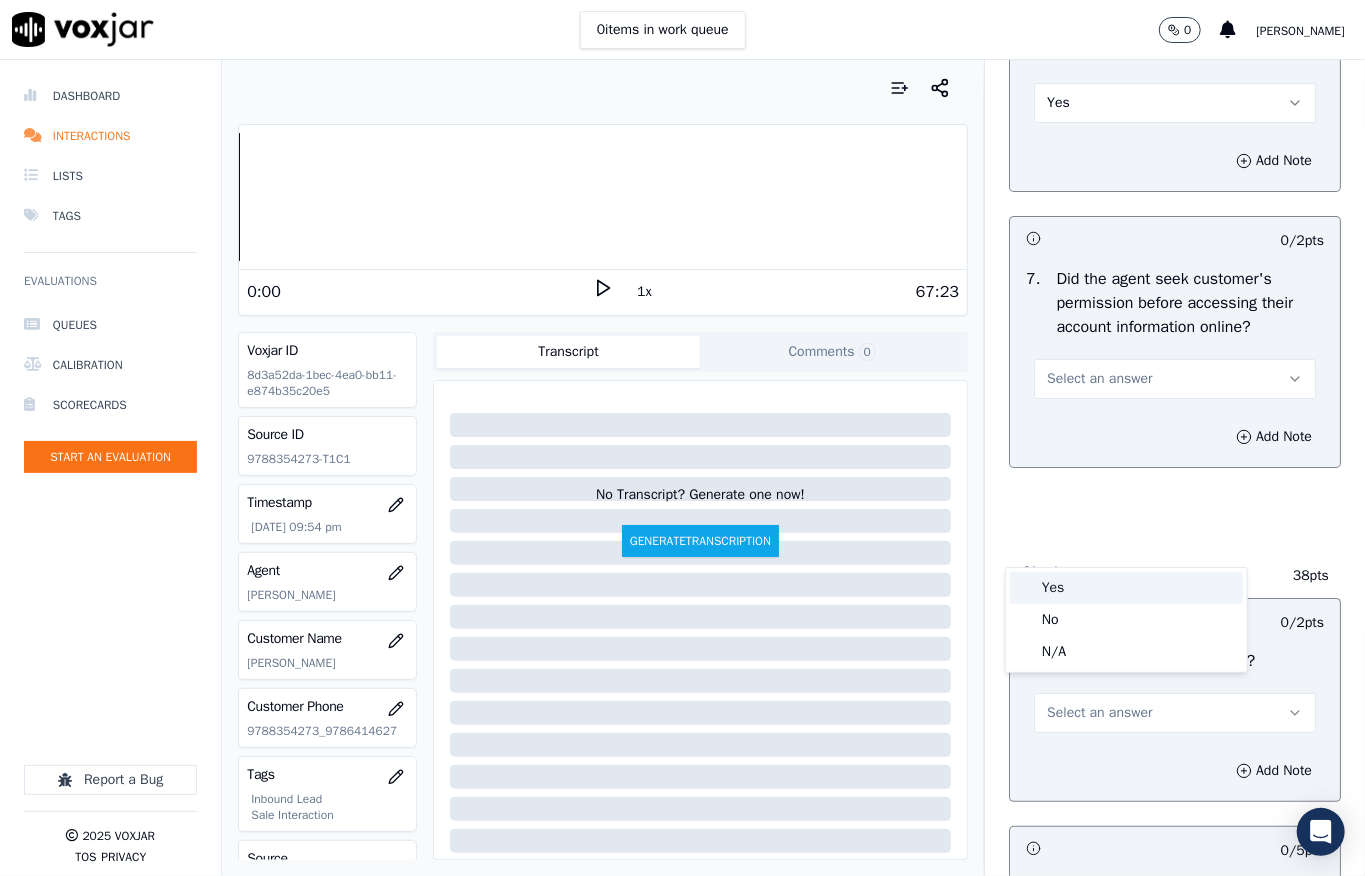click on "Yes" at bounding box center (1126, 588) 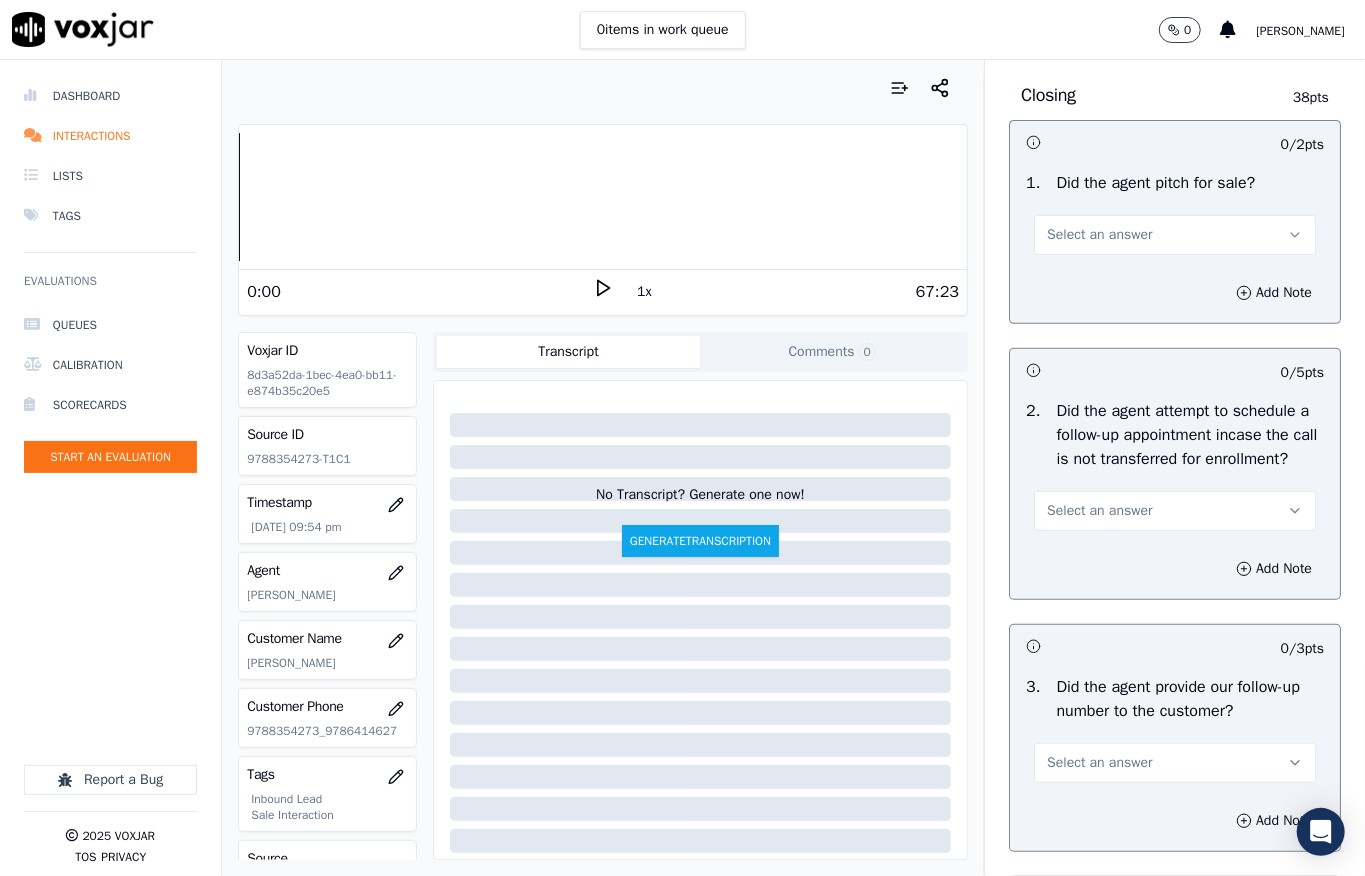 scroll, scrollTop: 4533, scrollLeft: 0, axis: vertical 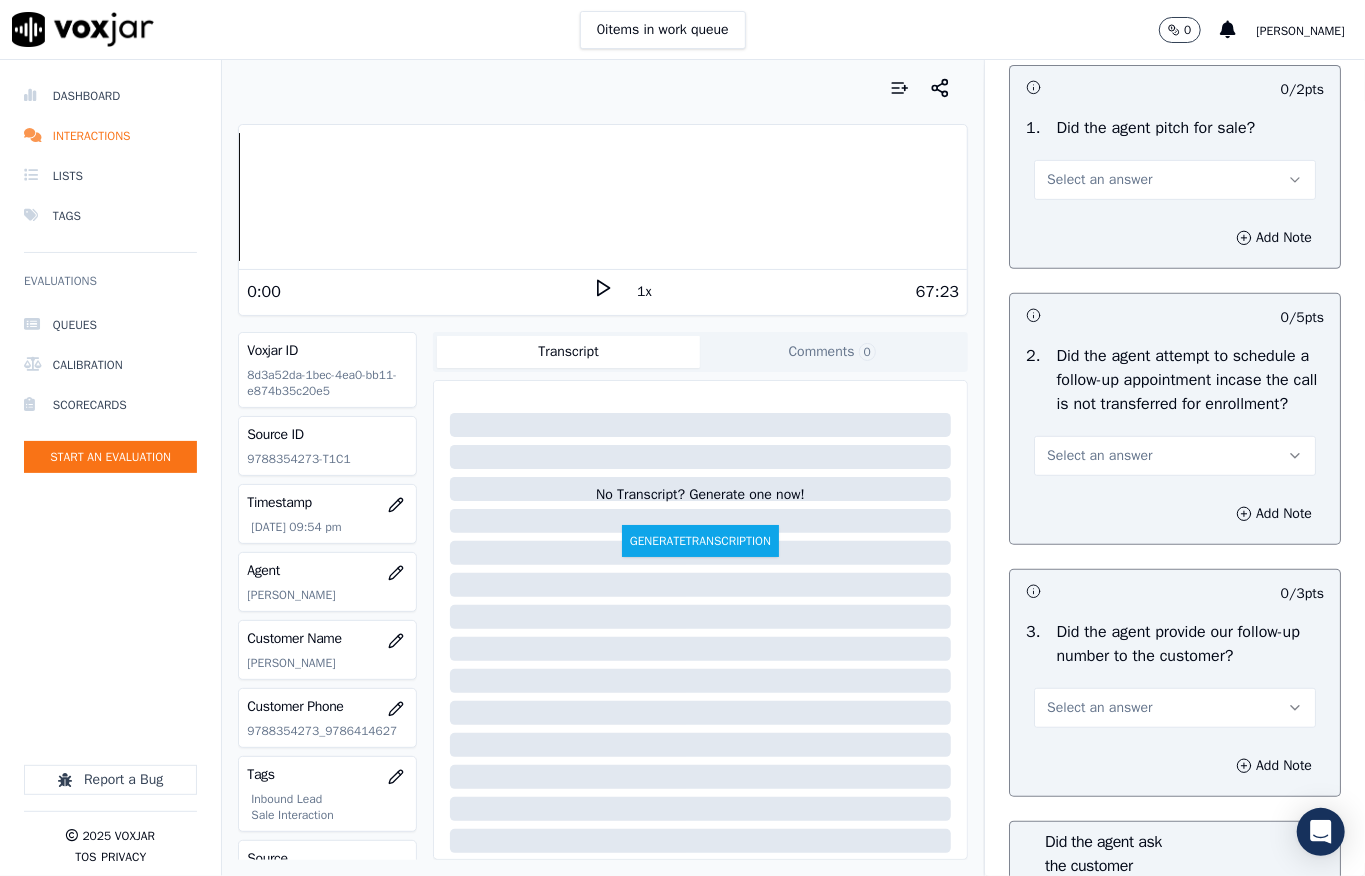 click on "Select an answer" at bounding box center [1175, 180] 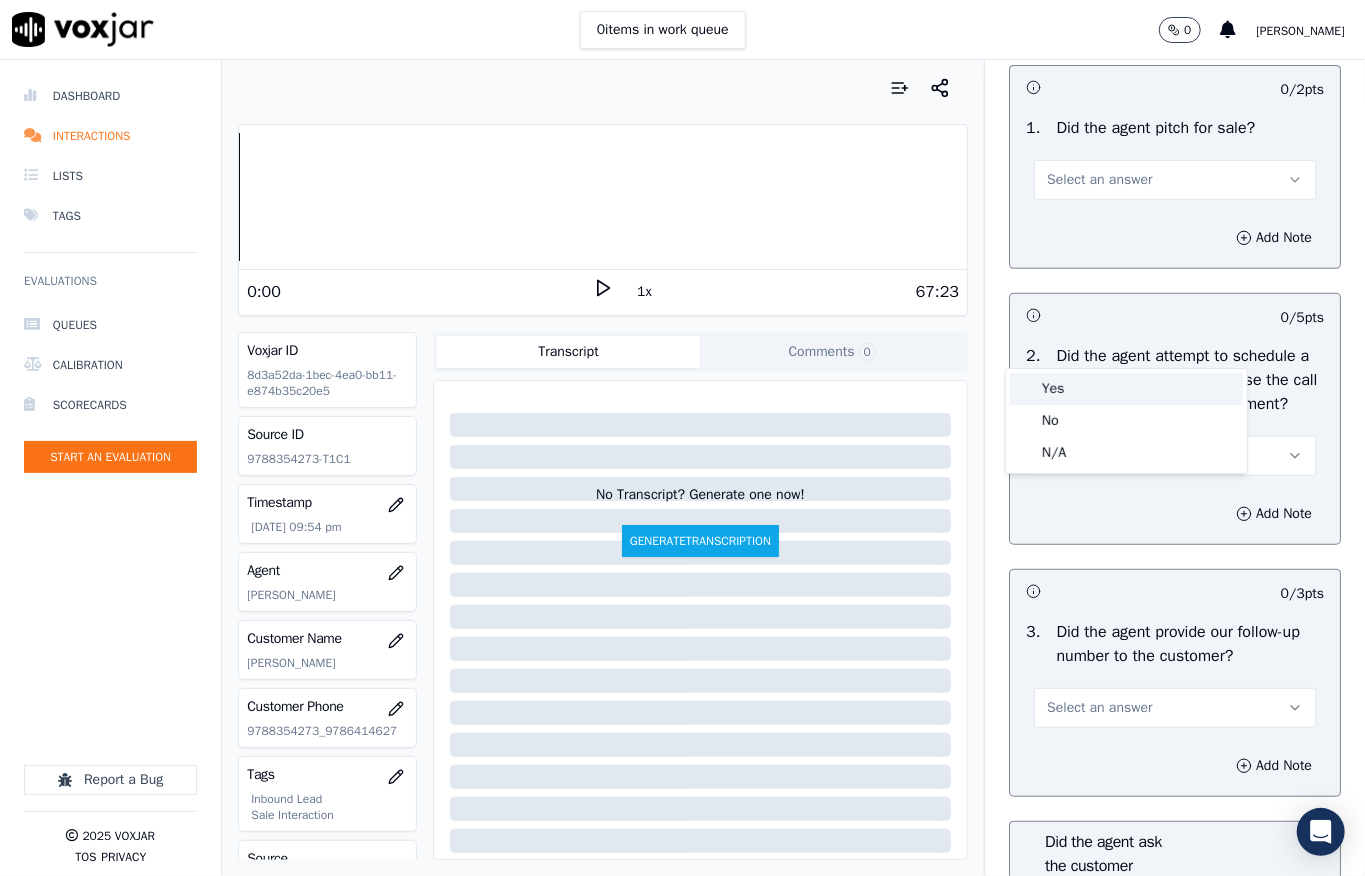 click on "Yes" at bounding box center (1126, 389) 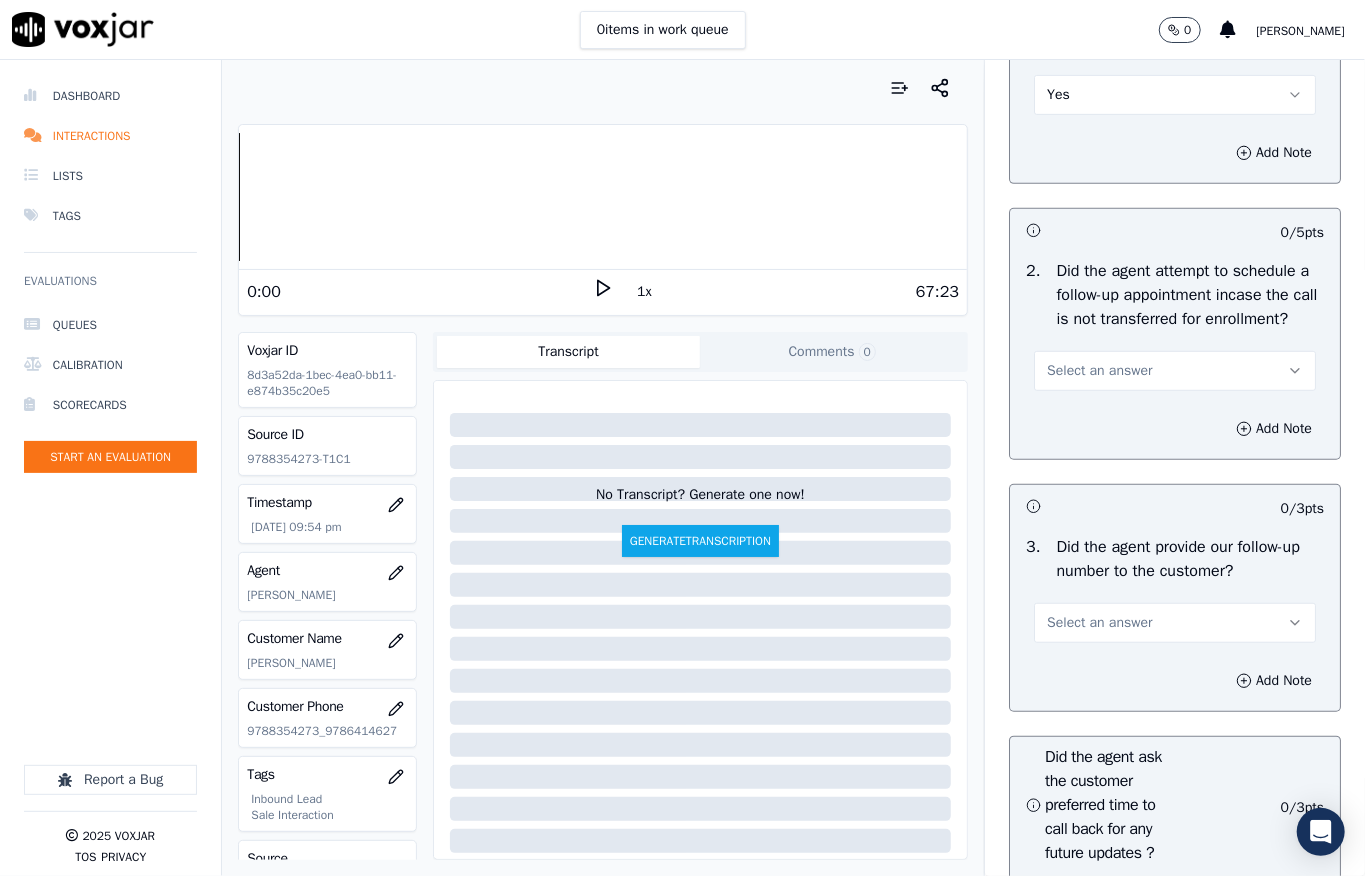 scroll, scrollTop: 4666, scrollLeft: 0, axis: vertical 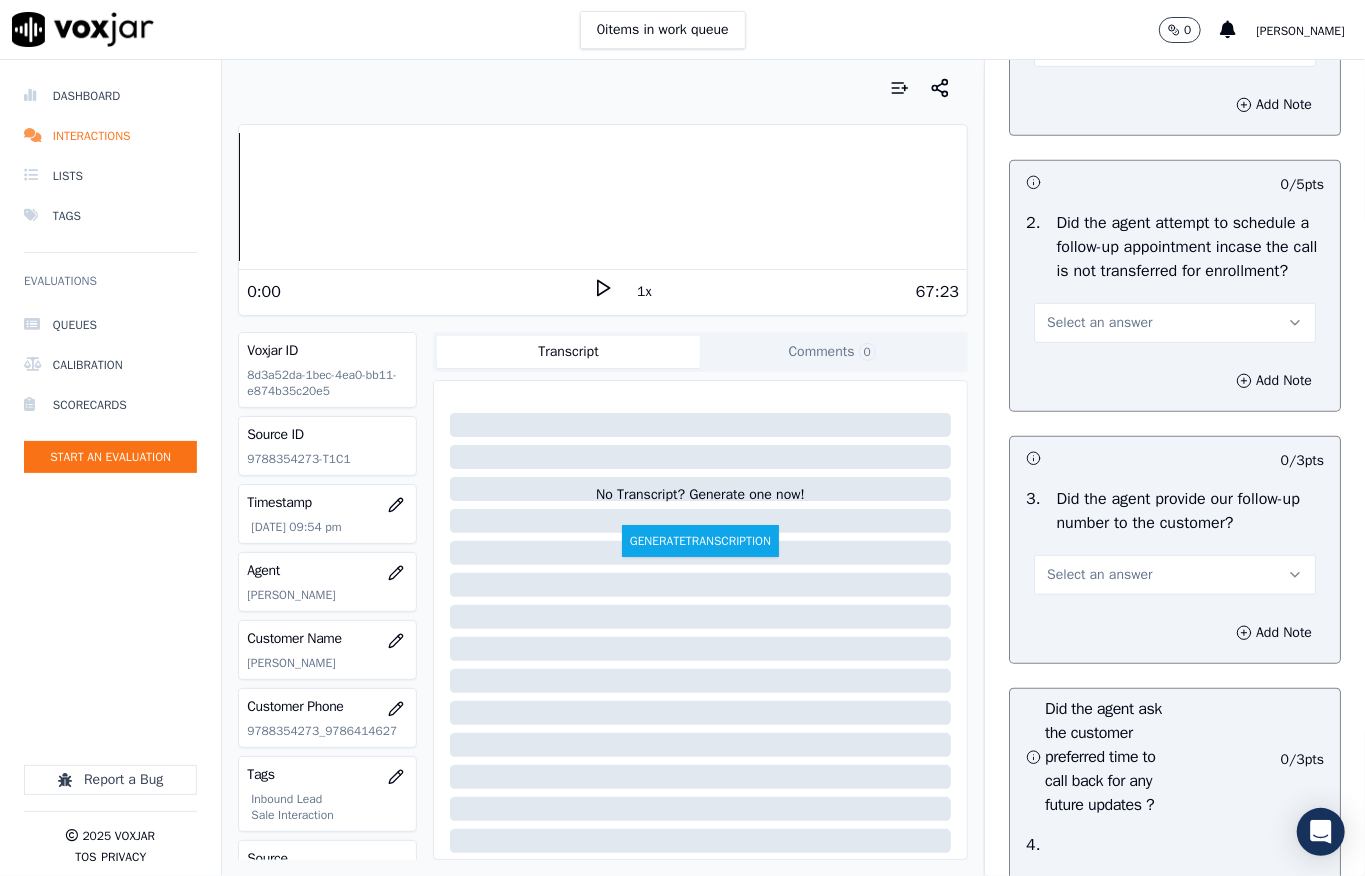 click on "Select an answer" at bounding box center (1099, 323) 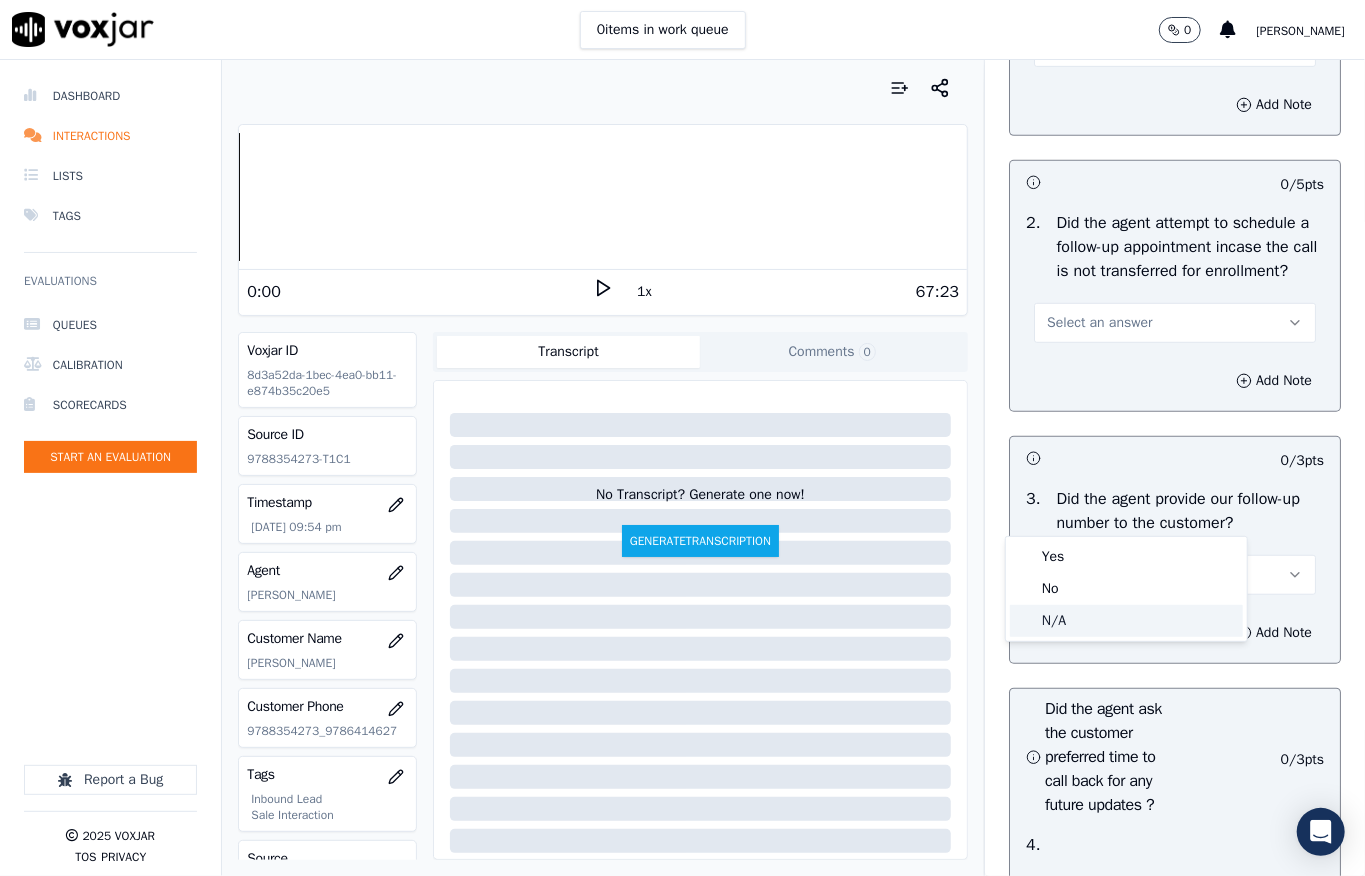 click on "N/A" 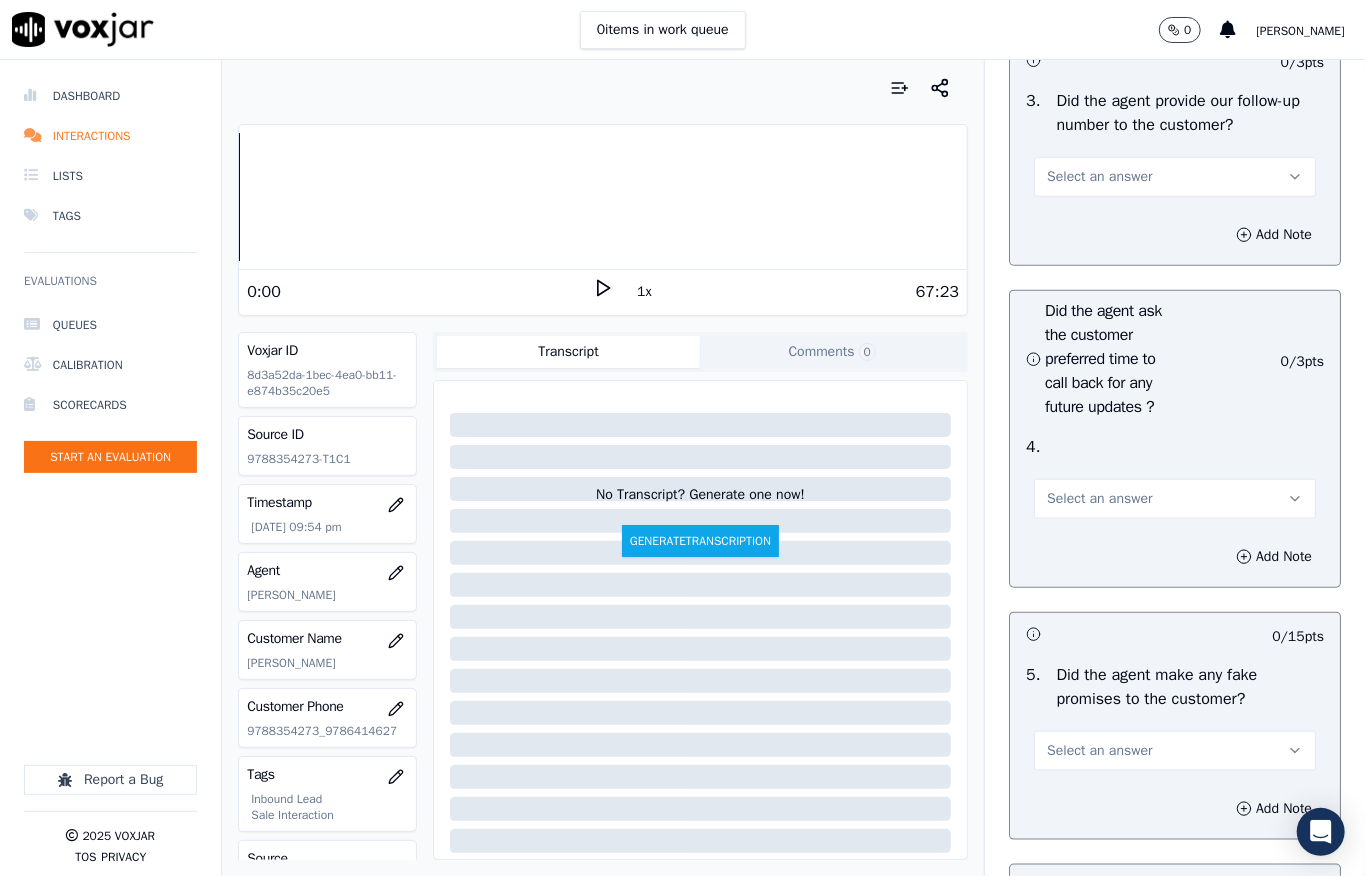 scroll, scrollTop: 5066, scrollLeft: 0, axis: vertical 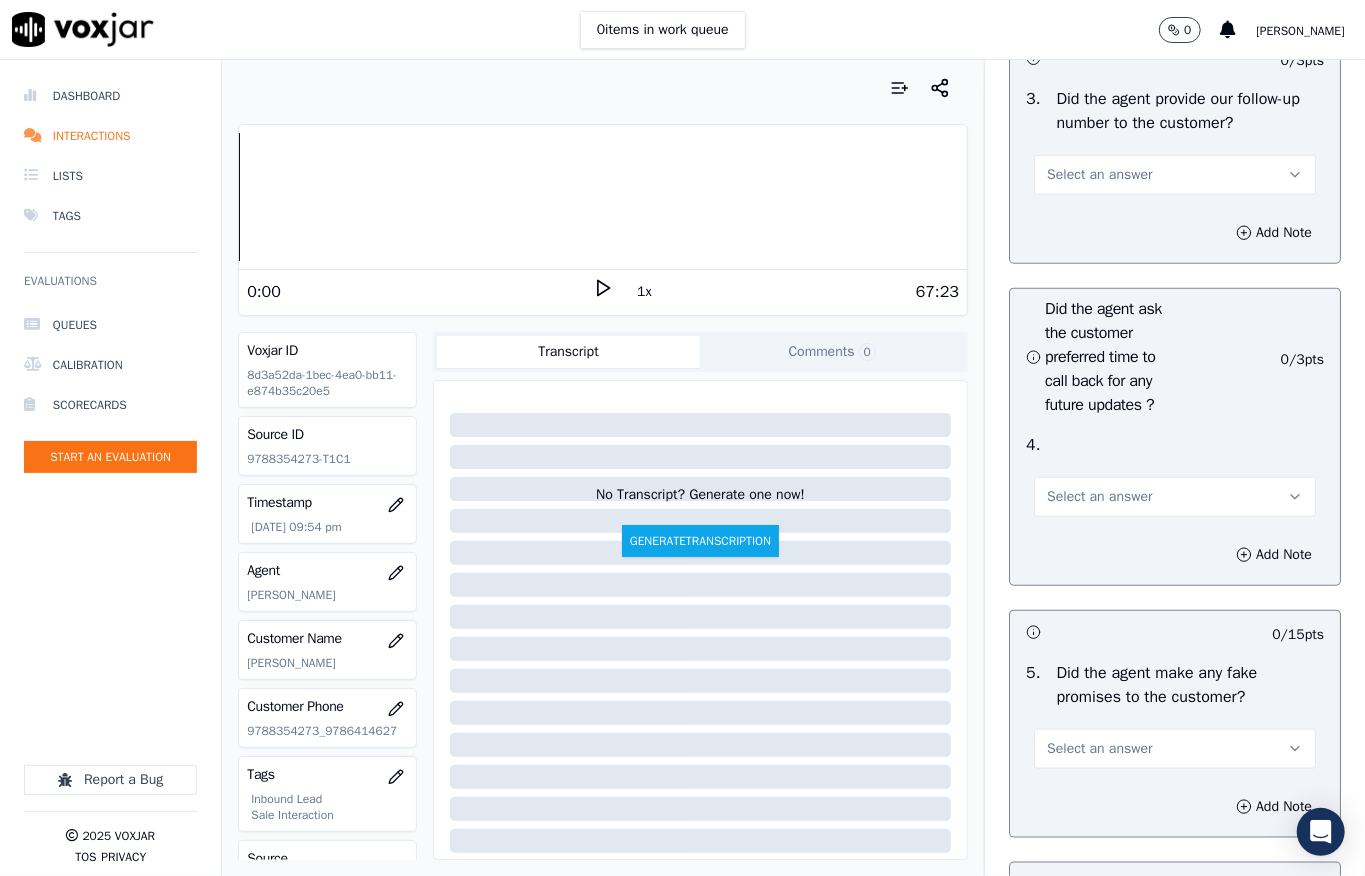 click on "Select an answer" at bounding box center (1099, 175) 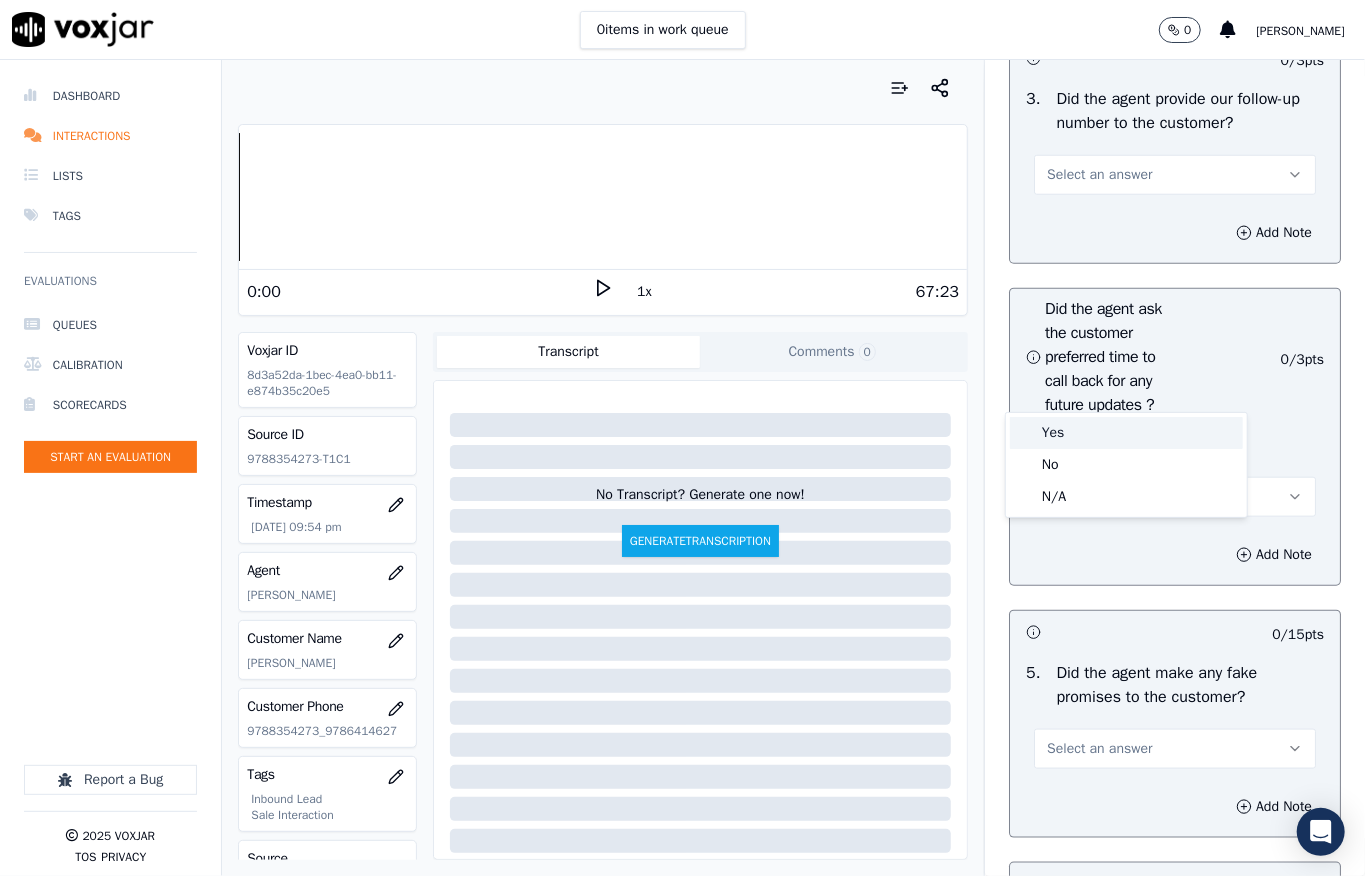 click on "Yes" at bounding box center (1126, 433) 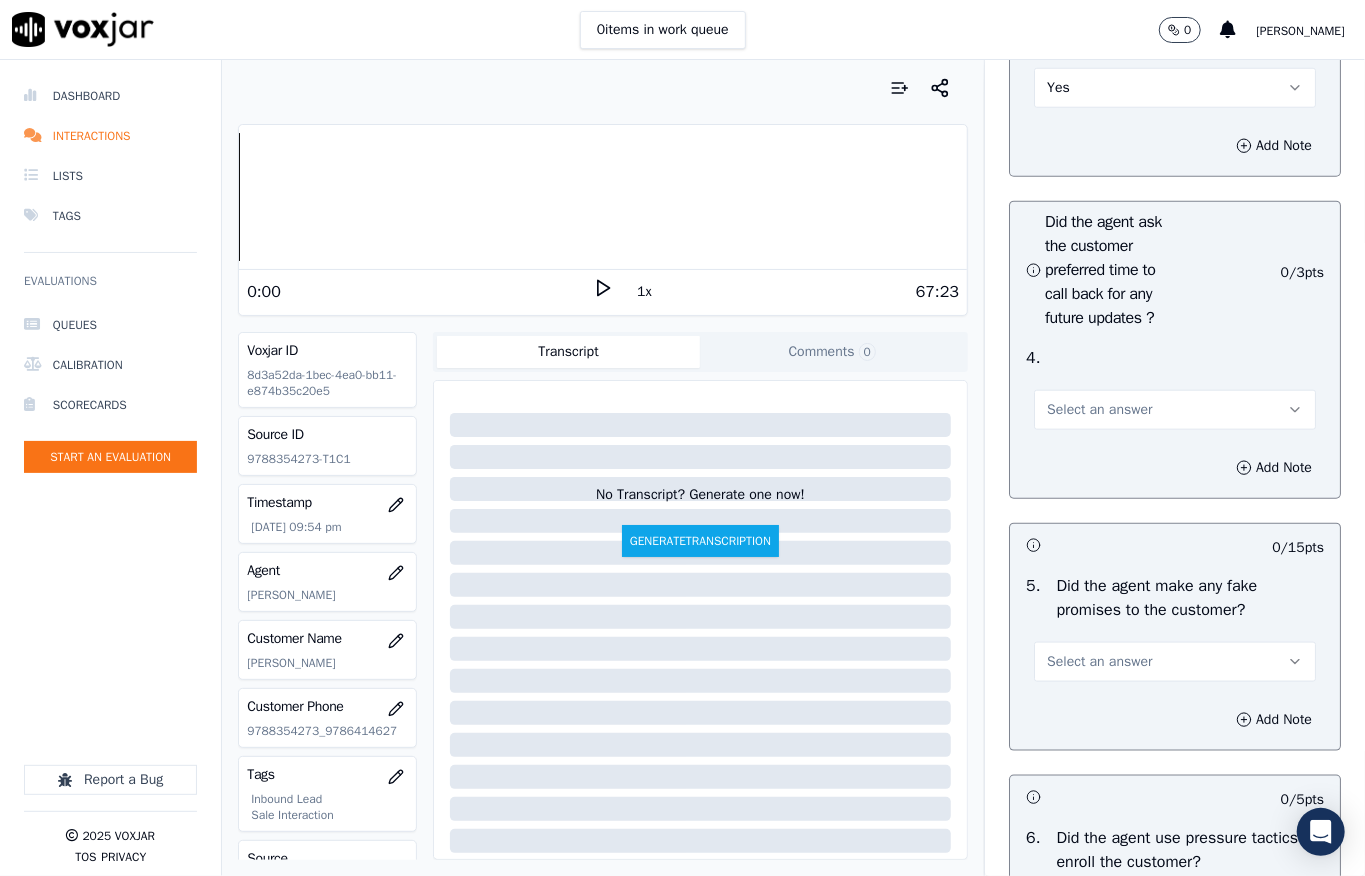 scroll, scrollTop: 5333, scrollLeft: 0, axis: vertical 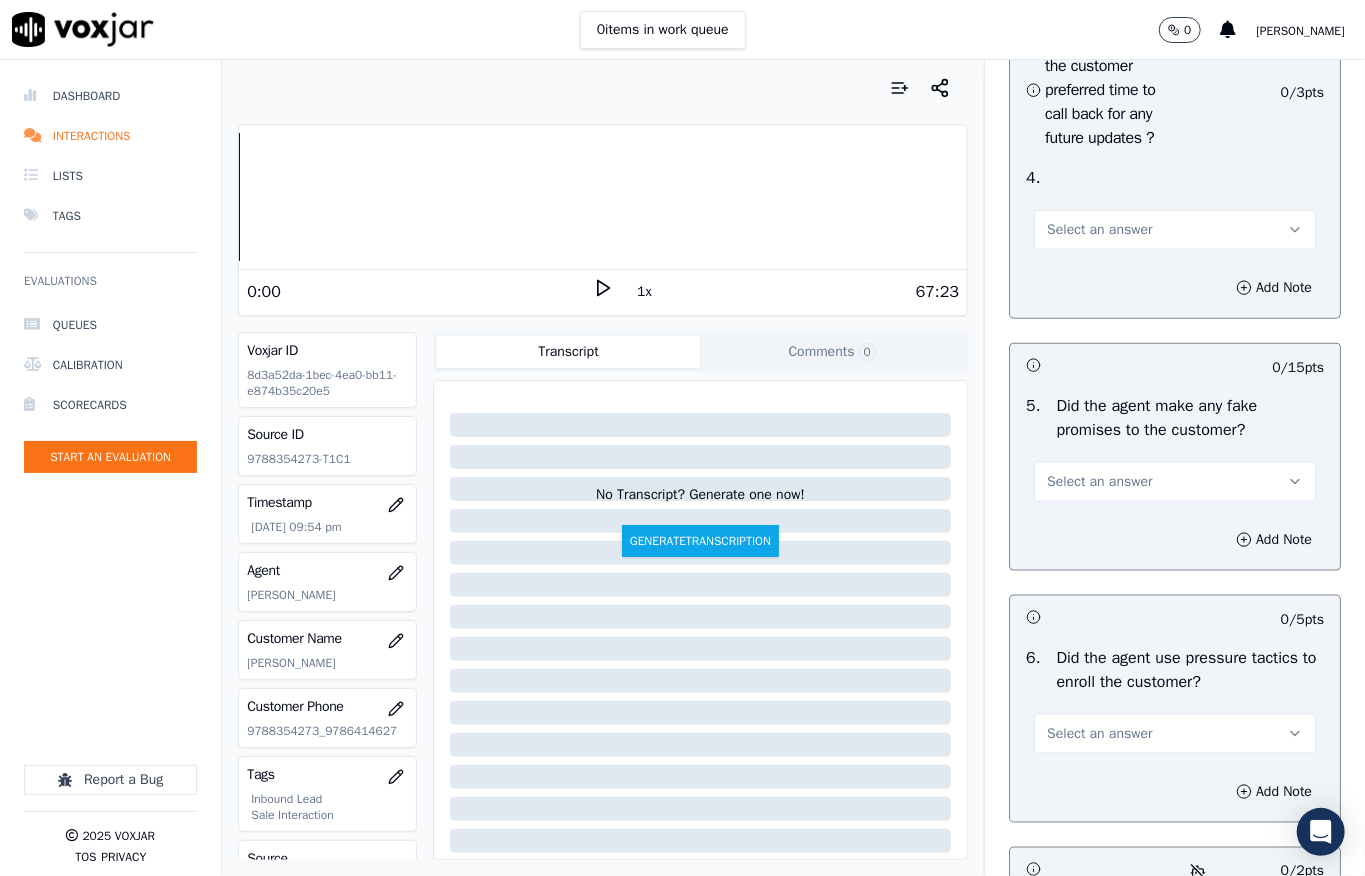 click on "Select an answer" at bounding box center [1099, 230] 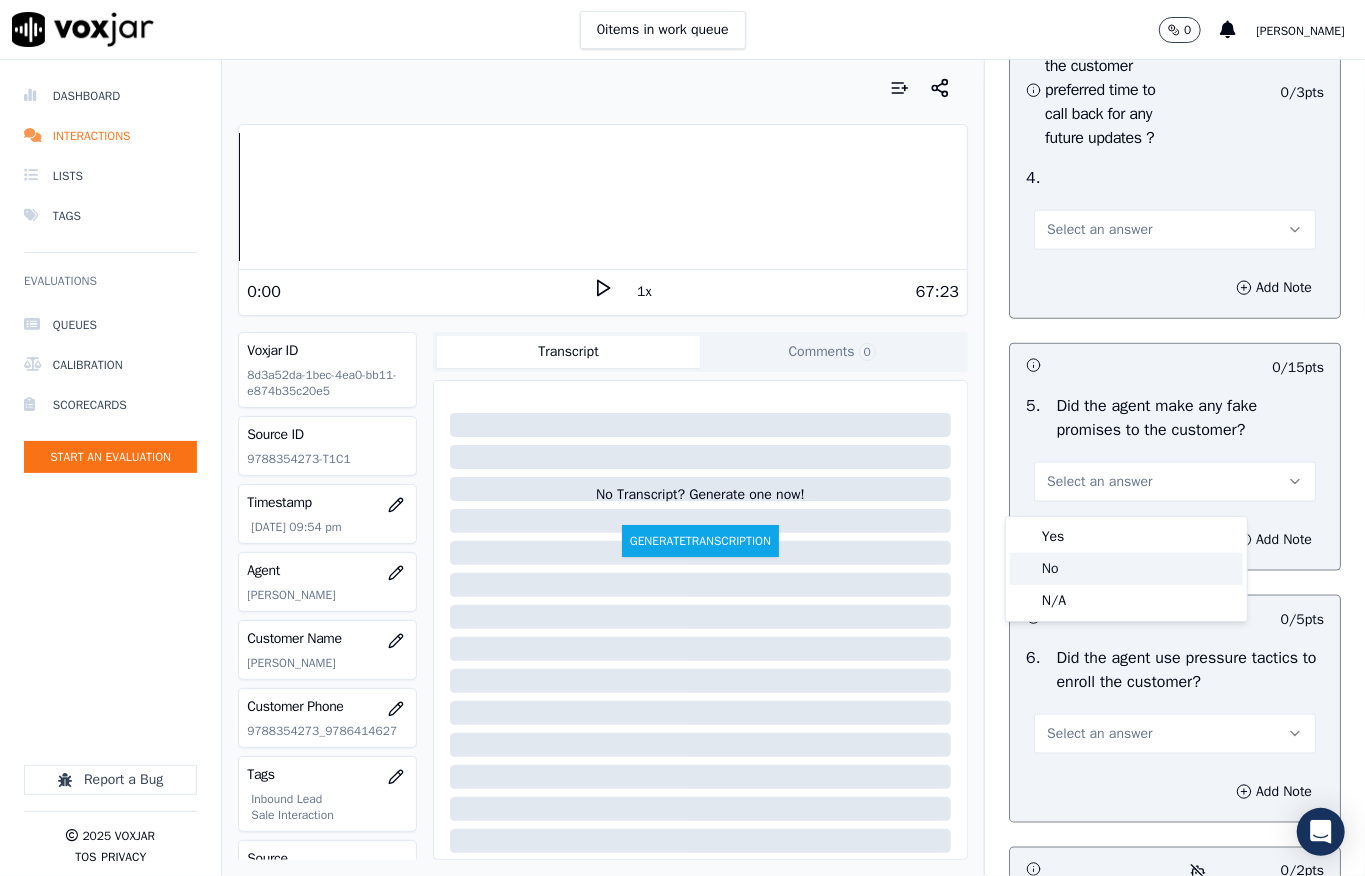 click on "No" 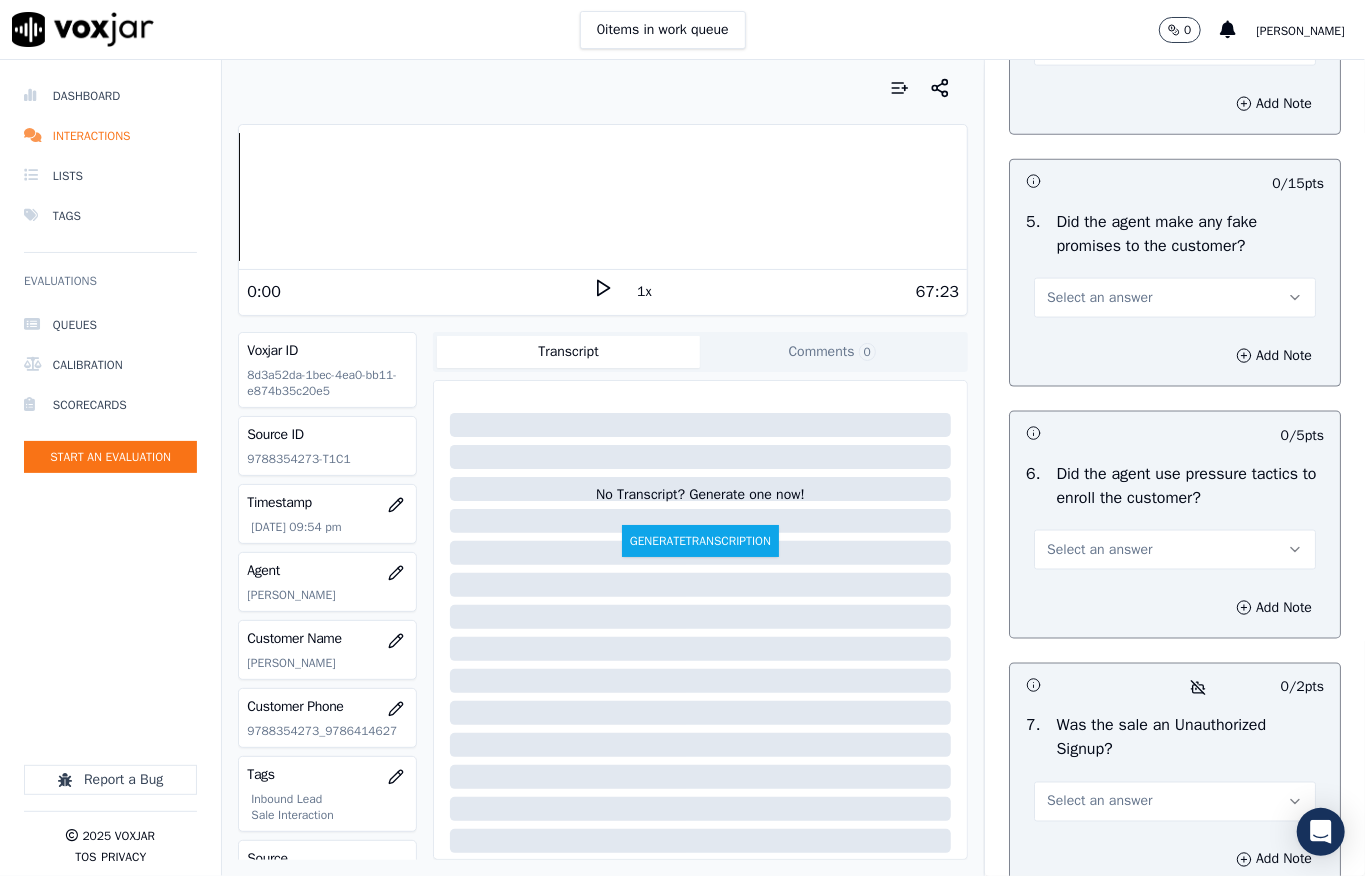 scroll, scrollTop: 5866, scrollLeft: 0, axis: vertical 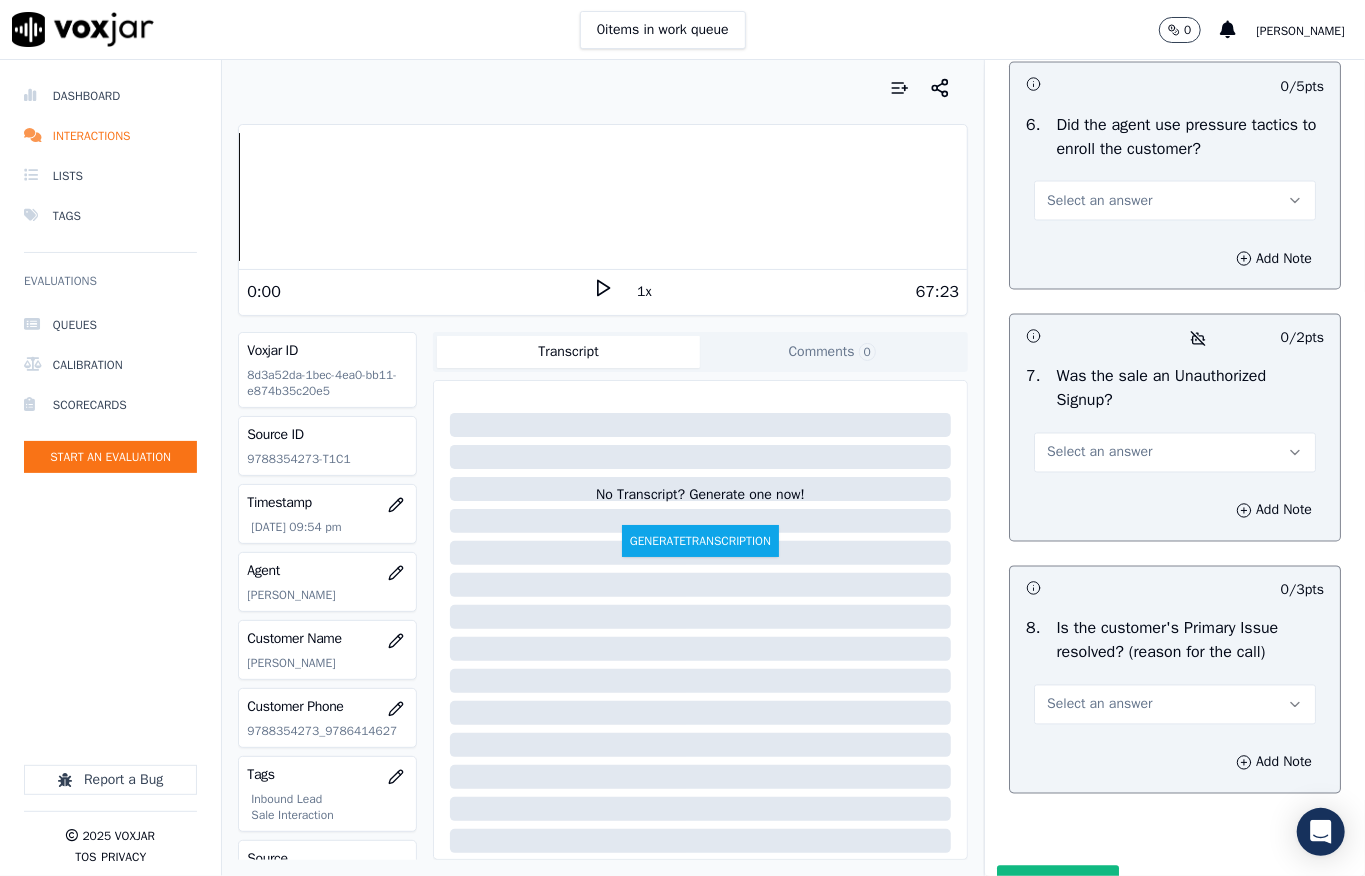 click on "Select an answer" at bounding box center (1099, -51) 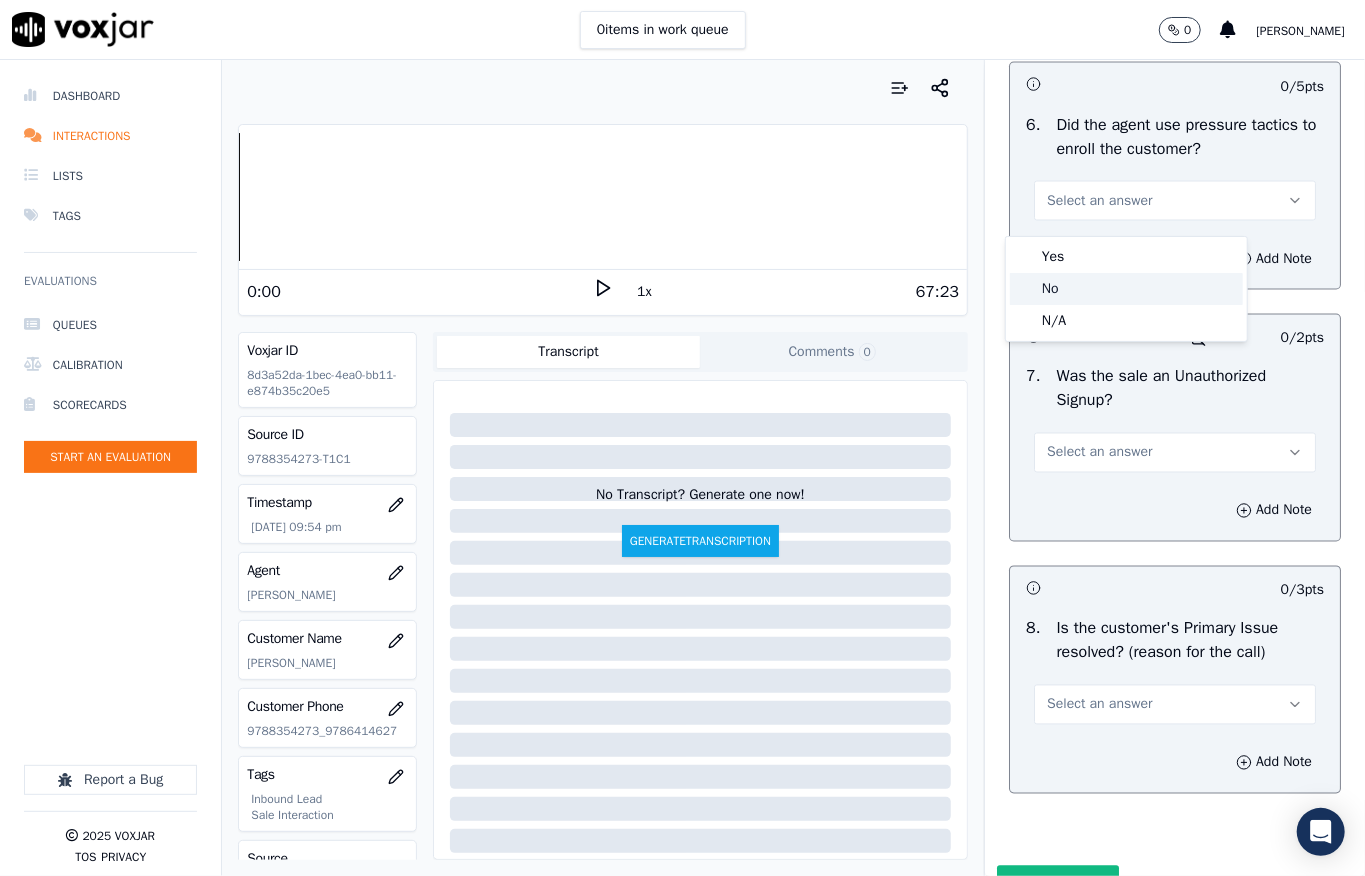 click on "No" 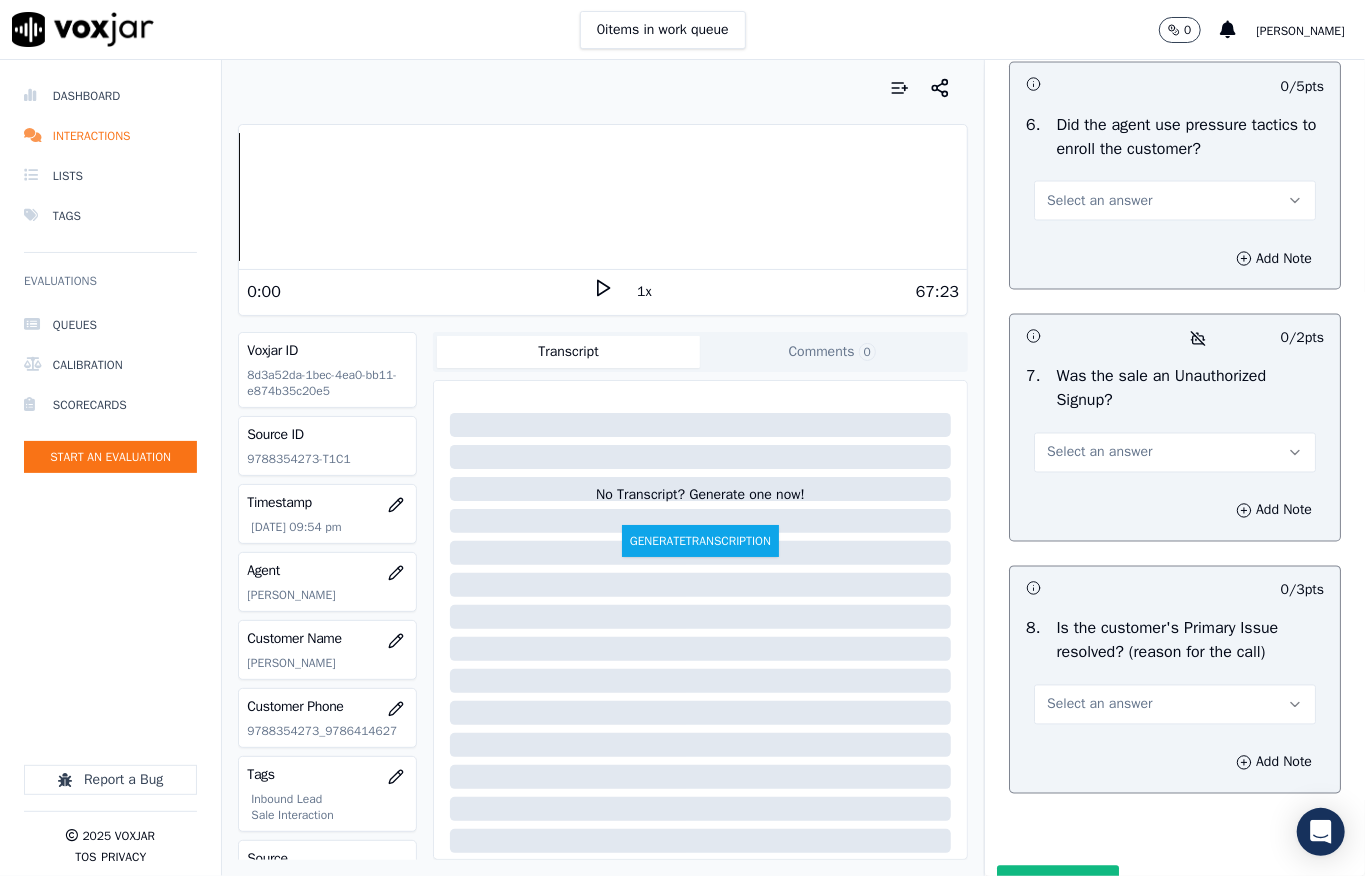 click on "Select an answer" at bounding box center (1099, 201) 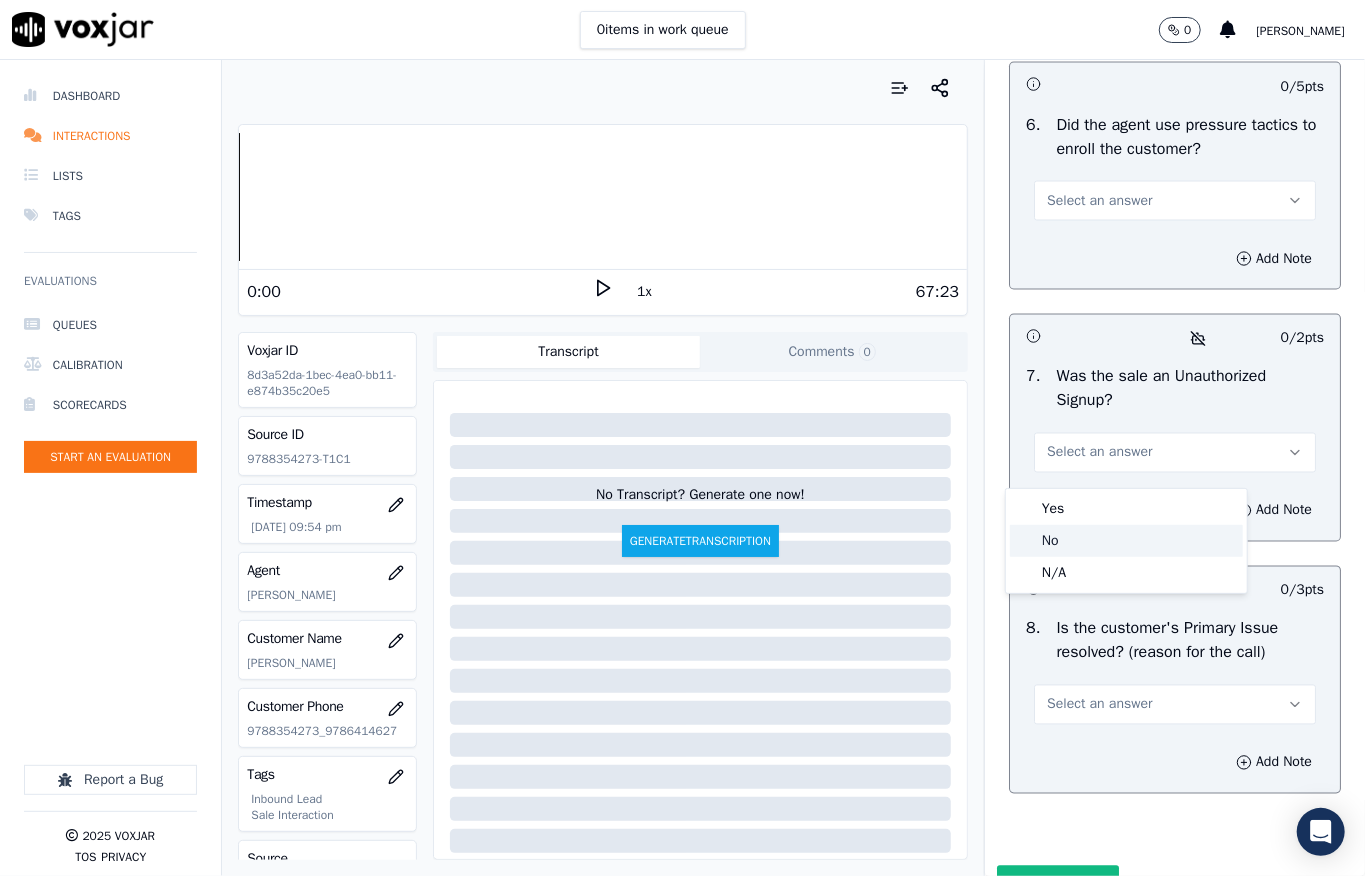 click on "No" 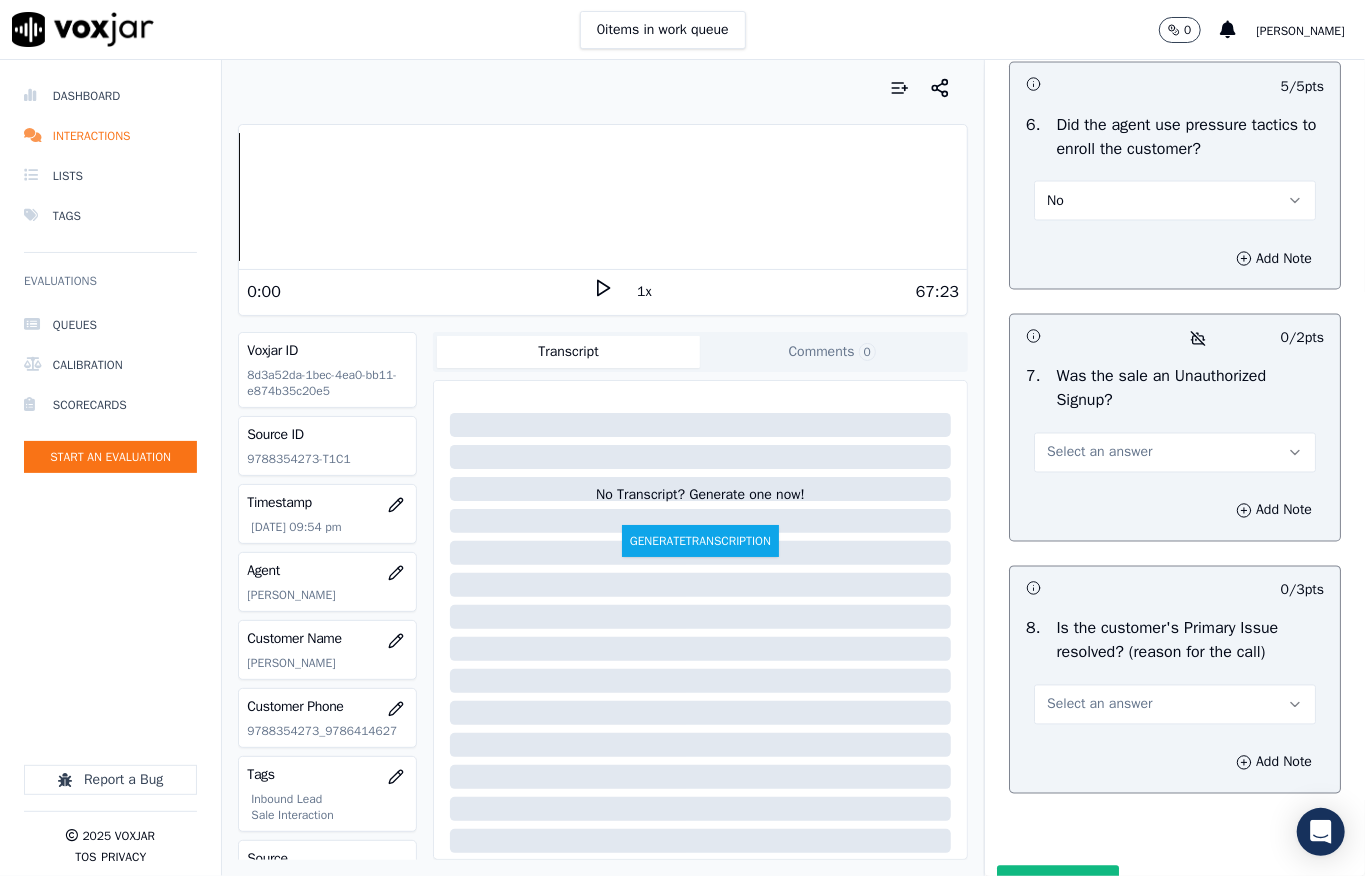 click on "Select an answer" at bounding box center [1099, 453] 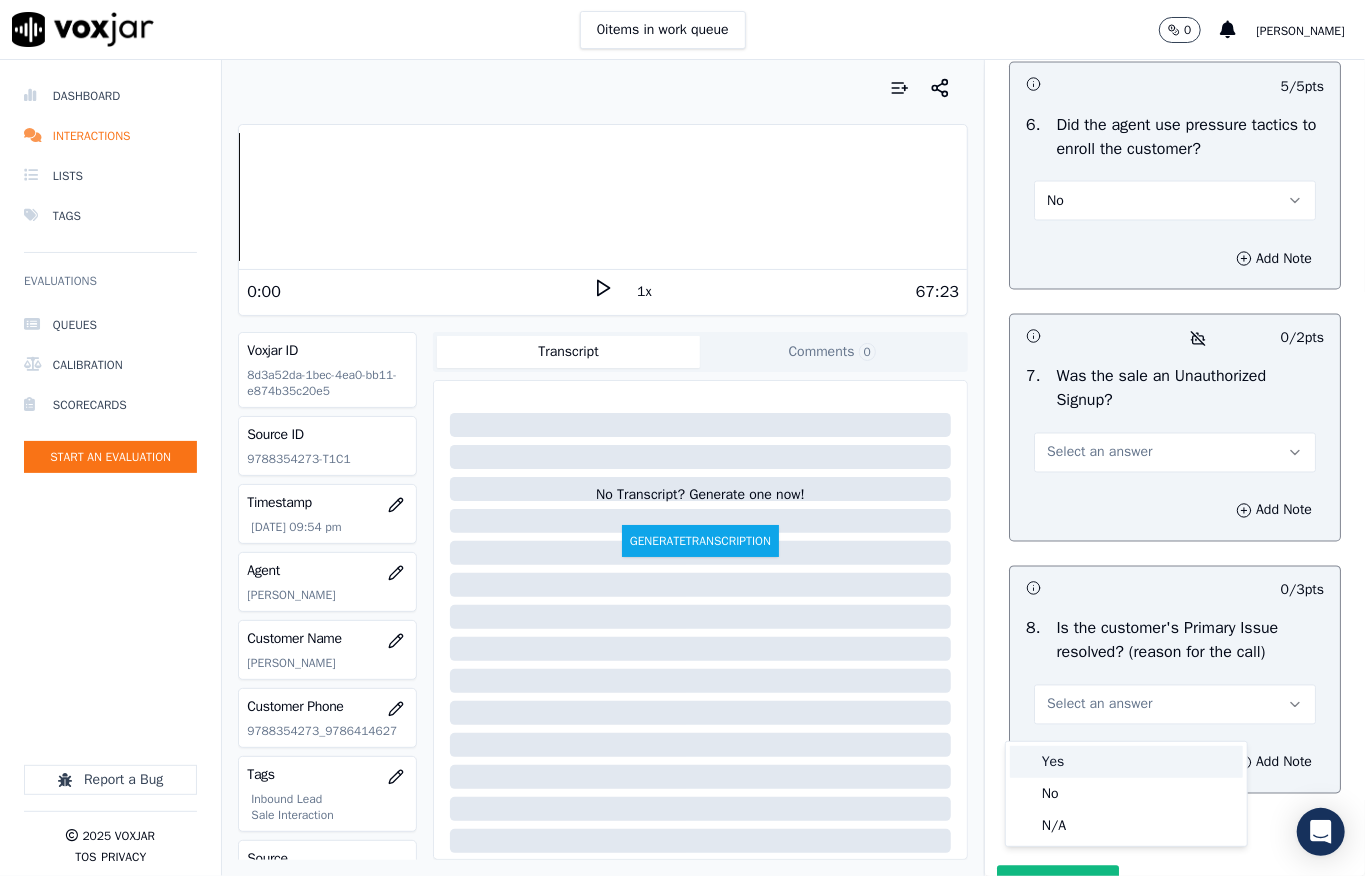click on "No" 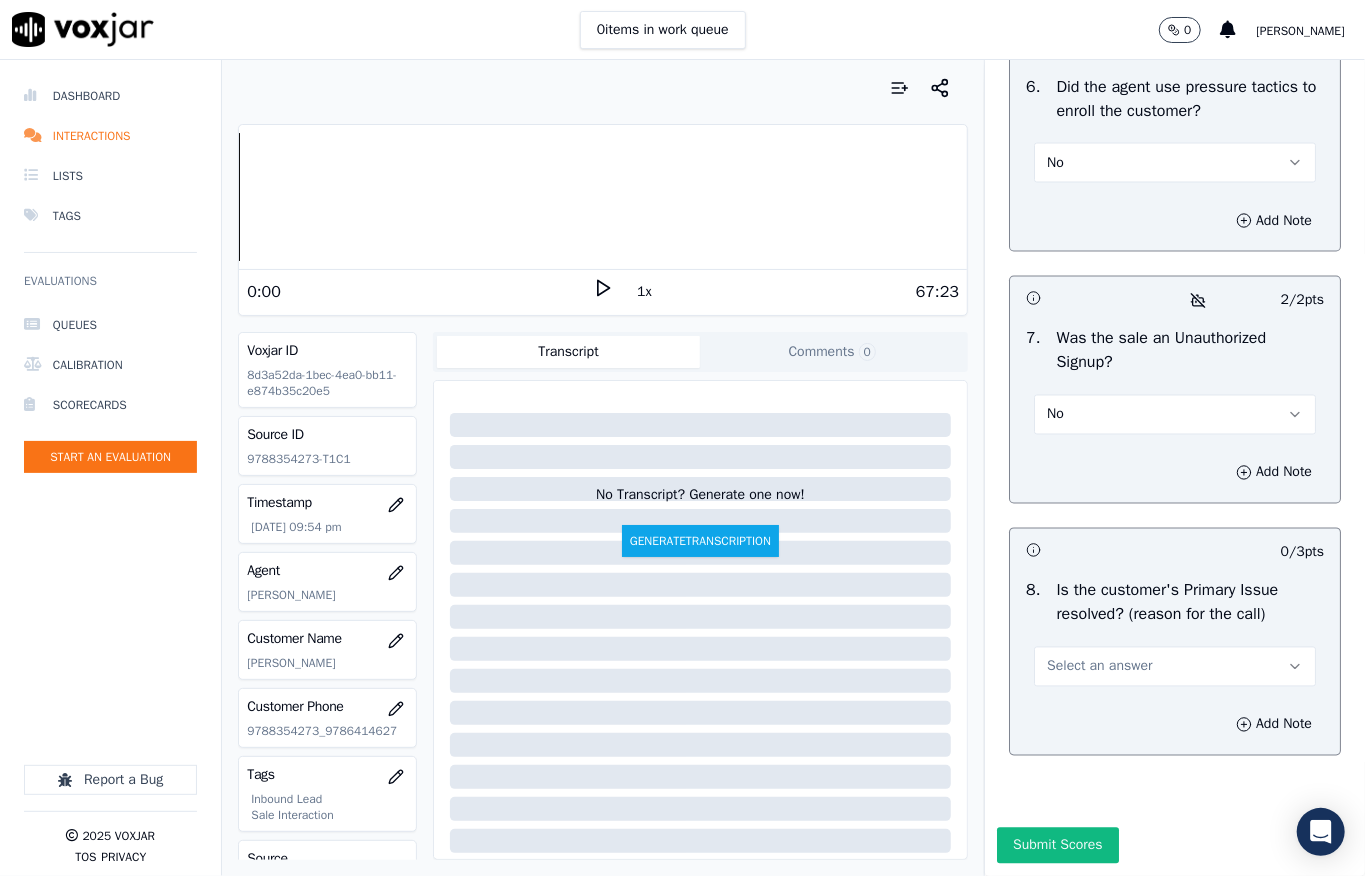 scroll, scrollTop: 6133, scrollLeft: 0, axis: vertical 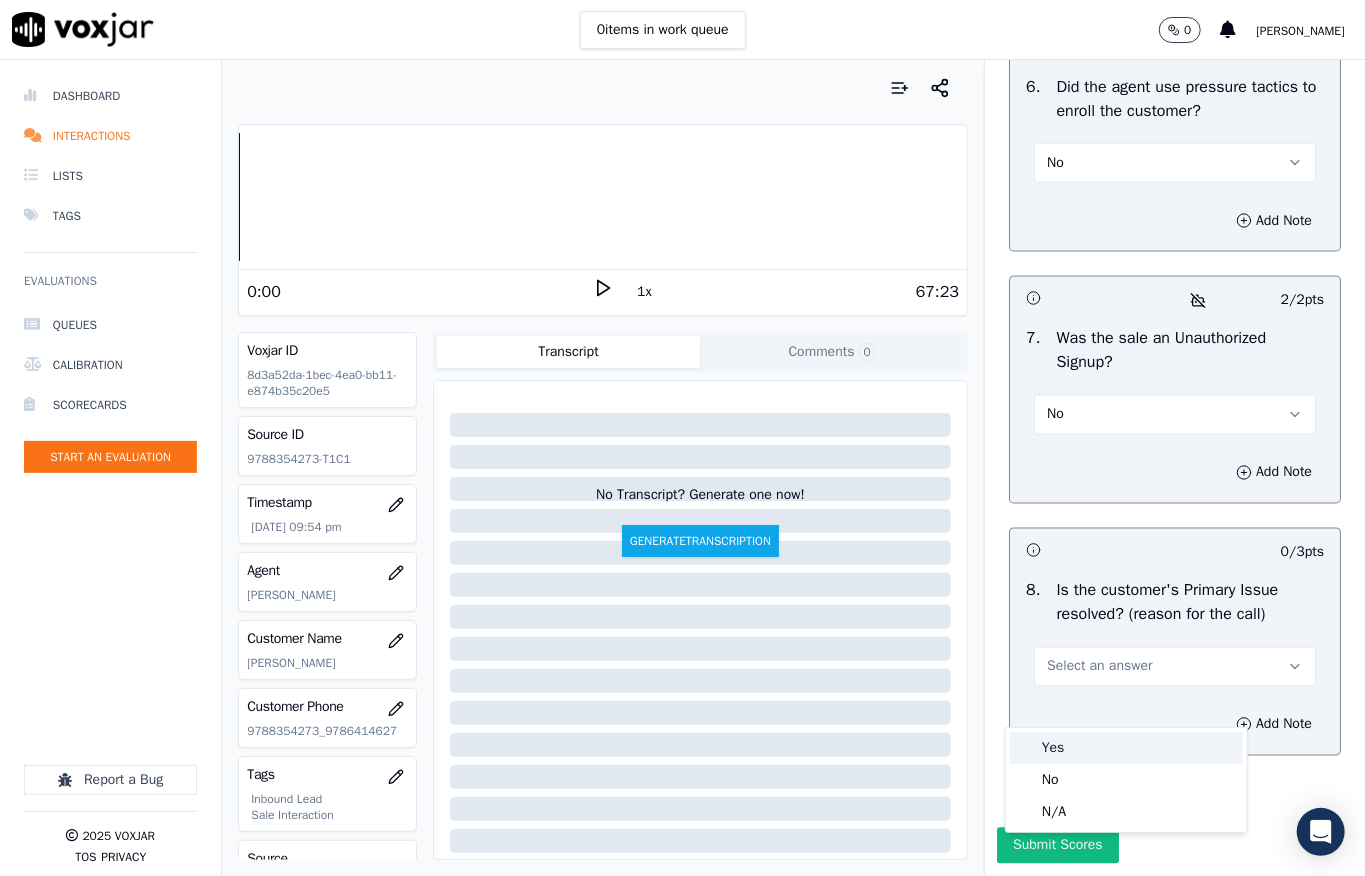 click on "Yes" at bounding box center (1126, 748) 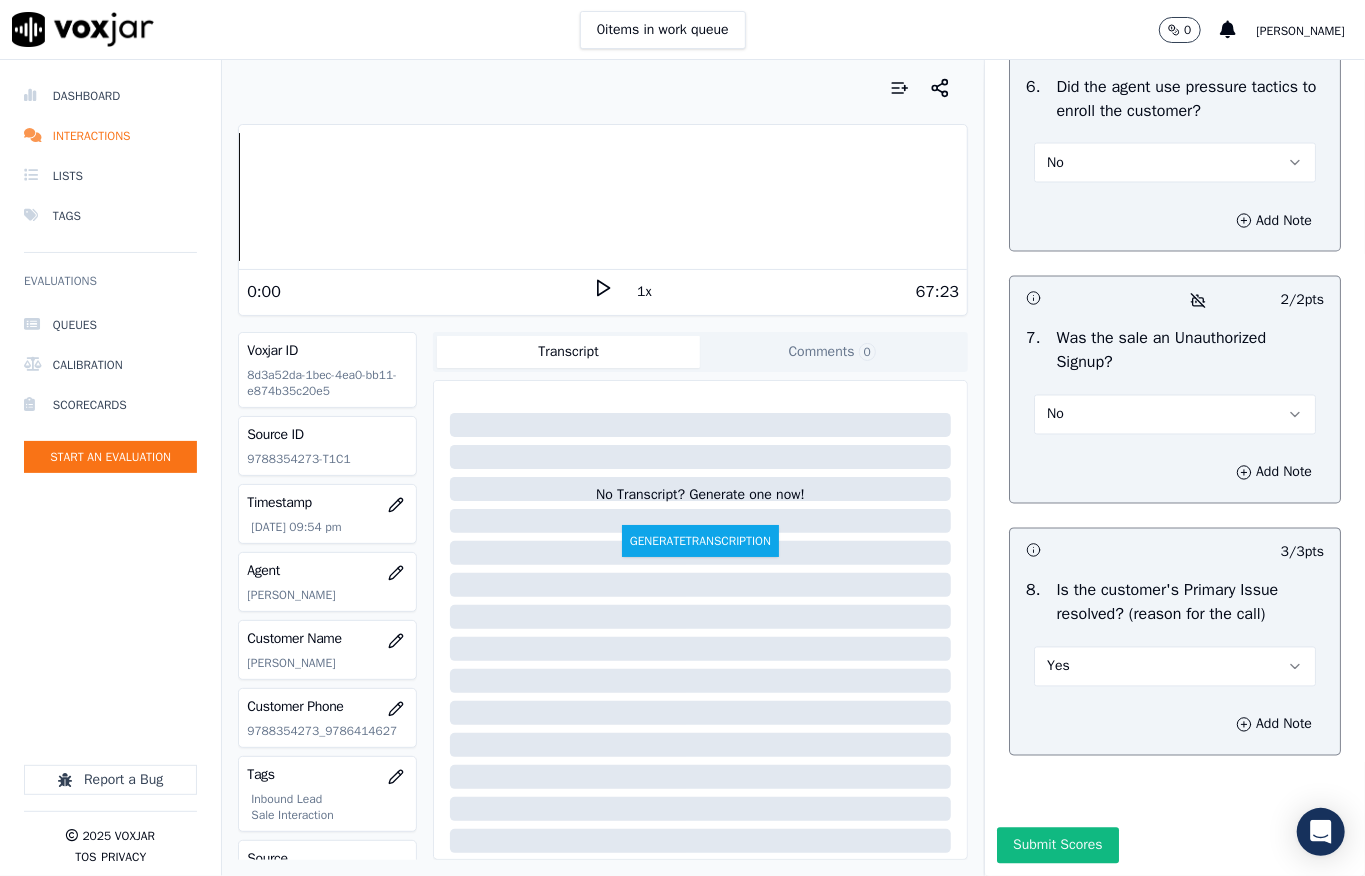 scroll, scrollTop: 6237, scrollLeft: 0, axis: vertical 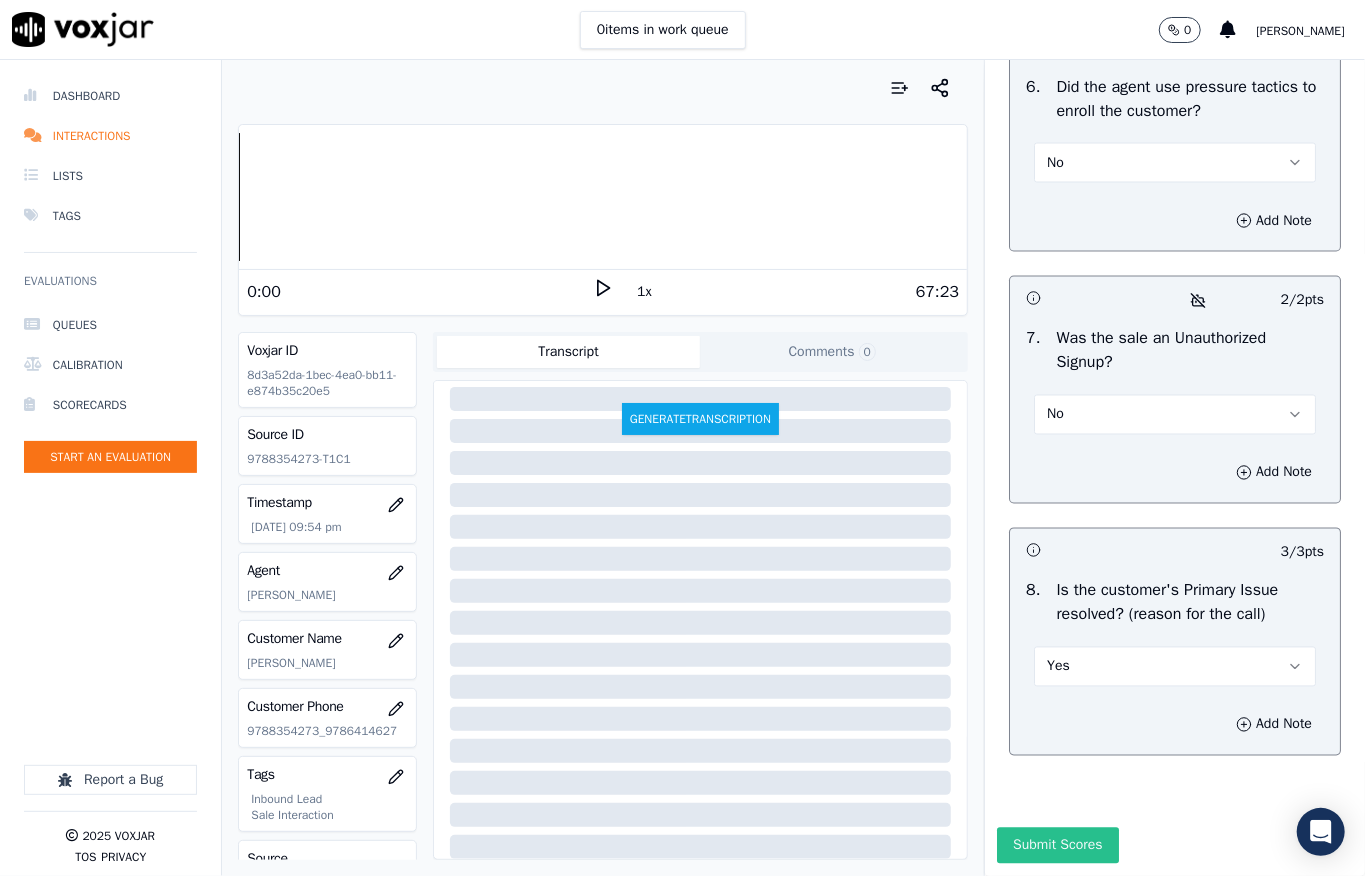 click on "Submit Scores" at bounding box center [1057, 846] 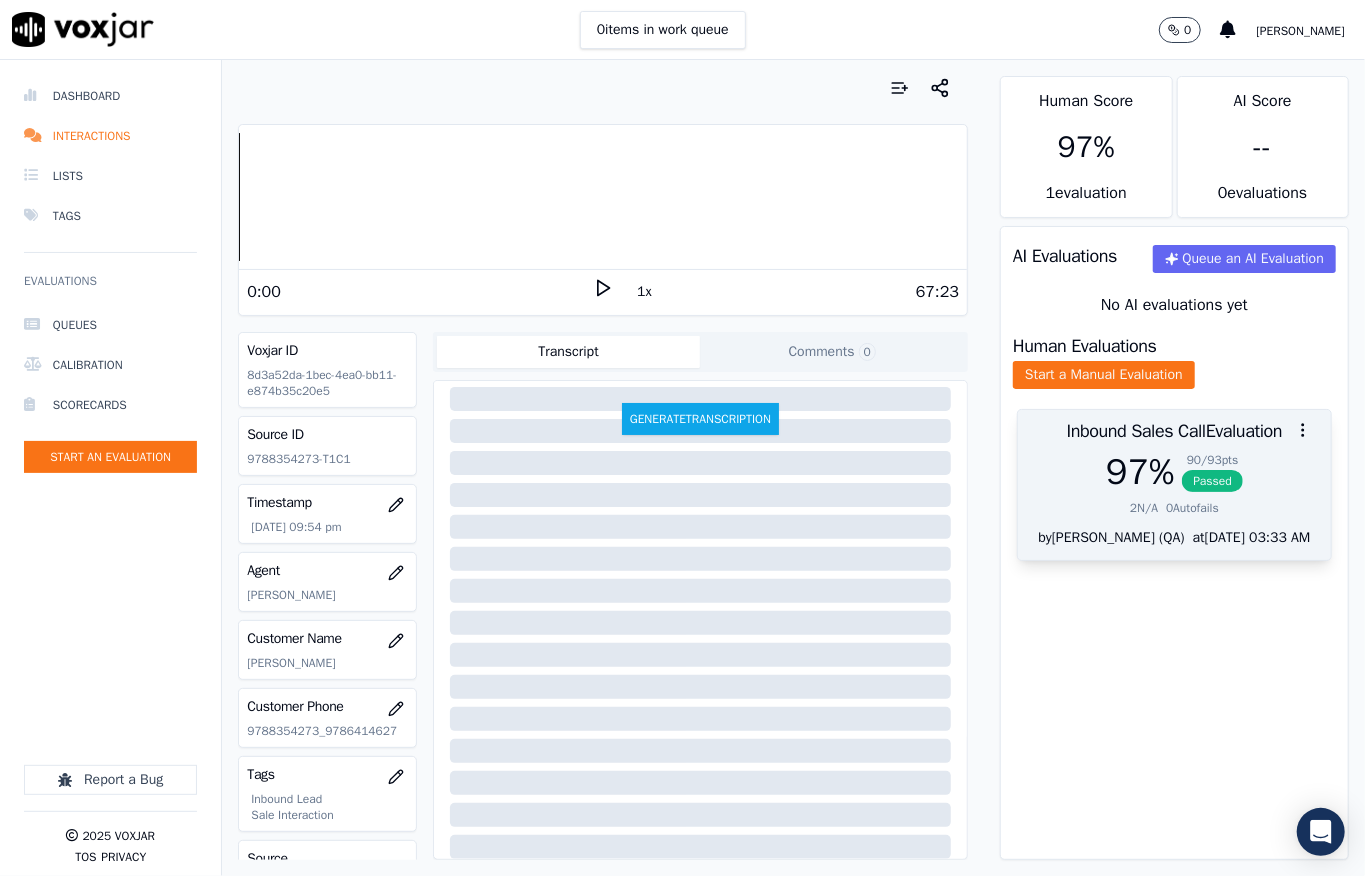 click on "90 / 93  pts" at bounding box center (1212, 460) 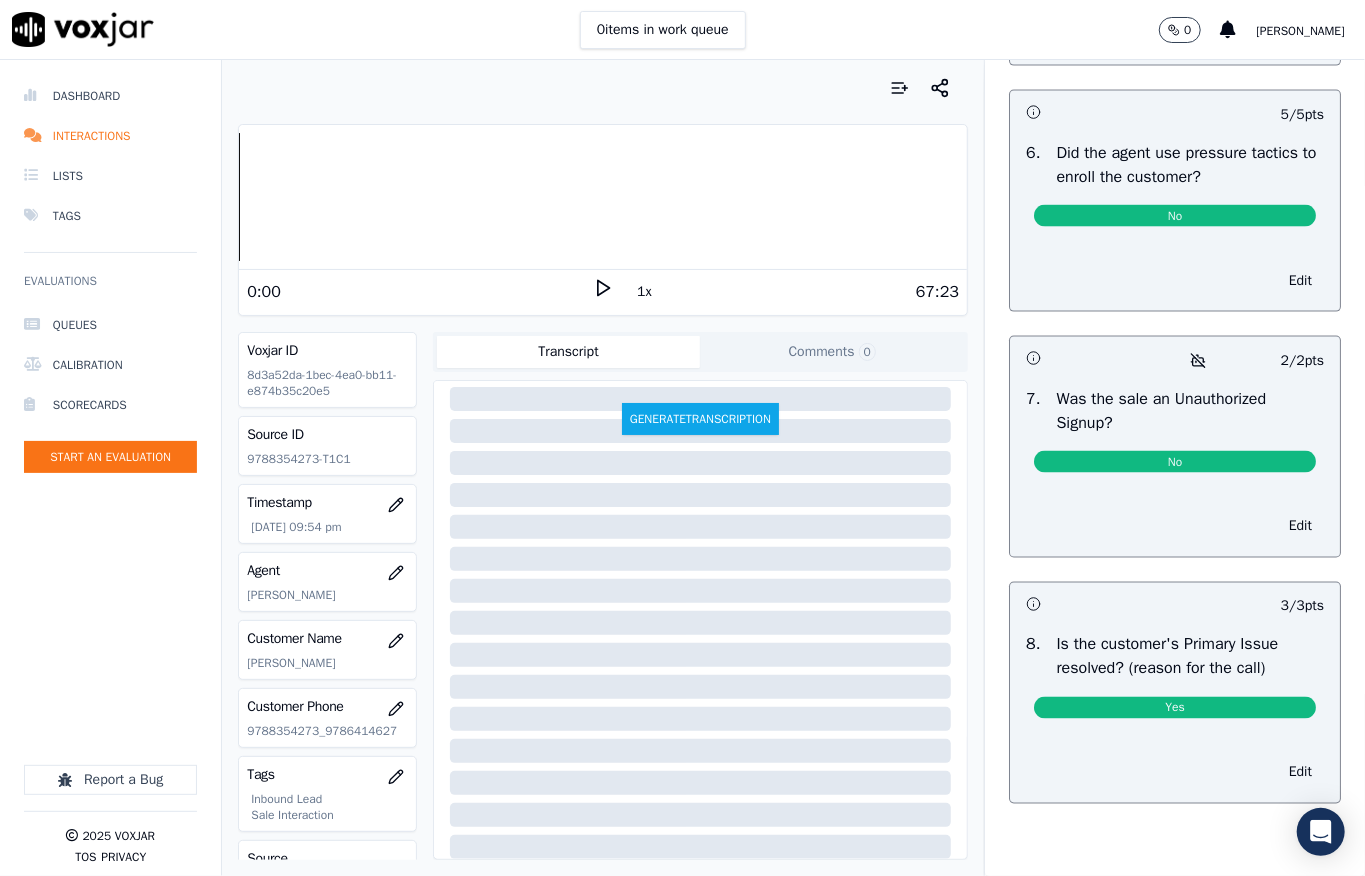 scroll, scrollTop: 116, scrollLeft: 0, axis: vertical 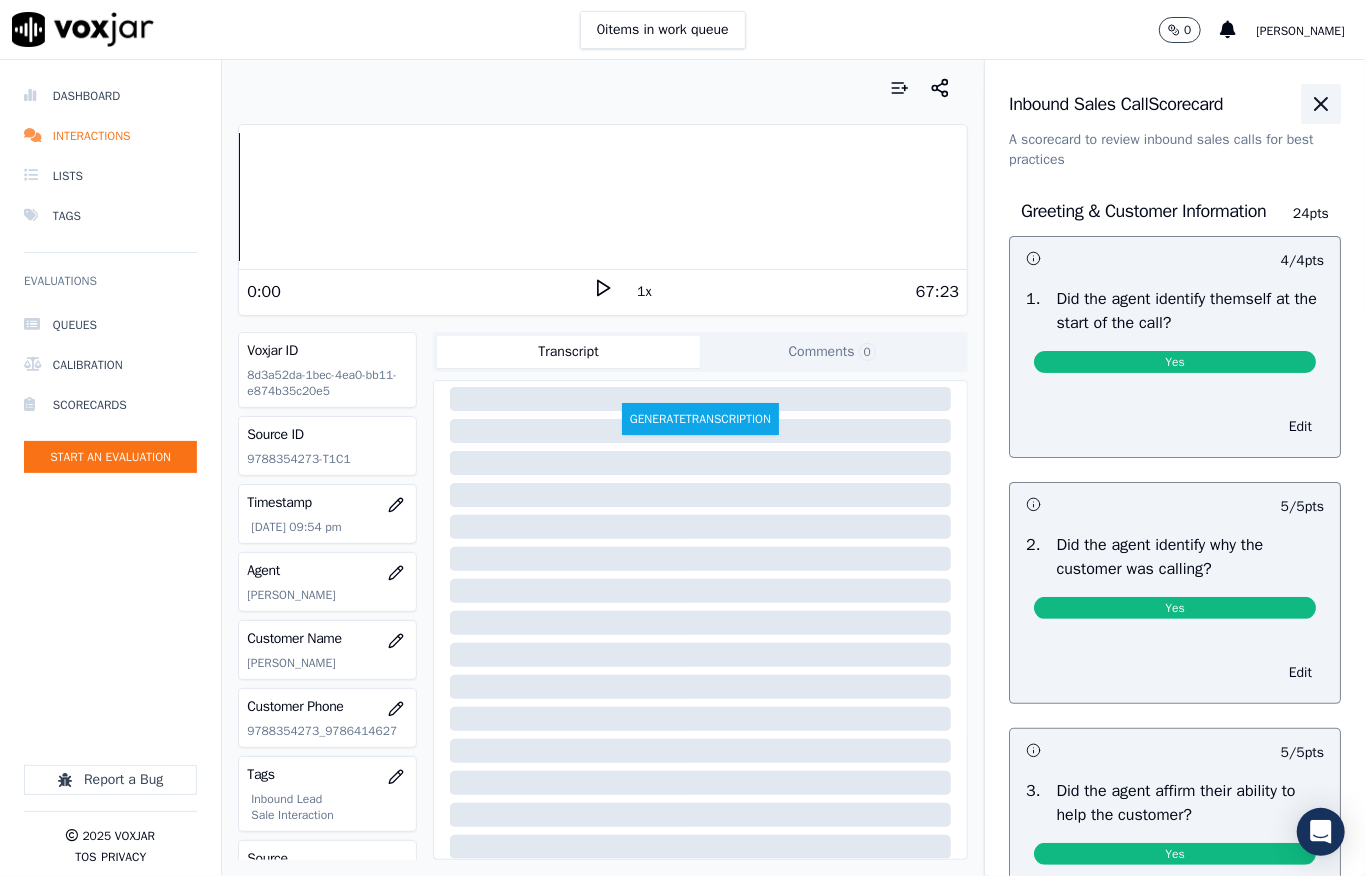 click 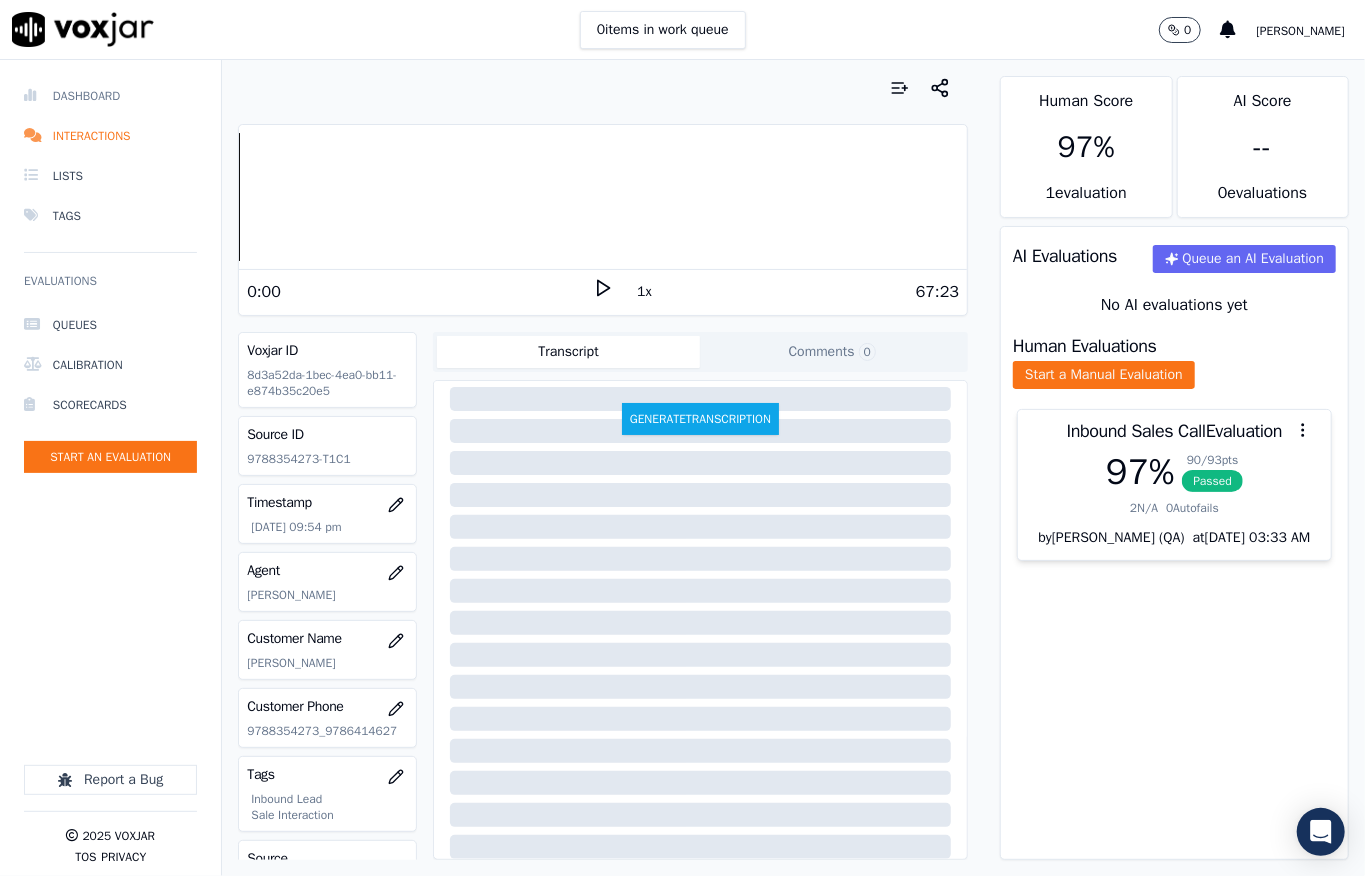 click on "Dashboard" at bounding box center [110, 96] 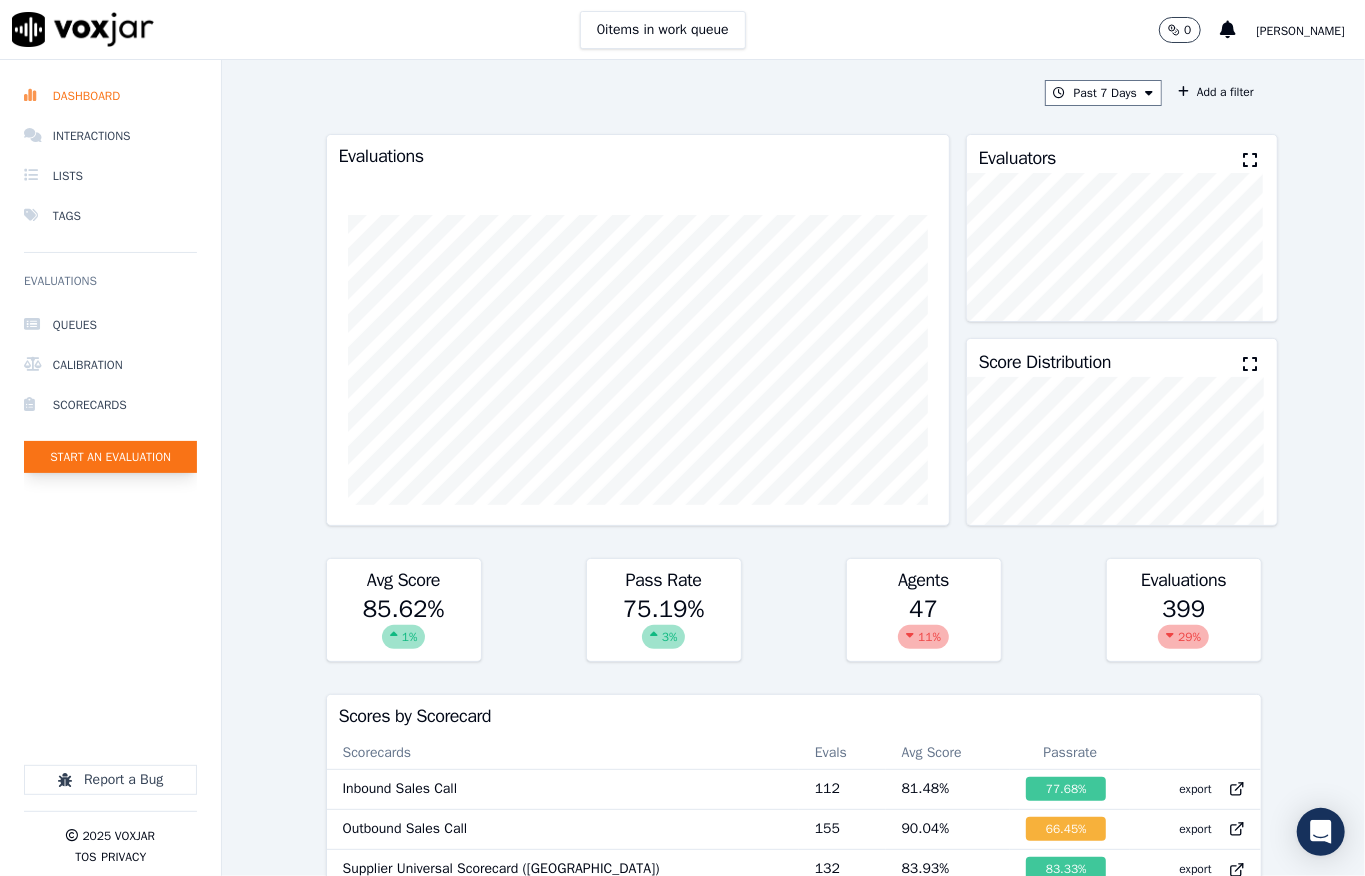 click on "Start an Evaluation" 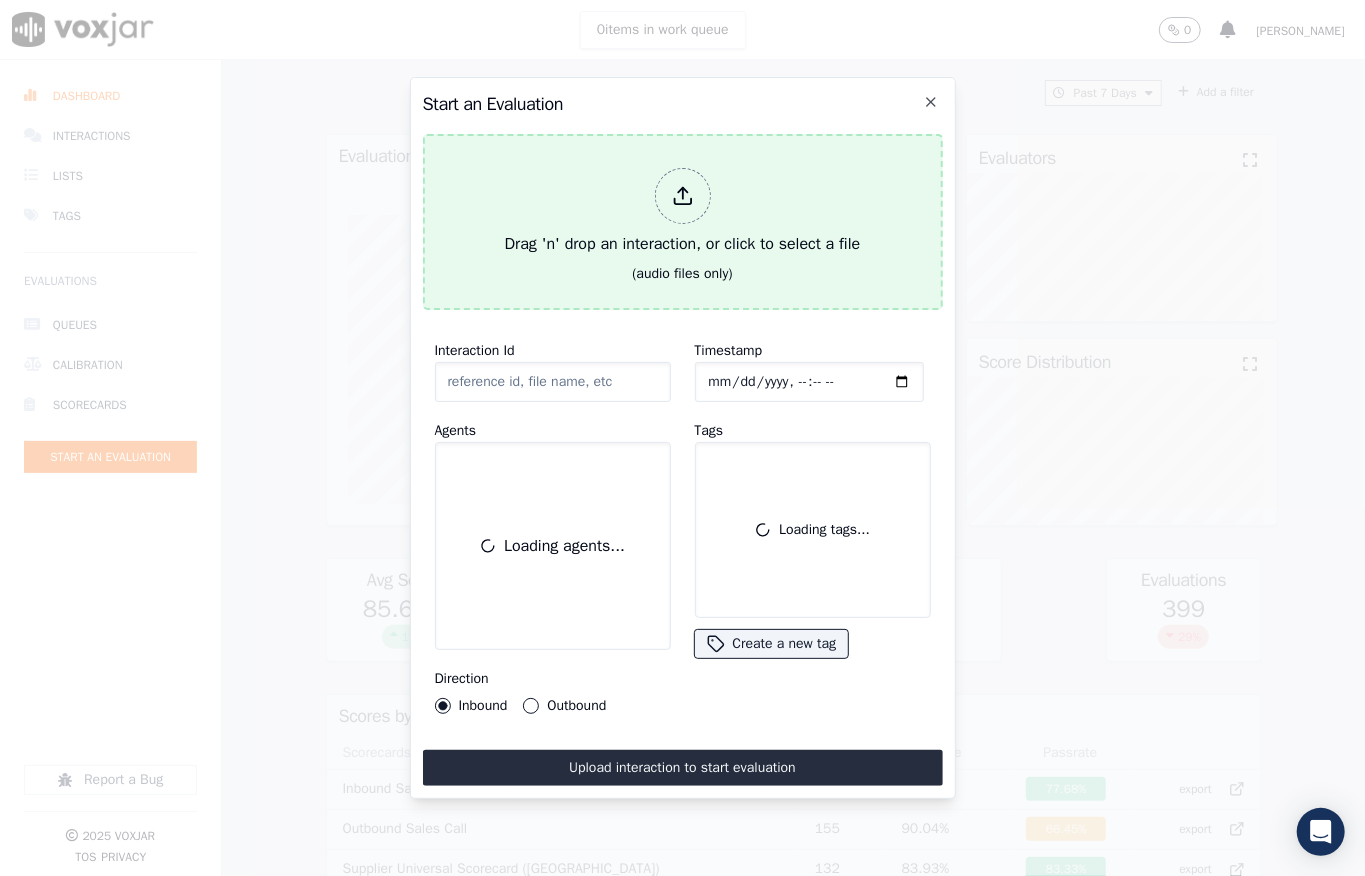 click 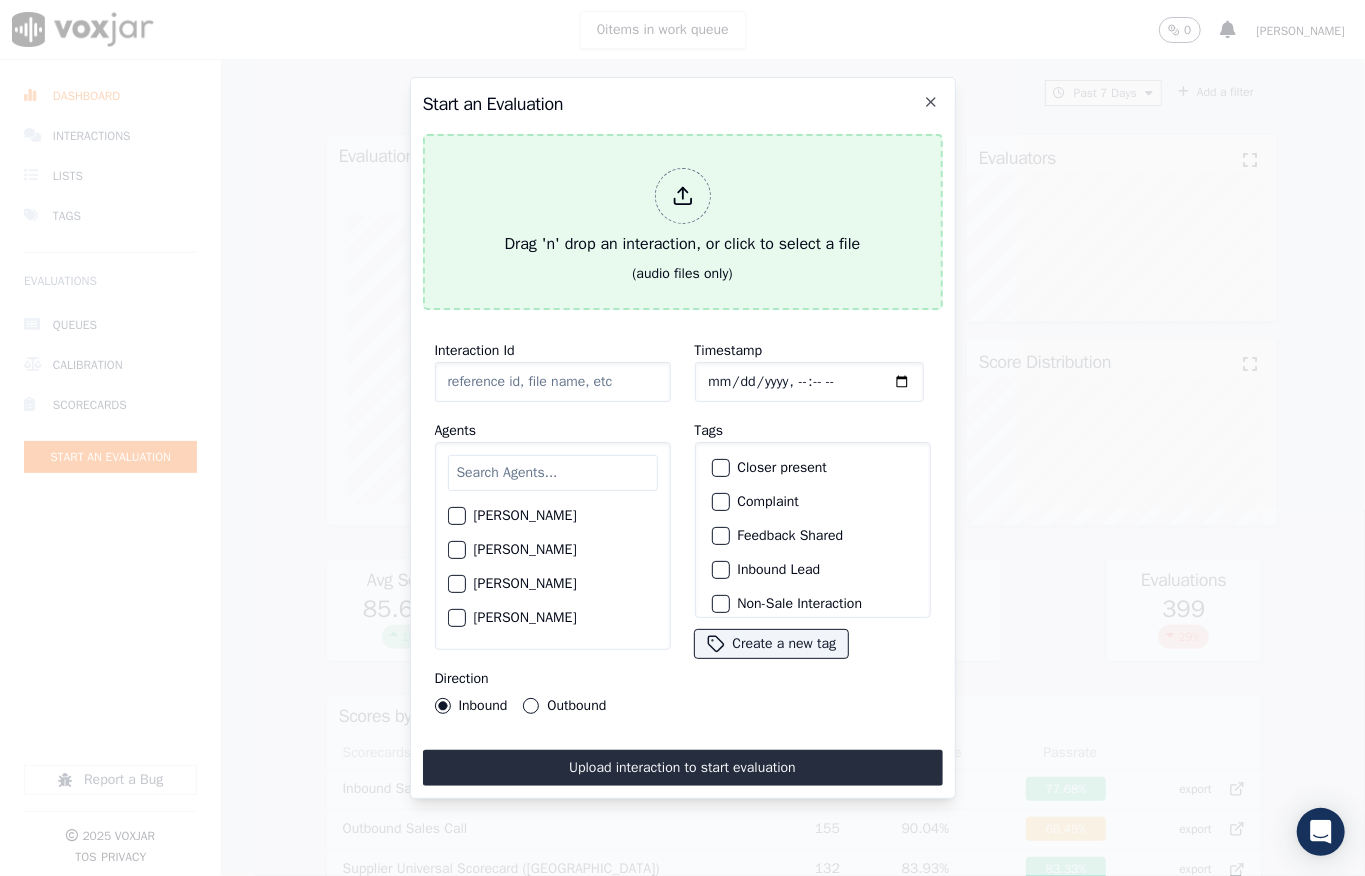 type on "20250708-164115_5702041350-all.mp3" 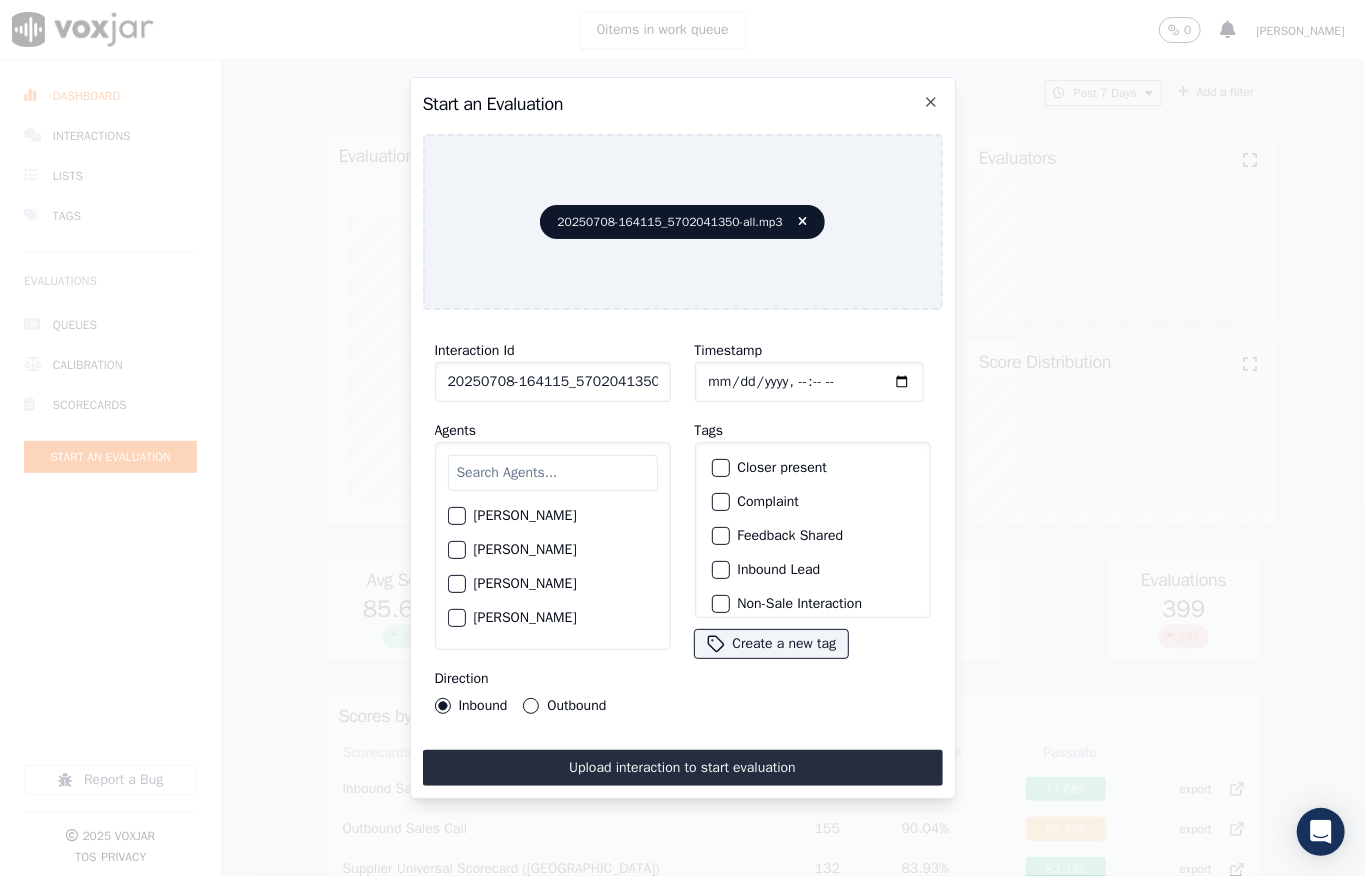 click on "Timestamp" 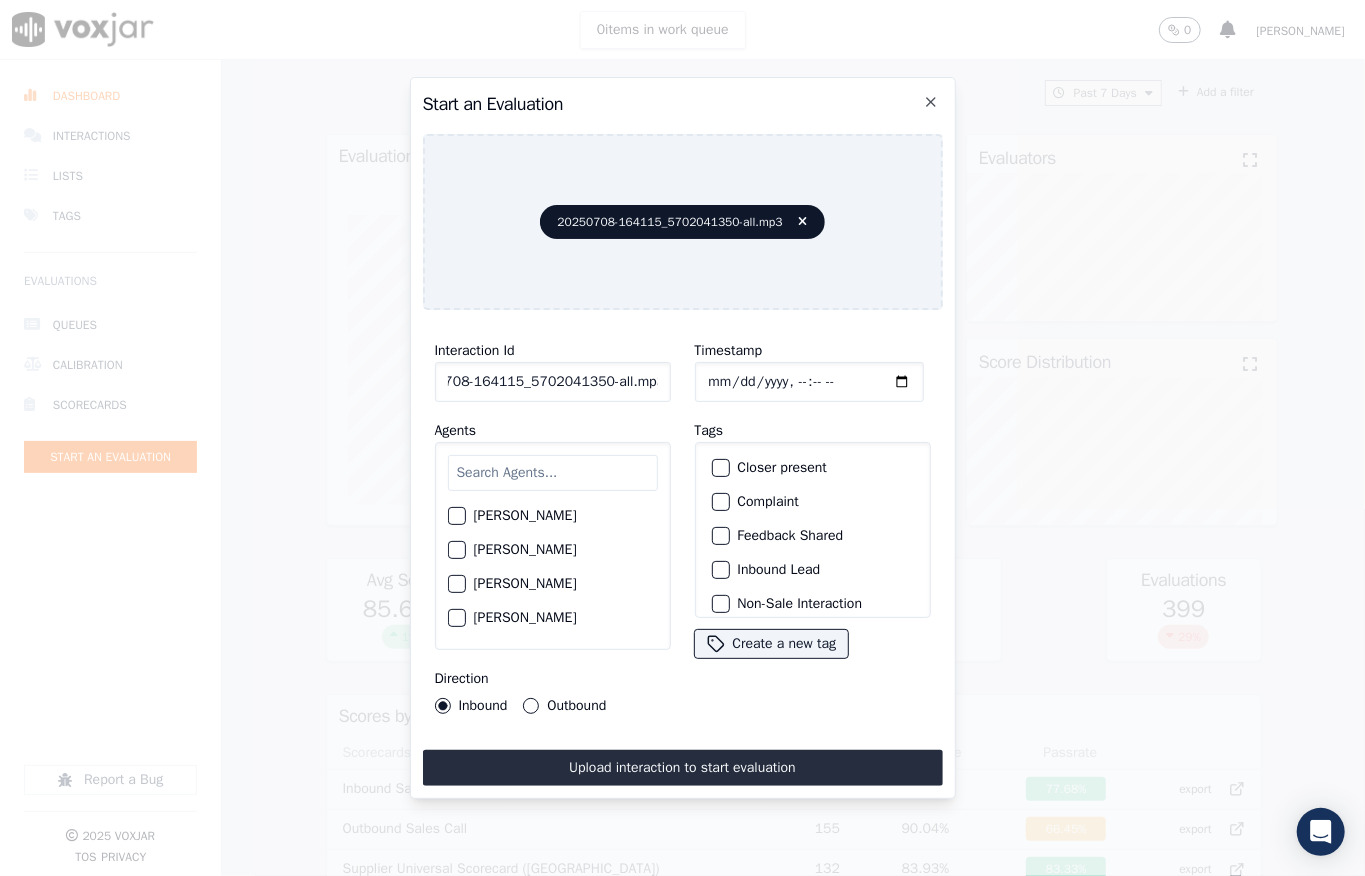 drag, startPoint x: 636, startPoint y: 373, endPoint x: 661, endPoint y: 381, distance: 26.24881 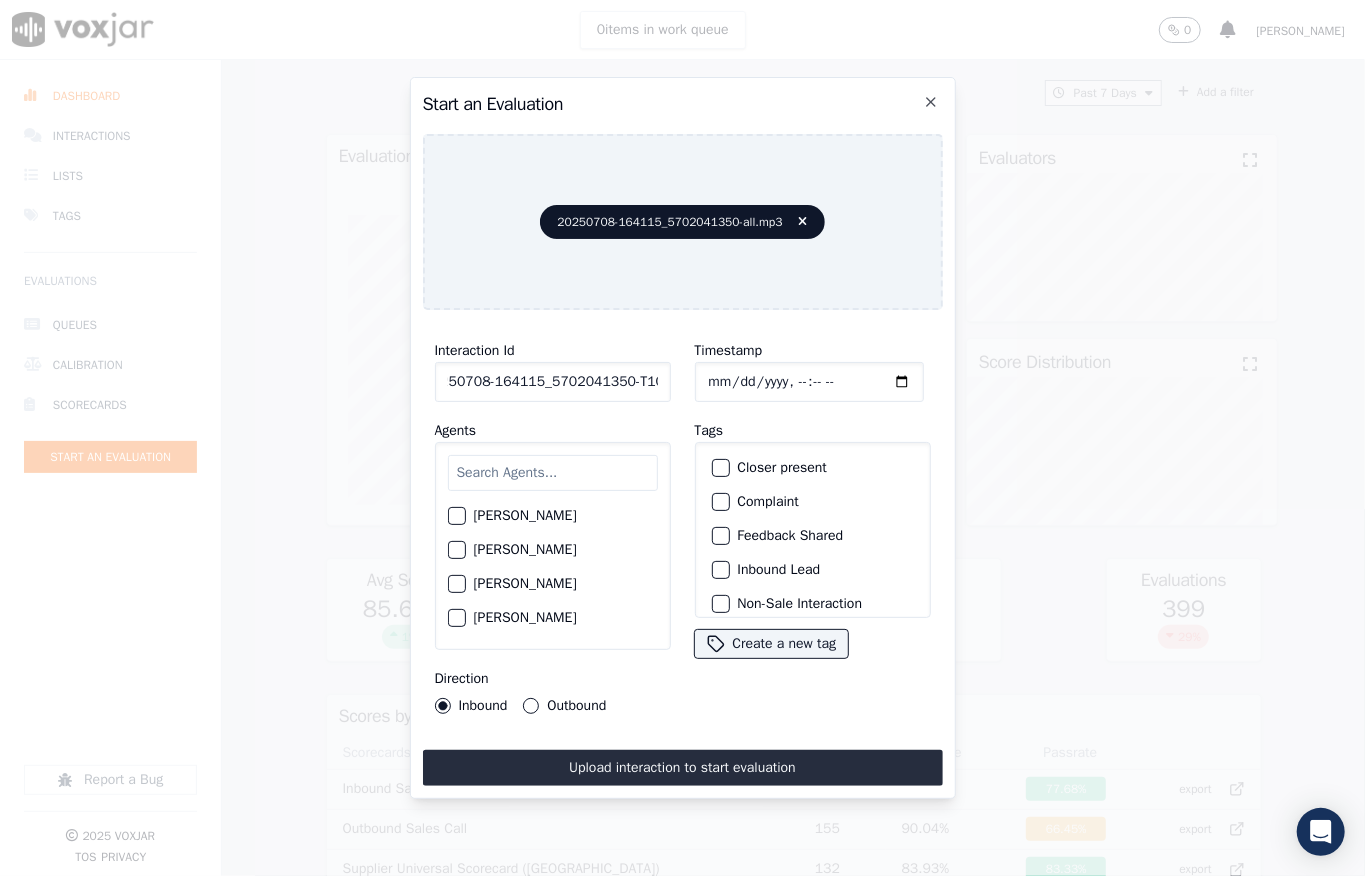 scroll, scrollTop: 0, scrollLeft: 32, axis: horizontal 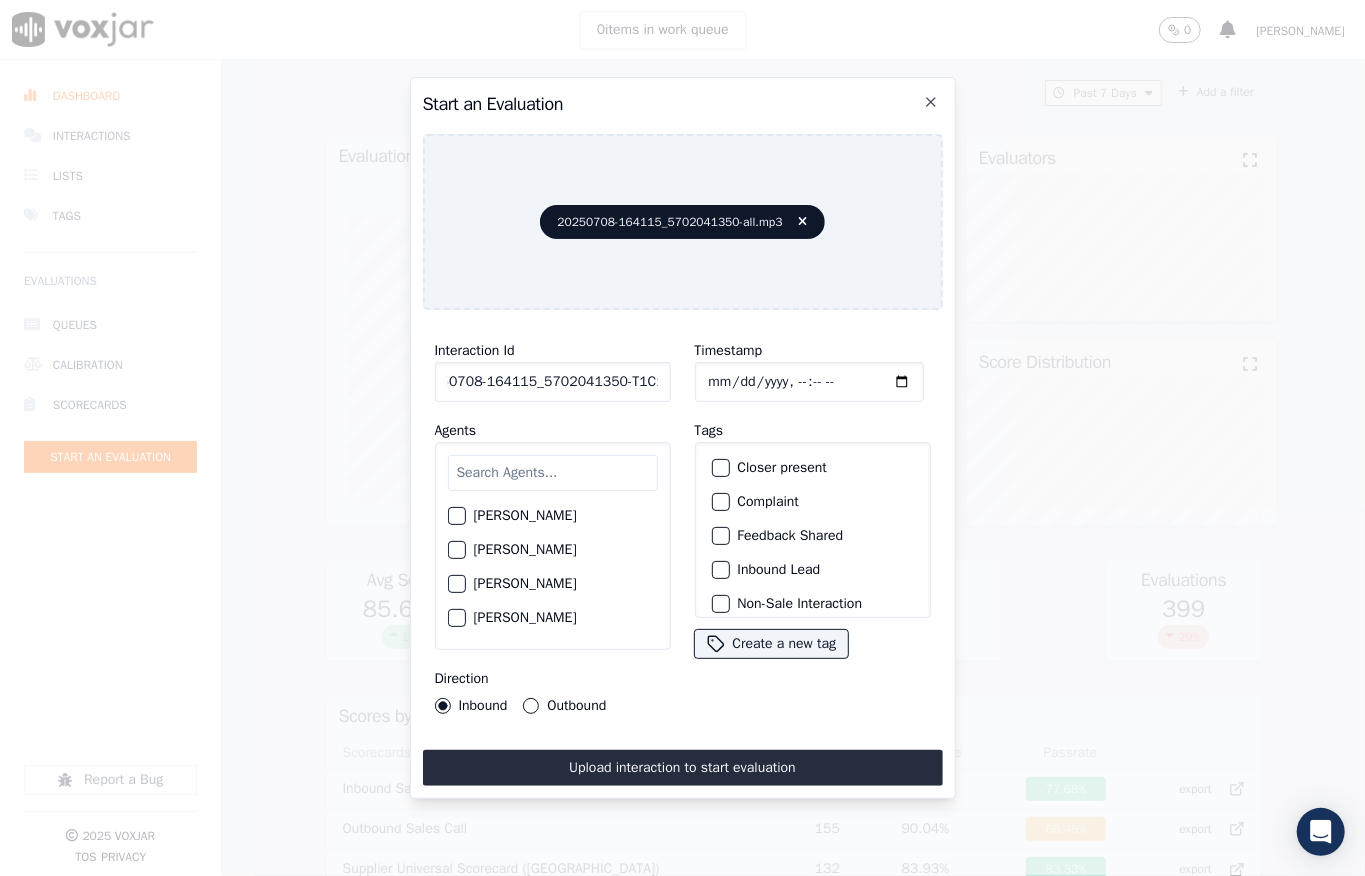 type on "20250708-164115_5702041350-T1C1" 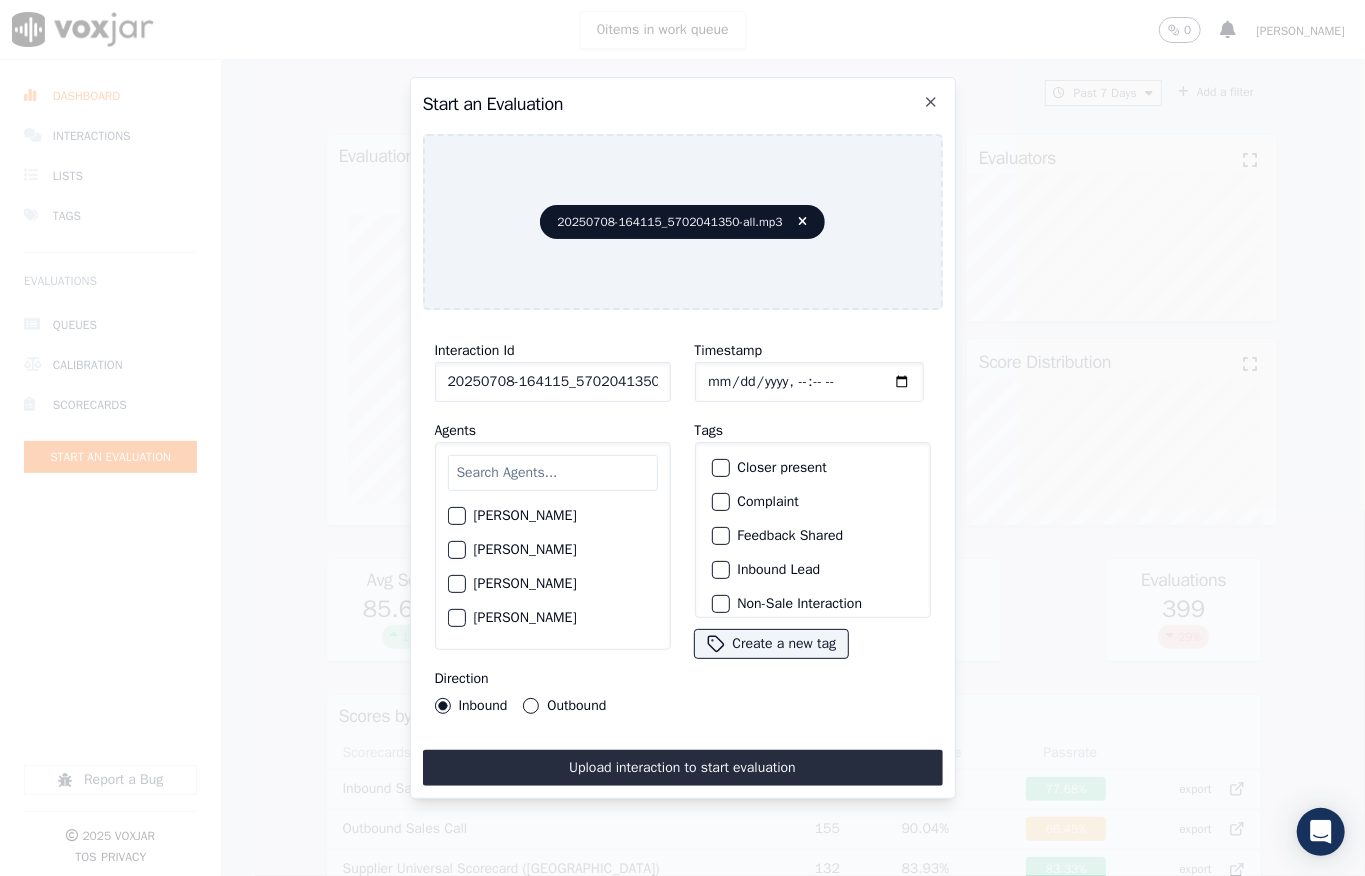 click at bounding box center (720, 570) 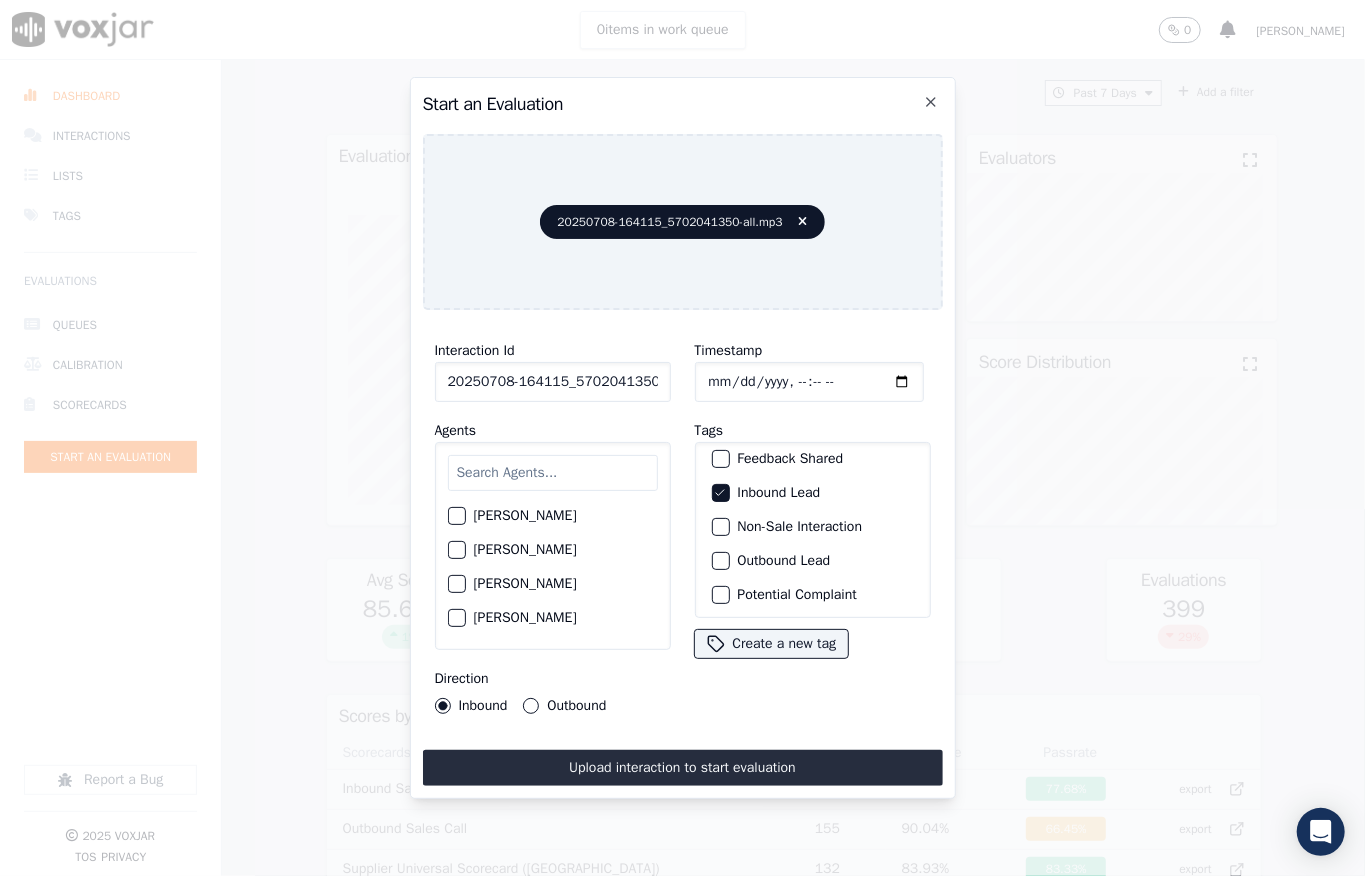 scroll, scrollTop: 200, scrollLeft: 0, axis: vertical 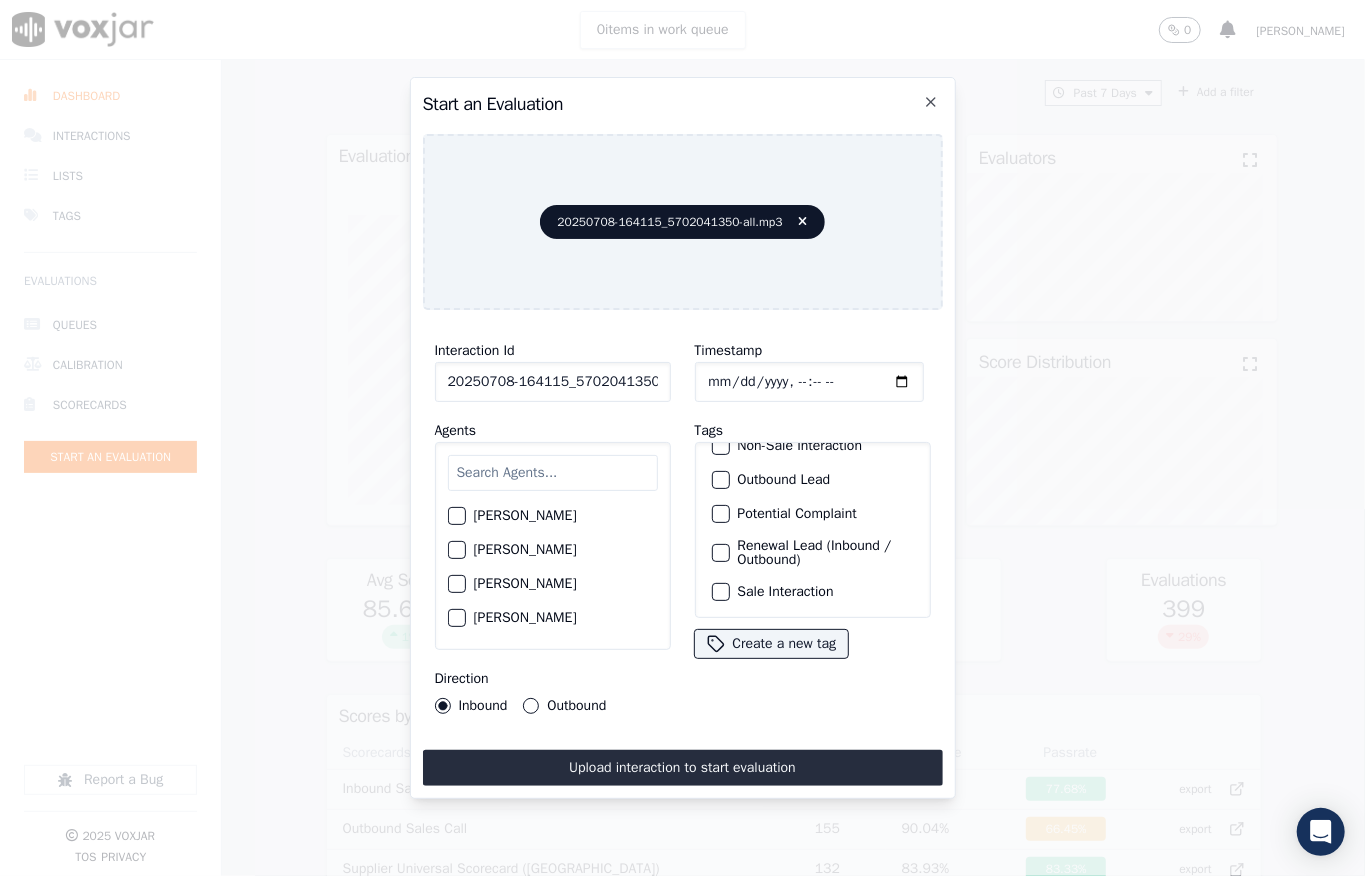 click at bounding box center (720, 592) 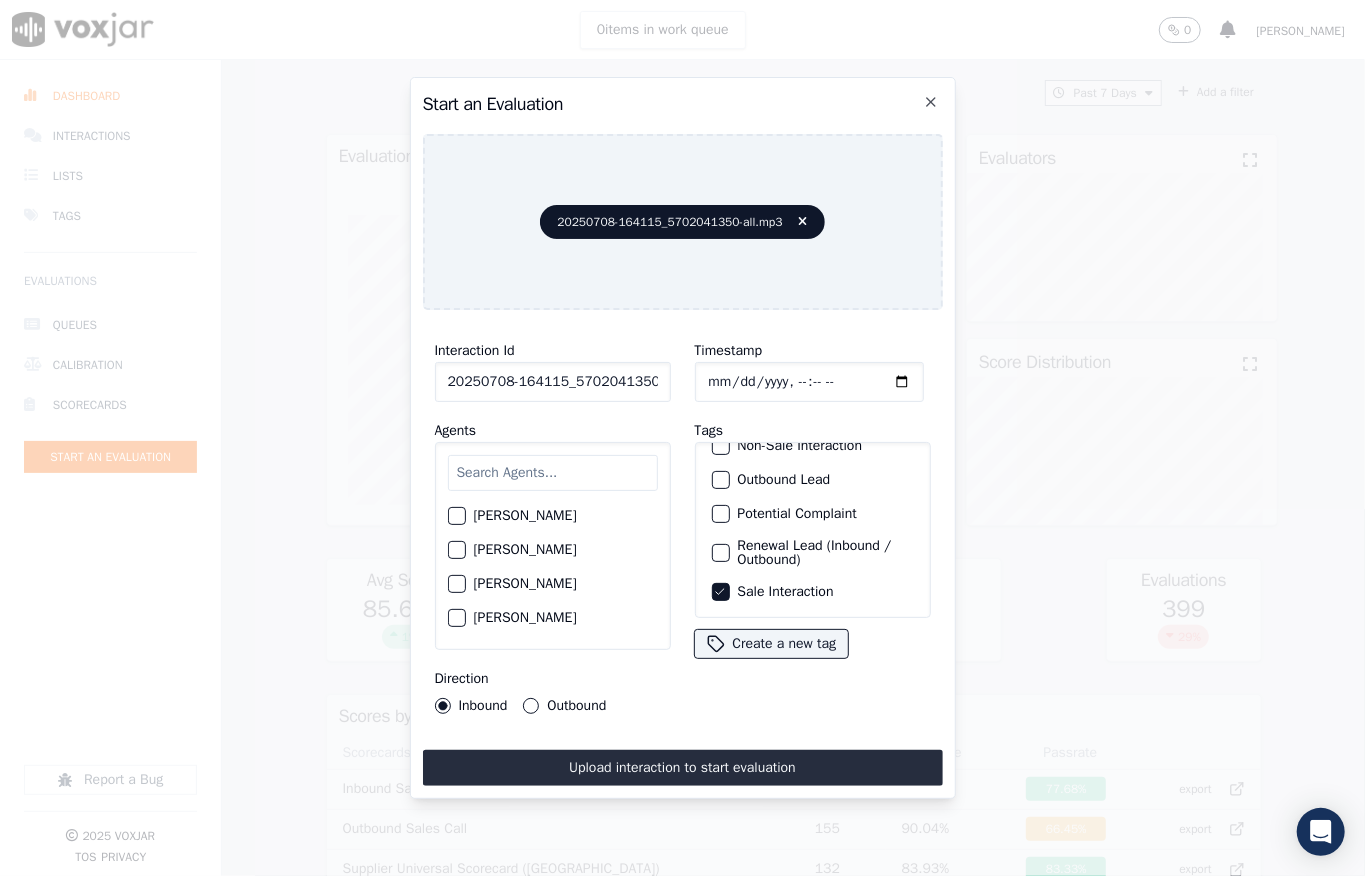 click at bounding box center [553, 473] 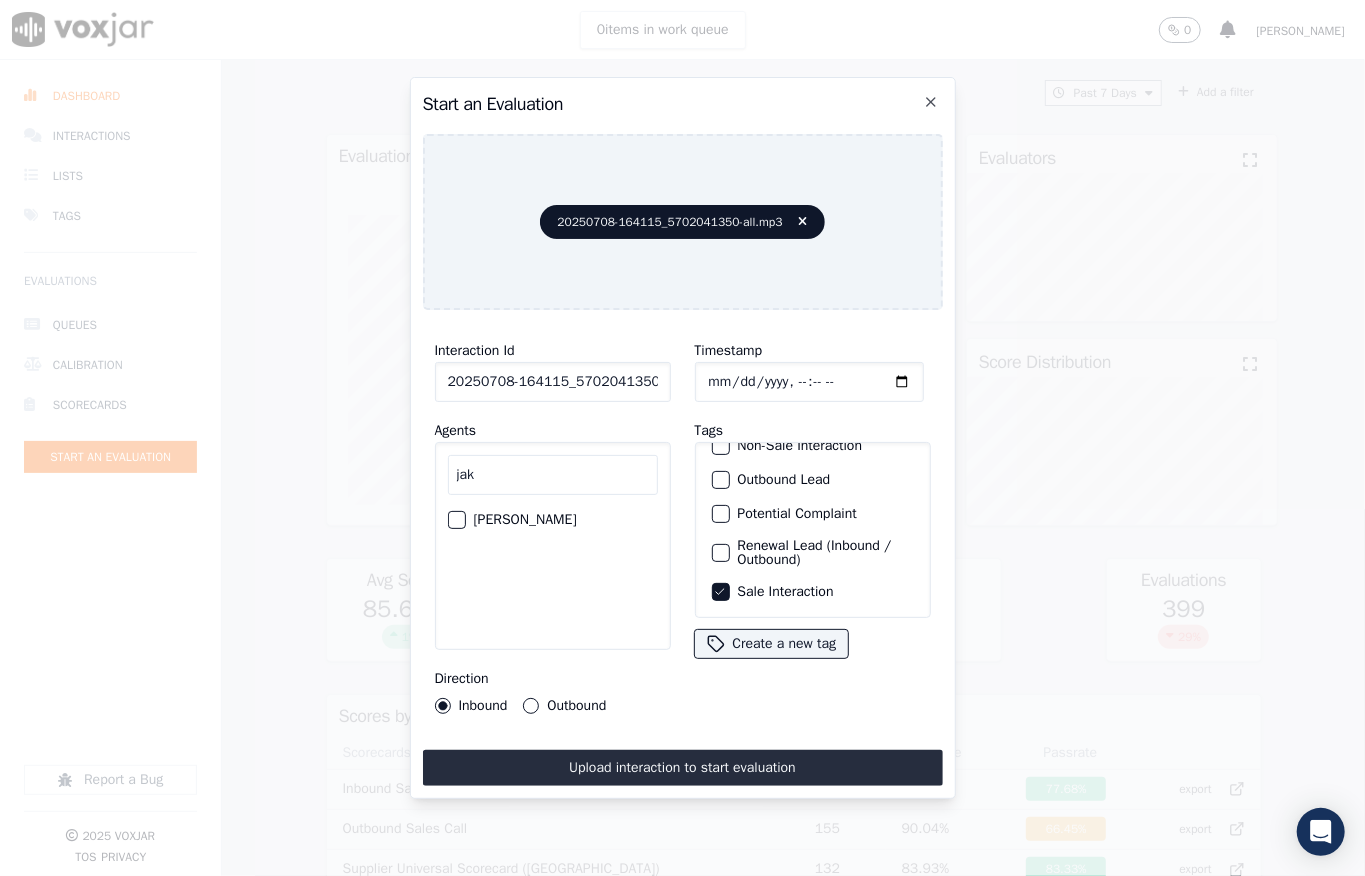 type on "jak" 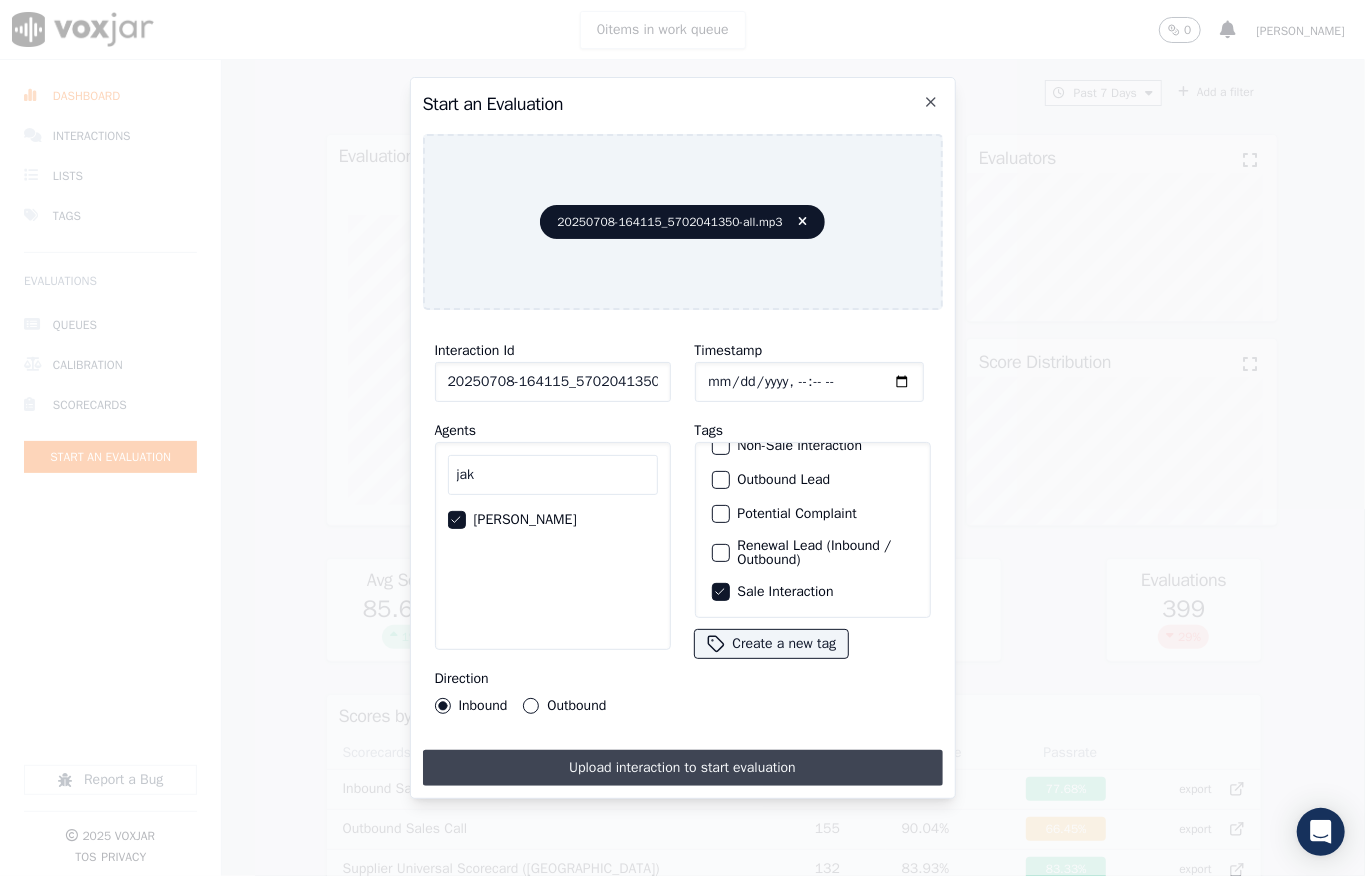 click on "Upload interaction to start evaluation" at bounding box center [683, 768] 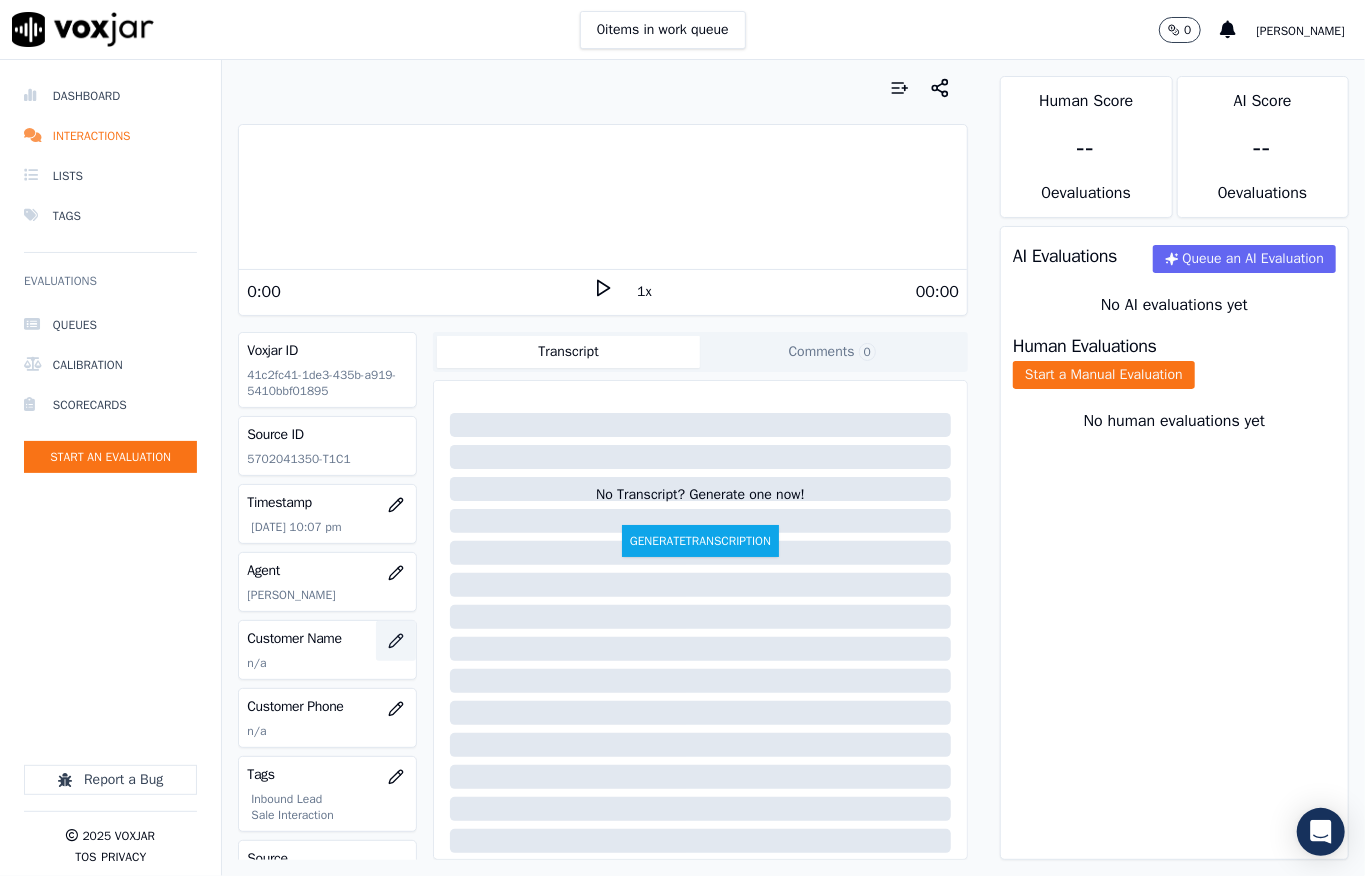 click 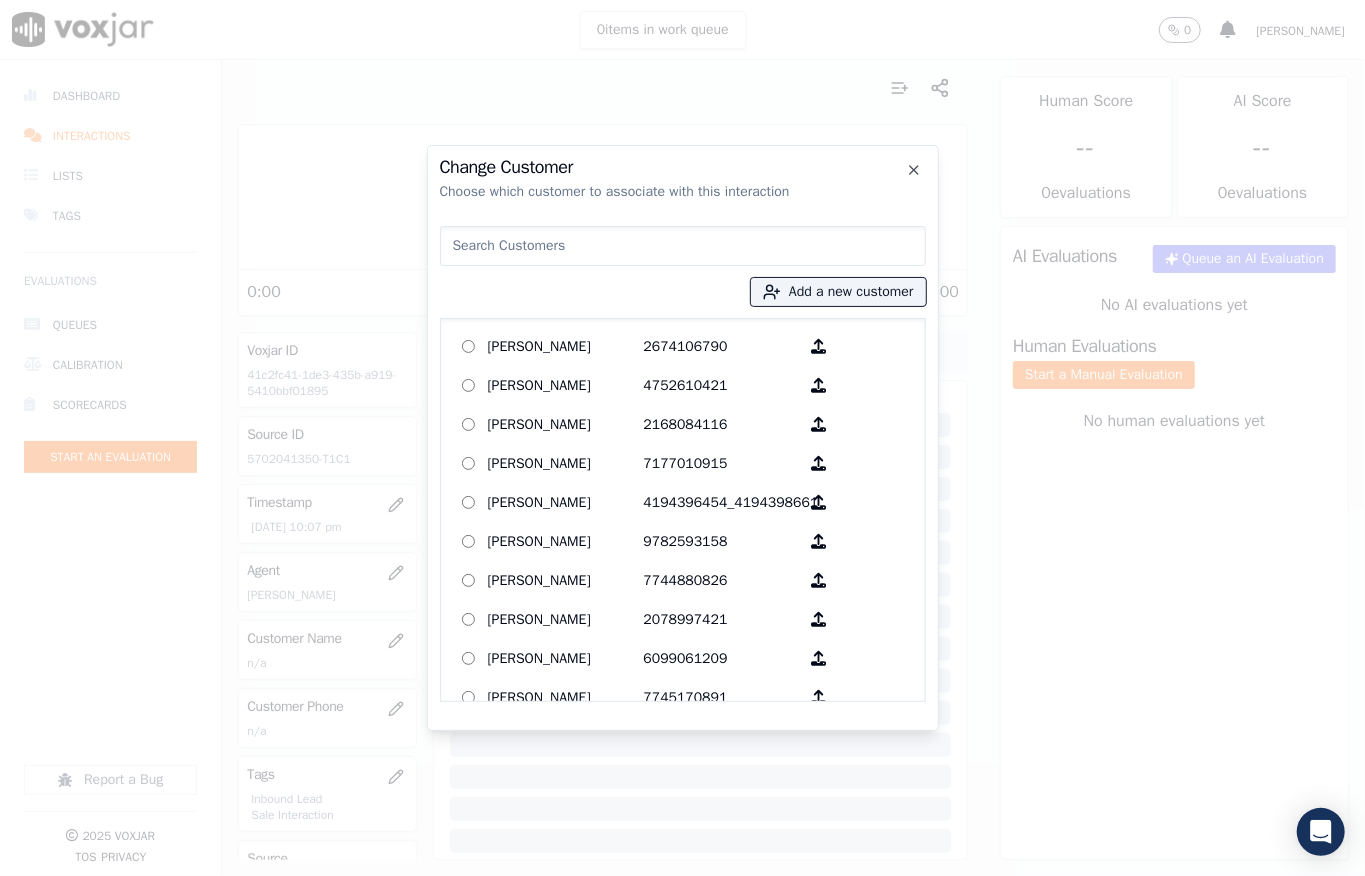 type on "DAWN KREAMER" 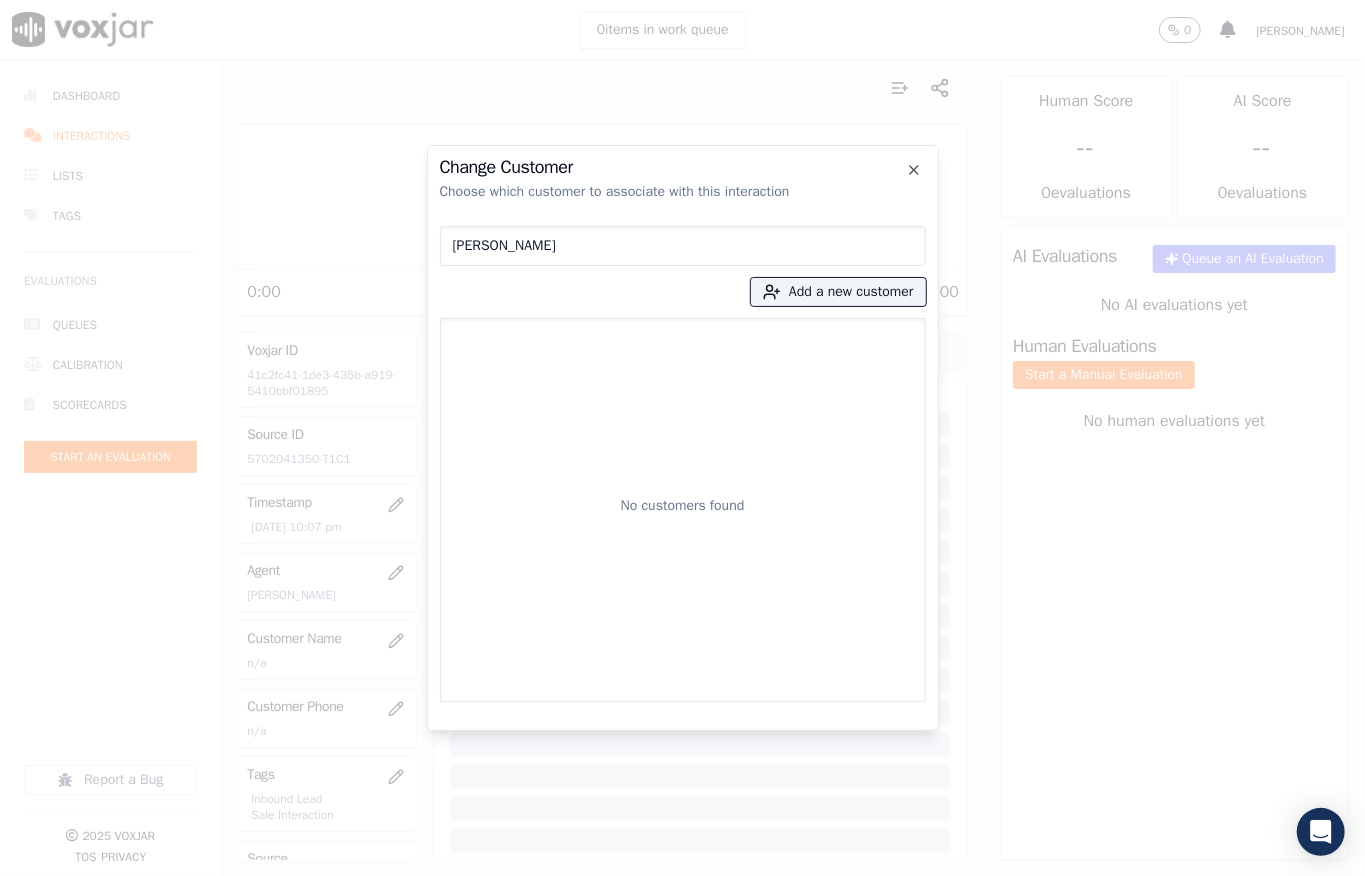 drag, startPoint x: 582, startPoint y: 252, endPoint x: 312, endPoint y: 240, distance: 270.26654 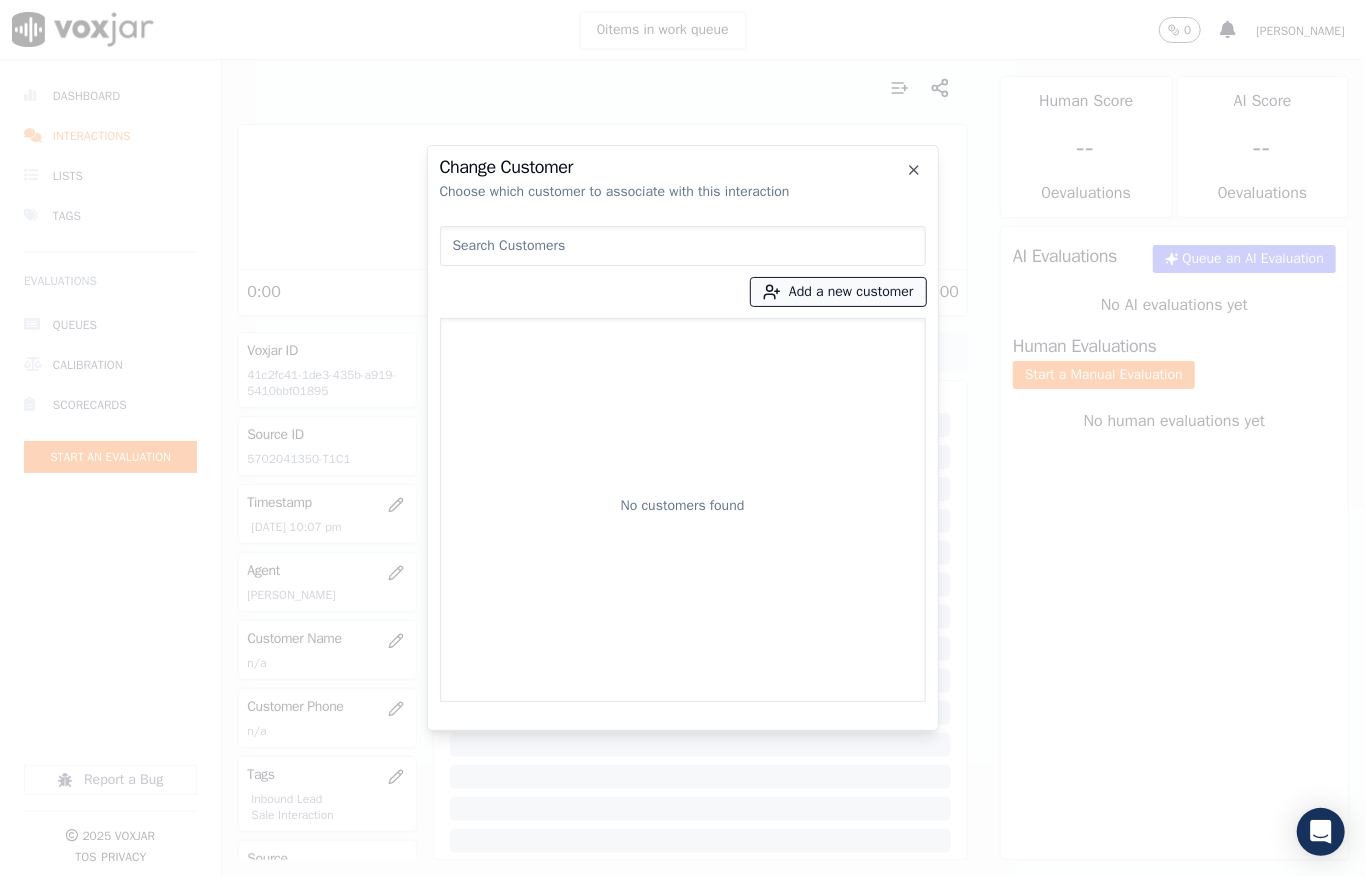 click on "Add a new customer" at bounding box center (838, 292) 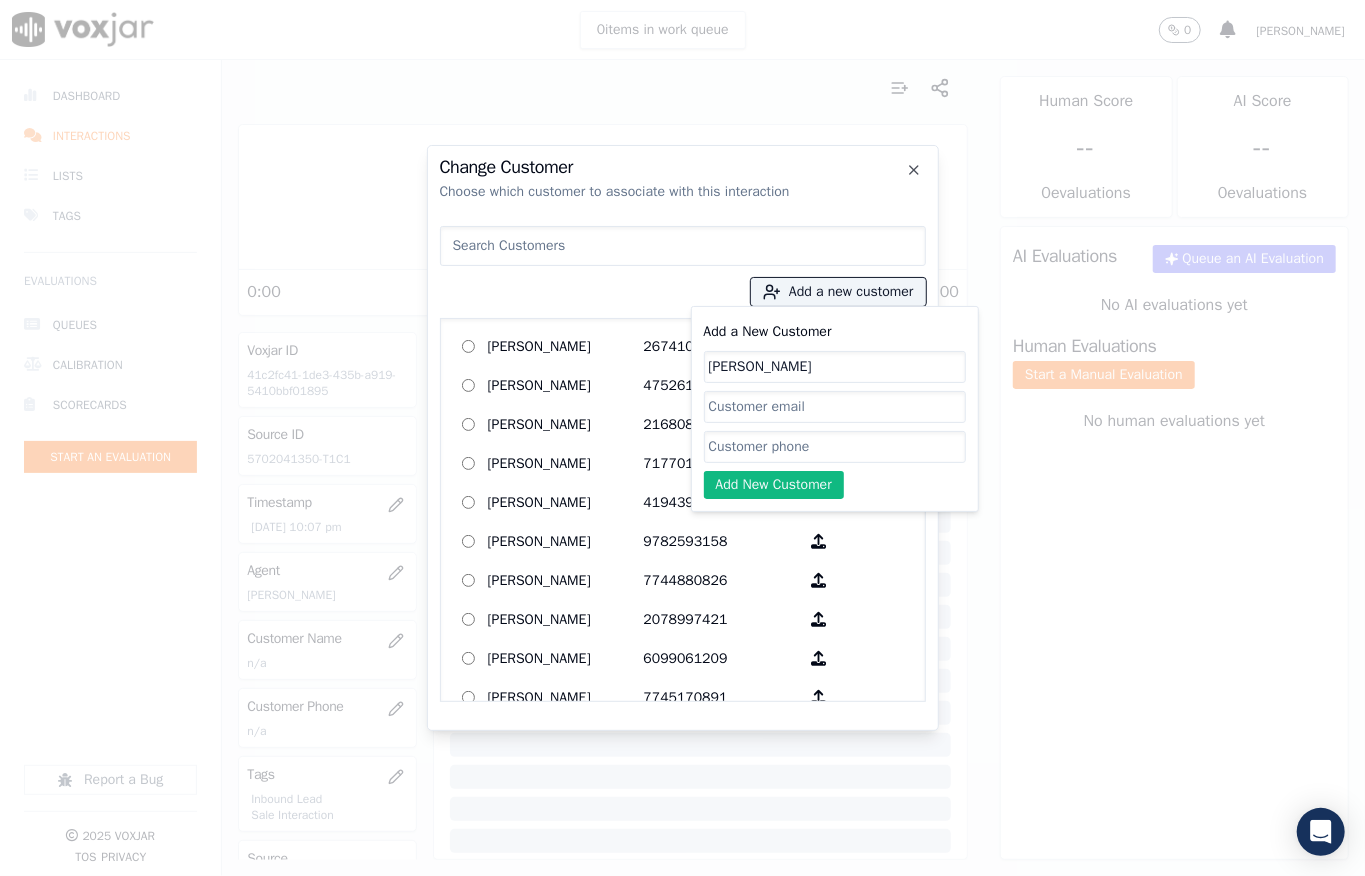 type on "DAWN KREAMER" 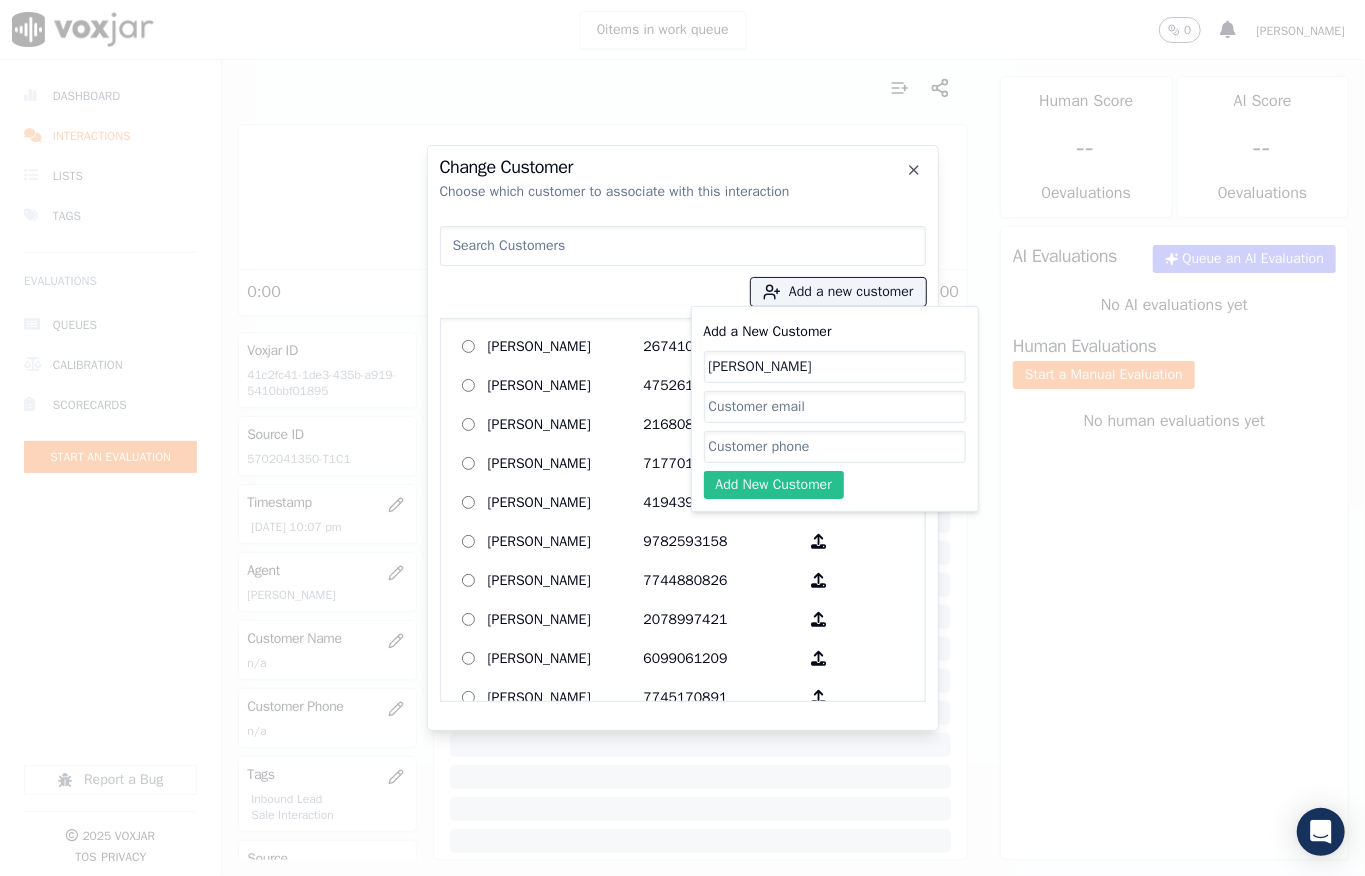 paste on "5702041350" 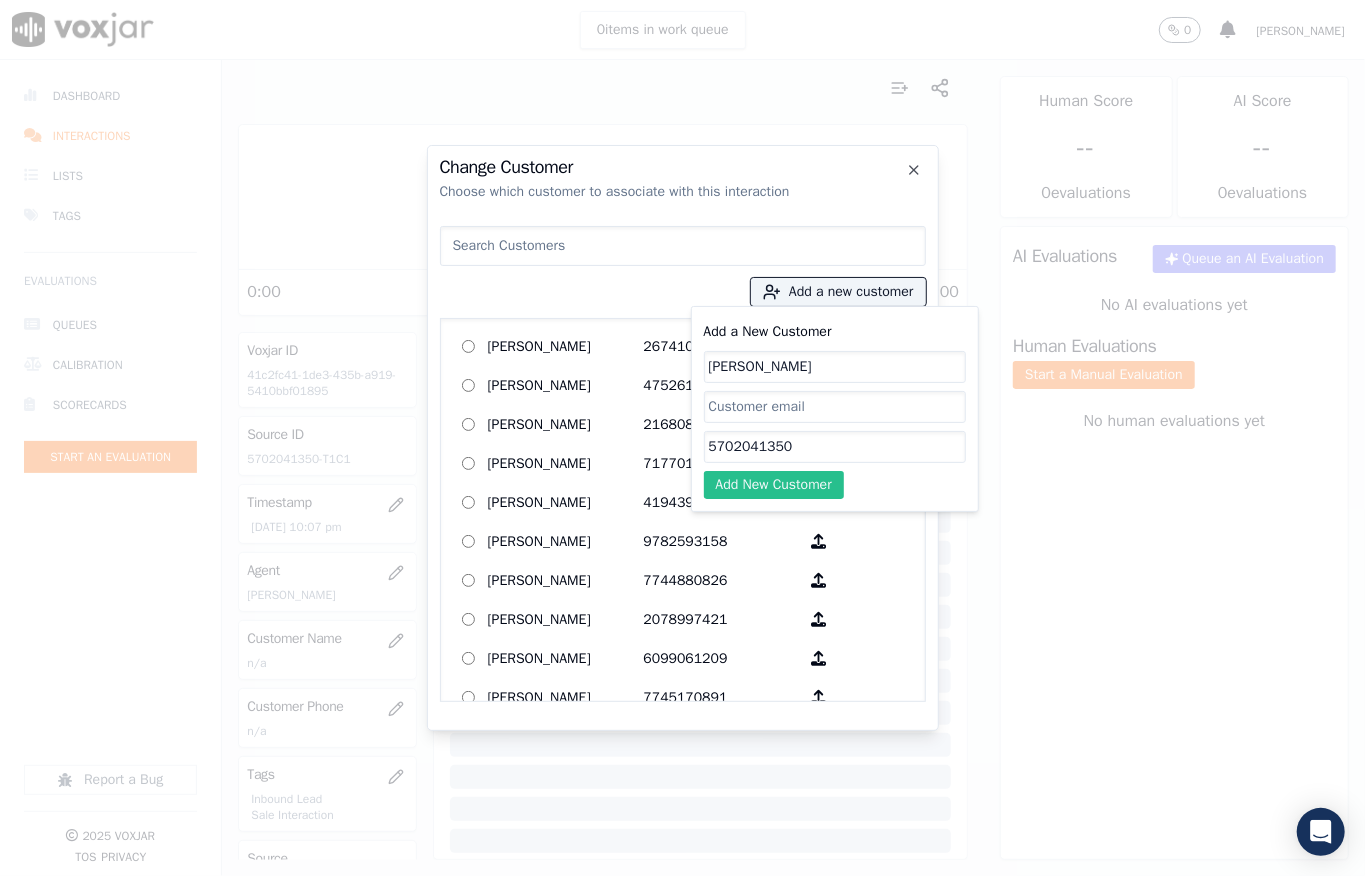 type on "5702041350" 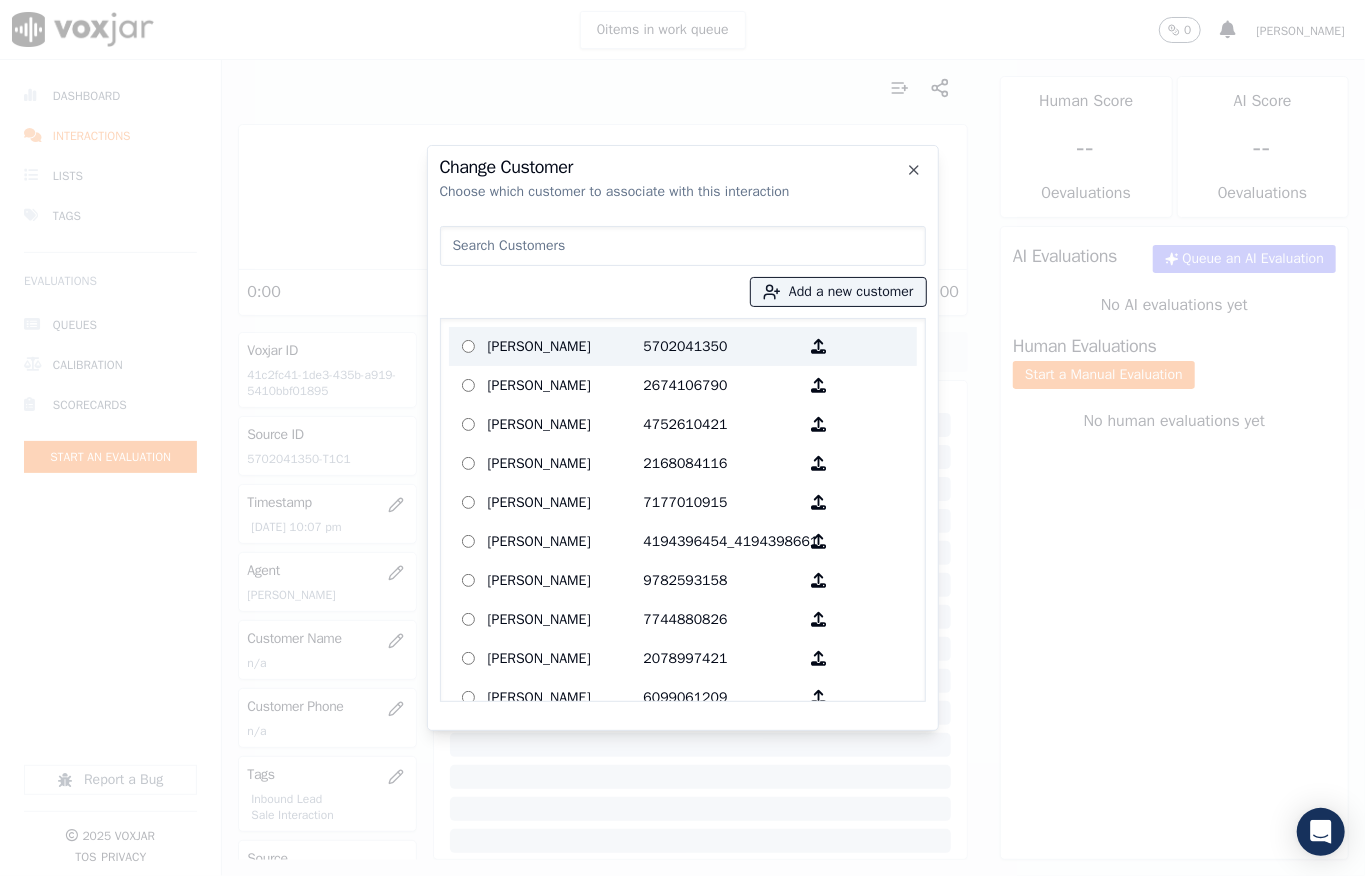 click on "DAWN KREAMER" at bounding box center (566, 346) 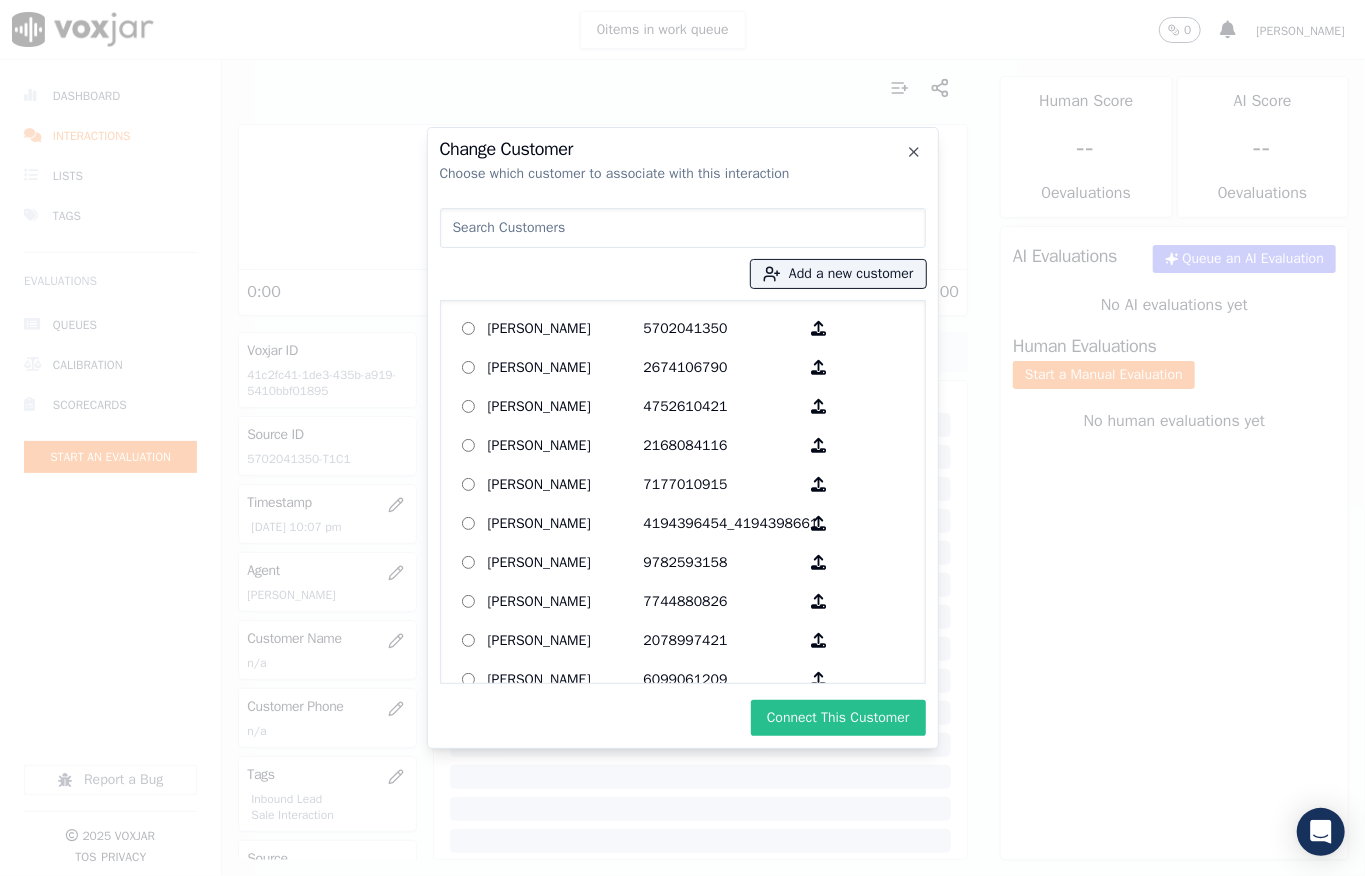 click on "Connect This Customer" at bounding box center (838, 718) 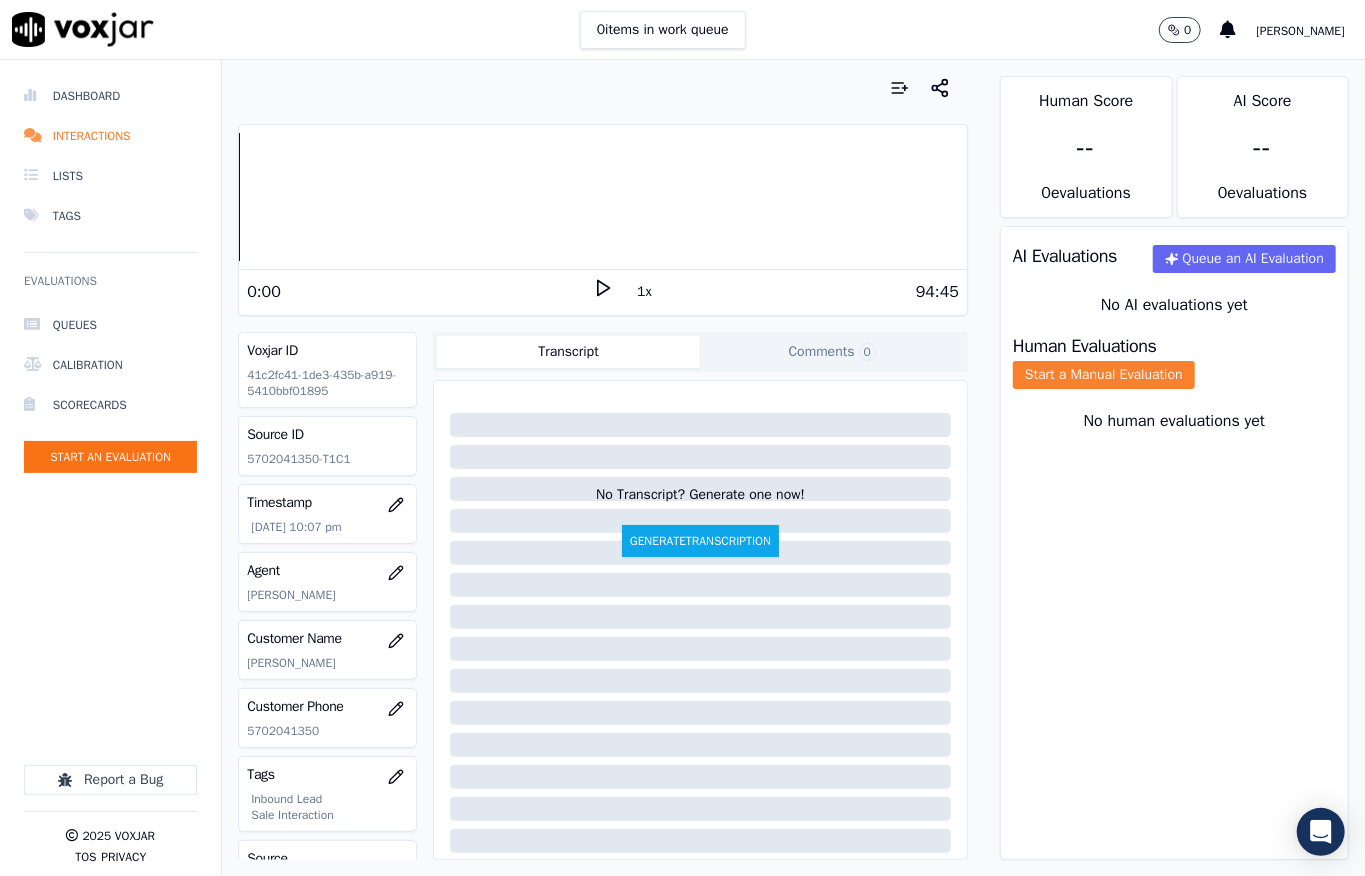 click on "Start a Manual Evaluation" 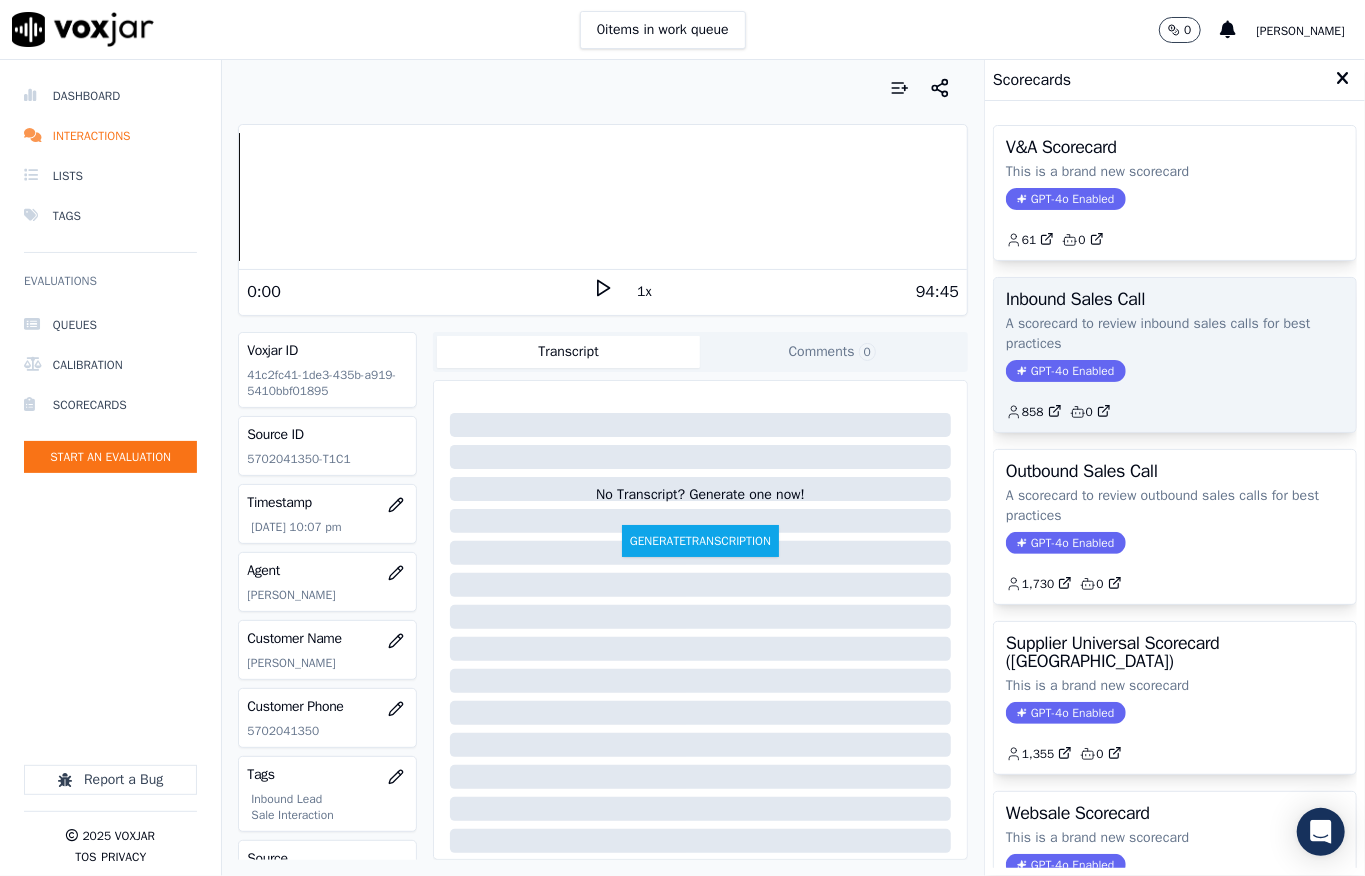 drag, startPoint x: 1021, startPoint y: 372, endPoint x: 1057, endPoint y: 444, distance: 80.49844 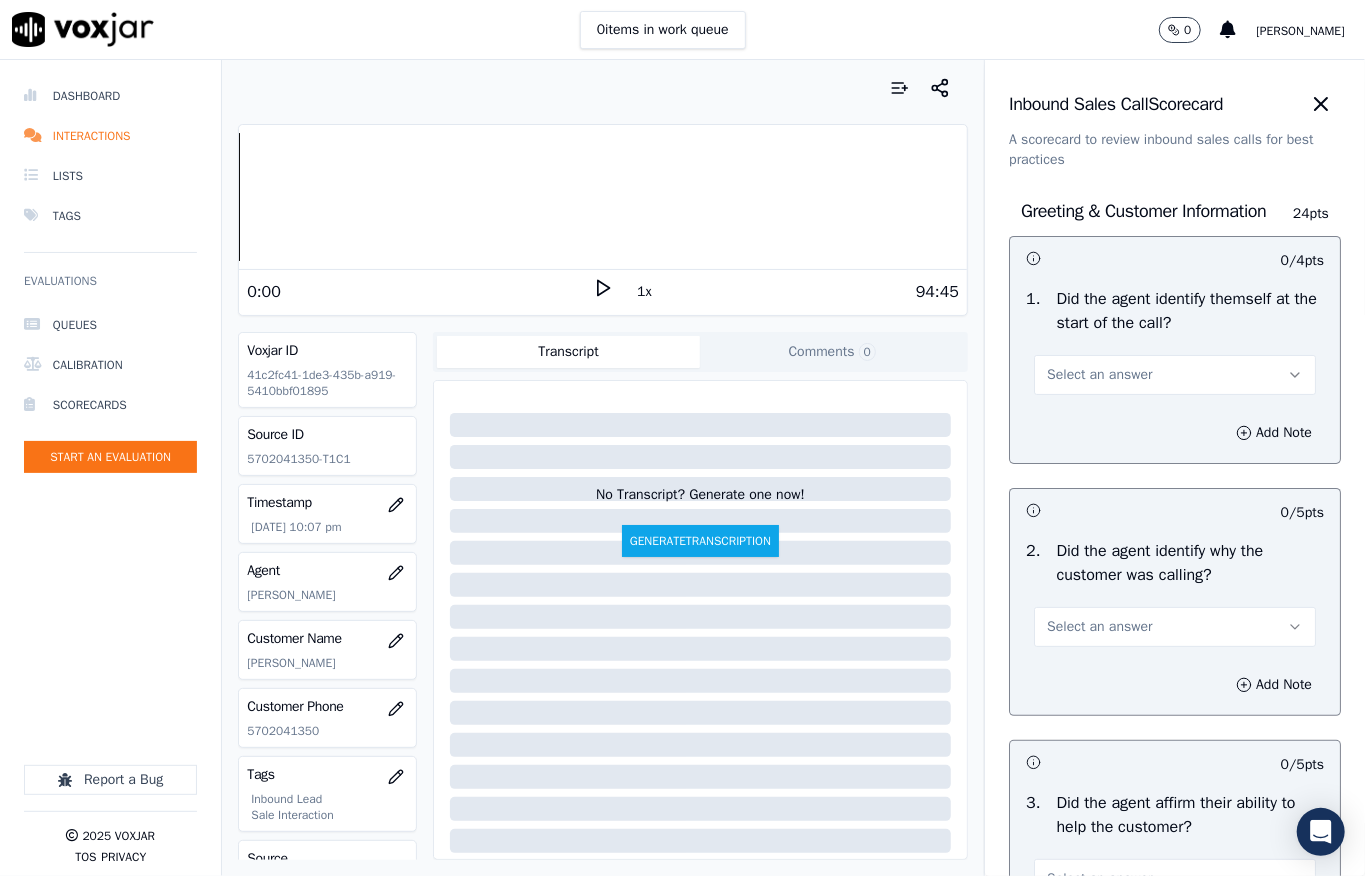 drag, startPoint x: 1084, startPoint y: 386, endPoint x: 1085, endPoint y: 398, distance: 12.0415945 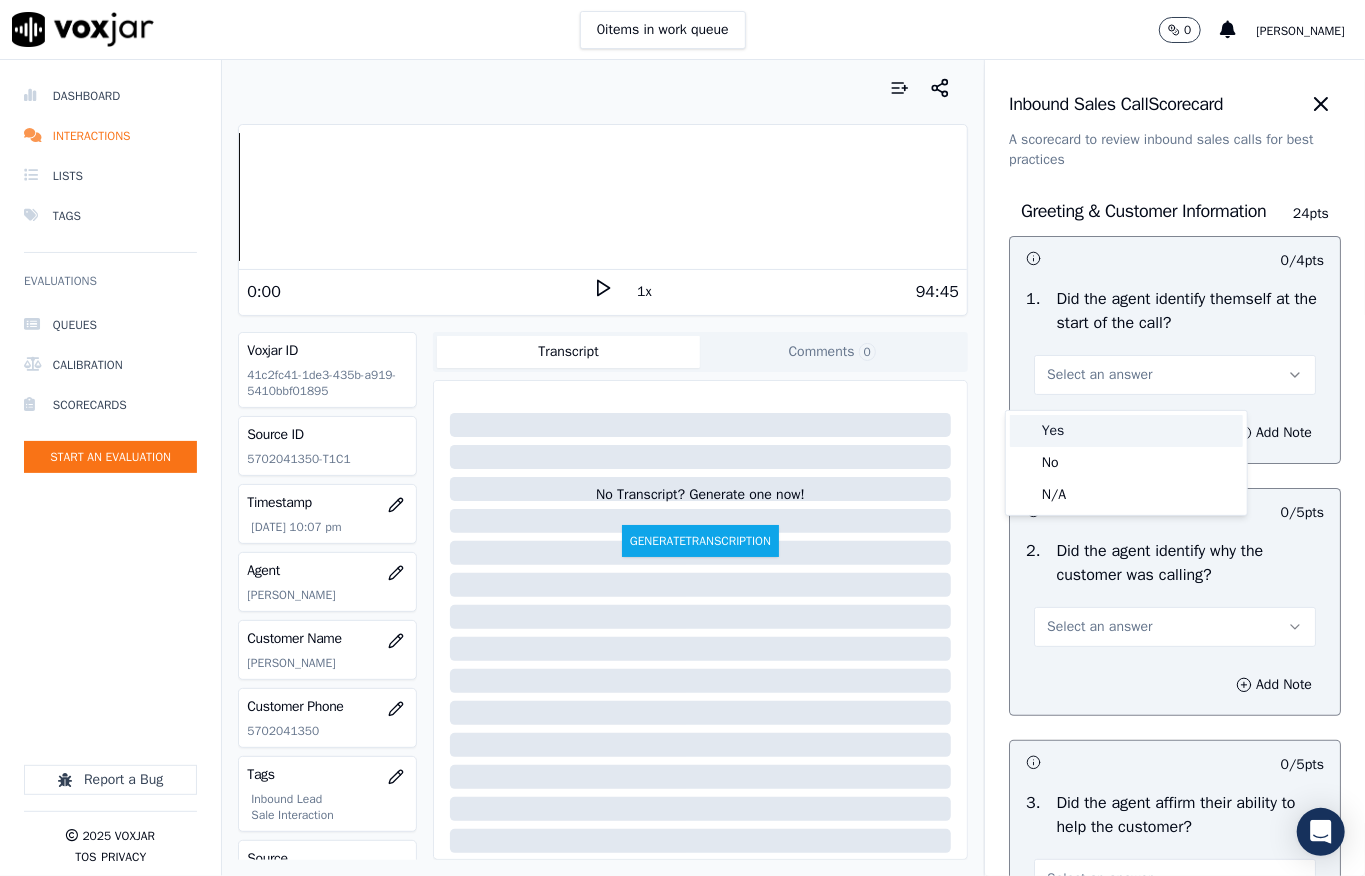 click on "Yes" at bounding box center (1126, 431) 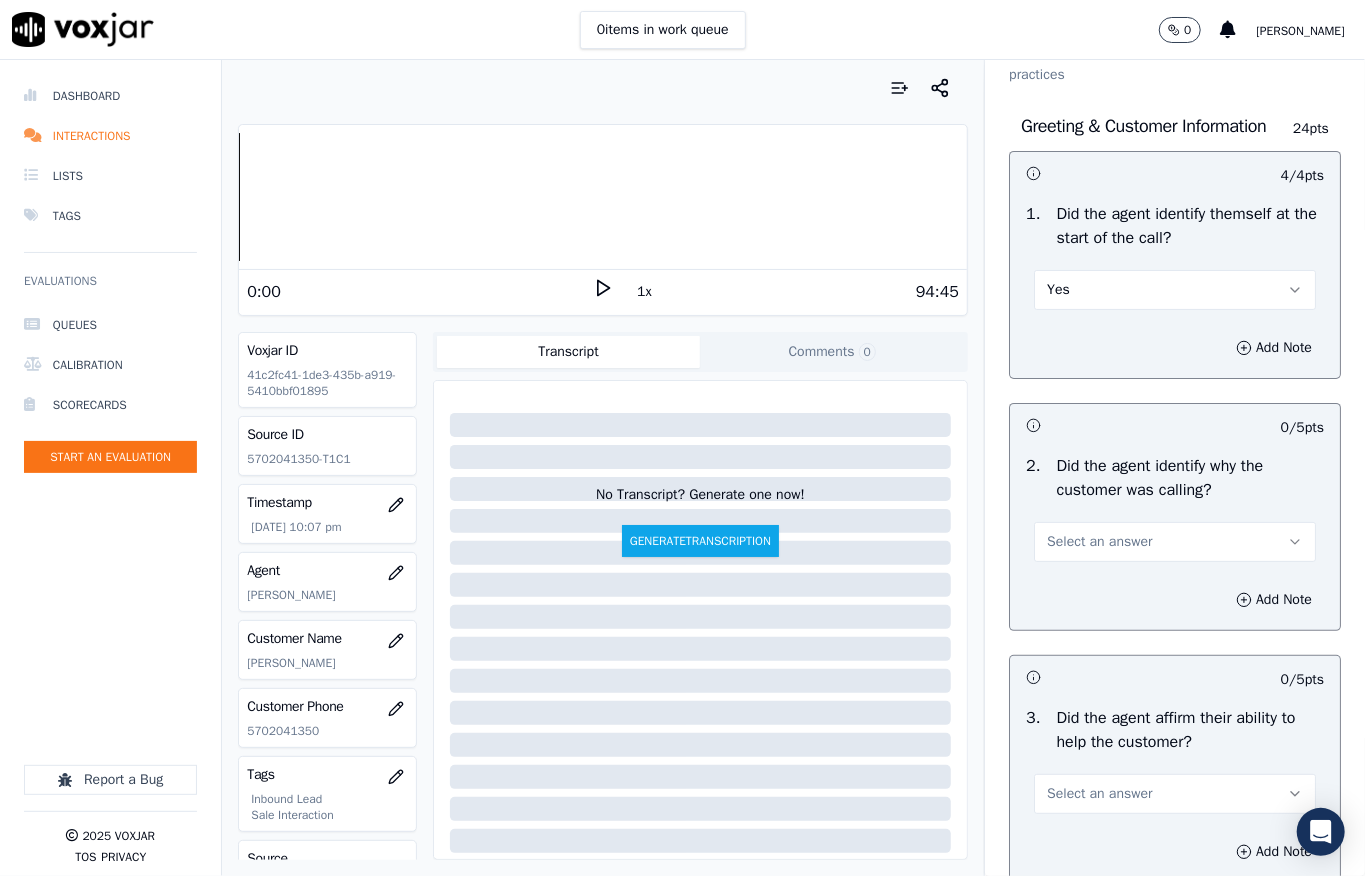 scroll, scrollTop: 133, scrollLeft: 0, axis: vertical 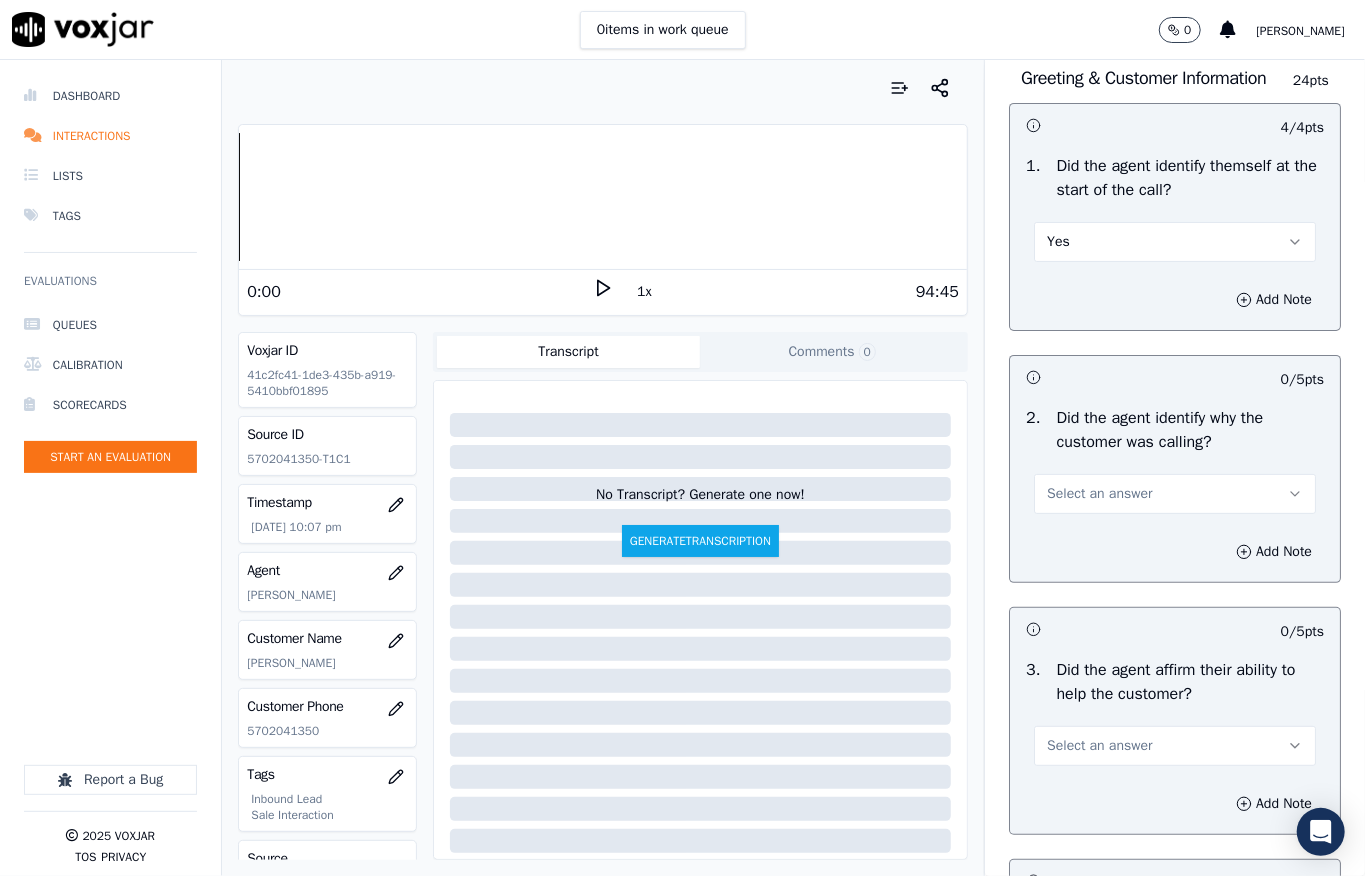 click on "Select an answer" at bounding box center [1099, 494] 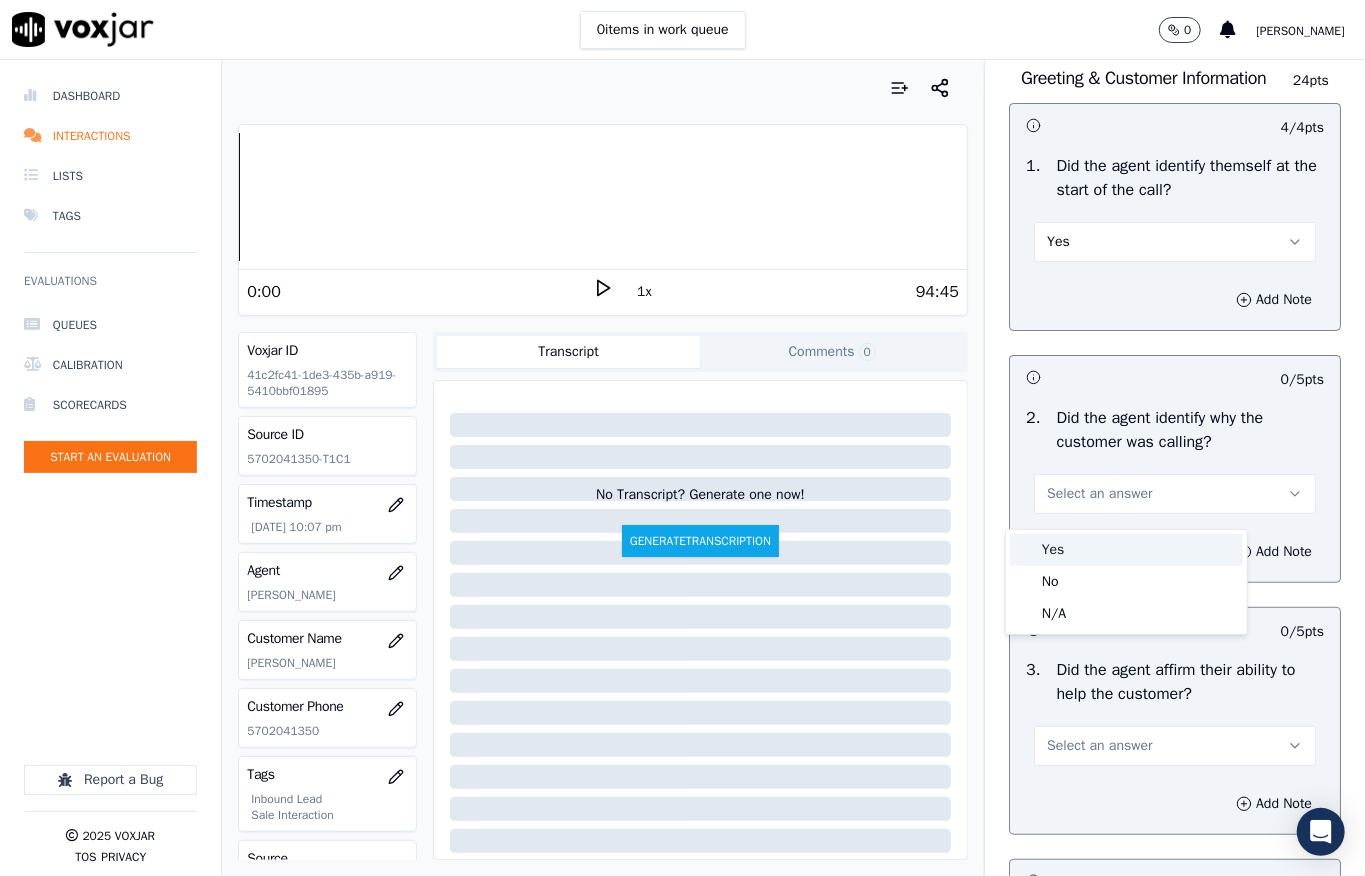 click on "Yes" at bounding box center [1126, 550] 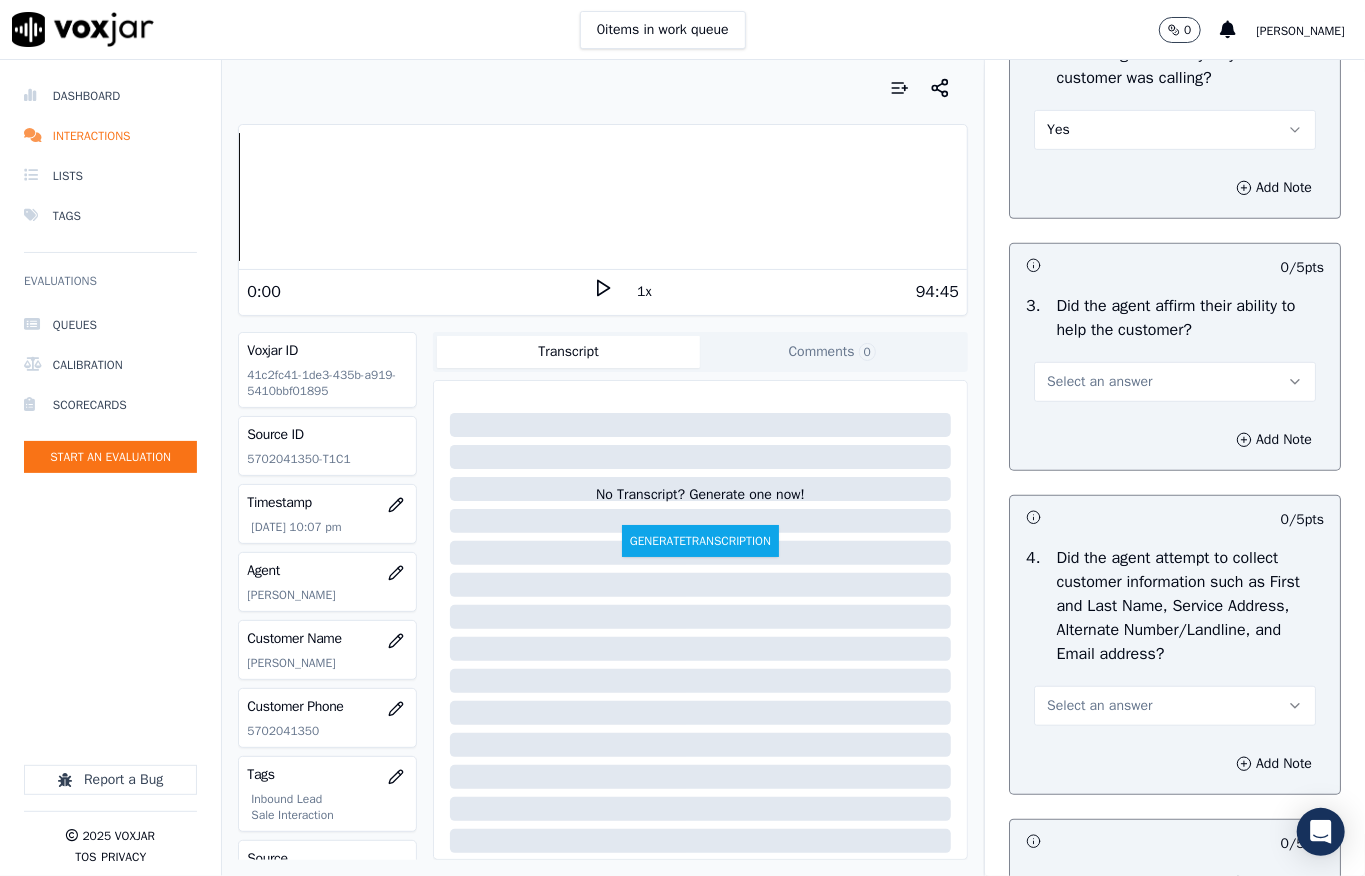 scroll, scrollTop: 533, scrollLeft: 0, axis: vertical 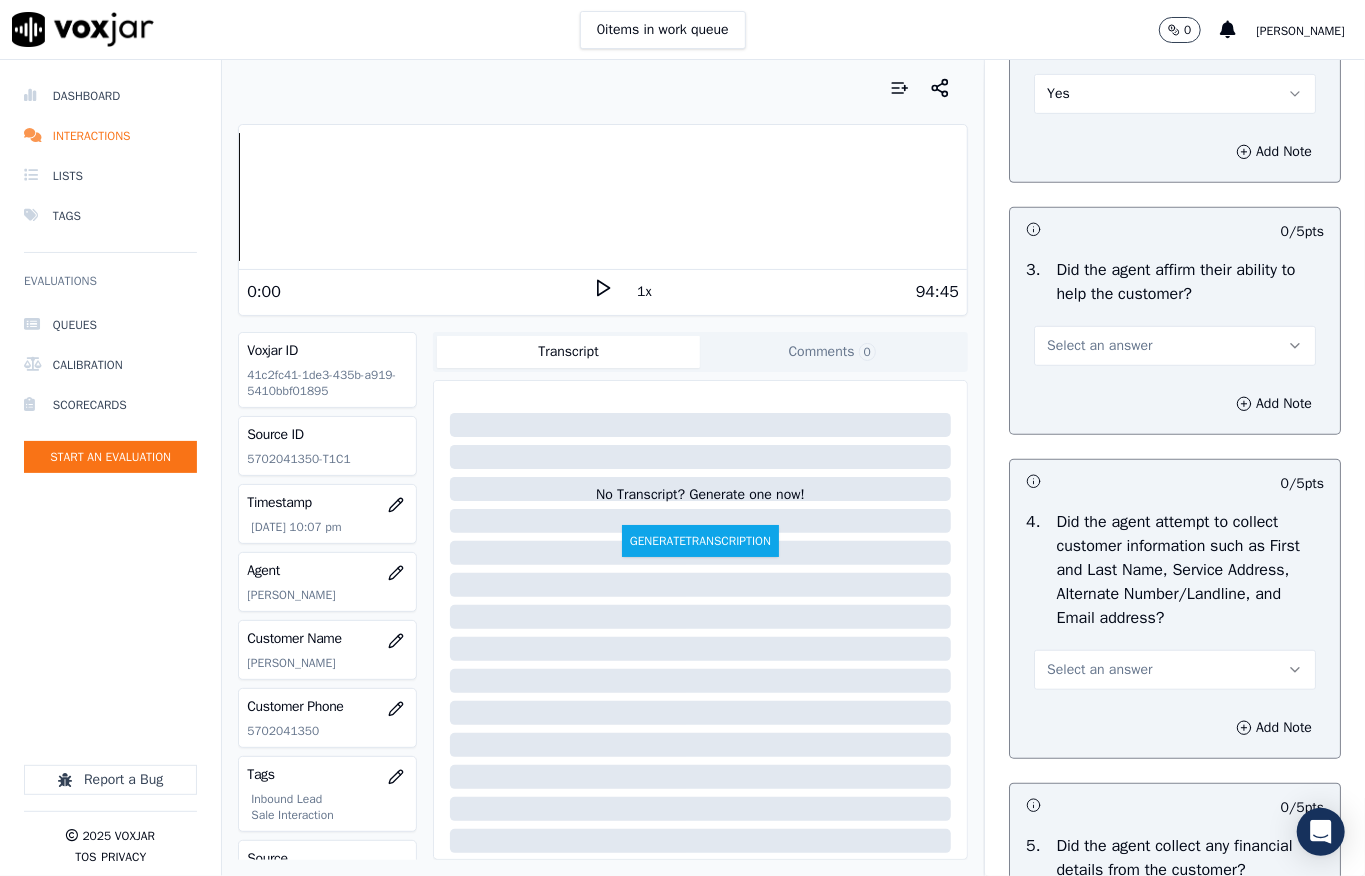 click on "Select an answer" at bounding box center [1099, 346] 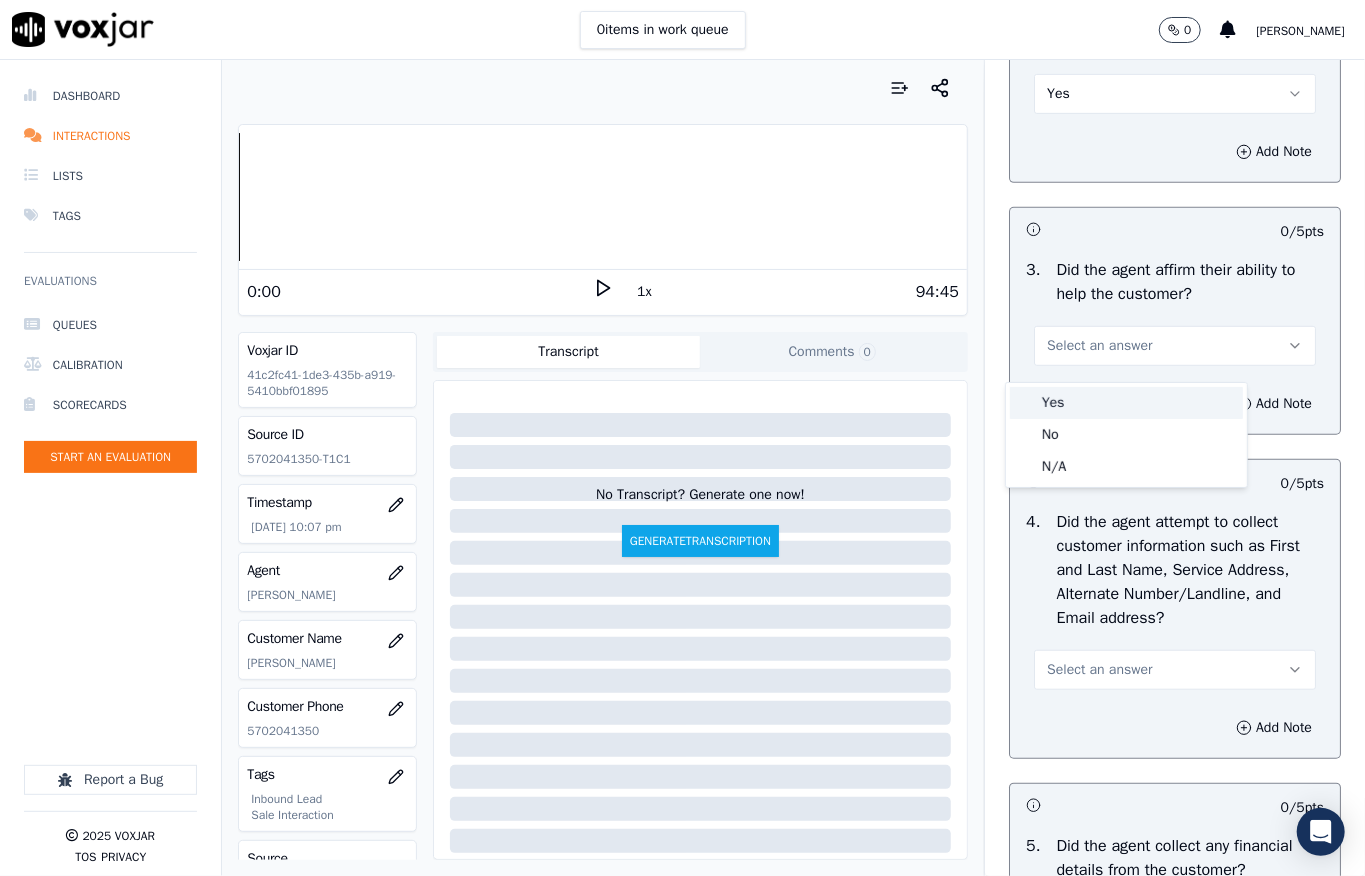 click on "Yes" at bounding box center (1126, 403) 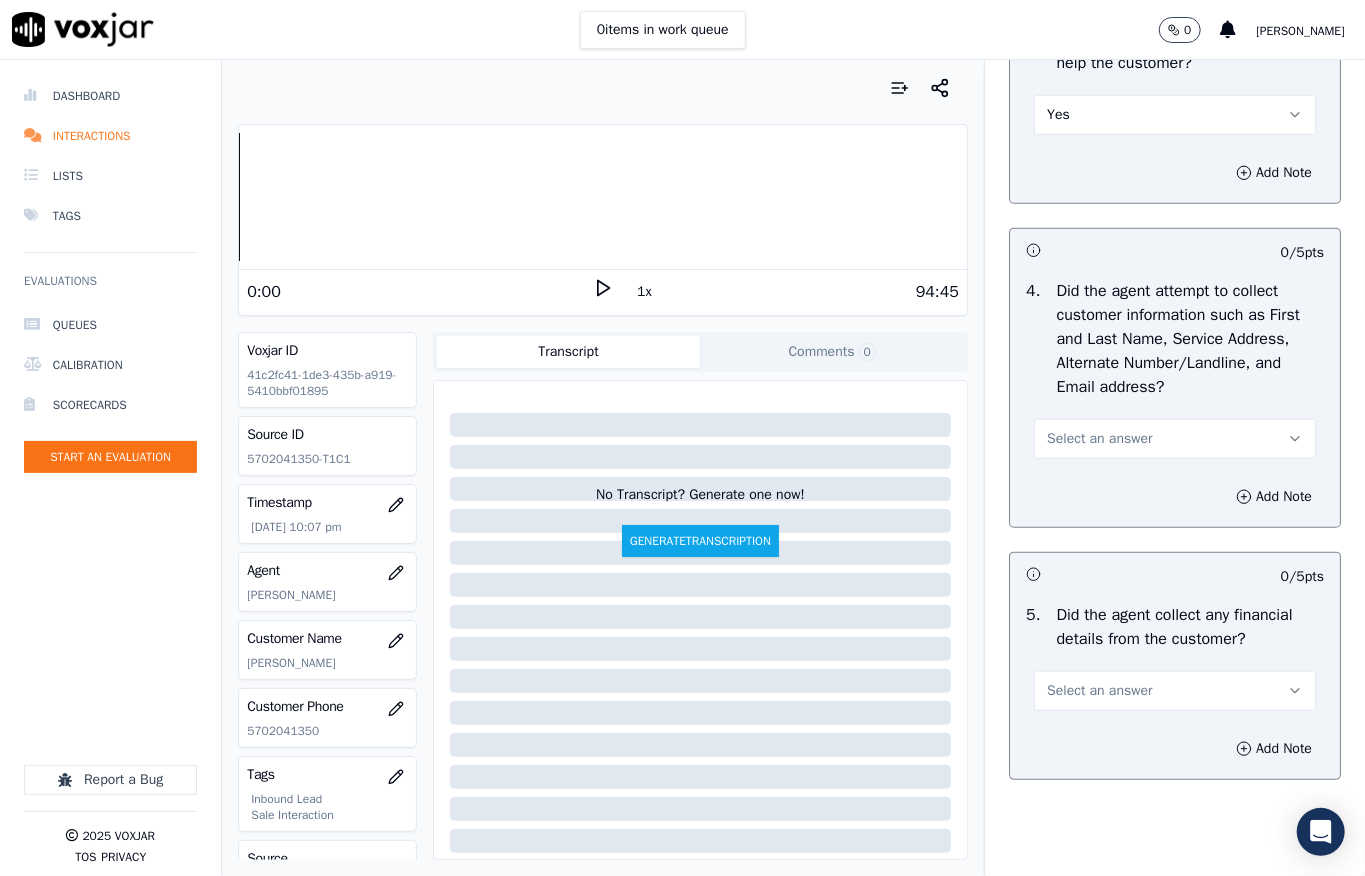 scroll, scrollTop: 800, scrollLeft: 0, axis: vertical 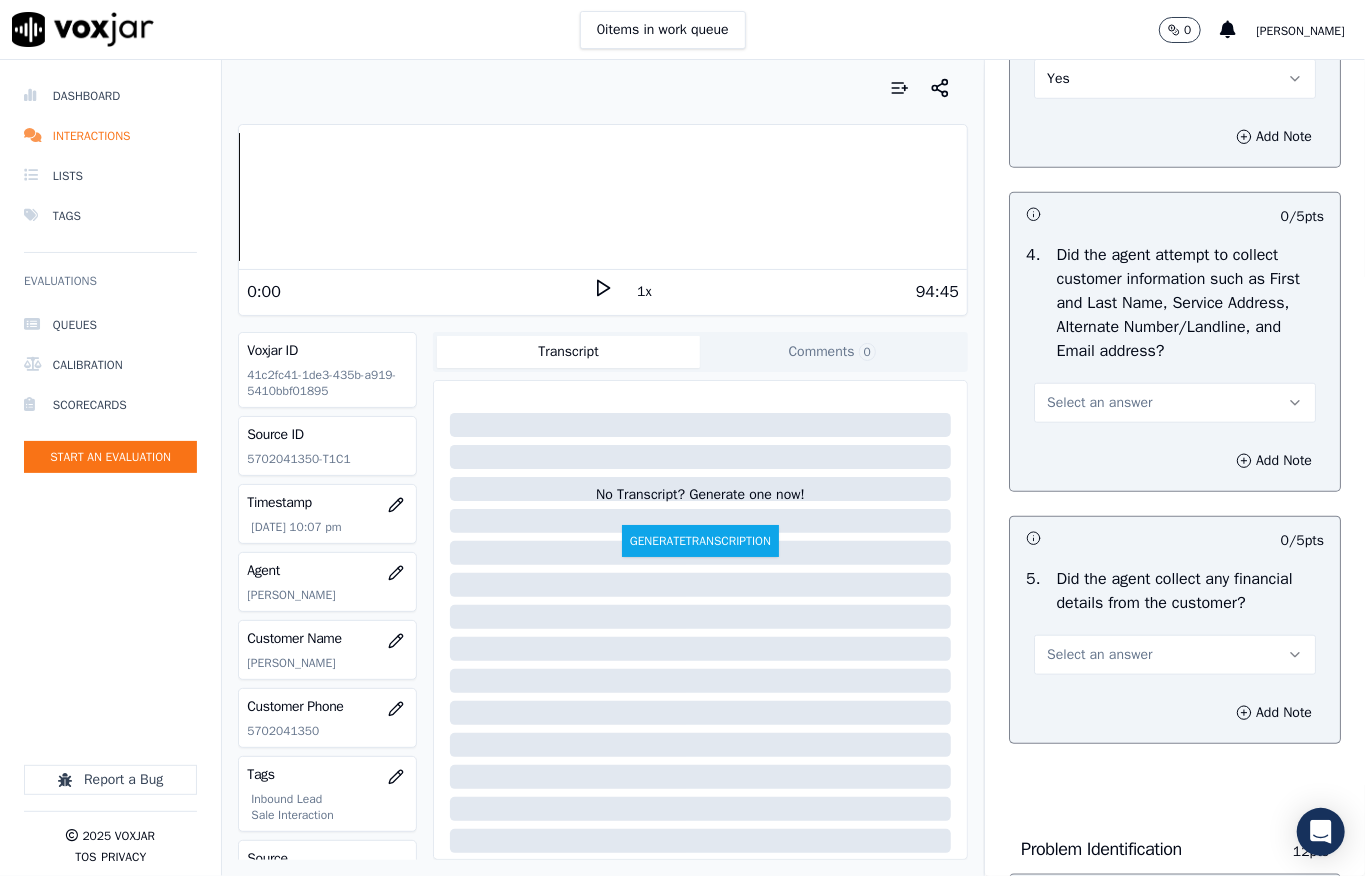 drag, startPoint x: 1077, startPoint y: 433, endPoint x: 1072, endPoint y: 458, distance: 25.495098 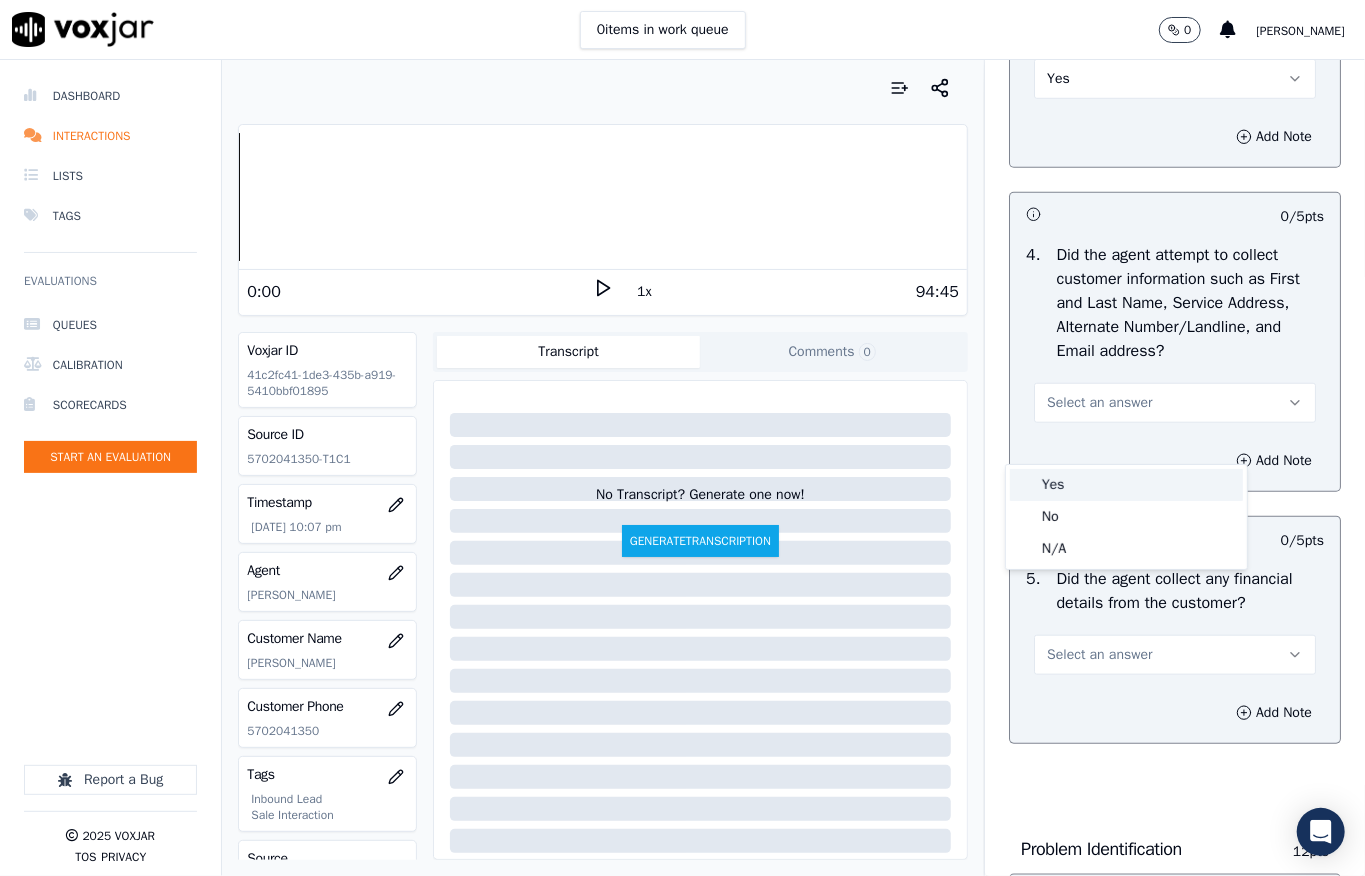 click on "Yes" at bounding box center (1126, 485) 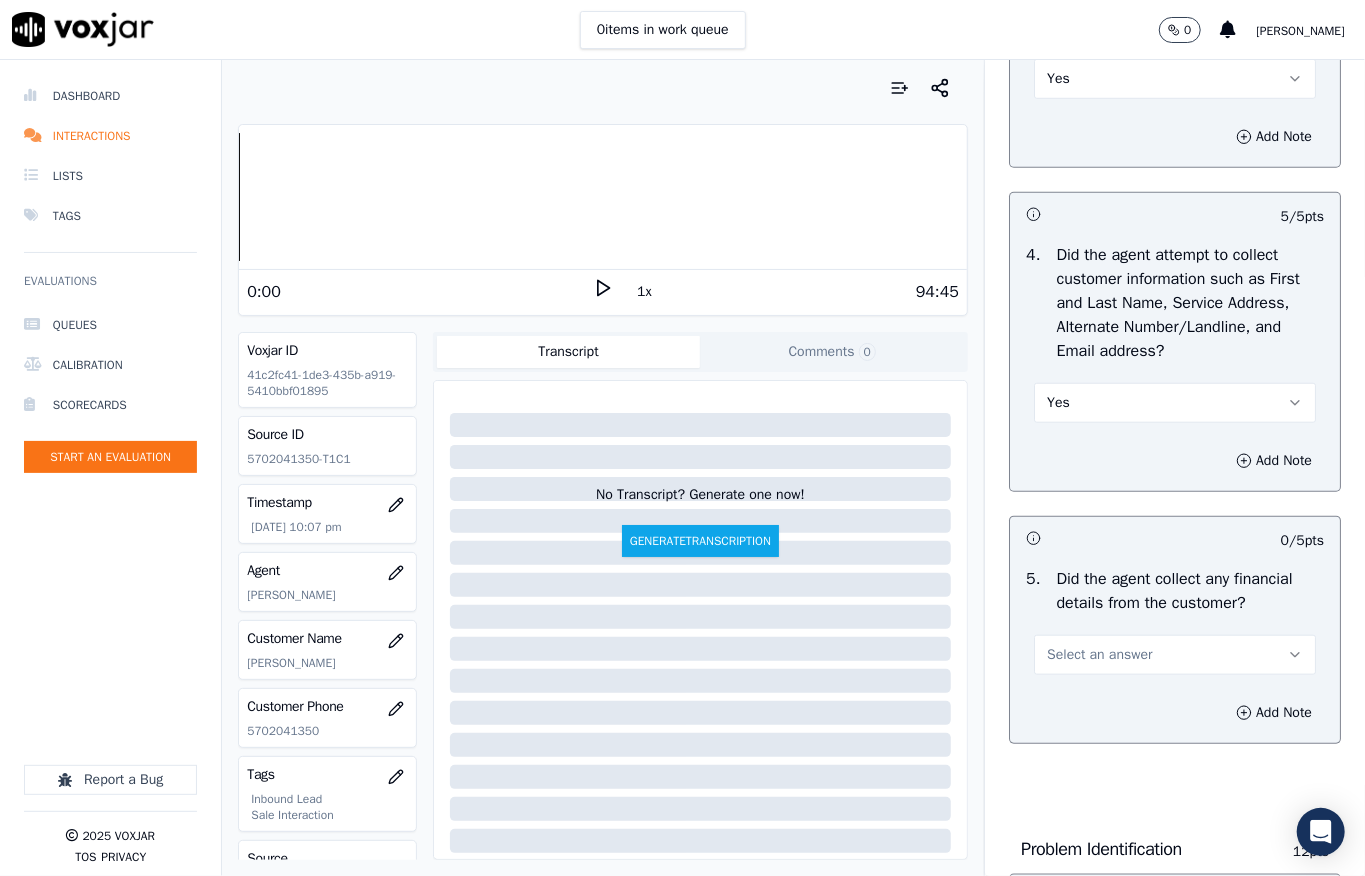 scroll, scrollTop: 933, scrollLeft: 0, axis: vertical 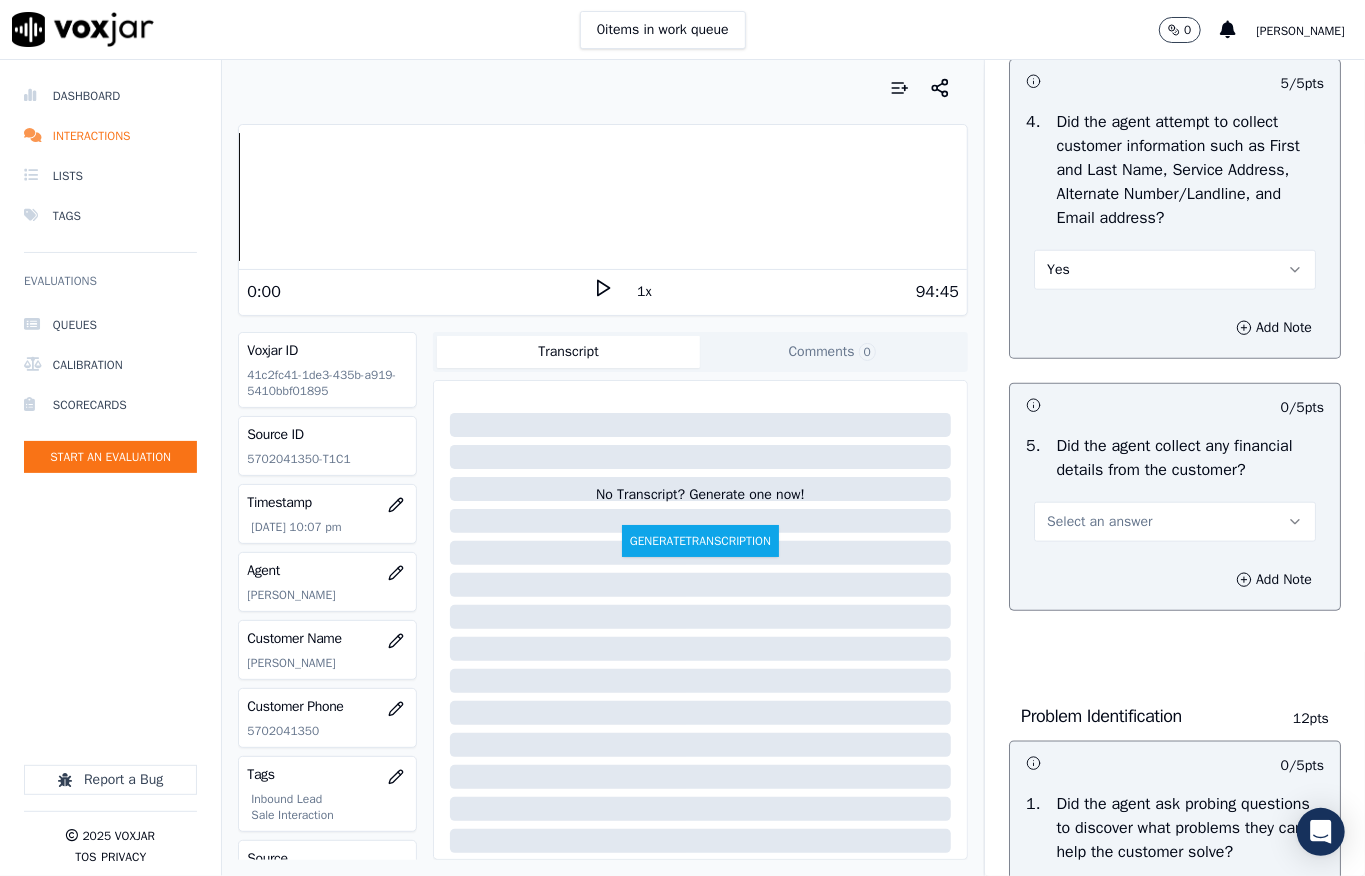 click on "Select an answer" at bounding box center (1099, 522) 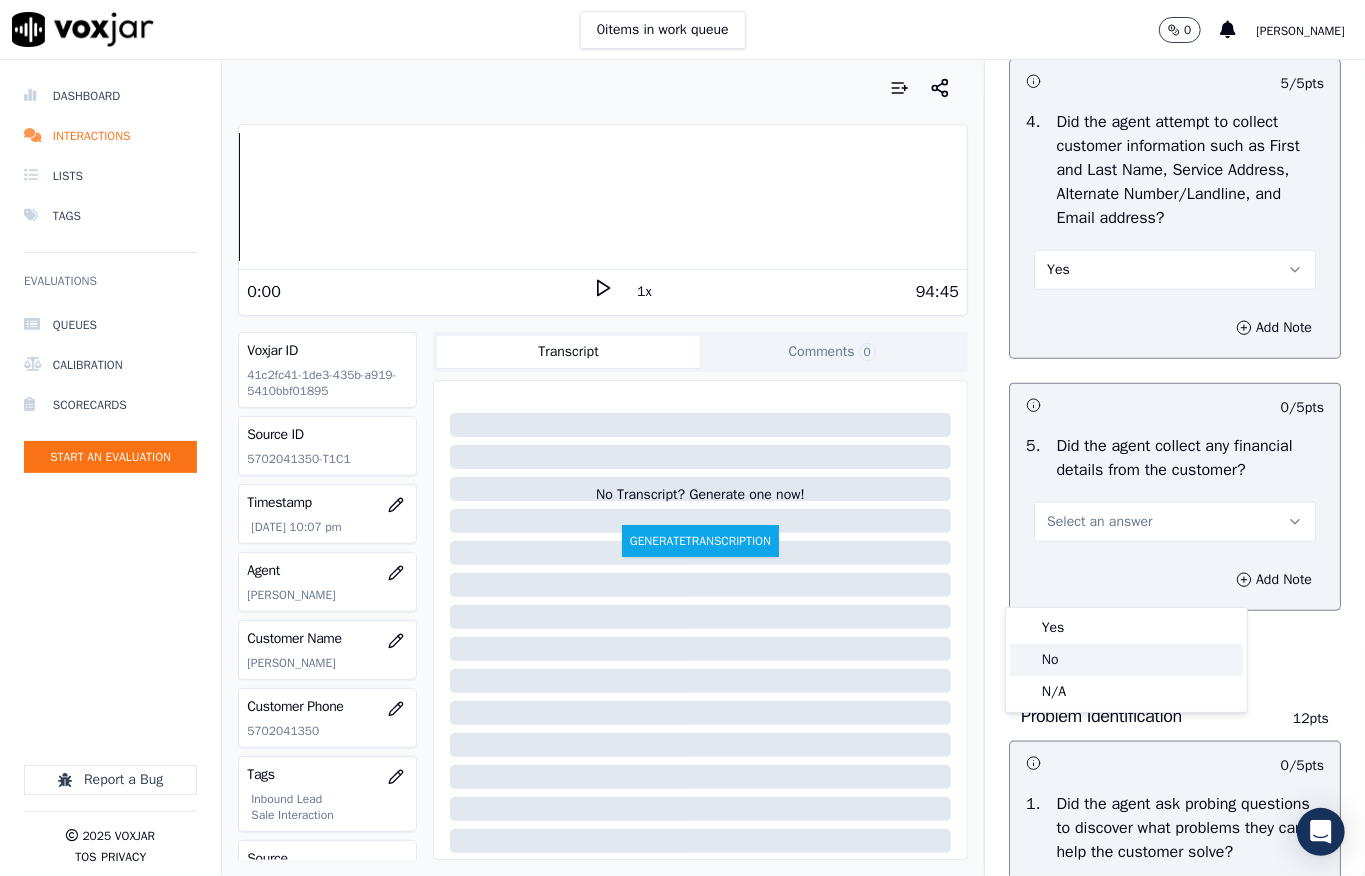 click on "No" 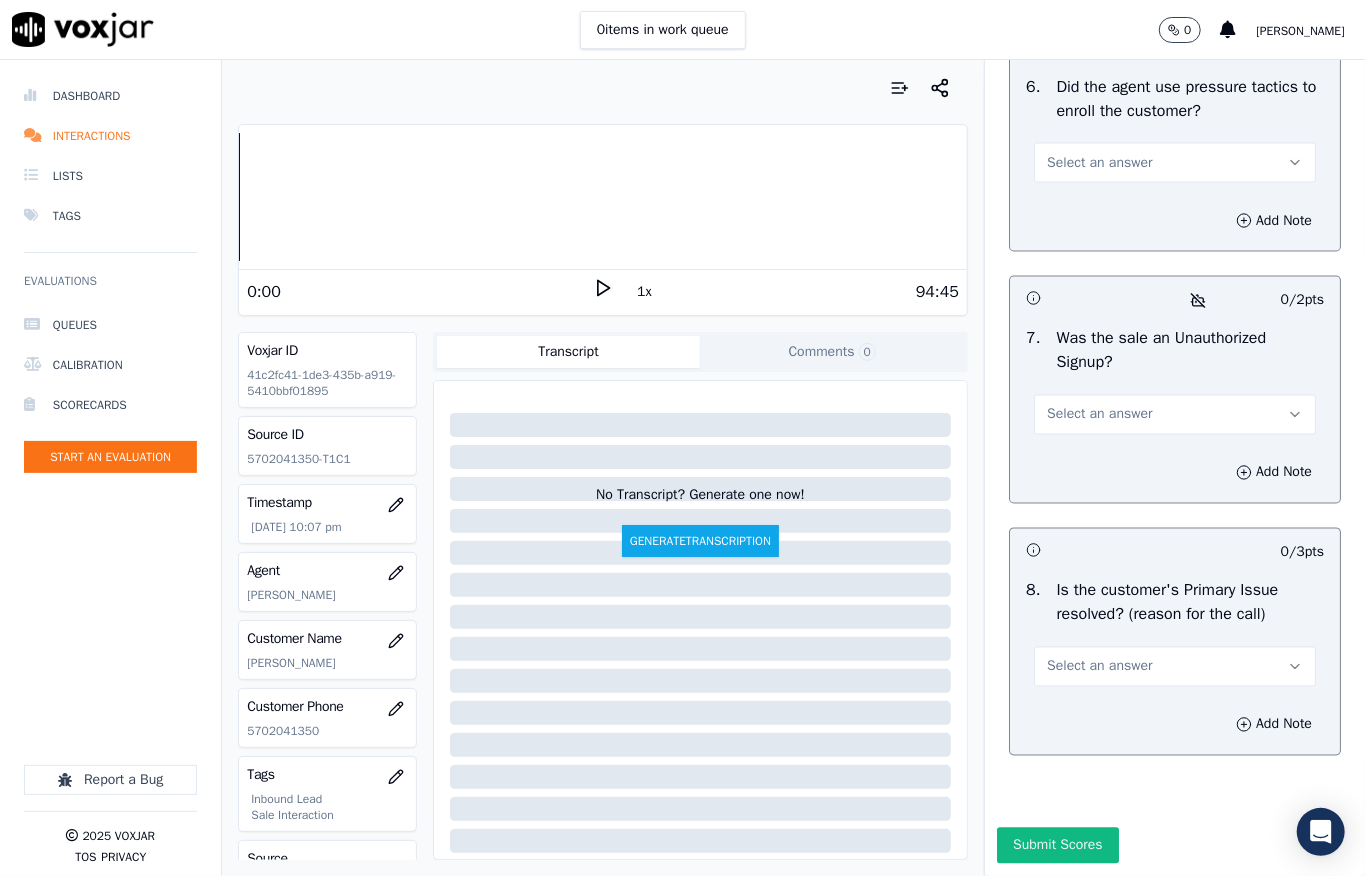 scroll, scrollTop: 6104, scrollLeft: 0, axis: vertical 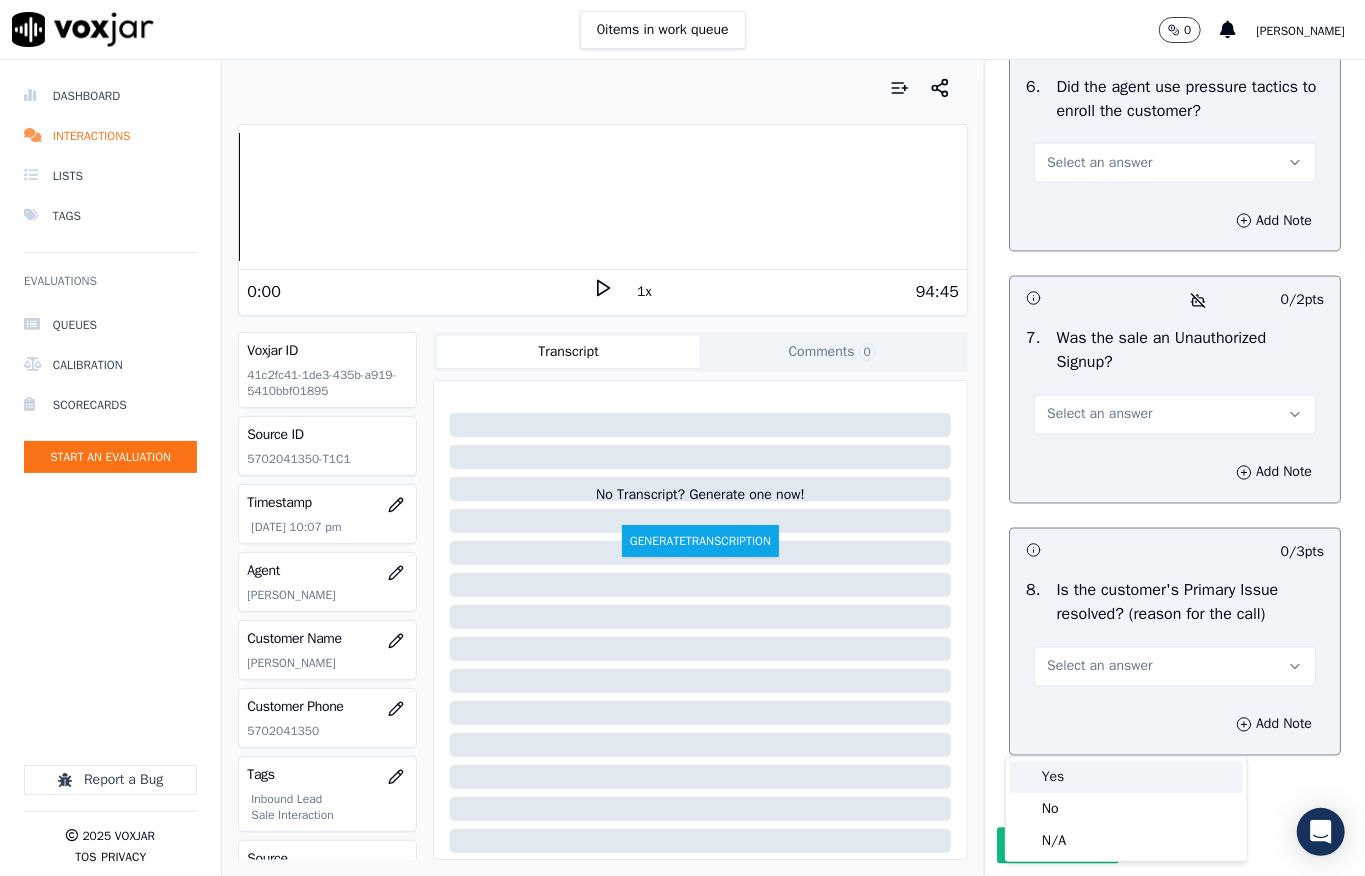 click on "Yes" at bounding box center (1126, 777) 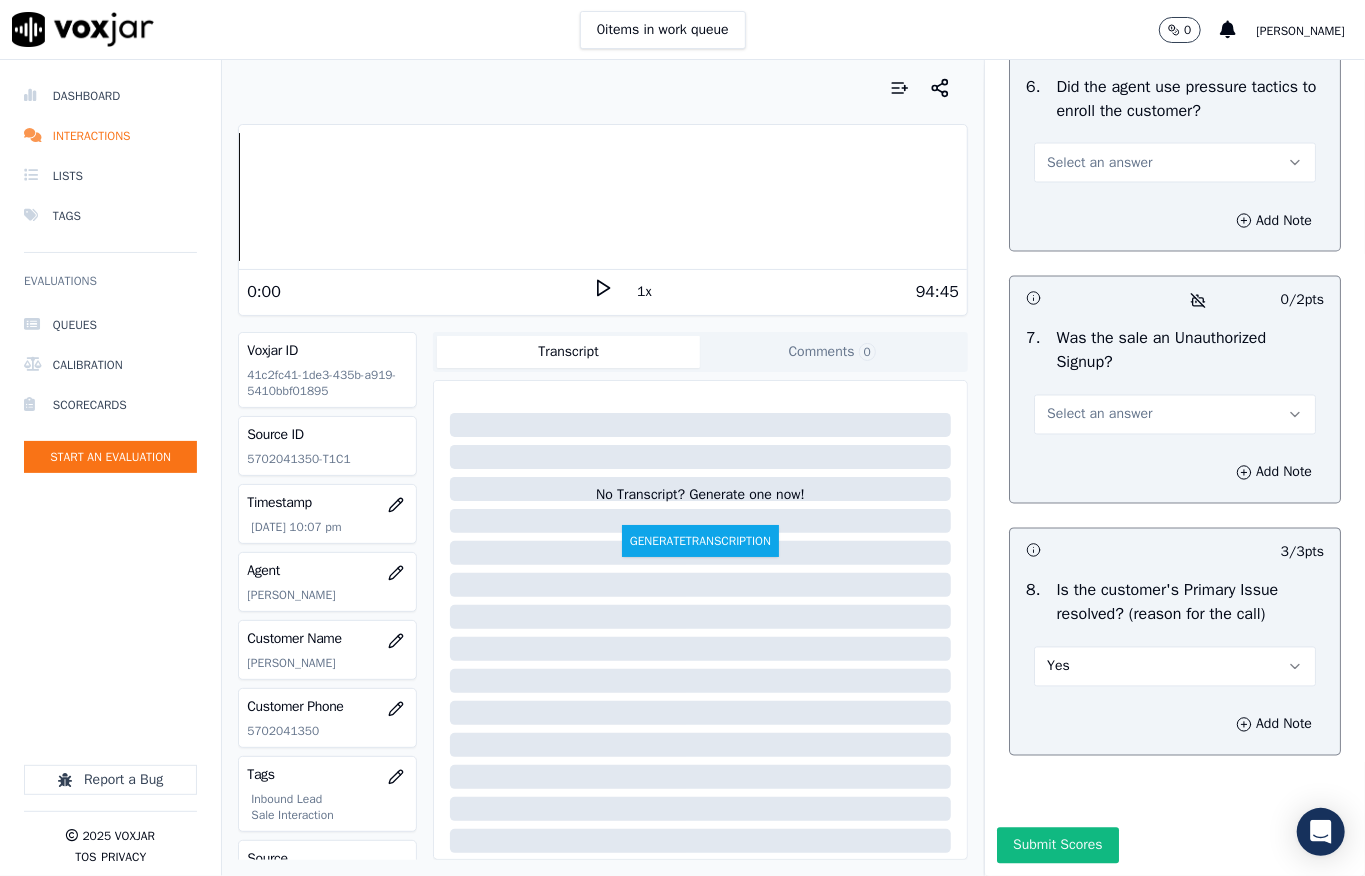 click on "Select an answer" at bounding box center [1099, 415] 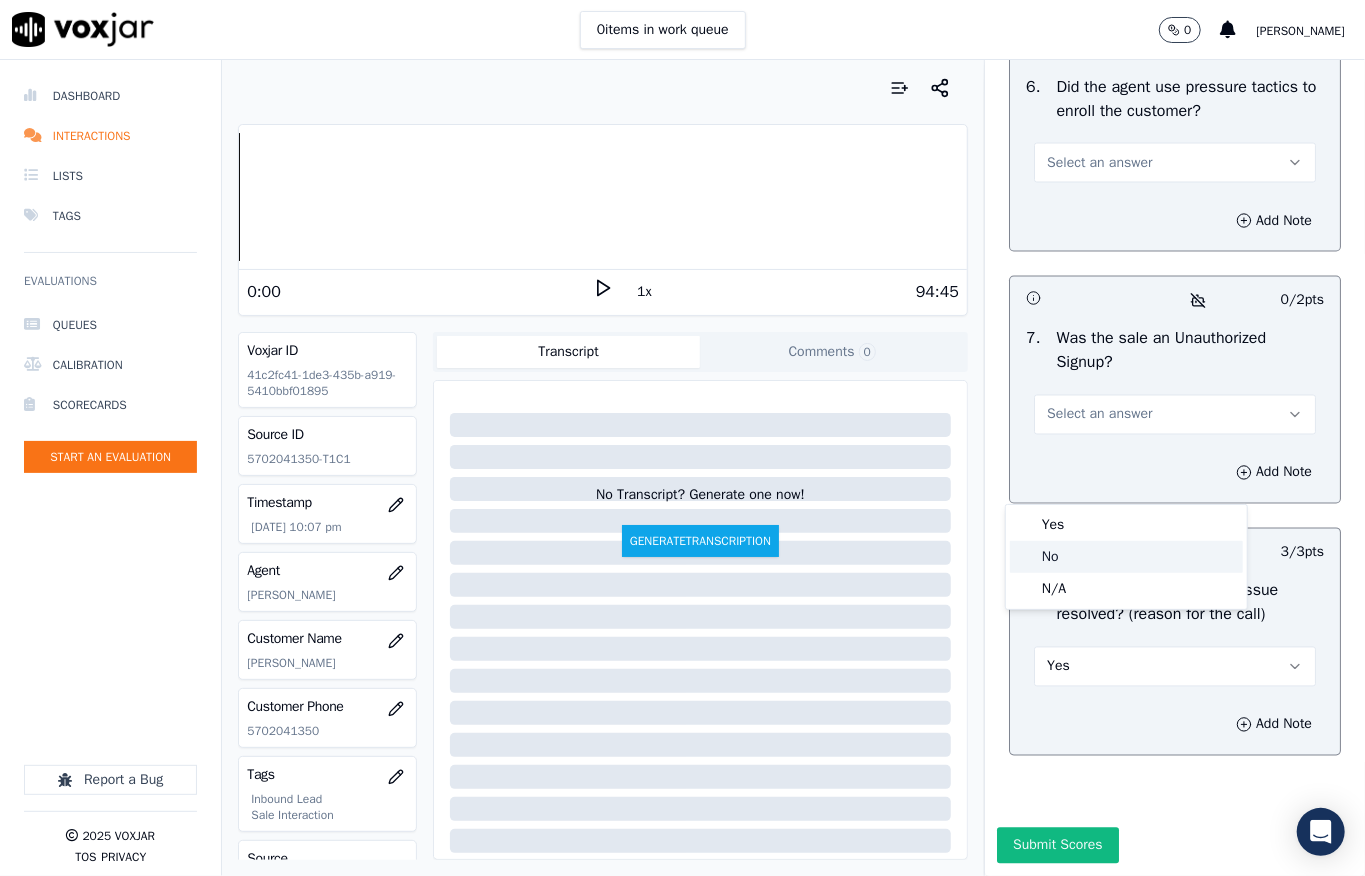 click on "No" 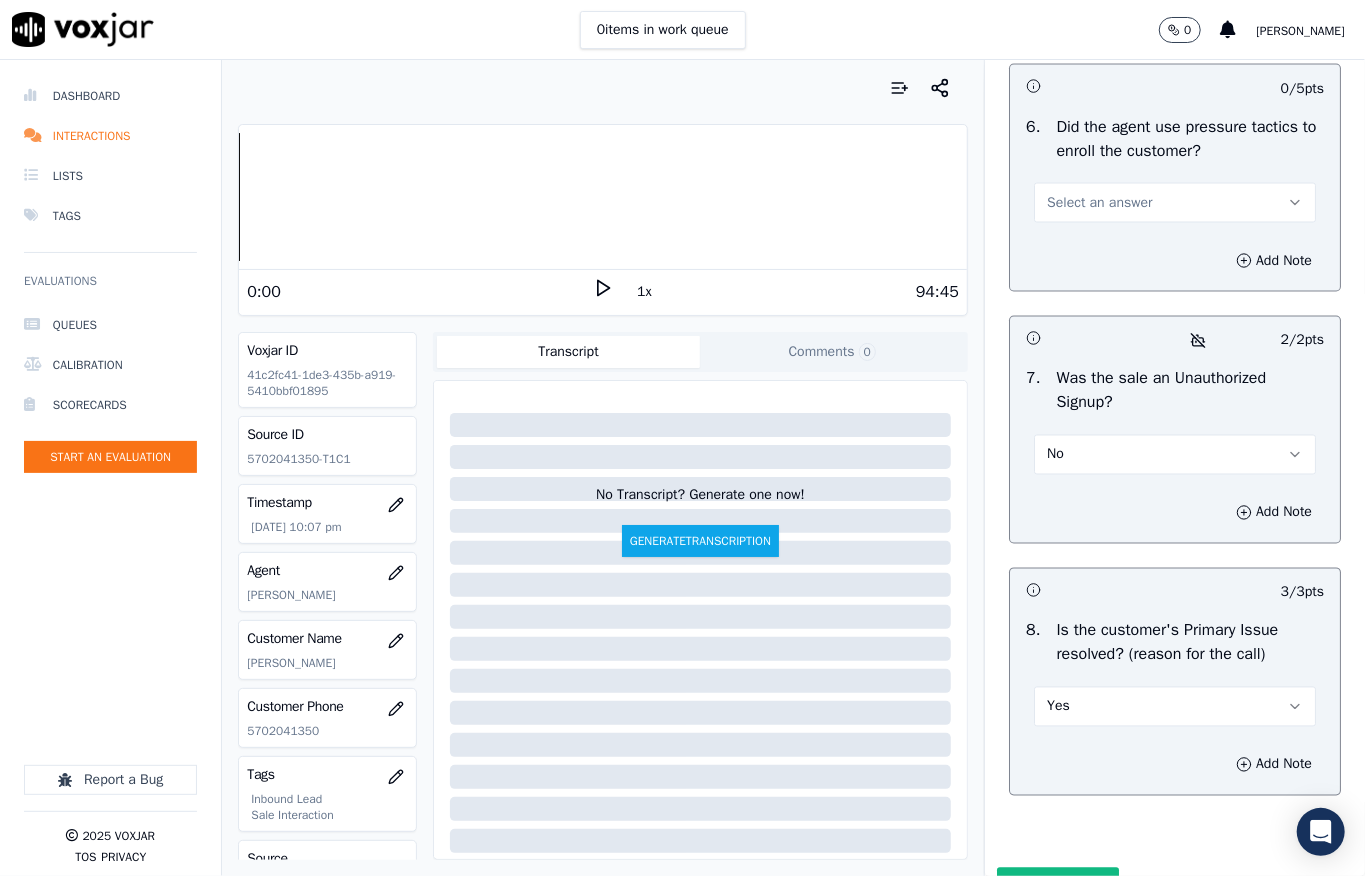 scroll, scrollTop: 5837, scrollLeft: 0, axis: vertical 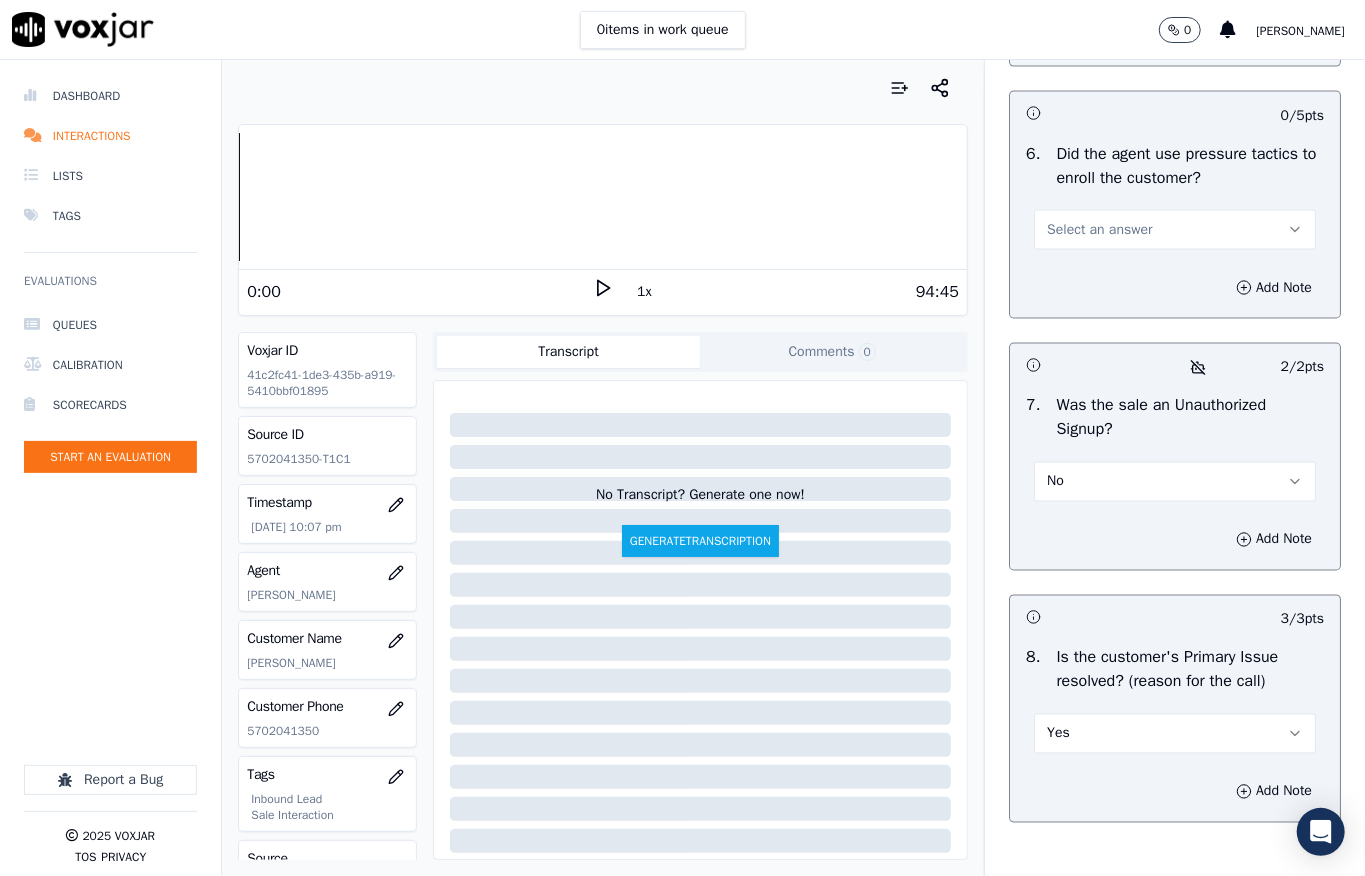 click on "Select an answer" at bounding box center [1099, 230] 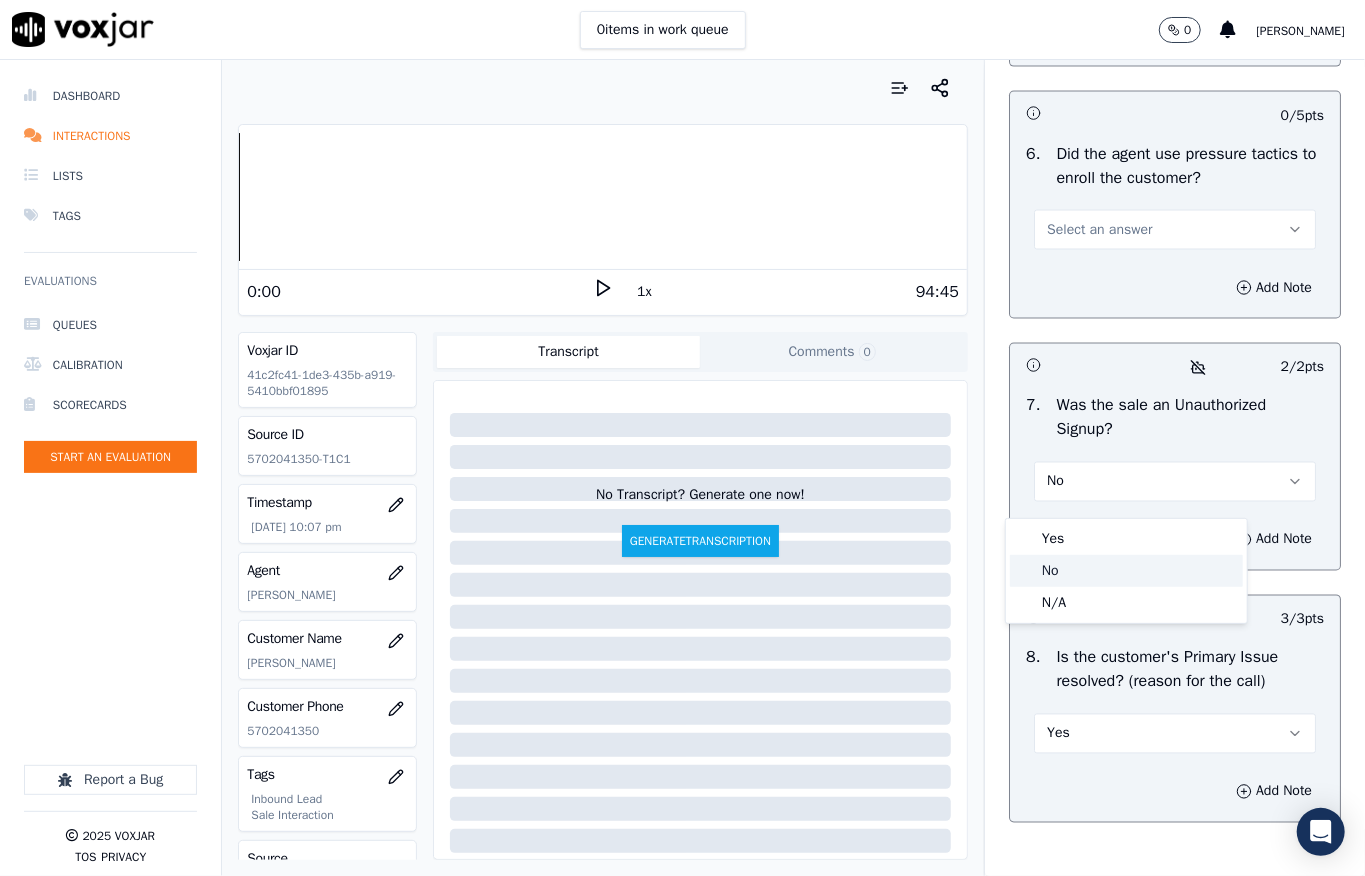 click on "No" 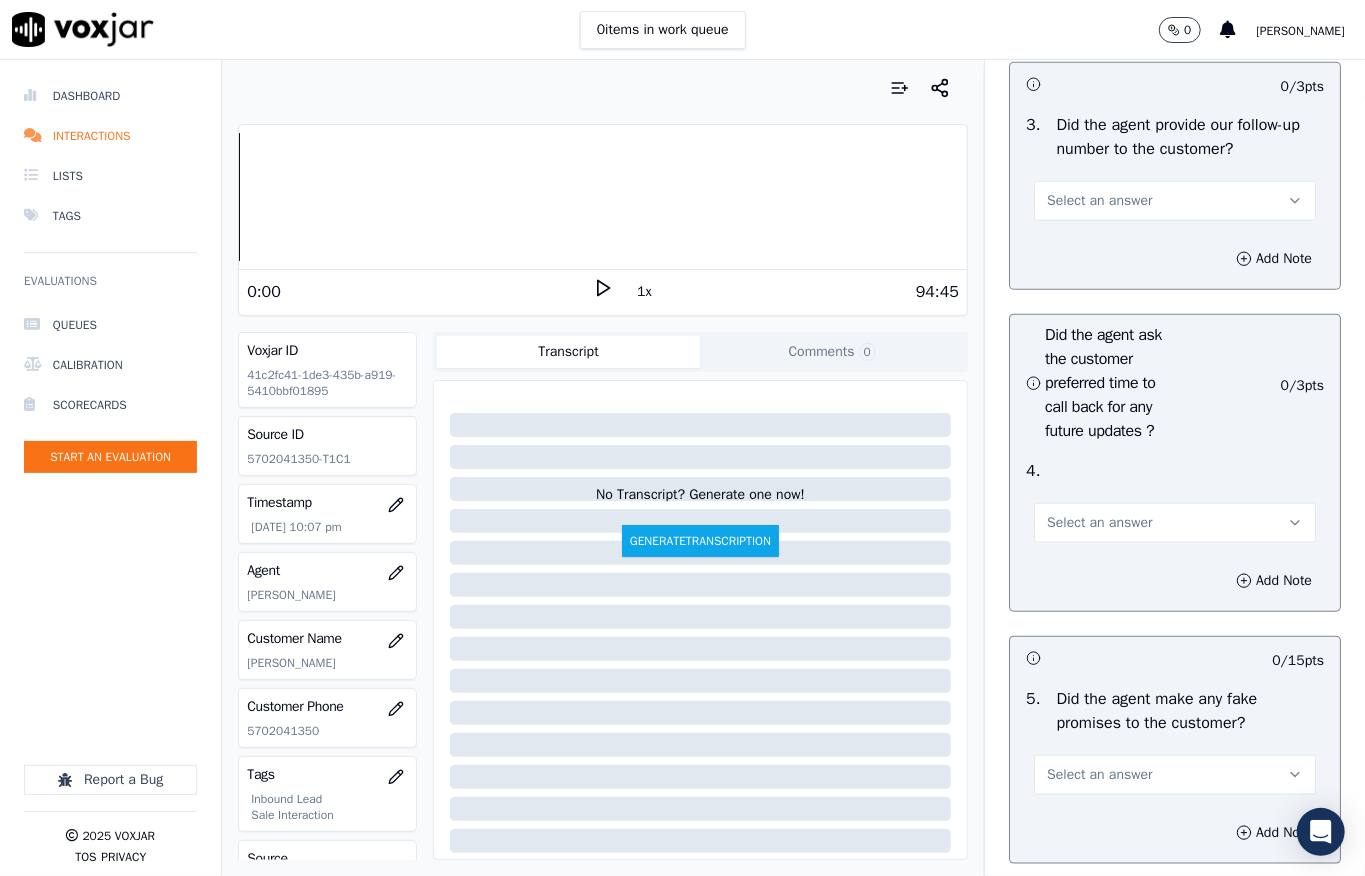 scroll, scrollTop: 5037, scrollLeft: 0, axis: vertical 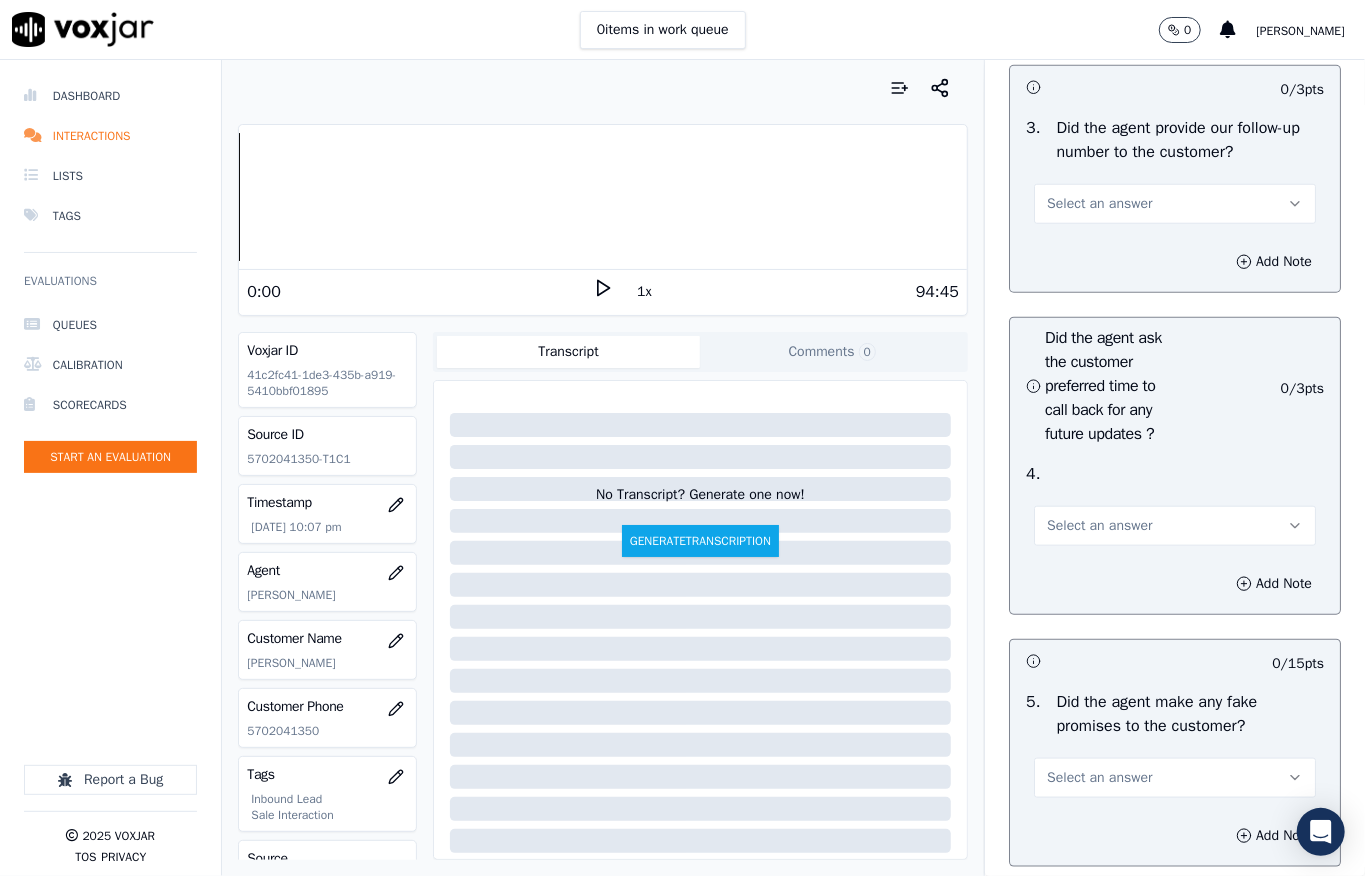 drag, startPoint x: 1068, startPoint y: 422, endPoint x: 1070, endPoint y: 436, distance: 14.142136 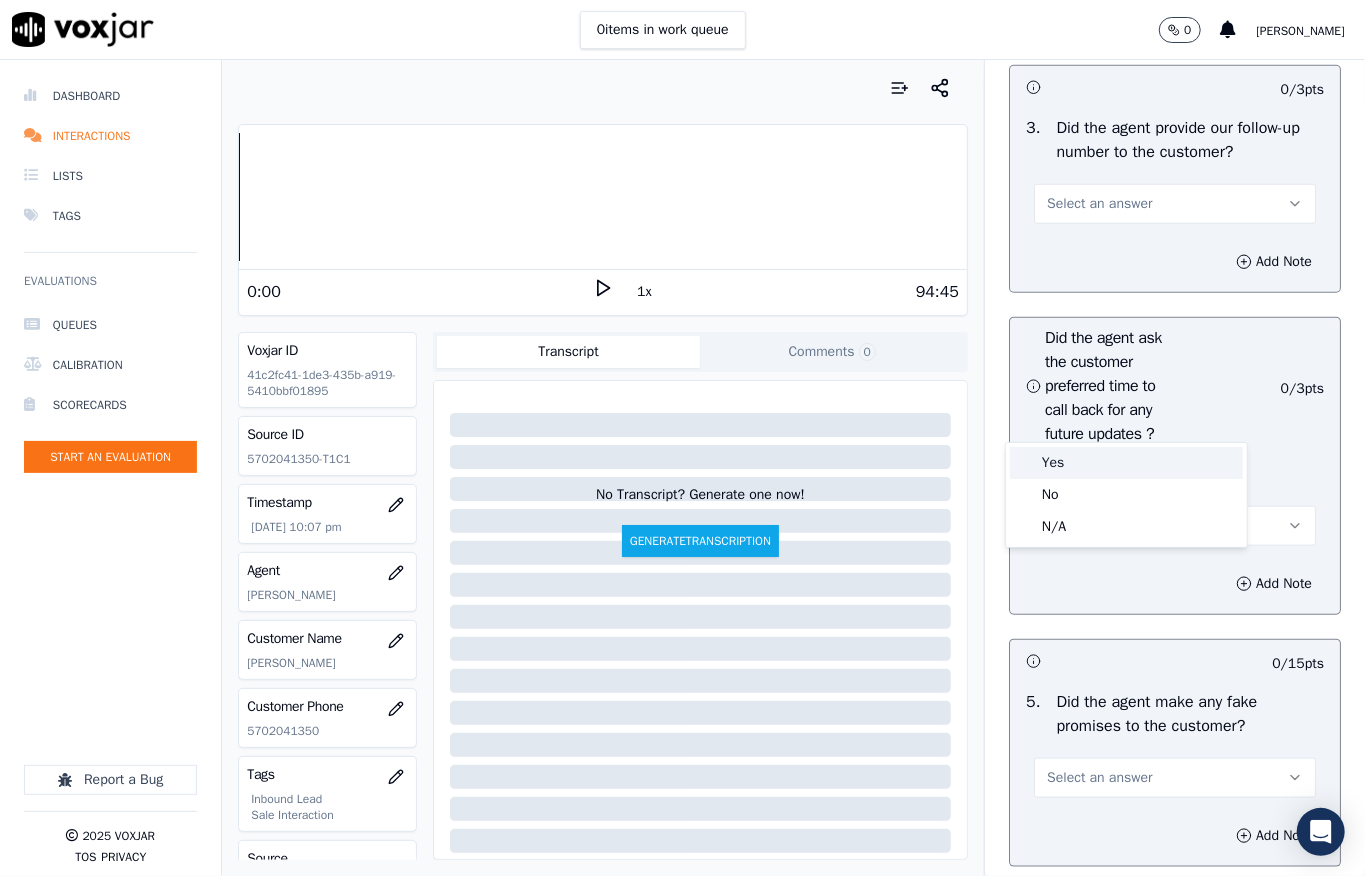 click on "Yes" at bounding box center [1126, 463] 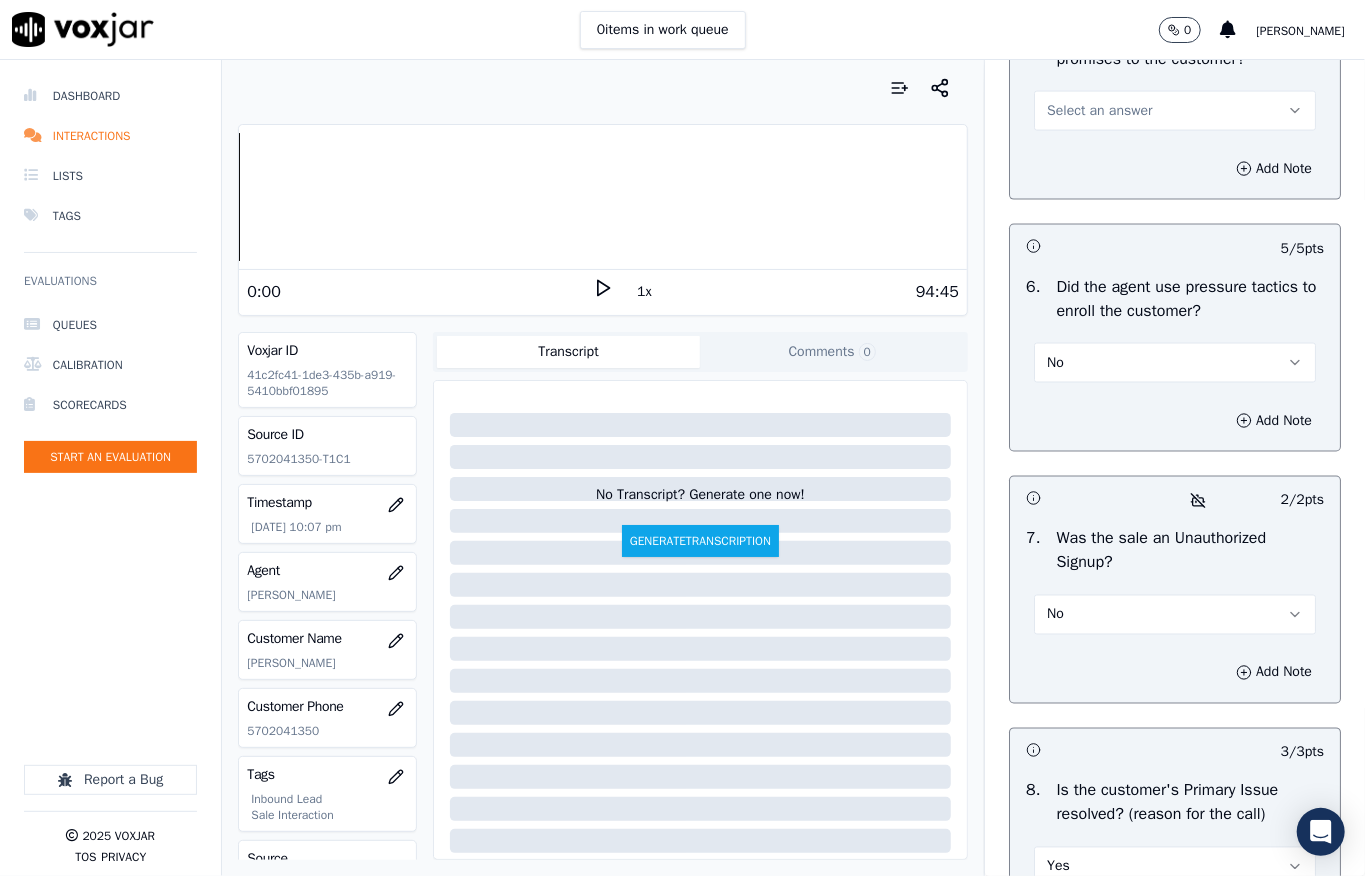 scroll, scrollTop: 5320, scrollLeft: 0, axis: vertical 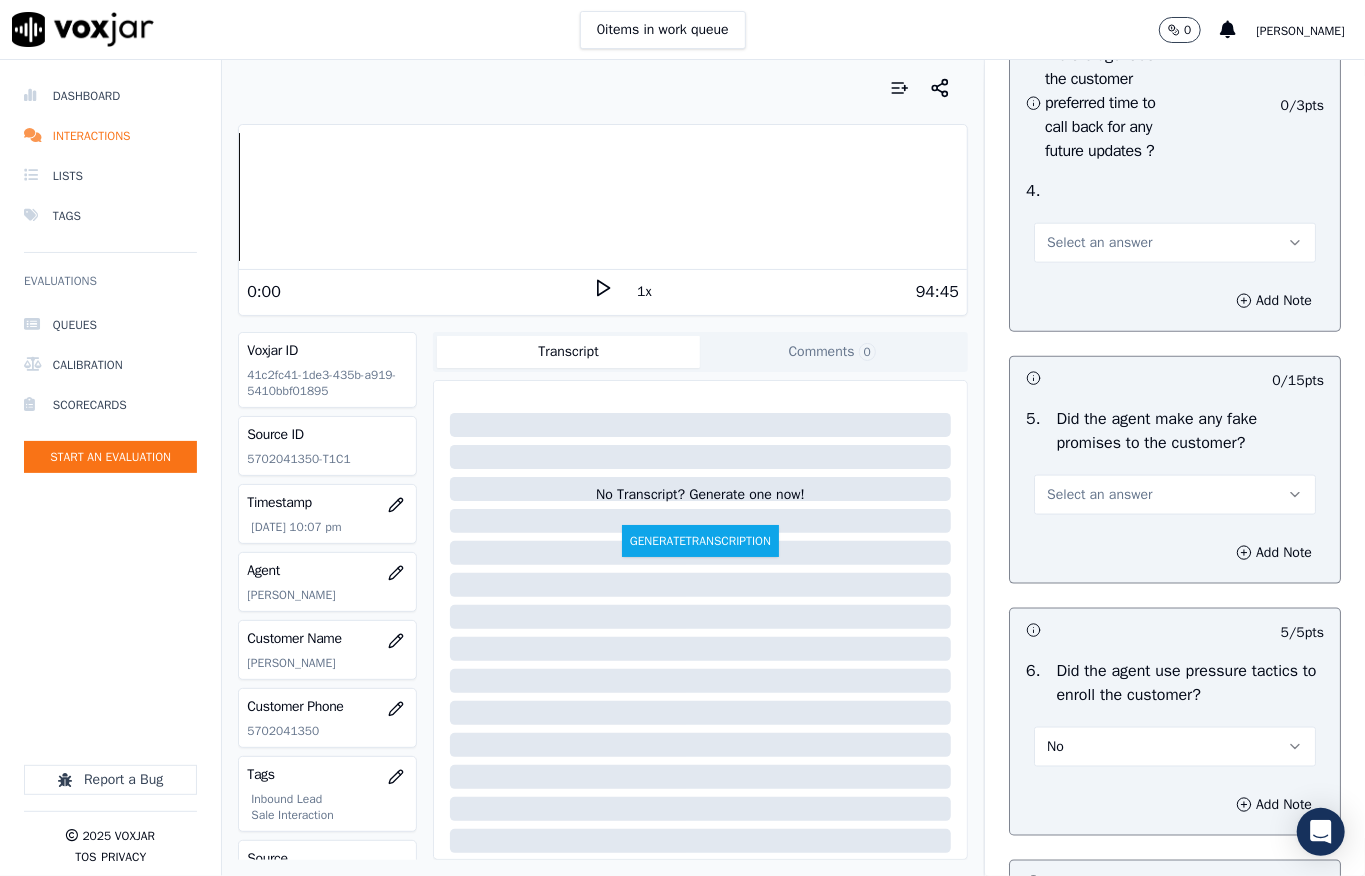 click on "0 / 15  pts     5 .   Did the agent make any fake promises to the customer?   Select an answer          Add Note" at bounding box center [1175, 470] 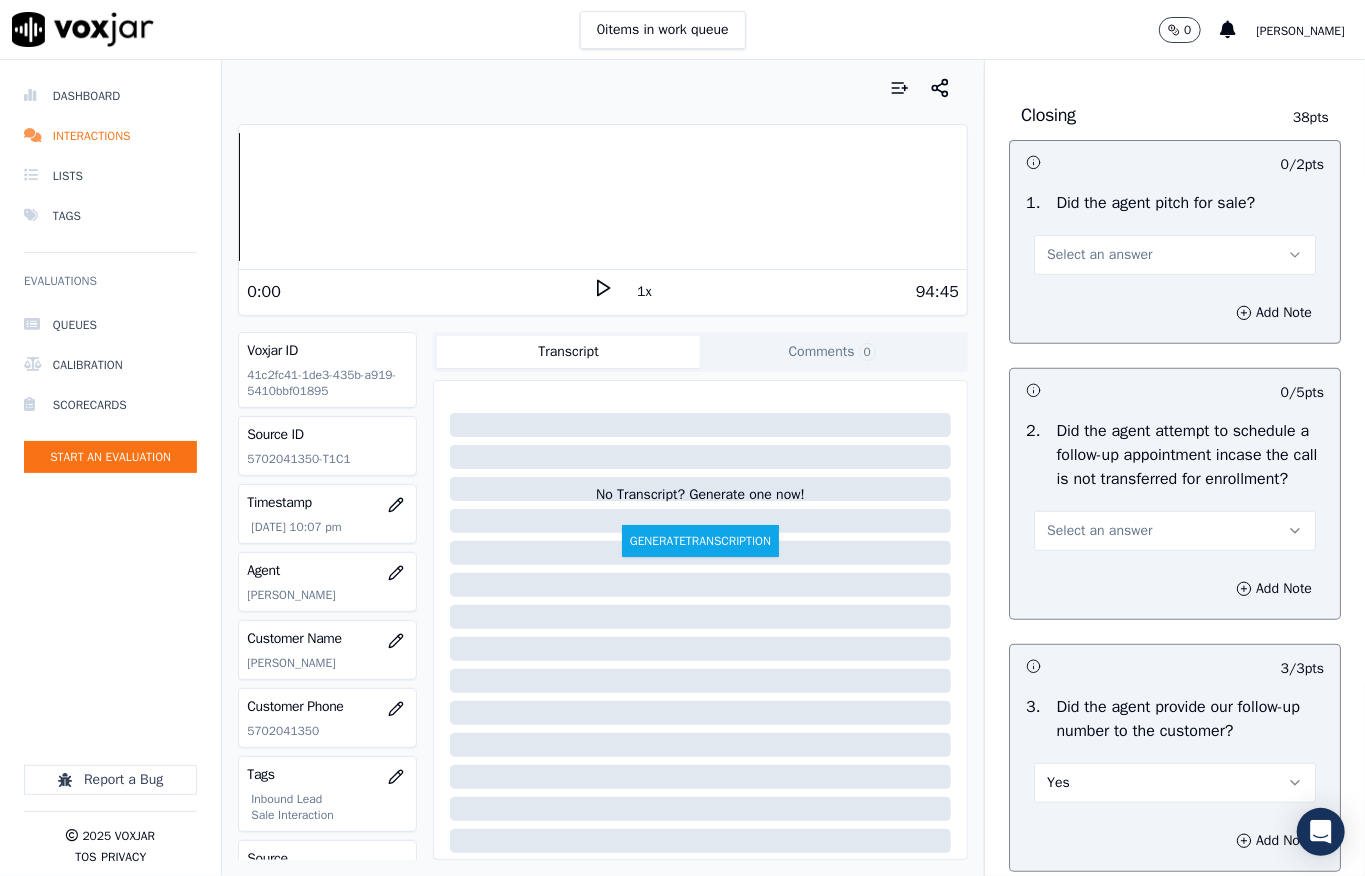 scroll, scrollTop: 4206, scrollLeft: 0, axis: vertical 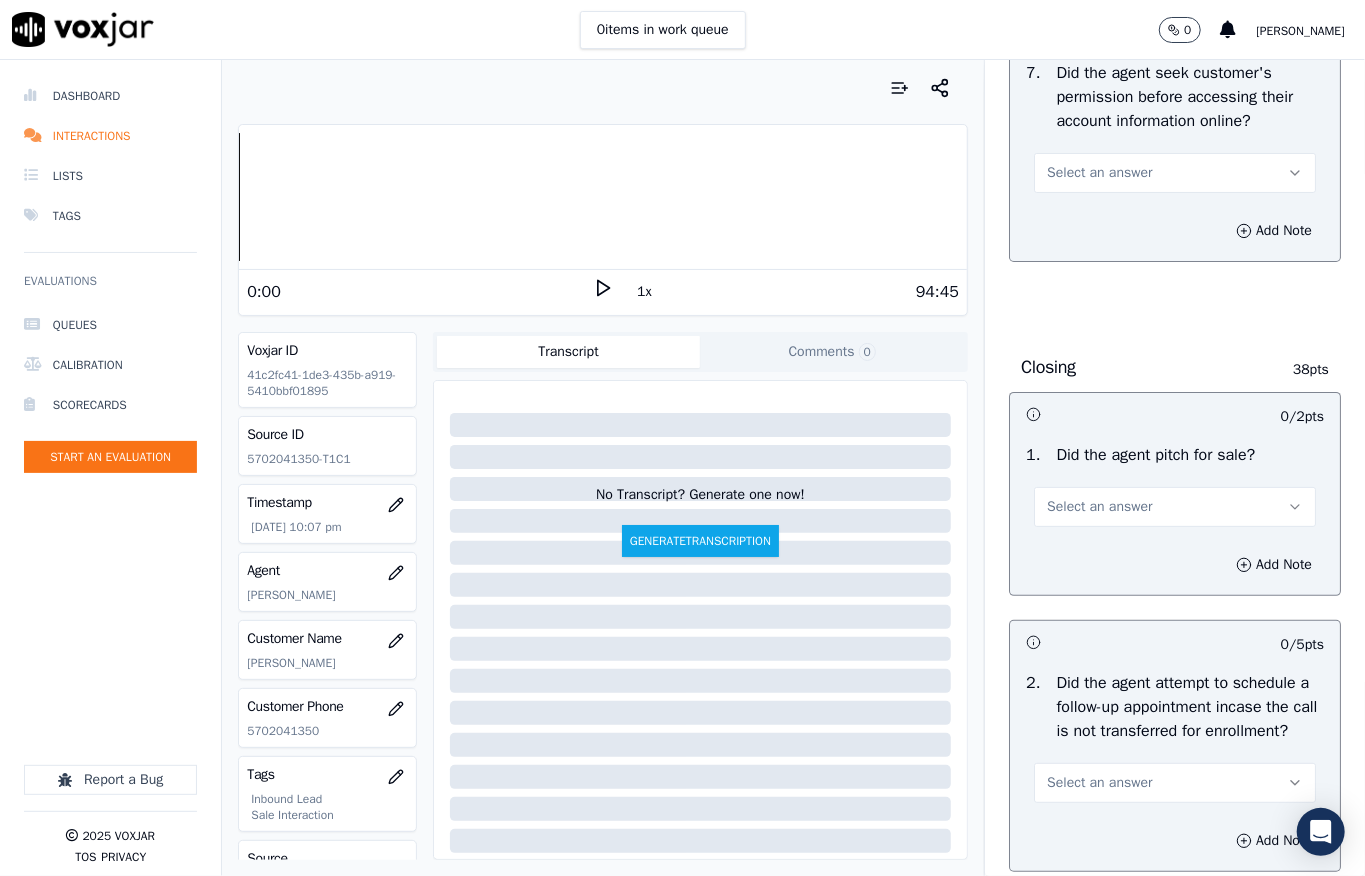 drag, startPoint x: 1138, startPoint y: 657, endPoint x: 1126, endPoint y: 684, distance: 29.546574 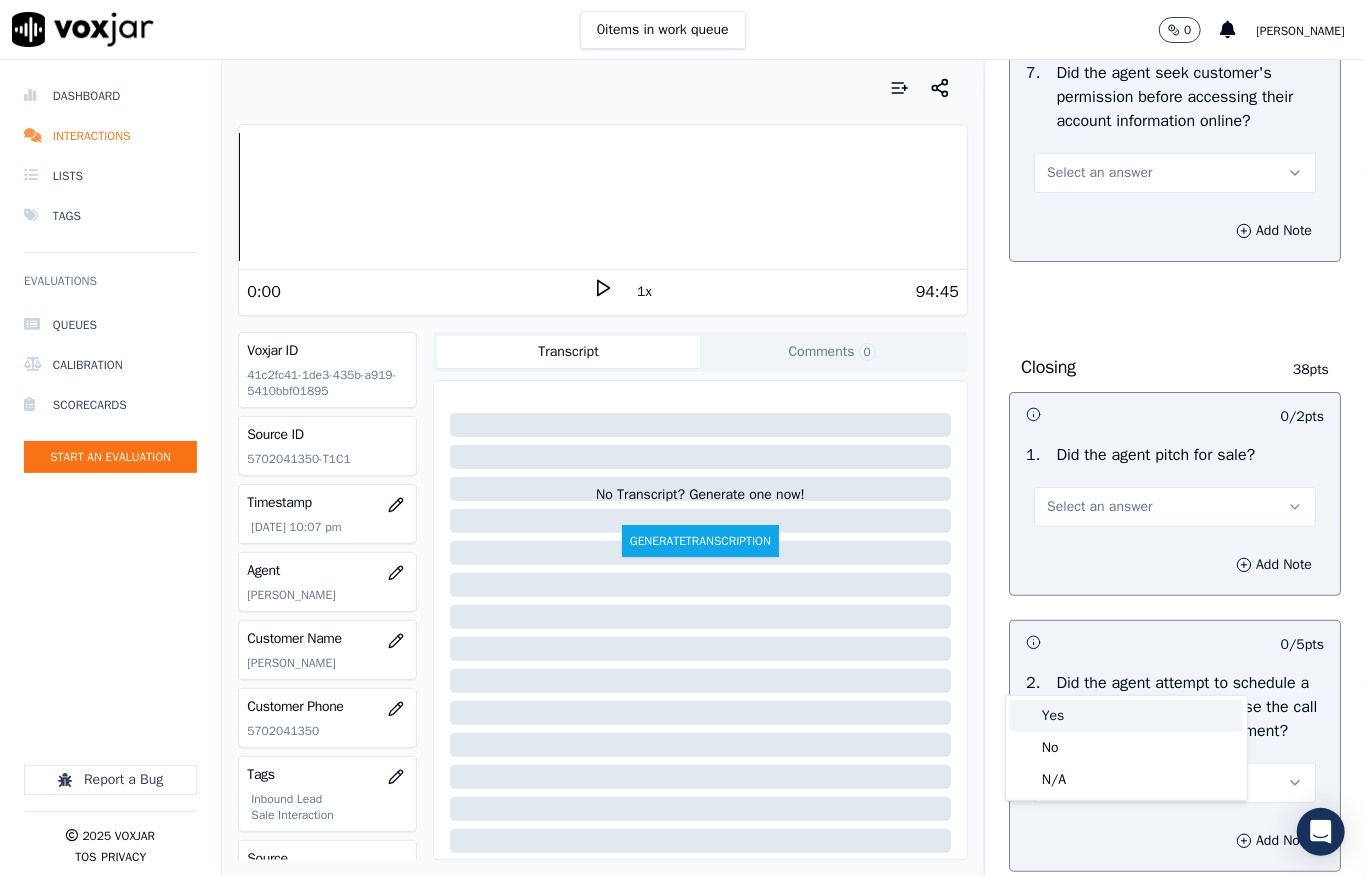 click on "Yes" at bounding box center (1126, 716) 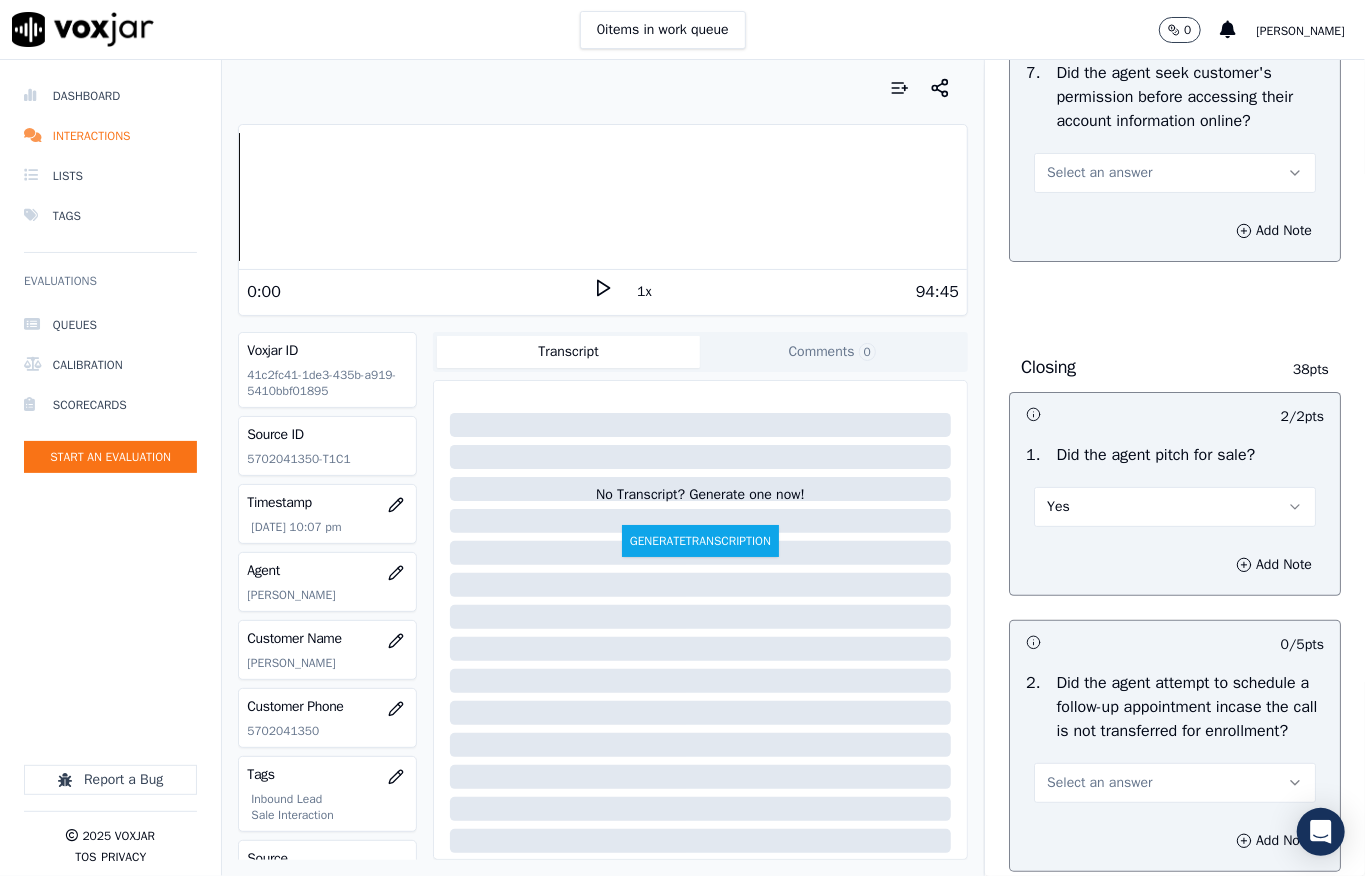 click on "Select an answer" at bounding box center [1175, 173] 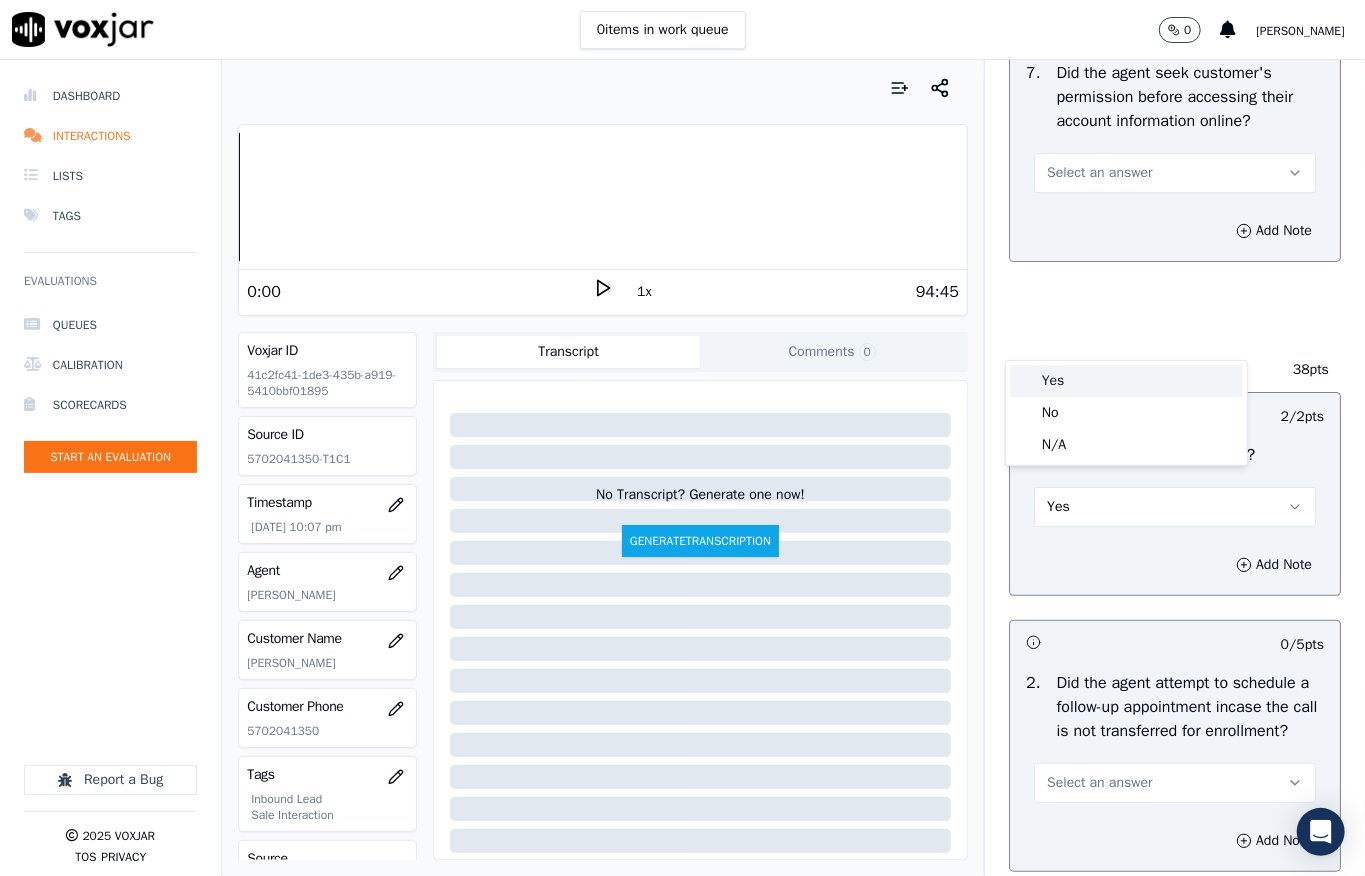 click on "Yes" at bounding box center [1126, 381] 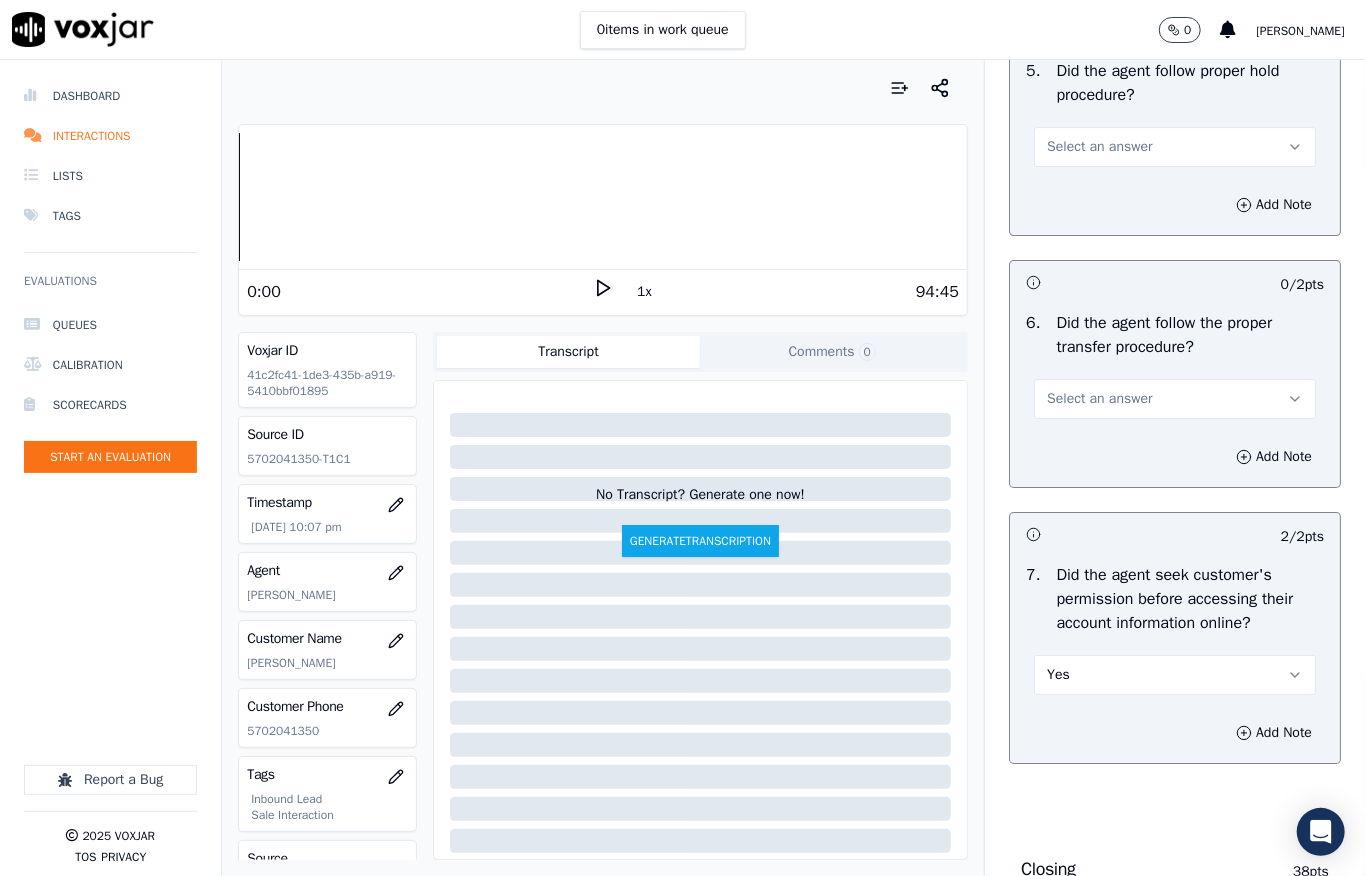 scroll, scrollTop: 0, scrollLeft: 0, axis: both 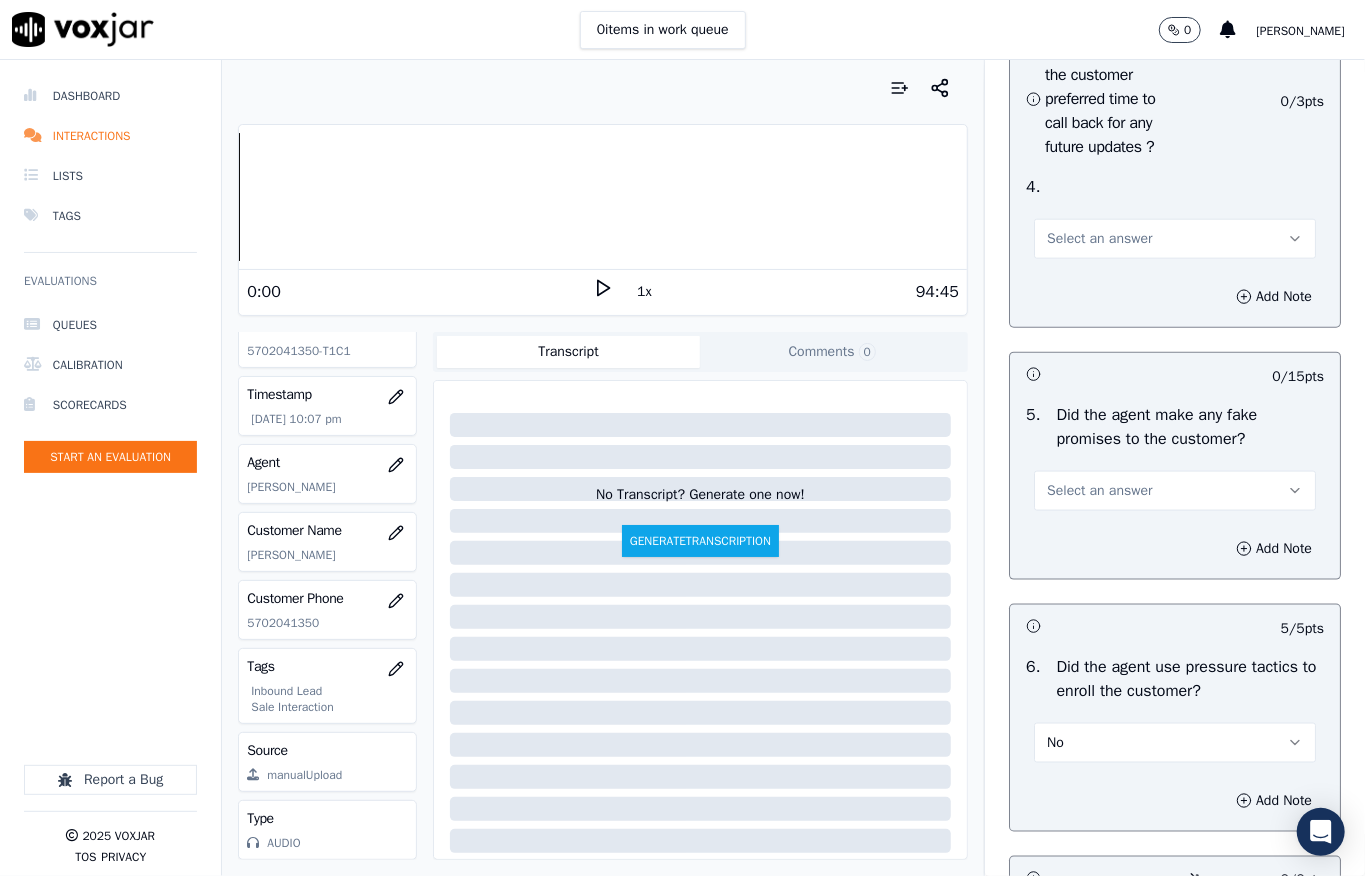 click on "Select an answer" at bounding box center (1099, 239) 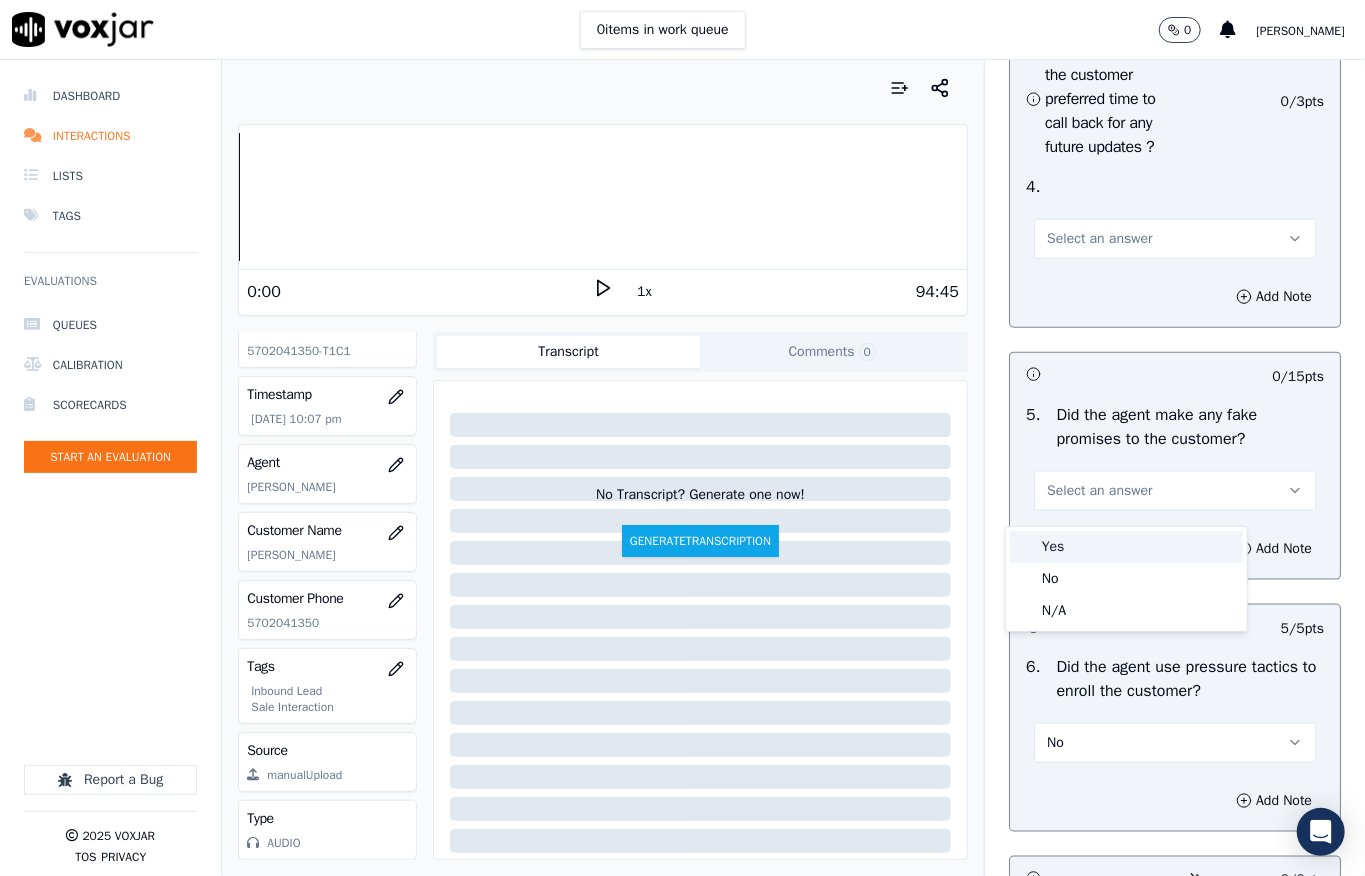 click on "Yes" at bounding box center [1126, 547] 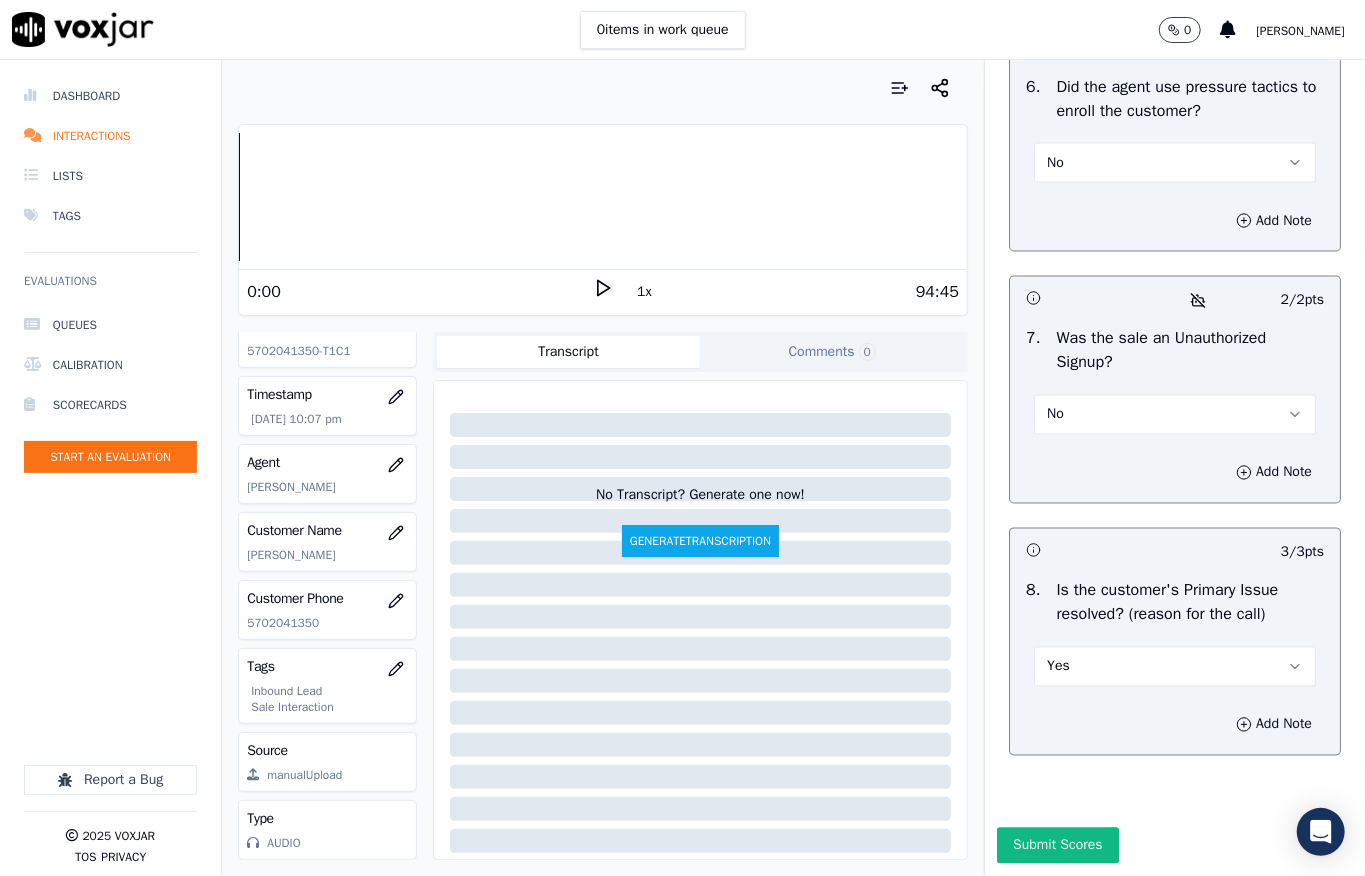 scroll, scrollTop: 0, scrollLeft: 0, axis: both 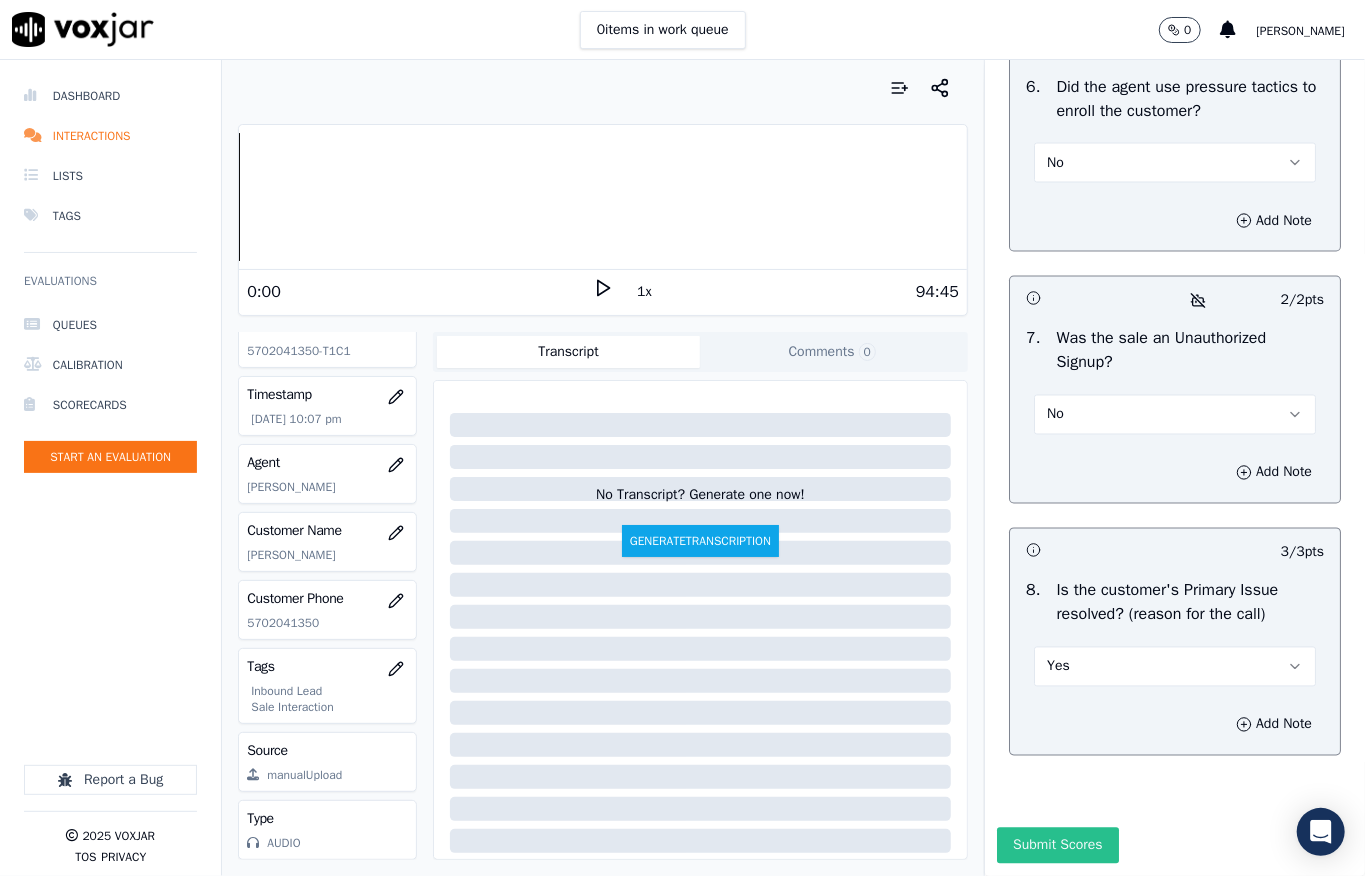 click on "Submit Scores" at bounding box center [1057, 846] 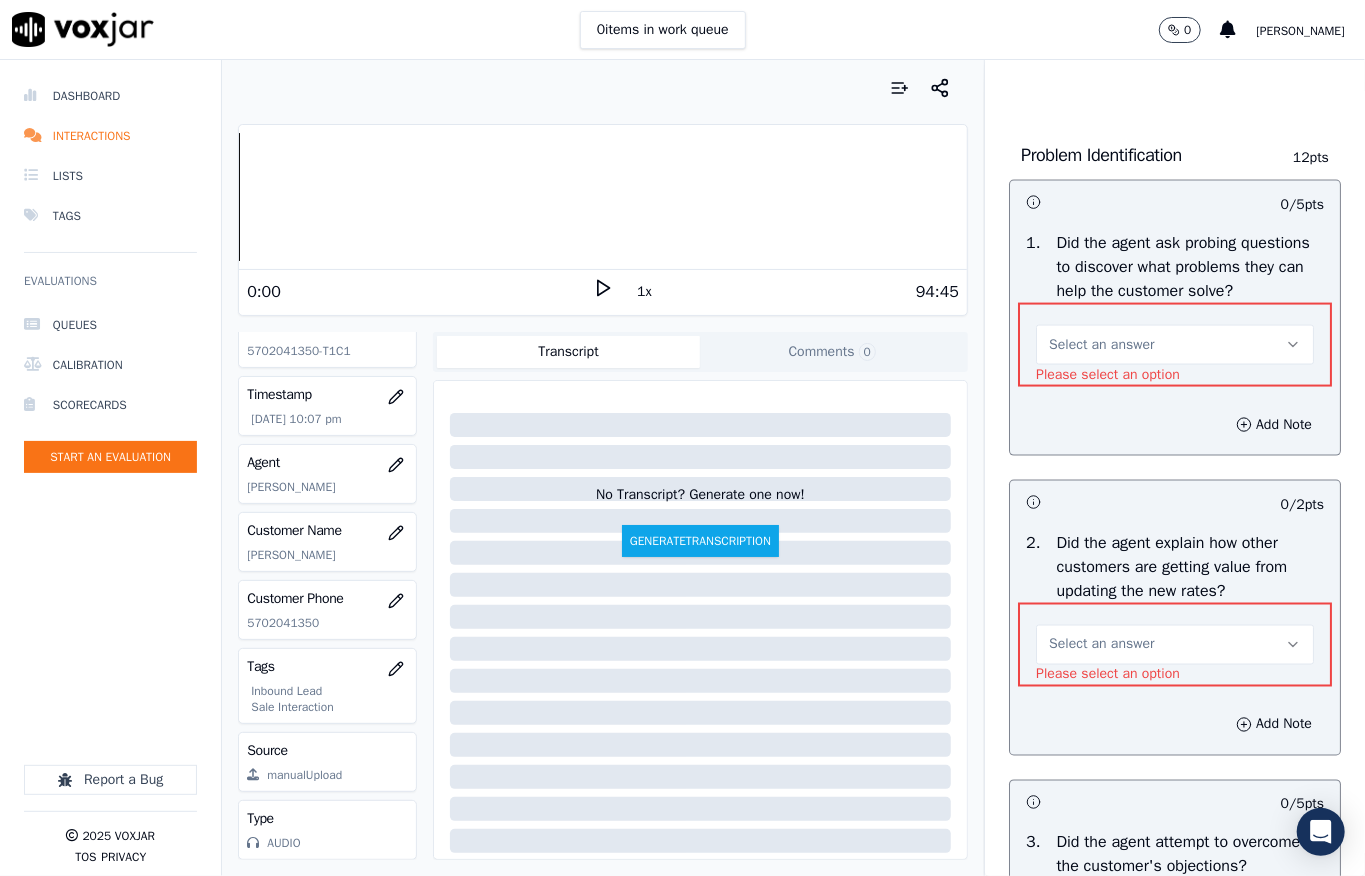 scroll, scrollTop: 1645, scrollLeft: 0, axis: vertical 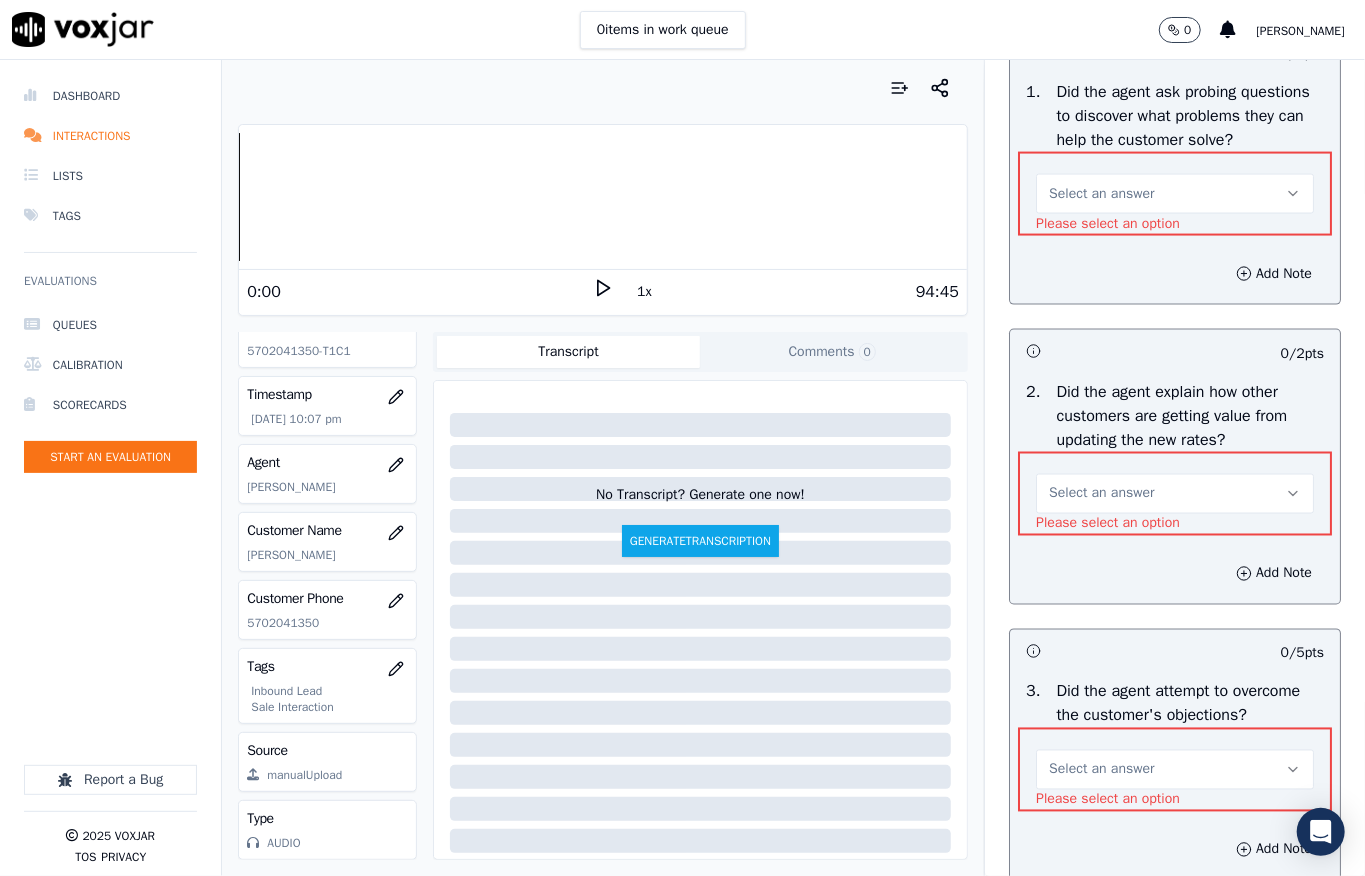 click on "Select an answer" at bounding box center (1175, 194) 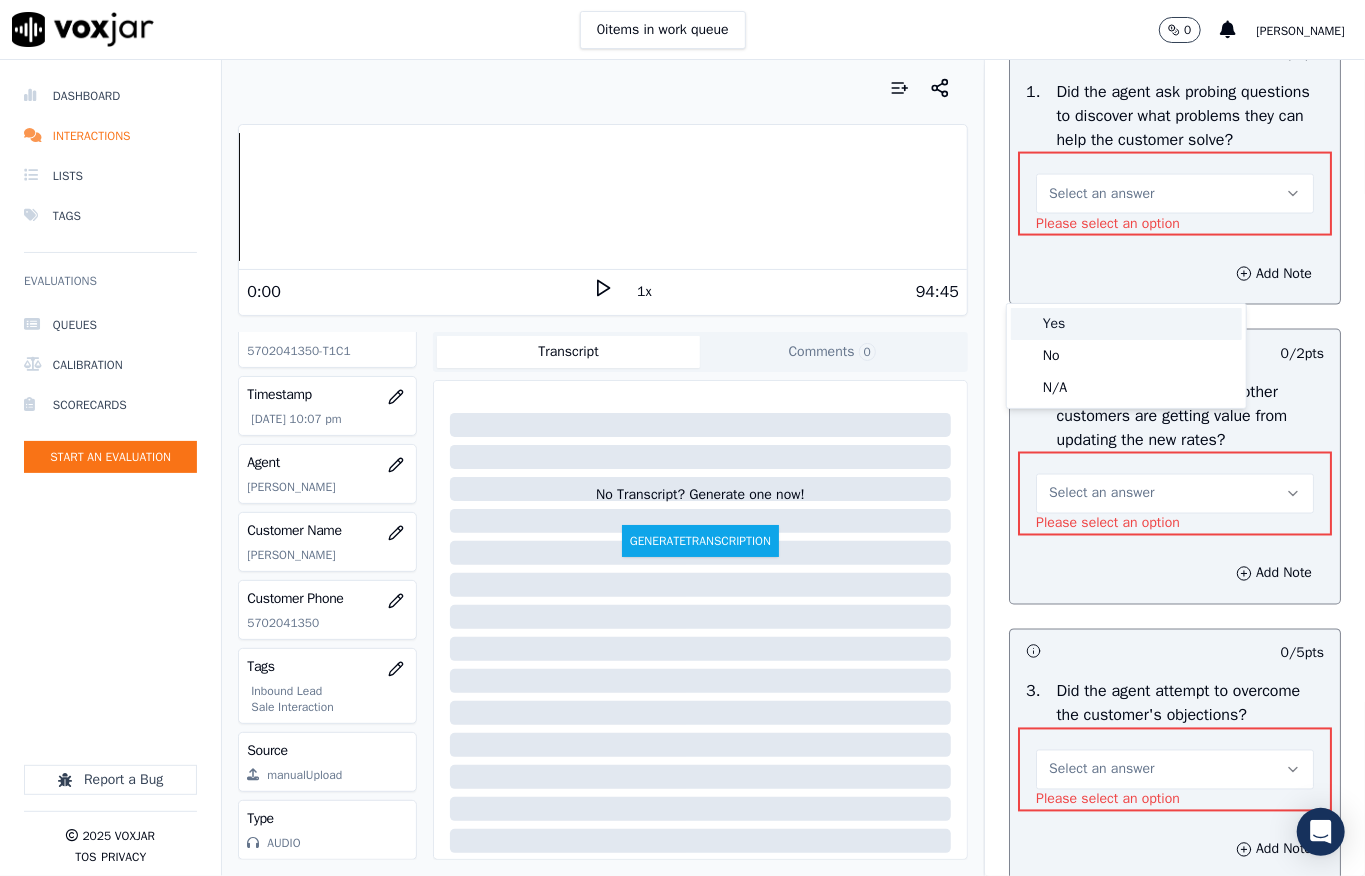 click on "Yes" at bounding box center (1126, 324) 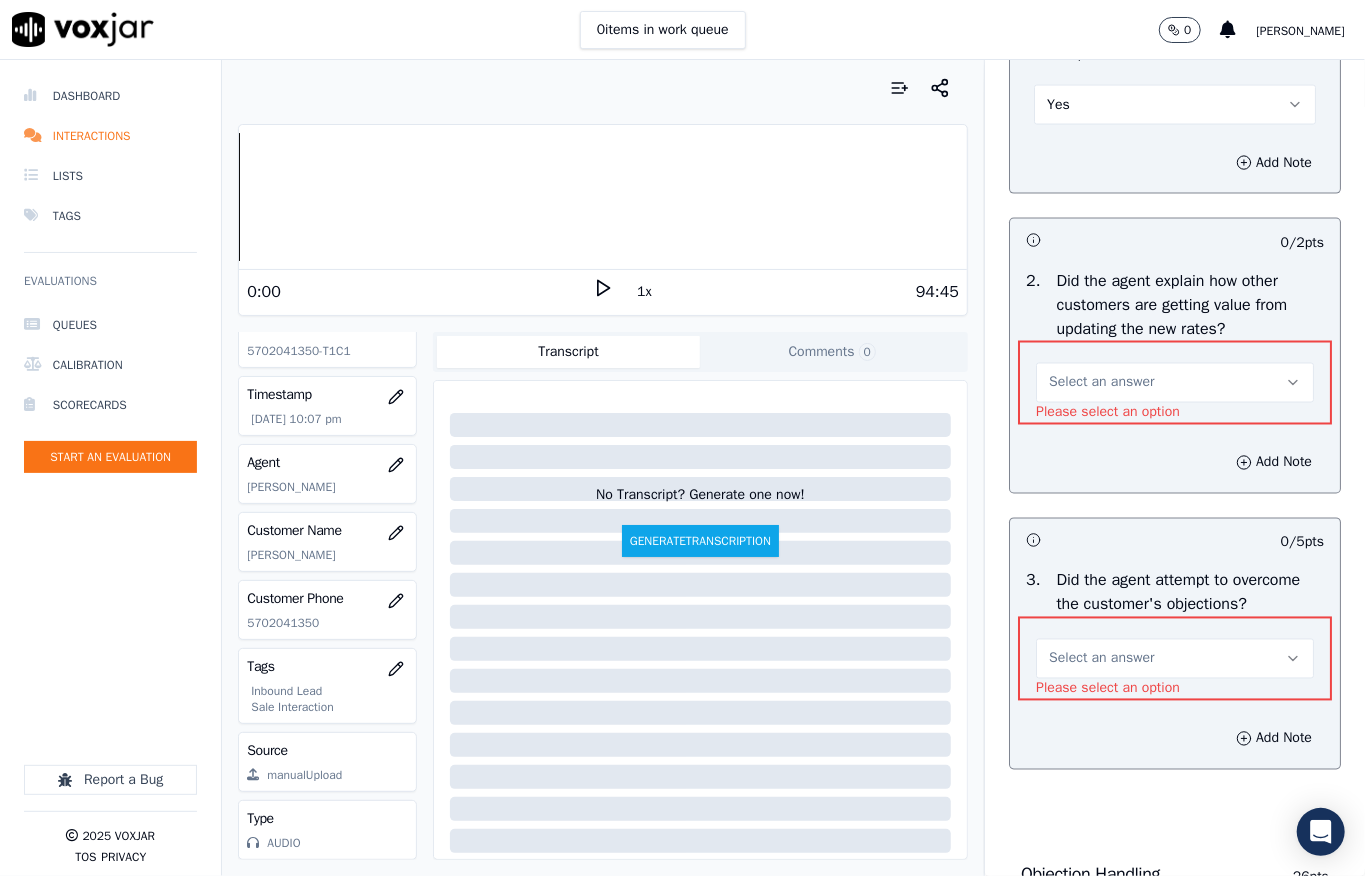 scroll, scrollTop: 1778, scrollLeft: 0, axis: vertical 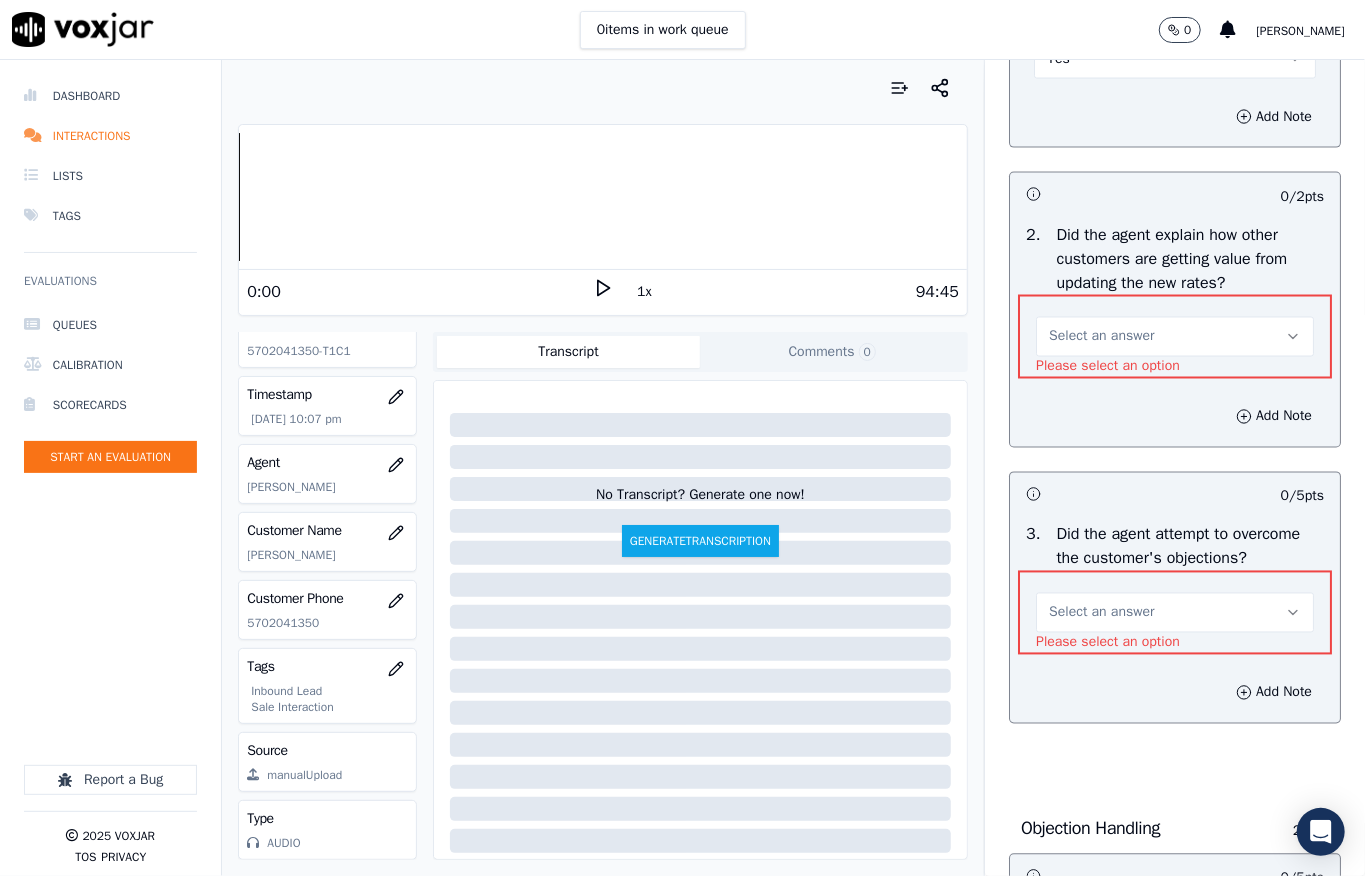 click on "Select an answer" at bounding box center [1175, 337] 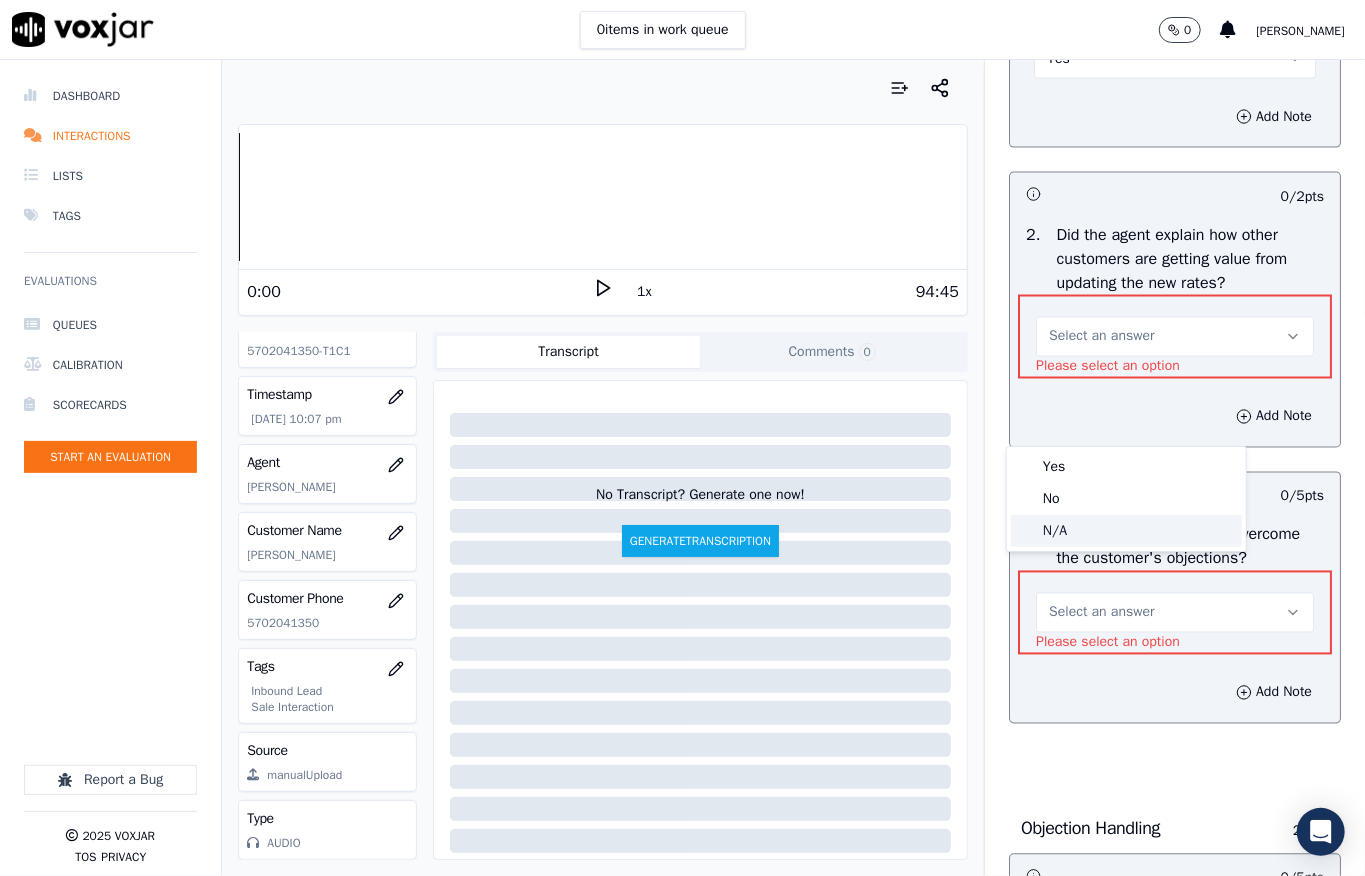 click on "N/A" 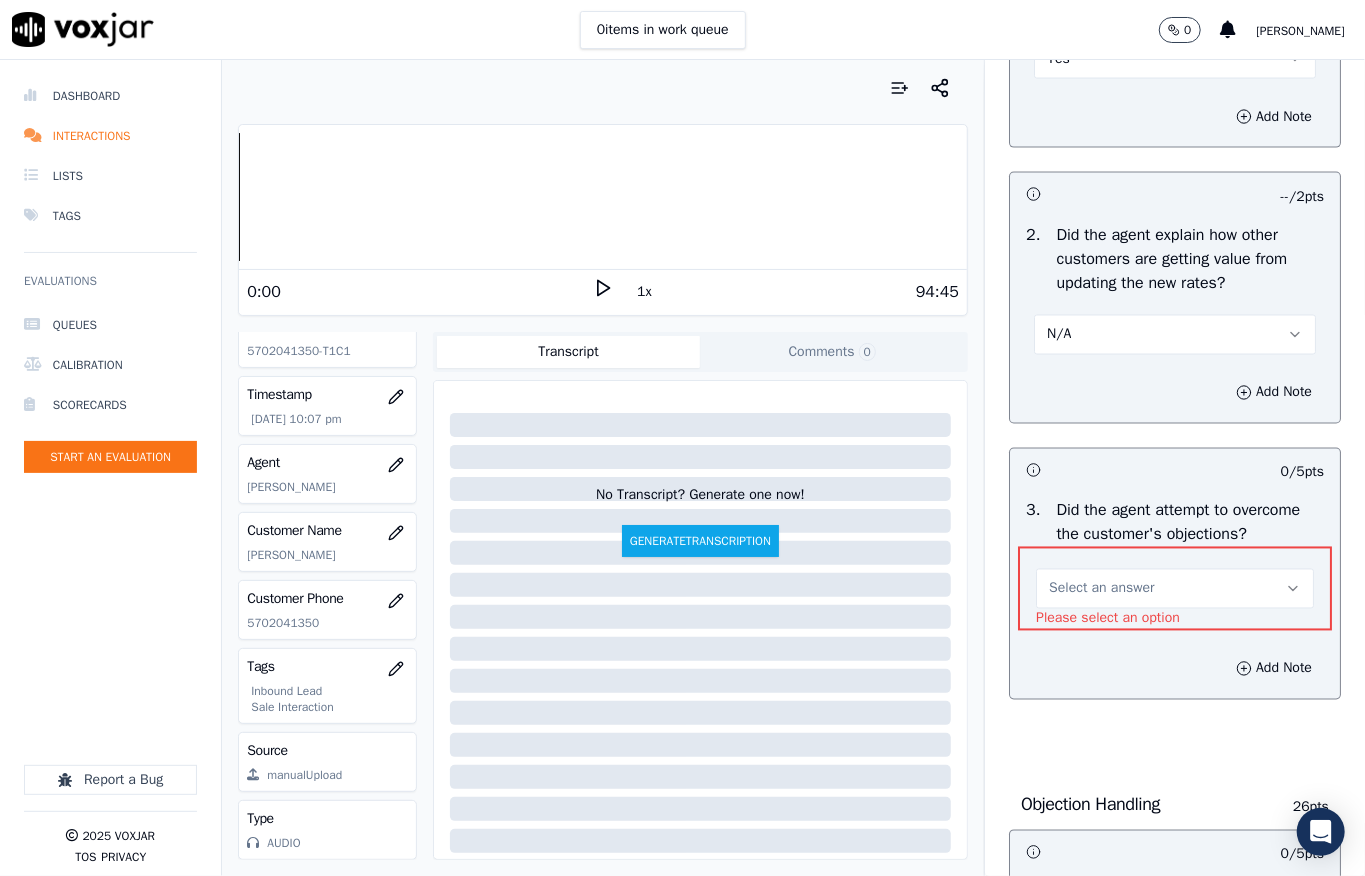 scroll, scrollTop: 2045, scrollLeft: 0, axis: vertical 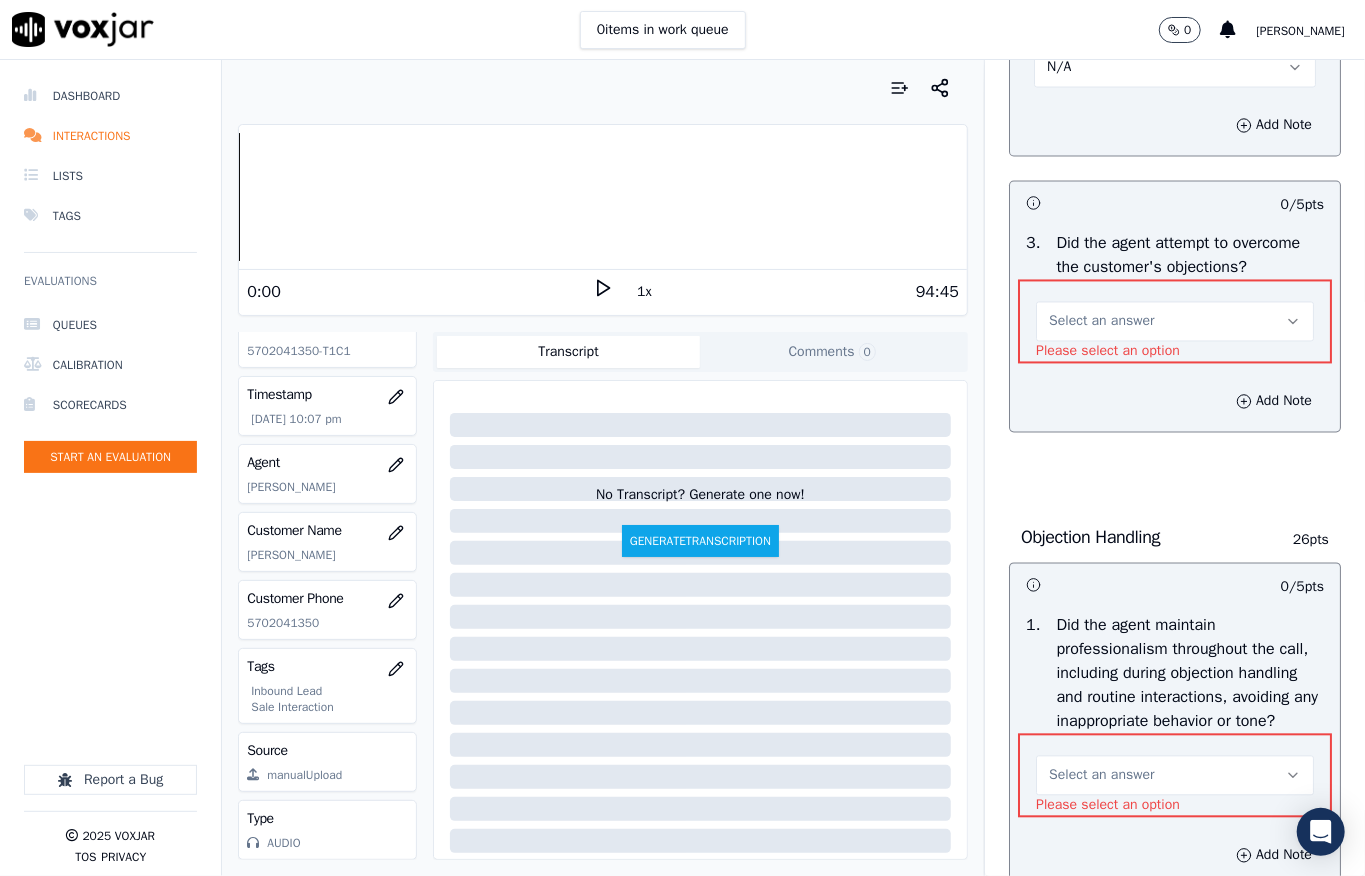click on "Select an answer" at bounding box center (1175, 322) 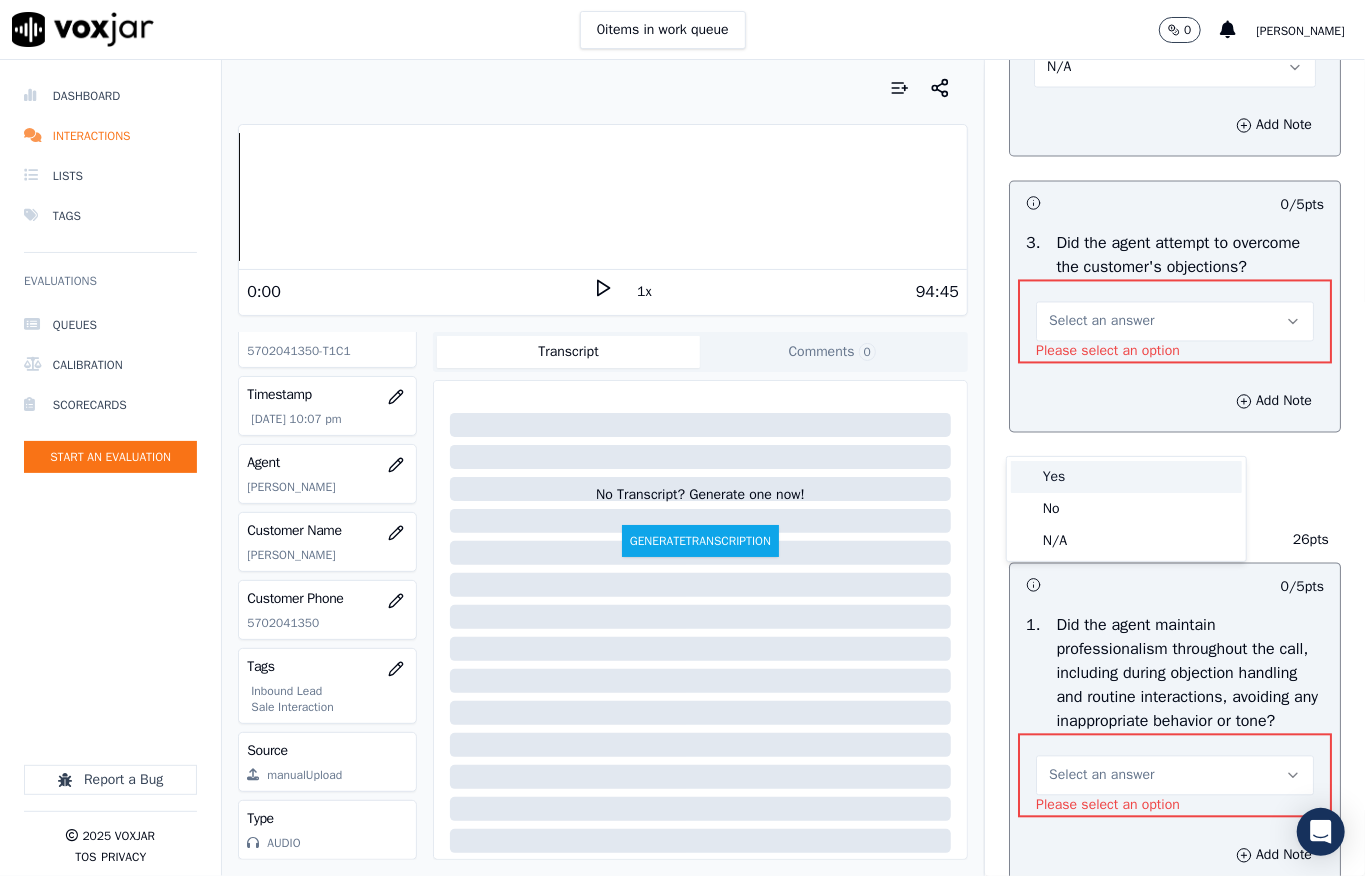 click on "Yes" at bounding box center (1126, 477) 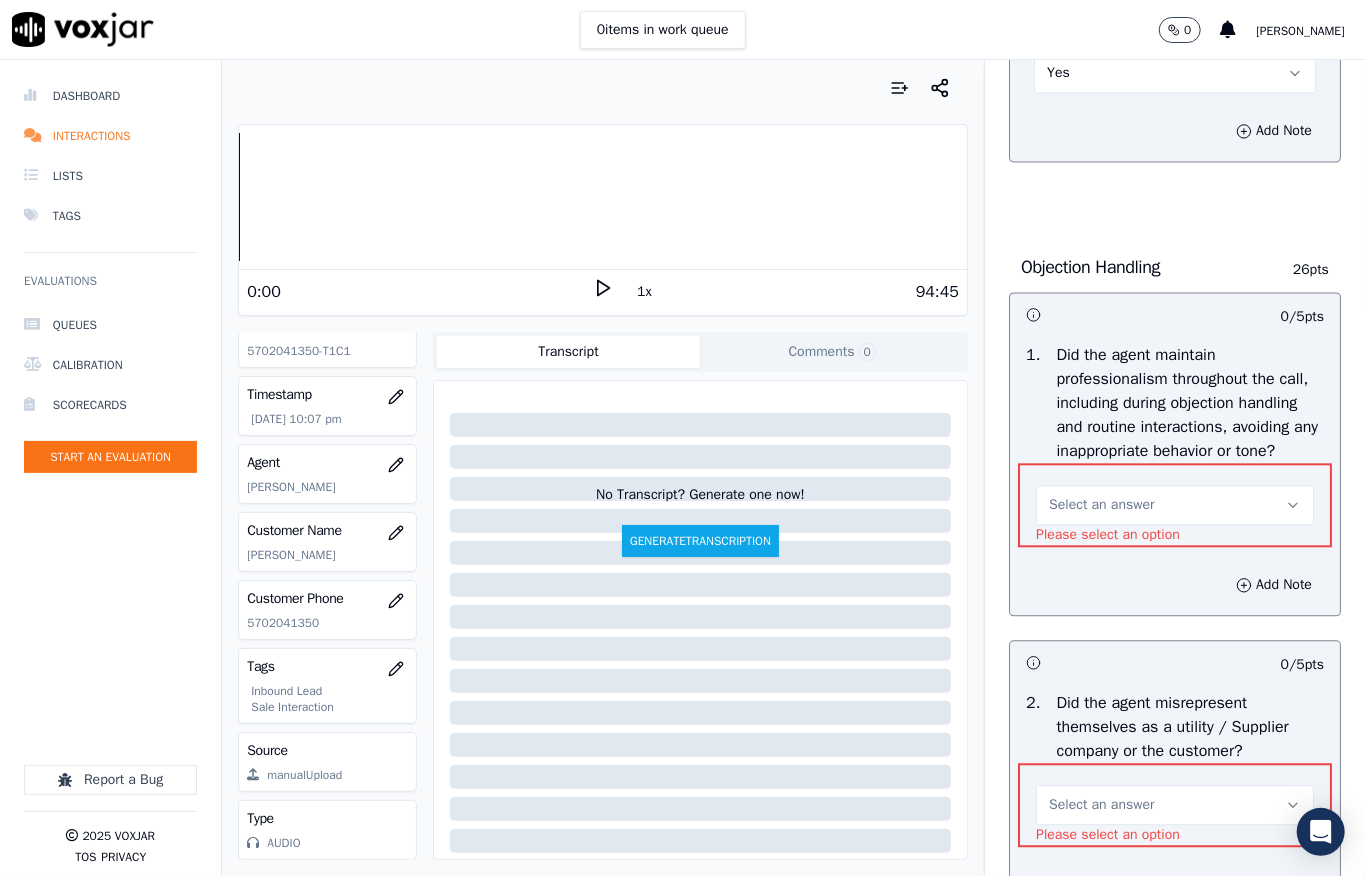 scroll, scrollTop: 2445, scrollLeft: 0, axis: vertical 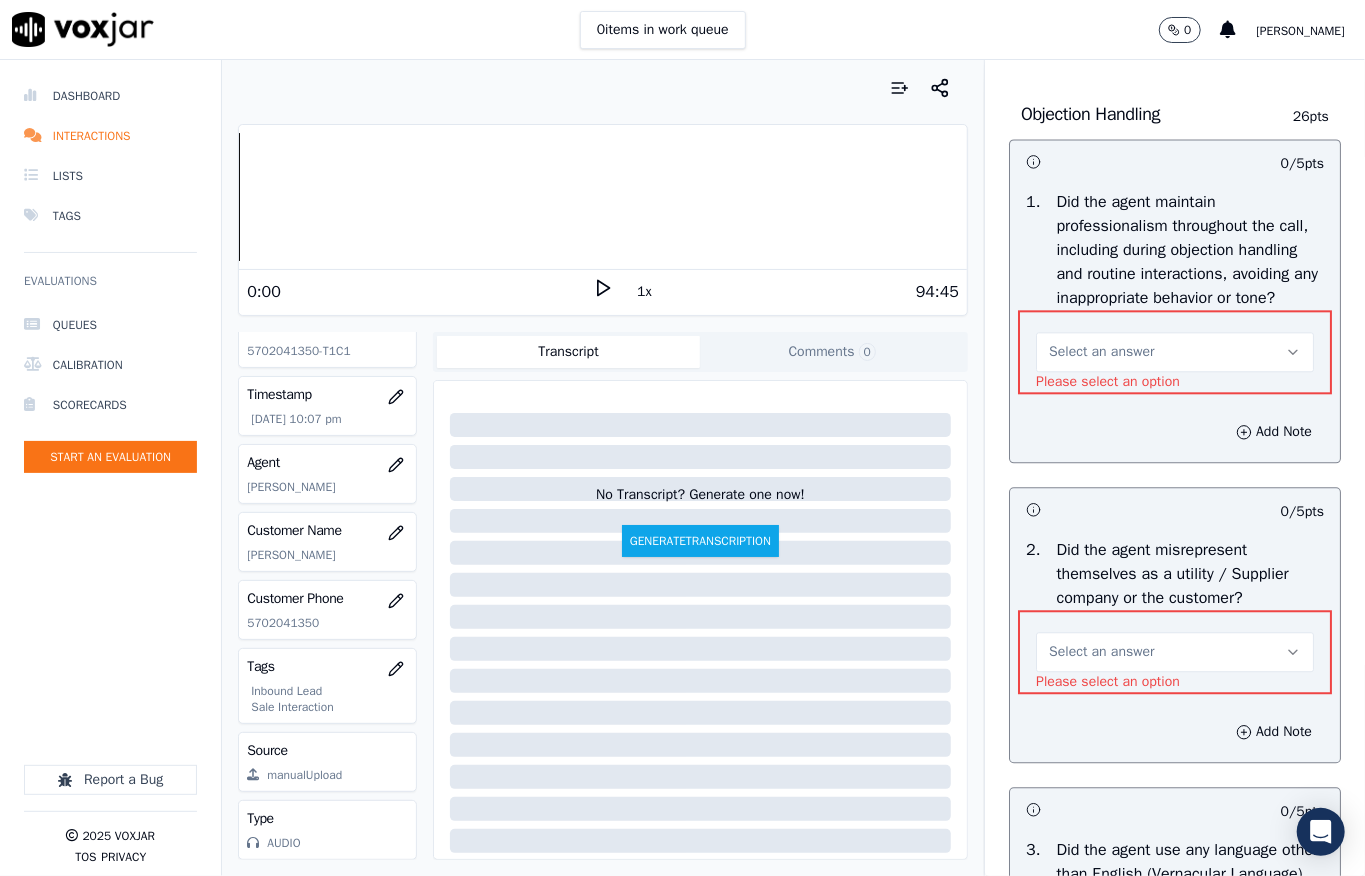 click on "Select an answer" at bounding box center [1175, 352] 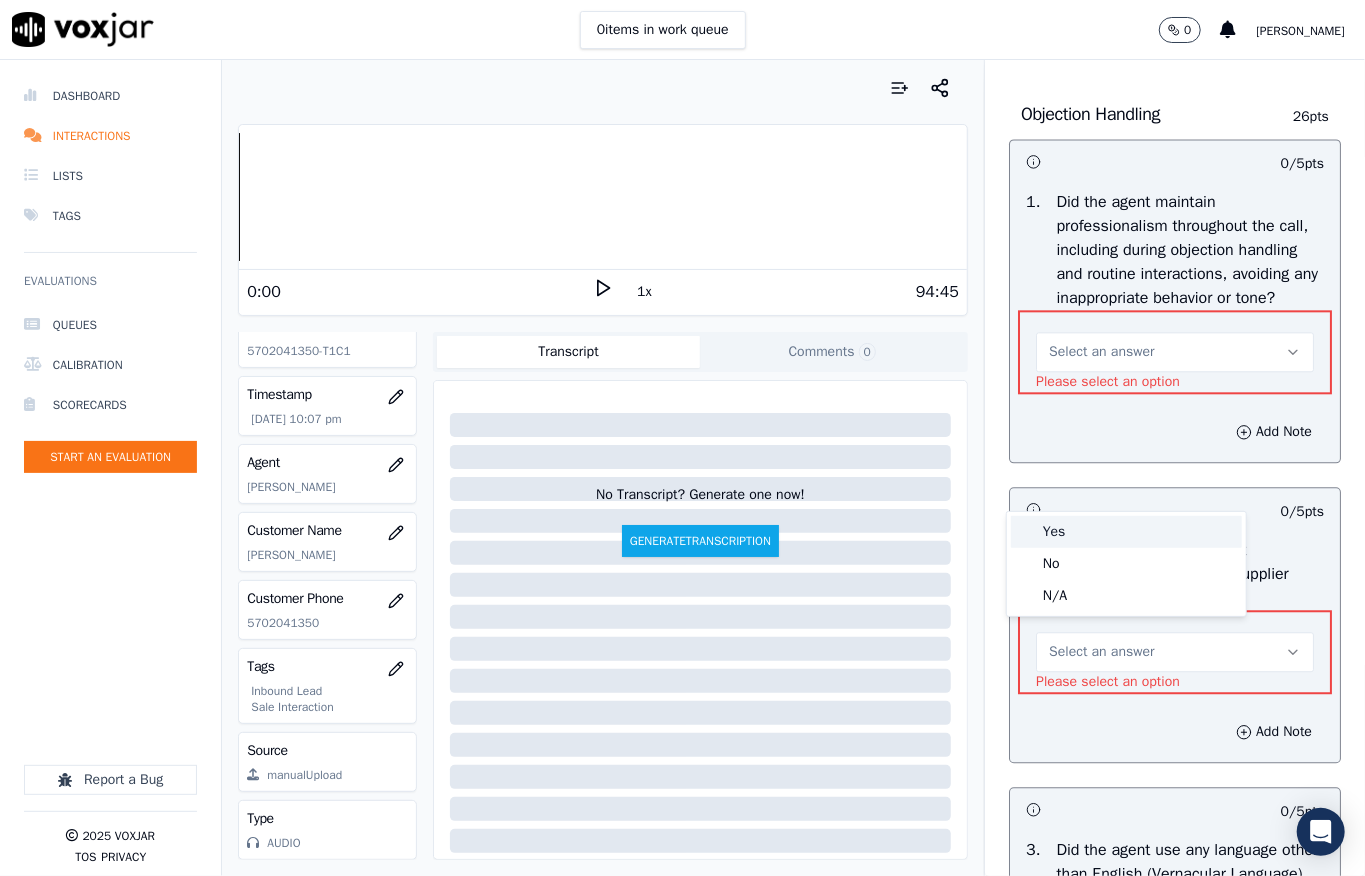 click on "Yes   No     N/A" at bounding box center [1126, 564] 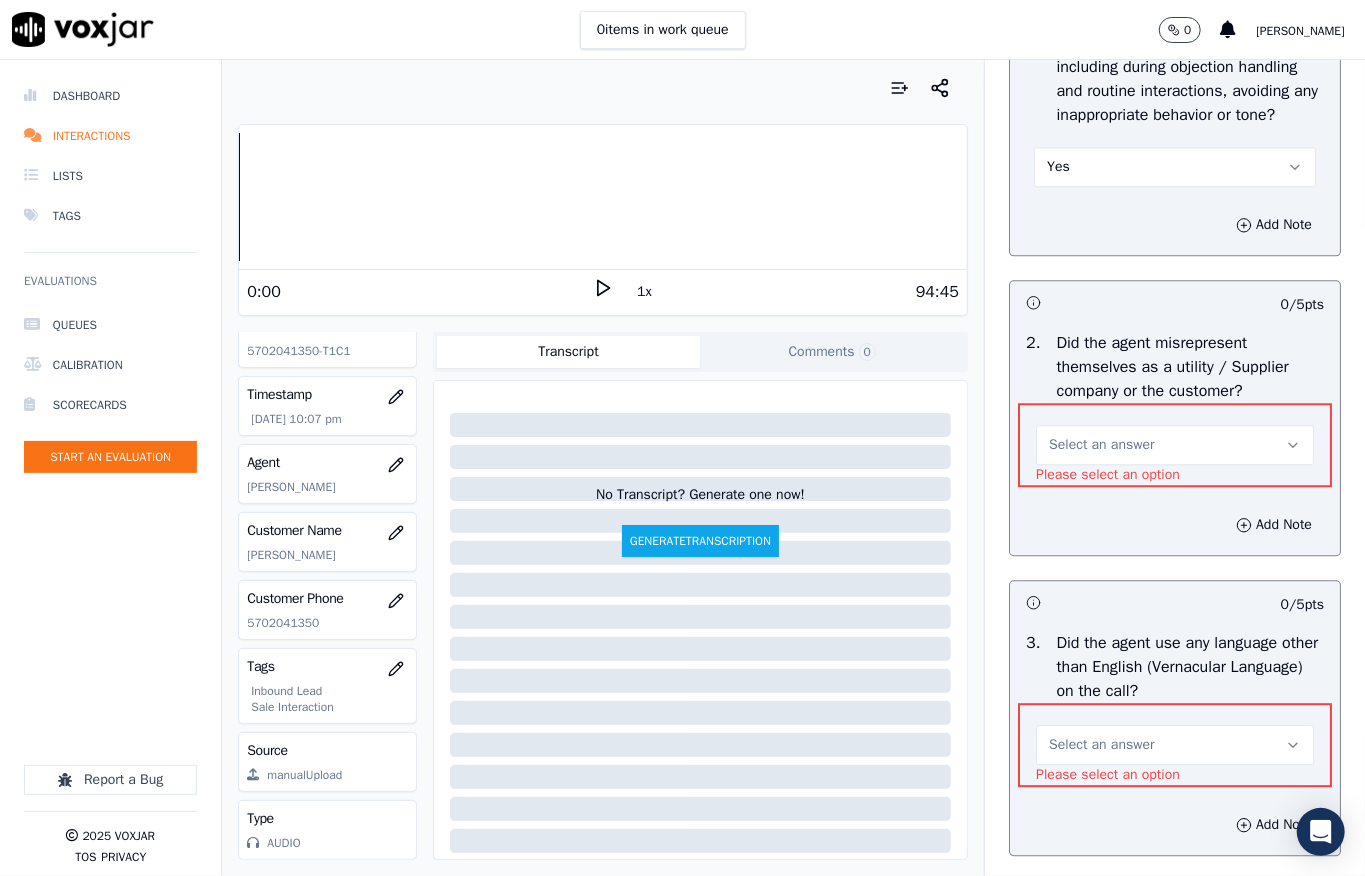 scroll, scrollTop: 2845, scrollLeft: 0, axis: vertical 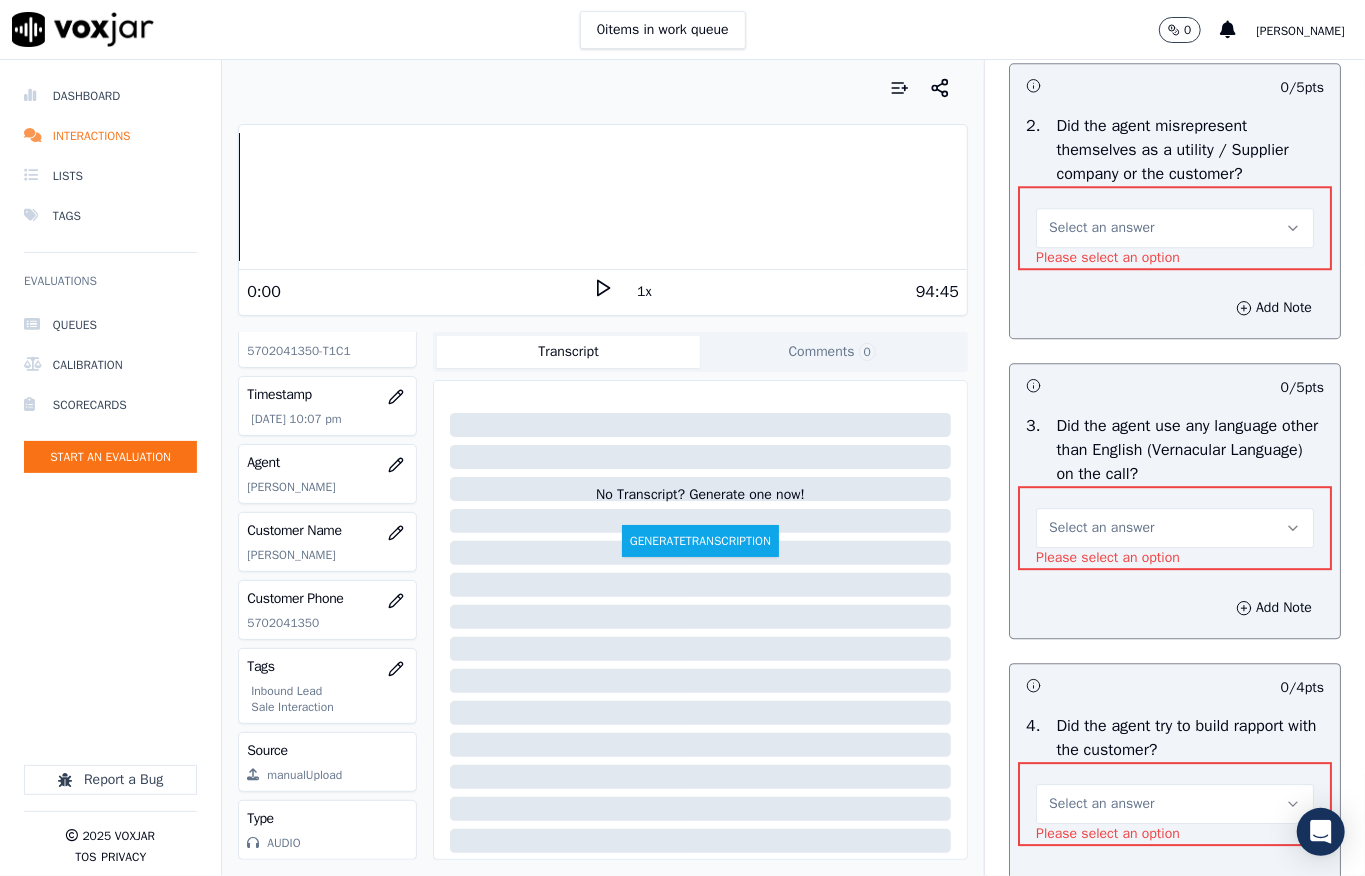 click on "Select an answer" at bounding box center (1101, 228) 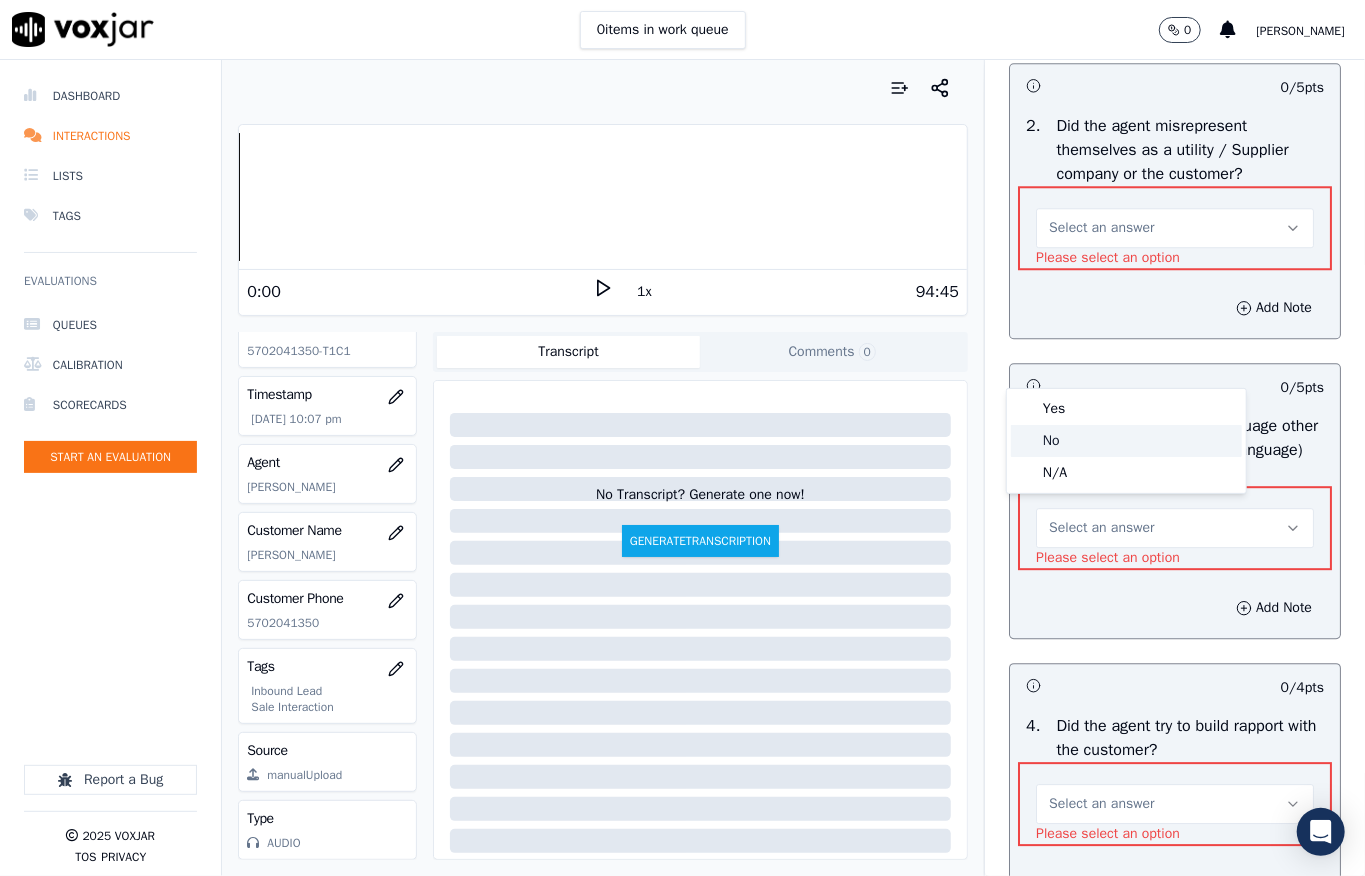 click on "No" 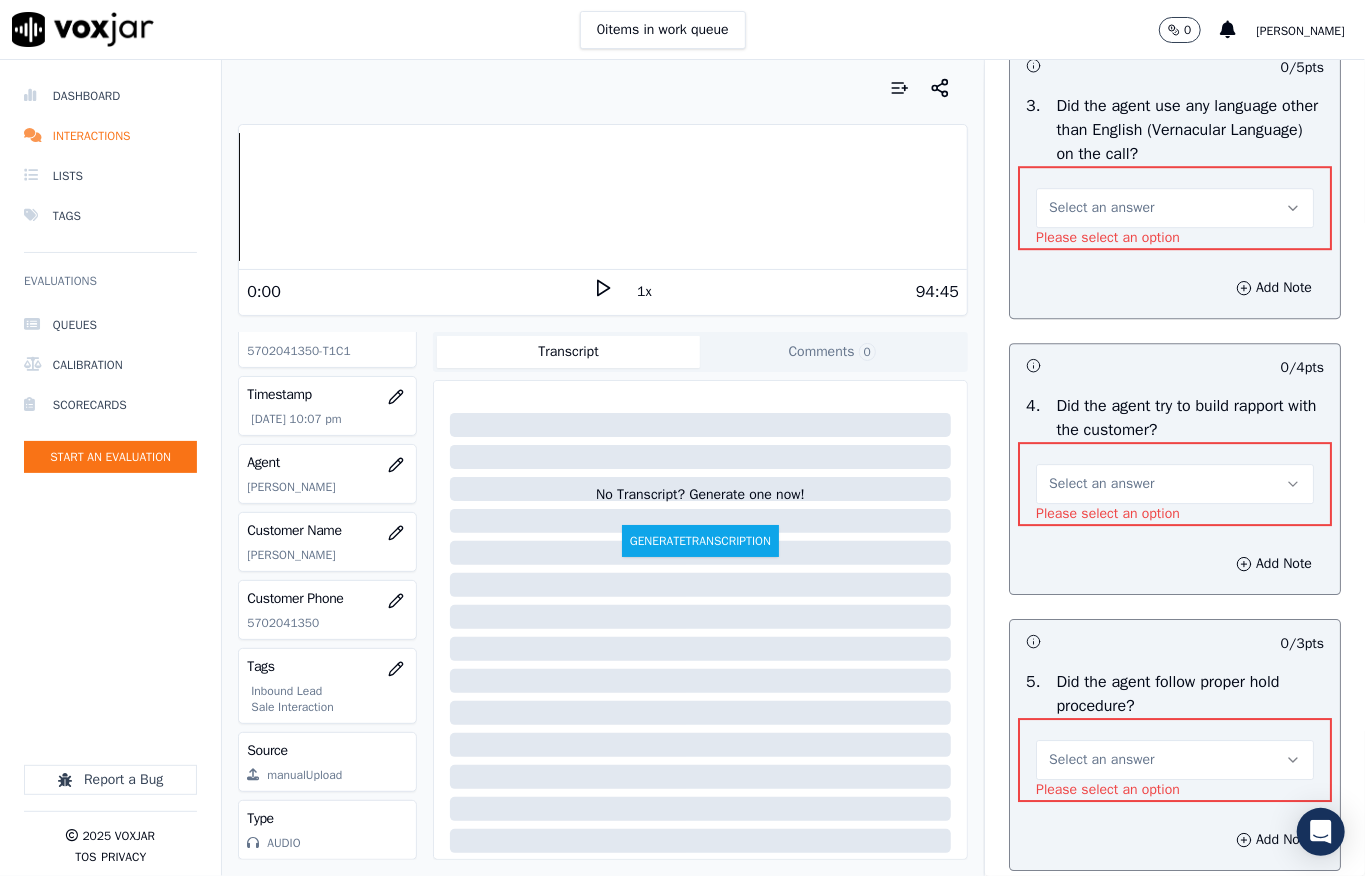 scroll, scrollTop: 3245, scrollLeft: 0, axis: vertical 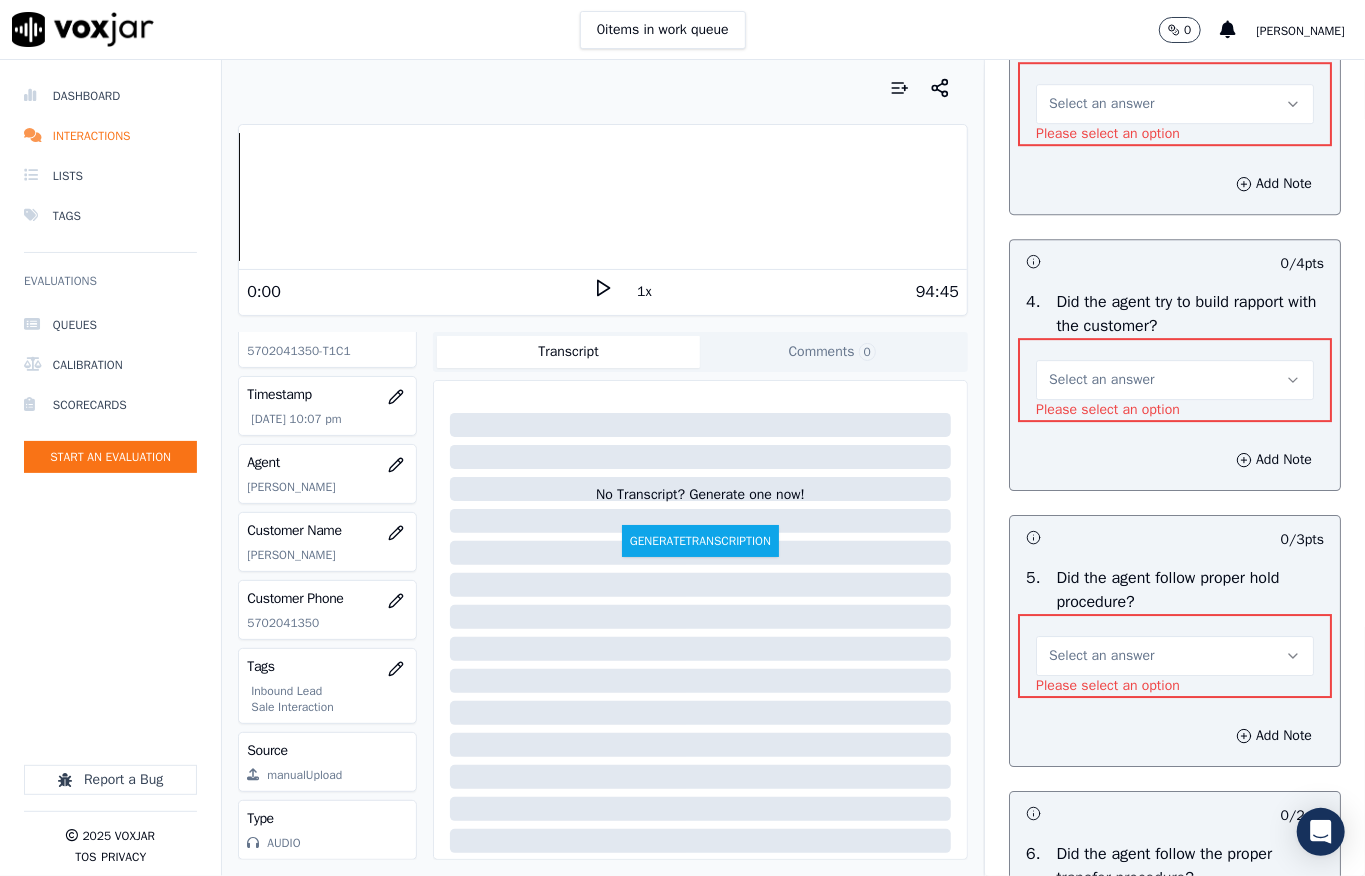 click on "Select an answer" at bounding box center (1101, 104) 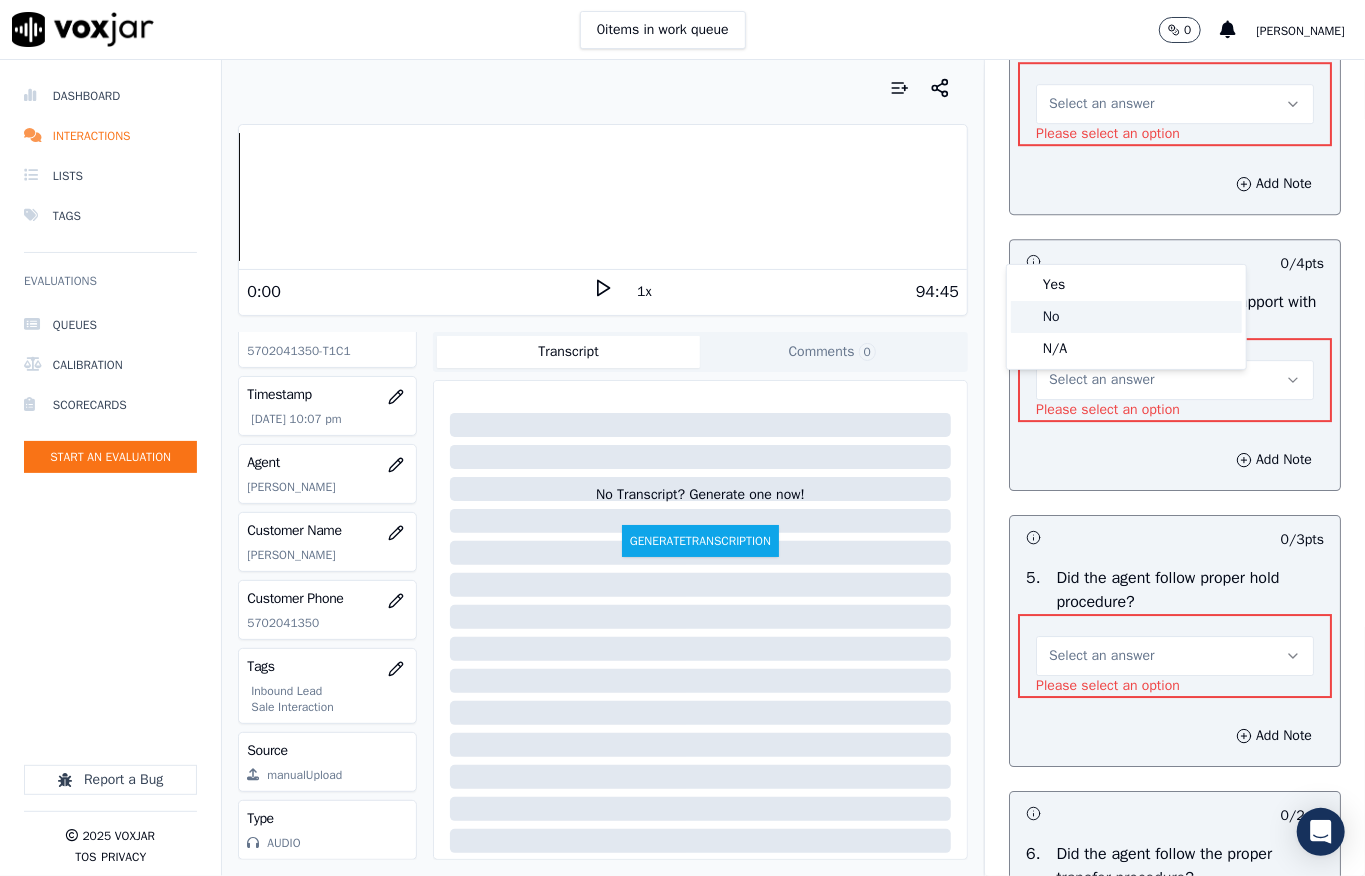 click on "No" 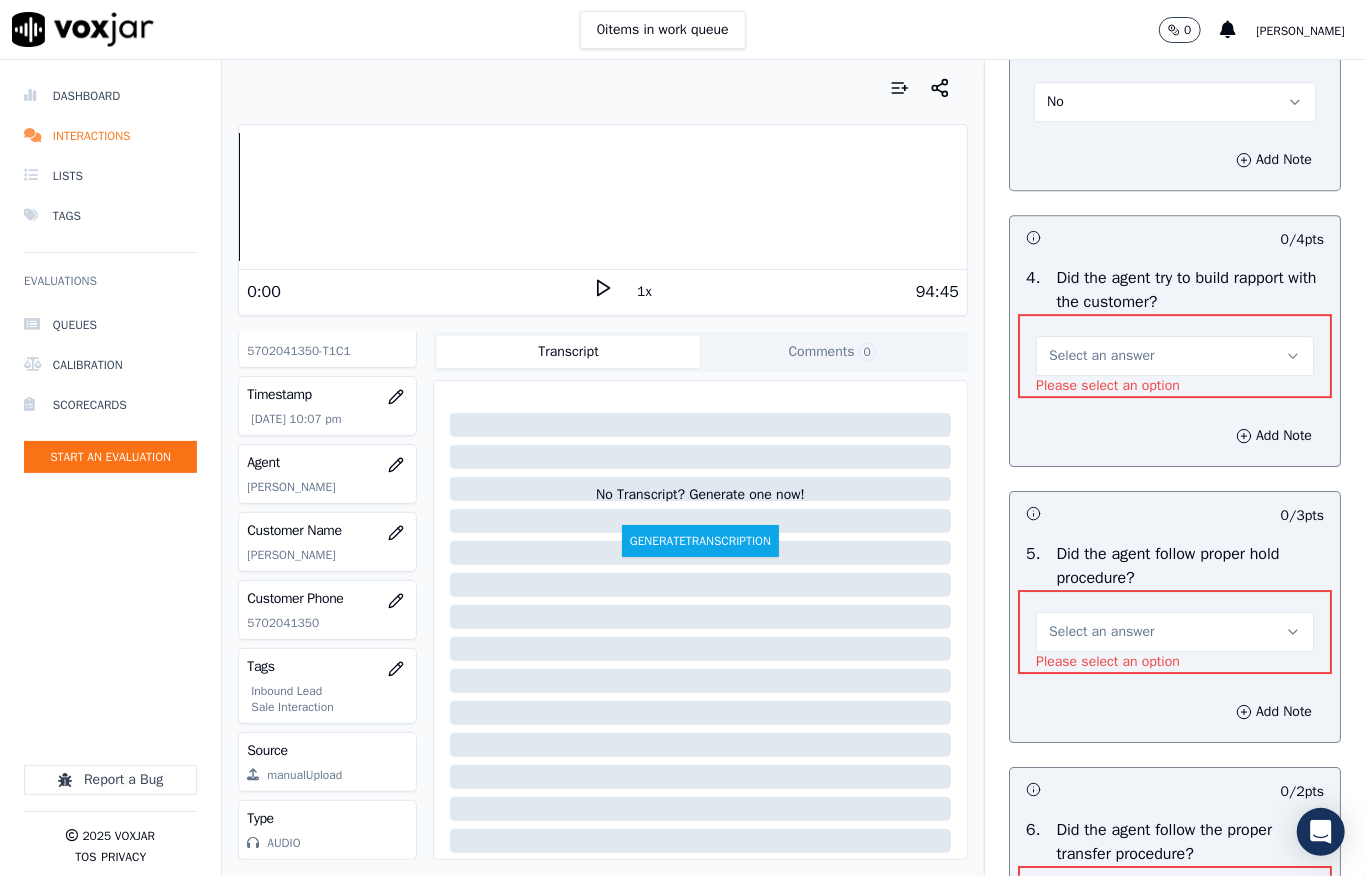 click on "Select an answer" at bounding box center (1175, 356) 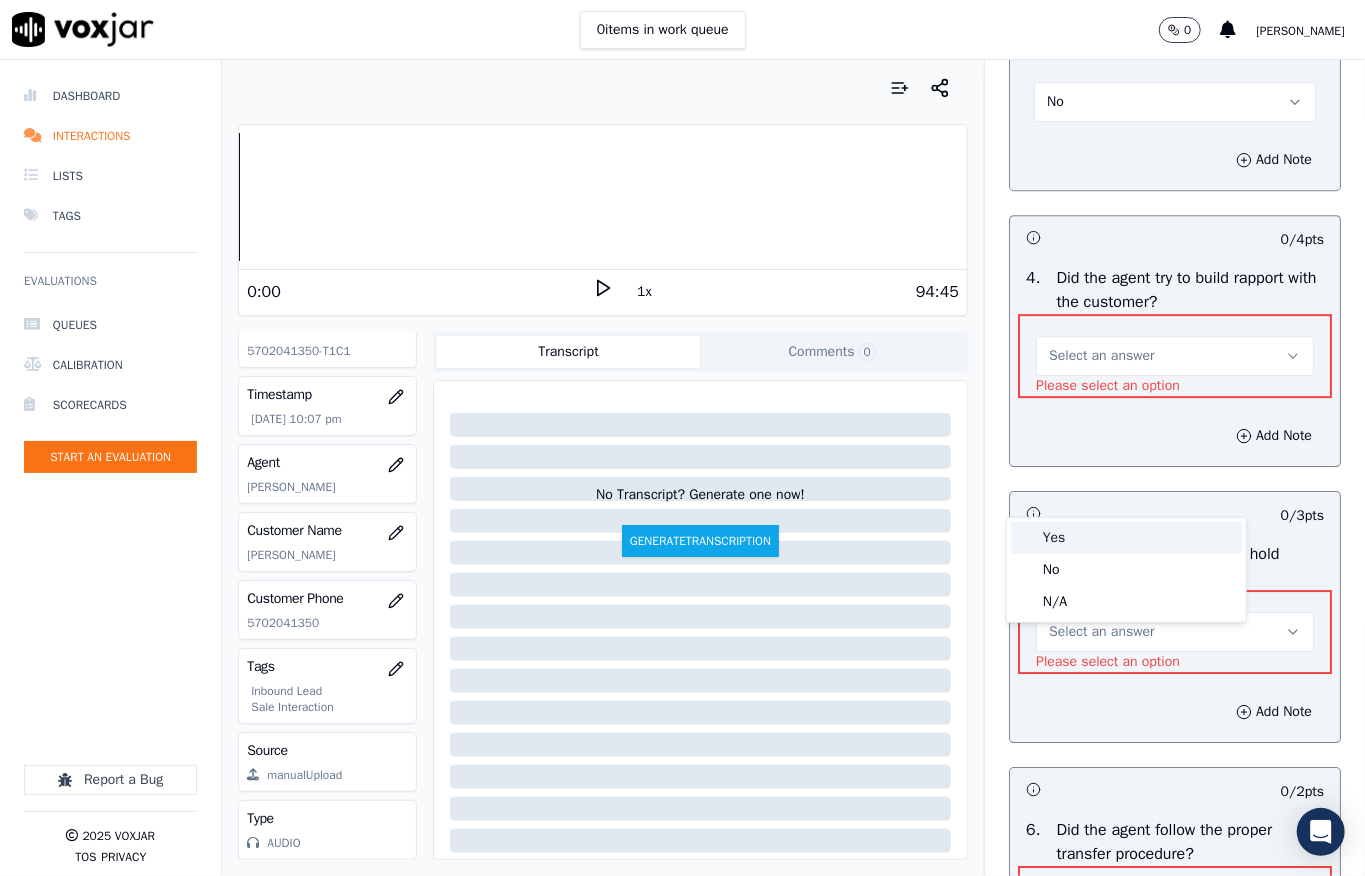 click on "Yes" at bounding box center [1126, 538] 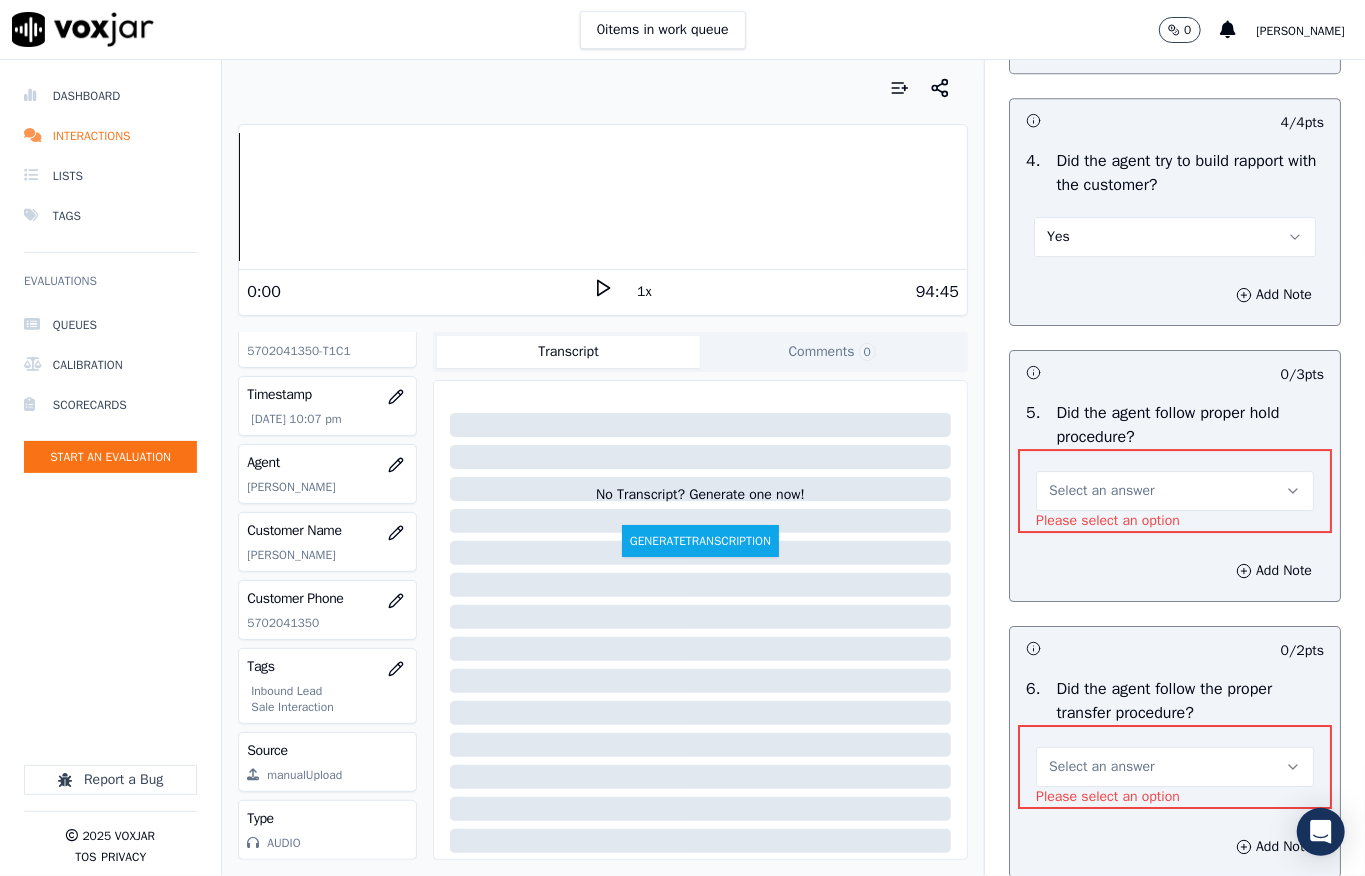scroll, scrollTop: 3512, scrollLeft: 0, axis: vertical 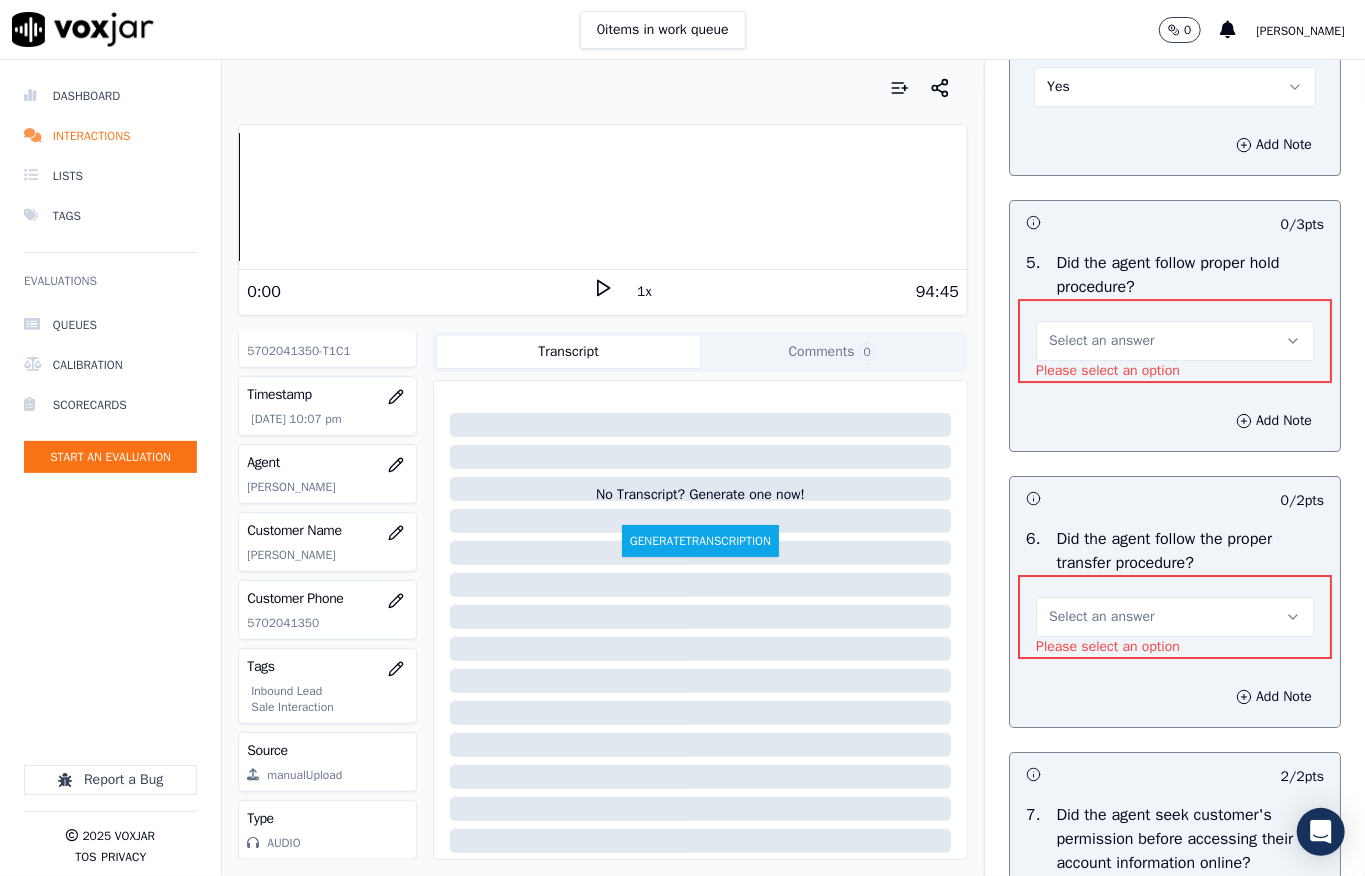 click on "Please select an option" at bounding box center (1108, 371) 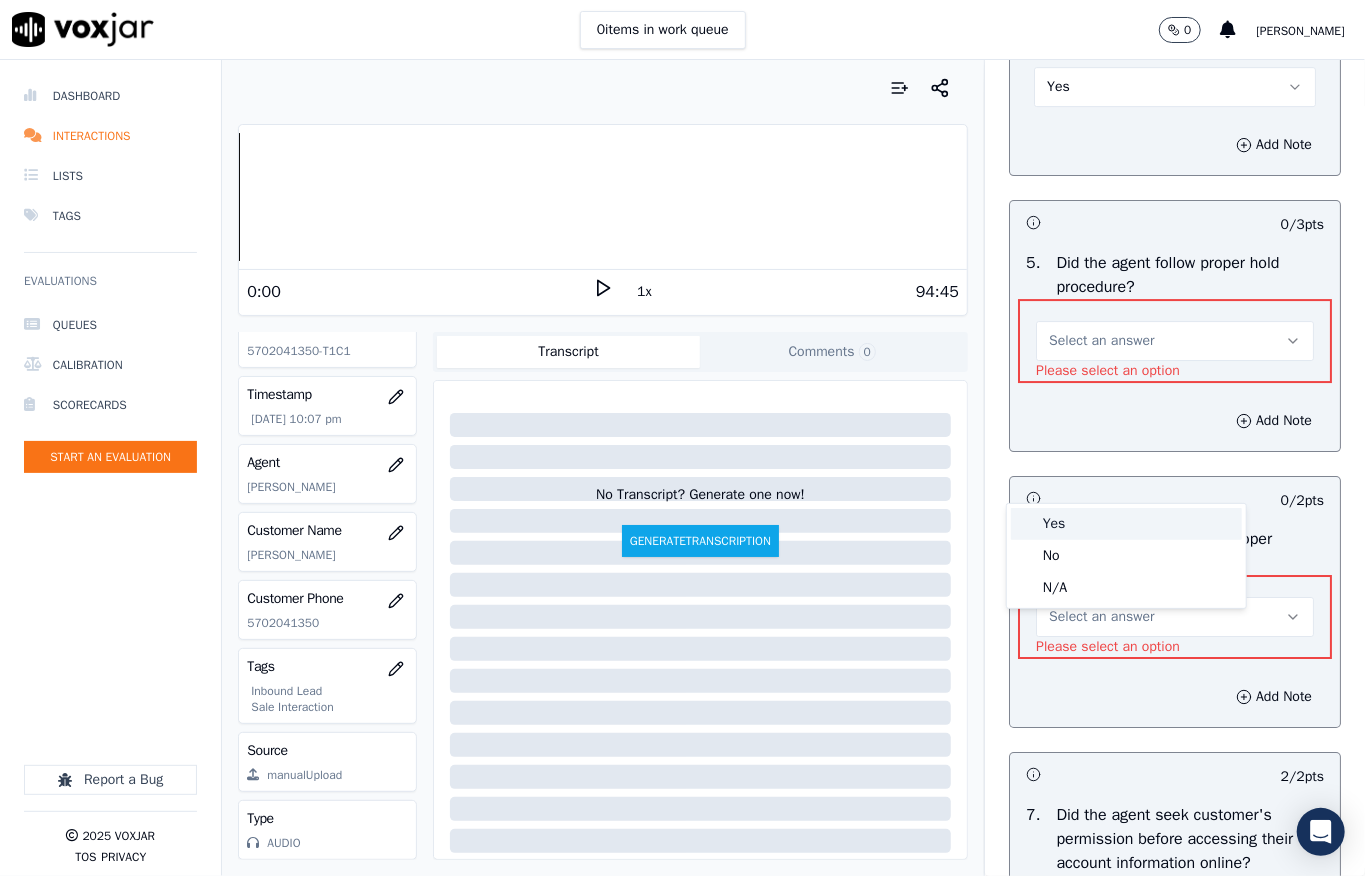 click on "Yes" at bounding box center (1126, 524) 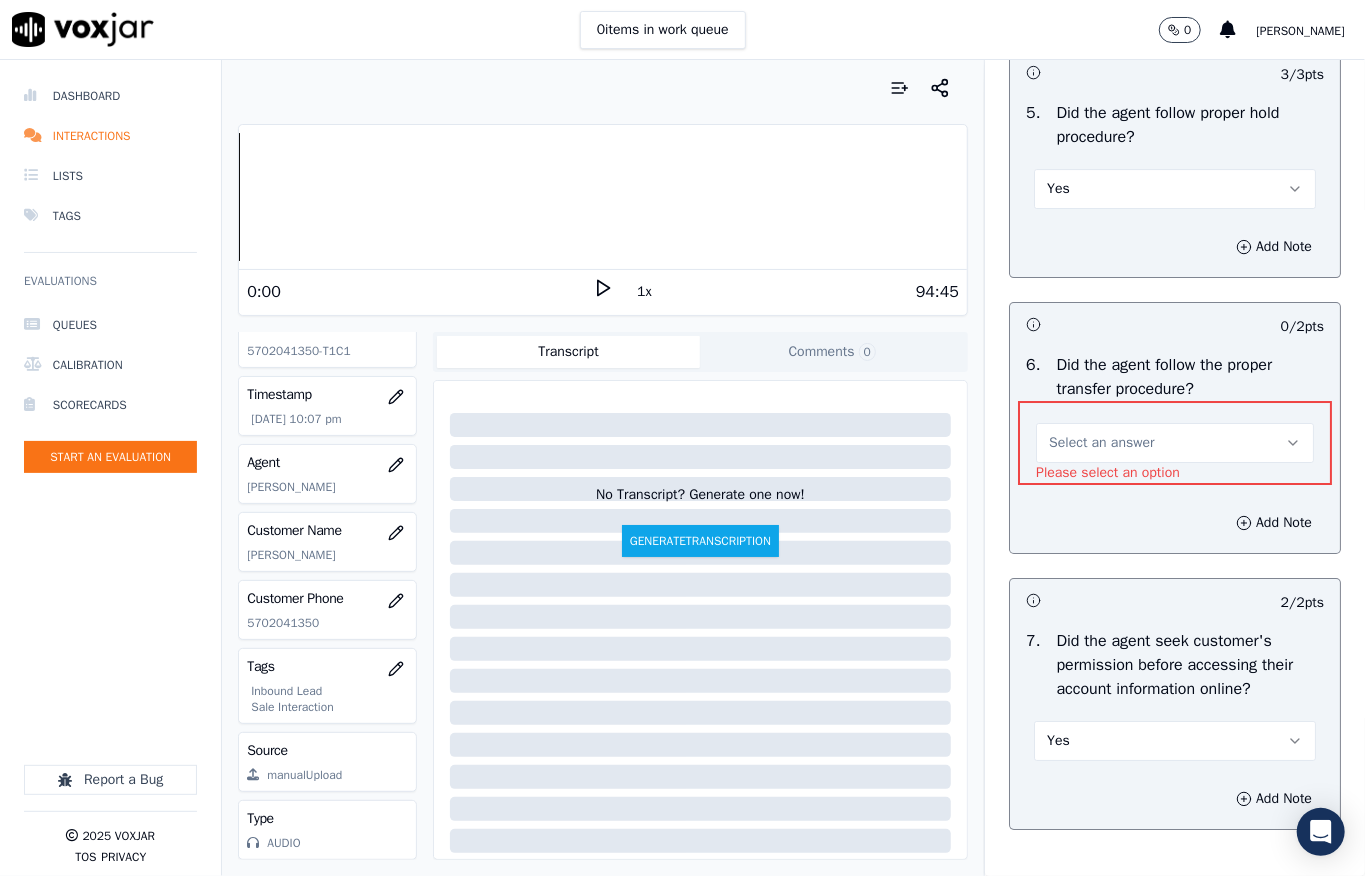 scroll, scrollTop: 3912, scrollLeft: 0, axis: vertical 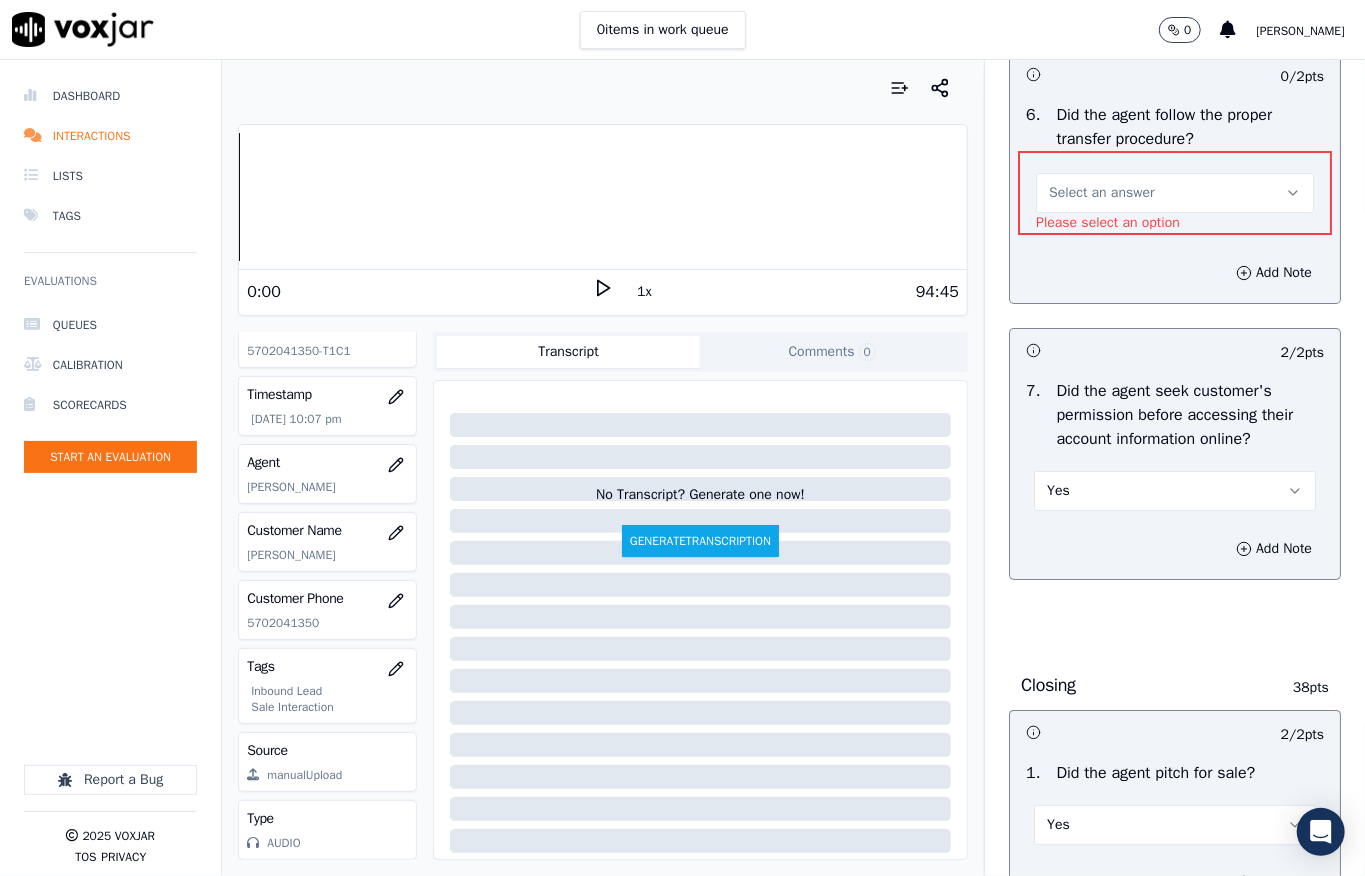 drag, startPoint x: 1050, startPoint y: 341, endPoint x: 1058, endPoint y: 349, distance: 11.313708 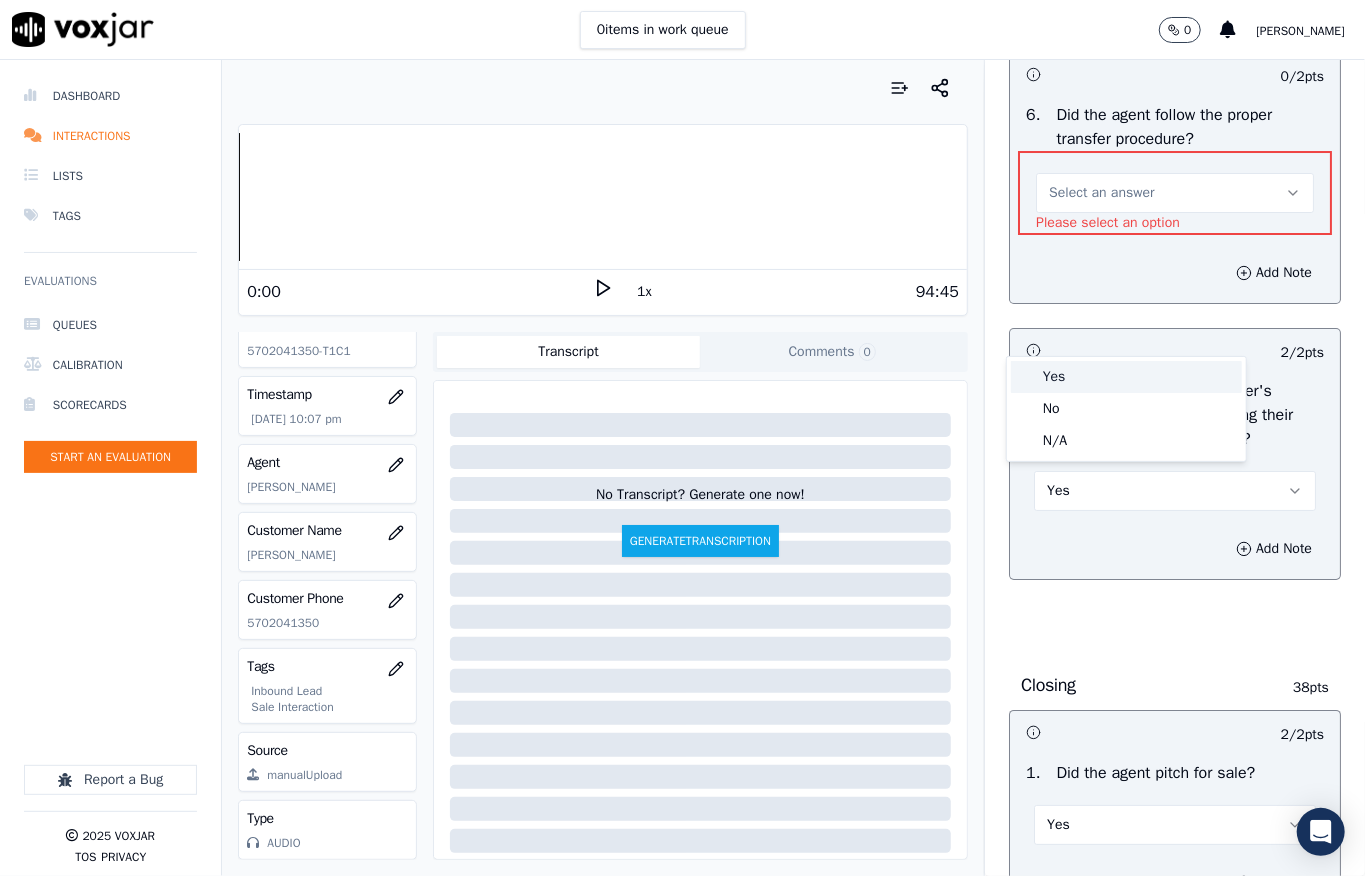 click on "Yes" at bounding box center (1126, 377) 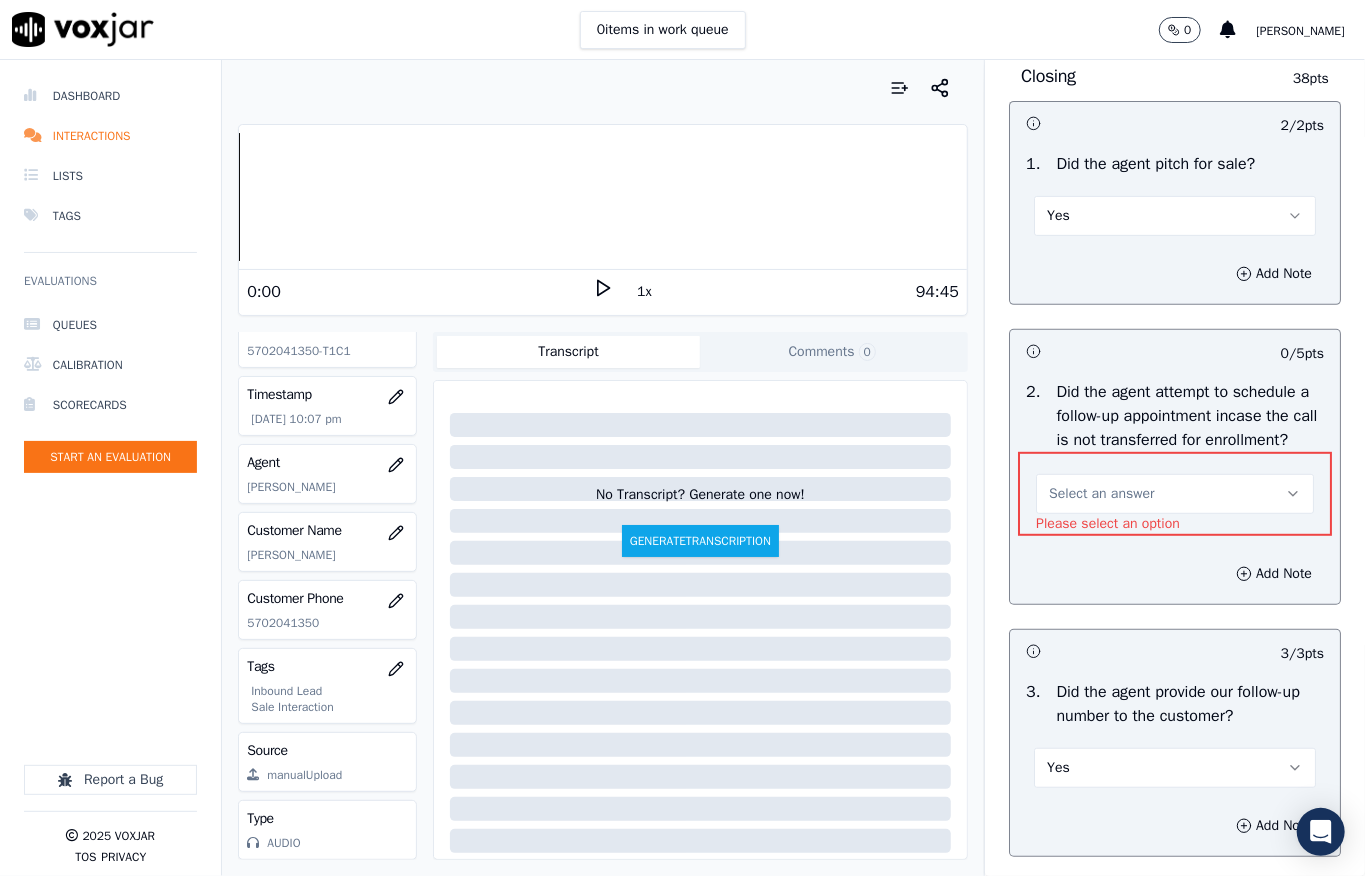 scroll, scrollTop: 4712, scrollLeft: 0, axis: vertical 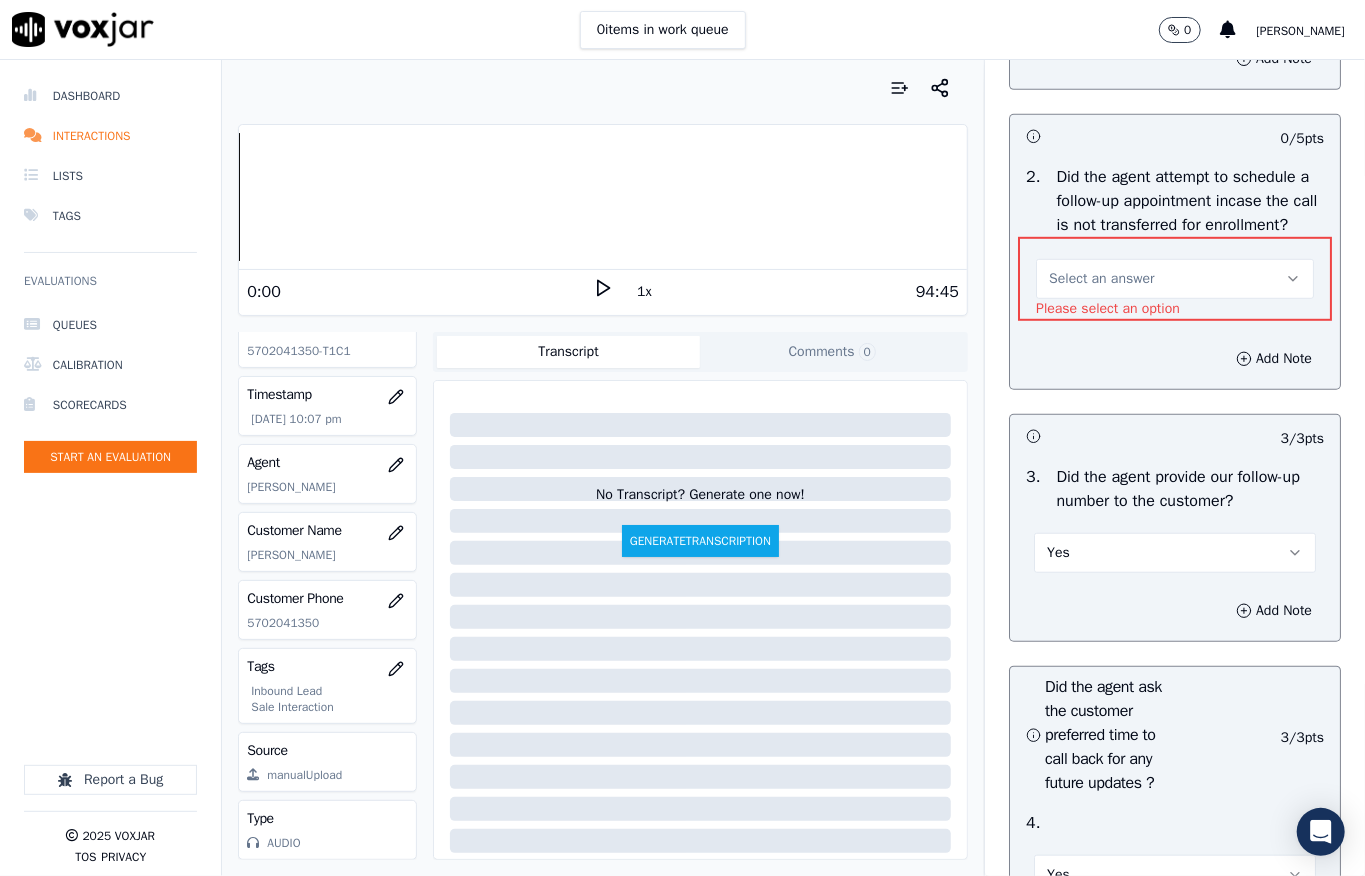 click on "Select an answer" at bounding box center [1175, 279] 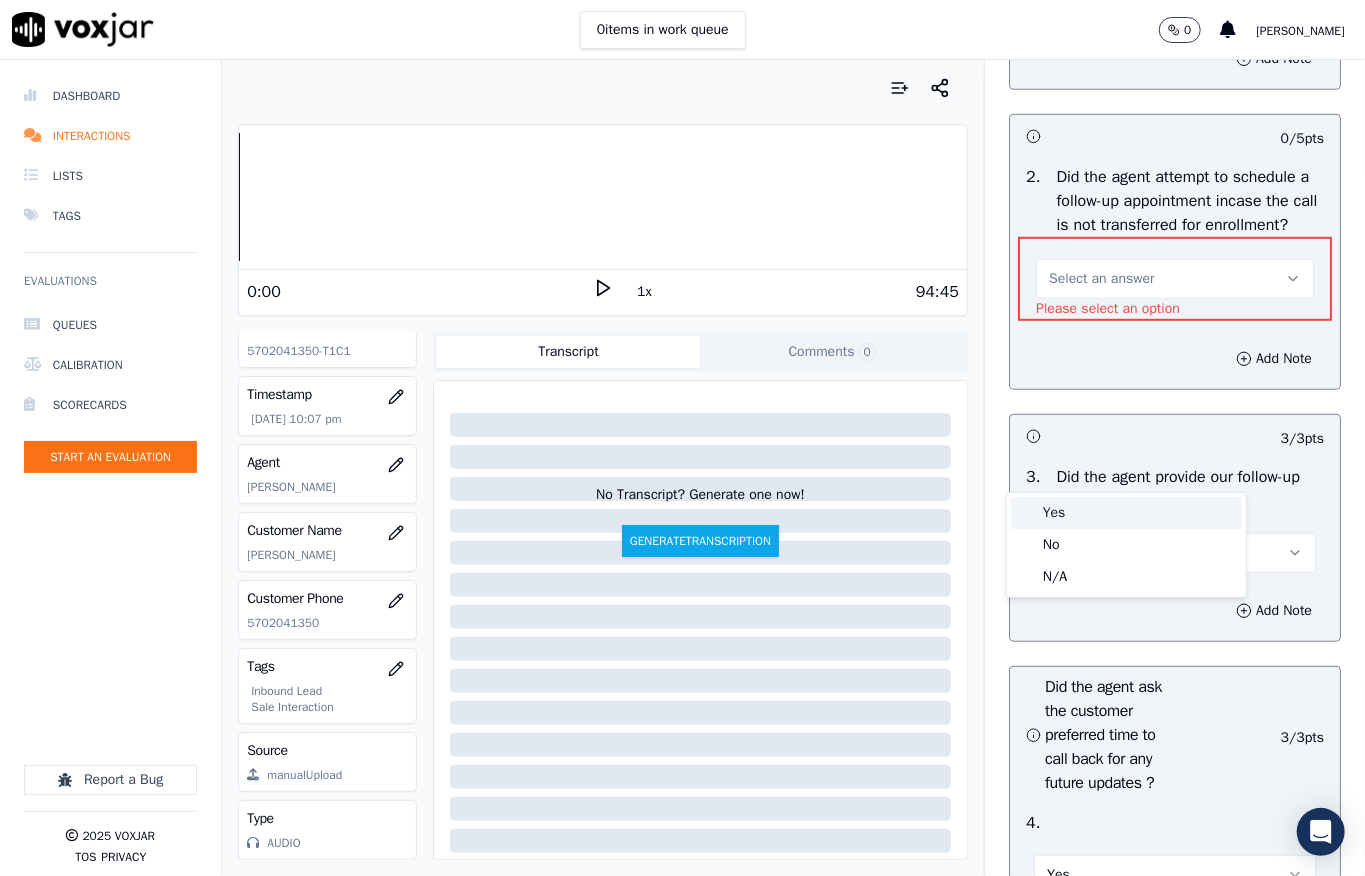 drag, startPoint x: 1066, startPoint y: 508, endPoint x: 1128, endPoint y: 497, distance: 62.968246 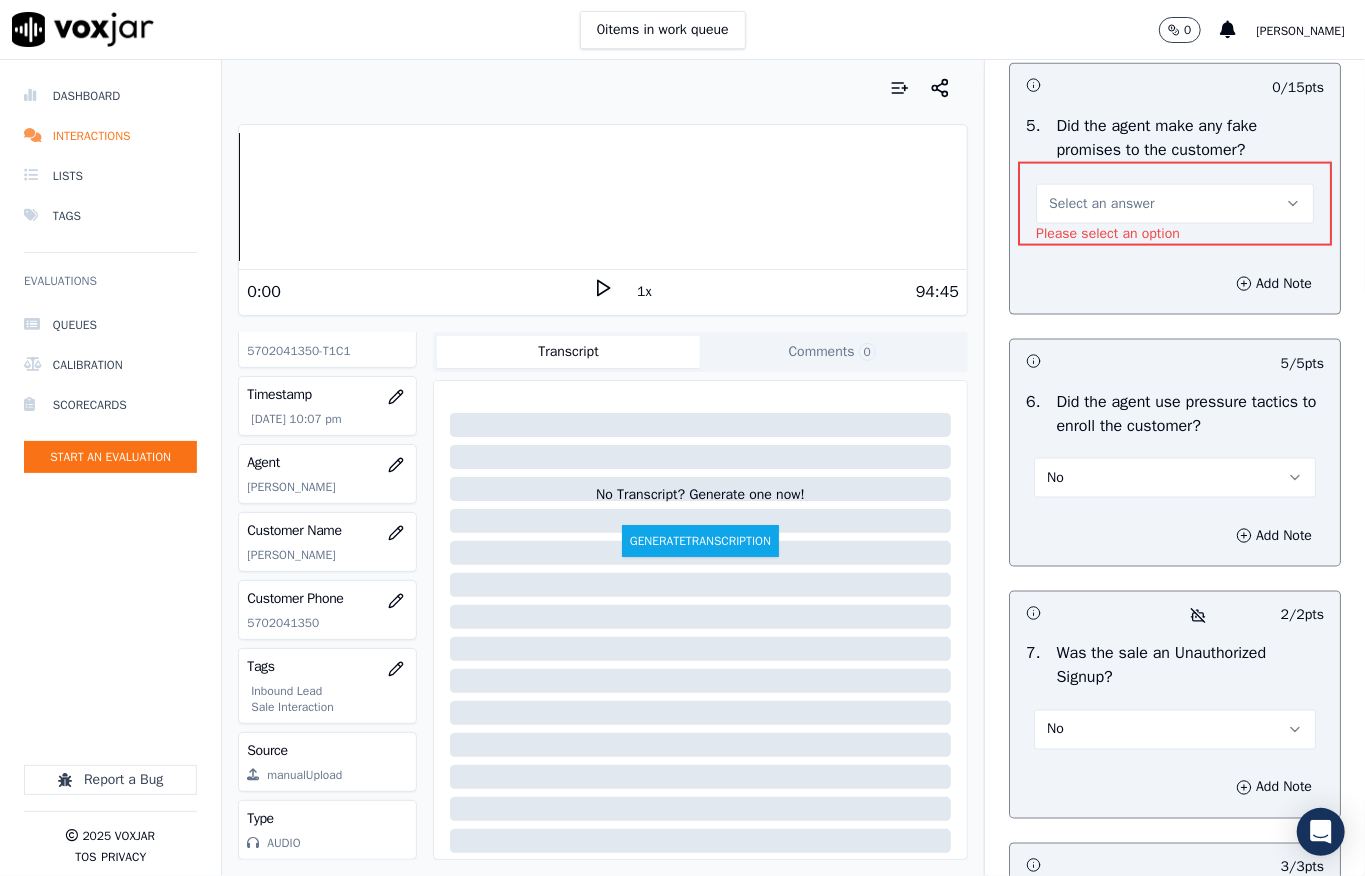 scroll, scrollTop: 5600, scrollLeft: 0, axis: vertical 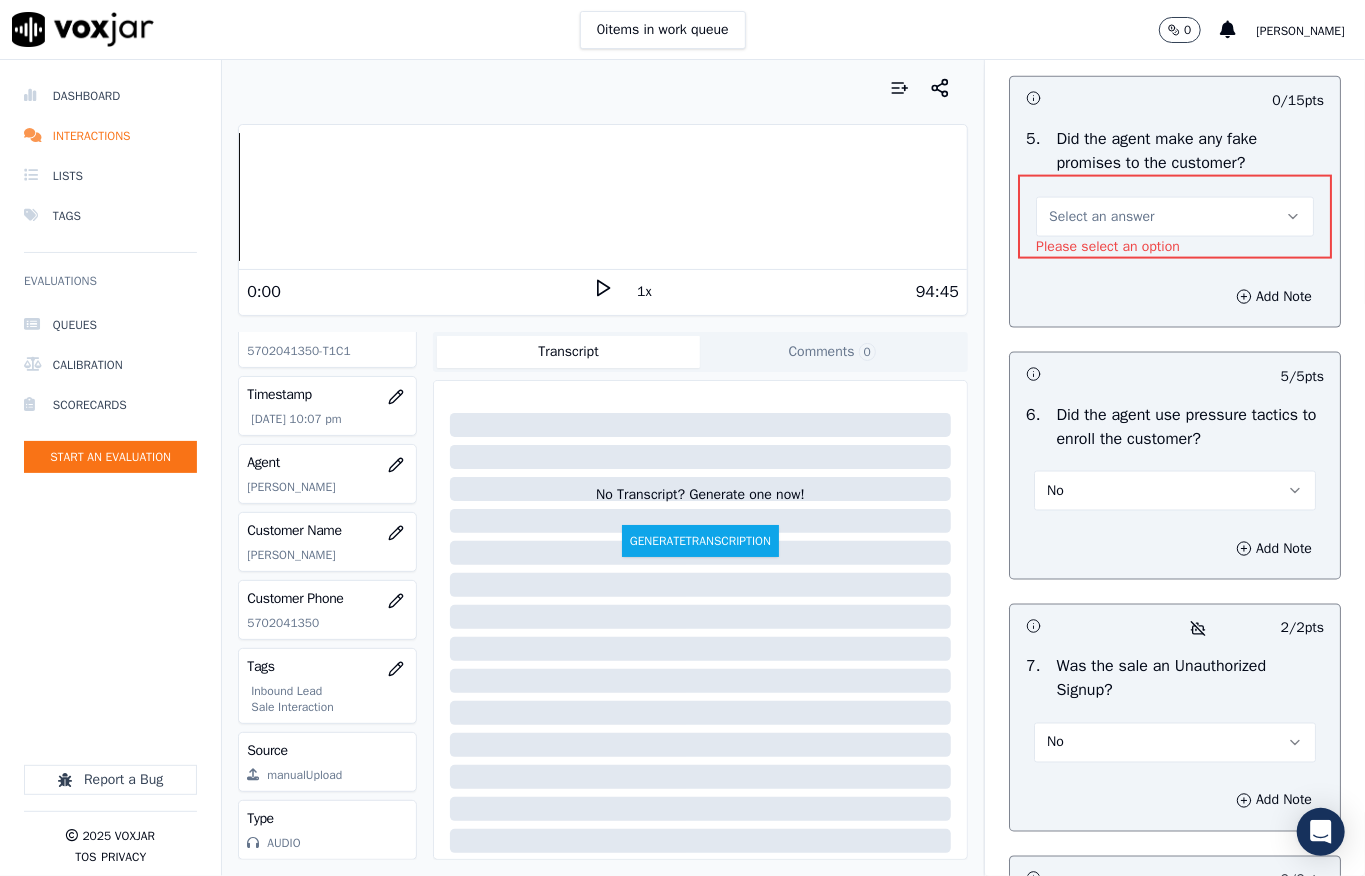 click on "Select an answer" at bounding box center (1101, 217) 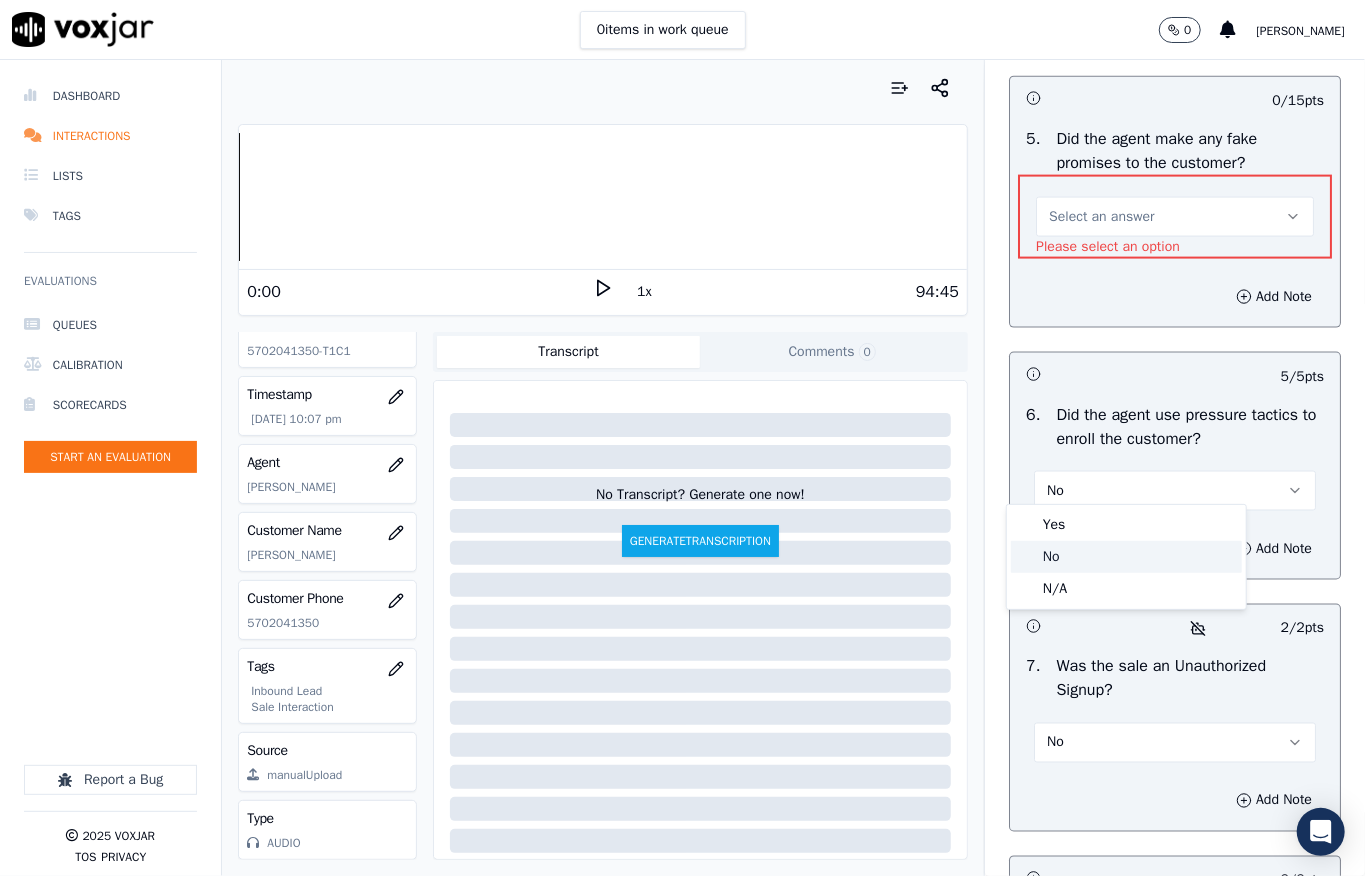 click on "No" 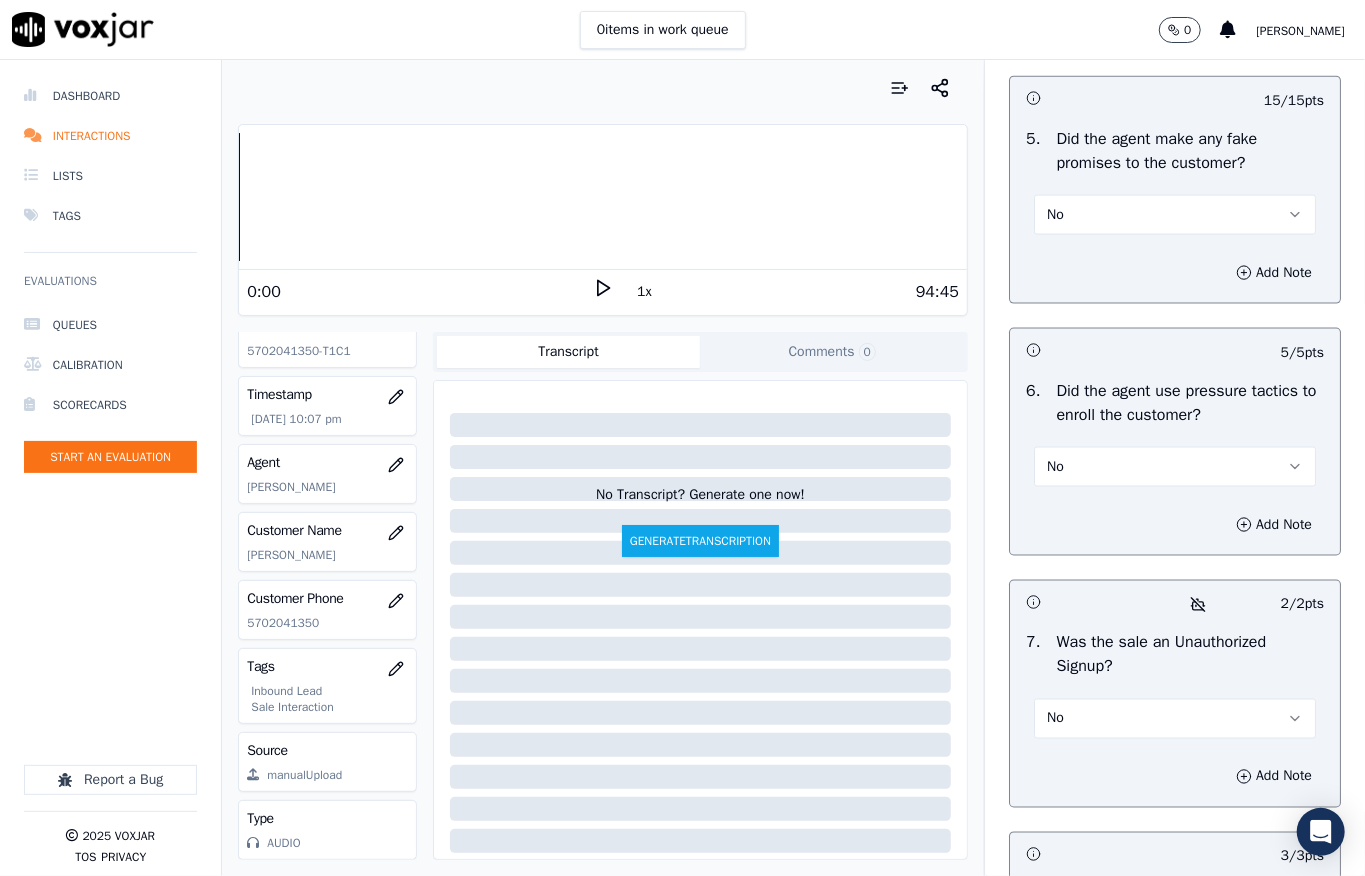 scroll, scrollTop: 6237, scrollLeft: 0, axis: vertical 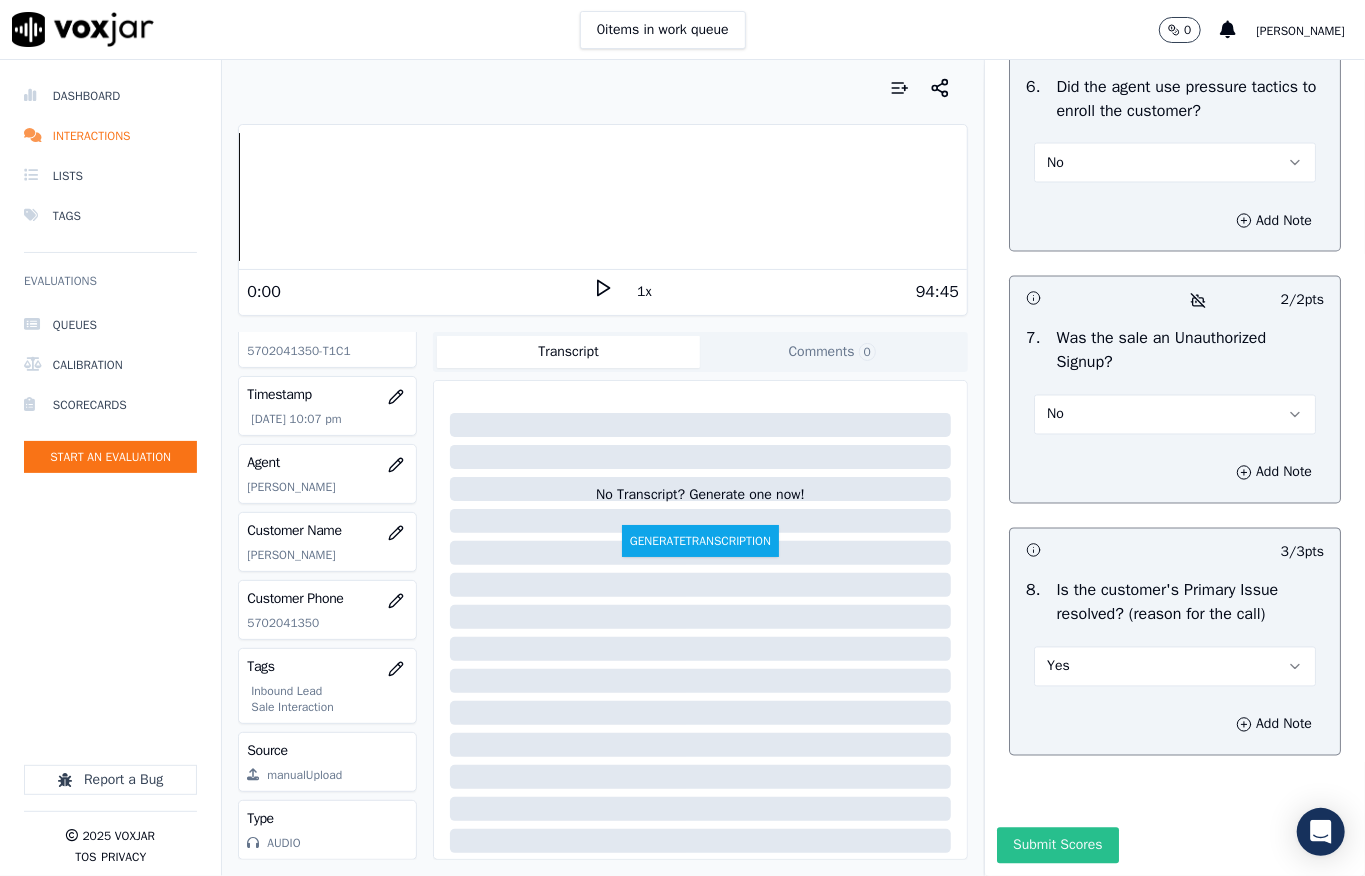 click on "Submit Scores" at bounding box center [1057, 846] 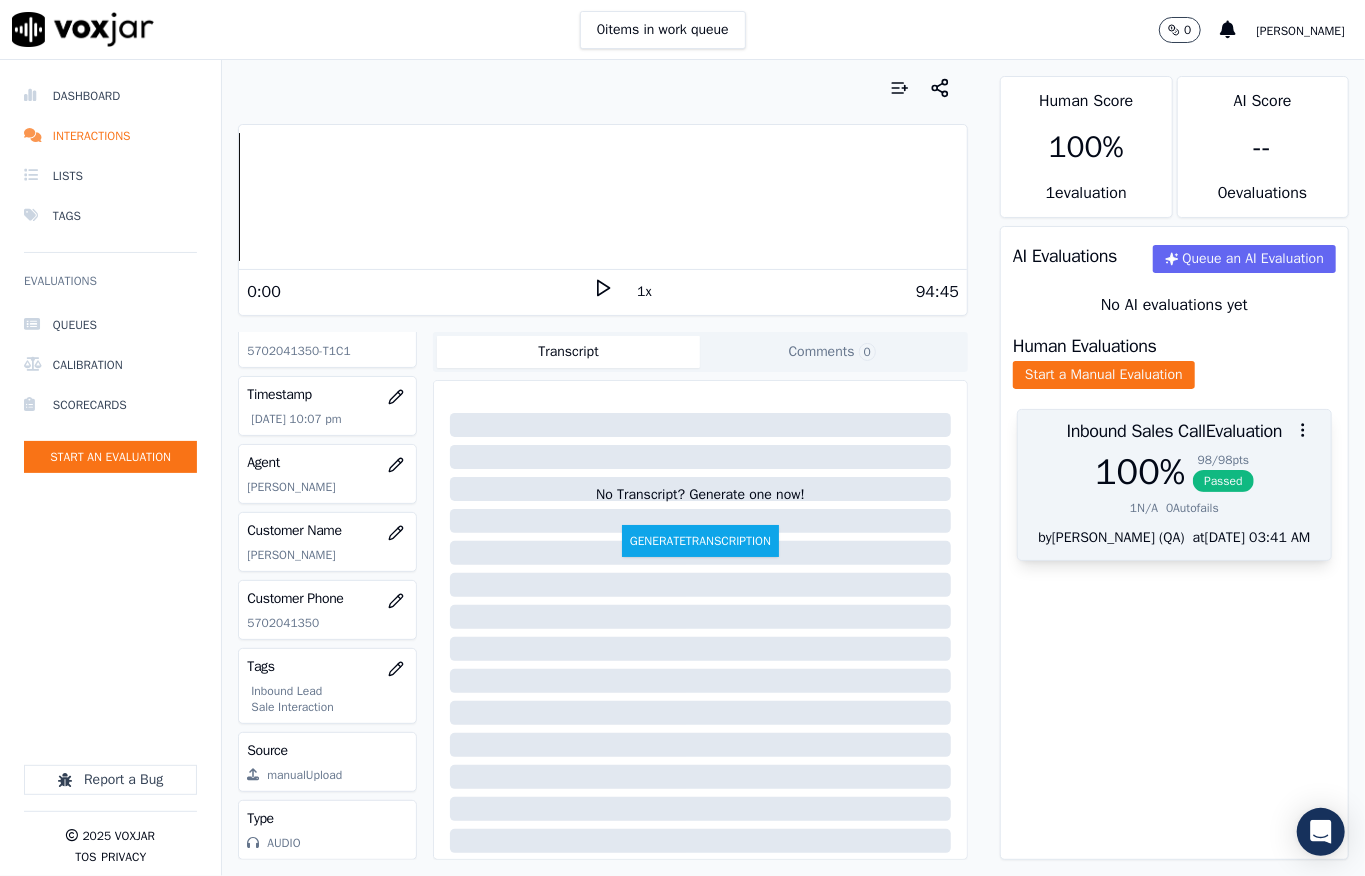 click on "Passed" at bounding box center (1223, 481) 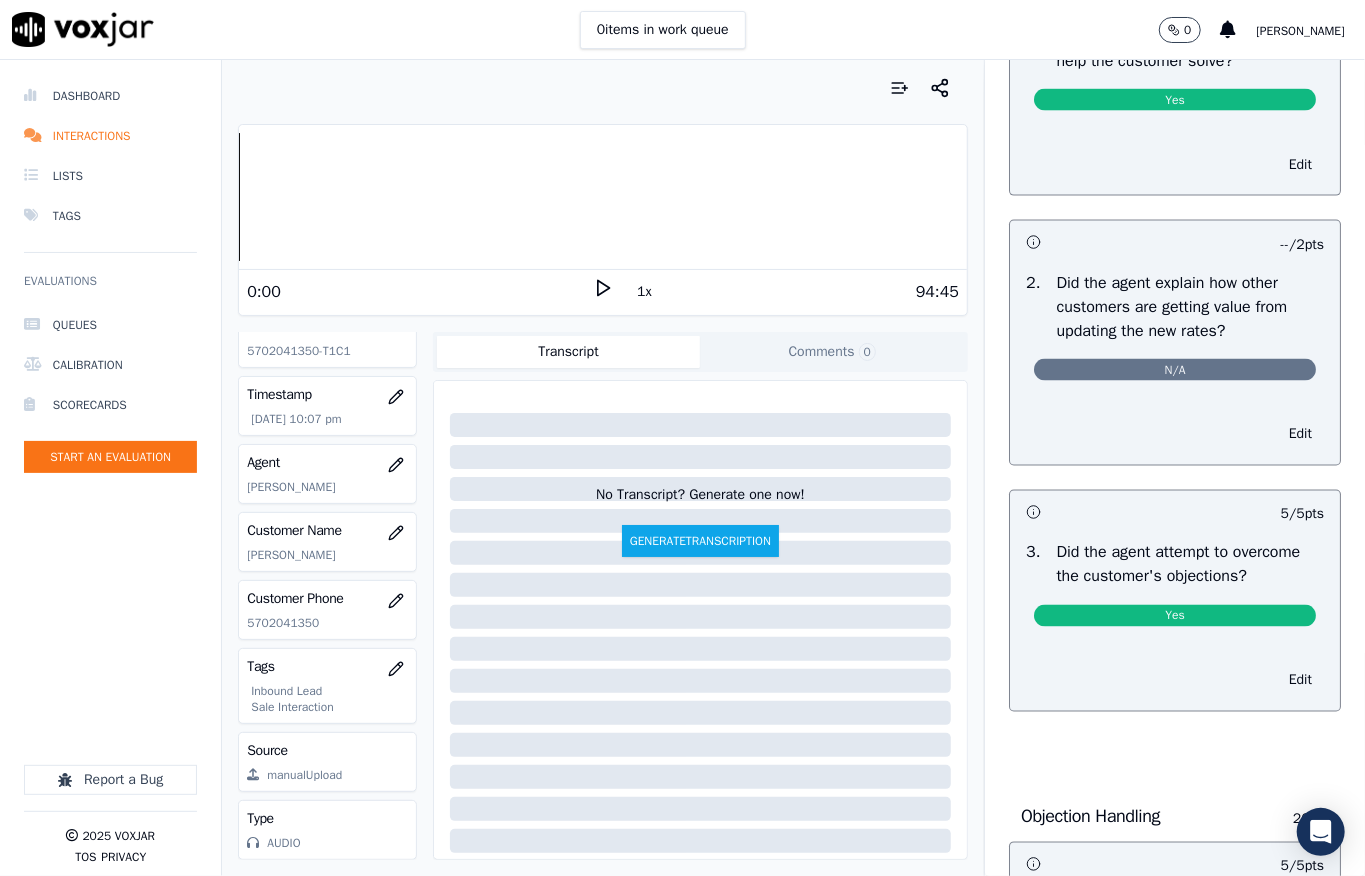 scroll, scrollTop: 0, scrollLeft: 0, axis: both 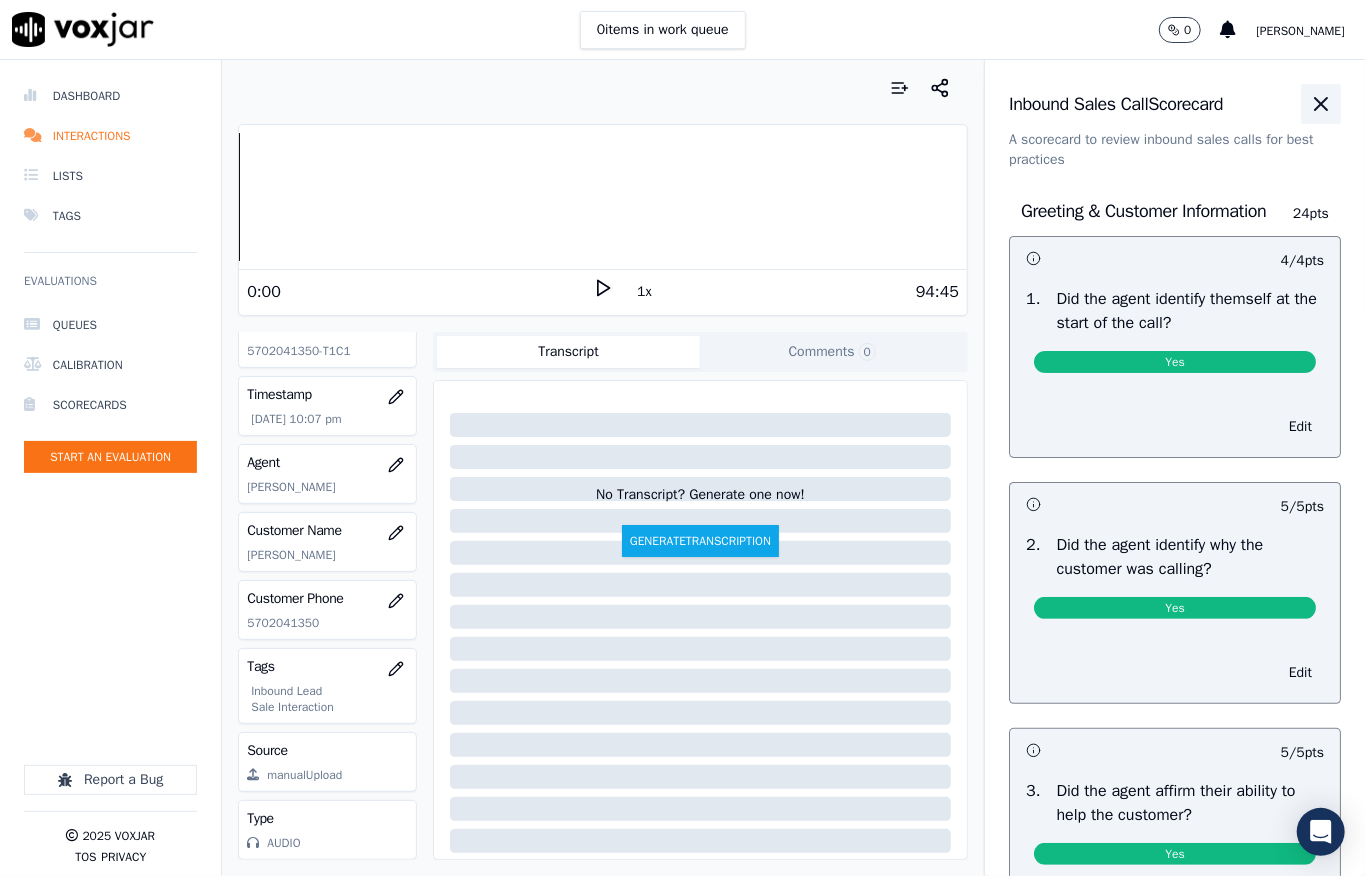 click 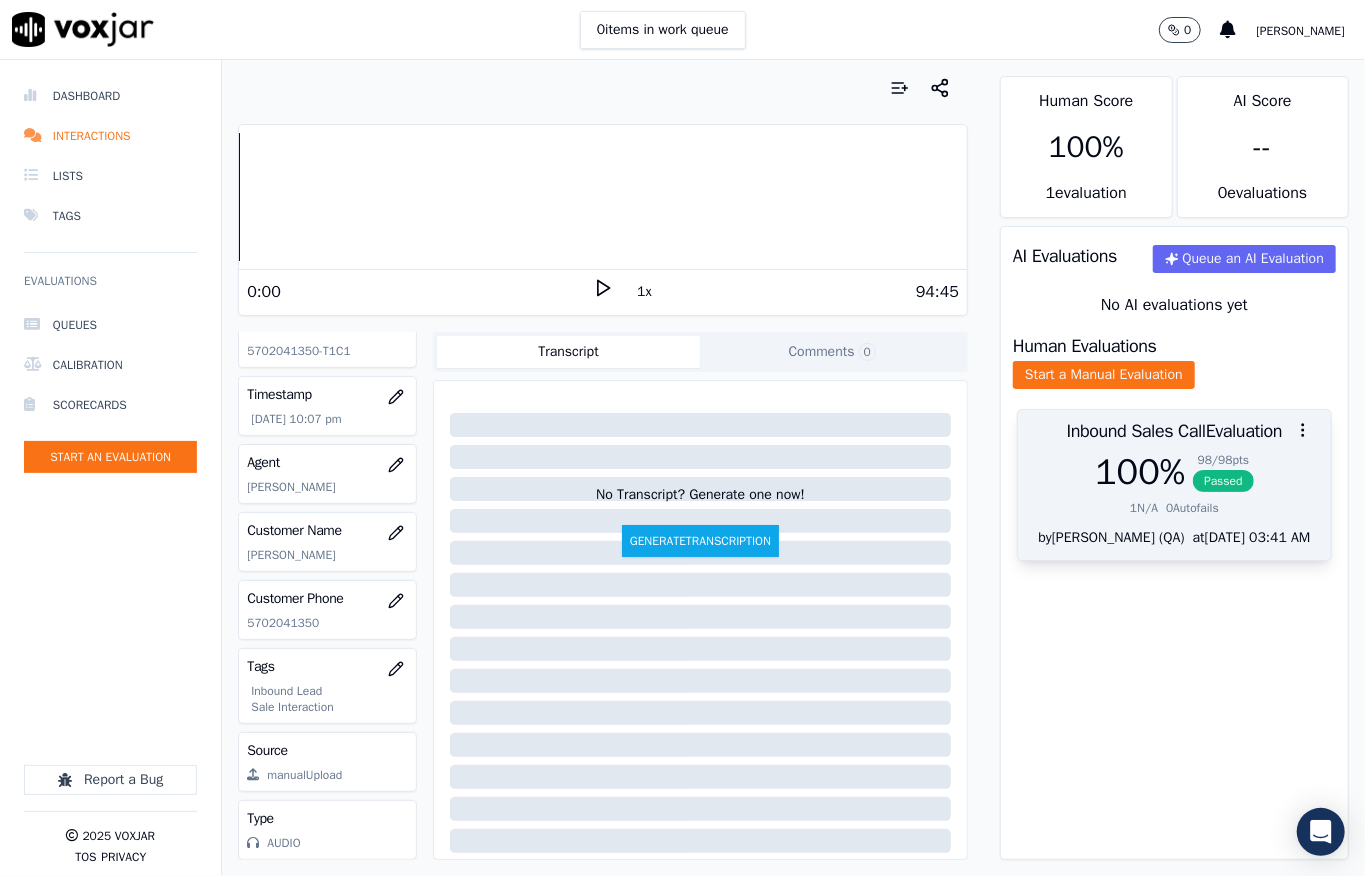 click on "Passed" at bounding box center [1223, 481] 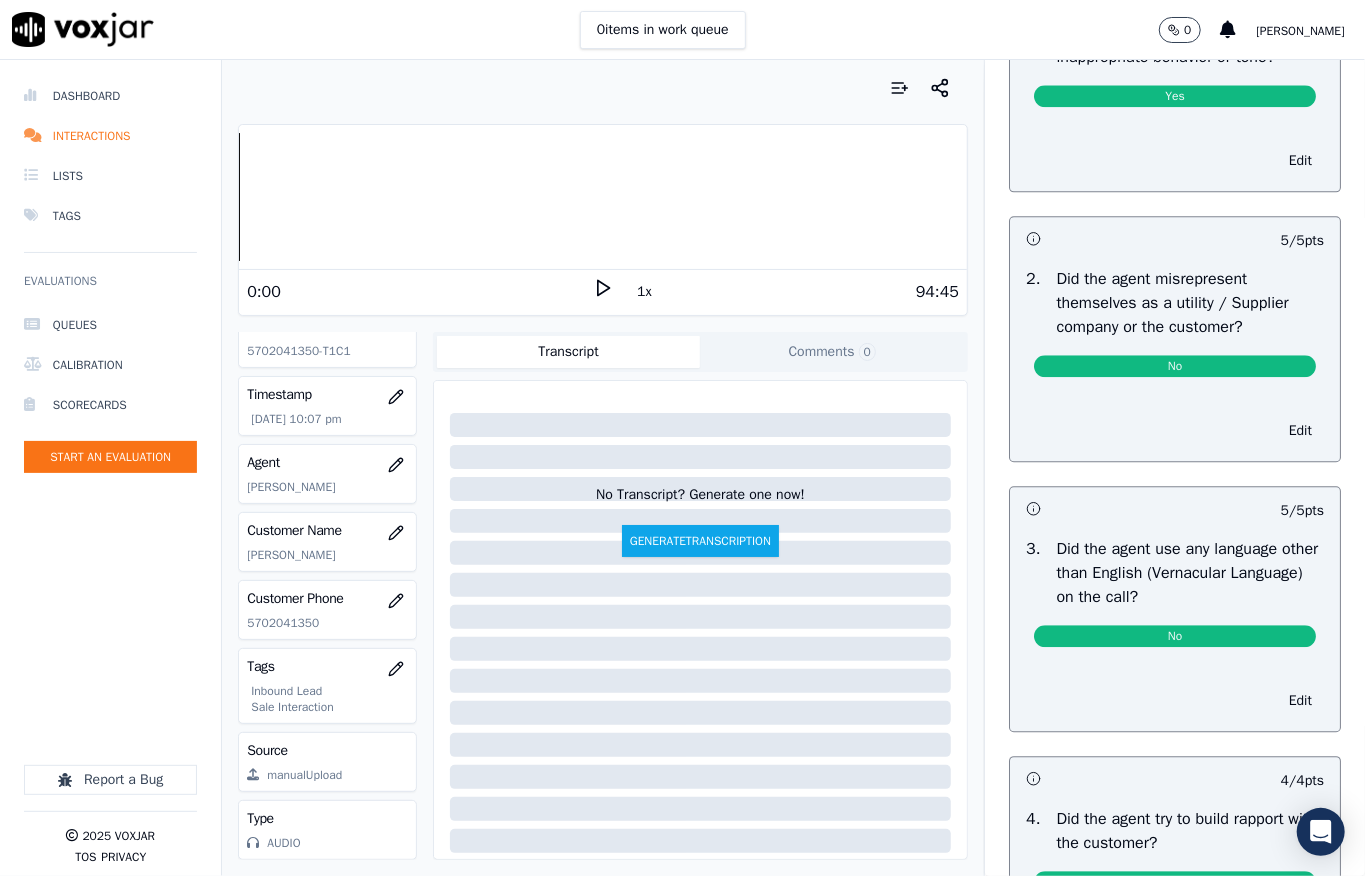 scroll, scrollTop: 2704, scrollLeft: 0, axis: vertical 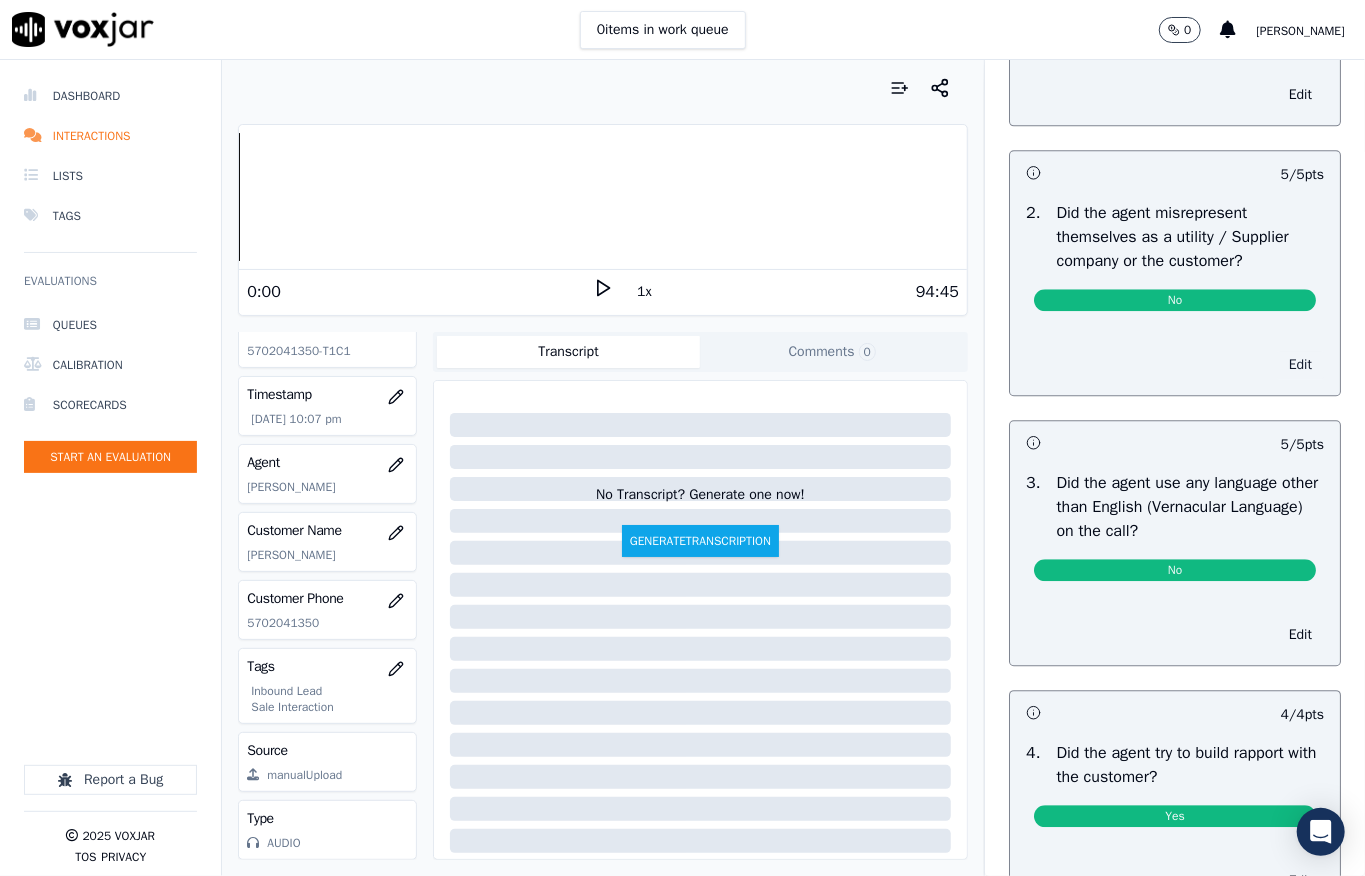 click on "Edit" at bounding box center [1300, 365] 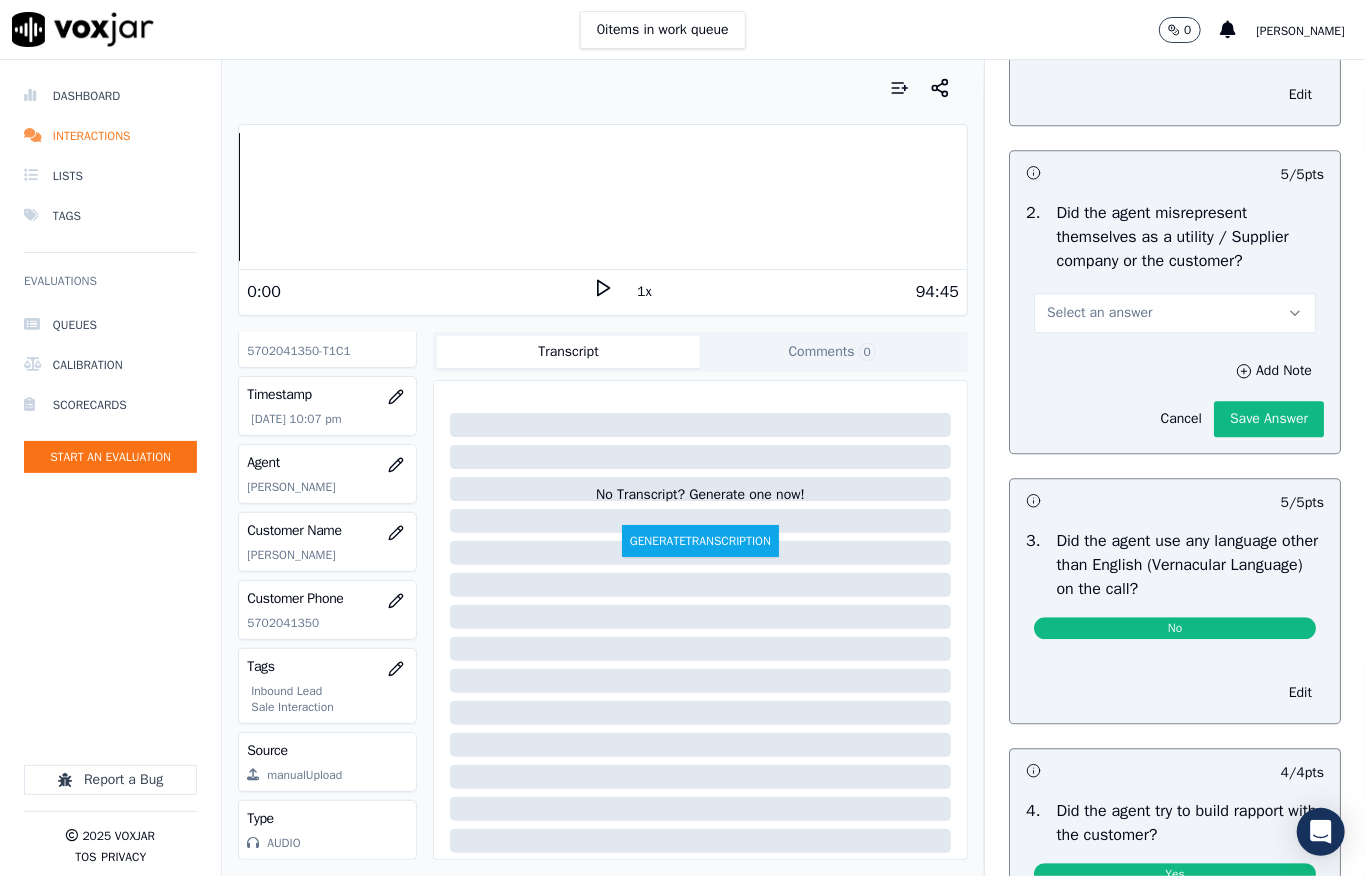 click on "Select an answer" at bounding box center [1175, 313] 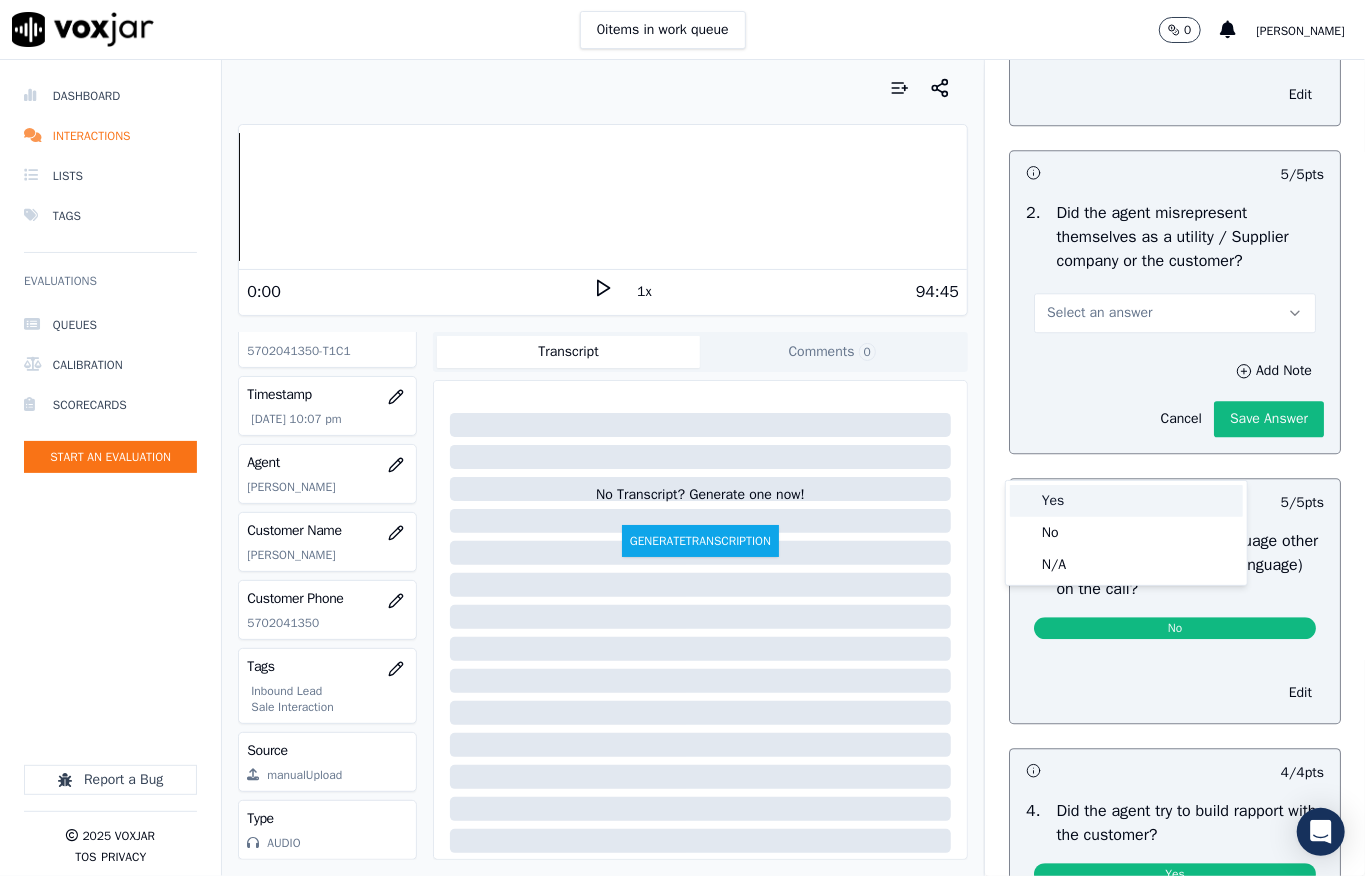click on "Yes" at bounding box center (1126, 501) 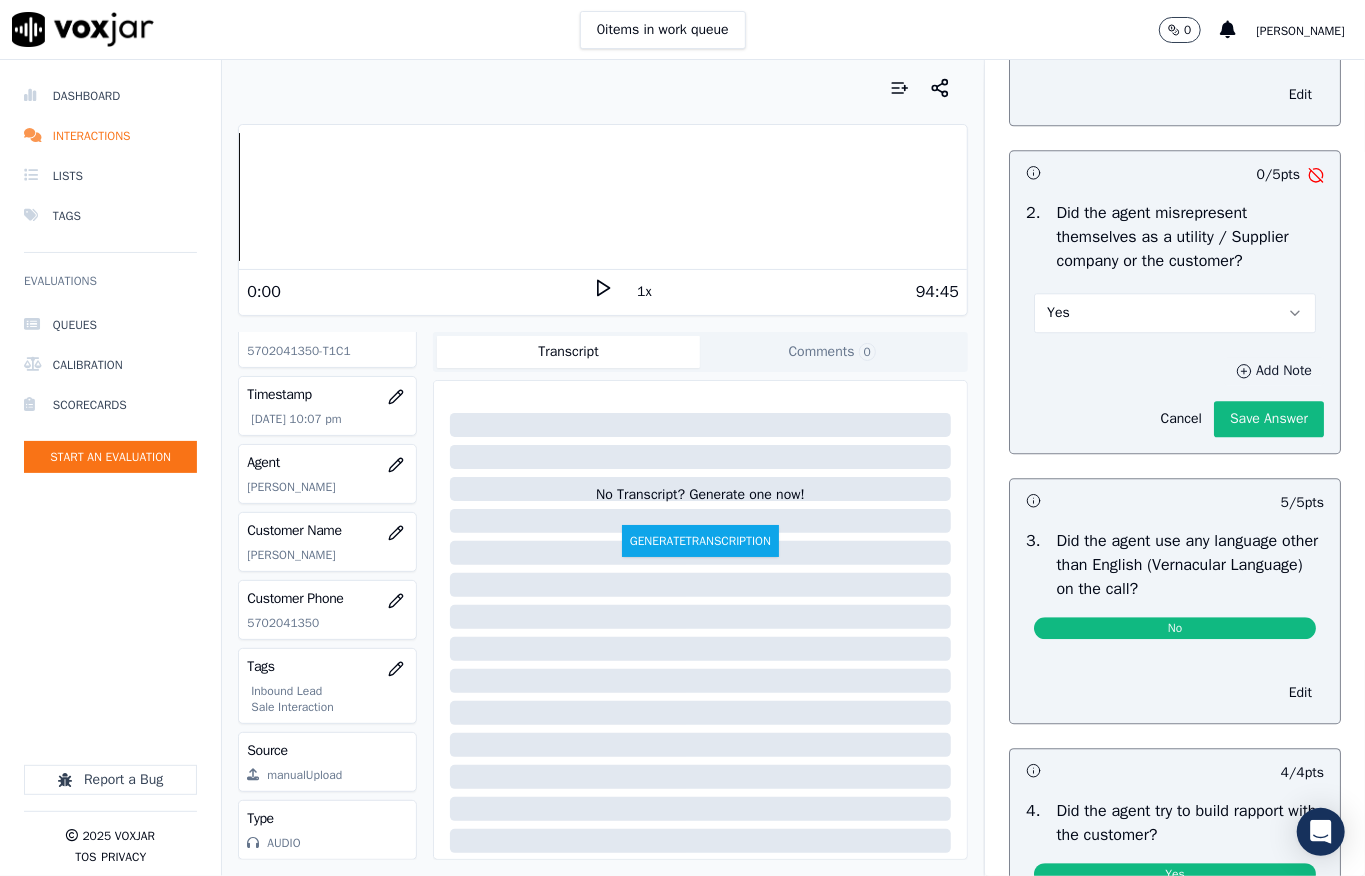 click on "Add Note" at bounding box center (1274, 371) 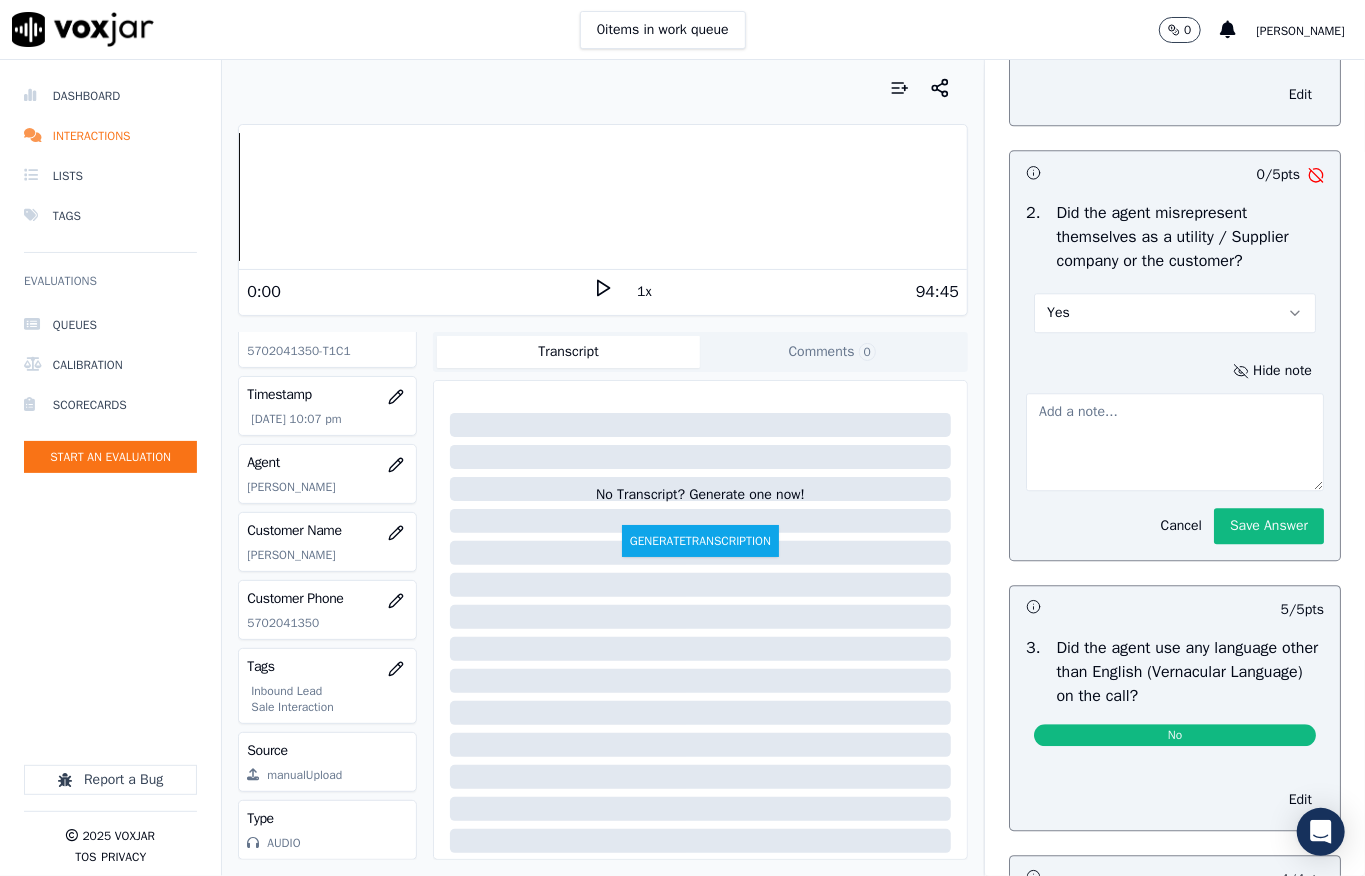 click 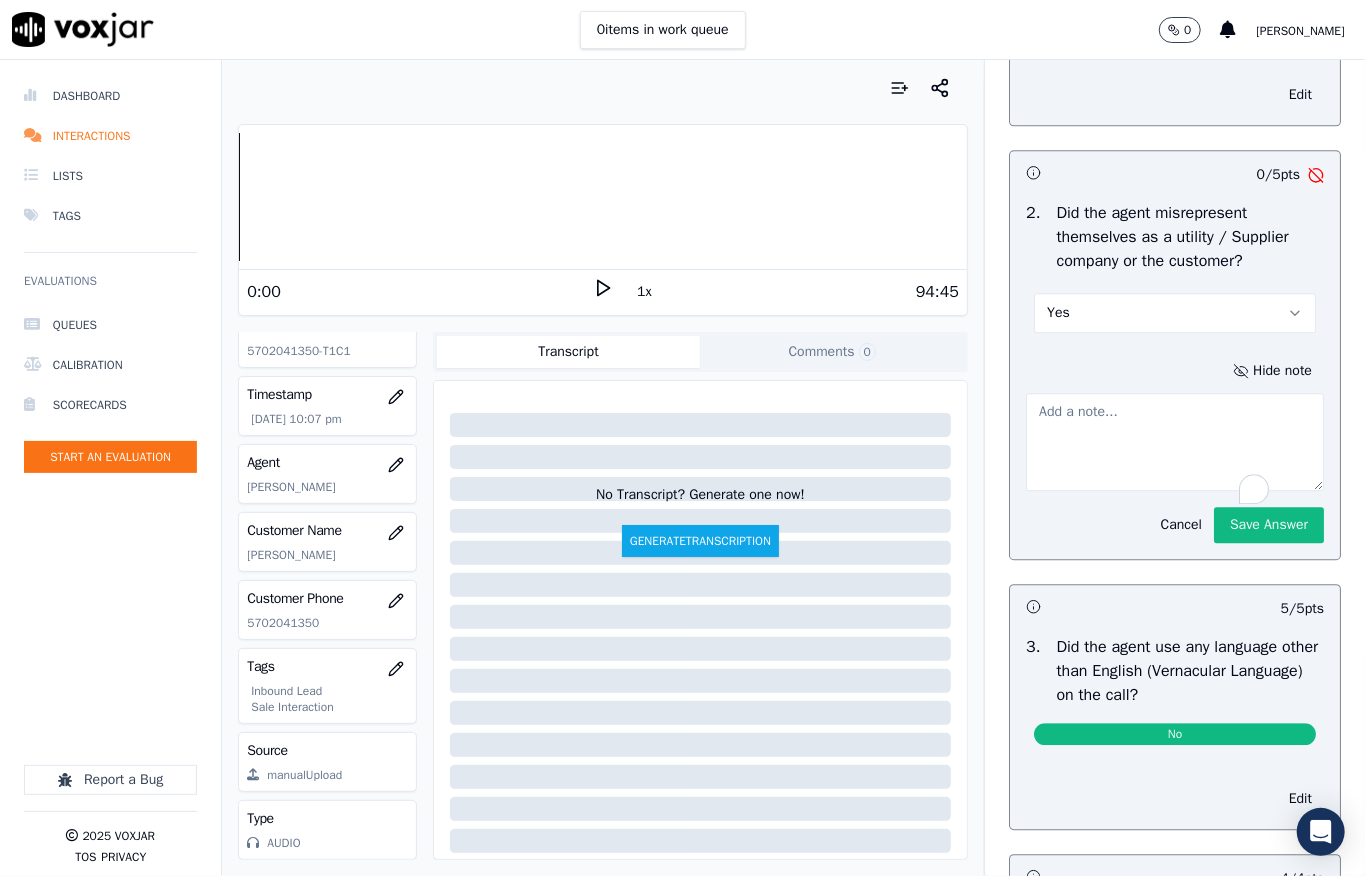 click at bounding box center (1175, 442) 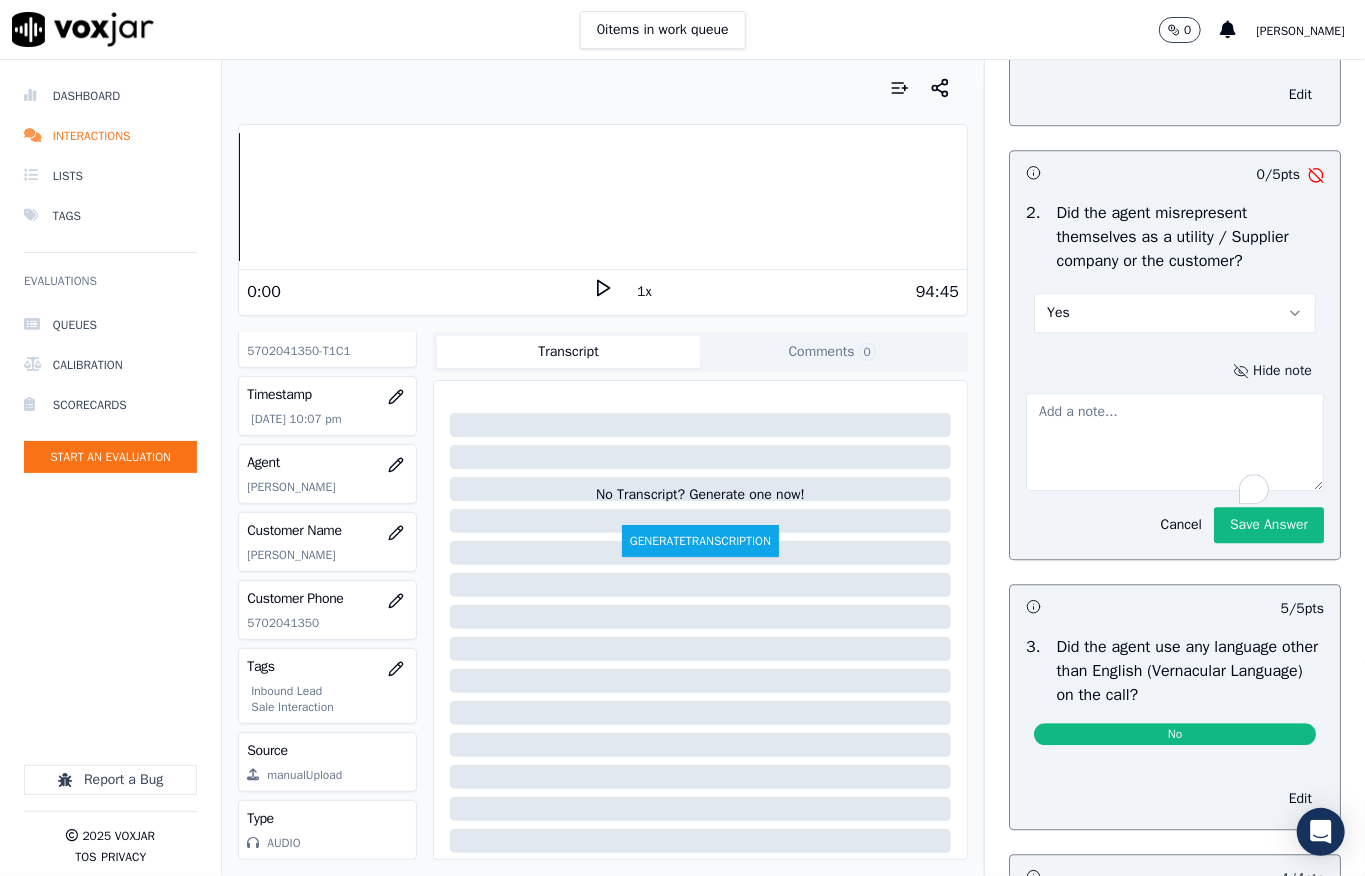 paste on "Call id - 20250708-164115_@21:01 - Fronter: Jake inform - (I just go ahead and update the electric) <> Let me go ahead and help you update the electric service or “I’ll go ahead and help you update your electric service.”
- “Let me help you update your electricity service- pitch should be in this way //" 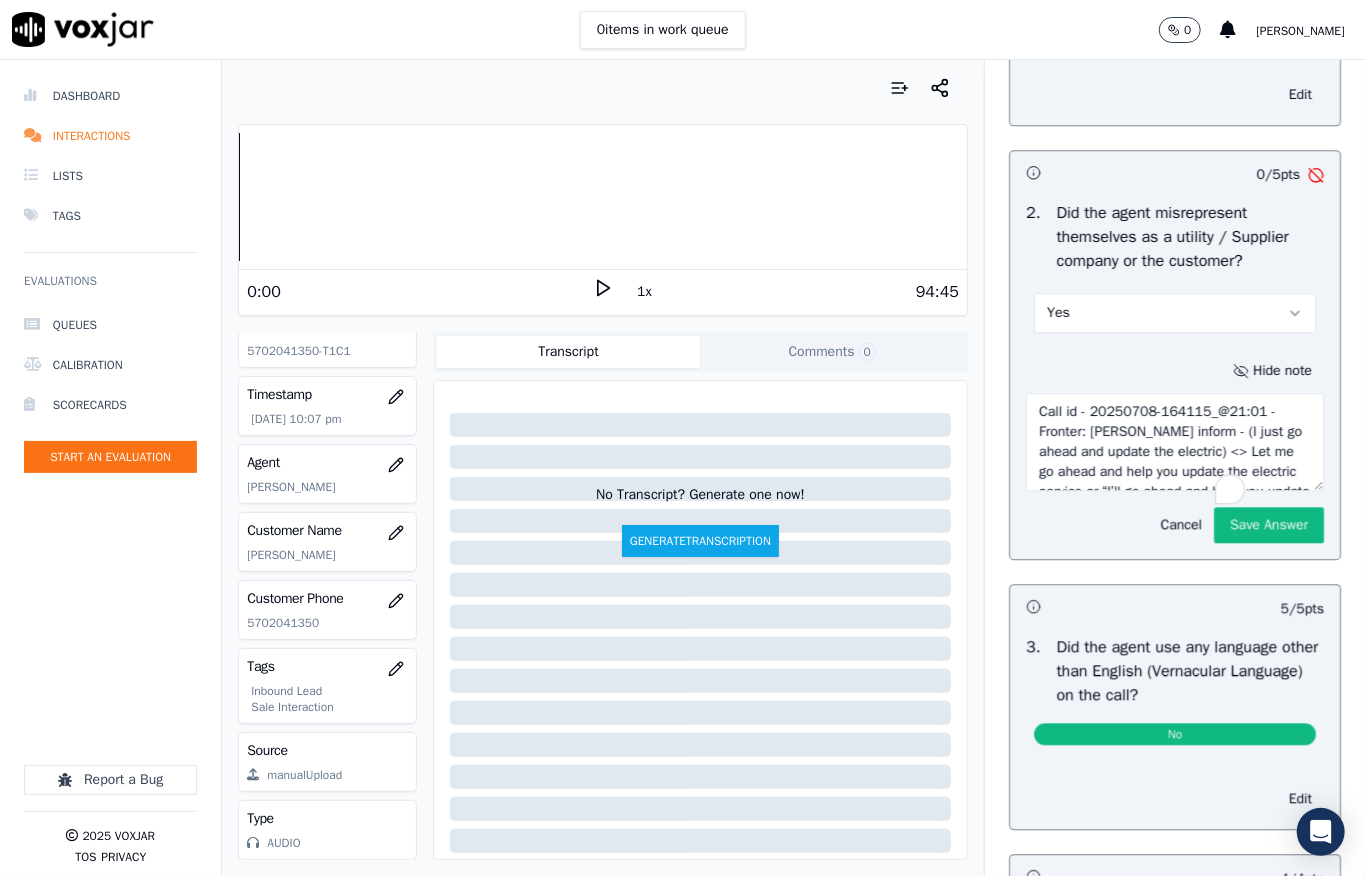 scroll, scrollTop: 130, scrollLeft: 0, axis: vertical 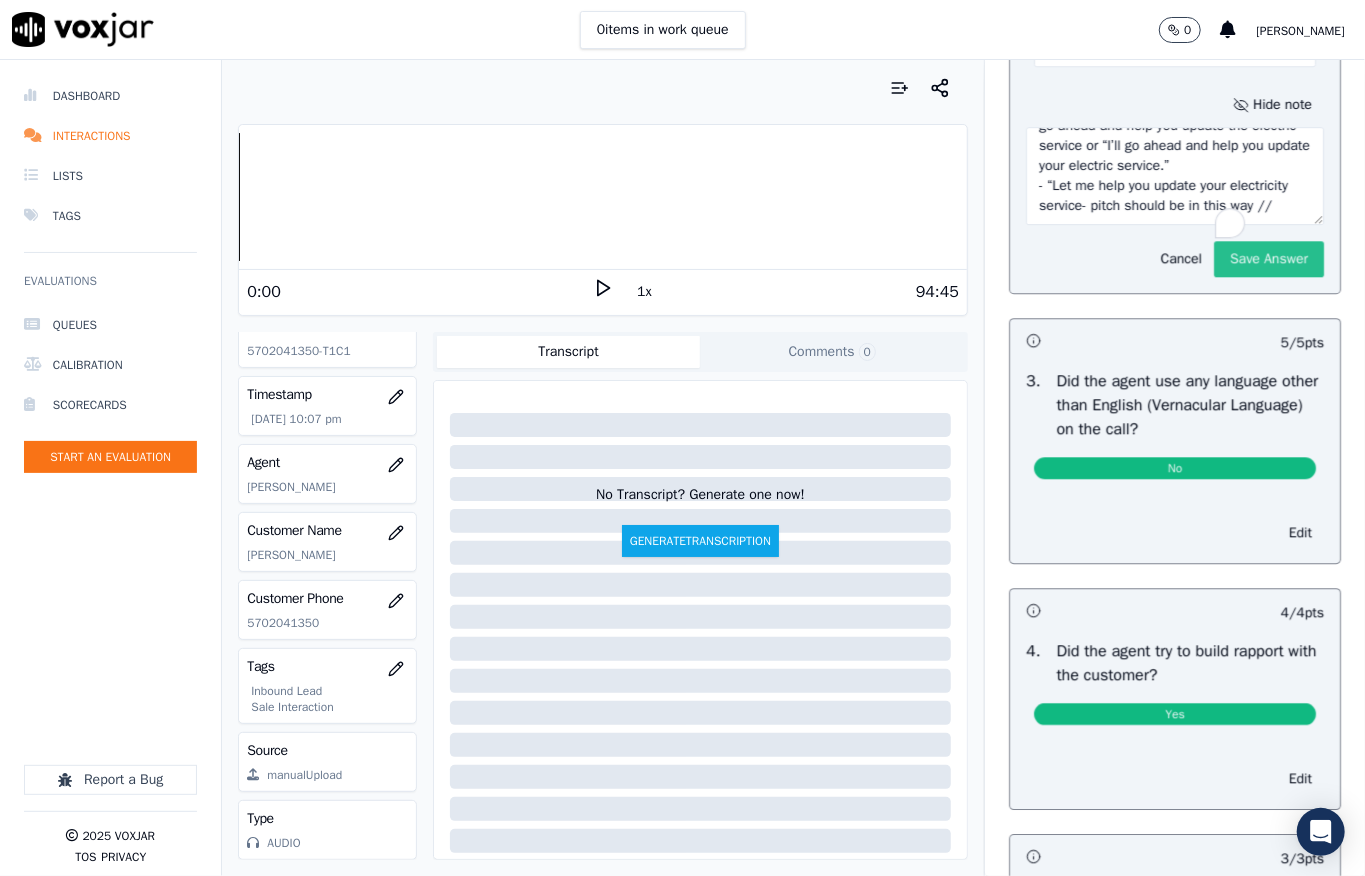 click on "Save Answer" 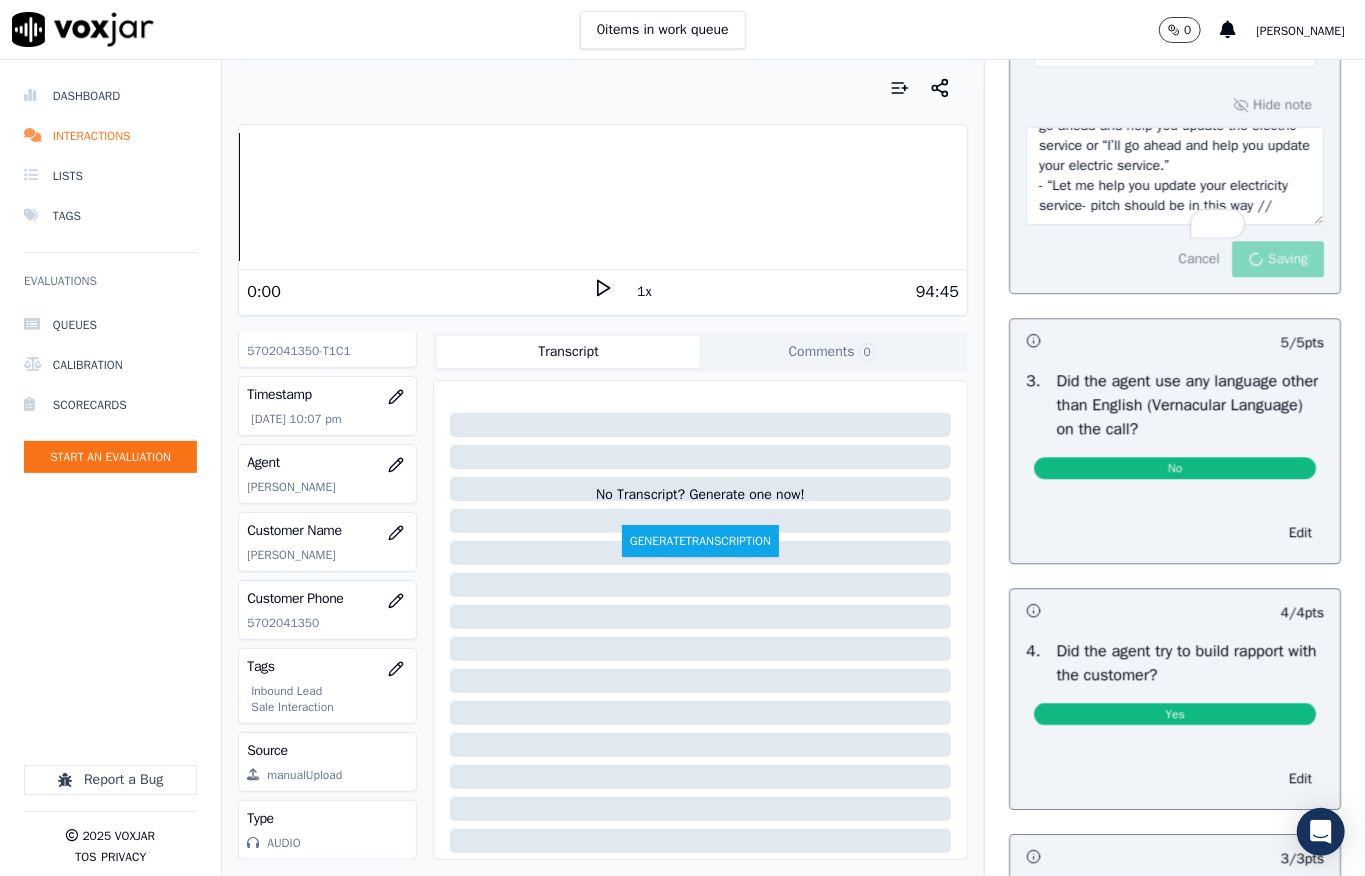 scroll, scrollTop: 3017, scrollLeft: 0, axis: vertical 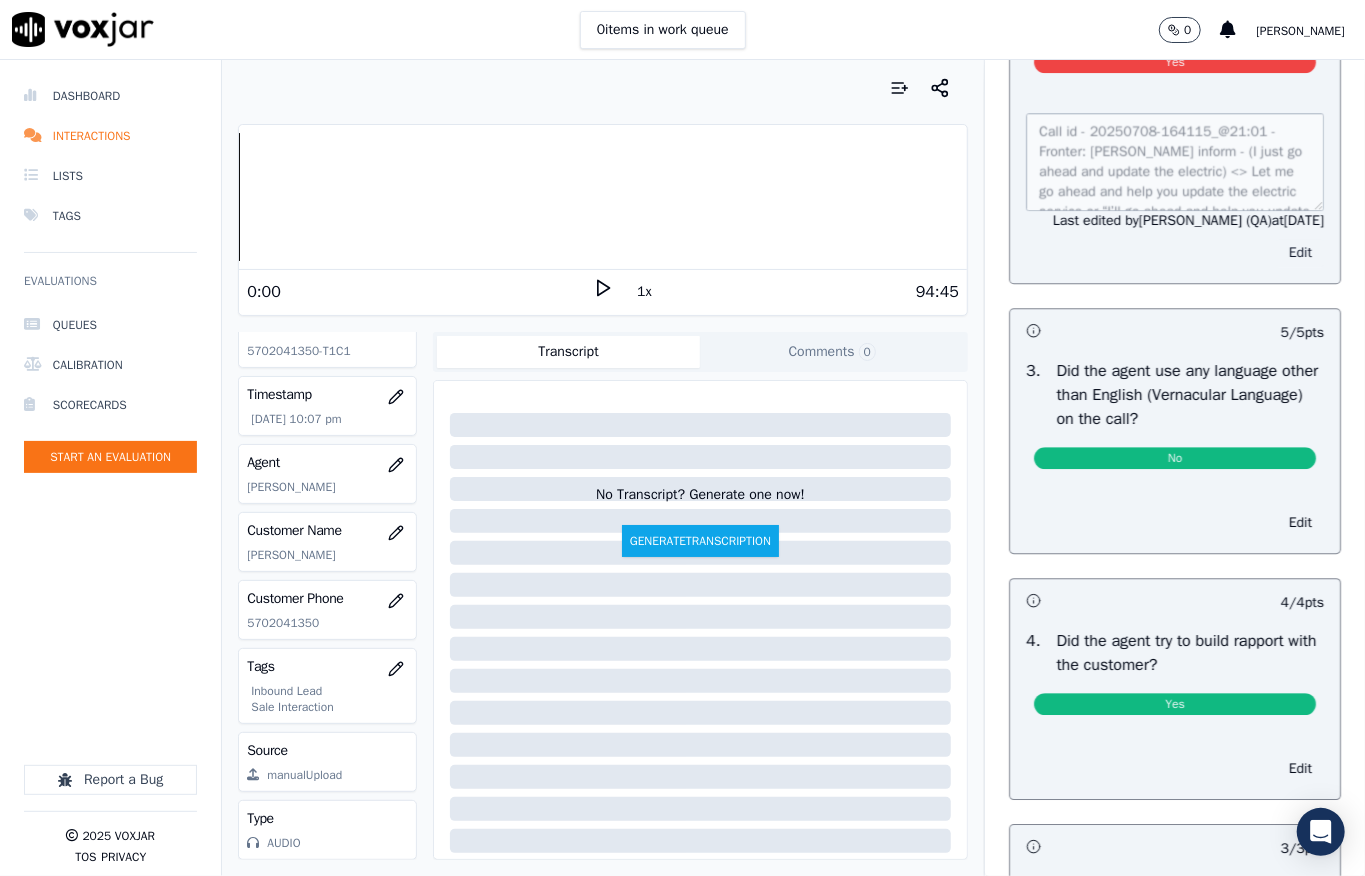 click on "Edit" at bounding box center [1300, 253] 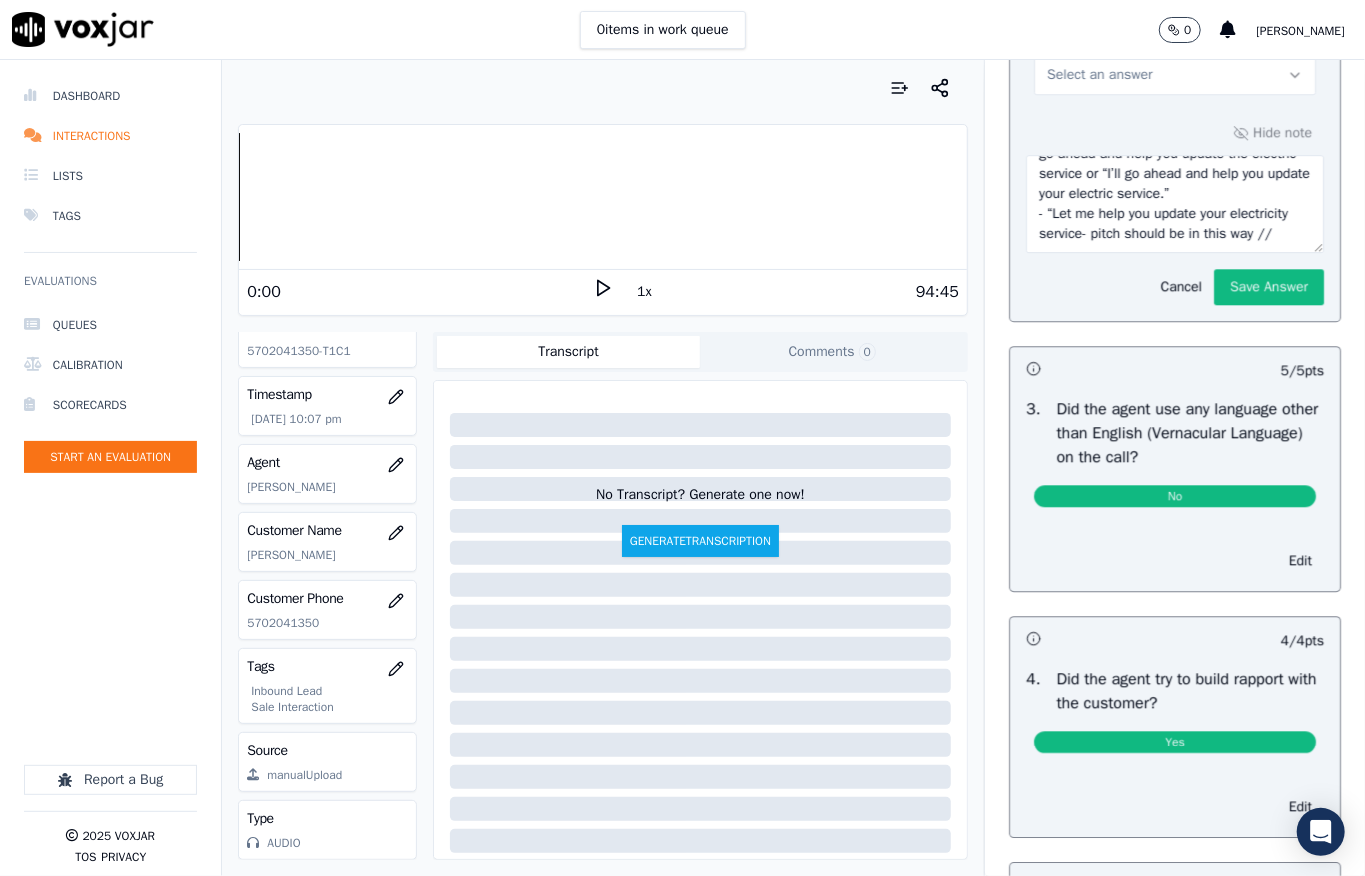 scroll, scrollTop: 140, scrollLeft: 0, axis: vertical 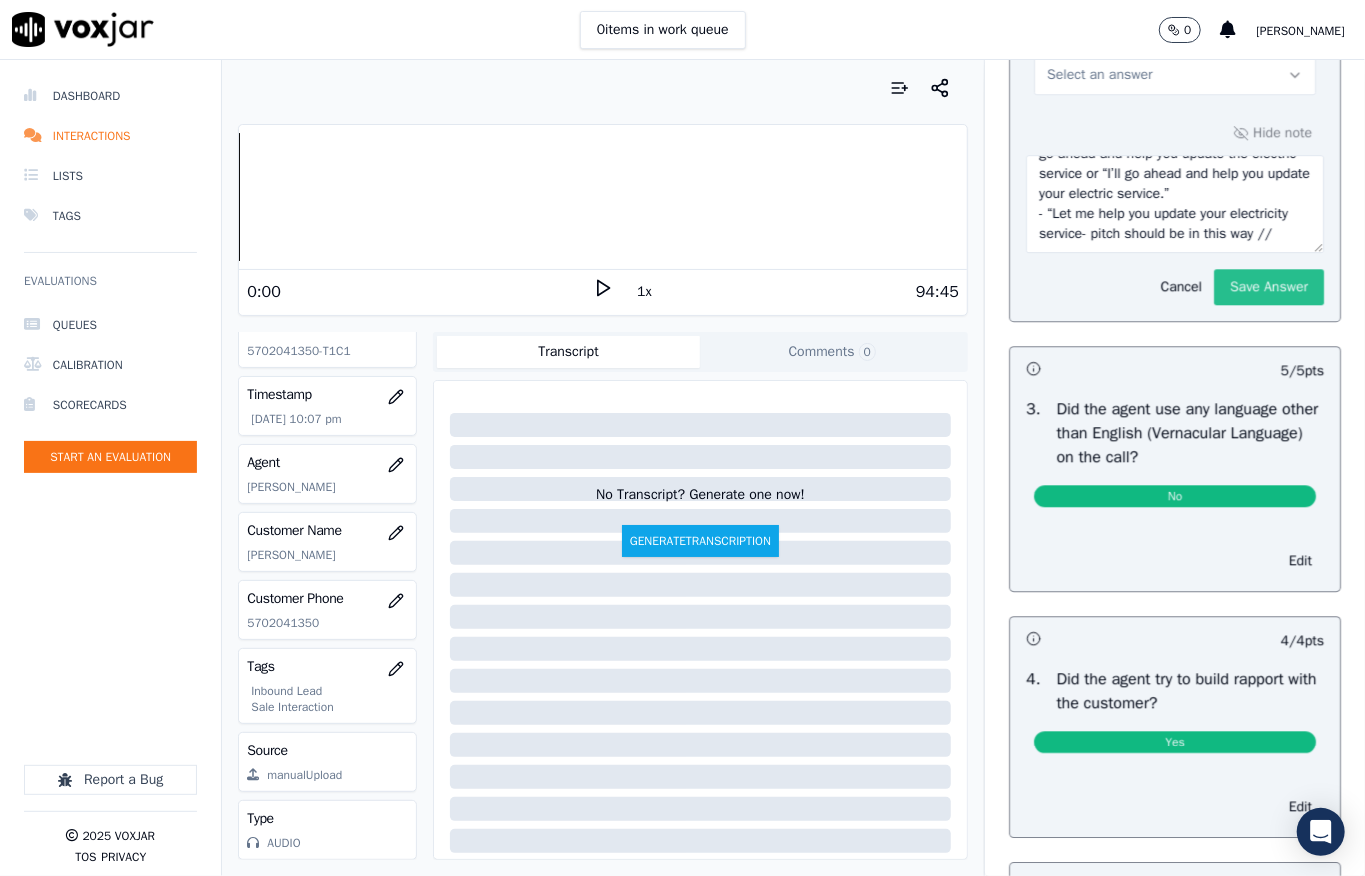 paste on "and drop the rate for" 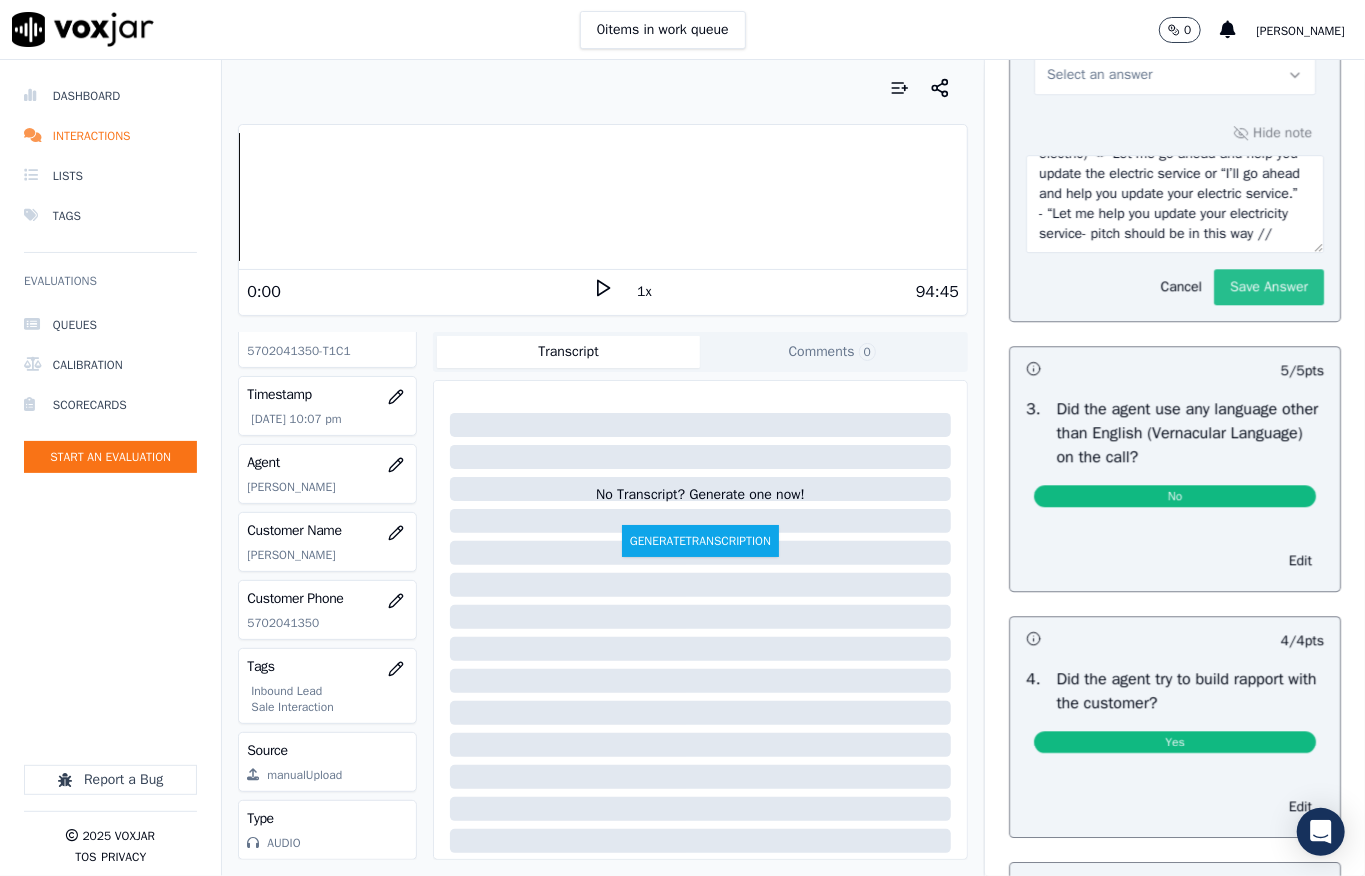 type on "Call id - 20250708-164115_@21:01 - Fronter: Jake inform - (I just go ahead and update and drop the rate for electric) <> Let me go ahead and help you update the electric service or “I’ll go ahead and help you update your electric service.”
- “Let me help you update your electricity service- pitch should be in this way //" 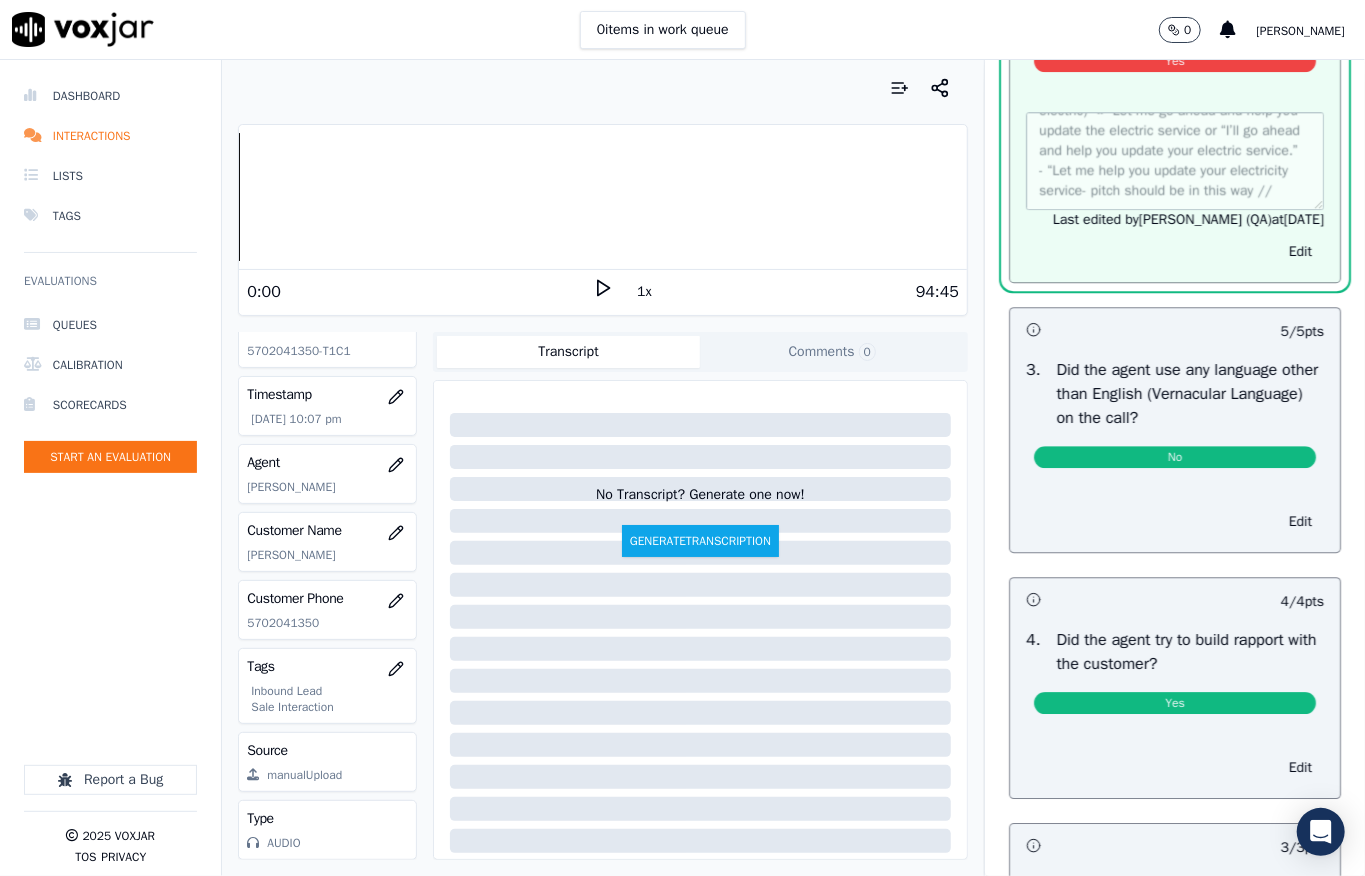 scroll, scrollTop: 2942, scrollLeft: 0, axis: vertical 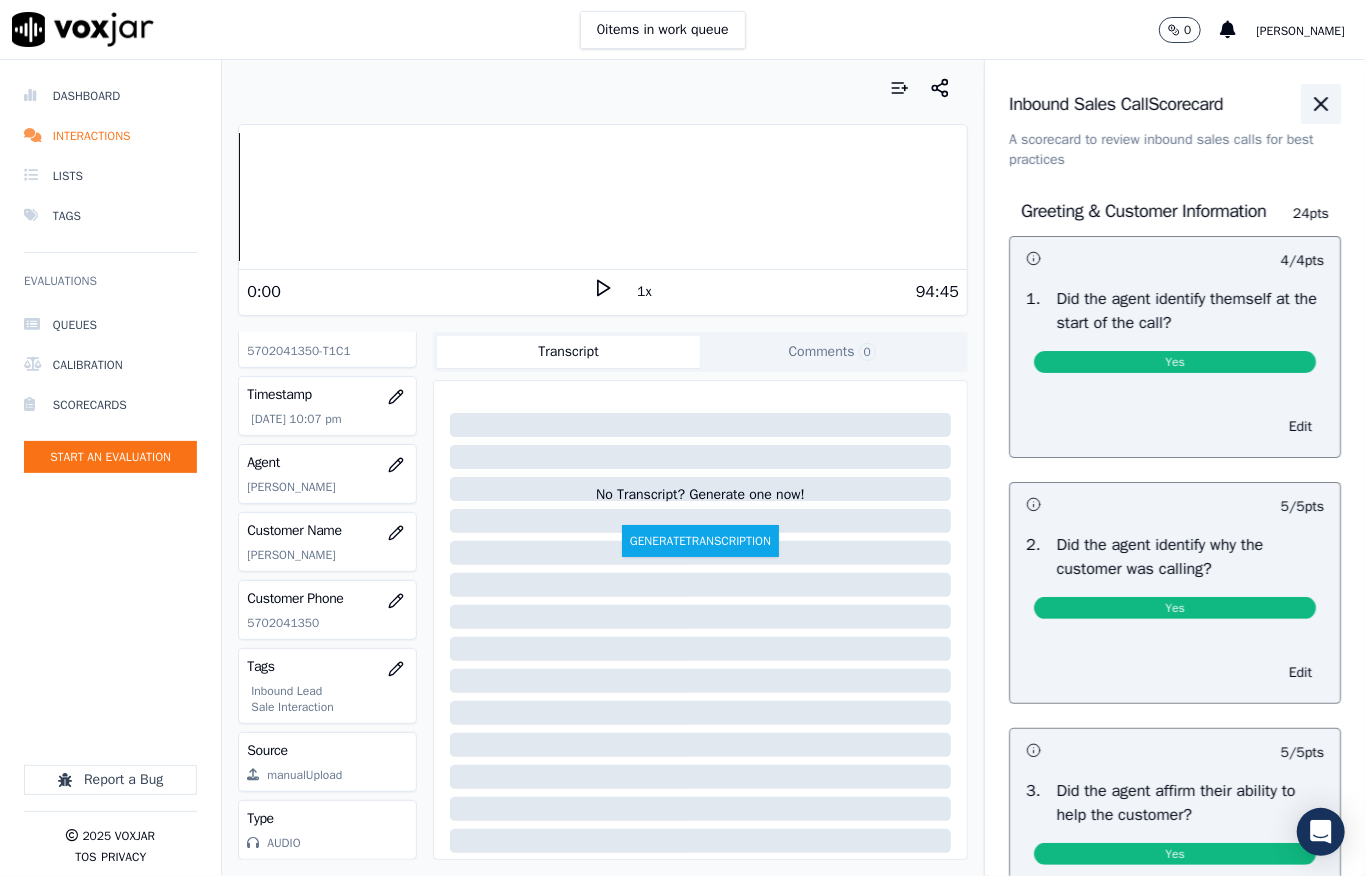 click 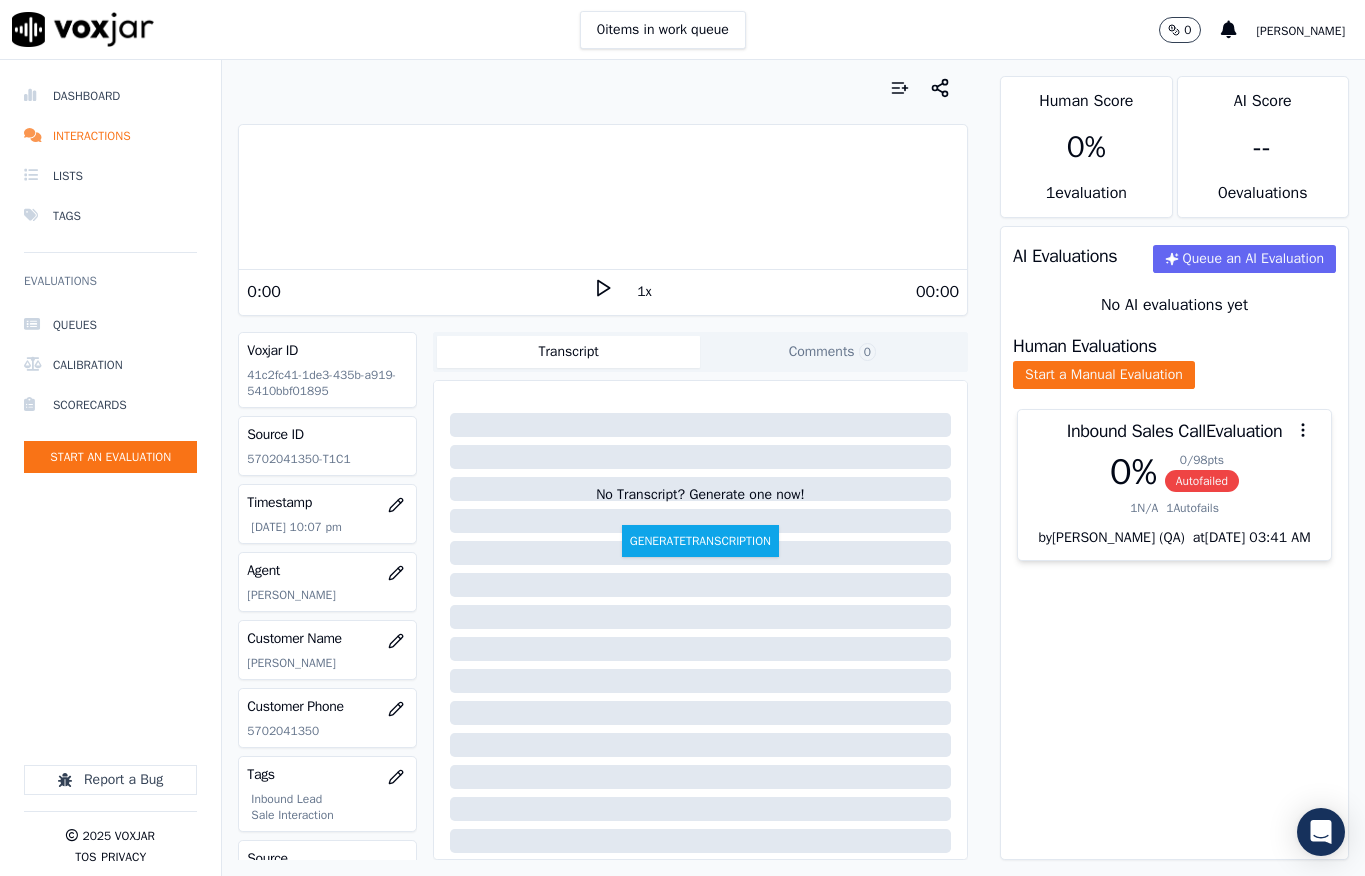 scroll, scrollTop: 0, scrollLeft: 0, axis: both 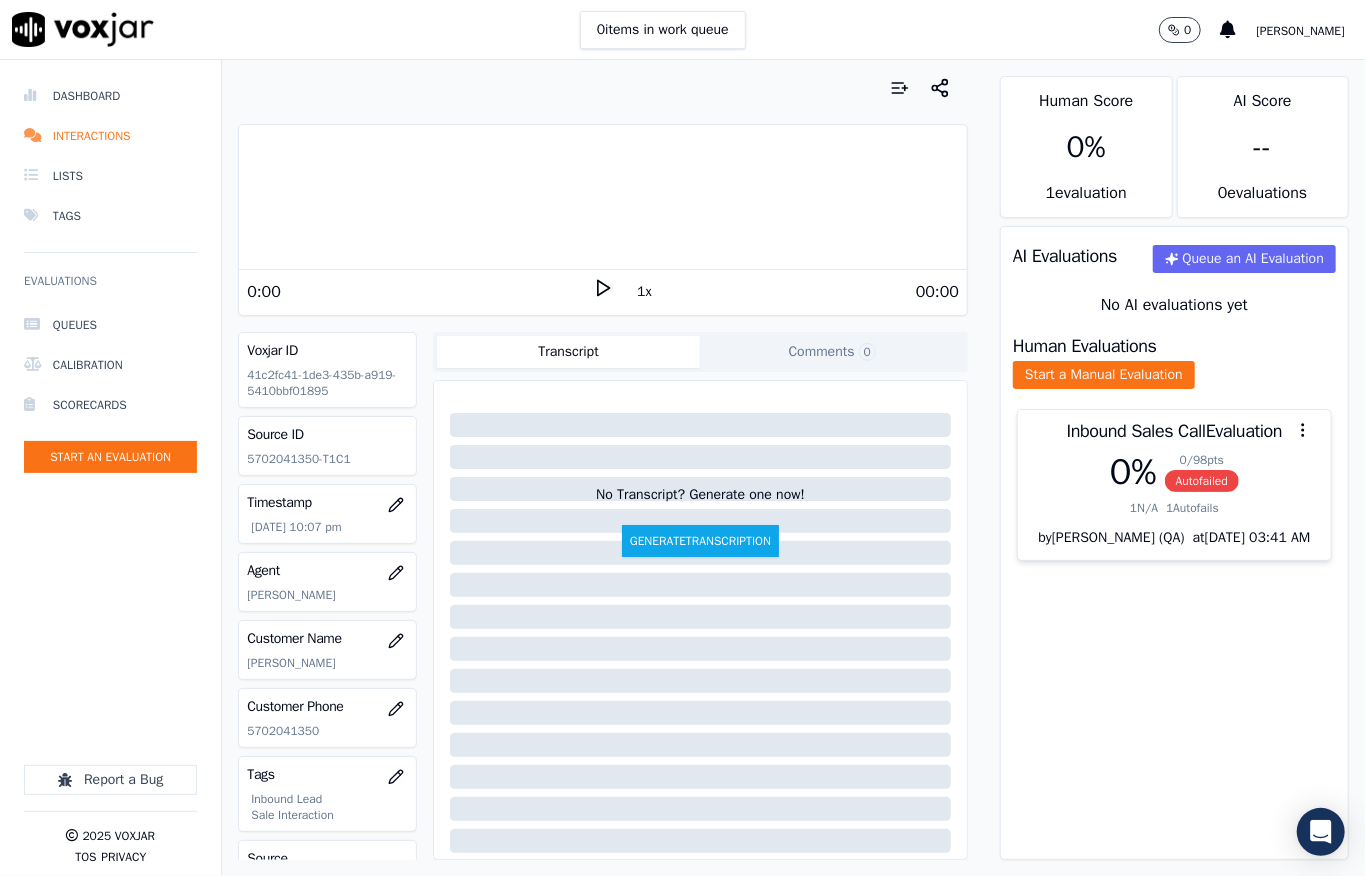 click on "Autofailed" at bounding box center (1202, 481) 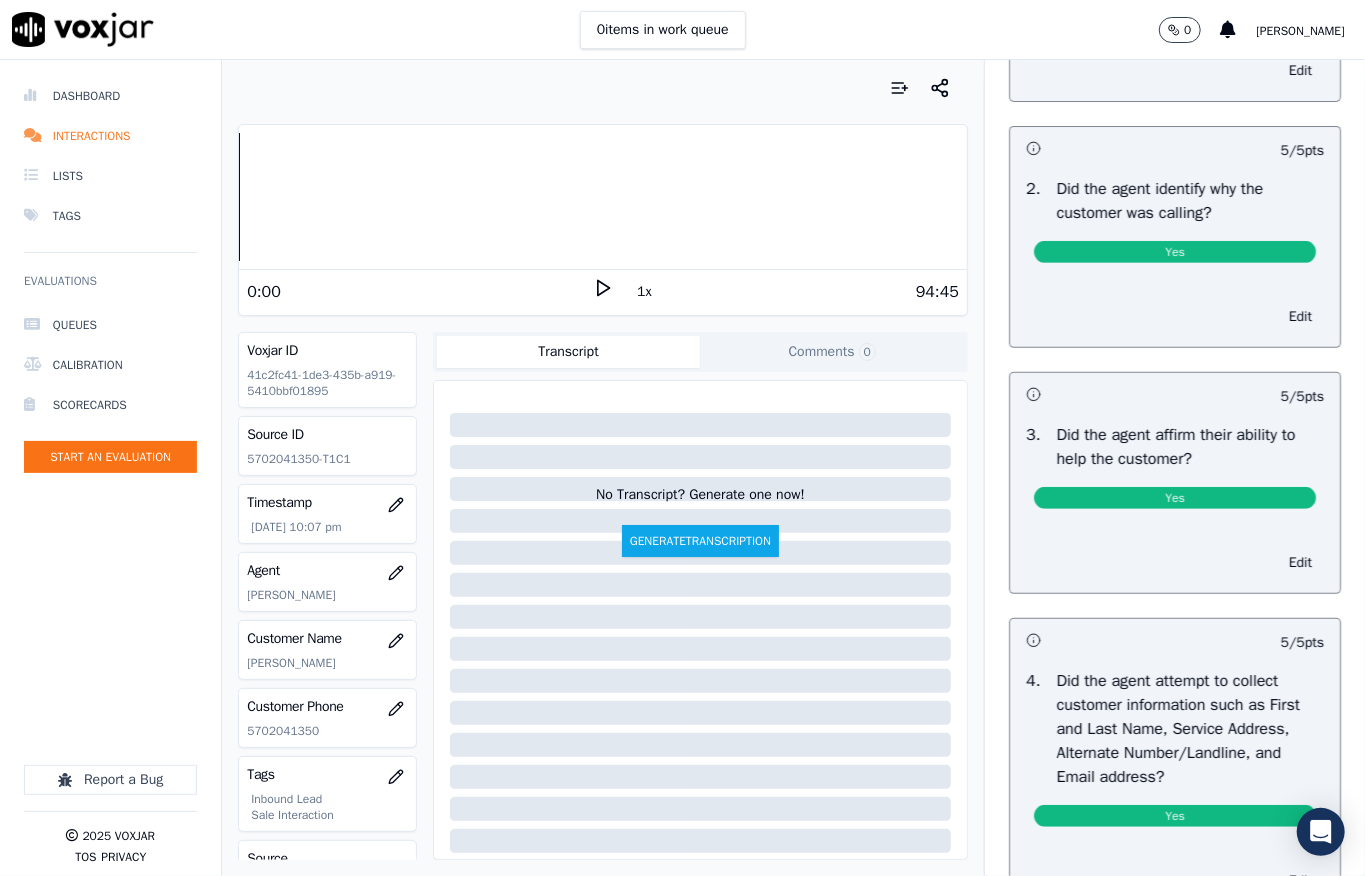scroll, scrollTop: 0, scrollLeft: 0, axis: both 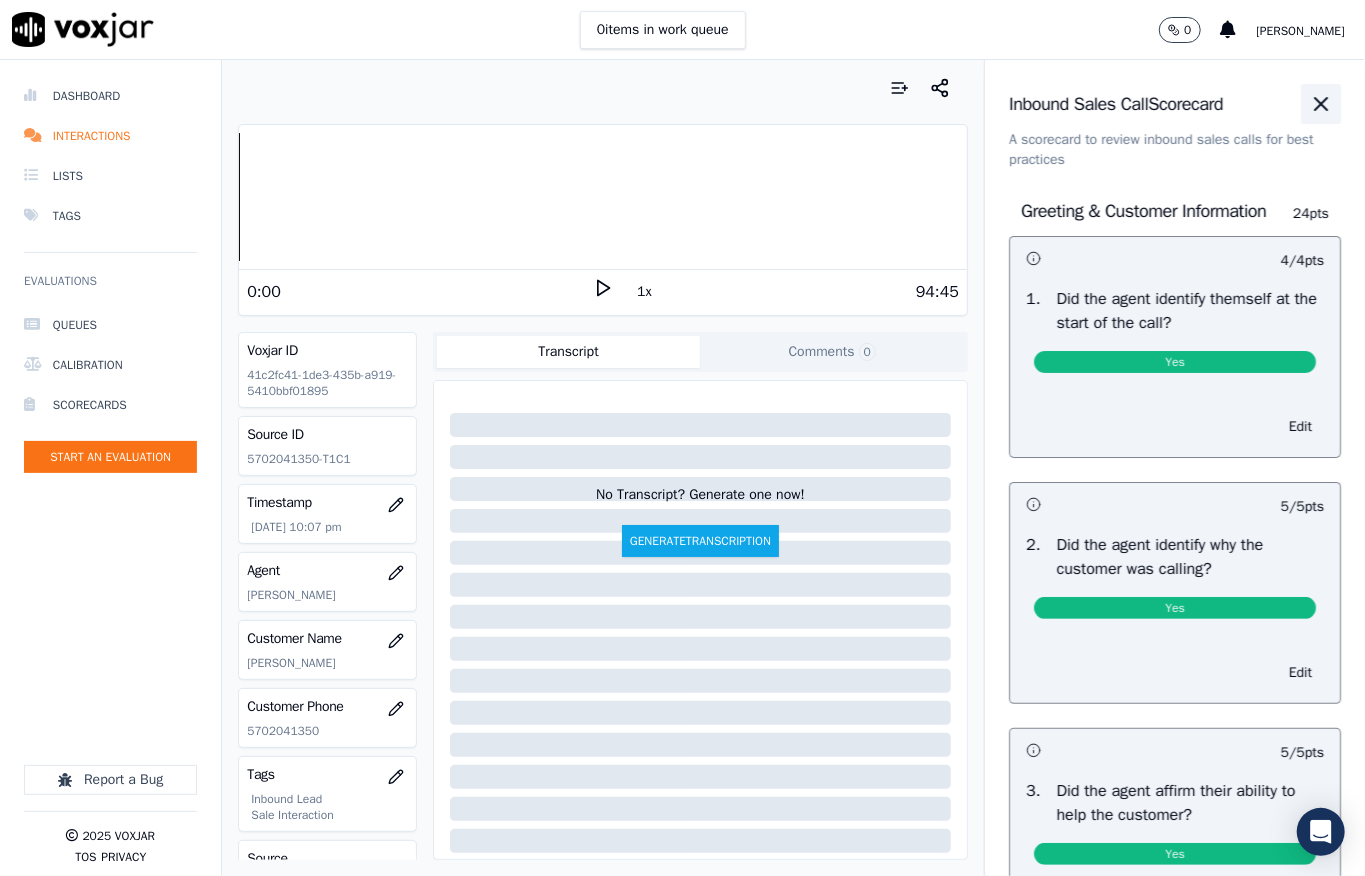 click 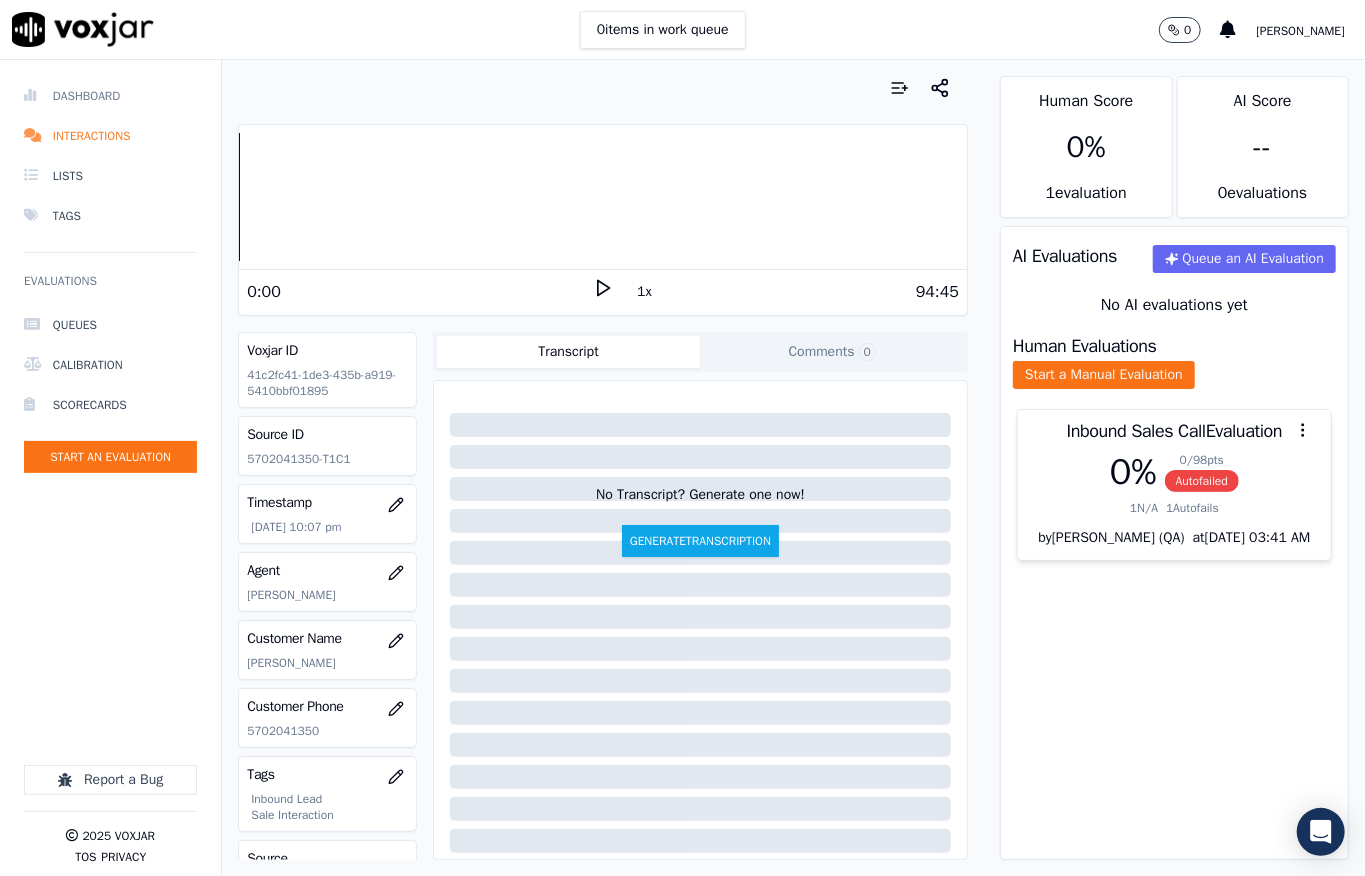 click on "Dashboard" at bounding box center [110, 96] 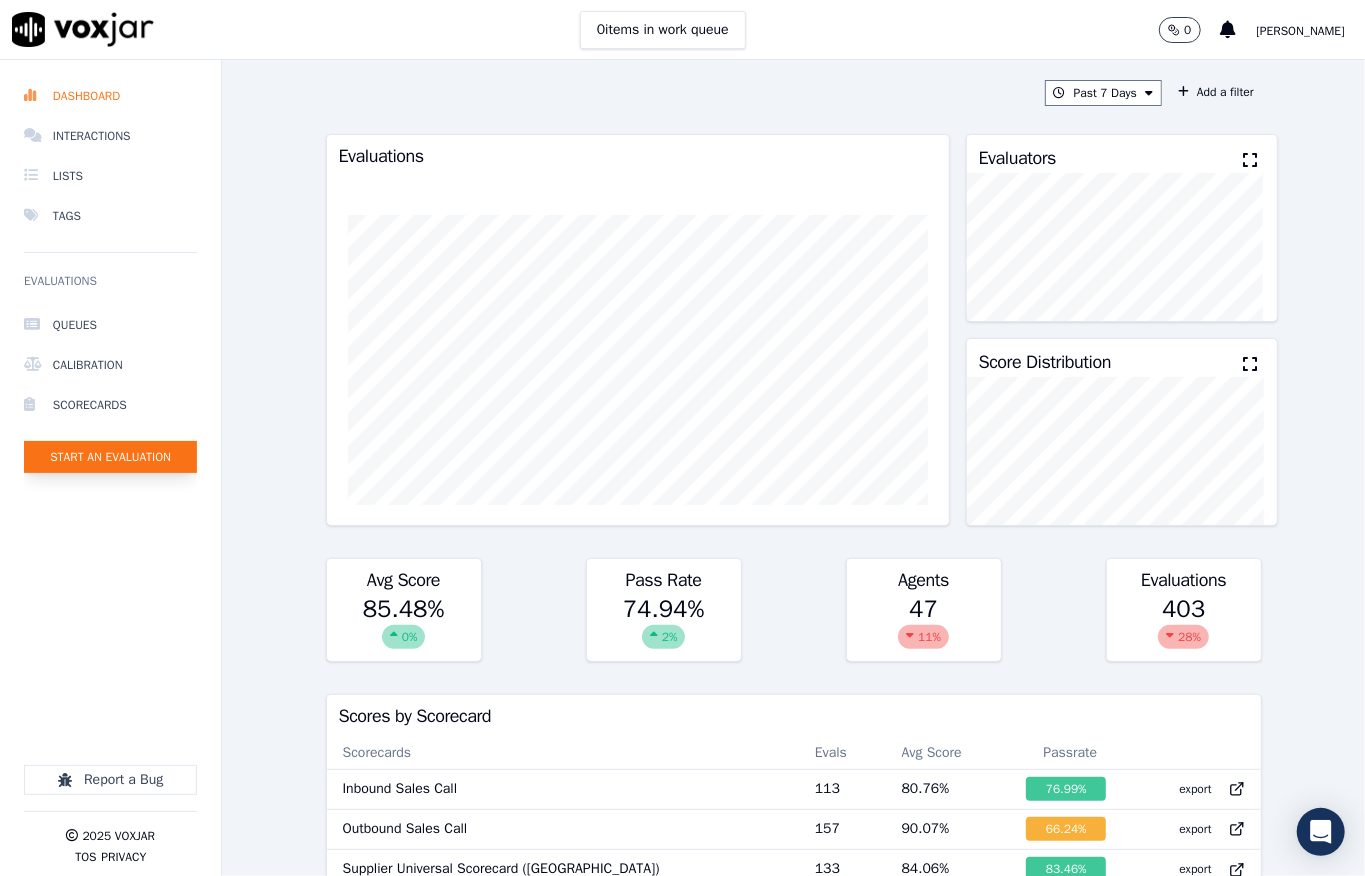 click on "Start an Evaluation" 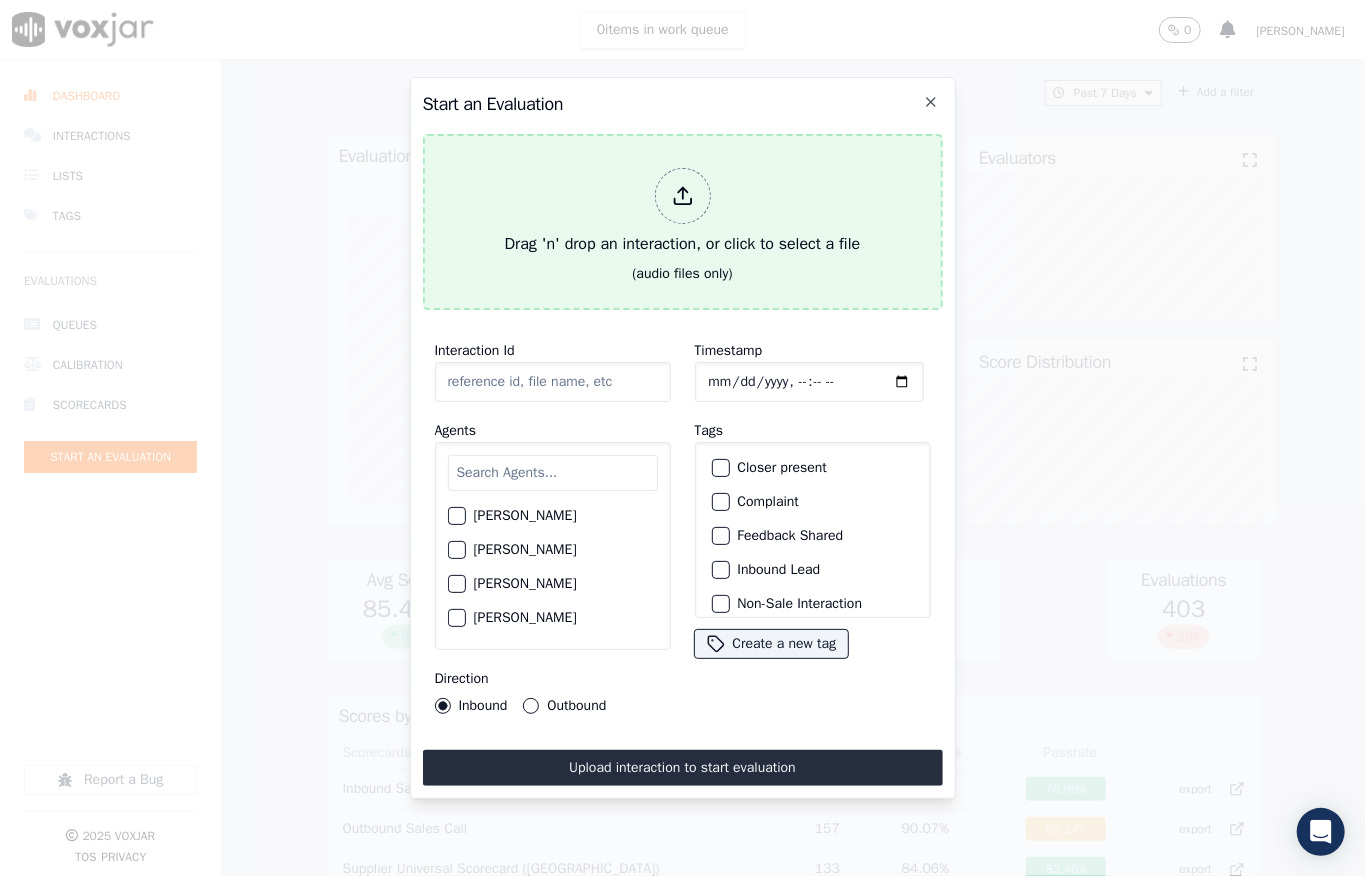 click at bounding box center [683, 196] 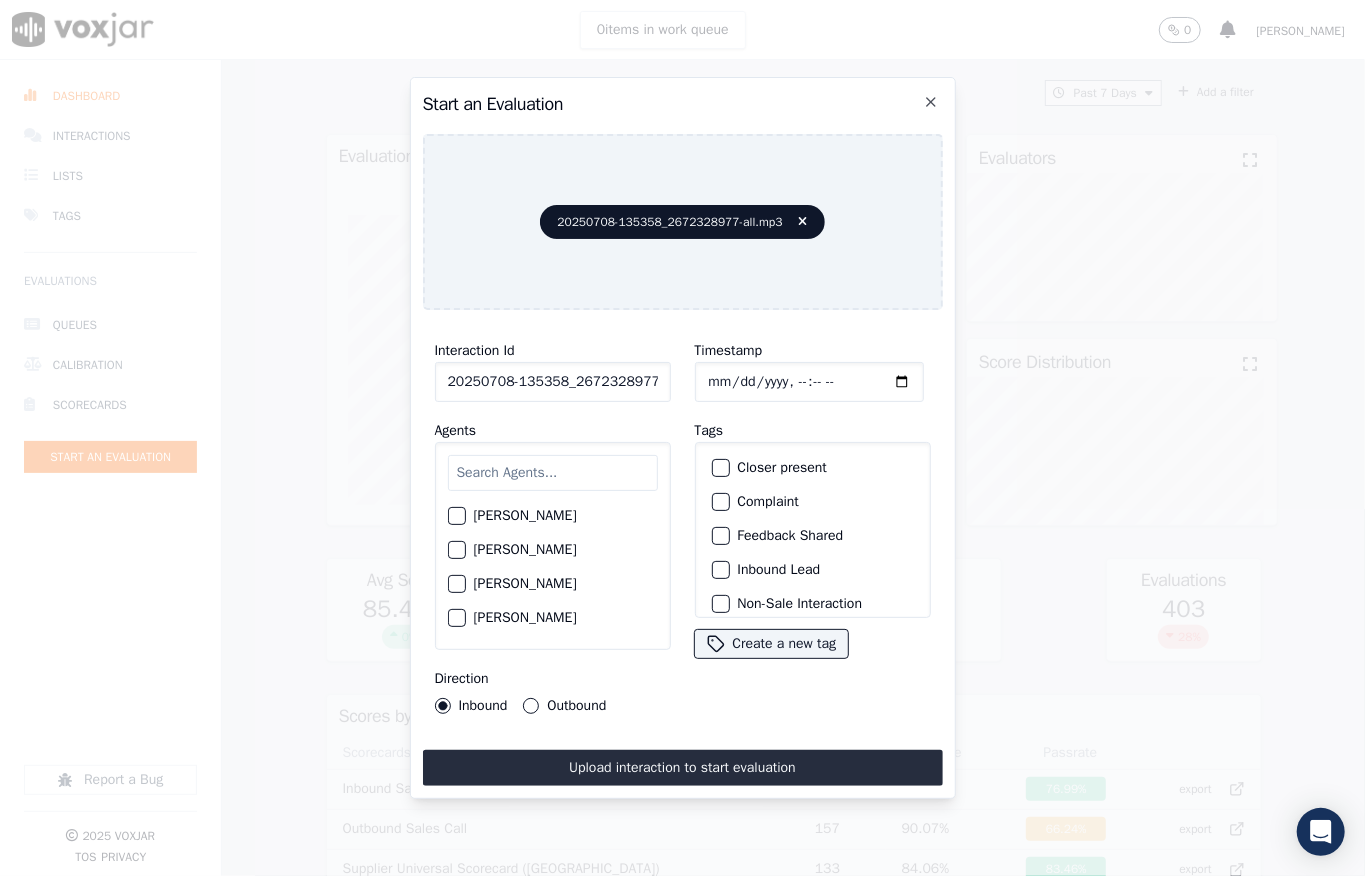 click on "Timestamp" 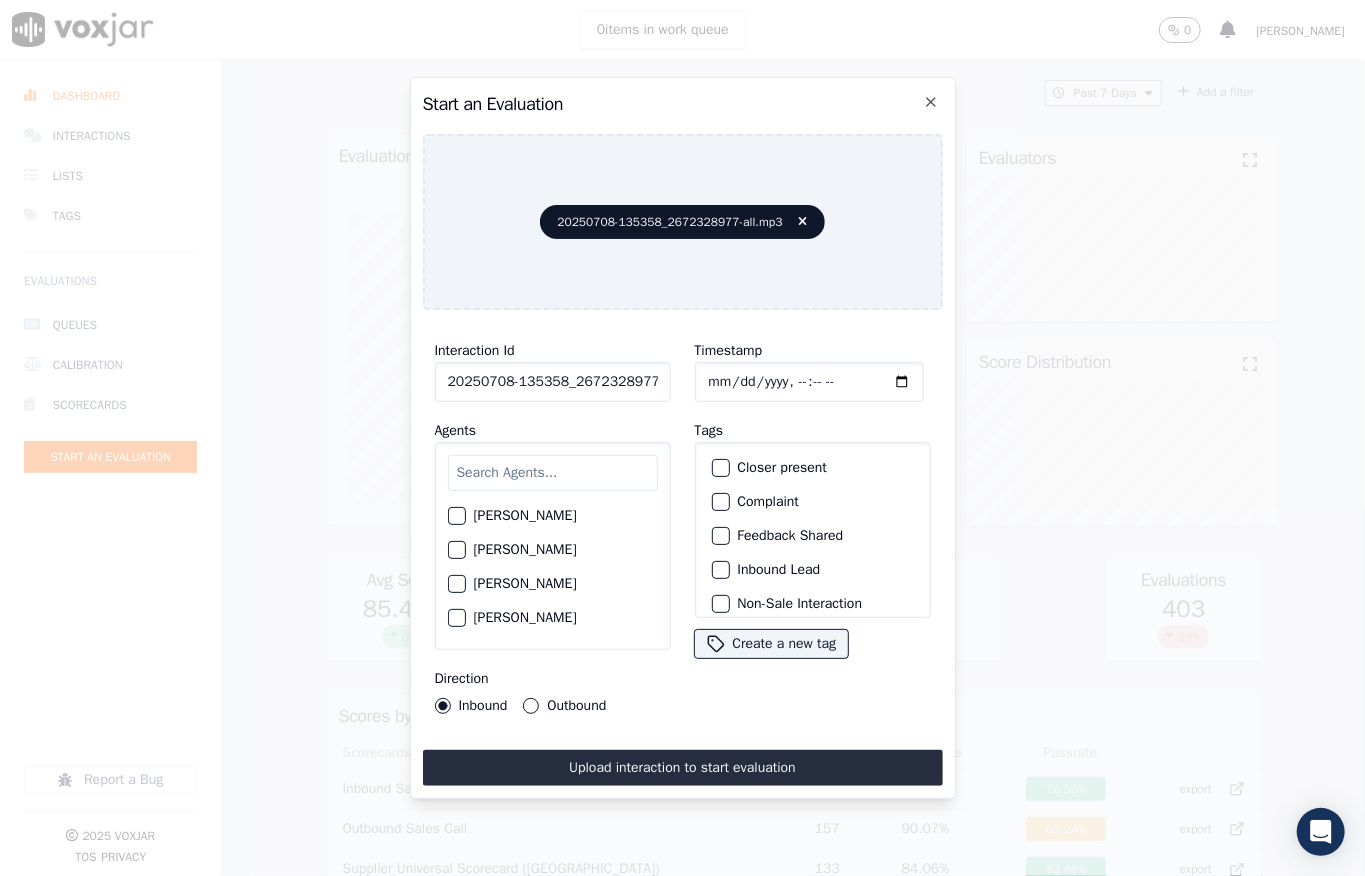 scroll, scrollTop: 0, scrollLeft: 45, axis: horizontal 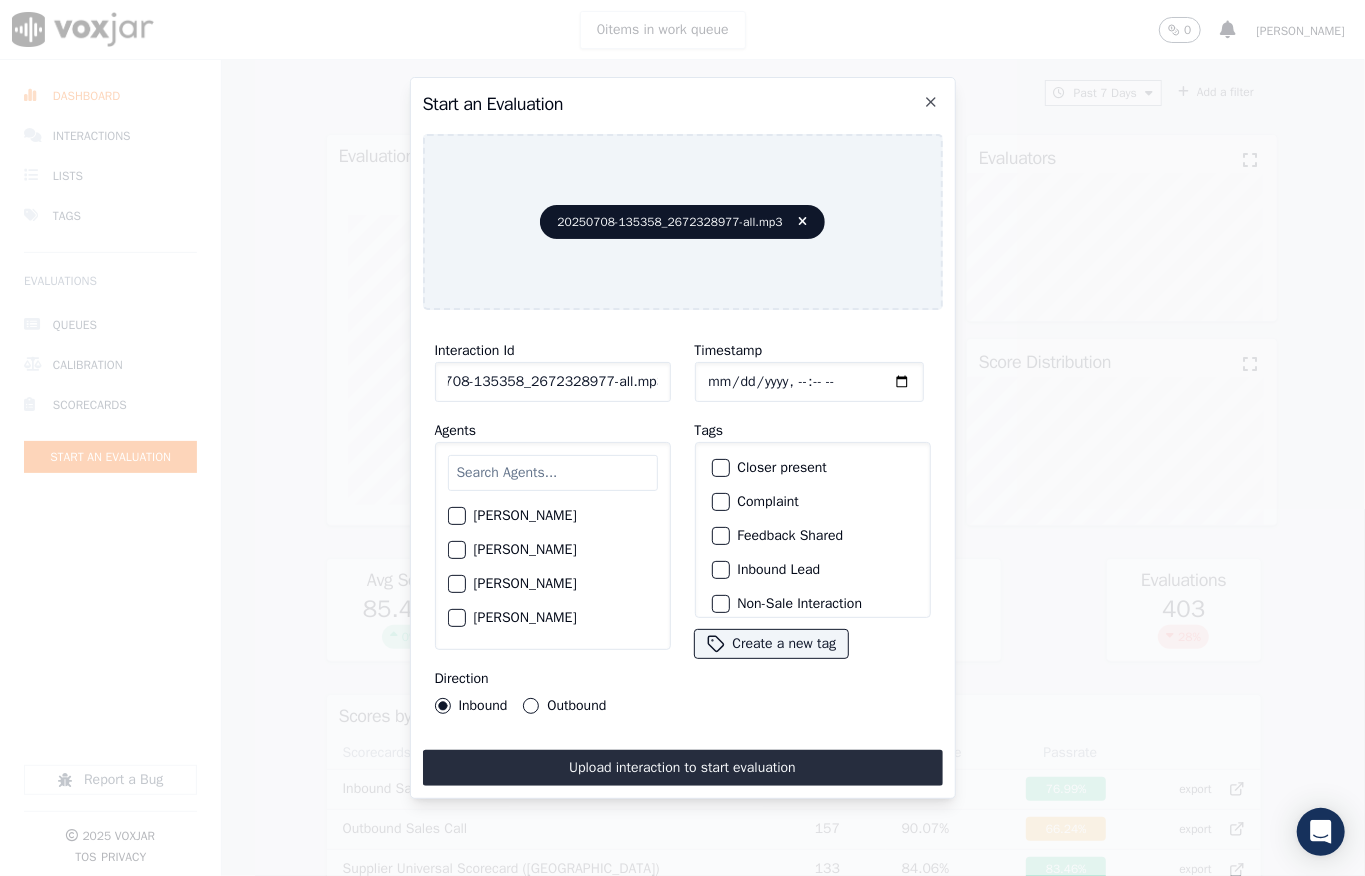 drag, startPoint x: 640, startPoint y: 369, endPoint x: 665, endPoint y: 365, distance: 25.317978 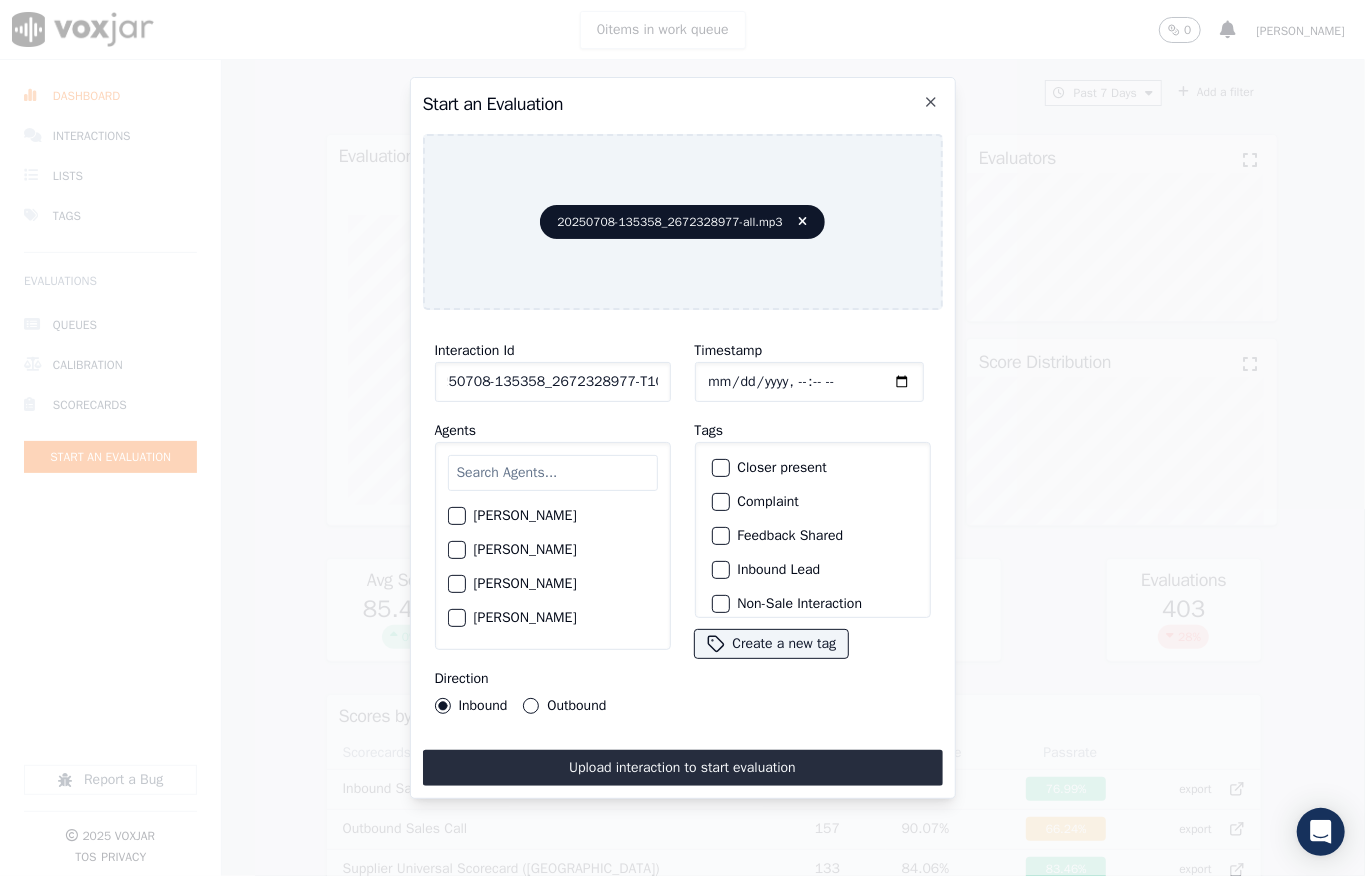 scroll, scrollTop: 0, scrollLeft: 32, axis: horizontal 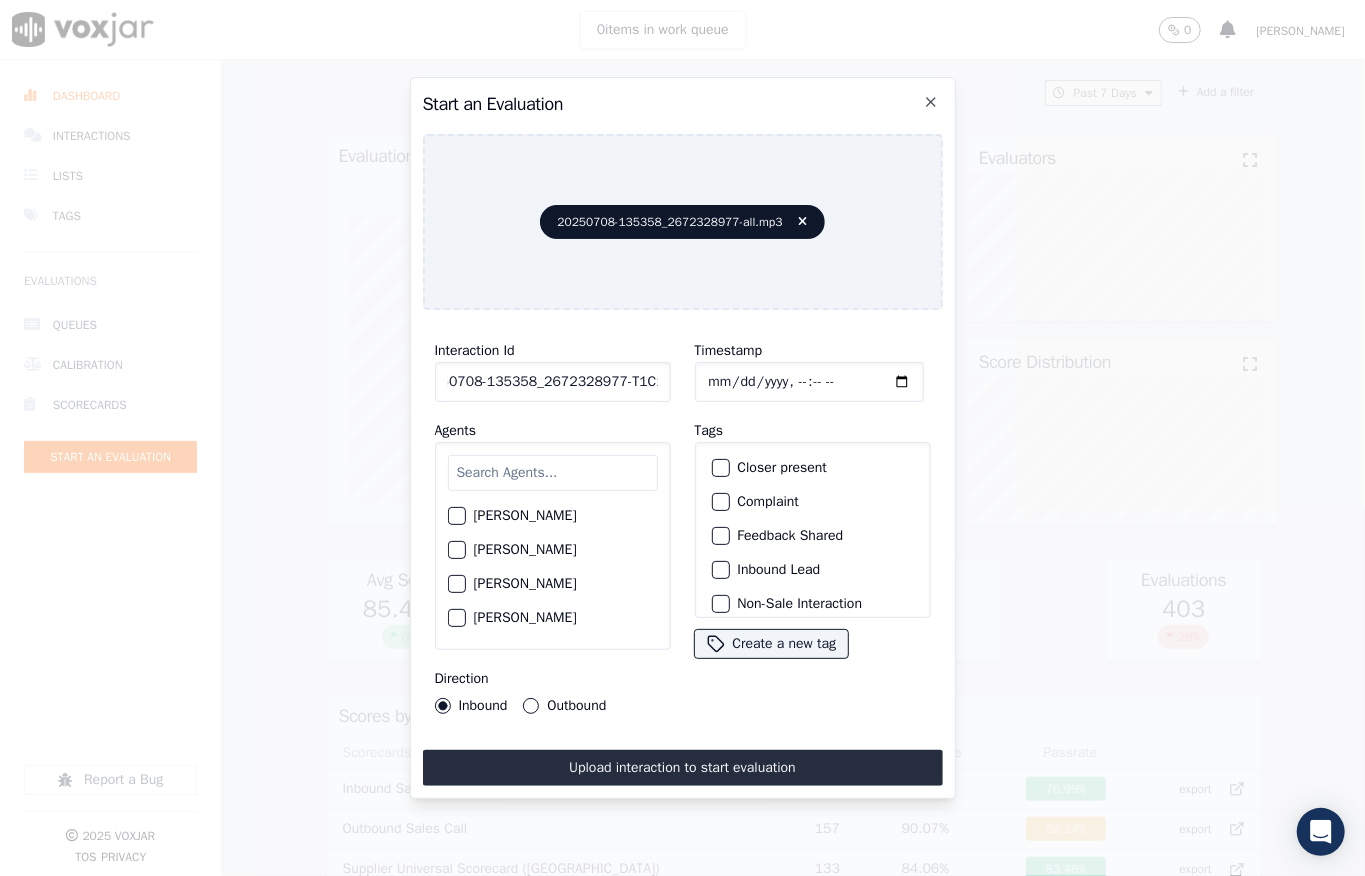 type on "20250708-135358_2672328977-T1C1" 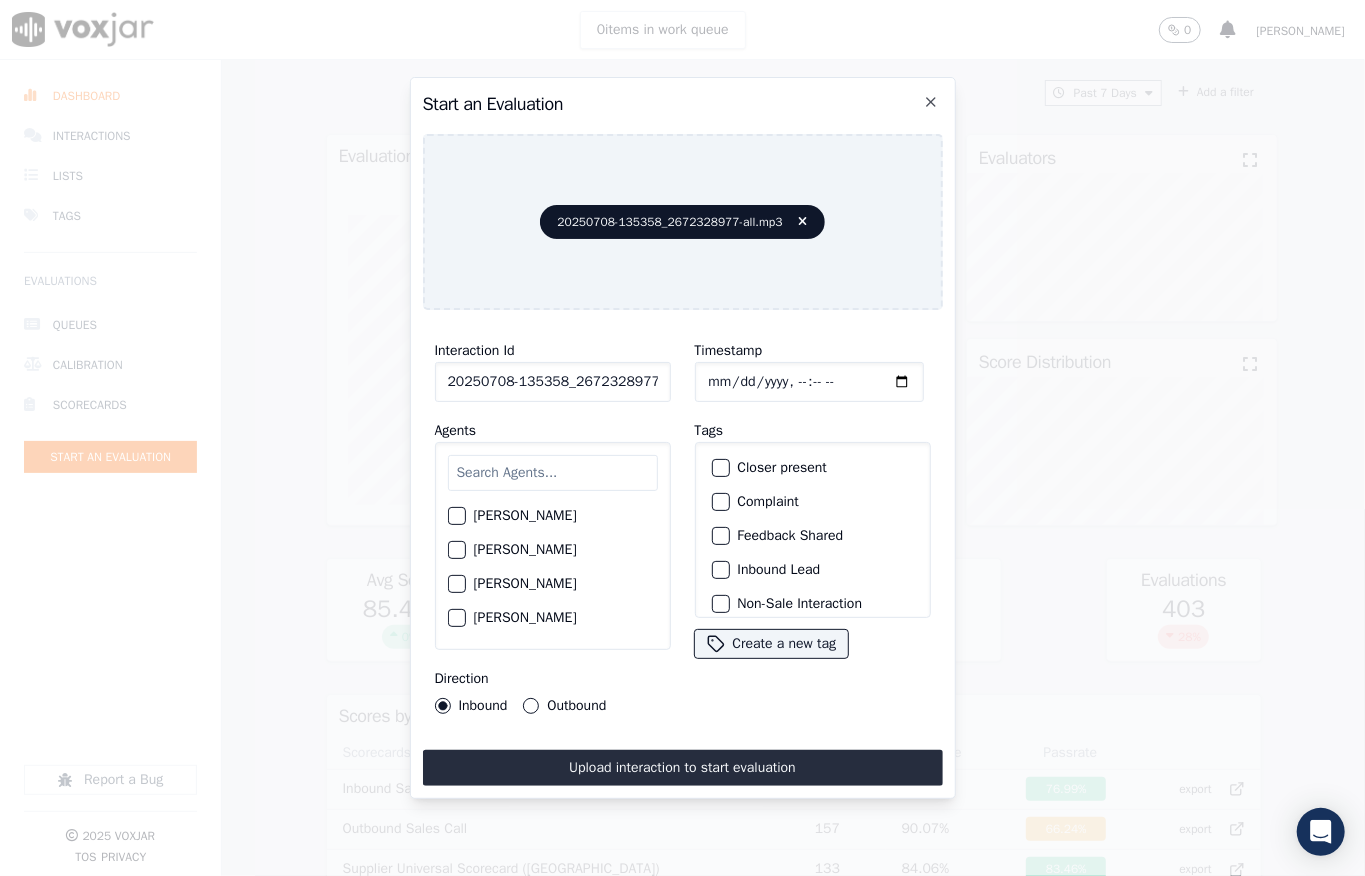 scroll, scrollTop: 0, scrollLeft: 32, axis: horizontal 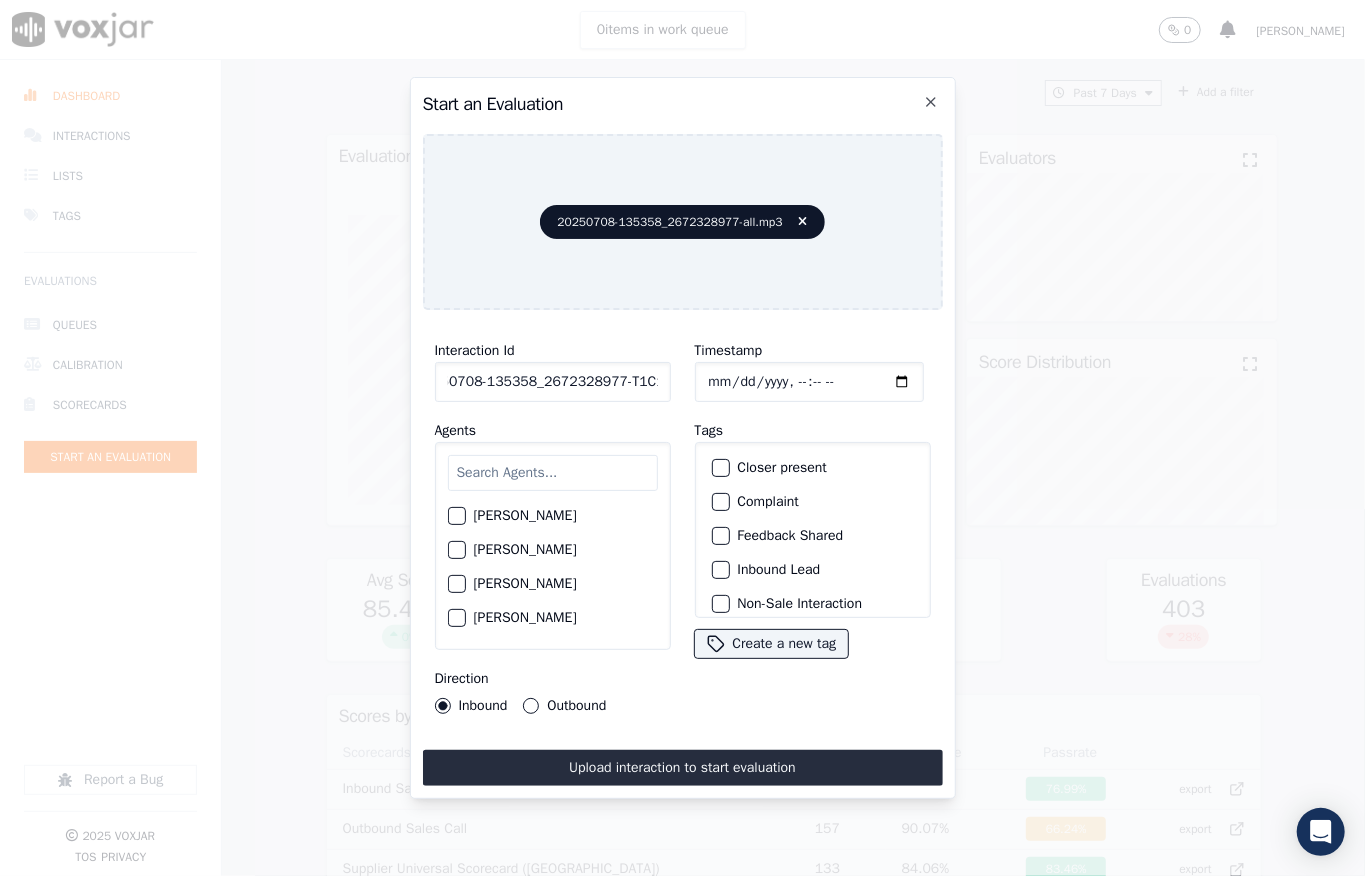 click on "Interaction Id   20250708-135358_2672328977-T1C1     Agents        Harry  Roy      Aaron Biswas     Alex Akhtar     Allen Alam      Andrew Anwar     Anna Das      Annie Singh     Brandon Roy     CAROLINE JARAMILLO     Carol Khatun     Catherine Roy     Chester Chatterjee     Chris Toppo     Christia Ghosh     DAVID ACUNA     Daniel Ali     David Stephen     Do not Count     Dominick Saha     ELIAN FLOREZ       Edward Banerjee     Ethan Mukherjee     Frank Sarkar     George Aich     ISIS ALZATE     JOSE LOZANO     Jack  Sharma     Jake Saha     James Murtuza     Janet Monterio     Jeniffer Banerjee     Jim Som     John Das     Jordan Shaqib     Justin Alam     Kelvin Chowdhury     LILIBETH VERGARA     LUISA CAMPO      MANUEL CASTILLO     MARY OLIER         MD Dilshad Alam - Justin     MICHELLE MARRERO     Marcus Kunwar     Mark Sharma     Martin Das     Max Sarkar     Mike Chhetri     Nick Saraf     Nigel Phillips     Nolan Mahanta     Olivia Samantha     Parker Majid     Richard Kumar     Ricky Singh" at bounding box center (683, 526) 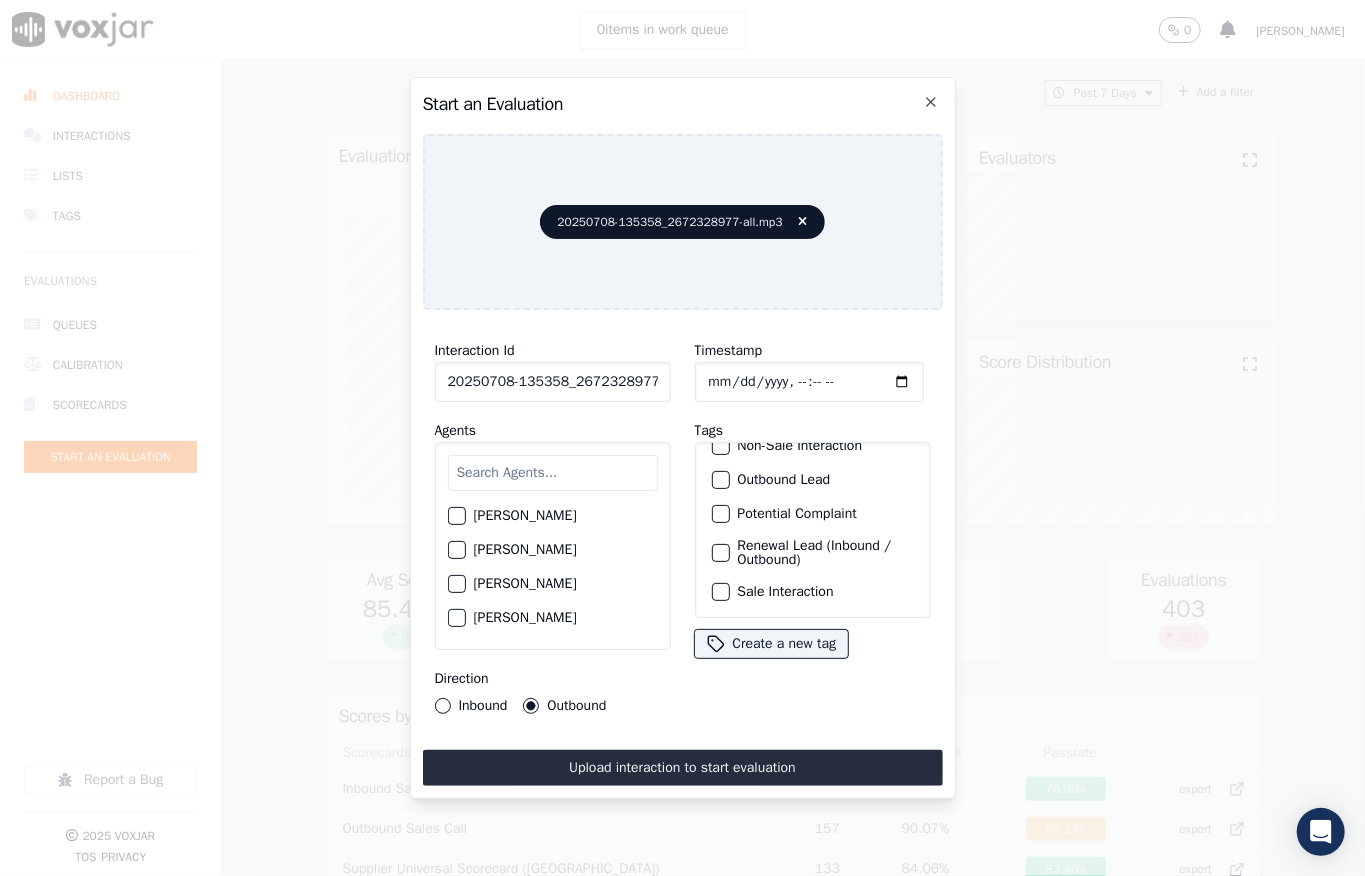 scroll, scrollTop: 200, scrollLeft: 0, axis: vertical 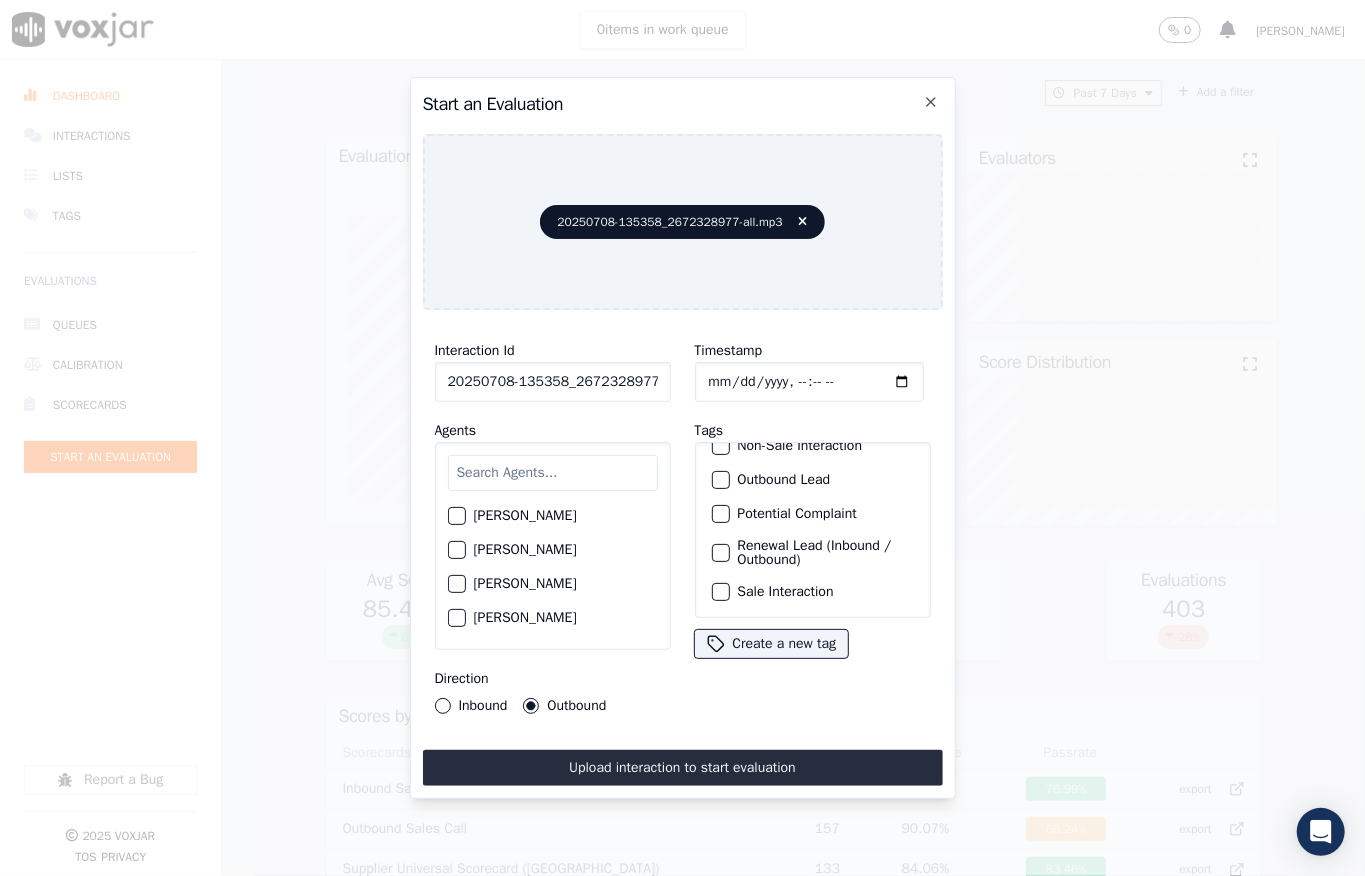 click at bounding box center (720, 592) 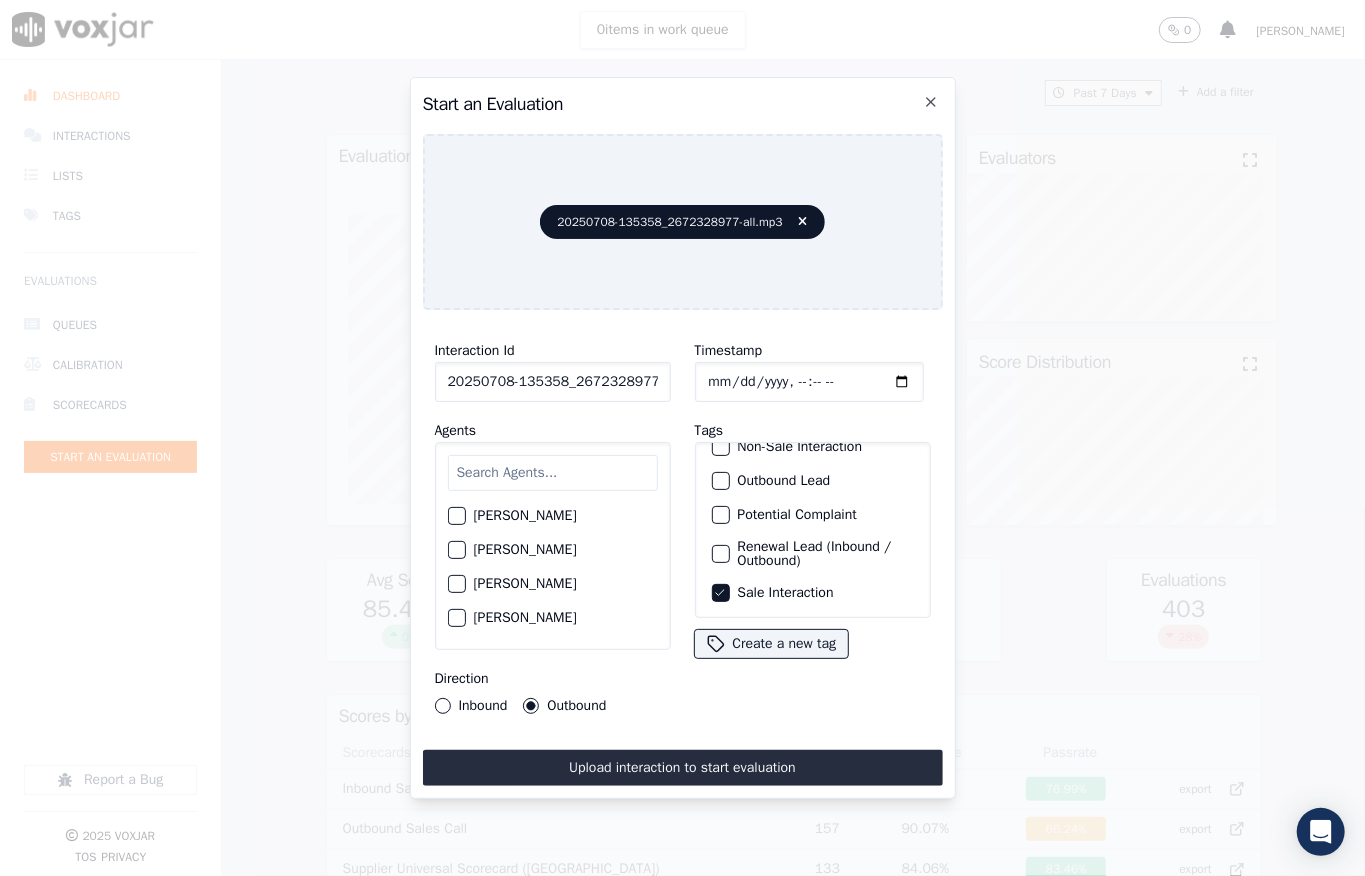 scroll, scrollTop: 146, scrollLeft: 0, axis: vertical 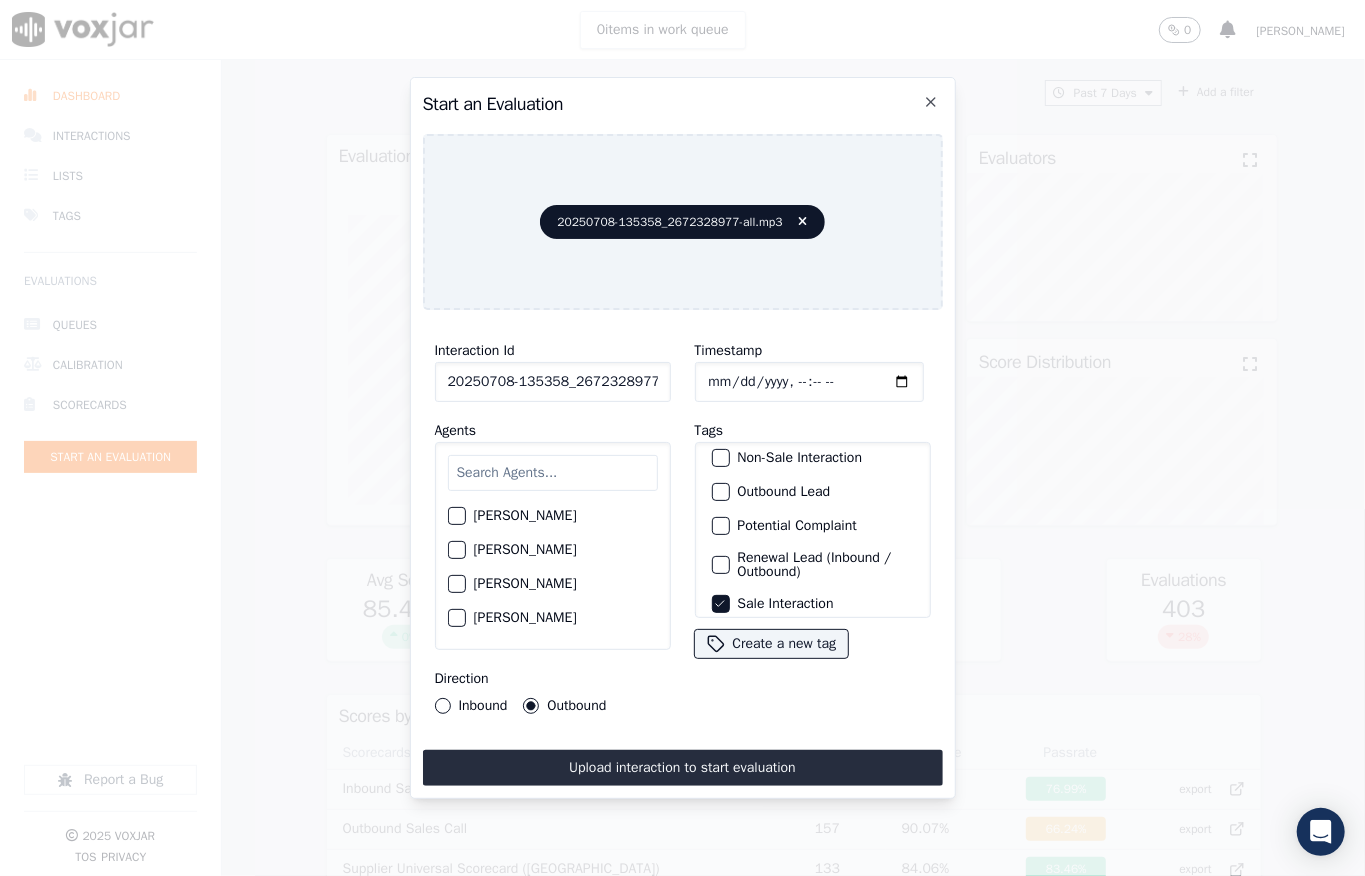 click at bounding box center [720, 492] 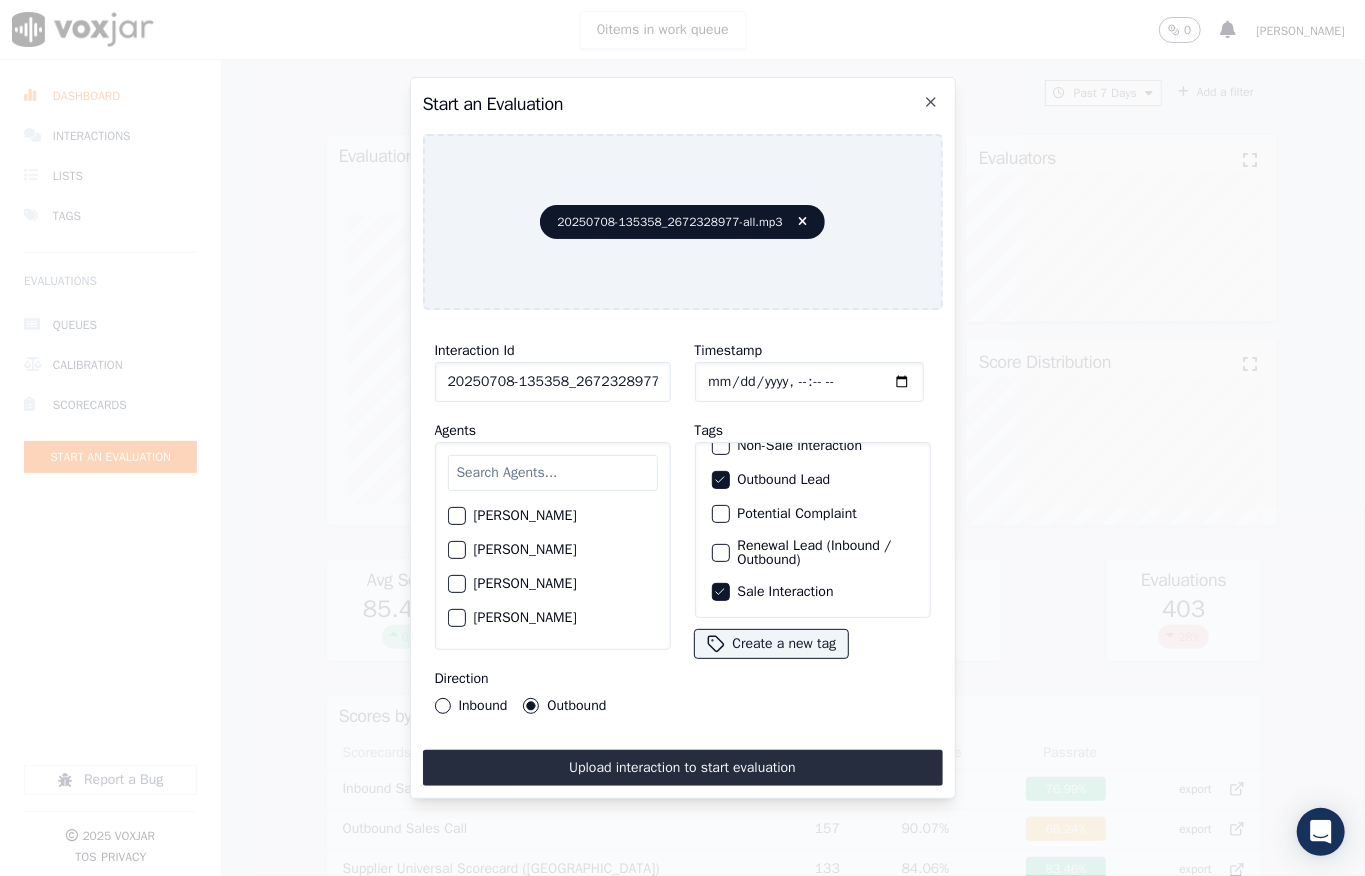 scroll, scrollTop: 0, scrollLeft: 0, axis: both 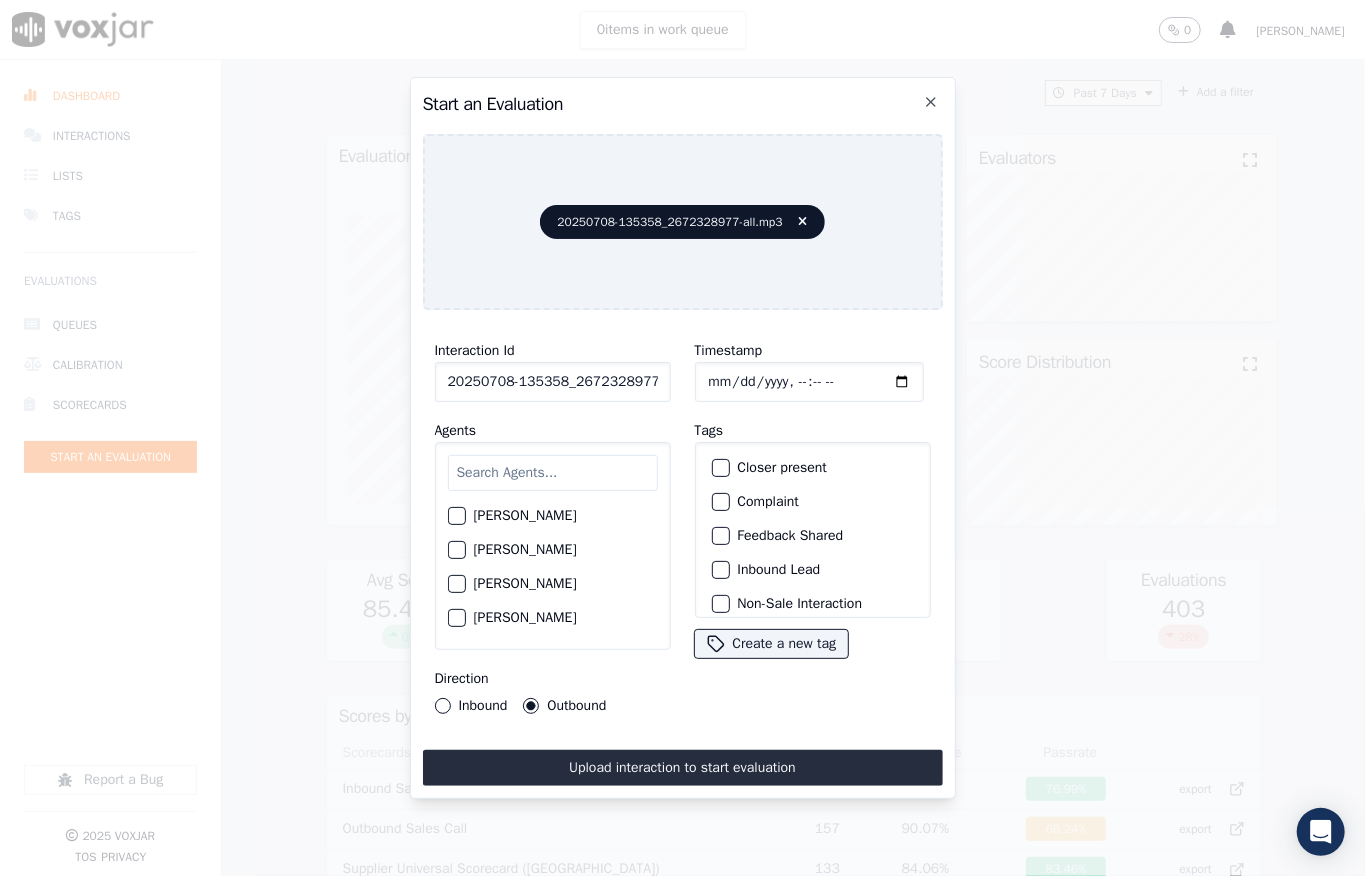 click at bounding box center (553, 473) 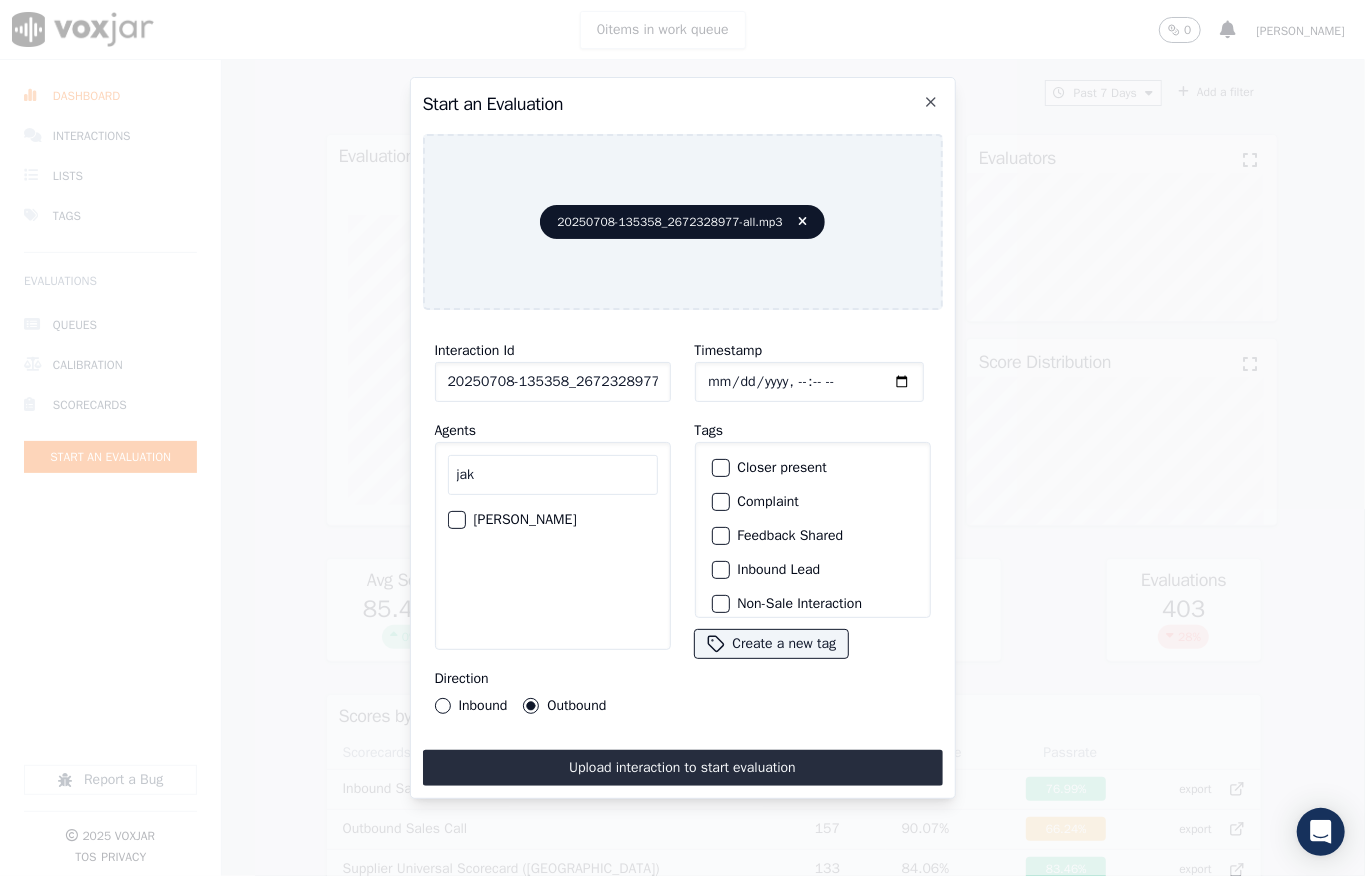 type on "jak" 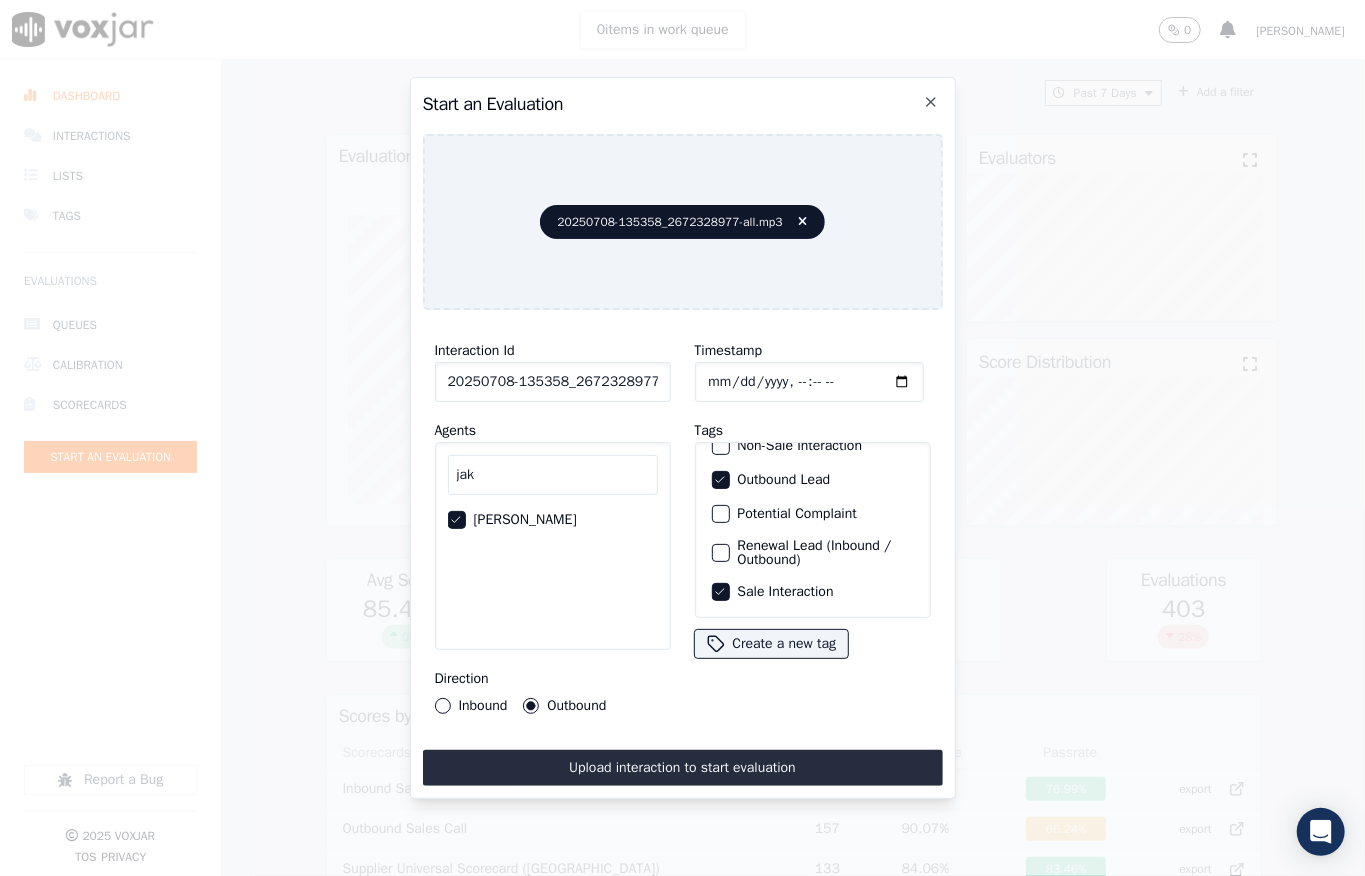 scroll, scrollTop: 200, scrollLeft: 0, axis: vertical 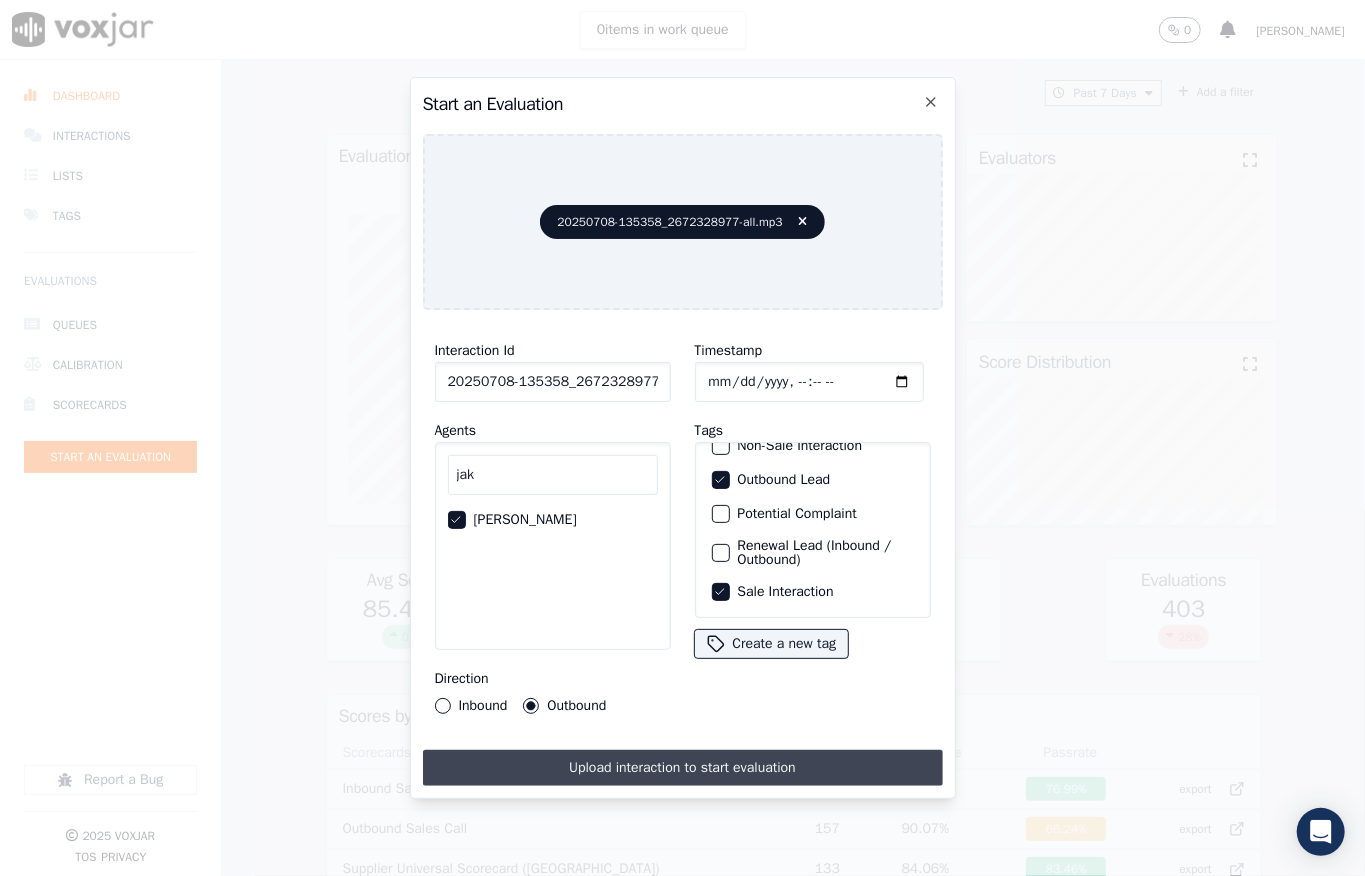 click on "Upload interaction to start evaluation" at bounding box center [683, 768] 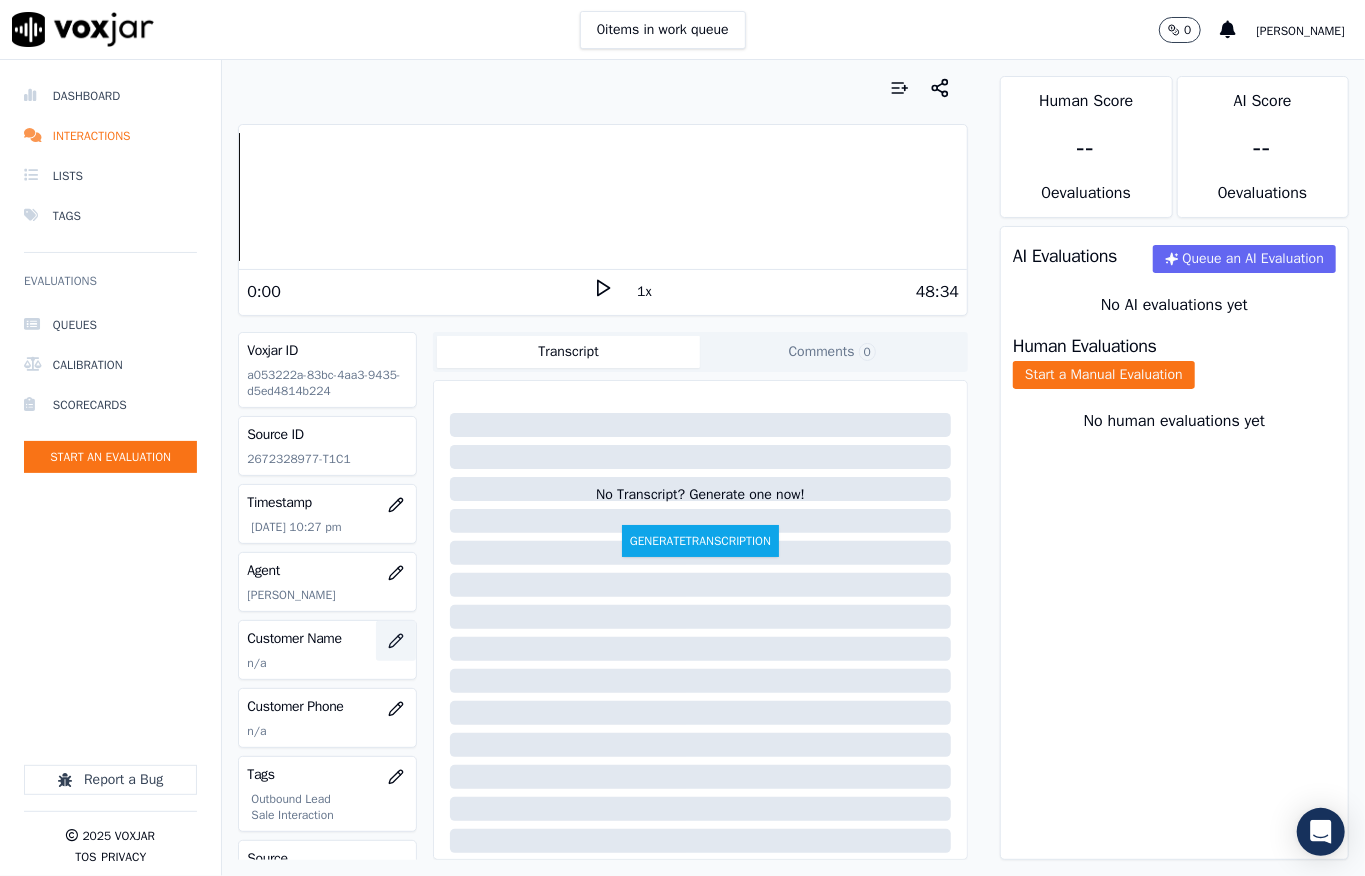 click 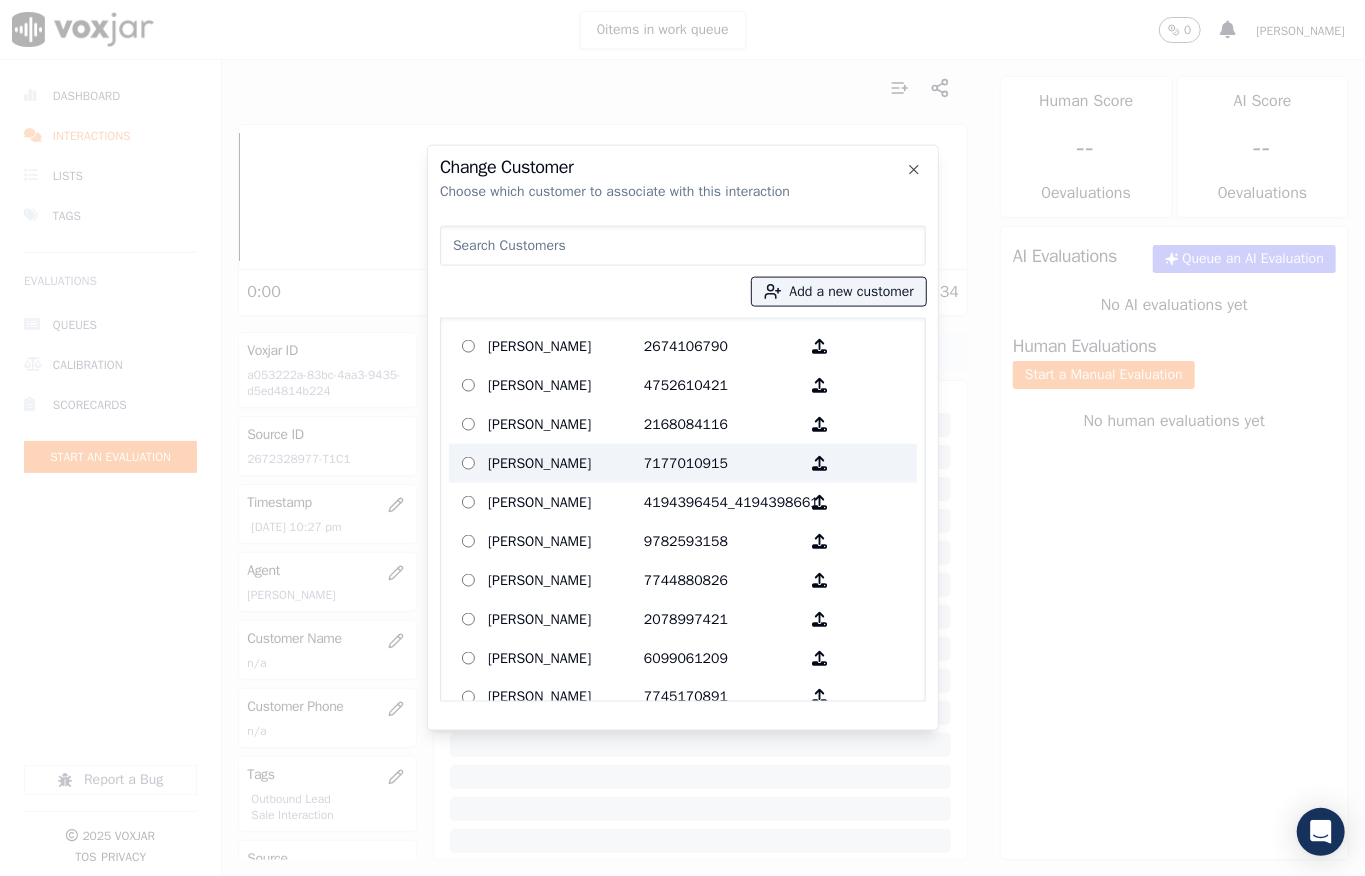 type on "Tiffany Layer" 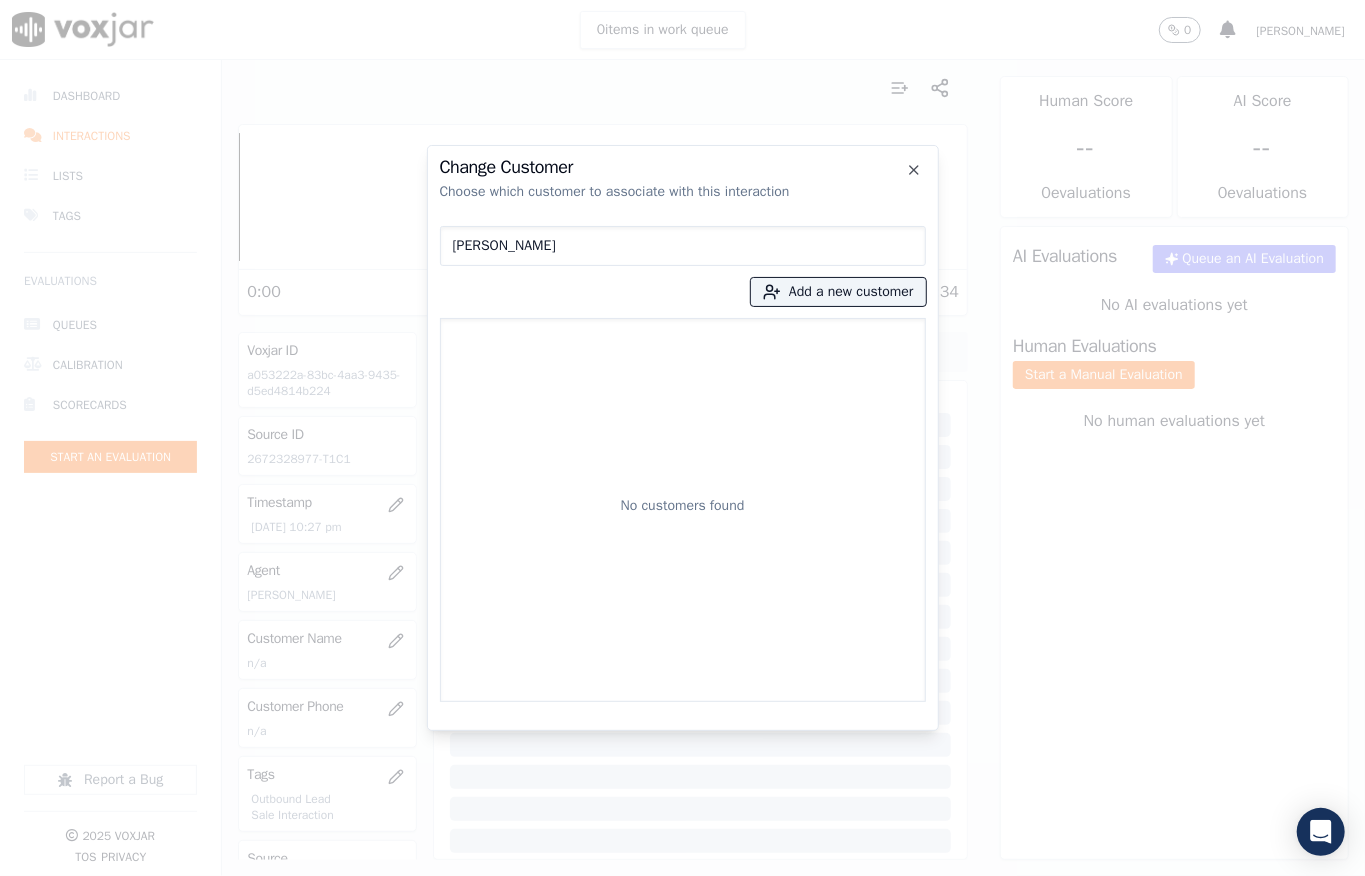 drag, startPoint x: 546, startPoint y: 244, endPoint x: 288, endPoint y: 264, distance: 258.77405 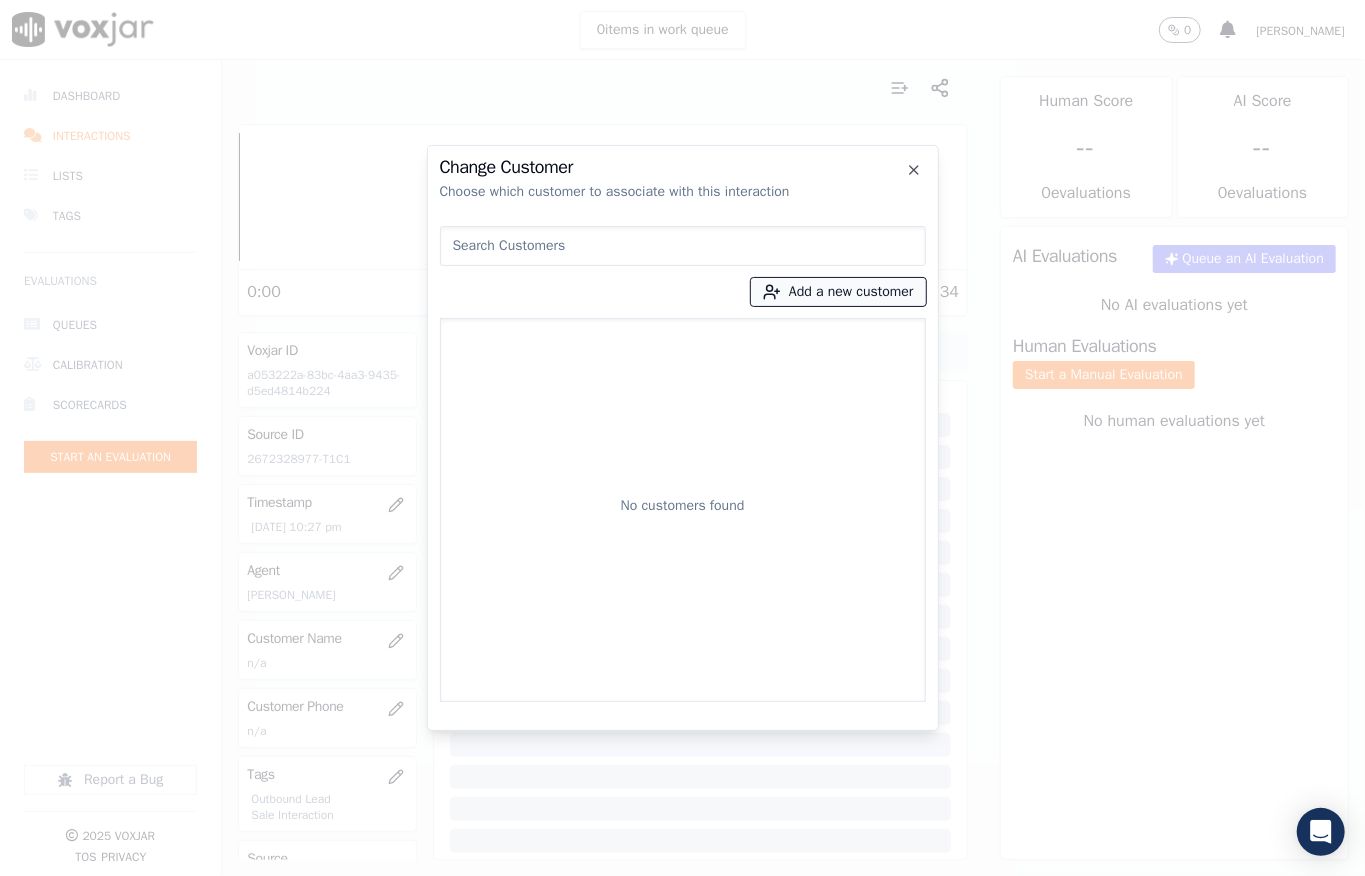 click on "Add a new customer" at bounding box center (838, 292) 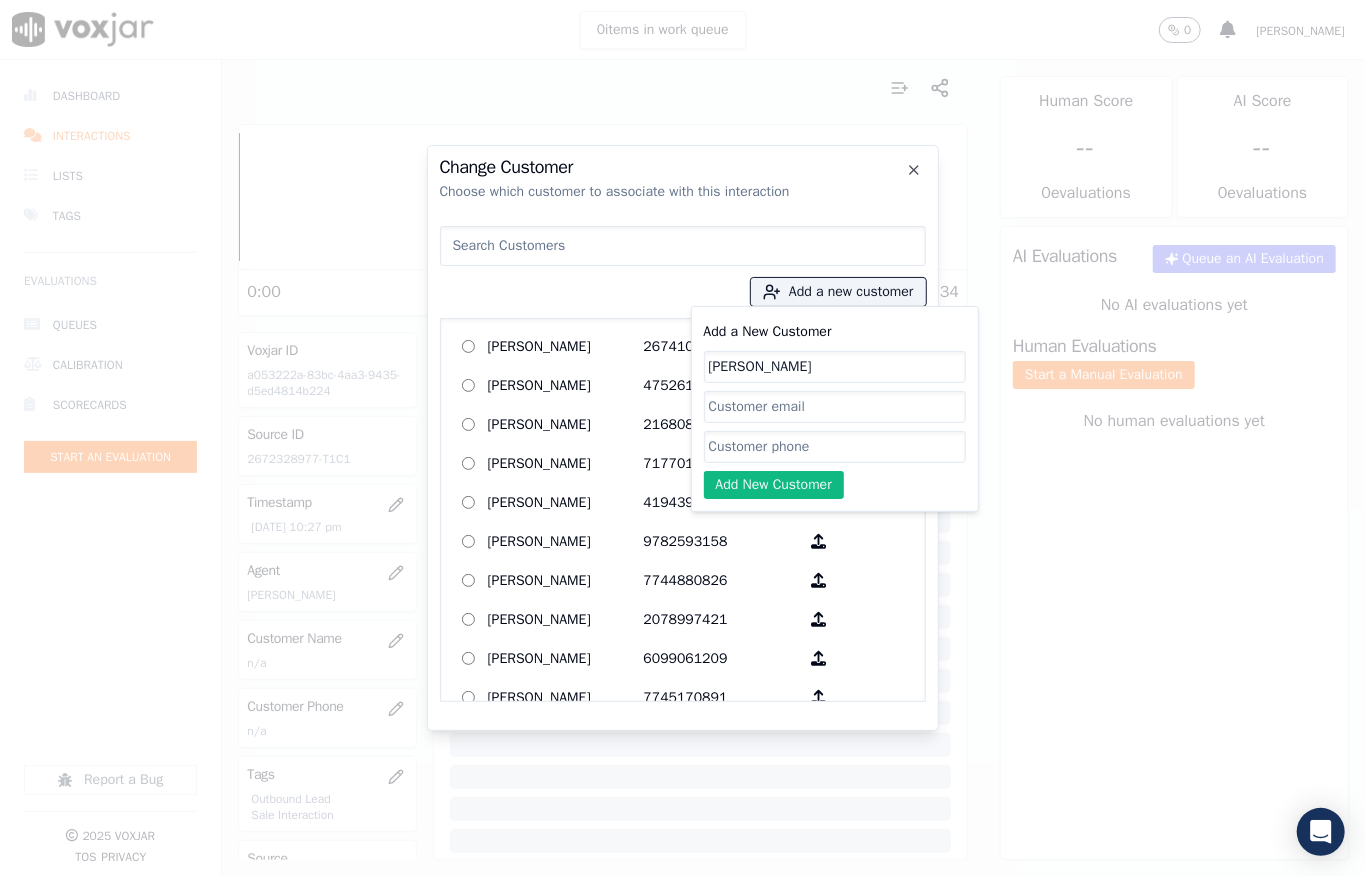 type on "Tiffany Layer" 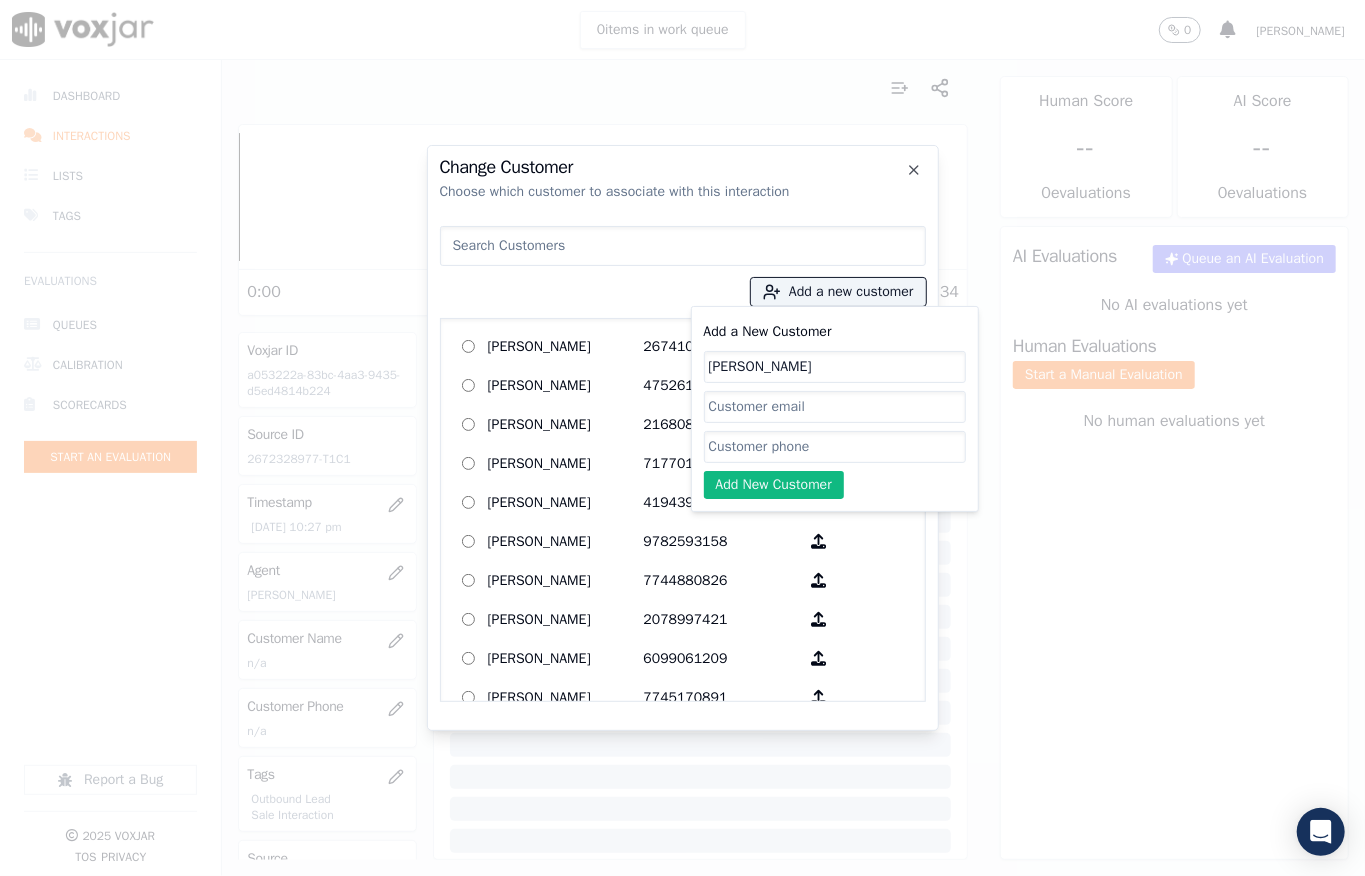 click on "Add a New Customer" 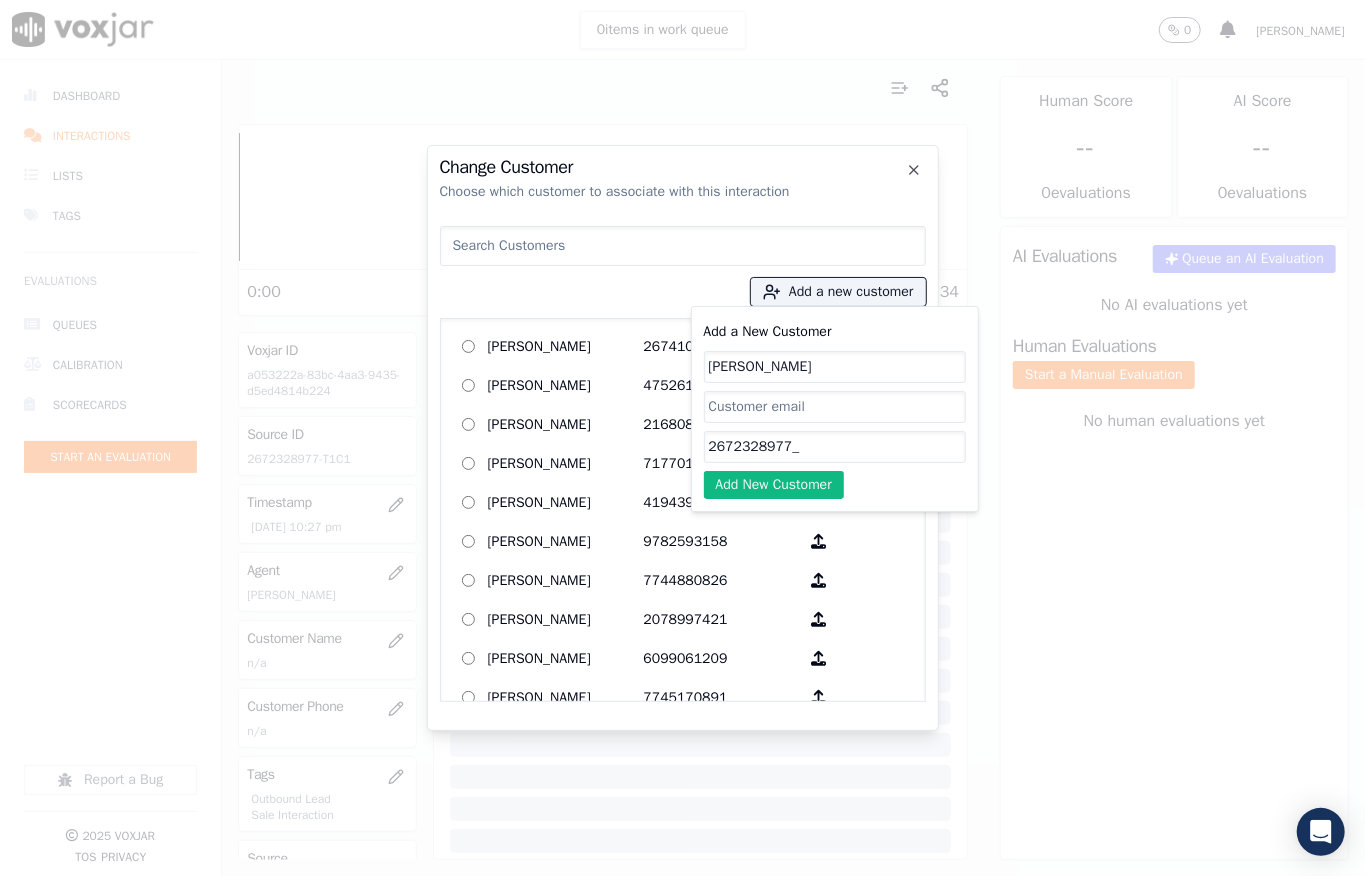 paste on "2157685371" 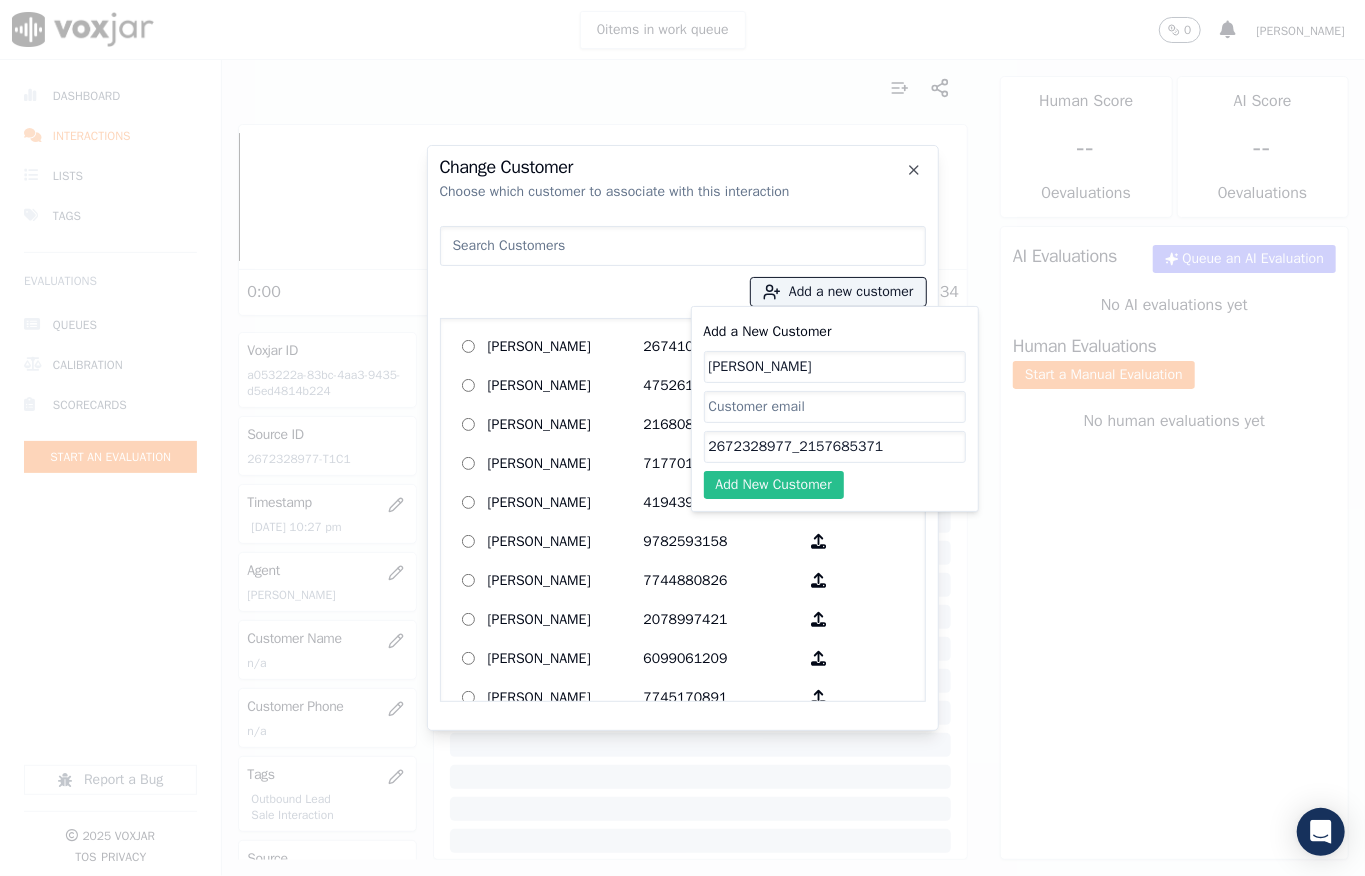 type on "2672328977_2157685371" 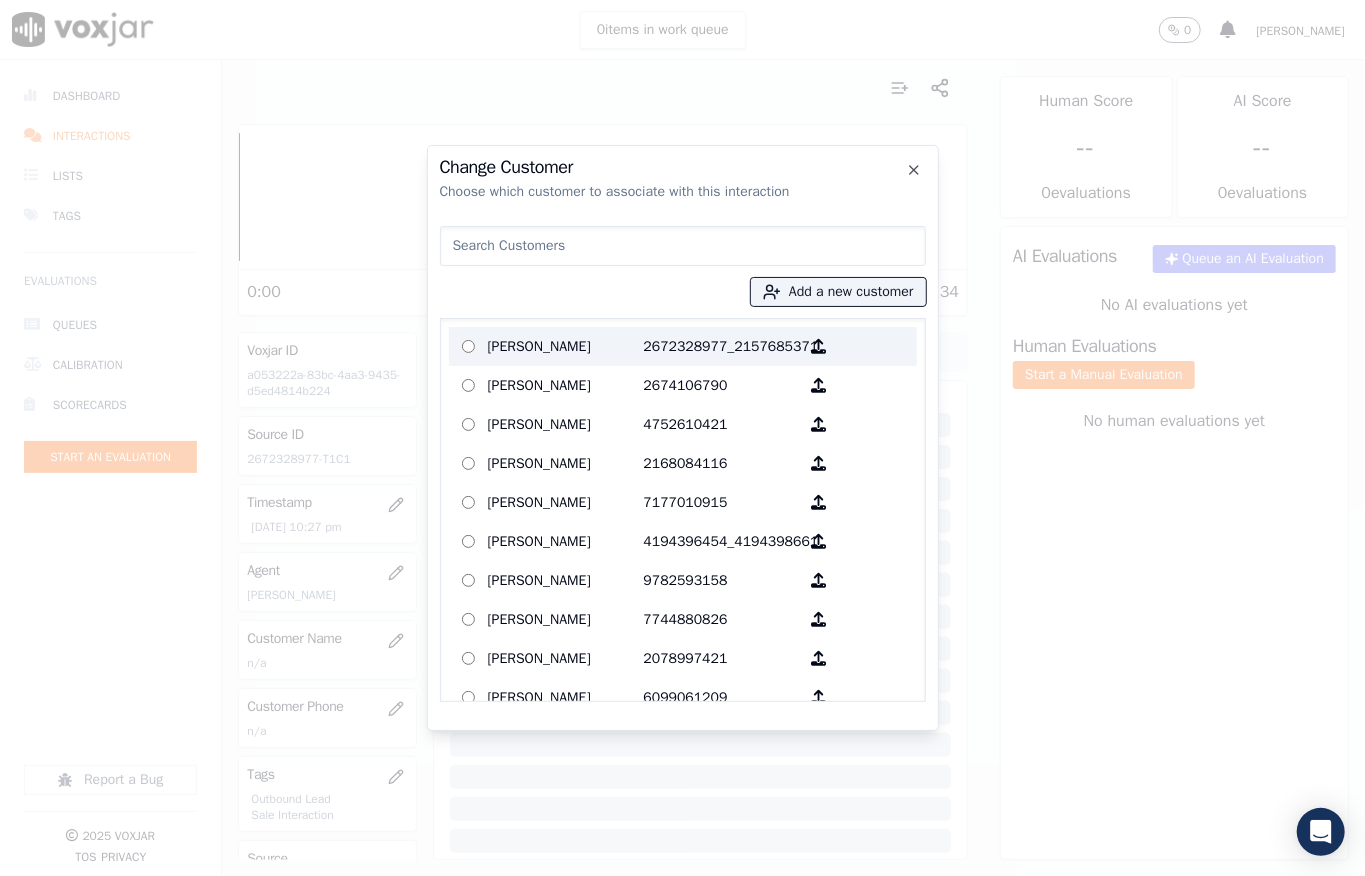 click on "Tiffany Layer" at bounding box center [566, 346] 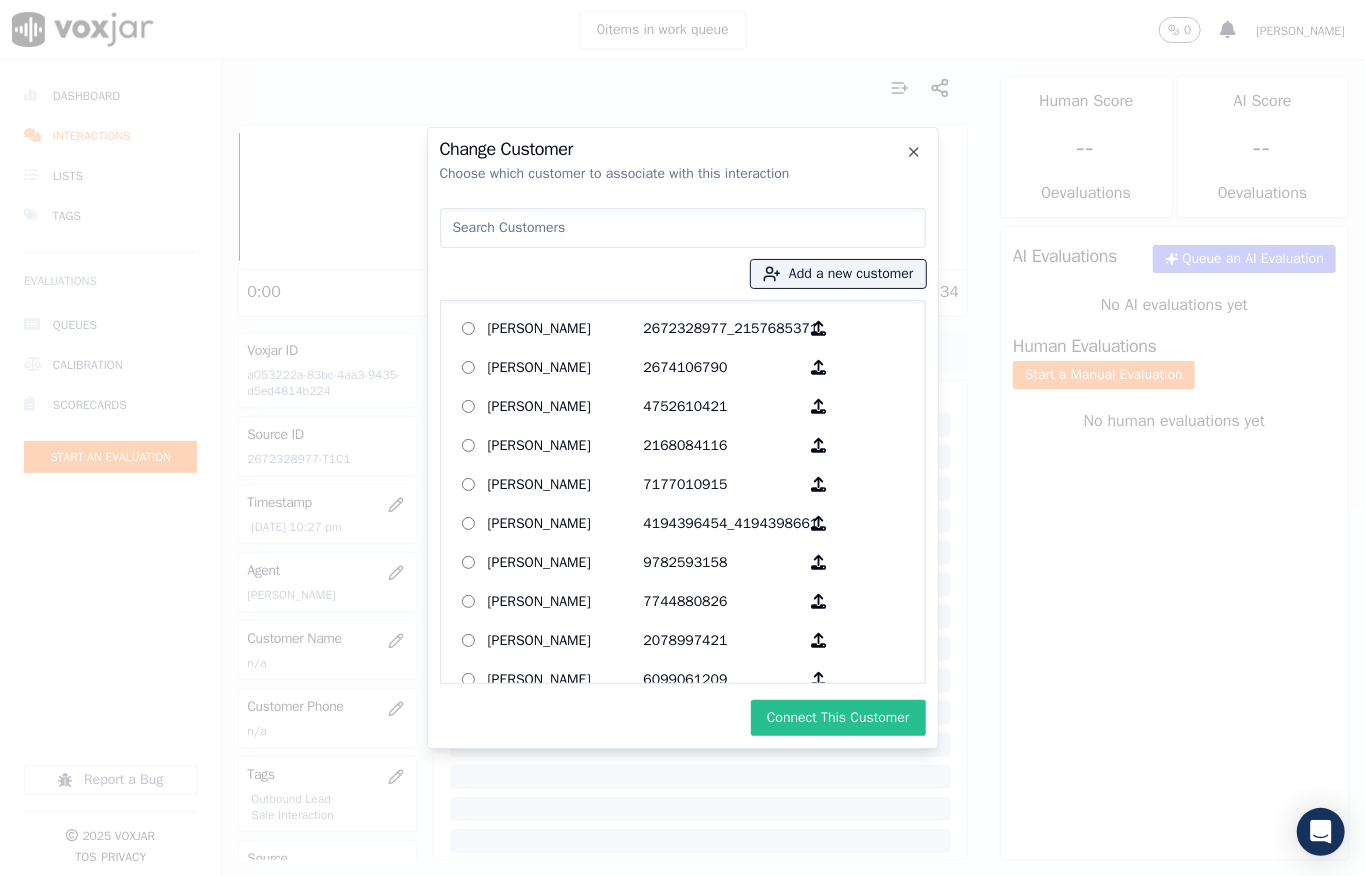 click on "Connect This Customer" at bounding box center (838, 718) 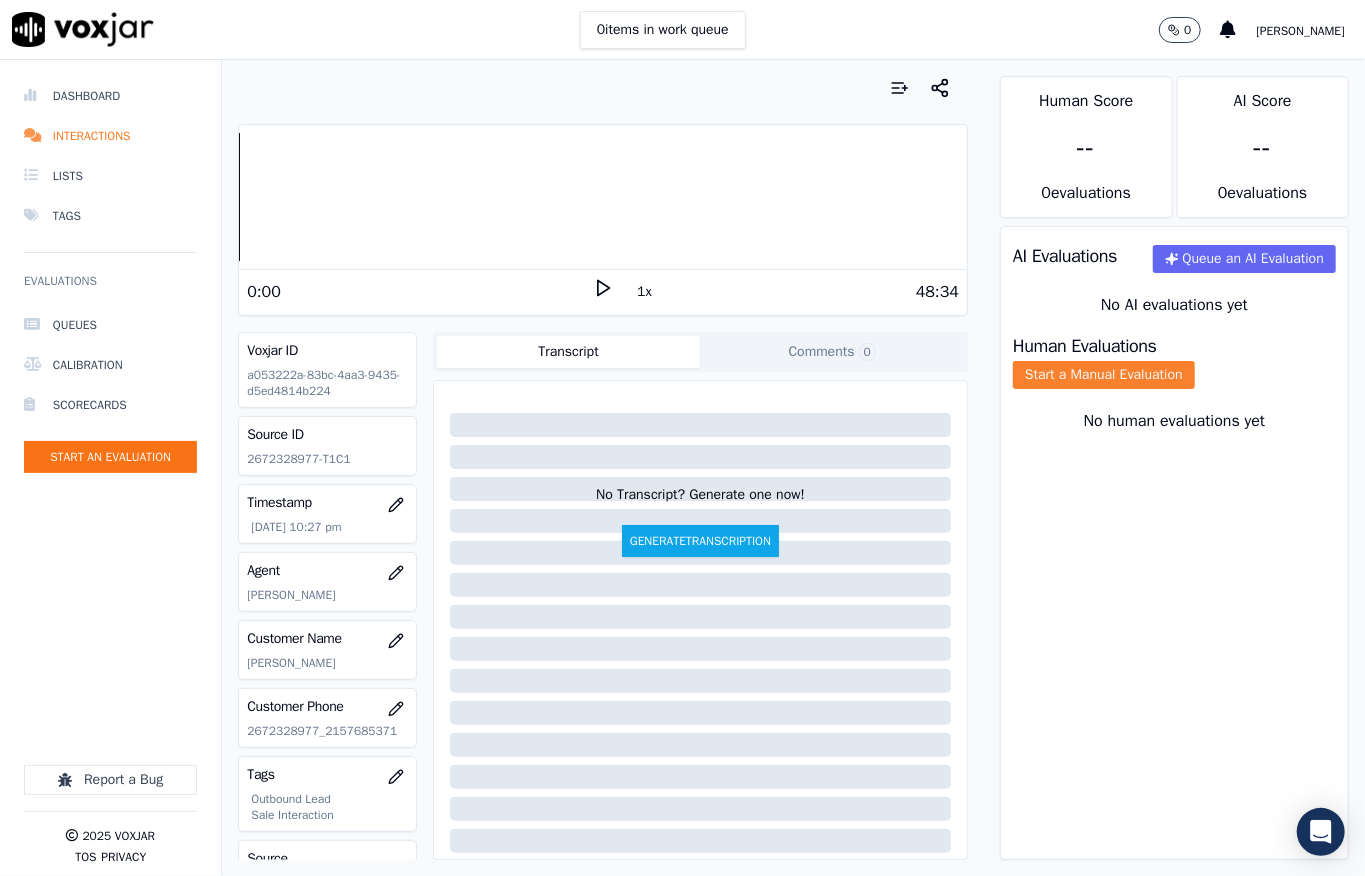 click on "Start a Manual Evaluation" 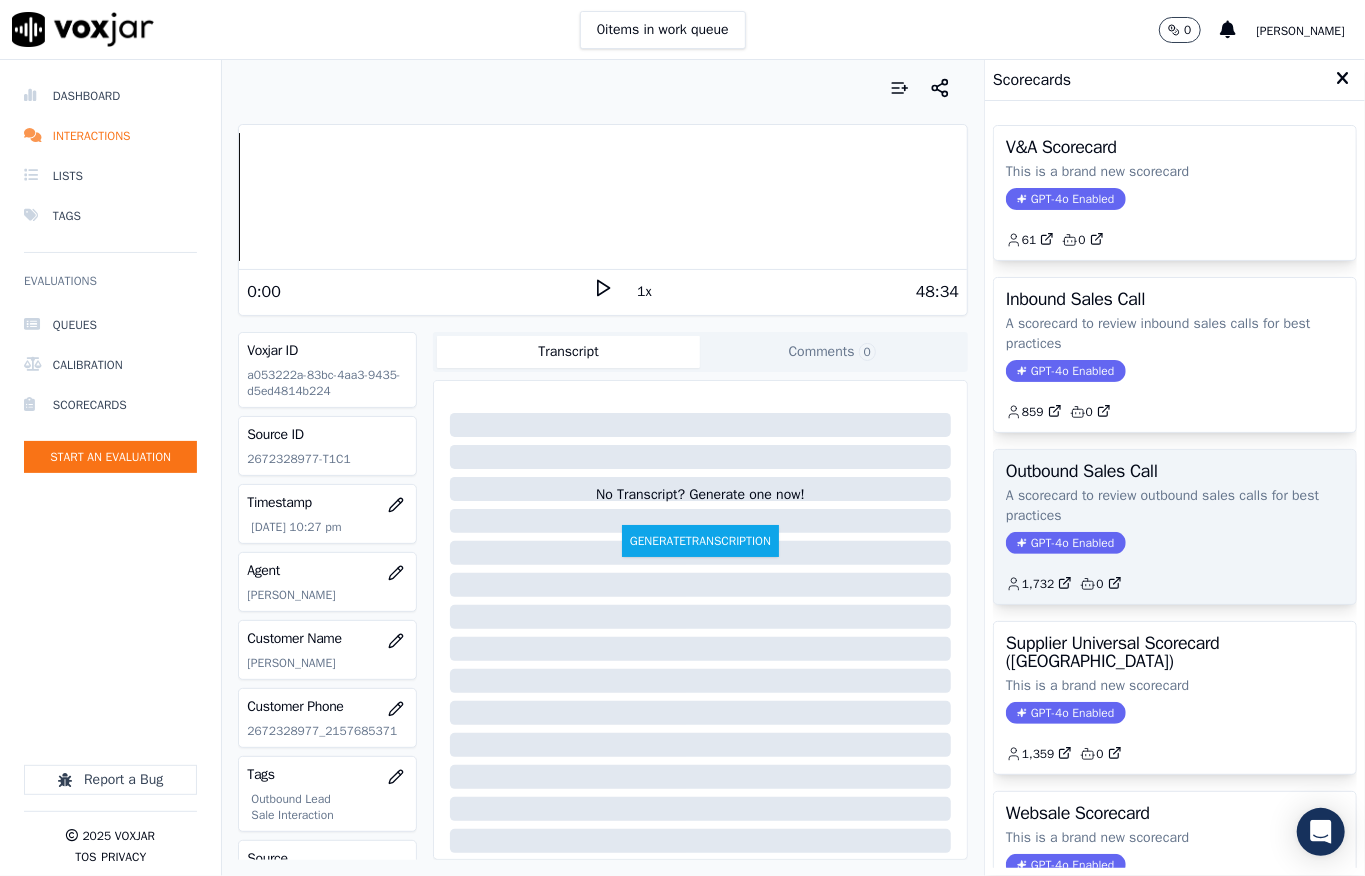 click on "GPT-4o Enabled" at bounding box center [1065, 543] 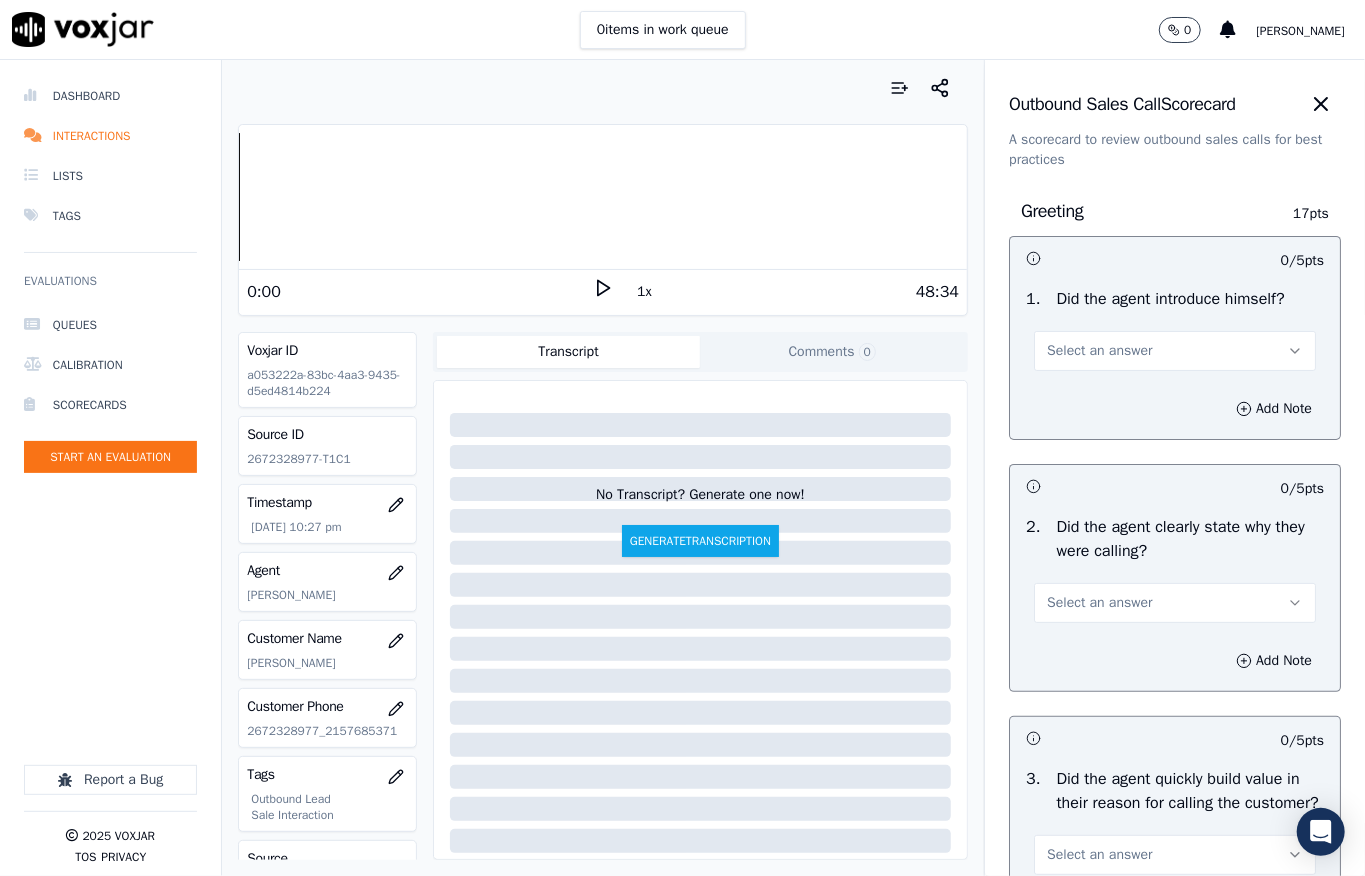 drag, startPoint x: 1062, startPoint y: 346, endPoint x: 1064, endPoint y: 370, distance: 24.083189 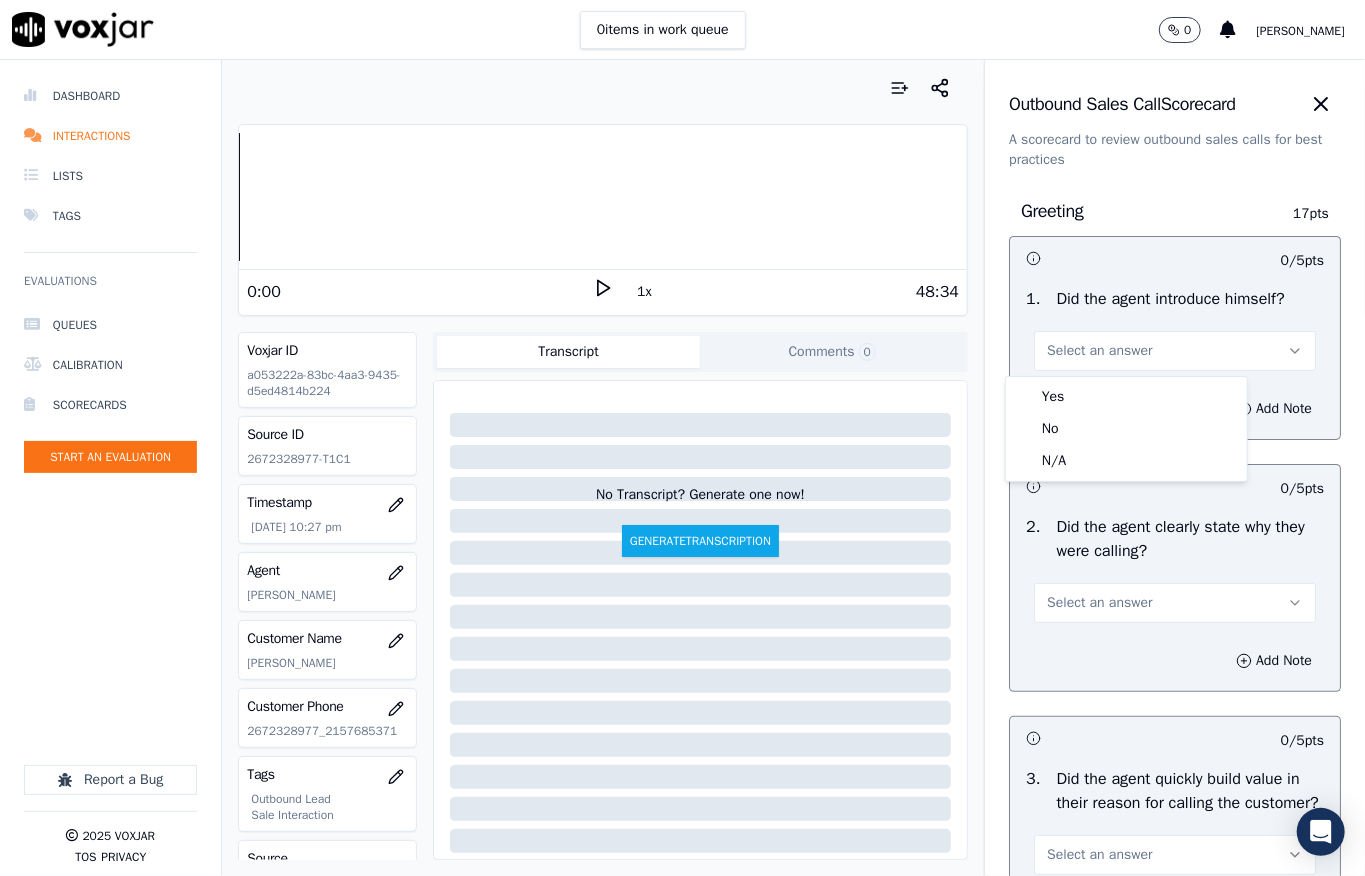 drag, startPoint x: 1064, startPoint y: 370, endPoint x: 1064, endPoint y: 400, distance: 30 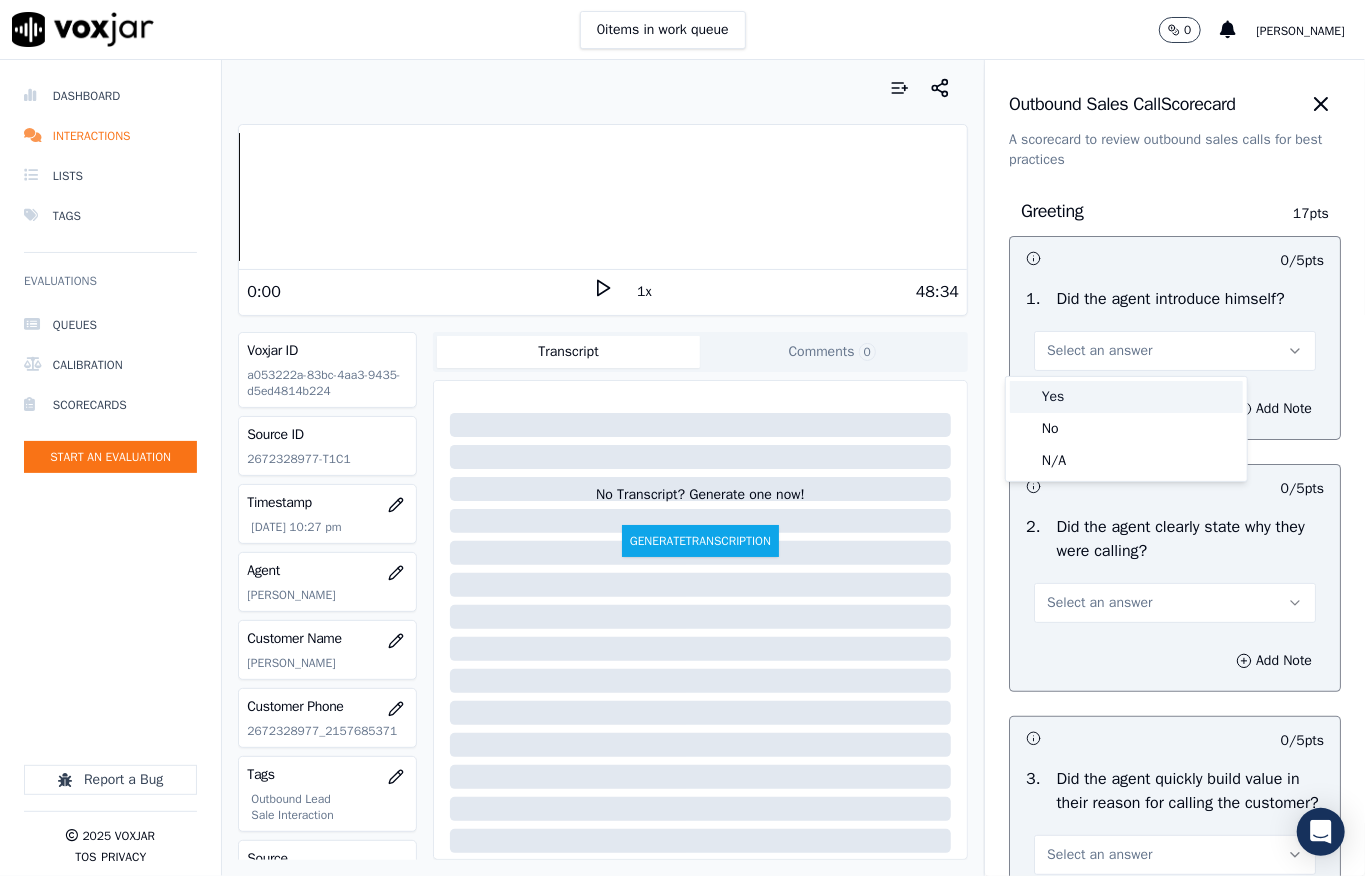 click on "Yes" at bounding box center (1126, 397) 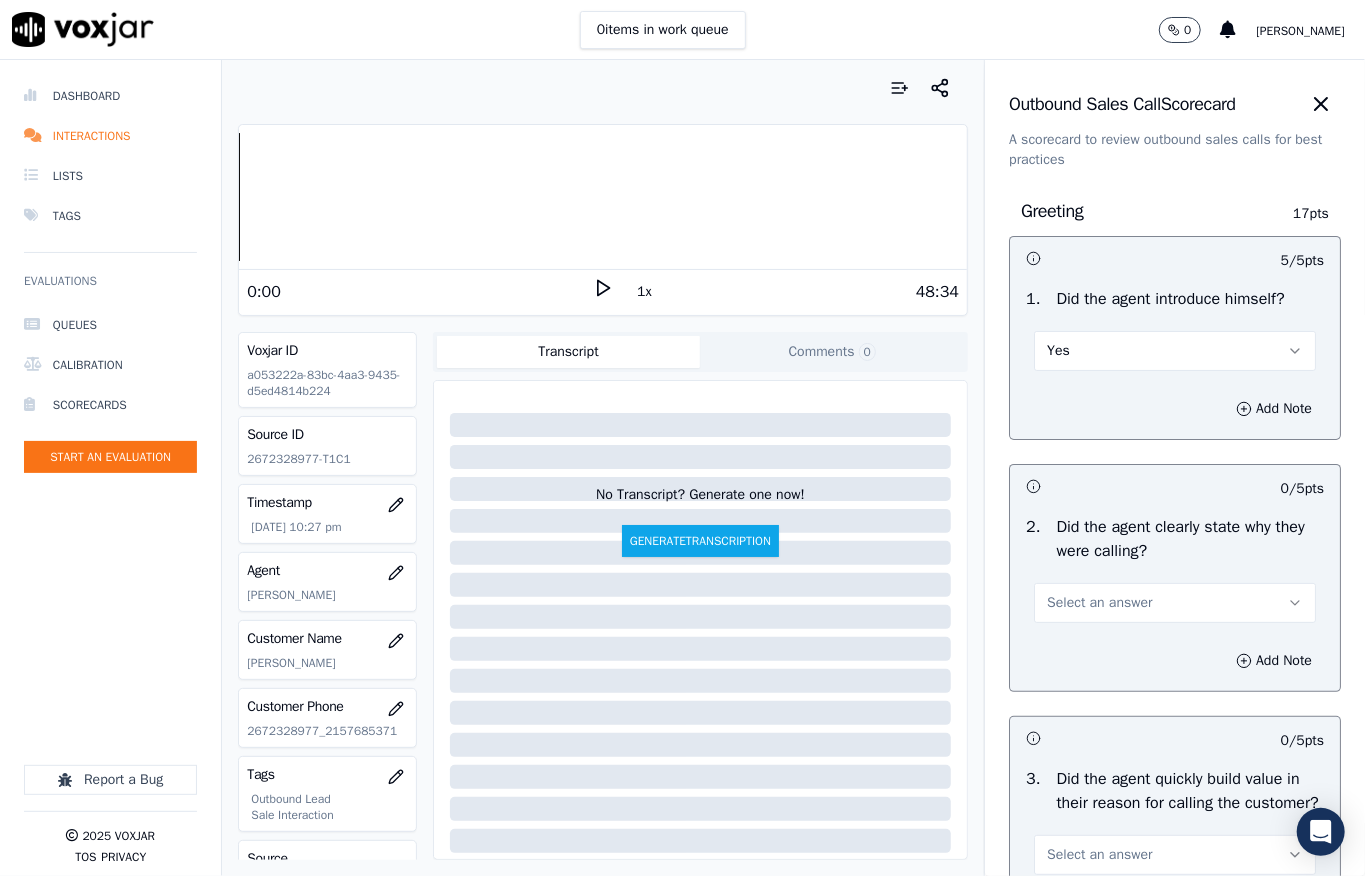 click on "Select an answer" at bounding box center [1099, 603] 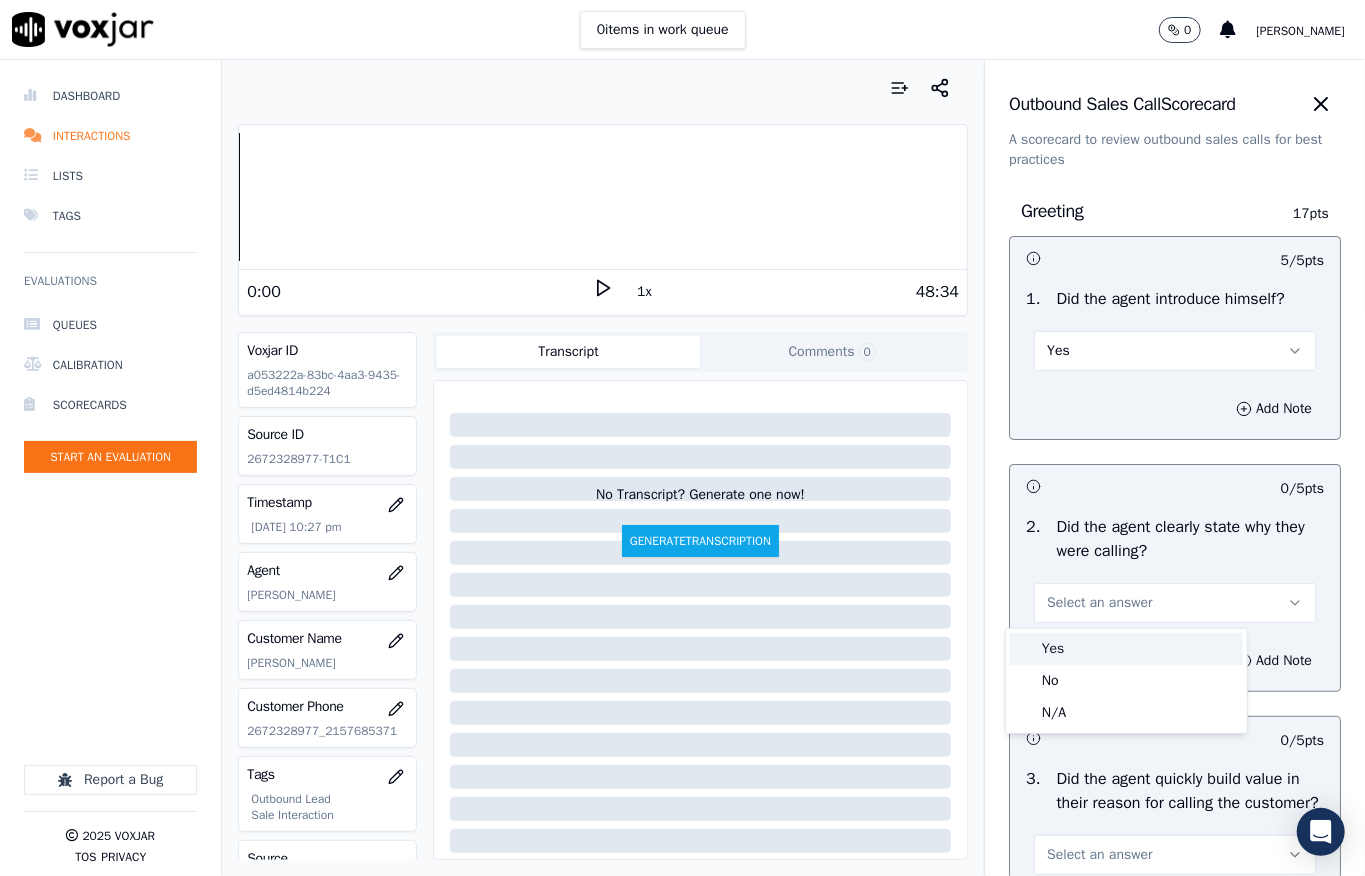 click on "Yes" at bounding box center (1126, 649) 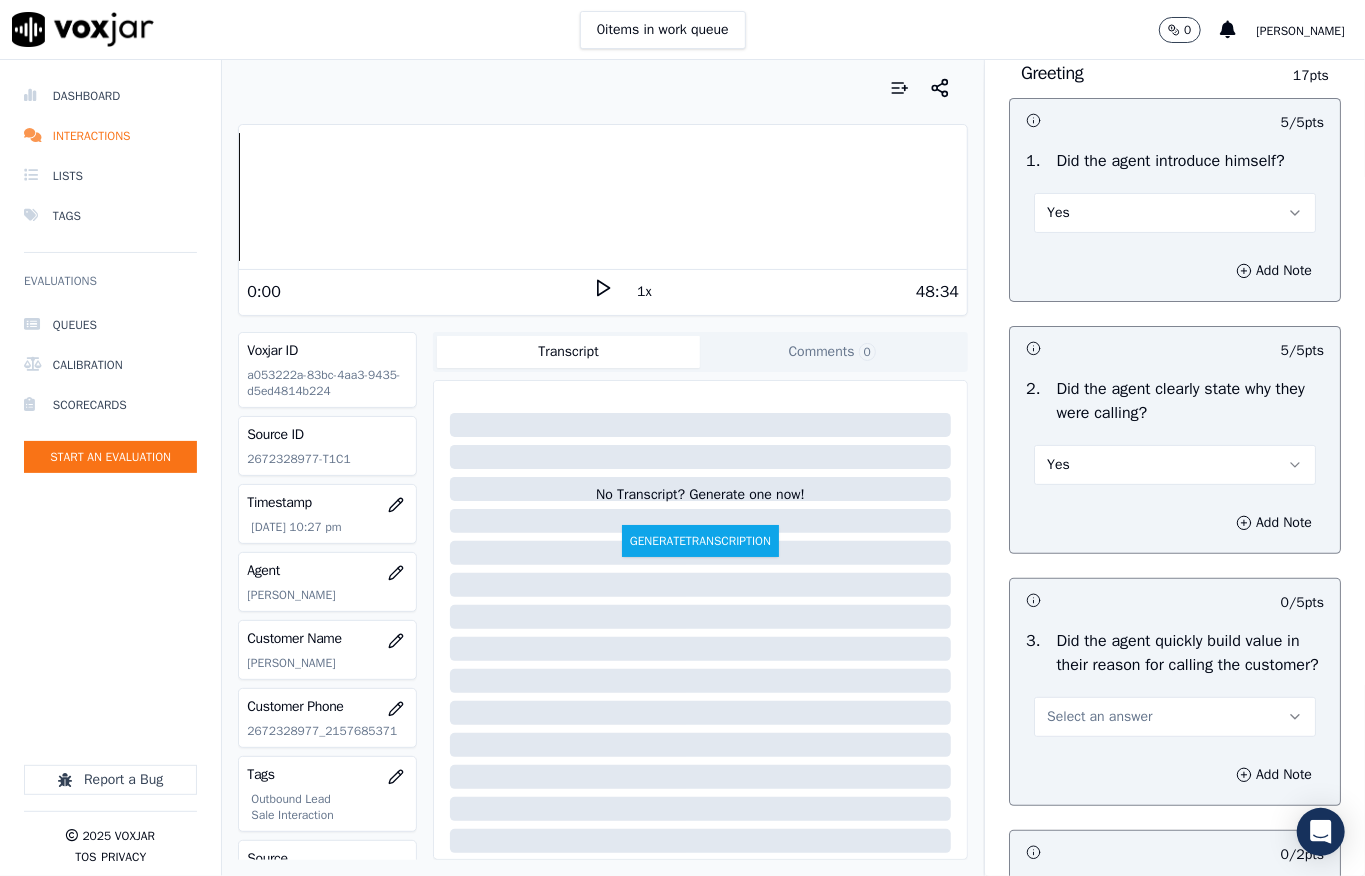 scroll, scrollTop: 400, scrollLeft: 0, axis: vertical 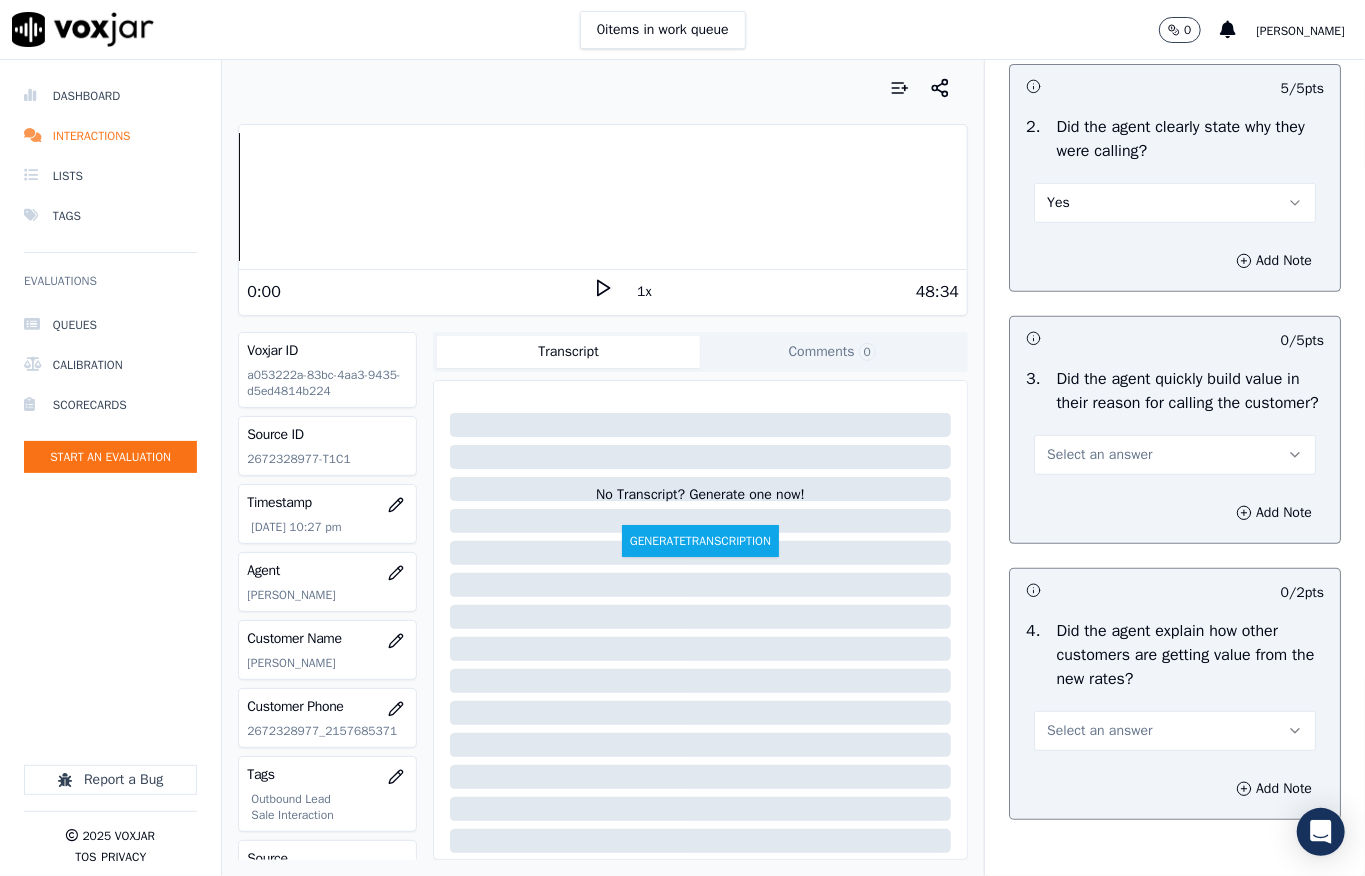 click on "Select an answer" at bounding box center (1099, 455) 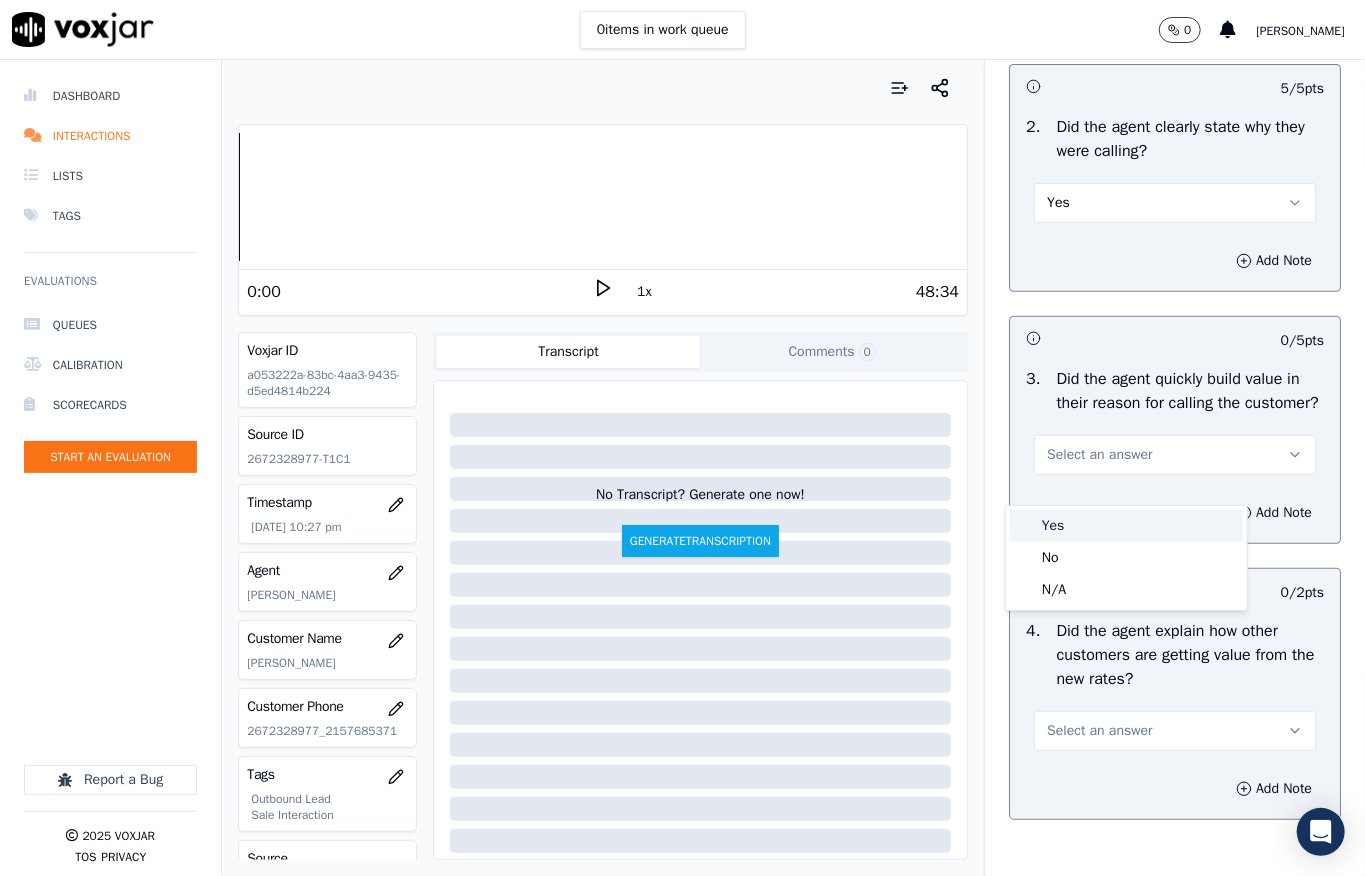 click on "Yes" at bounding box center (1126, 526) 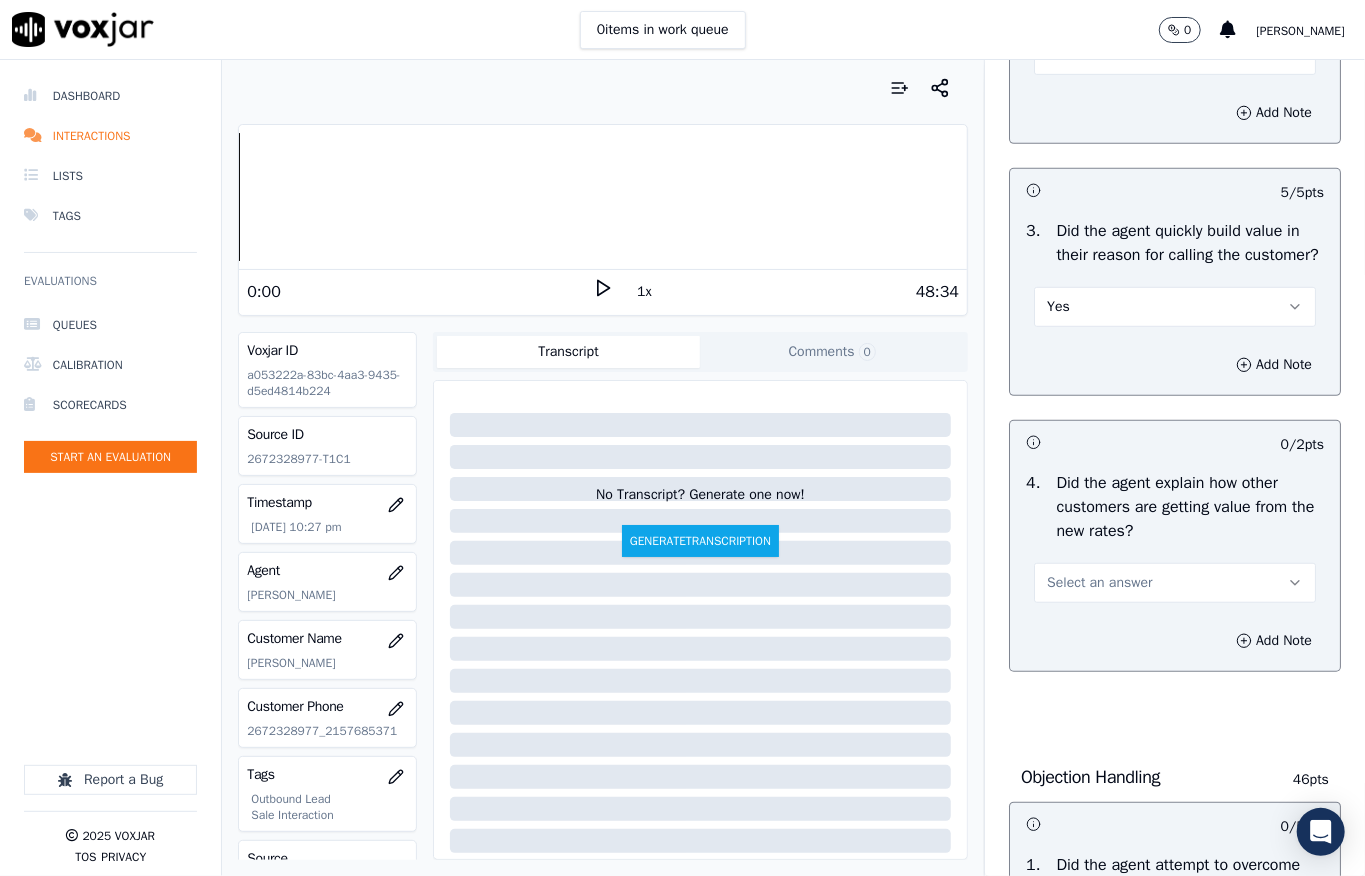 scroll, scrollTop: 666, scrollLeft: 0, axis: vertical 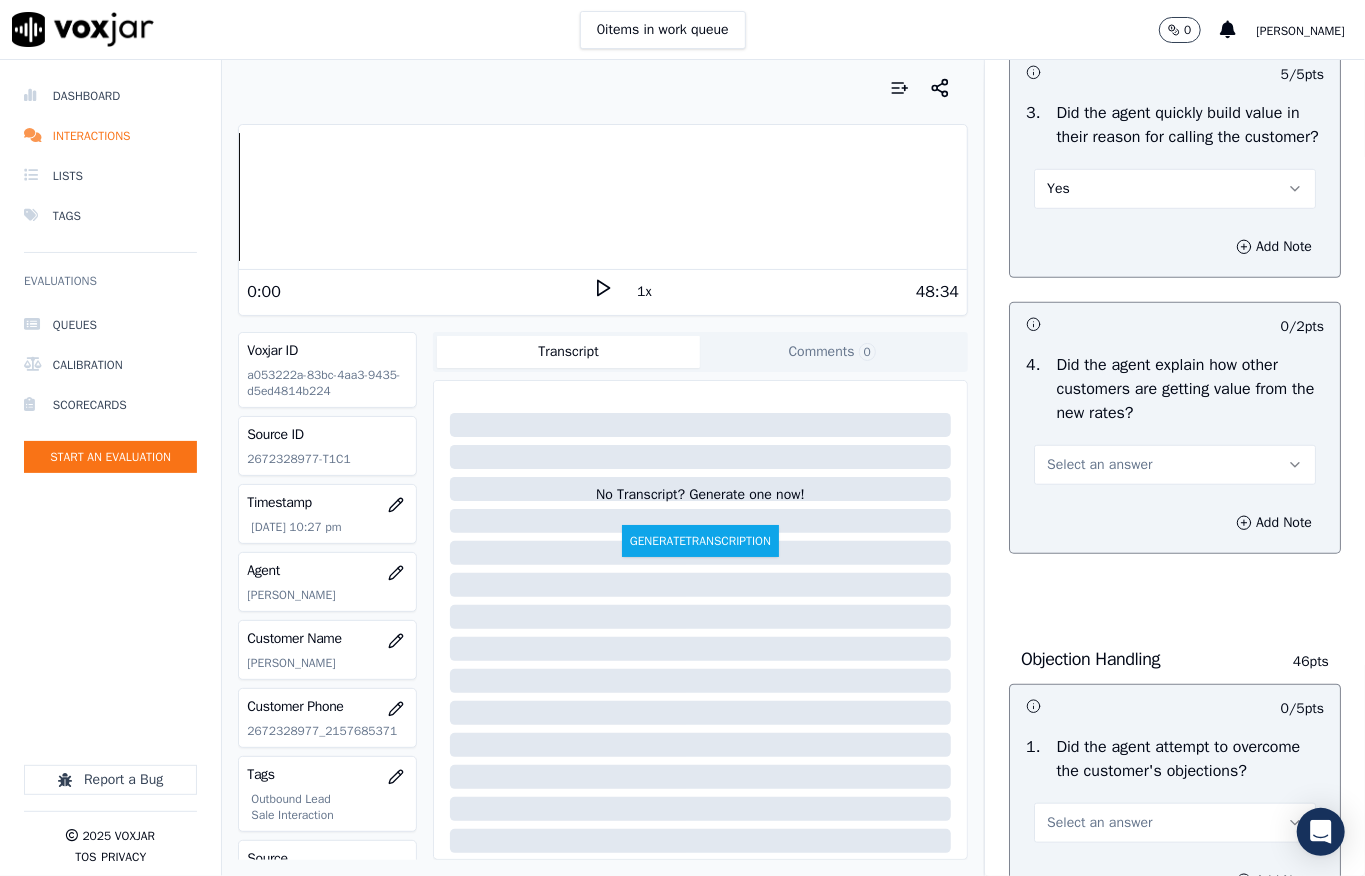 click on "Select an answer" at bounding box center (1099, 465) 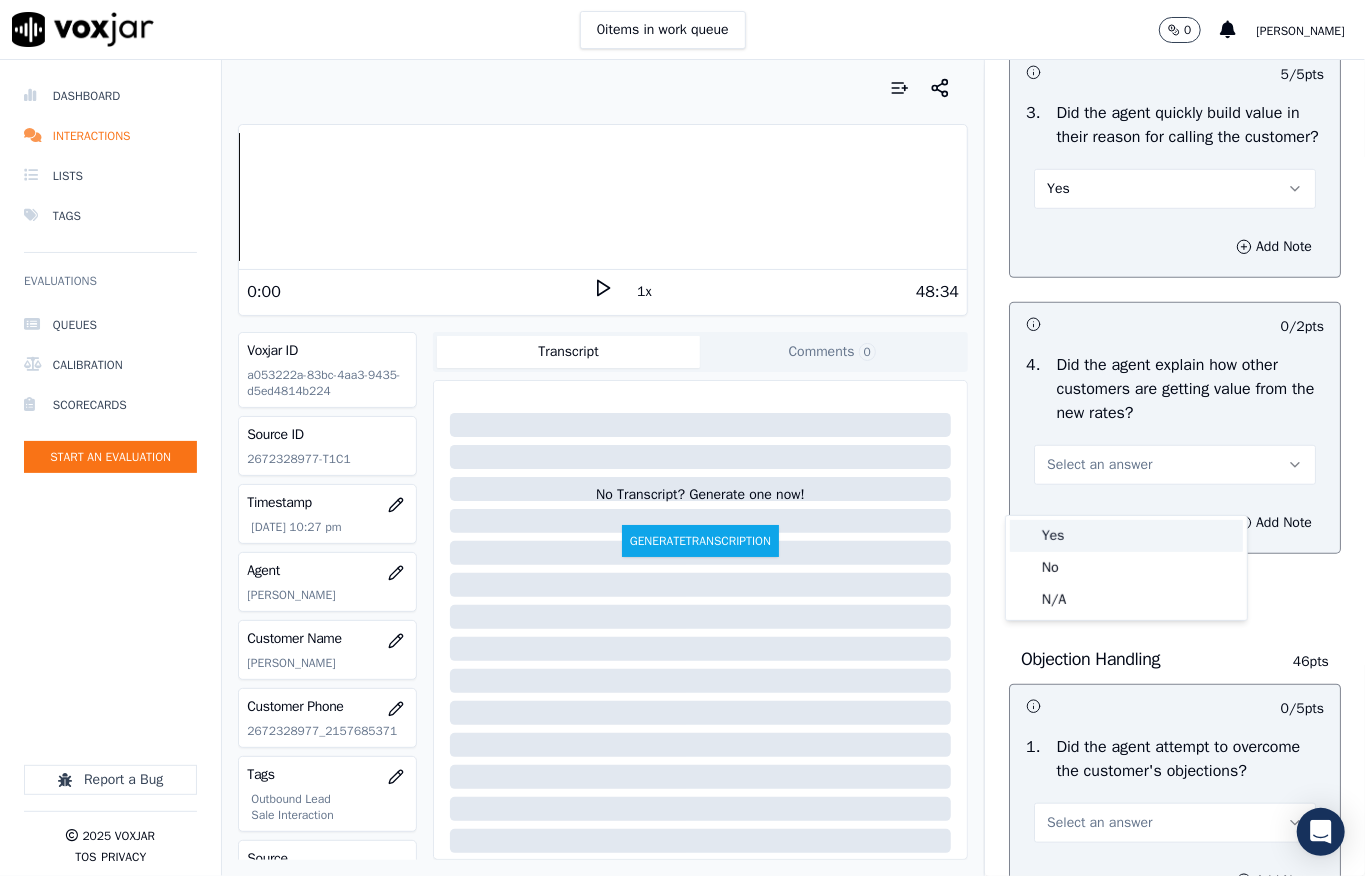 click on "Yes" at bounding box center (1126, 536) 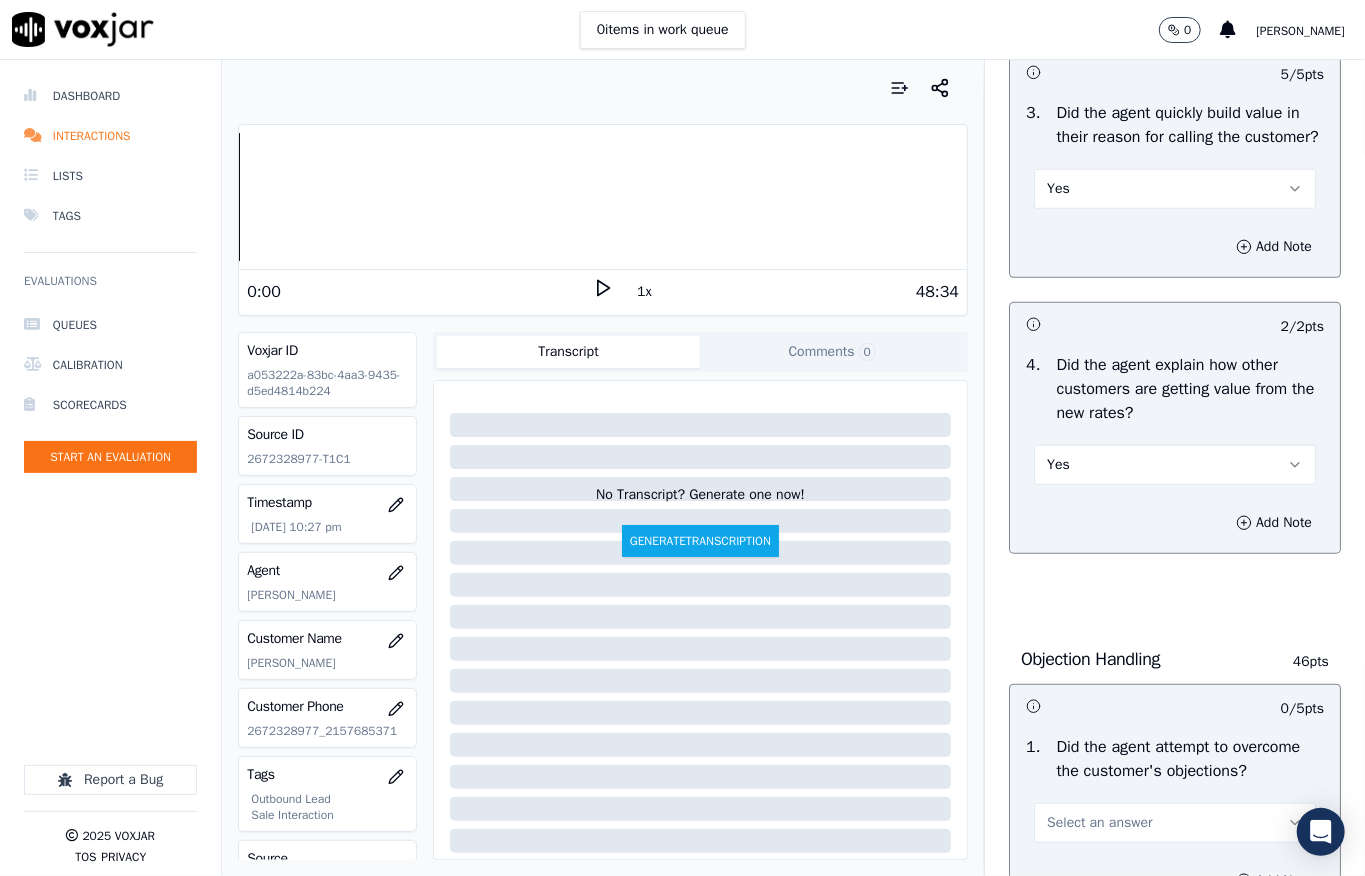 scroll, scrollTop: 1066, scrollLeft: 0, axis: vertical 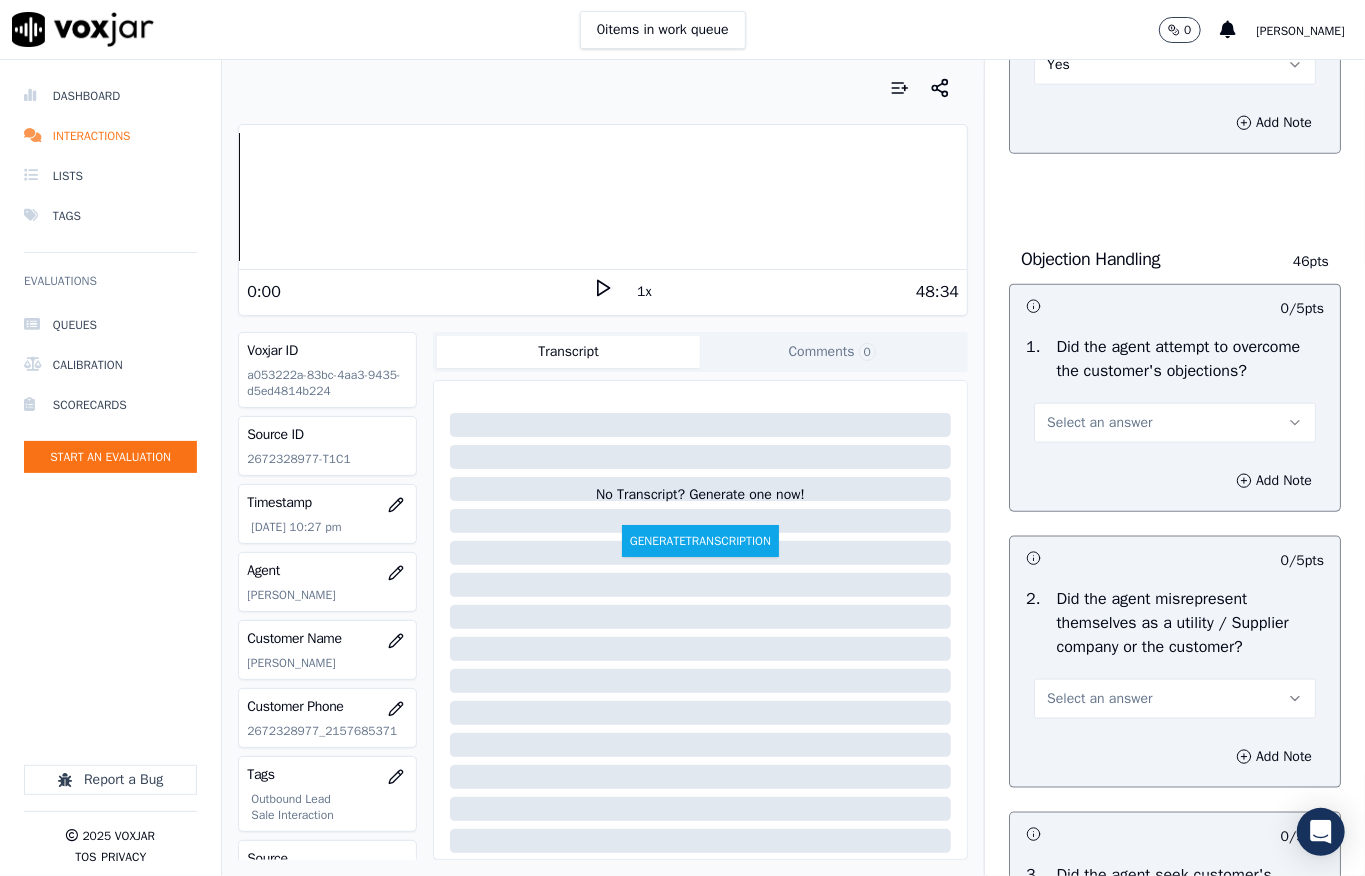 click on "Select an answer" at bounding box center (1175, 423) 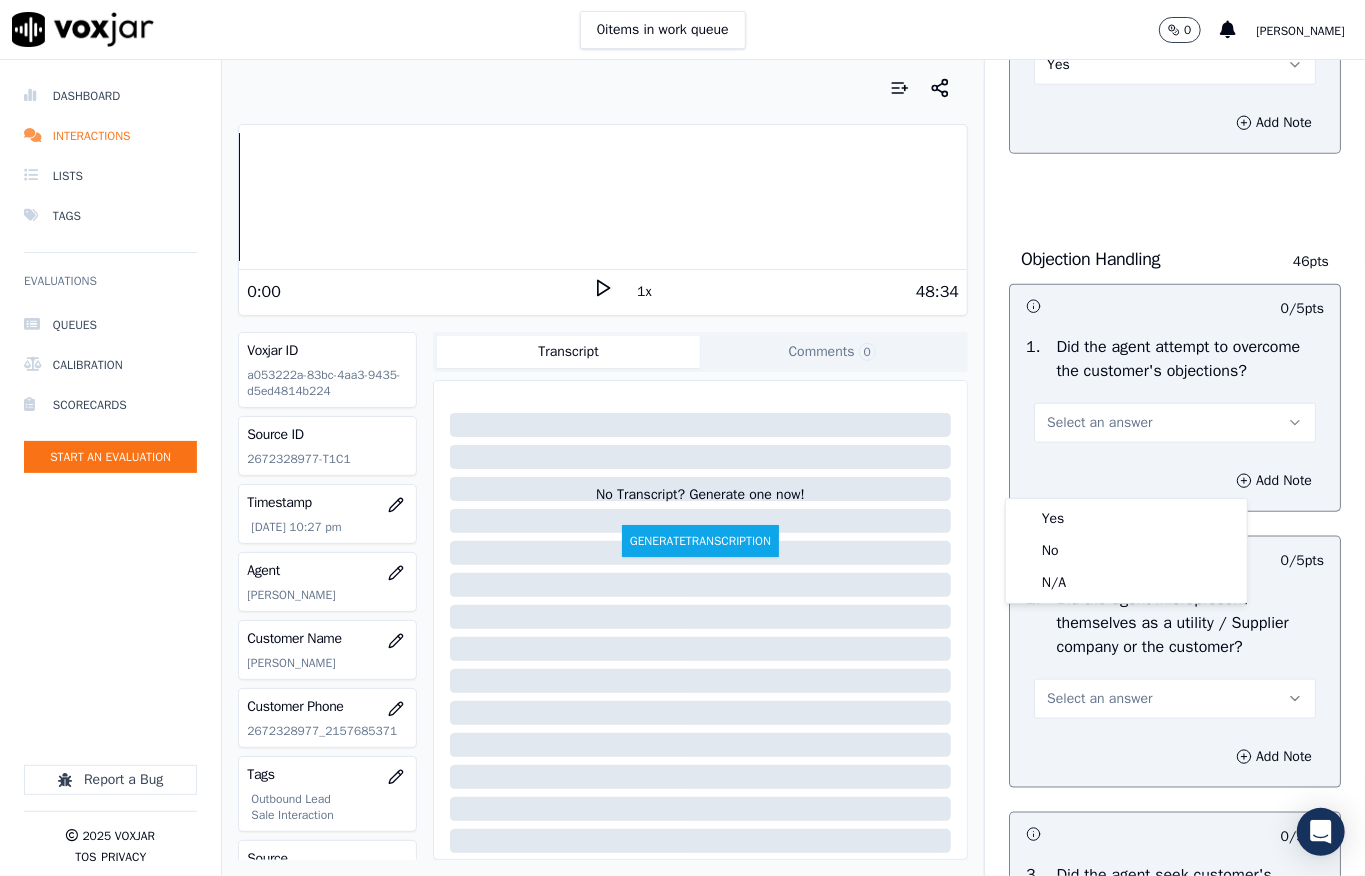 click on "Yes" at bounding box center [1175, 65] 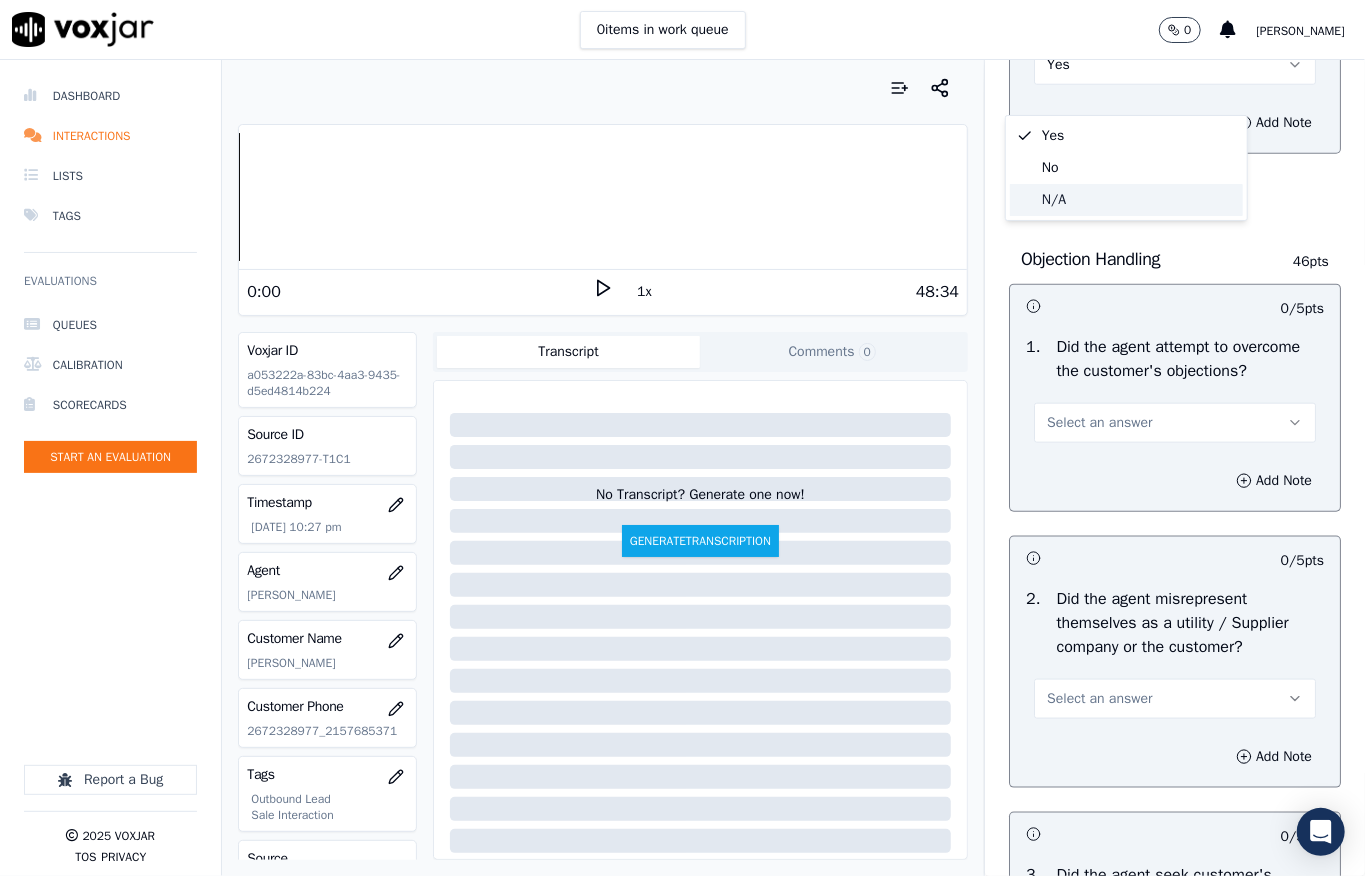 click on "N/A" 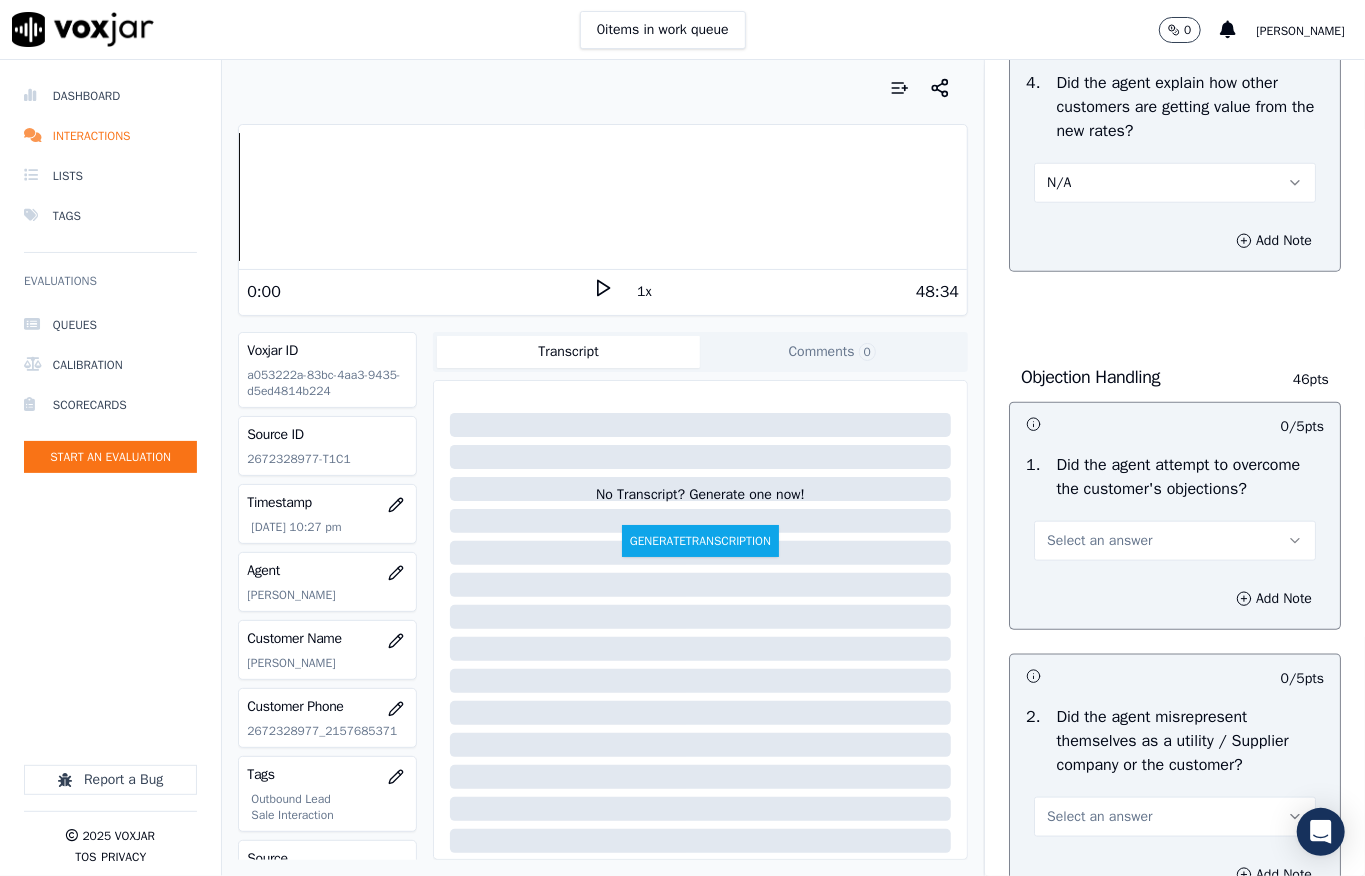 scroll, scrollTop: 1200, scrollLeft: 0, axis: vertical 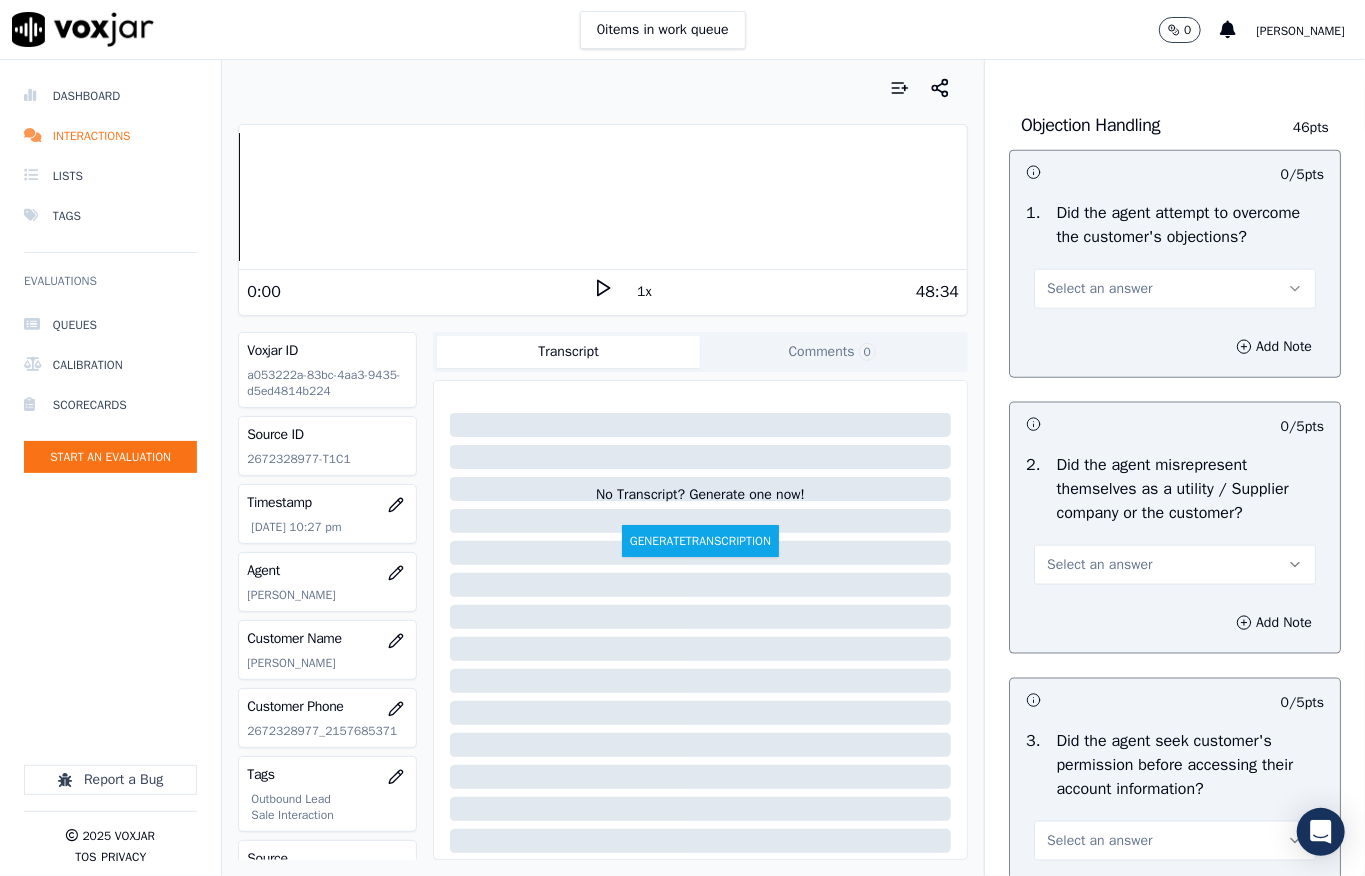 click on "Select an answer" at bounding box center [1099, 289] 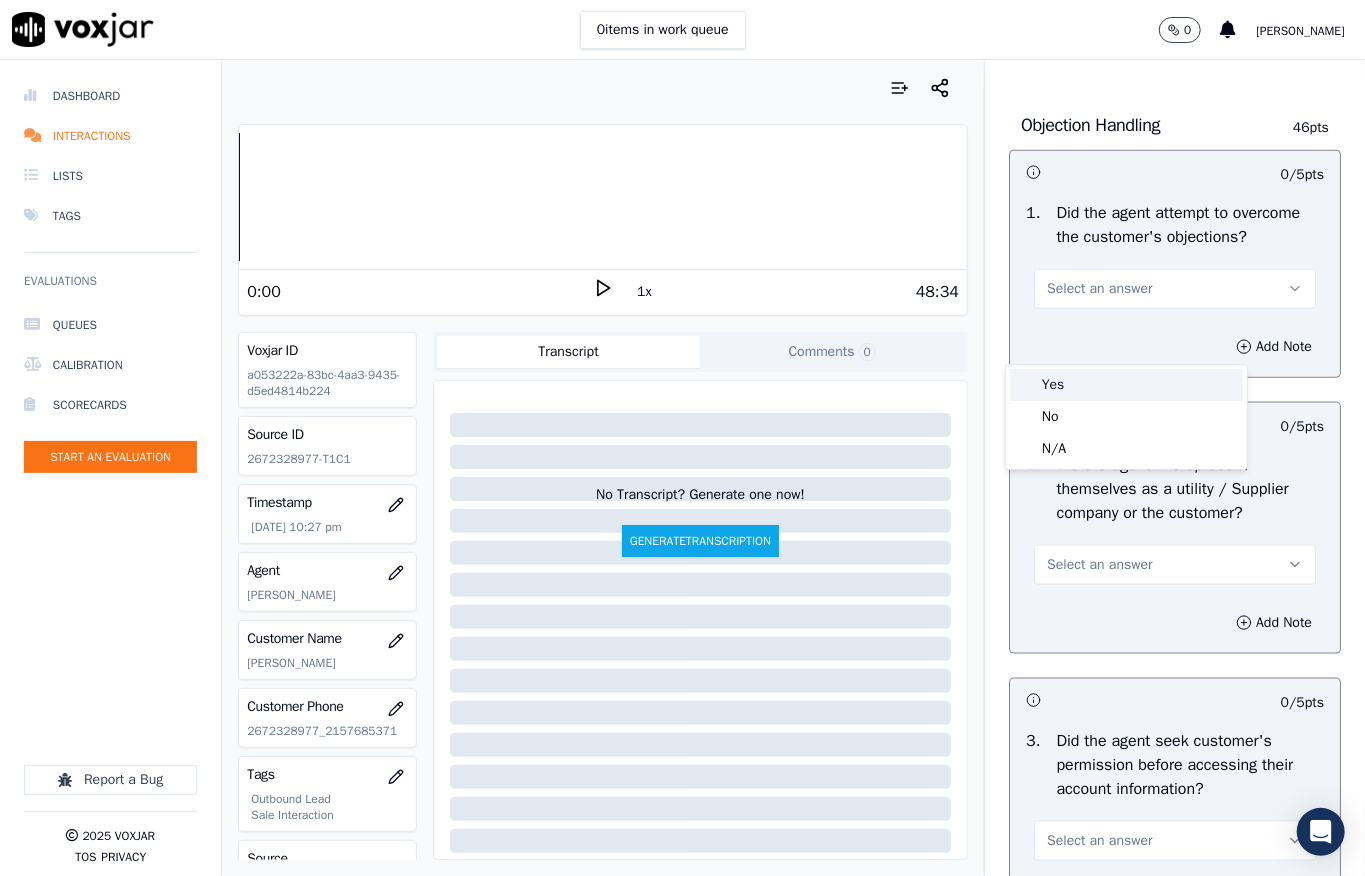 click on "Yes" at bounding box center (1126, 385) 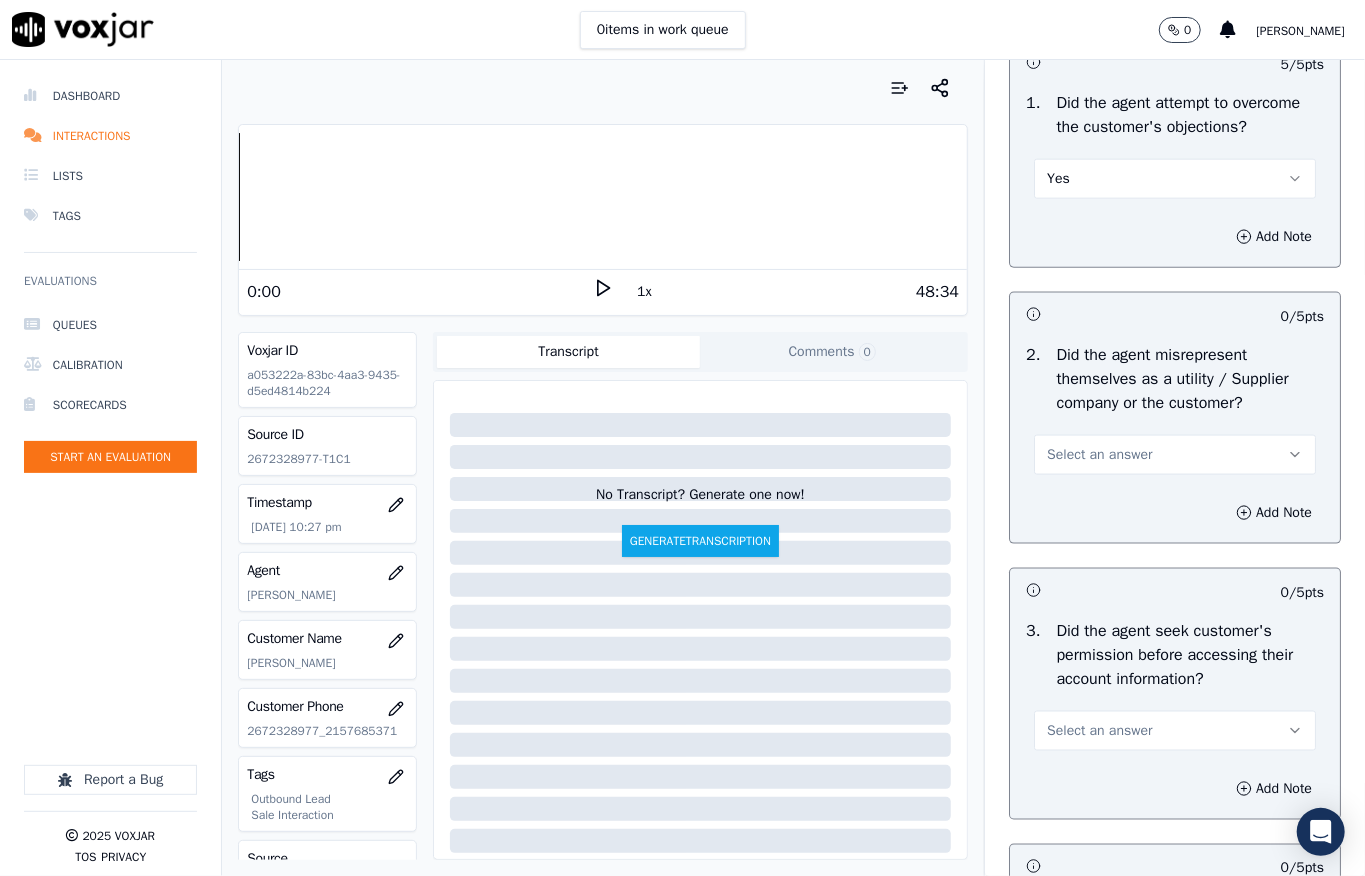 scroll, scrollTop: 1466, scrollLeft: 0, axis: vertical 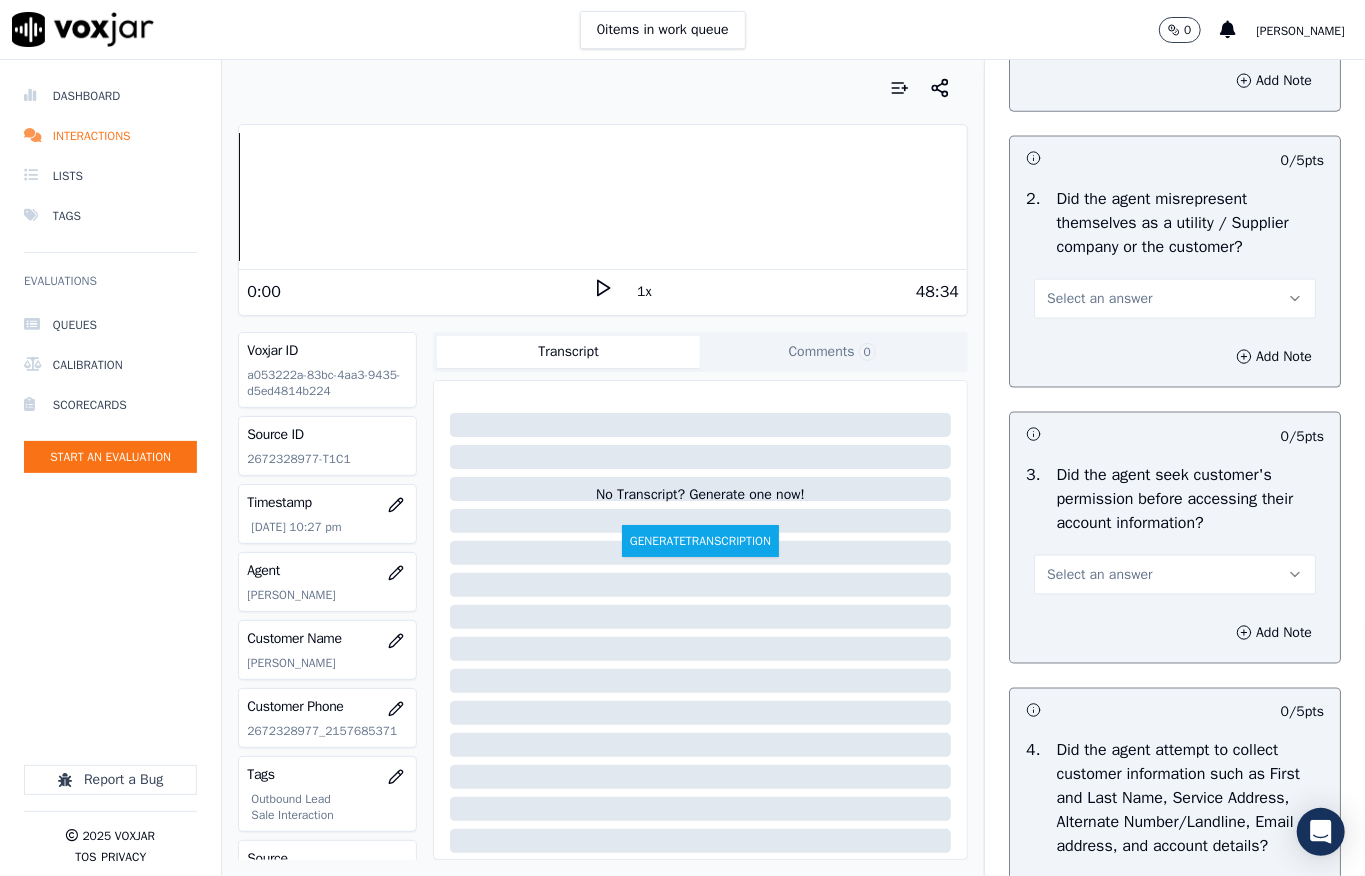 click on "Select an answer" at bounding box center (1099, 299) 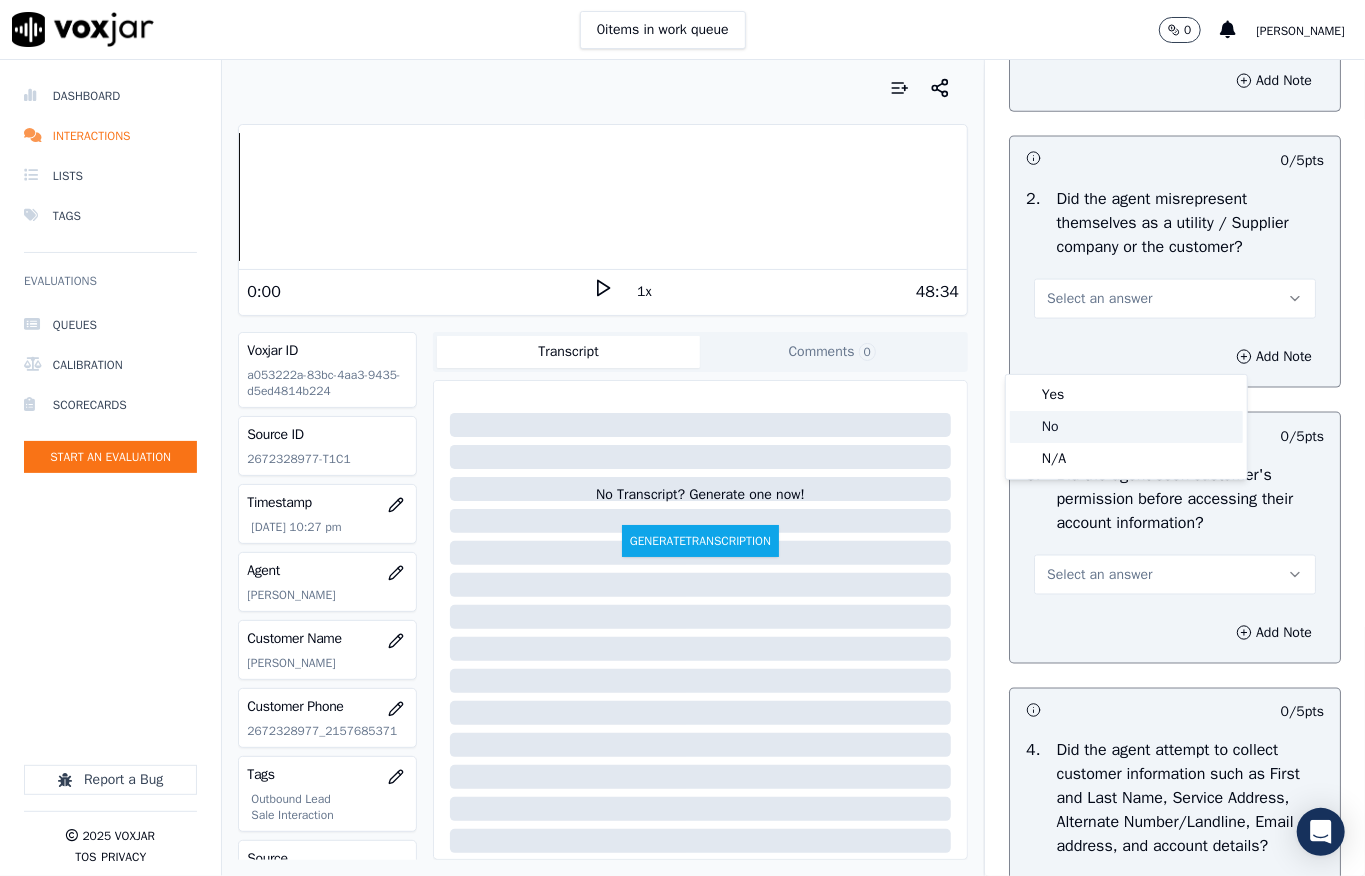 click on "No" 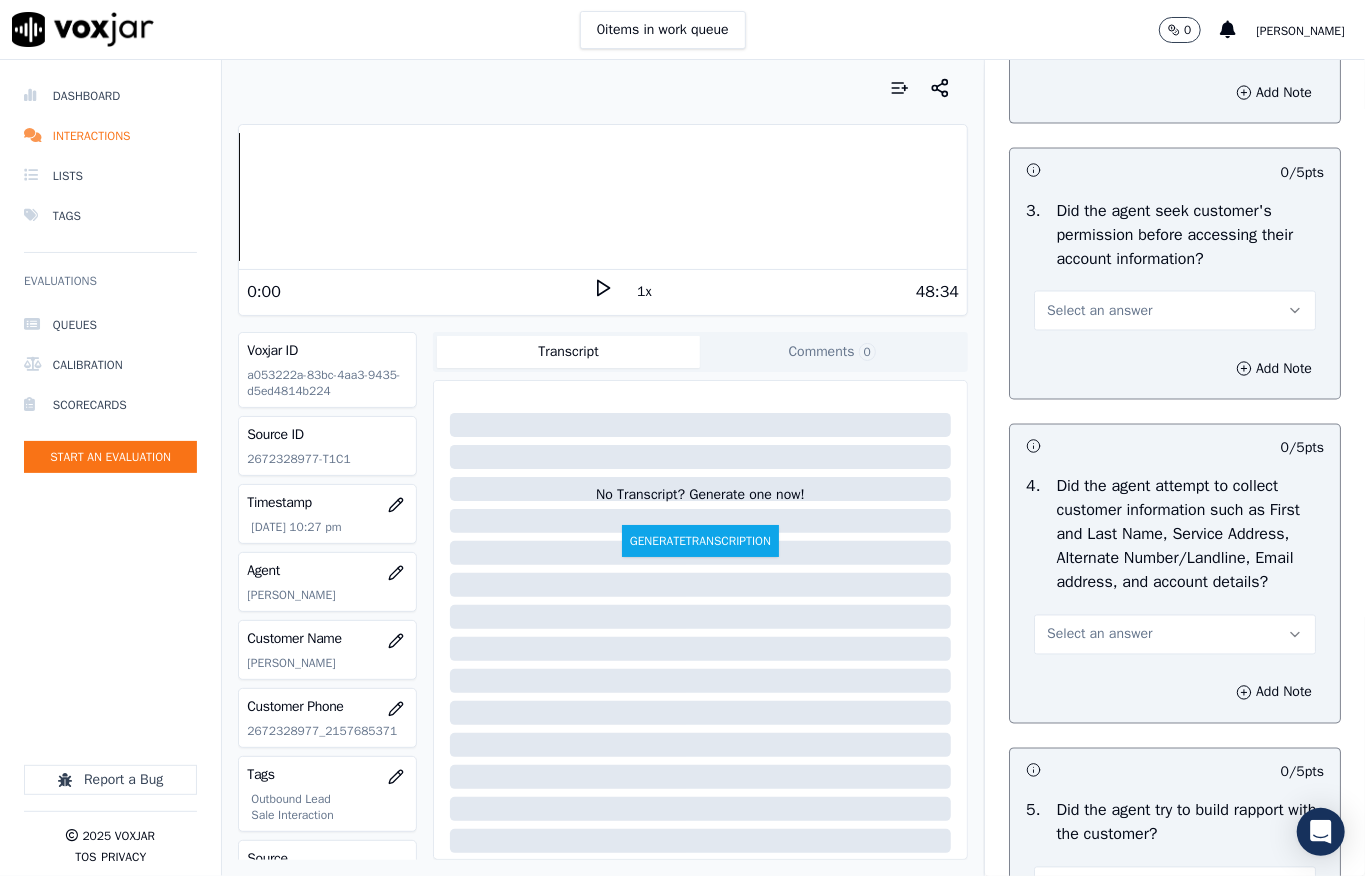 scroll, scrollTop: 1733, scrollLeft: 0, axis: vertical 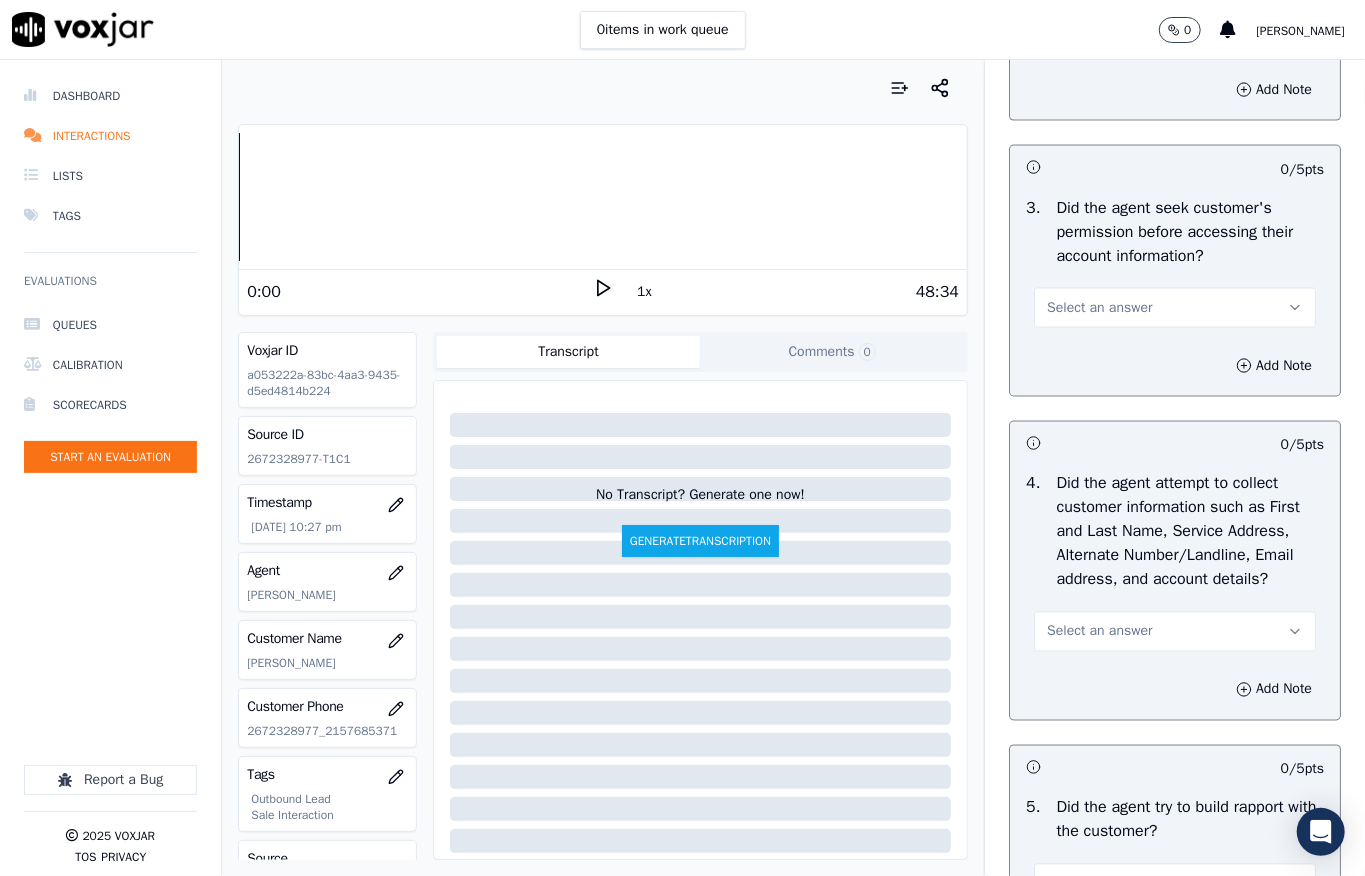 click on "Select an answer" at bounding box center (1175, 308) 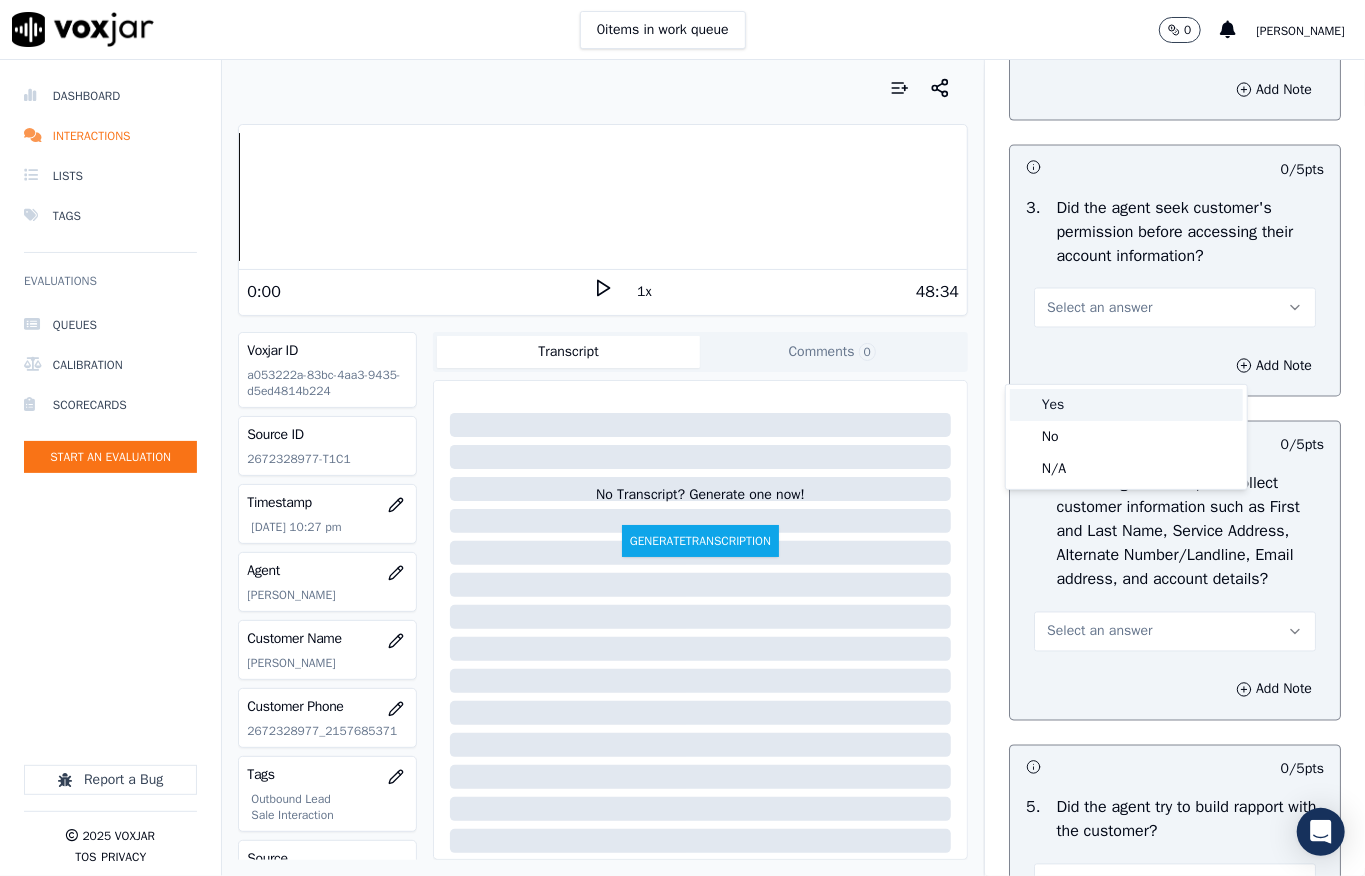 click on "Yes" at bounding box center (1126, 405) 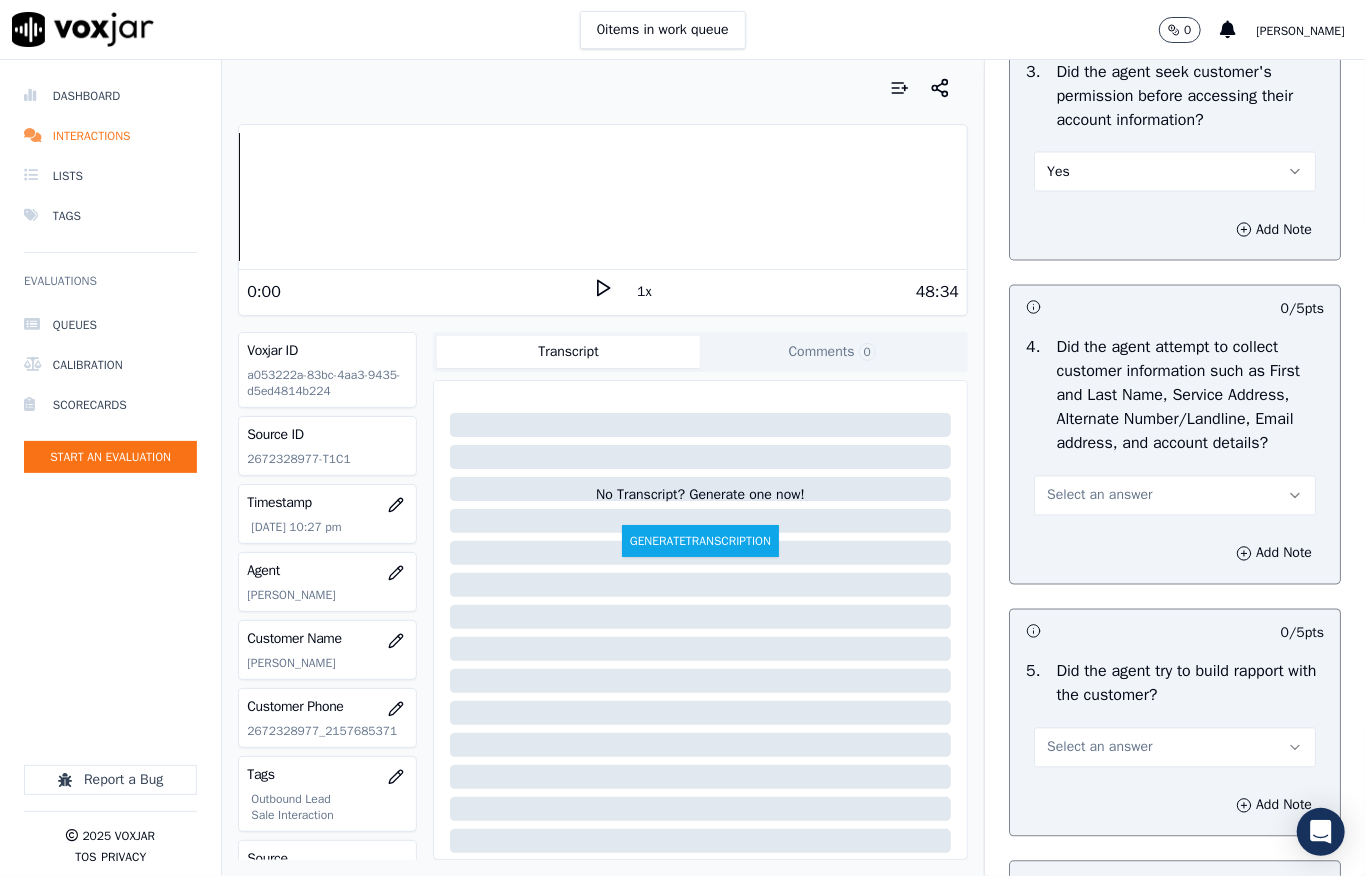 scroll, scrollTop: 2000, scrollLeft: 0, axis: vertical 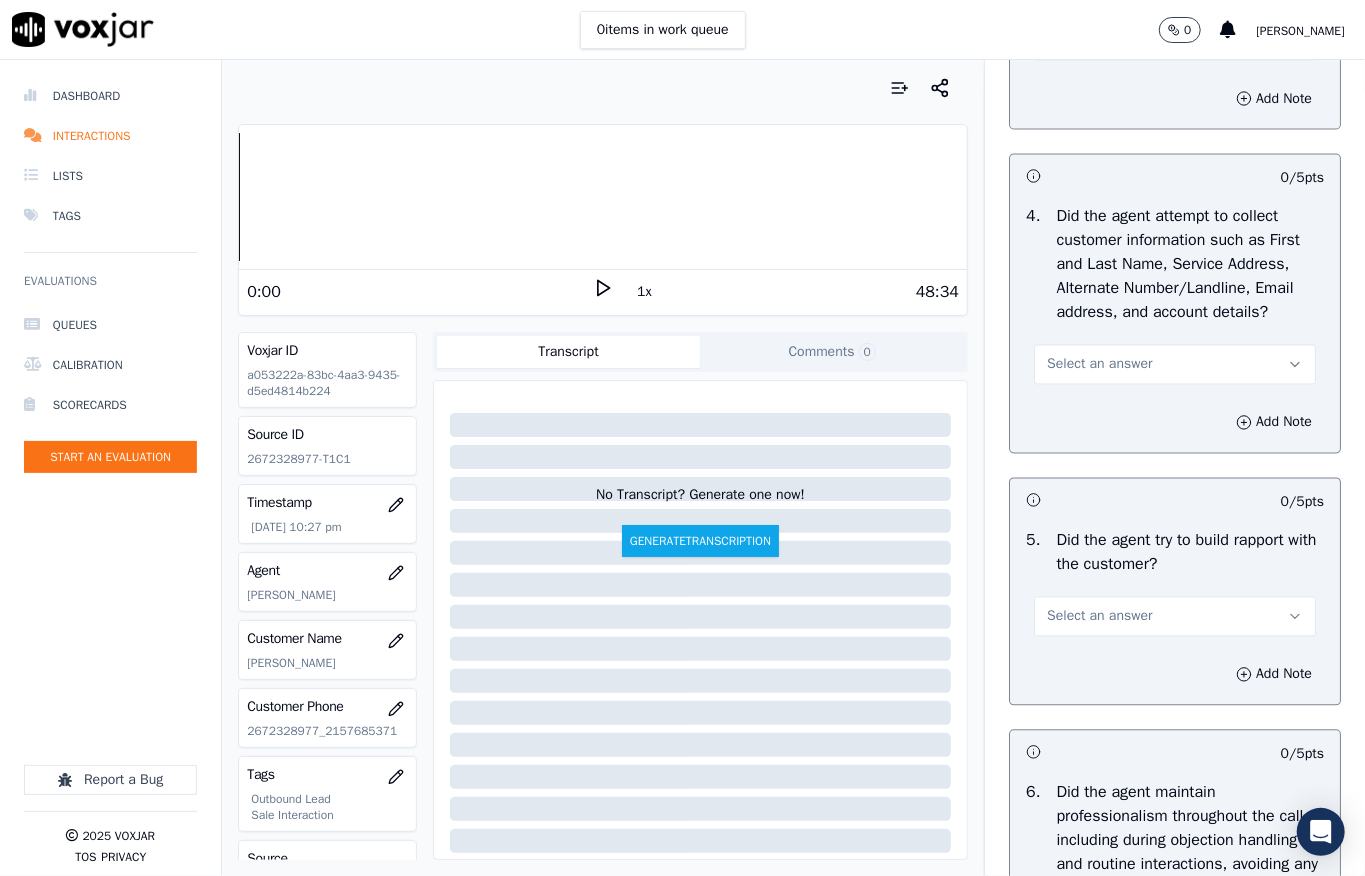 click on "Select an answer" at bounding box center (1099, 365) 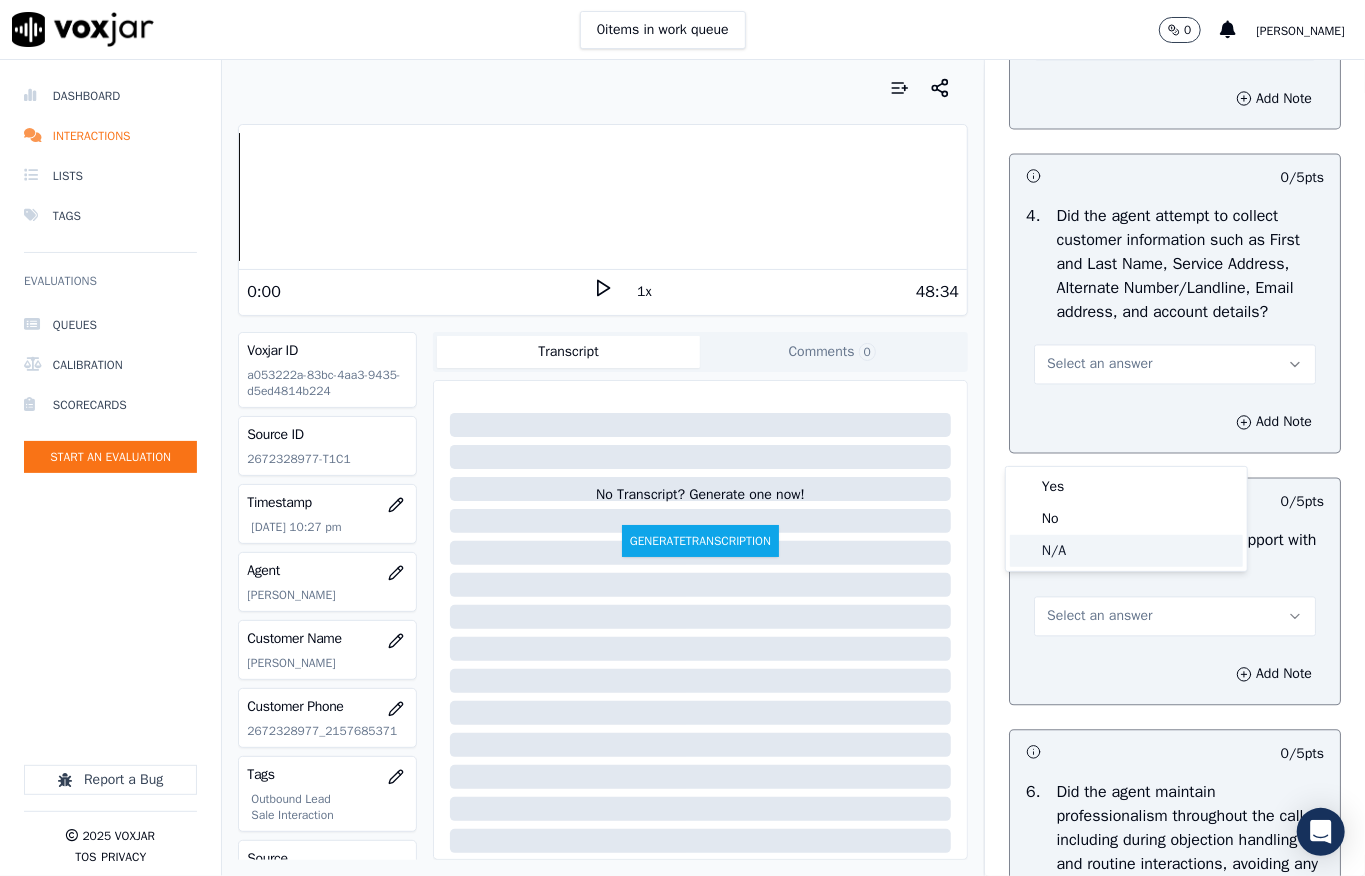 click on "N/A" 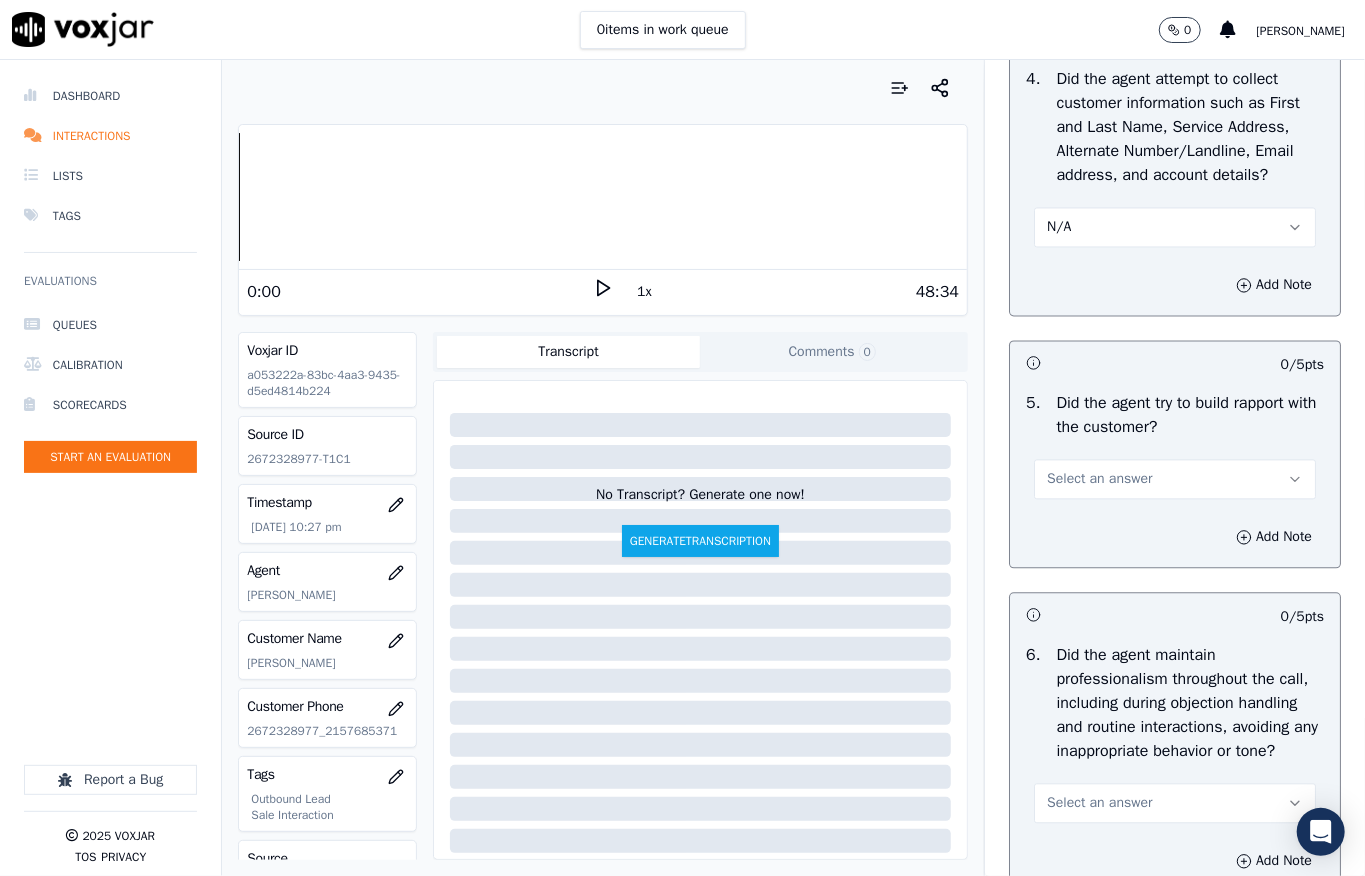 scroll, scrollTop: 2400, scrollLeft: 0, axis: vertical 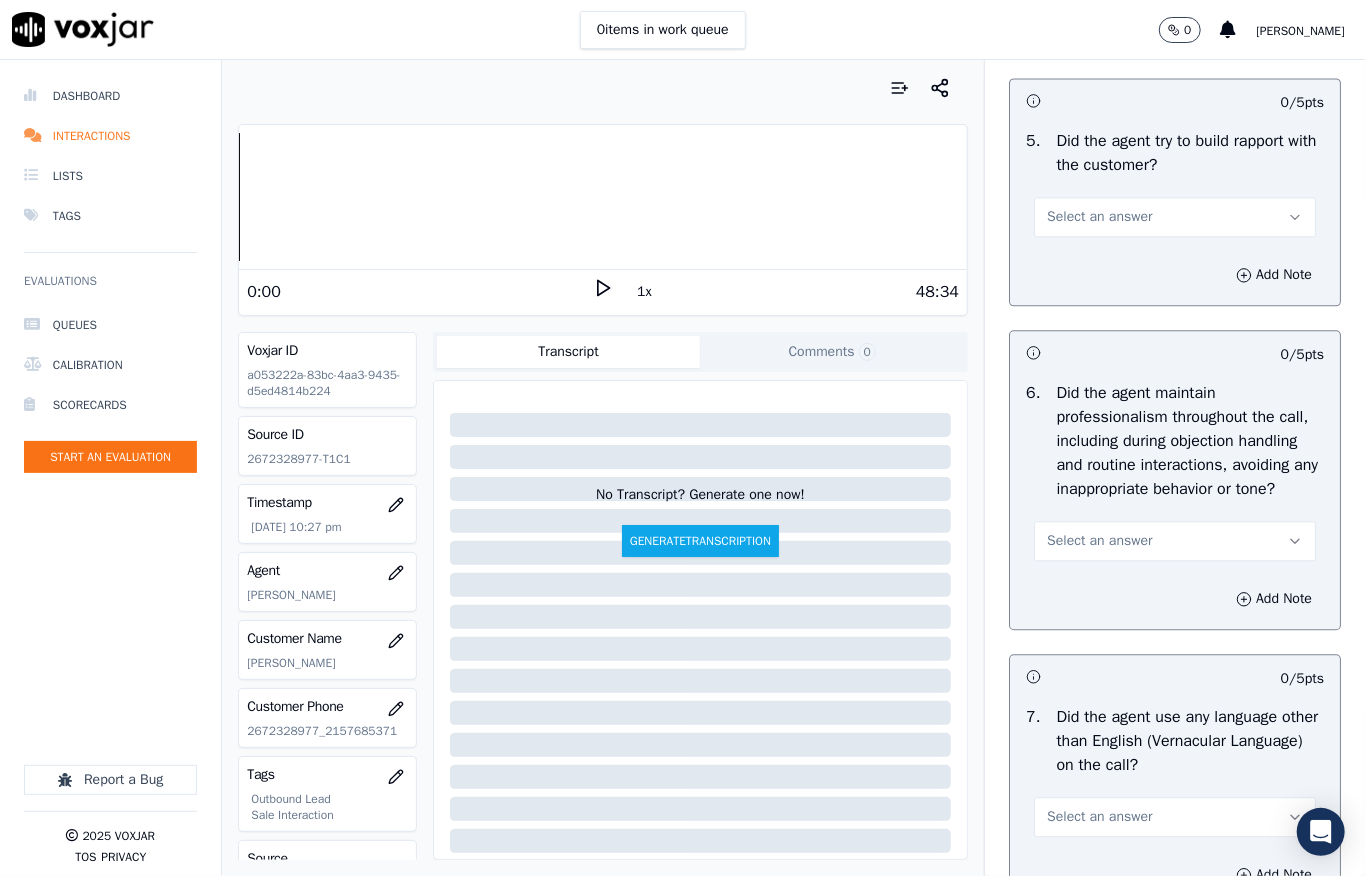 click on "Select an answer" at bounding box center [1099, 217] 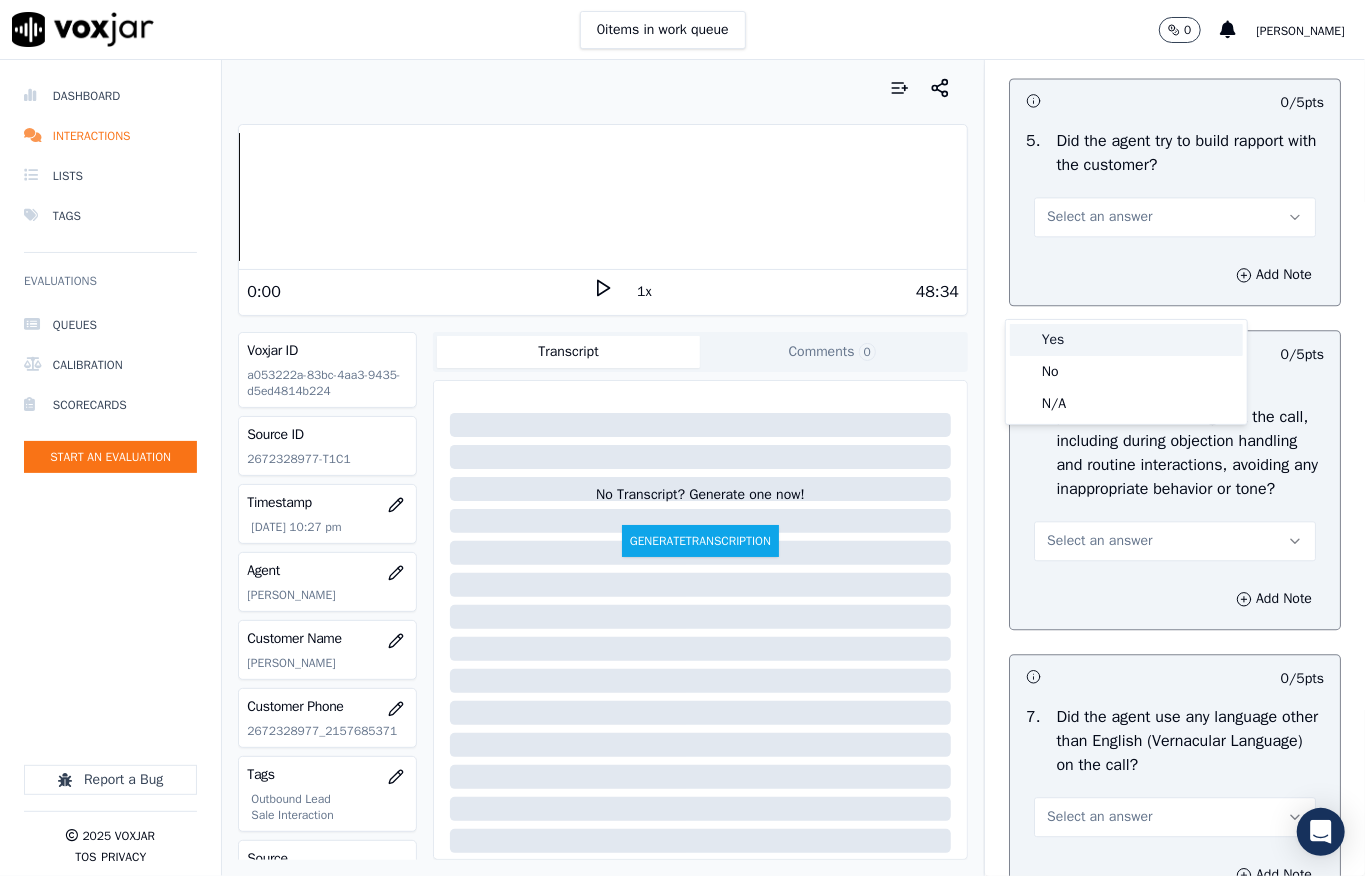click on "Yes" at bounding box center (1126, 340) 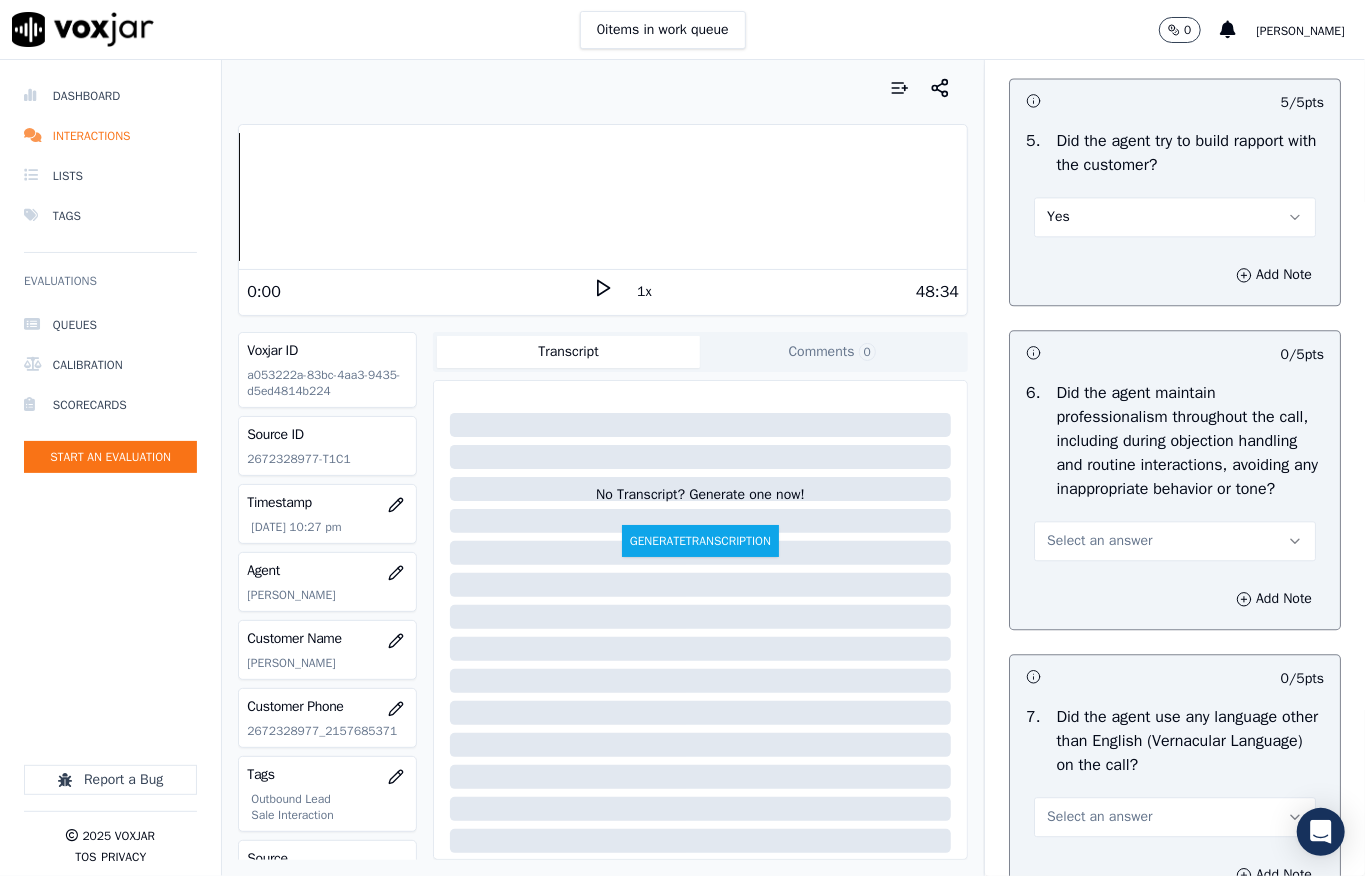 click on "Select an answer" at bounding box center [1099, 541] 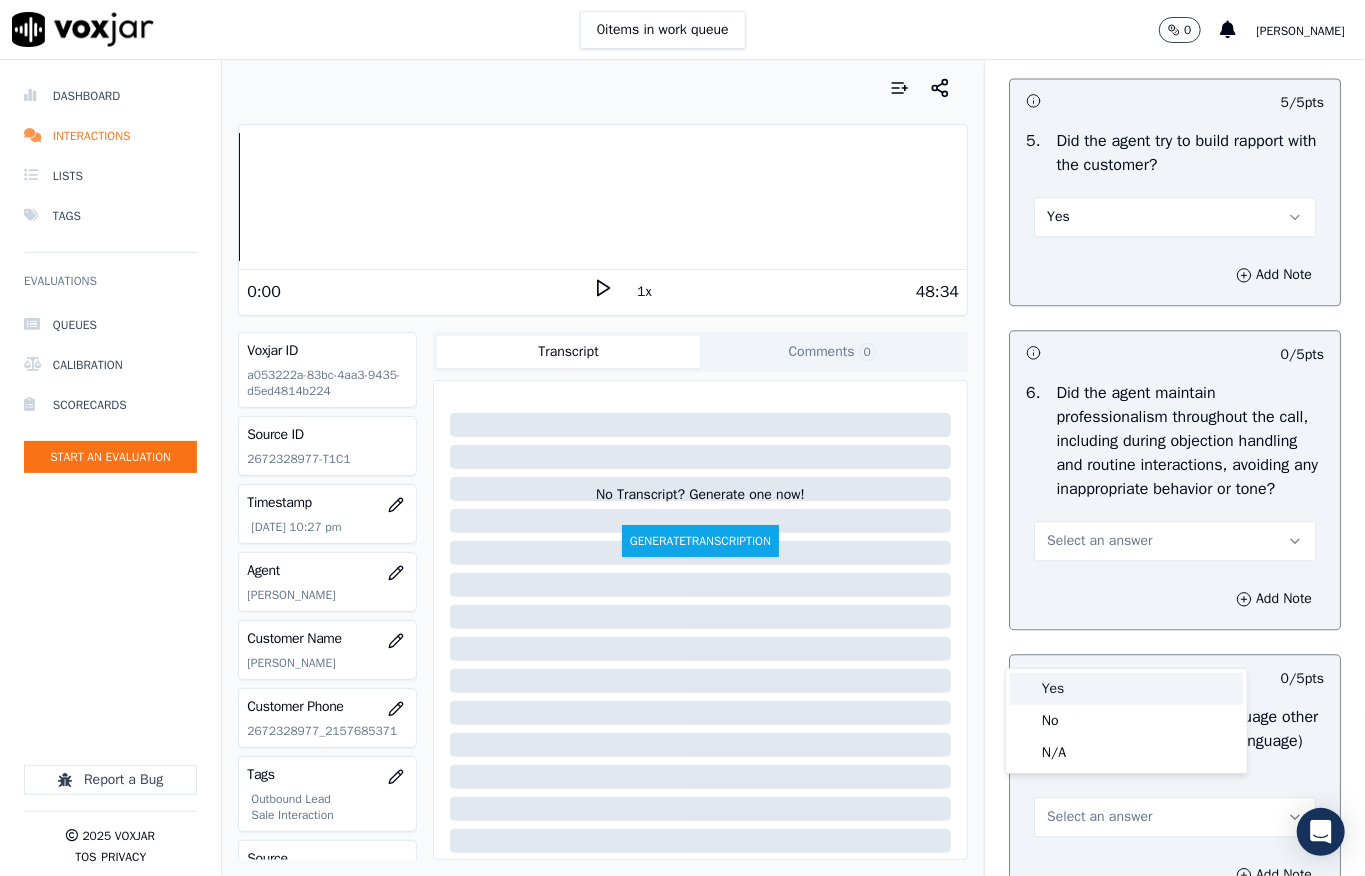 click on "Yes" at bounding box center (1126, 689) 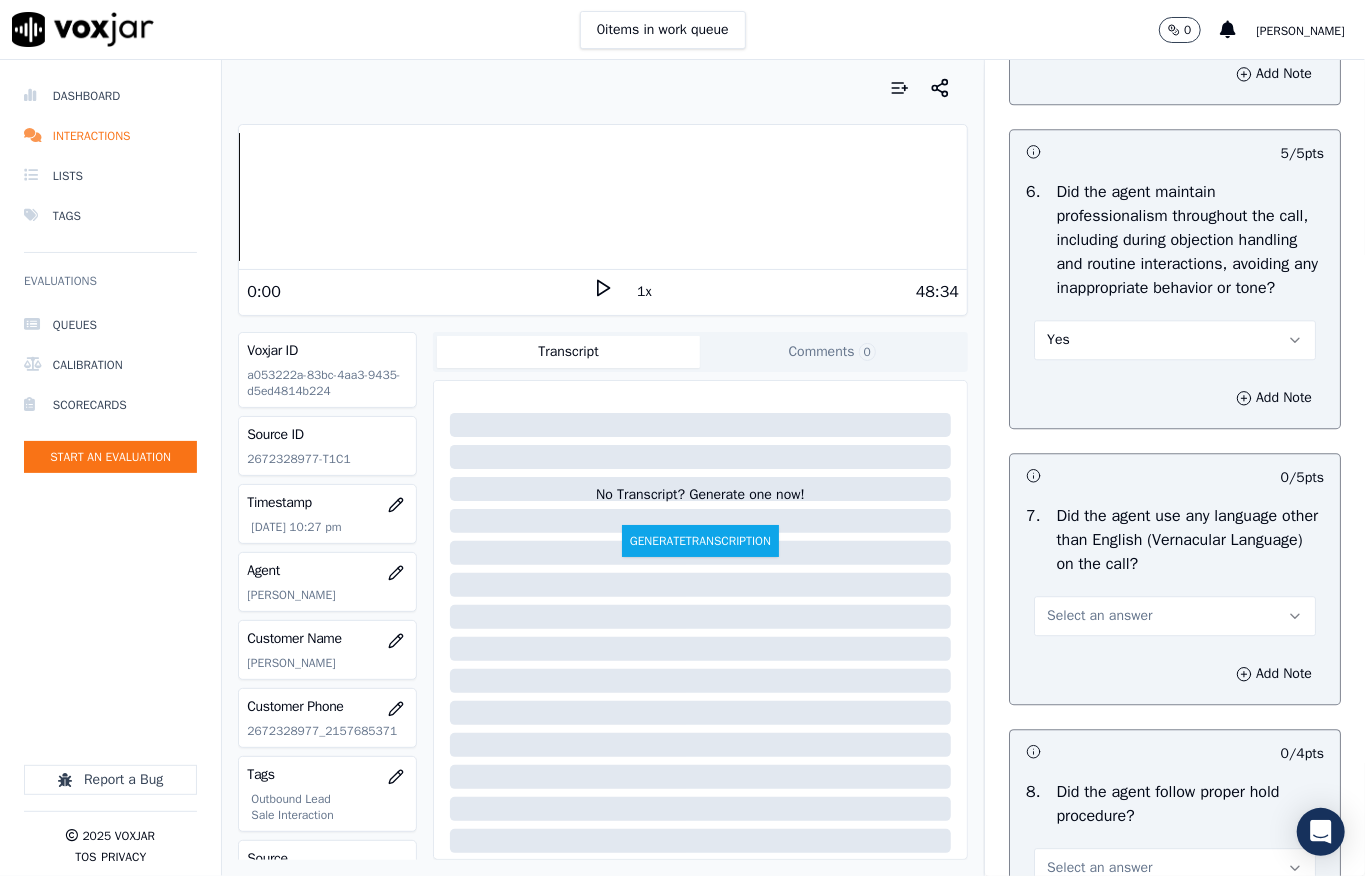 scroll, scrollTop: 2933, scrollLeft: 0, axis: vertical 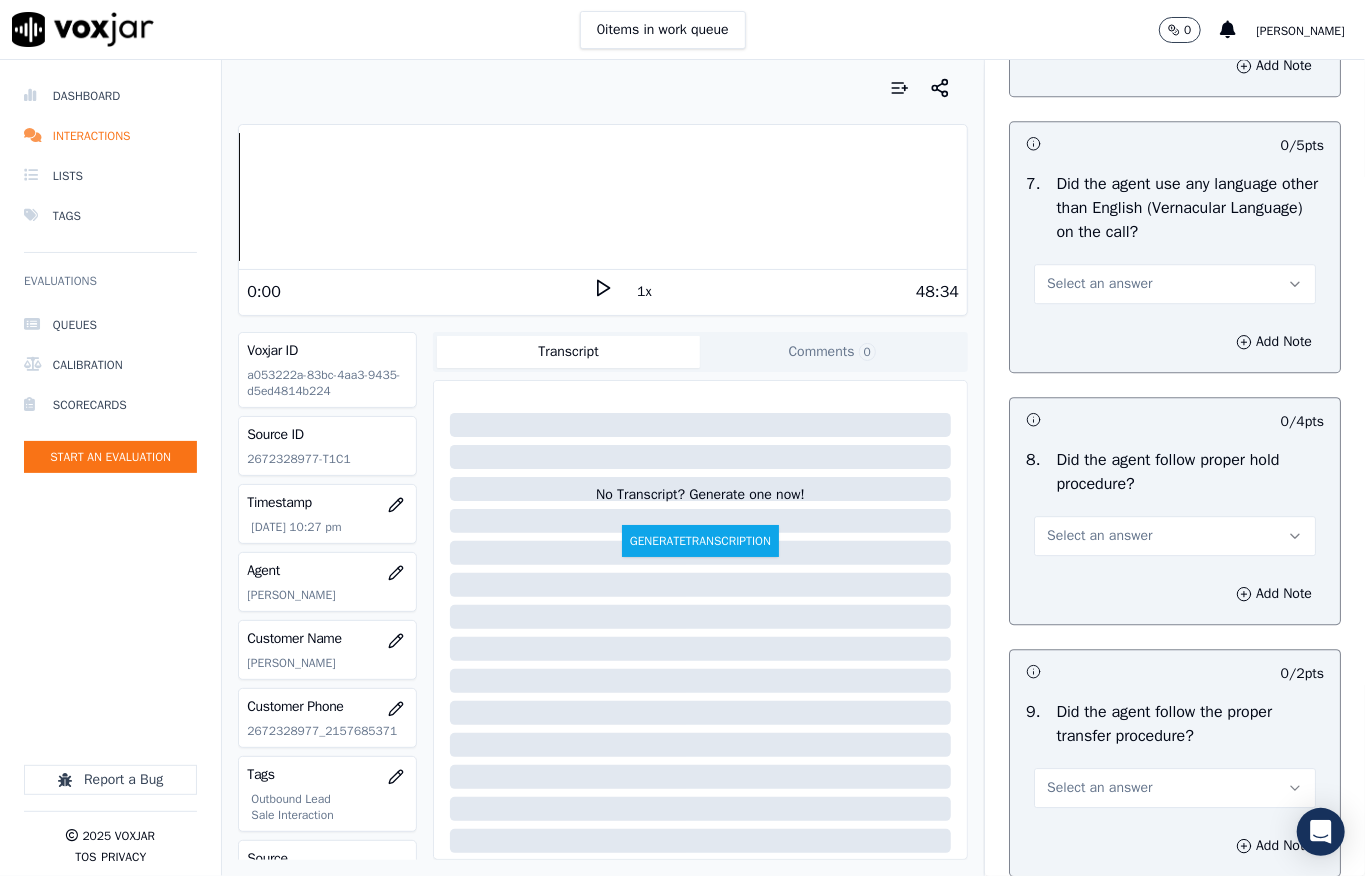 click on "Select an answer" at bounding box center (1099, 284) 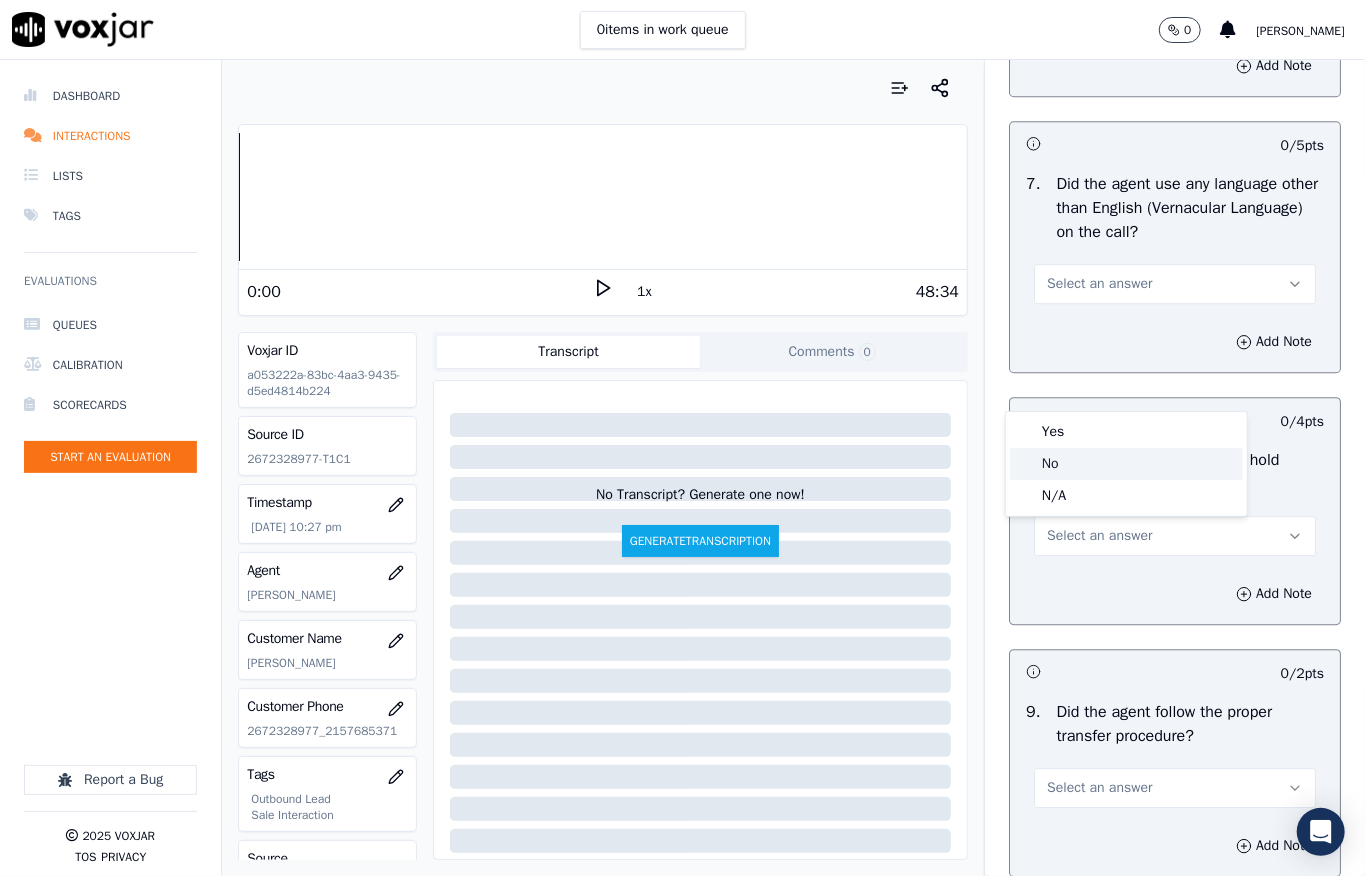 click on "No" 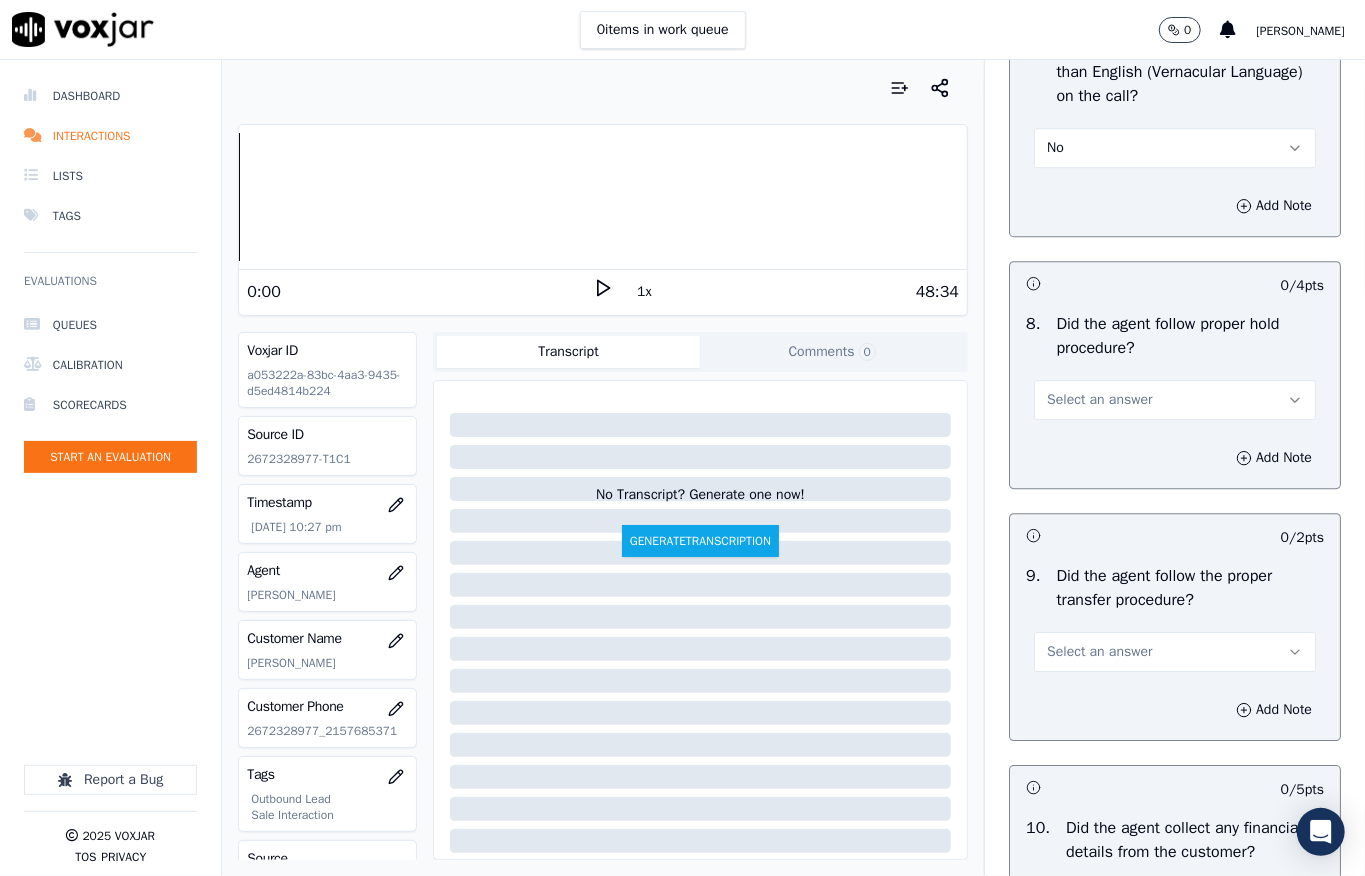 scroll, scrollTop: 3200, scrollLeft: 0, axis: vertical 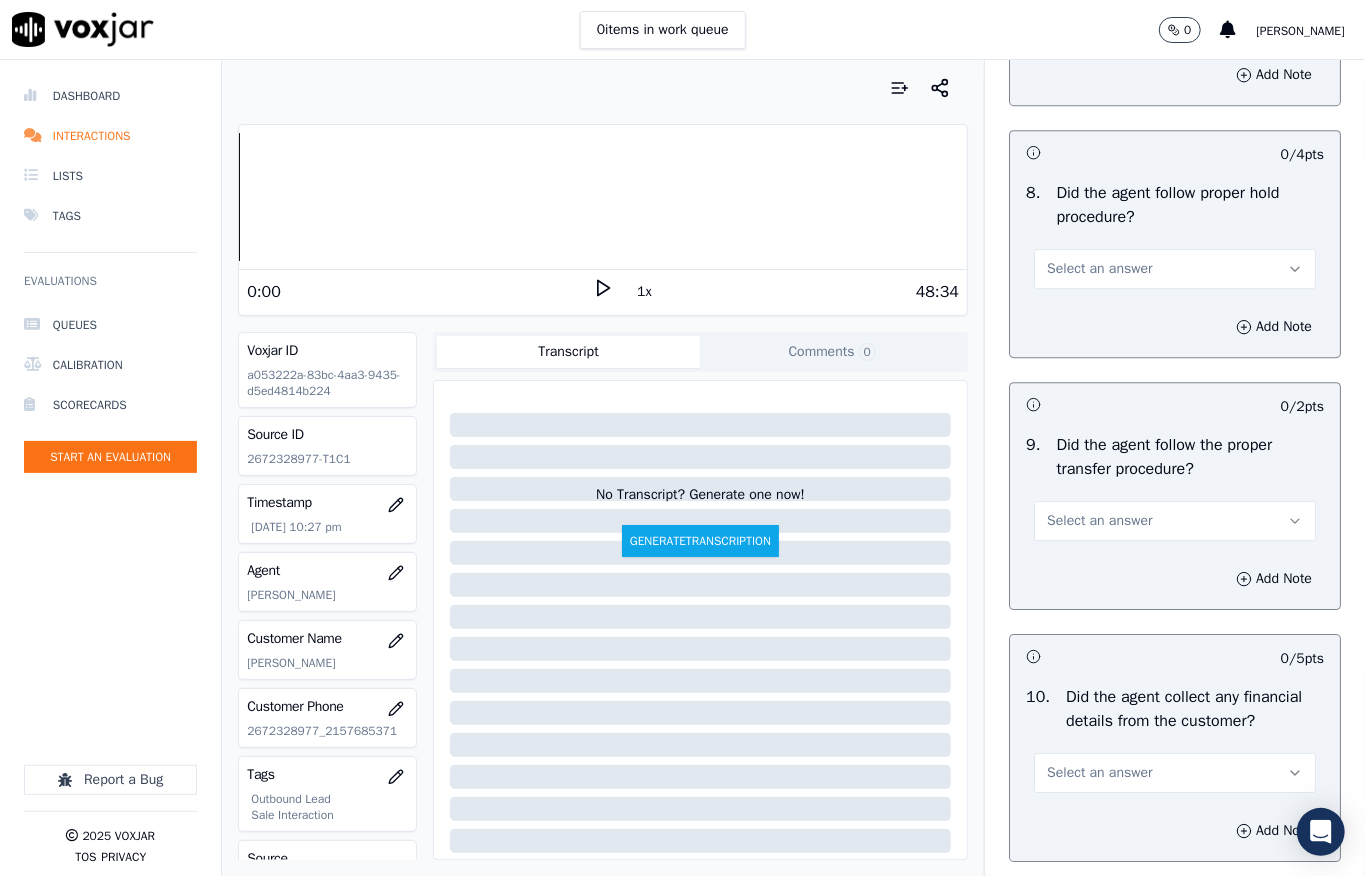 drag, startPoint x: 1082, startPoint y: 358, endPoint x: 1076, endPoint y: 390, distance: 32.55764 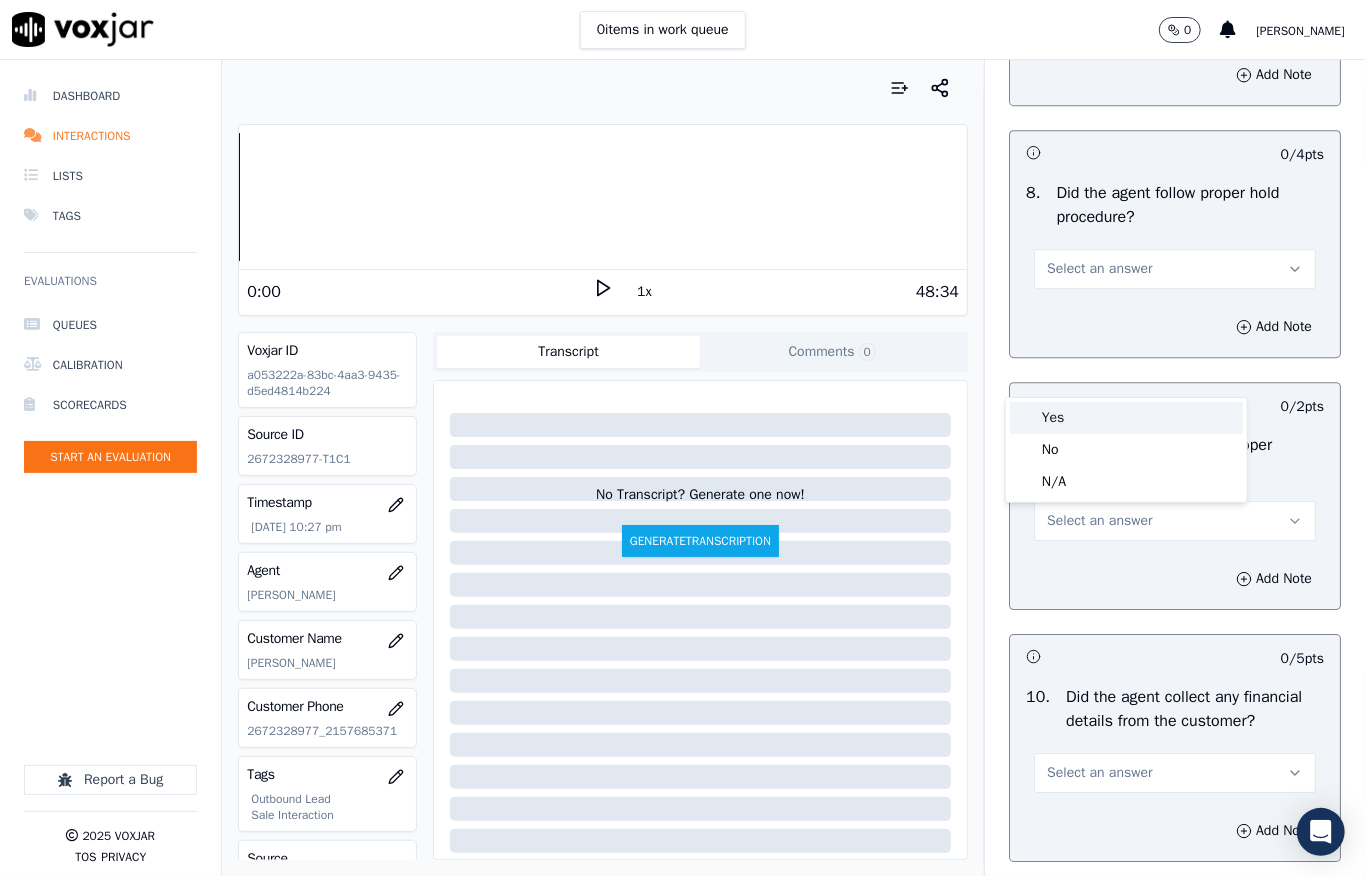click on "Yes" at bounding box center (1126, 418) 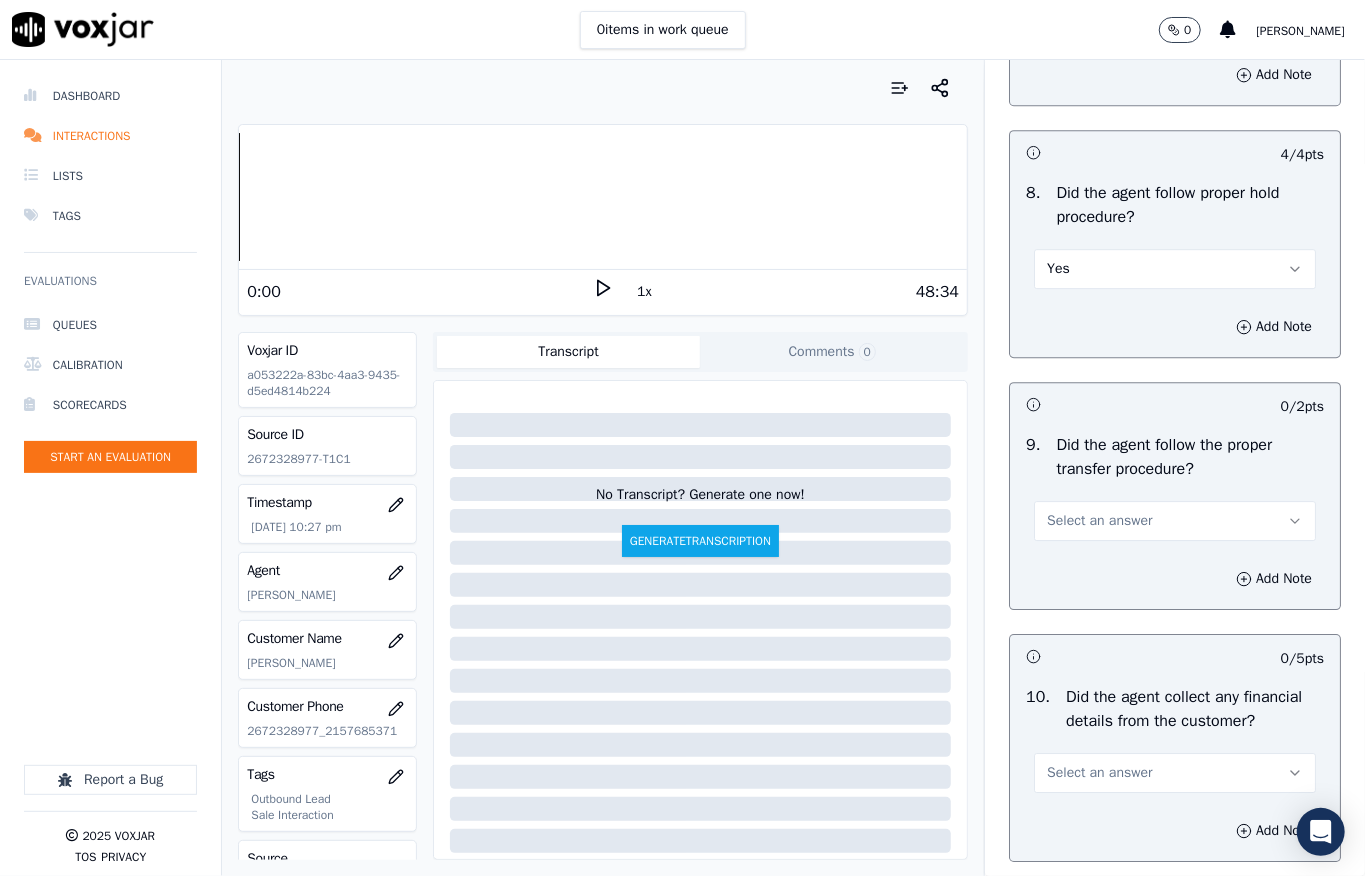 click on "Select an answer" at bounding box center (1099, 521) 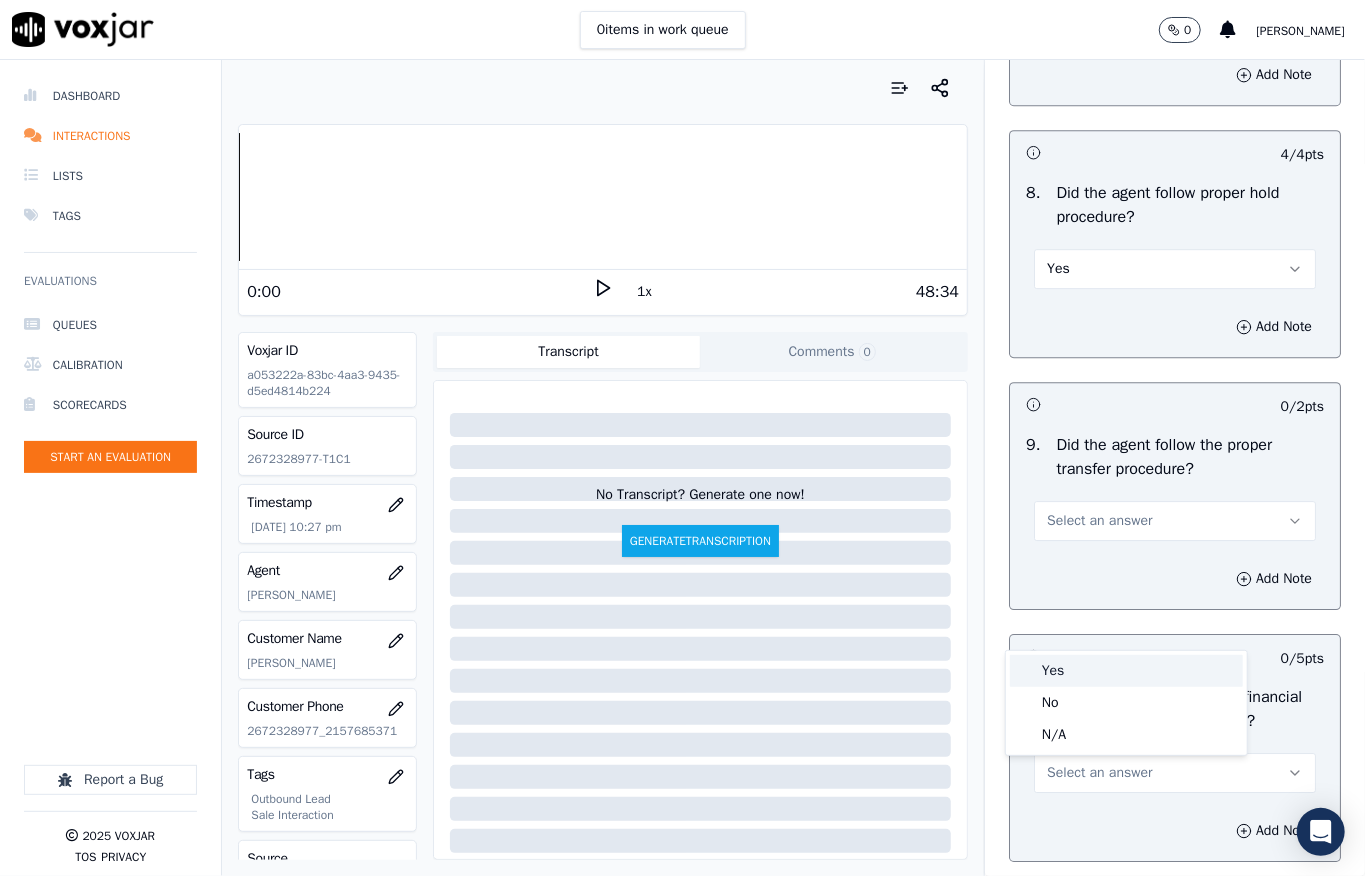 click on "Yes" at bounding box center (1126, 671) 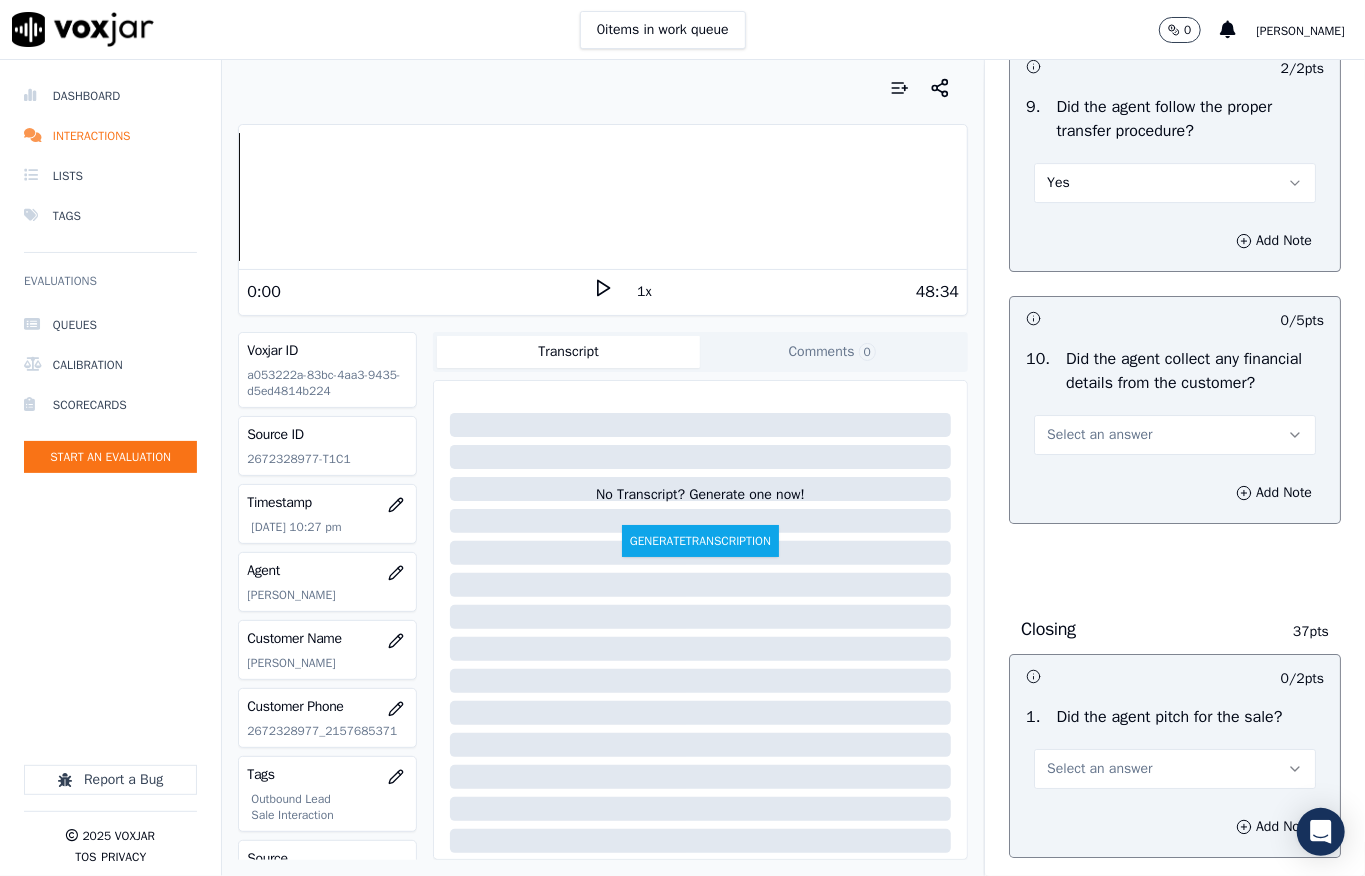 scroll, scrollTop: 3733, scrollLeft: 0, axis: vertical 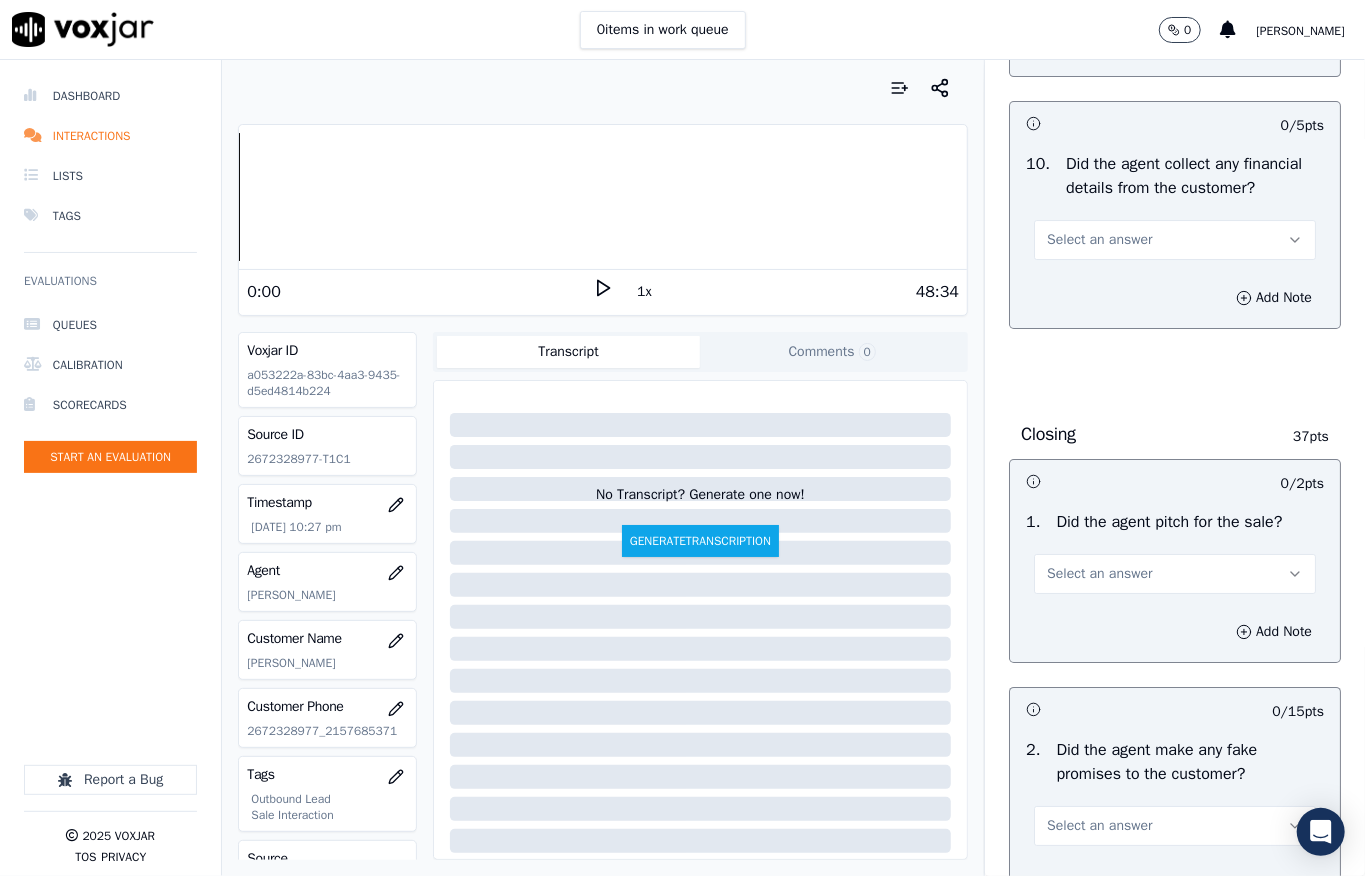 click on "Select an answer" at bounding box center [1099, 240] 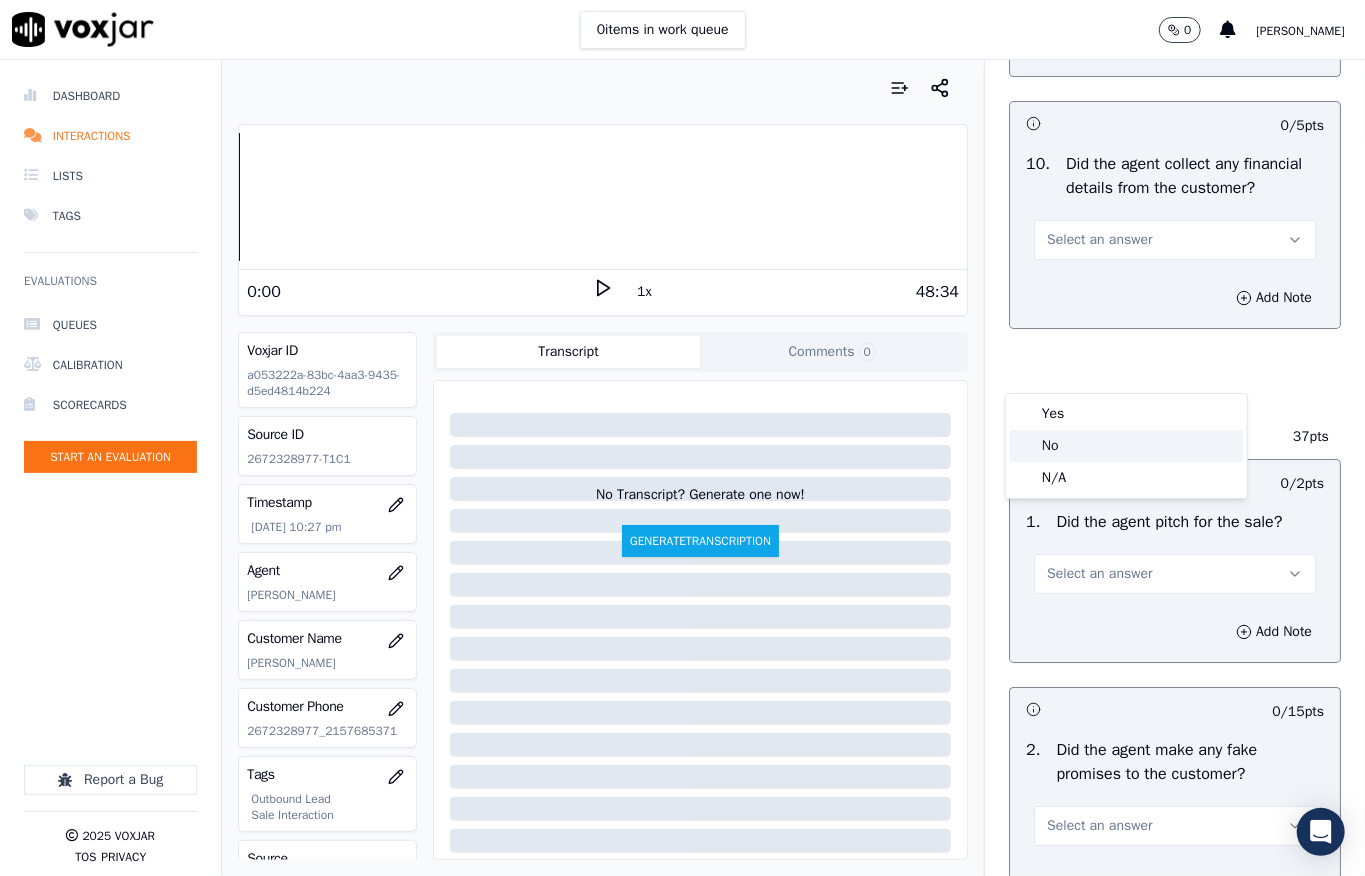 click on "No" 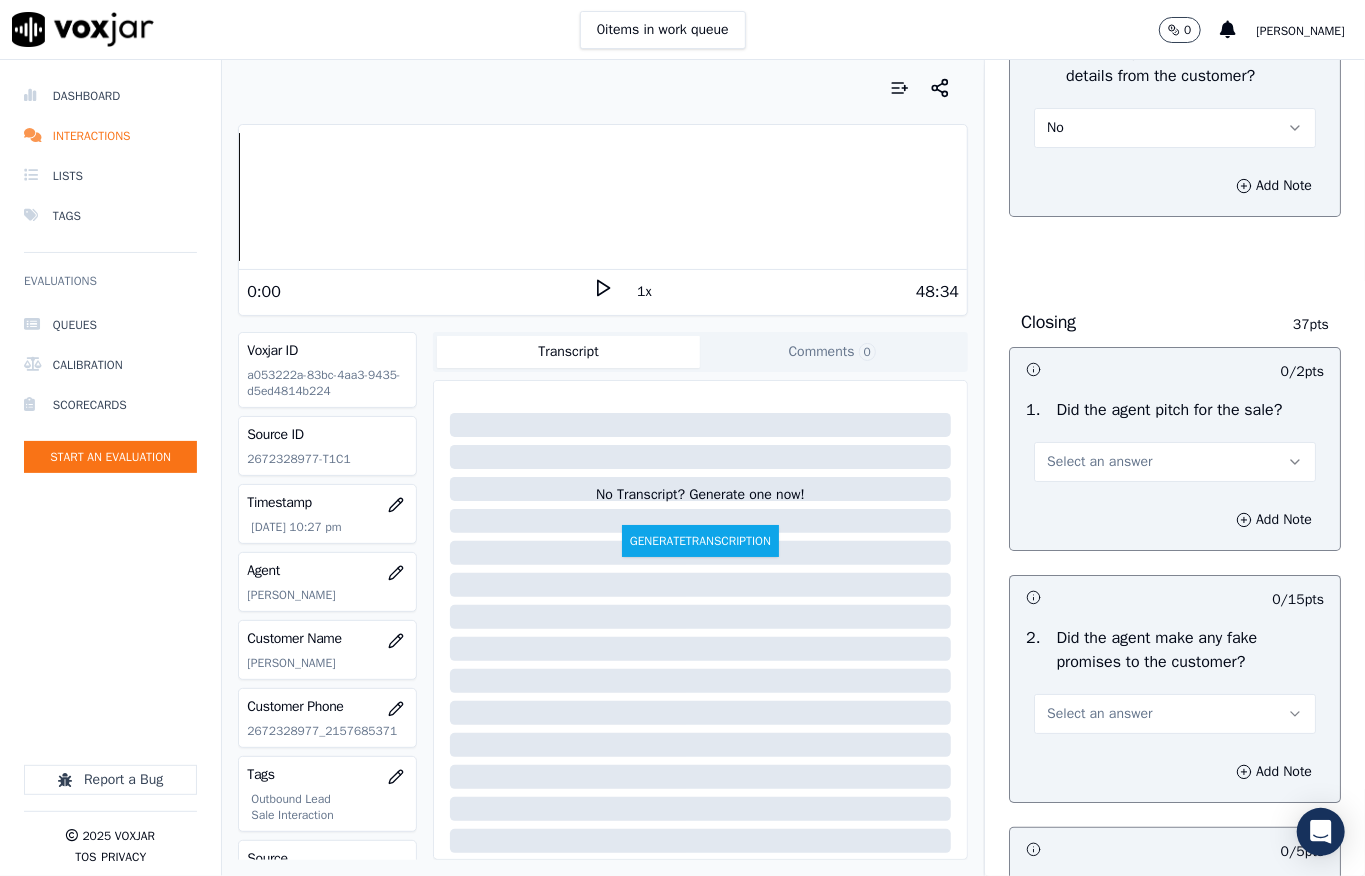 scroll, scrollTop: 4000, scrollLeft: 0, axis: vertical 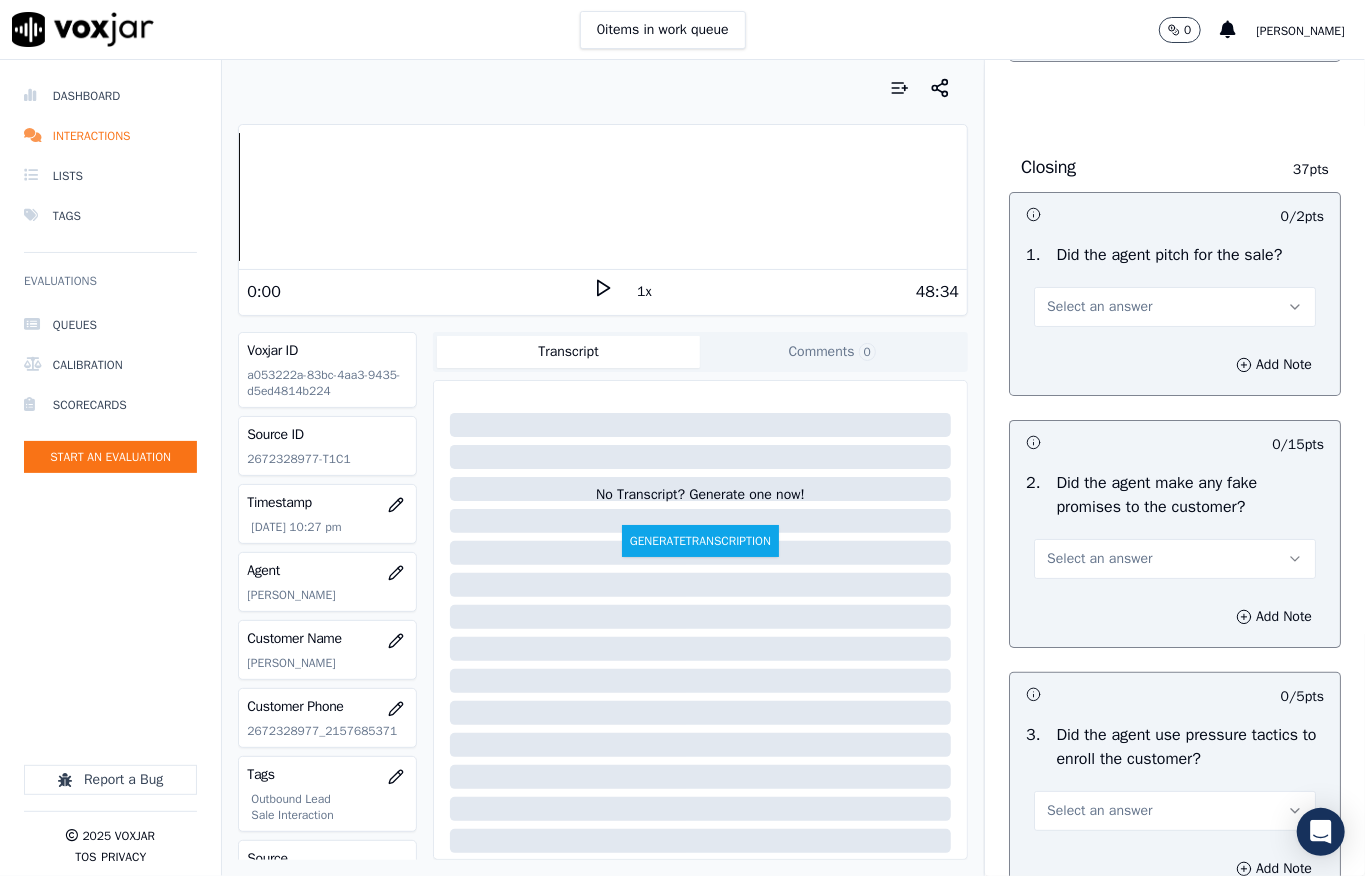 click on "Select an answer" at bounding box center [1099, 307] 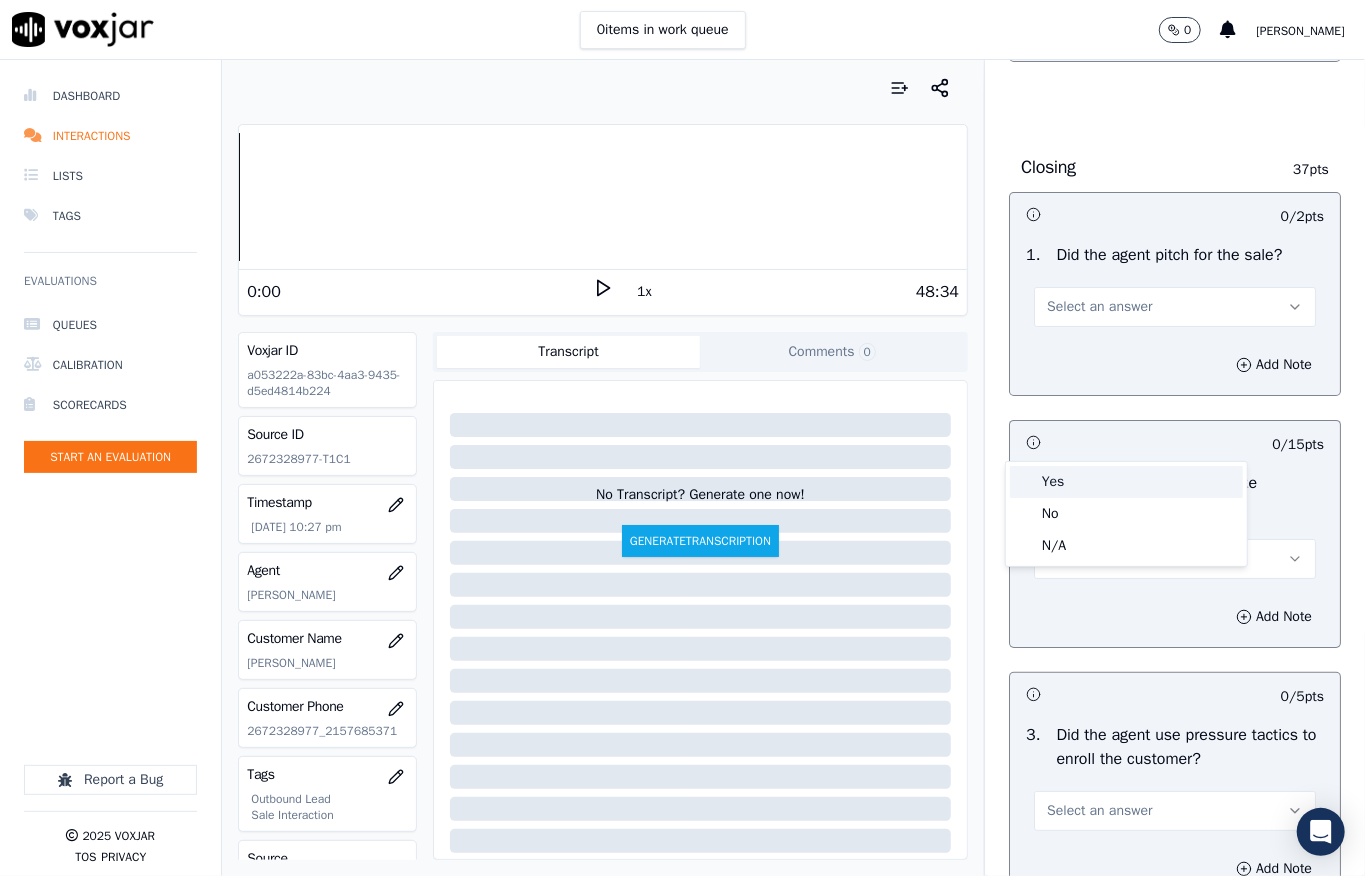 click on "Yes" at bounding box center [1126, 482] 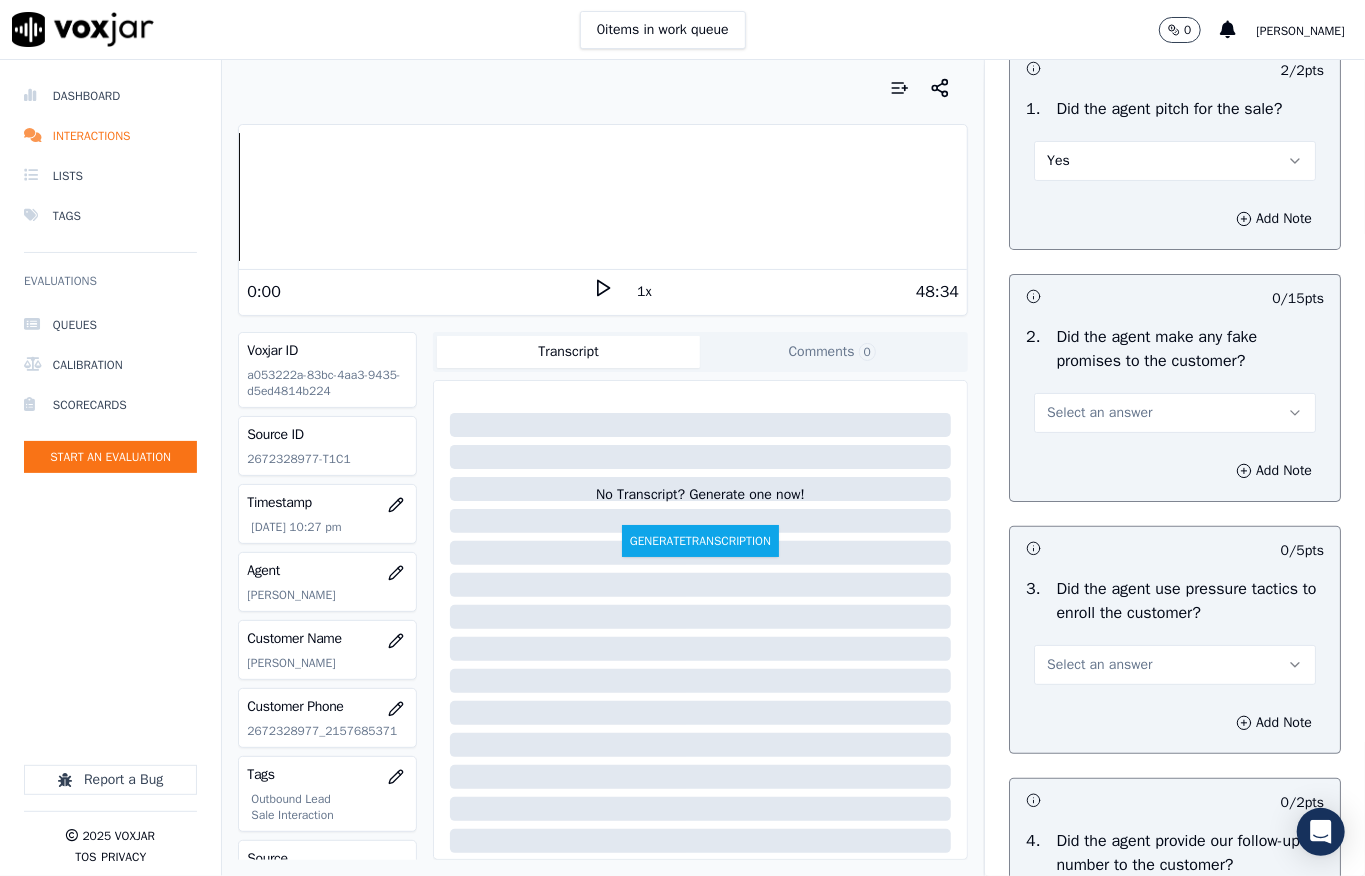 scroll, scrollTop: 4400, scrollLeft: 0, axis: vertical 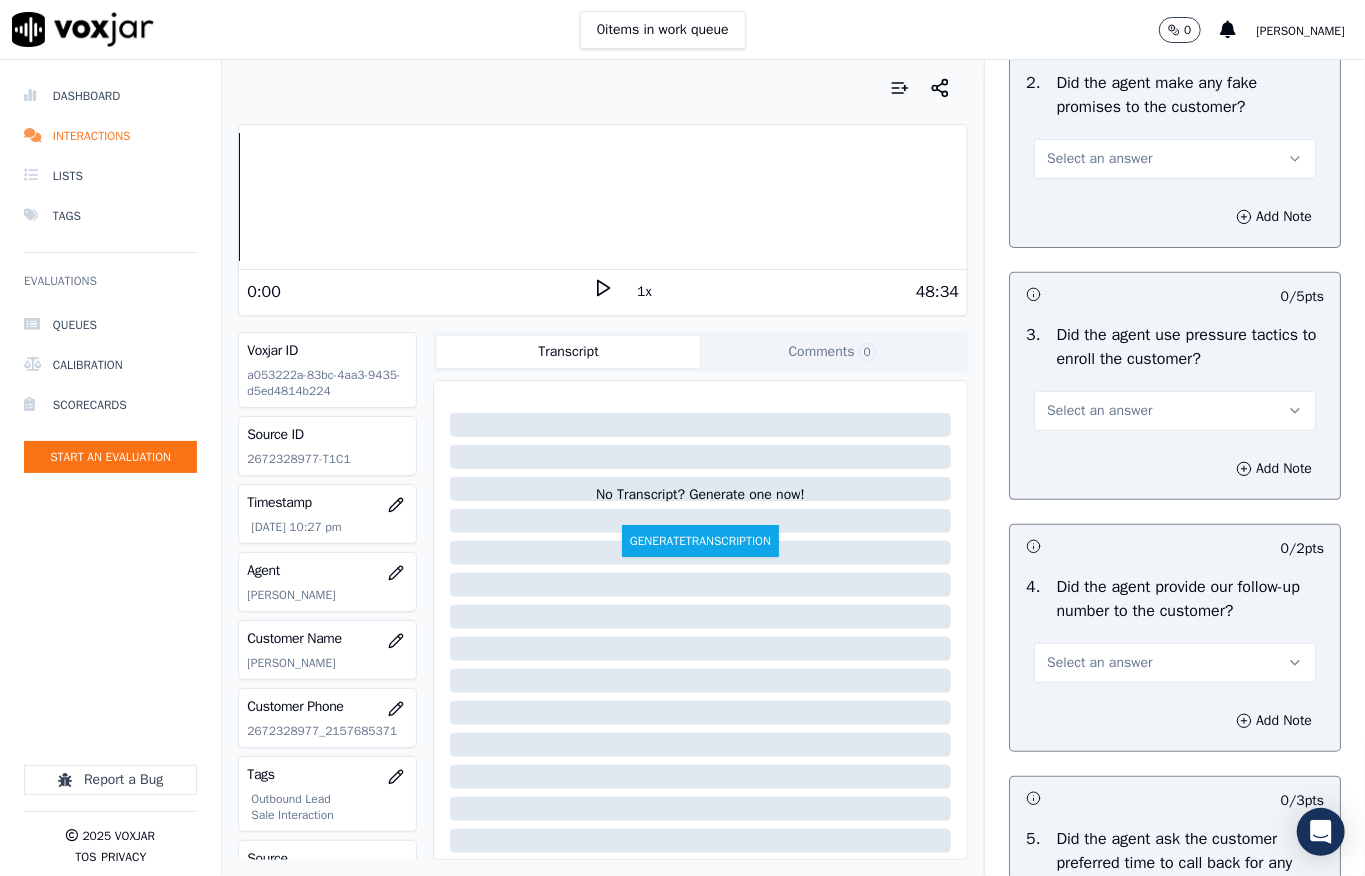 click on "Select an answer" at bounding box center (1099, 159) 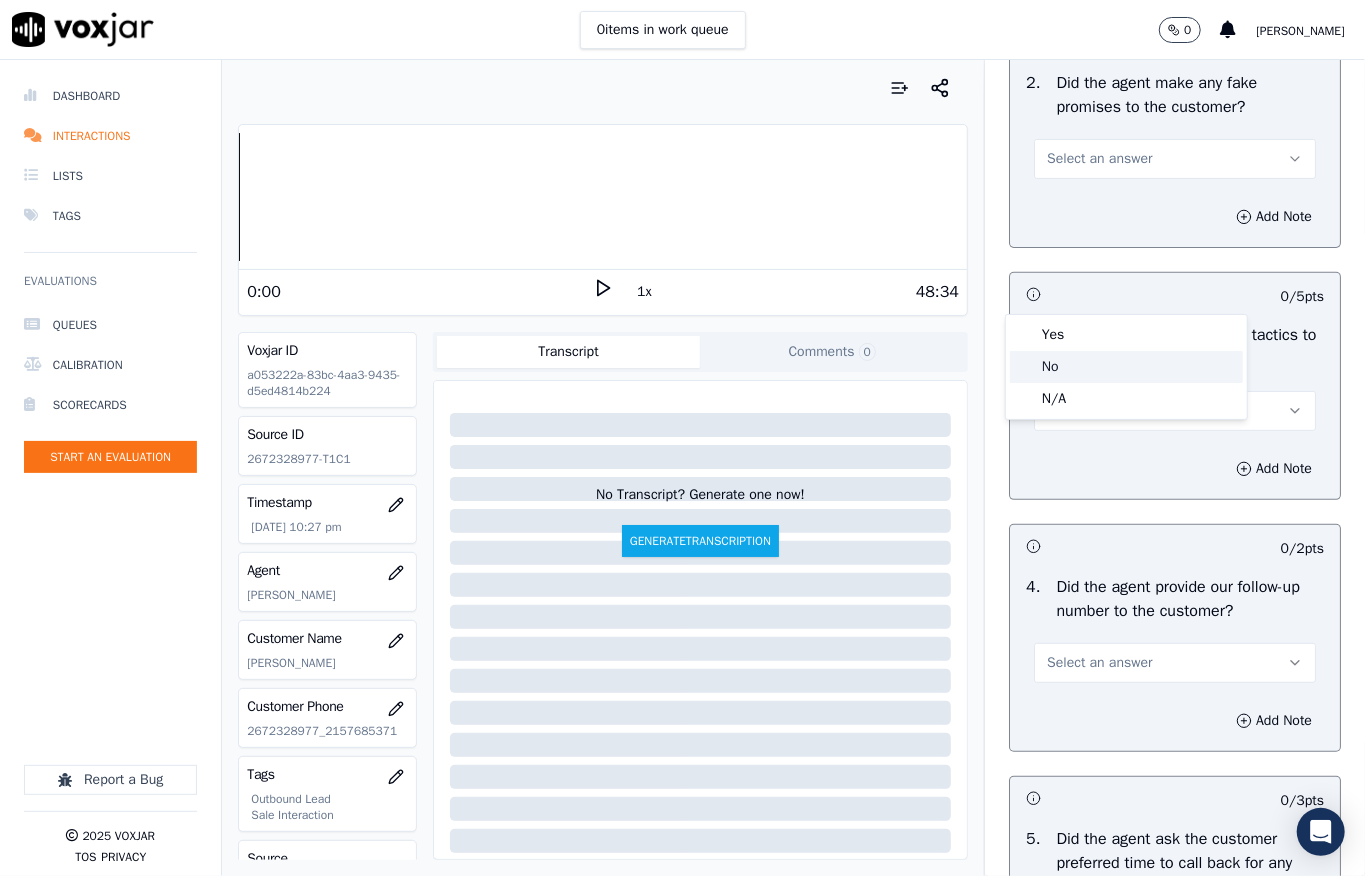 click on "No" 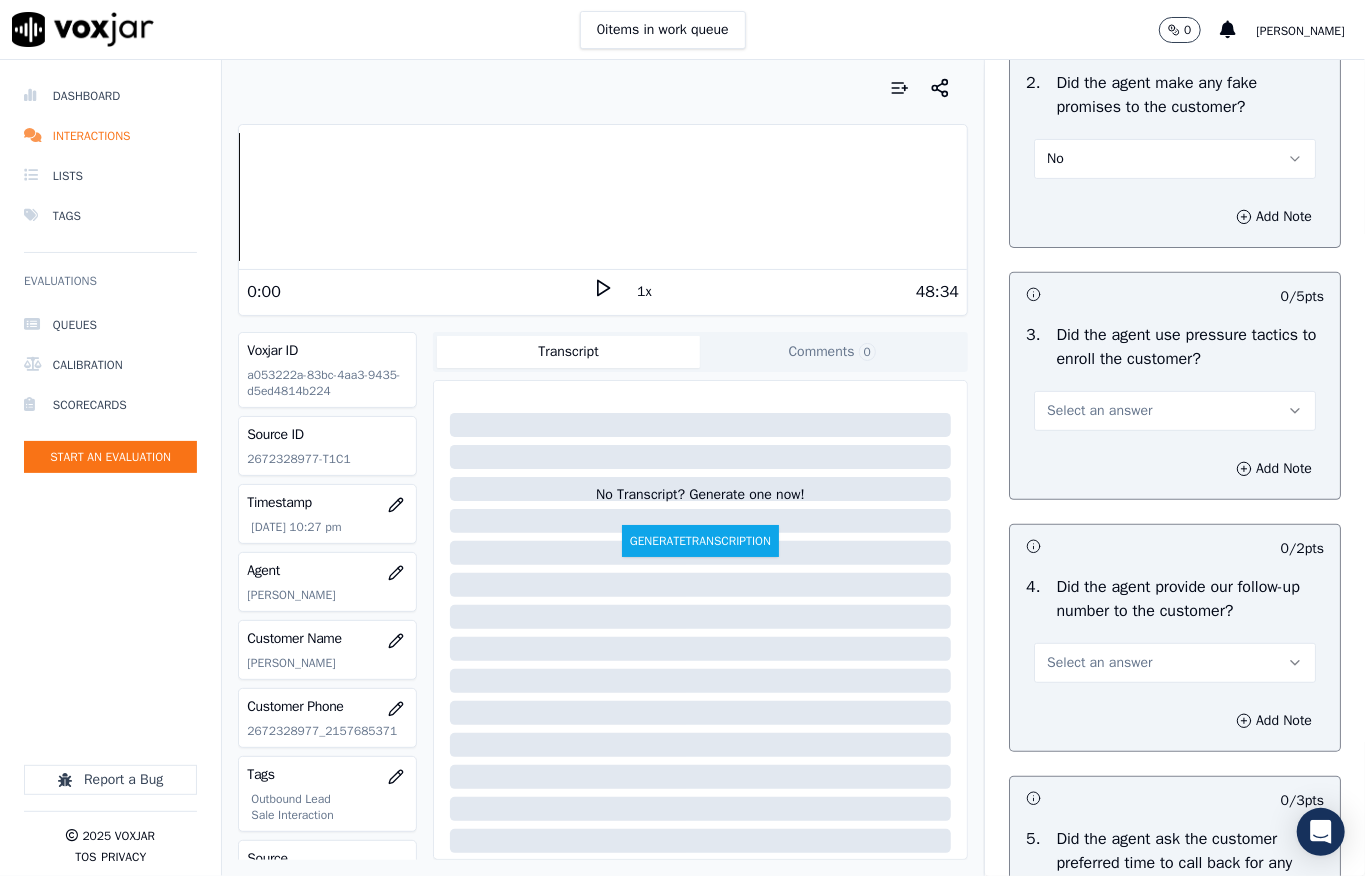 click on "Select an answer" at bounding box center (1175, 411) 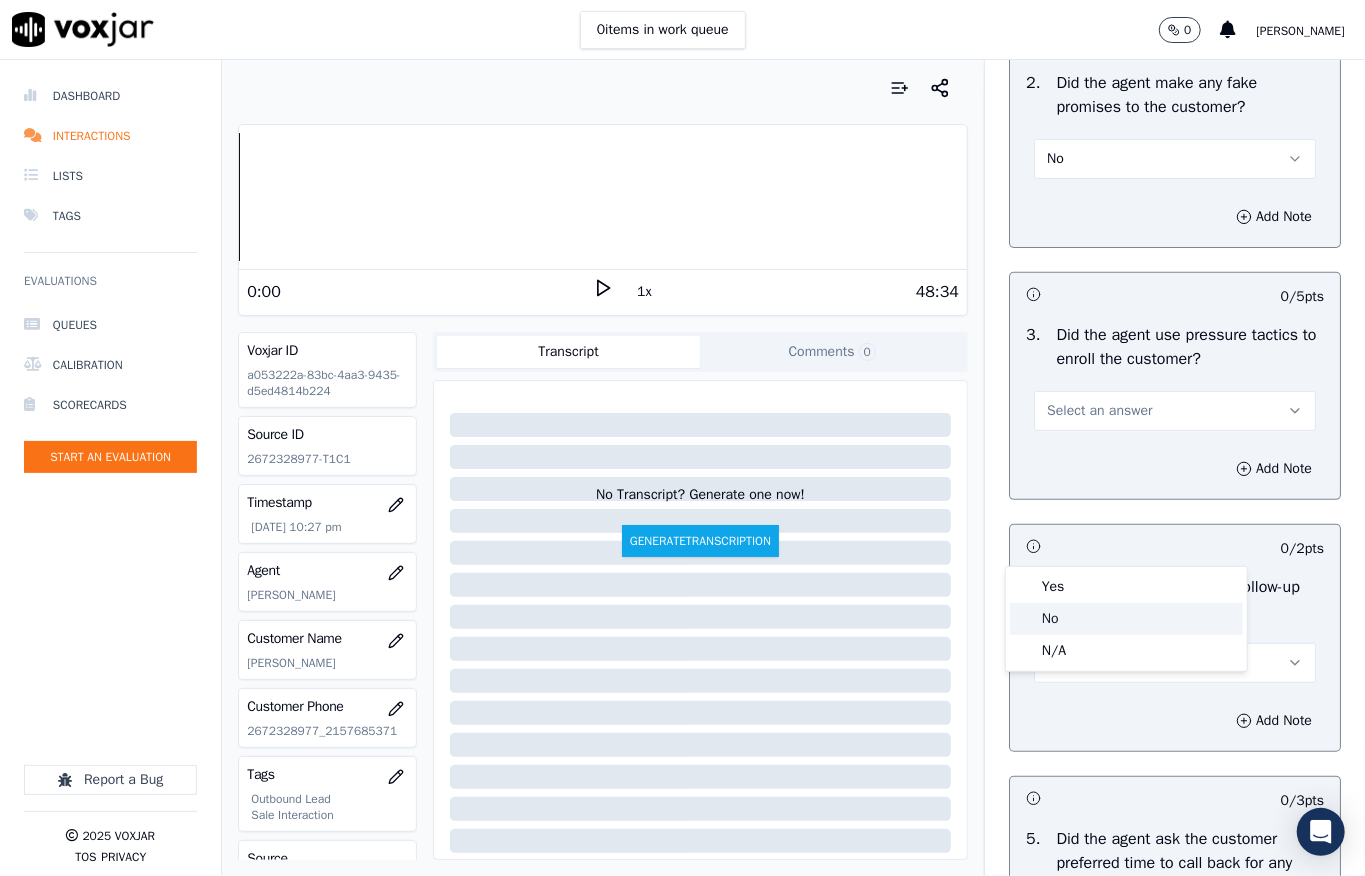 click on "No" 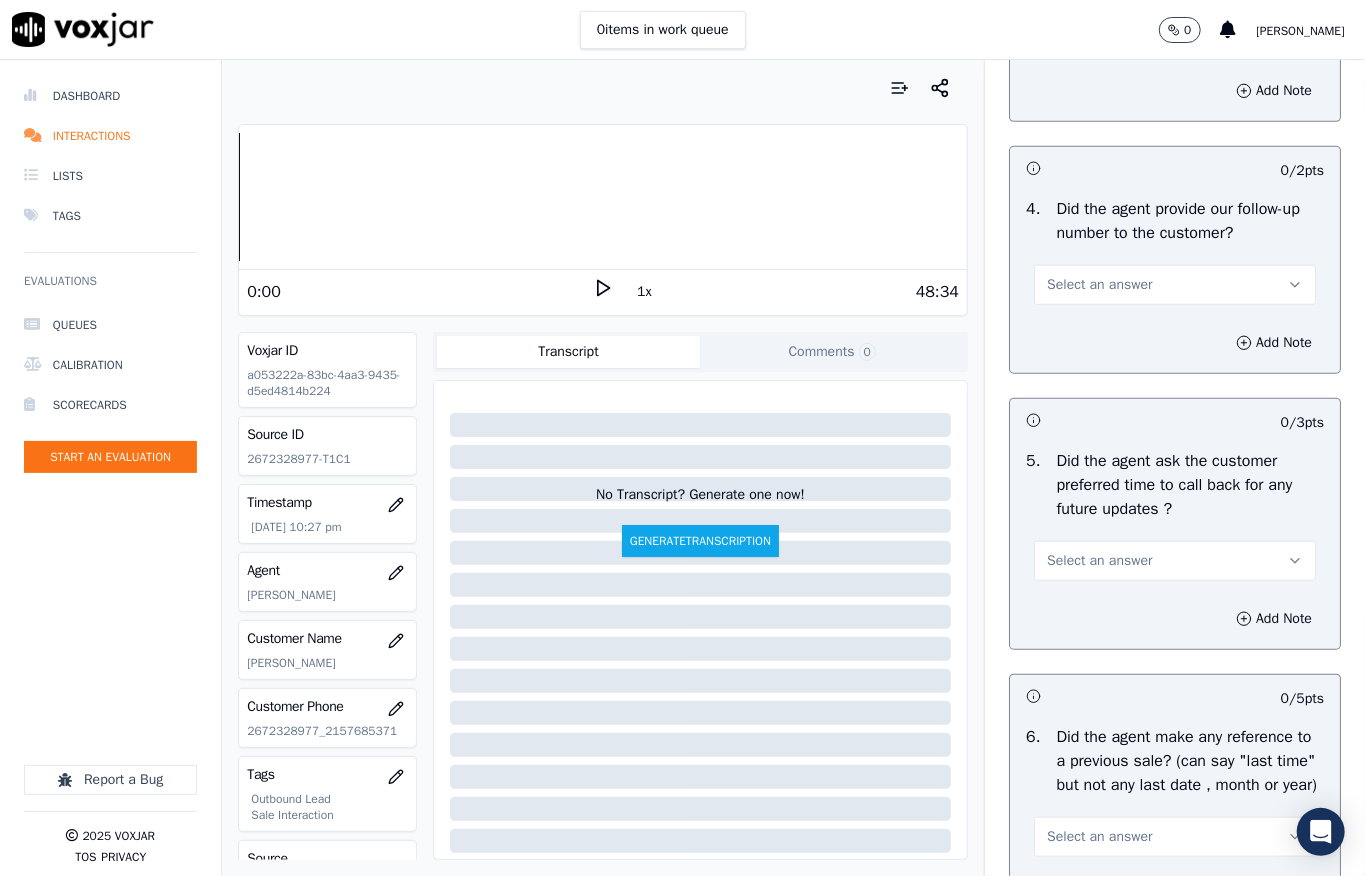 scroll, scrollTop: 4800, scrollLeft: 0, axis: vertical 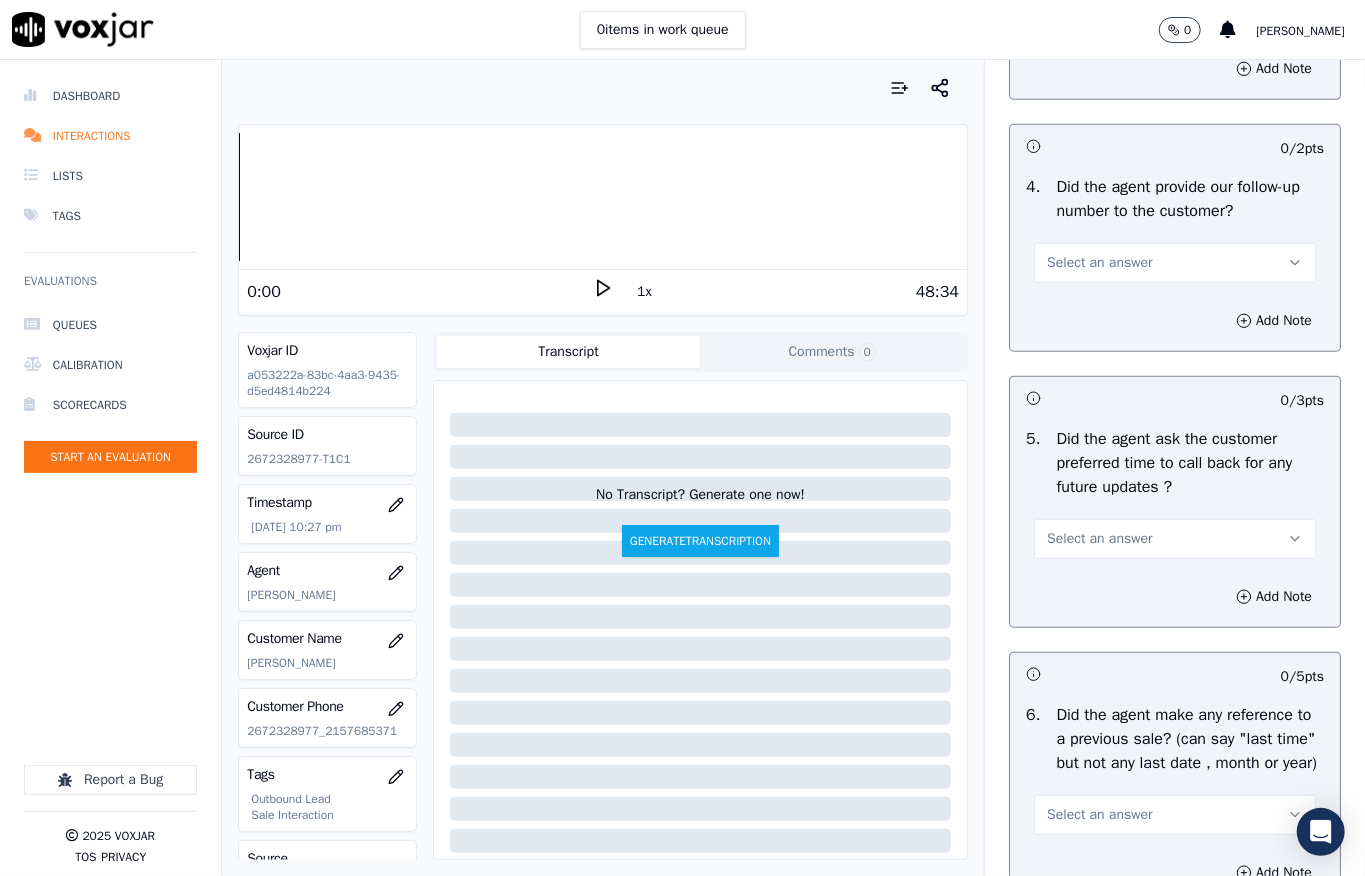 click on "Select an answer" at bounding box center [1099, 263] 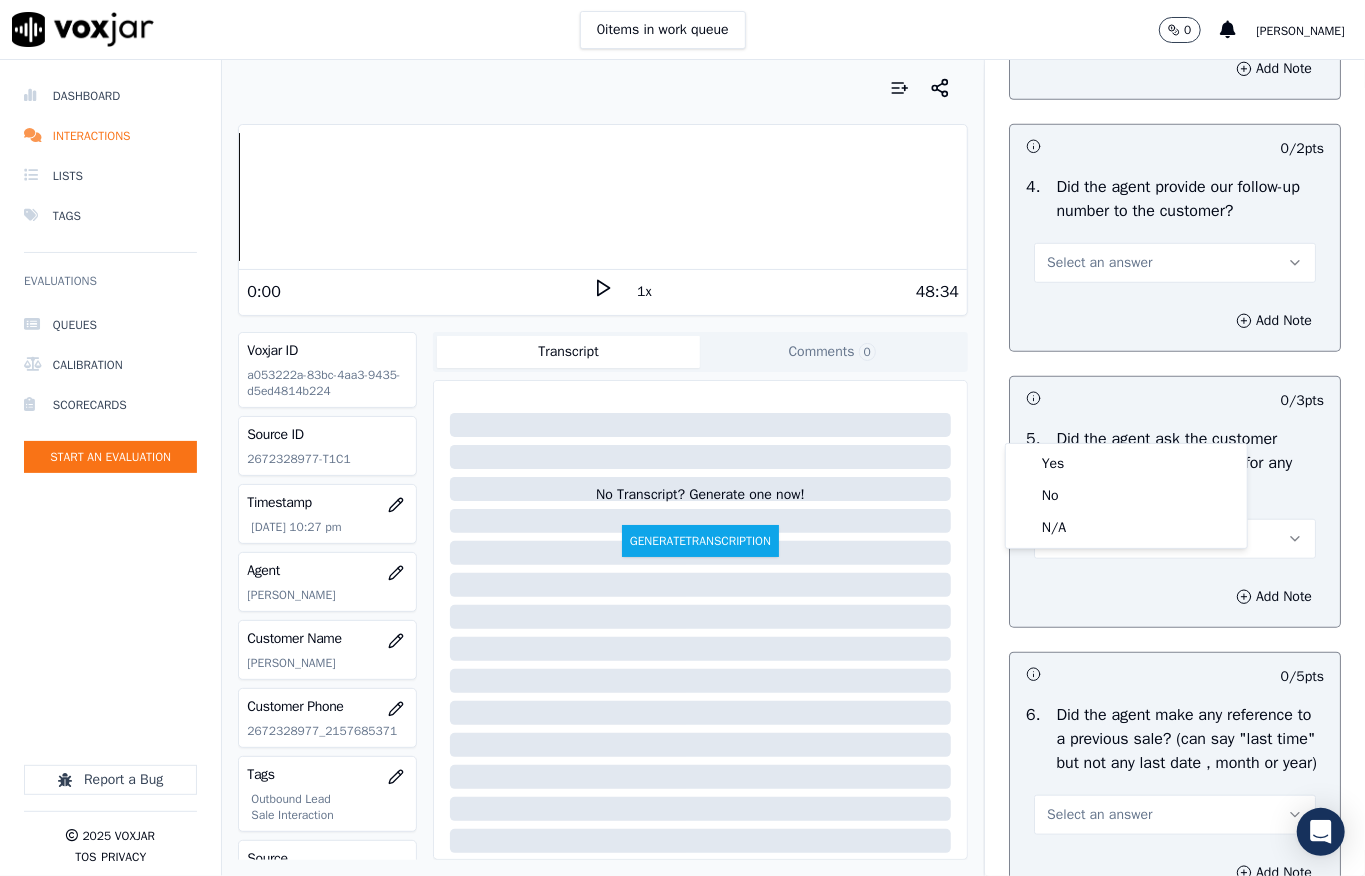 click on "Select an answer" at bounding box center [1099, 263] 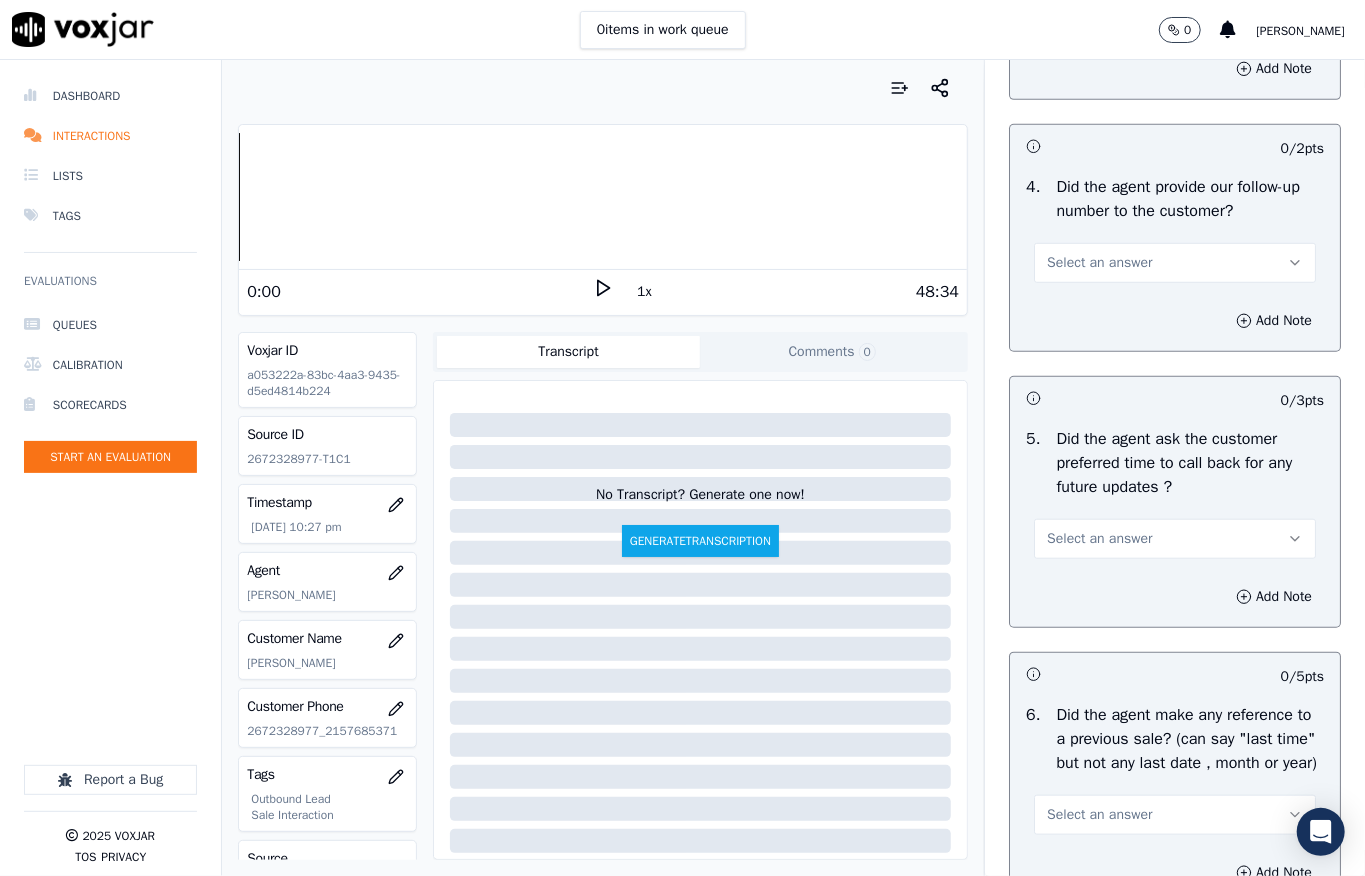 click on "Select an answer" at bounding box center [1099, 263] 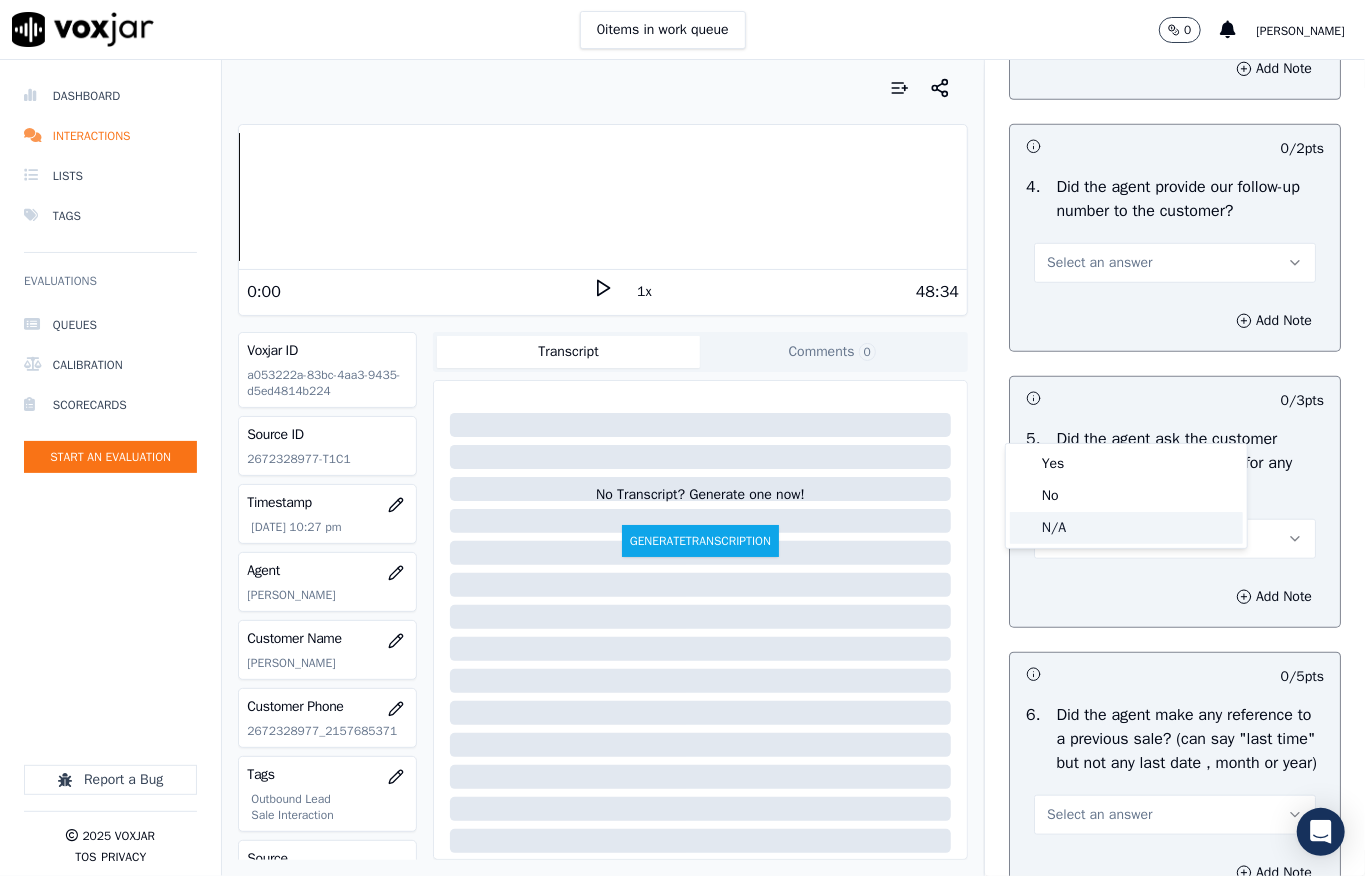 click on "N/A" 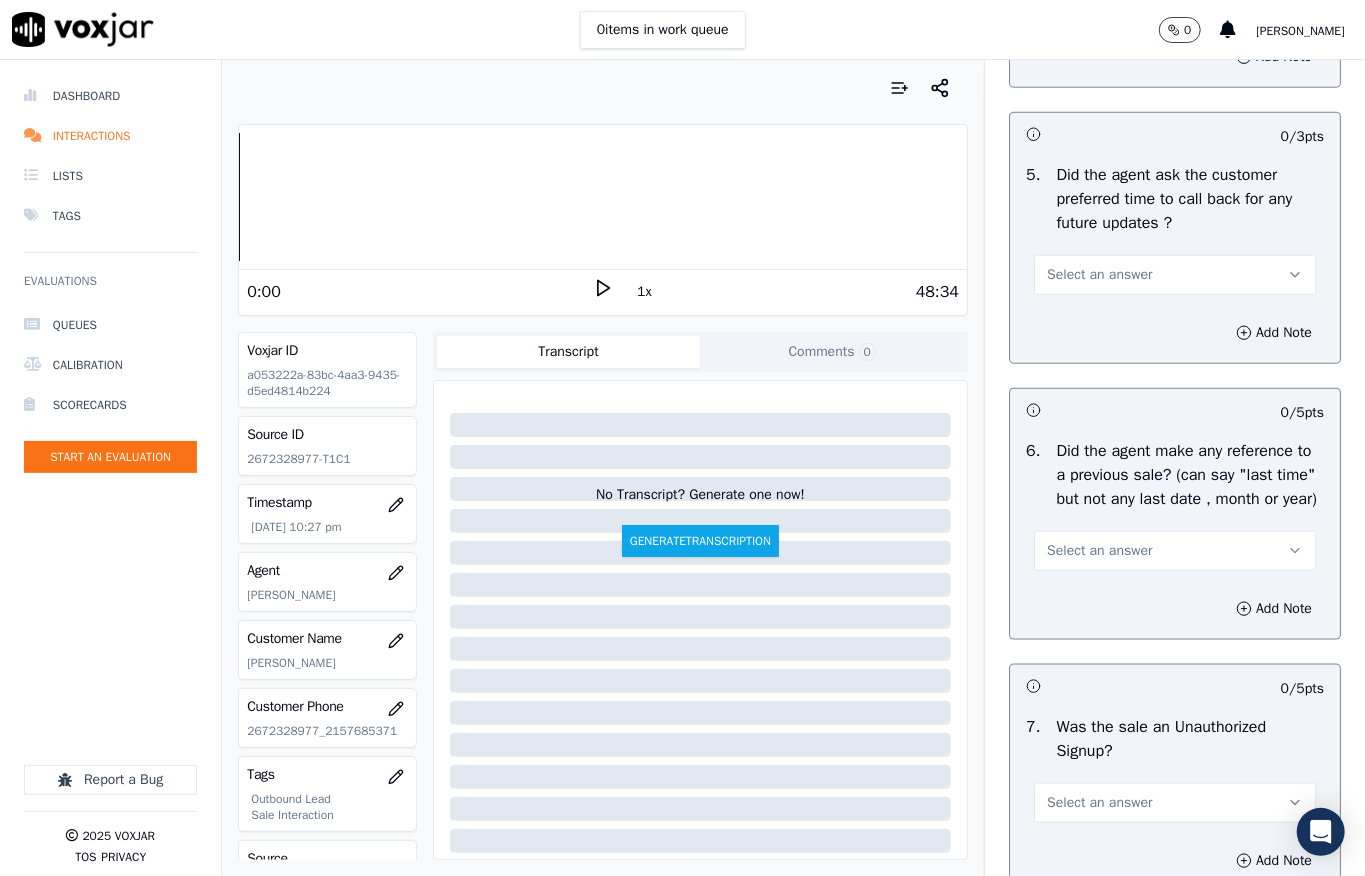 scroll, scrollTop: 5066, scrollLeft: 0, axis: vertical 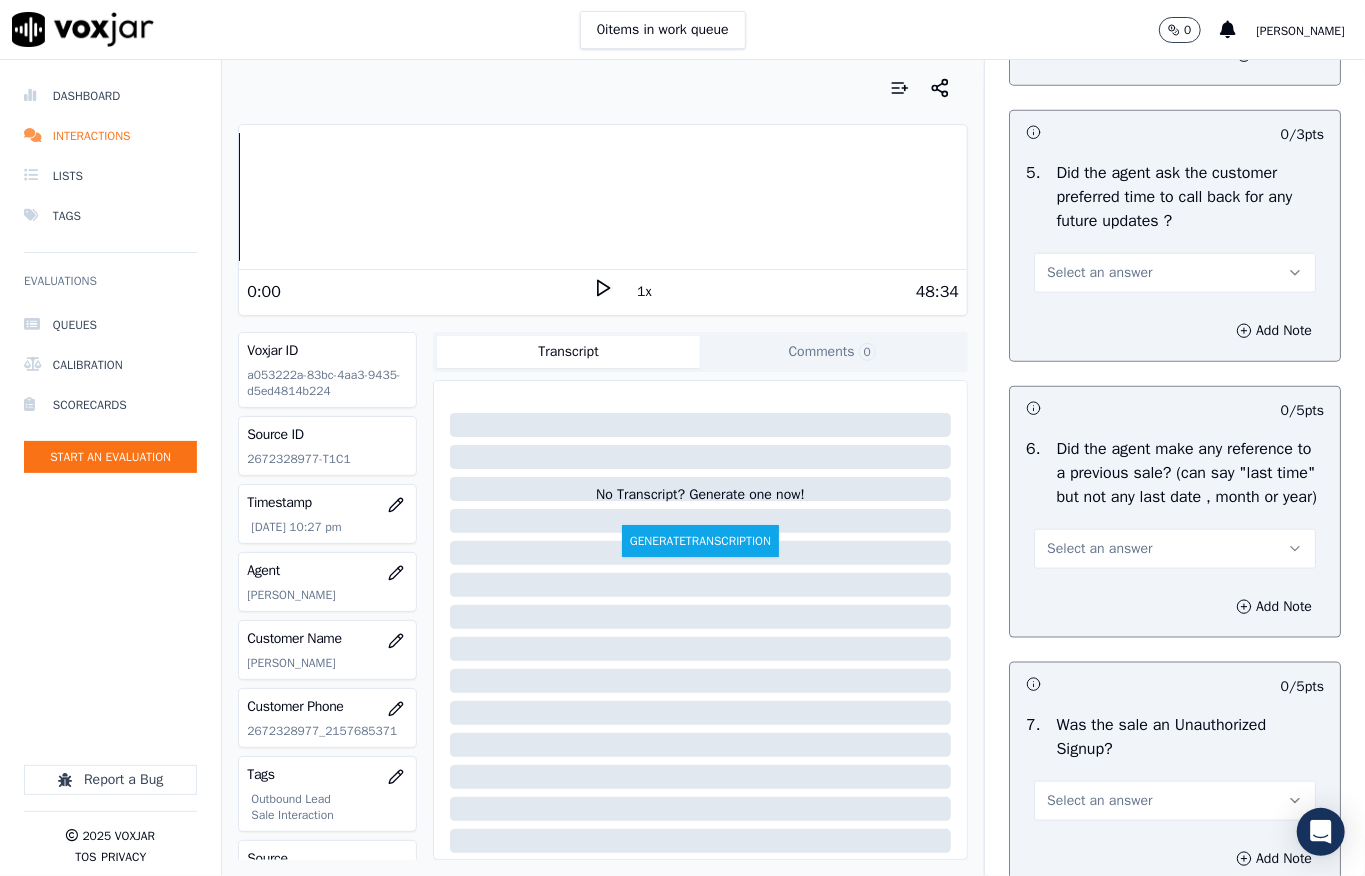 click on "Select an answer" at bounding box center [1099, 273] 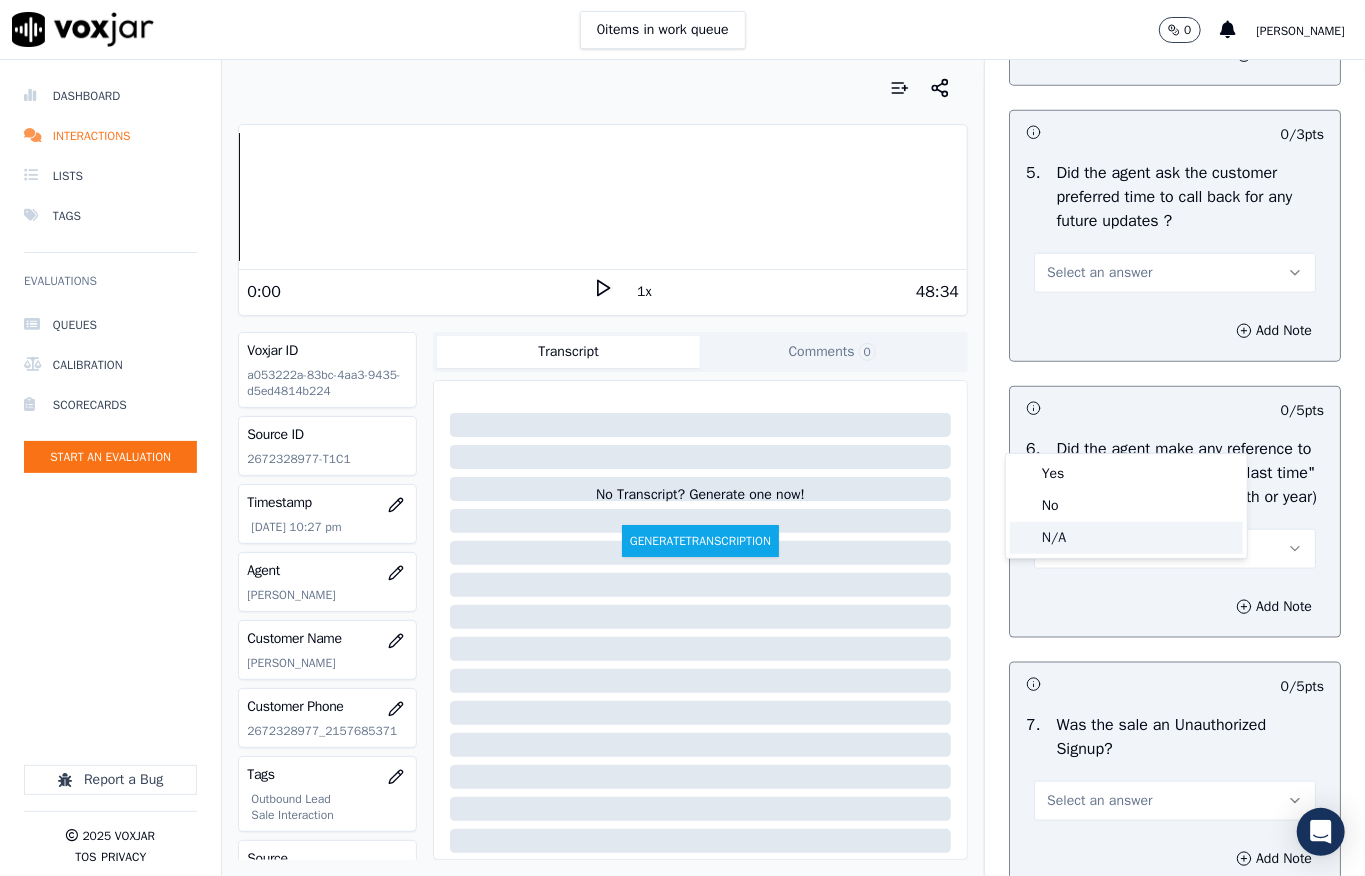 click on "N/A" 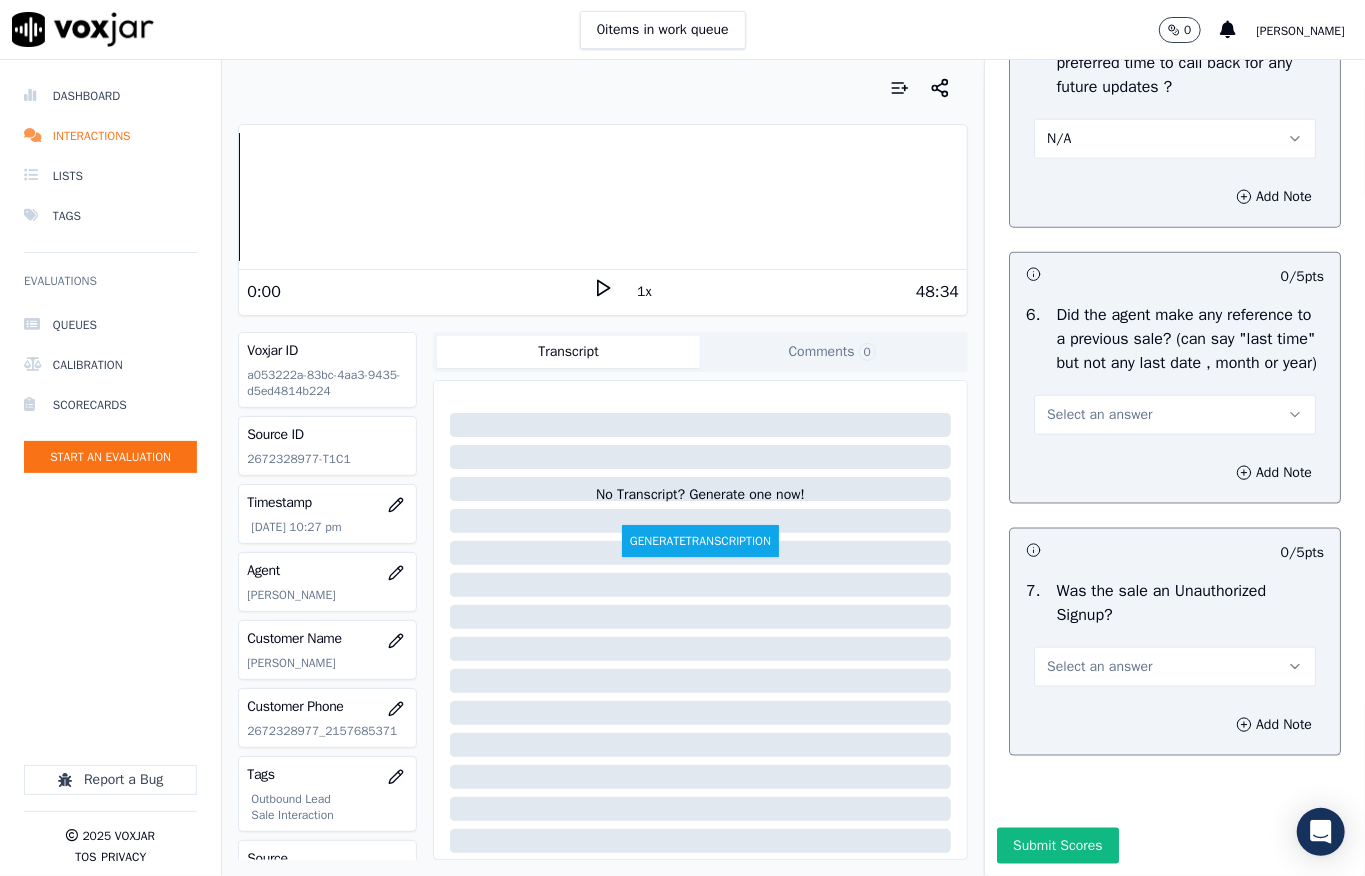 scroll, scrollTop: 5450, scrollLeft: 0, axis: vertical 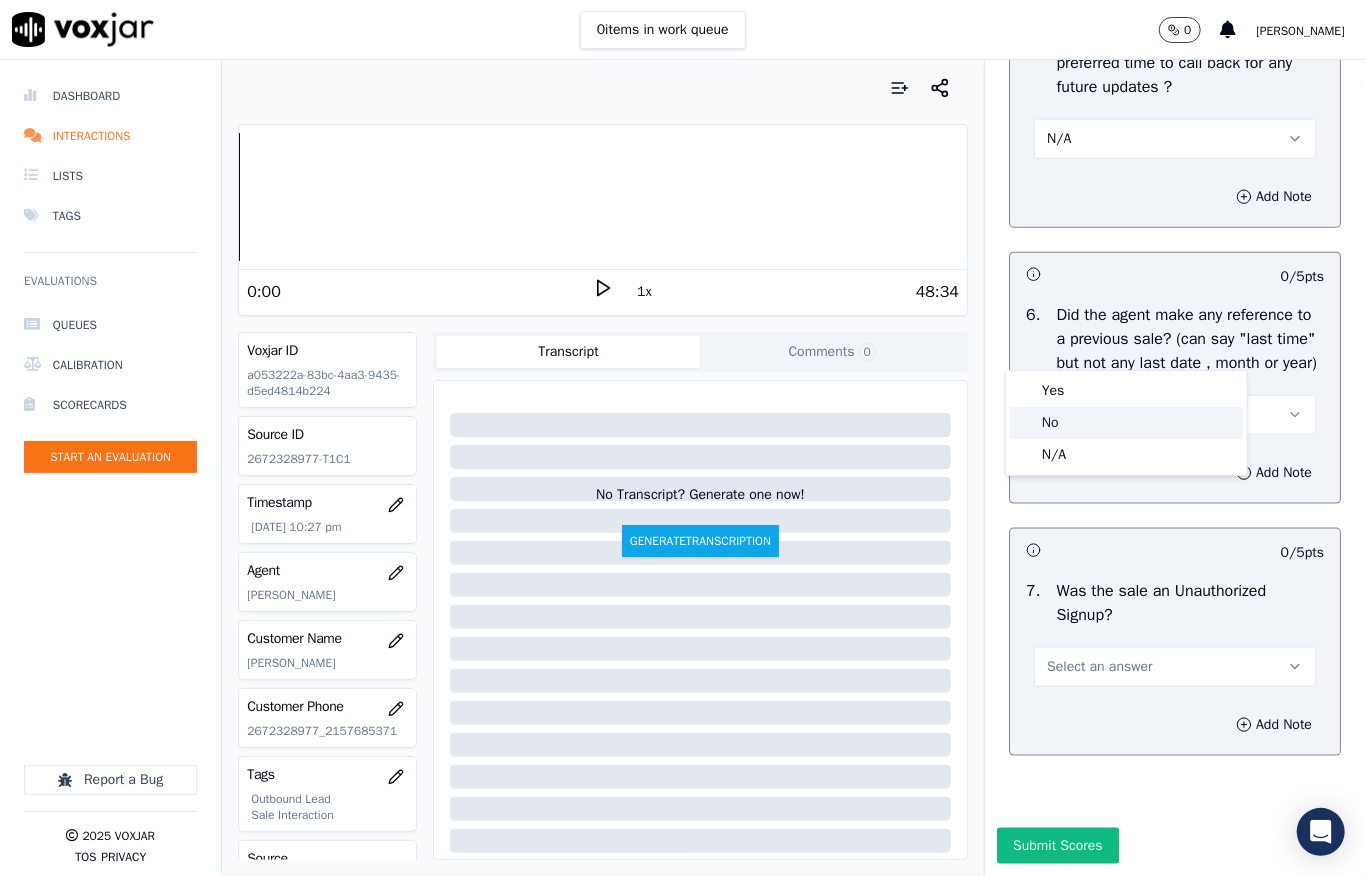 click on "No" 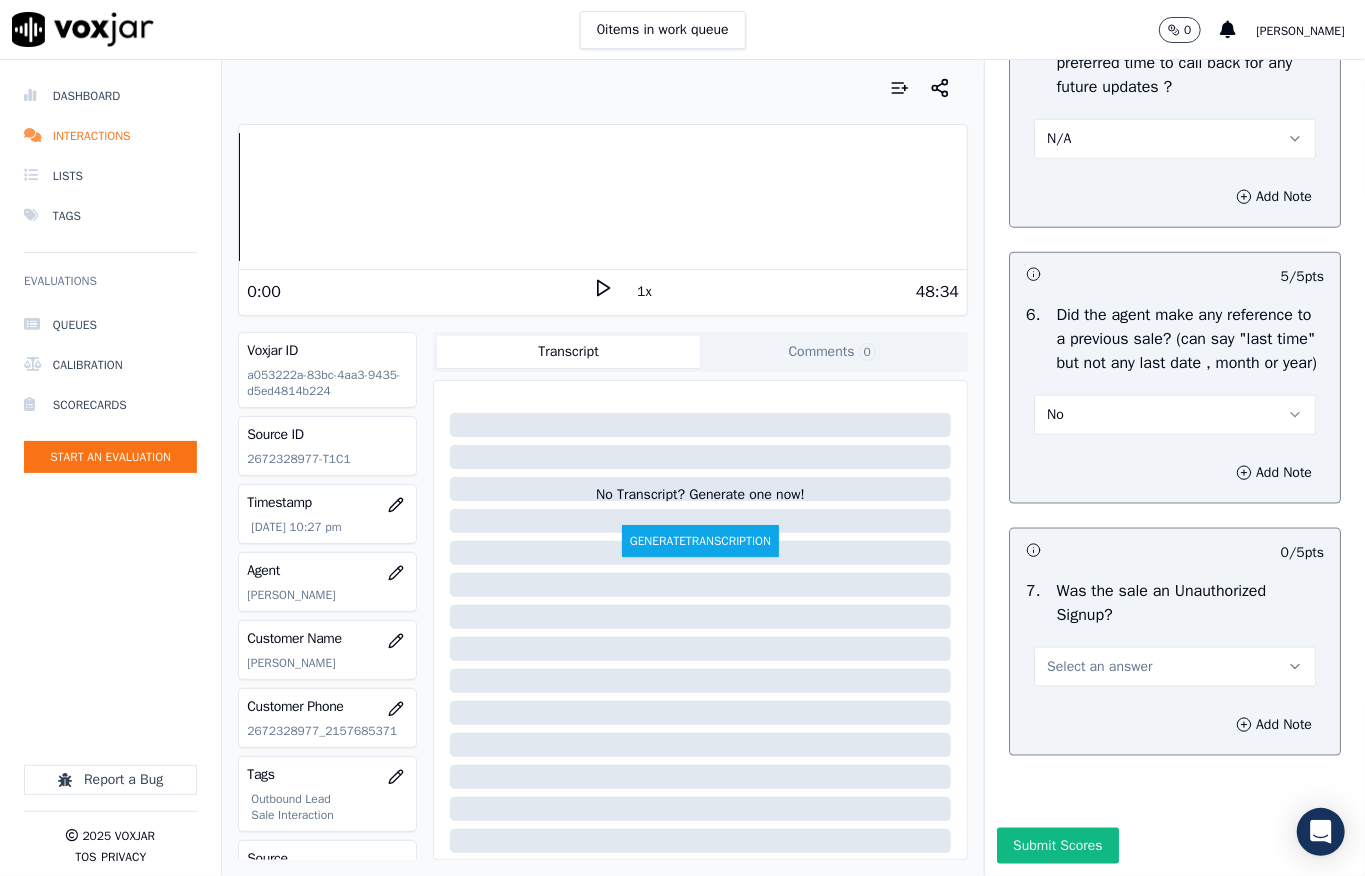 click on "Select an answer" at bounding box center (1099, 667) 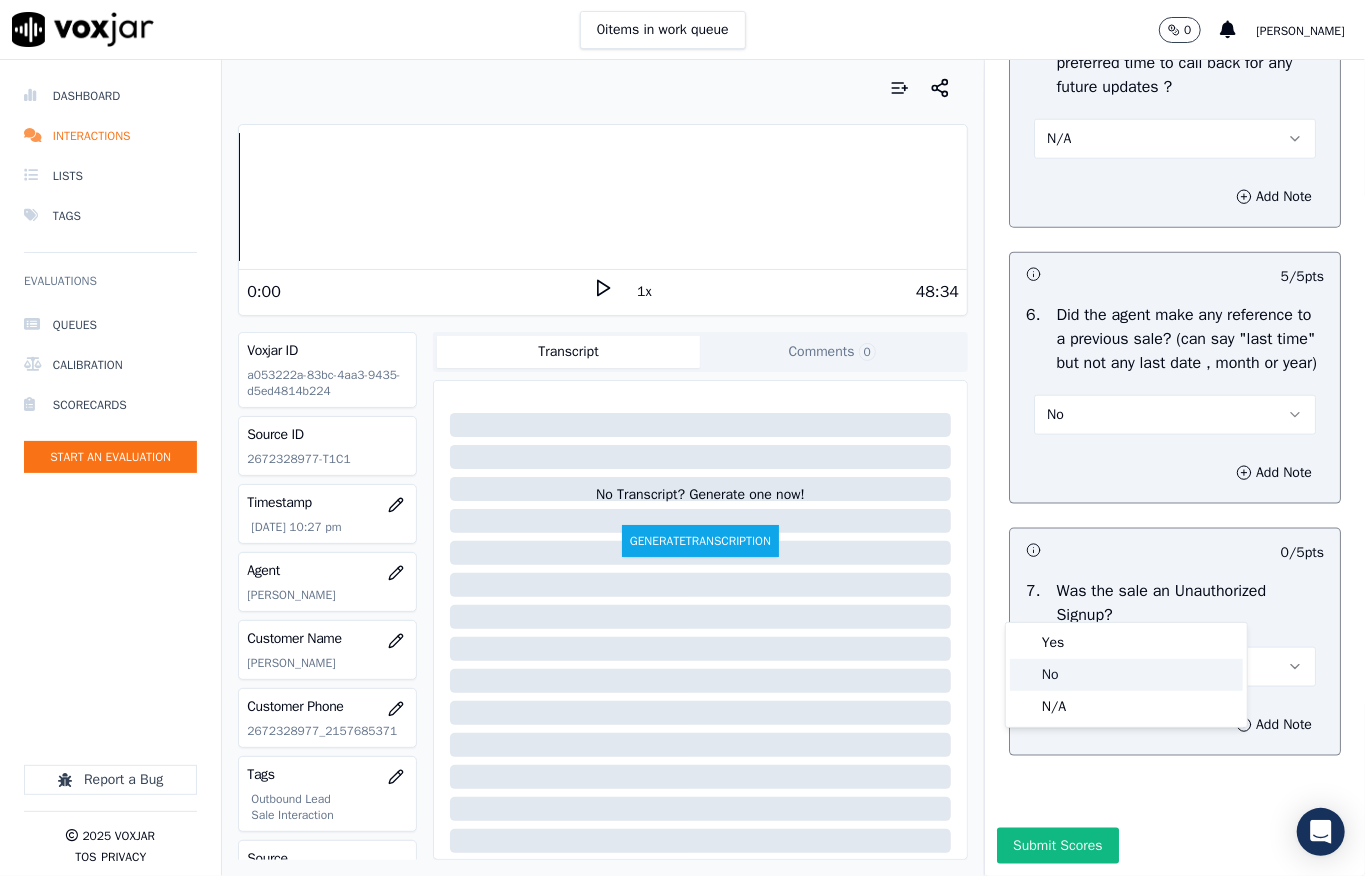 click on "No" 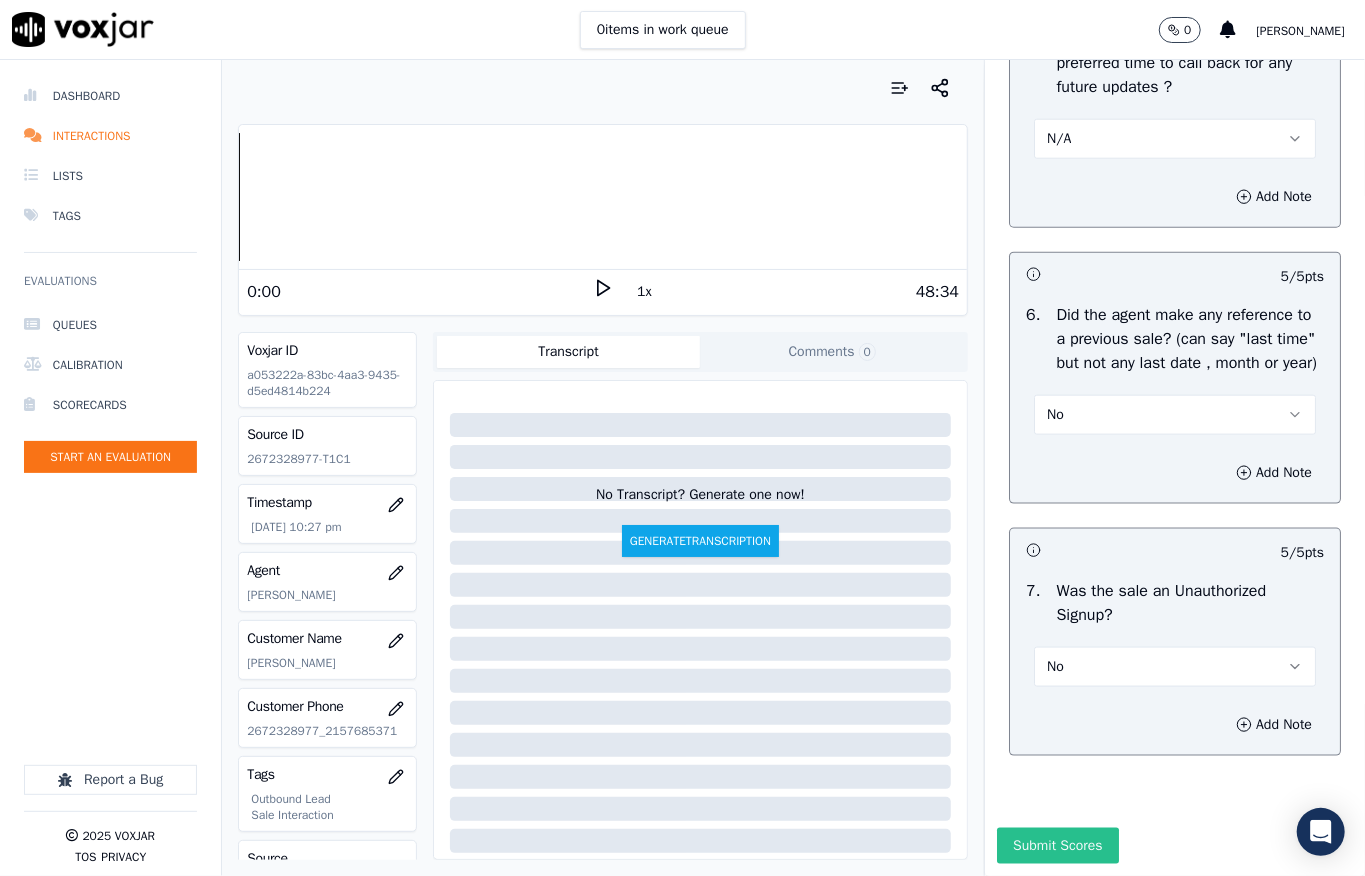 click on "Submit Scores" at bounding box center [1057, 846] 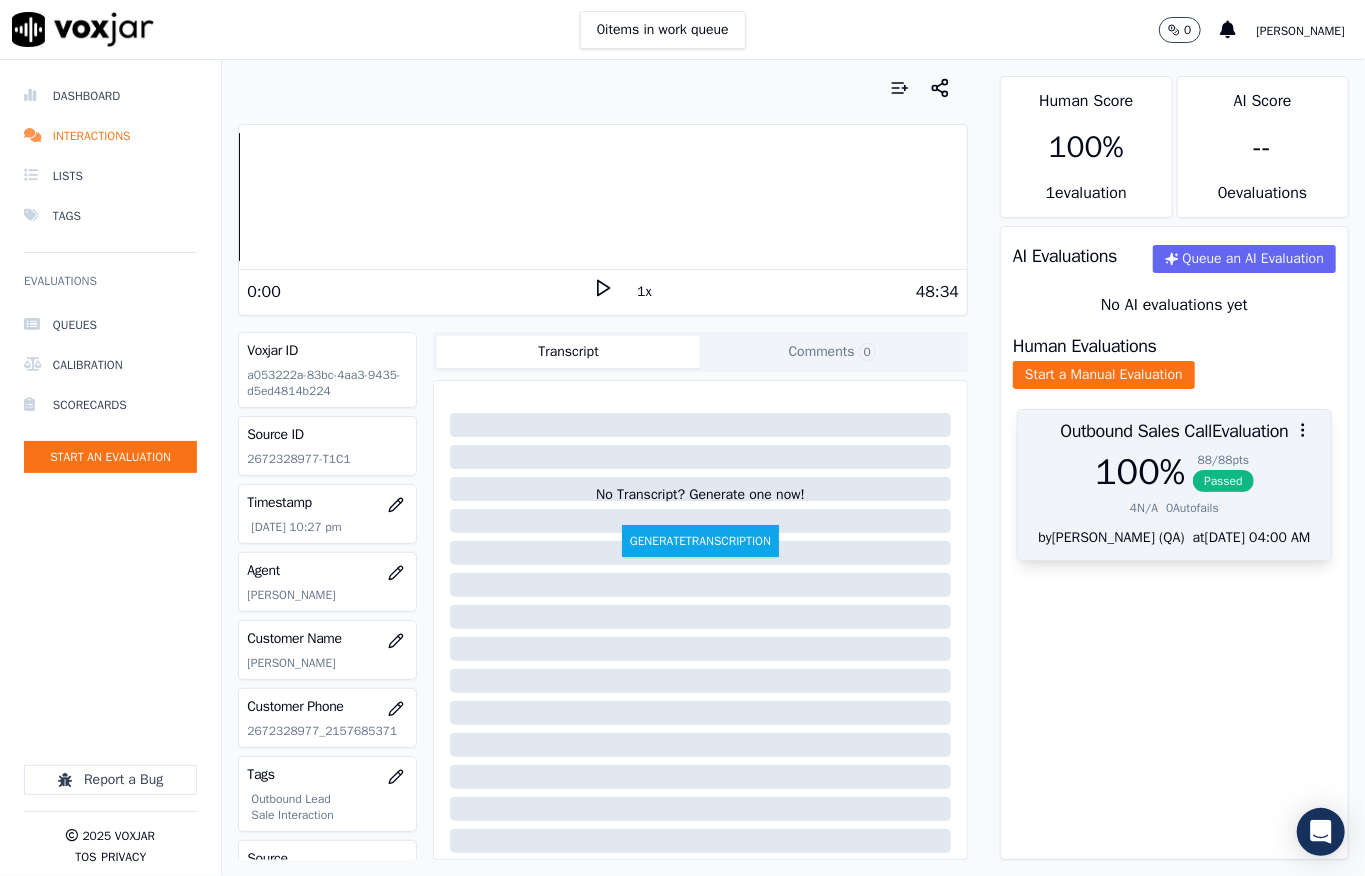 click on "4  N/A" at bounding box center [1144, 508] 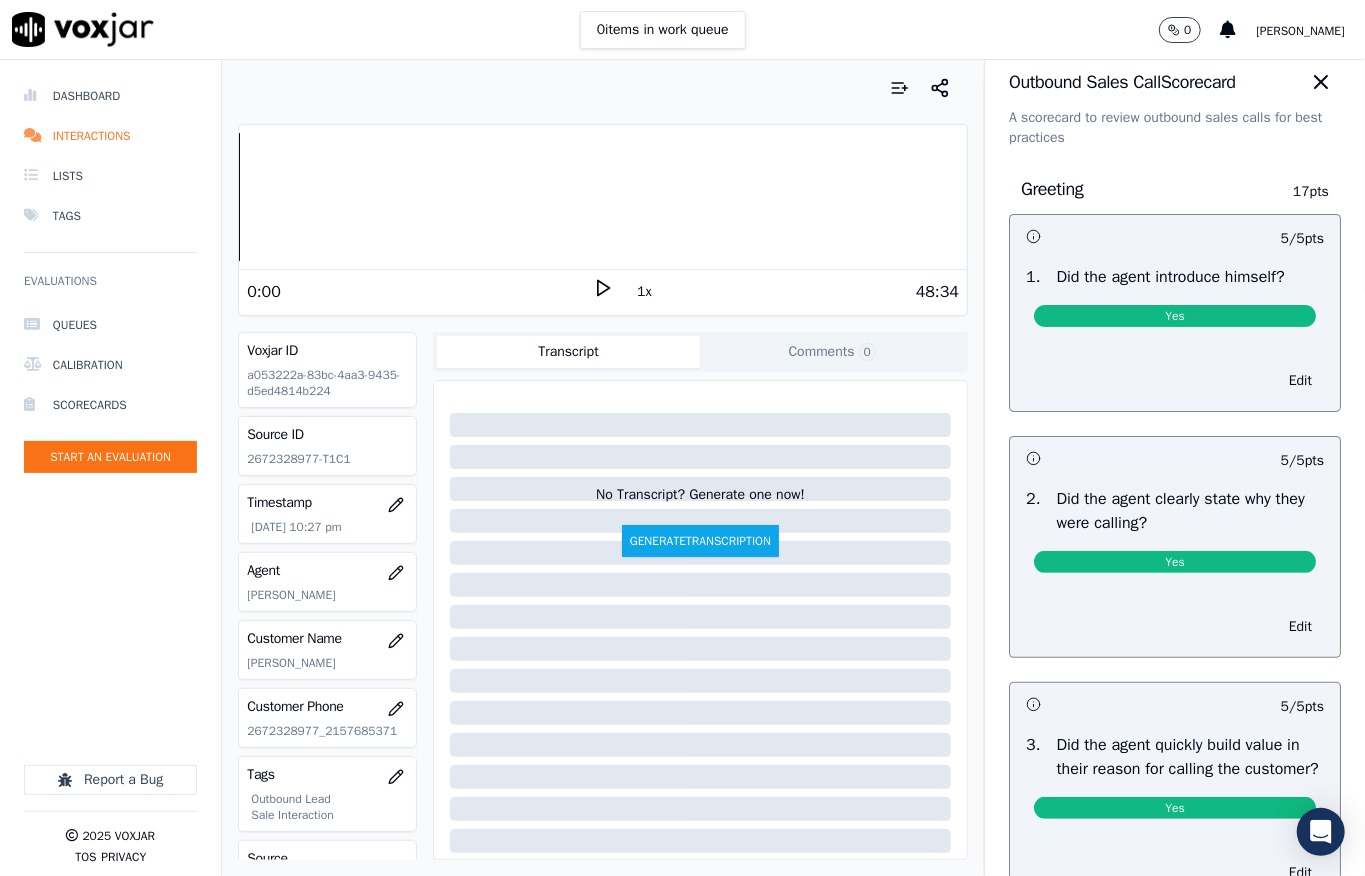 scroll, scrollTop: 0, scrollLeft: 0, axis: both 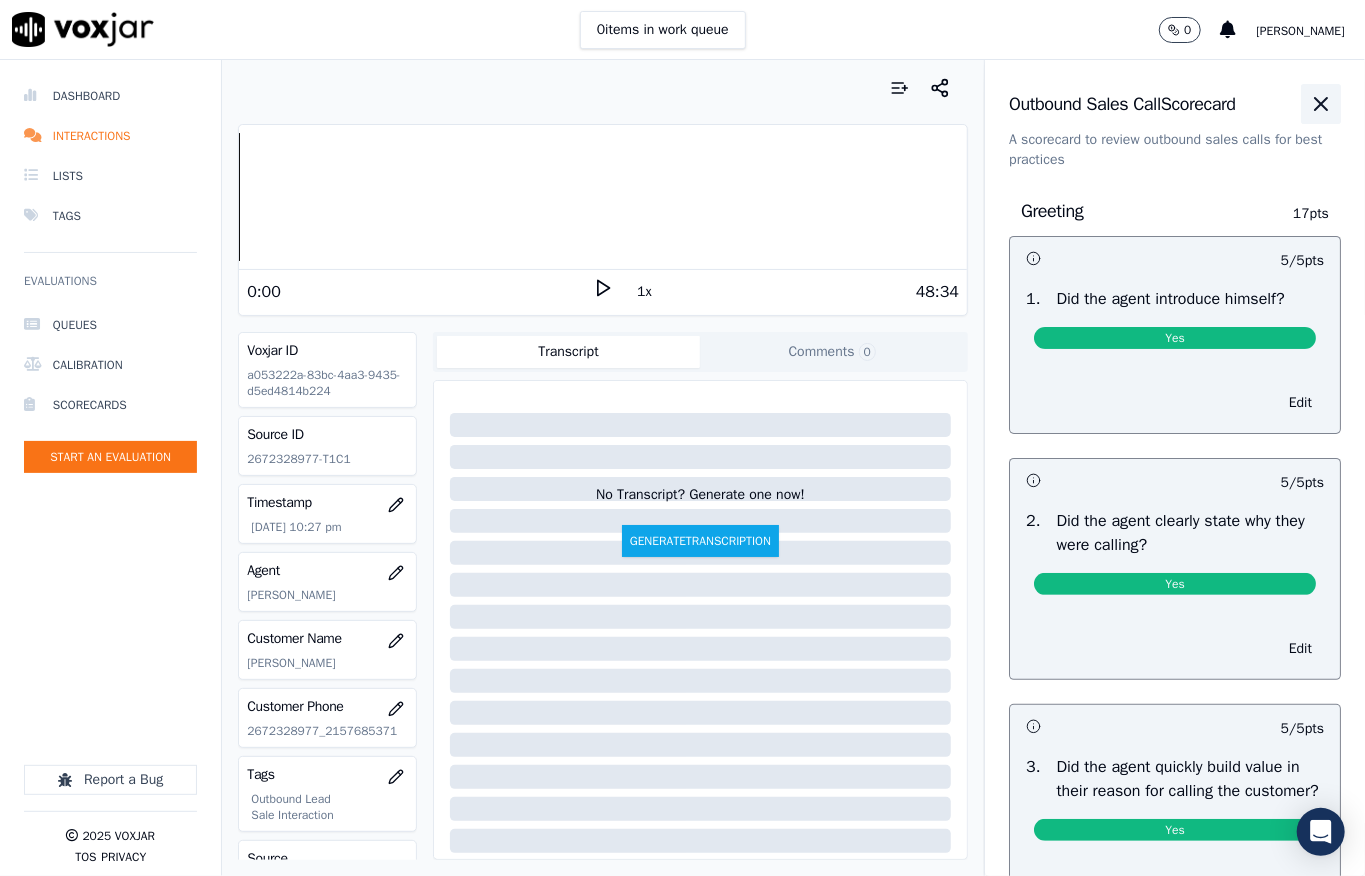 click 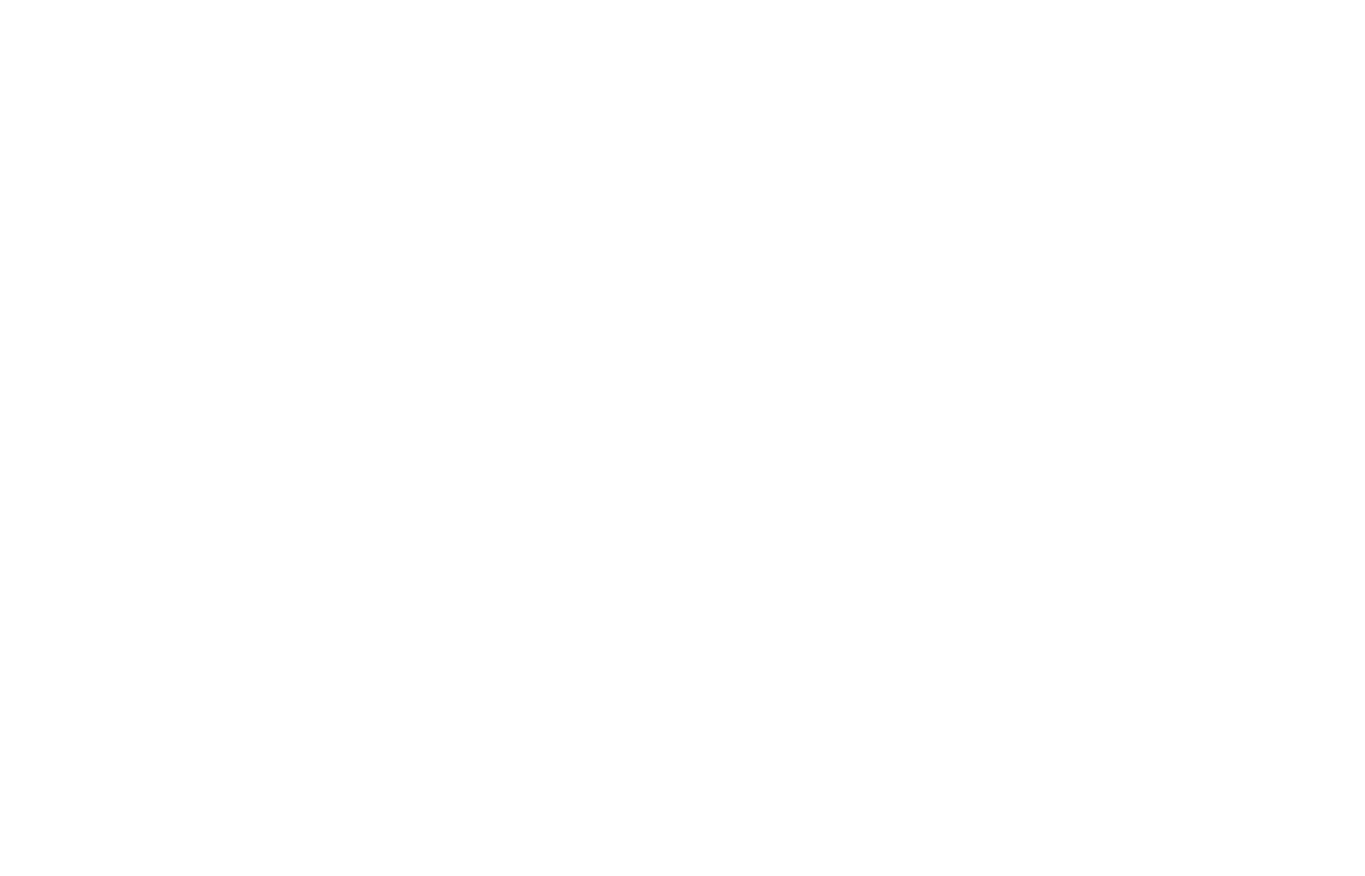 scroll, scrollTop: 0, scrollLeft: 0, axis: both 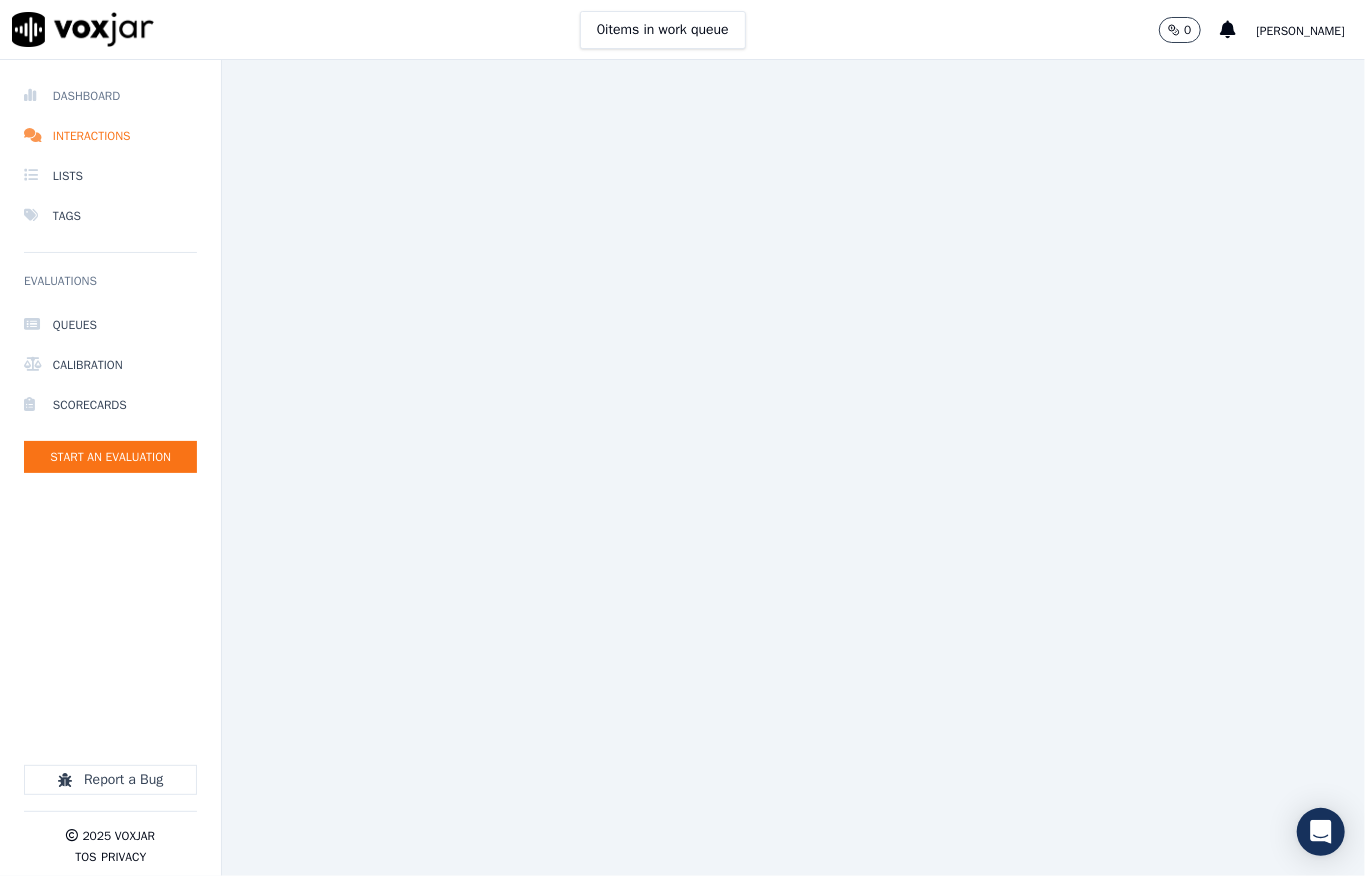 click on "Dashboard" at bounding box center [110, 96] 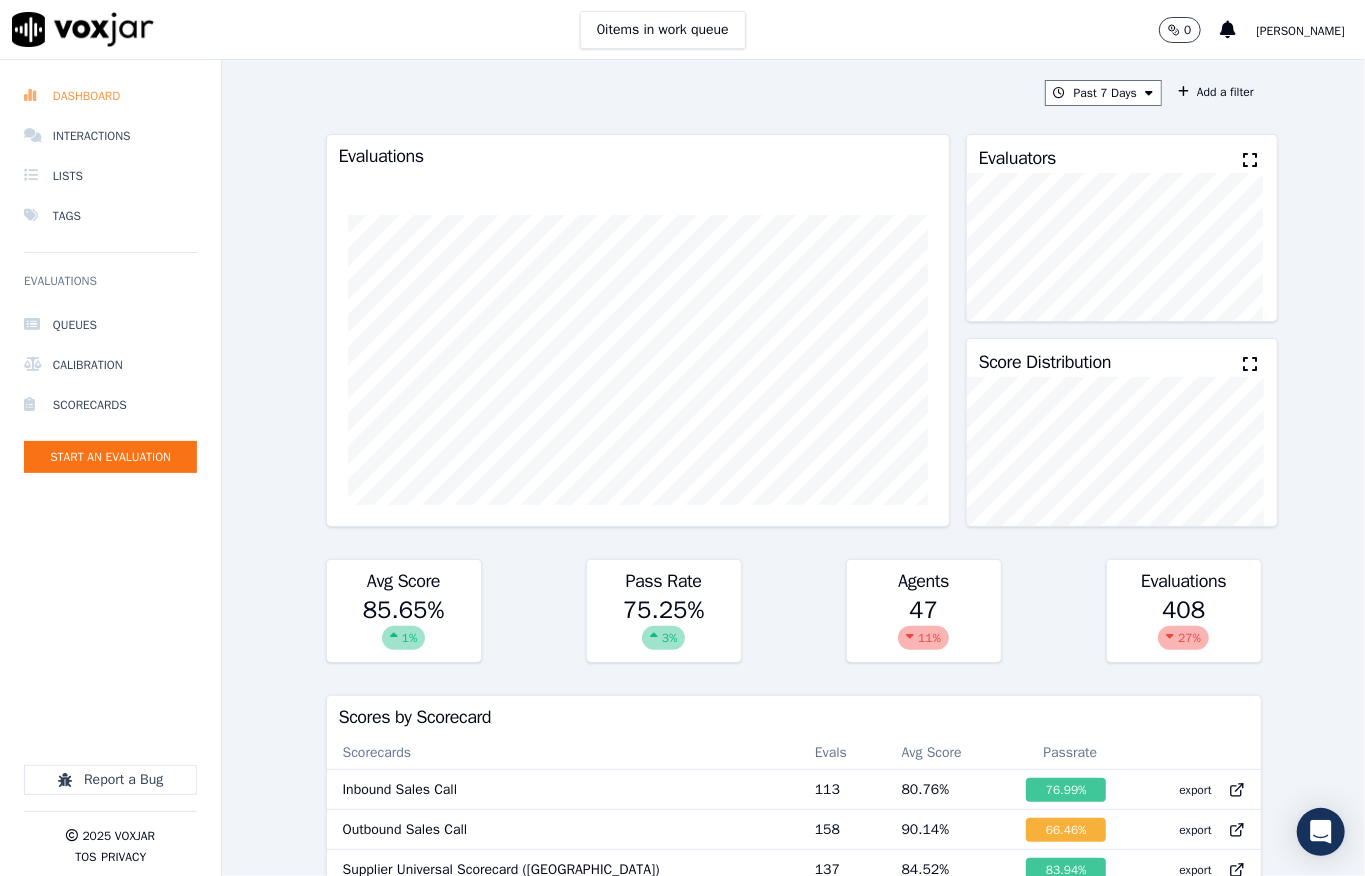 click on "Dashboard" at bounding box center (110, 96) 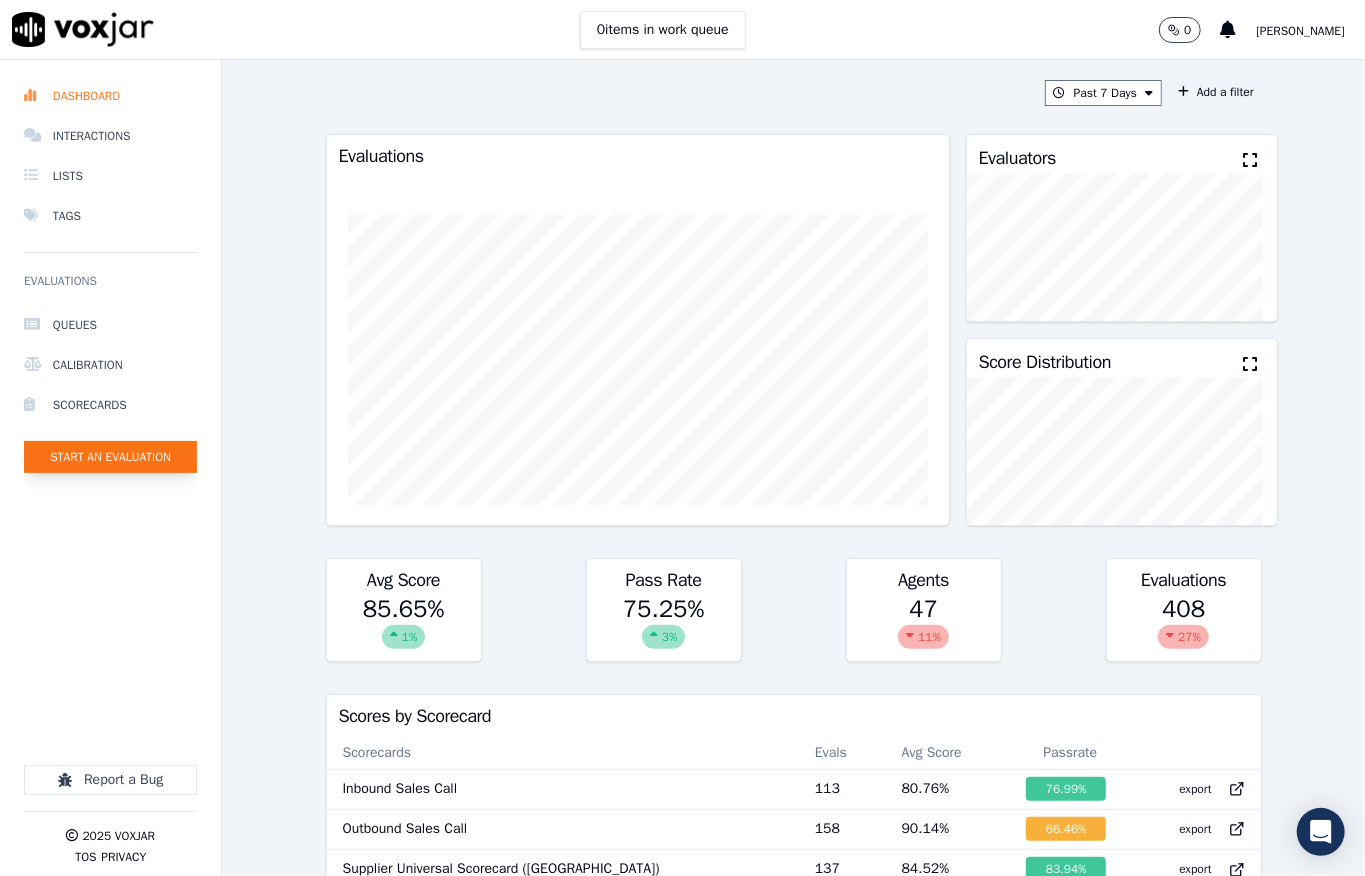 click on "Start an Evaluation" 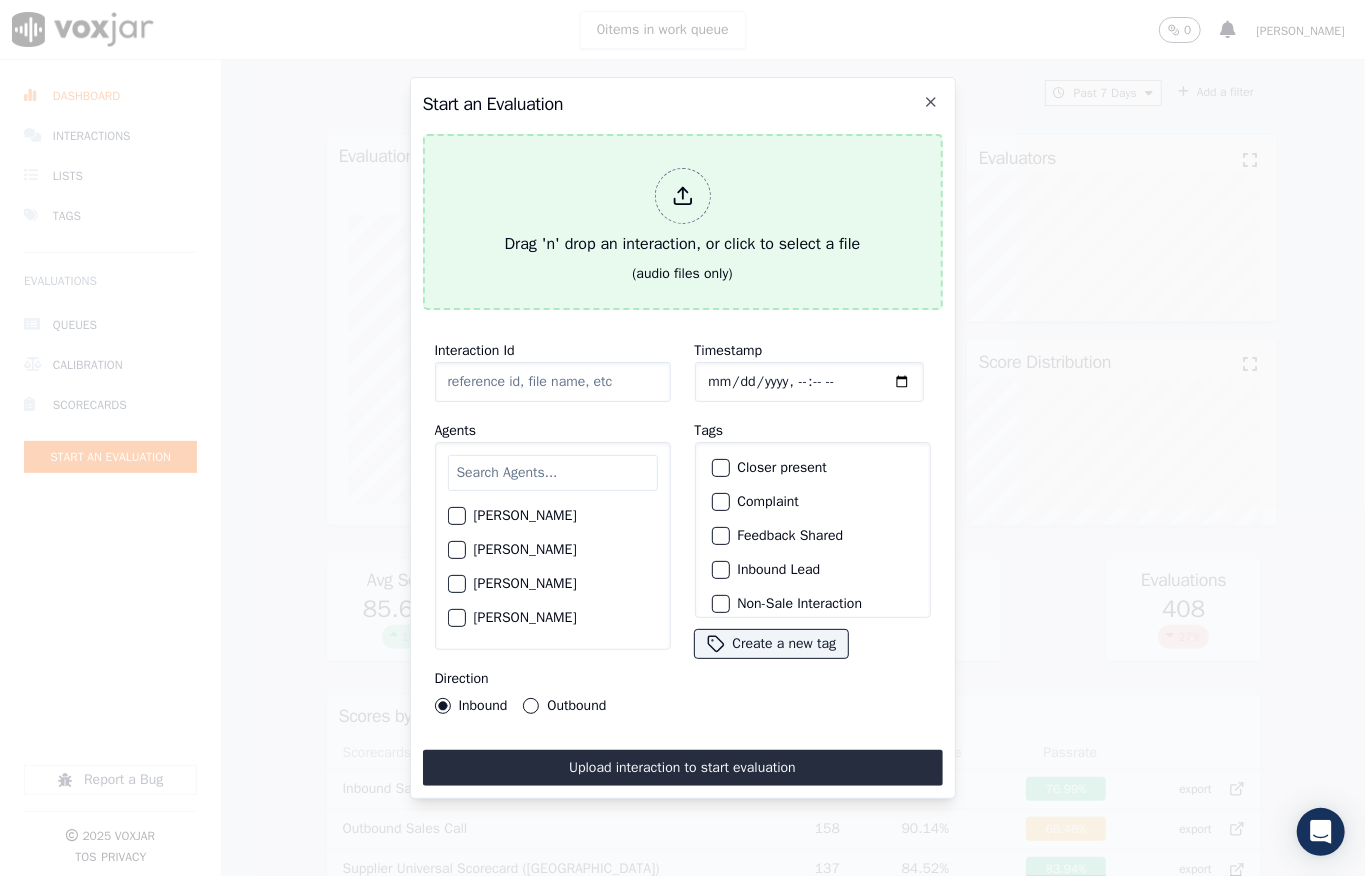 click at bounding box center (683, 196) 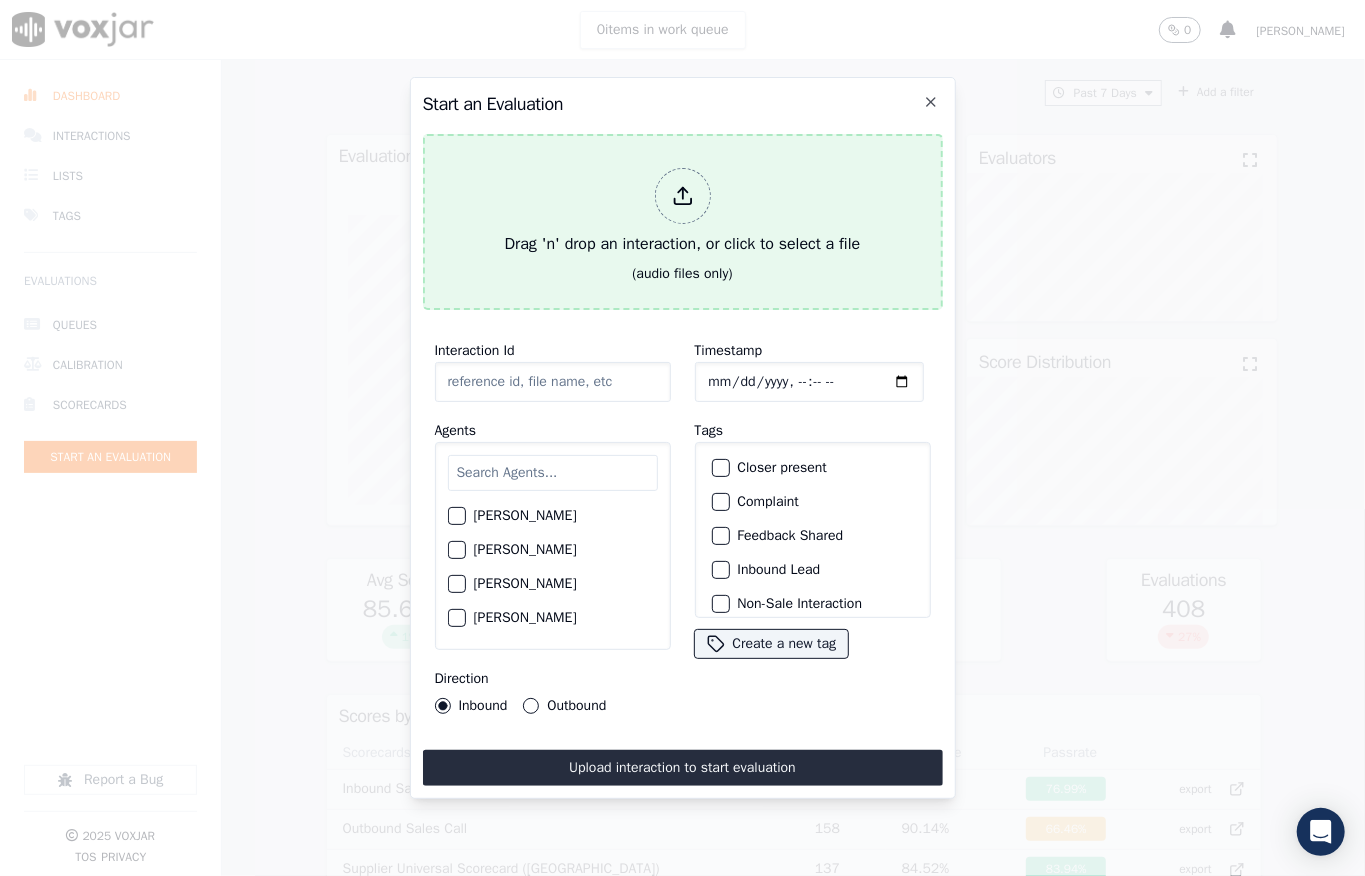 type on "20250708-120443_2167980803-all.mp3" 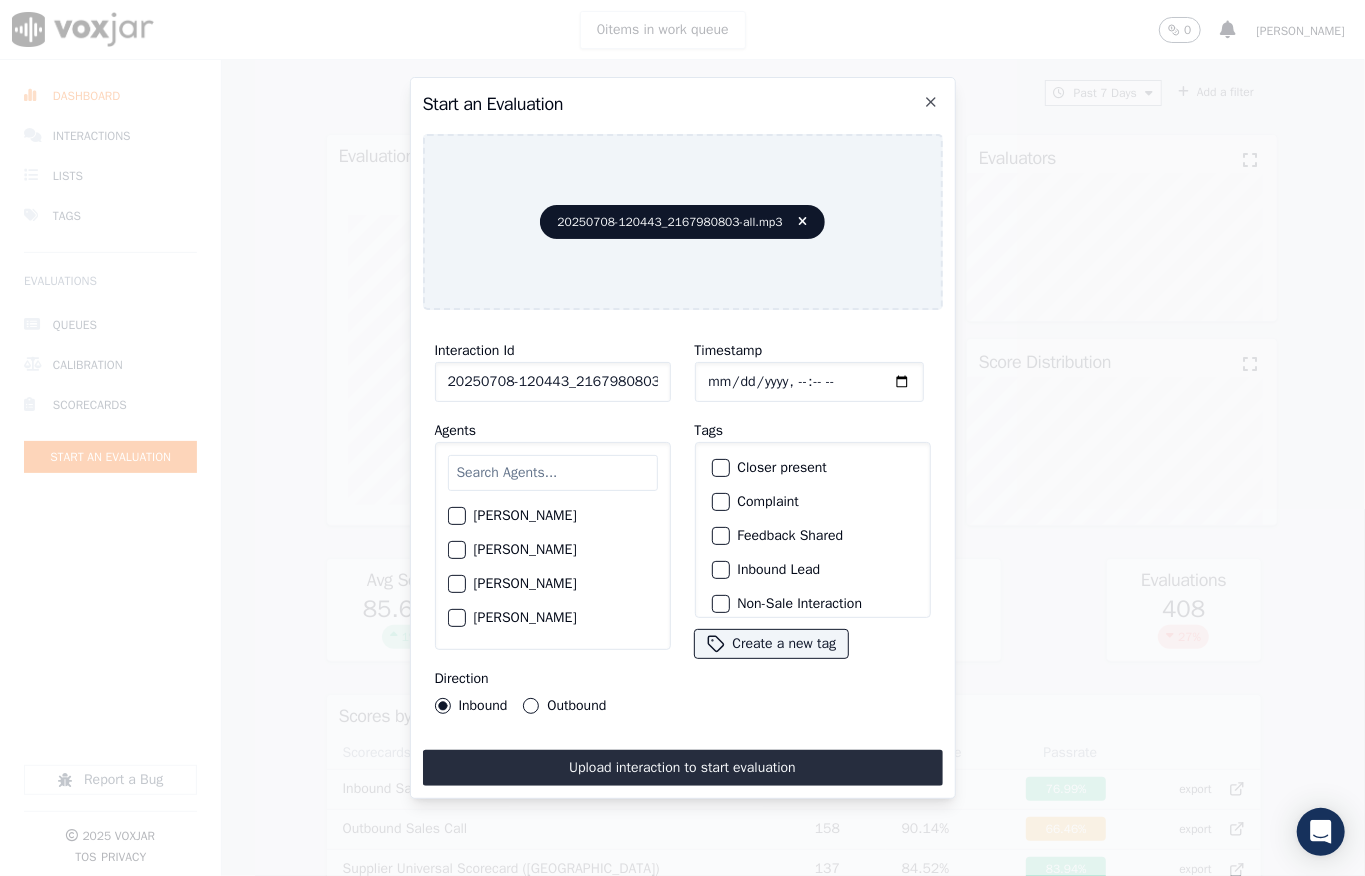 click on "Timestamp" 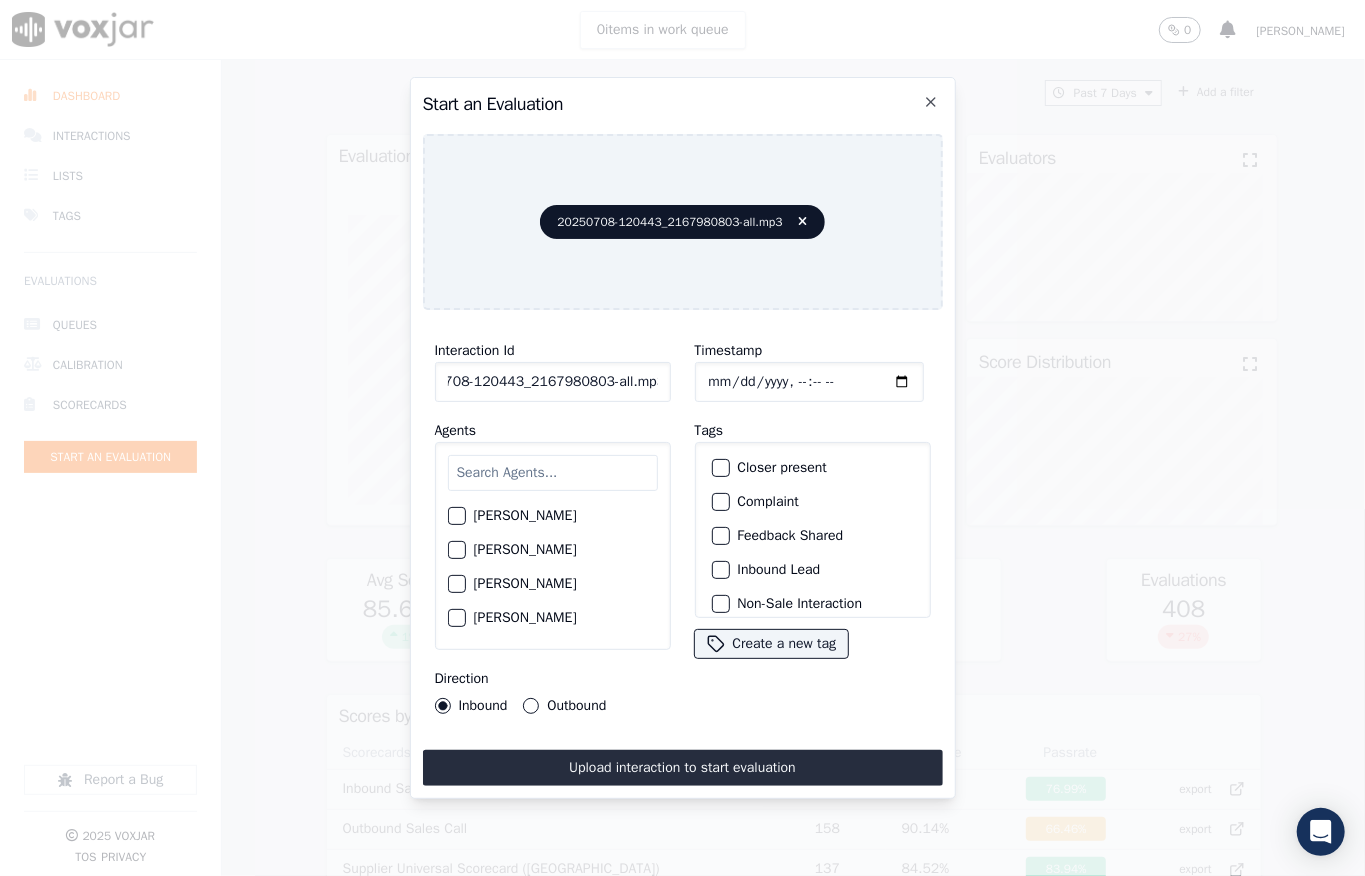 drag, startPoint x: 642, startPoint y: 365, endPoint x: 656, endPoint y: 382, distance: 22.022715 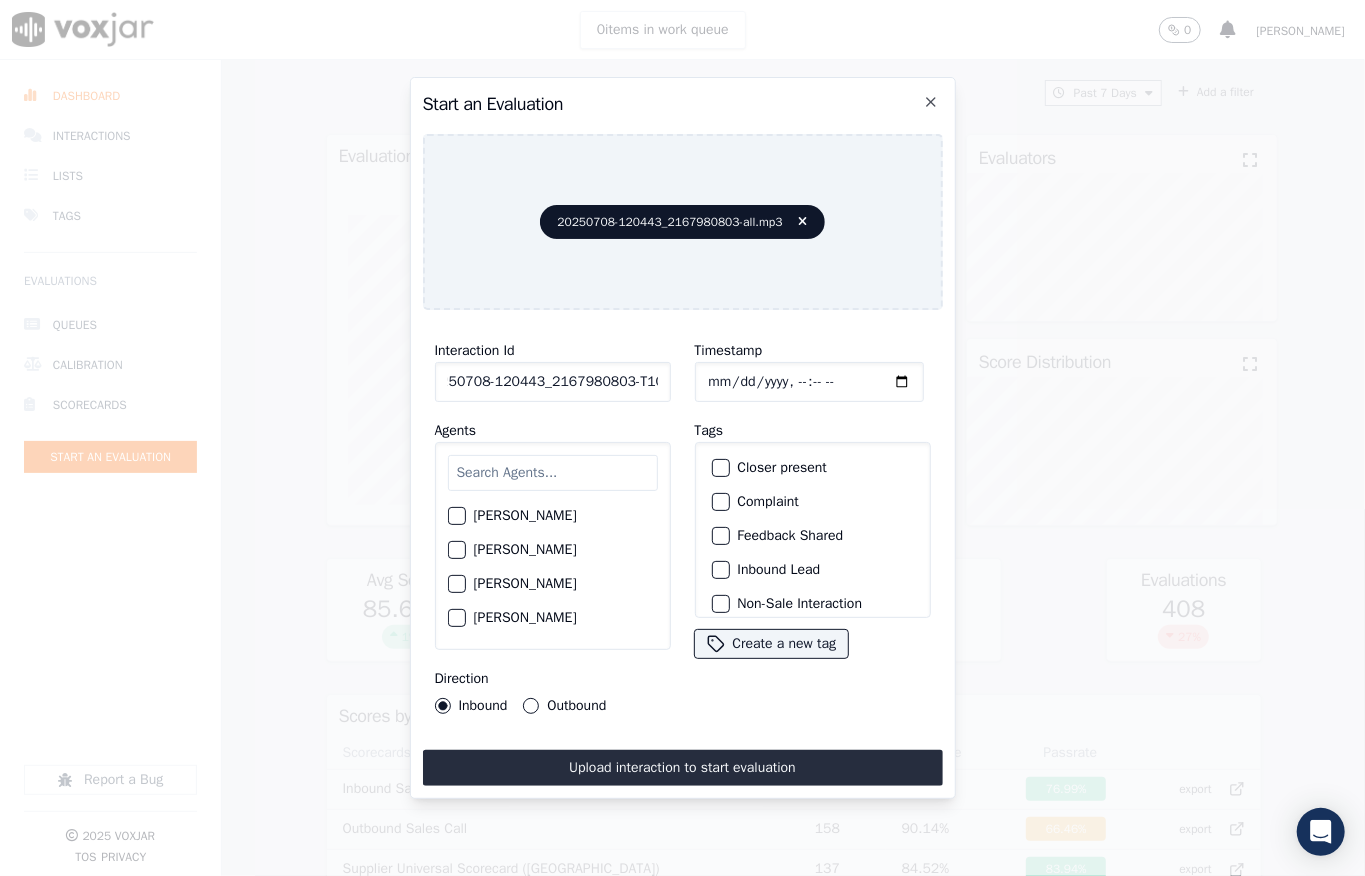 scroll, scrollTop: 0, scrollLeft: 32, axis: horizontal 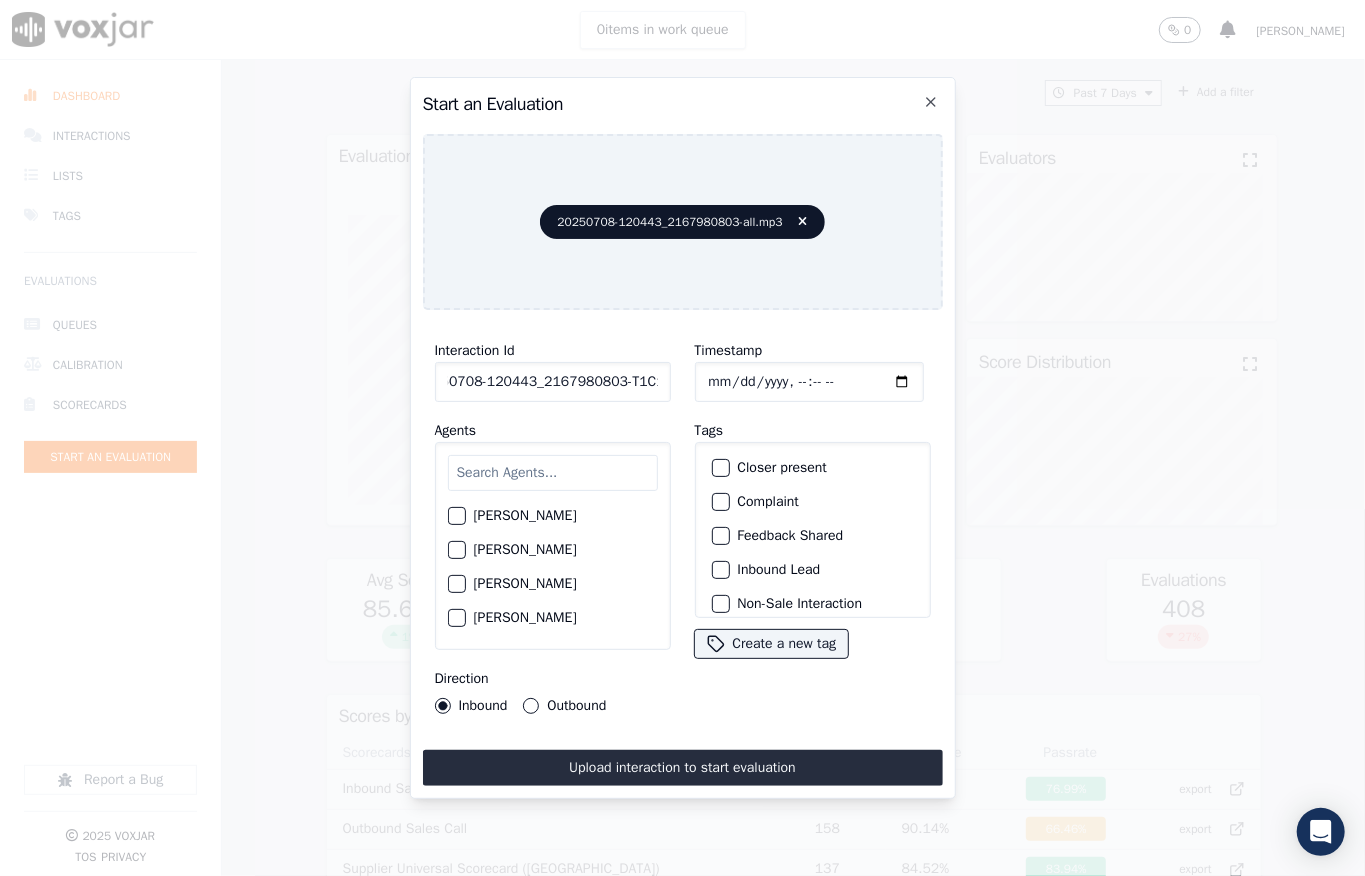 type on "20250708-120443_2167980803-T1C1" 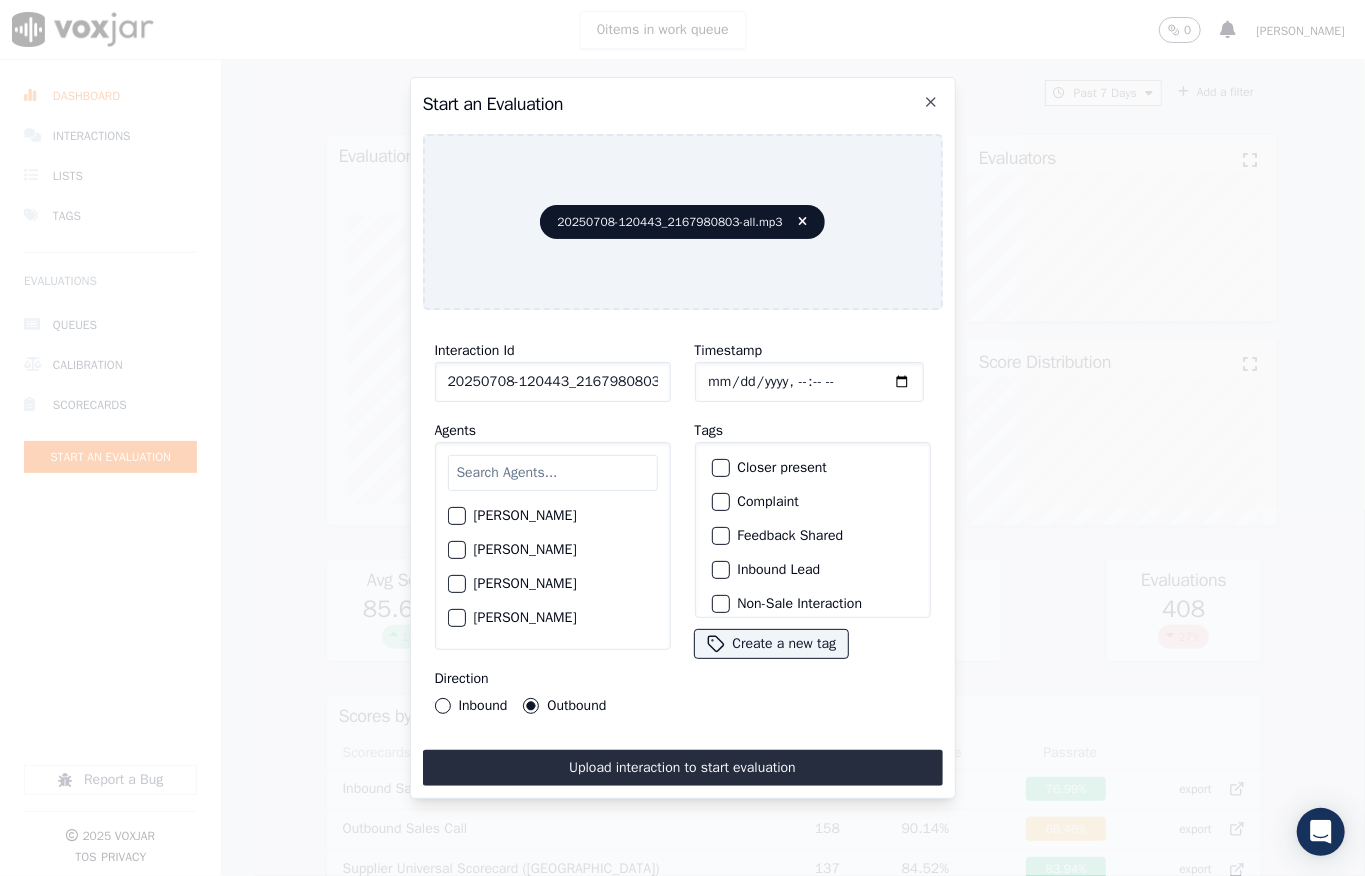 scroll, scrollTop: 98, scrollLeft: 0, axis: vertical 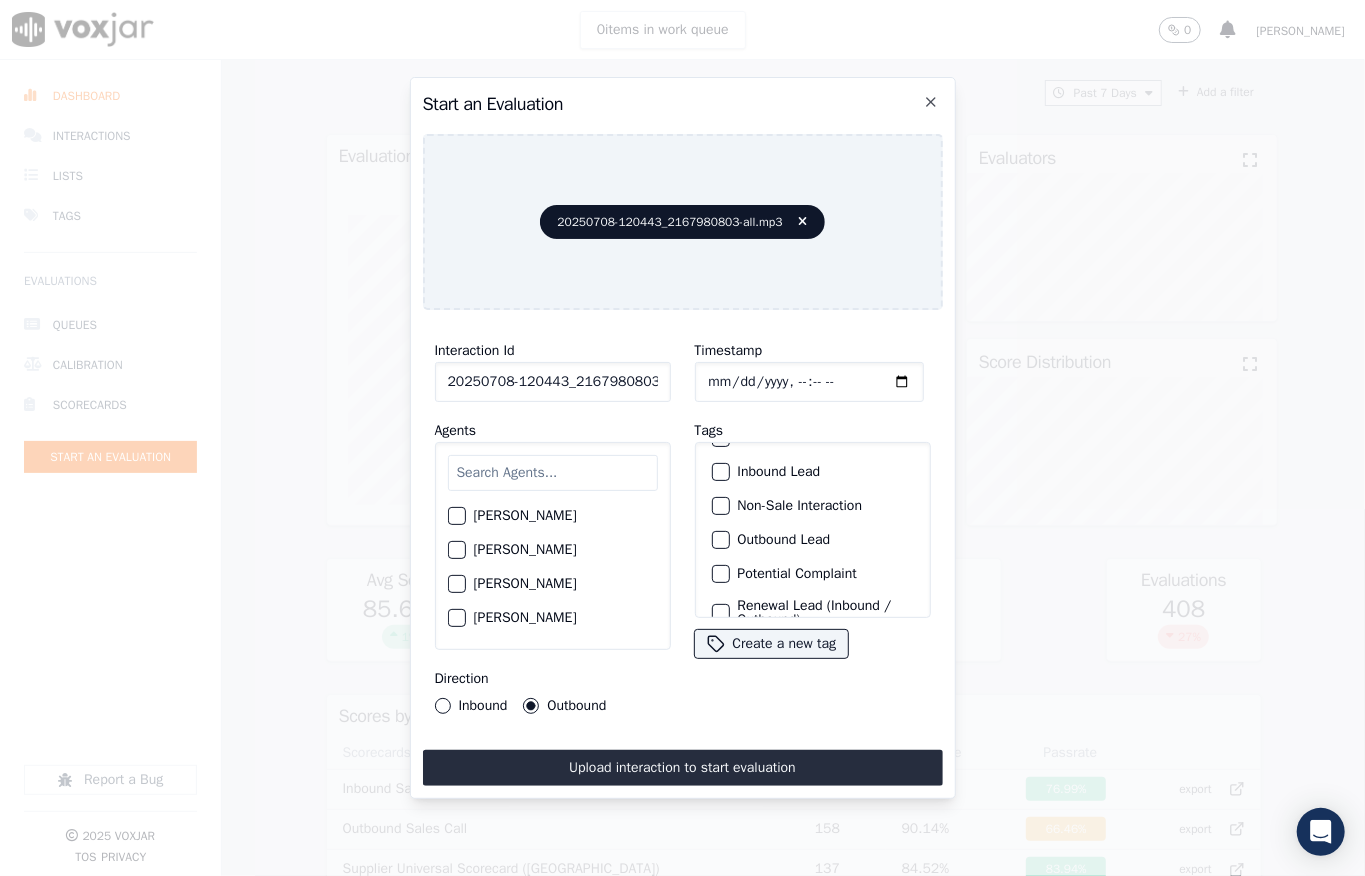 click on "Non-Sale Interaction" at bounding box center (721, 506) 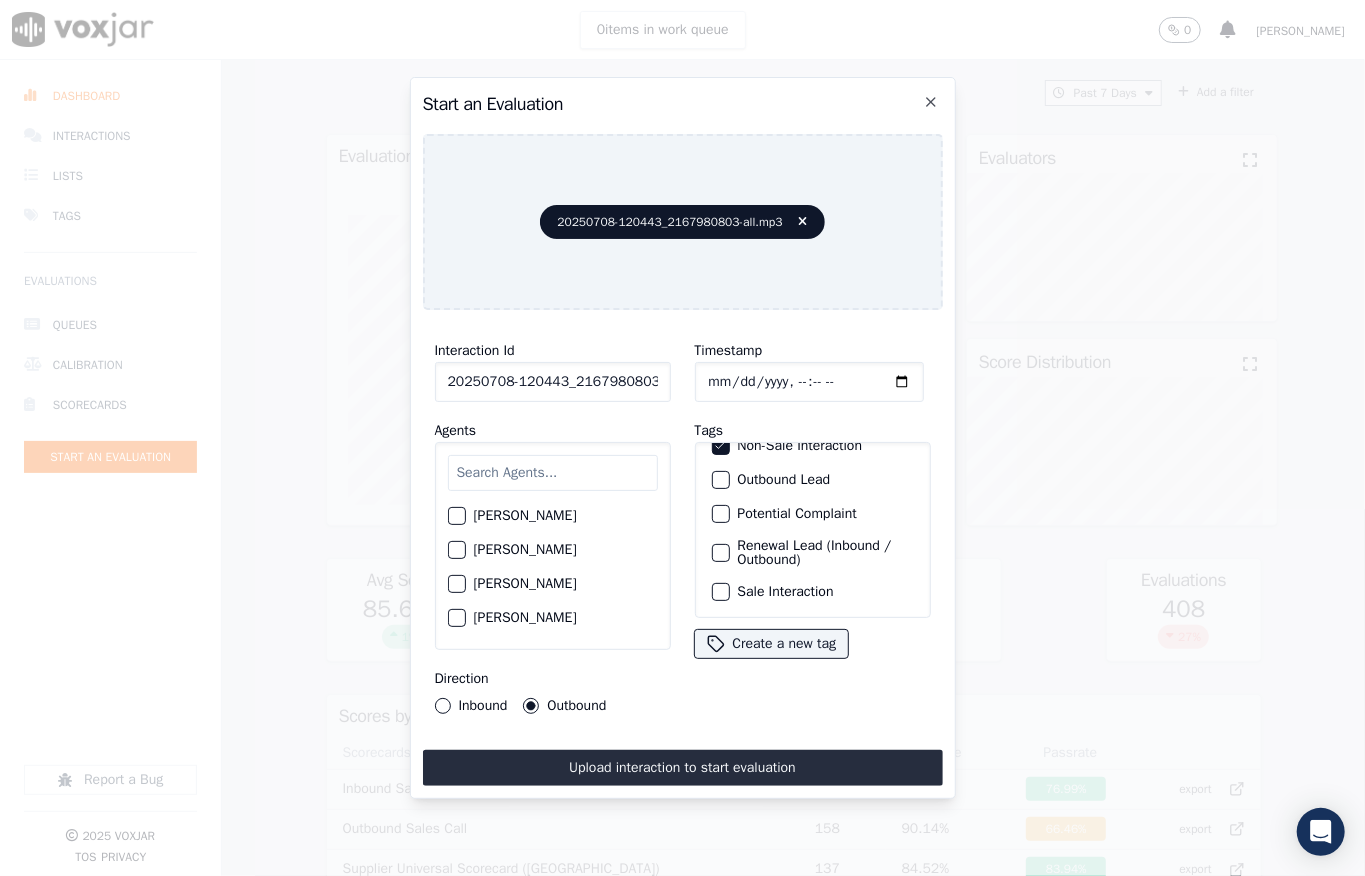 scroll, scrollTop: 200, scrollLeft: 0, axis: vertical 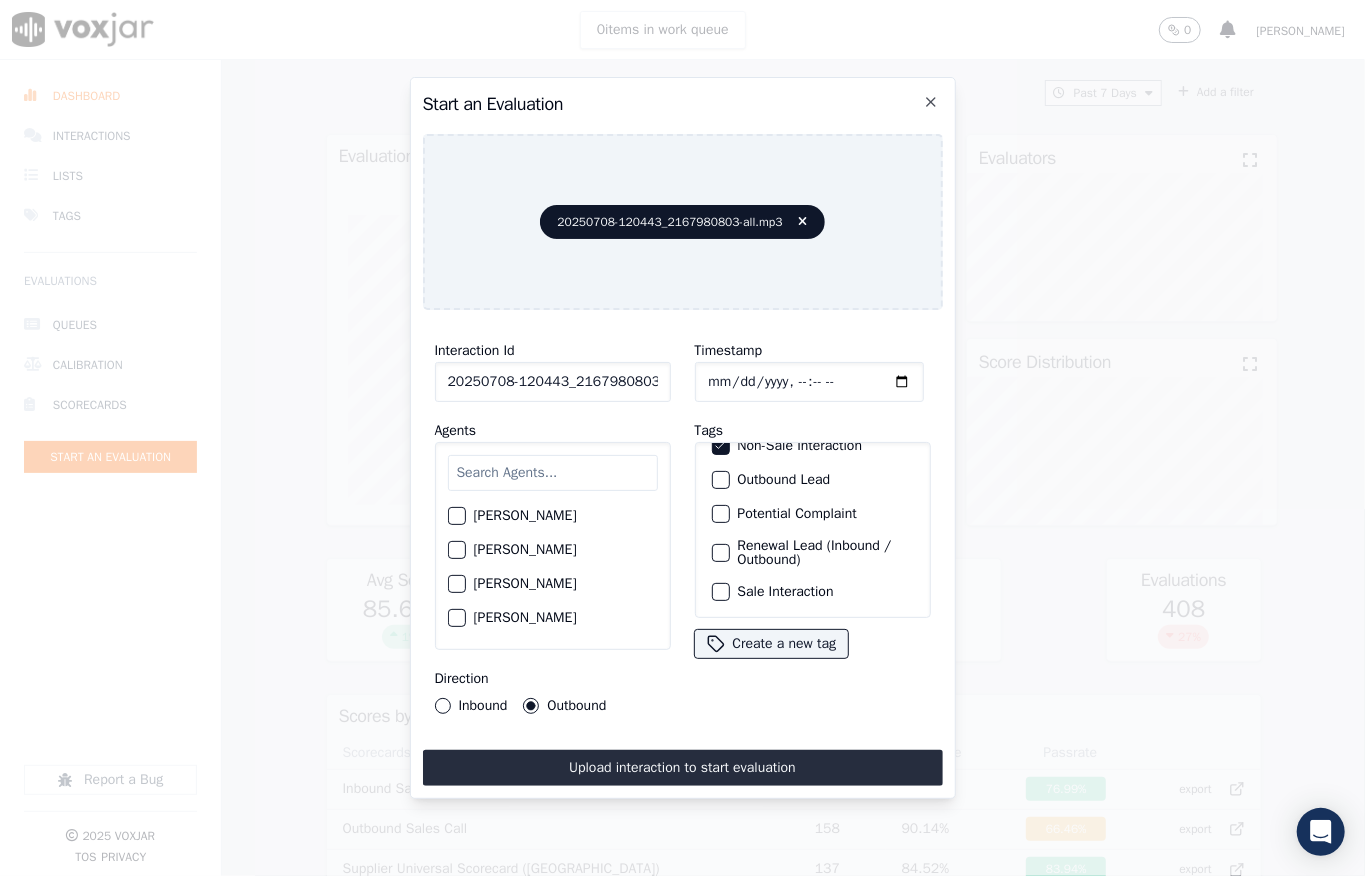 click at bounding box center (720, 553) 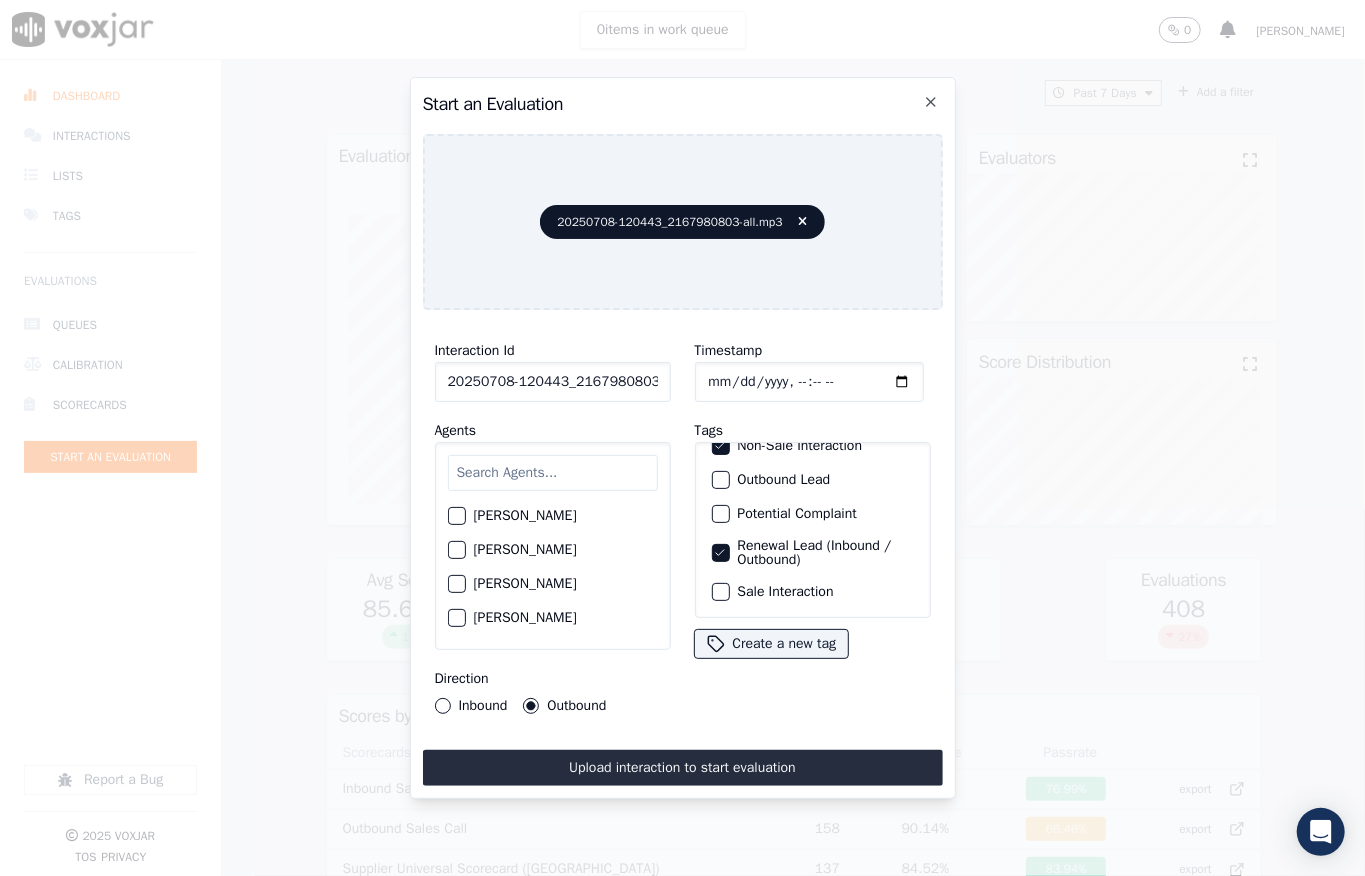 click at bounding box center [553, 473] 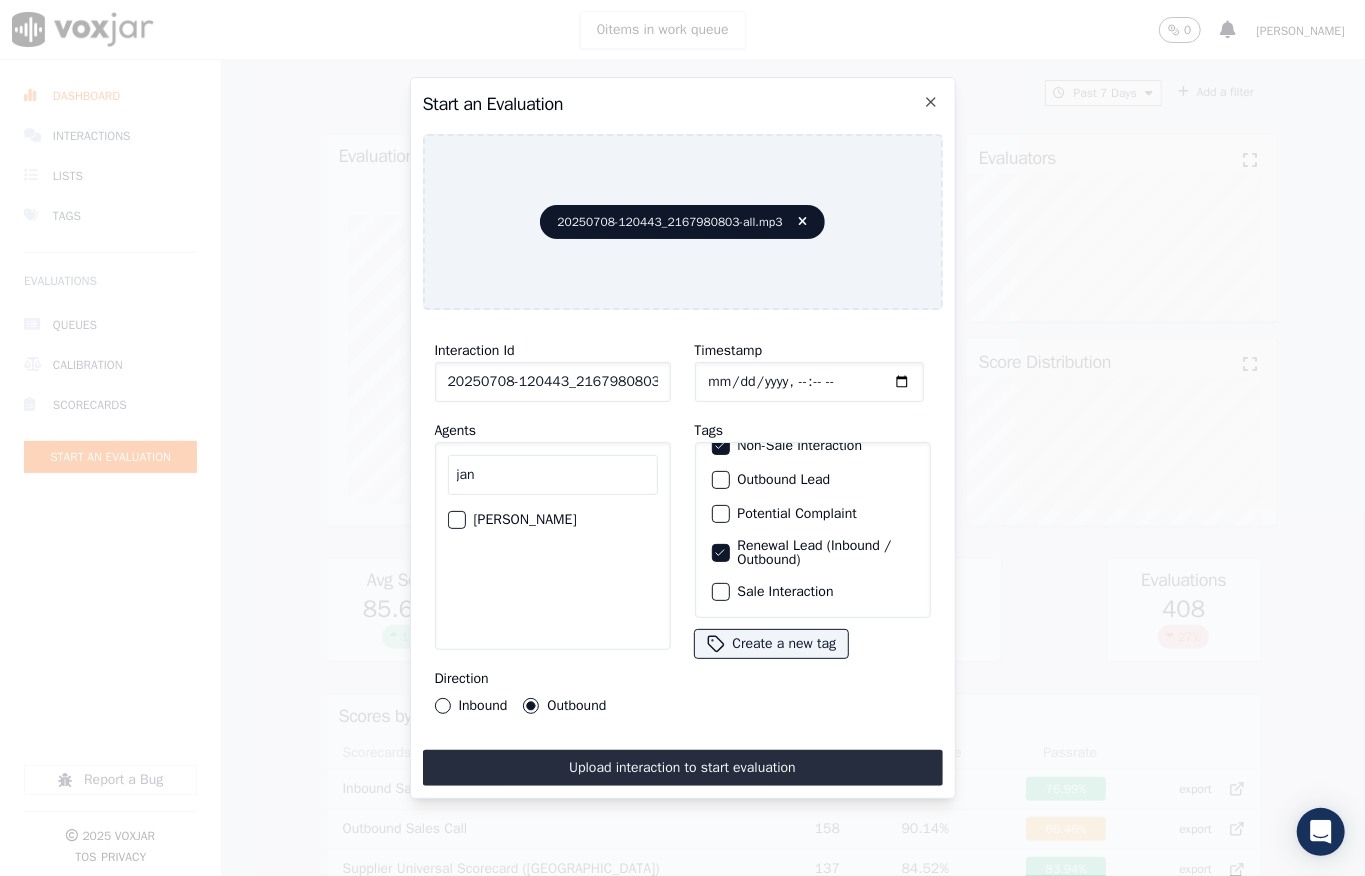 type on "jan" 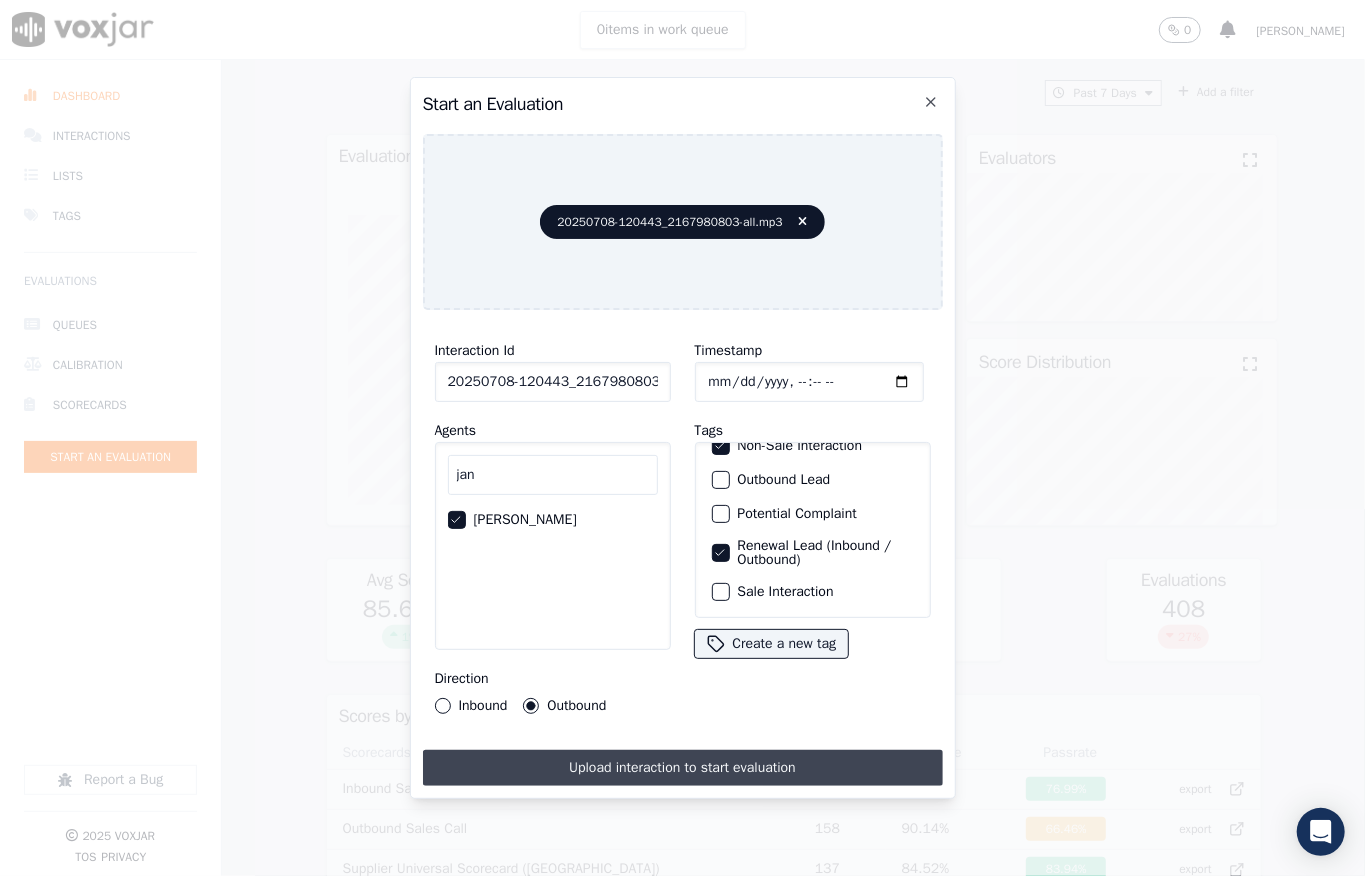 click on "Upload interaction to start evaluation" at bounding box center (683, 768) 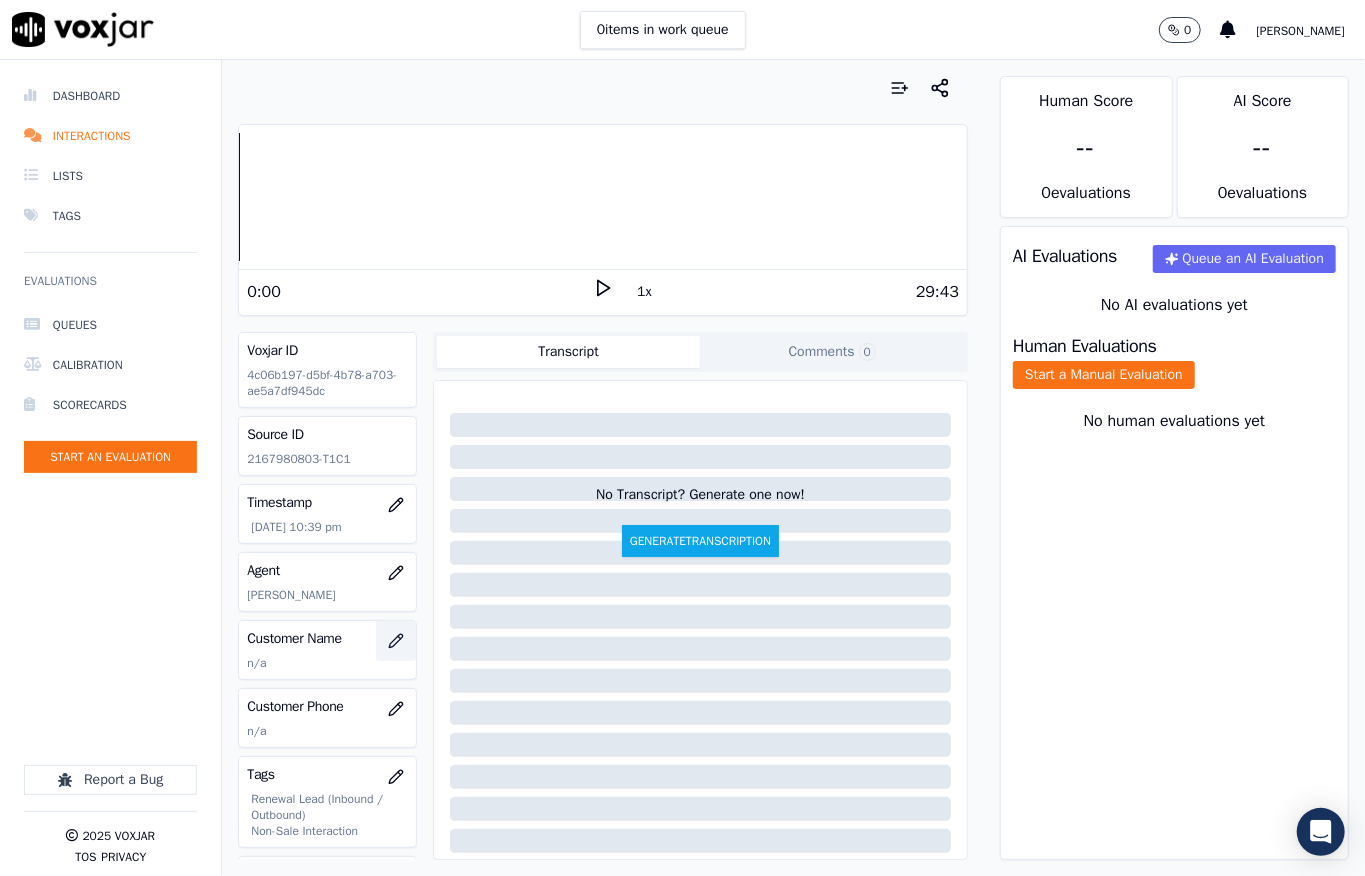 click at bounding box center [396, 641] 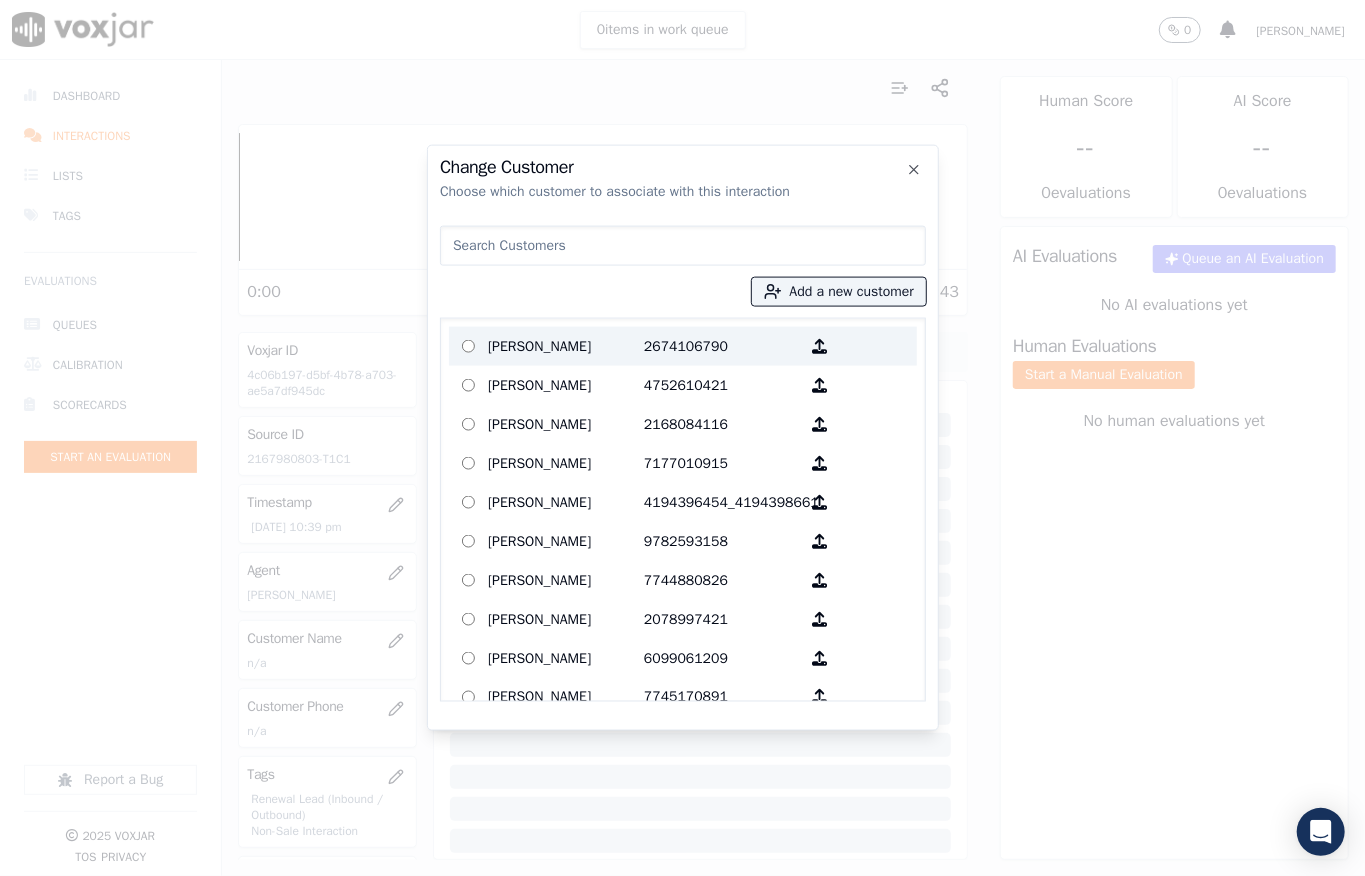 type on "Che A Johnson" 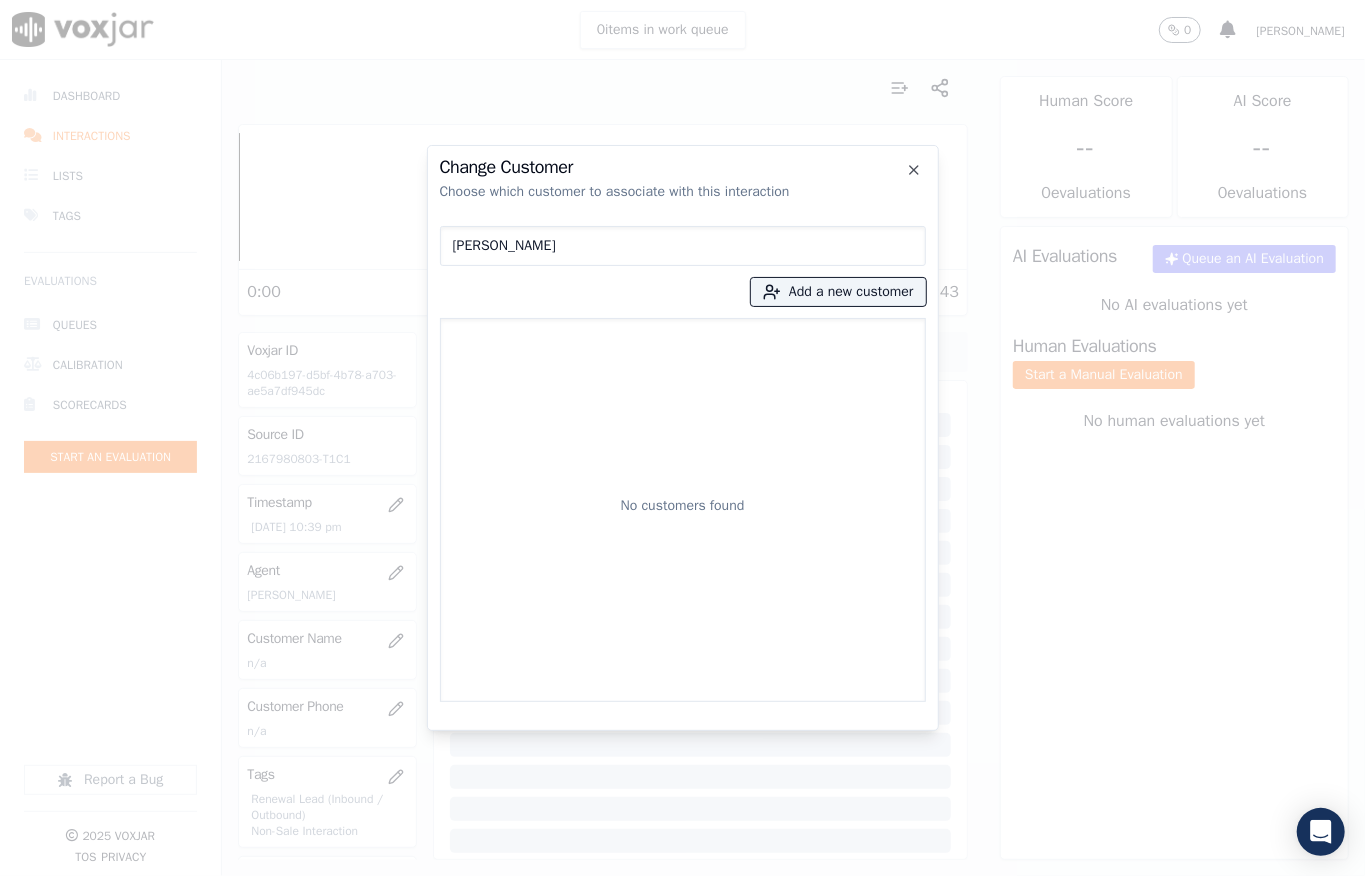 drag, startPoint x: 565, startPoint y: 246, endPoint x: 322, endPoint y: 242, distance: 243.03291 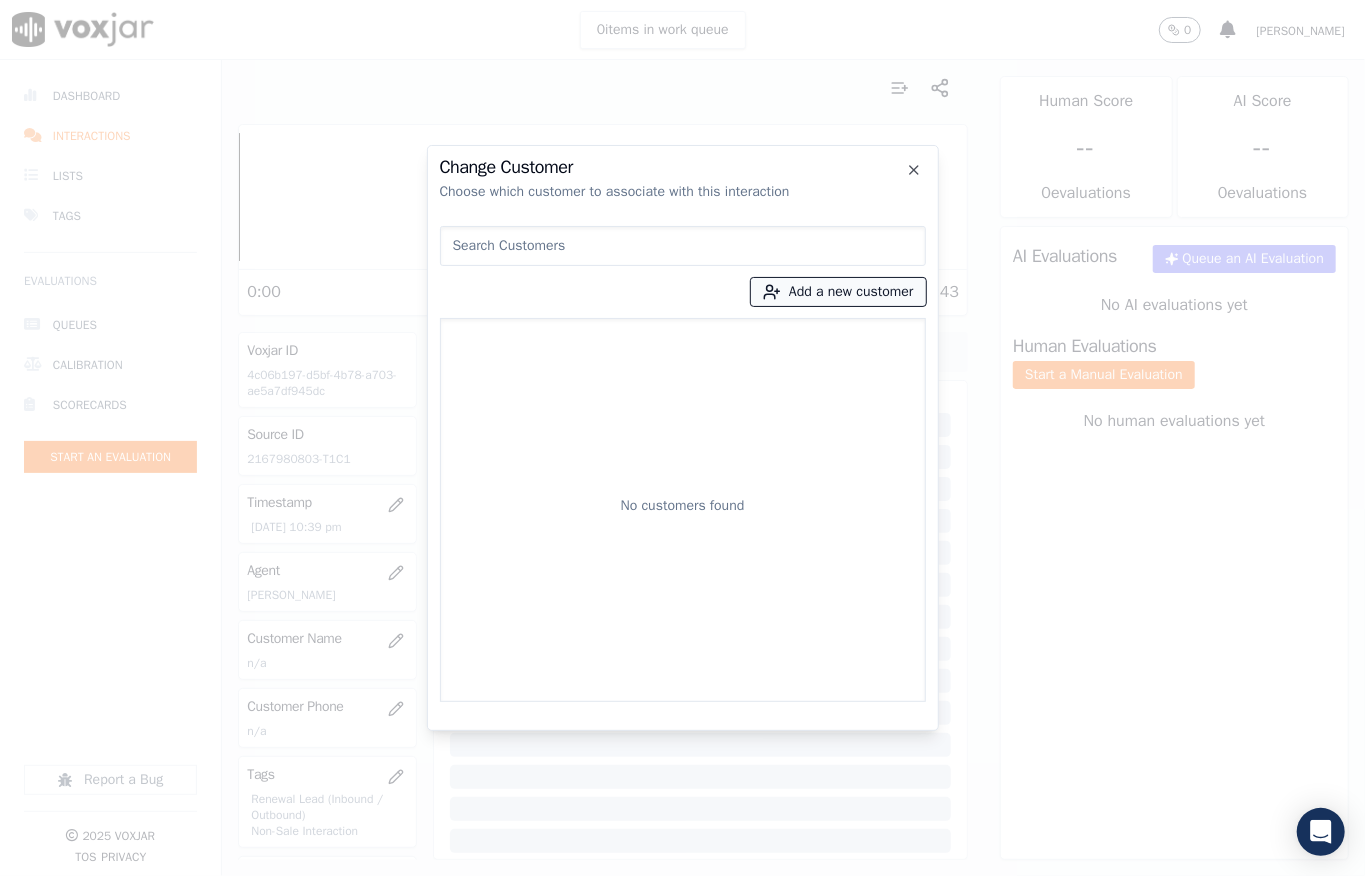 click on "Add a new customer" at bounding box center (838, 292) 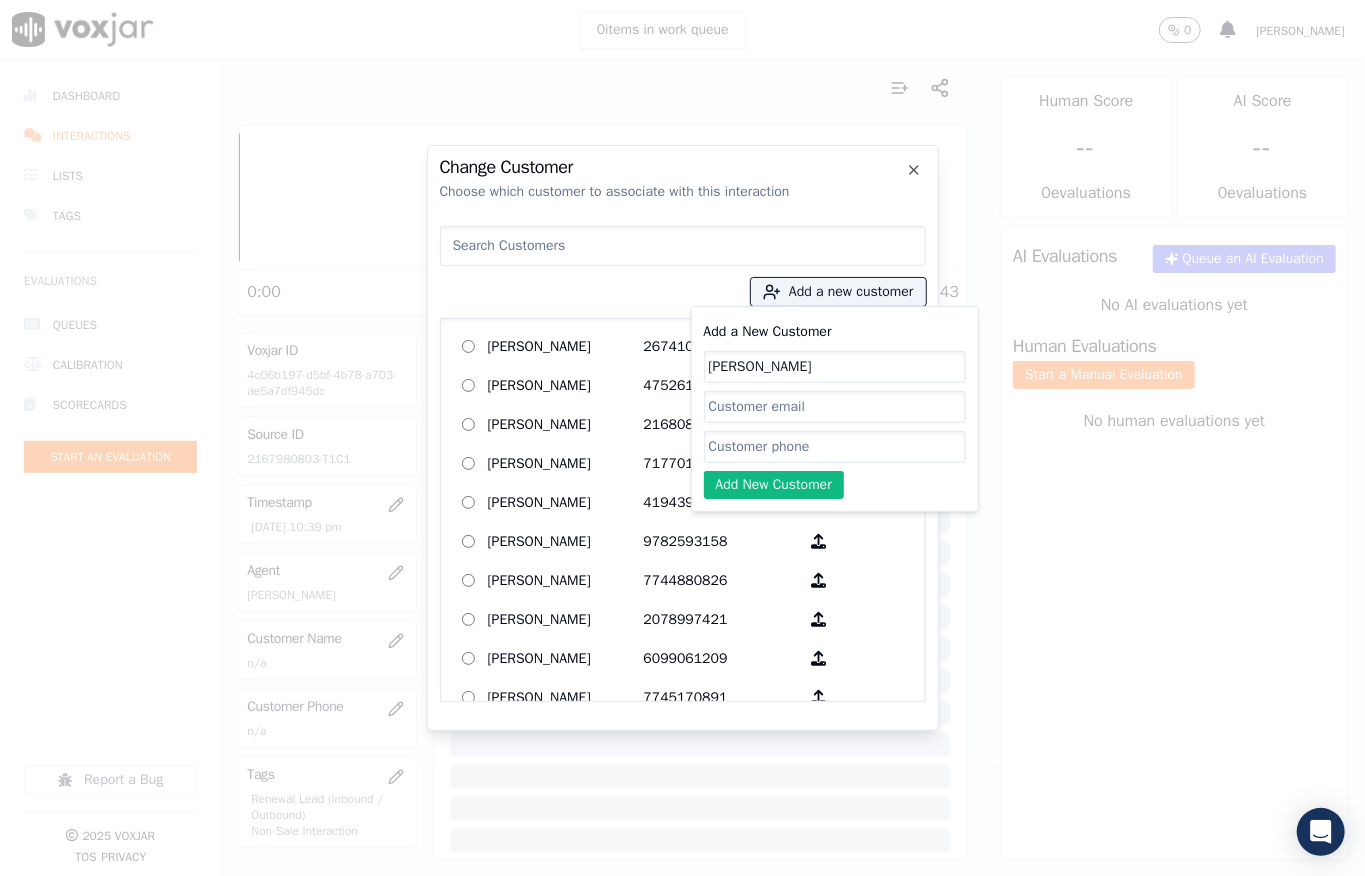 type on "Che A Johnson" 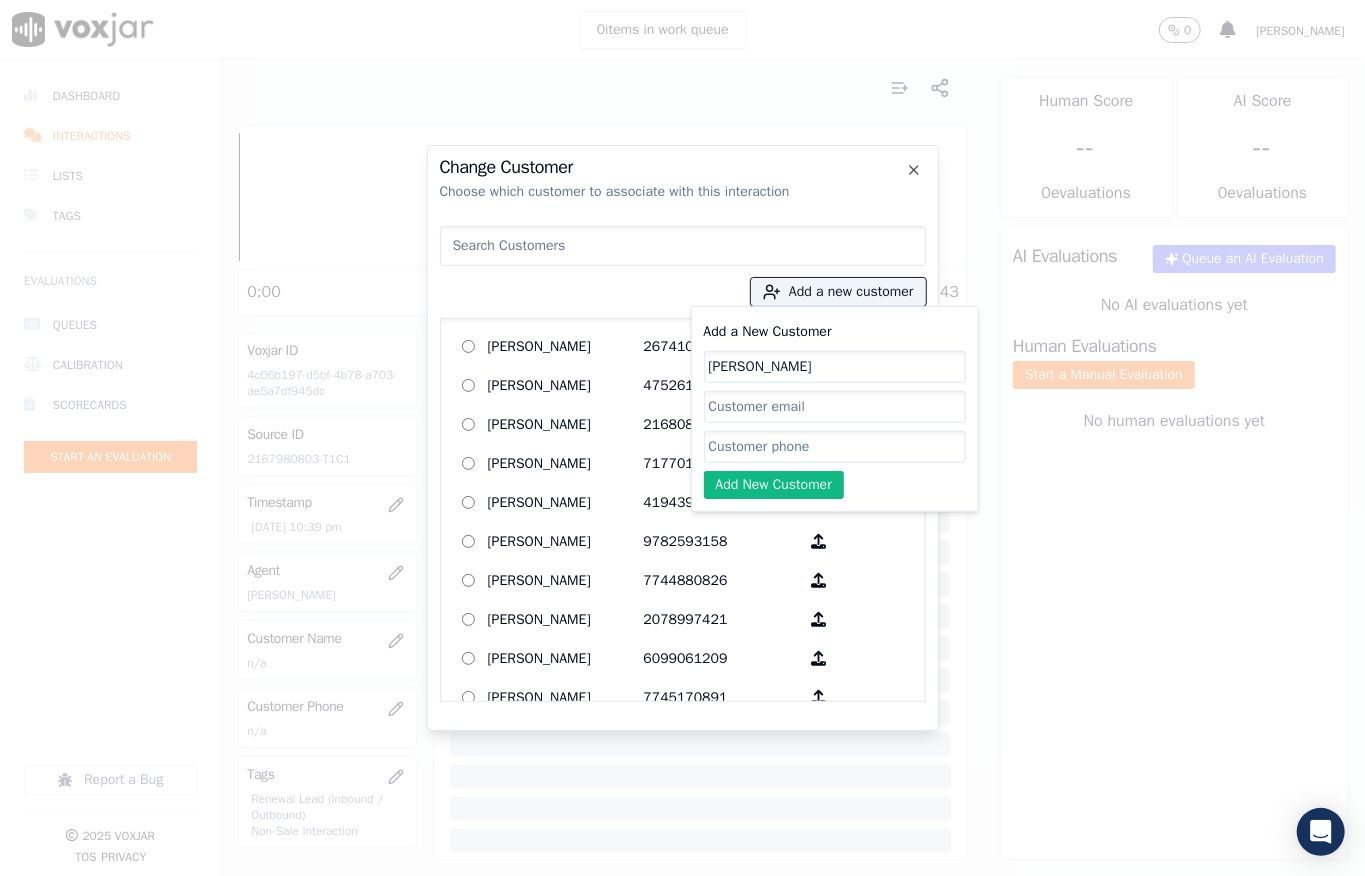 click on "Add a New Customer" 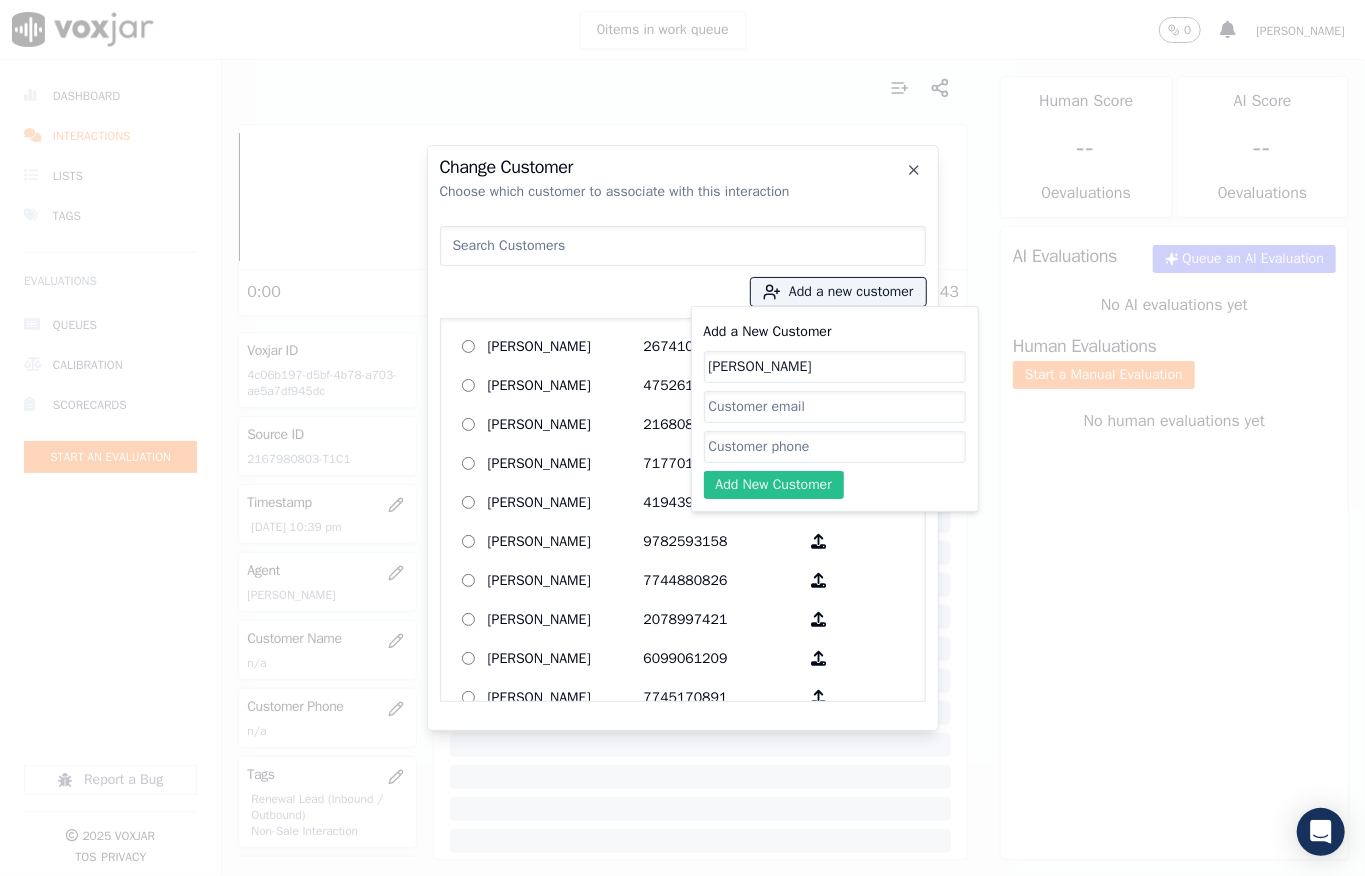 paste on "2167980803" 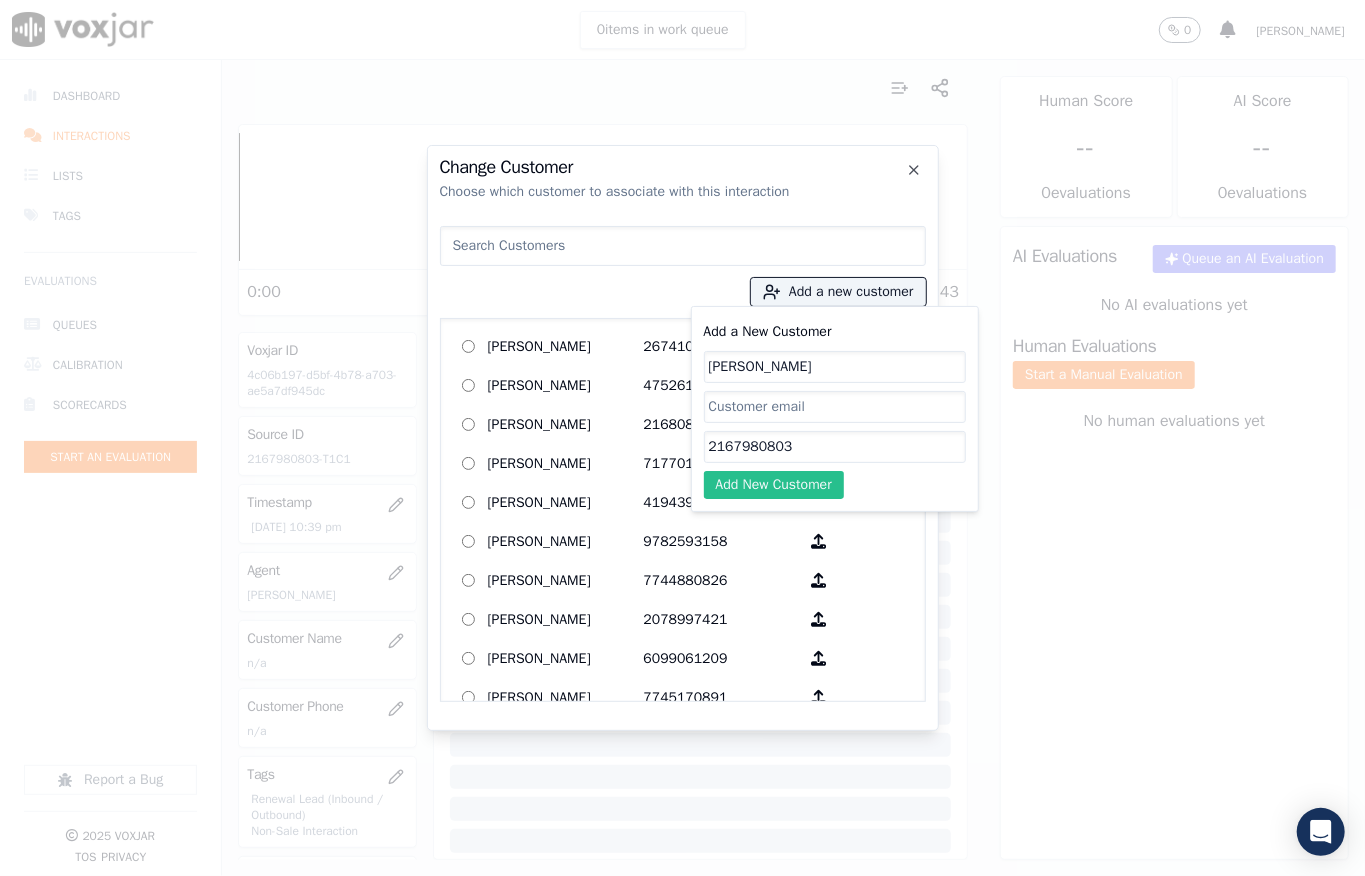 type on "2167980803" 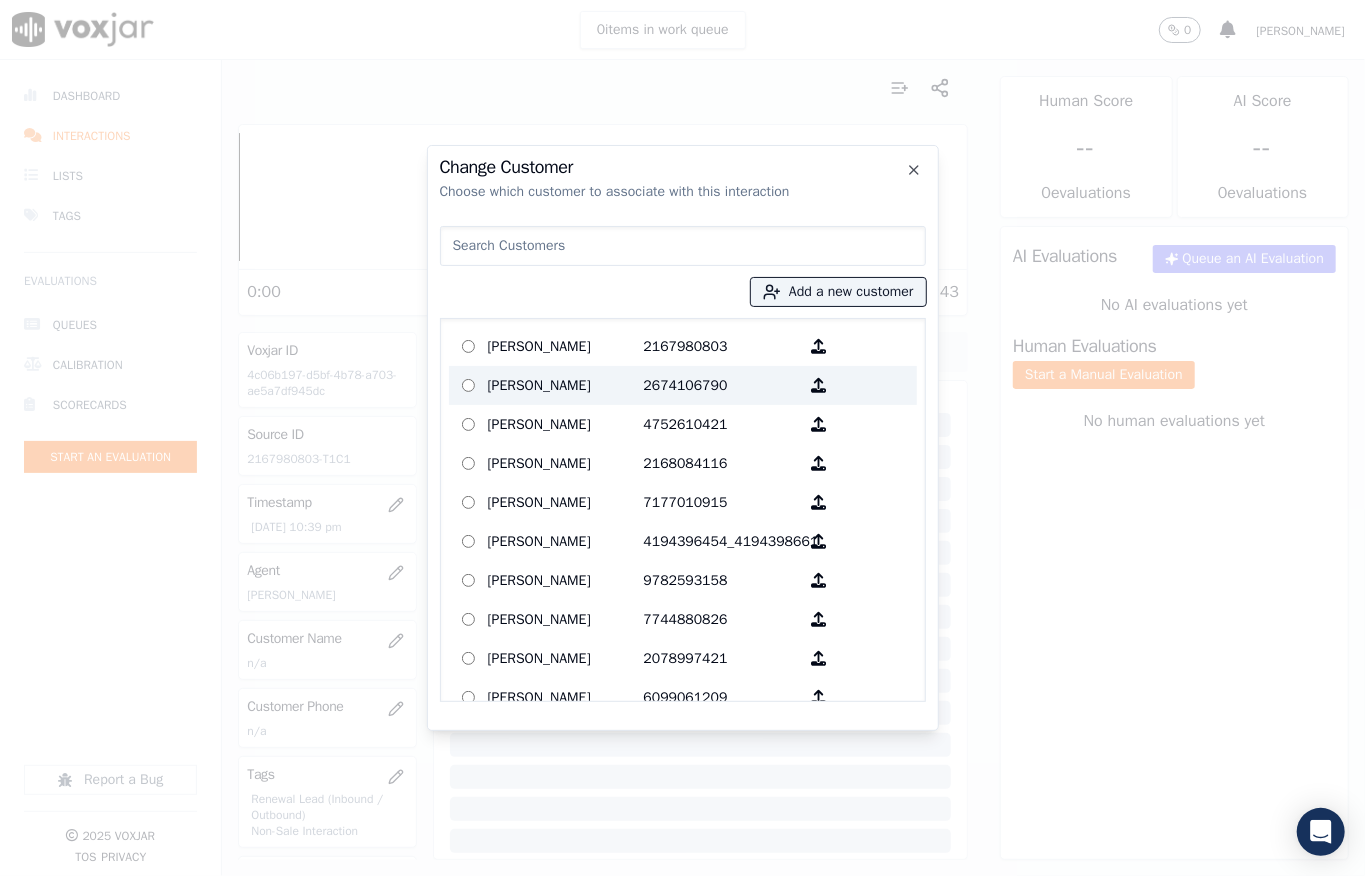 click on "ALBERT GITTENS   2674106790" at bounding box center [683, 385] 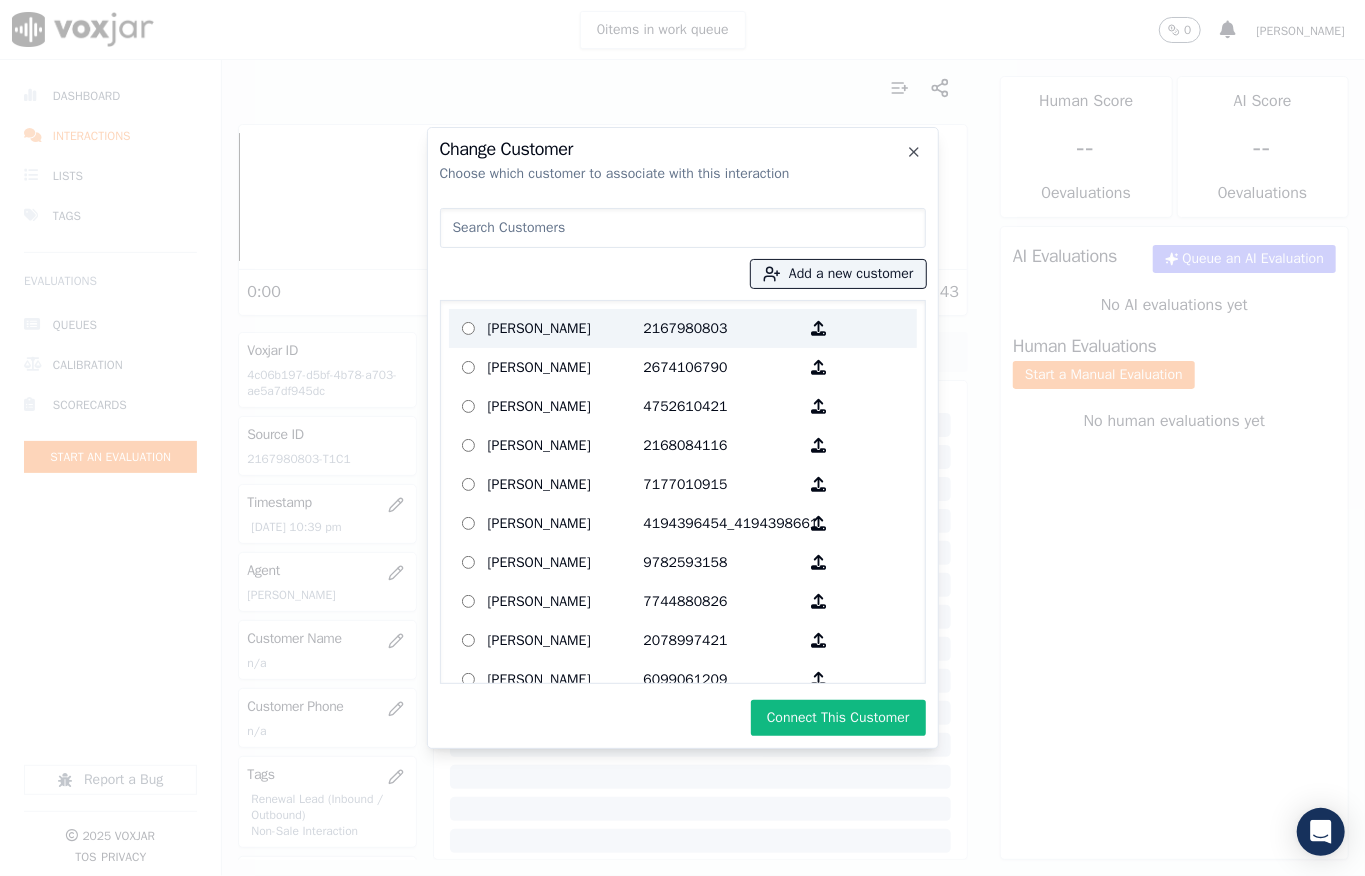 click on "Che A Johnson" at bounding box center [566, 328] 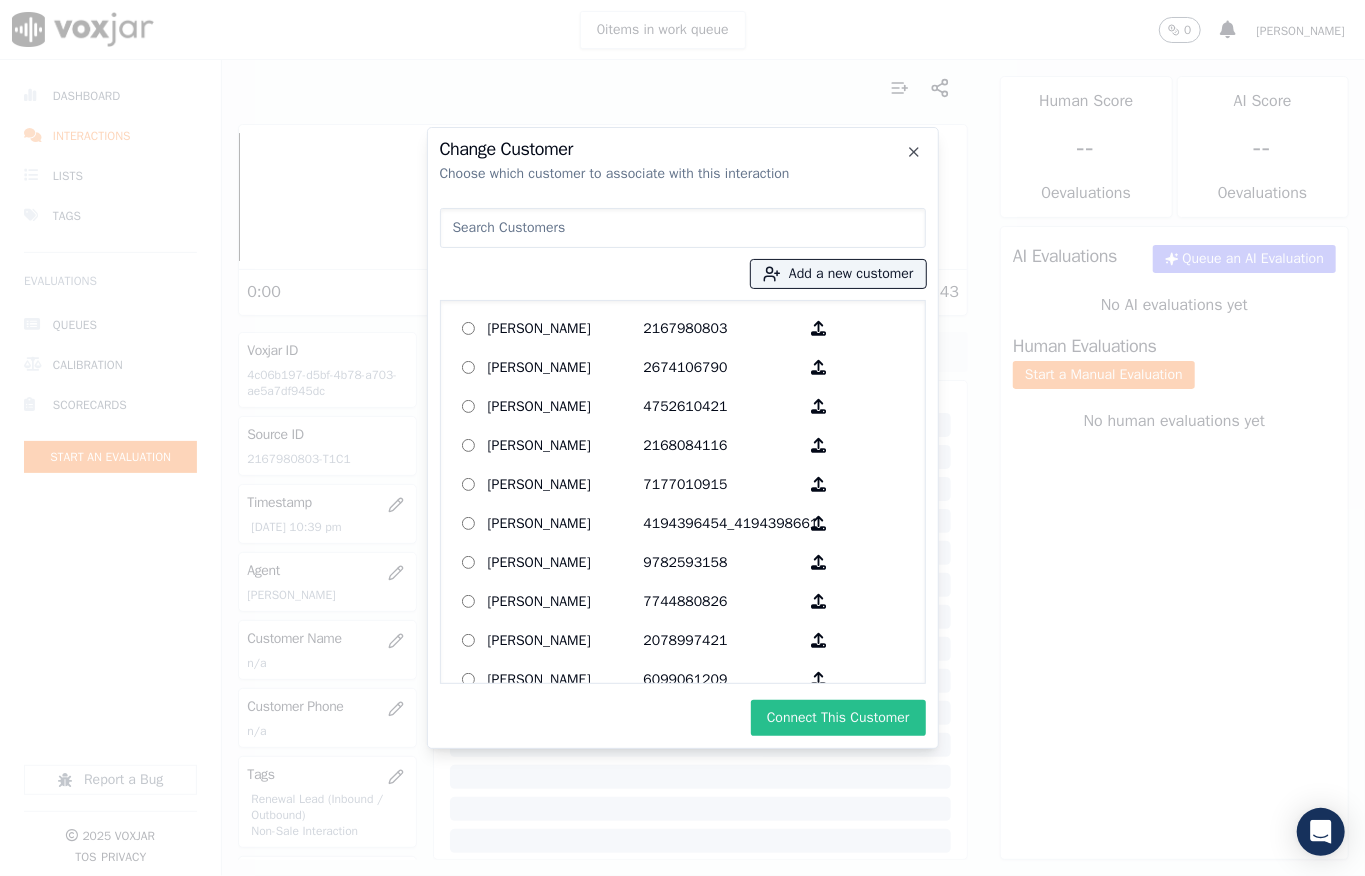click on "Connect This Customer" at bounding box center [838, 718] 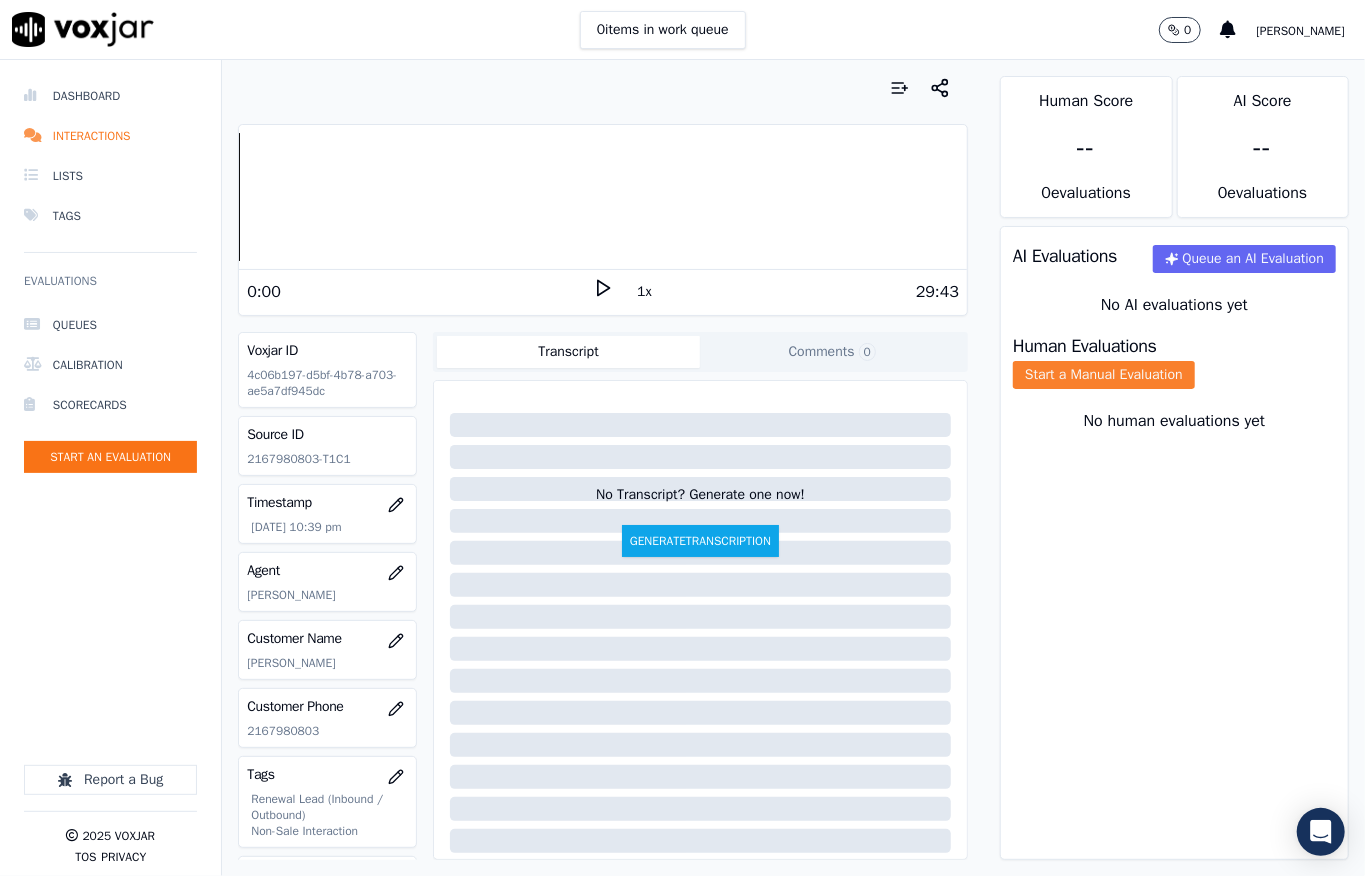 click on "Start a Manual Evaluation" 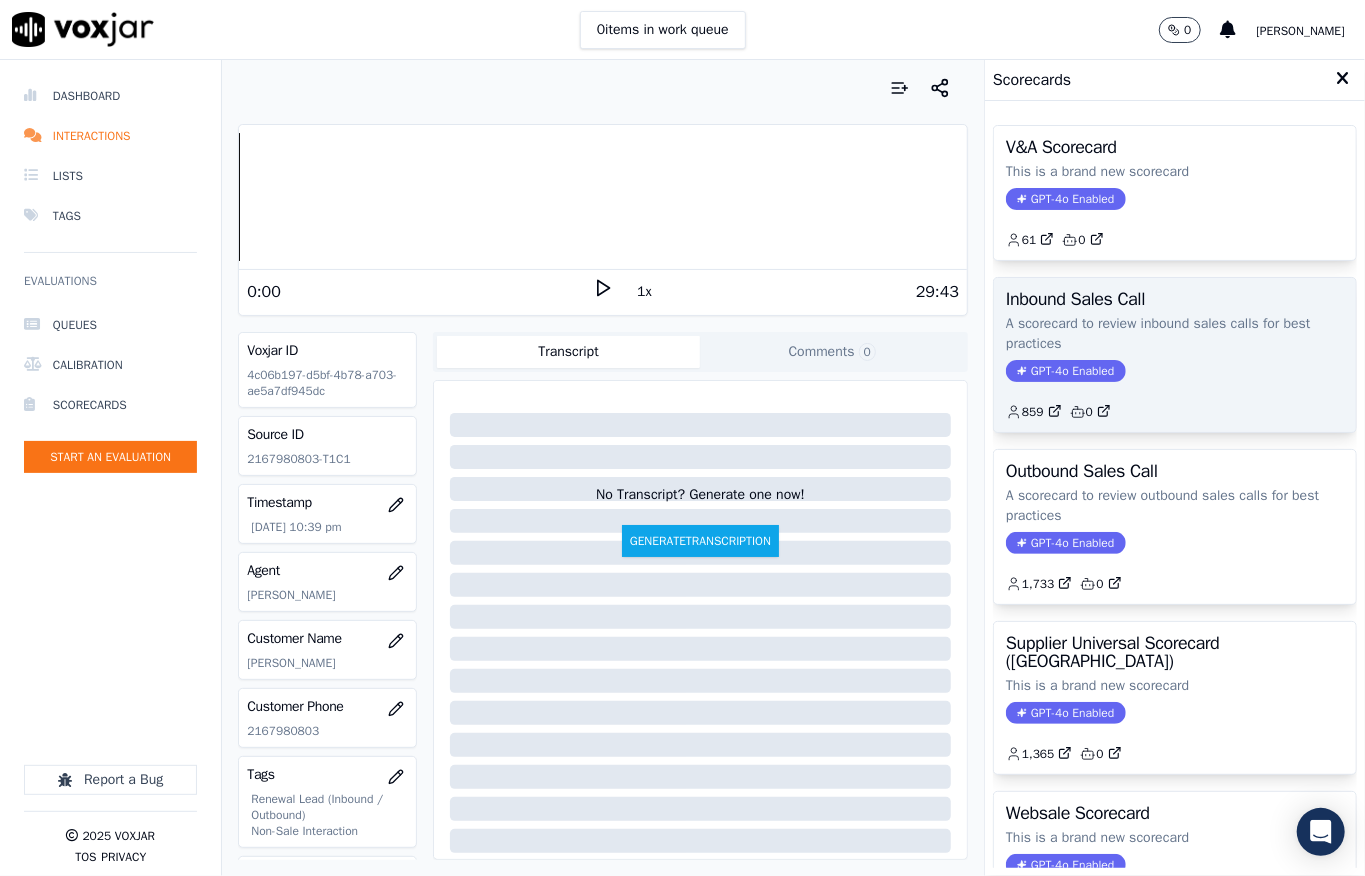 click on "Inbound Sales Call   A scorecard to review inbound sales calls for best practices     GPT-4o Enabled       859         0" at bounding box center (1175, 355) 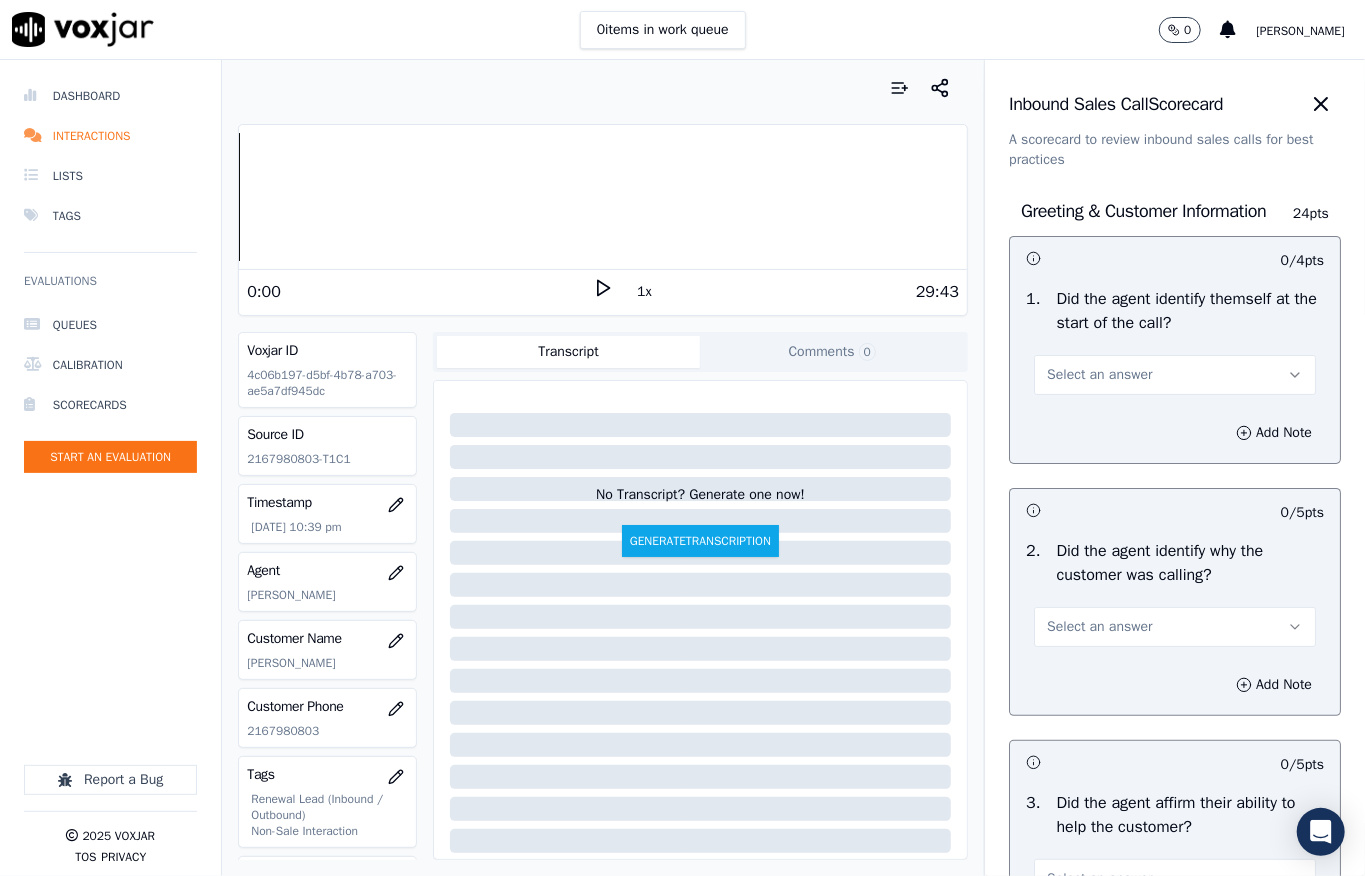click on "Select an answer" at bounding box center (1175, 373) 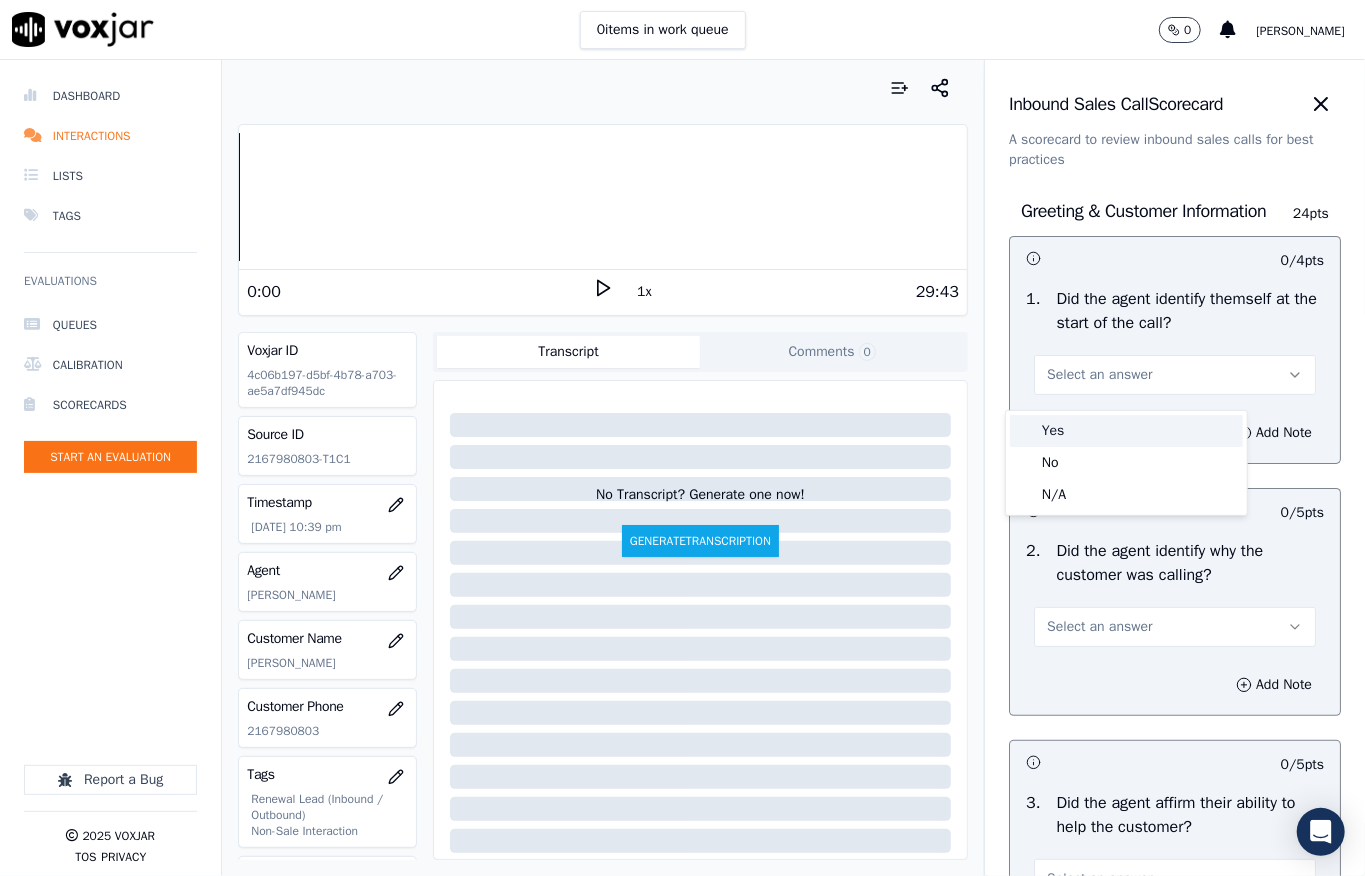 click on "Yes" at bounding box center [1126, 431] 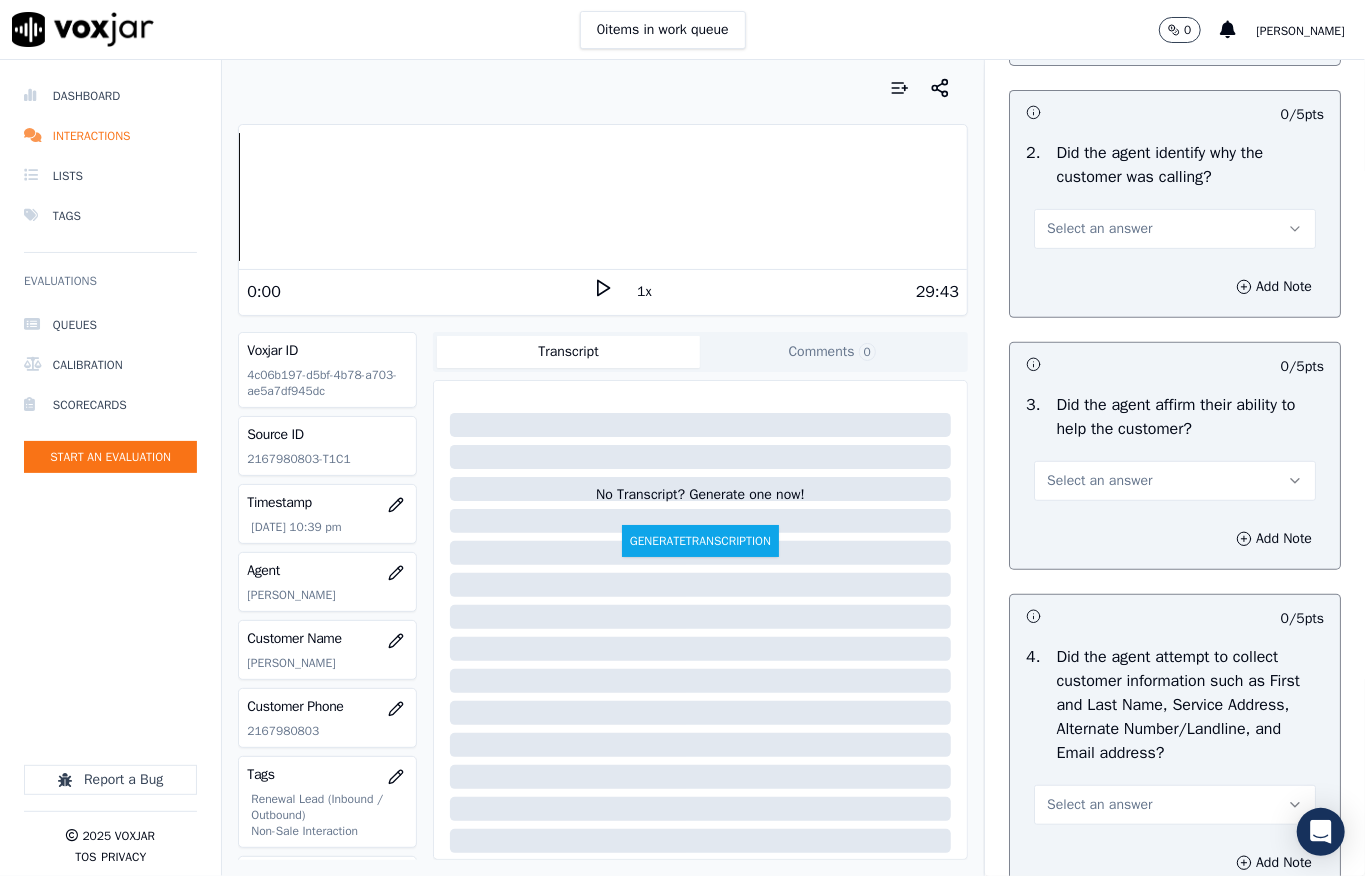 scroll, scrollTop: 400, scrollLeft: 0, axis: vertical 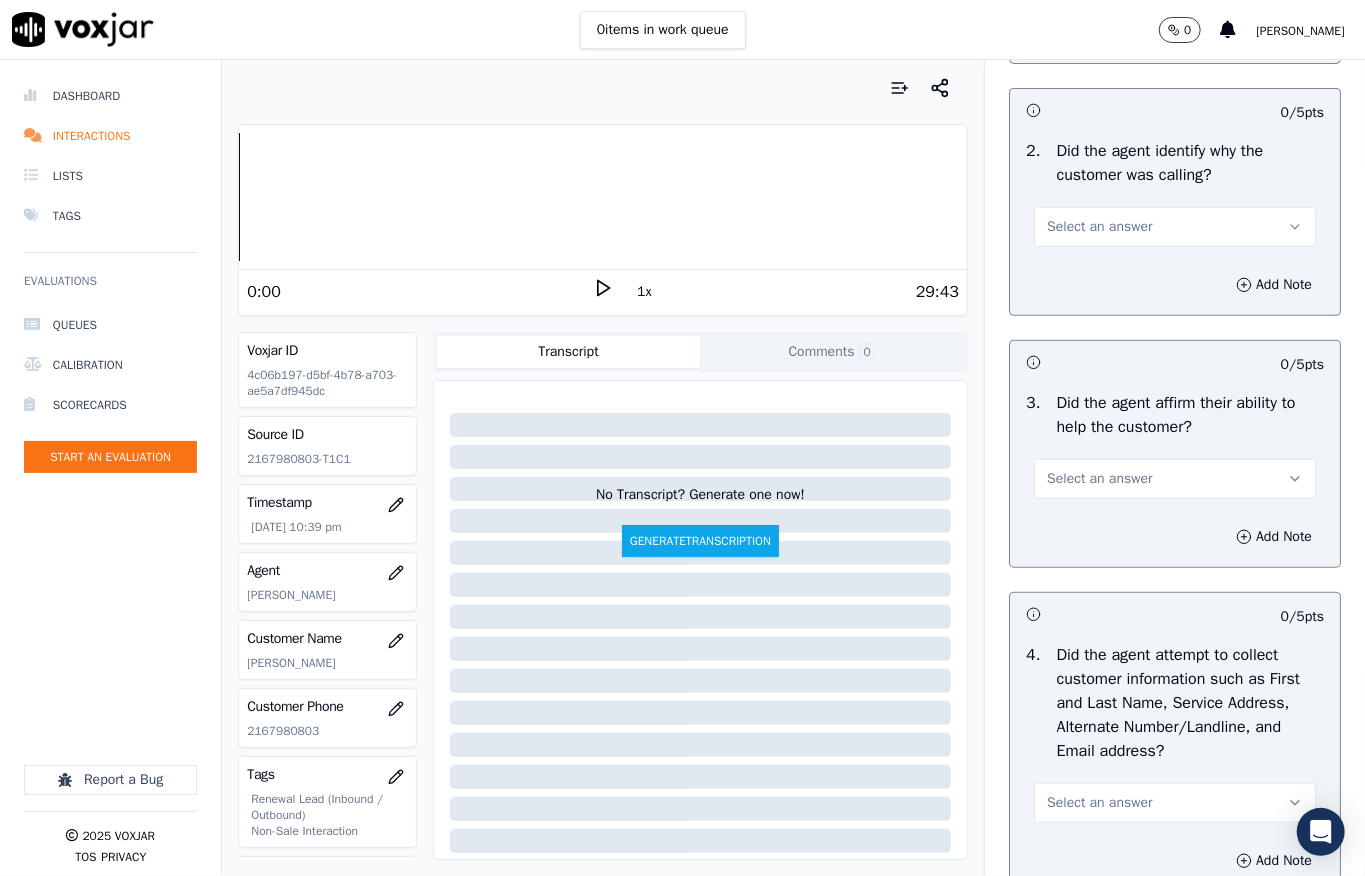 click on "Select an answer" at bounding box center [1175, 227] 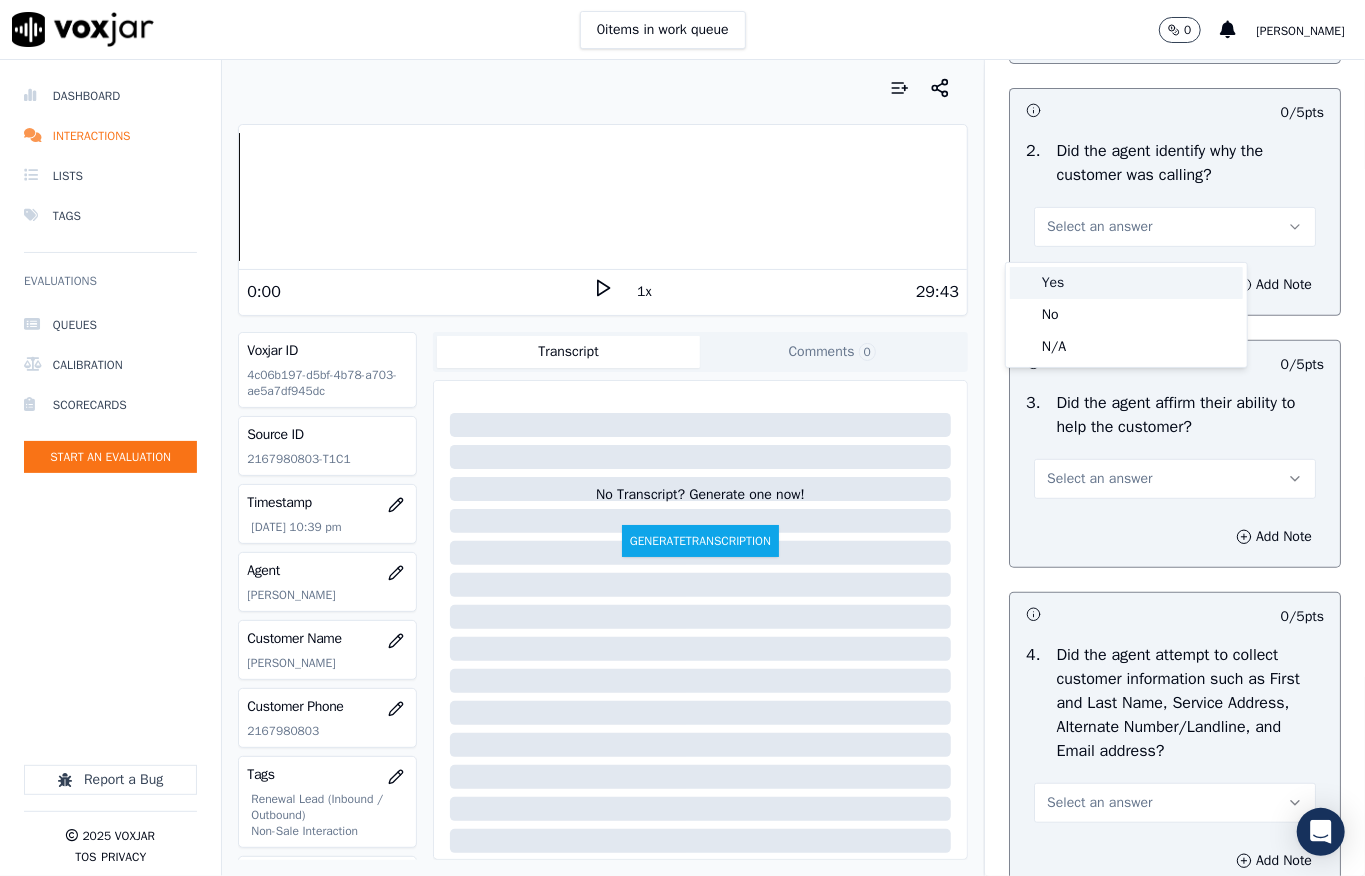 click on "Yes" at bounding box center [1126, 283] 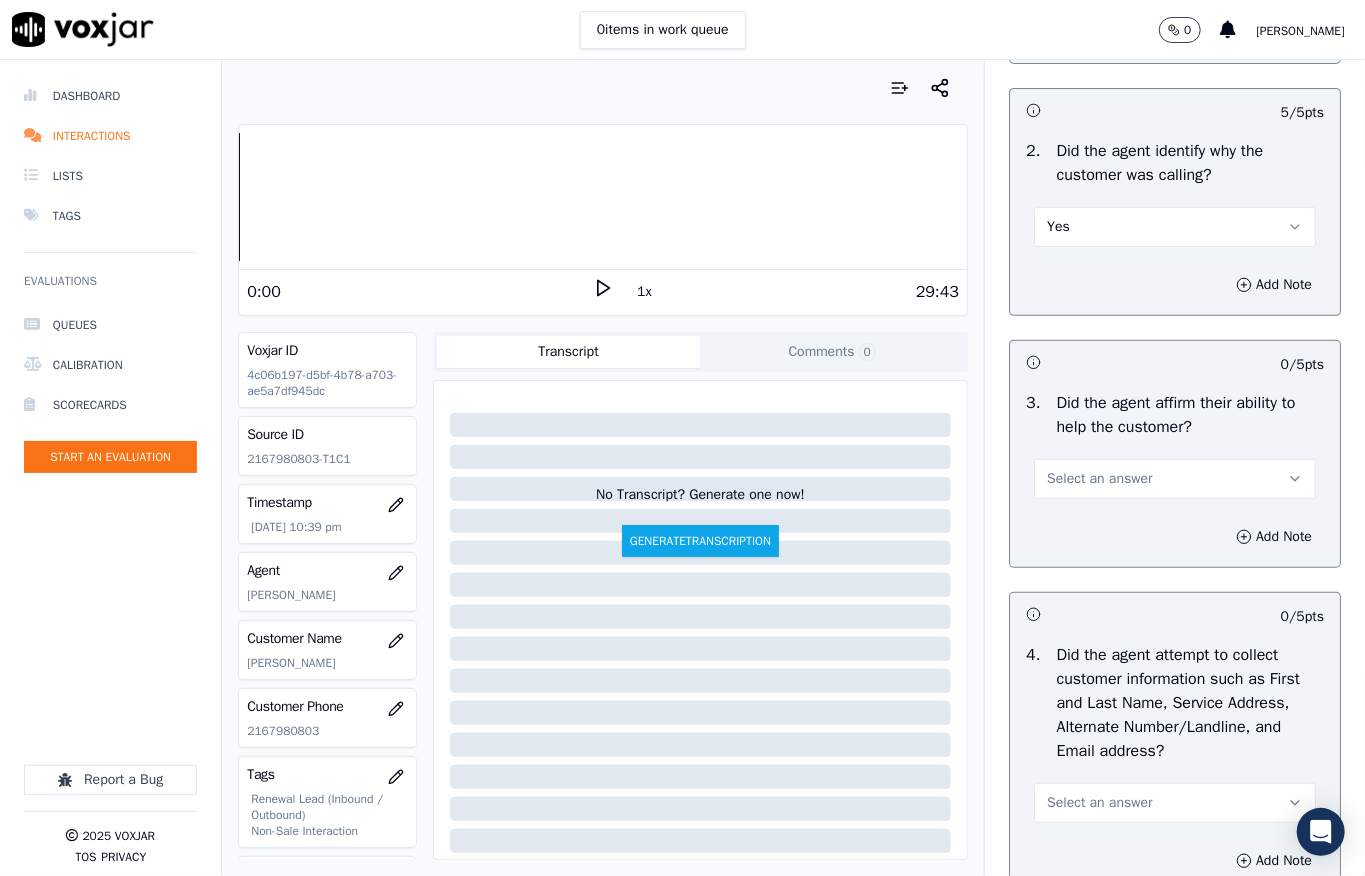 click on "Select an answer" at bounding box center [1099, 479] 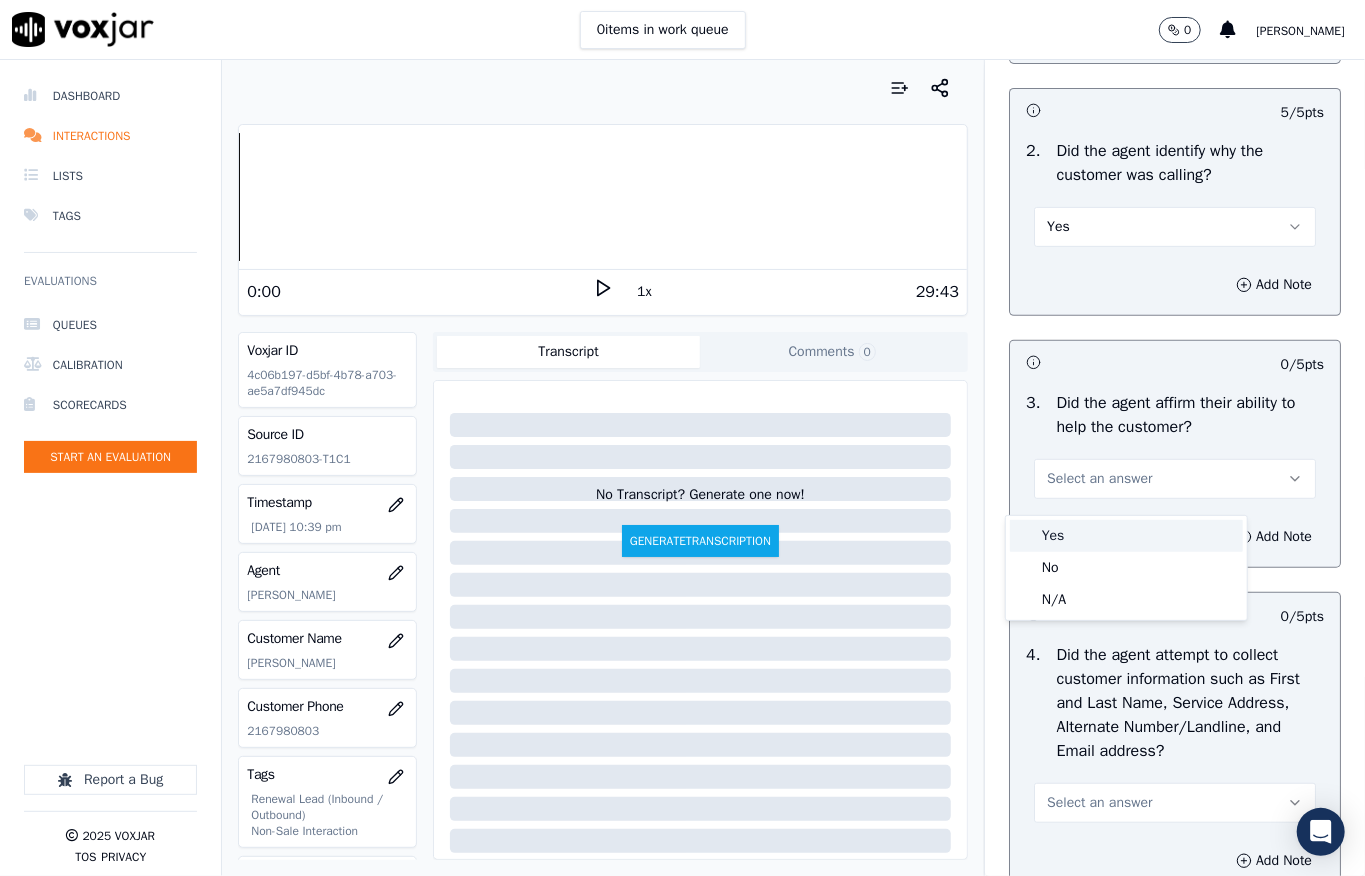 click on "Yes" at bounding box center [1126, 536] 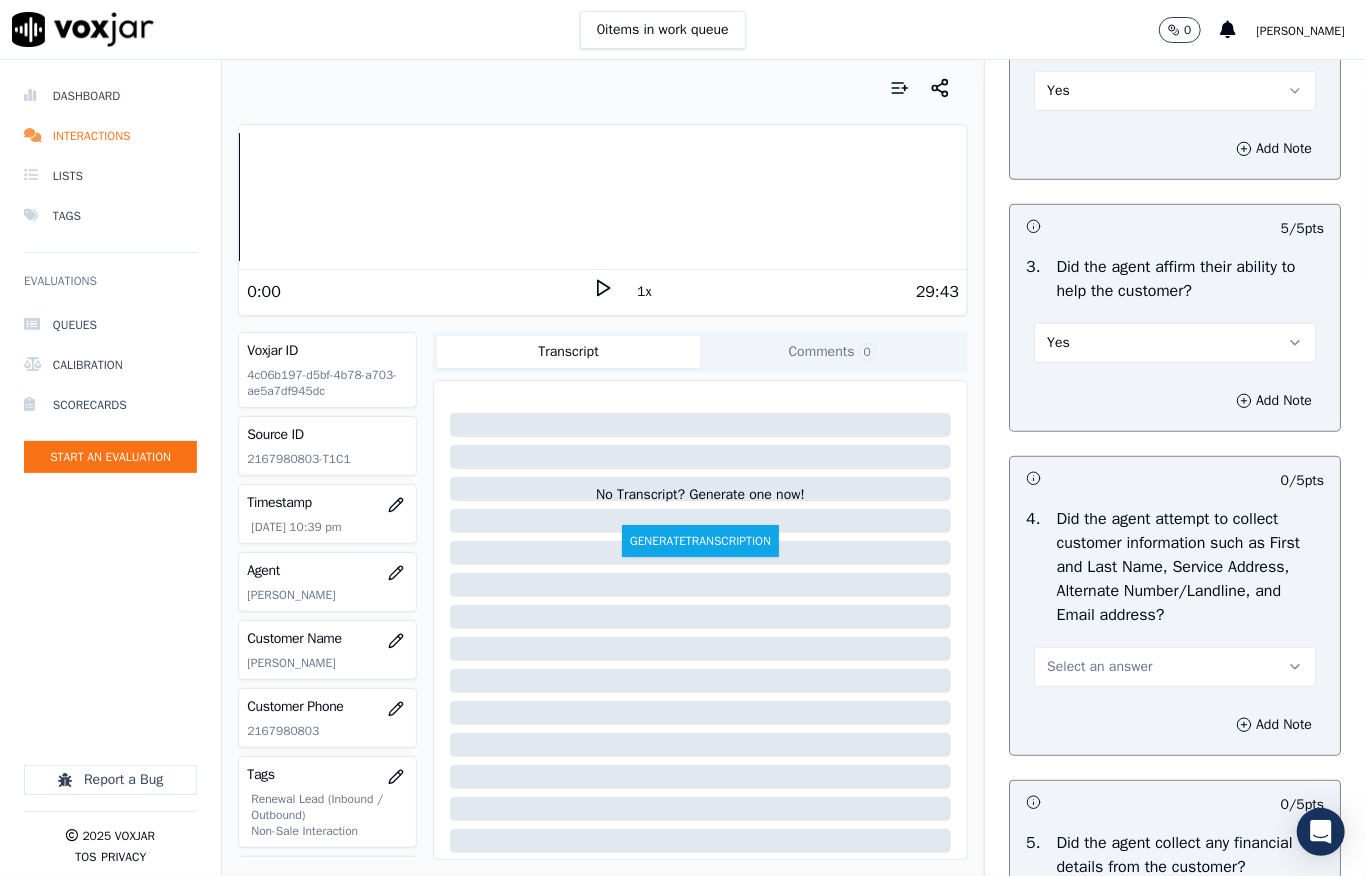 scroll, scrollTop: 666, scrollLeft: 0, axis: vertical 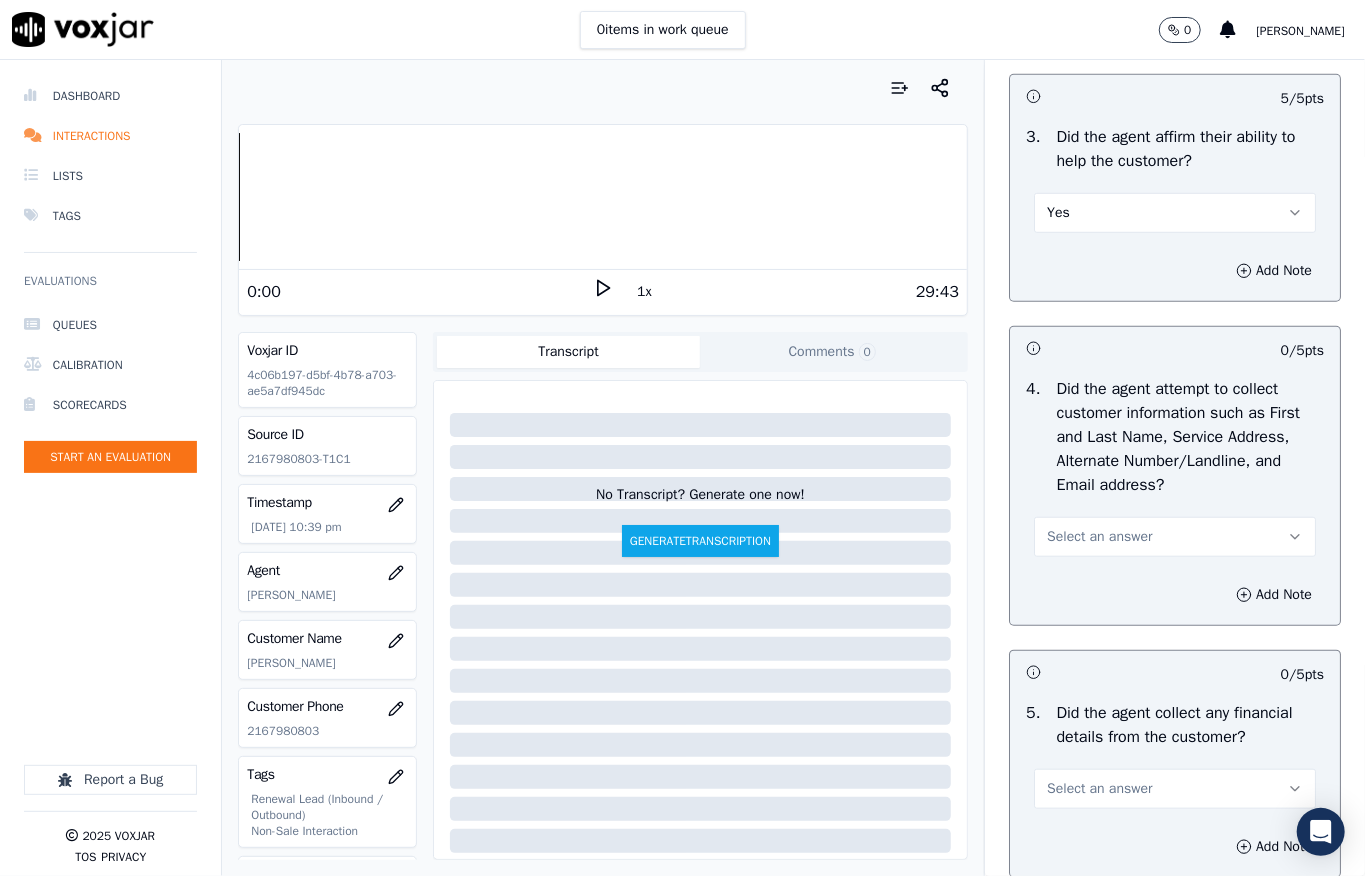 click on "Select an answer" at bounding box center [1175, 537] 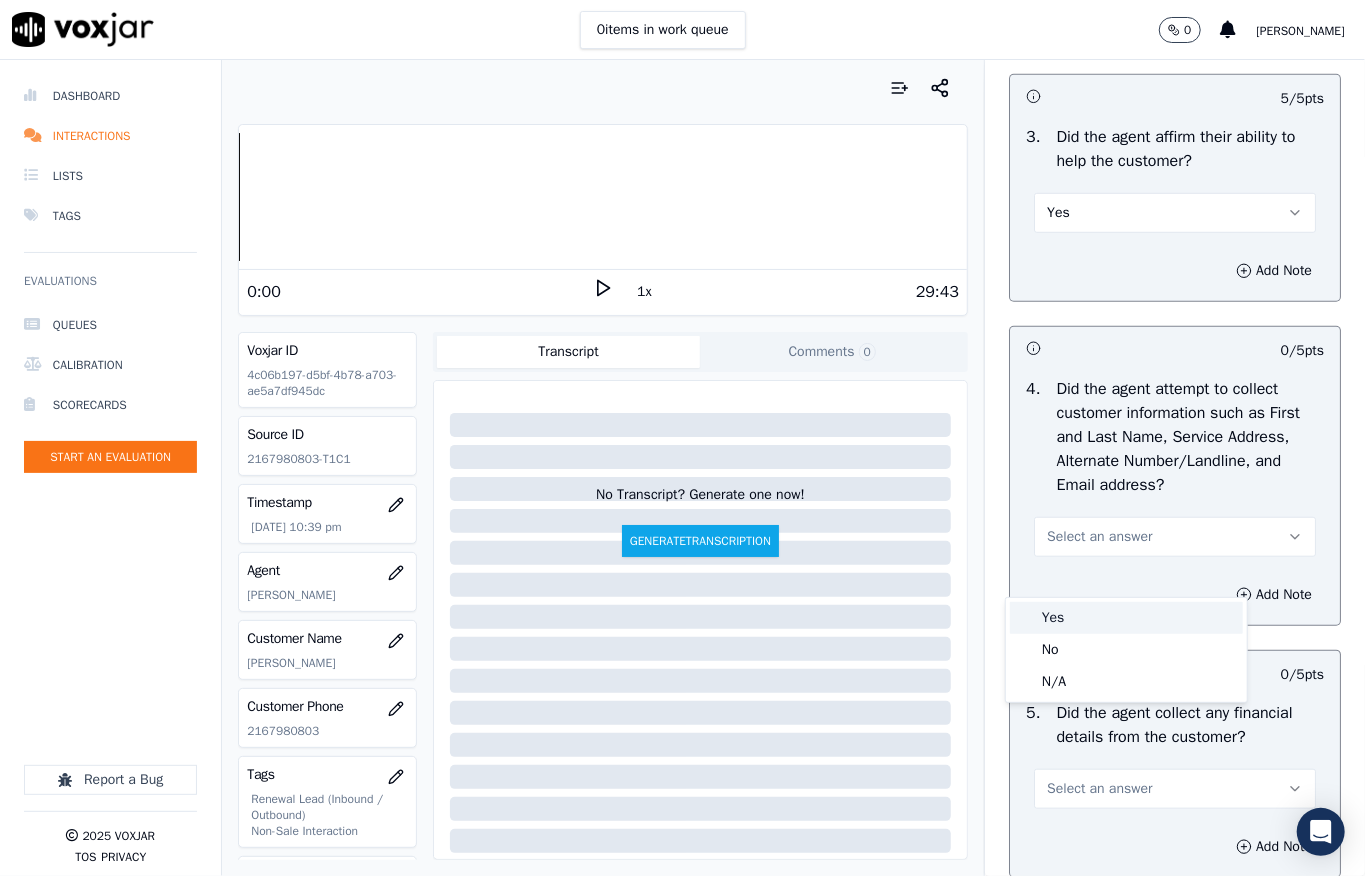 drag, startPoint x: 1065, startPoint y: 618, endPoint x: 1042, endPoint y: 525, distance: 95.80188 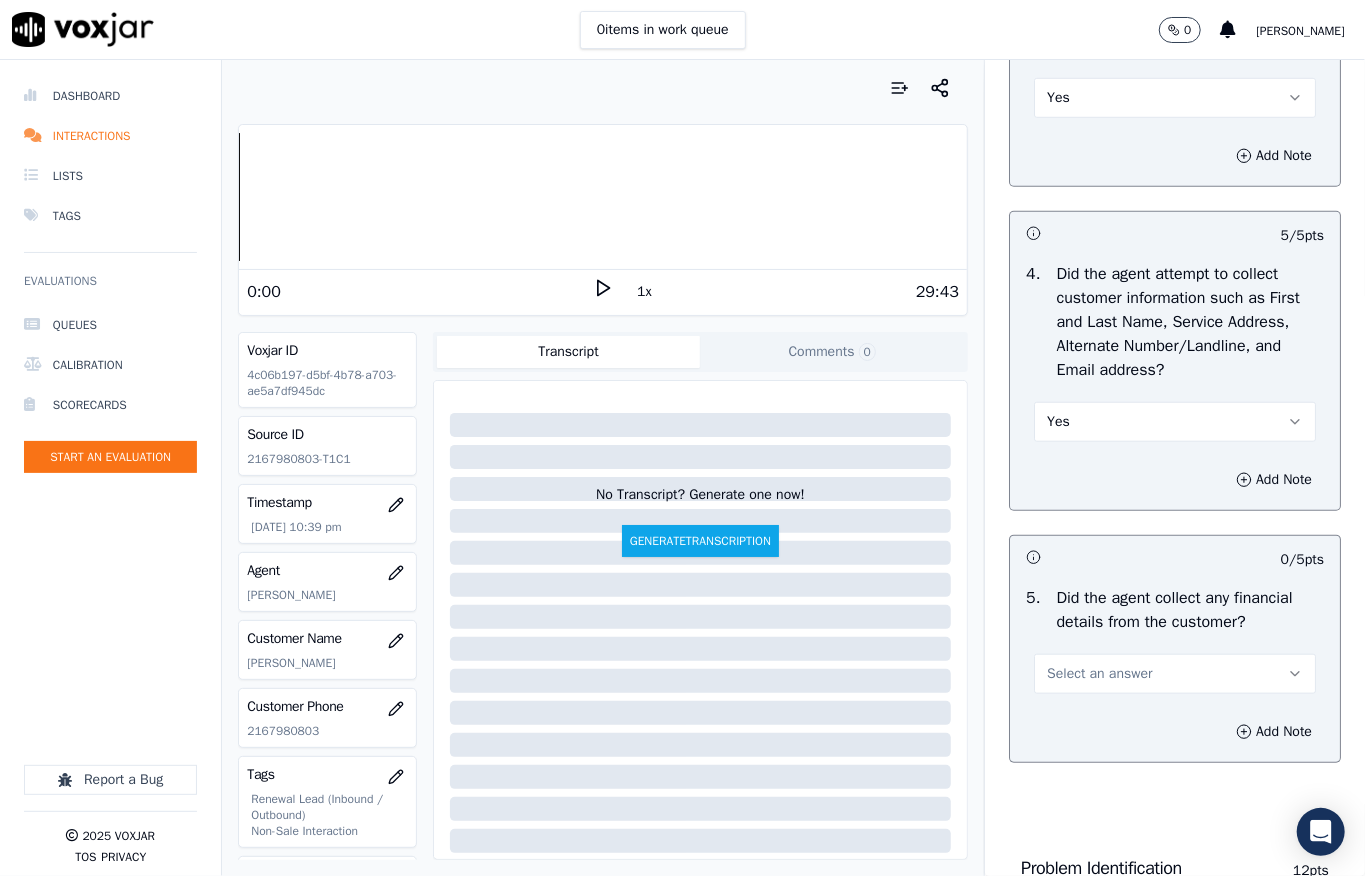 scroll, scrollTop: 933, scrollLeft: 0, axis: vertical 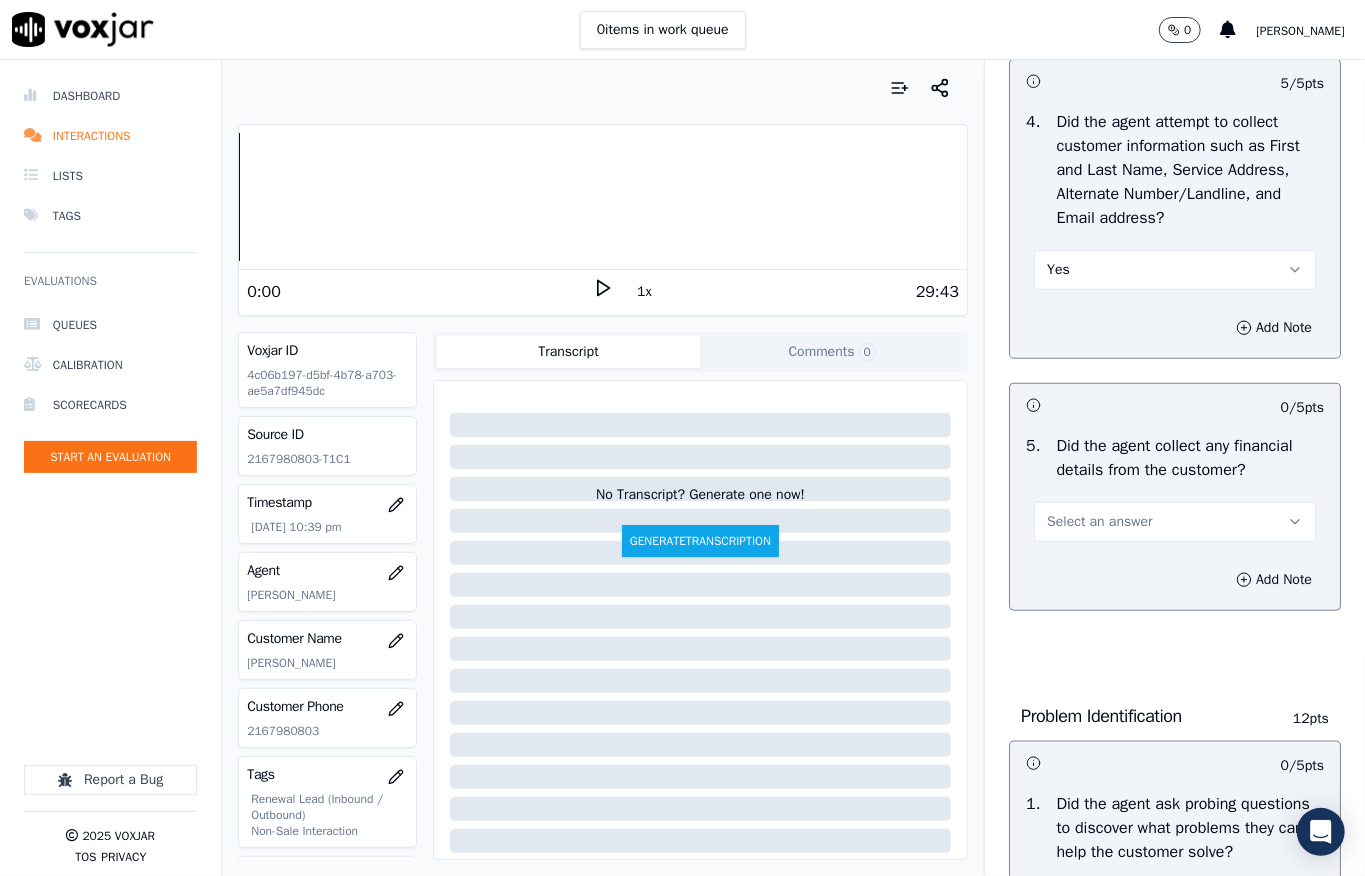 drag, startPoint x: 1036, startPoint y: 569, endPoint x: 1036, endPoint y: 584, distance: 15 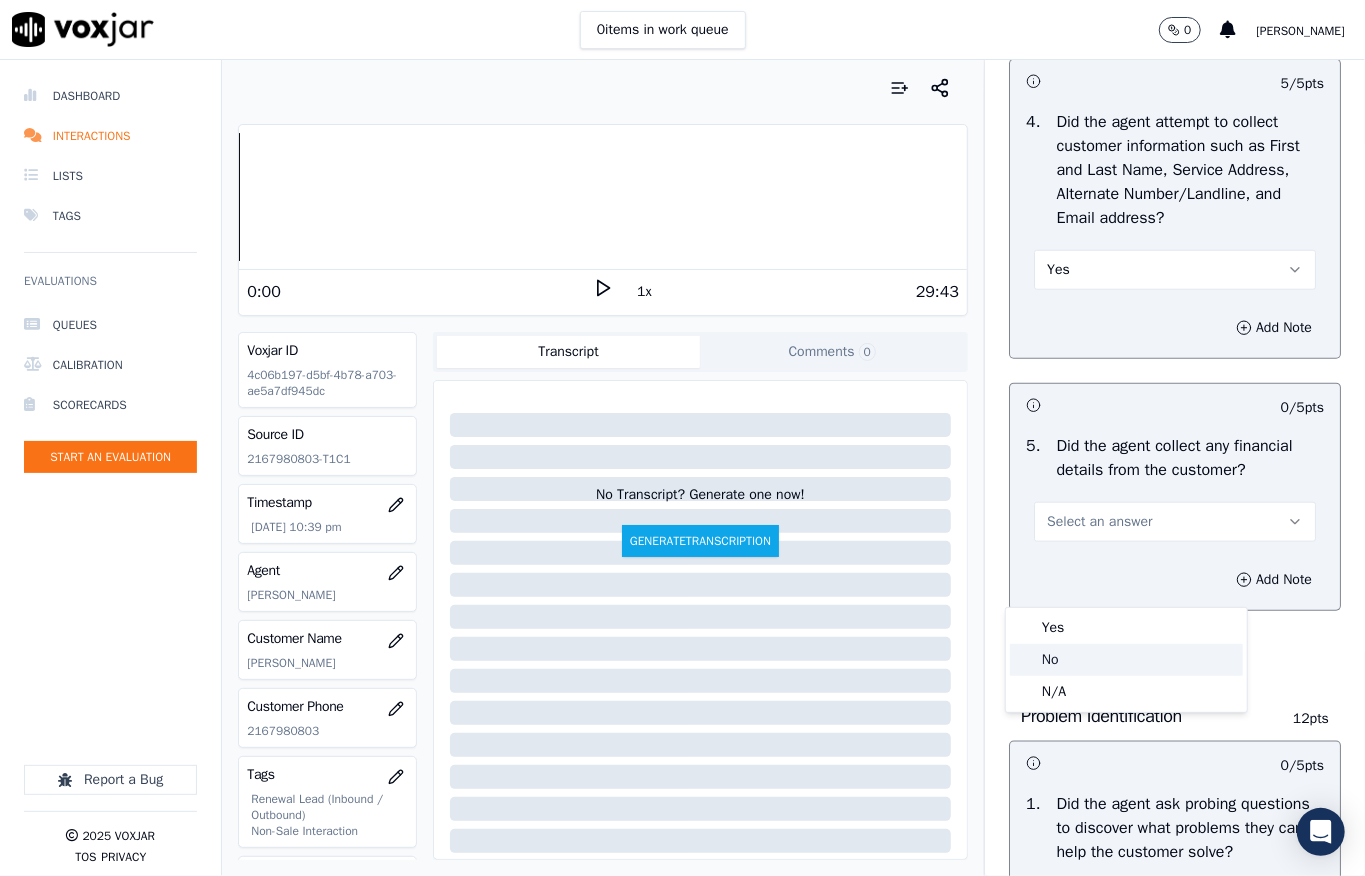 click on "No" 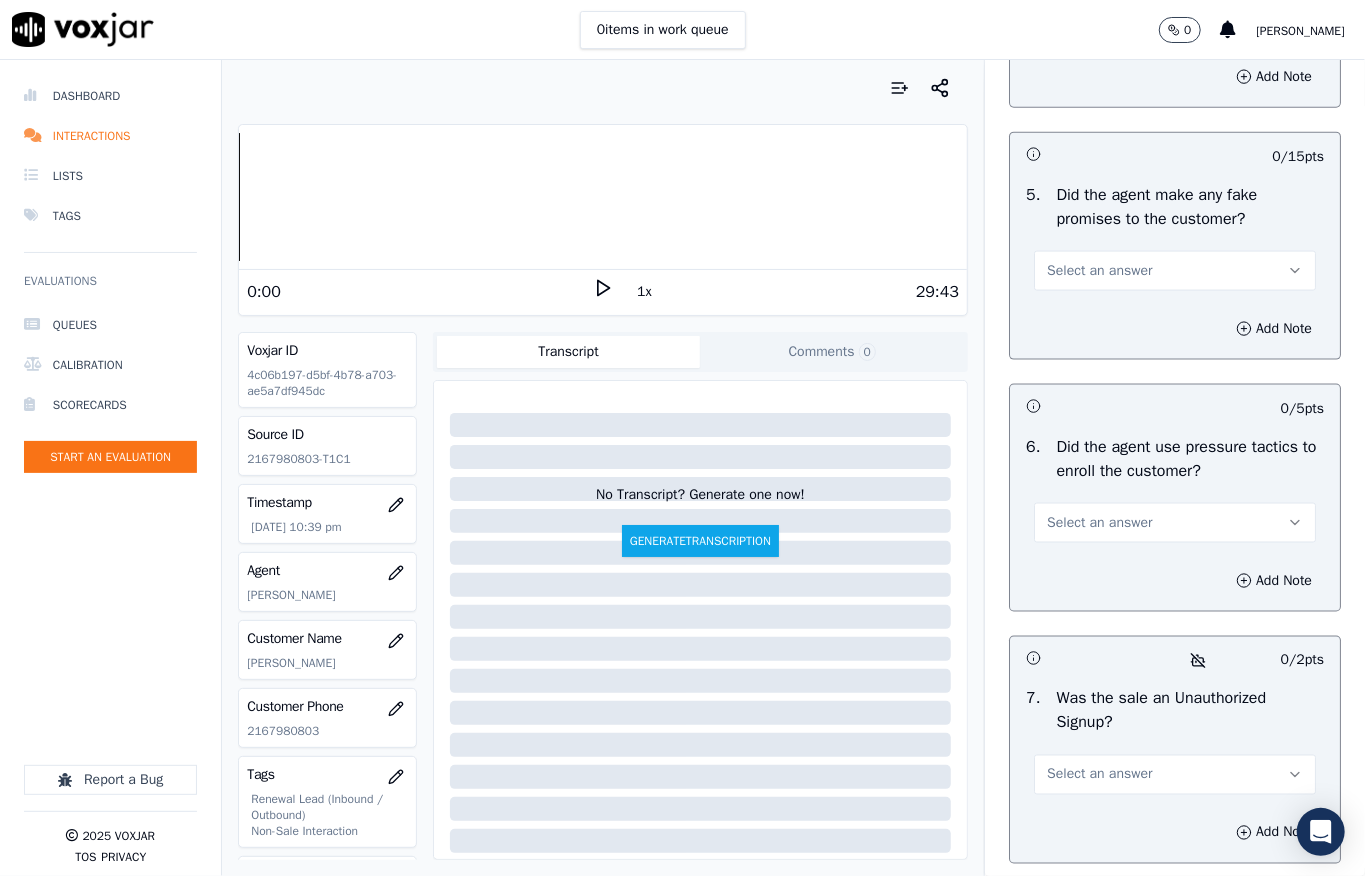 scroll, scrollTop: 6237, scrollLeft: 0, axis: vertical 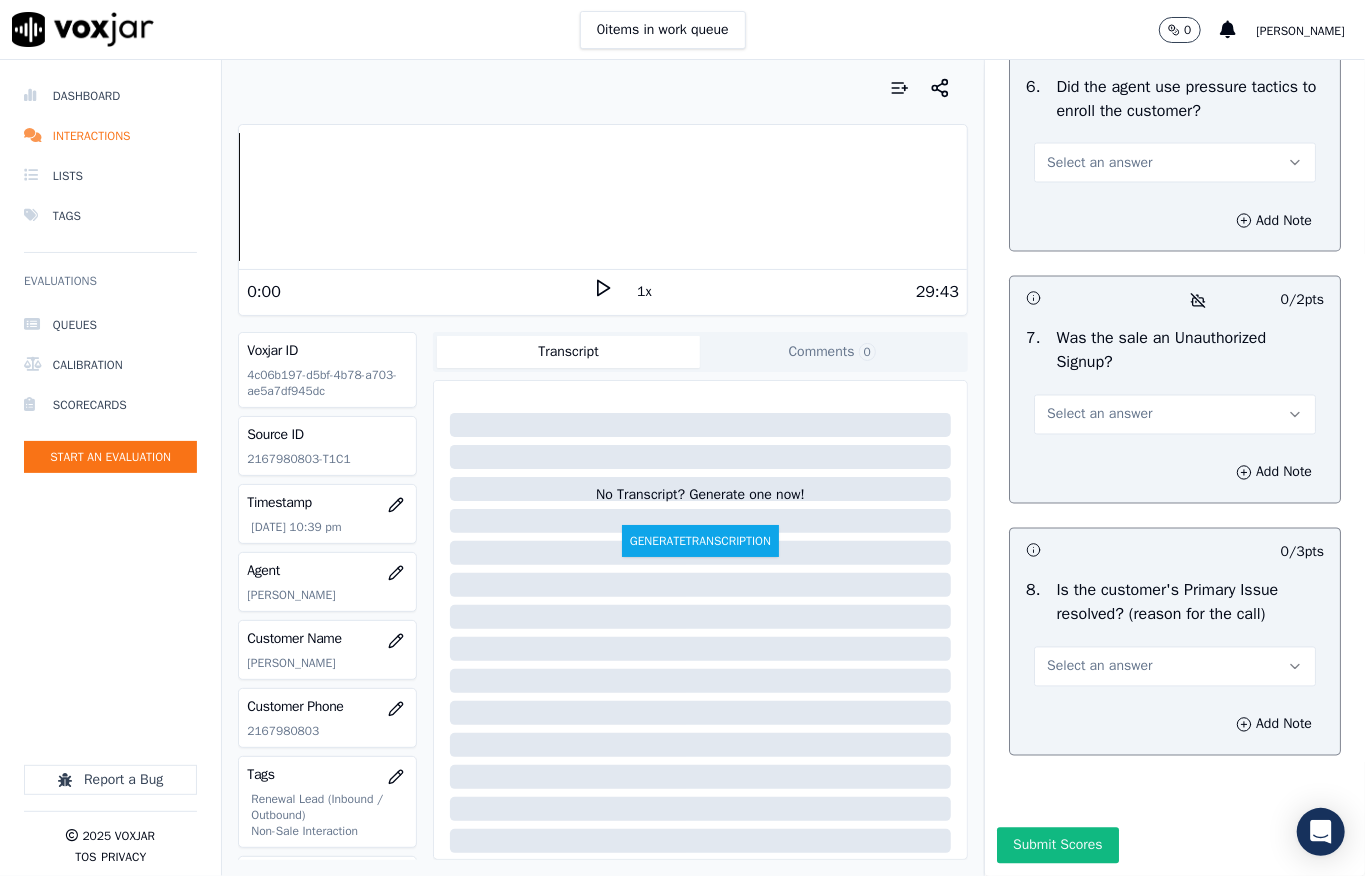 click on "Select an answer" at bounding box center (1099, 667) 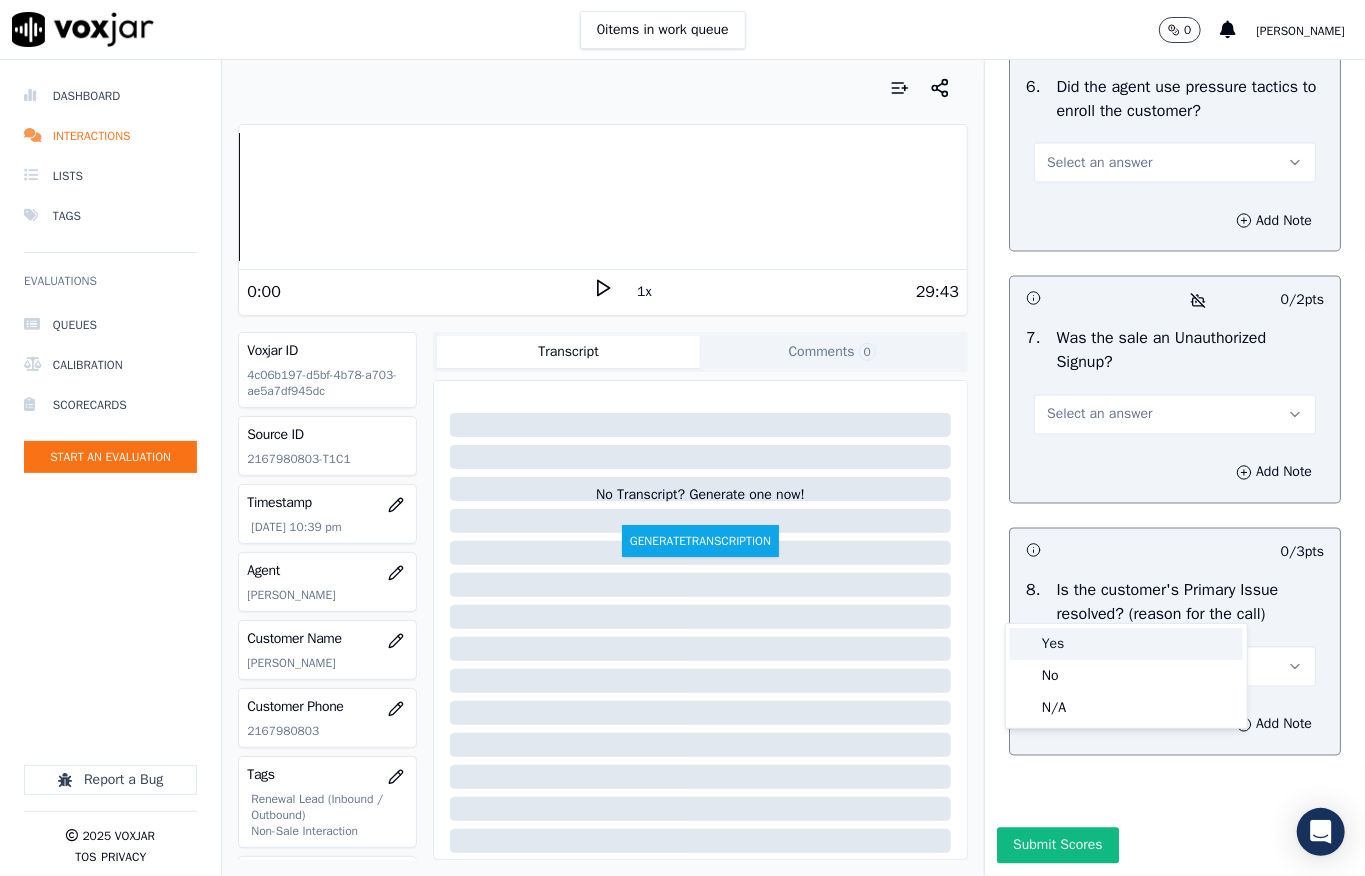 click on "Yes" at bounding box center [1126, 644] 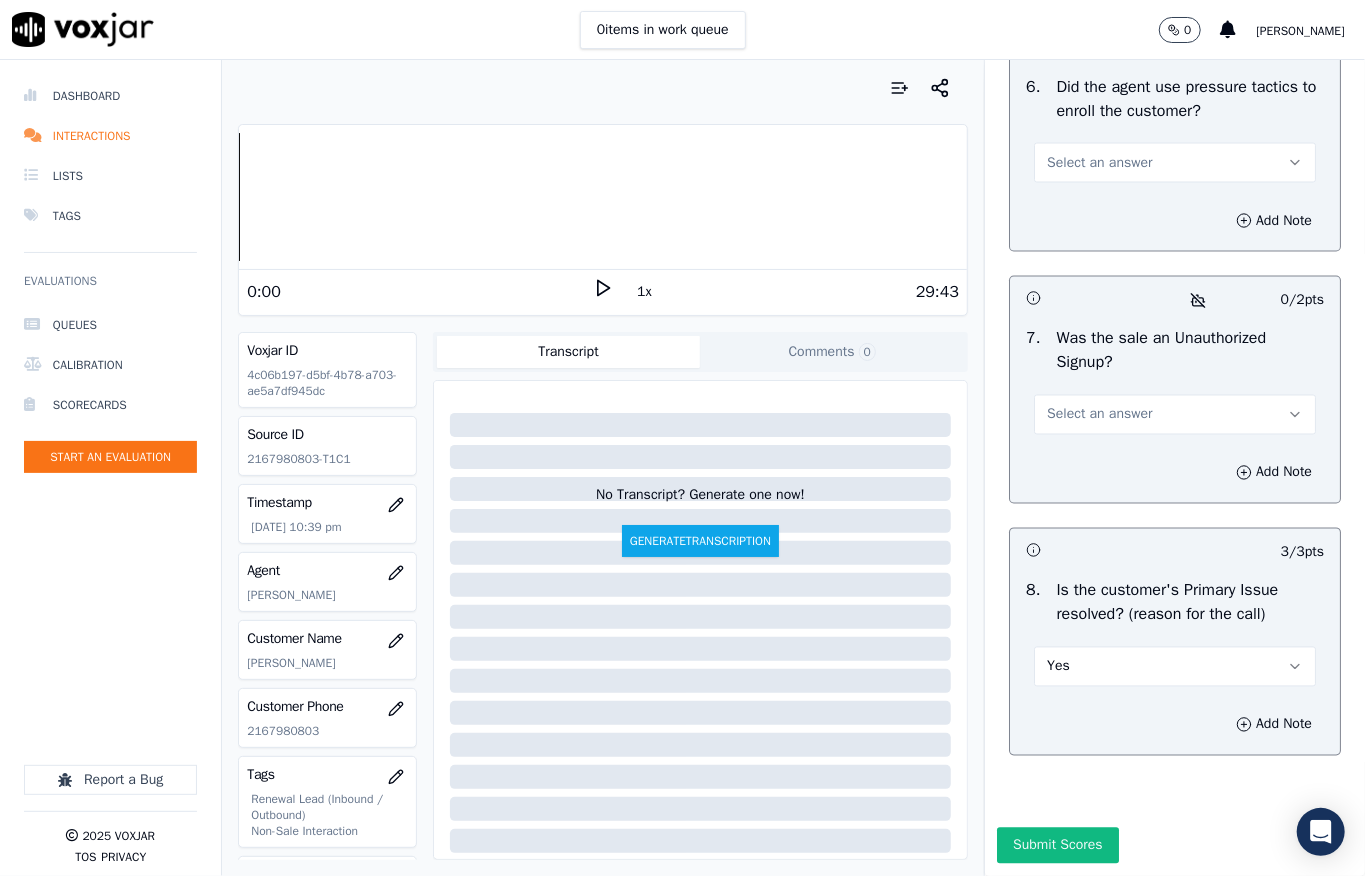 scroll, scrollTop: 6104, scrollLeft: 0, axis: vertical 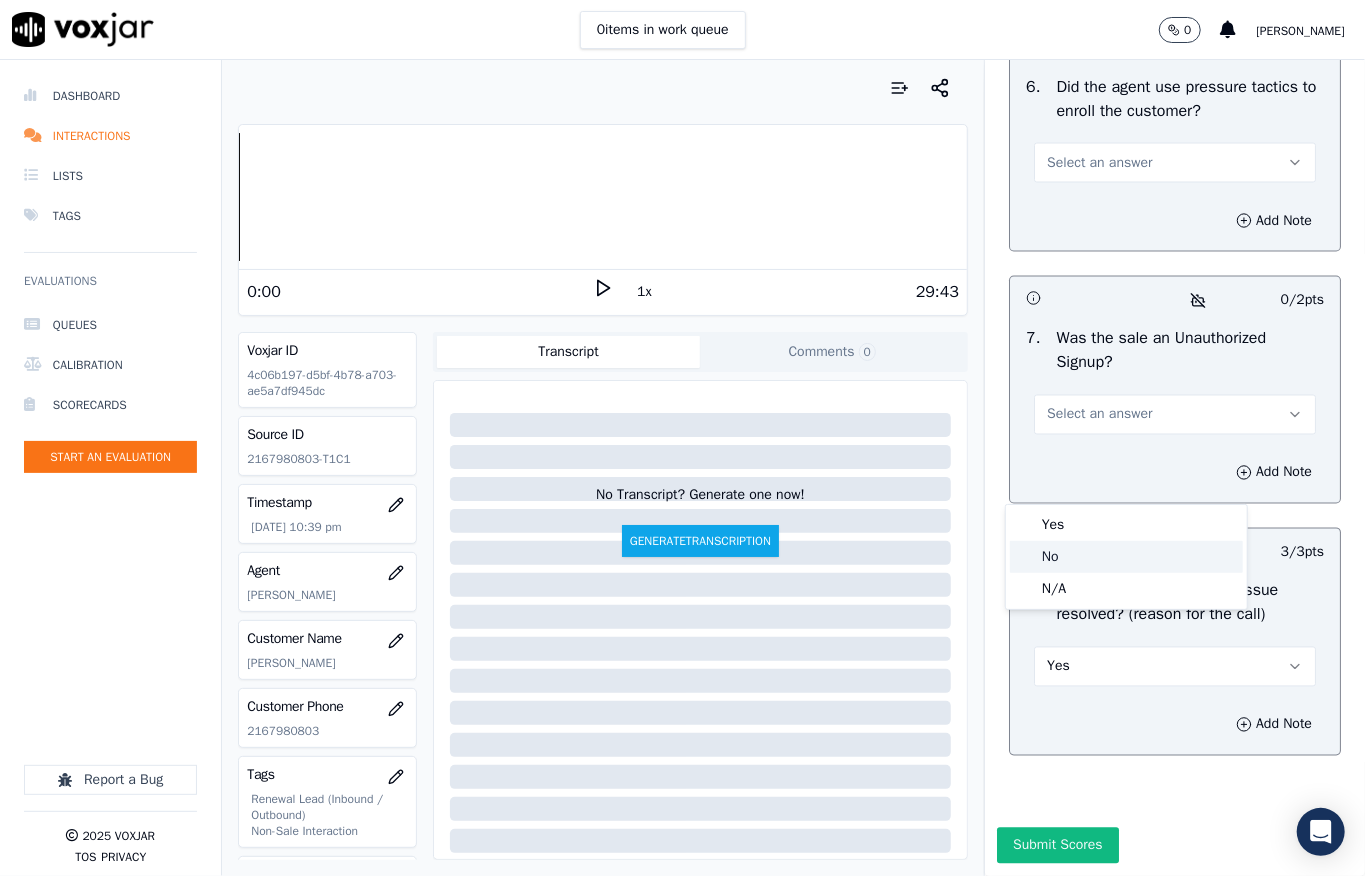 click on "N/A" 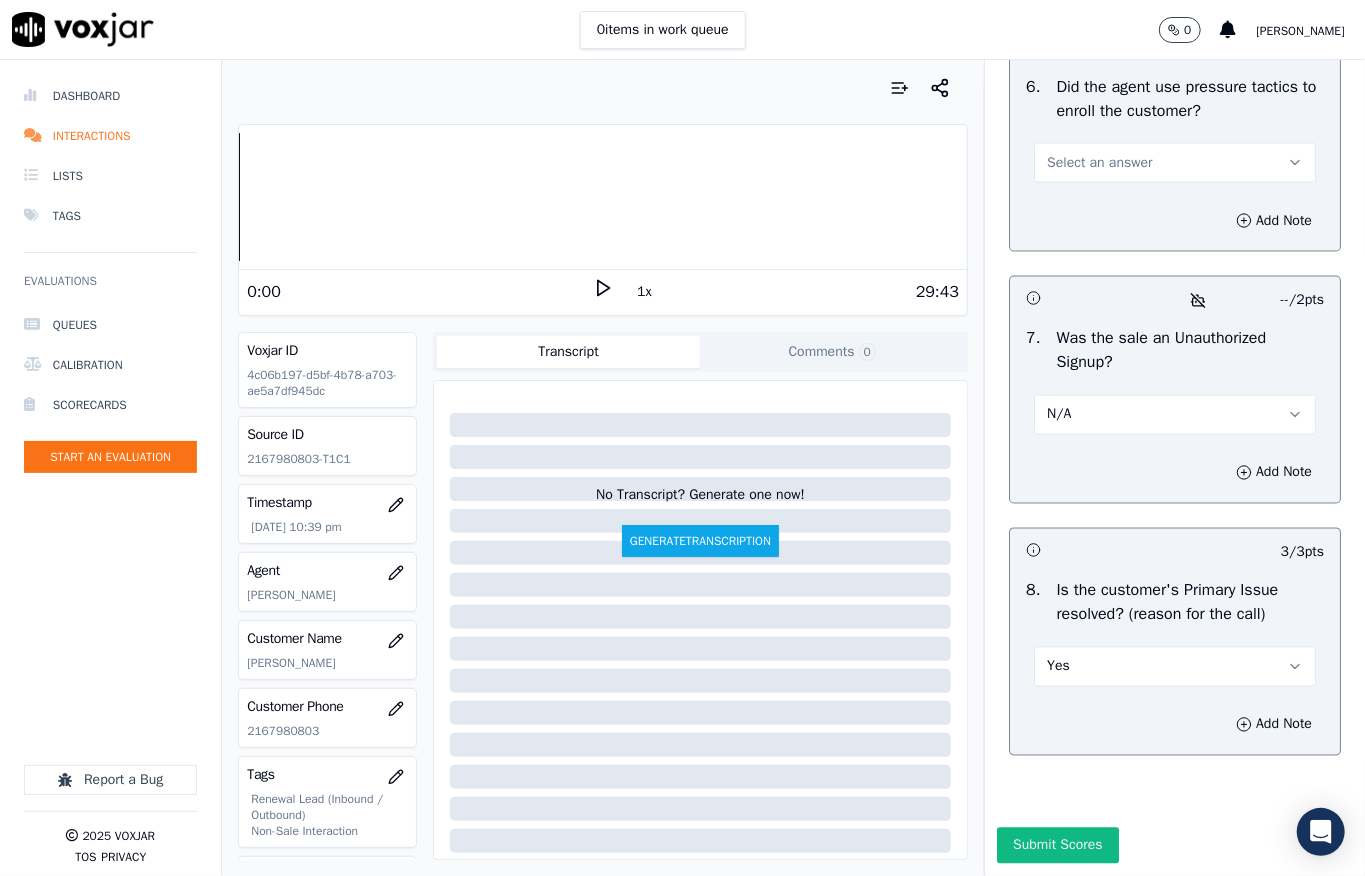 scroll, scrollTop: 5837, scrollLeft: 0, axis: vertical 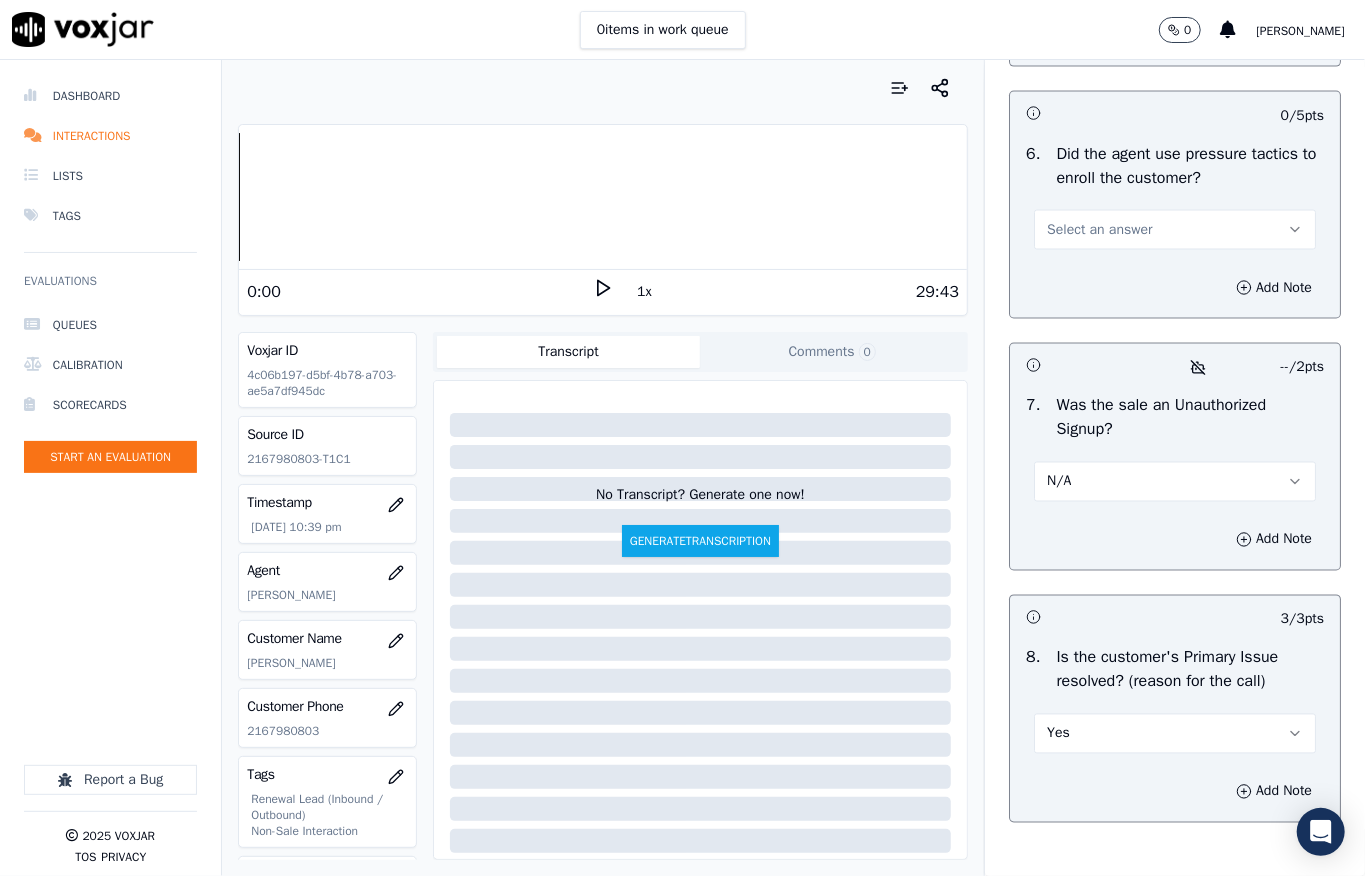 click on "Select an answer" at bounding box center [1175, 230] 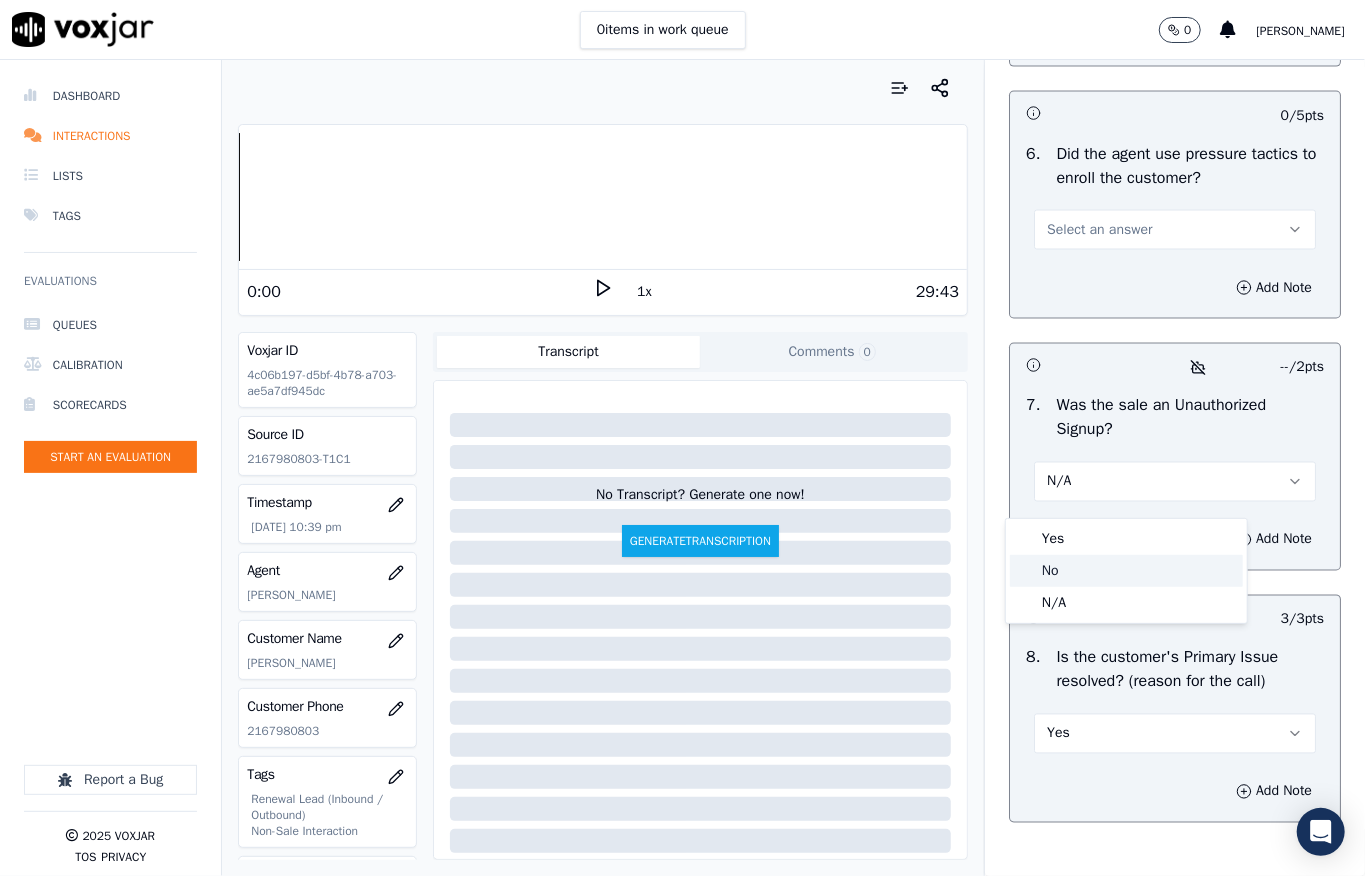 click on "No" 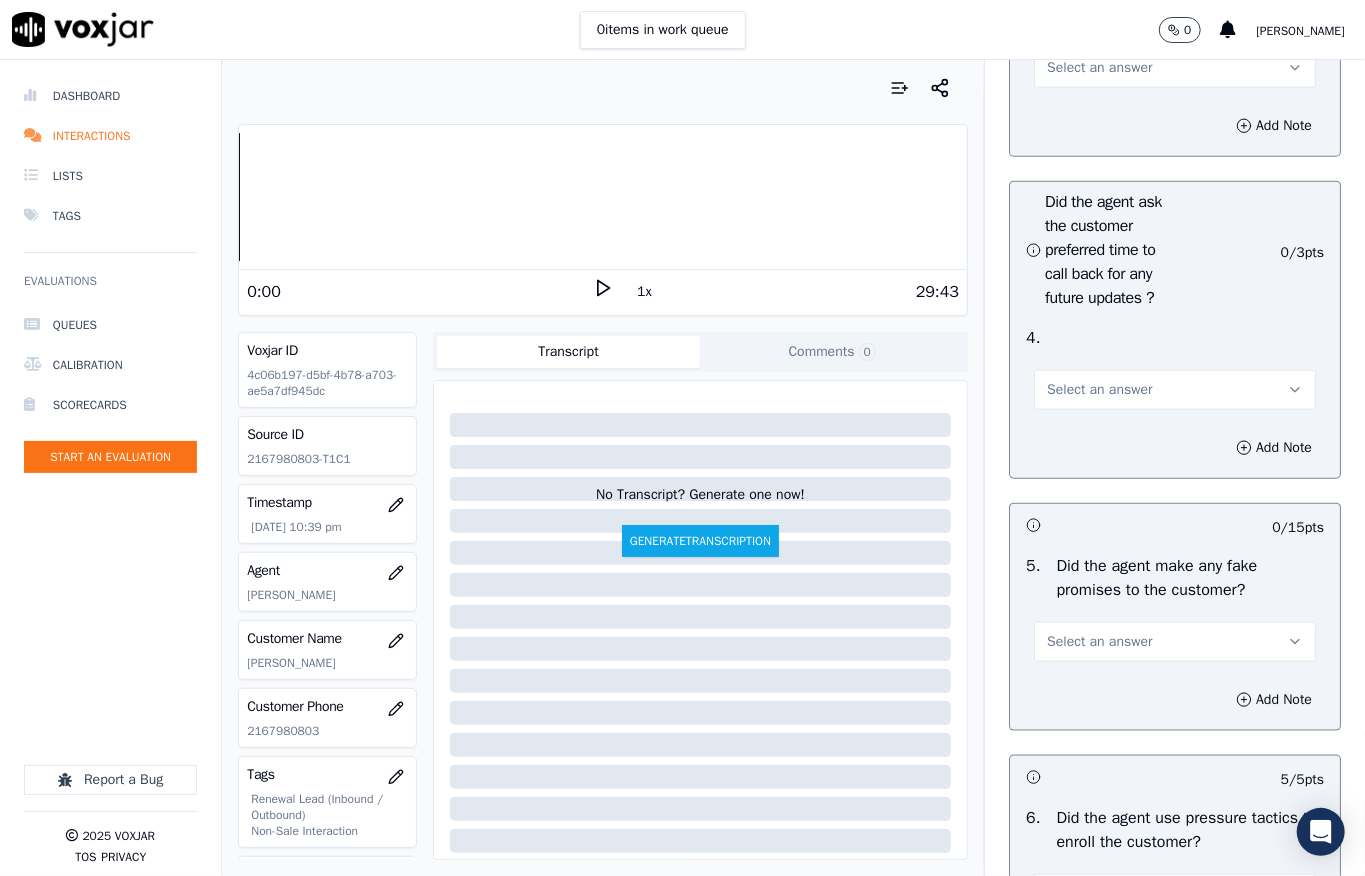scroll, scrollTop: 5170, scrollLeft: 0, axis: vertical 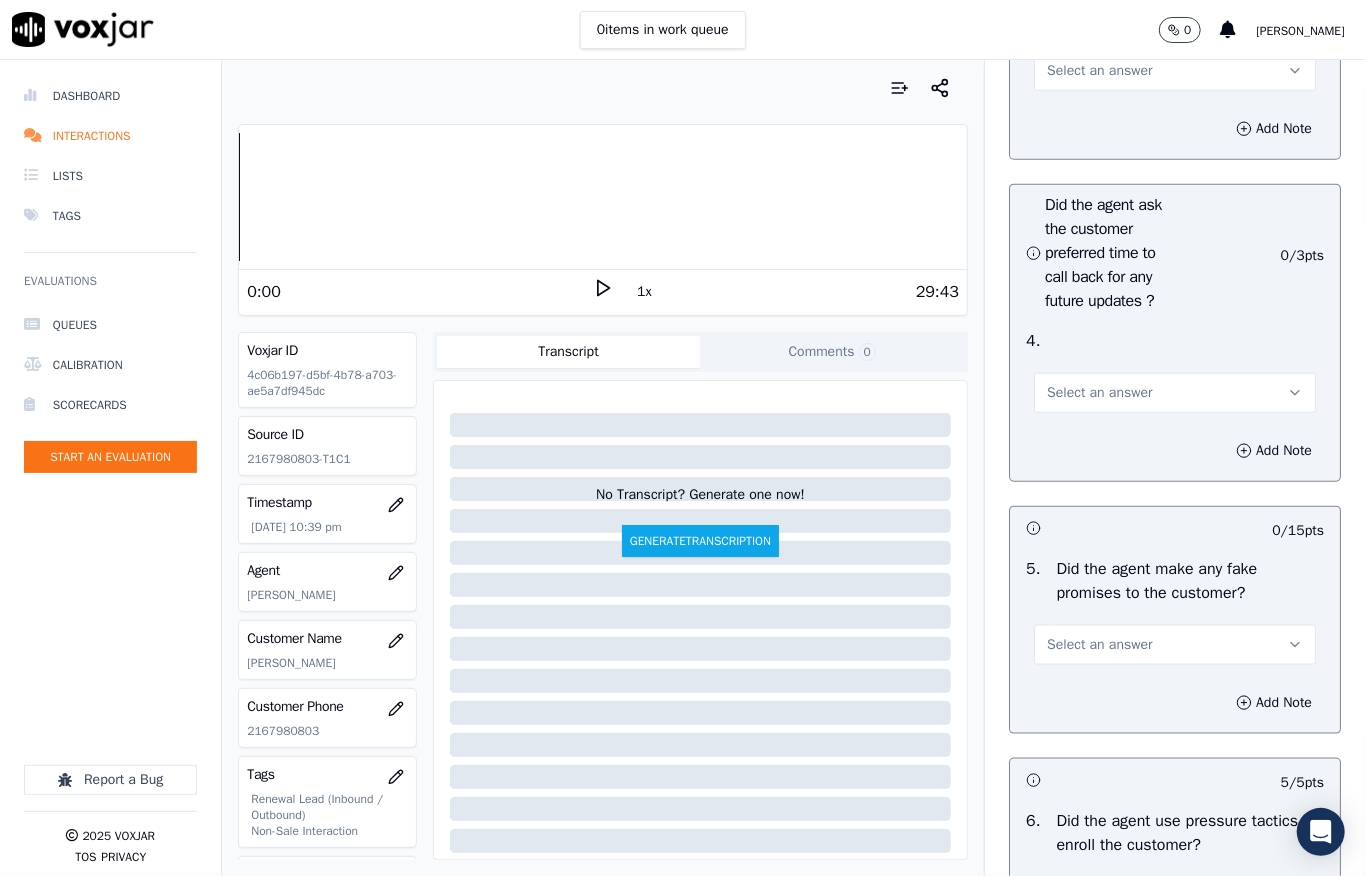 click on "Select an answer" at bounding box center (1175, 71) 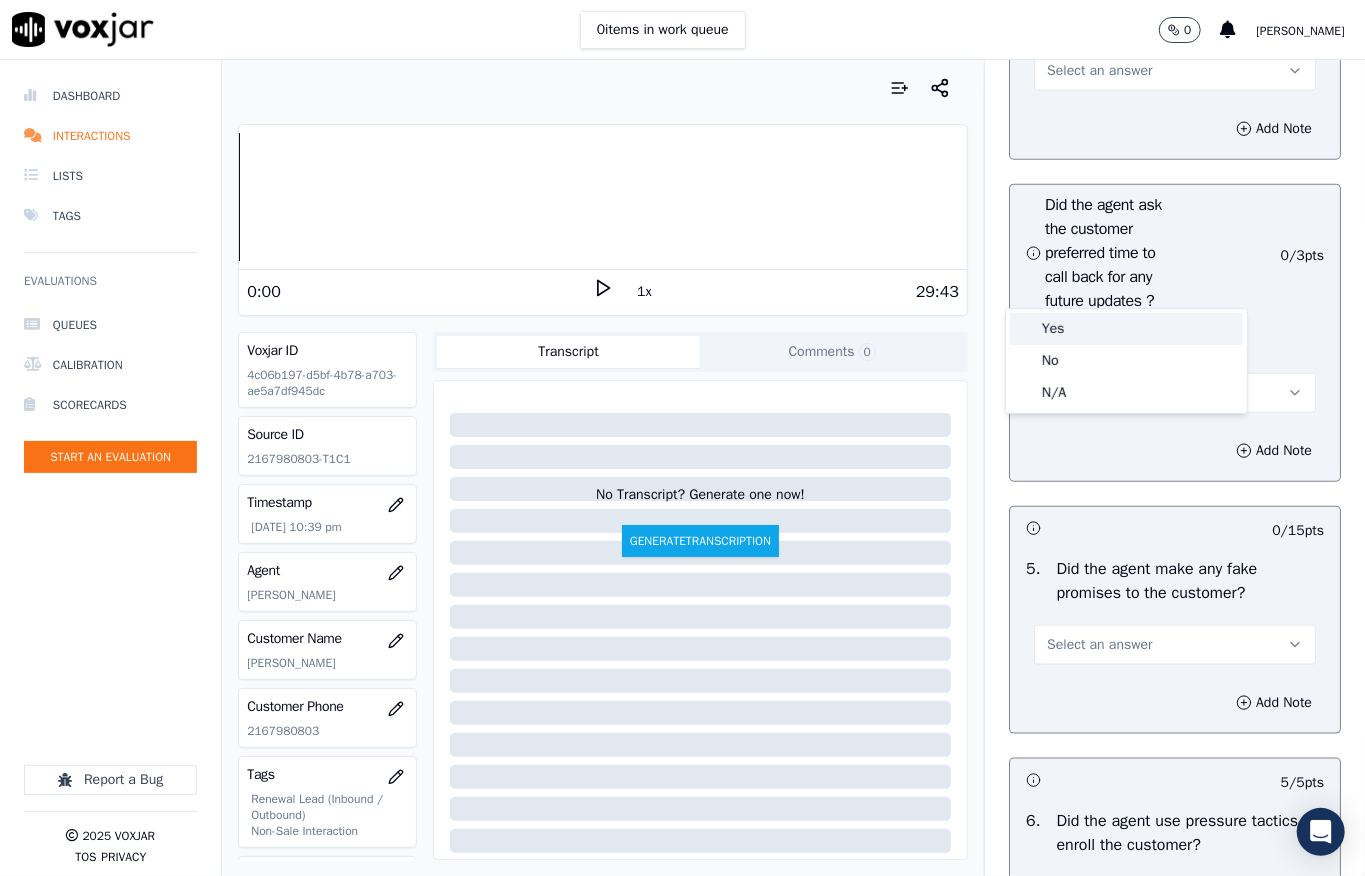 drag, startPoint x: 1056, startPoint y: 326, endPoint x: 1054, endPoint y: 340, distance: 14.142136 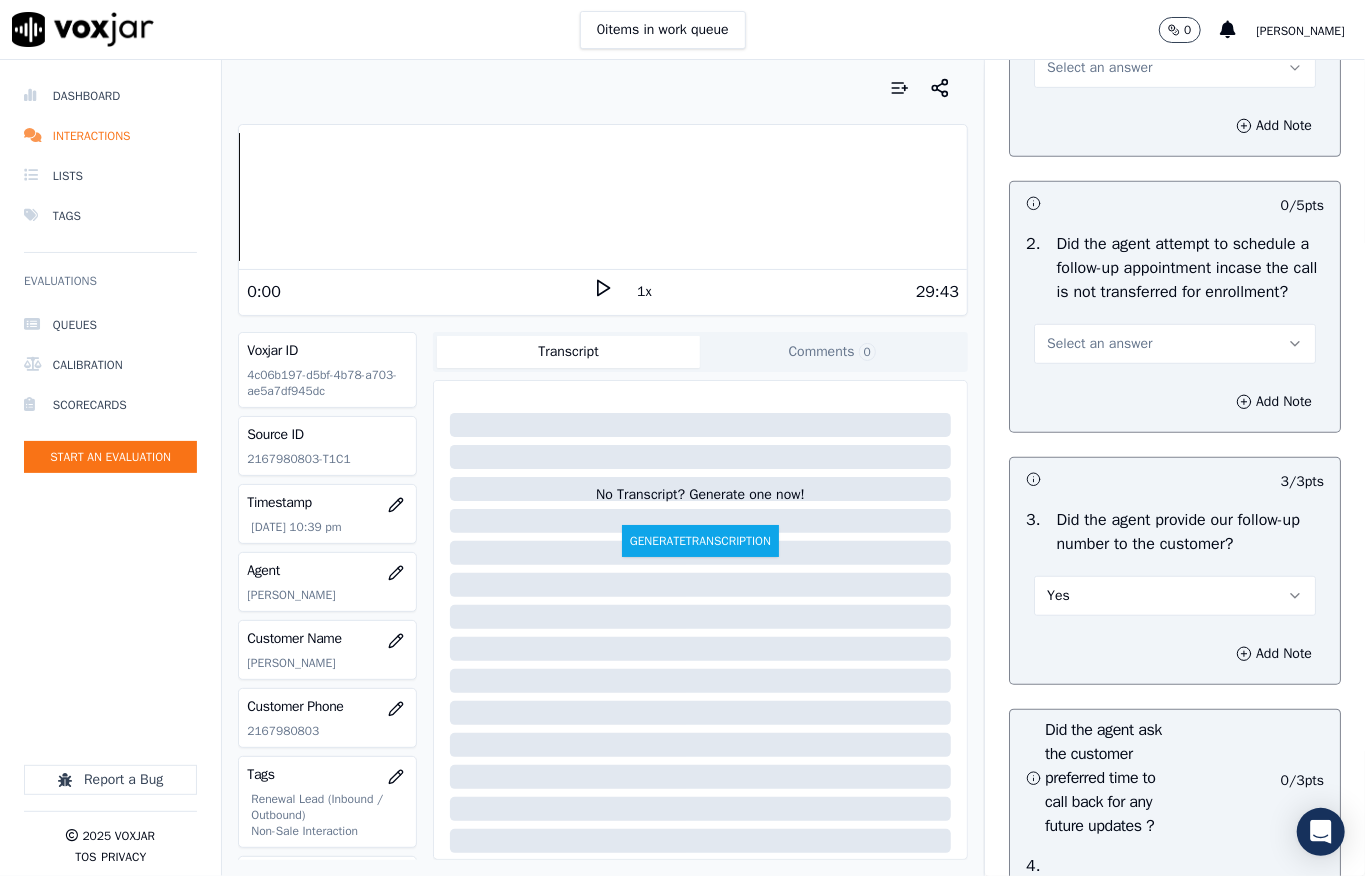 scroll, scrollTop: 4637, scrollLeft: 0, axis: vertical 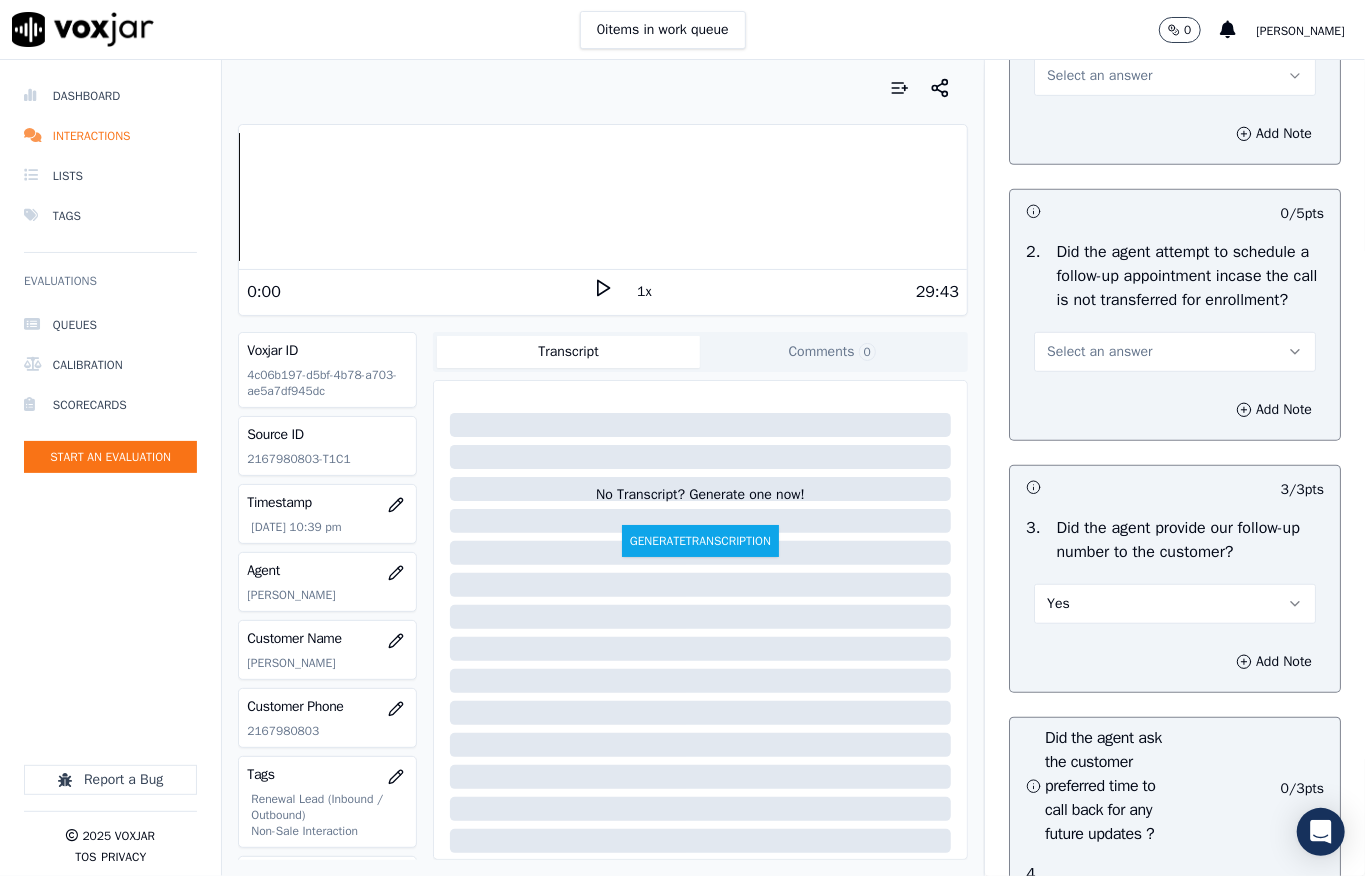 click on "Select an answer" at bounding box center [1175, 352] 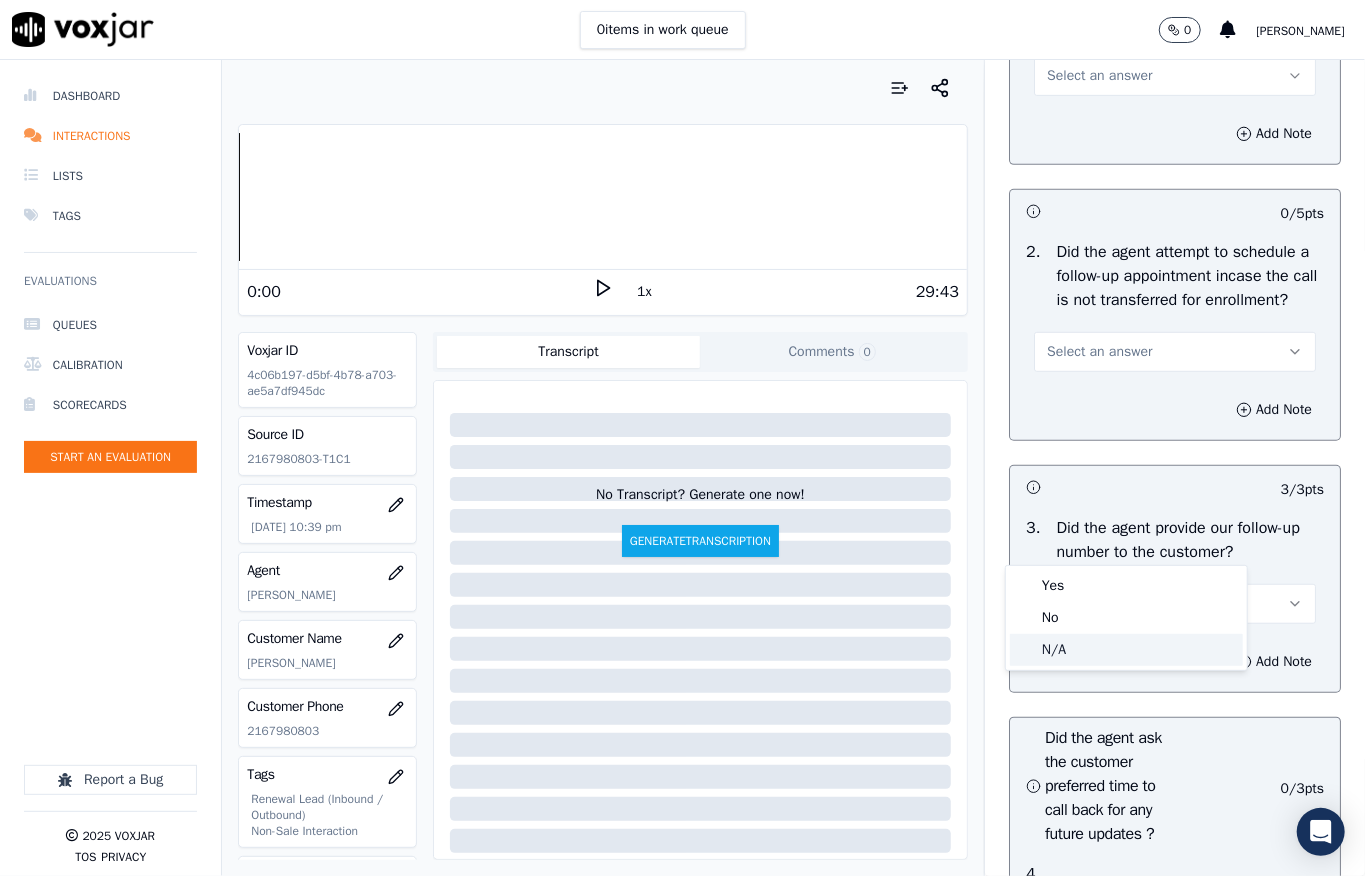 drag, startPoint x: 1097, startPoint y: 648, endPoint x: 1112, endPoint y: 654, distance: 16.155495 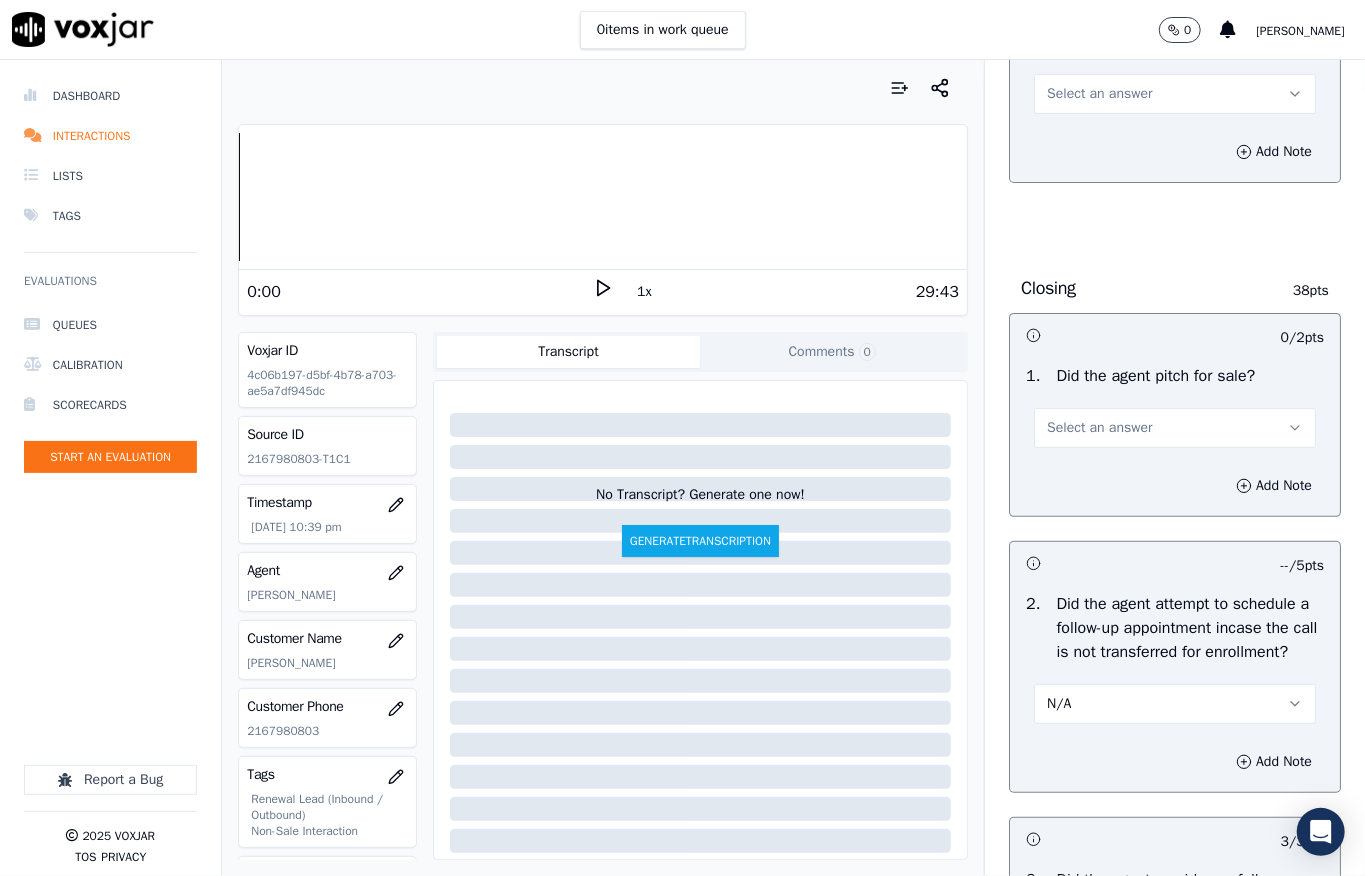 scroll, scrollTop: 4237, scrollLeft: 0, axis: vertical 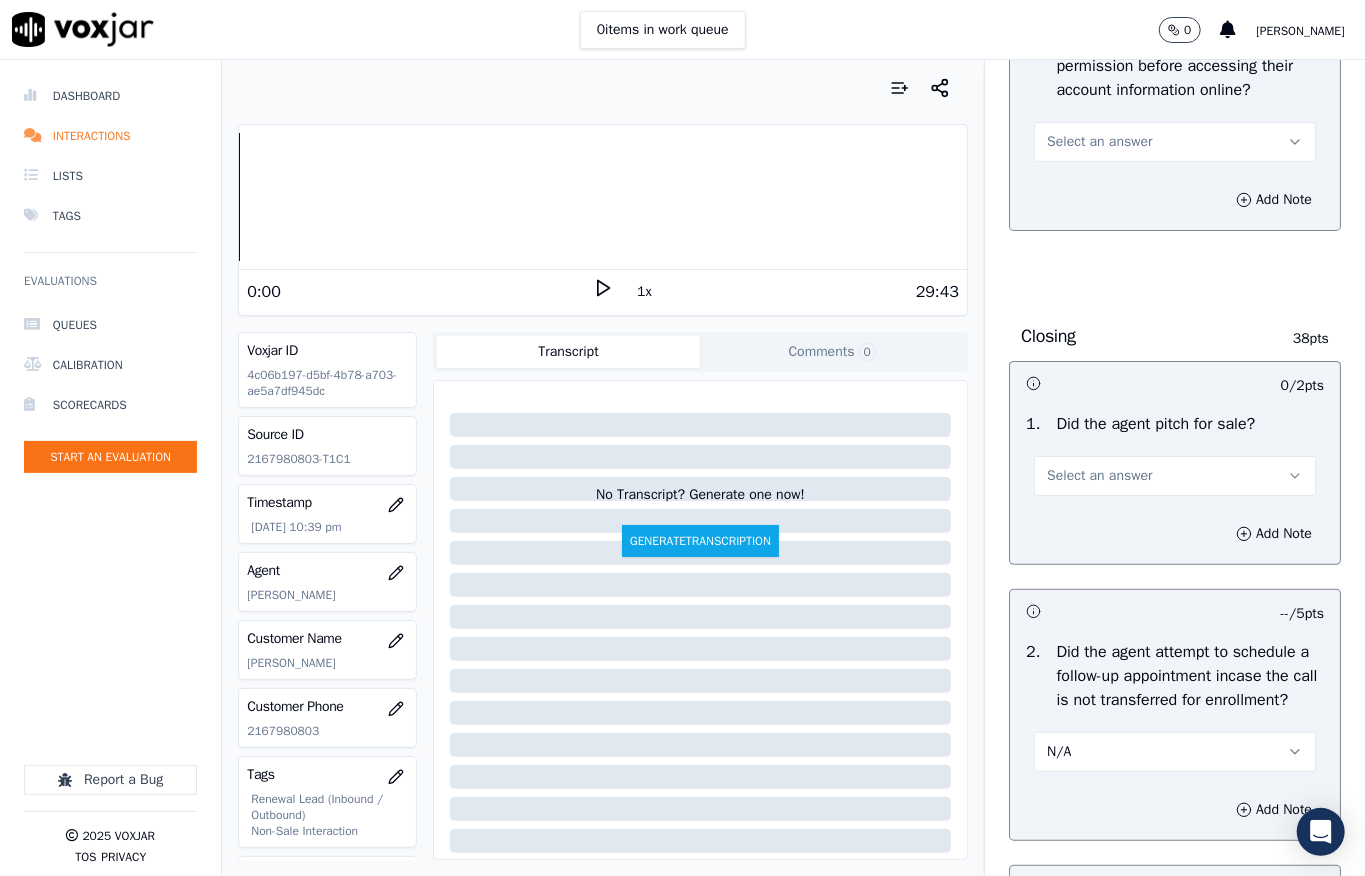 drag, startPoint x: 1118, startPoint y: 628, endPoint x: 1120, endPoint y: 656, distance: 28.071337 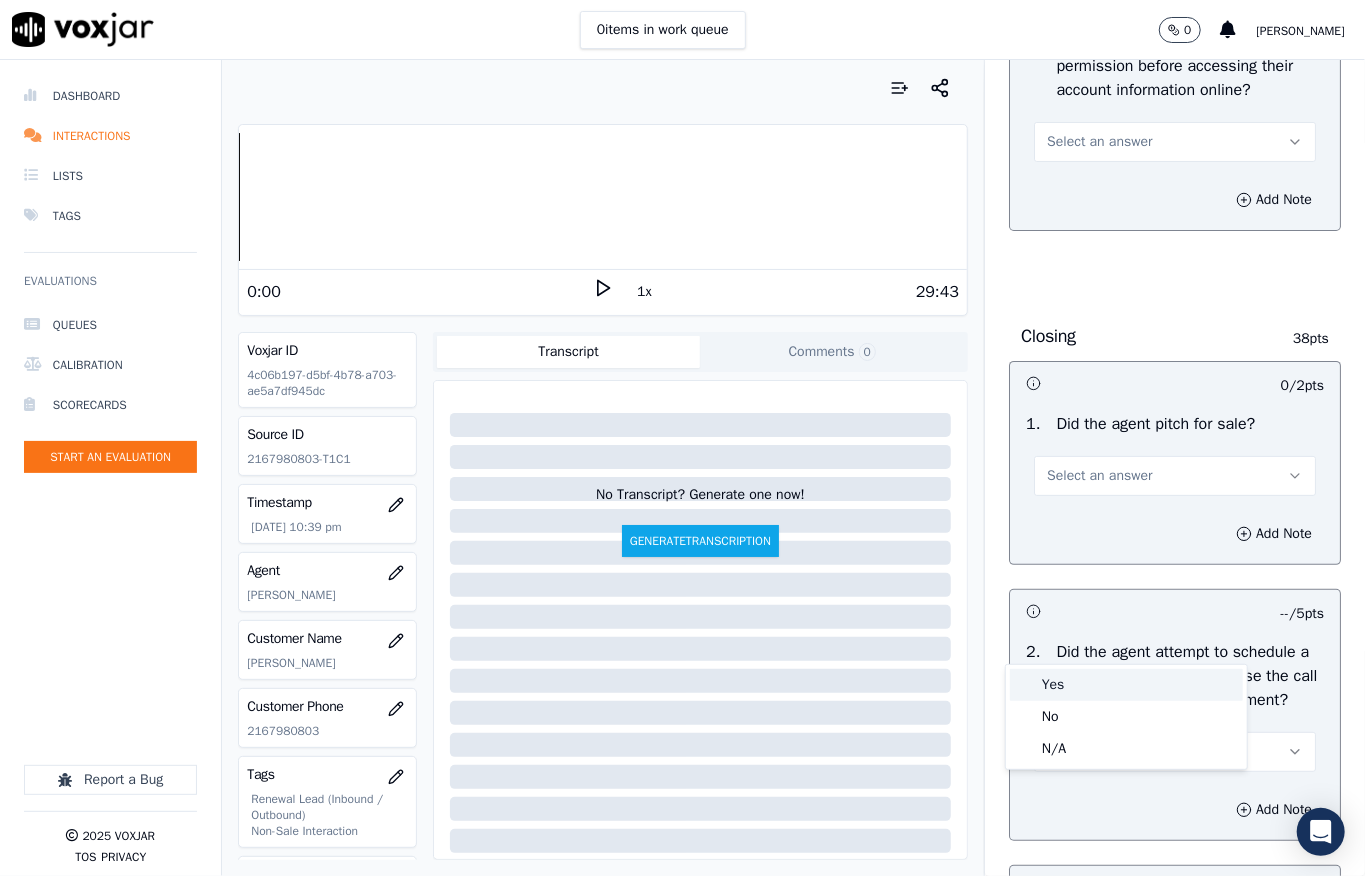 click on "Yes" at bounding box center [1126, 685] 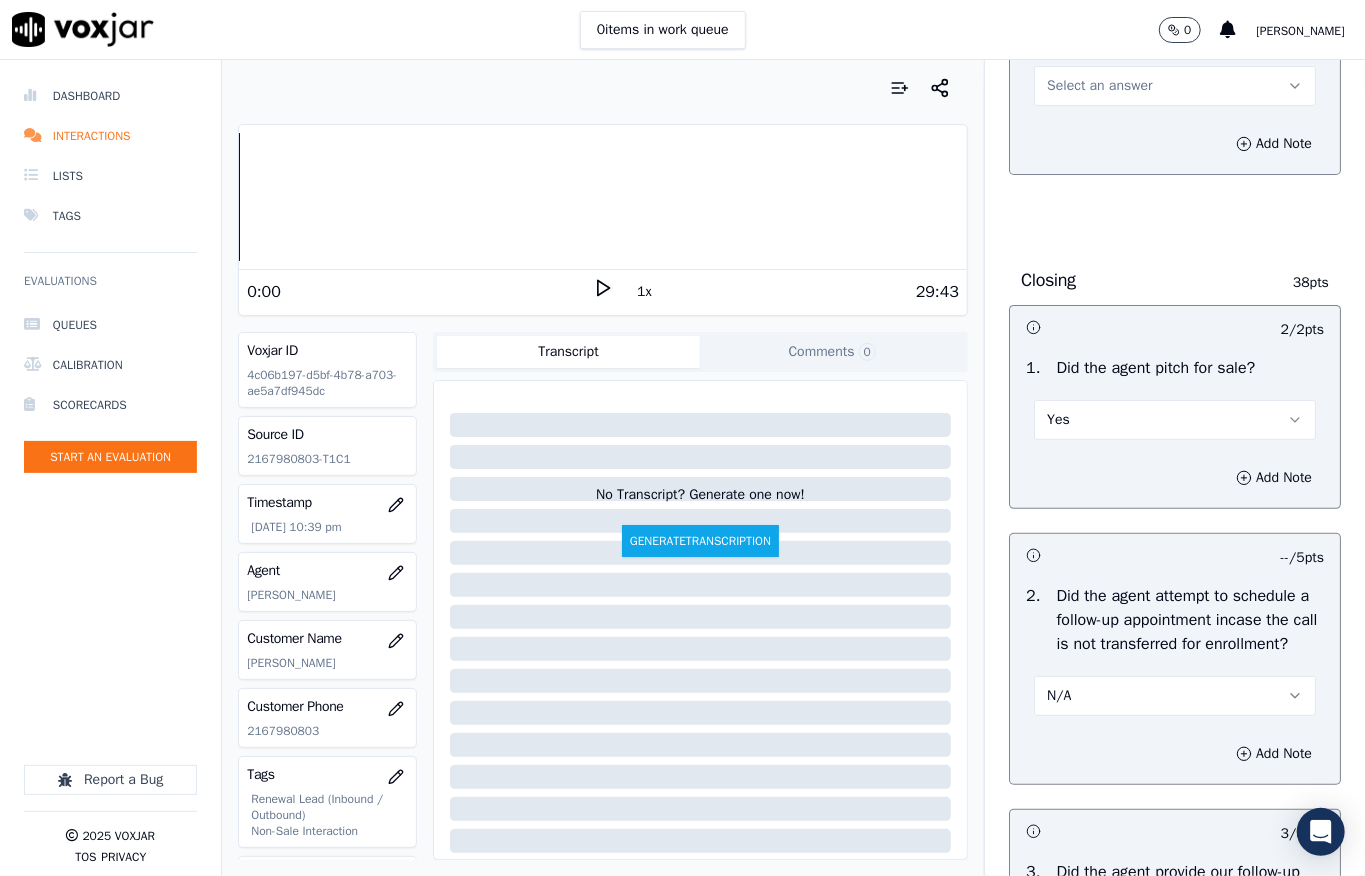 scroll, scrollTop: 4253, scrollLeft: 0, axis: vertical 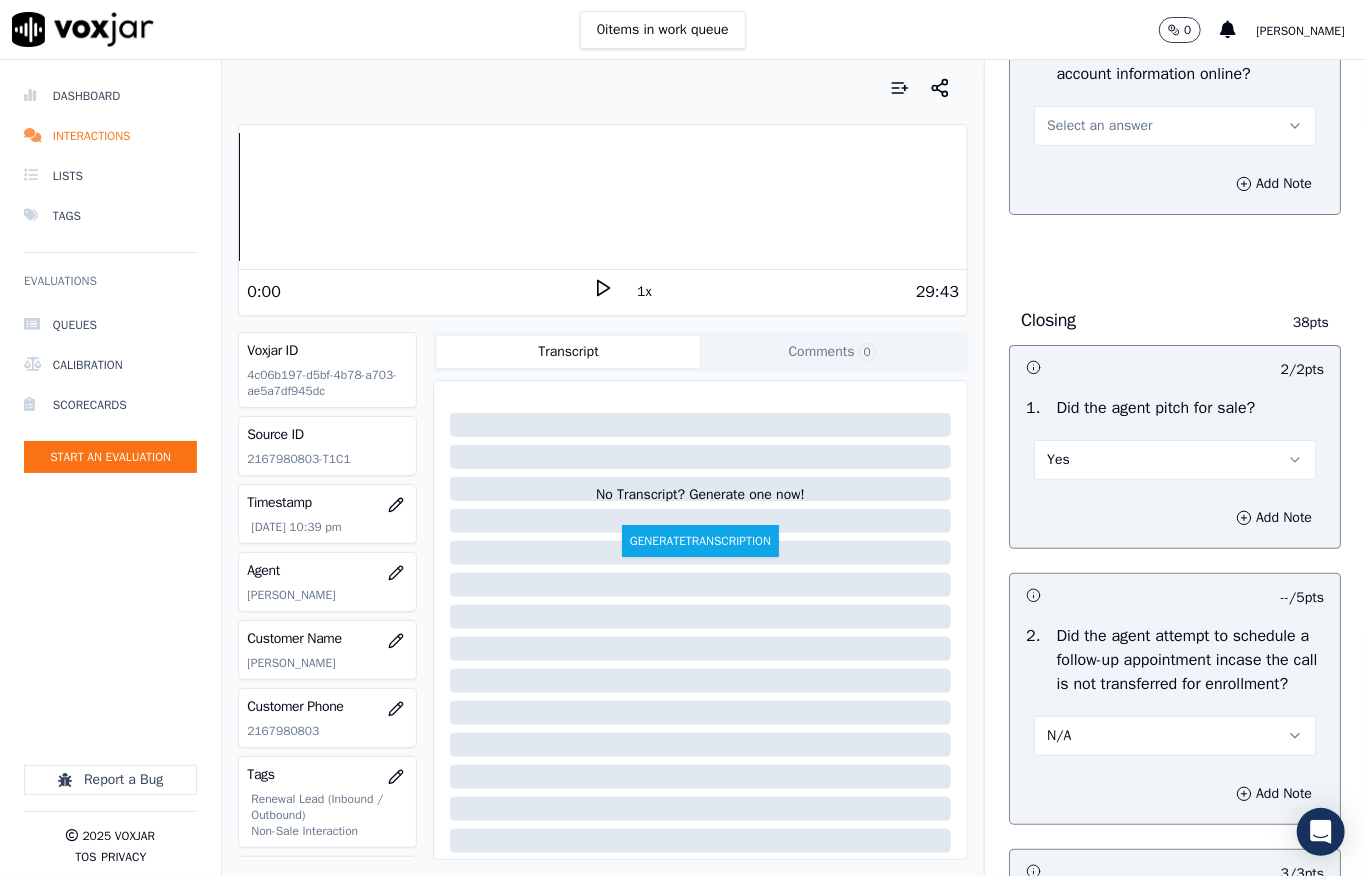 click on "Select an answer" at bounding box center (1099, 126) 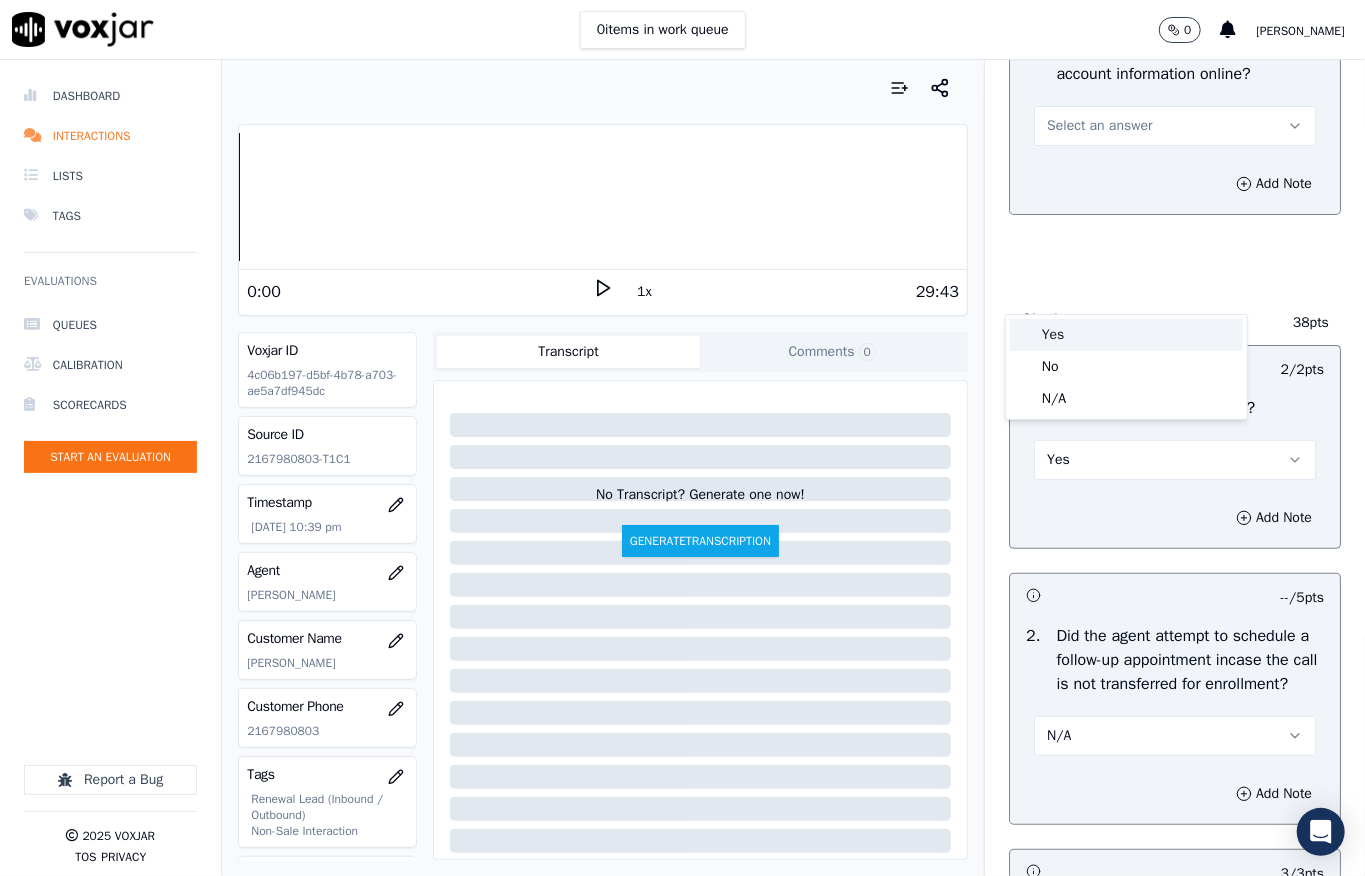 click on "Yes" at bounding box center [1126, 335] 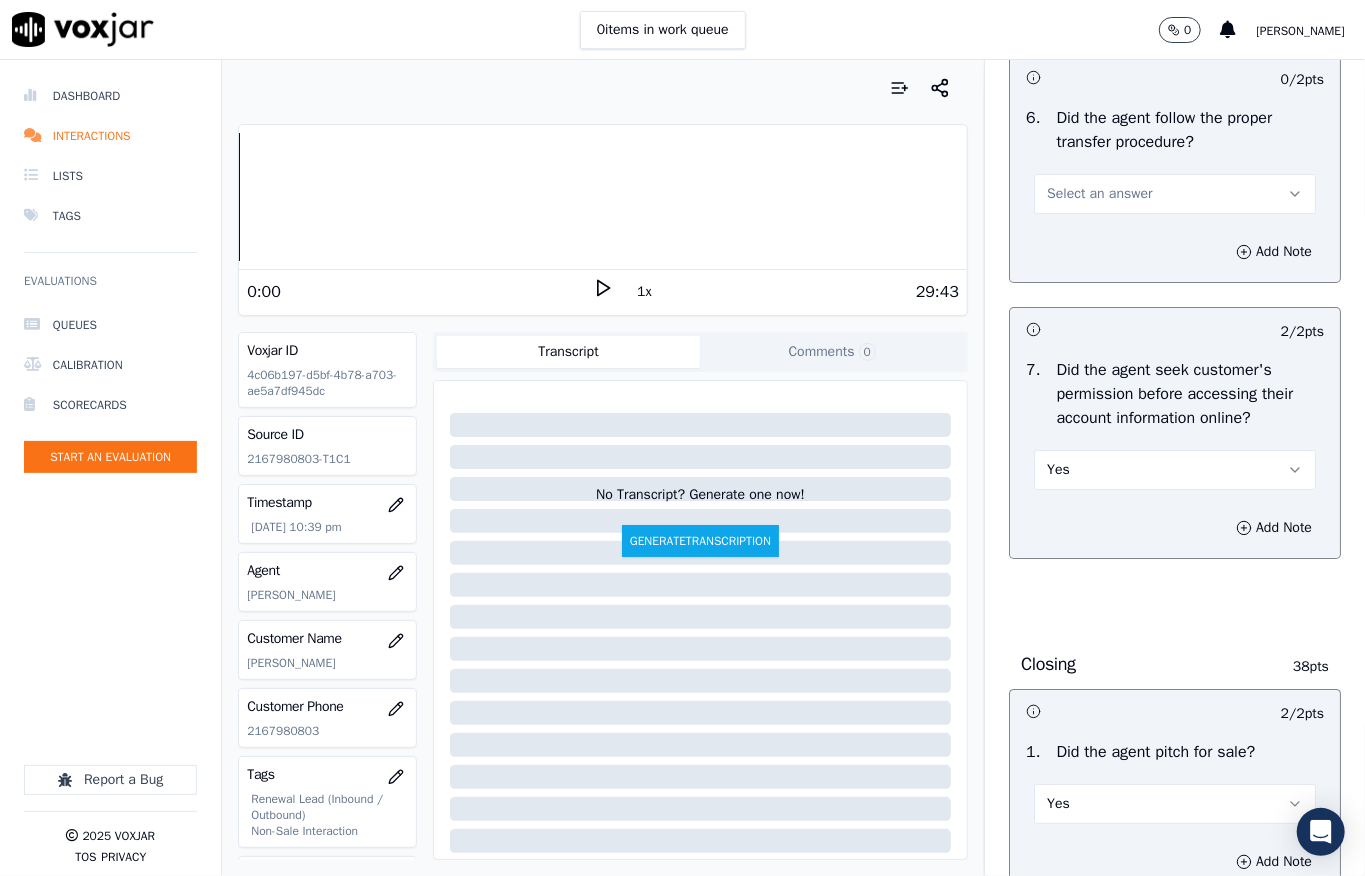 scroll, scrollTop: 3764, scrollLeft: 0, axis: vertical 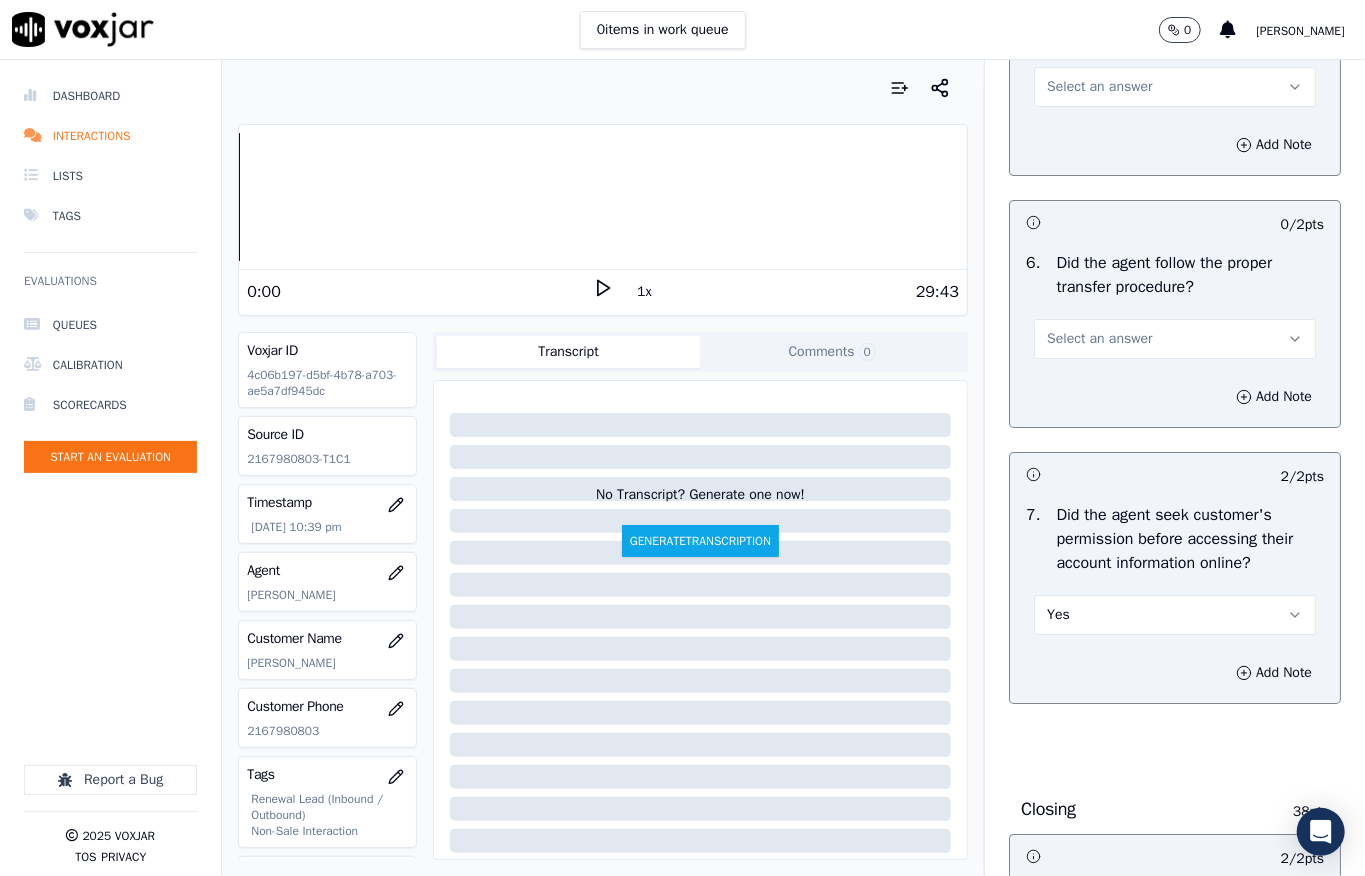 click on "Select an answer" at bounding box center [1175, 339] 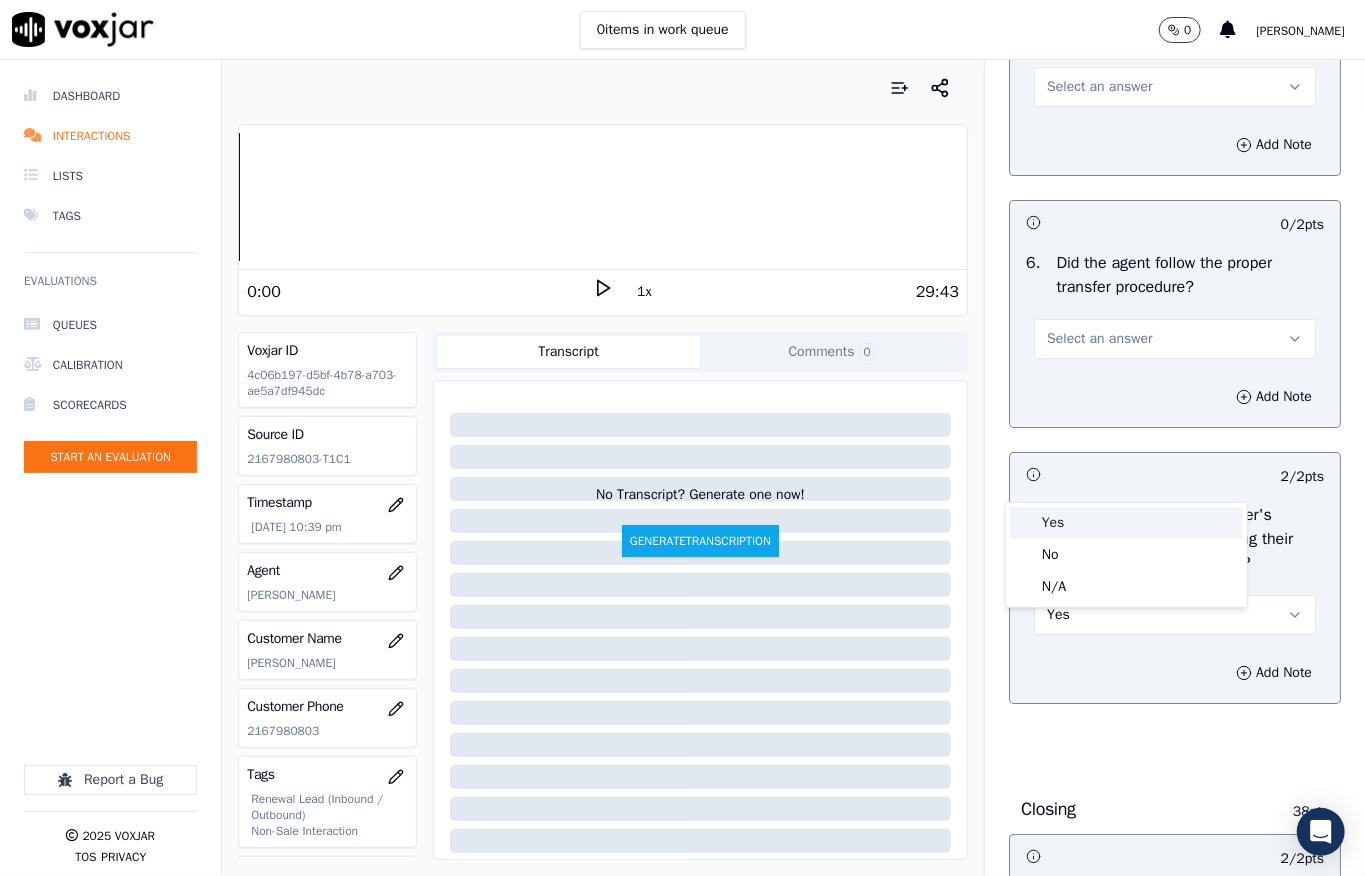 click on "Yes" at bounding box center (1126, 523) 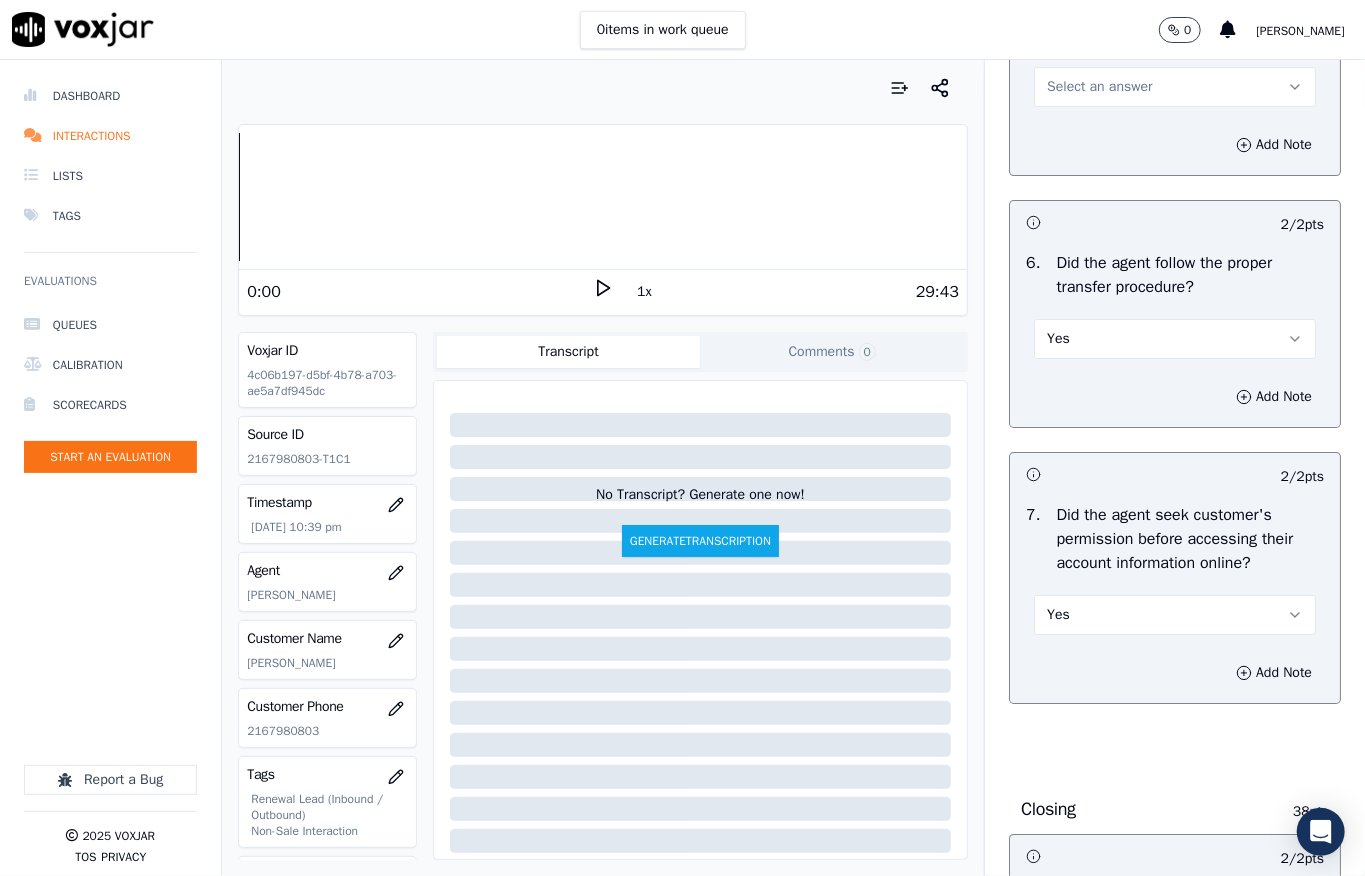 scroll, scrollTop: 3630, scrollLeft: 0, axis: vertical 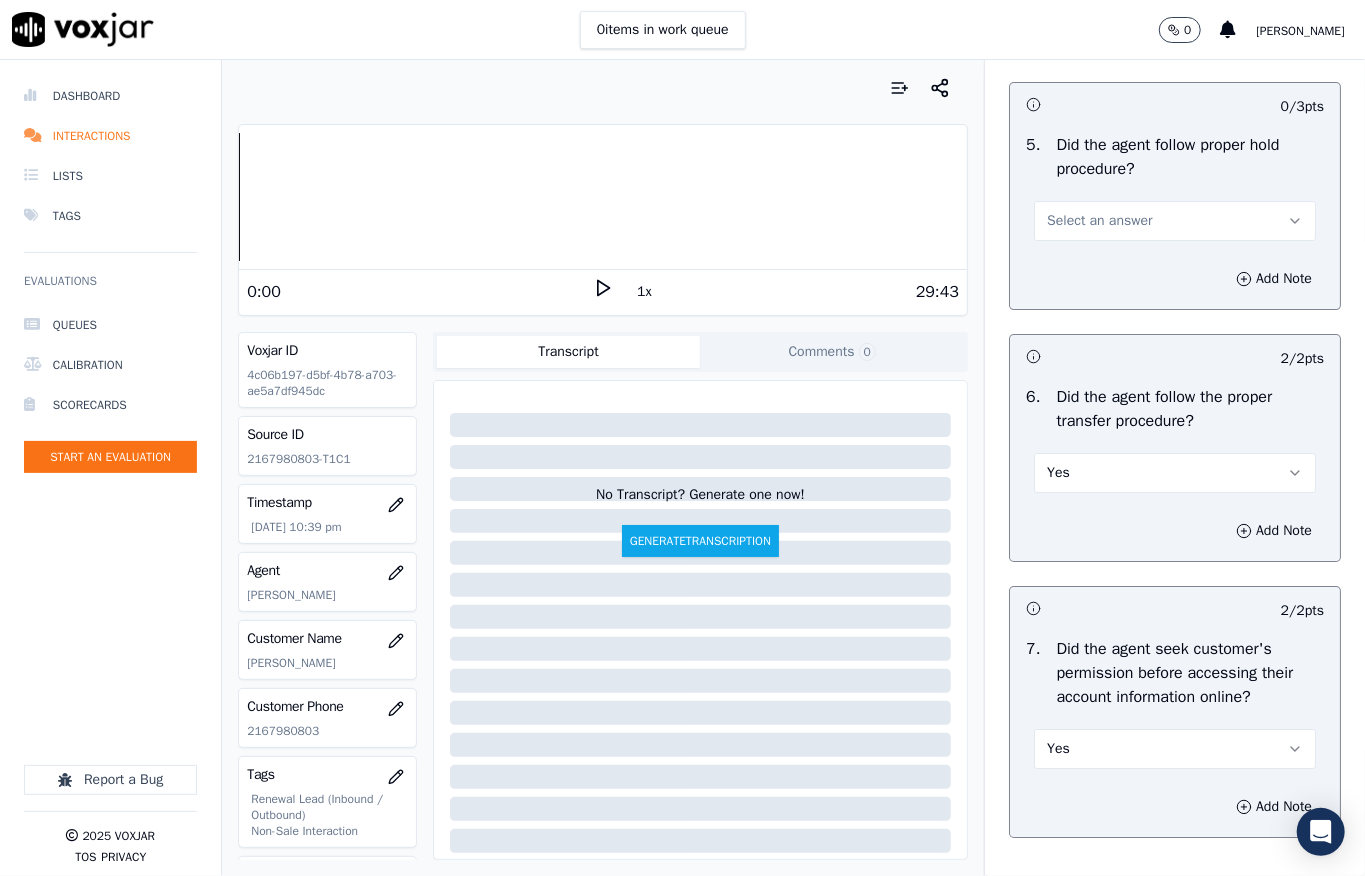 click on "Select an answer" at bounding box center (1099, 221) 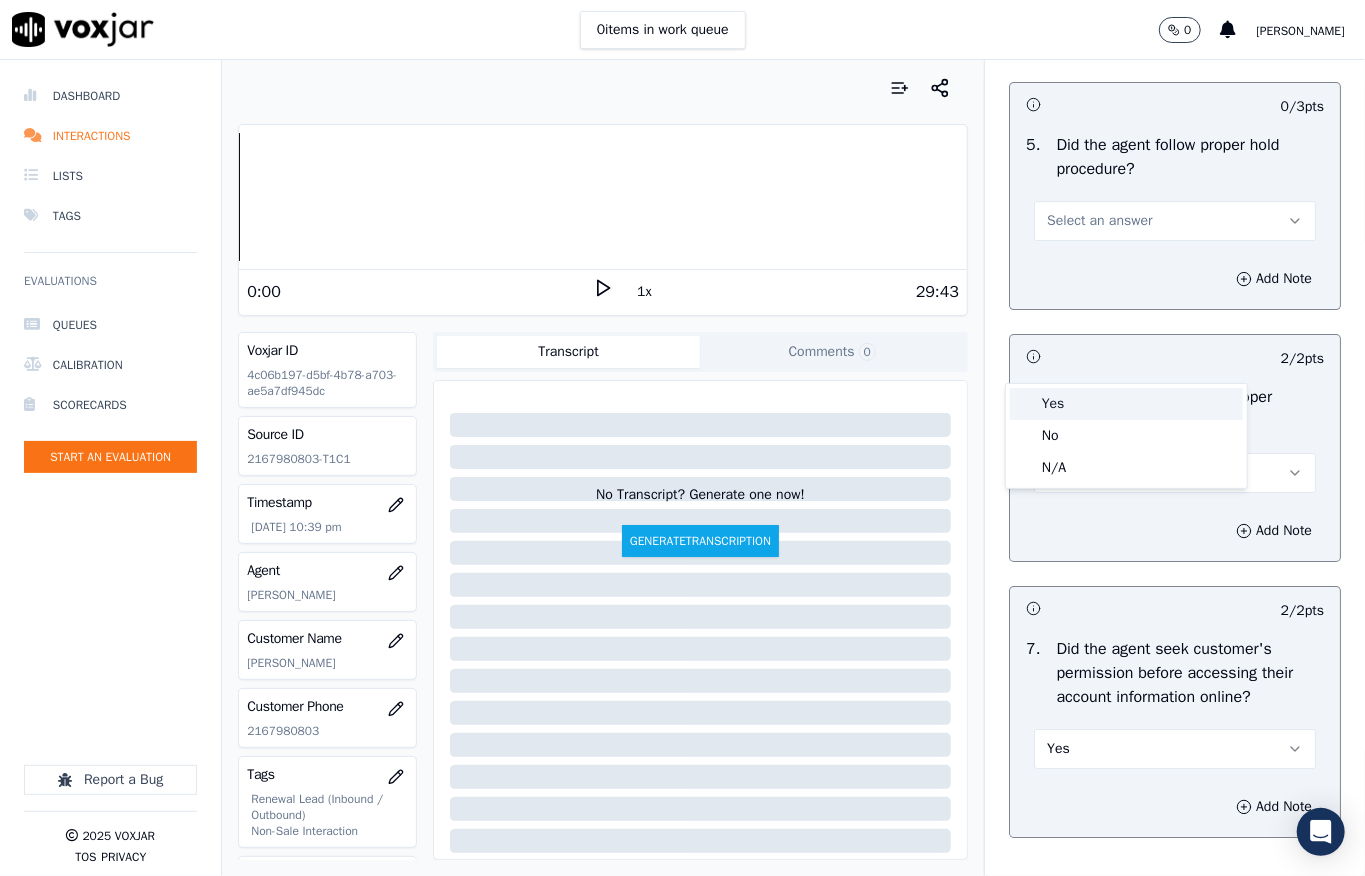 click on "Yes" at bounding box center (1126, 404) 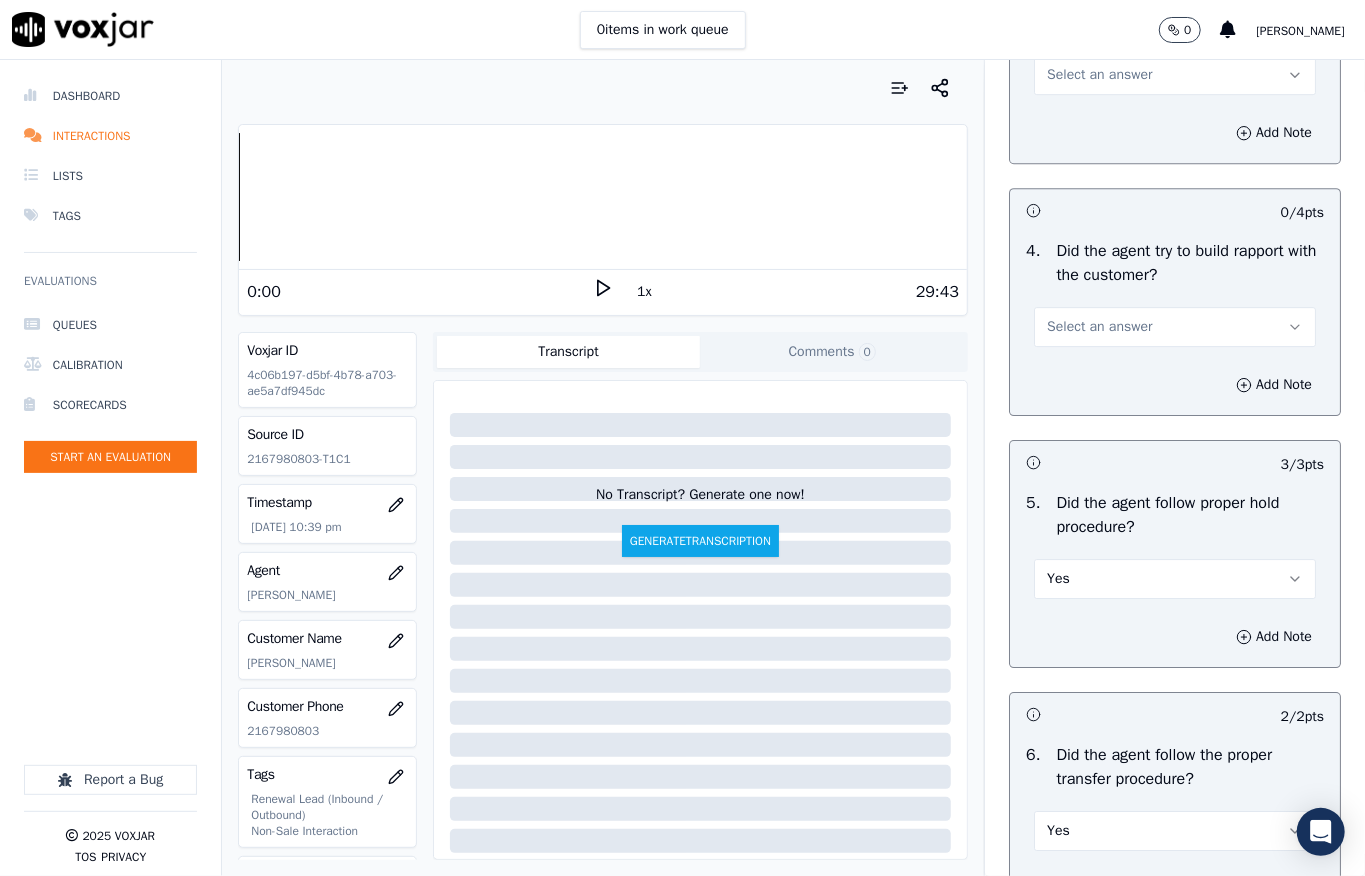 scroll, scrollTop: 3230, scrollLeft: 0, axis: vertical 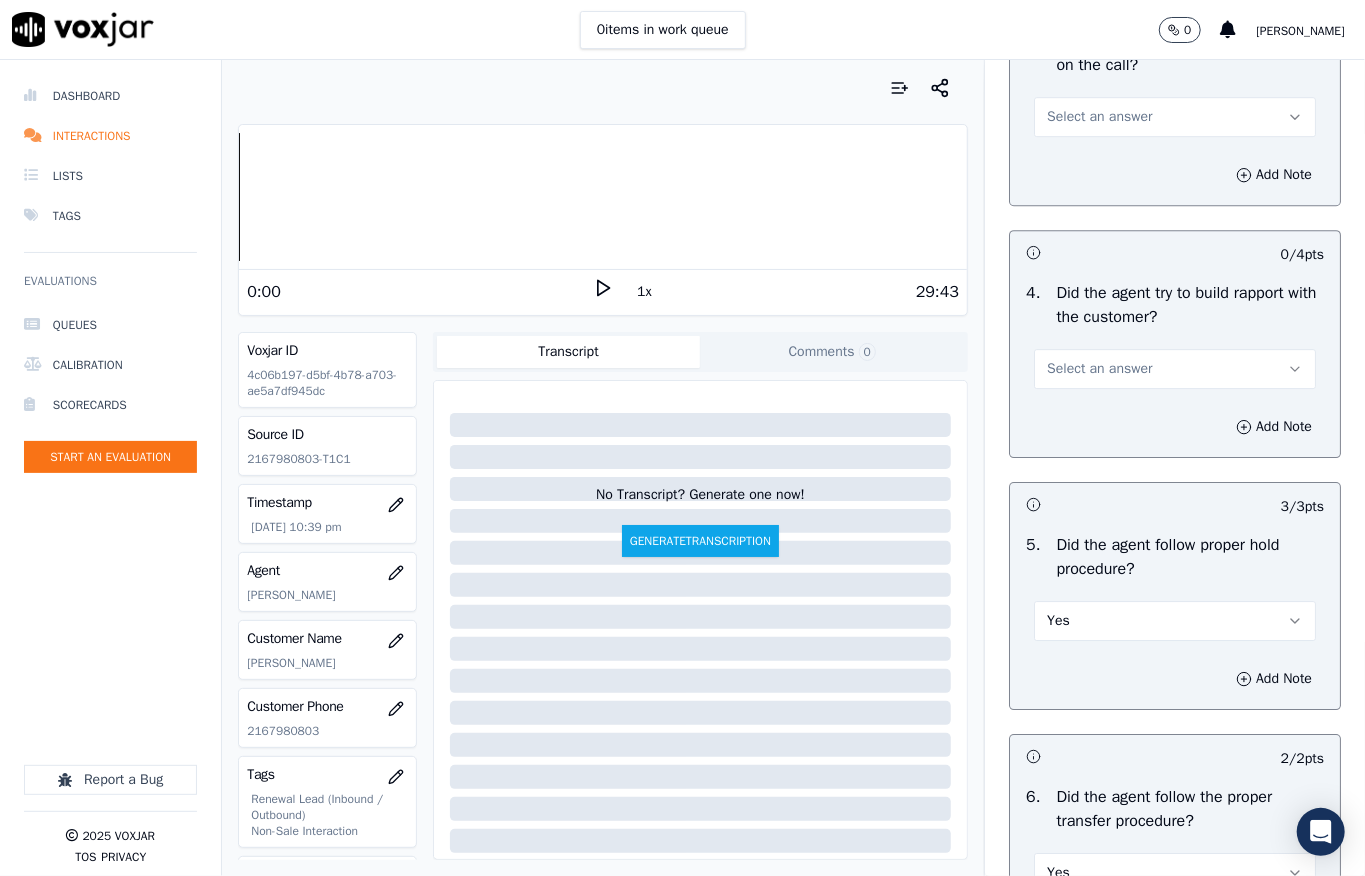 click on "Select an answer" at bounding box center (1175, 369) 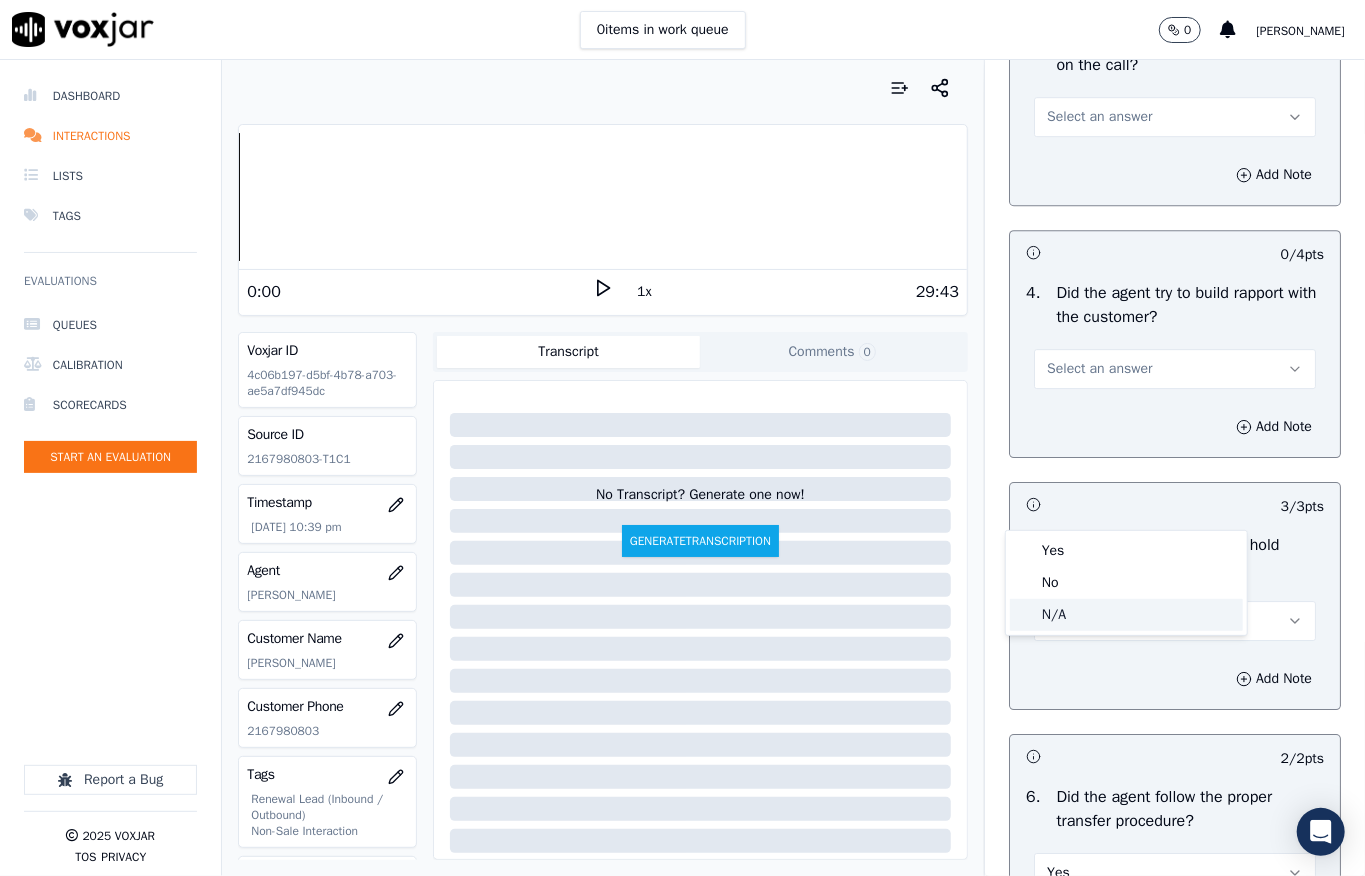 click on "N/A" 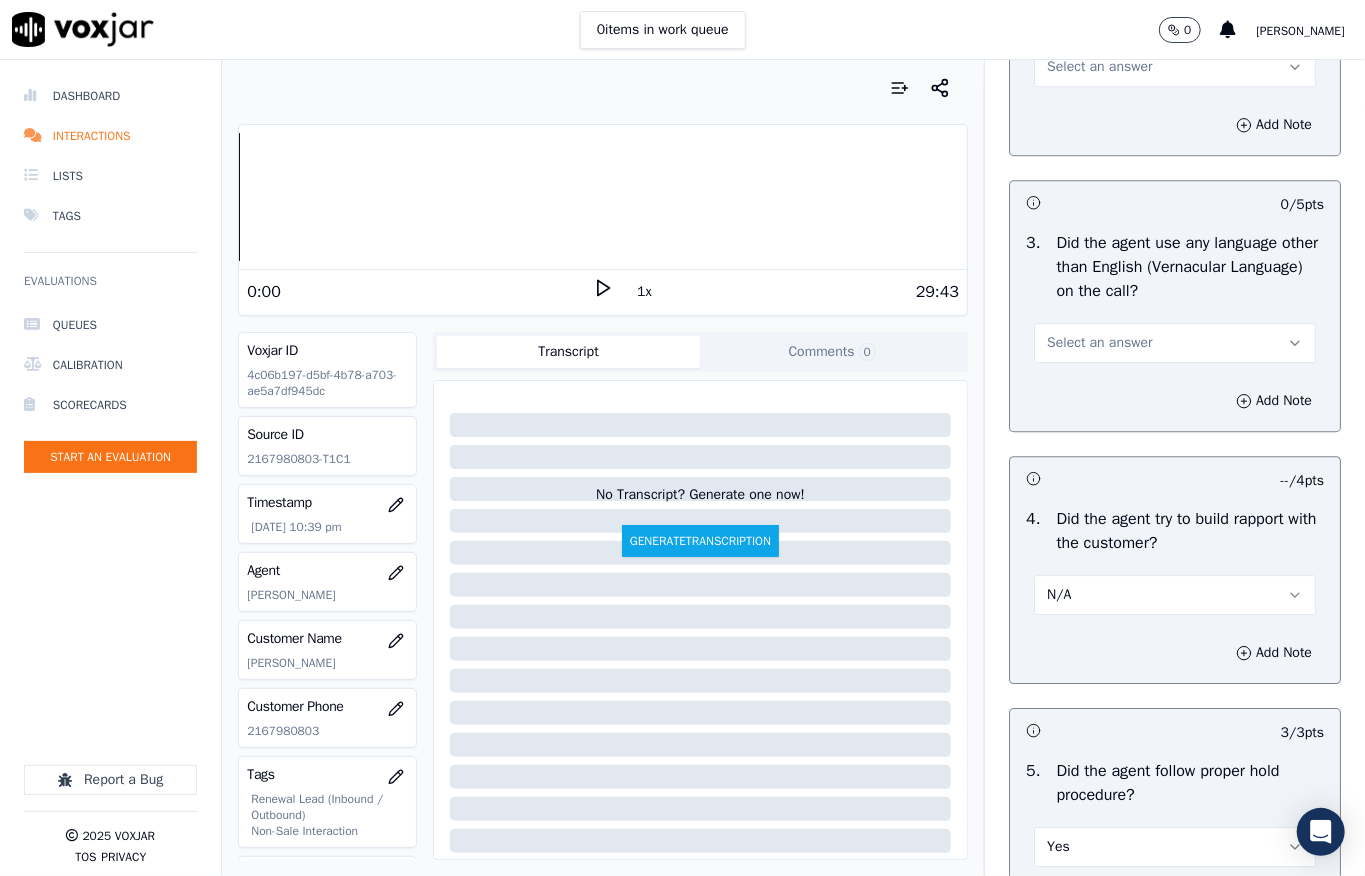 scroll, scrollTop: 2964, scrollLeft: 0, axis: vertical 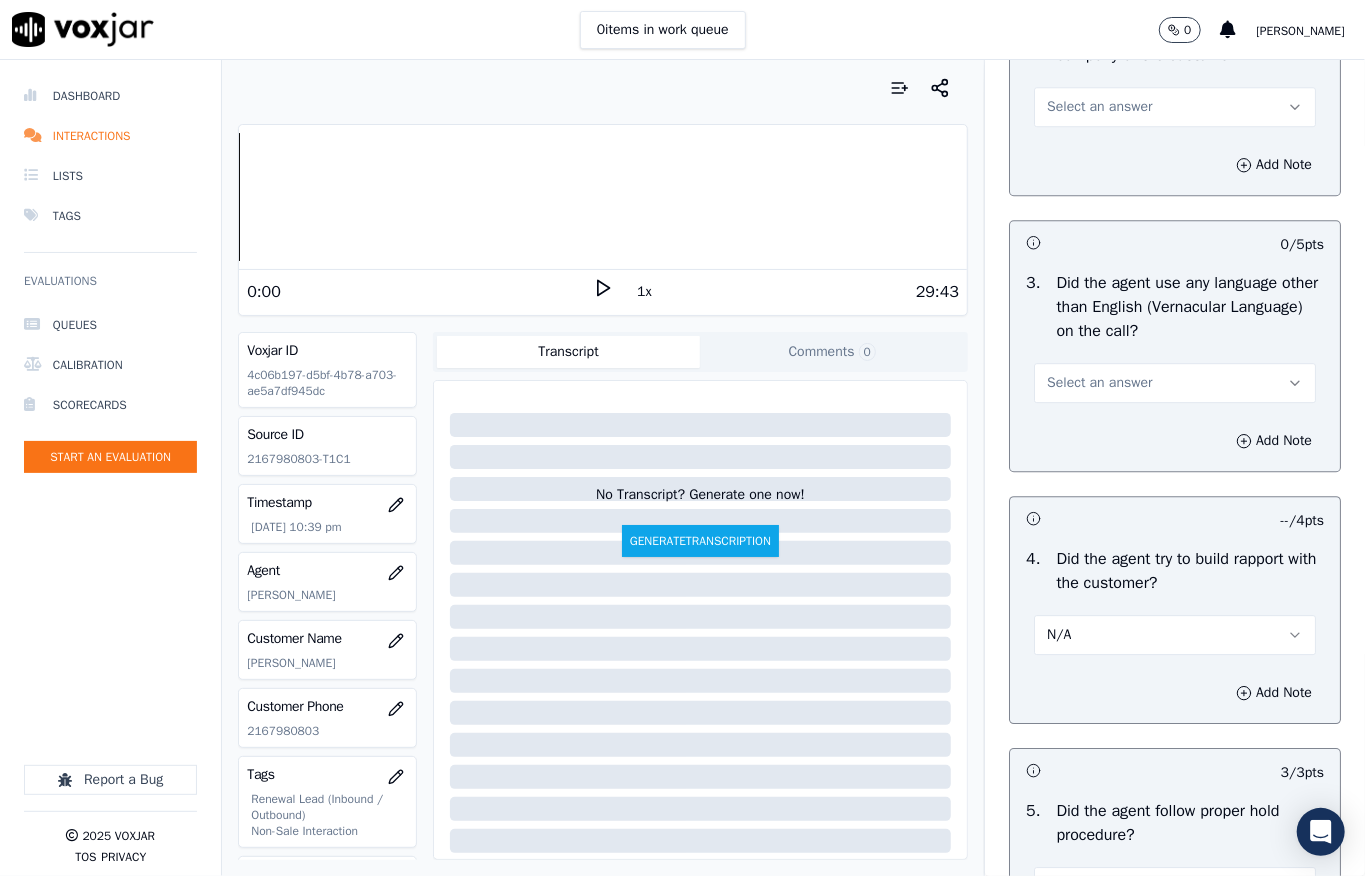 click on "Select an answer" at bounding box center [1099, 383] 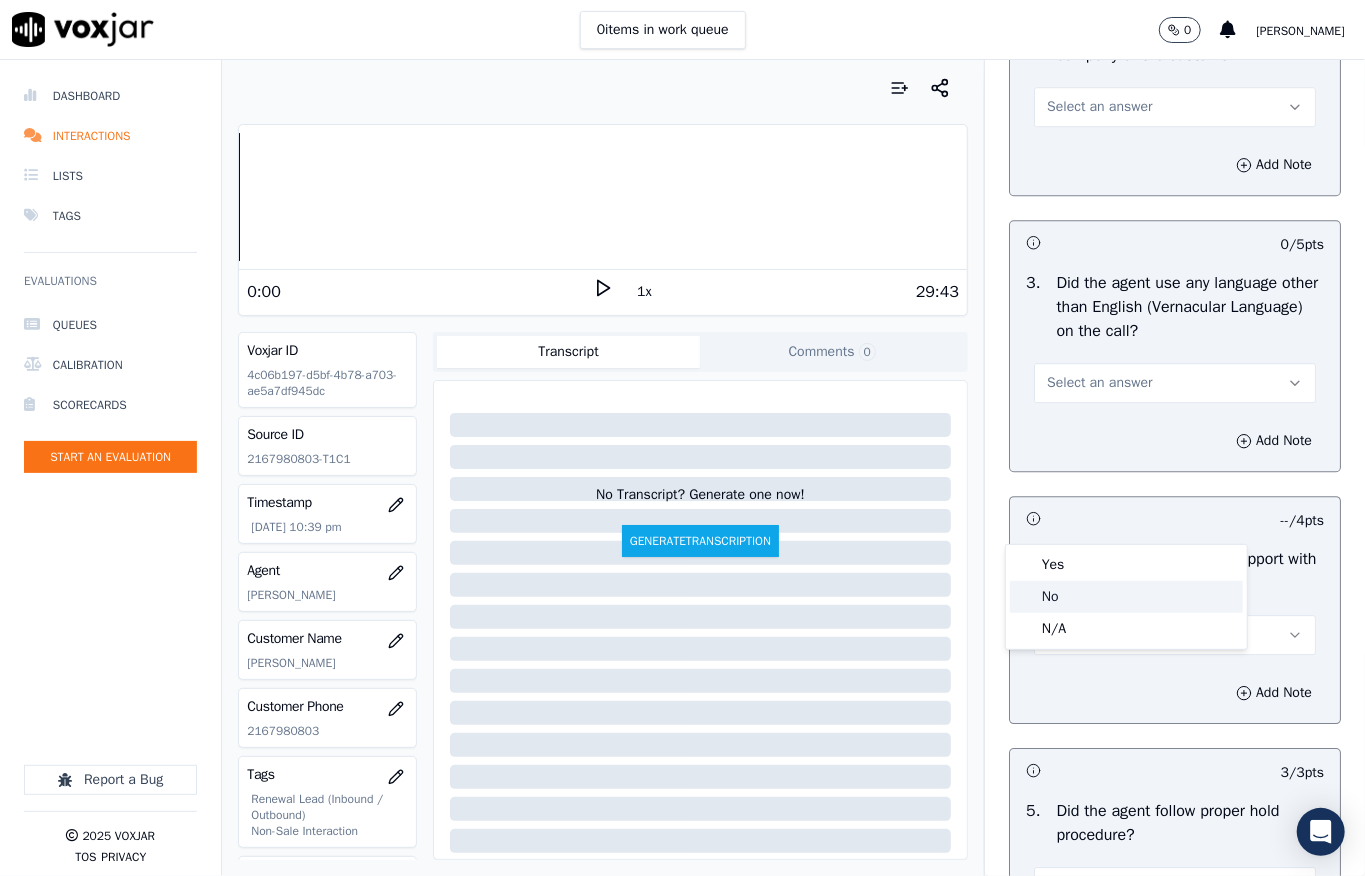 click on "No" 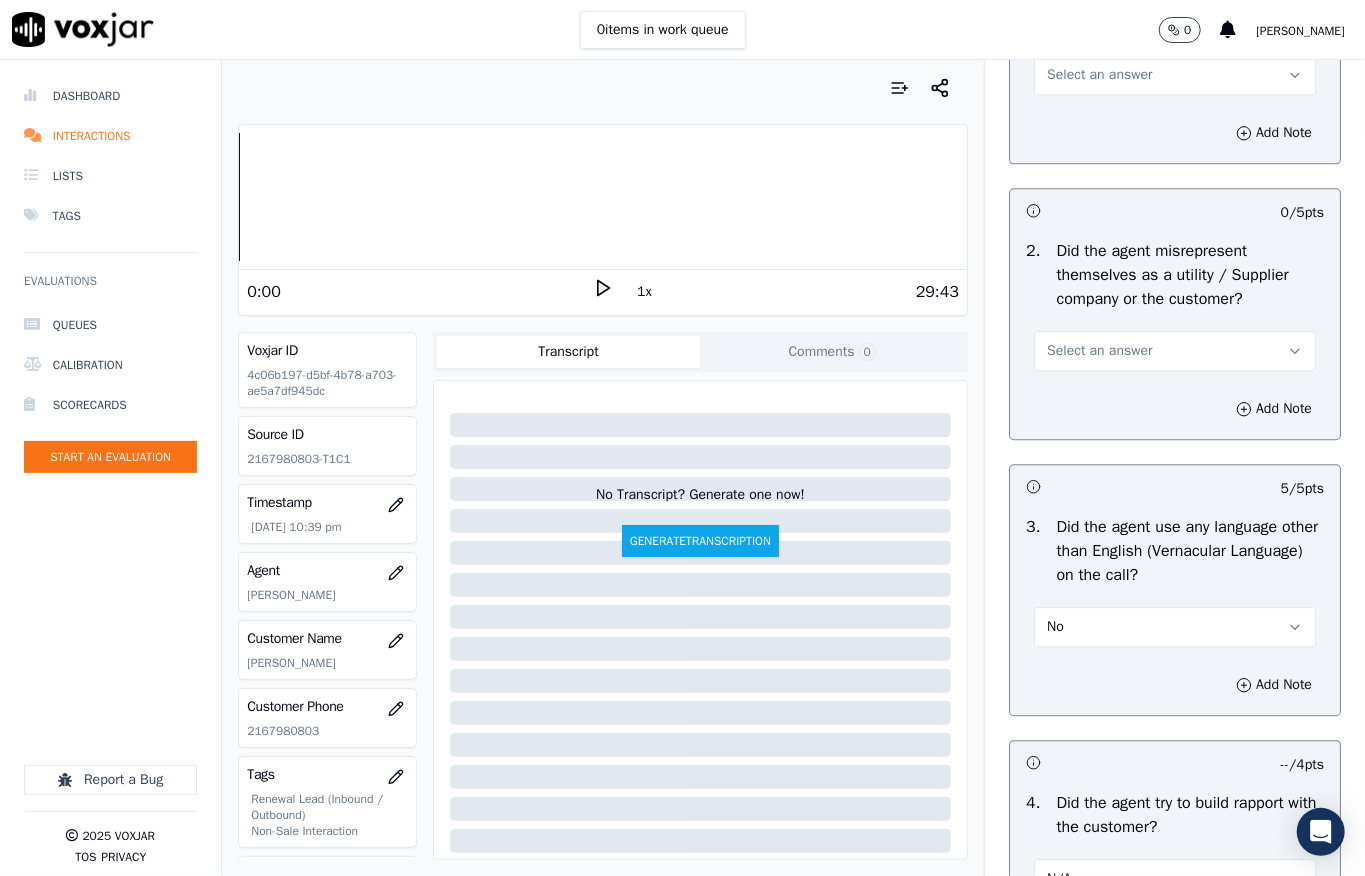 scroll, scrollTop: 2697, scrollLeft: 0, axis: vertical 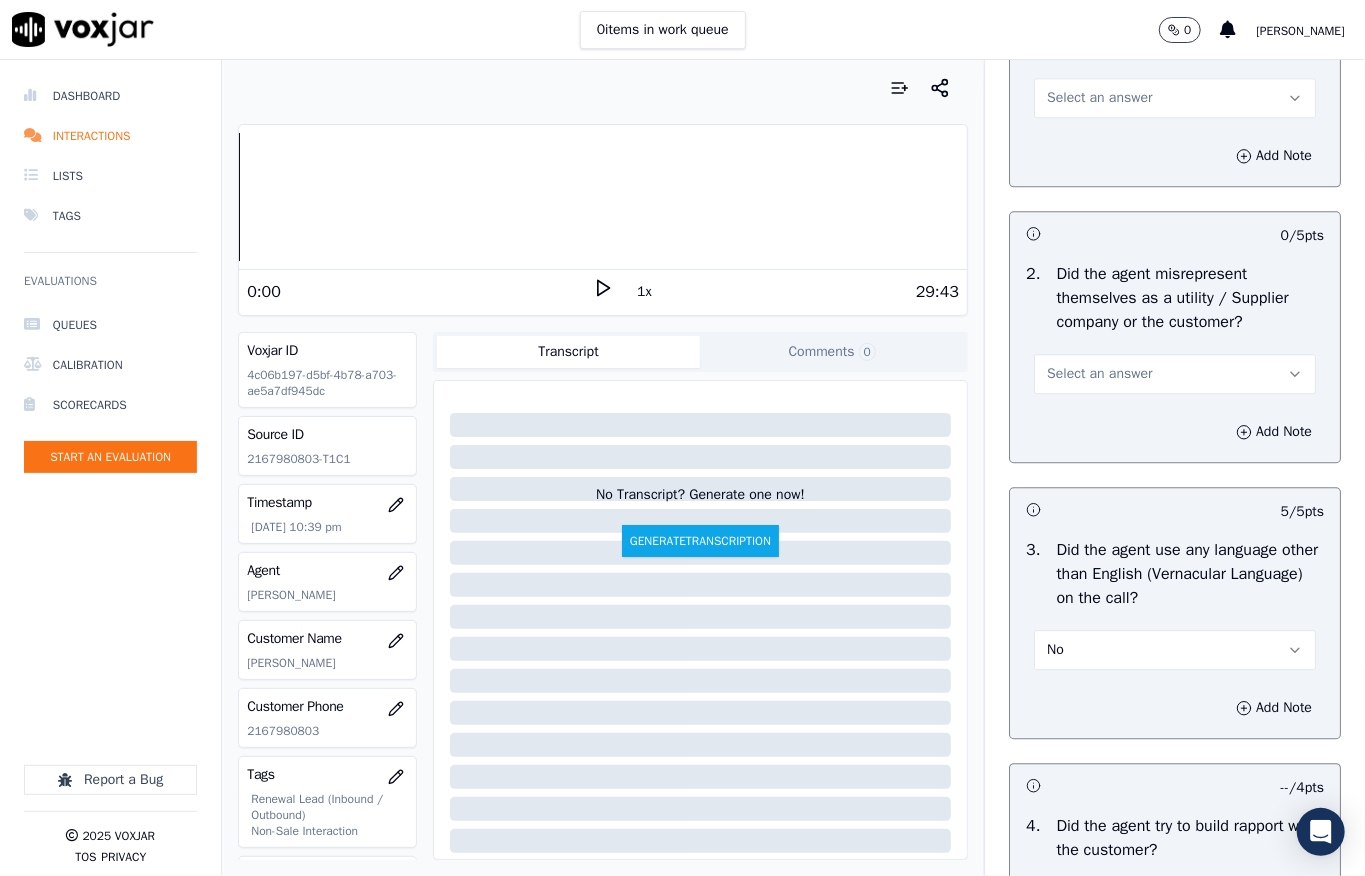 click on "Select an answer" at bounding box center (1099, 374) 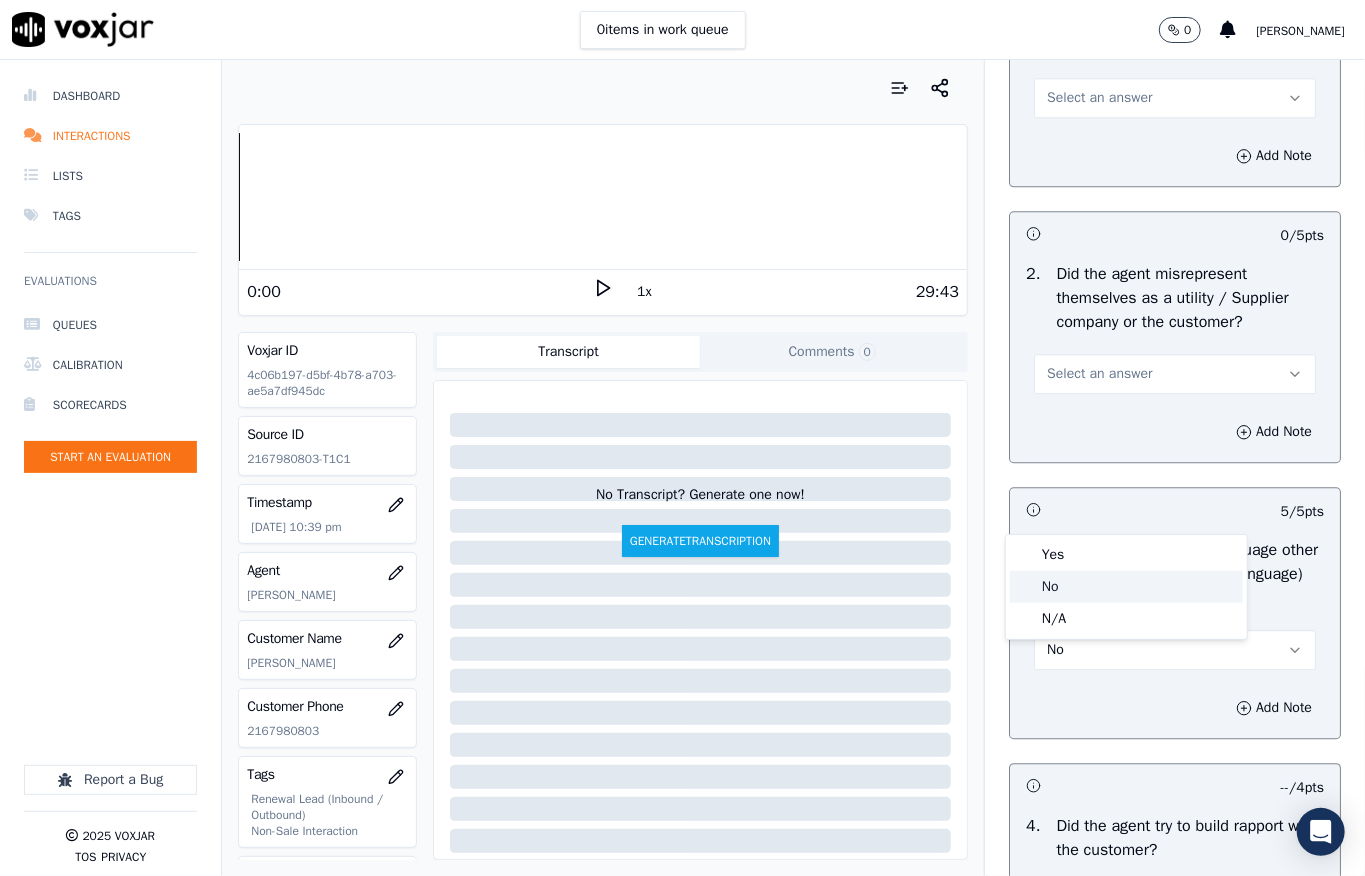 click on "No" 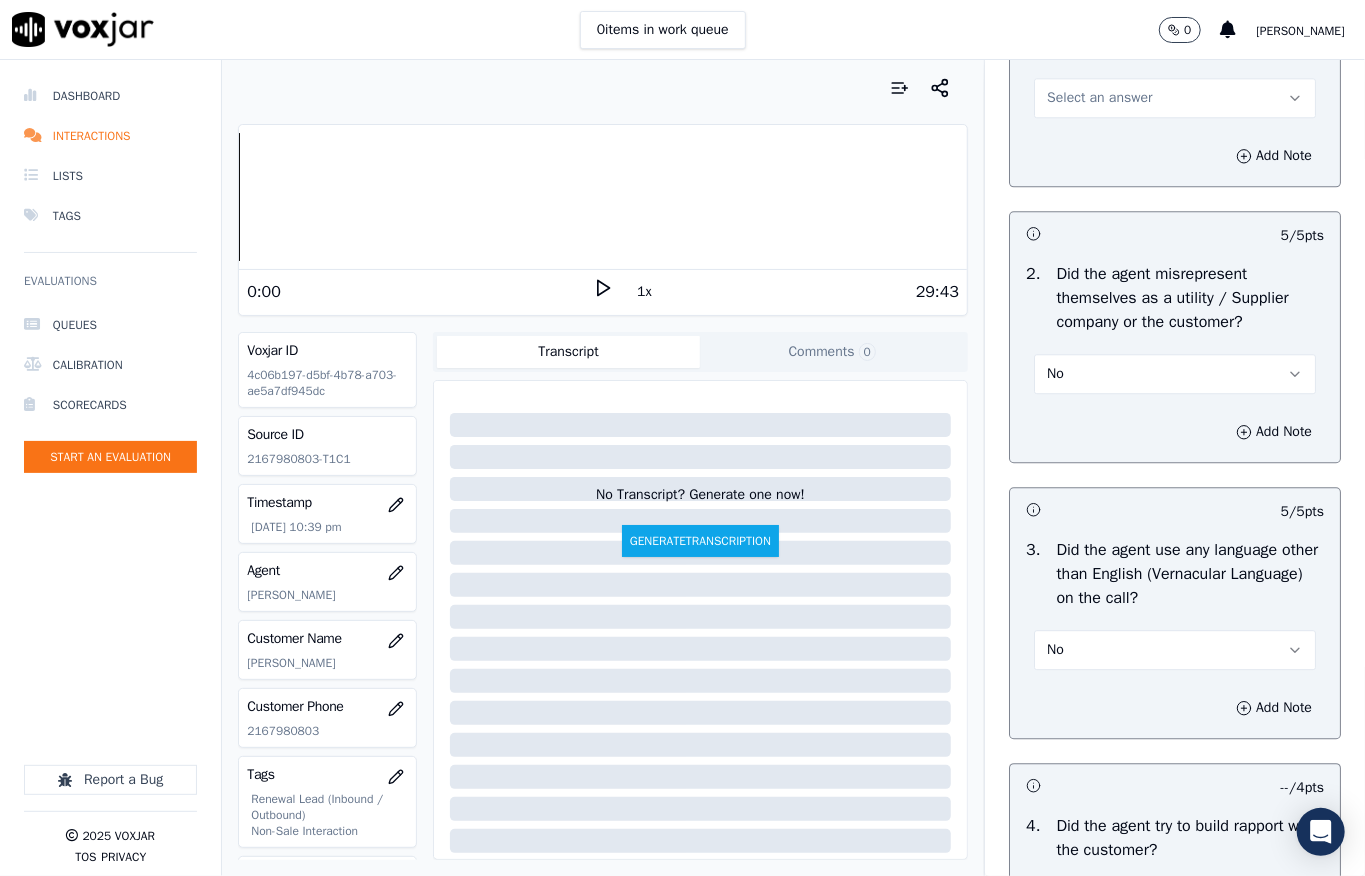 click on "Select an answer" at bounding box center [1175, 98] 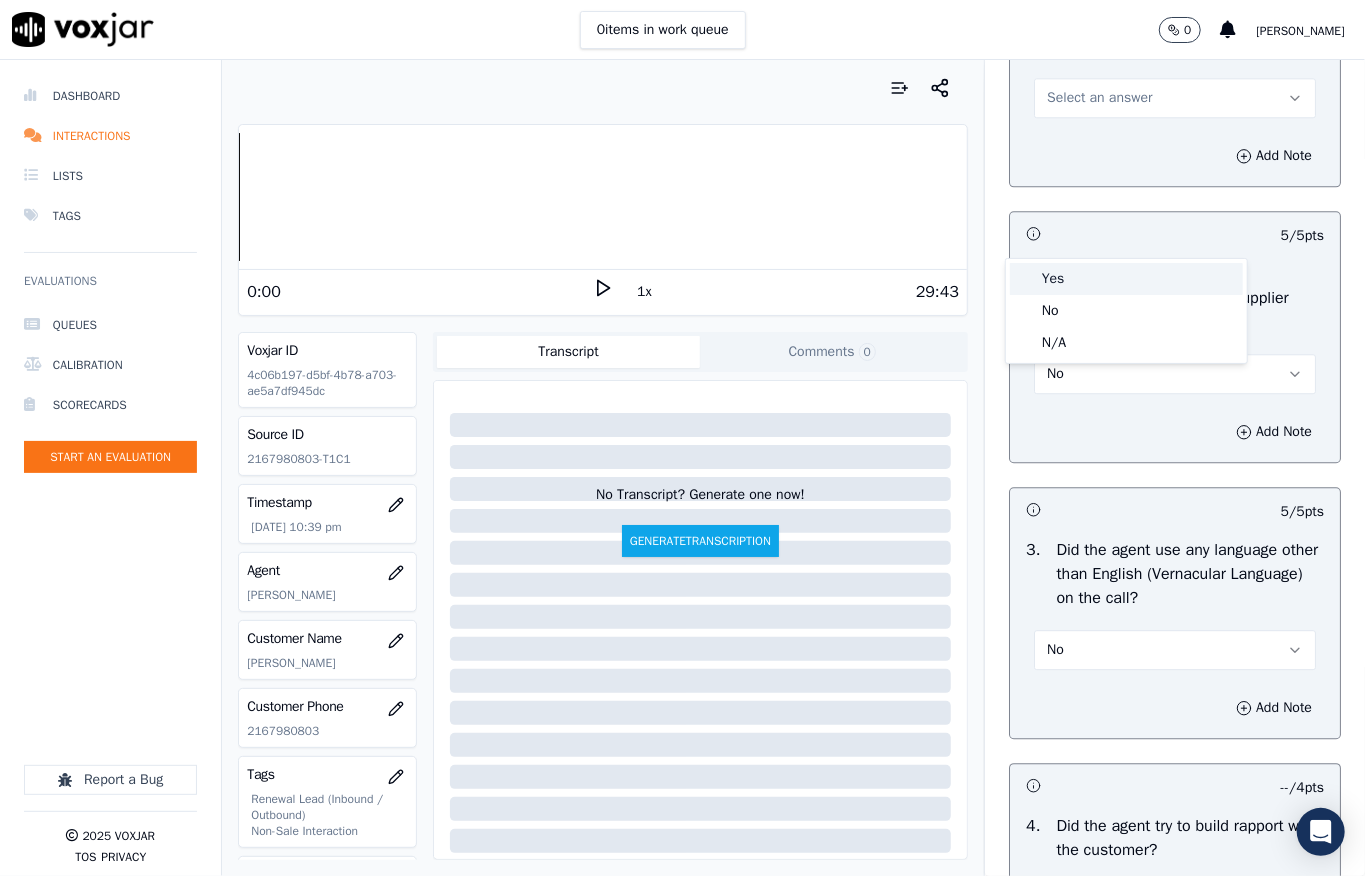 click on "Yes" at bounding box center [1126, 279] 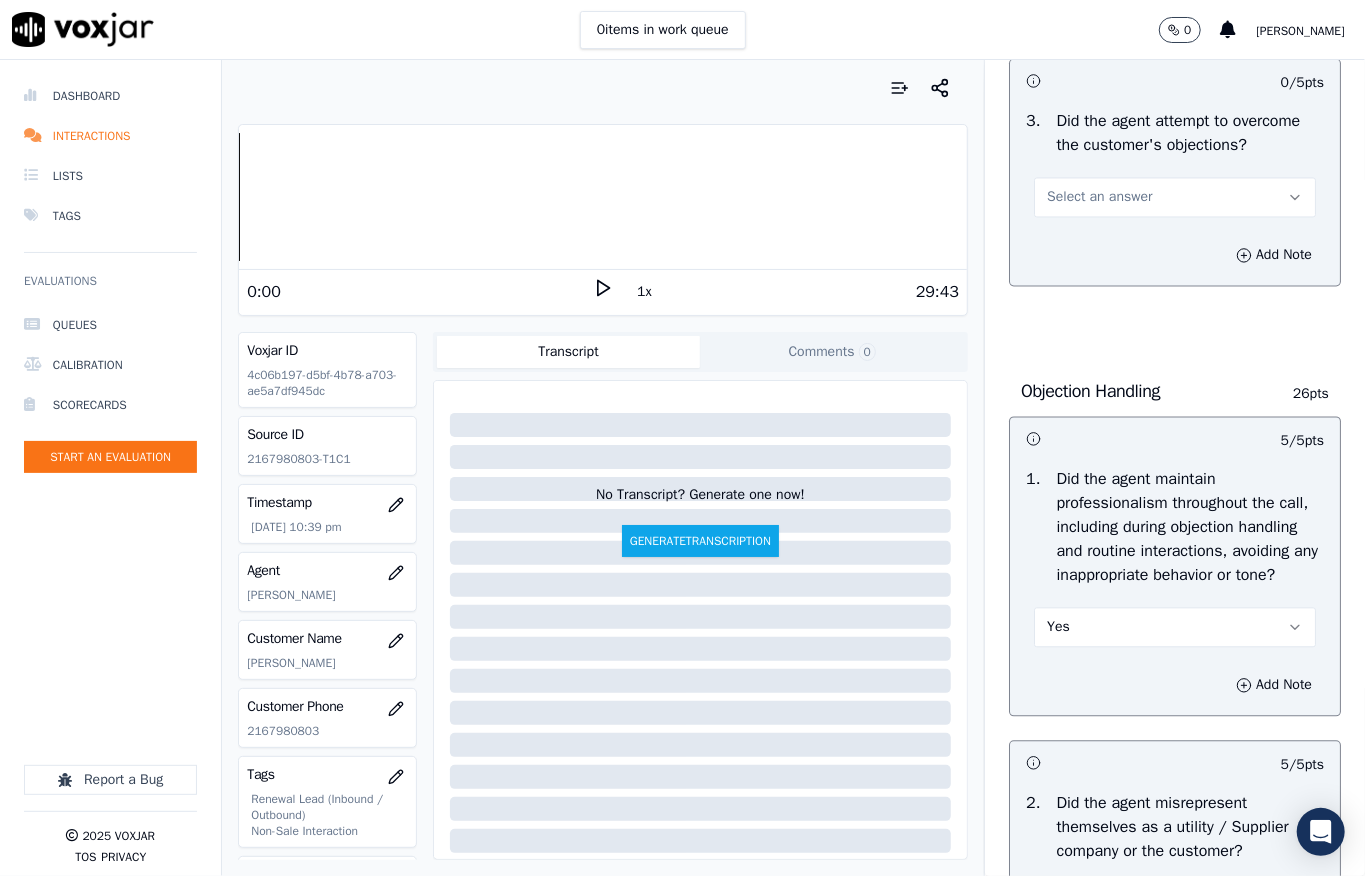 scroll, scrollTop: 2164, scrollLeft: 0, axis: vertical 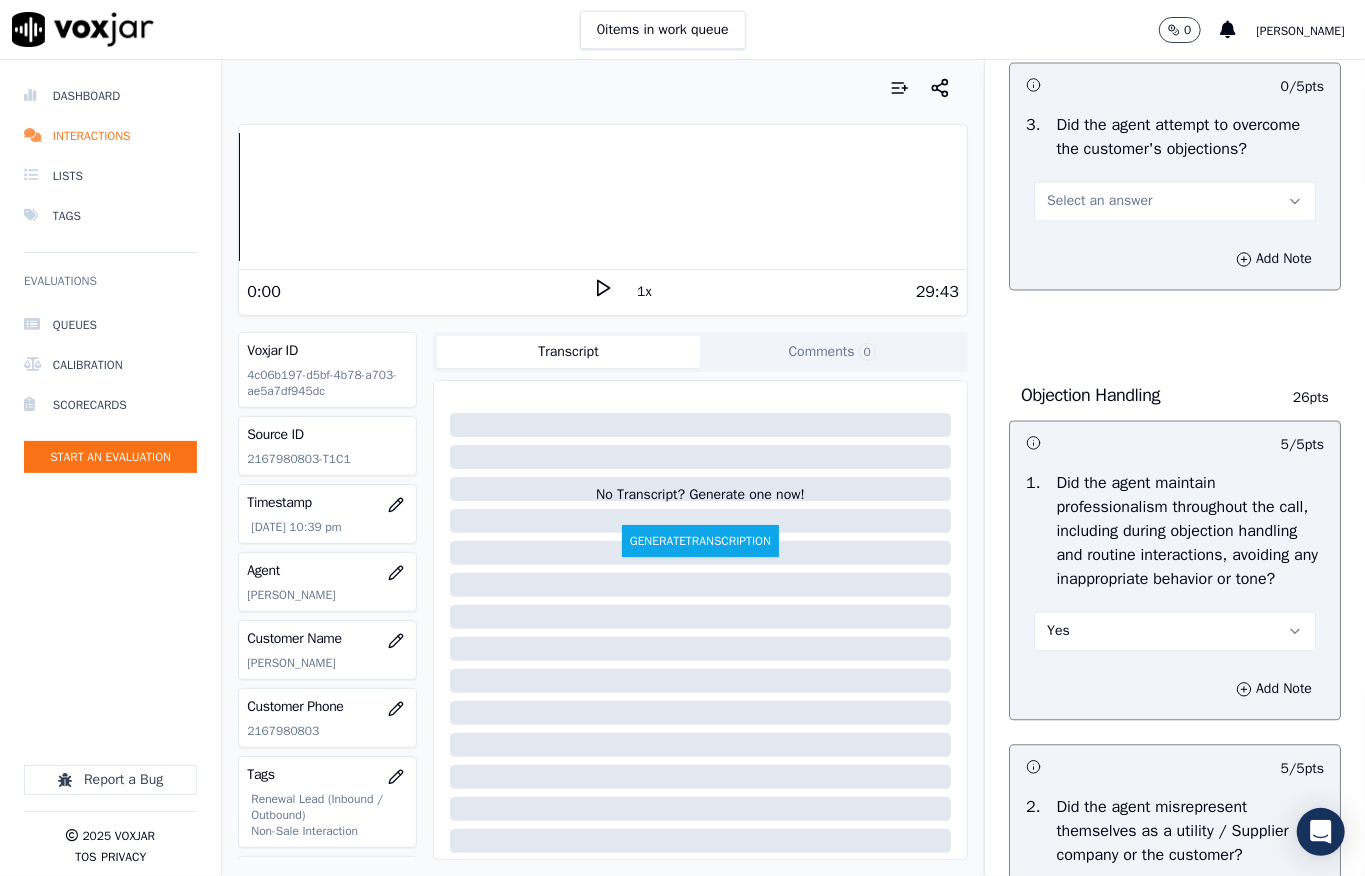 click on "Select an answer" at bounding box center (1099, 201) 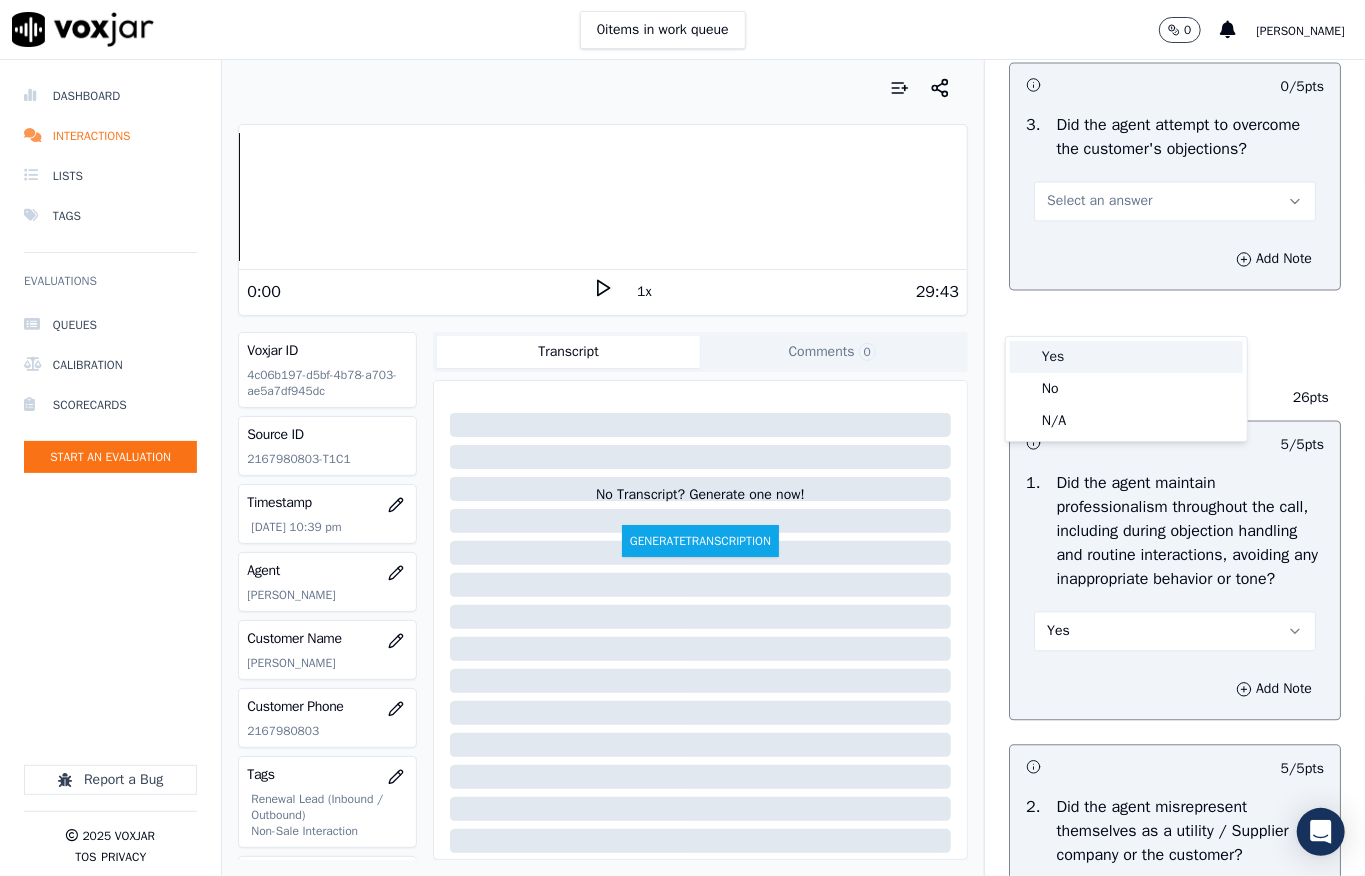 drag, startPoint x: 1060, startPoint y: 357, endPoint x: 1064, endPoint y: 385, distance: 28.284271 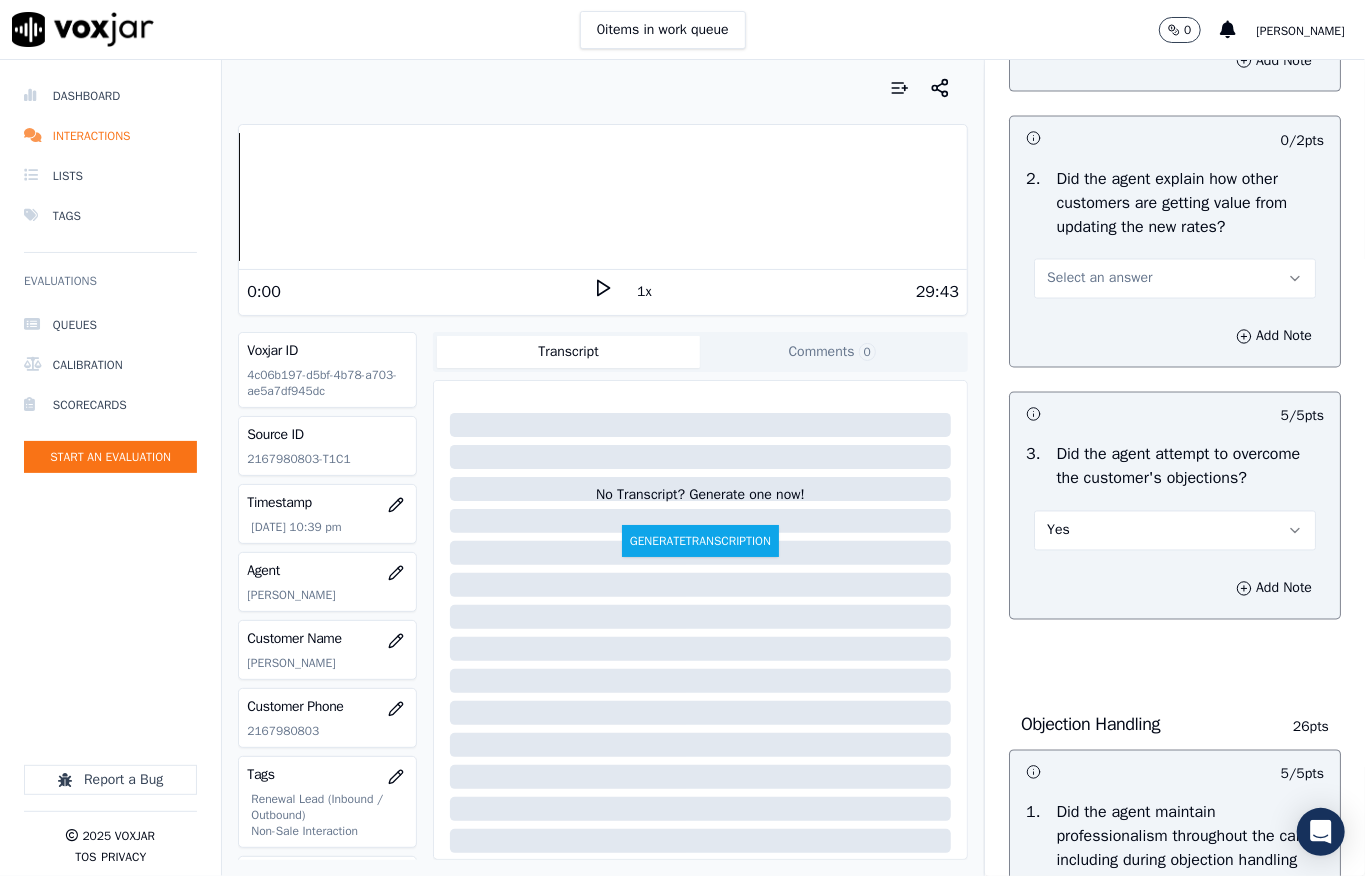 scroll, scrollTop: 1764, scrollLeft: 0, axis: vertical 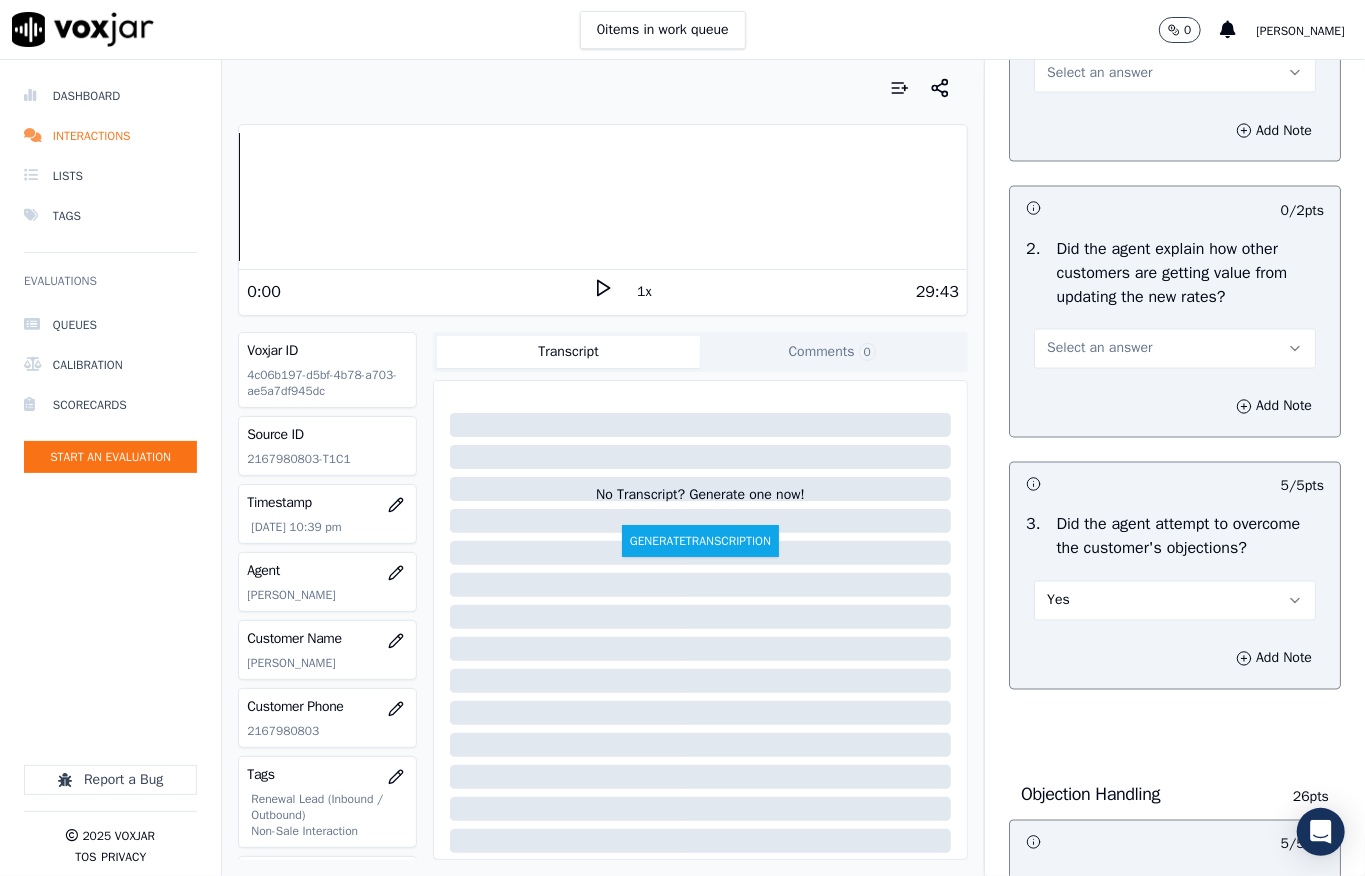 click on "Select an answer" at bounding box center (1099, 349) 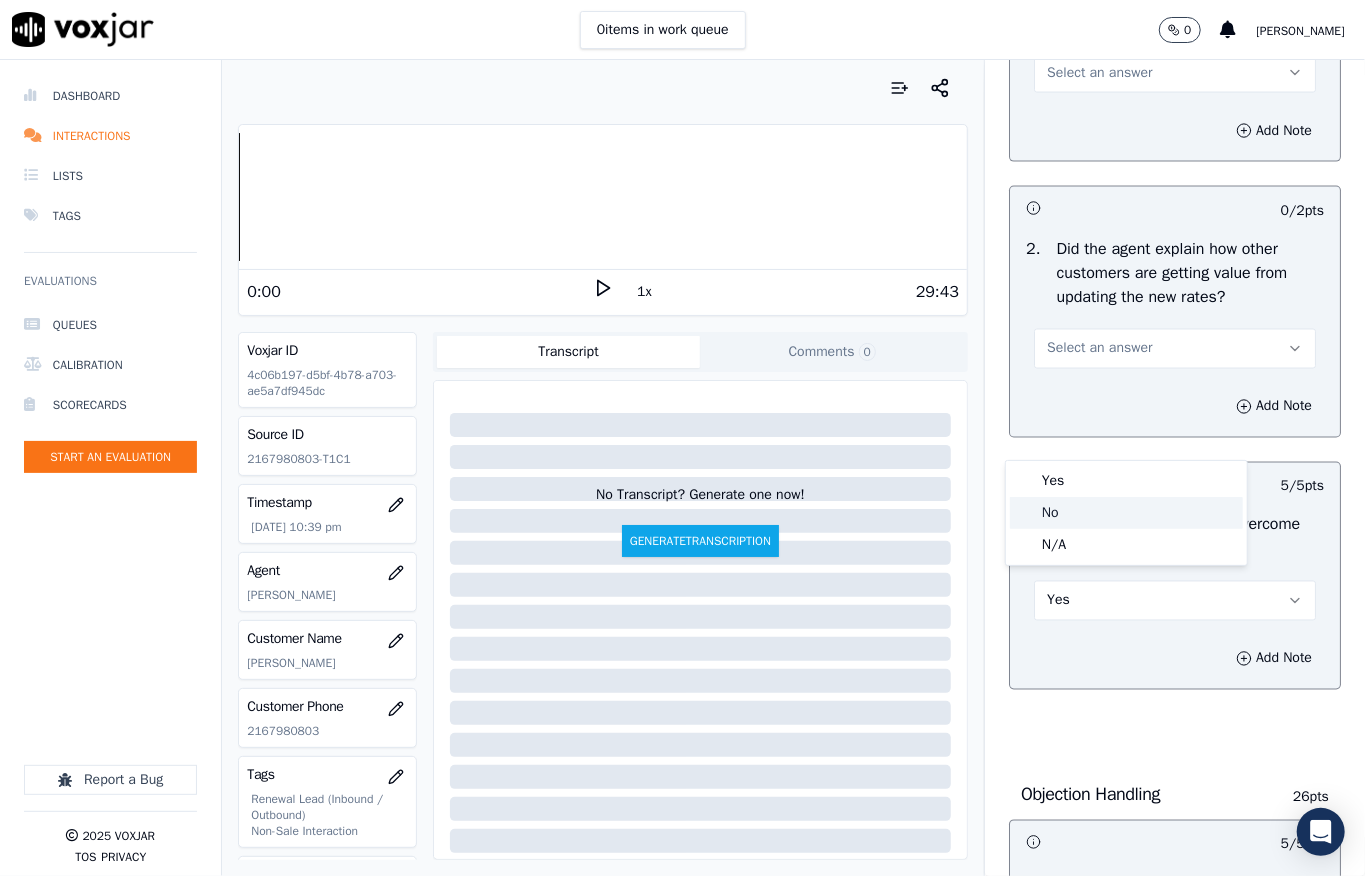 click on "No" 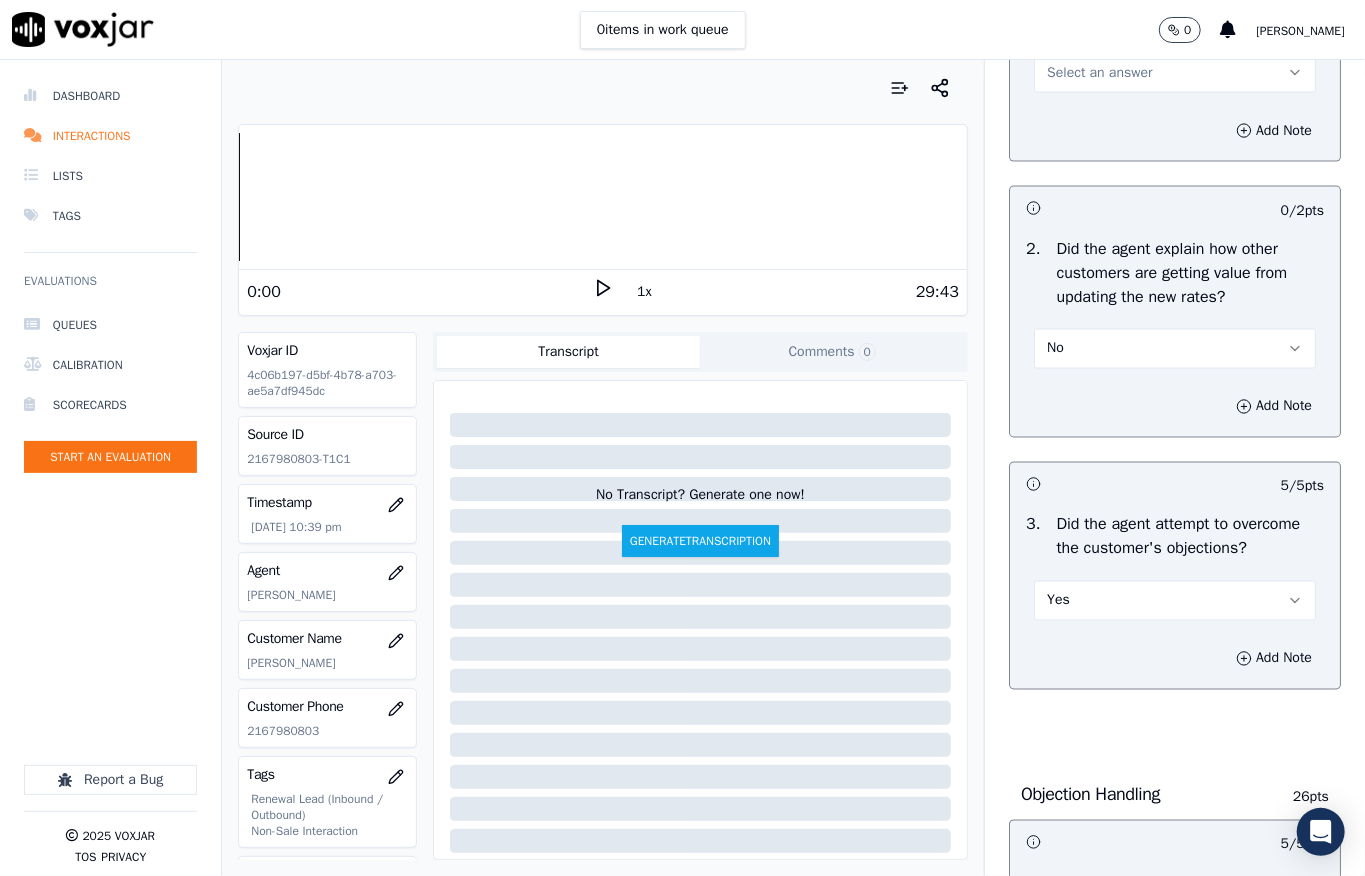 click on "No" at bounding box center [1175, 349] 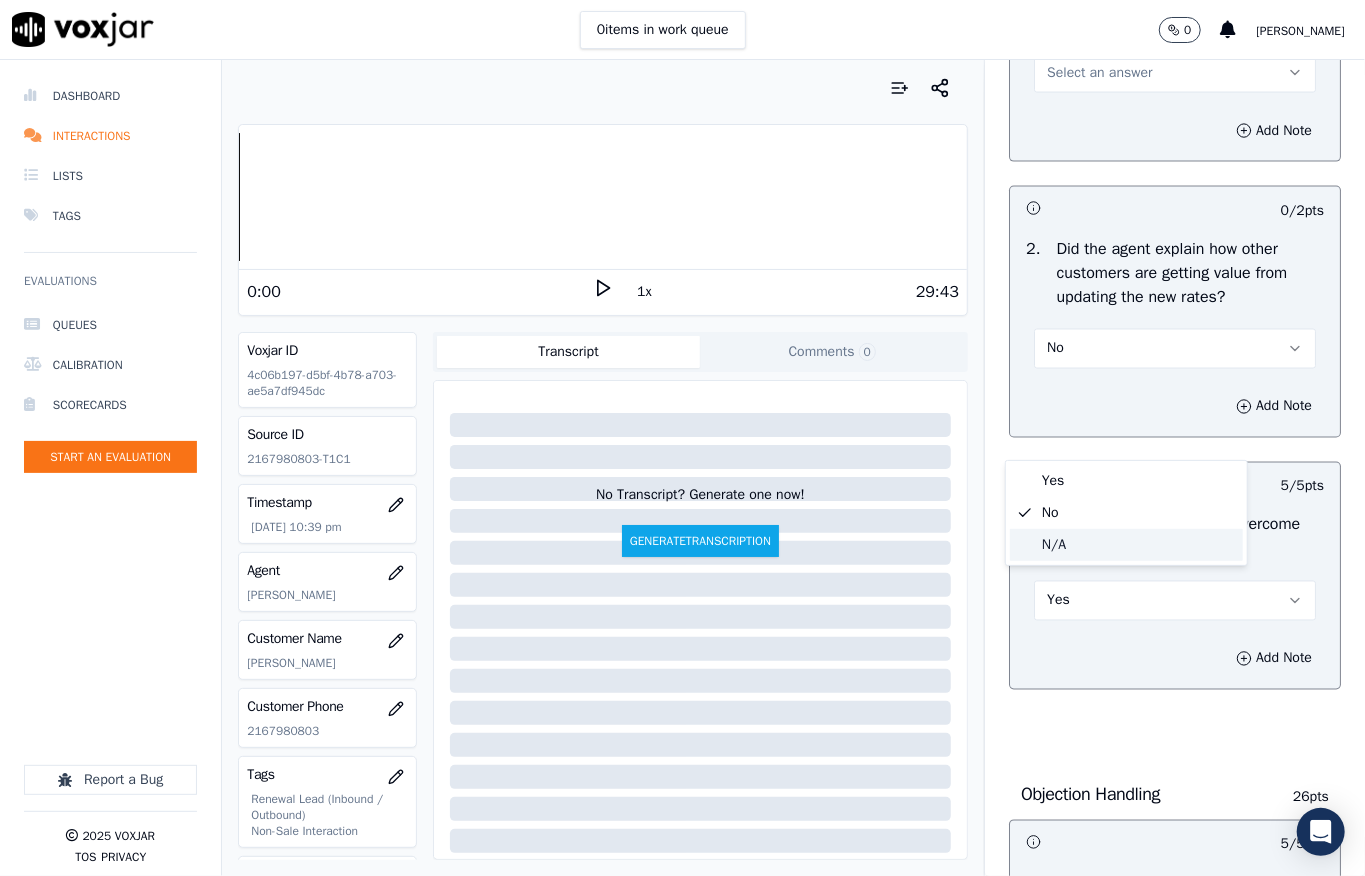 click on "N/A" 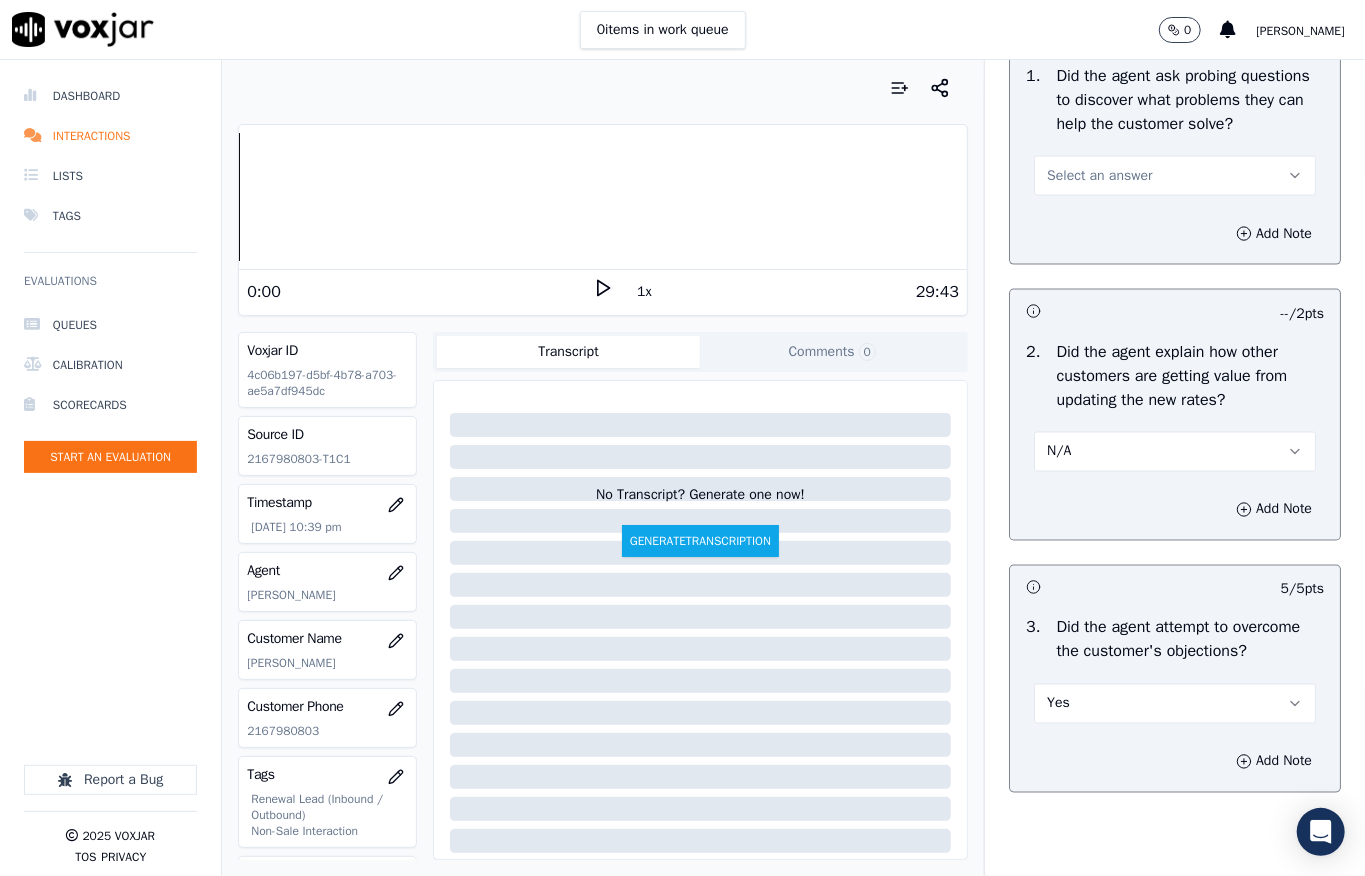 scroll, scrollTop: 1497, scrollLeft: 0, axis: vertical 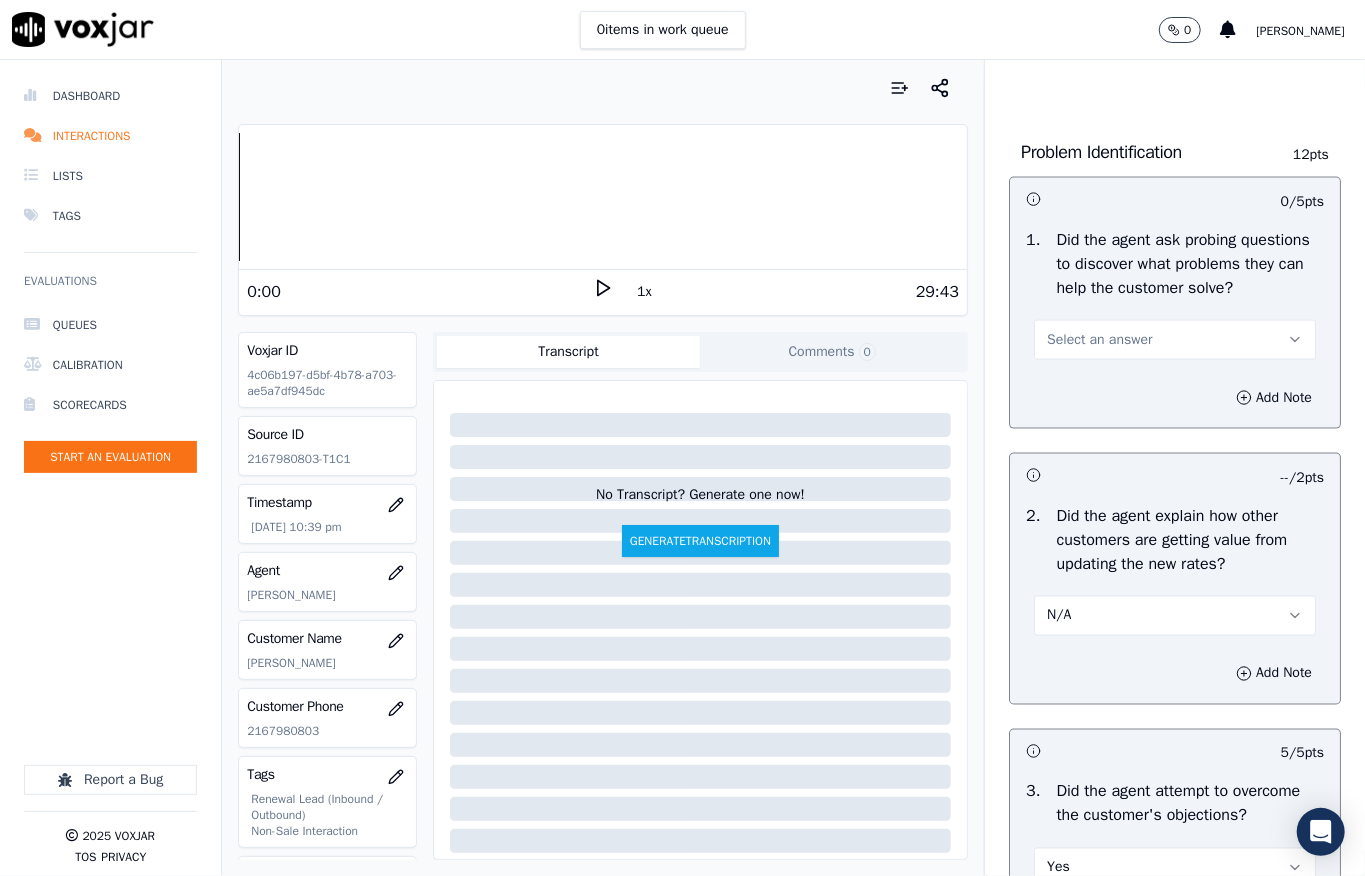 click on "Select an answer" at bounding box center (1099, 340) 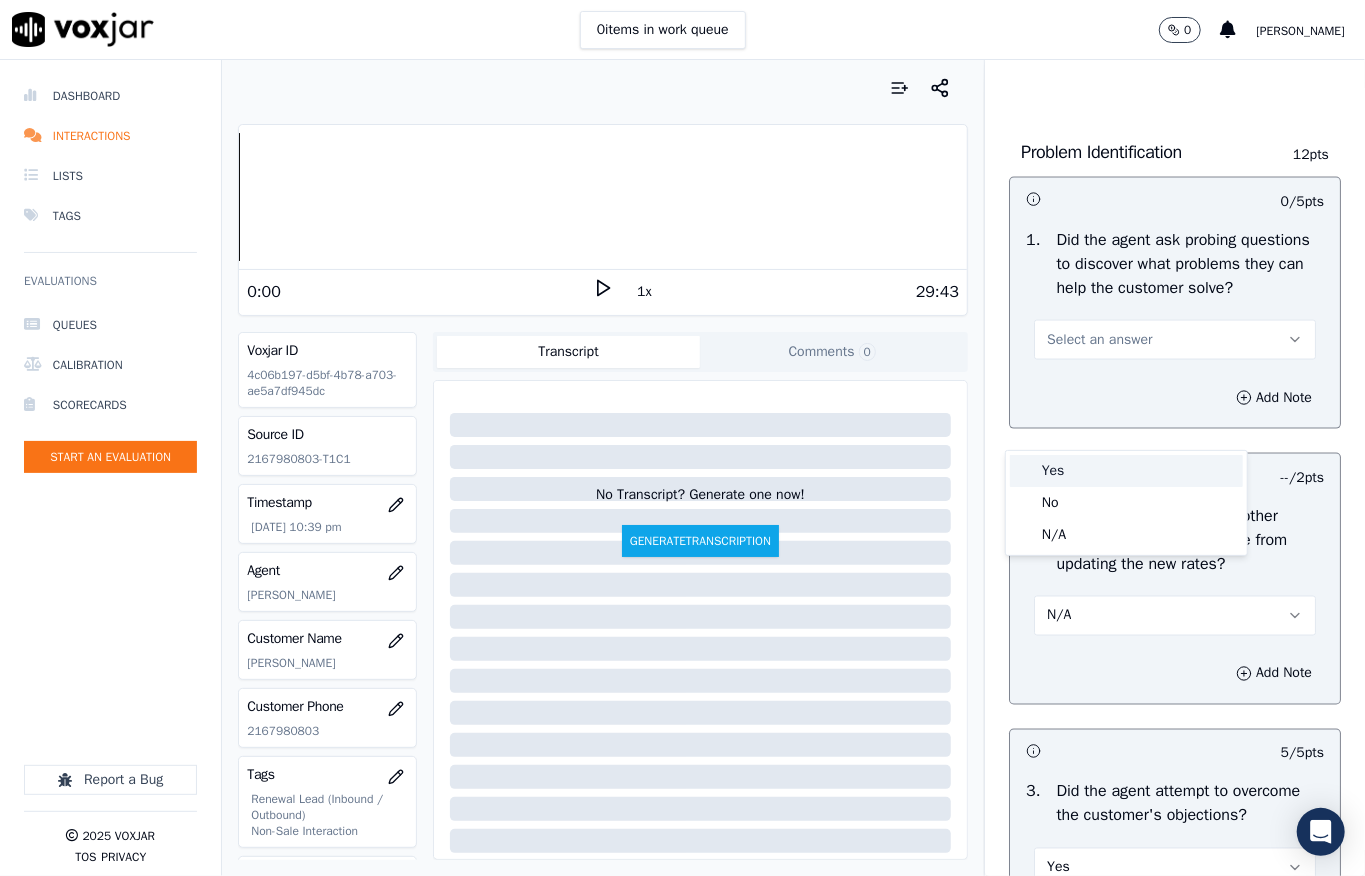 click on "Yes" at bounding box center [1126, 471] 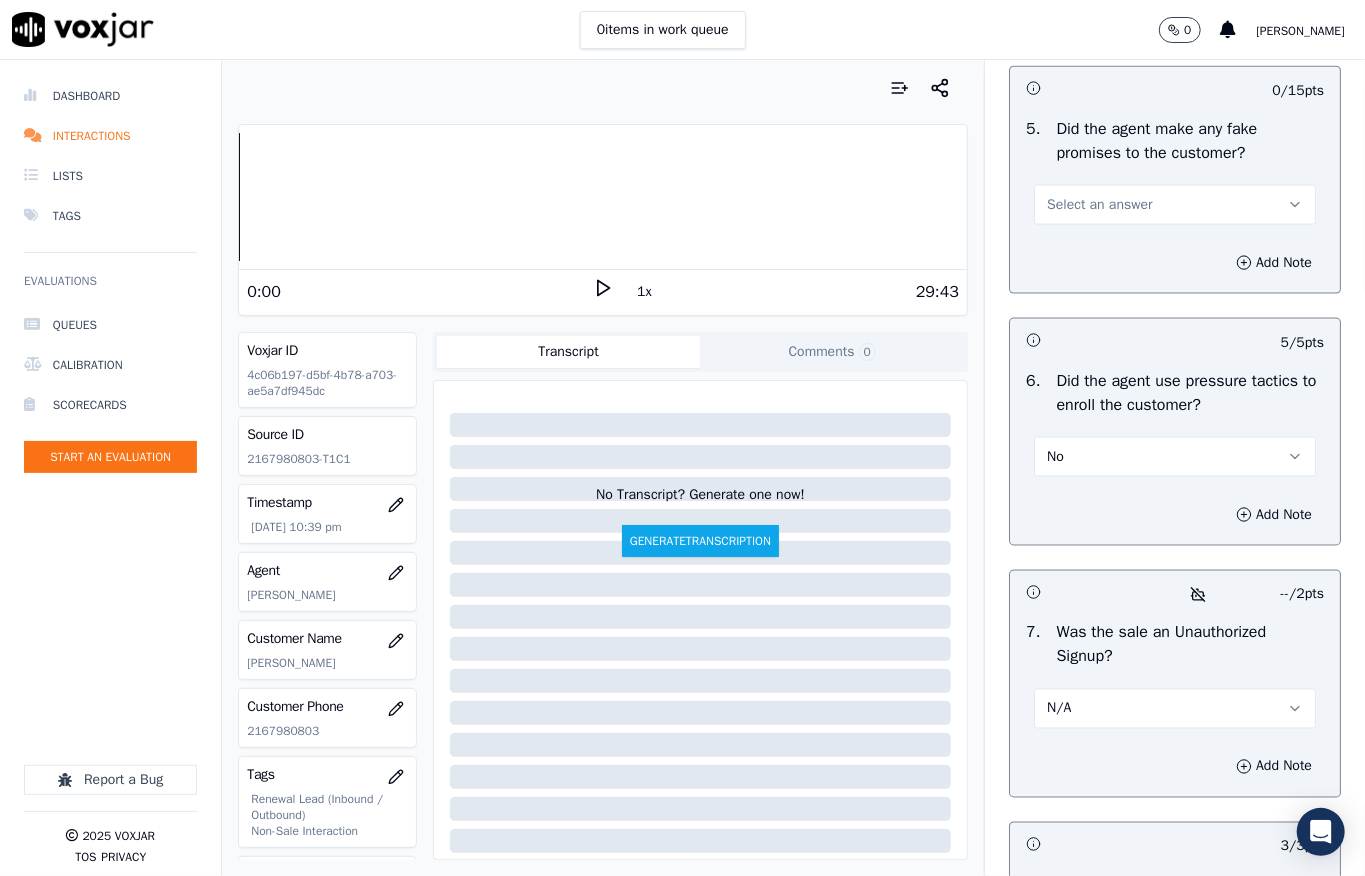 scroll, scrollTop: 5570, scrollLeft: 0, axis: vertical 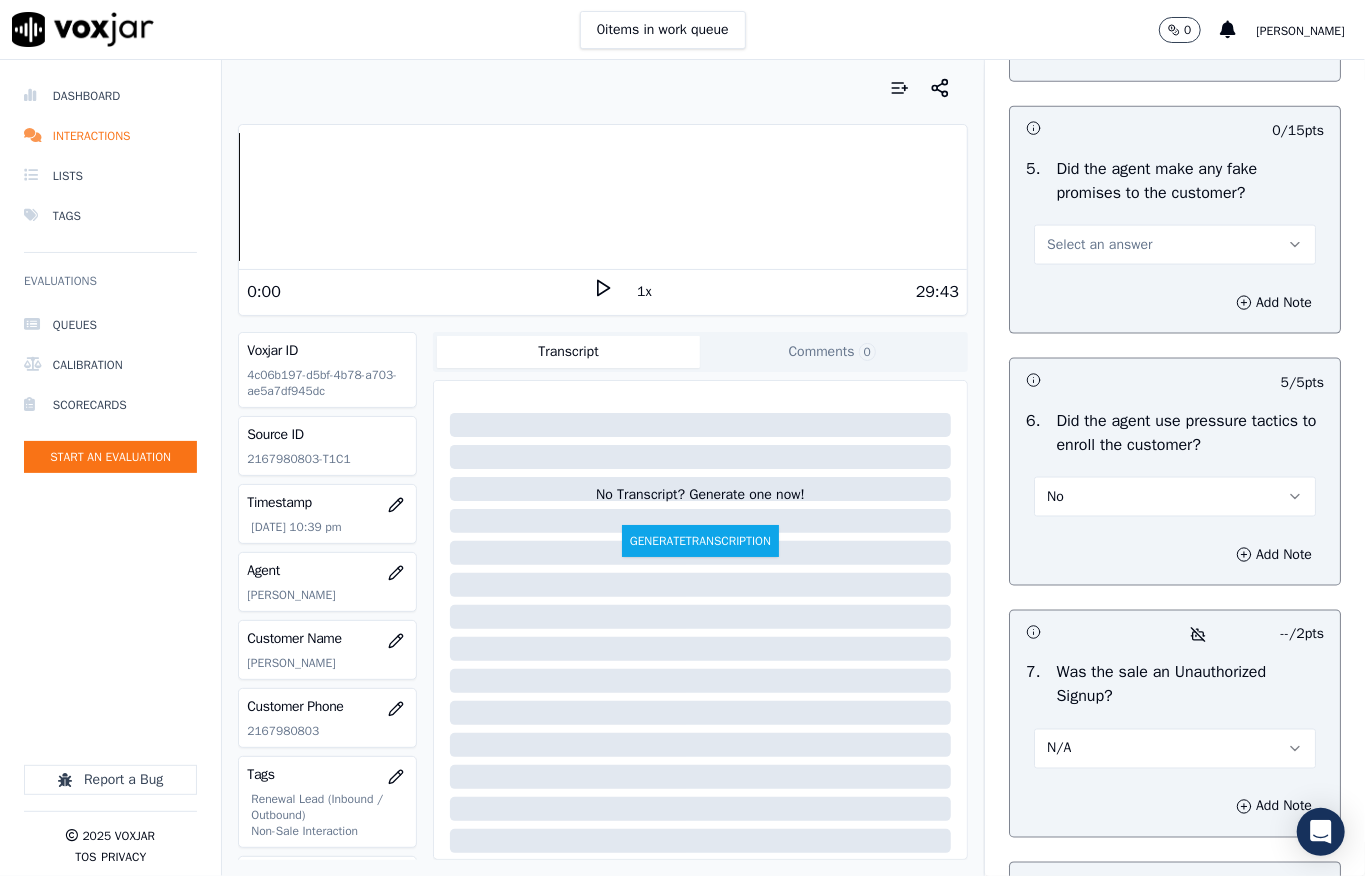 click on "Select an answer" at bounding box center (1175, -7) 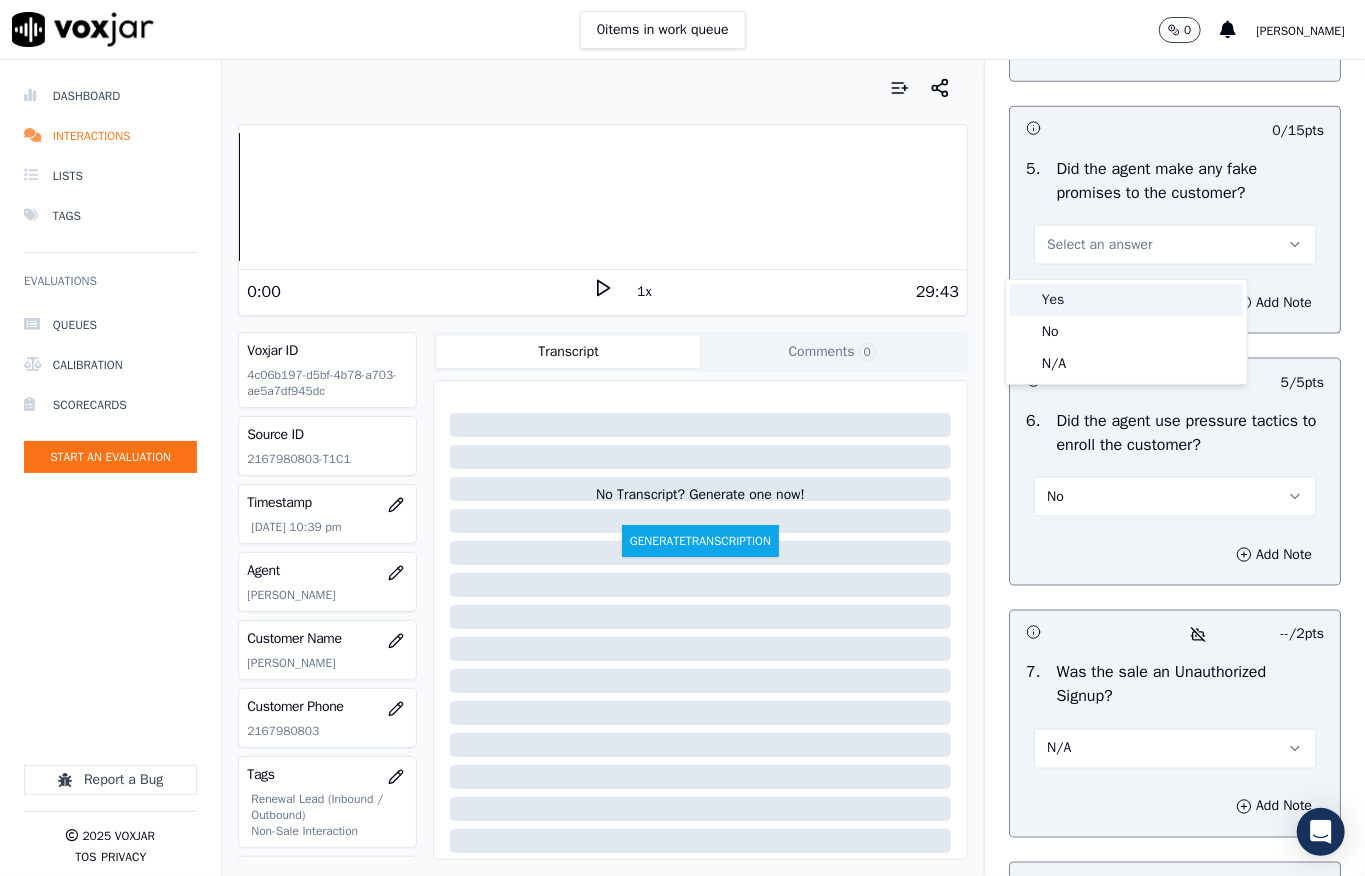 drag, startPoint x: 1070, startPoint y: 284, endPoint x: 1065, endPoint y: 297, distance: 13.928389 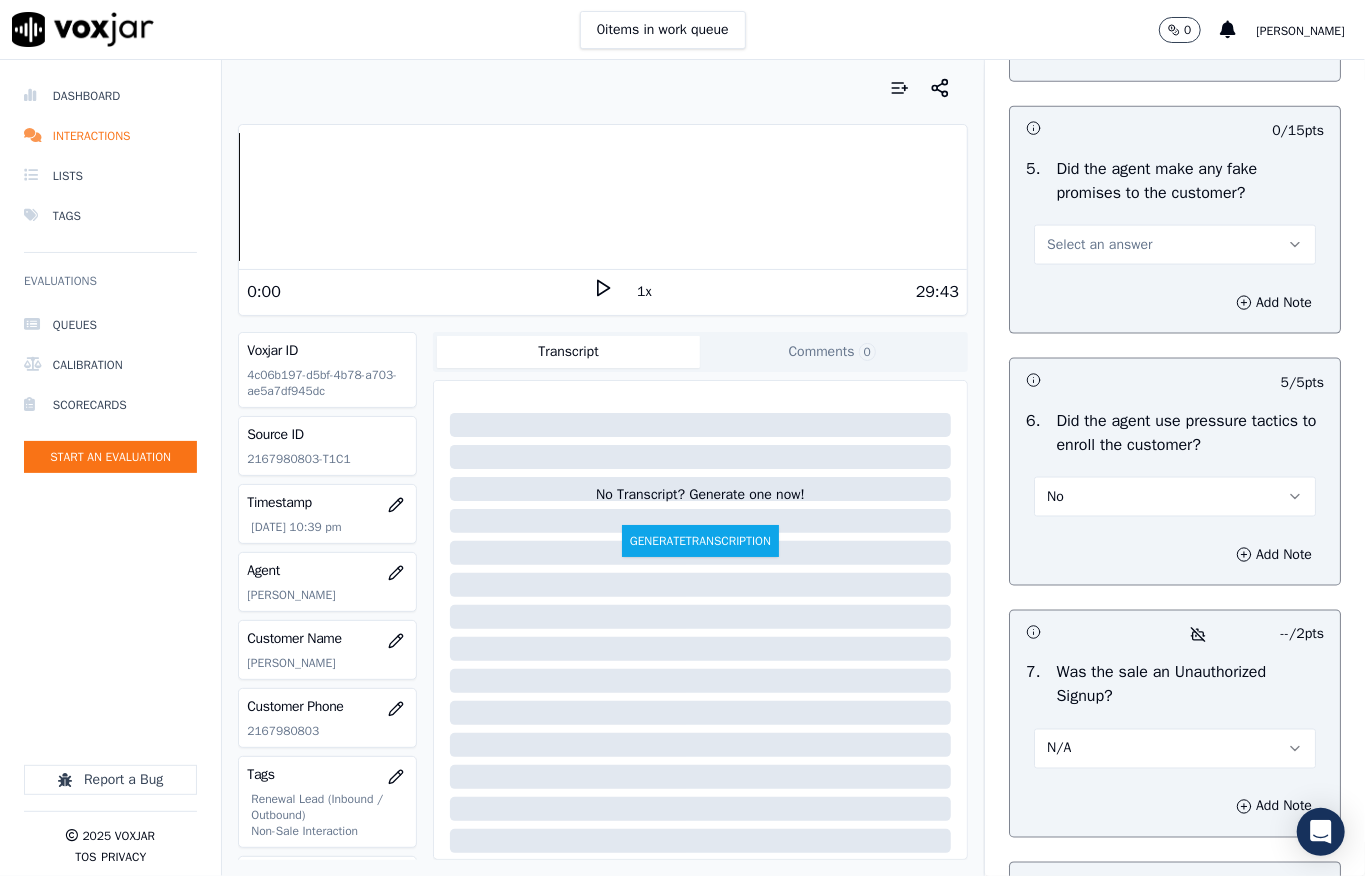 click on "Select an answer" at bounding box center (1099, 245) 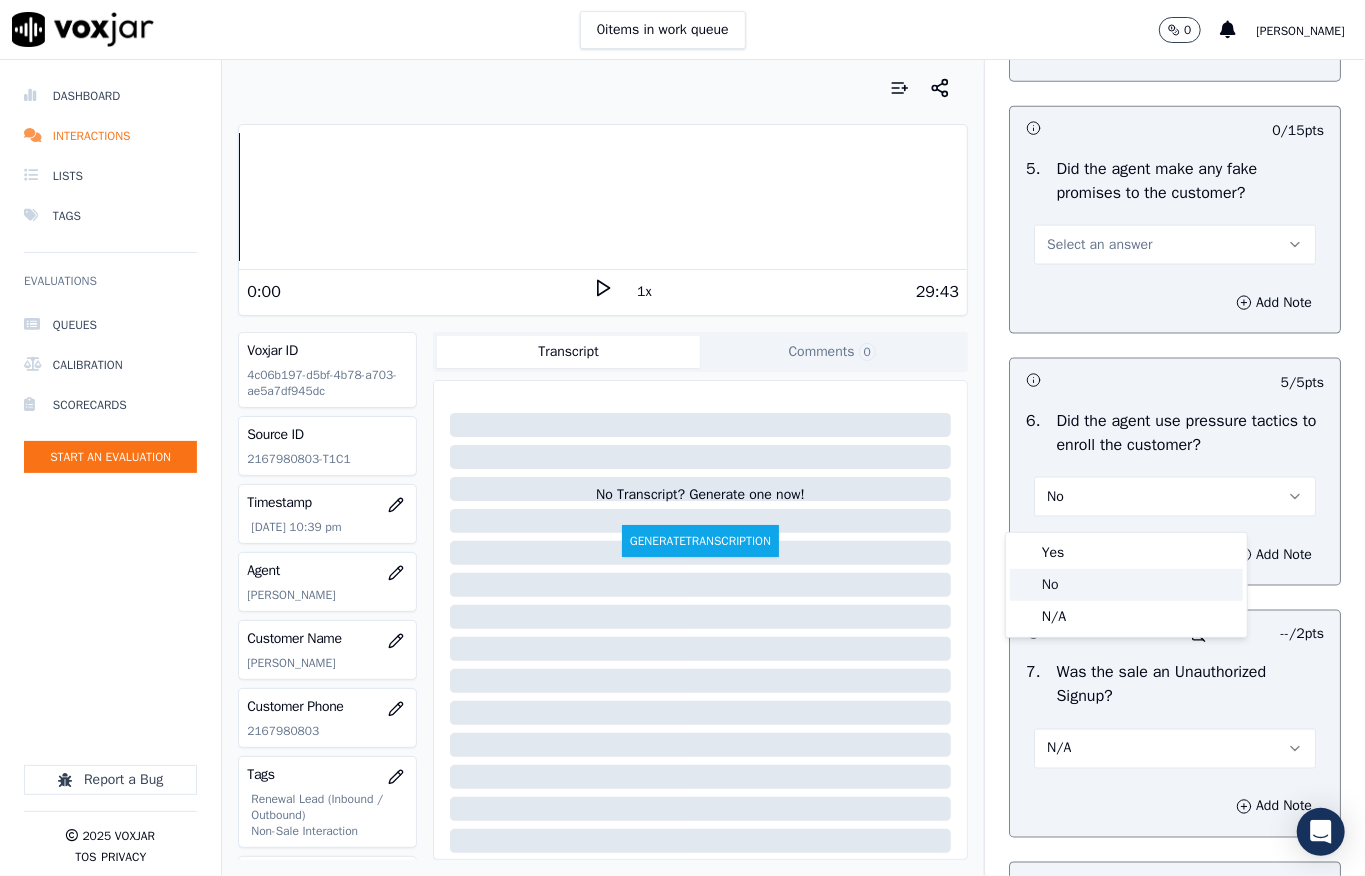 click on "No" 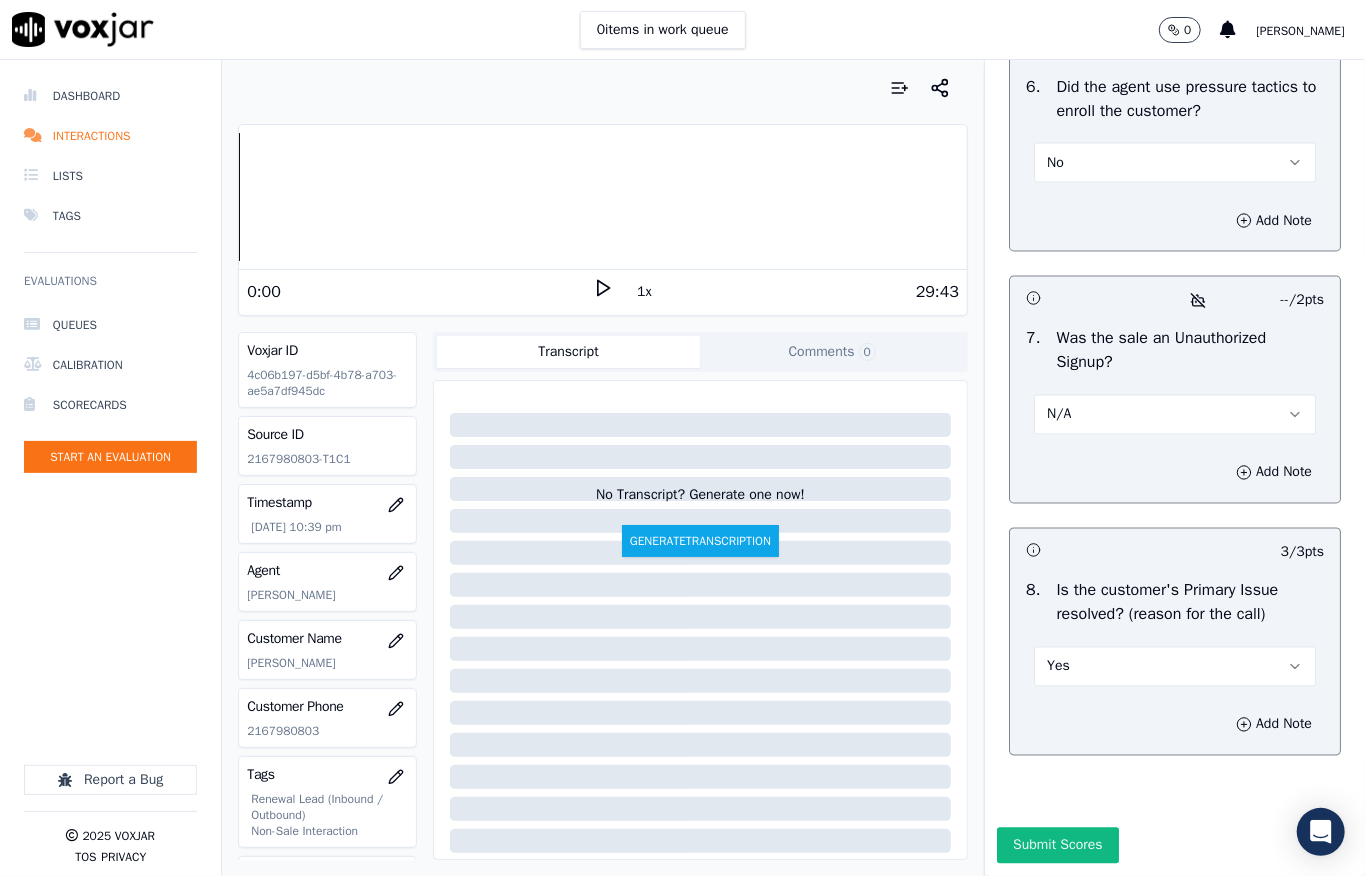 scroll, scrollTop: 6237, scrollLeft: 0, axis: vertical 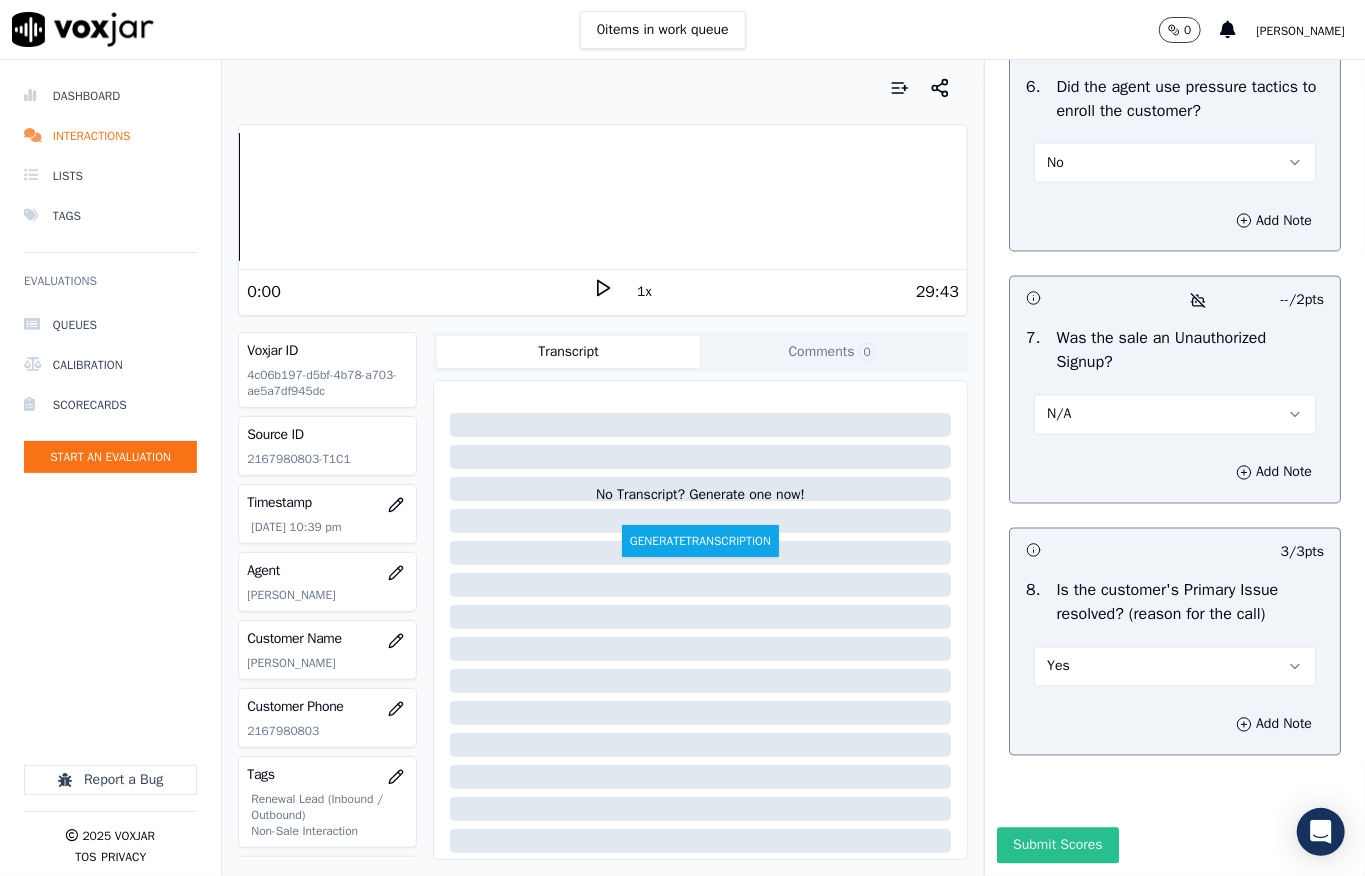 click on "Submit Scores" at bounding box center [1057, 846] 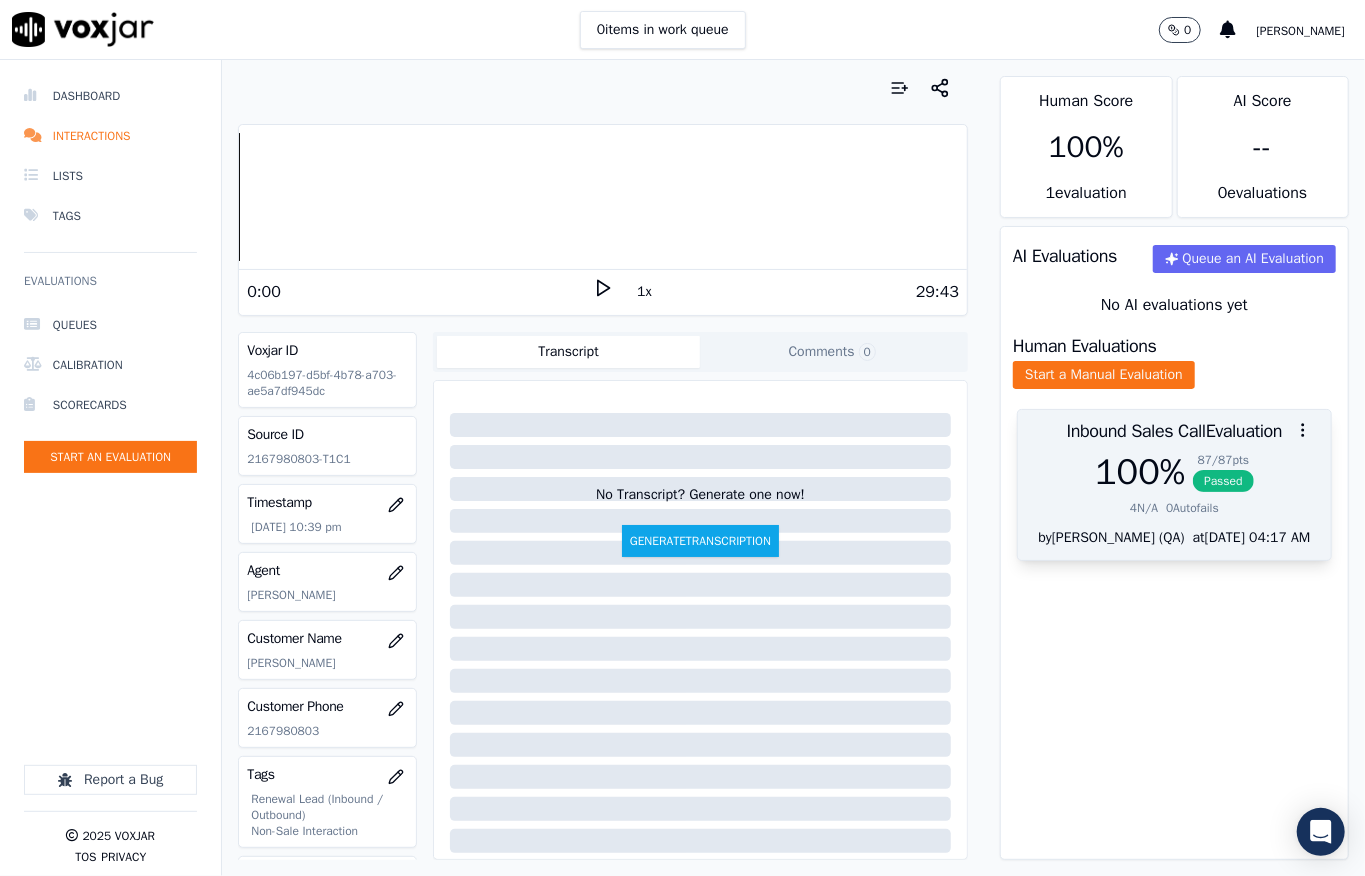 click on "100 %   87 / 87  pts   Passed" at bounding box center (1174, 472) 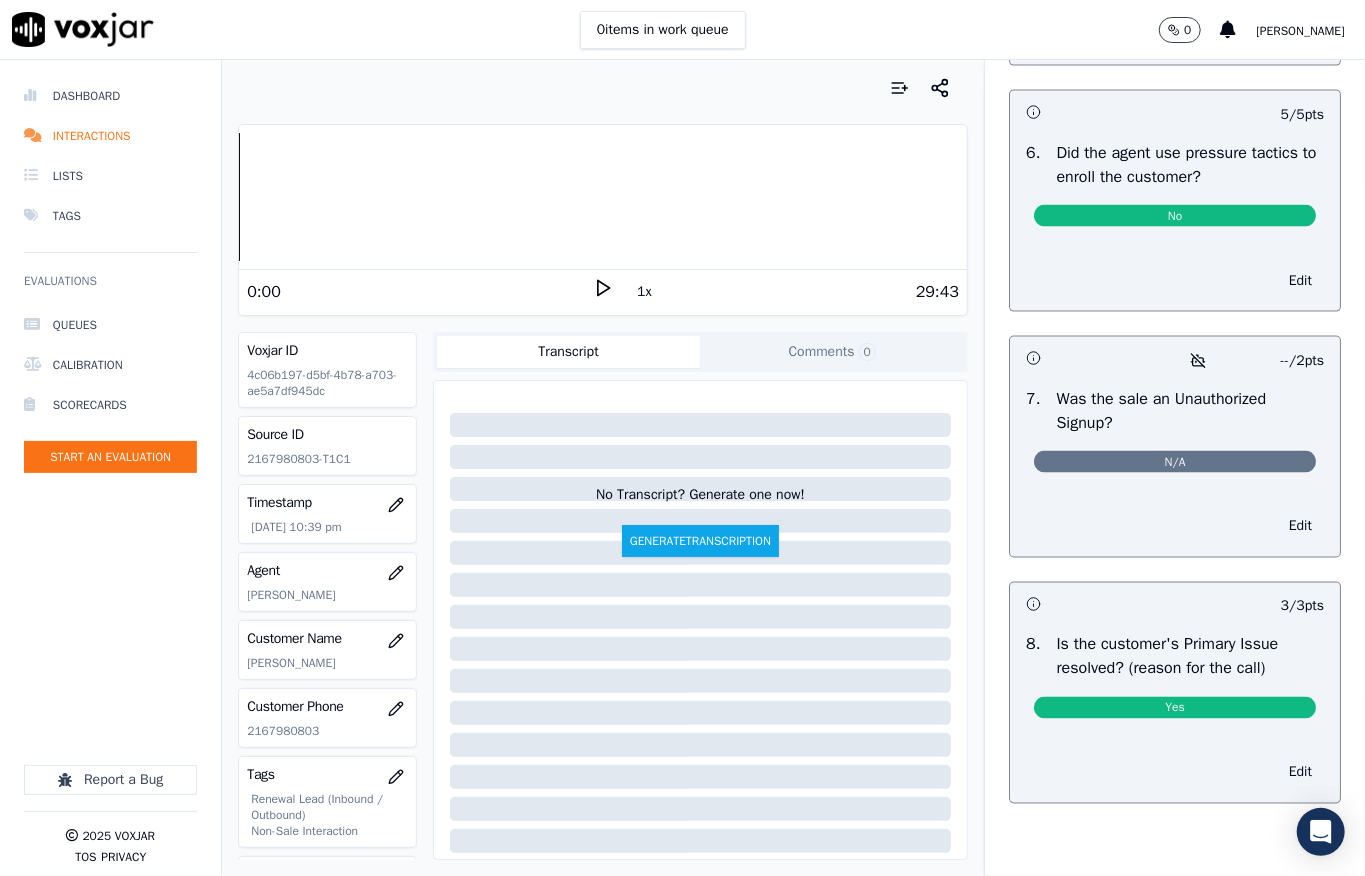 scroll, scrollTop: 6066, scrollLeft: 0, axis: vertical 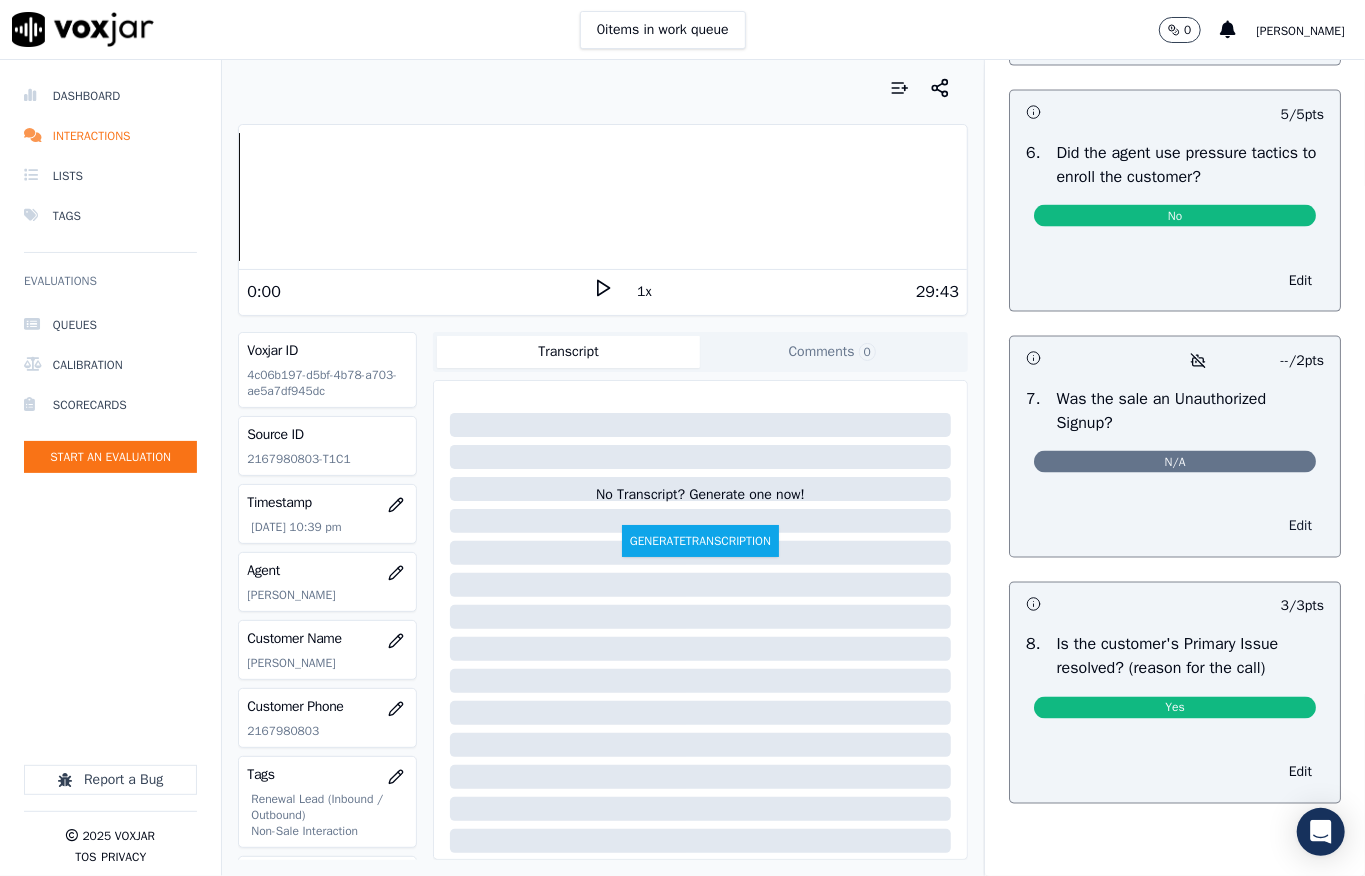 click on "Edit" at bounding box center [1300, 527] 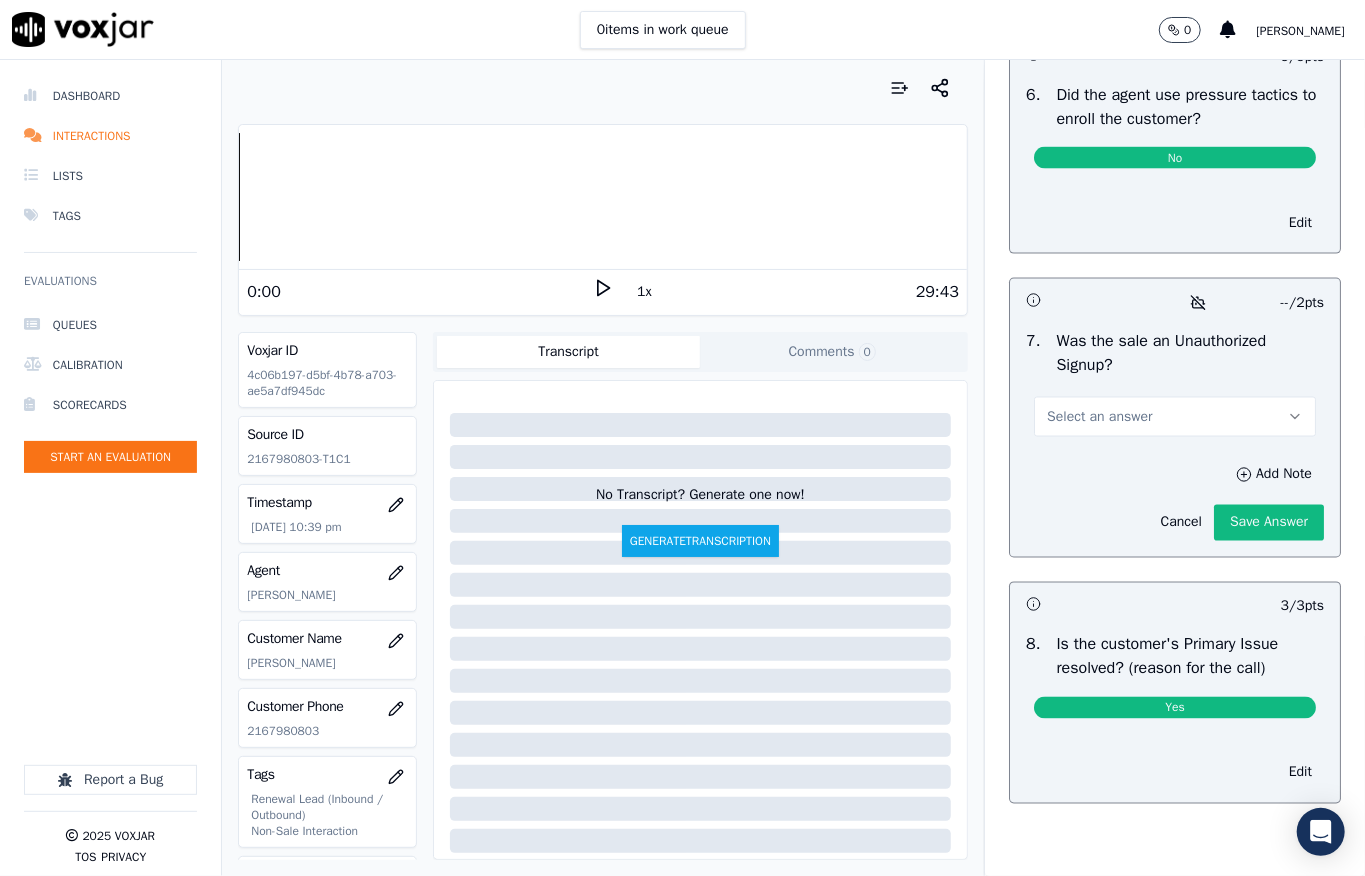 click on "Select an answer" at bounding box center [1099, 417] 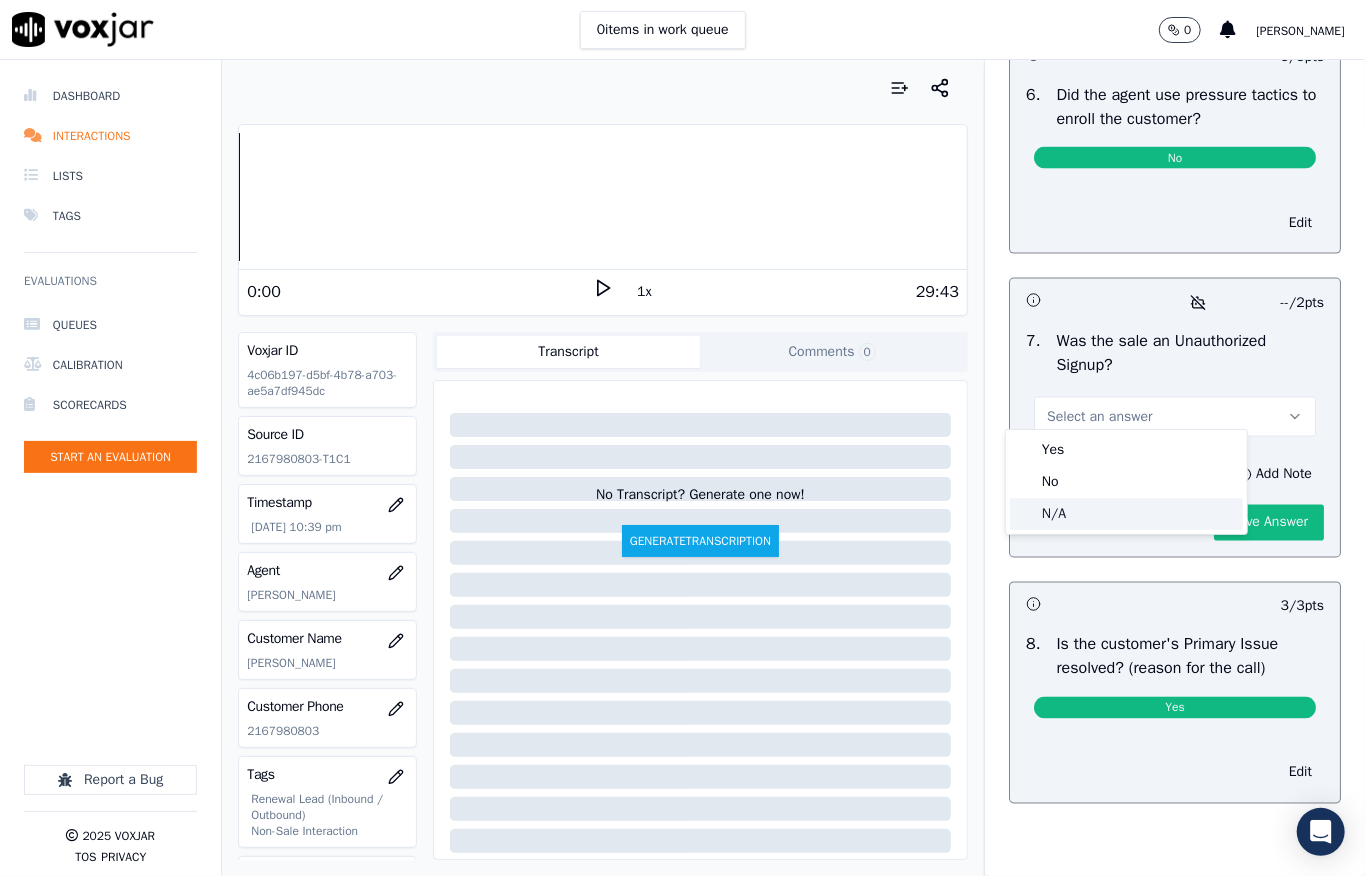 click on "N/A" 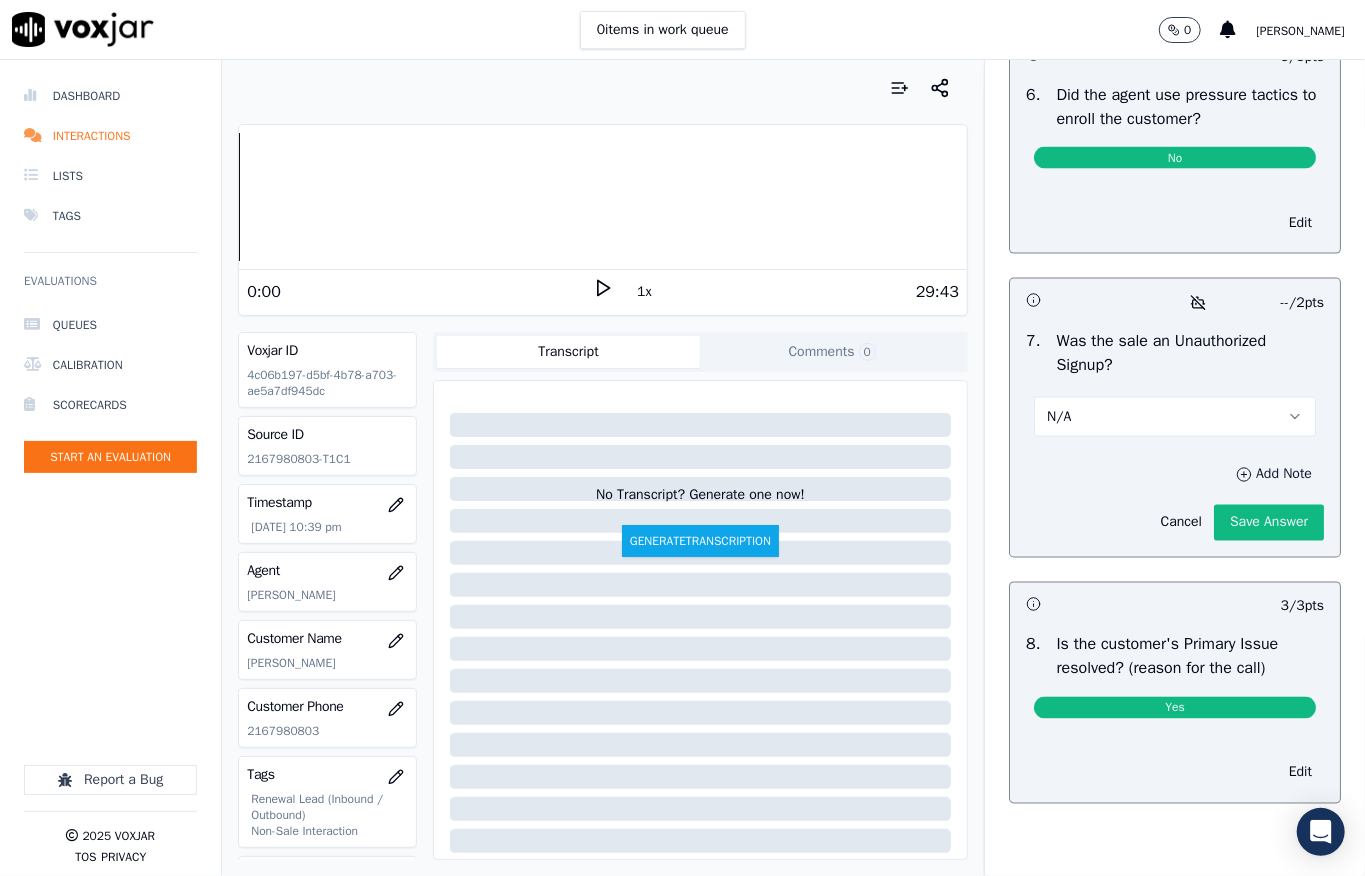 click on "Add Note       Cancel   Save Answer" at bounding box center (1175, 501) 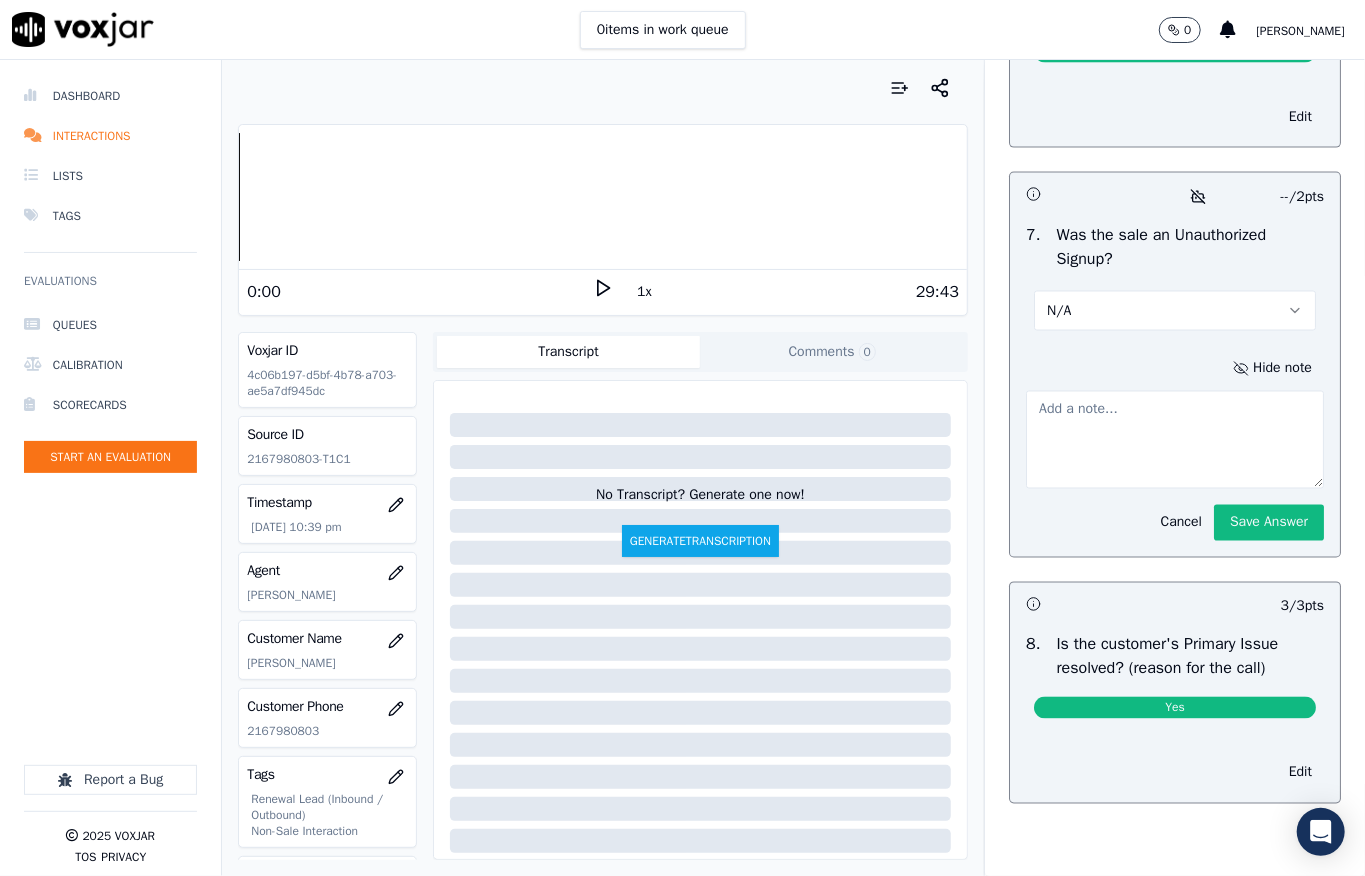 click at bounding box center [1175, 440] 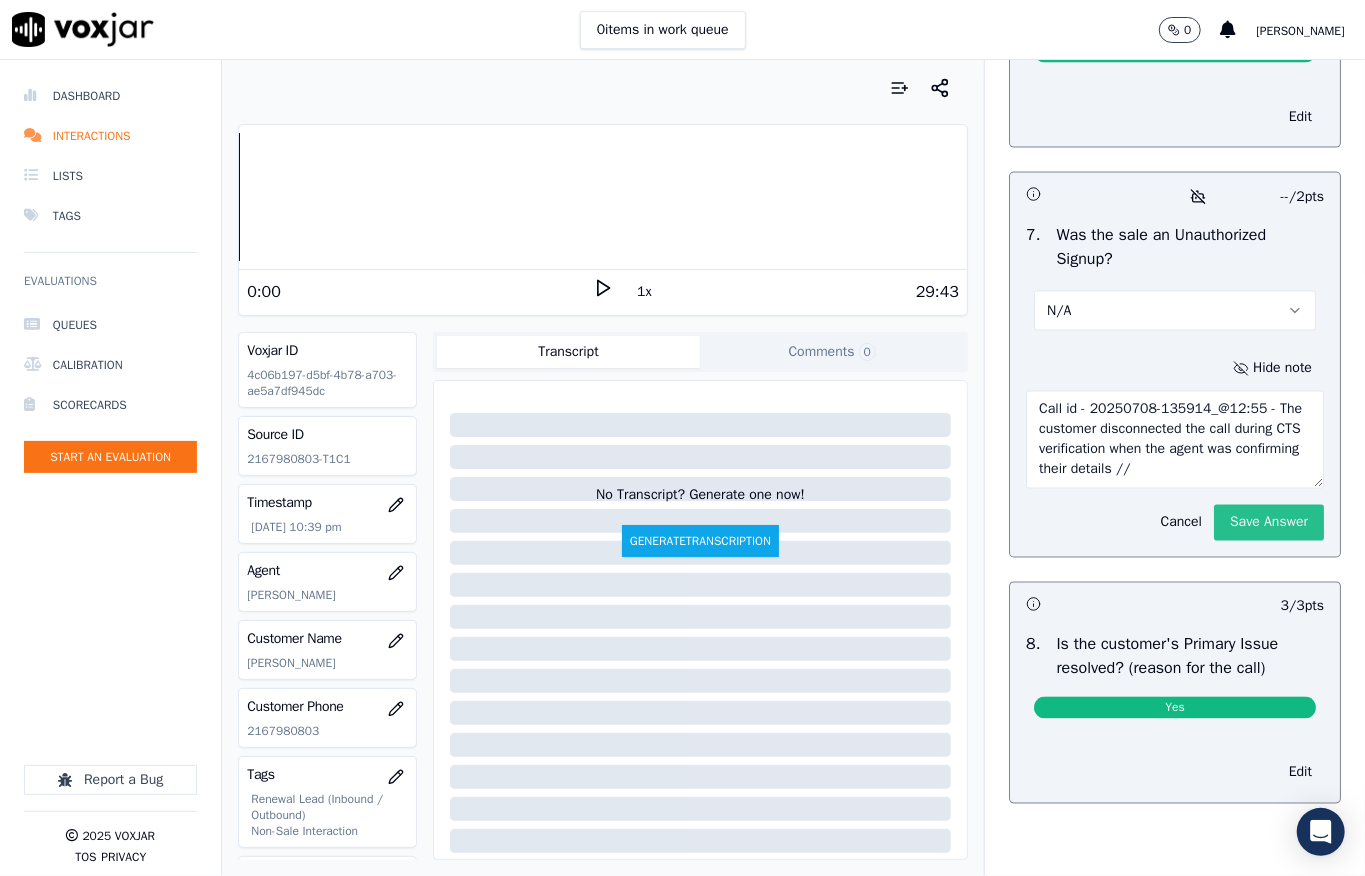 type on "Call id - 20250708-135914_@12:55 - The customer disconnected the call during CTS verification when the agent was confirming their details //" 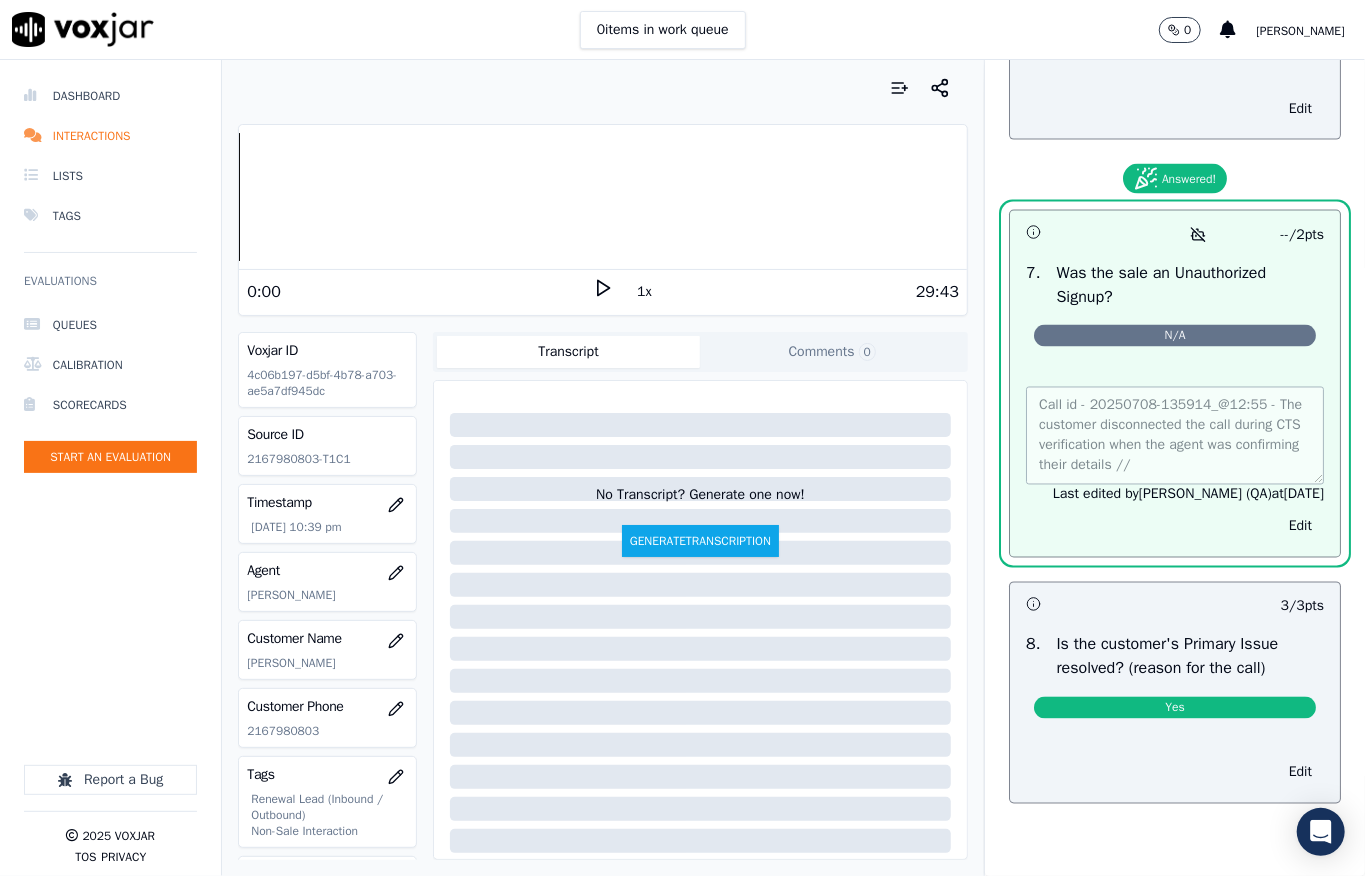 scroll, scrollTop: 6240, scrollLeft: 0, axis: vertical 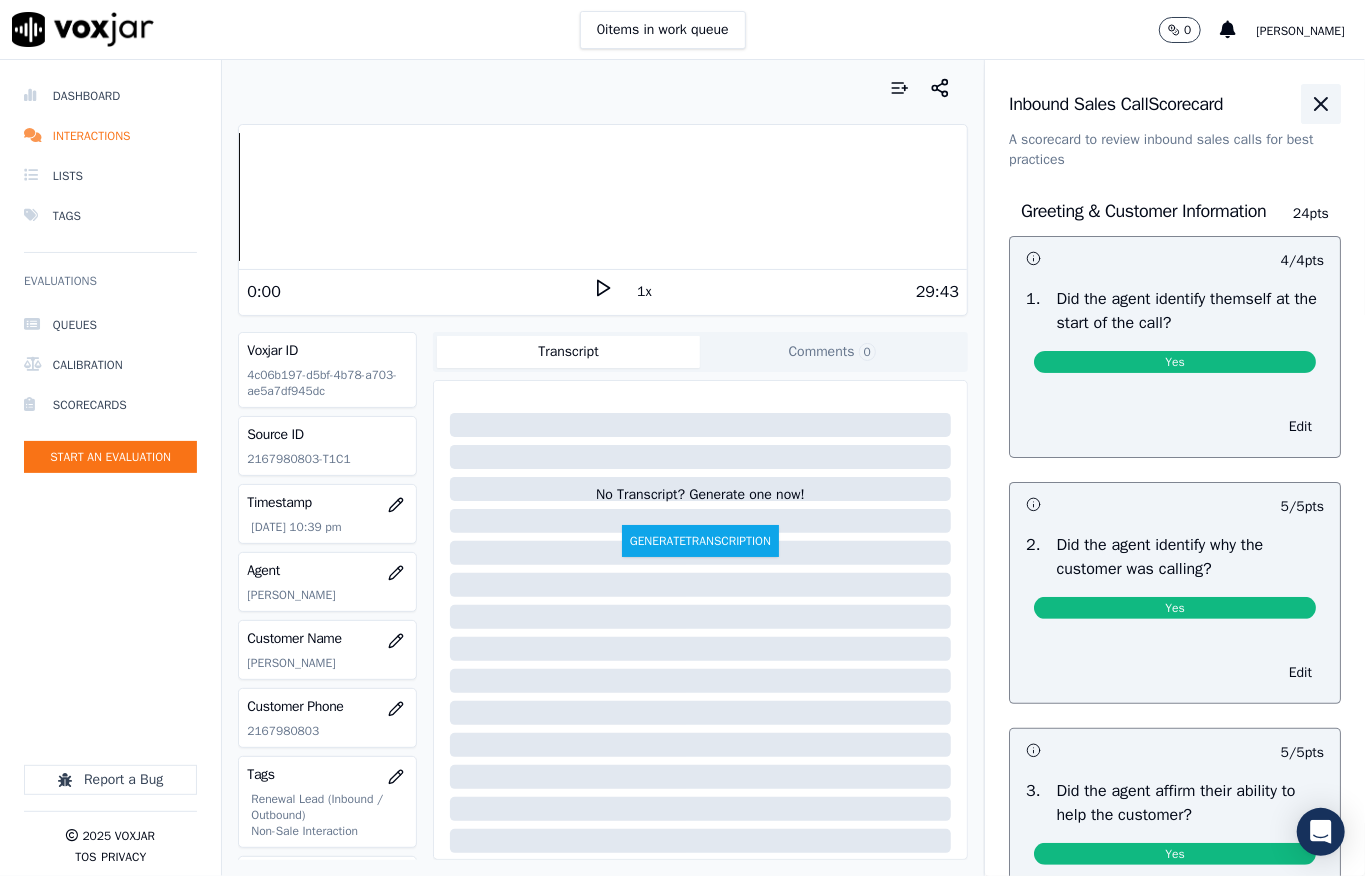 click 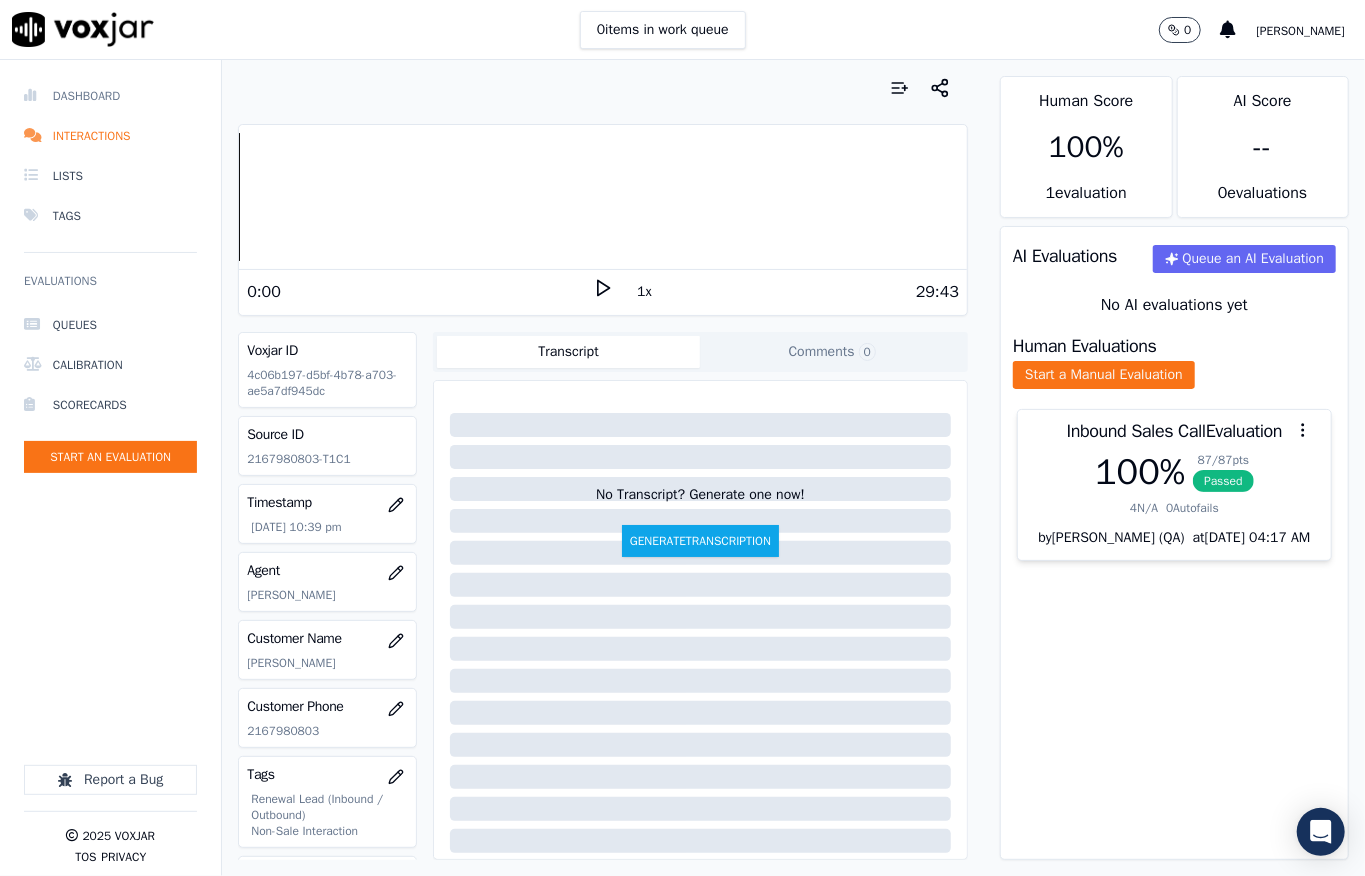 click on "Dashboard" at bounding box center (110, 96) 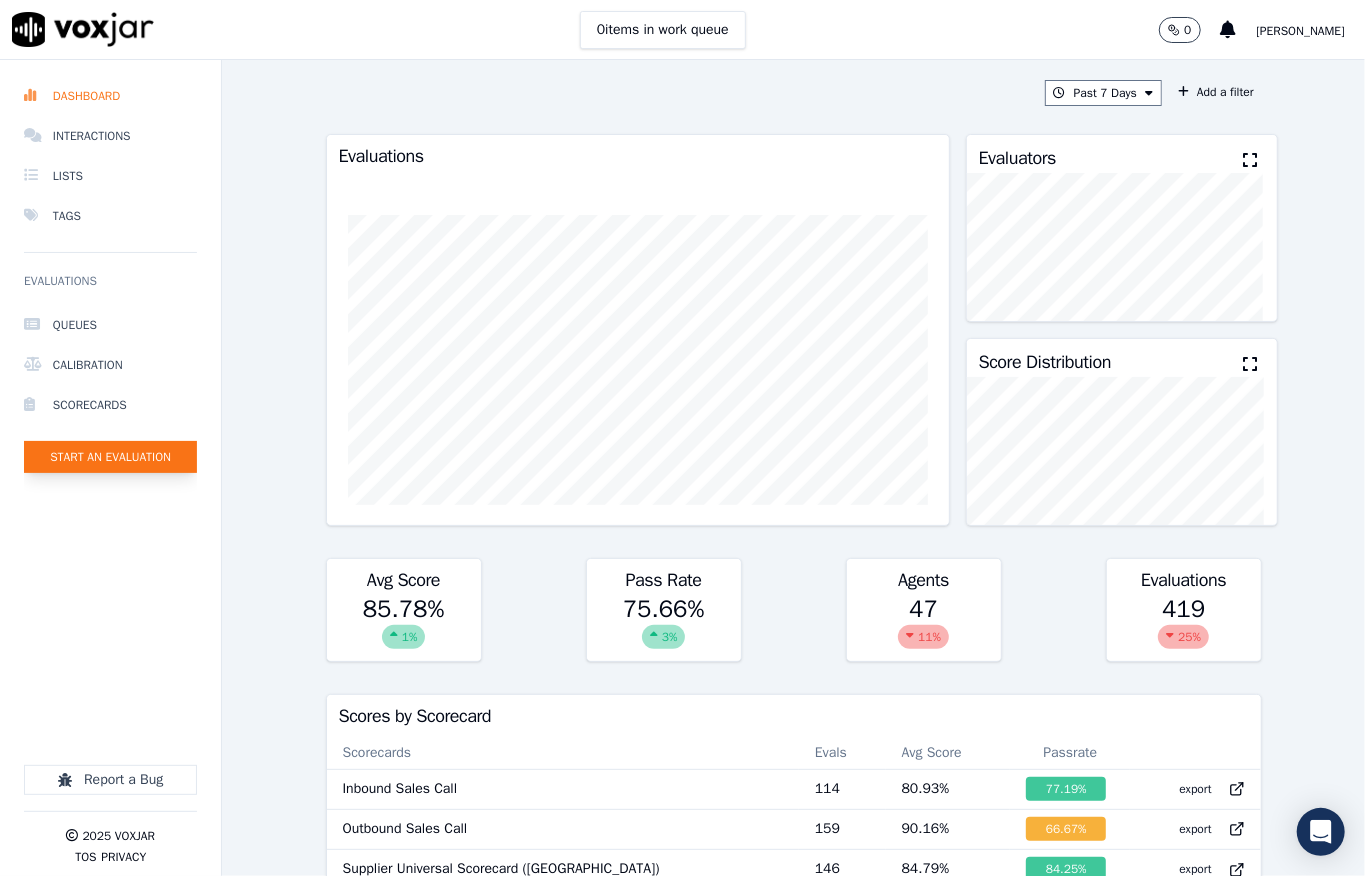 click on "Start an Evaluation" 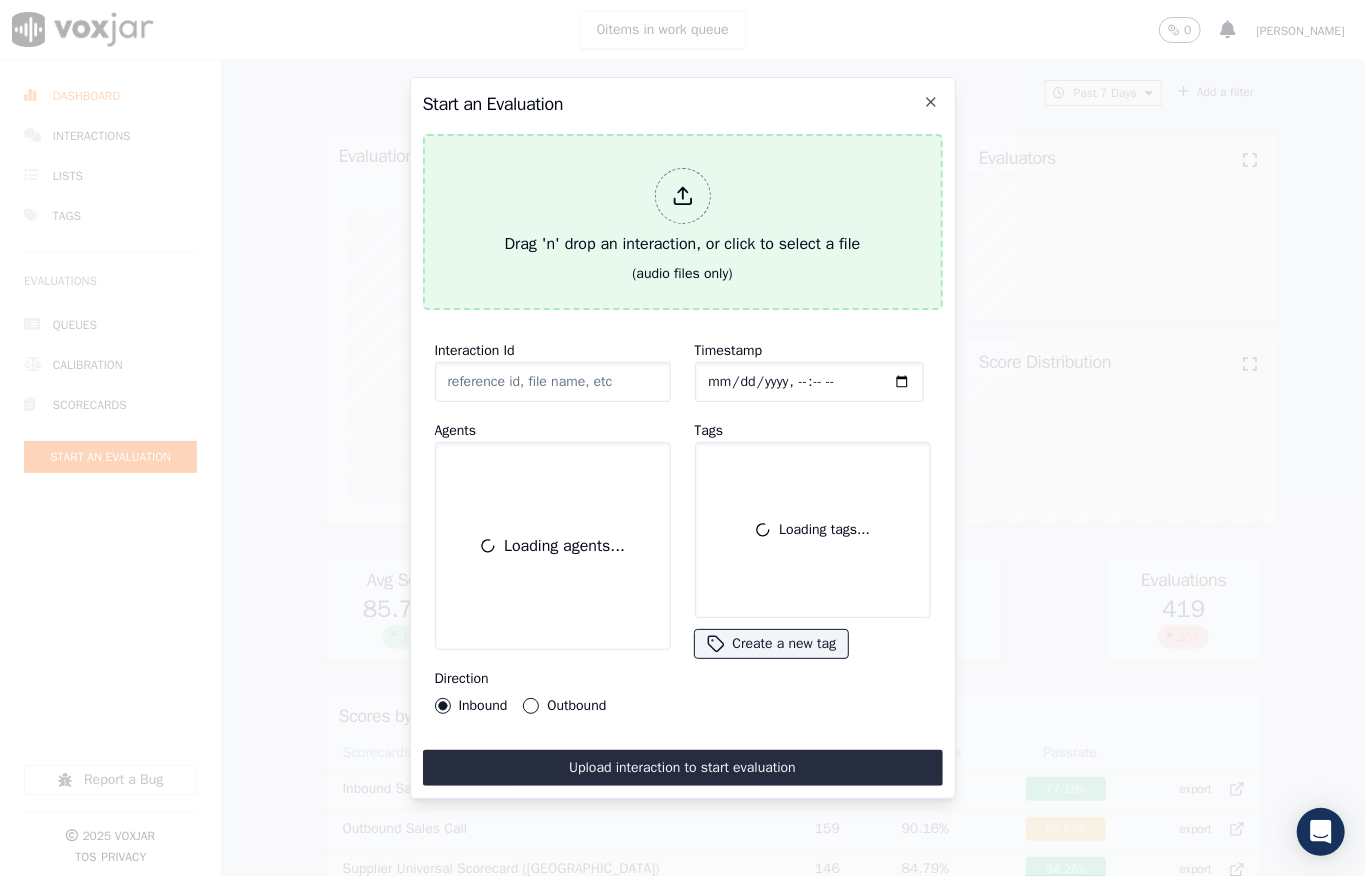 click at bounding box center [683, 196] 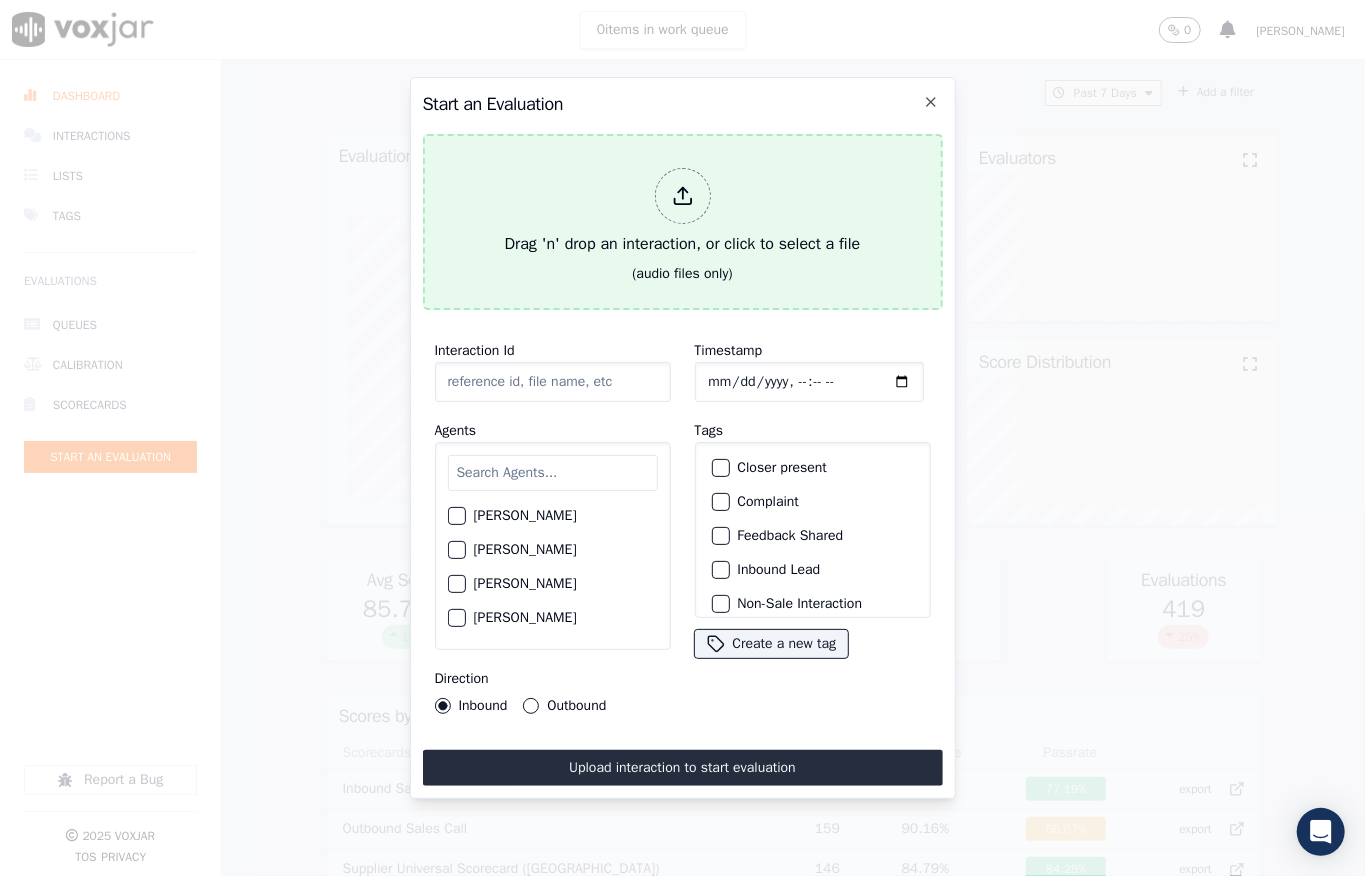 type on "20250708-140522_9543761295-all.mp3" 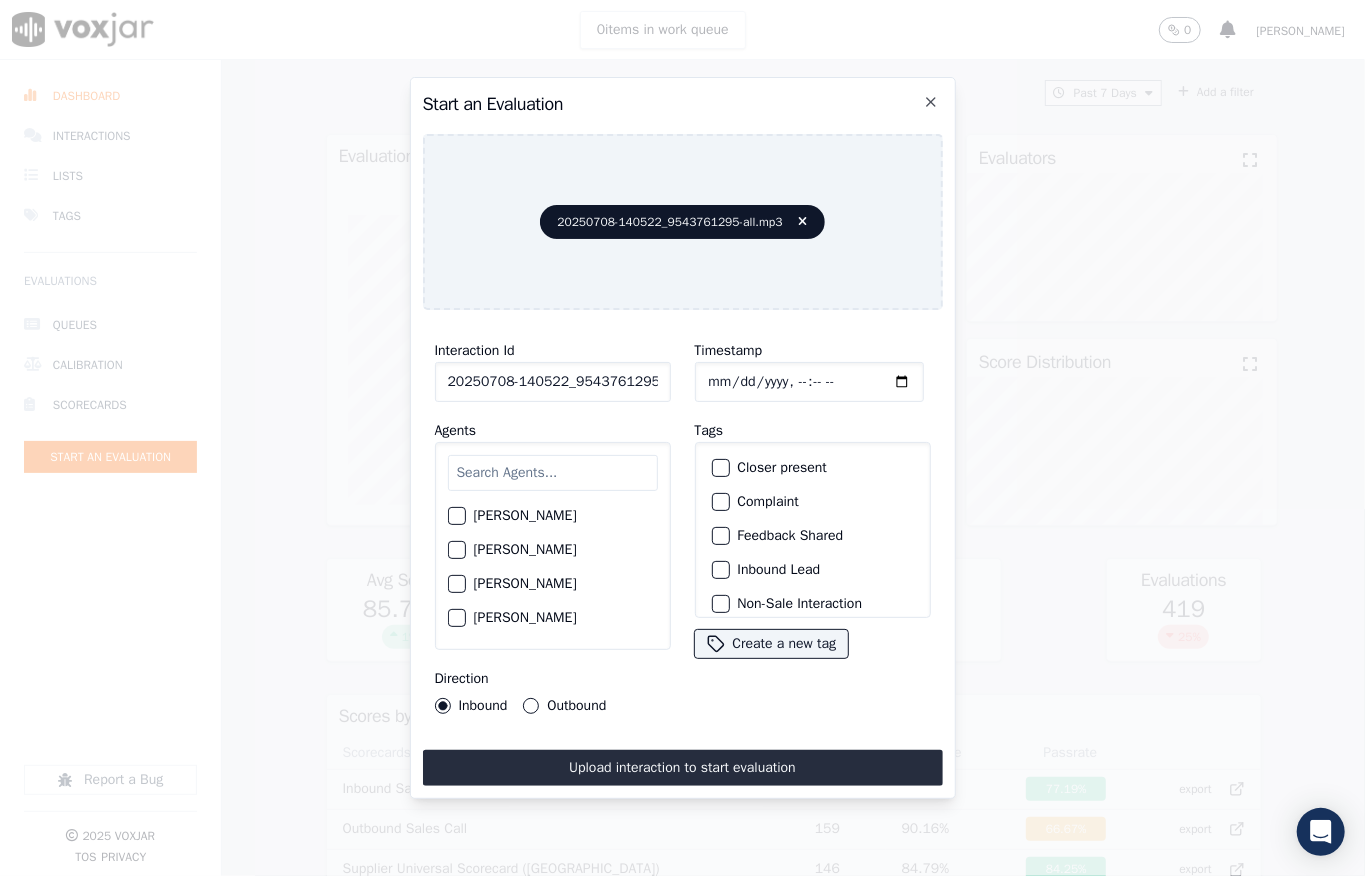 click on "Timestamp" 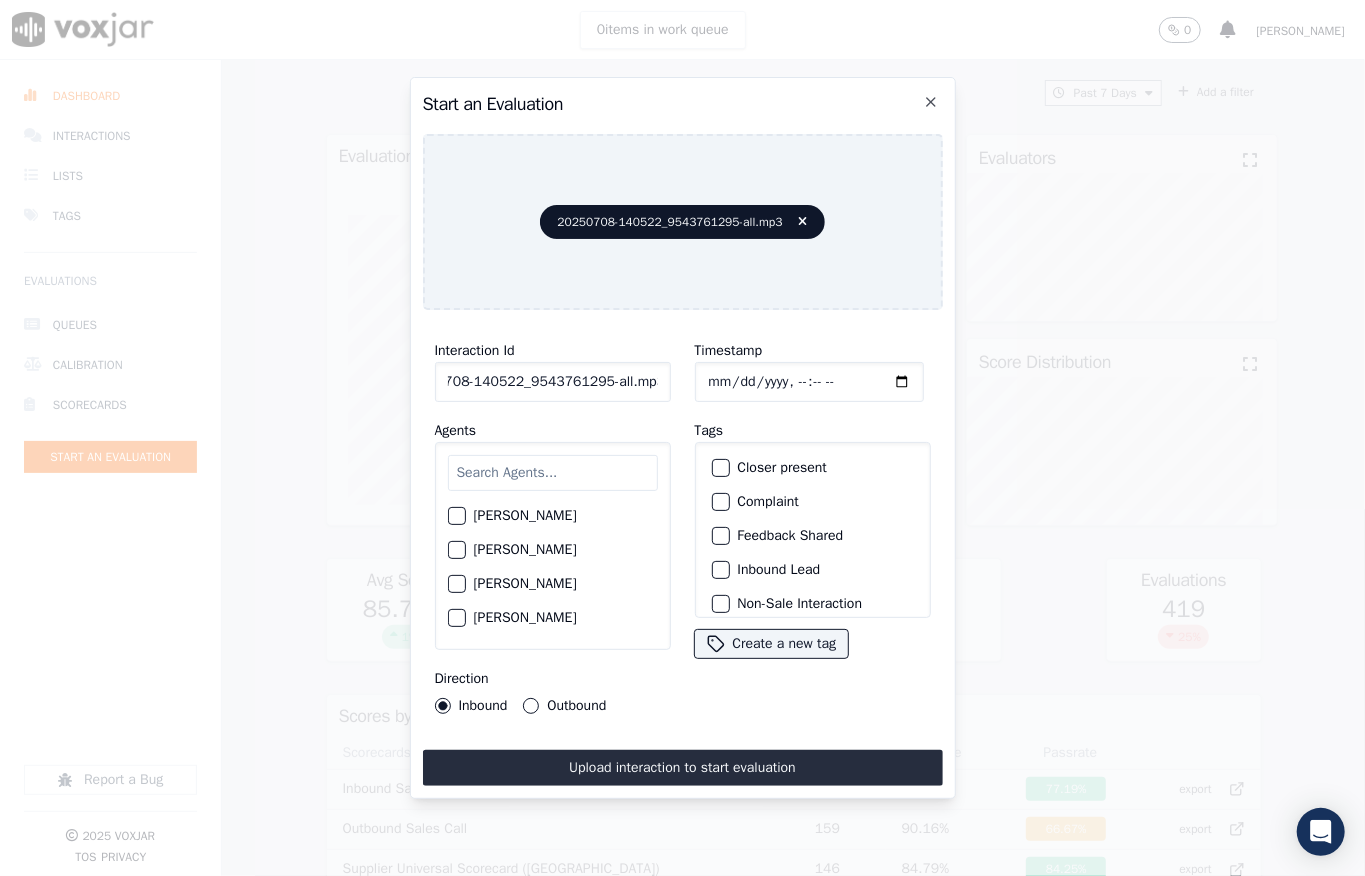 drag, startPoint x: 641, startPoint y: 373, endPoint x: 657, endPoint y: 373, distance: 16 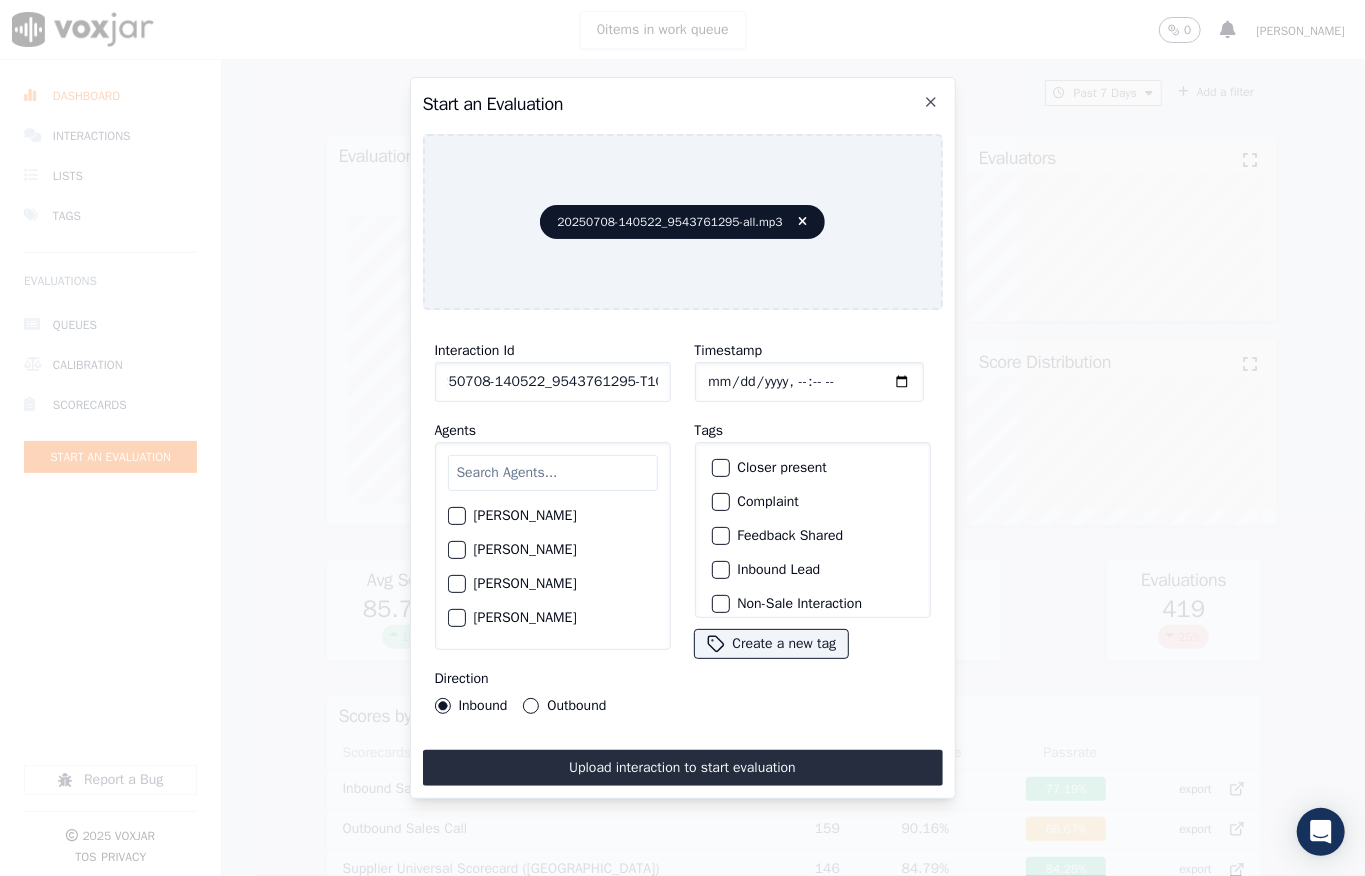 scroll, scrollTop: 0, scrollLeft: 32, axis: horizontal 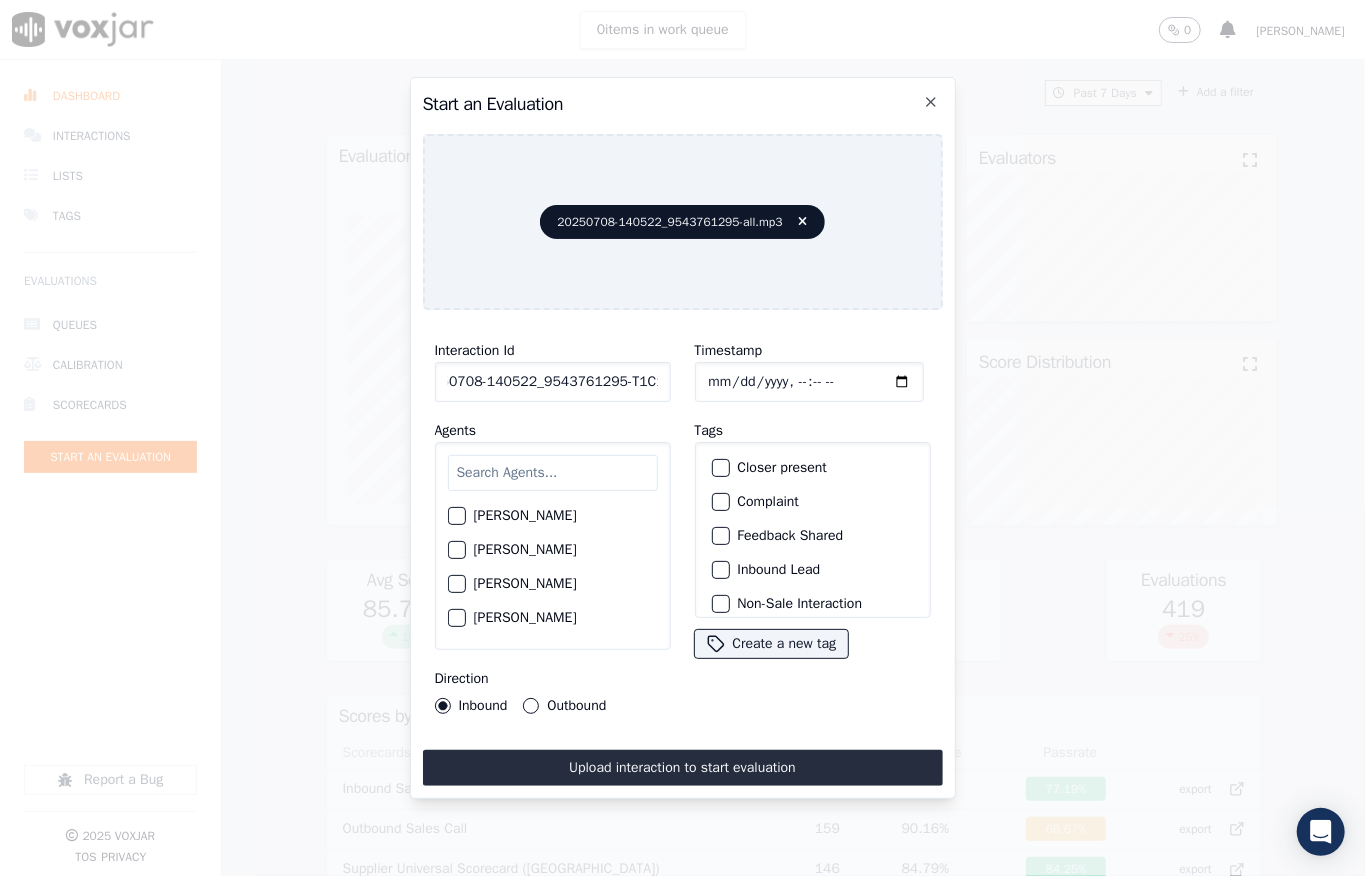 type on "20250708-140522_9543761295-T1C1" 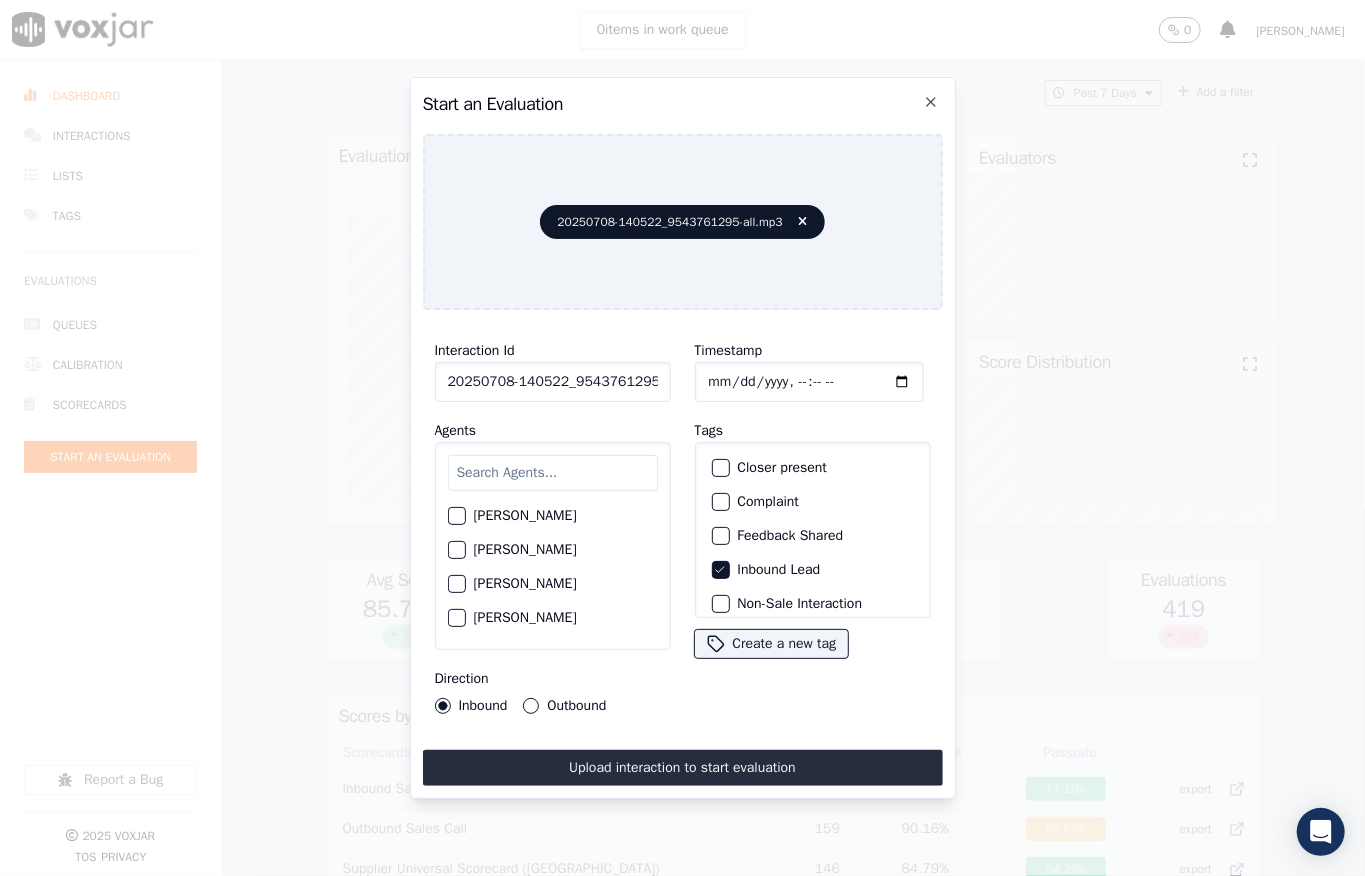 scroll, scrollTop: 57, scrollLeft: 0, axis: vertical 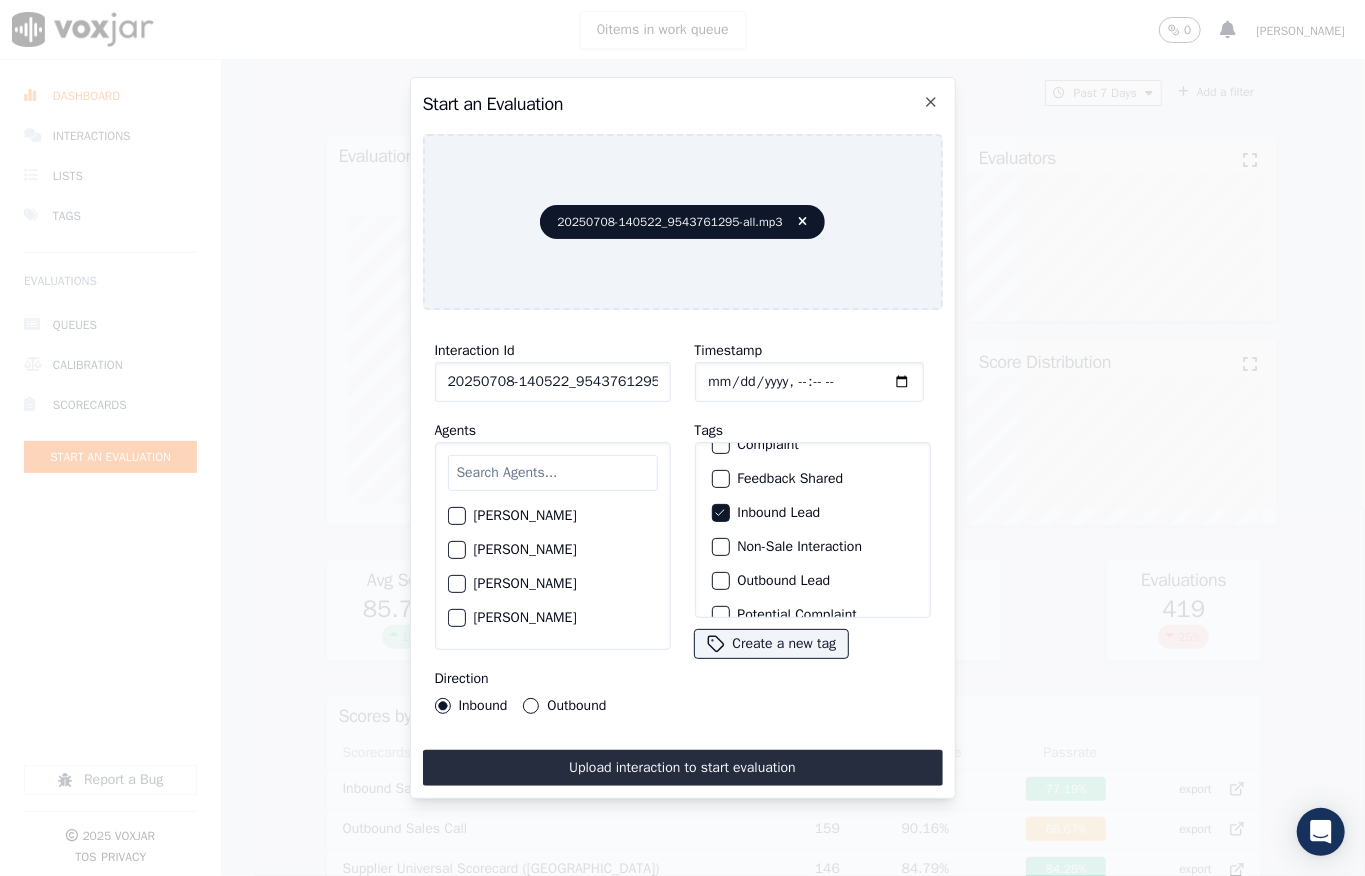 click at bounding box center (720, 547) 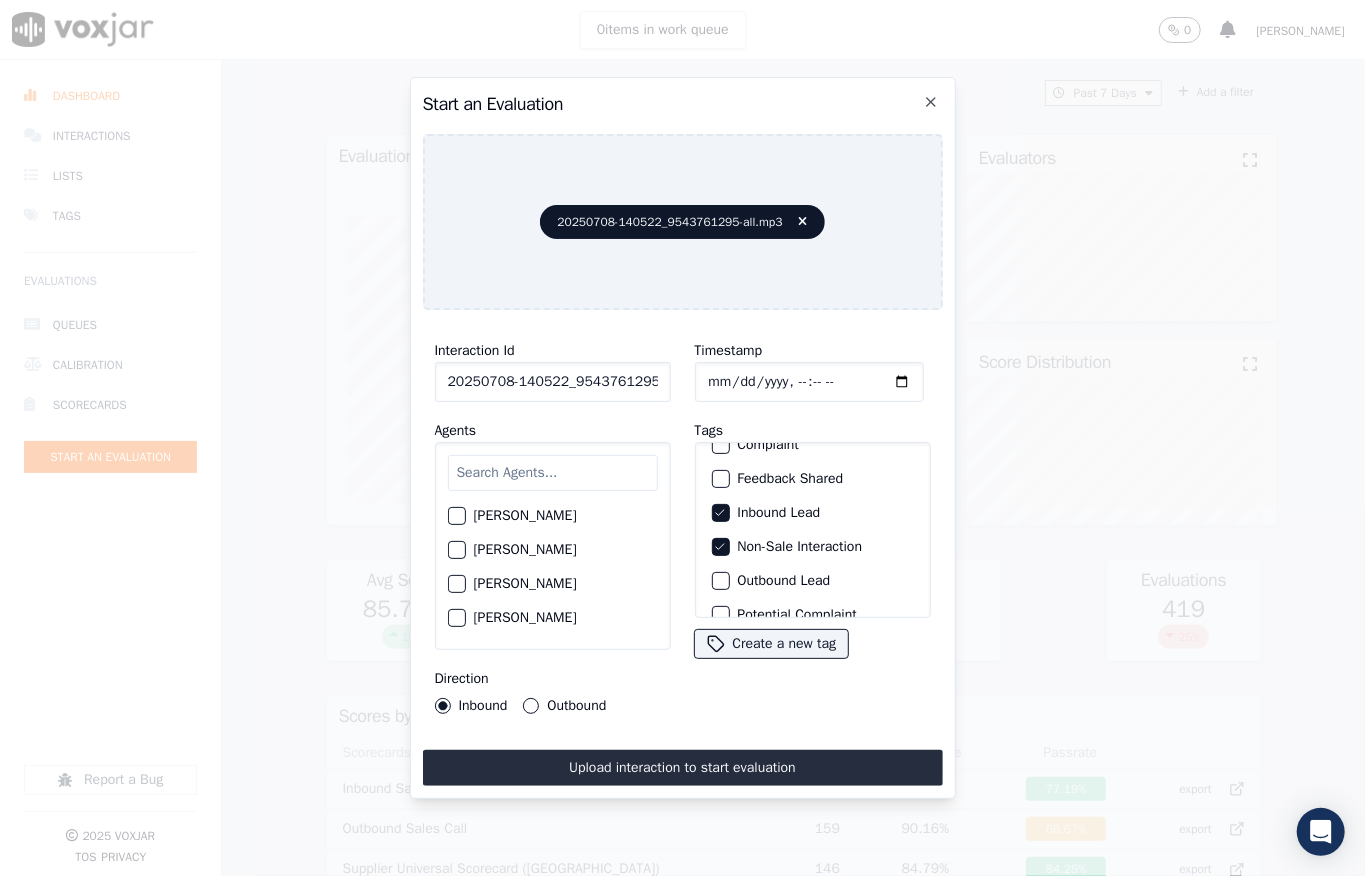 click at bounding box center (553, 473) 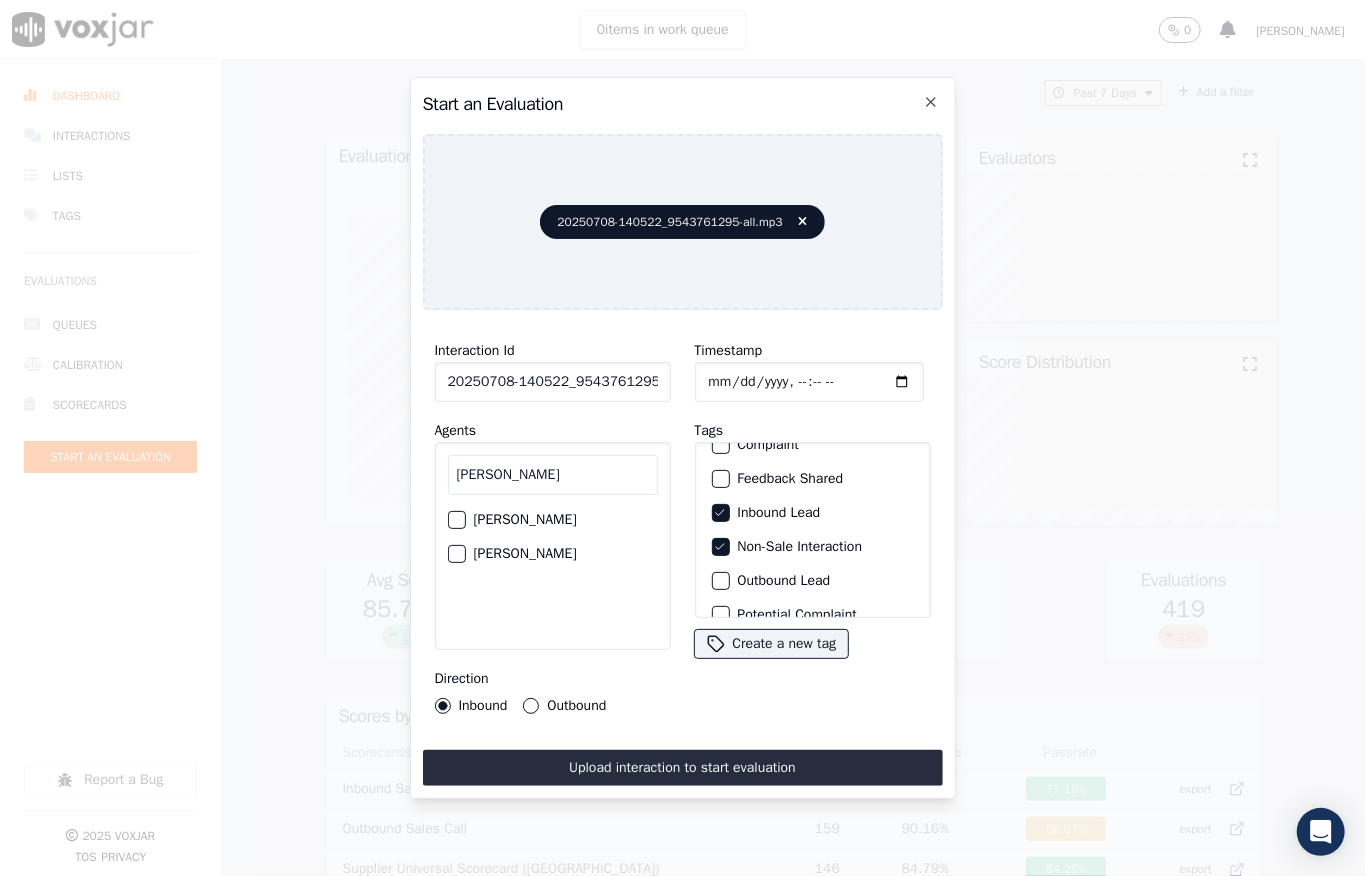 type on "ann" 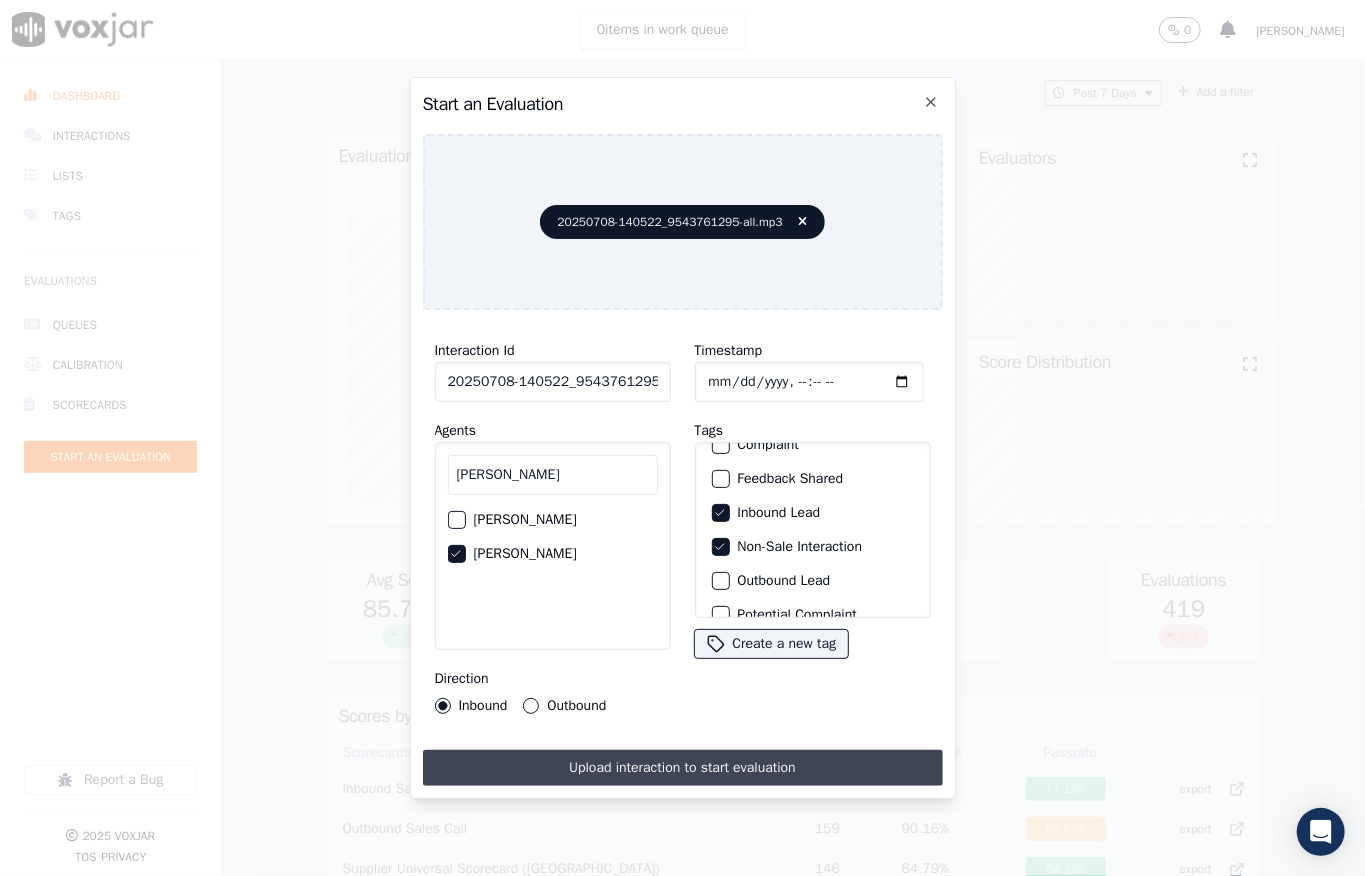 click on "Upload interaction to start evaluation" at bounding box center (683, 768) 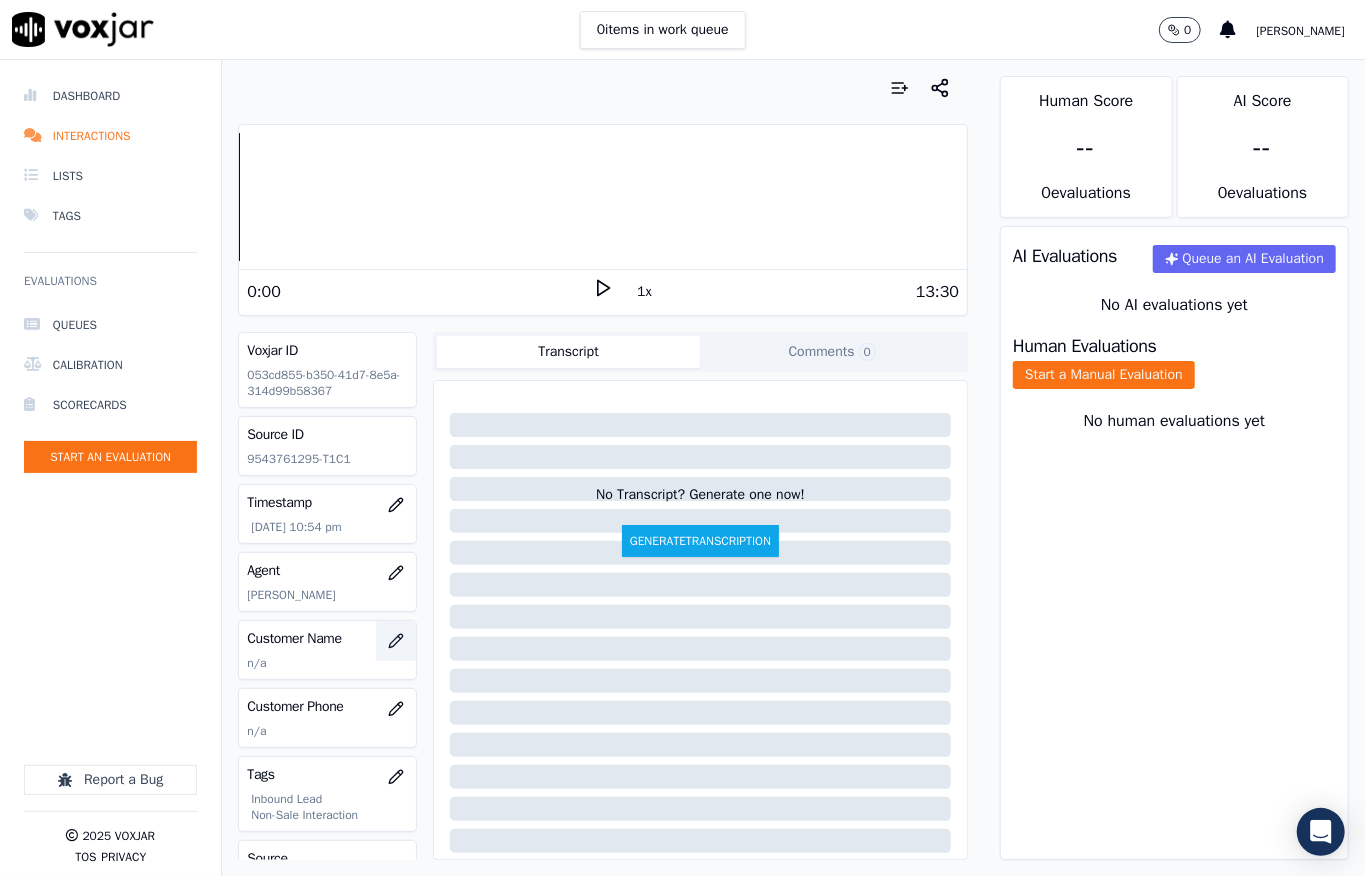click at bounding box center [396, 641] 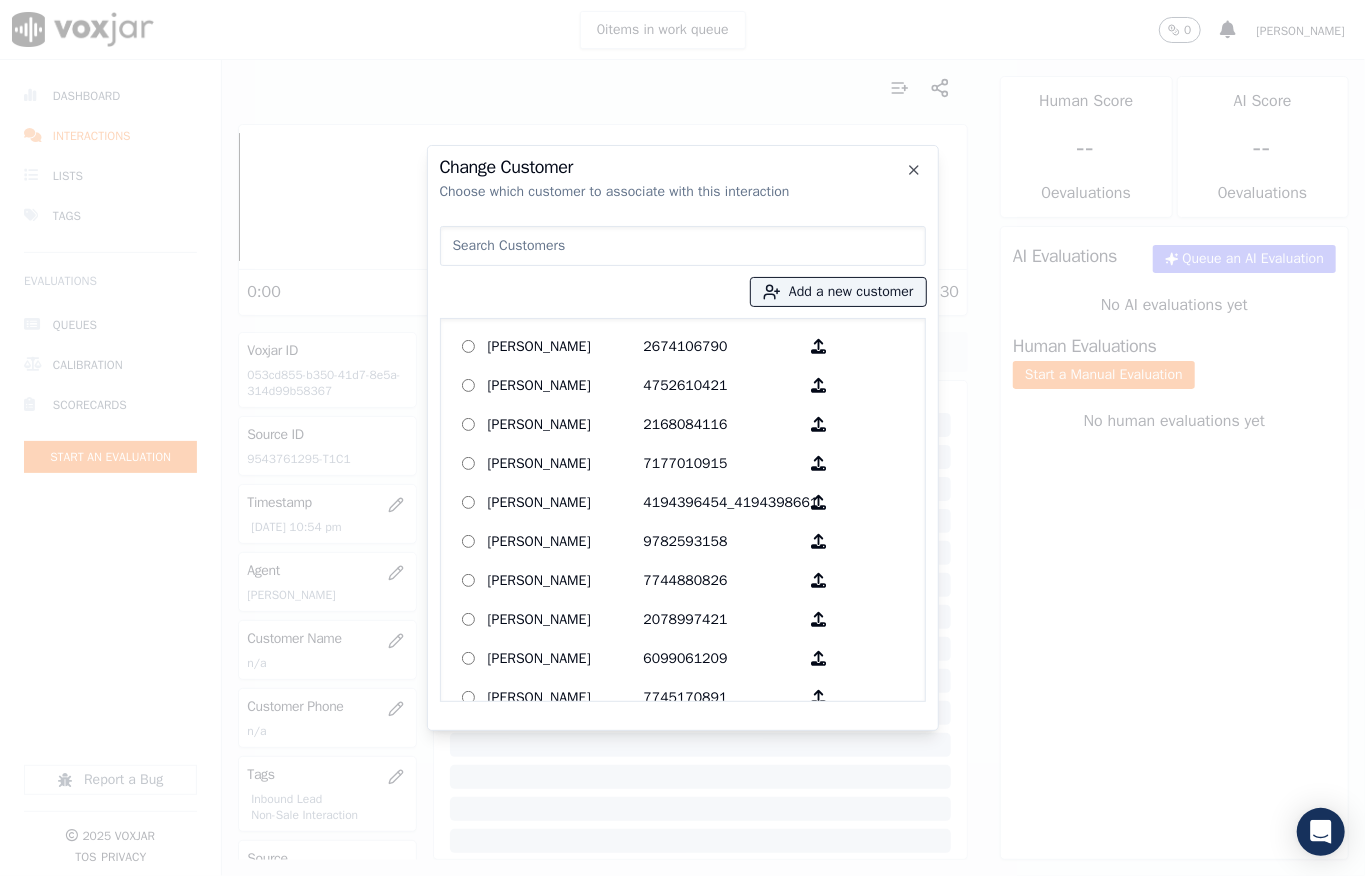 type on "CHRISTINE MADSEN" 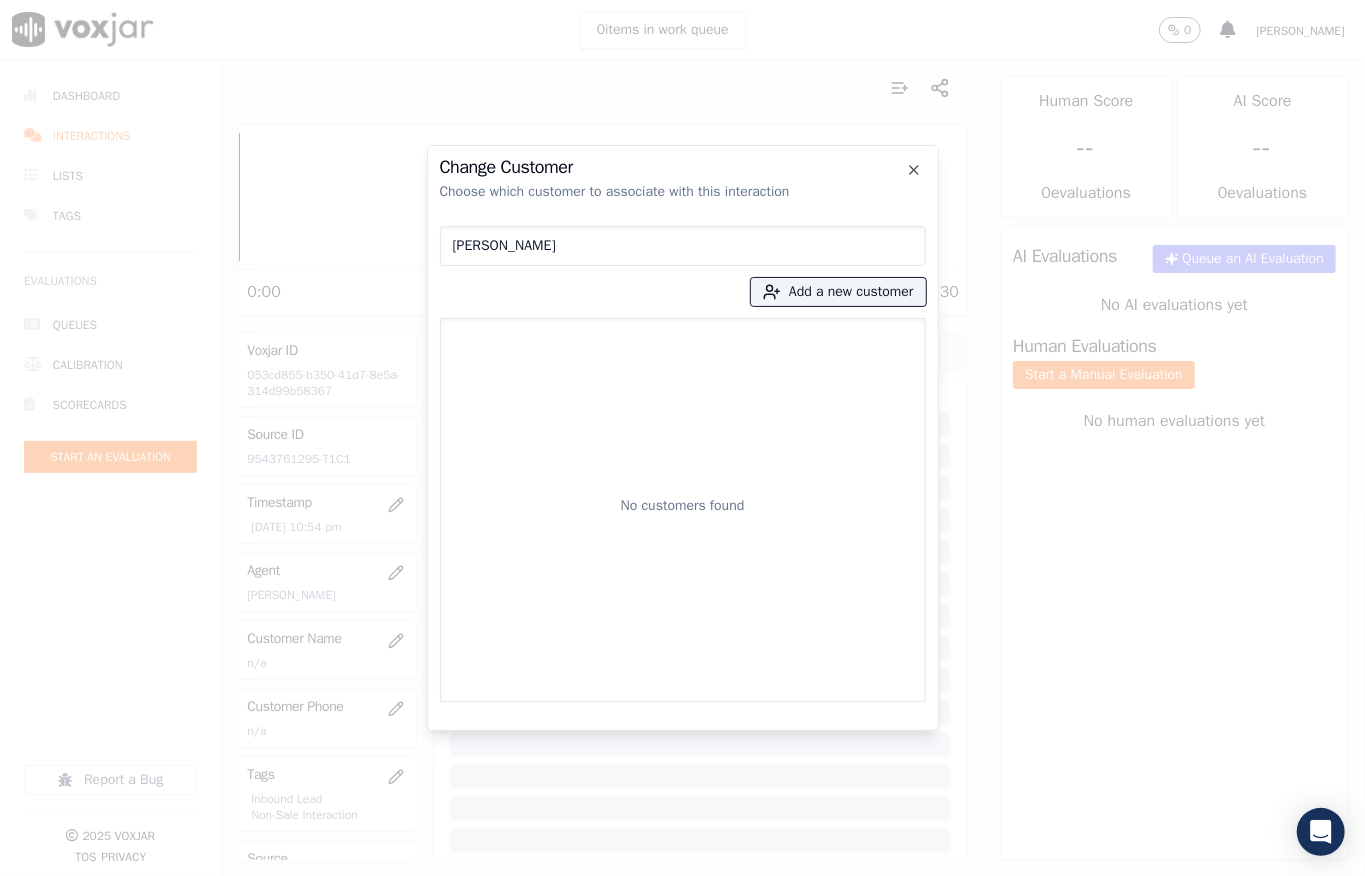 drag, startPoint x: 598, startPoint y: 244, endPoint x: 272, endPoint y: 245, distance: 326.00153 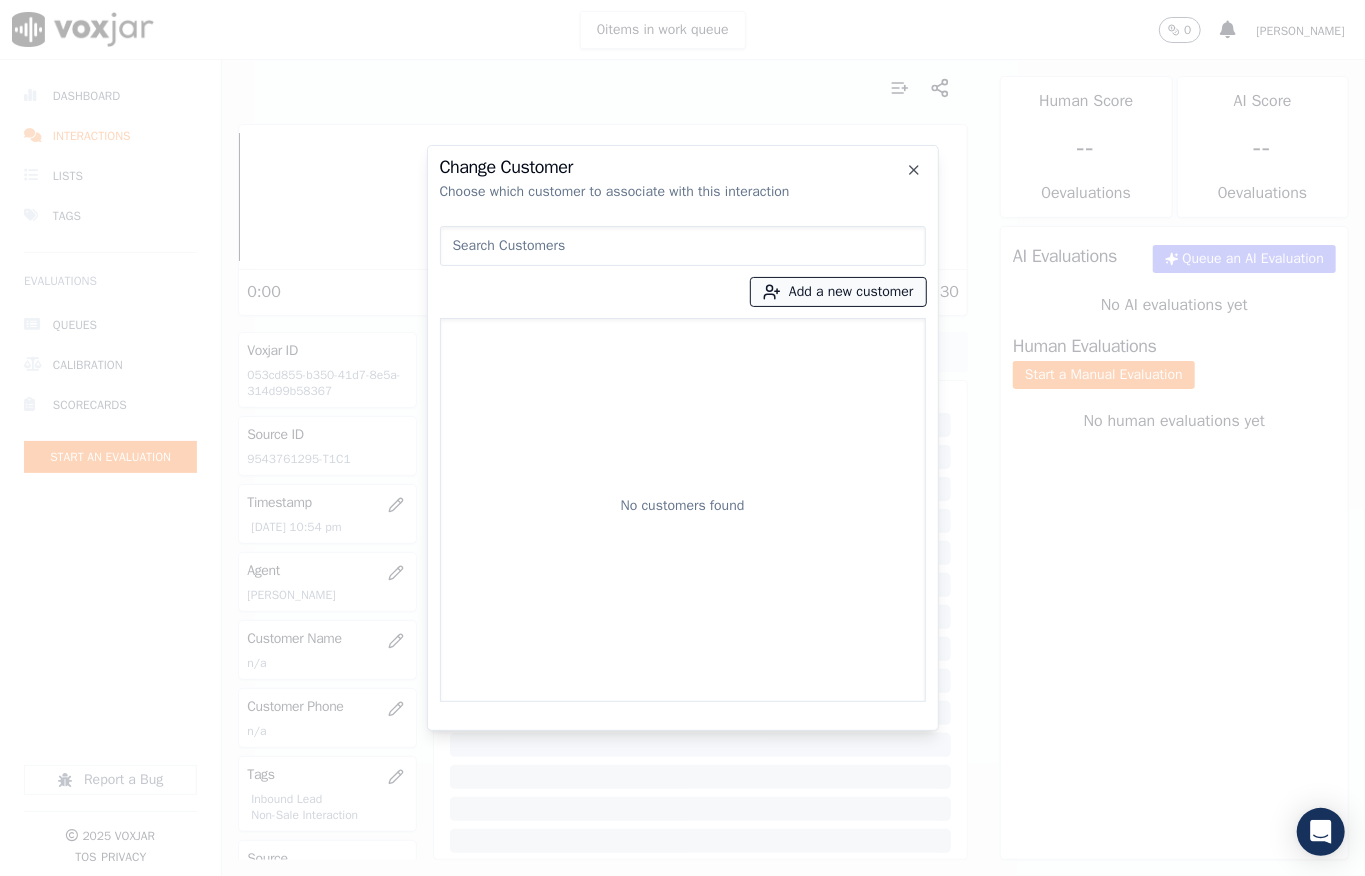 click on "Add a new customer" at bounding box center [838, 292] 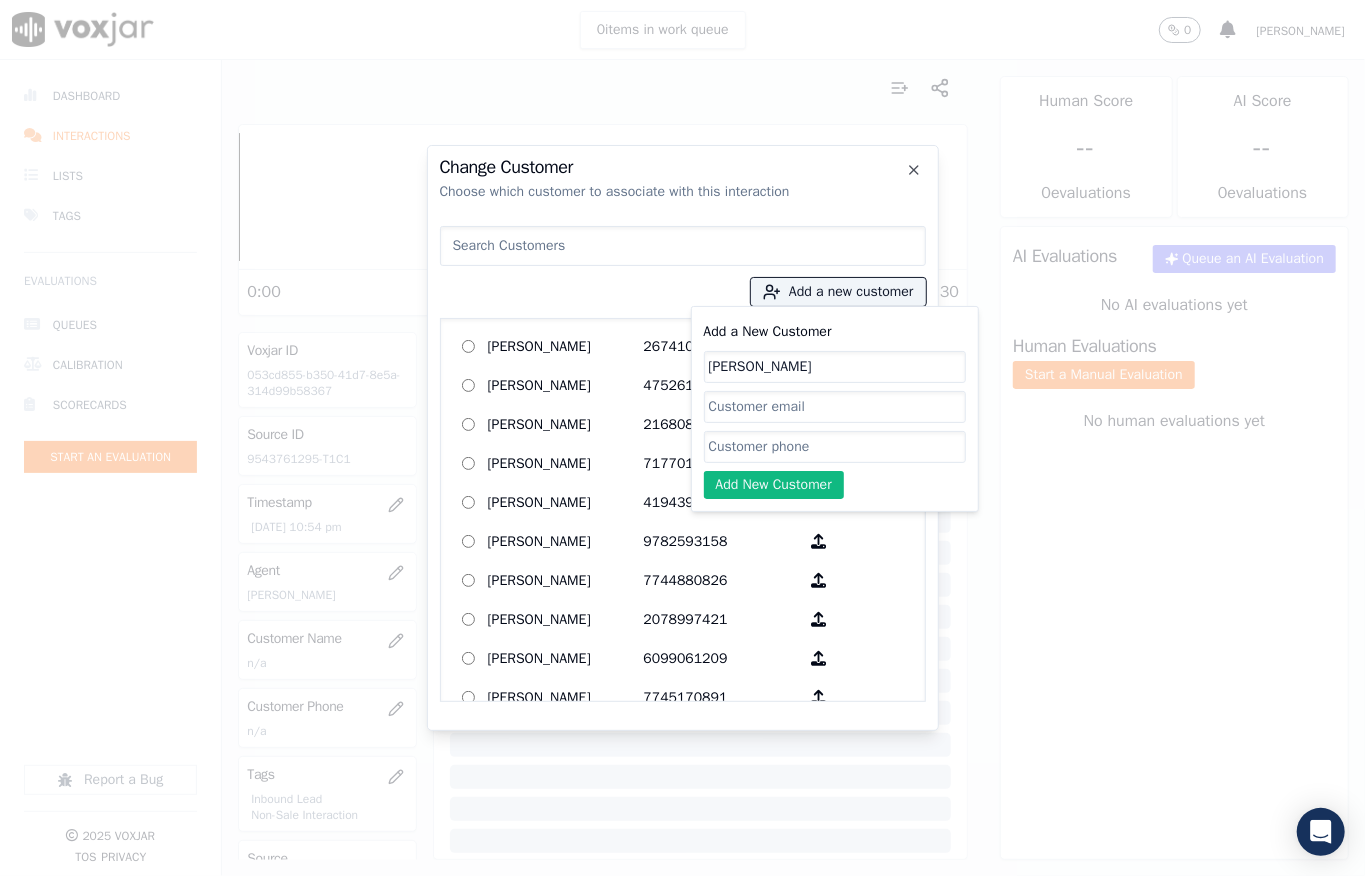 type on "CHRISTINE MADSEN" 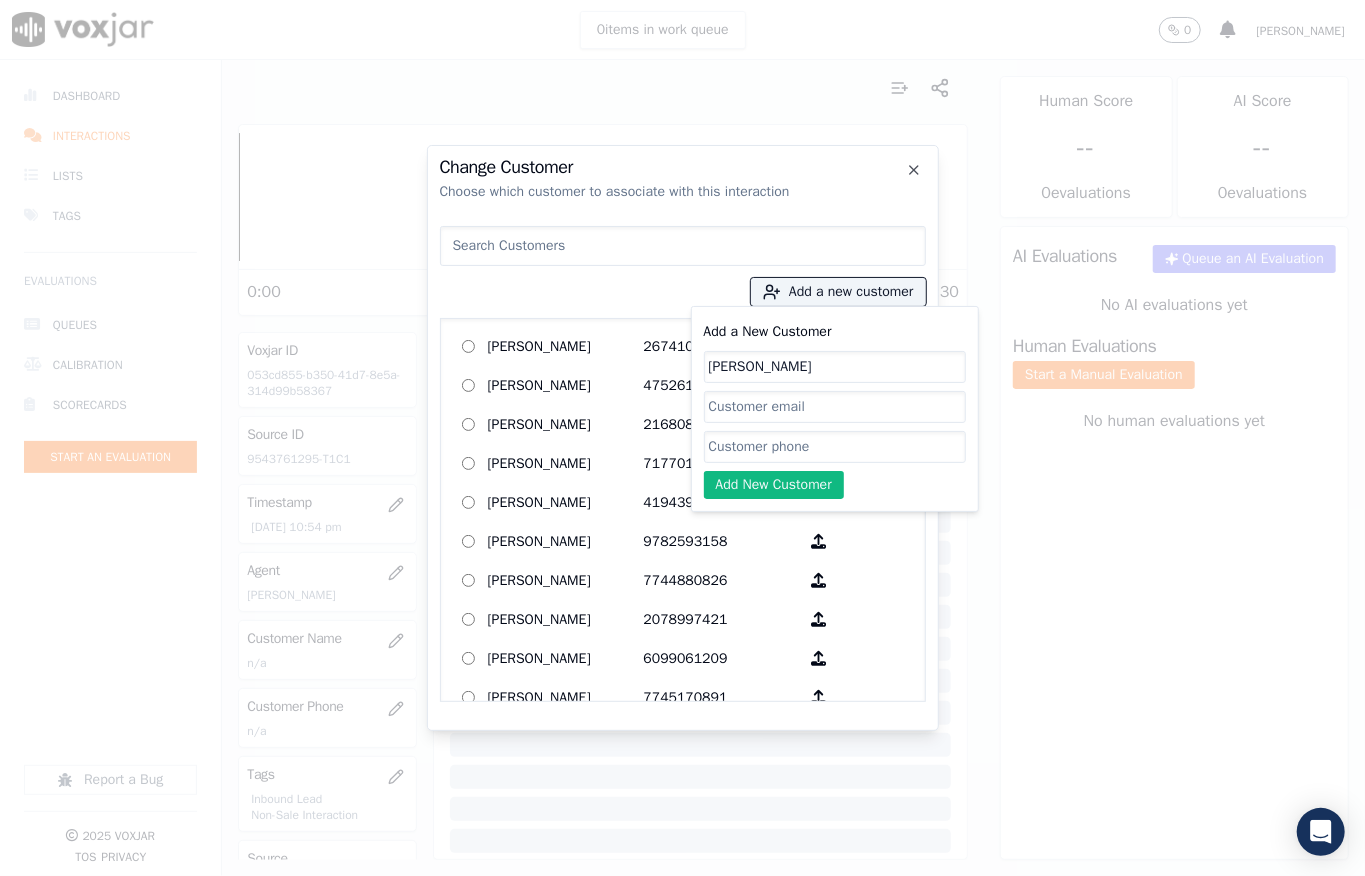 click on "Add a New Customer" 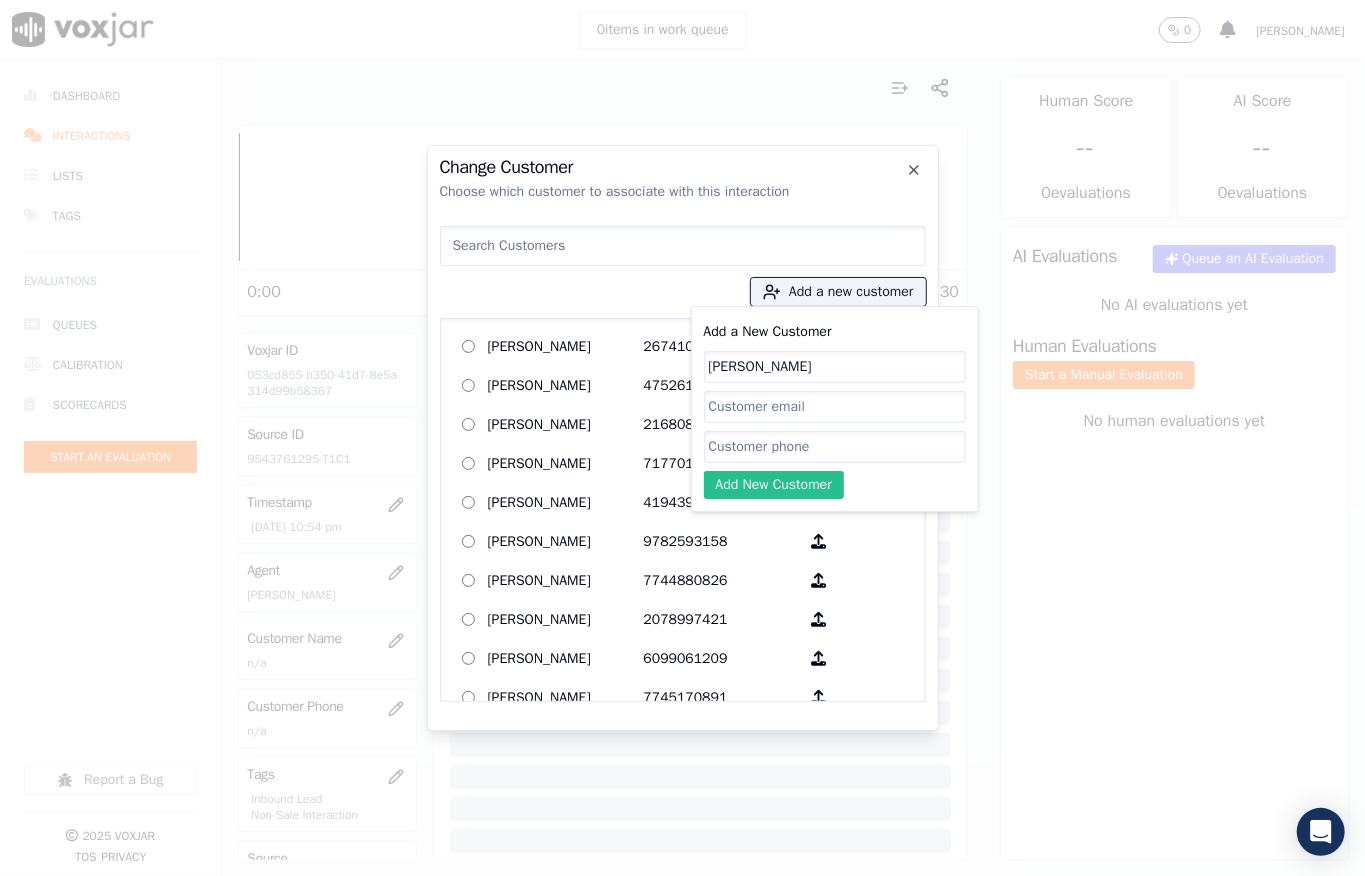 paste on "9543761295" 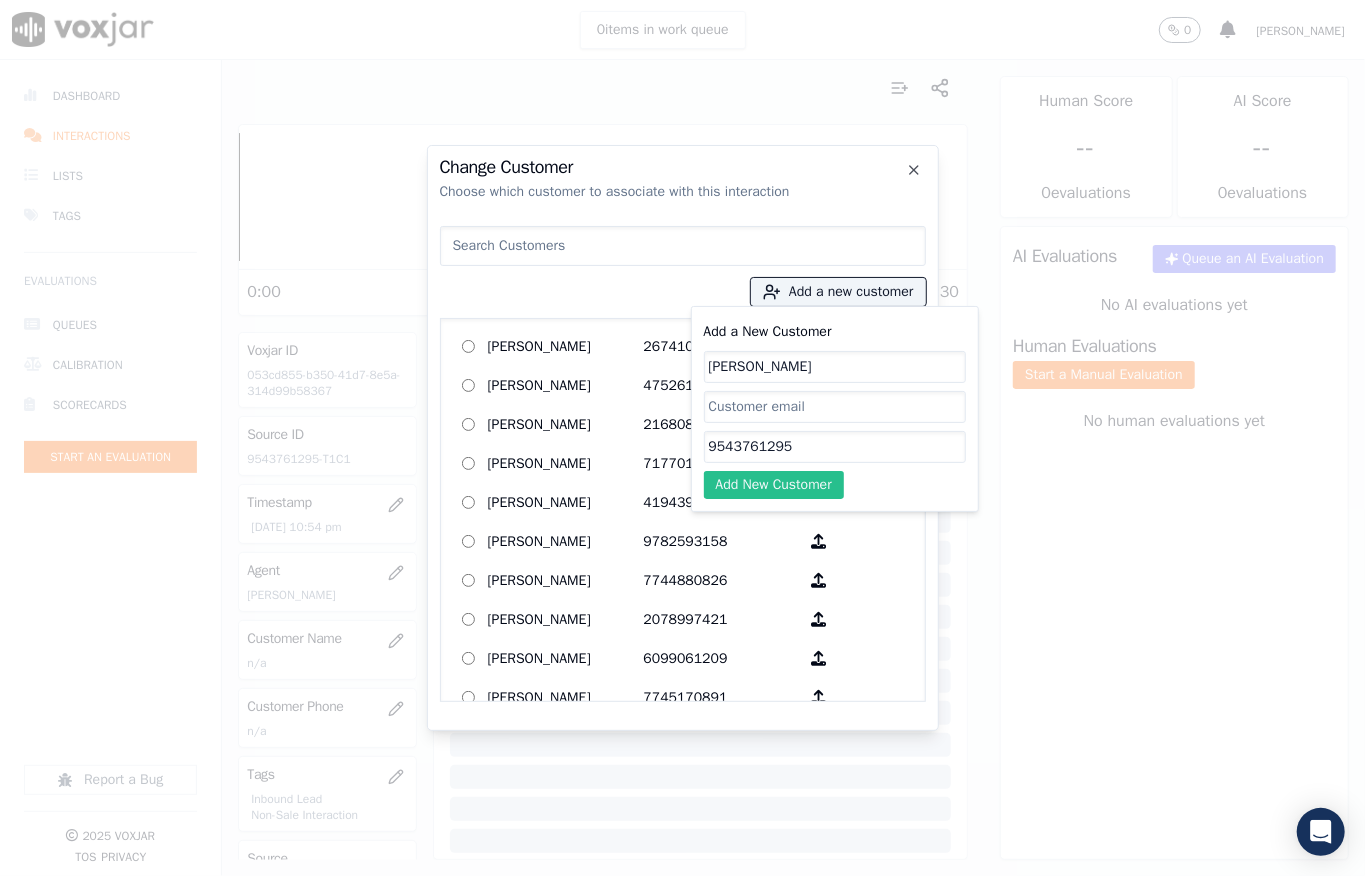 type on "9543761295" 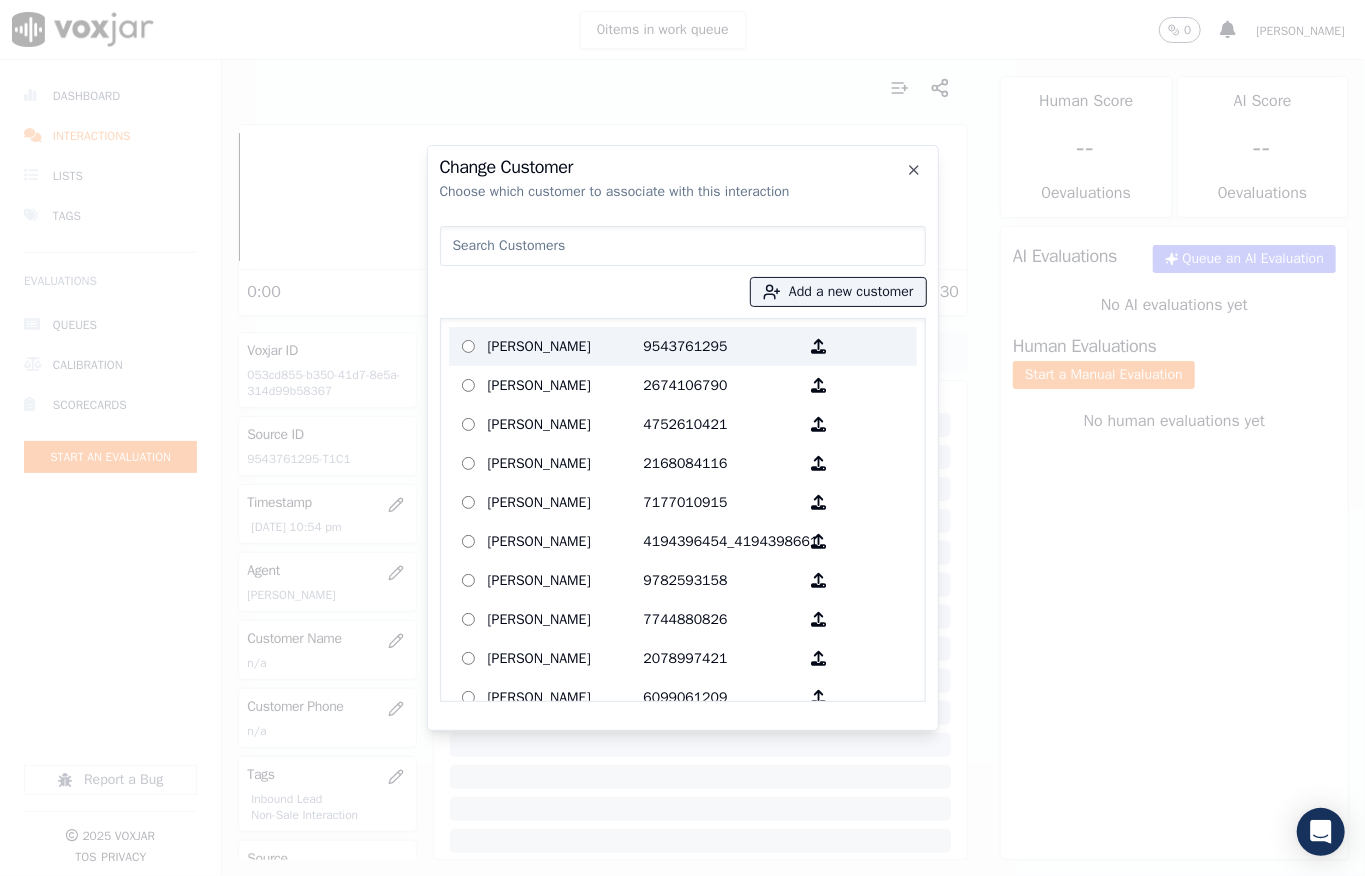 click on "CHRISTINE MADSEN" at bounding box center (566, 346) 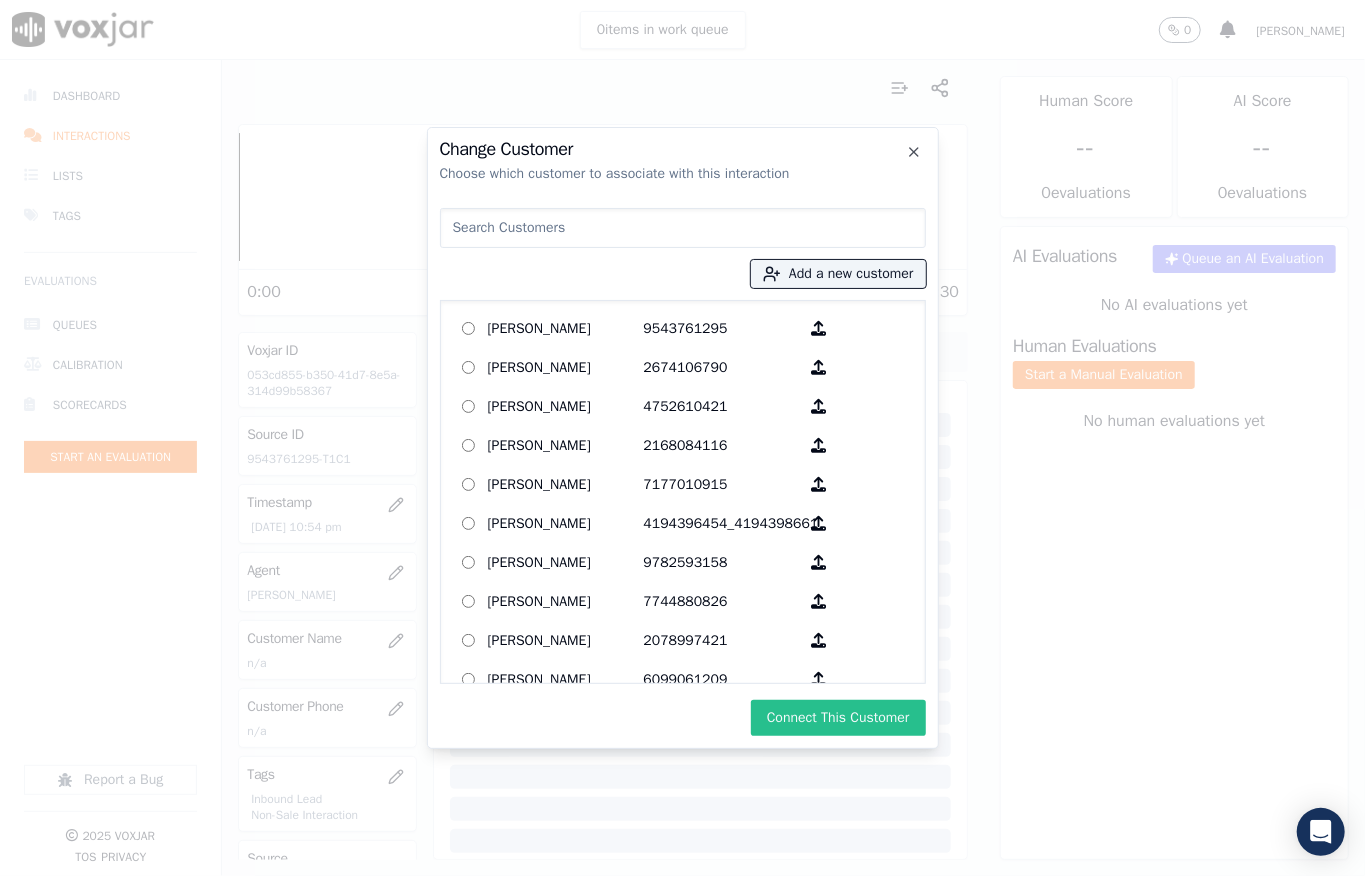 click on "Connect This Customer" at bounding box center (838, 718) 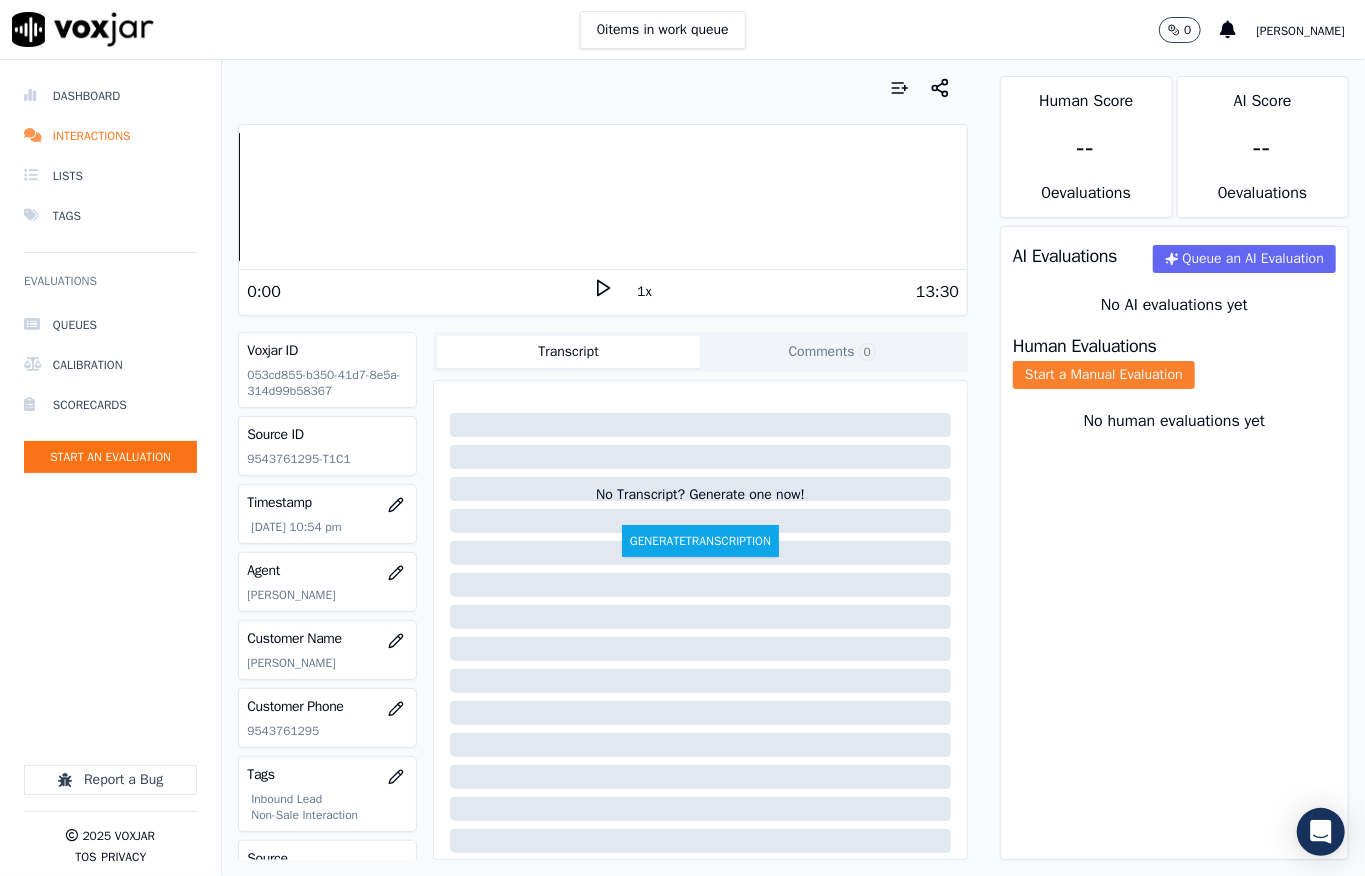 click on "Start a Manual Evaluation" 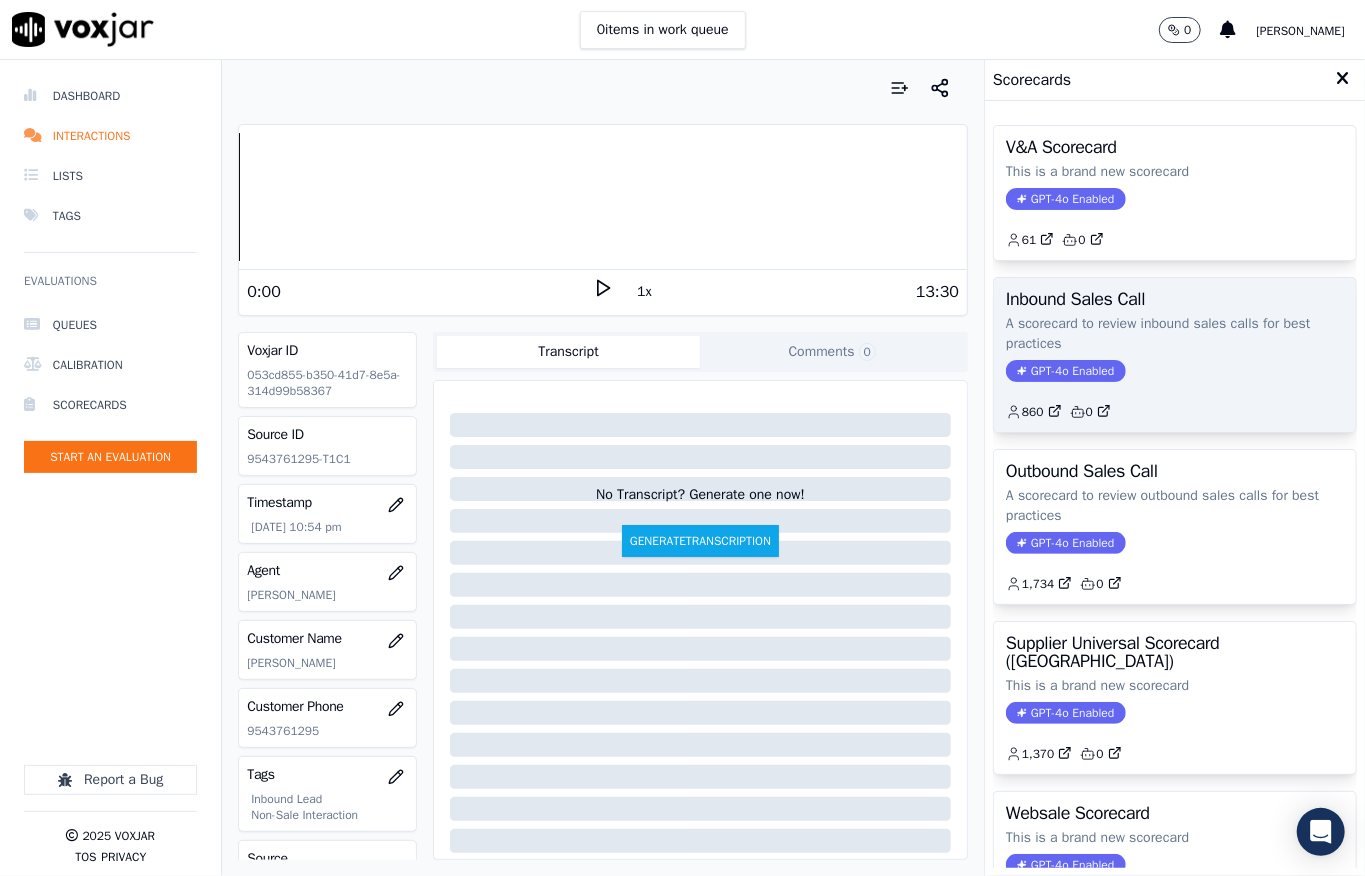 click on "GPT-4o Enabled" at bounding box center (1065, 371) 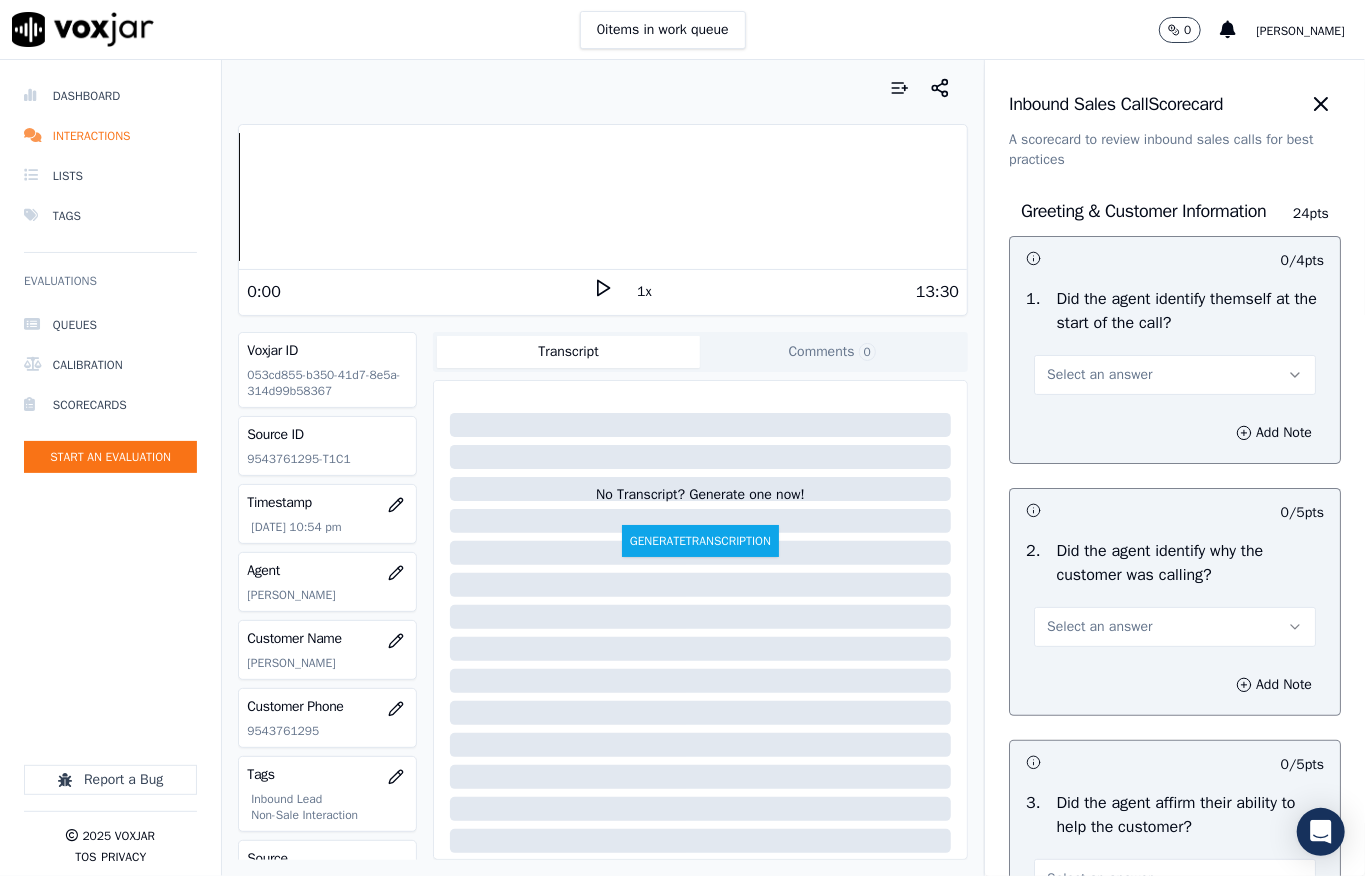 drag, startPoint x: 1060, startPoint y: 380, endPoint x: 1060, endPoint y: 397, distance: 17 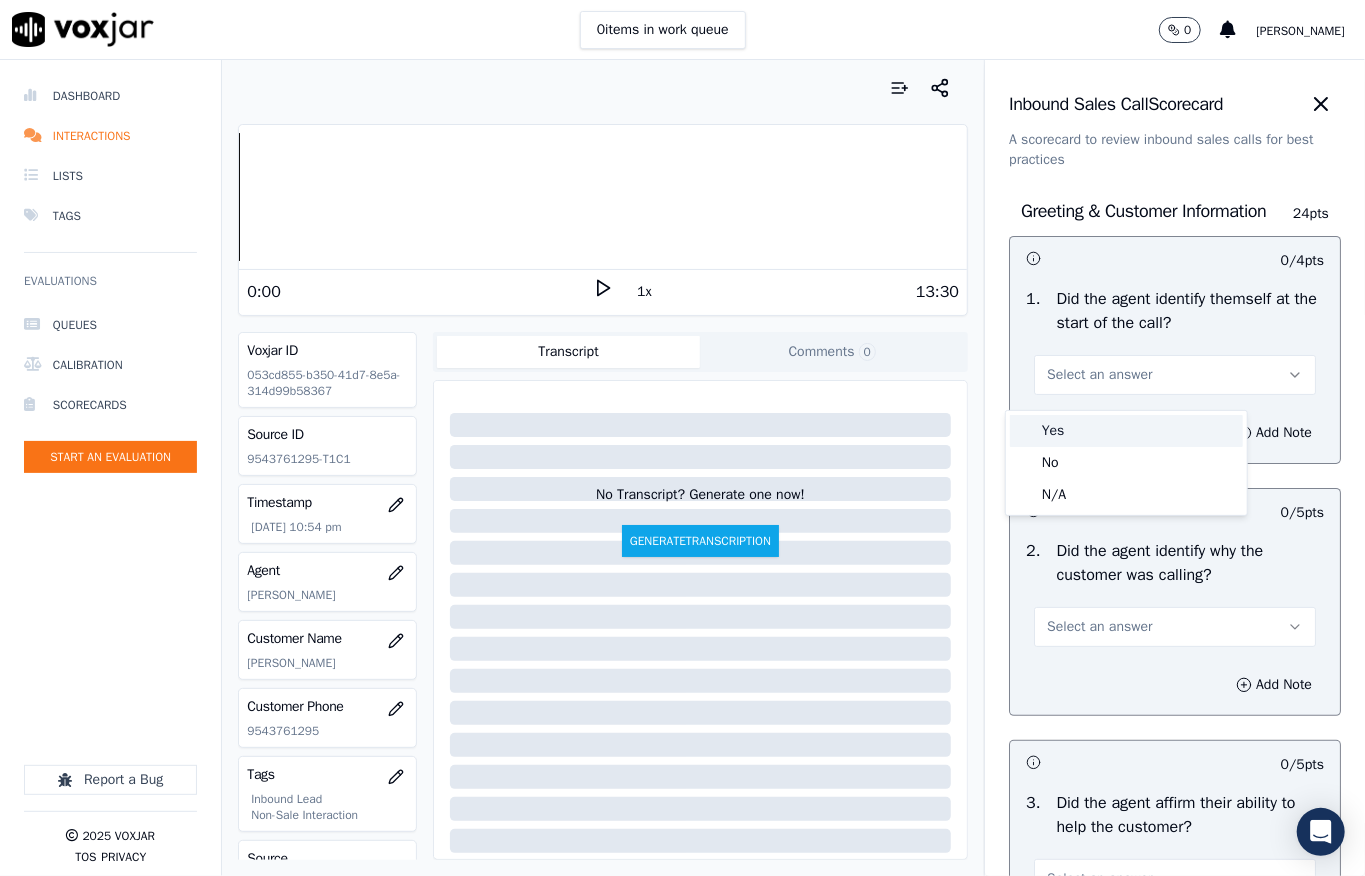 click on "Yes" at bounding box center [1126, 431] 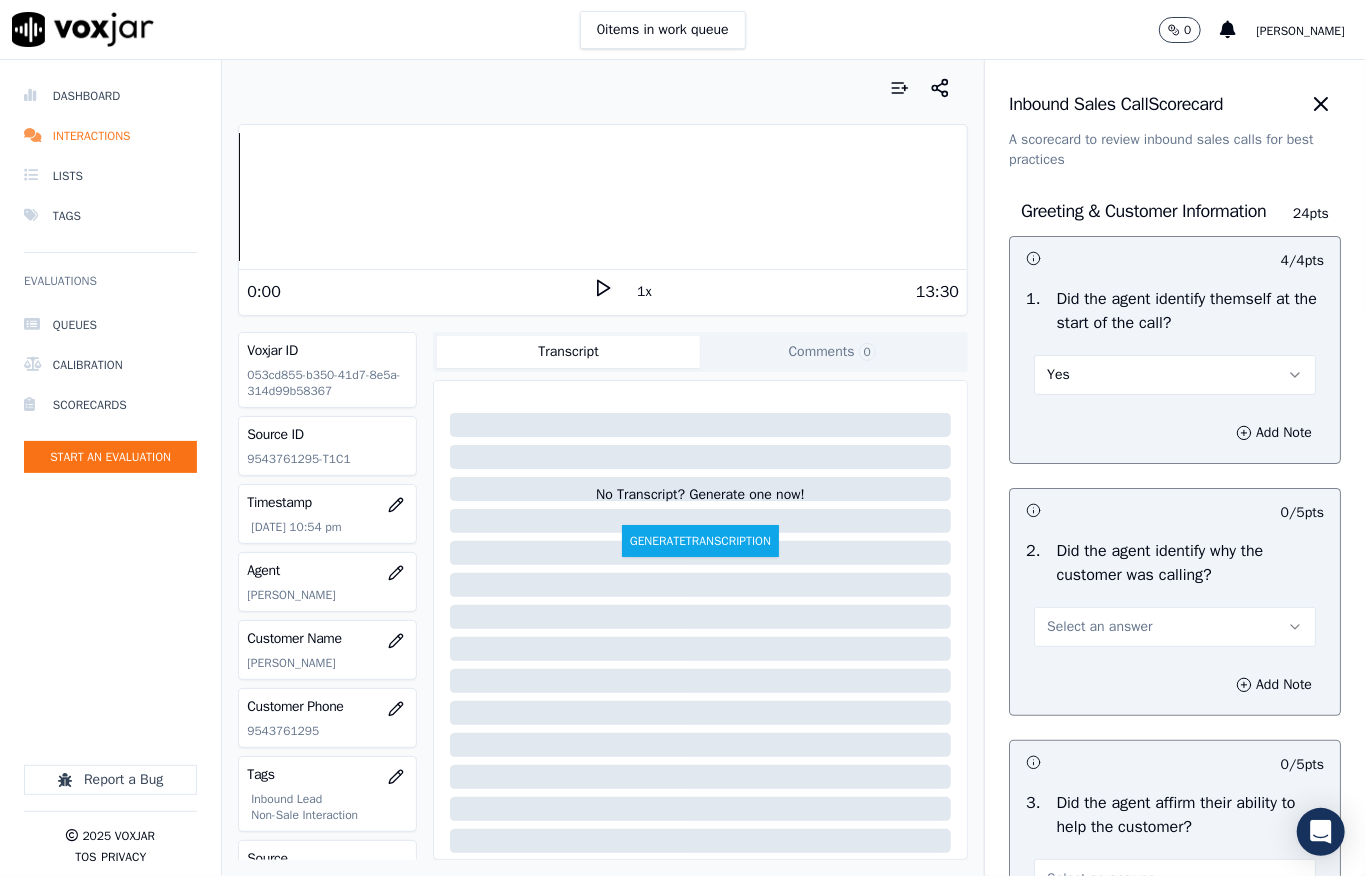 scroll, scrollTop: 266, scrollLeft: 0, axis: vertical 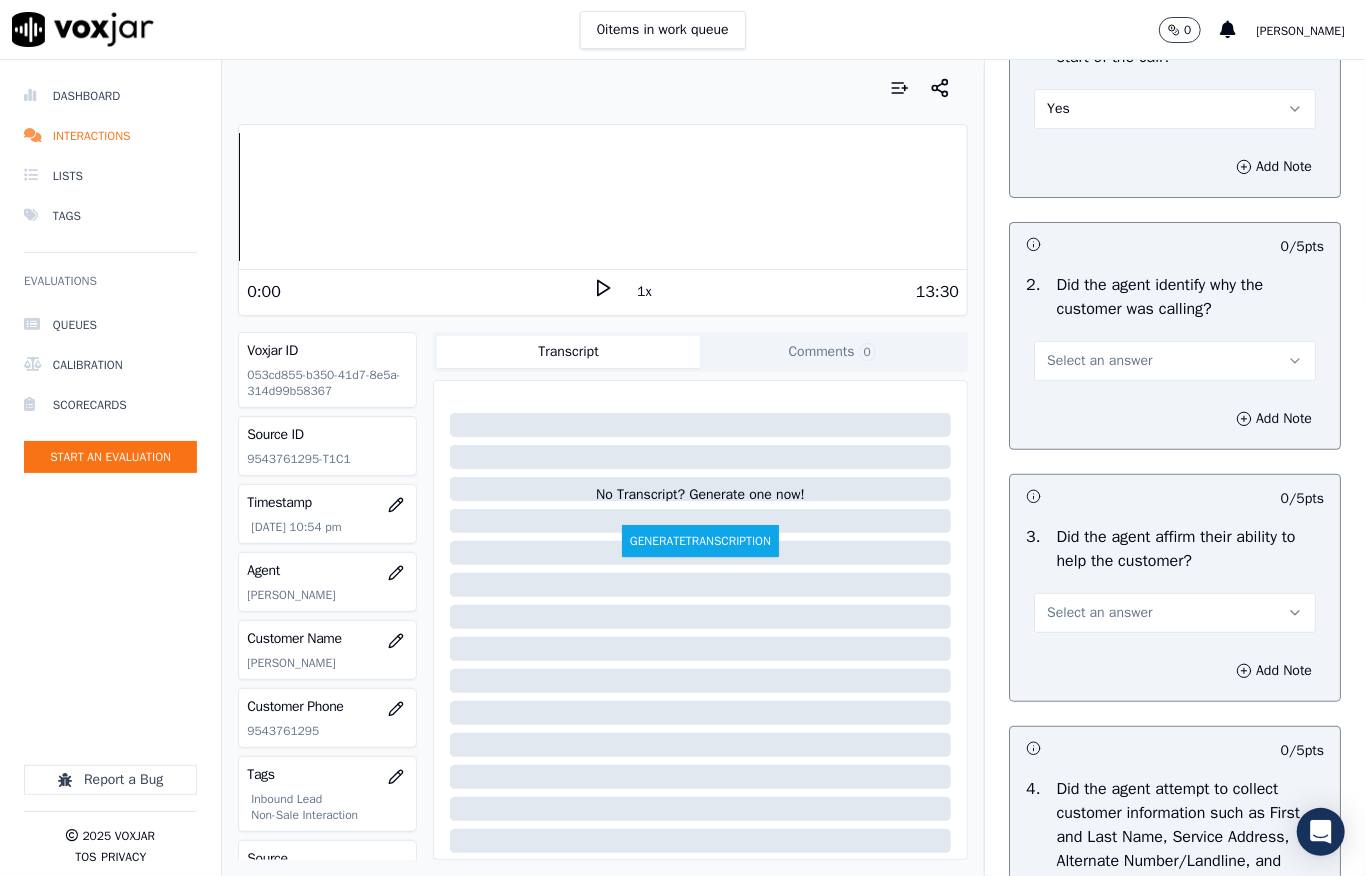 click on "Select an answer" at bounding box center [1099, 361] 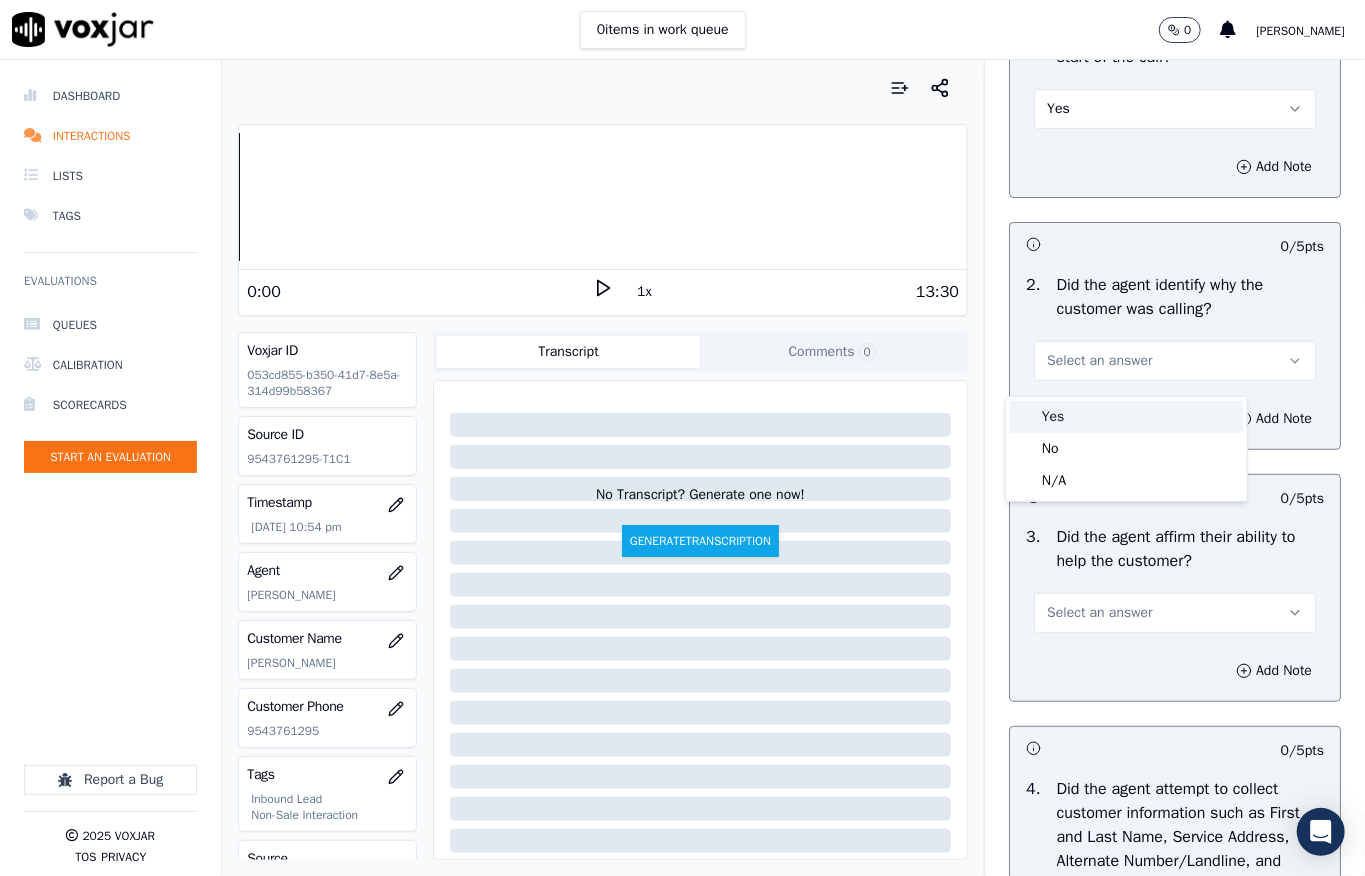 click on "Yes" at bounding box center [1126, 417] 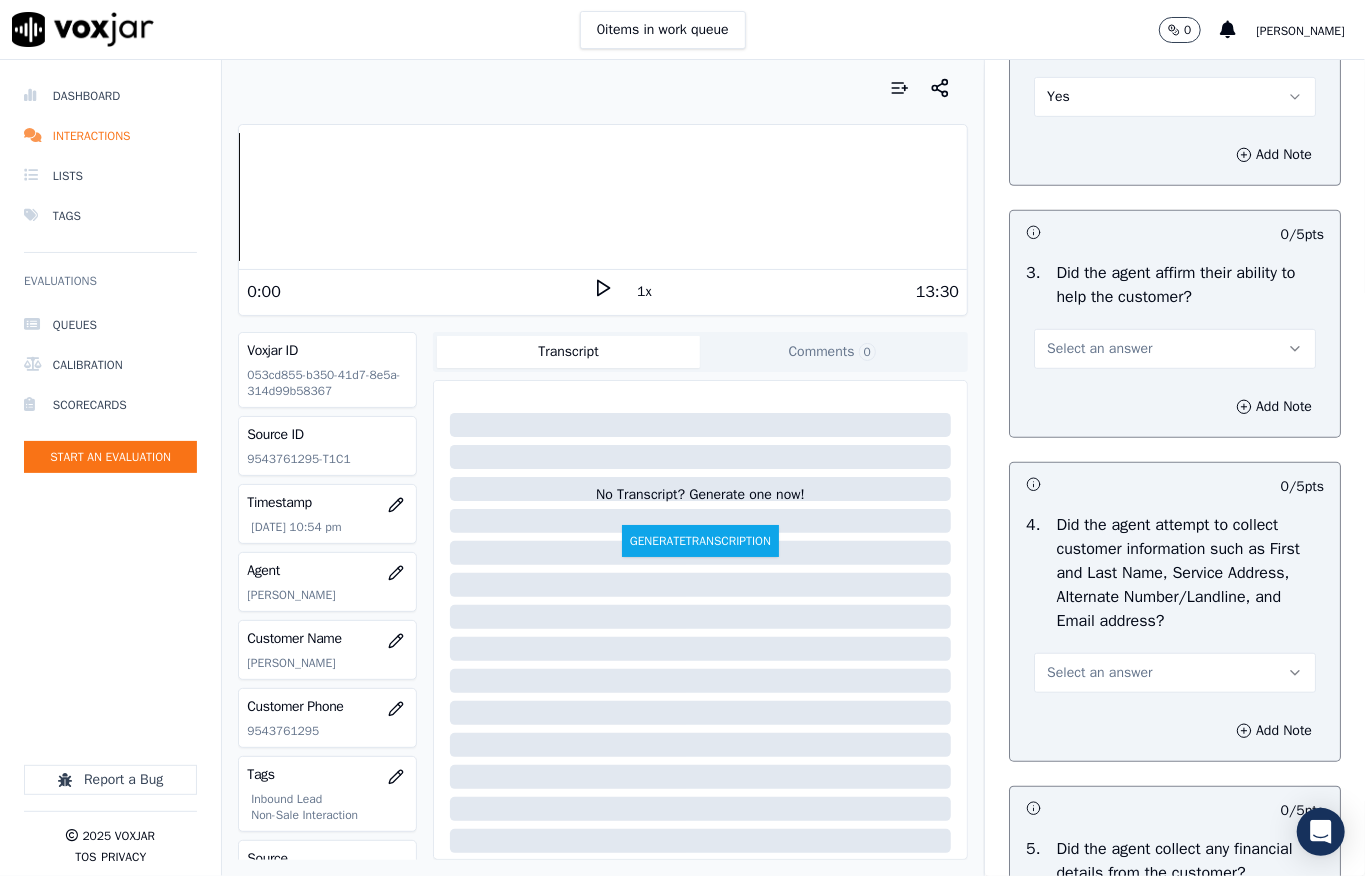 scroll, scrollTop: 533, scrollLeft: 0, axis: vertical 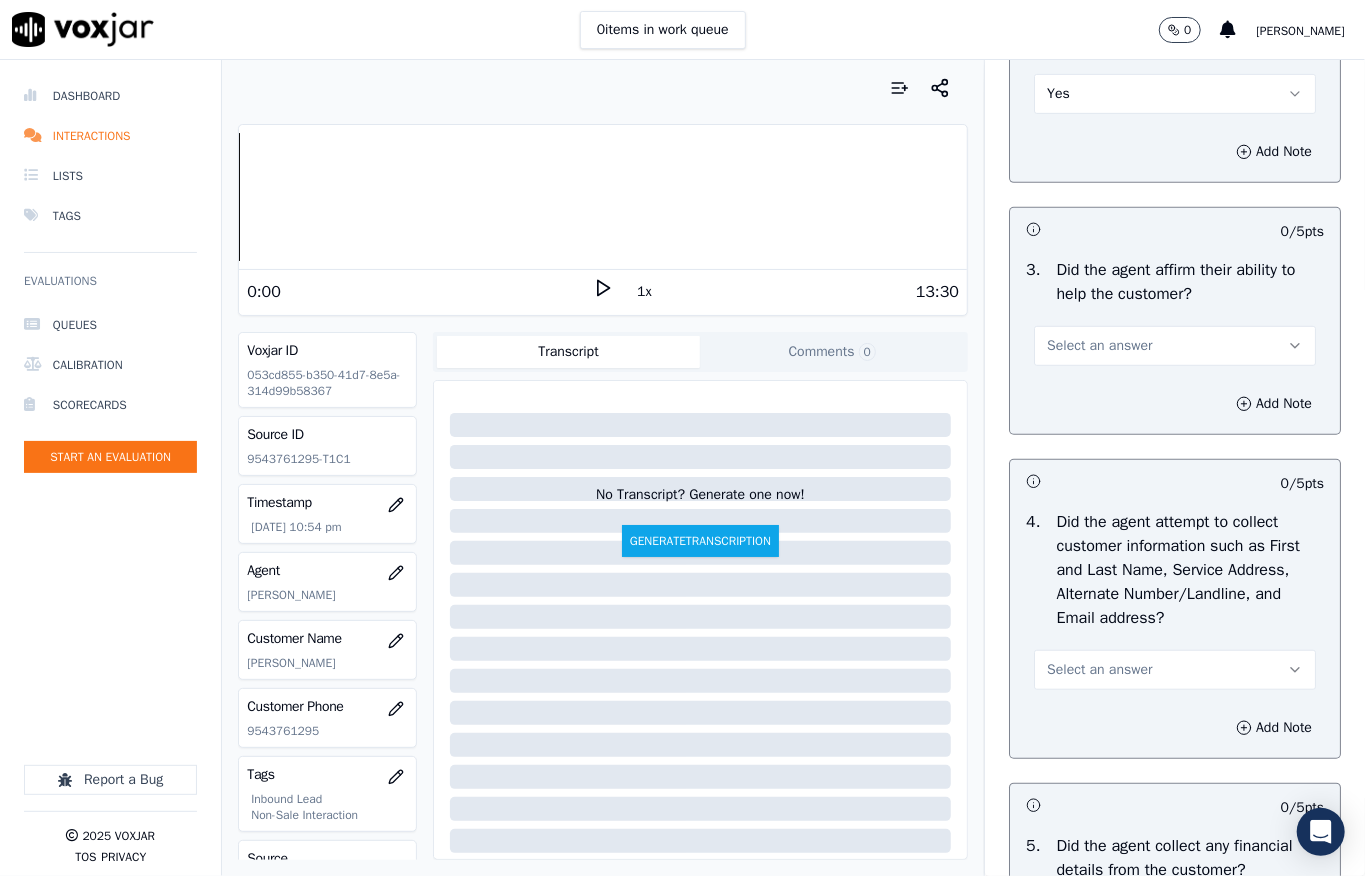 click on "Select an answer" at bounding box center [1175, 346] 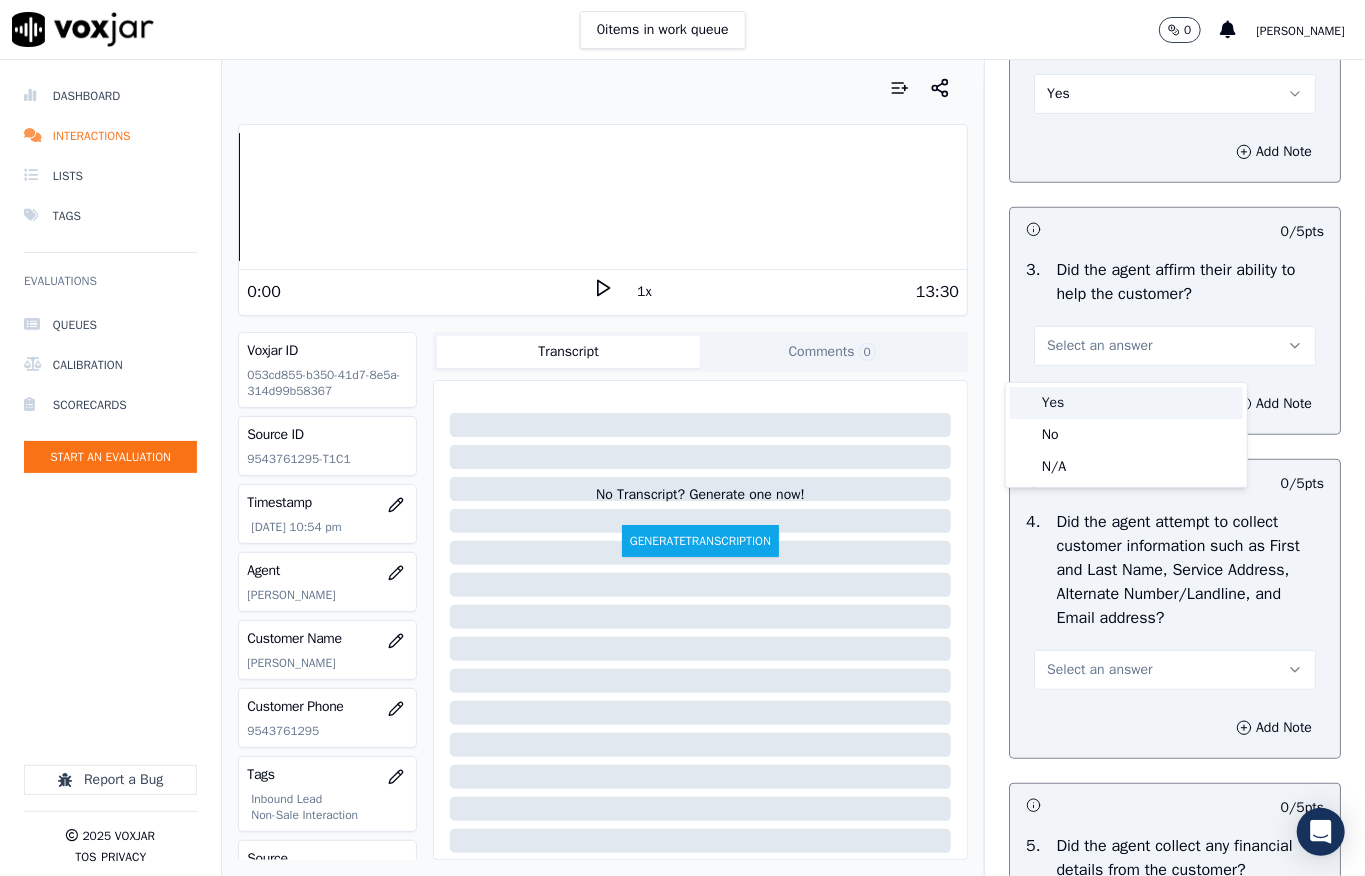 click on "Yes" at bounding box center (1126, 403) 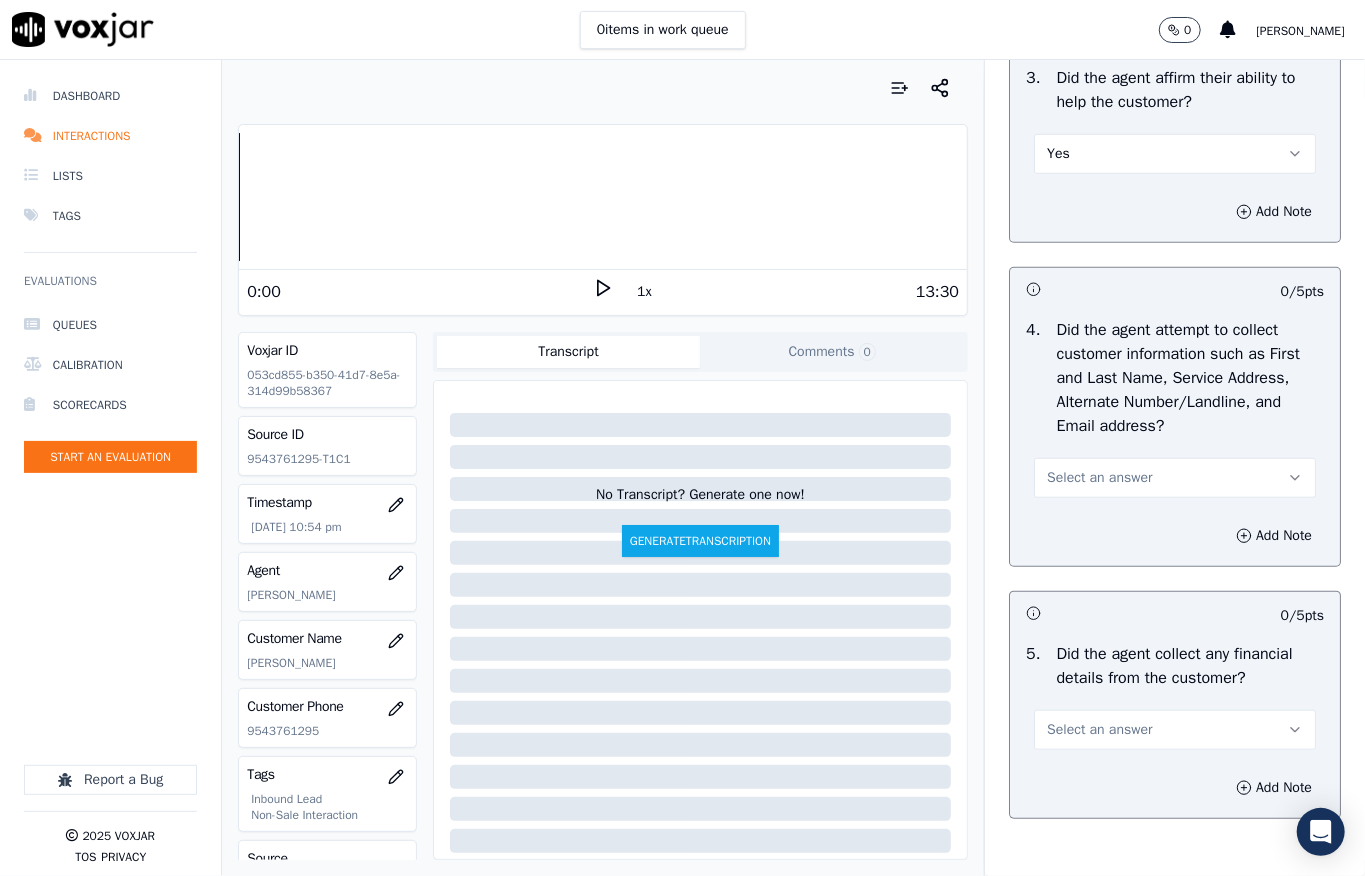 scroll, scrollTop: 933, scrollLeft: 0, axis: vertical 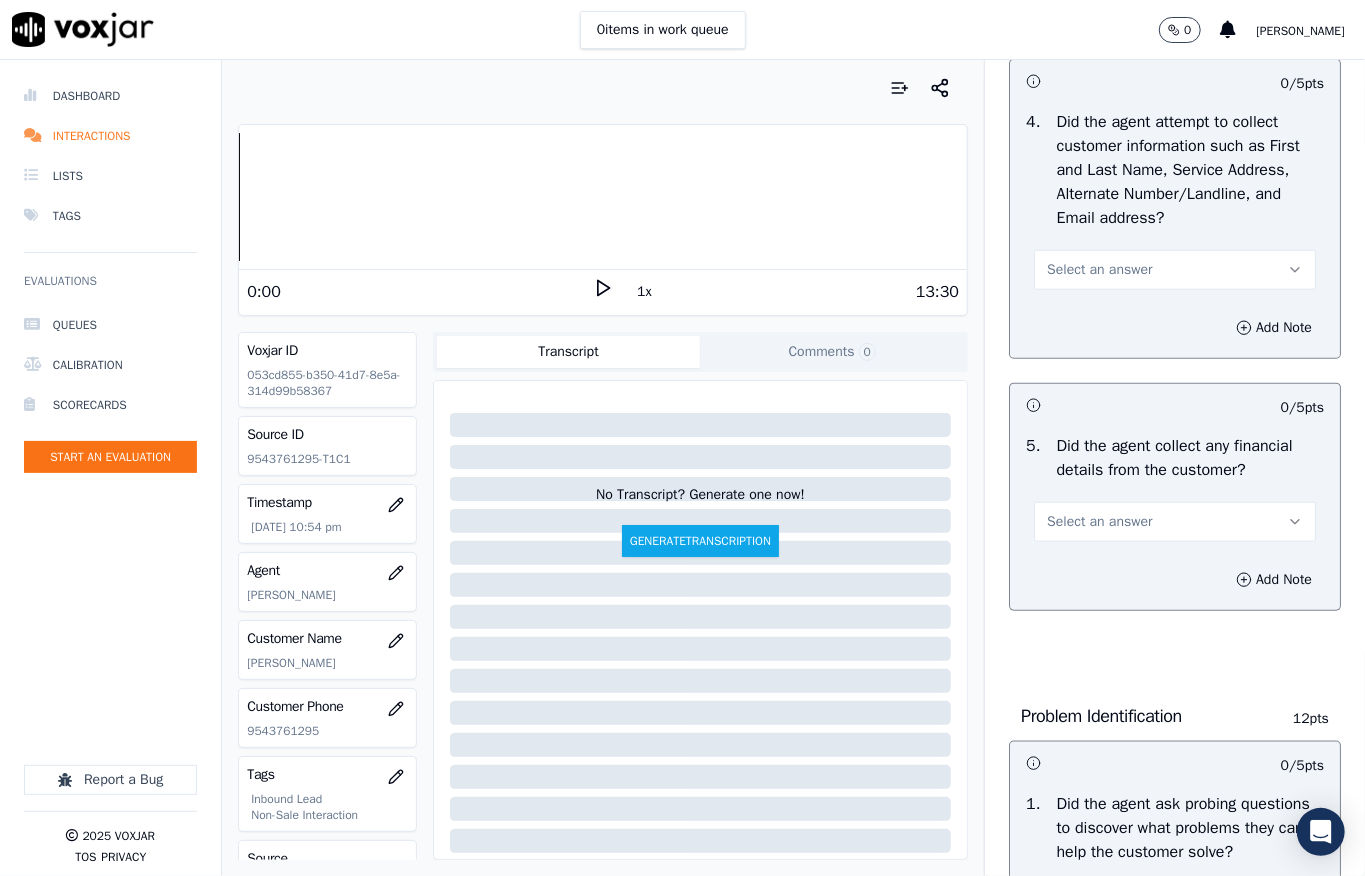 drag, startPoint x: 1057, startPoint y: 294, endPoint x: 1060, endPoint y: 320, distance: 26.172504 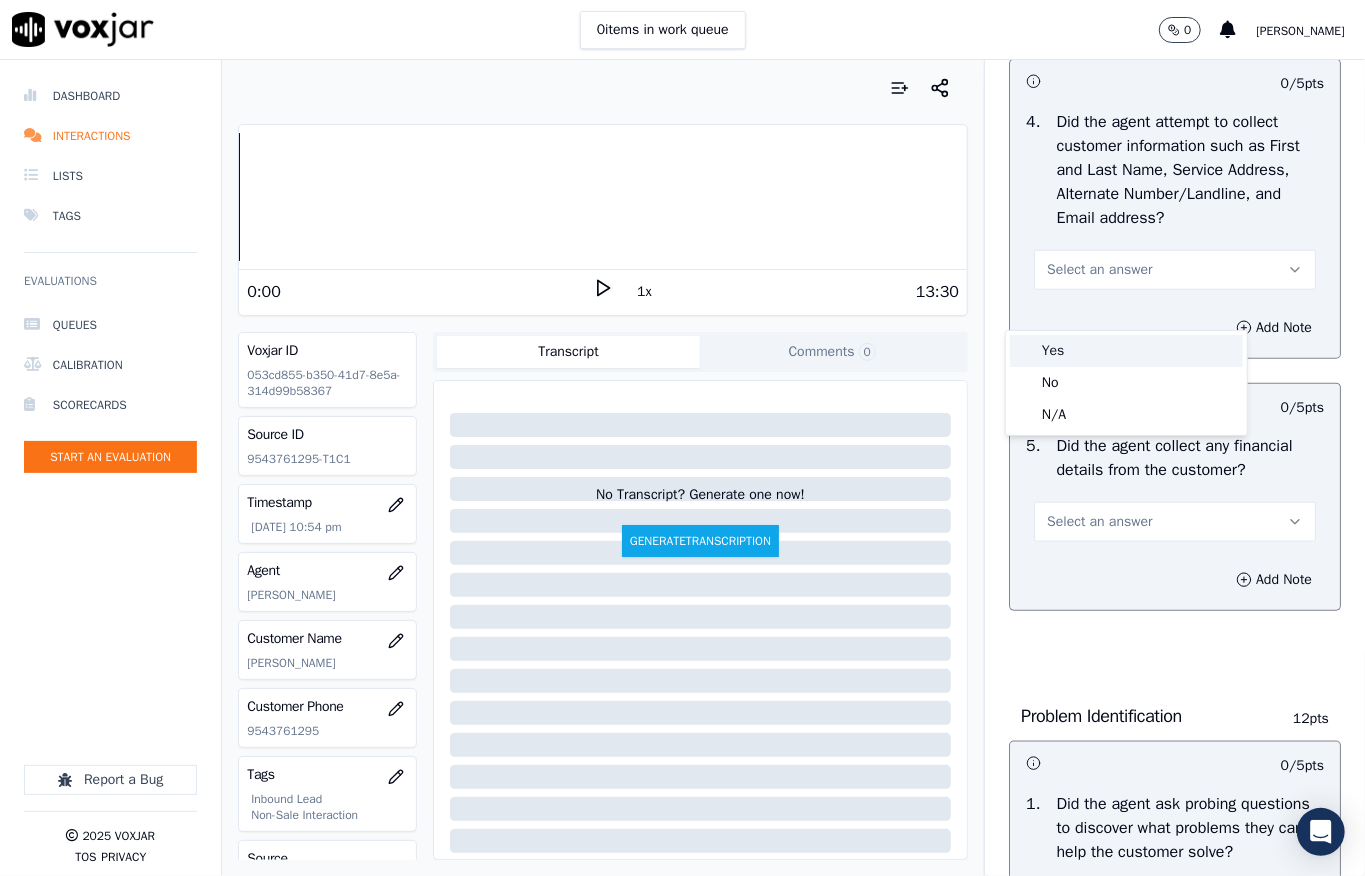 click on "Yes" at bounding box center (1126, 351) 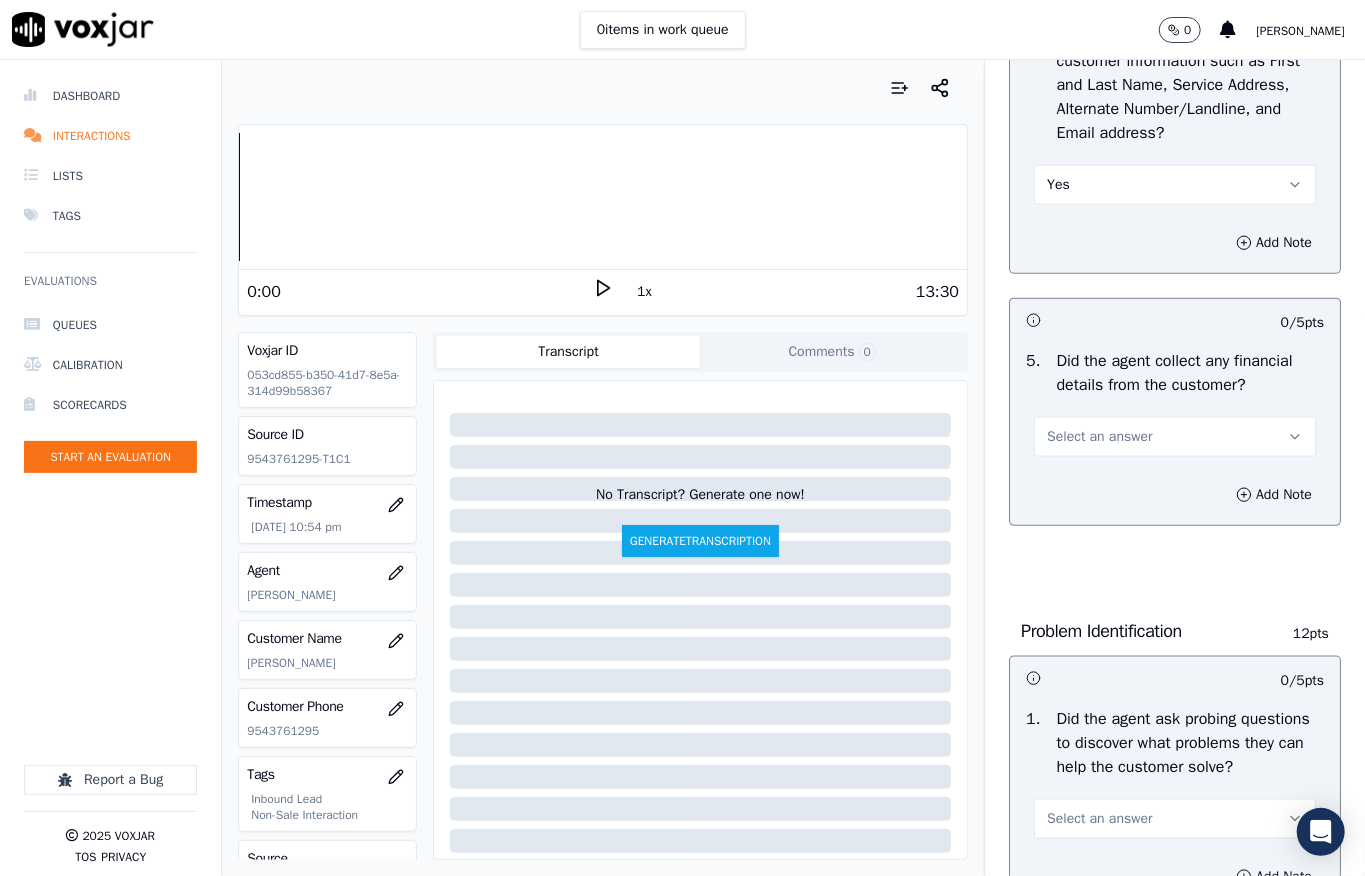 scroll, scrollTop: 1066, scrollLeft: 0, axis: vertical 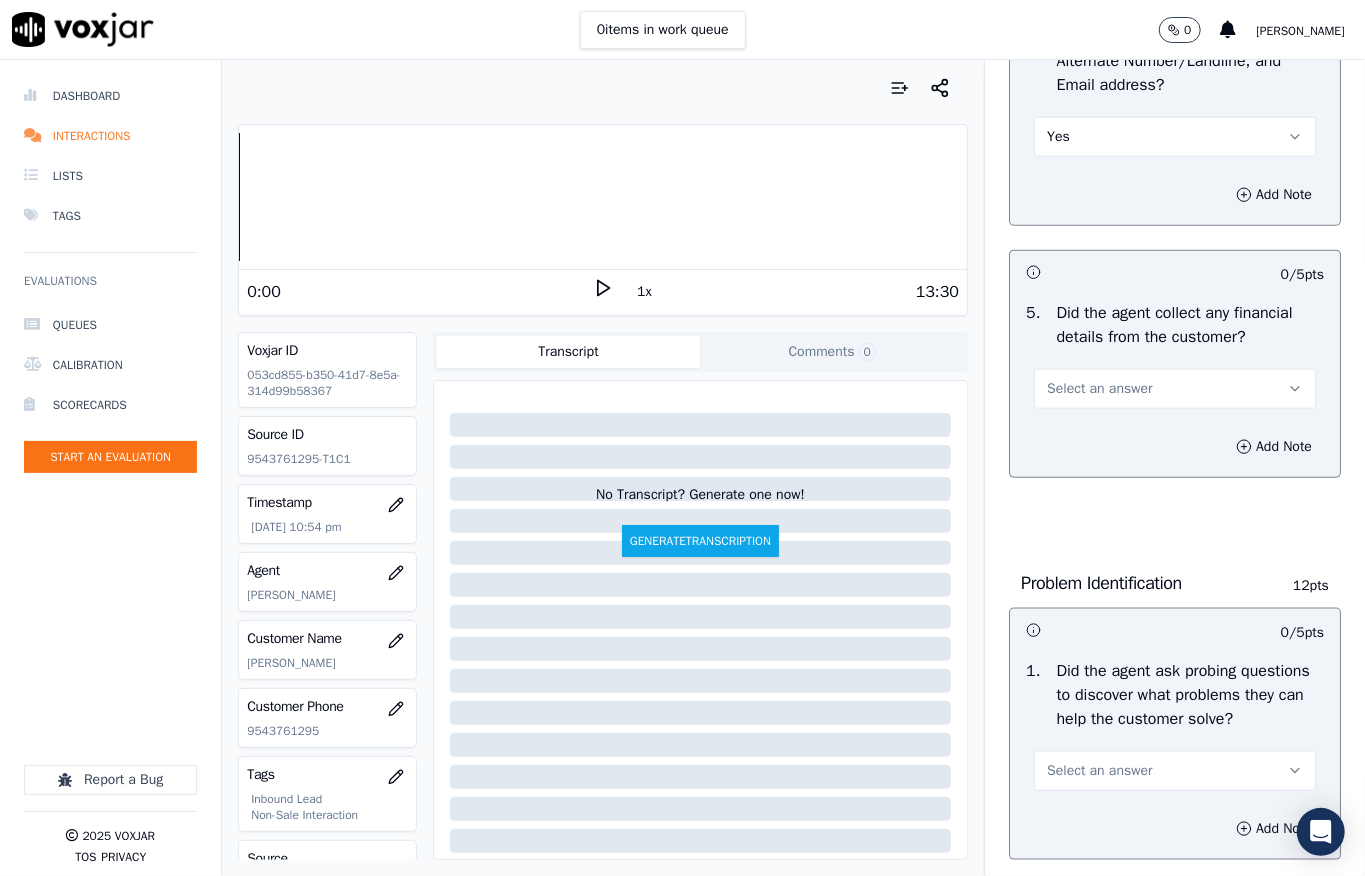 click on "Select an answer" at bounding box center [1099, 389] 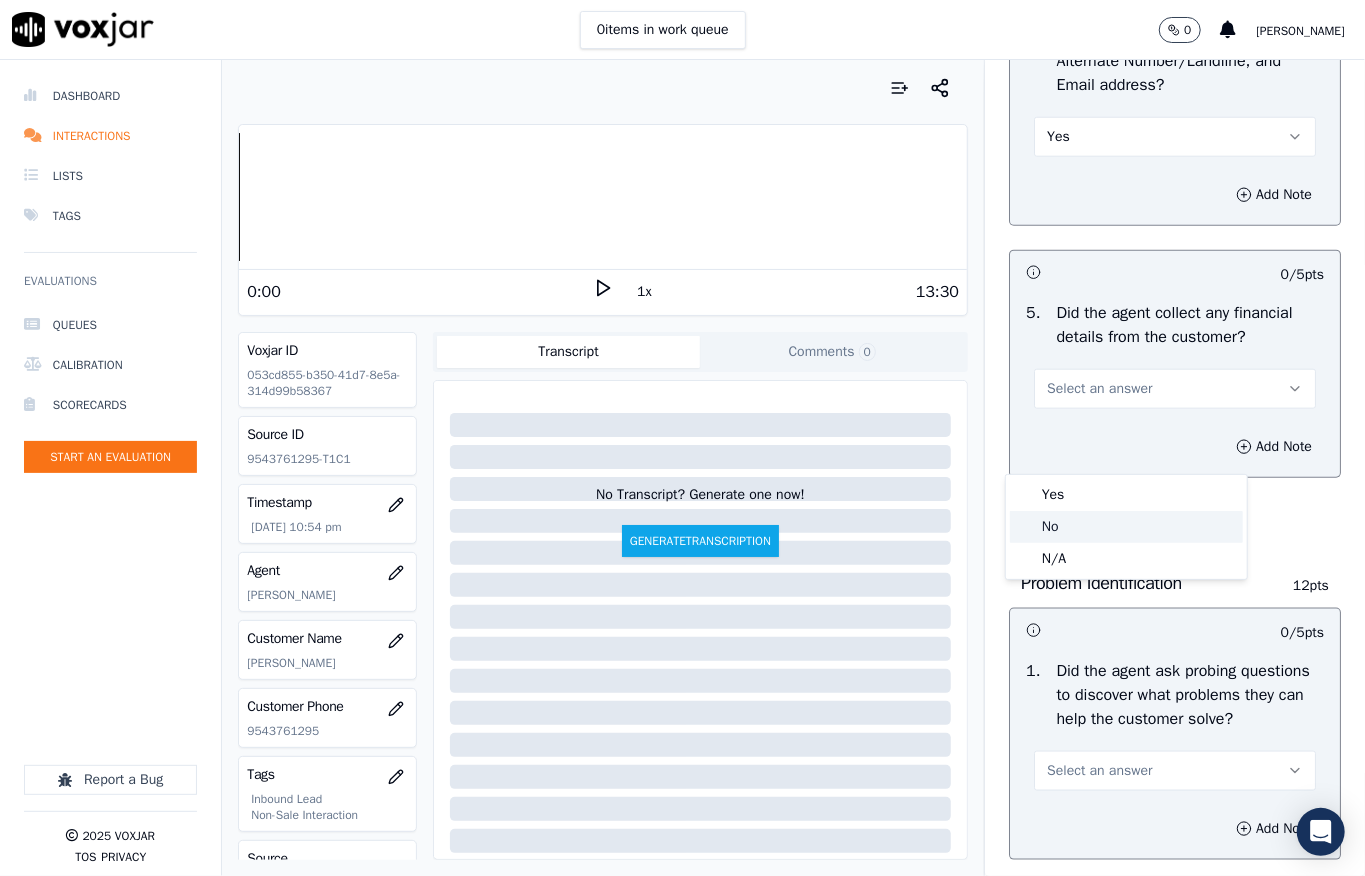 click on "No" 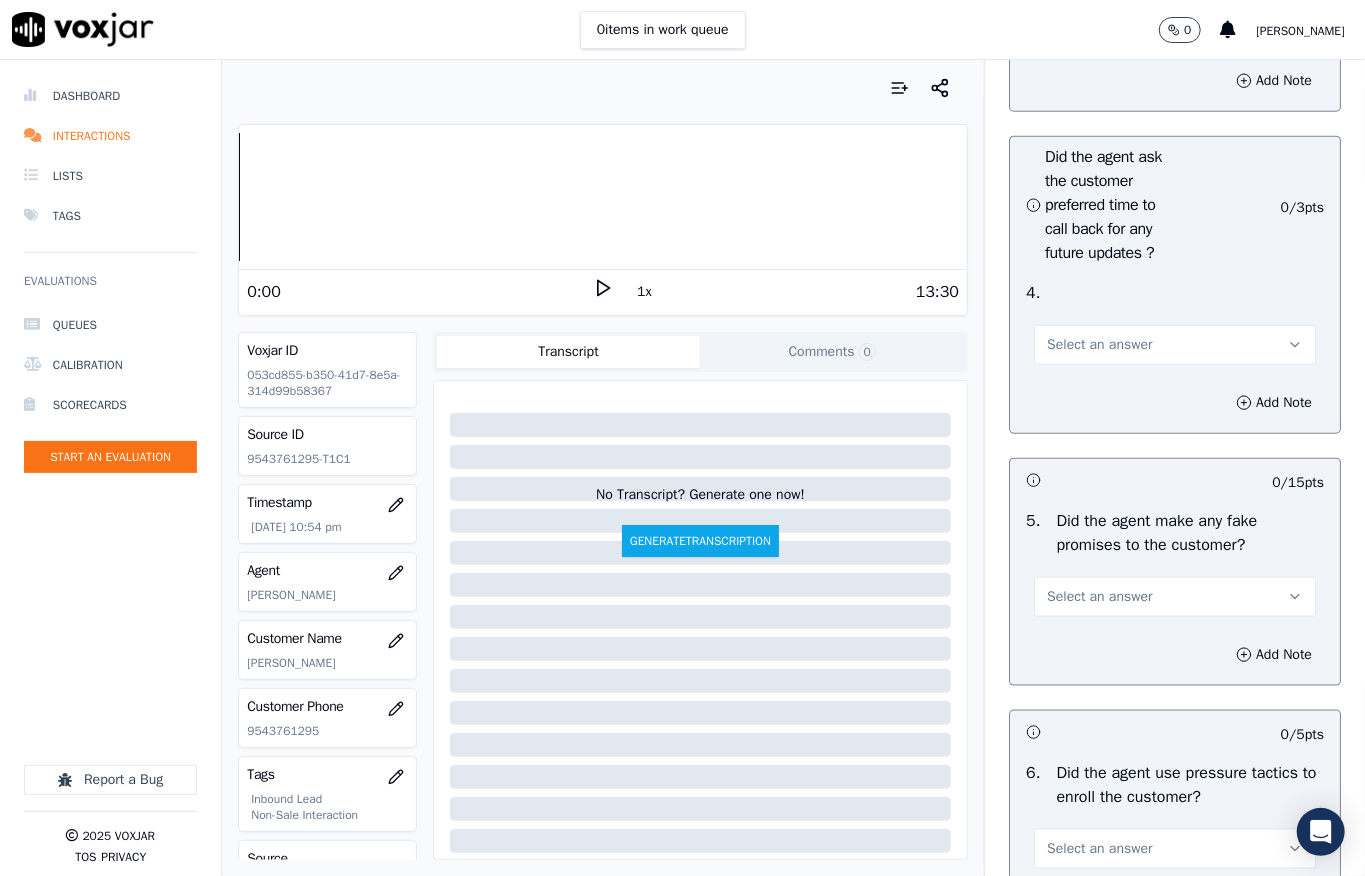scroll, scrollTop: 5170, scrollLeft: 0, axis: vertical 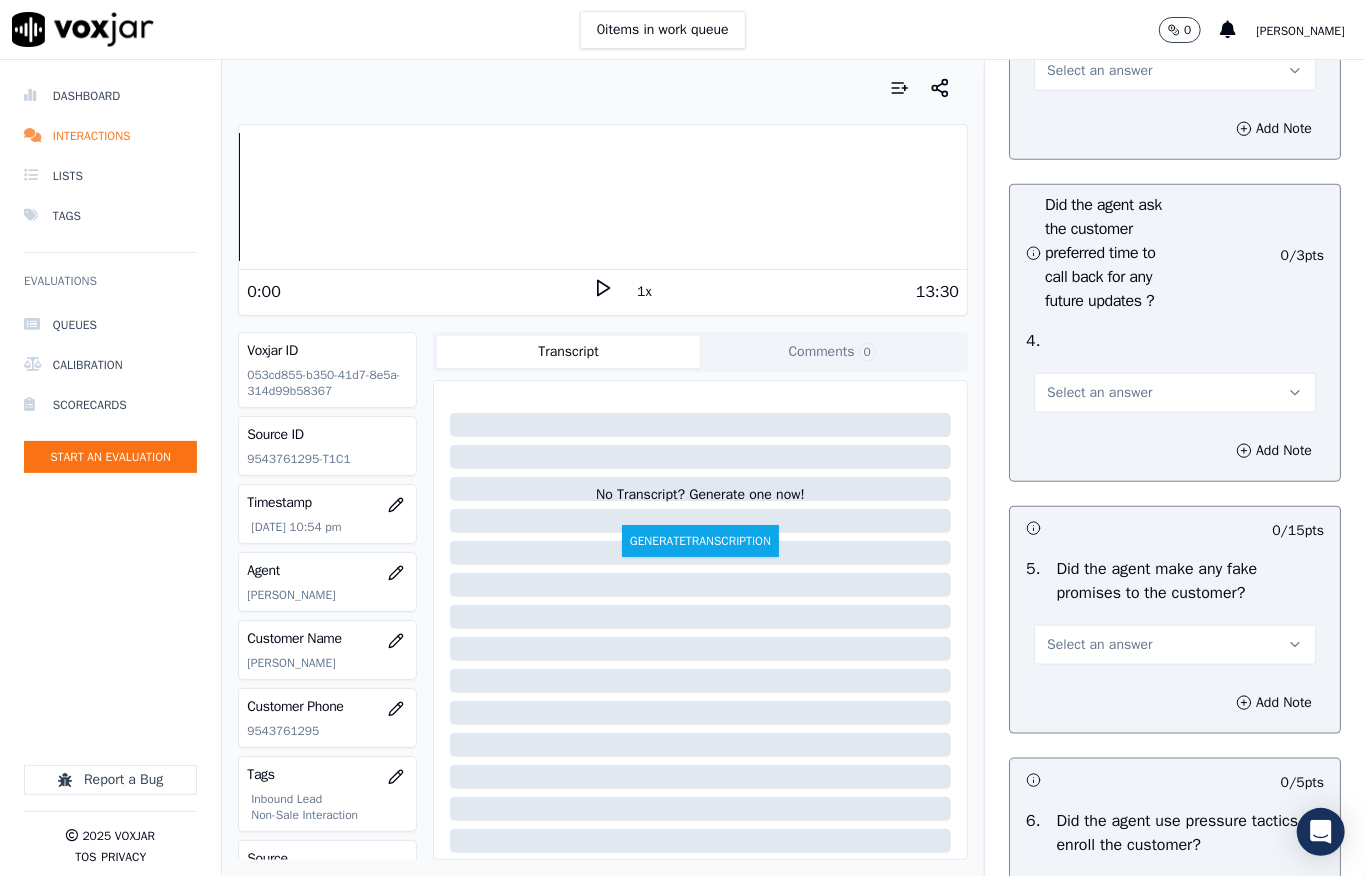 click on "Select an answer" at bounding box center [1099, 71] 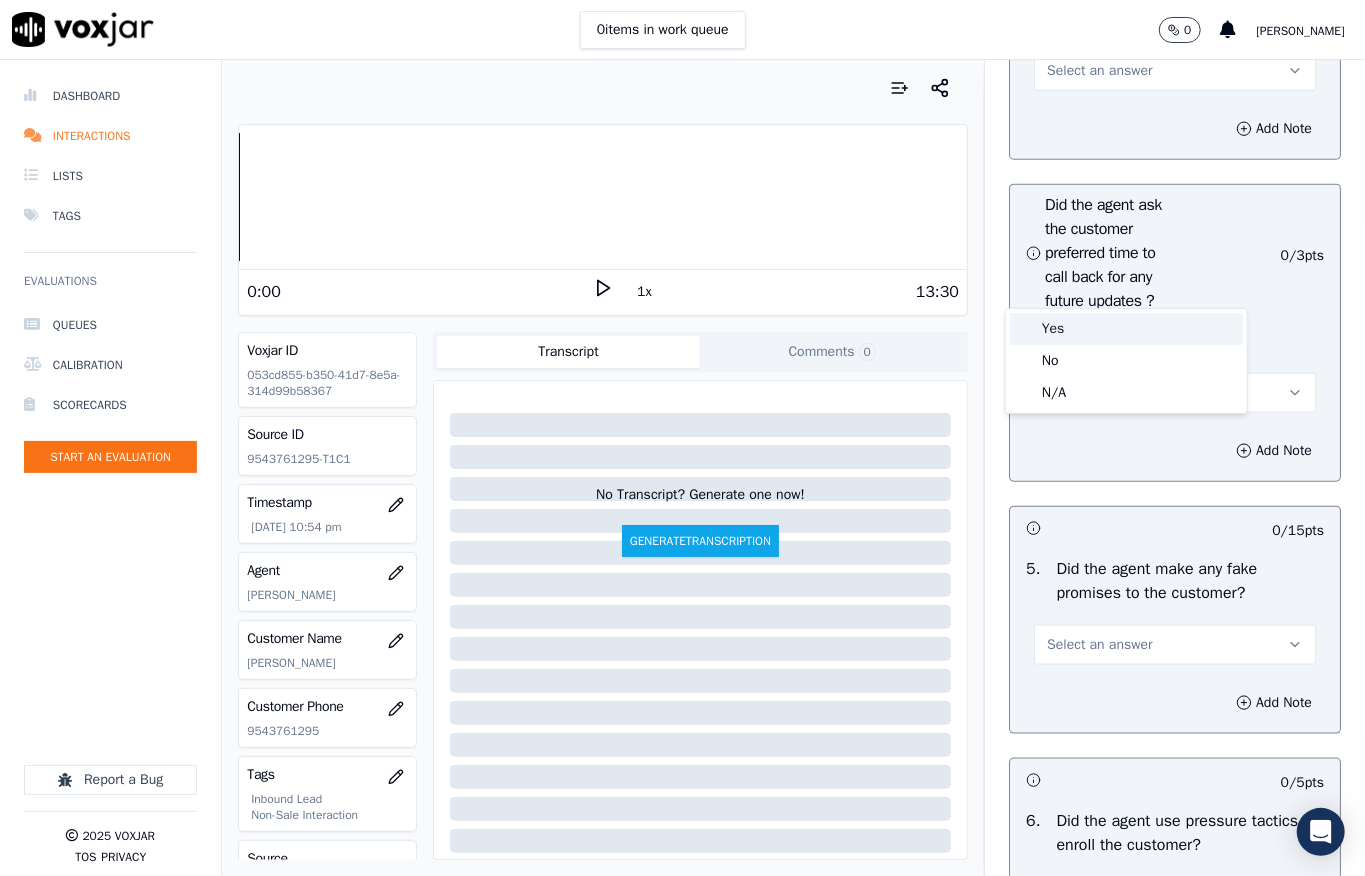 click on "Yes" at bounding box center [1126, 329] 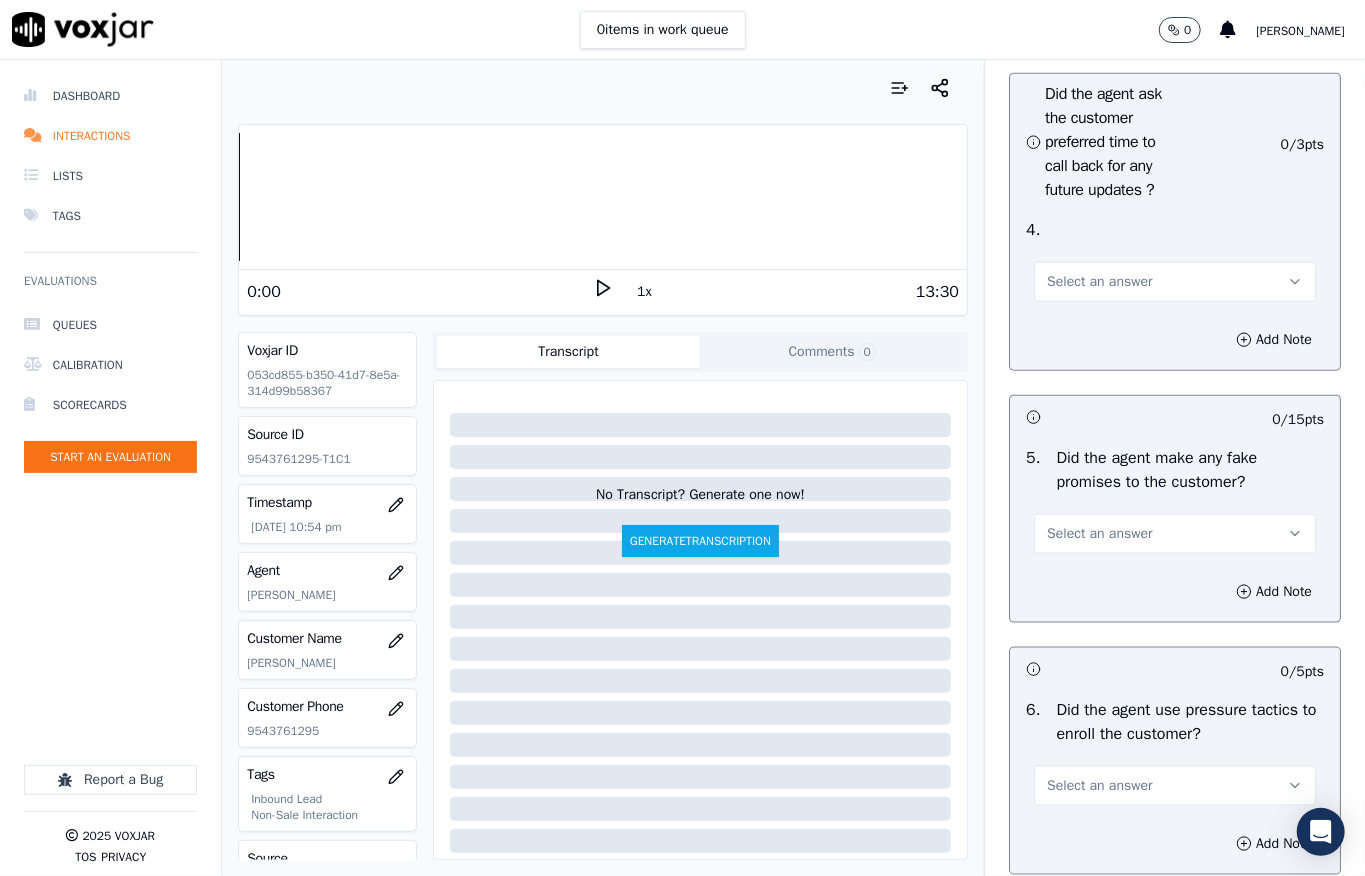 scroll, scrollTop: 5437, scrollLeft: 0, axis: vertical 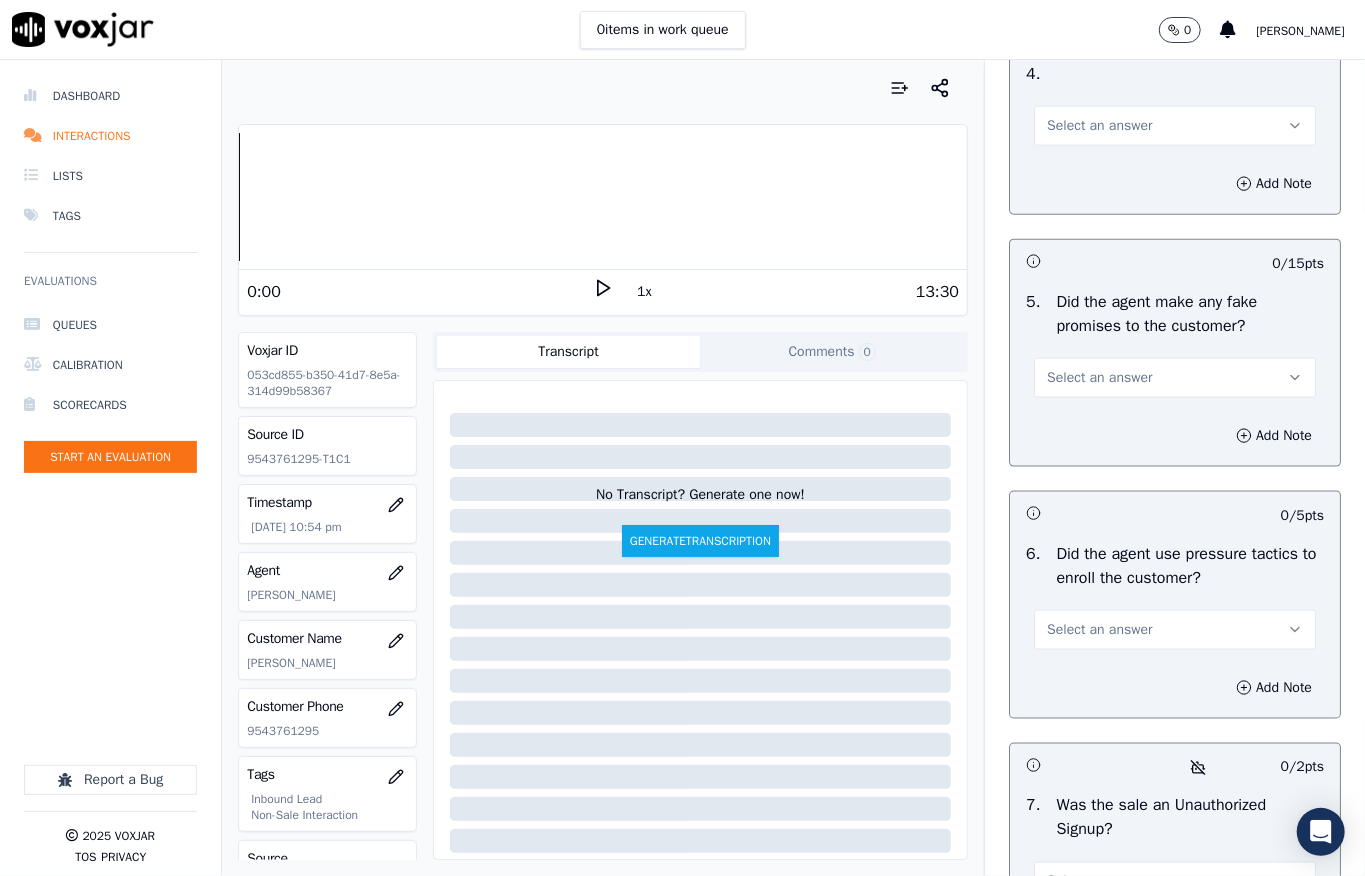 click on "Select an answer" at bounding box center (1175, 126) 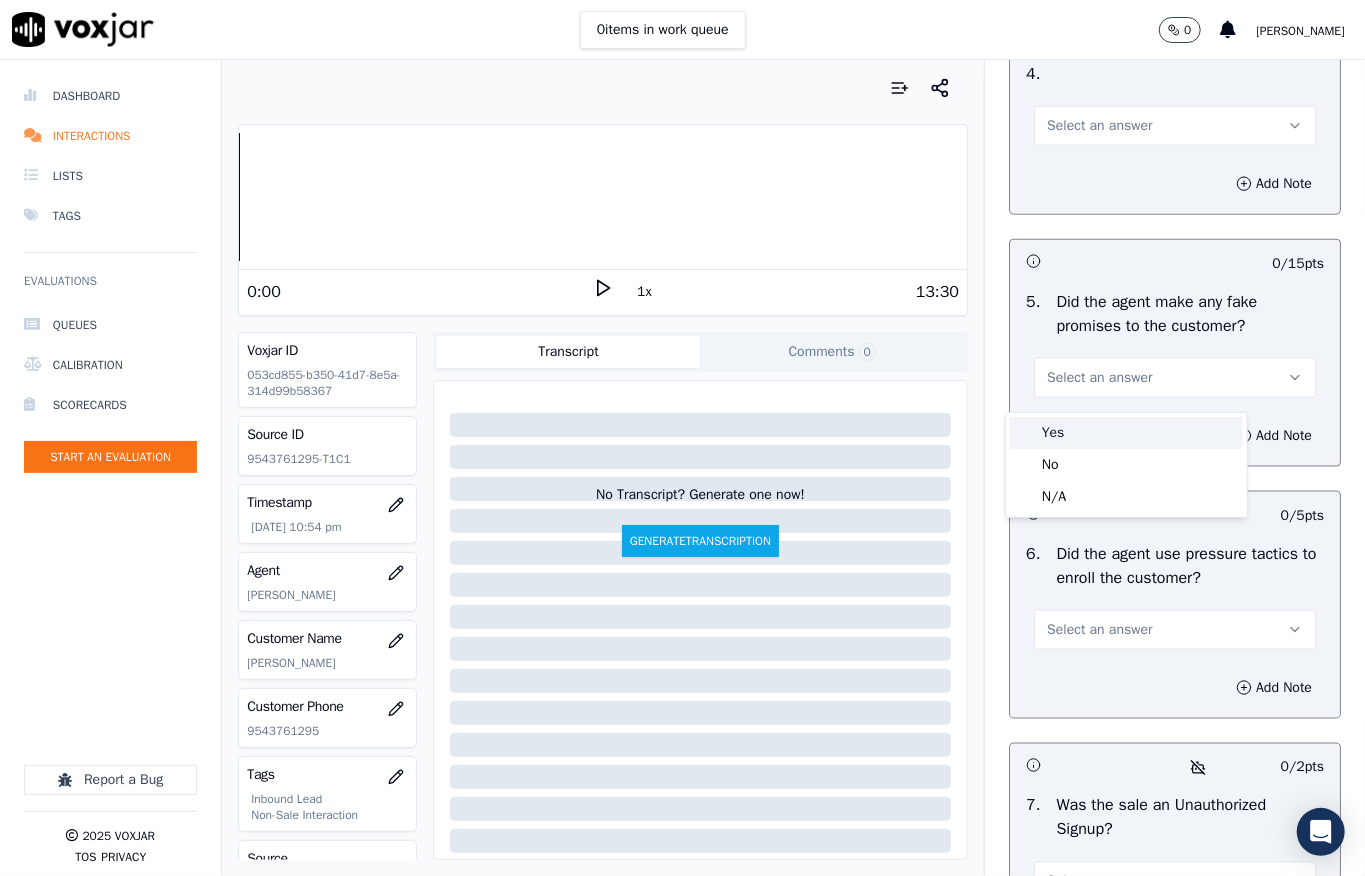 click on "Yes" at bounding box center [1126, 433] 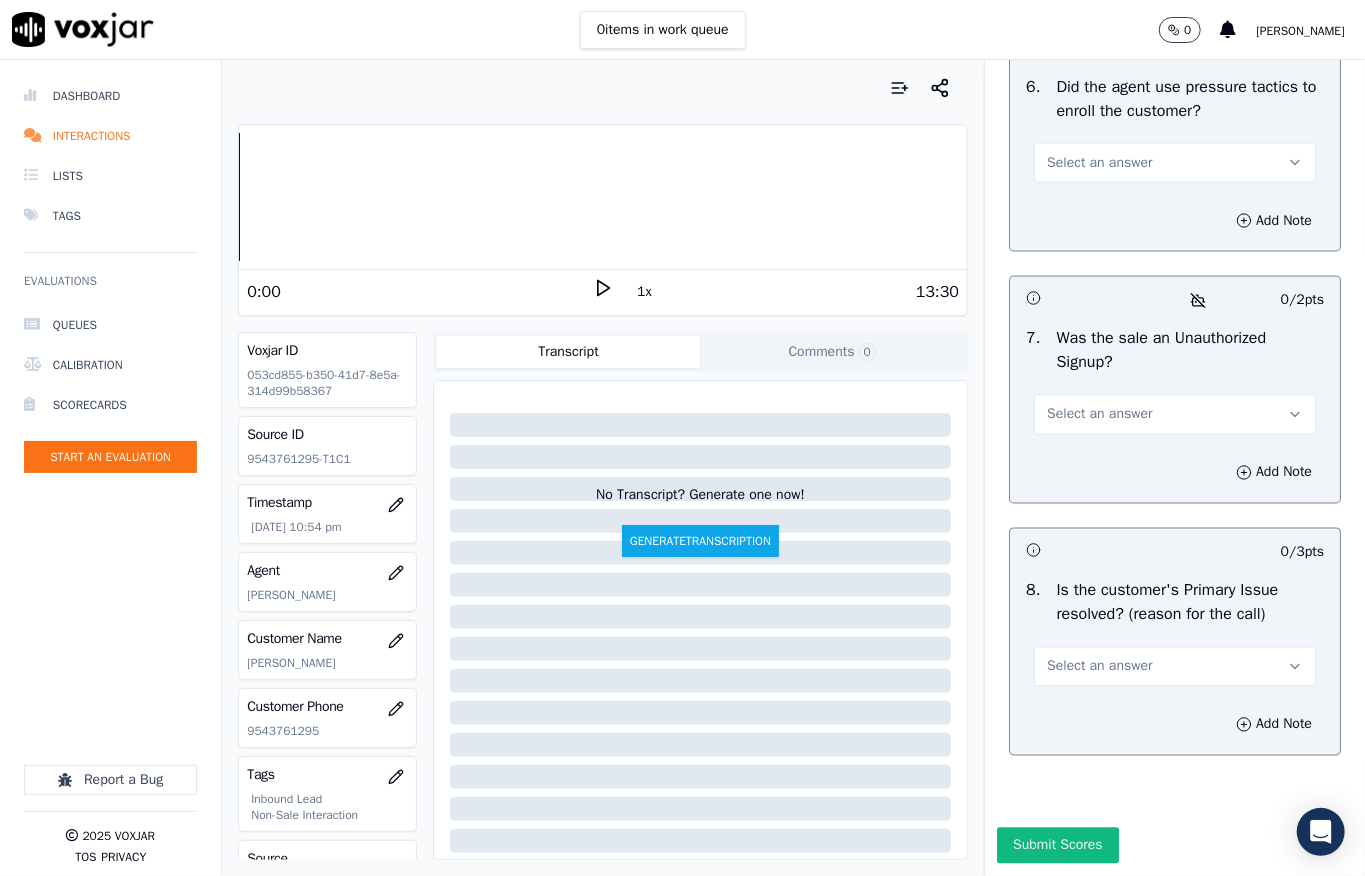 scroll, scrollTop: 6237, scrollLeft: 0, axis: vertical 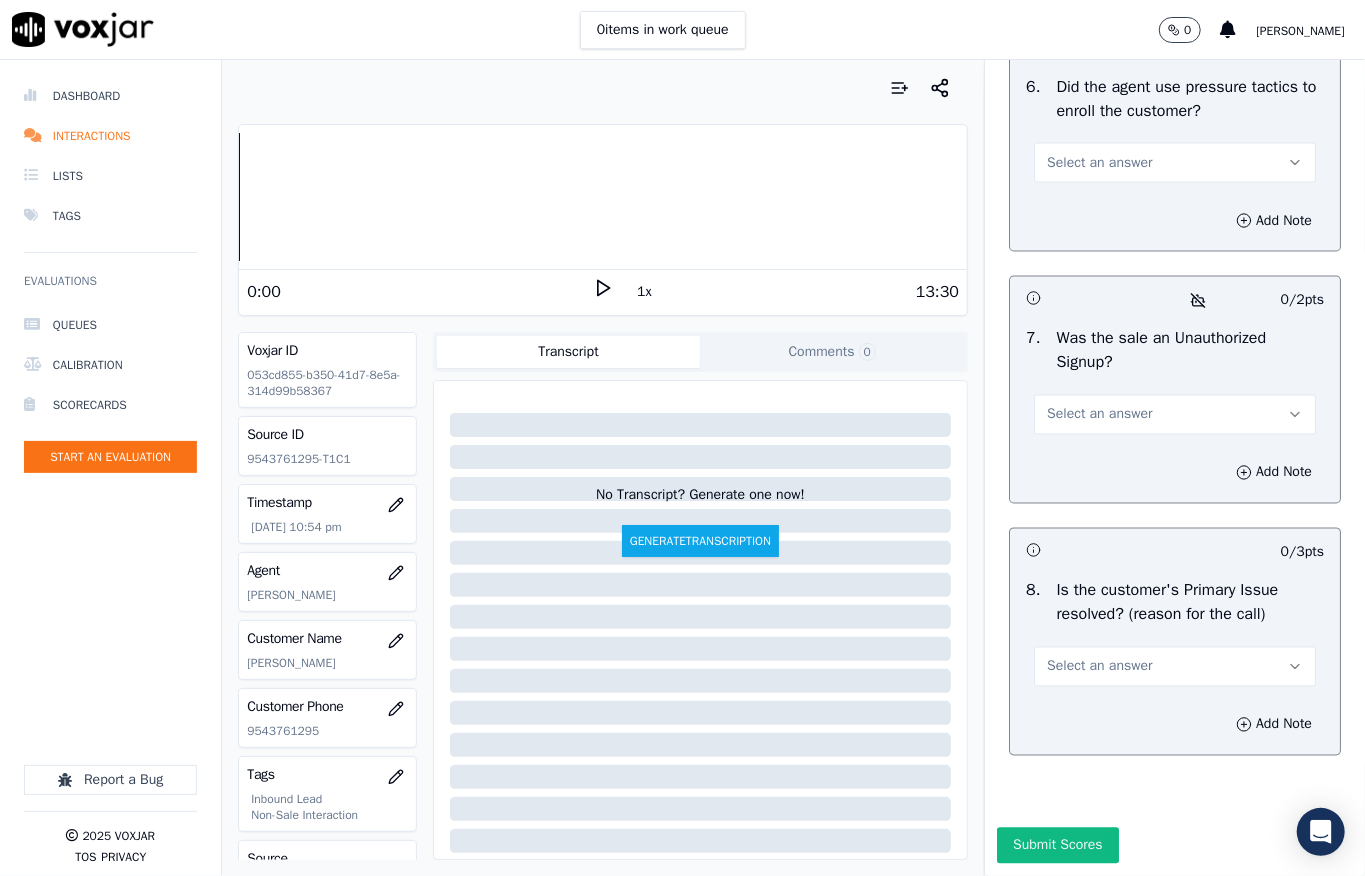 click on "Select an answer" at bounding box center (1099, 415) 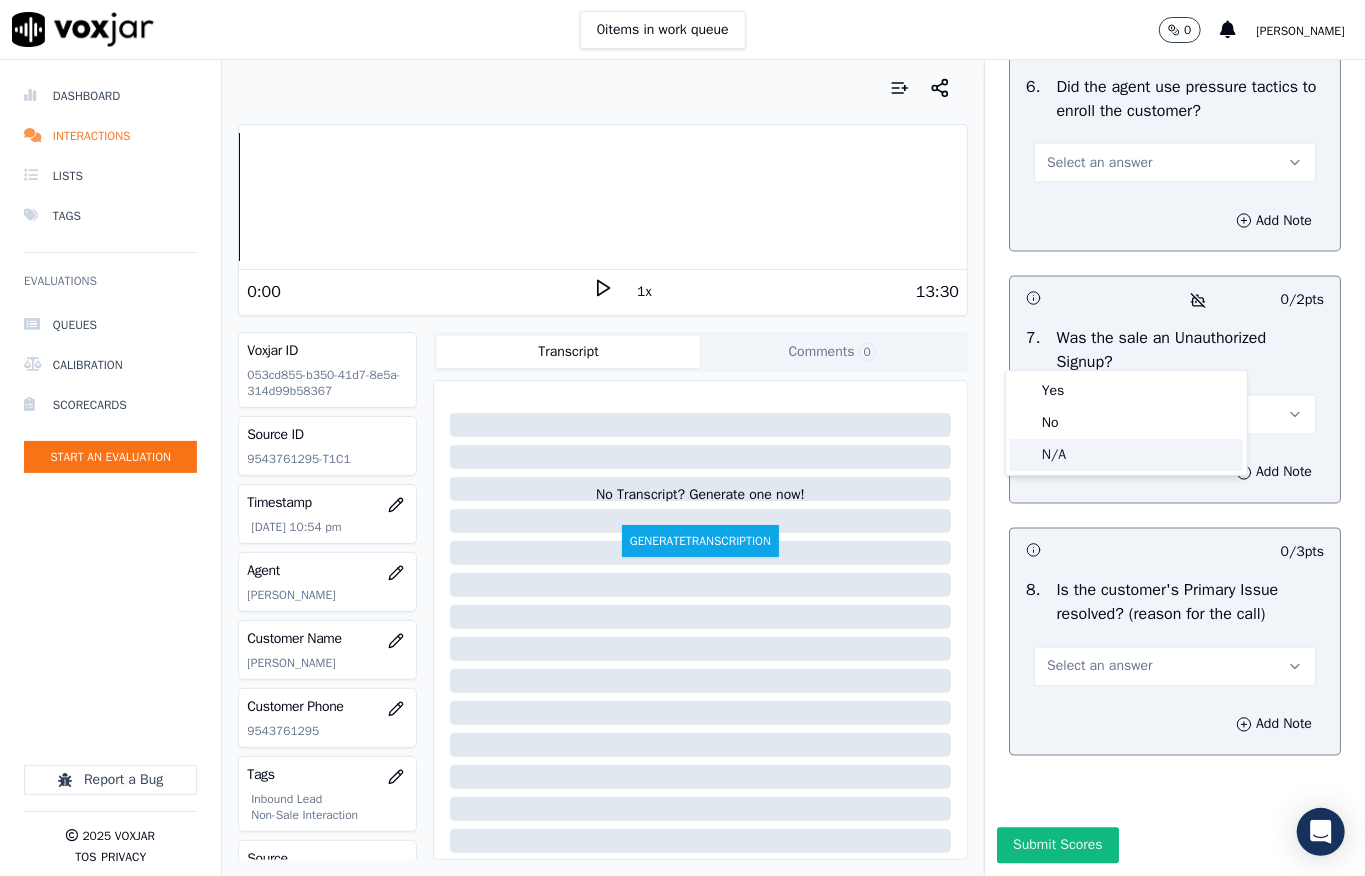 click on "N/A" 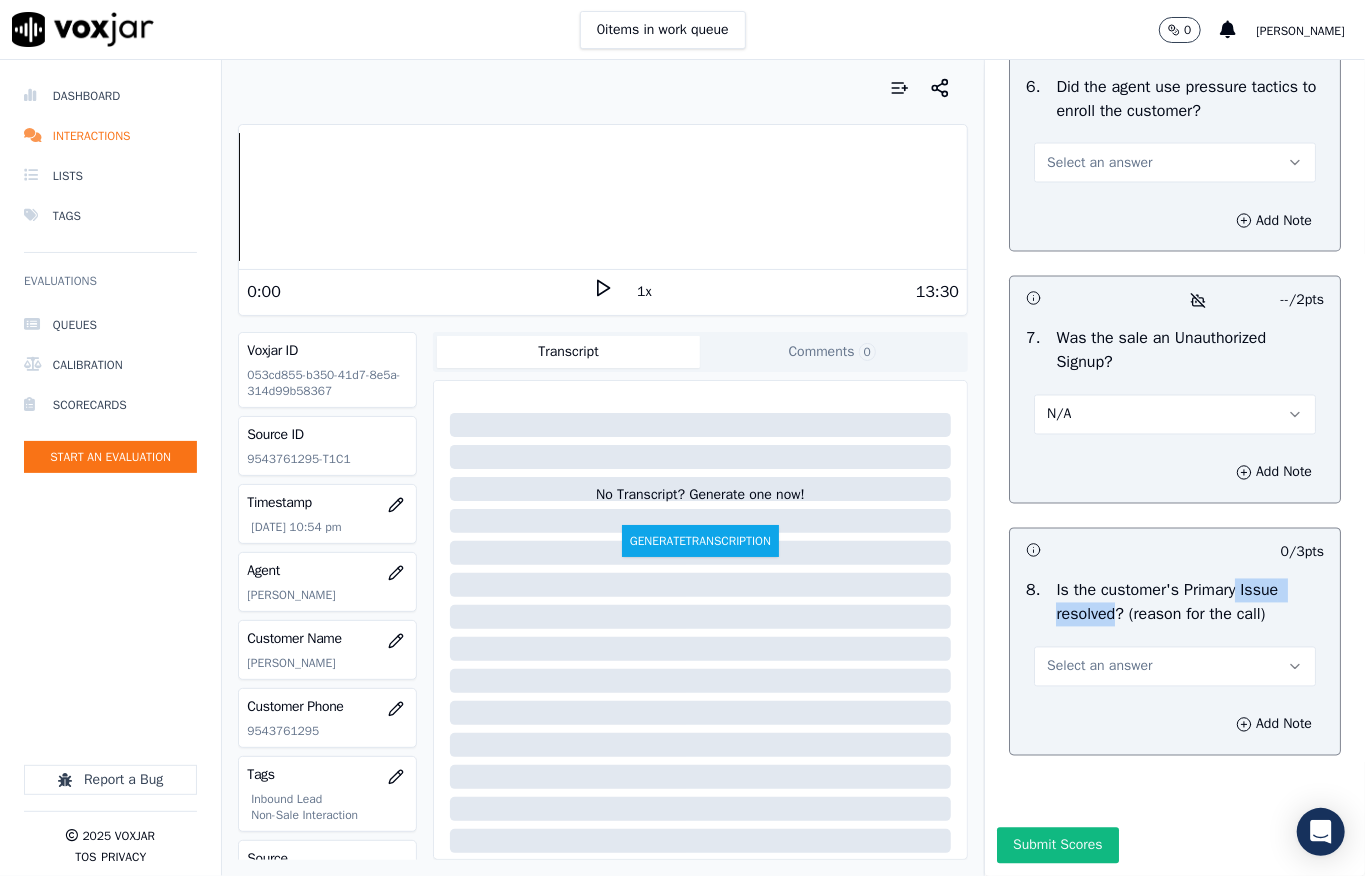 drag, startPoint x: 1202, startPoint y: 522, endPoint x: 1082, endPoint y: 552, distance: 123.69317 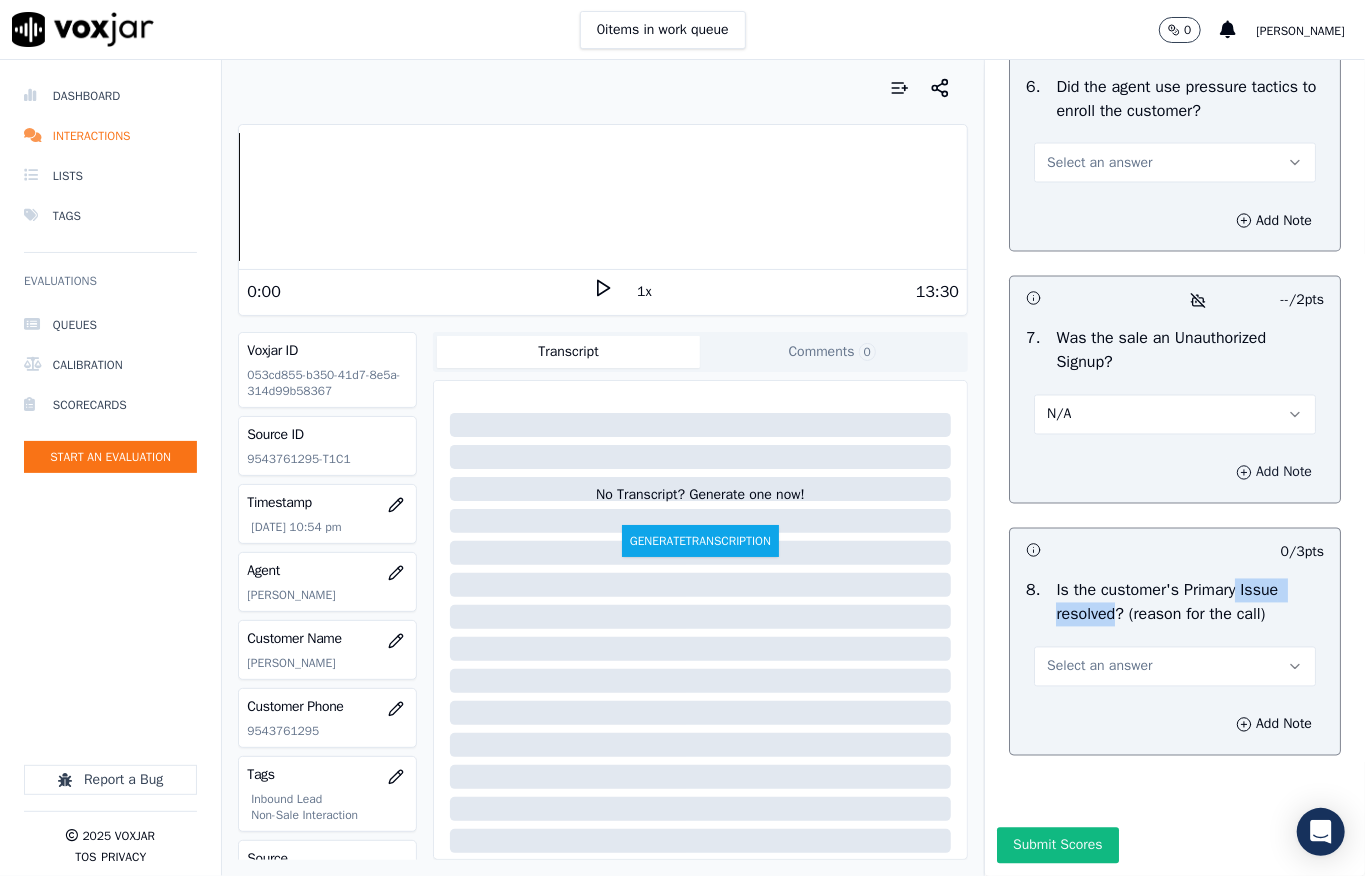 click on "Add Note" at bounding box center [1274, 473] 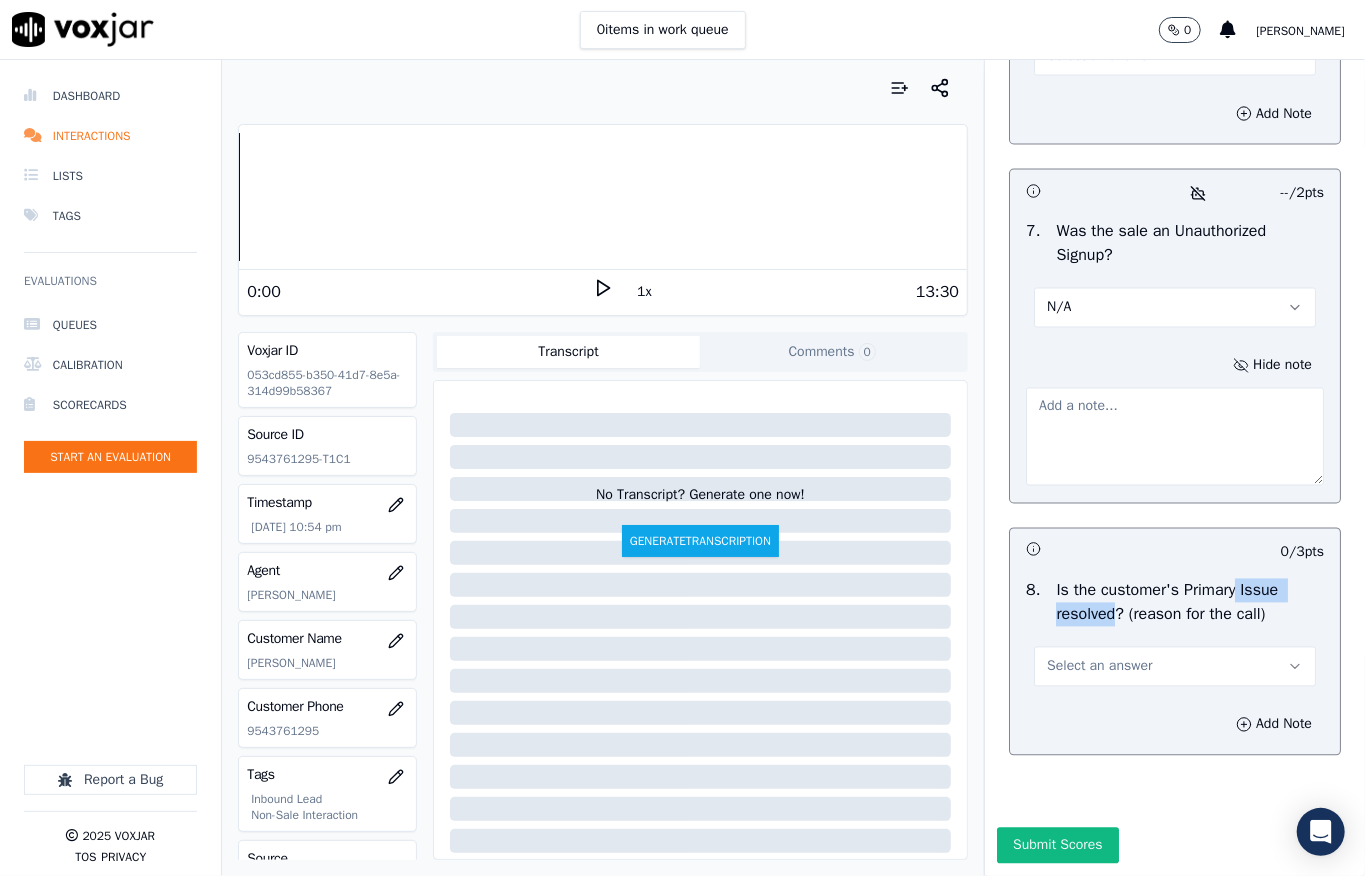 click at bounding box center [1175, 437] 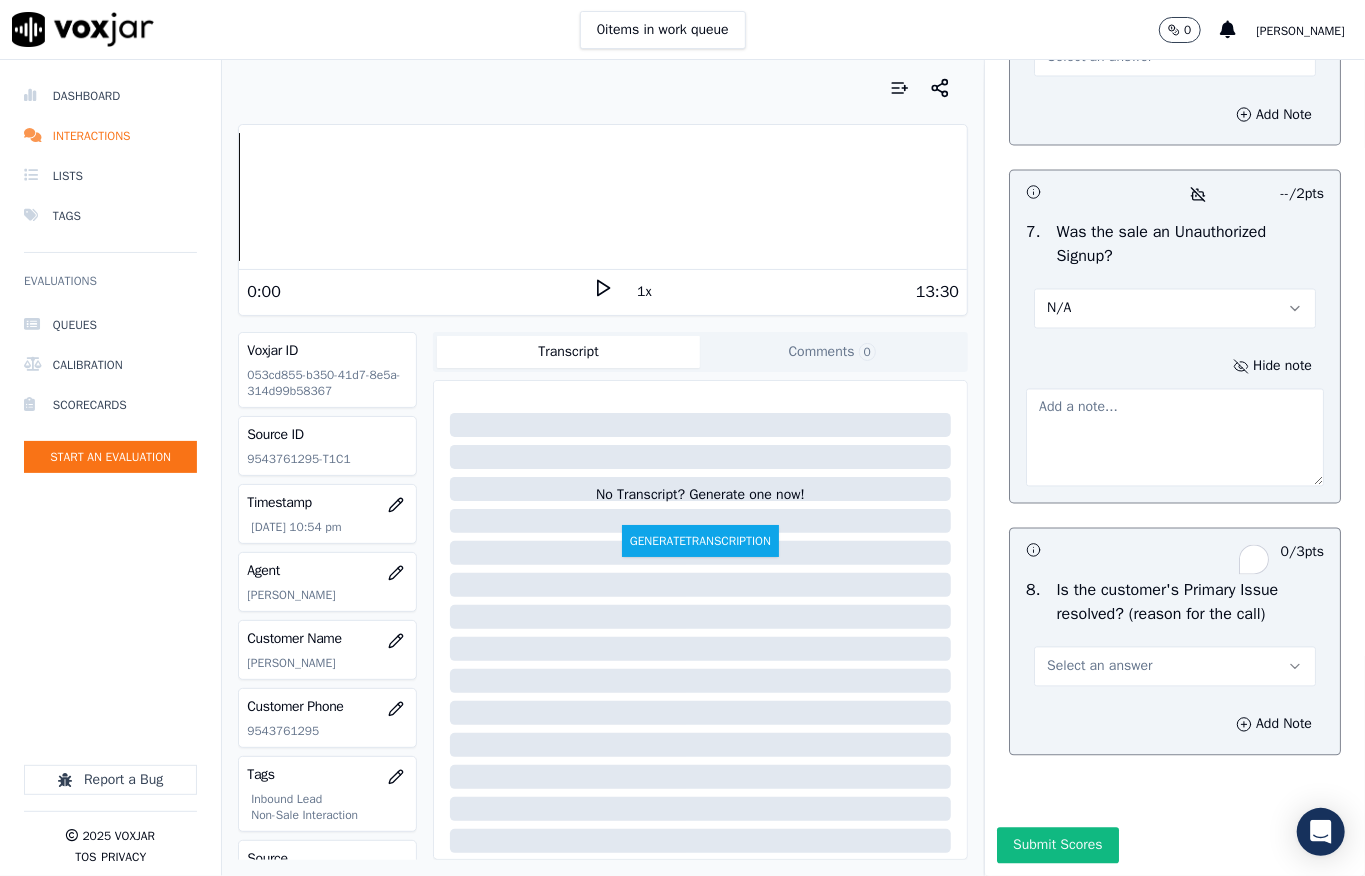 click on "Select an answer" at bounding box center [1099, 667] 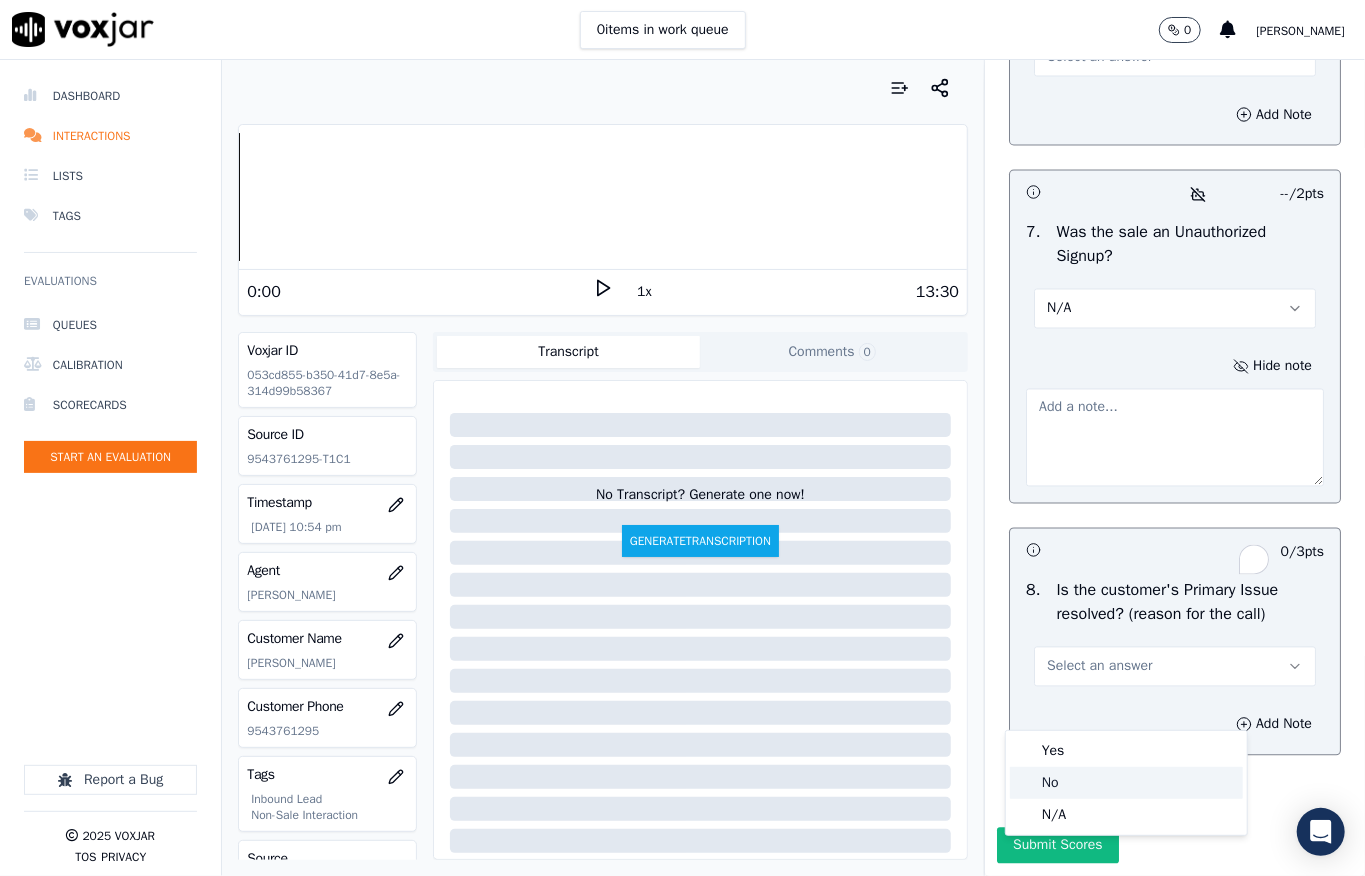drag, startPoint x: 1066, startPoint y: 784, endPoint x: 1101, endPoint y: 622, distance: 165.73775 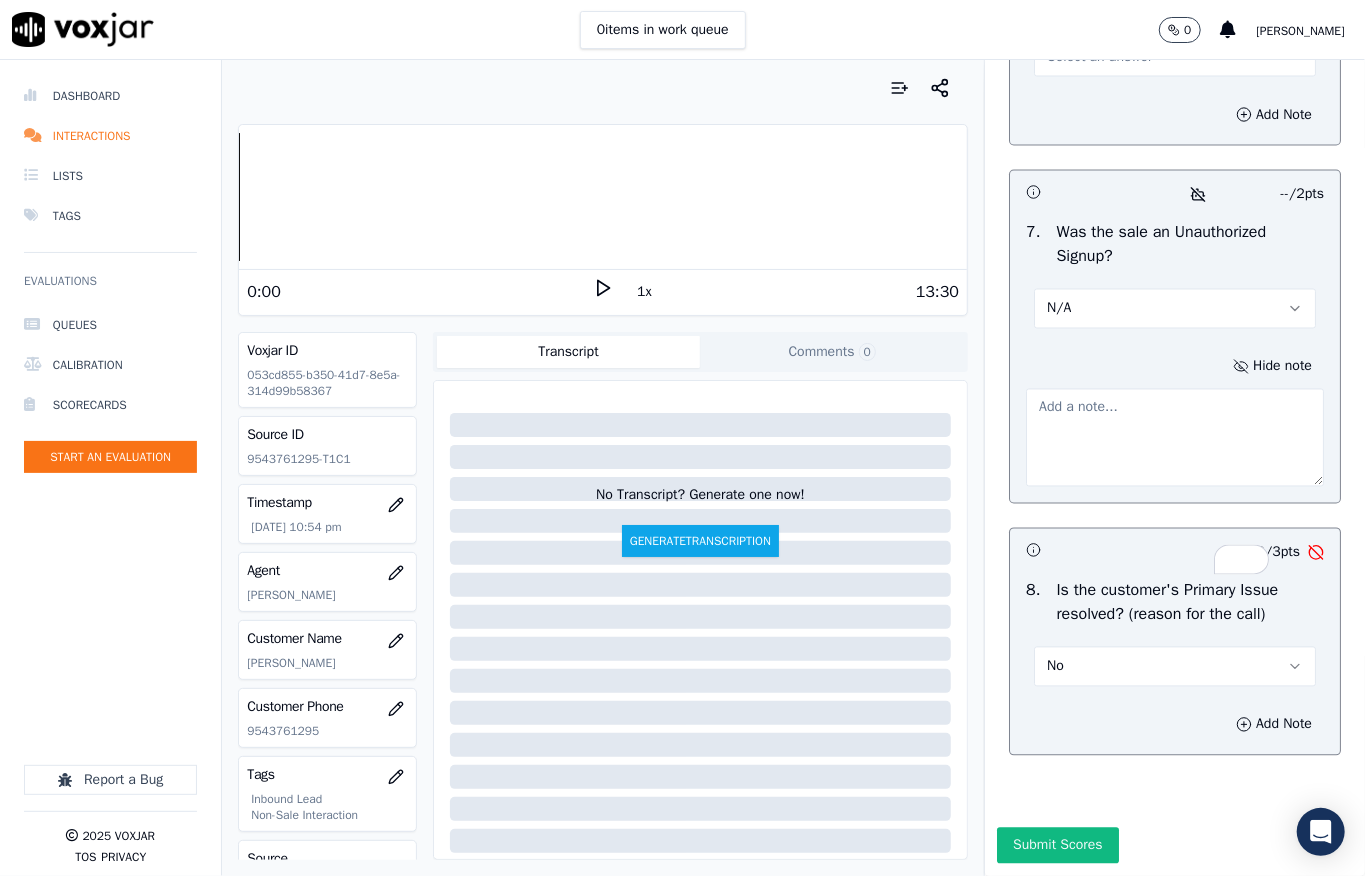 scroll, scrollTop: 6344, scrollLeft: 0, axis: vertical 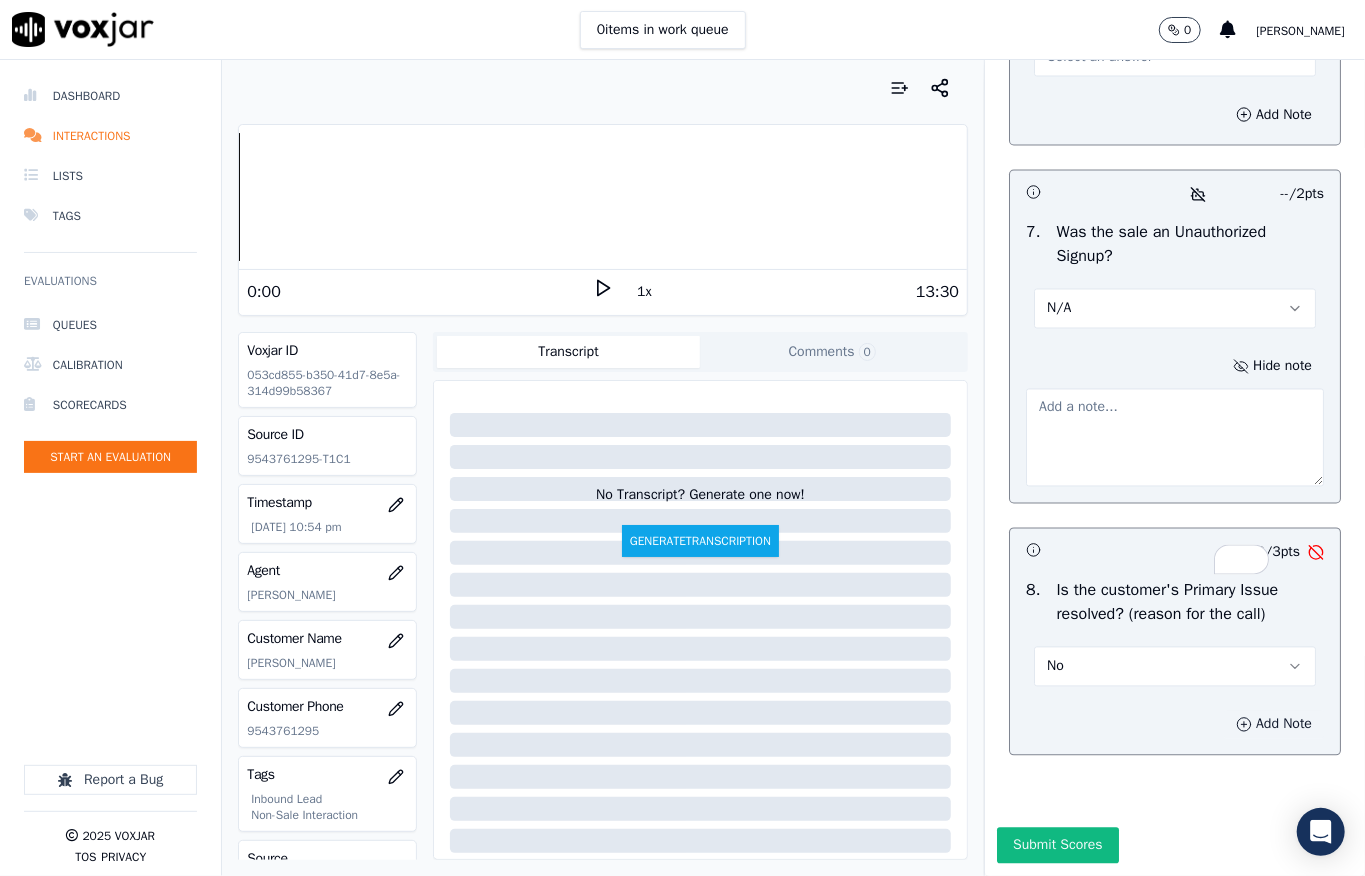 click on "Add Note" at bounding box center (1274, 725) 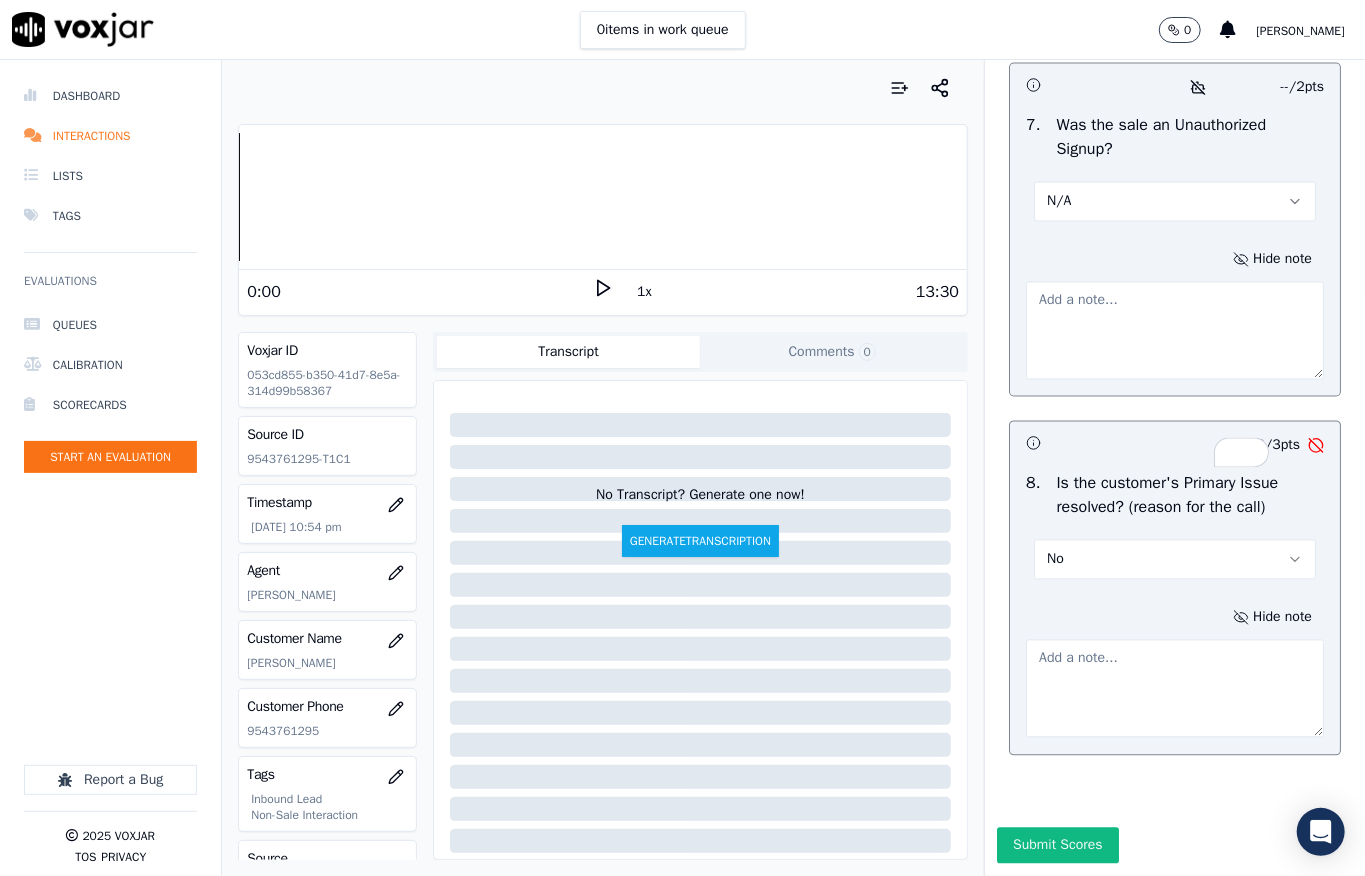 click at bounding box center [1175, 689] 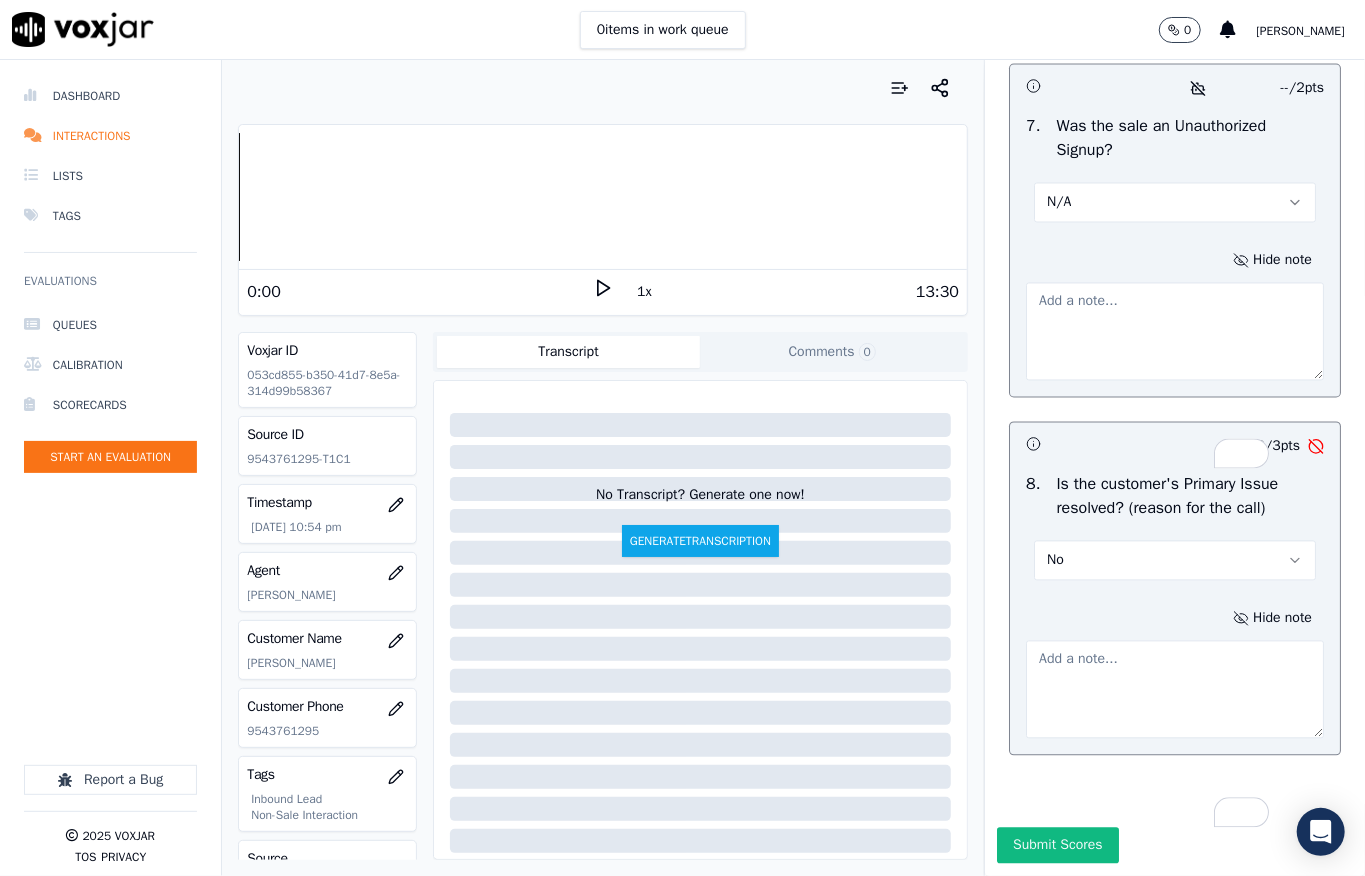 click at bounding box center (1175, 690) 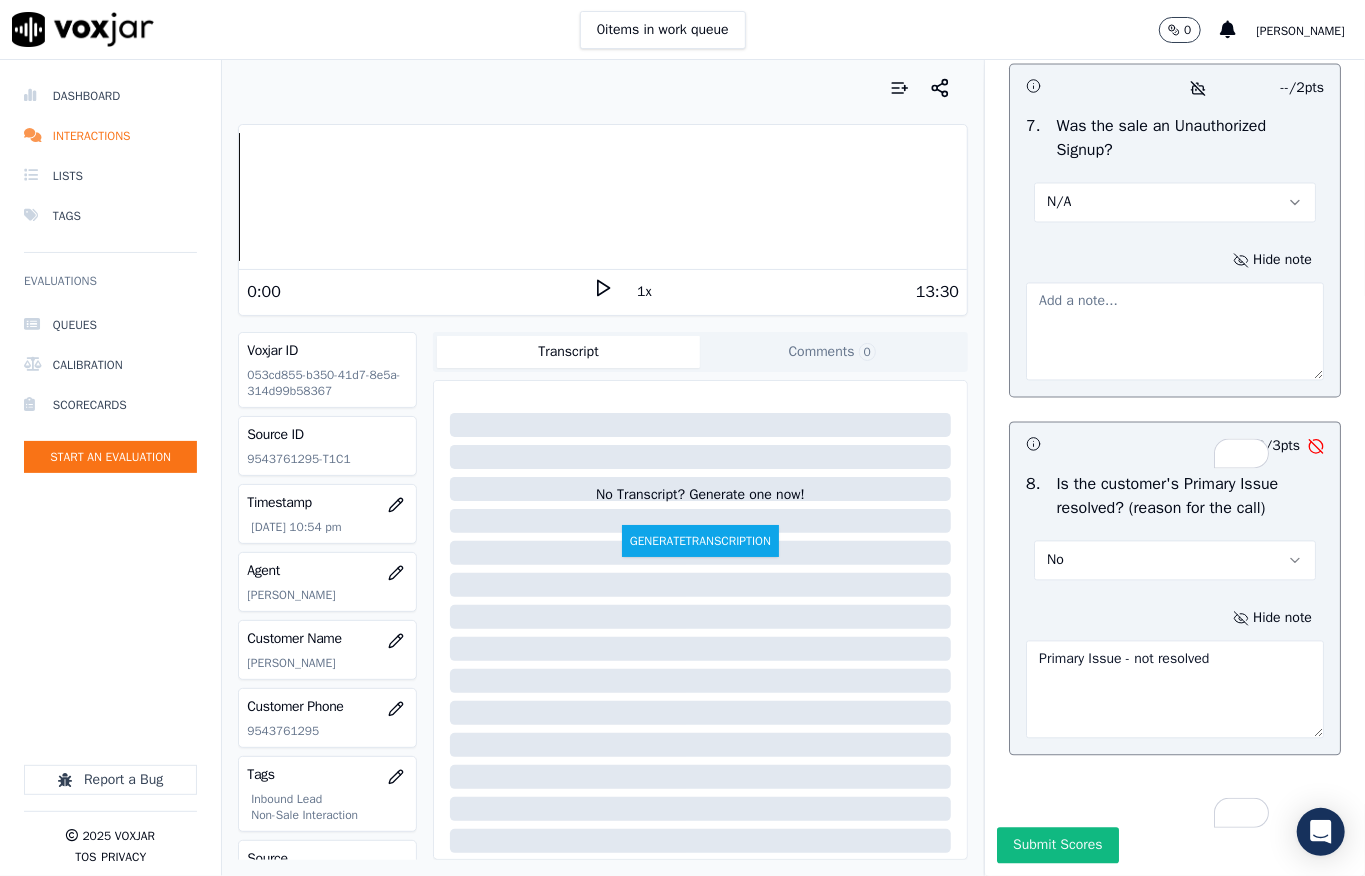 type on "Primary Issue - not resolved" 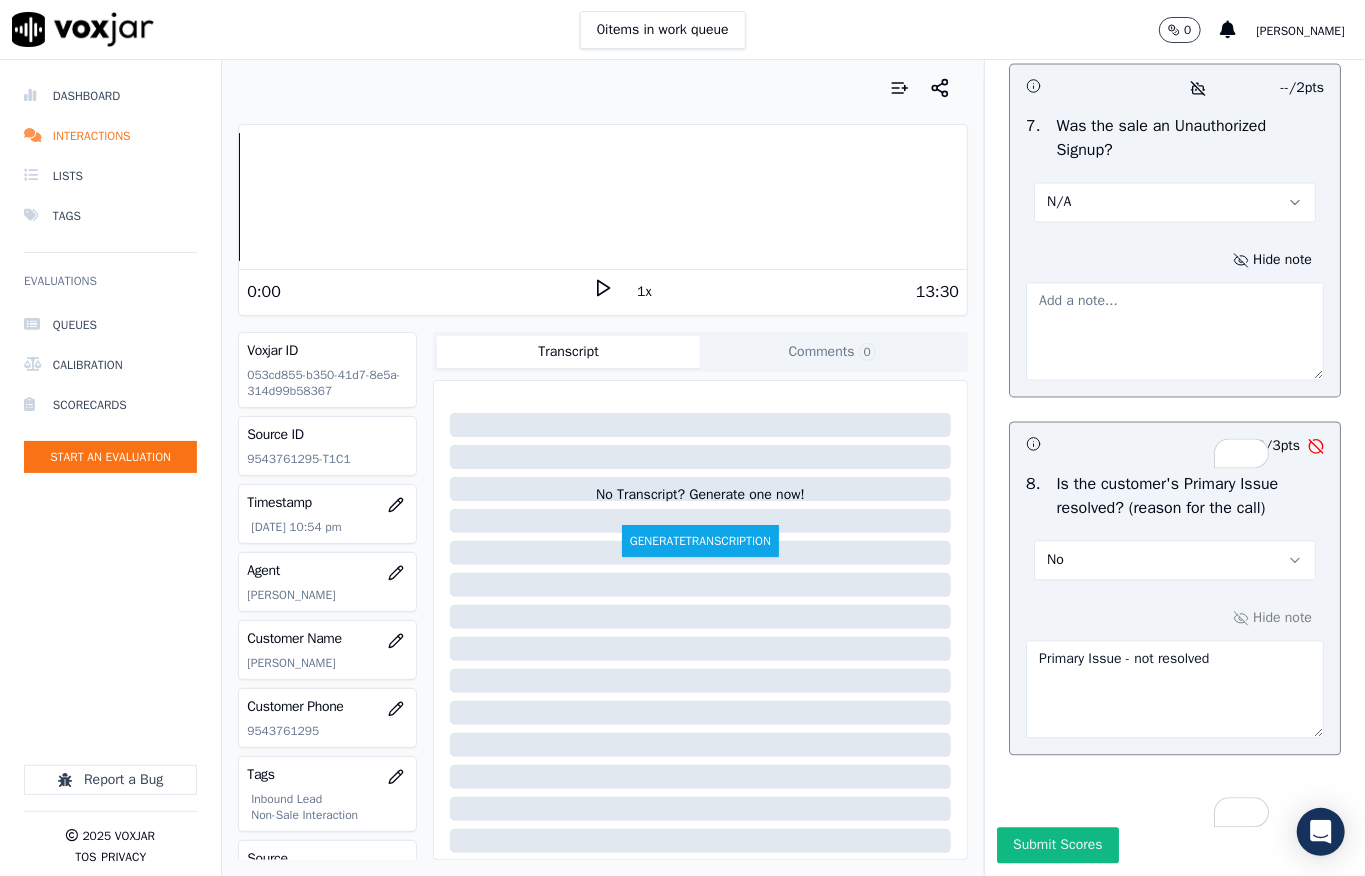 paste on "Call id - 20250708-141938_@28:54 - During CTS verification, as the agent was explaining the terms and conditions, the customer asked, ‘If I hadn’t called, would you have contacted me?’ The verification was declined, and the call was transferred back to the agent. The customer stated the call was too long, requested the information by email, and disconnected" 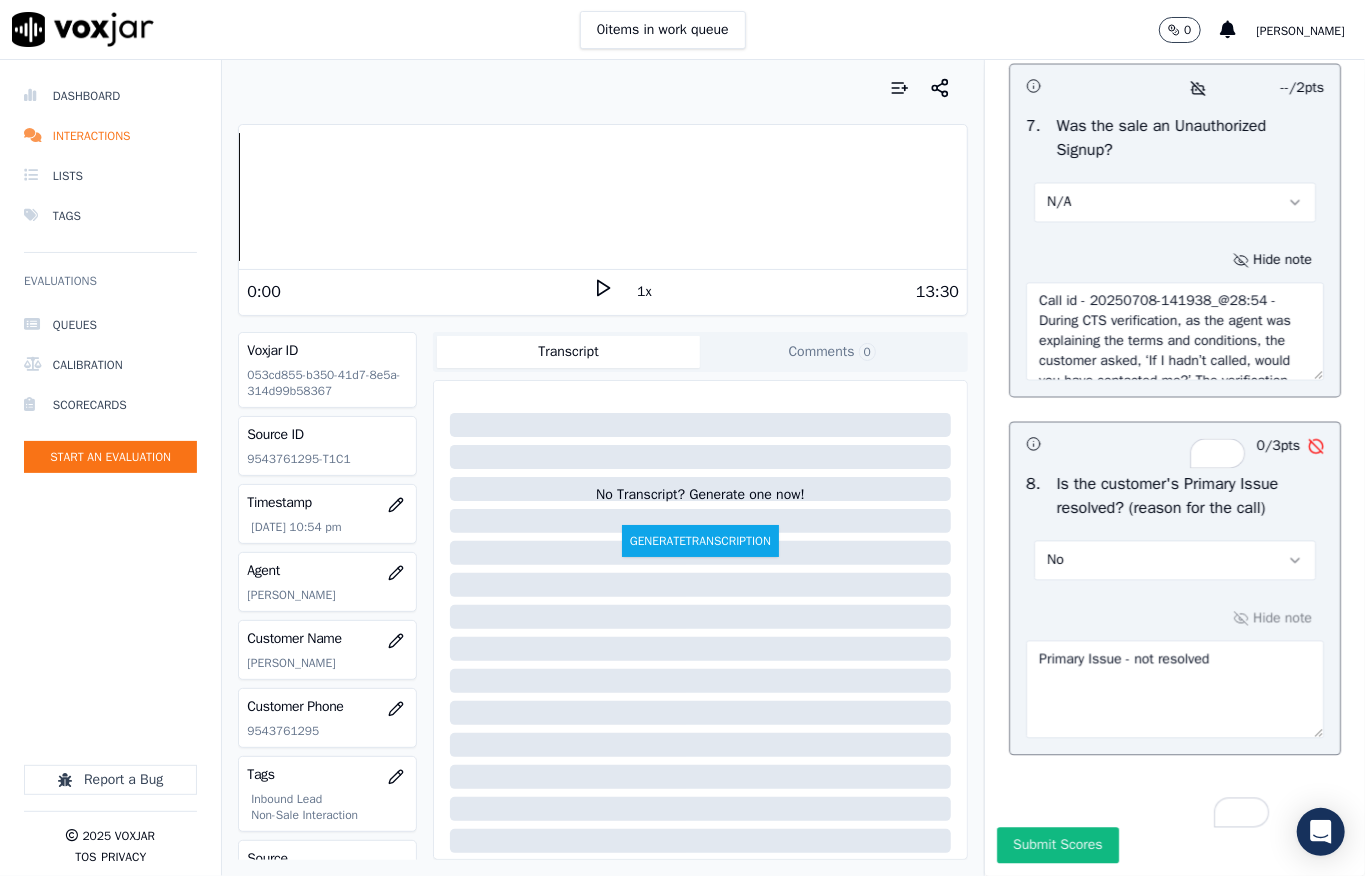 scroll, scrollTop: 150, scrollLeft: 0, axis: vertical 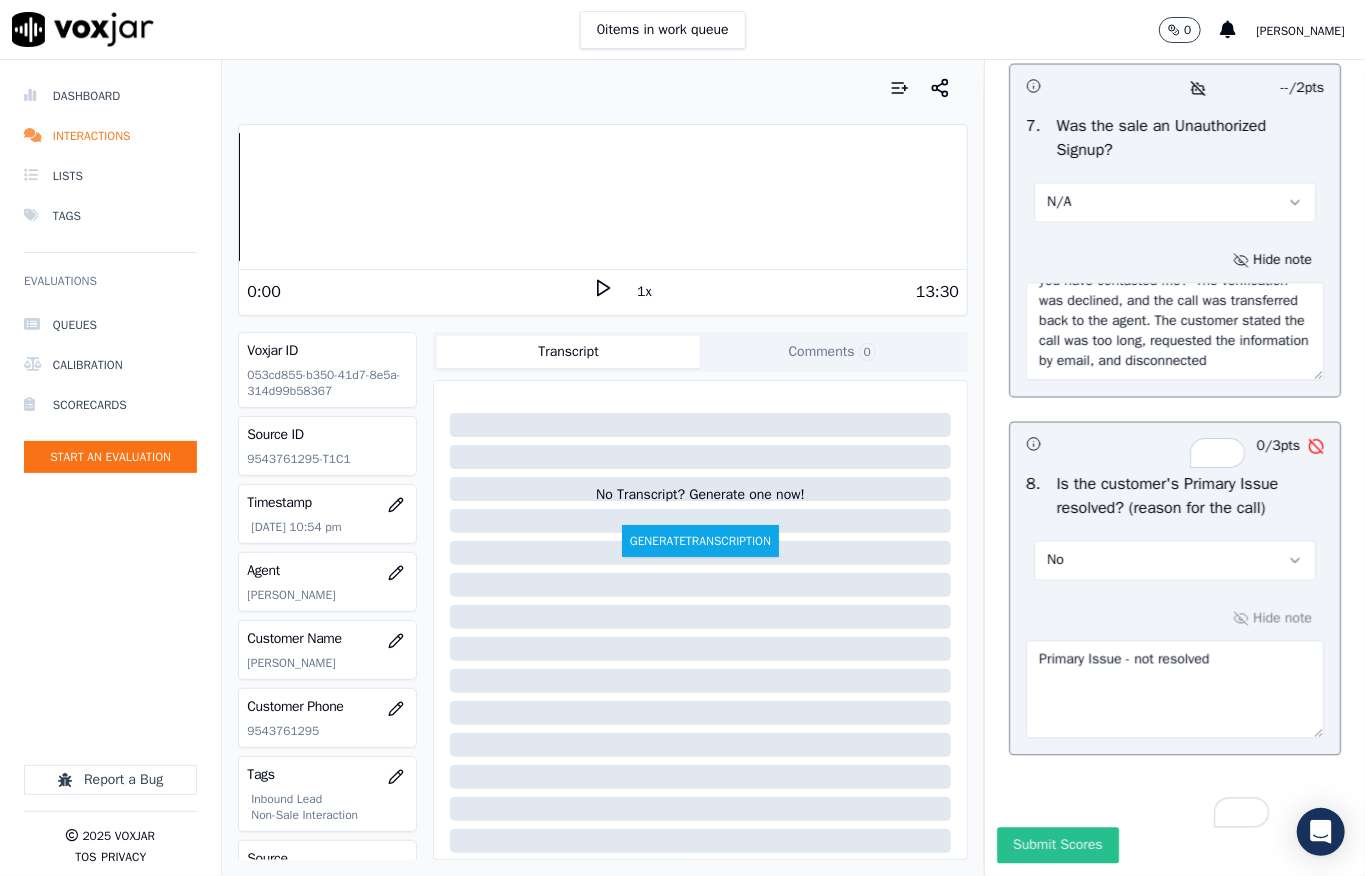 type on "Call id - 20250708-141938_@28:54 - During CTS verification, as the agent was explaining the terms and conditions, the customer asked, ‘If I hadn’t called, would you have contacted me?’ The verification was declined, and the call was transferred back to the agent. The customer stated the call was too long, requested the information by email, and disconnected" 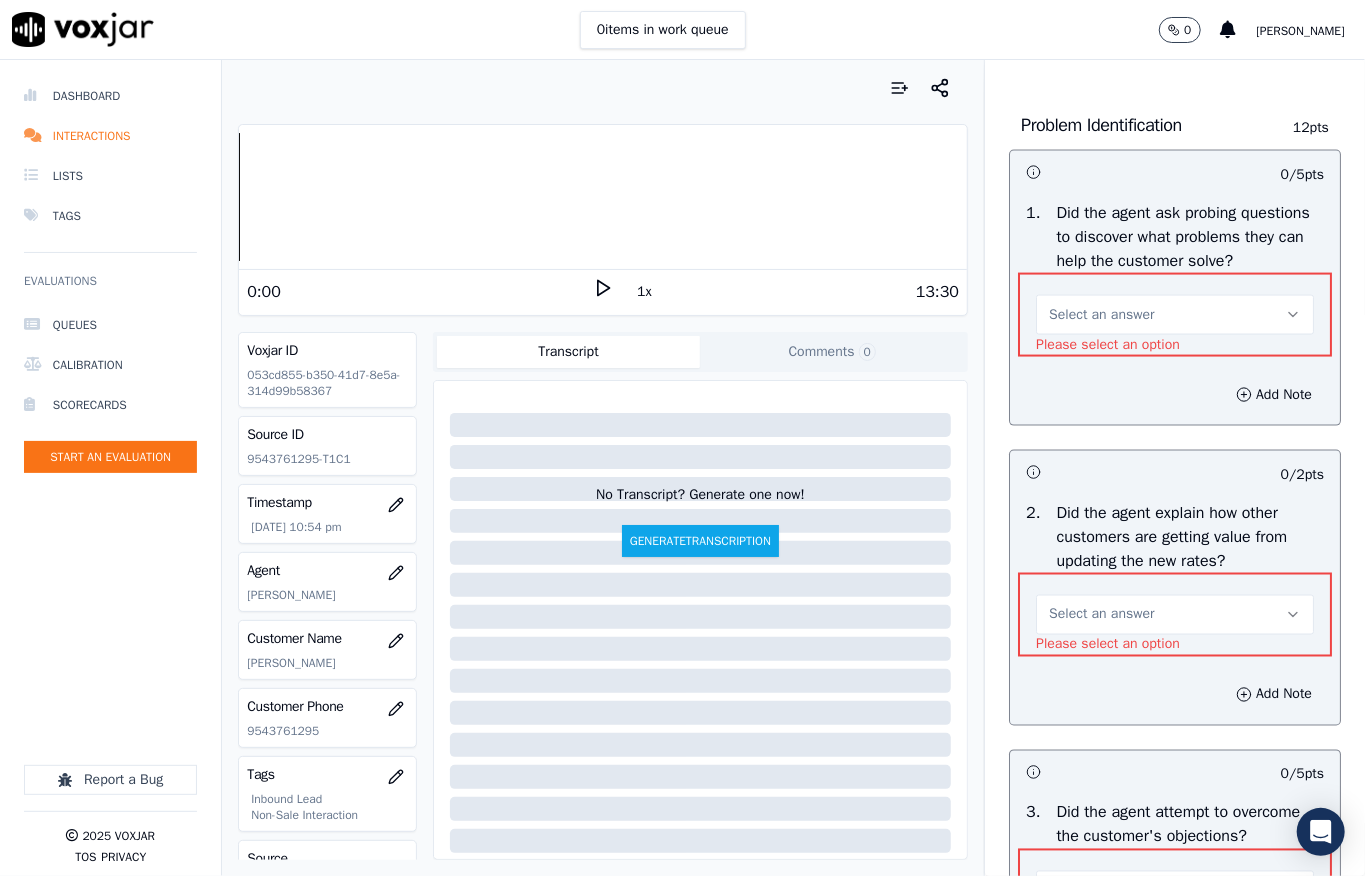 scroll, scrollTop: 1666, scrollLeft: 0, axis: vertical 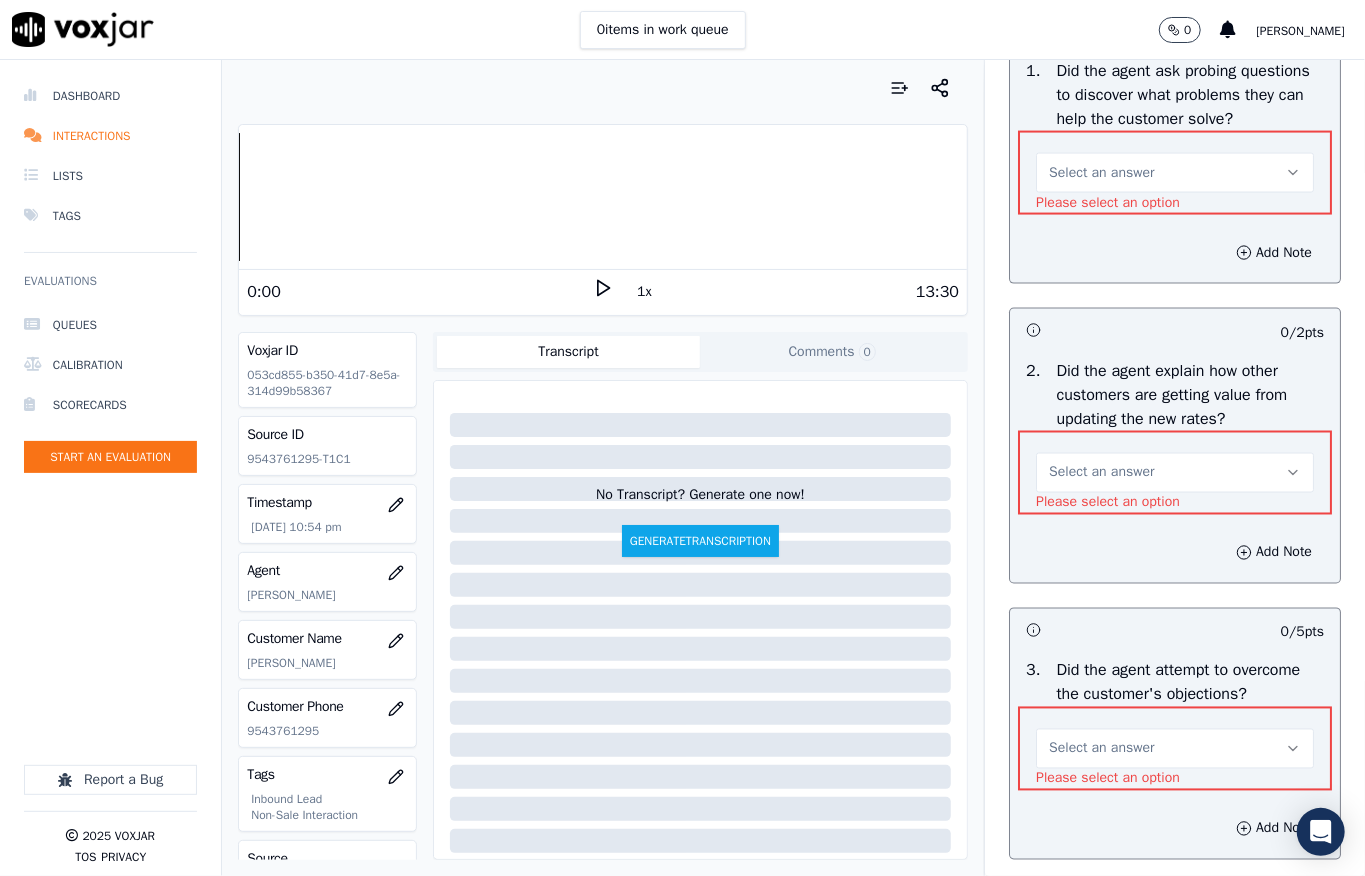 click on "Select an answer" at bounding box center [1101, 173] 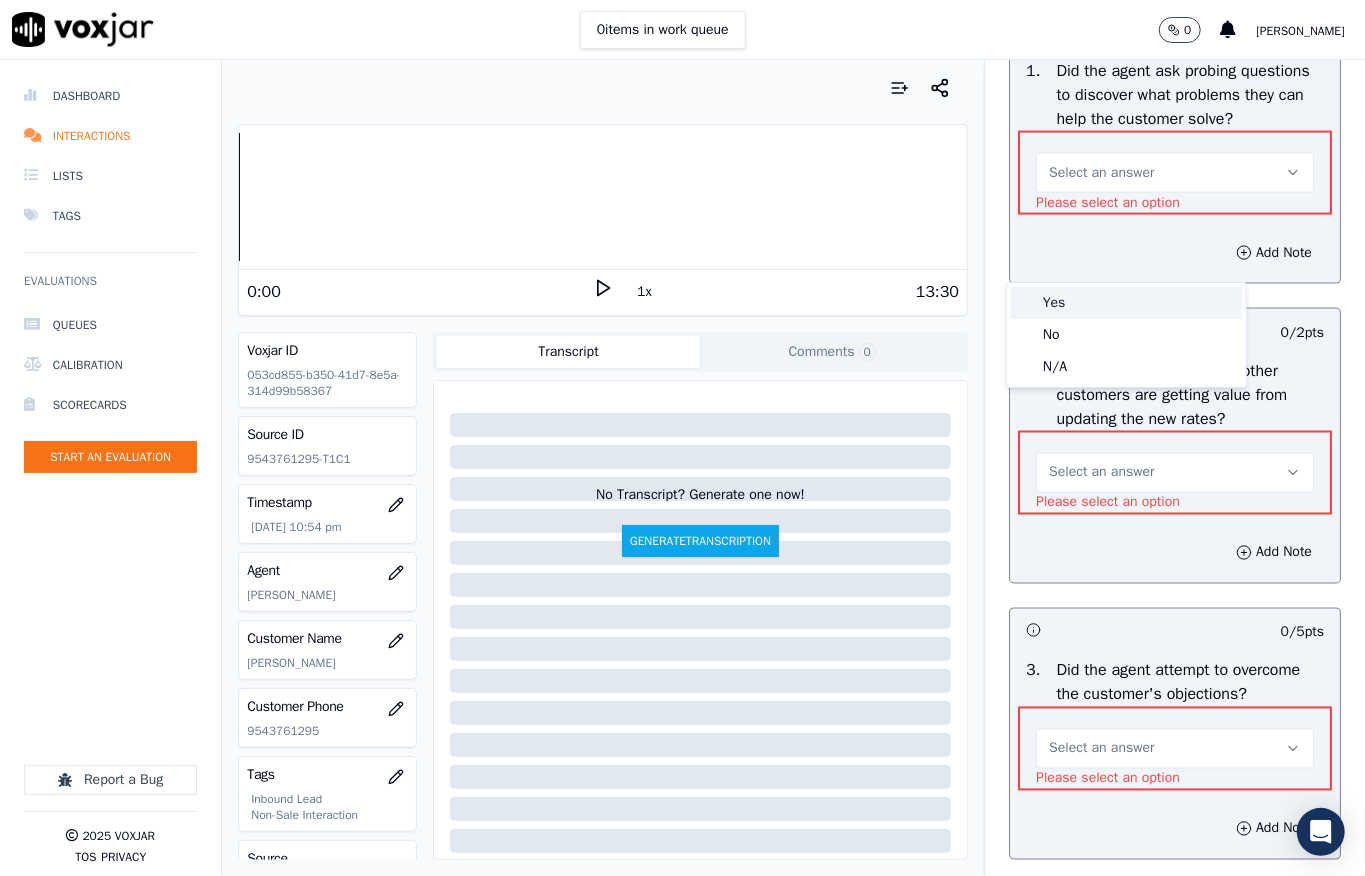 click on "Yes" at bounding box center (1126, 303) 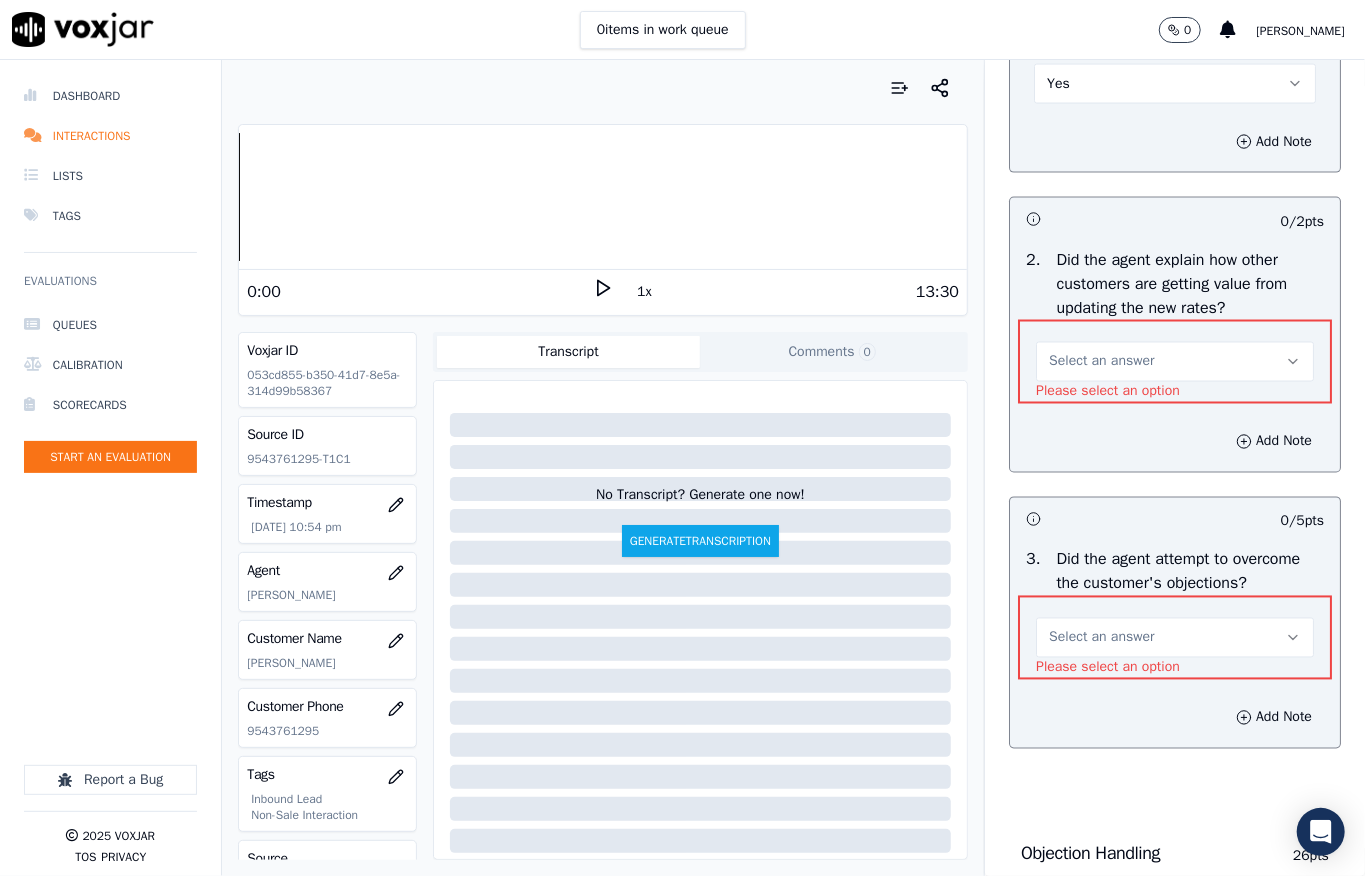 scroll, scrollTop: 1800, scrollLeft: 0, axis: vertical 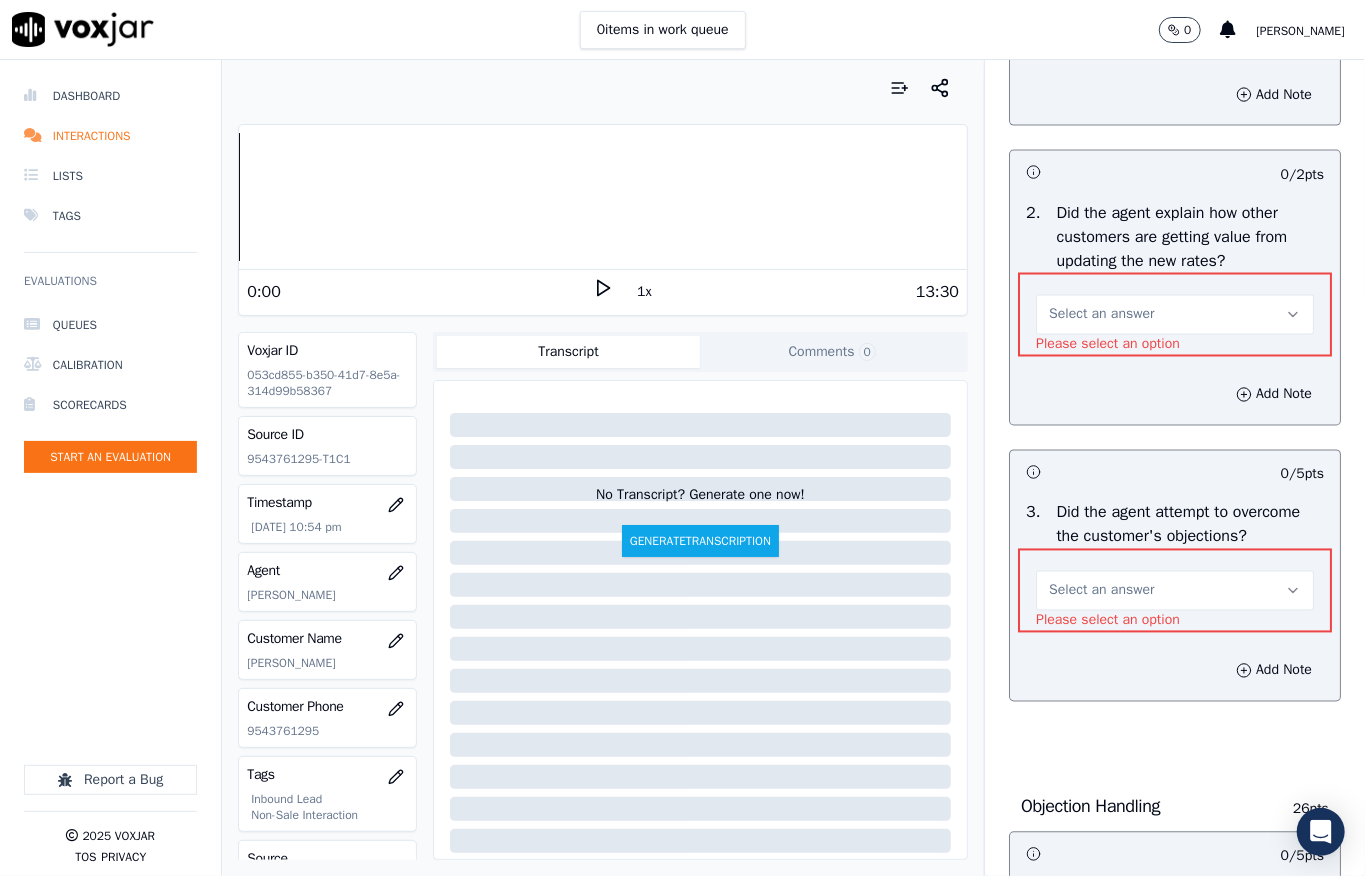 click on "Select an answer" at bounding box center (1101, 315) 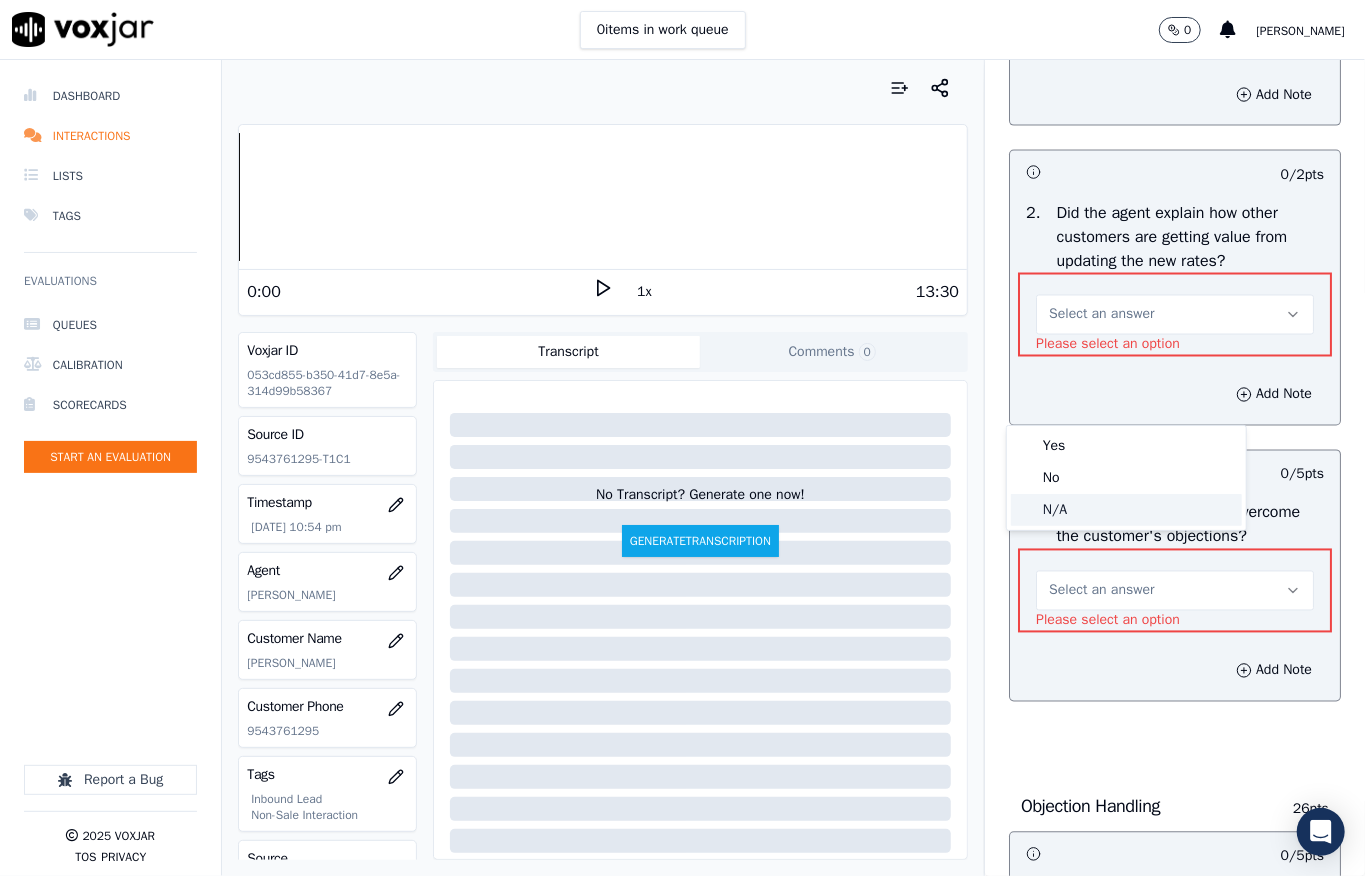 click on "N/A" 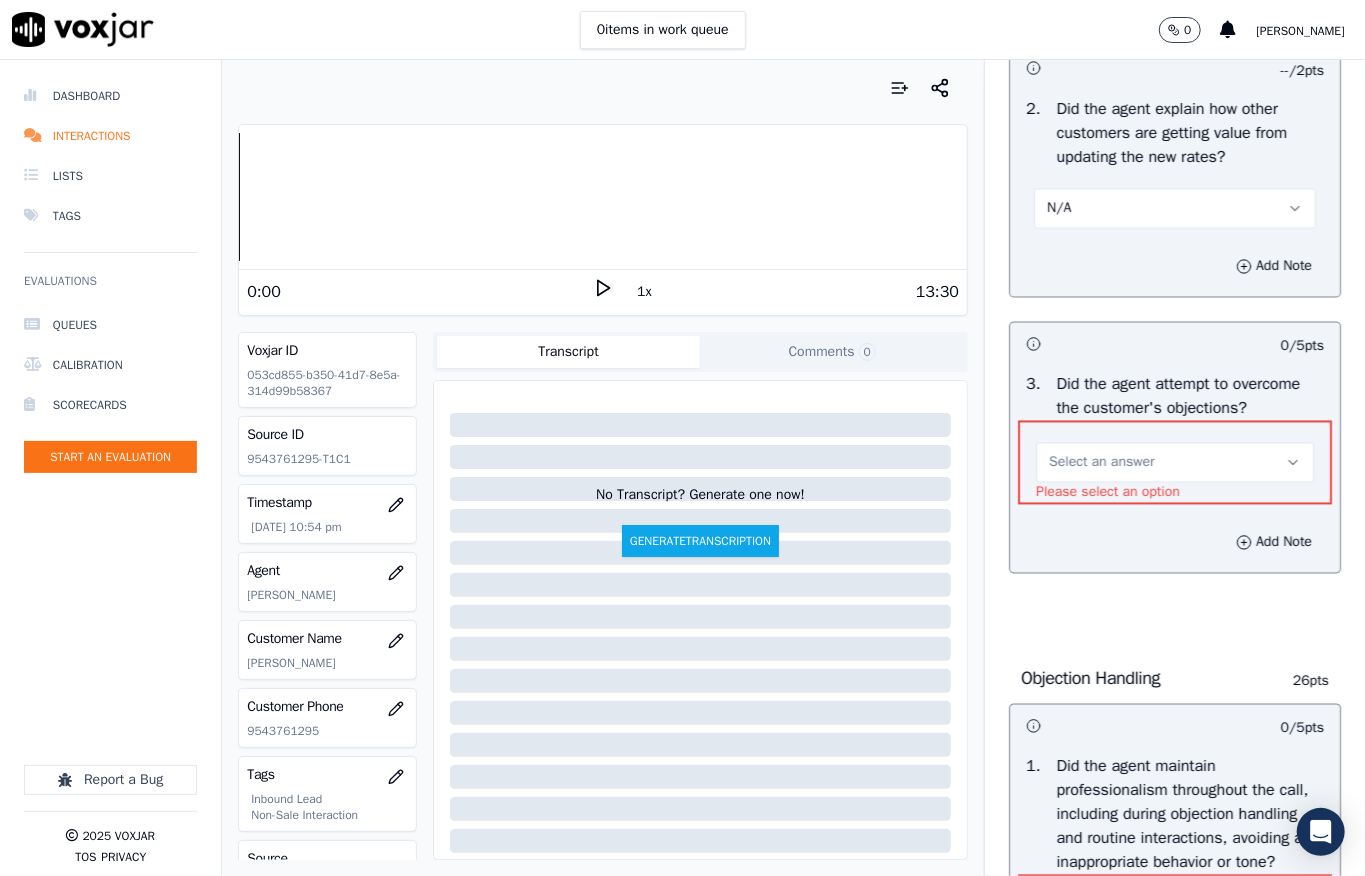 scroll, scrollTop: 2066, scrollLeft: 0, axis: vertical 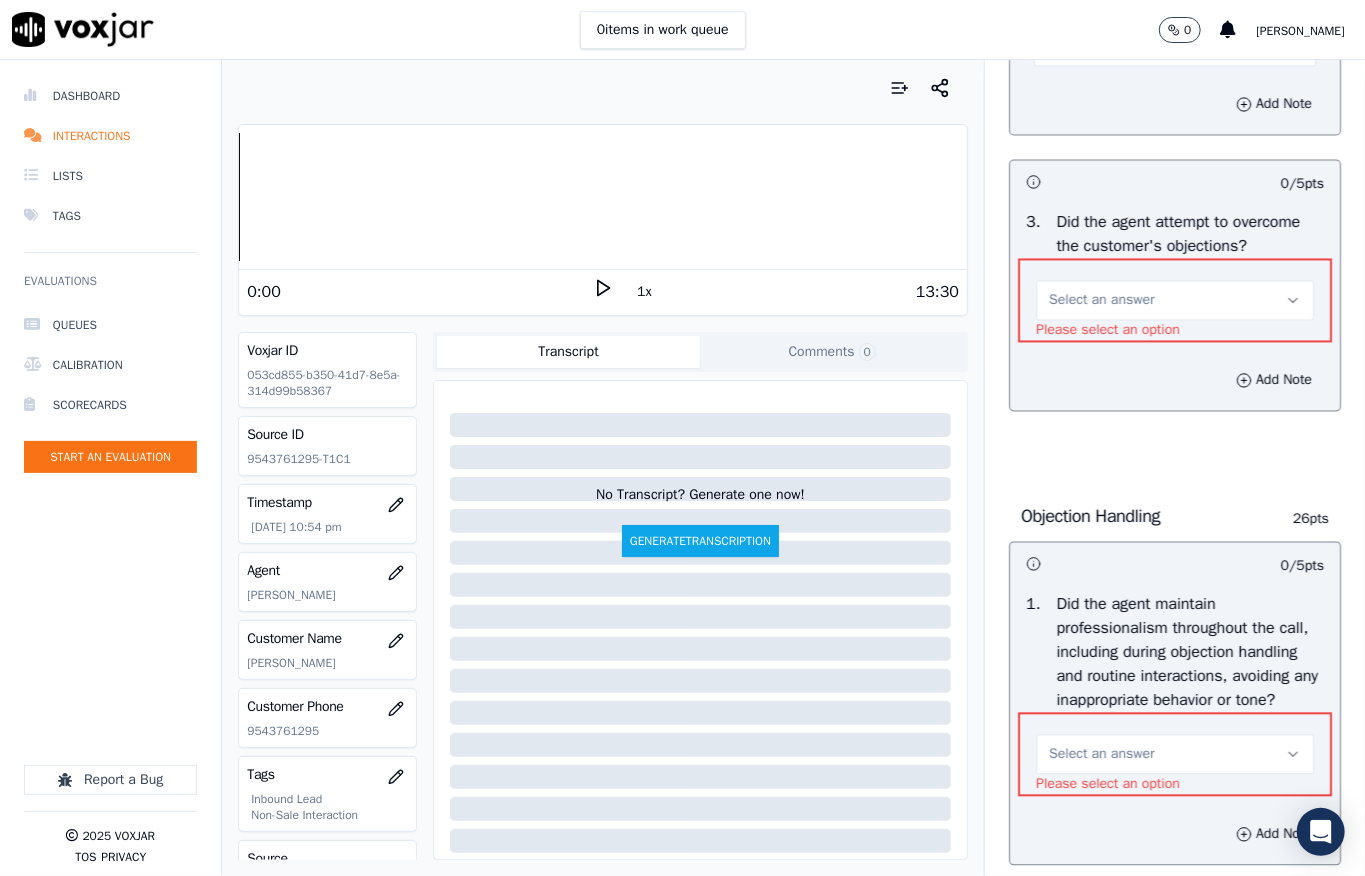 click on "Select an answer" at bounding box center [1175, 301] 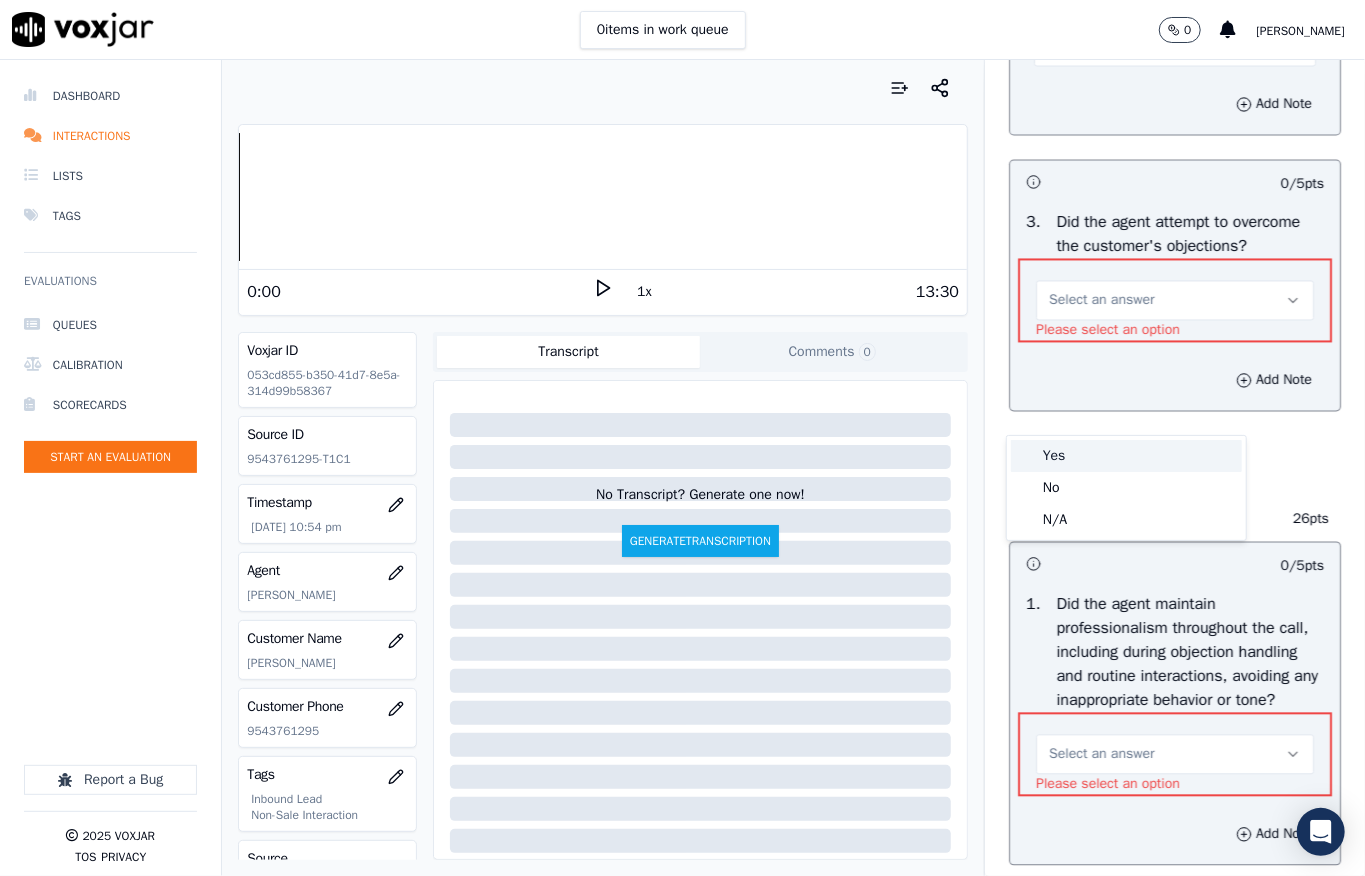 click on "Yes" at bounding box center (1126, 456) 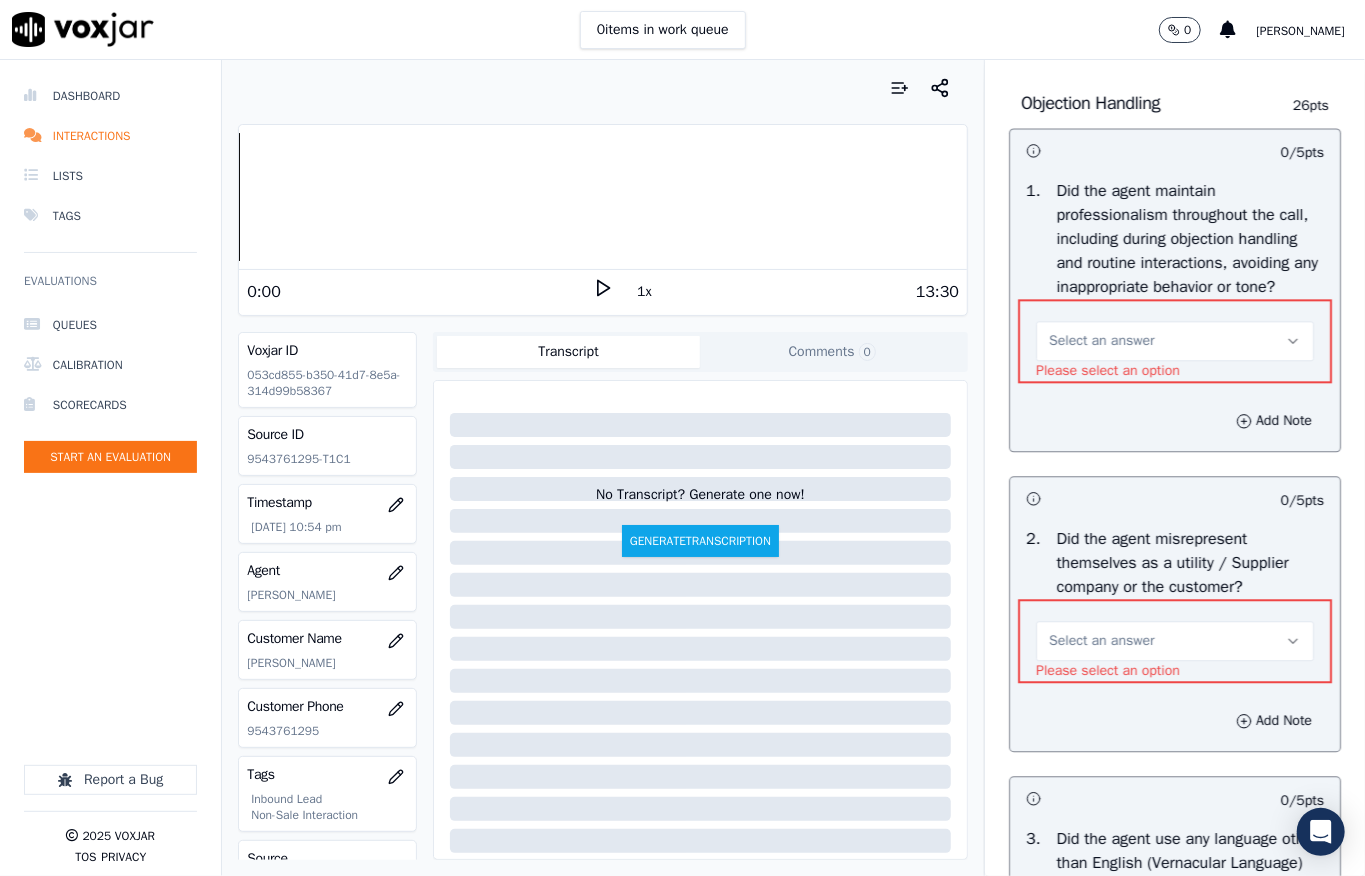 scroll, scrollTop: 2466, scrollLeft: 0, axis: vertical 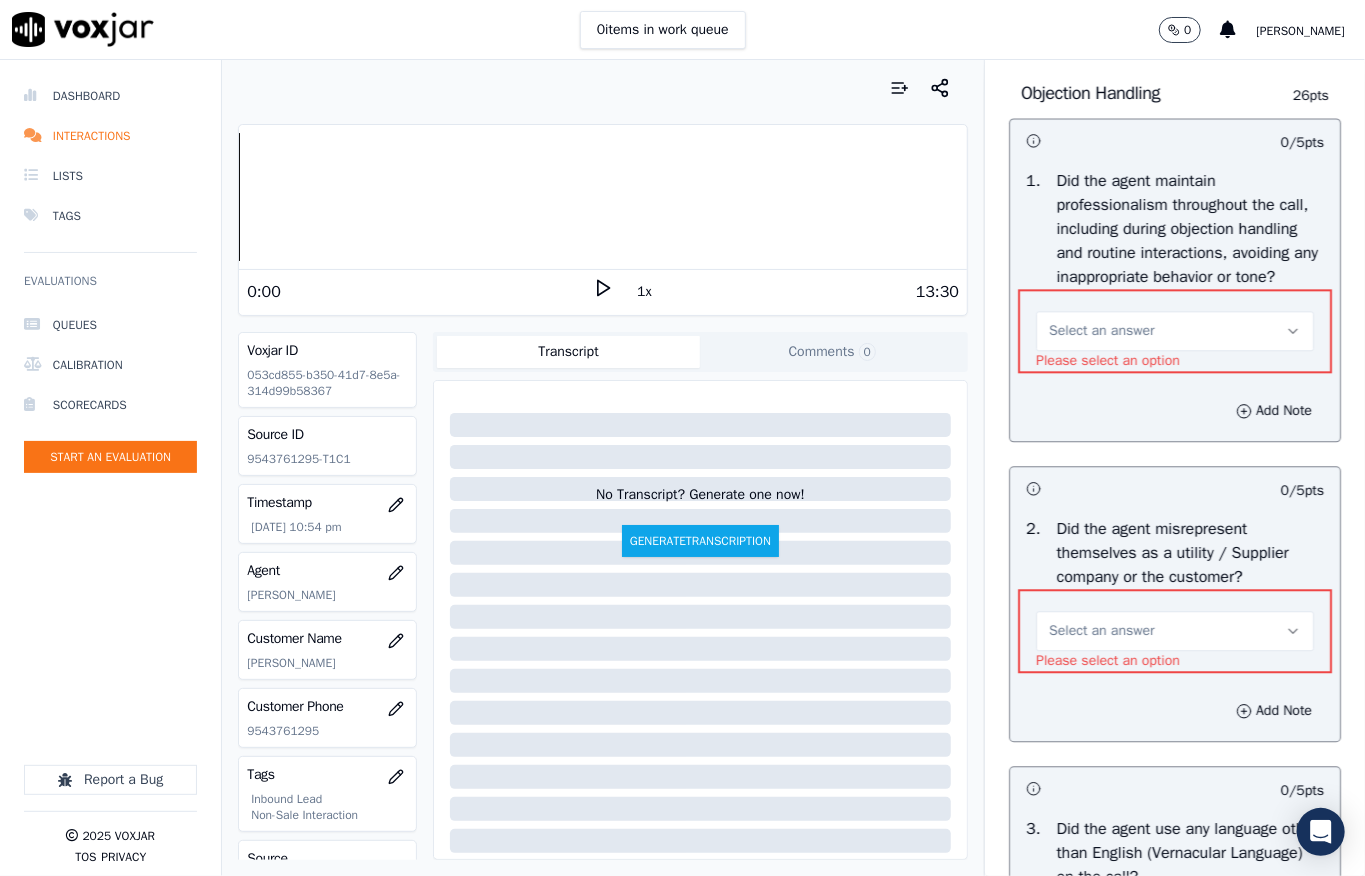 drag, startPoint x: 1074, startPoint y: 461, endPoint x: 1070, endPoint y: 472, distance: 11.7046995 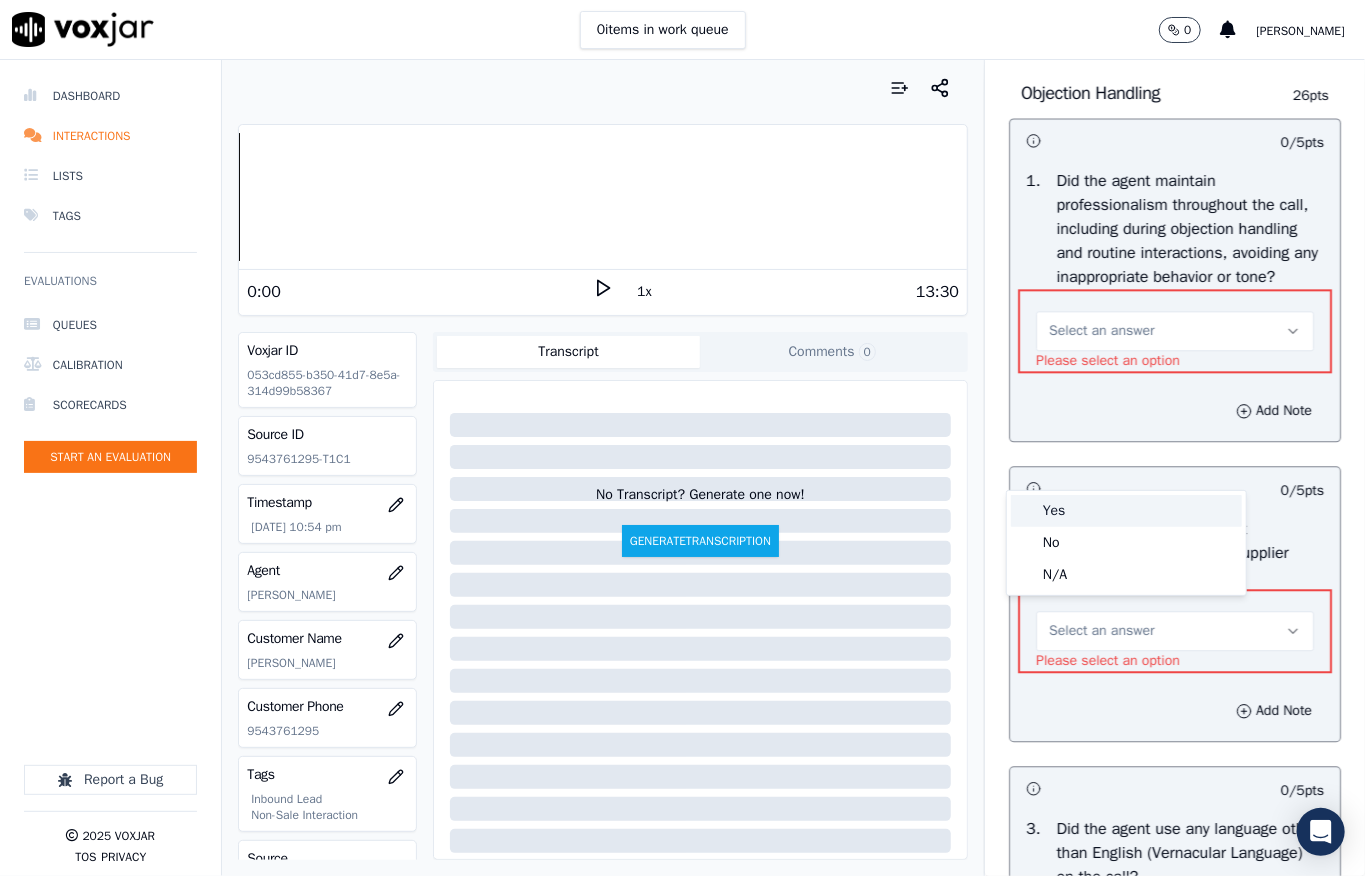 click on "Yes" at bounding box center (1126, 511) 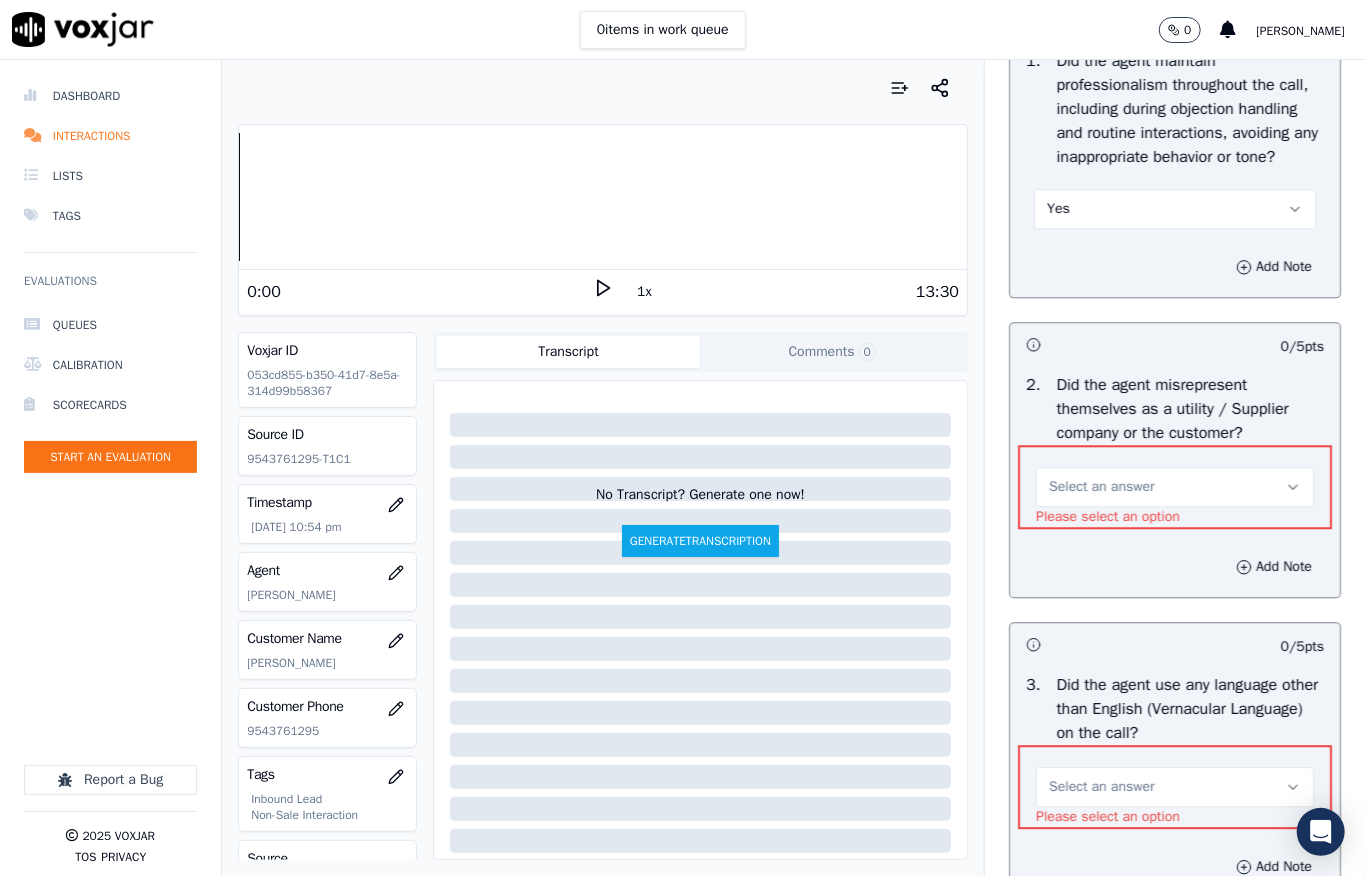 scroll, scrollTop: 2733, scrollLeft: 0, axis: vertical 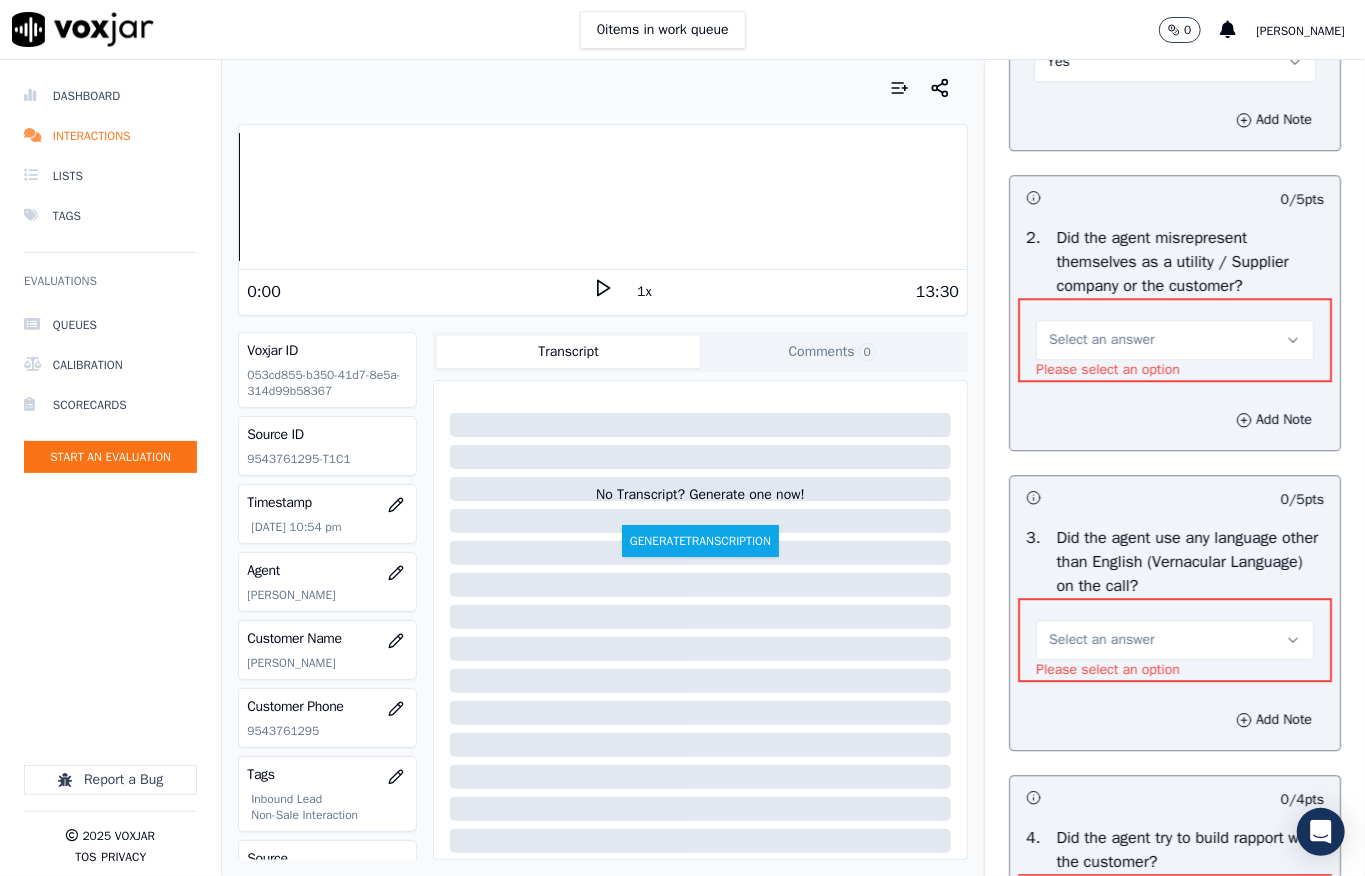 drag, startPoint x: 1050, startPoint y: 468, endPoint x: 1046, endPoint y: 488, distance: 20.396078 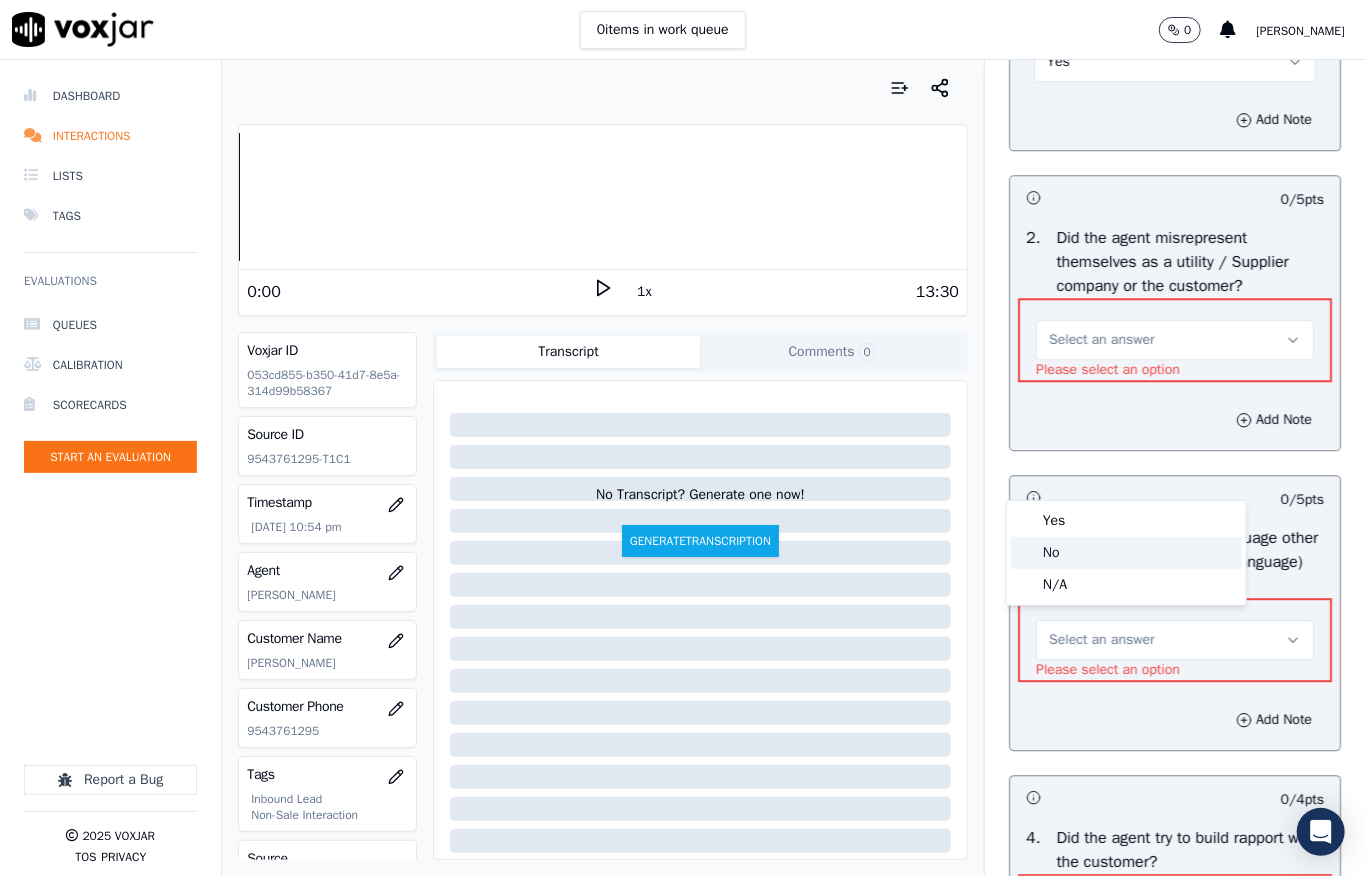 drag, startPoint x: 1045, startPoint y: 557, endPoint x: 1038, endPoint y: 524, distance: 33.734257 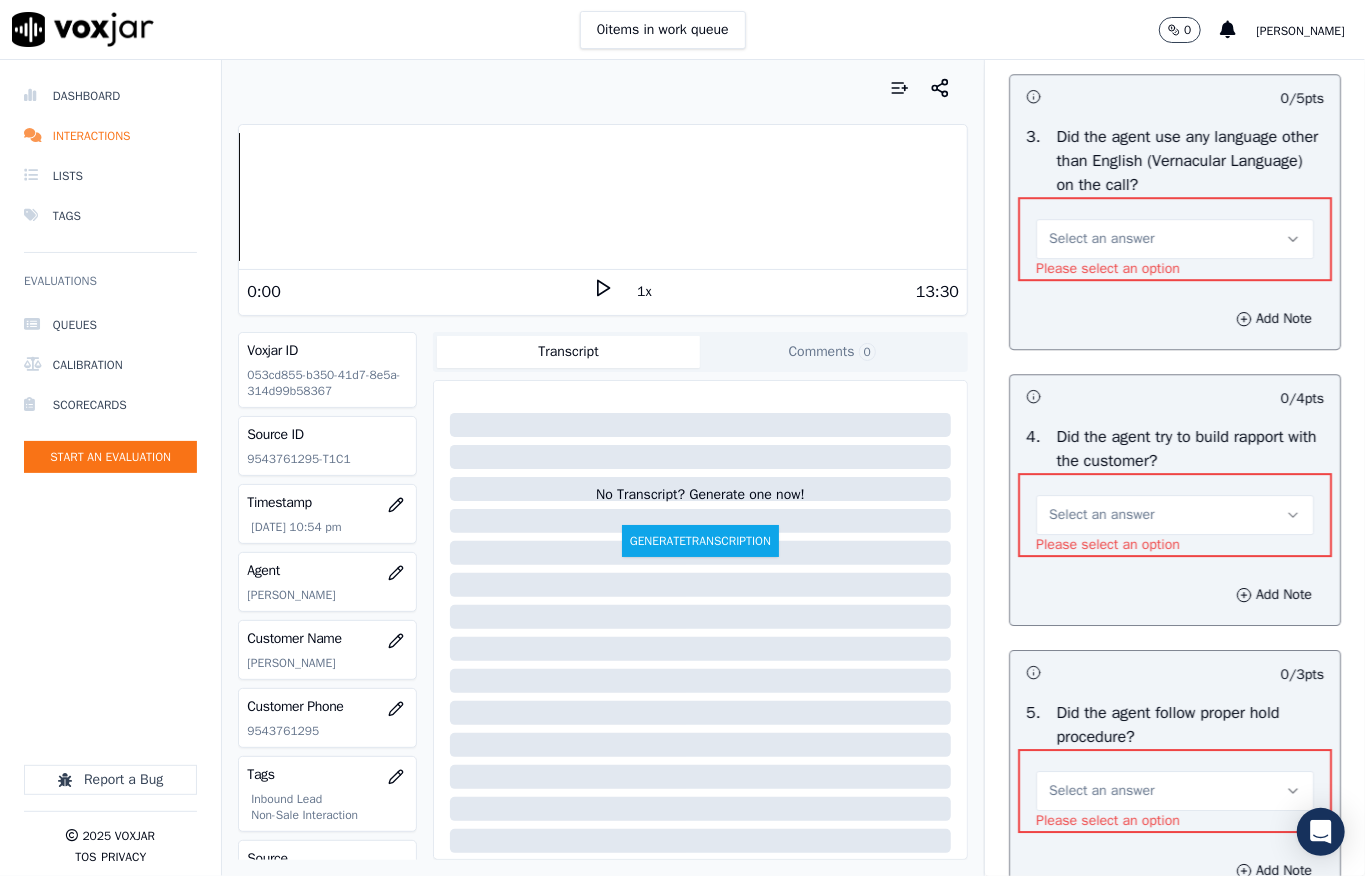 scroll, scrollTop: 3133, scrollLeft: 0, axis: vertical 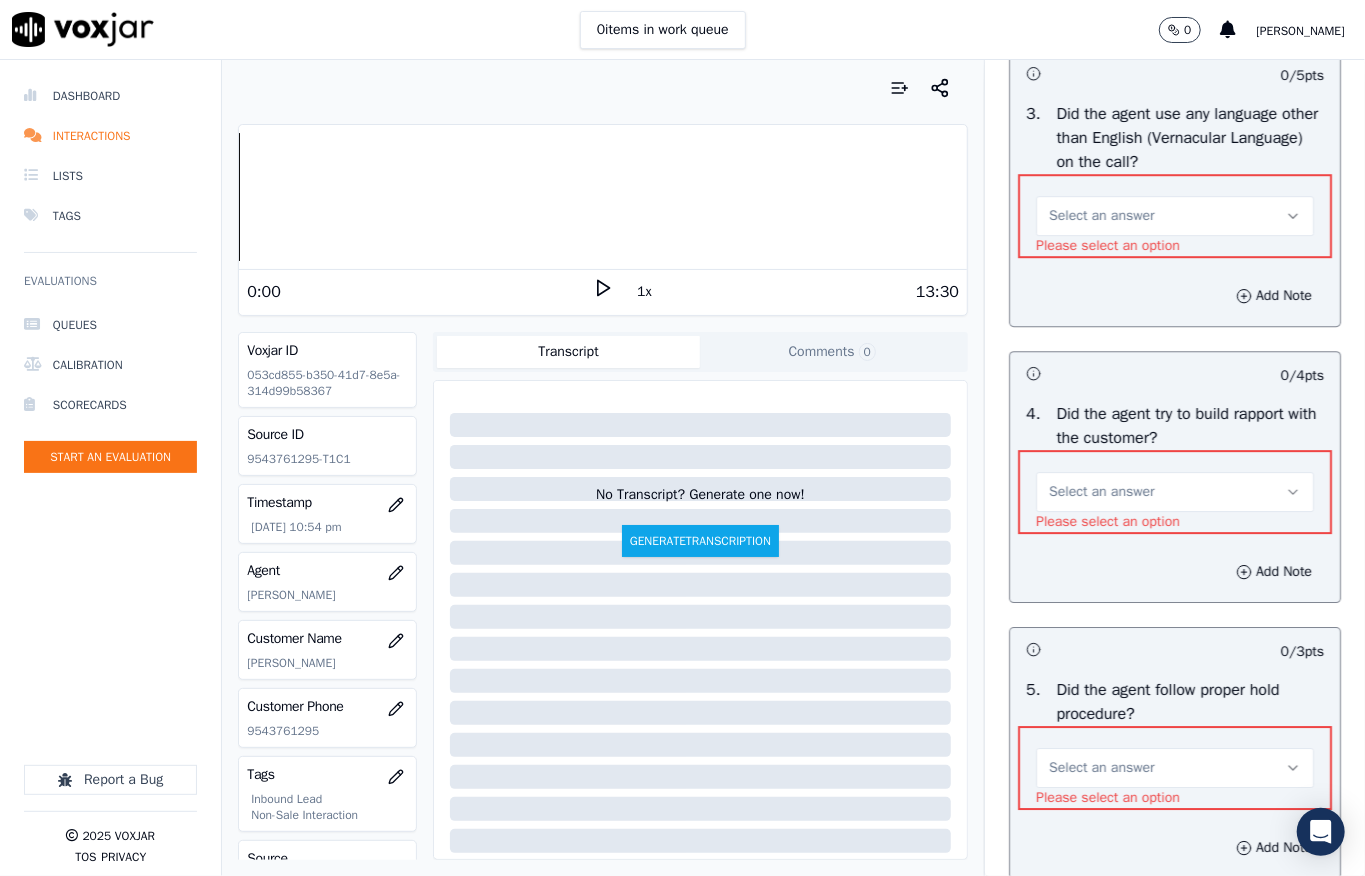 click on "Select an answer" at bounding box center (1101, 216) 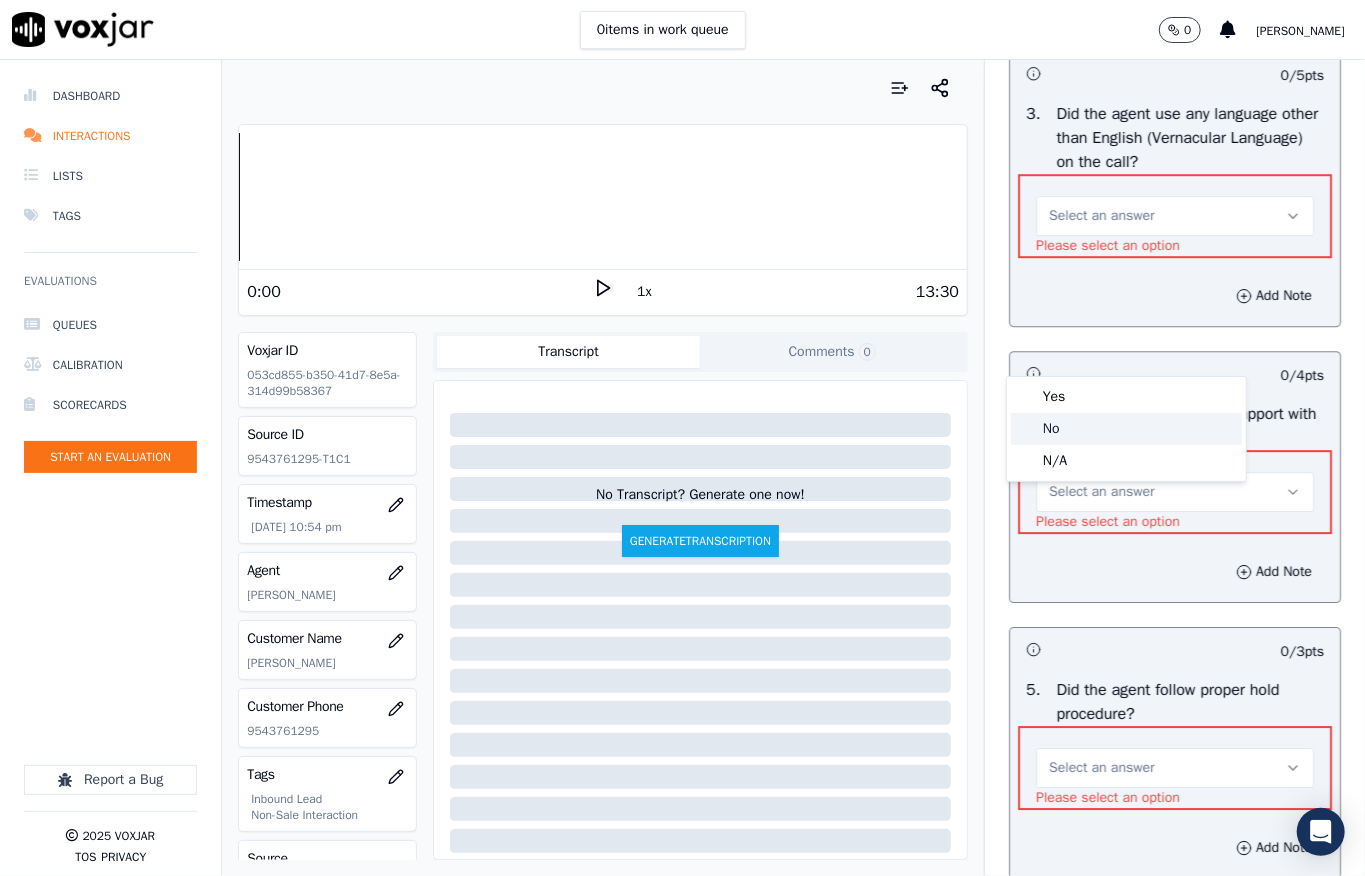click on "No" 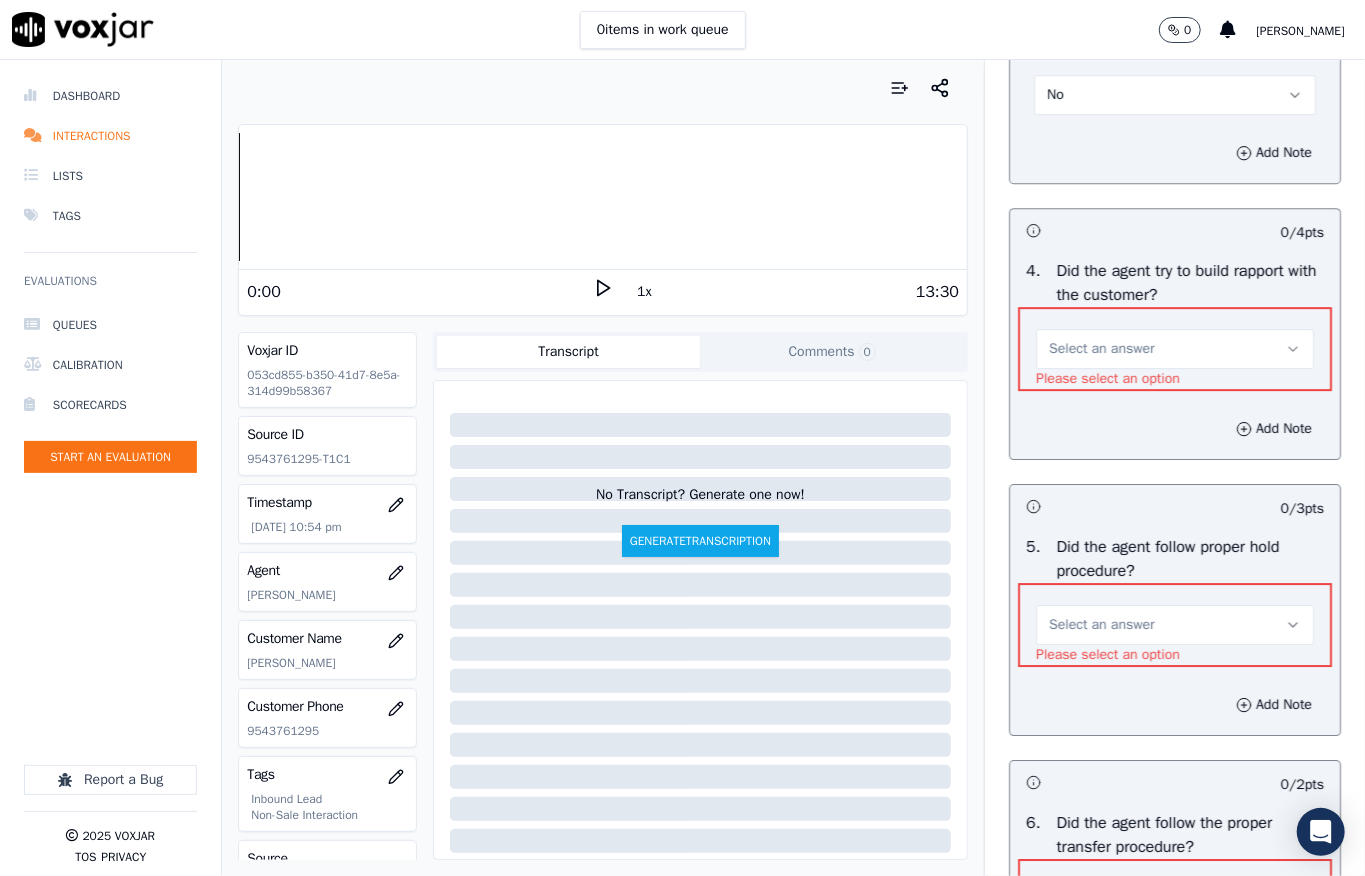 scroll, scrollTop: 3400, scrollLeft: 0, axis: vertical 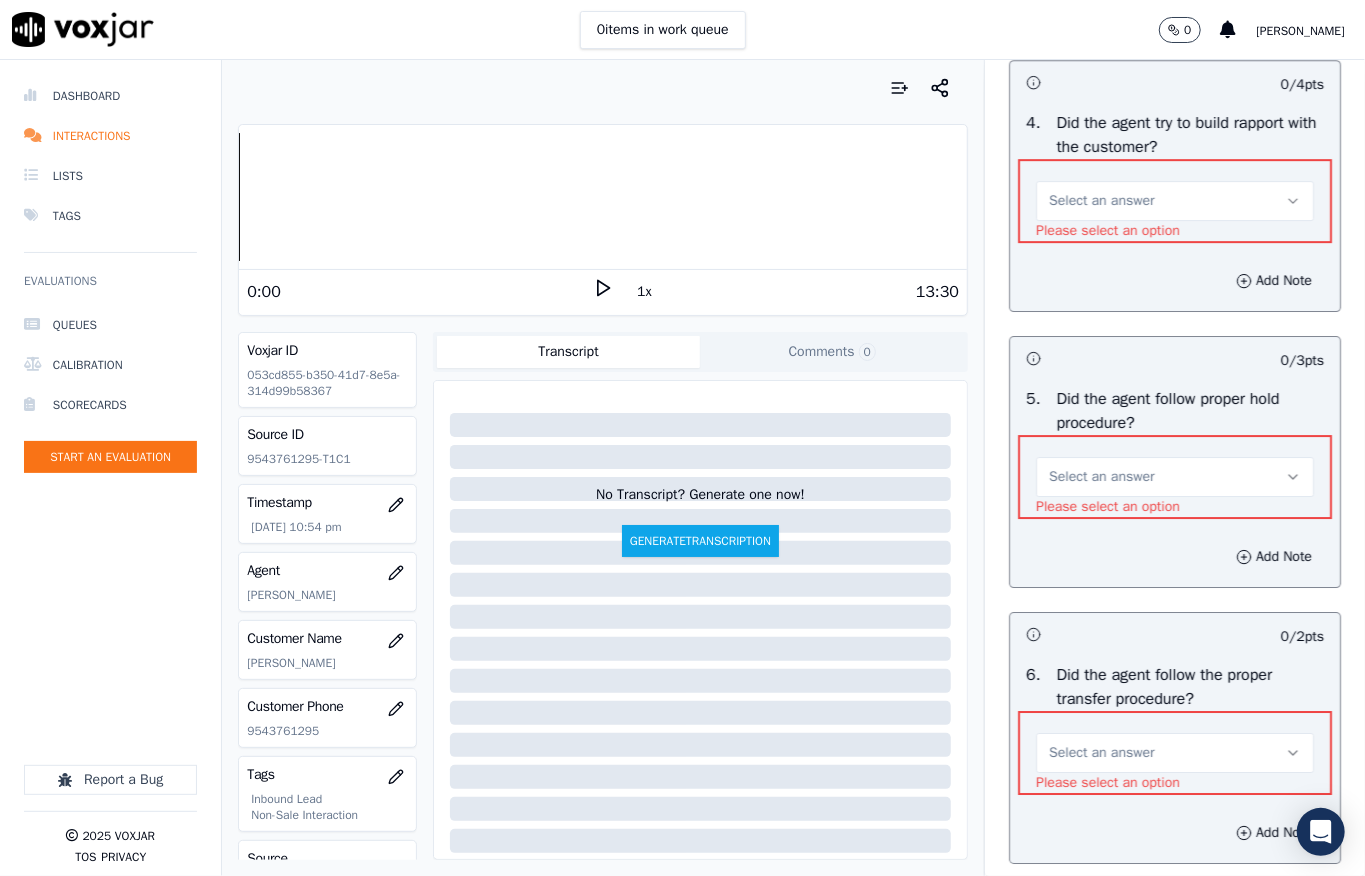 click on "Select an answer" at bounding box center (1101, 201) 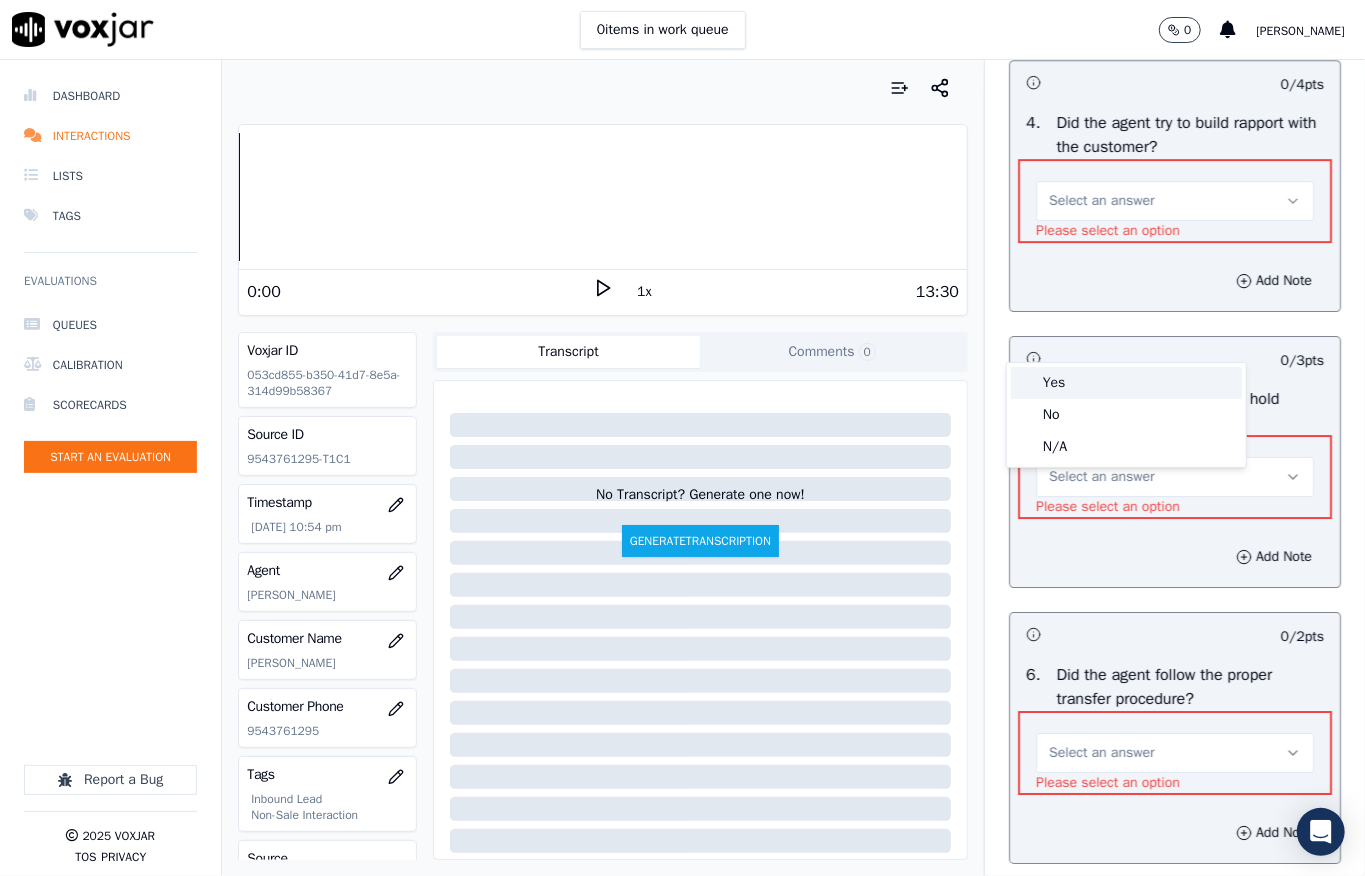 click on "Yes" at bounding box center [1126, 383] 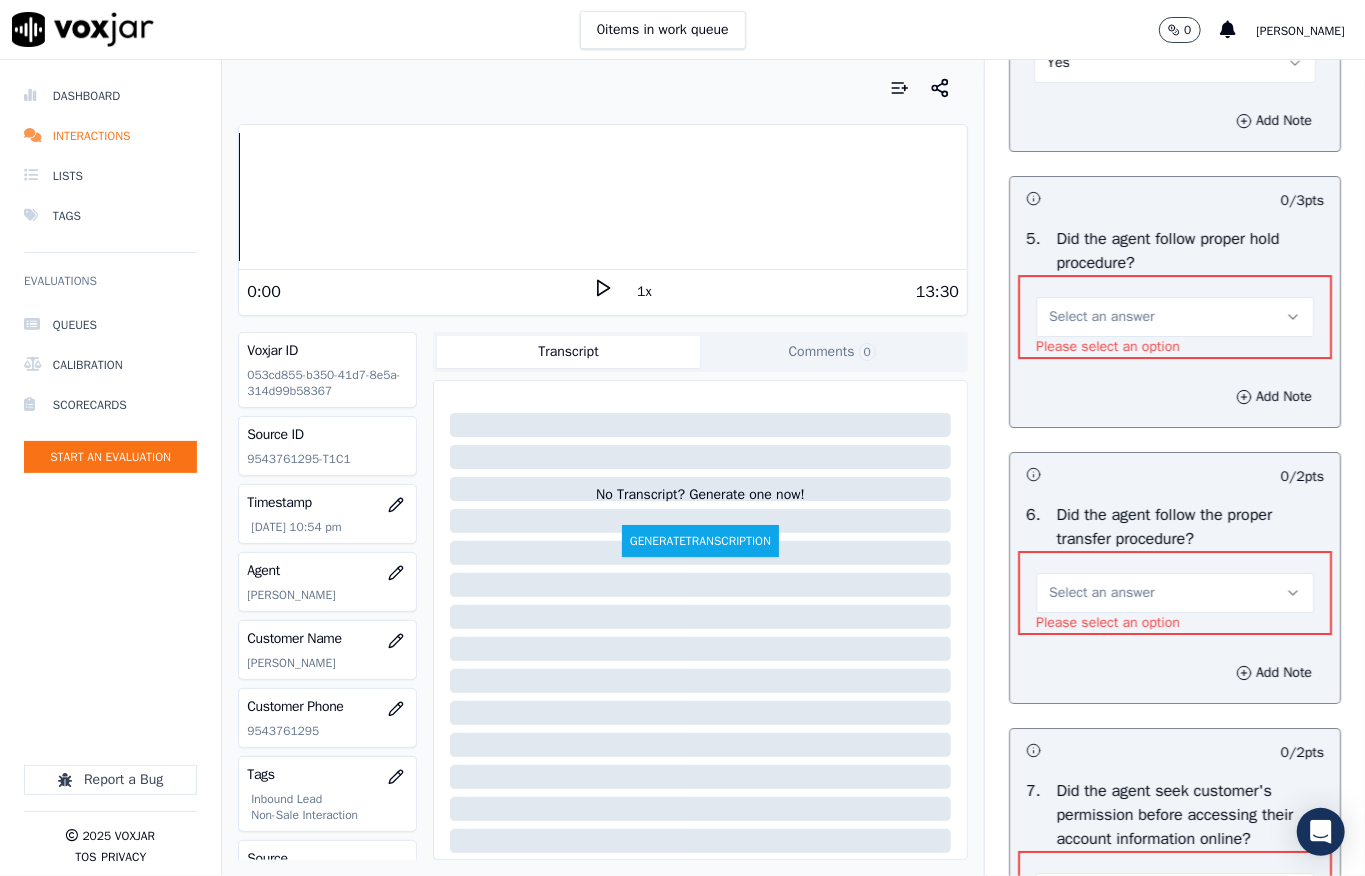 scroll, scrollTop: 3666, scrollLeft: 0, axis: vertical 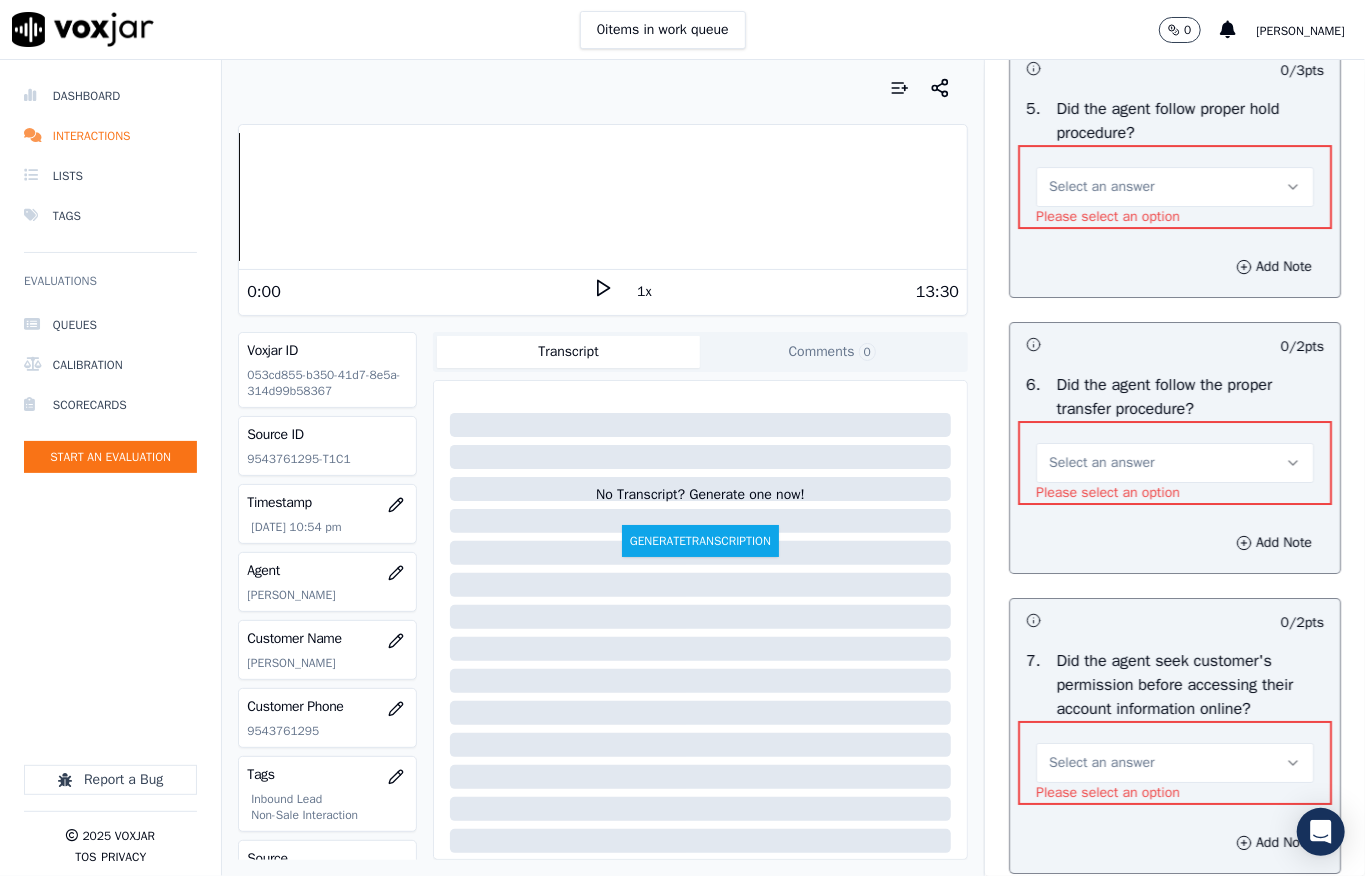 click on "Yes" at bounding box center (1175, -67) 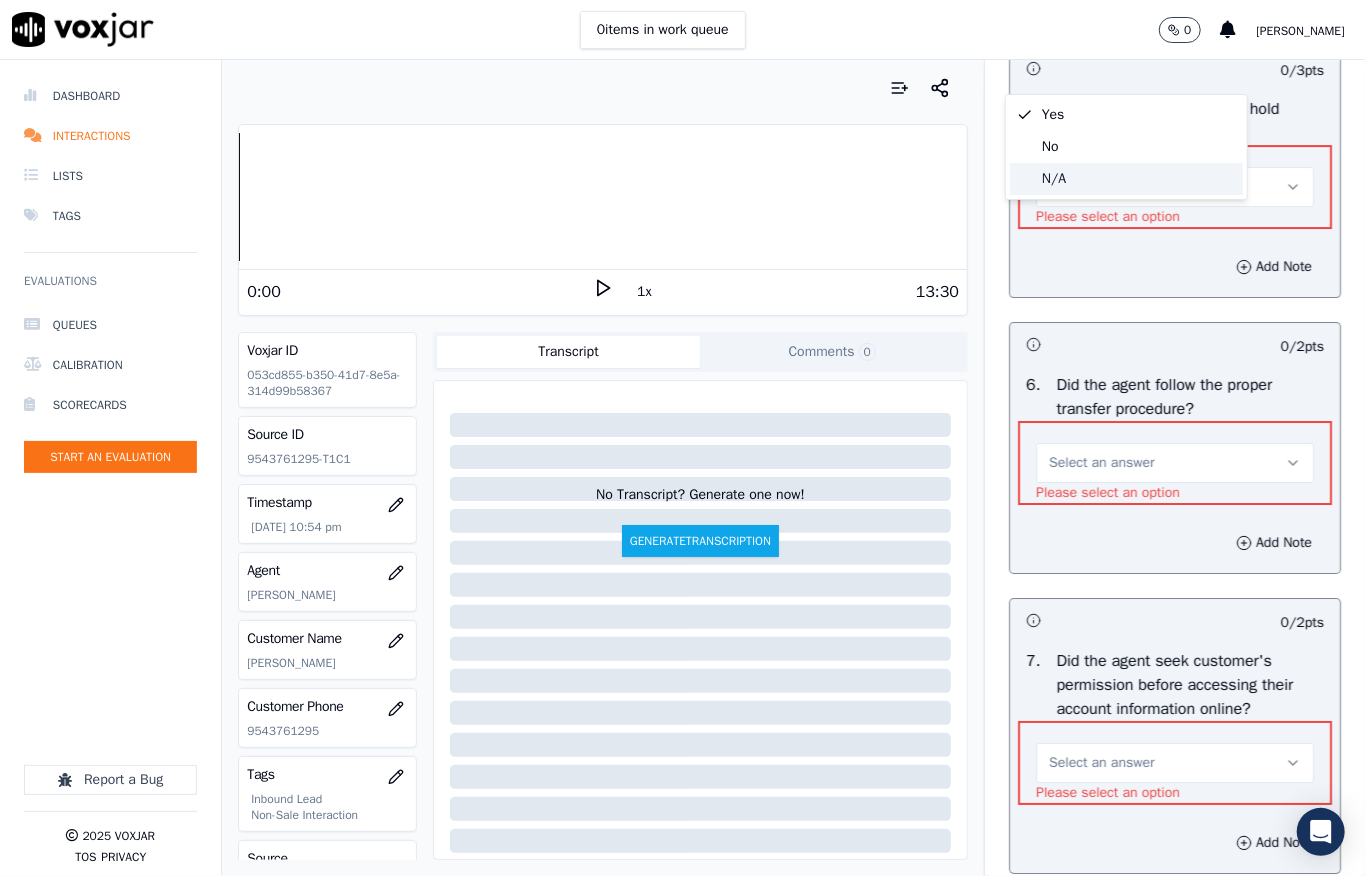 click on "N/A" 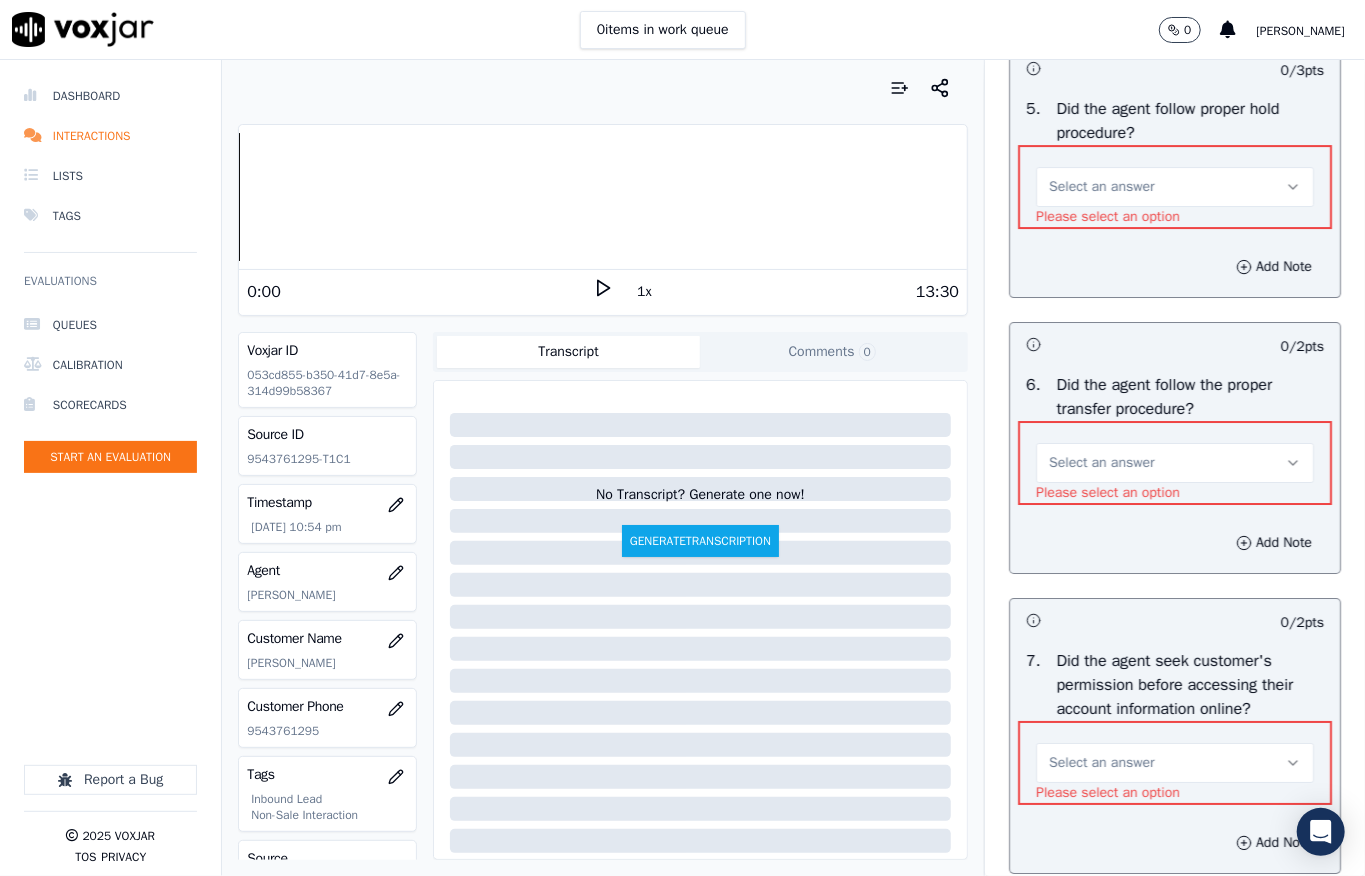 click on "Select an answer" at bounding box center [1175, 187] 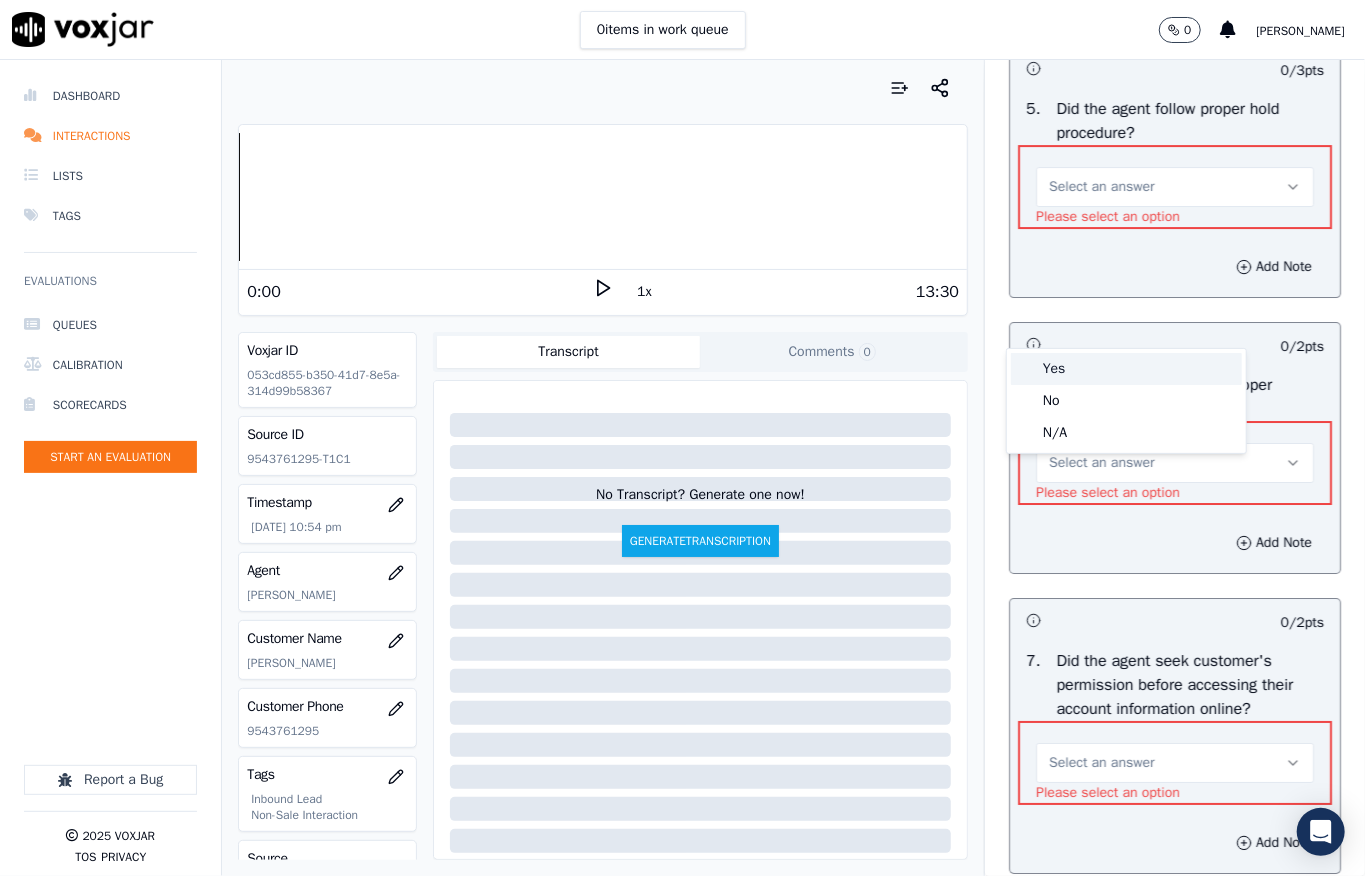click on "Yes" at bounding box center [1126, 369] 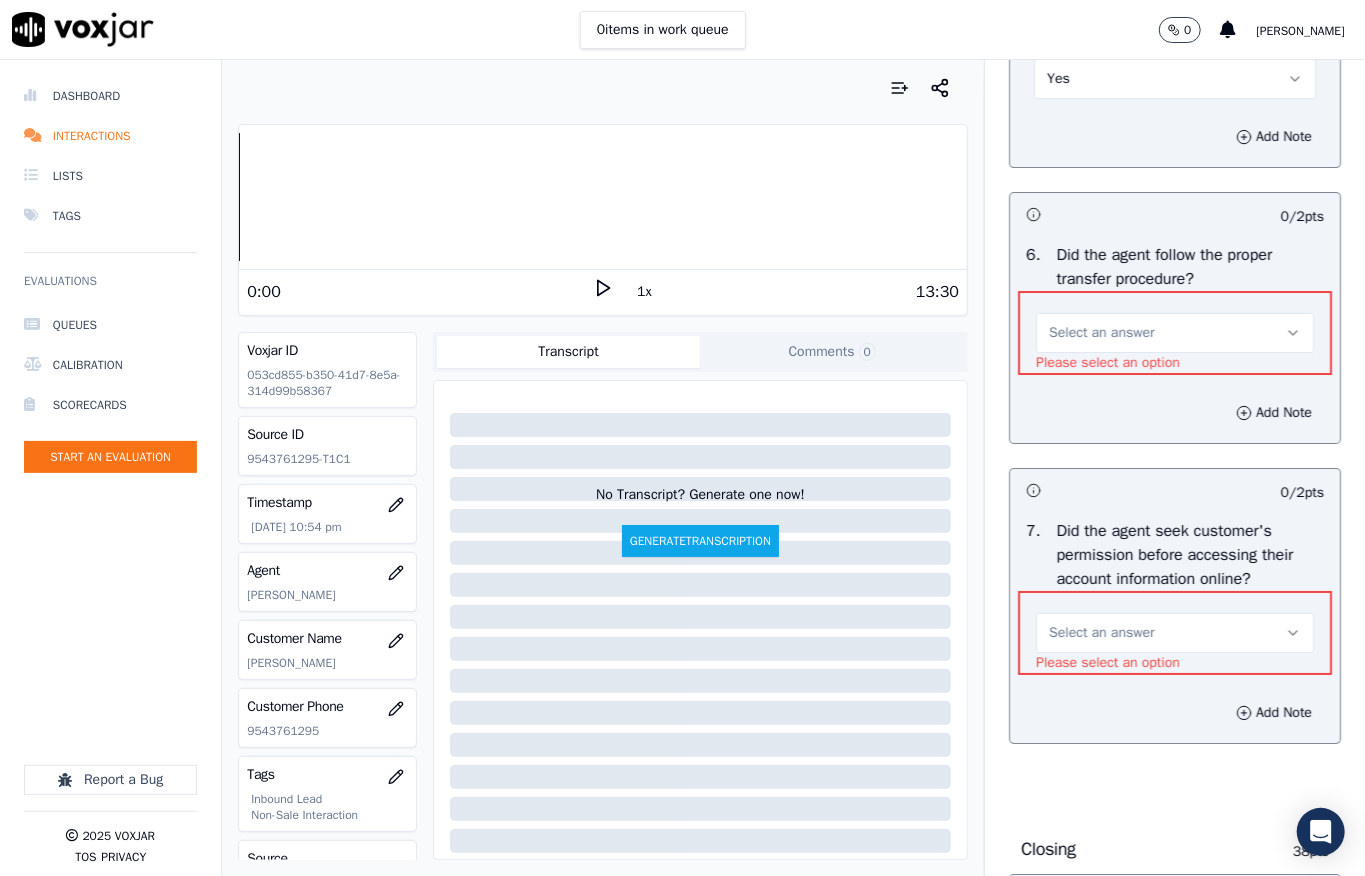 scroll, scrollTop: 3933, scrollLeft: 0, axis: vertical 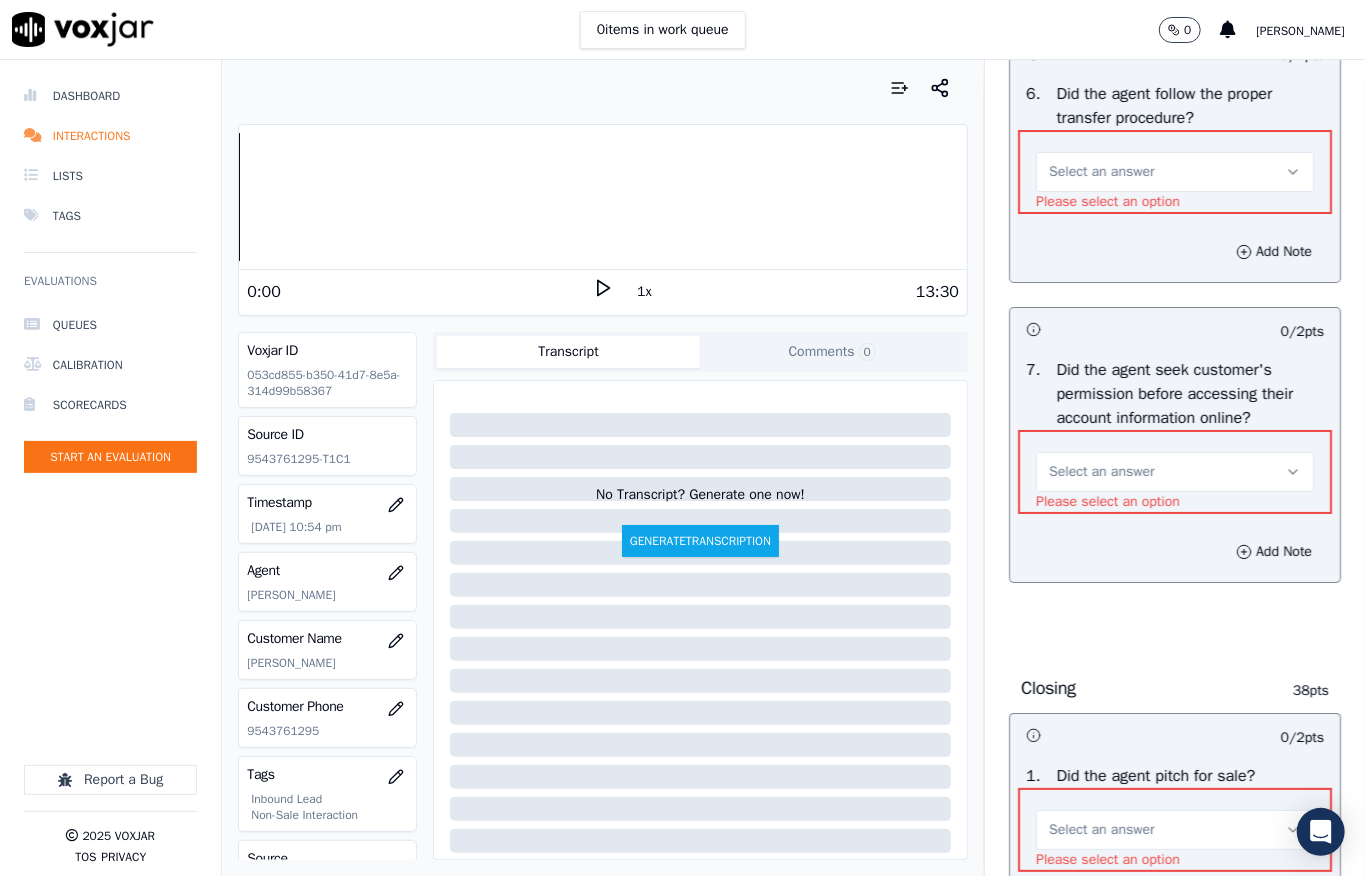click on "Please select an option" at bounding box center (1108, 202) 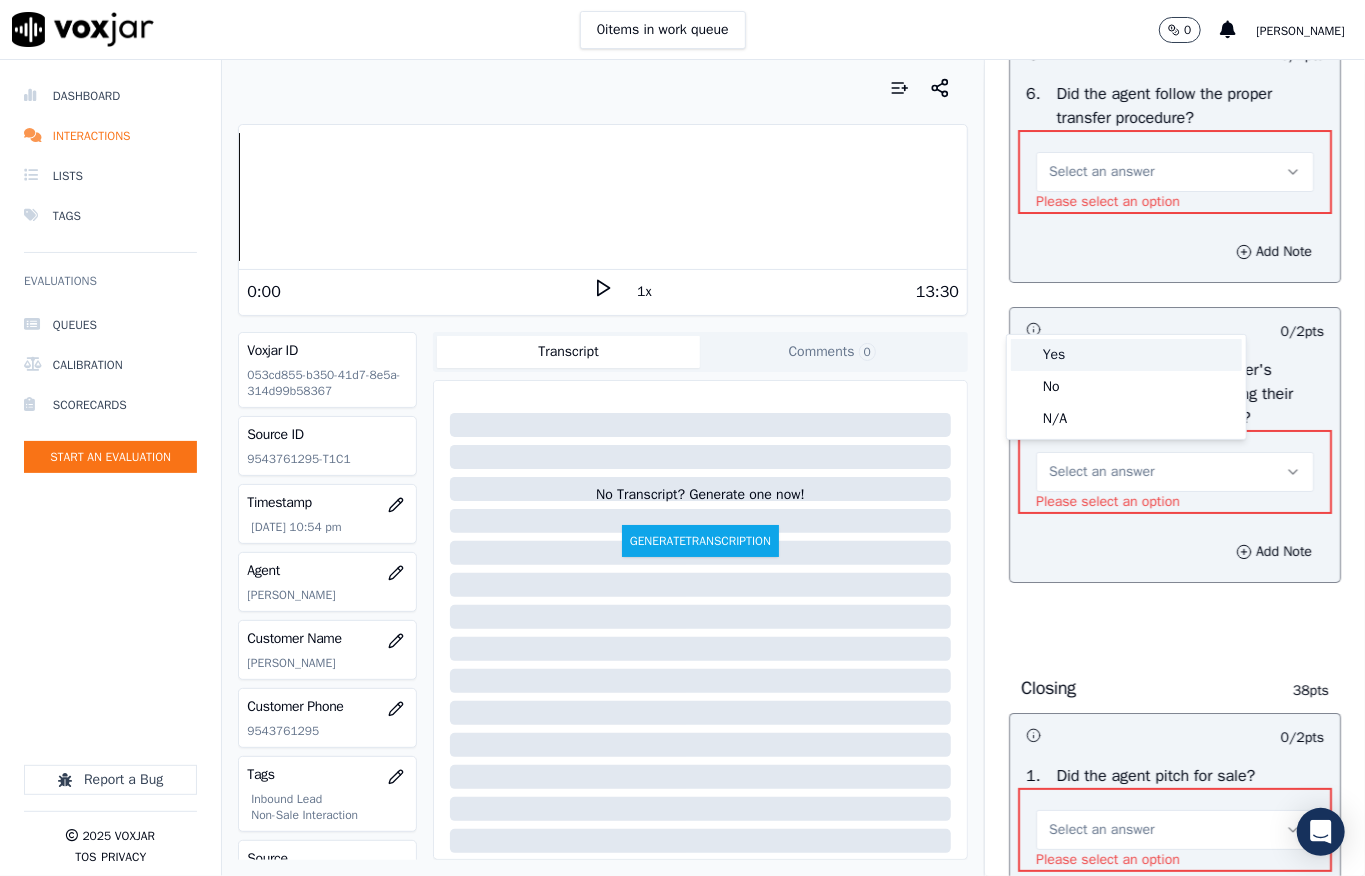 click on "Yes" at bounding box center [1126, 355] 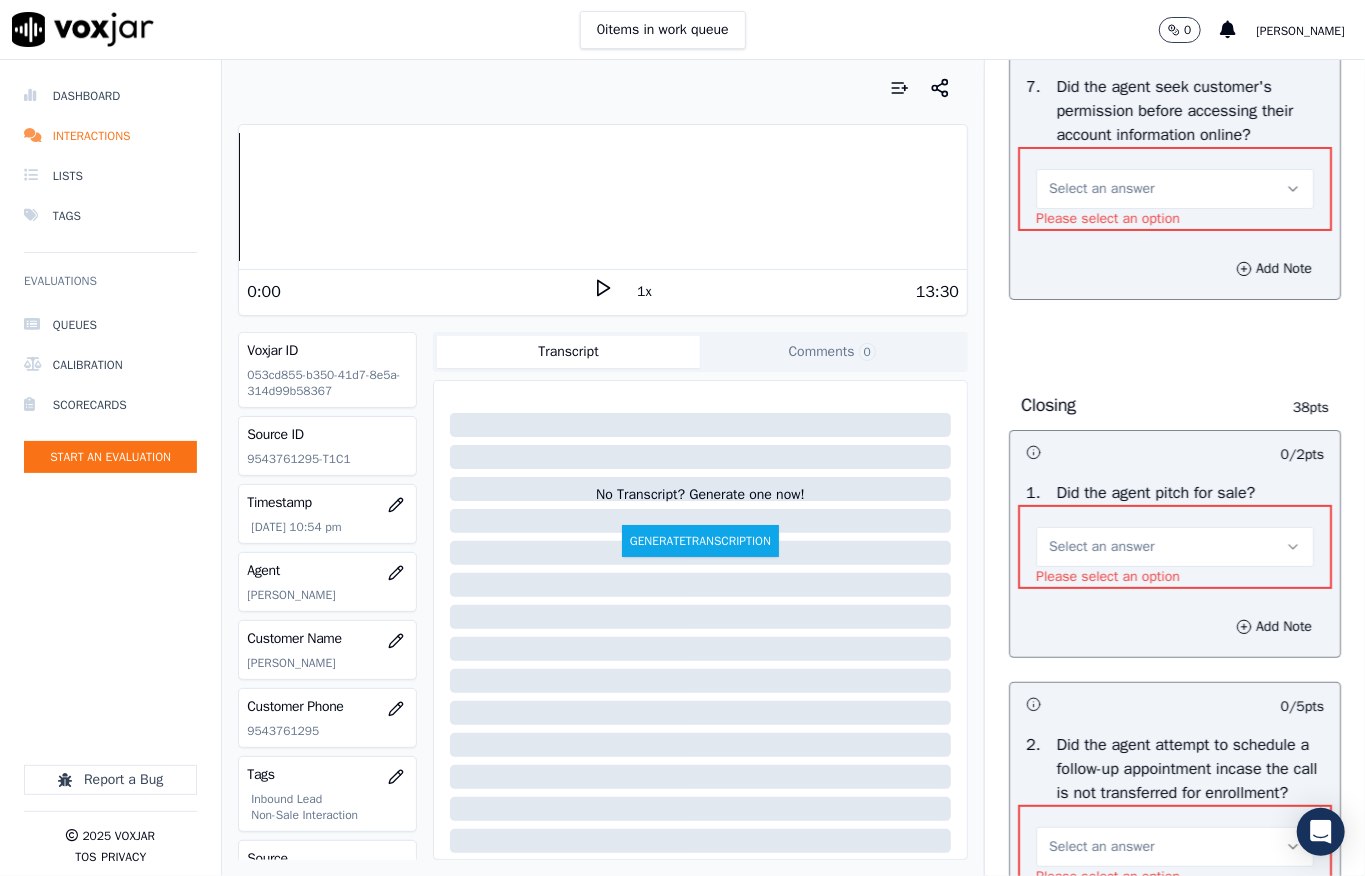 scroll, scrollTop: 4200, scrollLeft: 0, axis: vertical 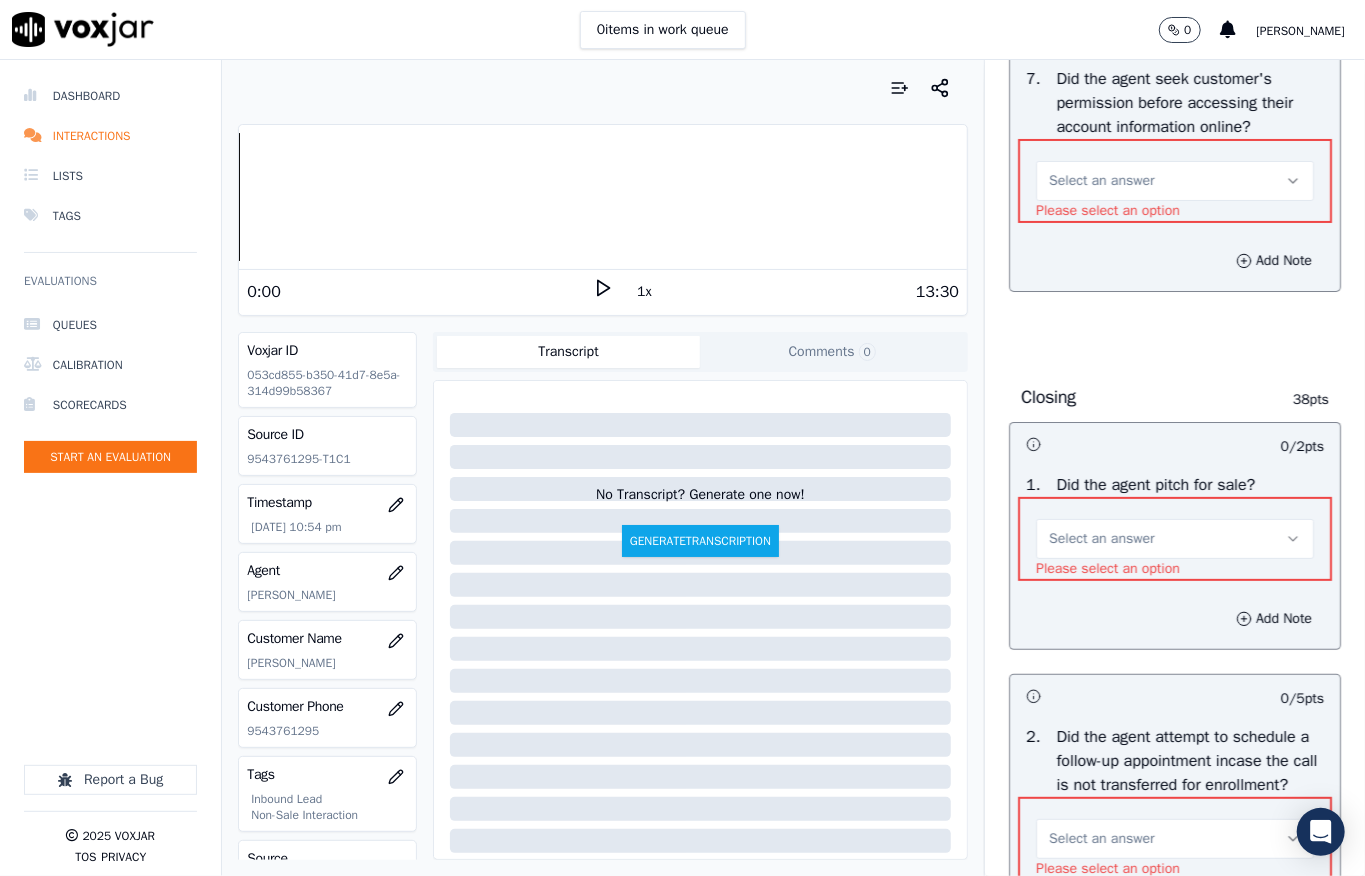click on "Select an answer" at bounding box center [1175, 181] 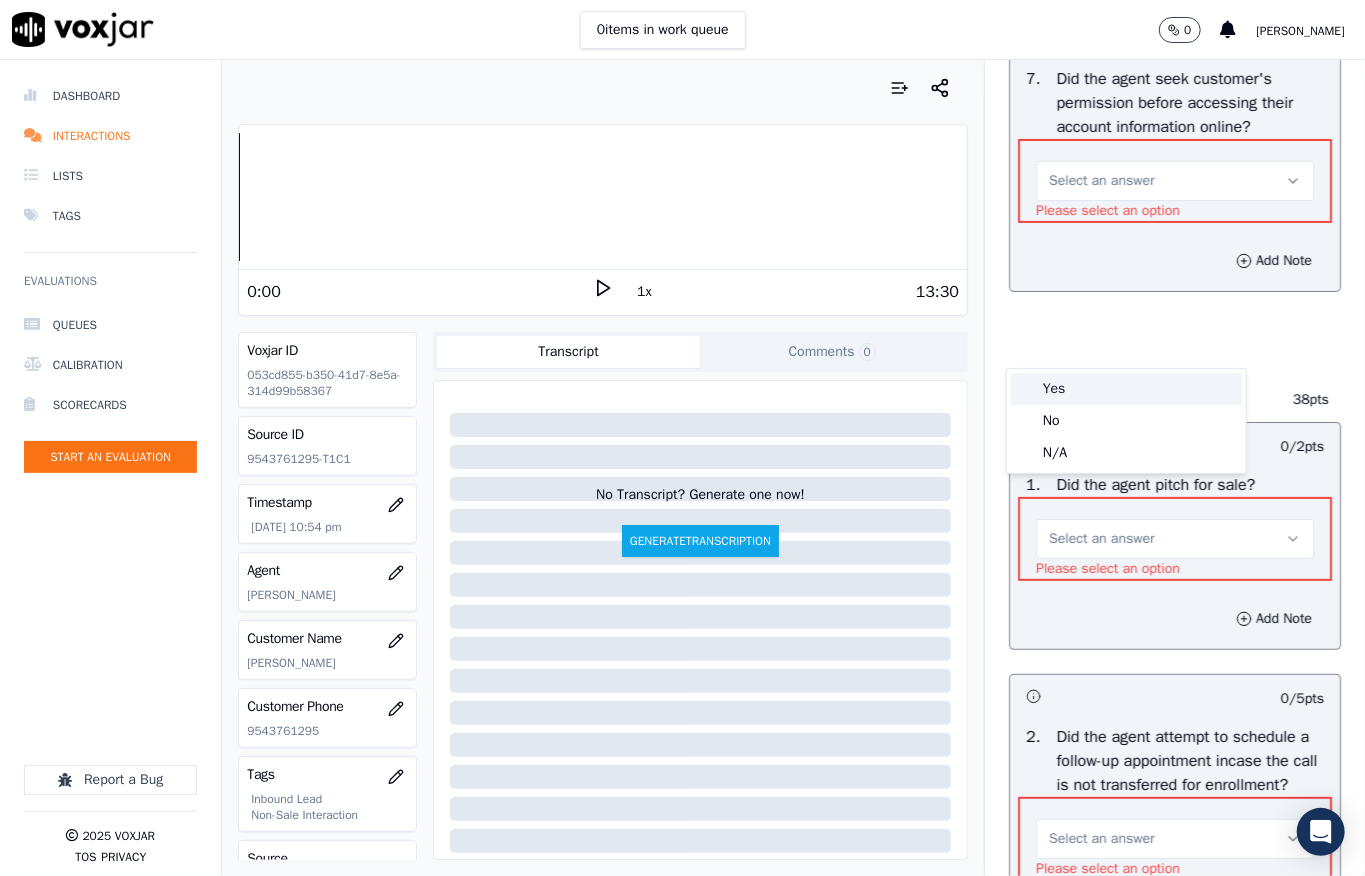 click on "Yes" at bounding box center (1126, 389) 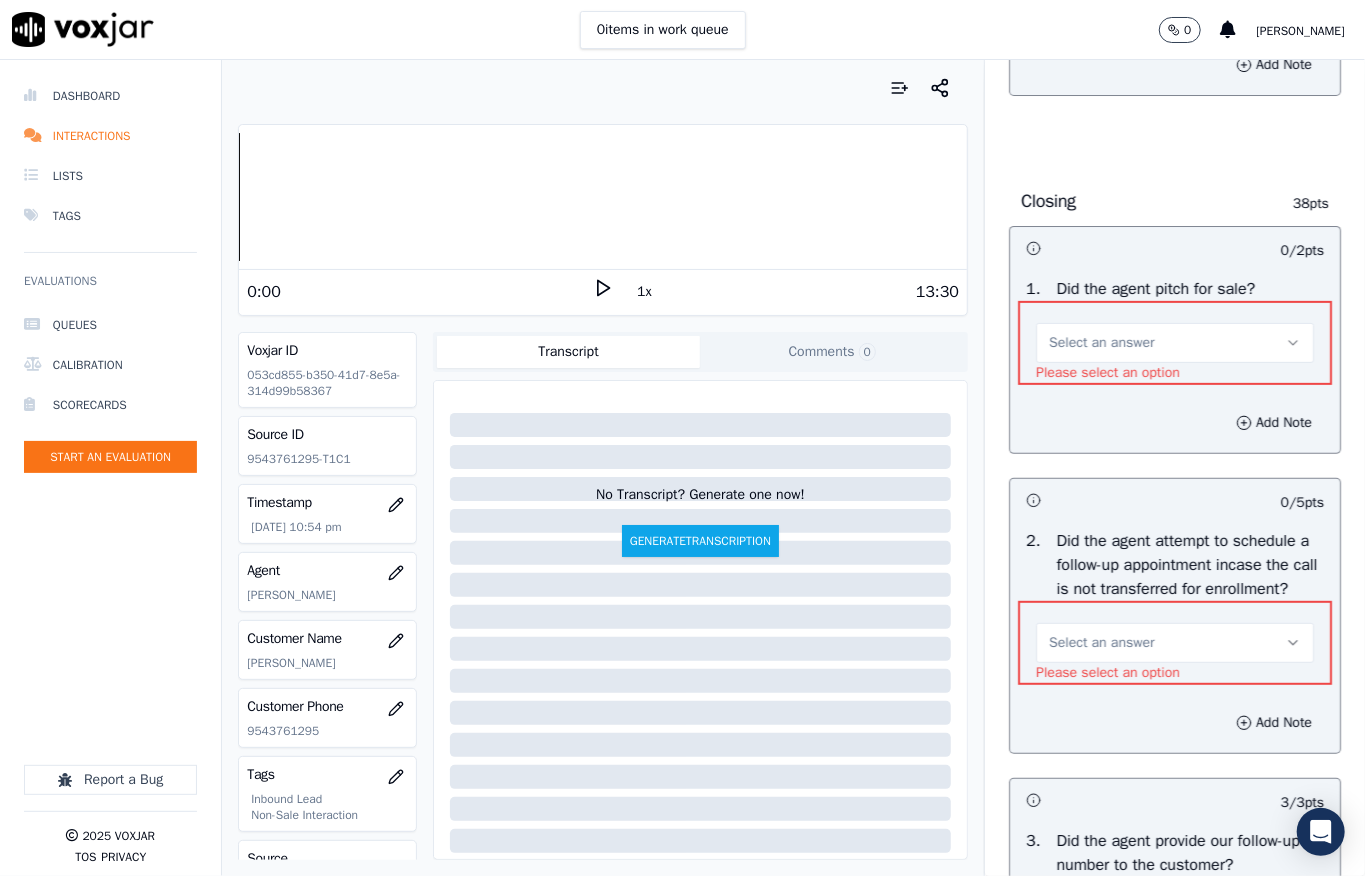 scroll, scrollTop: 4600, scrollLeft: 0, axis: vertical 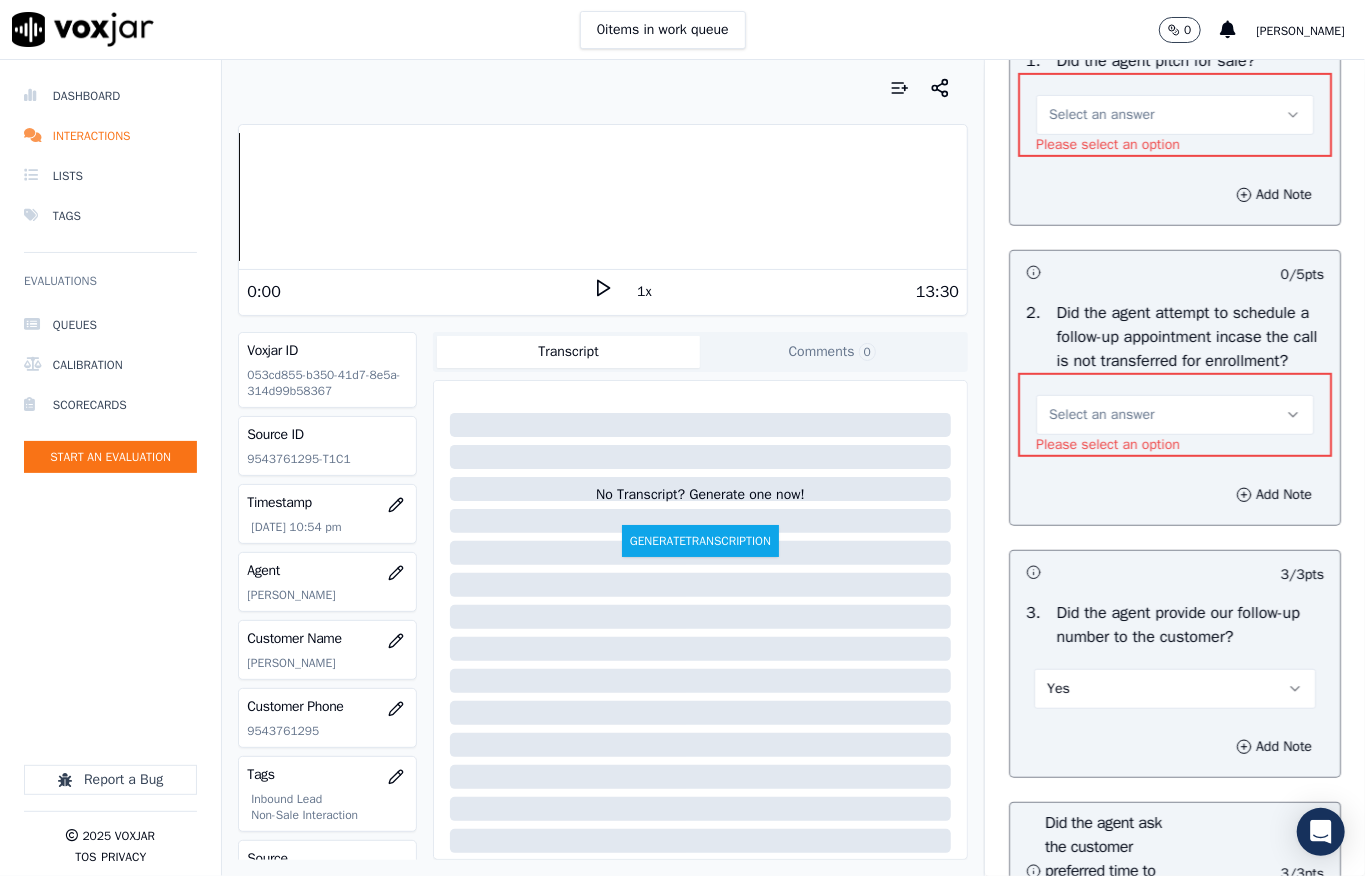 click on "Select an answer" at bounding box center (1101, 115) 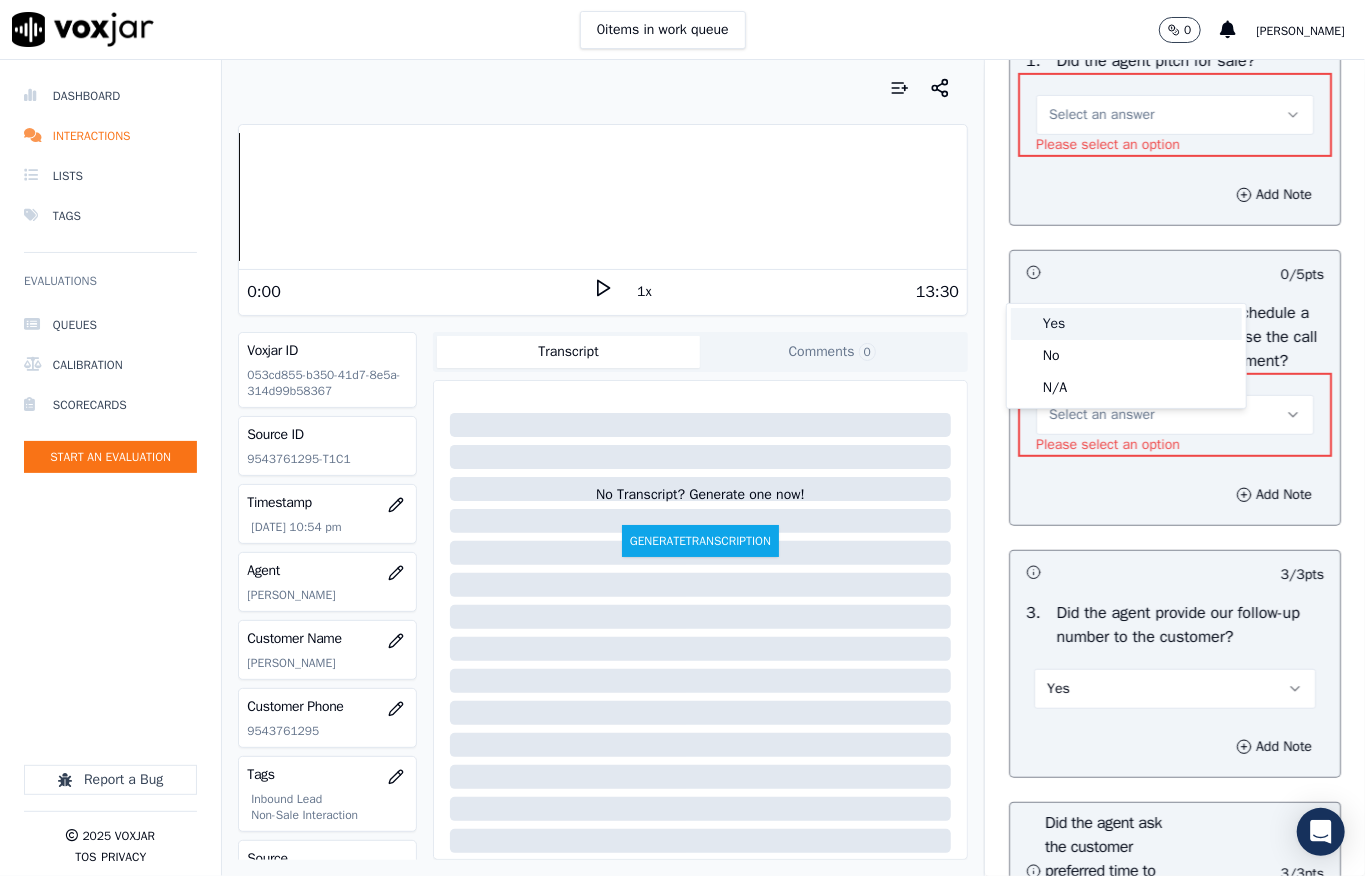click on "Yes" at bounding box center [1126, 324] 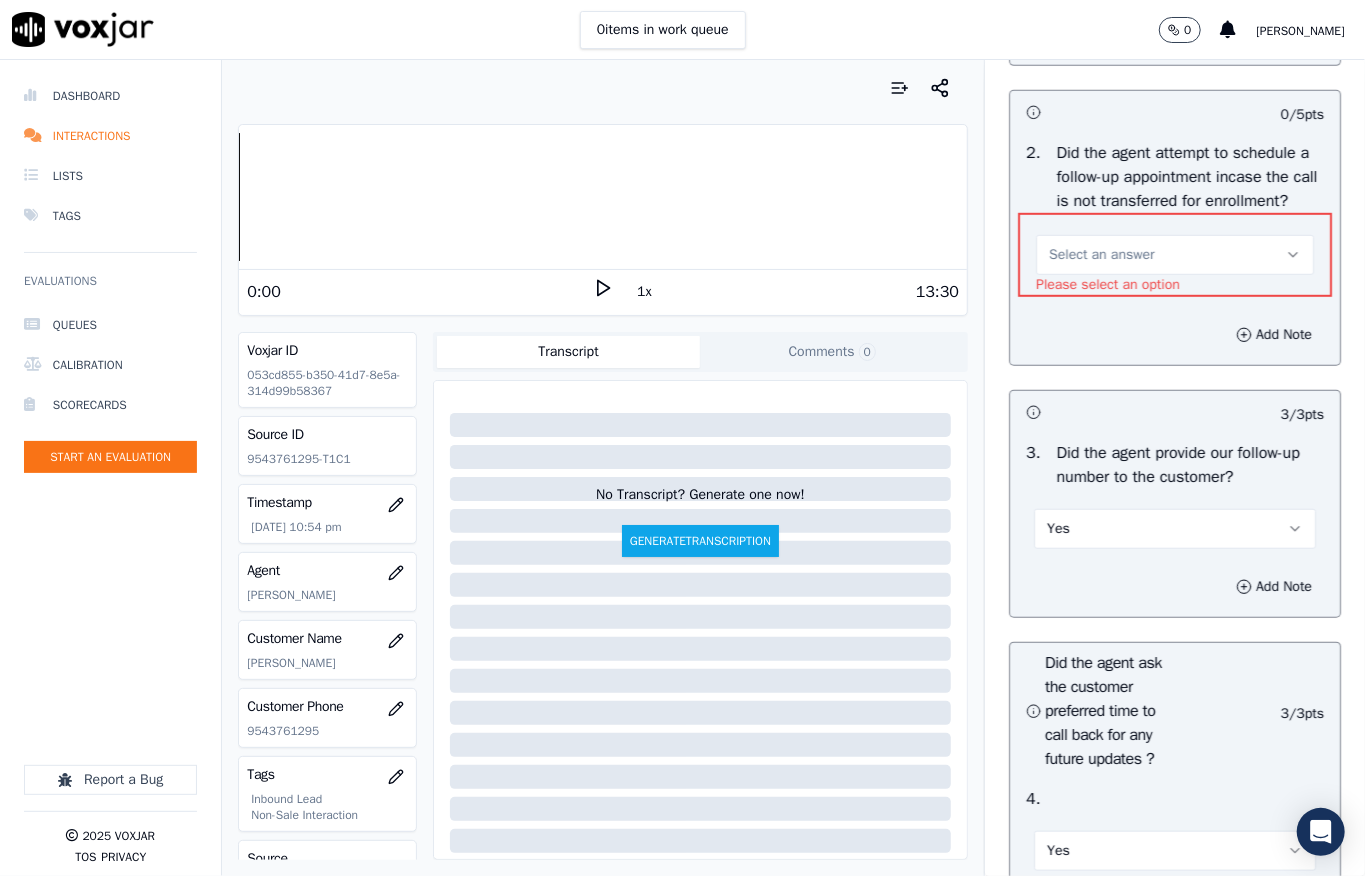 scroll, scrollTop: 4866, scrollLeft: 0, axis: vertical 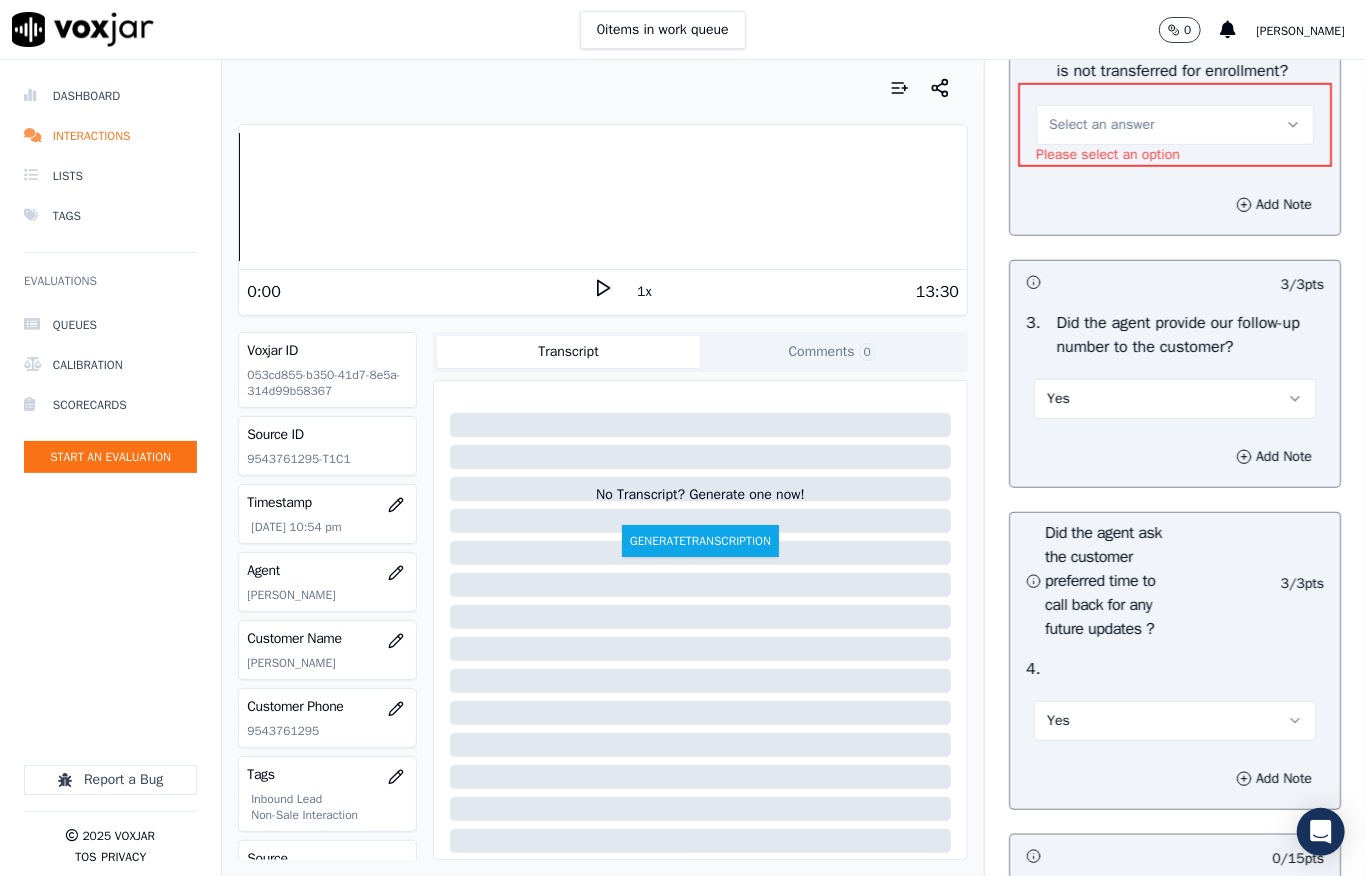 click on "Select an answer" at bounding box center (1101, 125) 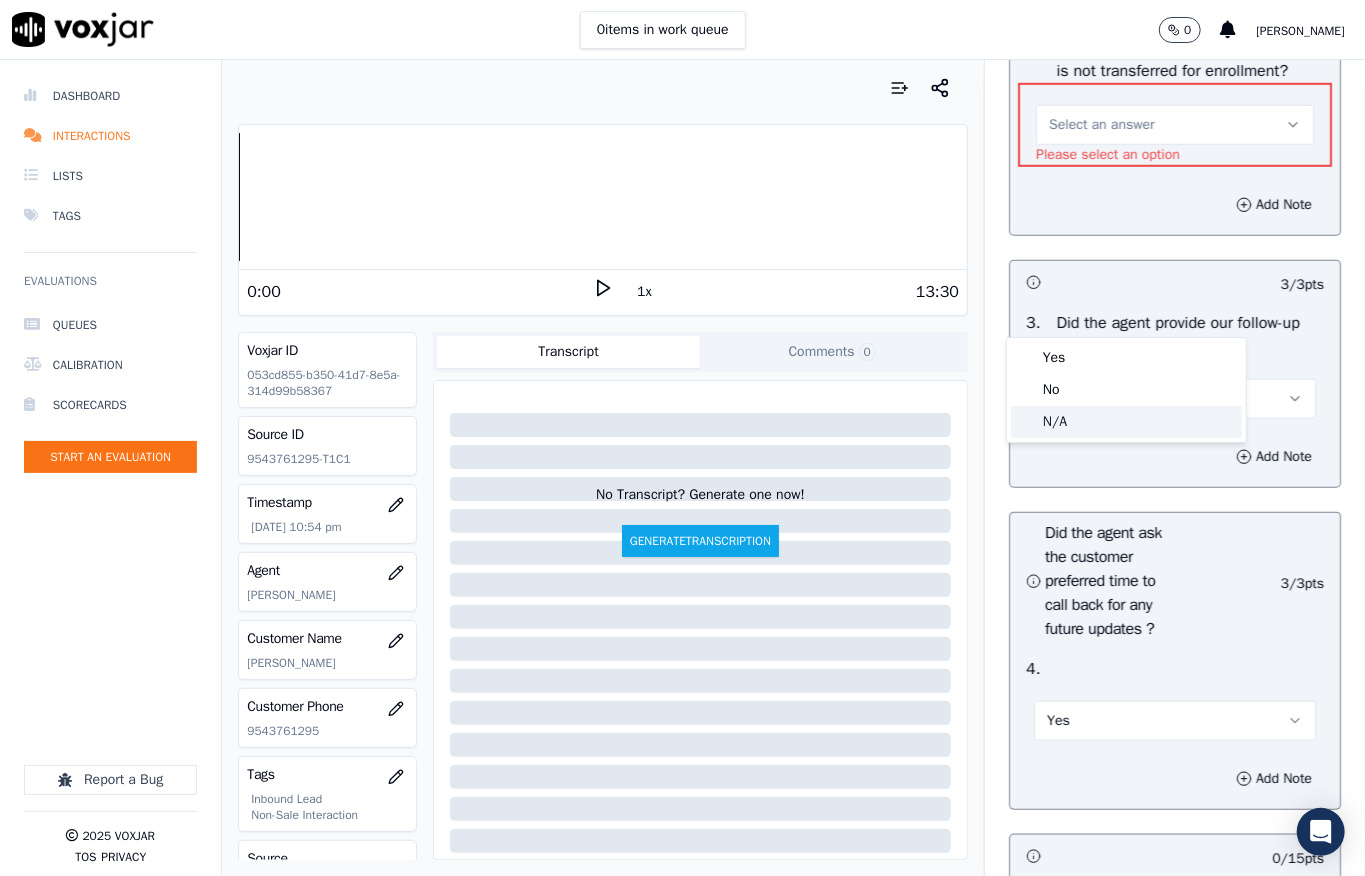 drag, startPoint x: 1062, startPoint y: 424, endPoint x: 1065, endPoint y: 333, distance: 91.04944 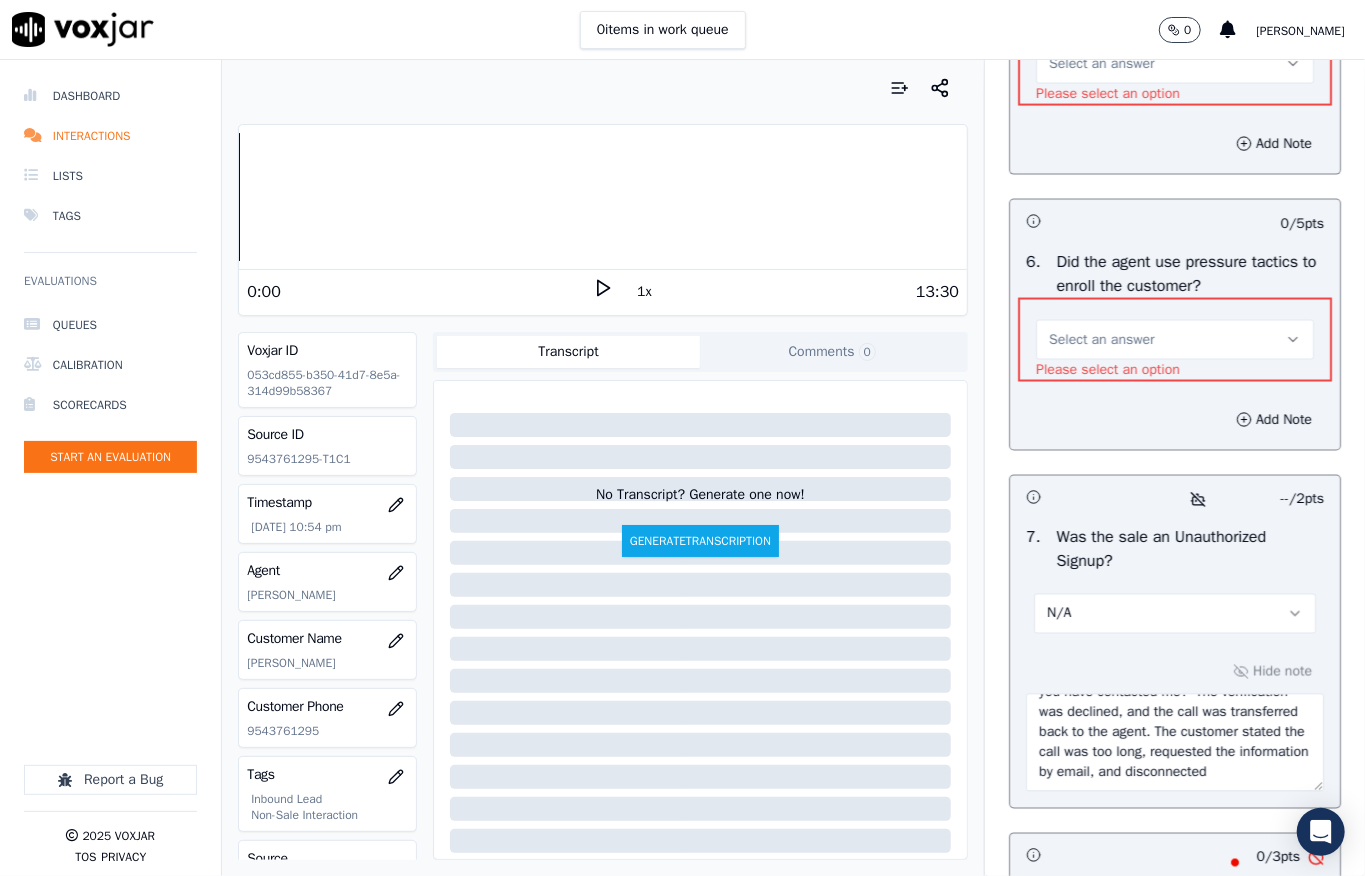 scroll, scrollTop: 5800, scrollLeft: 0, axis: vertical 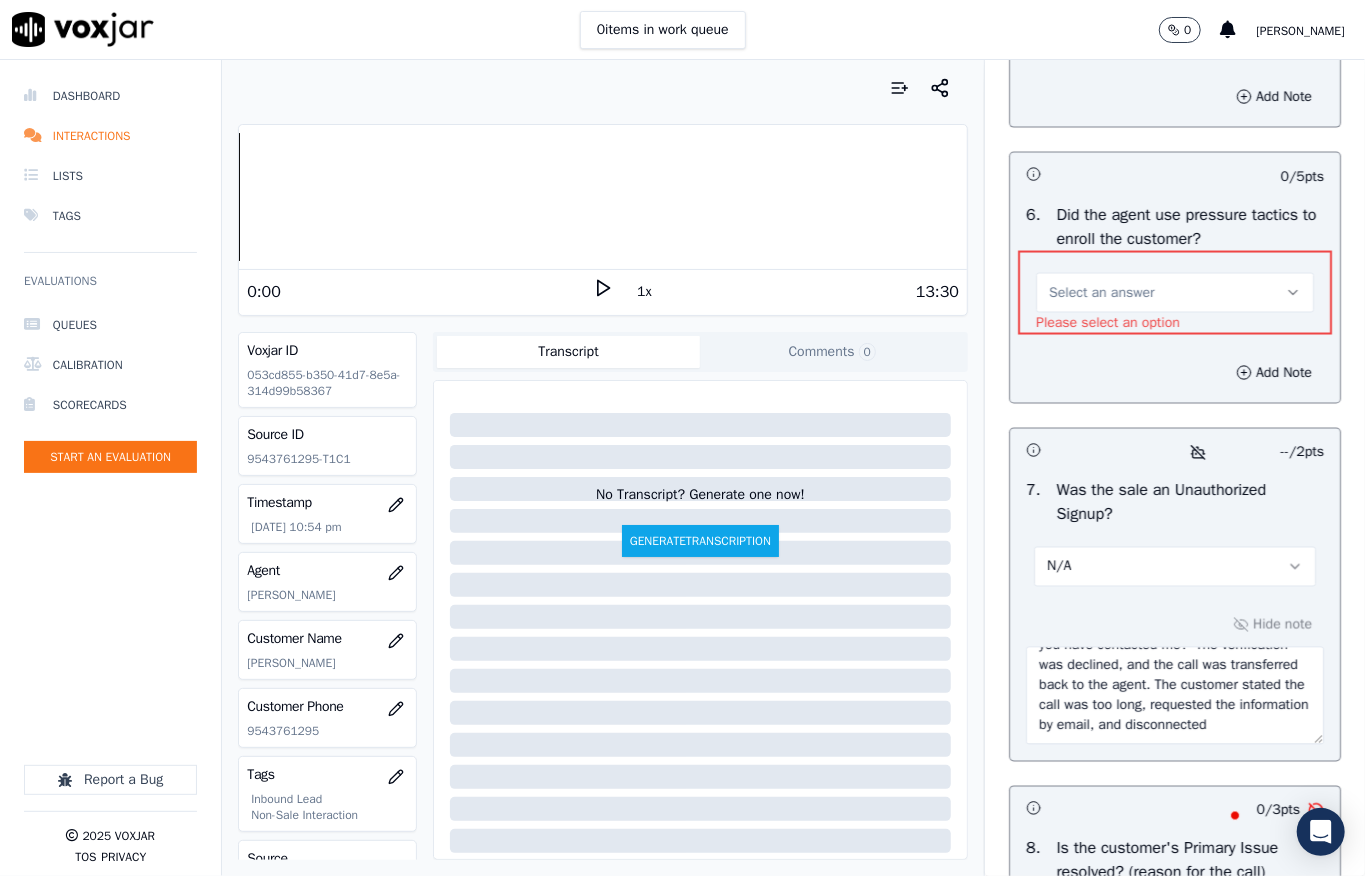 click on "Select an answer" at bounding box center [1101, 17] 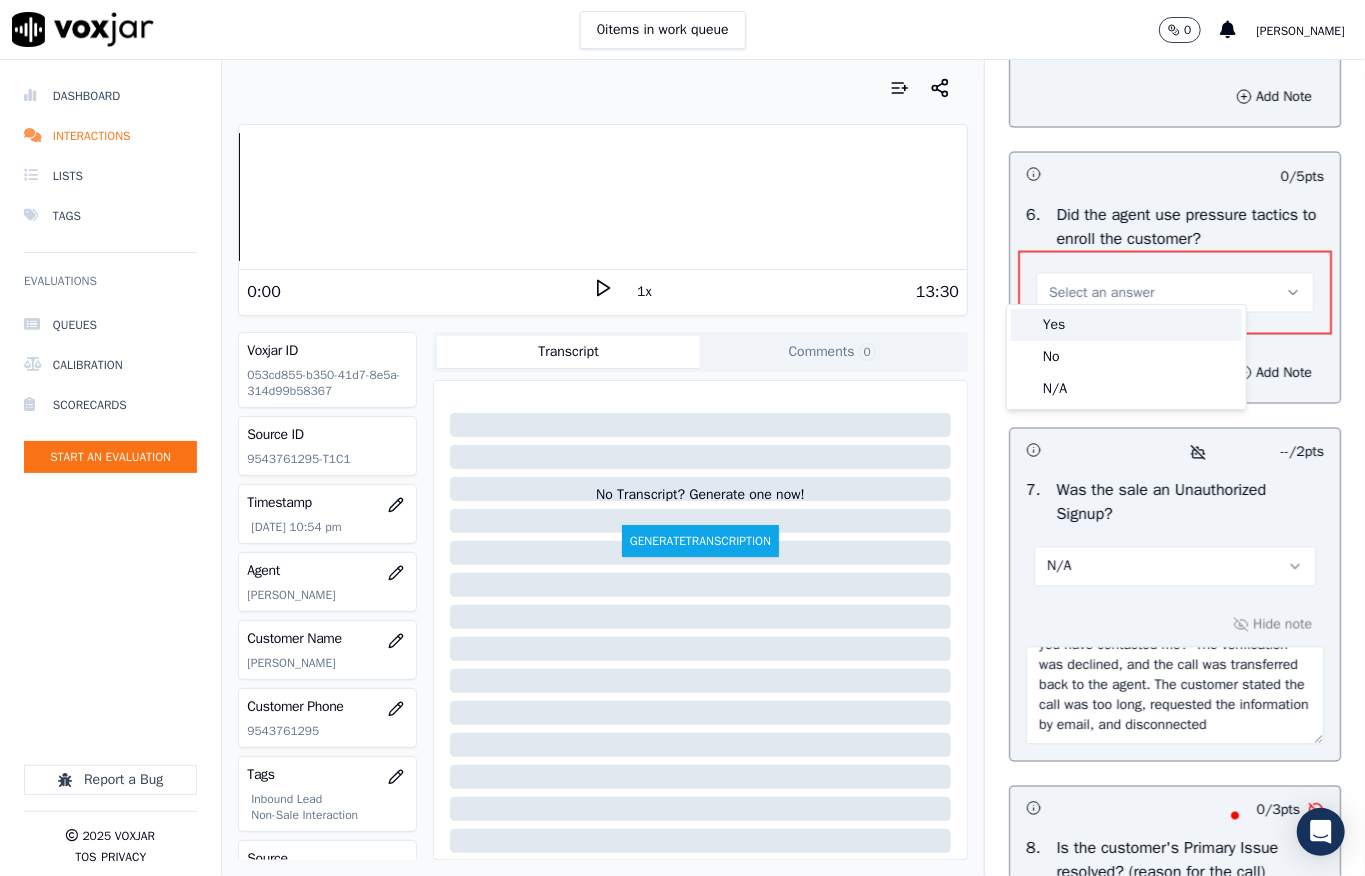 click on "No" 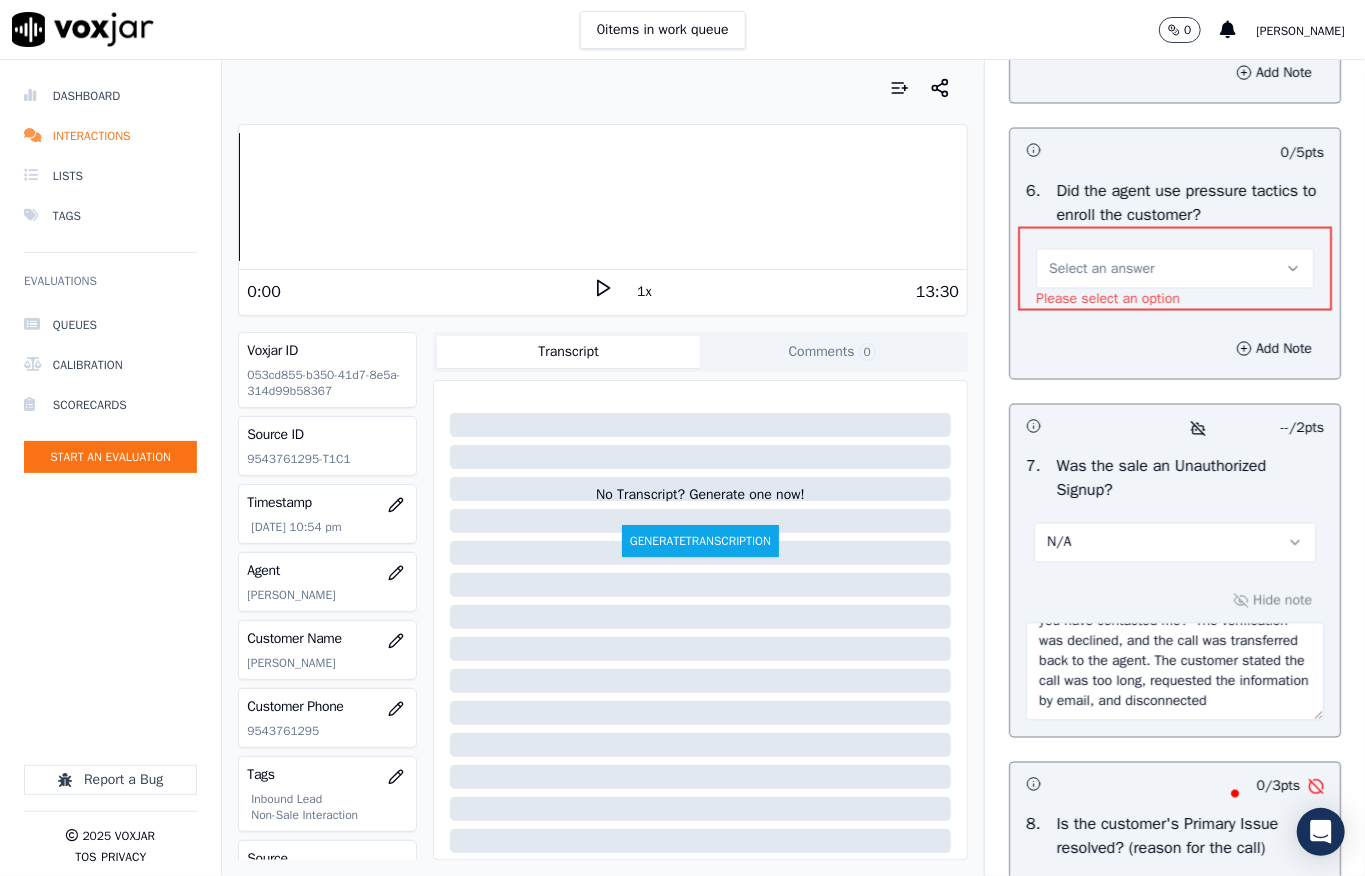click on "Select an answer" at bounding box center [1175, 269] 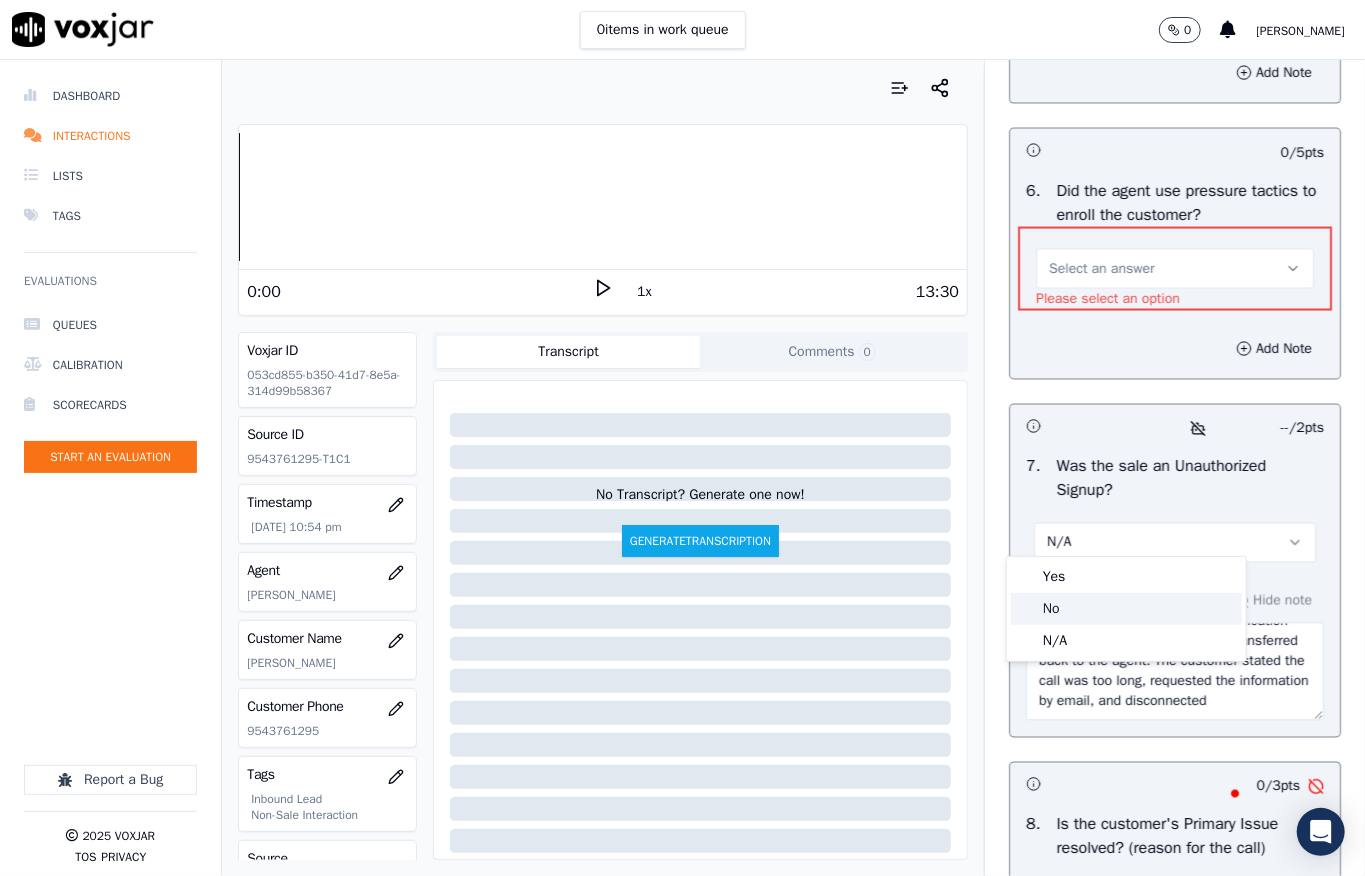 click on "No" 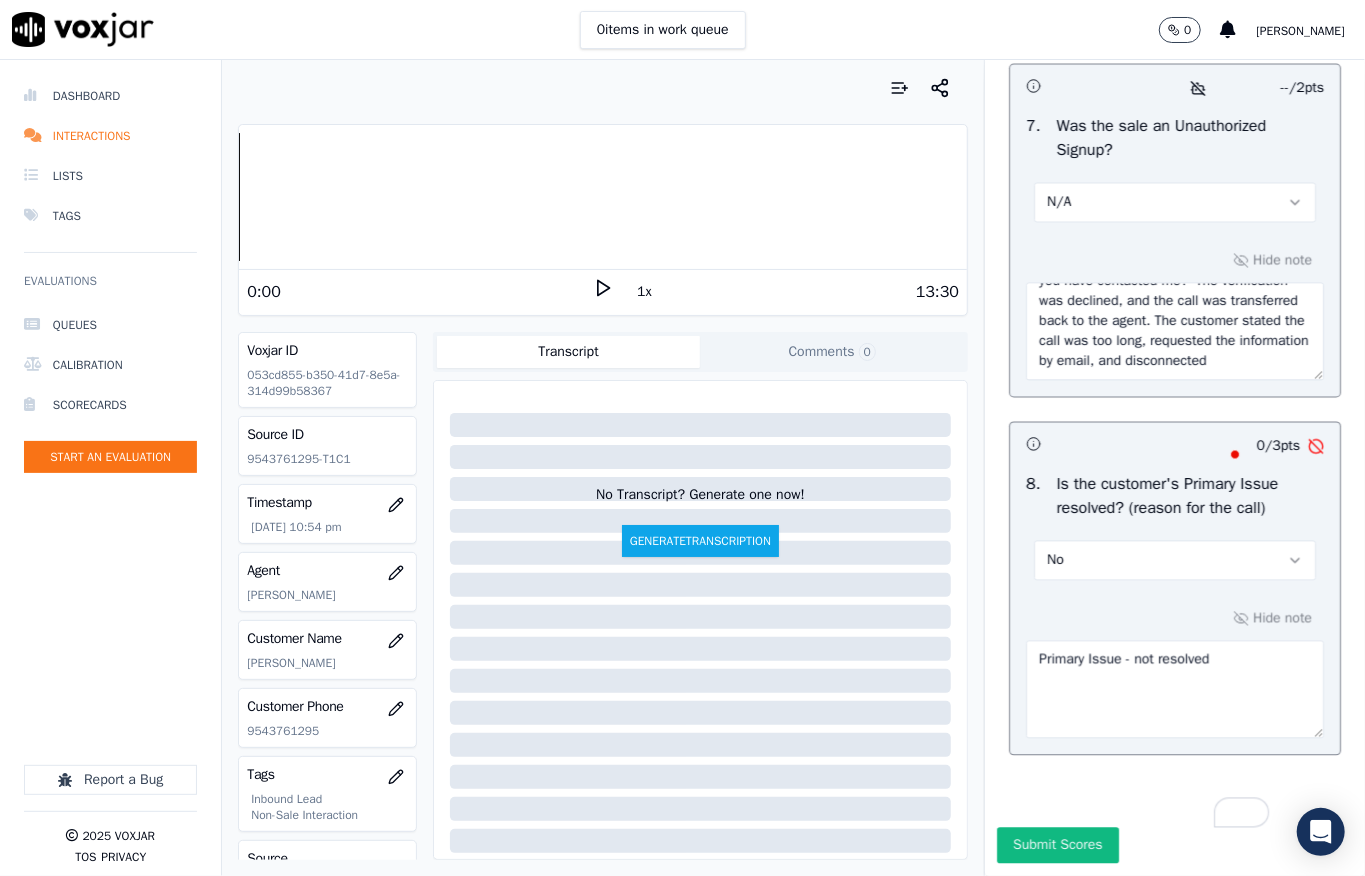scroll, scrollTop: 6450, scrollLeft: 0, axis: vertical 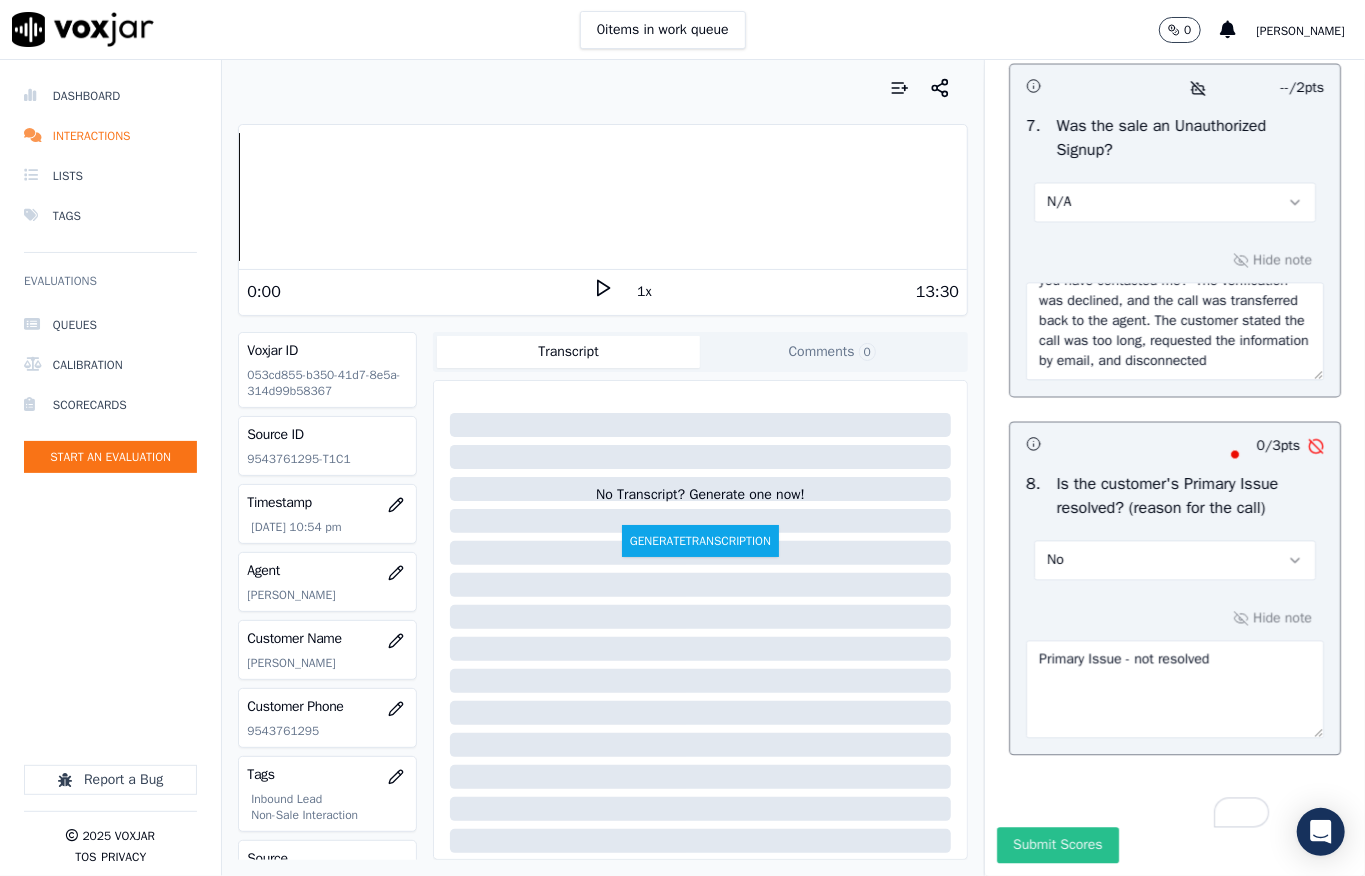 click on "Submit Scores" at bounding box center [1057, 846] 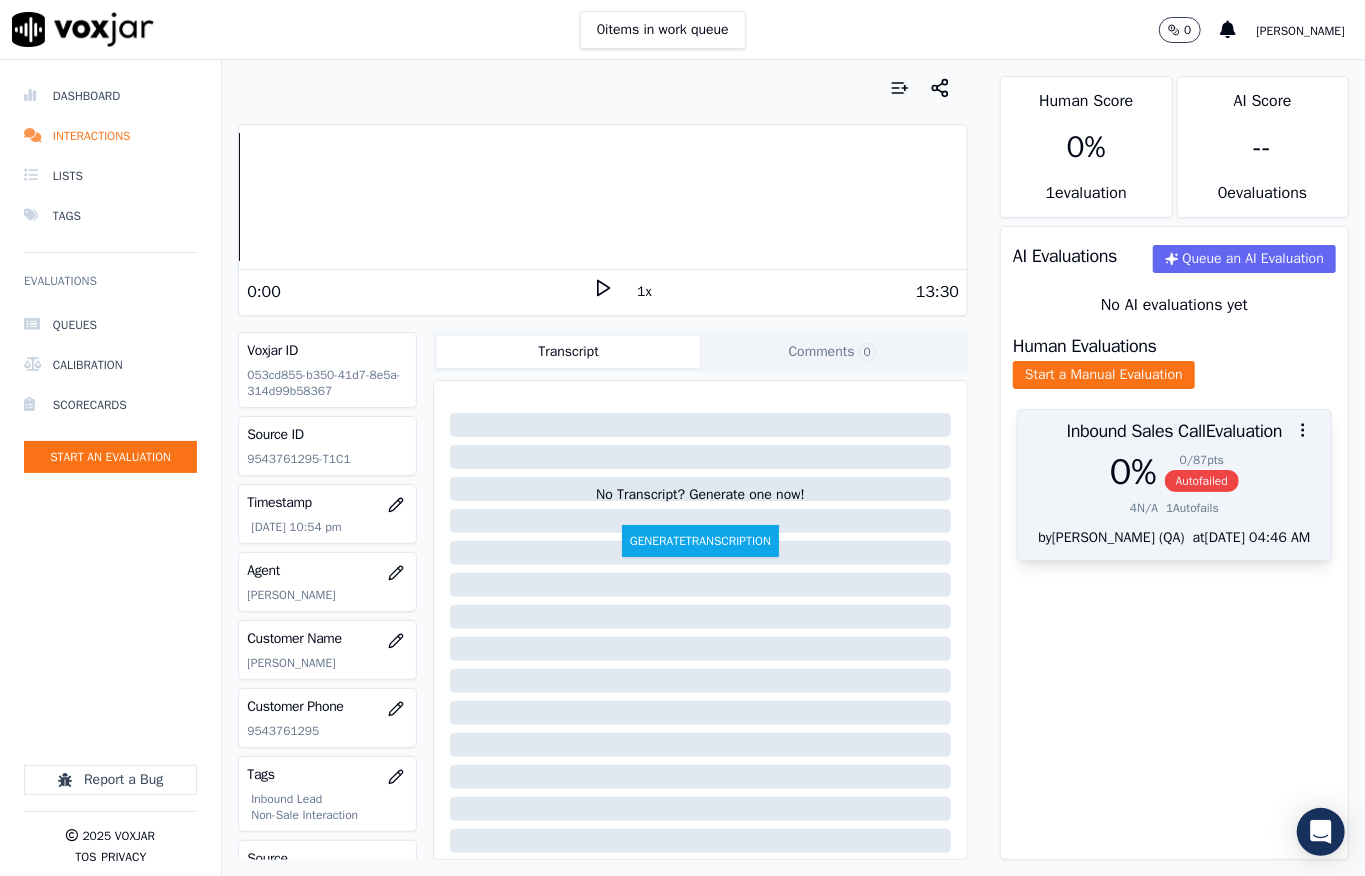 click on "Autofailed" at bounding box center (1202, 481) 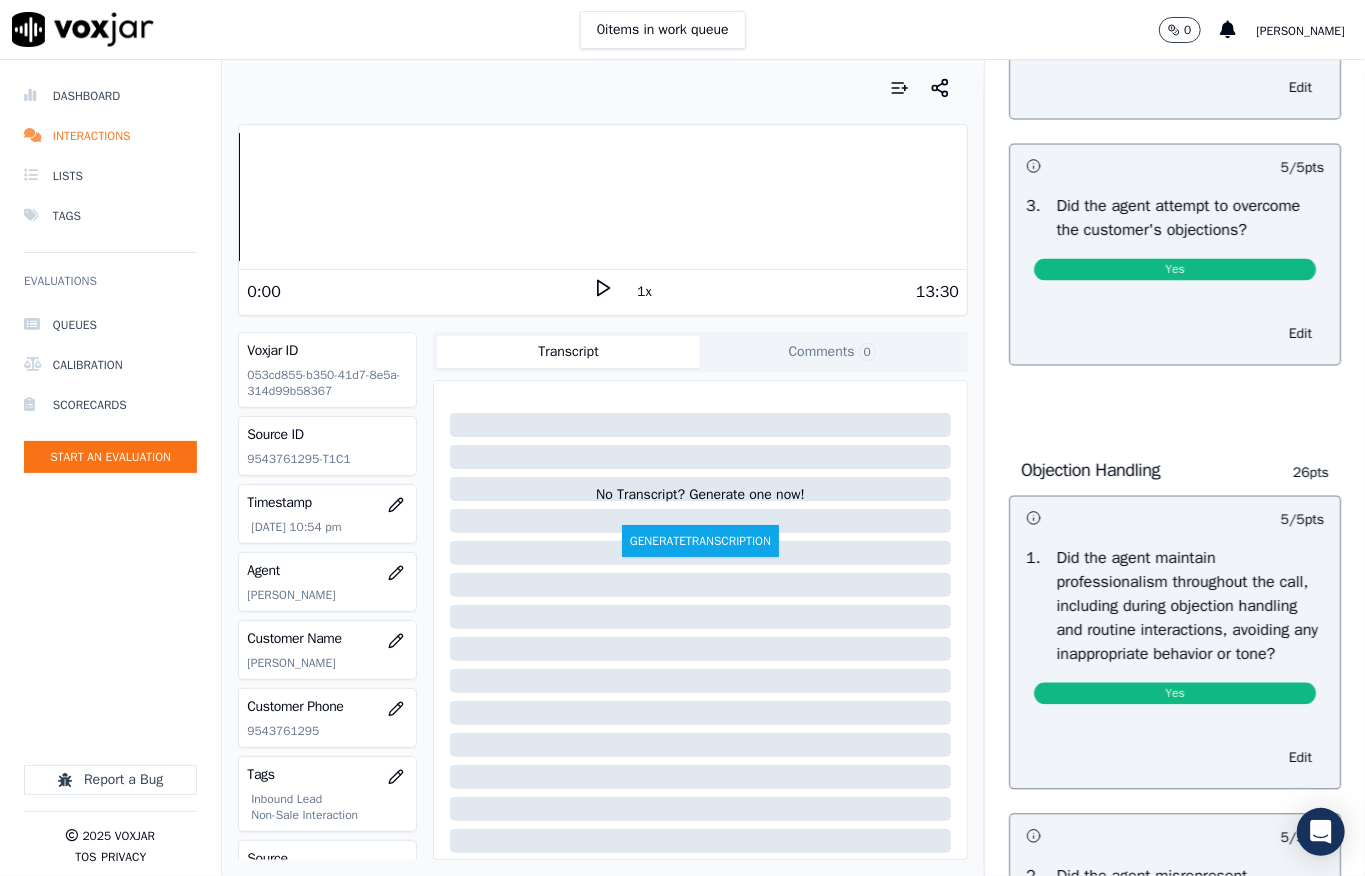 scroll, scrollTop: 0, scrollLeft: 0, axis: both 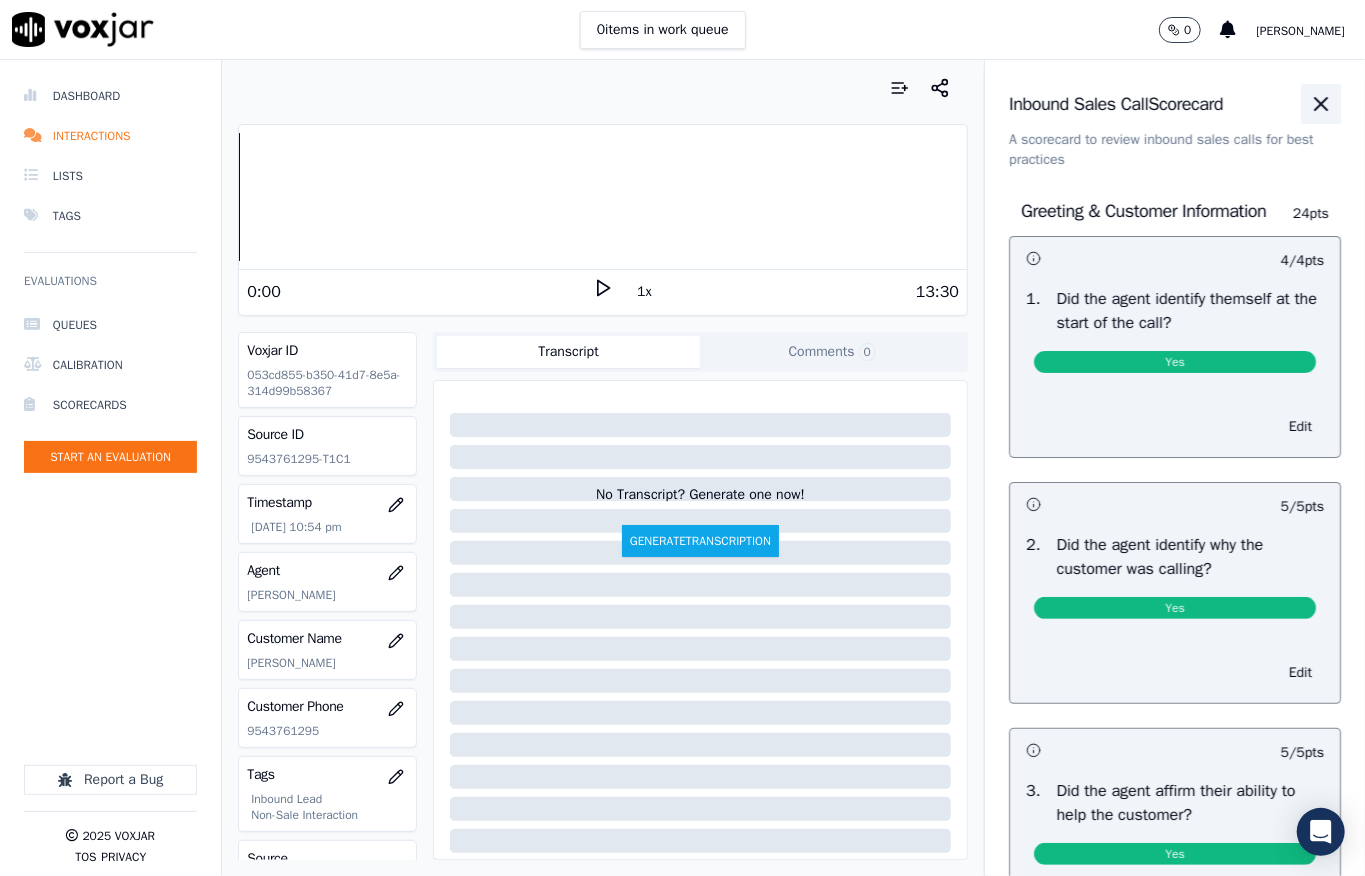 click 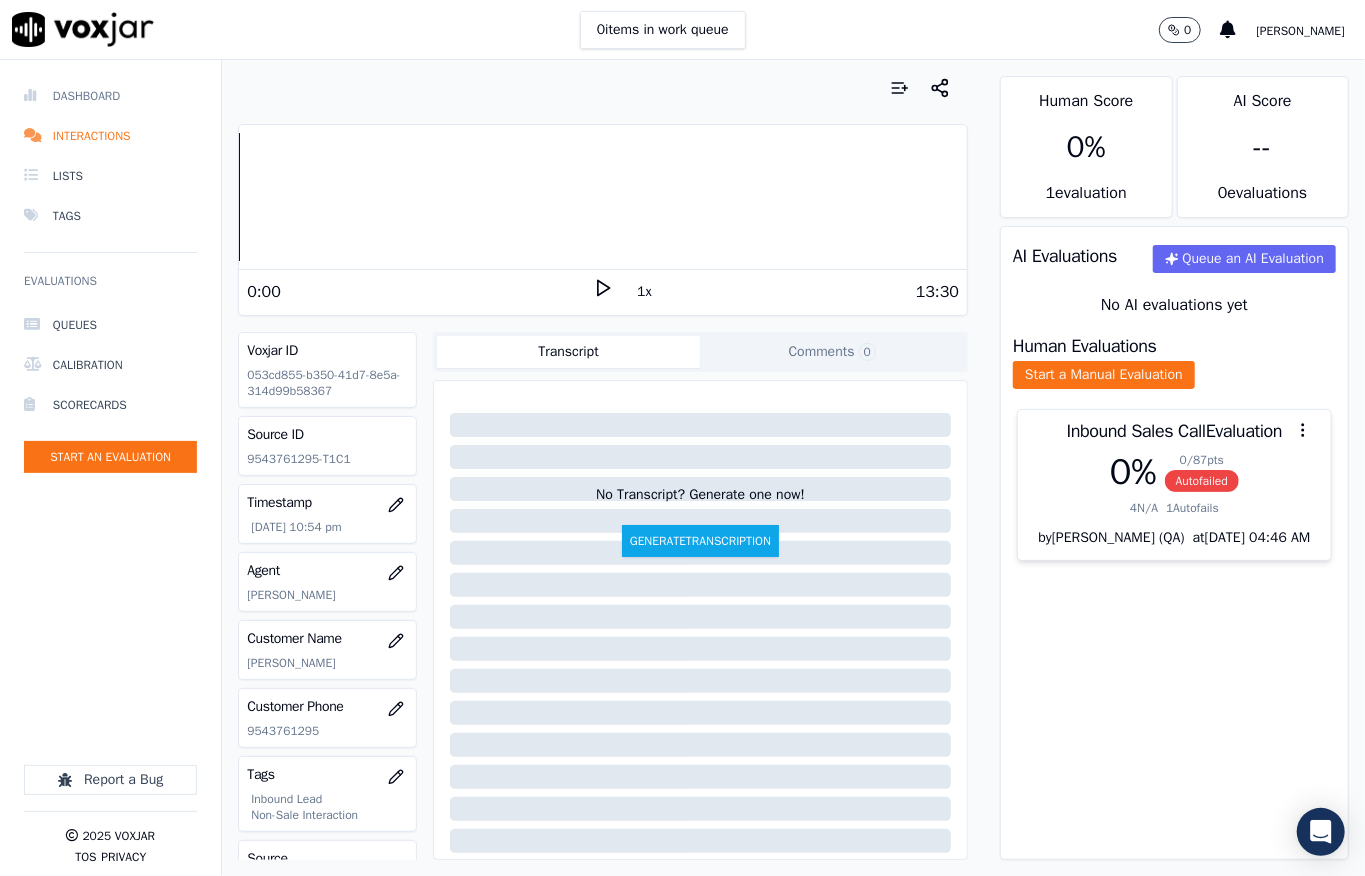 click on "Dashboard" at bounding box center (110, 96) 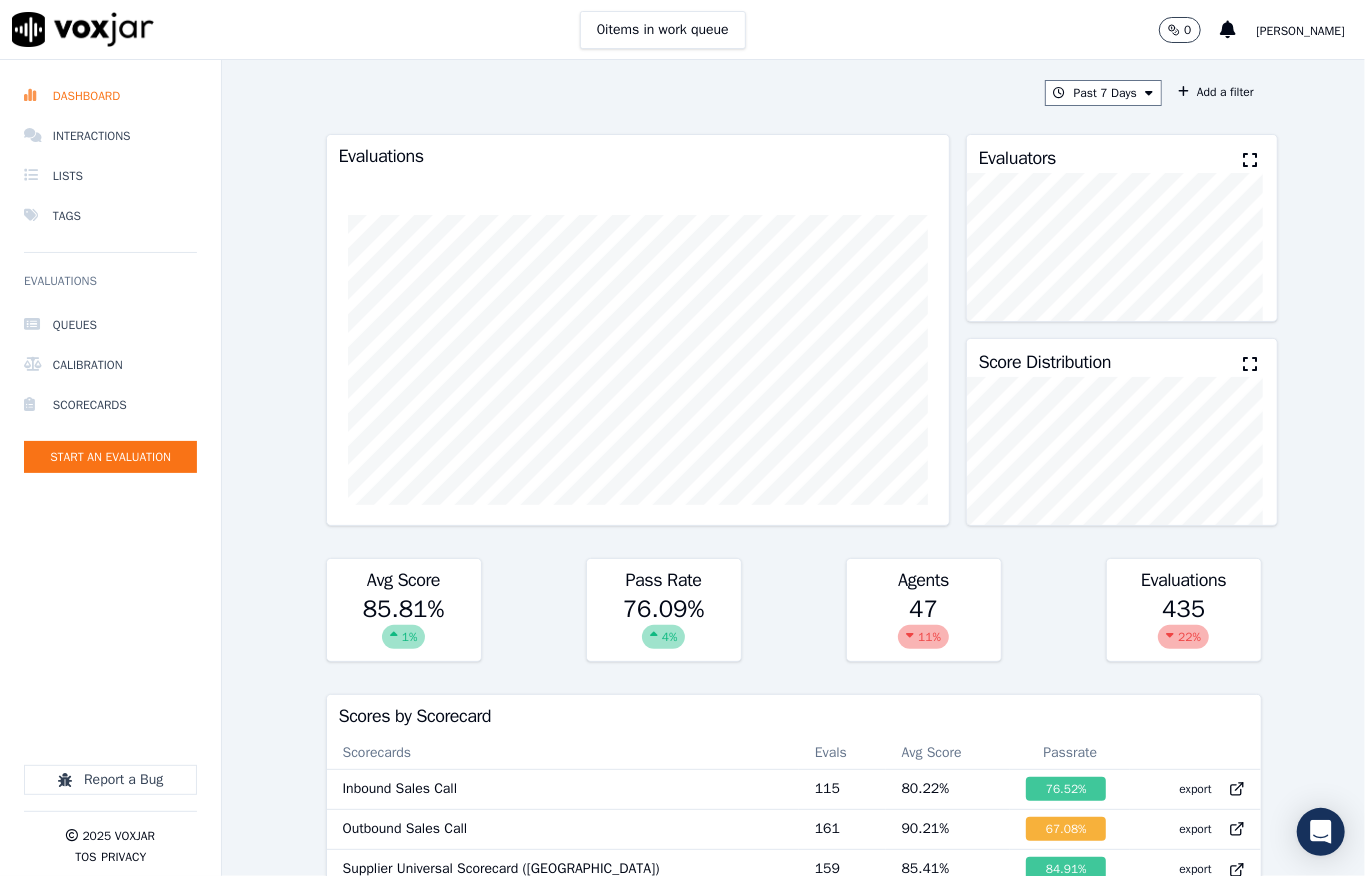click on "Queues   Calibration   Scorecards   Start an Evaluation" 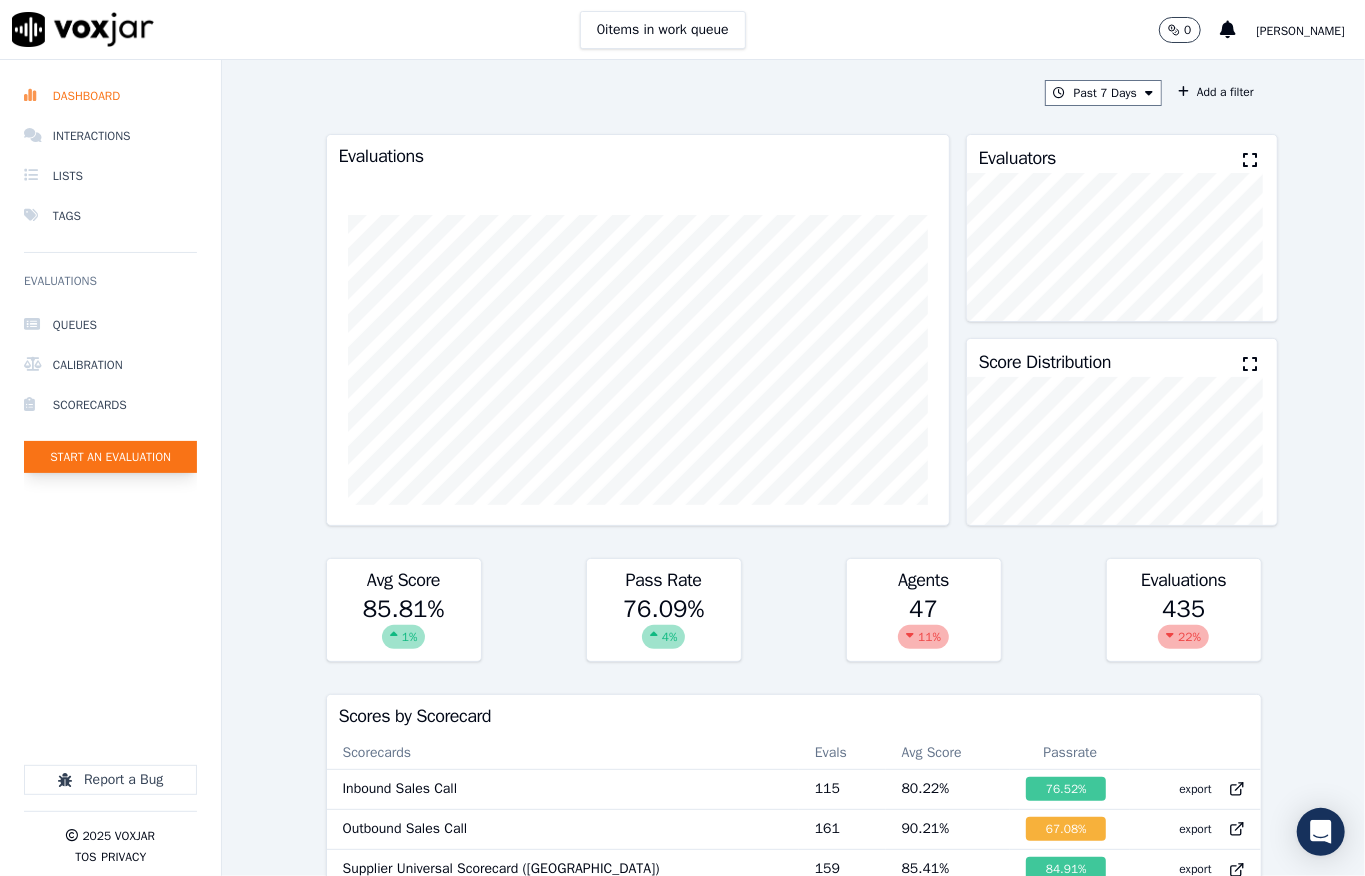 click on "Start an Evaluation" 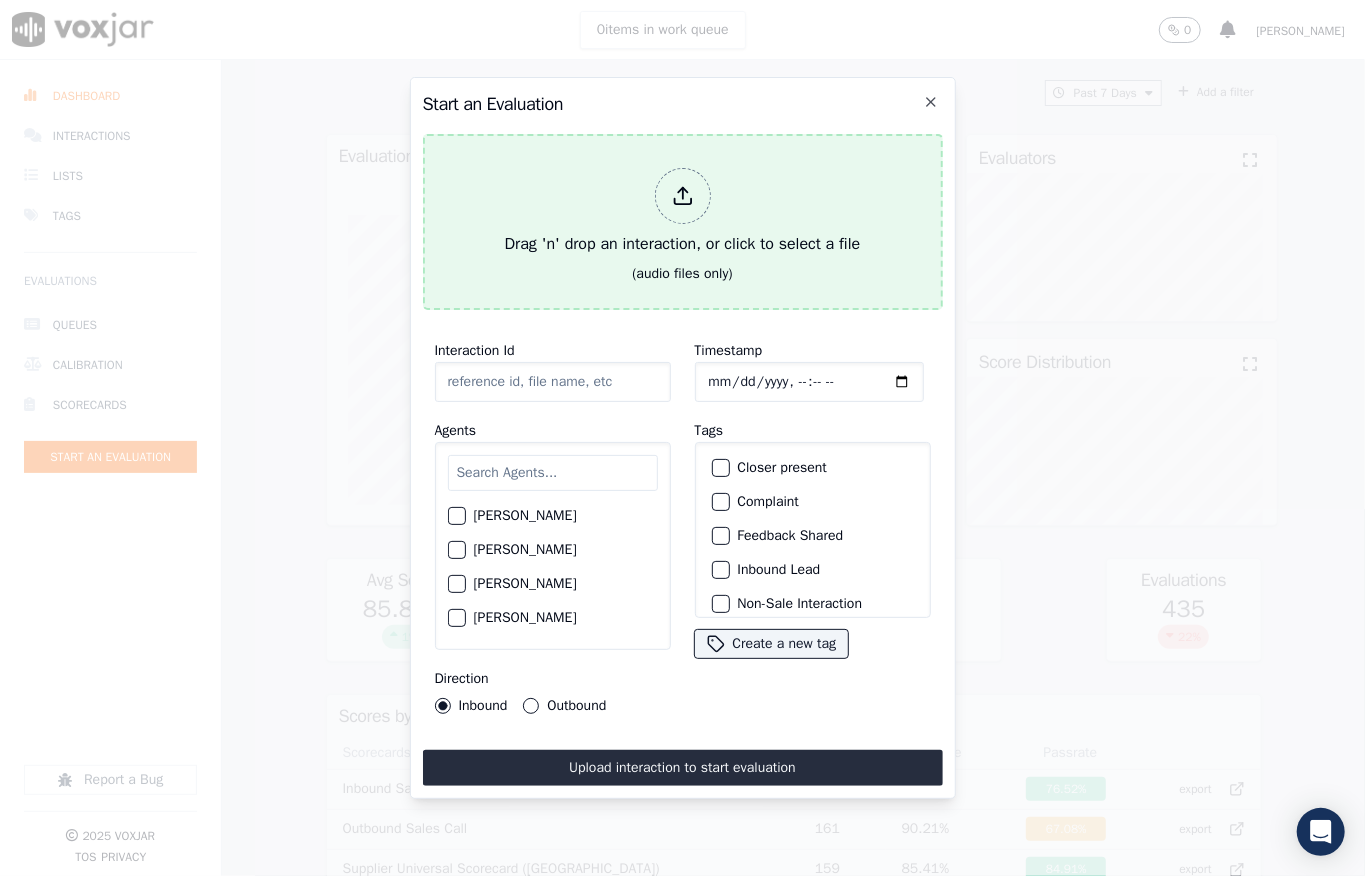 click on "Drag 'n' drop an interaction, or click to select a file" at bounding box center [683, 212] 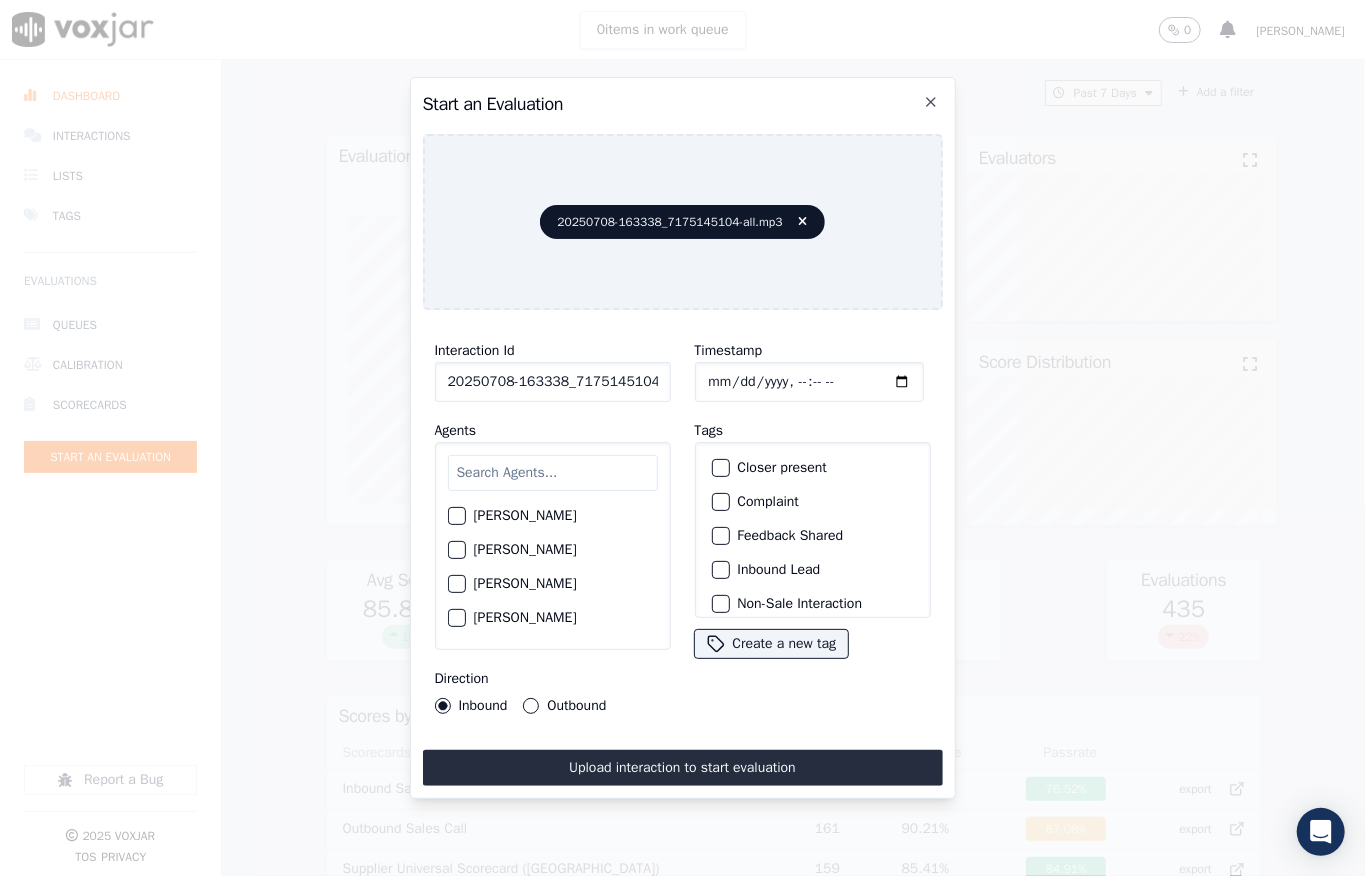 click on "Timestamp" 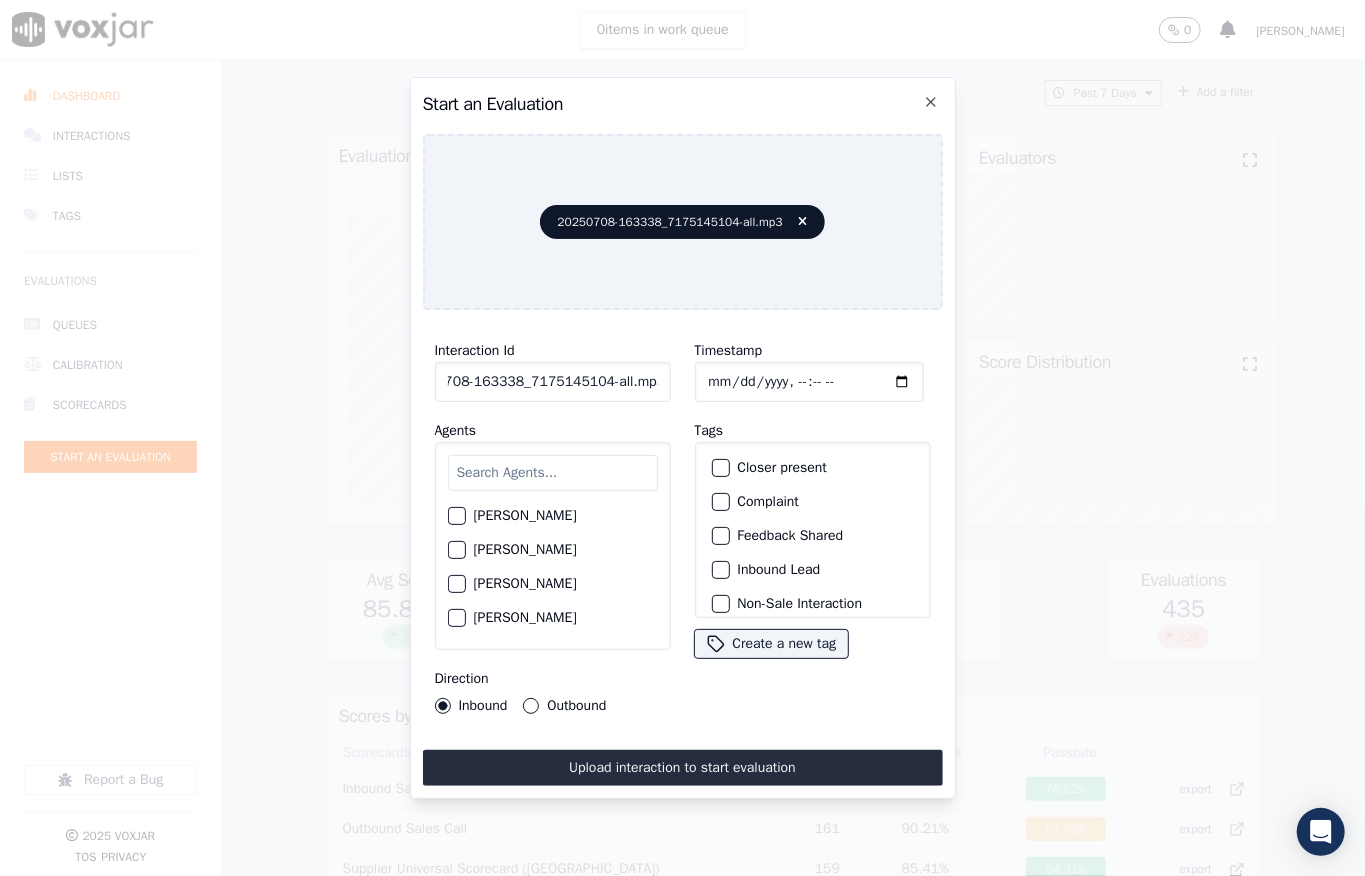 drag, startPoint x: 646, startPoint y: 365, endPoint x: 676, endPoint y: 365, distance: 30 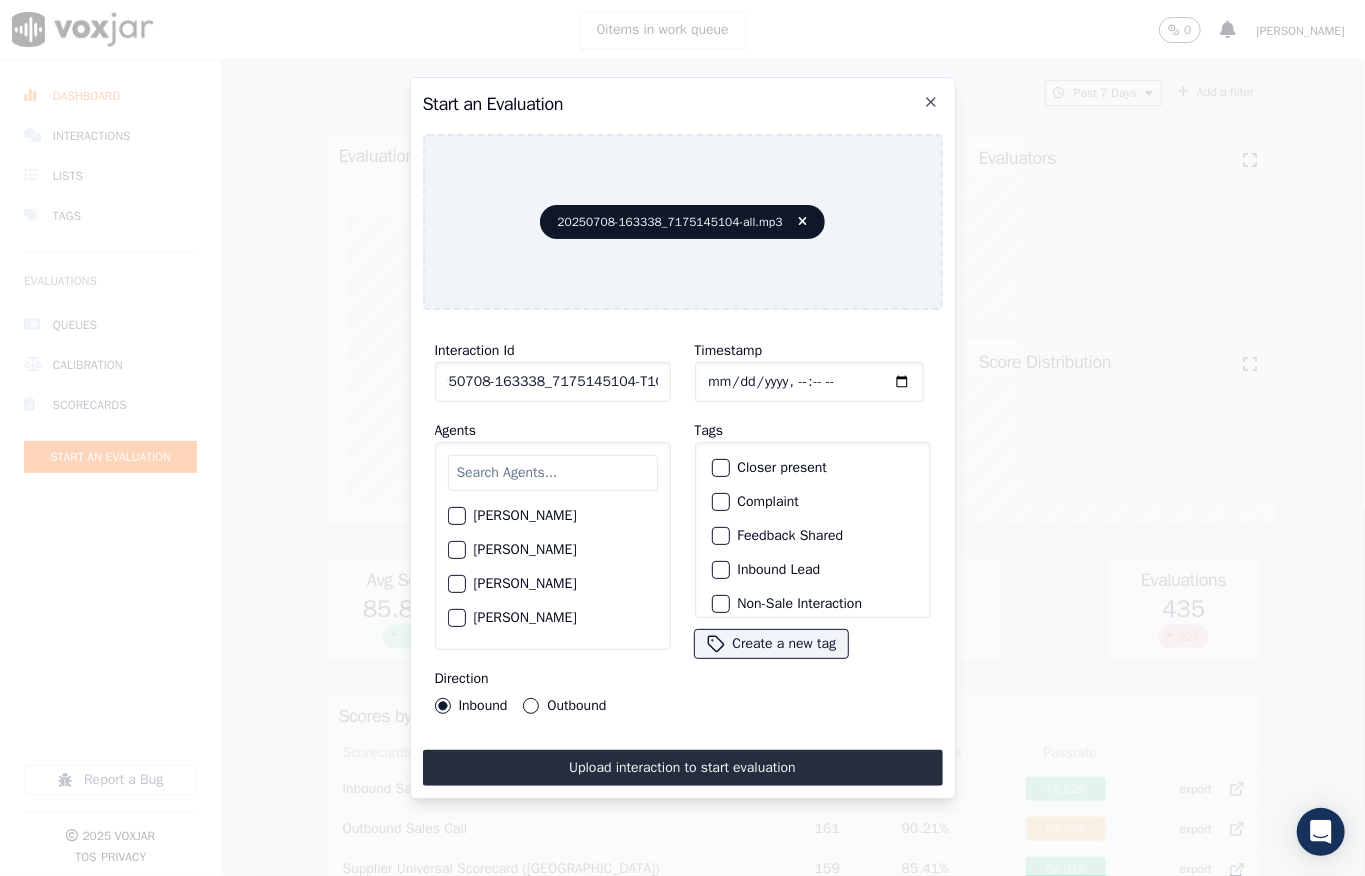 scroll, scrollTop: 0, scrollLeft: 32, axis: horizontal 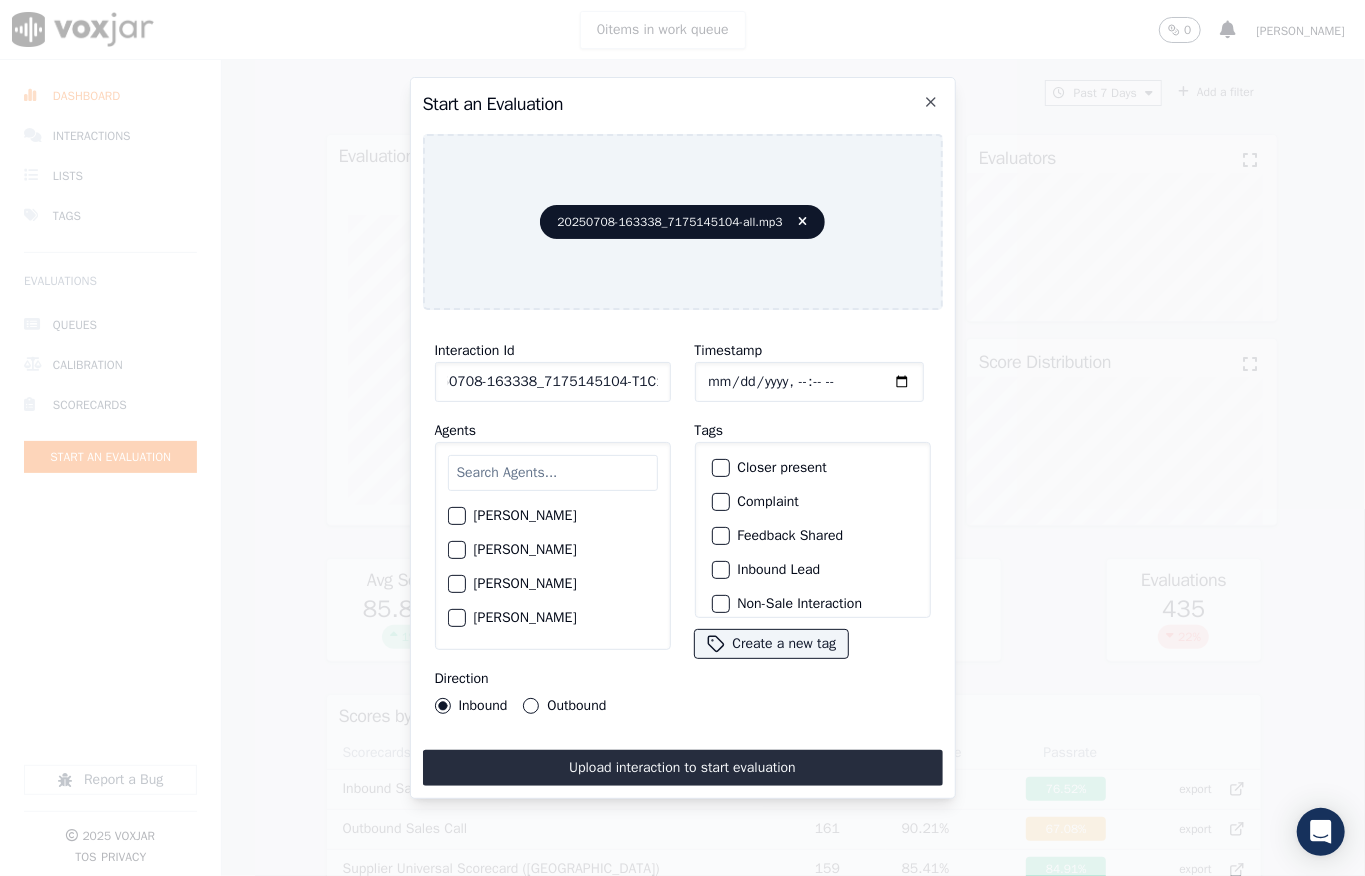 type on "20250708-163338_7175145104-T1C1" 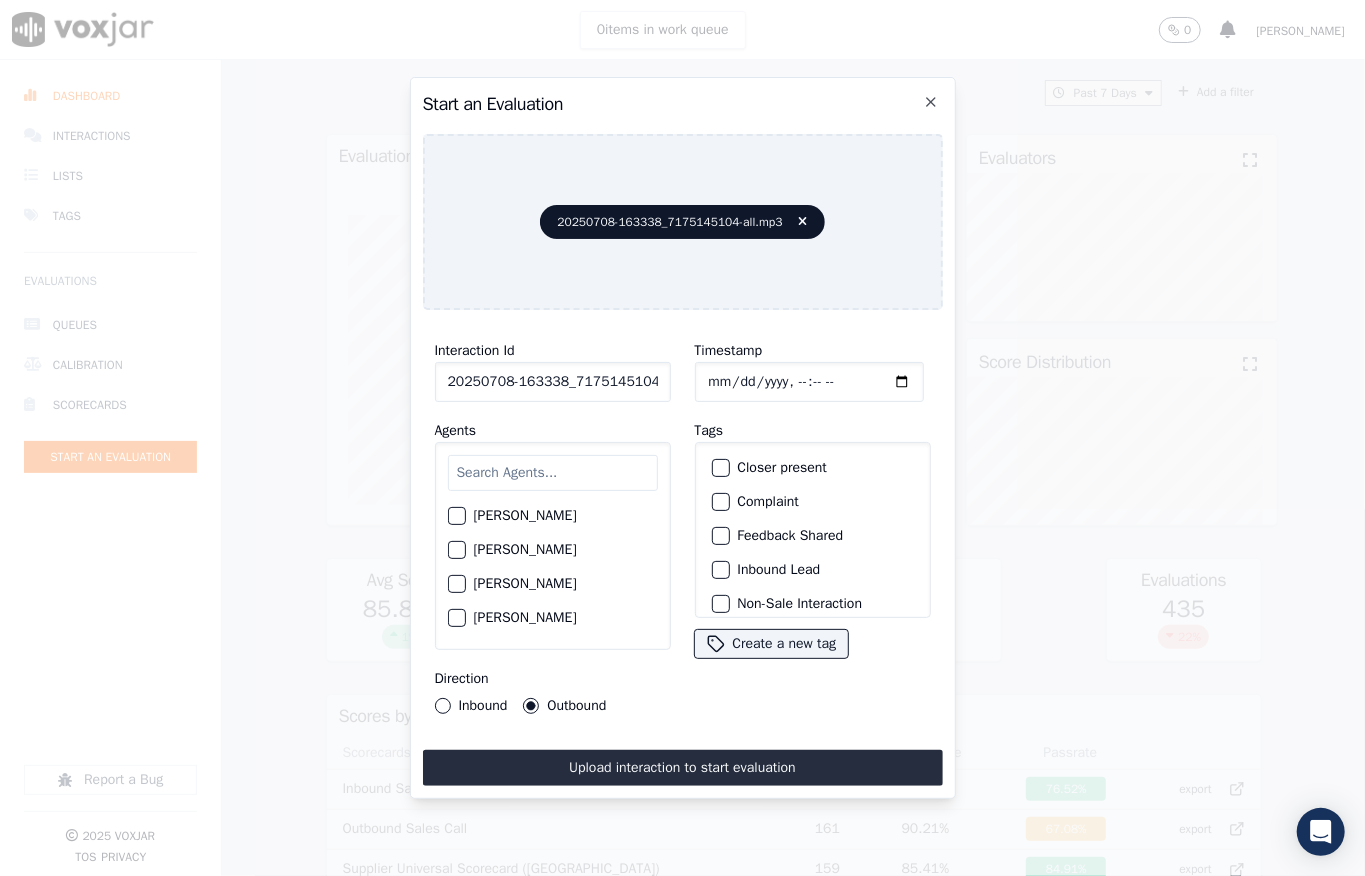 scroll, scrollTop: 76, scrollLeft: 0, axis: vertical 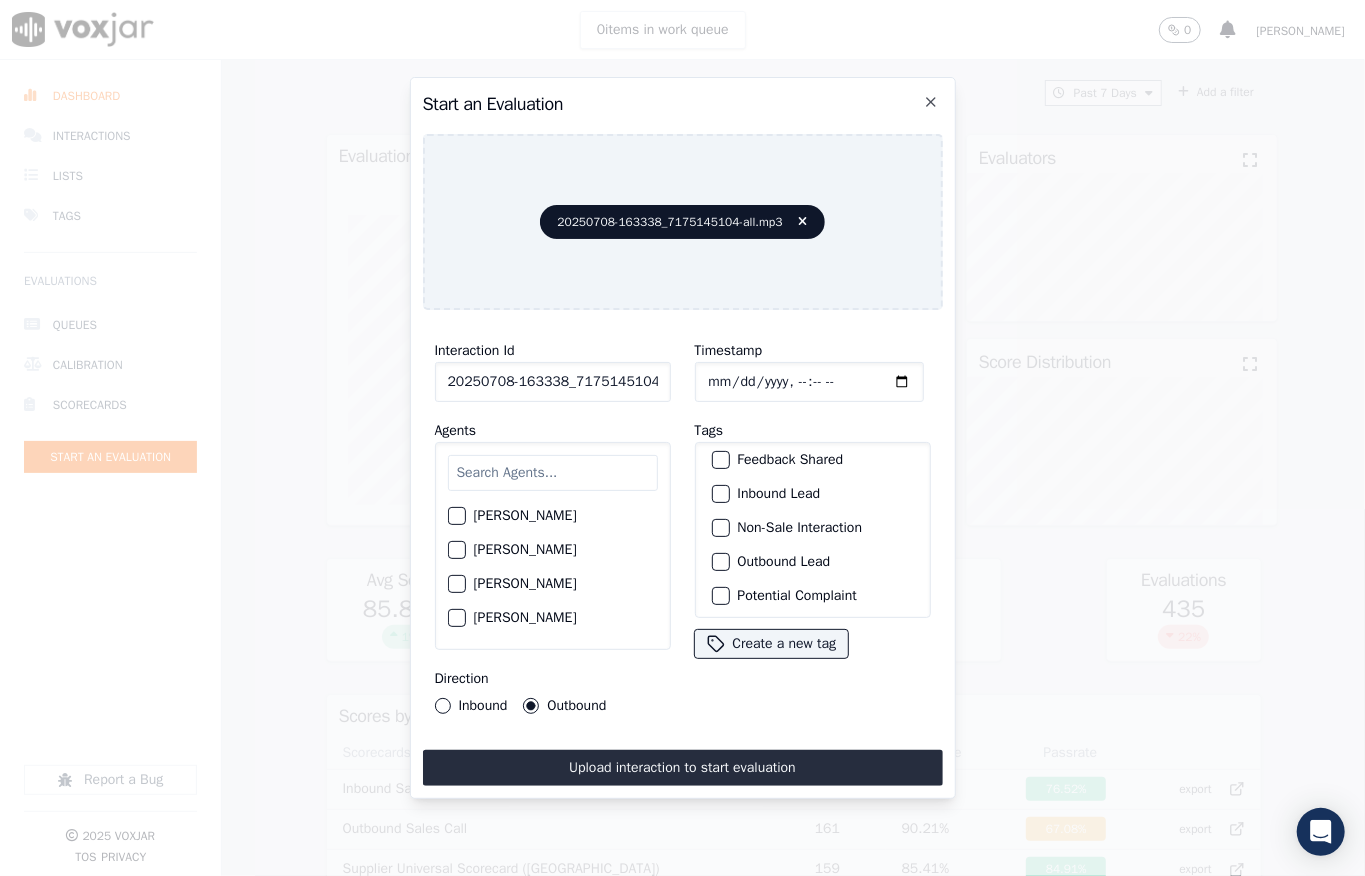 drag, startPoint x: 708, startPoint y: 517, endPoint x: 702, endPoint y: 557, distance: 40.4475 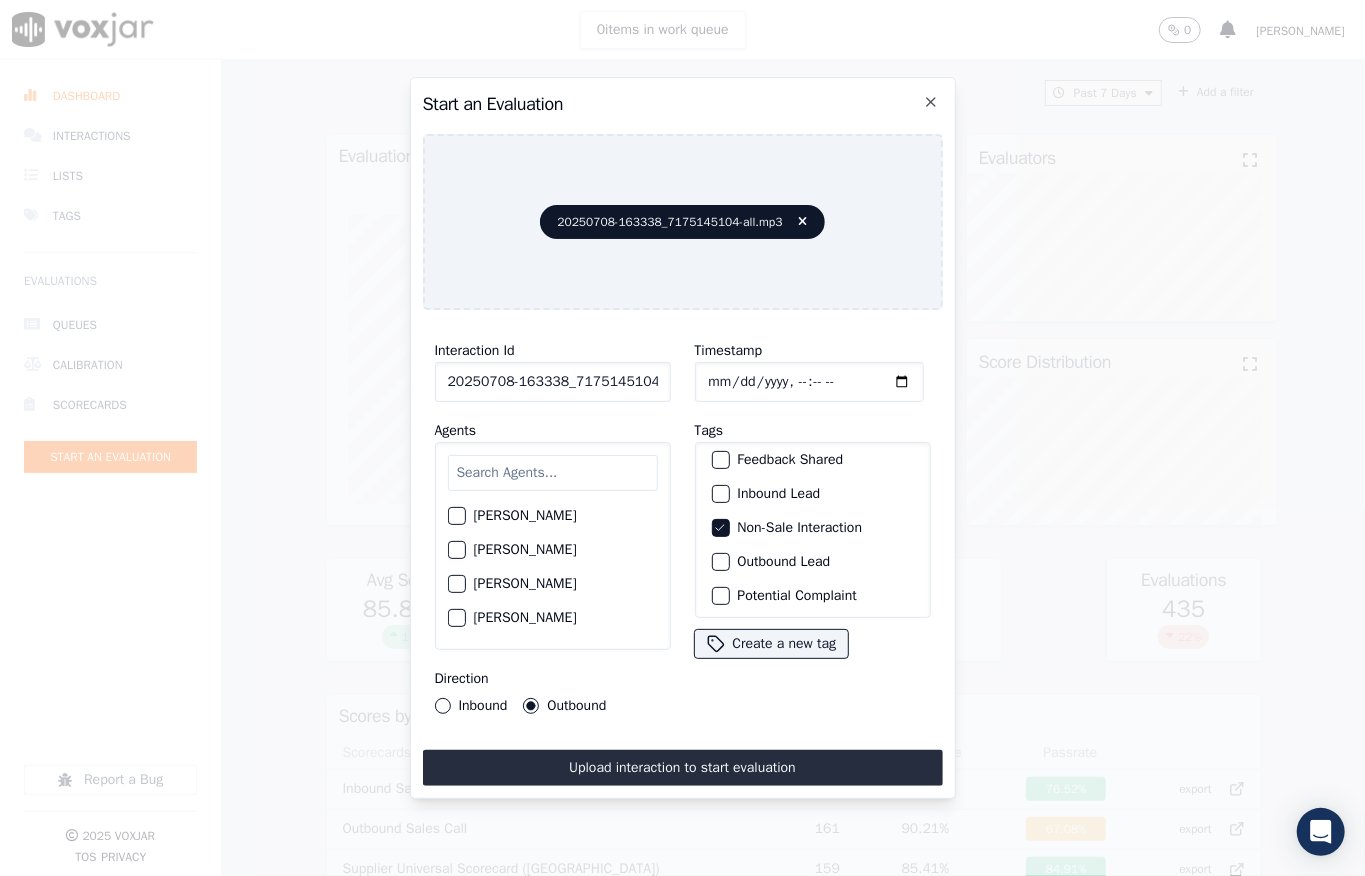 click at bounding box center [720, 562] 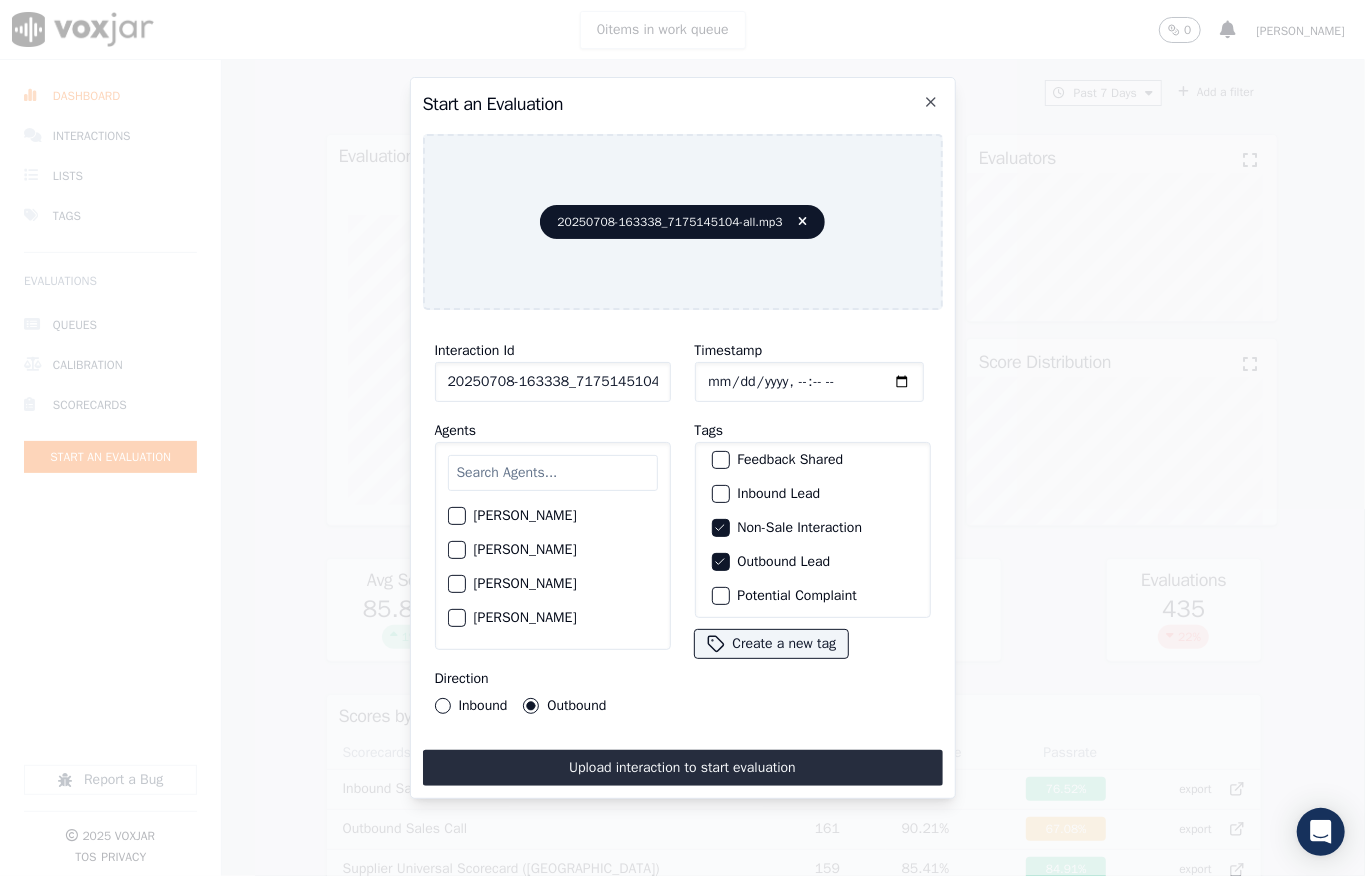 click at bounding box center [553, 473] 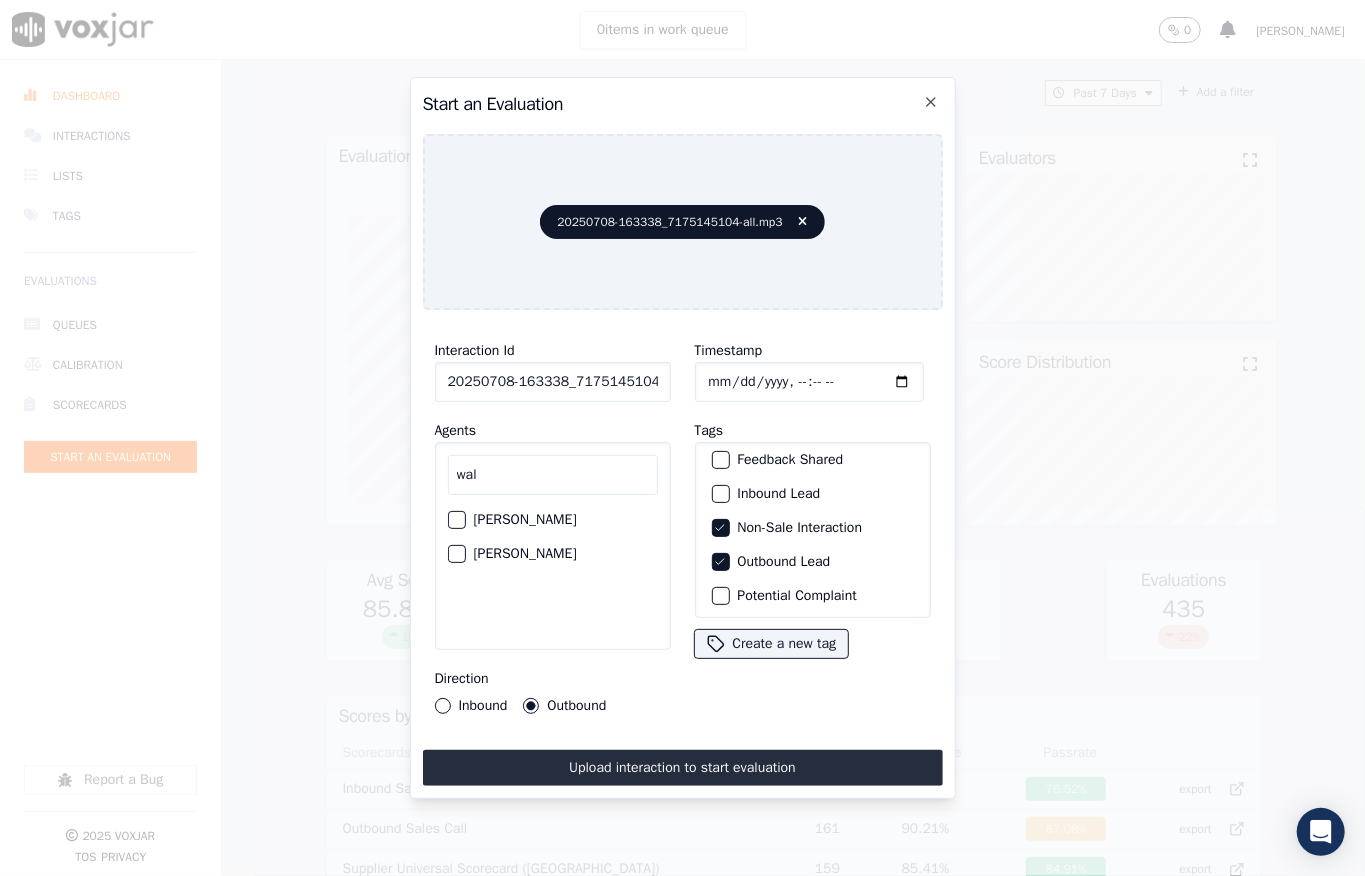 type on "wal" 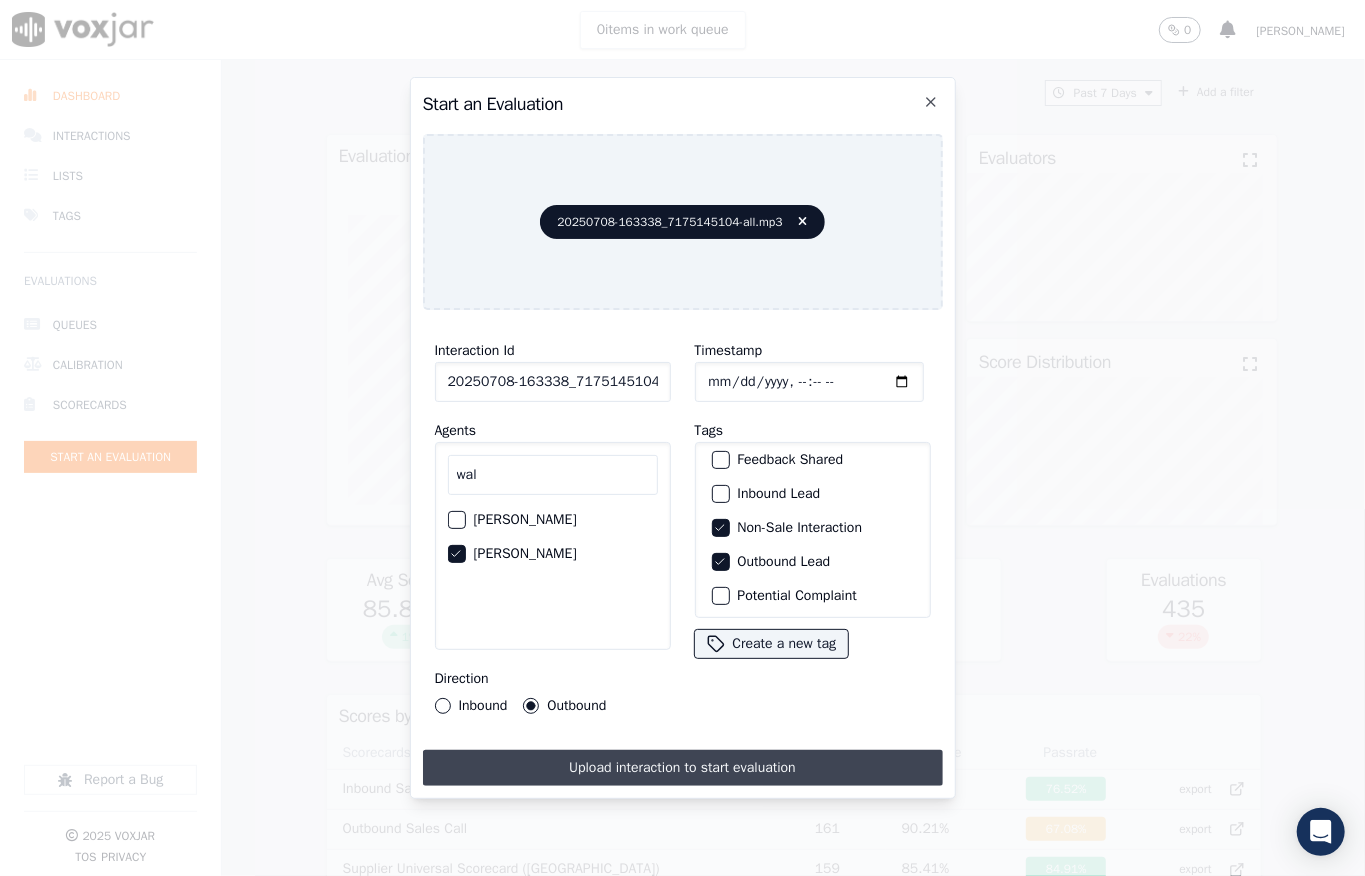 click on "Upload interaction to start evaluation" at bounding box center [683, 768] 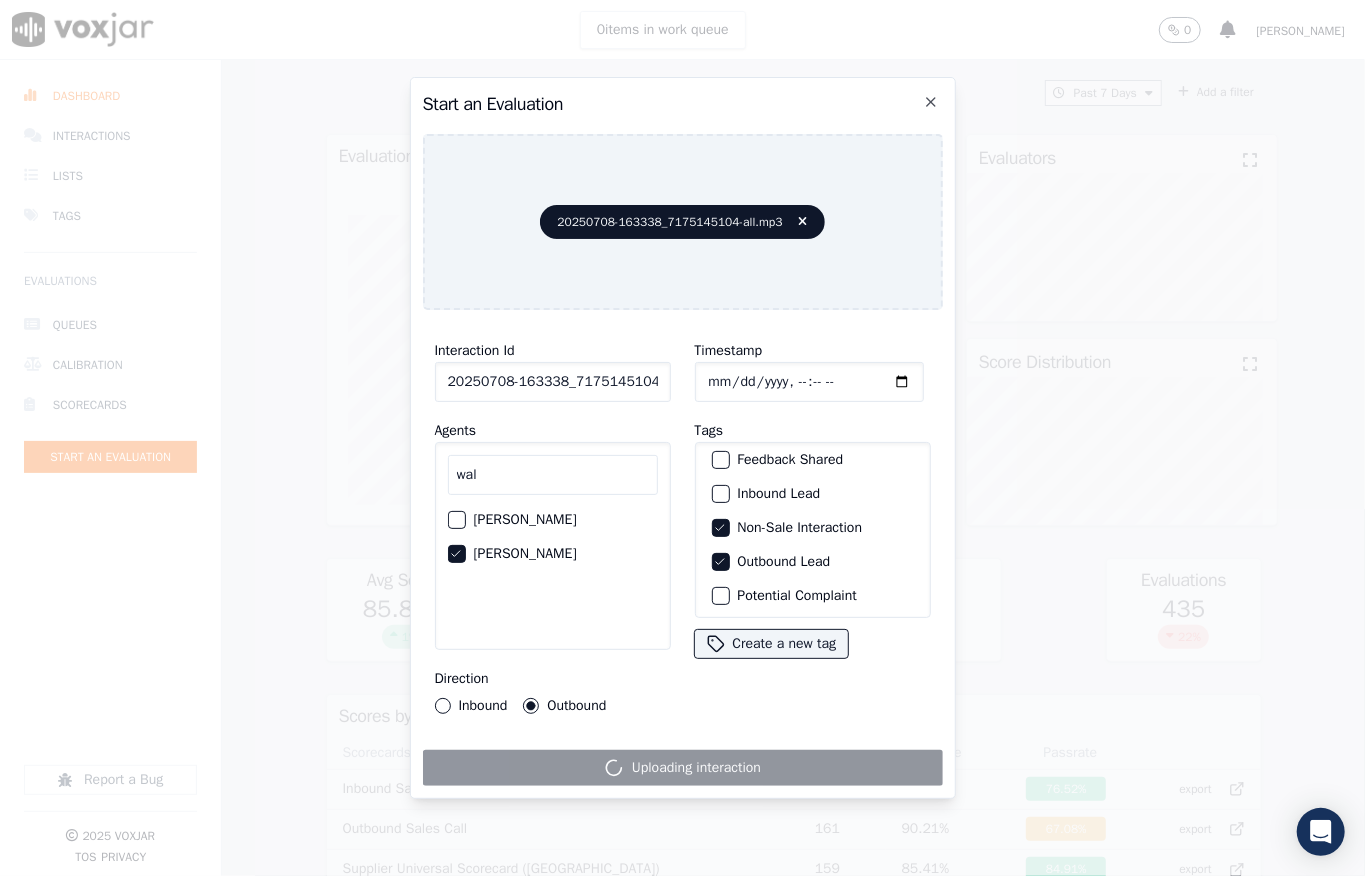 scroll, scrollTop: 0, scrollLeft: 32, axis: horizontal 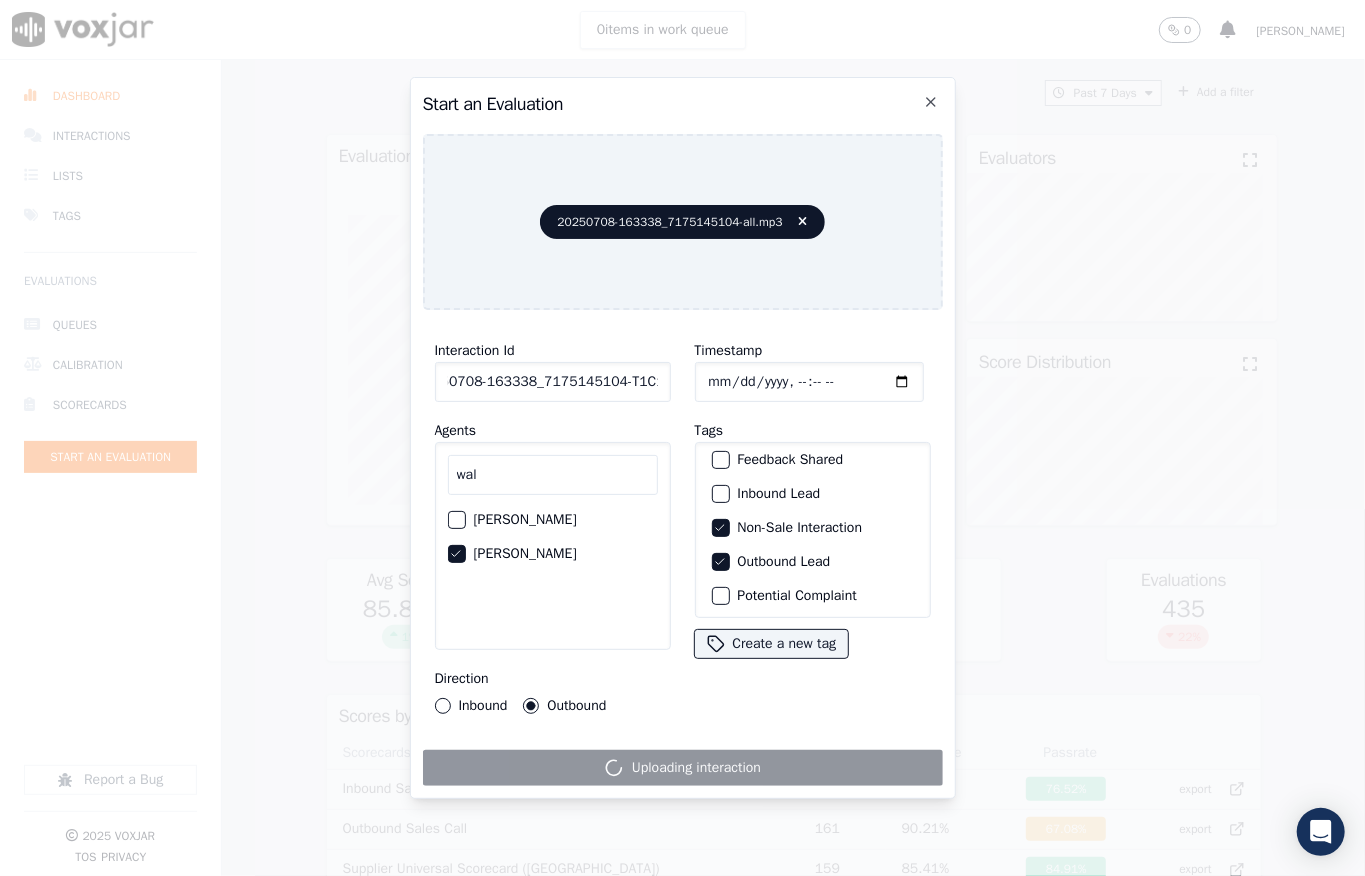 drag, startPoint x: 632, startPoint y: 374, endPoint x: 668, endPoint y: 372, distance: 36.05551 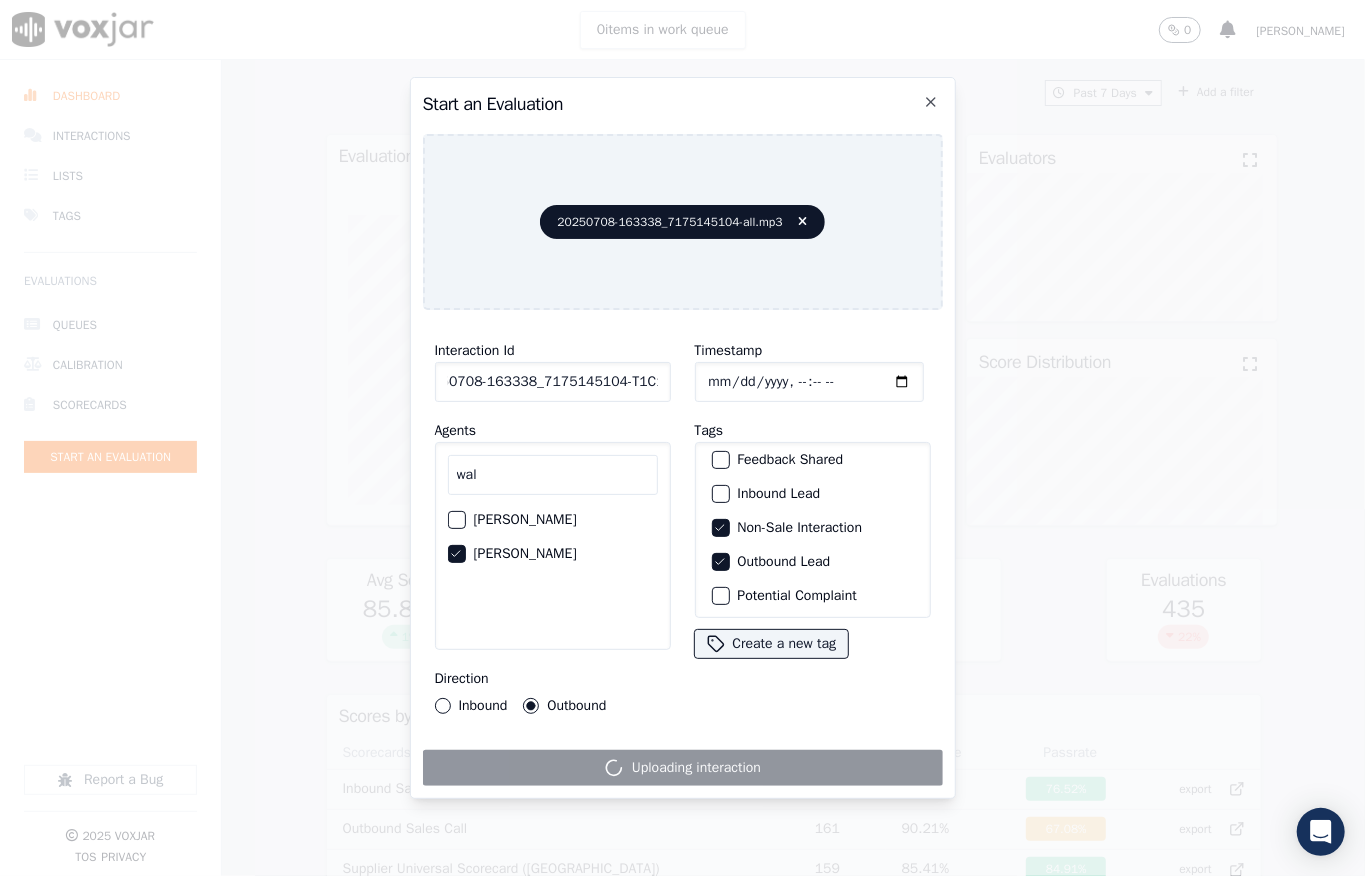 scroll, scrollTop: 0, scrollLeft: 0, axis: both 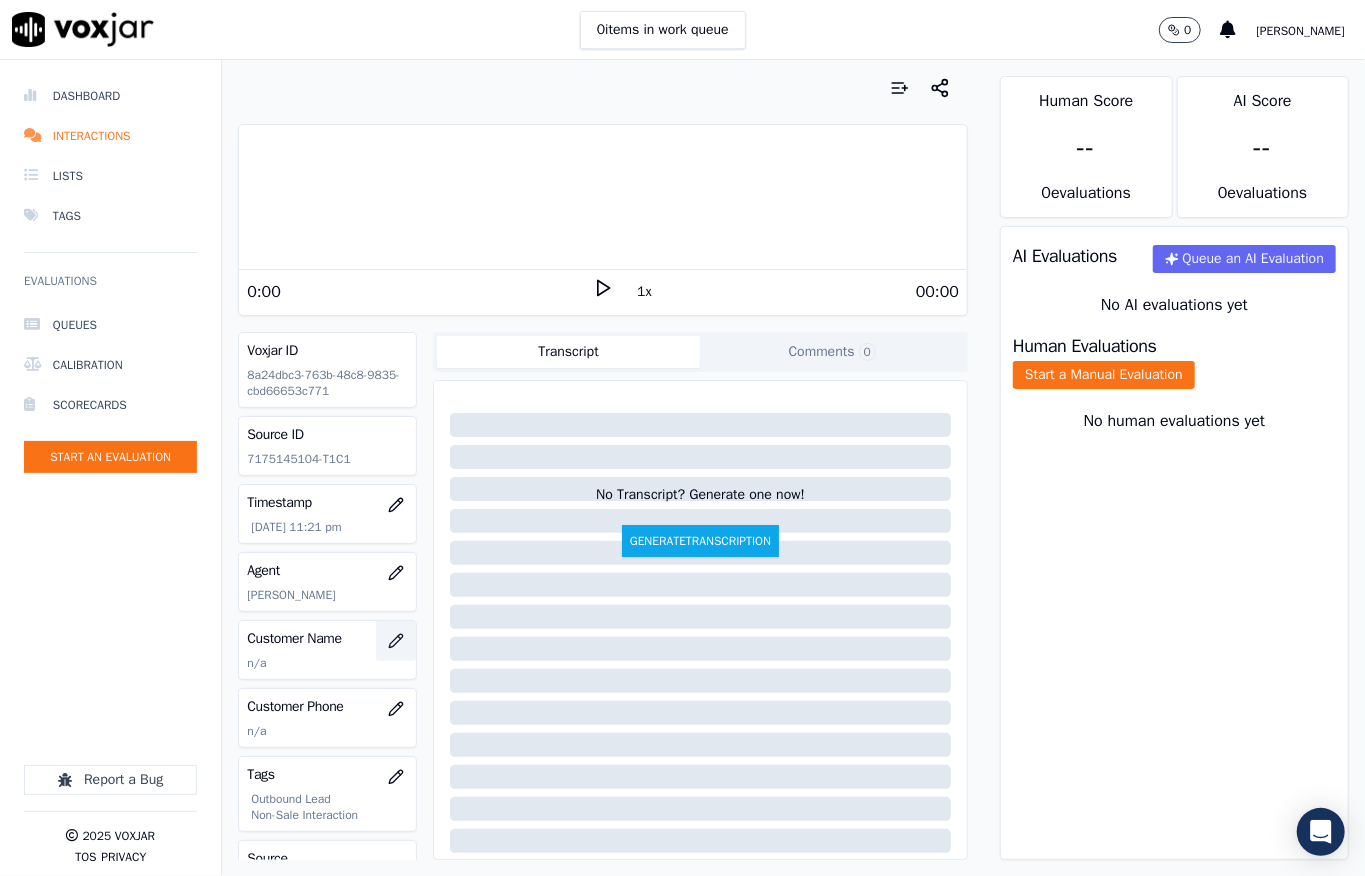 click at bounding box center (396, 641) 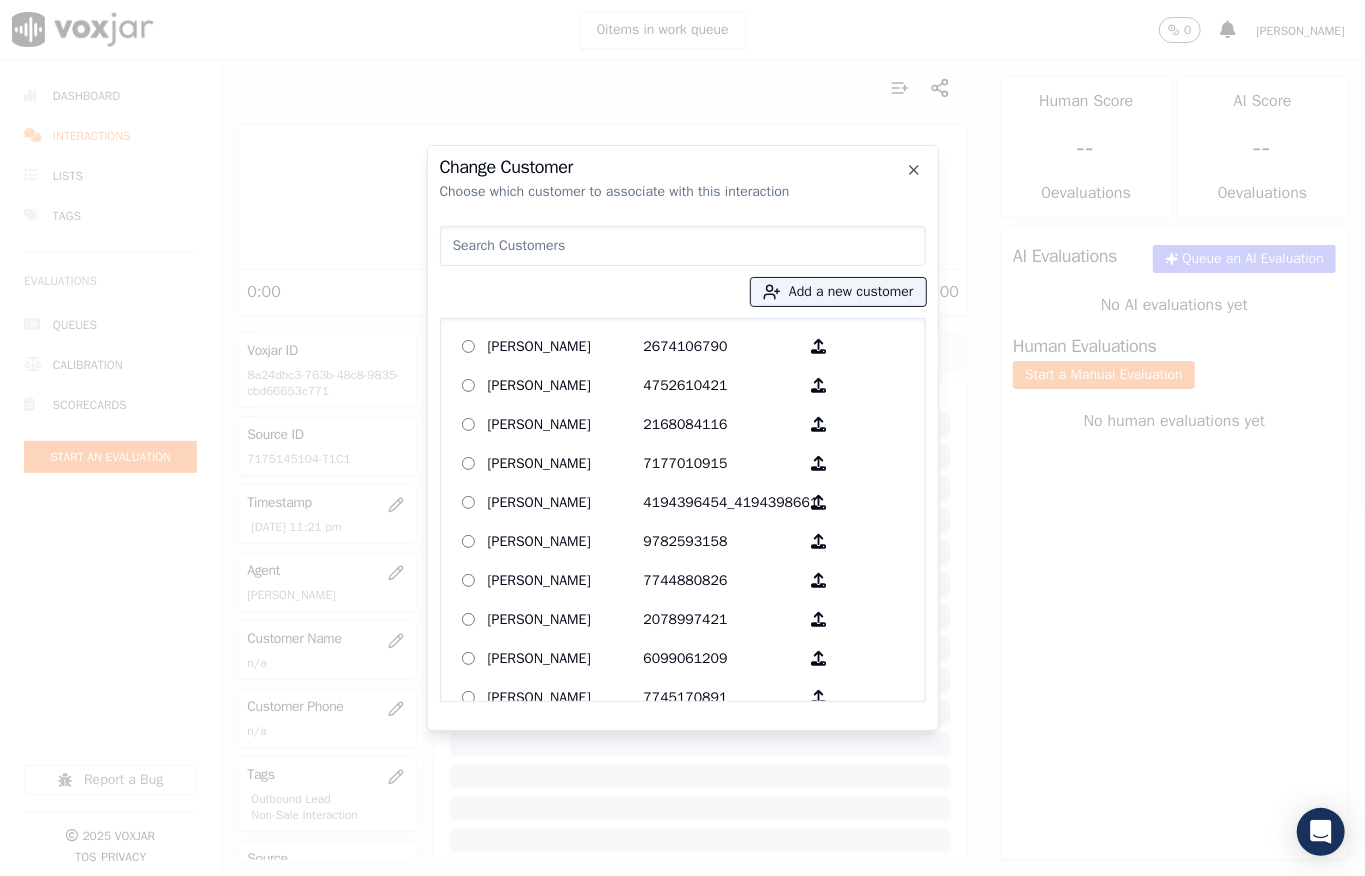 paste on "DAVID S MEYERS" 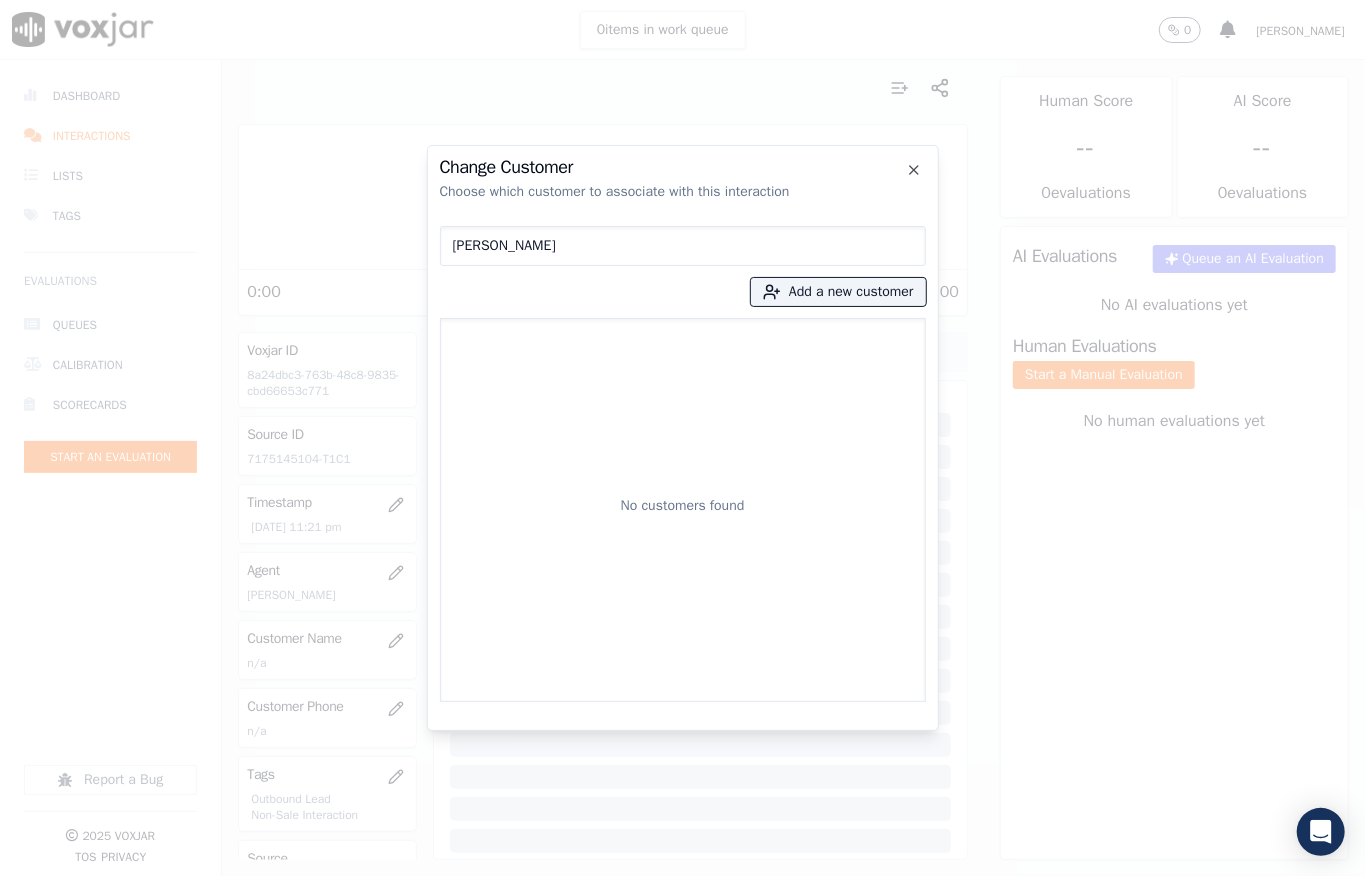 drag, startPoint x: 601, startPoint y: 240, endPoint x: 272, endPoint y: 246, distance: 329.05472 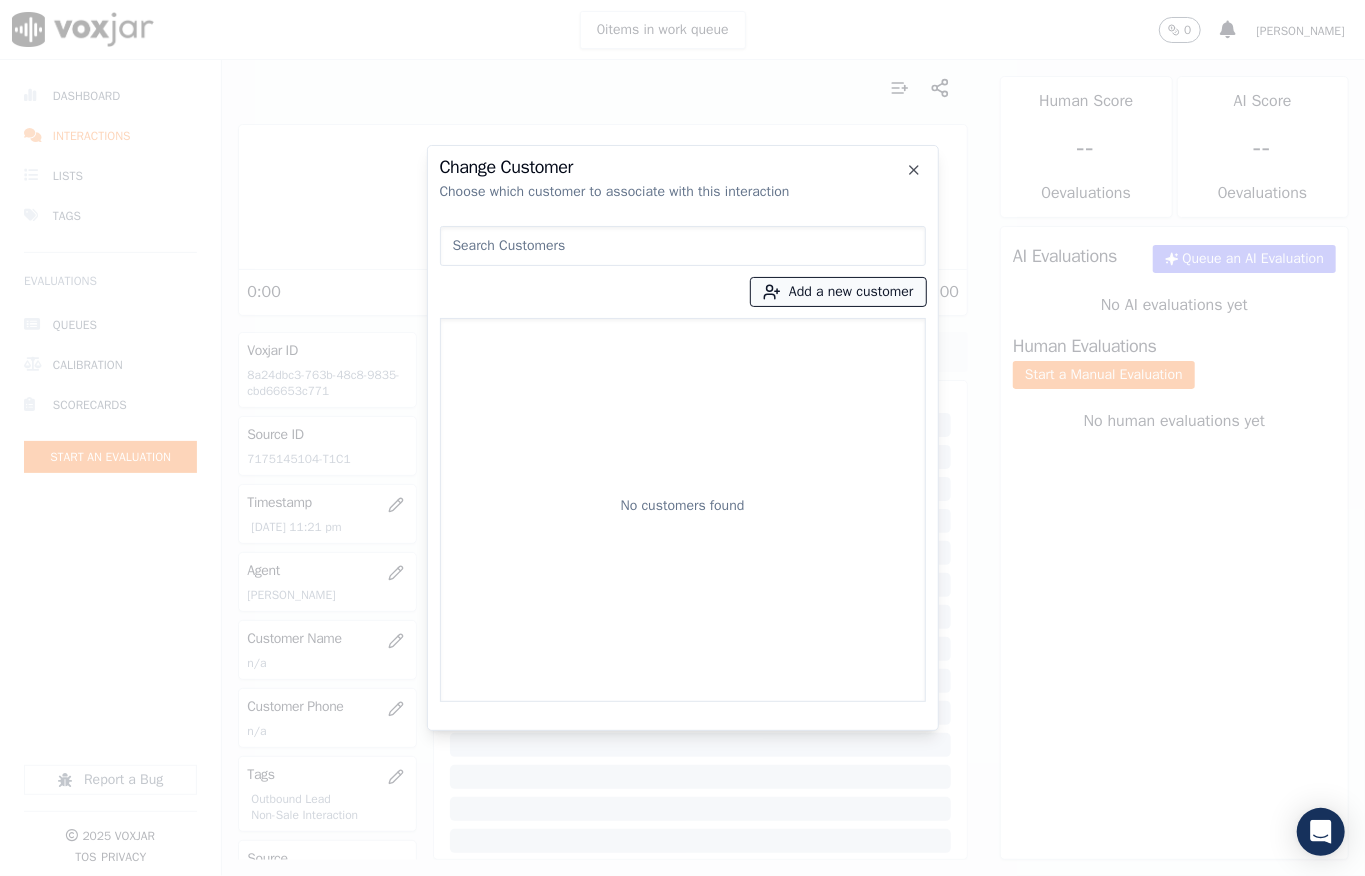 click on "Add a new customer" at bounding box center (838, 292) 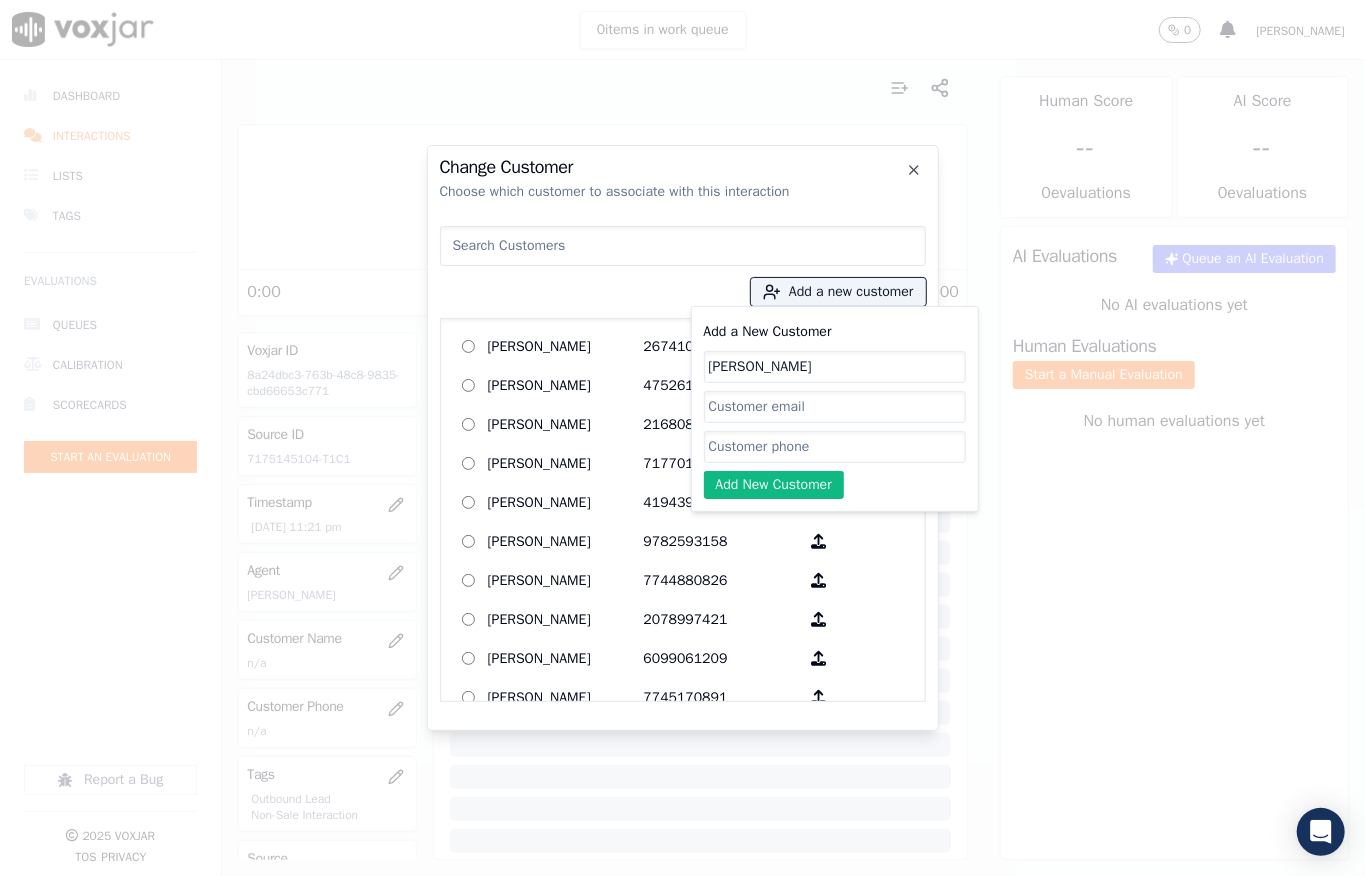 type on "DAVID S MEYERS" 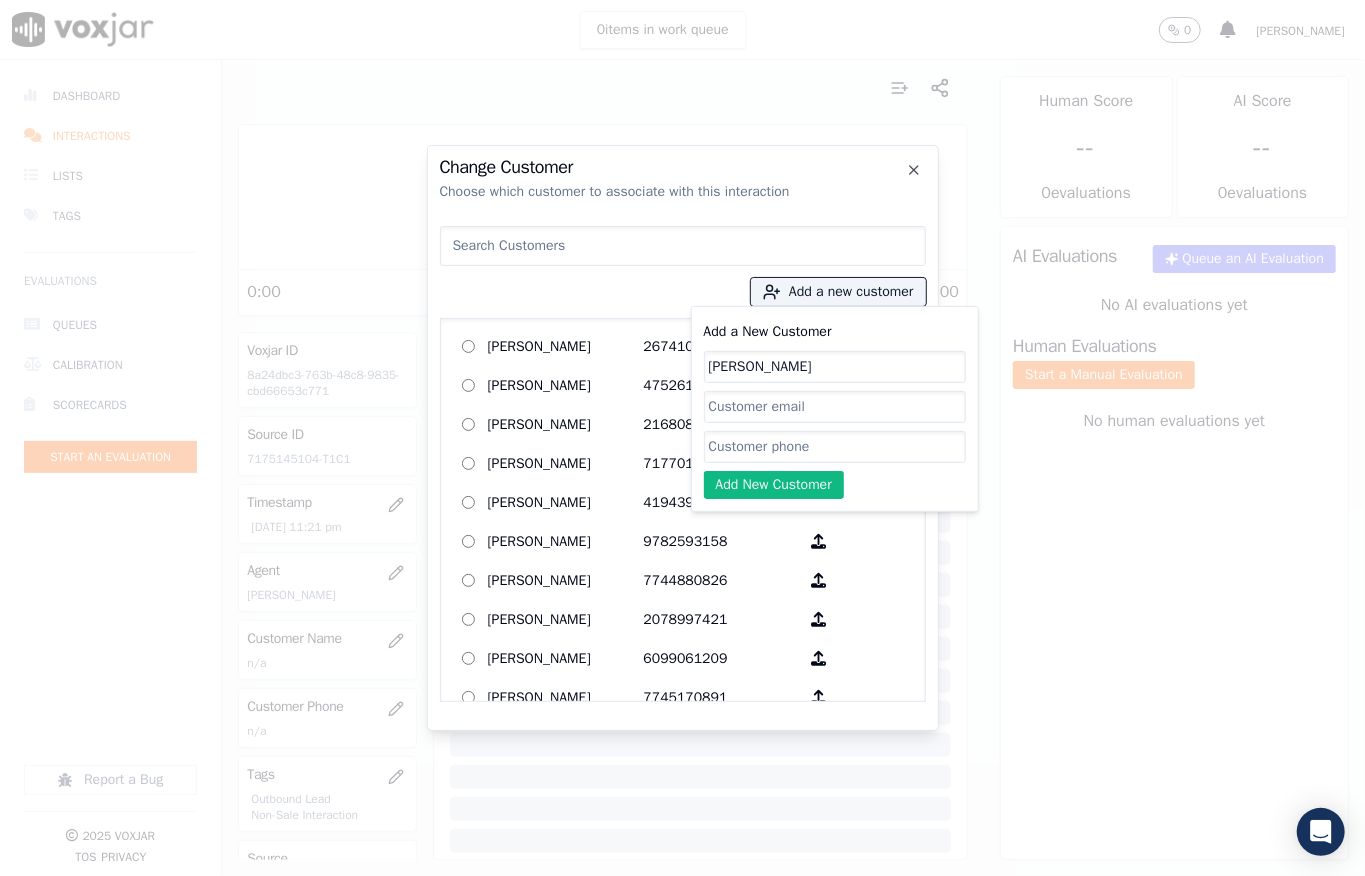 click on "Add a New Customer" 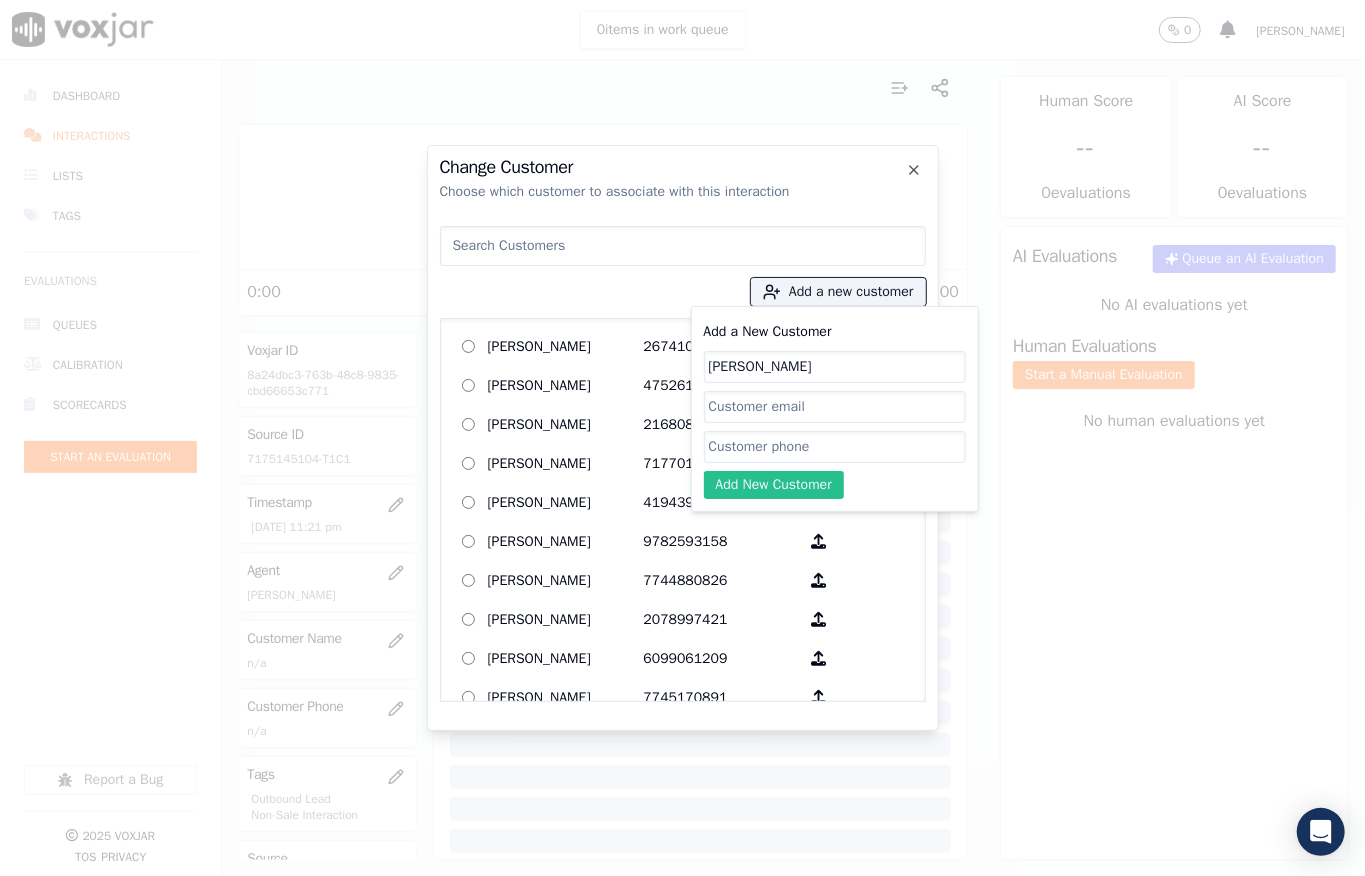 paste on "7175145104" 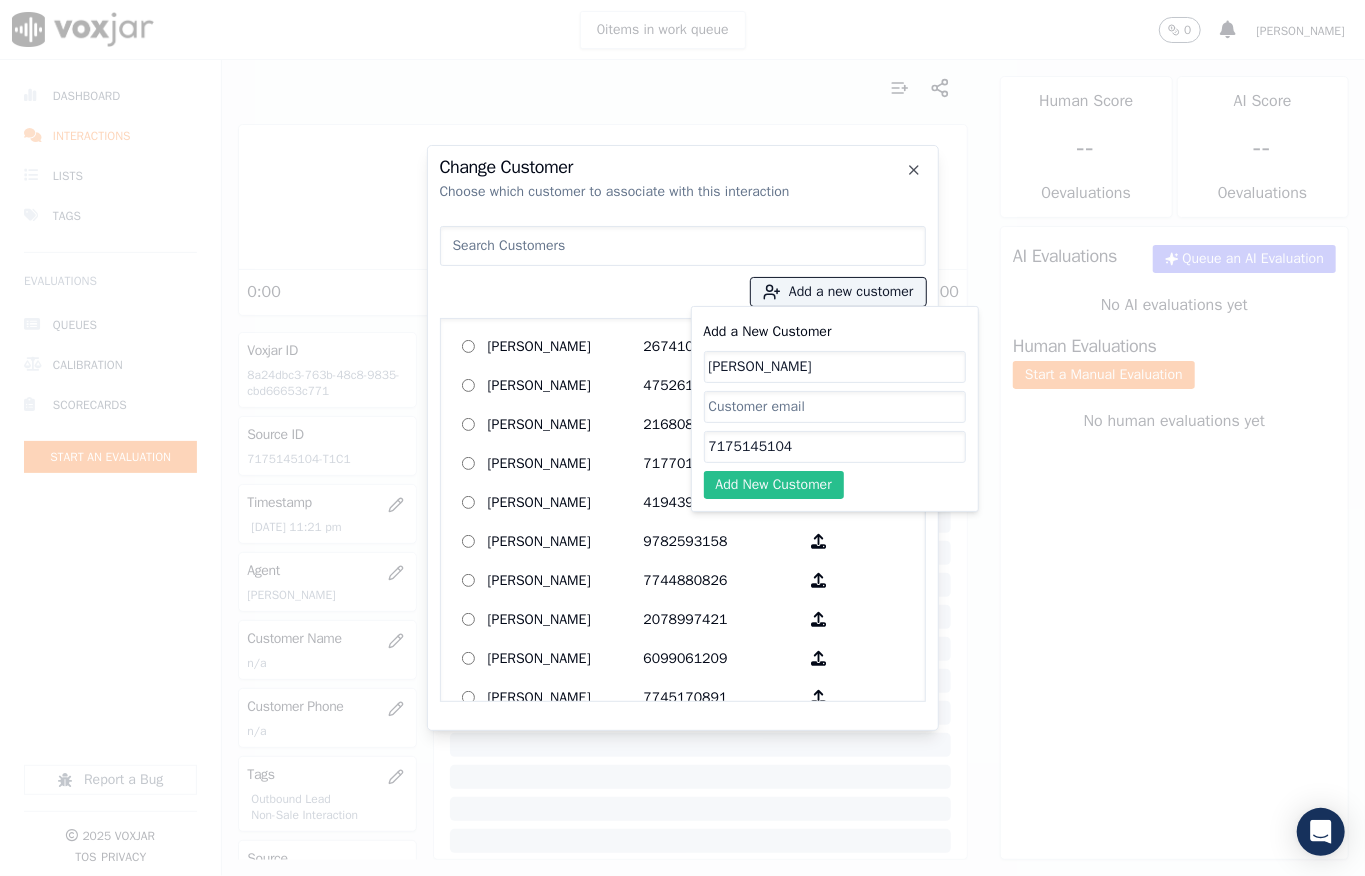 type on "7175145104" 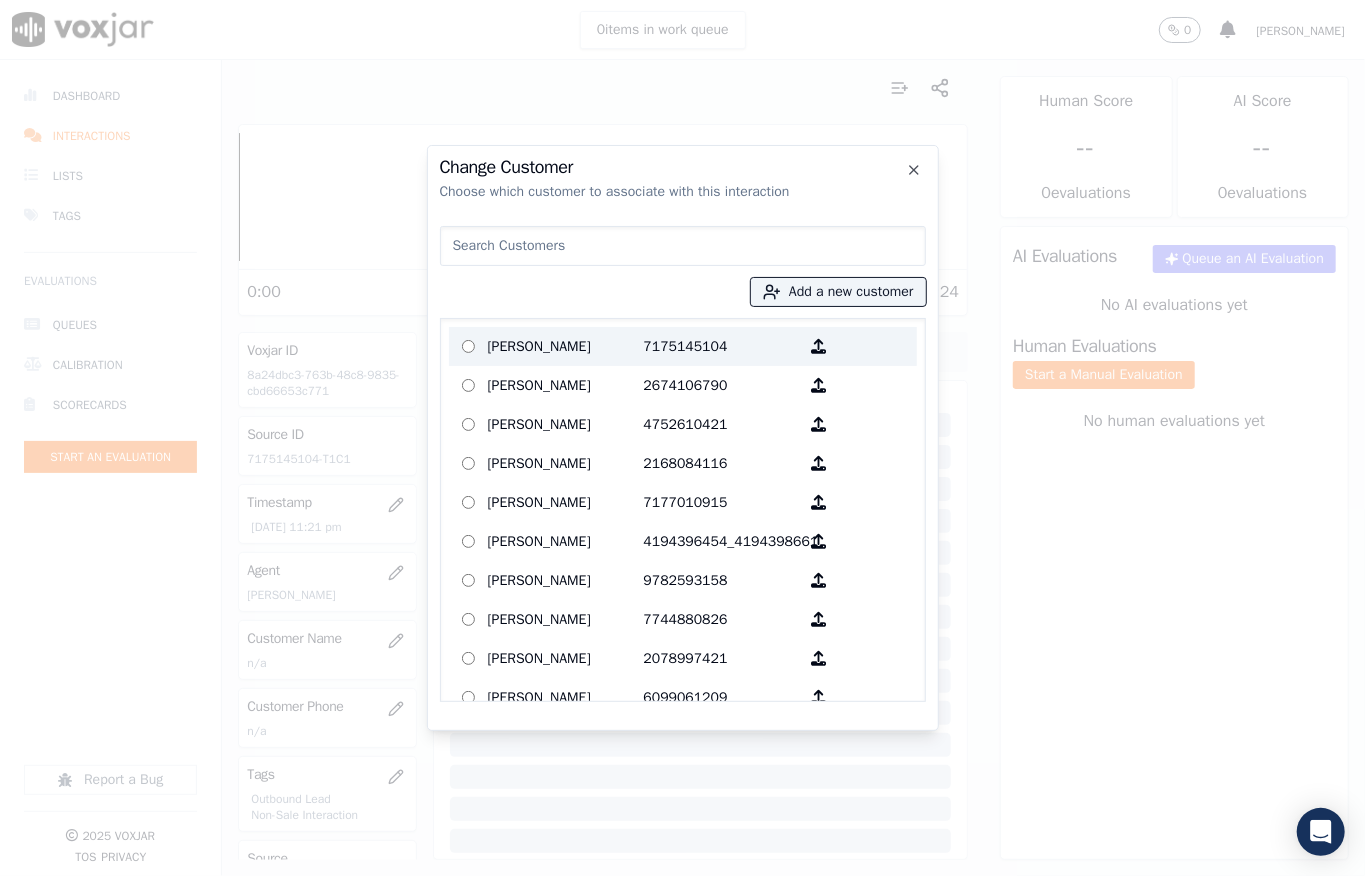 click on "DAVID S MEYERS" at bounding box center [566, 346] 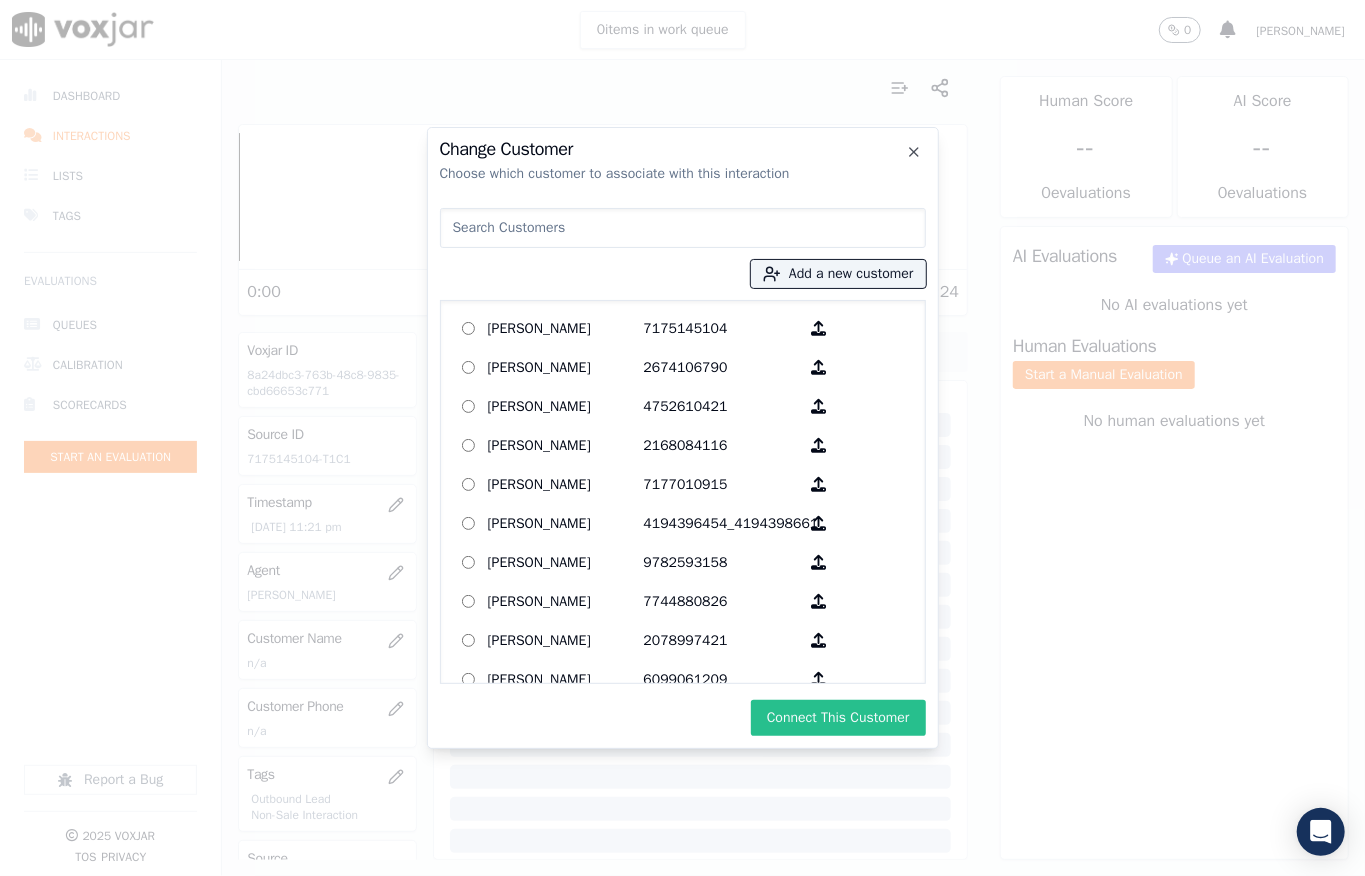 click on "Connect This Customer" at bounding box center (838, 718) 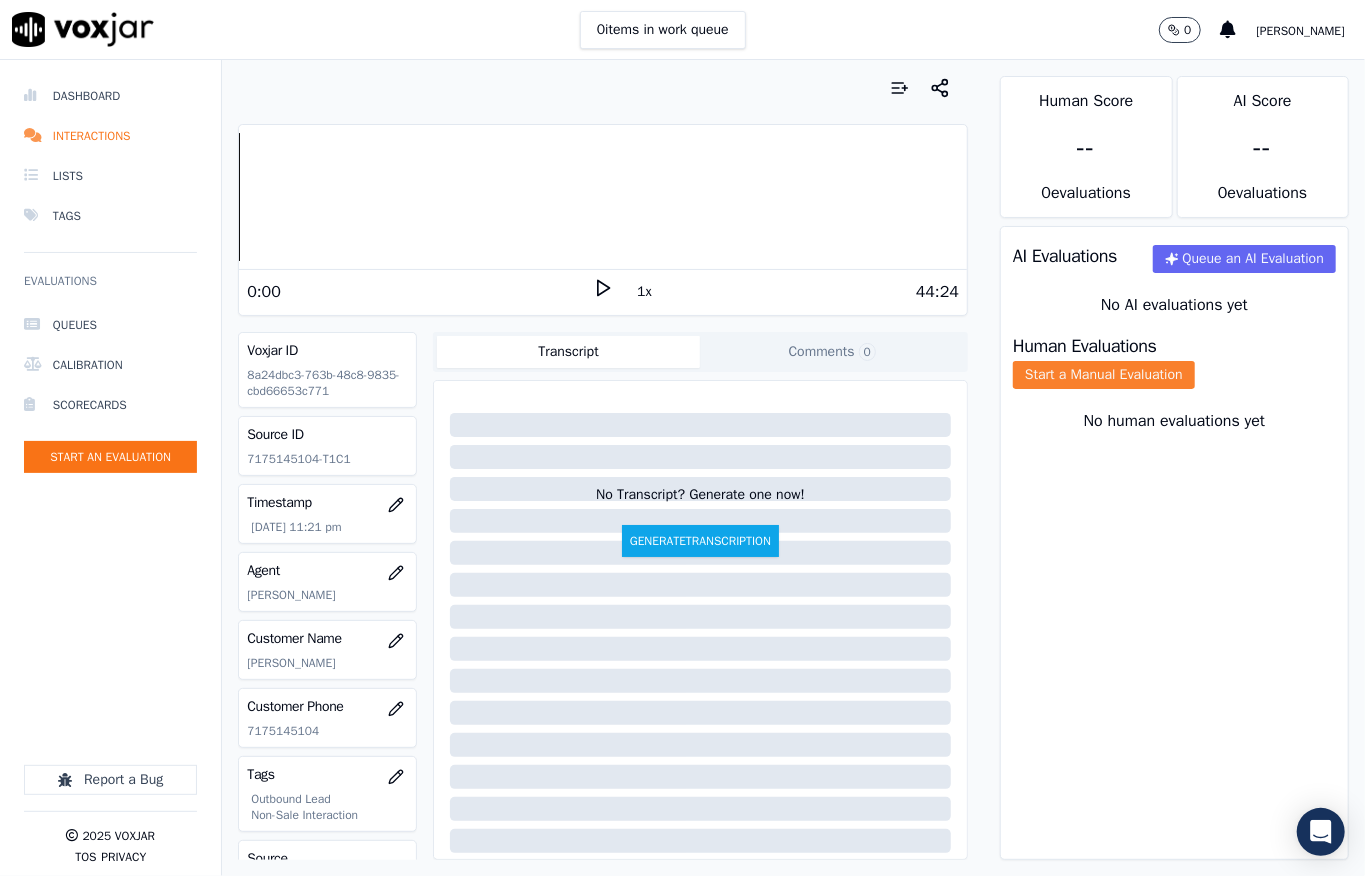 click on "Start a Manual Evaluation" 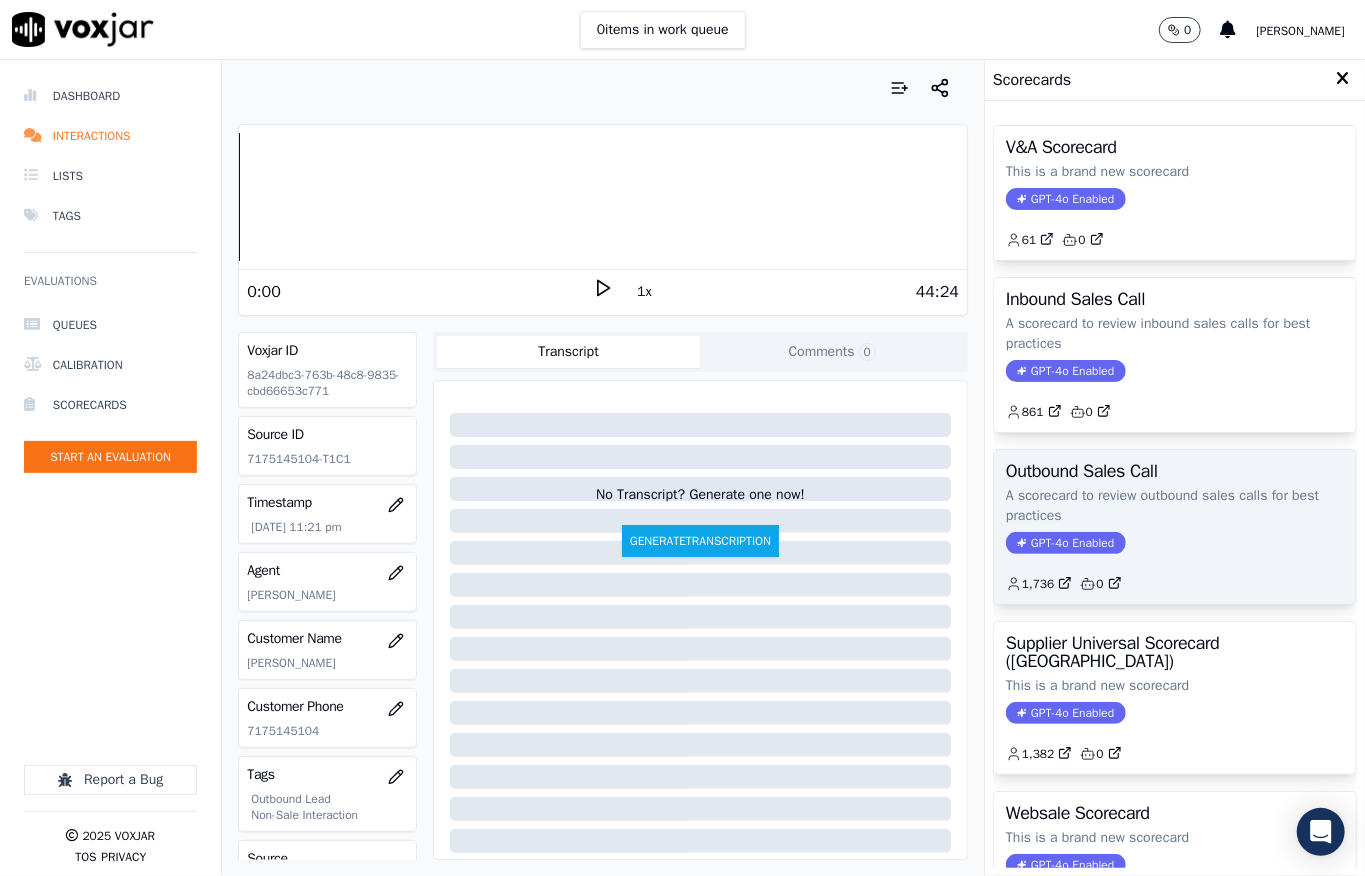 click on "Outbound Sales Call   A scorecard to review outbound sales calls for best practices     GPT-4o Enabled       1,736         0" at bounding box center (1175, 527) 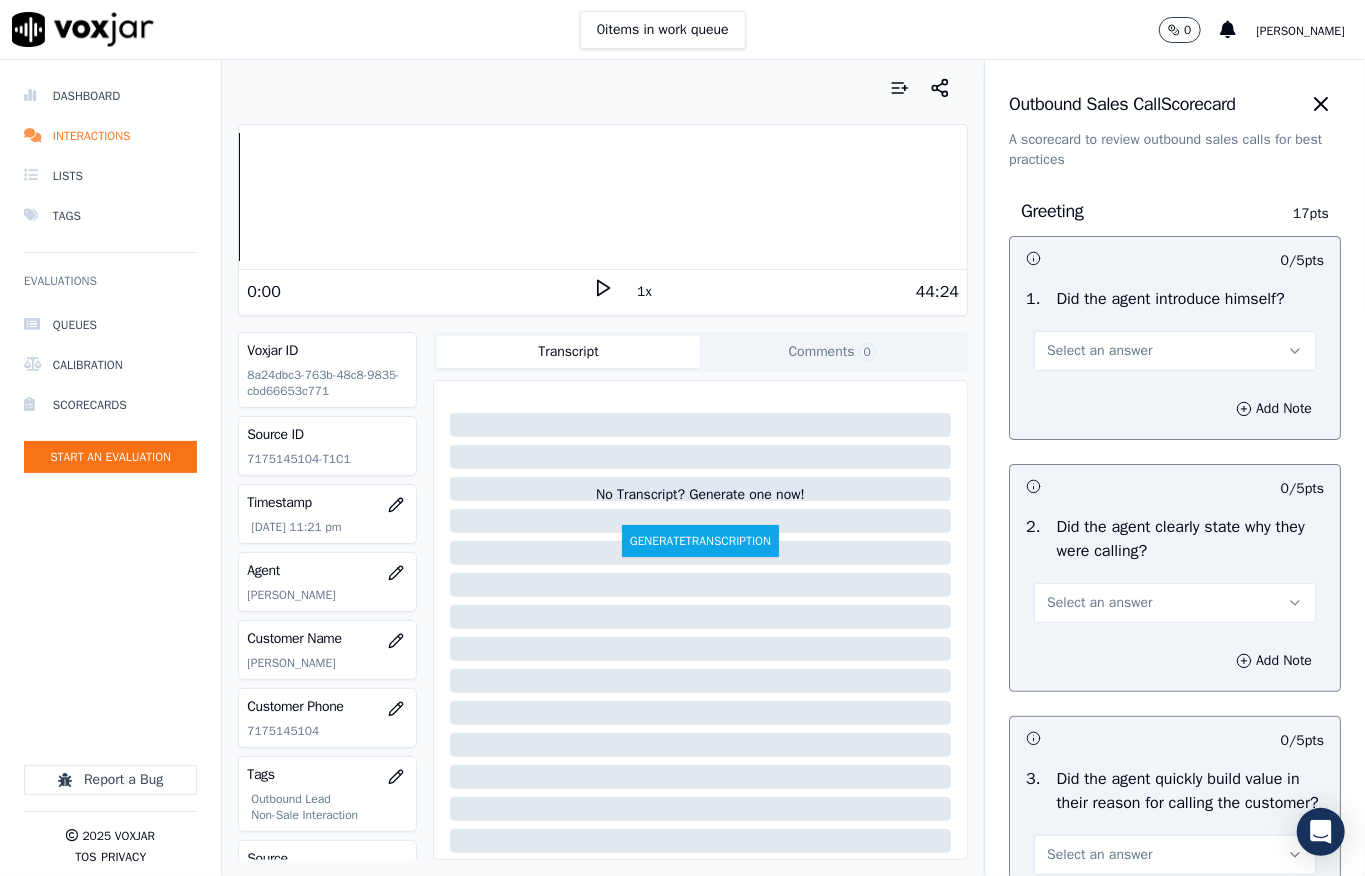 click on "Select an answer" at bounding box center (1099, 351) 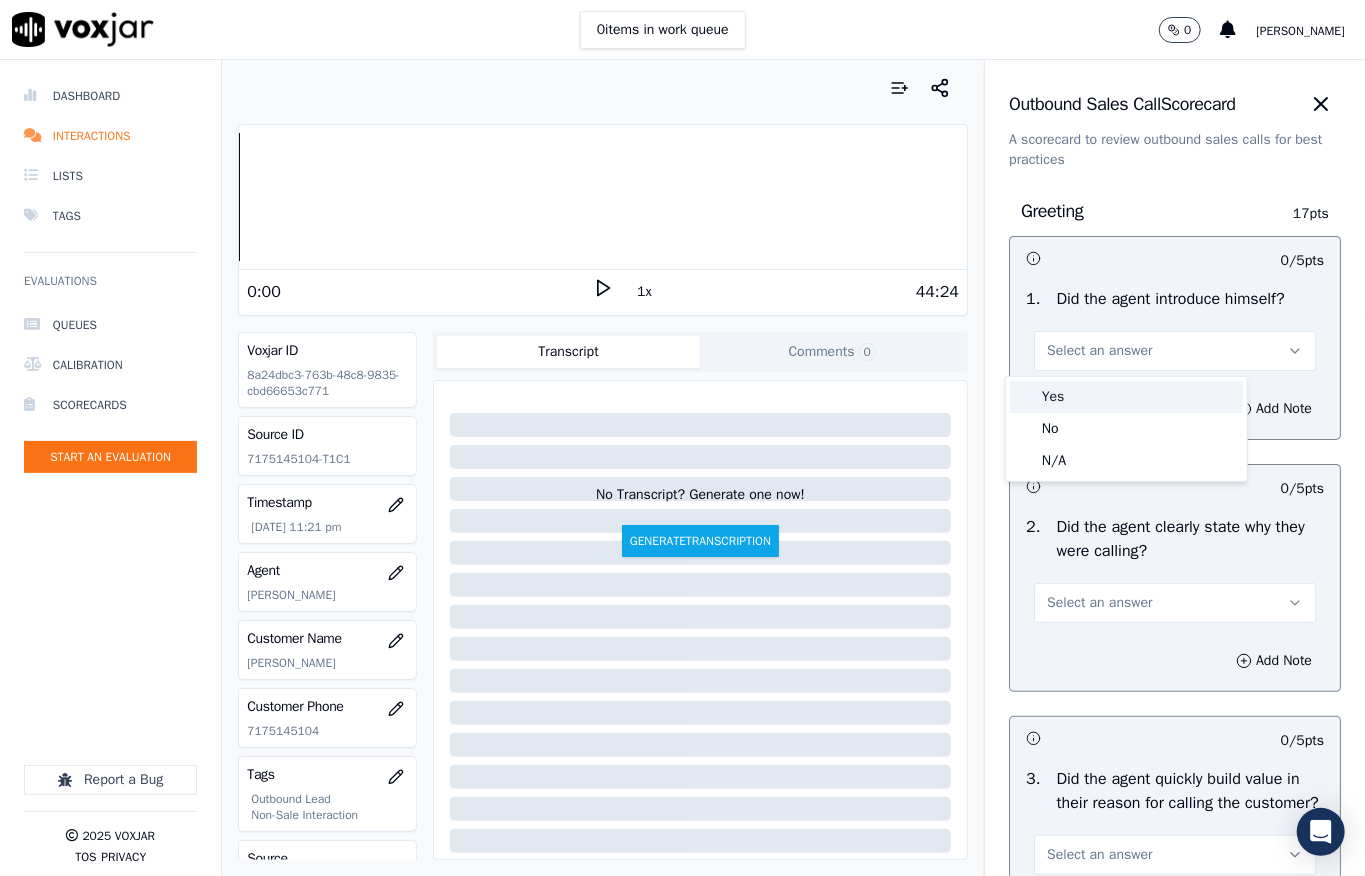 click on "Yes" at bounding box center [1126, 397] 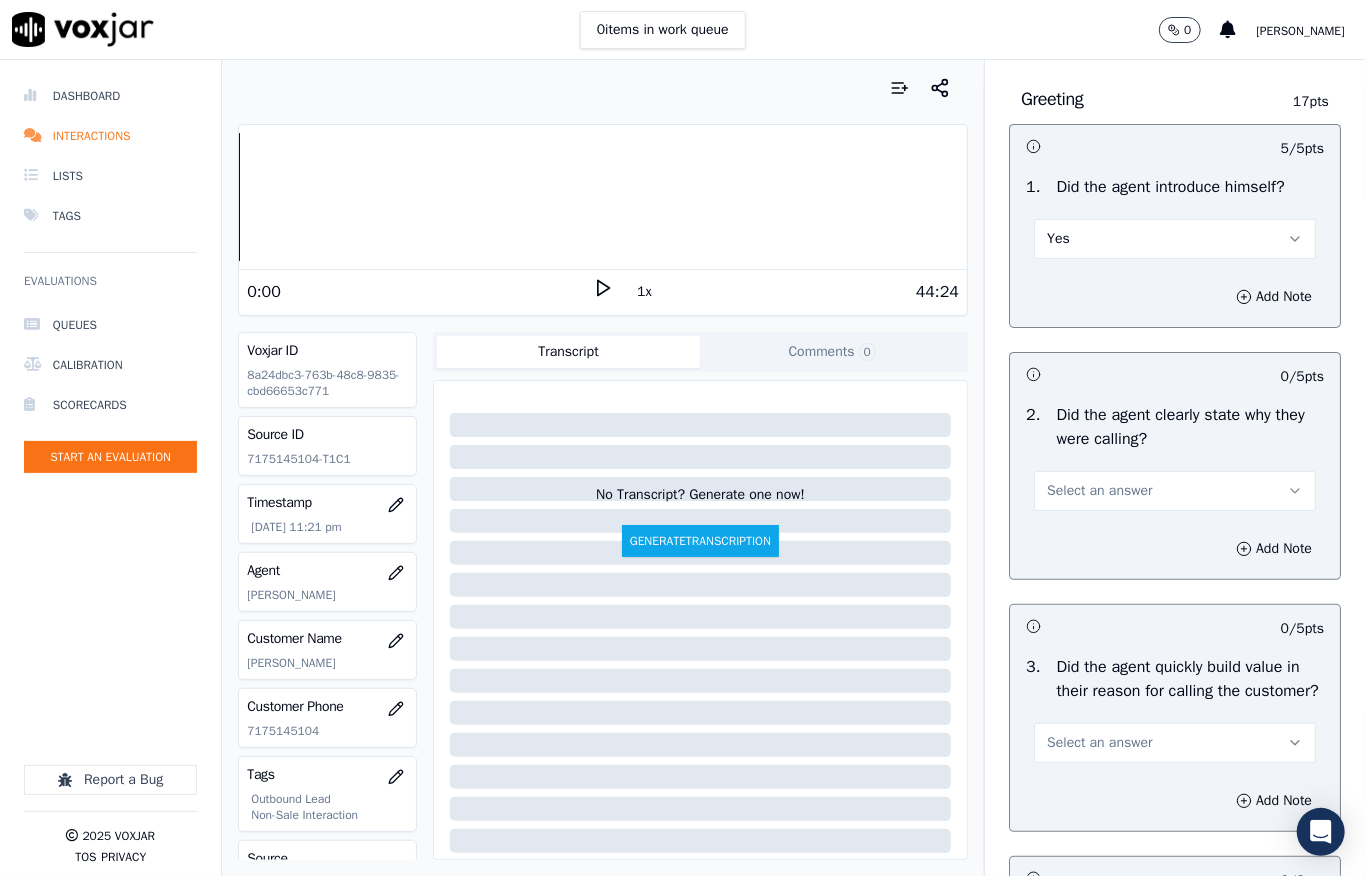 scroll, scrollTop: 266, scrollLeft: 0, axis: vertical 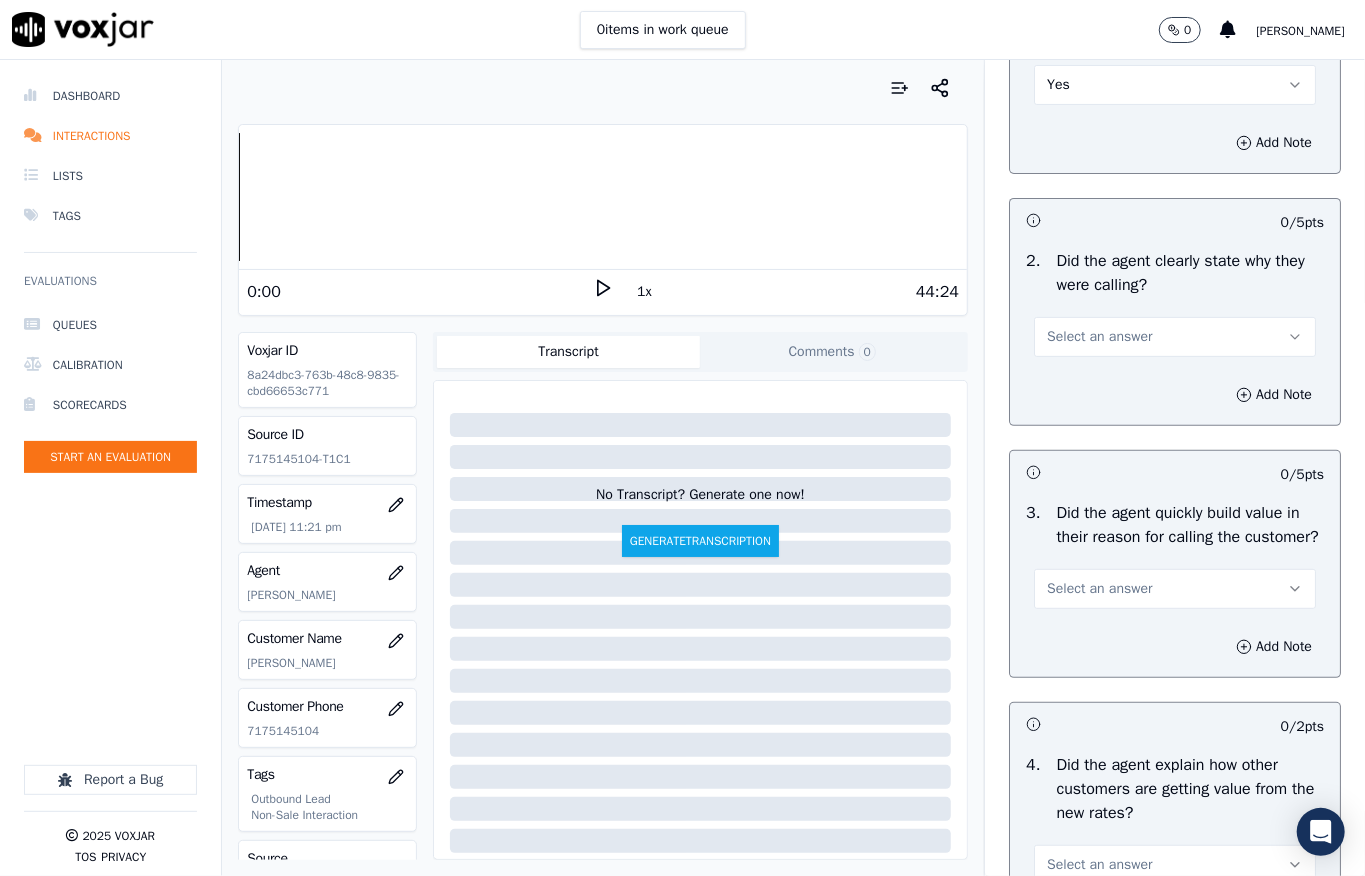 click on "2 .   Did the agent clearly state why they were calling?   Select an answer" at bounding box center (1175, 303) 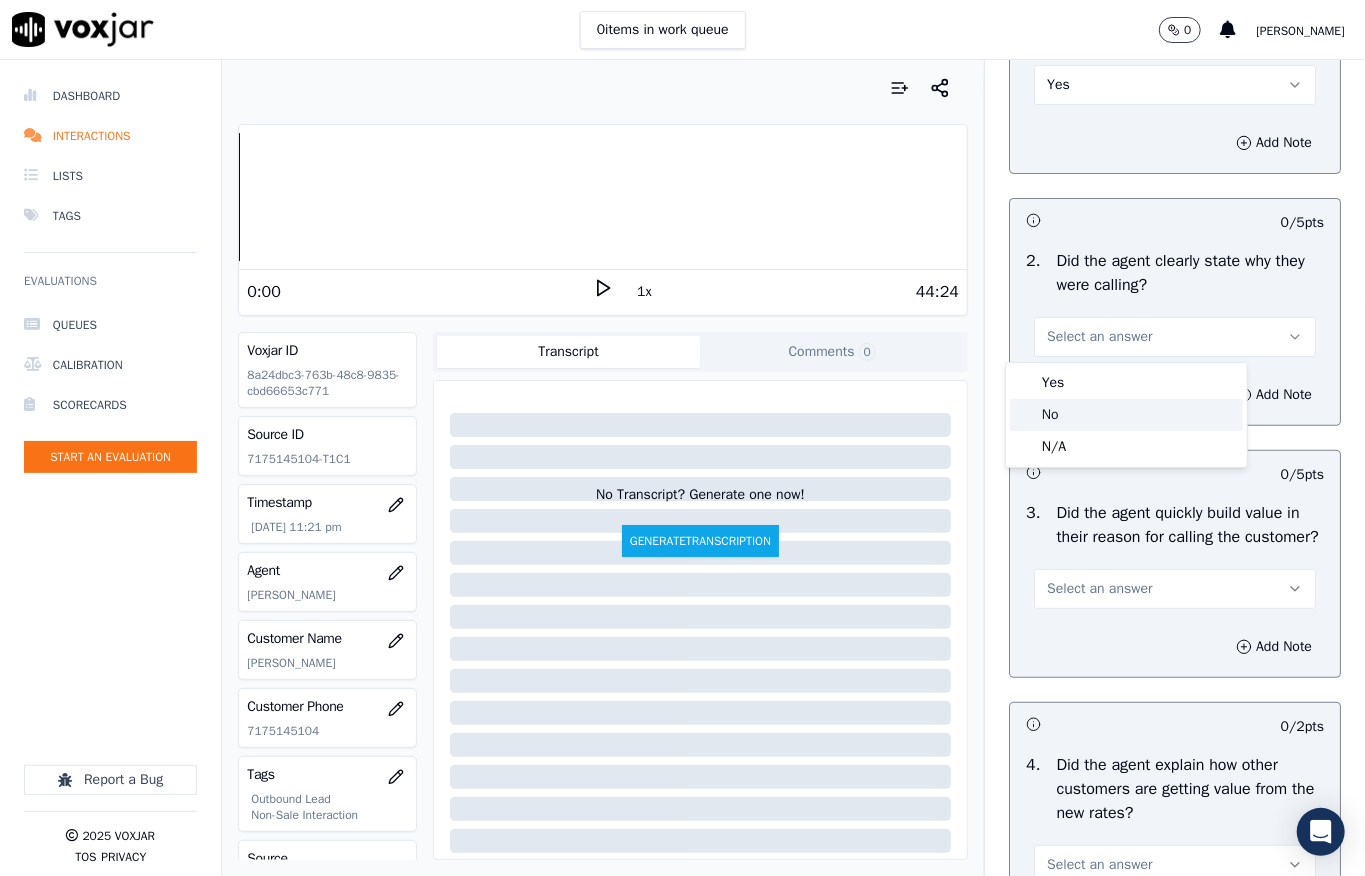 click on "Yes" at bounding box center (1126, 383) 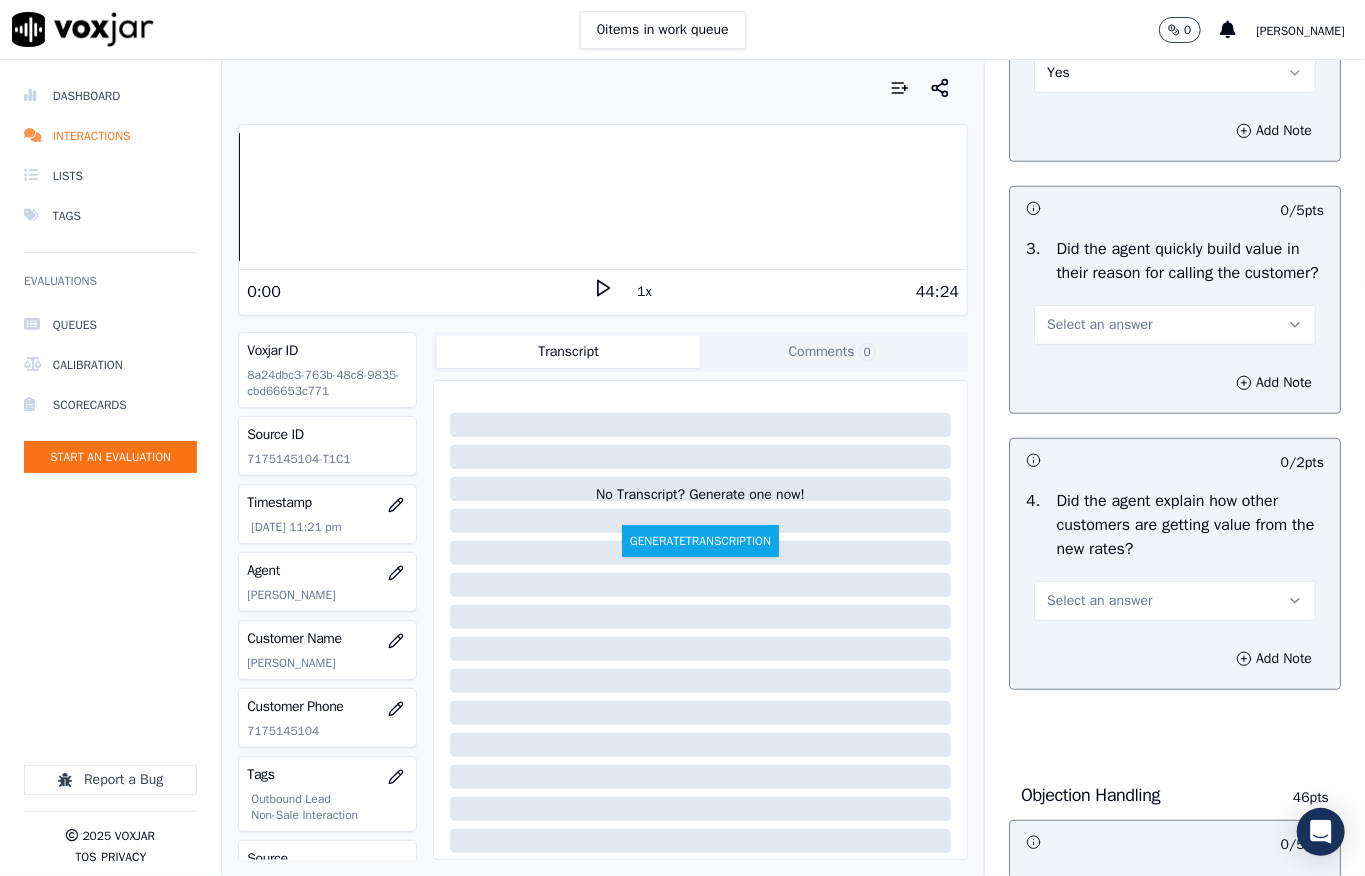 scroll, scrollTop: 533, scrollLeft: 0, axis: vertical 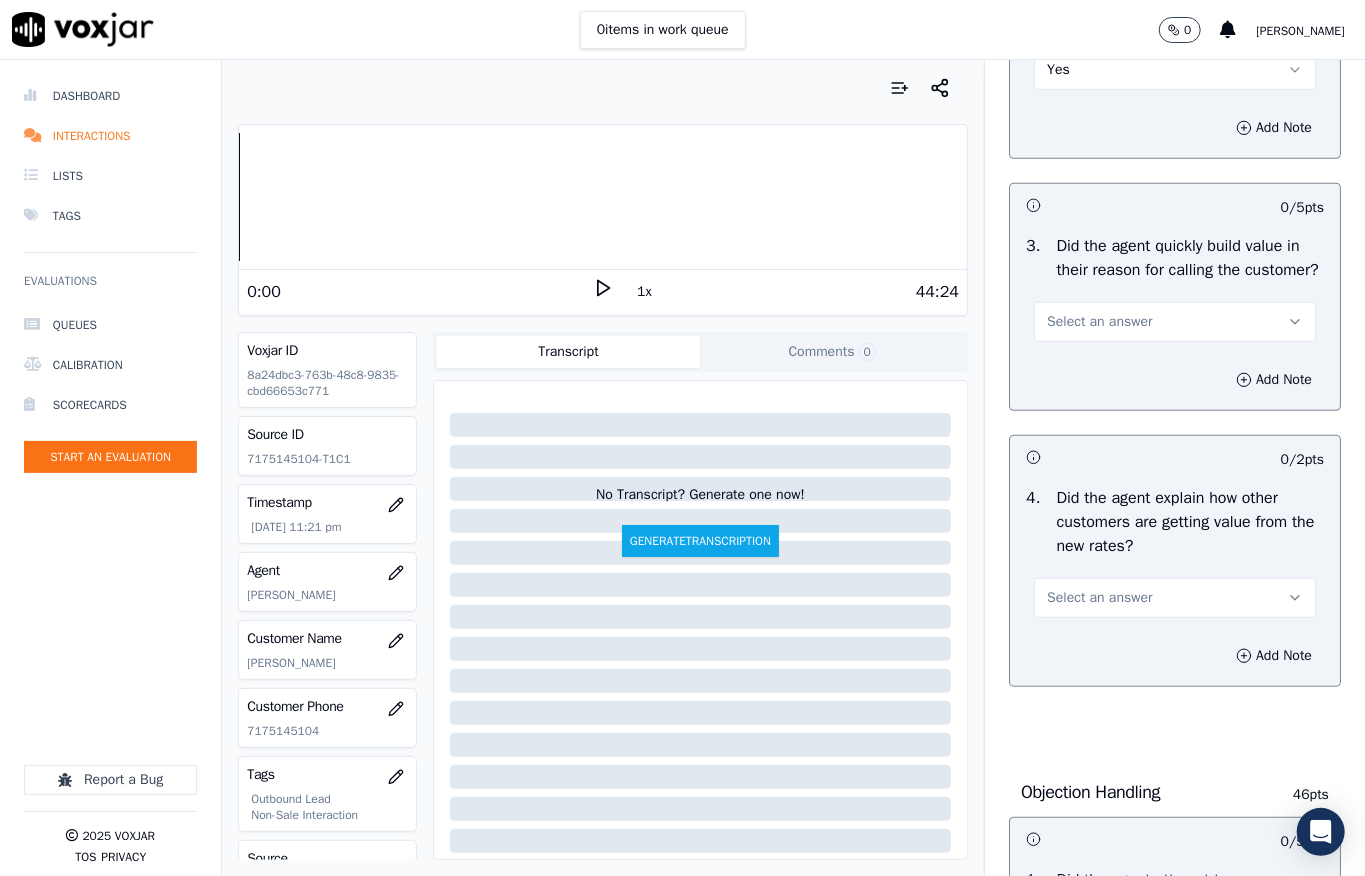 click on "Select an answer" at bounding box center (1099, 322) 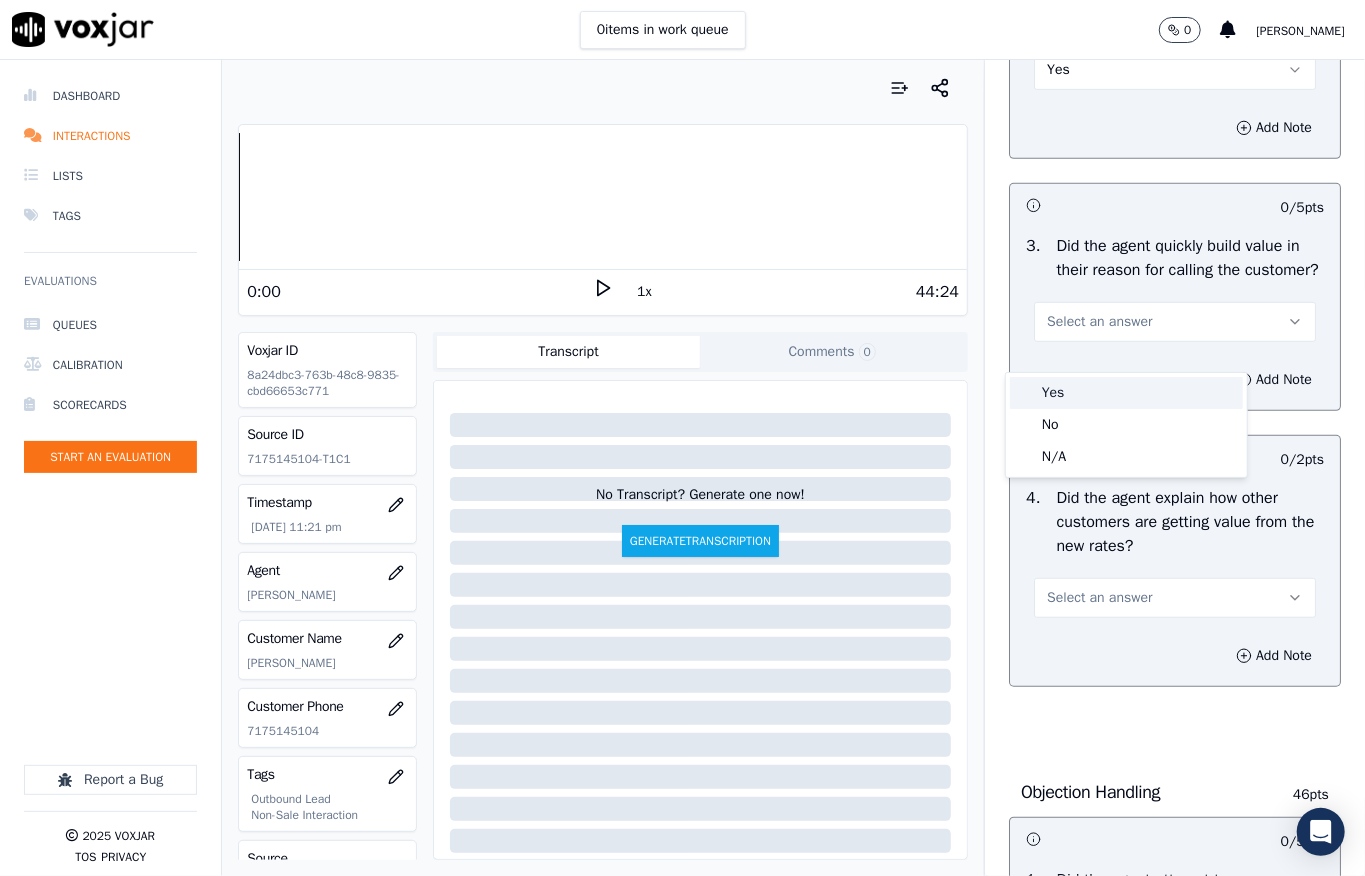 click on "Yes" at bounding box center [1126, 393] 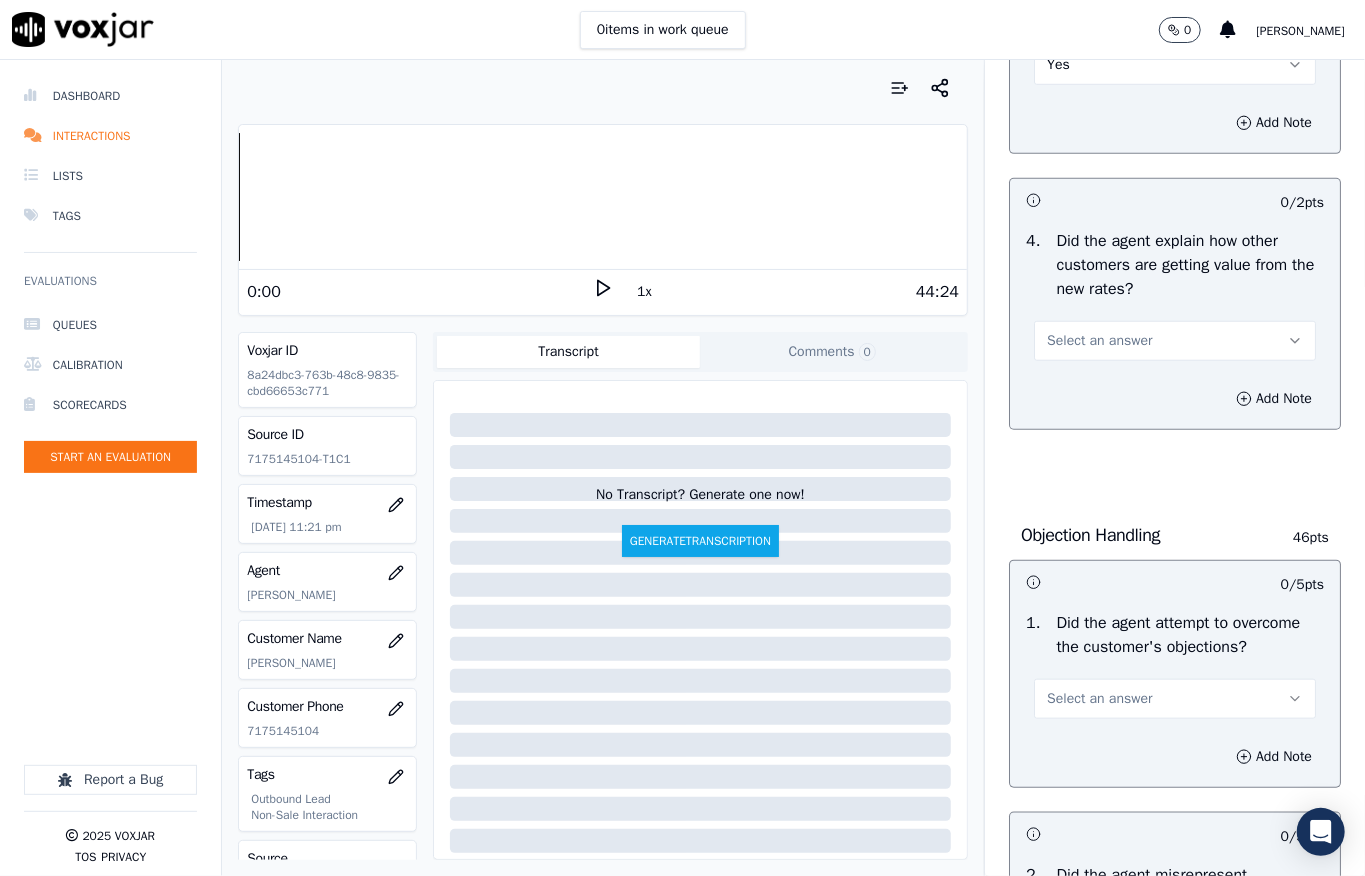 scroll, scrollTop: 800, scrollLeft: 0, axis: vertical 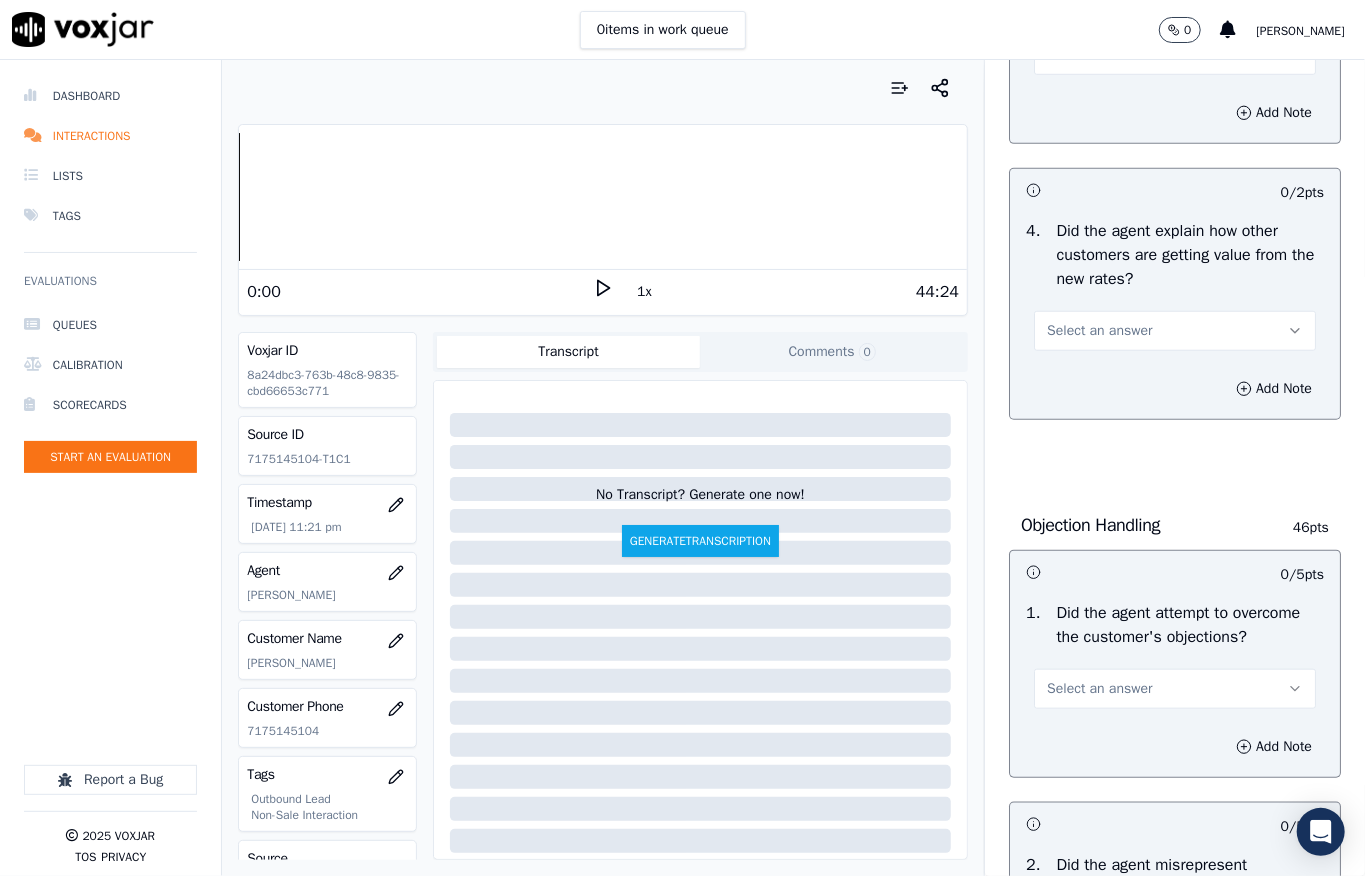 click on "Select an answer" at bounding box center (1099, 331) 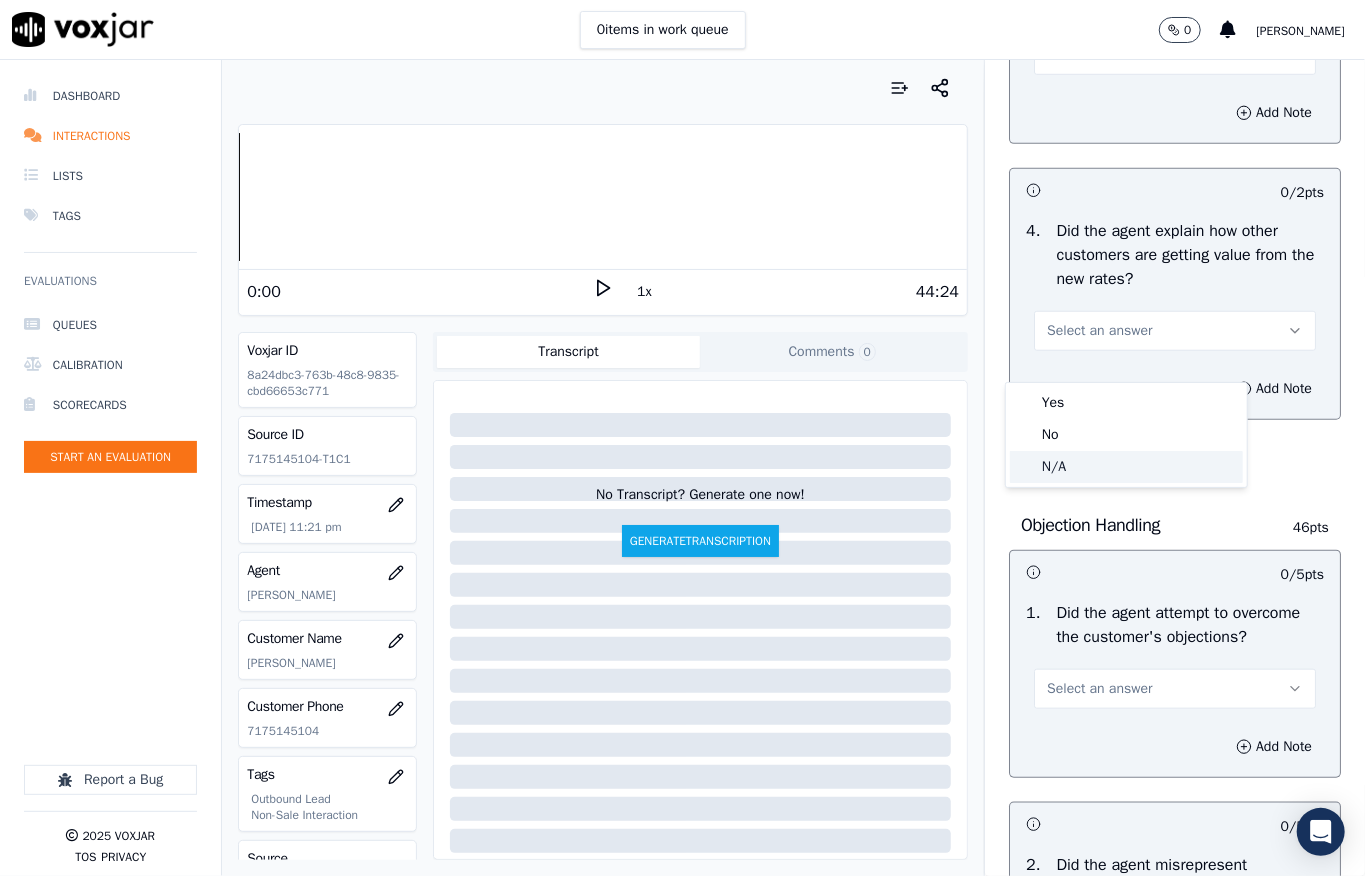 click on "N/A" 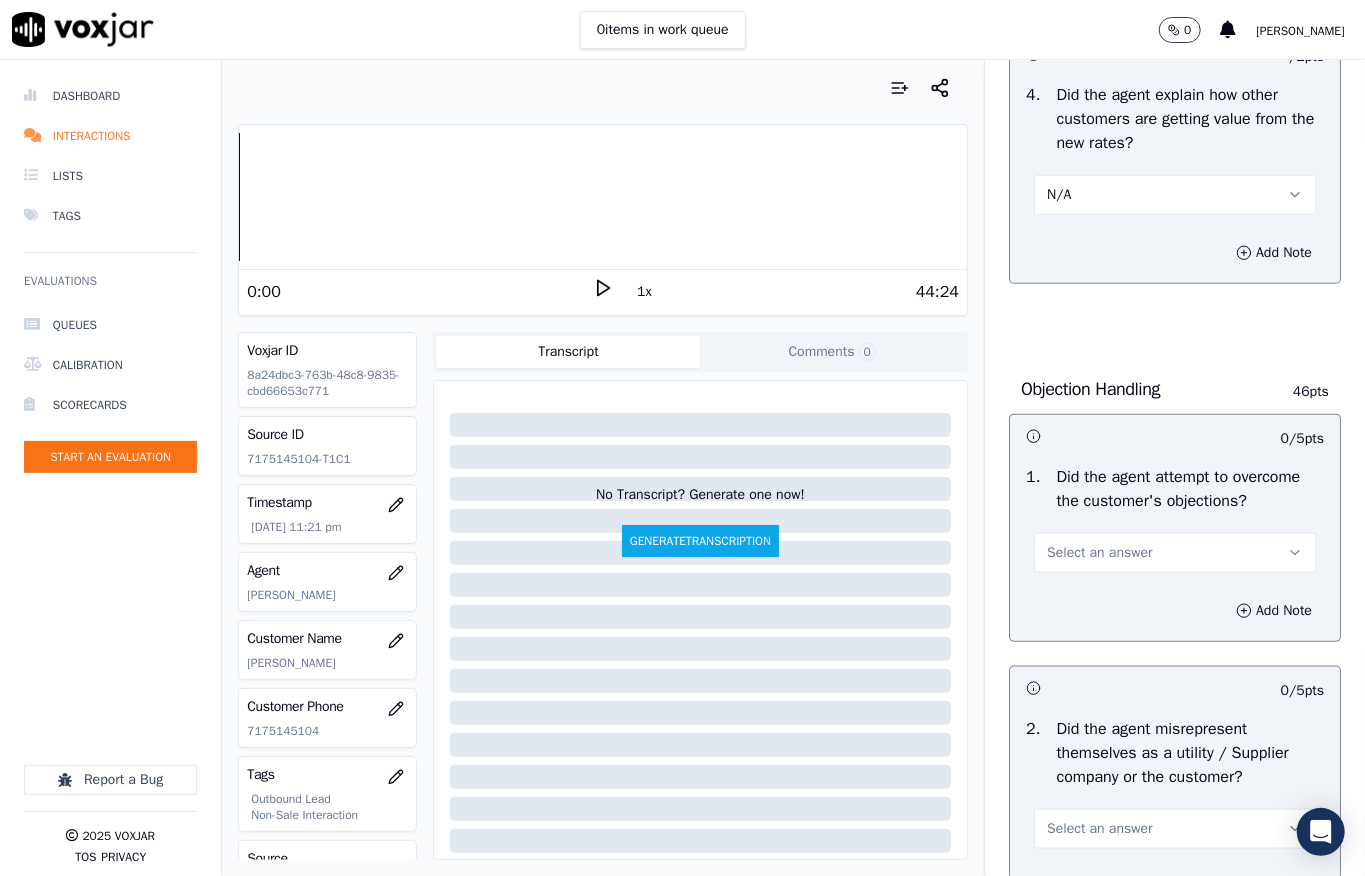 scroll, scrollTop: 1066, scrollLeft: 0, axis: vertical 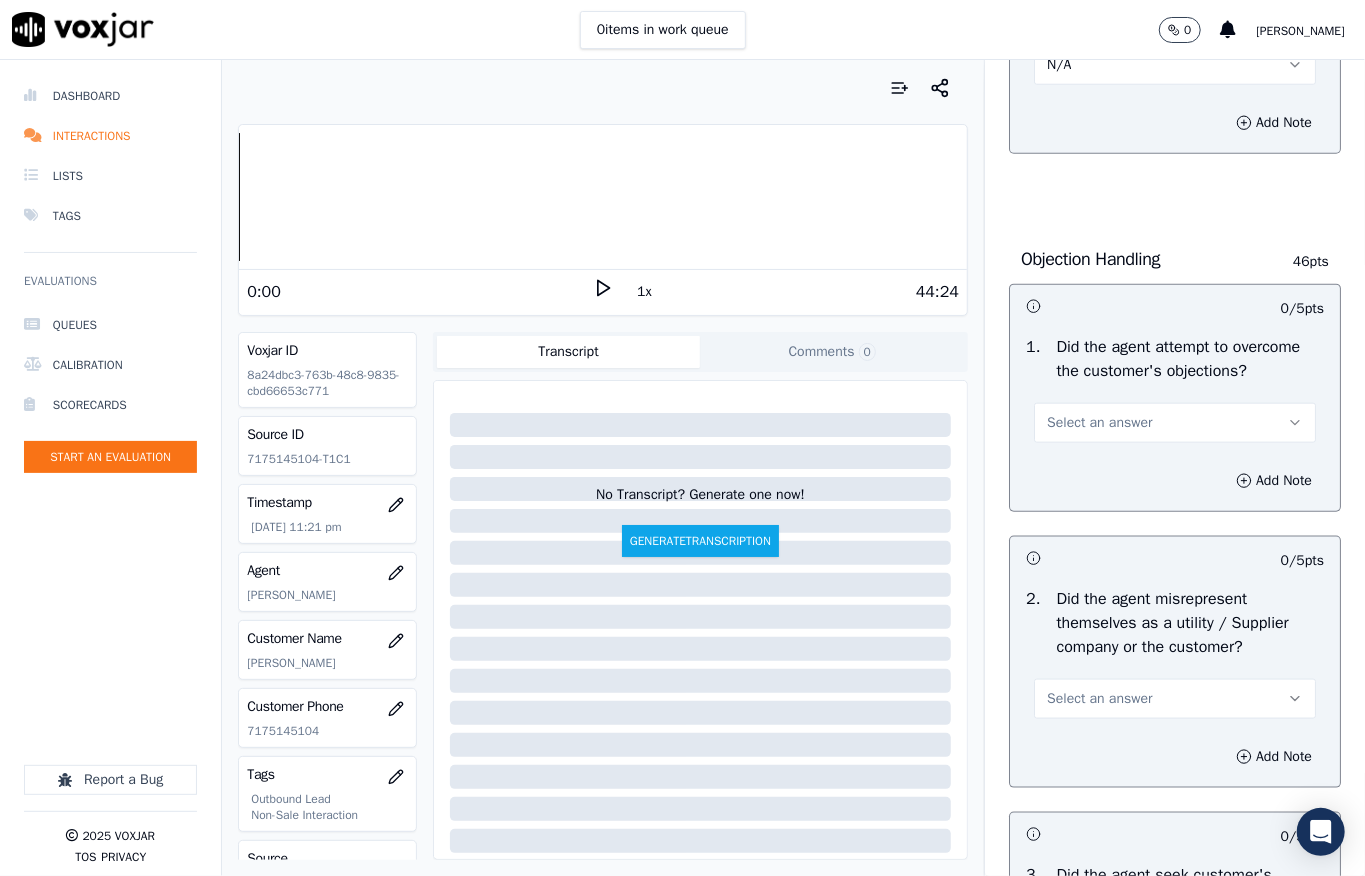click on "Select an answer" at bounding box center [1099, 423] 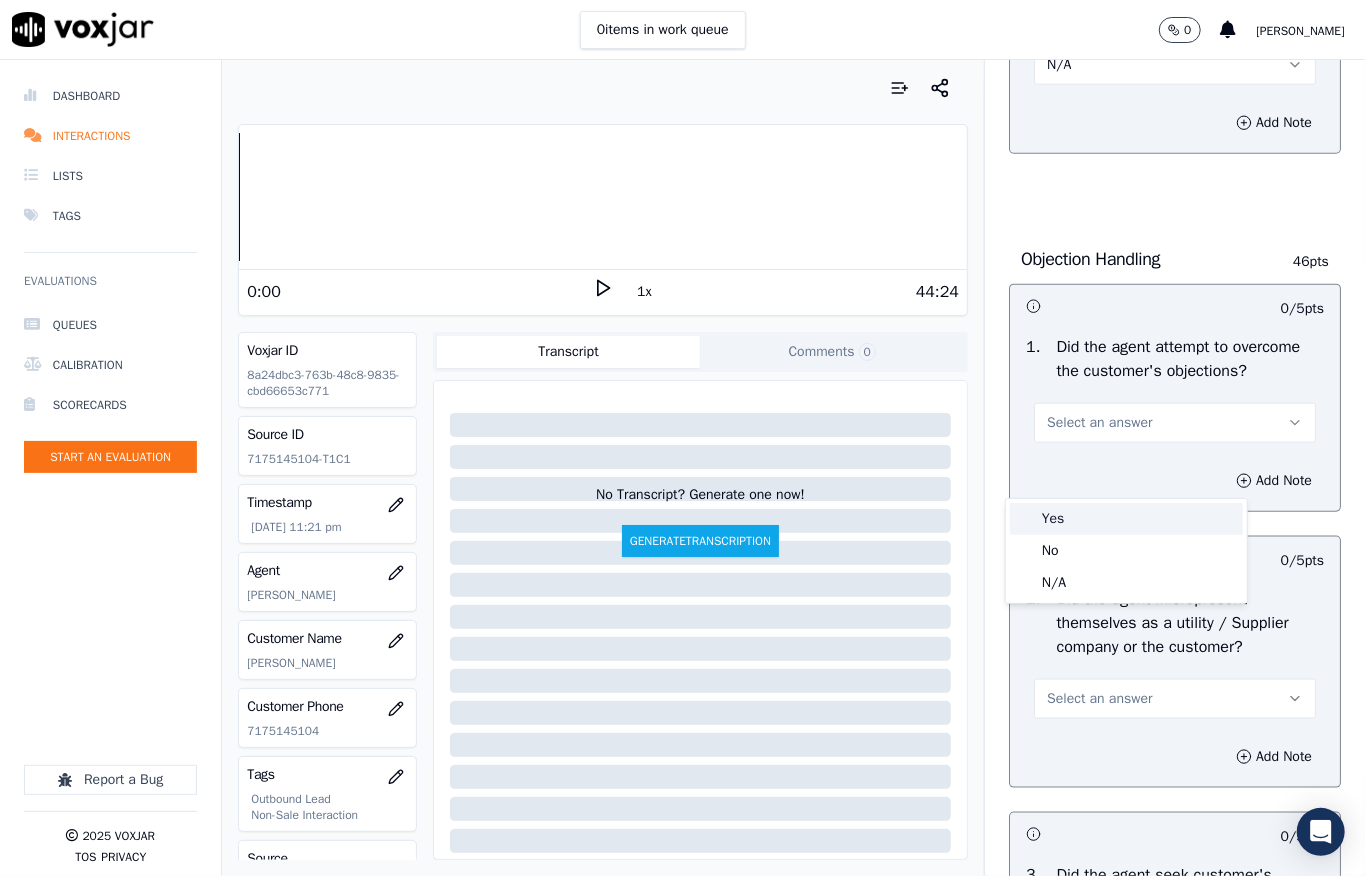 drag, startPoint x: 1065, startPoint y: 514, endPoint x: 1082, endPoint y: 396, distance: 119.218285 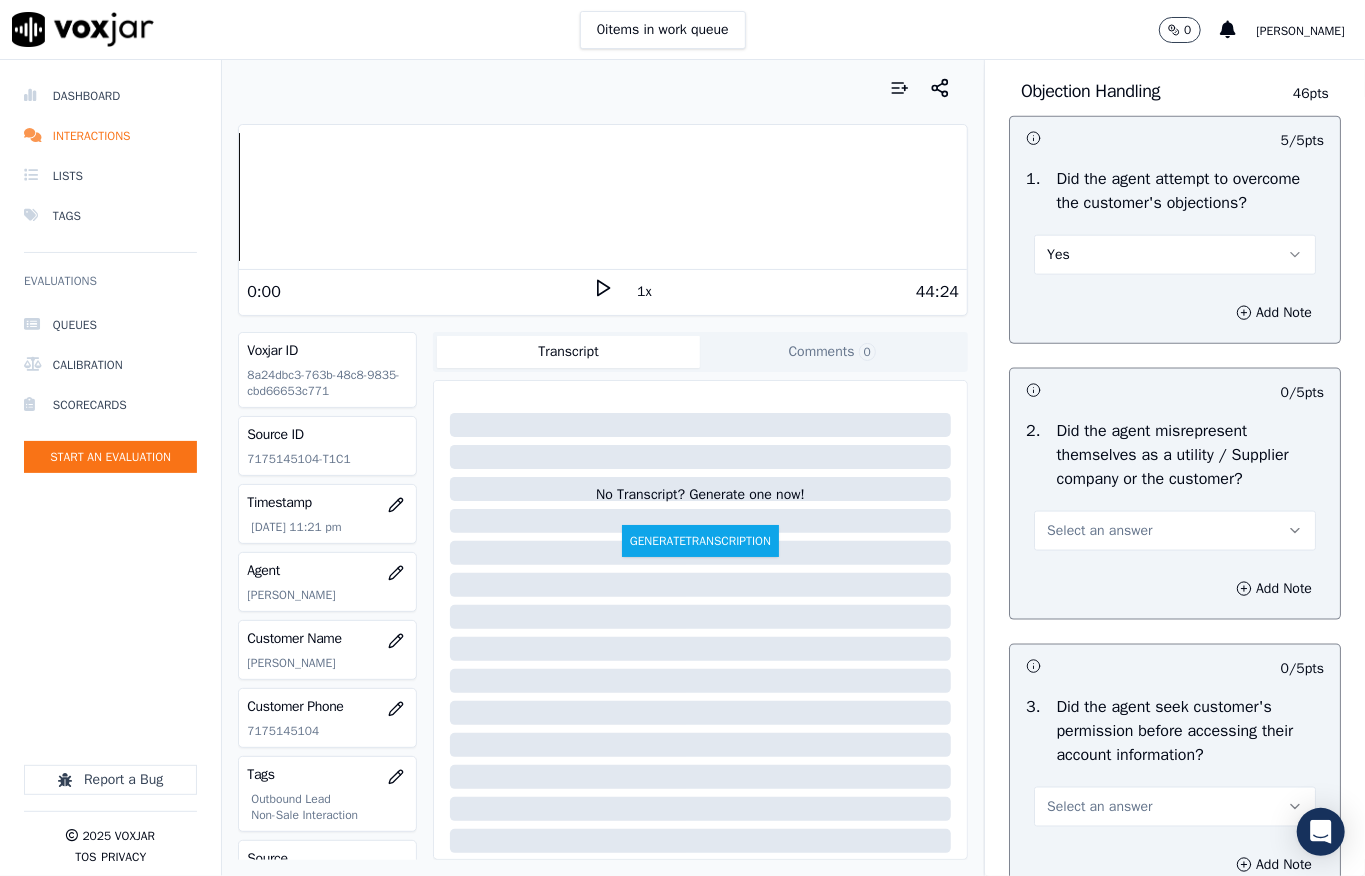 scroll, scrollTop: 1333, scrollLeft: 0, axis: vertical 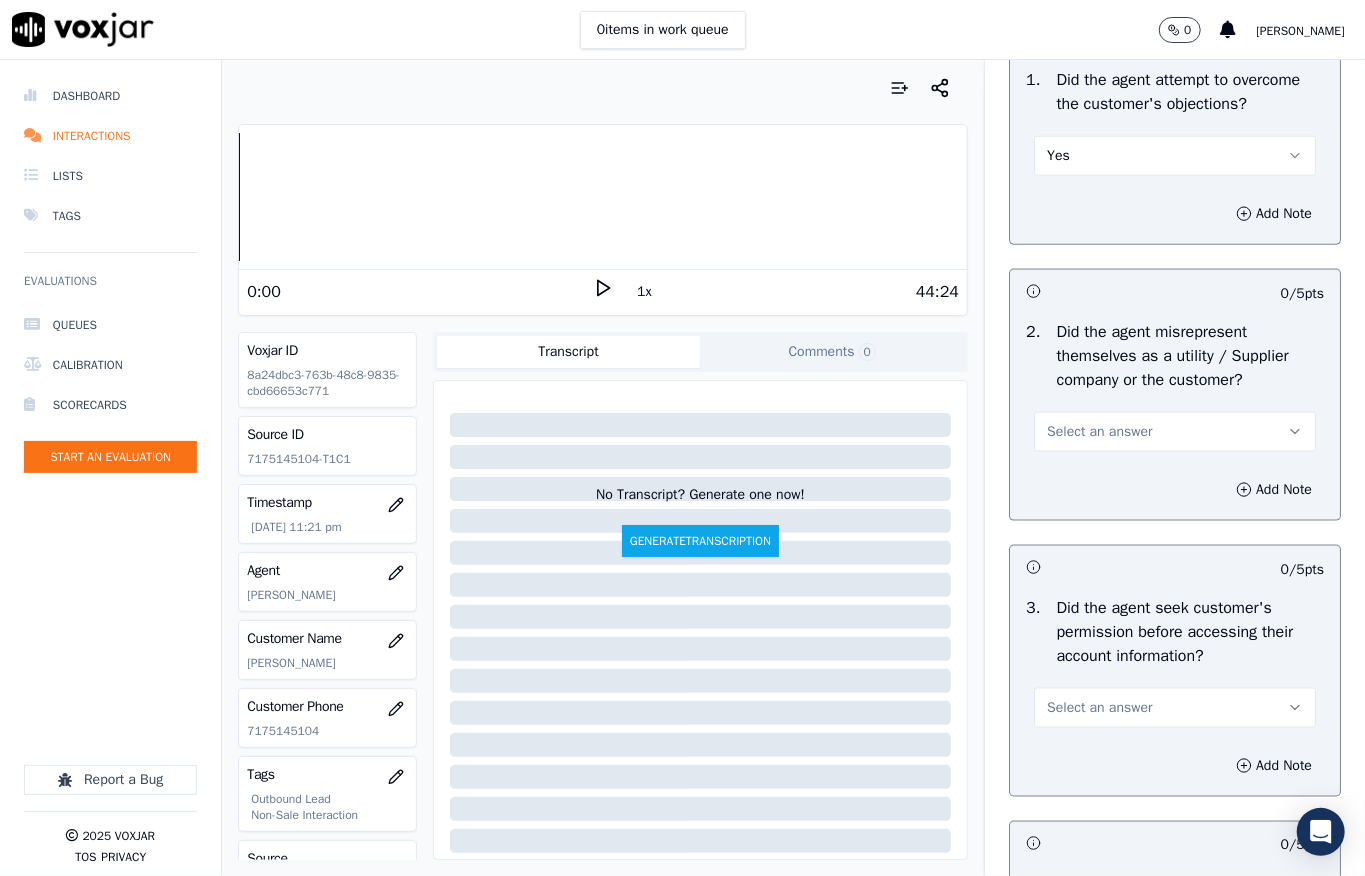 click on "Select an answer" at bounding box center [1175, 432] 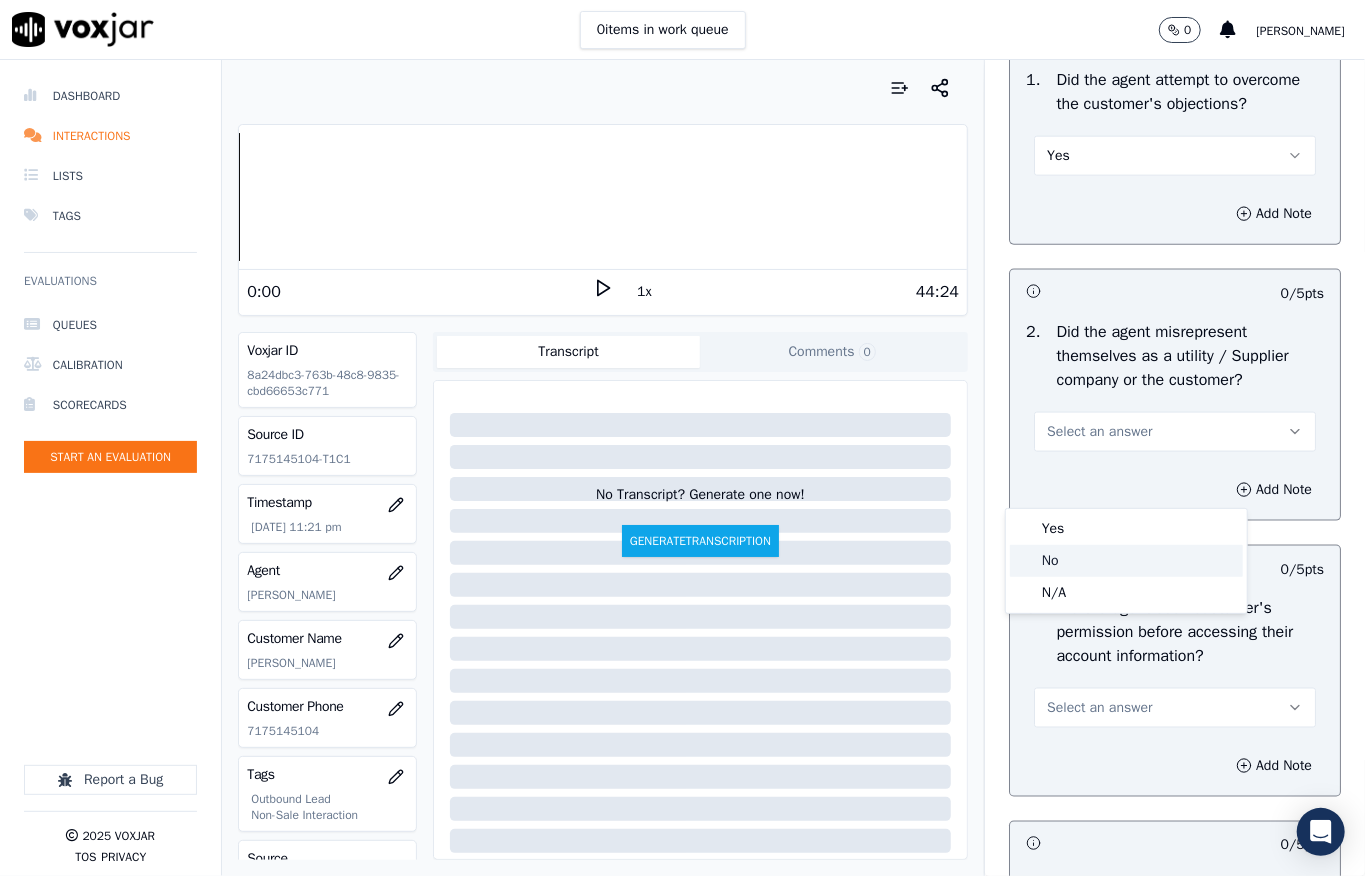 click on "No" 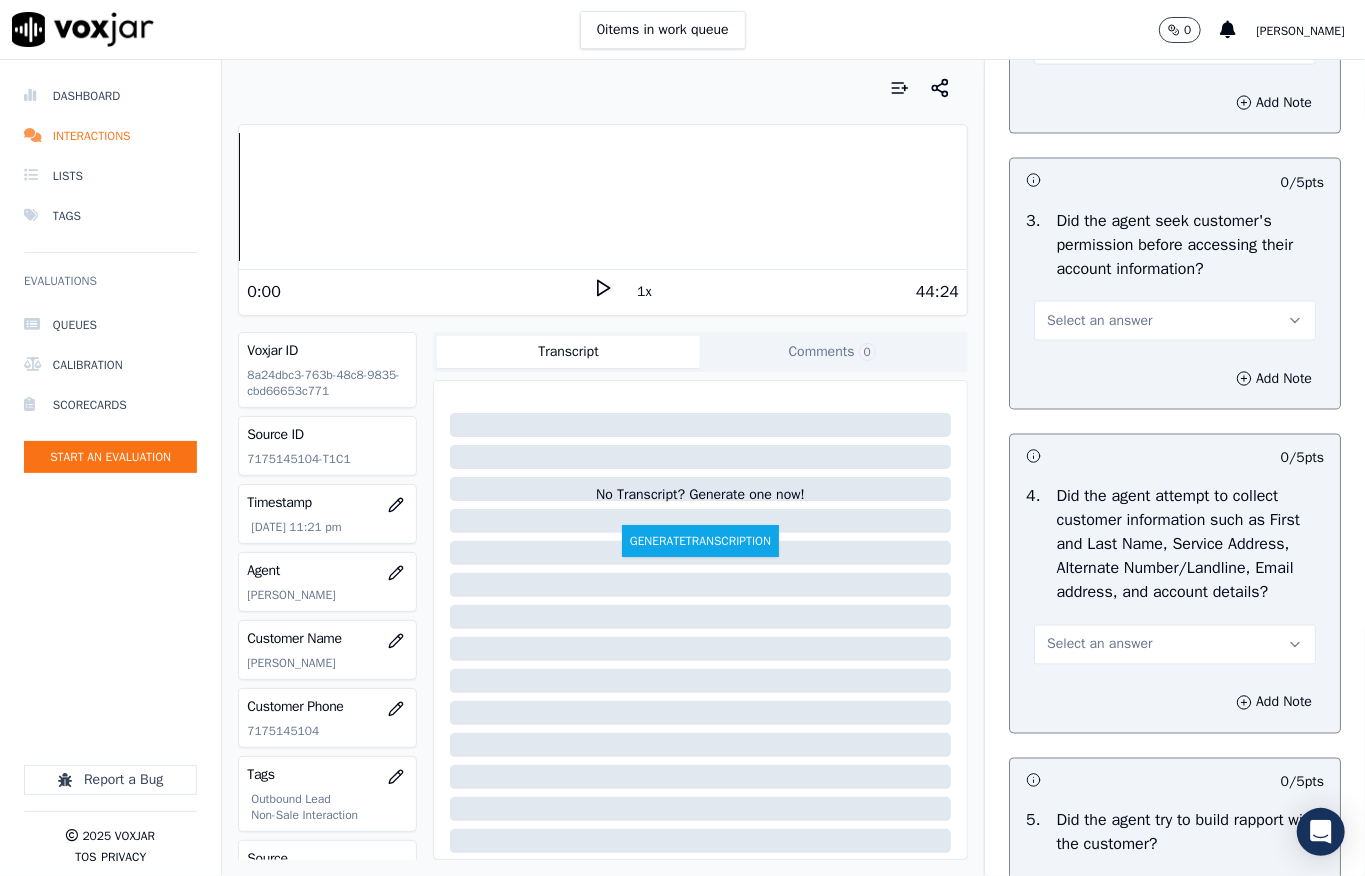 scroll, scrollTop: 1733, scrollLeft: 0, axis: vertical 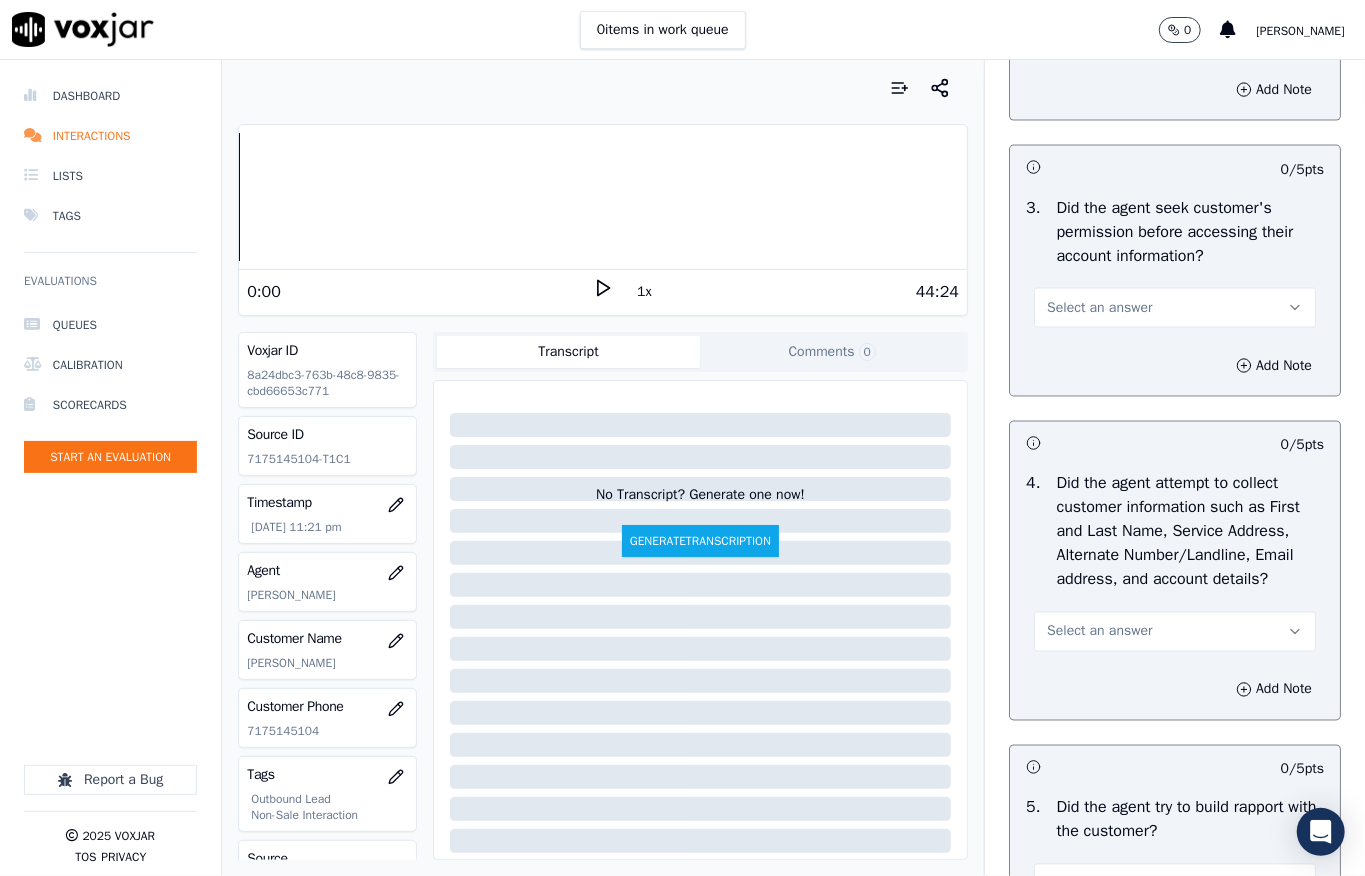 click on "Select an answer" at bounding box center (1099, 308) 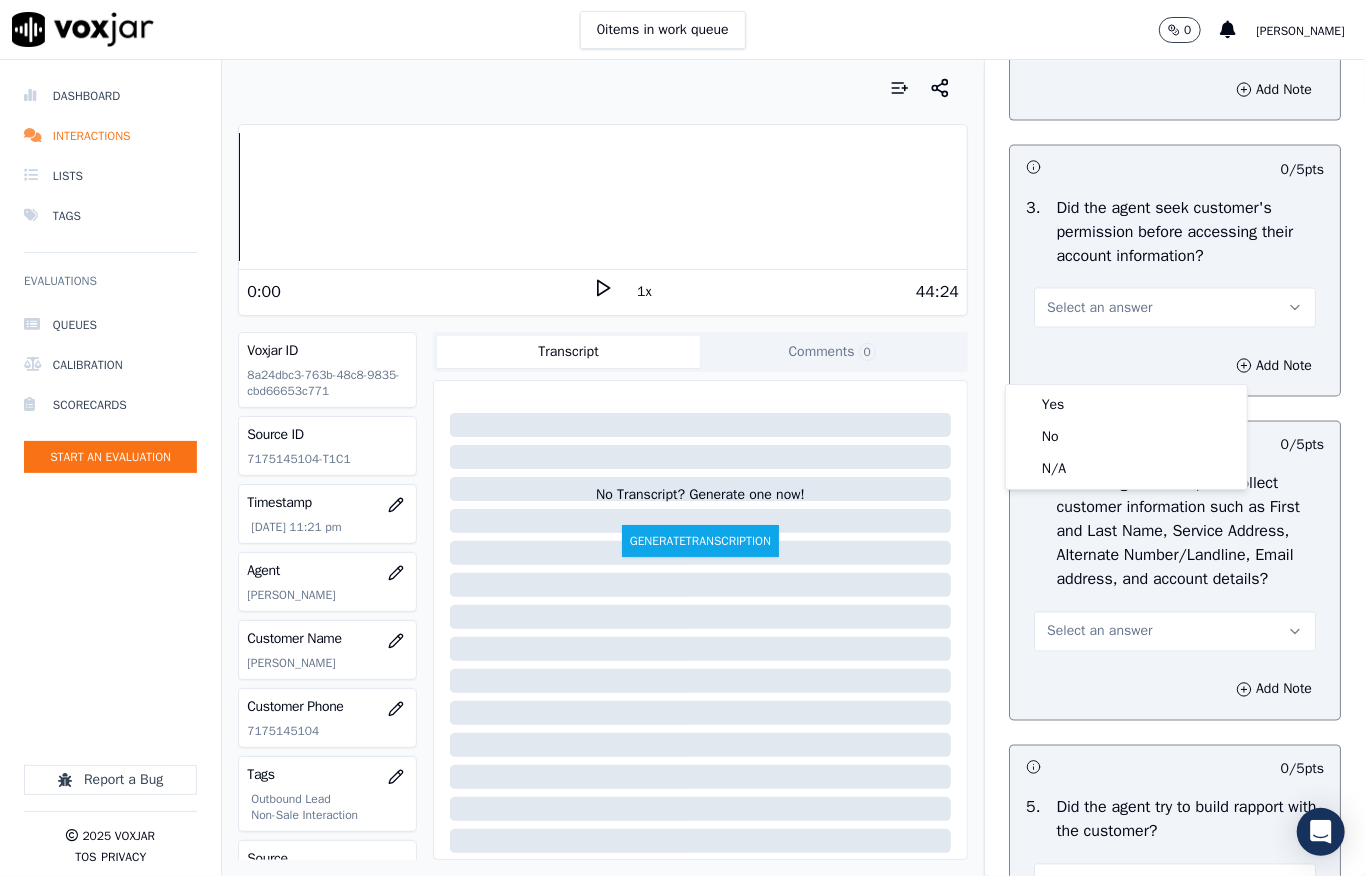 click on "Select an answer" at bounding box center [1175, 298] 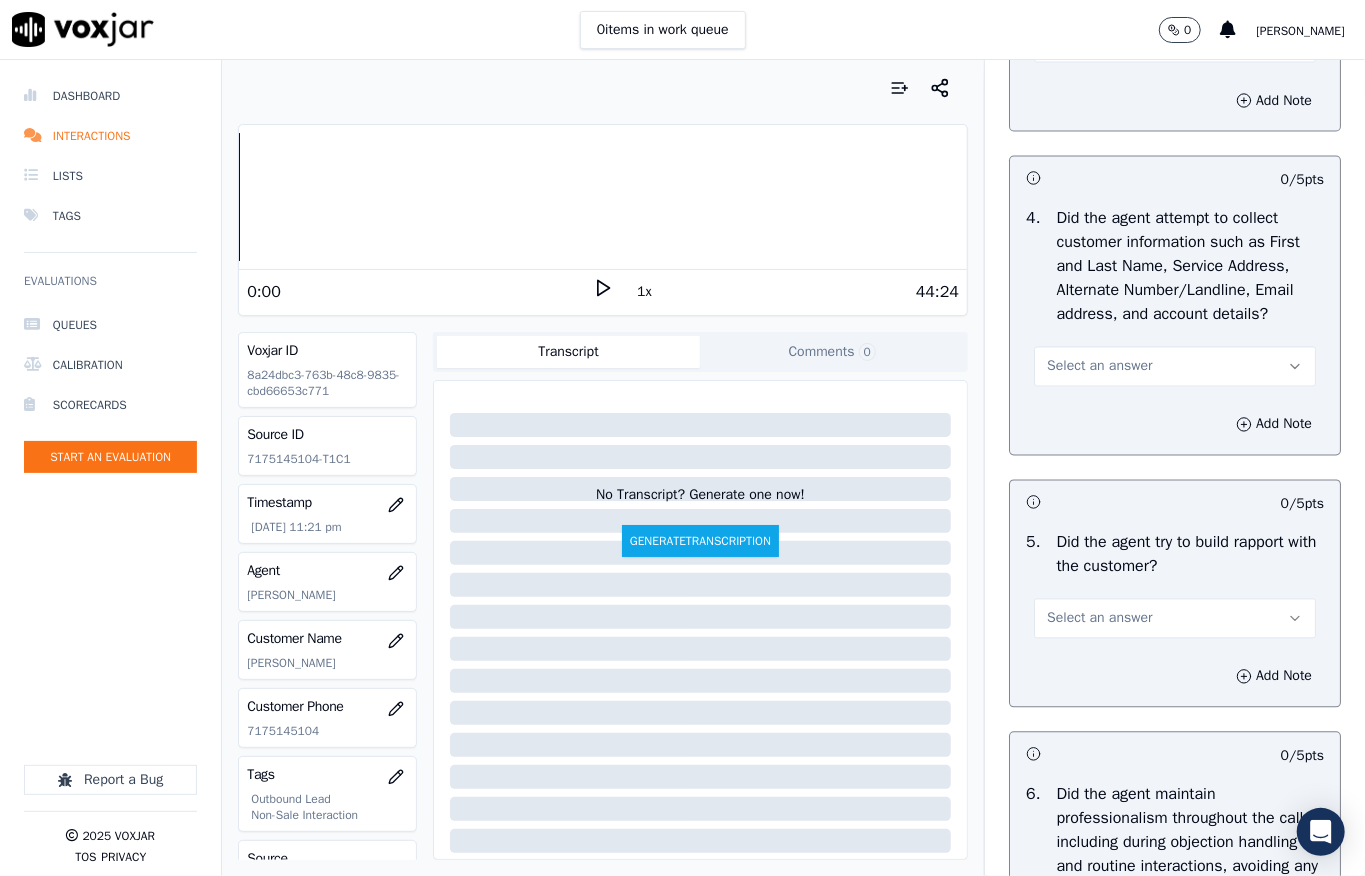 scroll, scrollTop: 2000, scrollLeft: 0, axis: vertical 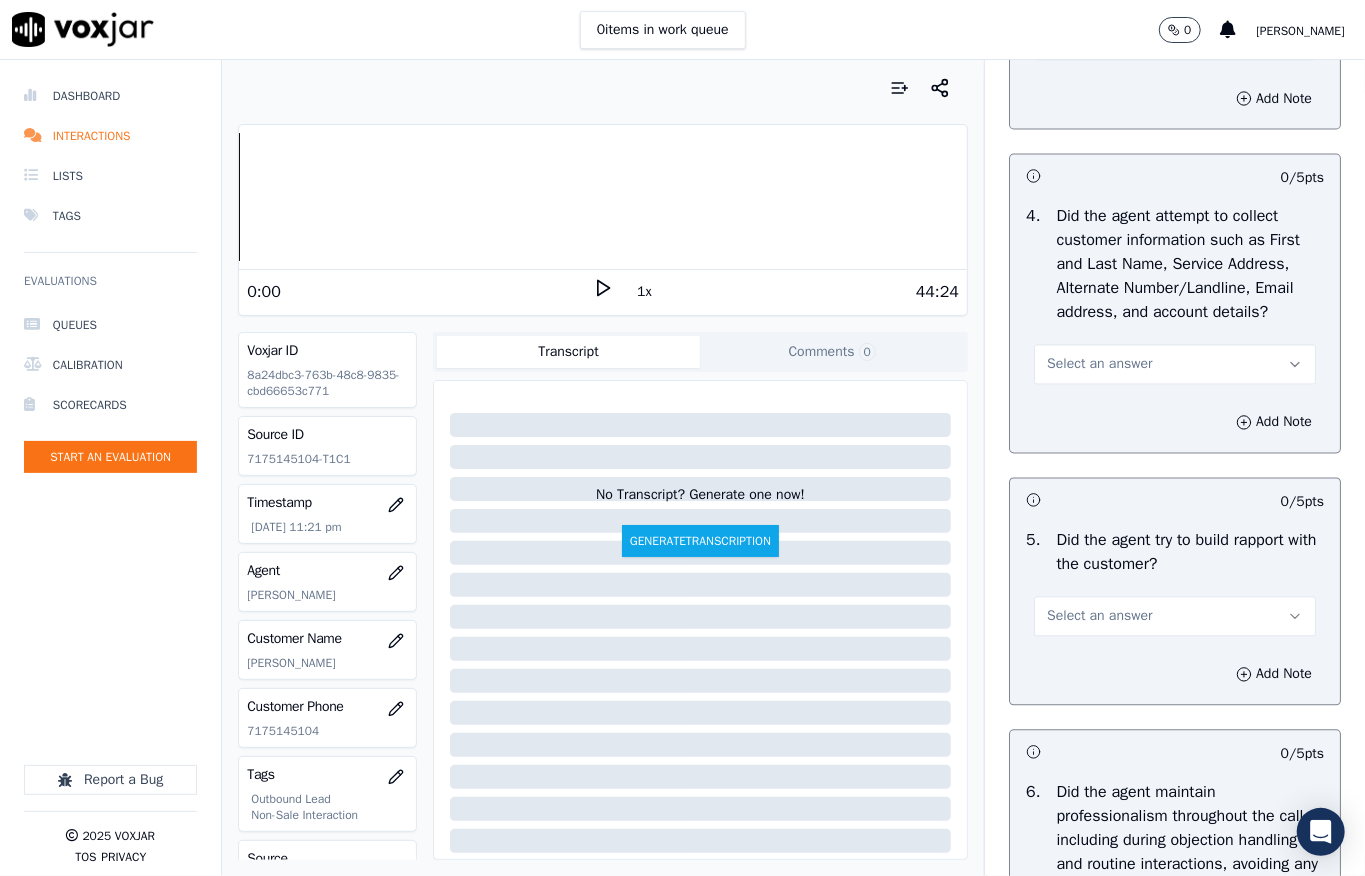 click on "Select an answer" at bounding box center (1099, 365) 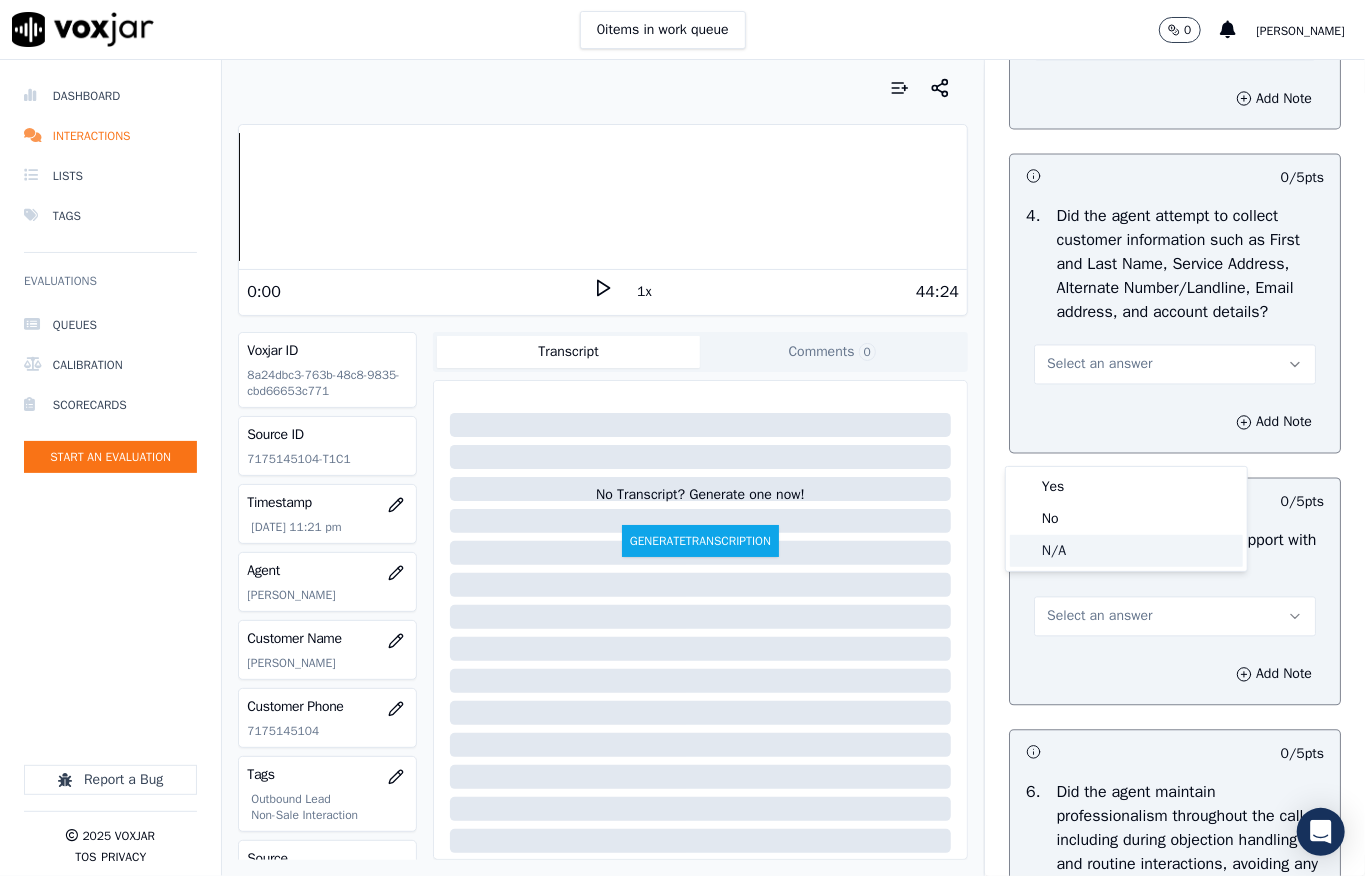 click on "N/A" 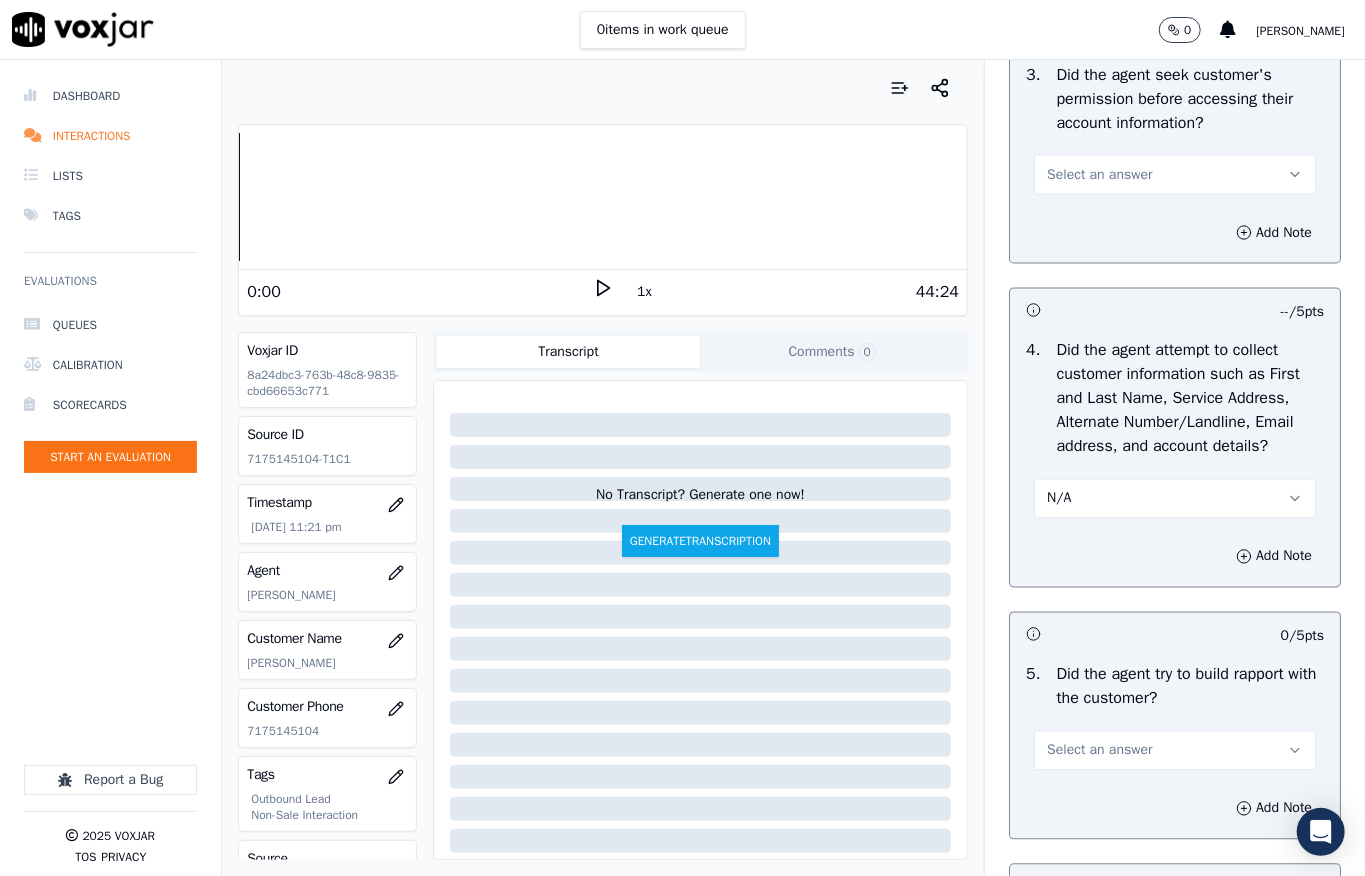 scroll, scrollTop: 1733, scrollLeft: 0, axis: vertical 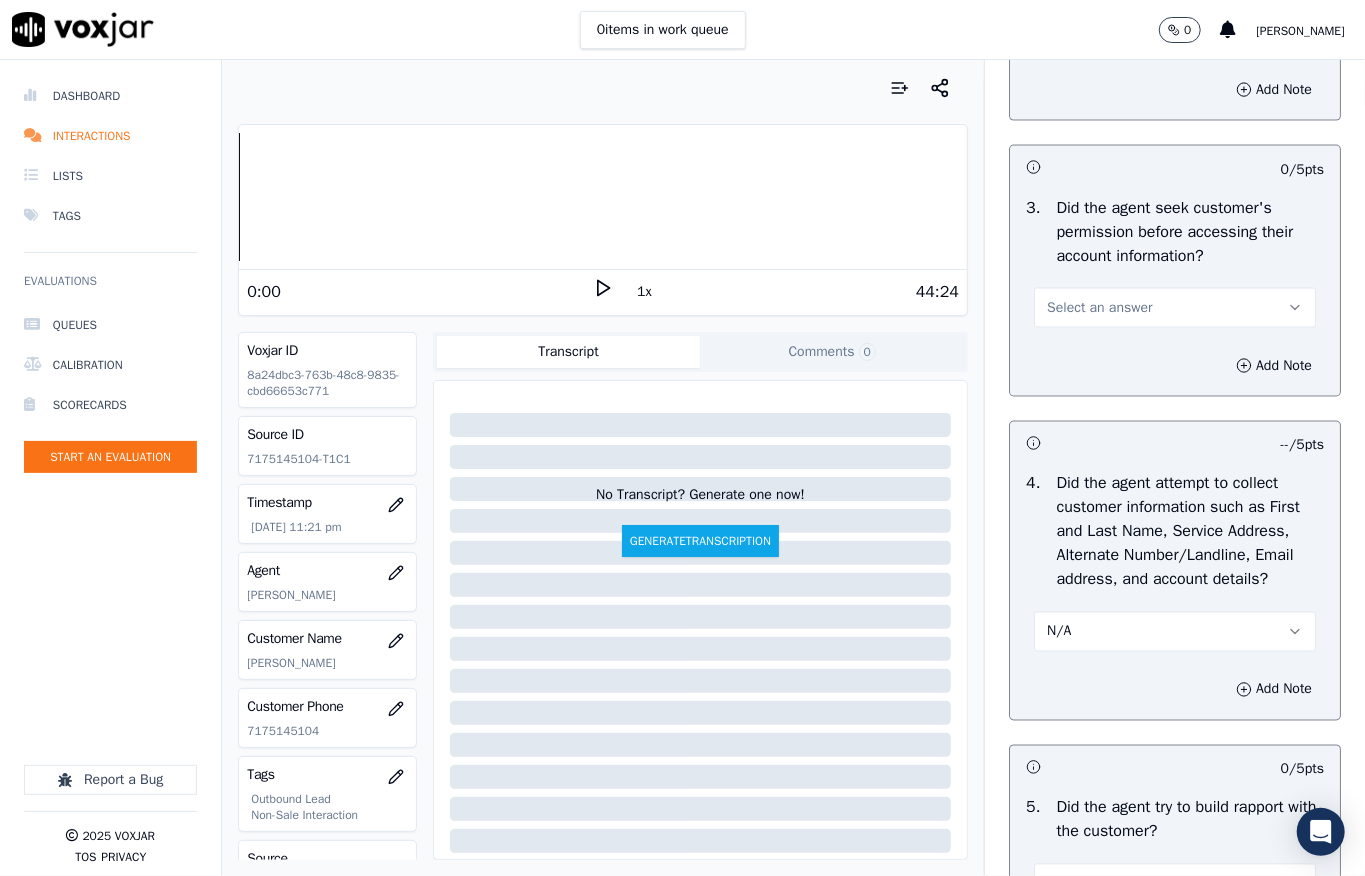 click on "Select an answer" at bounding box center (1099, 308) 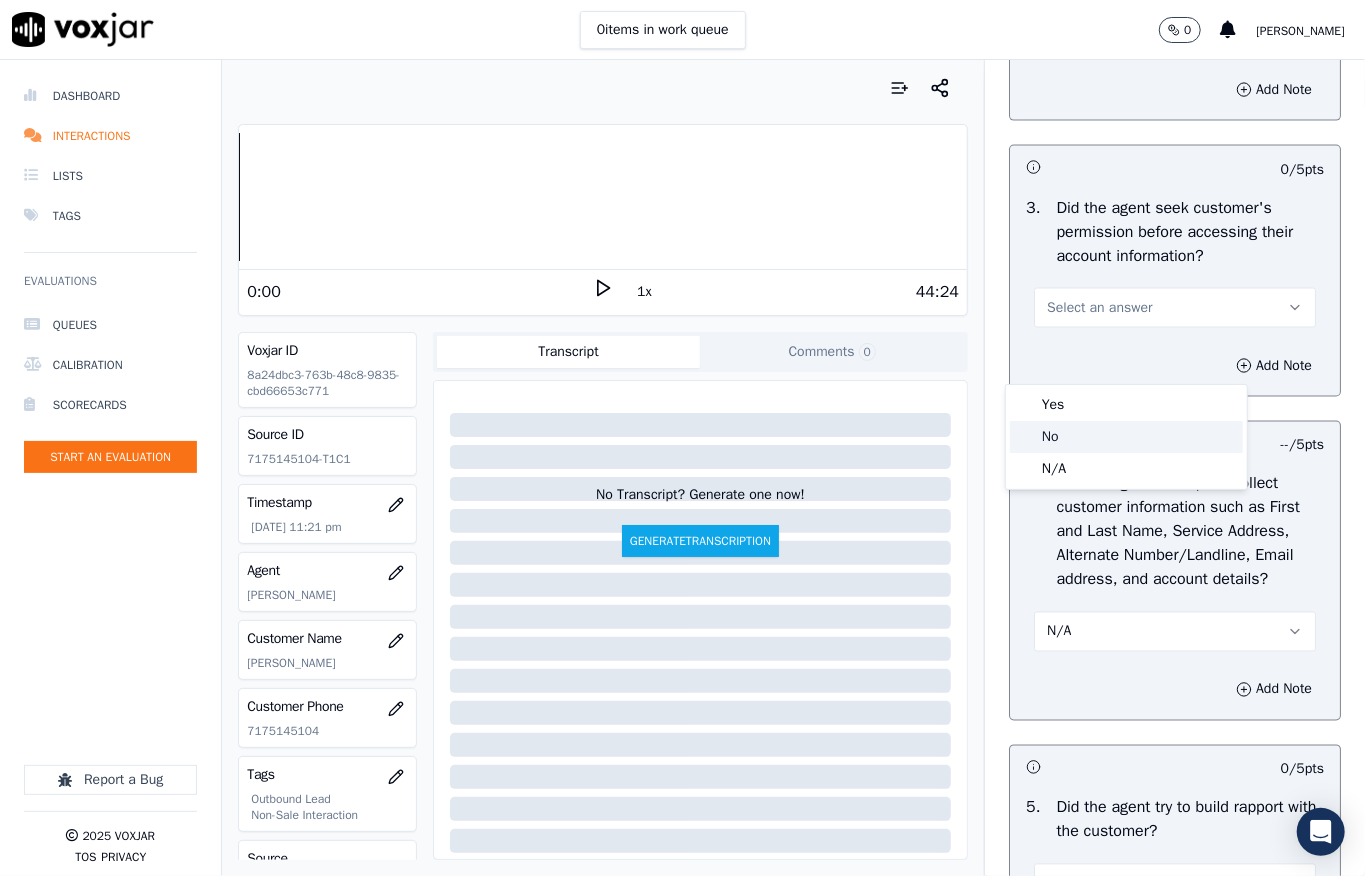 click on "No" 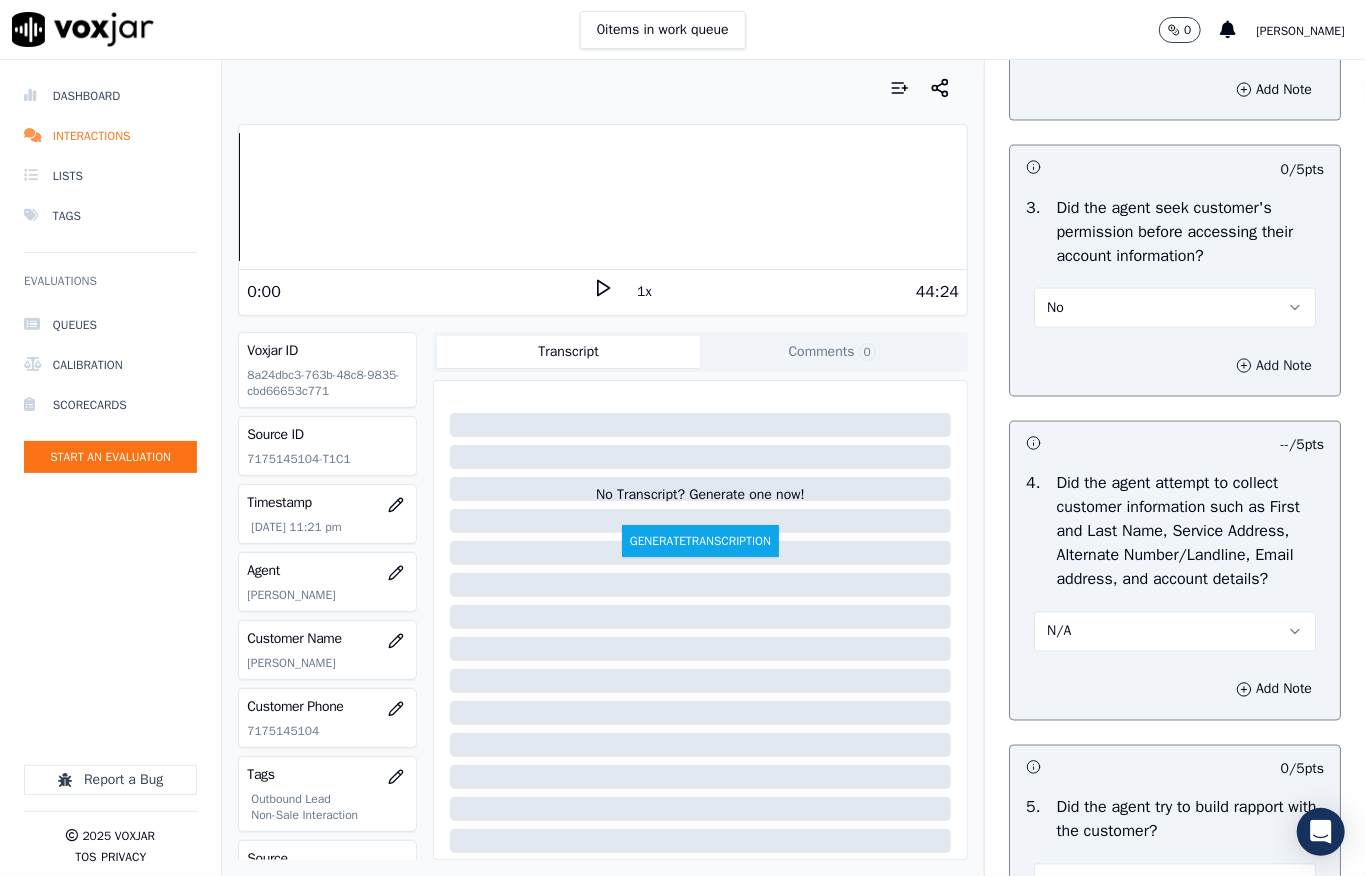 click on "Add Note" at bounding box center [1274, 366] 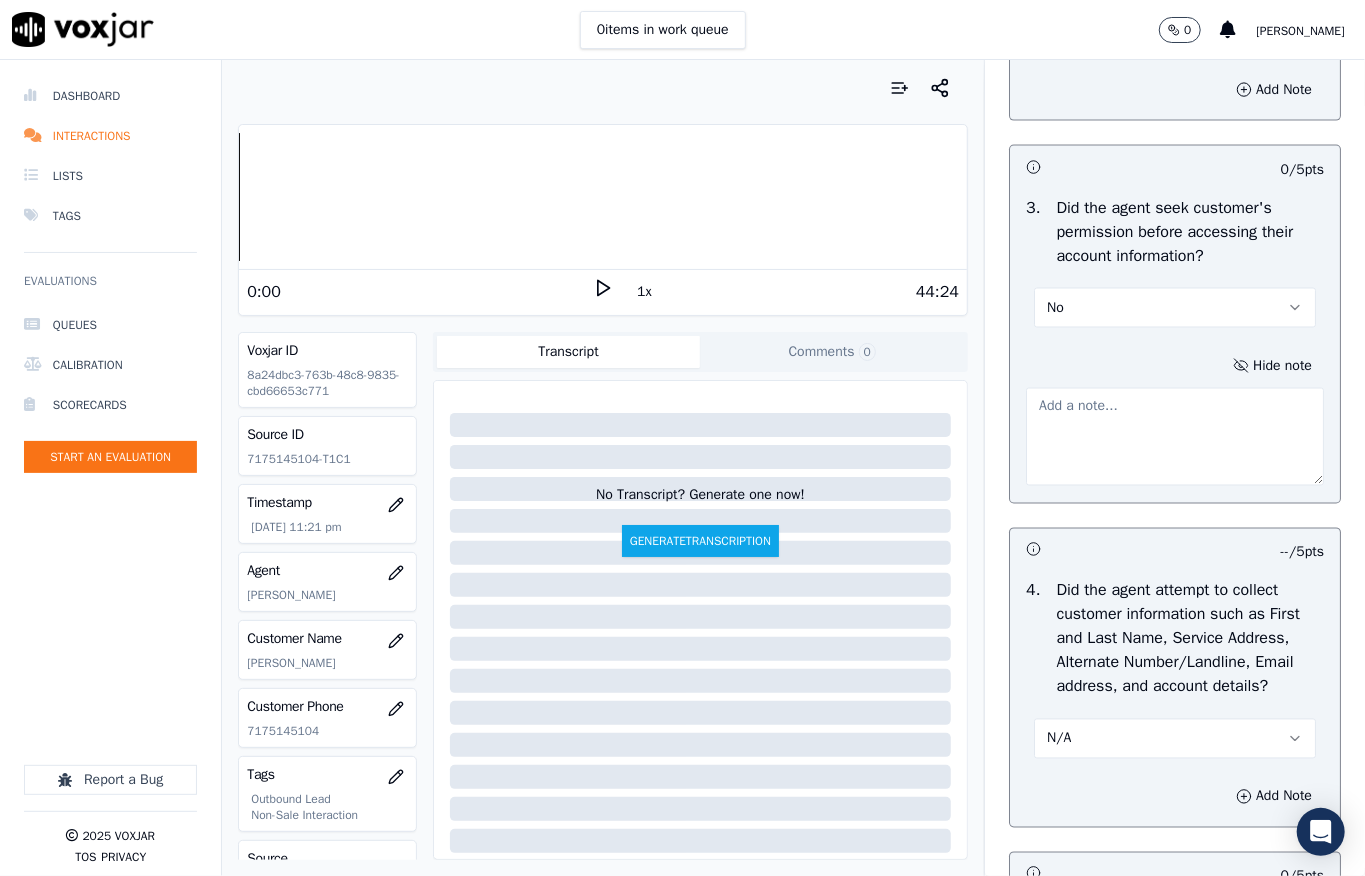 click at bounding box center [1175, 437] 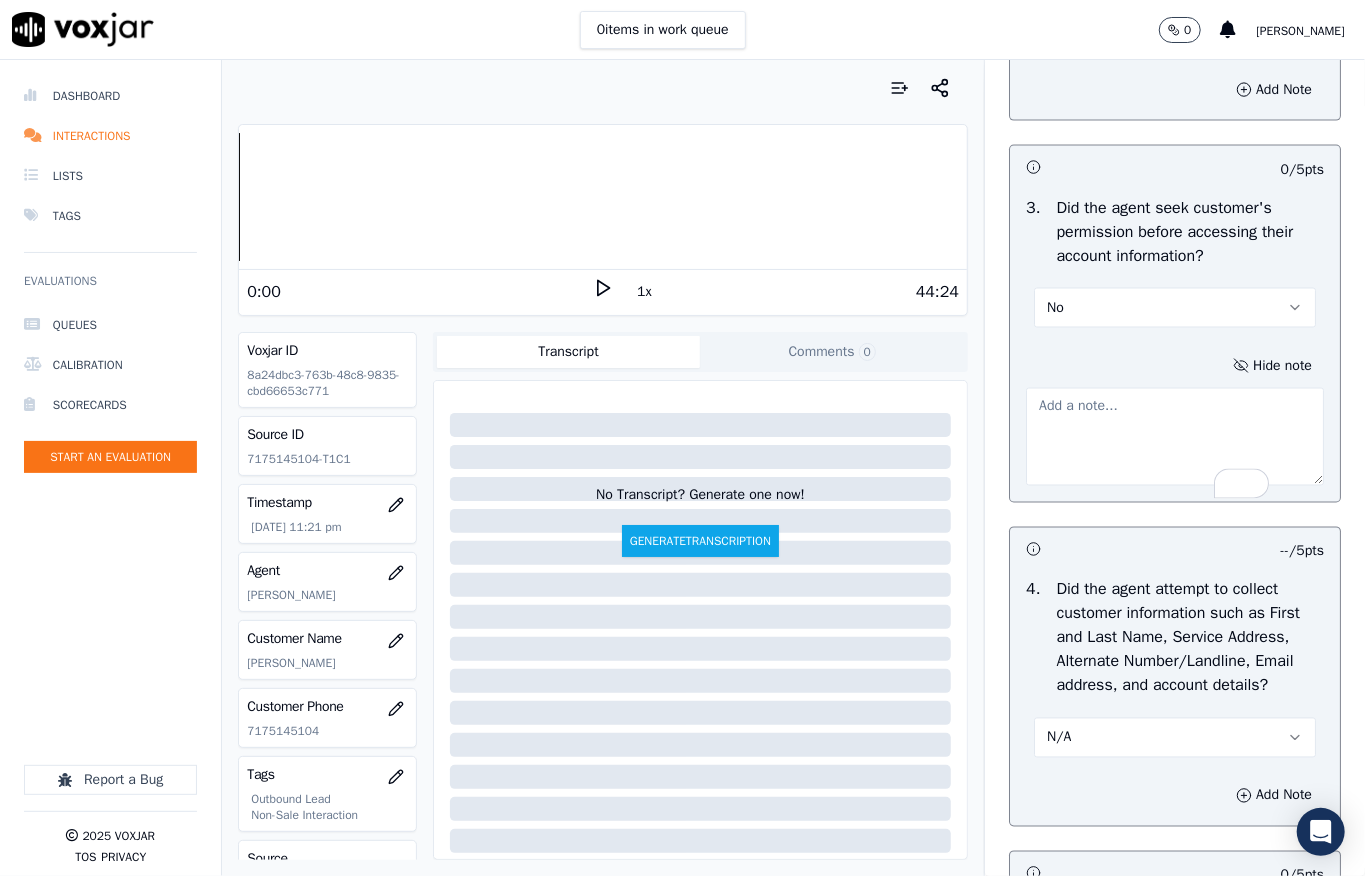 paste on "Call id  - 20250708-163338_@4:34 - The agent did not seek the customer’s permission before sharing their account details //" 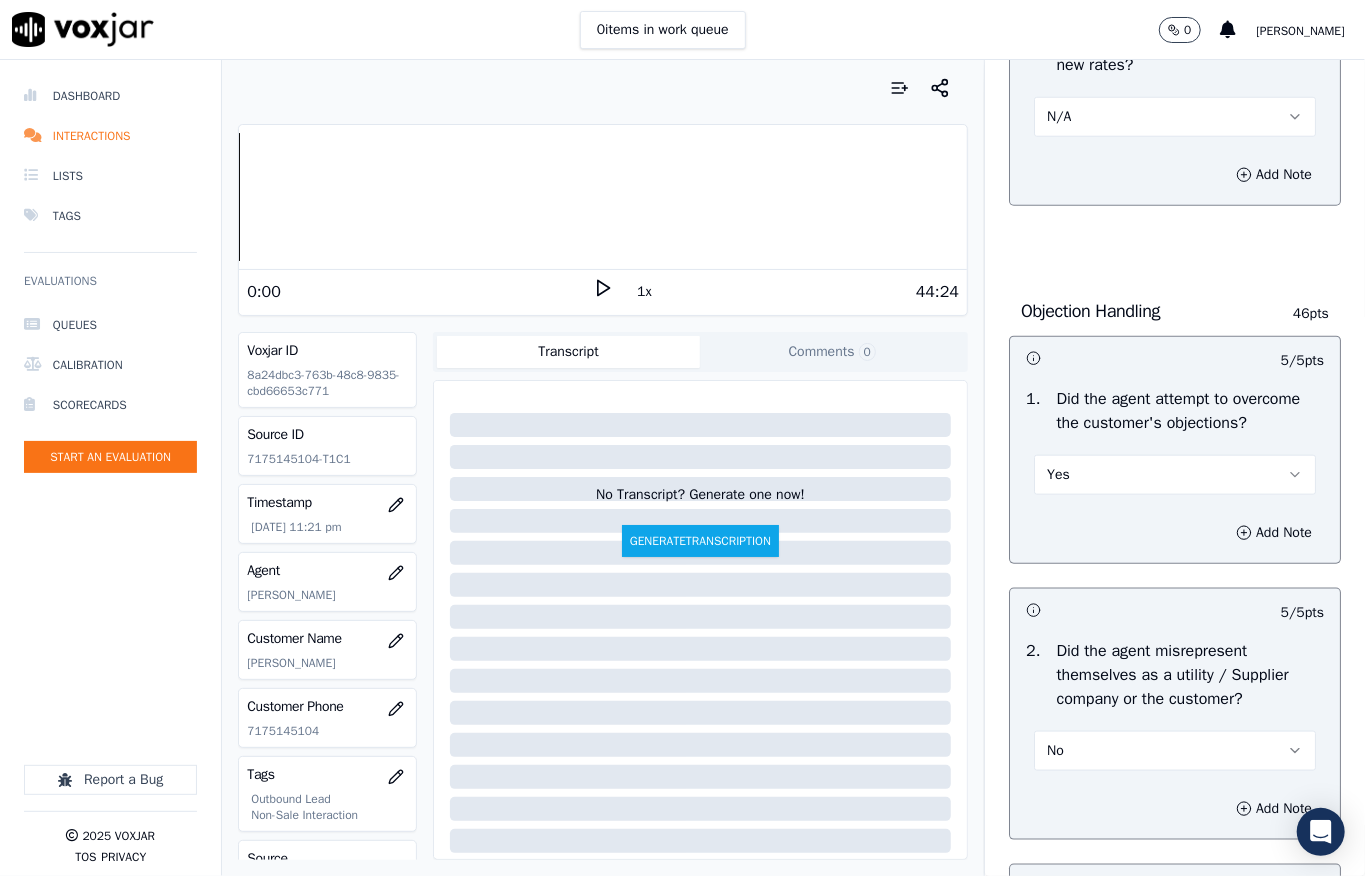 scroll, scrollTop: 0, scrollLeft: 0, axis: both 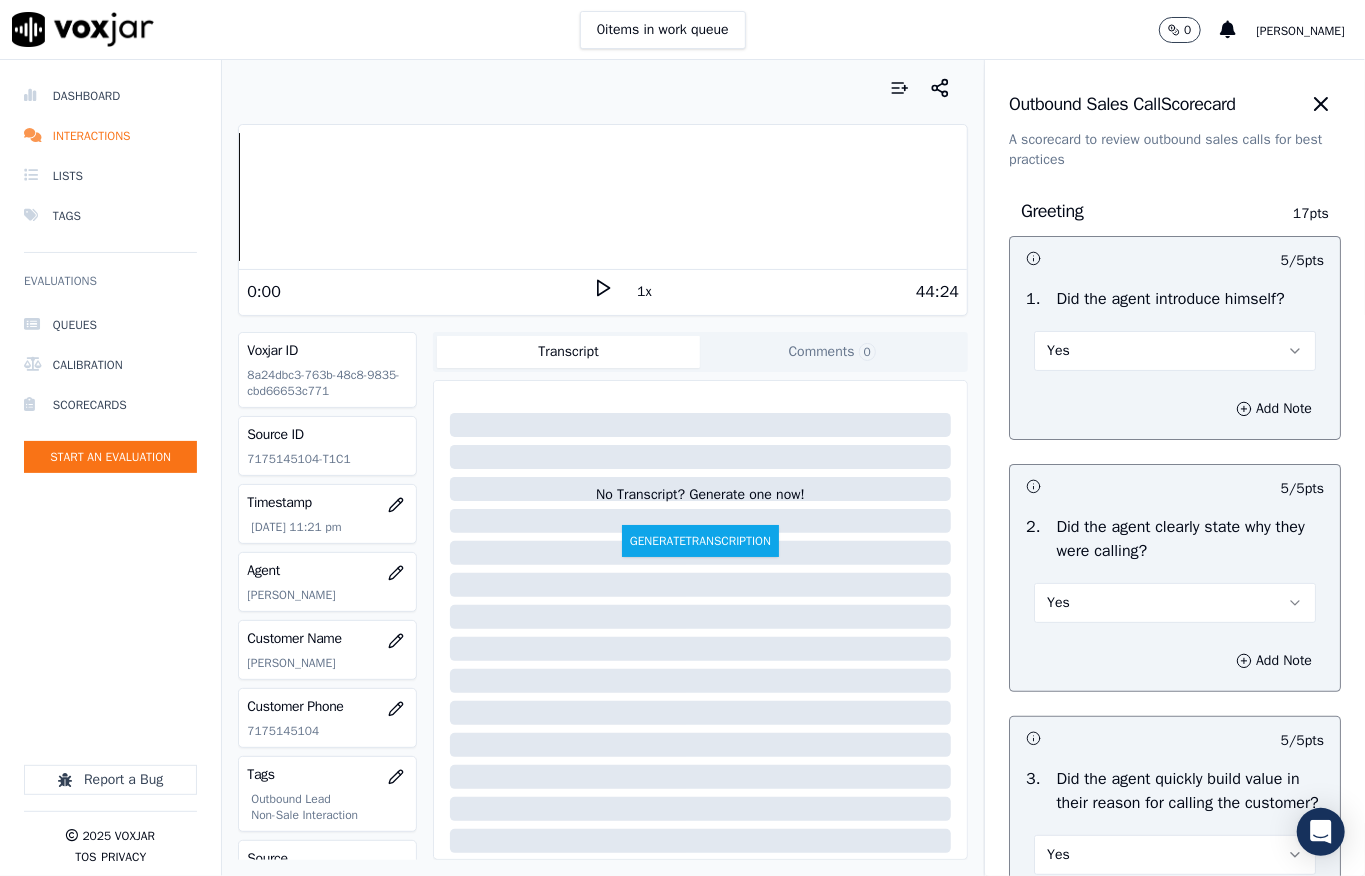 type on "Call id  - 20250708-163338_@4:34 - The agent did not seek the customer’s permission before sharing their account details //" 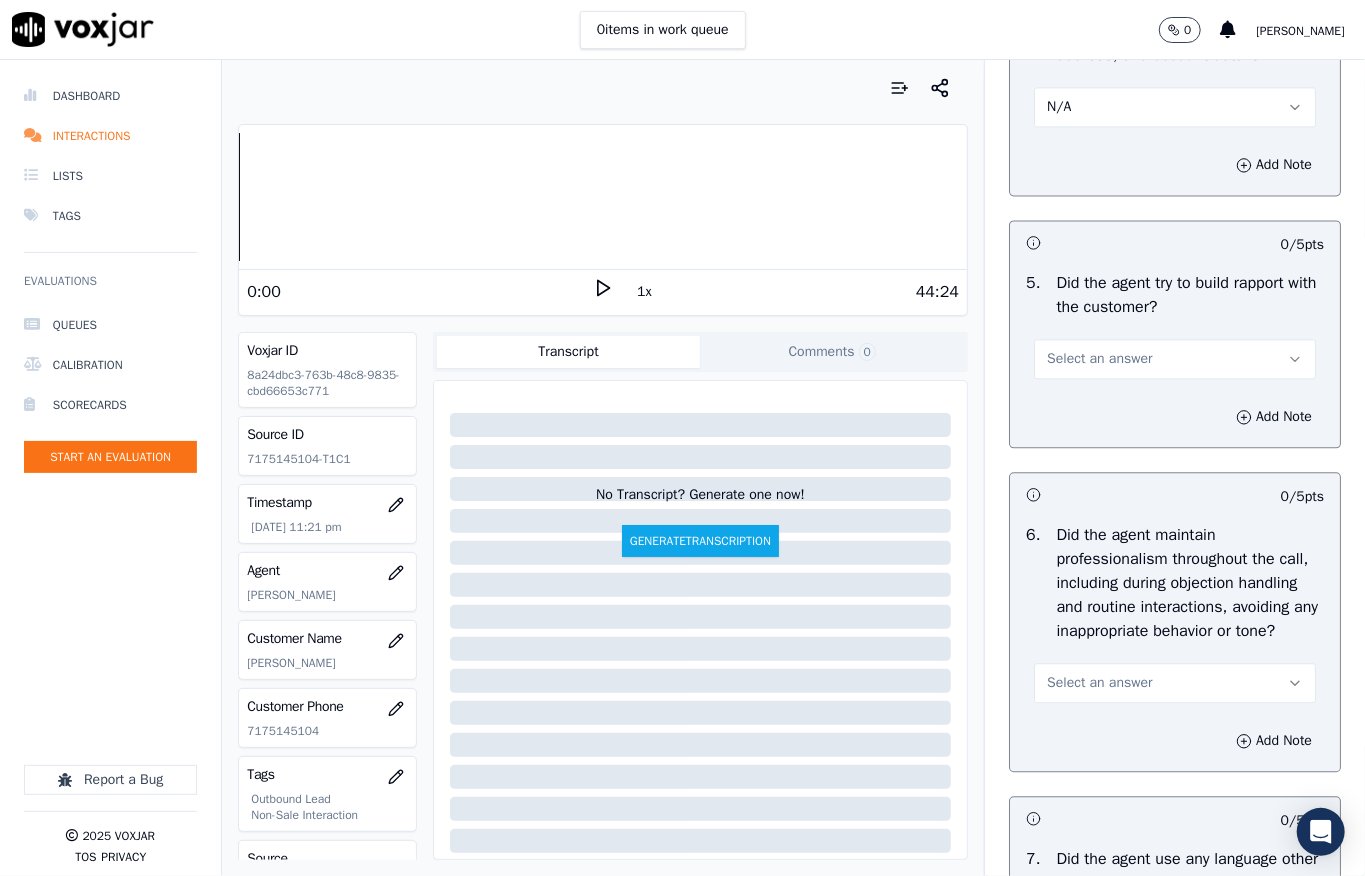 scroll, scrollTop: 2533, scrollLeft: 0, axis: vertical 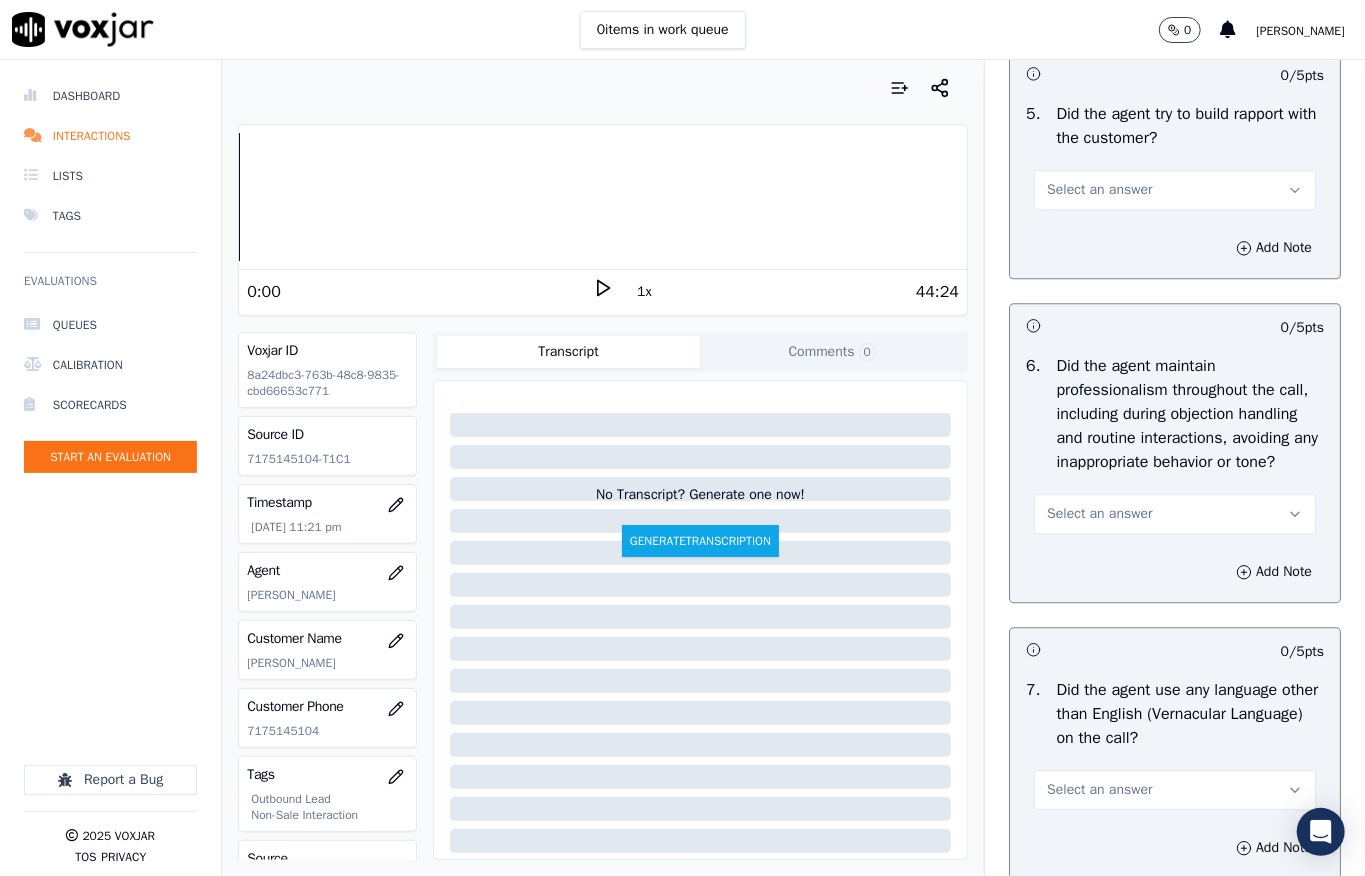 click on "Select an answer" at bounding box center [1175, 190] 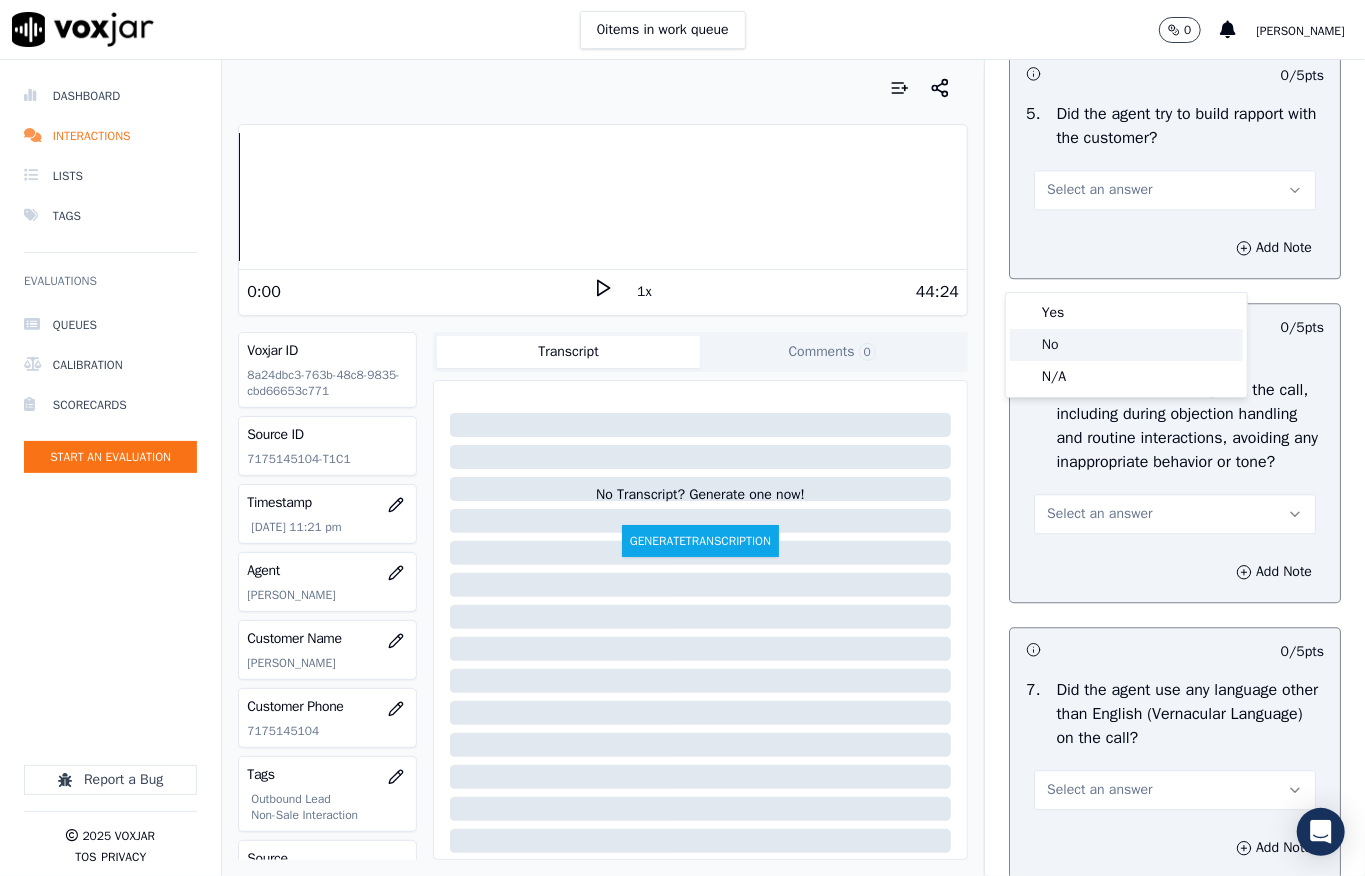 click on "N/A" 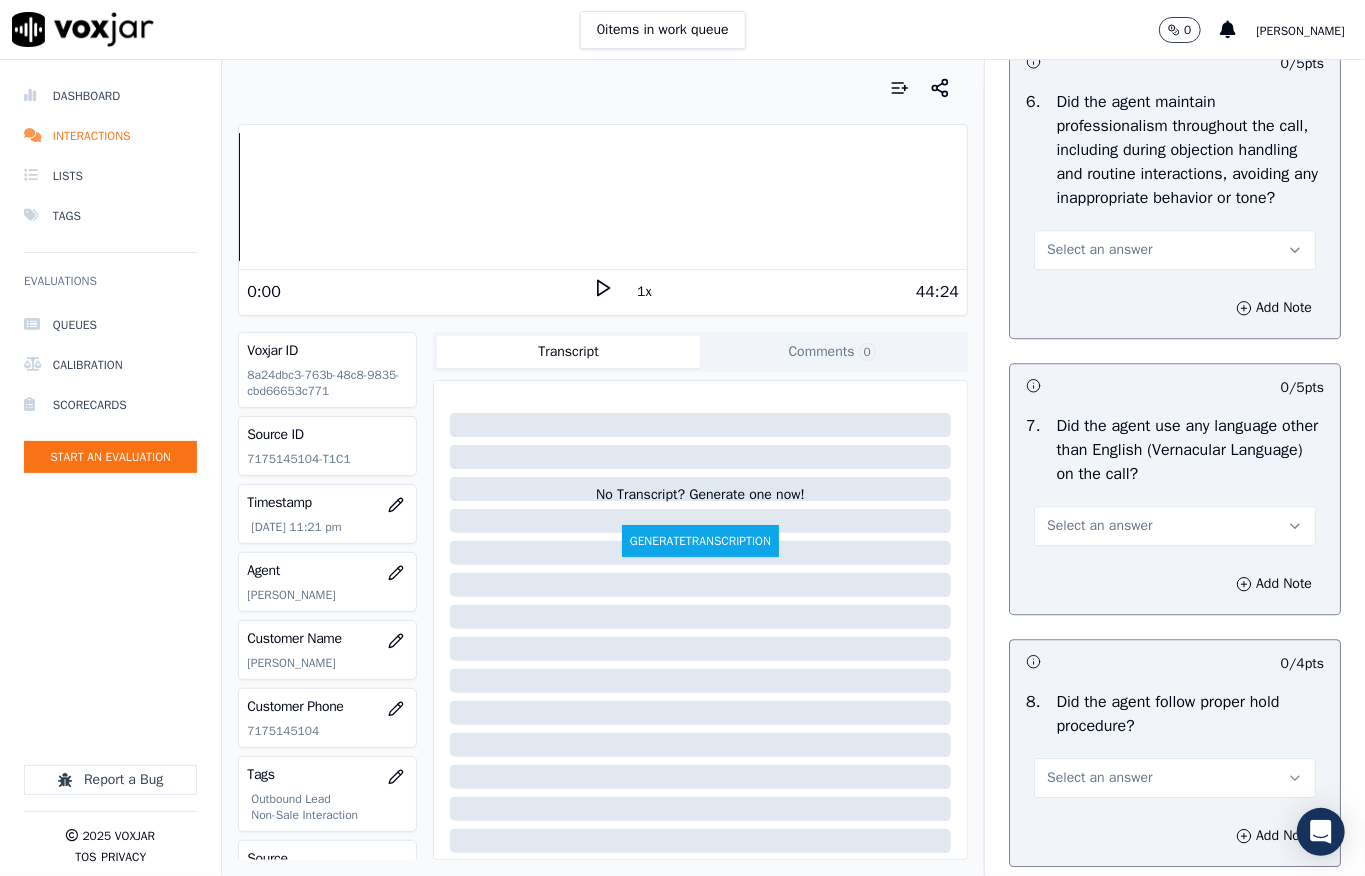scroll, scrollTop: 2800, scrollLeft: 0, axis: vertical 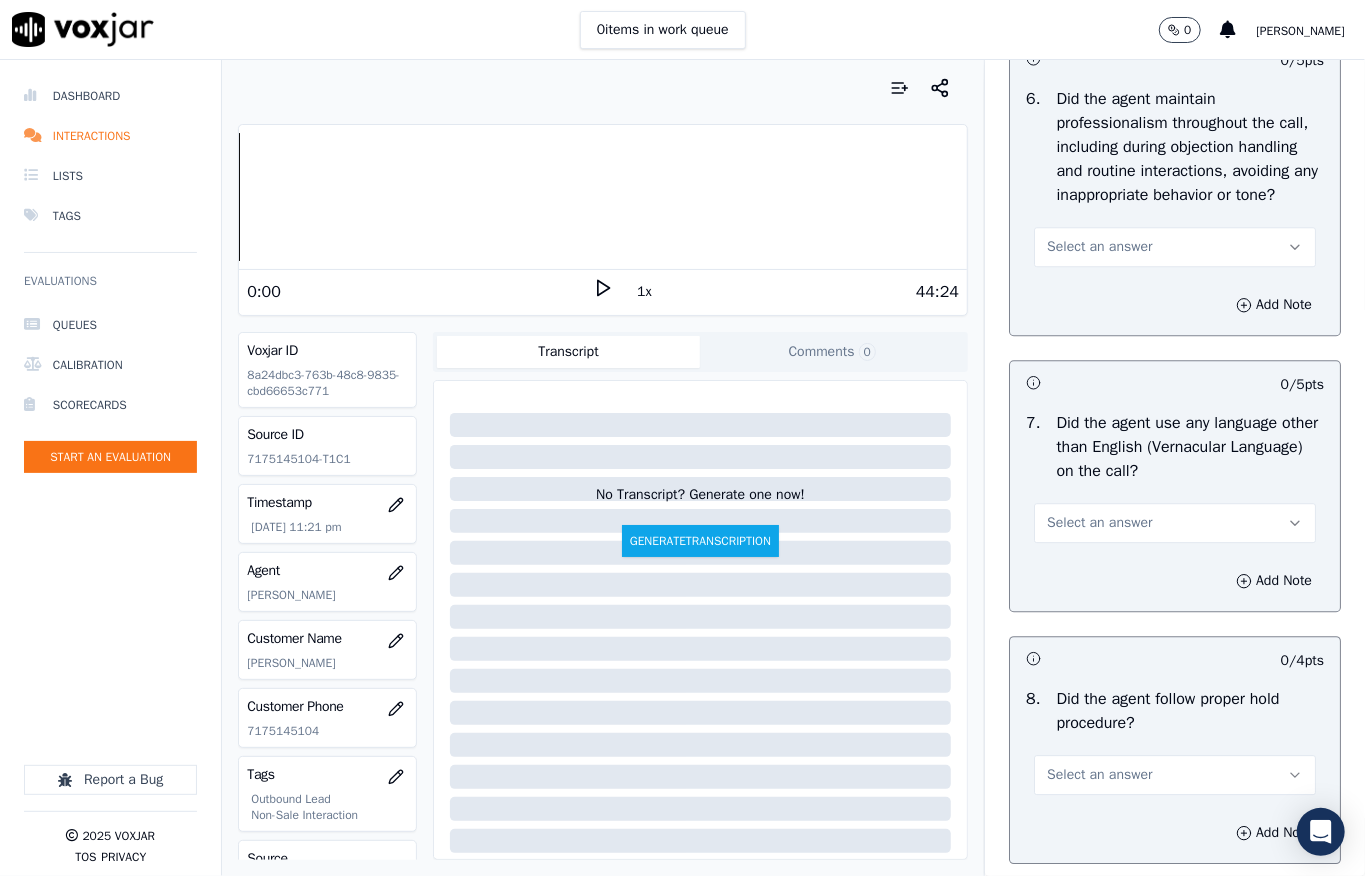 click on "Select an answer" at bounding box center (1099, 247) 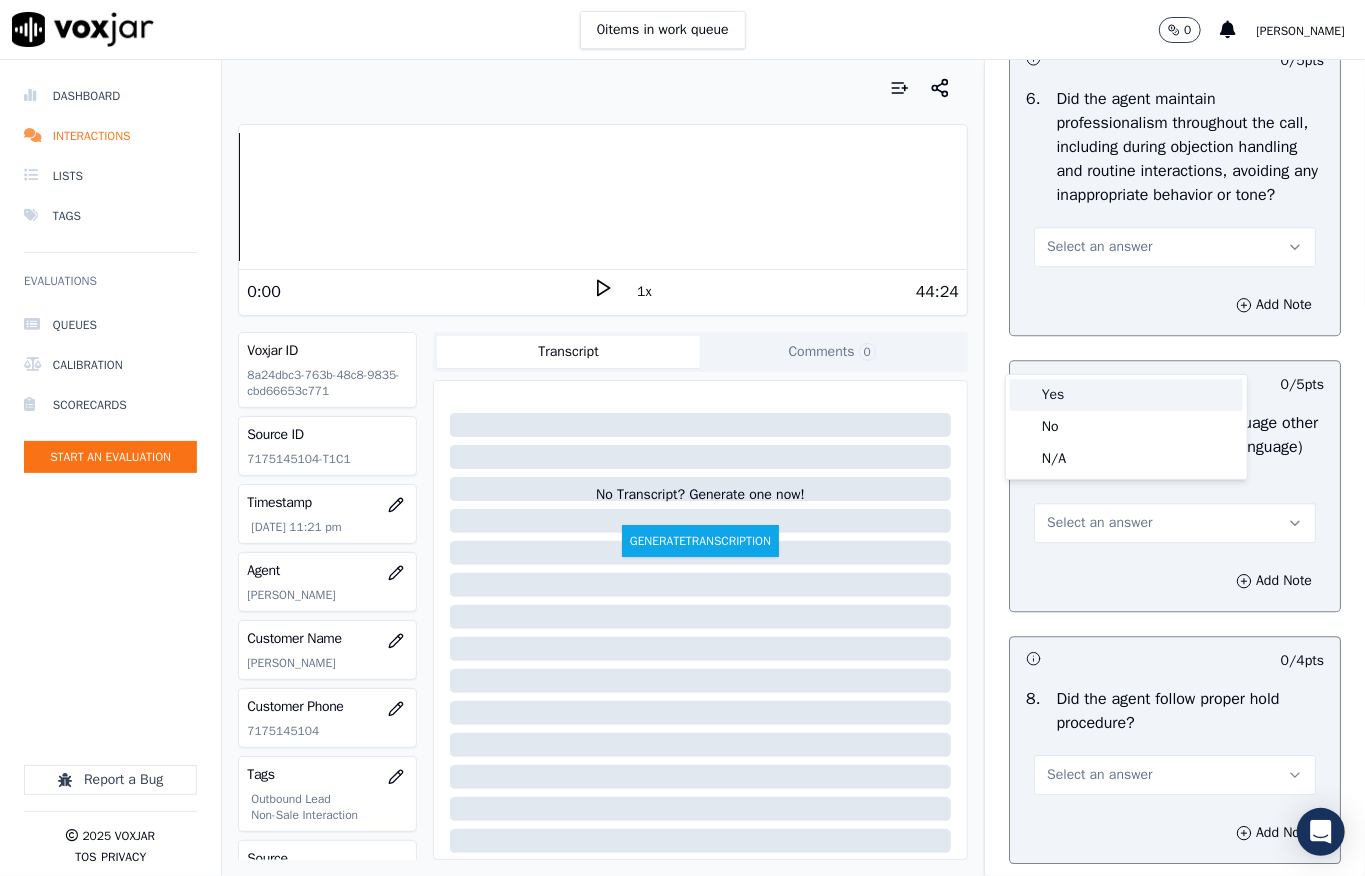 click on "Yes" at bounding box center [1126, 395] 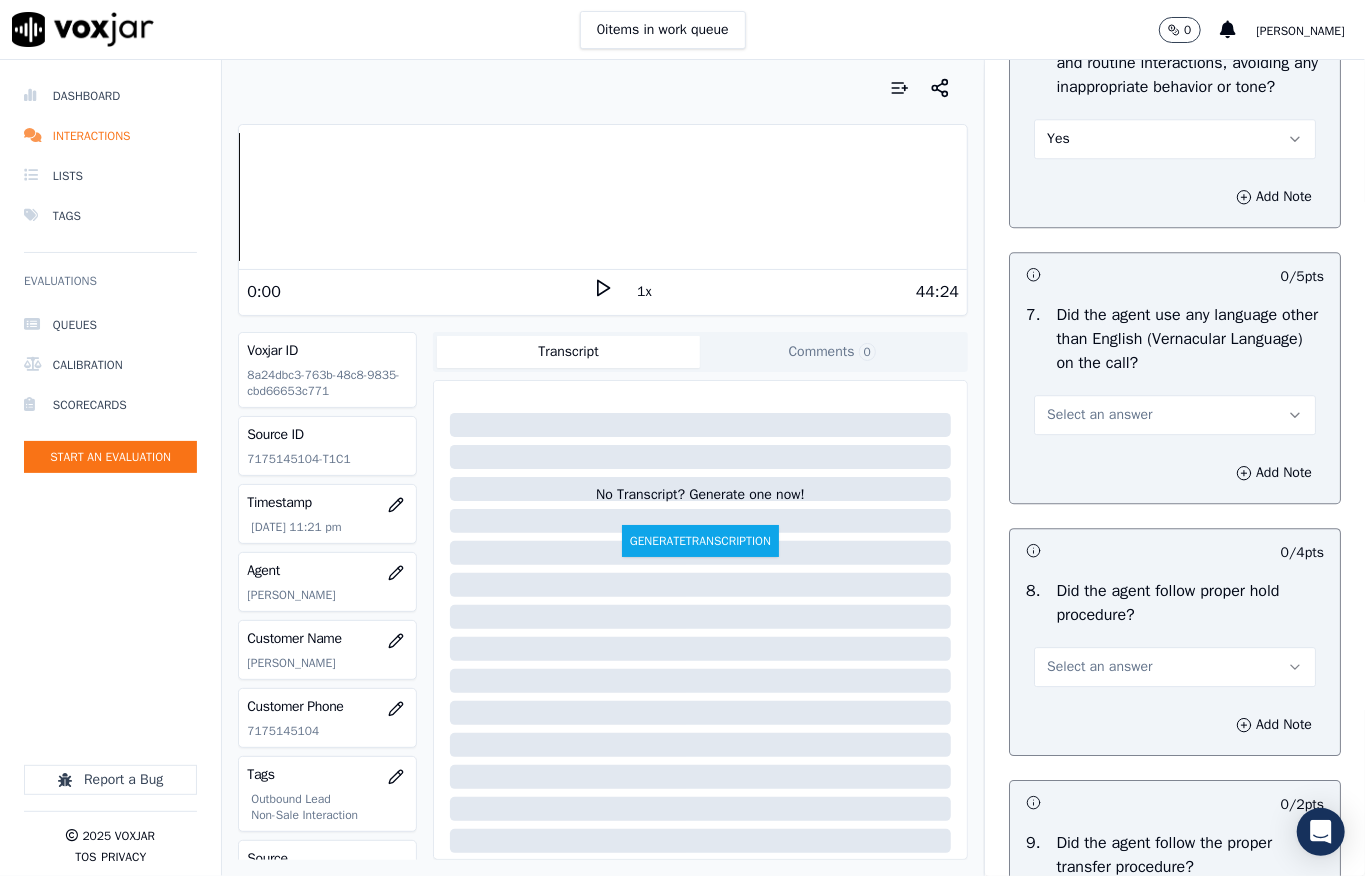 scroll, scrollTop: 3066, scrollLeft: 0, axis: vertical 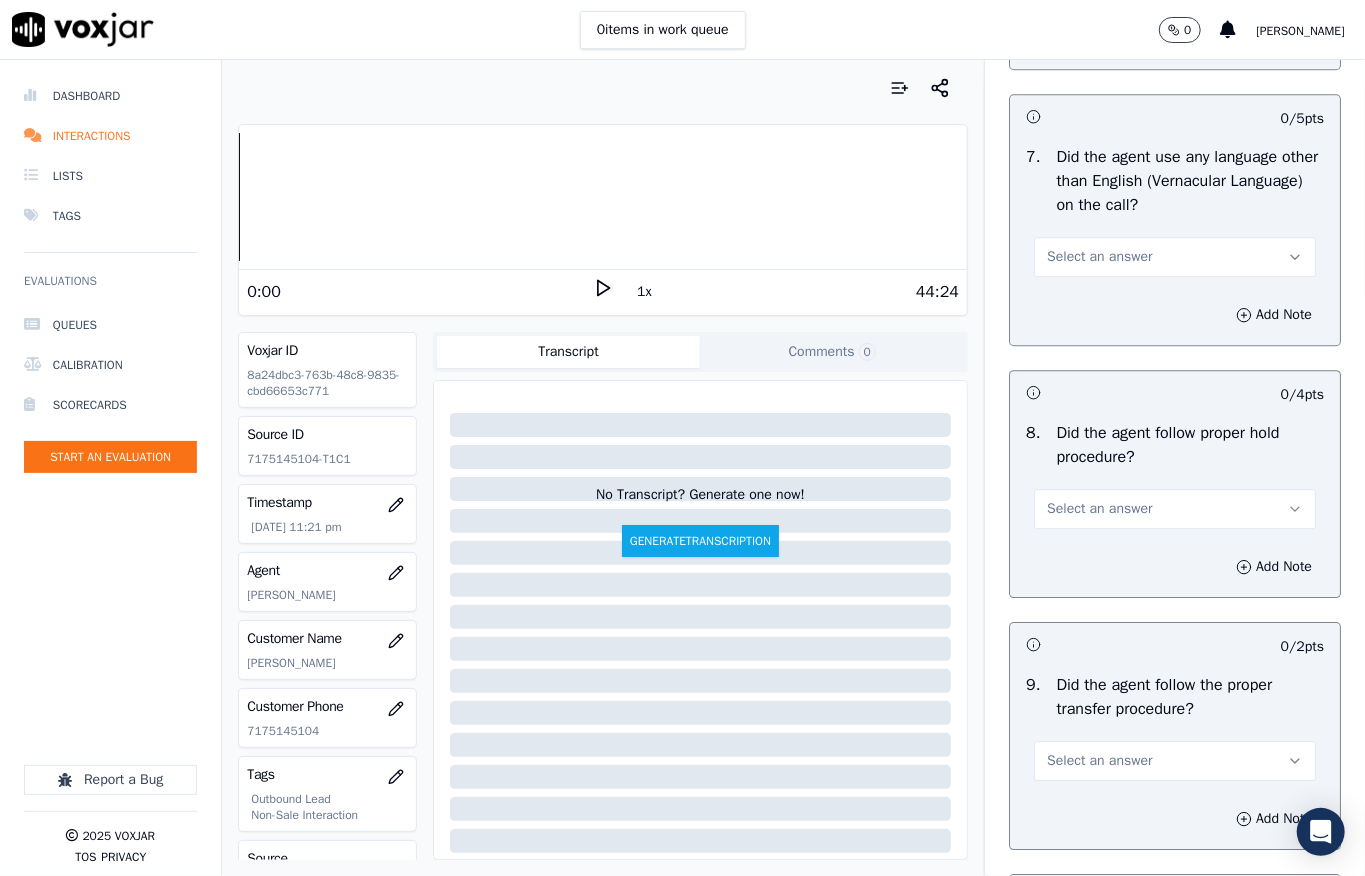 click on "Select an answer" at bounding box center [1099, 257] 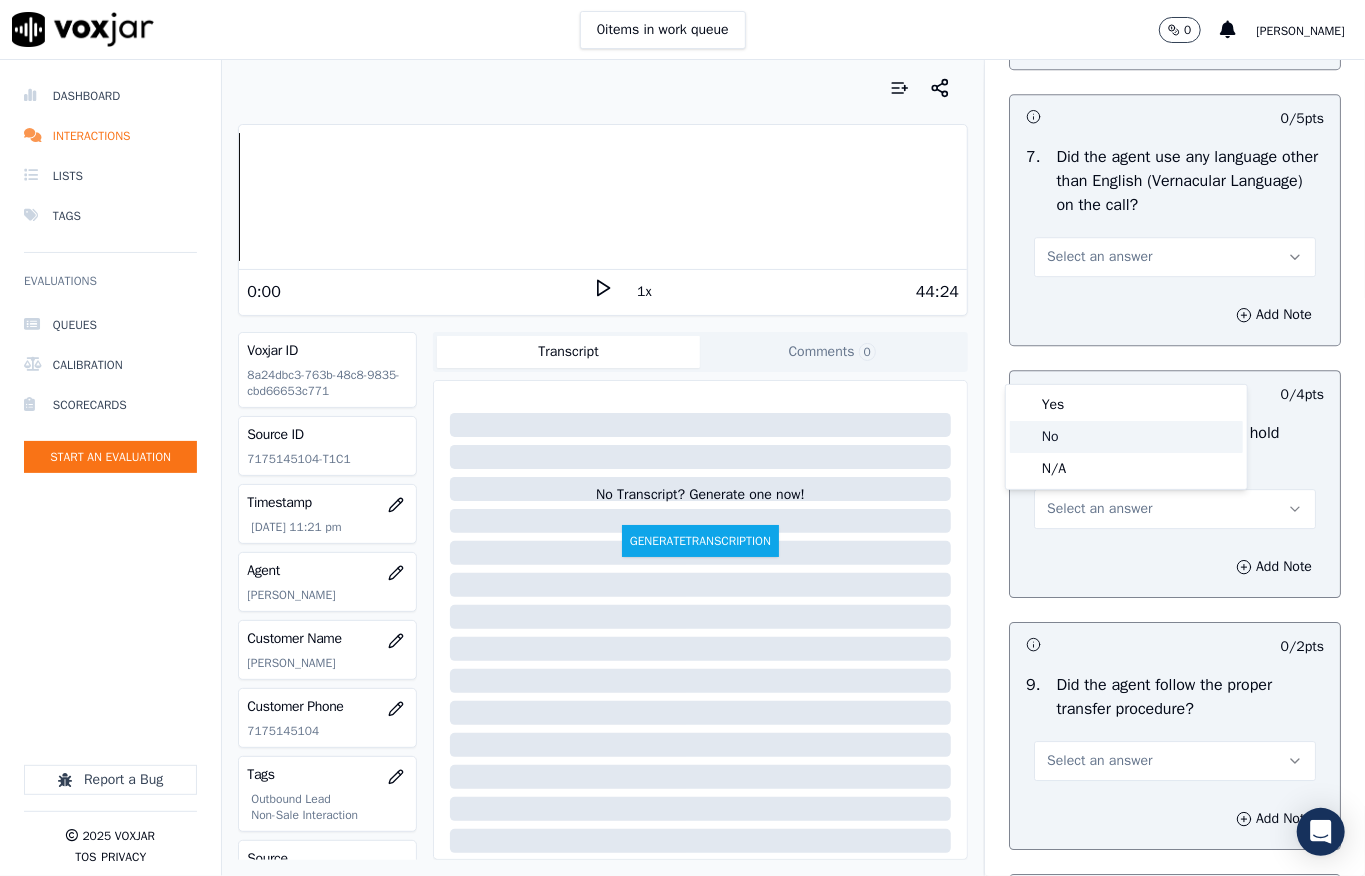 click on "No" 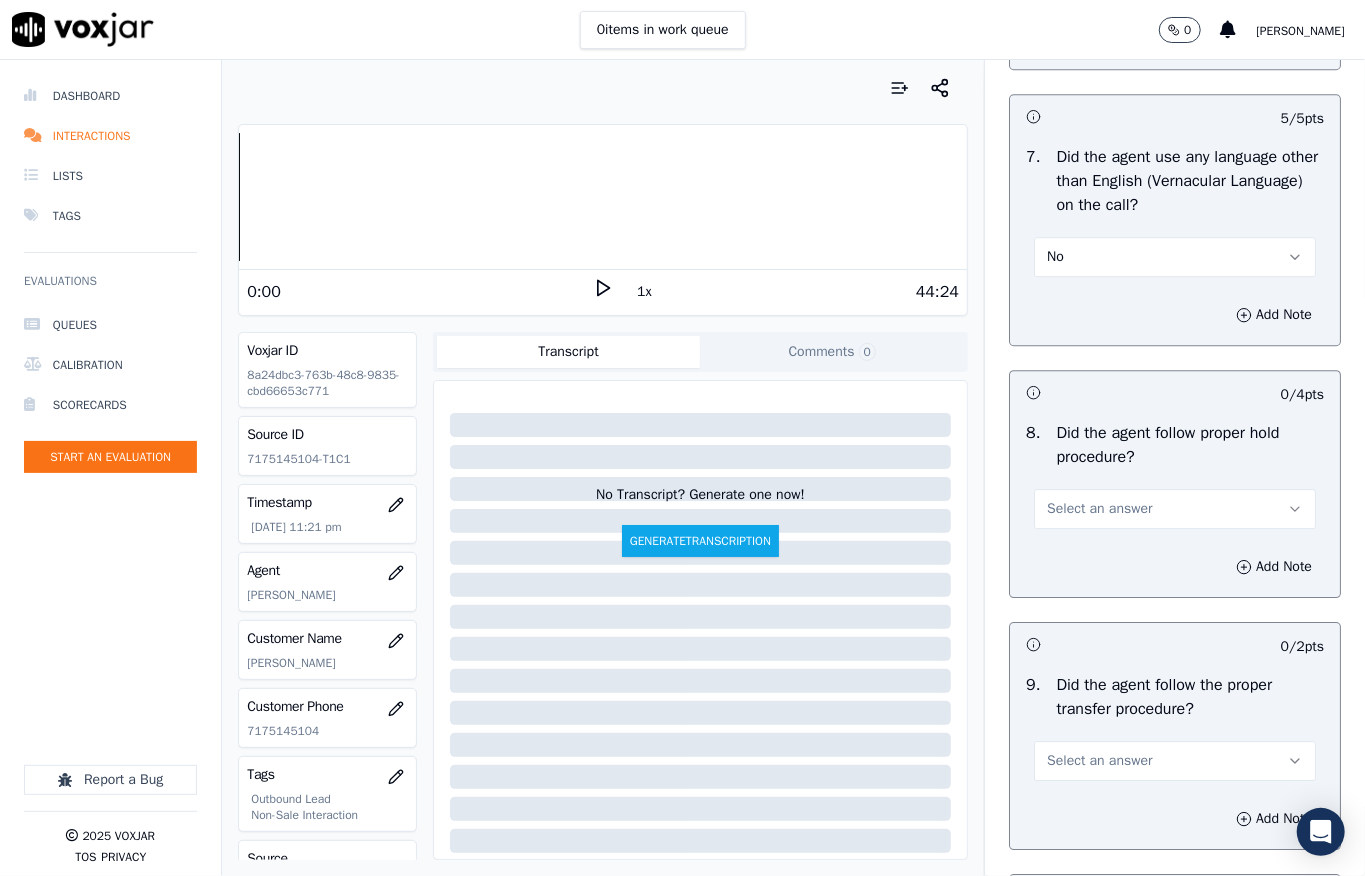 scroll, scrollTop: 3333, scrollLeft: 0, axis: vertical 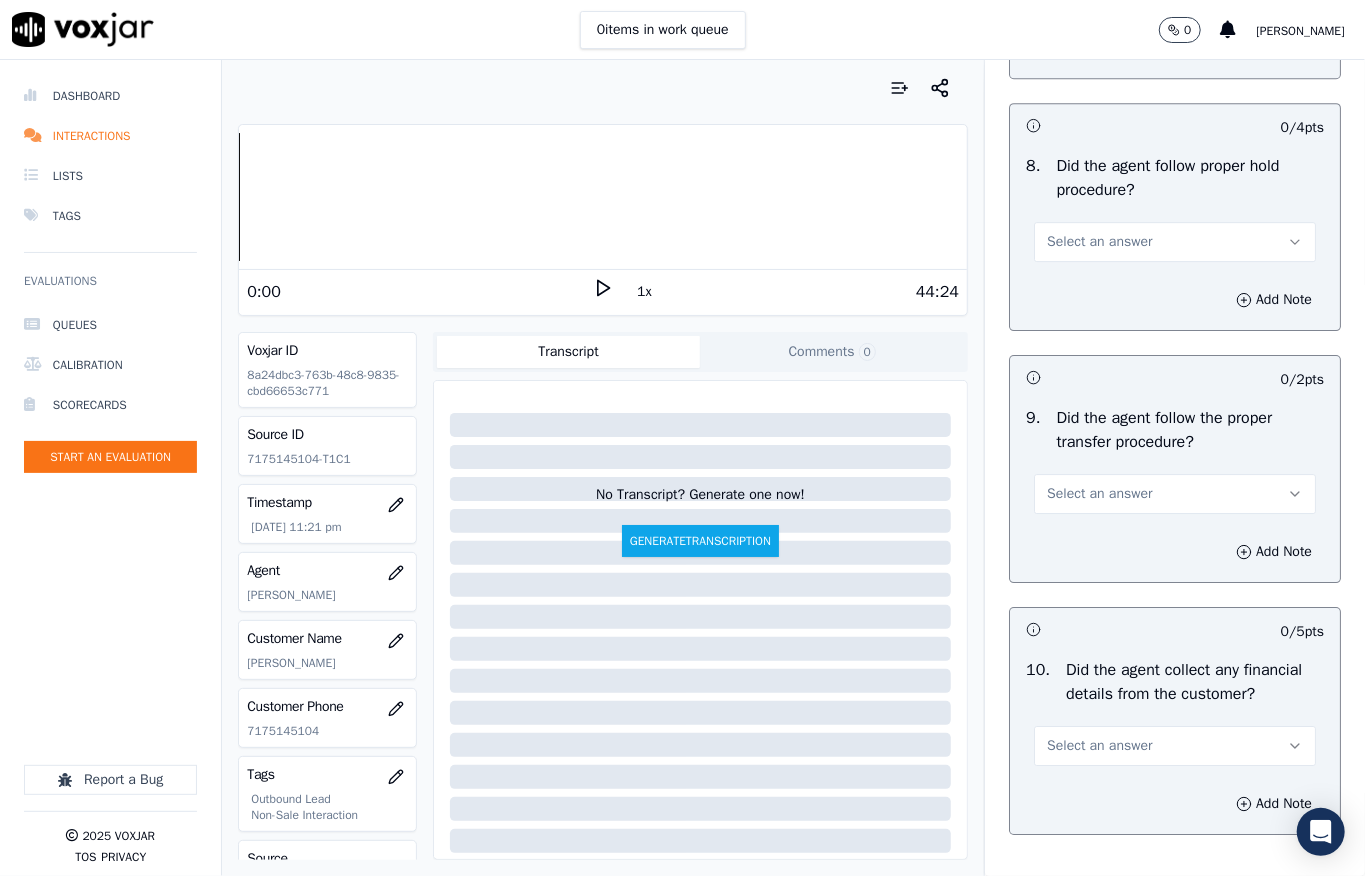click on "Select an answer" at bounding box center [1099, 242] 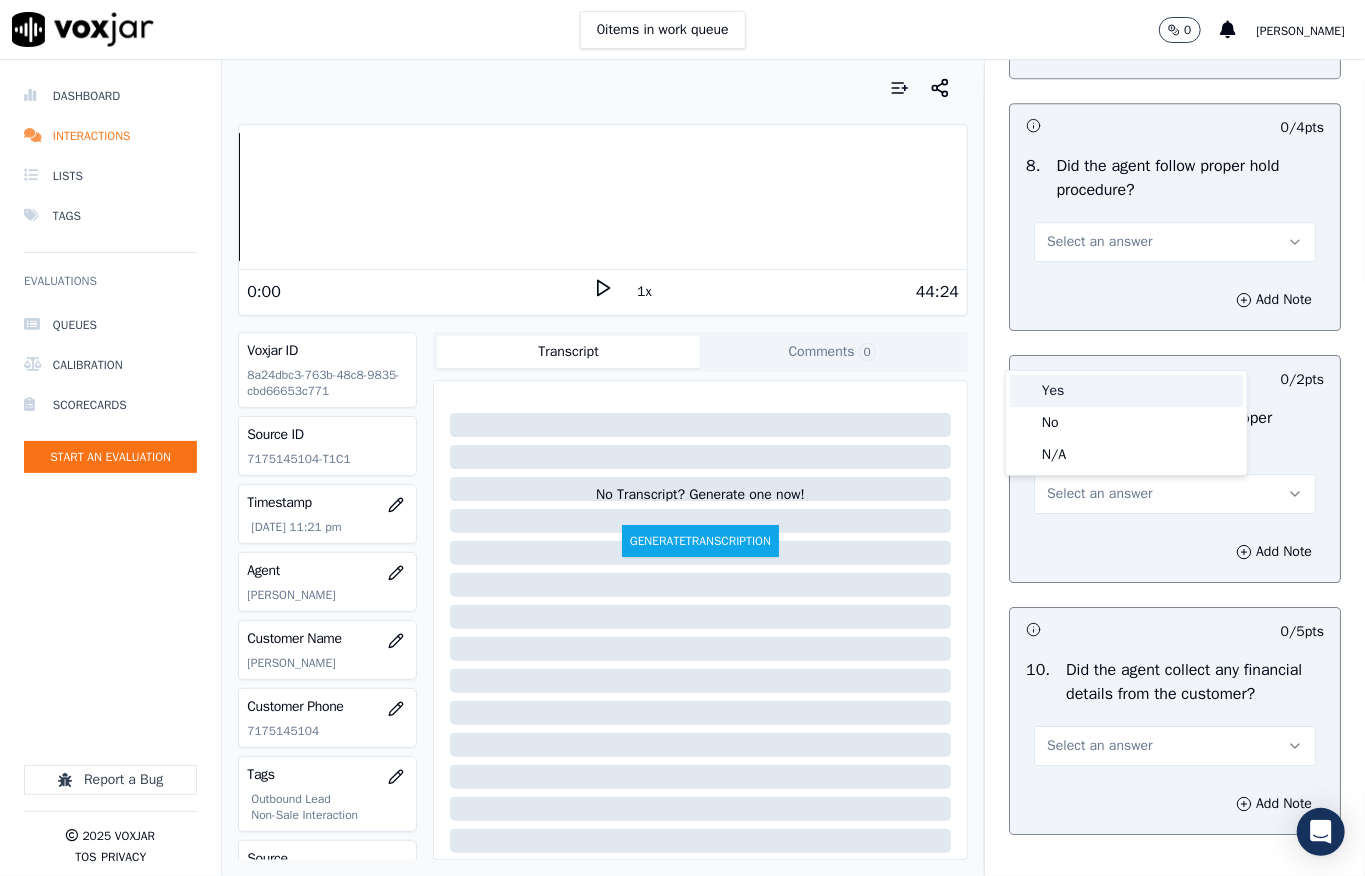 click on "Yes" at bounding box center [1126, 391] 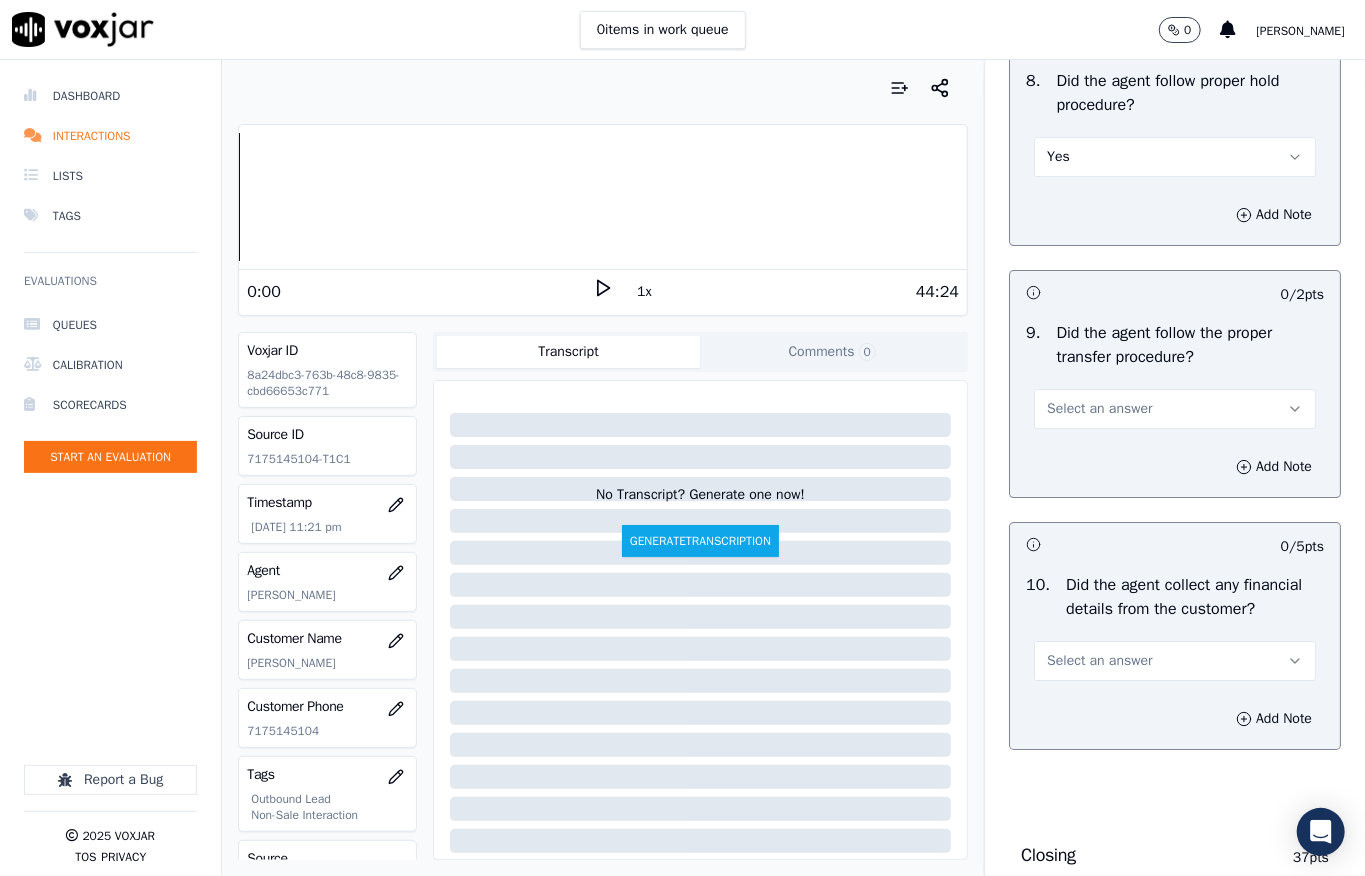 scroll, scrollTop: 3466, scrollLeft: 0, axis: vertical 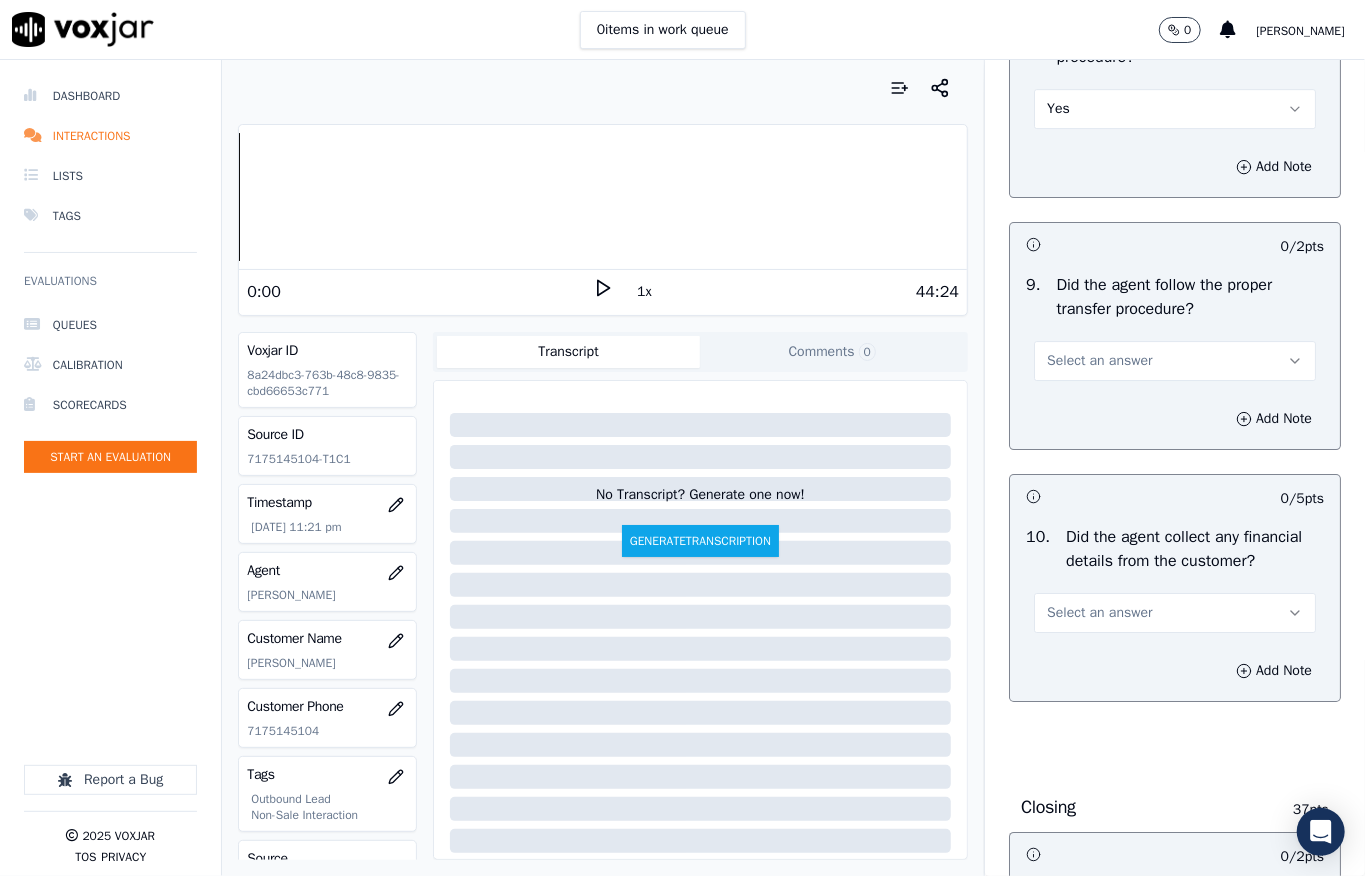 click on "Select an answer" at bounding box center (1175, 361) 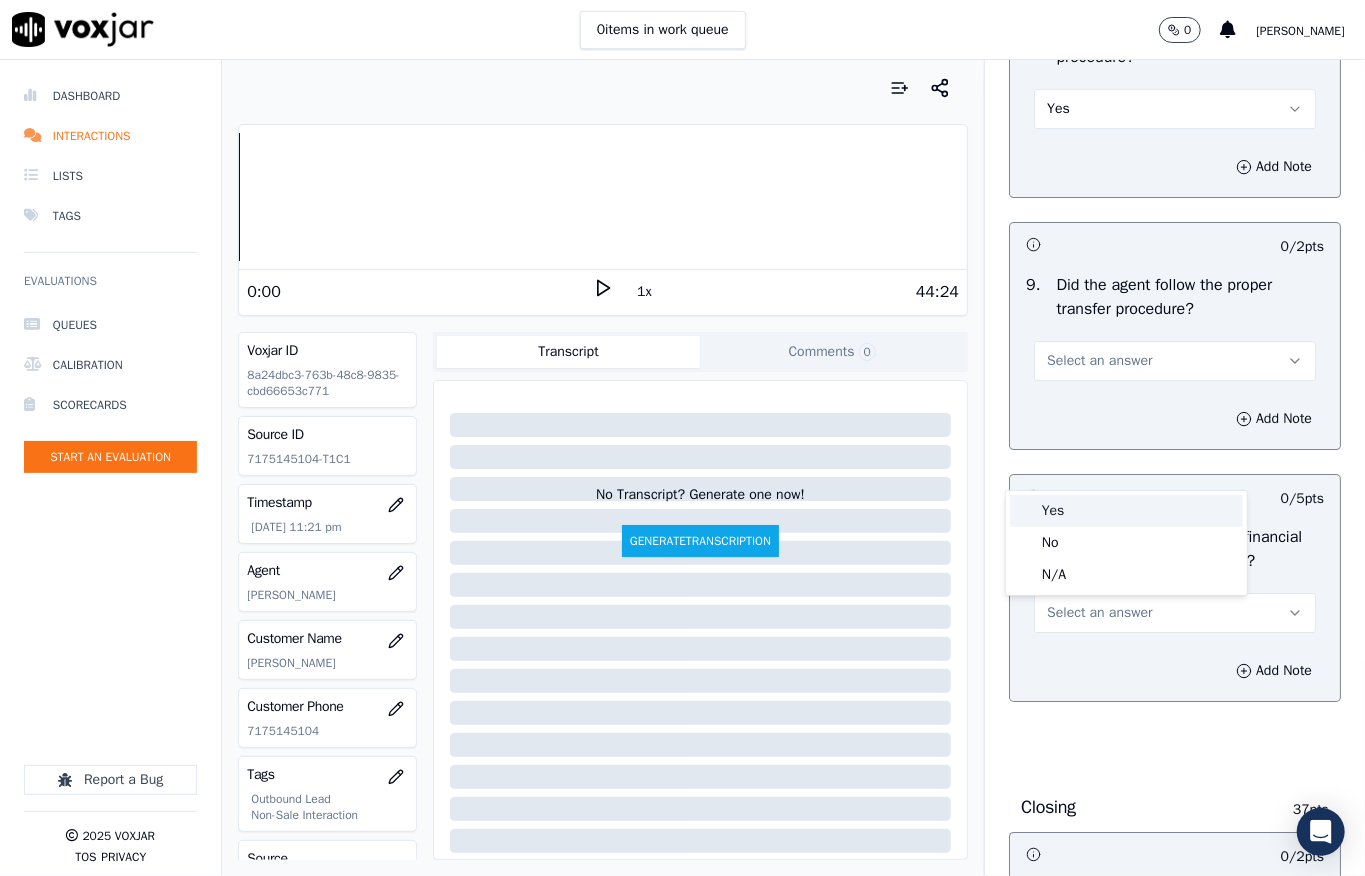click on "Yes" at bounding box center [1126, 511] 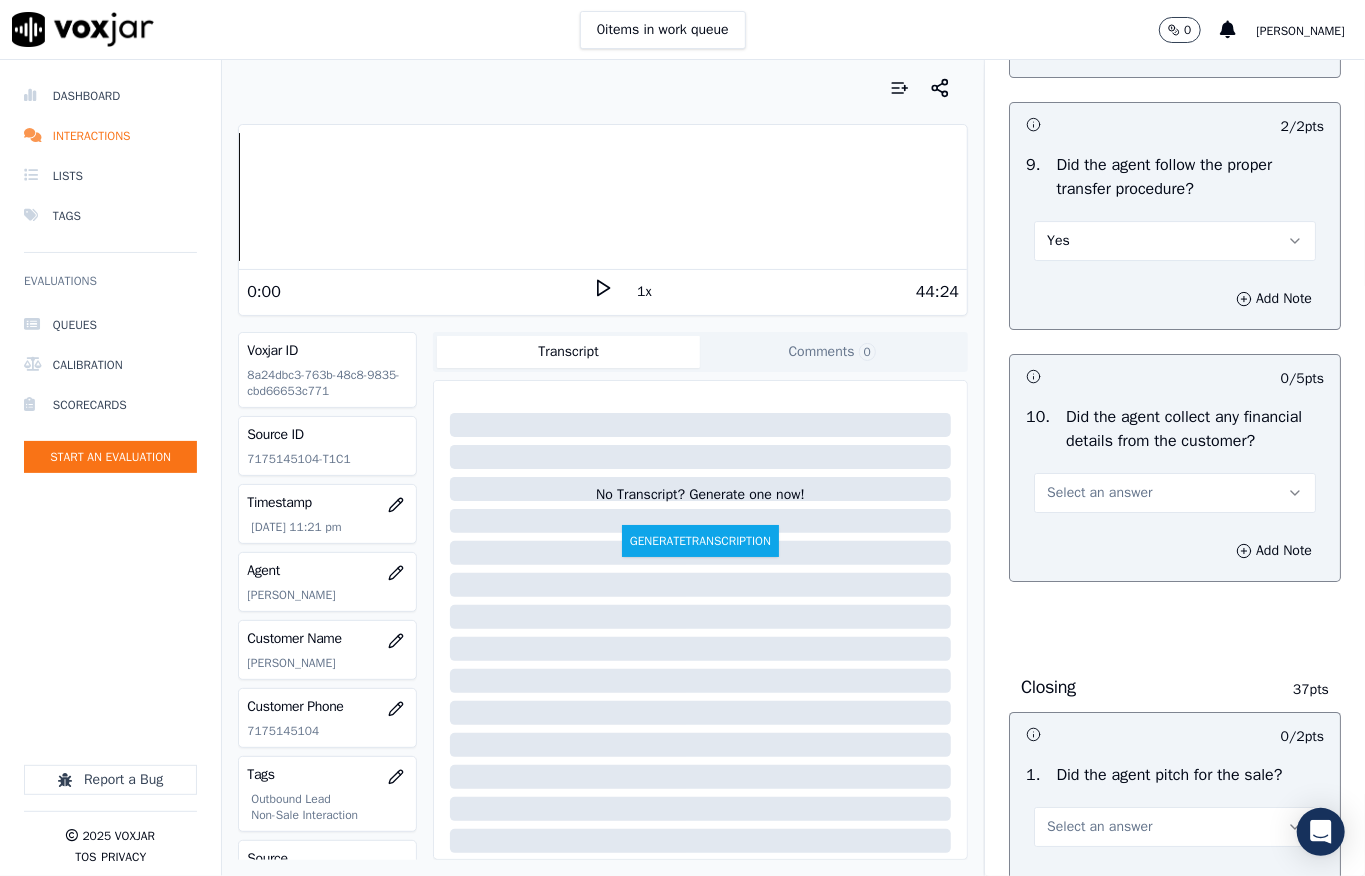 scroll, scrollTop: 3733, scrollLeft: 0, axis: vertical 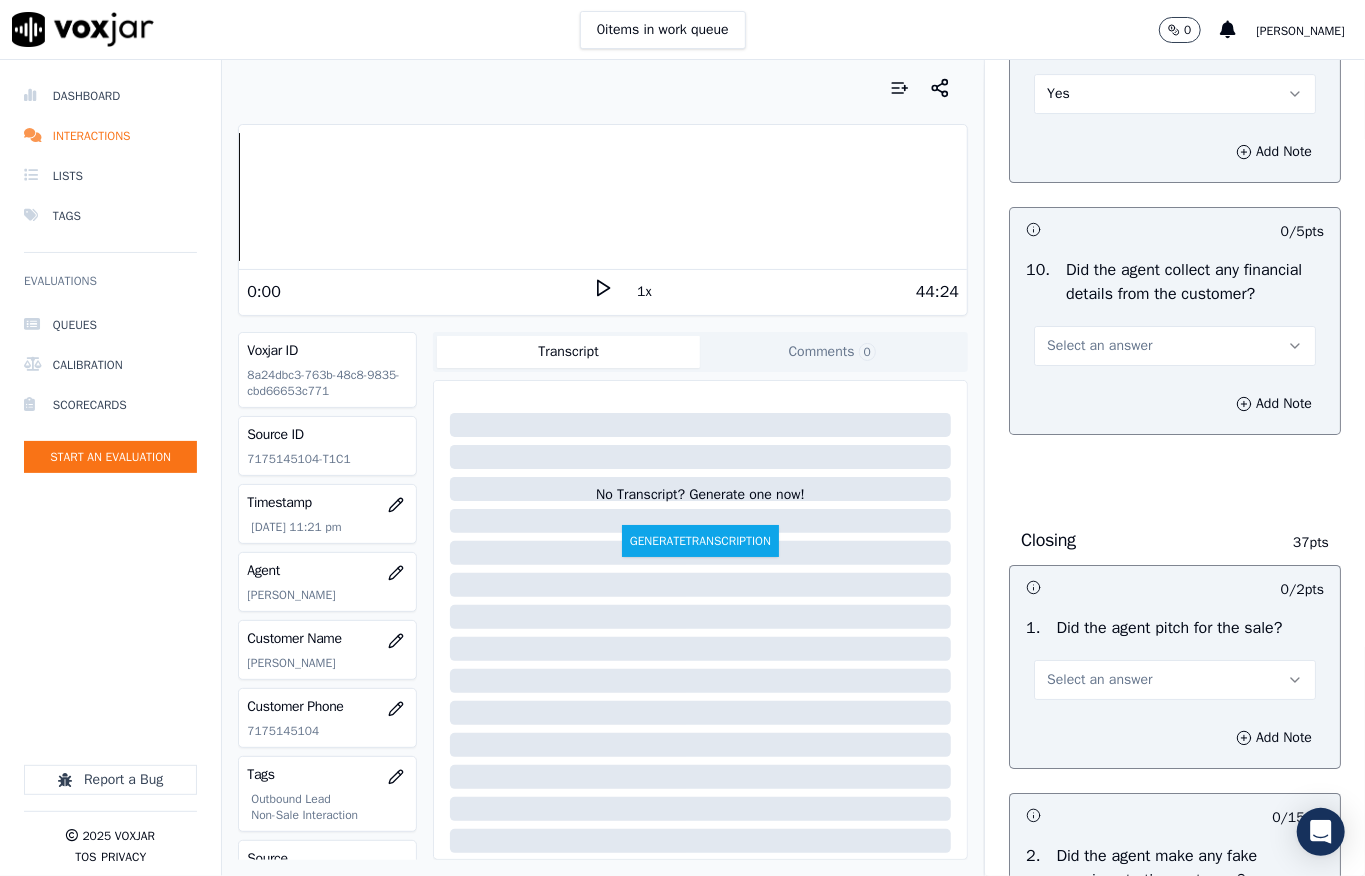 click on "Select an answer" at bounding box center (1099, 346) 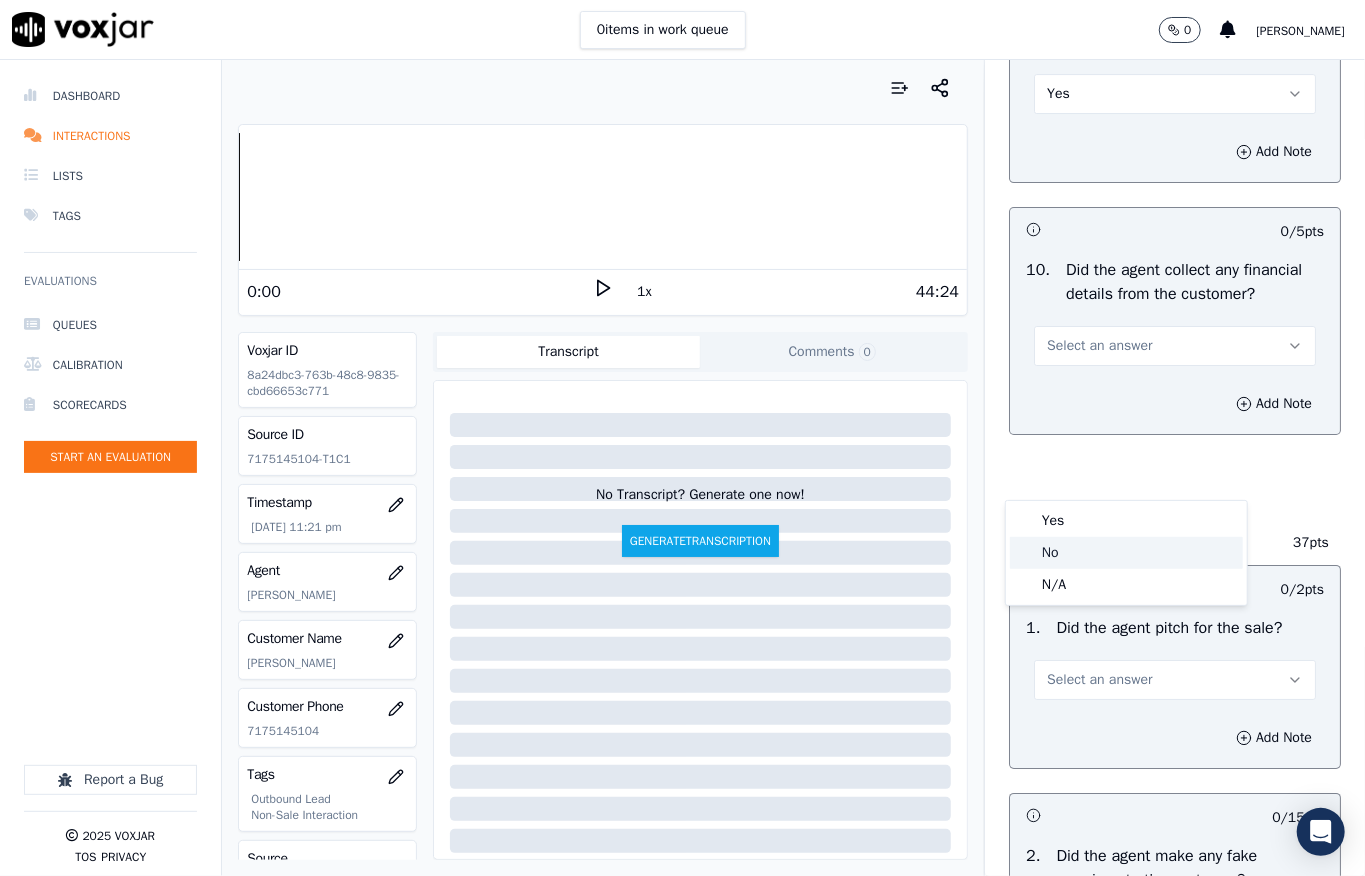 click on "No" 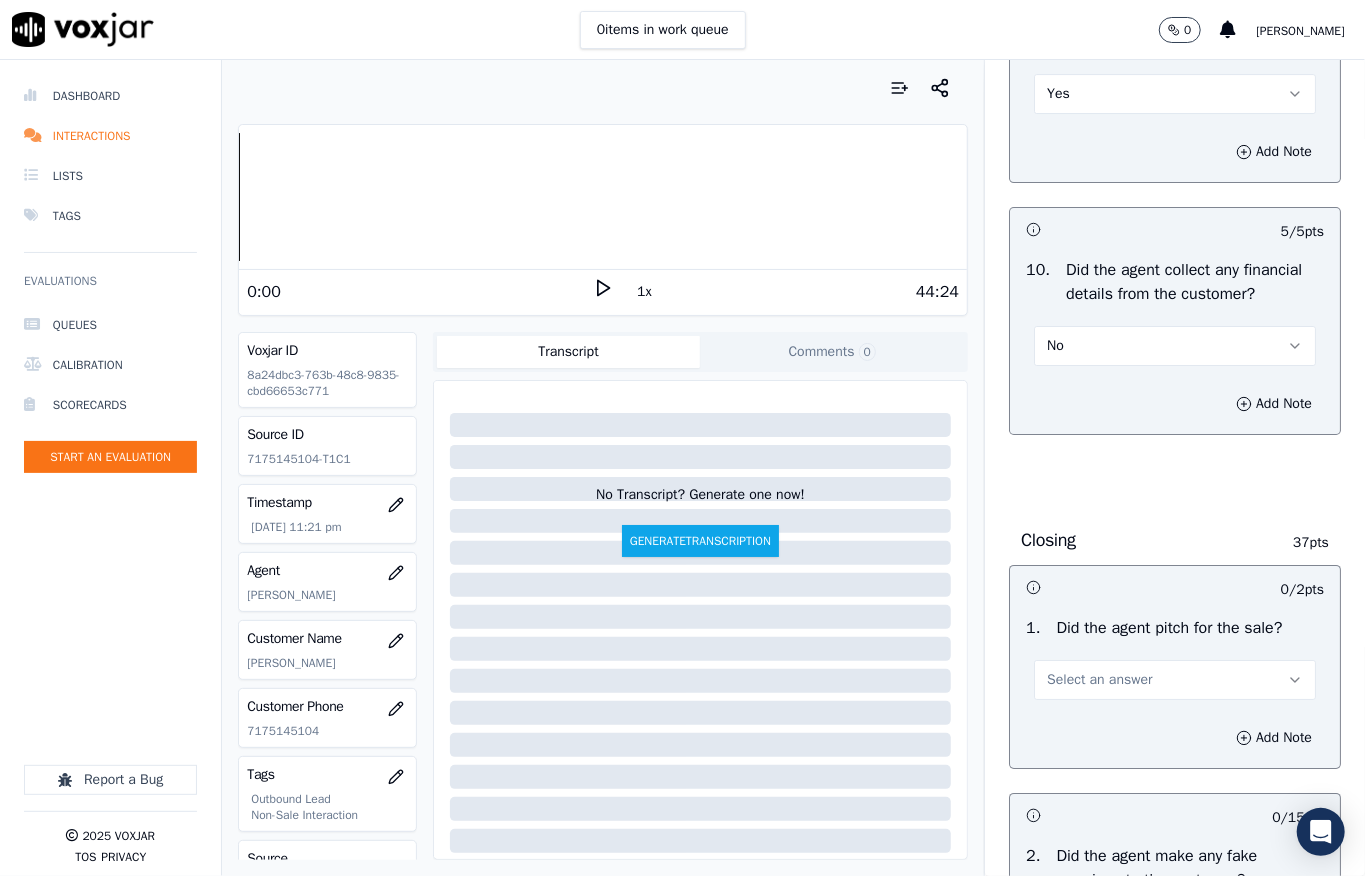 scroll, scrollTop: 4133, scrollLeft: 0, axis: vertical 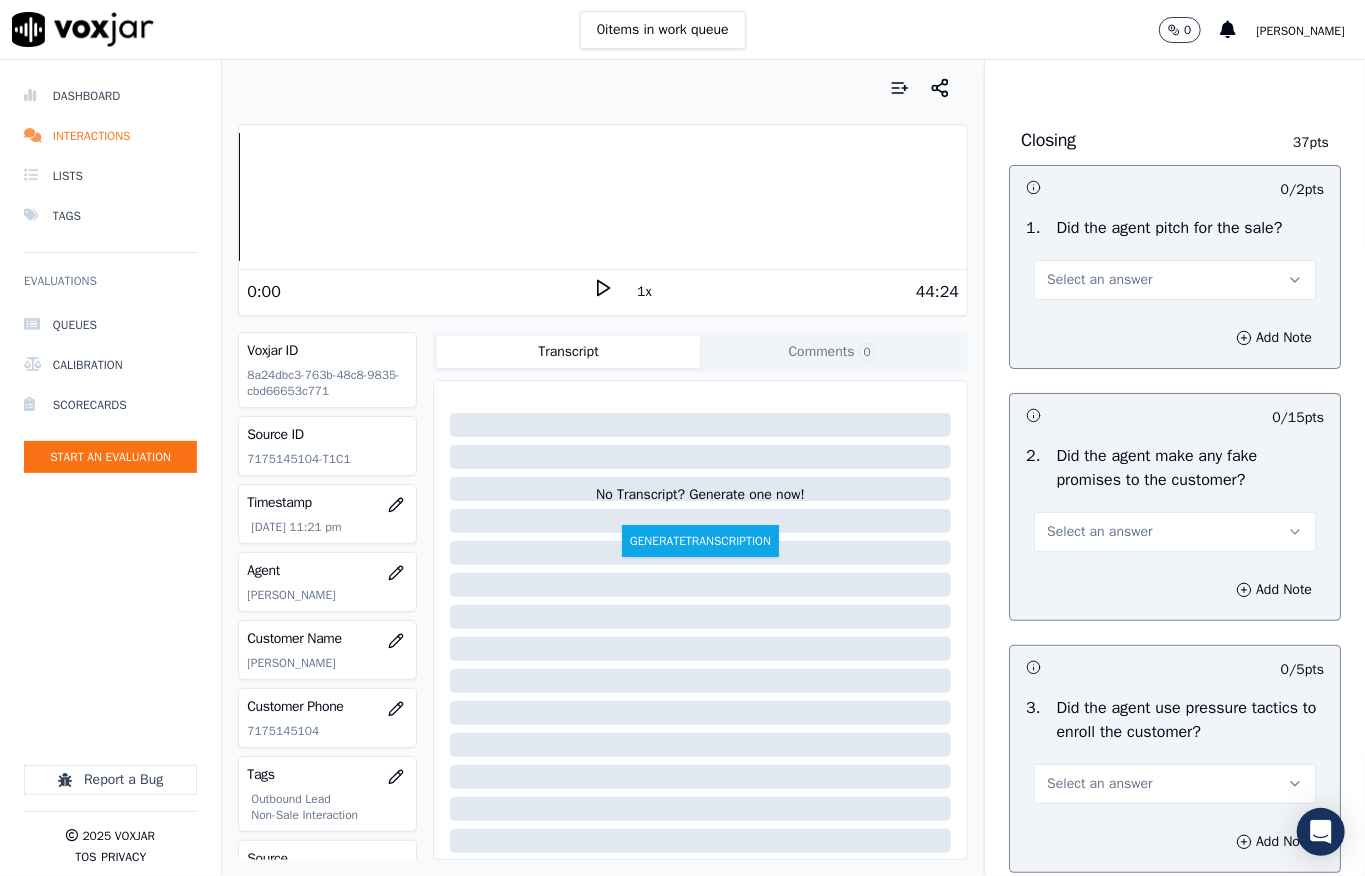 click on "Select an answer" at bounding box center (1099, 280) 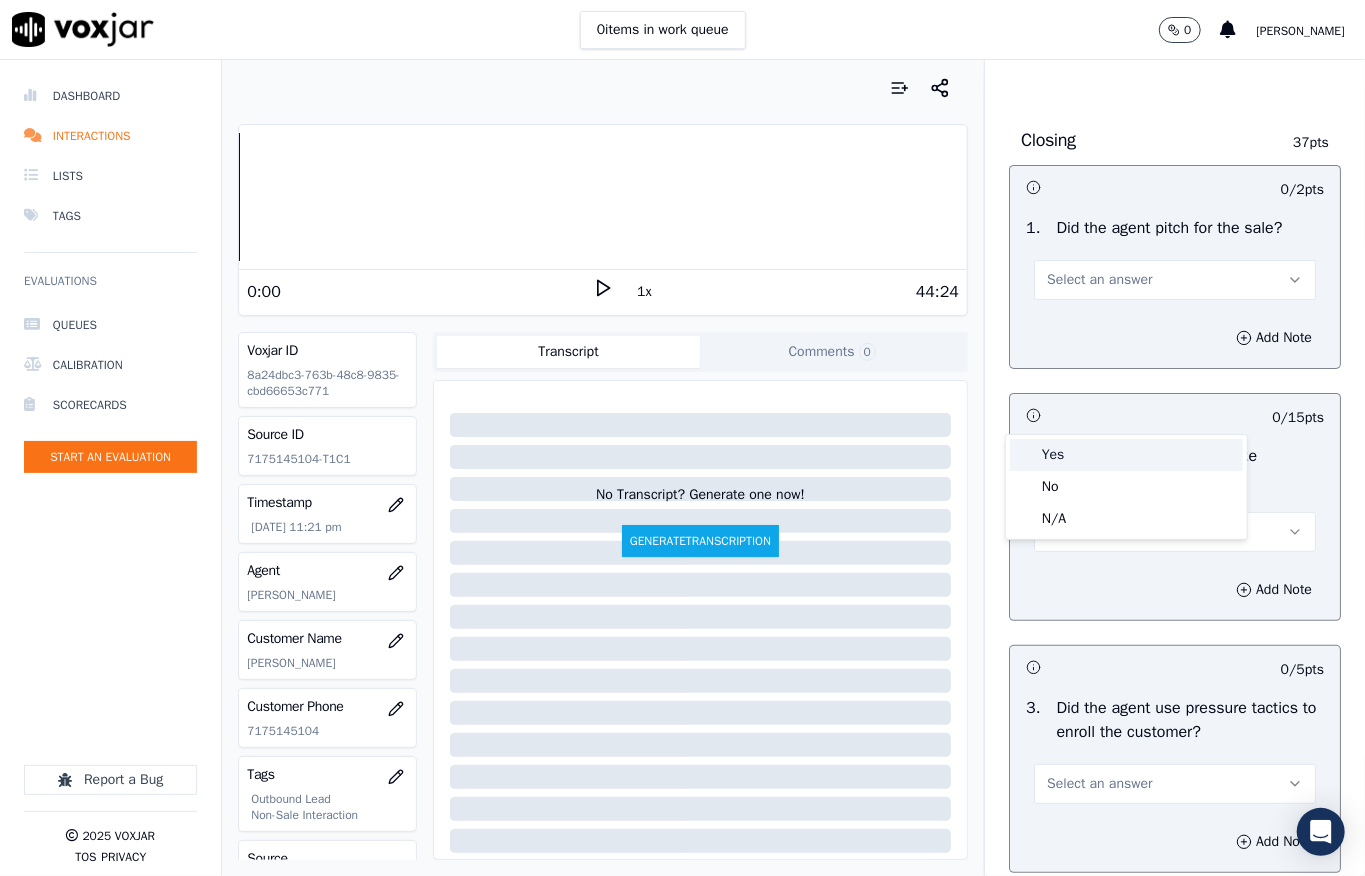 click on "Yes" at bounding box center [1126, 455] 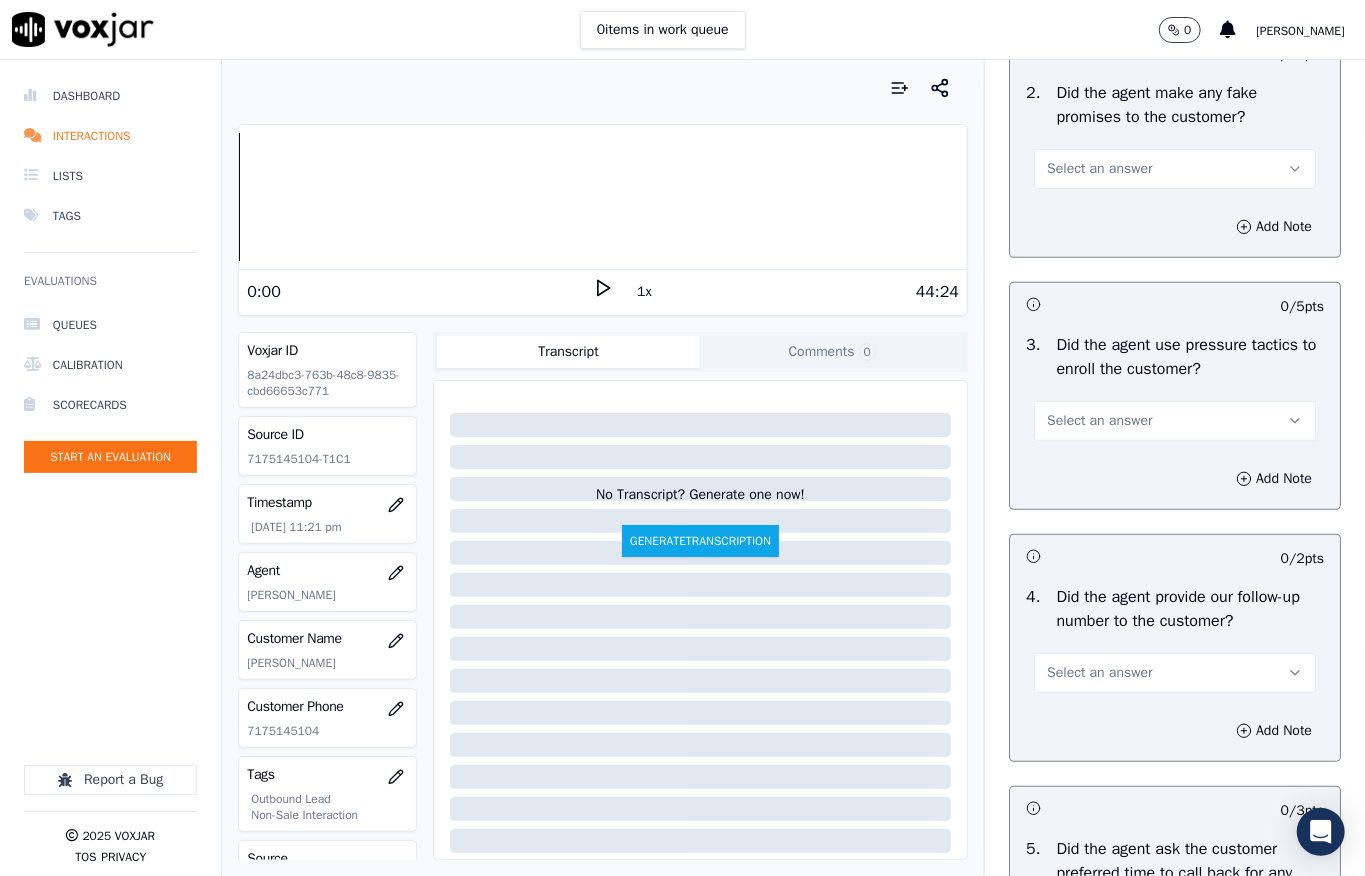 scroll, scrollTop: 4533, scrollLeft: 0, axis: vertical 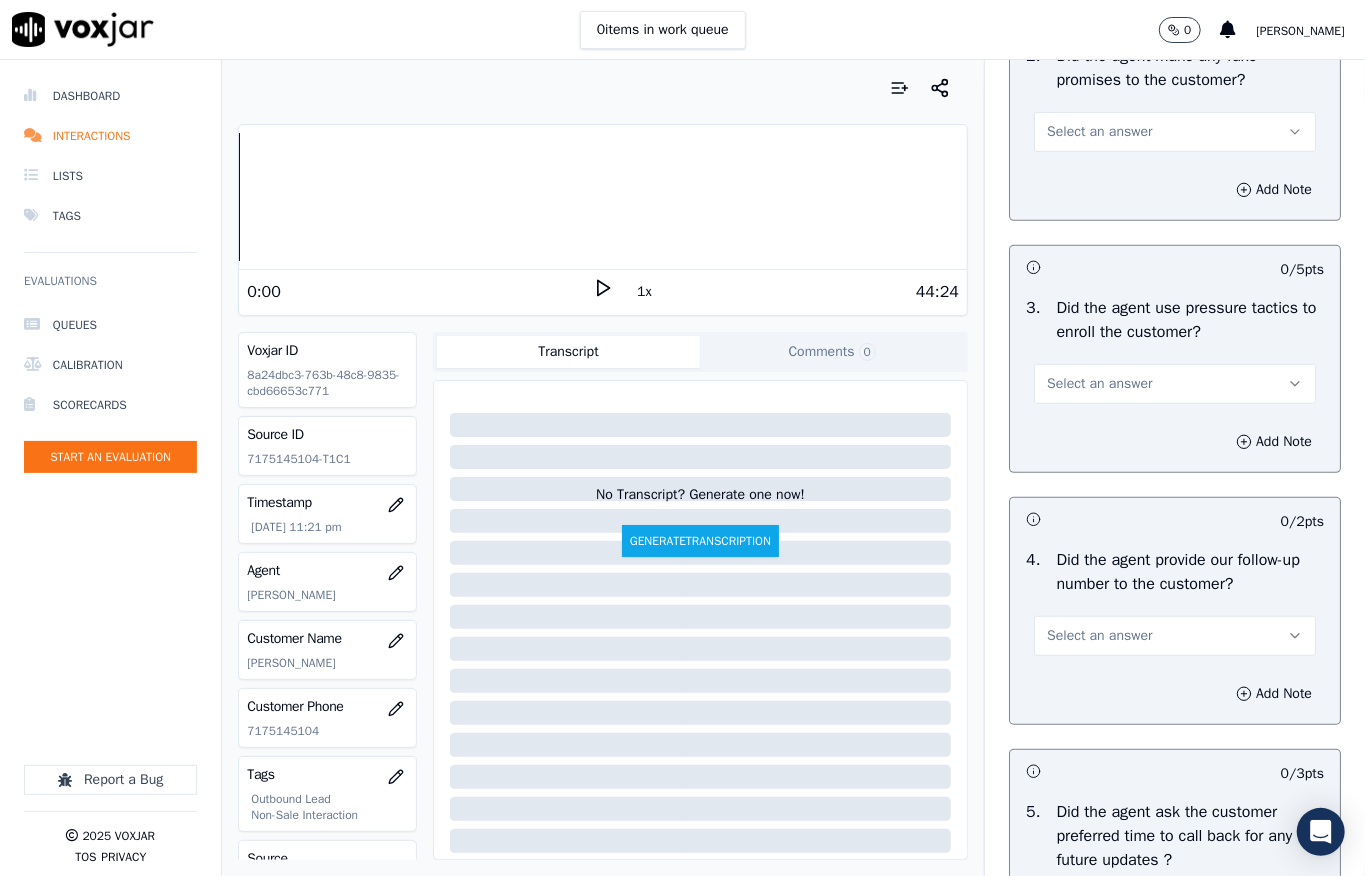 click on "Select an answer" at bounding box center (1099, 132) 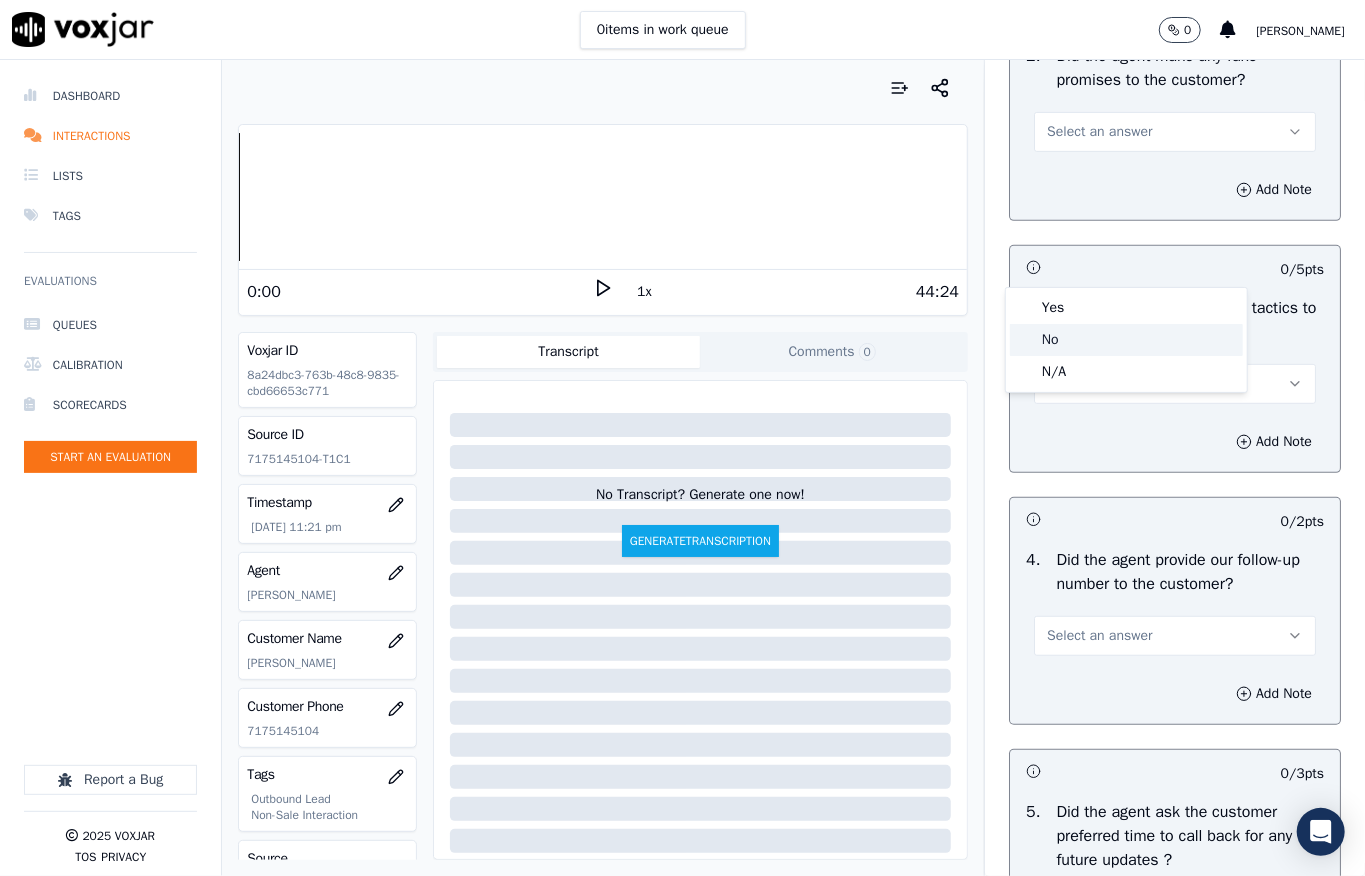 drag, startPoint x: 1046, startPoint y: 332, endPoint x: 1053, endPoint y: 373, distance: 41.59327 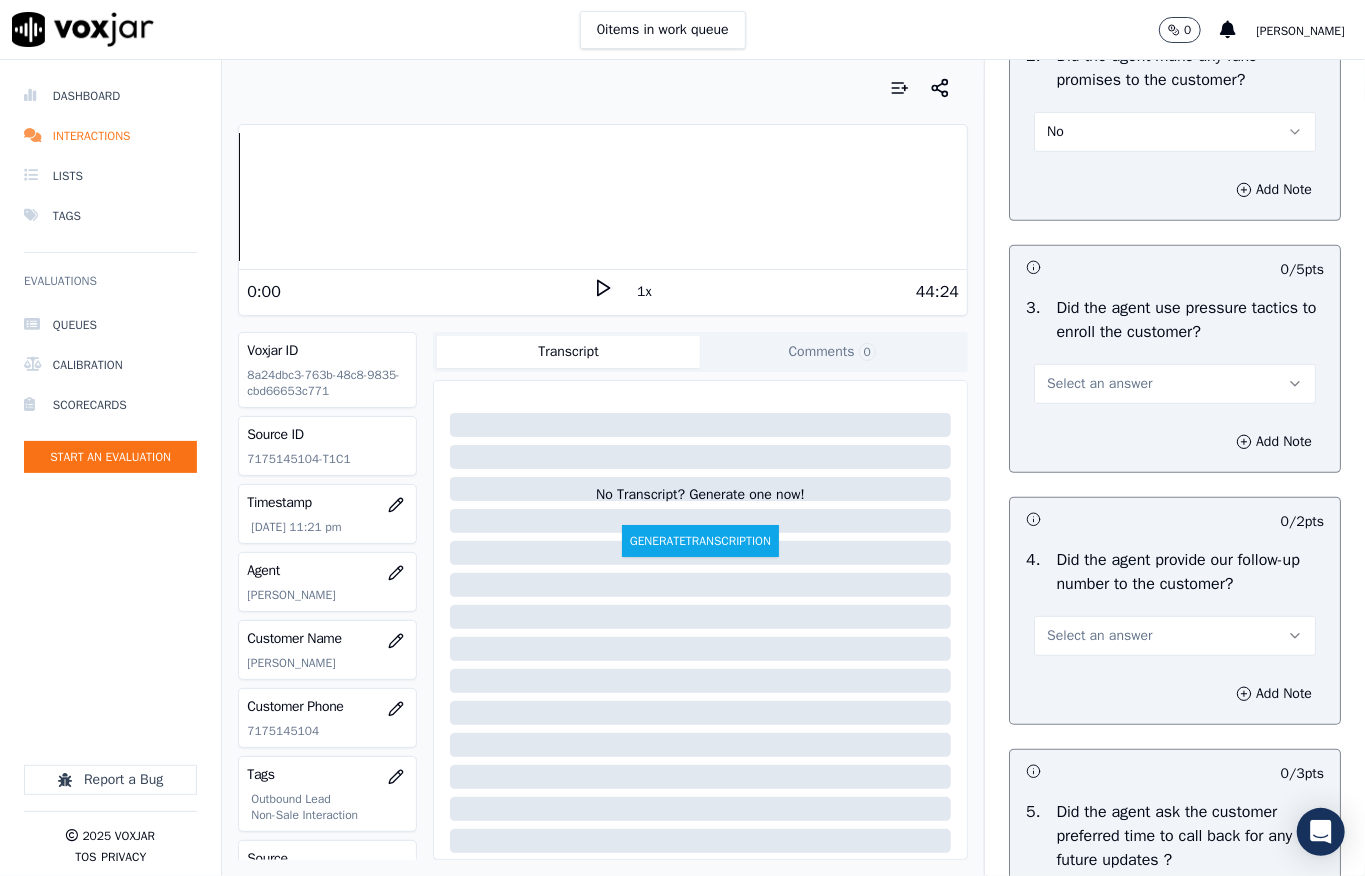 click on "Select an answer" at bounding box center (1099, 384) 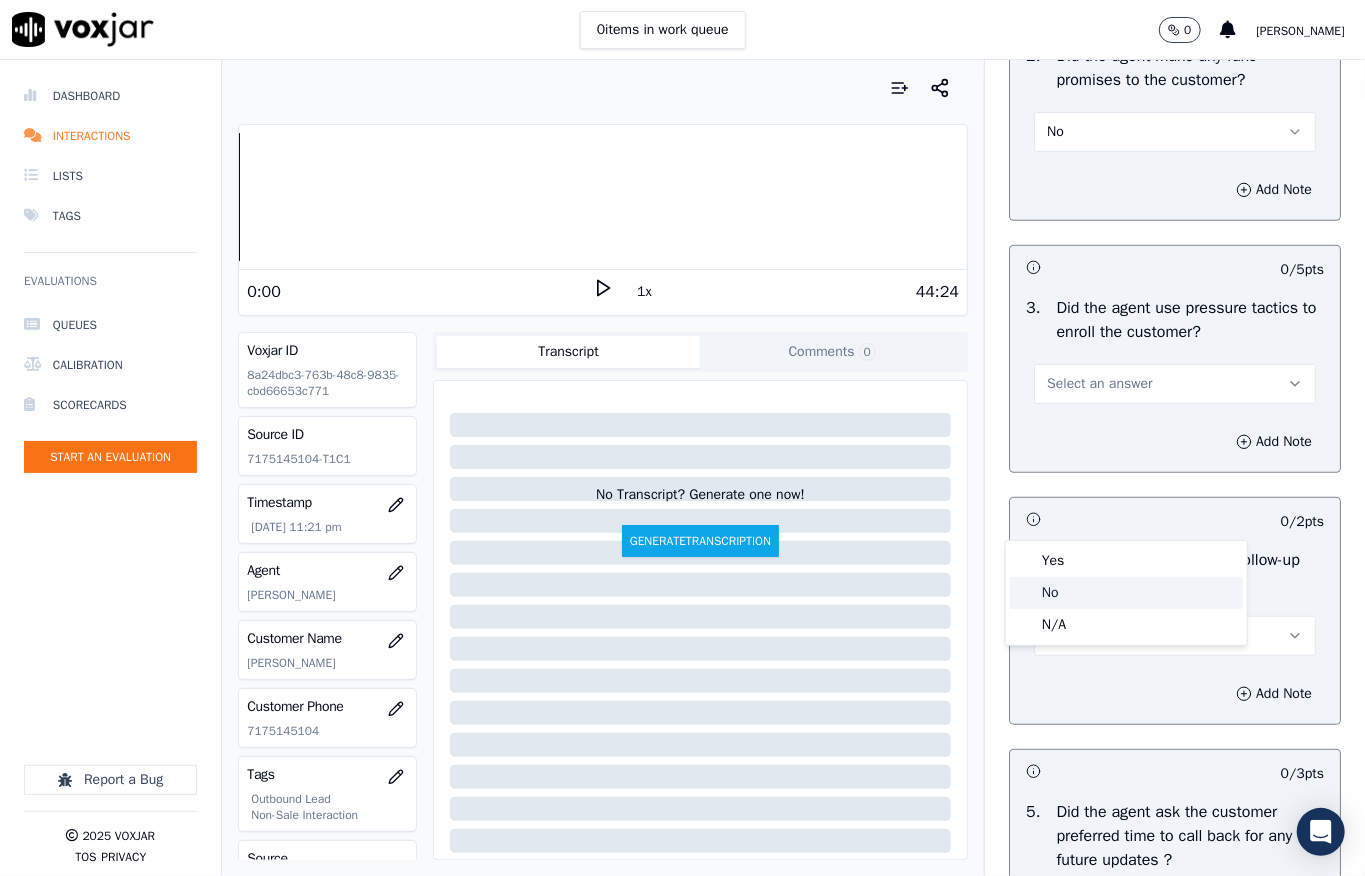 click on "No" 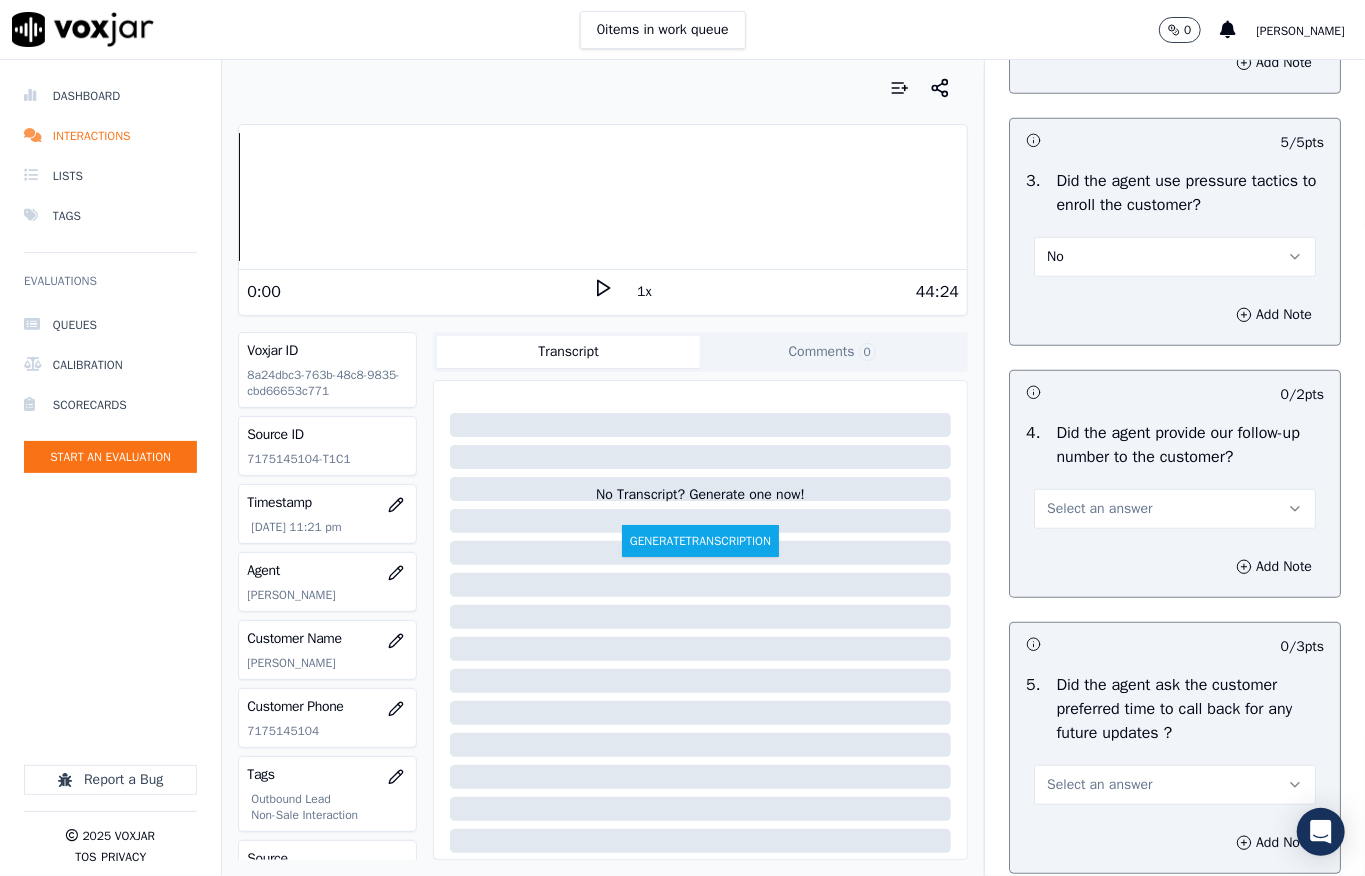 scroll, scrollTop: 4933, scrollLeft: 0, axis: vertical 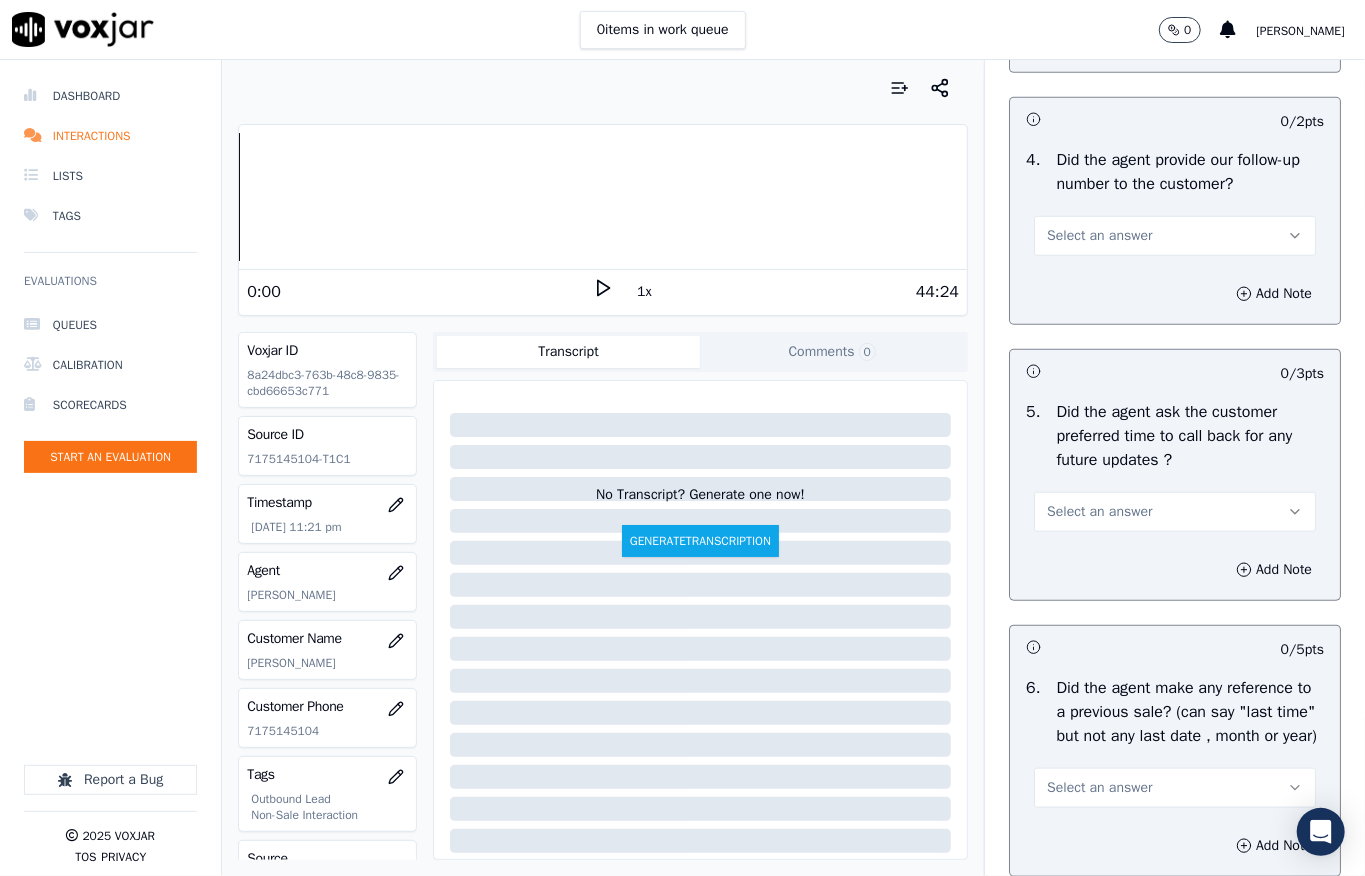 click on "Select an answer" at bounding box center [1099, 236] 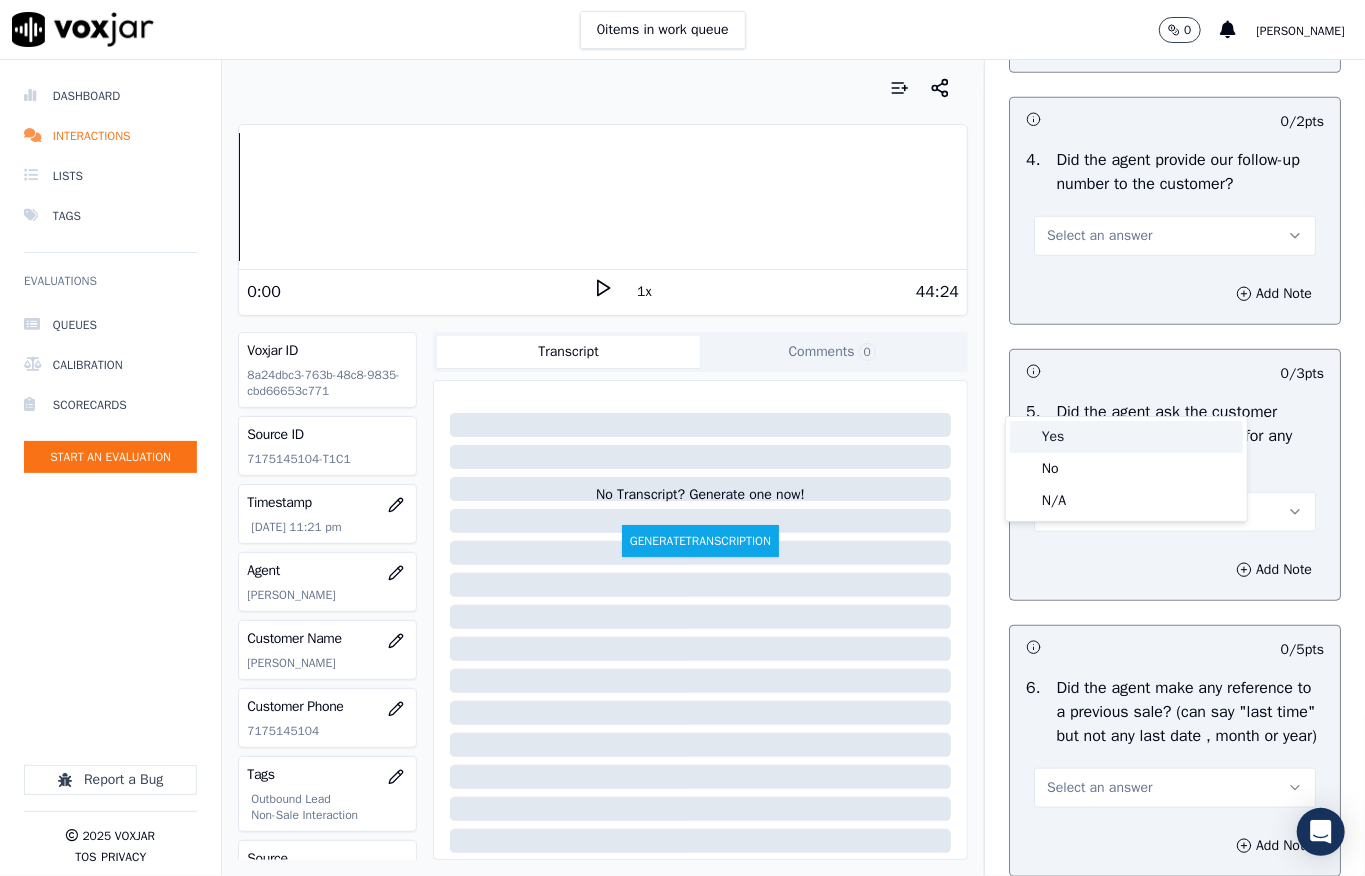 click on "Yes" at bounding box center (1126, 437) 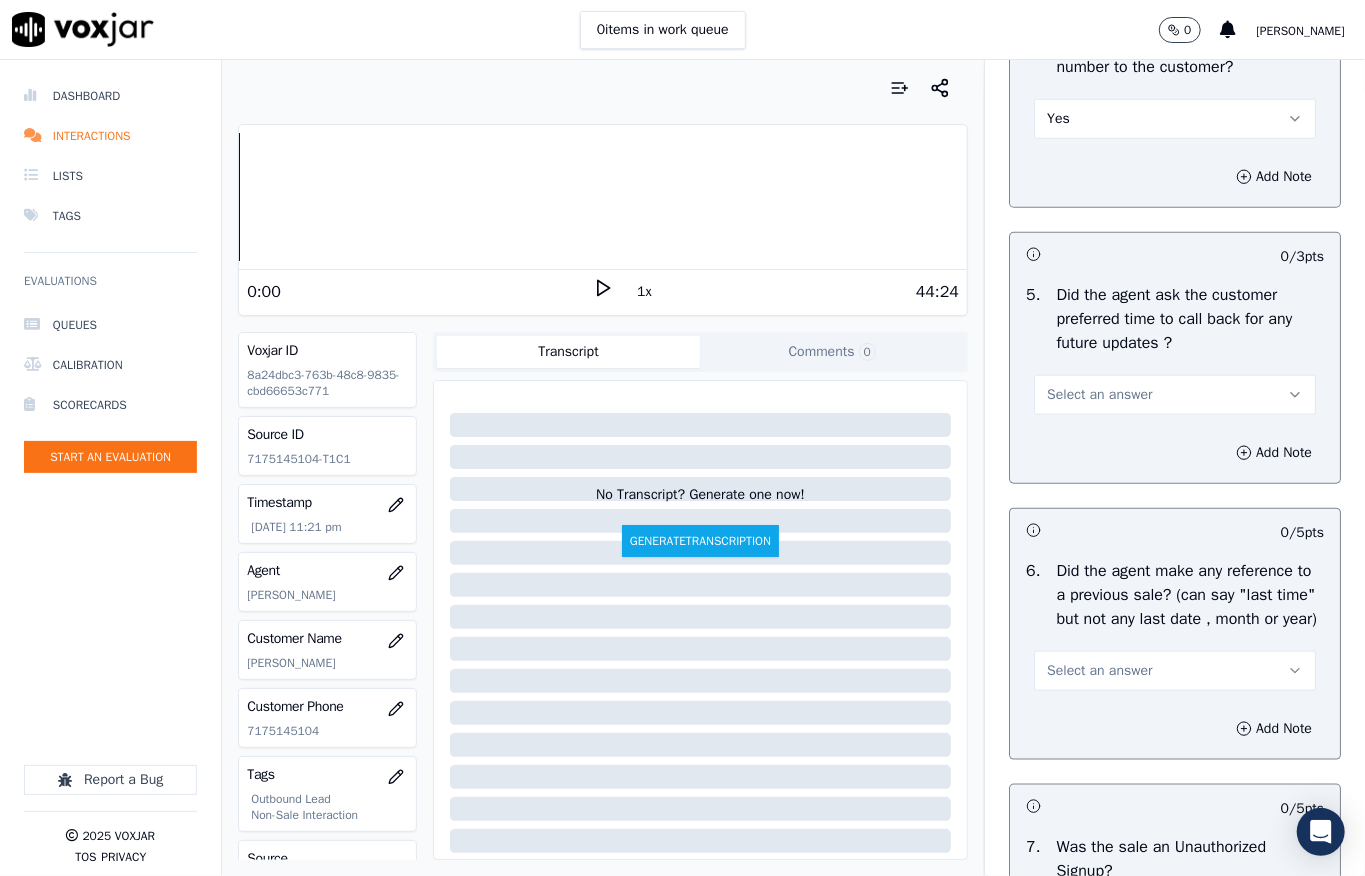 scroll, scrollTop: 5200, scrollLeft: 0, axis: vertical 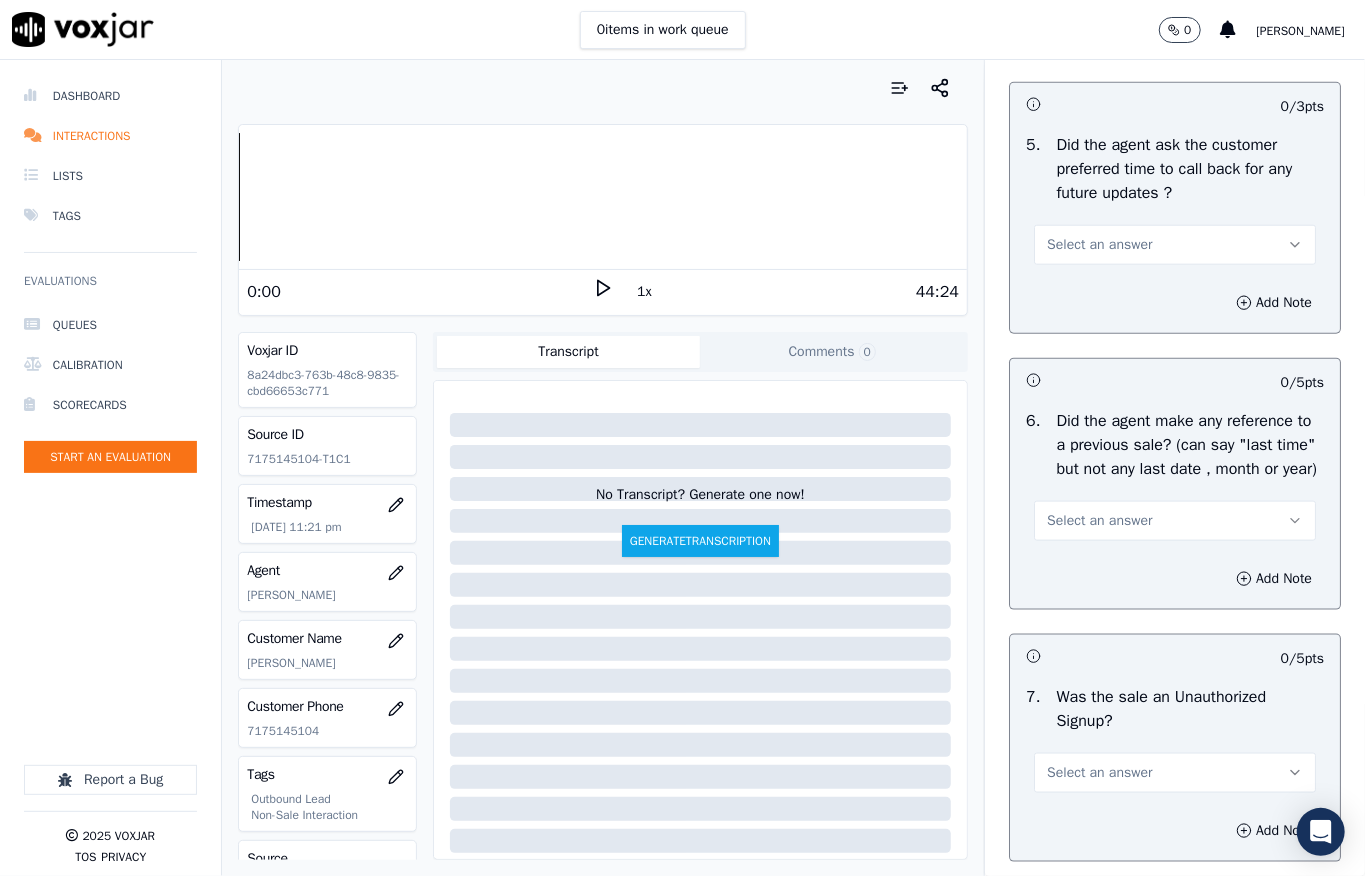 click on "Select an answer" at bounding box center (1175, 243) 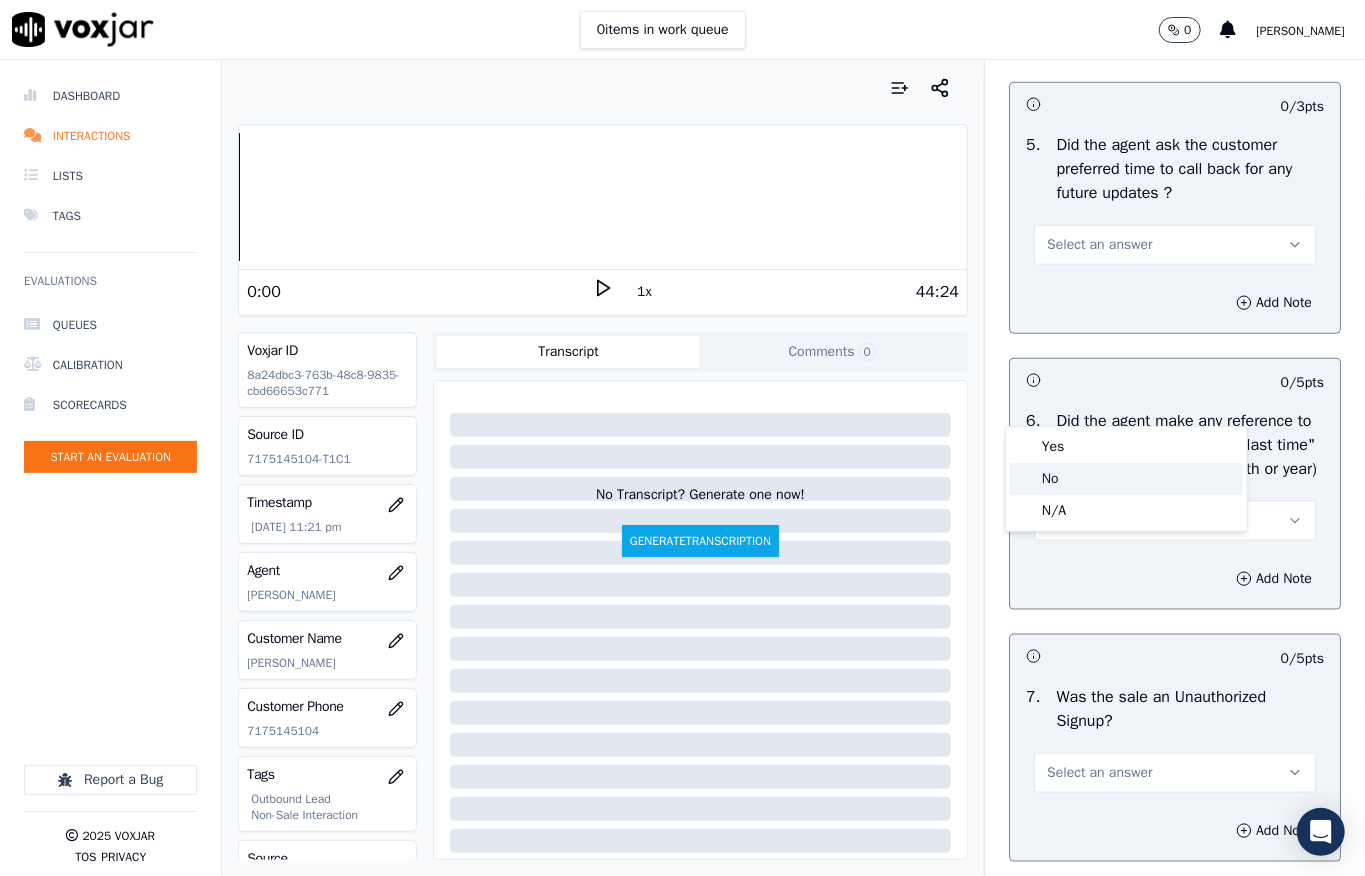 click on "No" 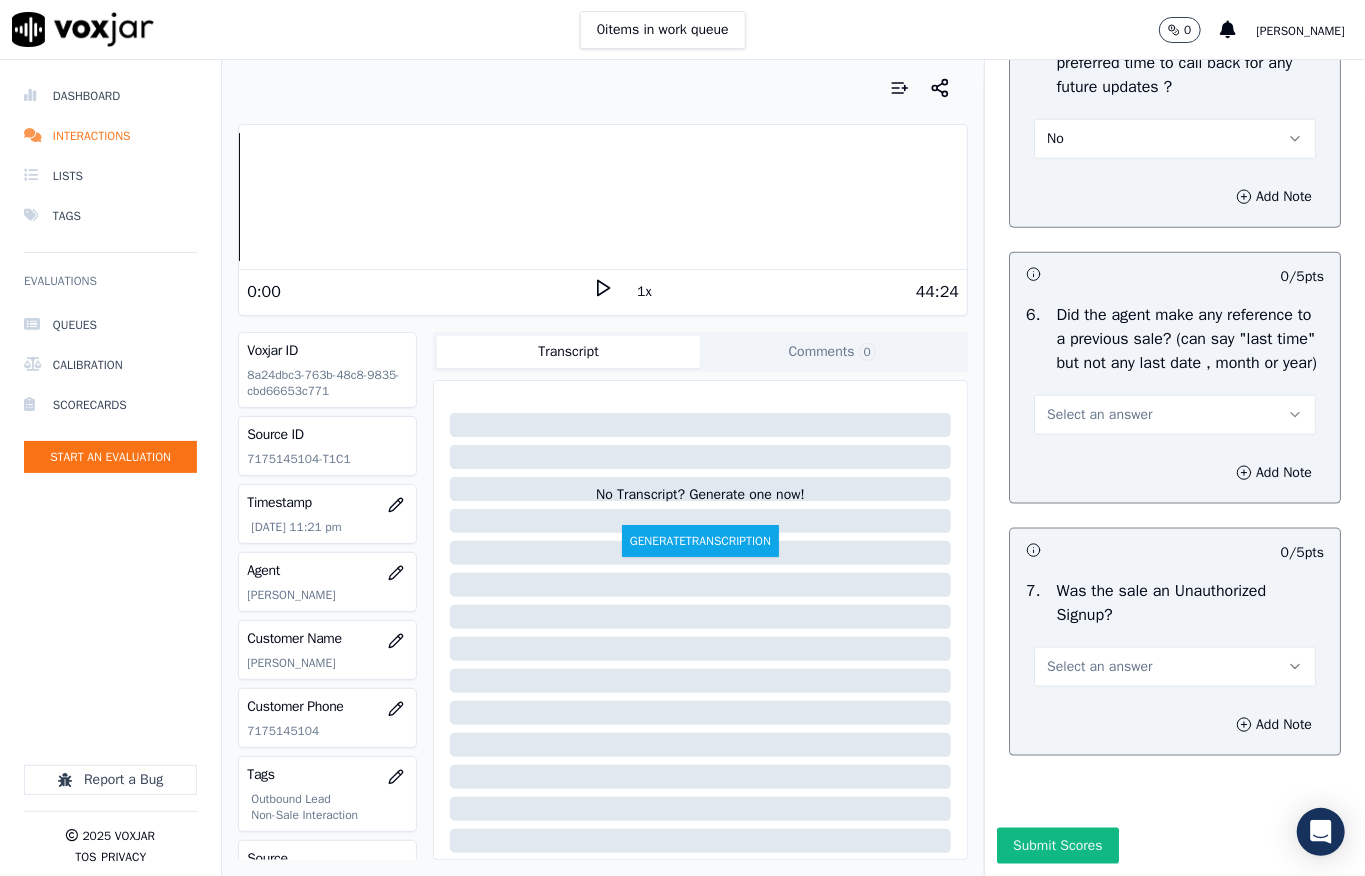 scroll, scrollTop: 5557, scrollLeft: 0, axis: vertical 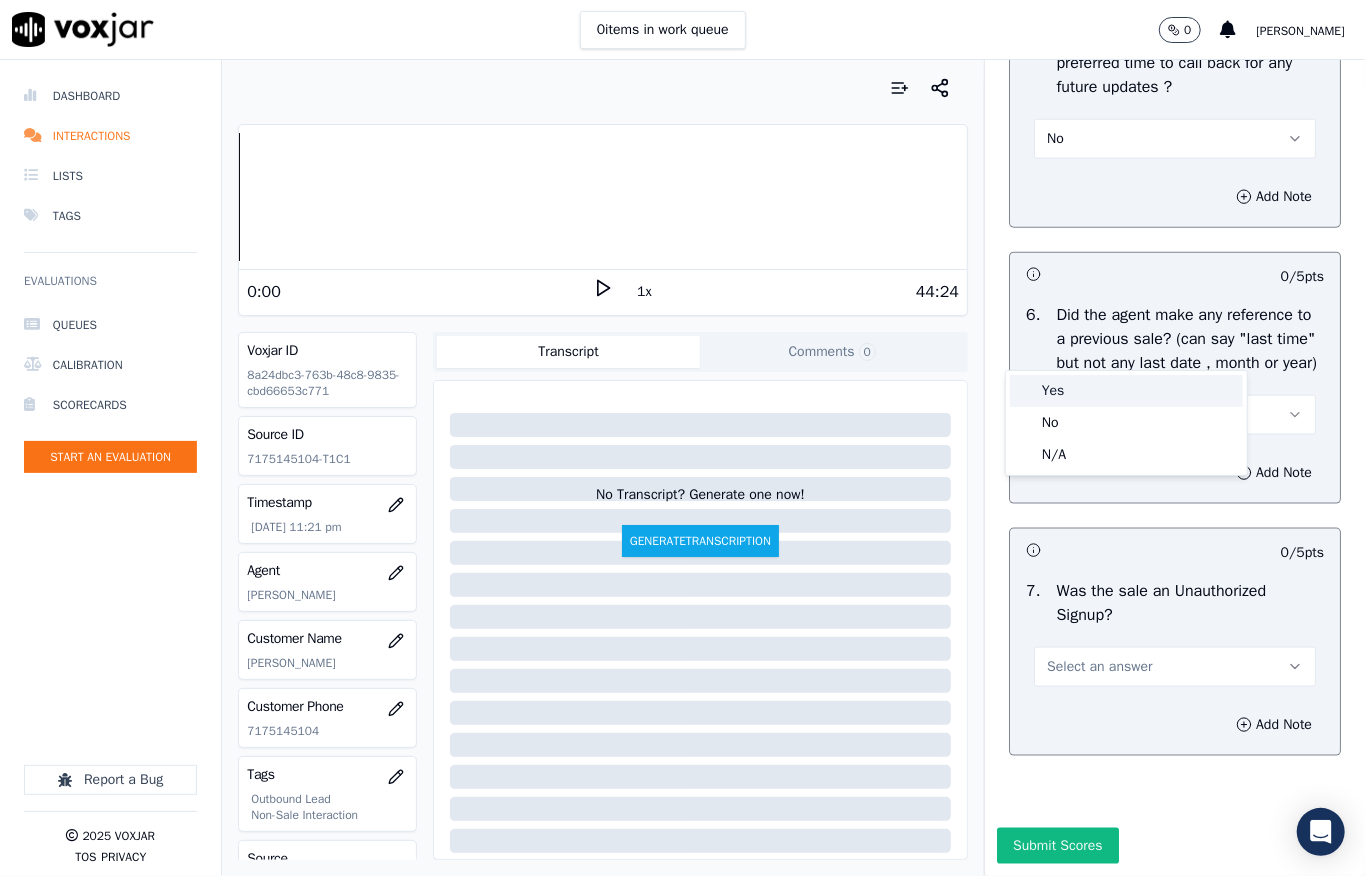click on "No" 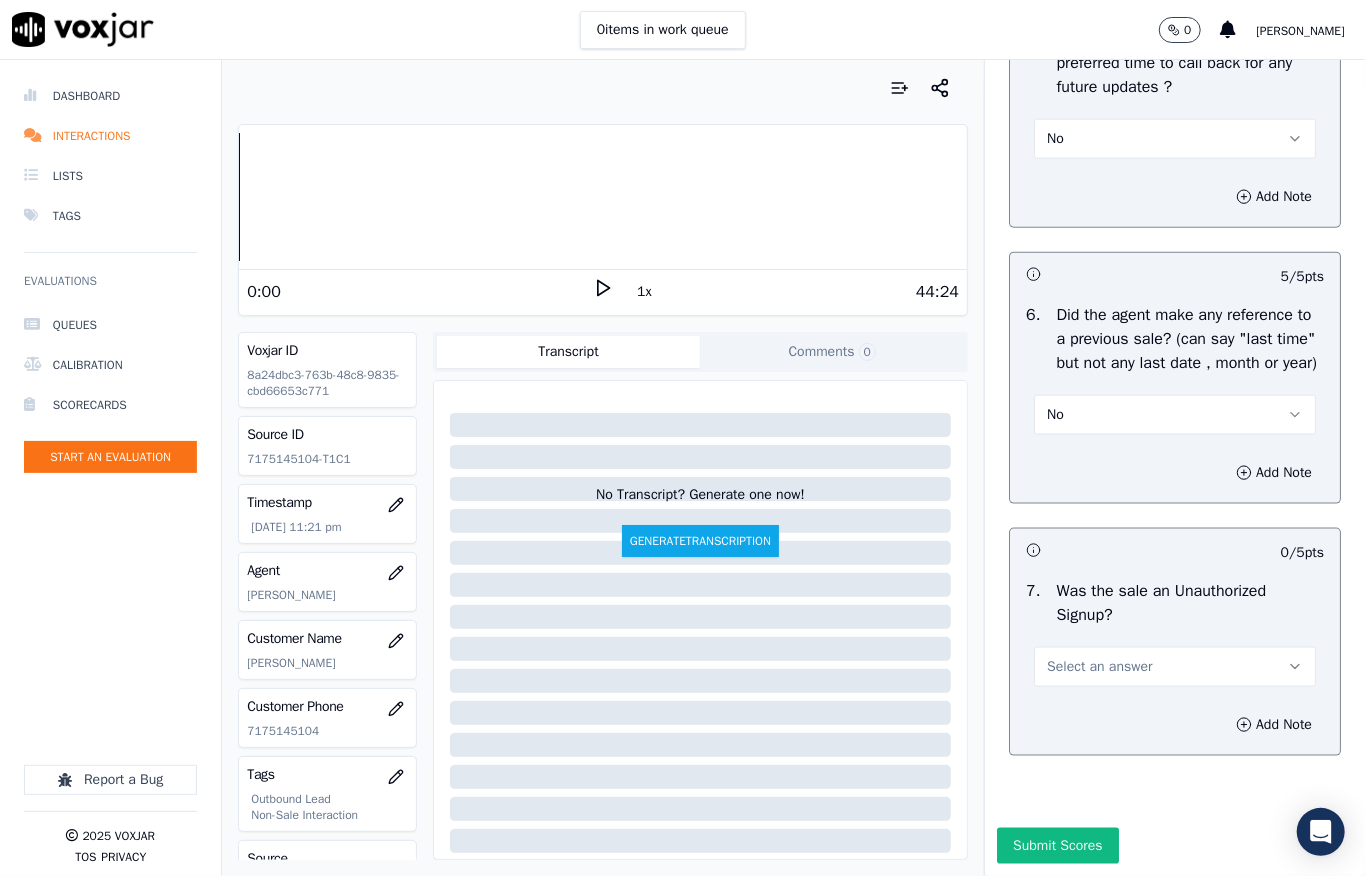 click on "Select an answer" at bounding box center [1099, 667] 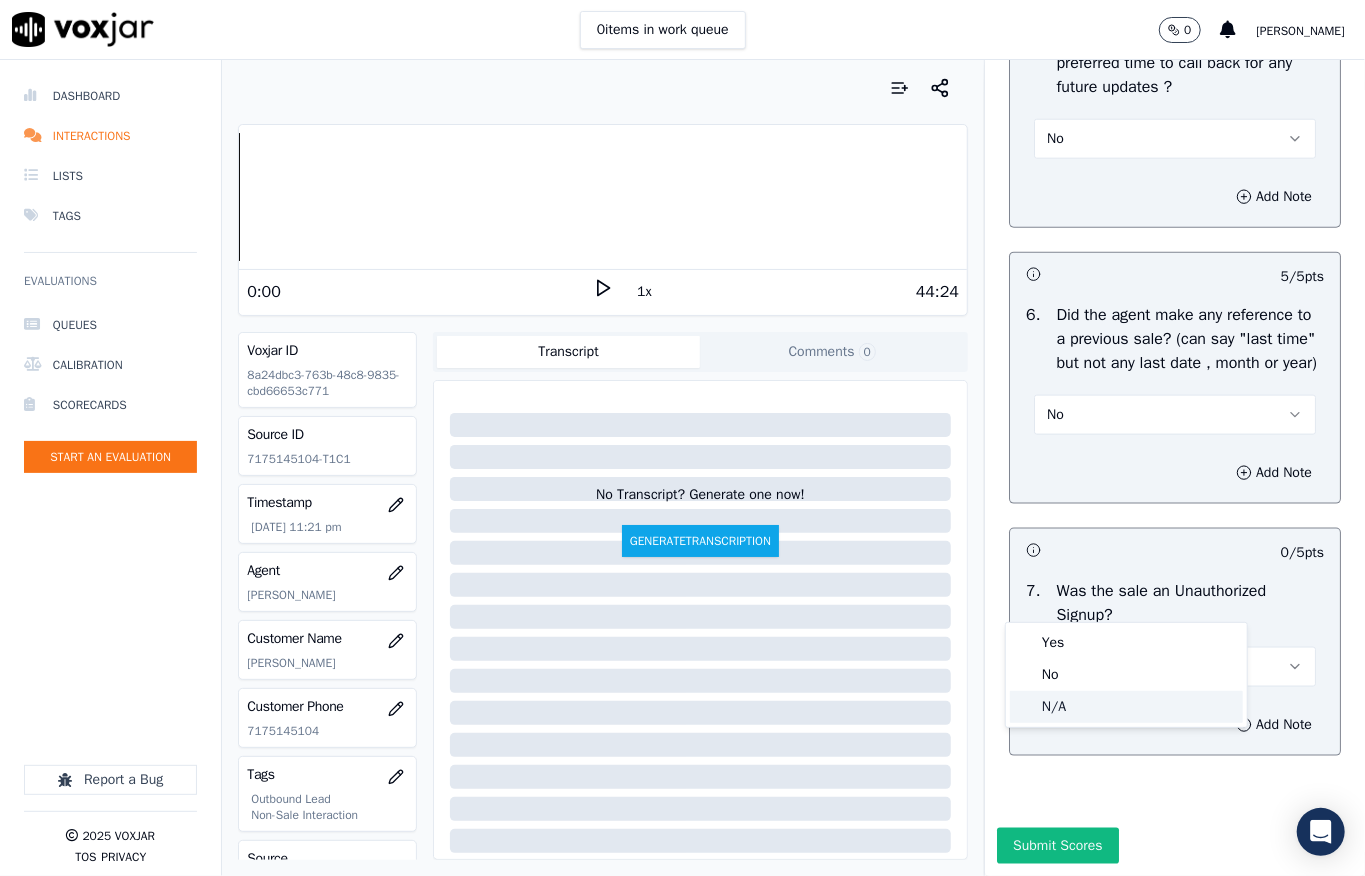 click on "N/A" 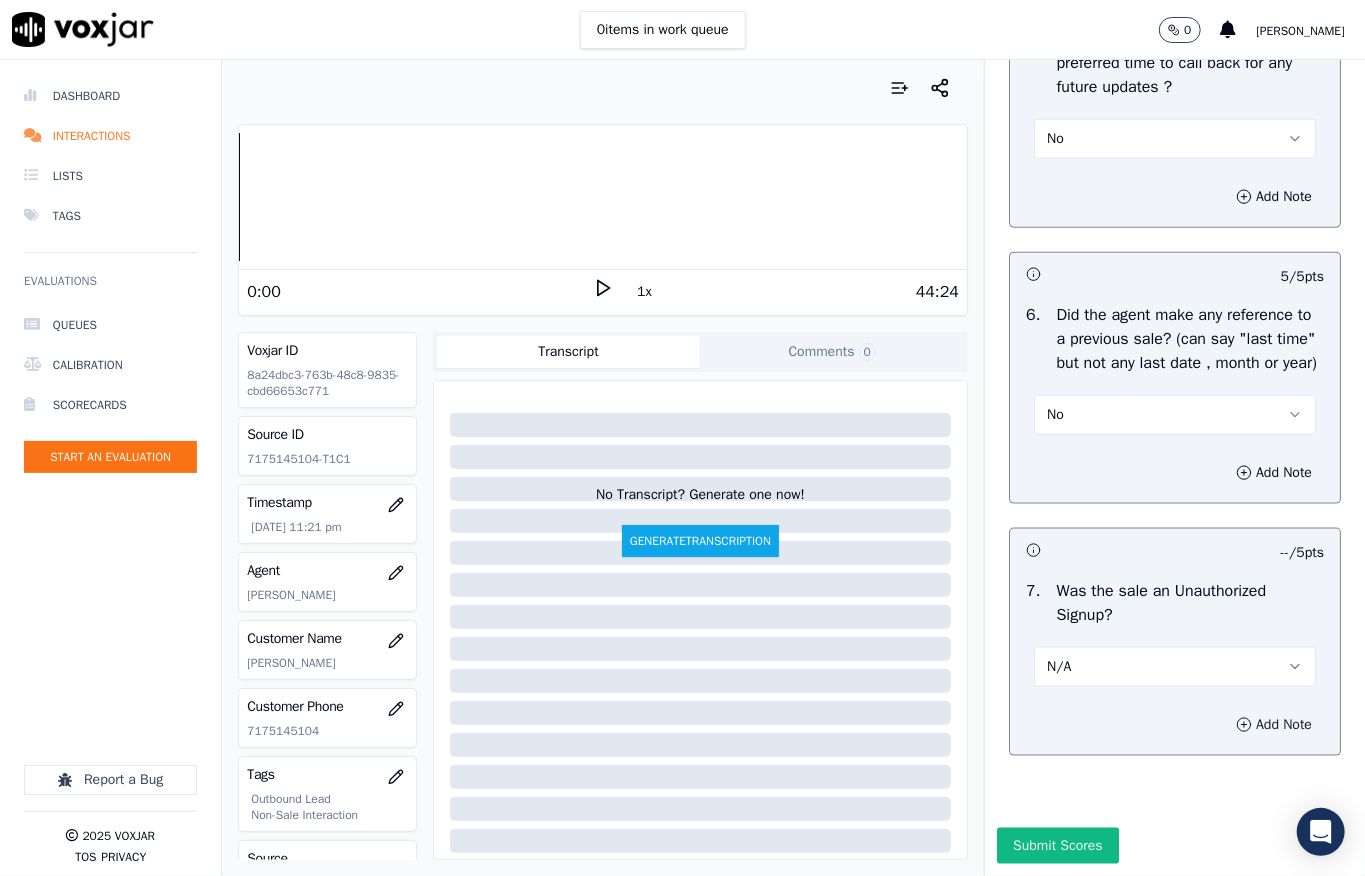 click on "Add Note" at bounding box center [1274, 725] 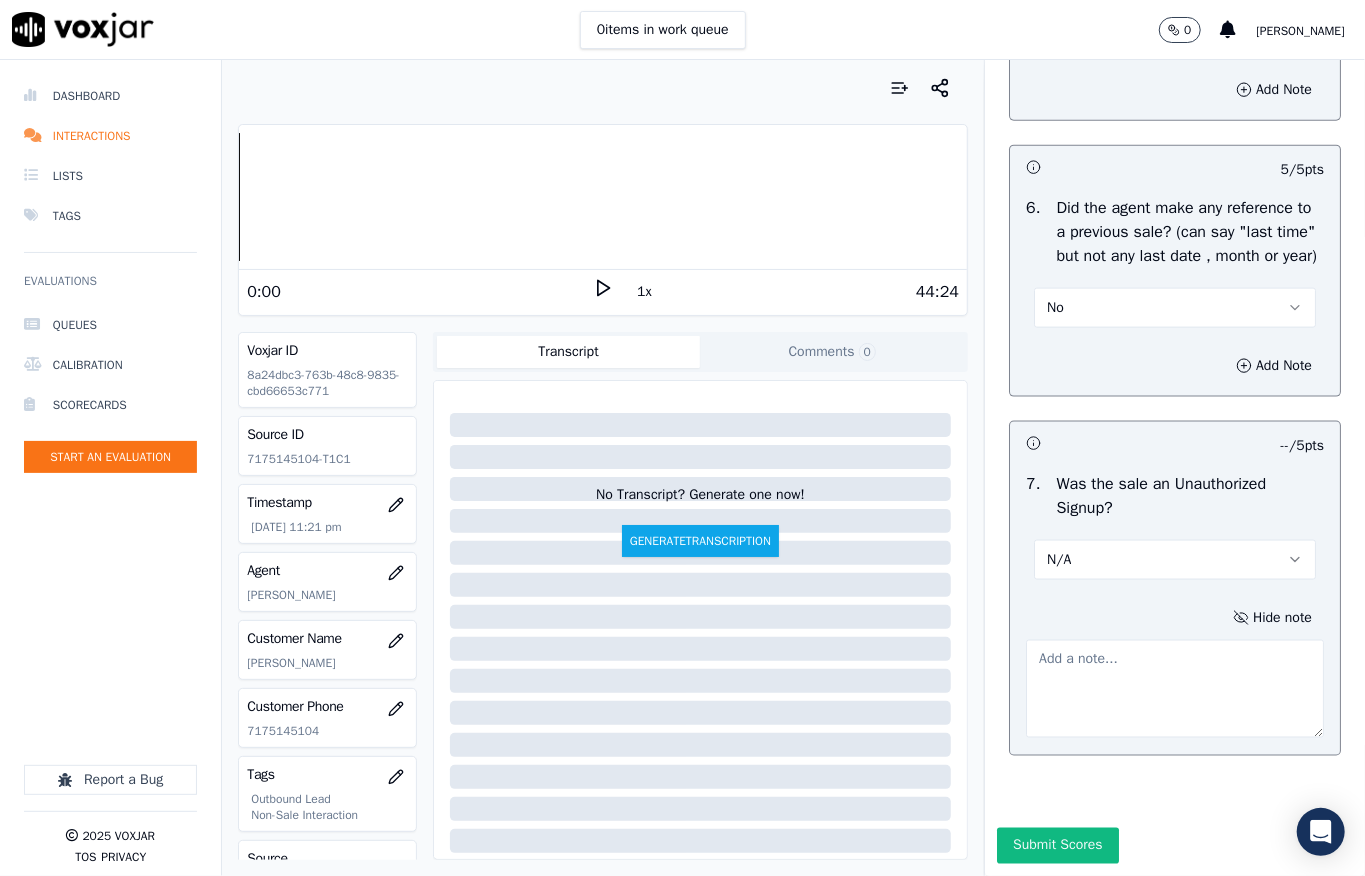 click at bounding box center (1175, 689) 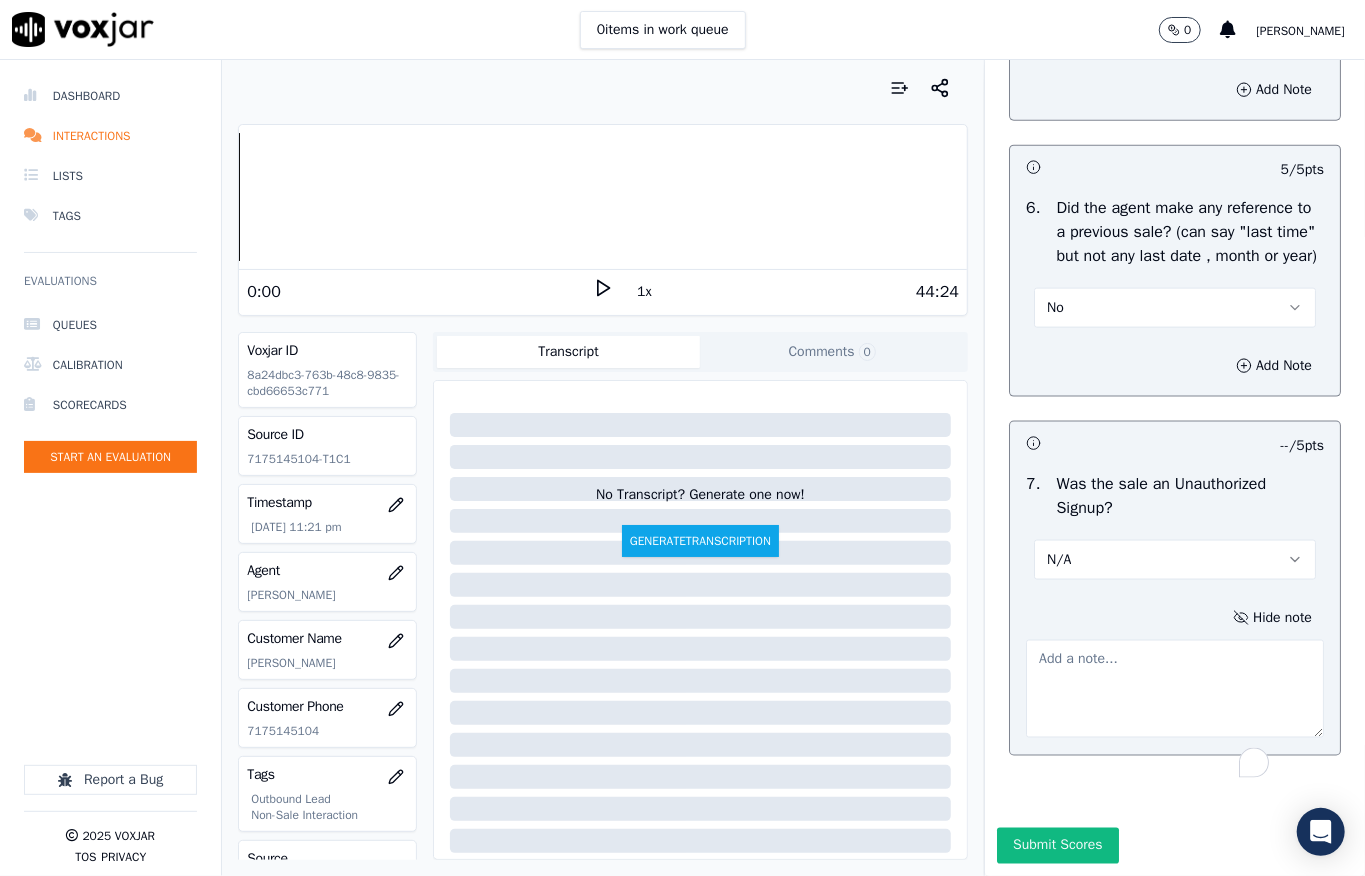 paste on "@43:47 - During CTS verification, as the agent informed the customer about the cancellation fee, the customer stated they would think about it and then disconnected the call //" 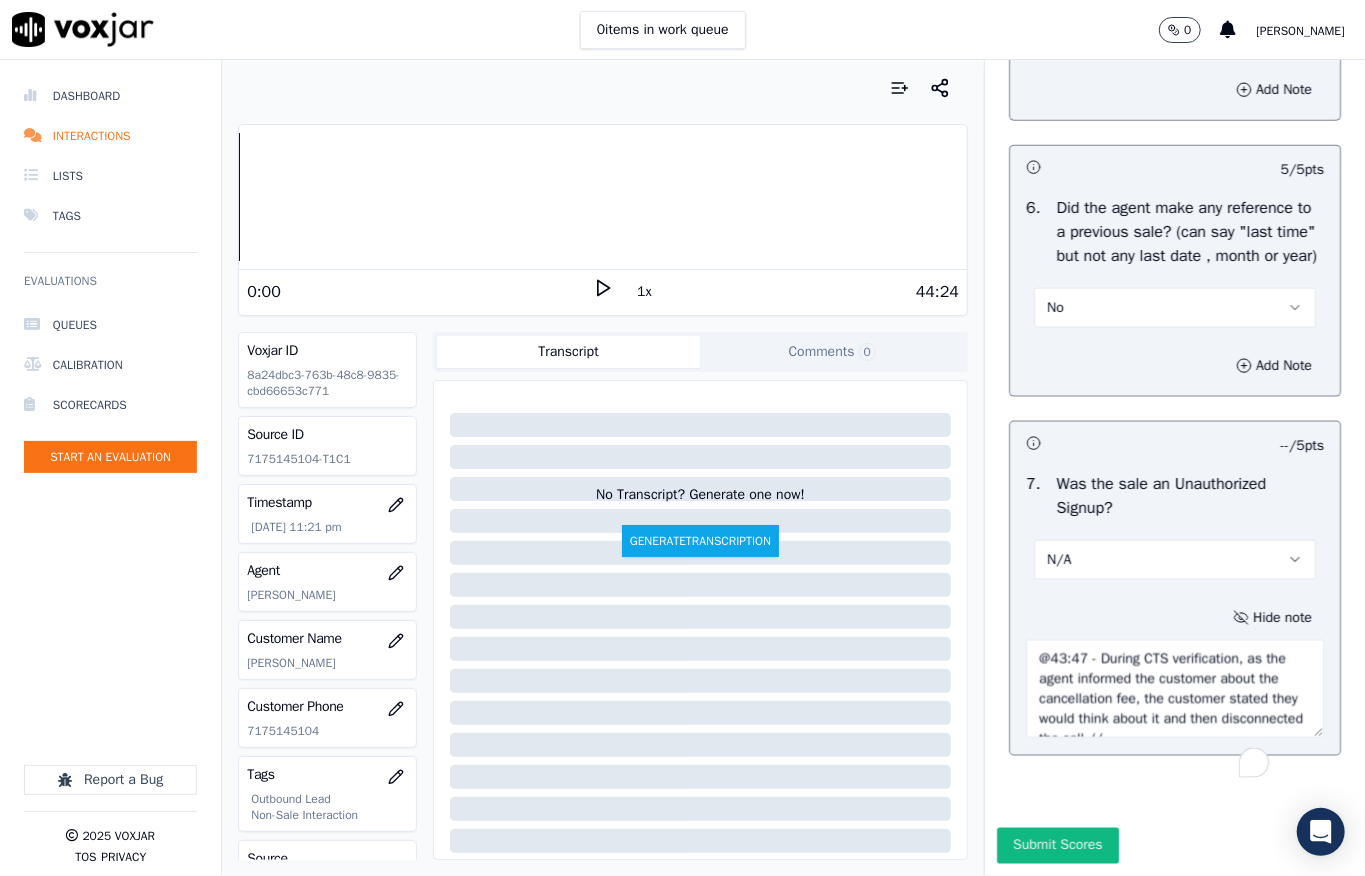 scroll, scrollTop: 30, scrollLeft: 0, axis: vertical 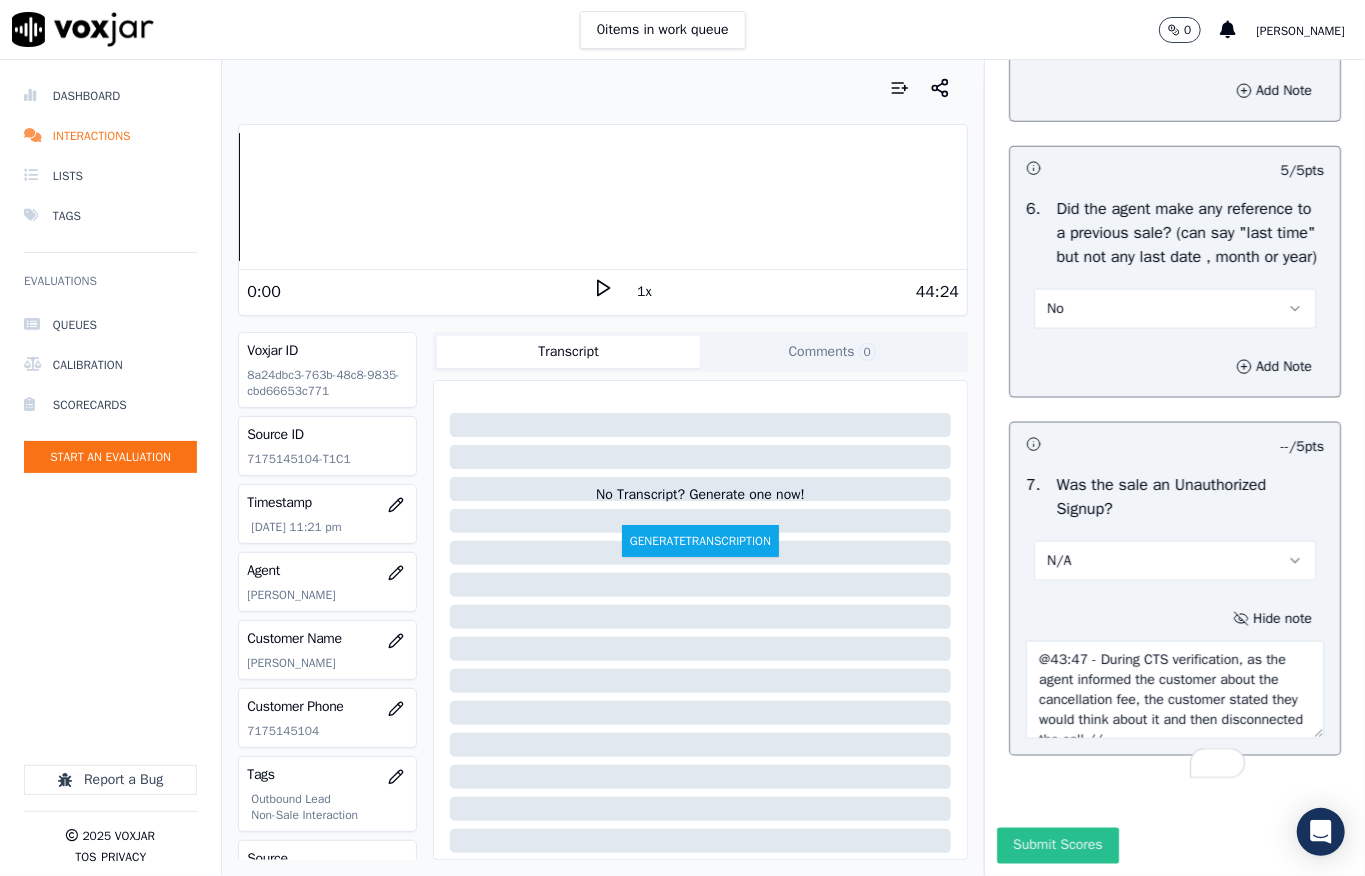 type on "@43:47 - During CTS verification, as the agent informed the customer about the cancellation fee, the customer stated they would think about it and then disconnected the call //" 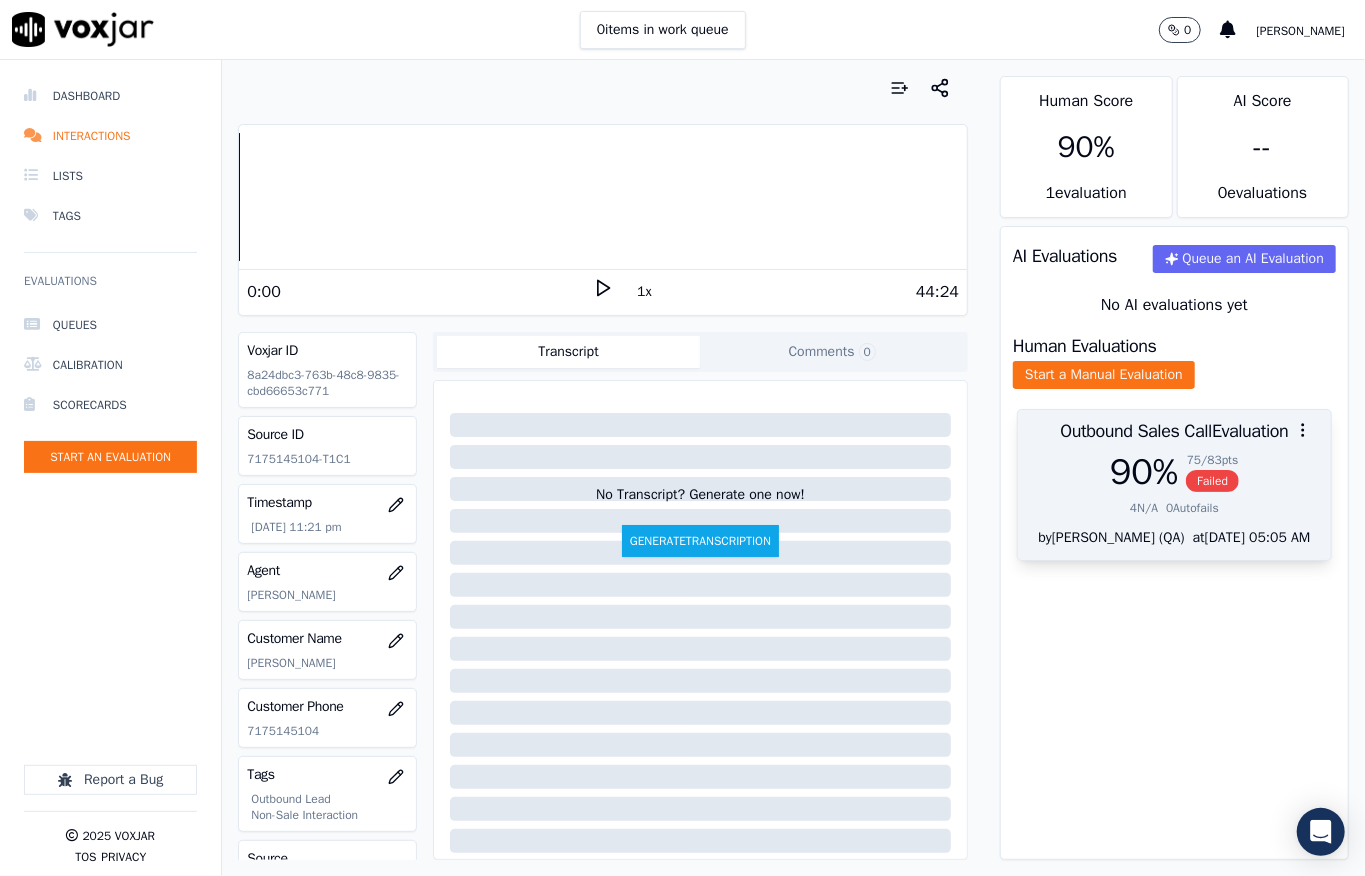 drag, startPoint x: 1166, startPoint y: 500, endPoint x: 1204, endPoint y: 474, distance: 46.043457 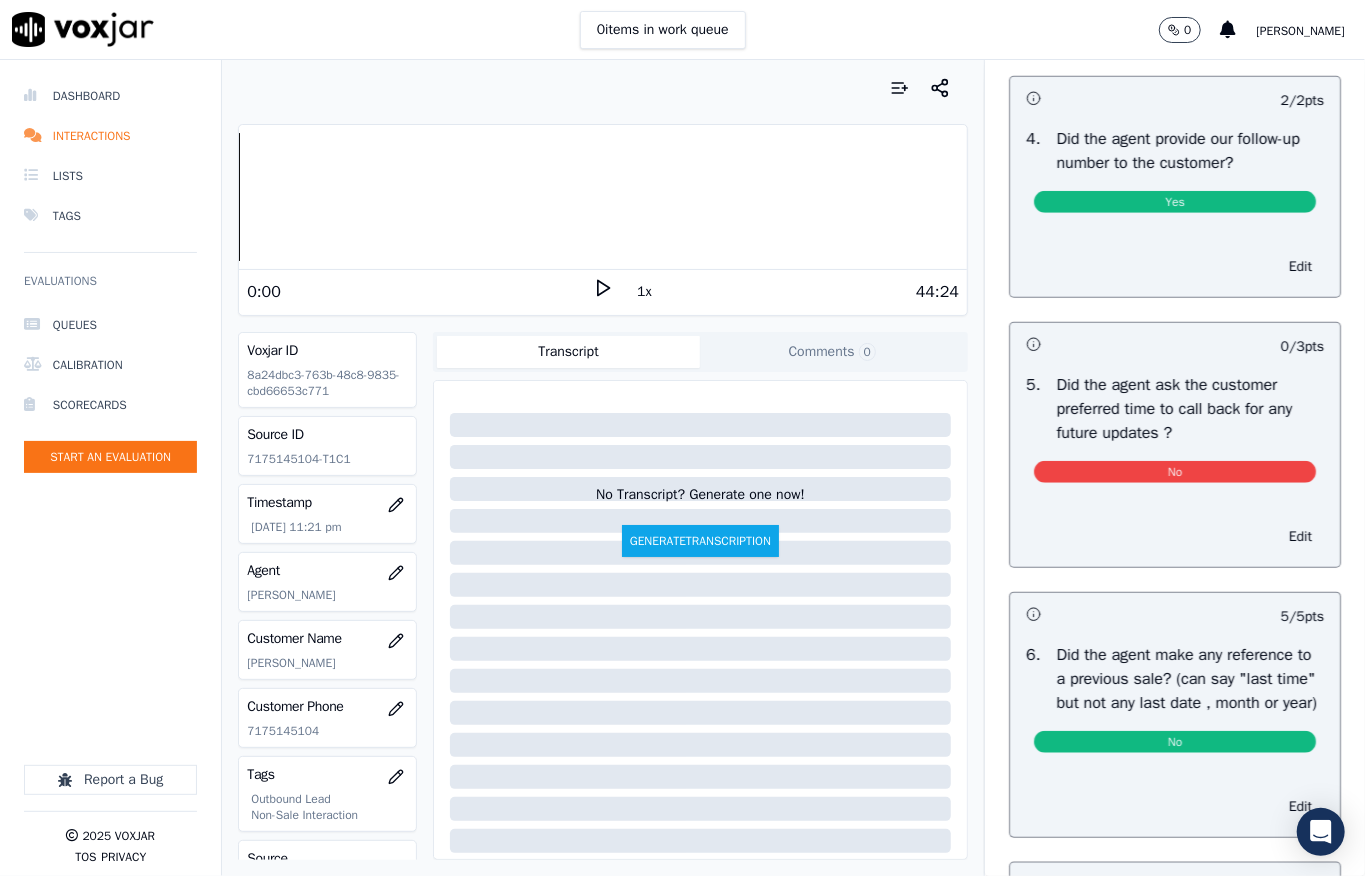 scroll, scrollTop: 4886, scrollLeft: 0, axis: vertical 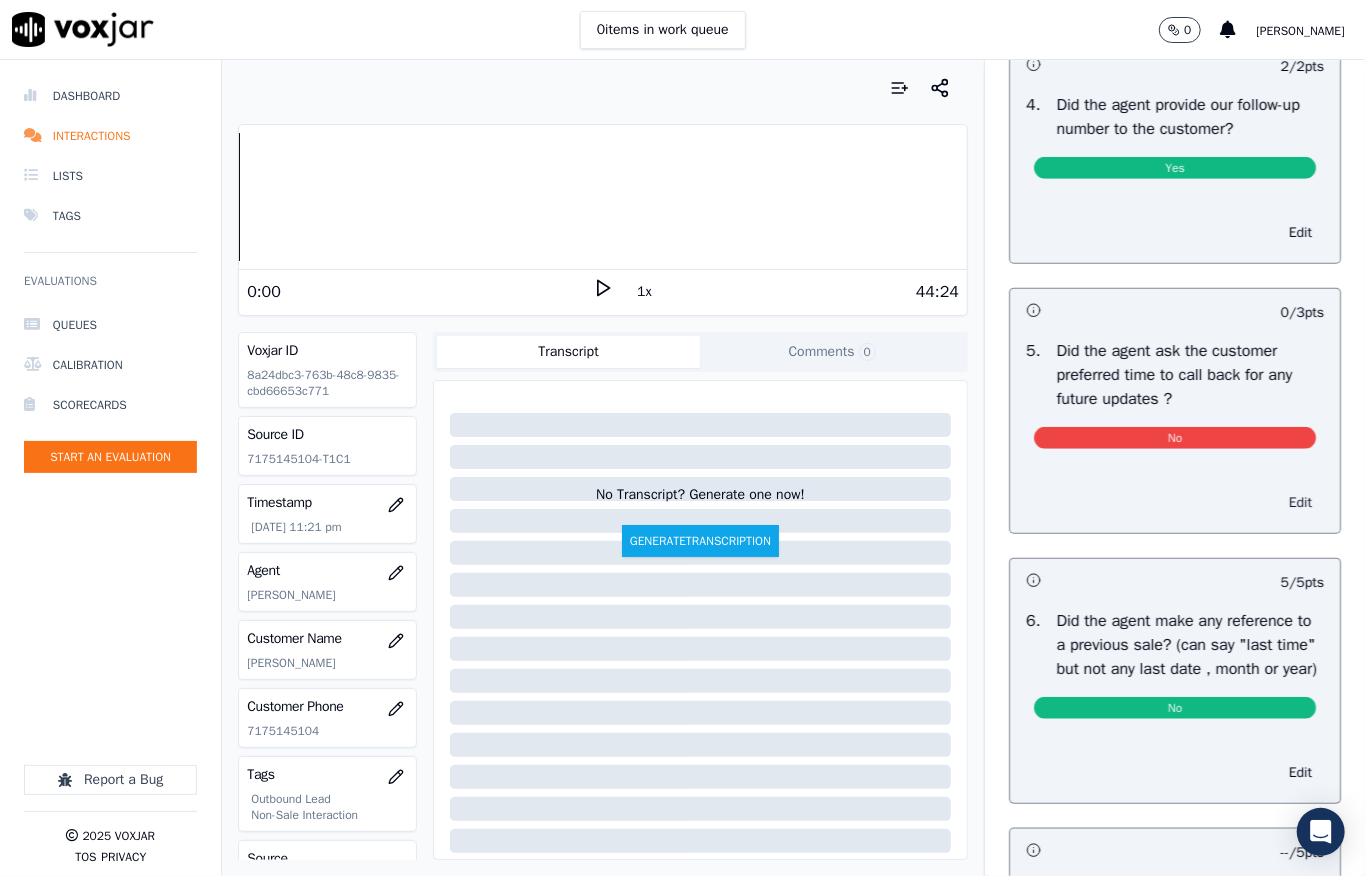 click on "Edit" at bounding box center (1300, 503) 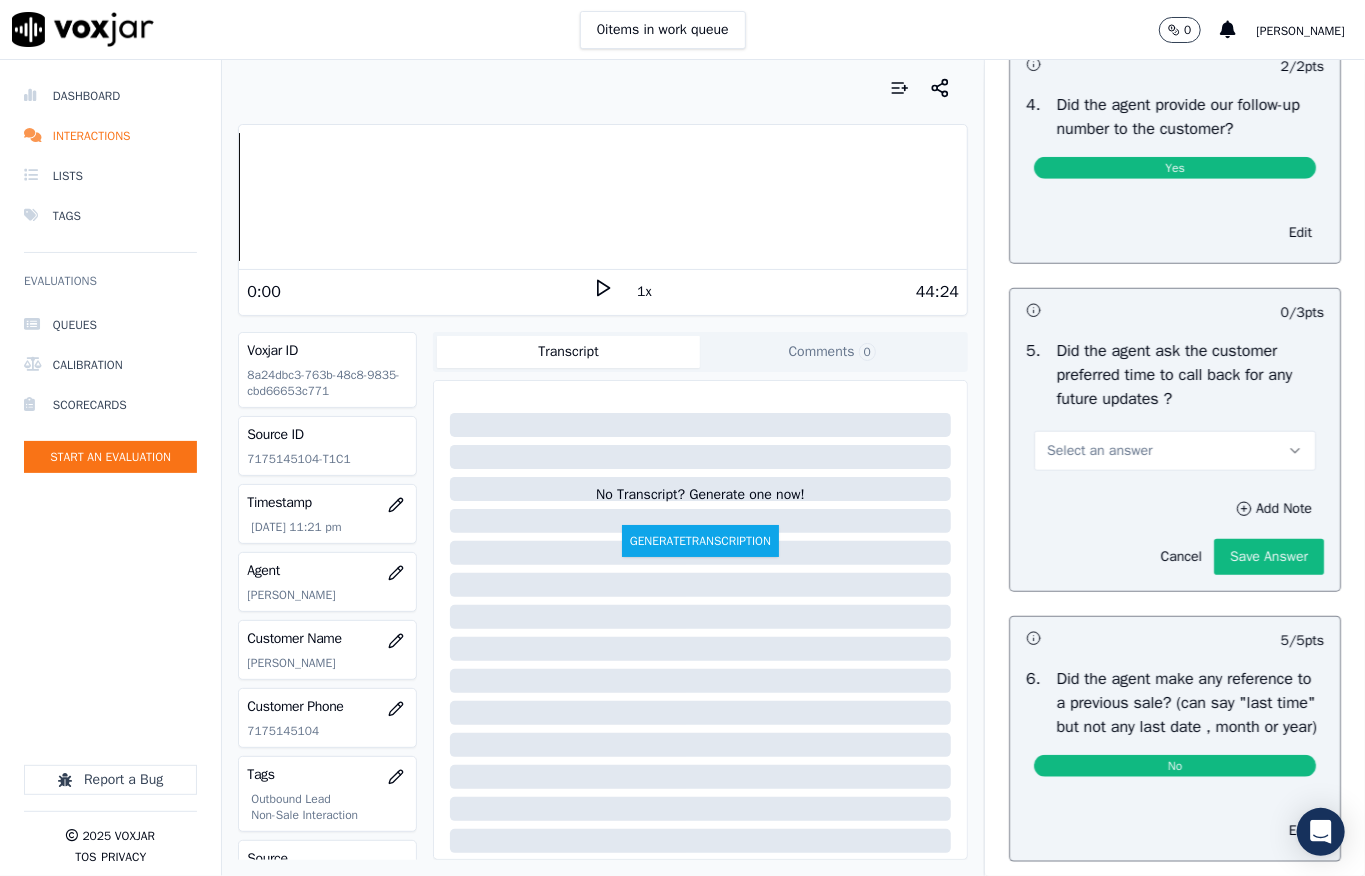 click on "Select an answer" at bounding box center (1175, 451) 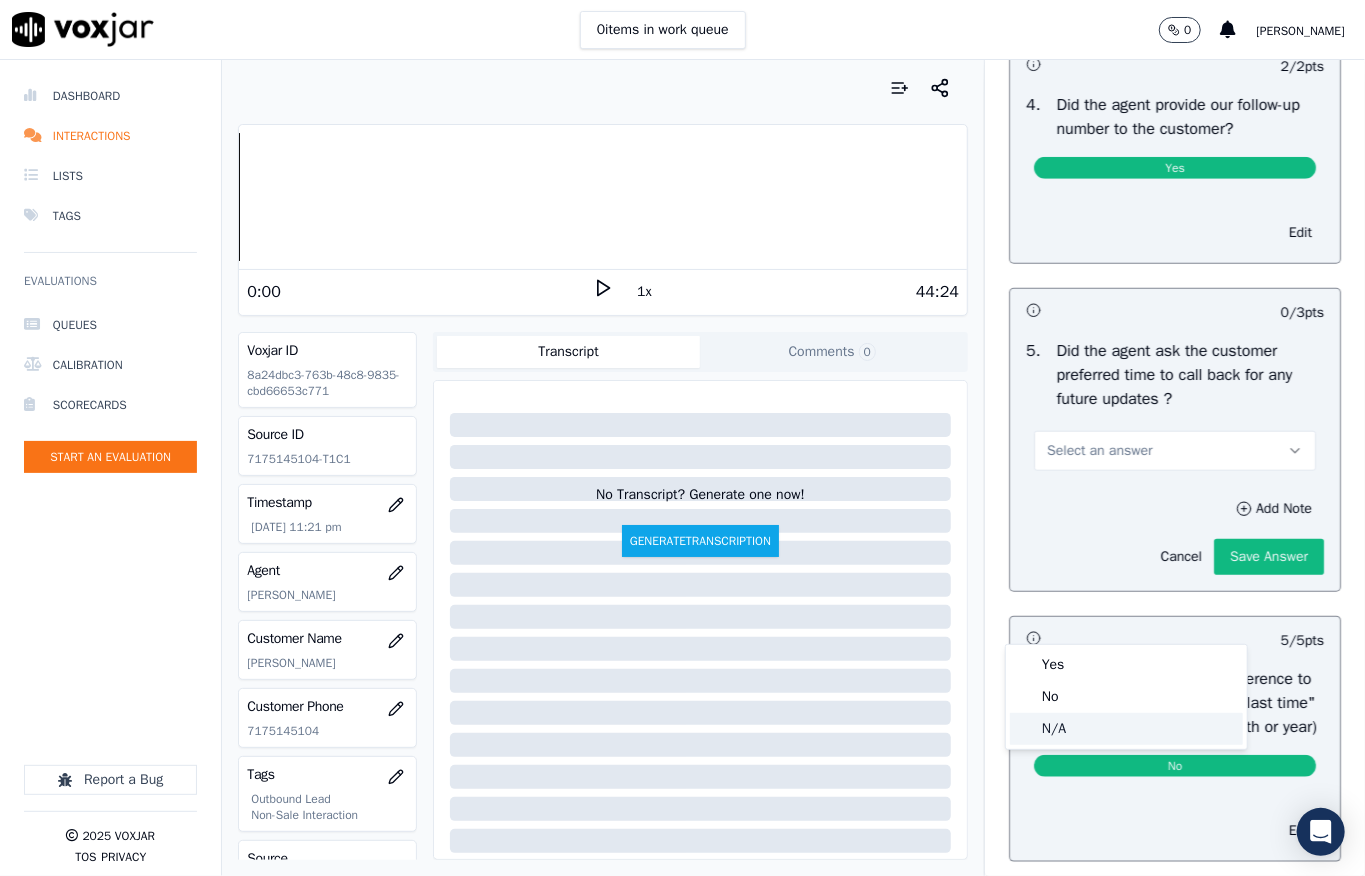 click on "N/A" 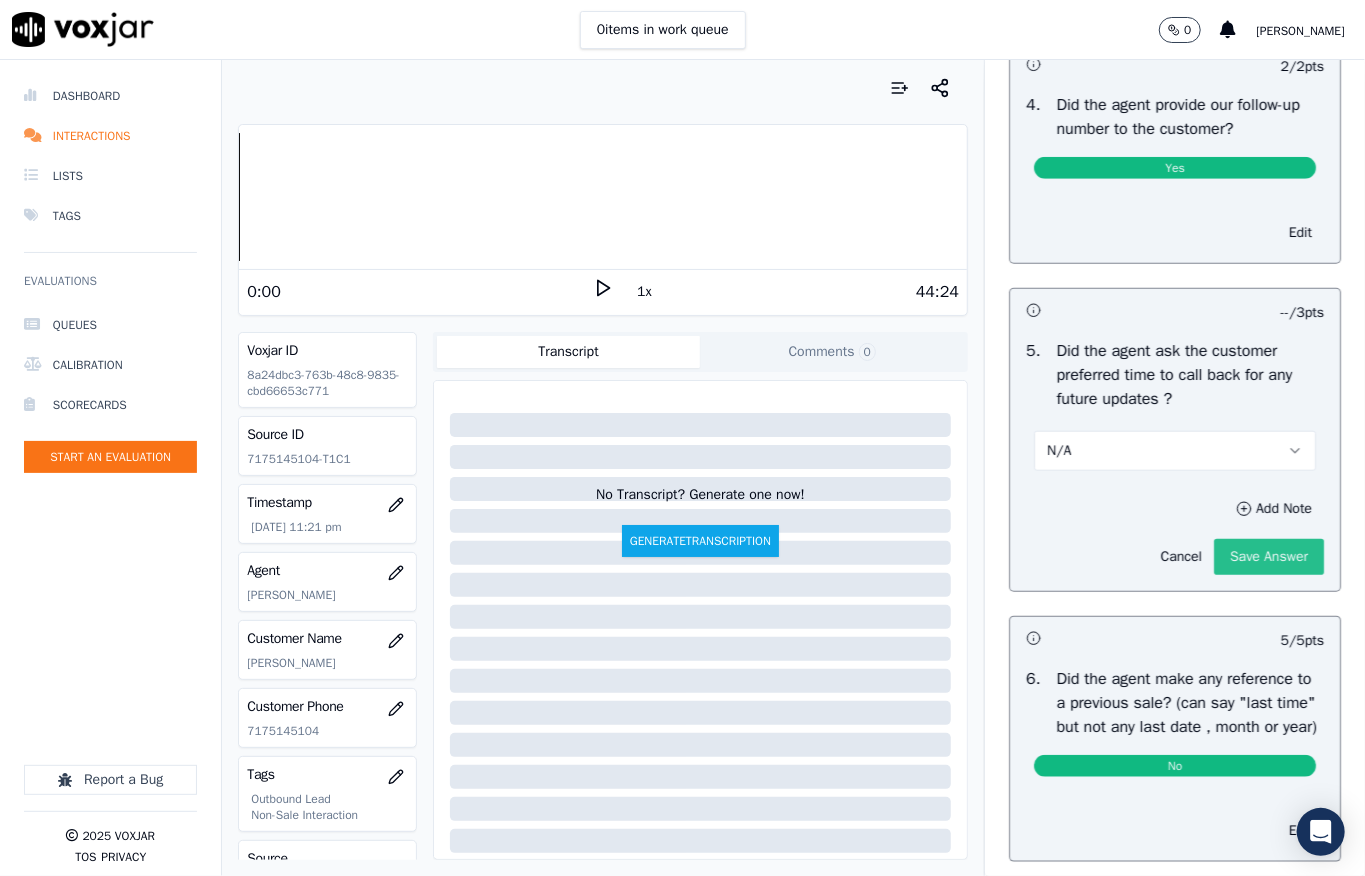 click on "Save Answer" 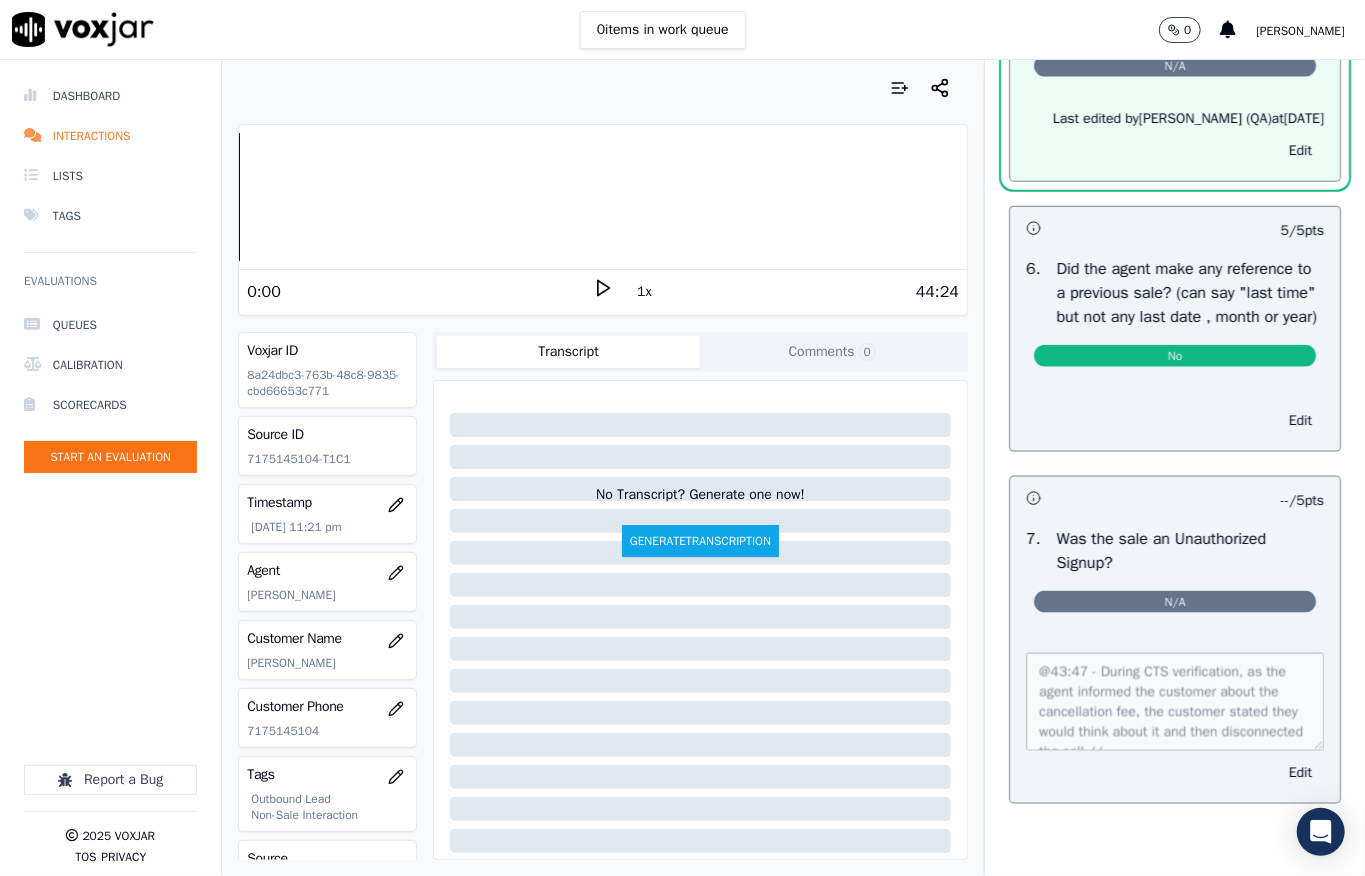scroll, scrollTop: 0, scrollLeft: 0, axis: both 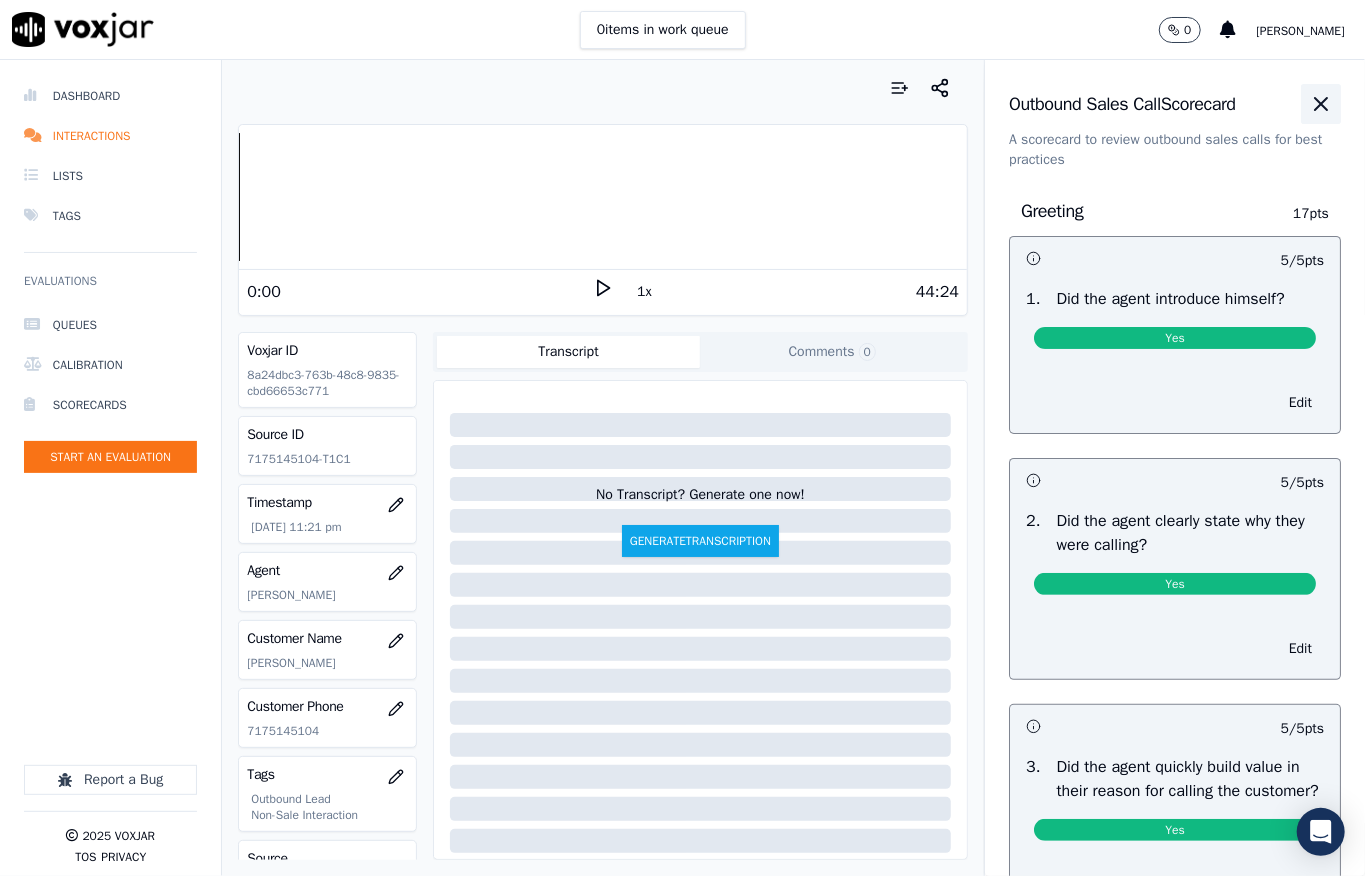 click 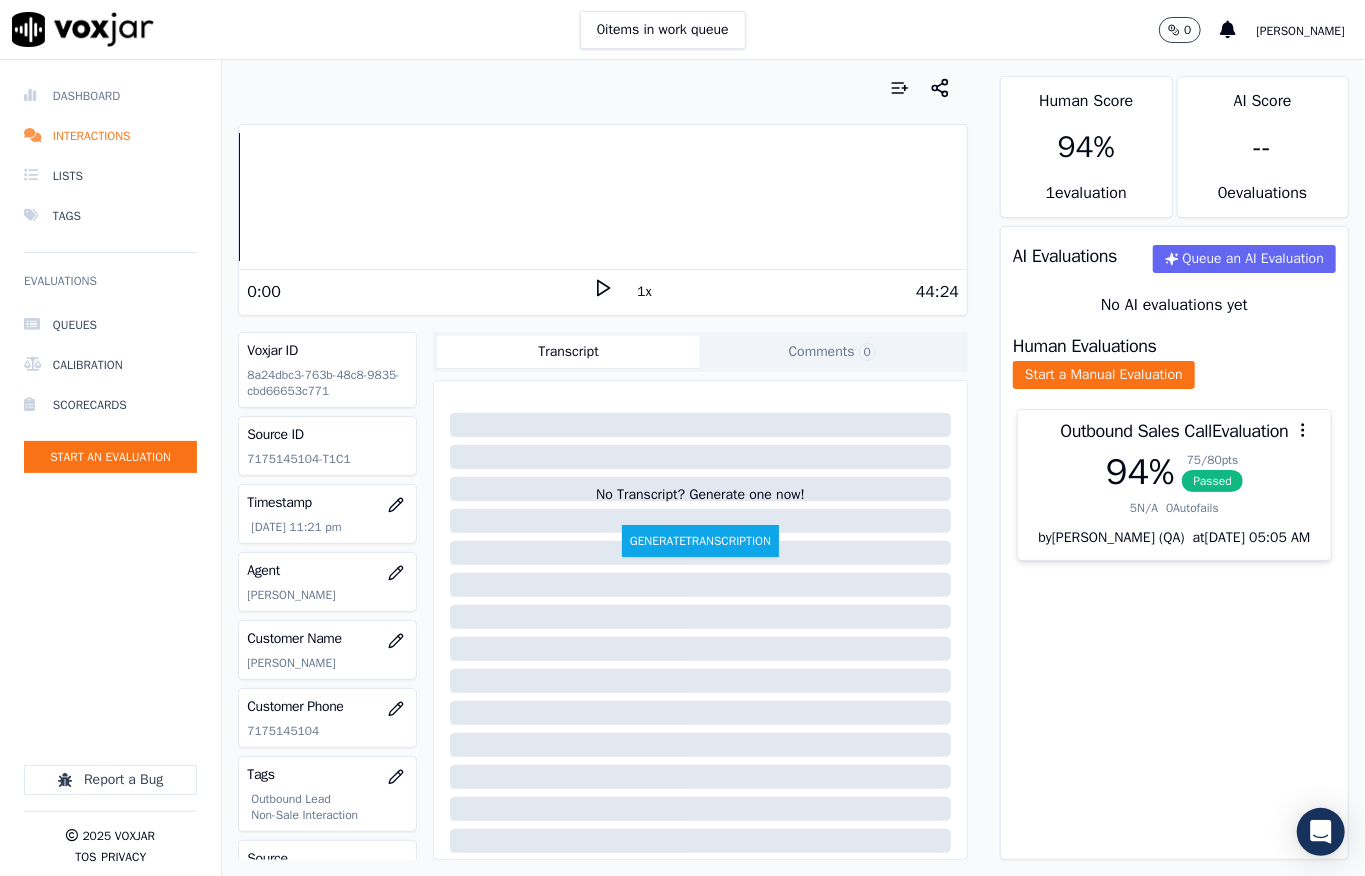 click on "Dashboard" at bounding box center [110, 96] 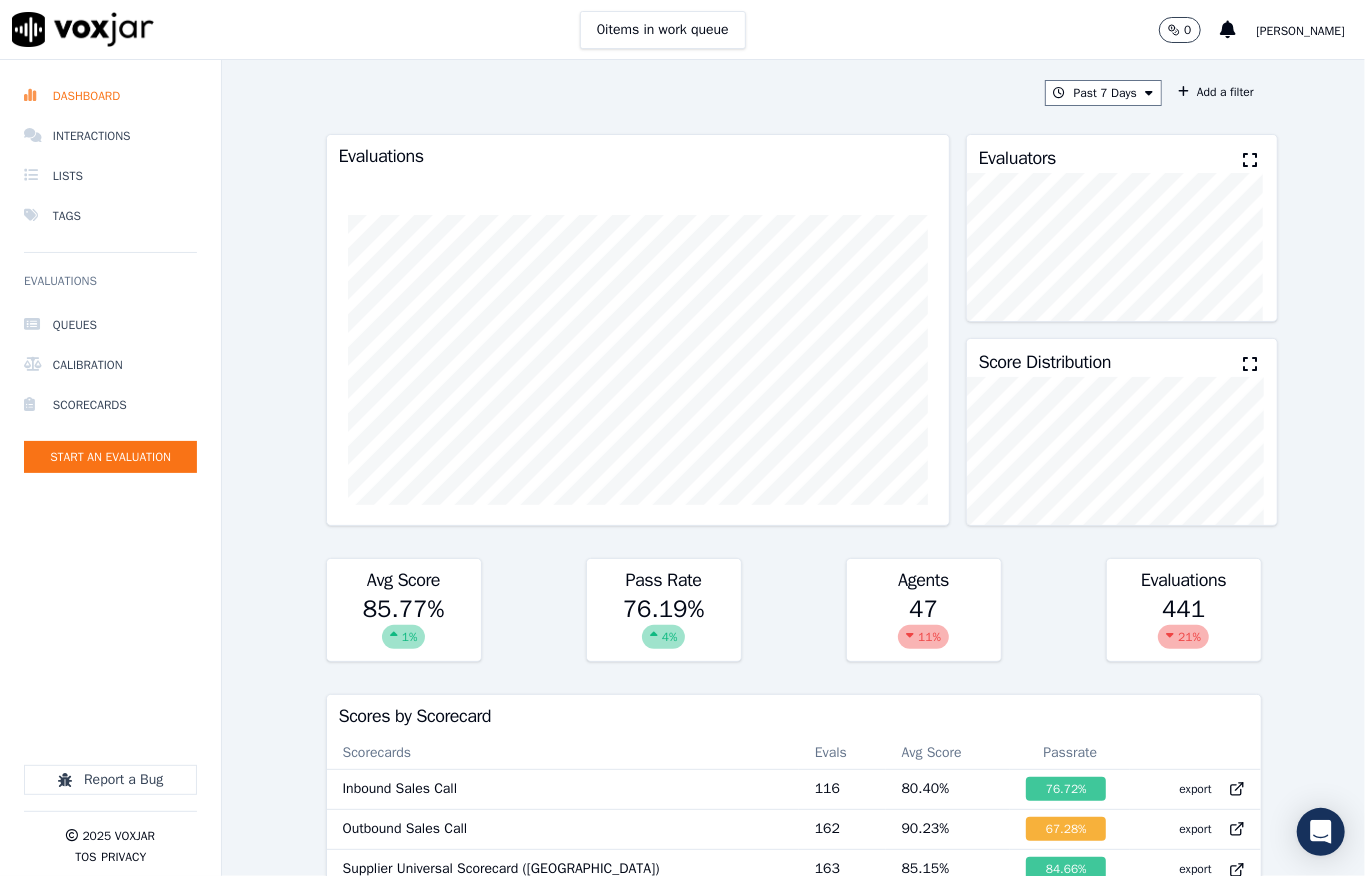click on "Queues   Calibration   Scorecards   Start an Evaluation" 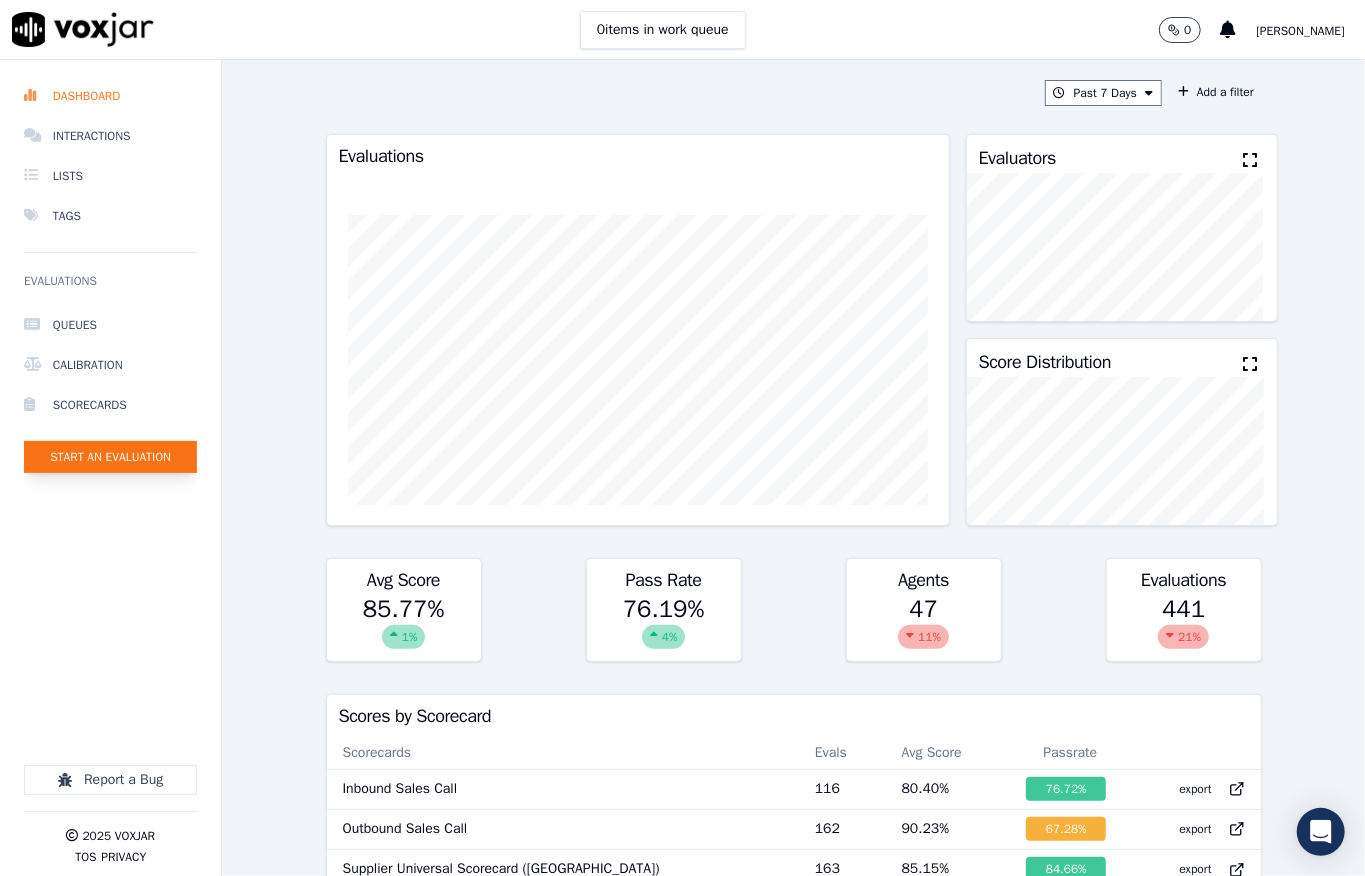 click on "Start an Evaluation" 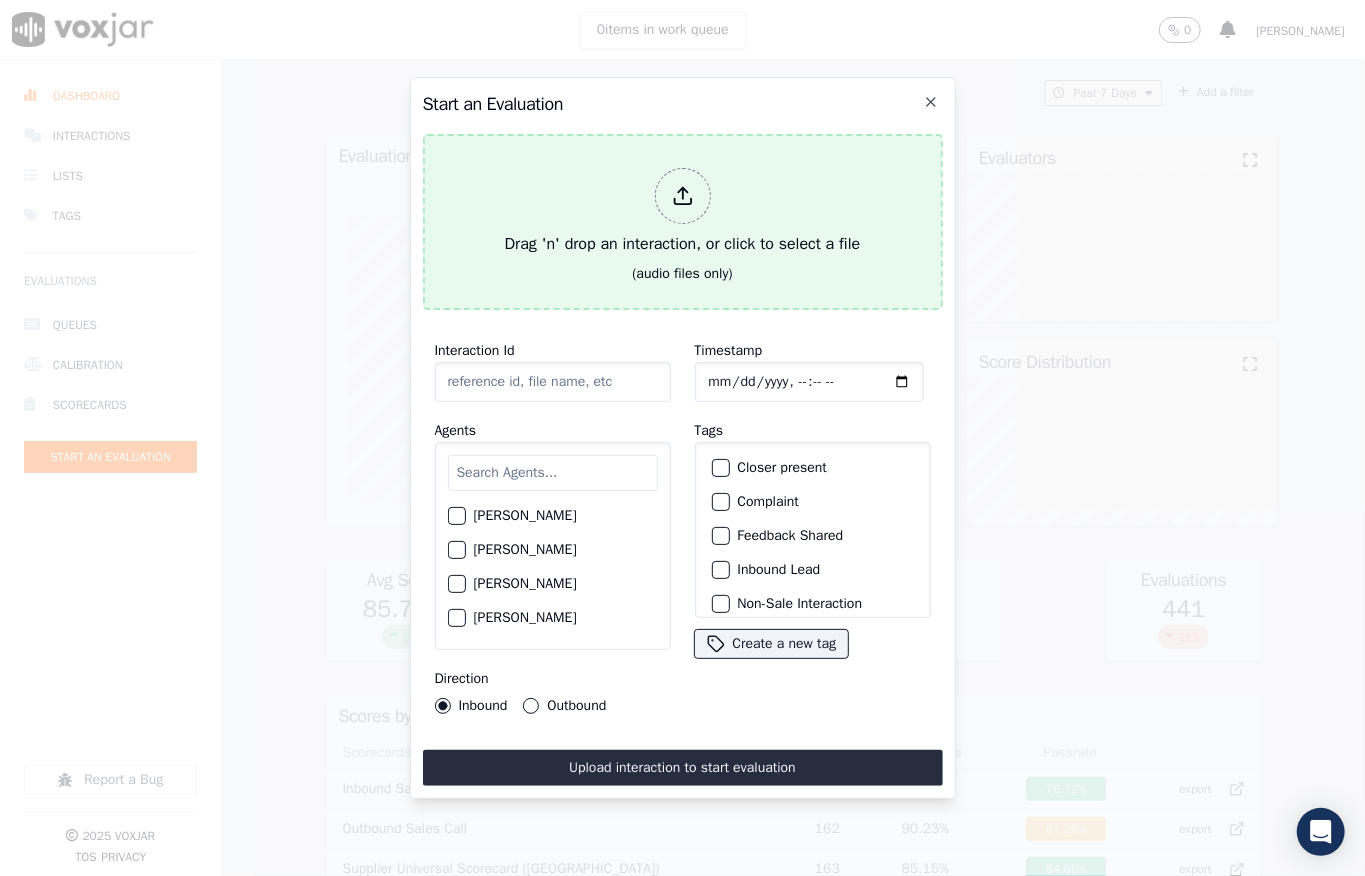 click on "Drag 'n' drop an interaction, or click to select a file   (audio files only)" at bounding box center (683, 222) 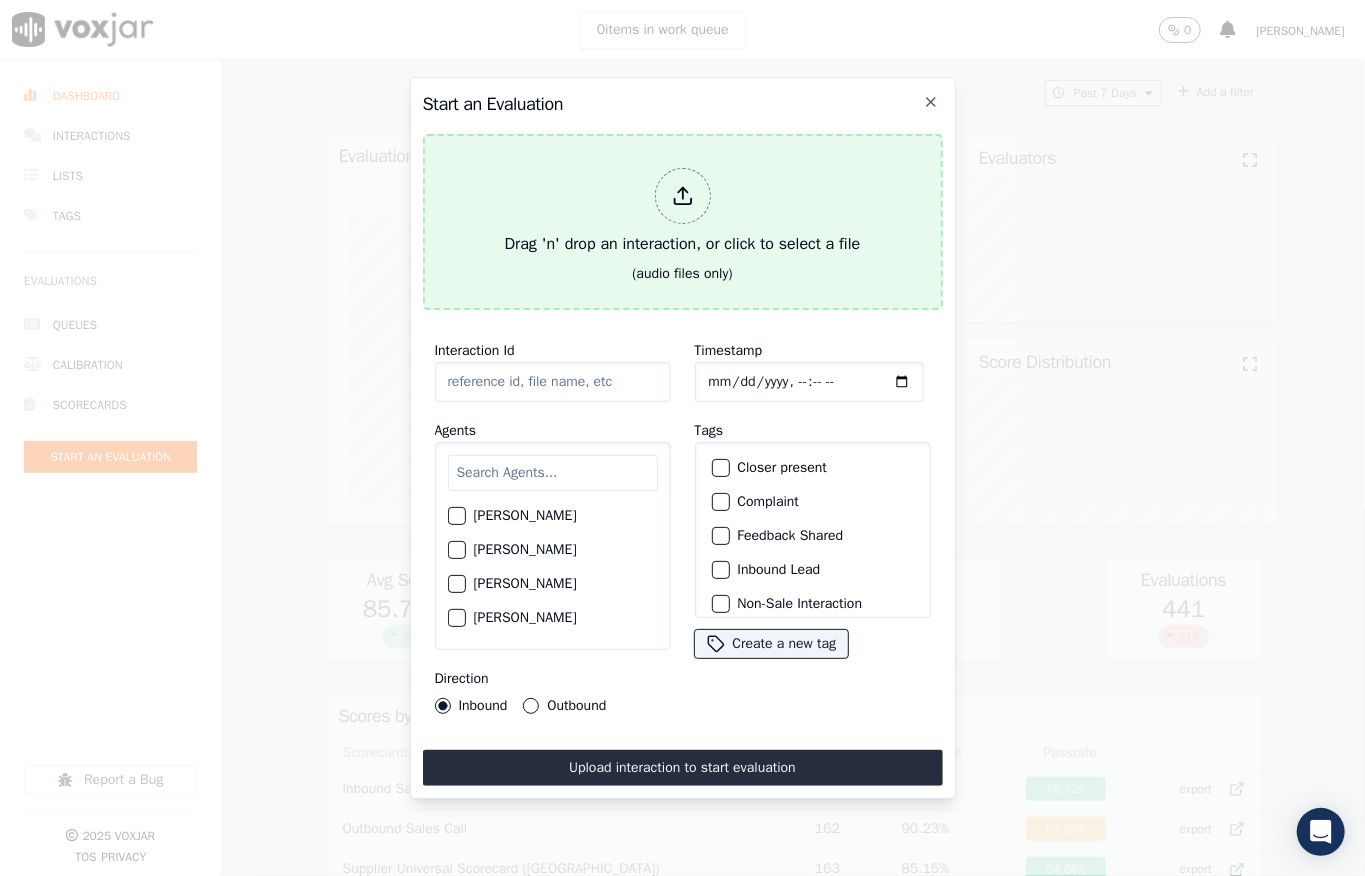 type on "20250708-164623_4849944880-all.mp3" 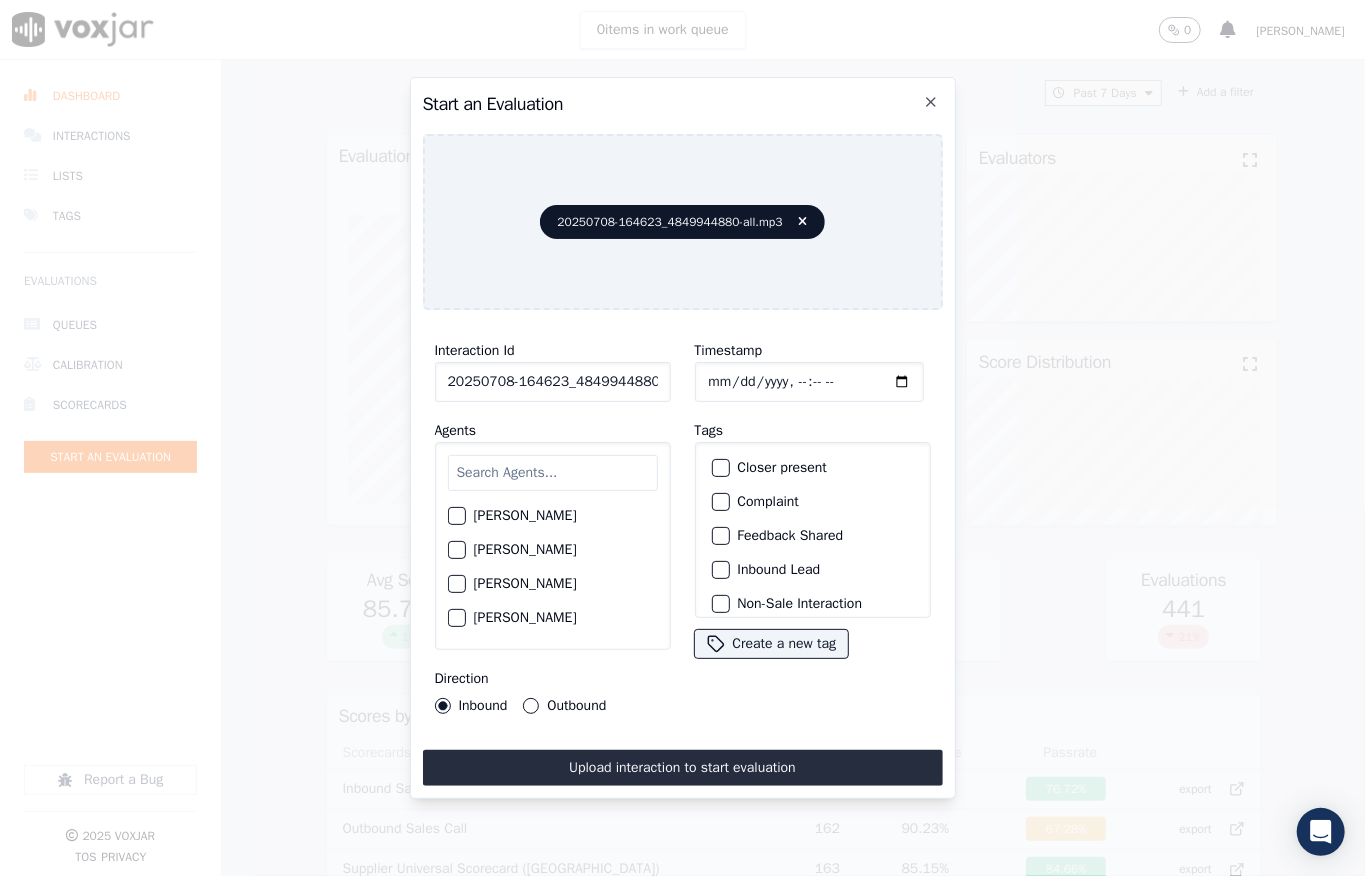 click on "Timestamp" 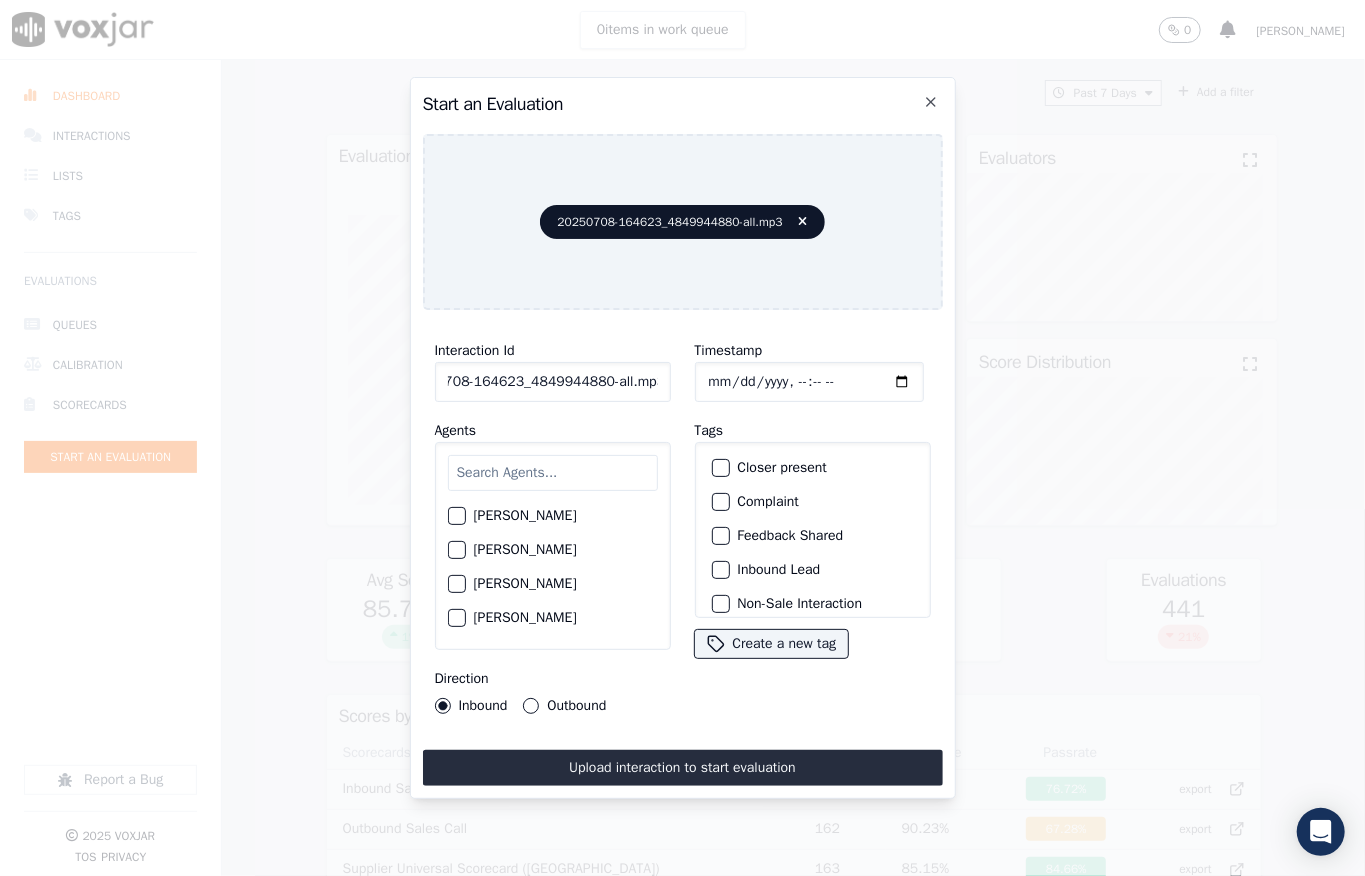 click on "20250708-164623_4849944880-all.mp3" 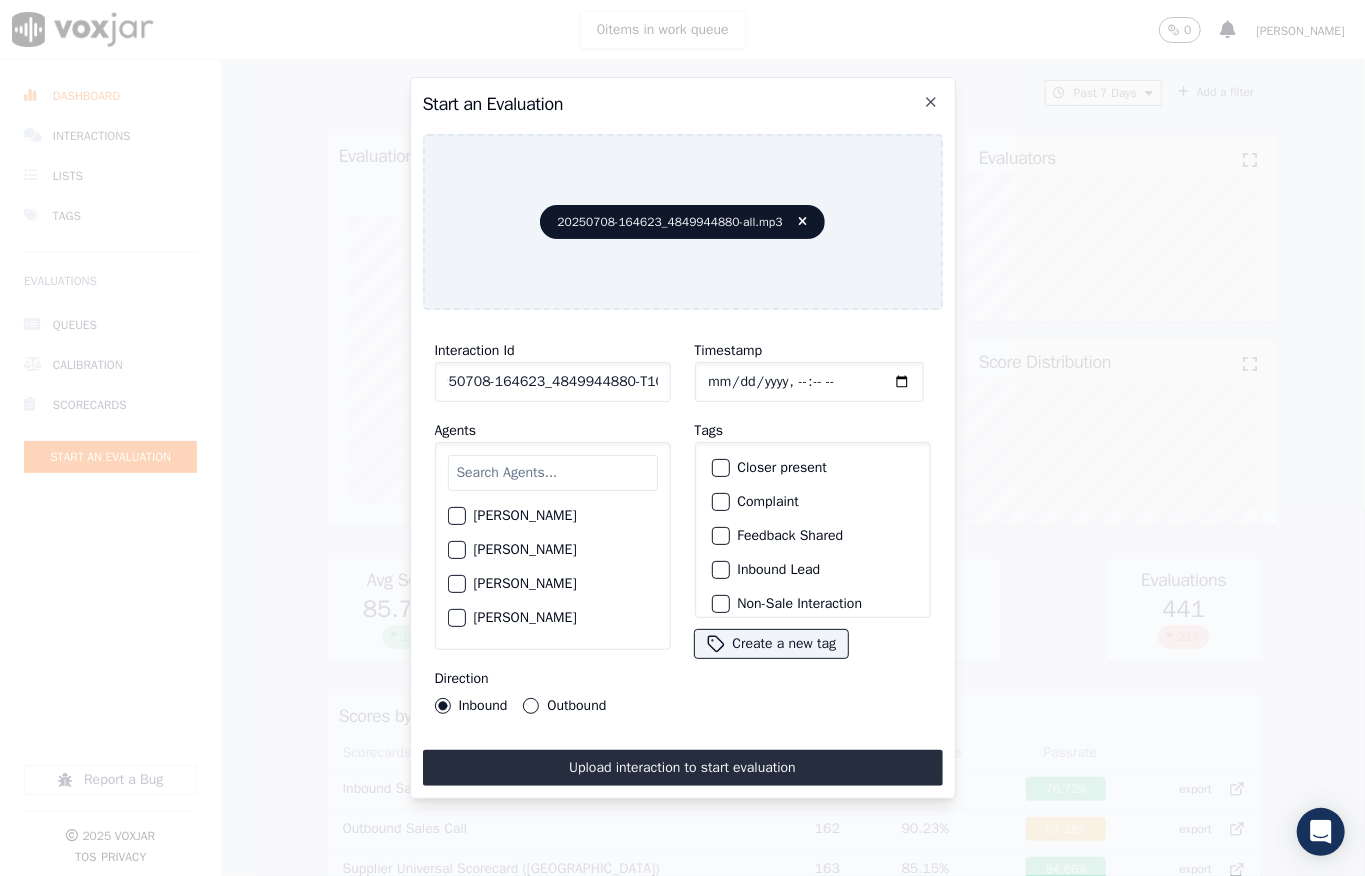 scroll, scrollTop: 0, scrollLeft: 32, axis: horizontal 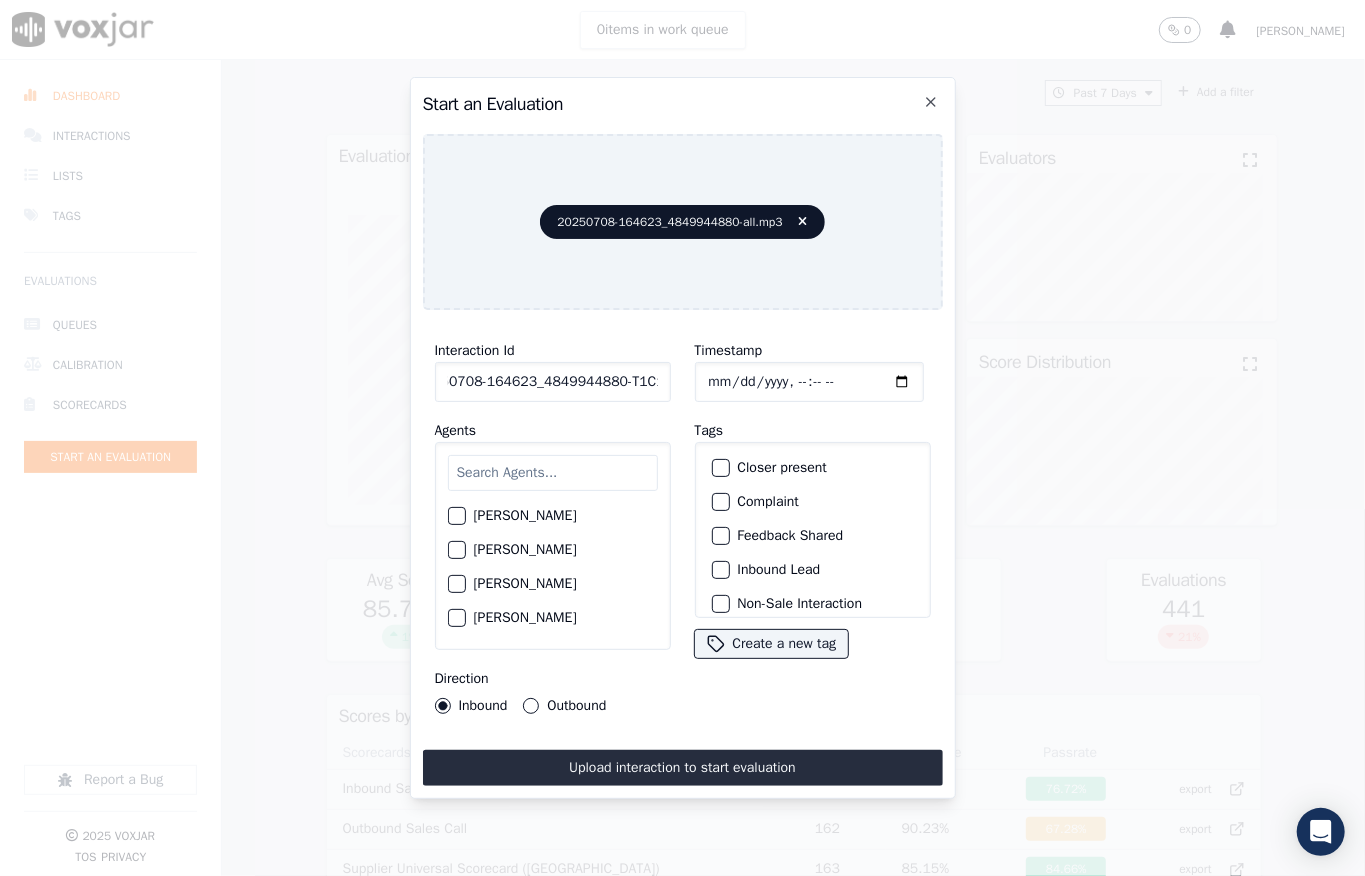 type on "20250708-164623_4849944880-T1C1" 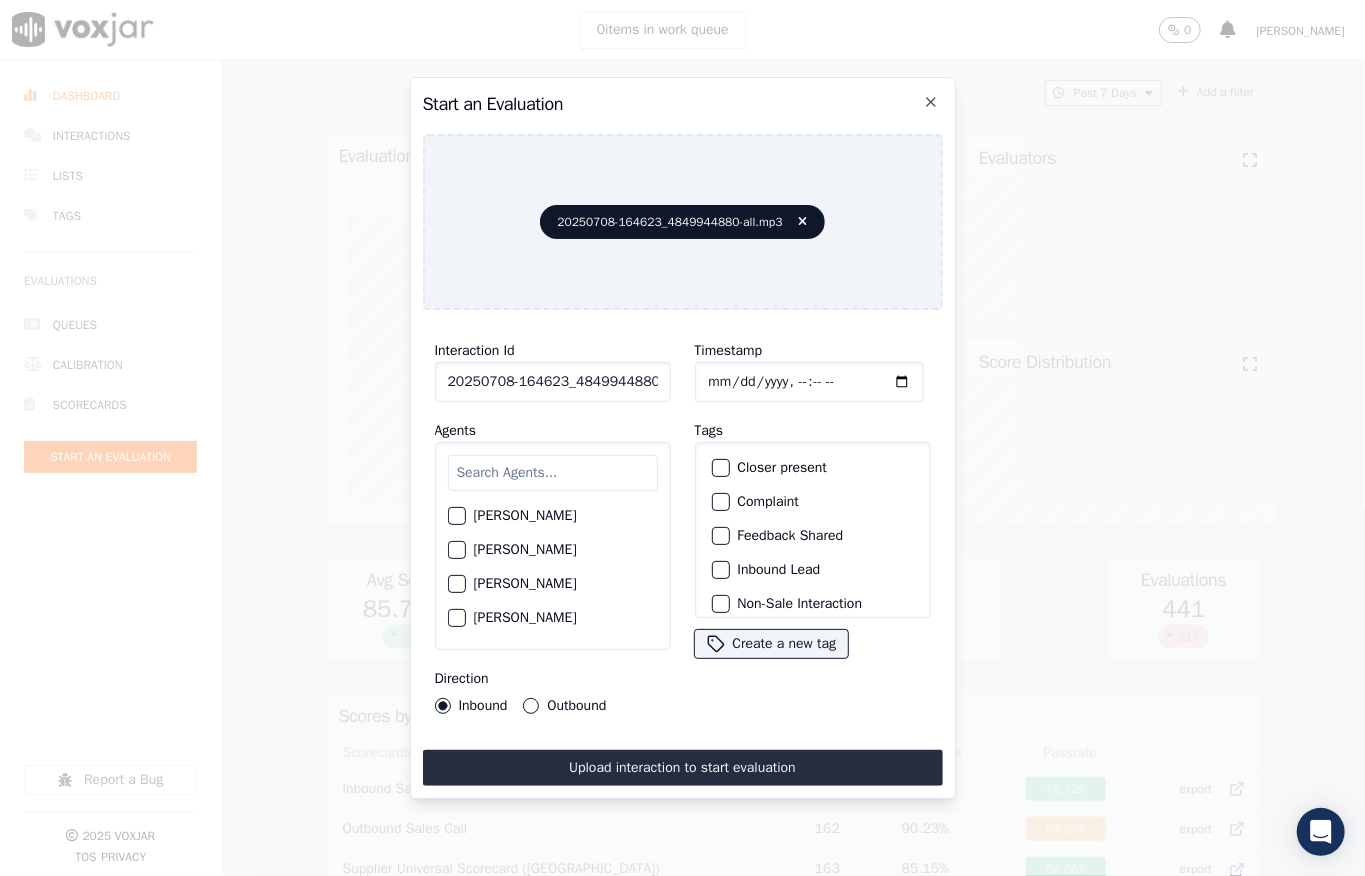 click at bounding box center [720, 570] 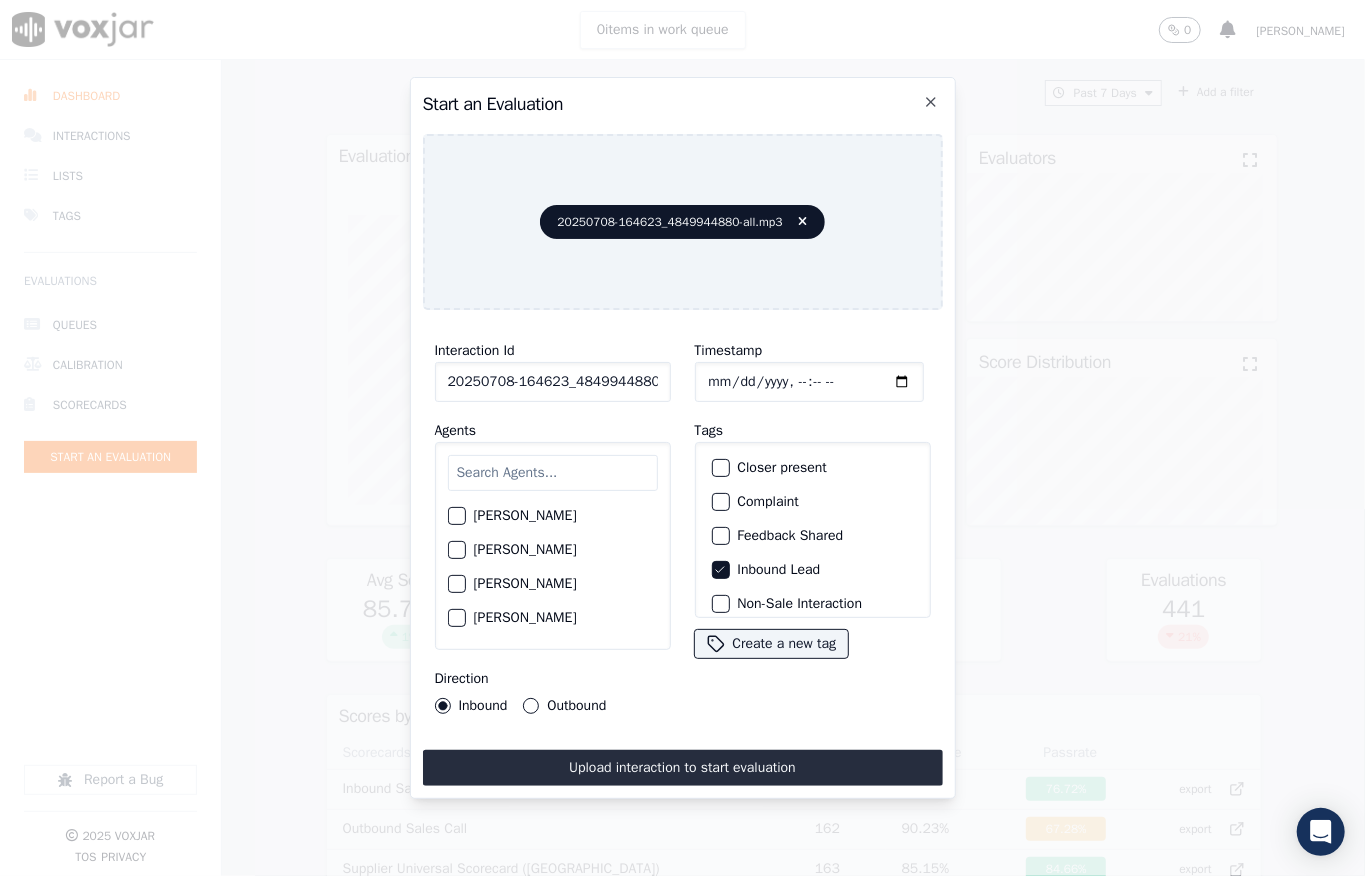 scroll, scrollTop: 133, scrollLeft: 0, axis: vertical 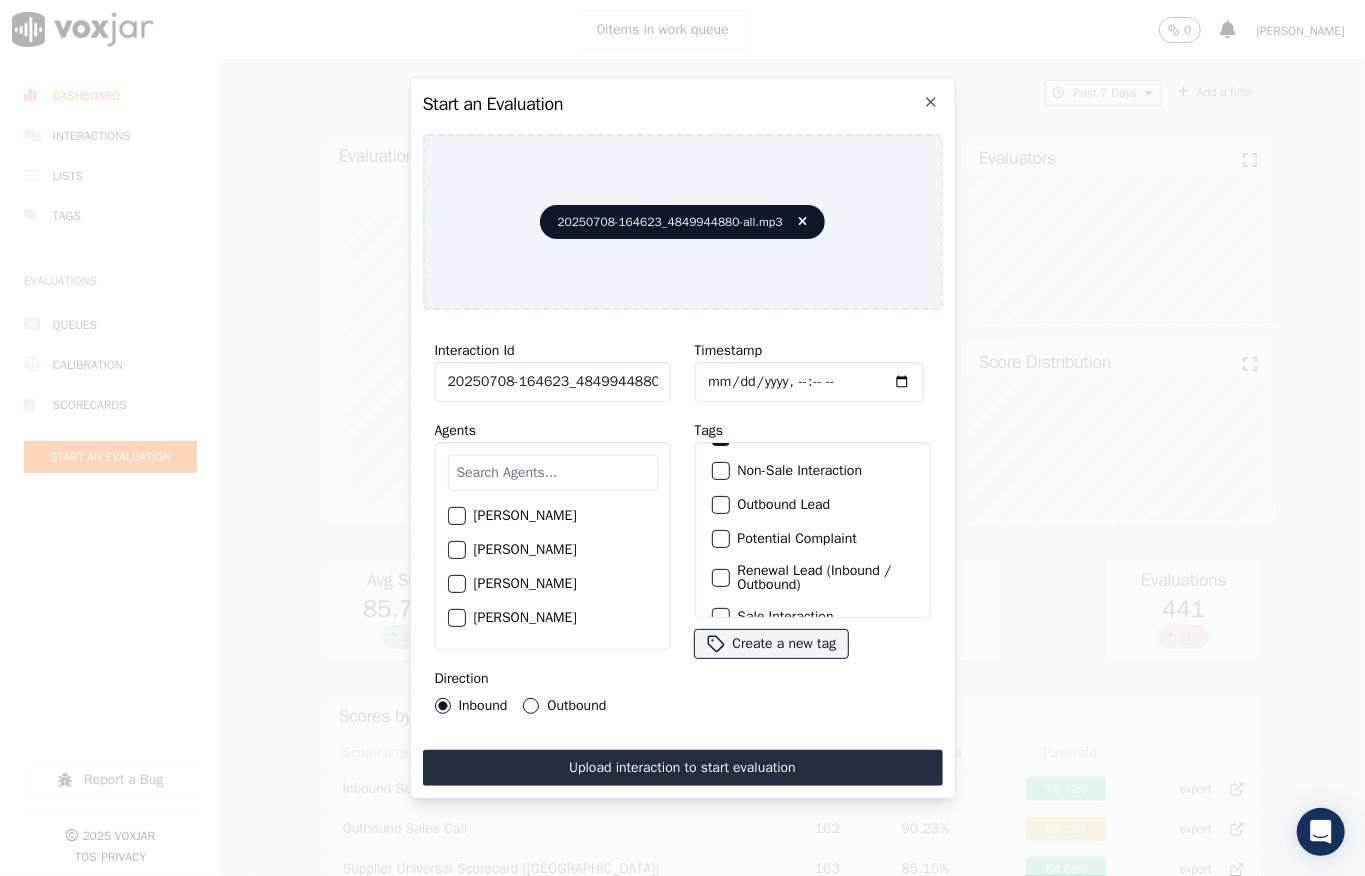 click at bounding box center (720, 471) 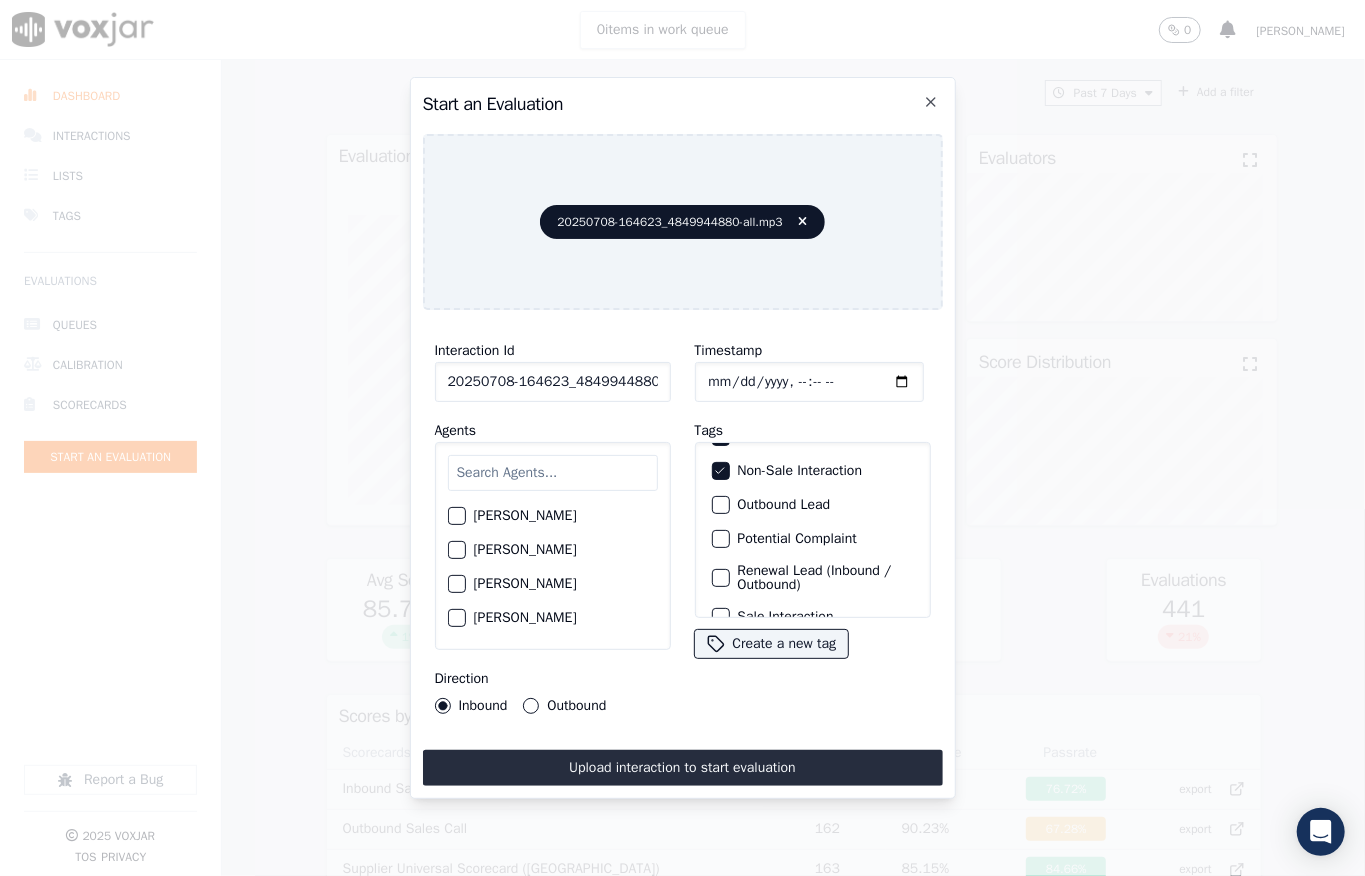 click at bounding box center [553, 473] 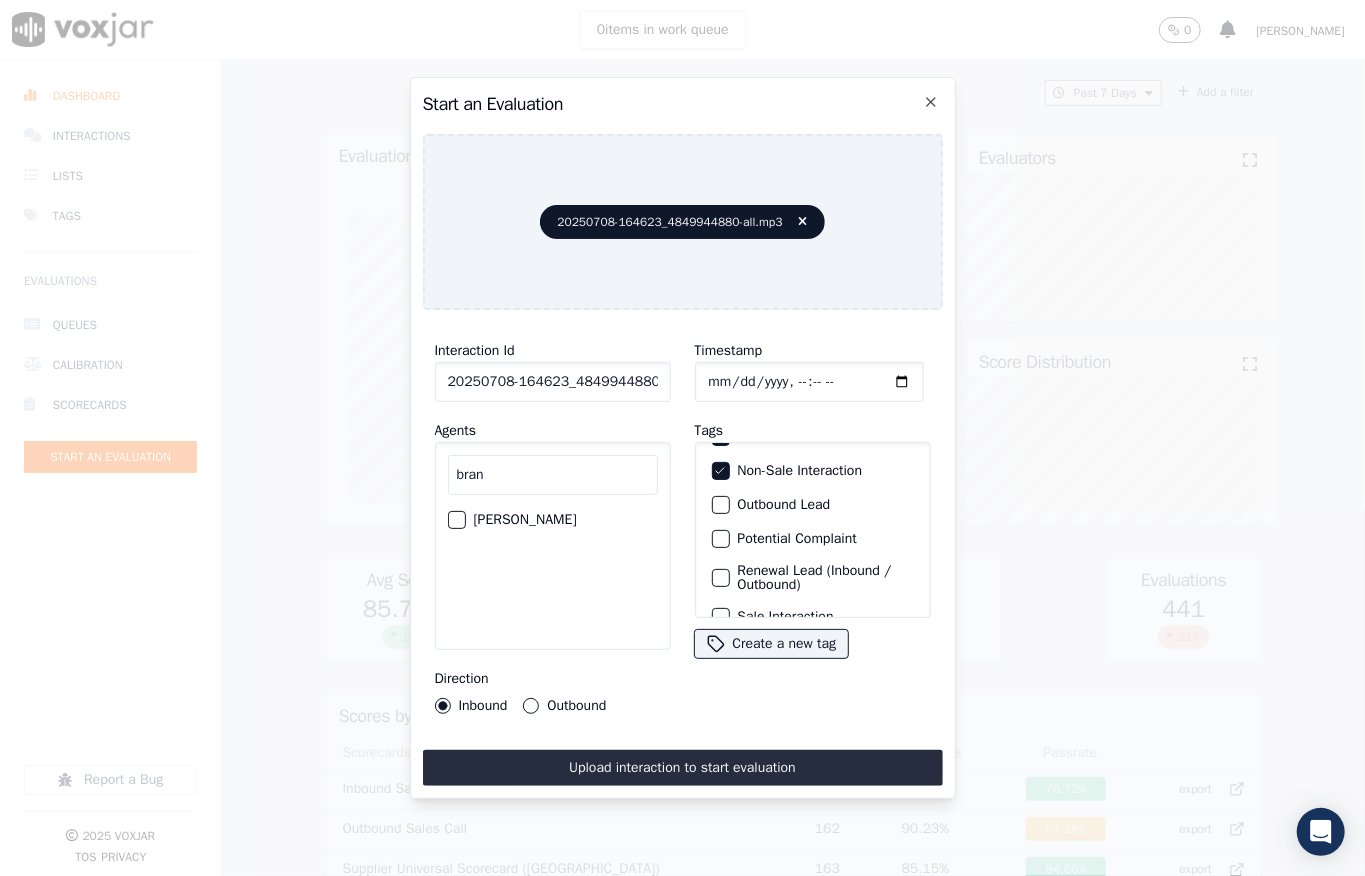 type on "bran" 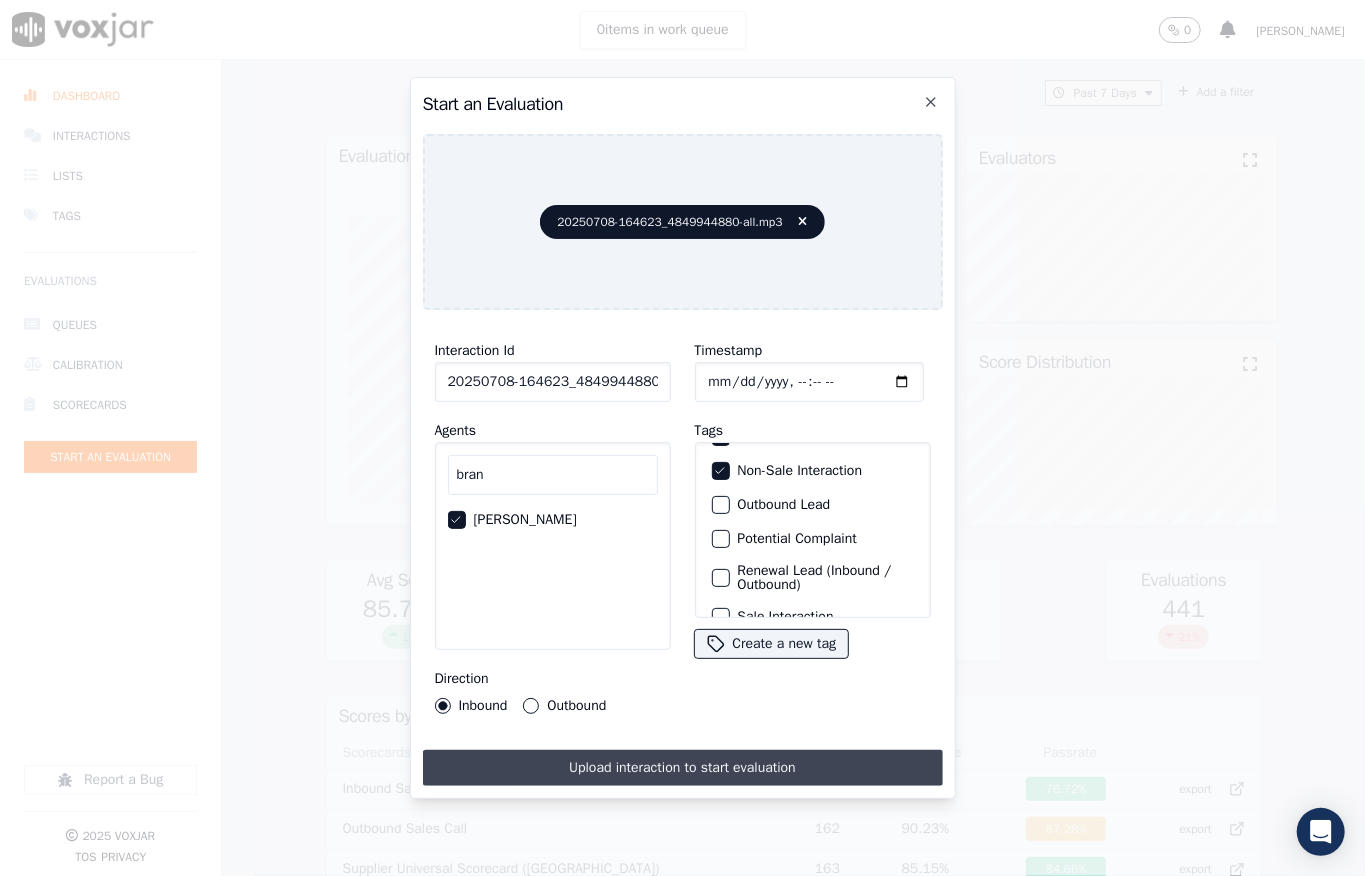 click on "Upload interaction to start evaluation" at bounding box center [683, 768] 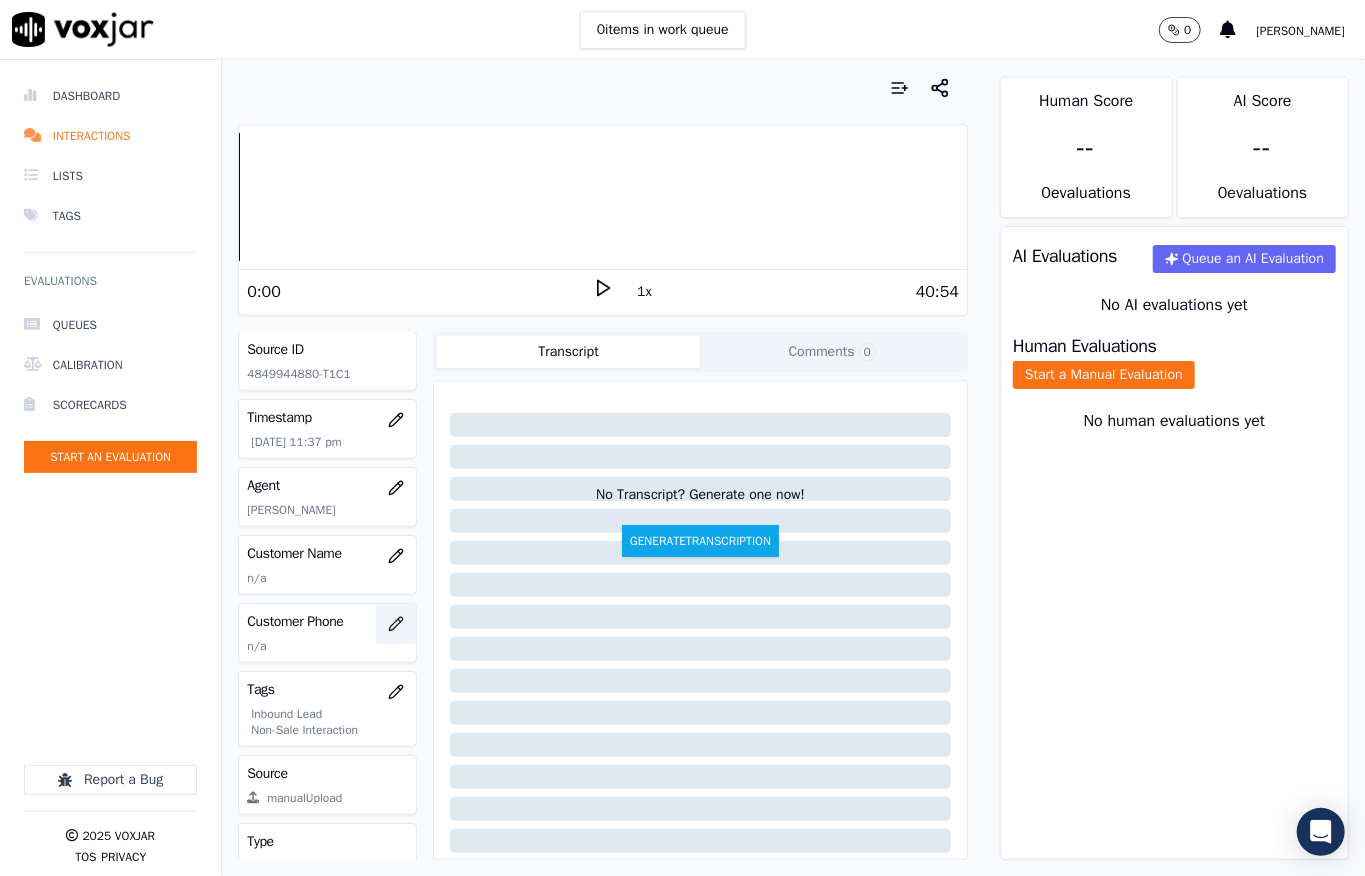scroll, scrollTop: 133, scrollLeft: 0, axis: vertical 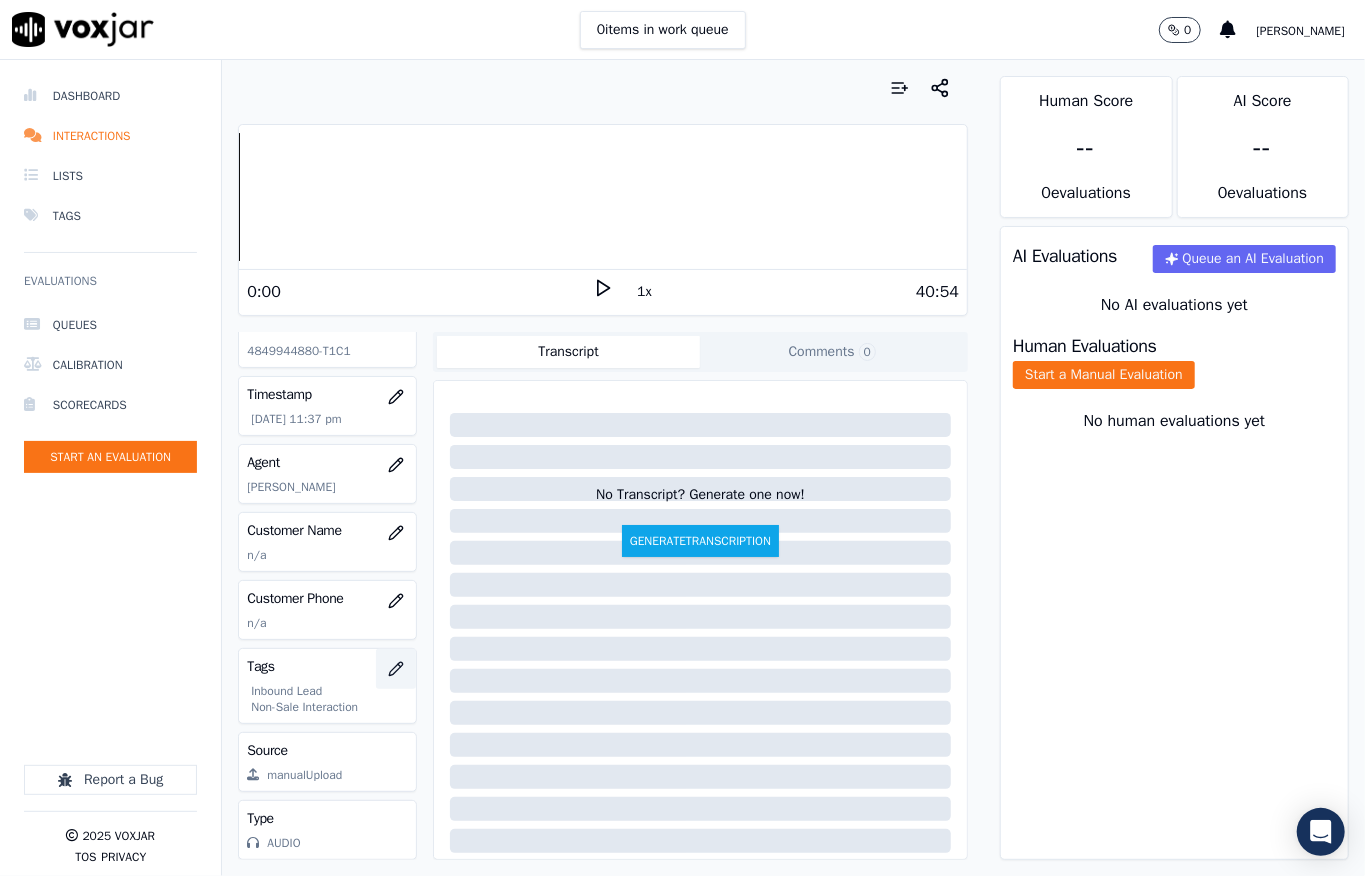 click 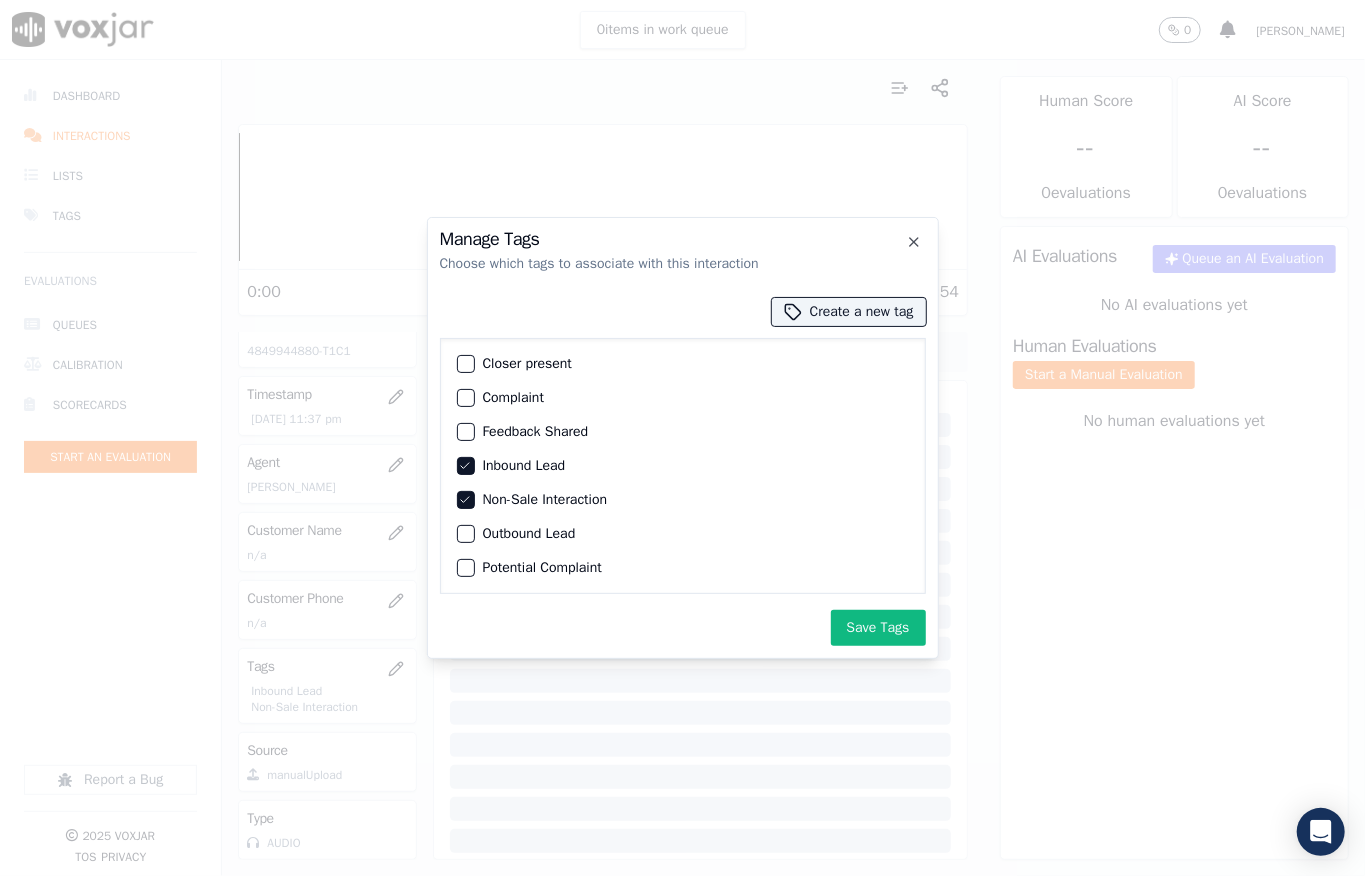 click at bounding box center (465, 364) 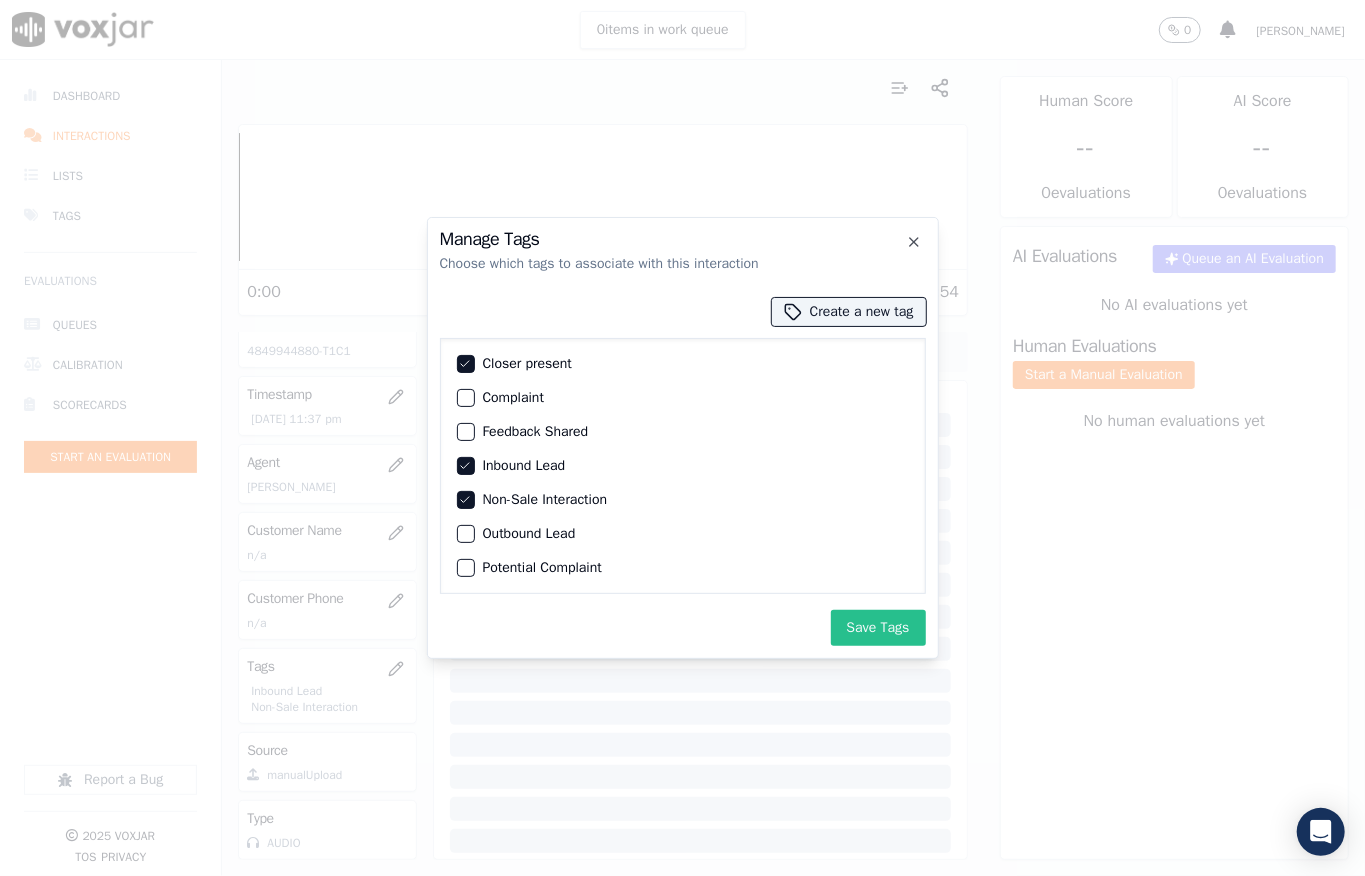 click on "Save Tags" at bounding box center [878, 628] 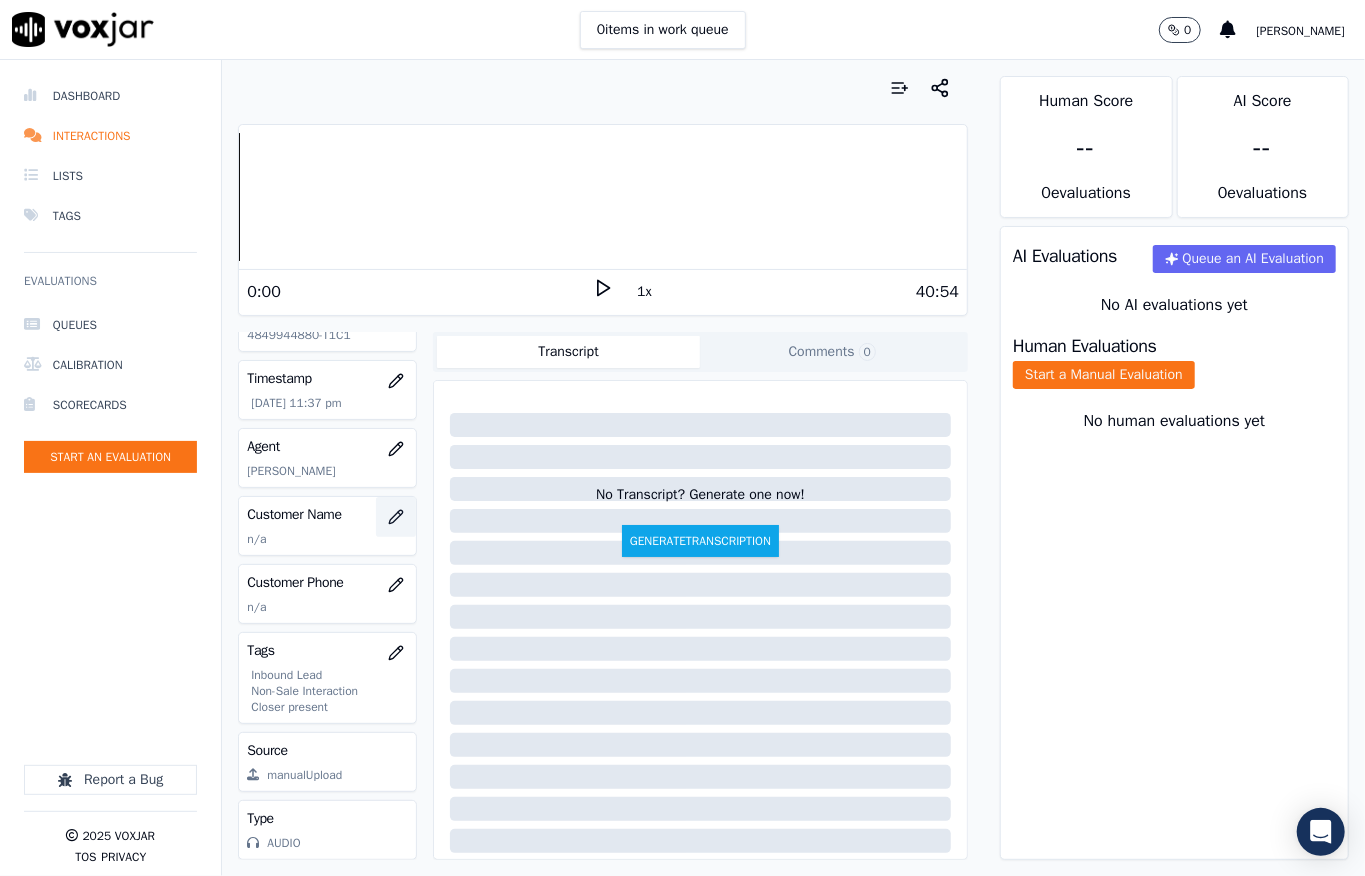 click at bounding box center [396, 517] 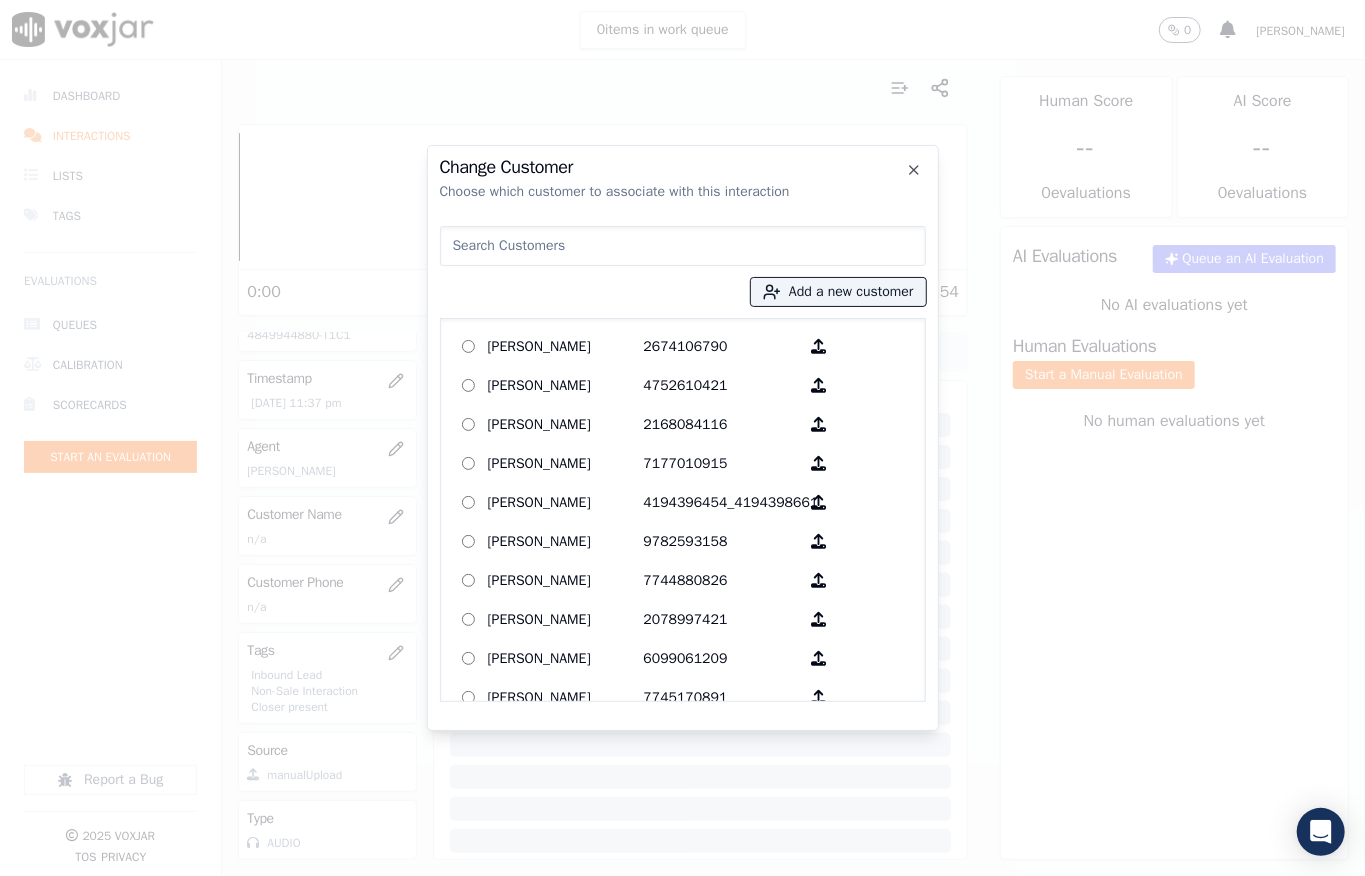 type on "DONALD BUCKWALTER" 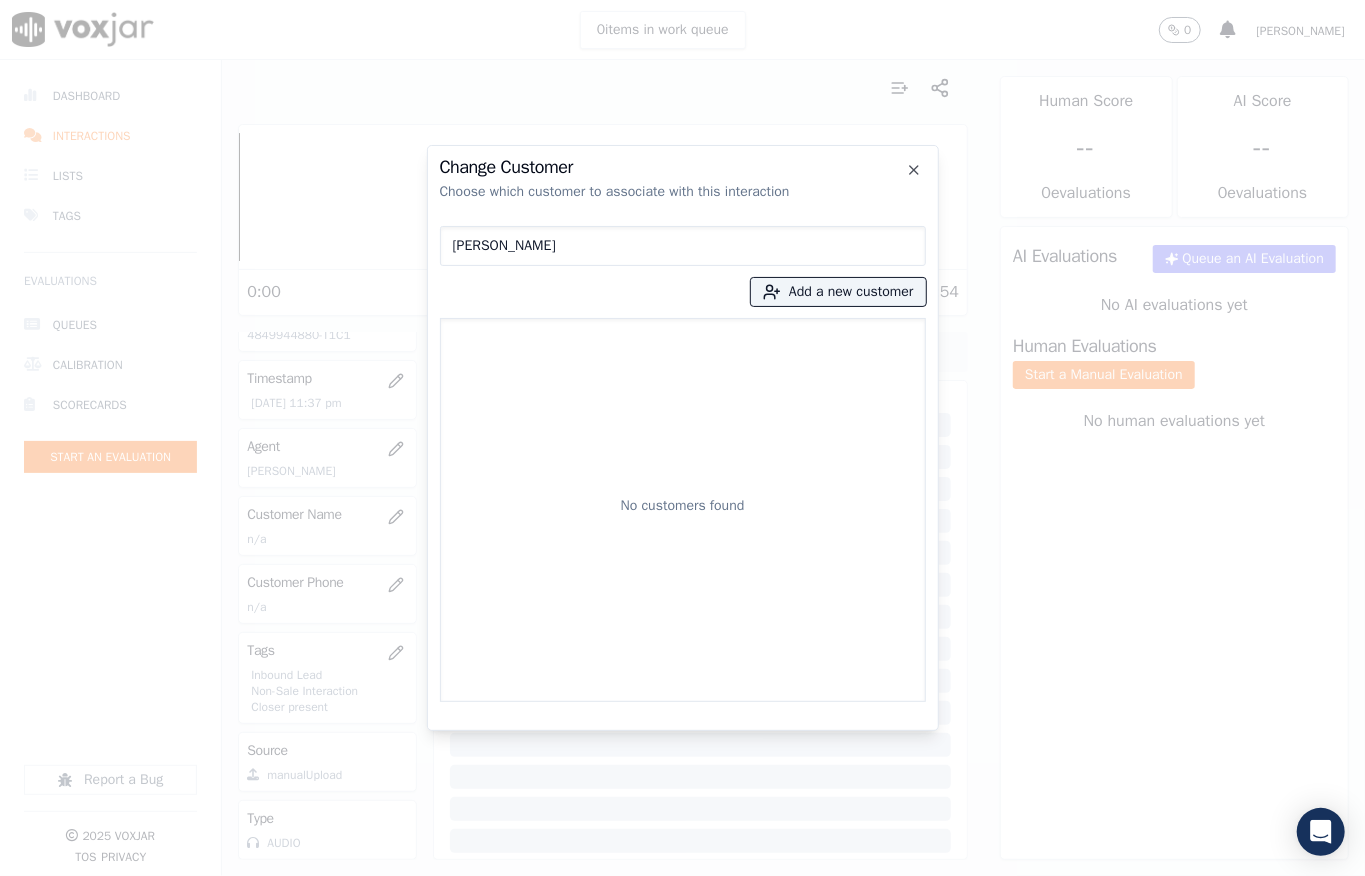 drag, startPoint x: 600, startPoint y: 245, endPoint x: 298, endPoint y: 244, distance: 302.00165 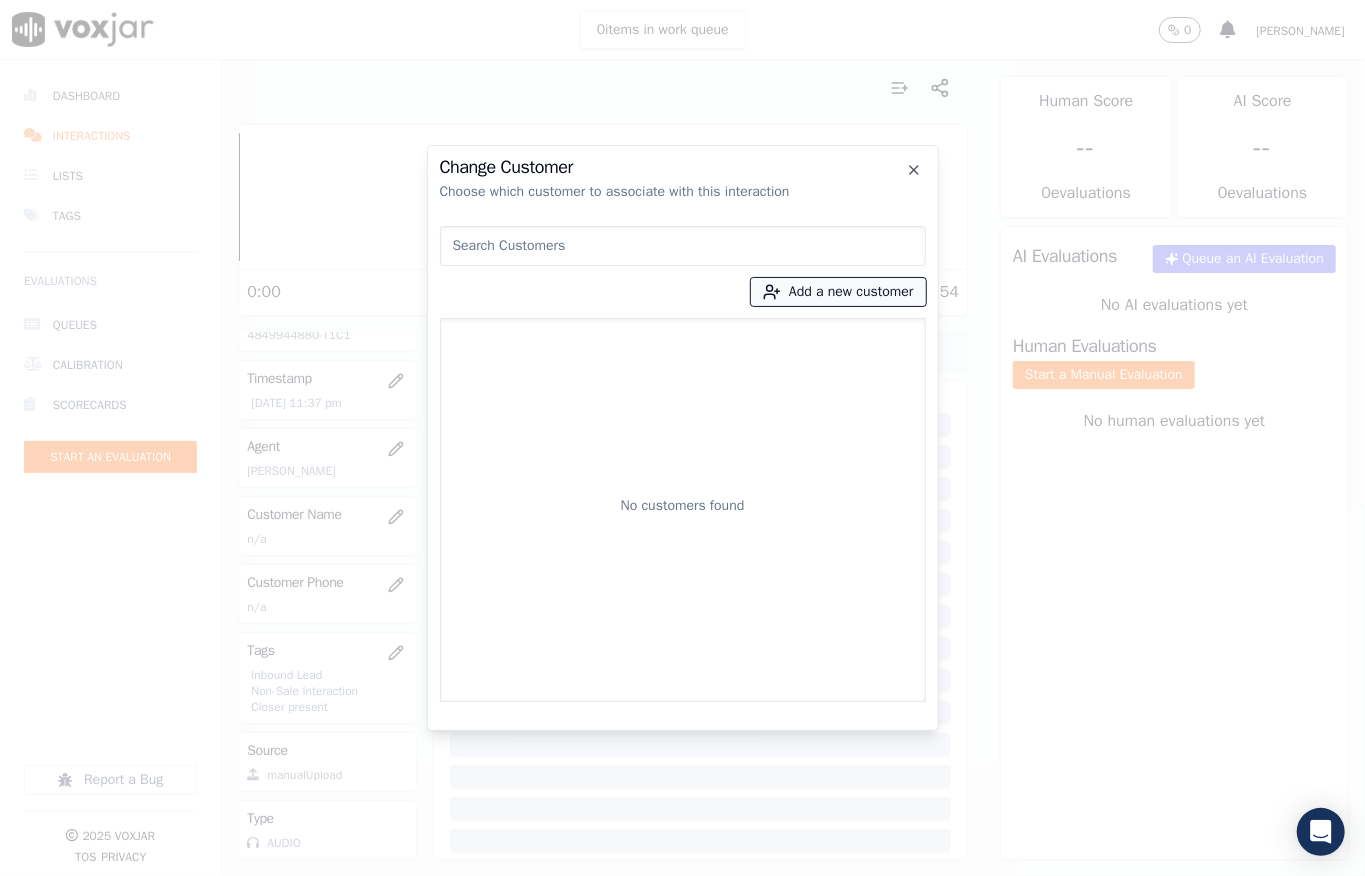 click on "Add a new customer" at bounding box center (838, 292) 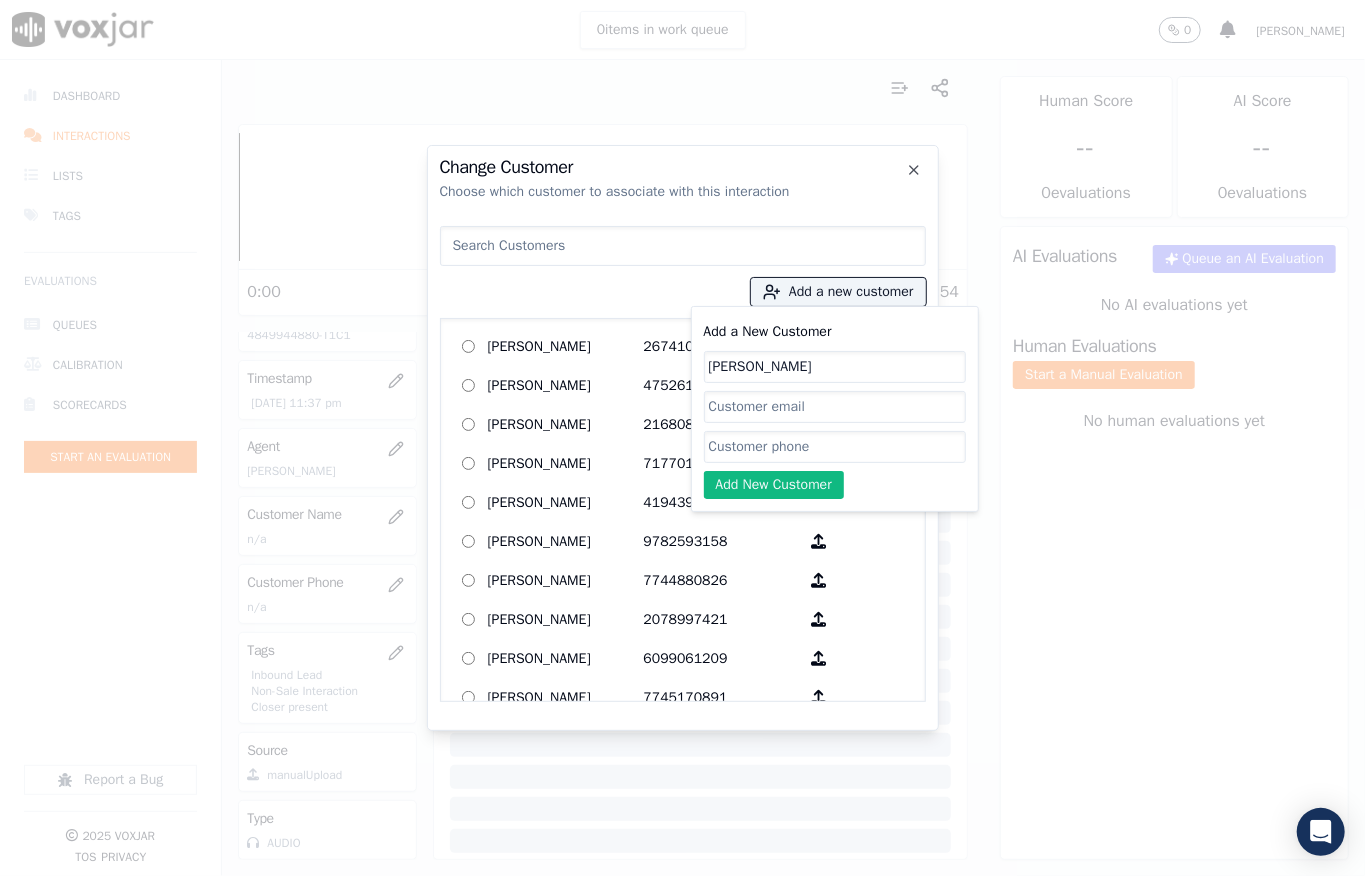 type on "DONALD BUCKWALTER" 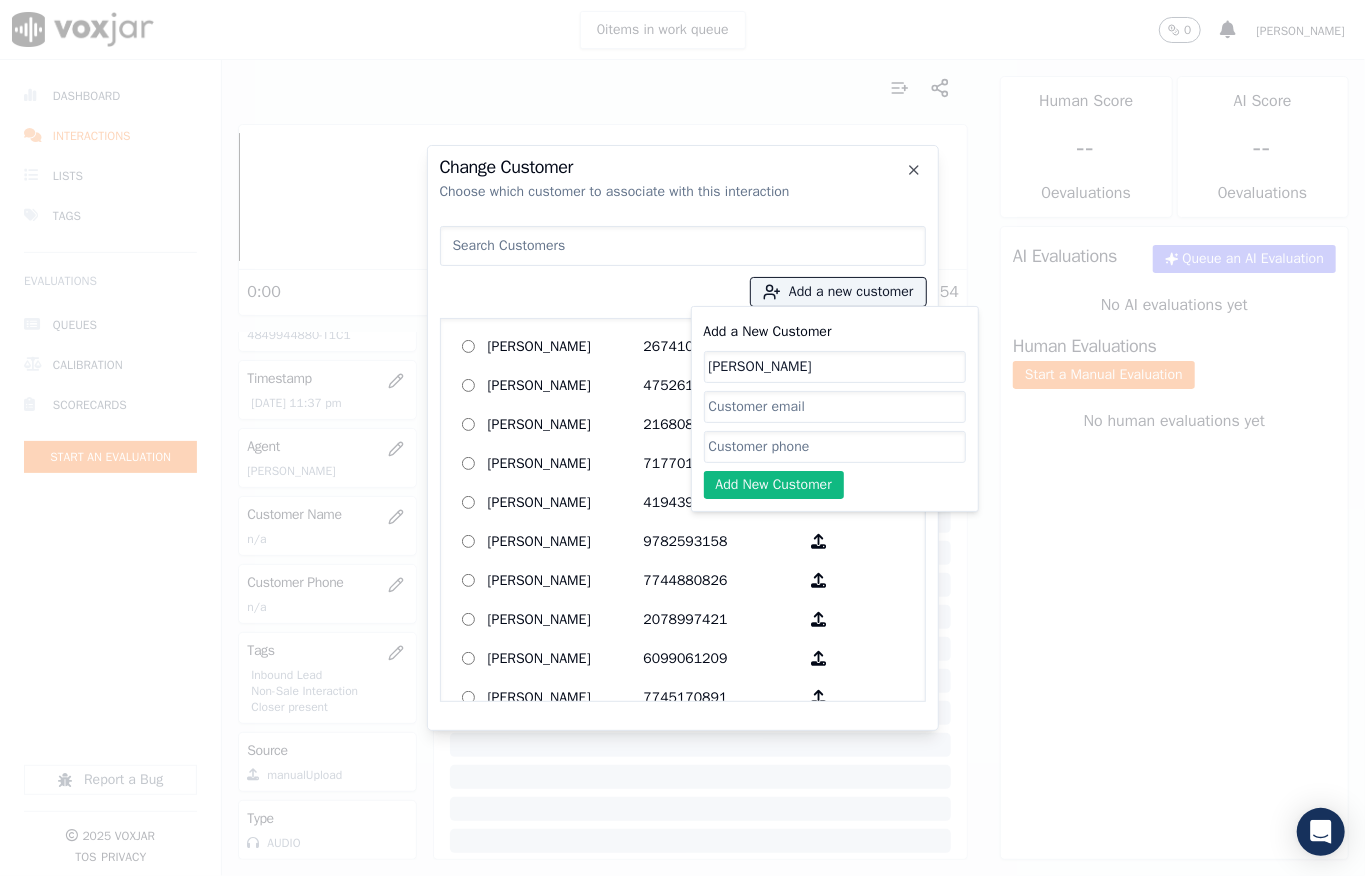 click on "Add a New Customer" 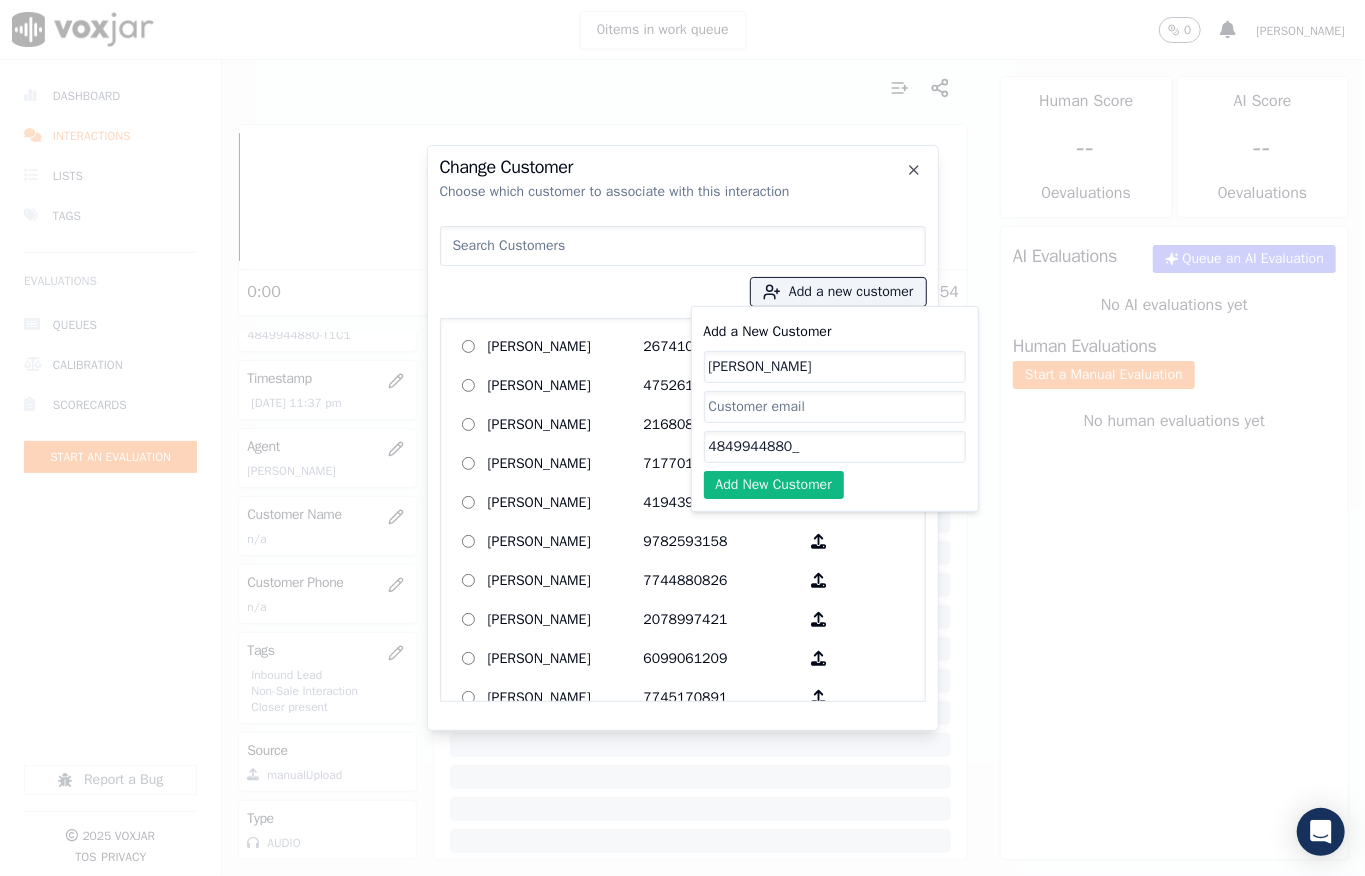 paste on "6105855099" 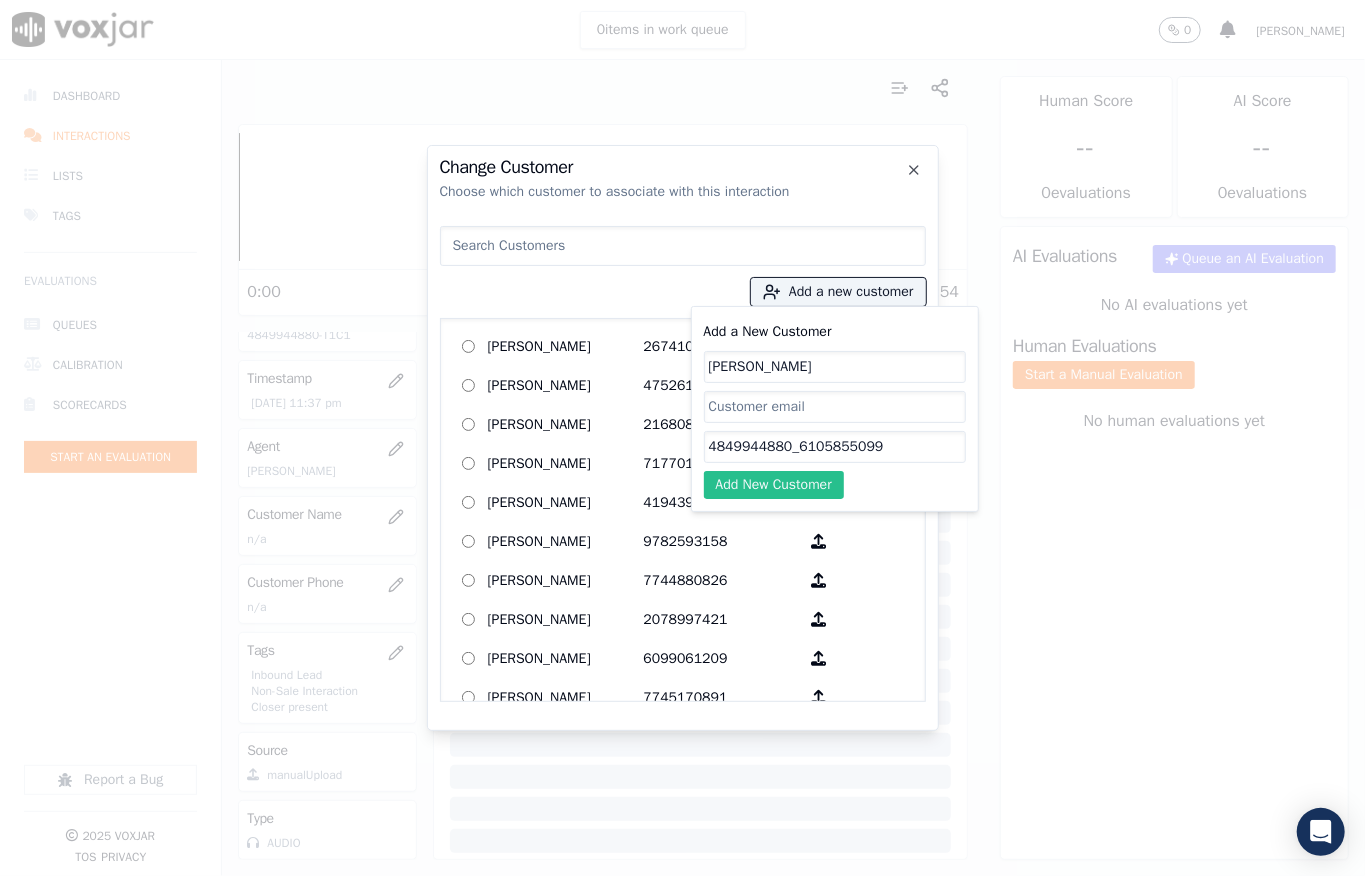 type on "4849944880_6105855099" 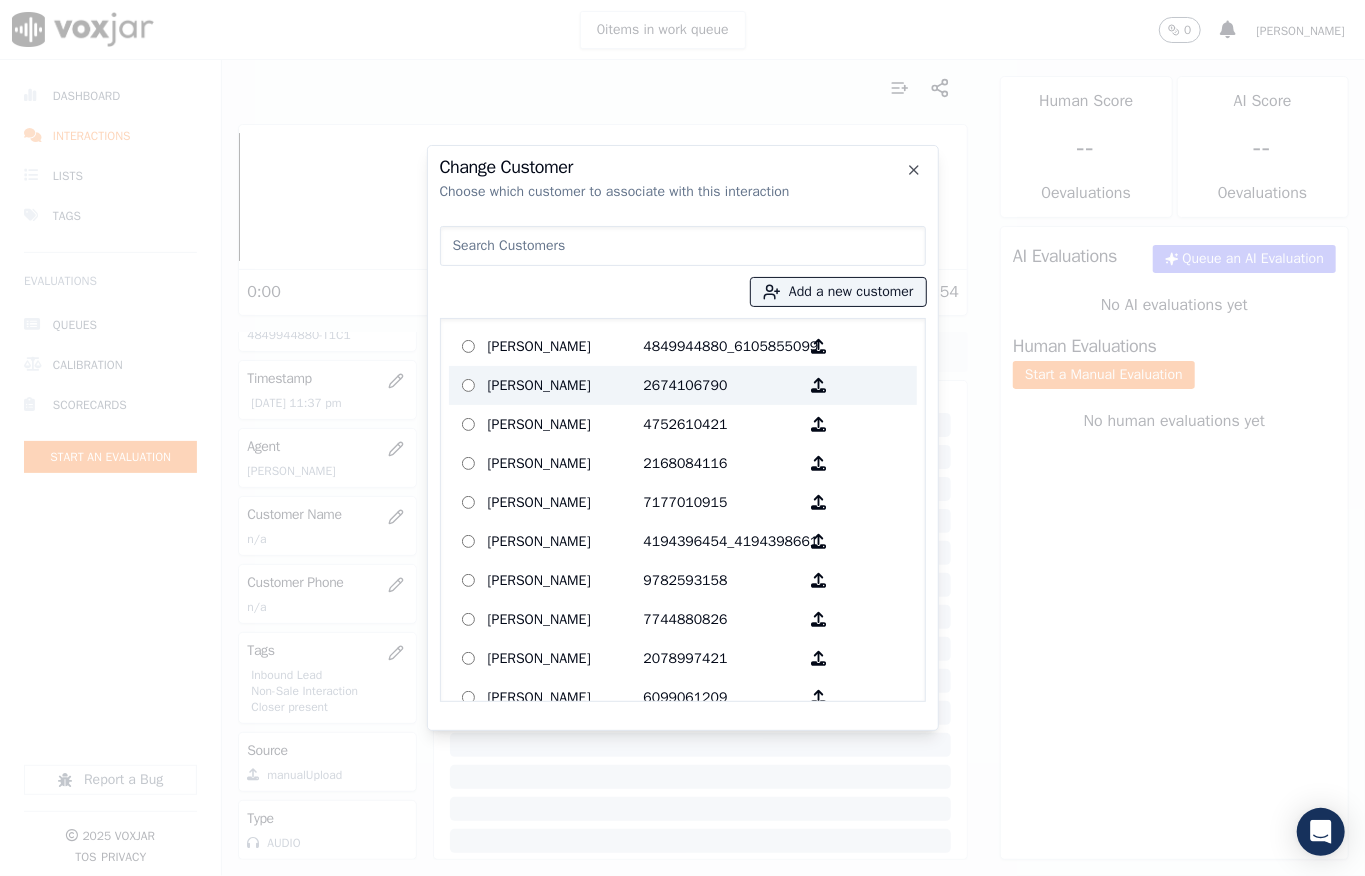 click on "DONALD BUCKWALTER" at bounding box center (566, 346) 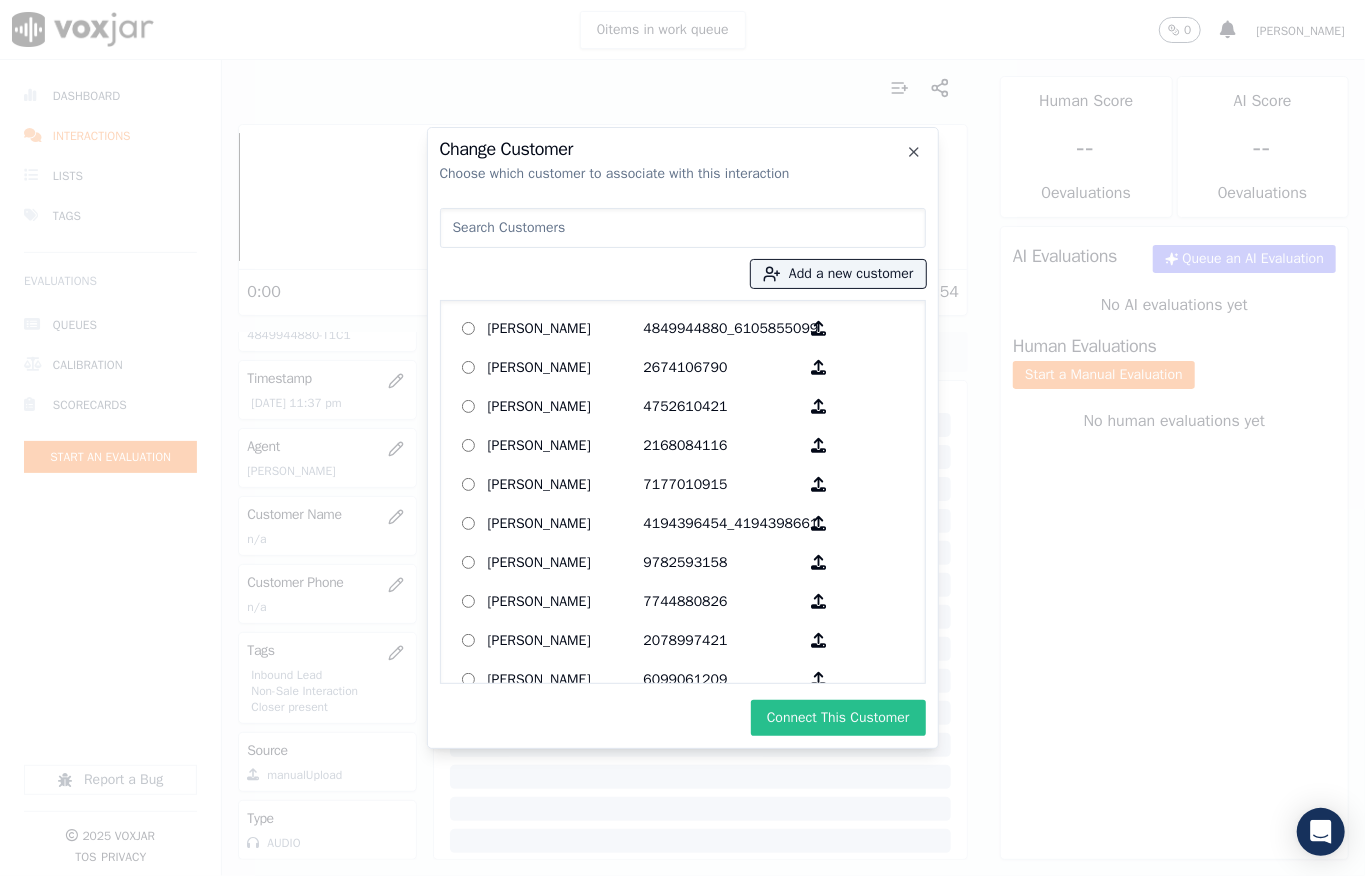 click on "Connect This Customer" at bounding box center [838, 718] 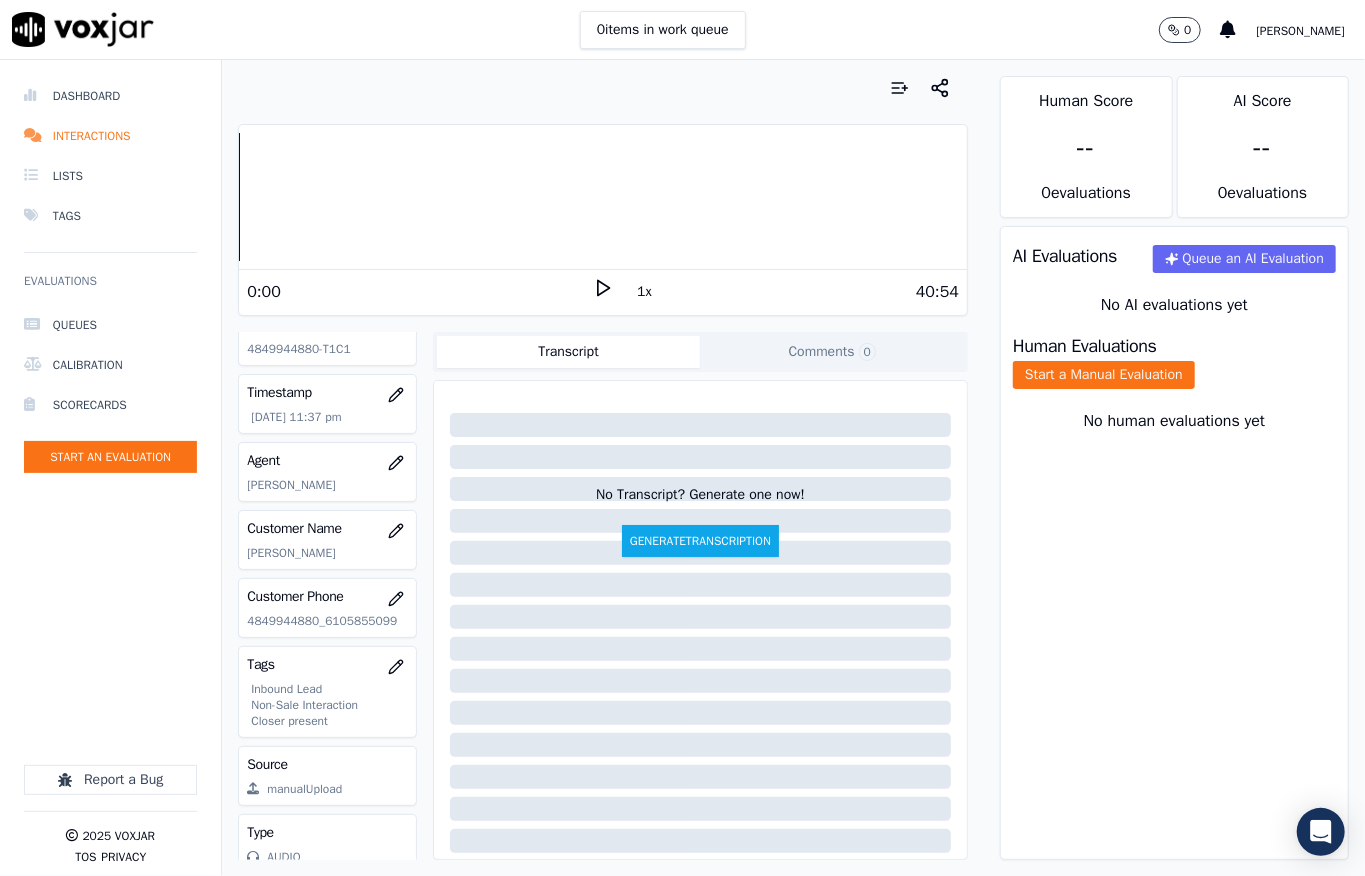 scroll, scrollTop: 0, scrollLeft: 0, axis: both 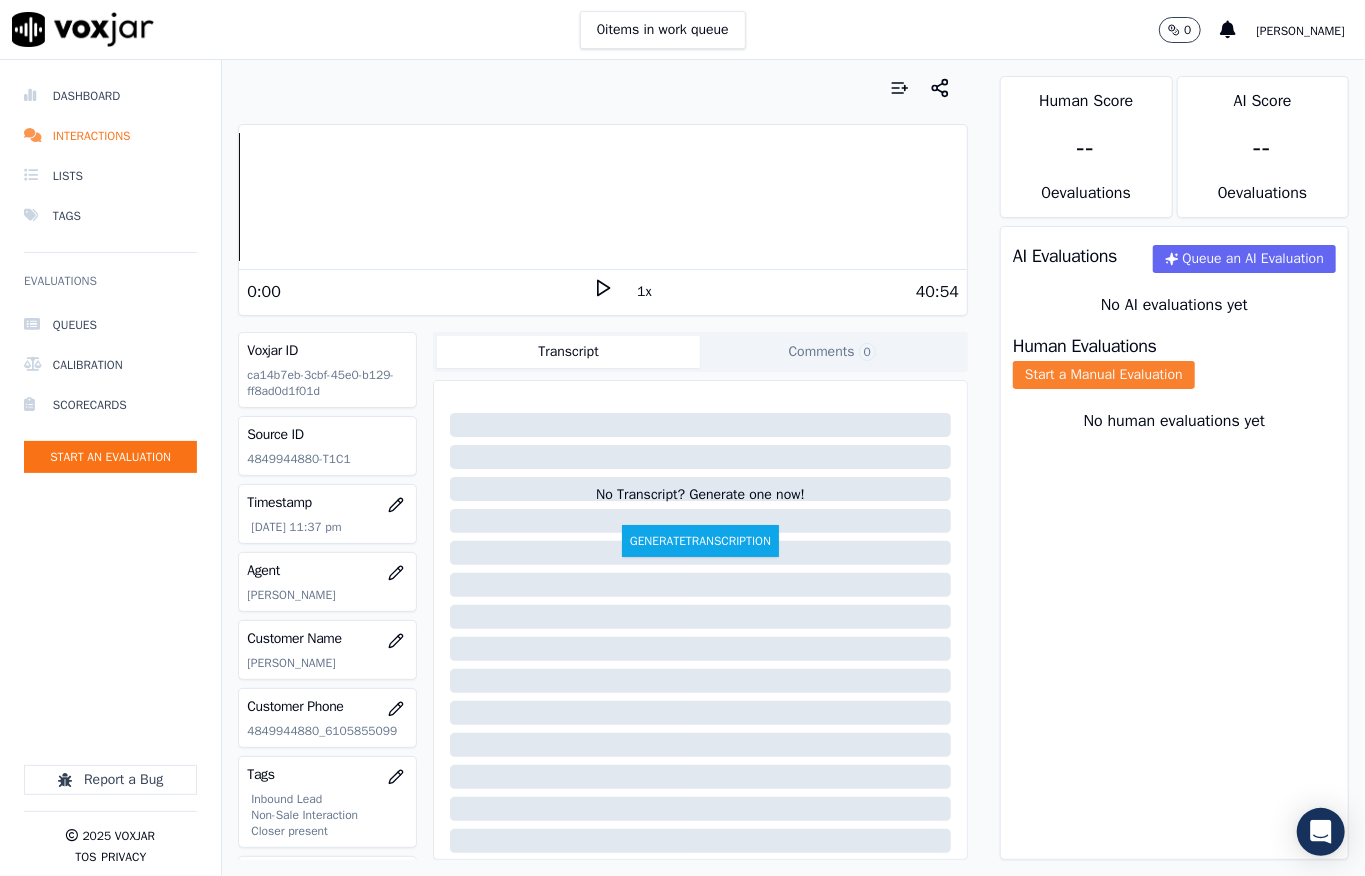 click on "Start a Manual Evaluation" 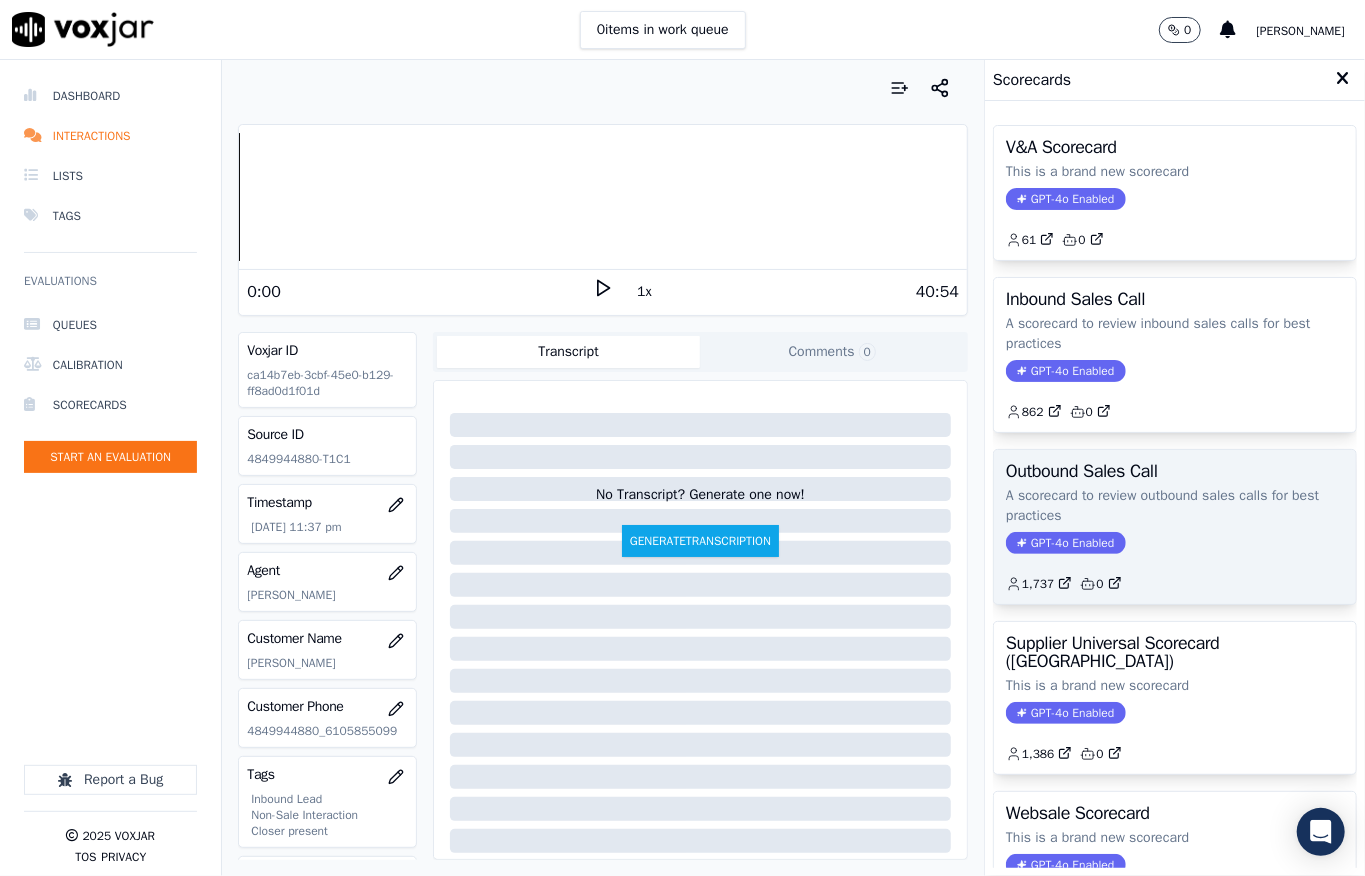 click on "GPT-4o Enabled" at bounding box center (1065, 543) 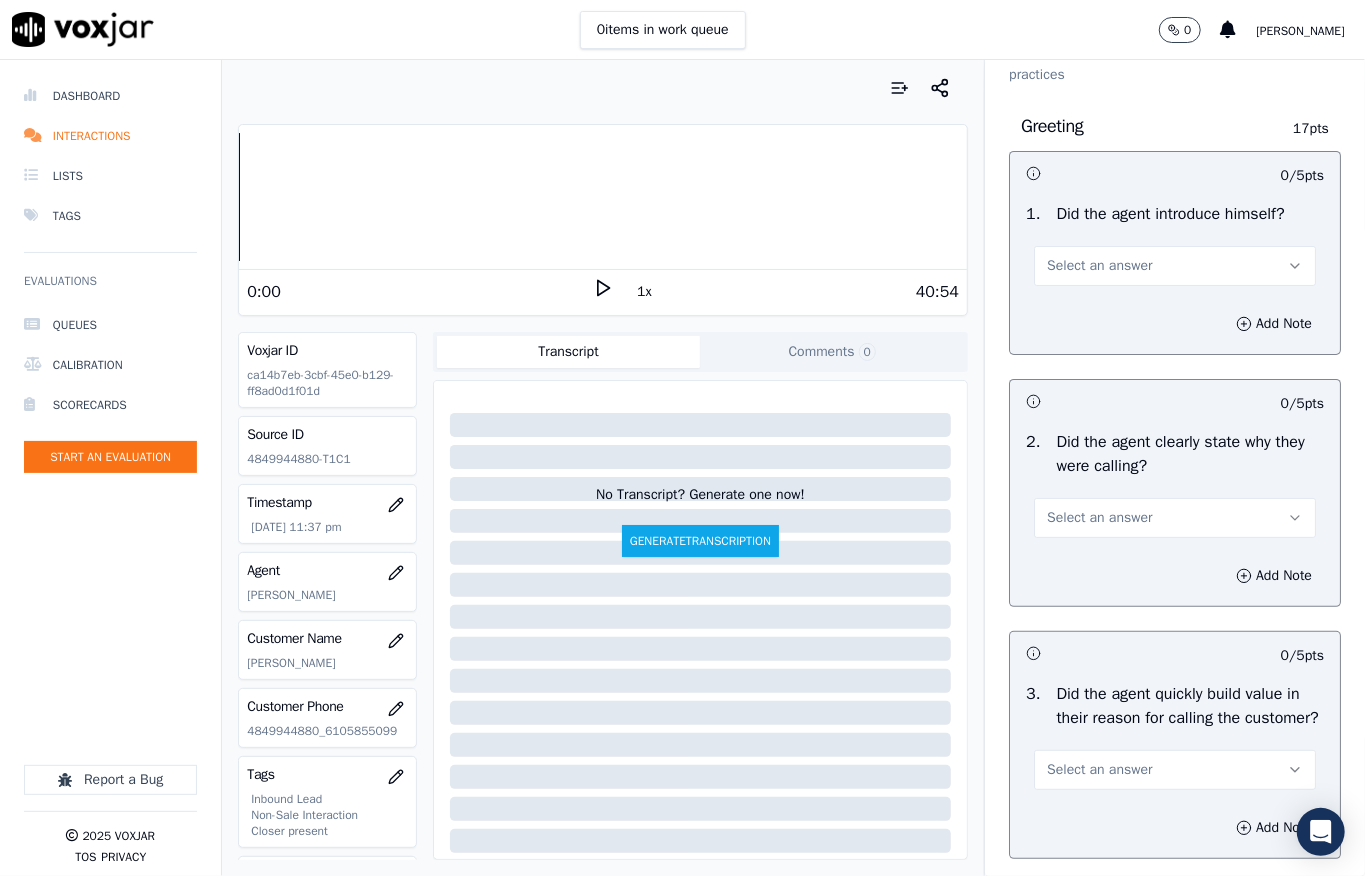 scroll, scrollTop: 133, scrollLeft: 0, axis: vertical 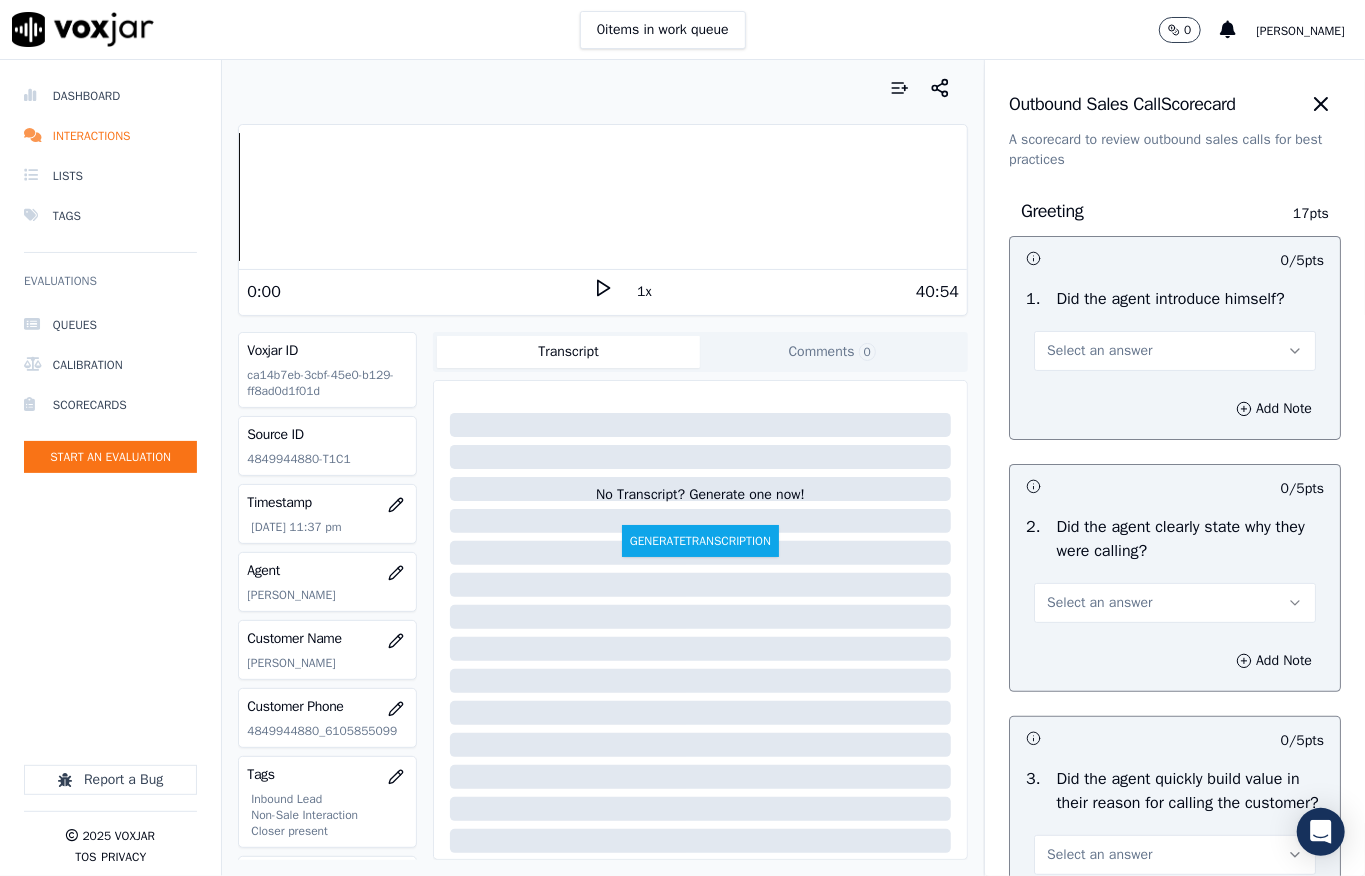 click 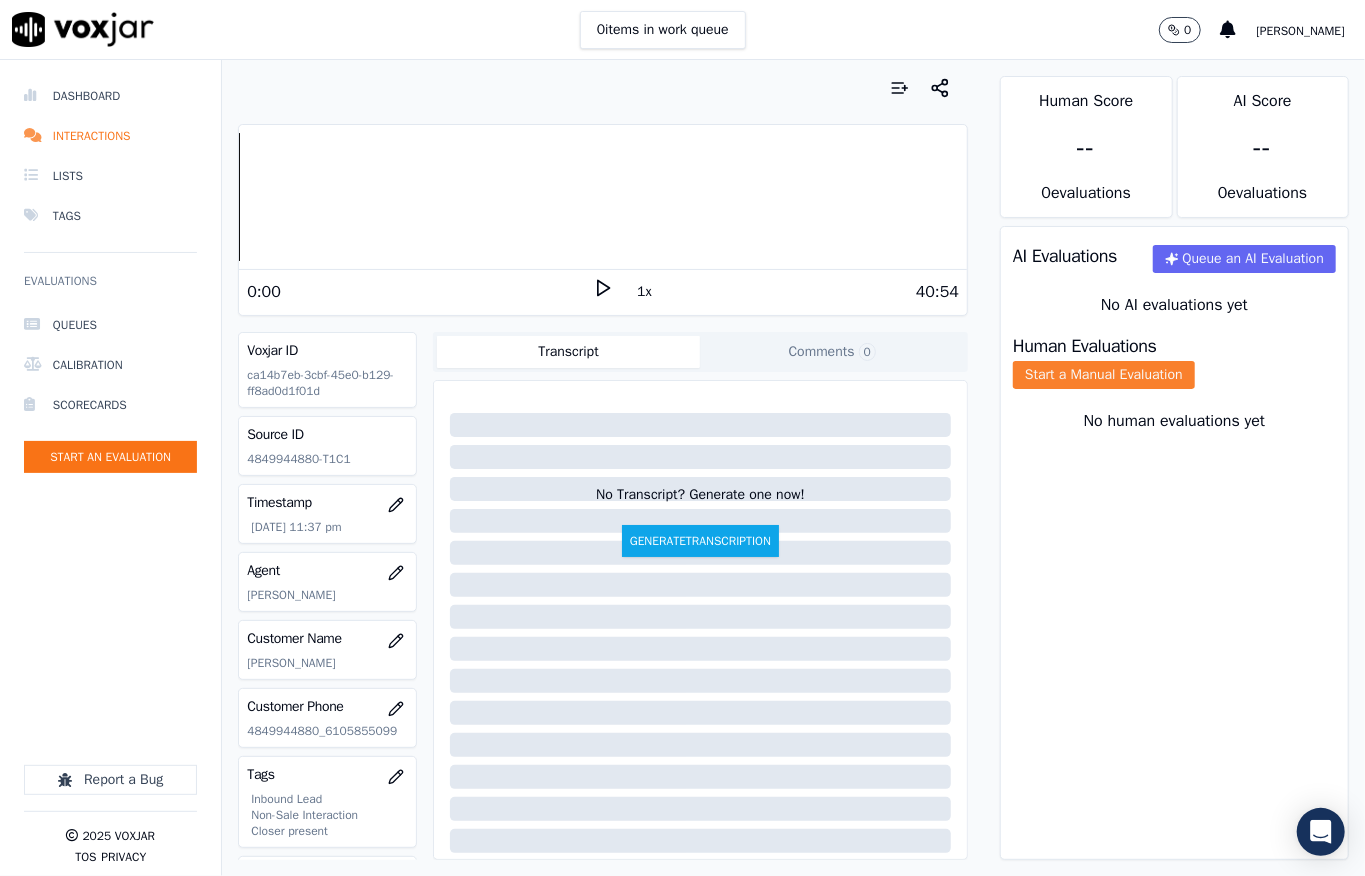 click on "Start a Manual Evaluation" 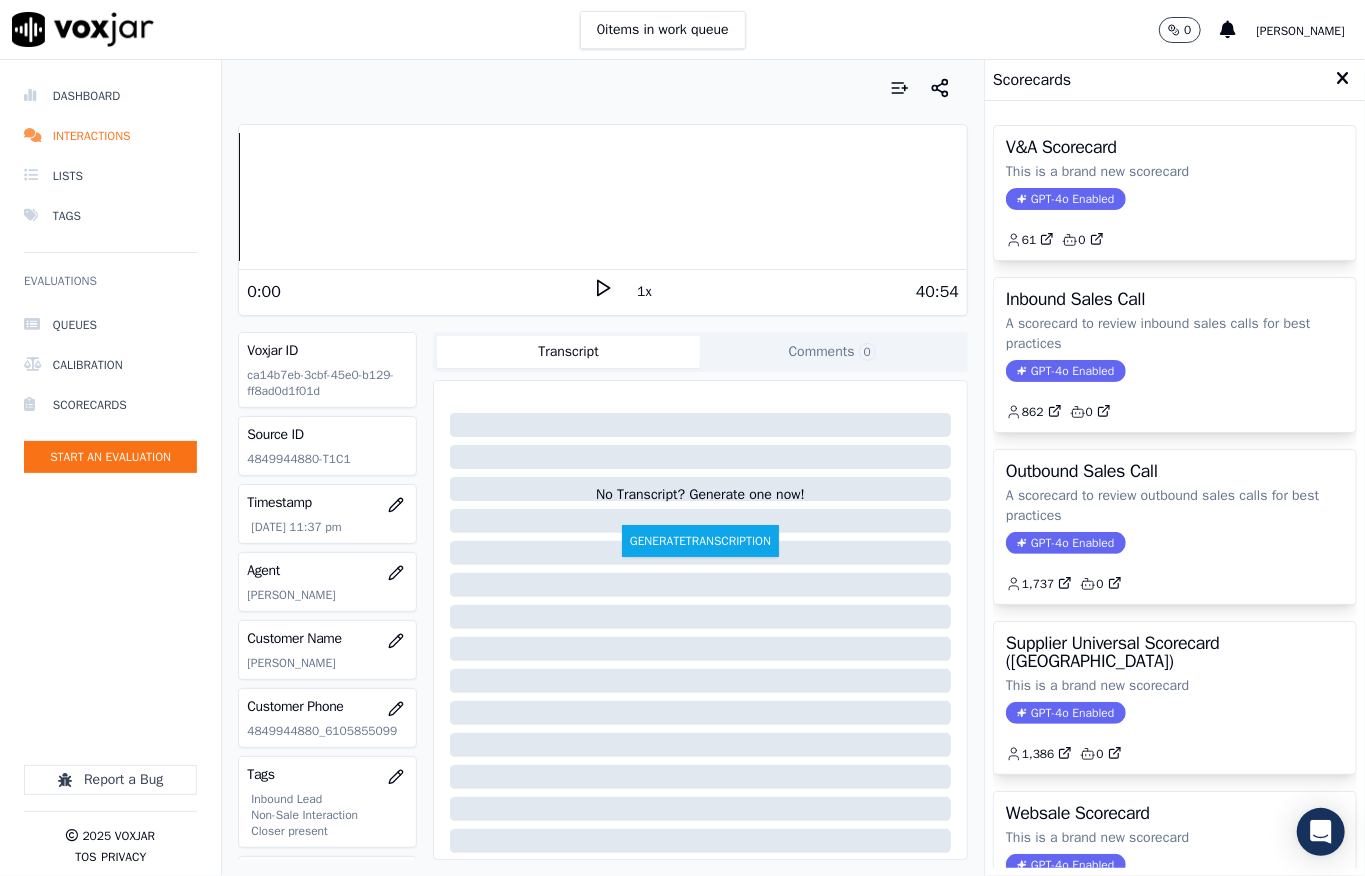 drag, startPoint x: 1049, startPoint y: 373, endPoint x: 1060, endPoint y: 358, distance: 18.601076 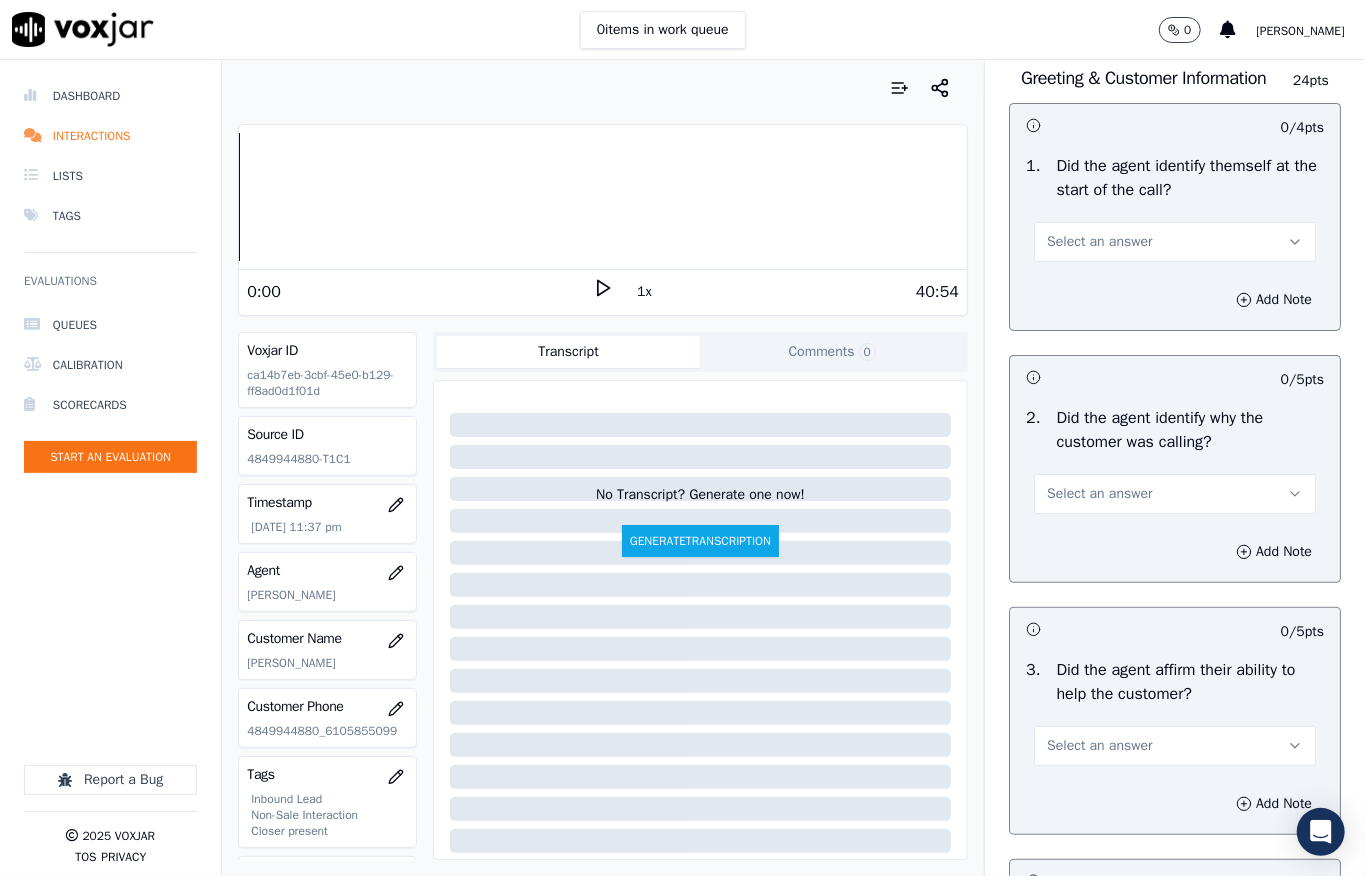 click on "Select an answer" at bounding box center [1175, 242] 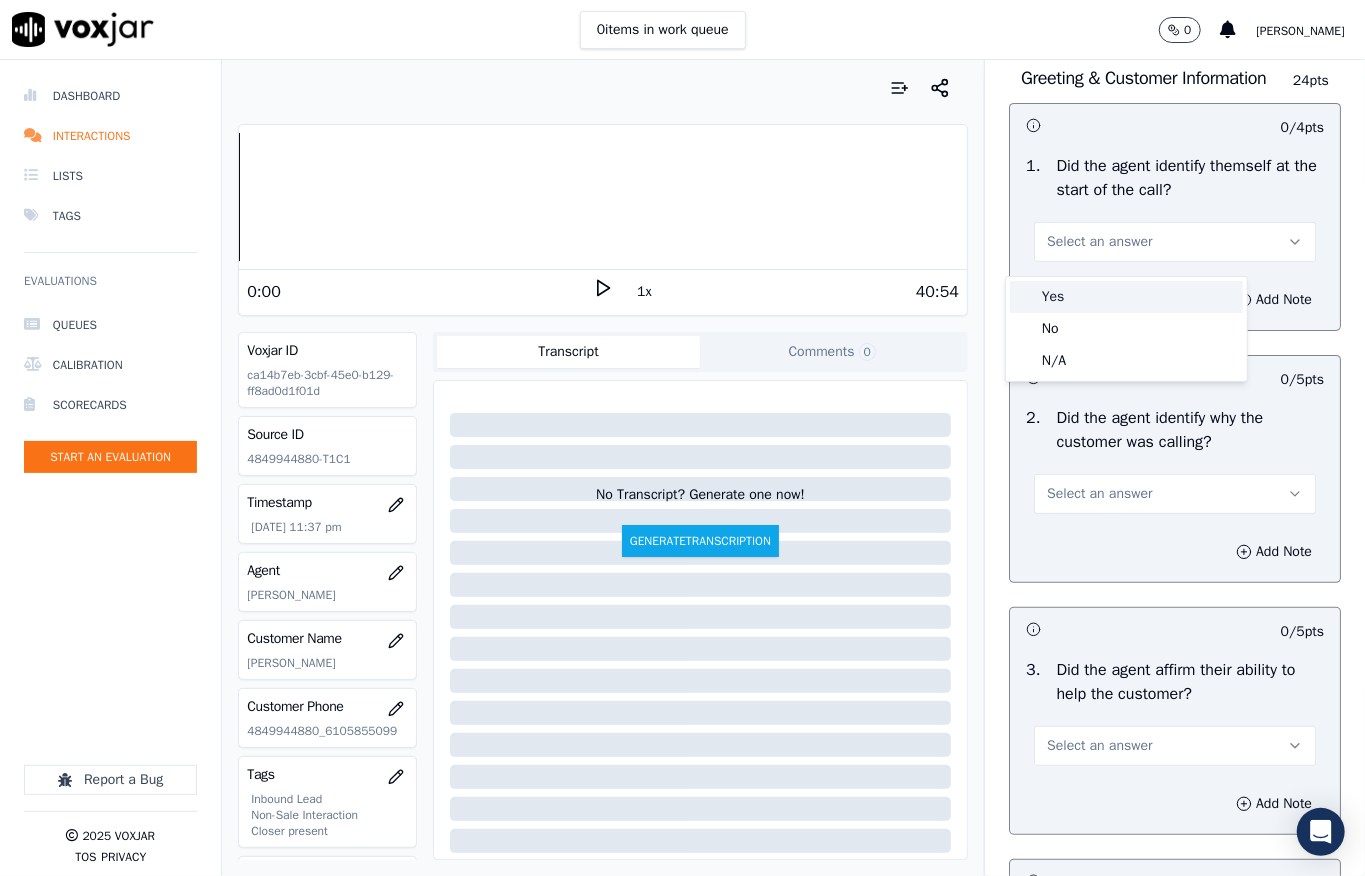 click on "Yes" at bounding box center (1126, 297) 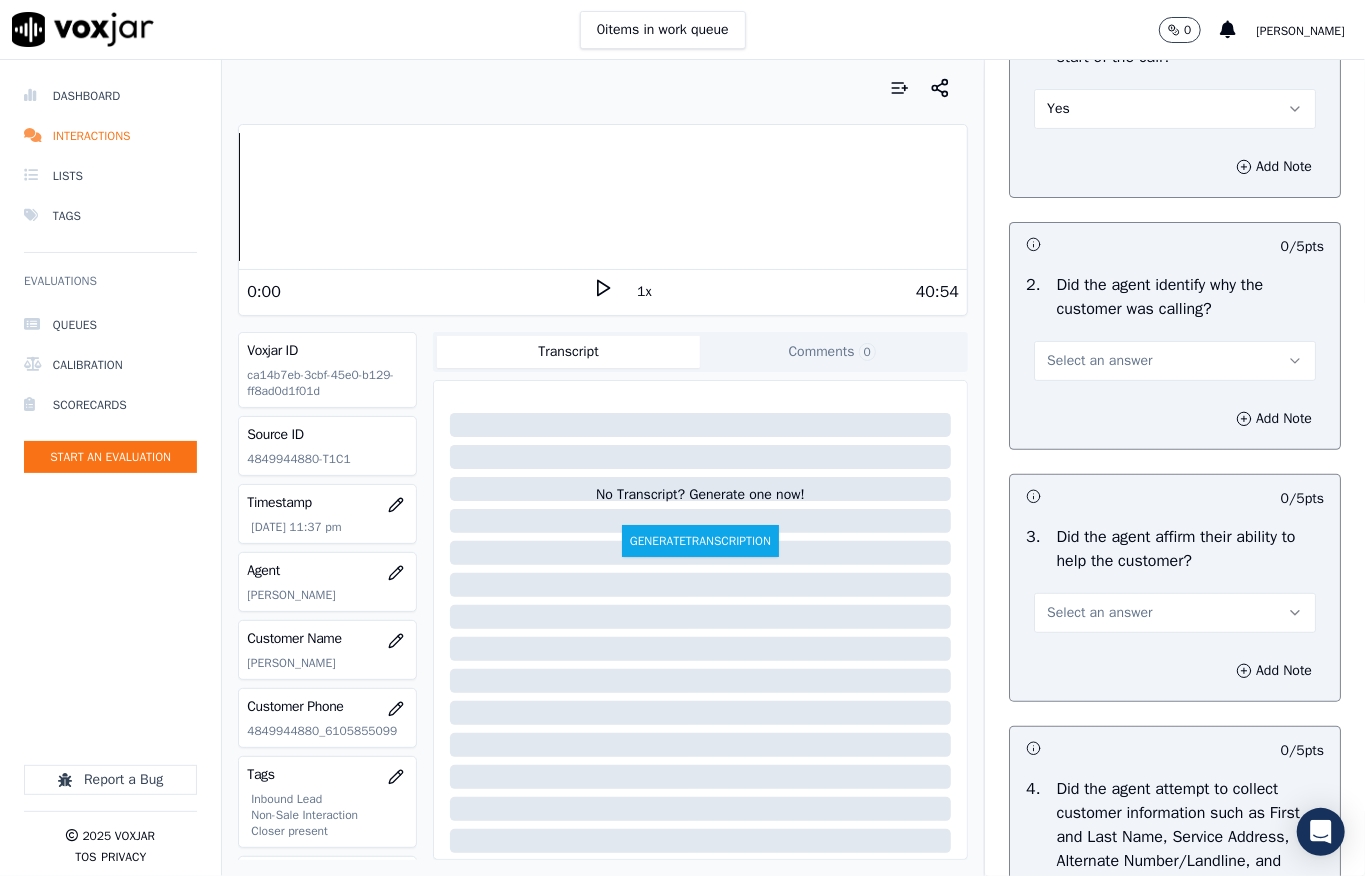click on "Select an answer" at bounding box center [1099, 361] 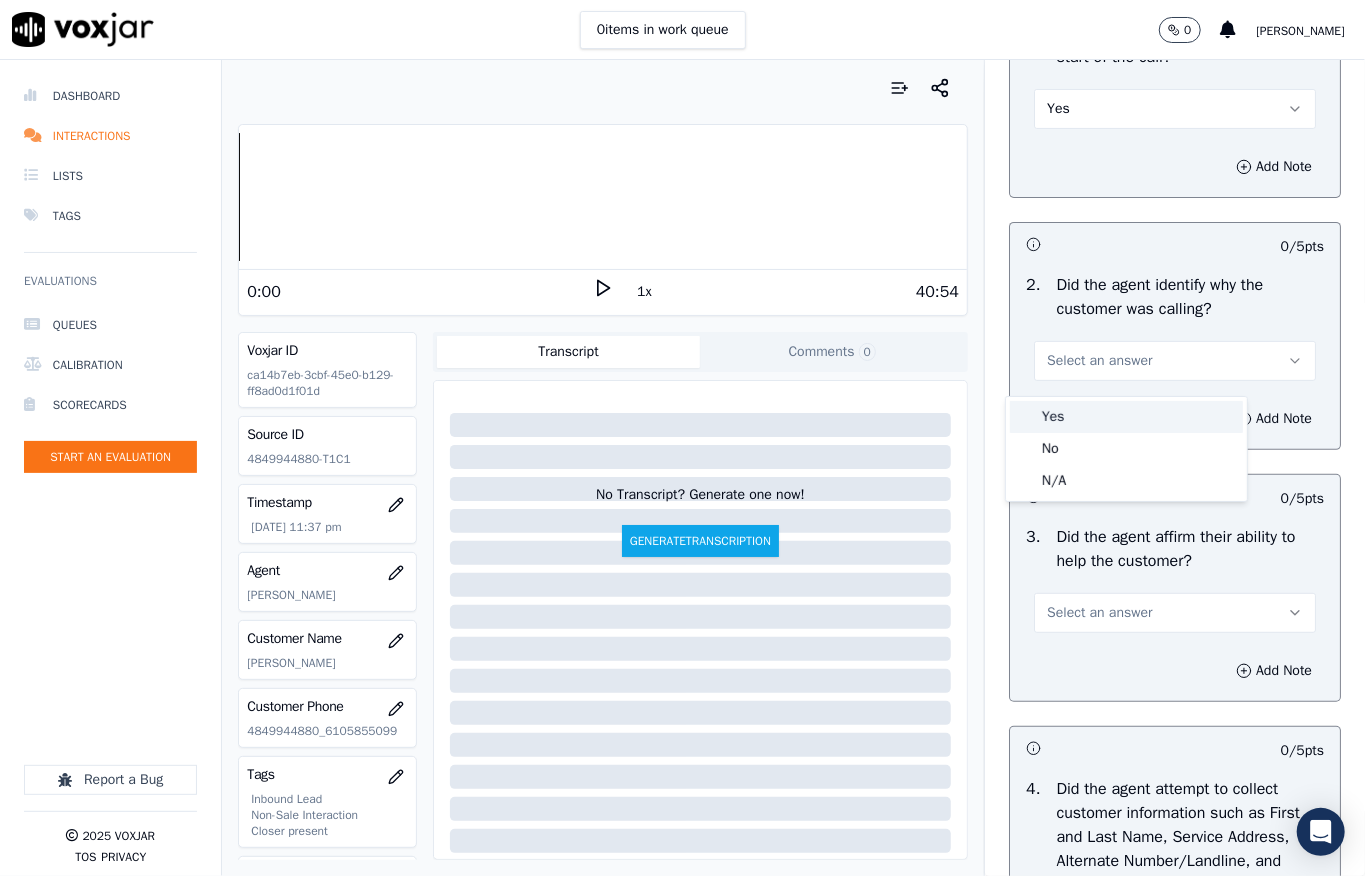 click on "Yes" at bounding box center [1126, 417] 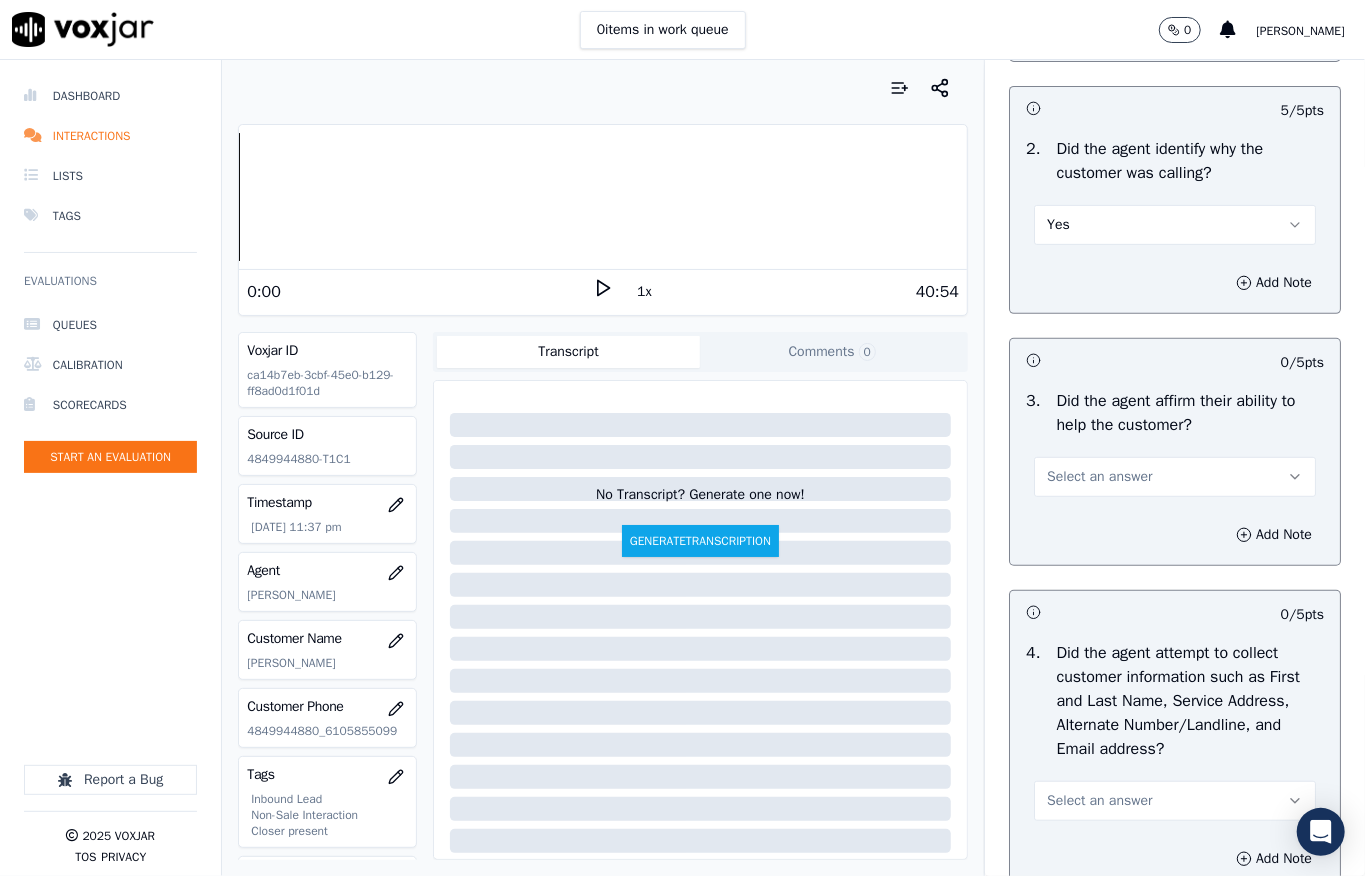 scroll, scrollTop: 533, scrollLeft: 0, axis: vertical 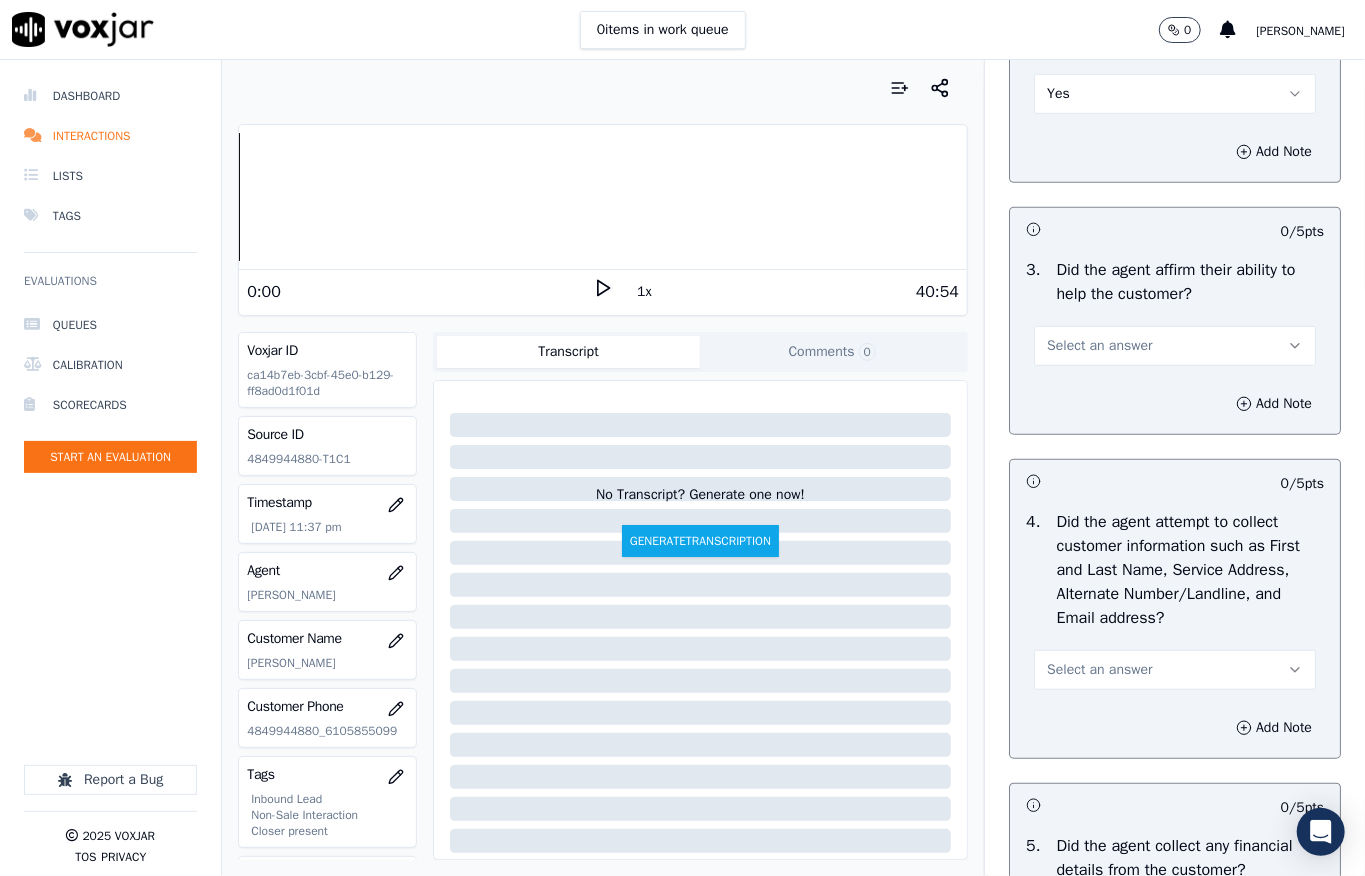 click on "Select an answer" at bounding box center (1099, 346) 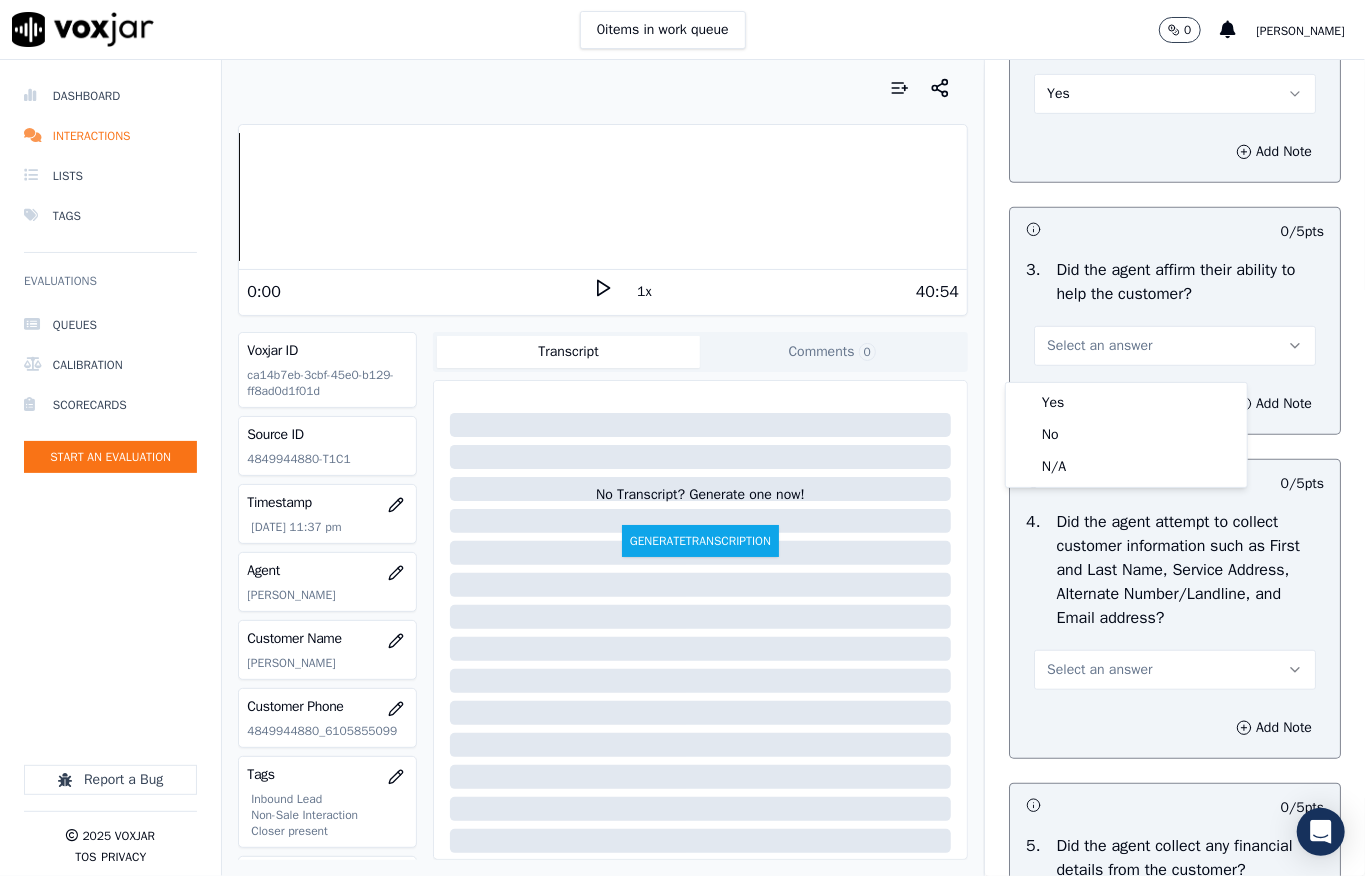 click on "Yes   No     N/A" at bounding box center (1126, 435) 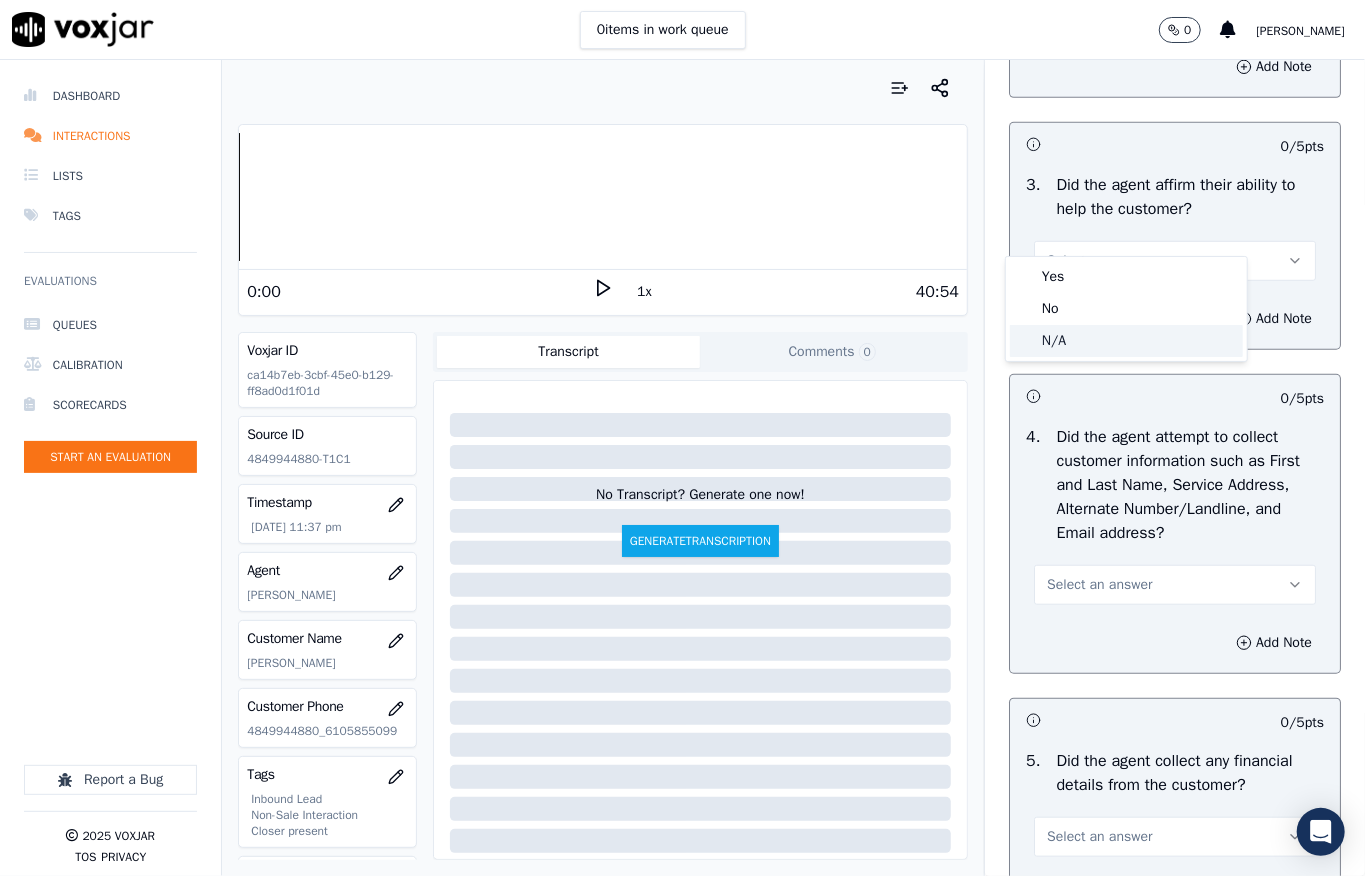 scroll, scrollTop: 666, scrollLeft: 0, axis: vertical 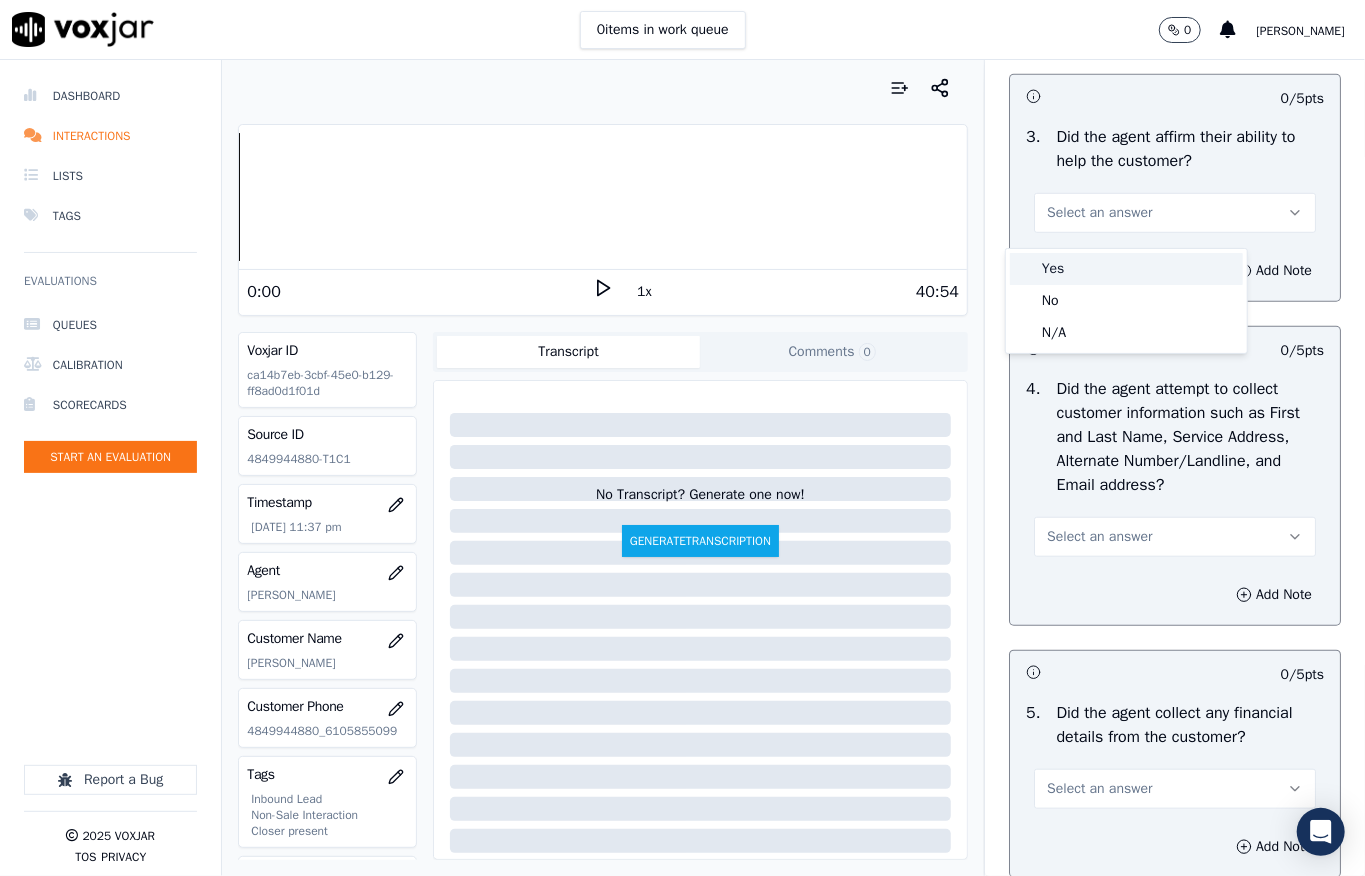 click on "Yes" at bounding box center [1126, 269] 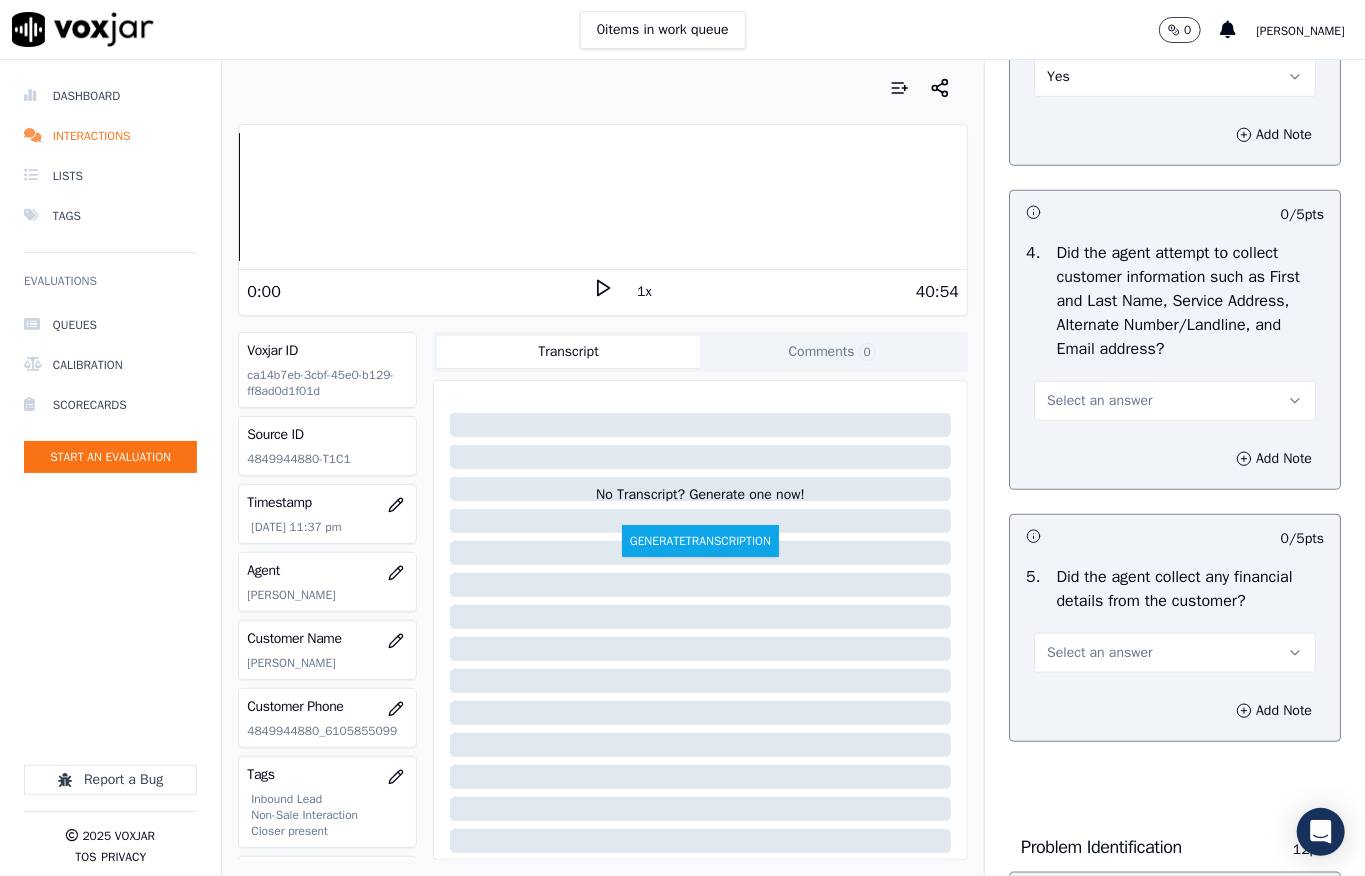 scroll, scrollTop: 933, scrollLeft: 0, axis: vertical 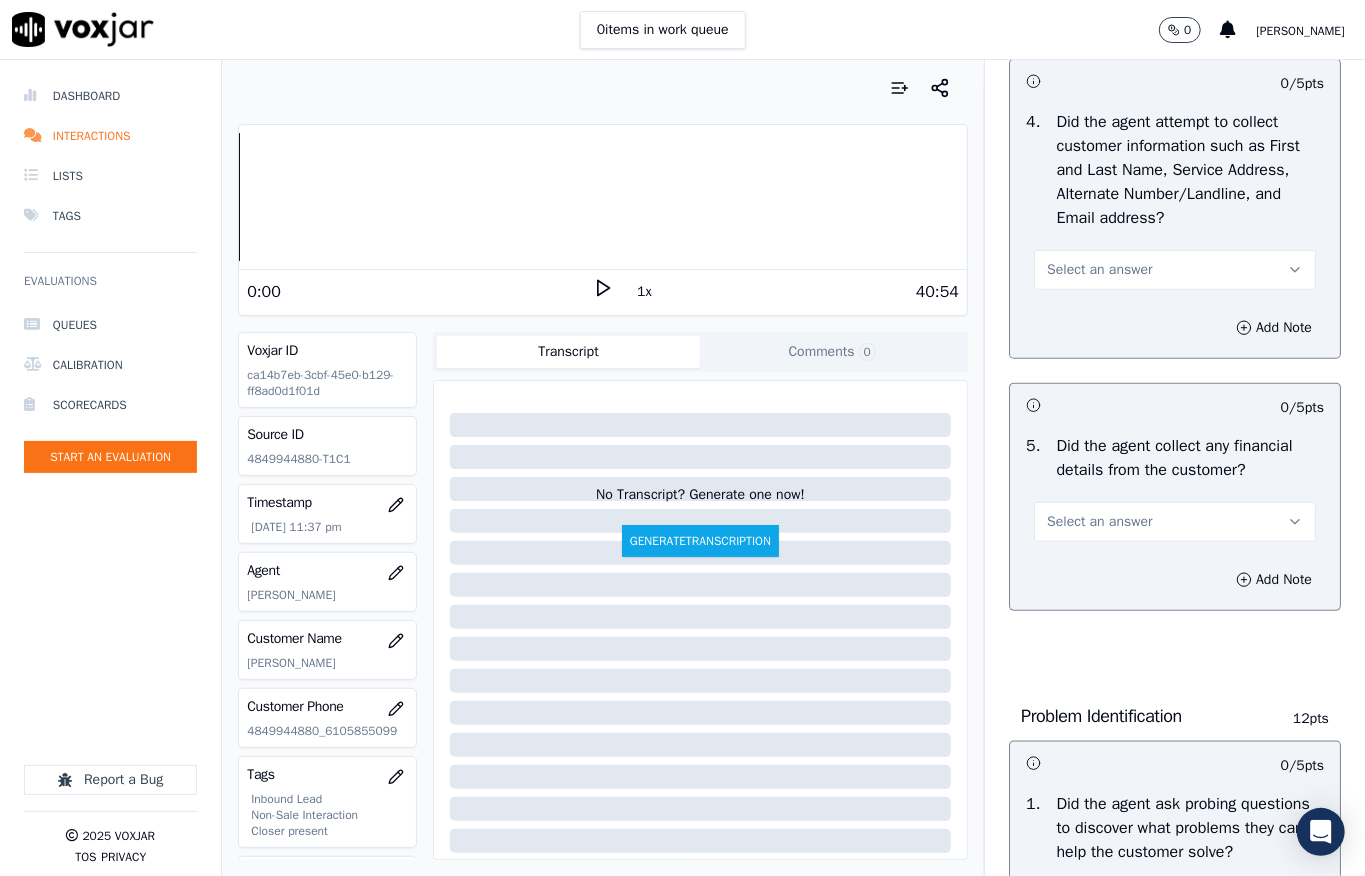 click on "Select an answer" at bounding box center (1175, 270) 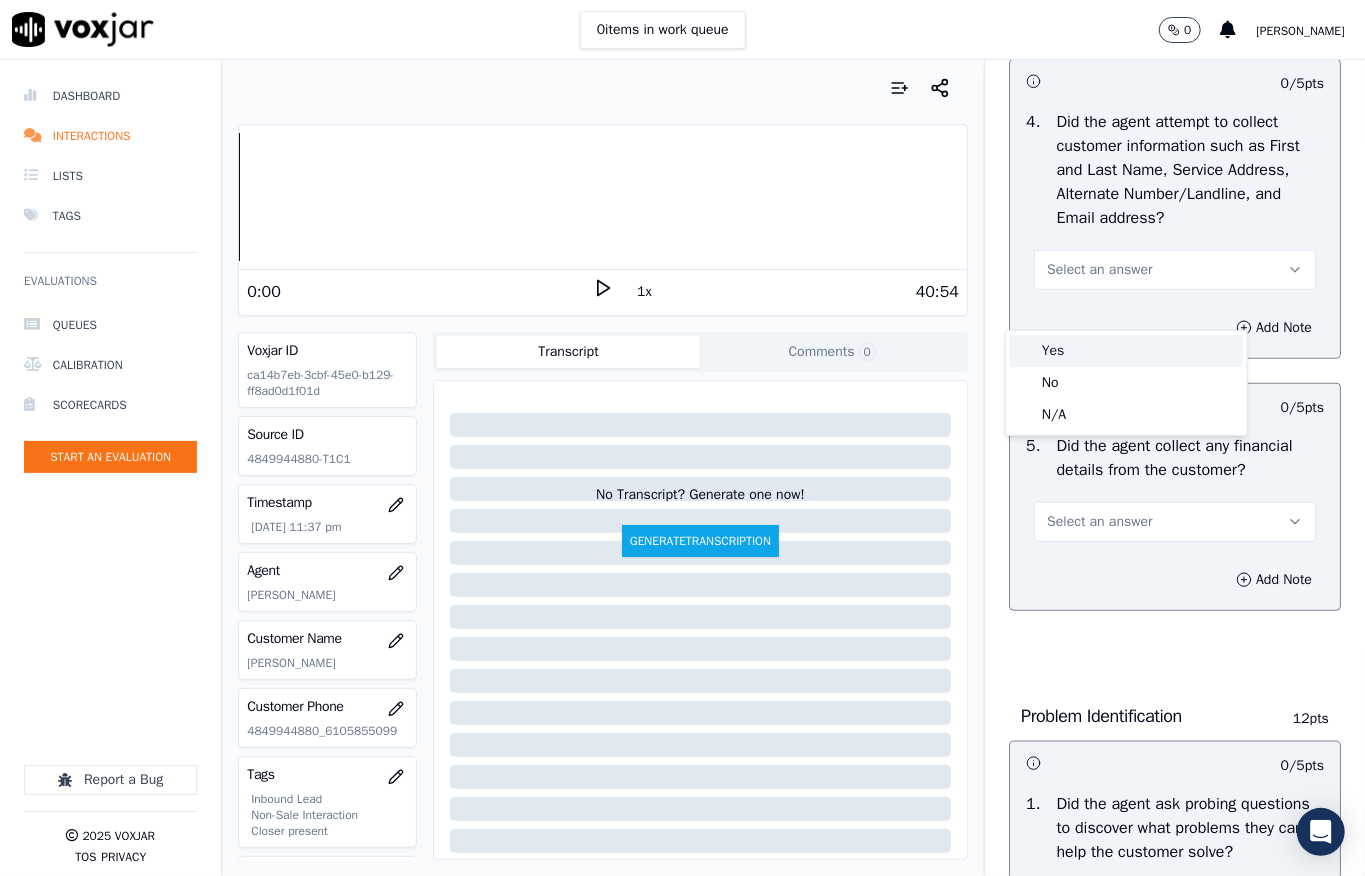 click on "Yes" at bounding box center [1126, 351] 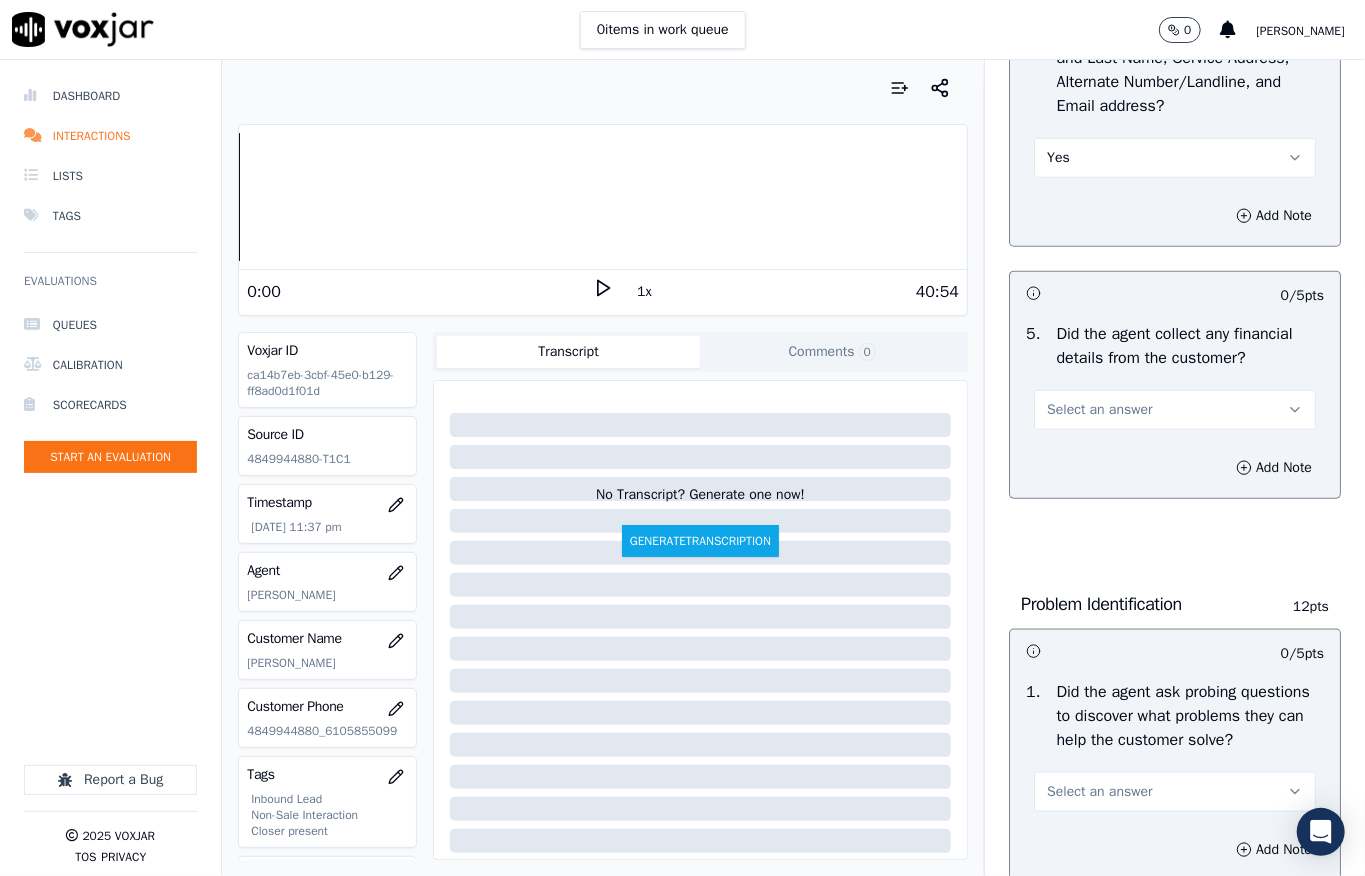 scroll, scrollTop: 1200, scrollLeft: 0, axis: vertical 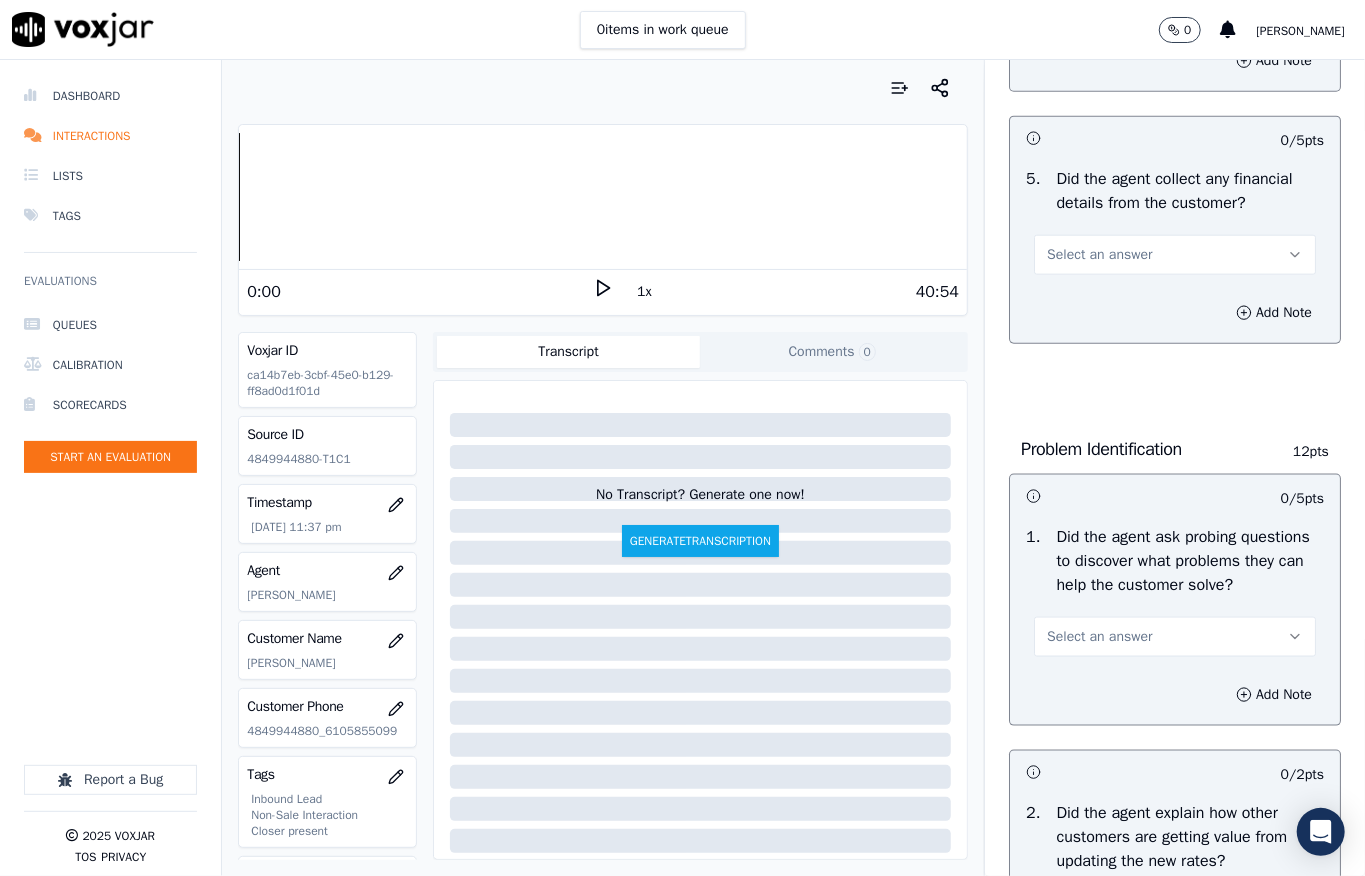 click on "Select an answer" at bounding box center [1099, 255] 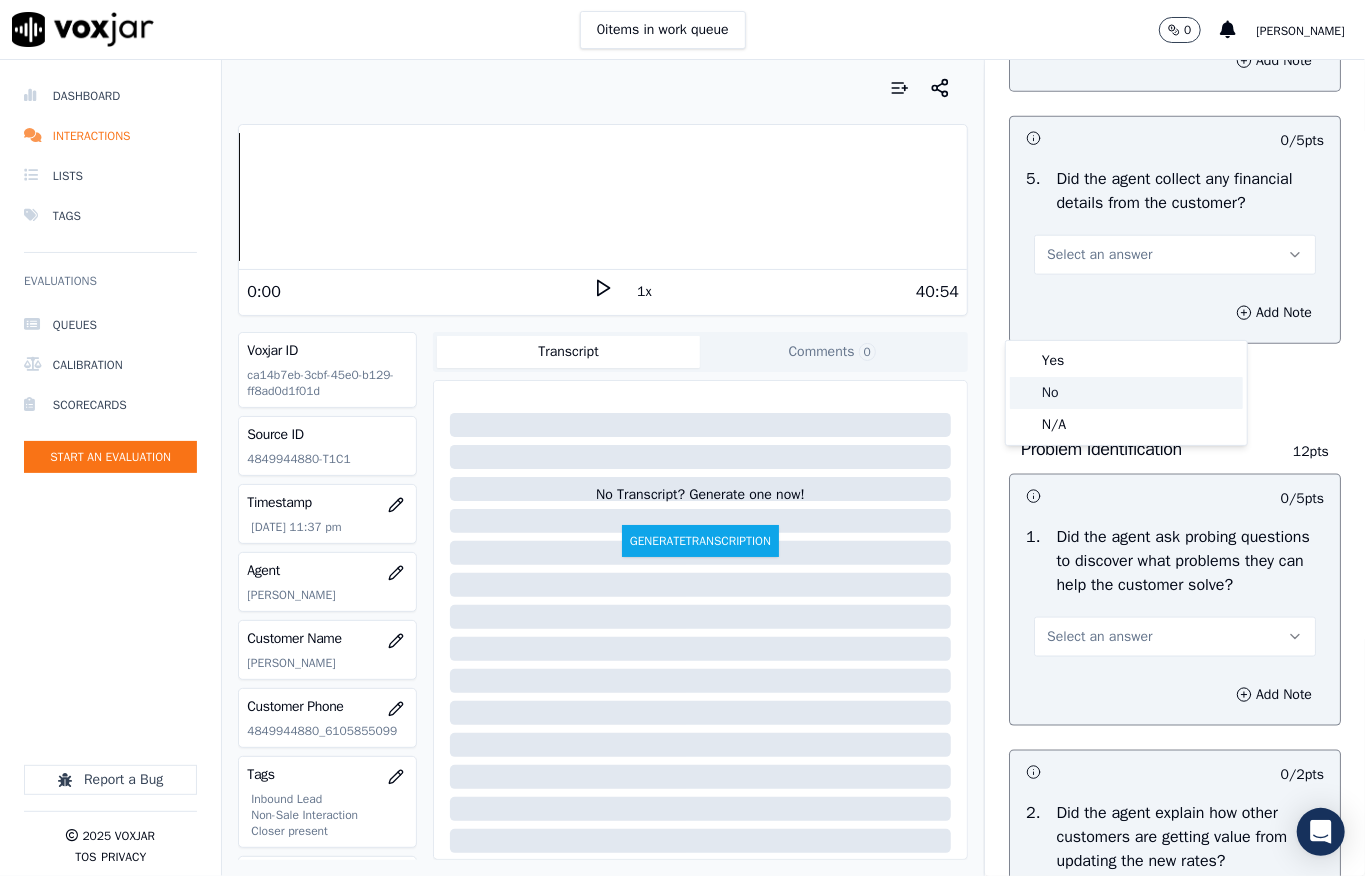 click on "No" 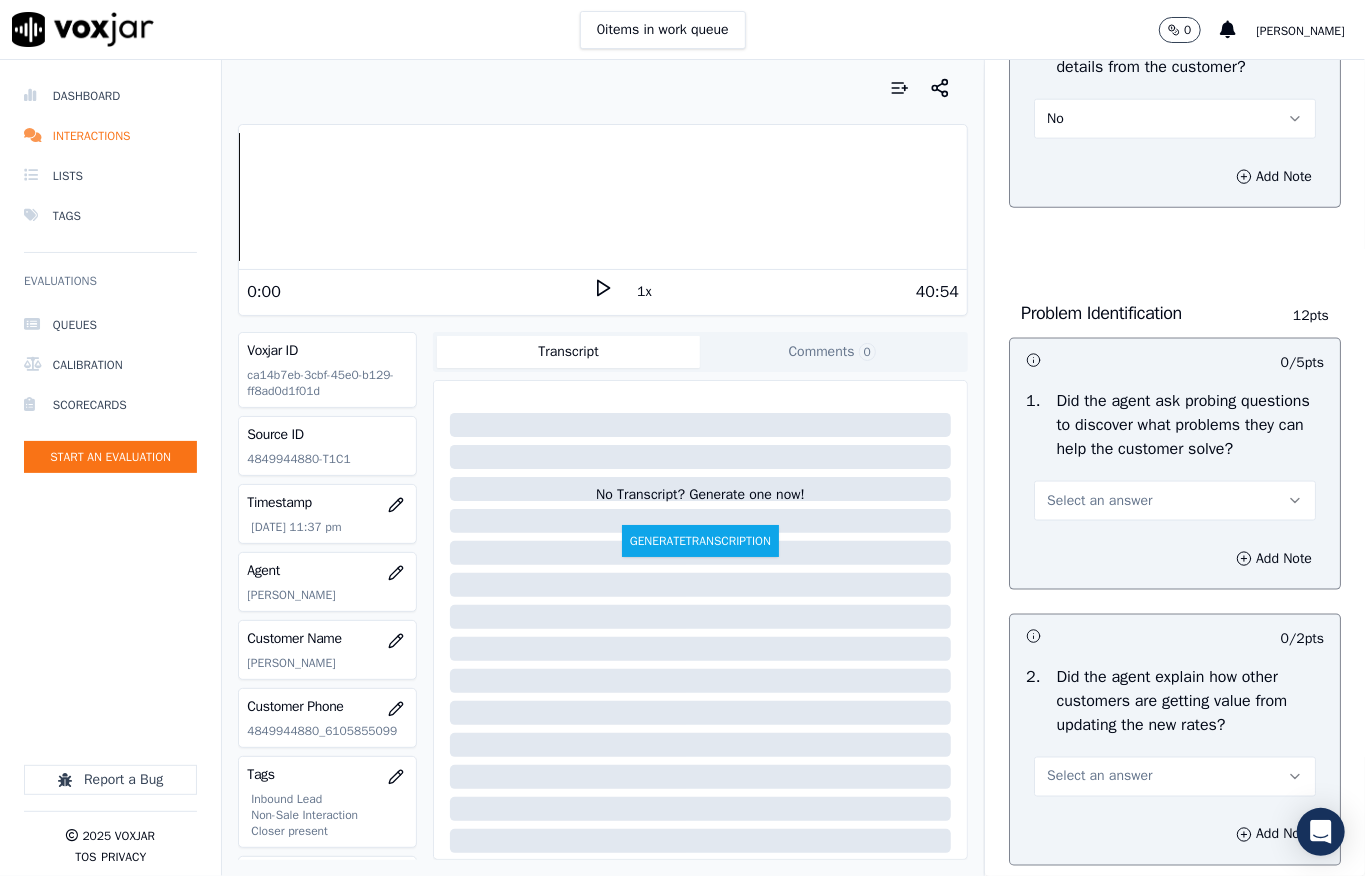 scroll, scrollTop: 1466, scrollLeft: 0, axis: vertical 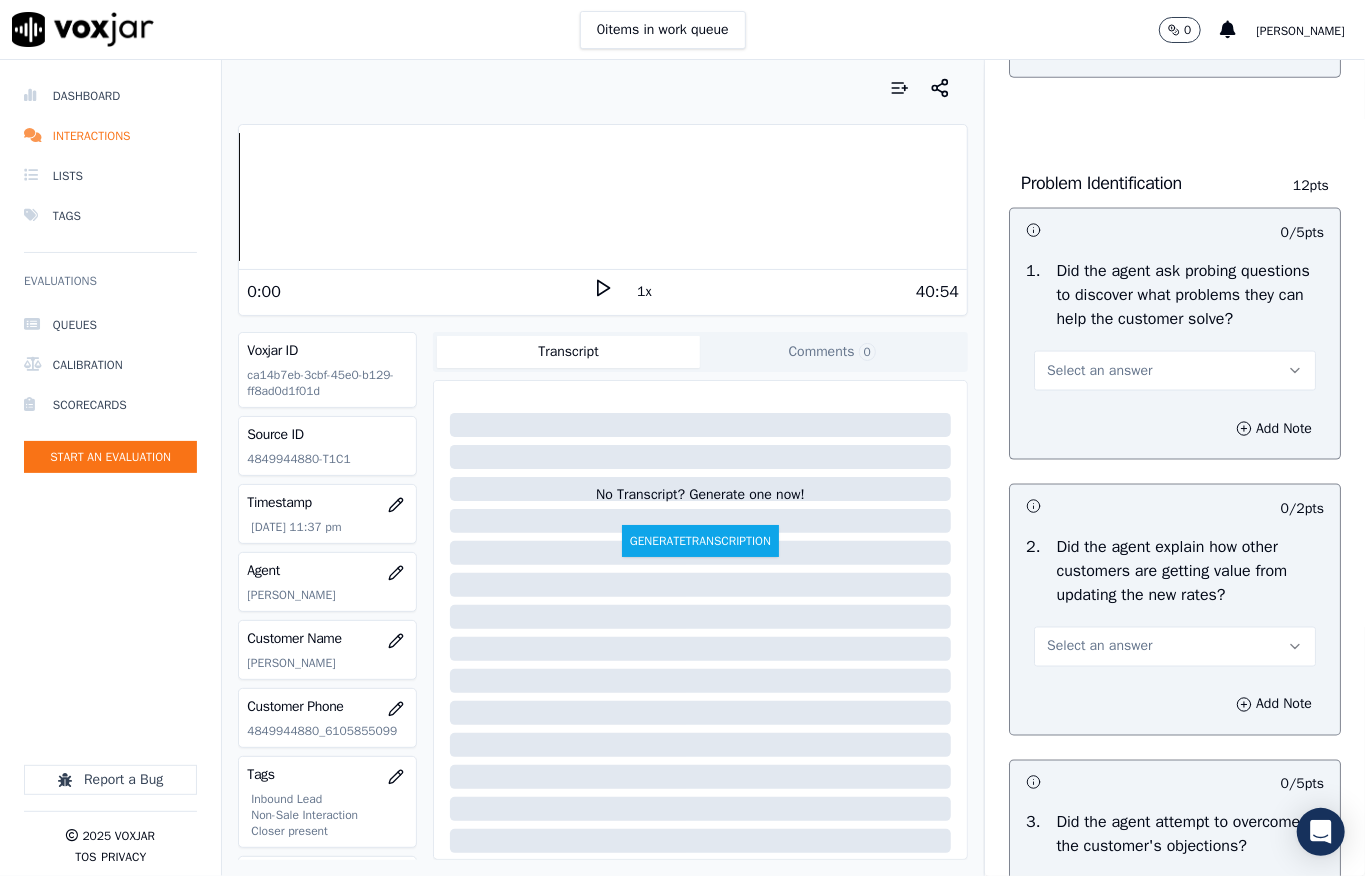 click on "Select an answer" at bounding box center (1175, 371) 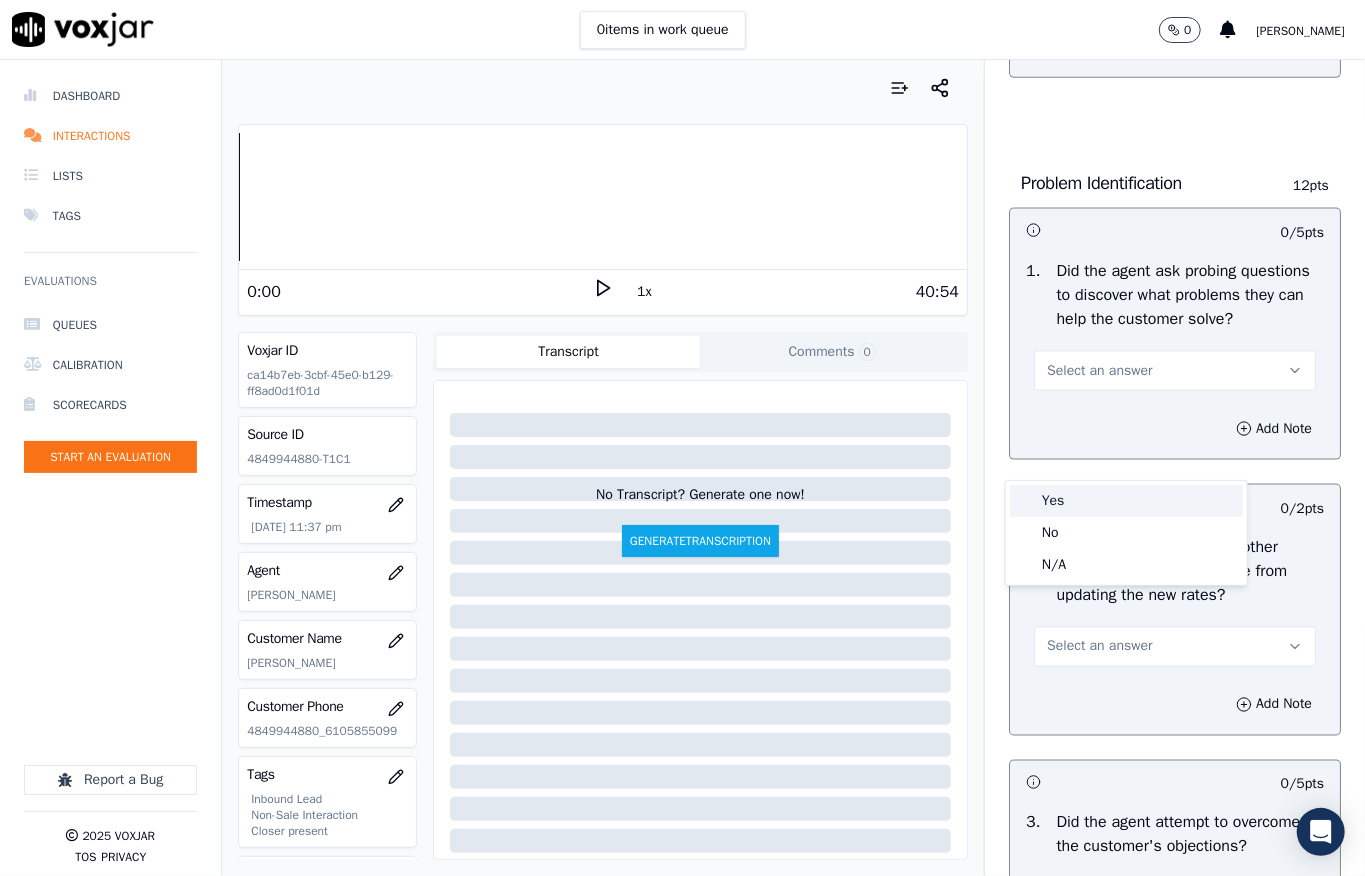 drag, startPoint x: 1066, startPoint y: 496, endPoint x: 1062, endPoint y: 484, distance: 12.649111 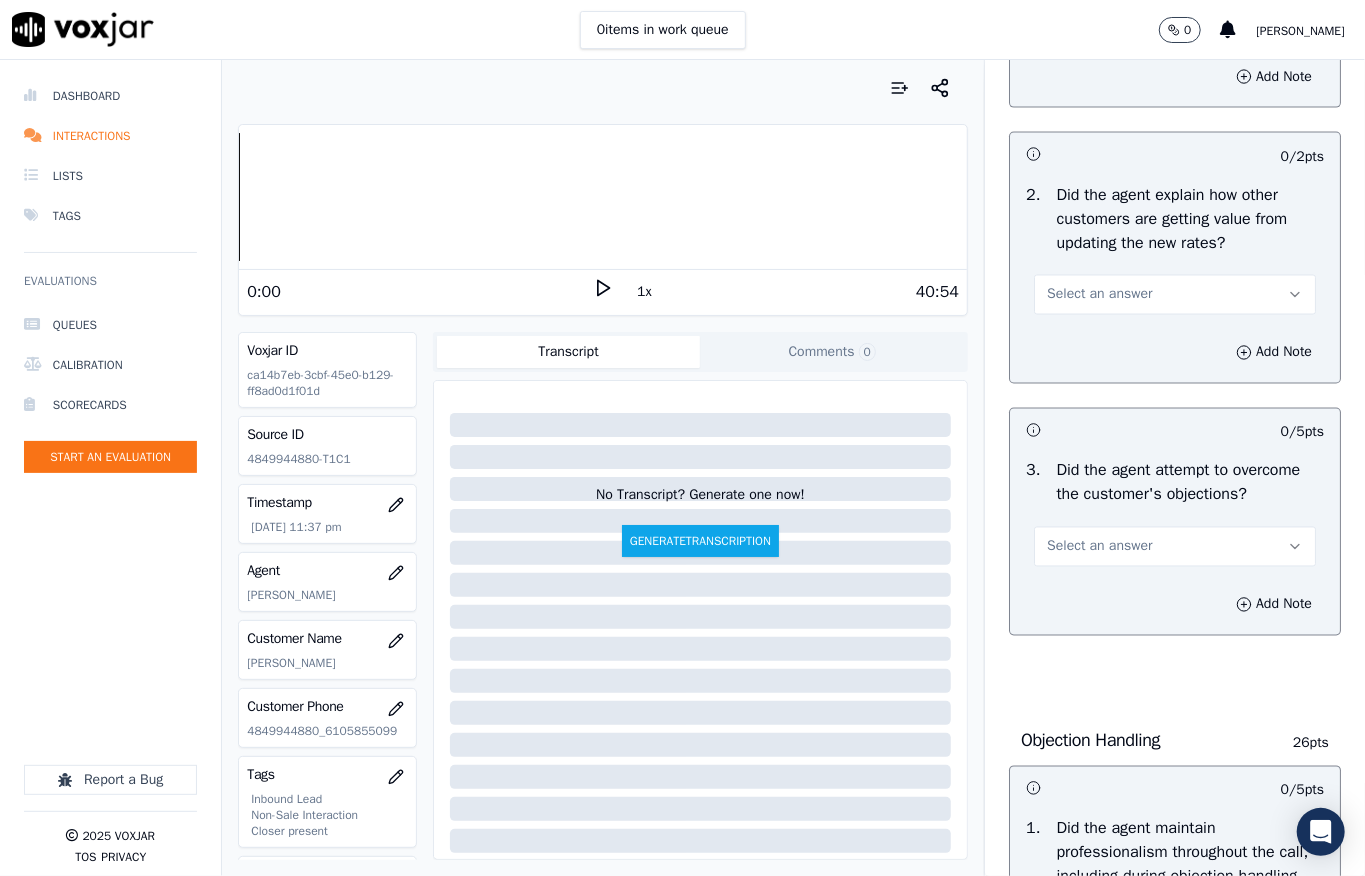 scroll, scrollTop: 1866, scrollLeft: 0, axis: vertical 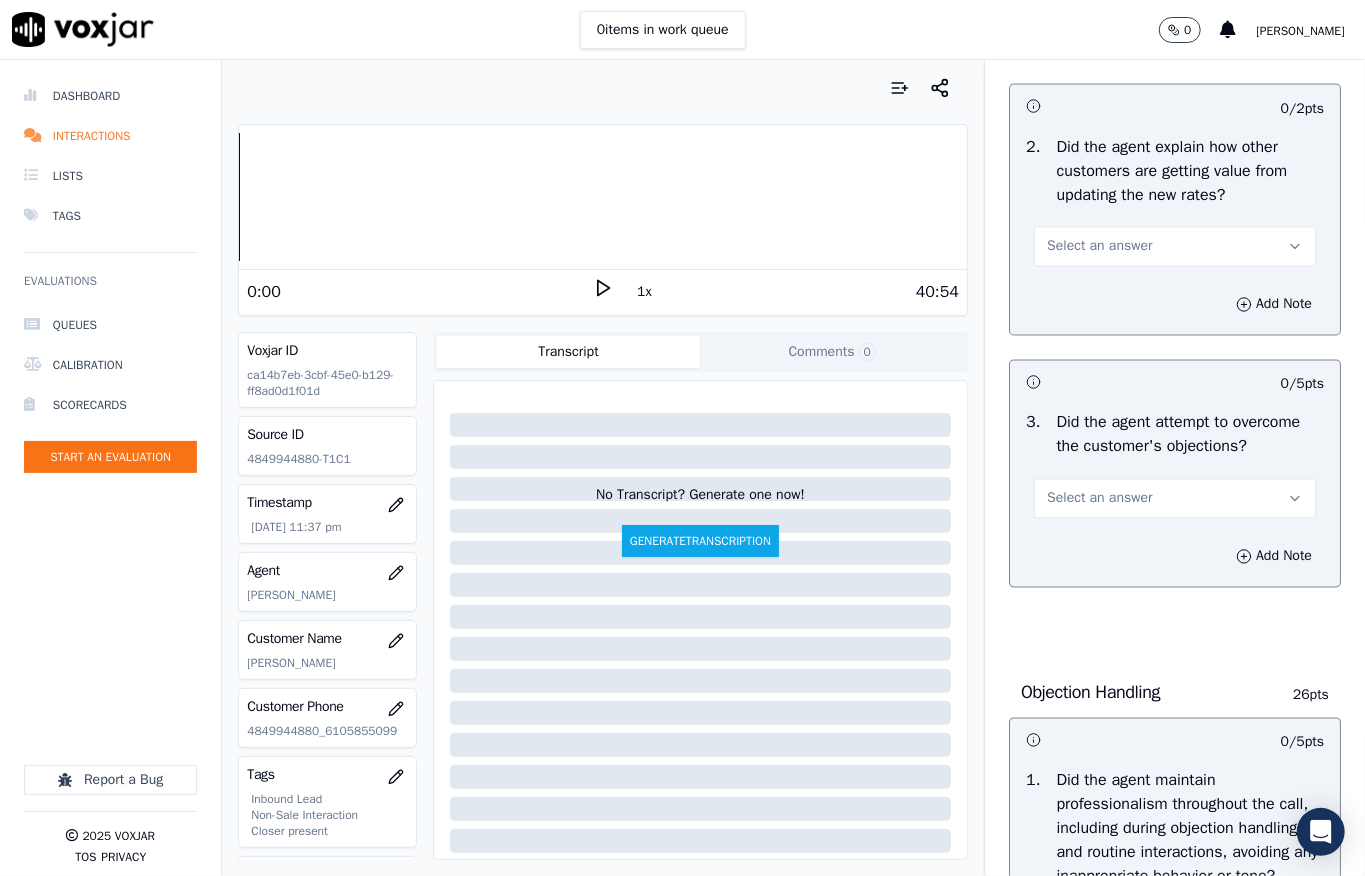 drag, startPoint x: 1069, startPoint y: 320, endPoint x: 1069, endPoint y: 334, distance: 14 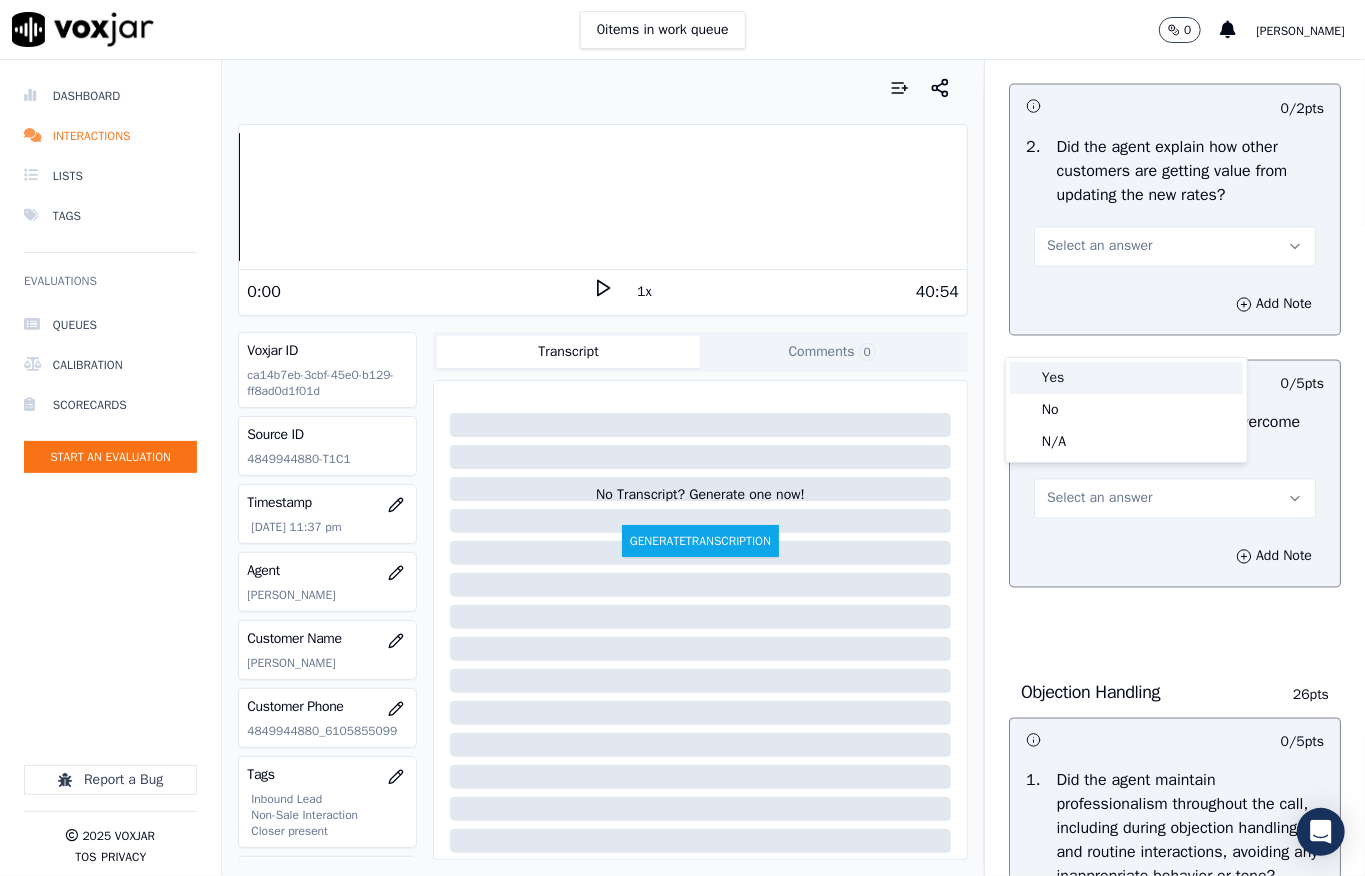 click on "Yes" at bounding box center (1126, 378) 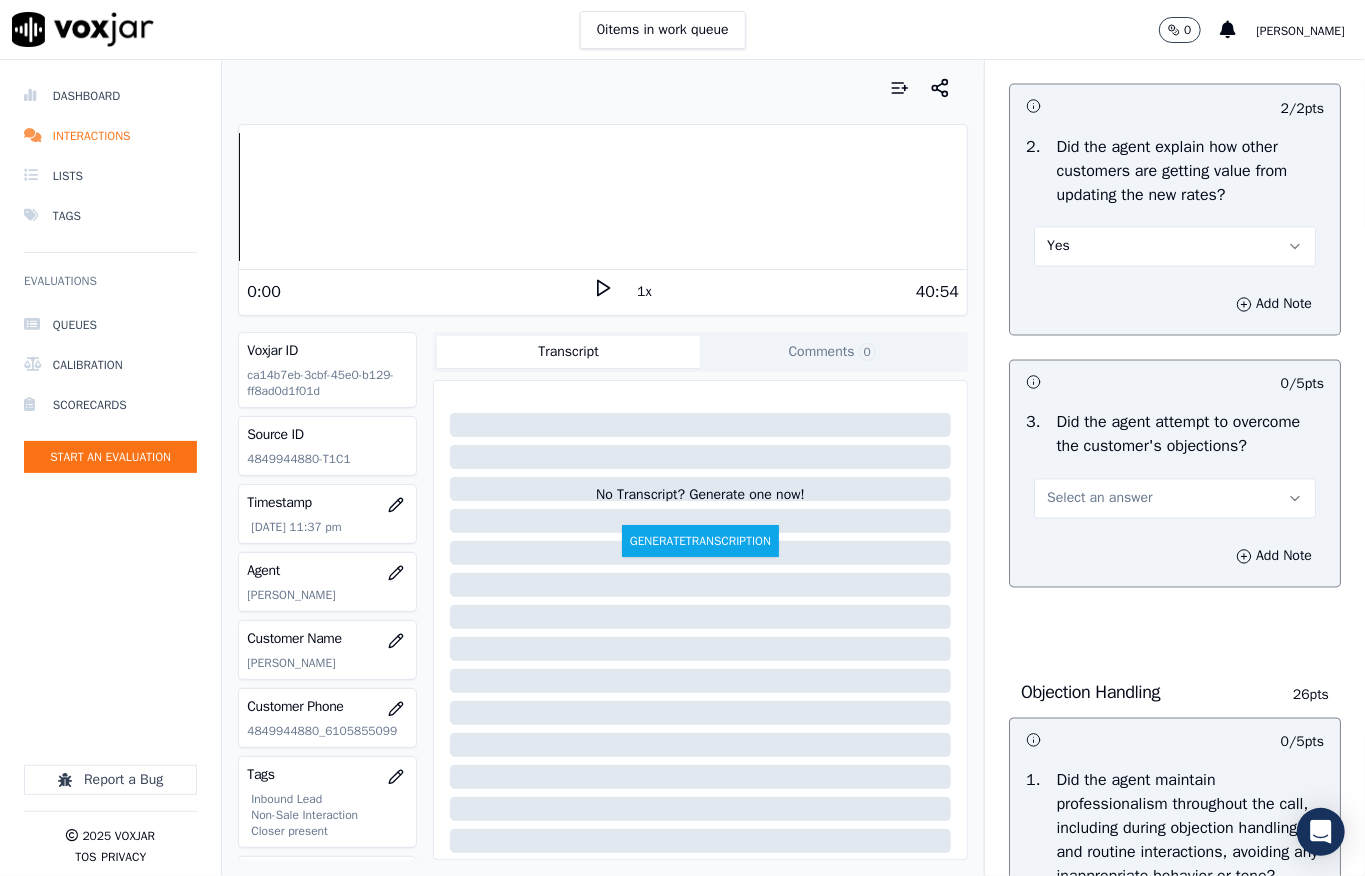 click on "Yes" at bounding box center (1175, 247) 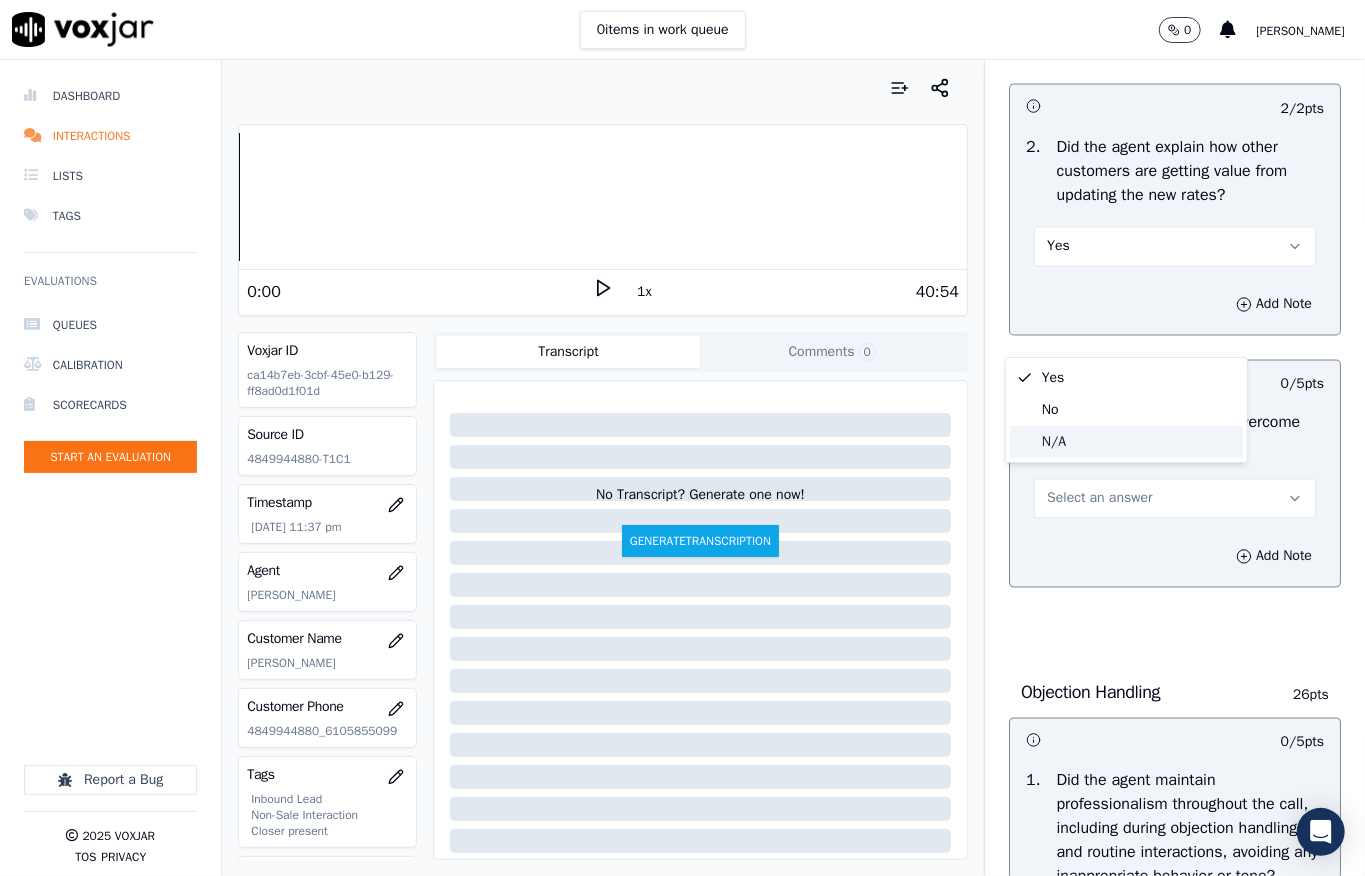 click on "N/A" 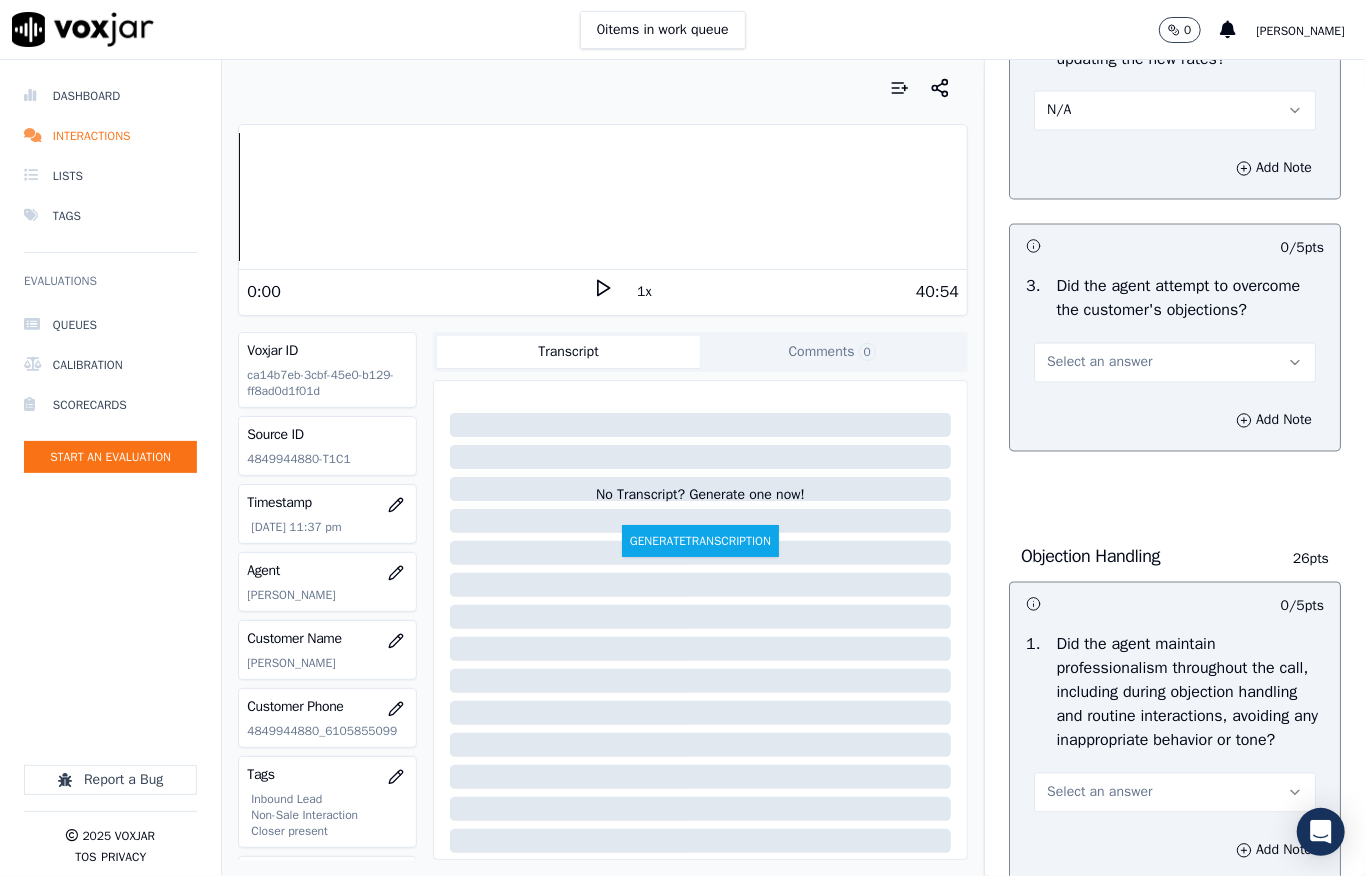 scroll, scrollTop: 2133, scrollLeft: 0, axis: vertical 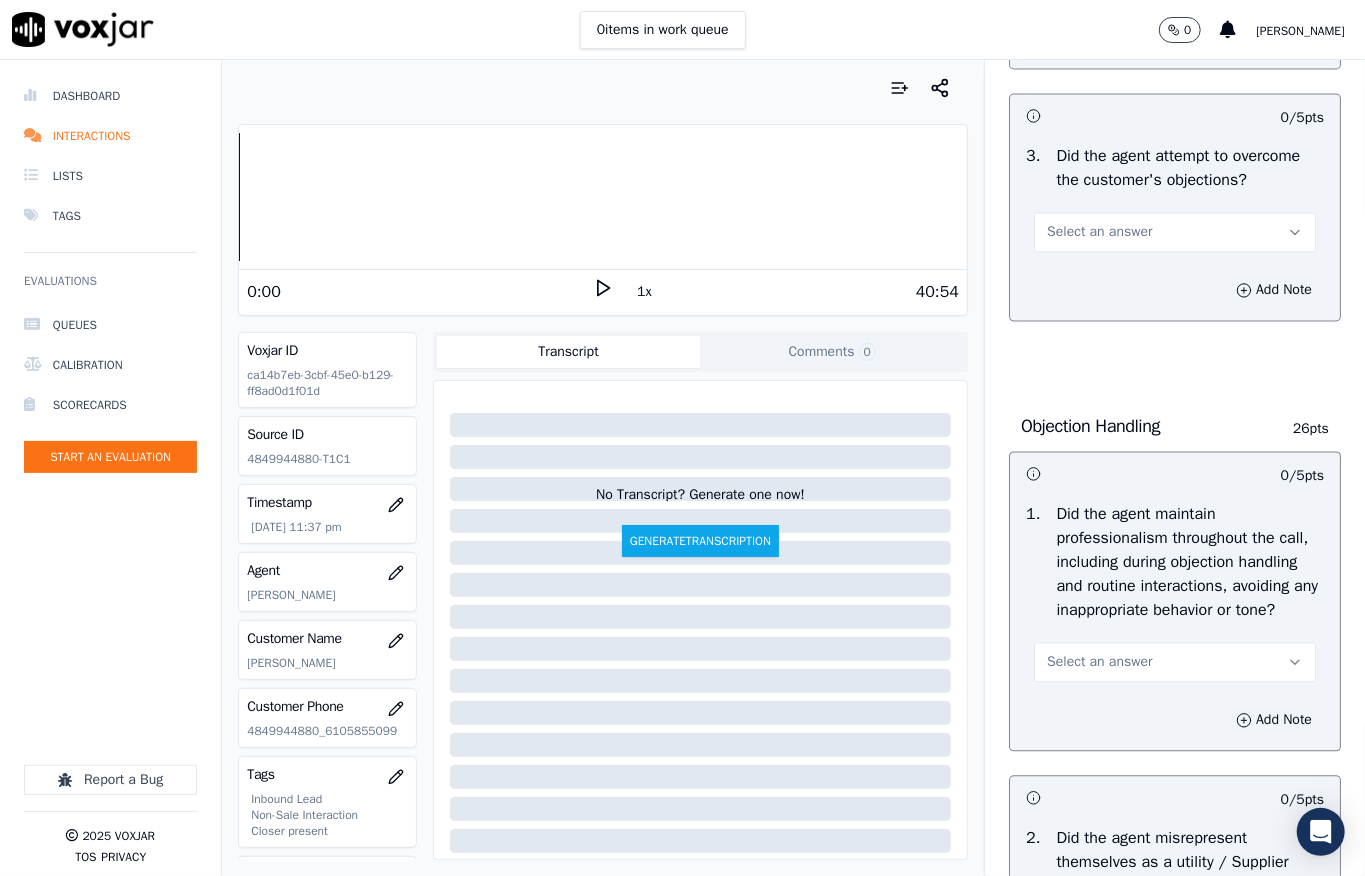 click on "Select an answer" at bounding box center [1099, 232] 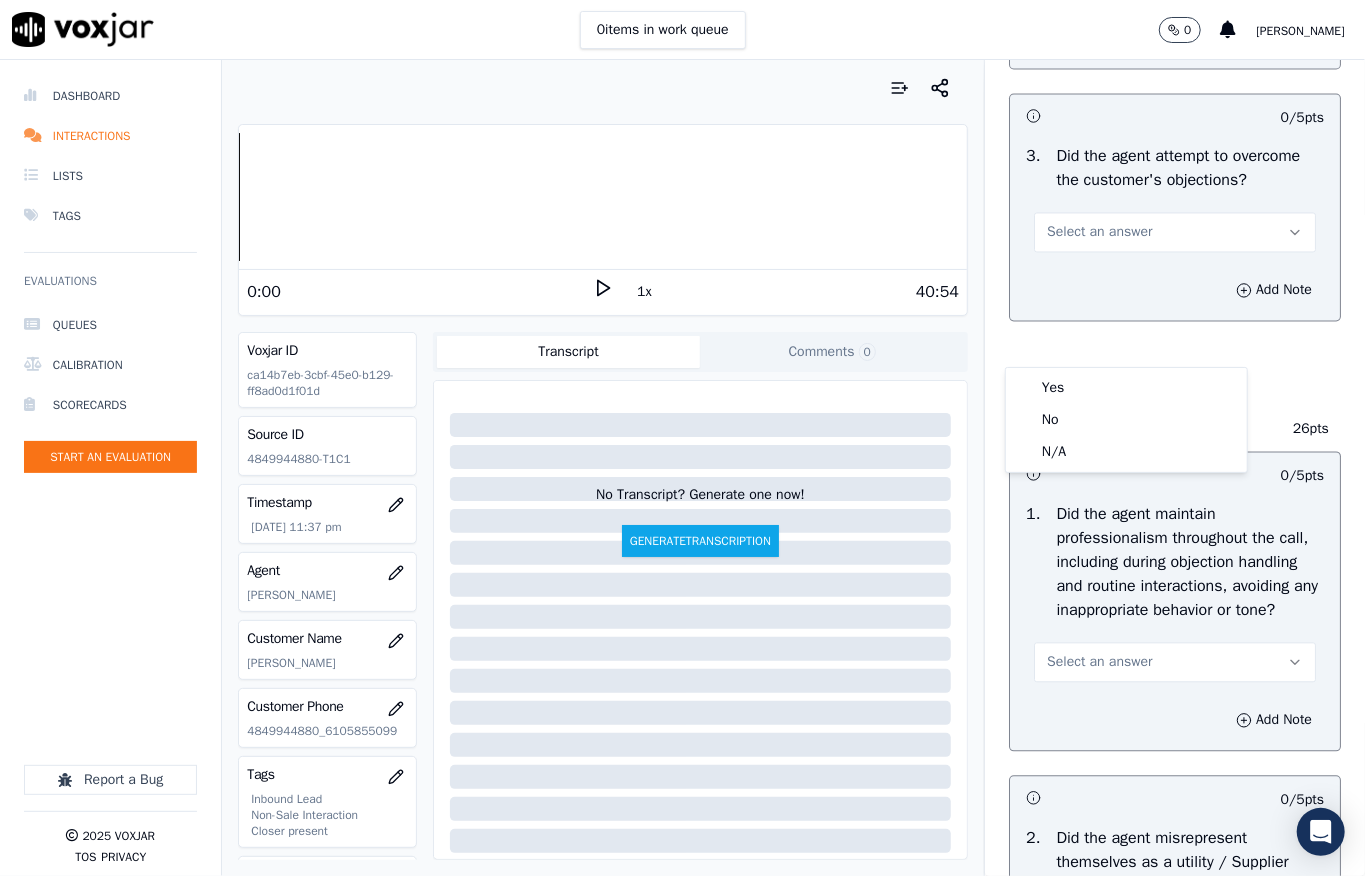 click on "Yes" at bounding box center [1126, 388] 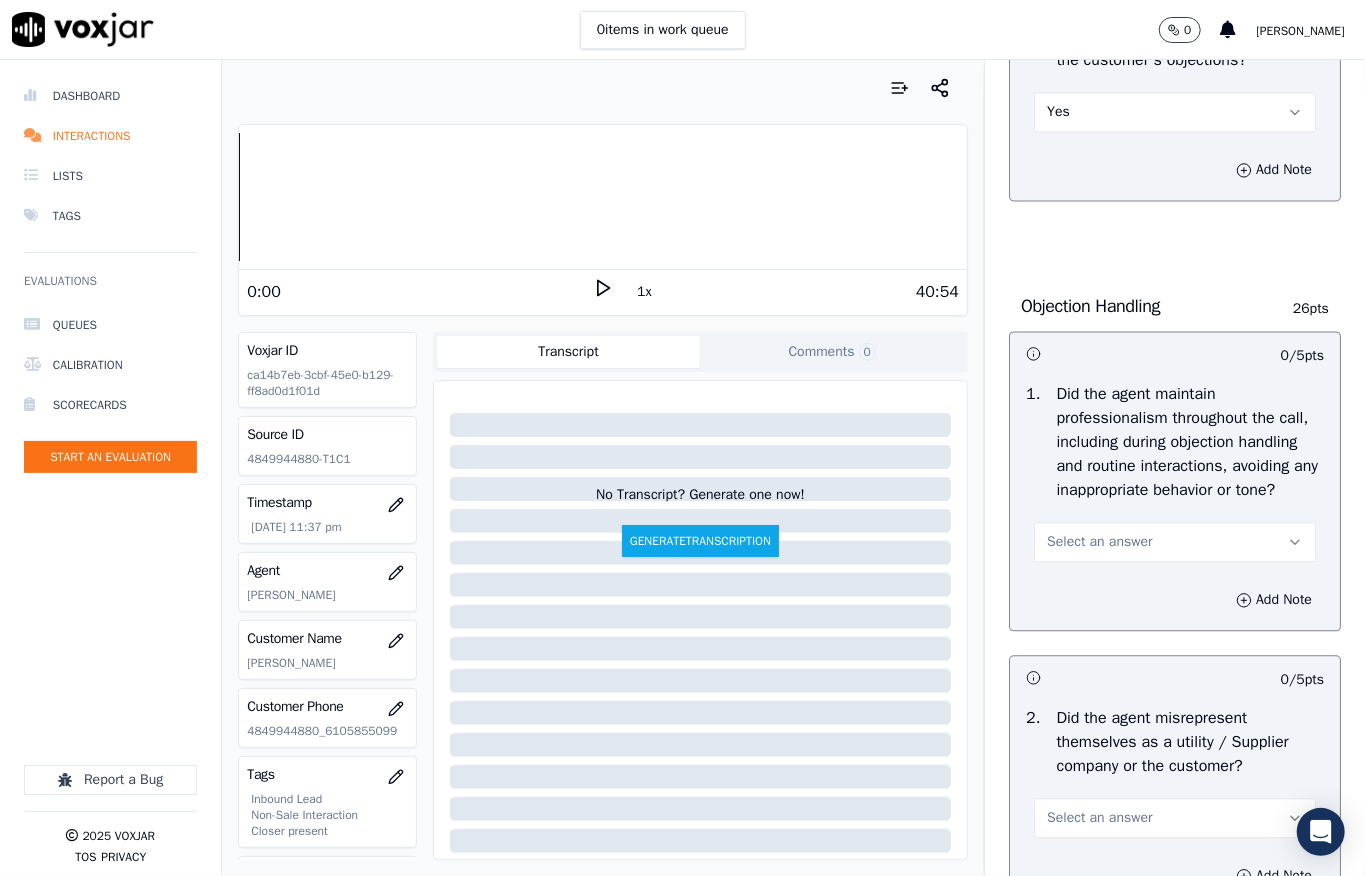 scroll, scrollTop: 2400, scrollLeft: 0, axis: vertical 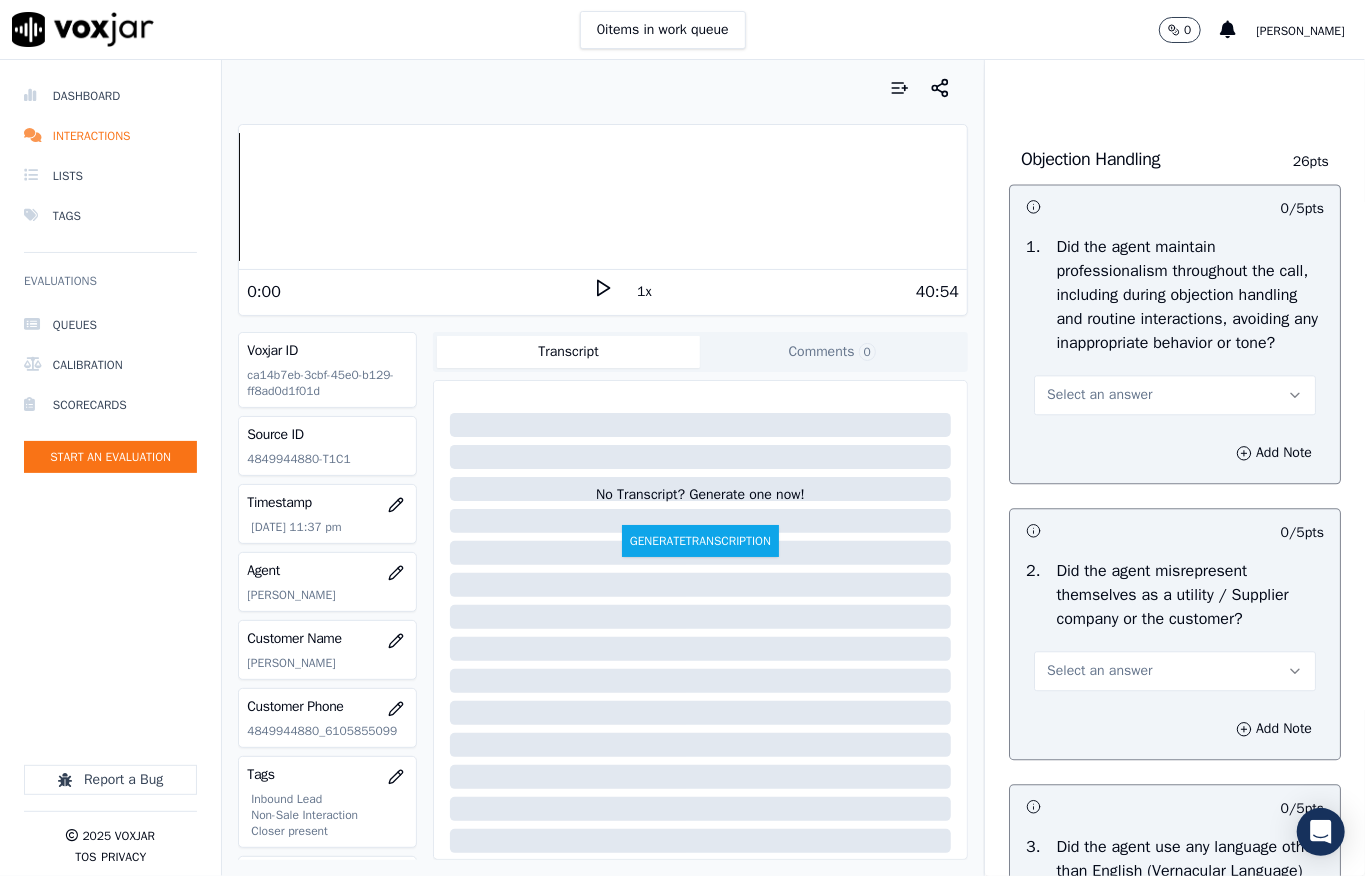 click on "Select an answer" at bounding box center (1099, 395) 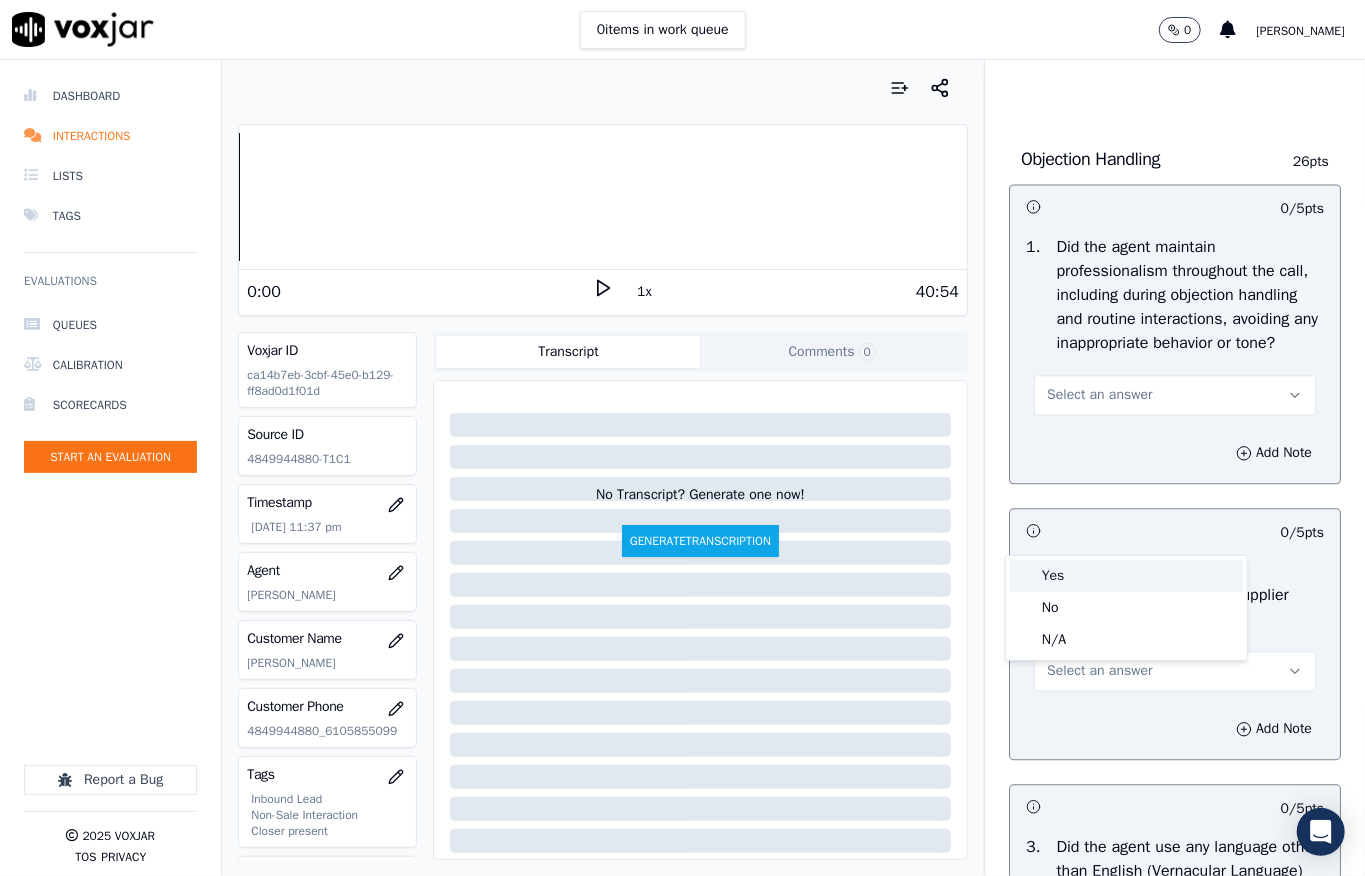 click on "Yes" at bounding box center (1126, 576) 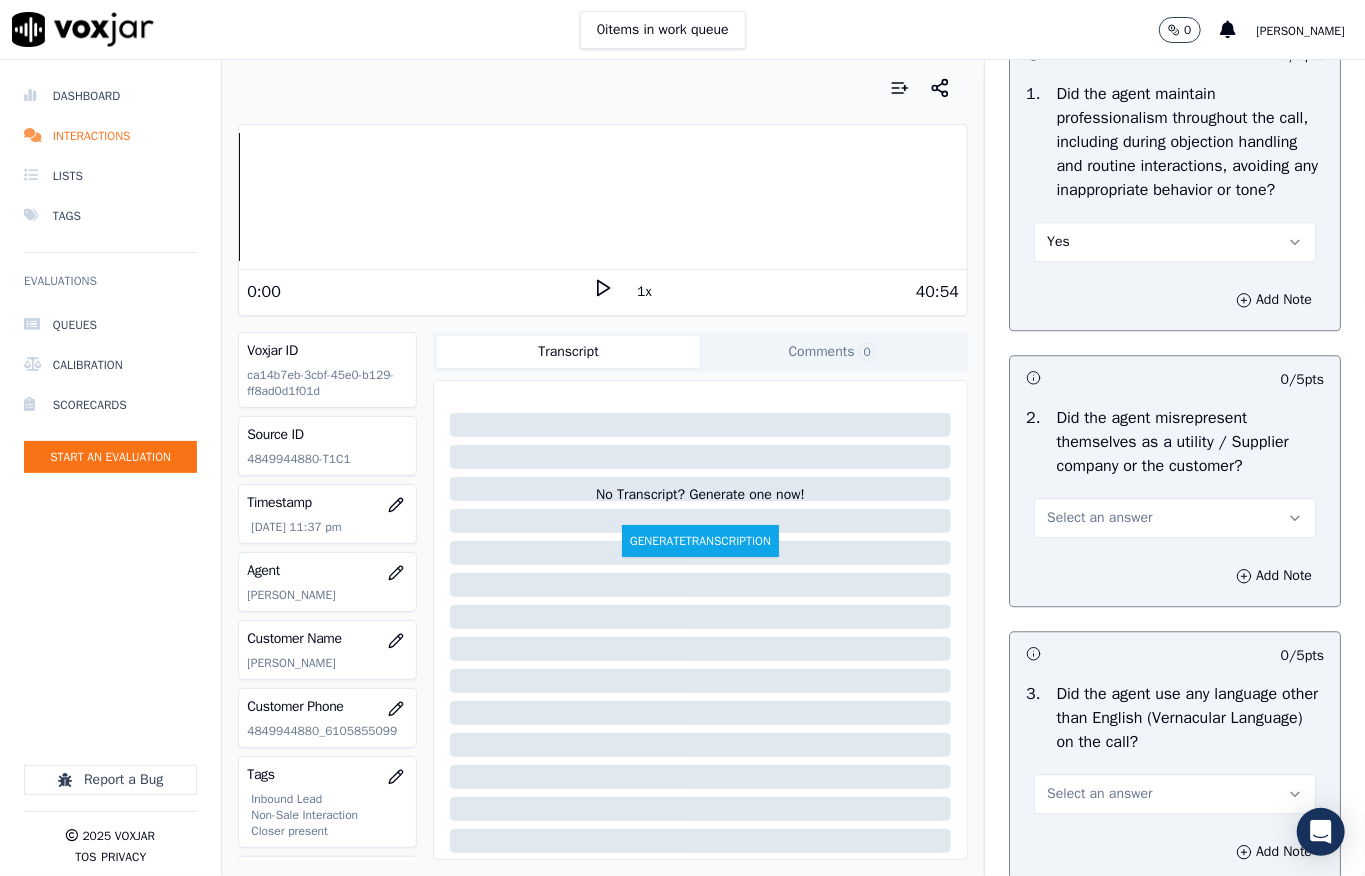scroll, scrollTop: 2800, scrollLeft: 0, axis: vertical 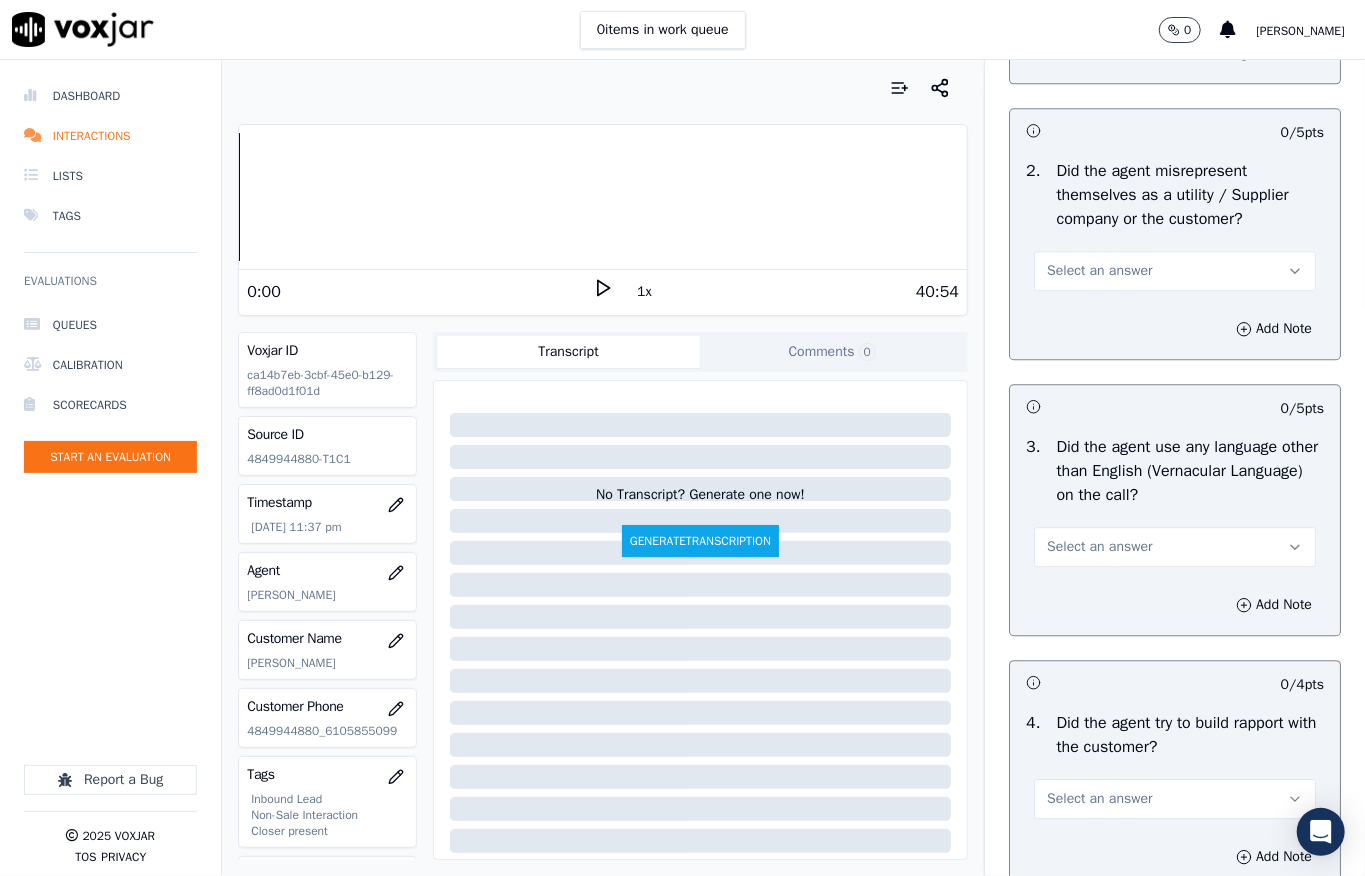 click on "Select an answer" at bounding box center [1175, 271] 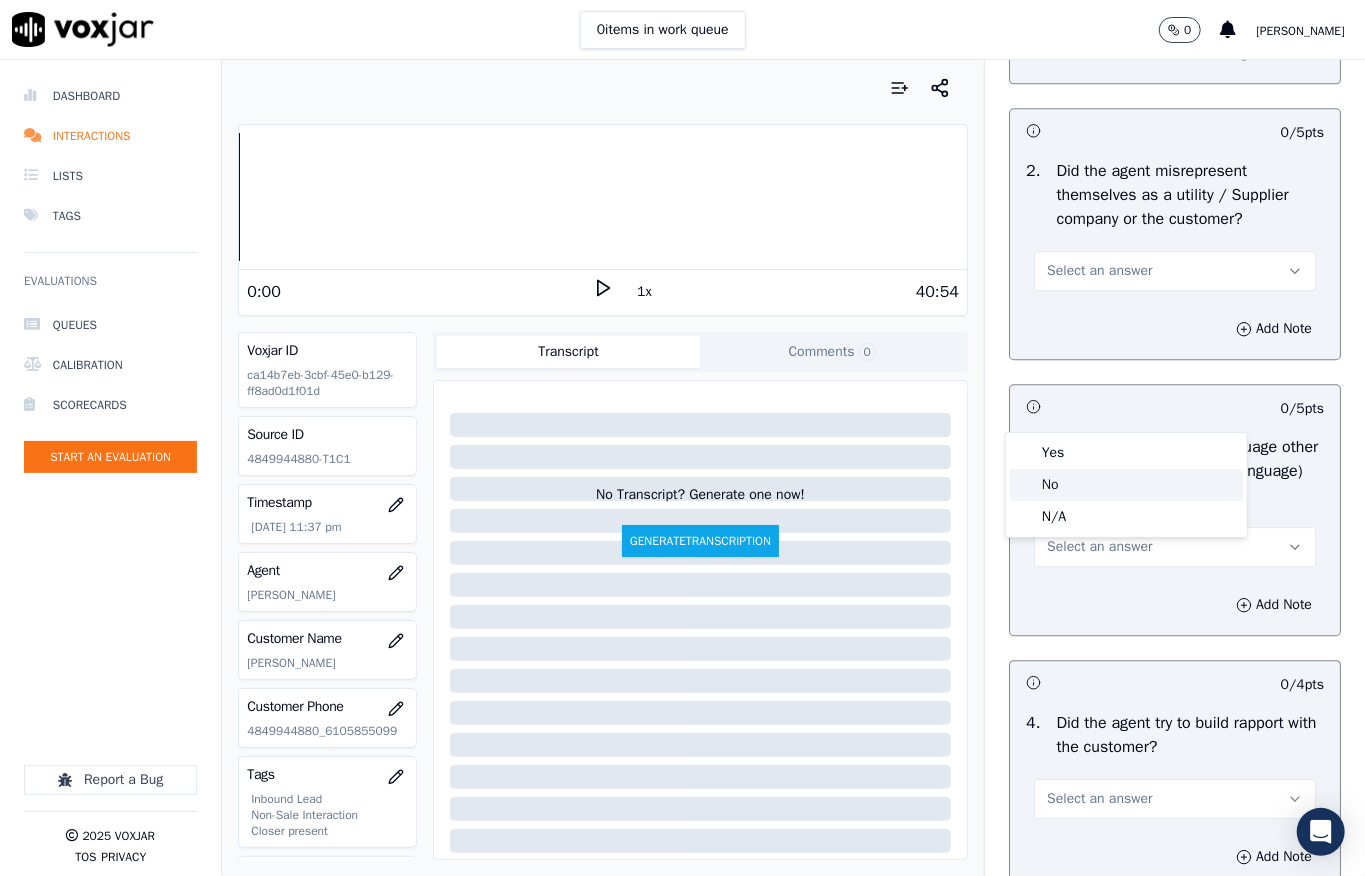 click on "No" 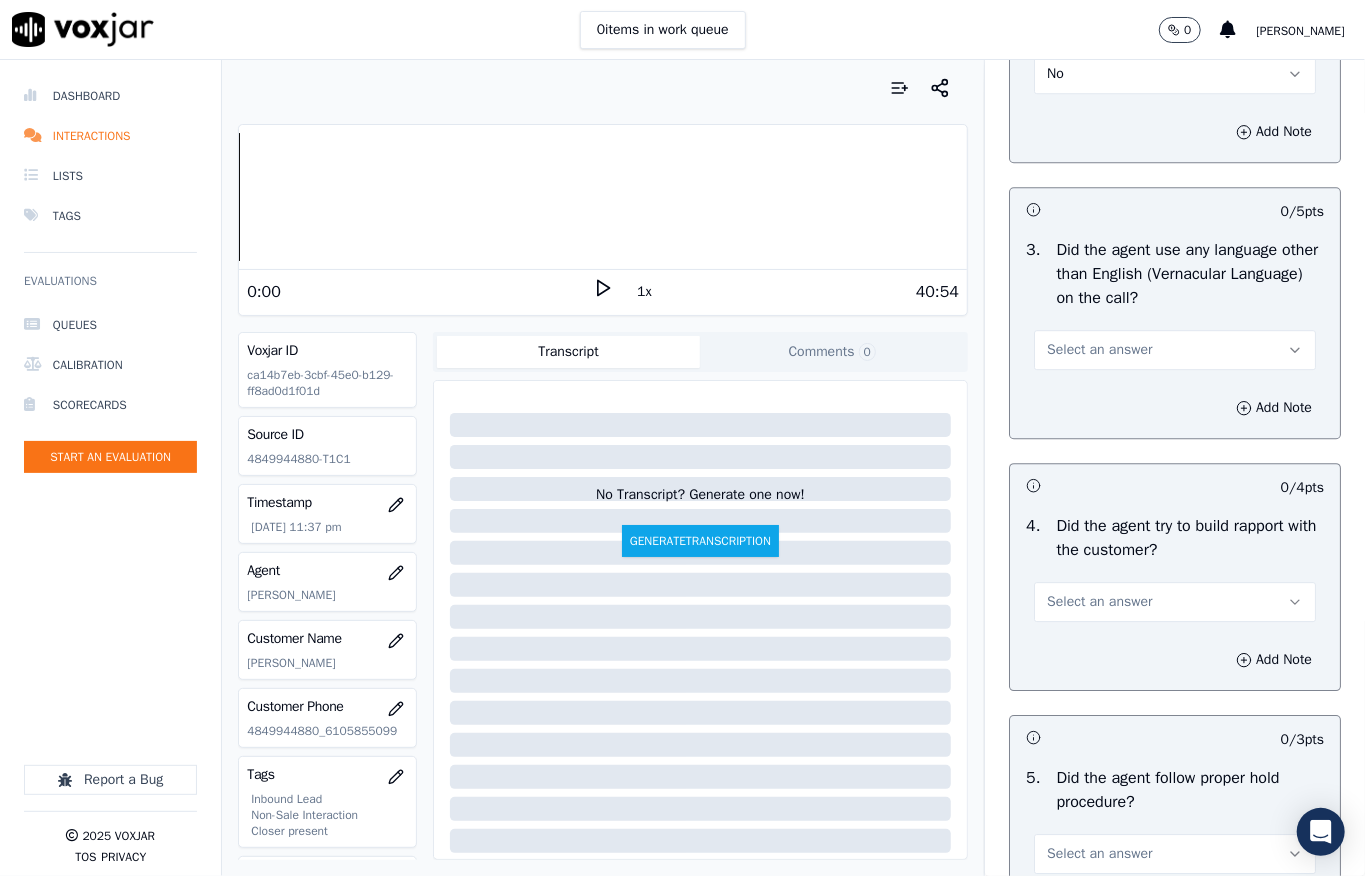 scroll, scrollTop: 3200, scrollLeft: 0, axis: vertical 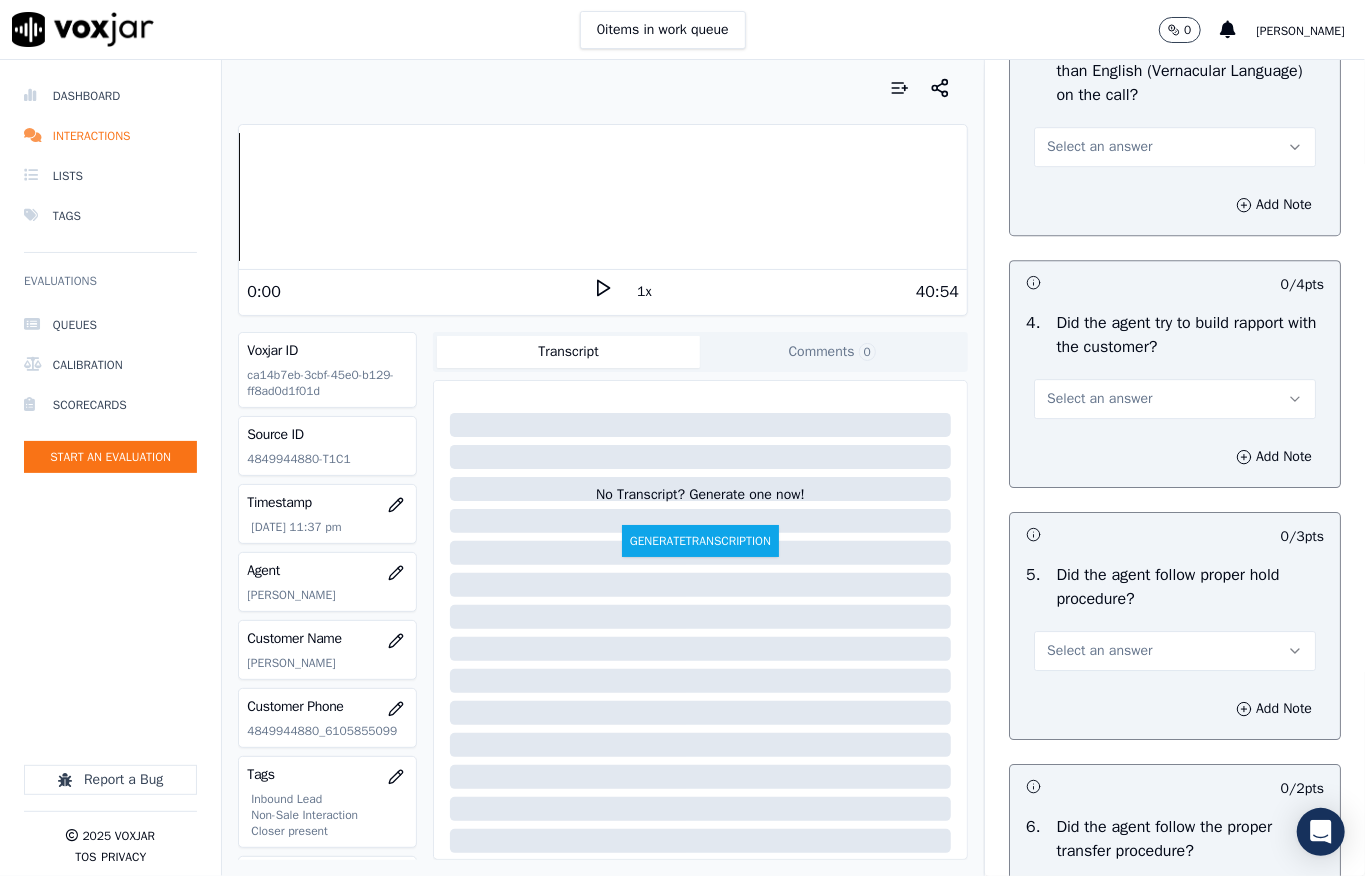 drag, startPoint x: 1056, startPoint y: 282, endPoint x: 1064, endPoint y: 297, distance: 17 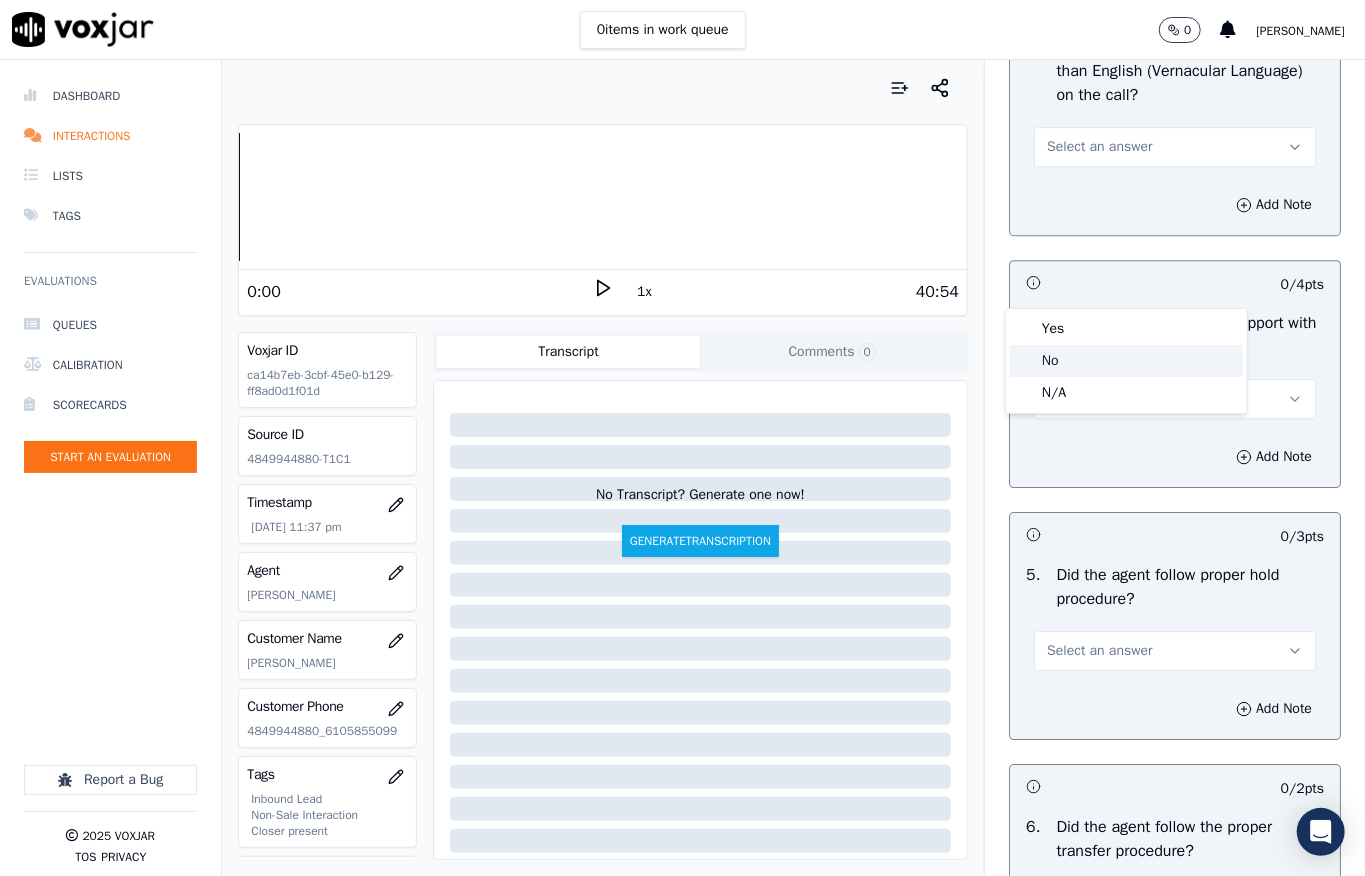 click on "No" 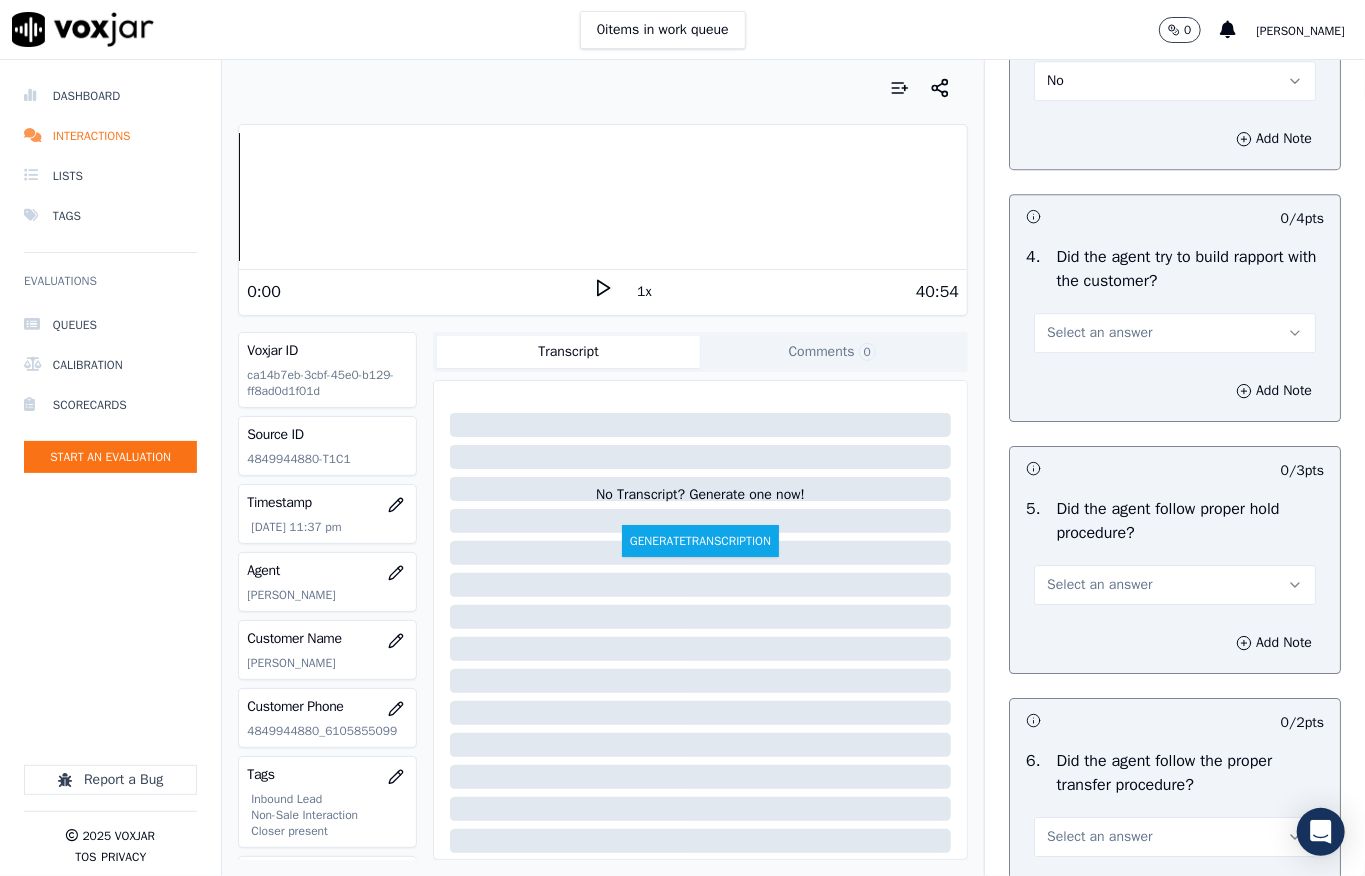 scroll, scrollTop: 3333, scrollLeft: 0, axis: vertical 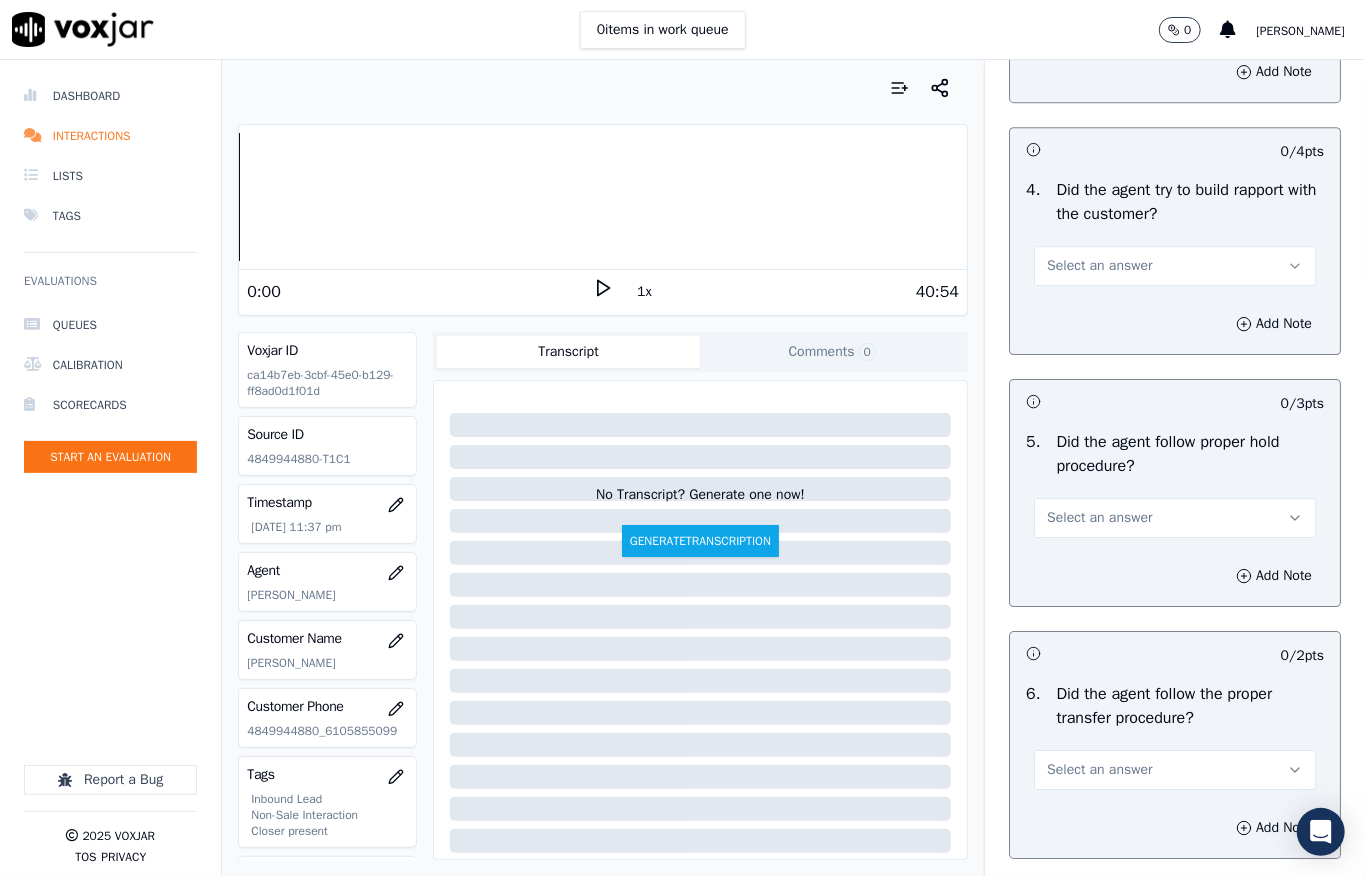 click on "Select an answer" at bounding box center [1099, 266] 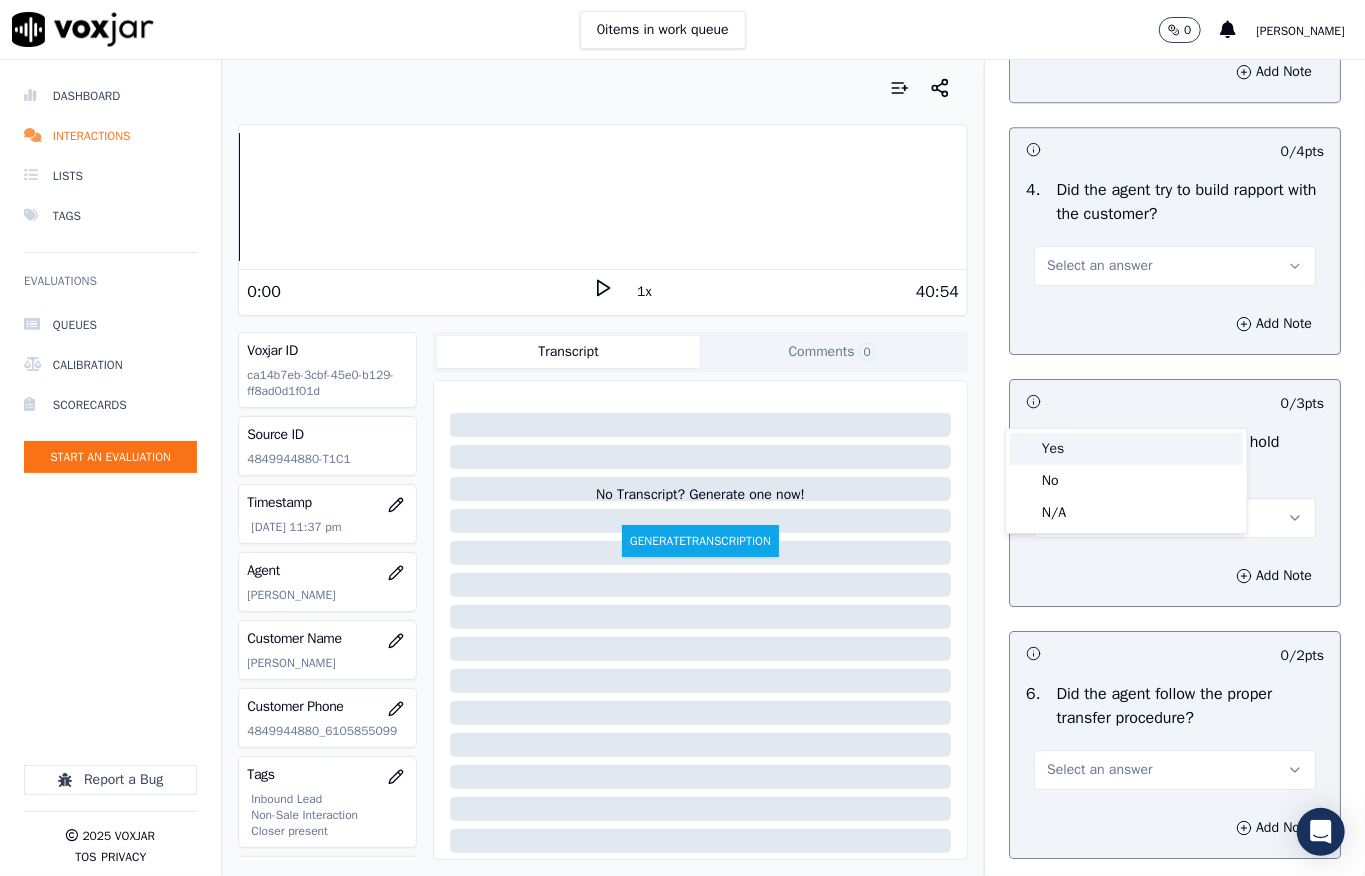 click on "Yes" at bounding box center [1126, 449] 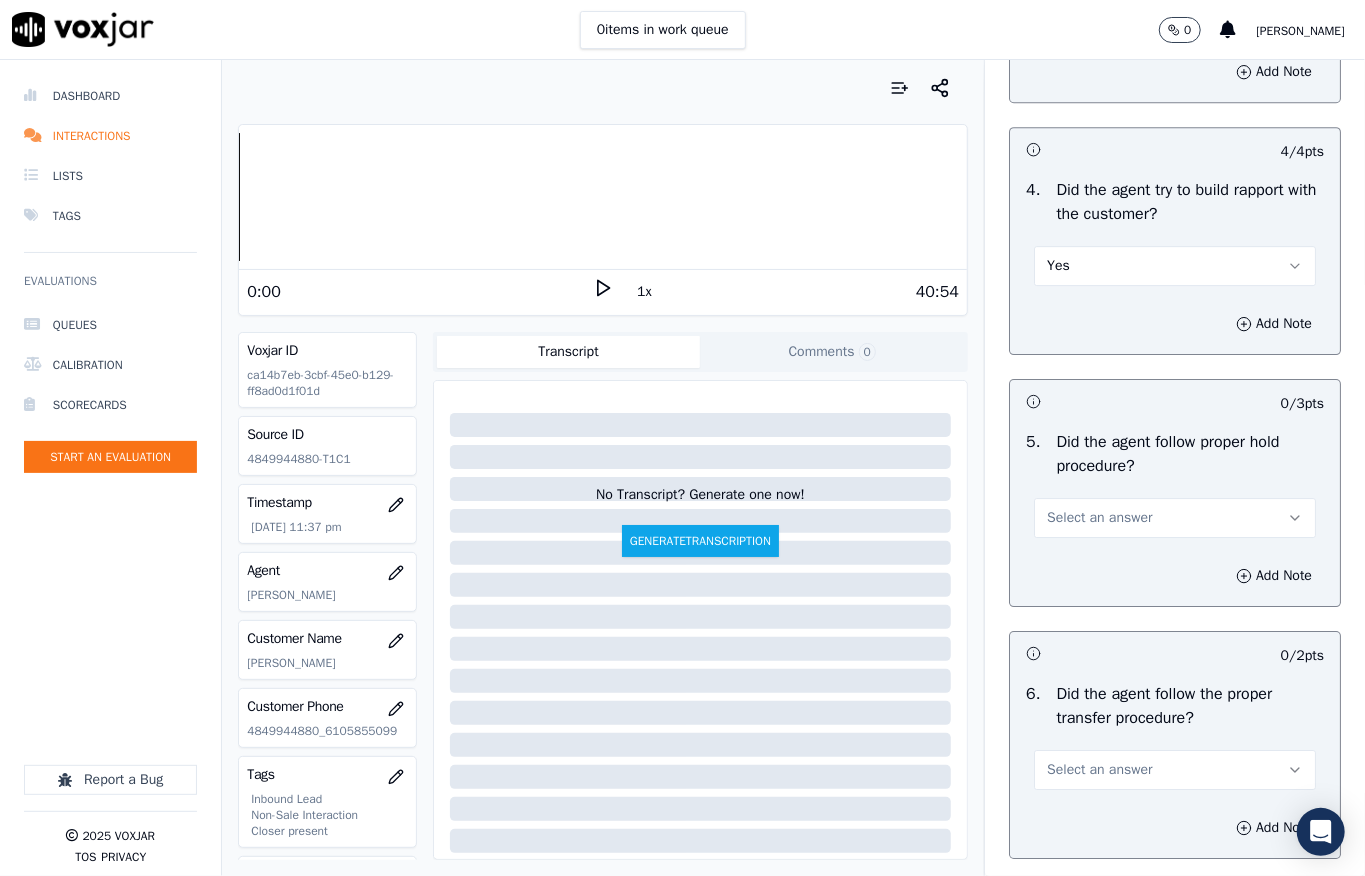 scroll, scrollTop: 3733, scrollLeft: 0, axis: vertical 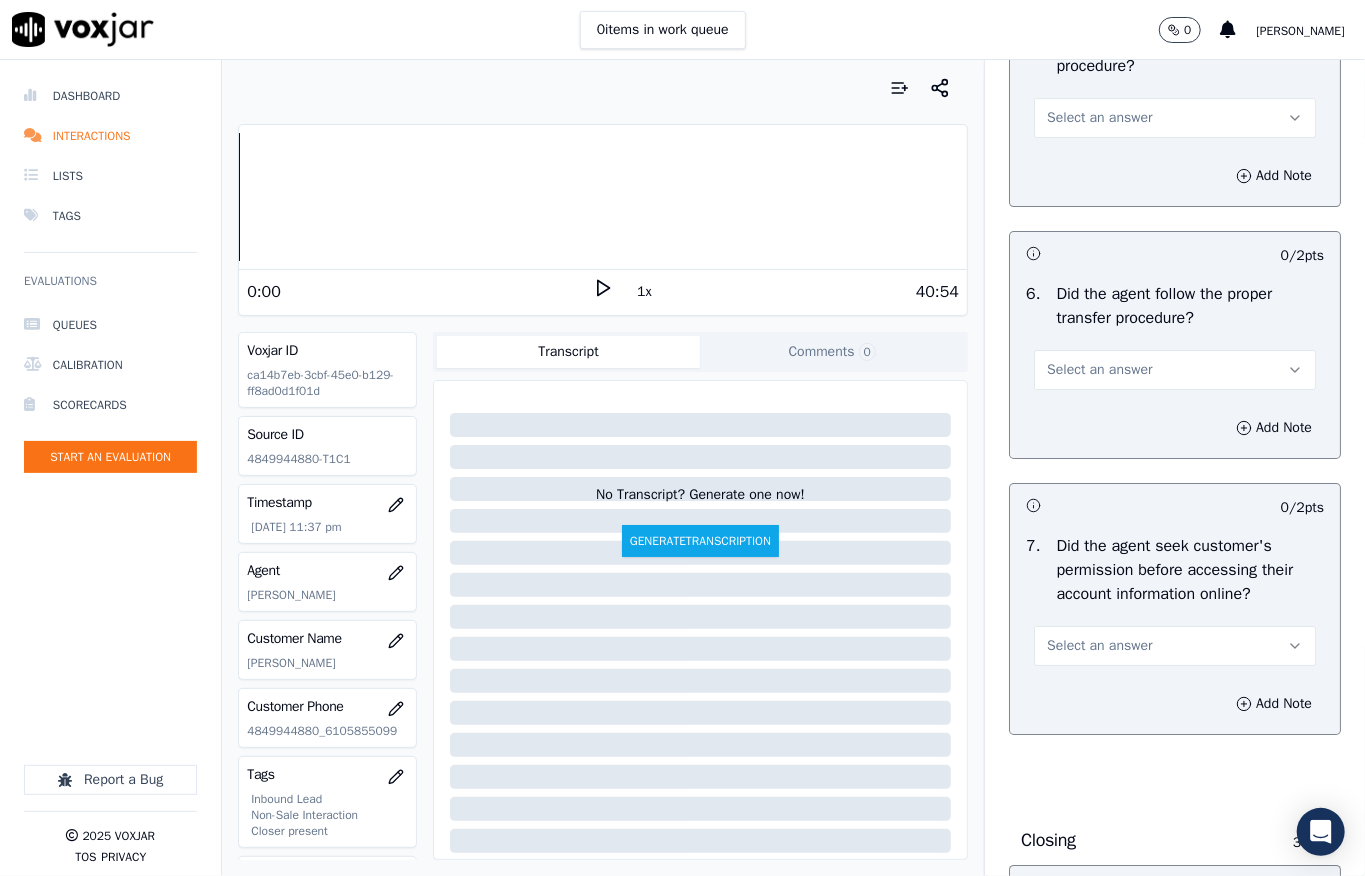 drag, startPoint x: 1072, startPoint y: 236, endPoint x: 1057, endPoint y: 269, distance: 36.249138 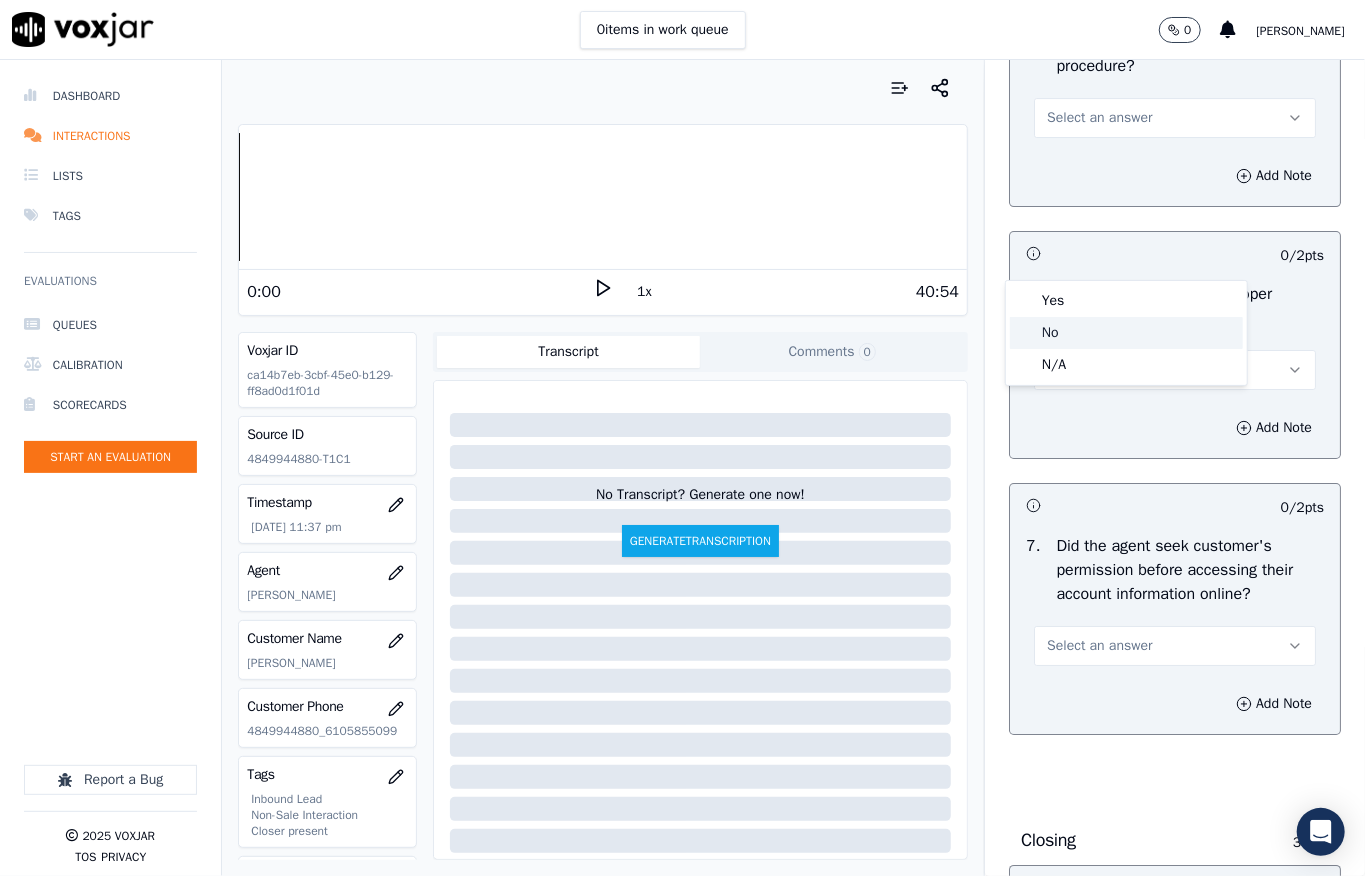 click on "No" 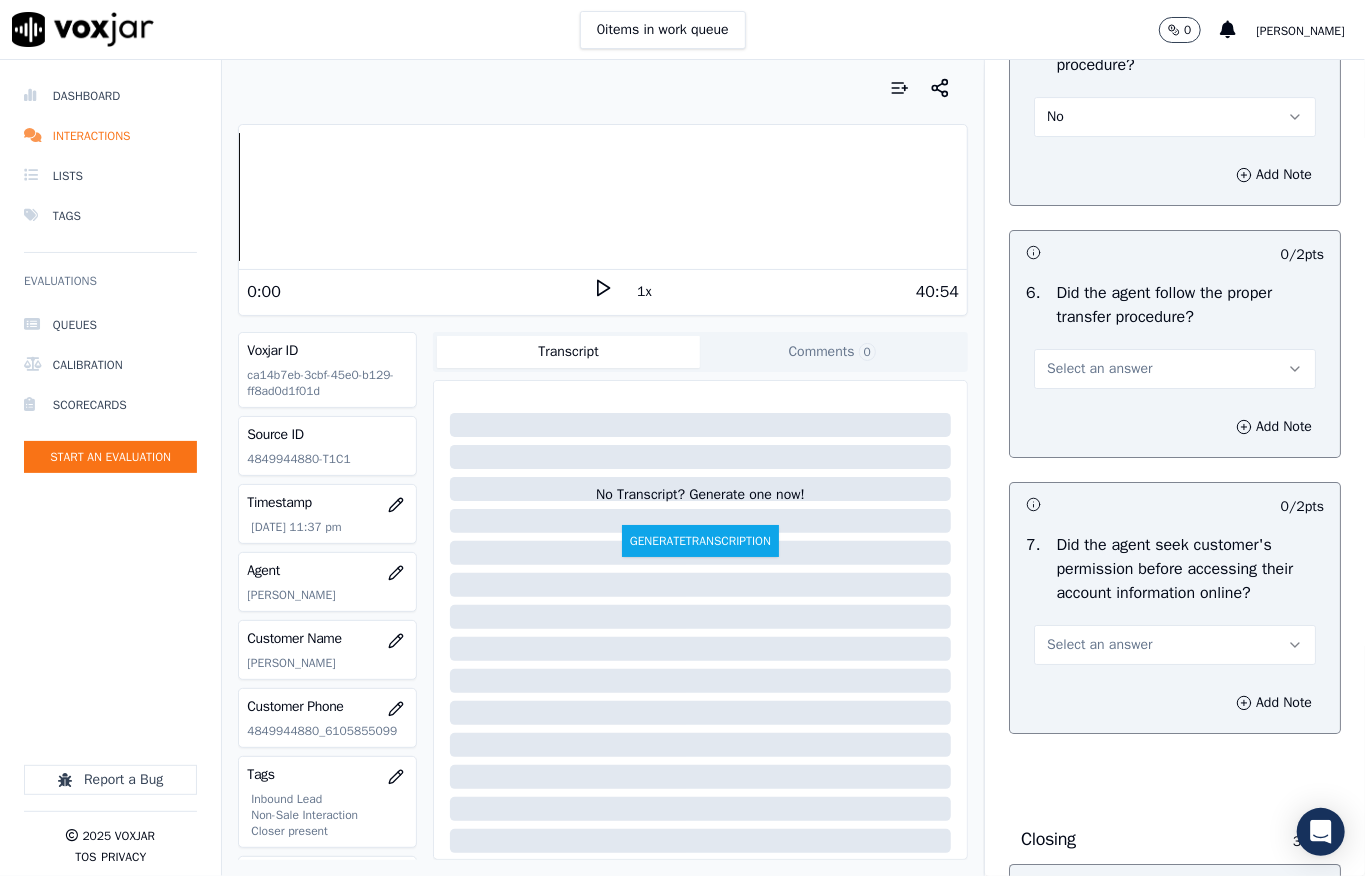 scroll, scrollTop: 3733, scrollLeft: 0, axis: vertical 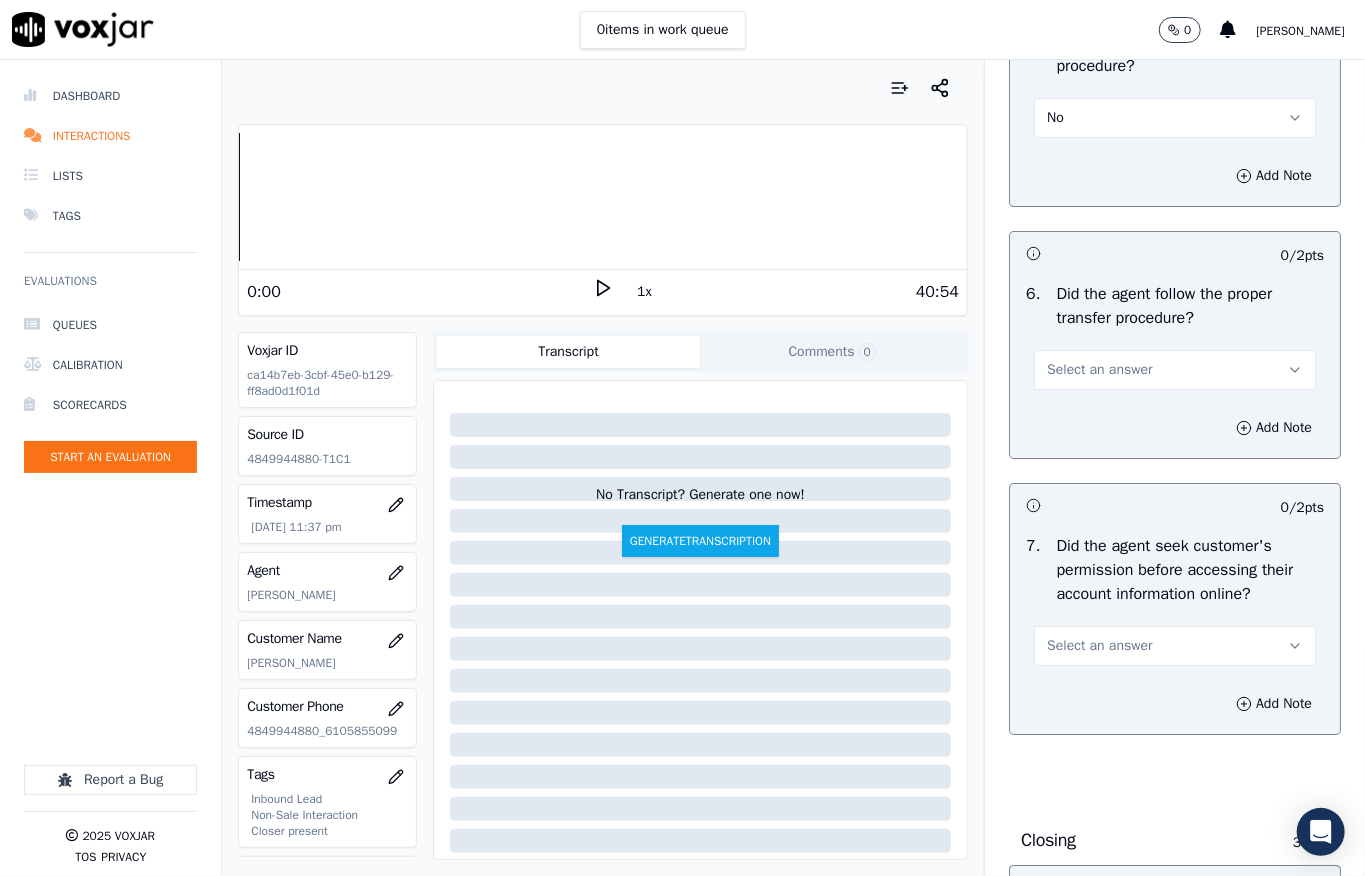 click on "No" at bounding box center (1175, 118) 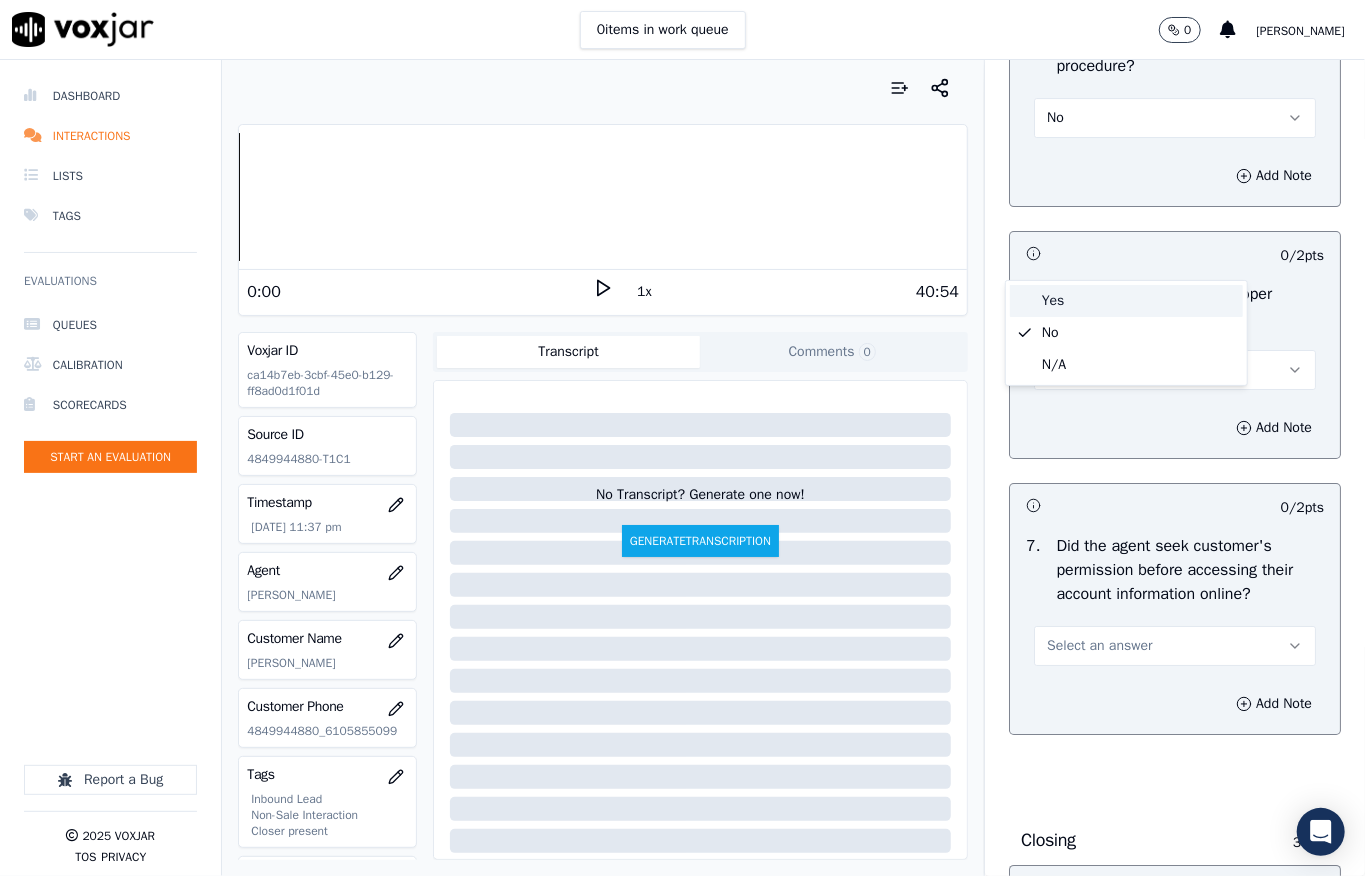 click on "Yes" at bounding box center (1126, 301) 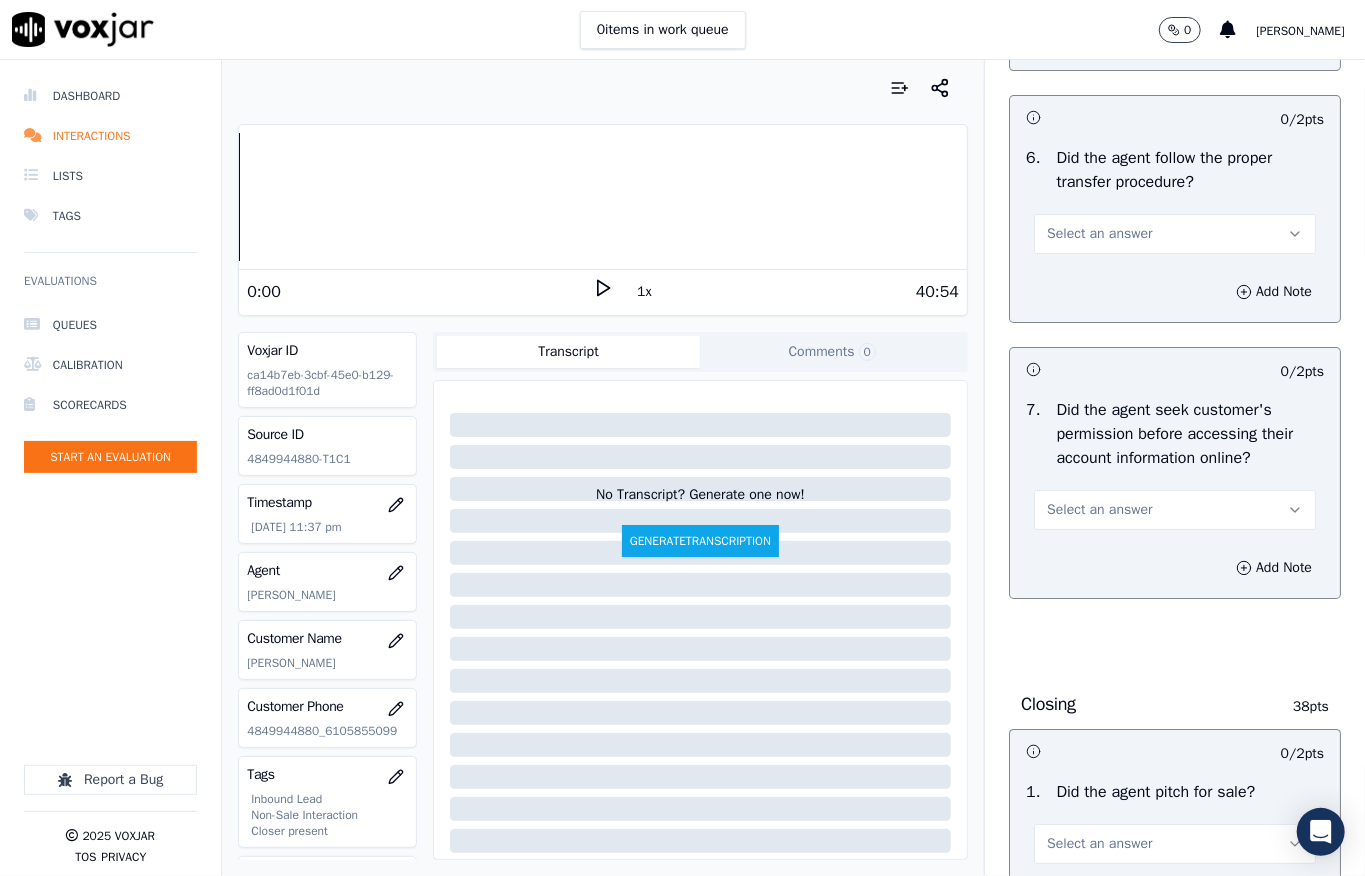scroll, scrollTop: 4000, scrollLeft: 0, axis: vertical 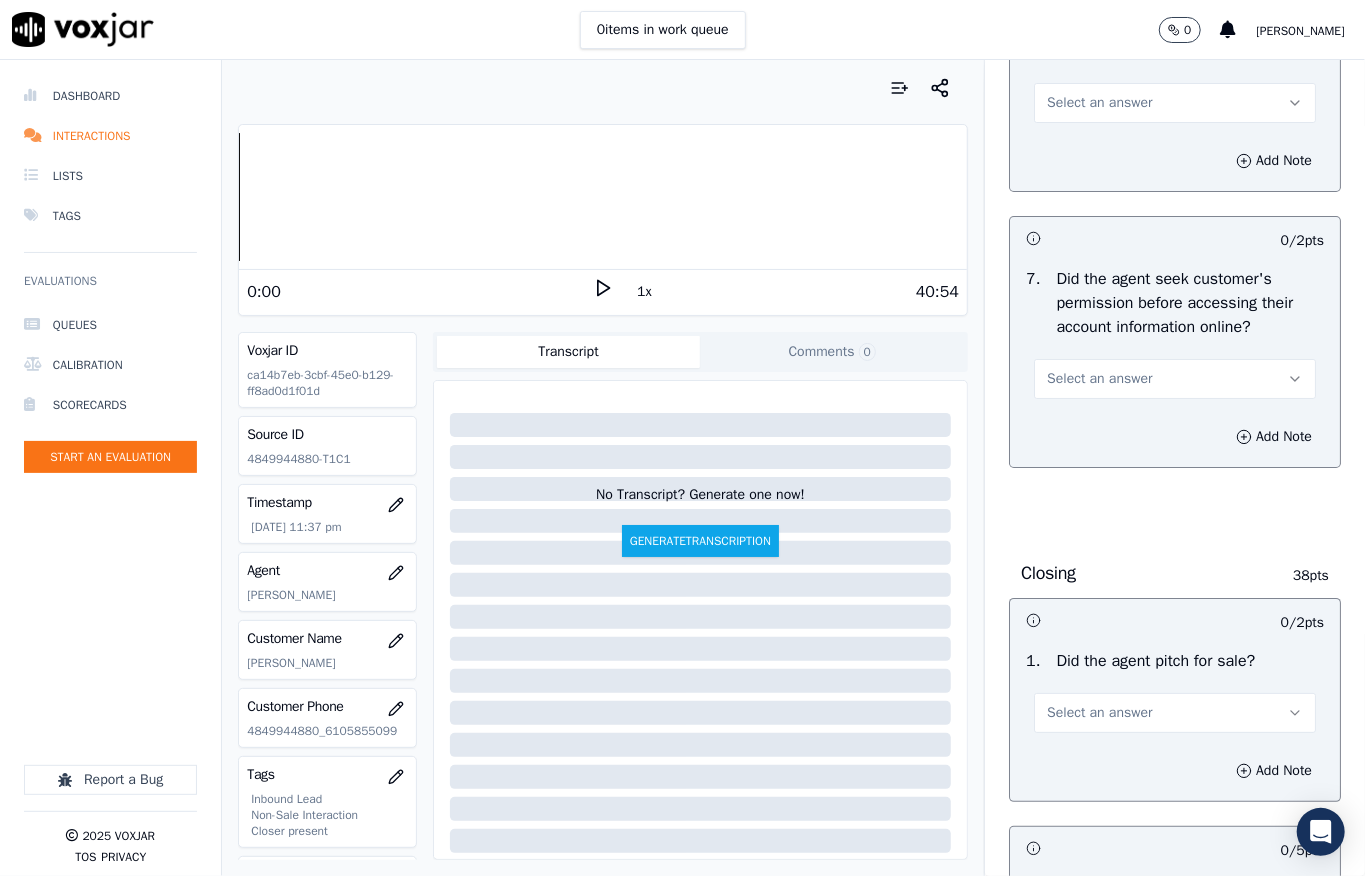 click on "Select an answer" at bounding box center [1099, 103] 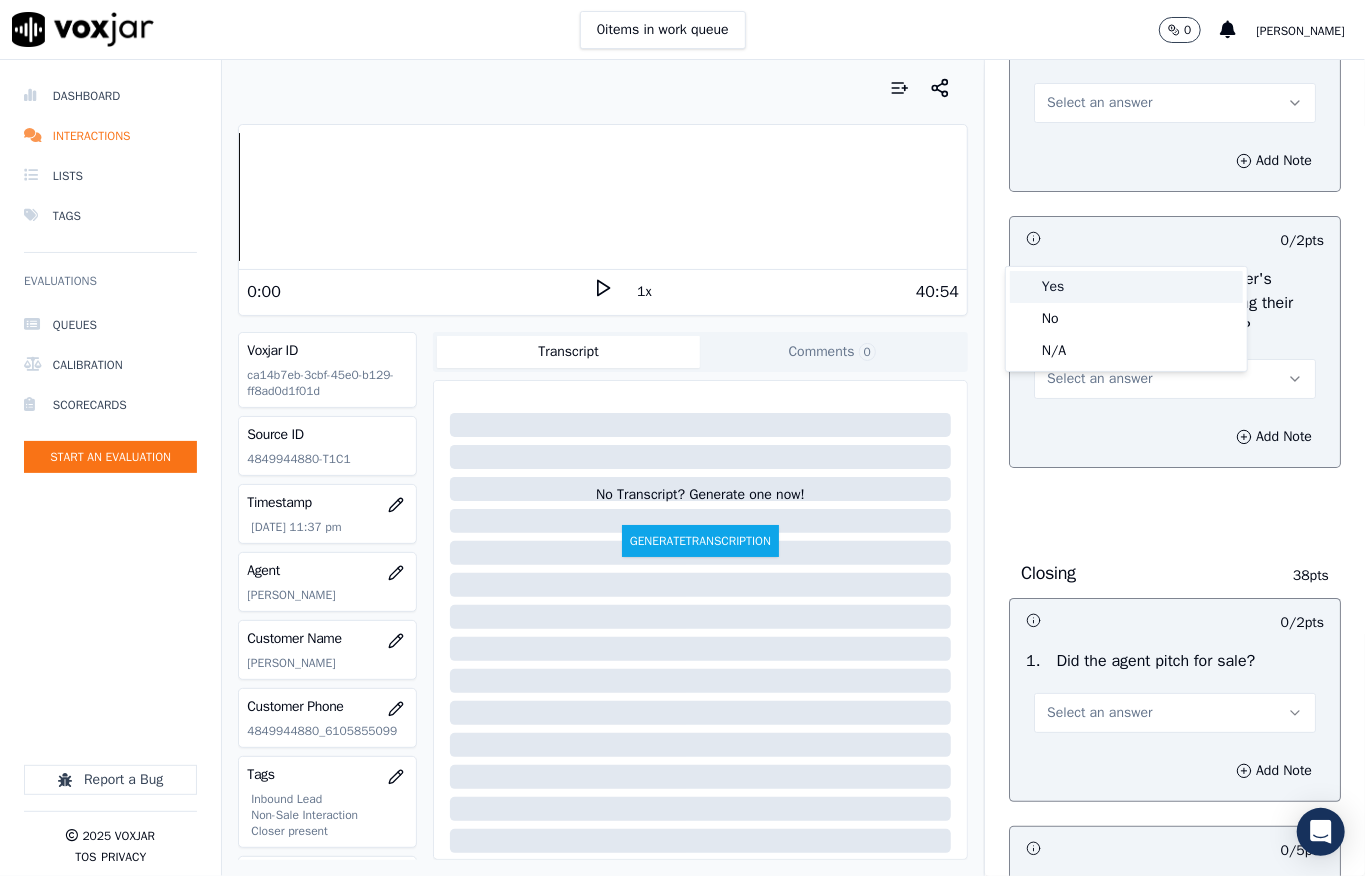 click on "Yes" at bounding box center (1126, 287) 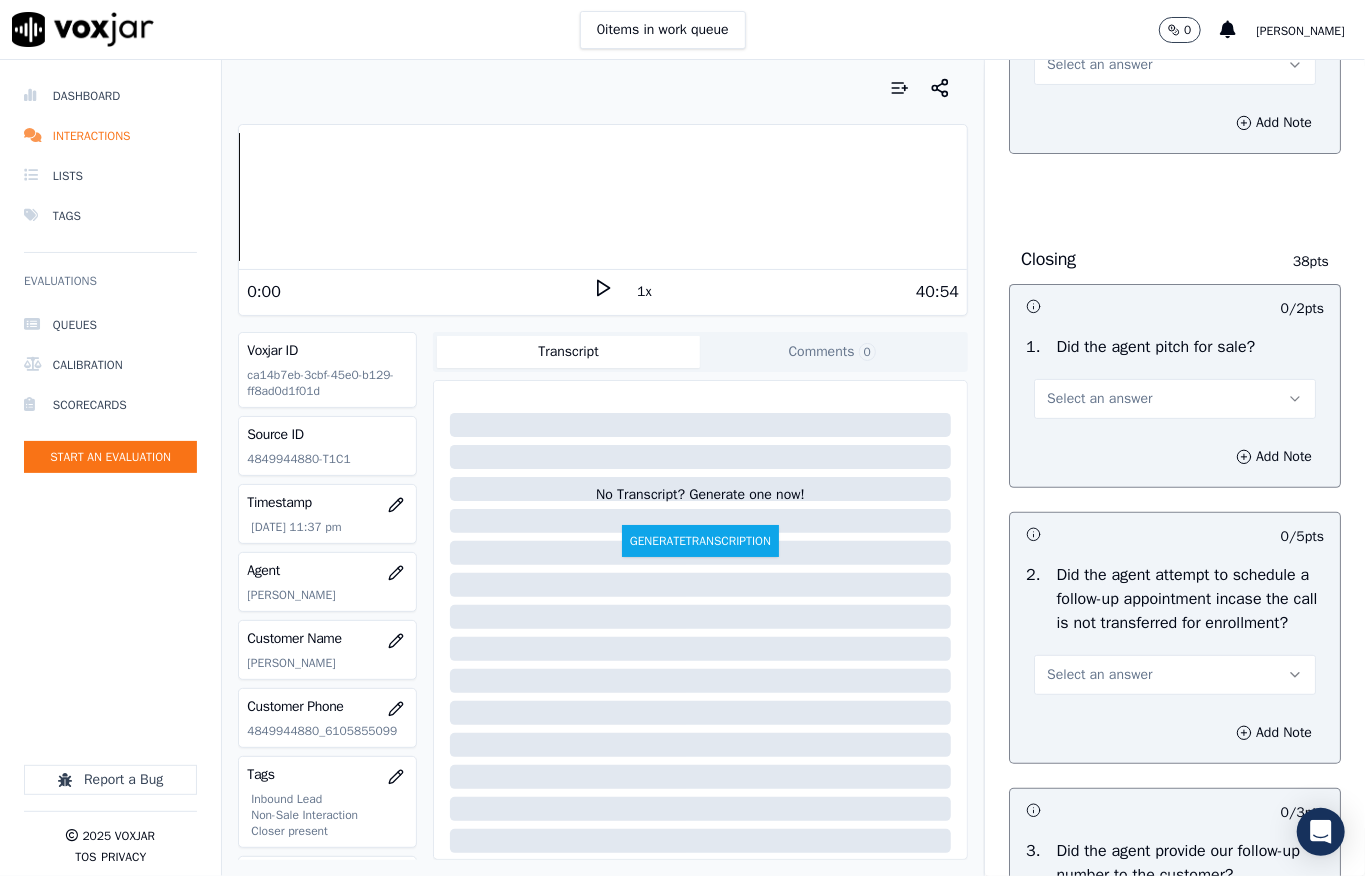 scroll, scrollTop: 4266, scrollLeft: 0, axis: vertical 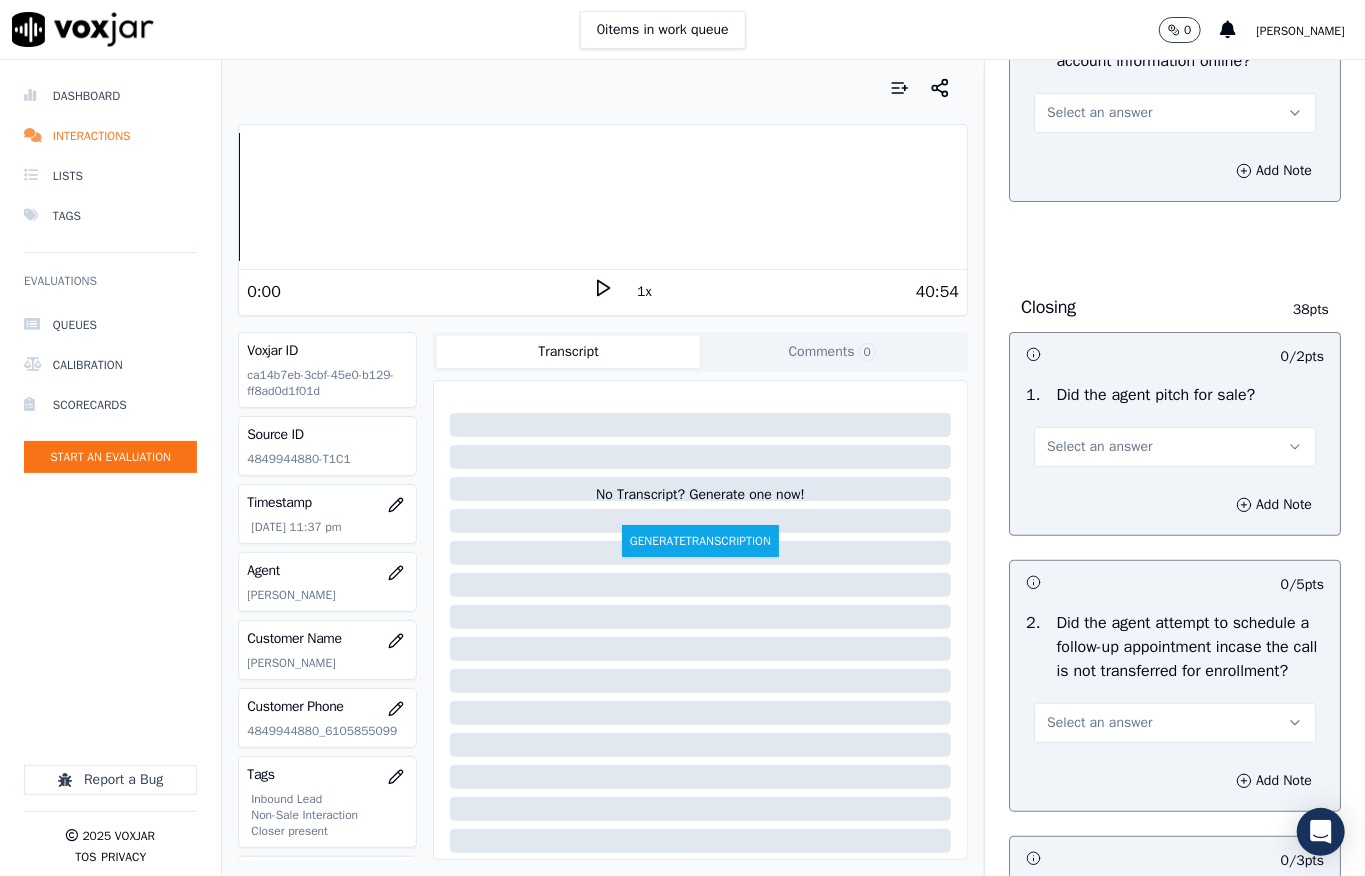 click on "Select an answer" at bounding box center (1175, 113) 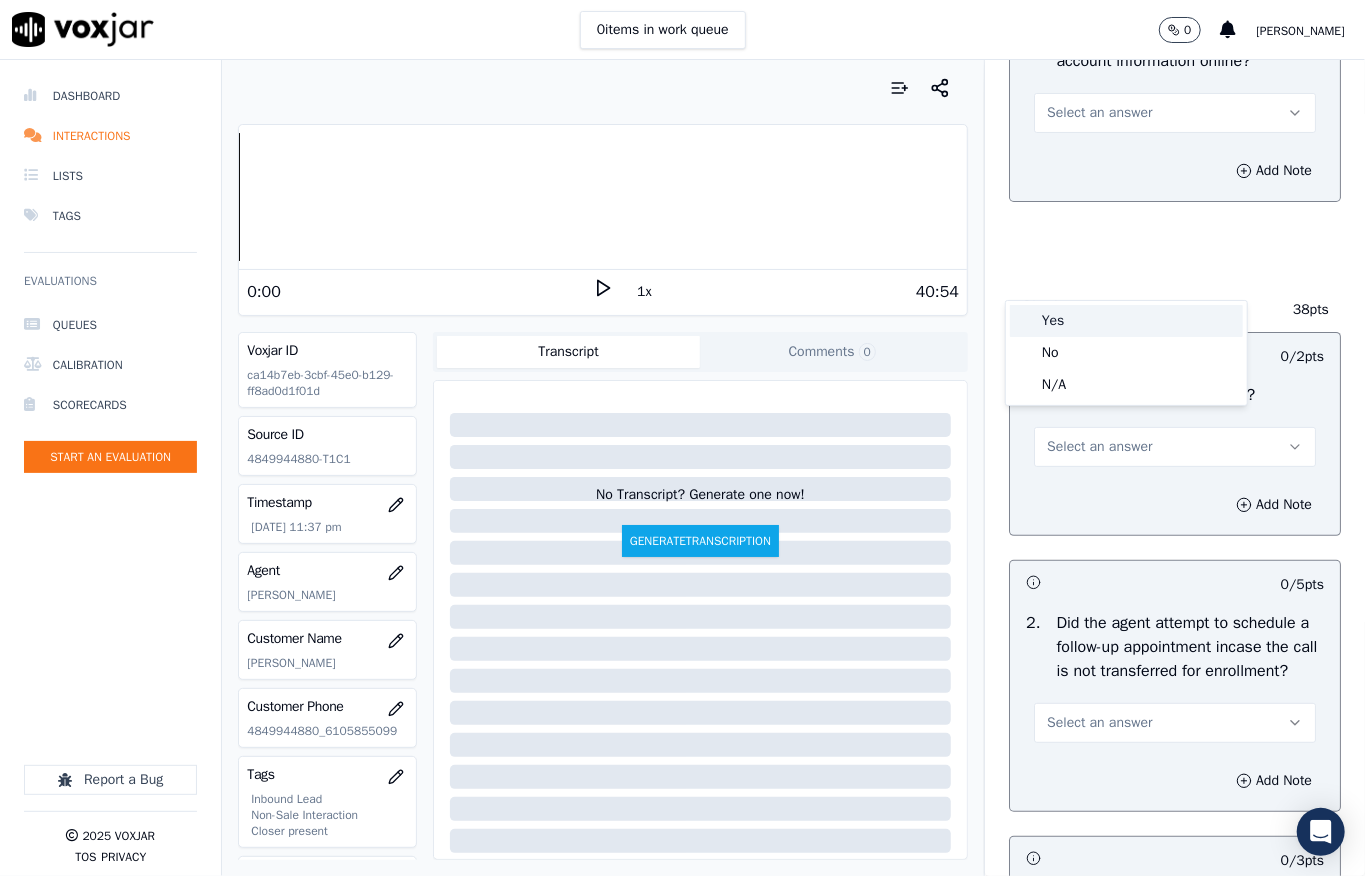 click on "Yes" at bounding box center (1126, 321) 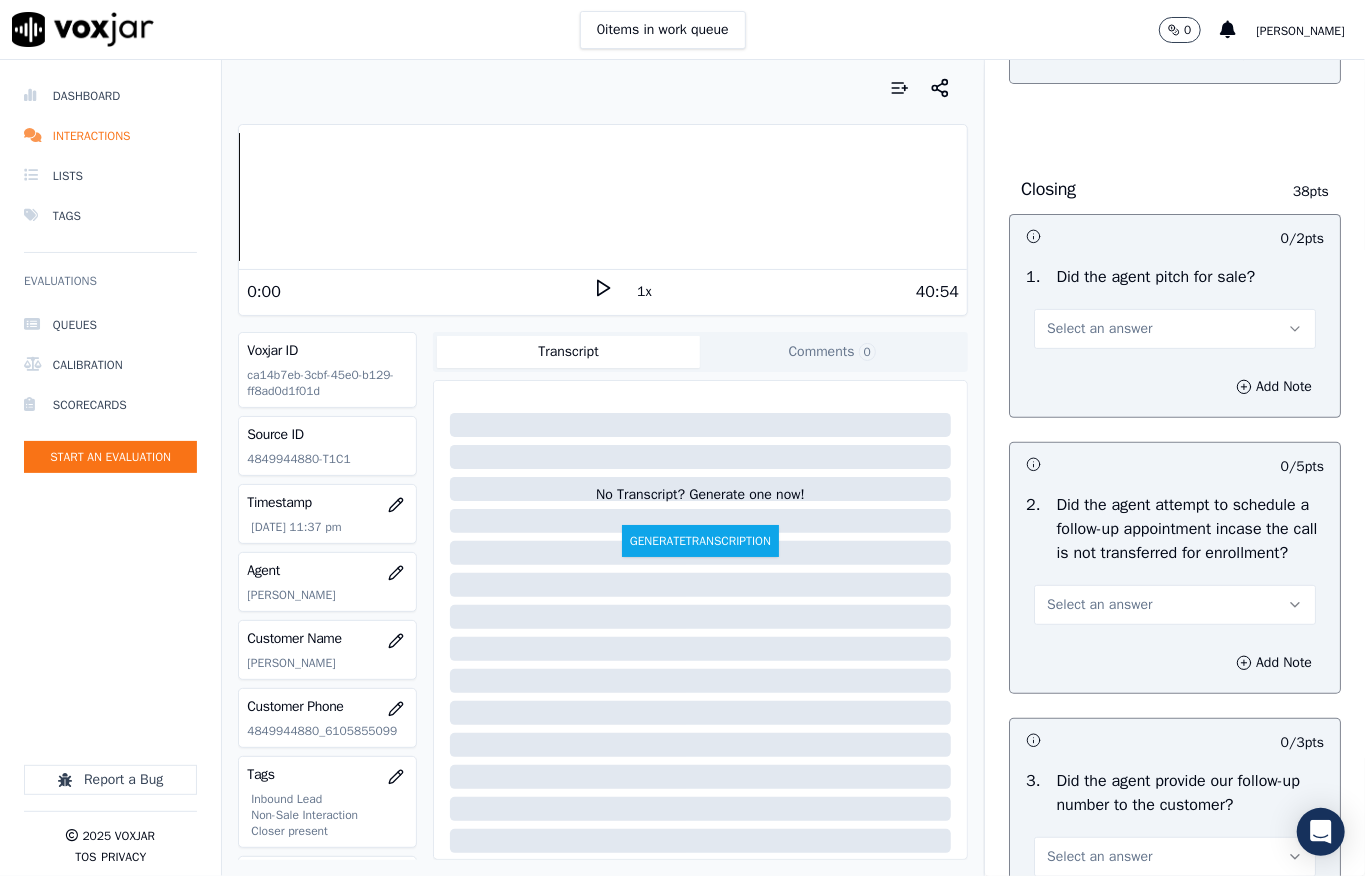 scroll, scrollTop: 4533, scrollLeft: 0, axis: vertical 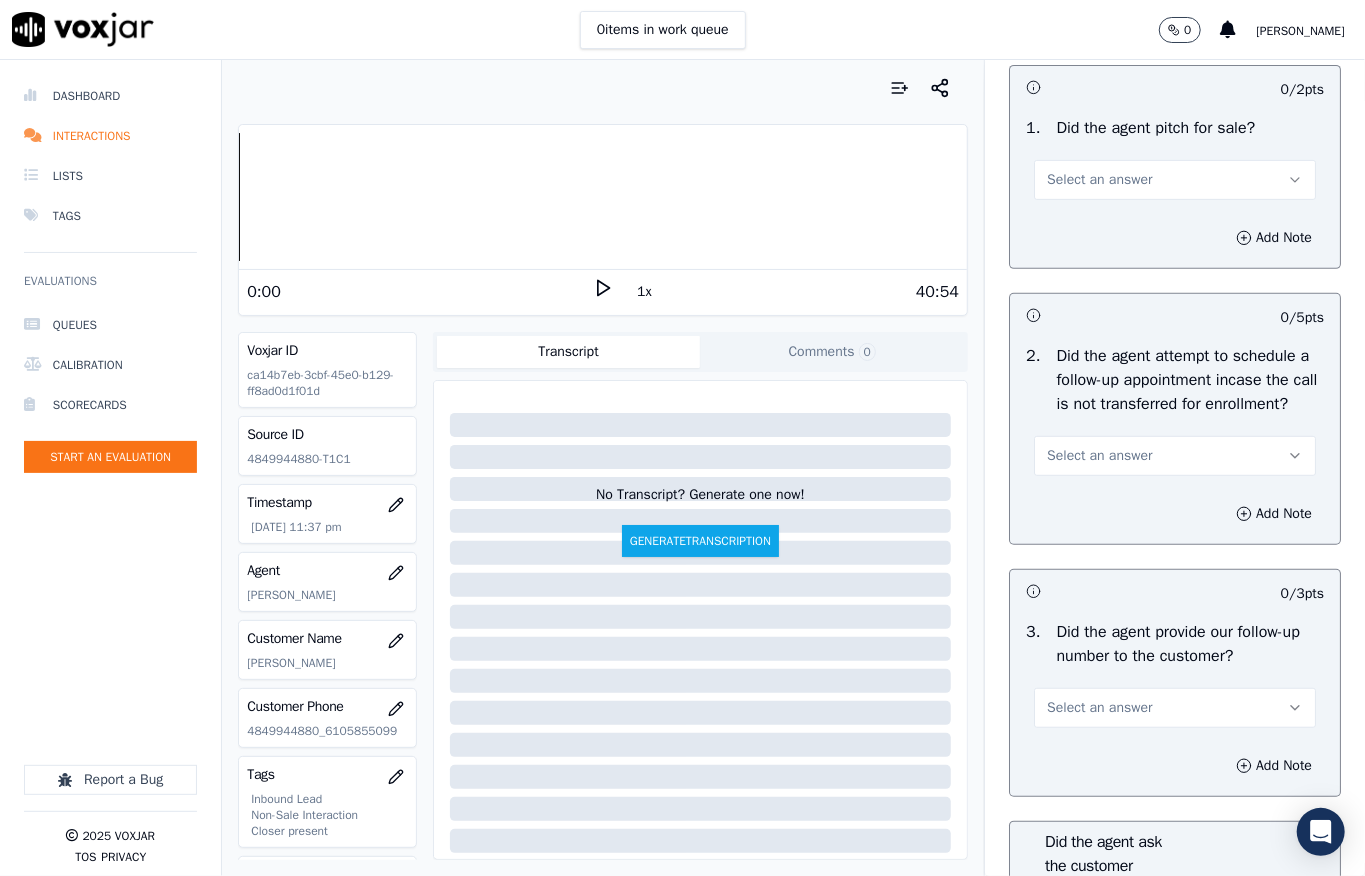 click on "Select an answer" at bounding box center [1175, 180] 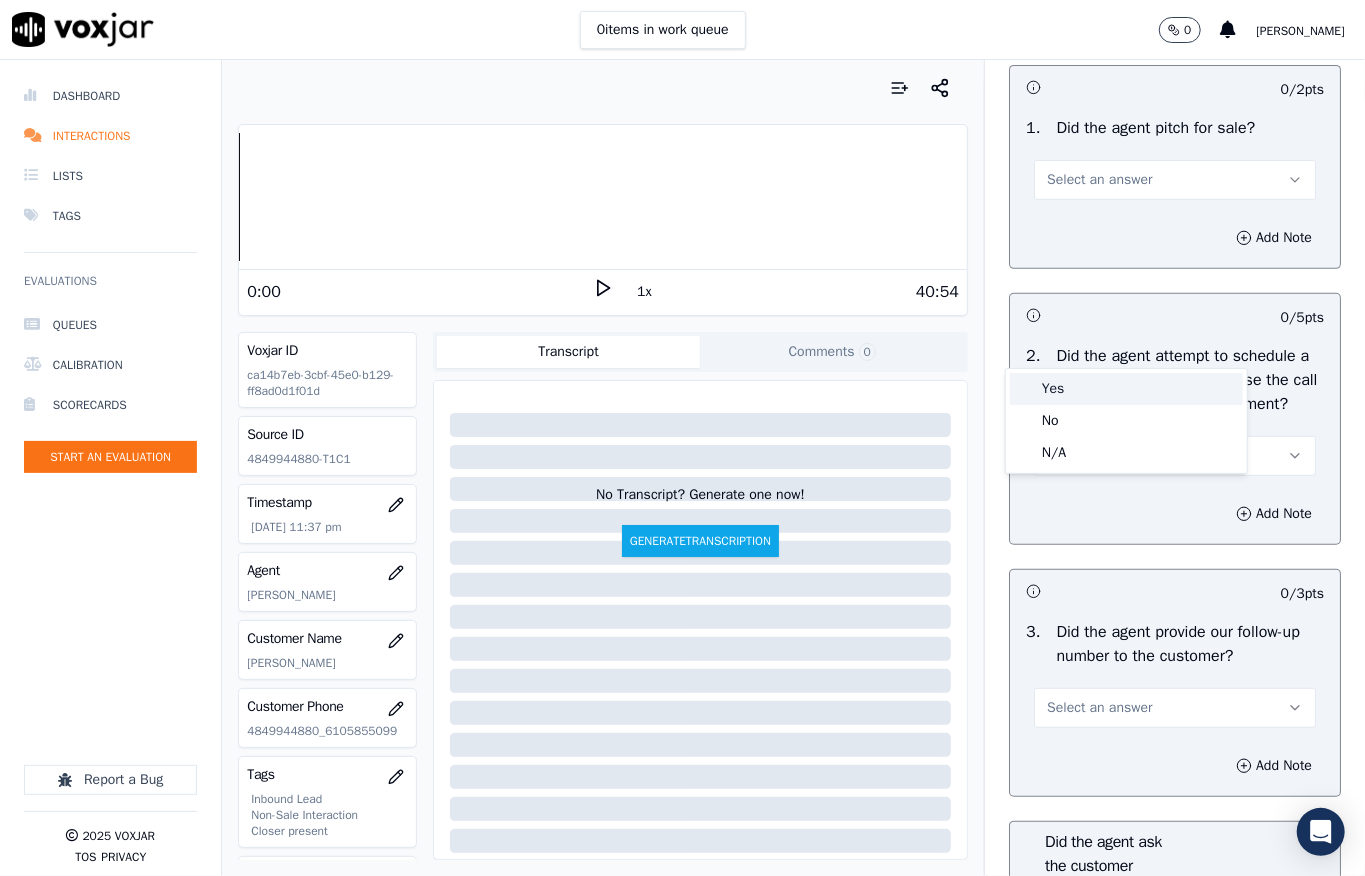 click on "Yes" at bounding box center [1126, 389] 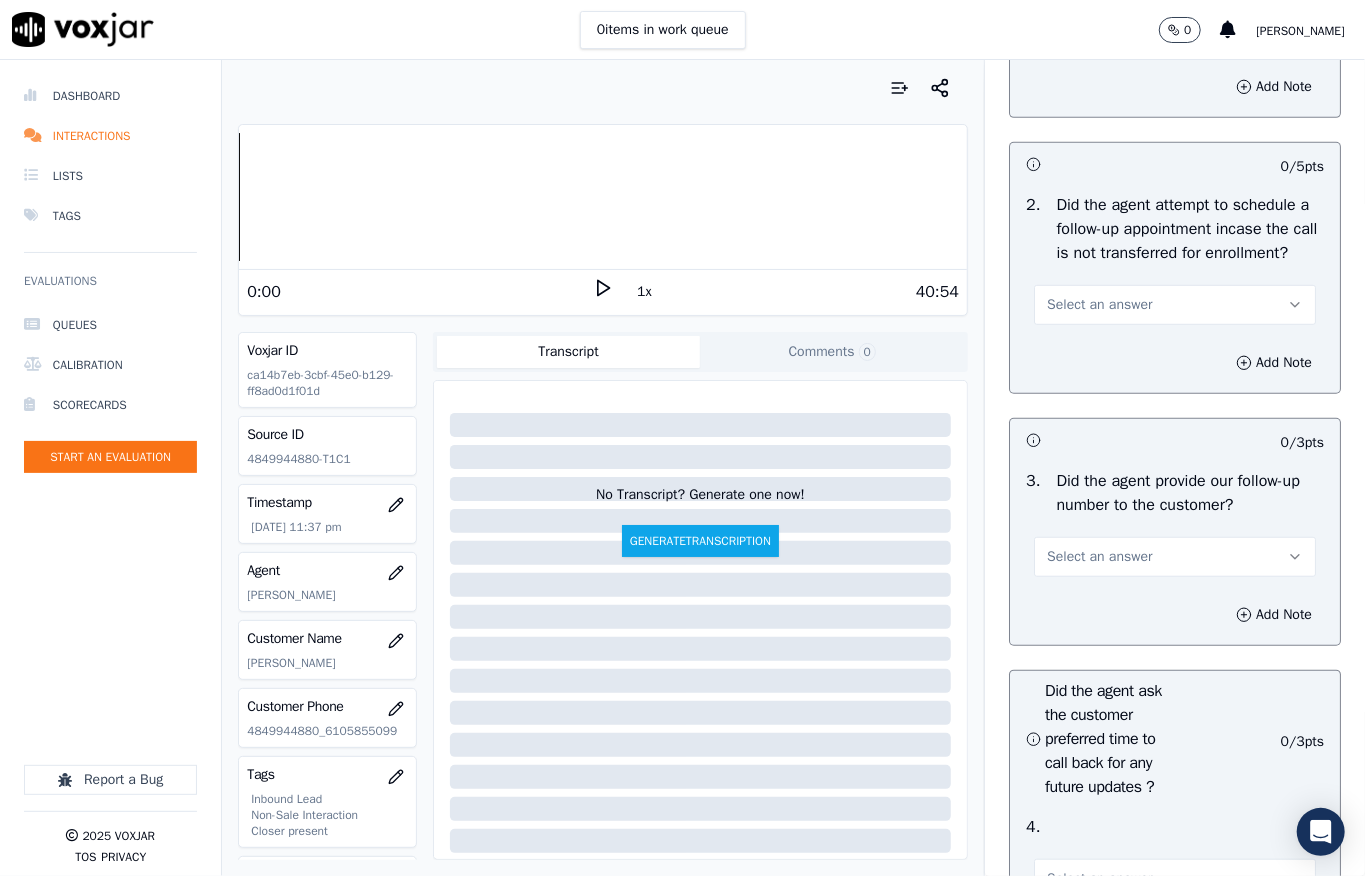 scroll, scrollTop: 4933, scrollLeft: 0, axis: vertical 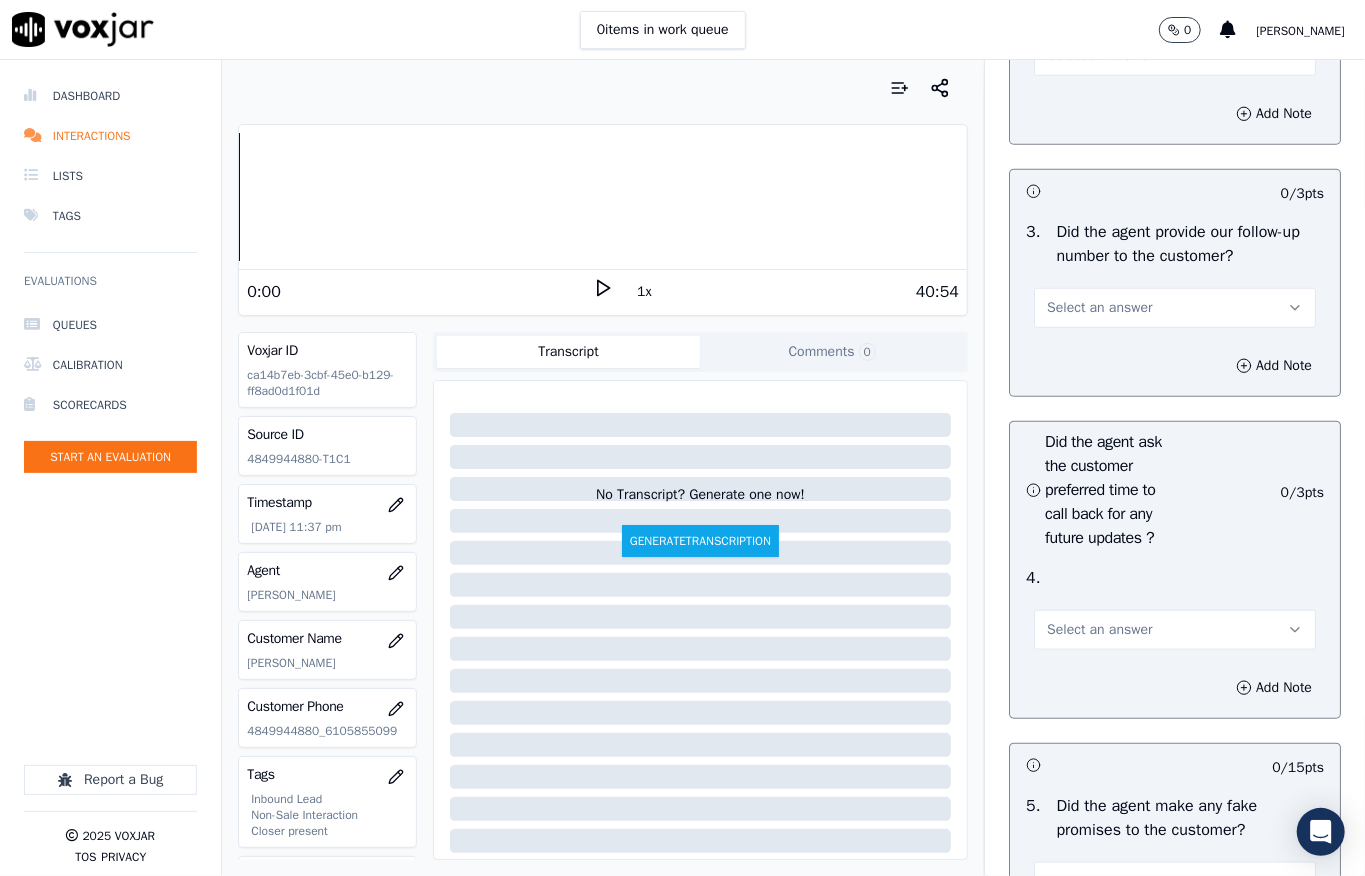click on "Select an answer" at bounding box center [1099, 56] 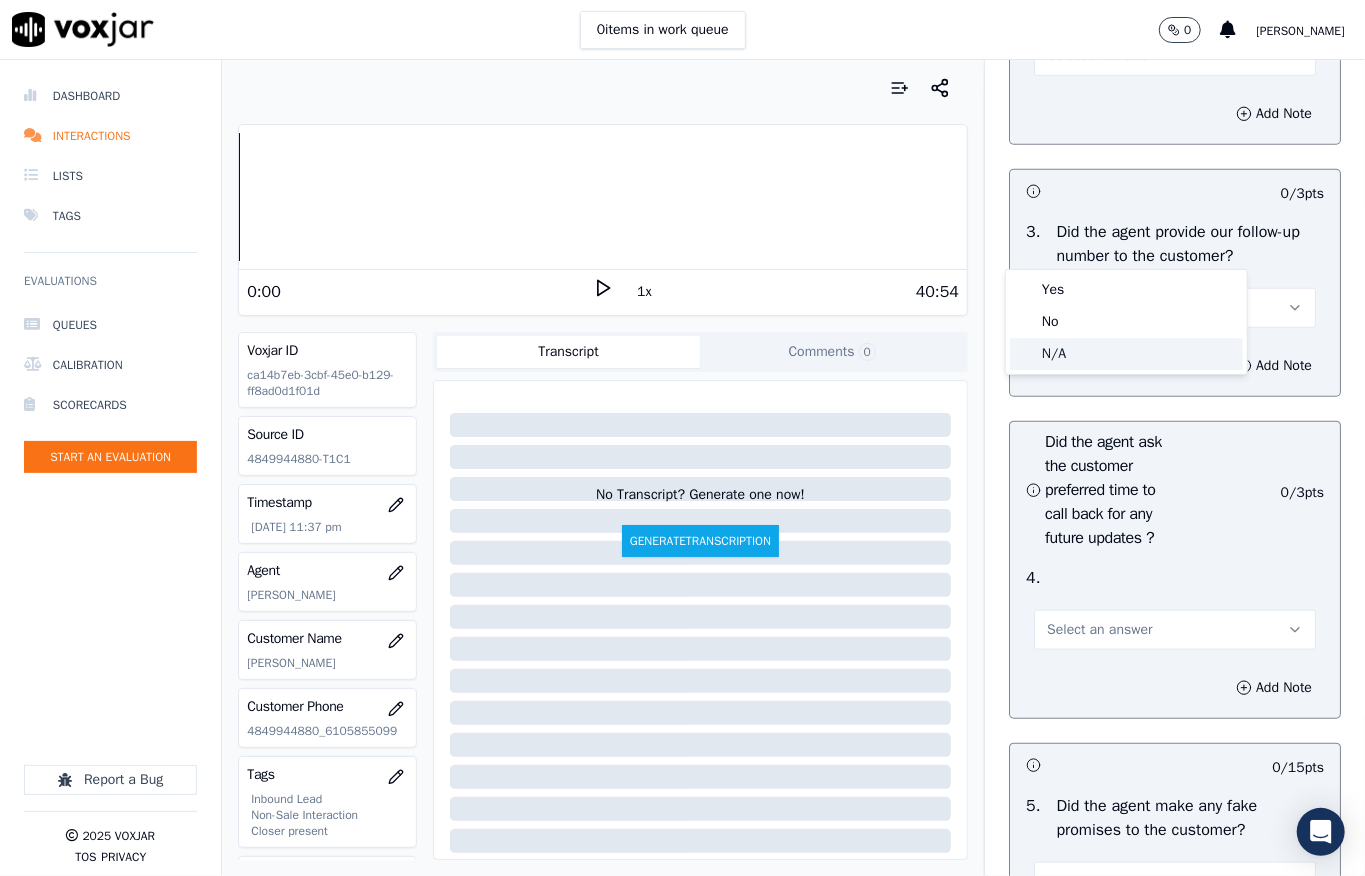 click on "N/A" 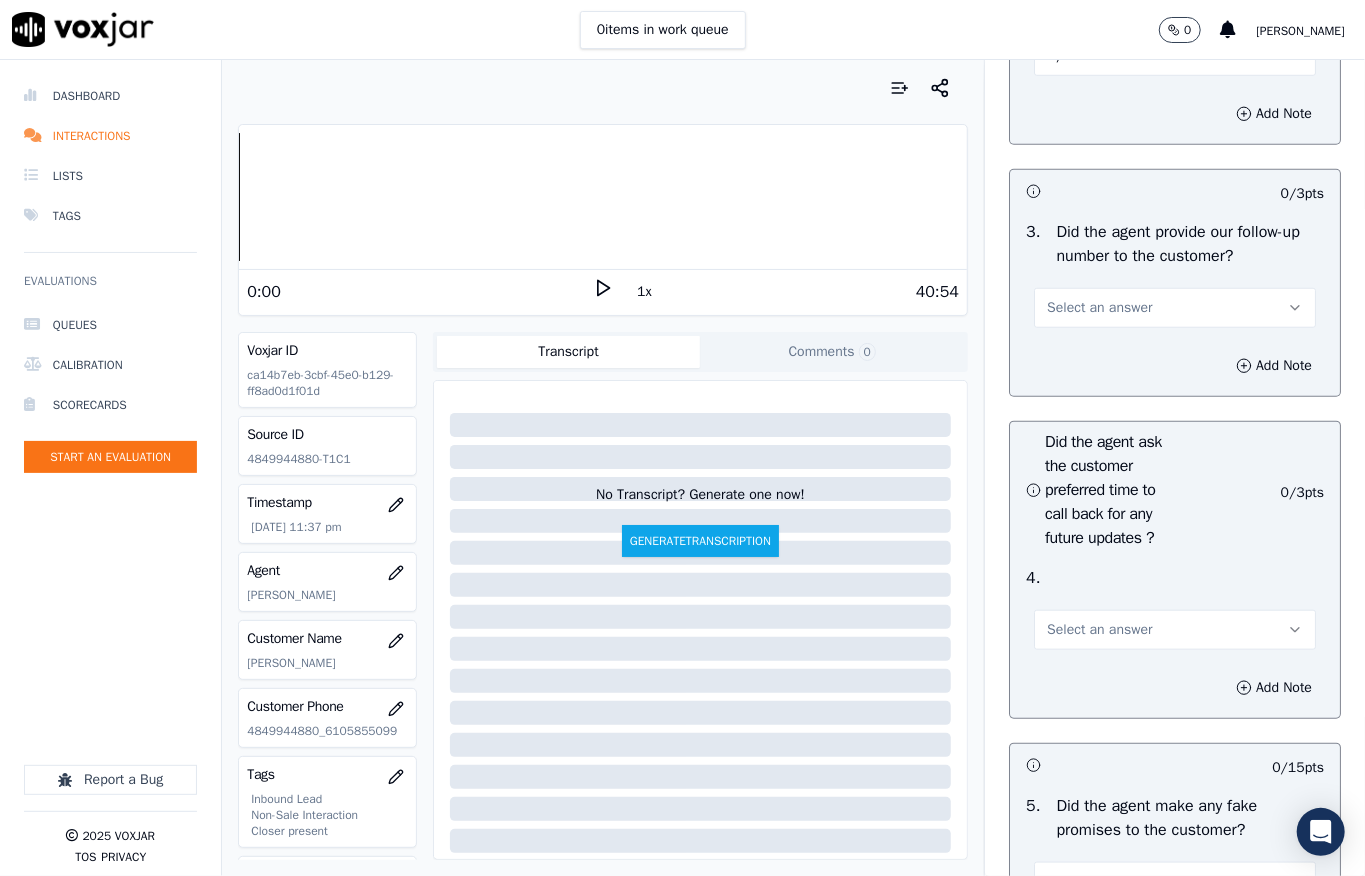 click on "Select an answer" at bounding box center [1175, 308] 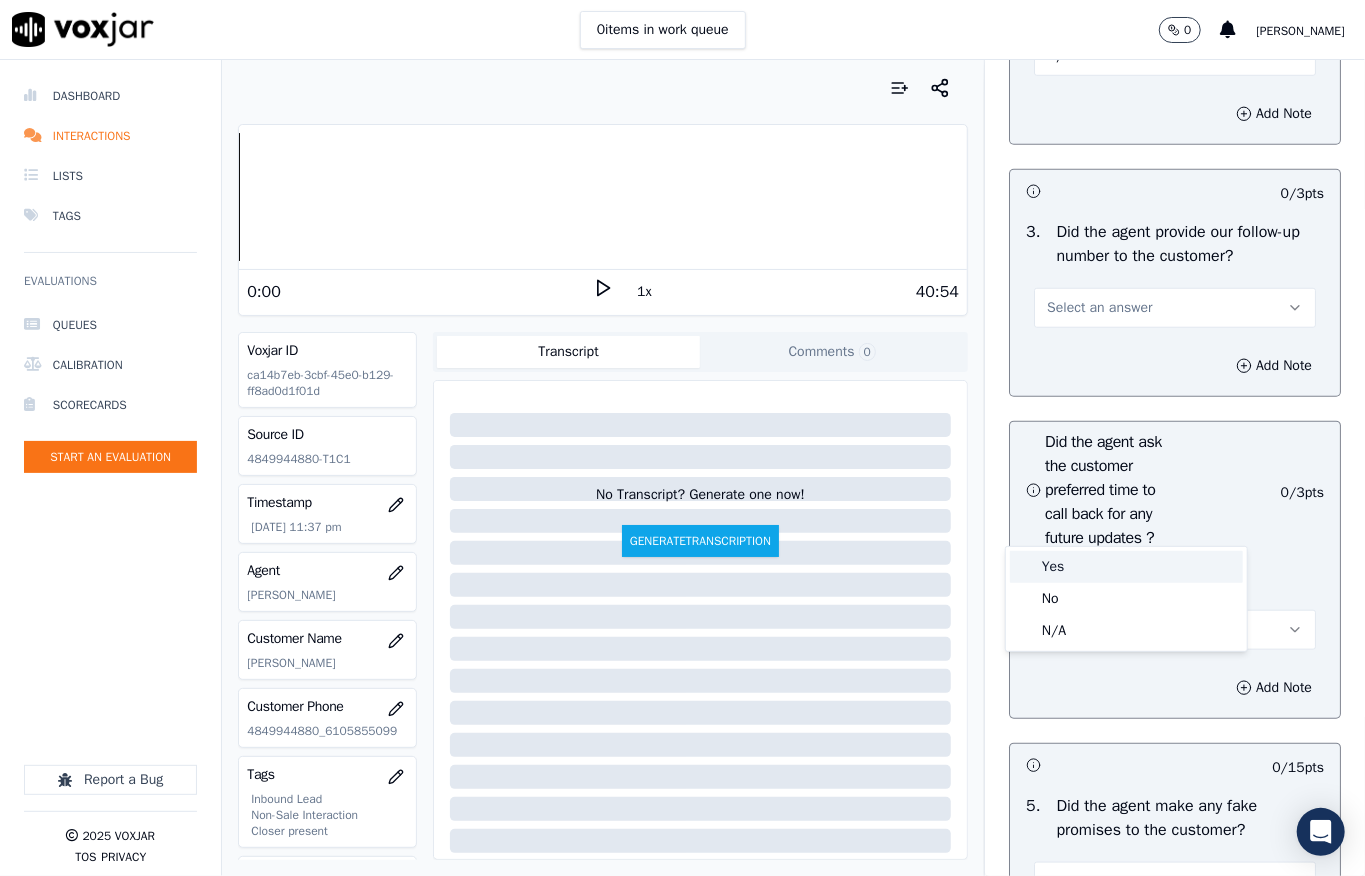 click on "Yes" at bounding box center (1126, 567) 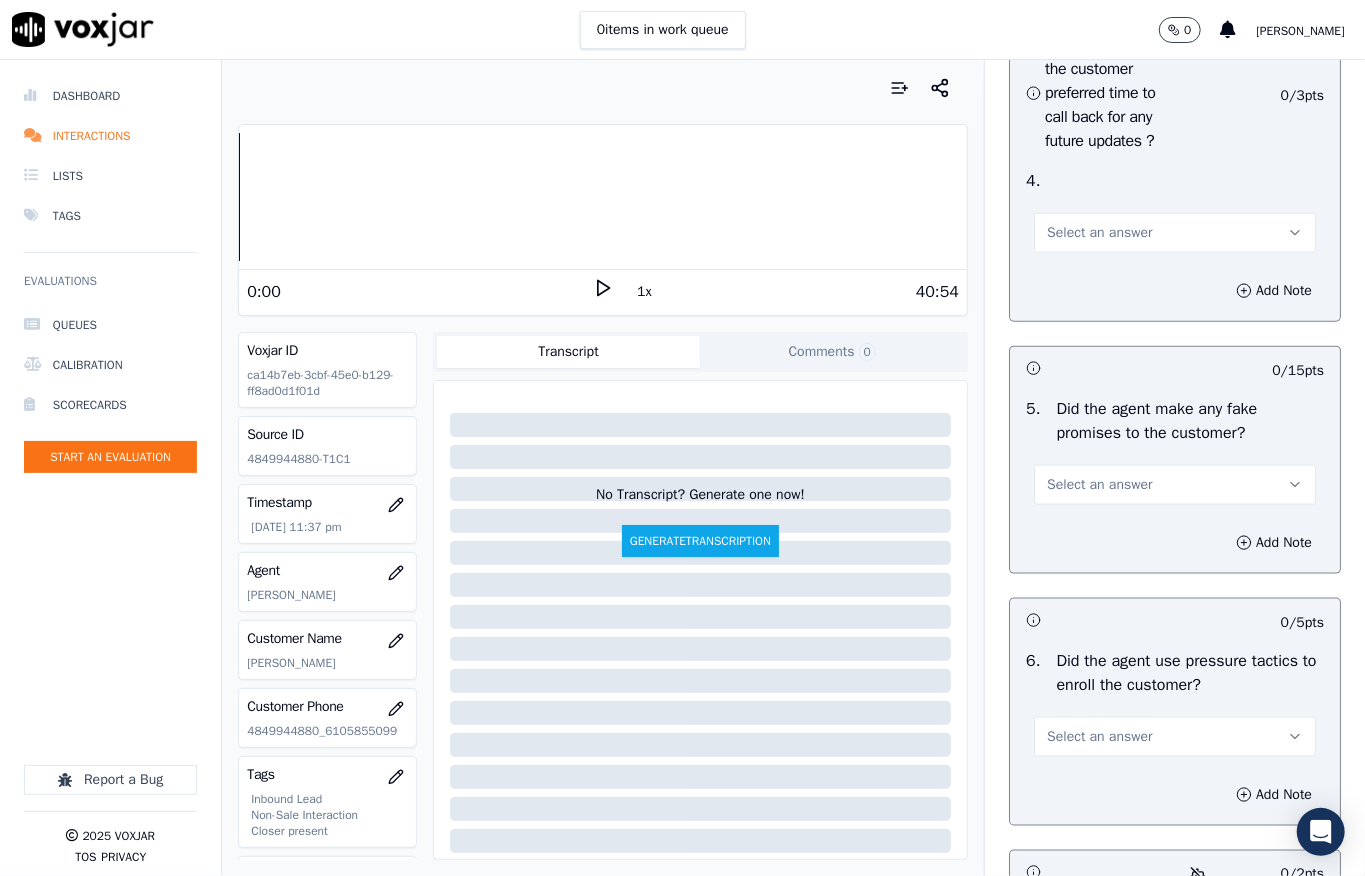 scroll, scrollTop: 5333, scrollLeft: 0, axis: vertical 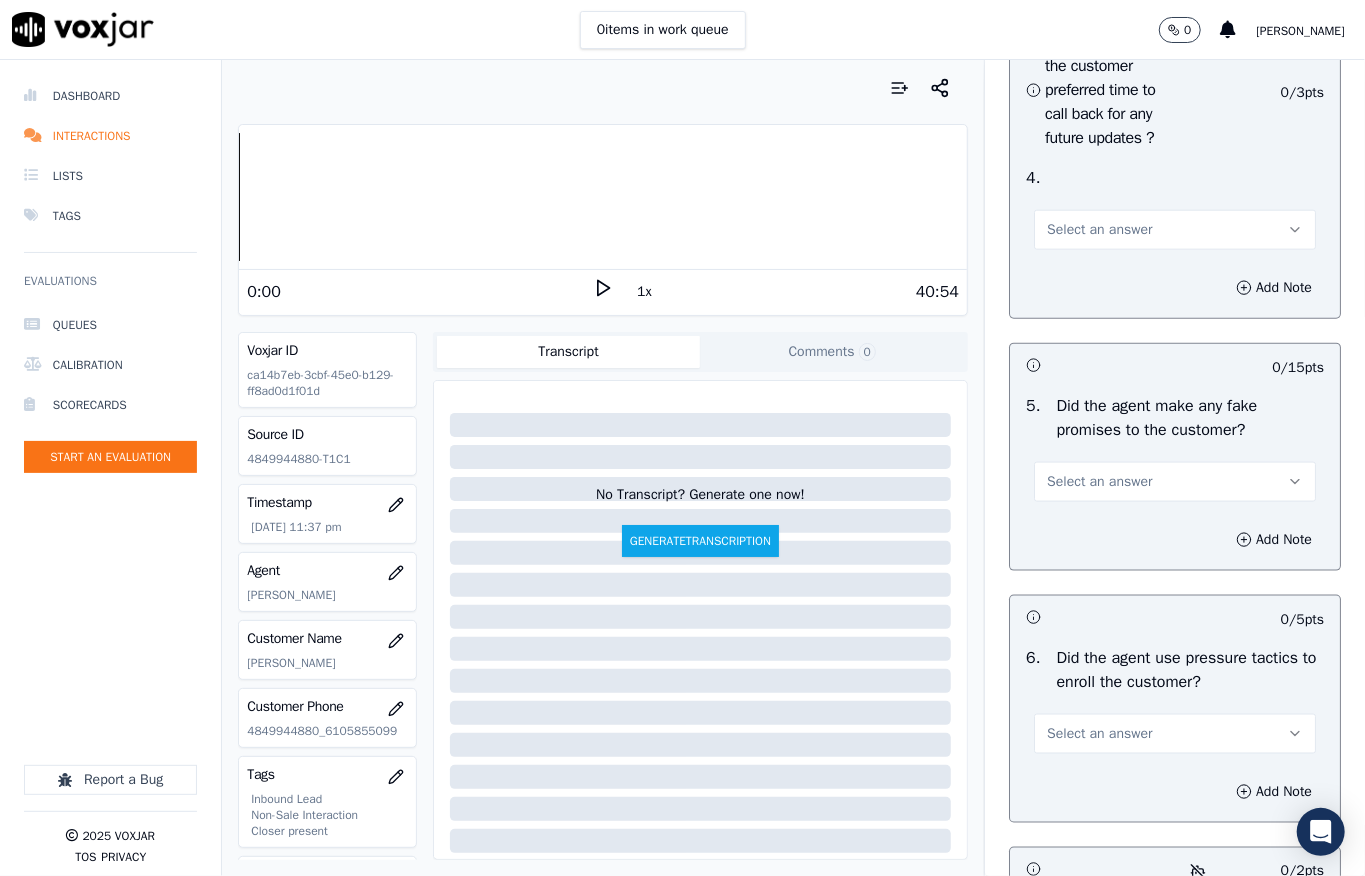 click on "Select an answer" at bounding box center (1099, 230) 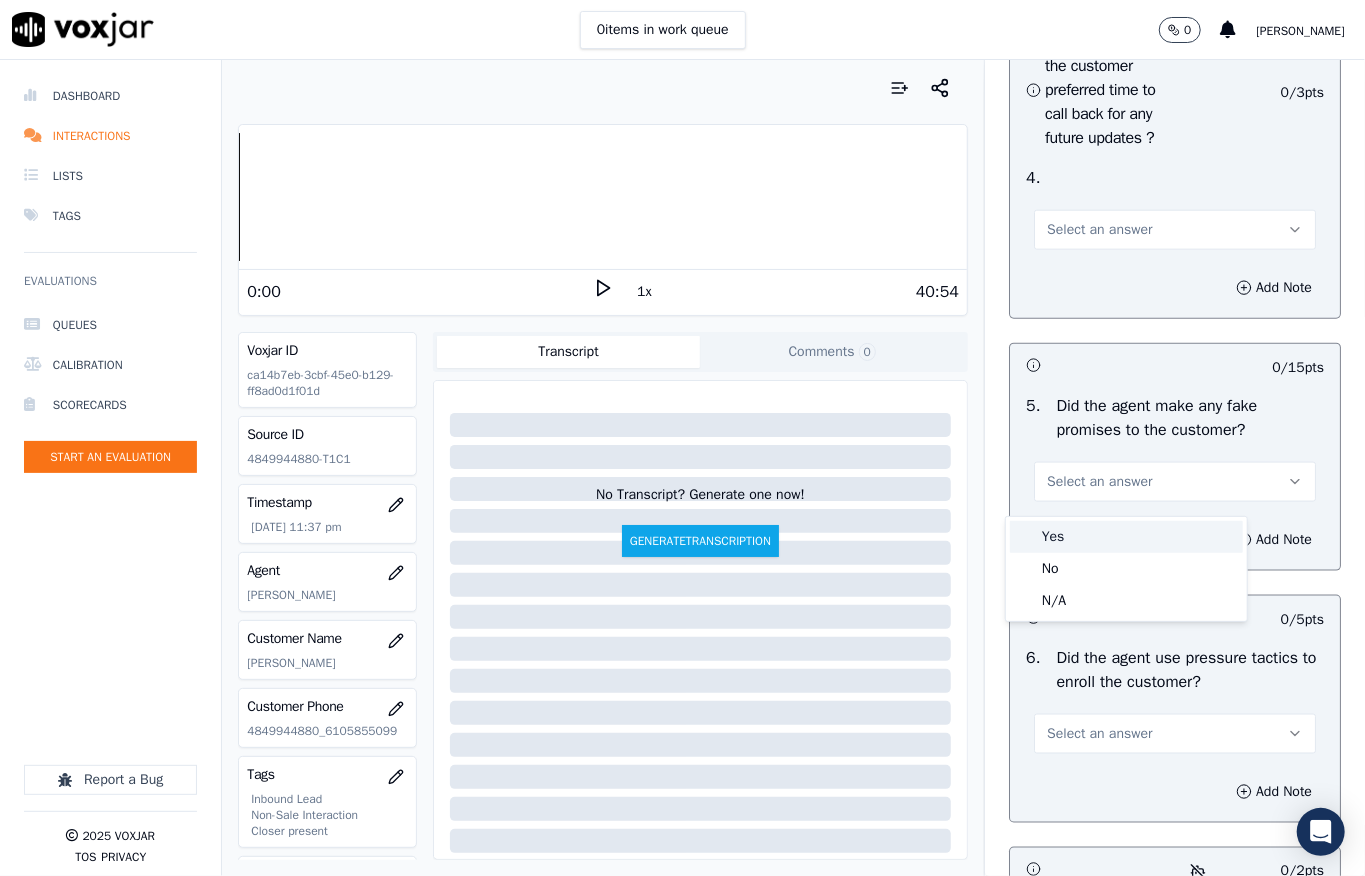 drag, startPoint x: 1068, startPoint y: 512, endPoint x: 1057, endPoint y: 505, distance: 13.038404 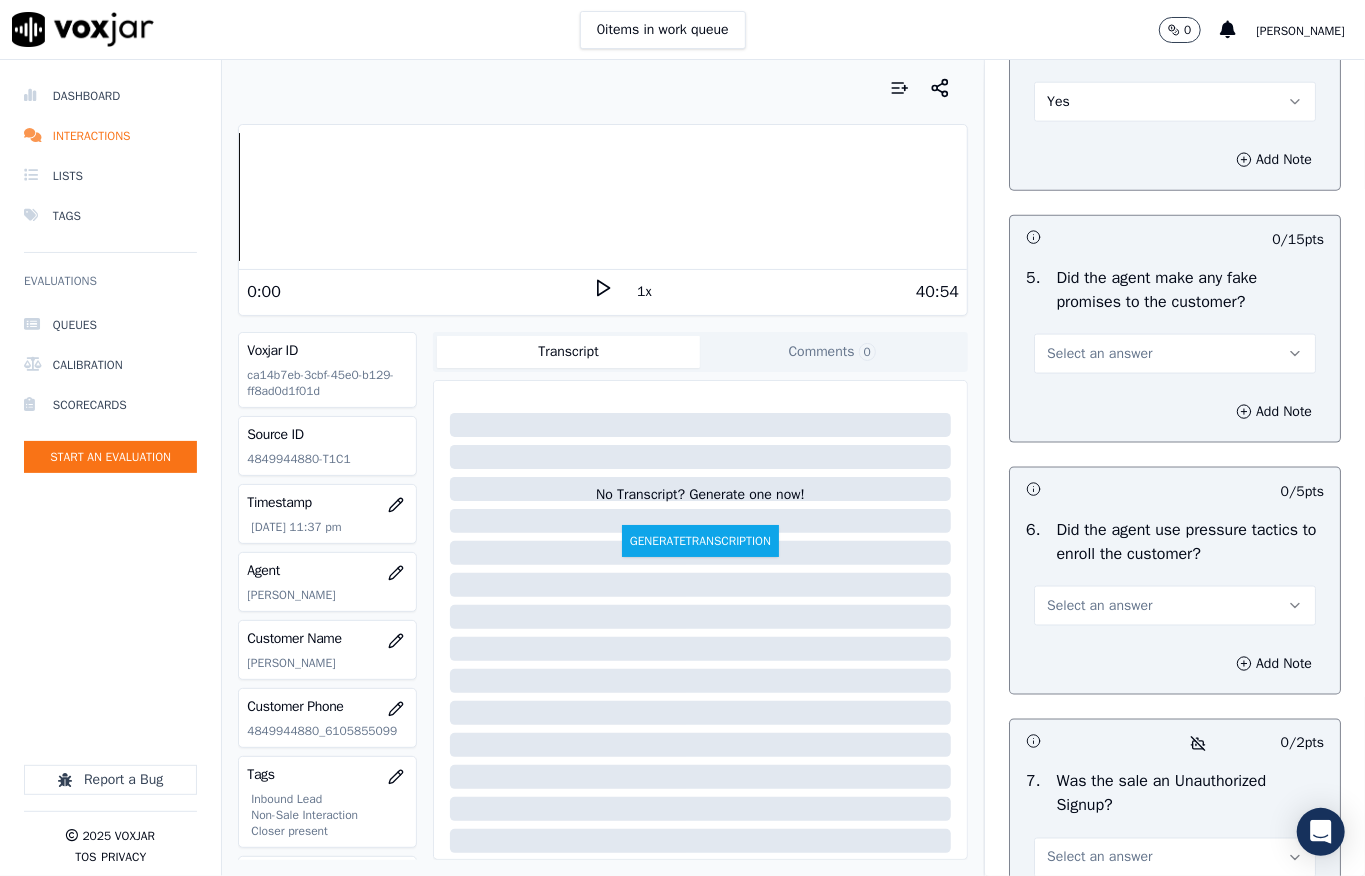 scroll, scrollTop: 5600, scrollLeft: 0, axis: vertical 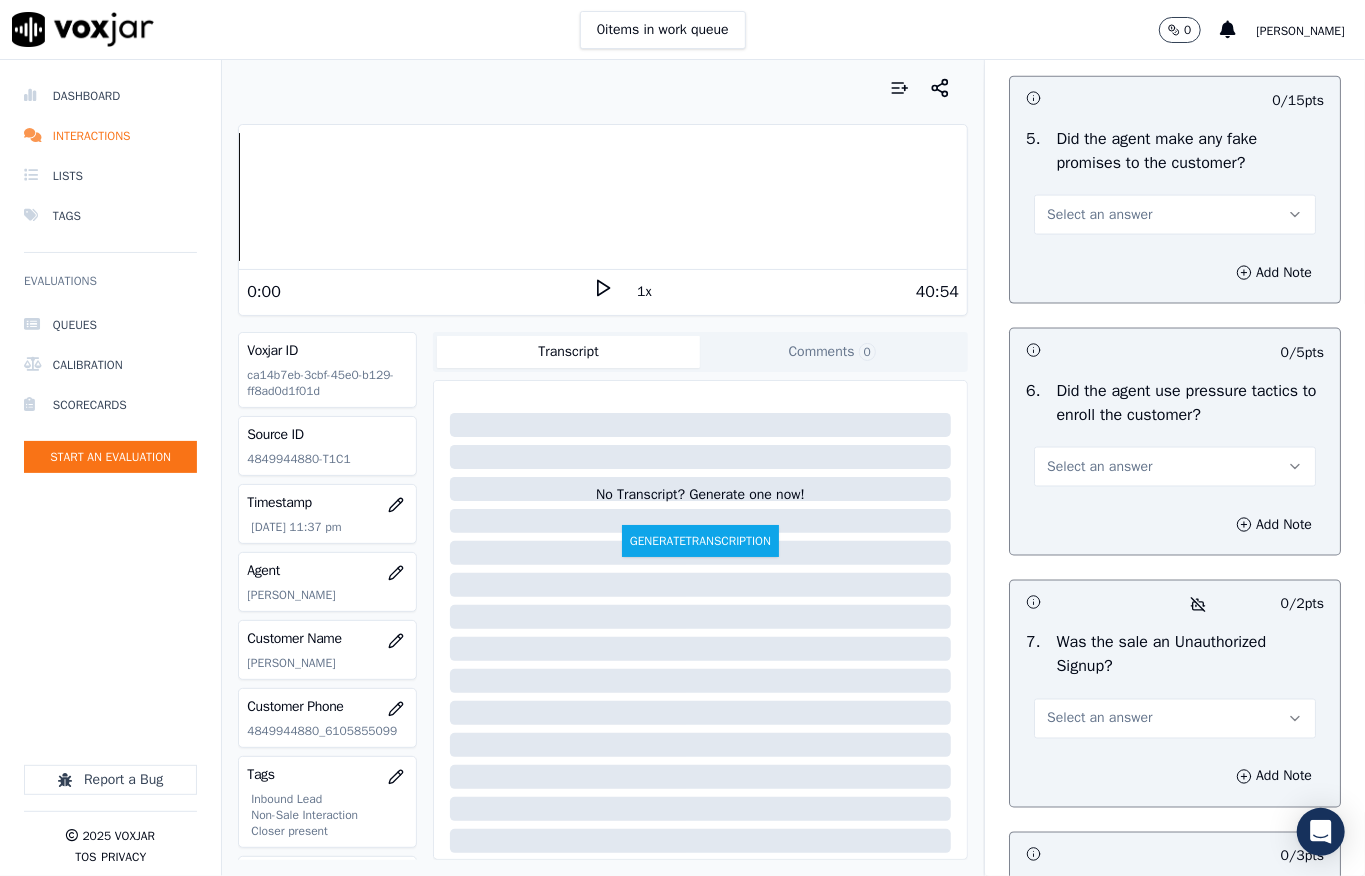 click on "Select an answer" at bounding box center [1099, 215] 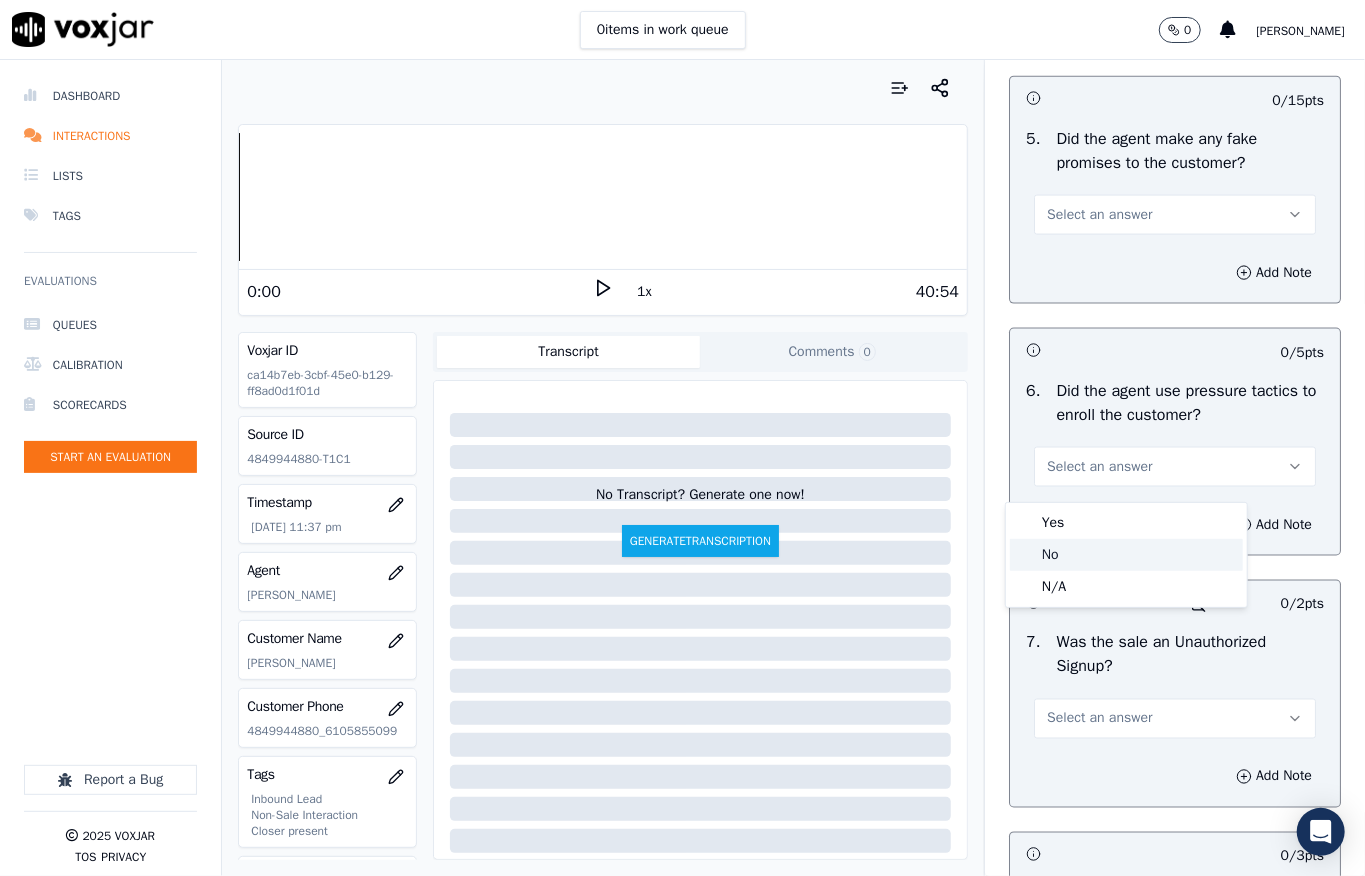 click on "No" 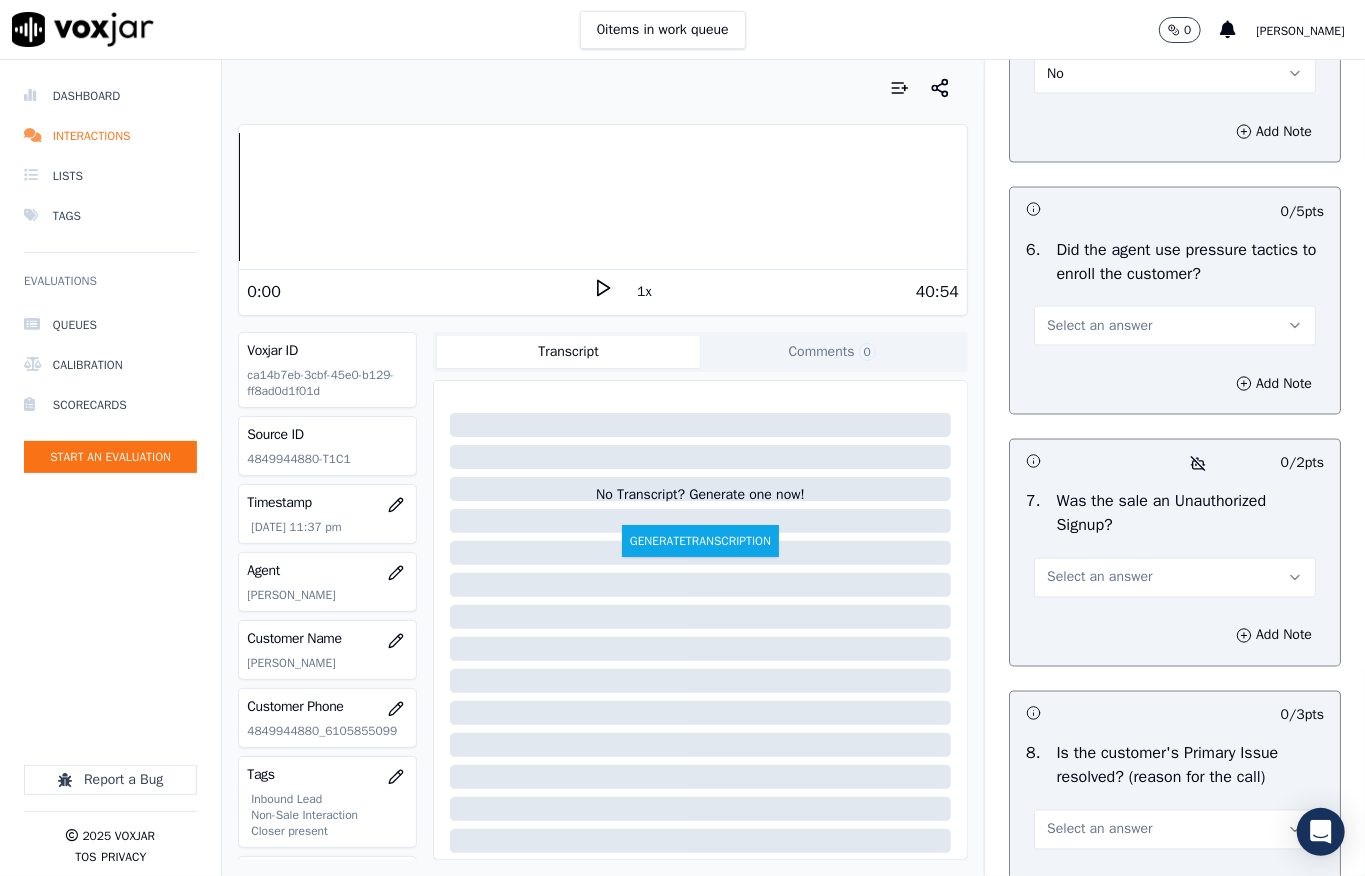 scroll, scrollTop: 6000, scrollLeft: 0, axis: vertical 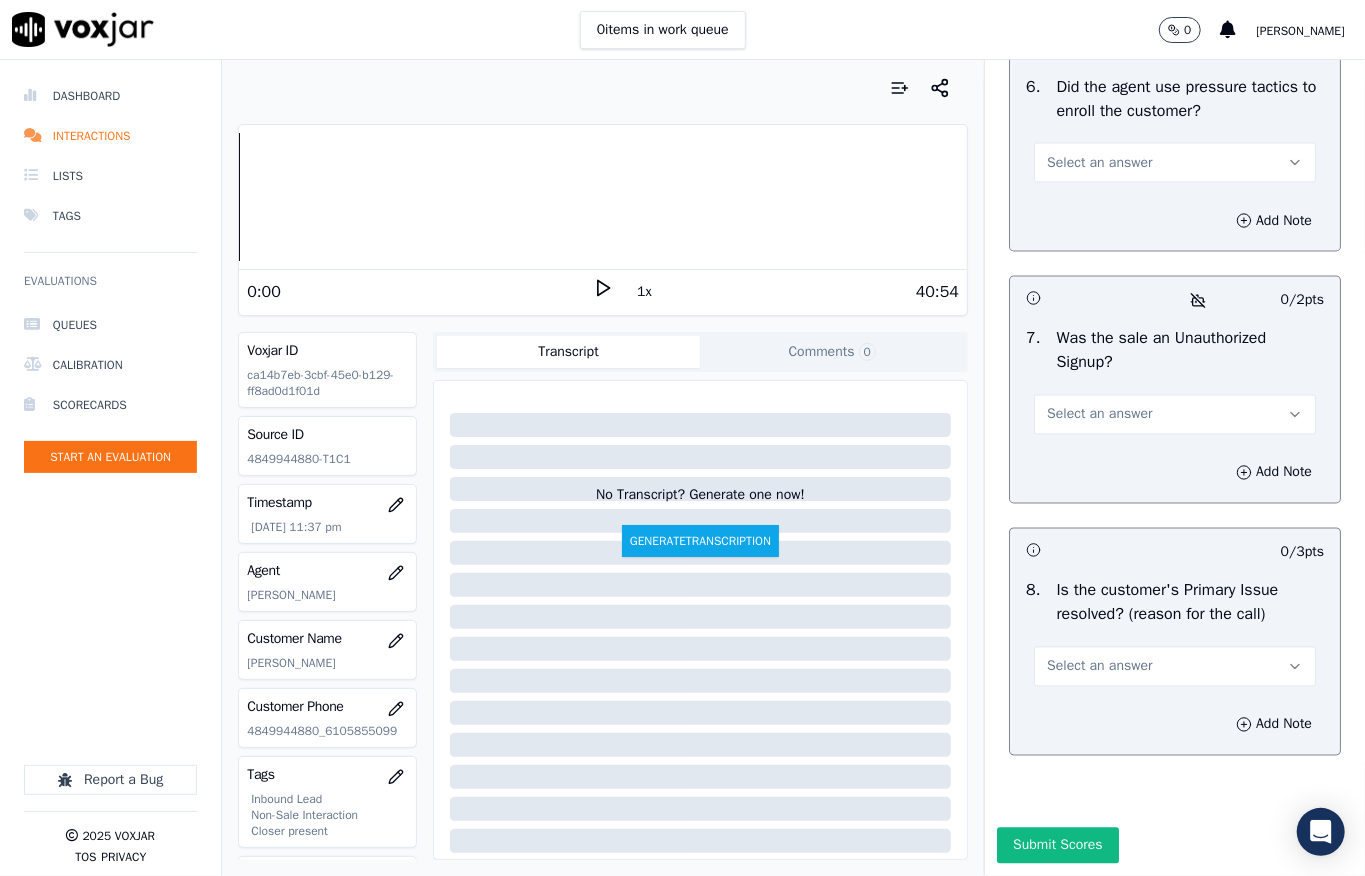 click on "Select an answer" at bounding box center [1099, 163] 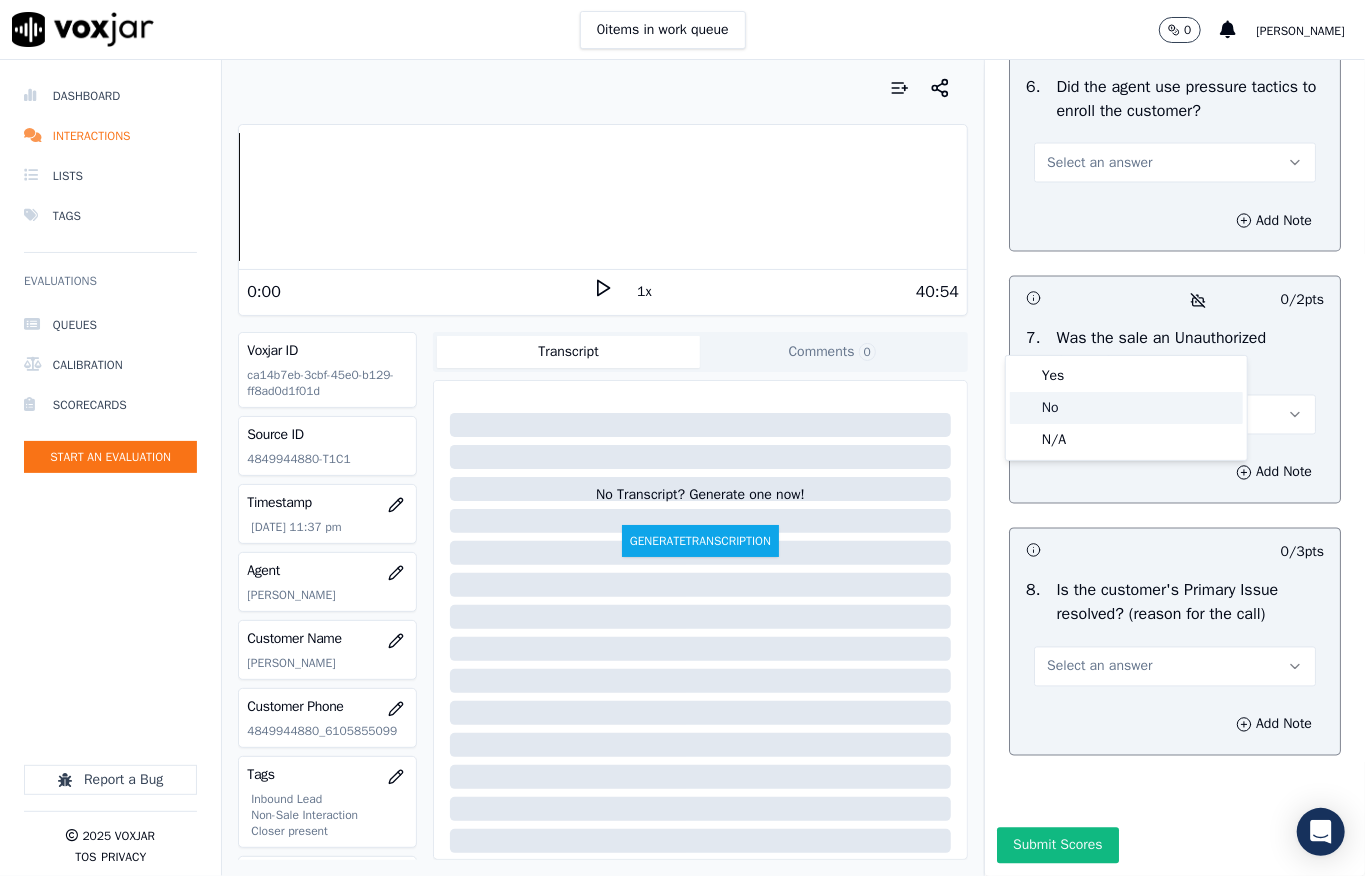 click on "No" 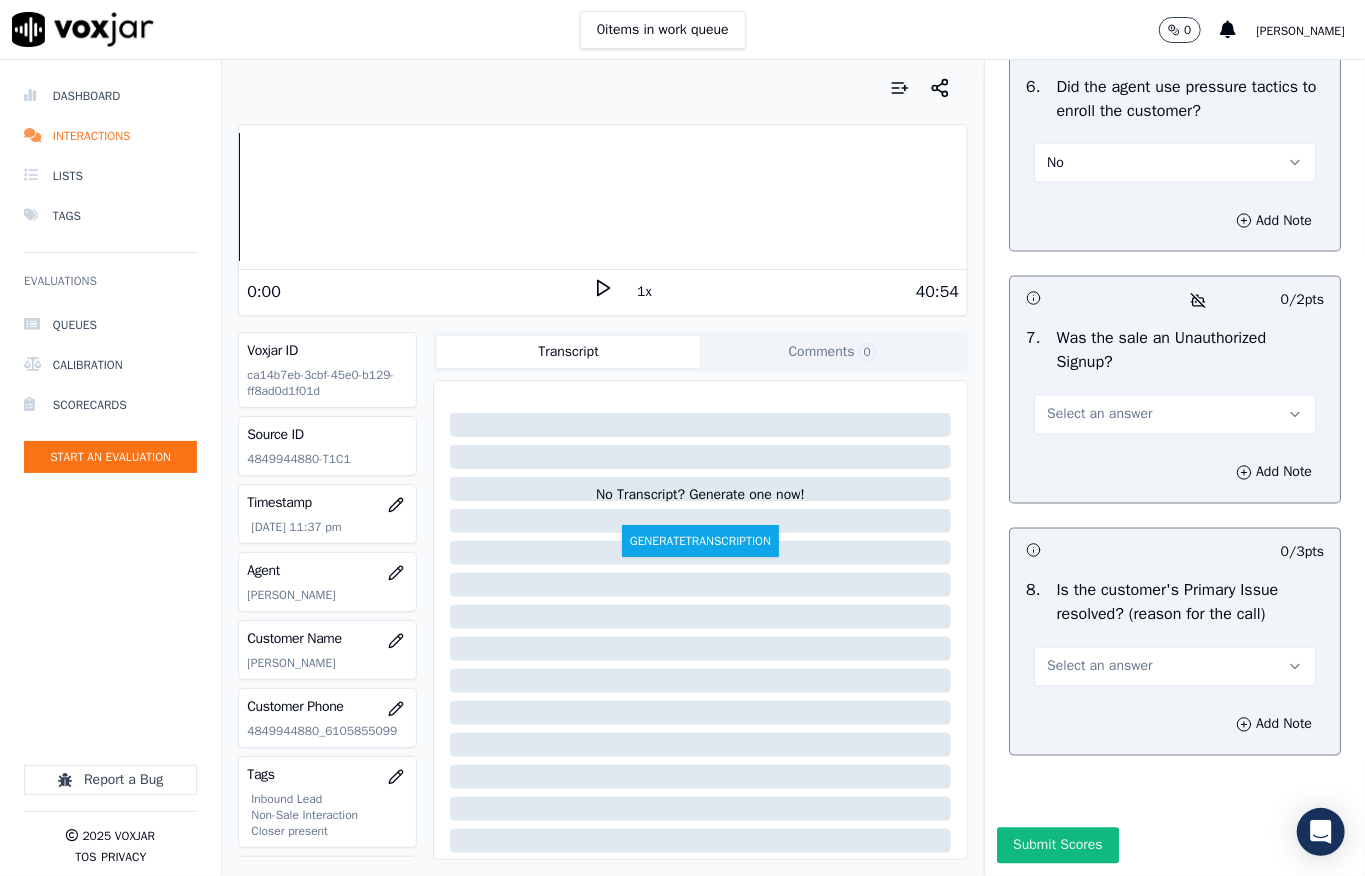 scroll, scrollTop: 6237, scrollLeft: 0, axis: vertical 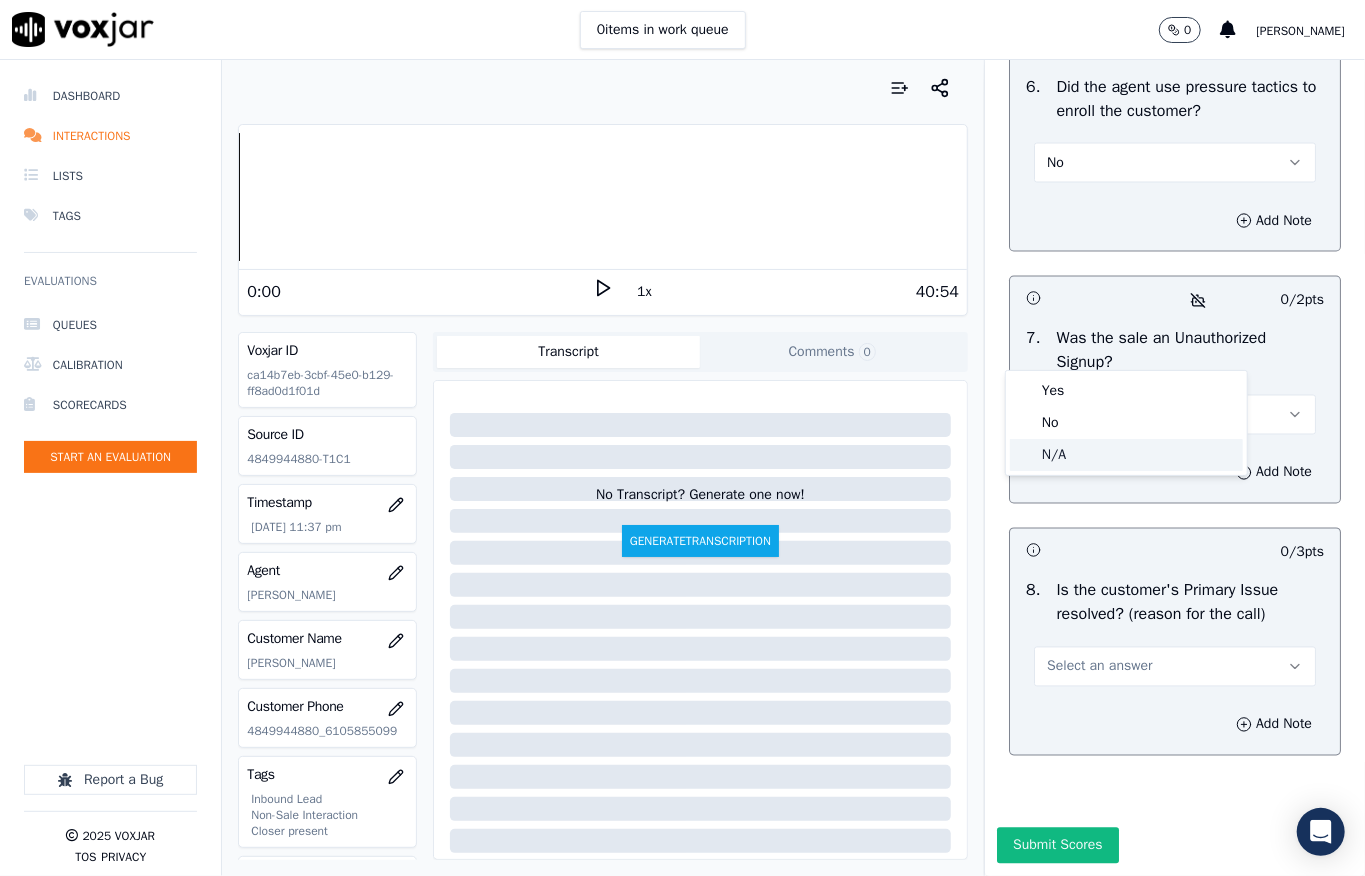 click on "N/A" 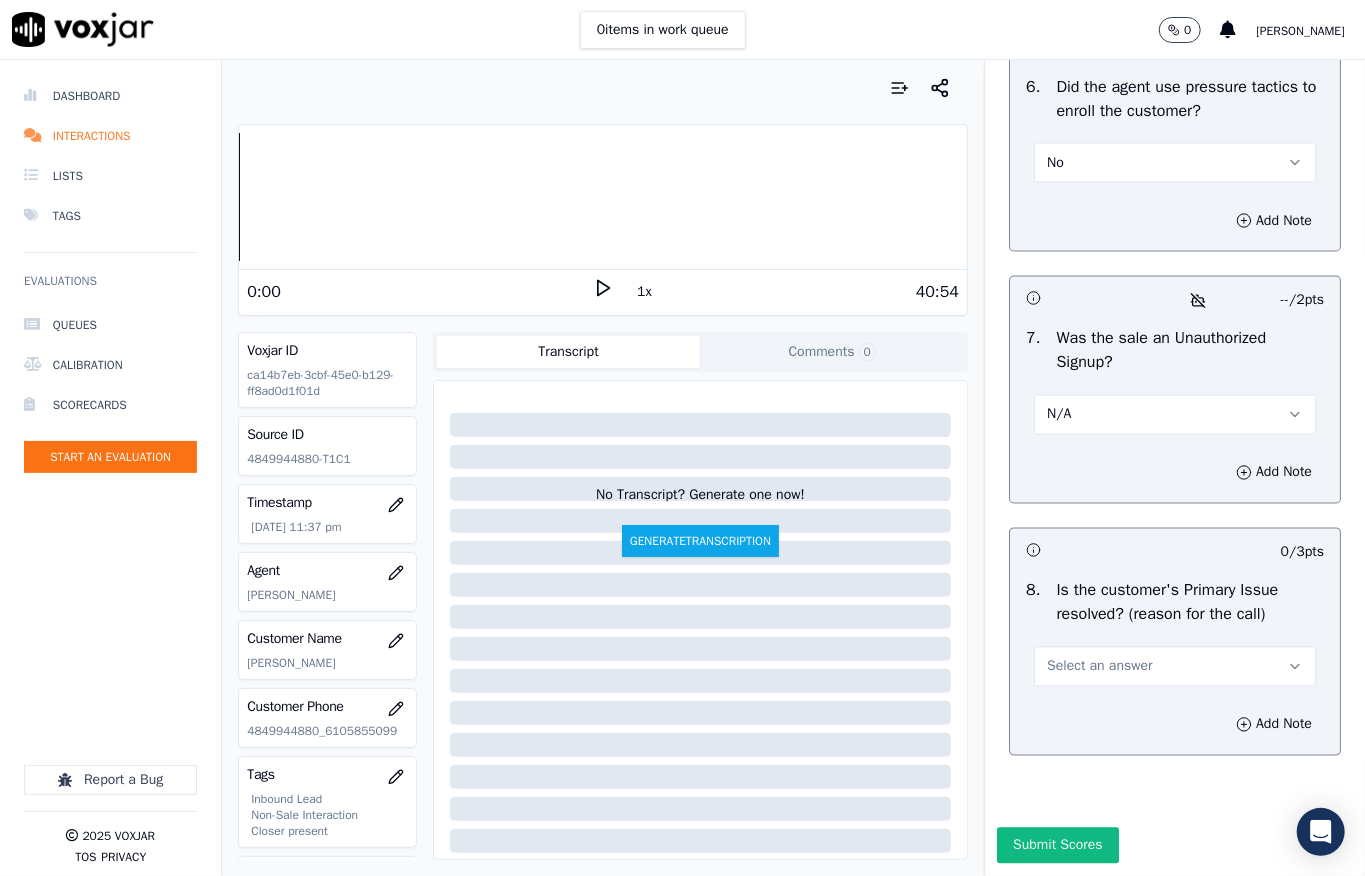 click on "Select an answer" at bounding box center (1175, 667) 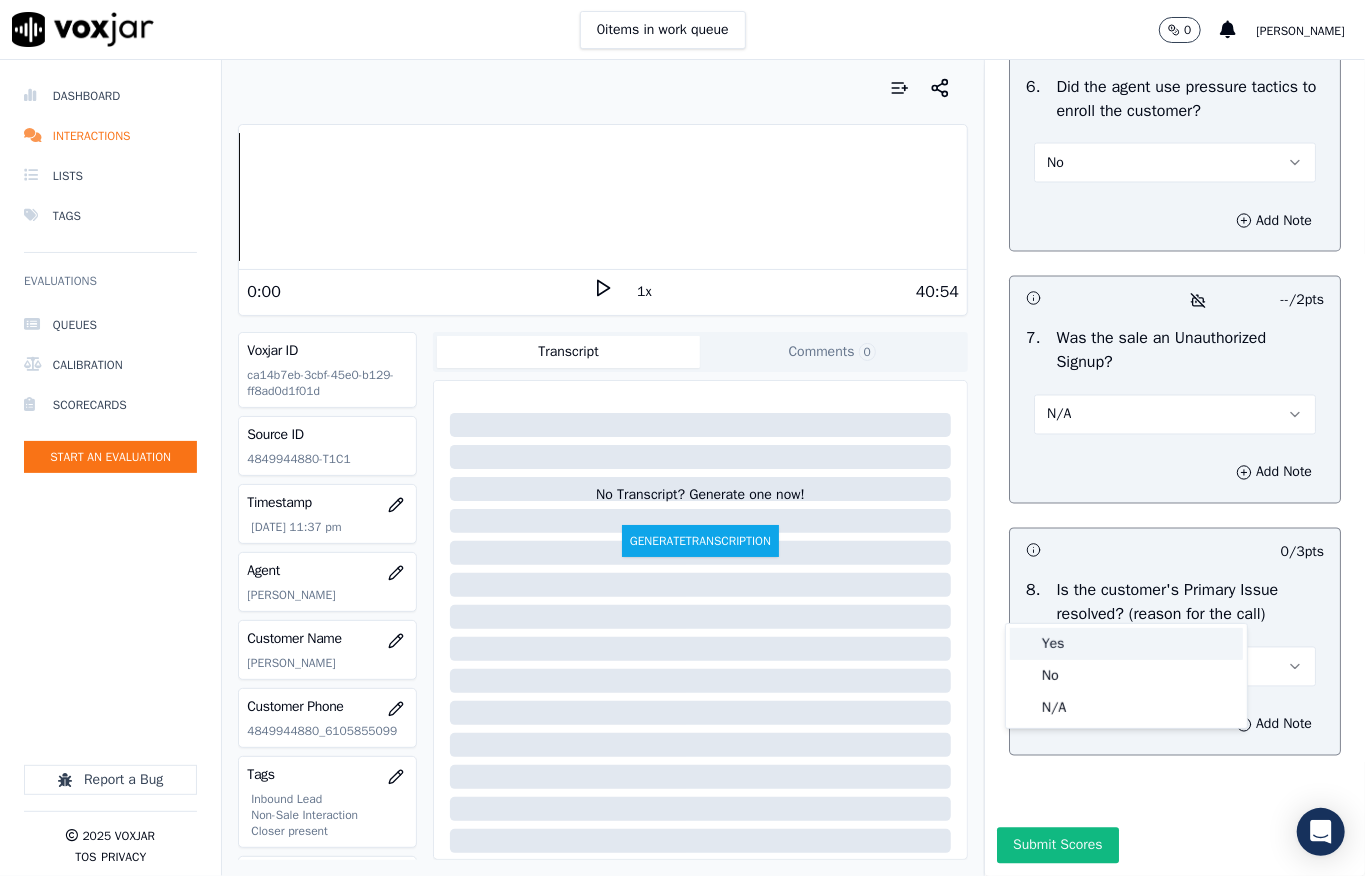 click on "Yes" at bounding box center [1126, 644] 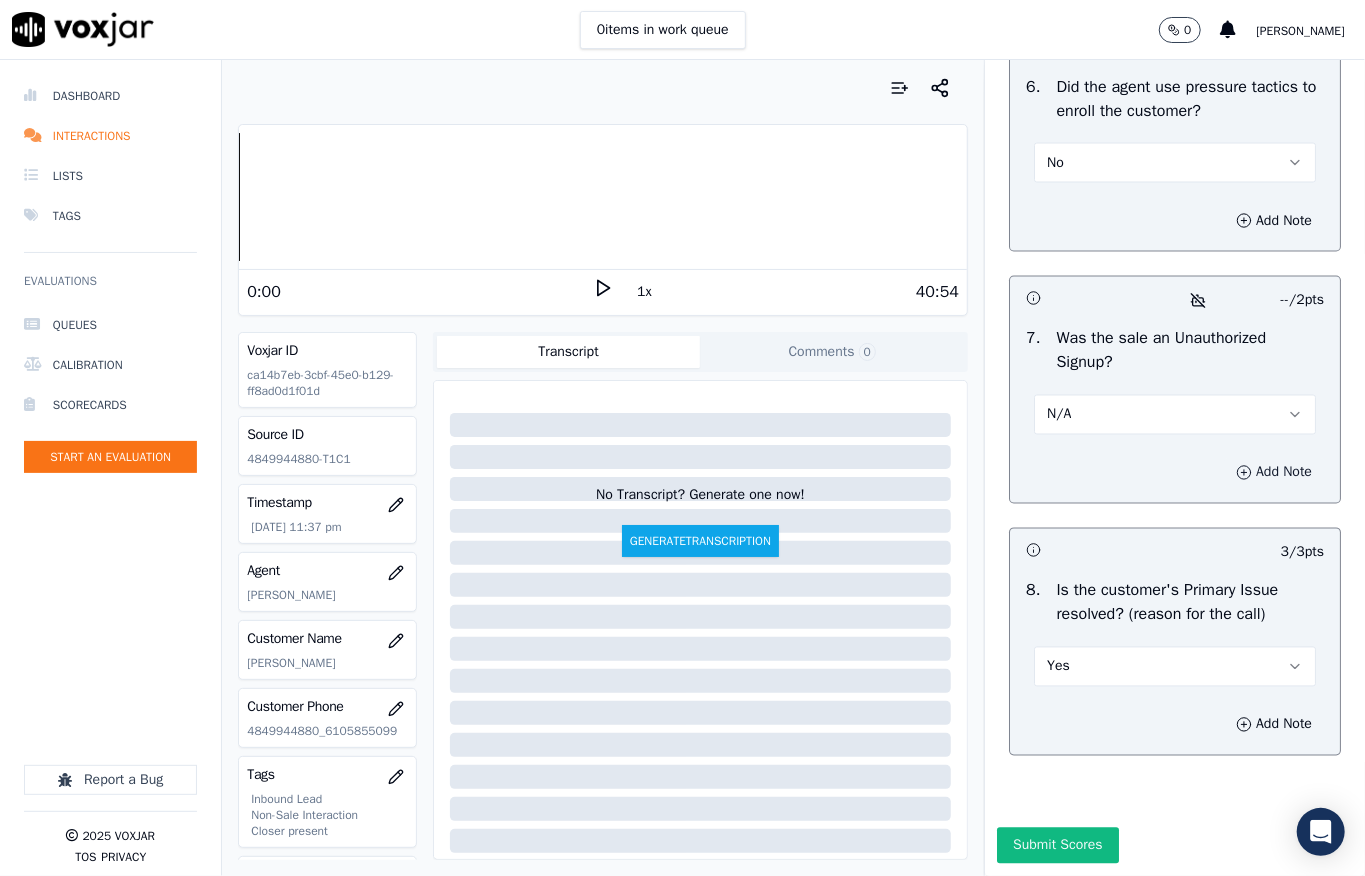 click on "Add Note" at bounding box center (1274, 473) 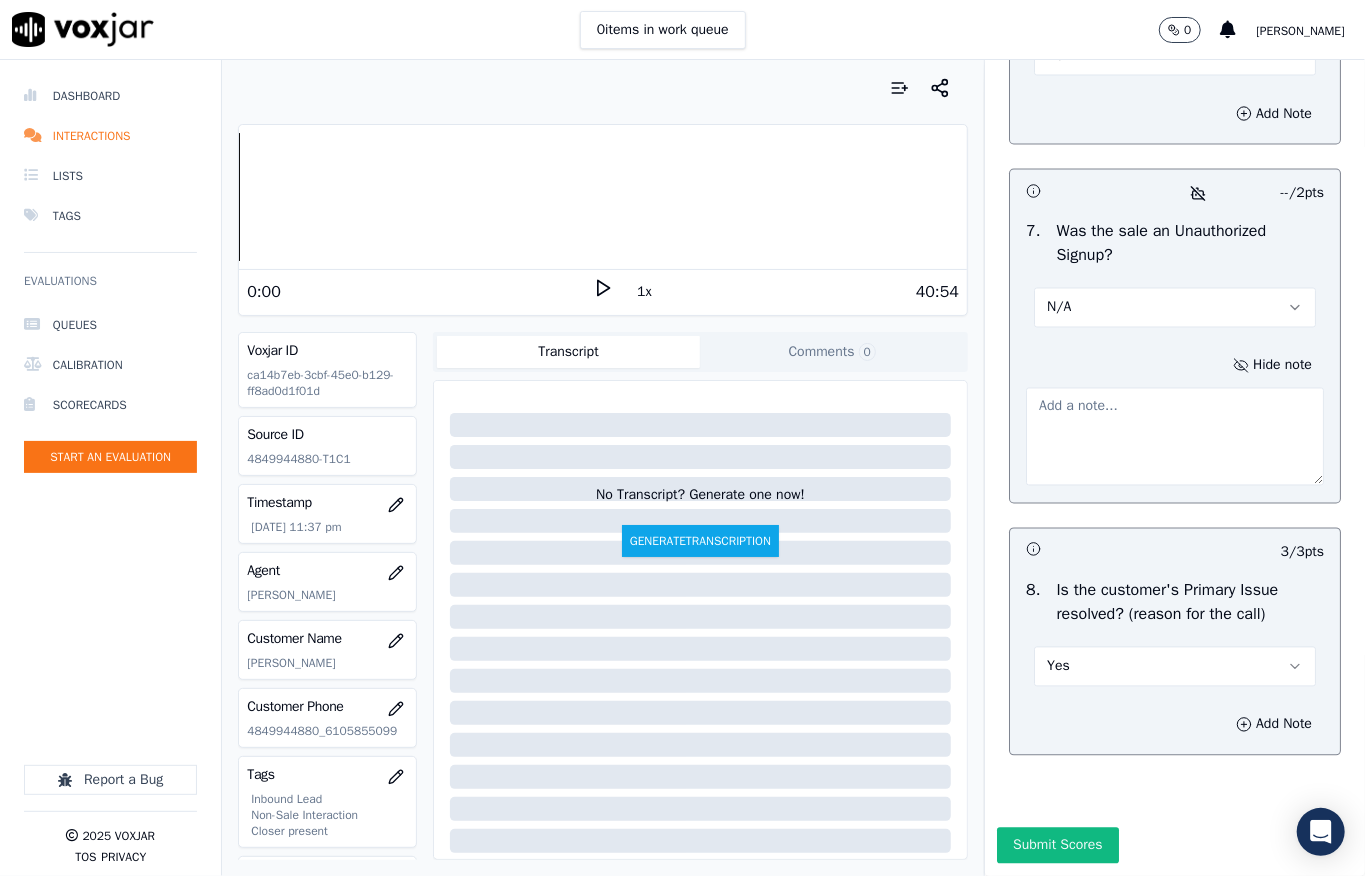 click at bounding box center (1175, 437) 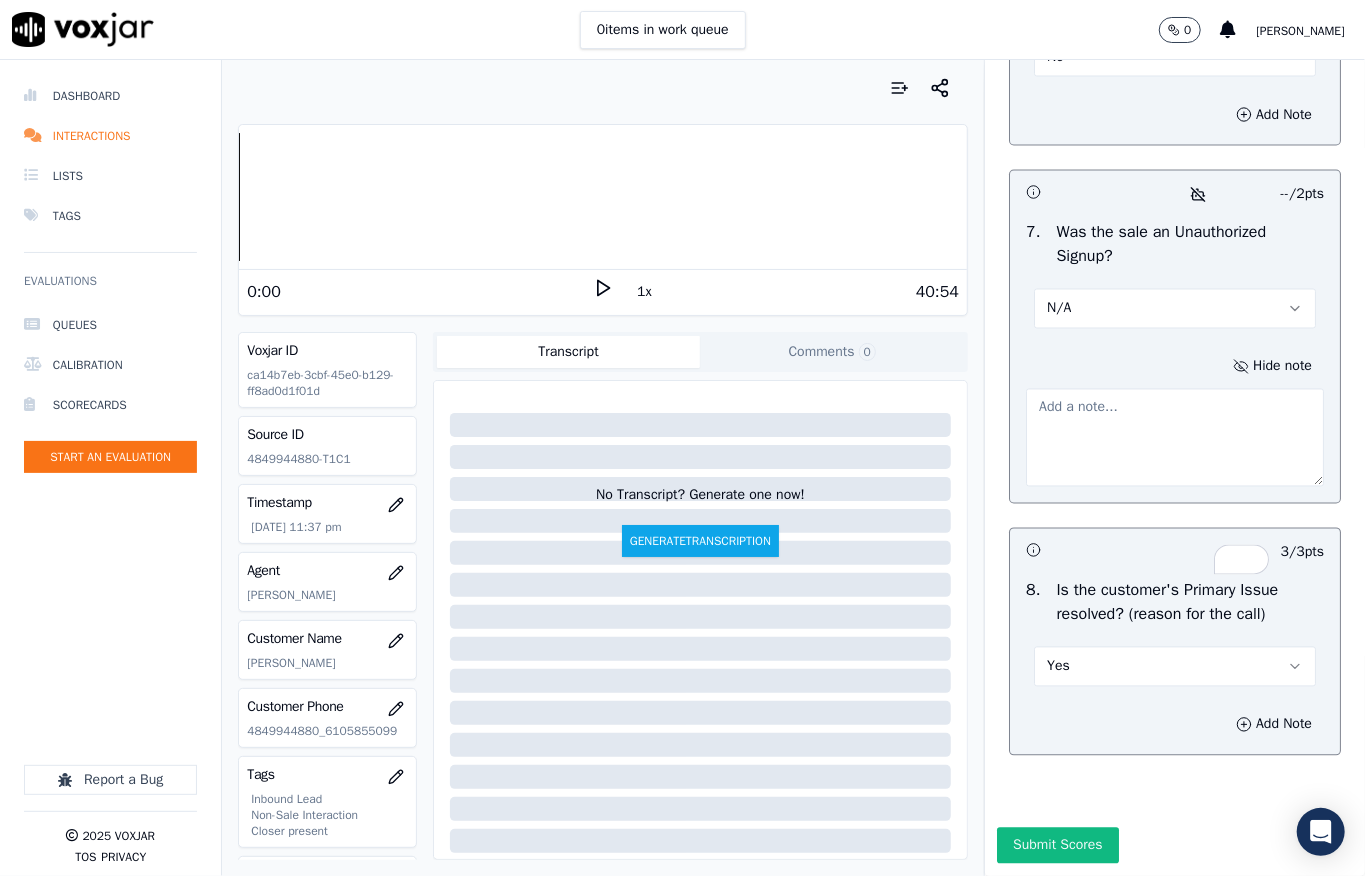 paste on "Call id - 20250708-164623_@28:57 - During TPV verification, when the customer asked, ‘Since this is a third-party verification, how will I receive my bill from PICO?’, the verifier advised they were not authorised to answer such questions and transferred the call back to the agent. The customer then informed they were not interested and disconnected the call" 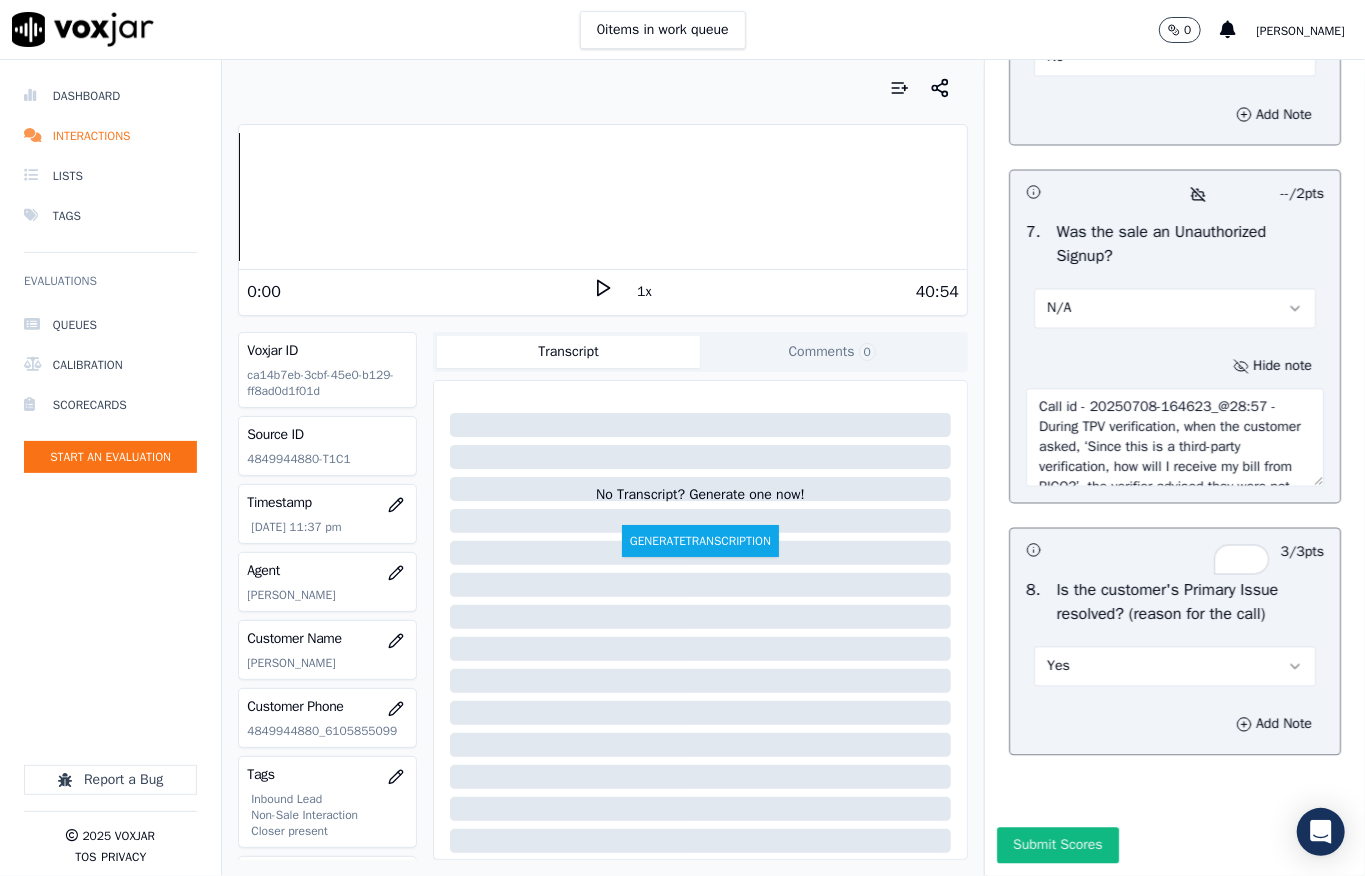 scroll, scrollTop: 170, scrollLeft: 0, axis: vertical 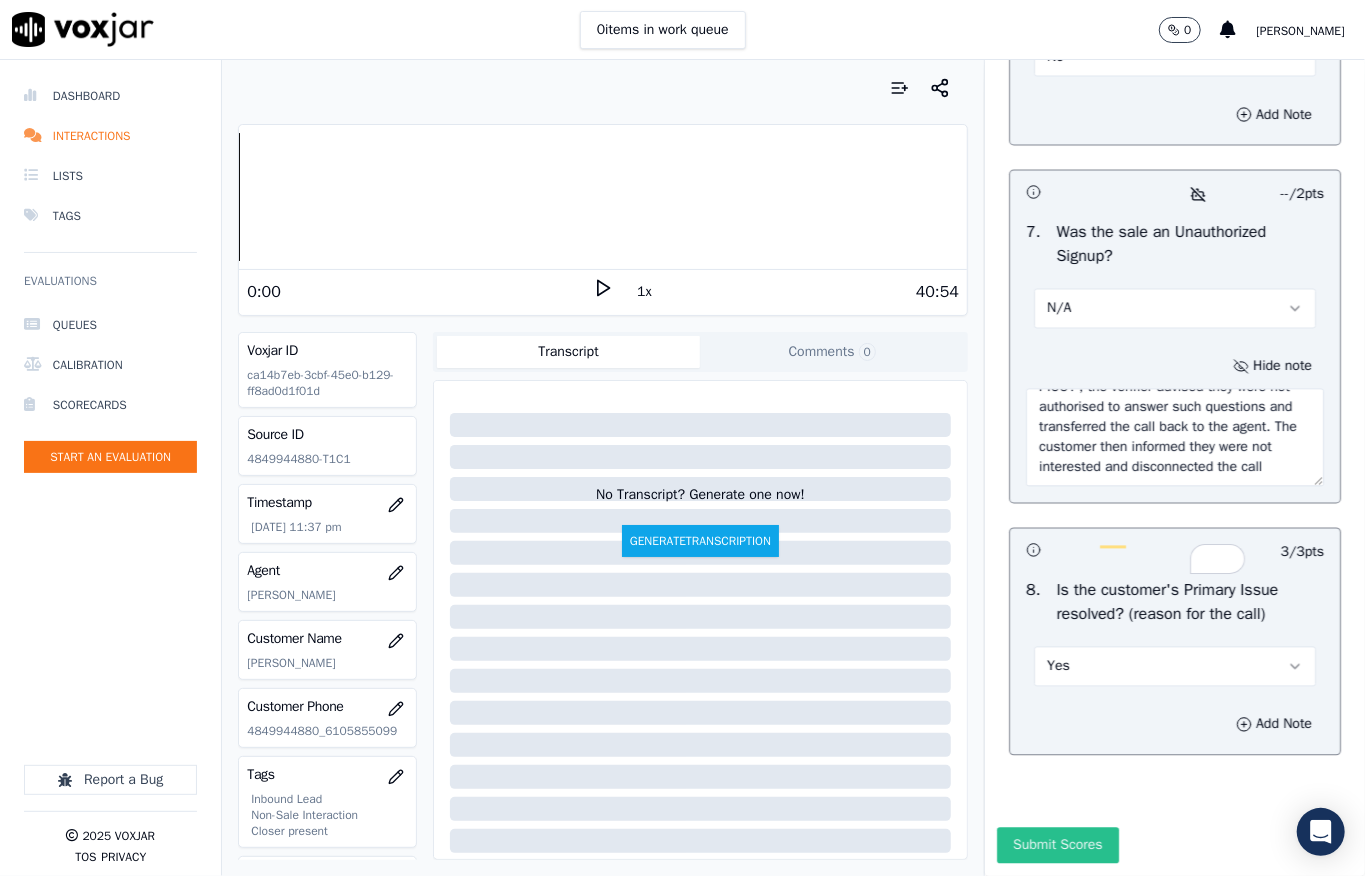 type on "Call id - 20250708-164623_@28:57 - During TPV verification, when the customer asked, ‘Since this is a third-party verification, how will I receive my bill from PICO?’, the verifier advised they were not authorised to answer such questions and transferred the call back to the agent. The customer then informed they were not interested and disconnected the call" 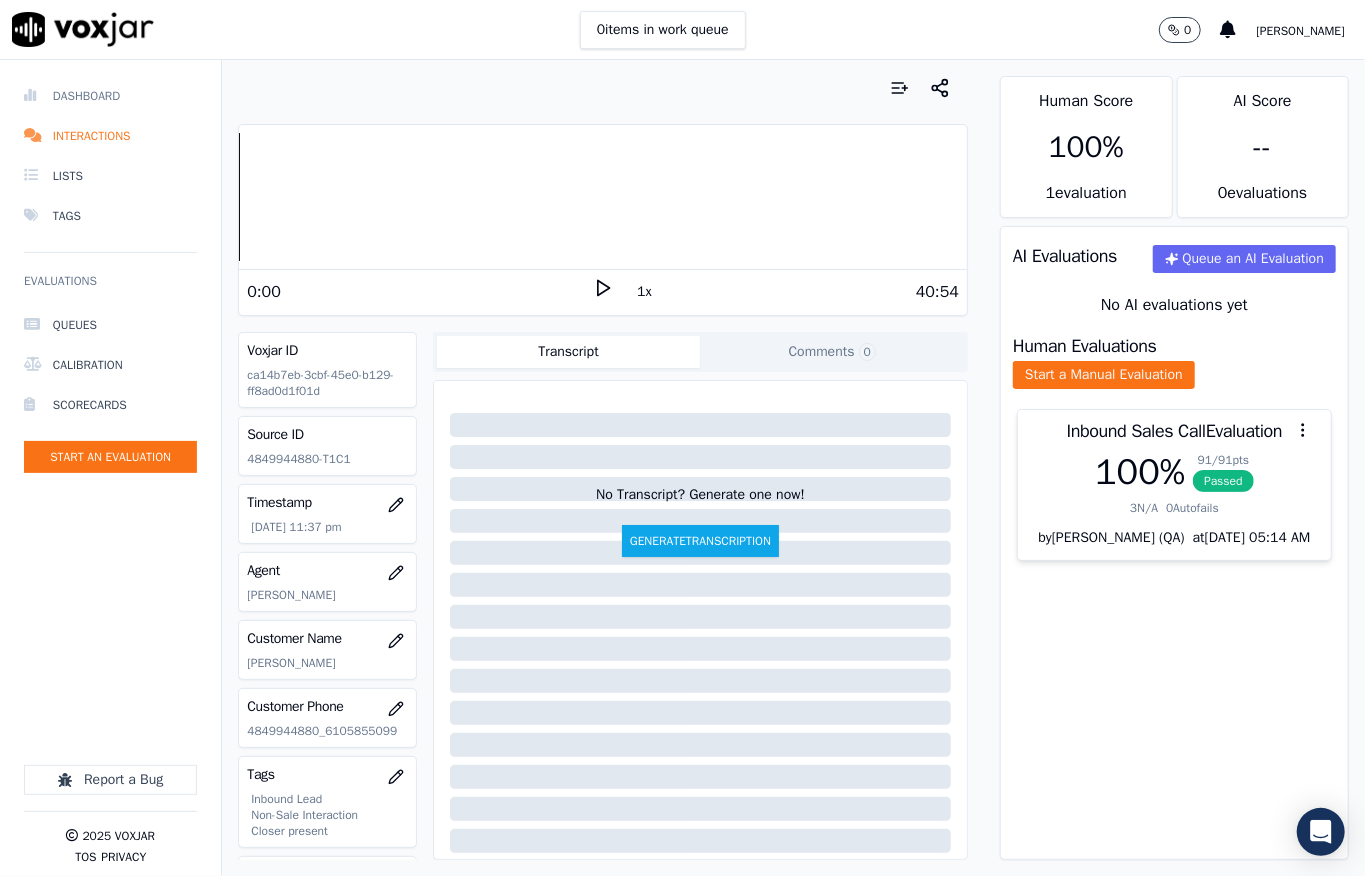 click on "Dashboard" at bounding box center [110, 96] 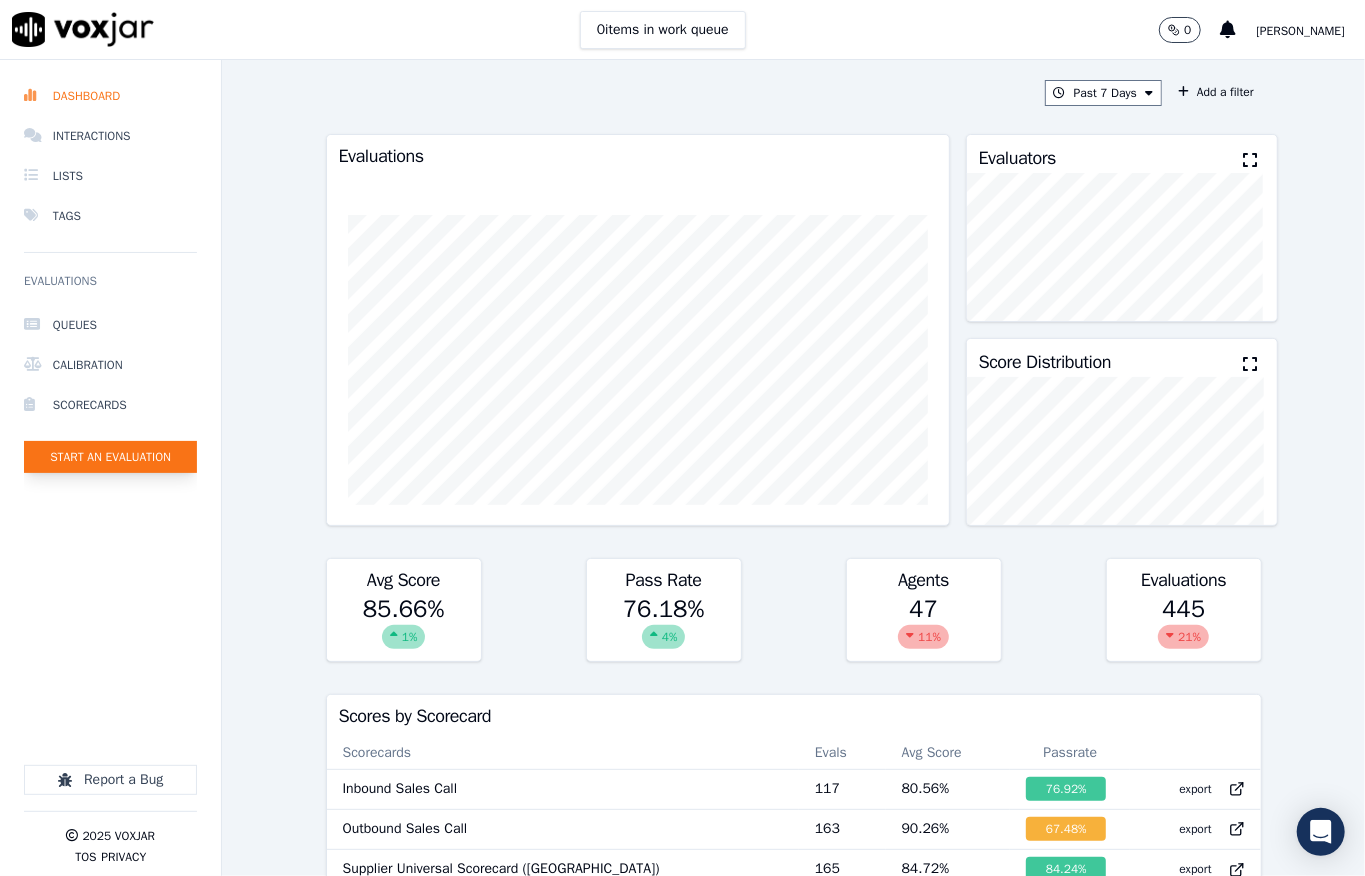 click on "Start an Evaluation" 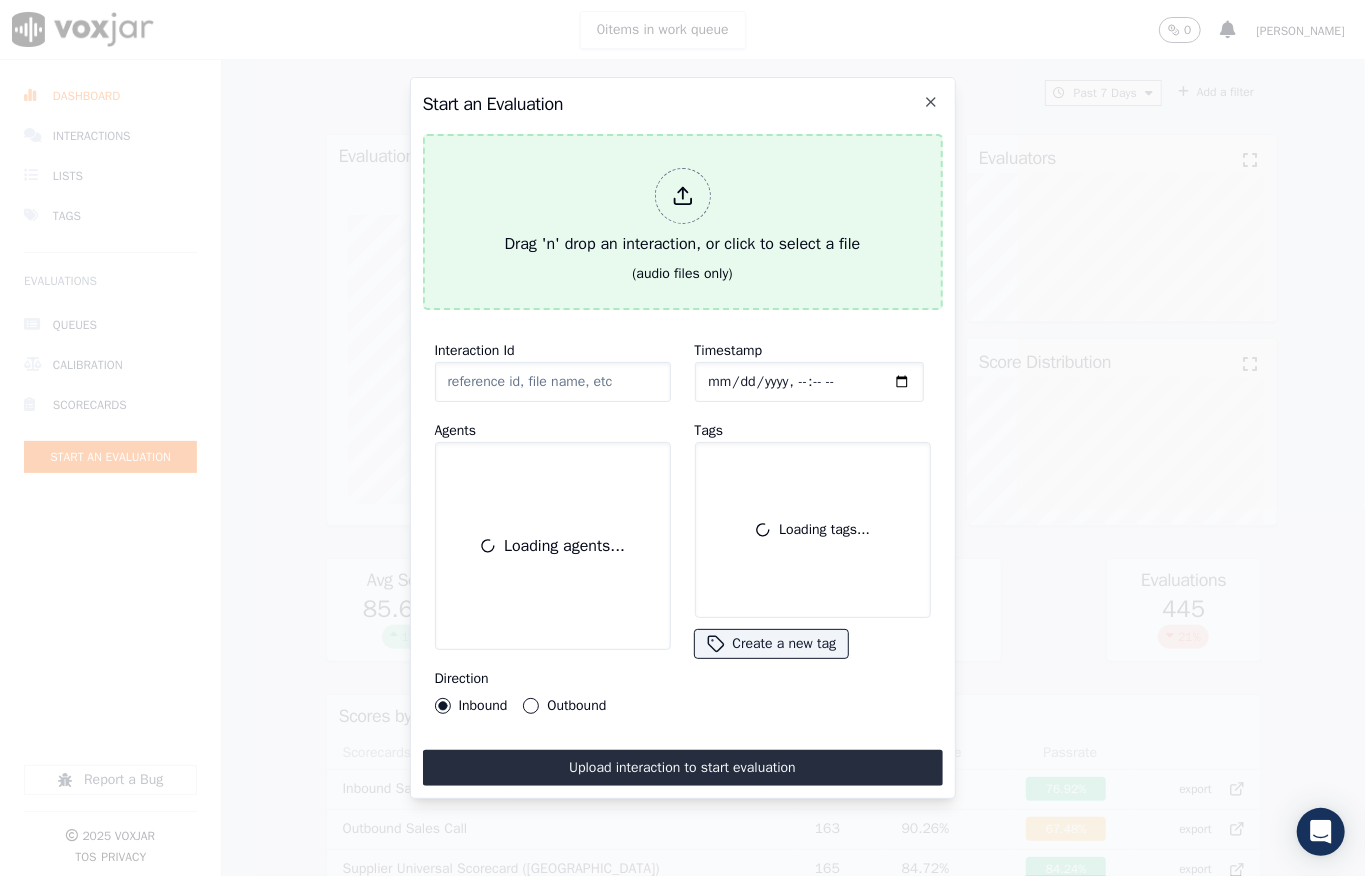 click on "Drag 'n' drop an interaction, or click to select a file" at bounding box center (683, 212) 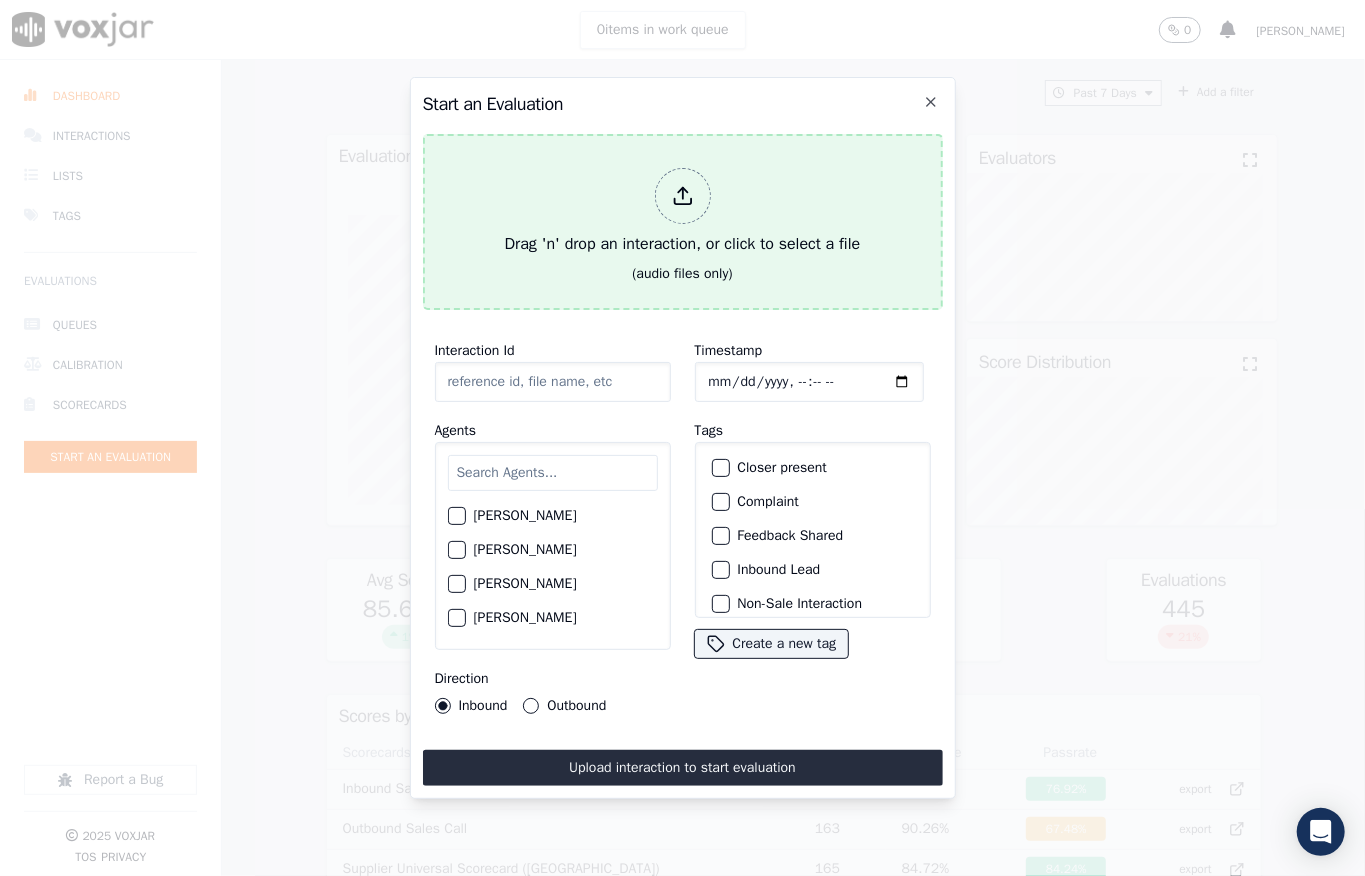 type on "20250708-185244_8147227524-all.mp3" 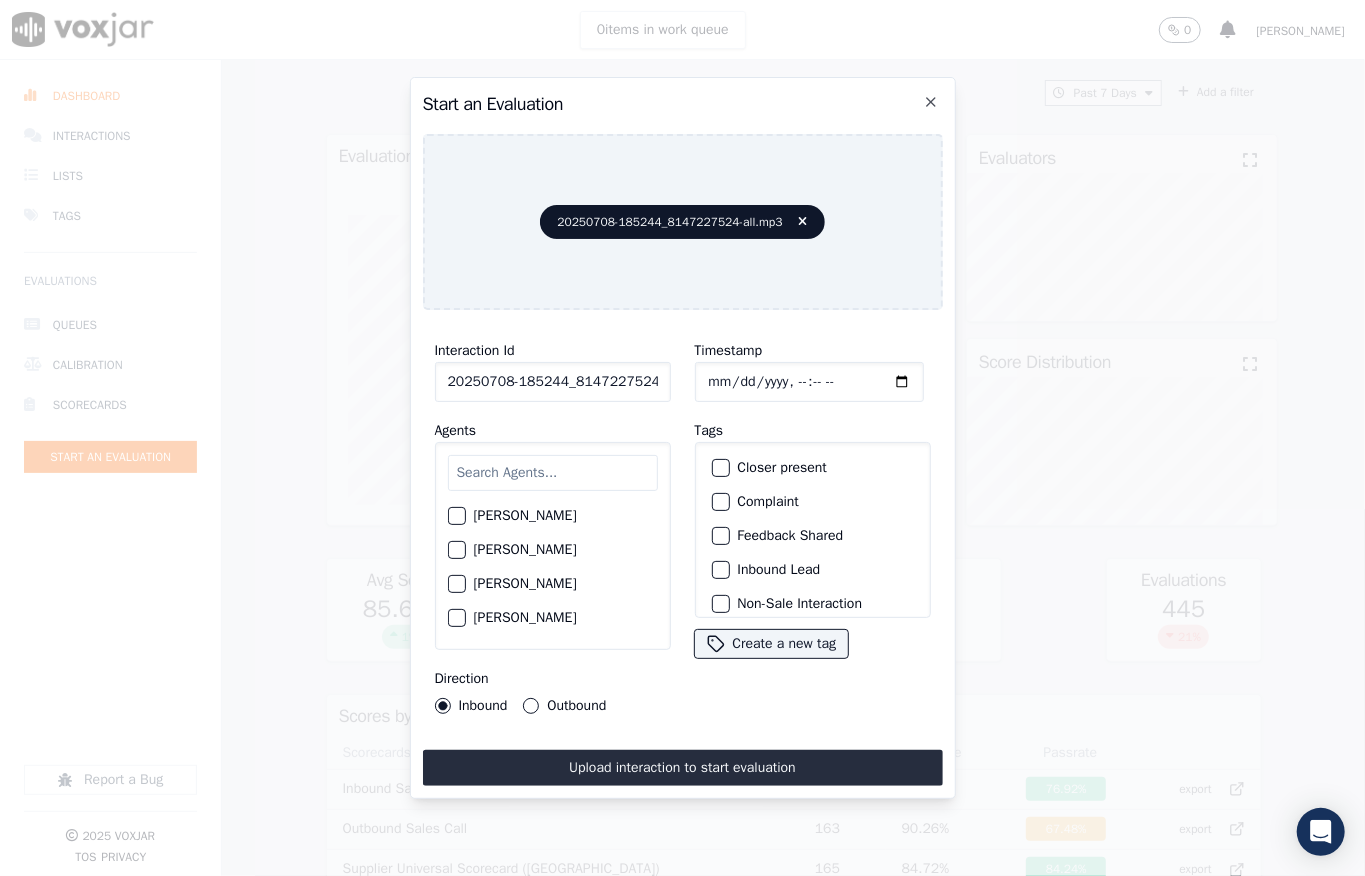 click on "Timestamp" 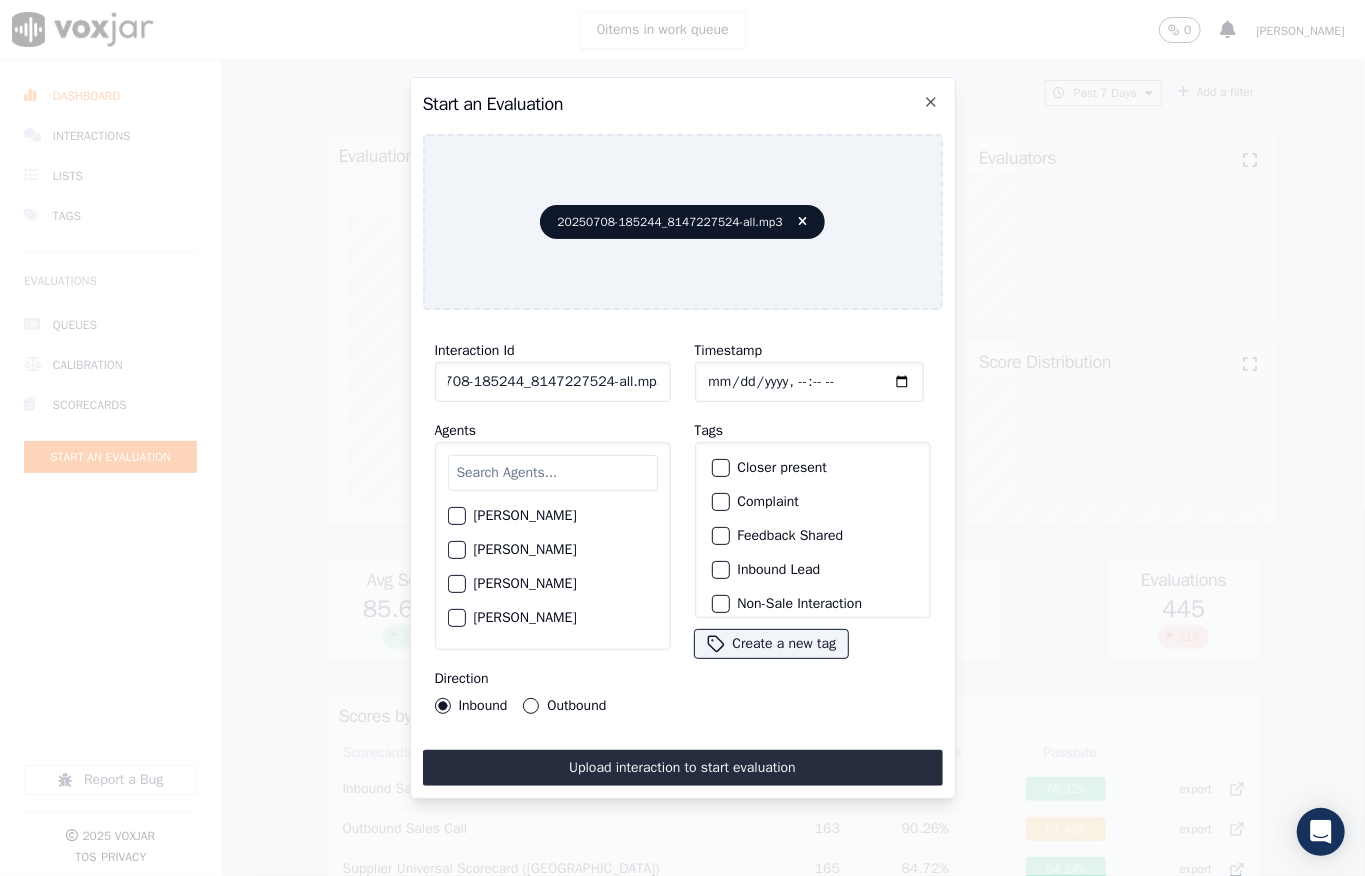 drag, startPoint x: 646, startPoint y: 366, endPoint x: 677, endPoint y: 366, distance: 31 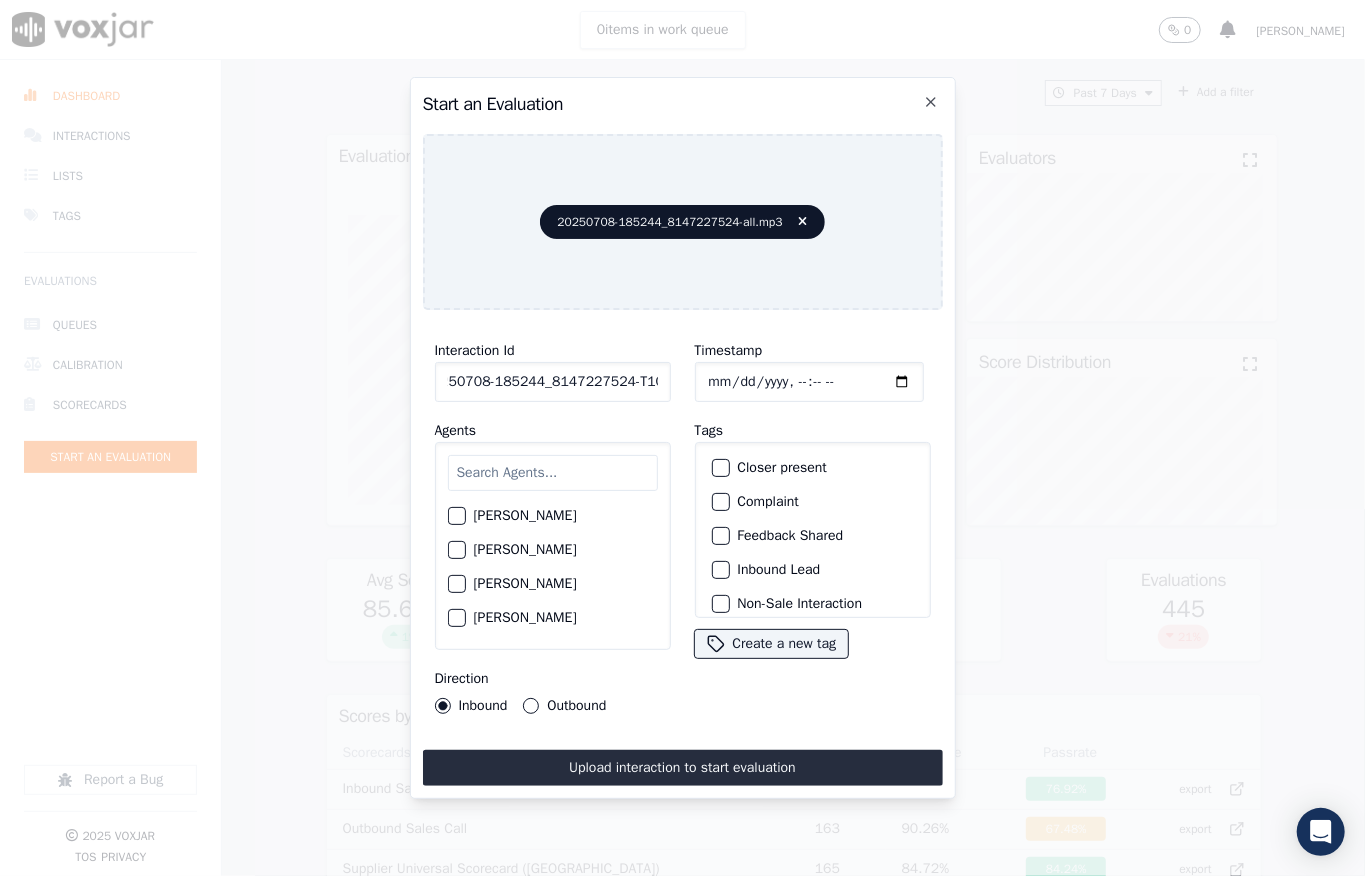 scroll, scrollTop: 0, scrollLeft: 32, axis: horizontal 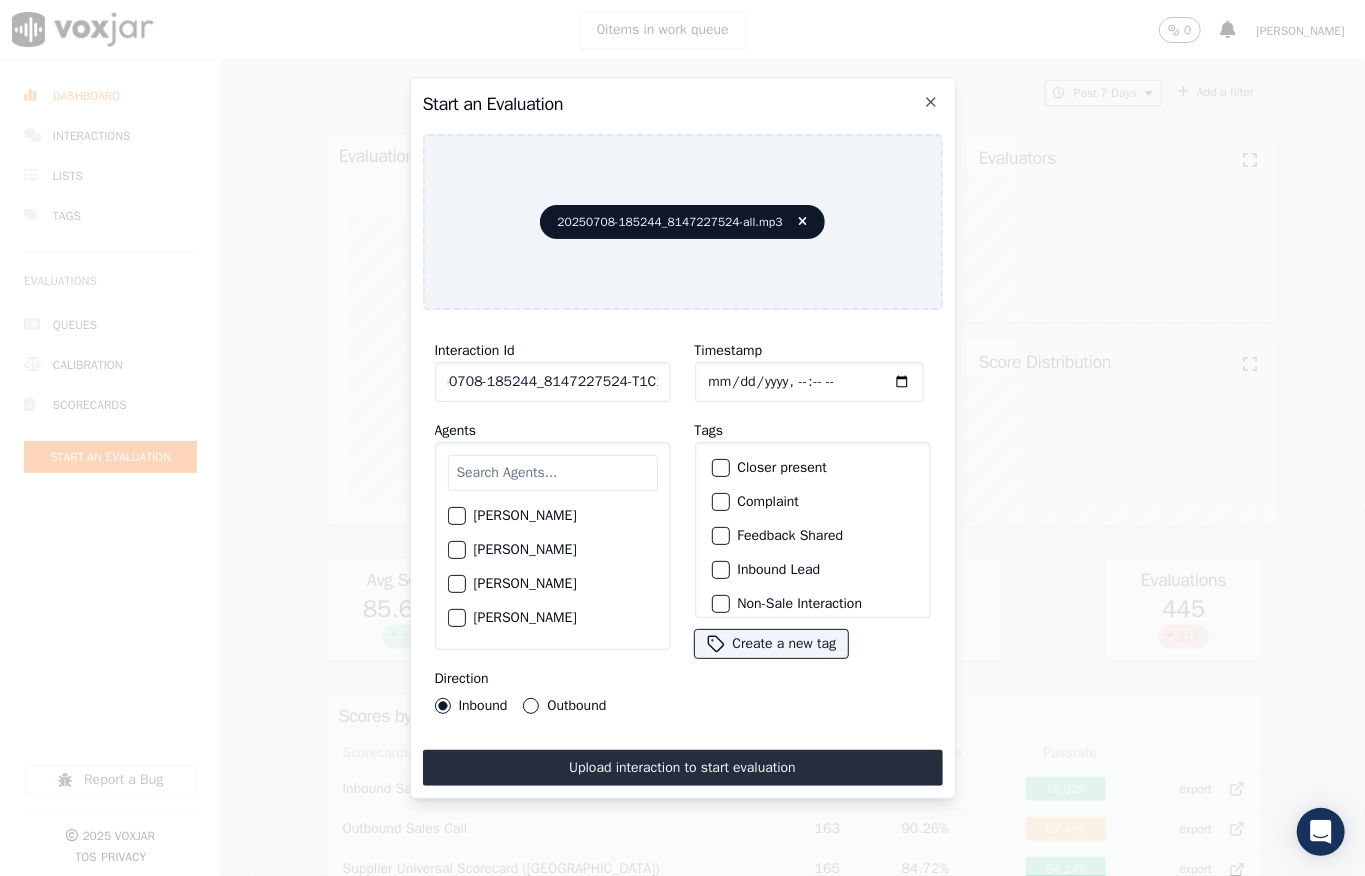 type on "20250708-185244_8147227524-T1C1" 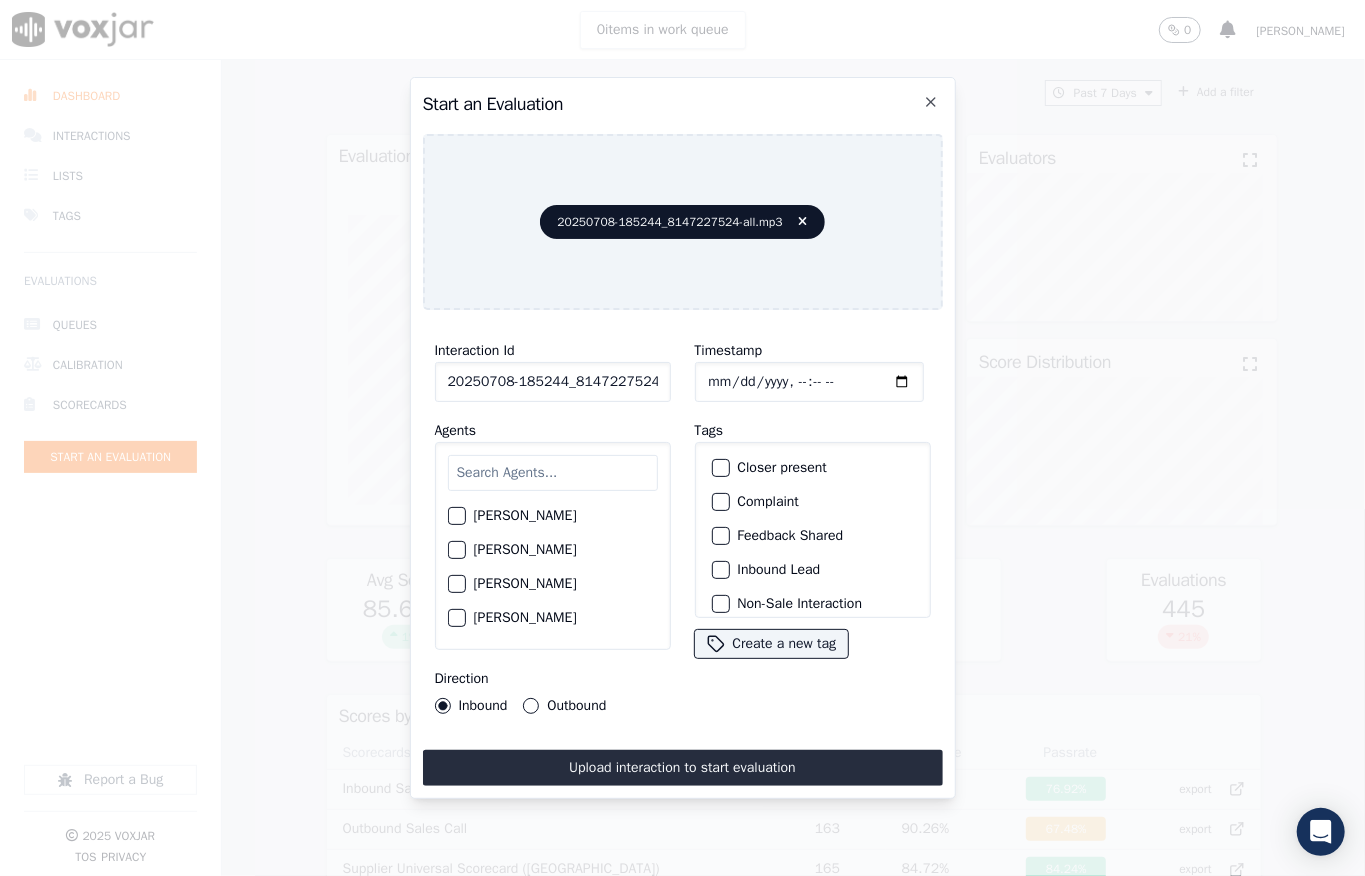 click at bounding box center [553, 473] 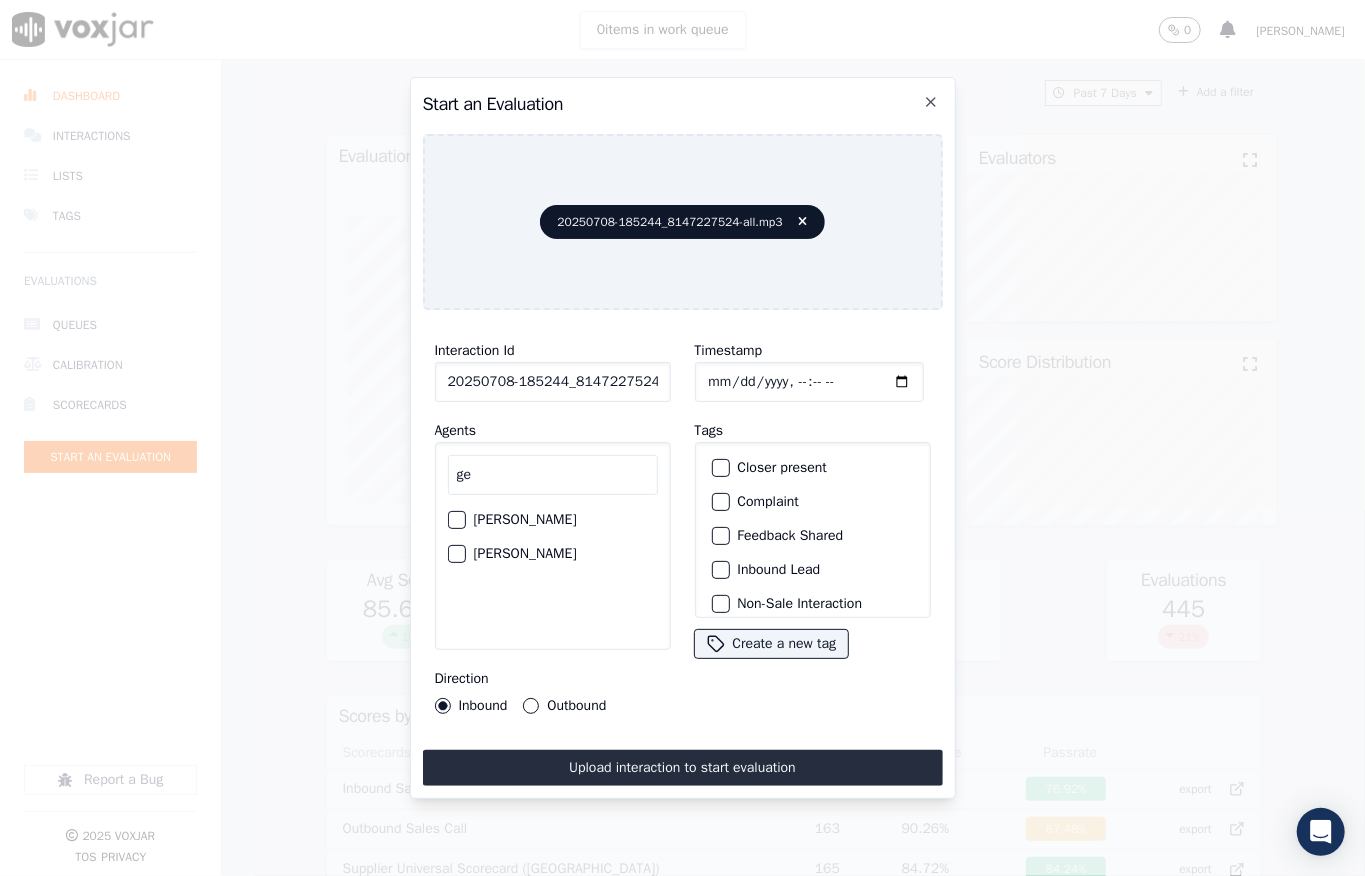 type on "ge" 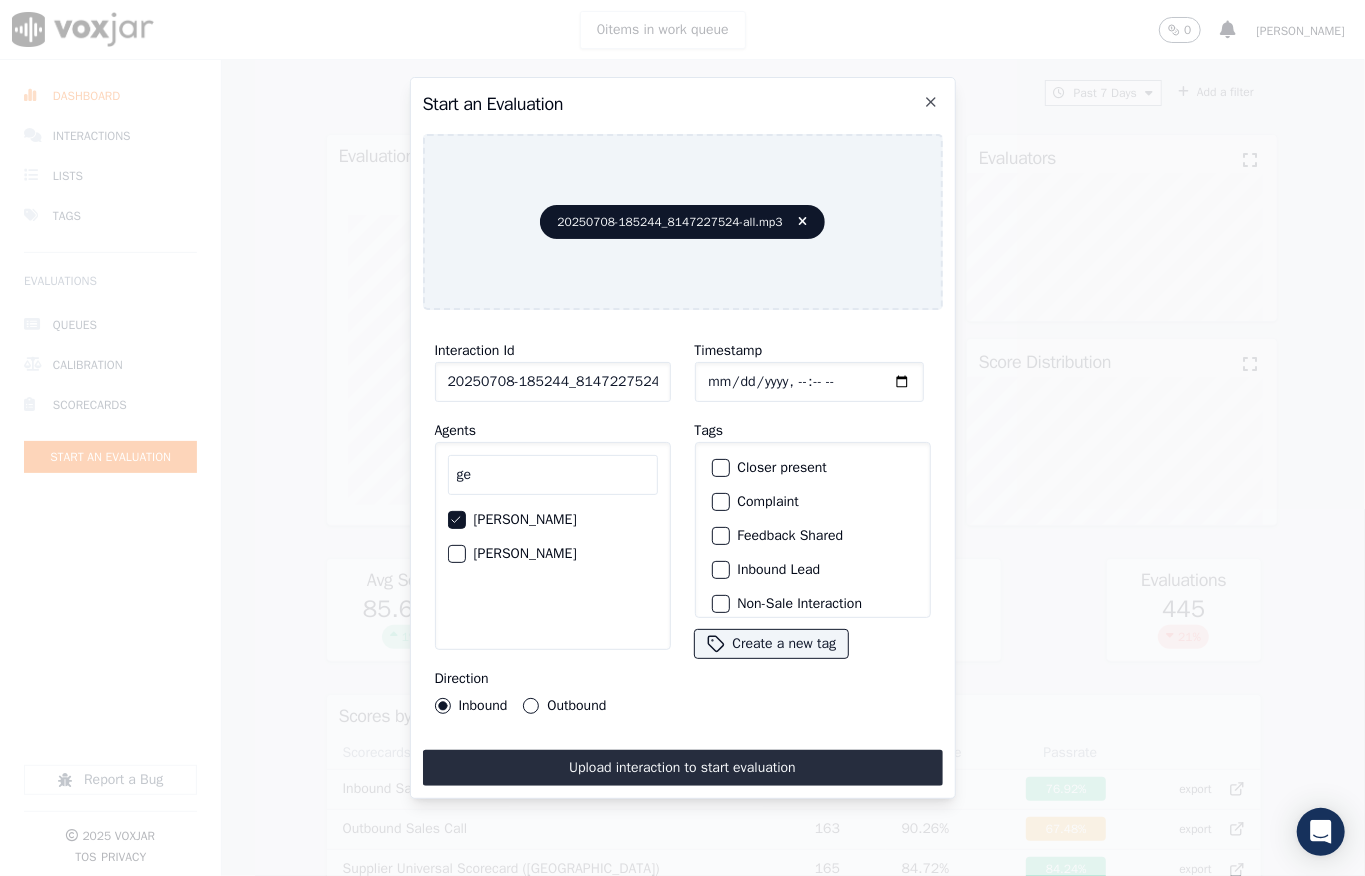 click on "Outbound" at bounding box center (531, 706) 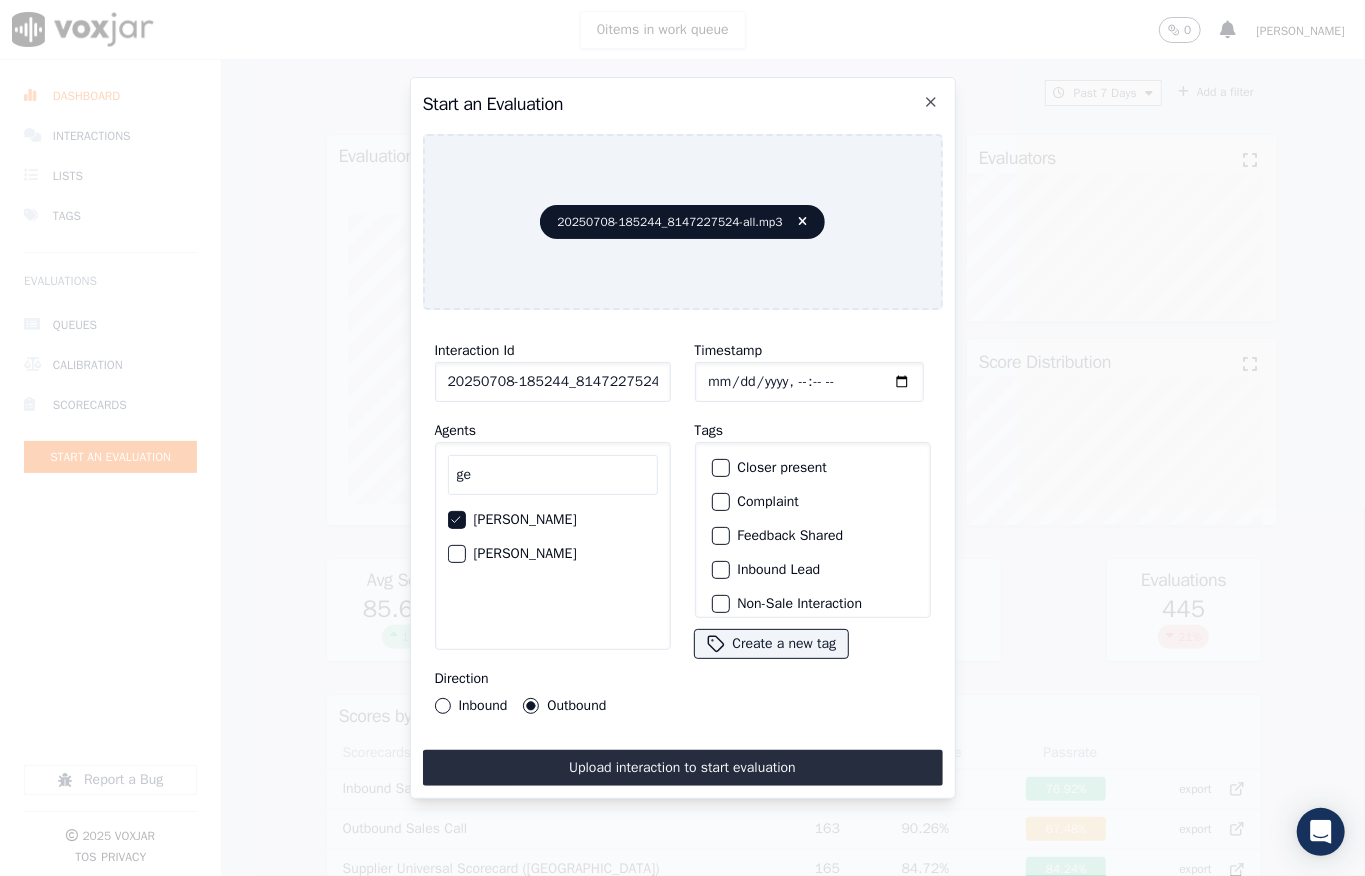 scroll, scrollTop: 89, scrollLeft: 0, axis: vertical 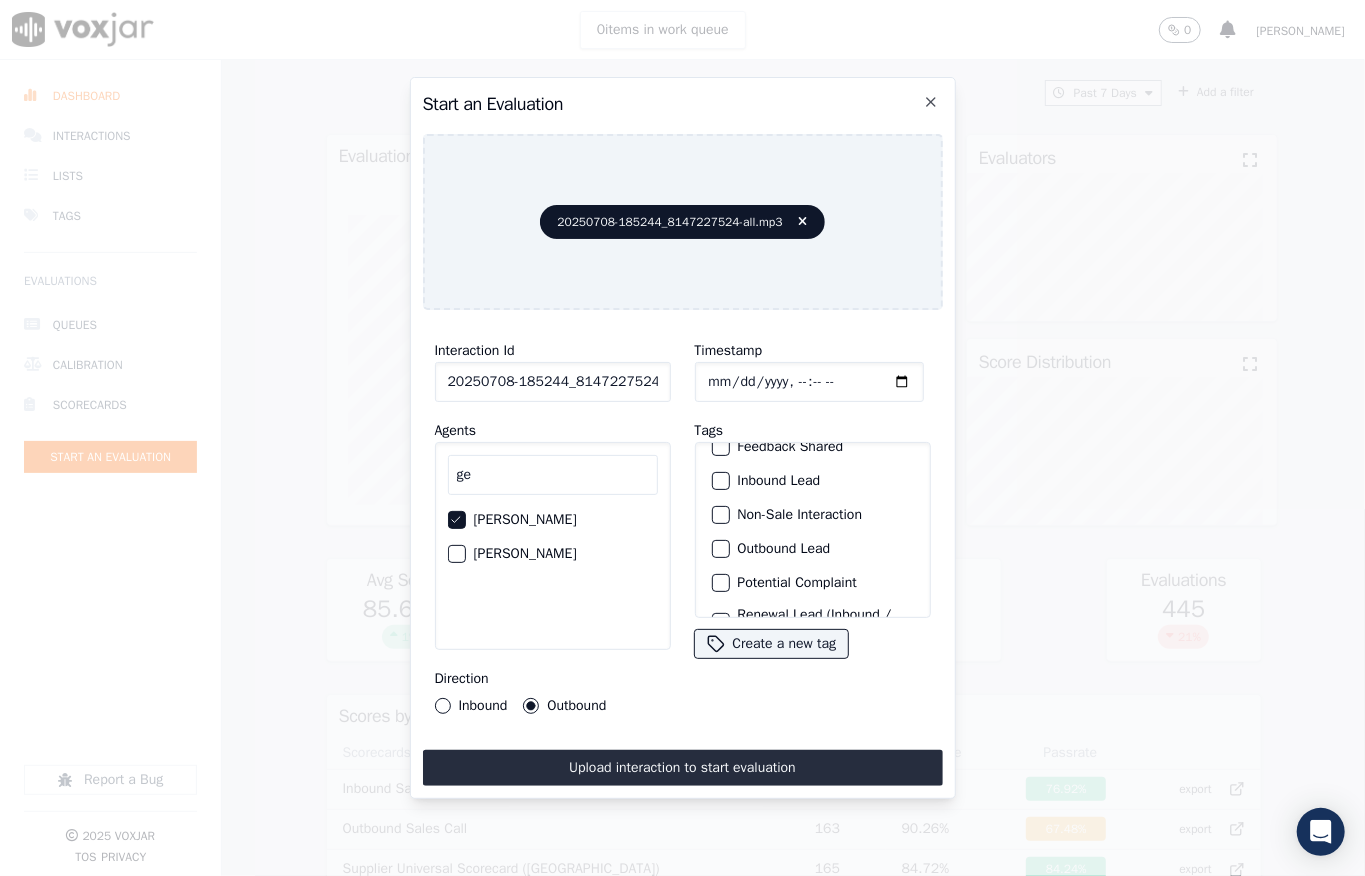 drag, startPoint x: 708, startPoint y: 508, endPoint x: 709, endPoint y: 548, distance: 40.012497 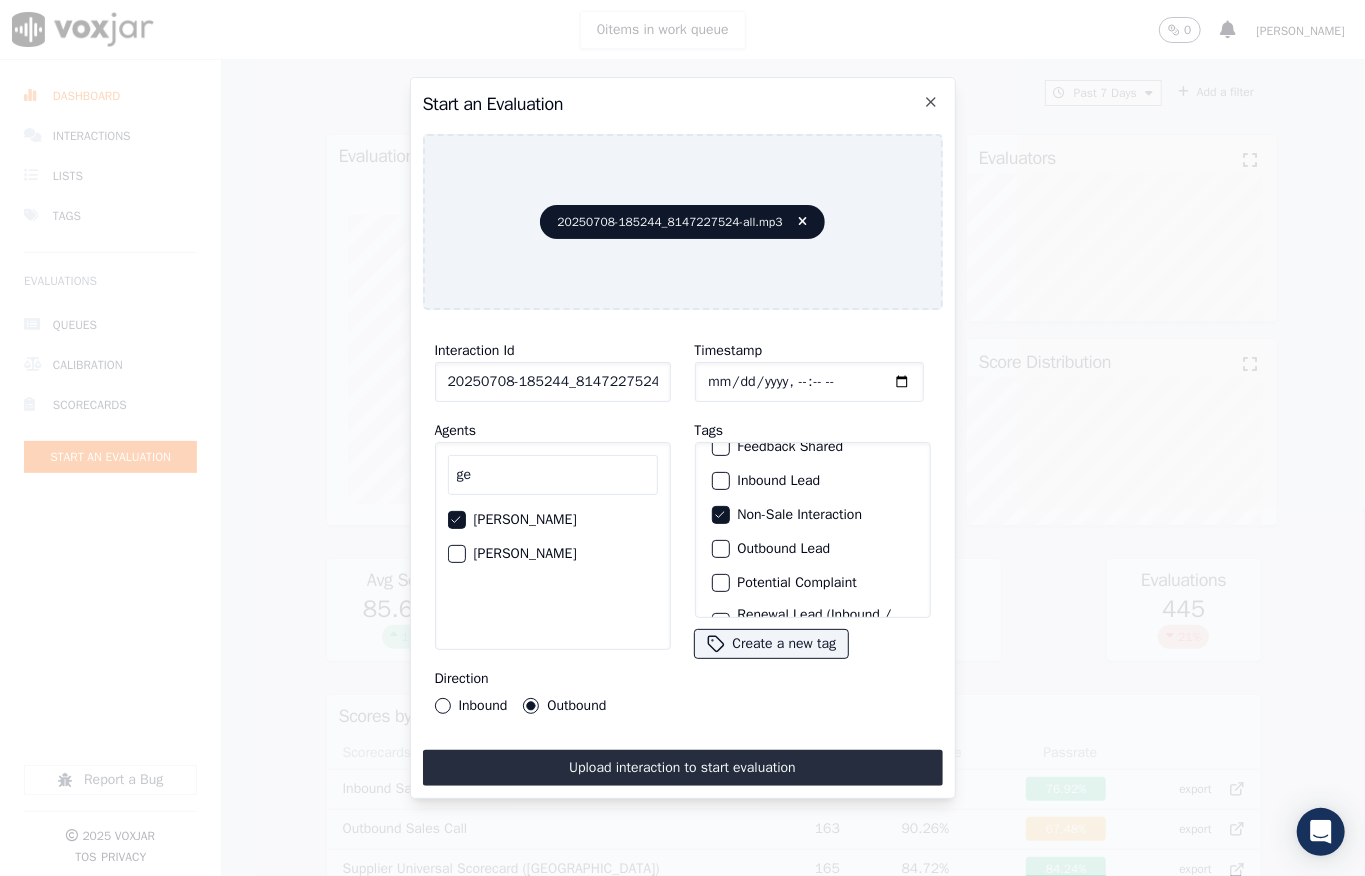 click at bounding box center [720, 549] 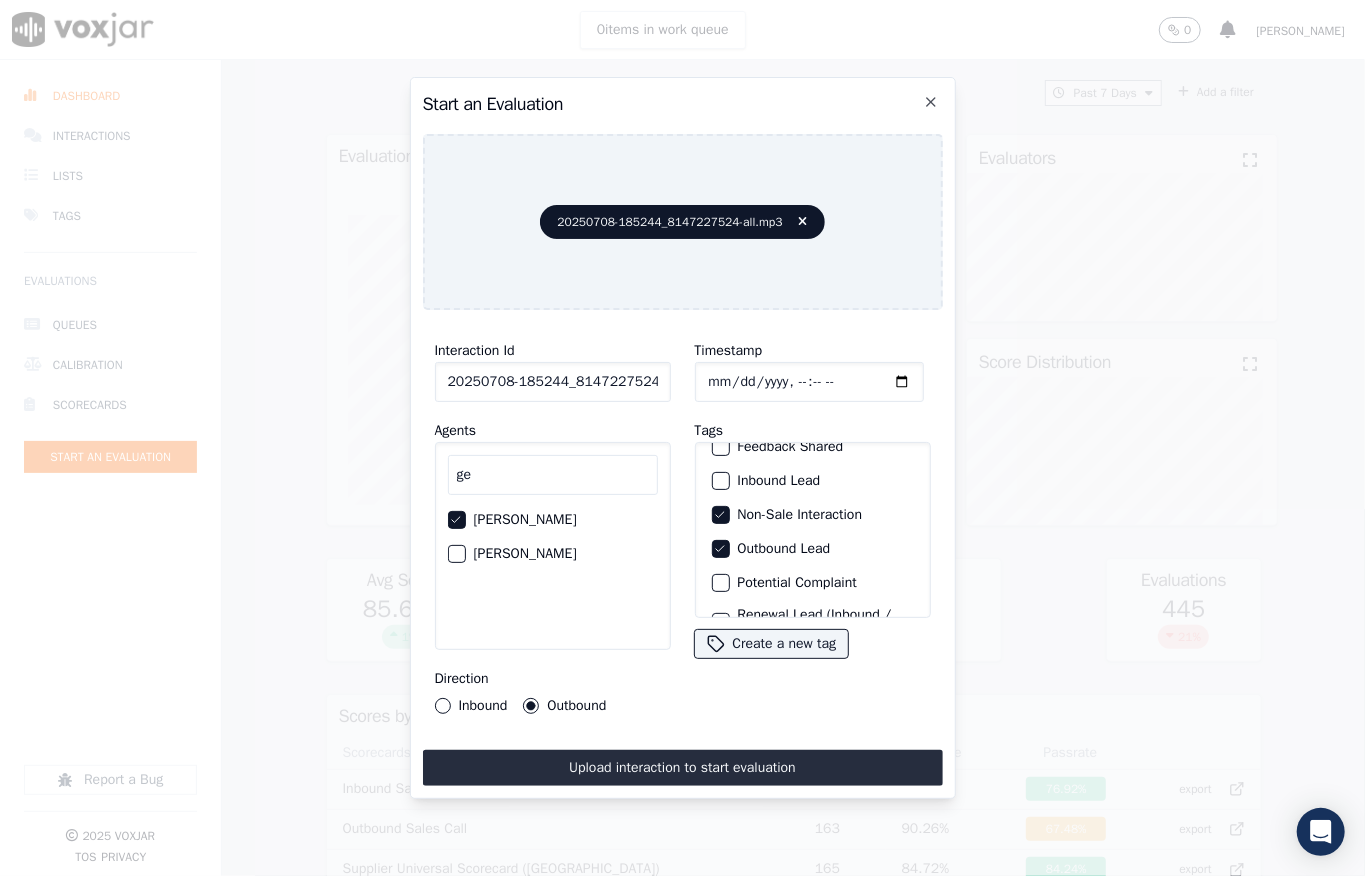click on "Timestamp       Tags     Closer present     Complaint     Feedback Shared     Inbound Lead     Non-Sale Interaction     Outbound Lead     Potential Complaint     Renewal Lead (Inbound / Outbound)     Sale Interaction
Create a new tag" at bounding box center (813, 526) 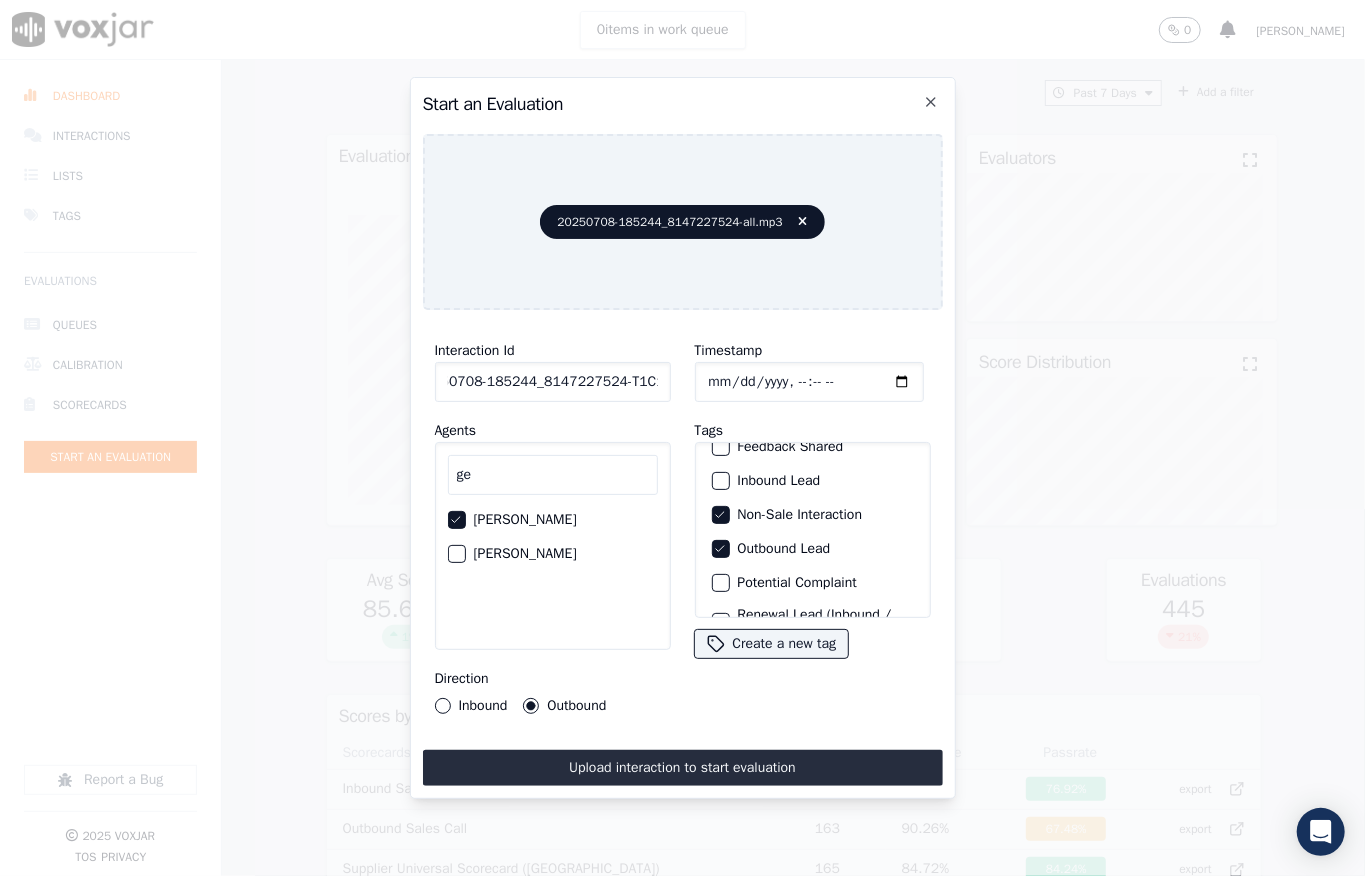 drag, startPoint x: 617, startPoint y: 368, endPoint x: 686, endPoint y: 368, distance: 69 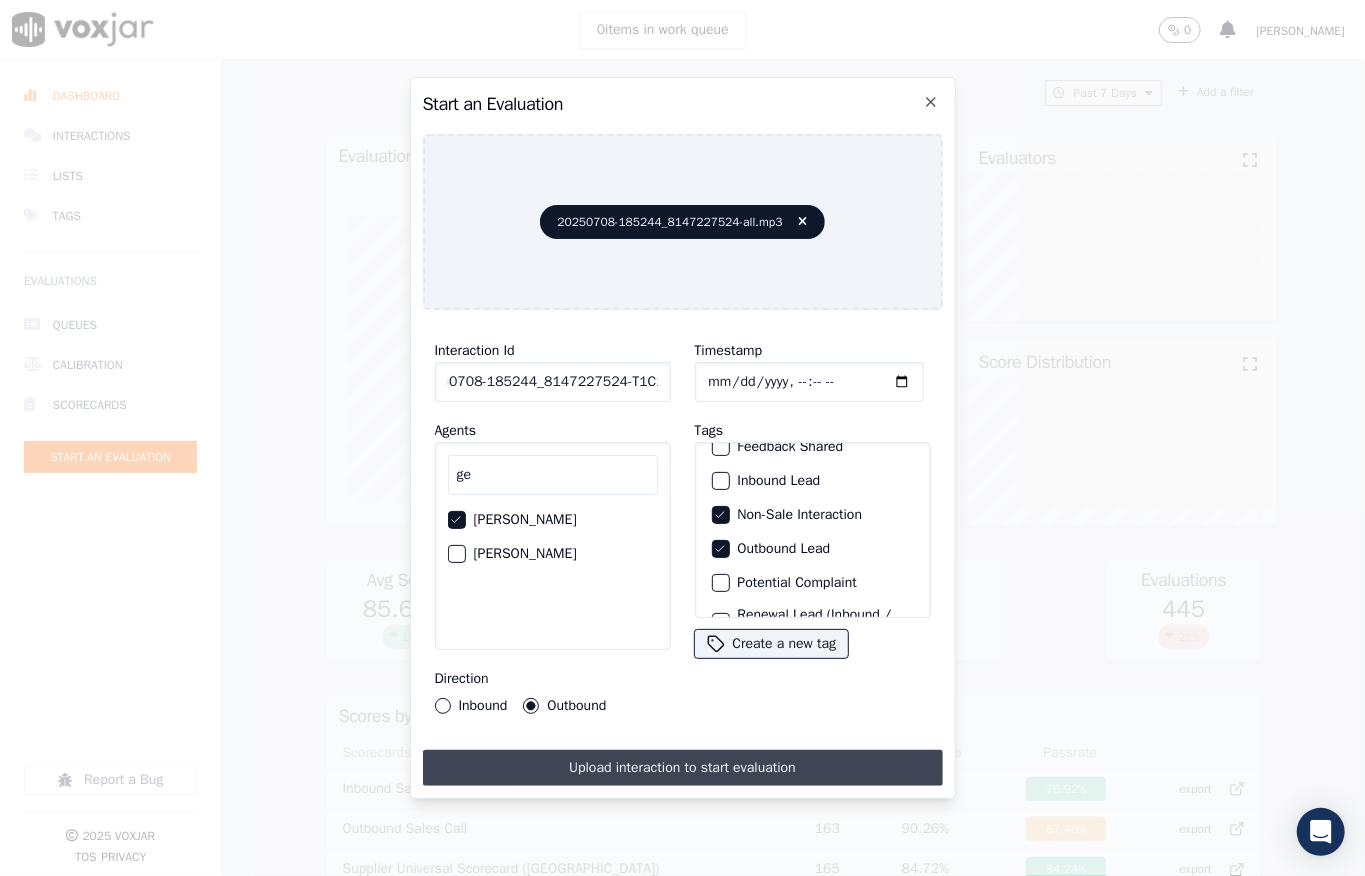 scroll, scrollTop: 0, scrollLeft: 0, axis: both 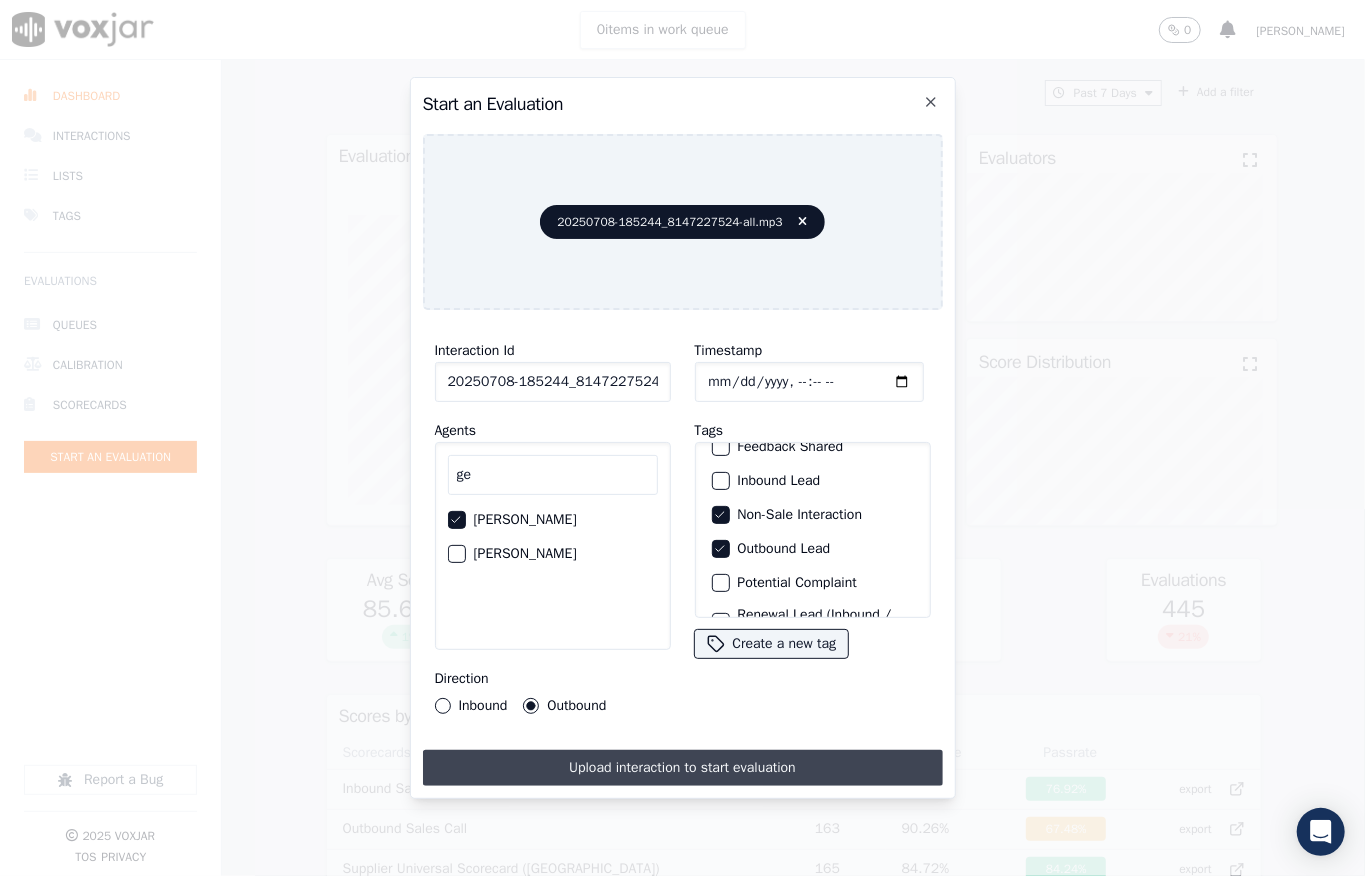 click on "Upload interaction to start evaluation" at bounding box center (683, 768) 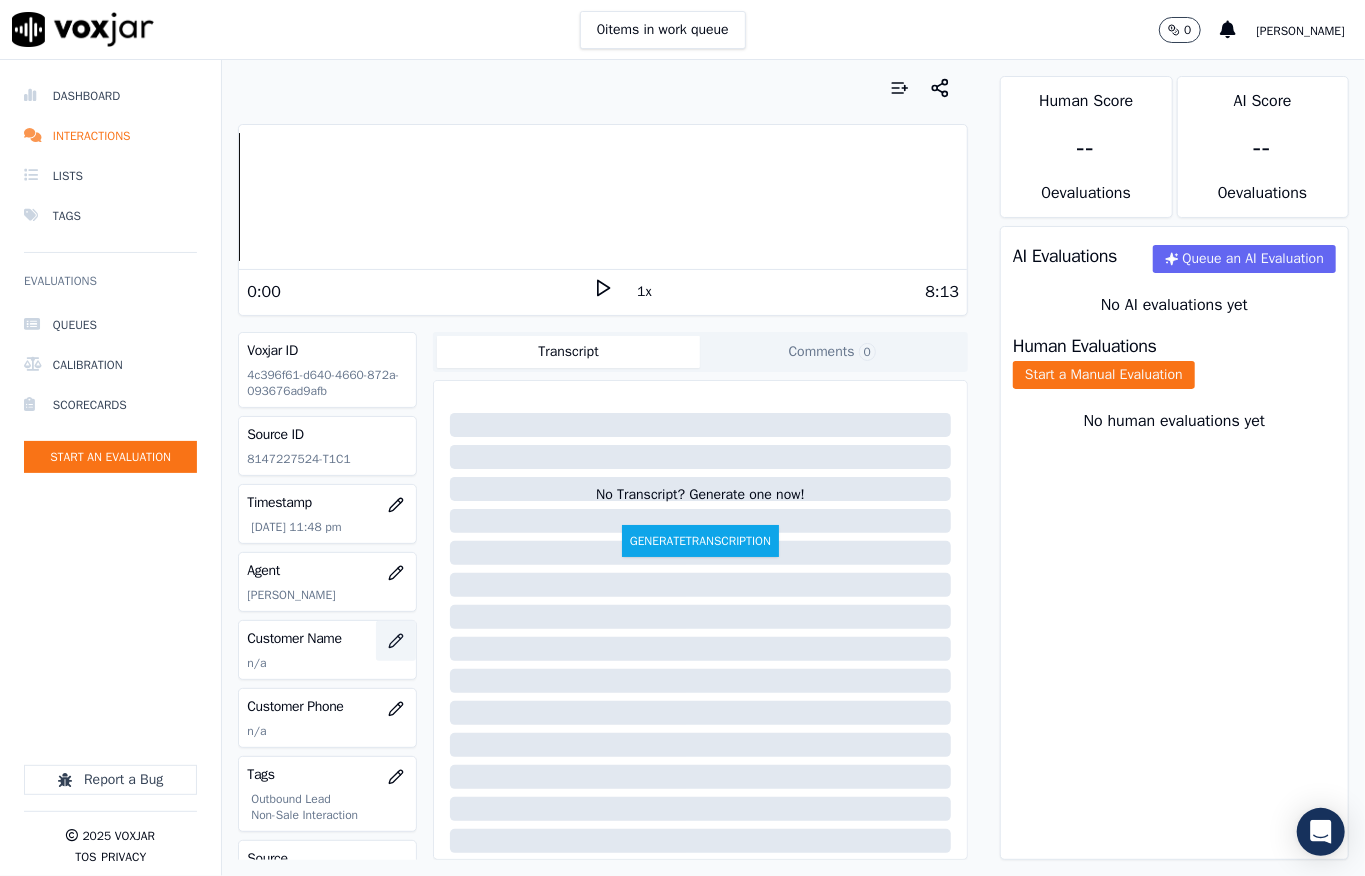 click at bounding box center [396, 641] 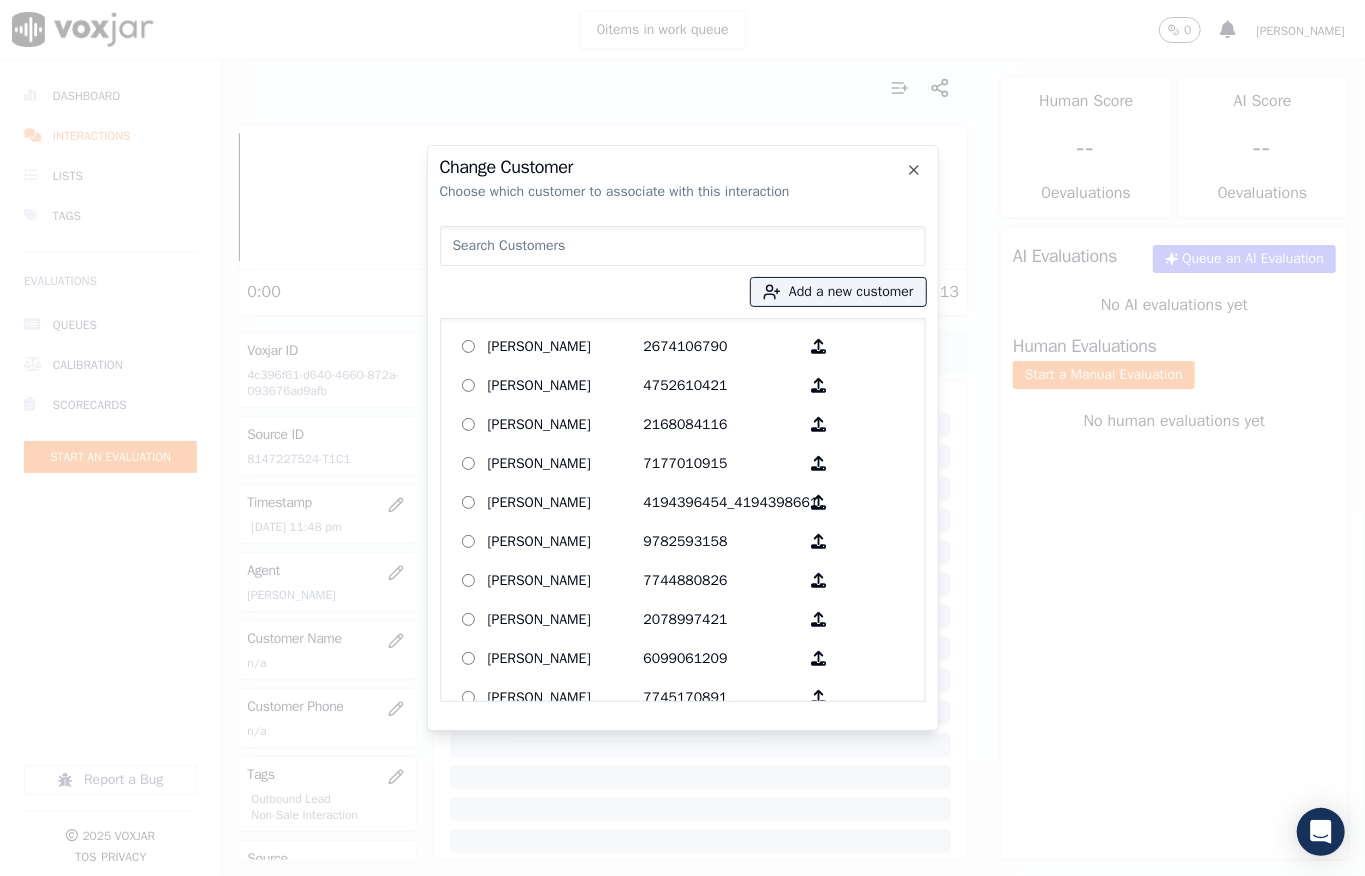 type on "ROSEMARY JAMES" 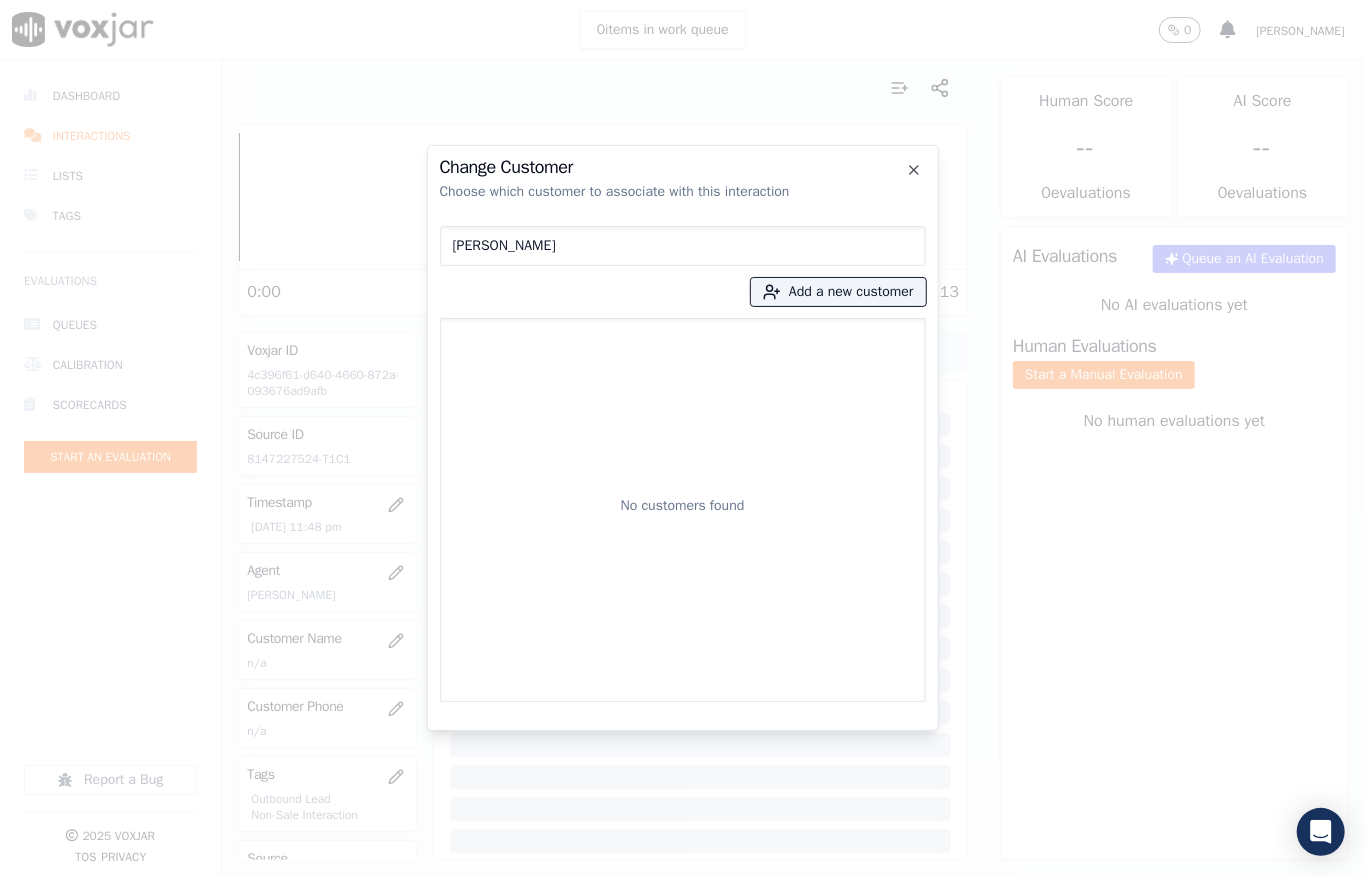drag, startPoint x: 617, startPoint y: 254, endPoint x: 332, endPoint y: 258, distance: 285.02808 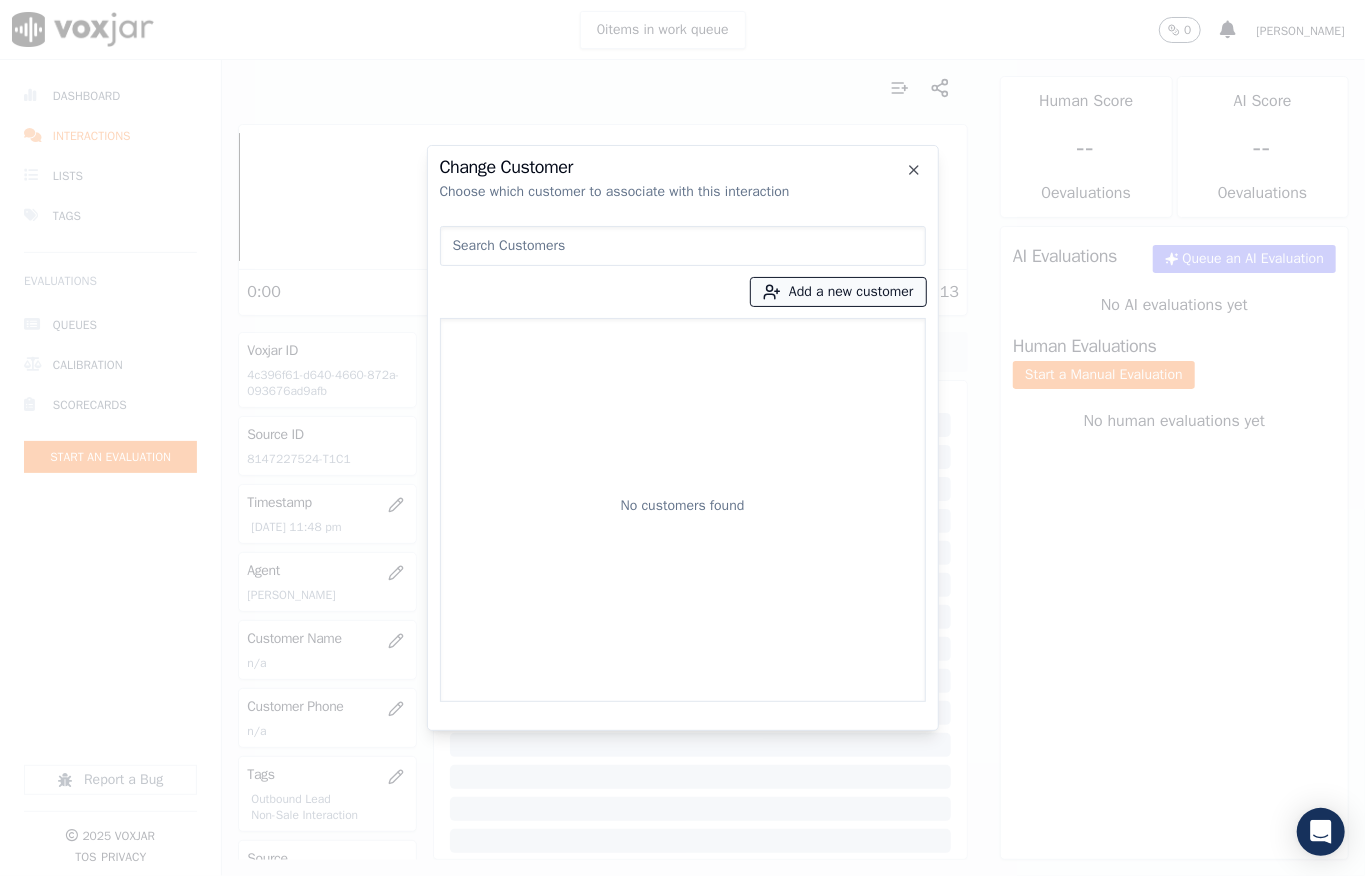 click on "Add a new customer" at bounding box center [838, 292] 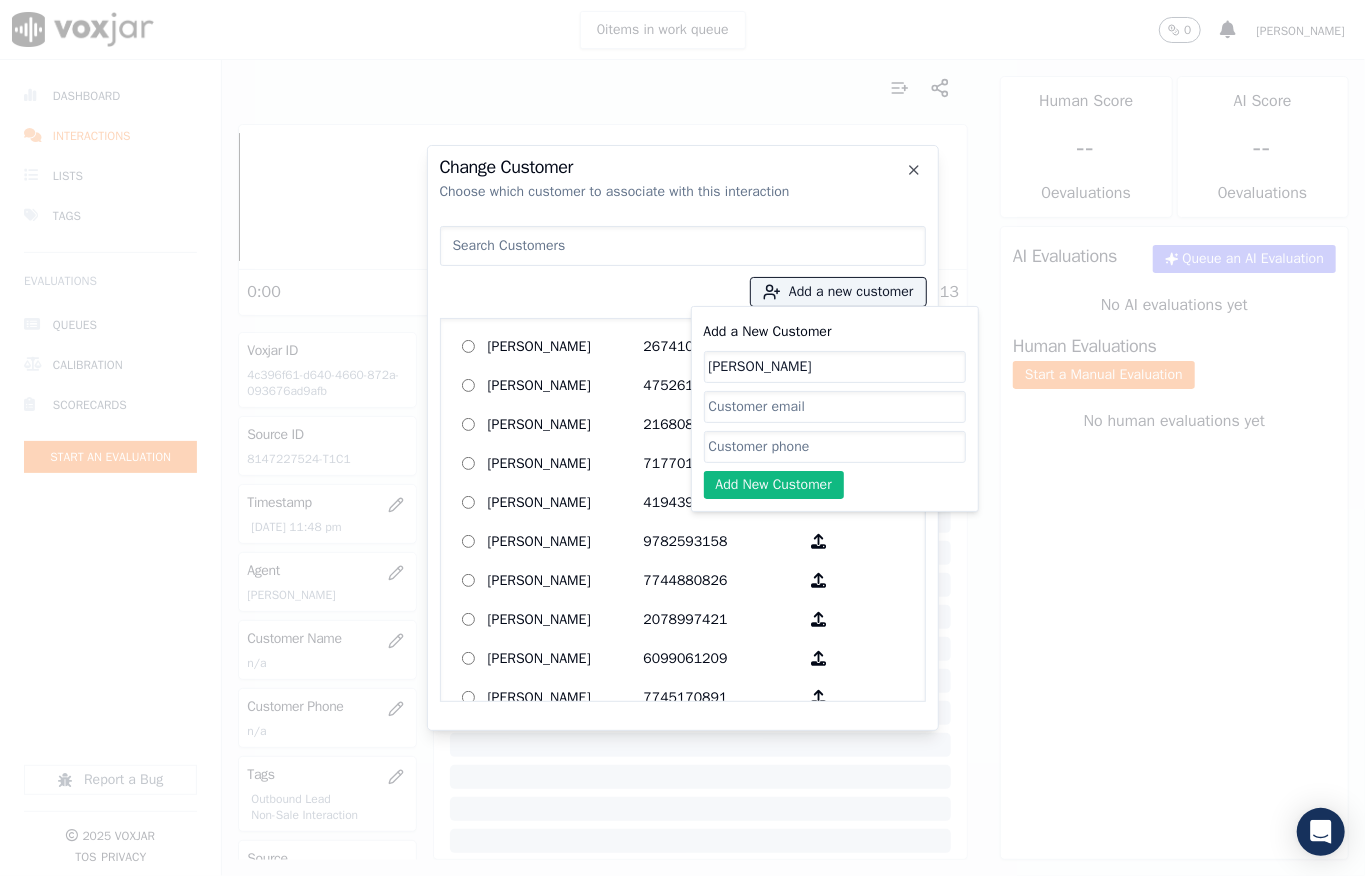 type on "ROSEMARY JAMES" 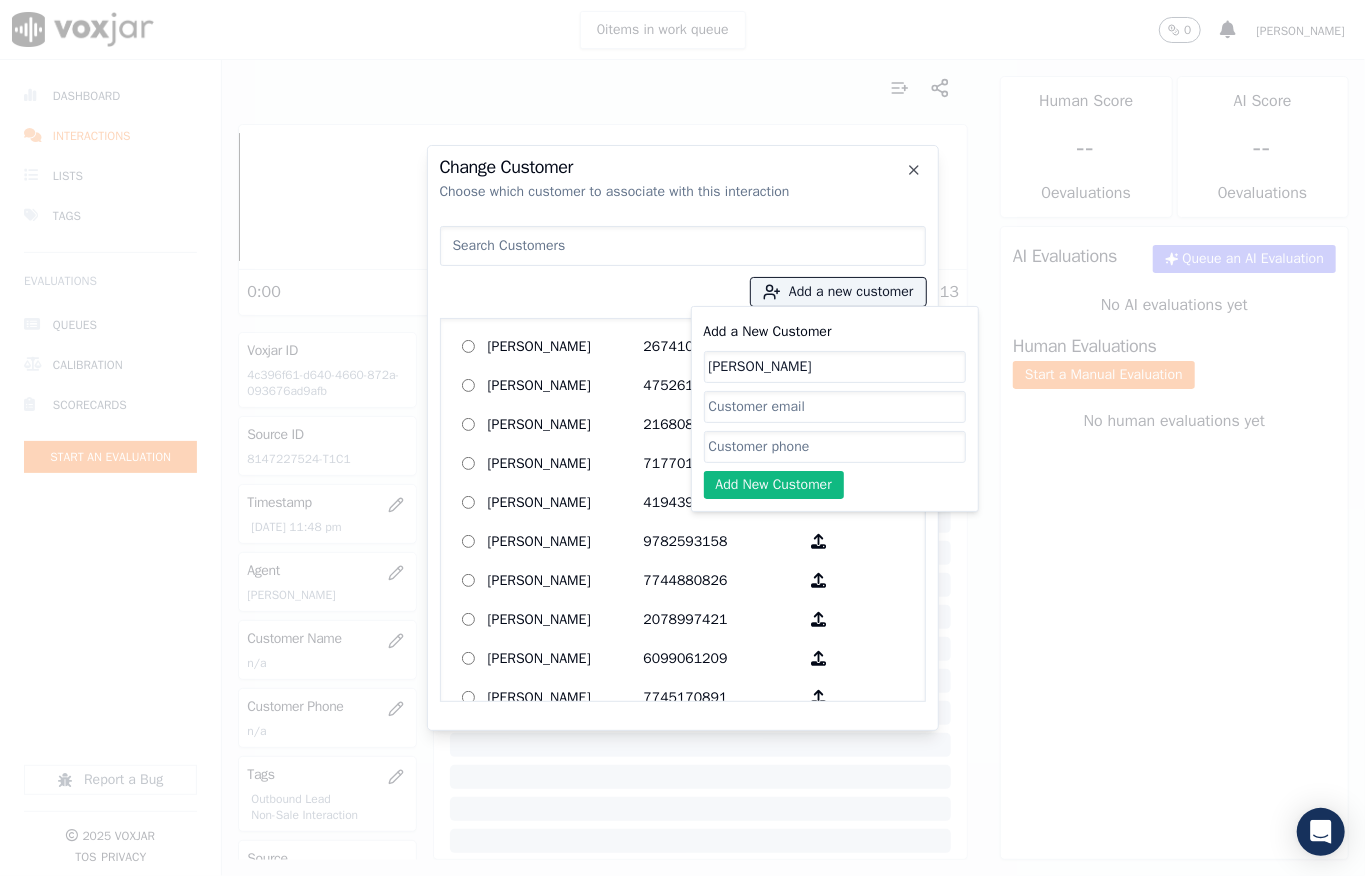 click on "Add a New Customer" 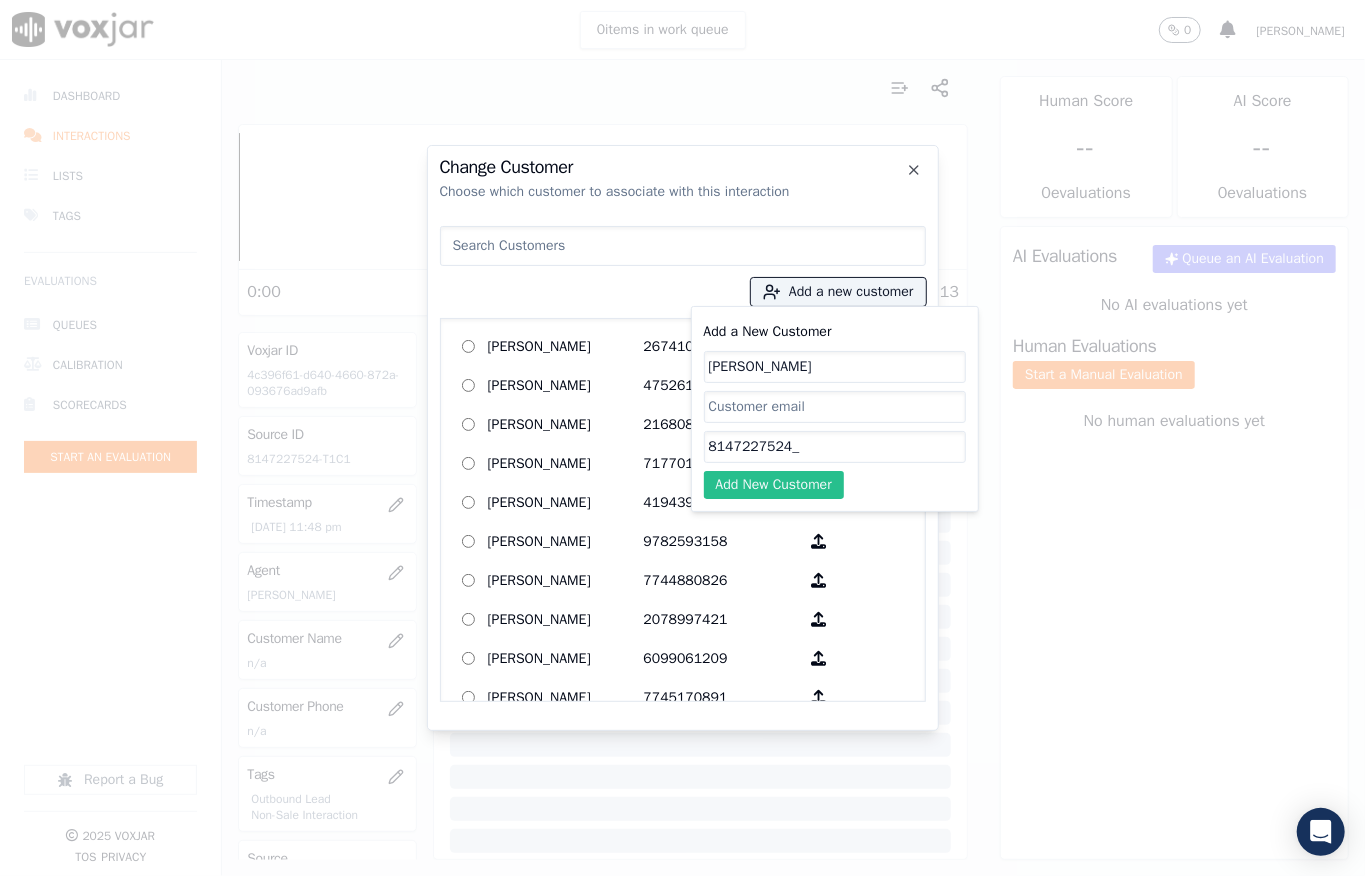 paste on "8146516083" 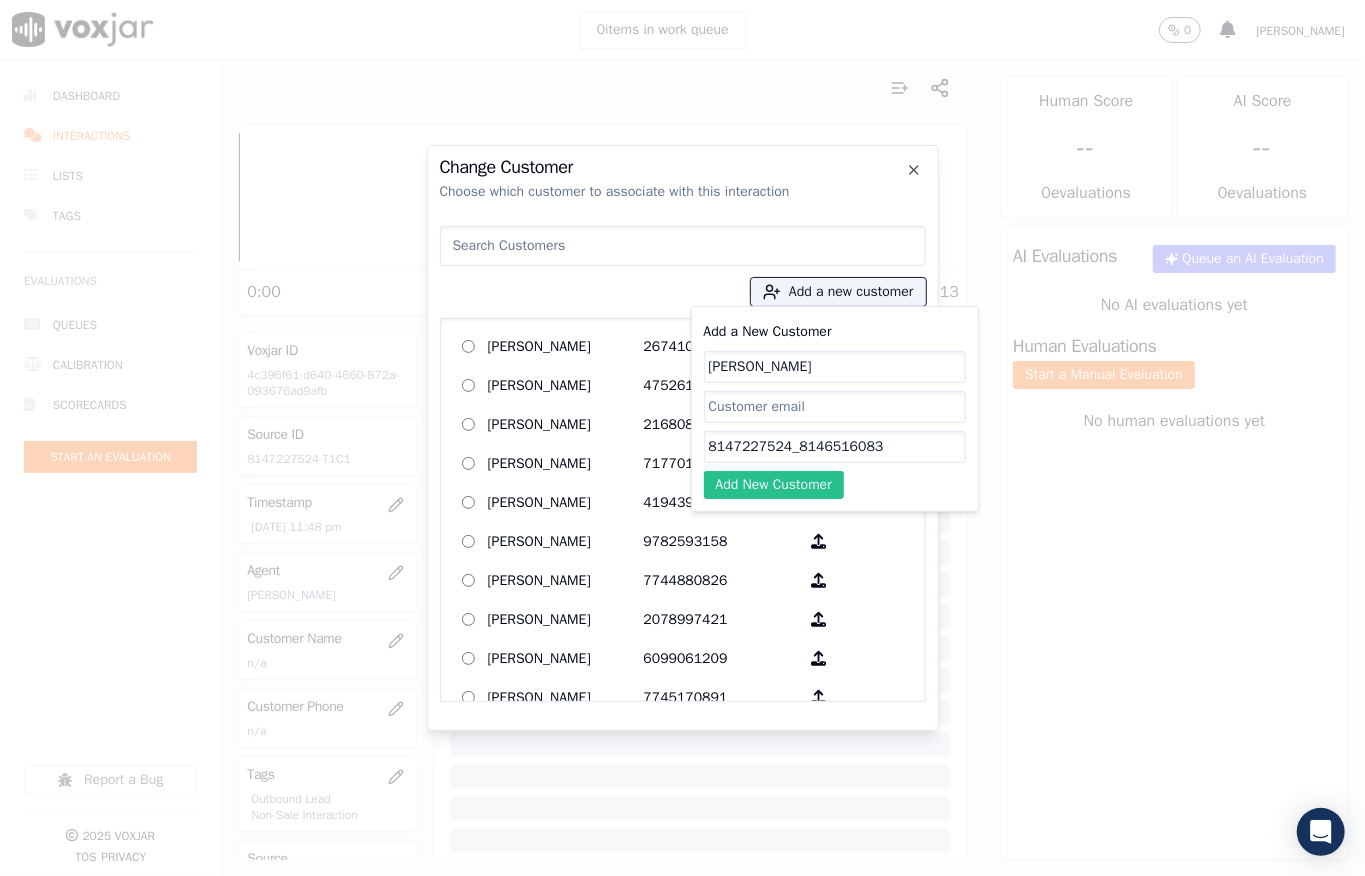 type on "8147227524_8146516083" 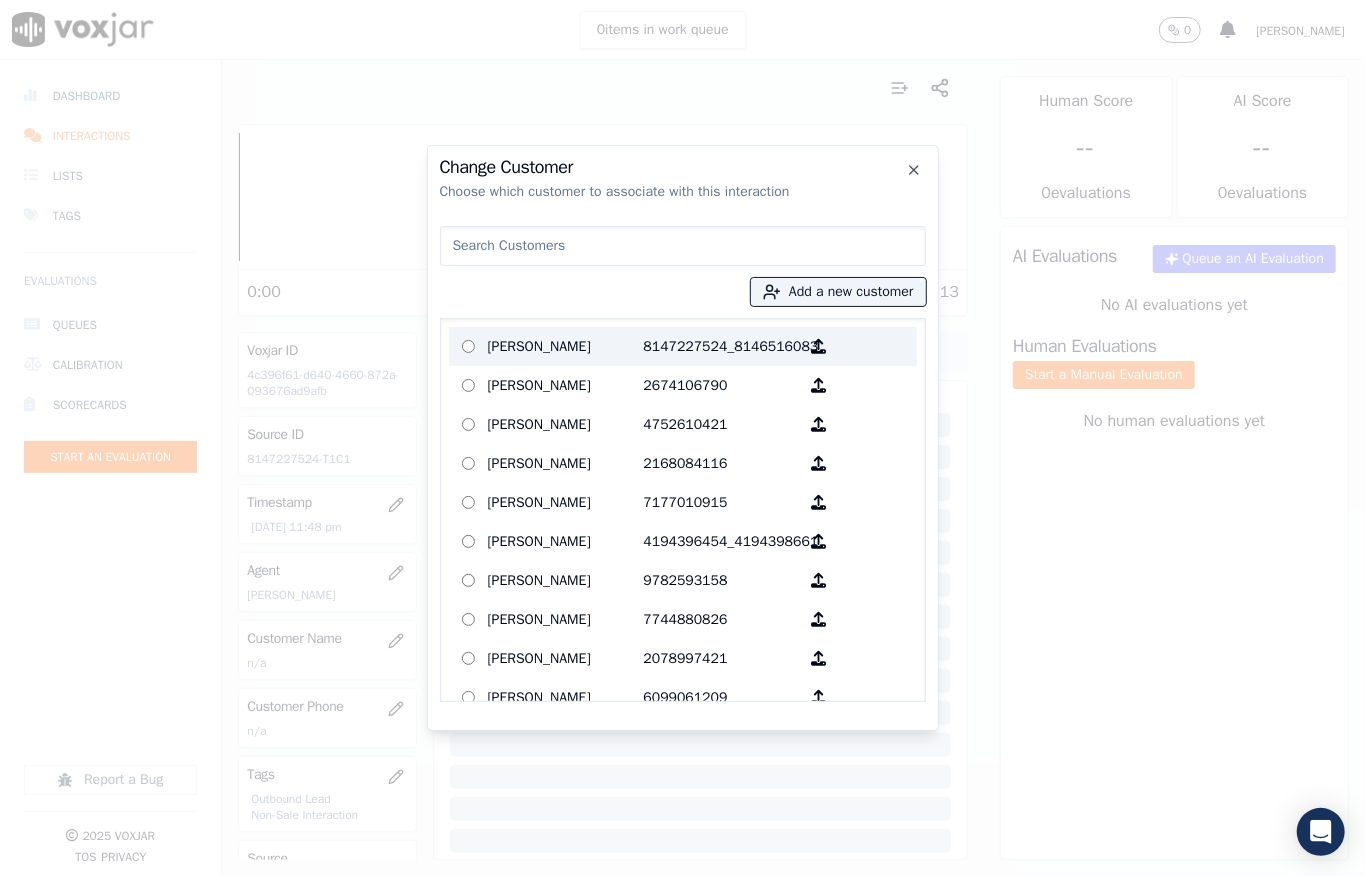 click on "ROSEMARY JAMES" at bounding box center (566, 346) 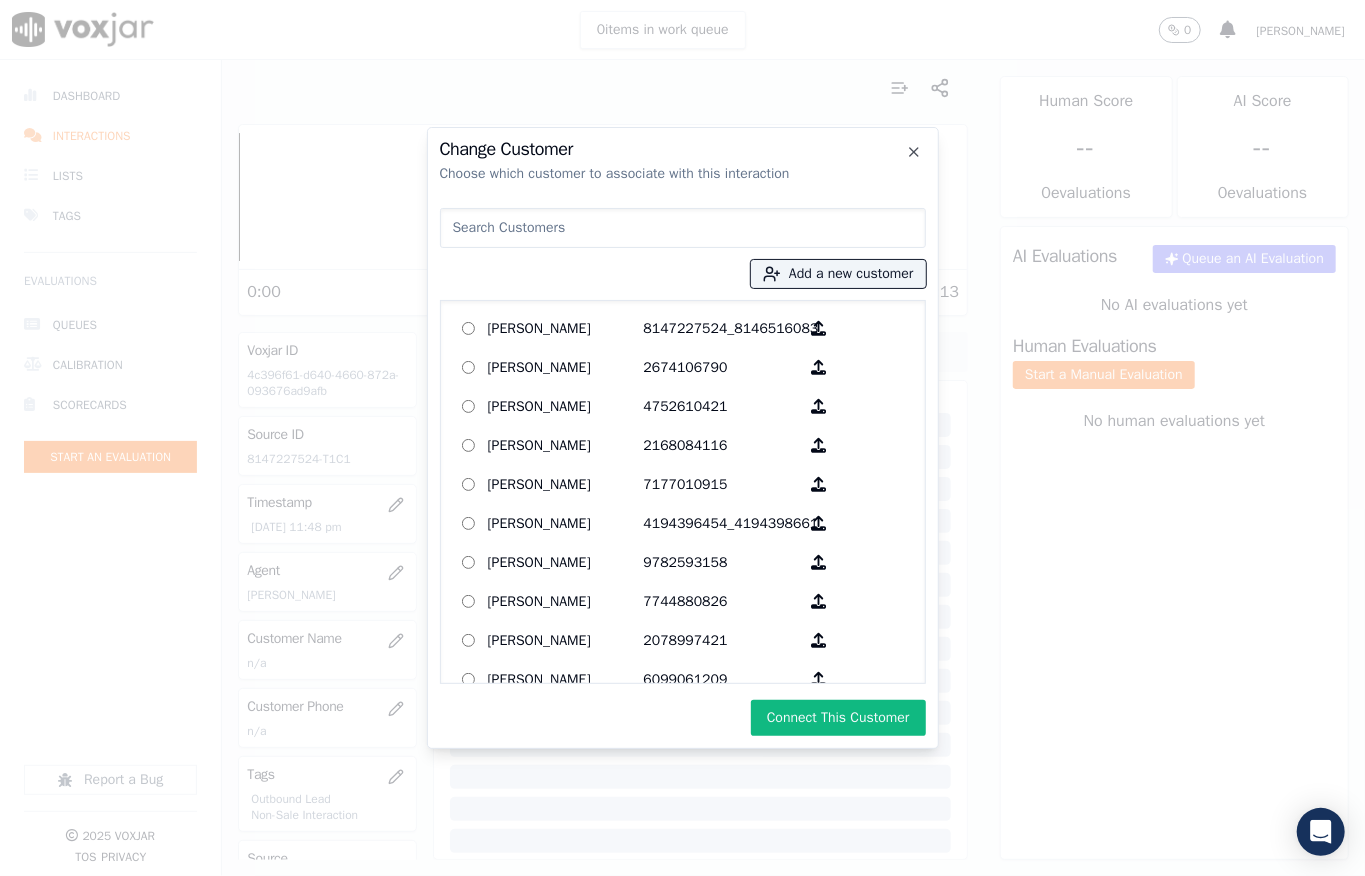 click on "Connect This Customer" at bounding box center (838, 718) 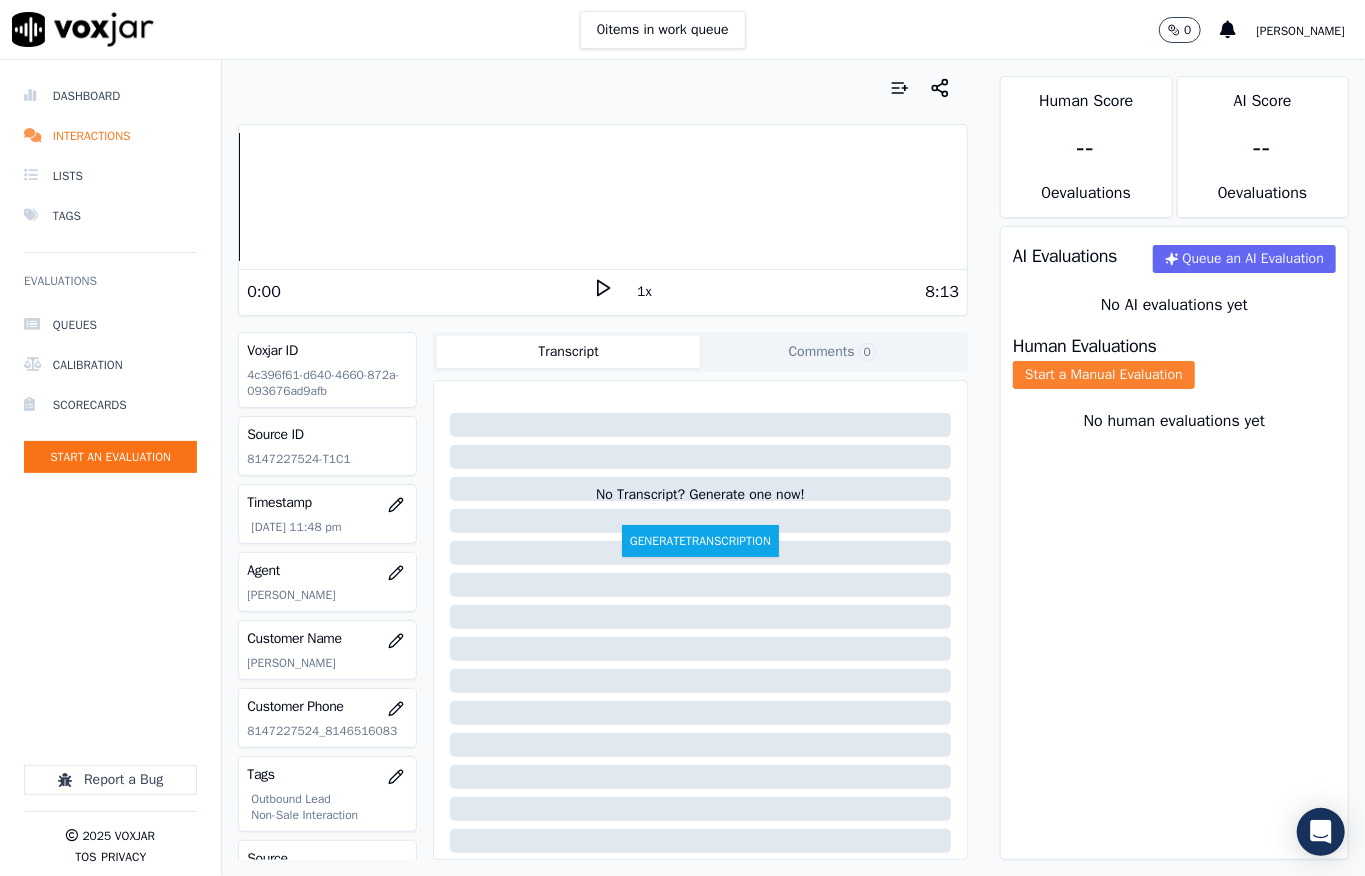 click on "Start a Manual Evaluation" 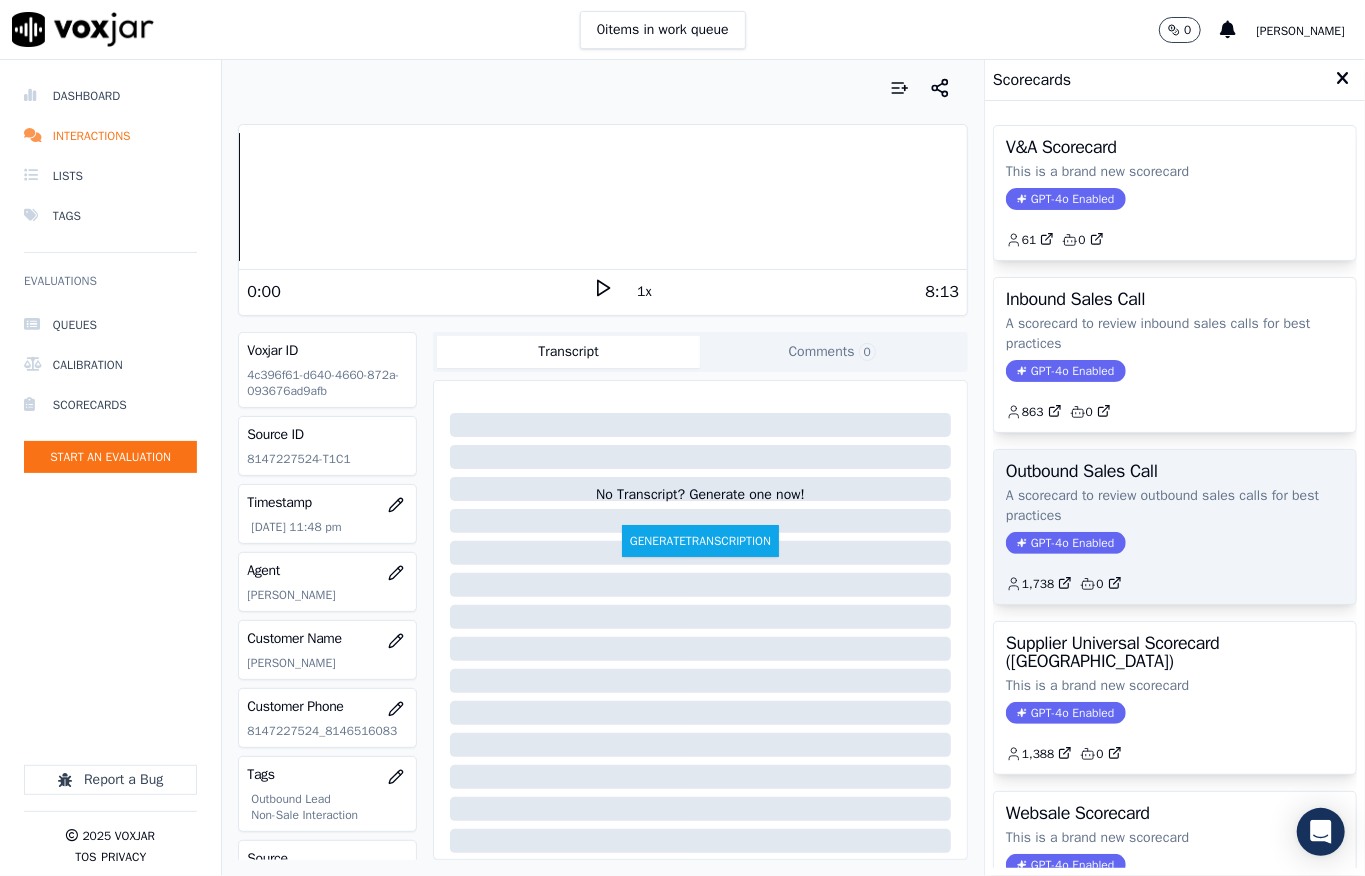 click on "A scorecard to review outbound sales calls for best practices" 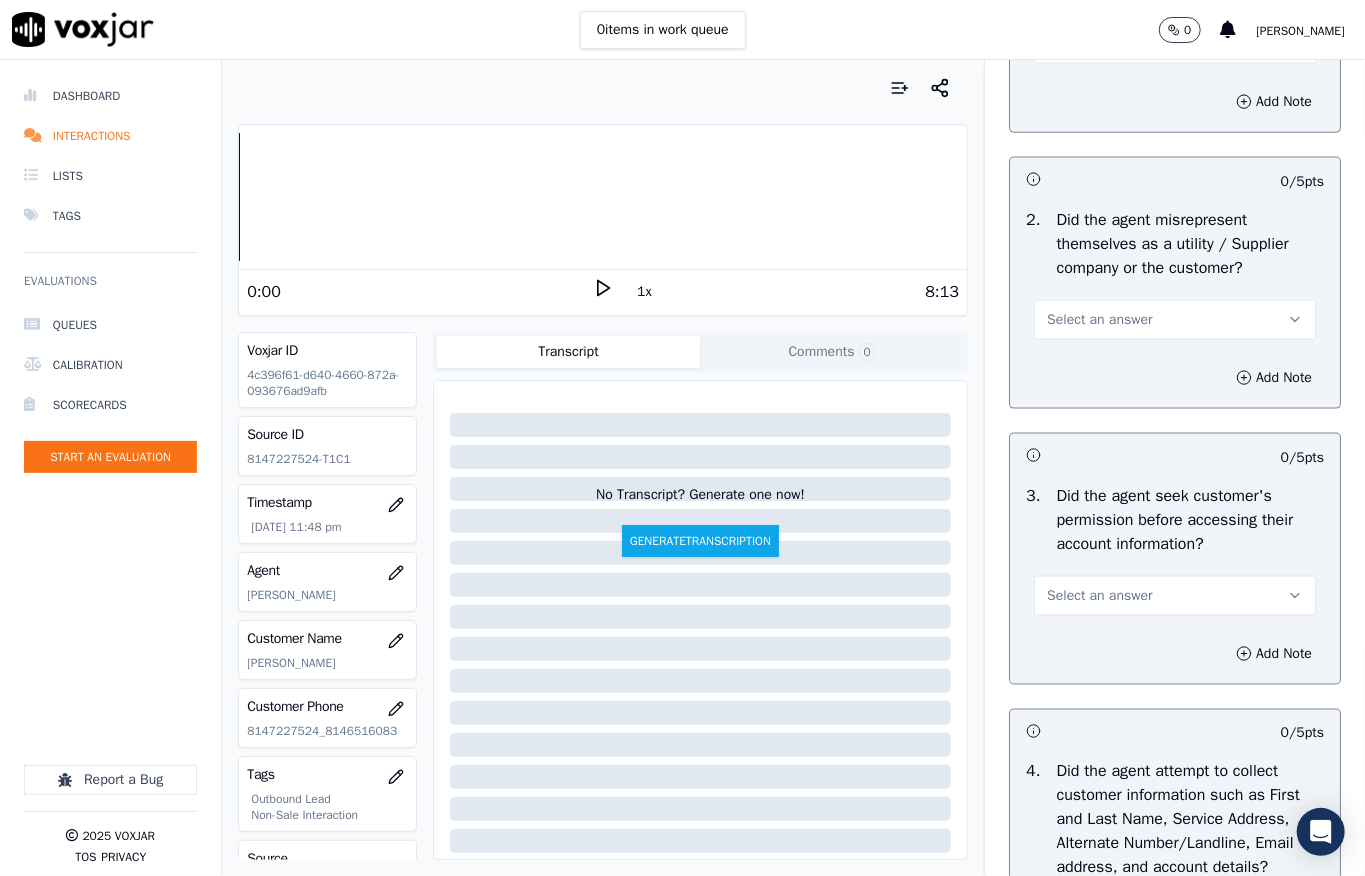 scroll, scrollTop: 1733, scrollLeft: 0, axis: vertical 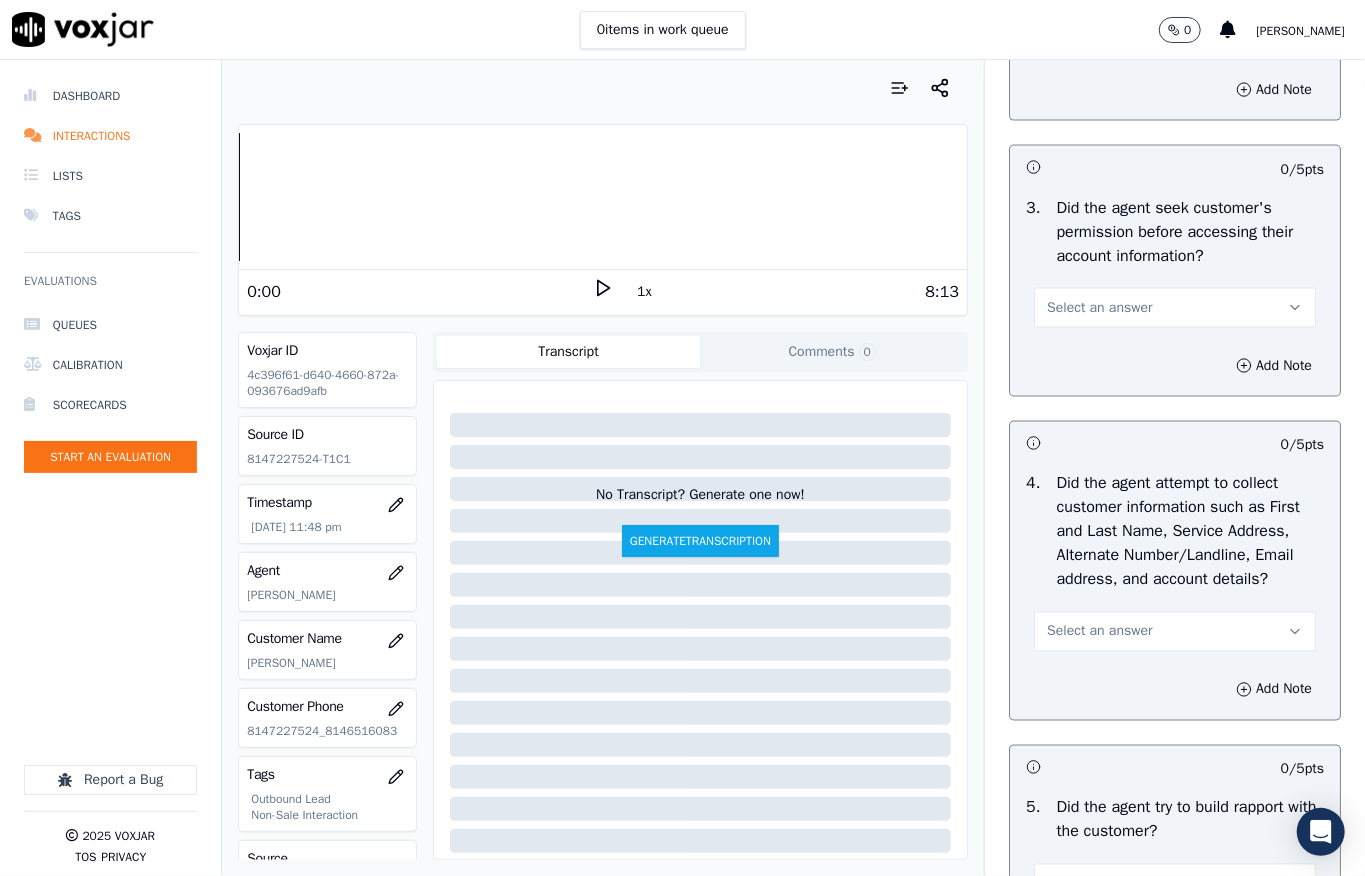 drag, startPoint x: 1089, startPoint y: 345, endPoint x: 1084, endPoint y: 380, distance: 35.35534 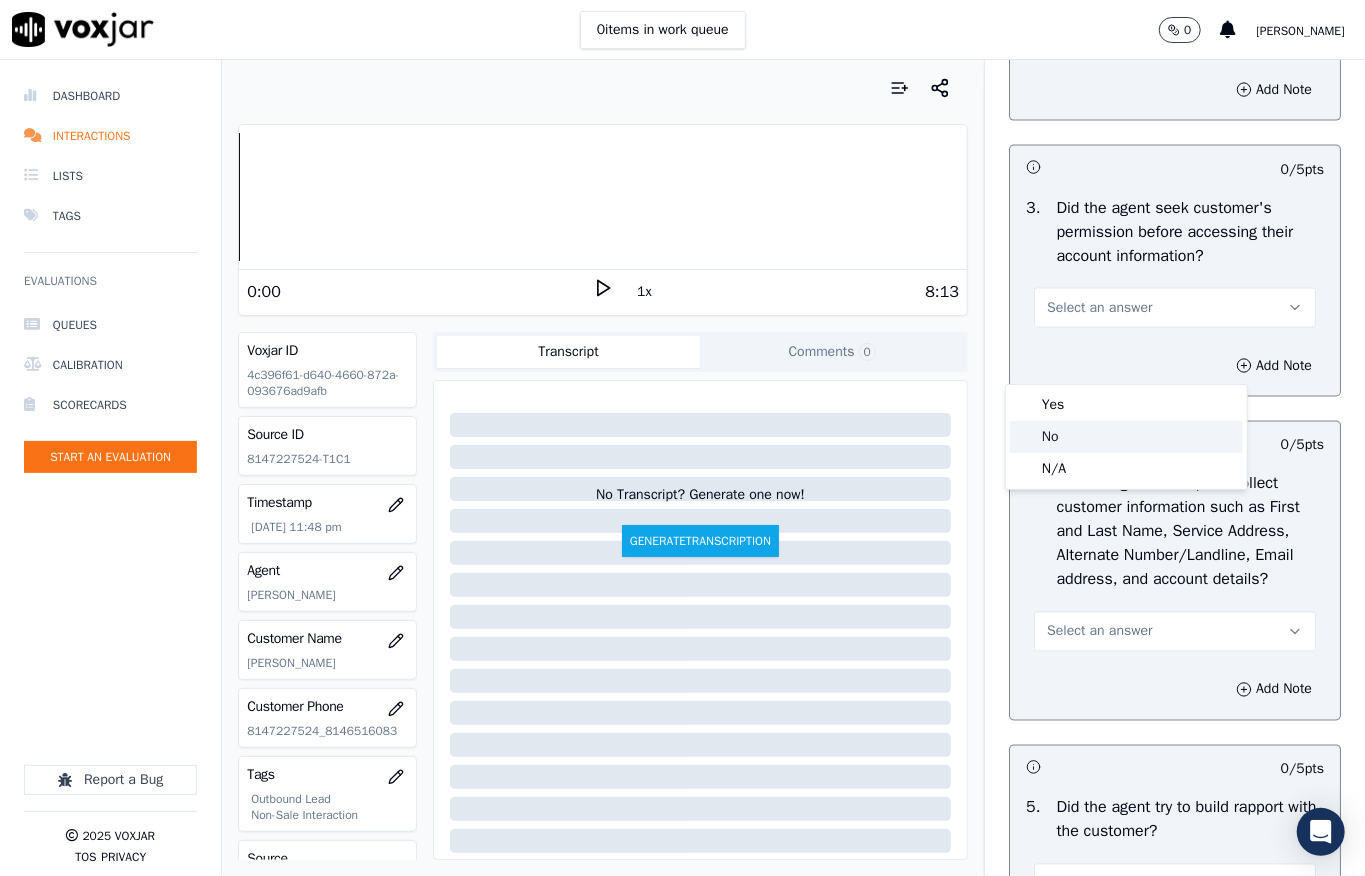 drag, startPoint x: 1068, startPoint y: 426, endPoint x: 1104, endPoint y: 436, distance: 37.363083 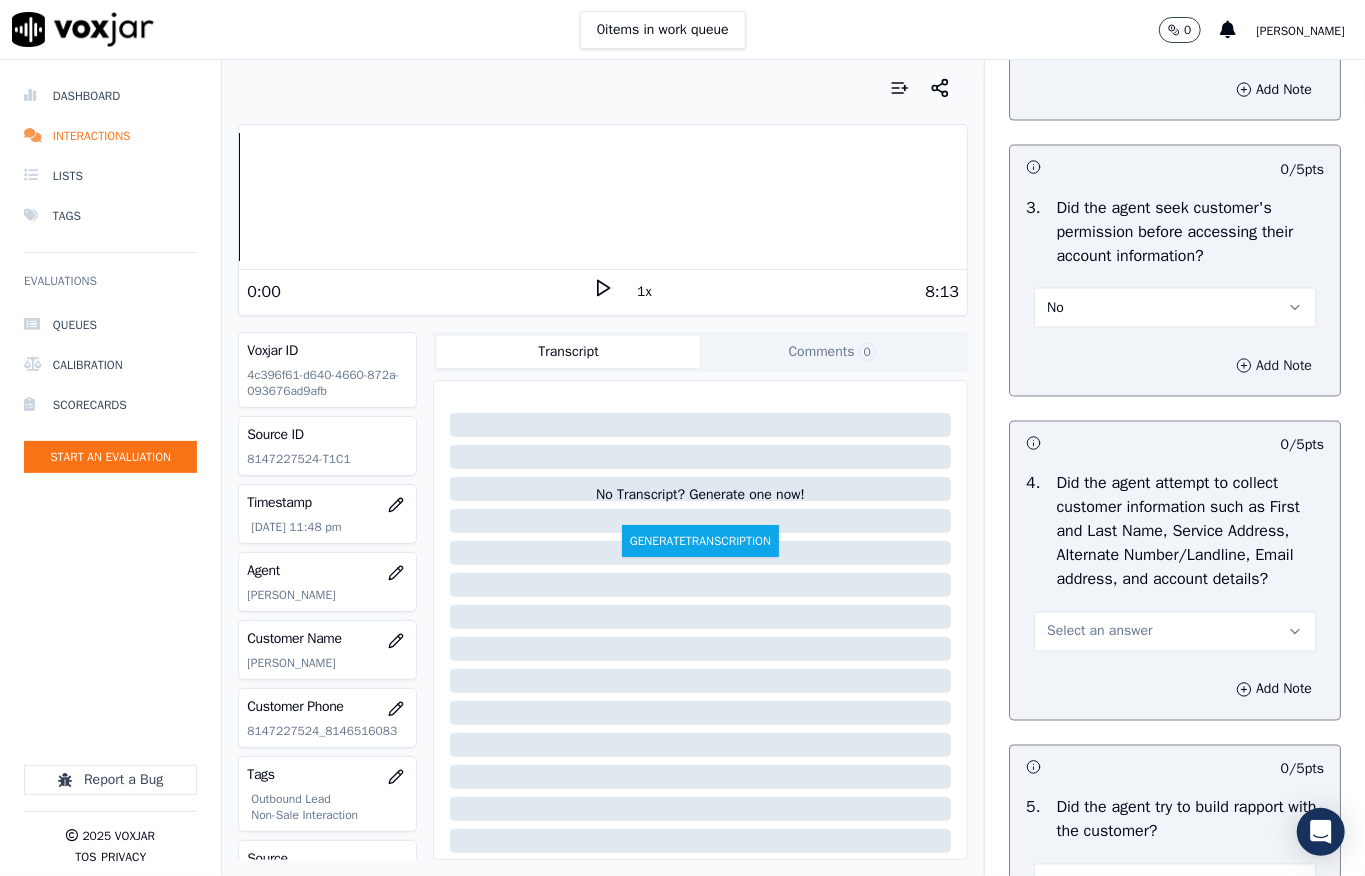 click on "Add Note" at bounding box center (1274, 366) 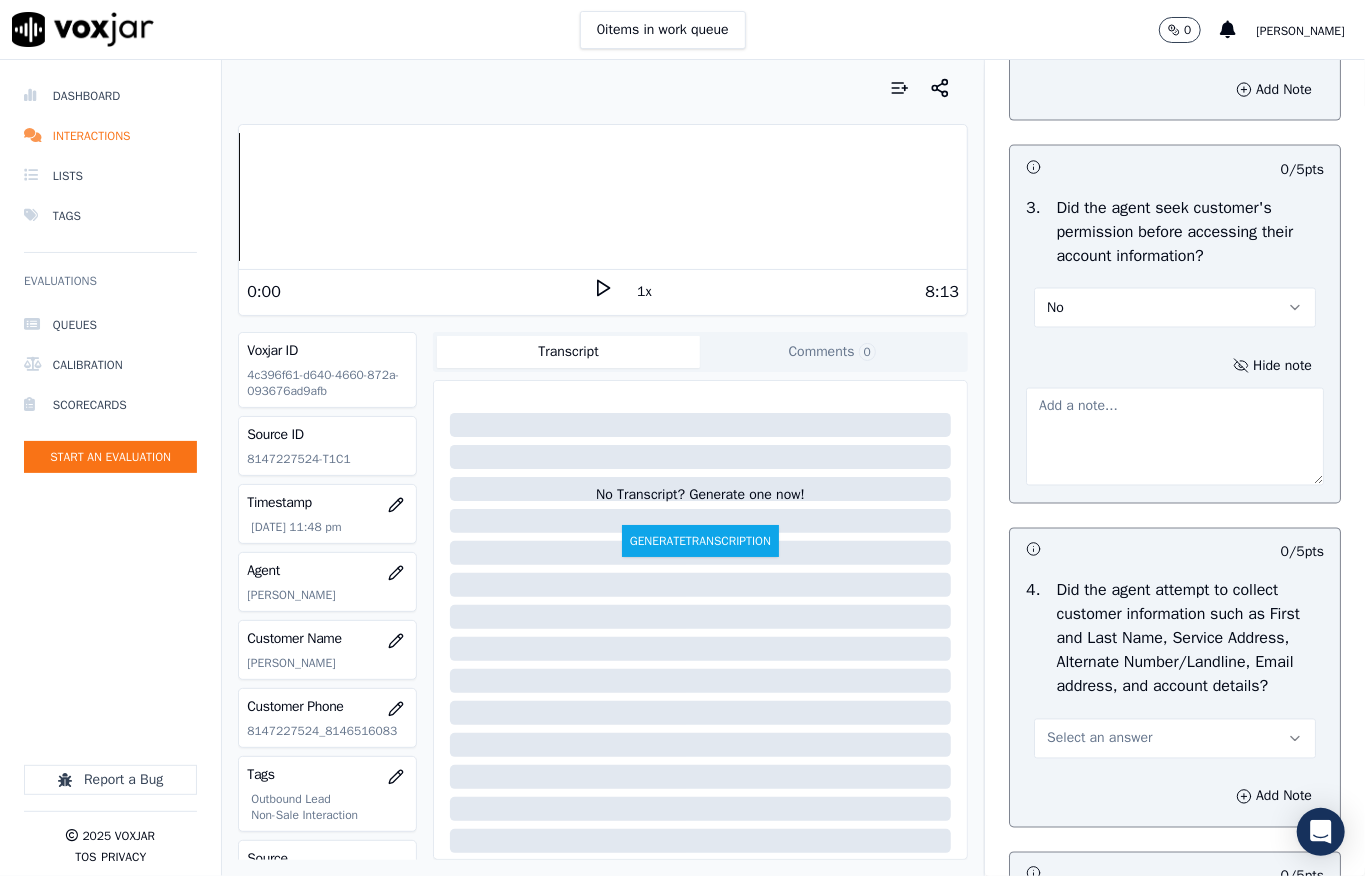 click at bounding box center (1175, 437) 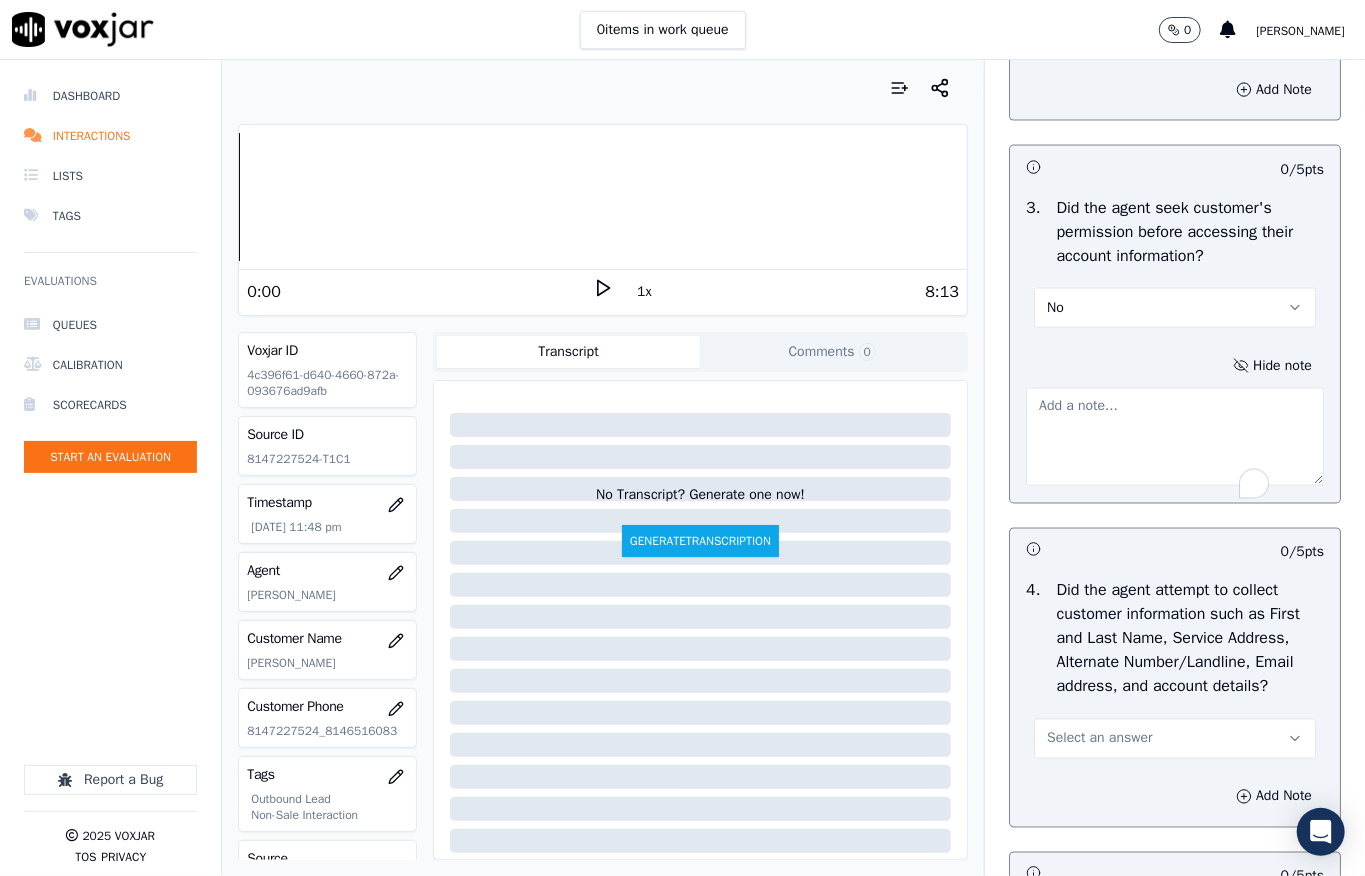 paste on "Call id - 20250708-185244_@2:17 - The agent did not seek the customer’s permission prior to sharing account details //" 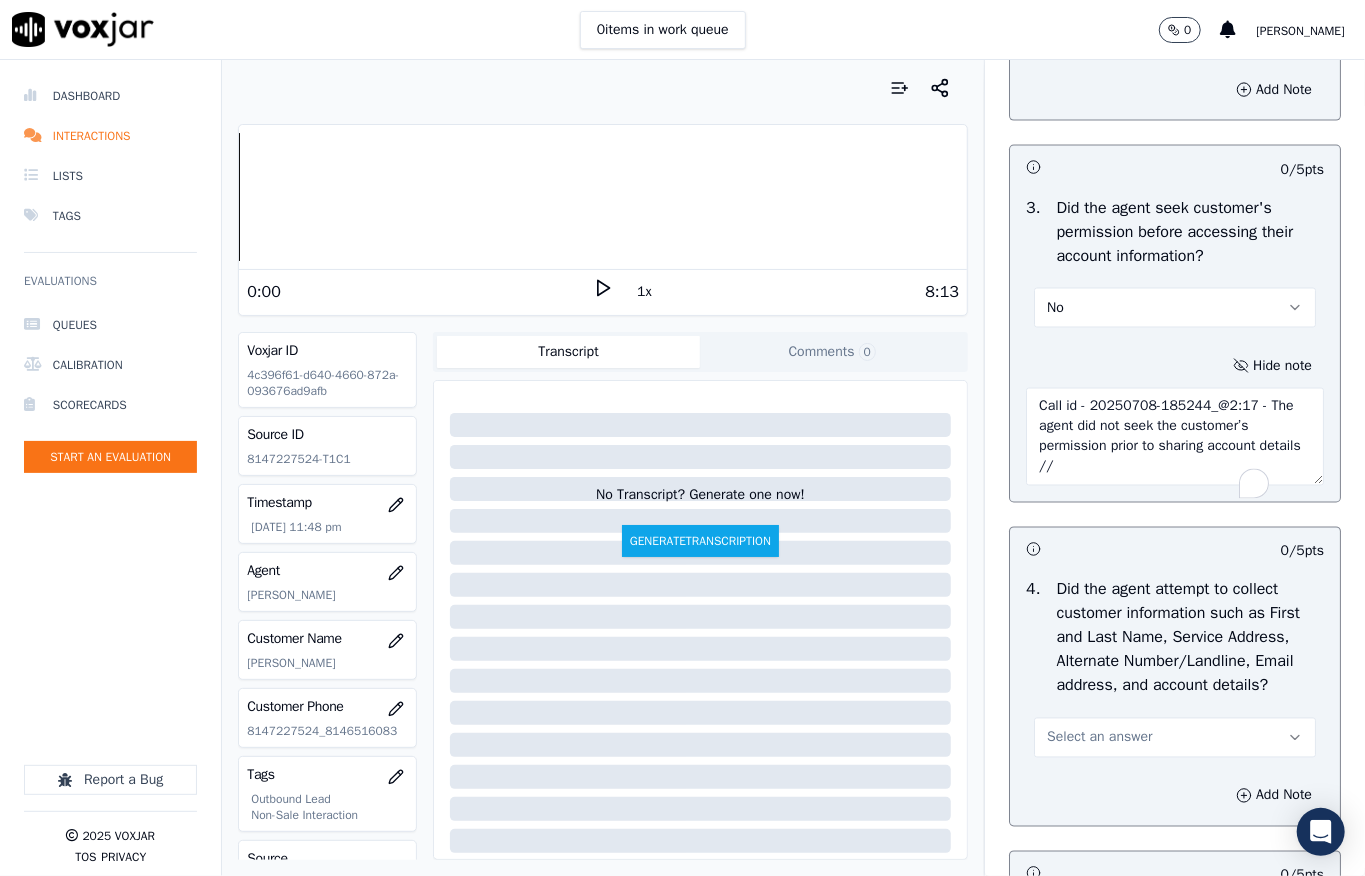 type on "Call id - 20250708-185244_@2:17 - The agent did not seek the customer’s permission prior to sharing account details //" 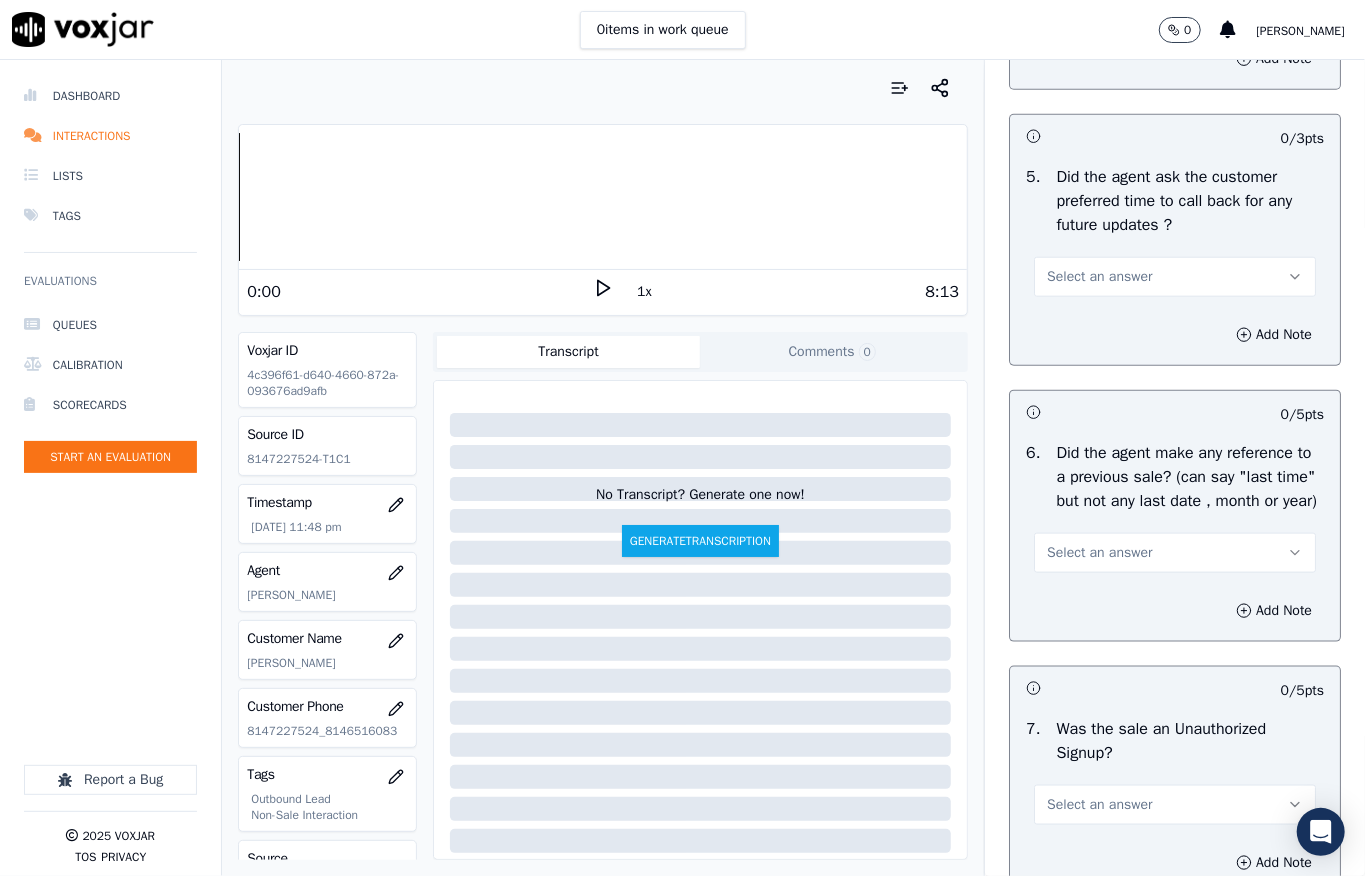 scroll, scrollTop: 5557, scrollLeft: 0, axis: vertical 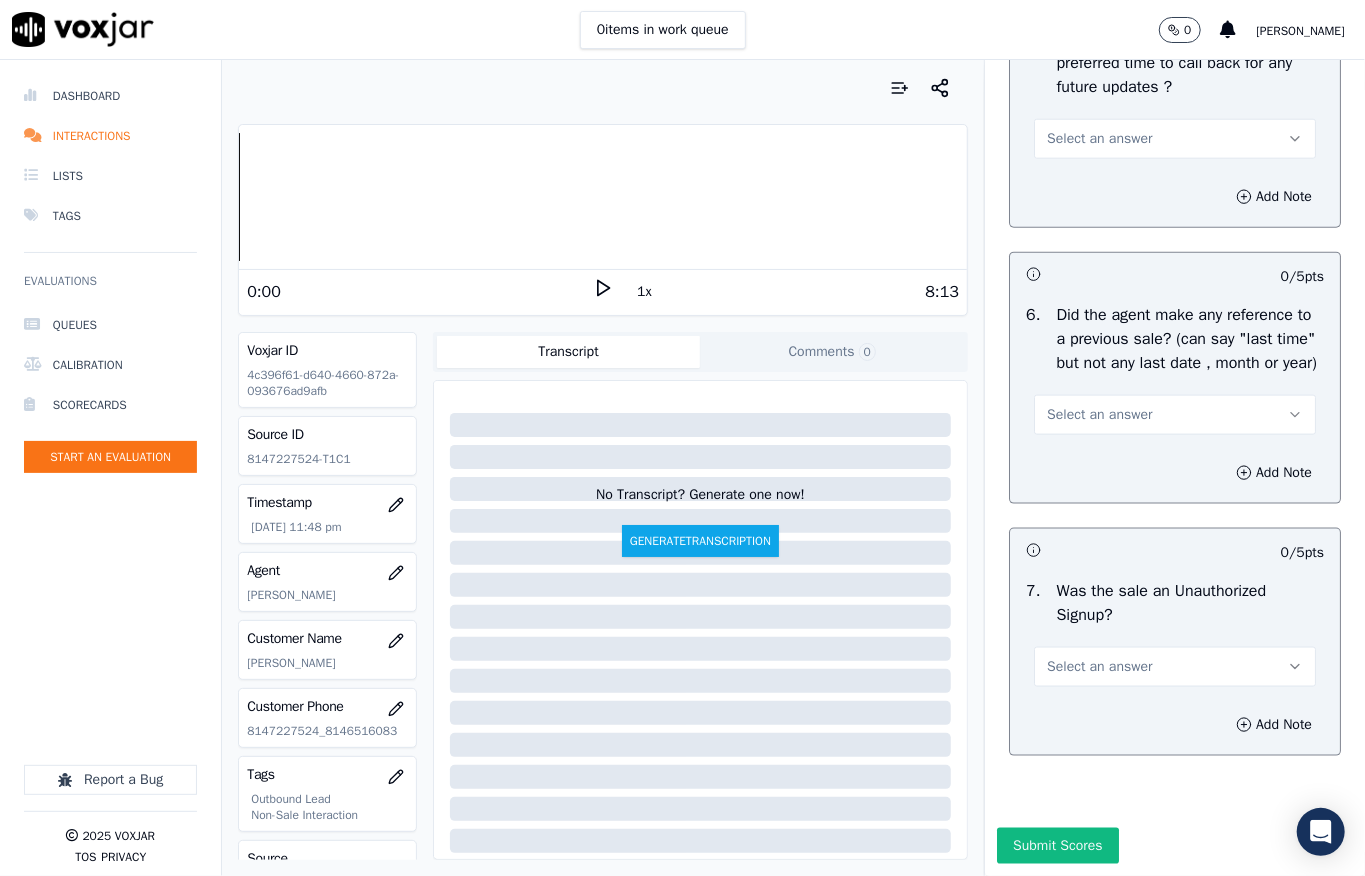 click on "Select an answer" at bounding box center [1099, 667] 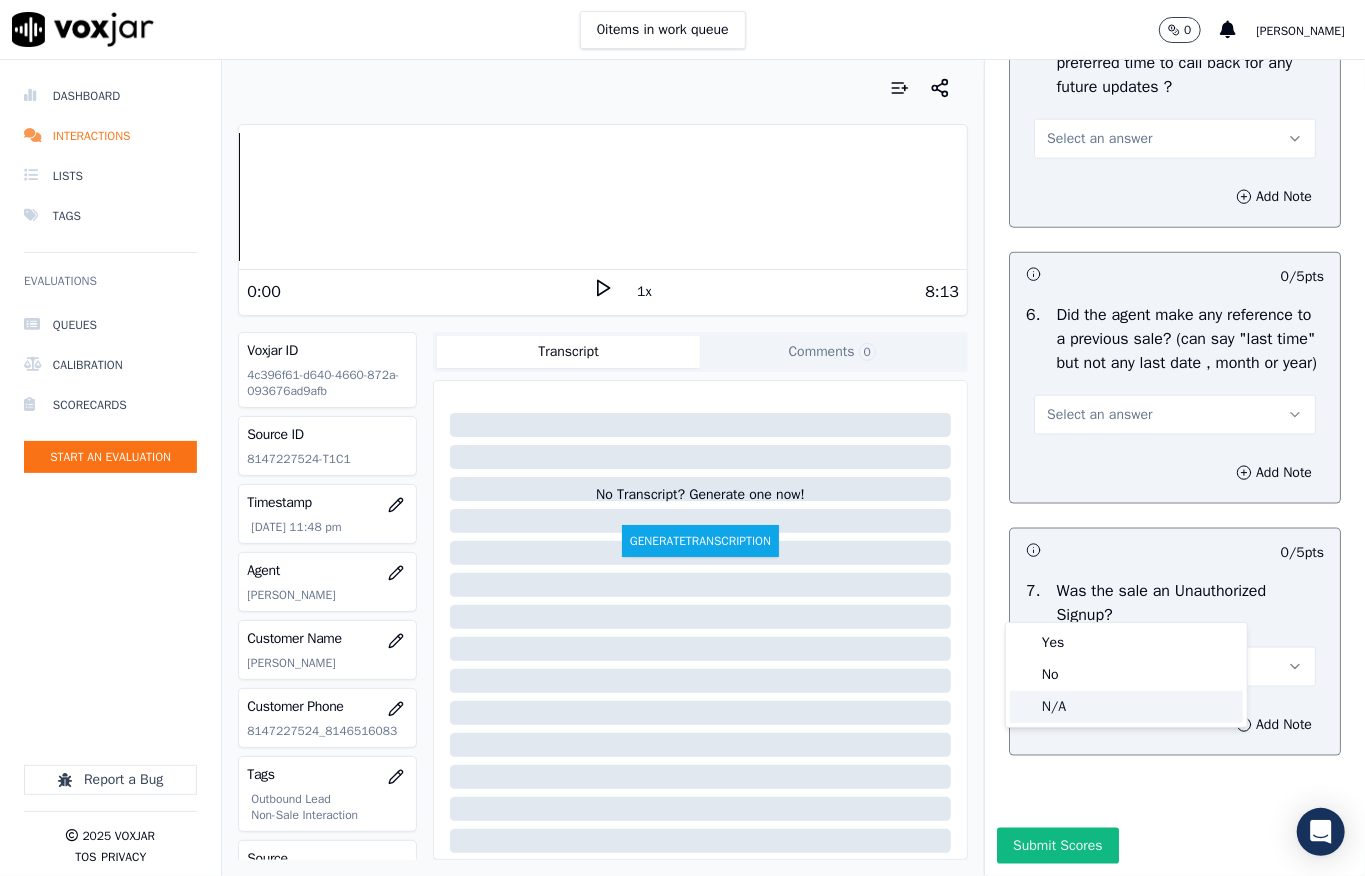 drag, startPoint x: 1061, startPoint y: 716, endPoint x: 1072, endPoint y: 684, distance: 33.83785 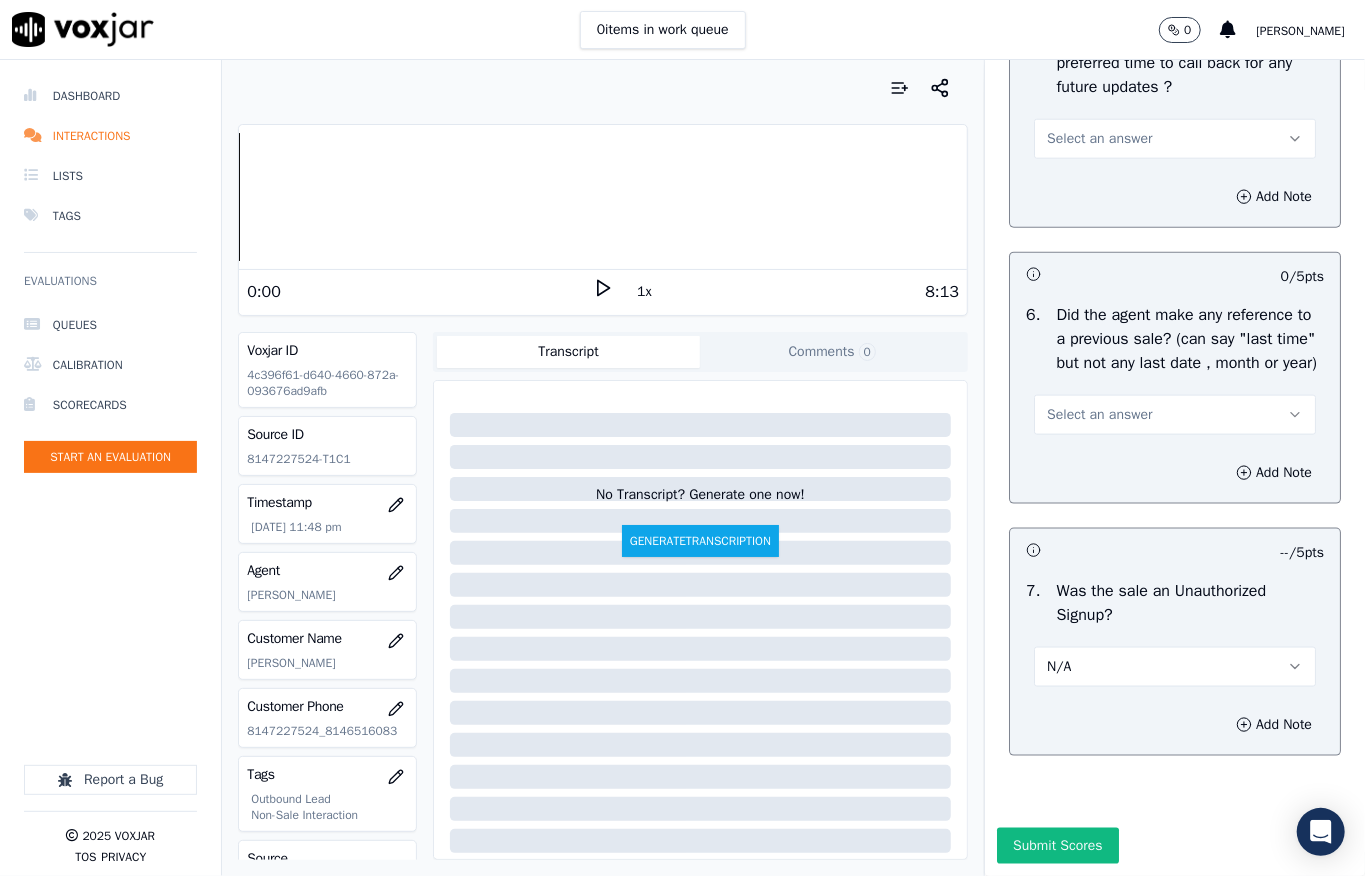 click on "Select an answer" at bounding box center [1099, 415] 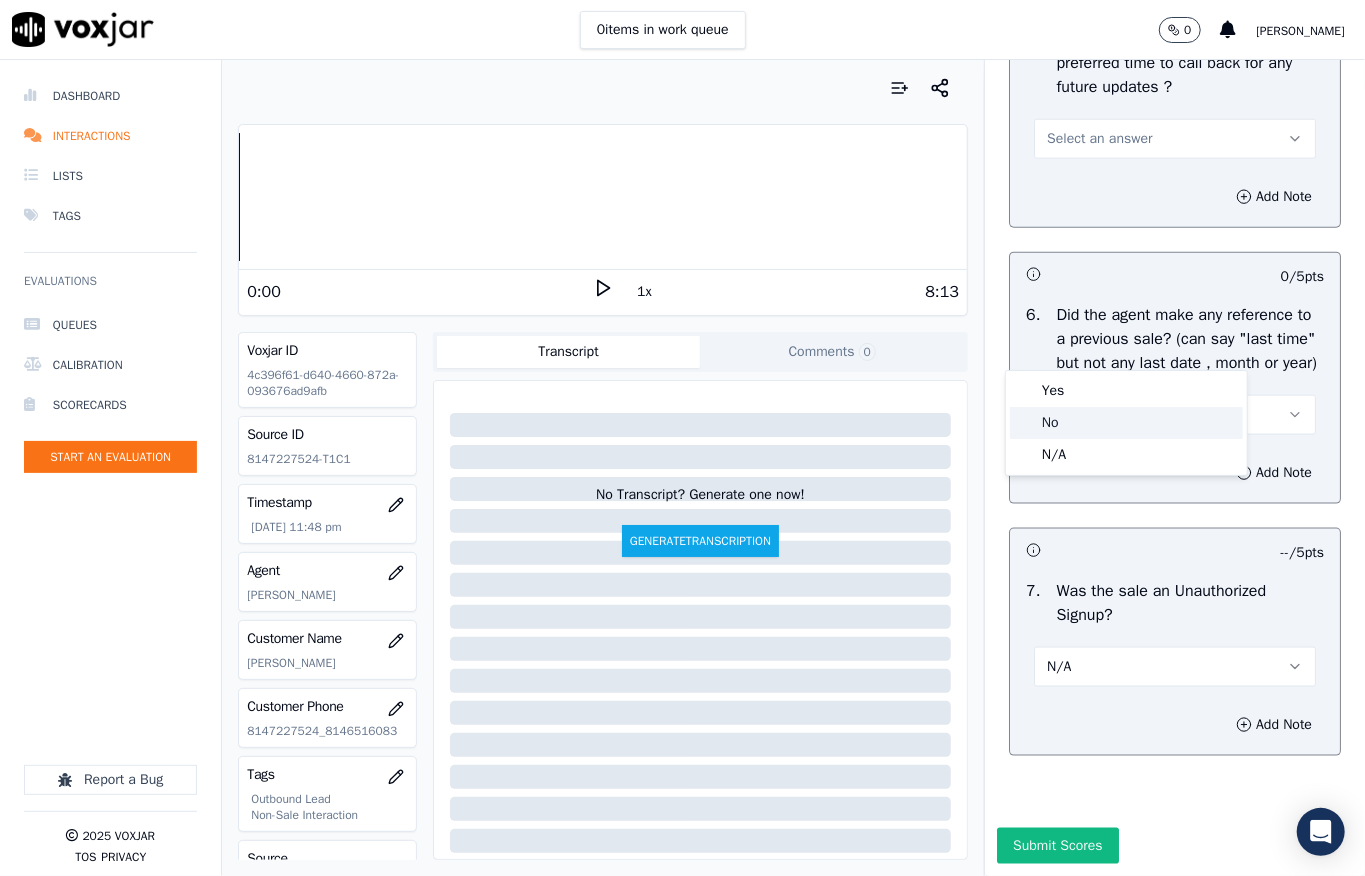 click on "No" 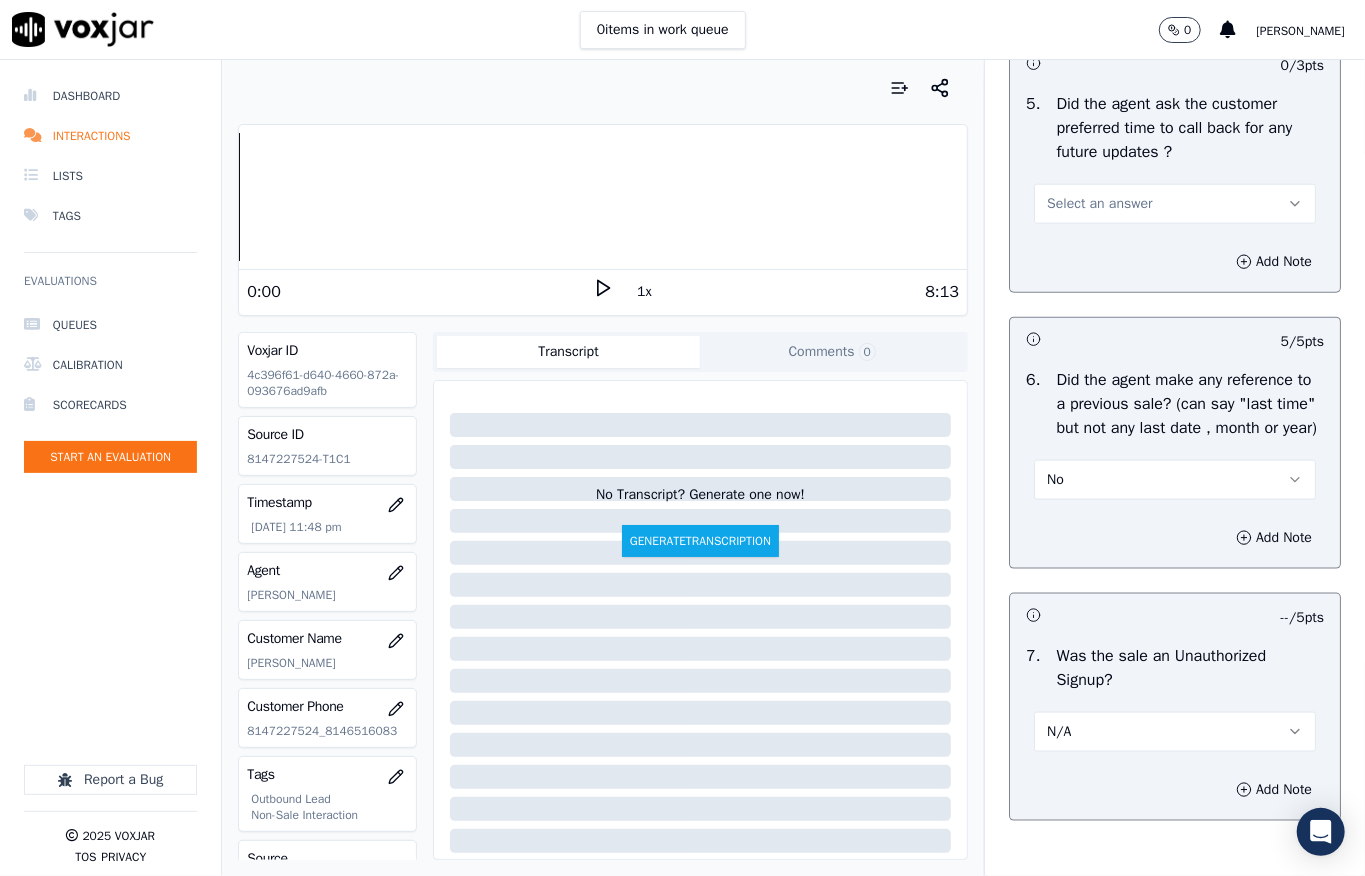 scroll, scrollTop: 5157, scrollLeft: 0, axis: vertical 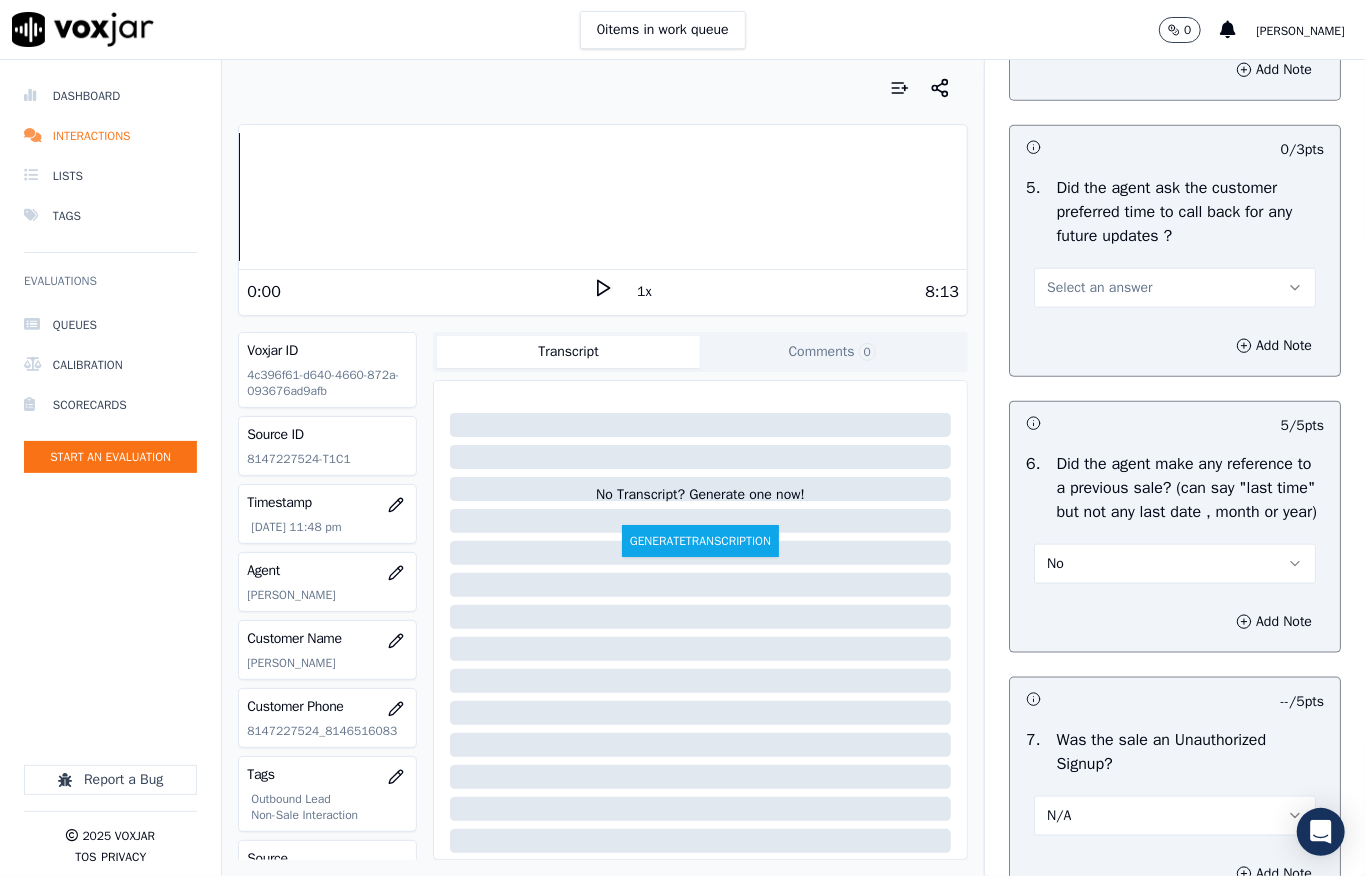 click on "Select an answer" at bounding box center (1099, 288) 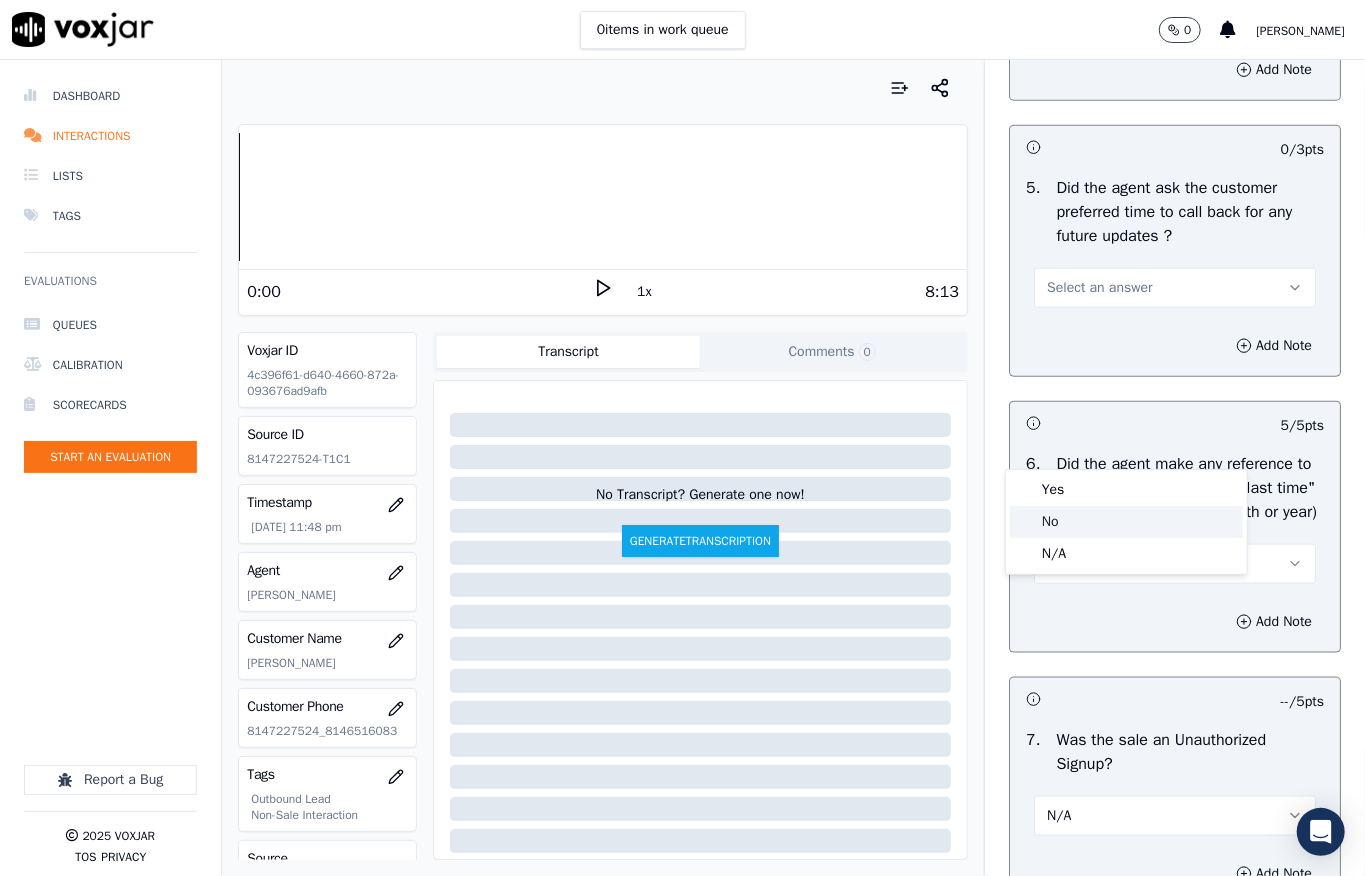 click on "No" 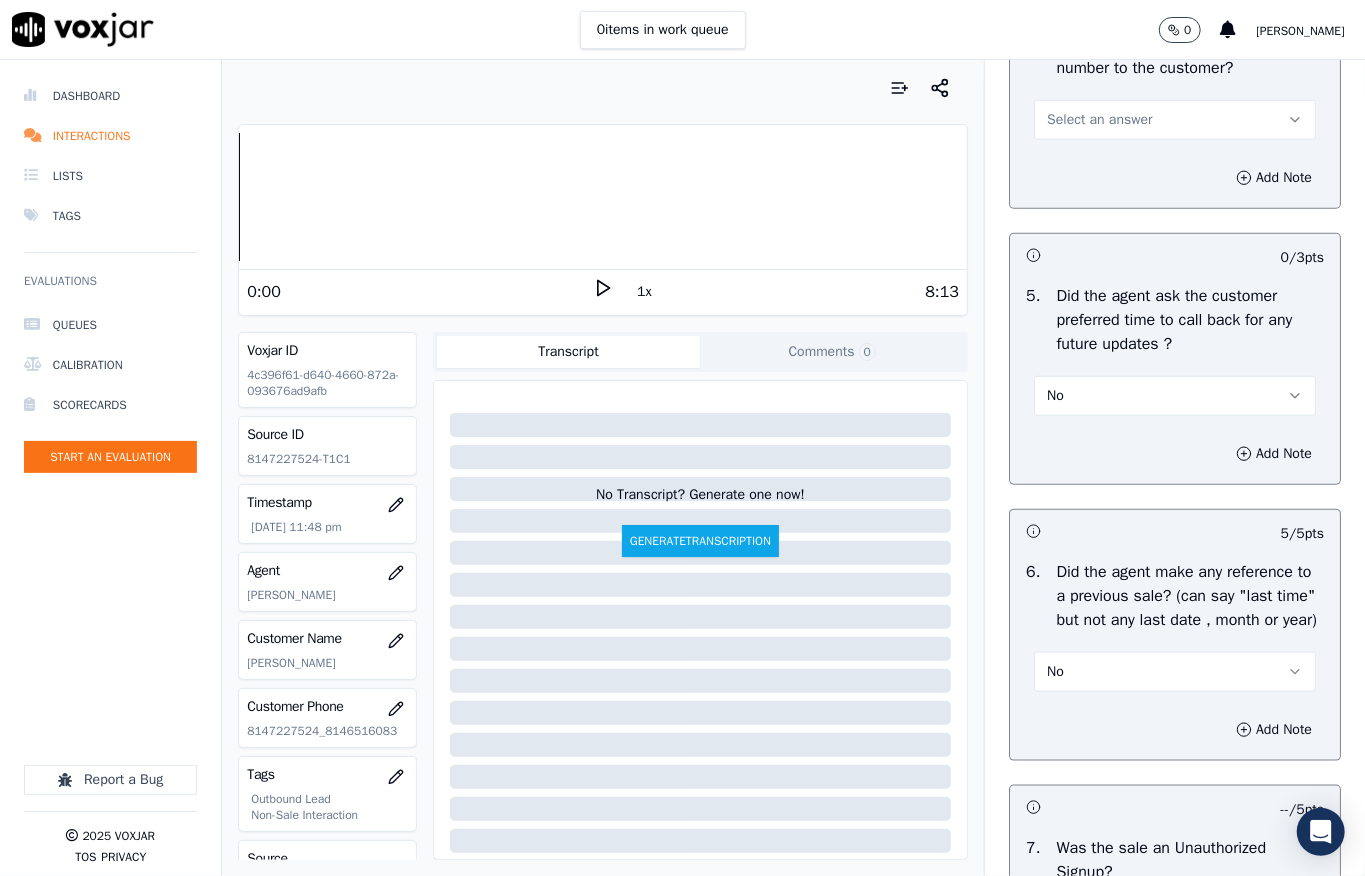 scroll, scrollTop: 4890, scrollLeft: 0, axis: vertical 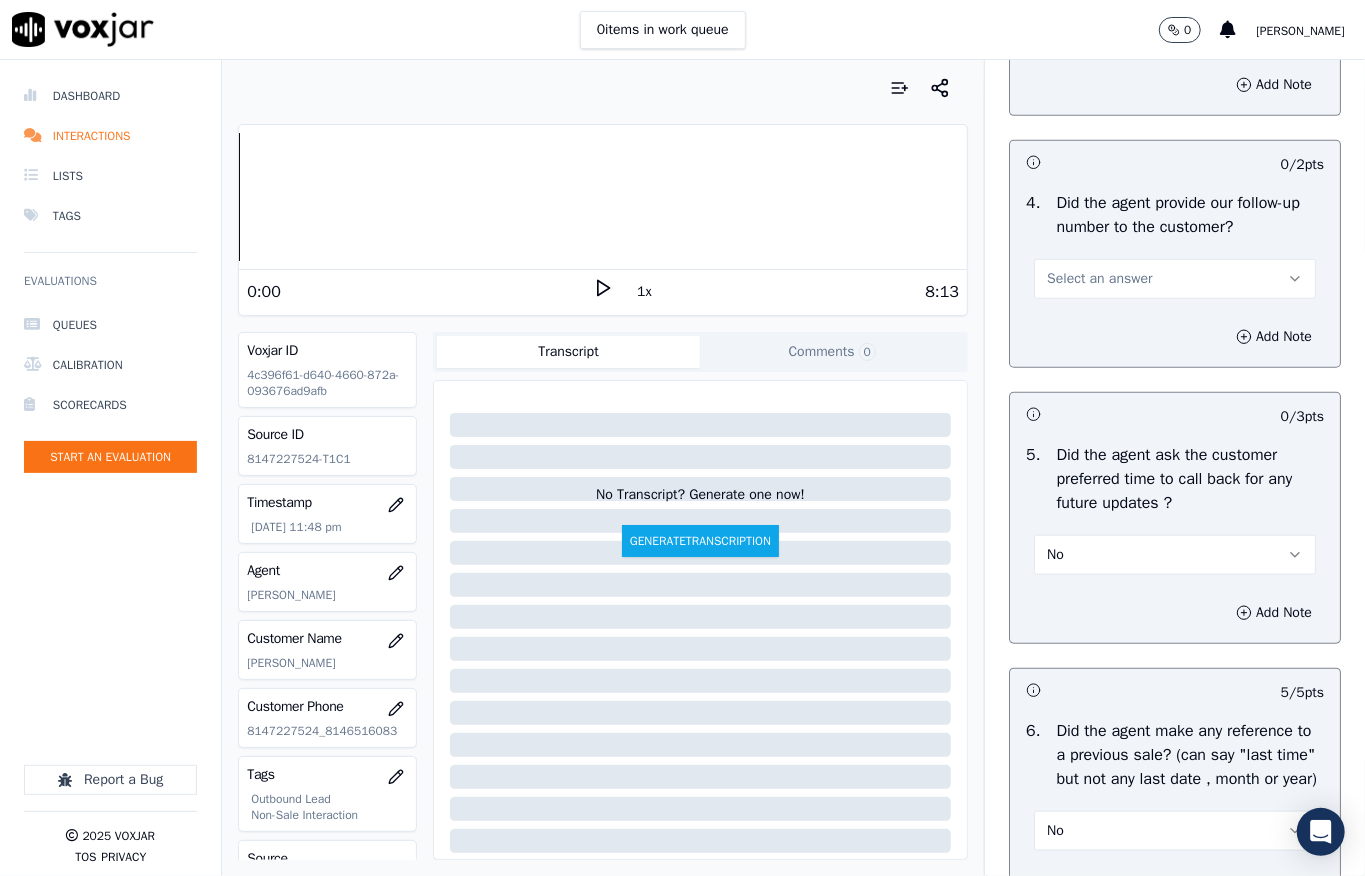 click on "Select an answer" at bounding box center (1099, 279) 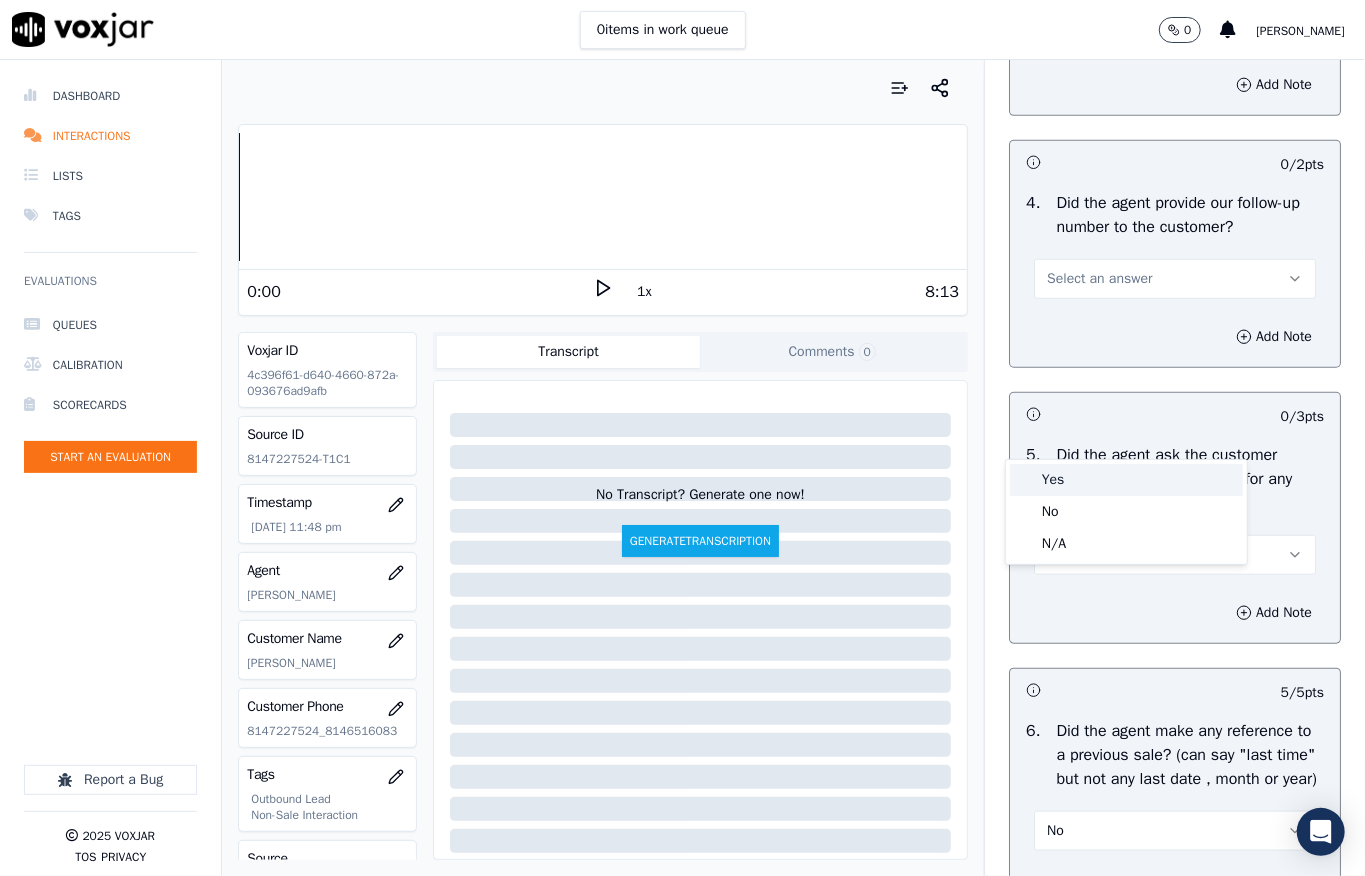 click on "Yes" at bounding box center (1126, 480) 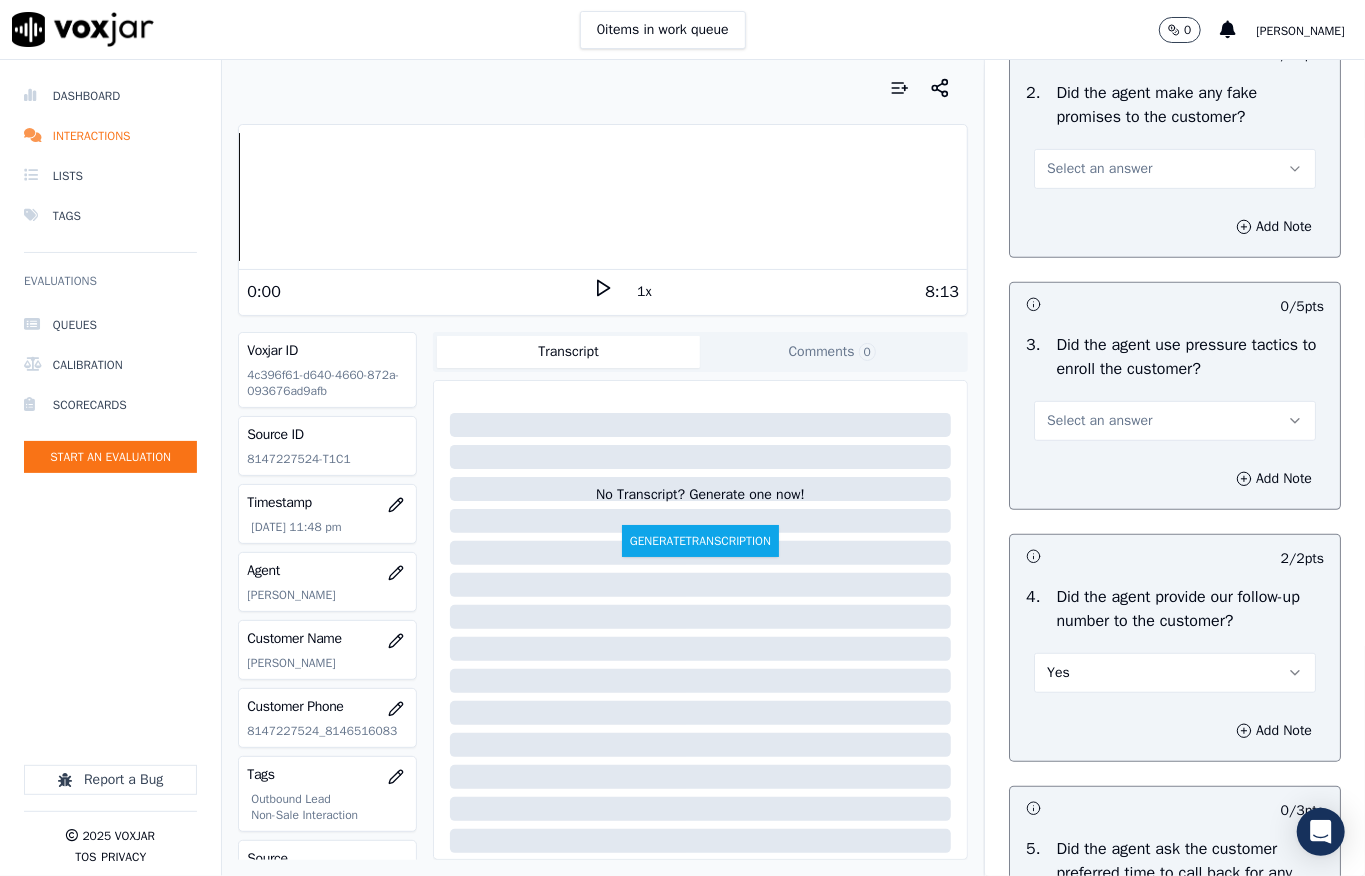 scroll, scrollTop: 4490, scrollLeft: 0, axis: vertical 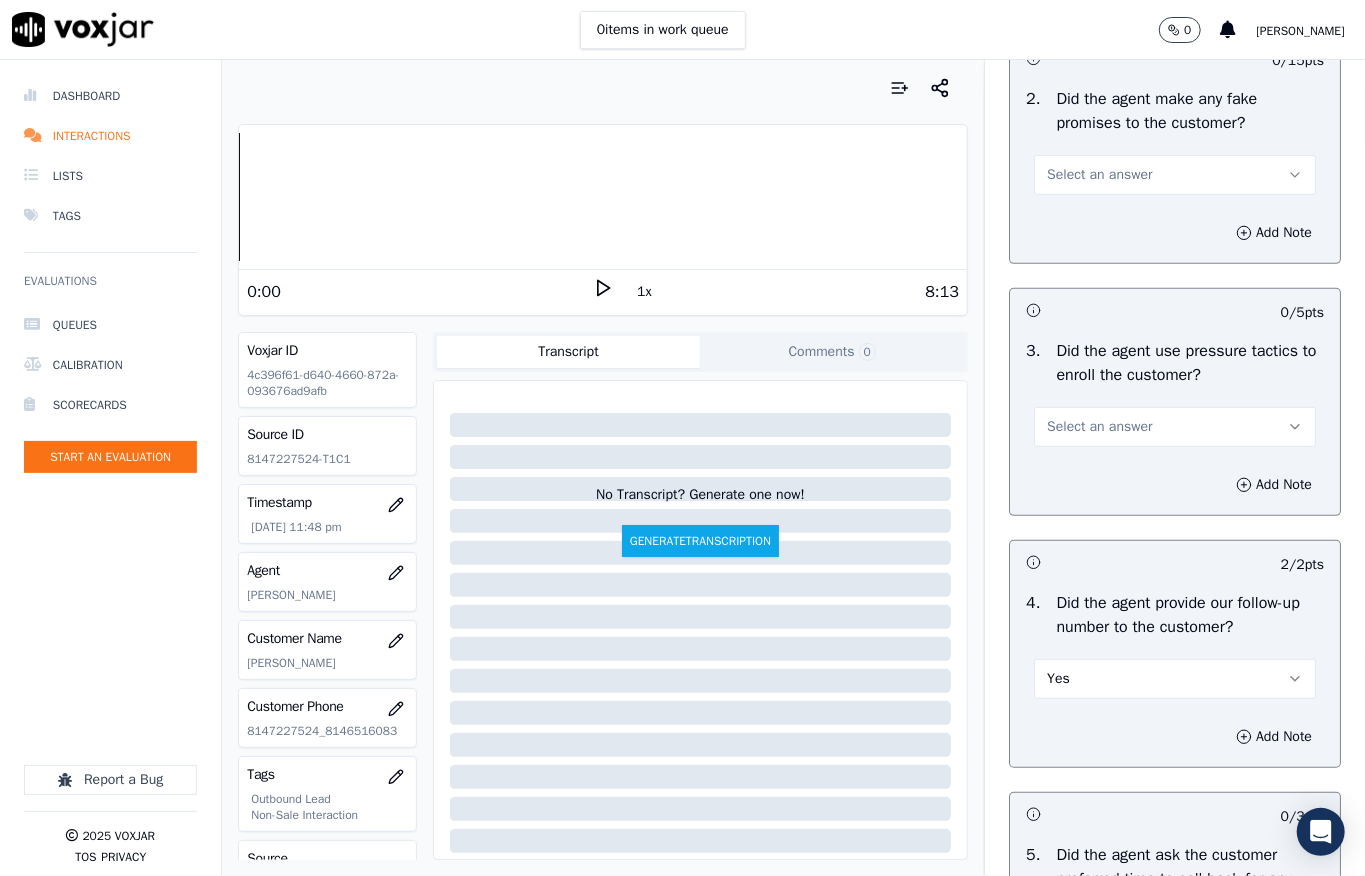 click on "Select an answer" at bounding box center (1099, 427) 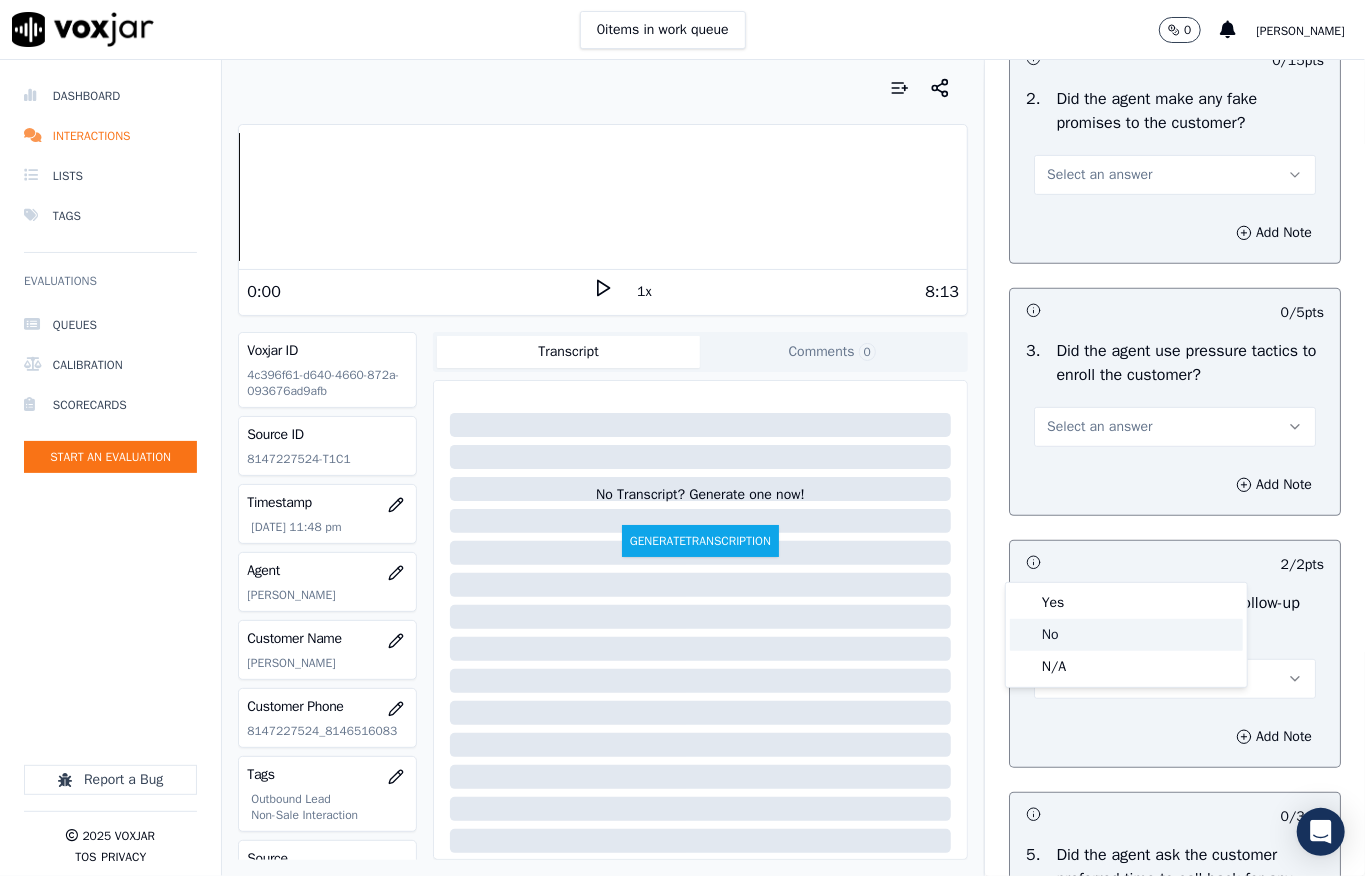 click on "No" 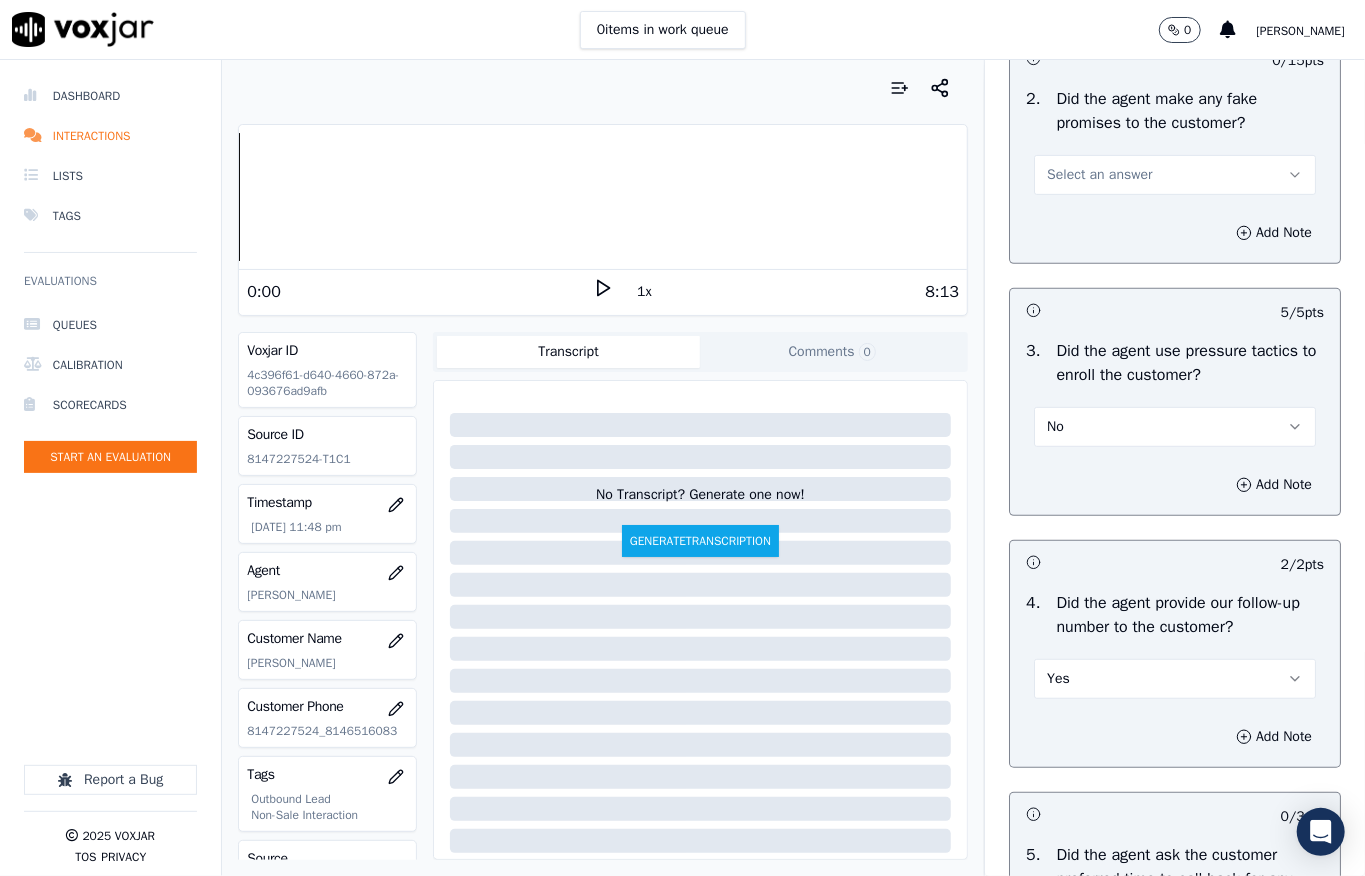 click on "Select an answer" at bounding box center (1099, 175) 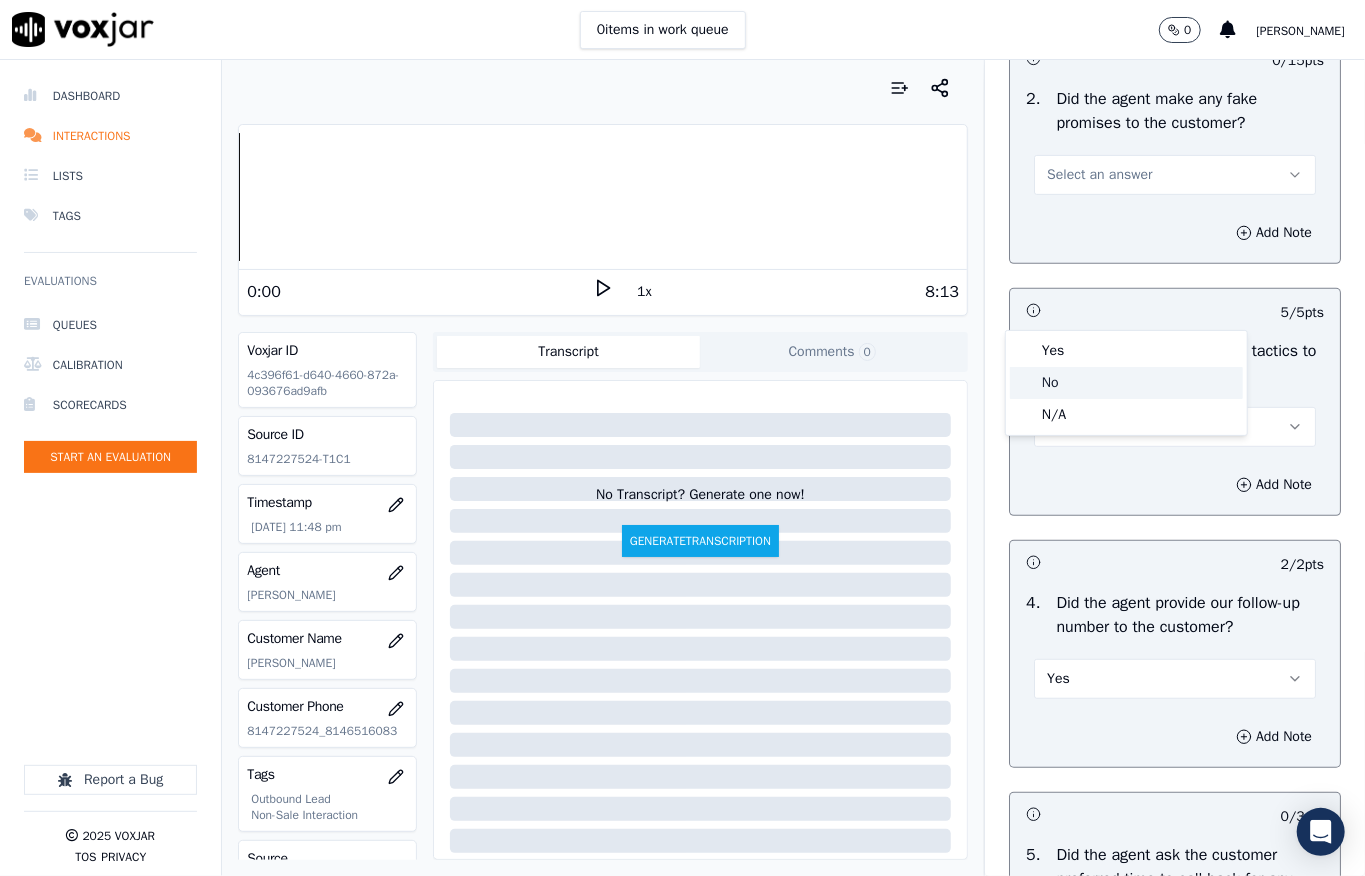 click on "No" 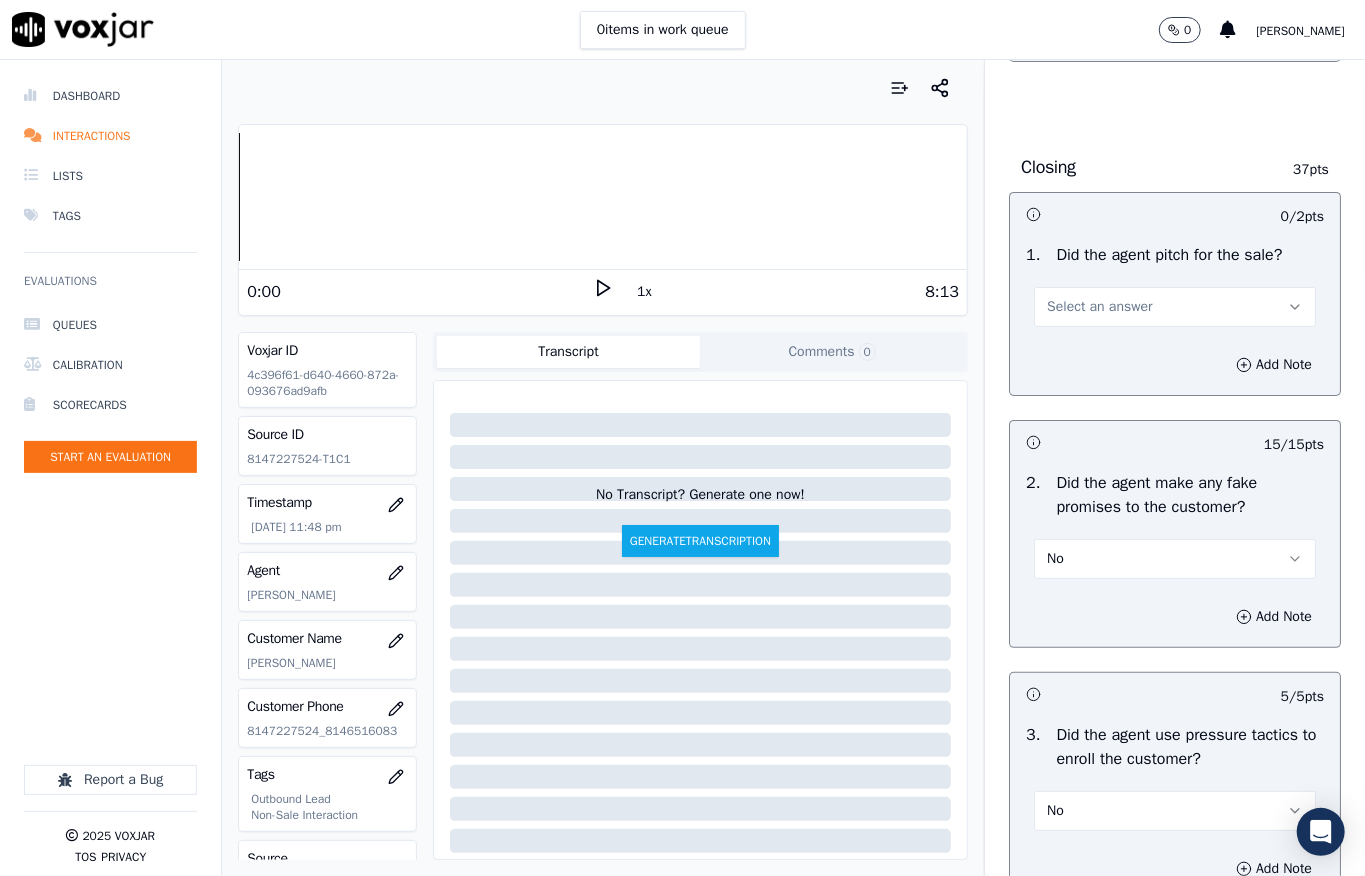 scroll, scrollTop: 4090, scrollLeft: 0, axis: vertical 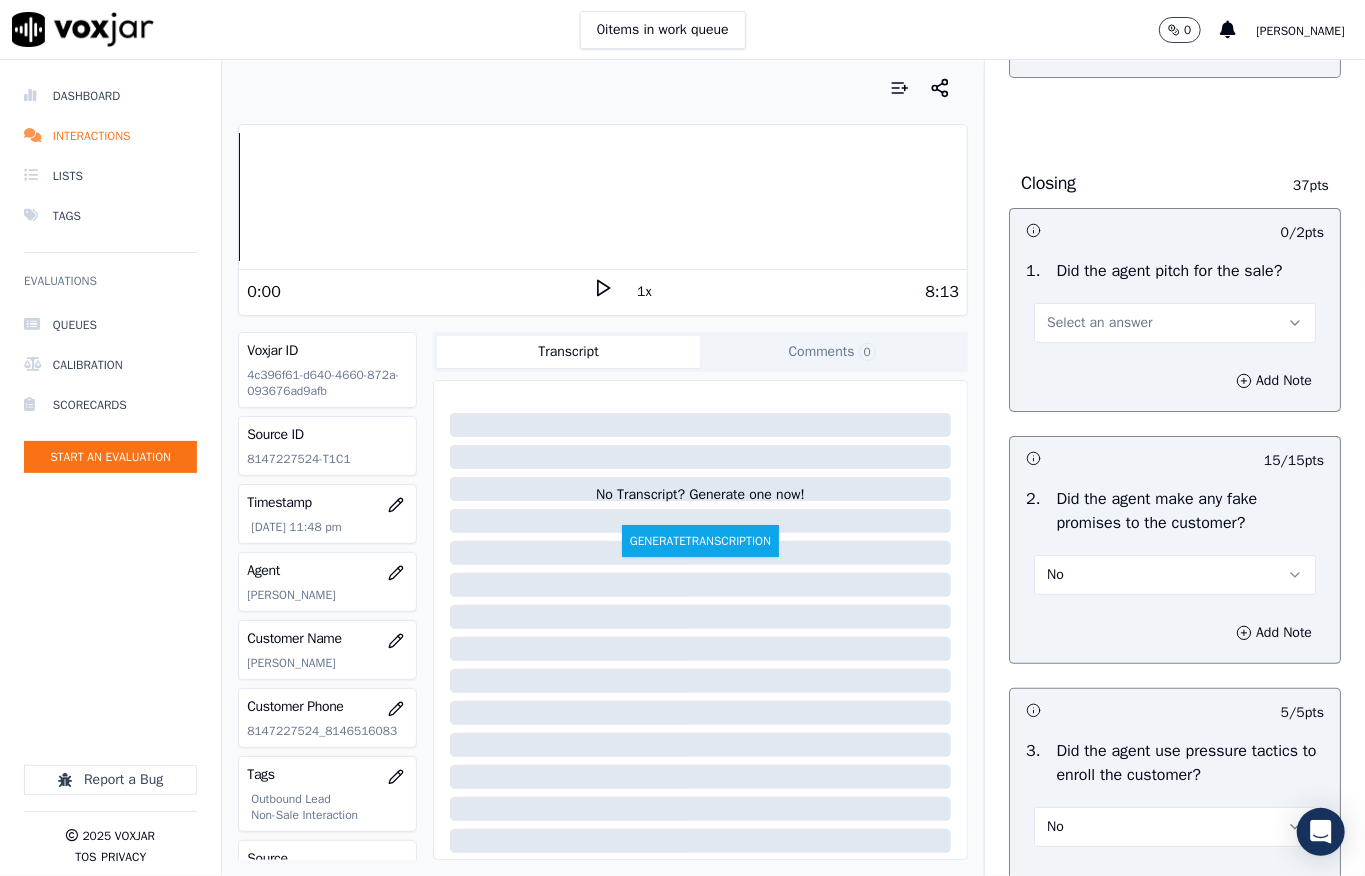 click on "Select an answer" at bounding box center [1099, 323] 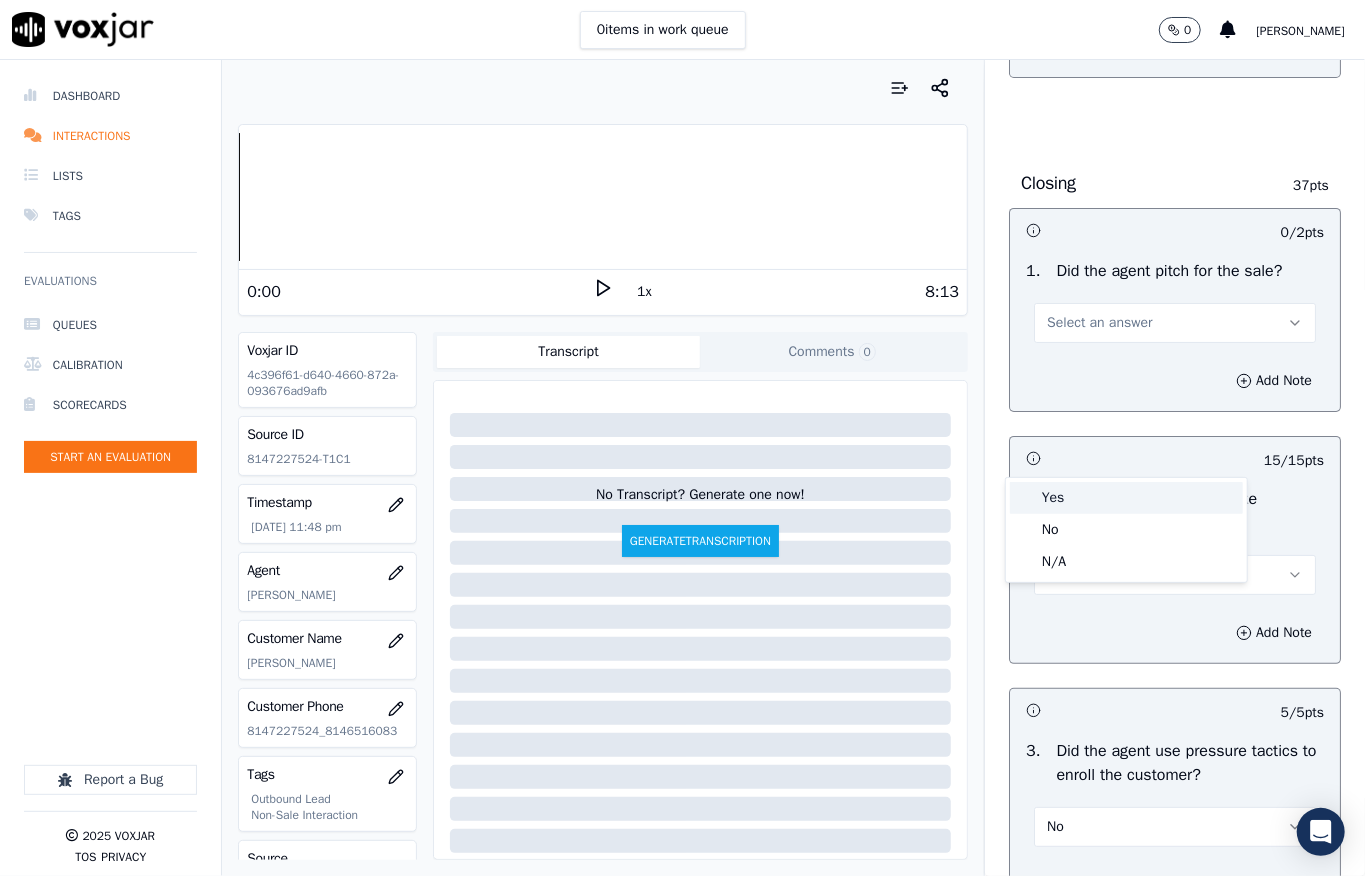 click on "Yes" at bounding box center [1126, 498] 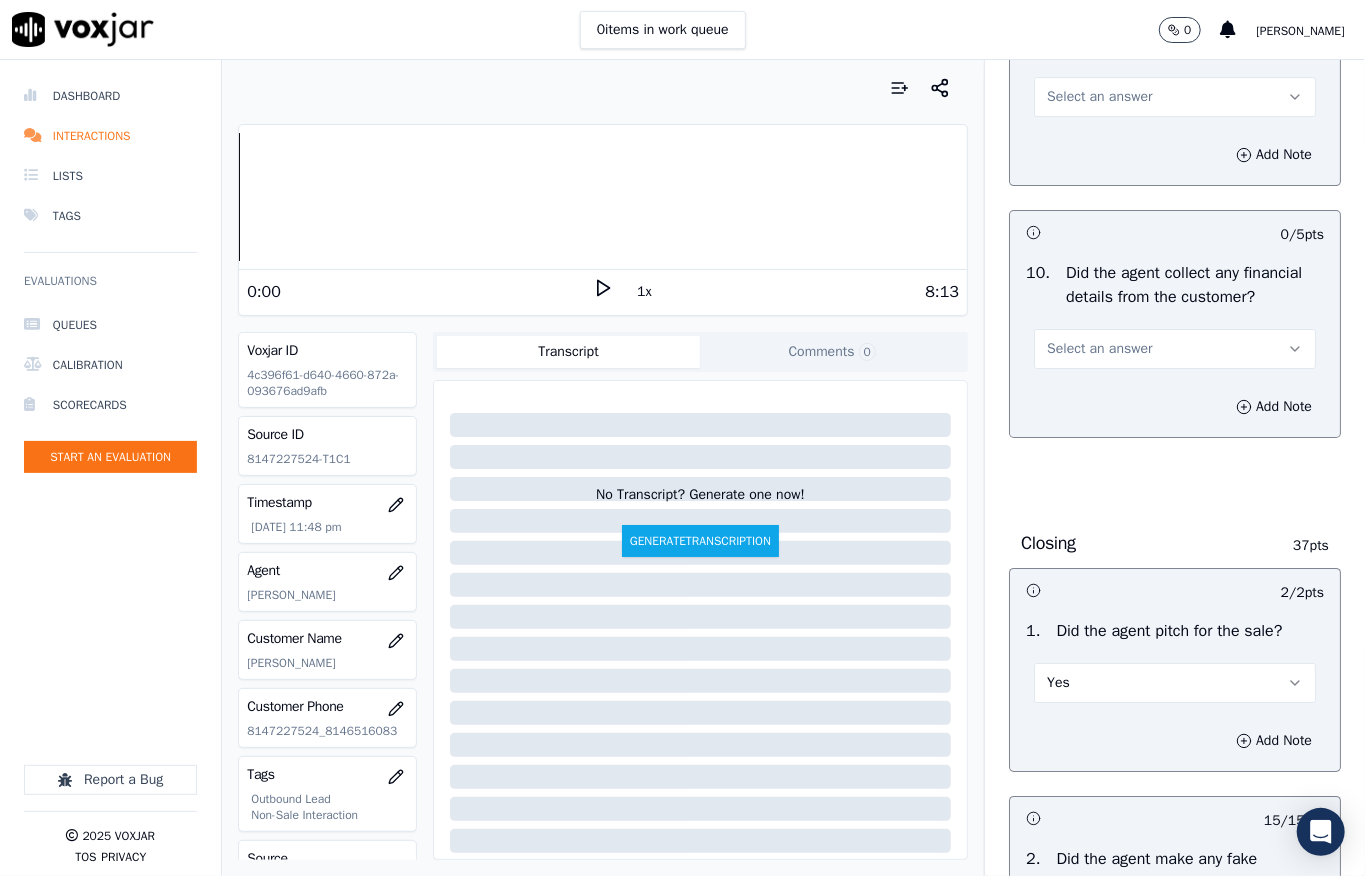 scroll, scrollTop: 3690, scrollLeft: 0, axis: vertical 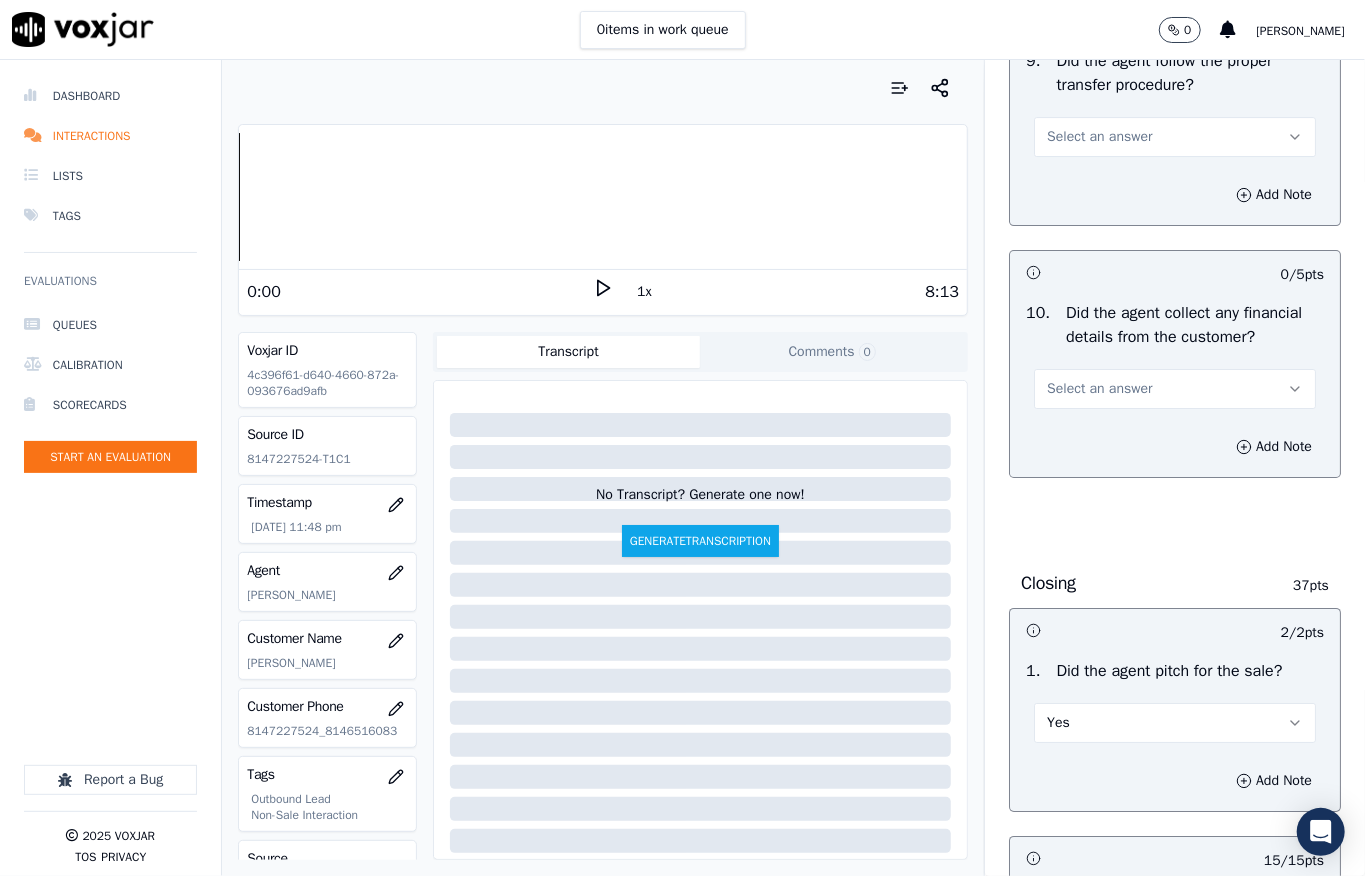 click on "Select an answer" at bounding box center [1099, 389] 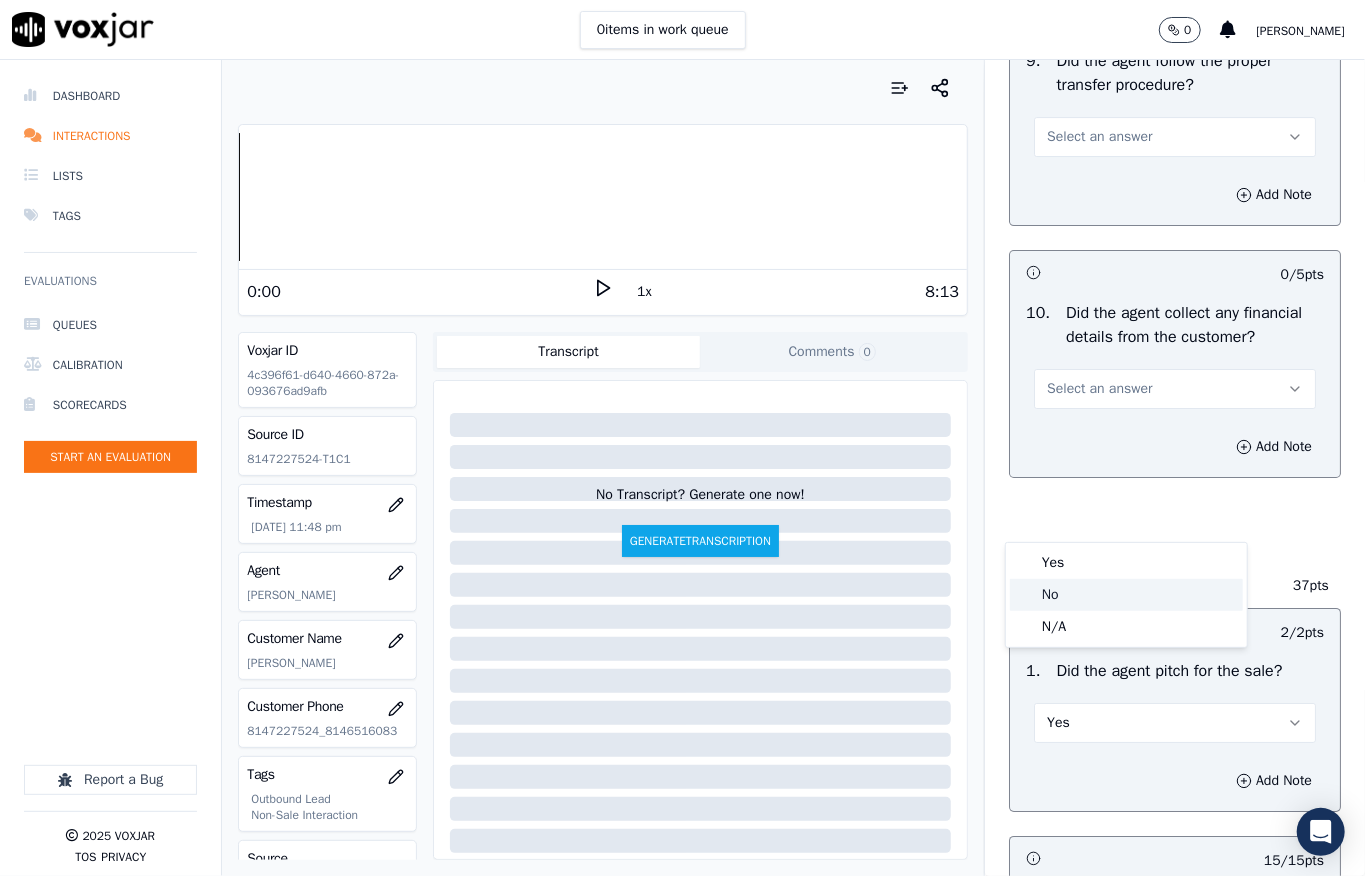 click on "No" 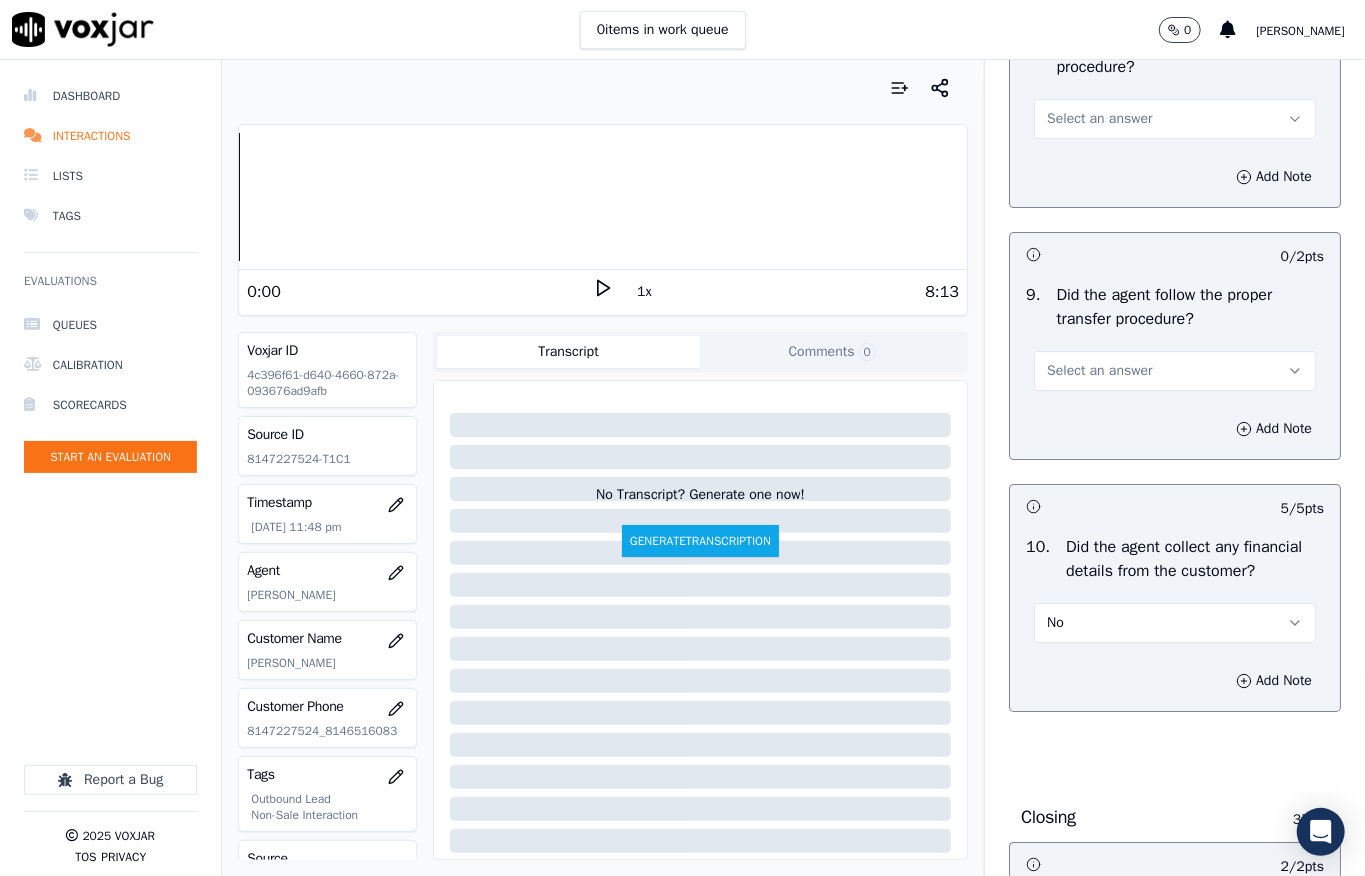 scroll, scrollTop: 3424, scrollLeft: 0, axis: vertical 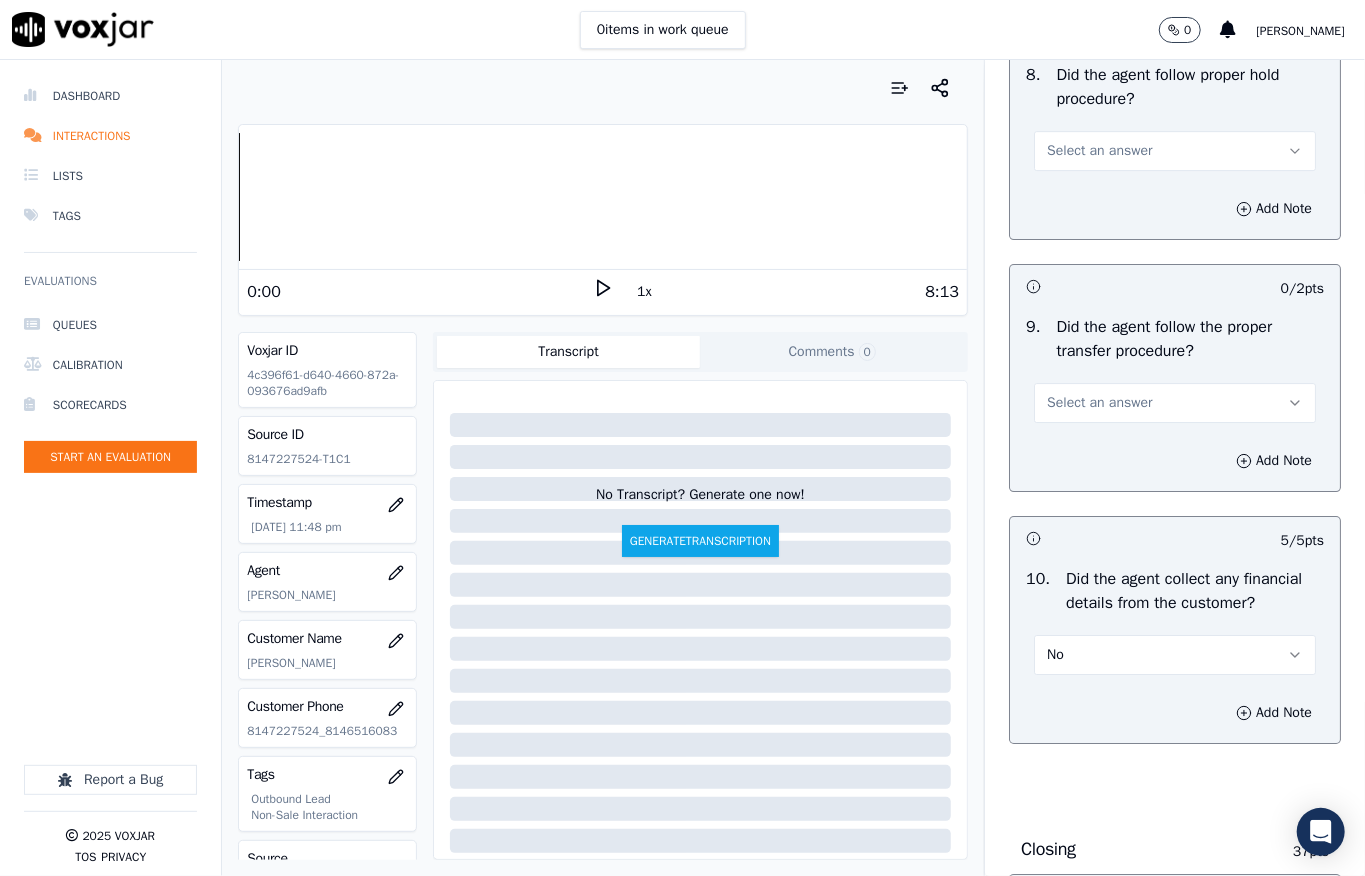 click on "Select an answer" at bounding box center (1099, 403) 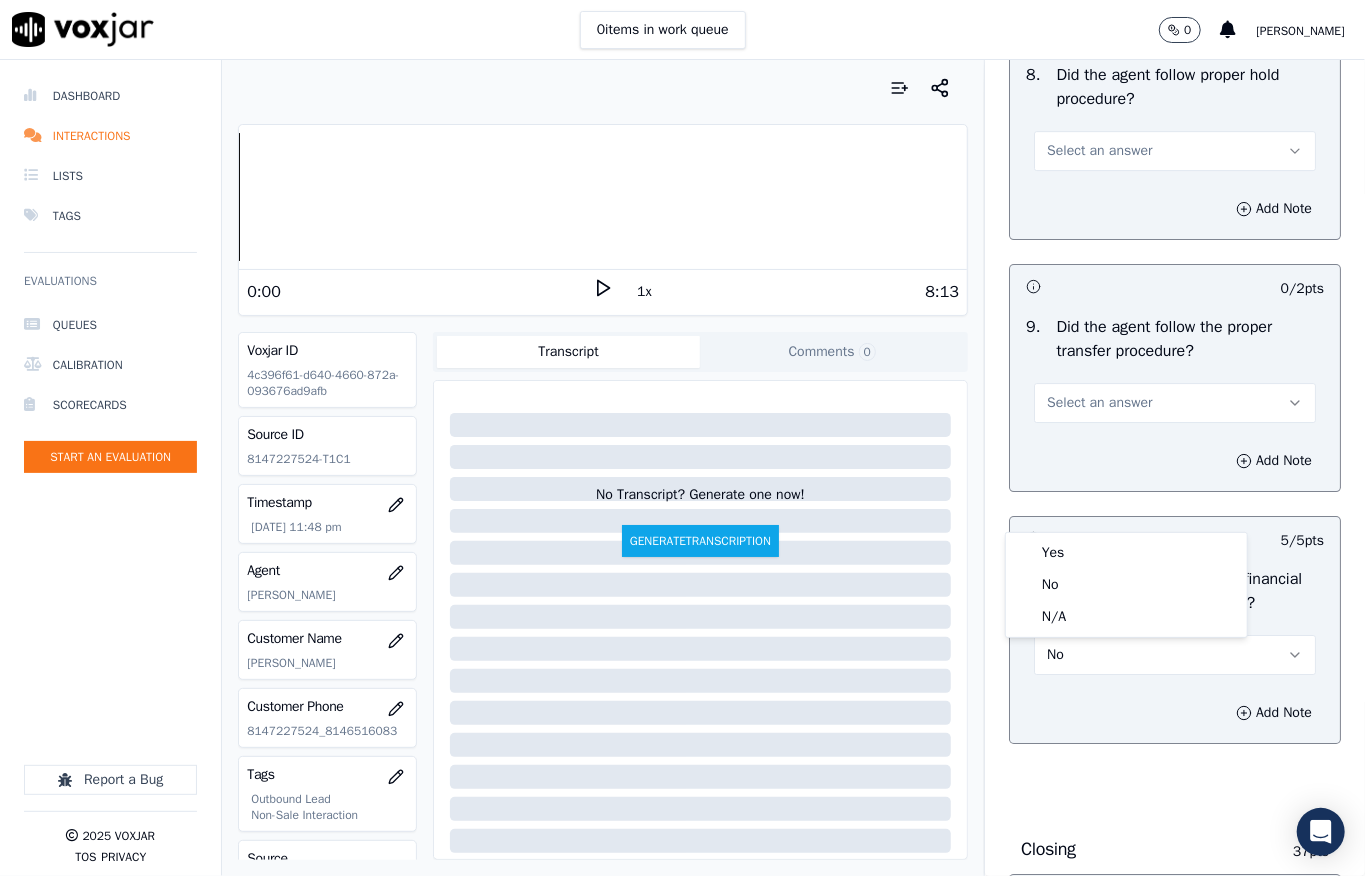 click on "Yes" at bounding box center (1126, 553) 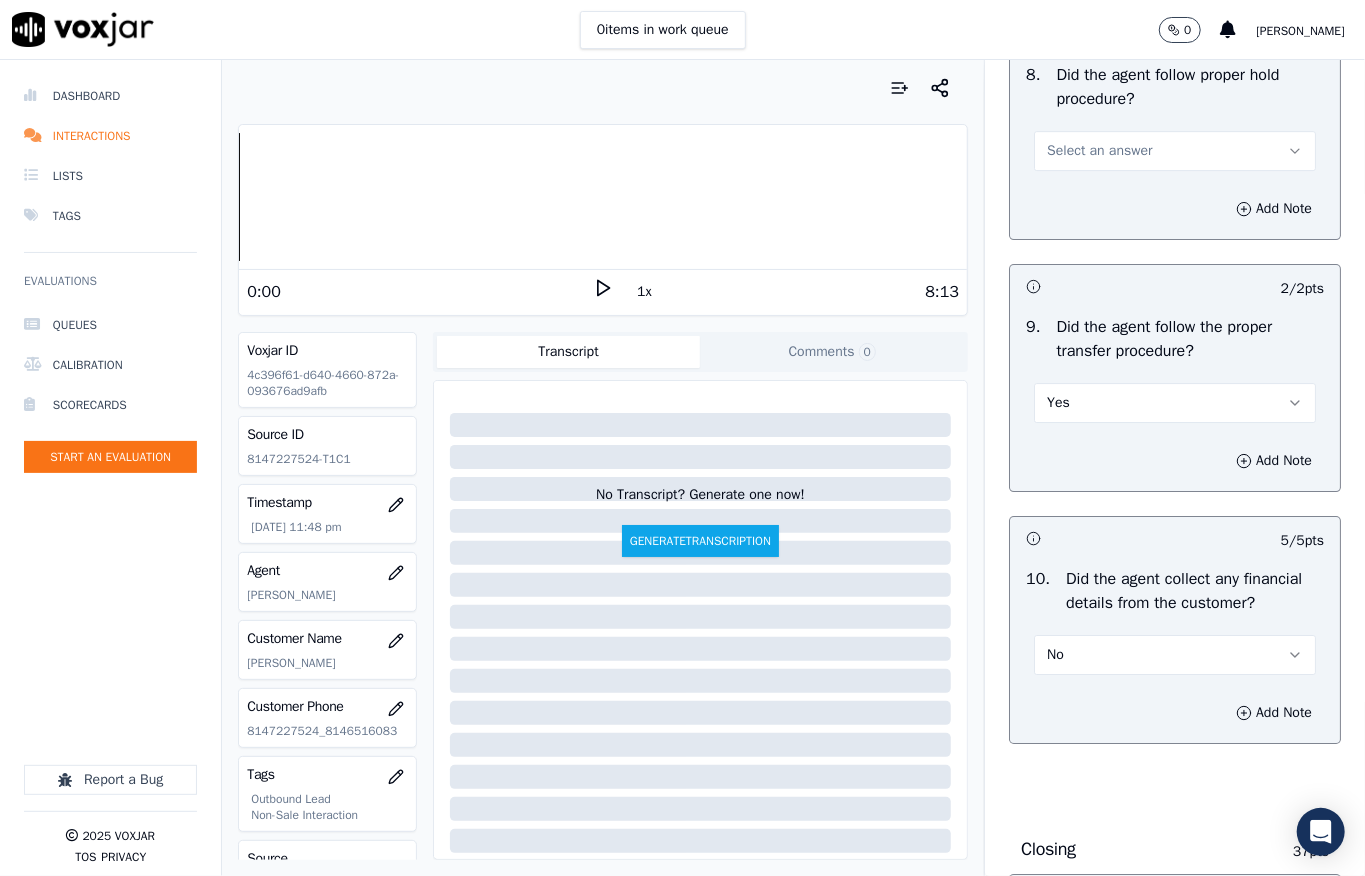 click on "Select an answer" at bounding box center (1099, 151) 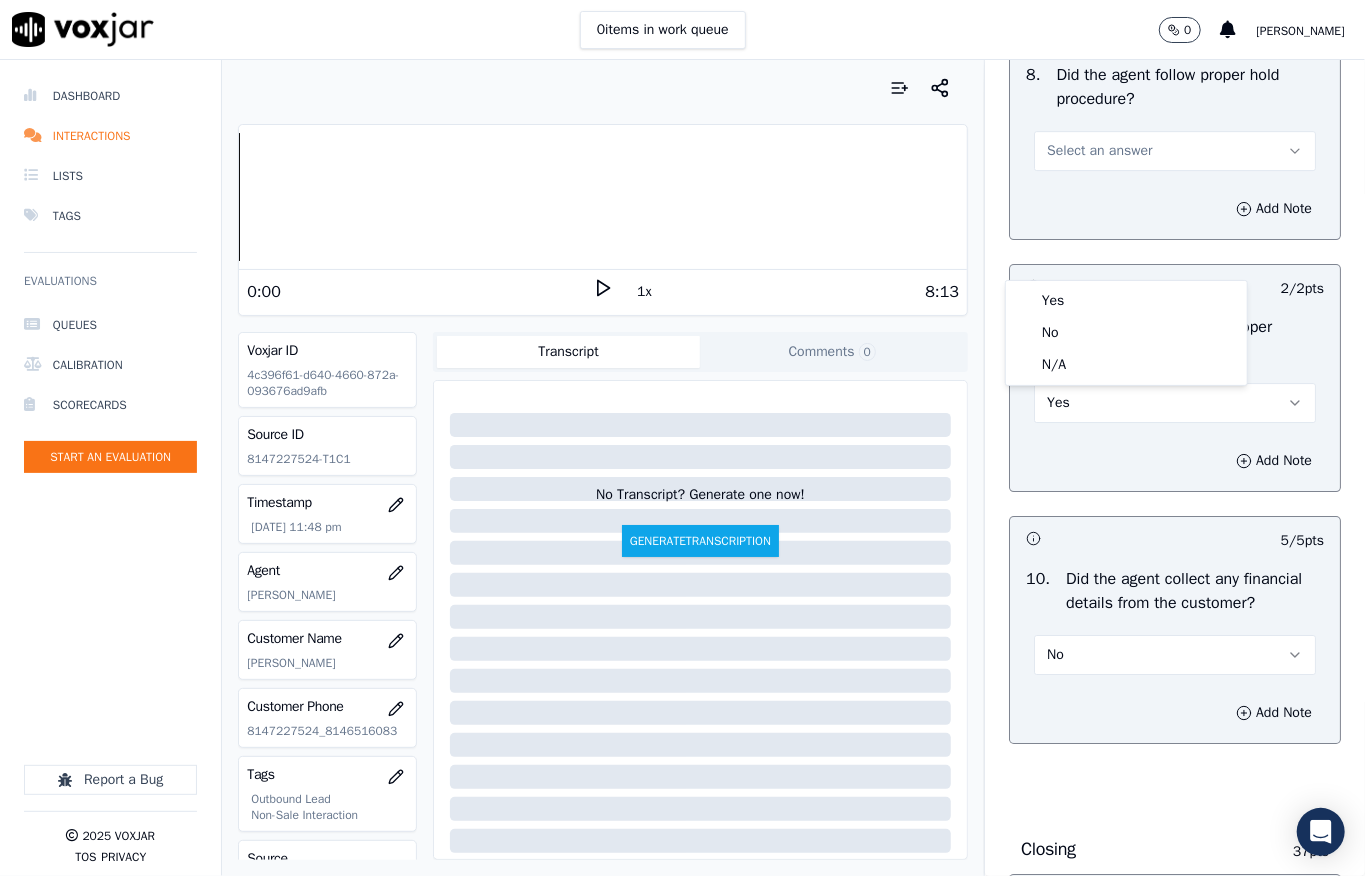 click on "Yes" at bounding box center (1126, 301) 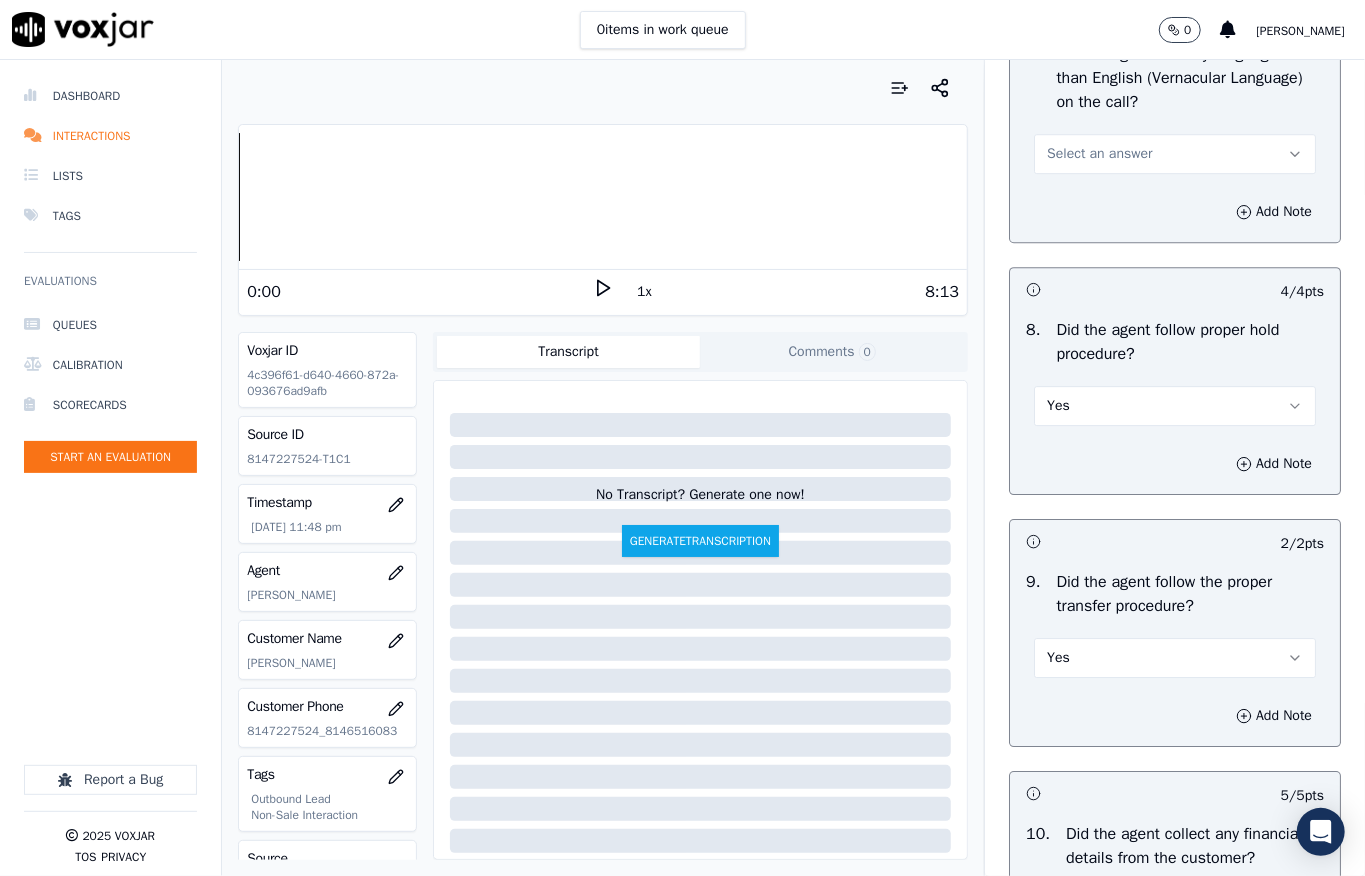 scroll, scrollTop: 3157, scrollLeft: 0, axis: vertical 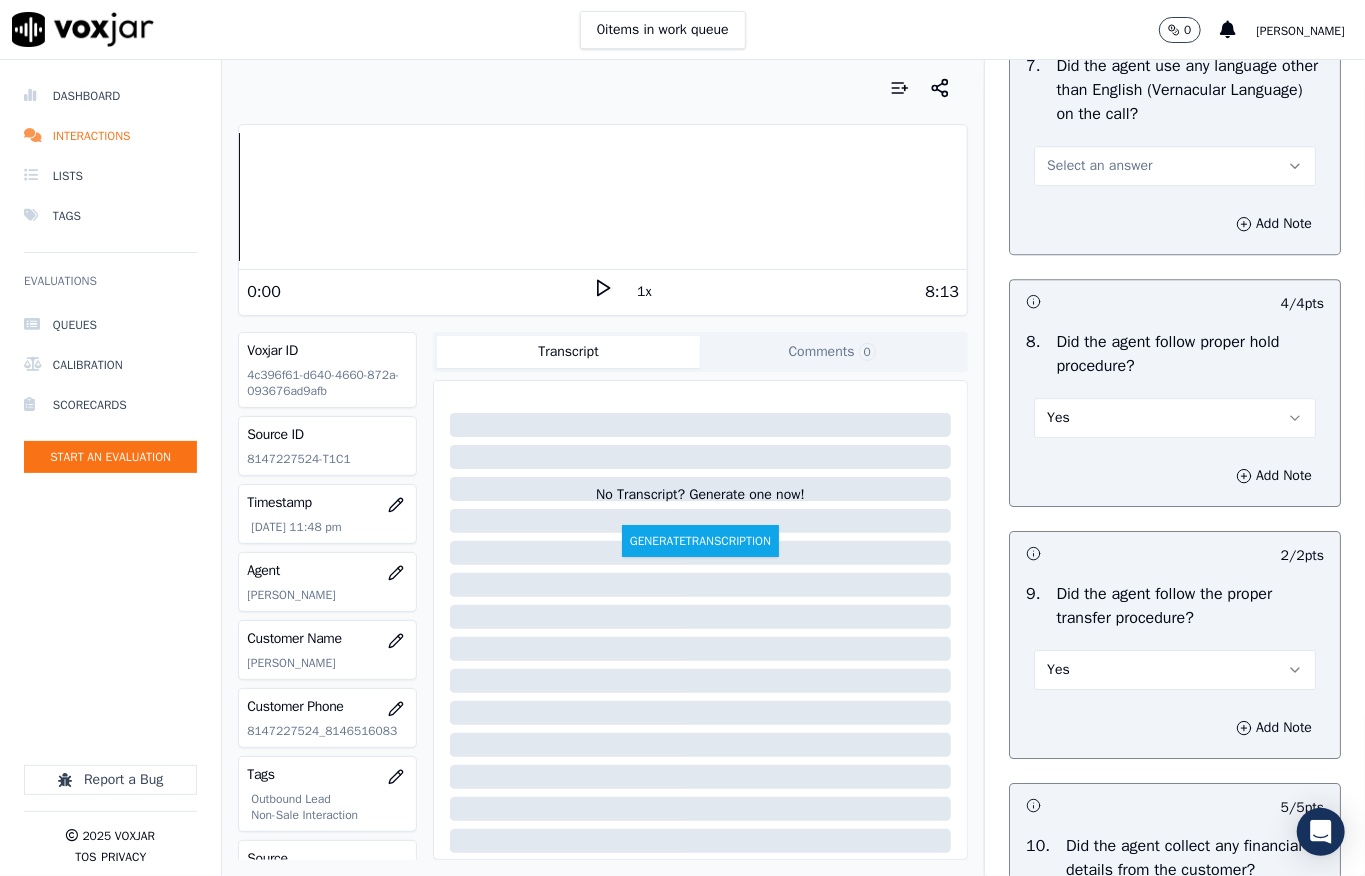 click on "Select an answer" at bounding box center [1099, 166] 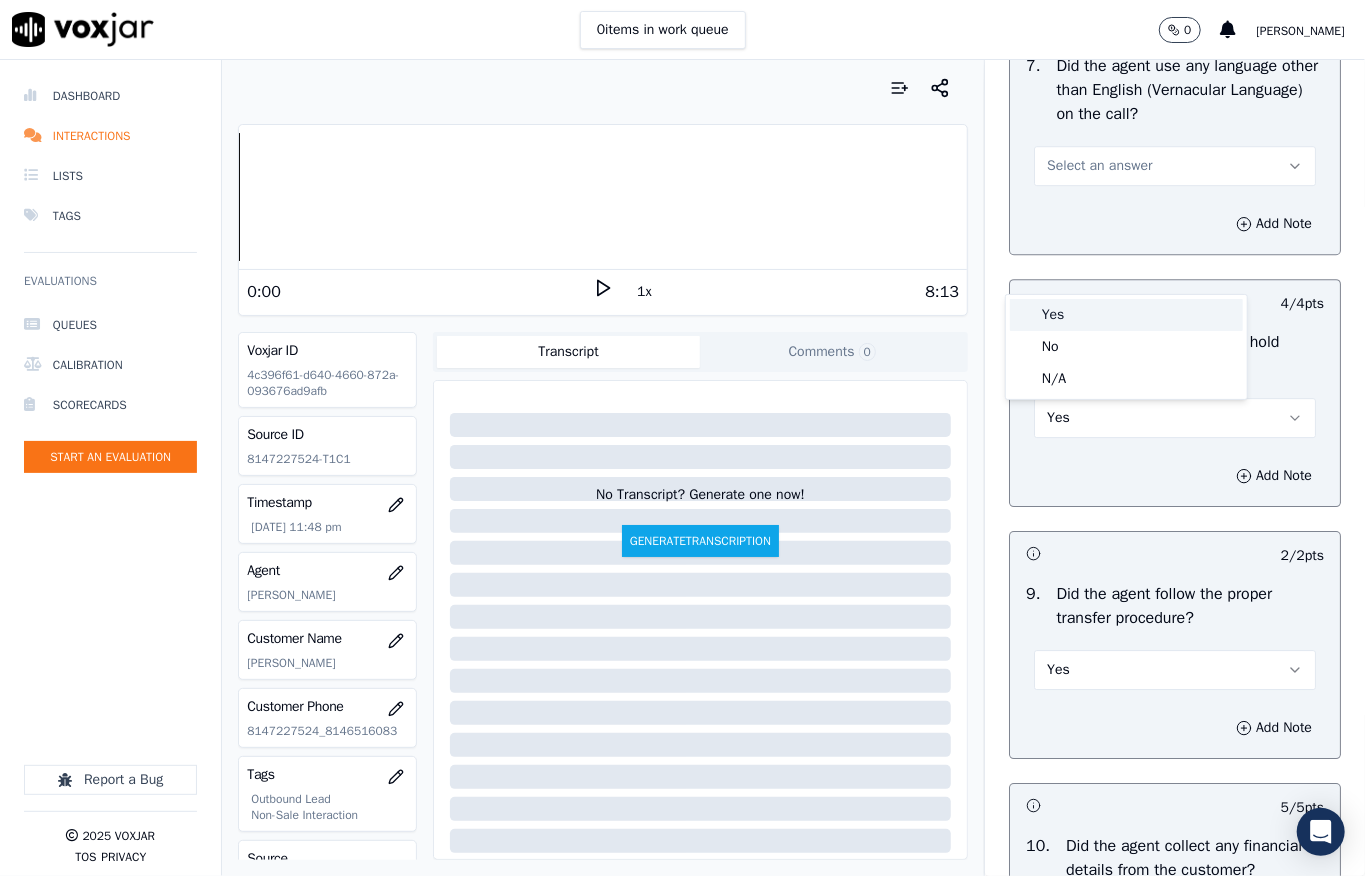 click on "No" 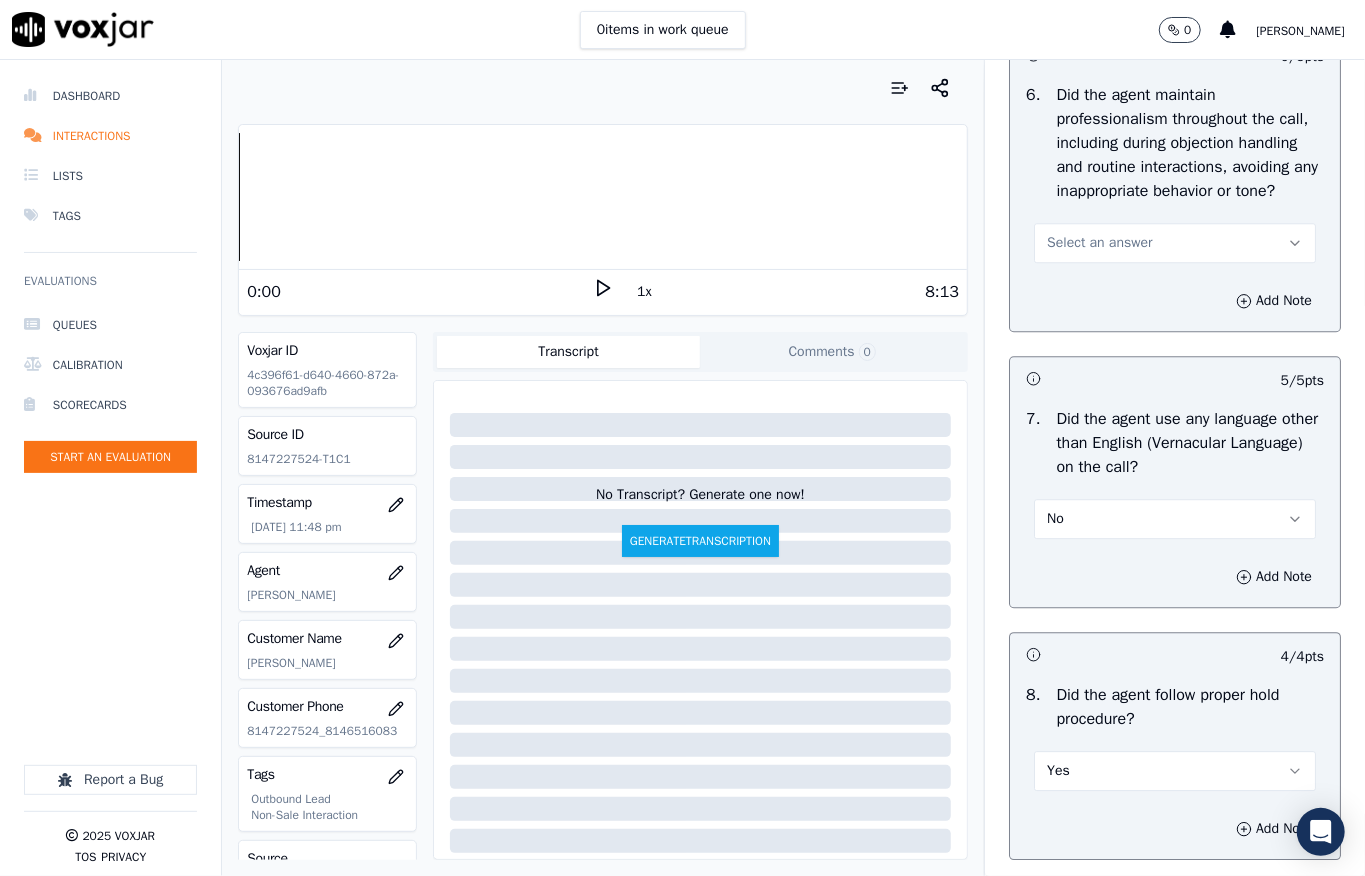 scroll, scrollTop: 2757, scrollLeft: 0, axis: vertical 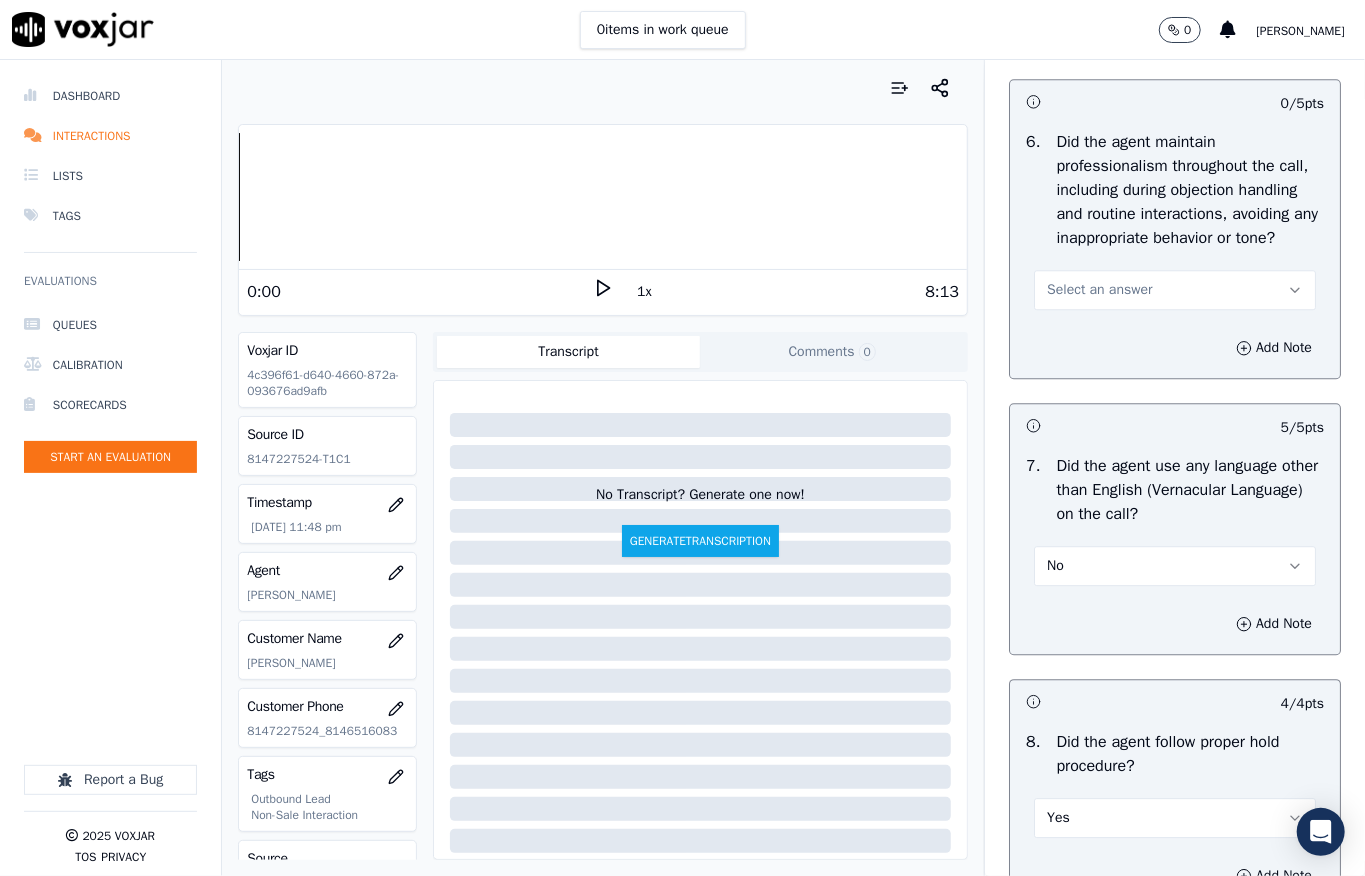 click on "Select an answer" at bounding box center (1099, 290) 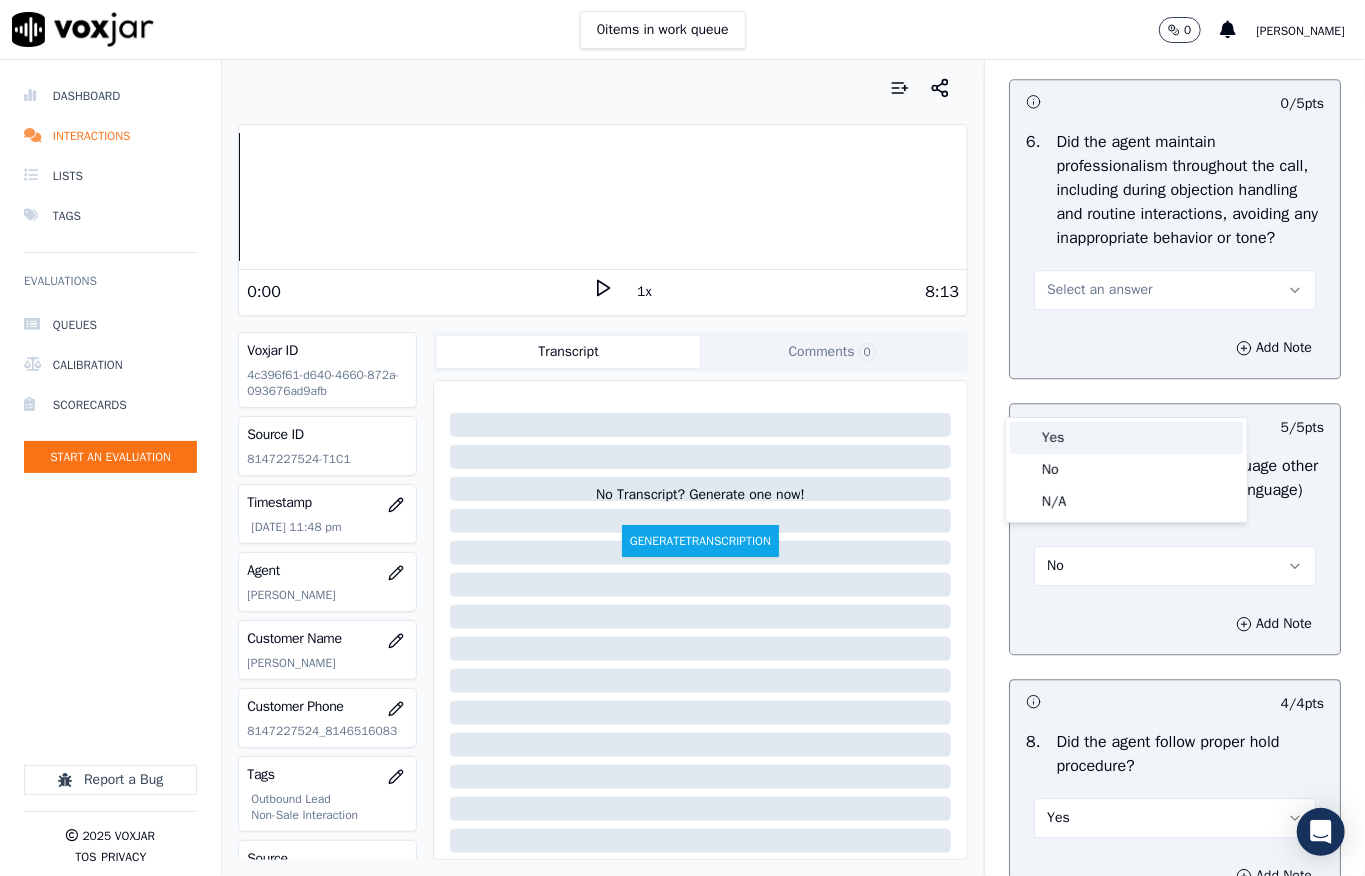 click on "Yes" at bounding box center (1126, 438) 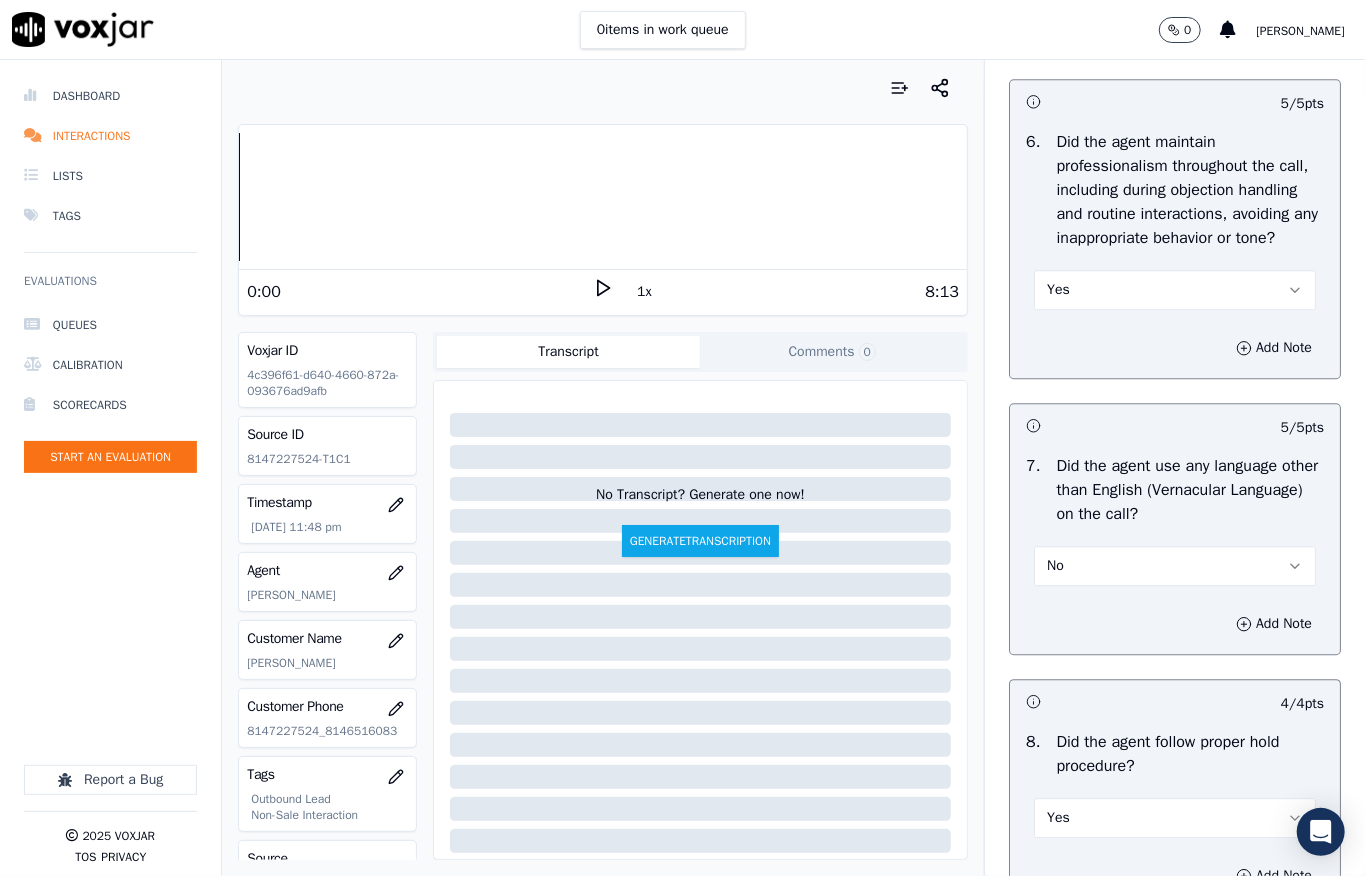scroll, scrollTop: 2490, scrollLeft: 0, axis: vertical 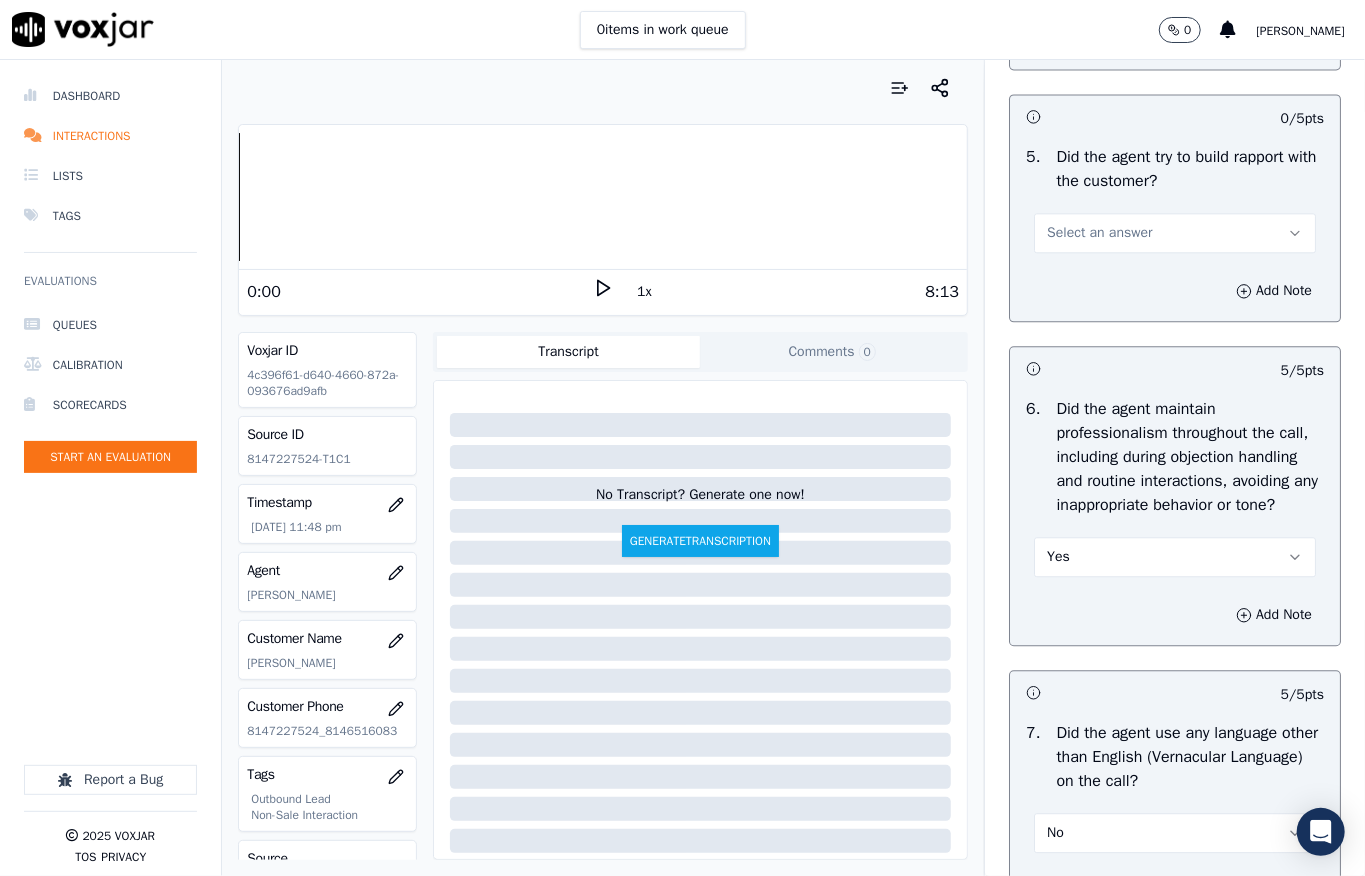 click on "Select an answer" at bounding box center [1099, 233] 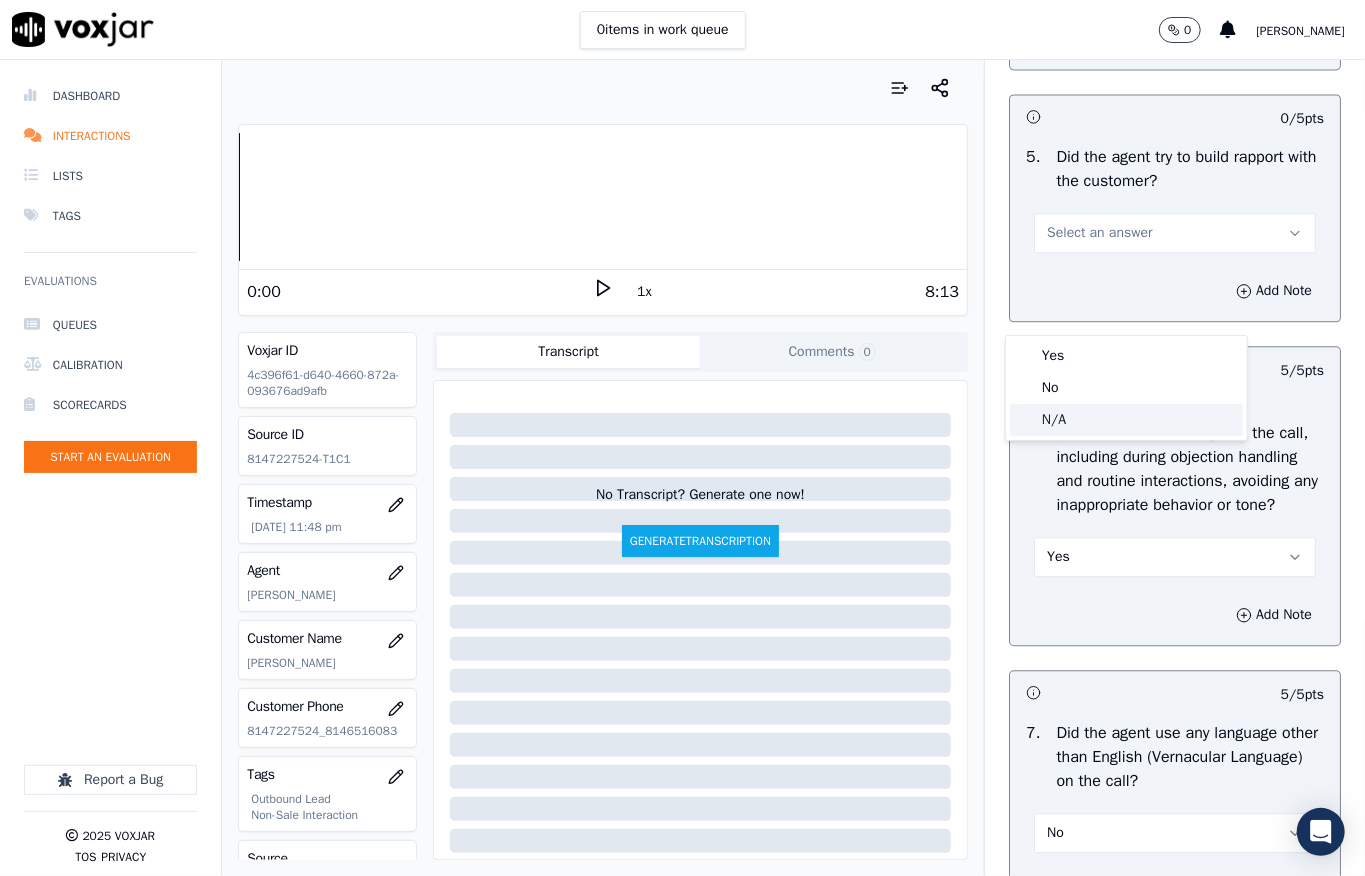 click on "Yes   No     N/A" at bounding box center [1126, 388] 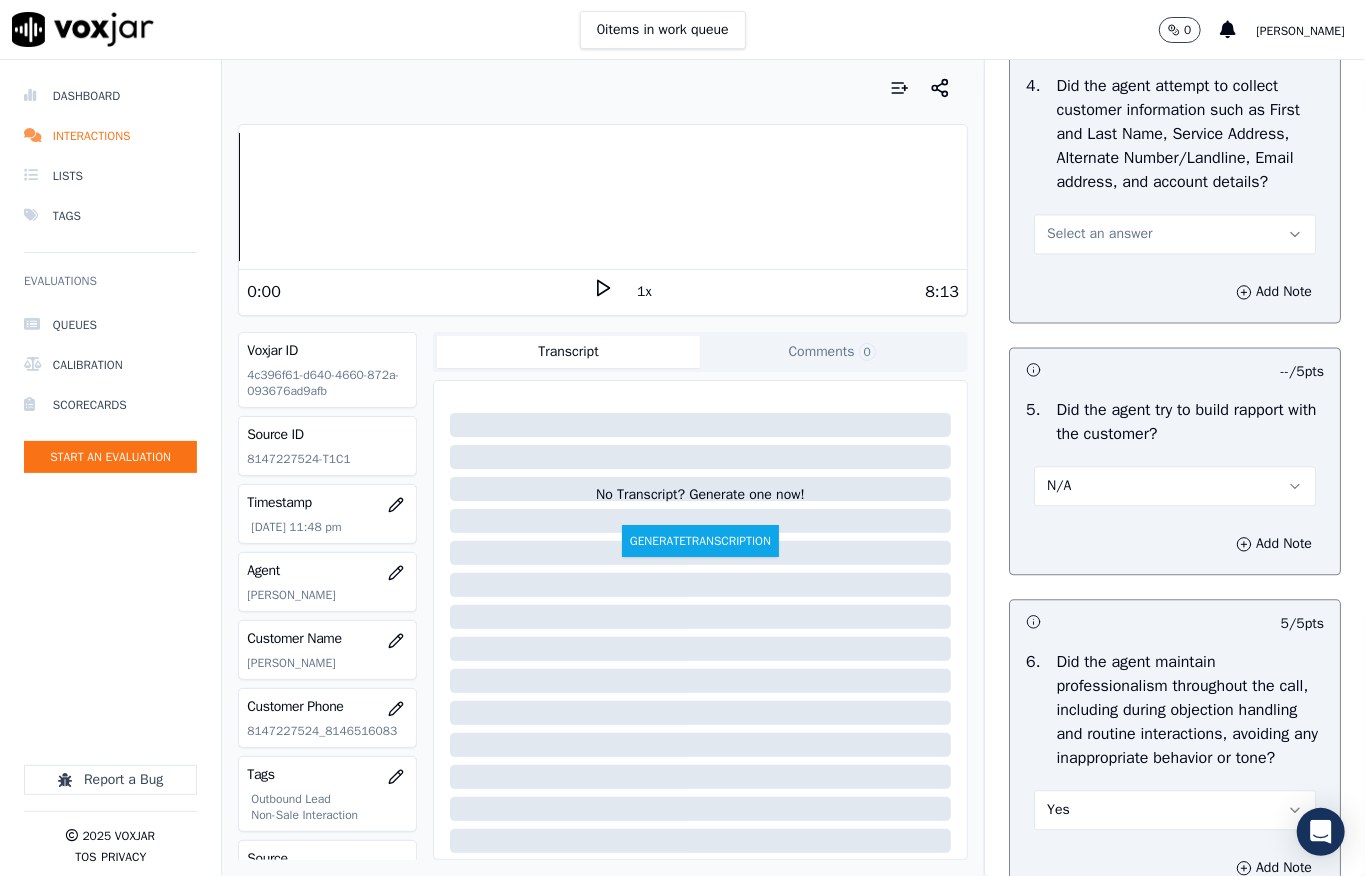scroll, scrollTop: 2224, scrollLeft: 0, axis: vertical 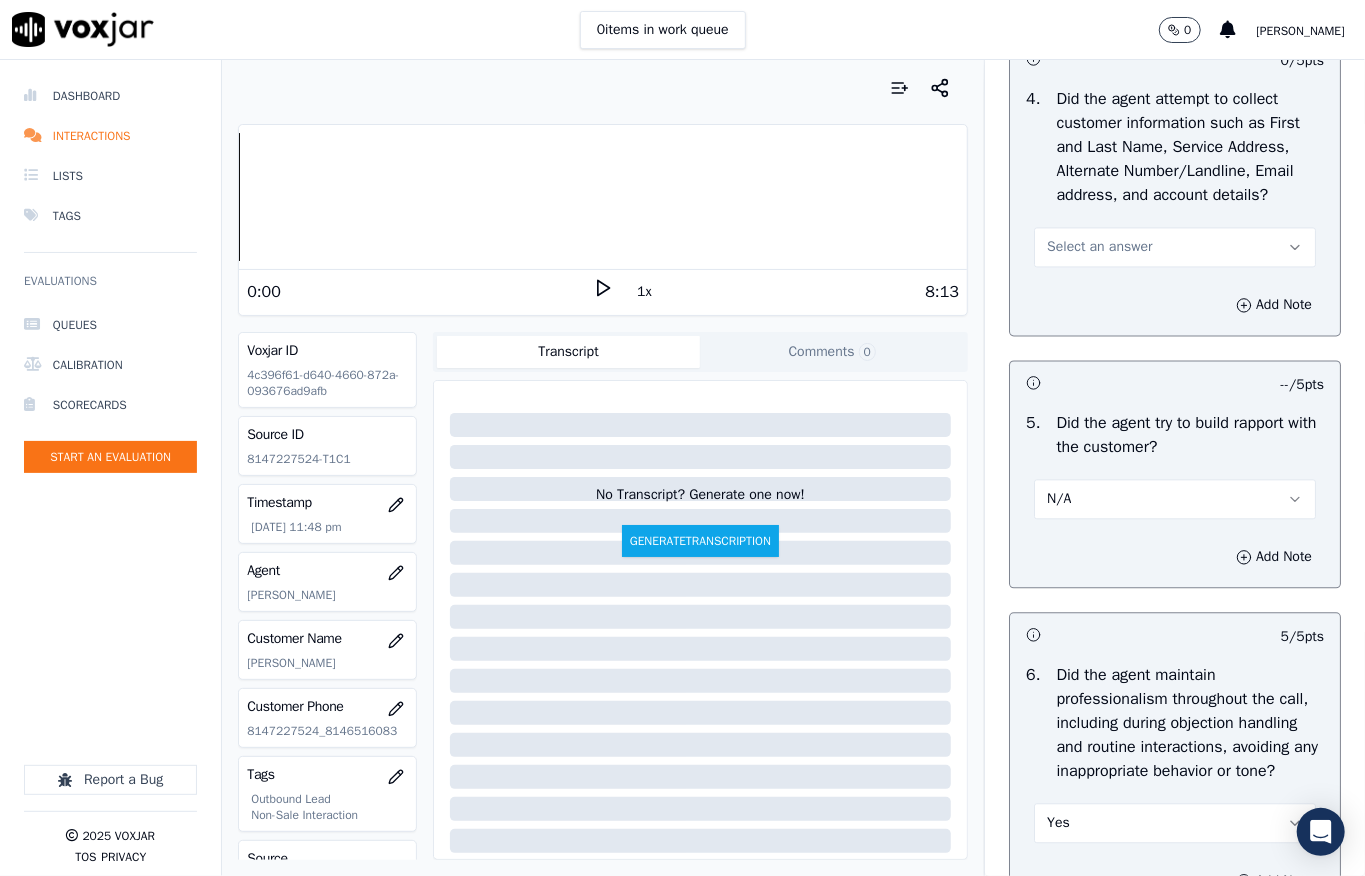 click on "Select an answer" at bounding box center (1099, 247) 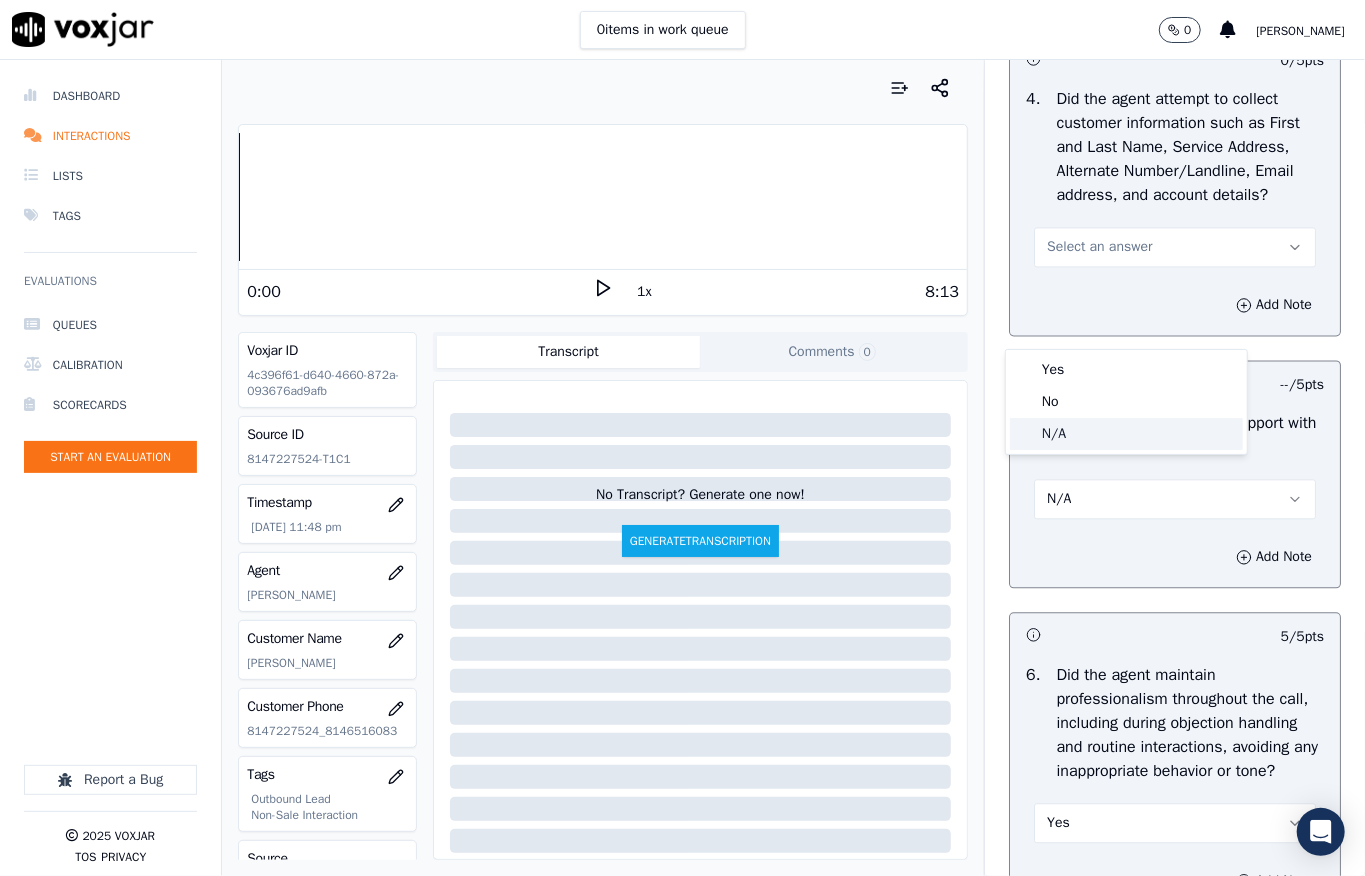 click on "N/A" 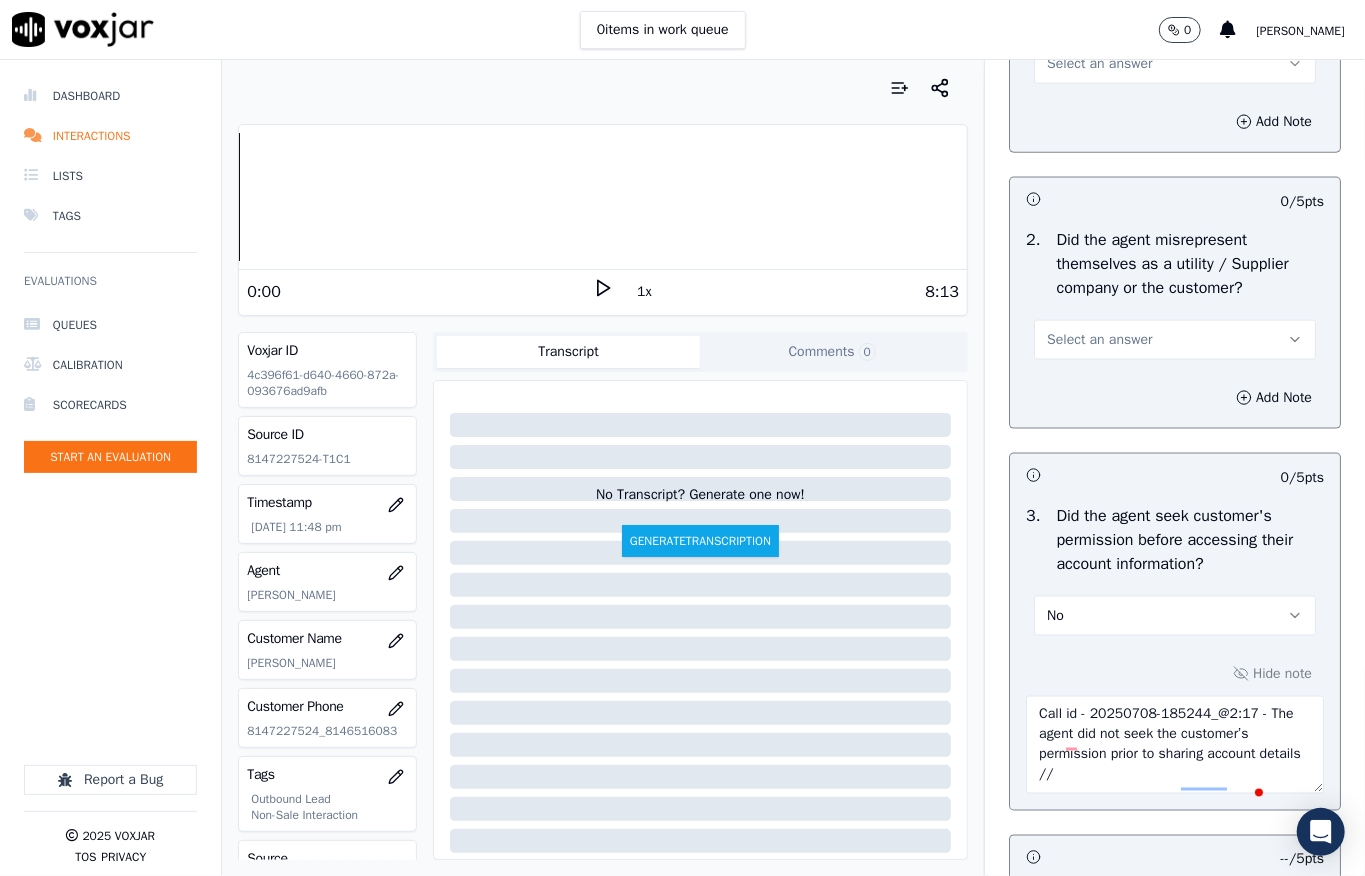 scroll, scrollTop: 1424, scrollLeft: 0, axis: vertical 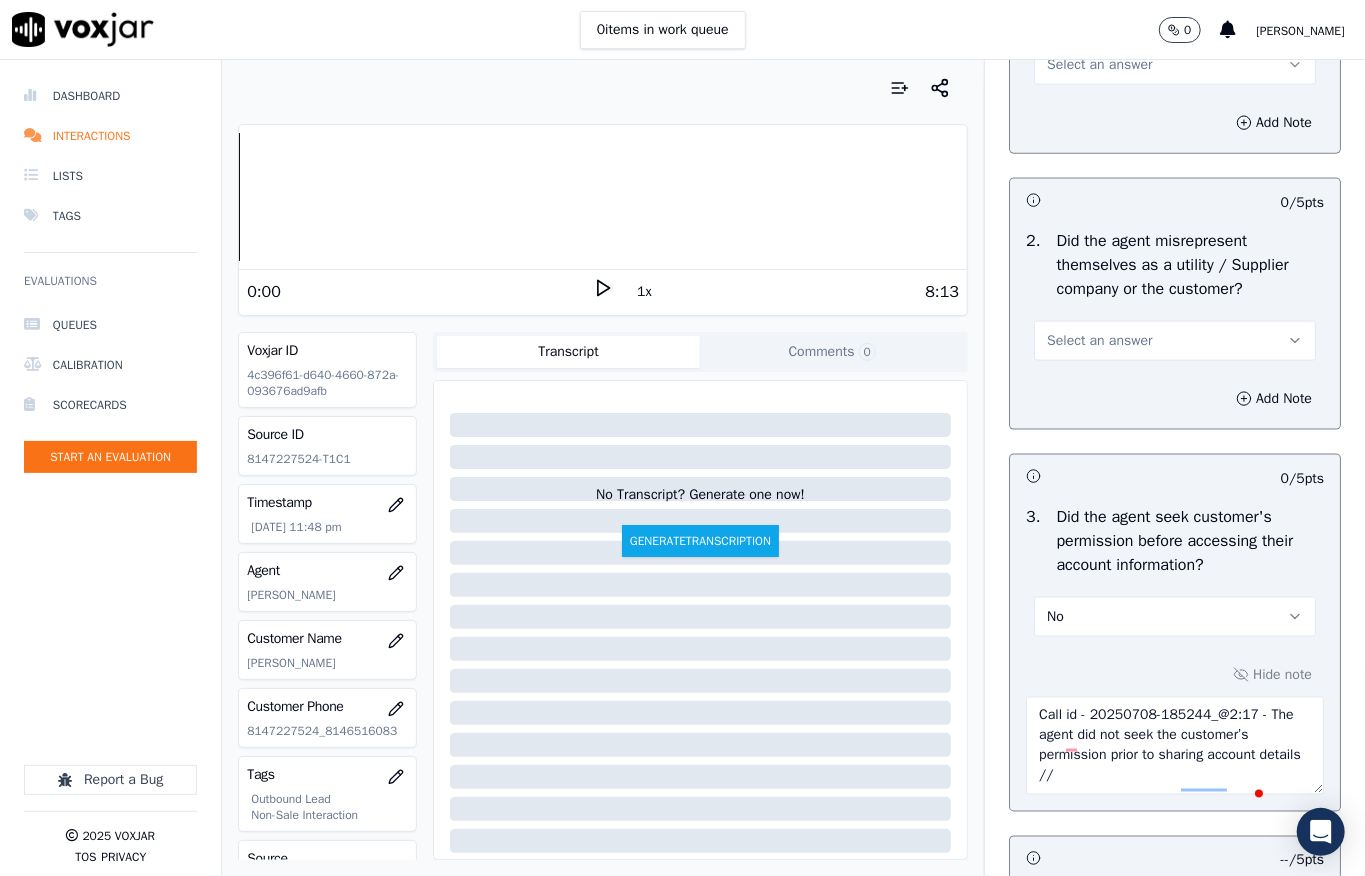 click on "Select an answer" at bounding box center [1175, 341] 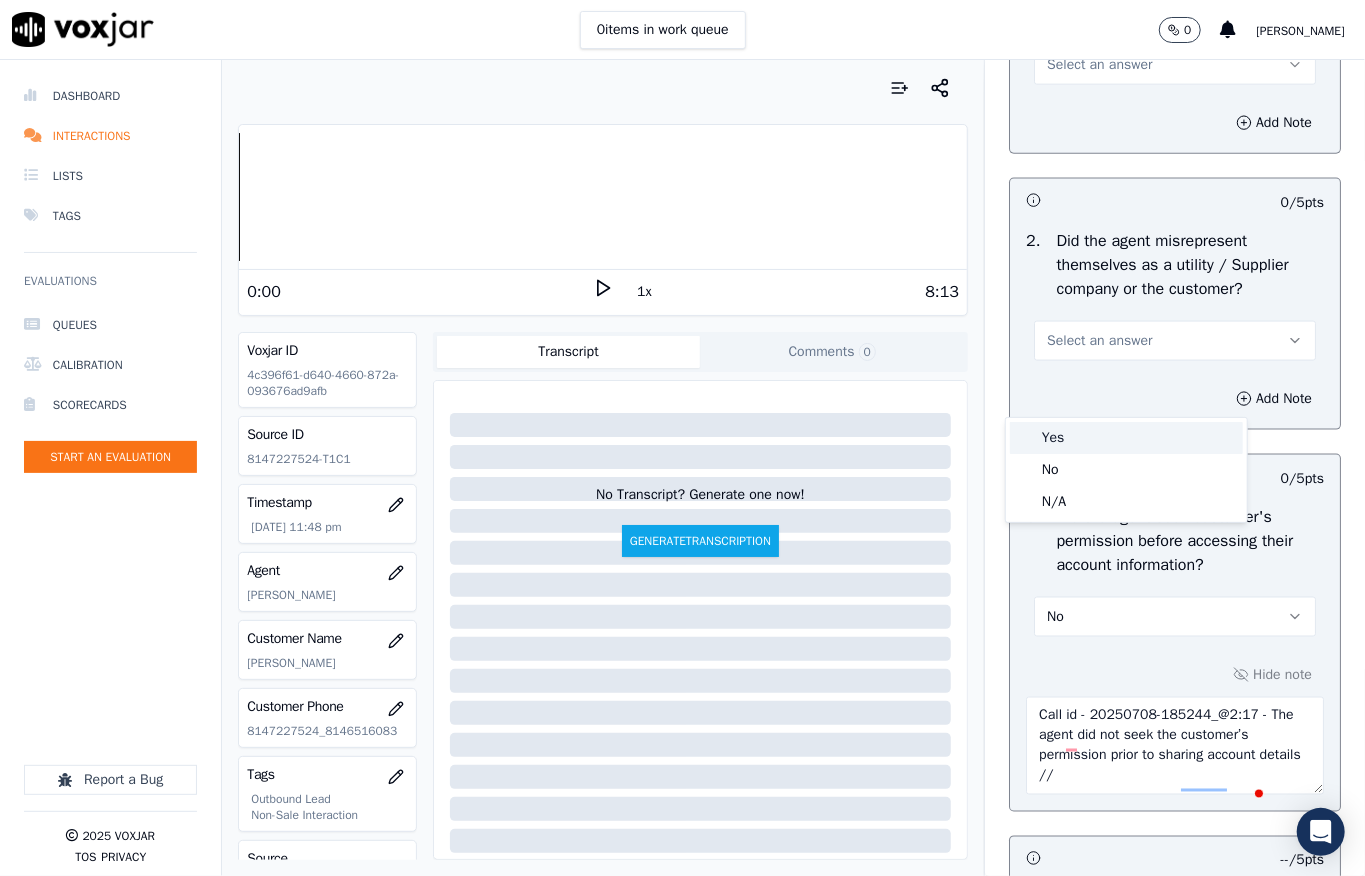 click on "No" 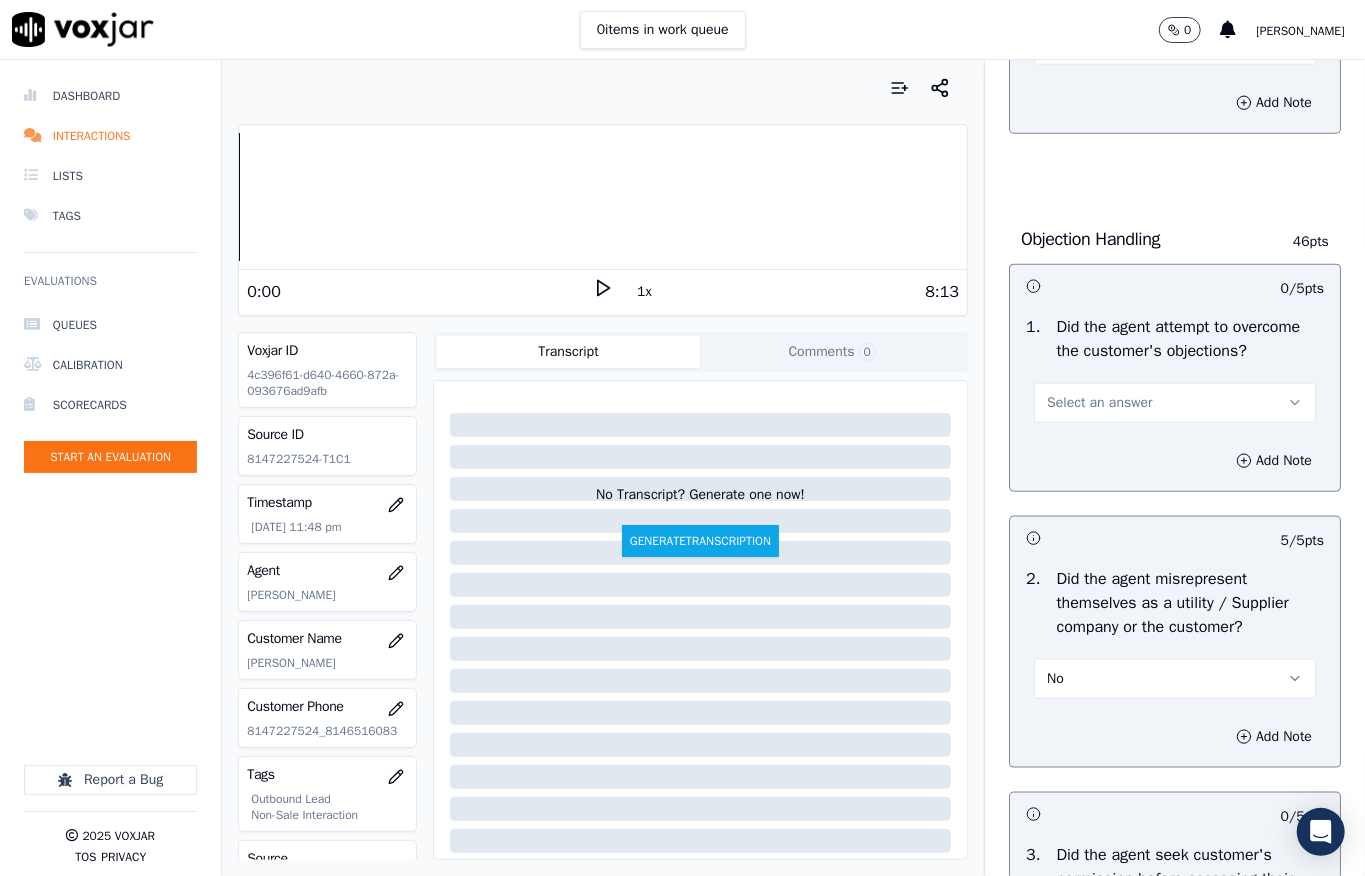 scroll, scrollTop: 1024, scrollLeft: 0, axis: vertical 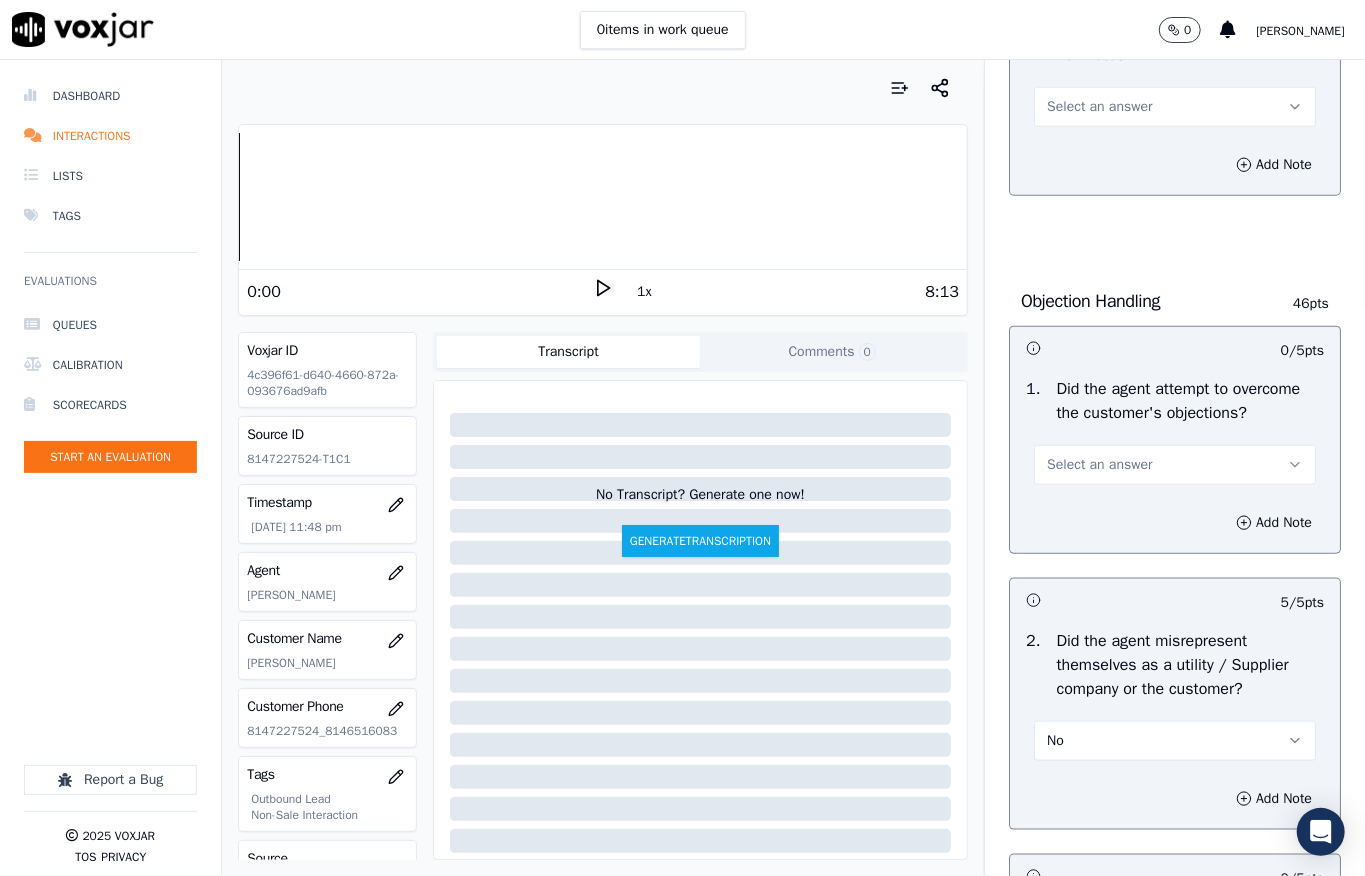 click on "Select an answer" at bounding box center [1099, 465] 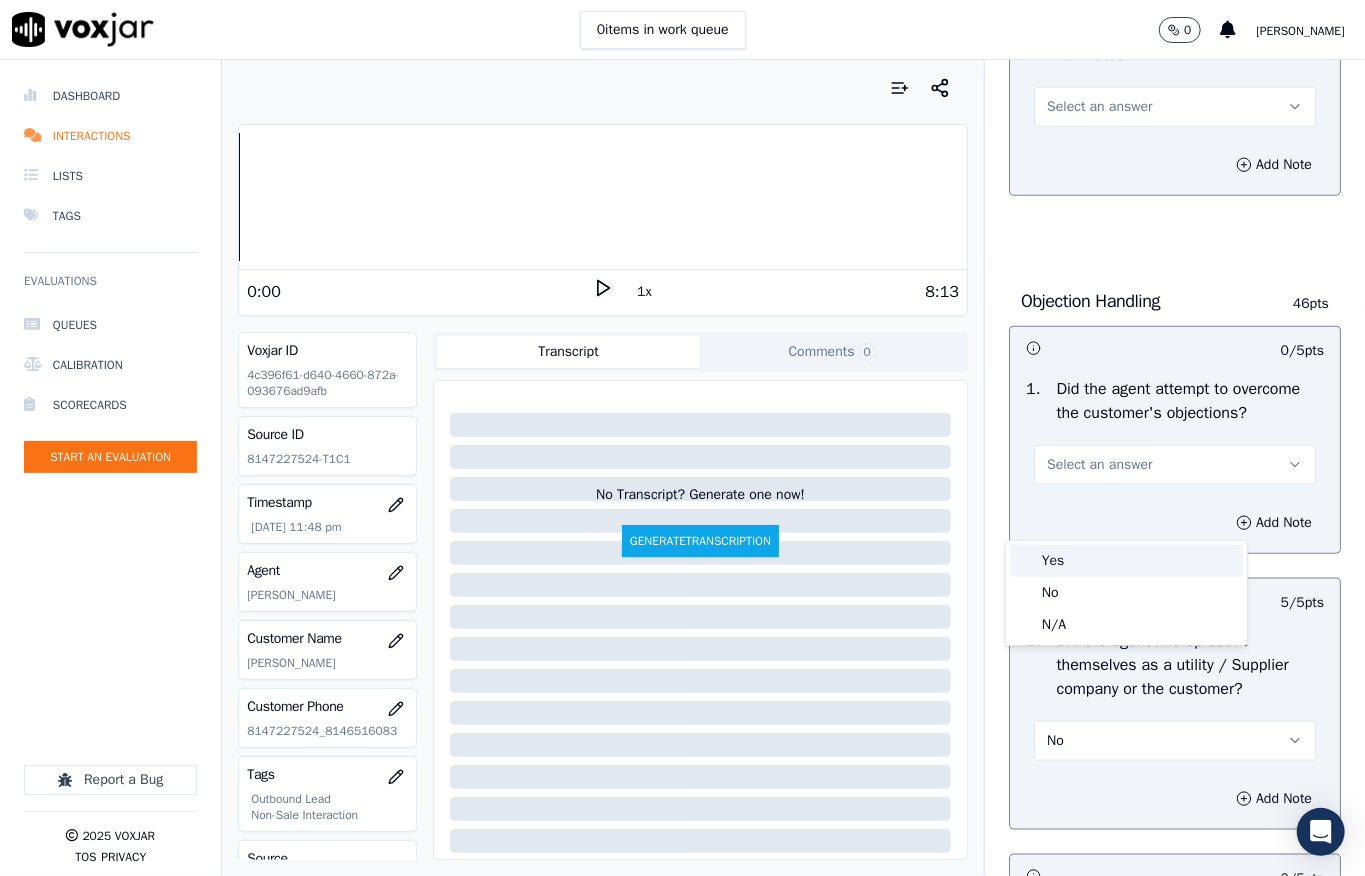 click on "Yes" at bounding box center [1126, 561] 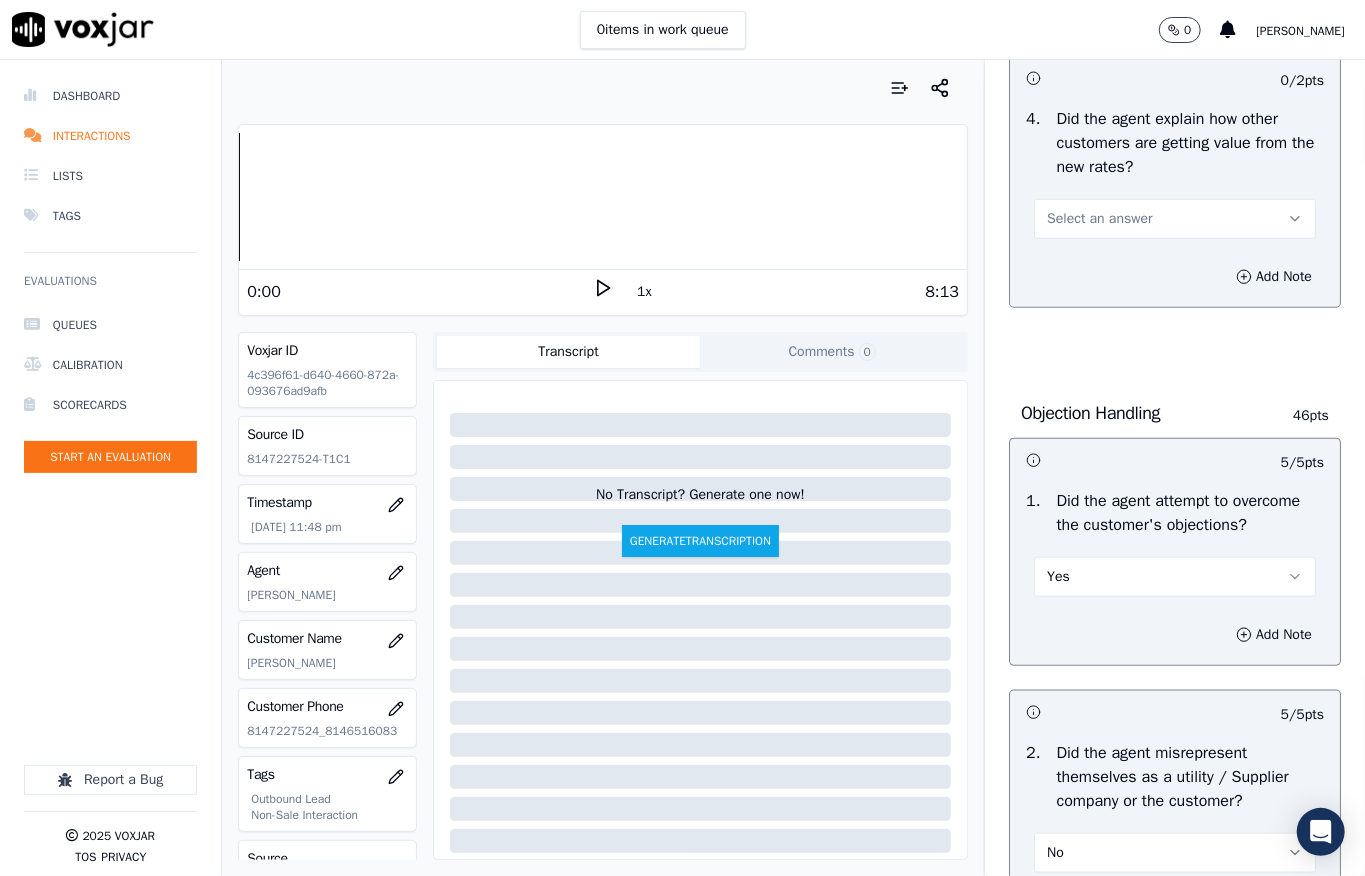 scroll, scrollTop: 757, scrollLeft: 0, axis: vertical 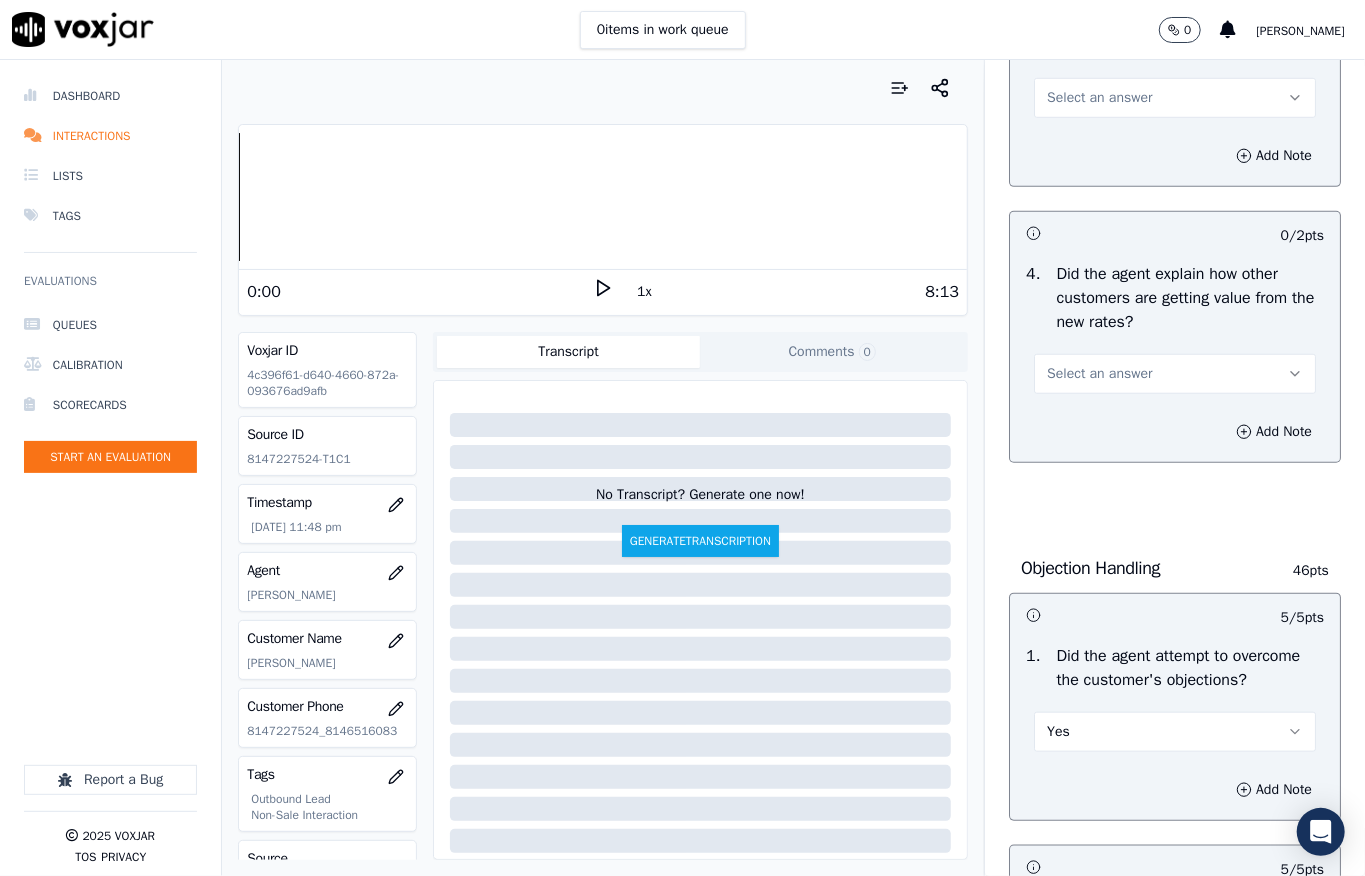click on "Select an answer" at bounding box center (1175, 374) 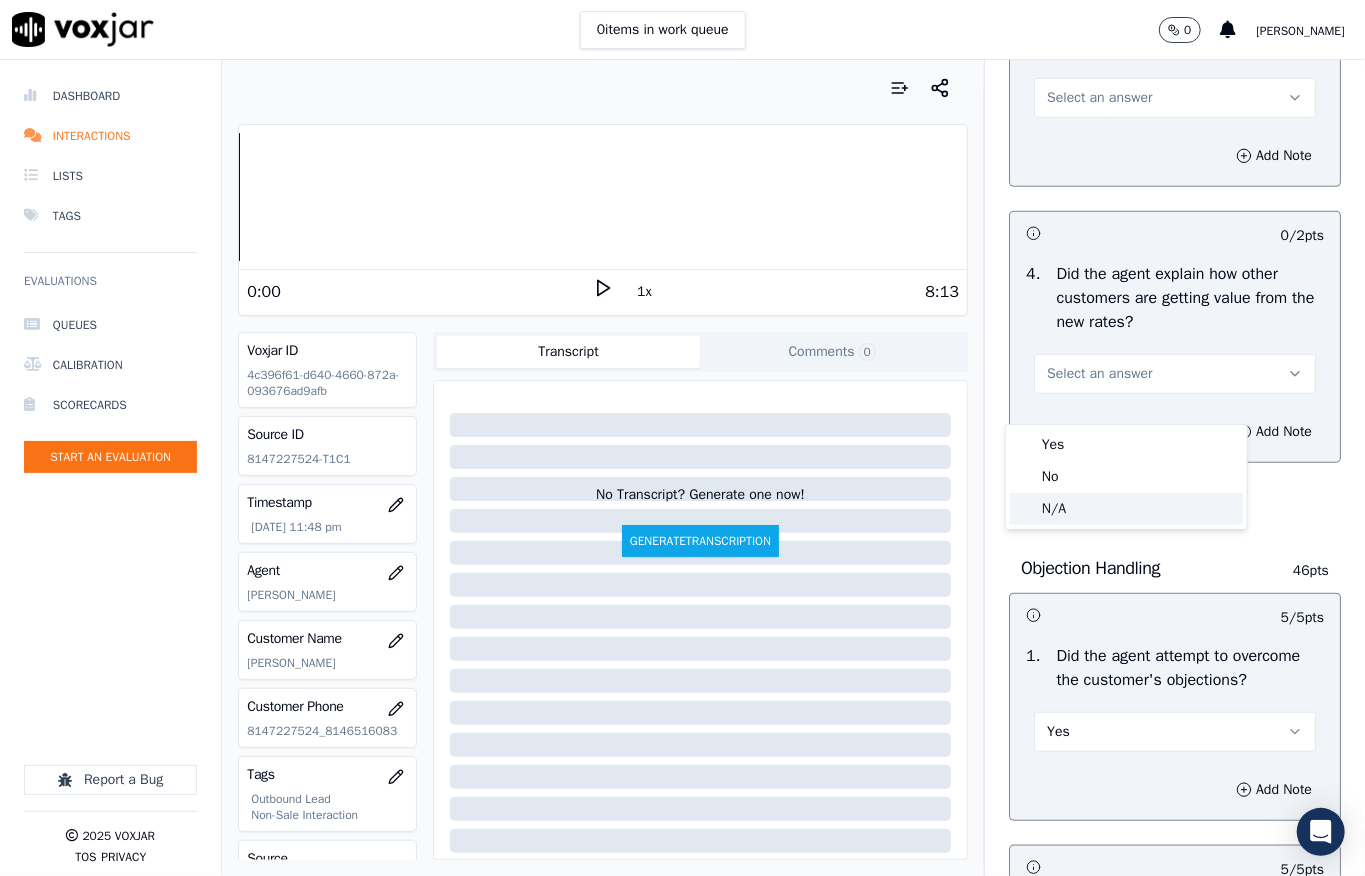 click on "N/A" 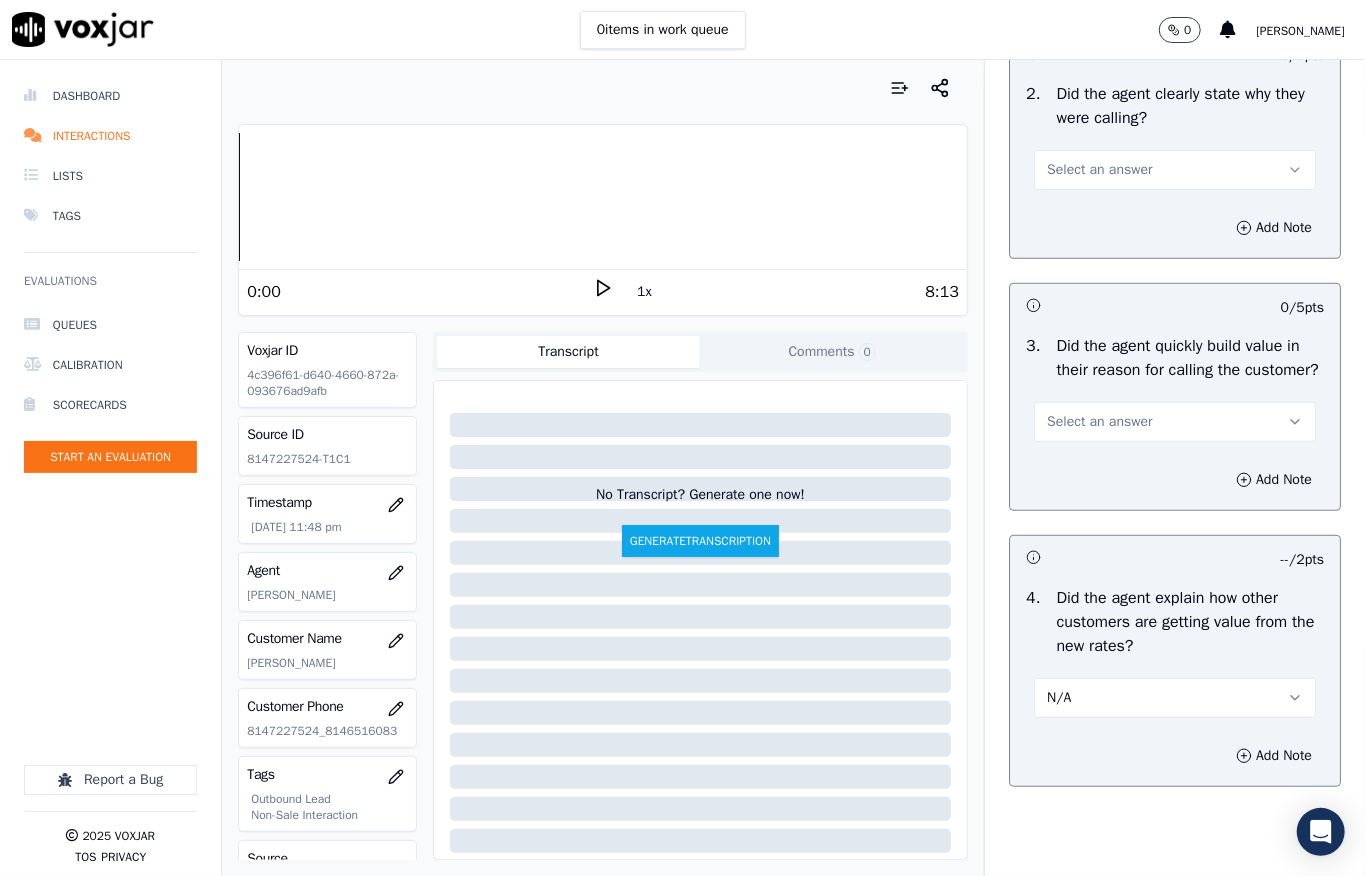 scroll, scrollTop: 357, scrollLeft: 0, axis: vertical 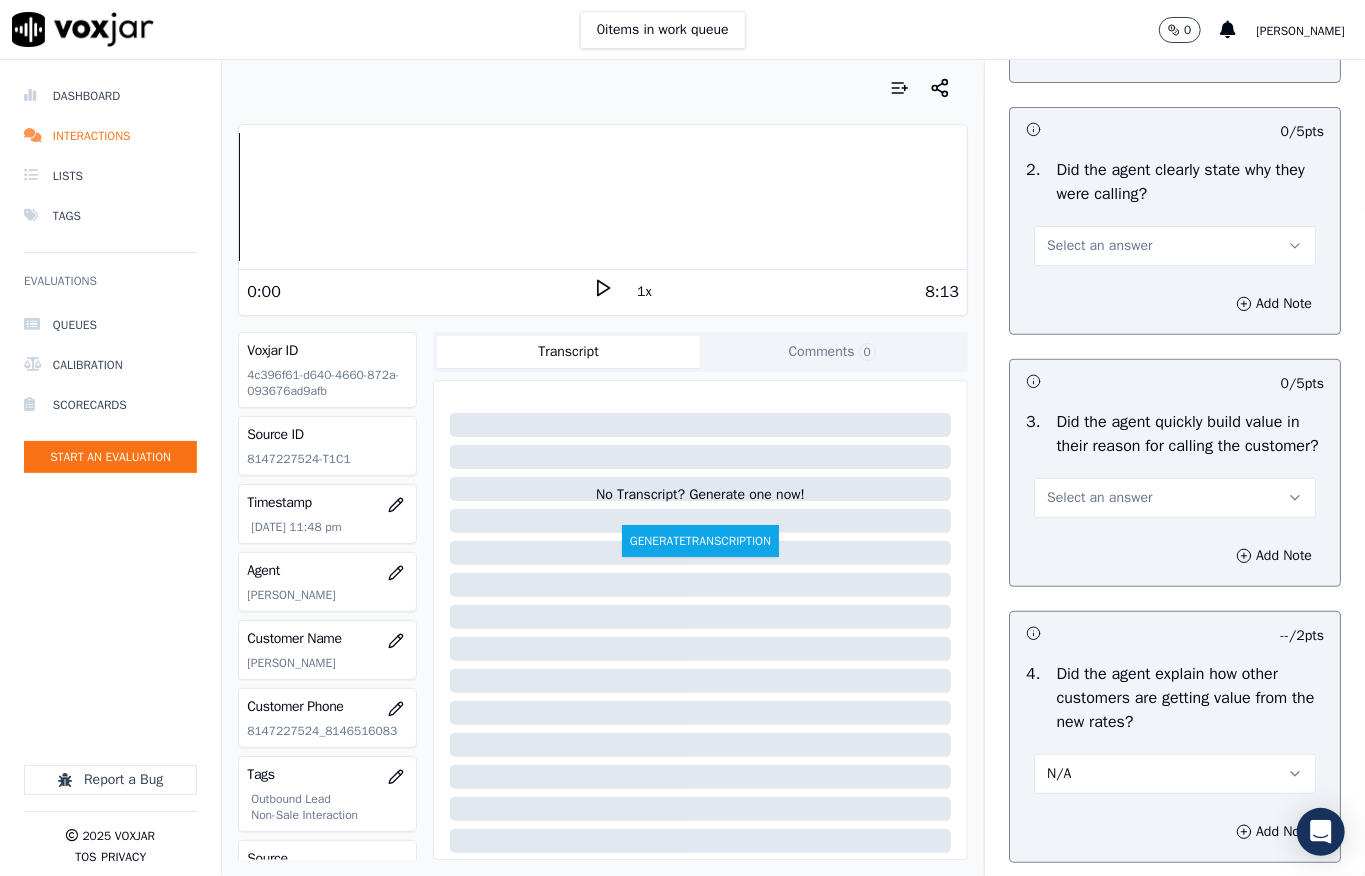 click on "Select an answer" at bounding box center (1099, 498) 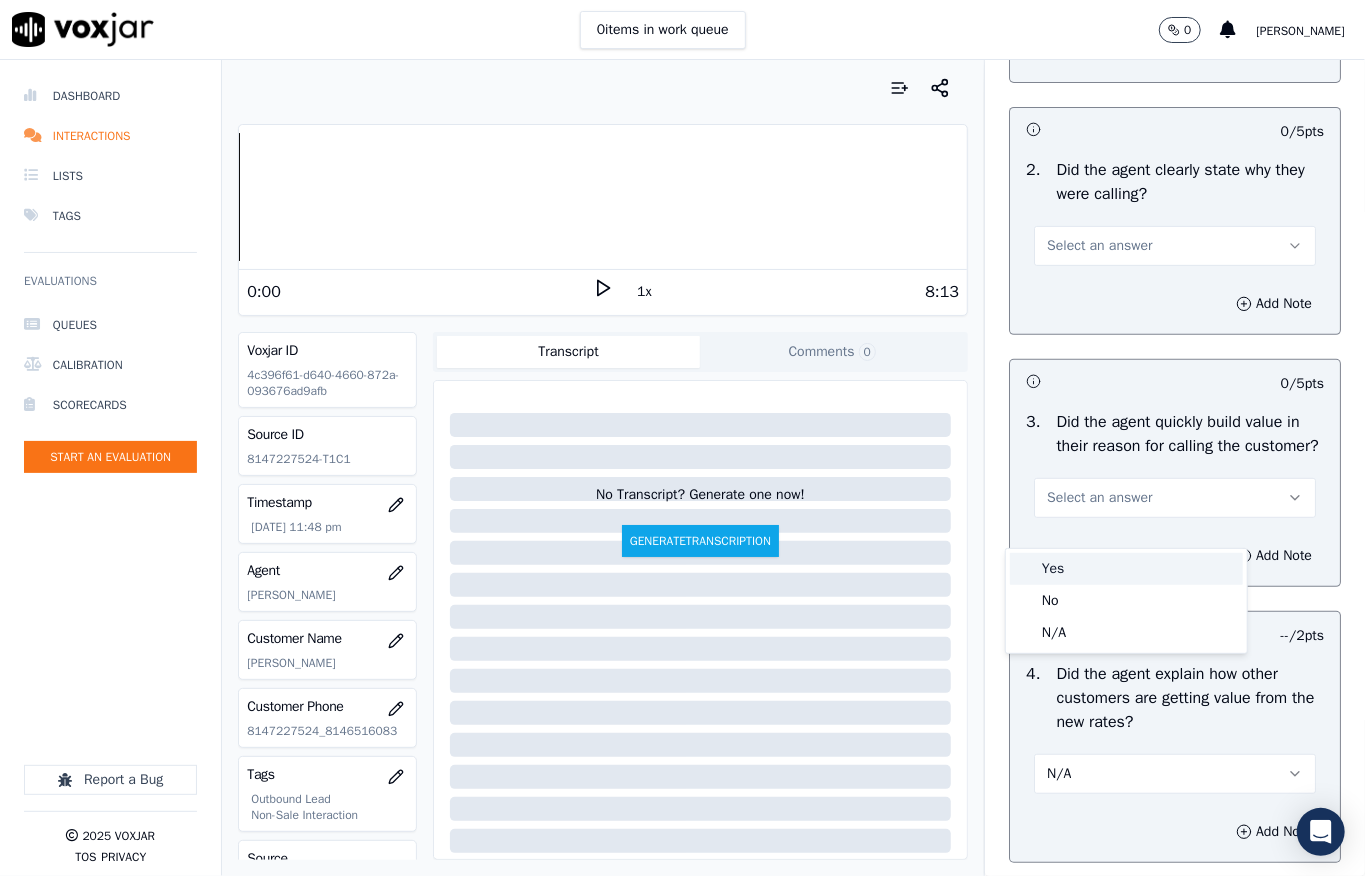 click on "Yes" at bounding box center [1126, 569] 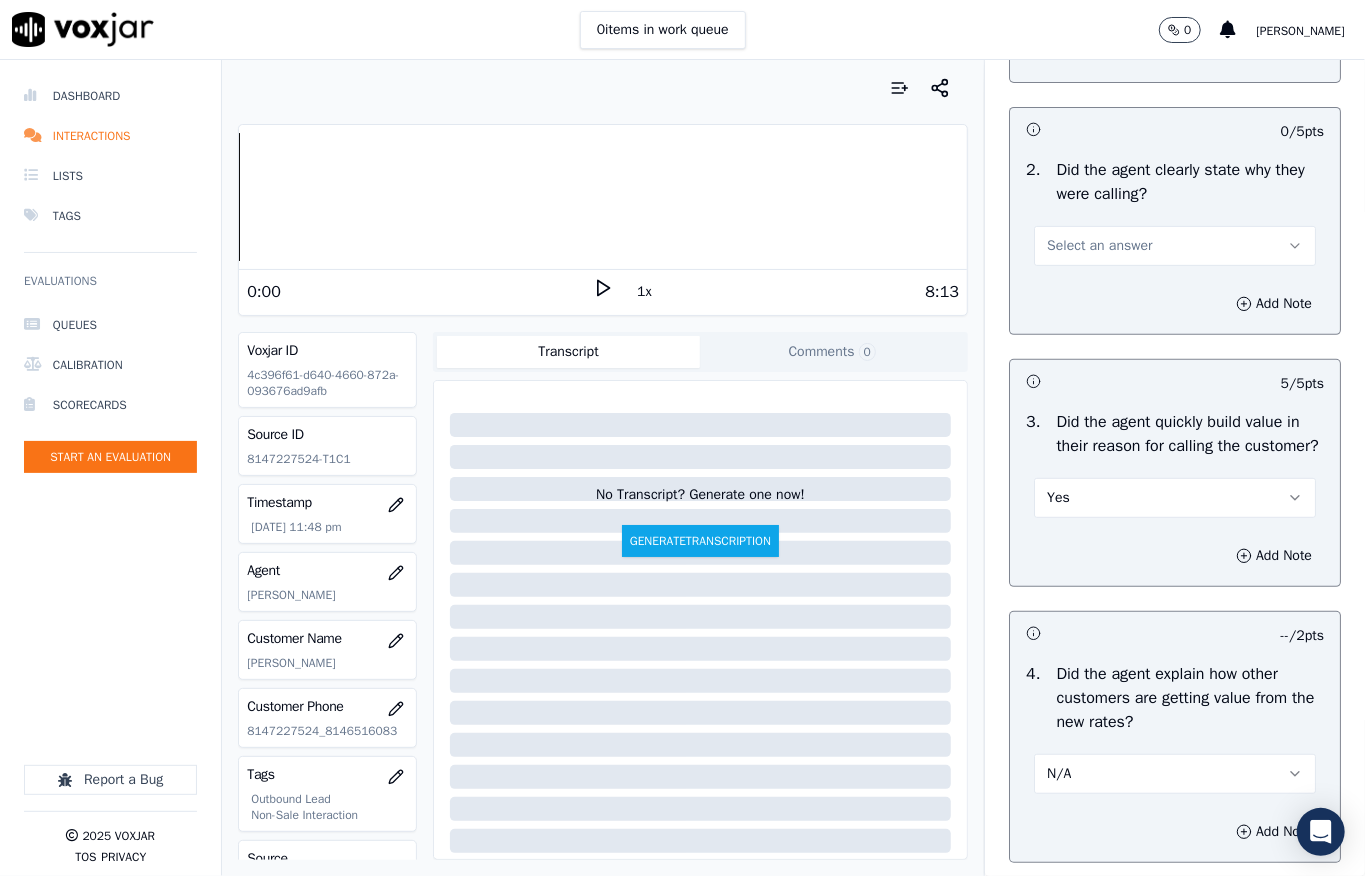 click on "Select an answer" at bounding box center (1099, 246) 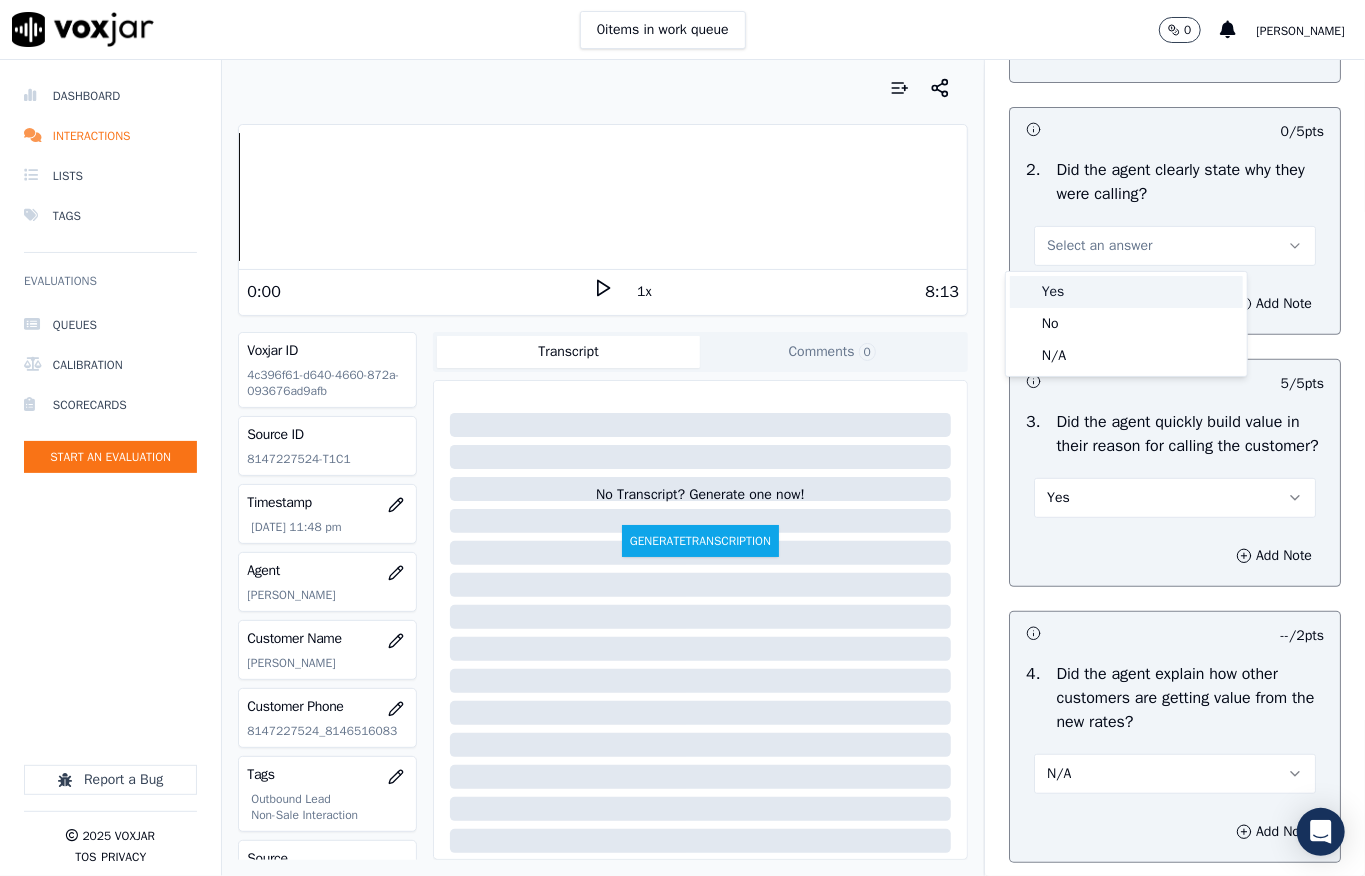 click on "Yes" at bounding box center [1126, 292] 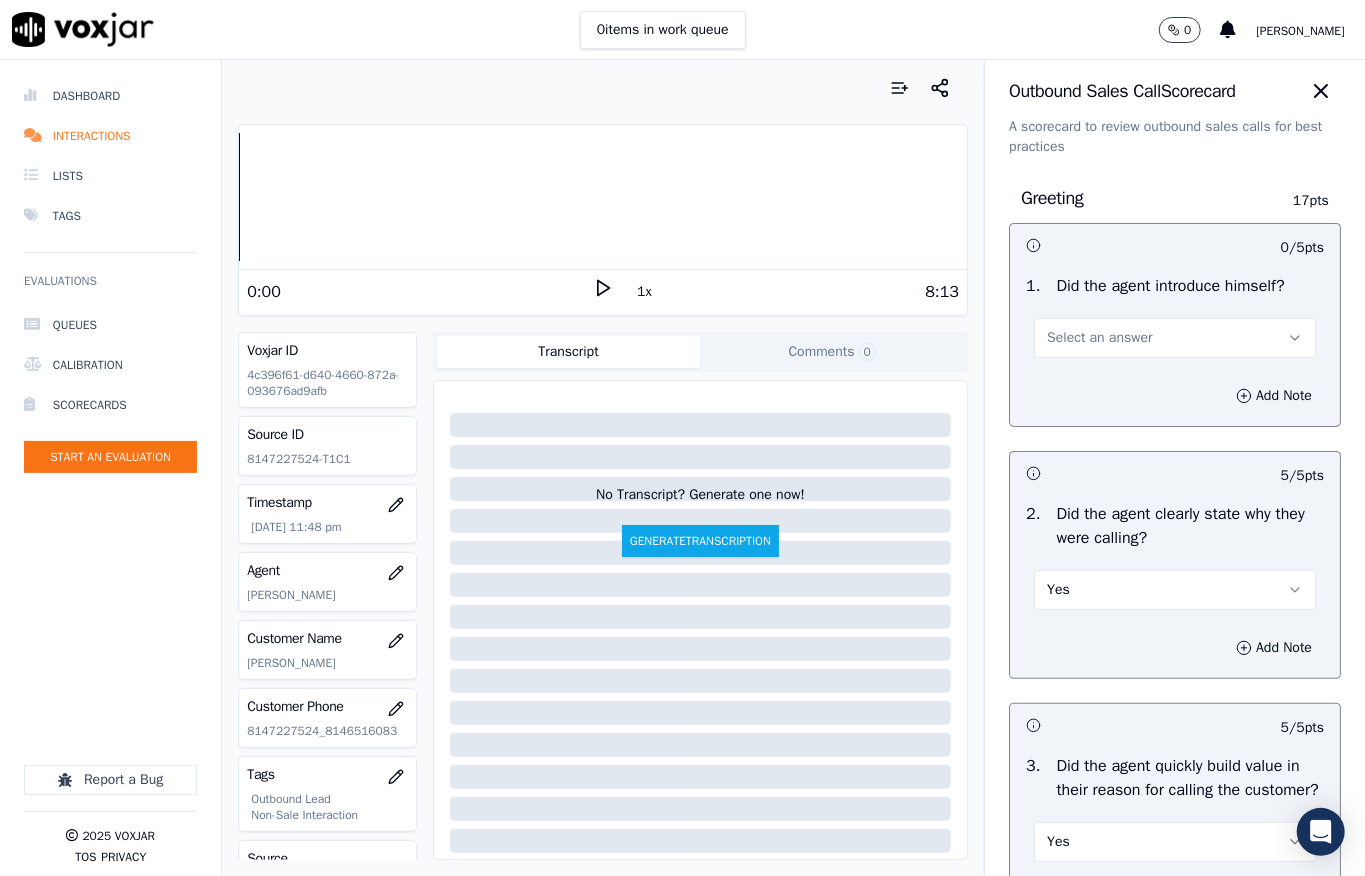 scroll, scrollTop: 0, scrollLeft: 0, axis: both 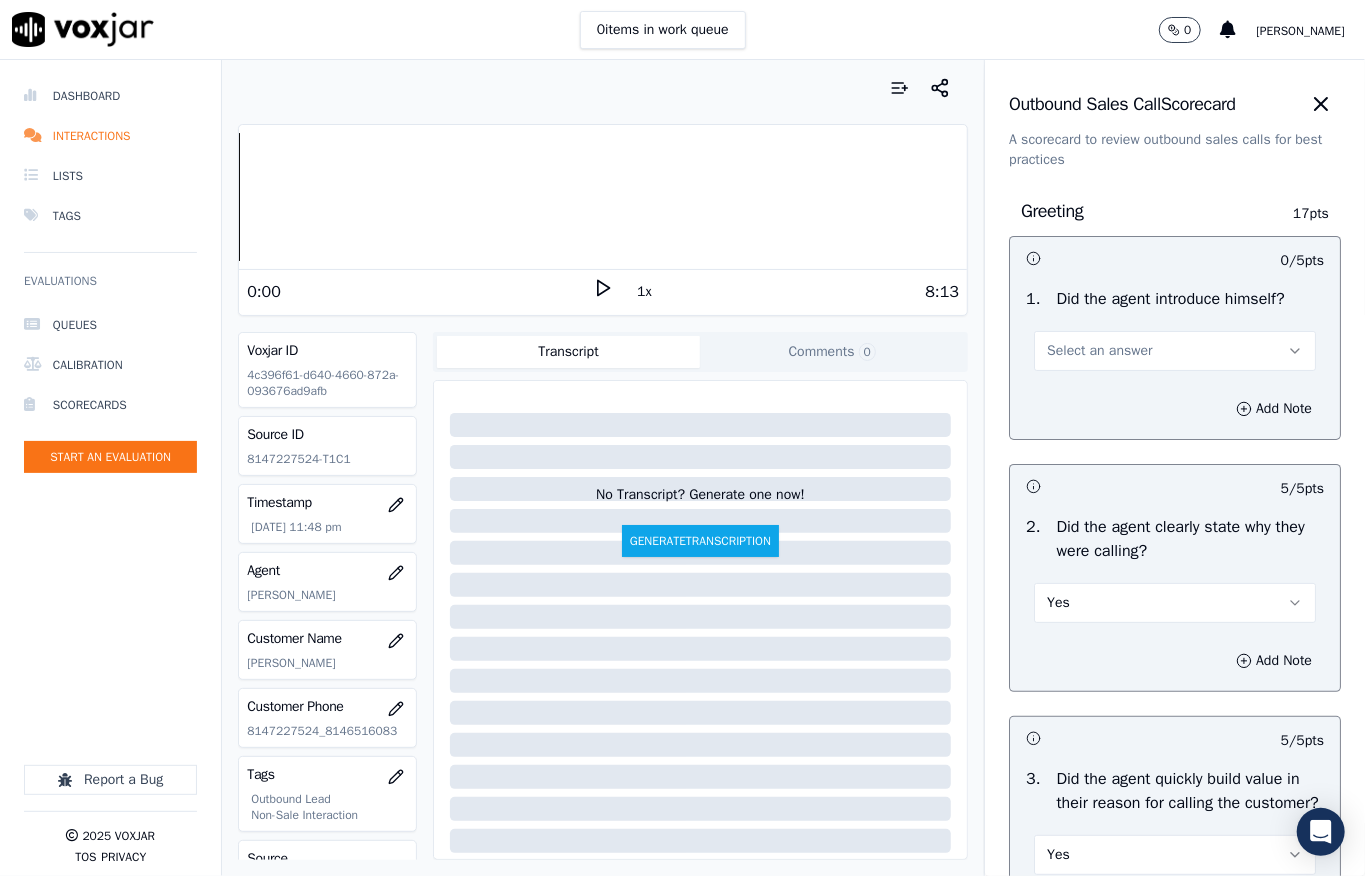 click on "Select an answer" at bounding box center [1099, 351] 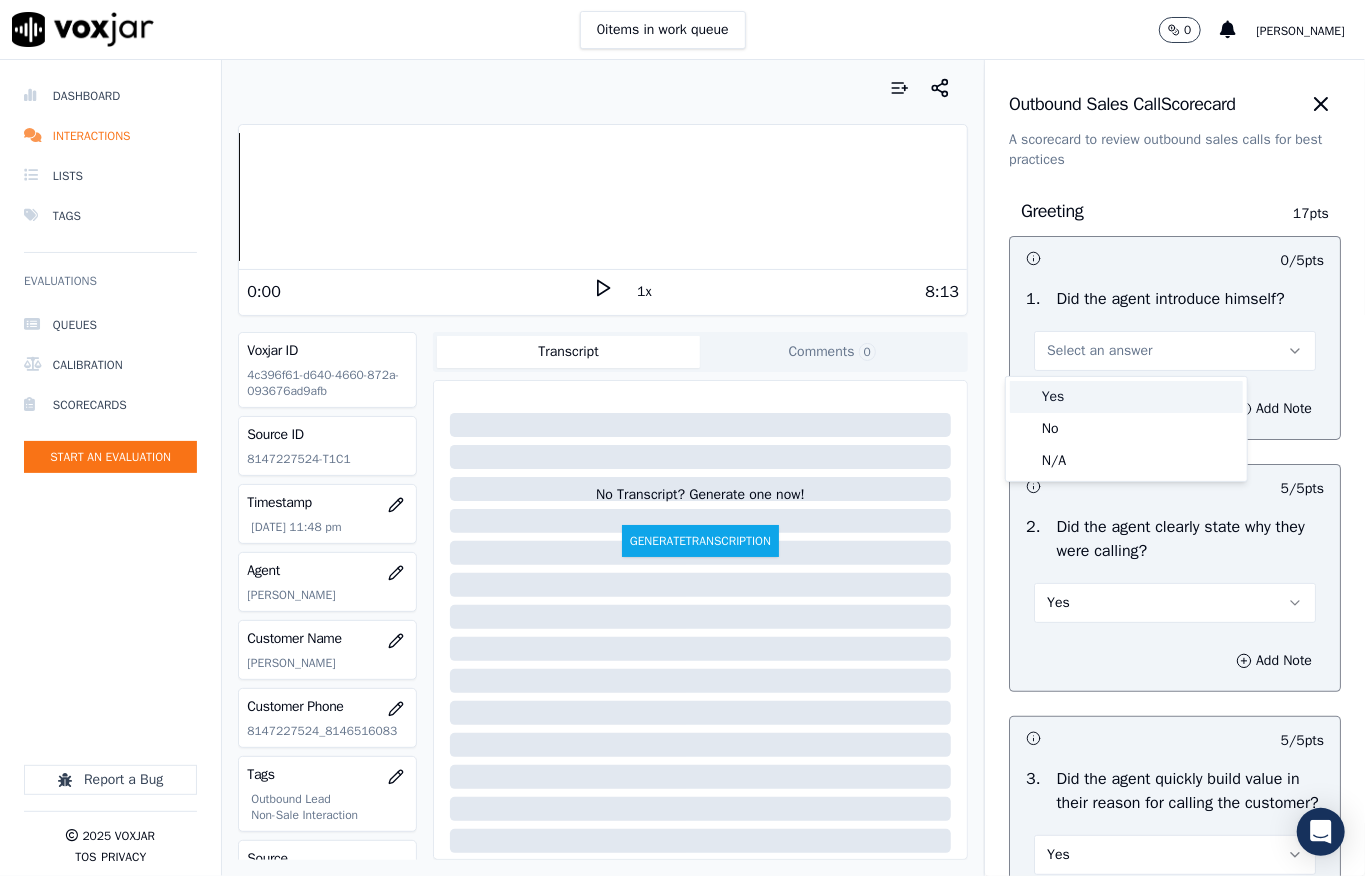 click on "Yes" at bounding box center (1126, 397) 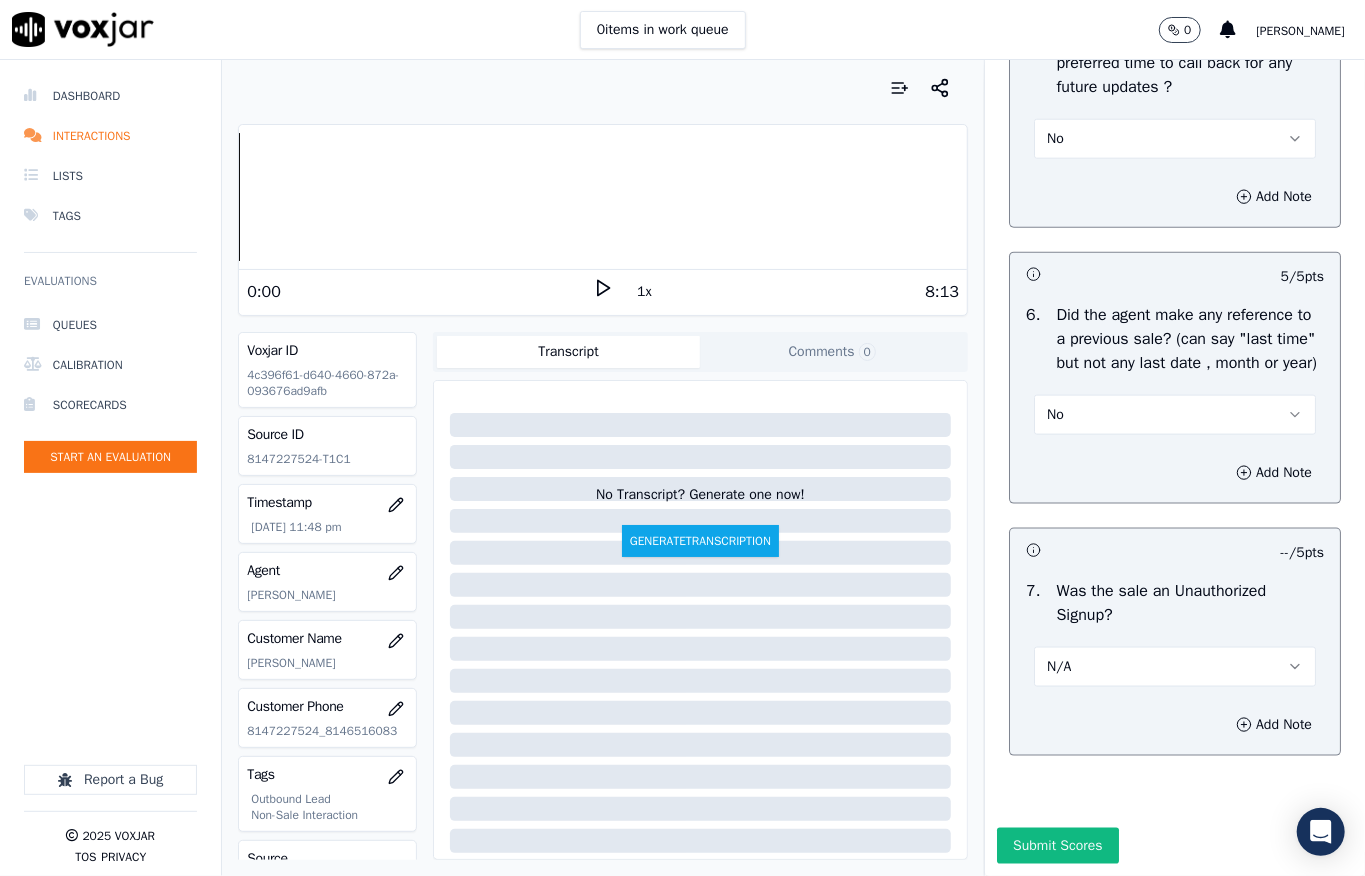 scroll, scrollTop: 5290, scrollLeft: 0, axis: vertical 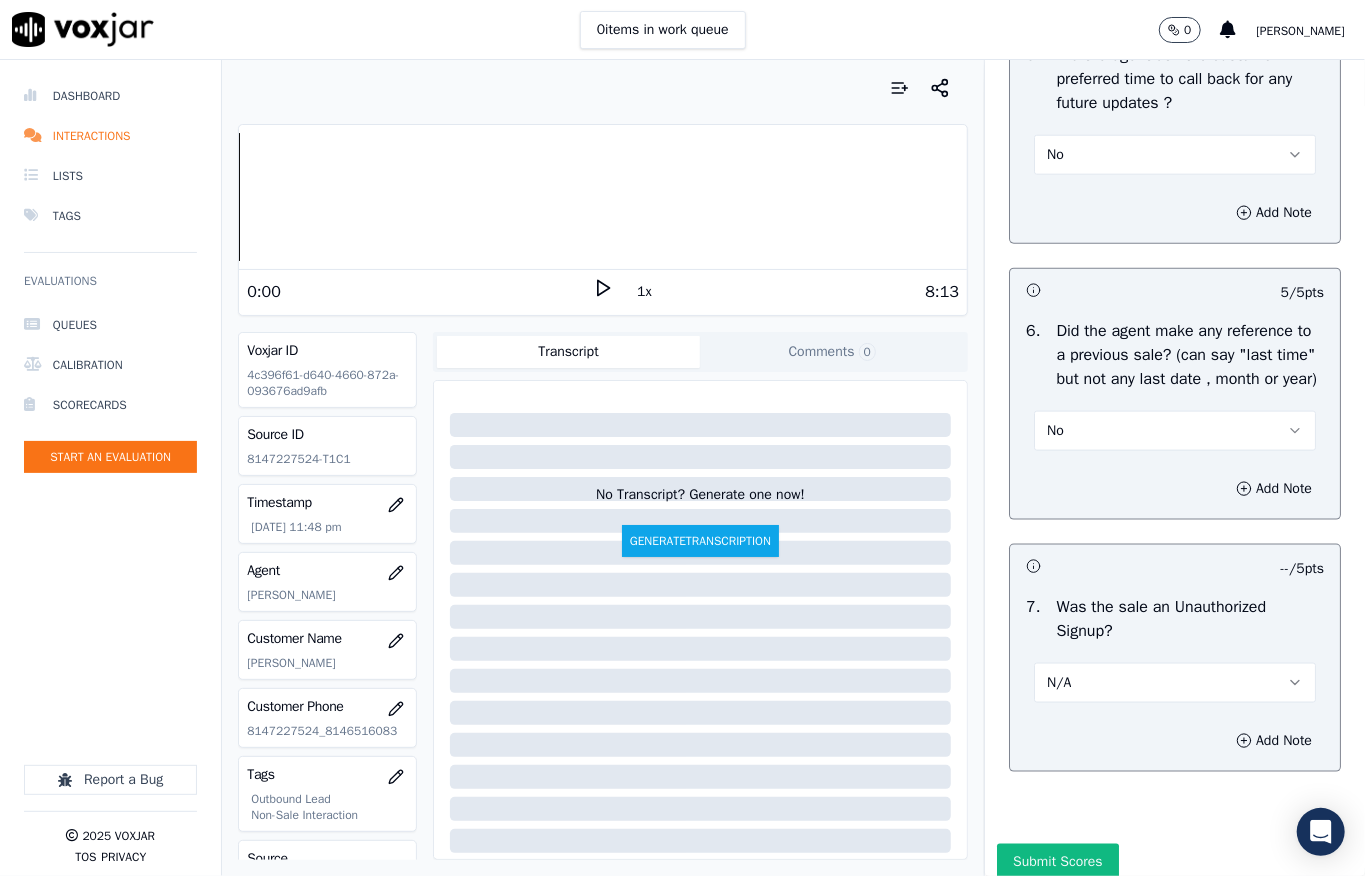 click on "No" at bounding box center (1175, 155) 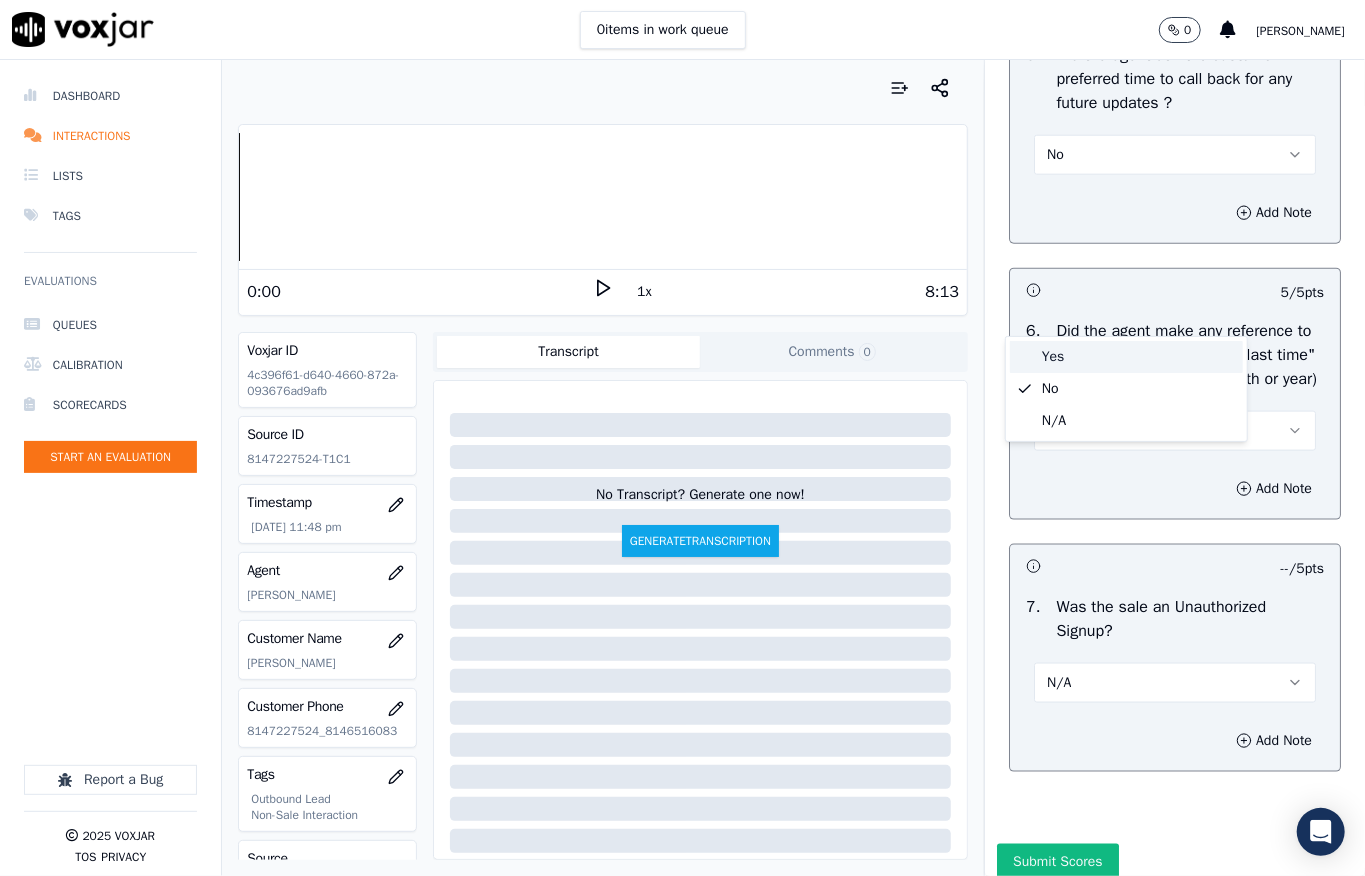 click on "Yes" at bounding box center (1126, 357) 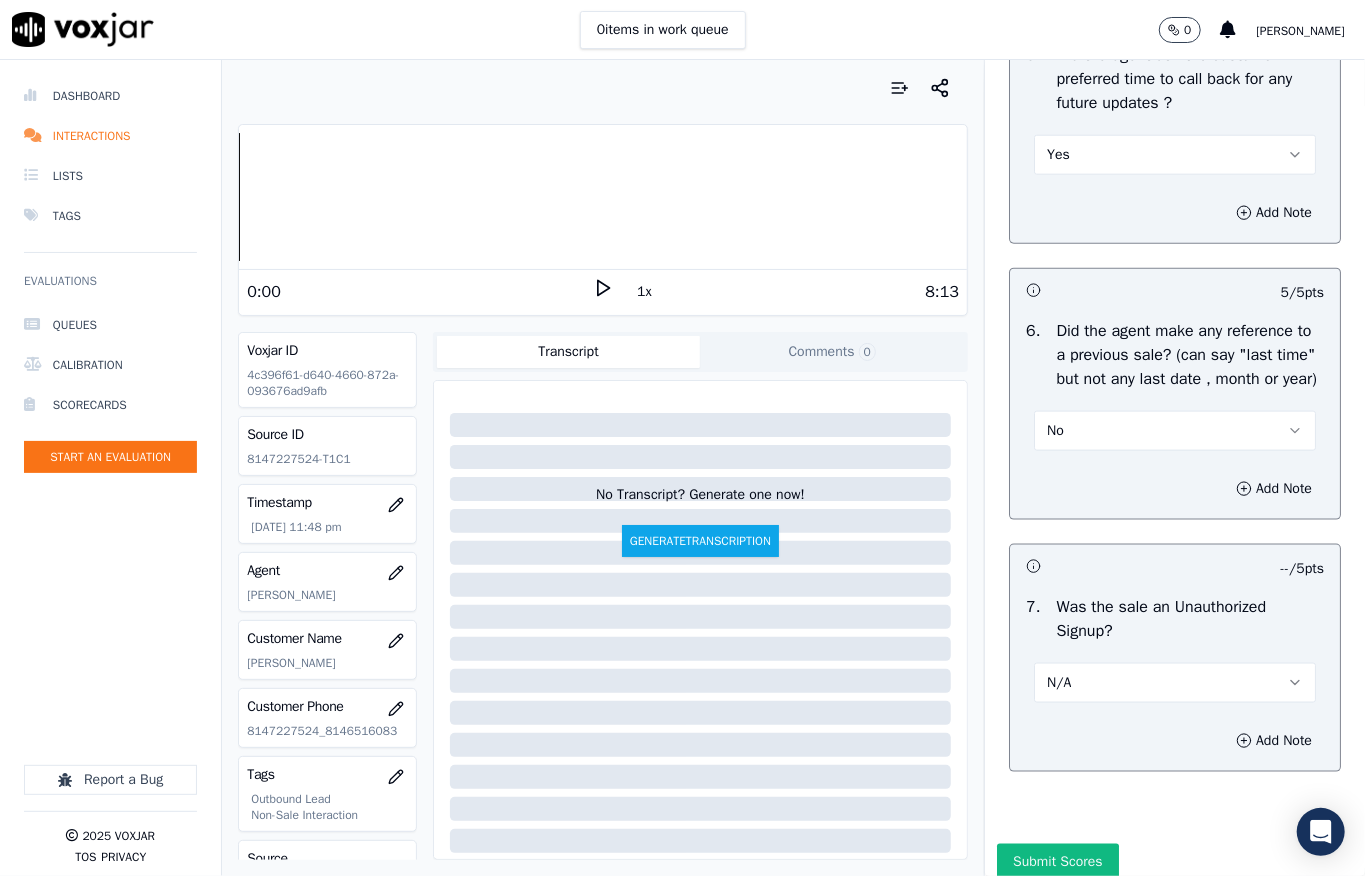 scroll, scrollTop: 5424, scrollLeft: 0, axis: vertical 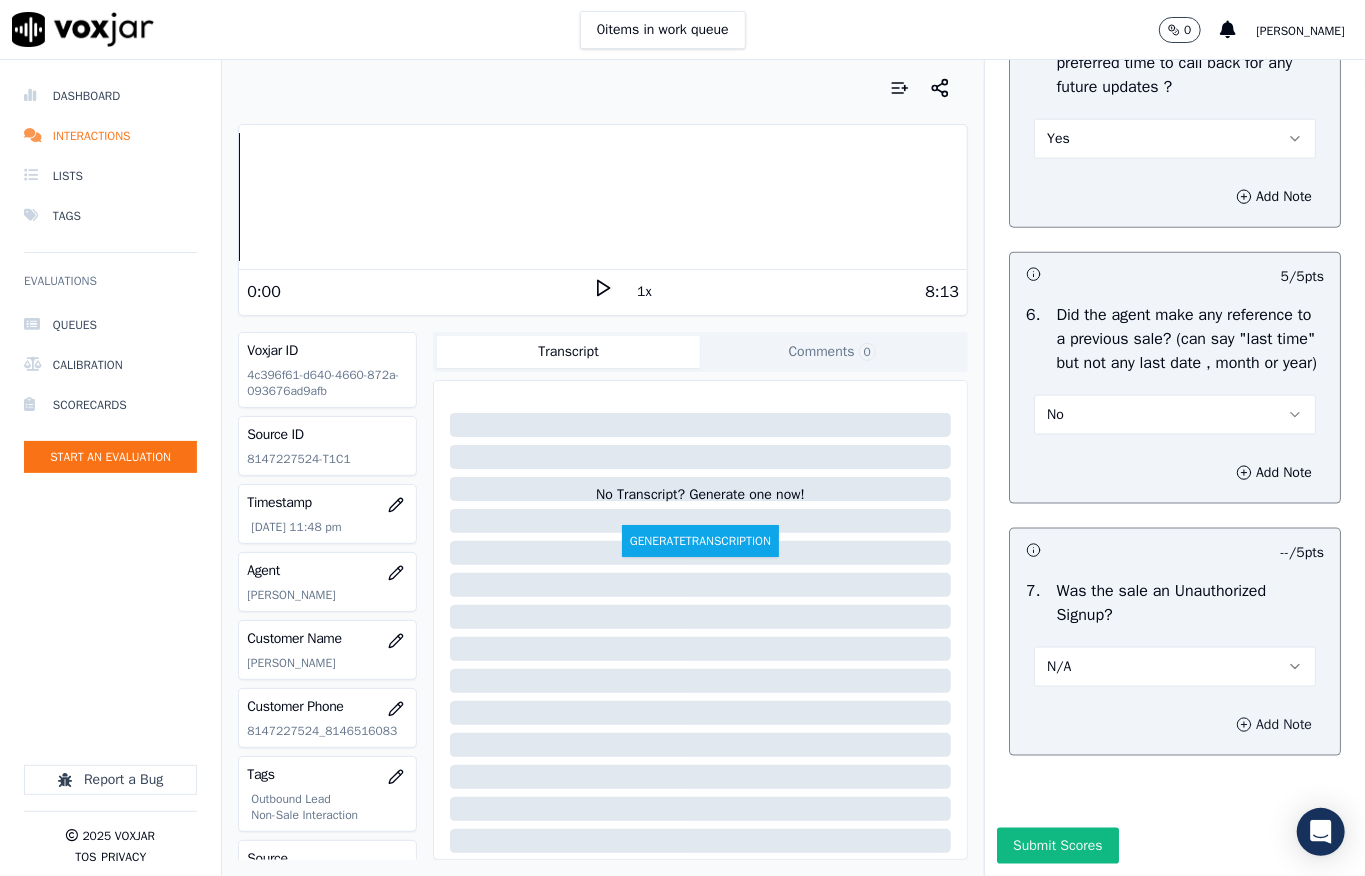 click on "Add Note" at bounding box center (1274, 725) 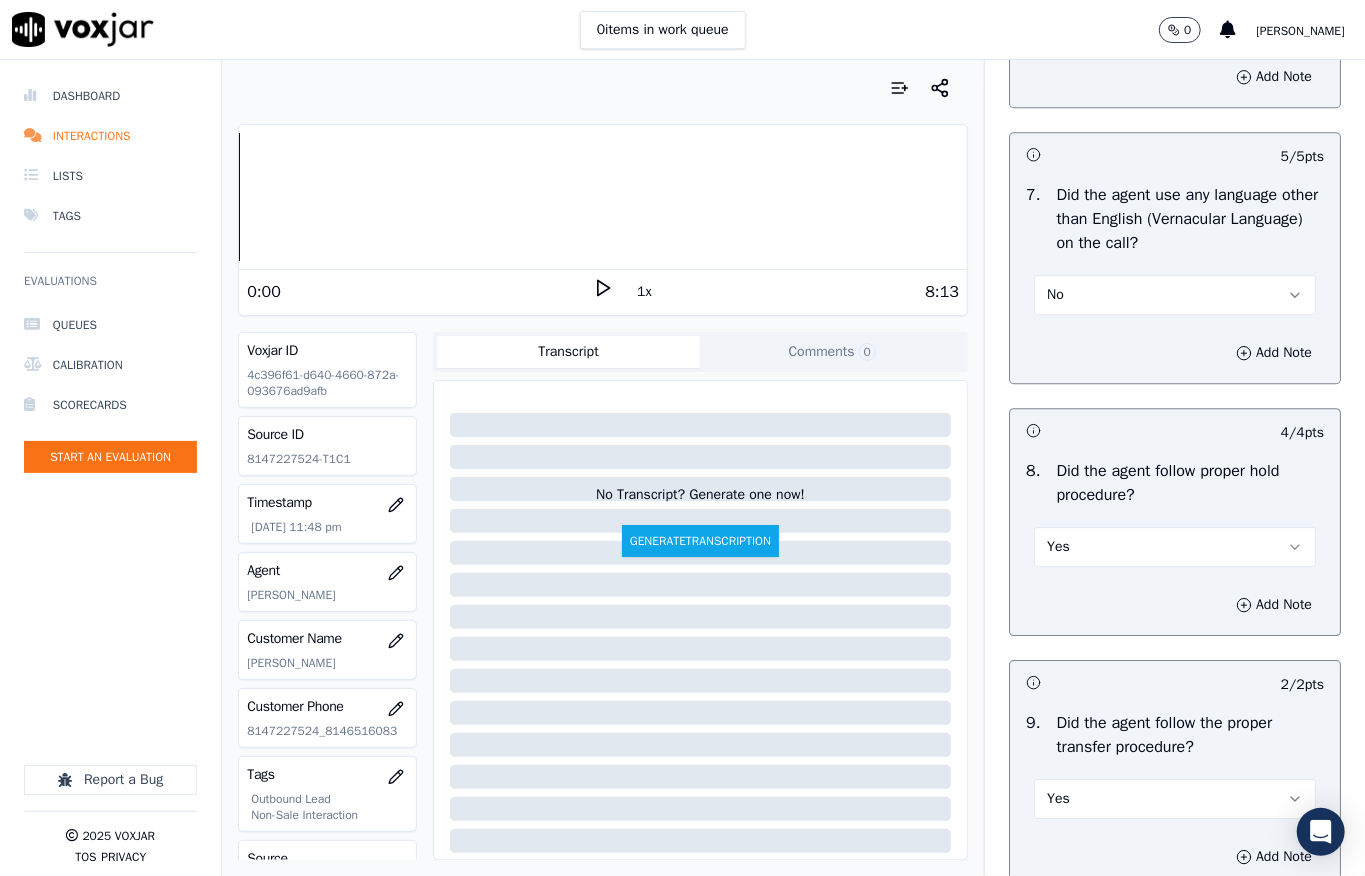 scroll, scrollTop: 3024, scrollLeft: 0, axis: vertical 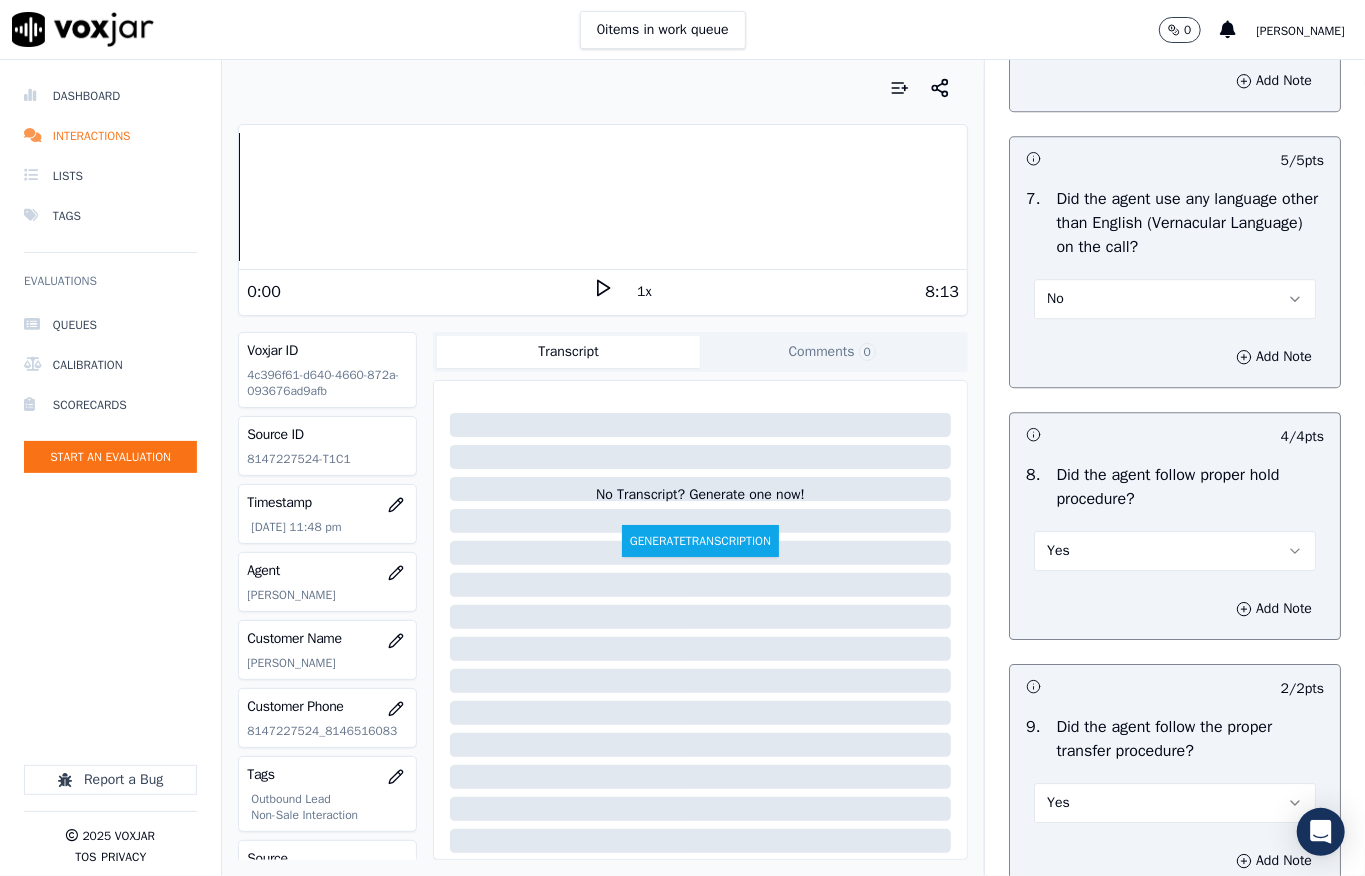 type on "Call id - 20250708-190058_@29:11 - Customer disconnected the call before the transfer to TPV verification could be completed //" 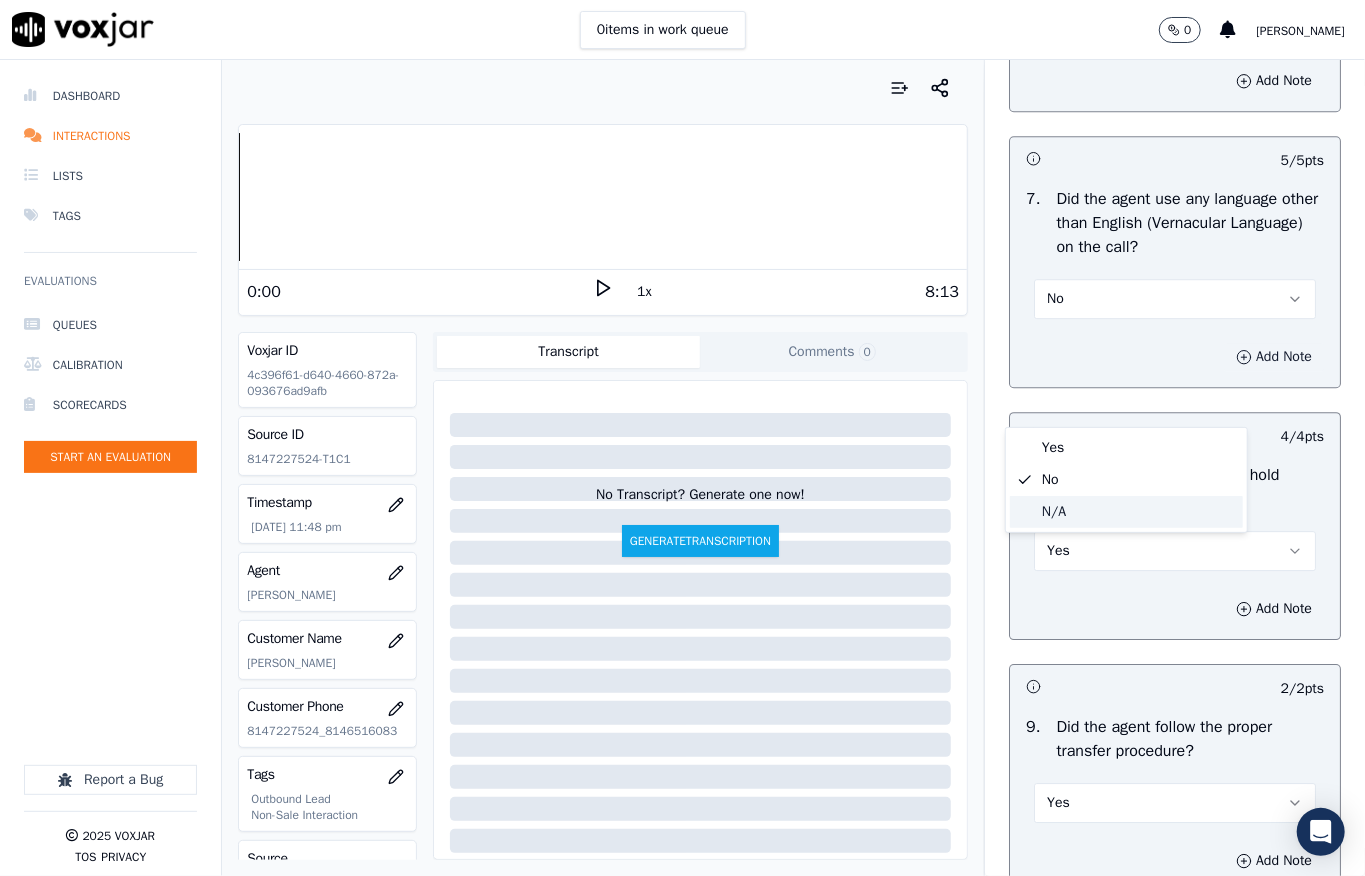drag, startPoint x: 1076, startPoint y: 509, endPoint x: 1186, endPoint y: 462, distance: 119.62023 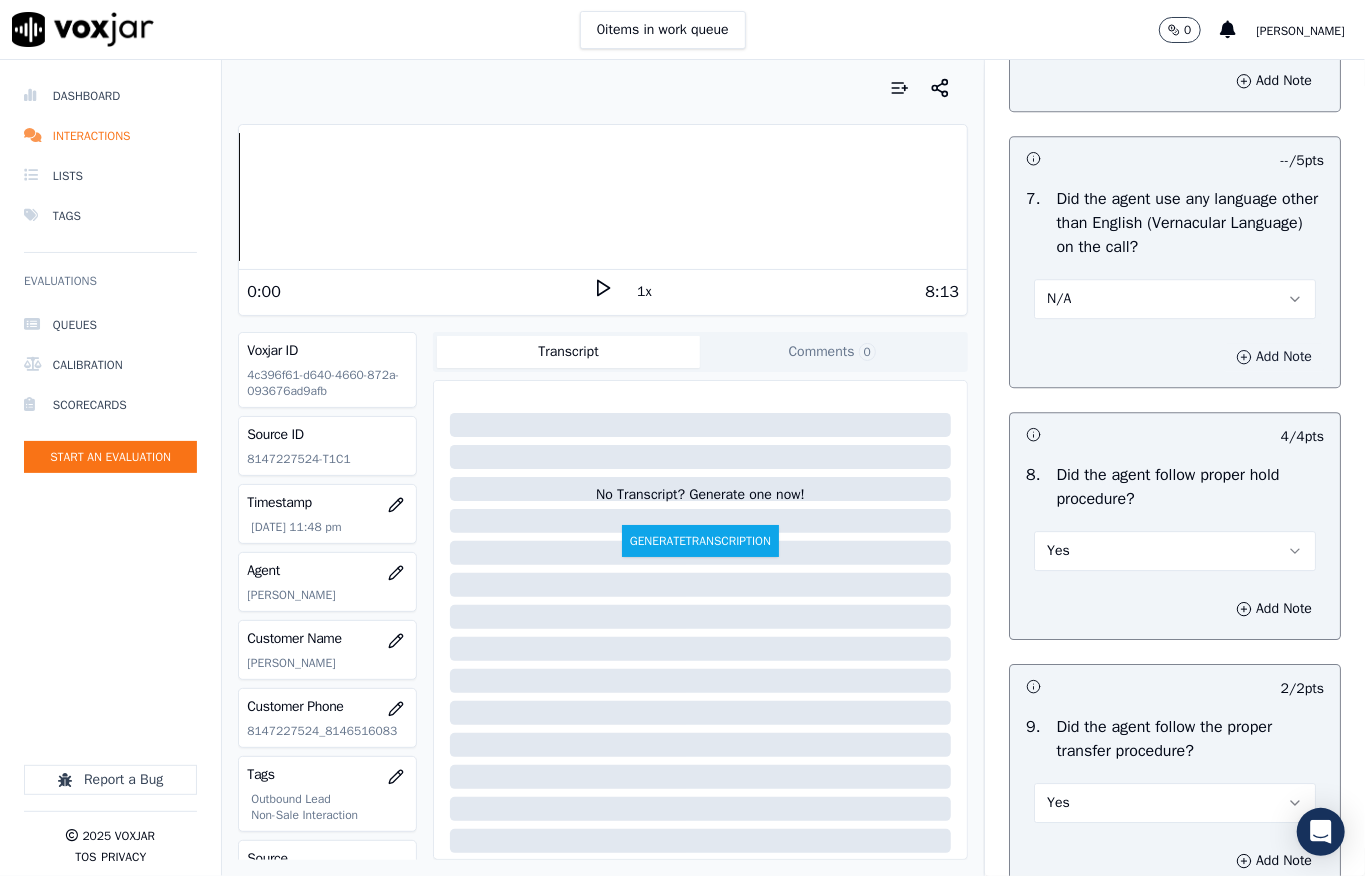 click on "Add Note" at bounding box center [1274, 357] 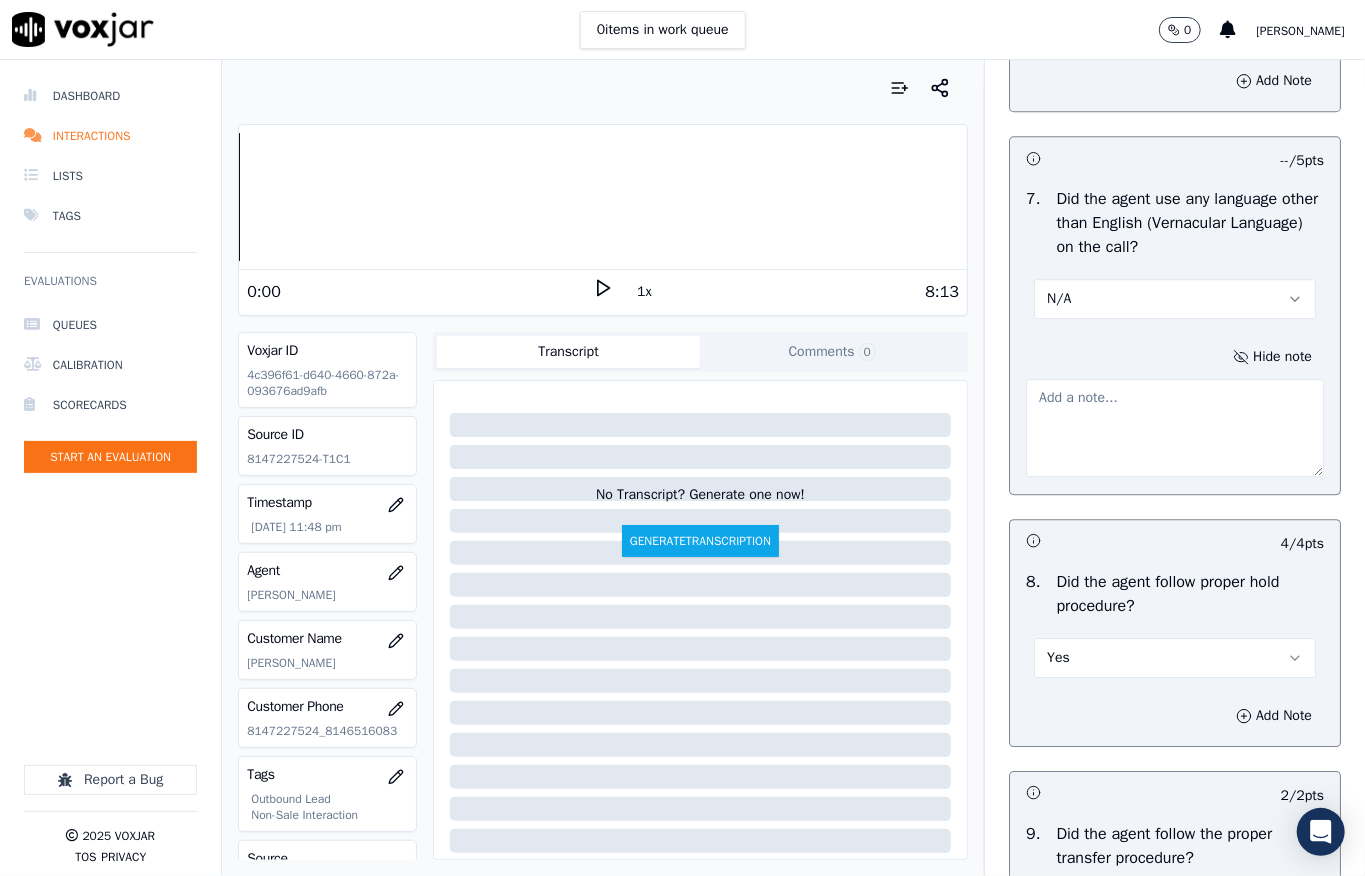 click at bounding box center (1175, 428) 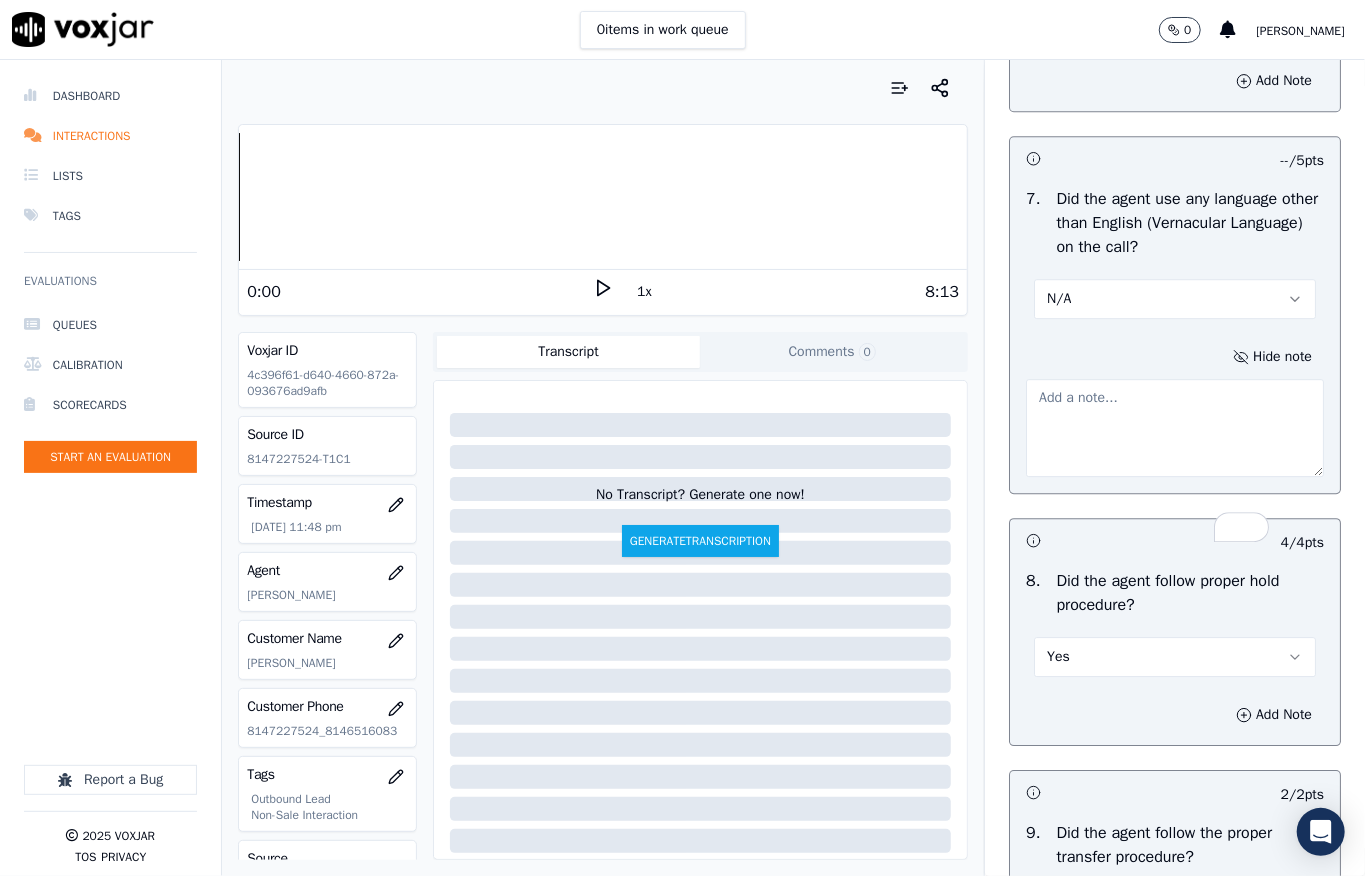 paste on "Call id - 20250708-190058_@29:48 - The closer agent used non-English (vernacular) words after the customer had disconnected the call" 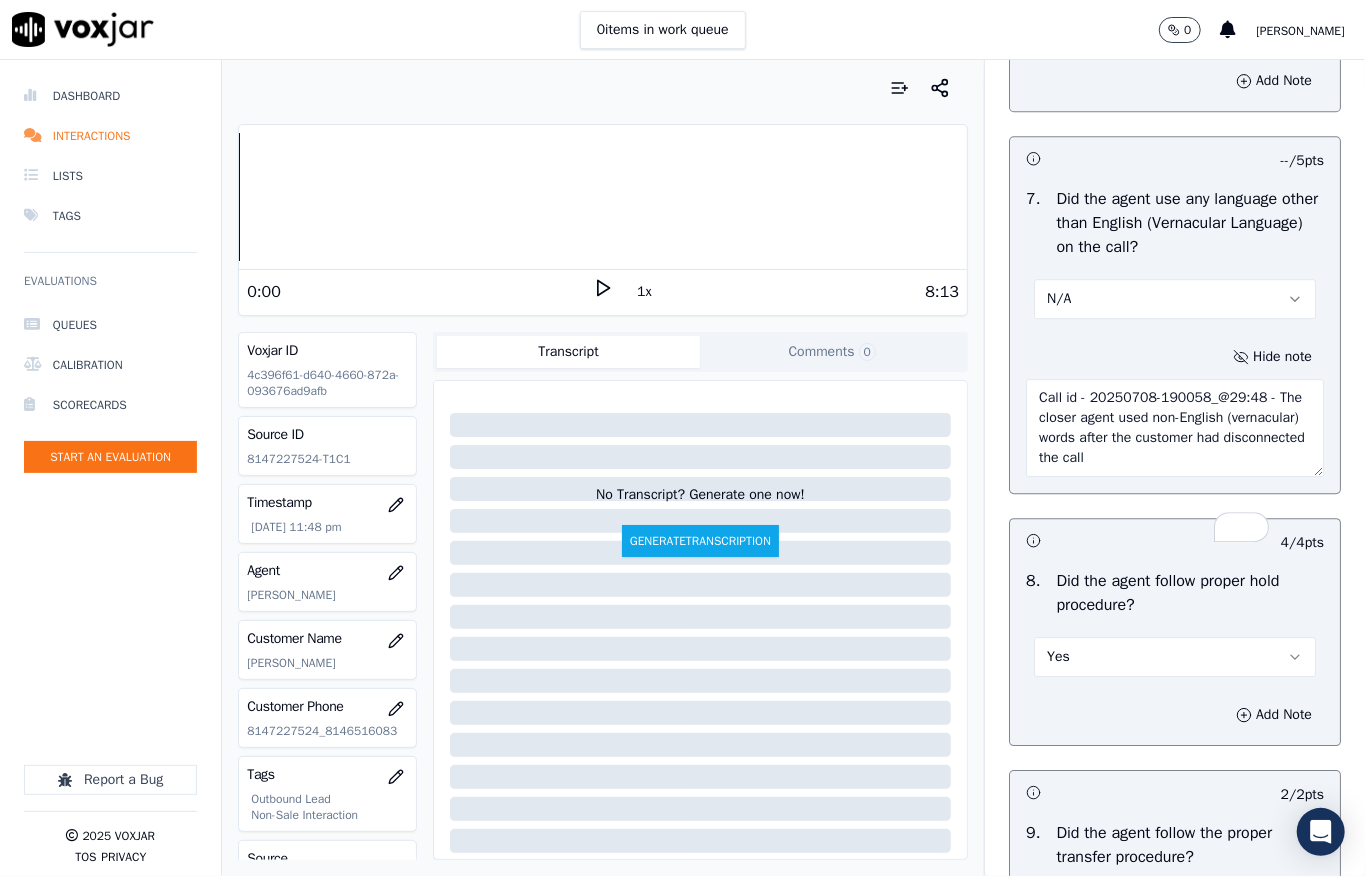 scroll, scrollTop: 52, scrollLeft: 0, axis: vertical 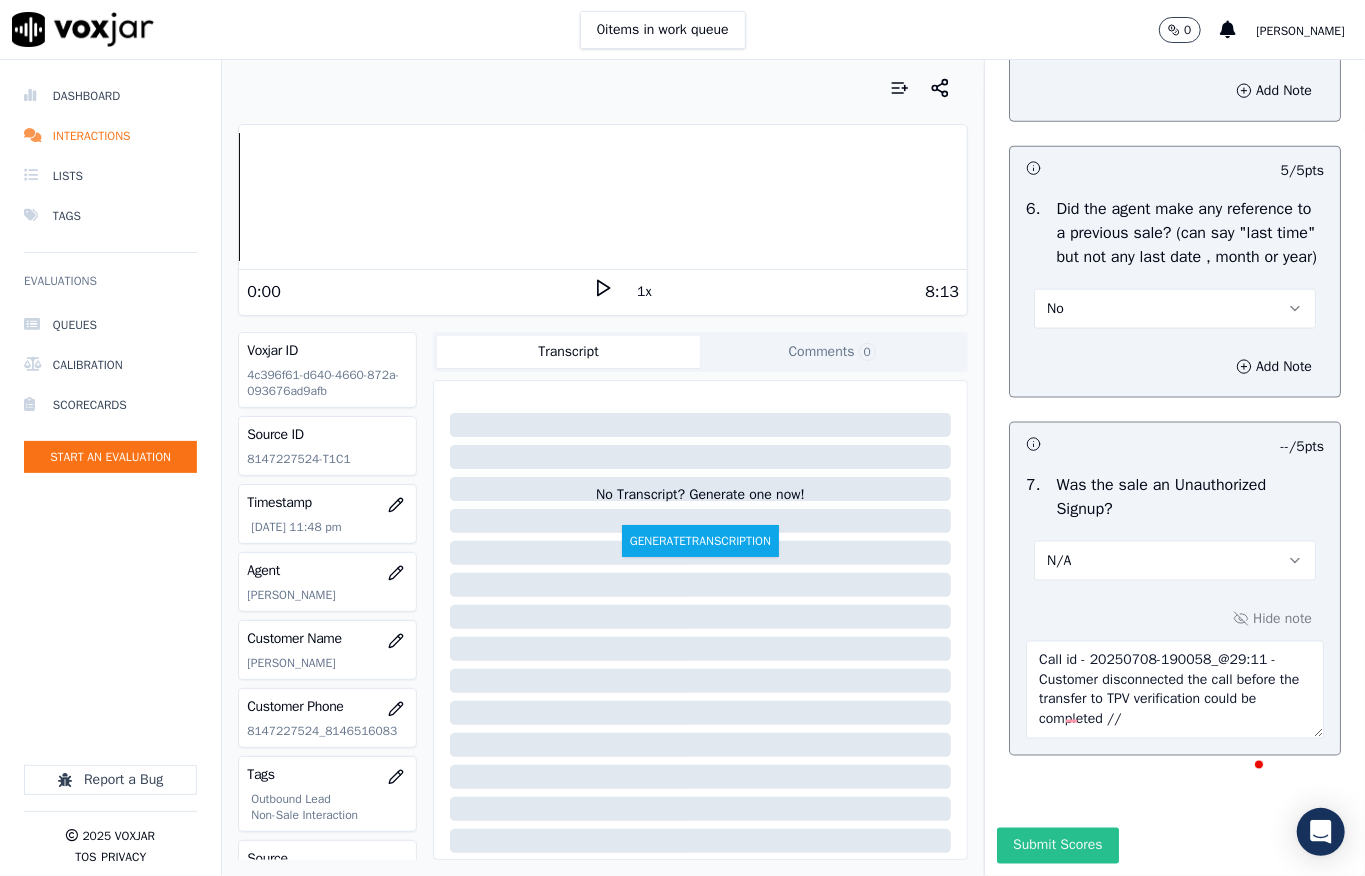 type on "Call id - 20250708-190058_@29:48 - The closer agent used non-English (vernacular) words after the customer had disconnected the call" 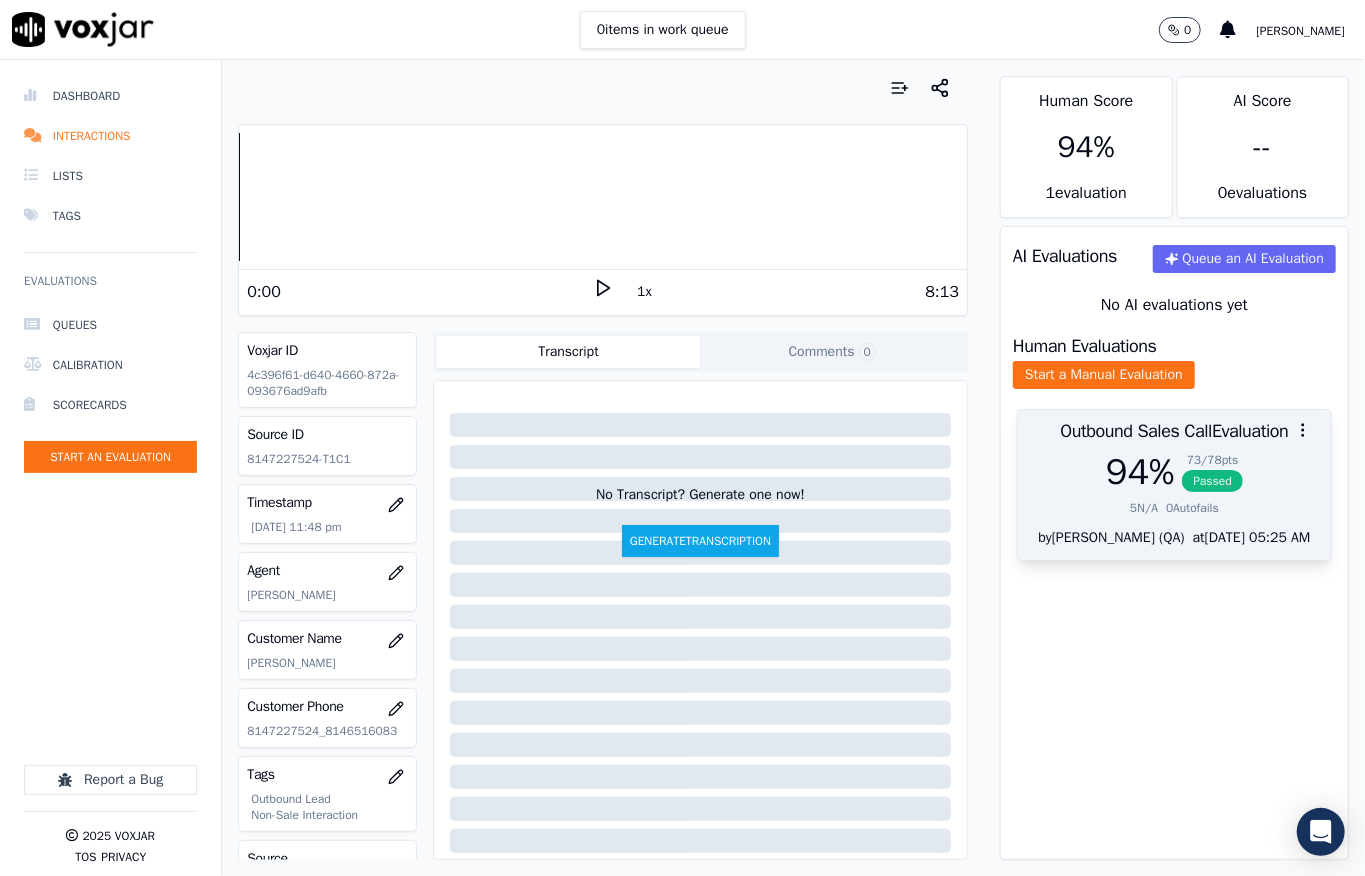 click on "73 / 78  pts" at bounding box center [1212, 460] 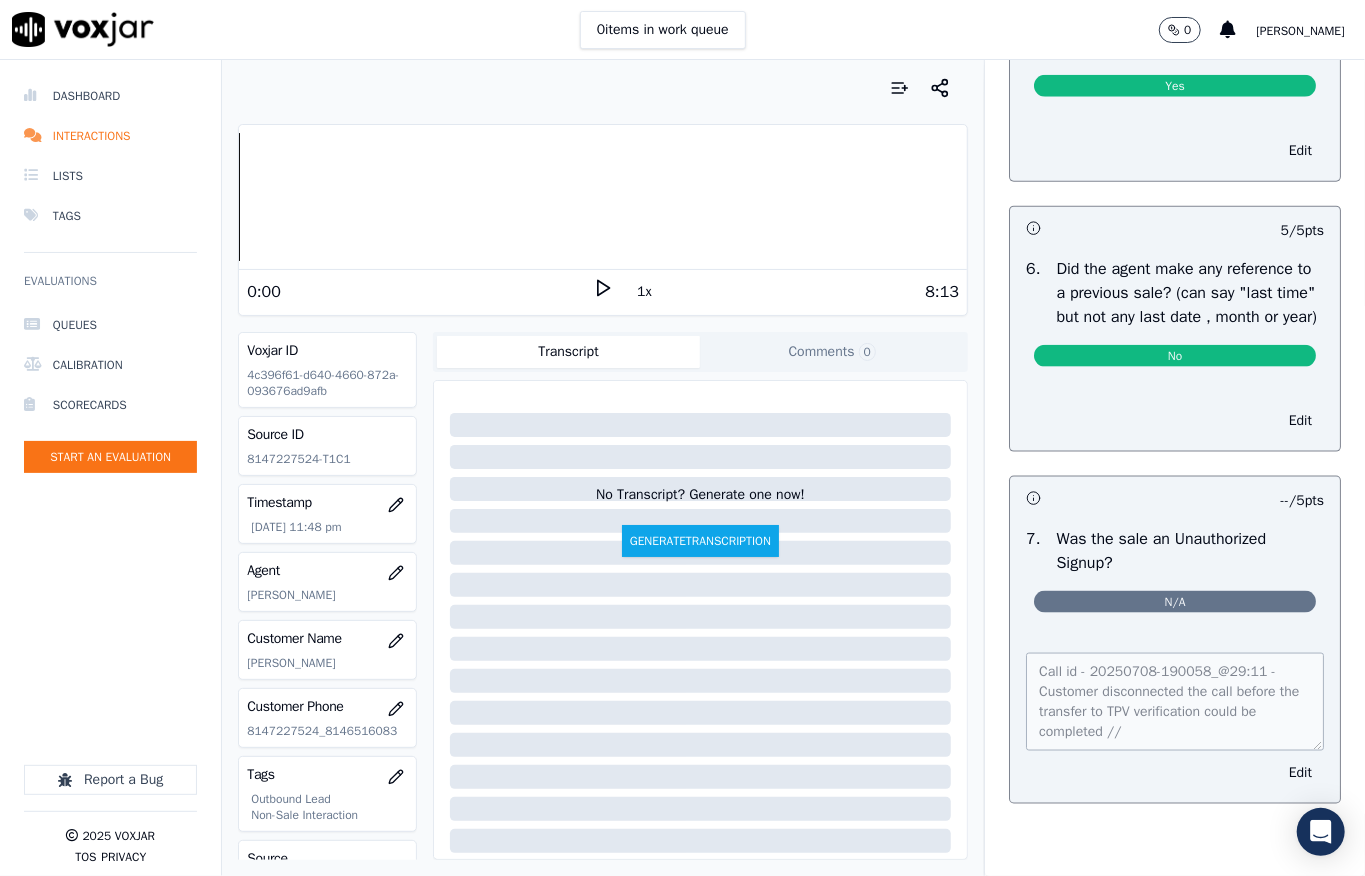 scroll, scrollTop: 0, scrollLeft: 0, axis: both 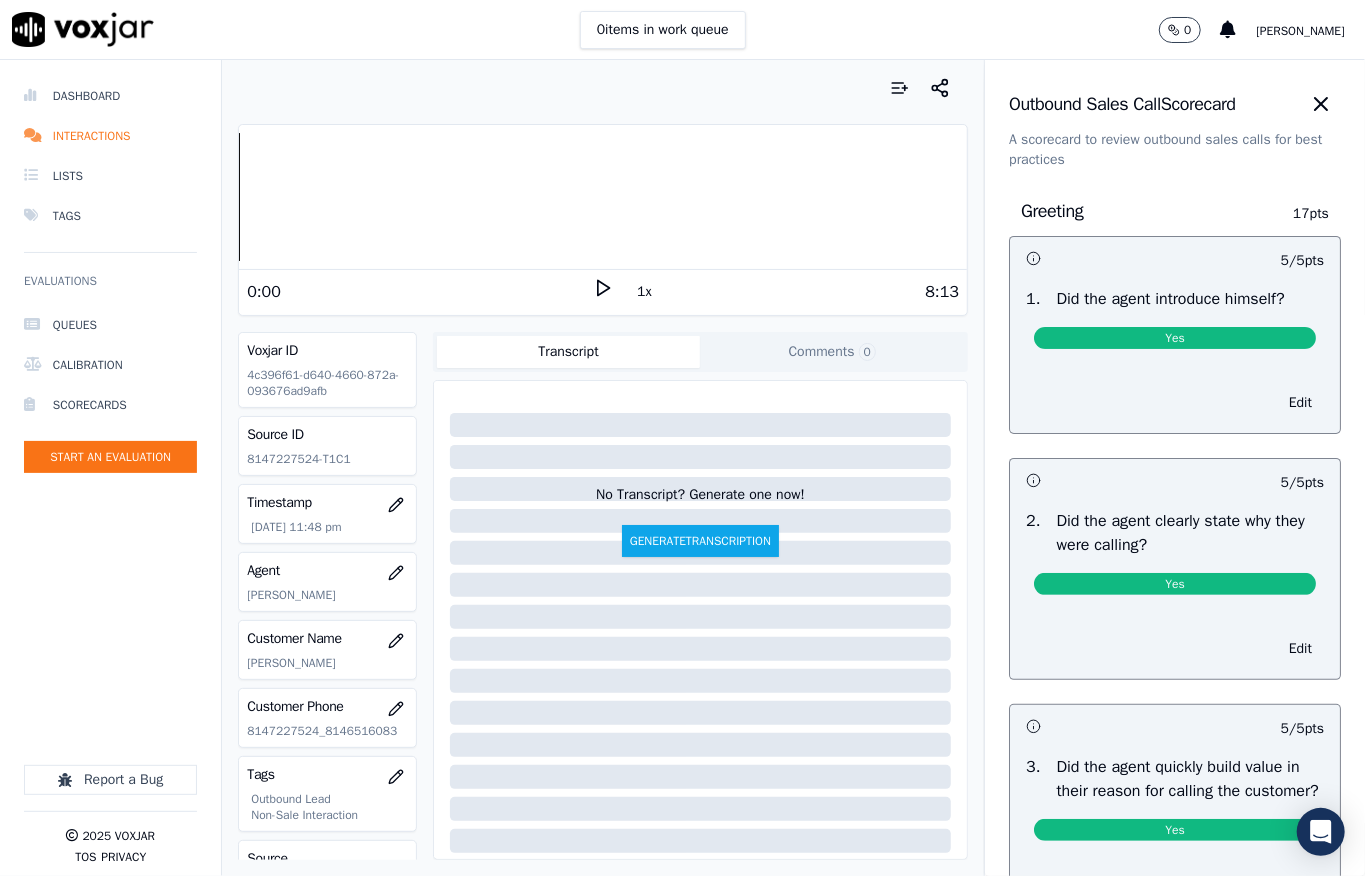 click 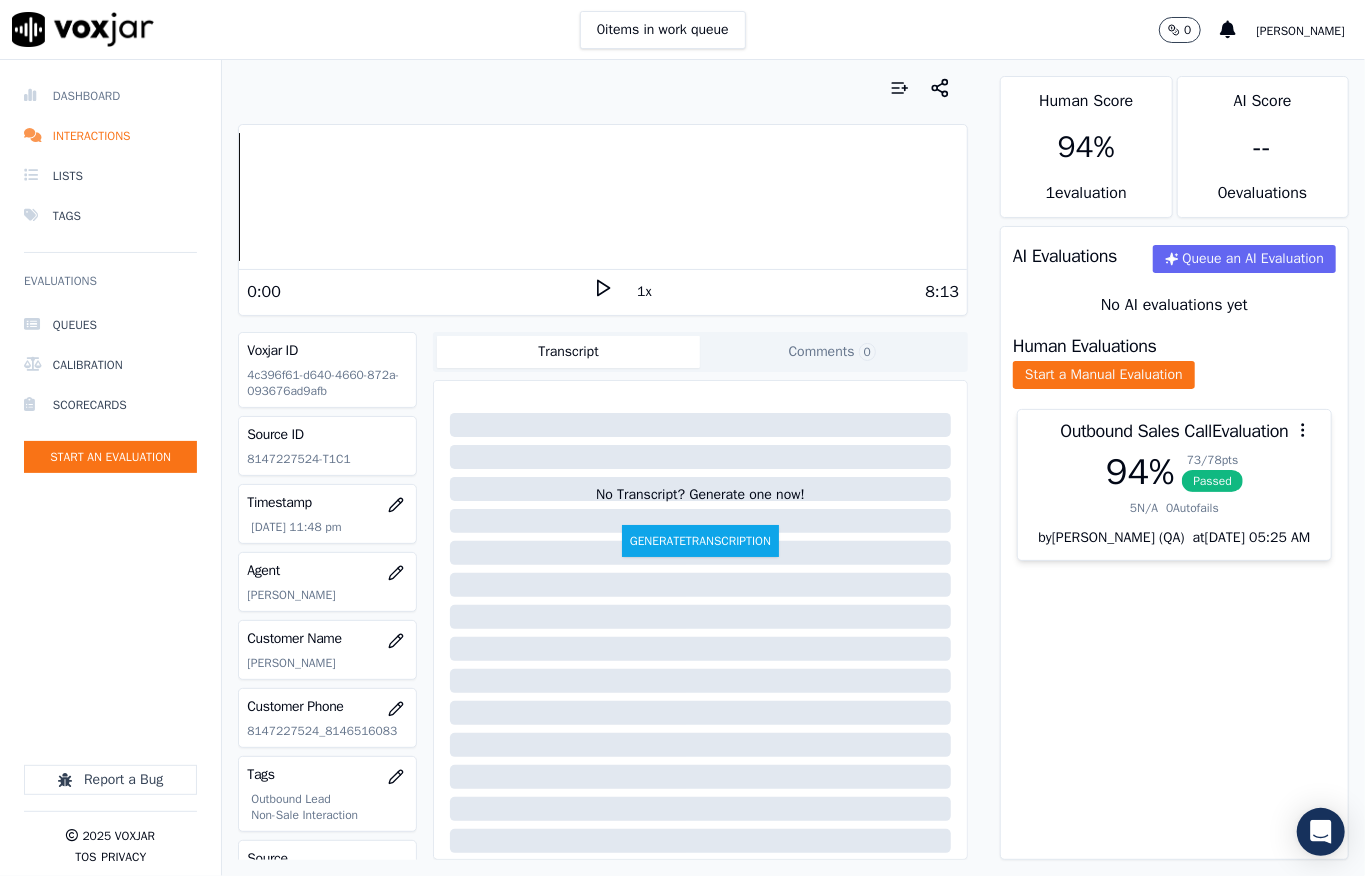 click on "Dashboard" at bounding box center [110, 96] 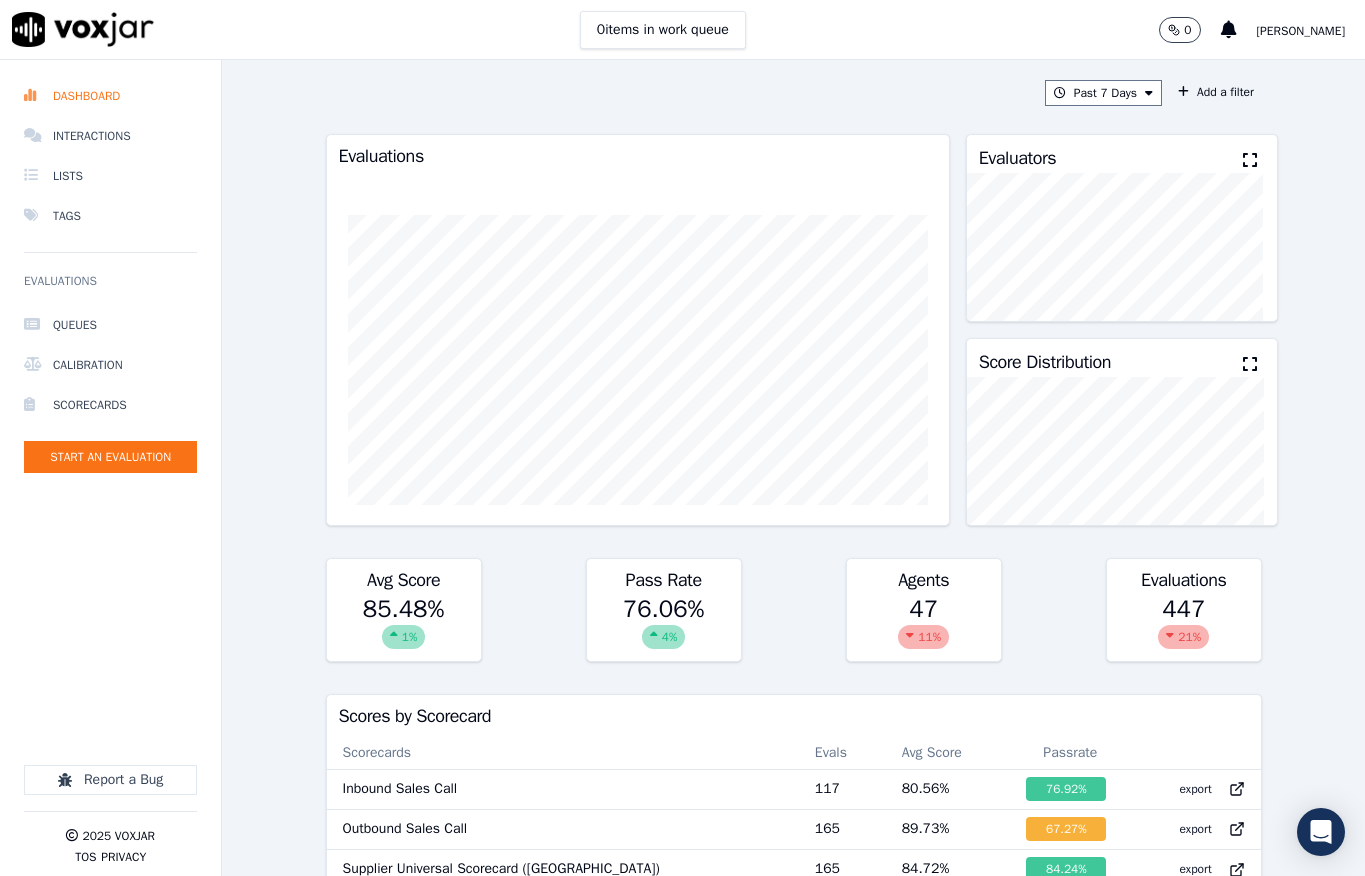 scroll, scrollTop: 0, scrollLeft: 0, axis: both 